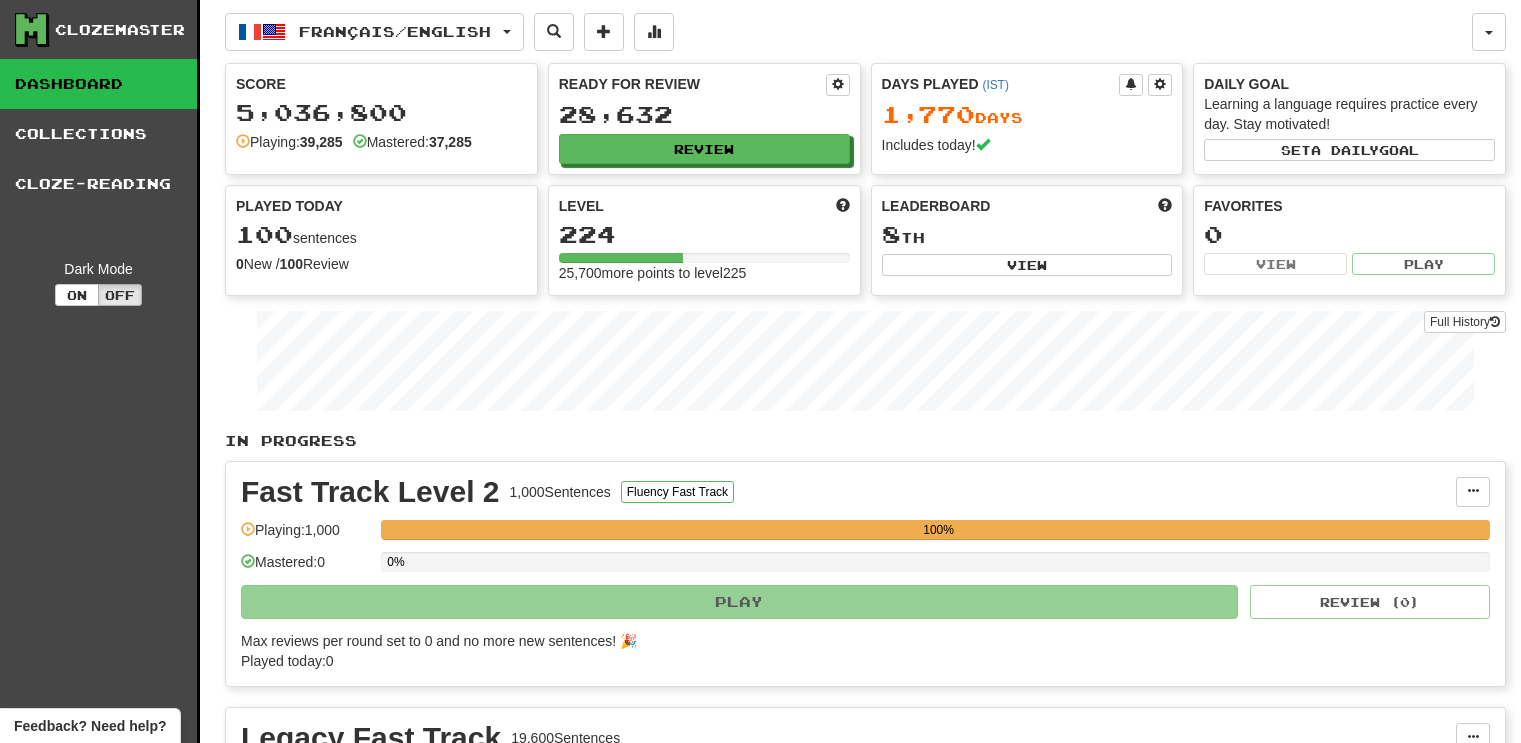 scroll, scrollTop: 0, scrollLeft: 0, axis: both 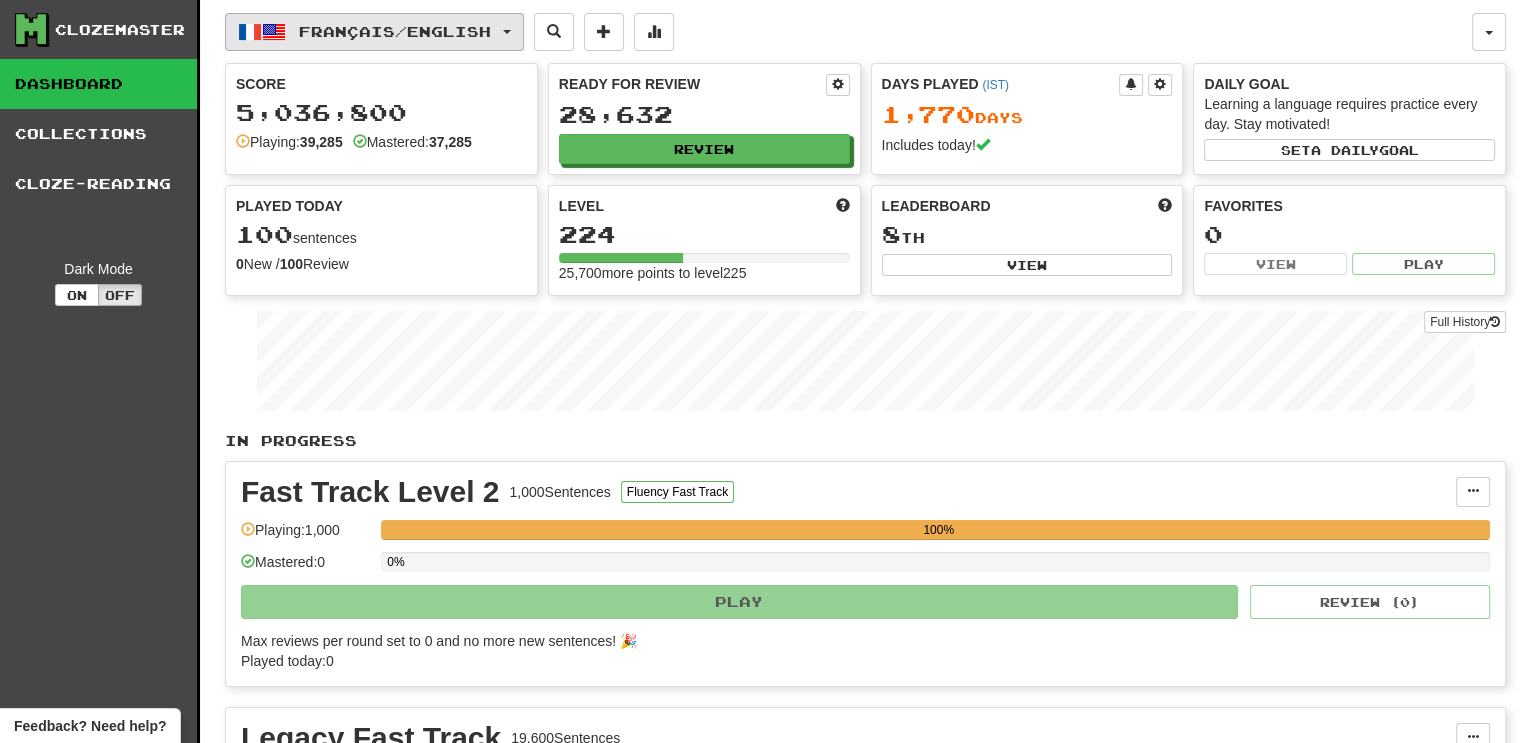 click on "Français  /  English" at bounding box center [395, 31] 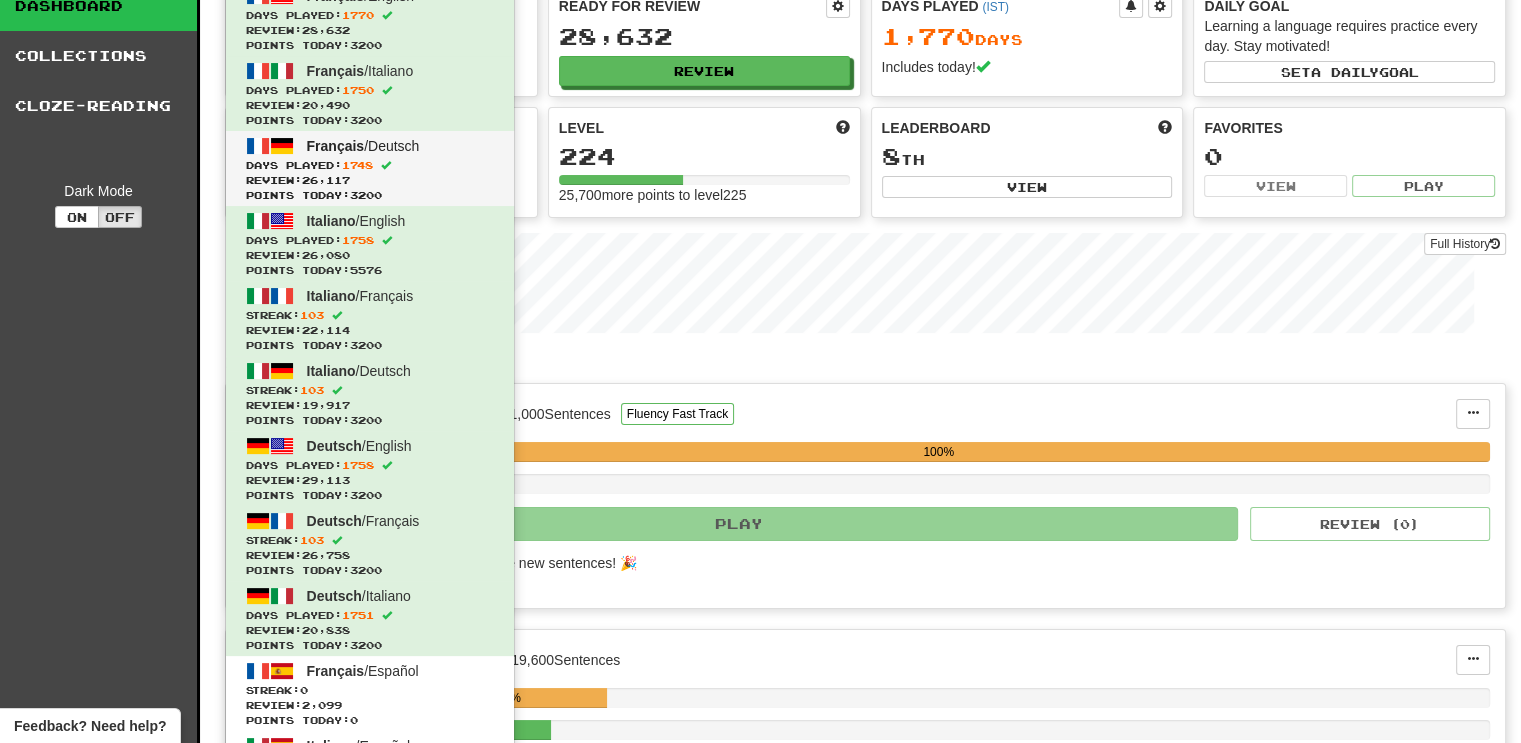 scroll, scrollTop: 0, scrollLeft: 0, axis: both 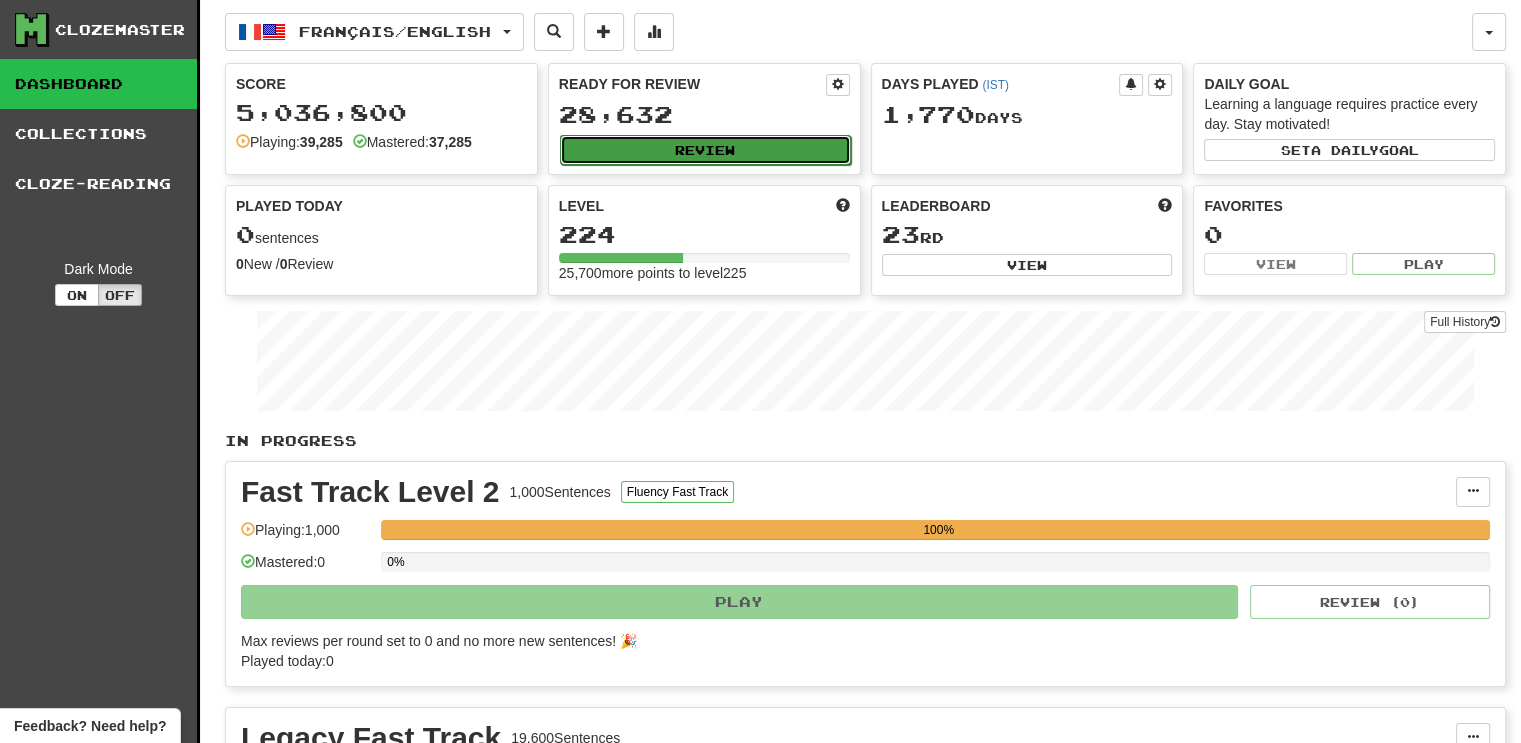 click on "Review" at bounding box center (705, 150) 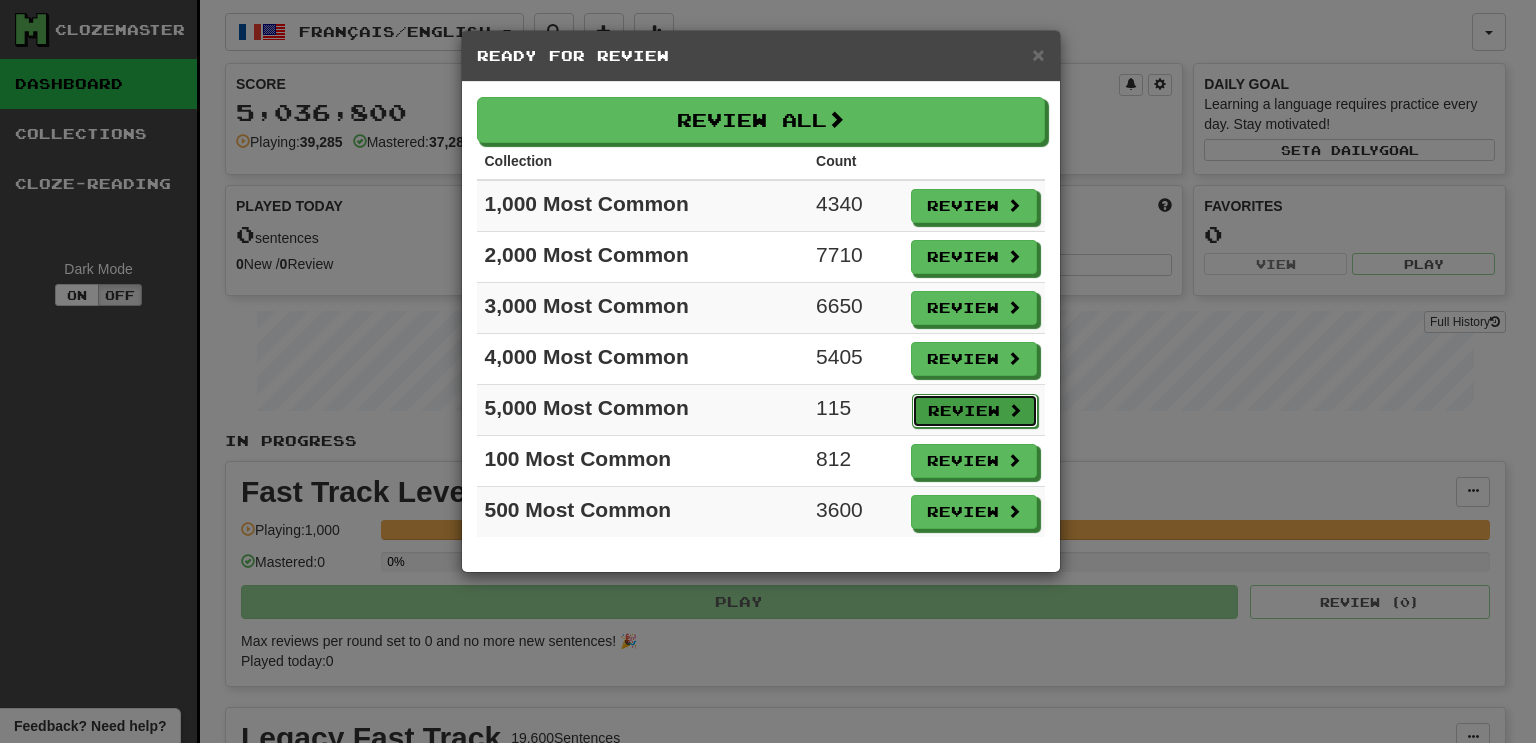 click on "Review" at bounding box center (975, 411) 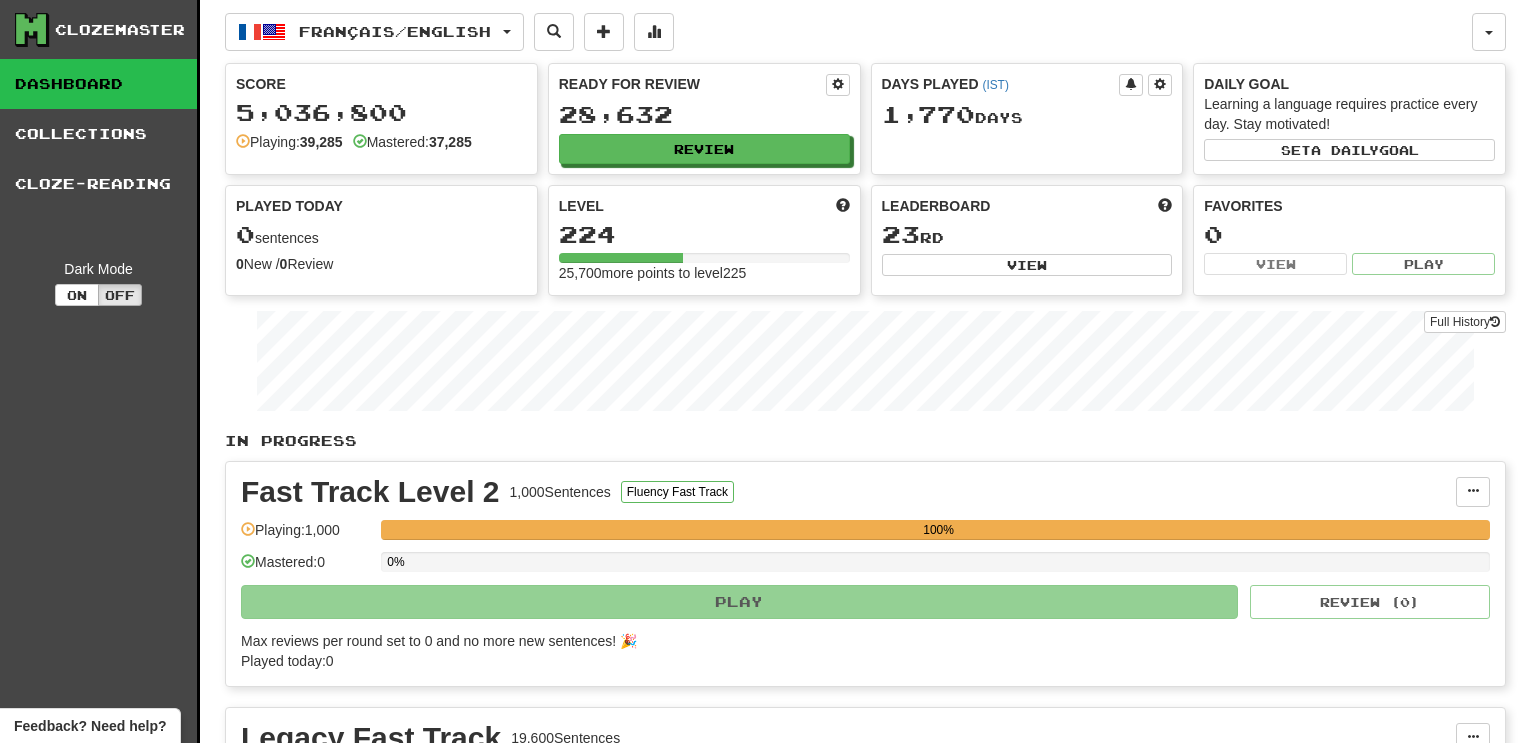 select on "***" 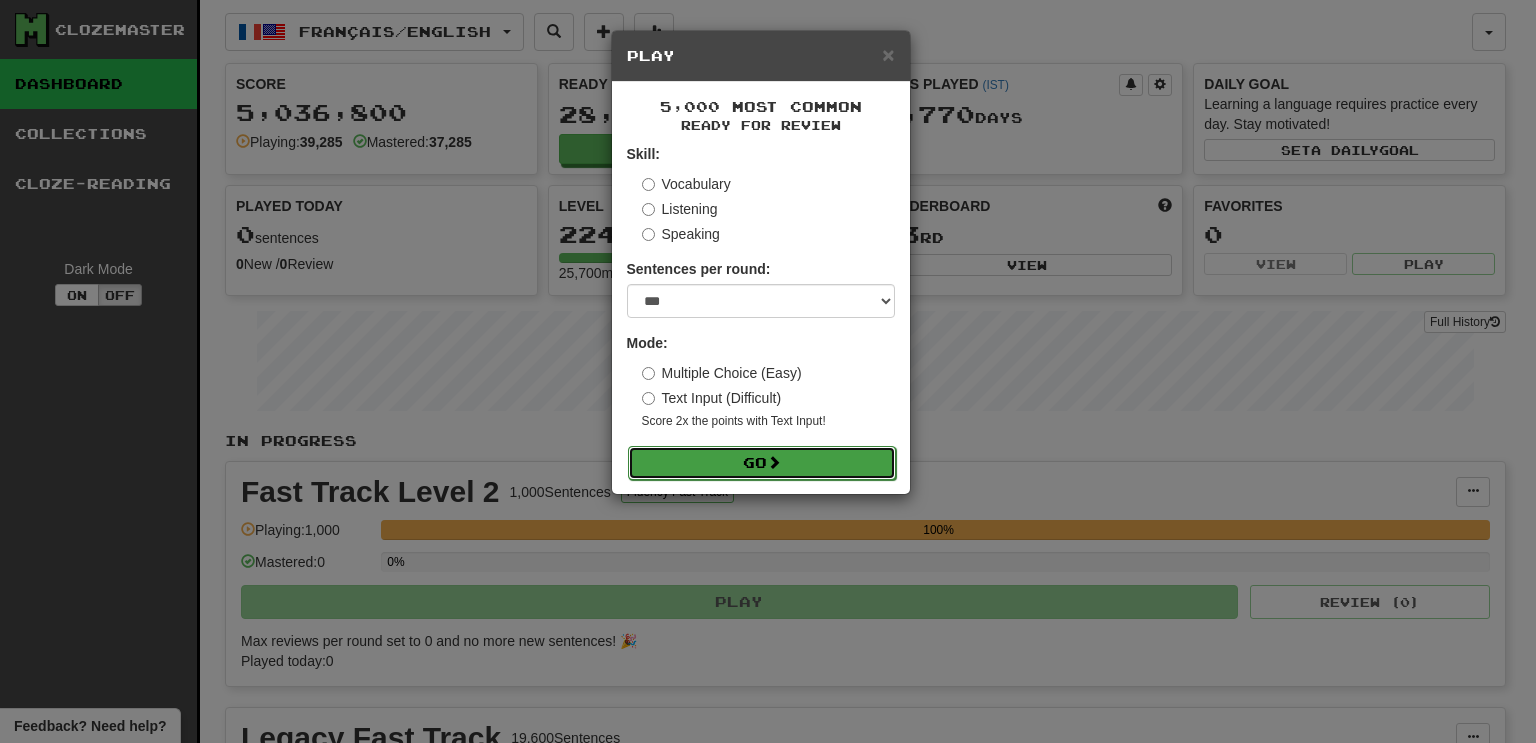 click on "Go" at bounding box center [762, 463] 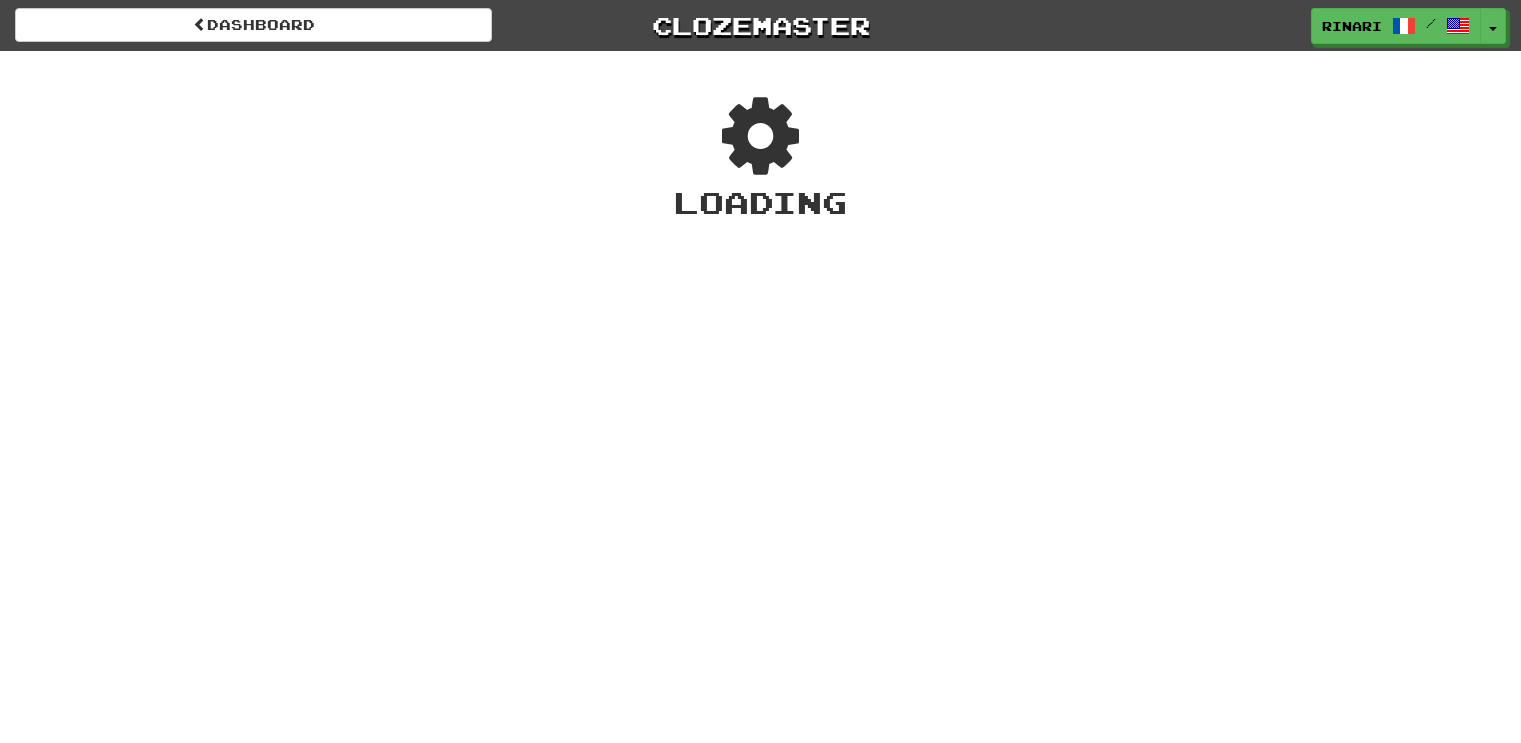 scroll, scrollTop: 0, scrollLeft: 0, axis: both 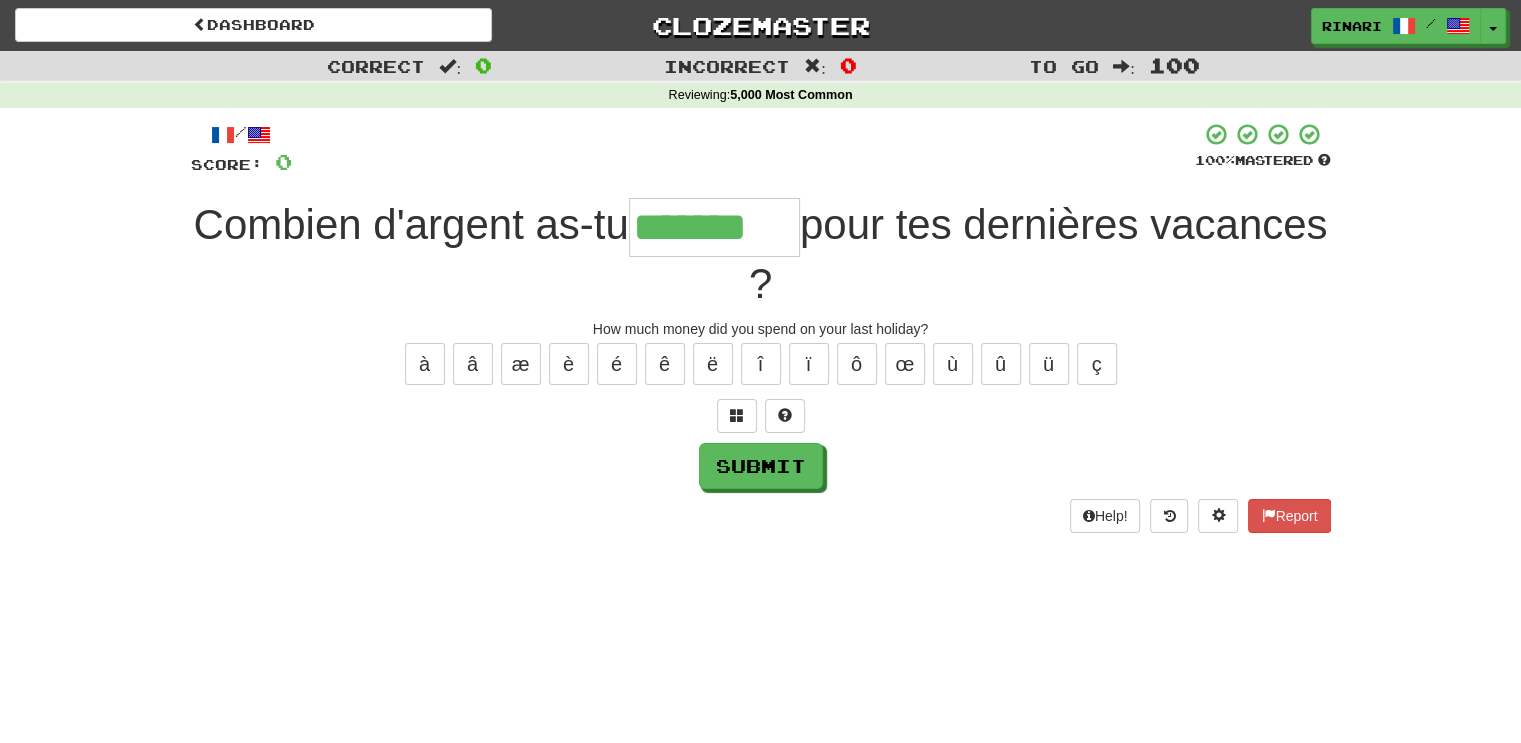 type on "*******" 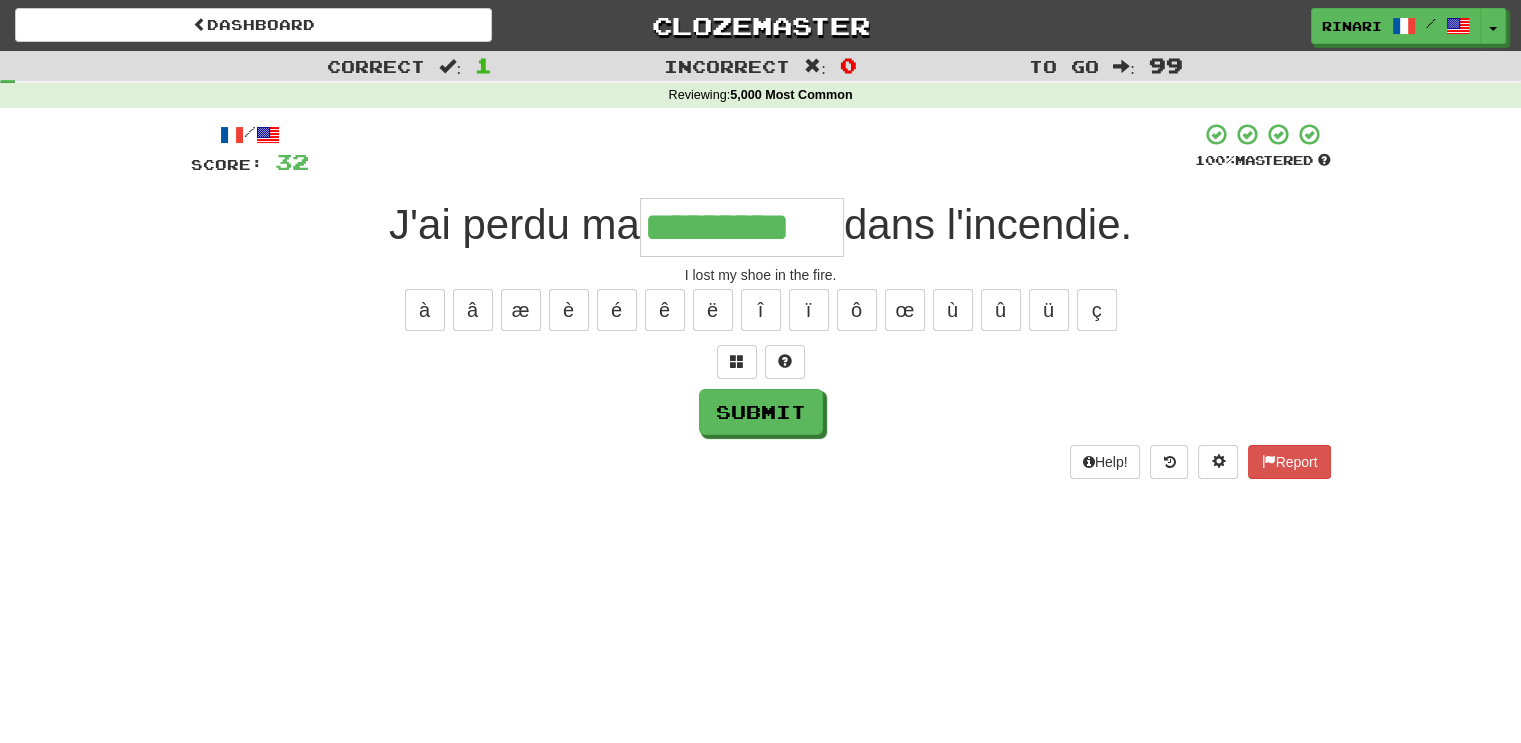type on "*********" 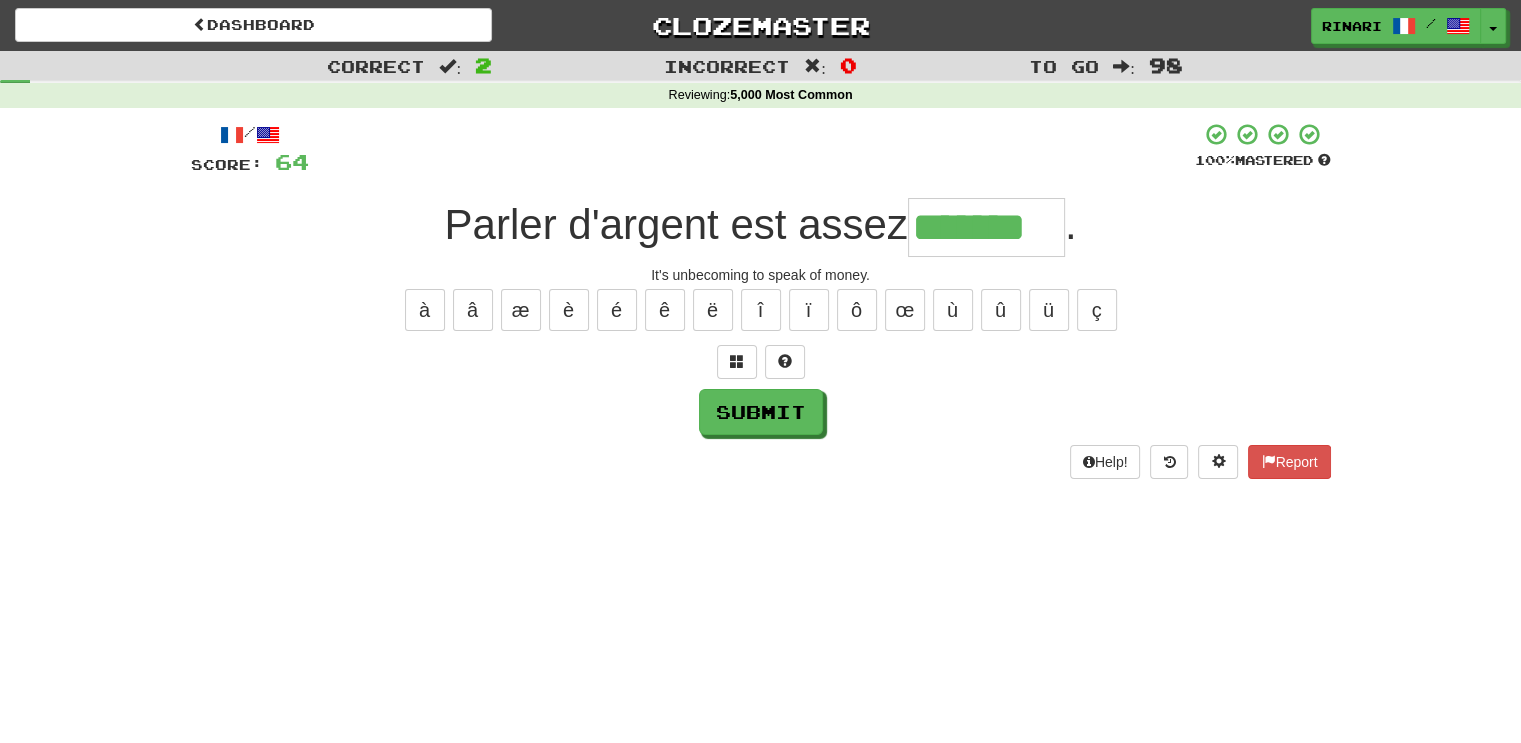 type on "*******" 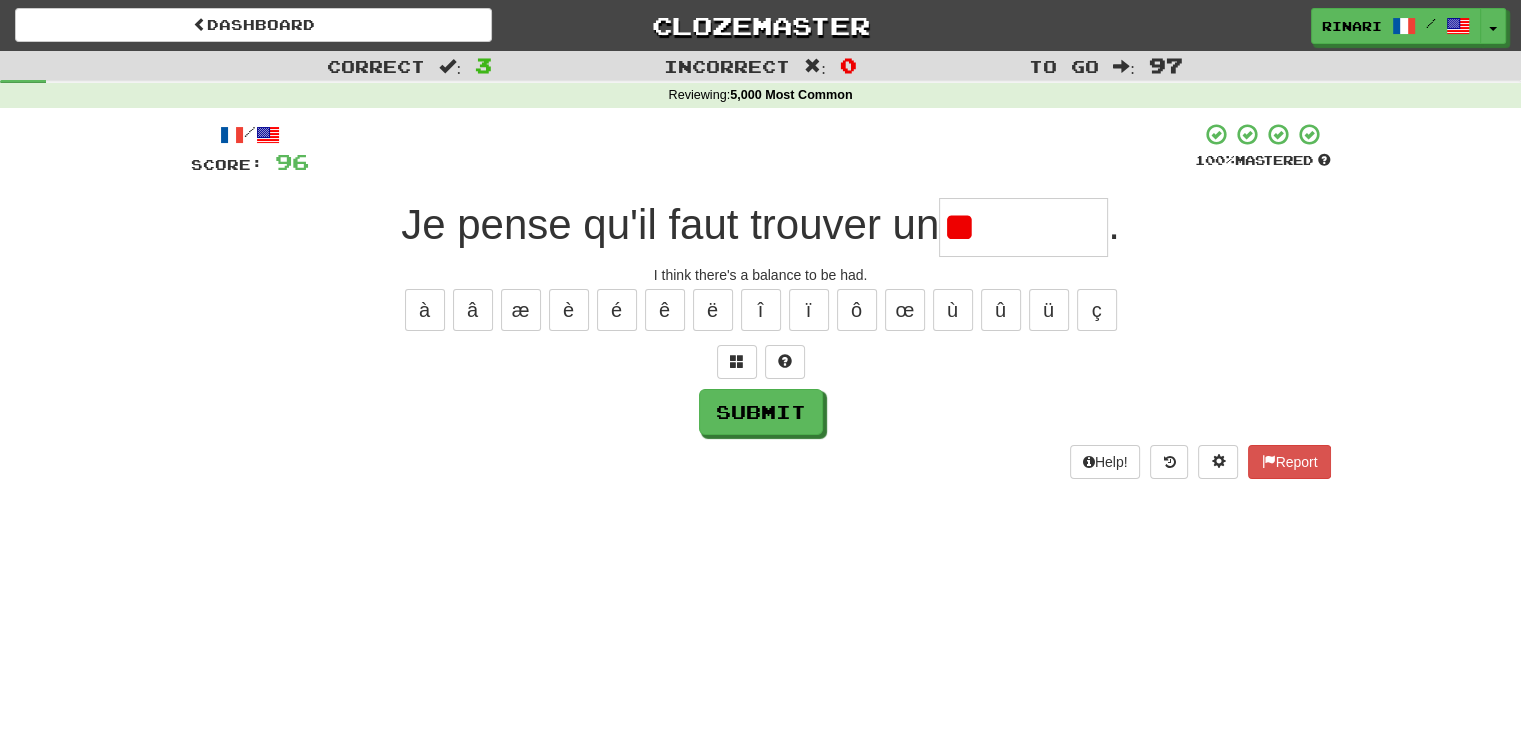 type on "*" 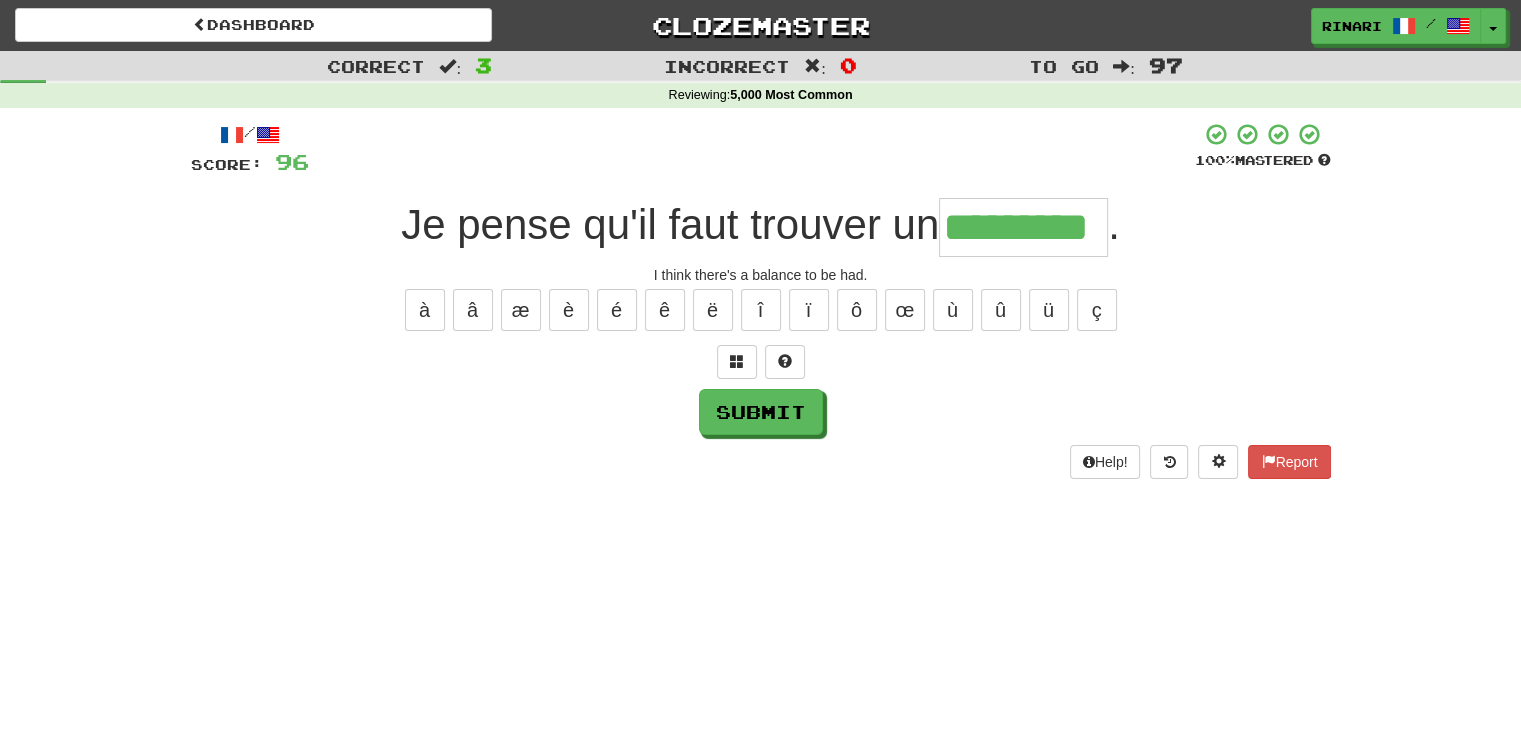 type on "*********" 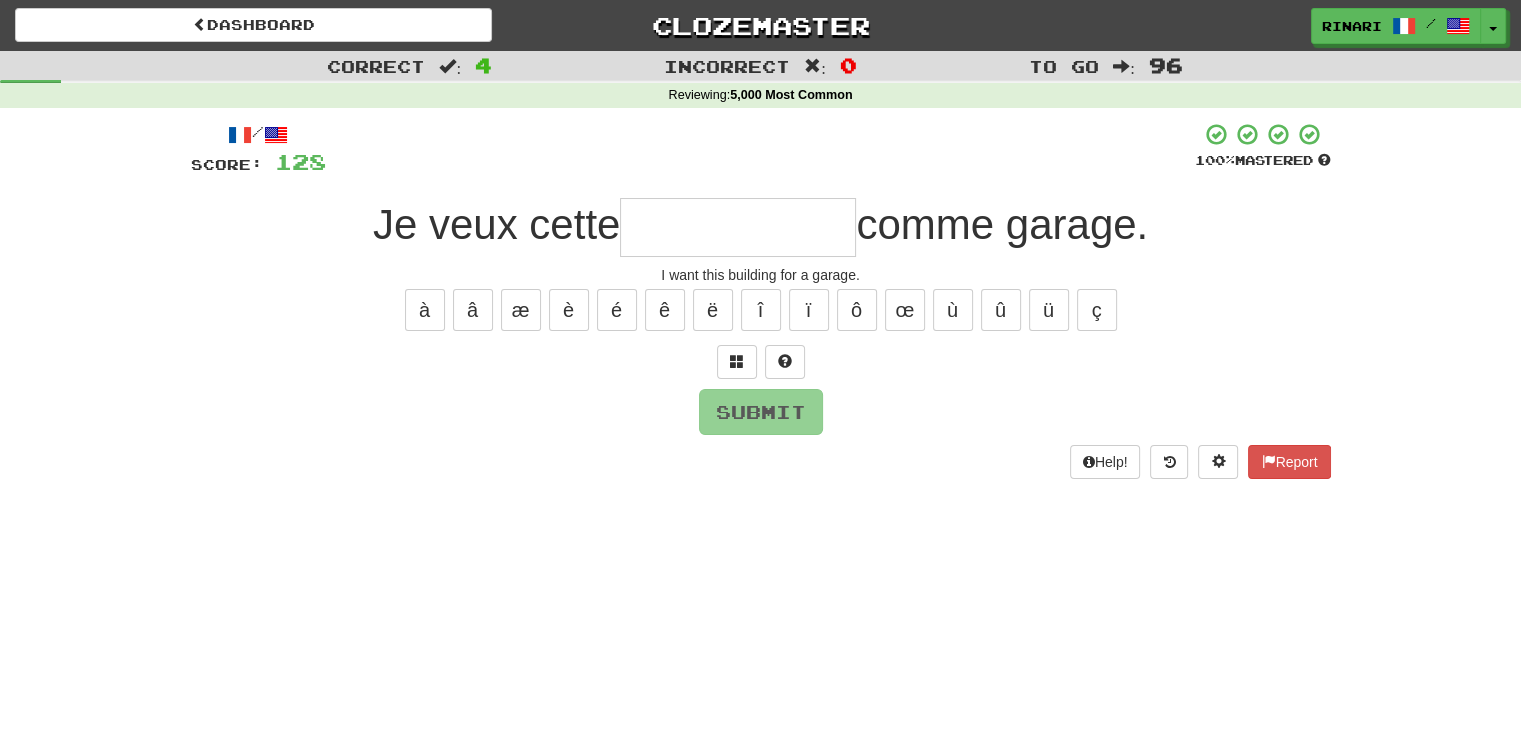 type on "*" 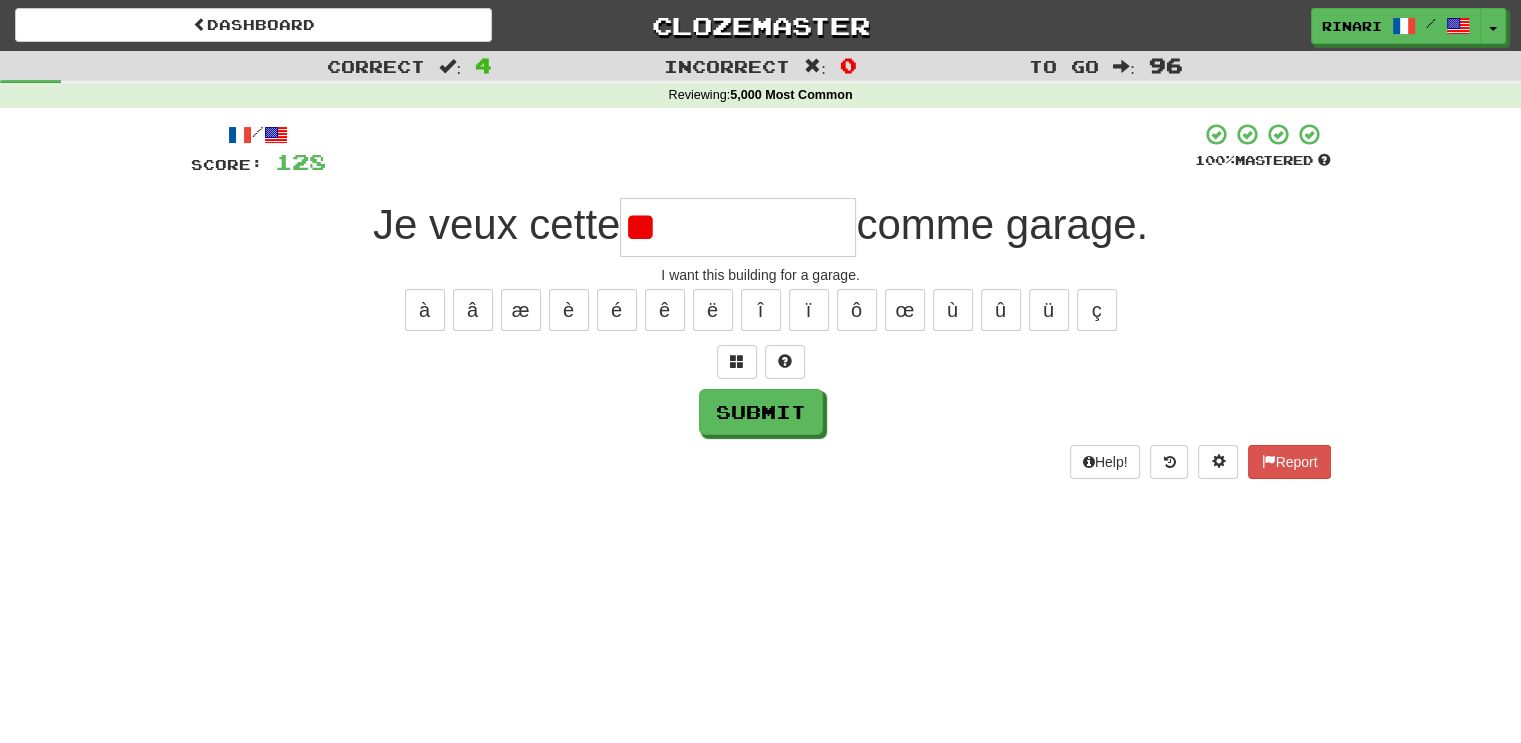 type on "*" 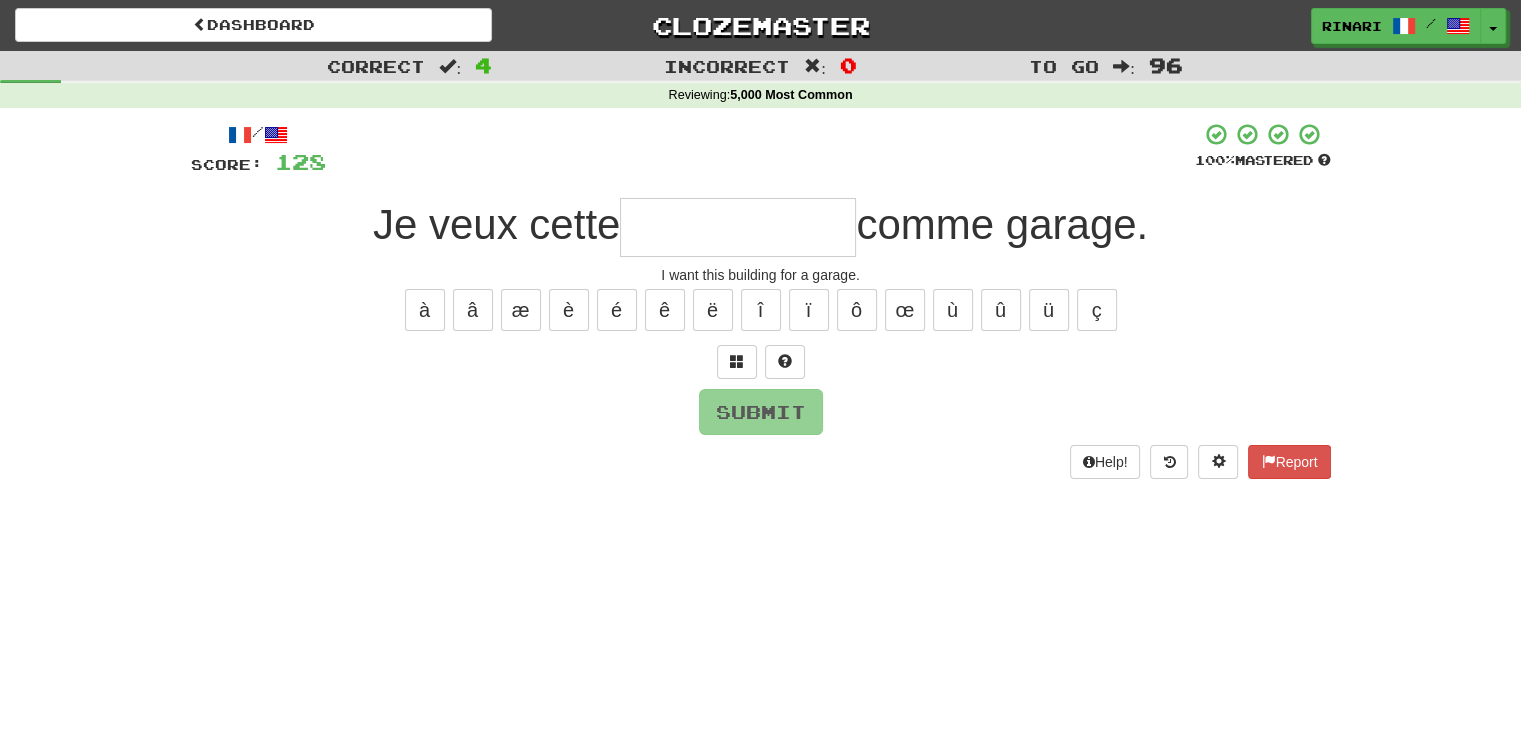 type on "*" 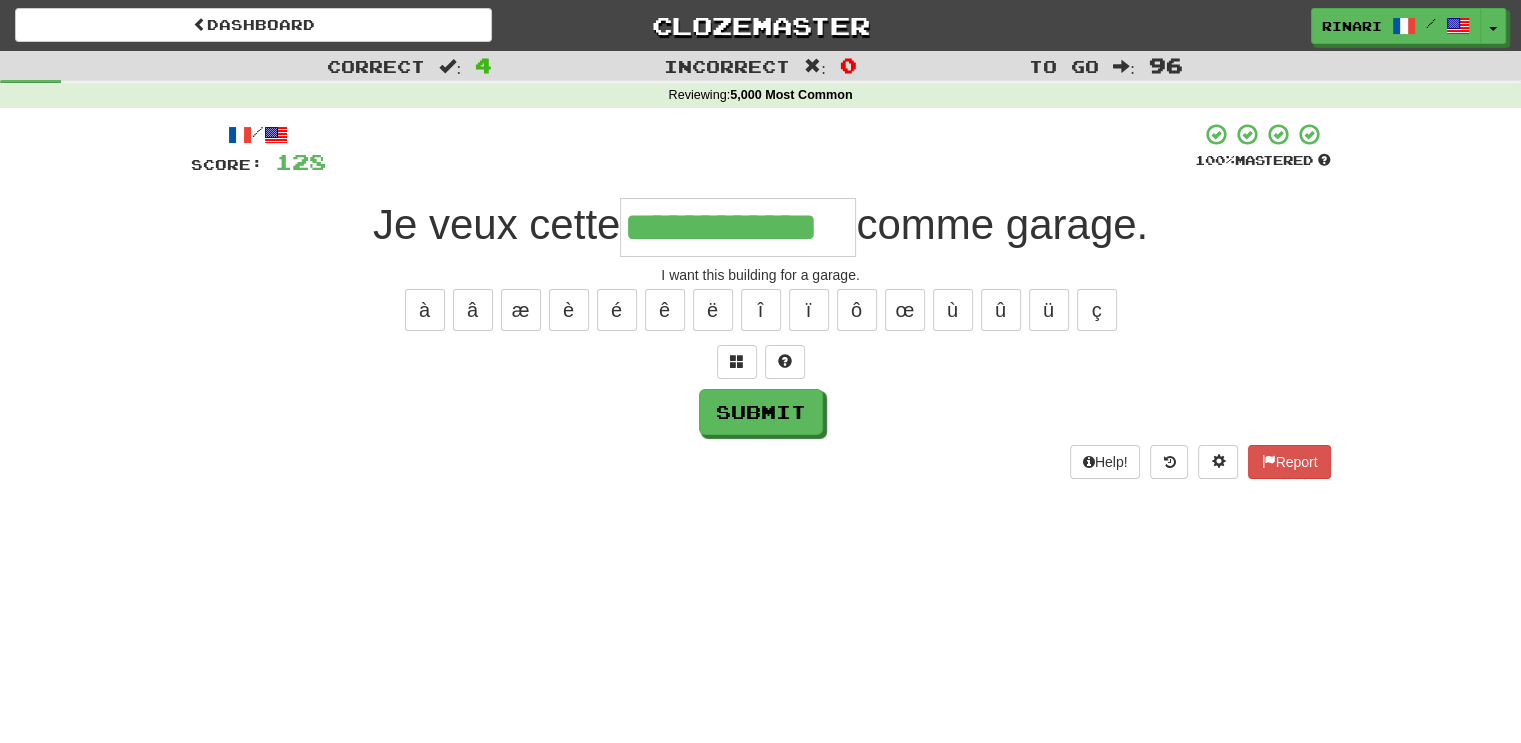 type on "**********" 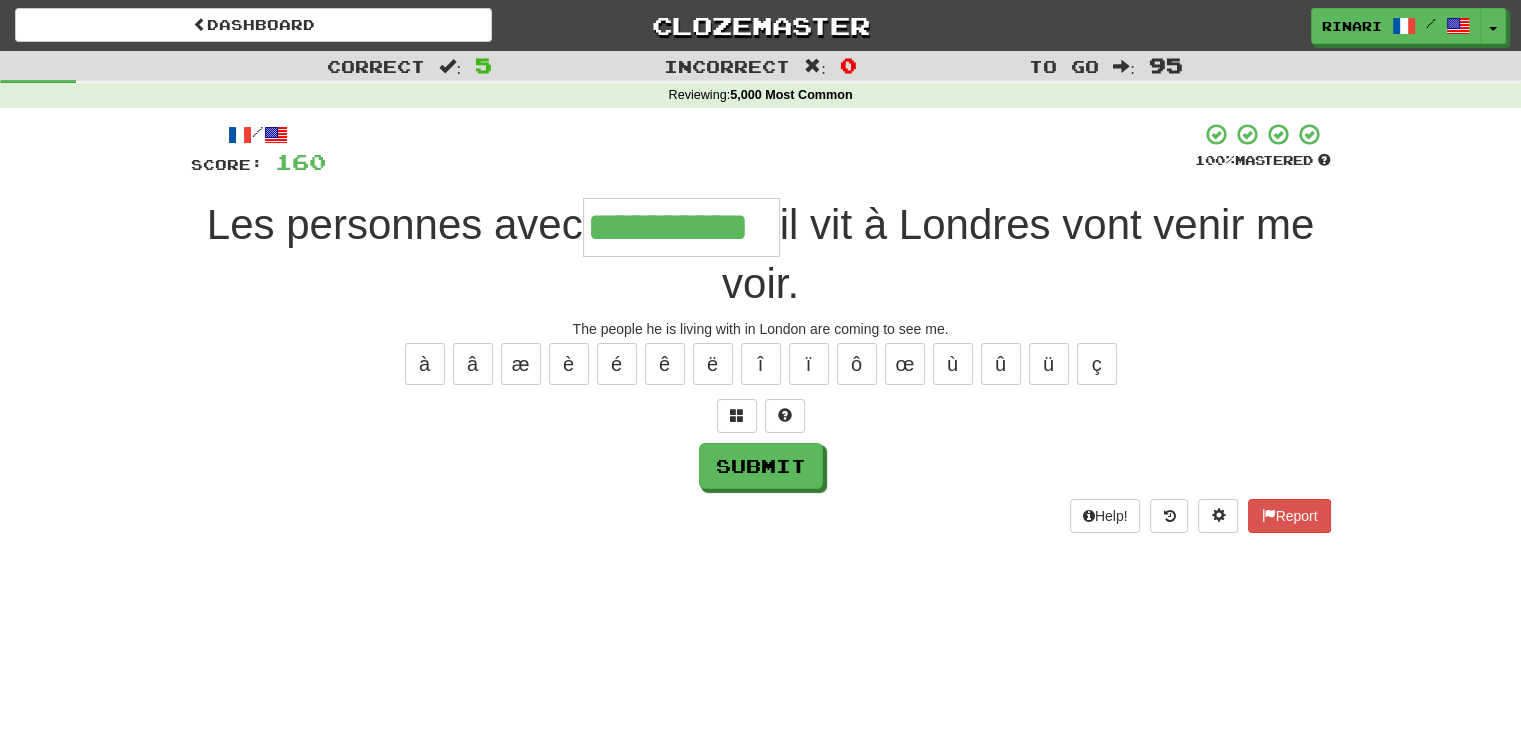 type on "**********" 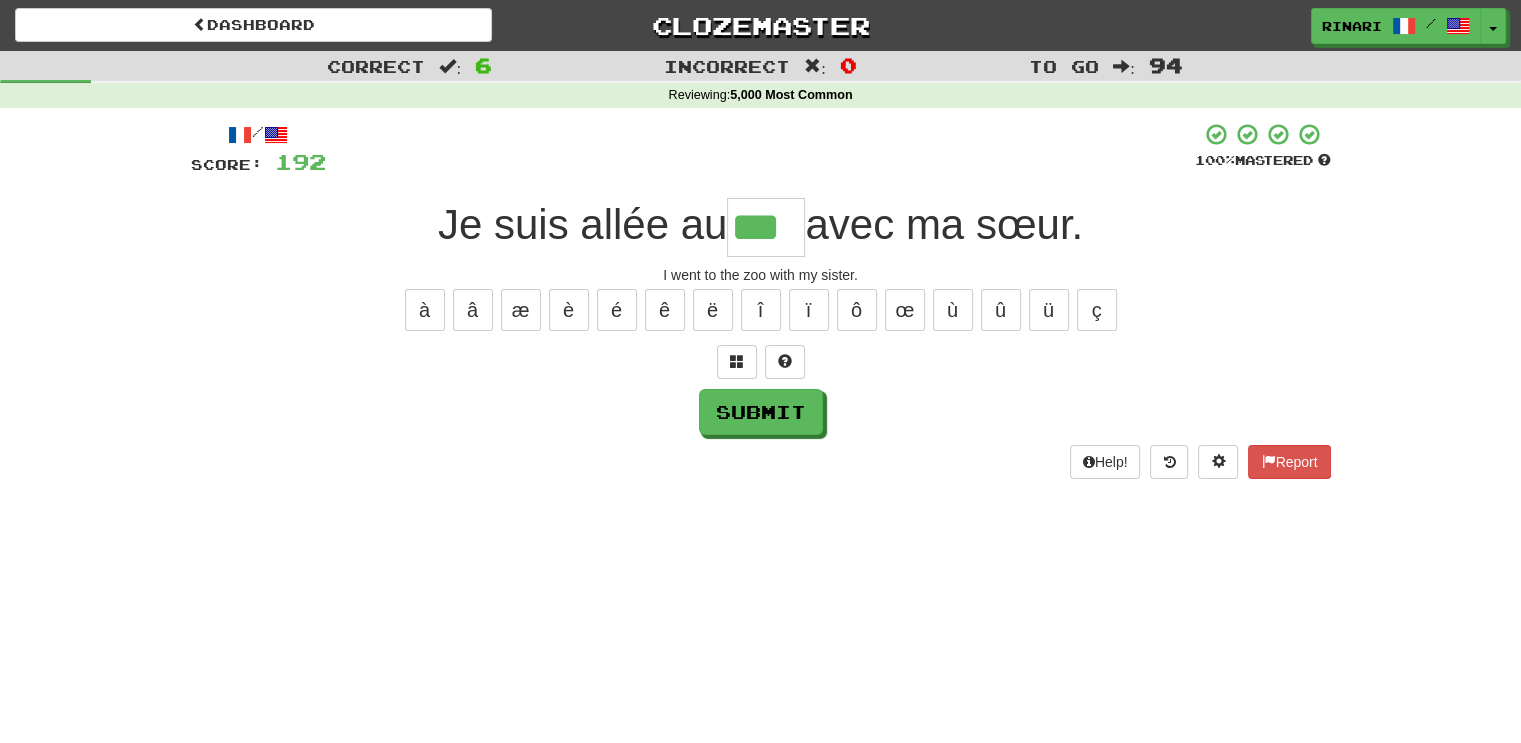 type on "***" 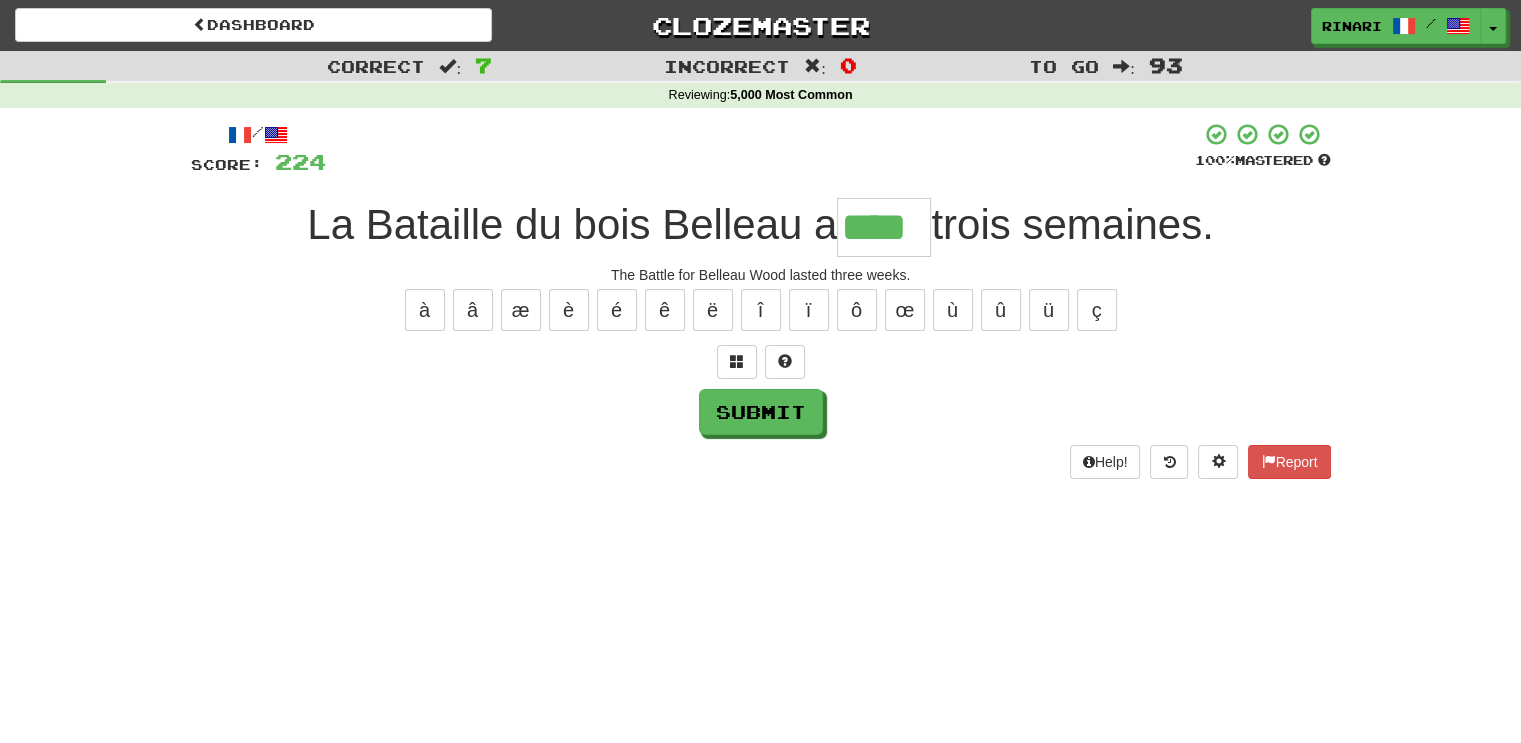 type on "****" 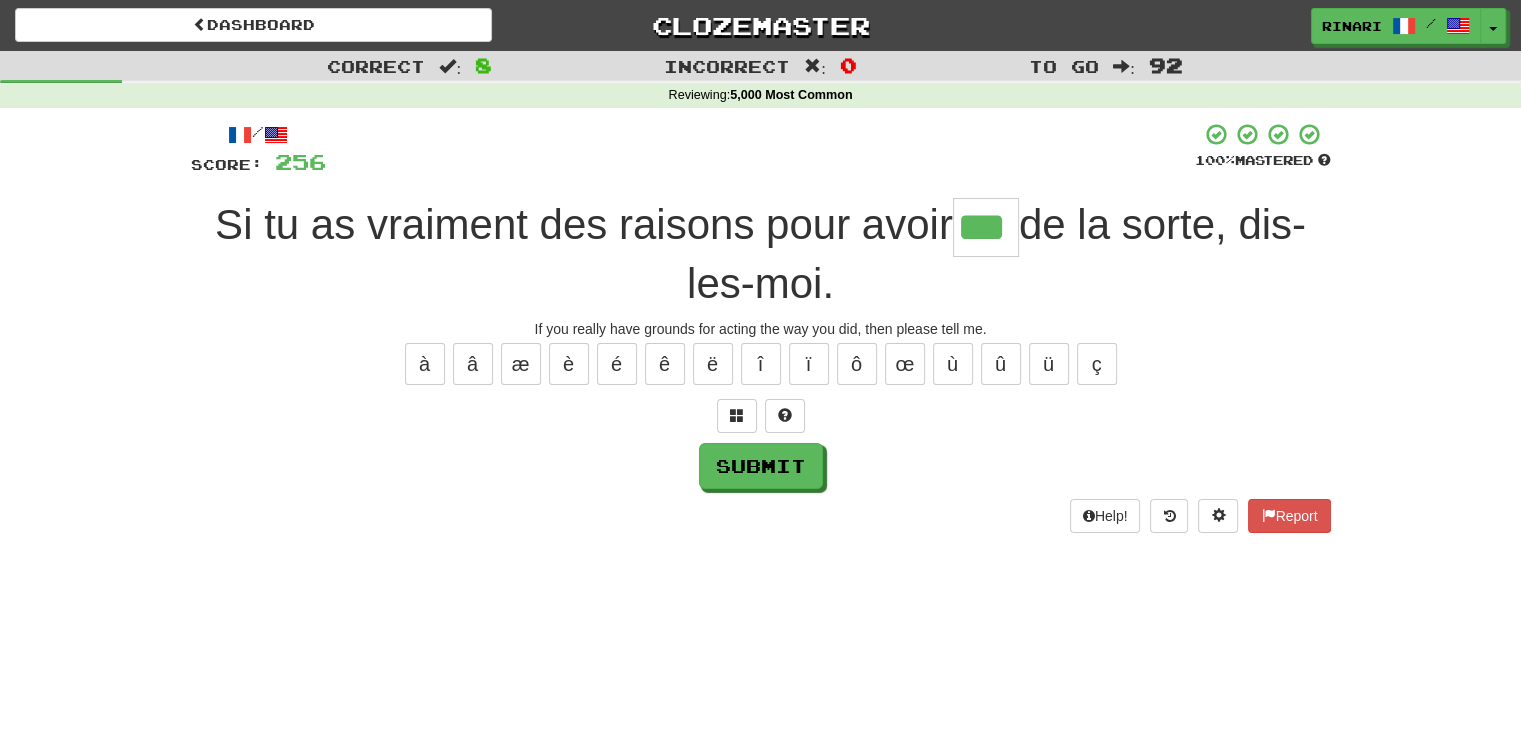type on "***" 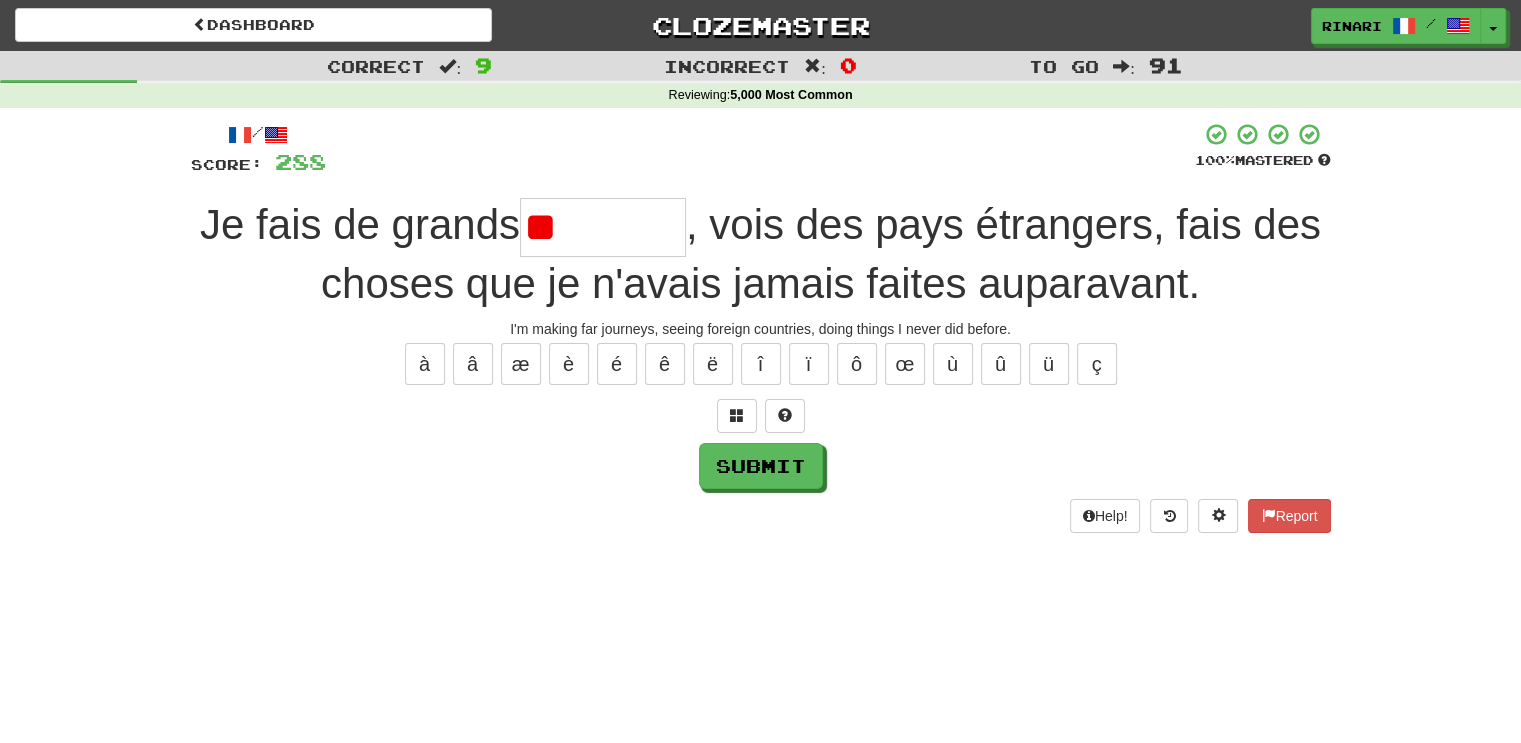 type on "*" 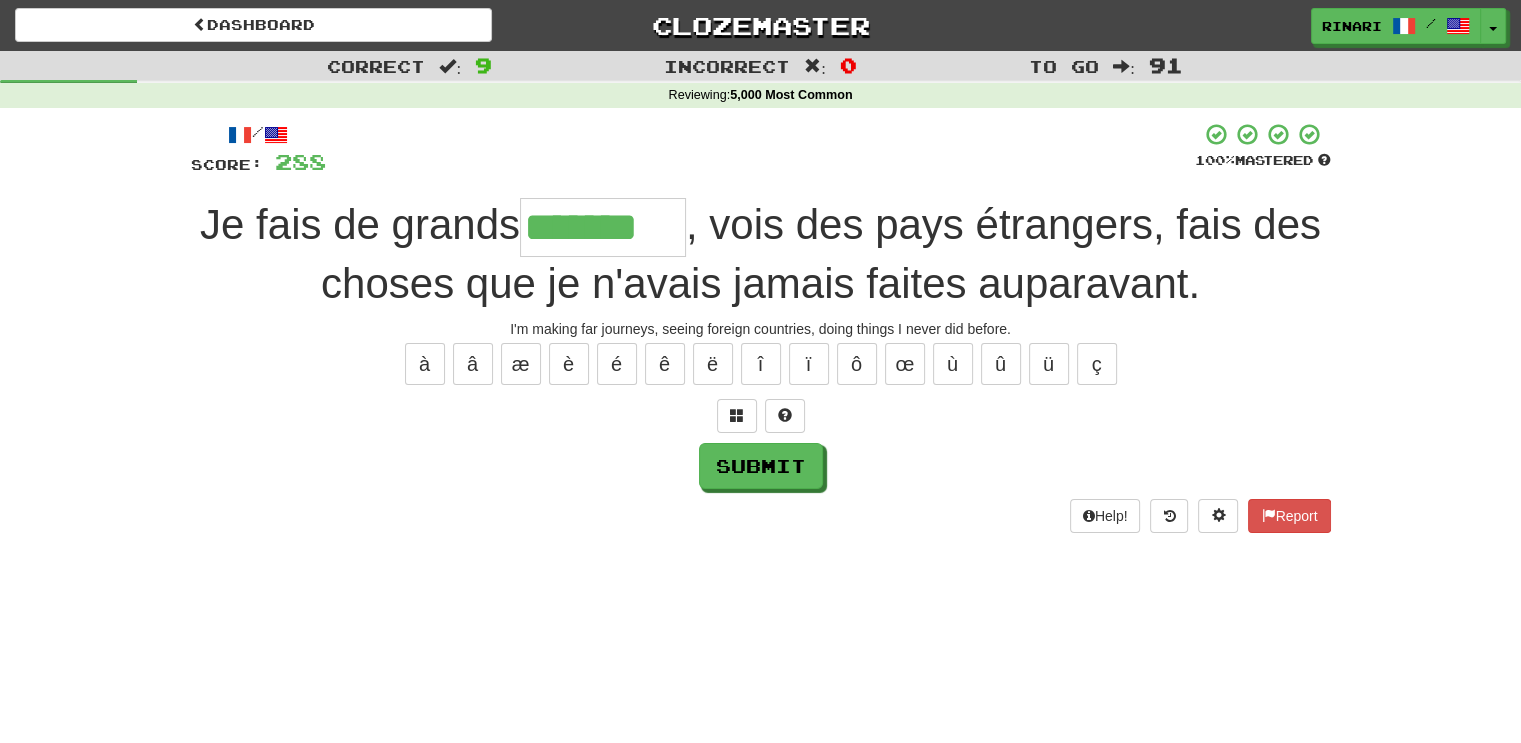 type on "*******" 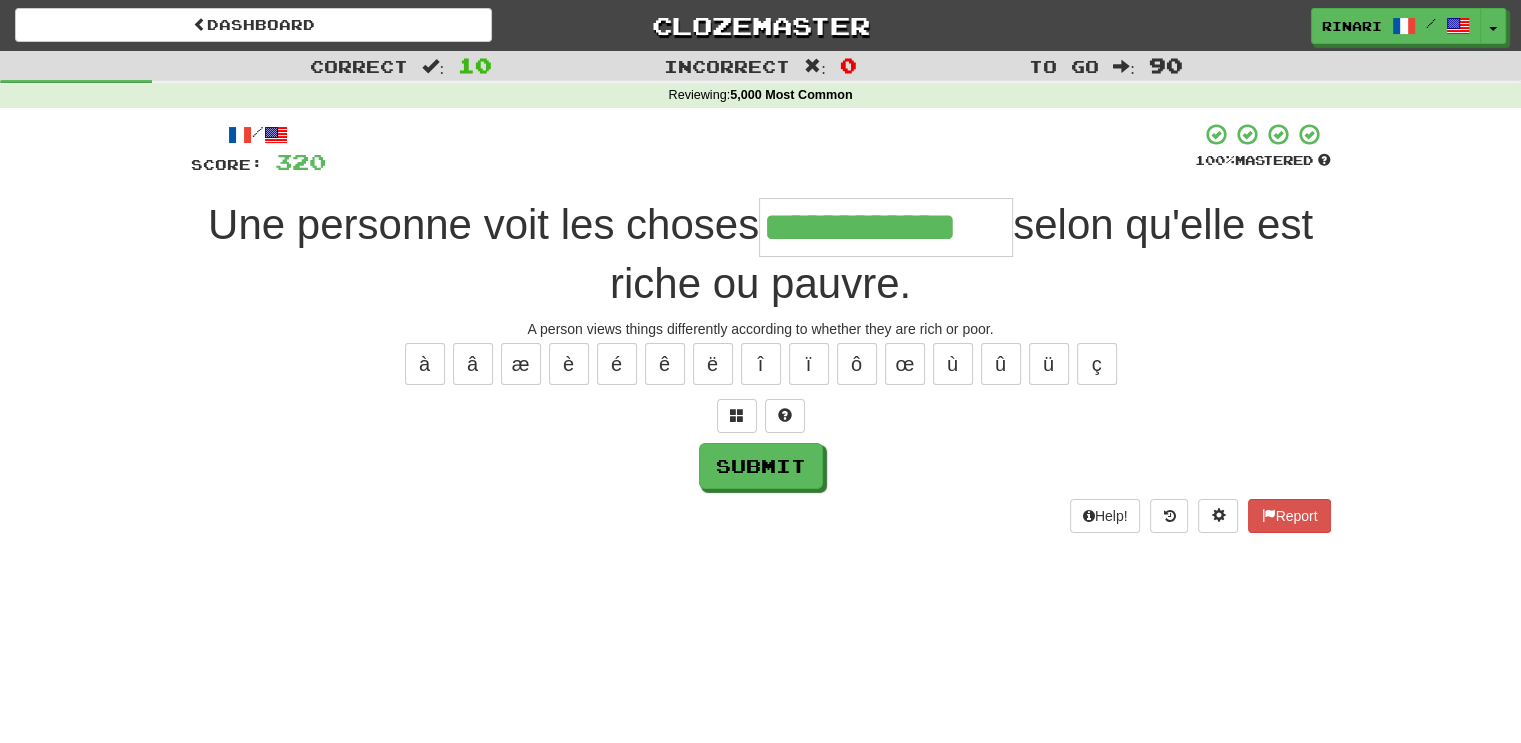 type on "**********" 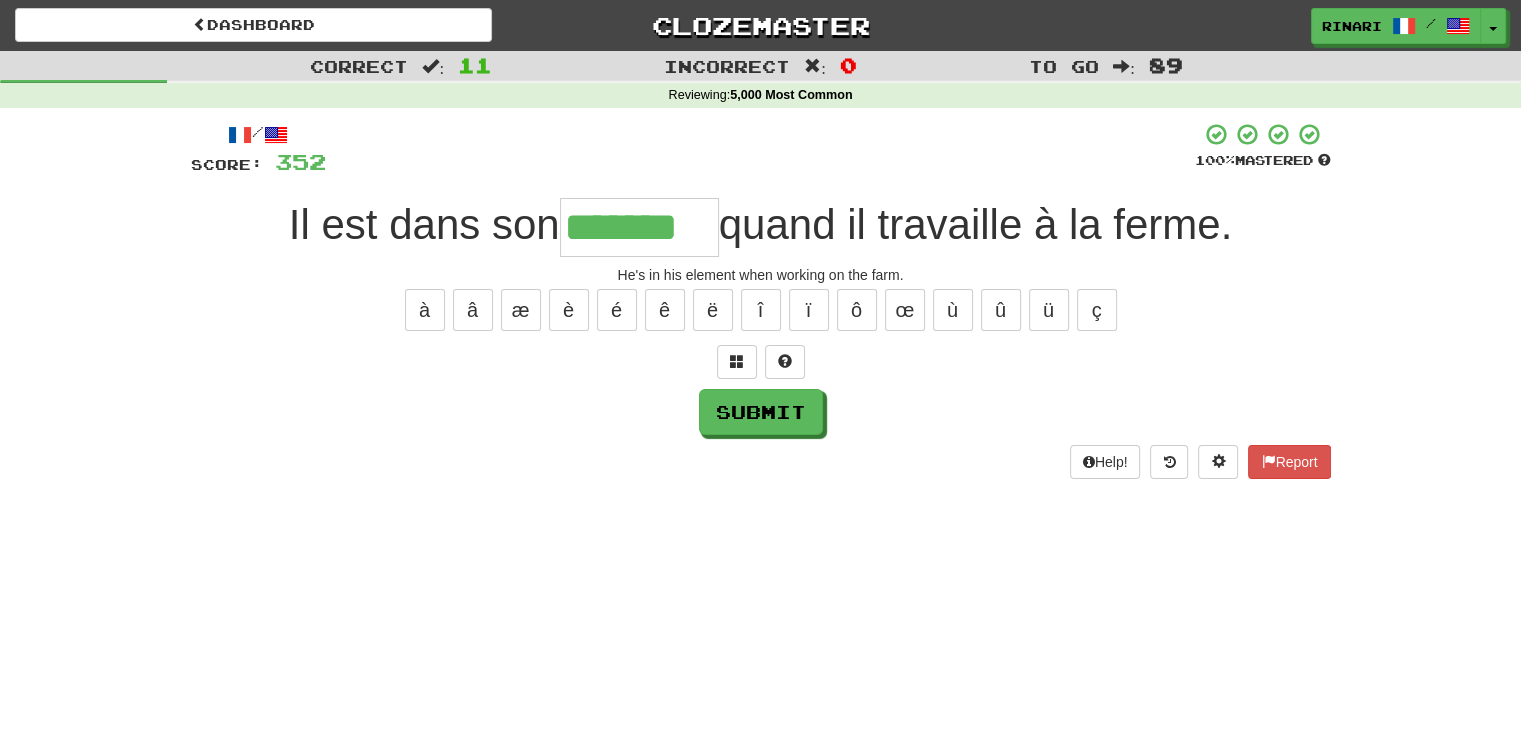 type on "*******" 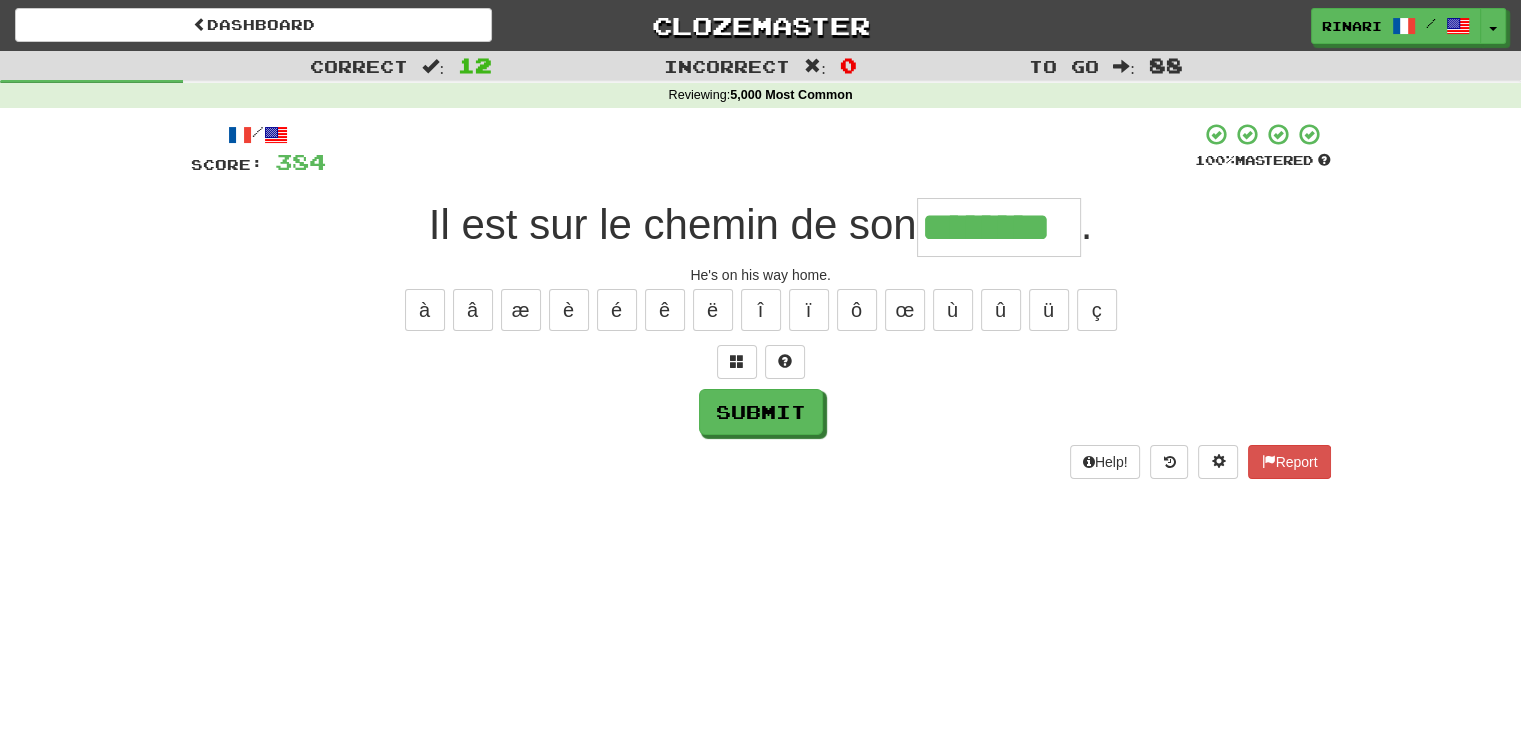 type on "********" 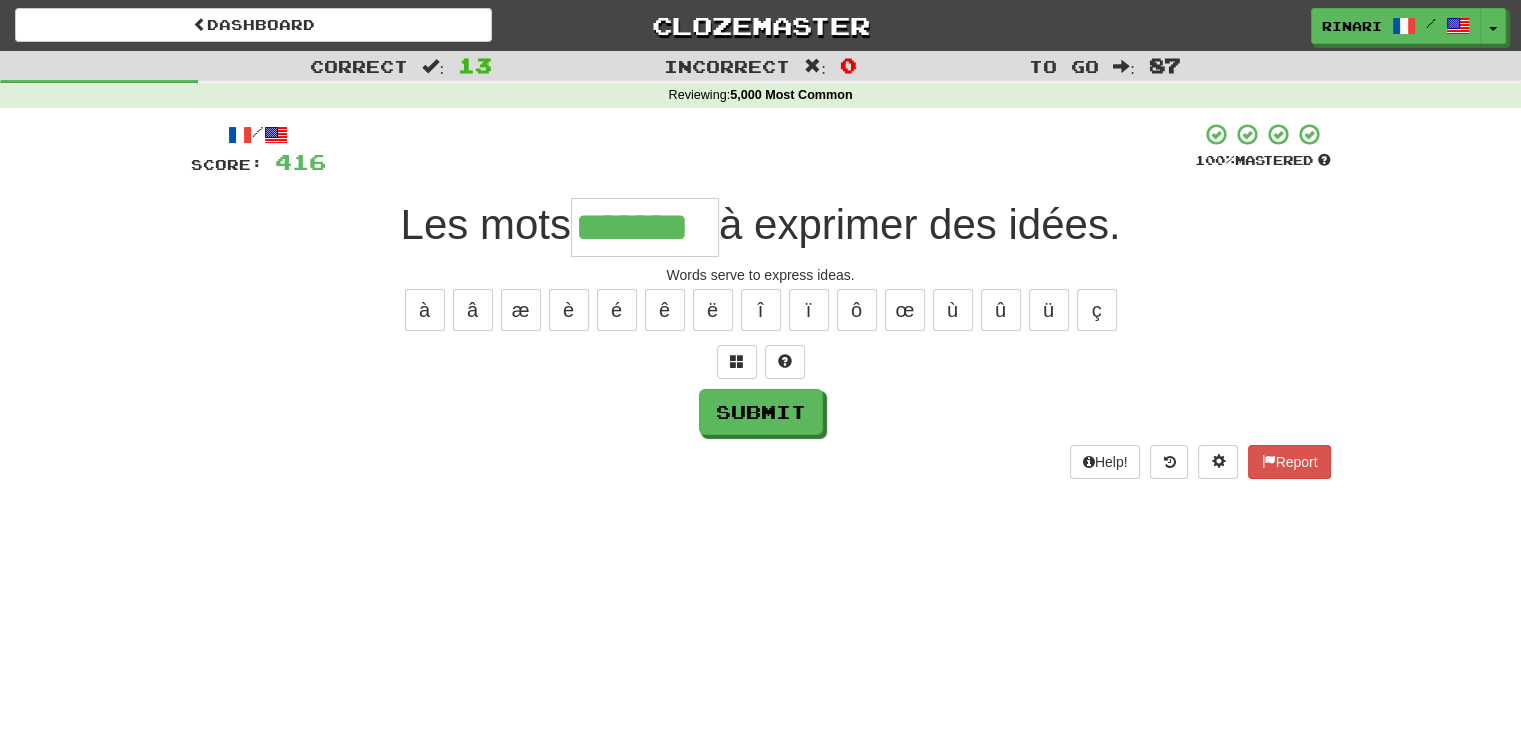 type on "*******" 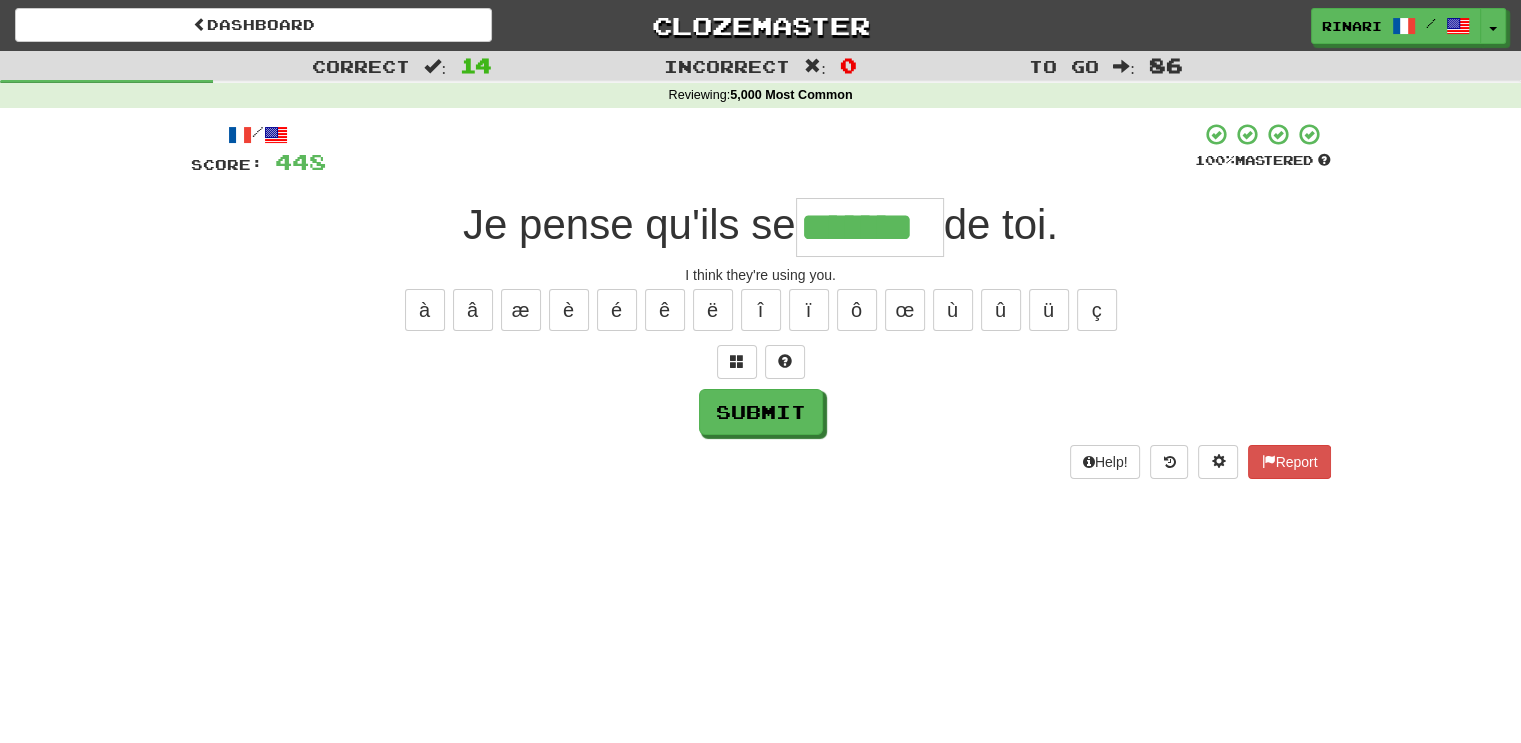 type on "*******" 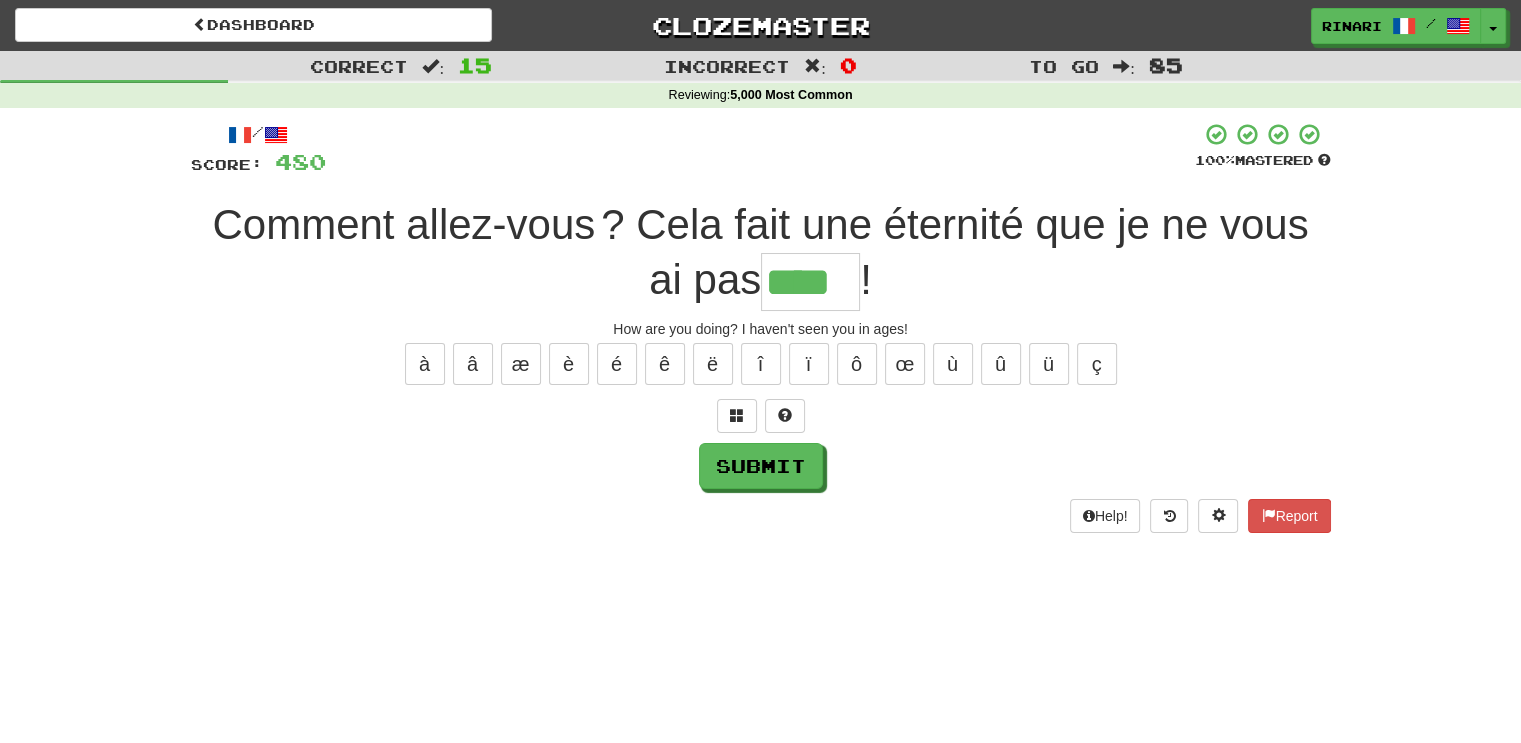 type on "****" 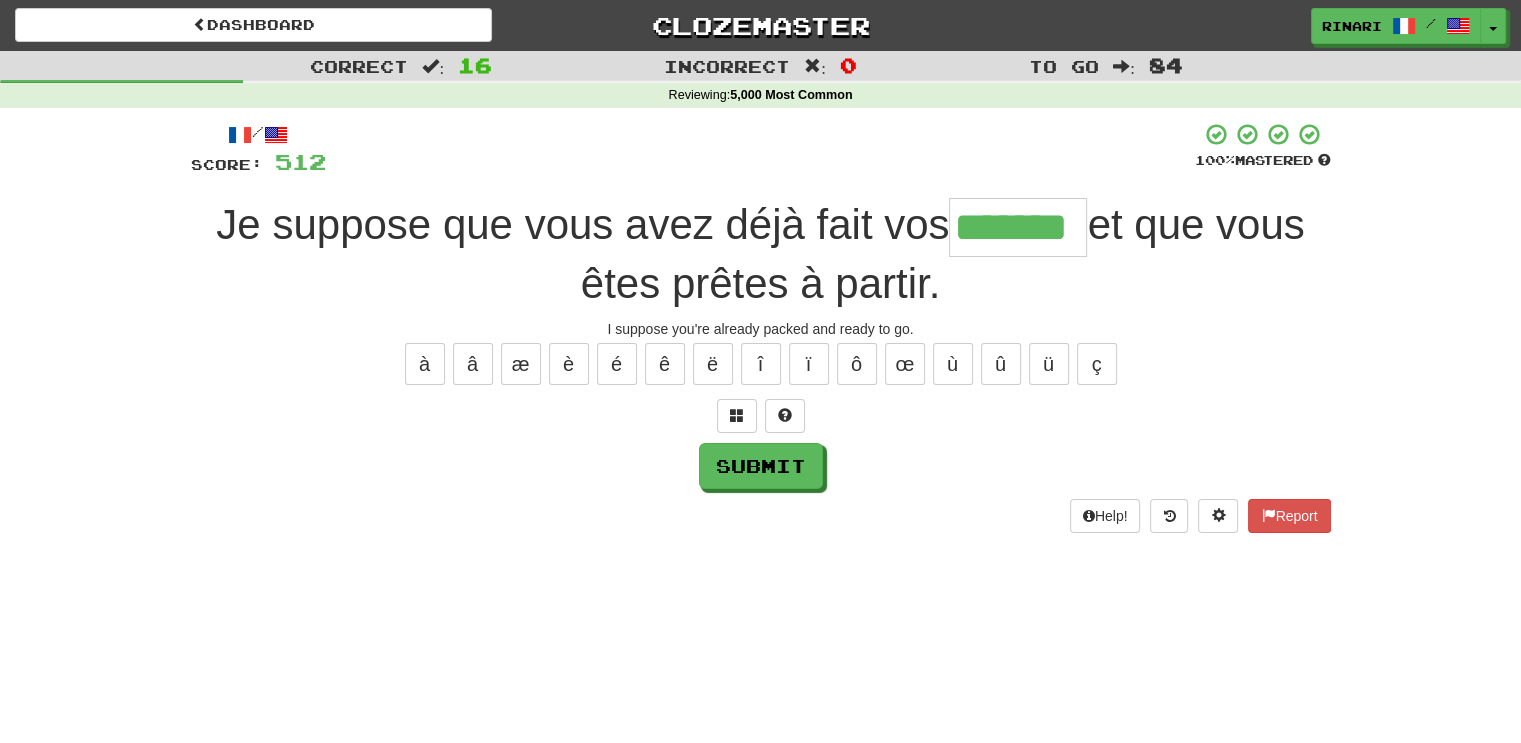 type on "*******" 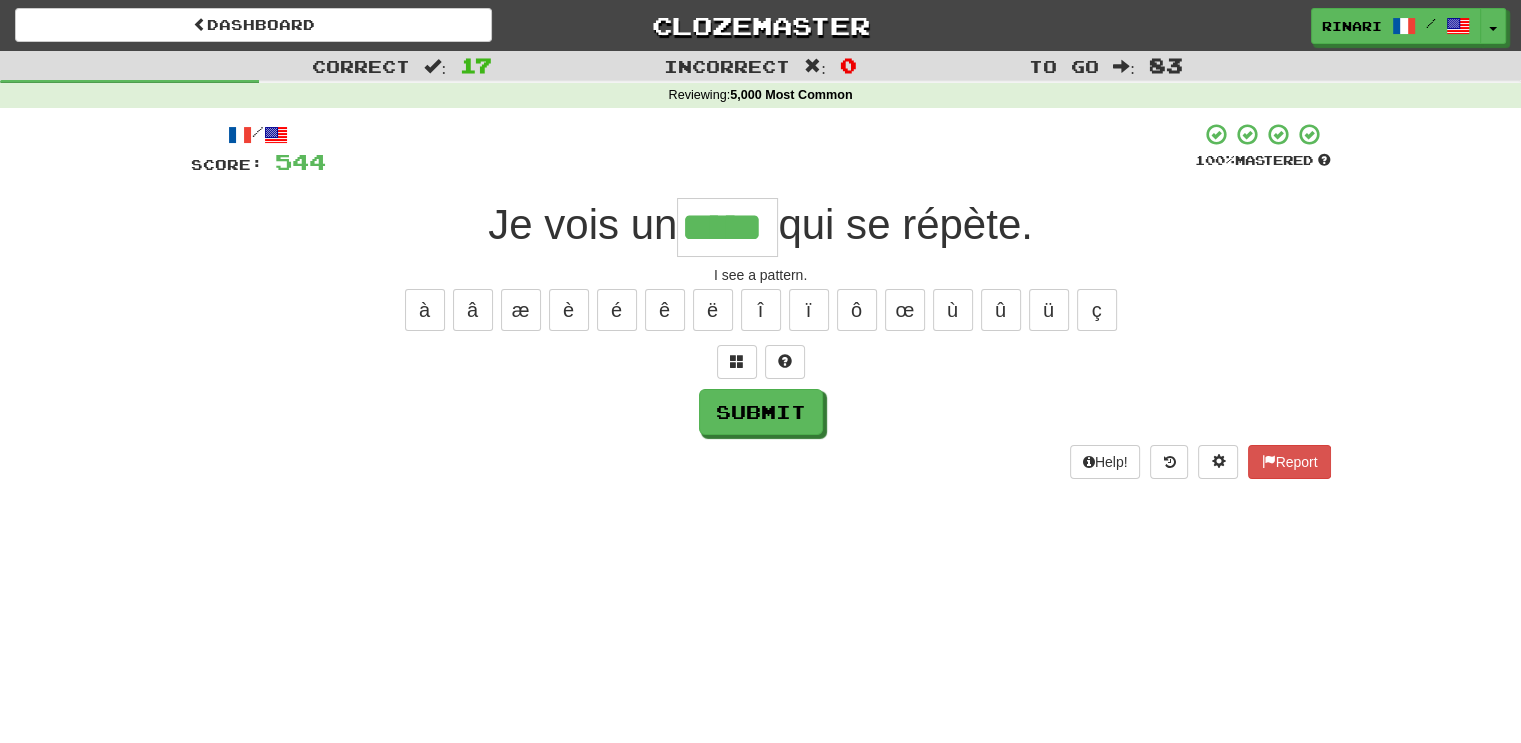 type on "*****" 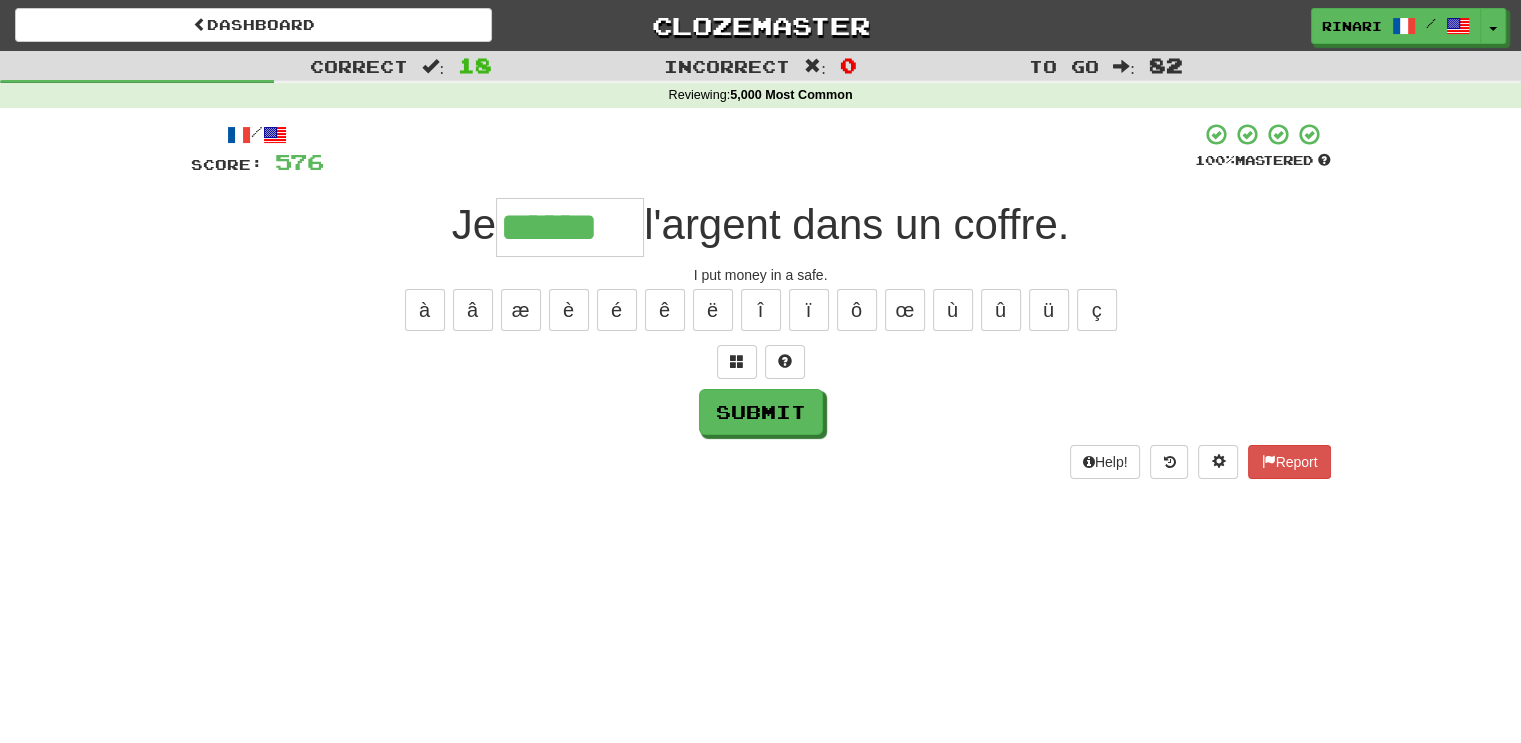 type on "******" 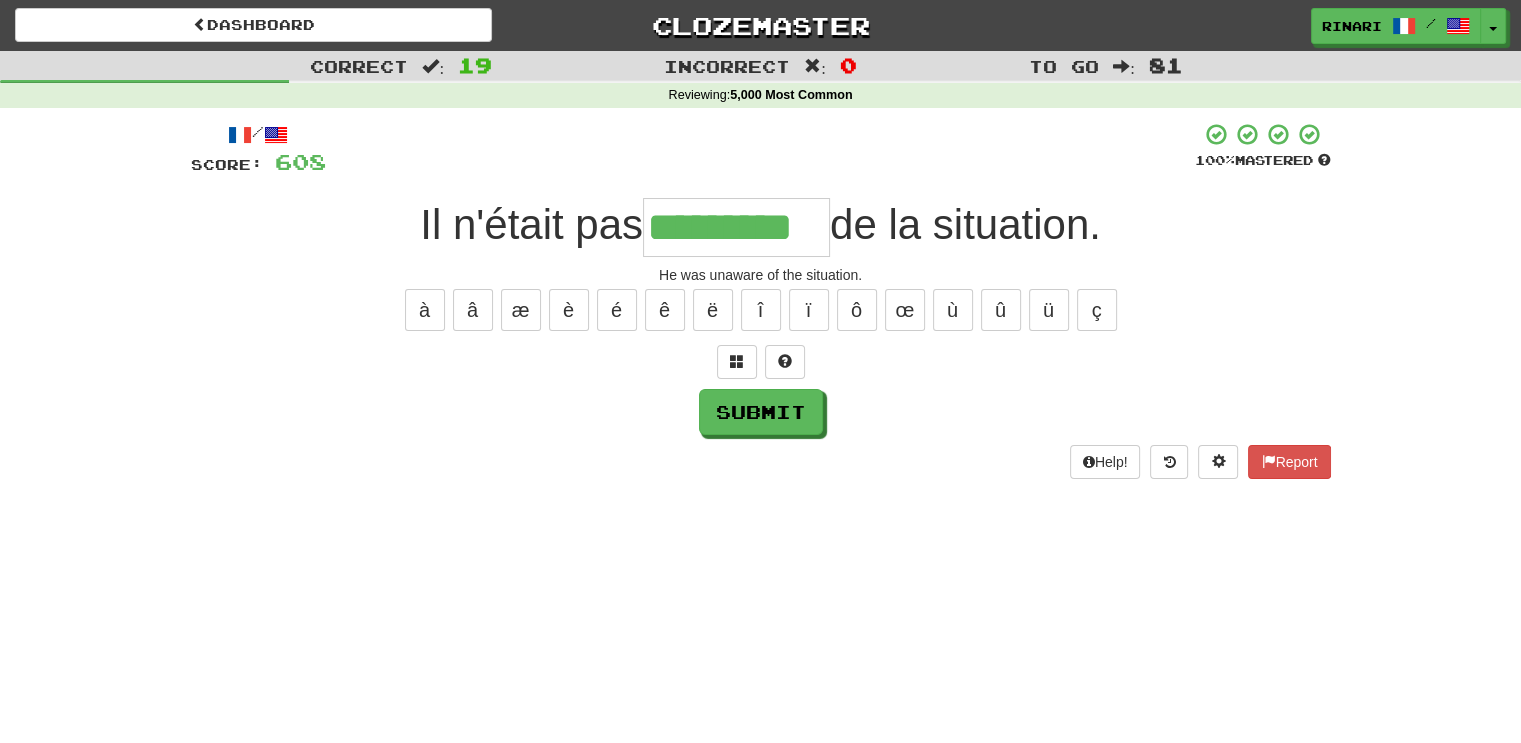 type on "*********" 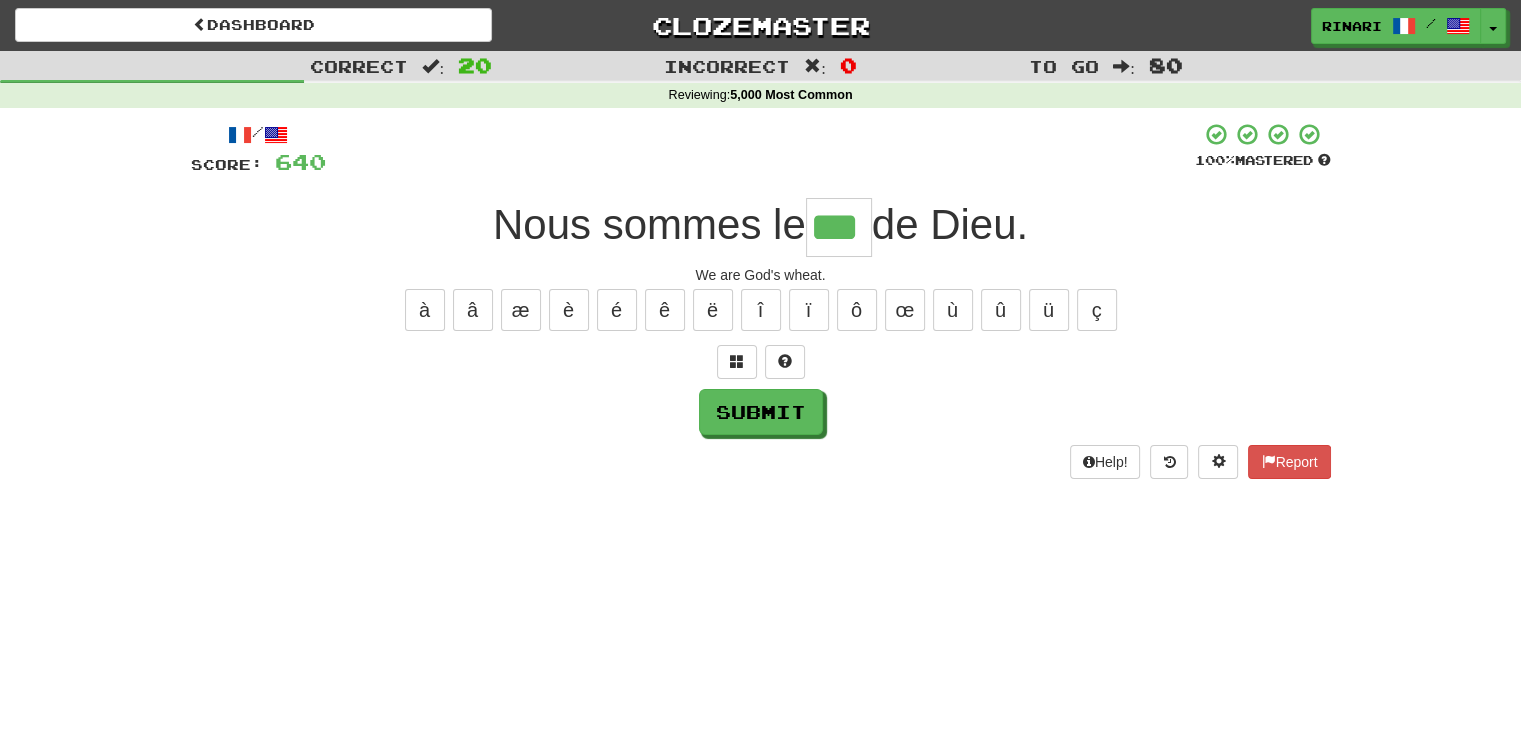 type on "***" 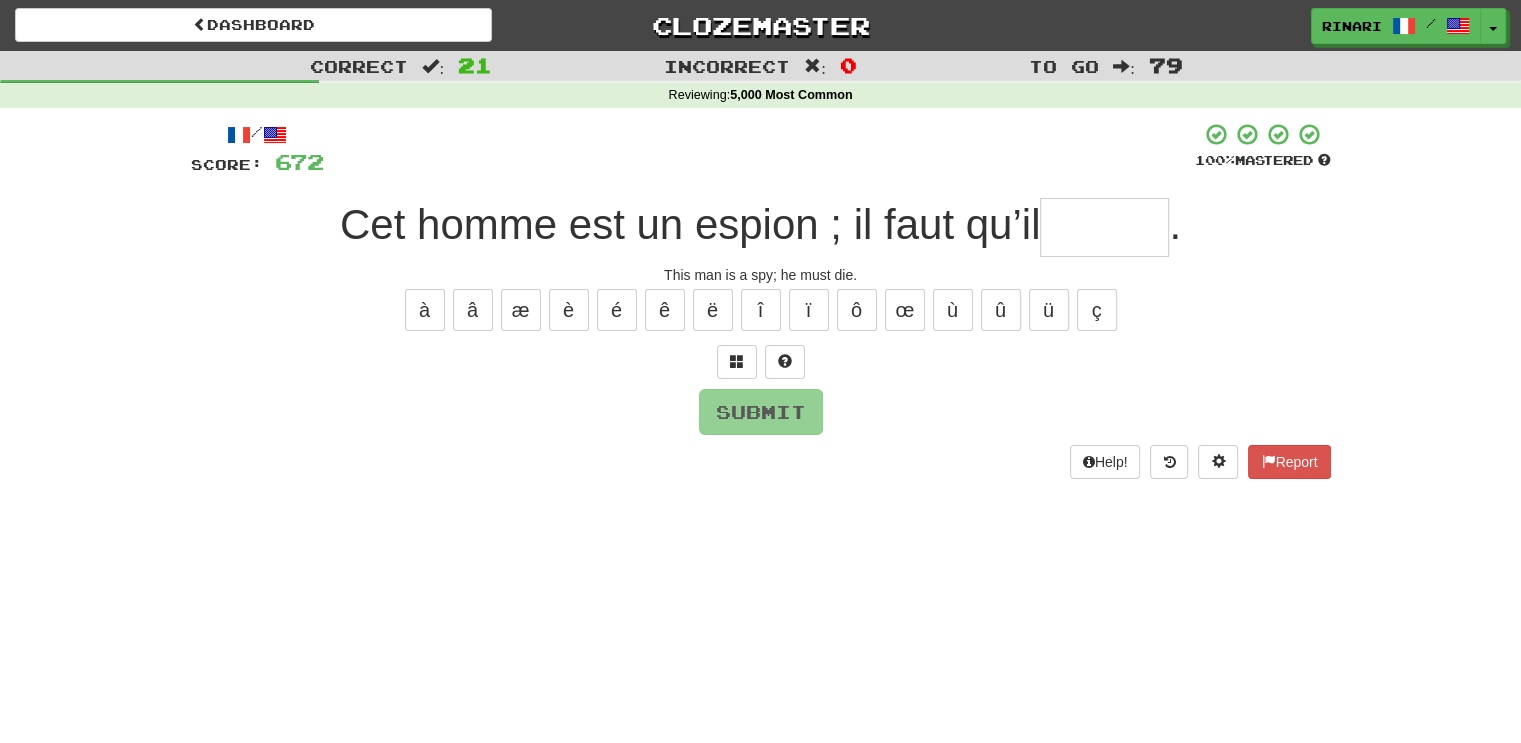 type on "*" 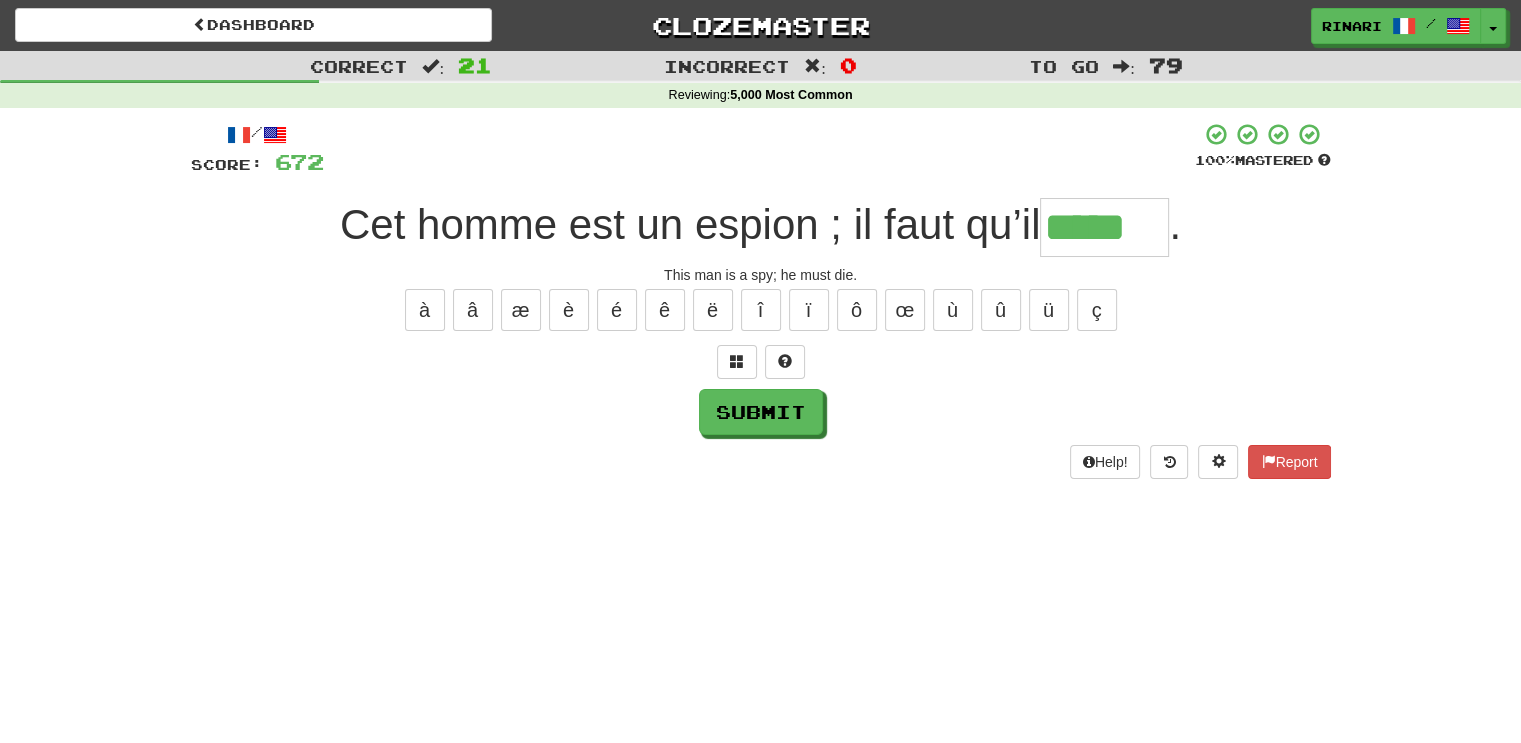 type on "*****" 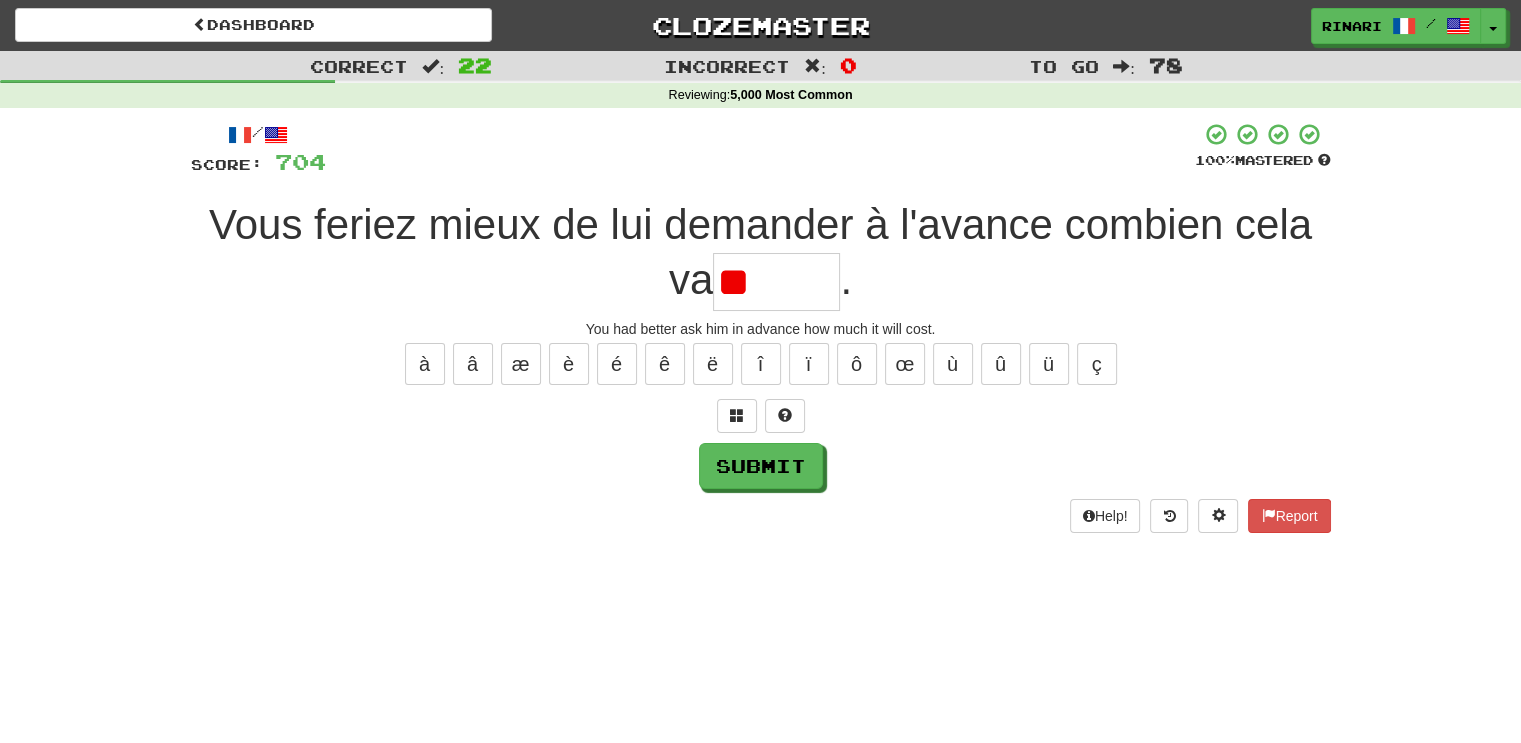 type on "*" 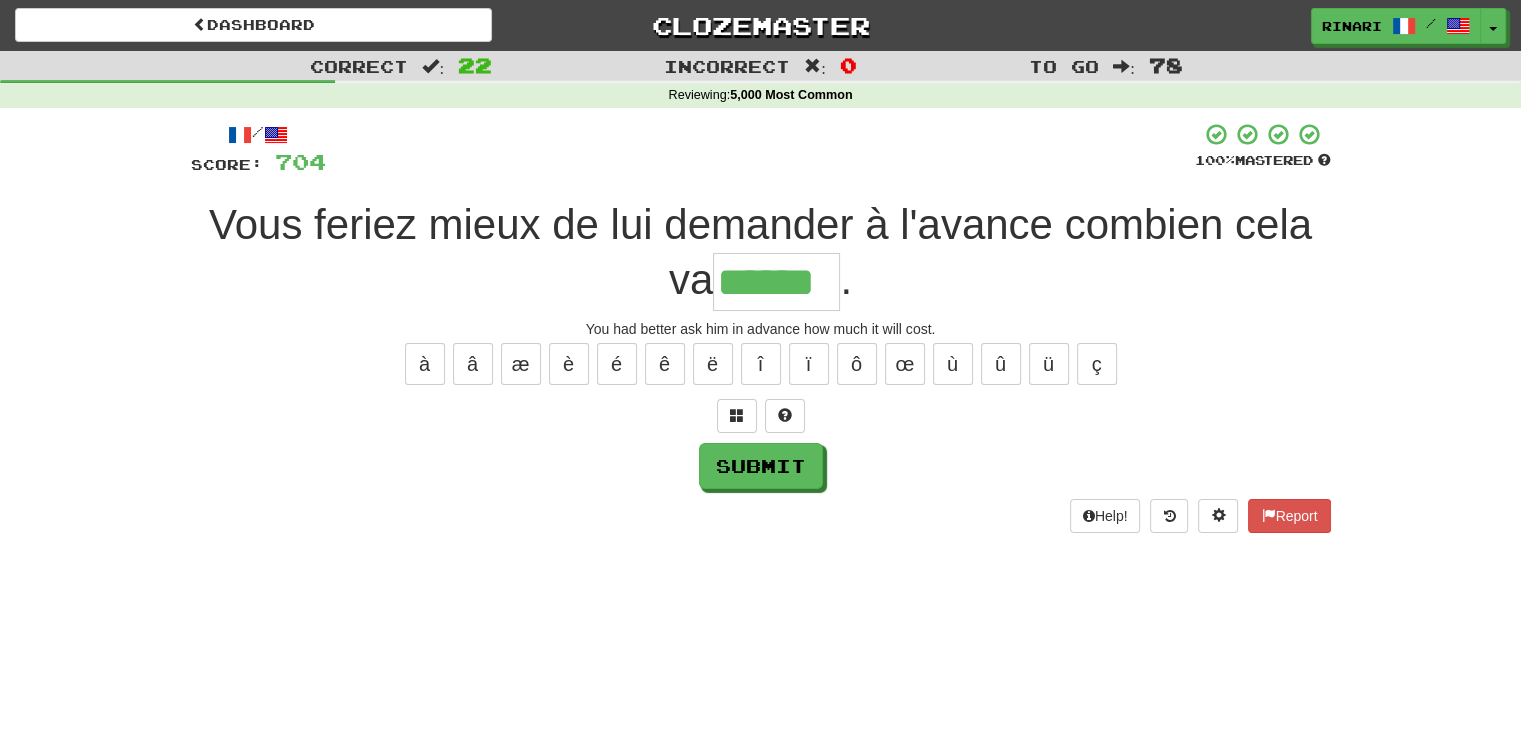 type on "******" 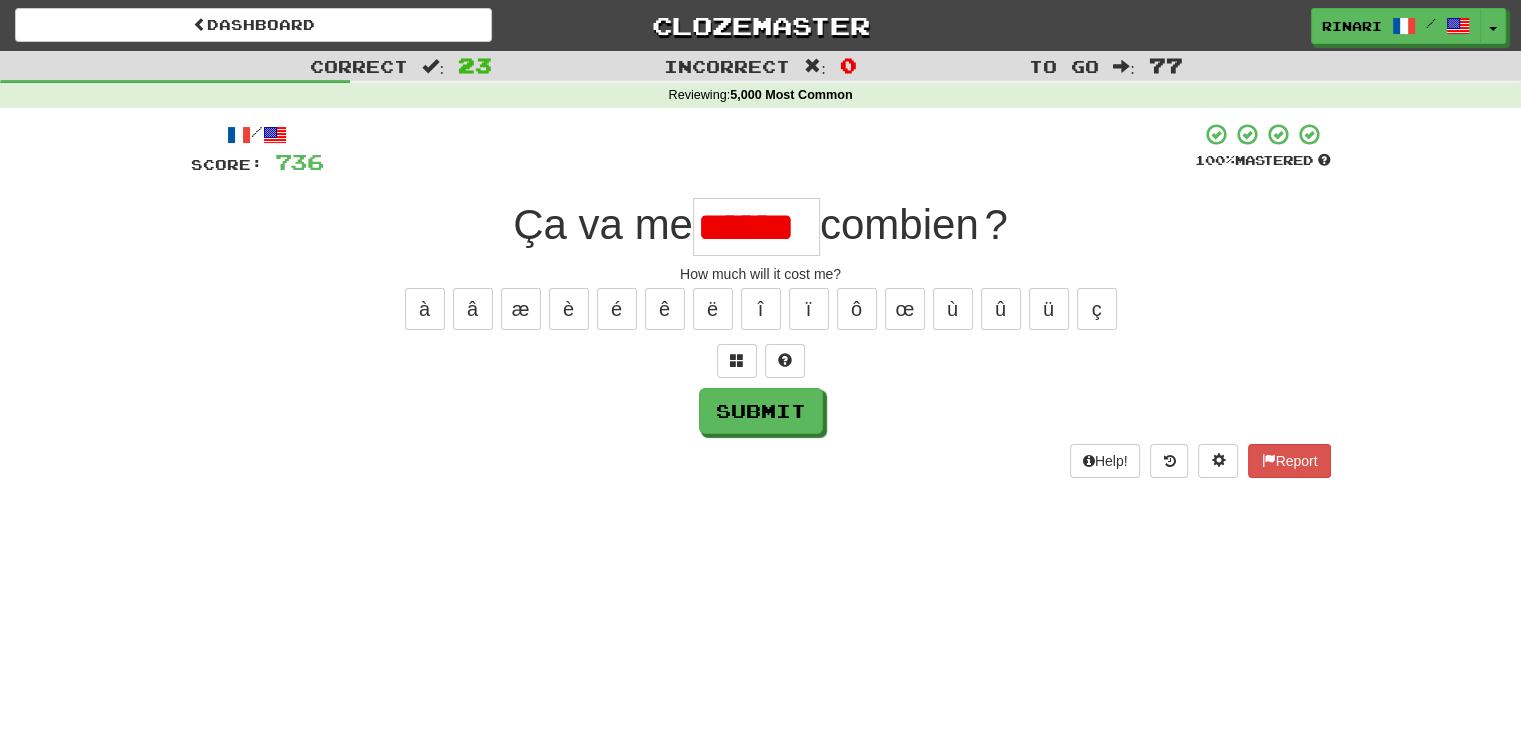 scroll, scrollTop: 0, scrollLeft: 0, axis: both 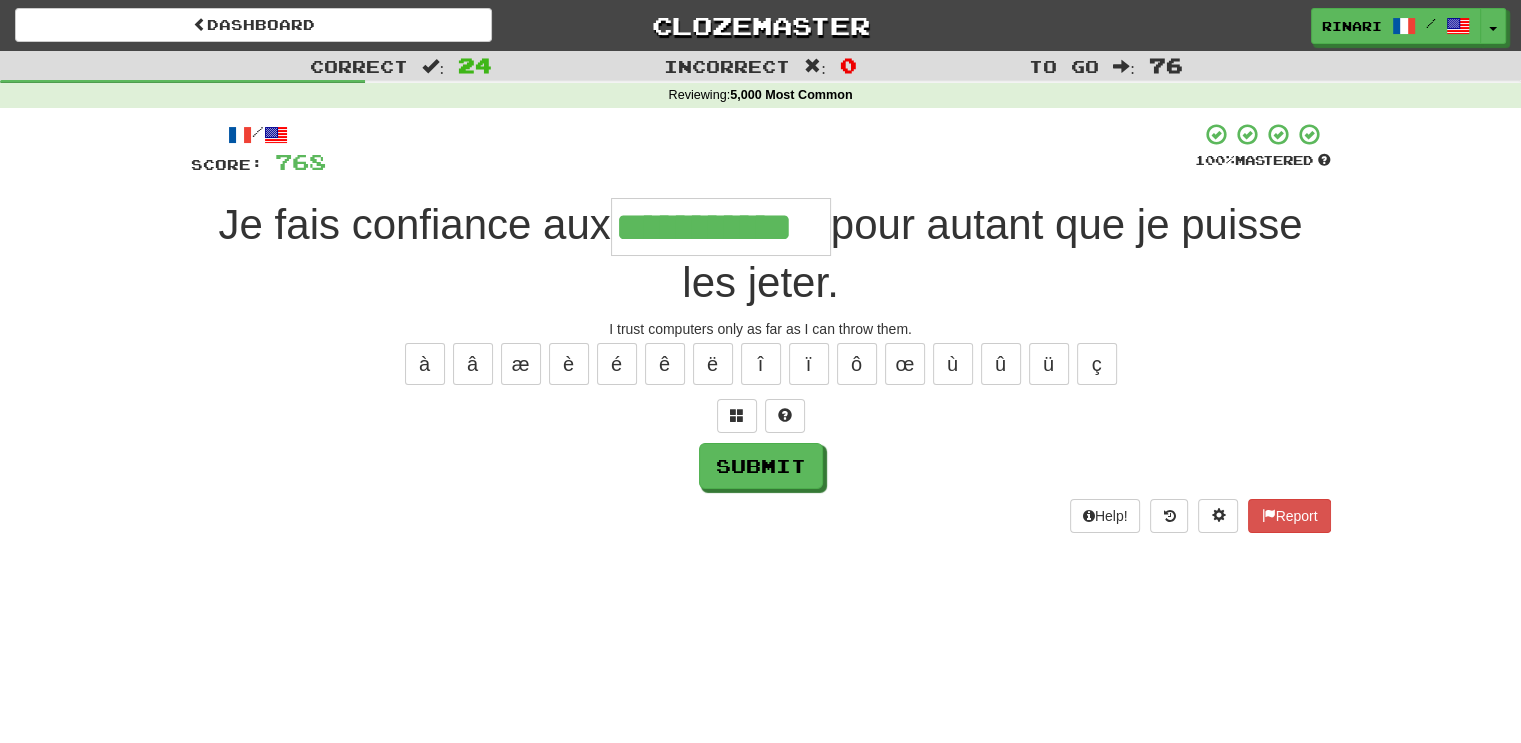 type on "**********" 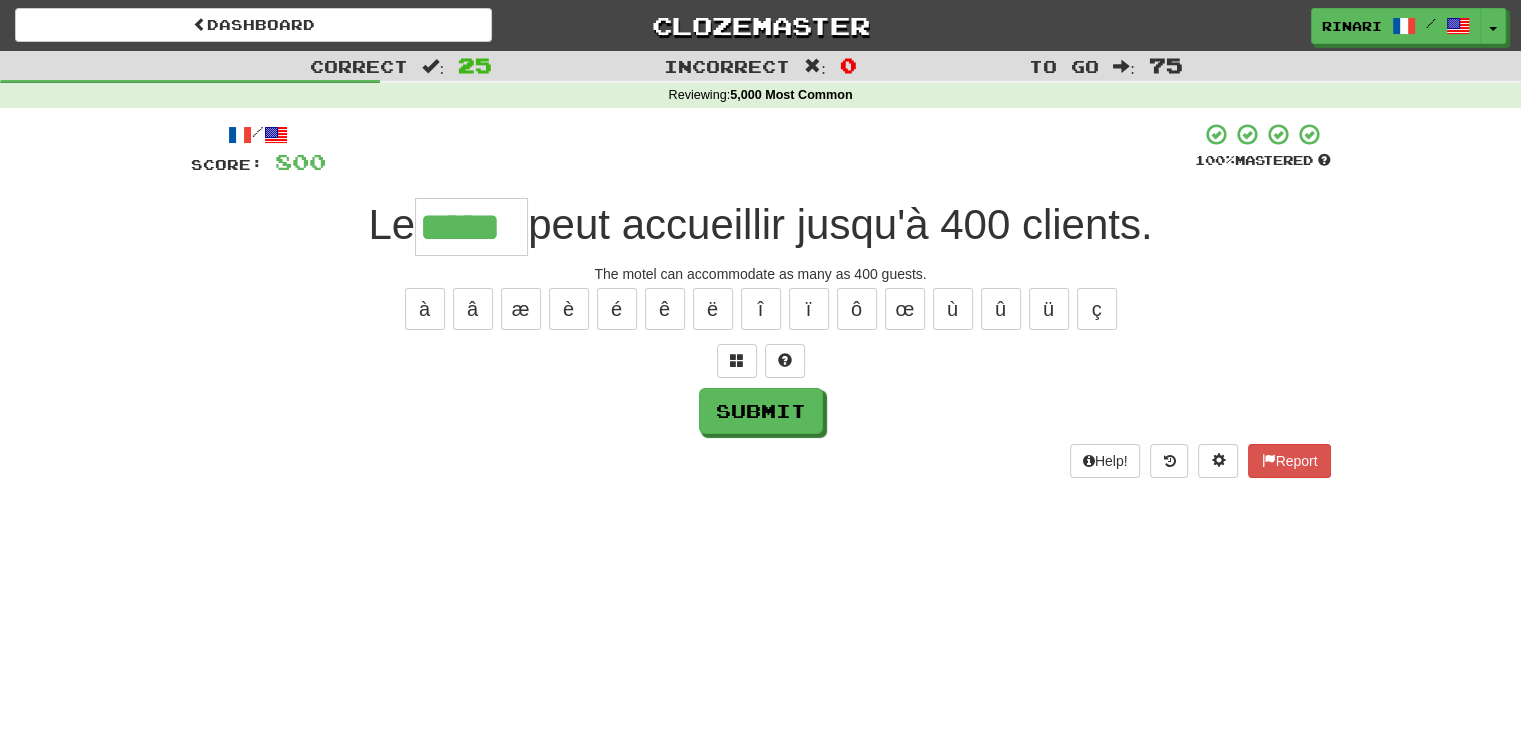 type on "*****" 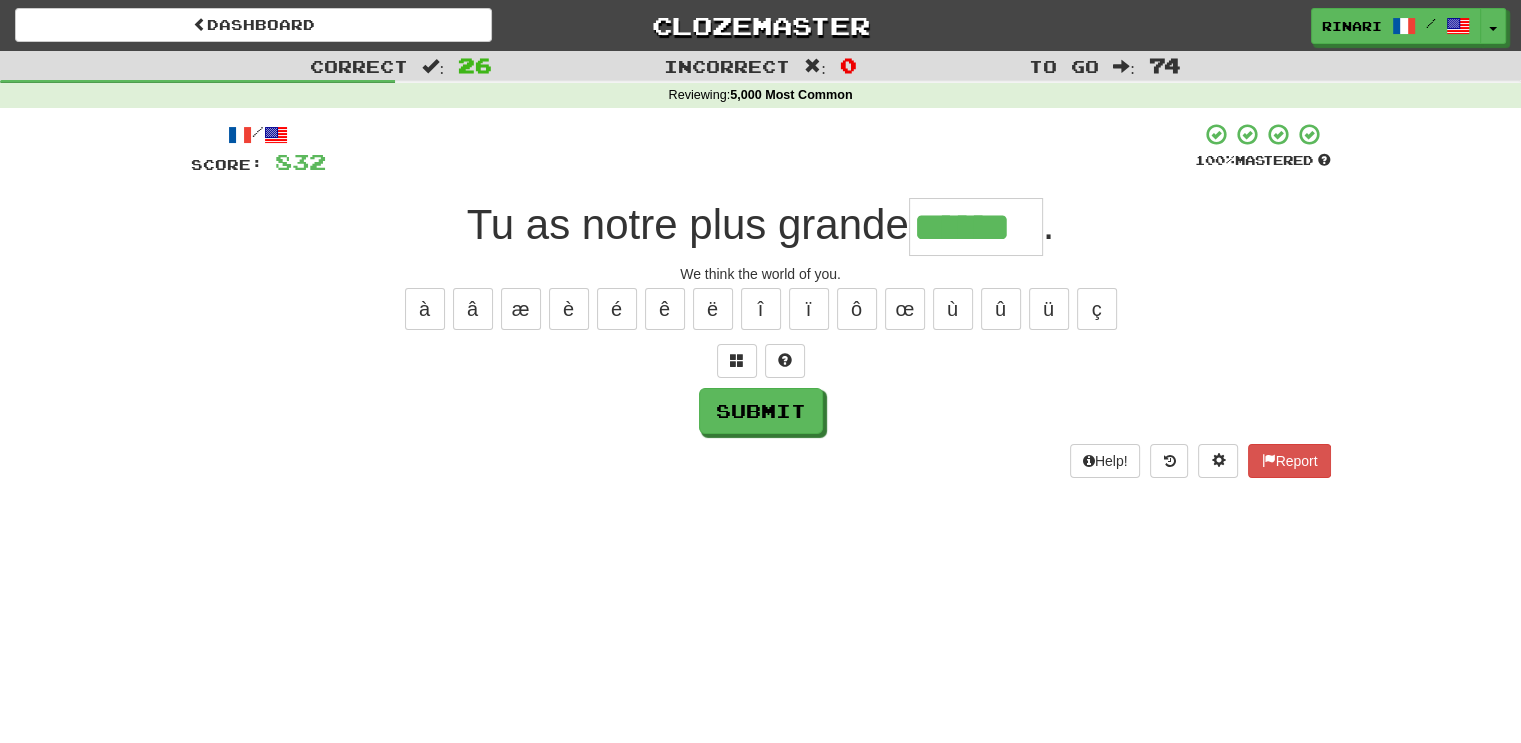 type on "******" 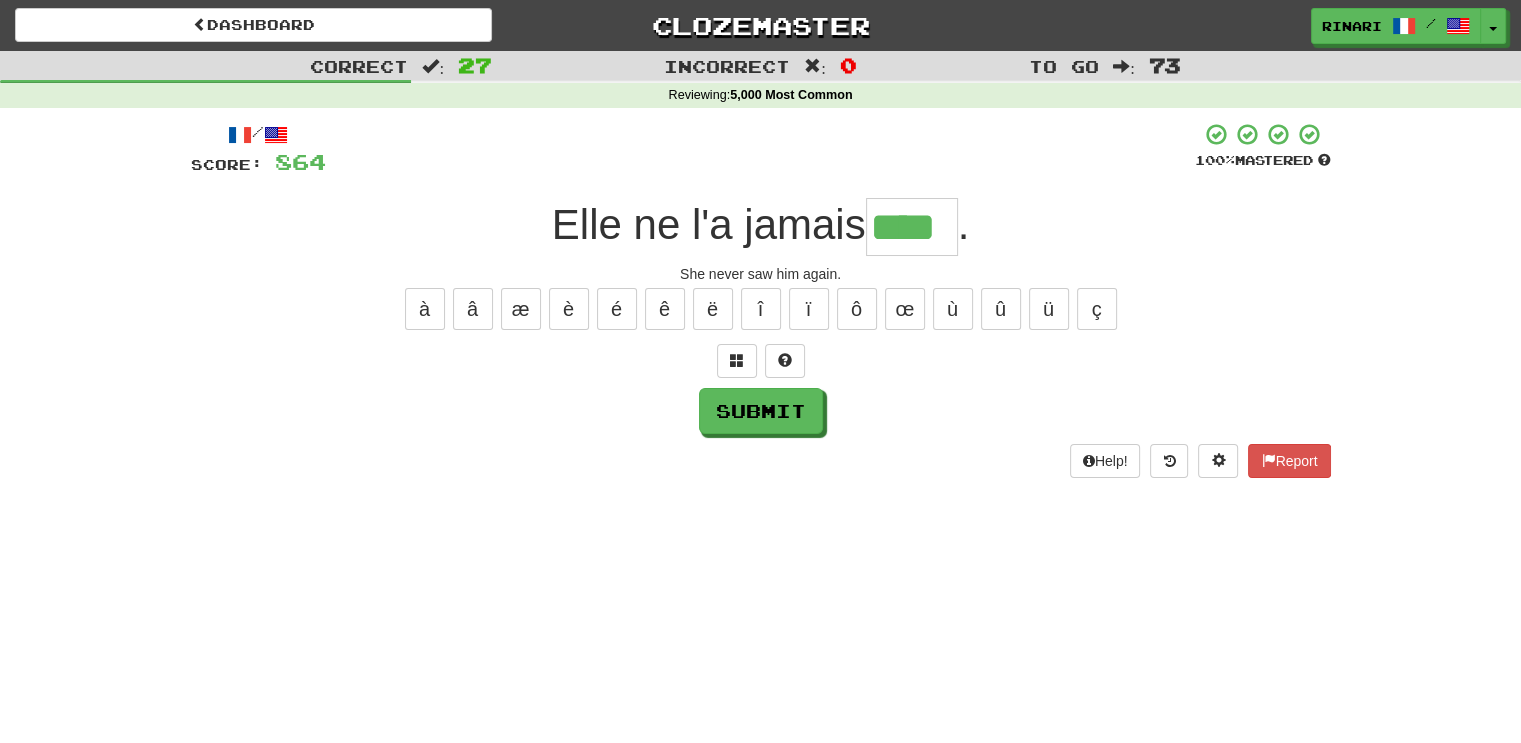 type on "****" 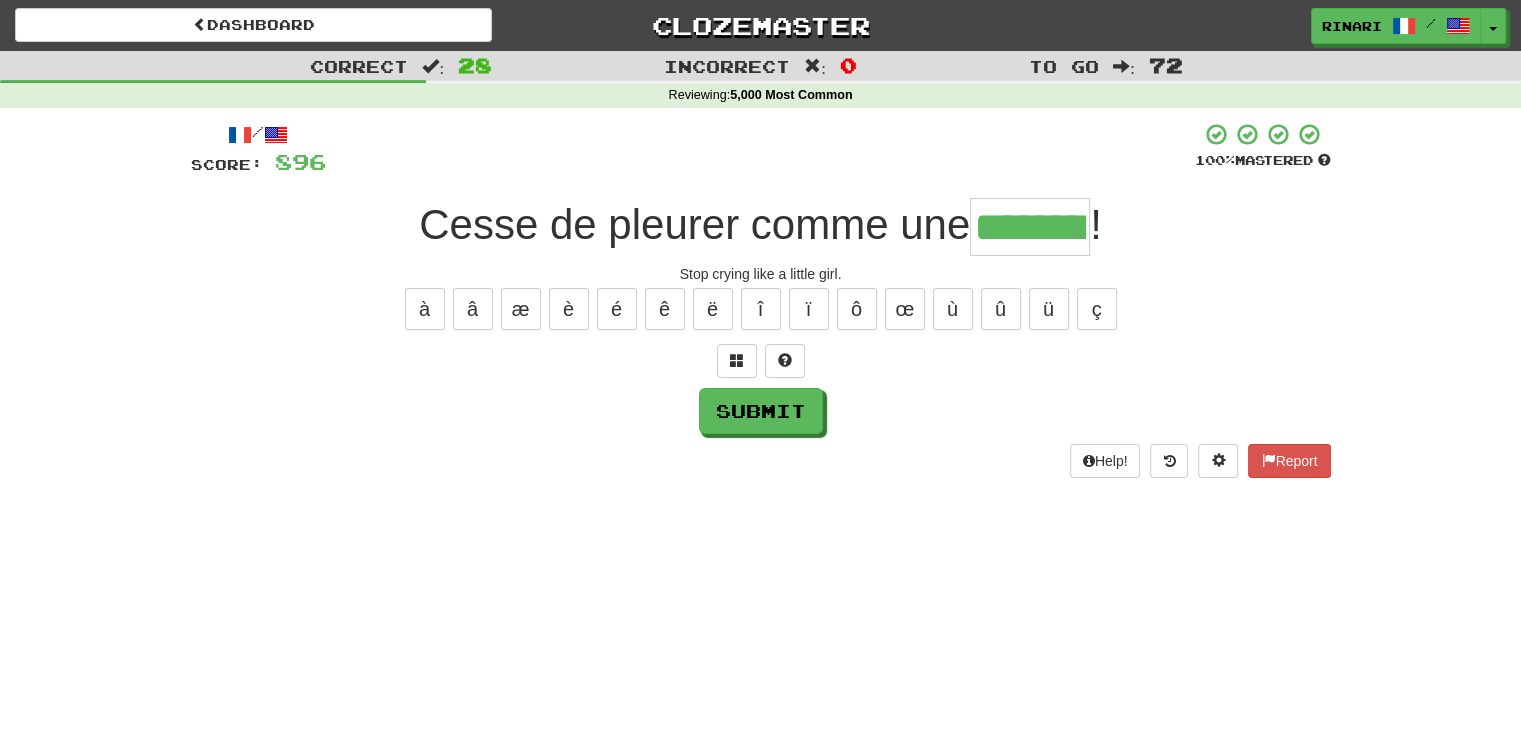 type on "********" 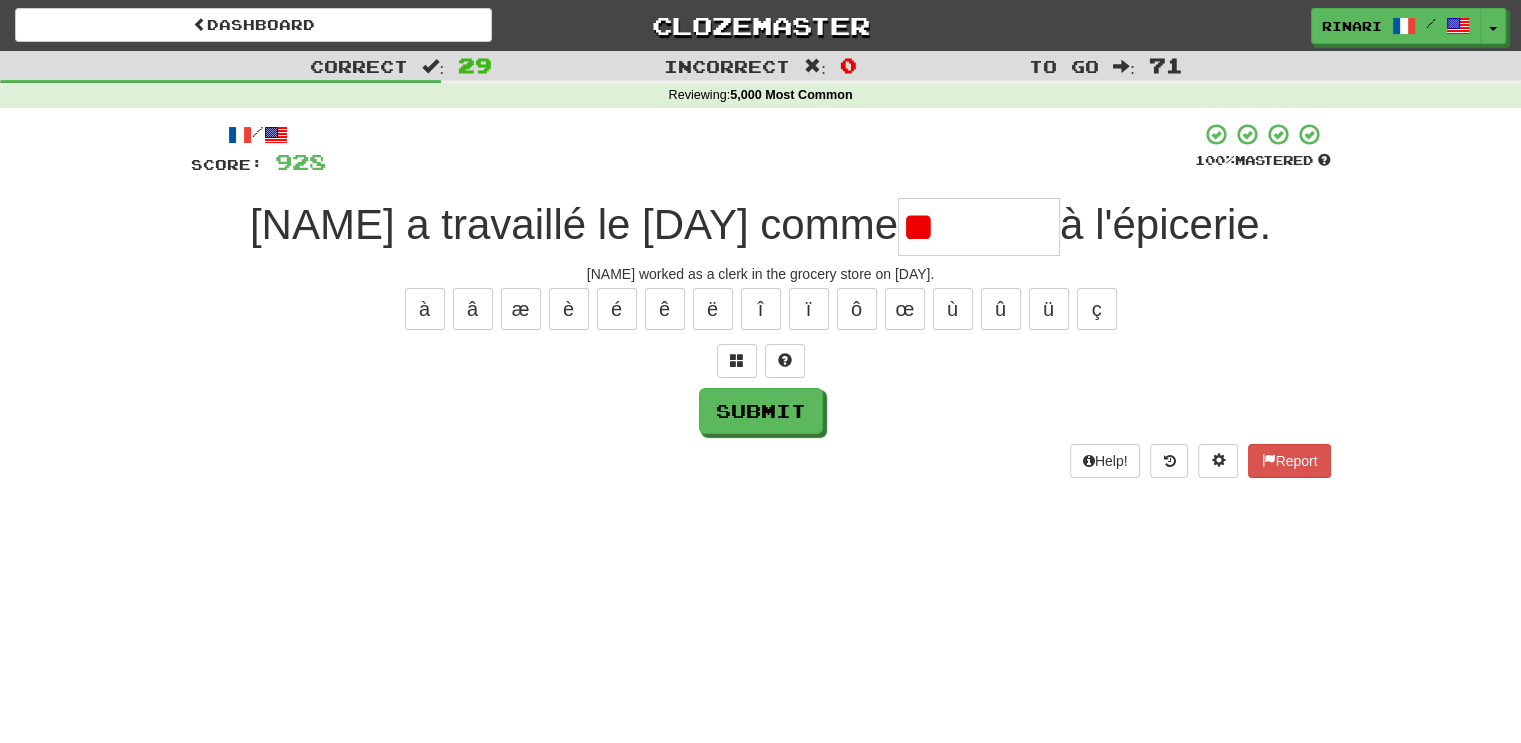 type on "*" 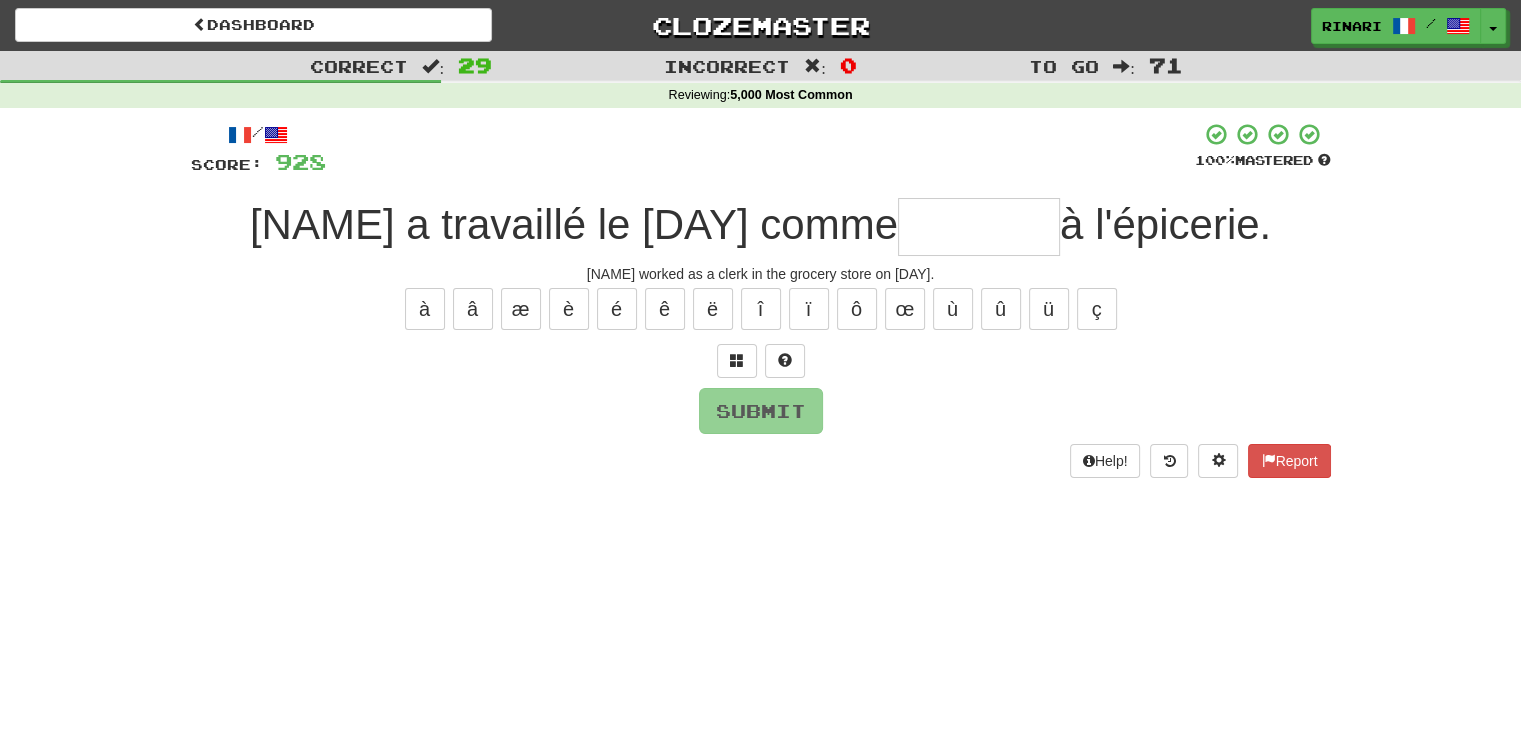 type on "*" 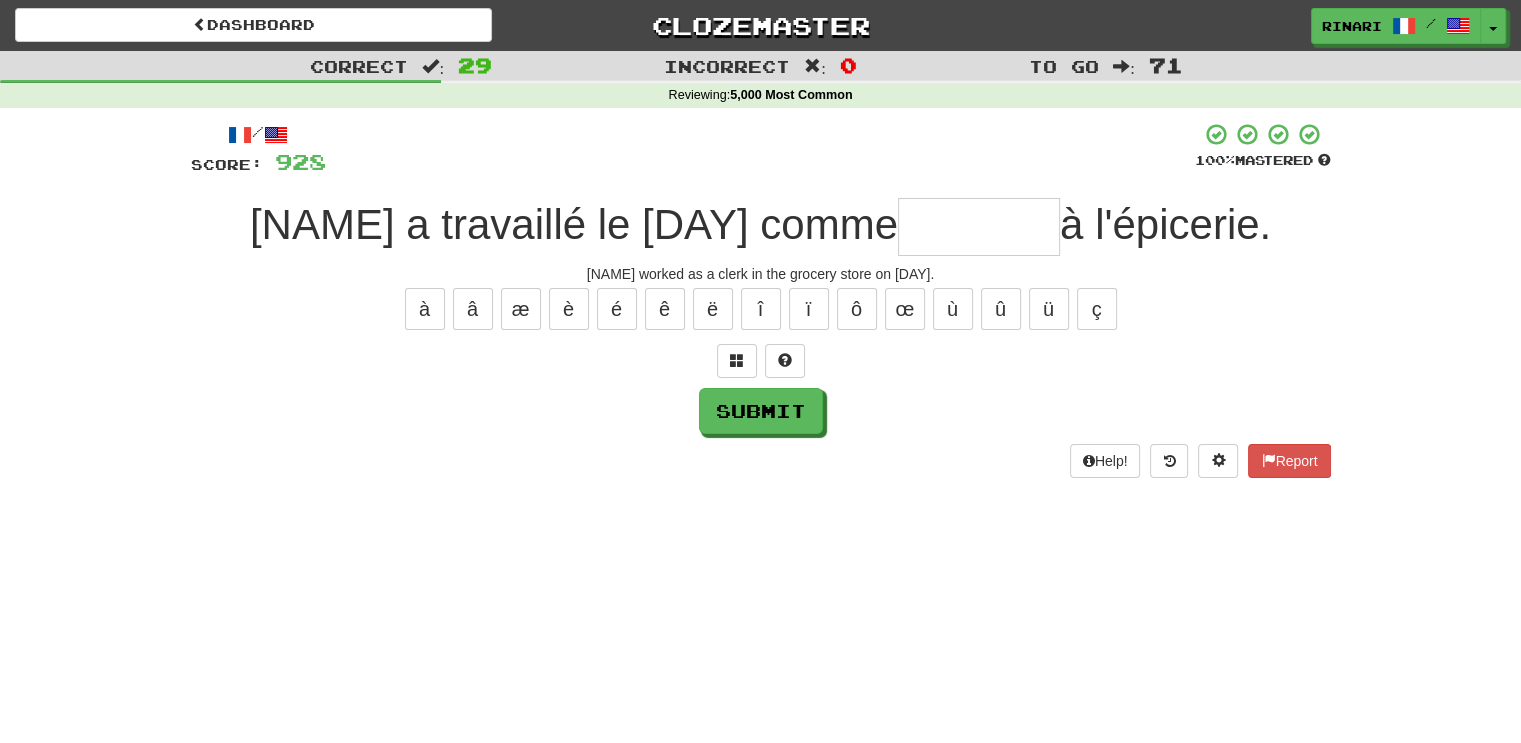 type on "*" 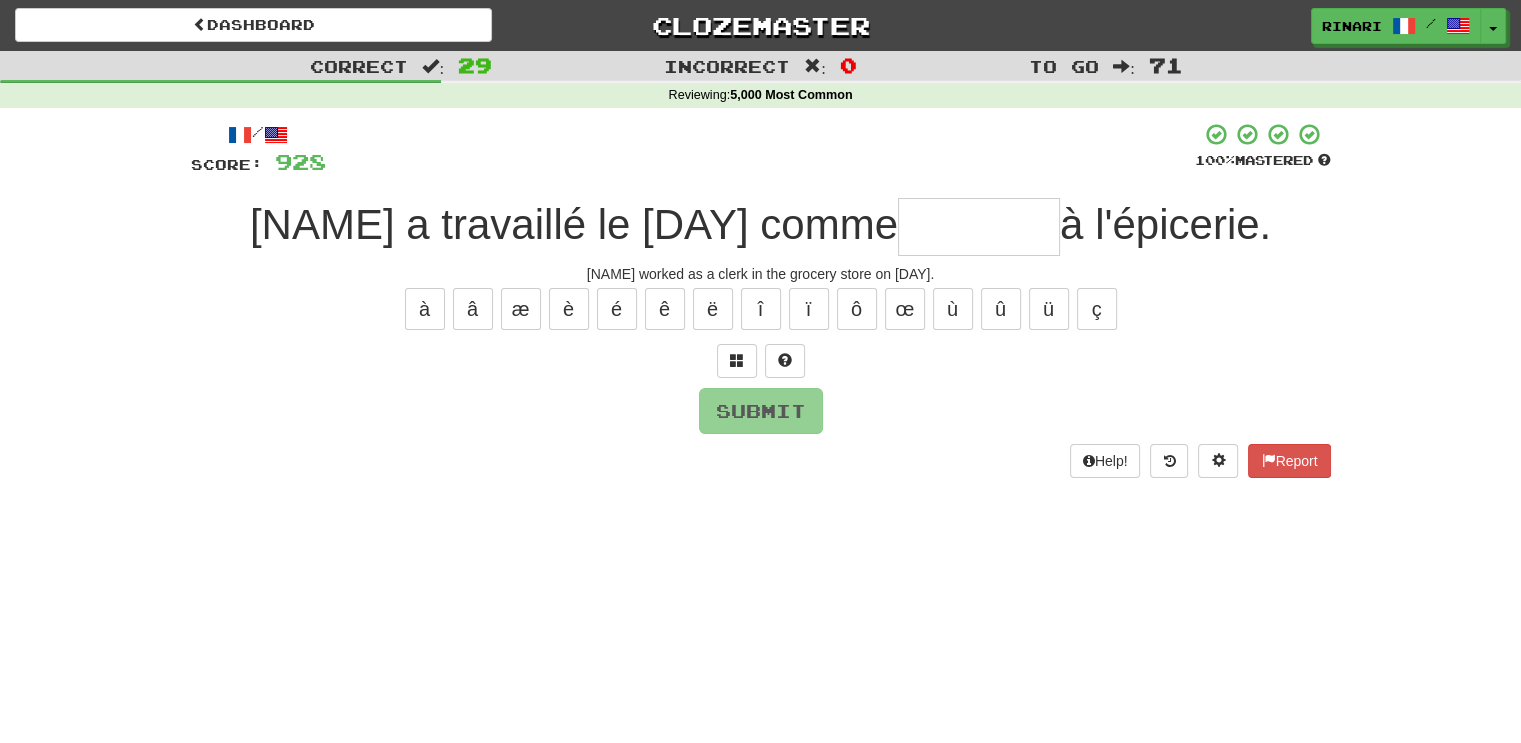 type on "*" 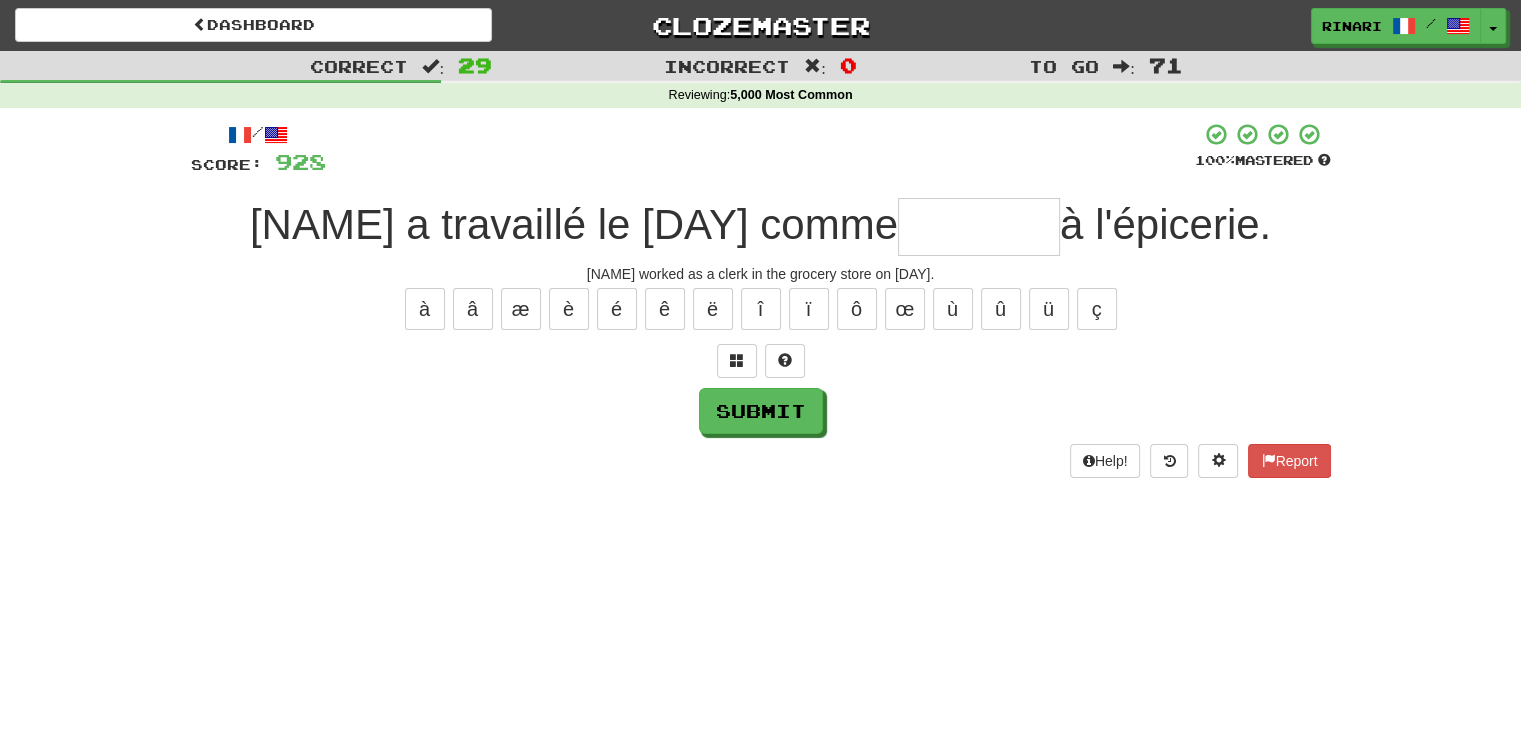 type on "*" 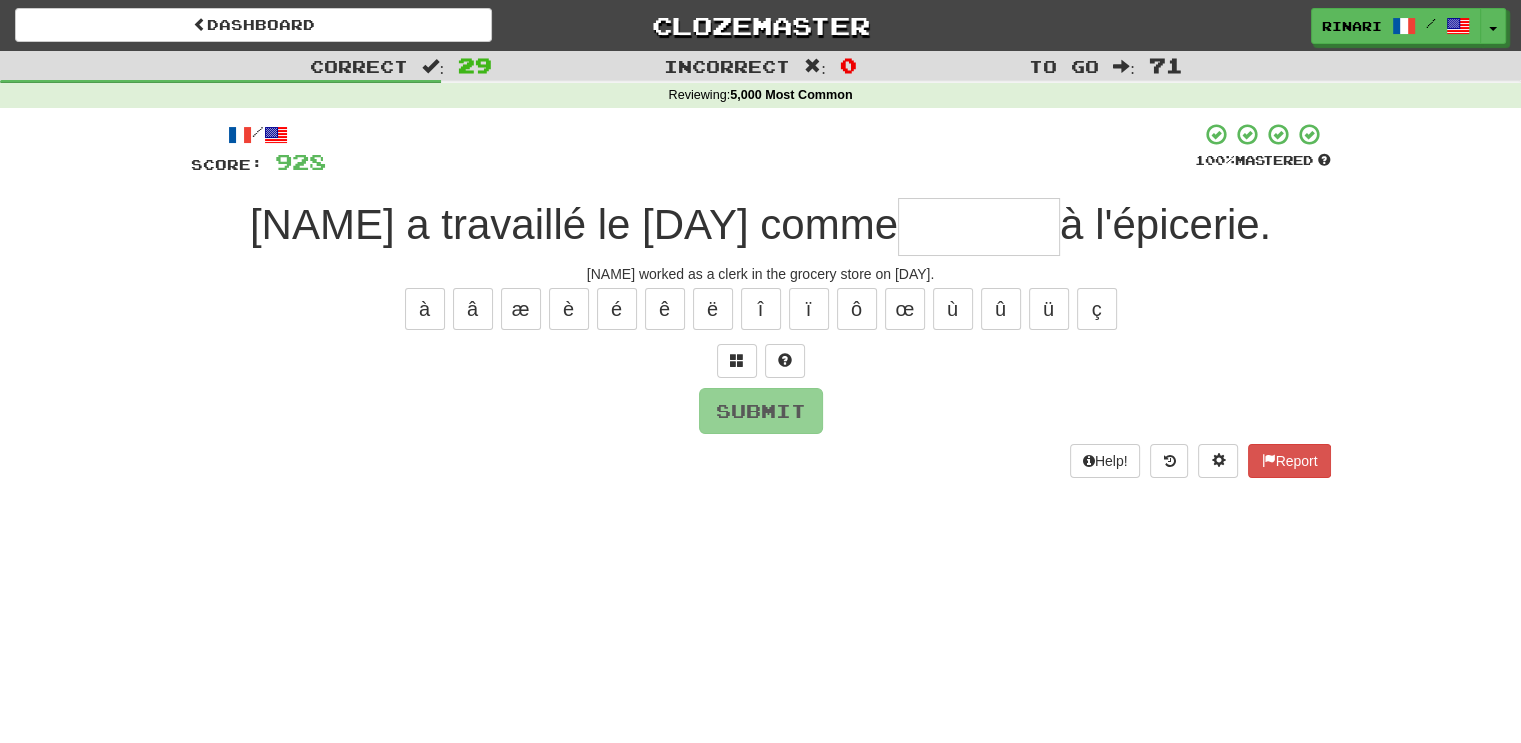 type on "*" 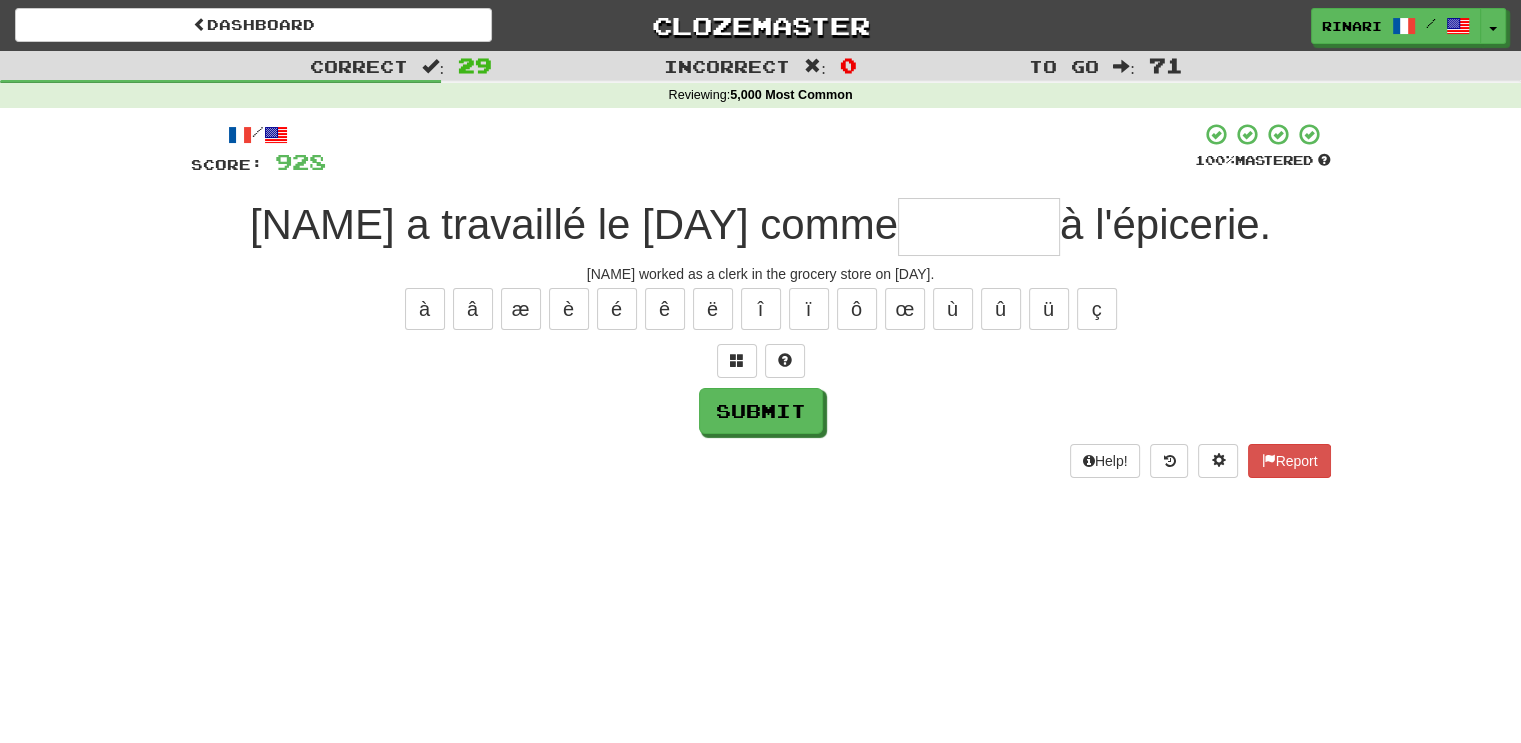 type on "*" 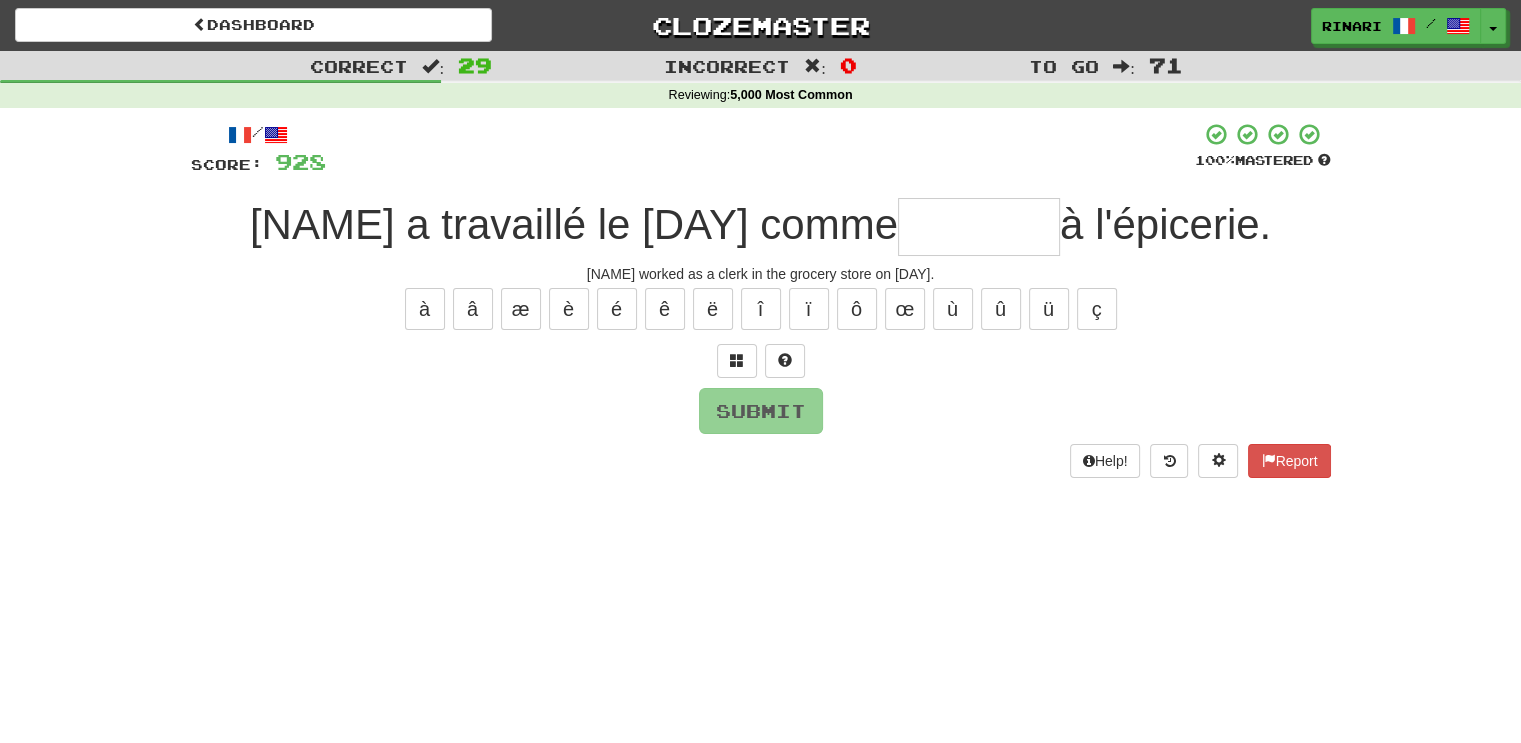 type on "*" 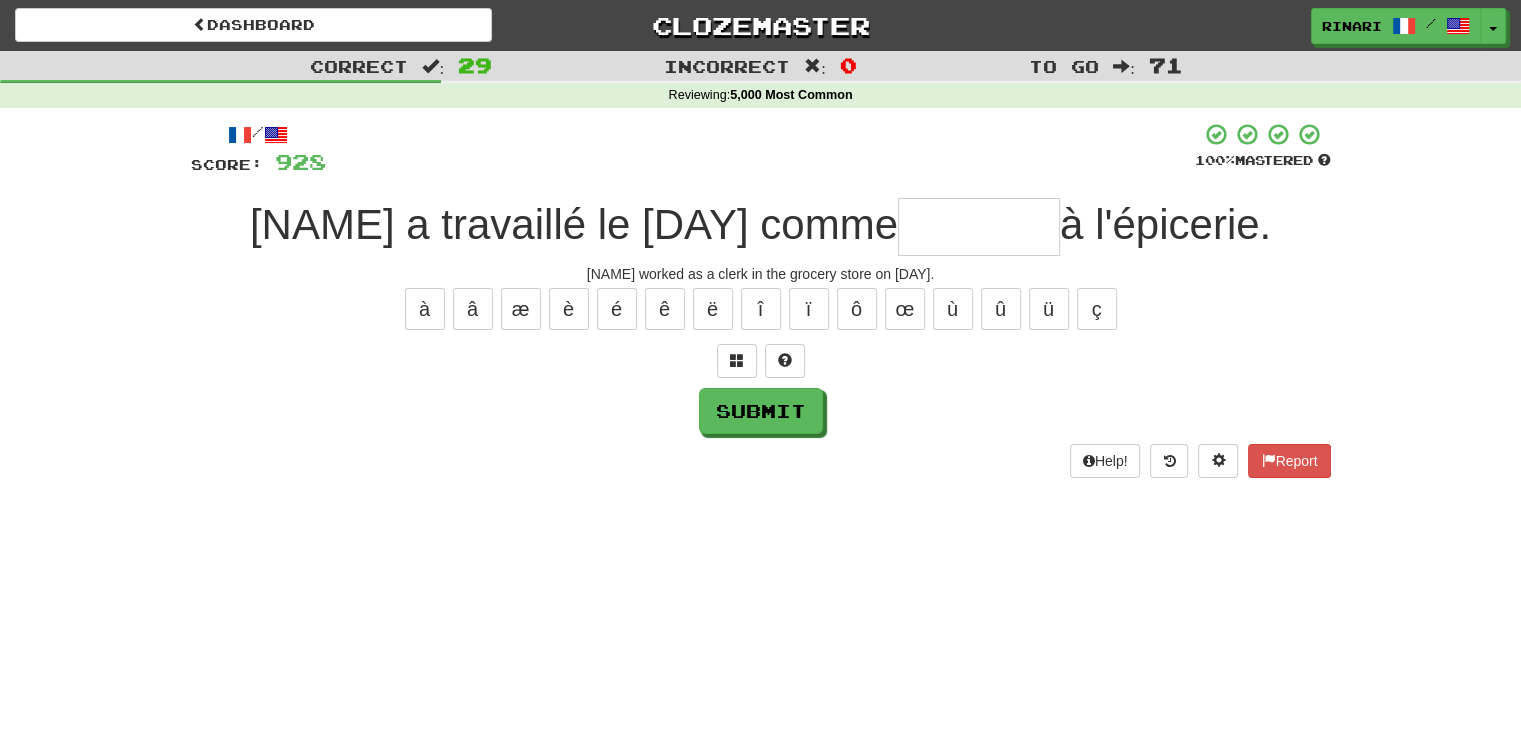 type on "*" 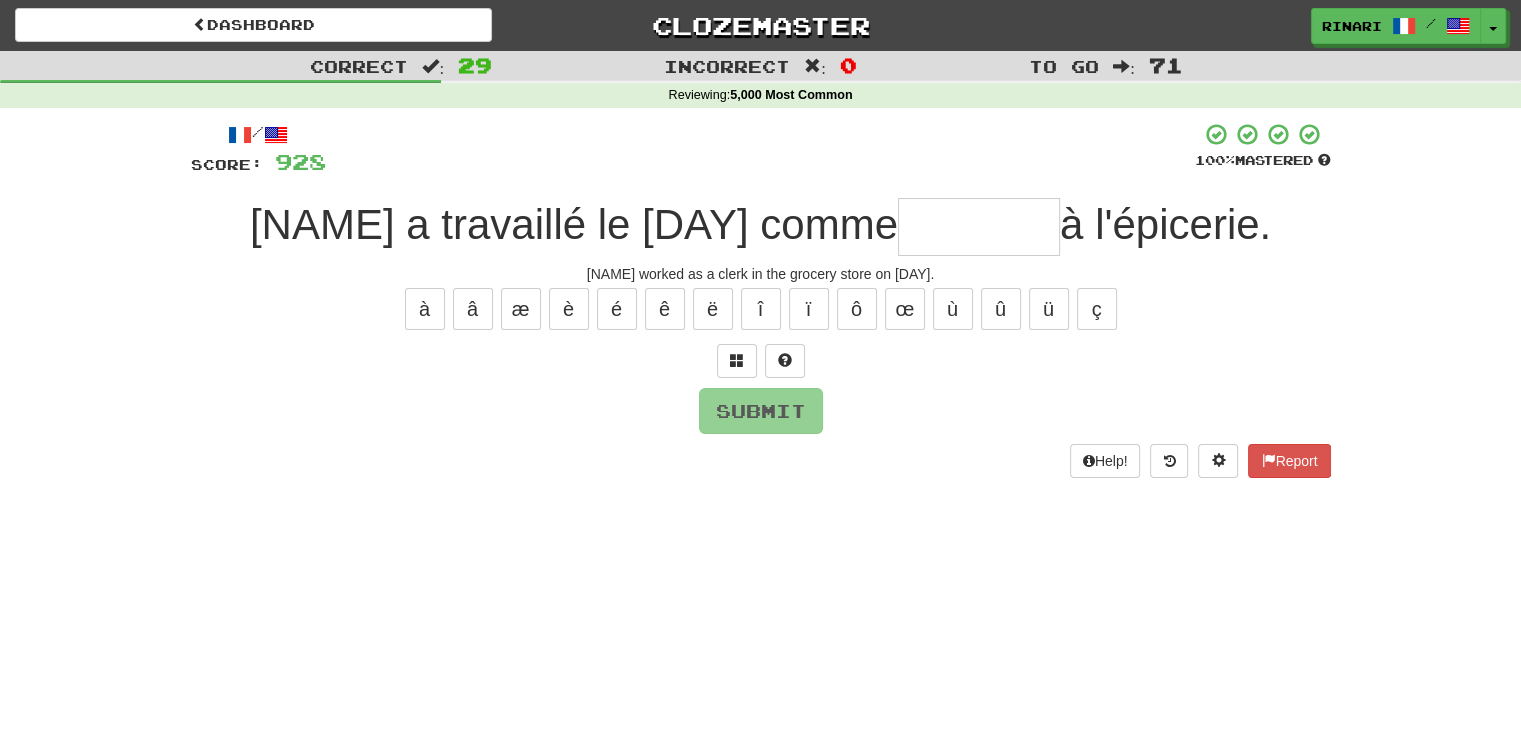 type on "*" 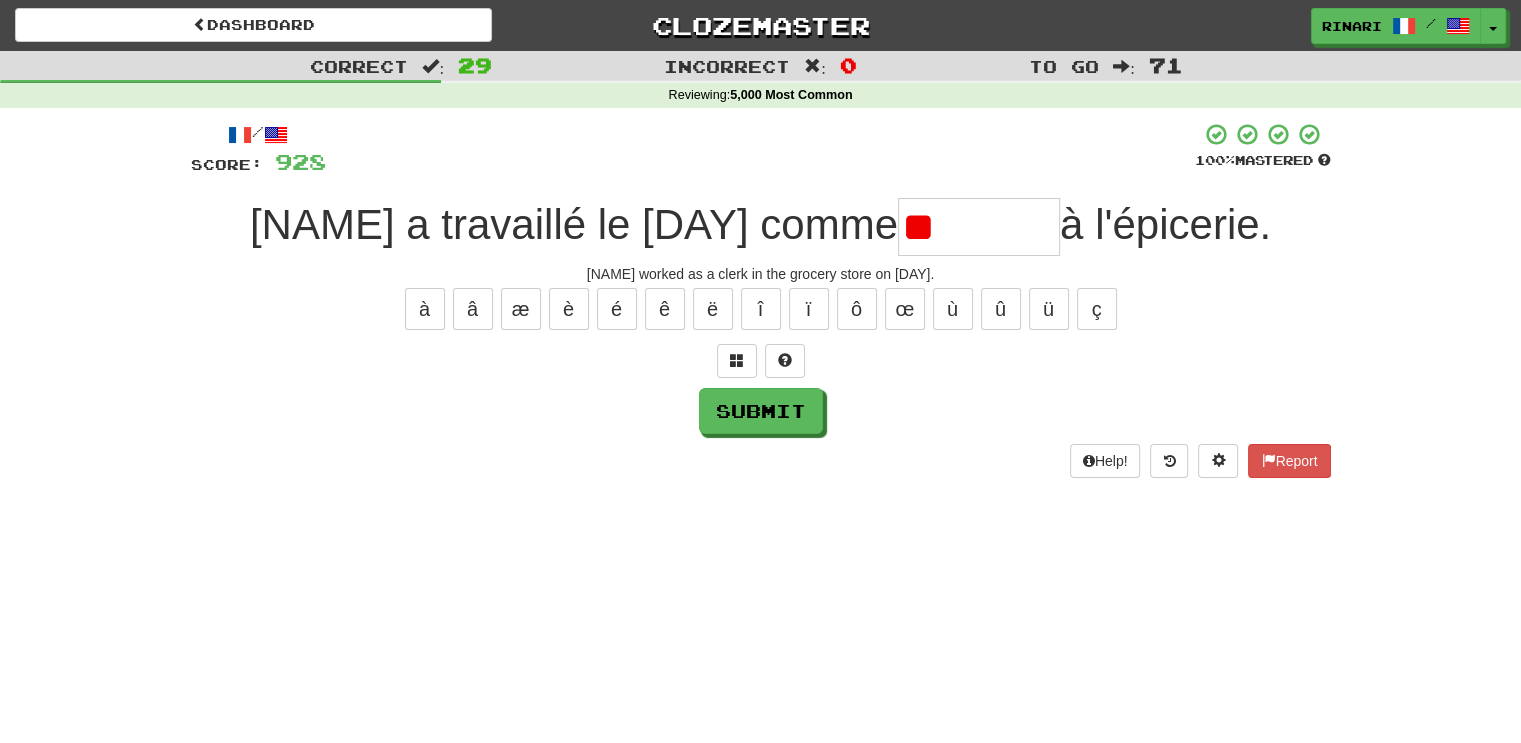 type on "*" 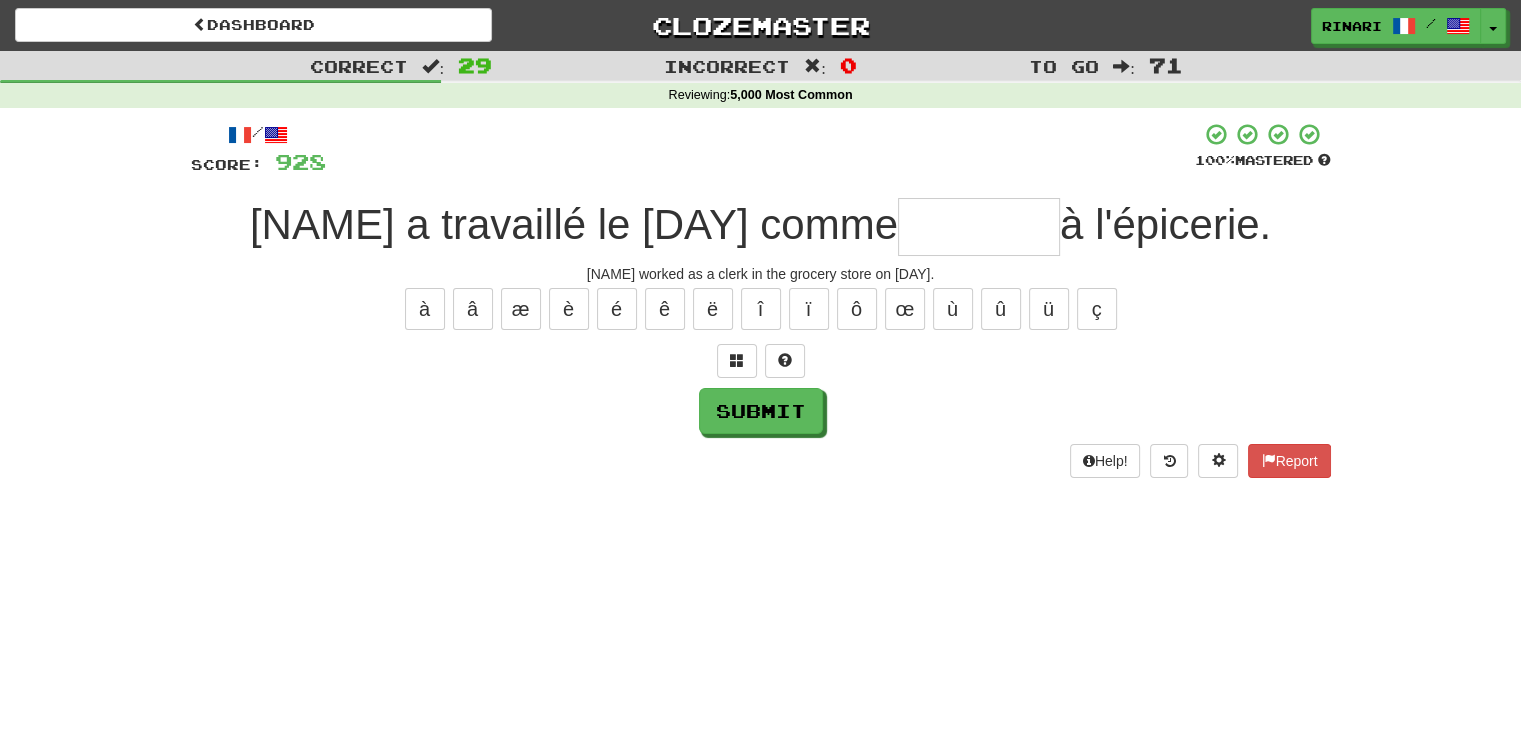 type on "*" 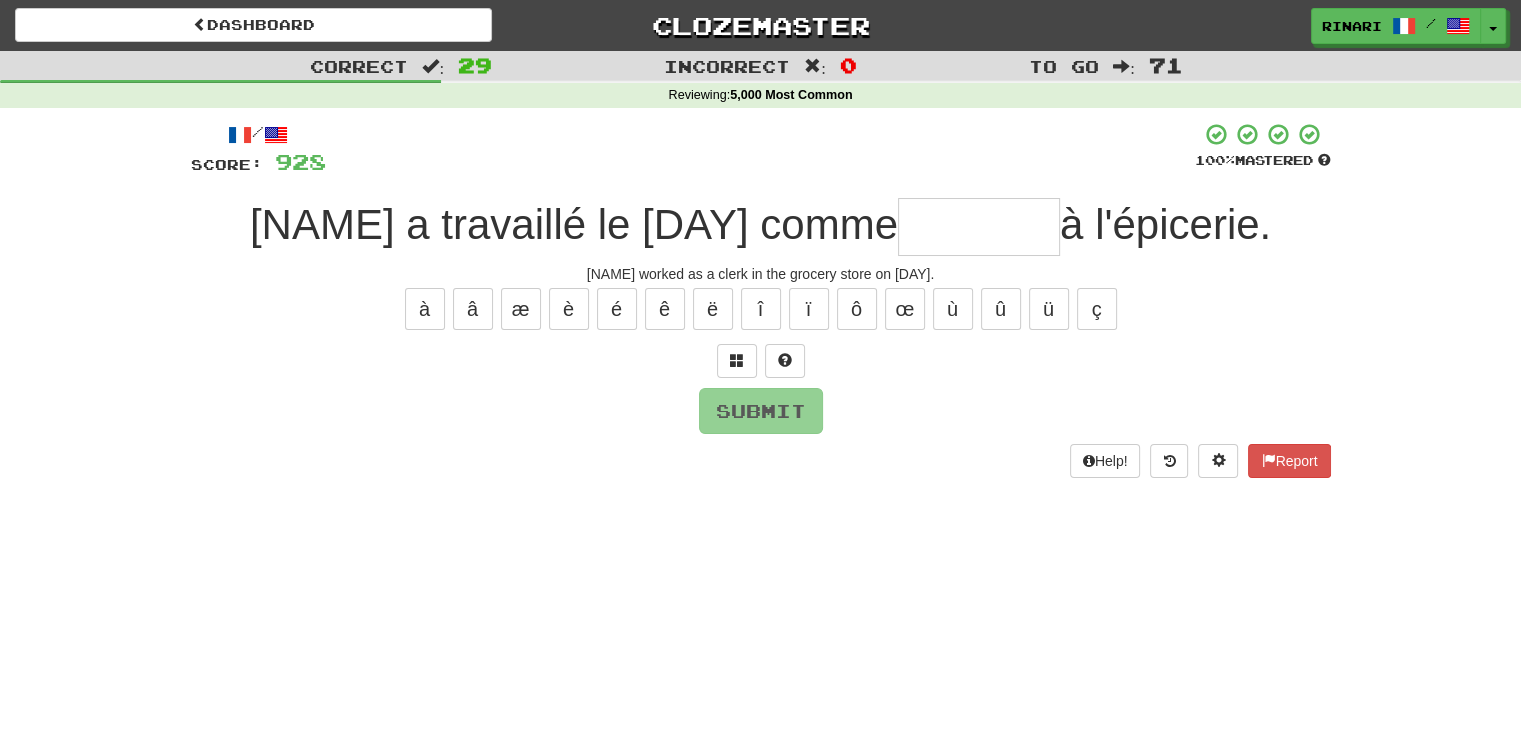 type on "*" 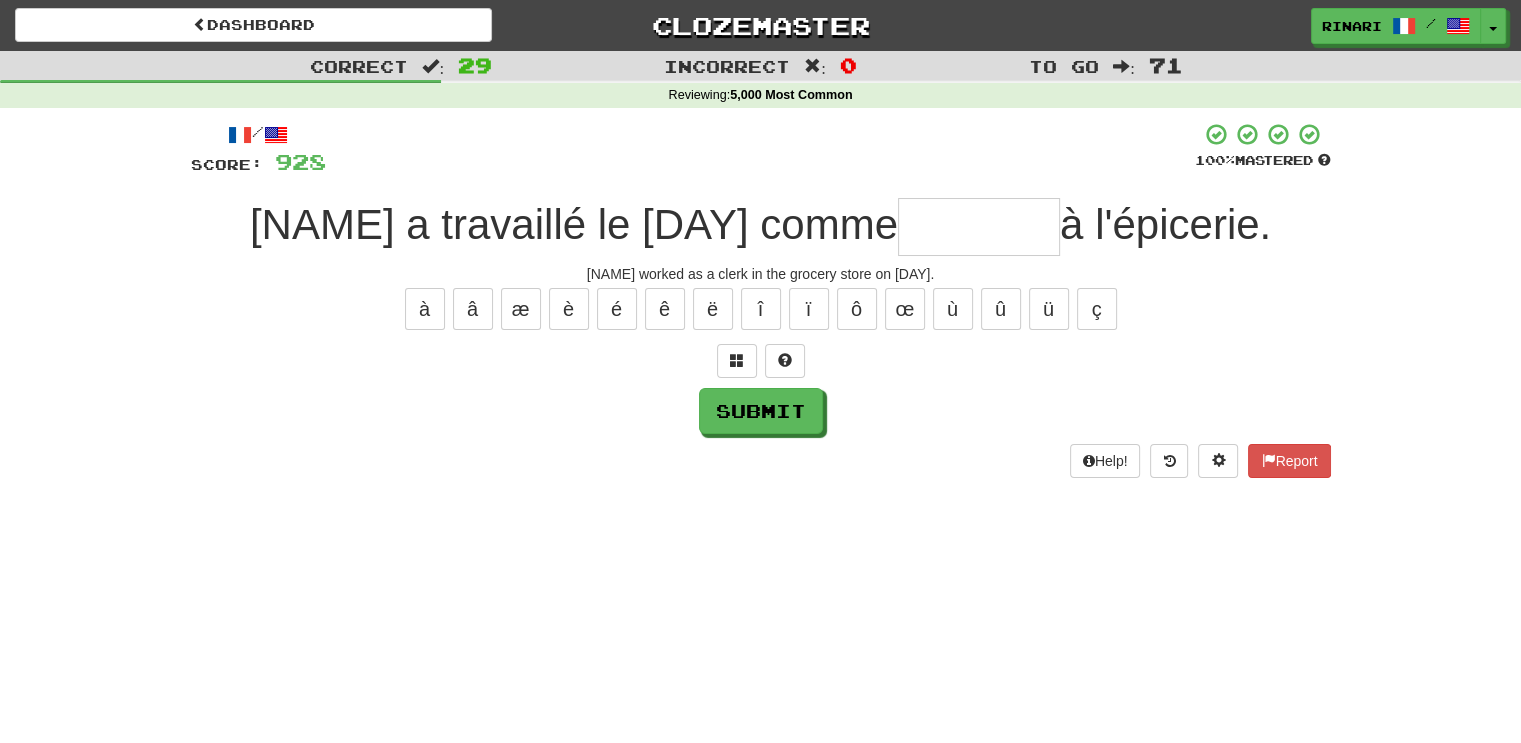 type on "*" 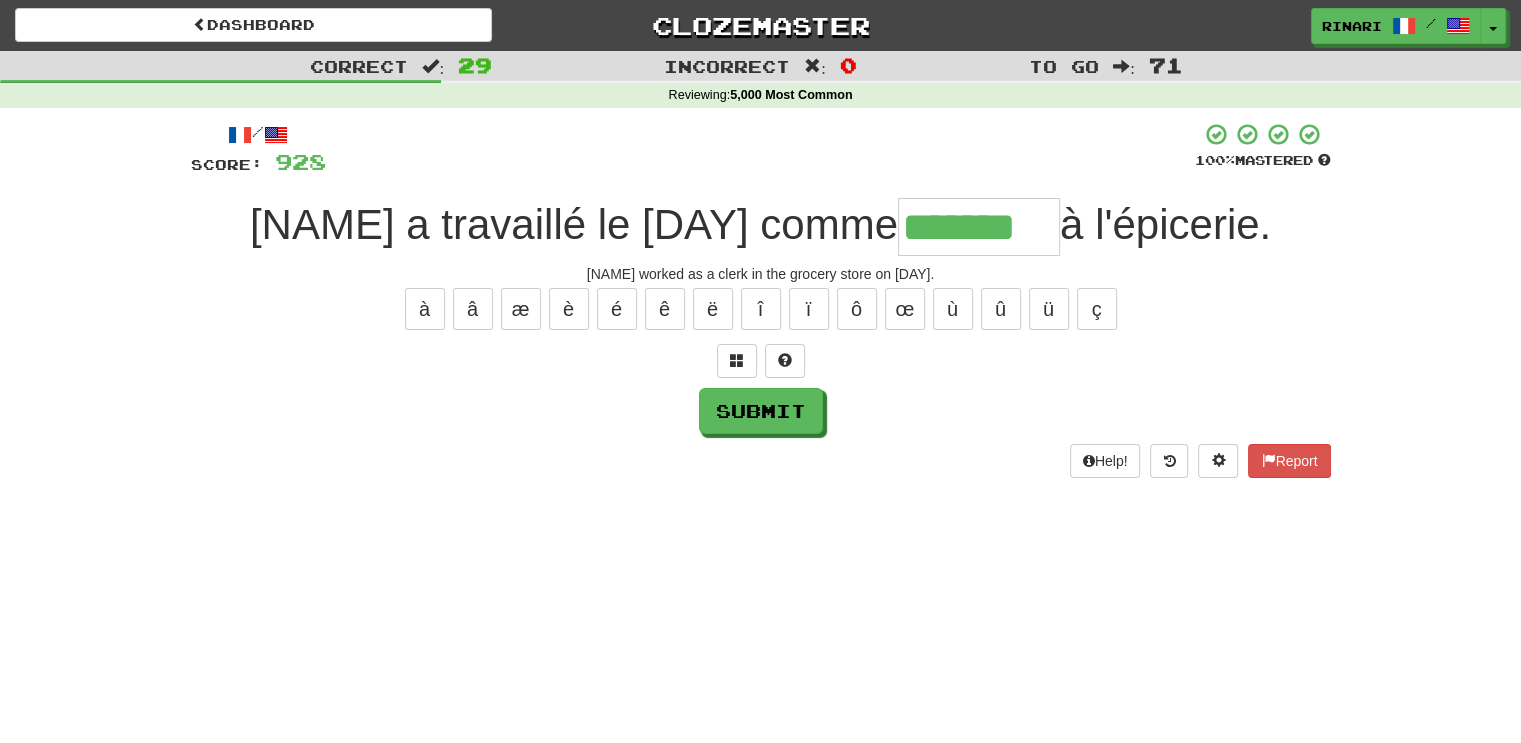 type on "*******" 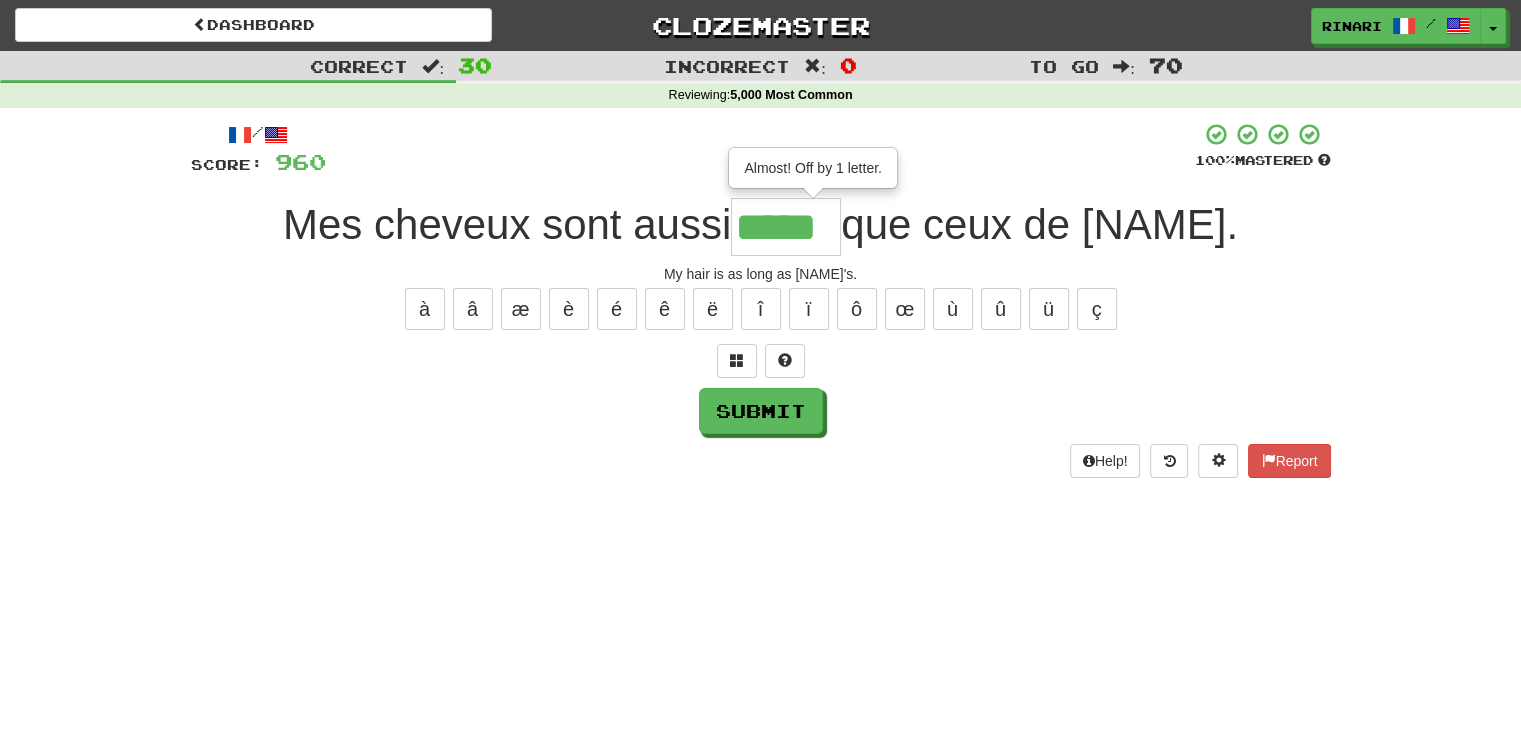 type on "*****" 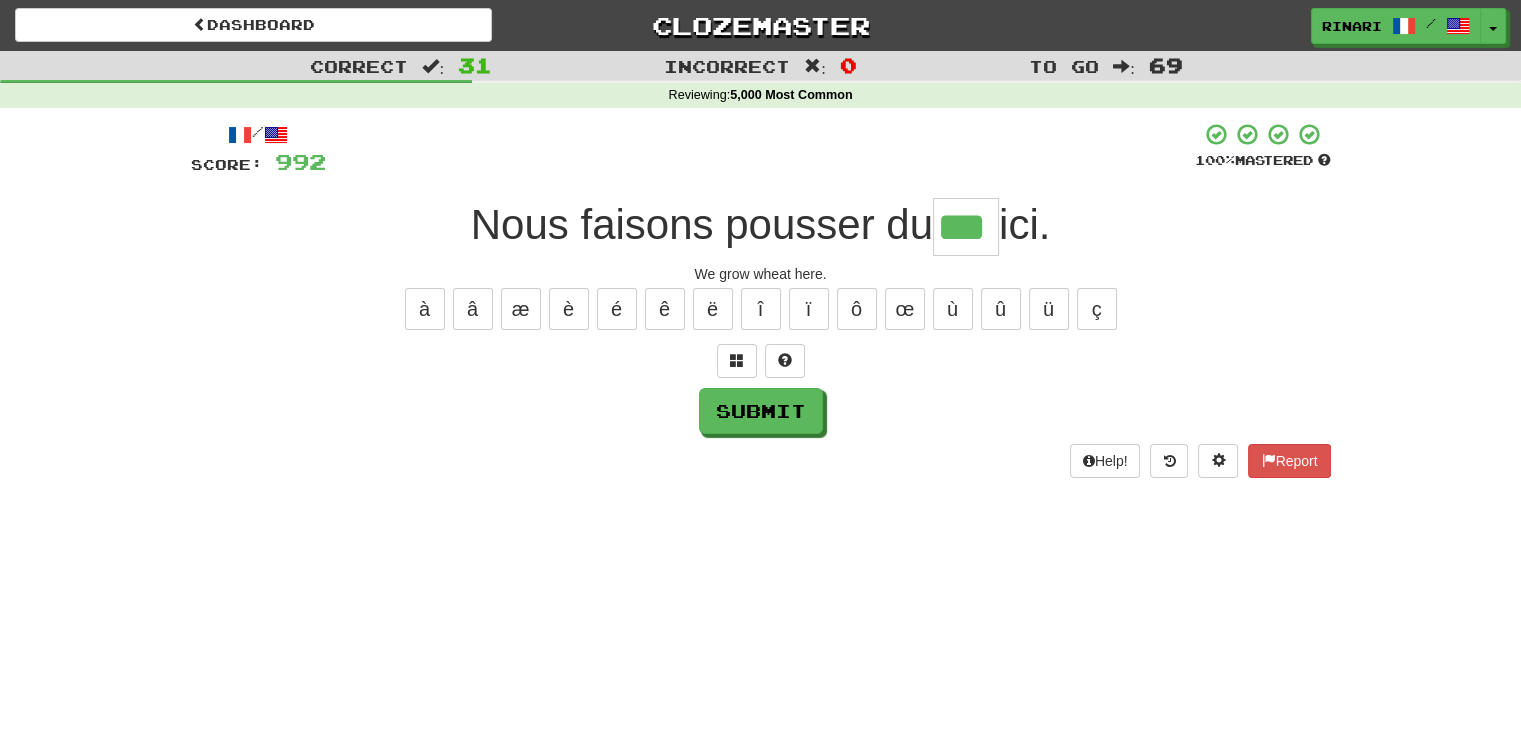 type on "***" 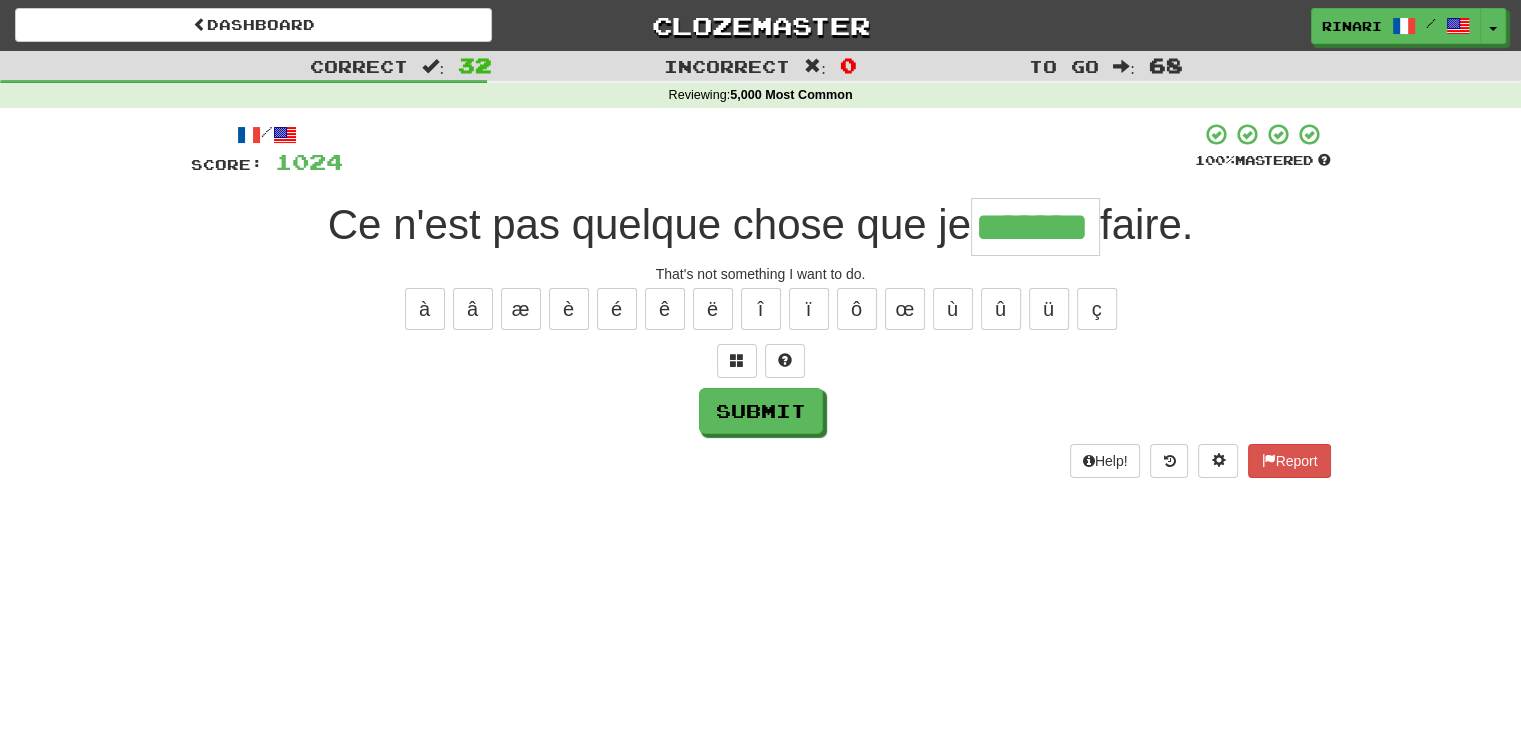 type on "*******" 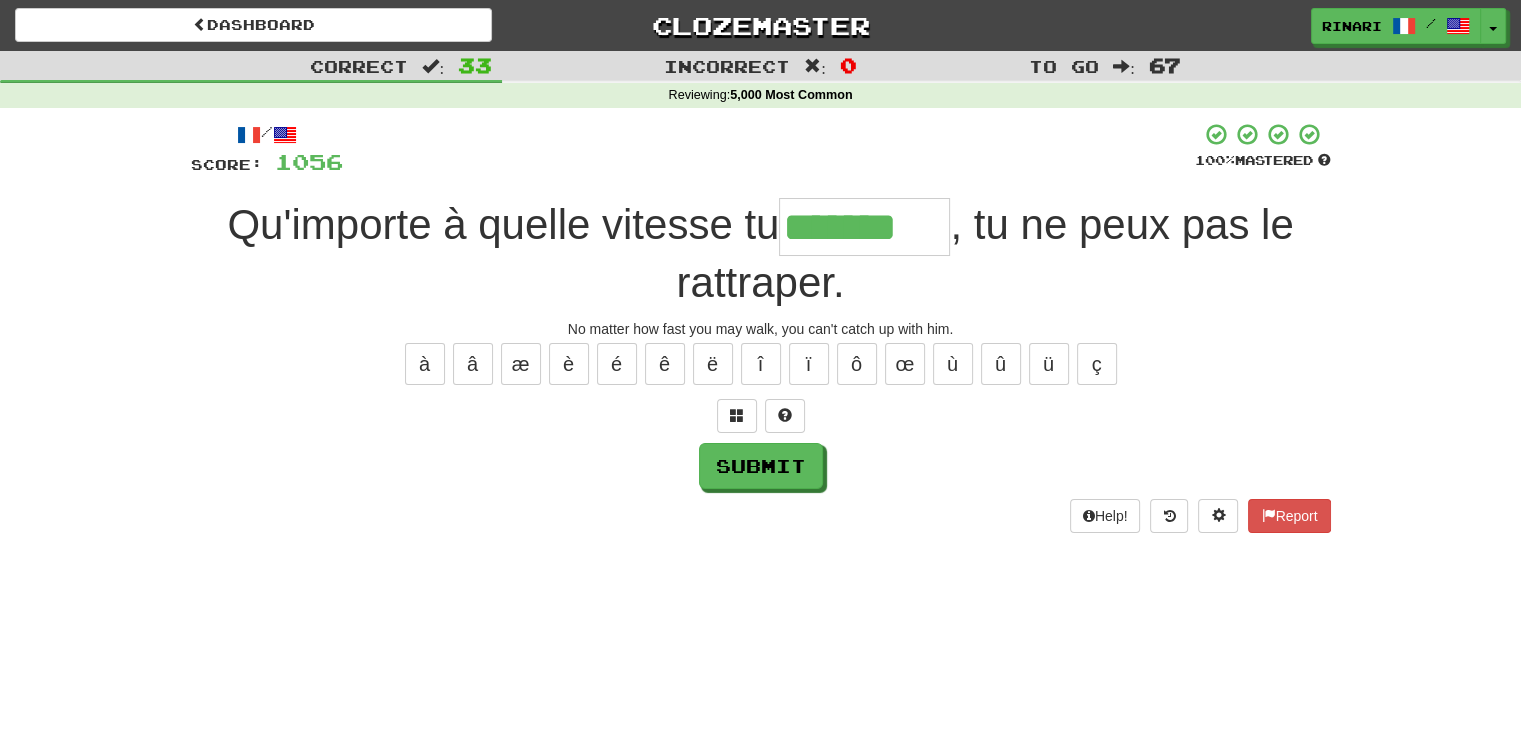 type on "*******" 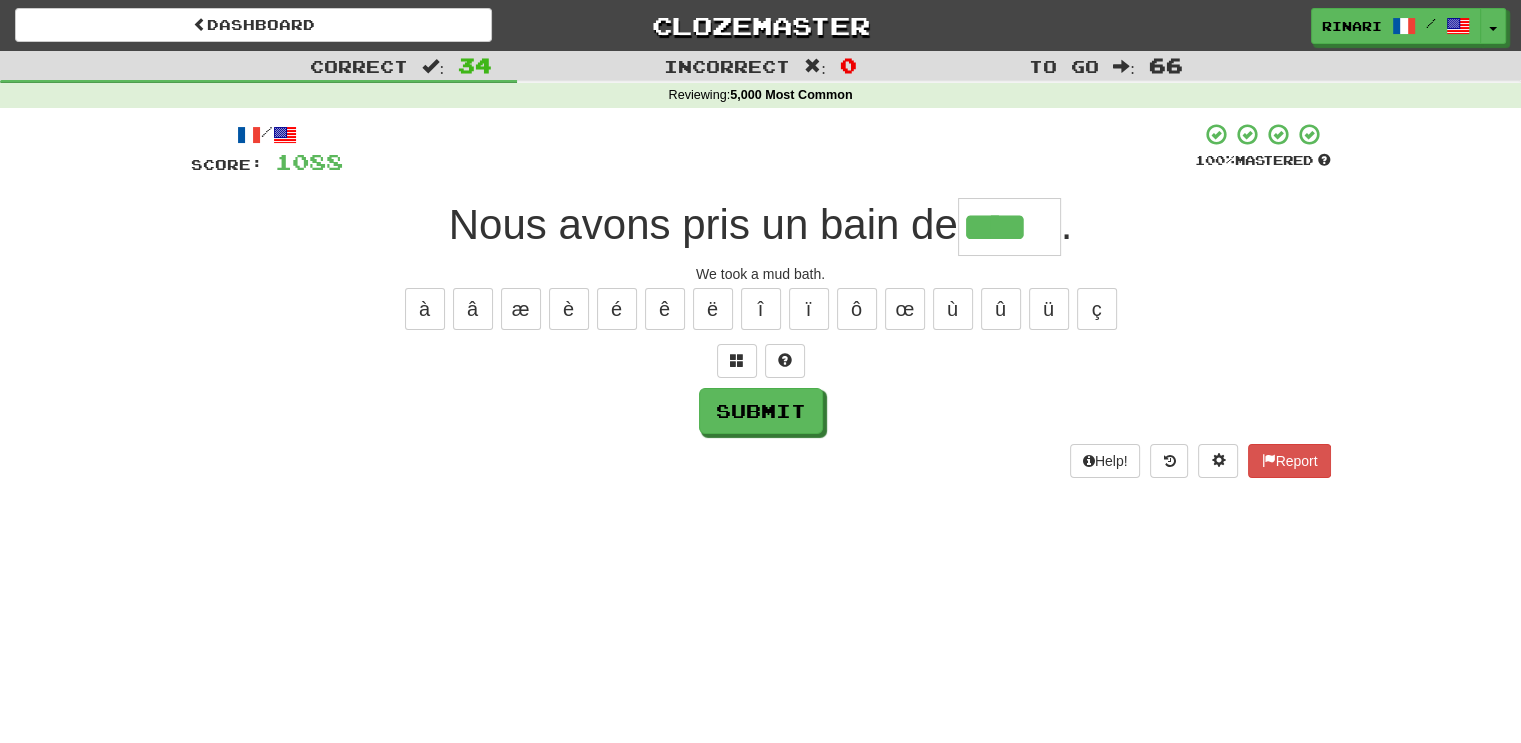 type on "****" 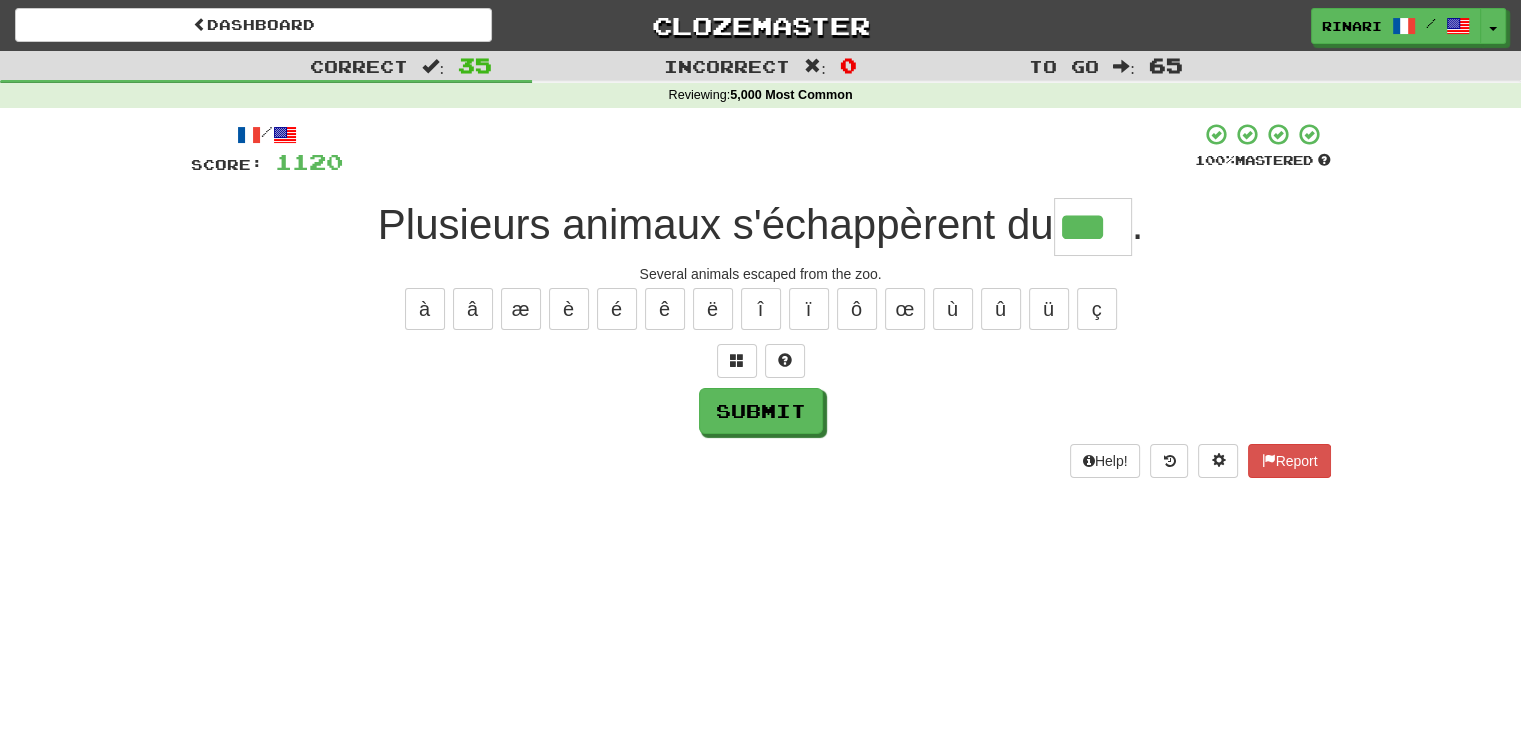 type on "***" 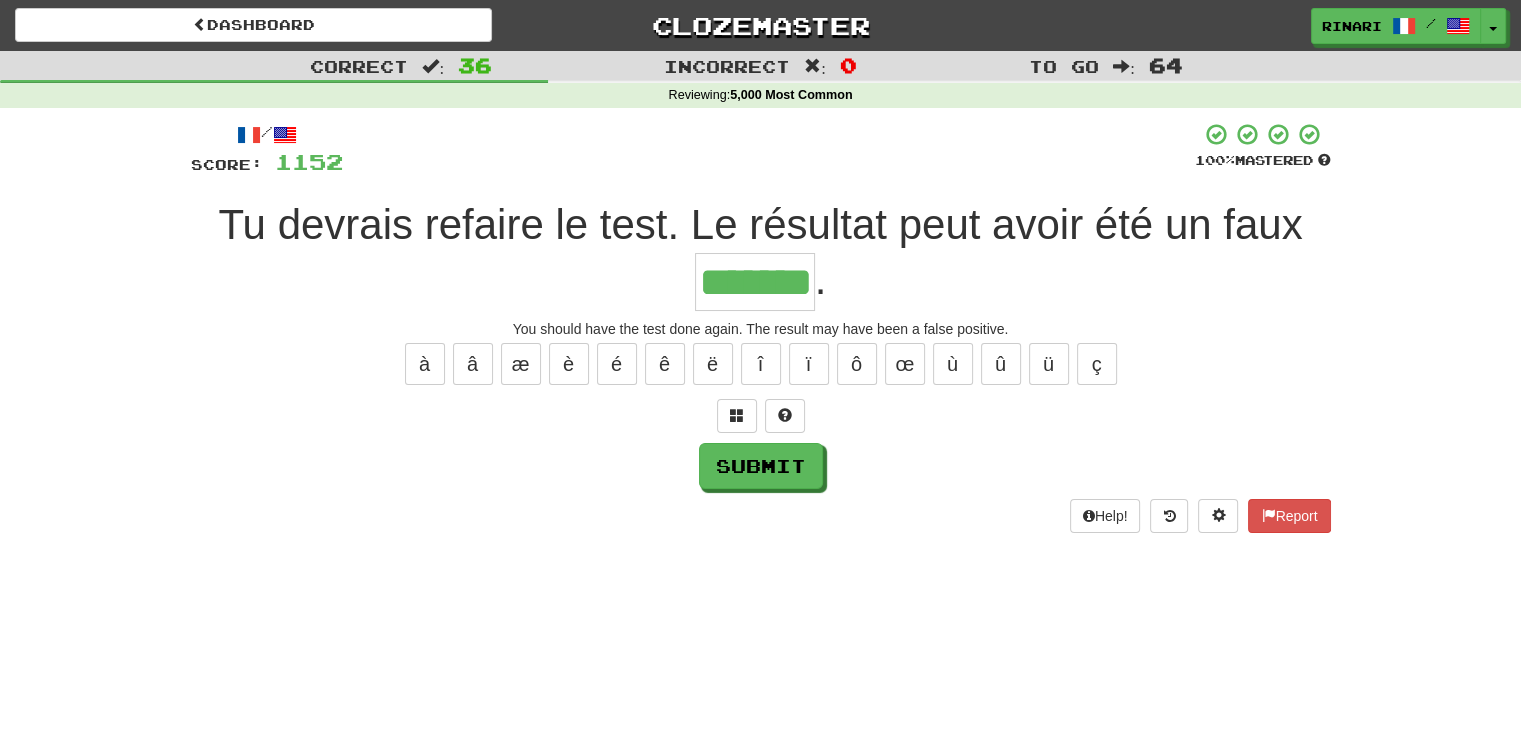 type on "*******" 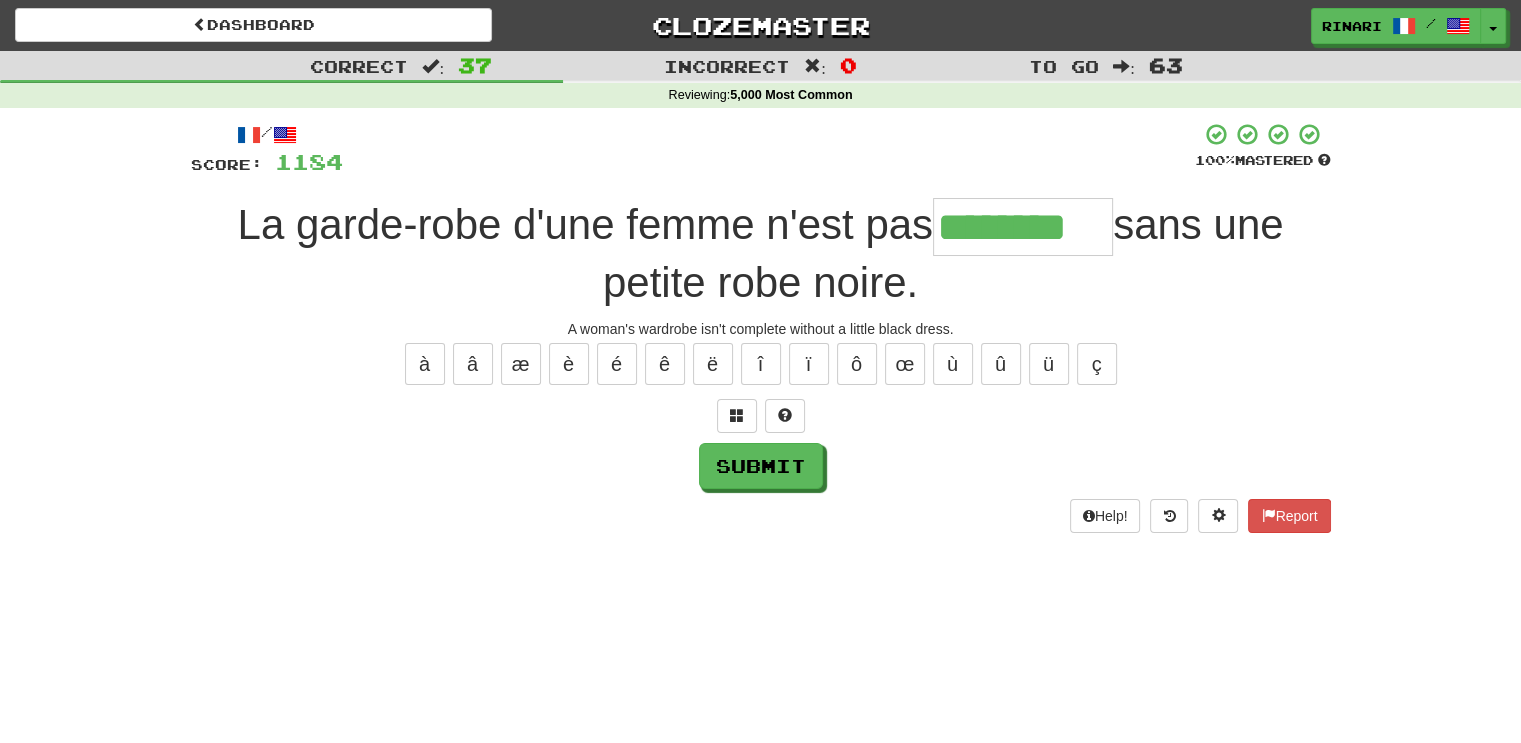 type on "********" 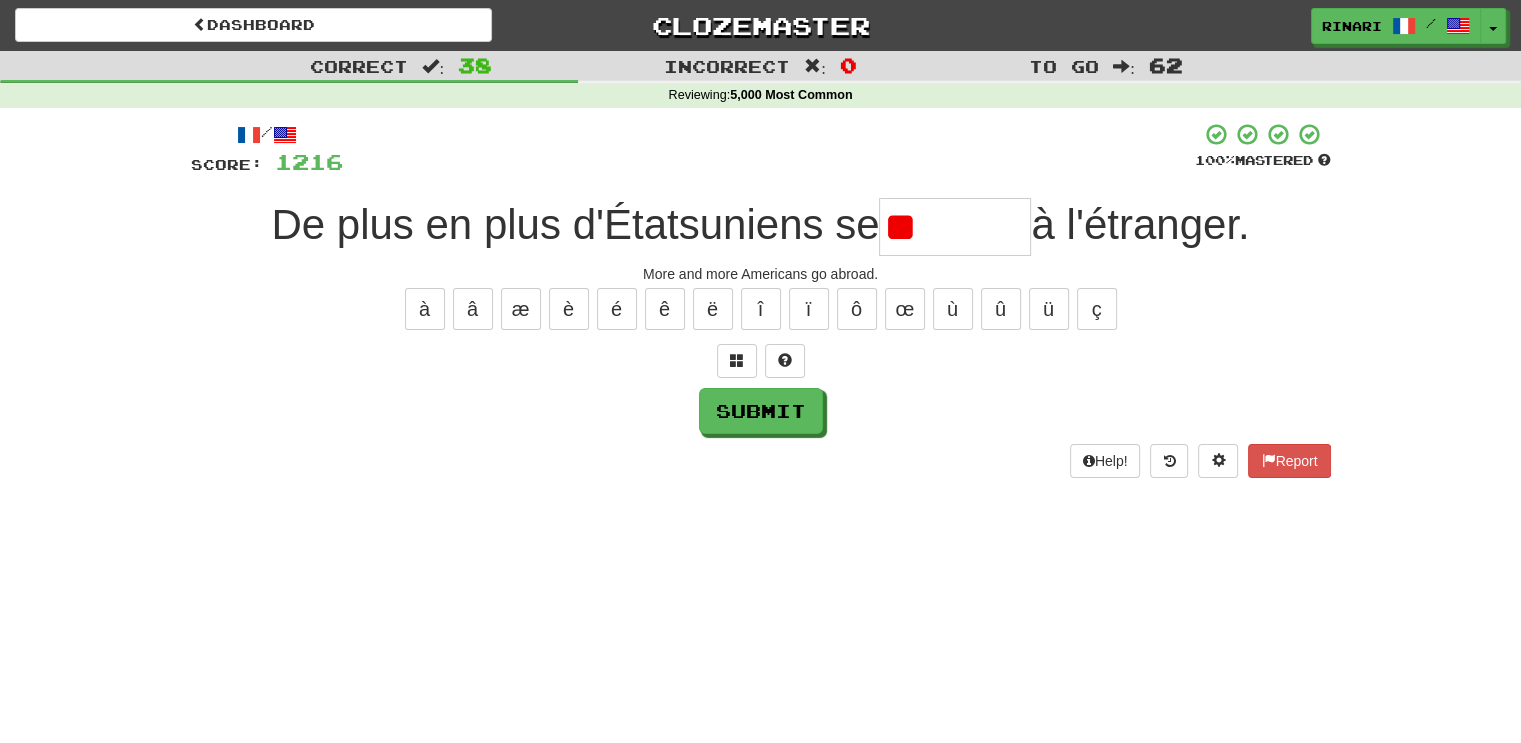 type on "*" 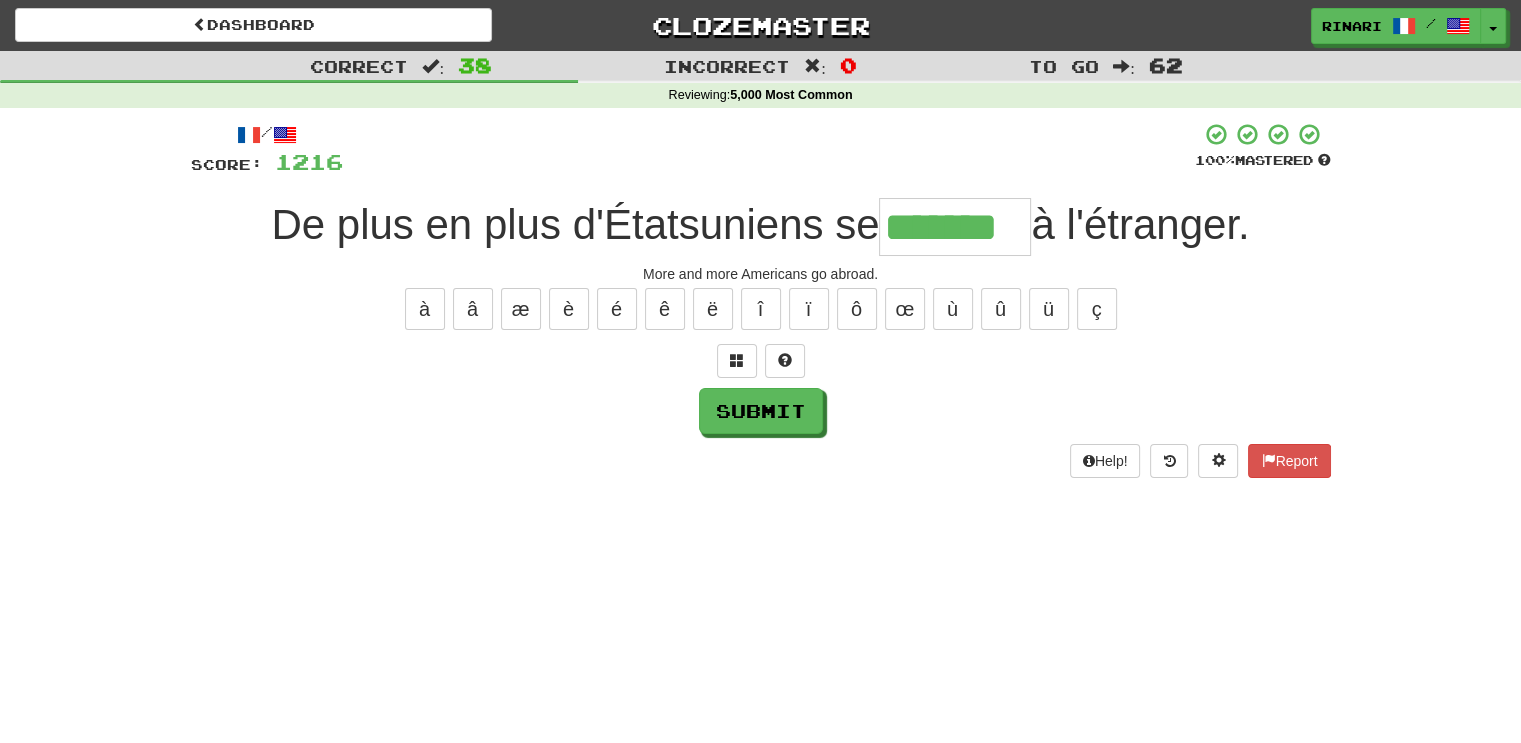 type on "*******" 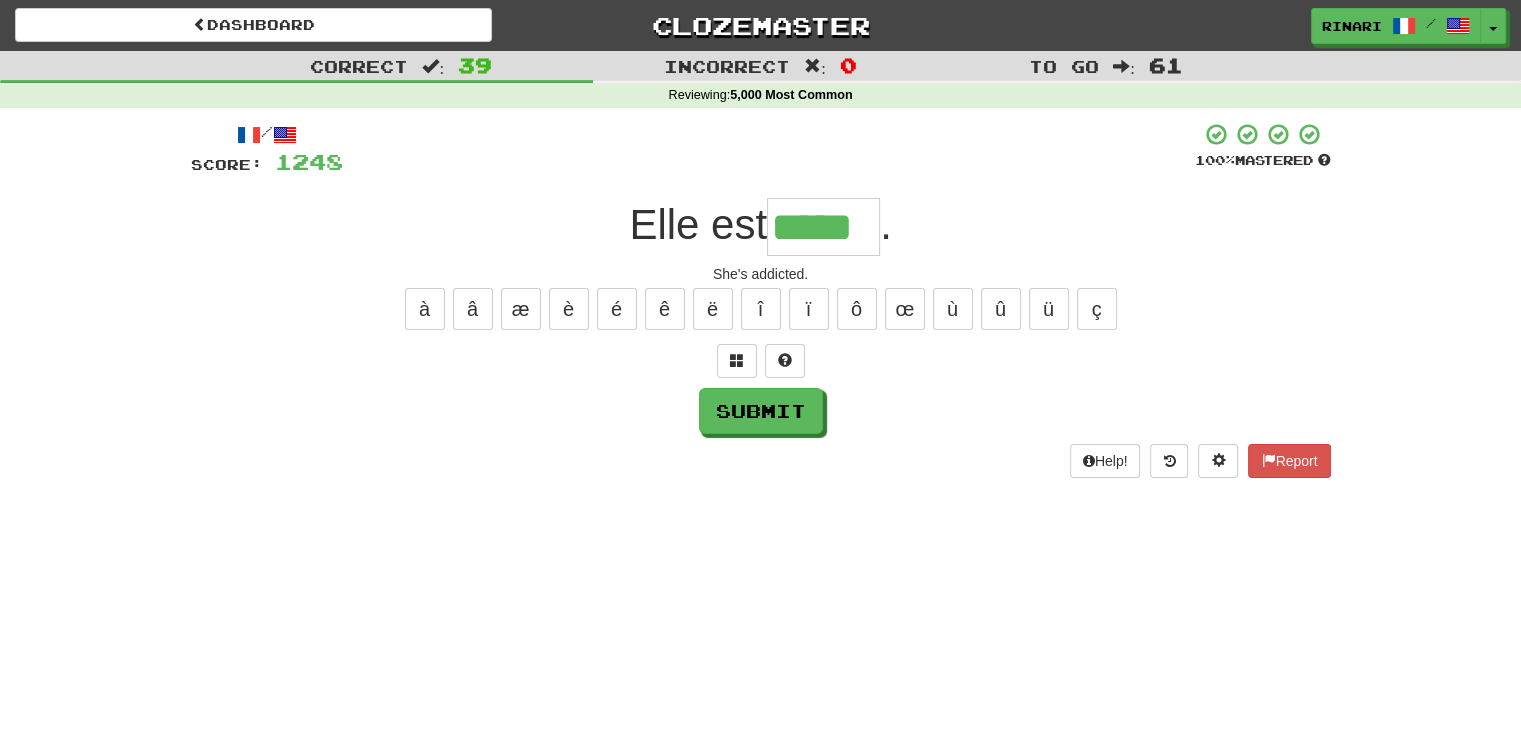 type on "*****" 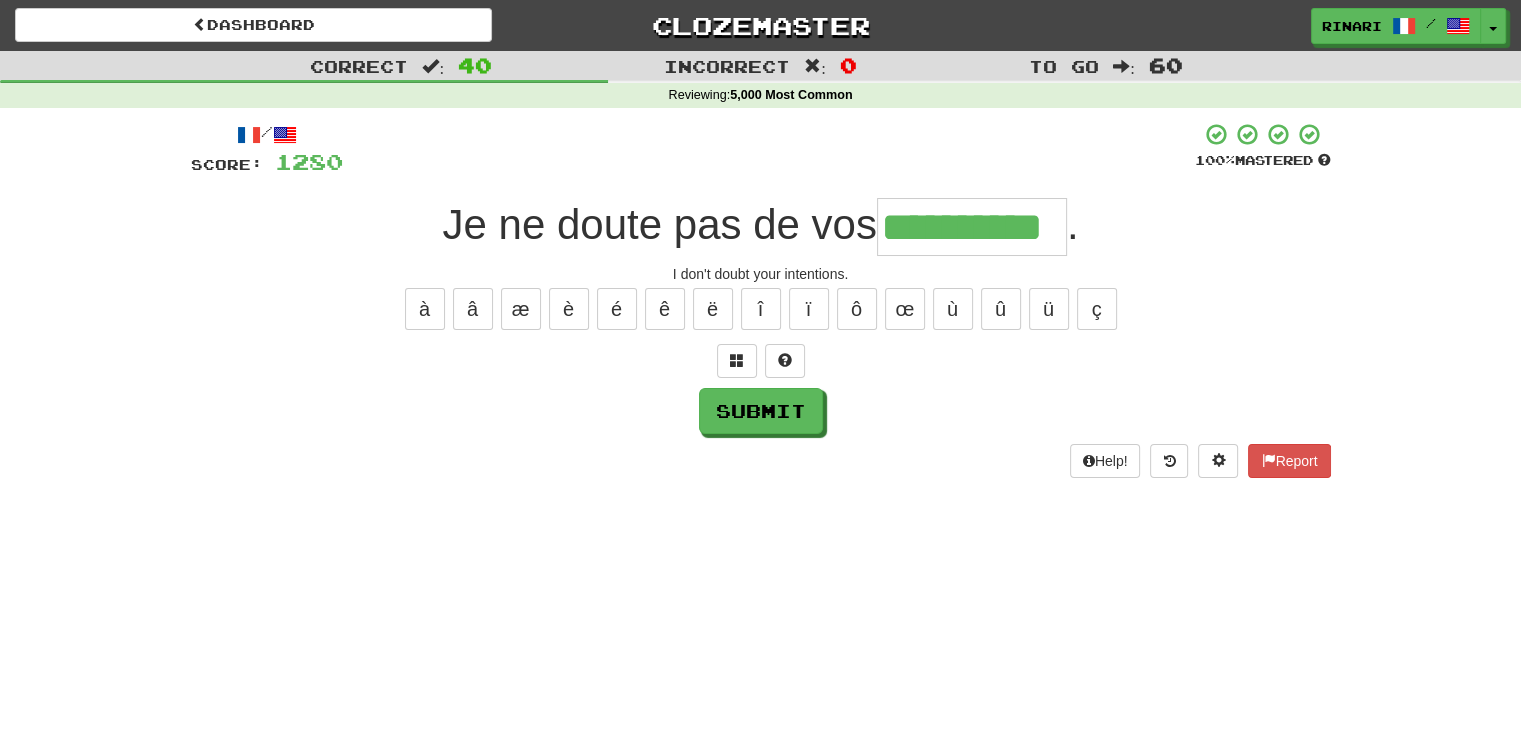 type on "**********" 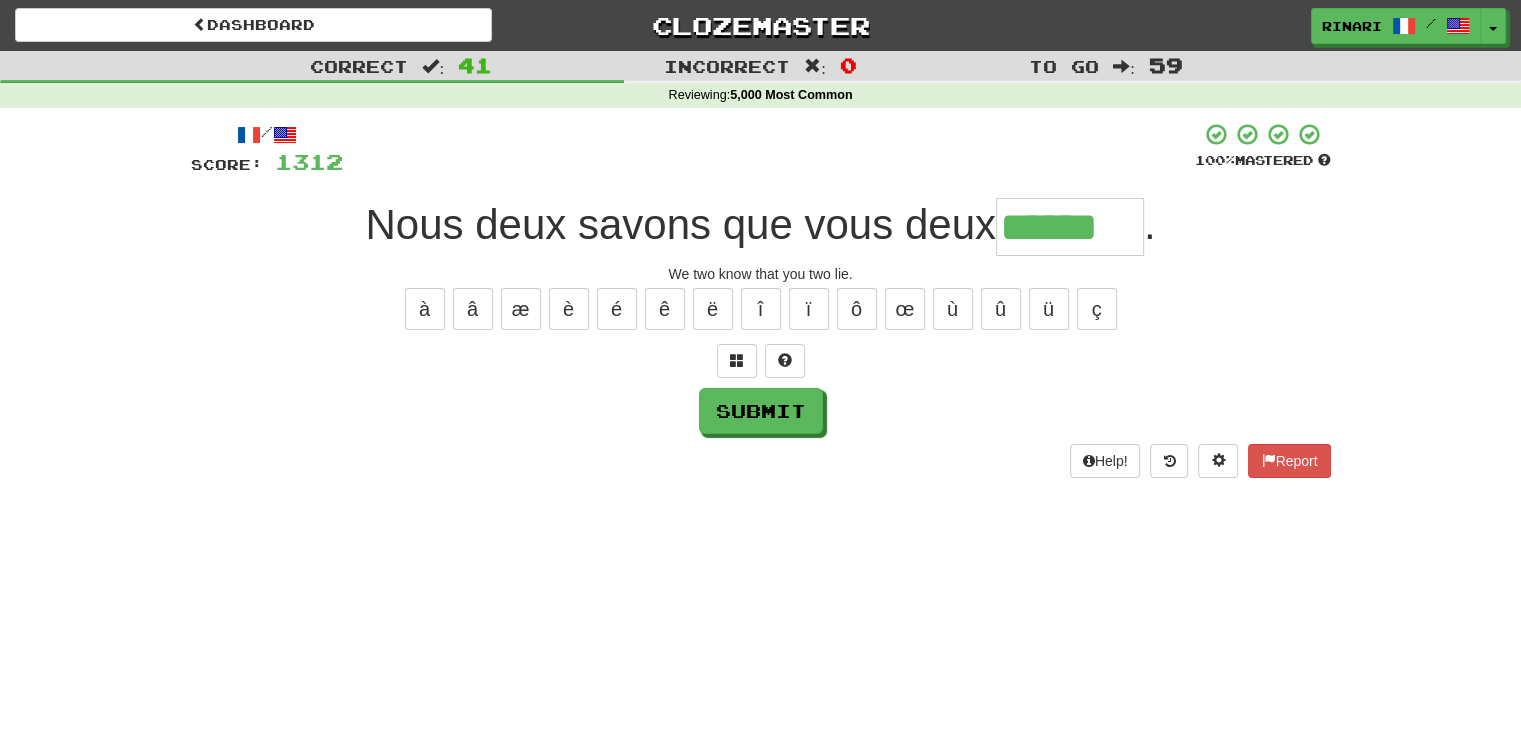 type on "******" 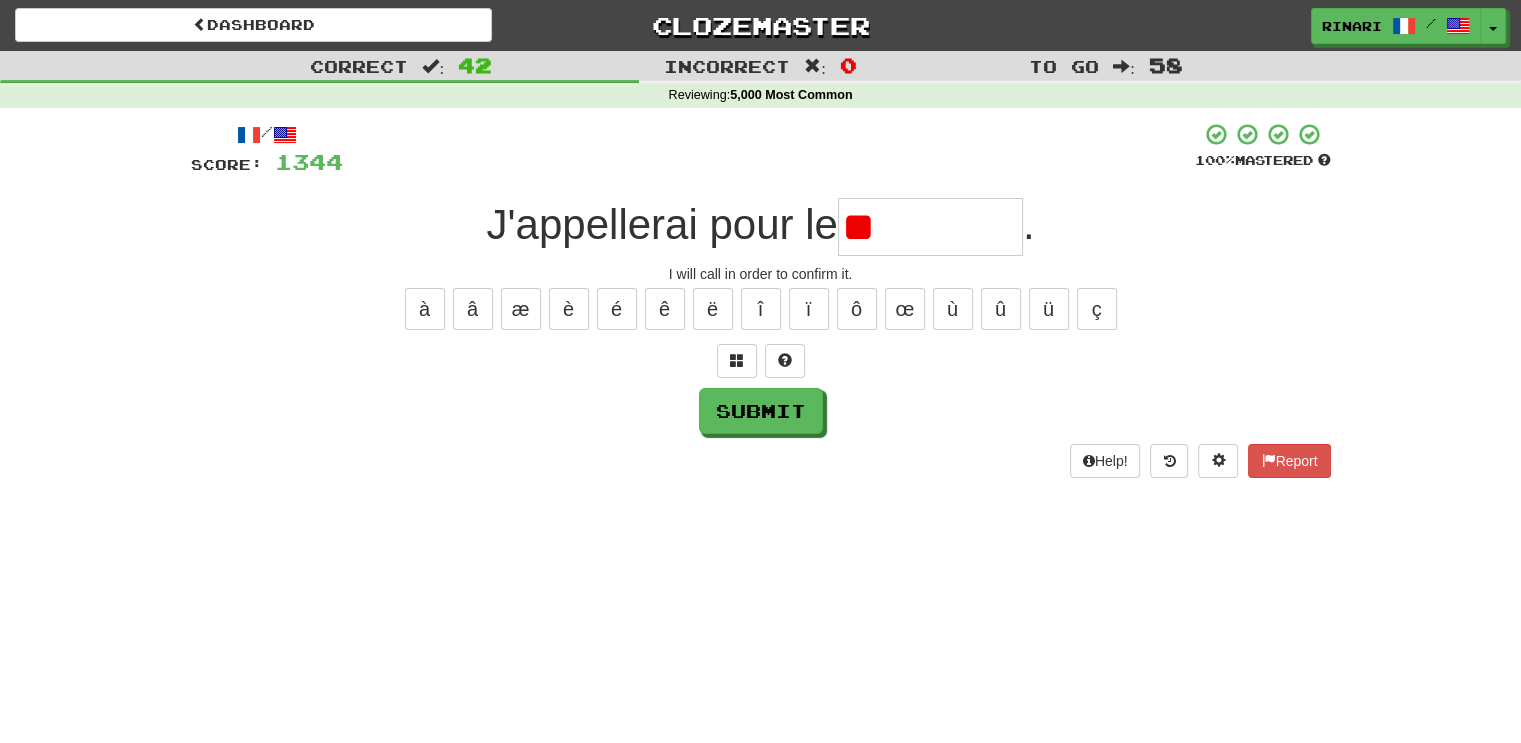 type on "*" 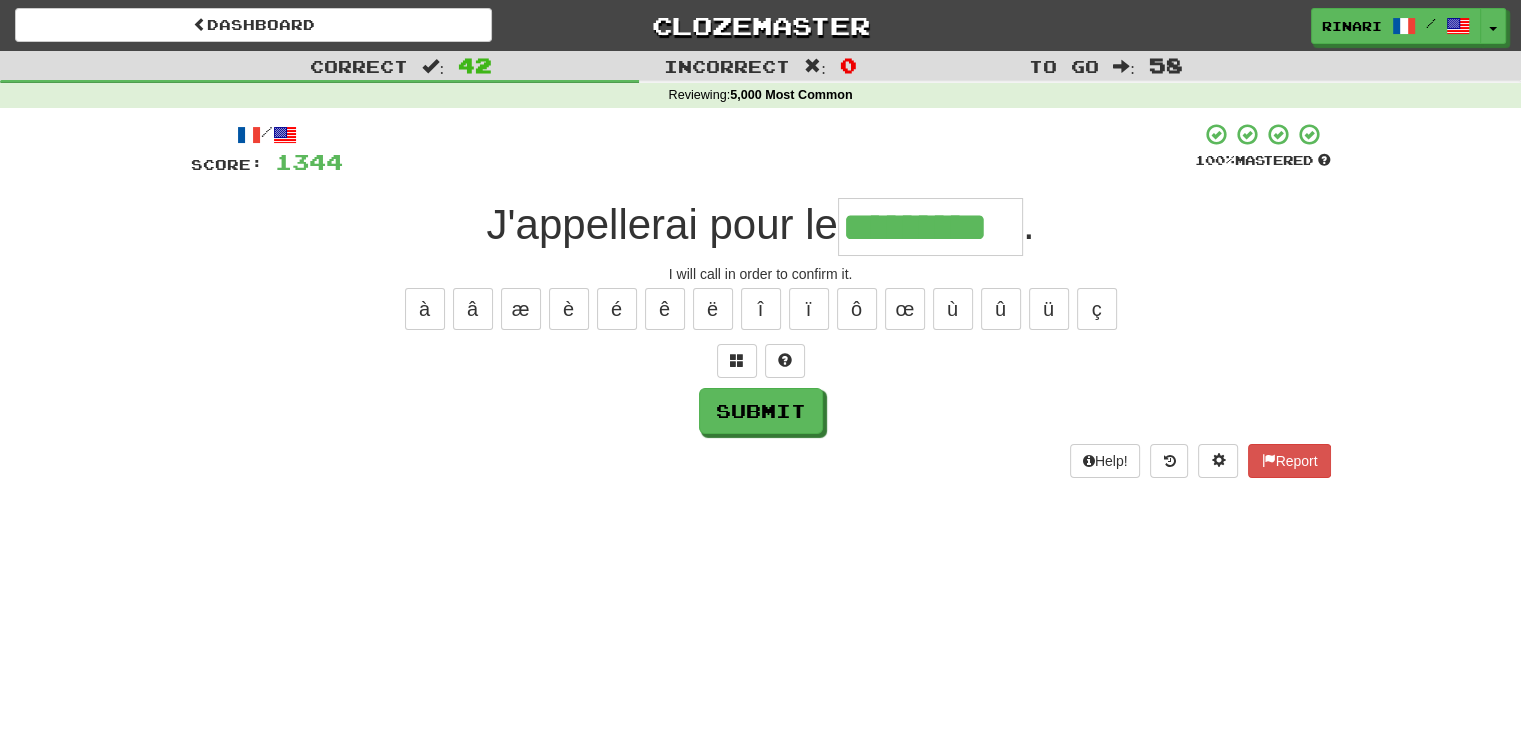 type on "*********" 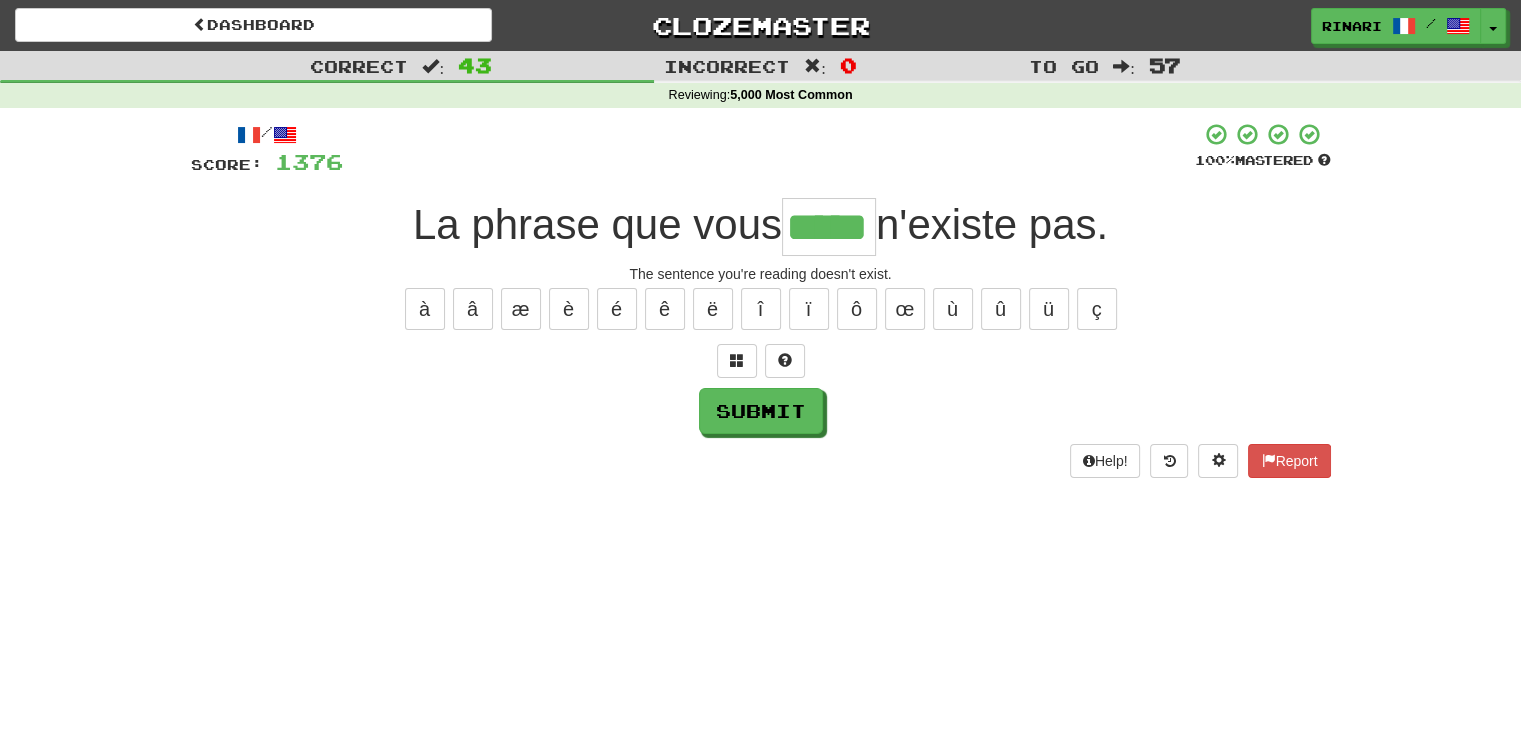 type on "*****" 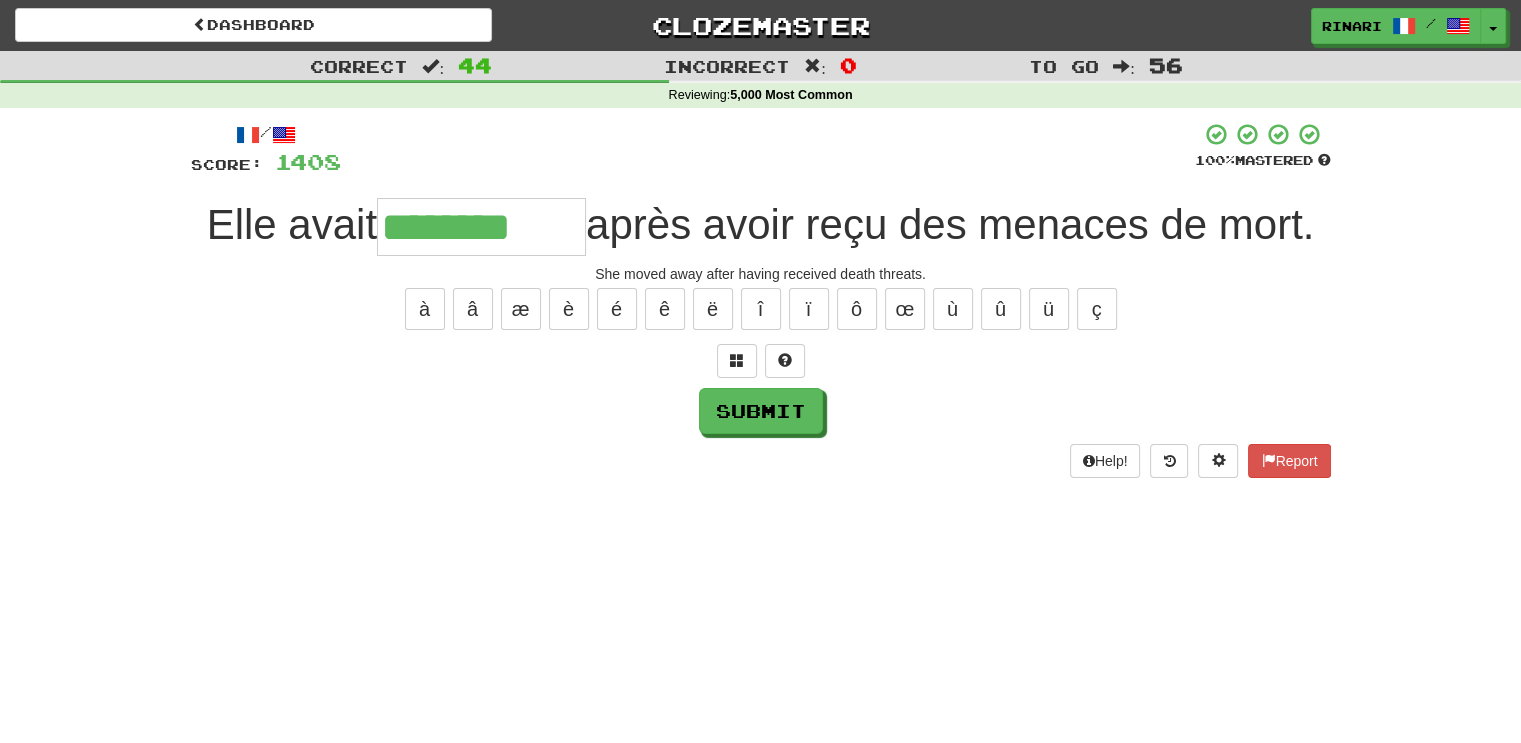 type on "********" 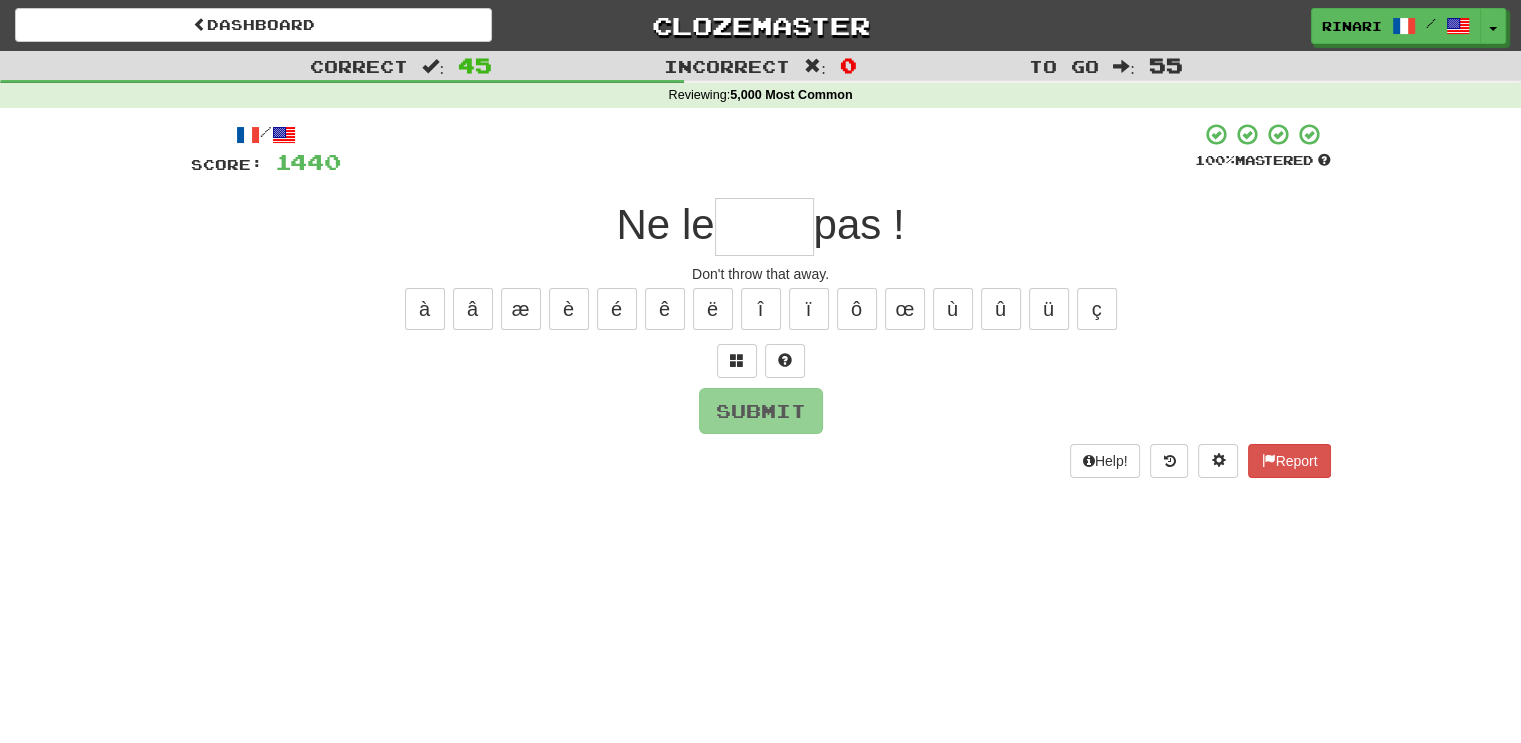 type on "*" 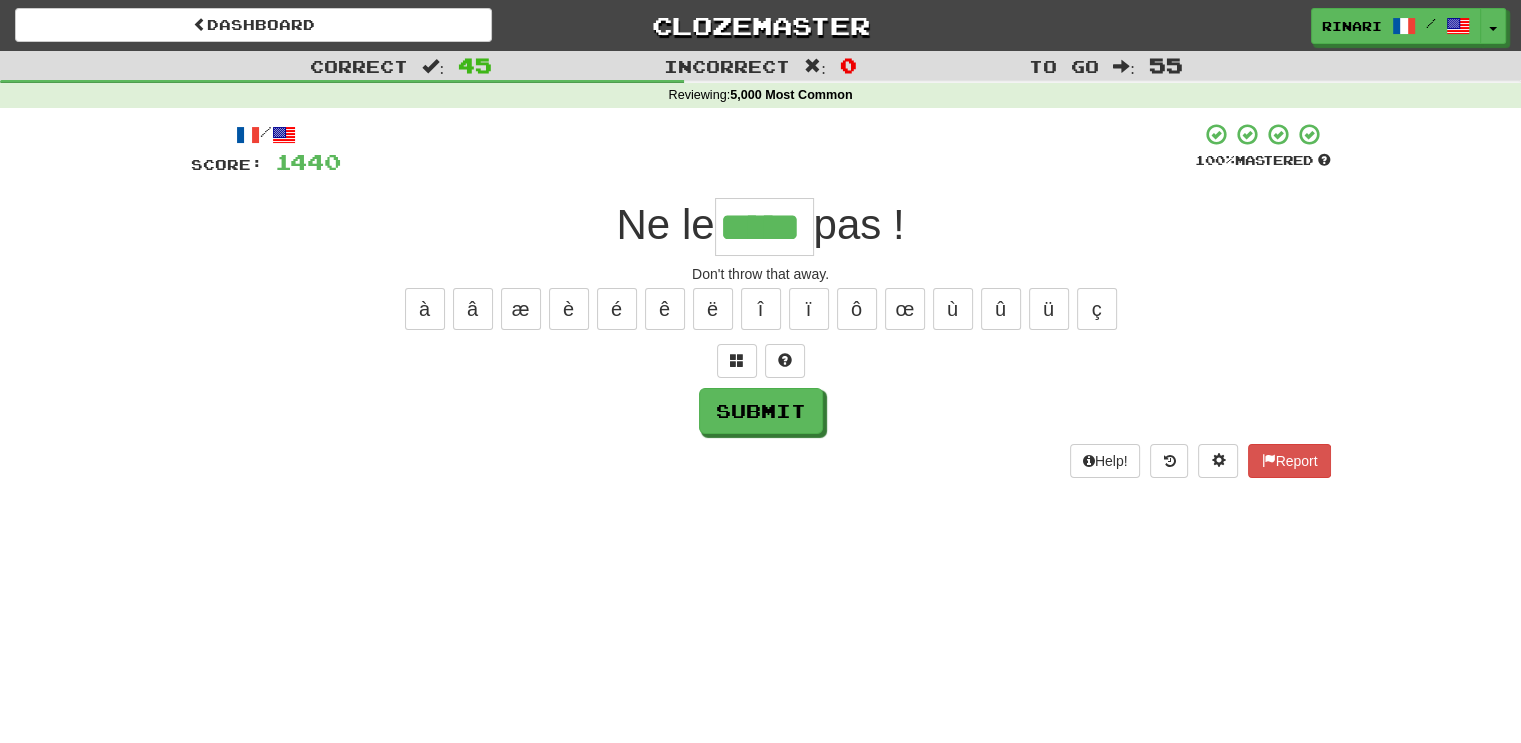 type on "*****" 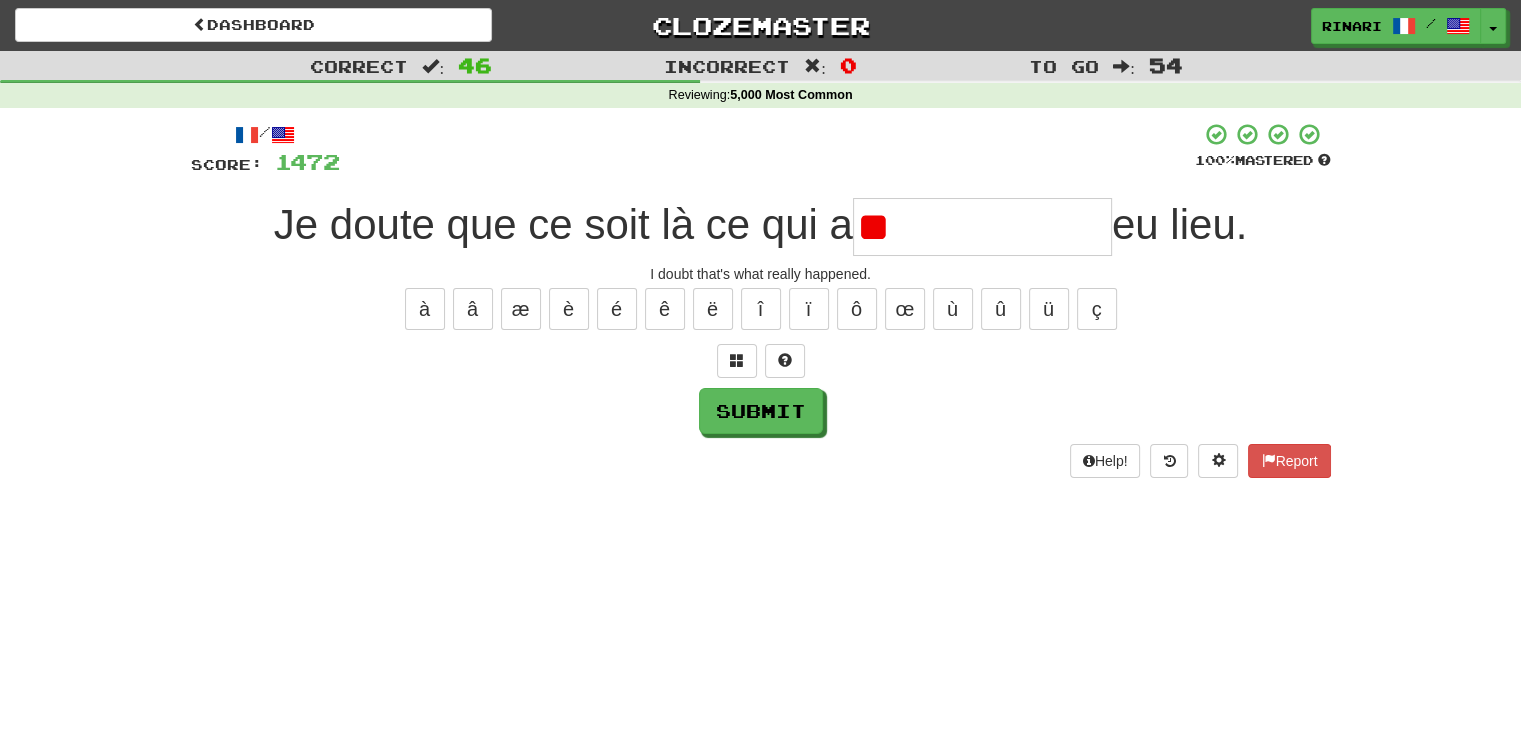 type on "*" 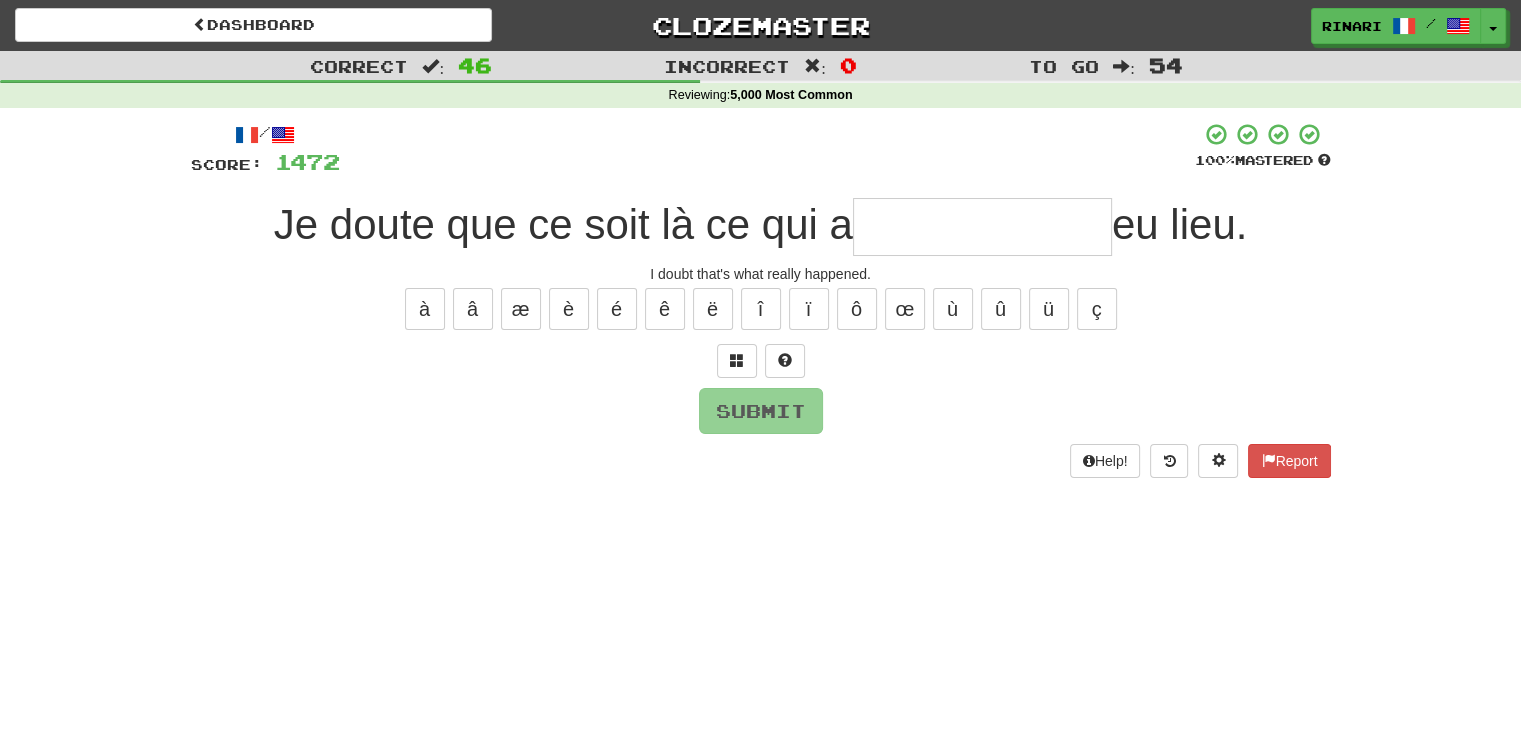type on "*" 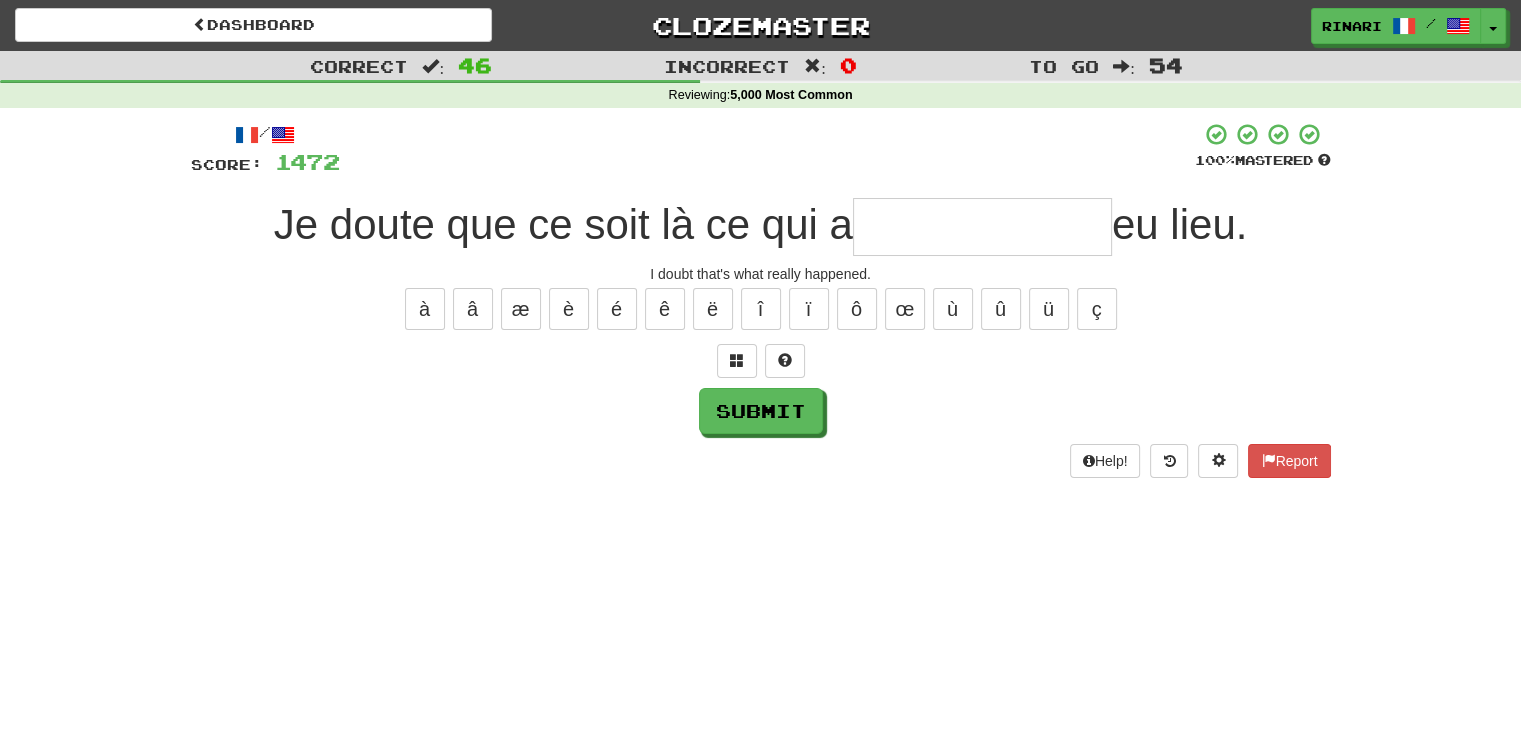 type on "*" 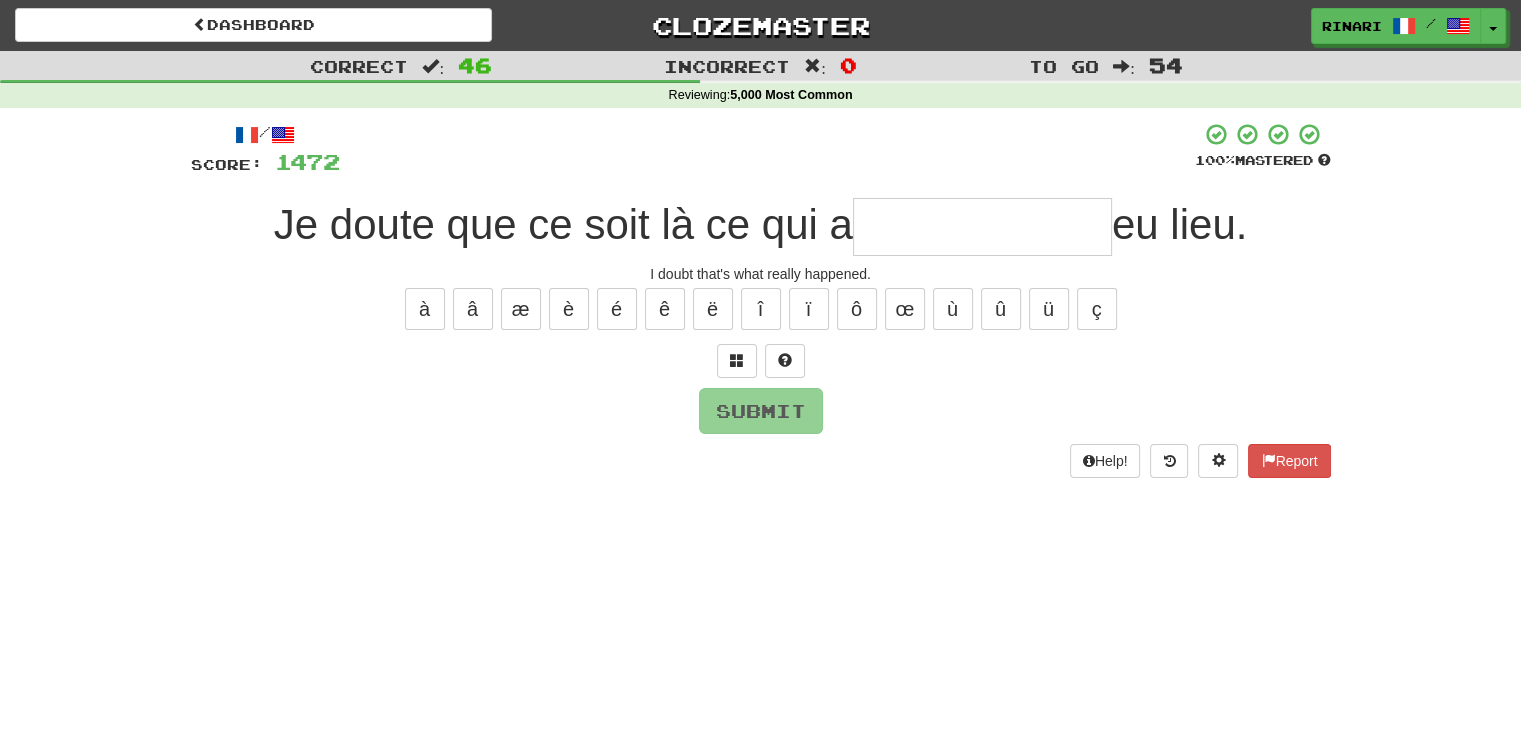 type on "*" 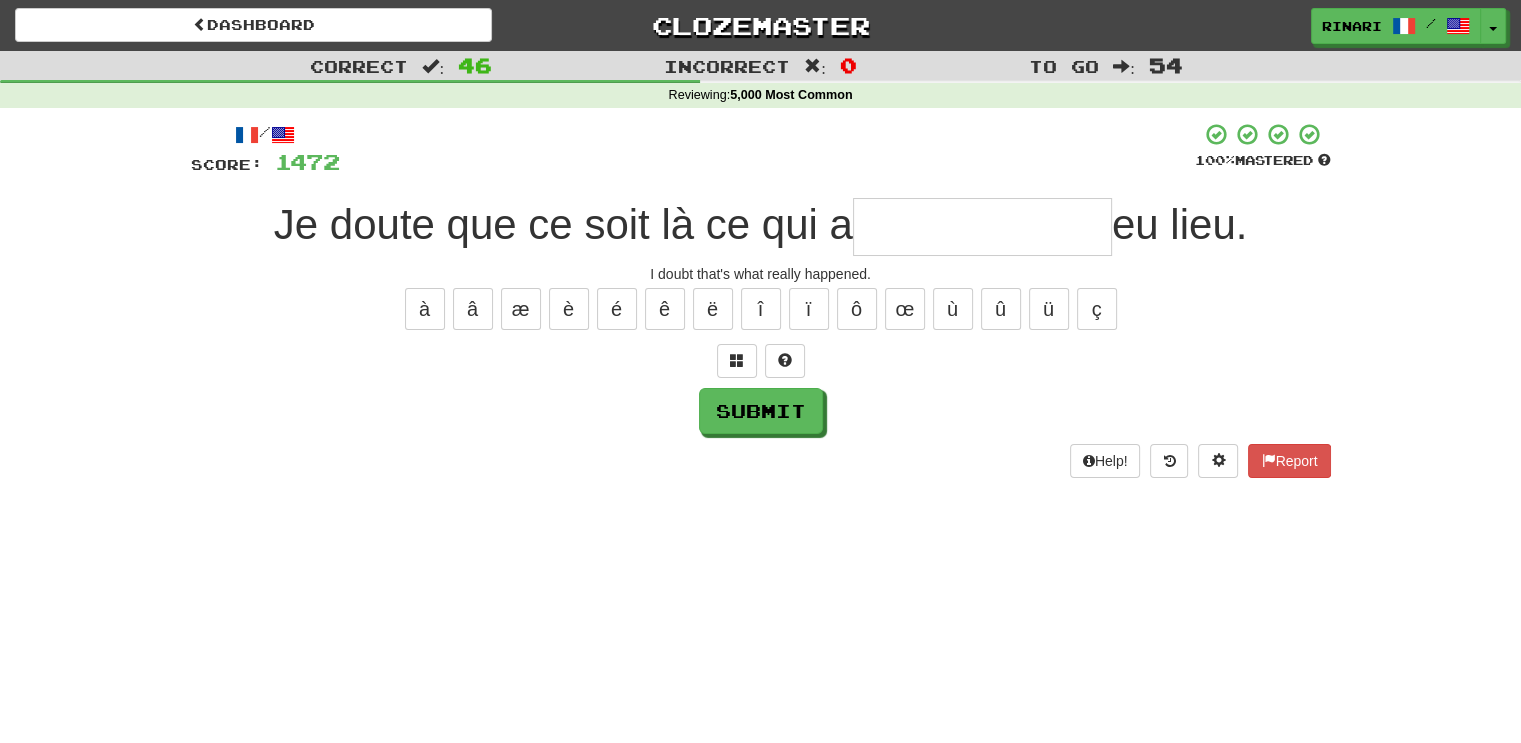 type on "*" 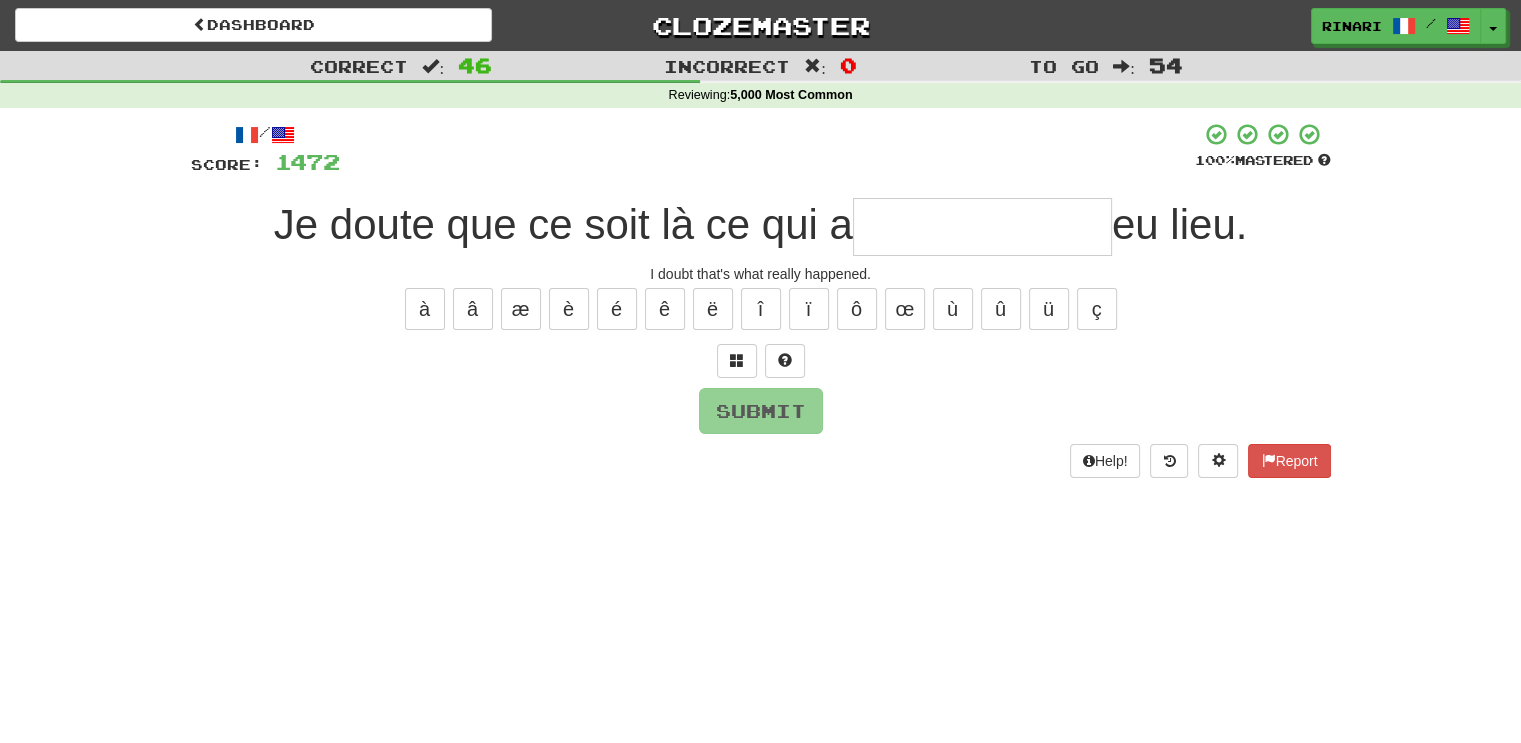 type on "*" 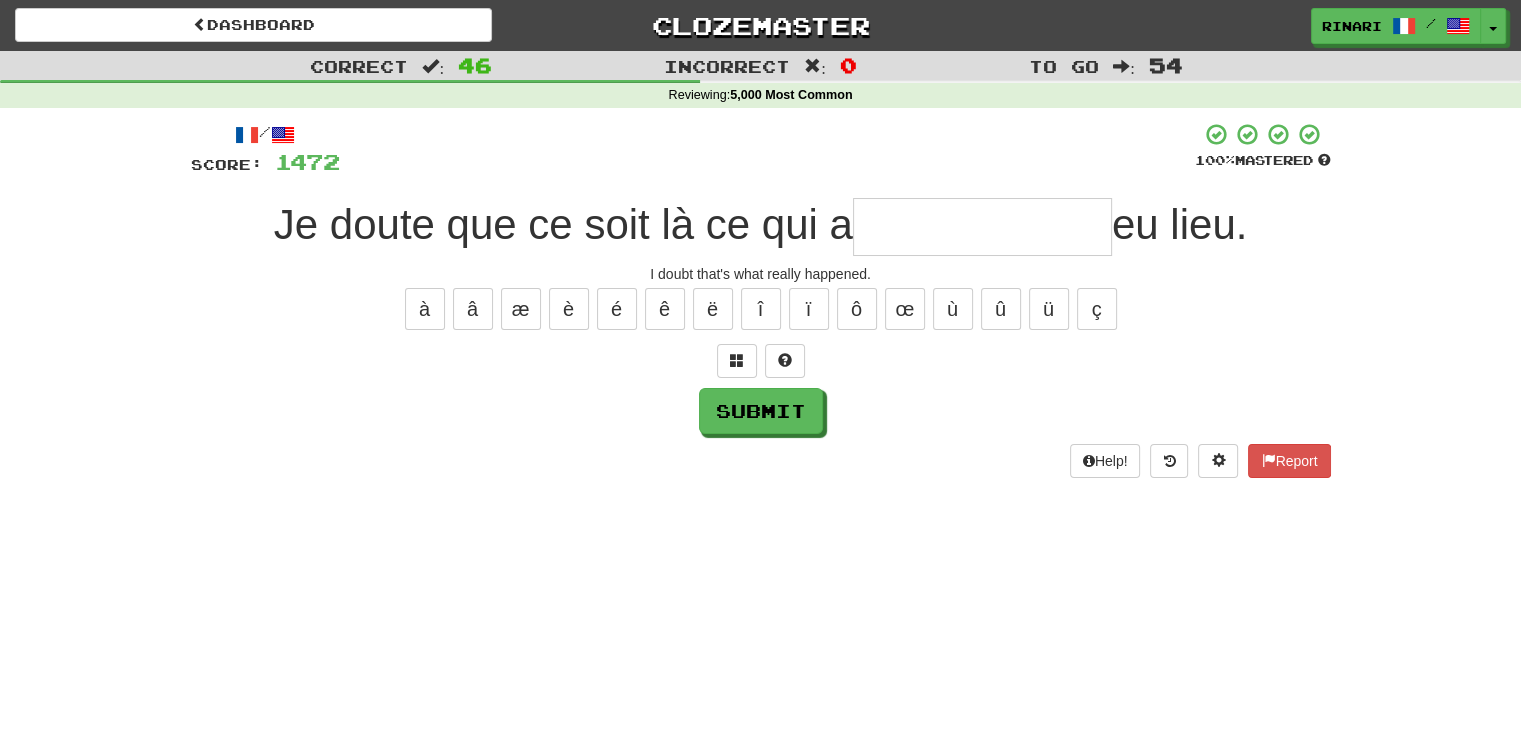 type on "*" 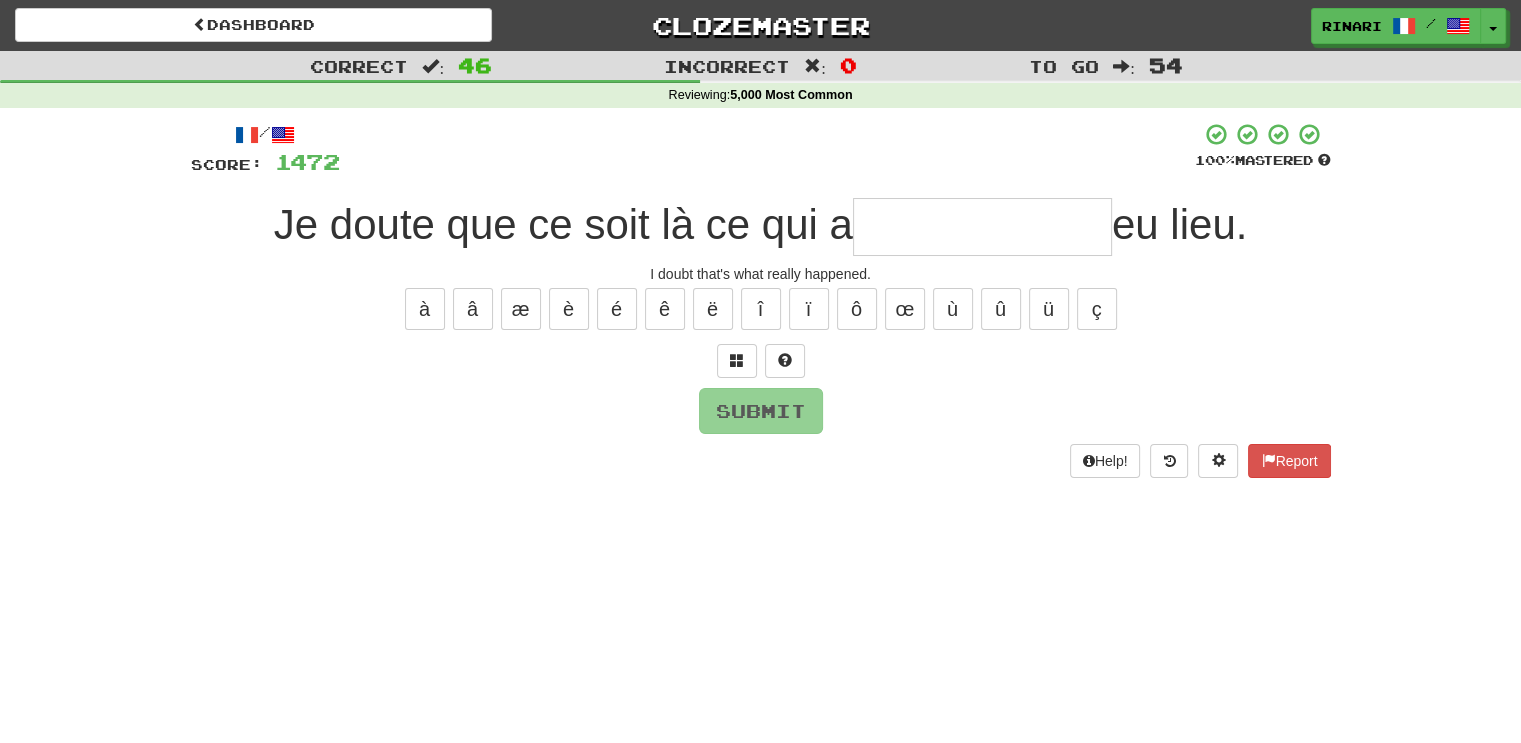 type on "*" 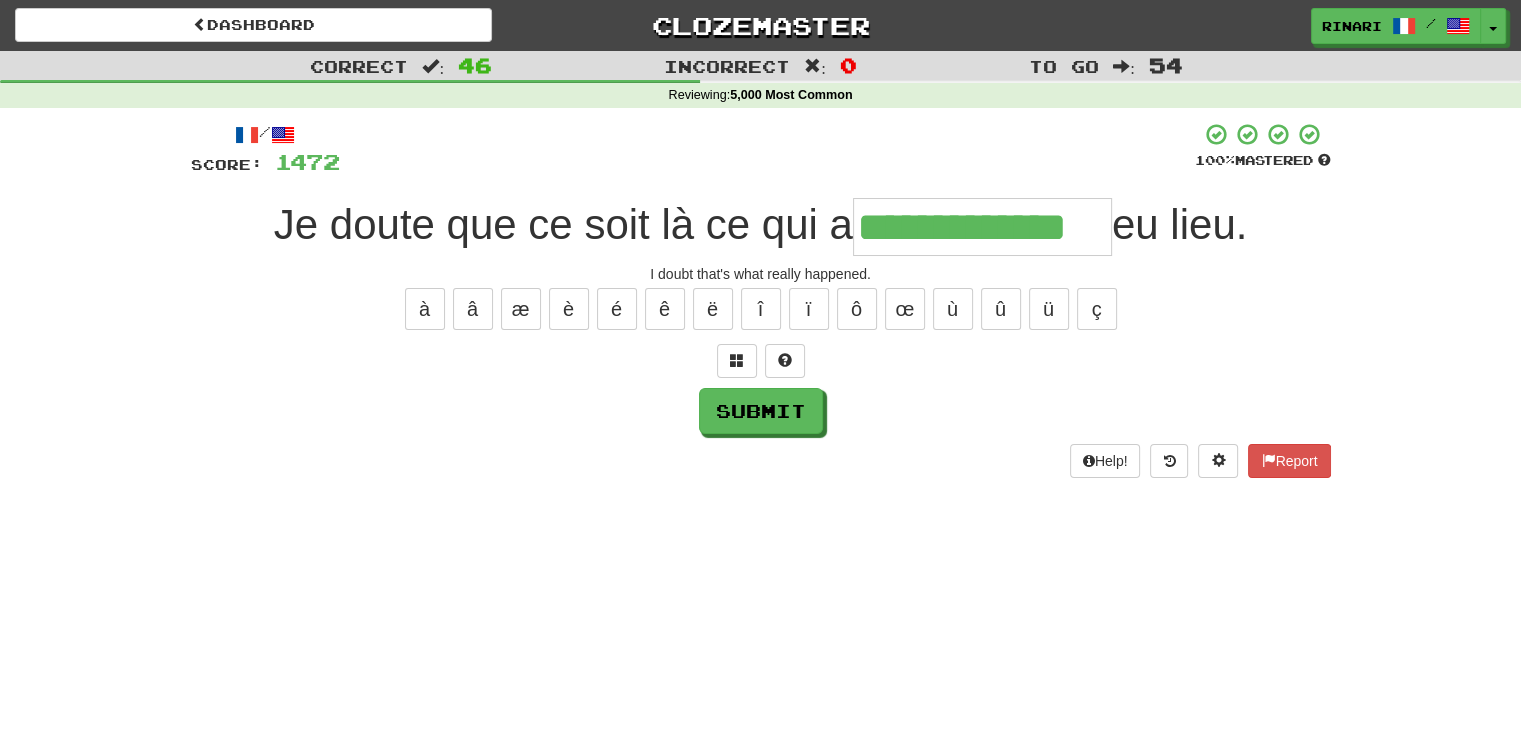 type on "**********" 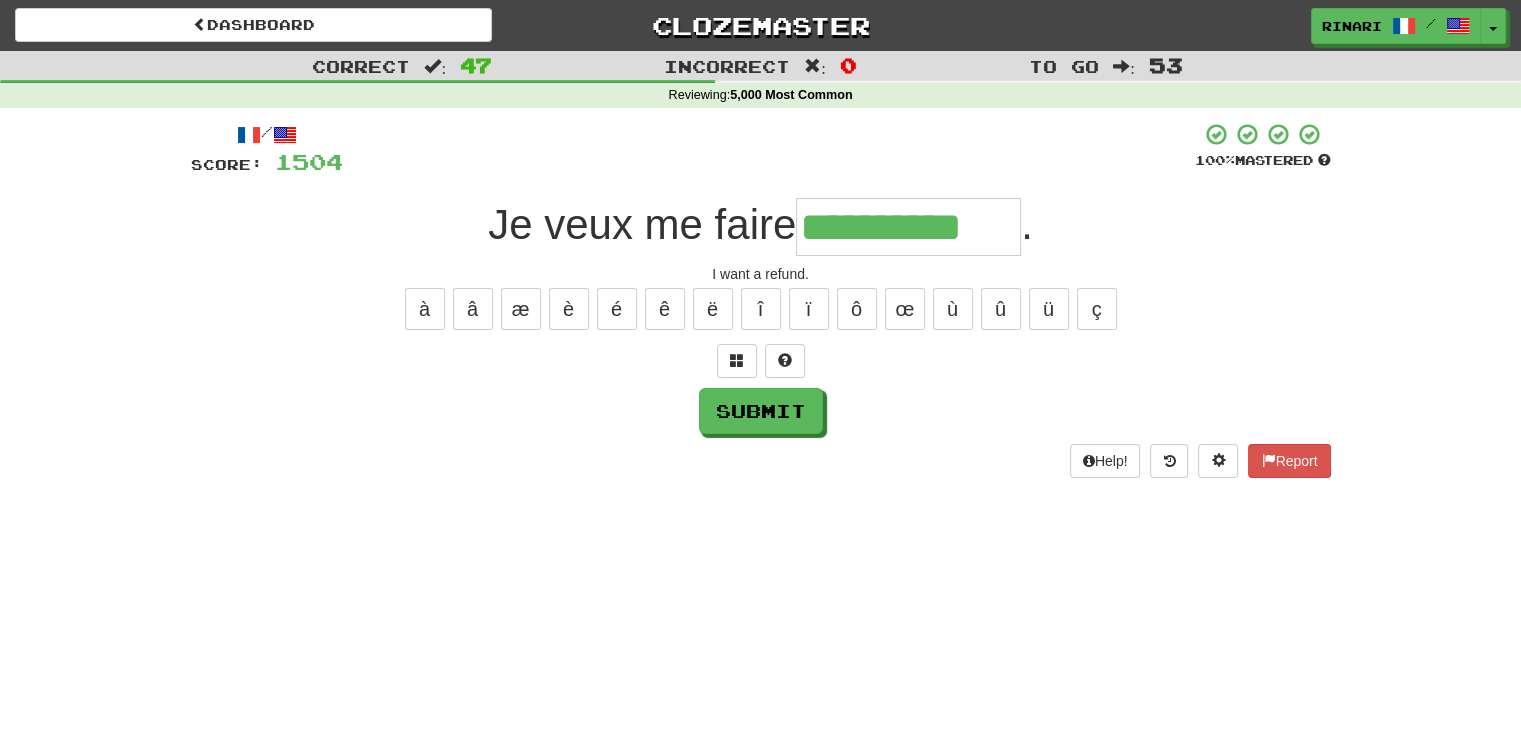 type on "**********" 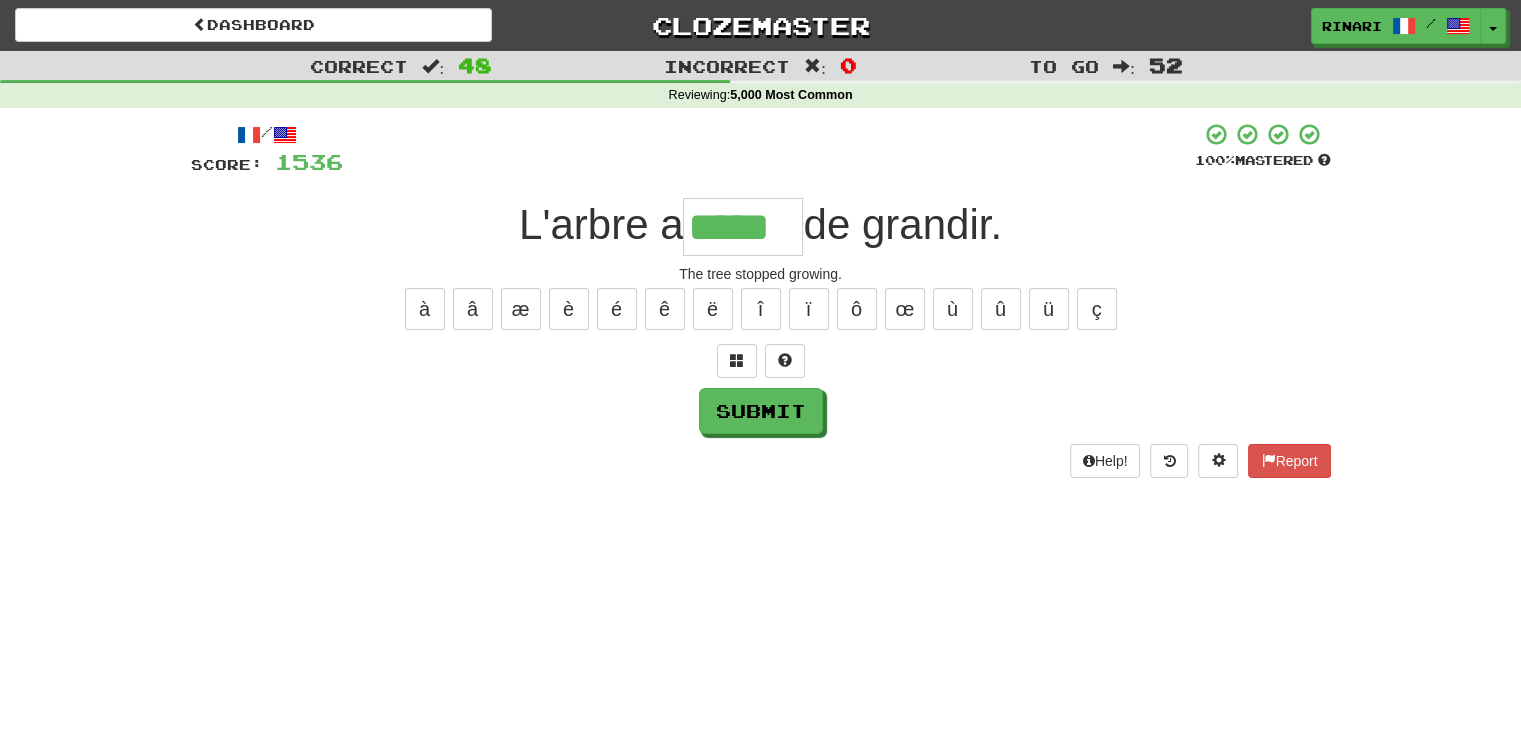 type on "*****" 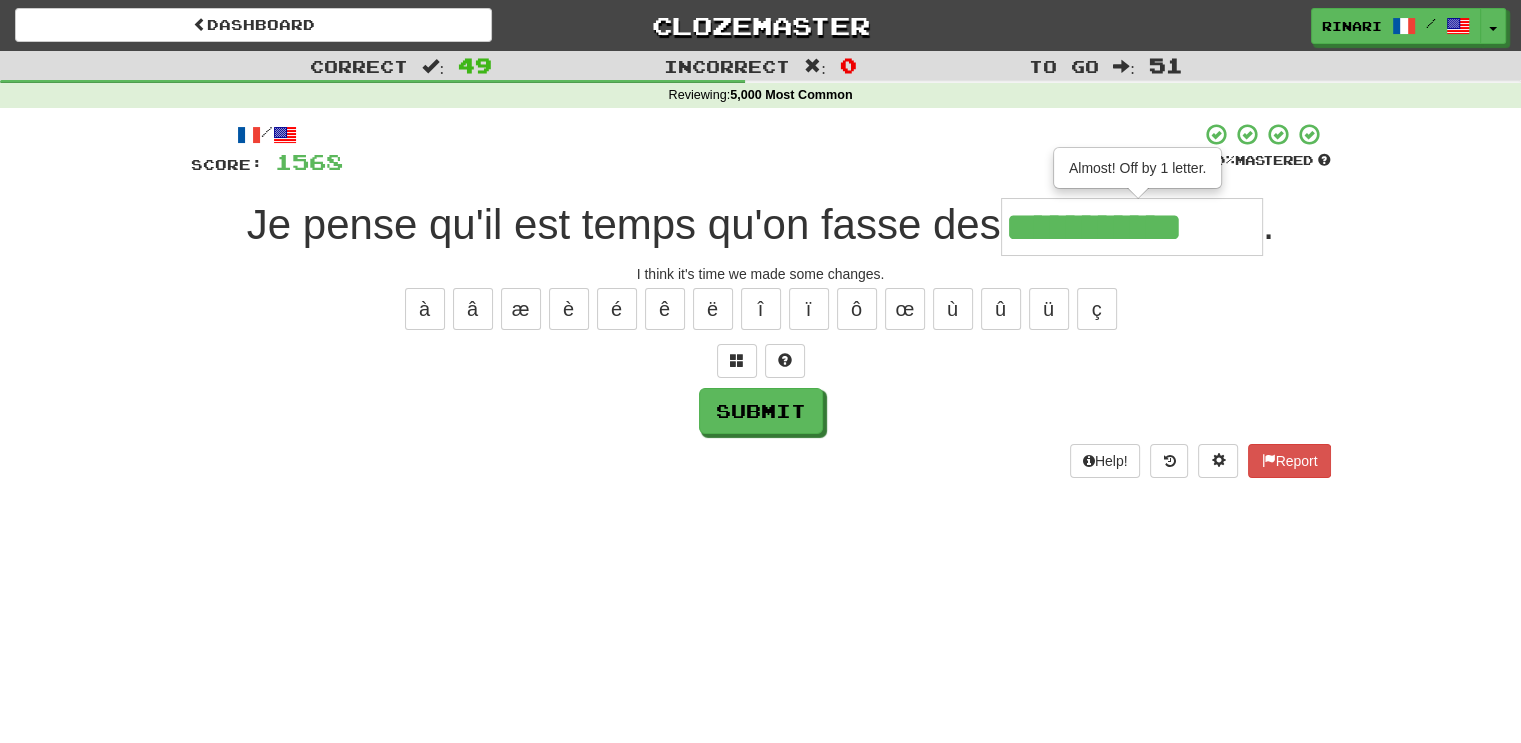 type on "**********" 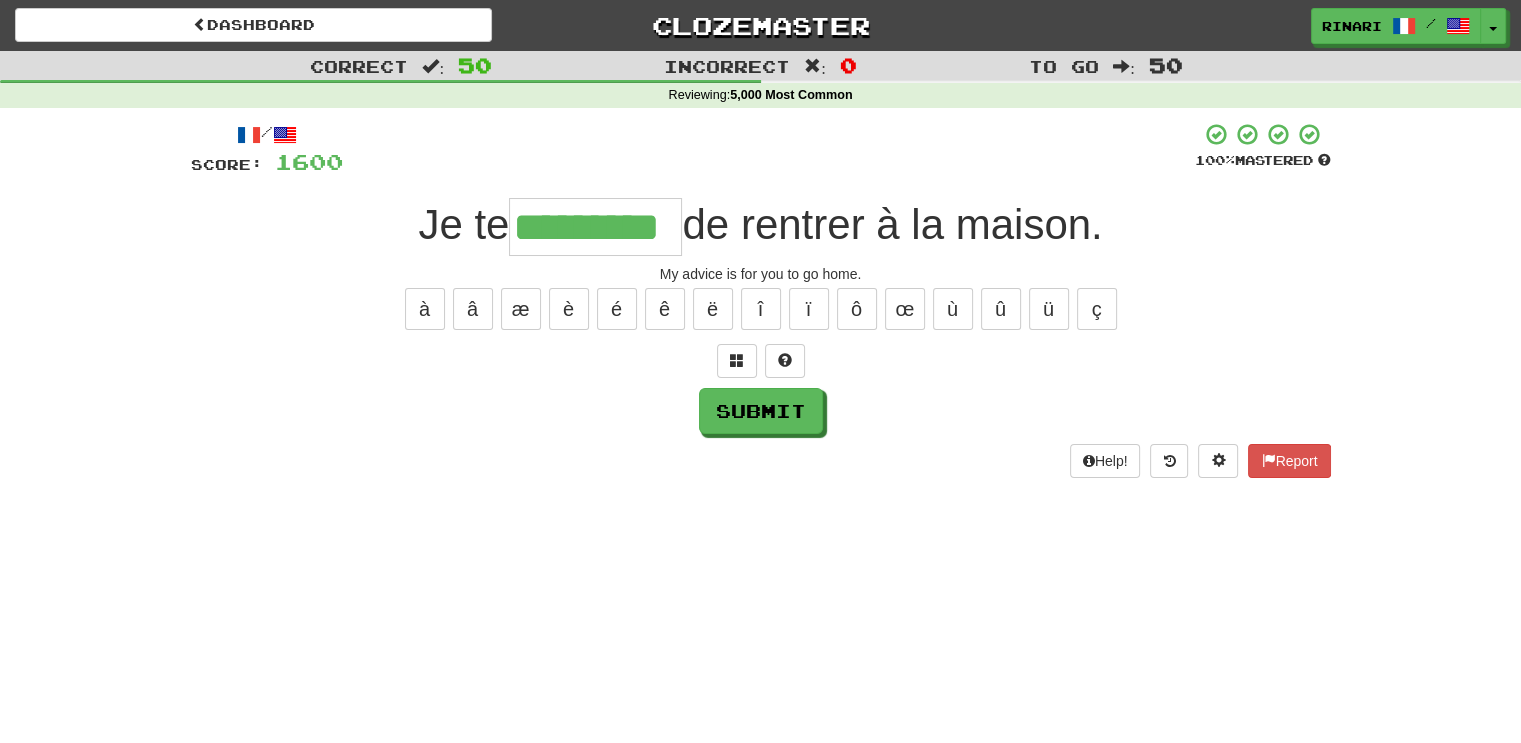 type on "*********" 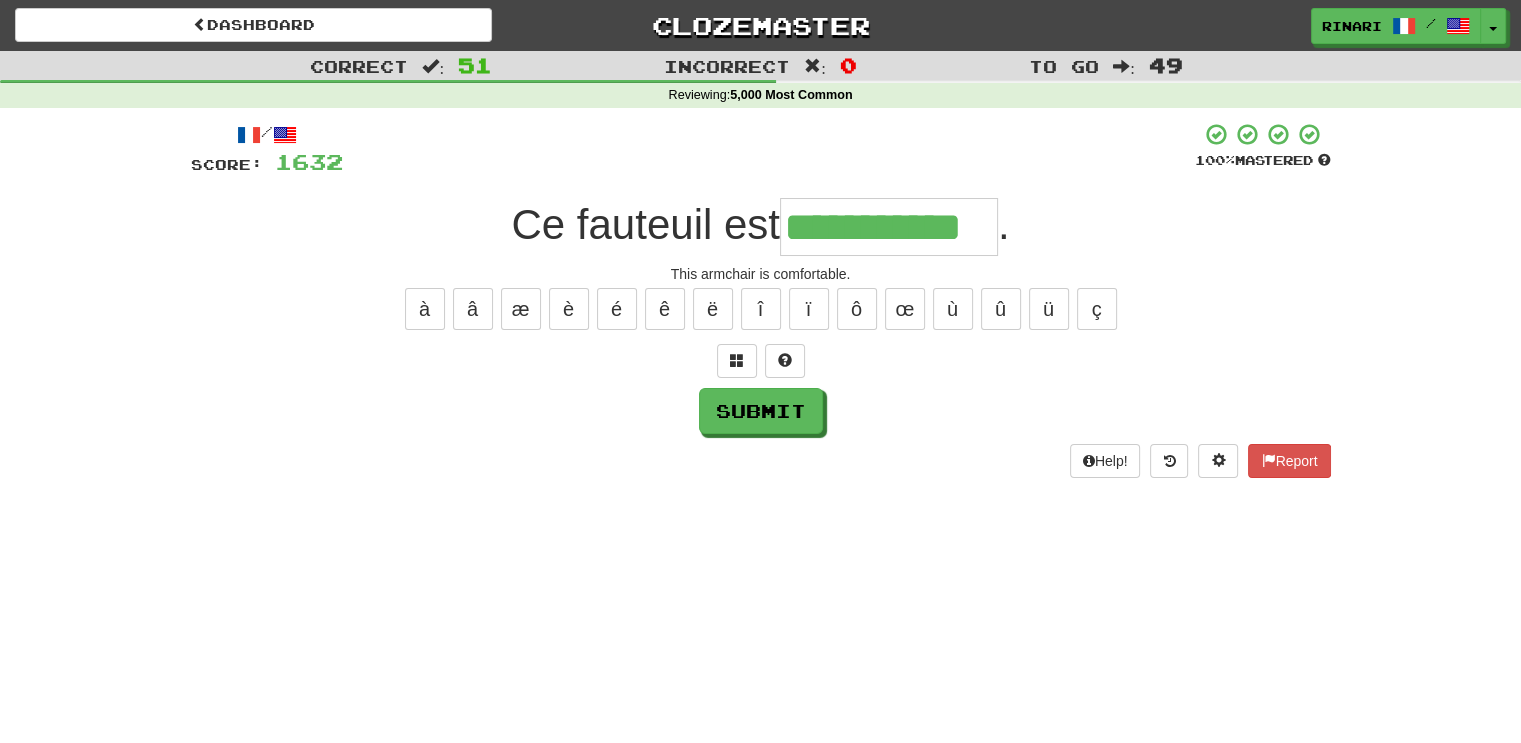 type on "**********" 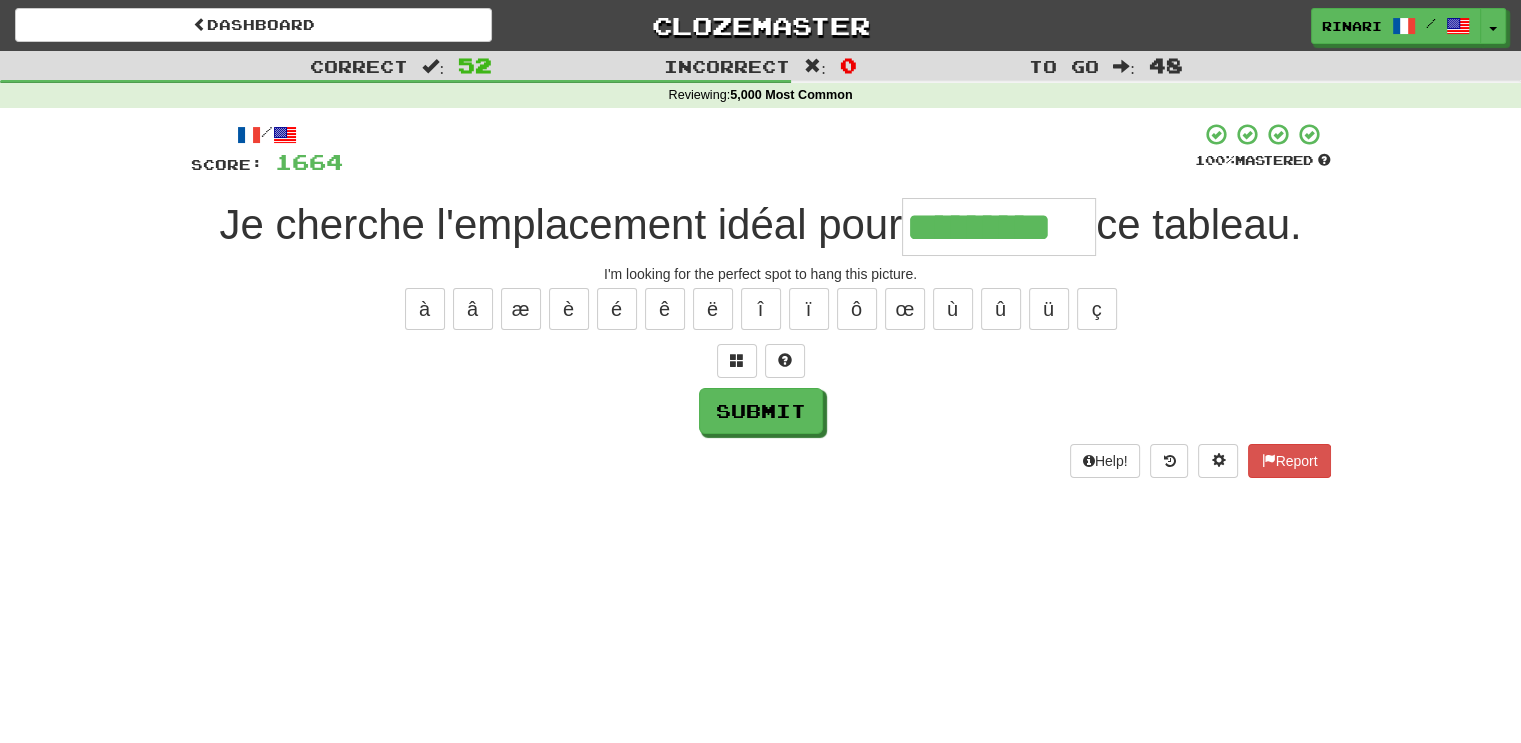 type on "*********" 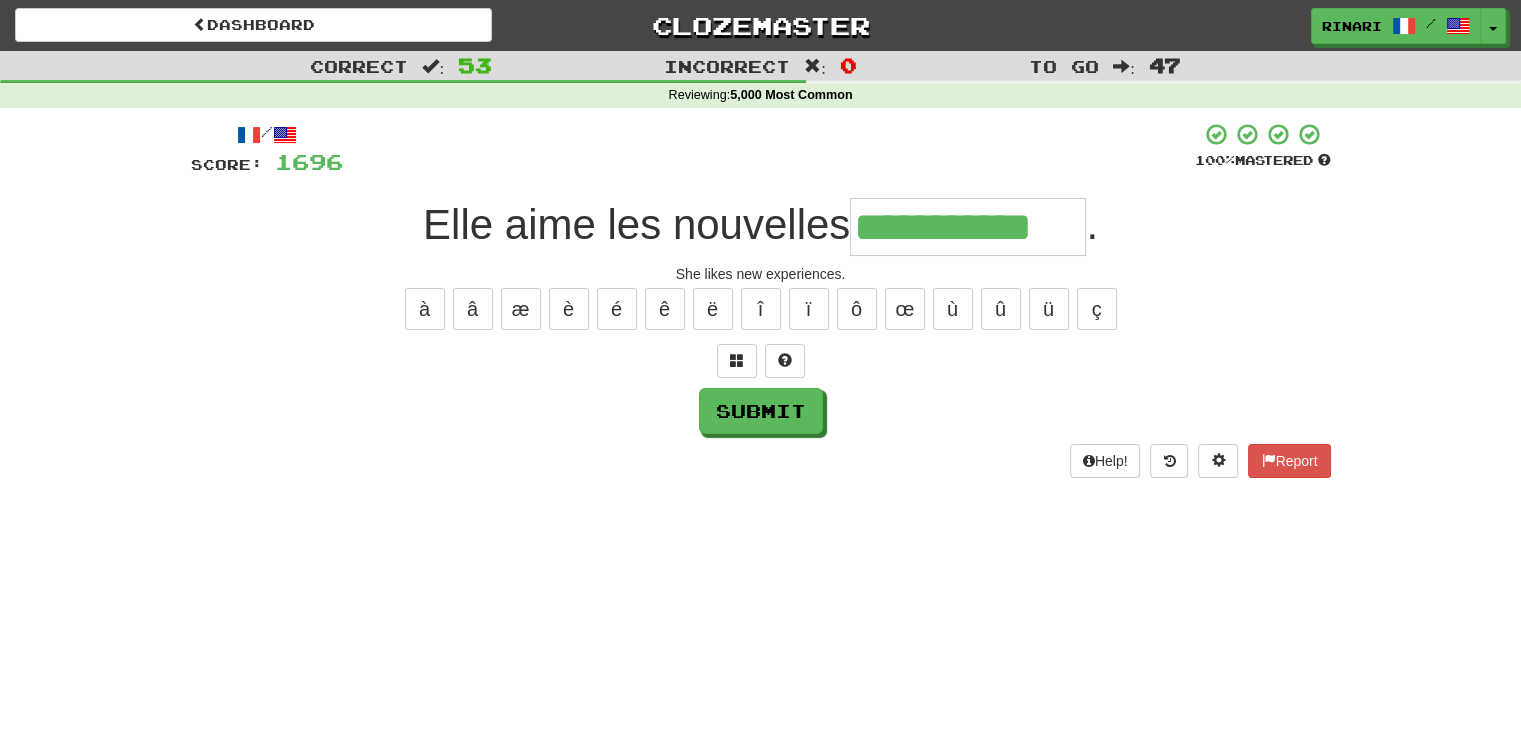type on "**********" 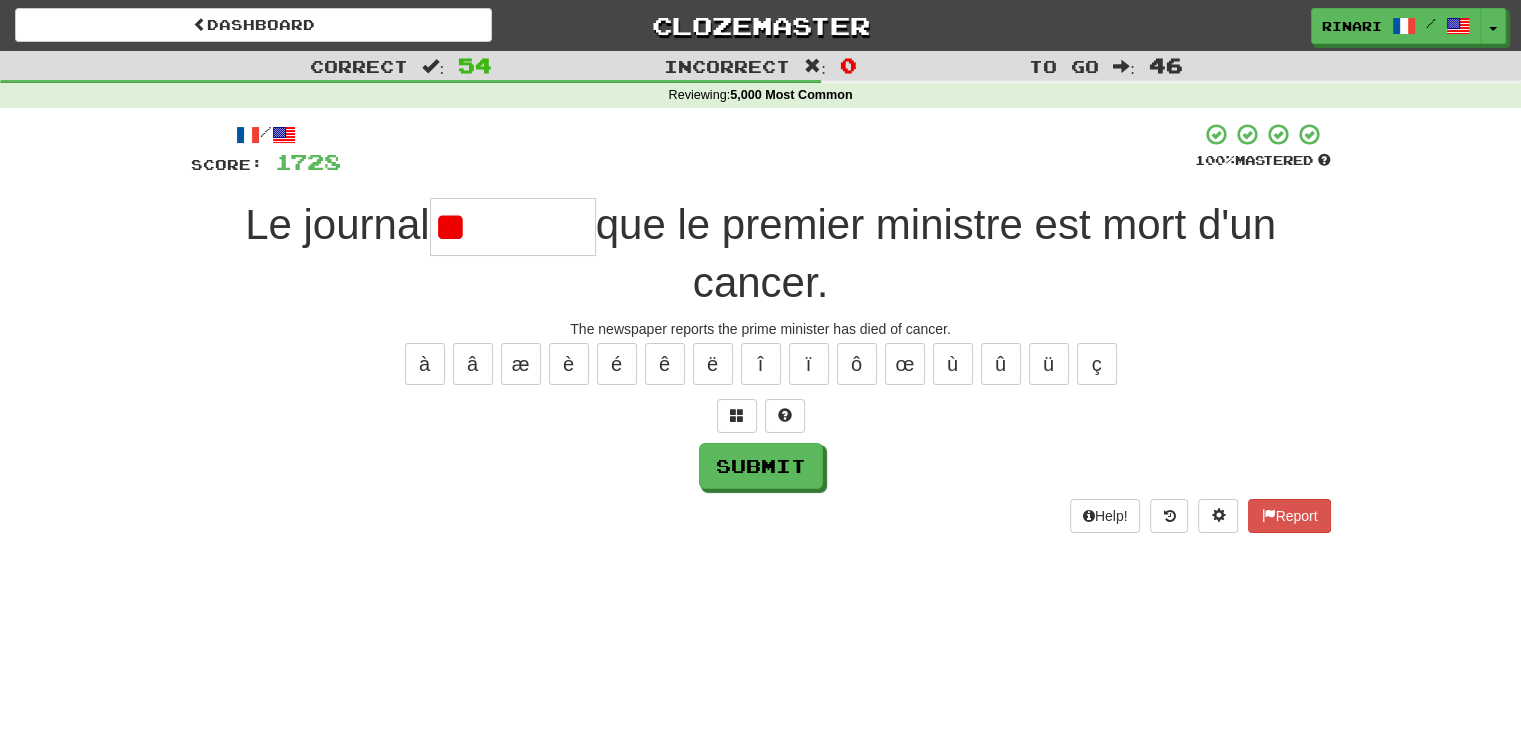 type on "*" 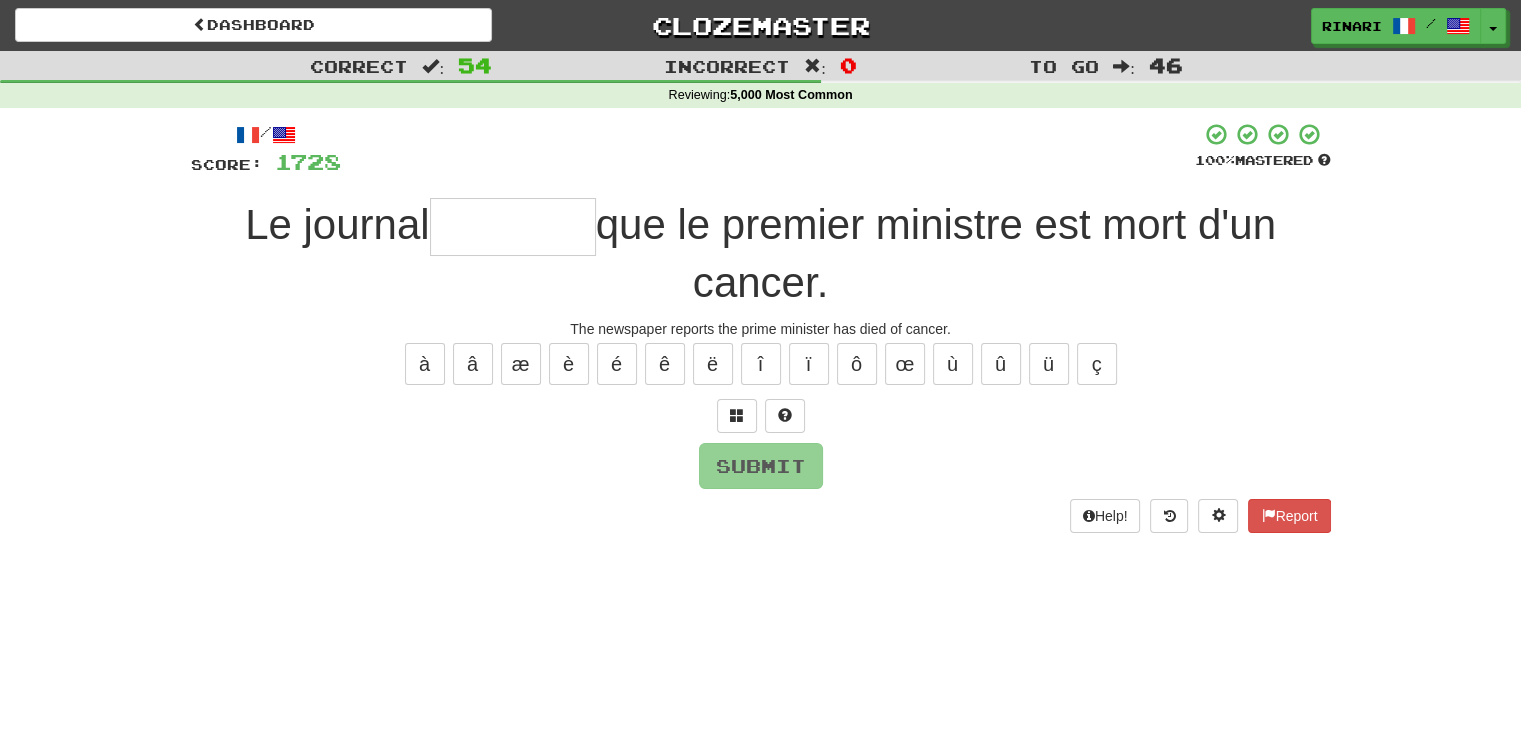 type on "*" 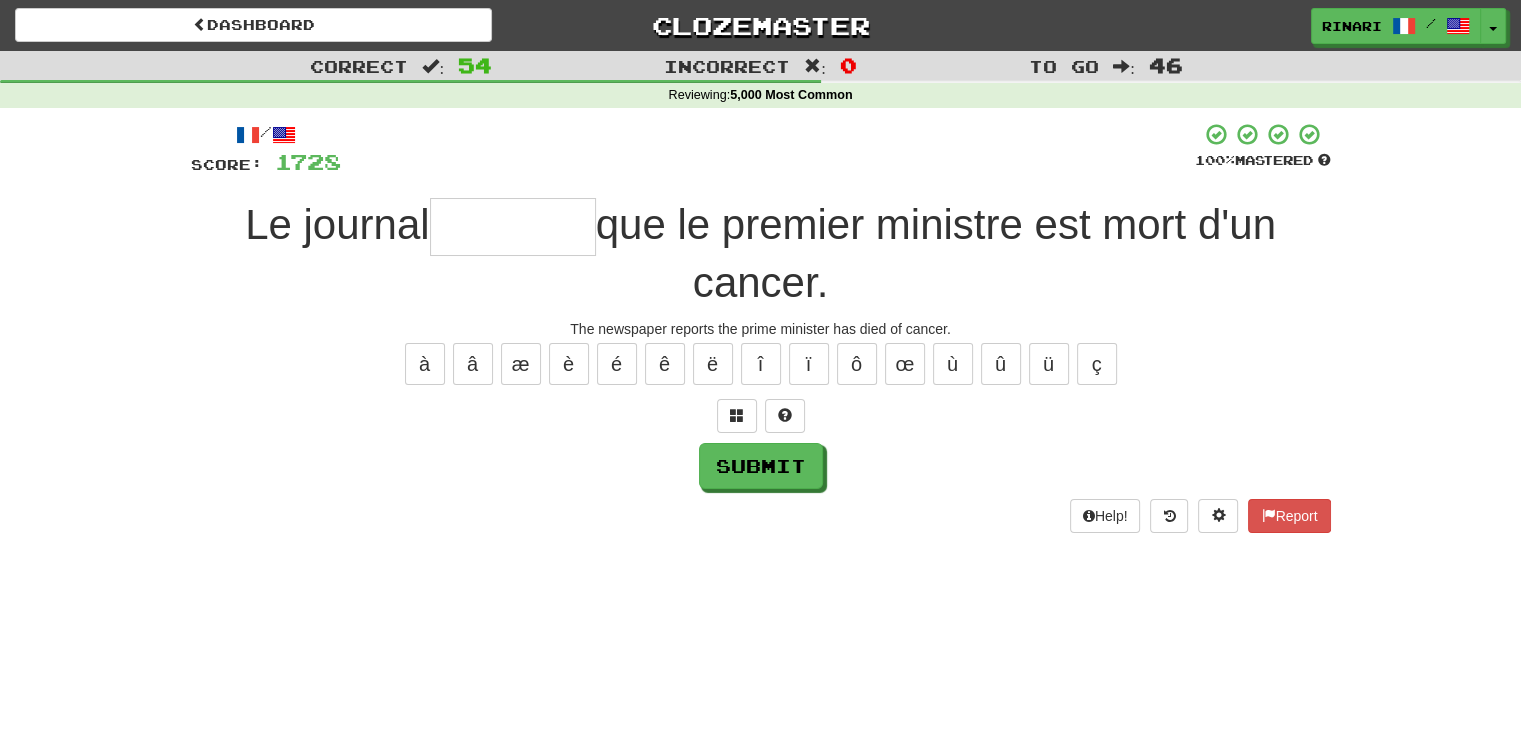 type on "*" 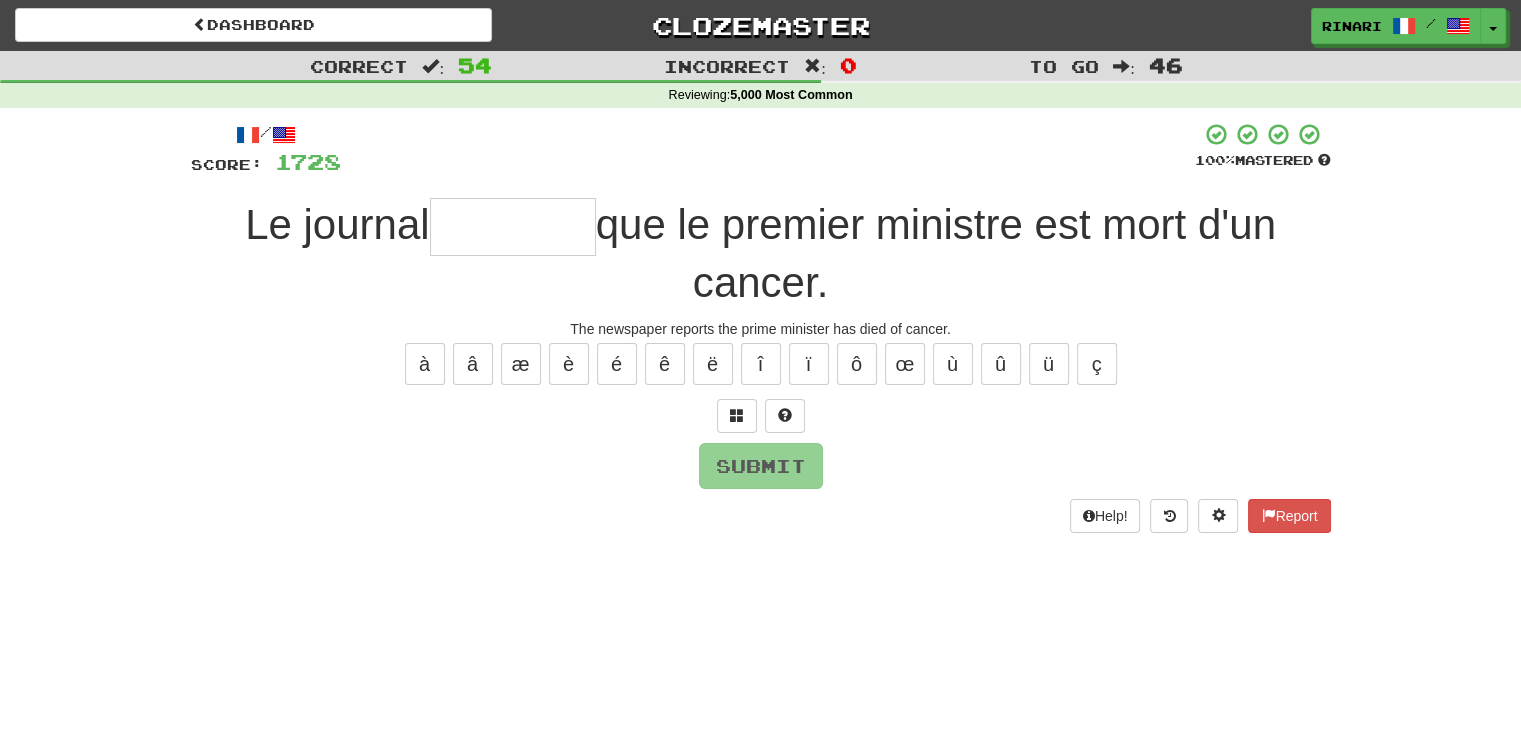 type on "*" 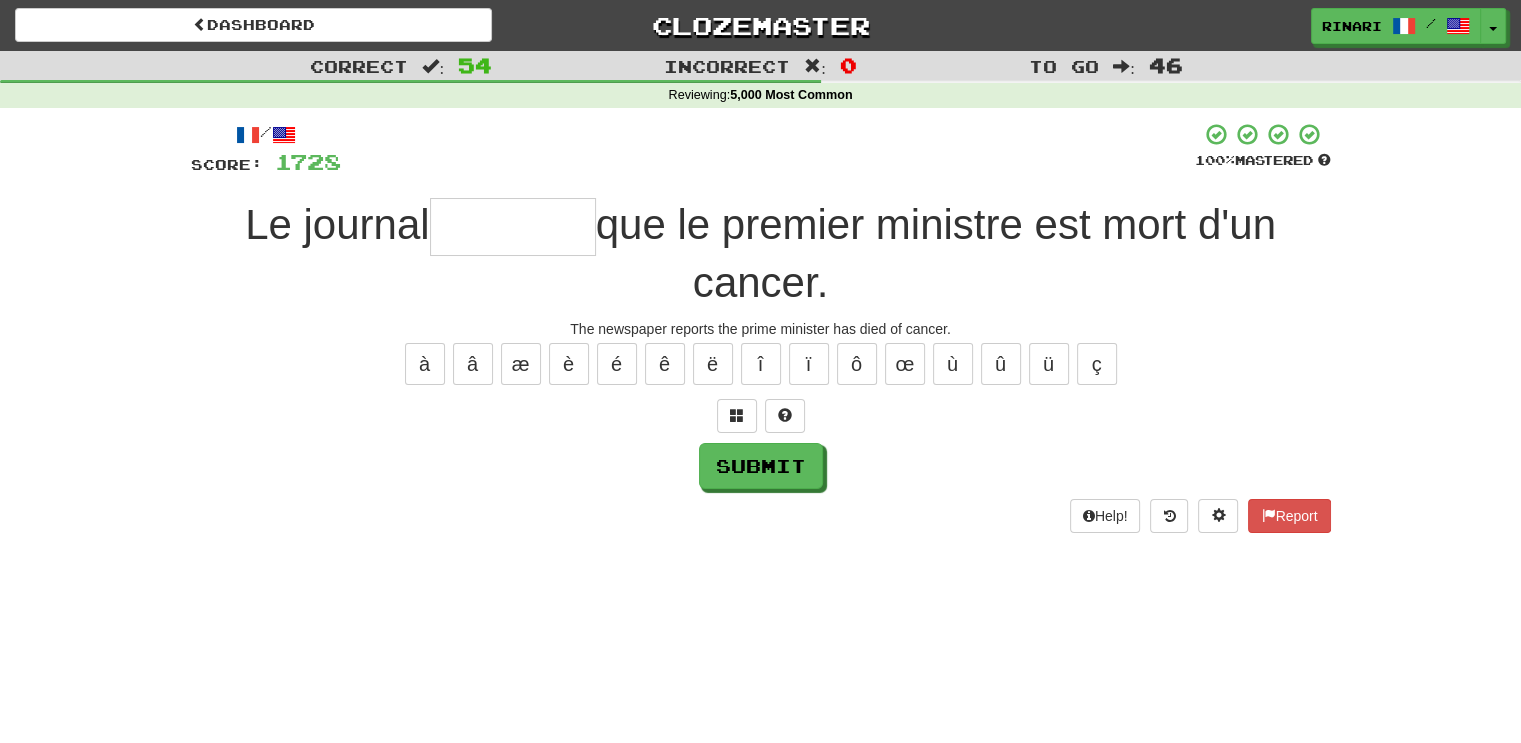 type on "*" 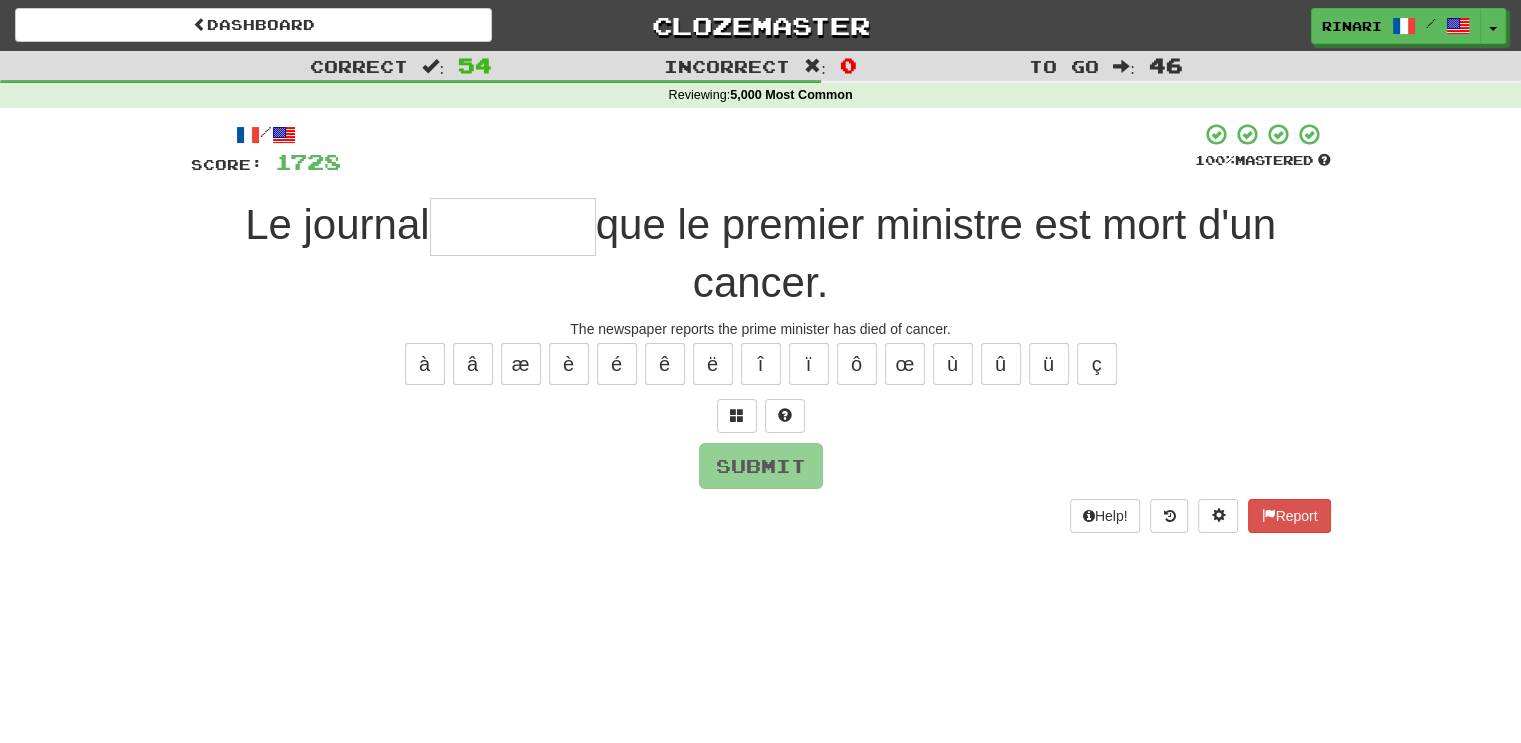 type on "*" 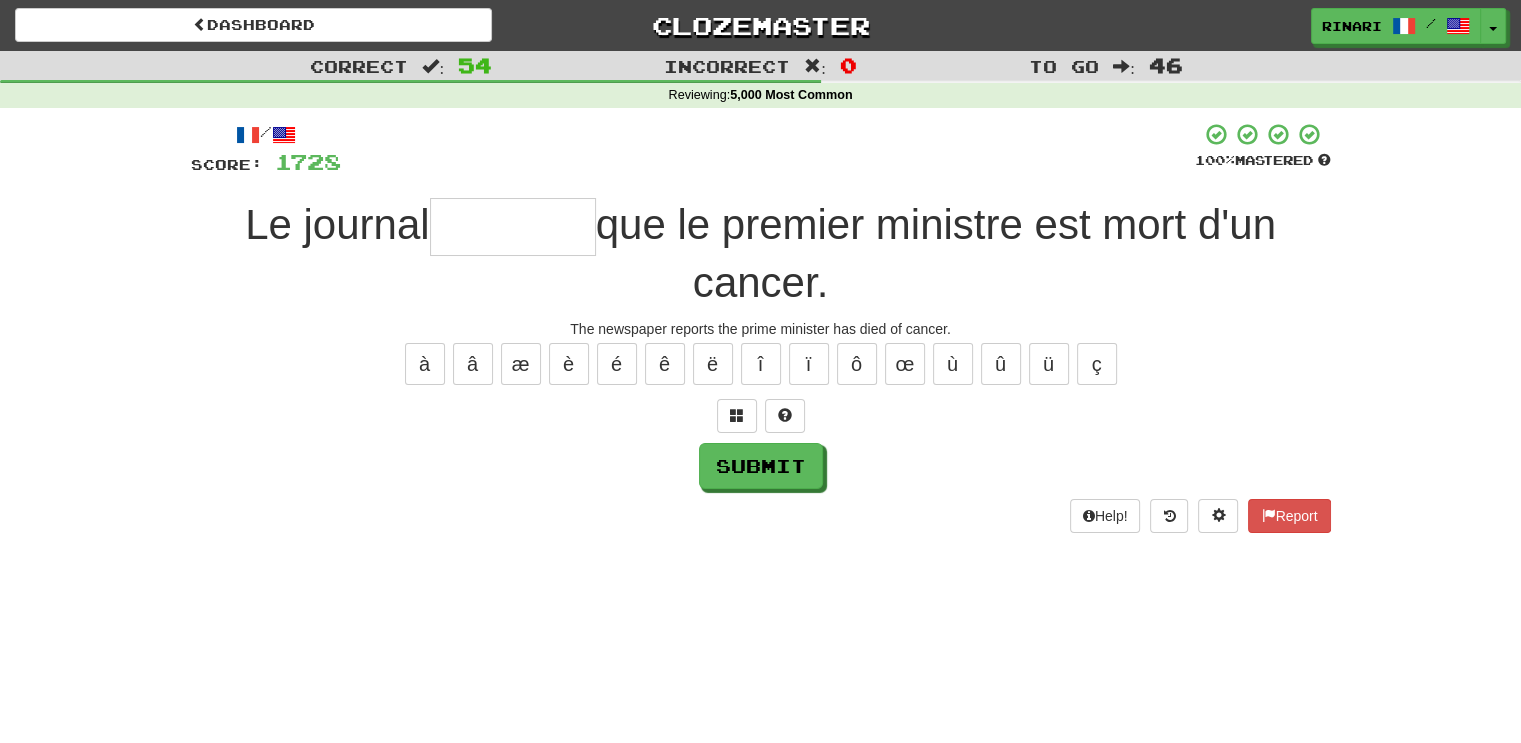 type on "*" 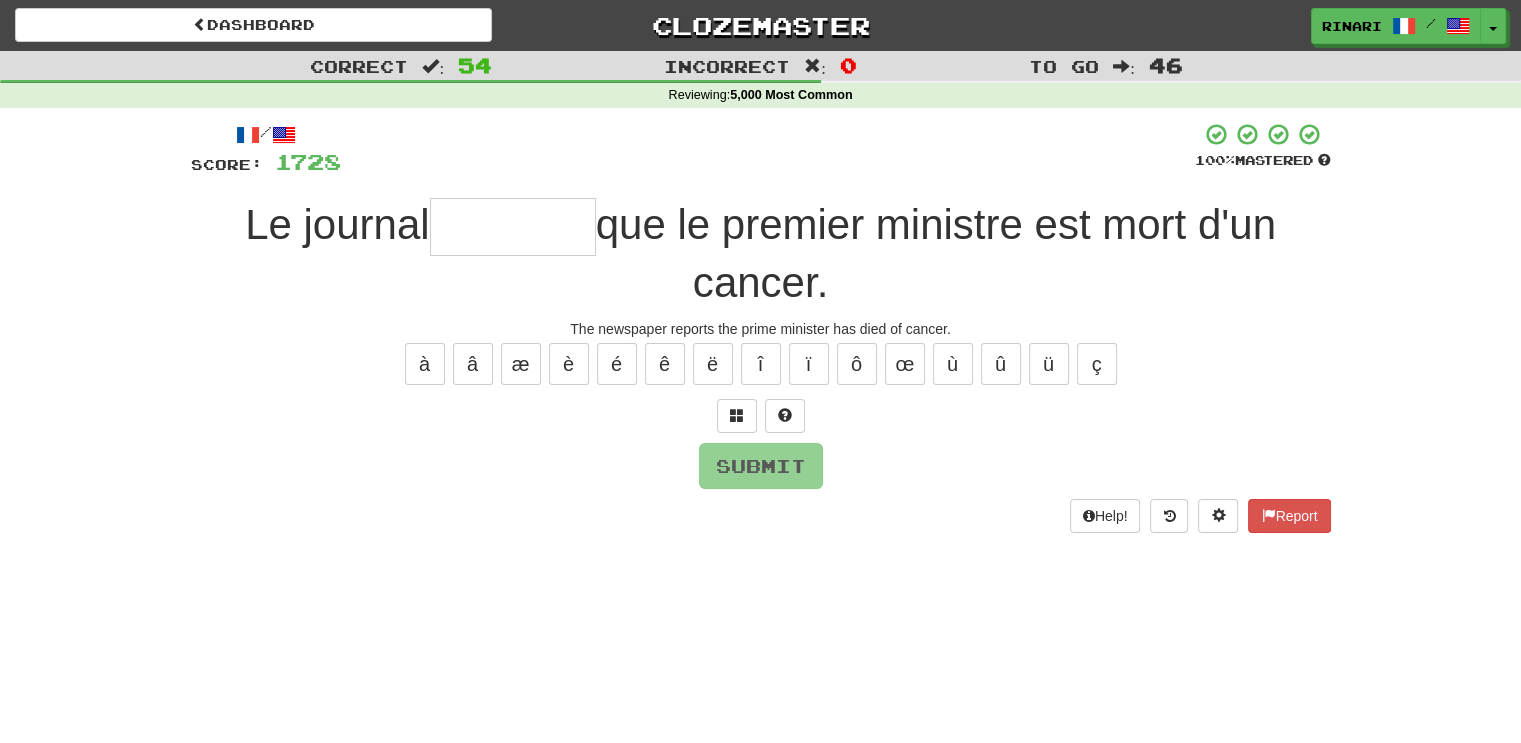 type on "*" 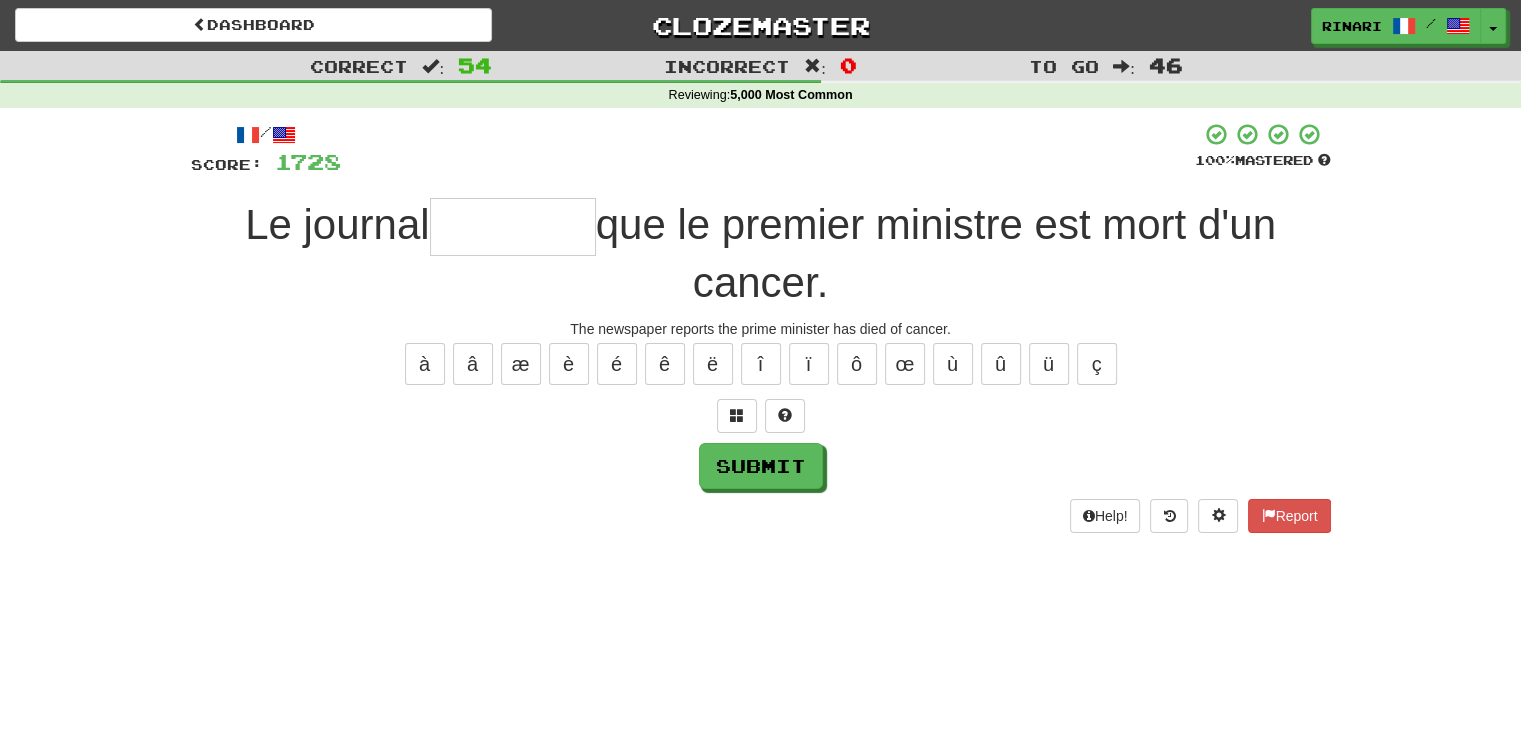 type on "*" 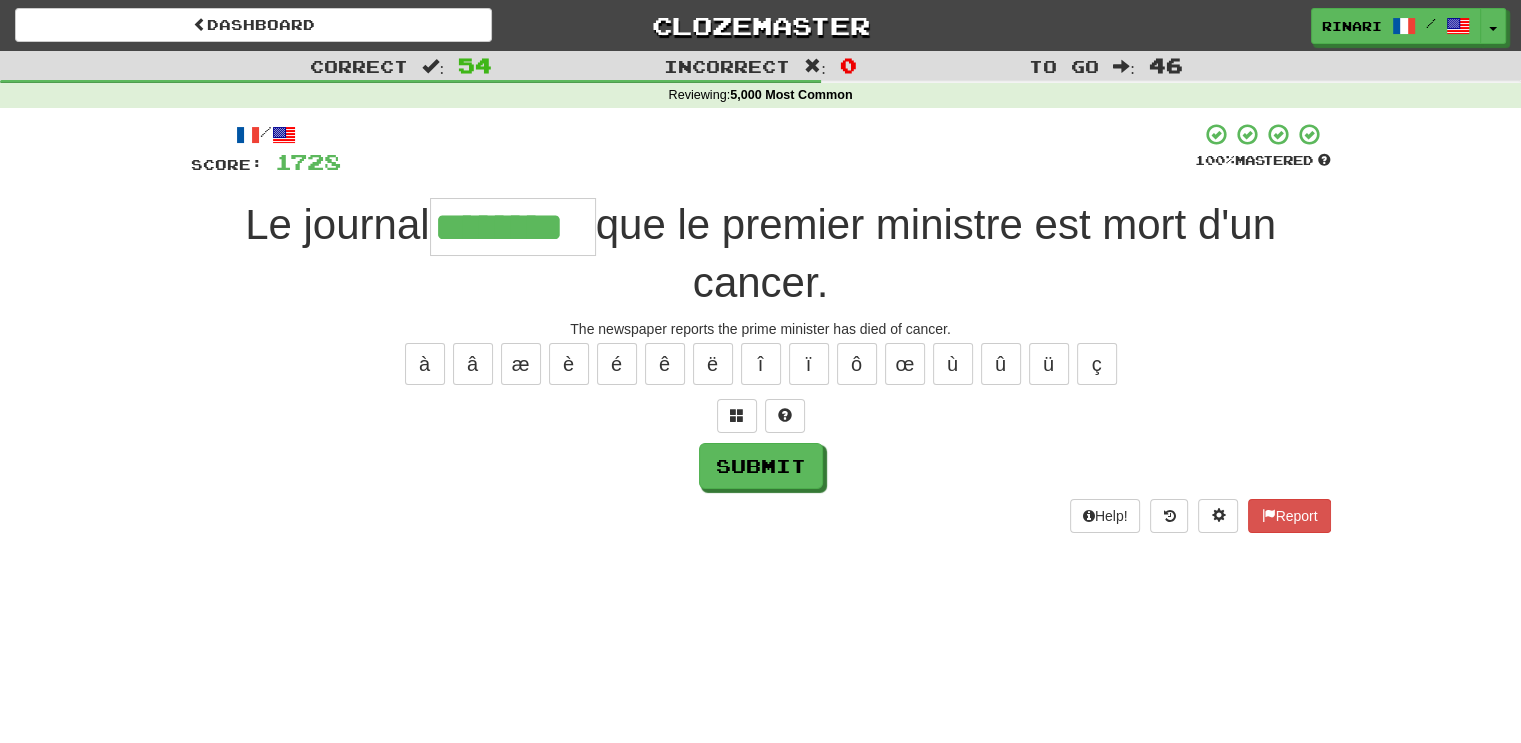 type on "********" 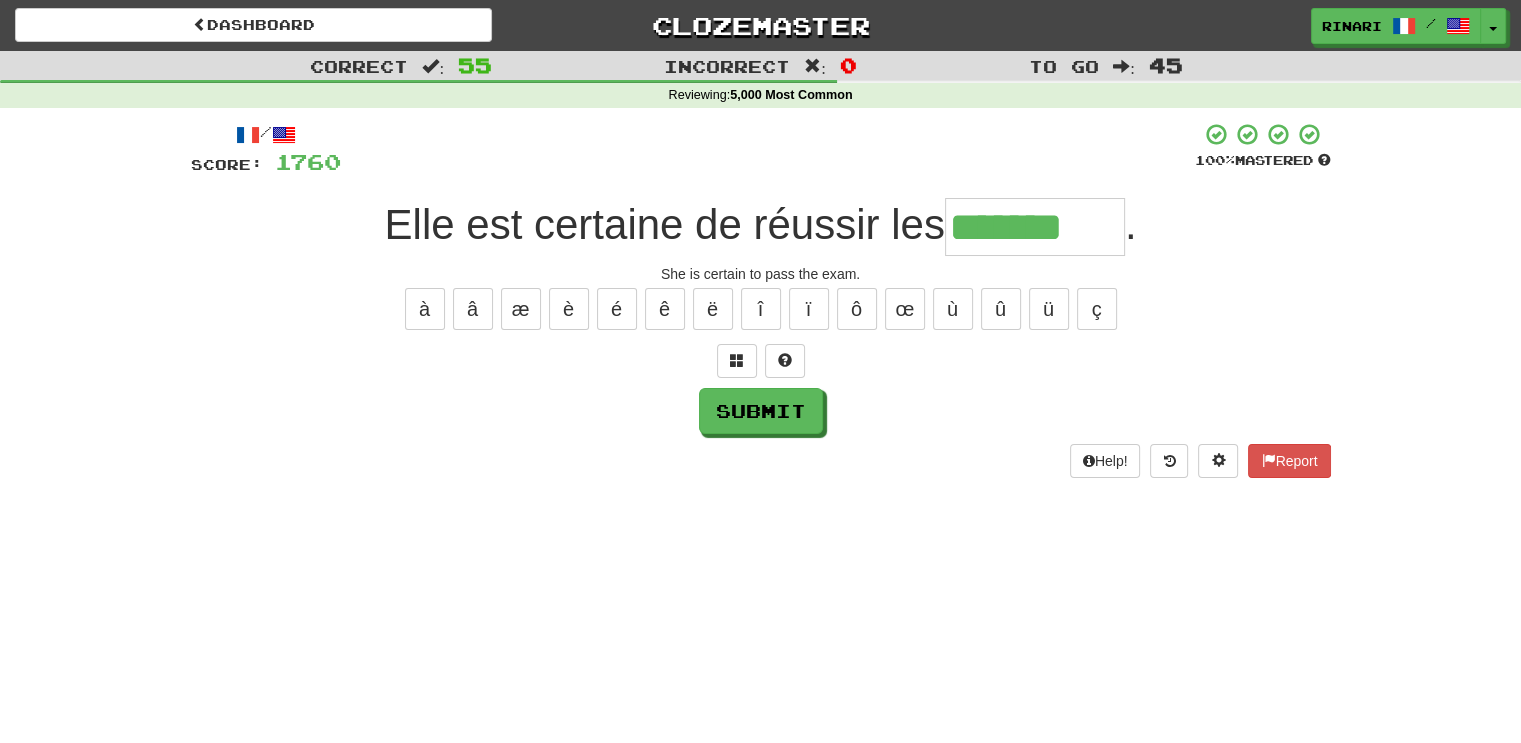 type on "*******" 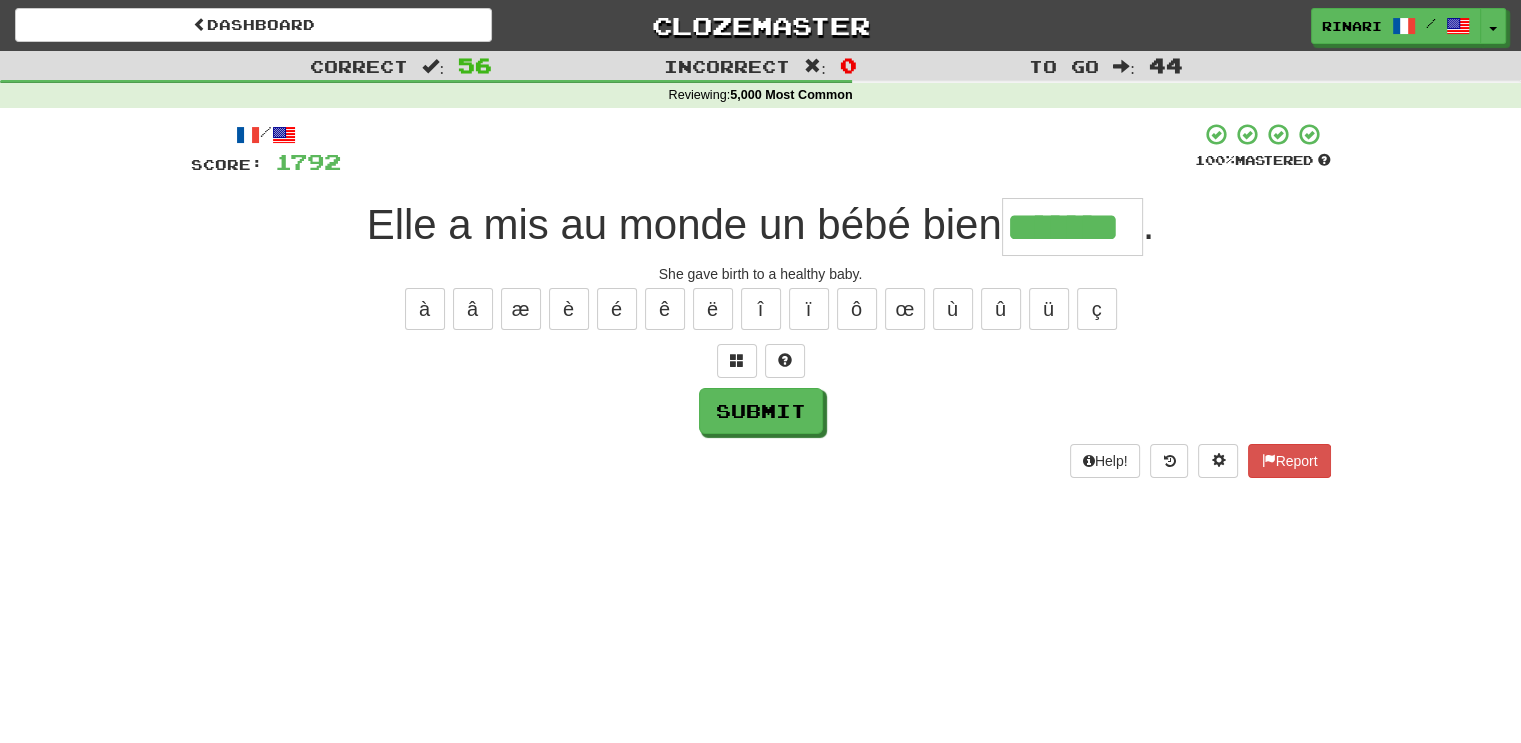 type on "*******" 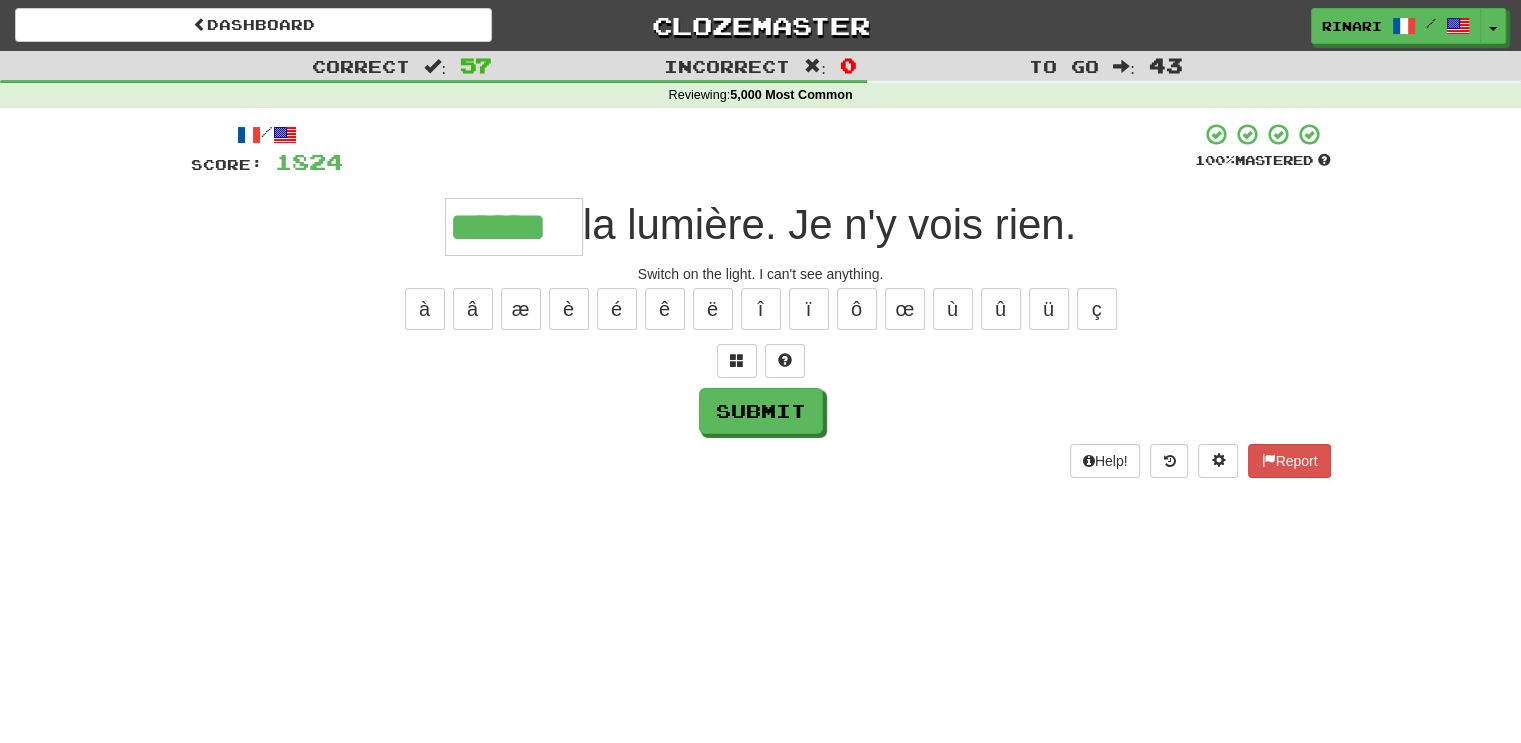 type on "******" 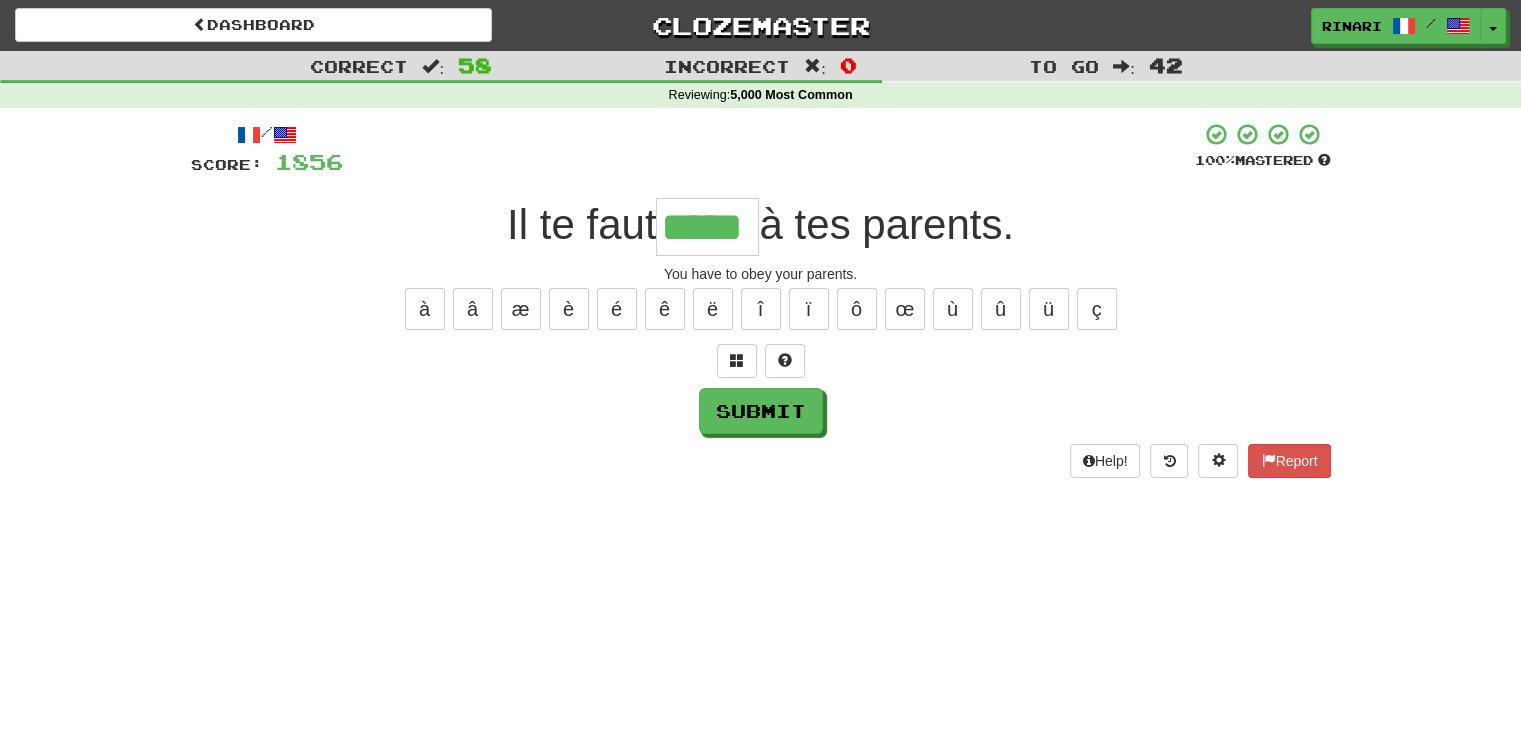 type on "*****" 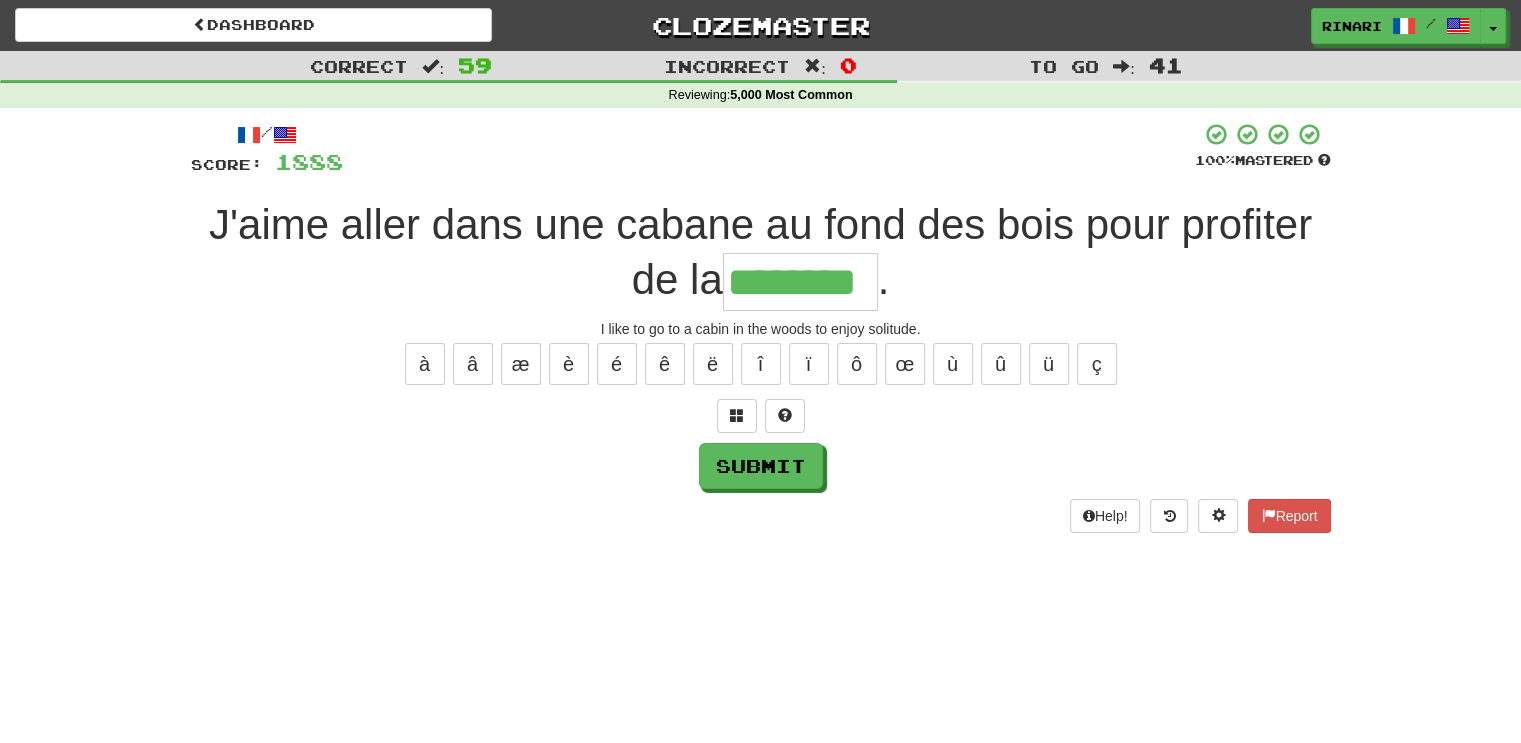 type on "********" 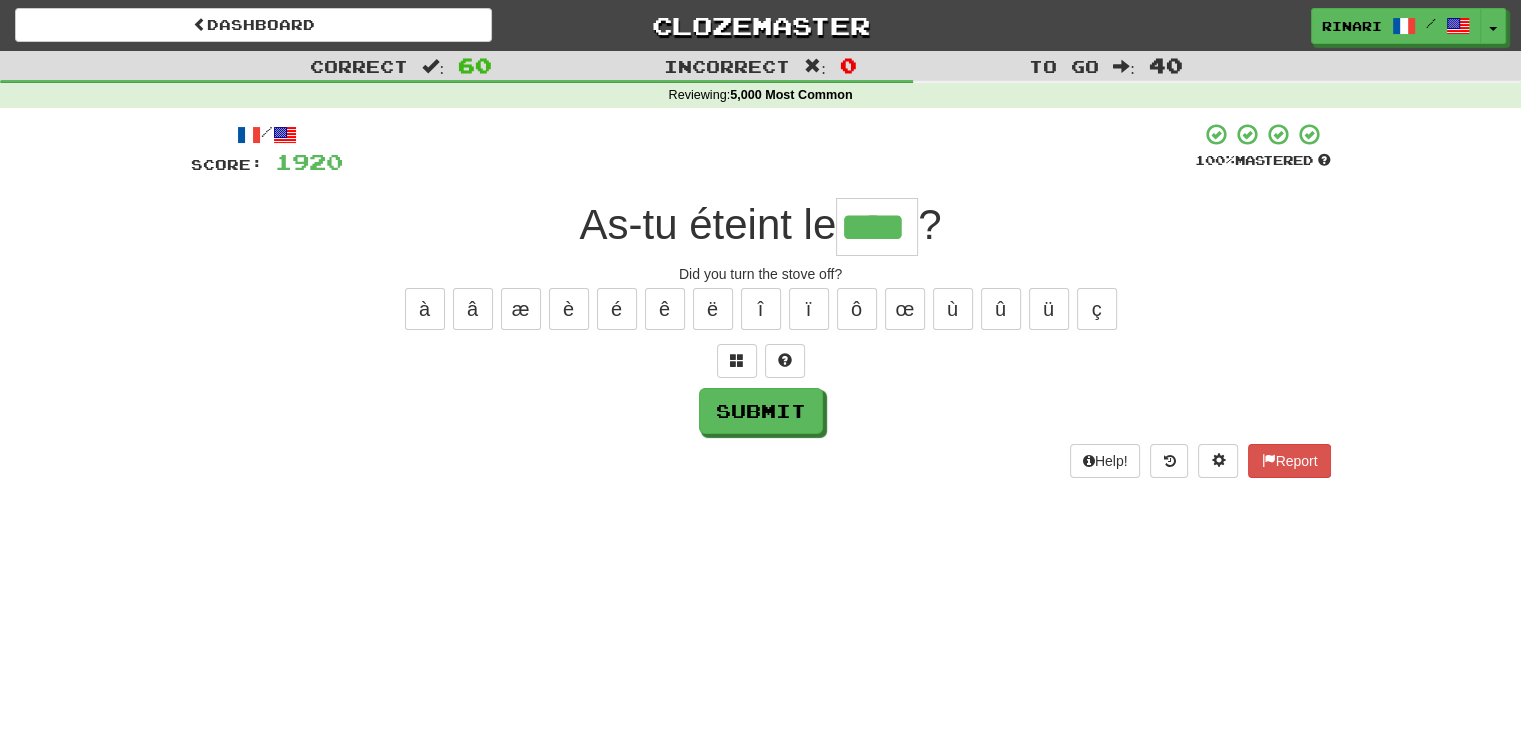 type on "****" 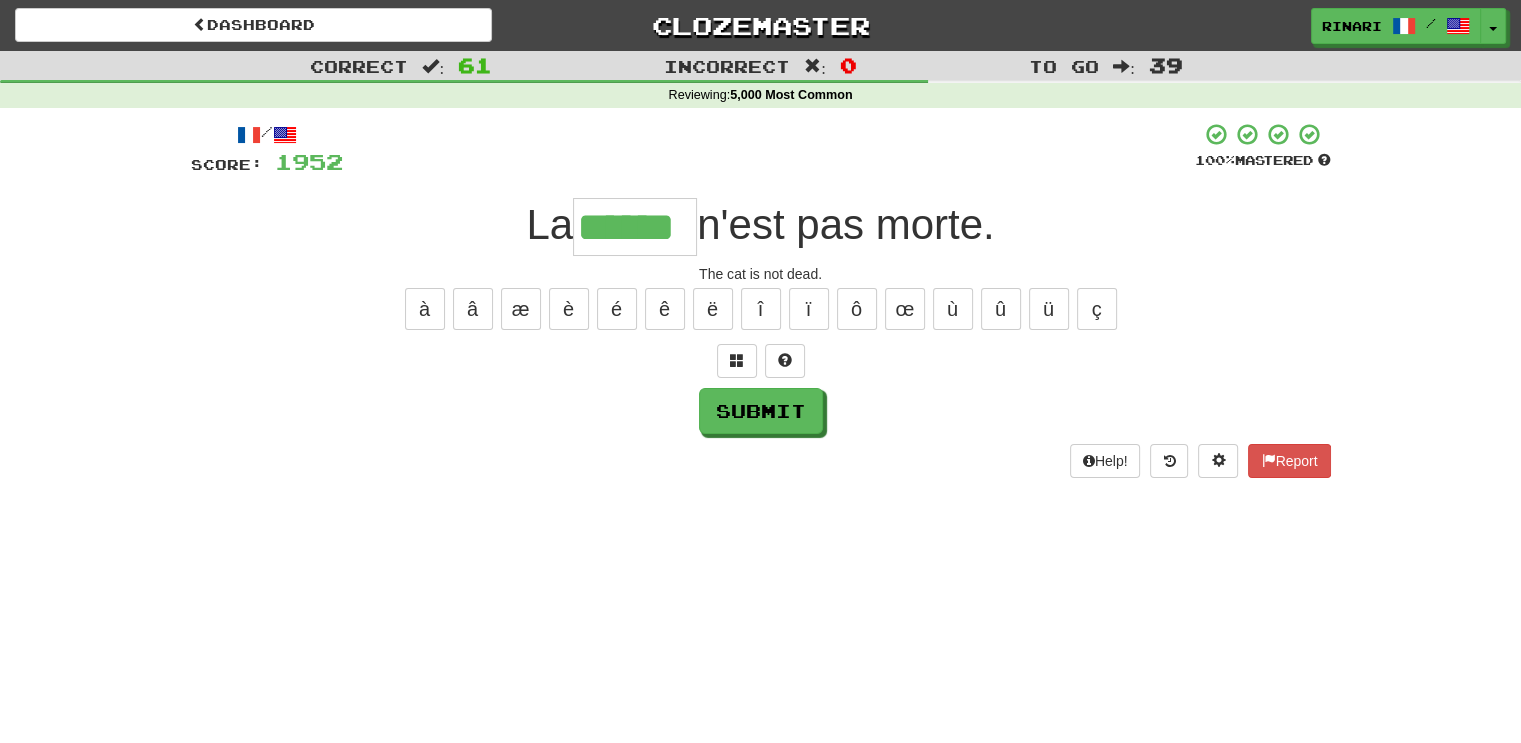 type on "******" 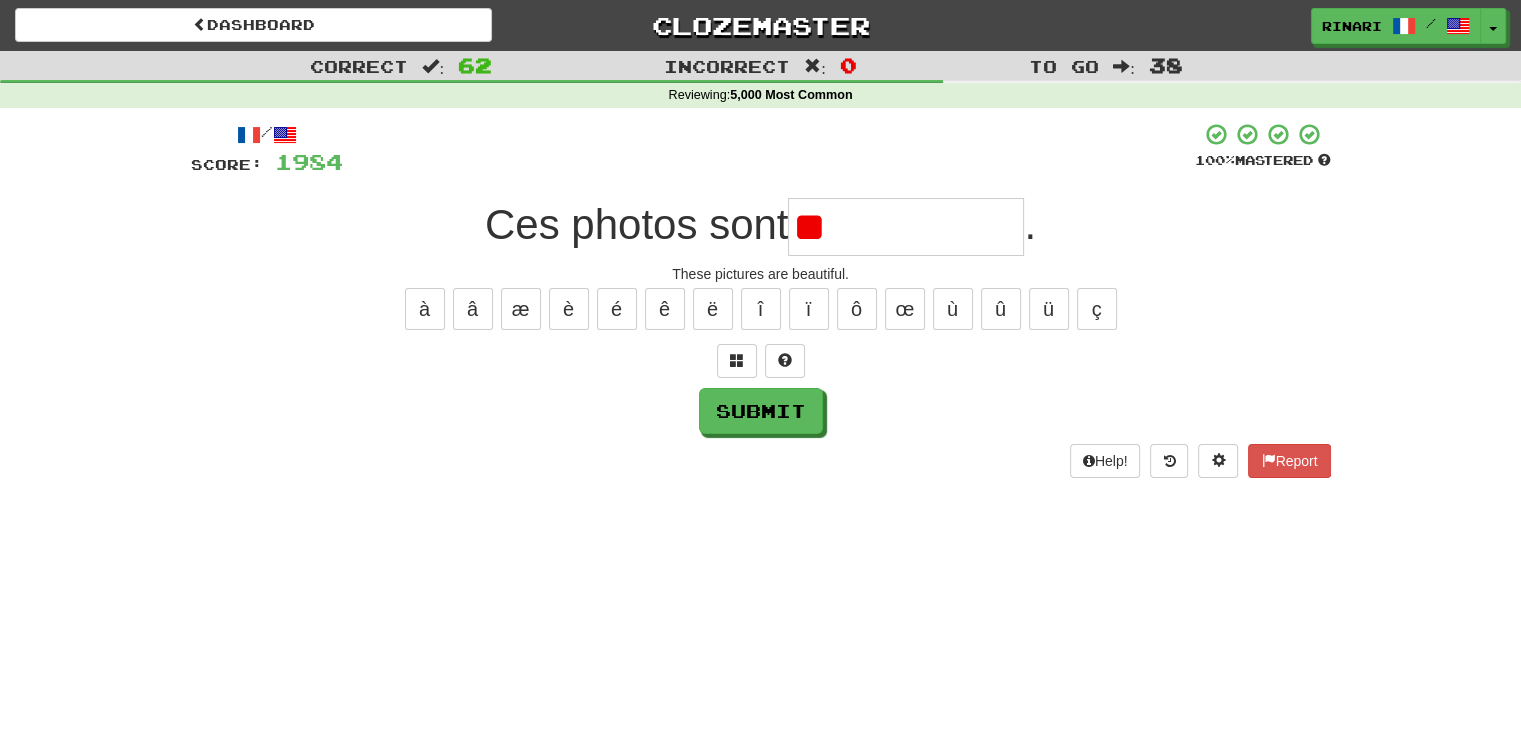 type on "*" 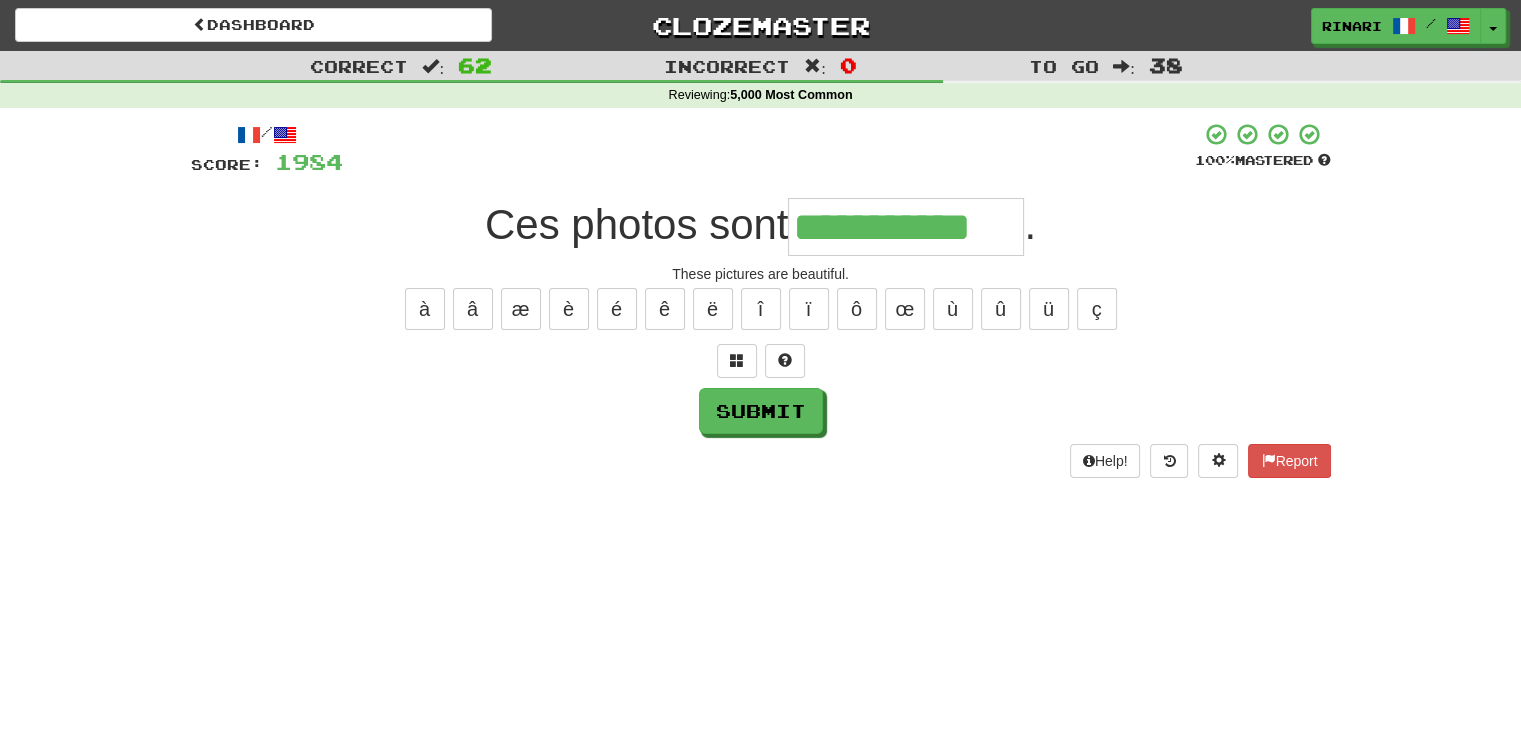 type on "**********" 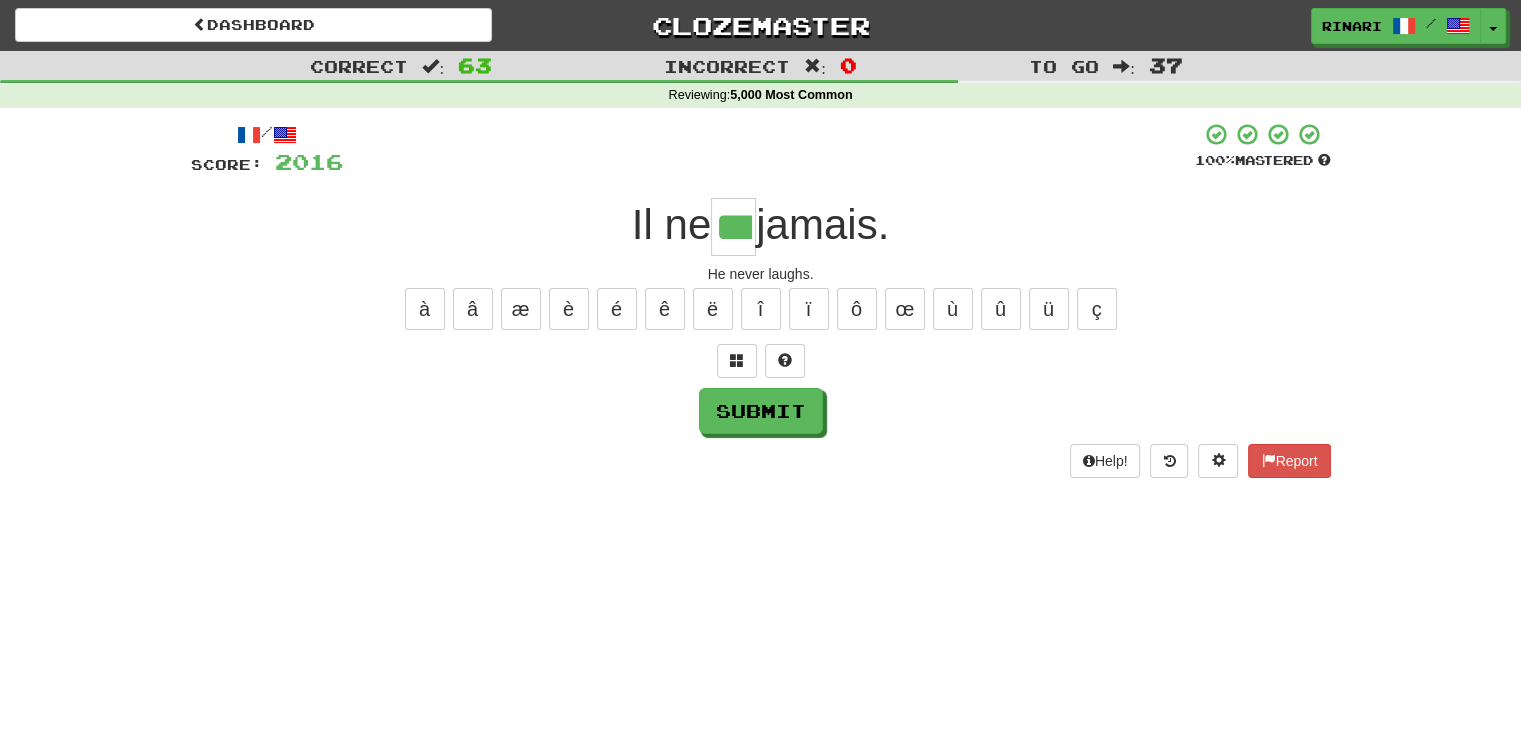 type on "***" 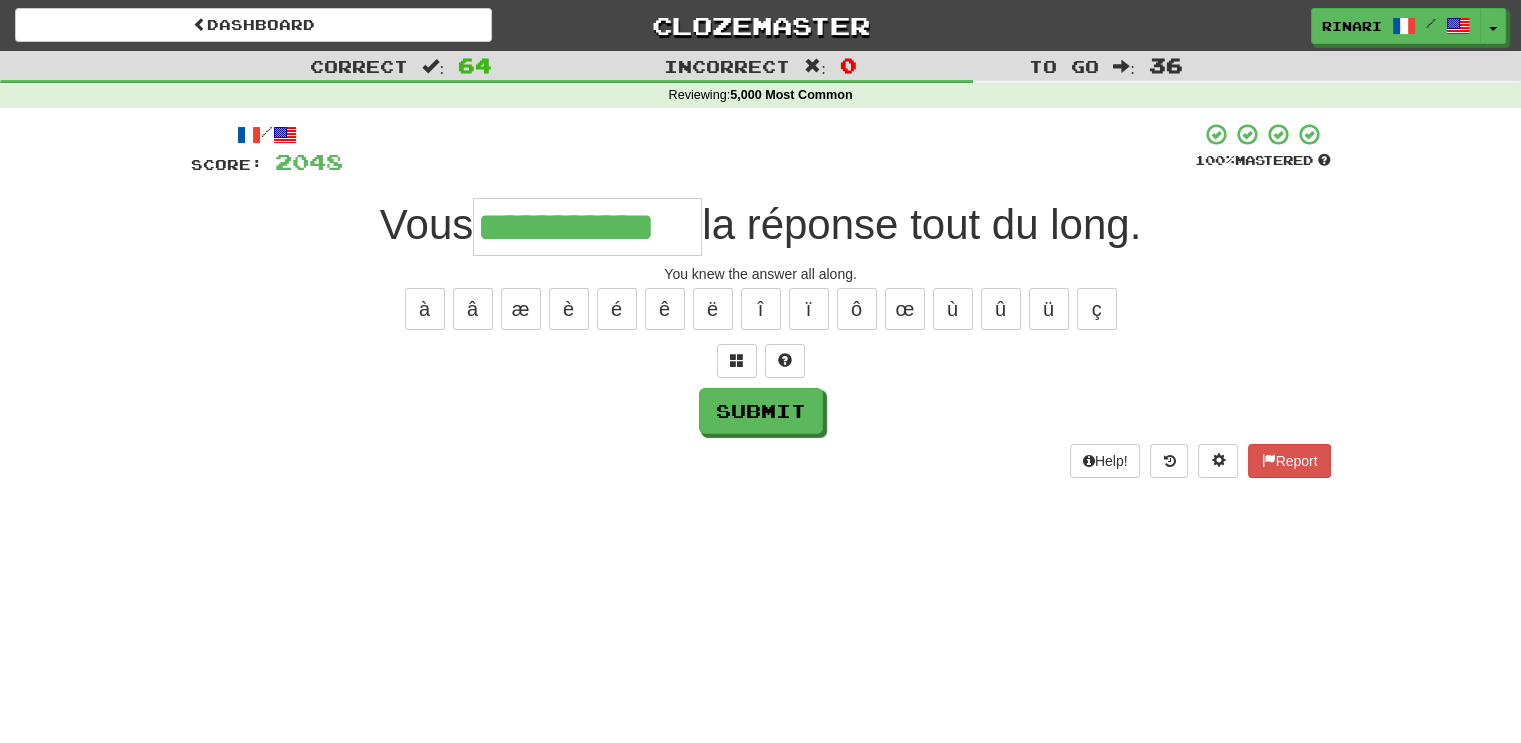 type on "**********" 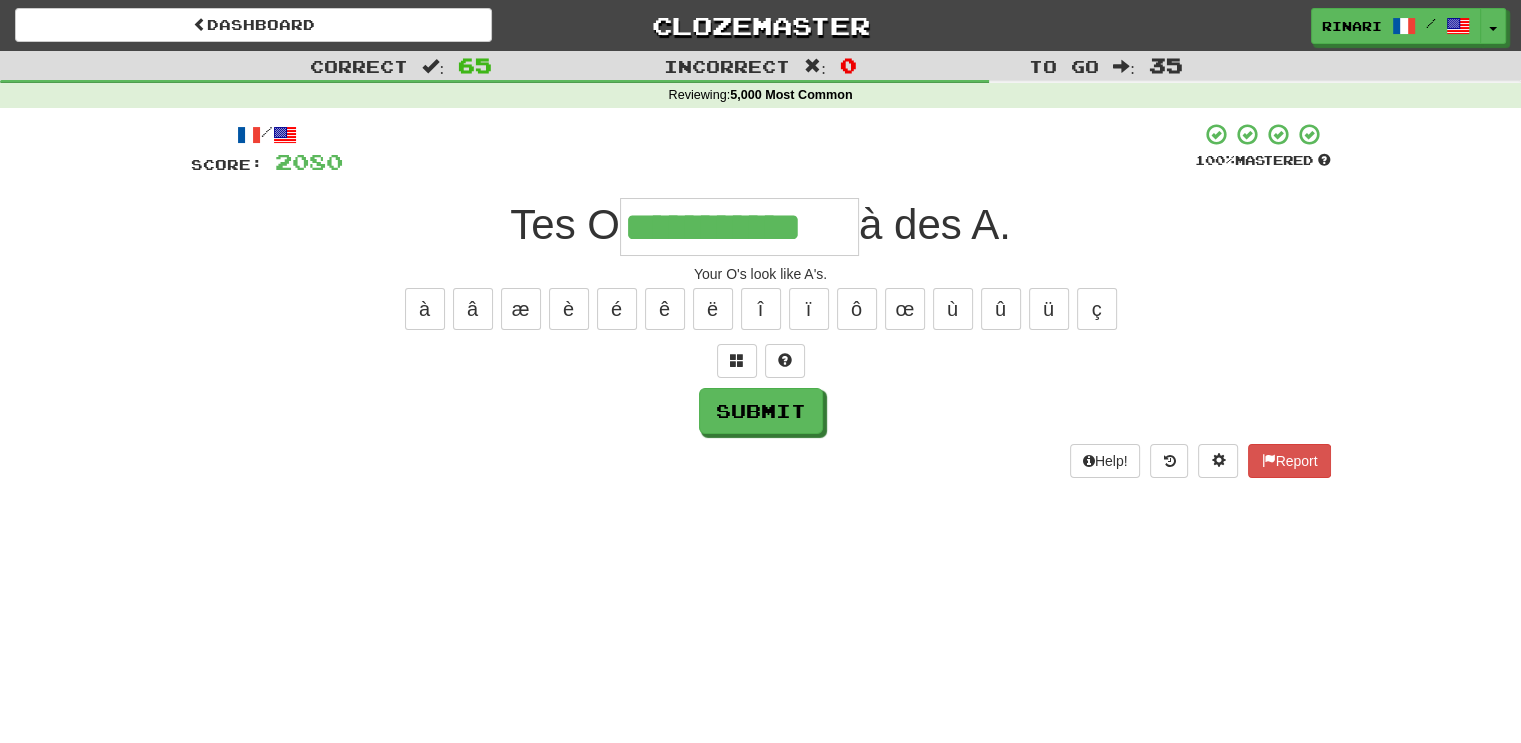 type on "**********" 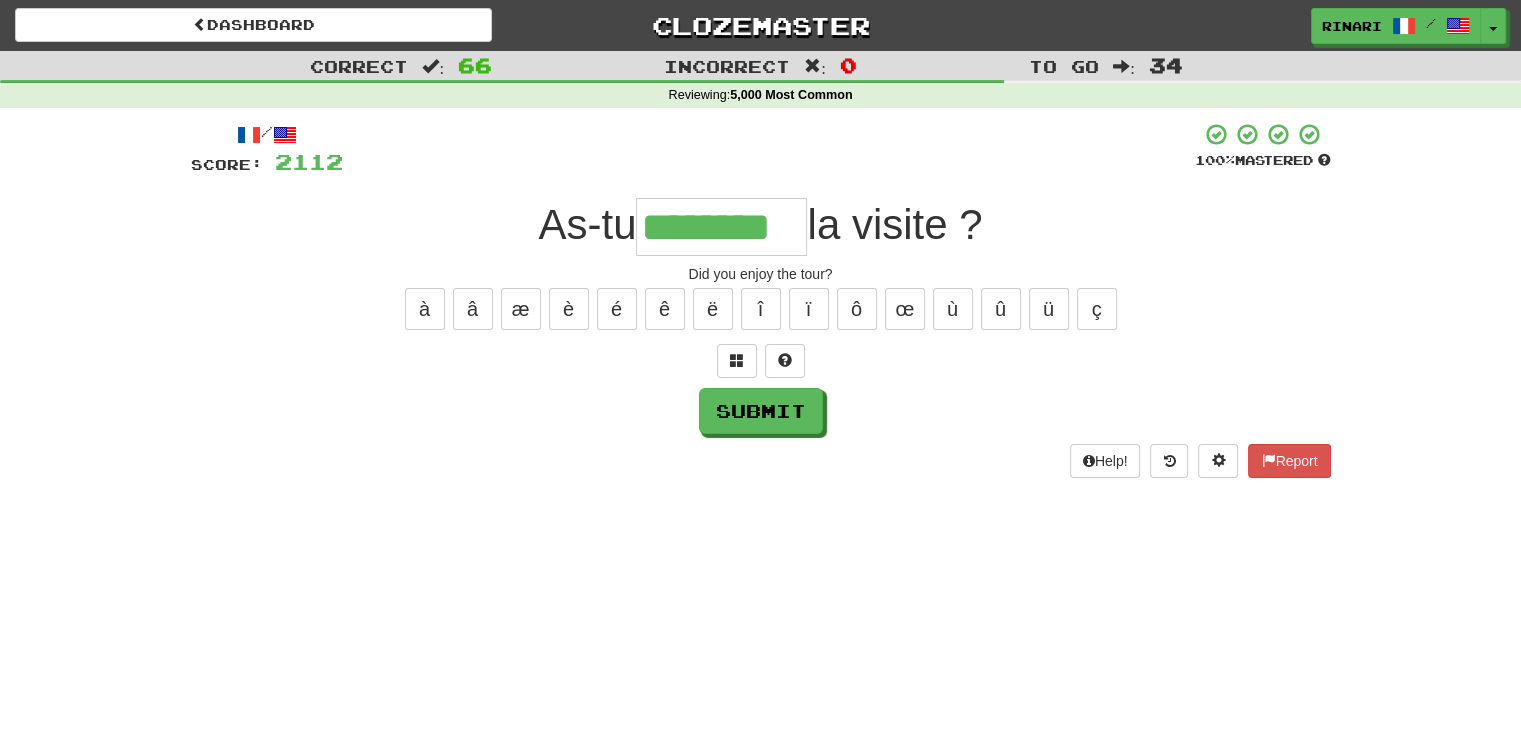 type on "********" 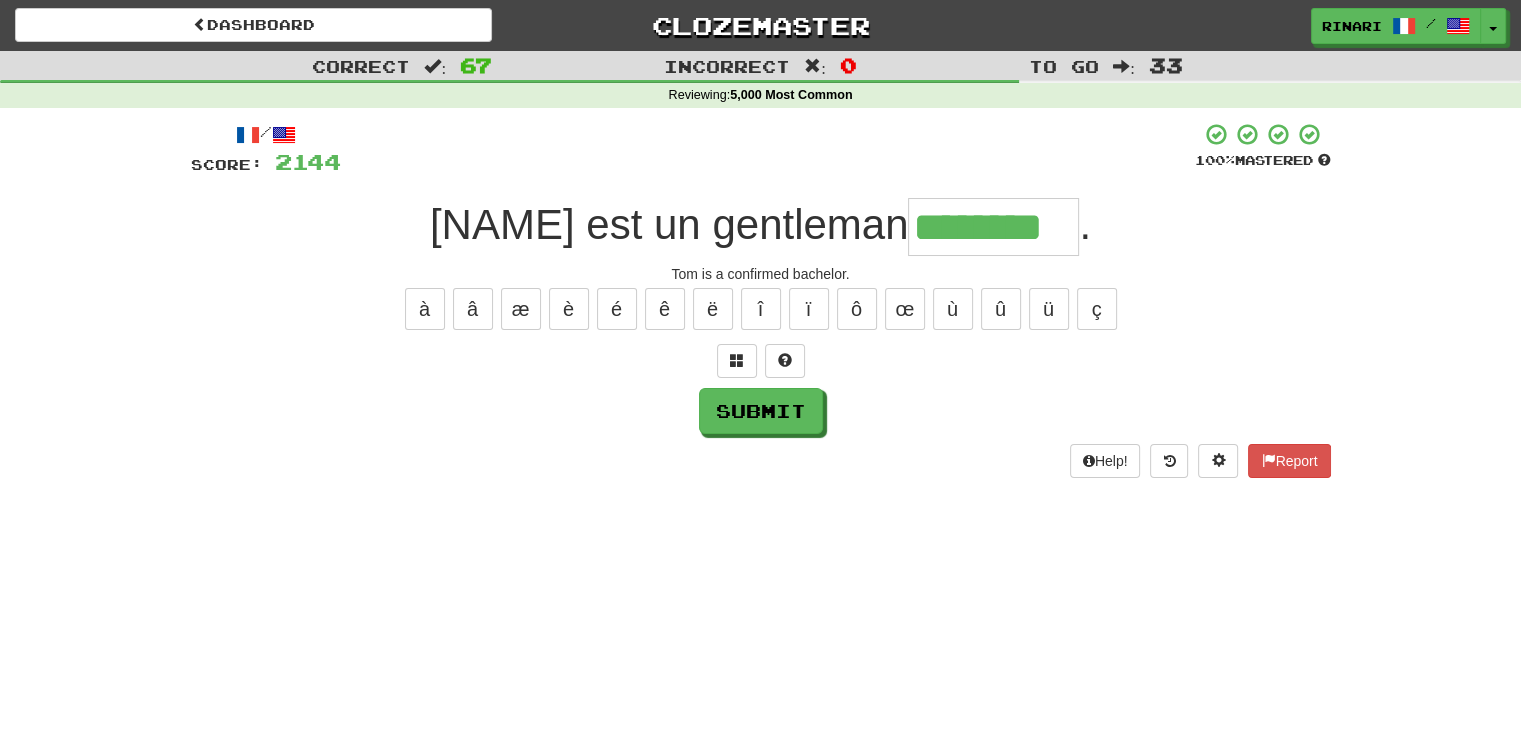 type on "********" 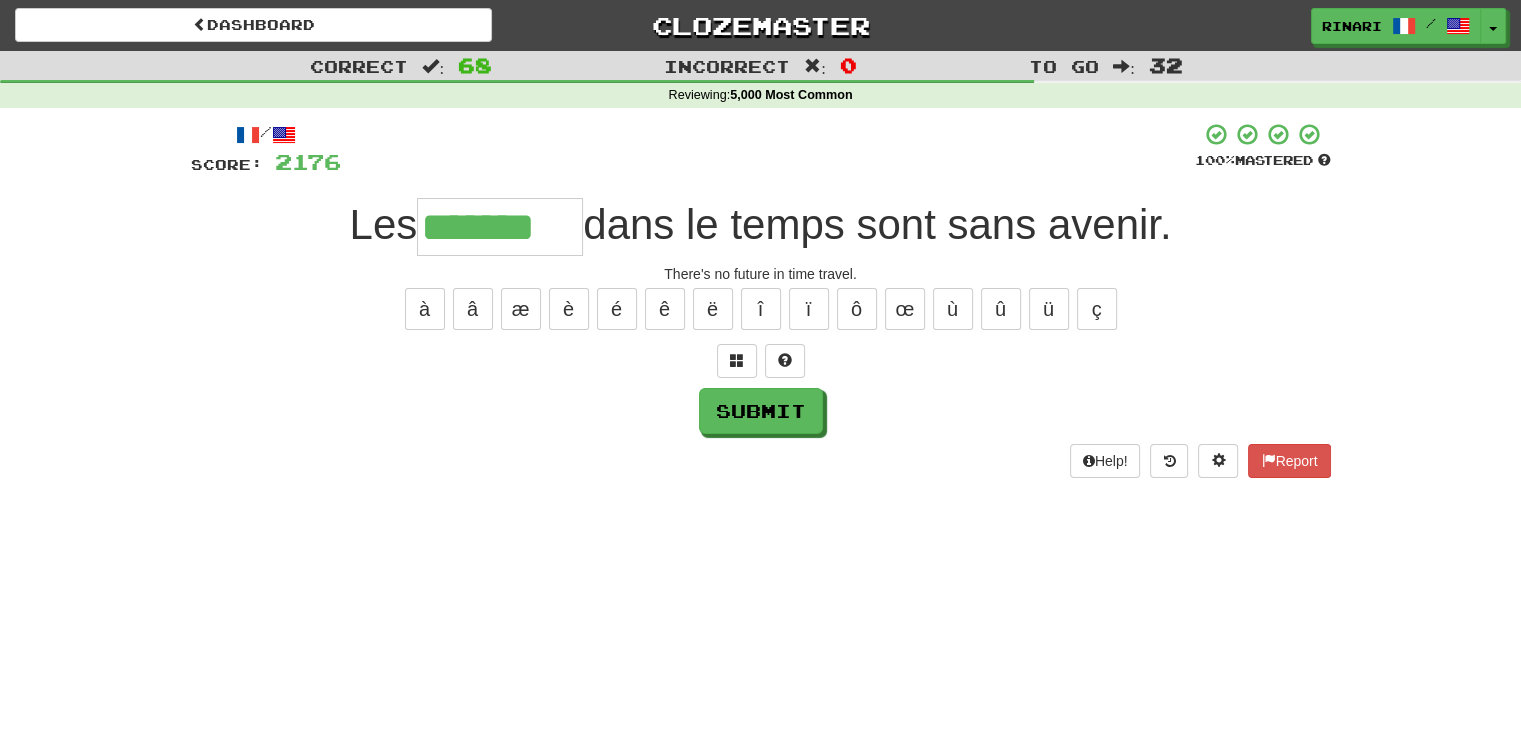 type on "*******" 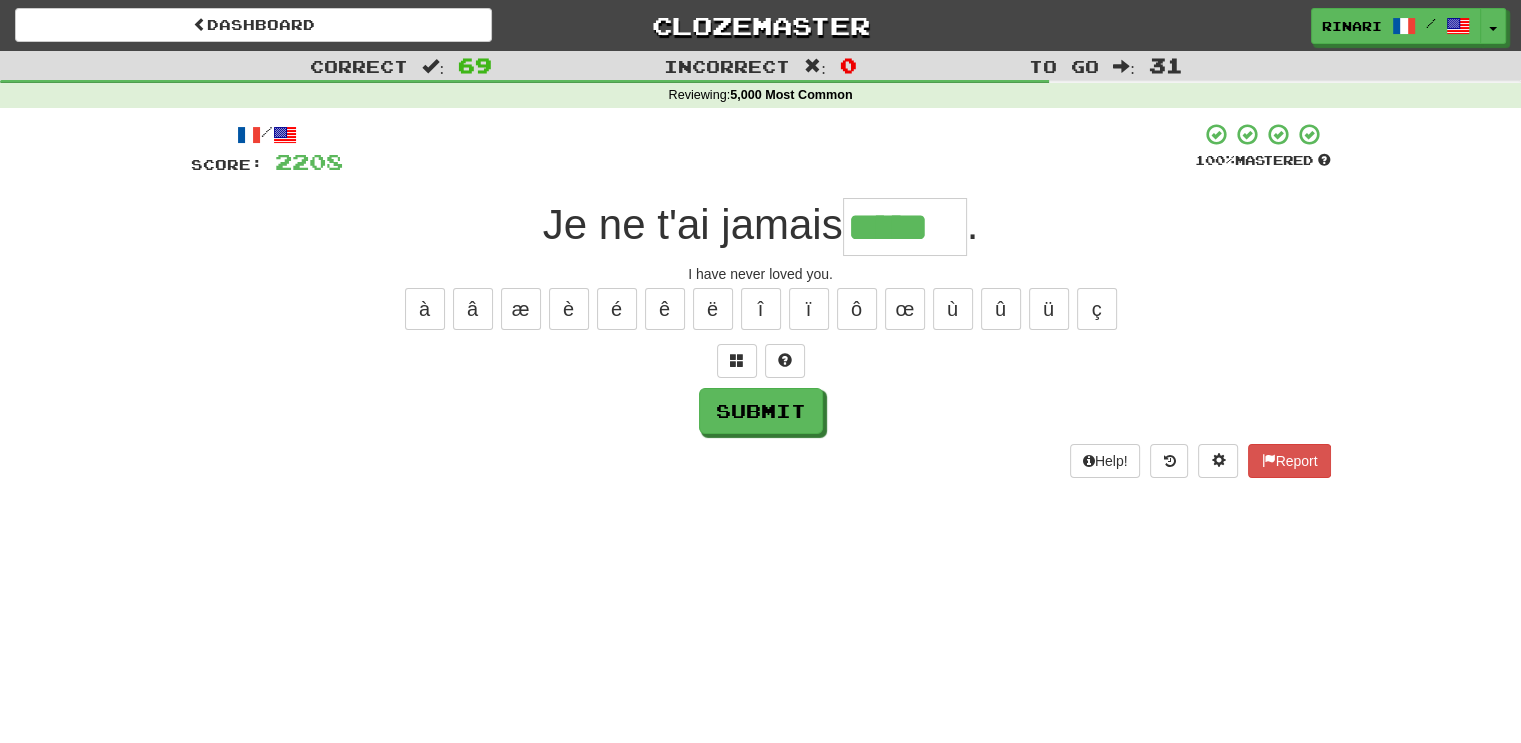 type on "*****" 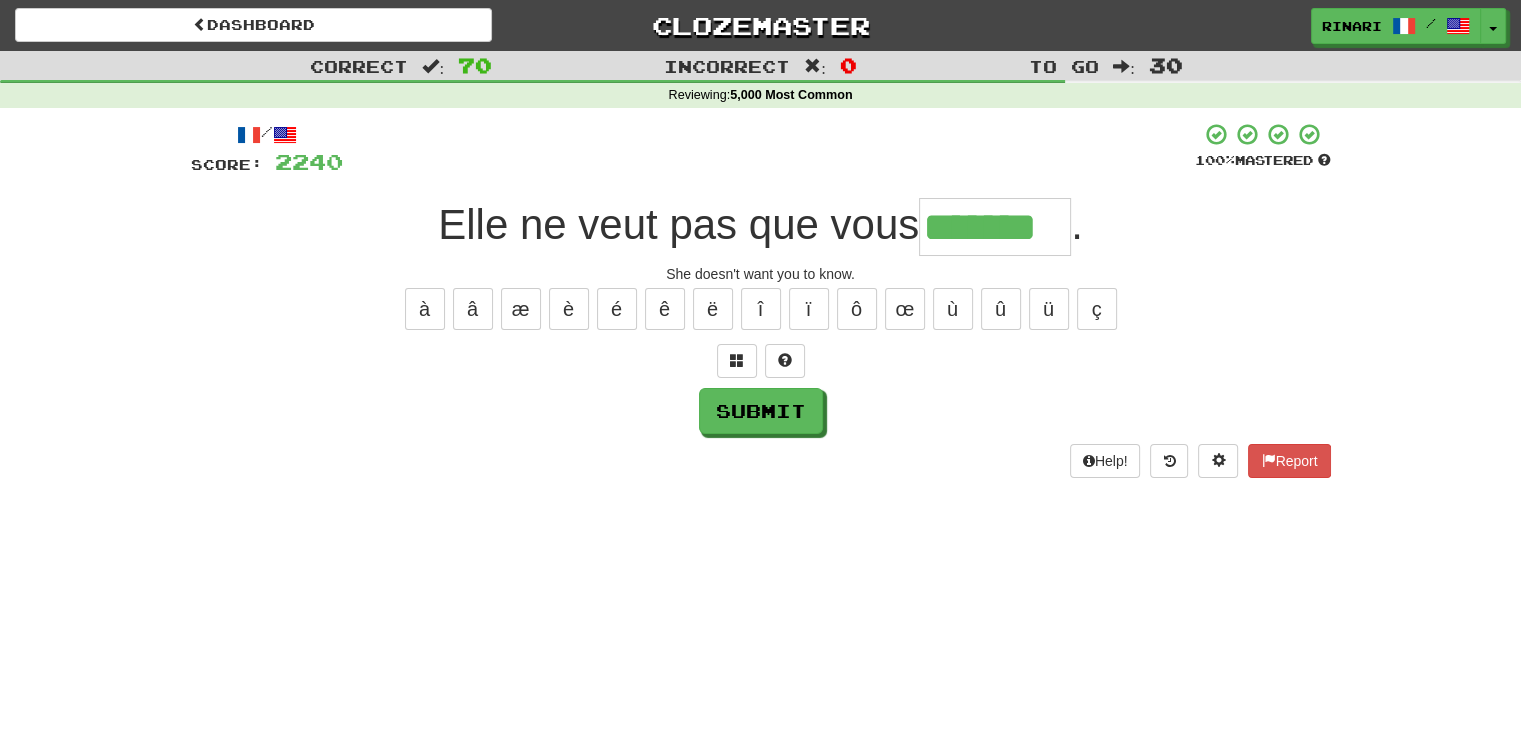 type on "*******" 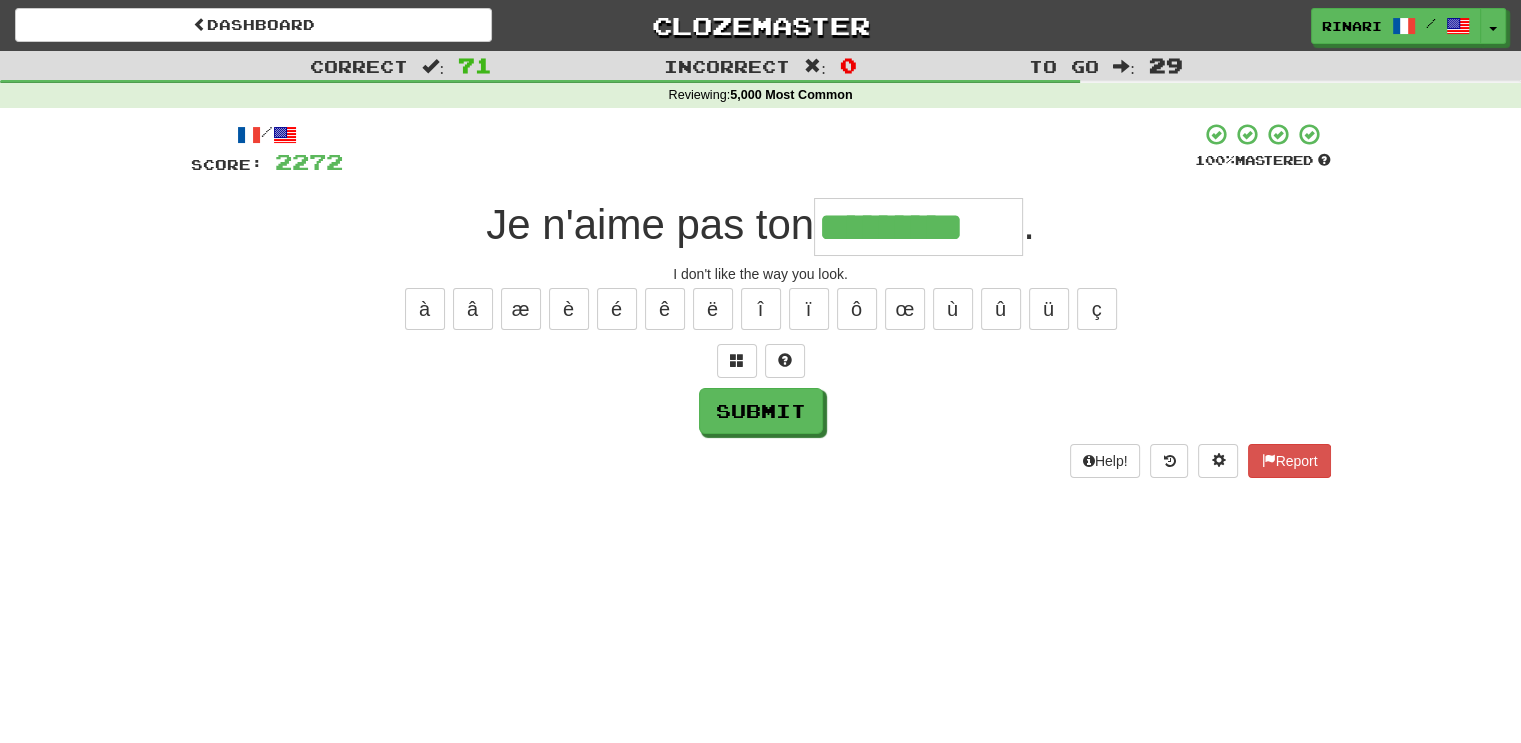 type on "*********" 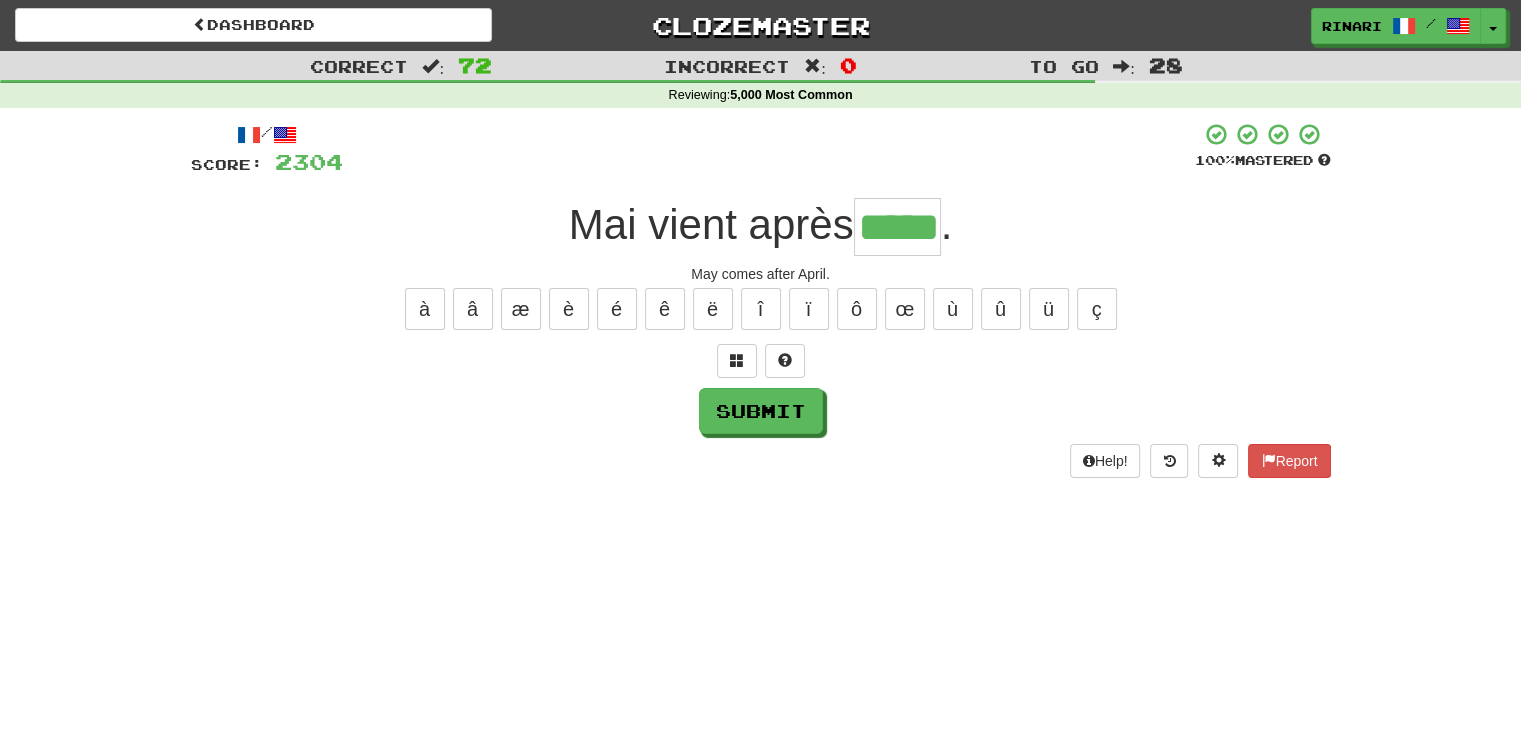 type on "*****" 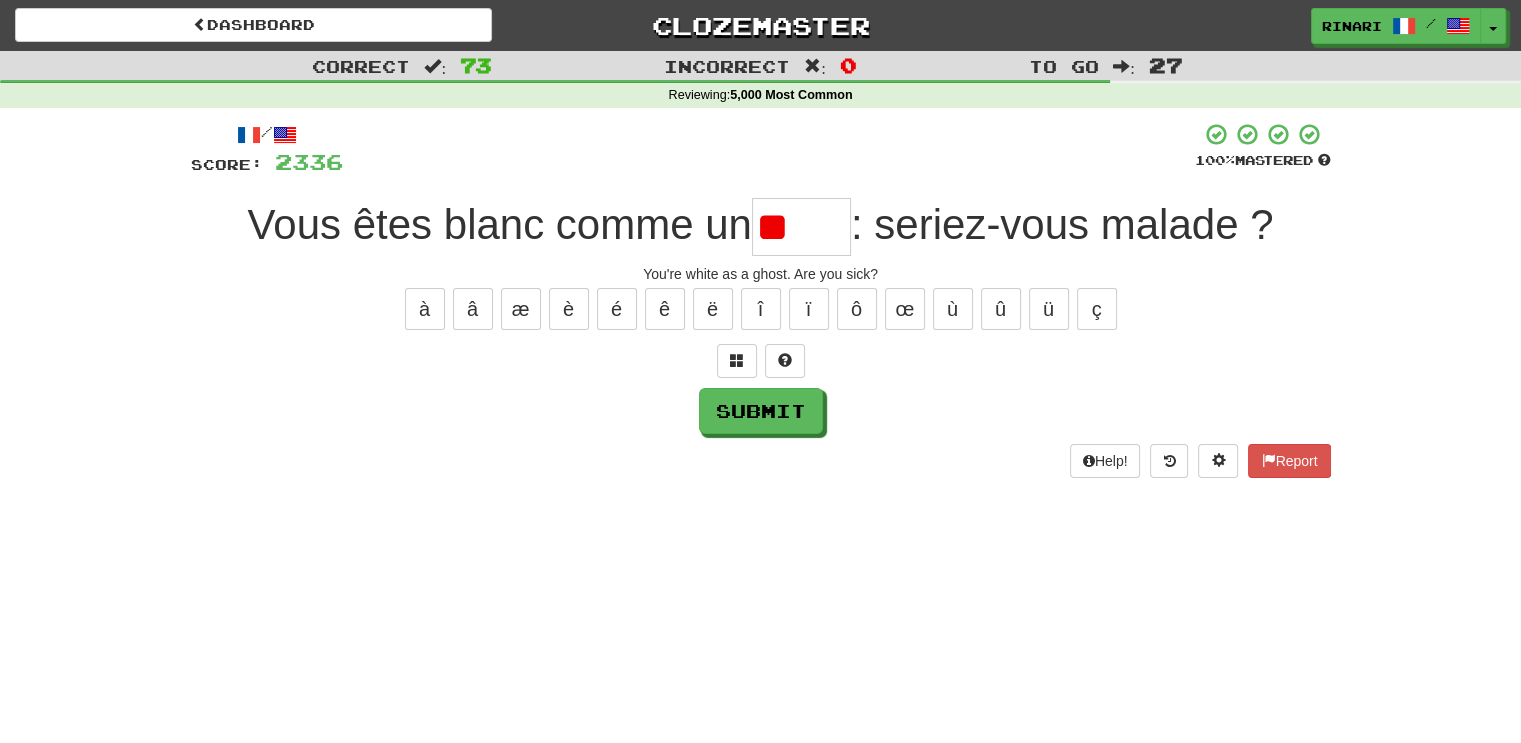 type on "*" 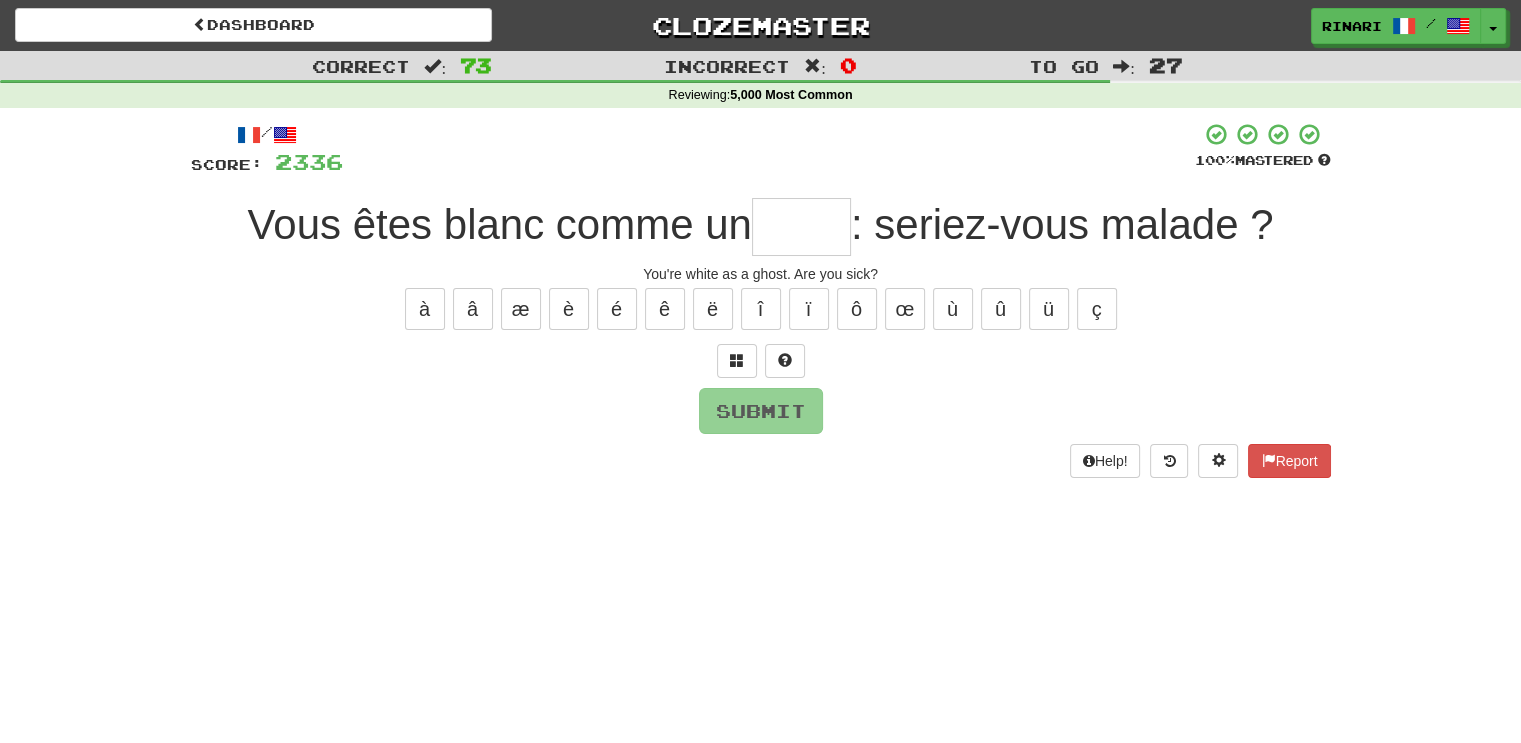type on "*" 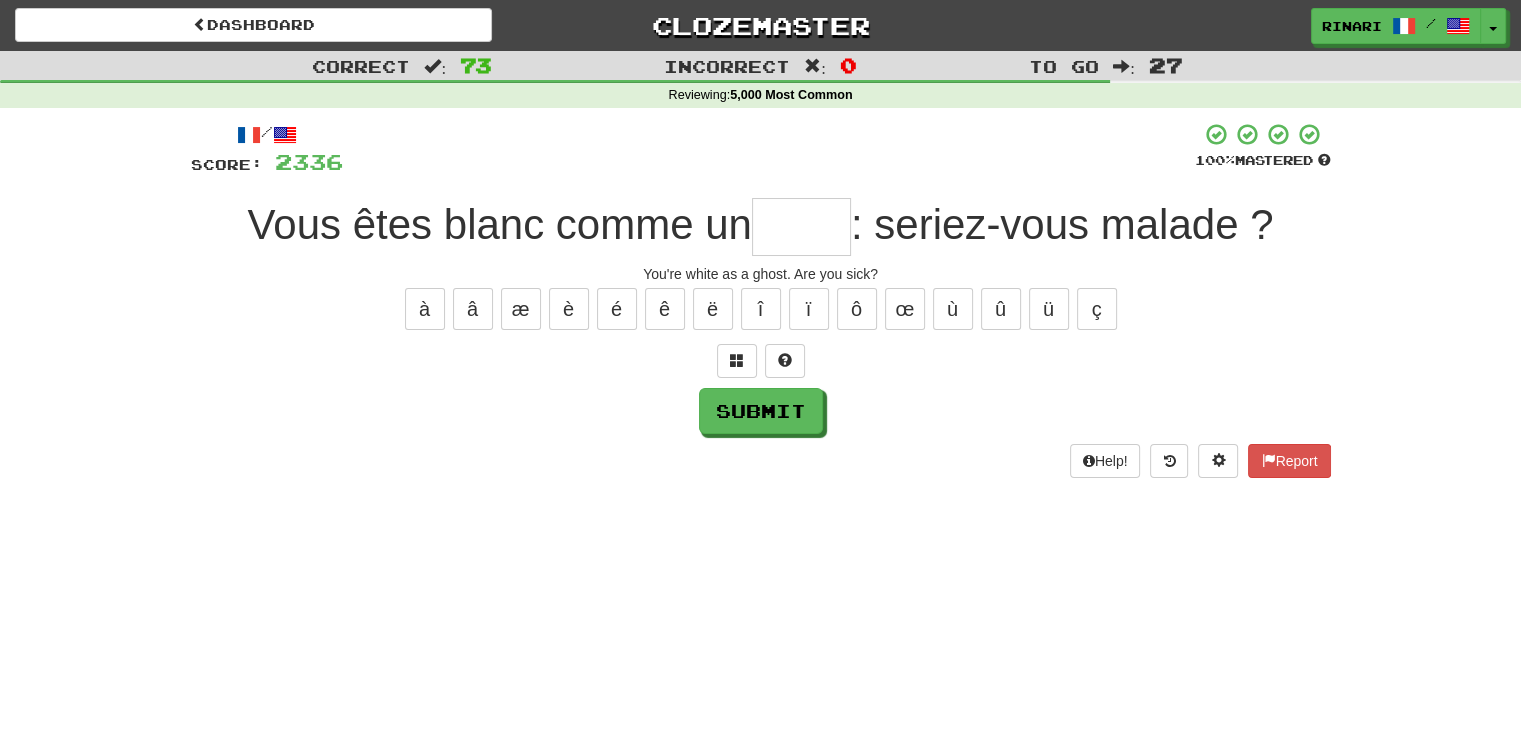 type on "*" 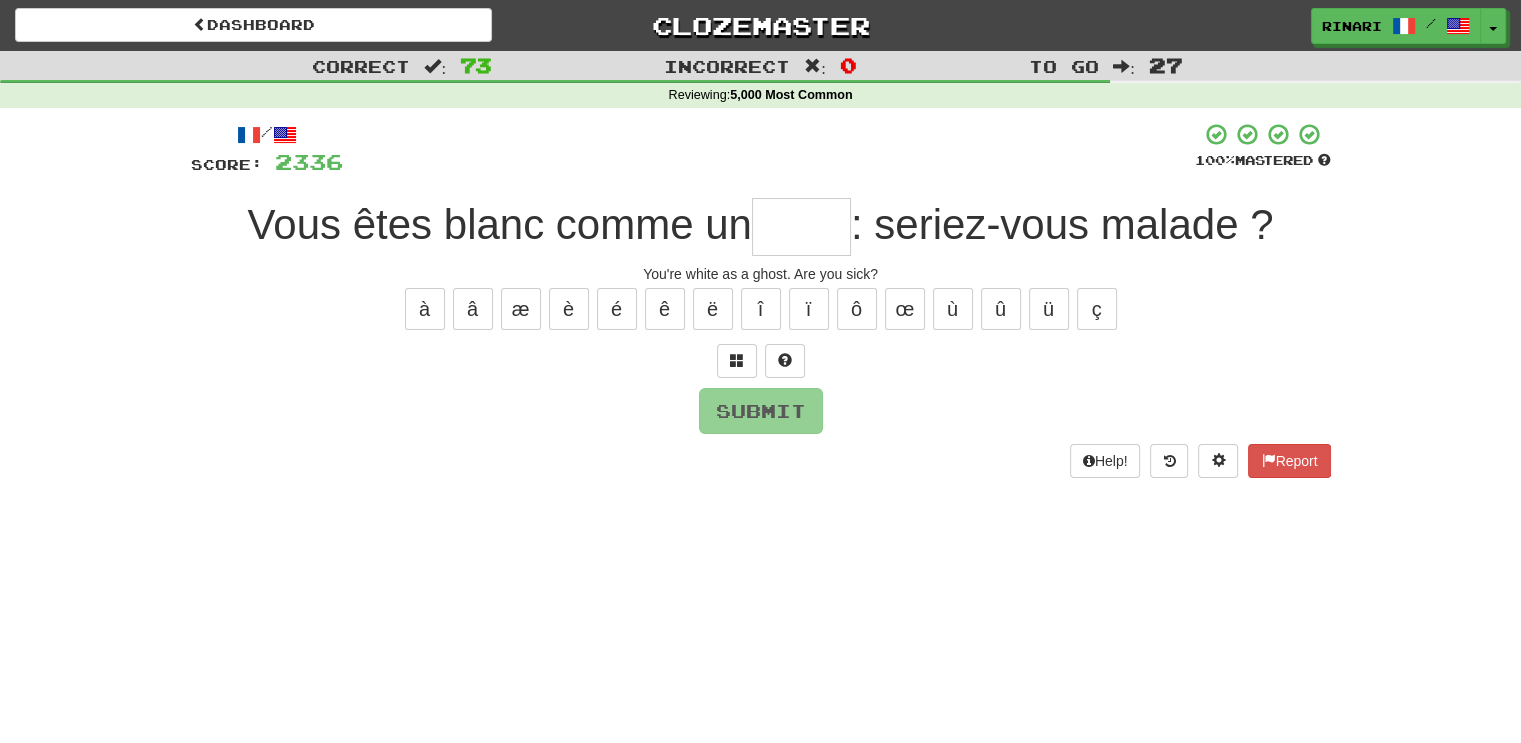 type on "*" 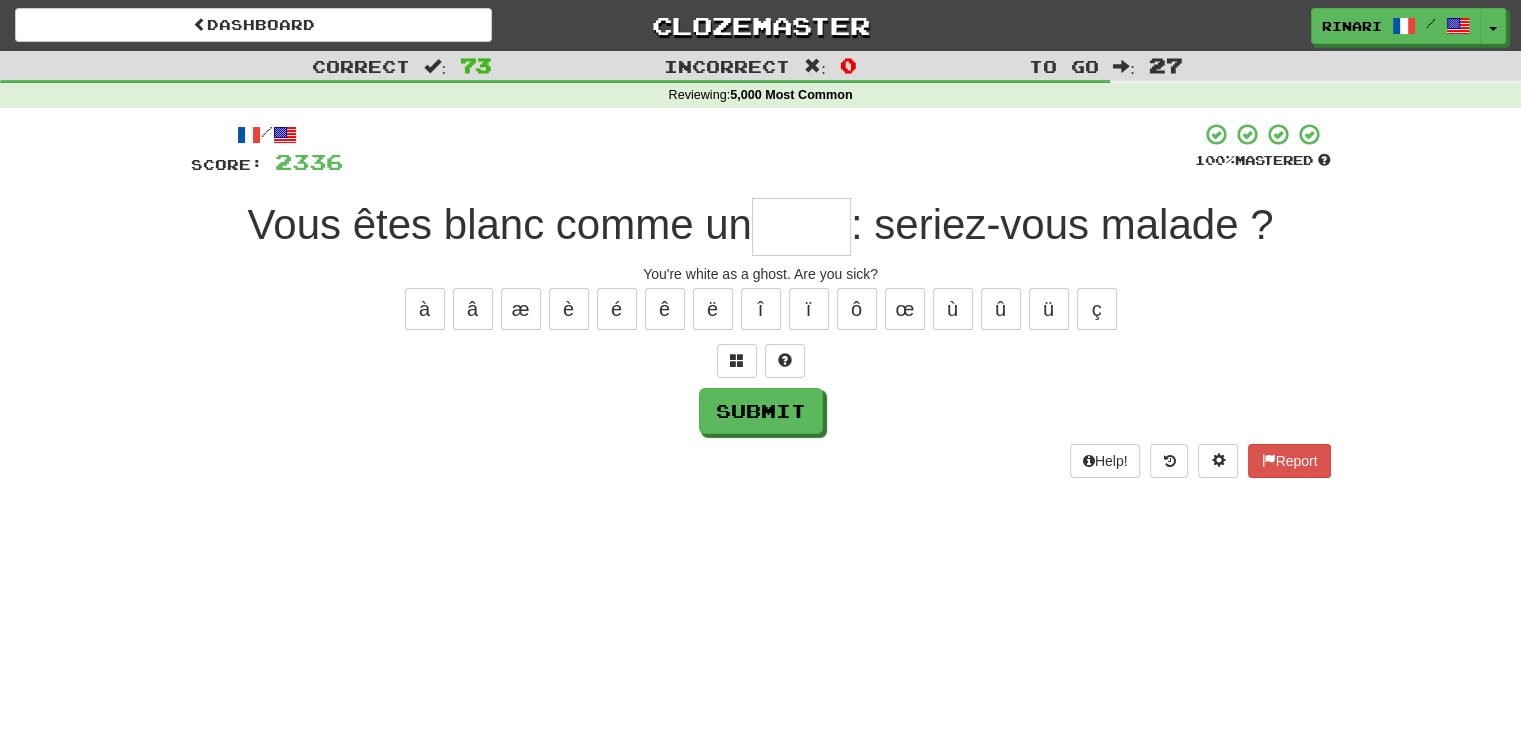 type on "*" 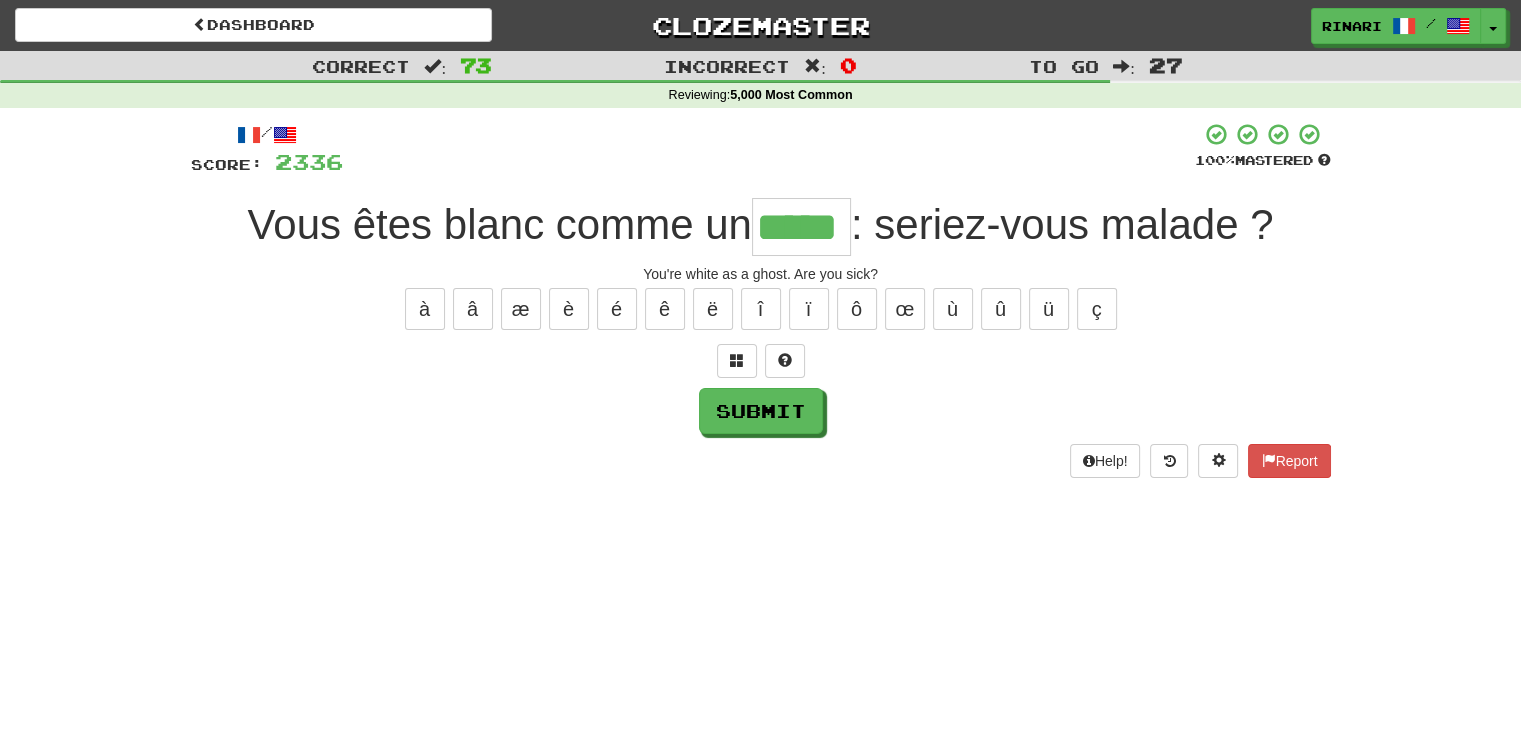 type on "*****" 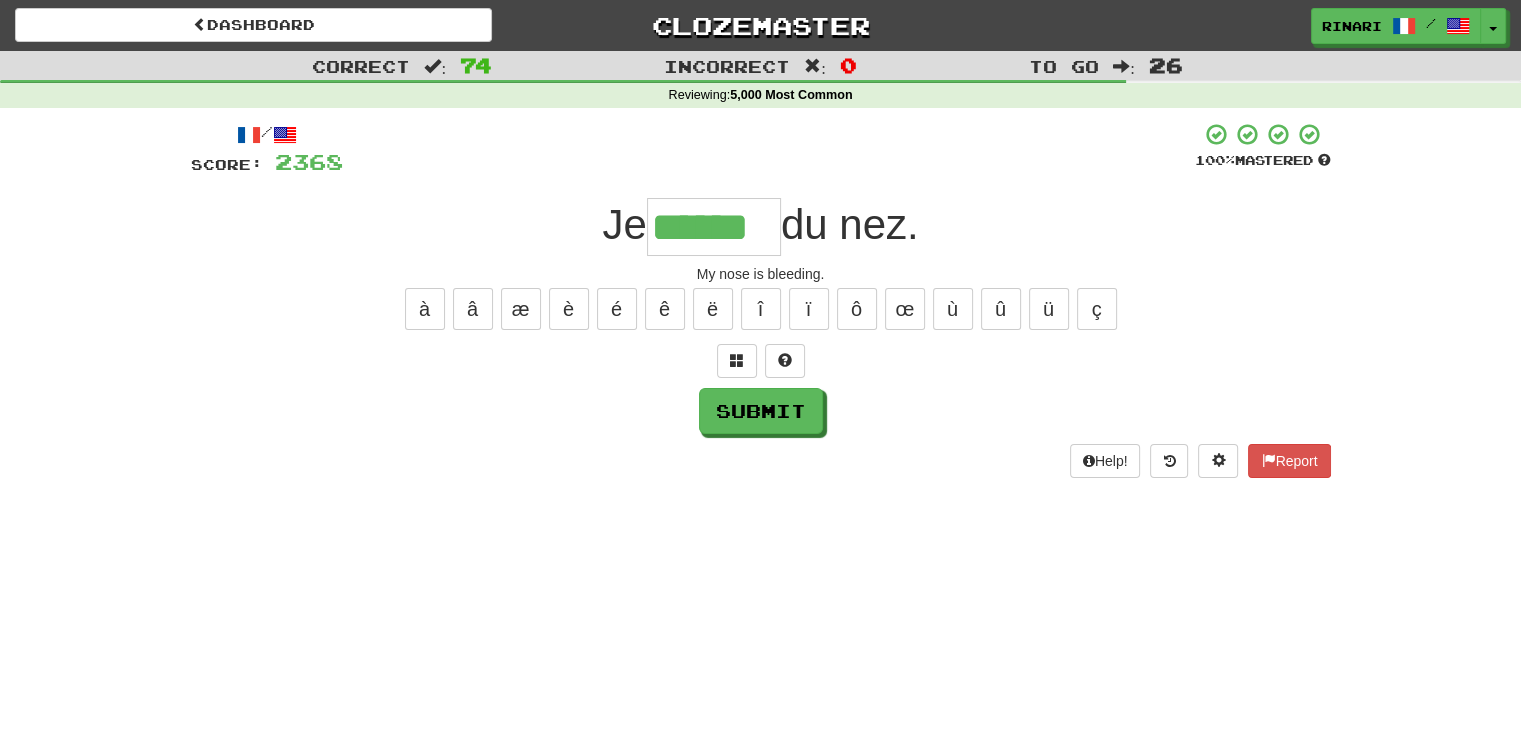 type on "******" 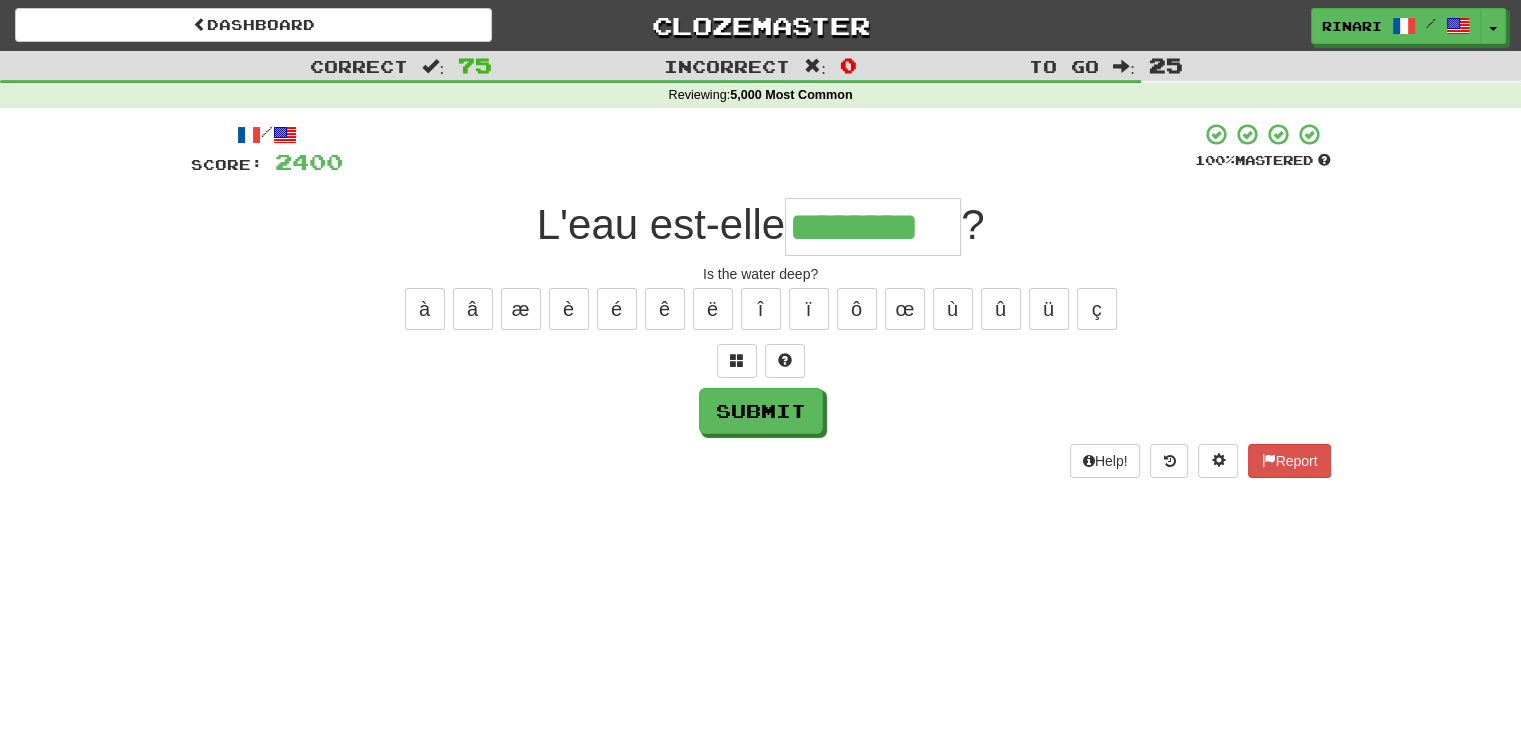 type on "********" 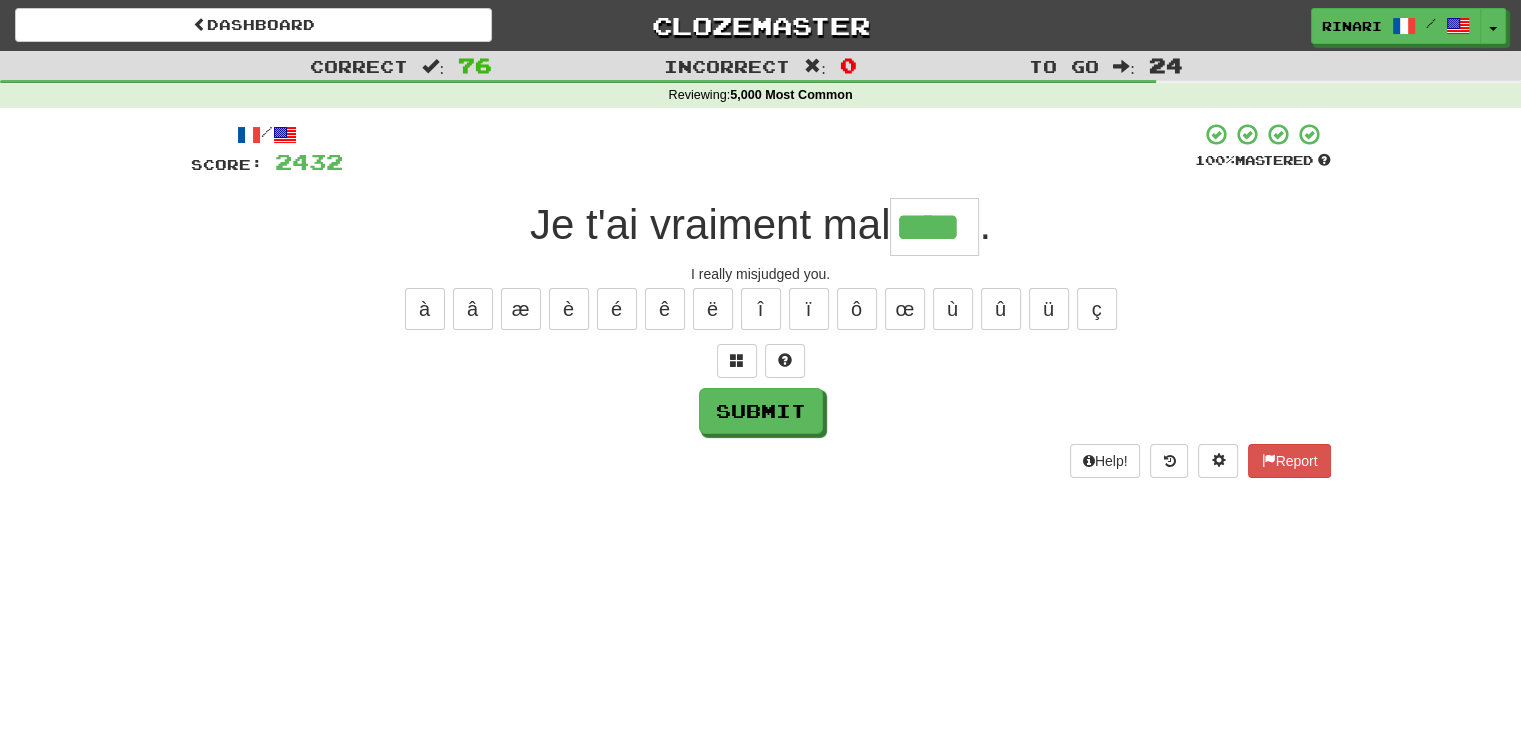 type on "****" 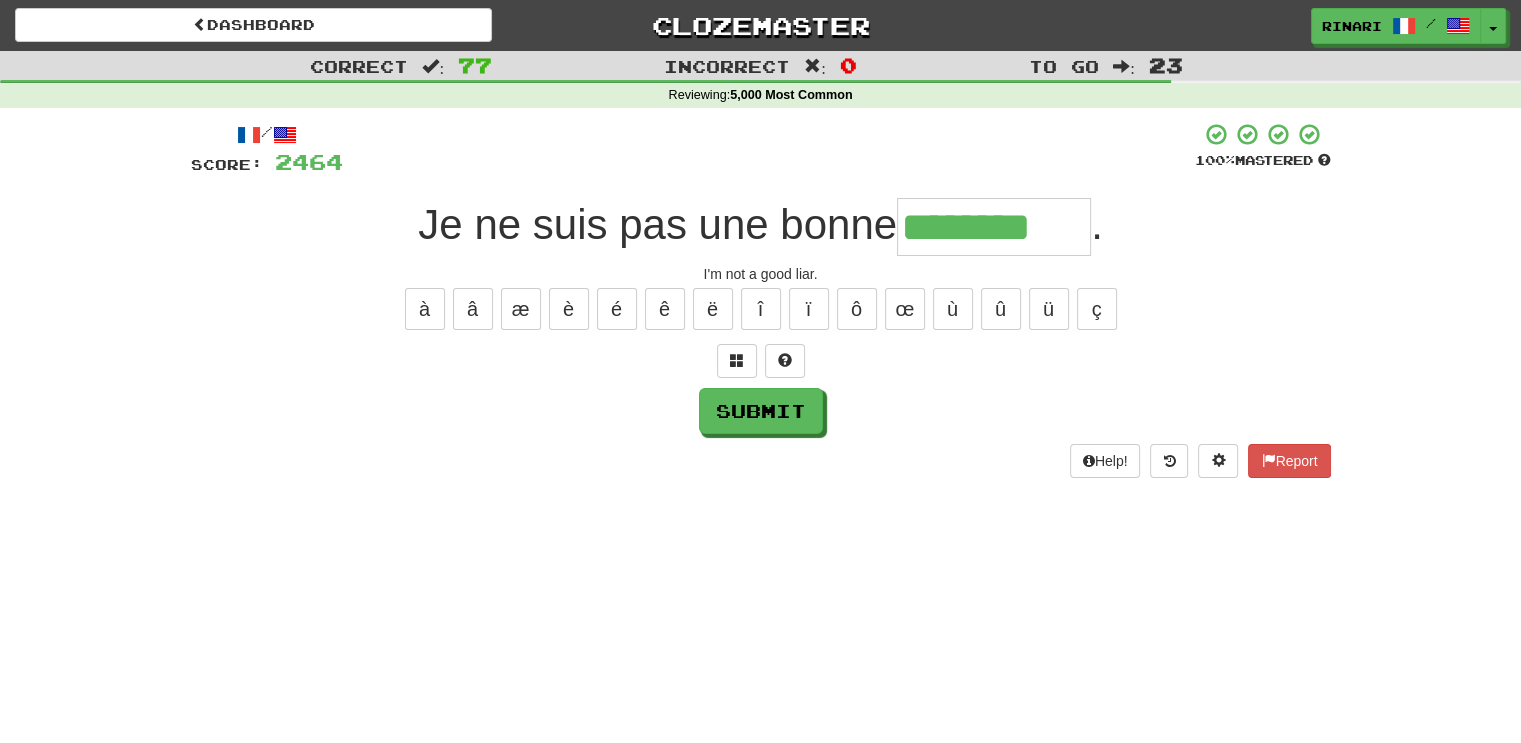 type on "********" 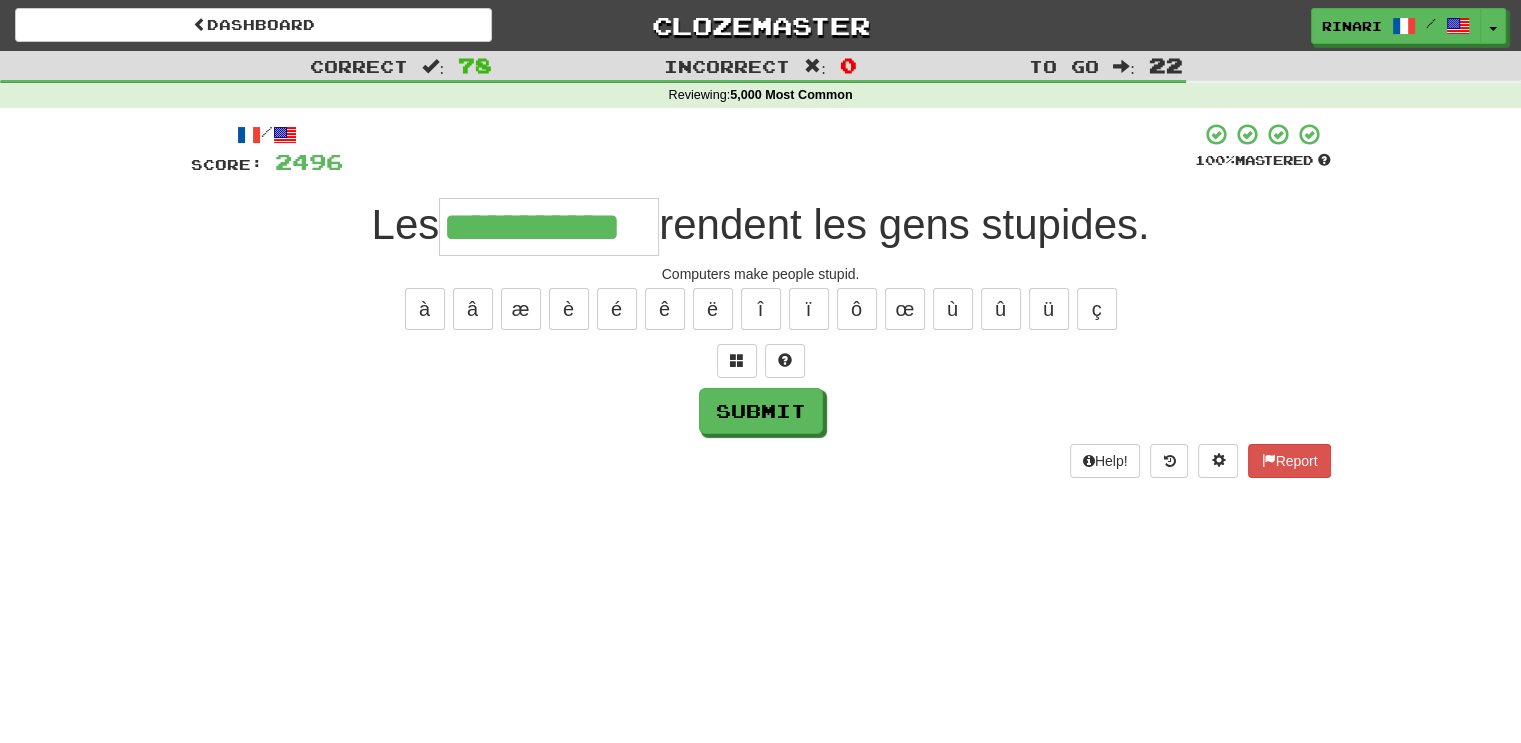 type on "**********" 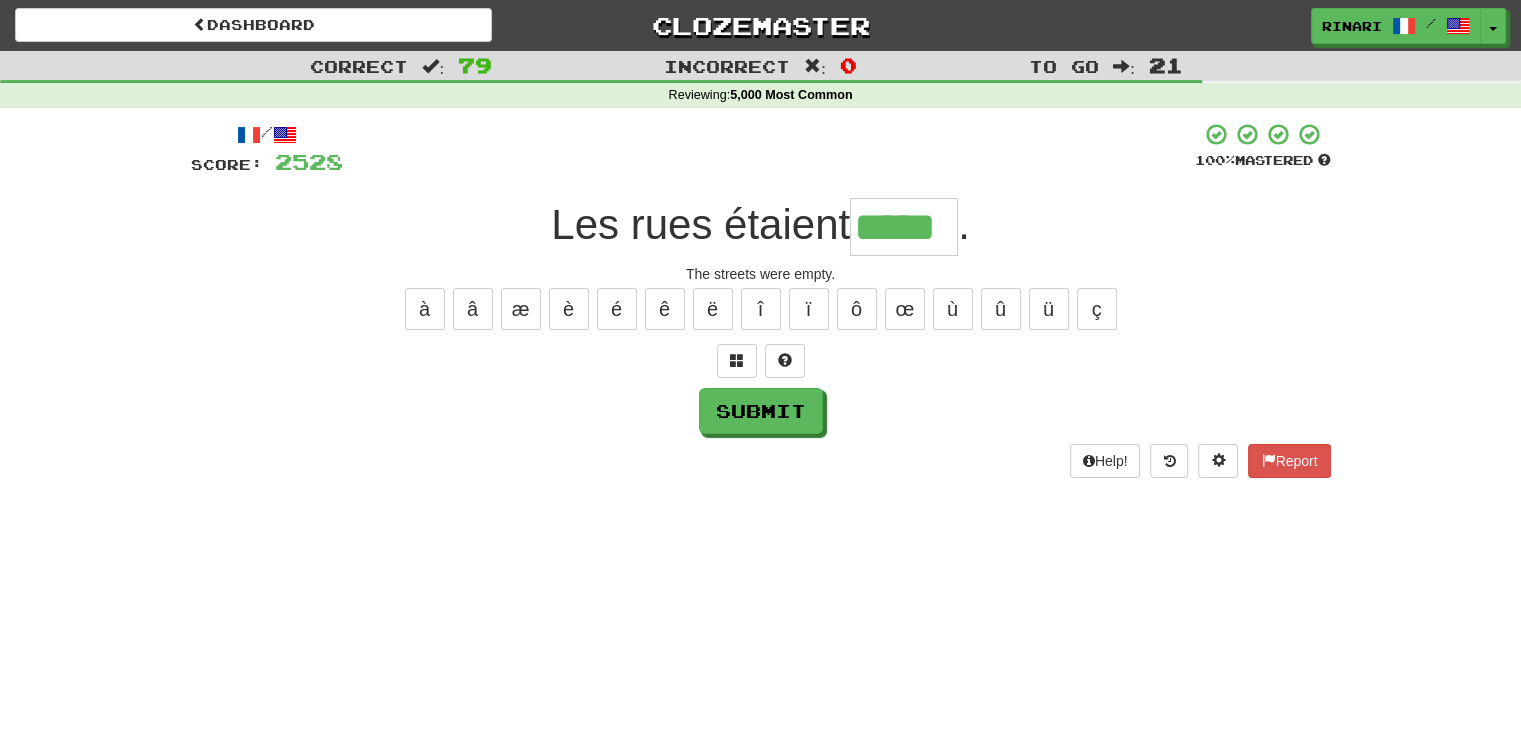 type on "*****" 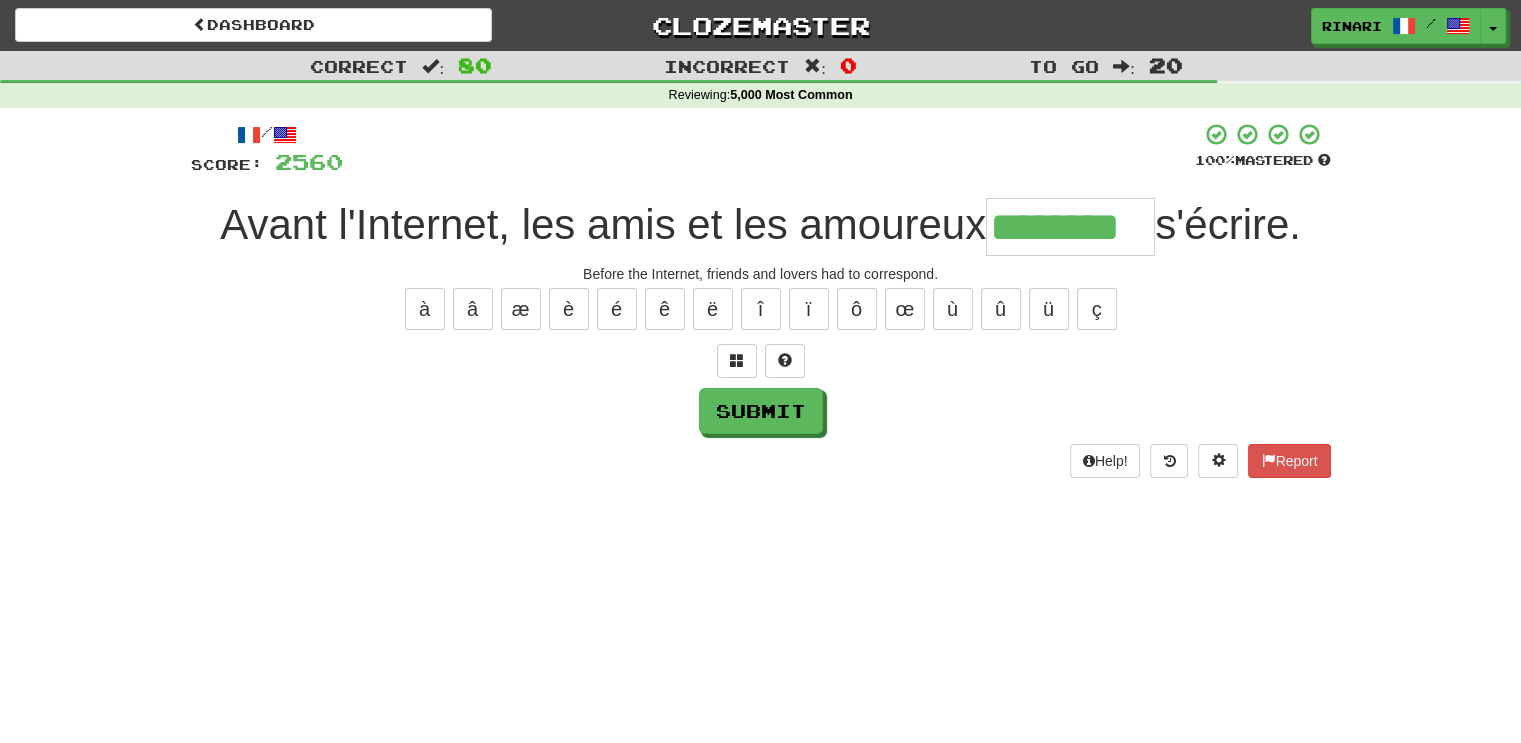 type on "********" 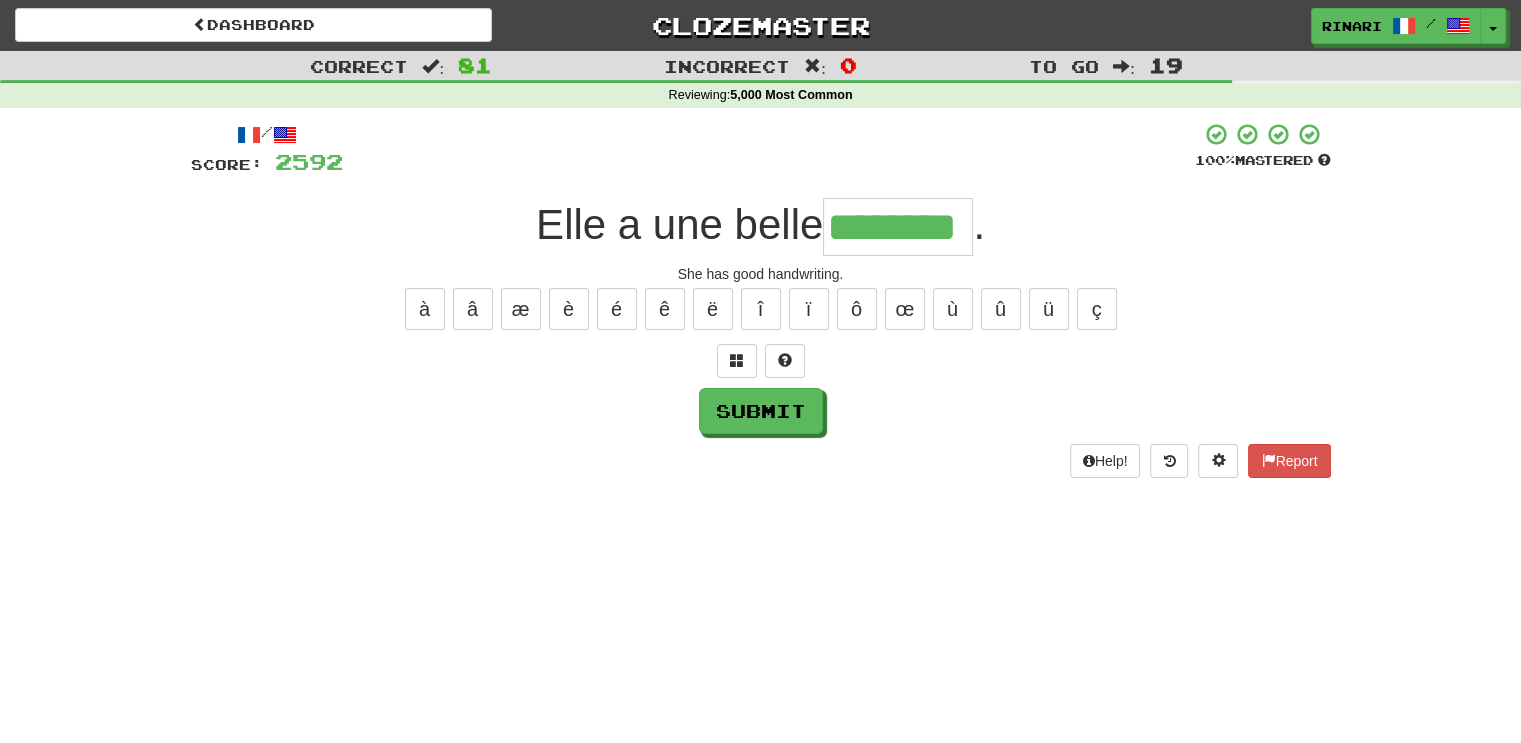 type on "********" 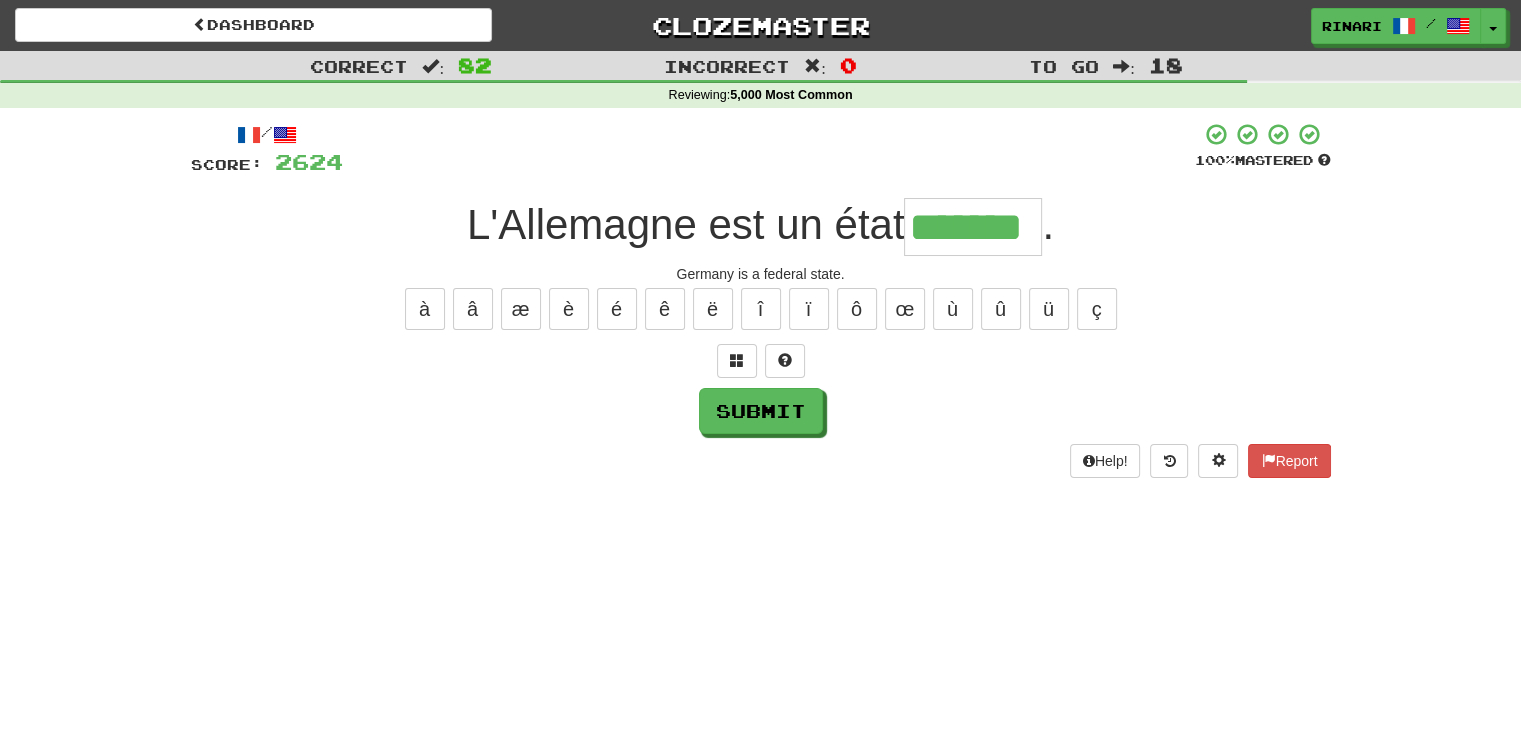 type on "*******" 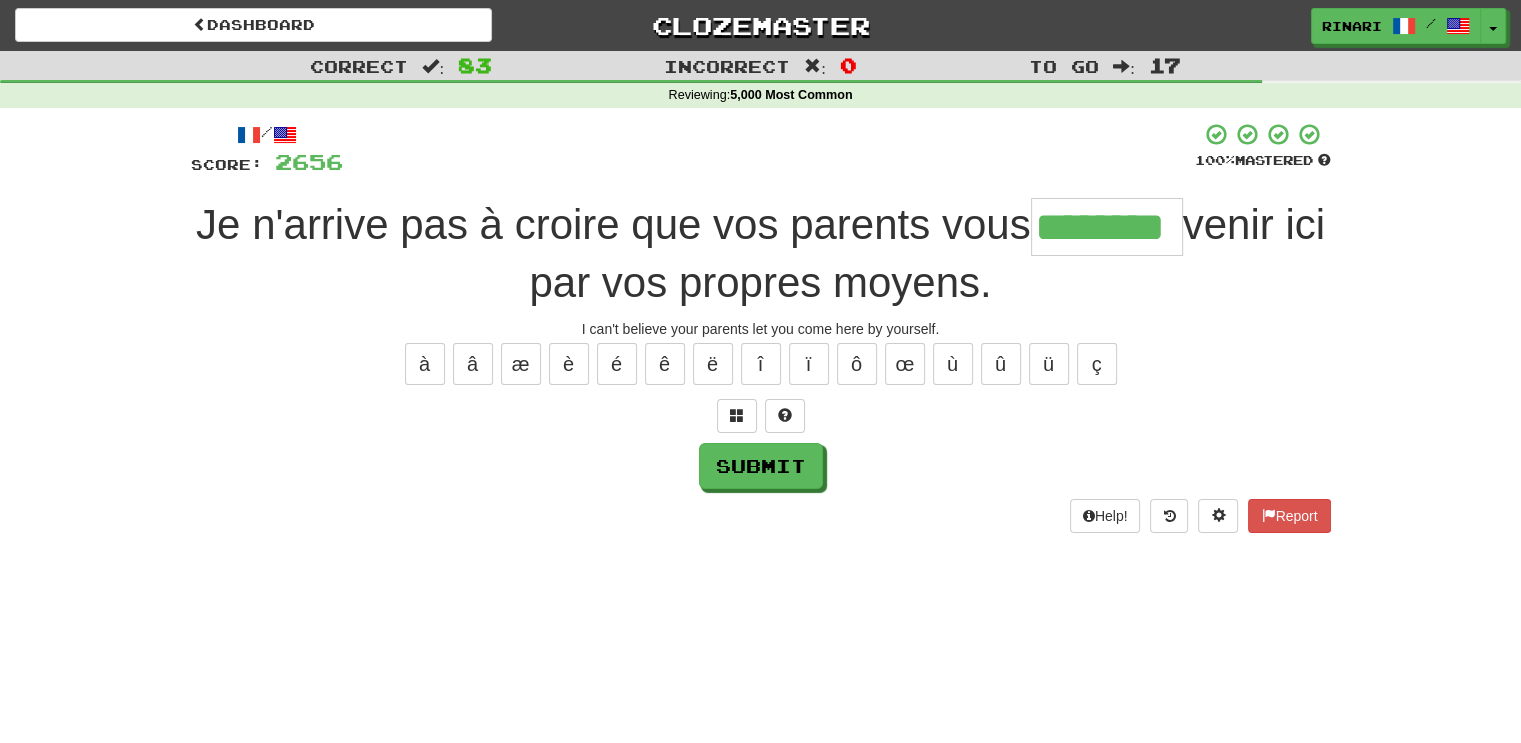 type on "********" 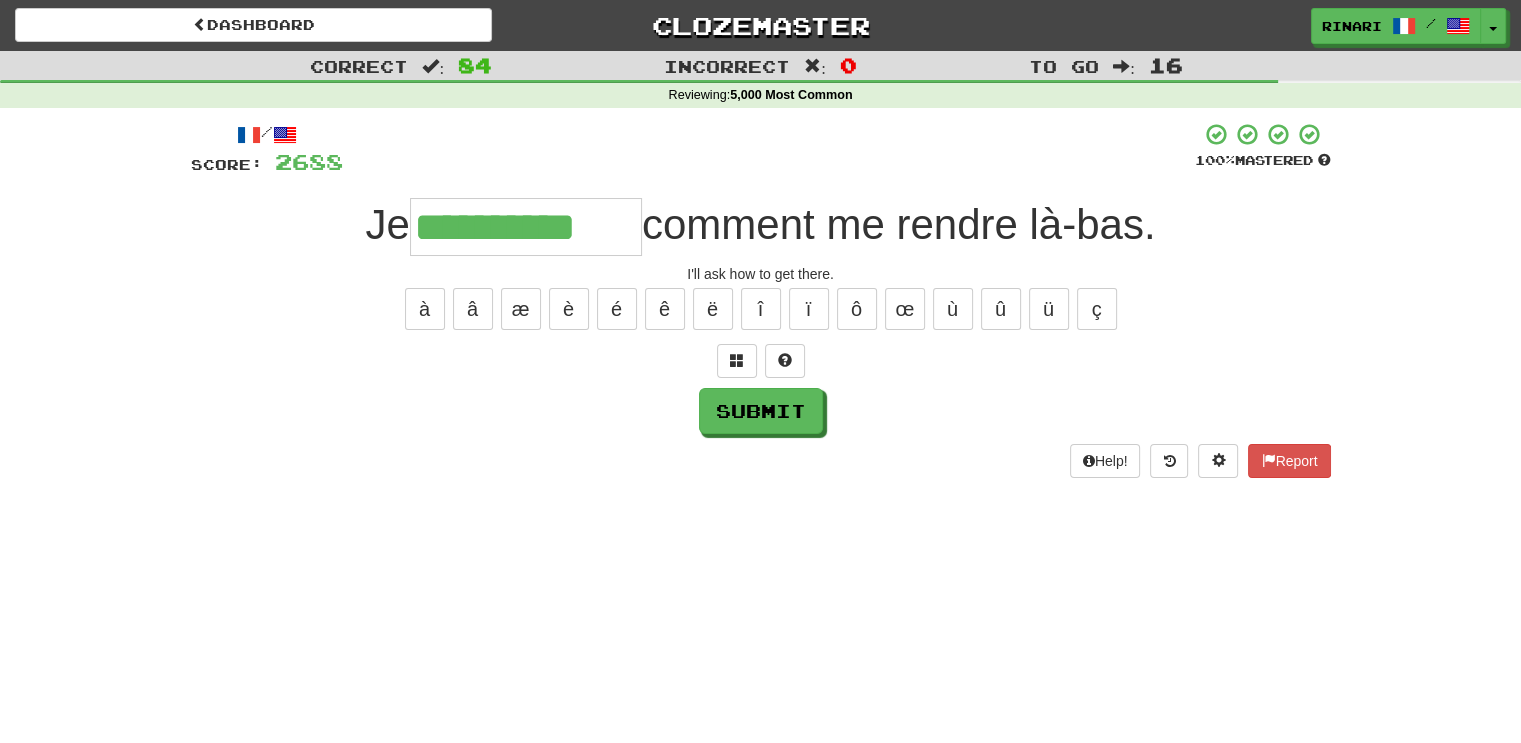 type on "**********" 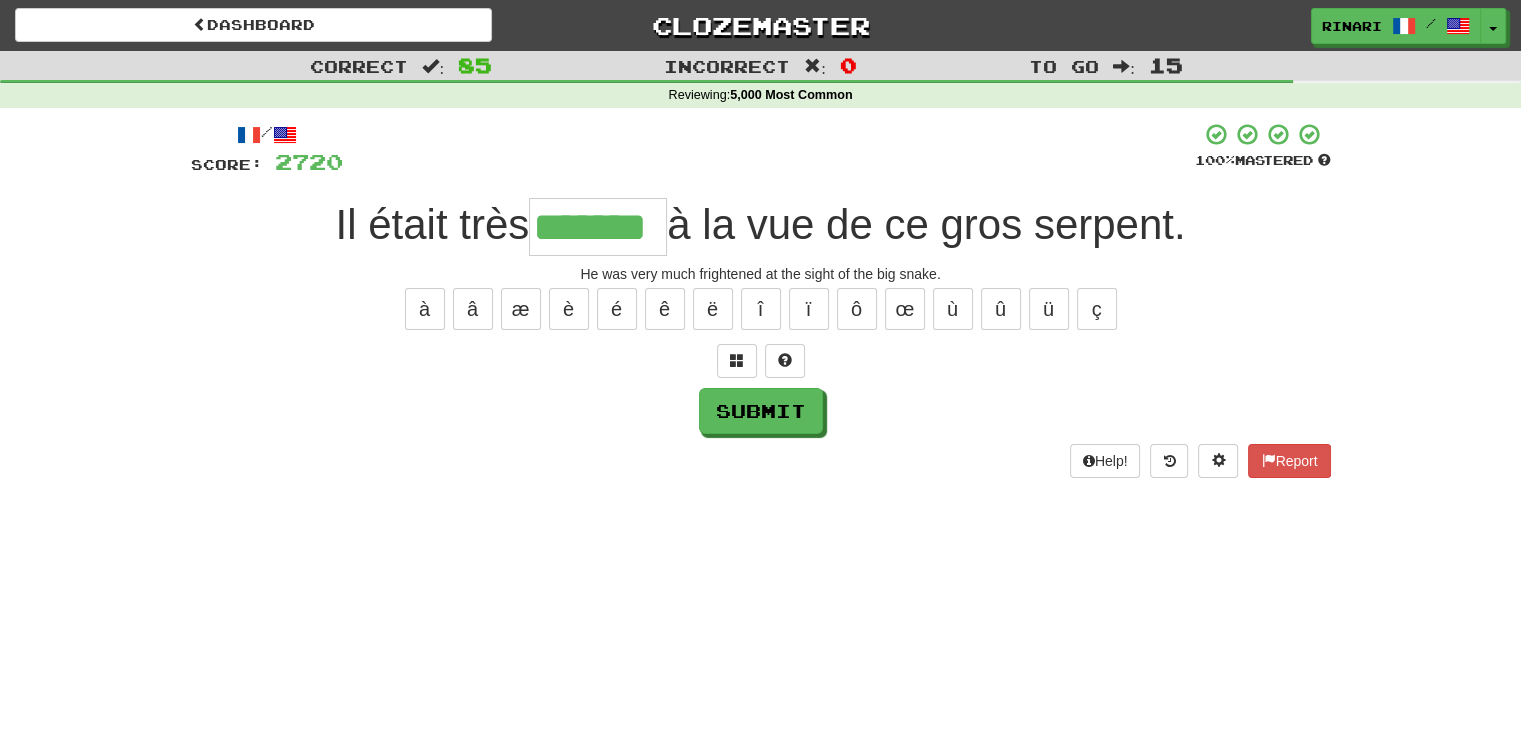 type on "*******" 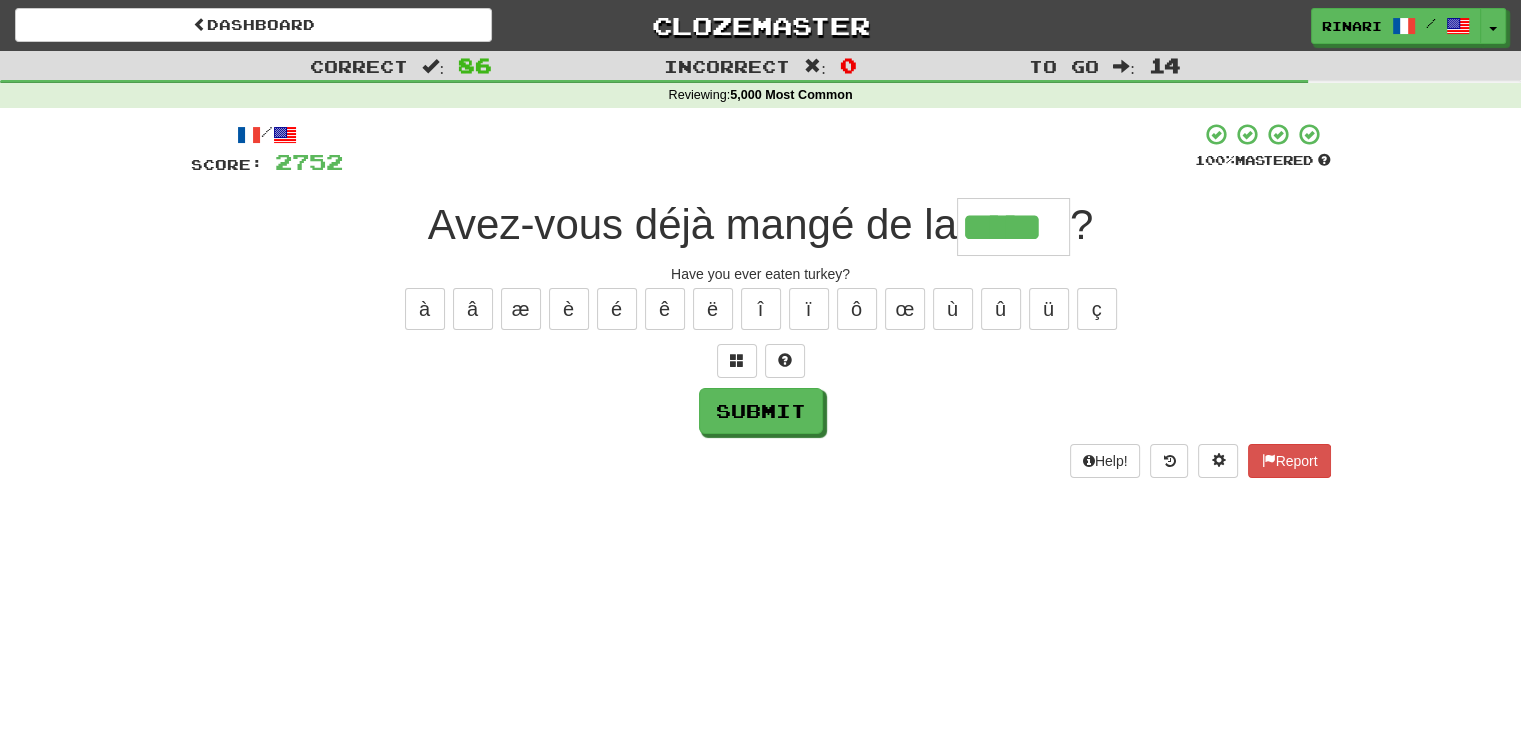 type on "*****" 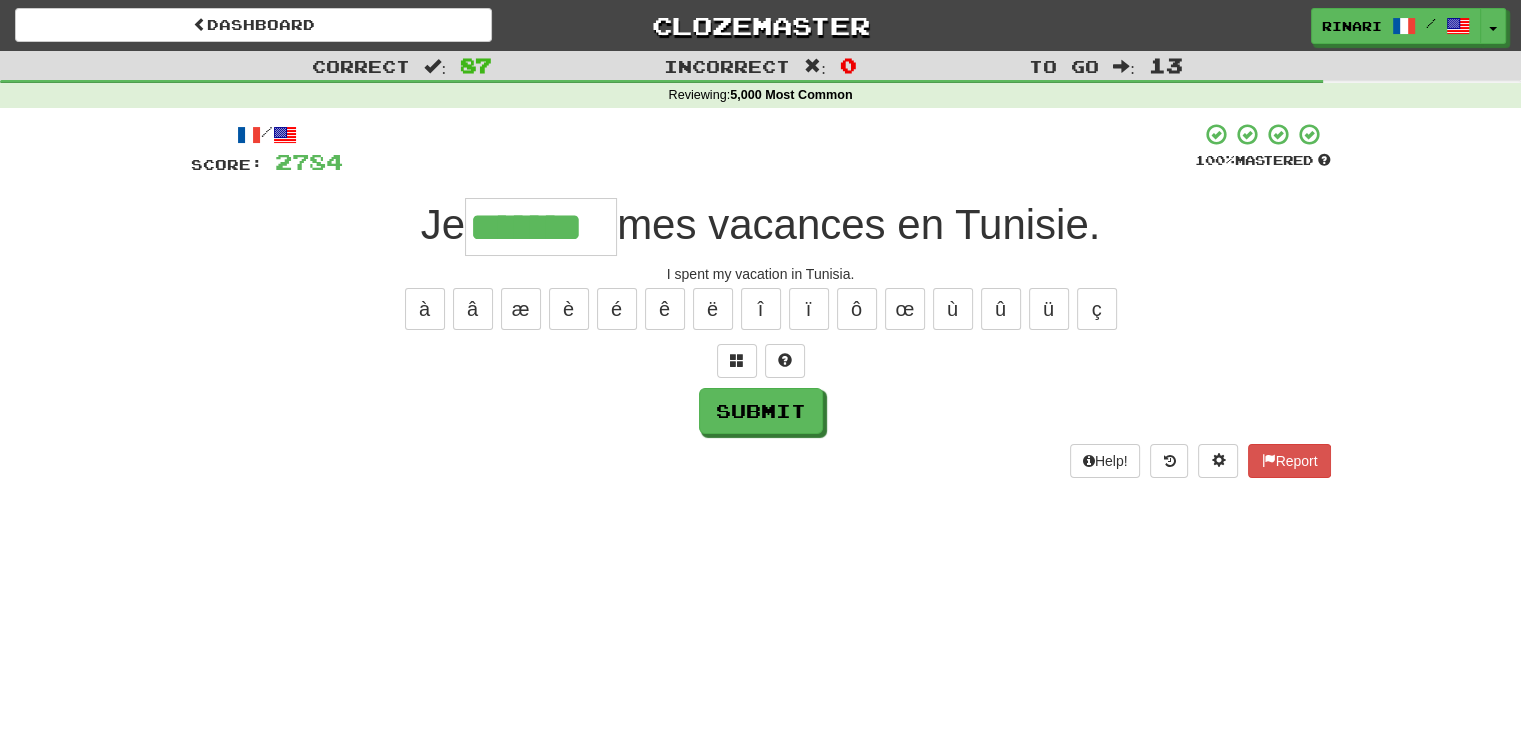 type on "*******" 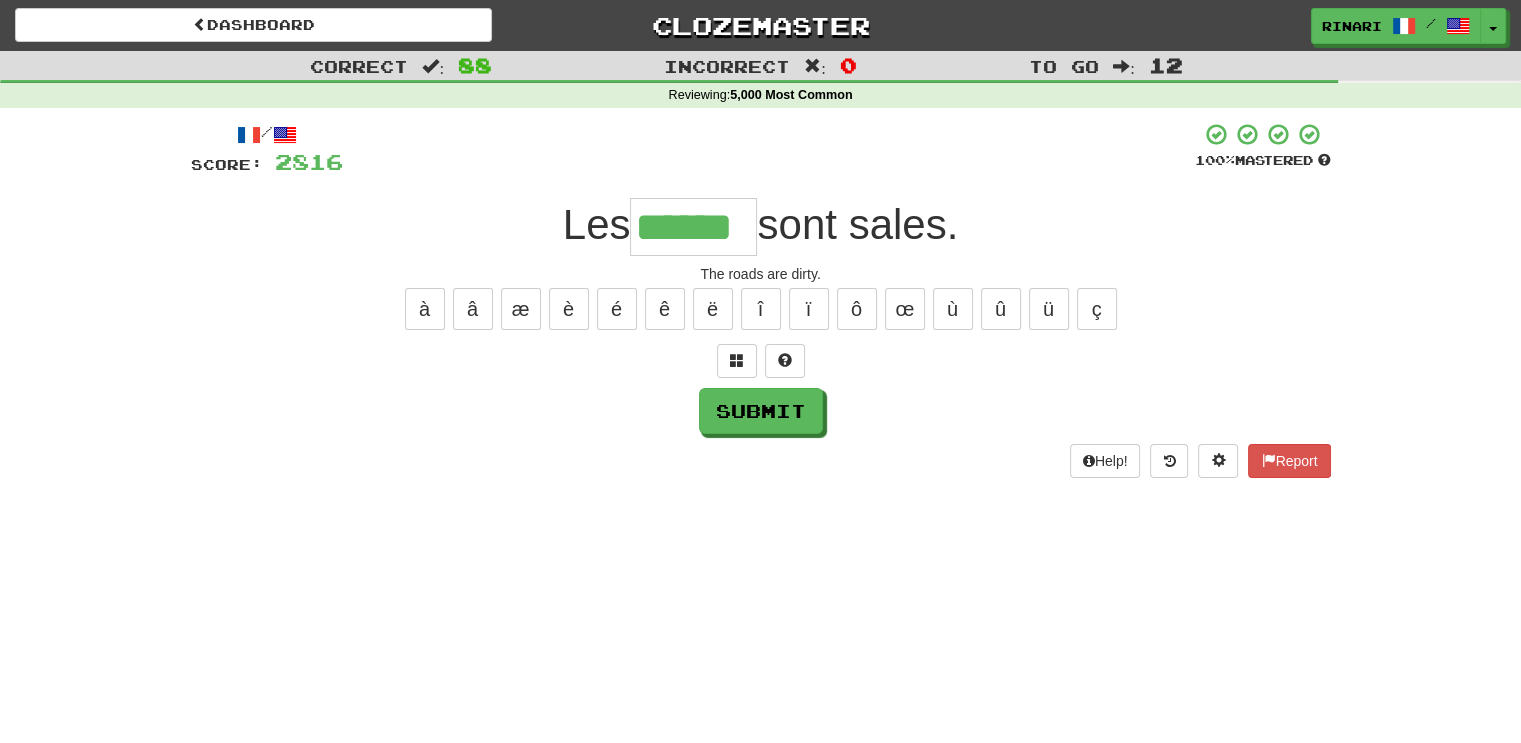 type on "******" 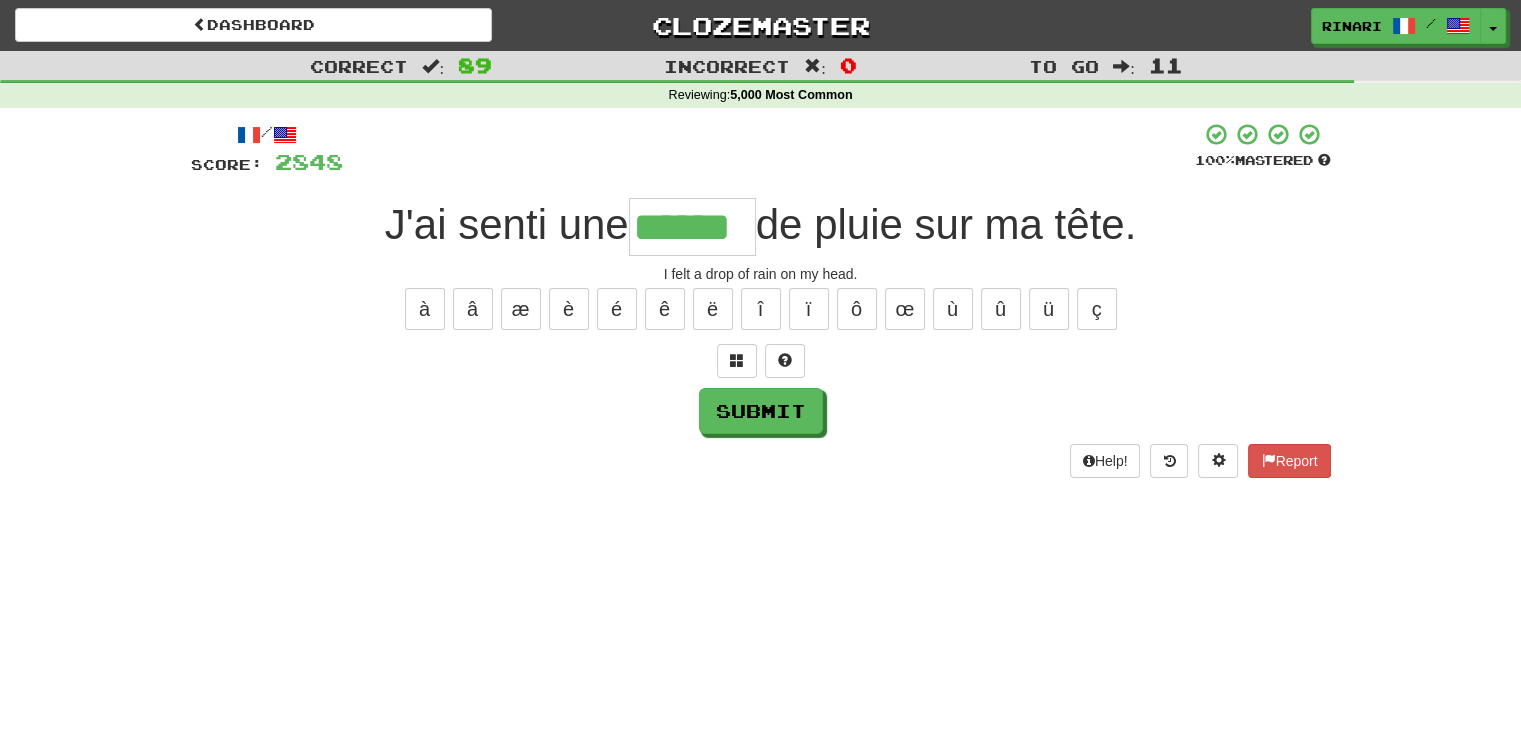 type on "******" 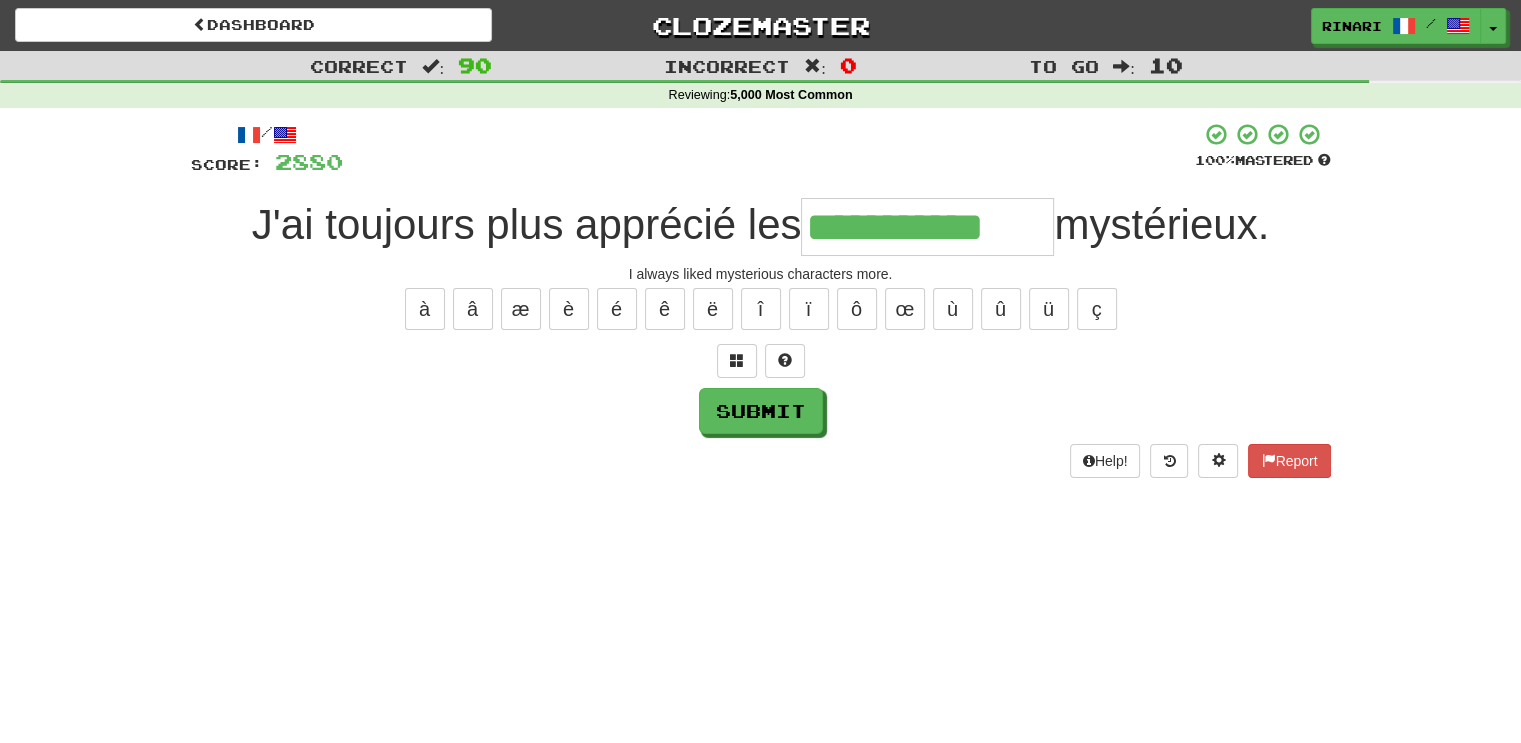 type on "**********" 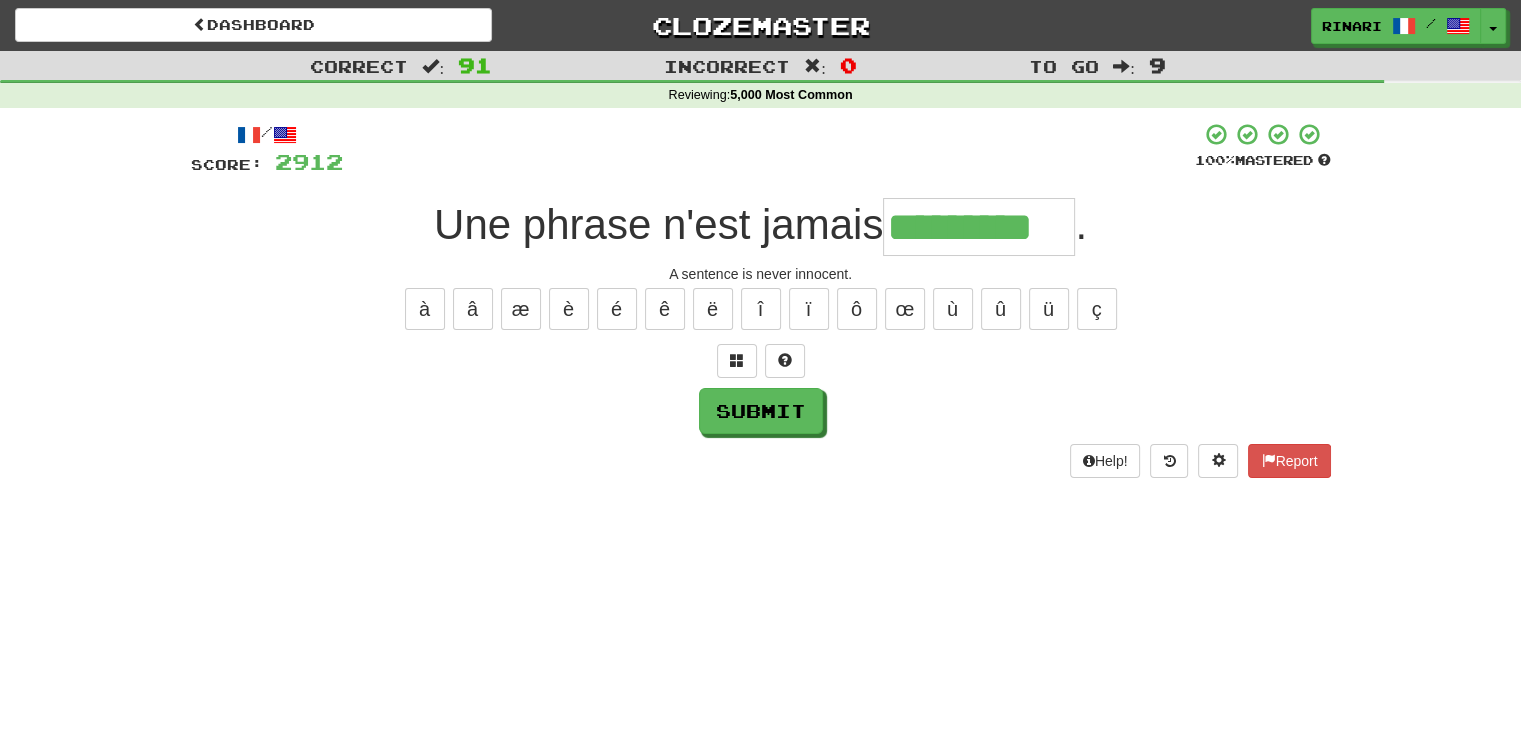 type on "*********" 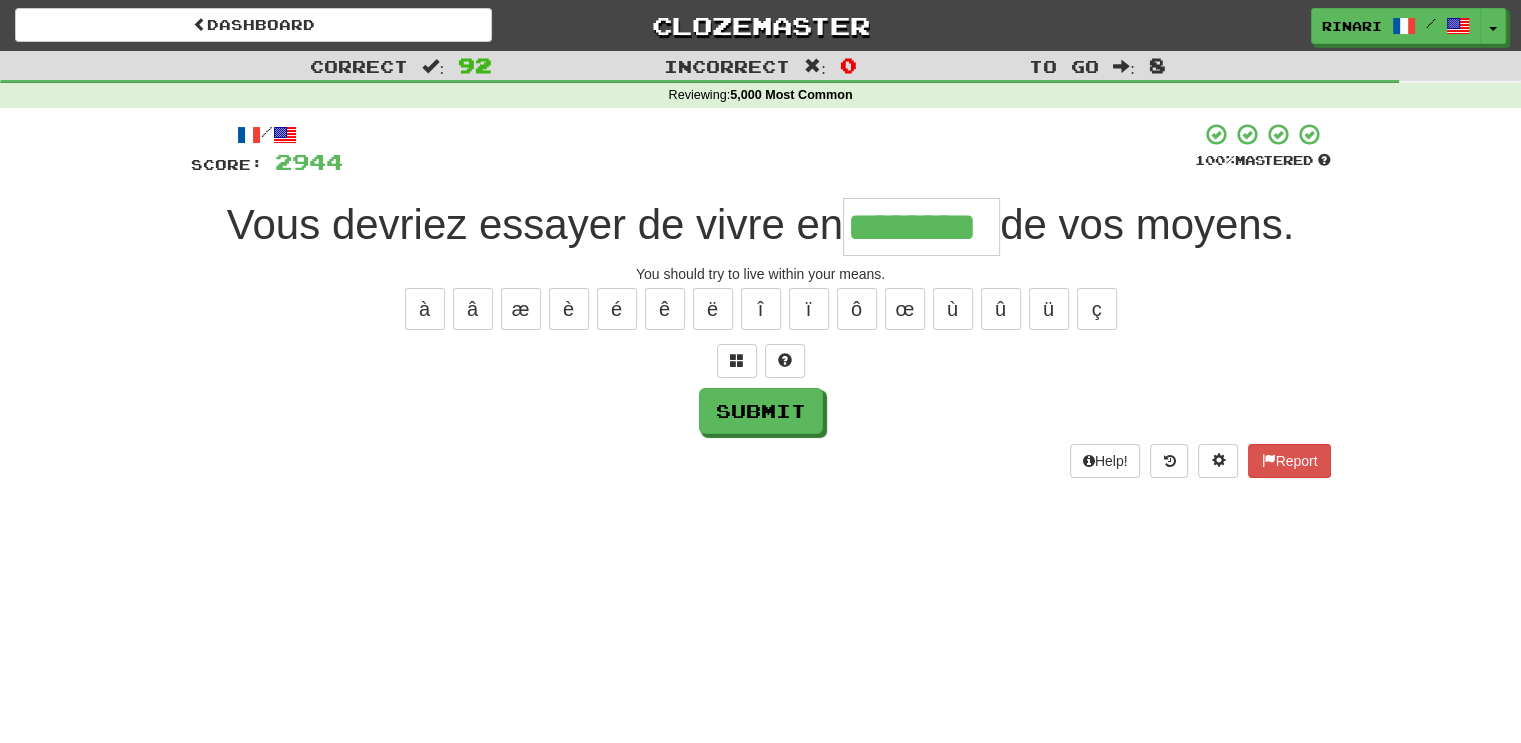type on "********" 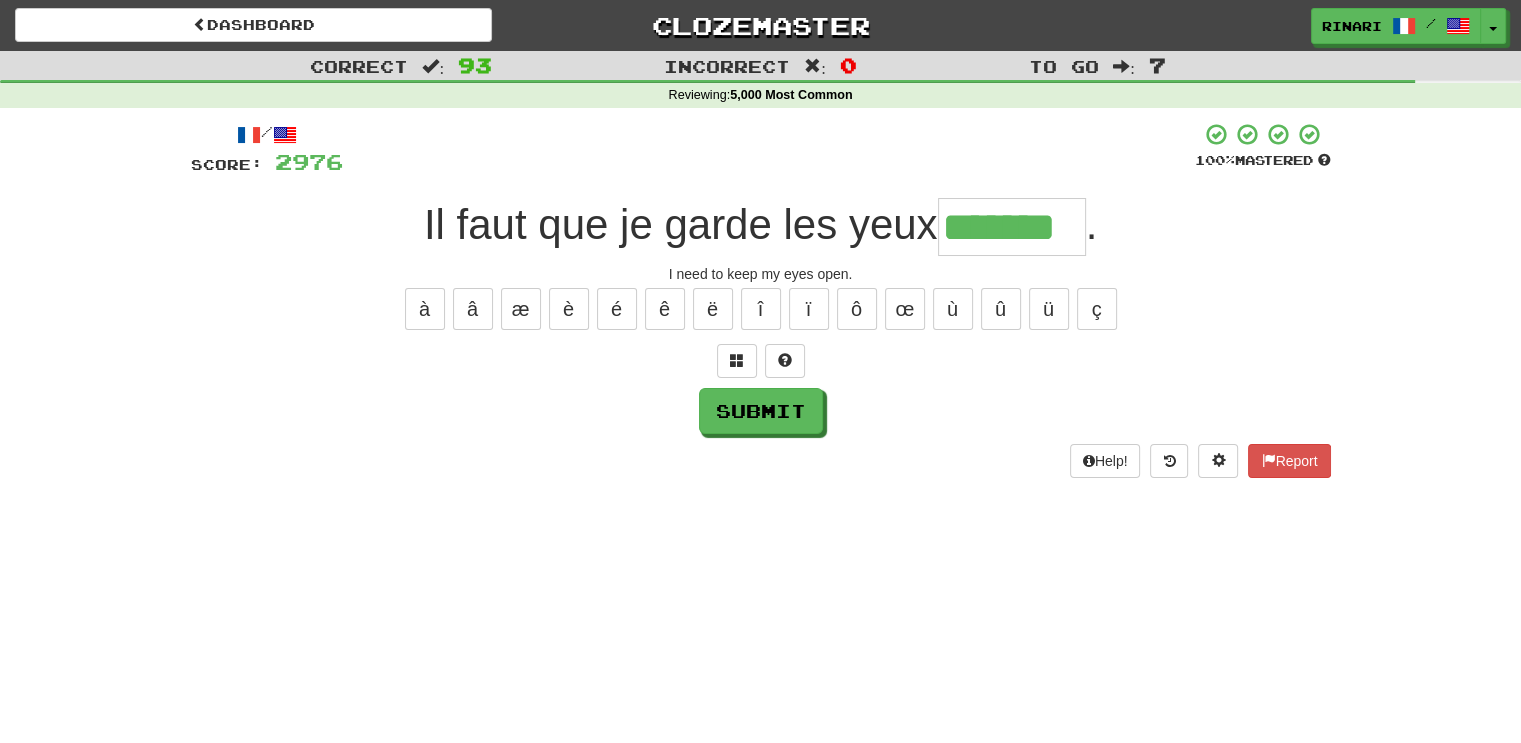 type on "*******" 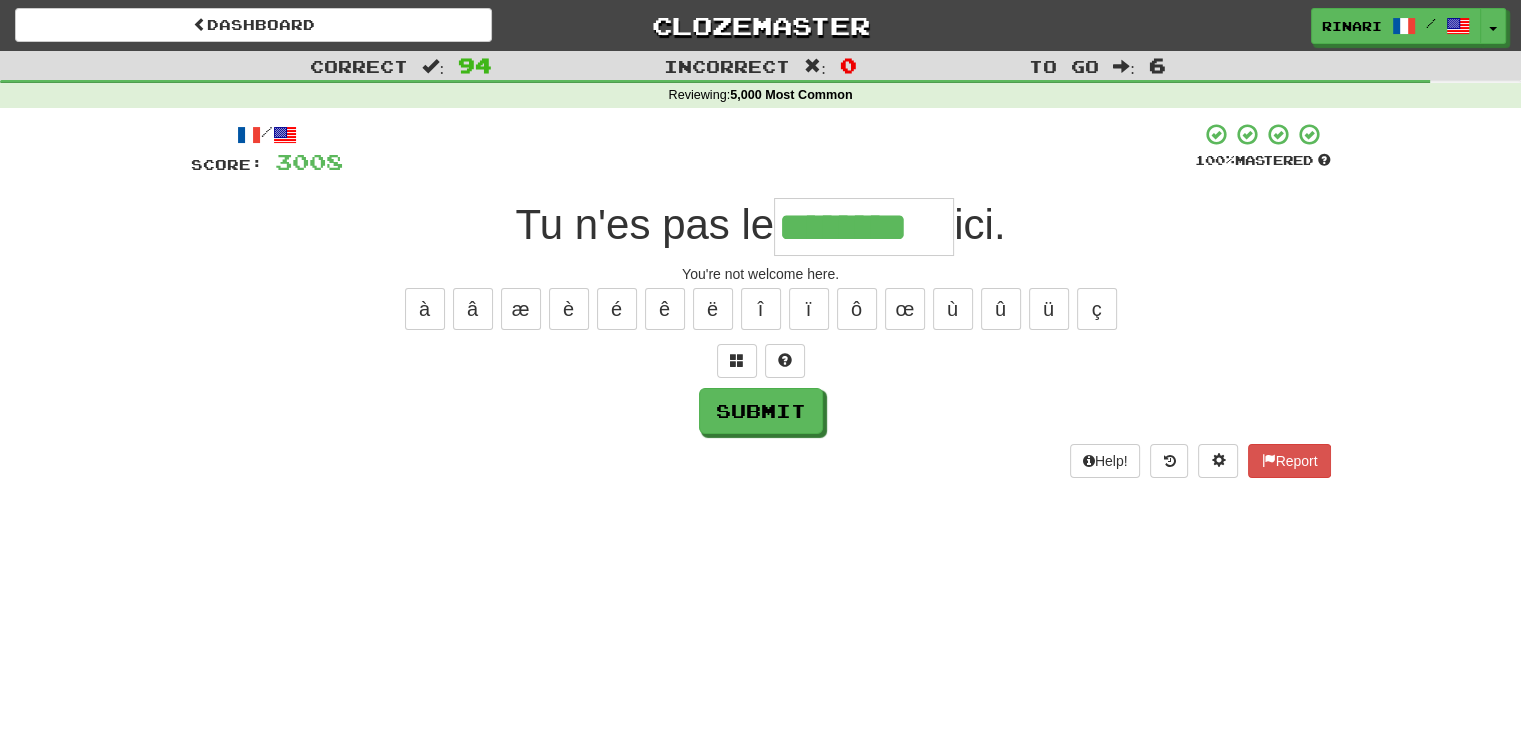 type on "********" 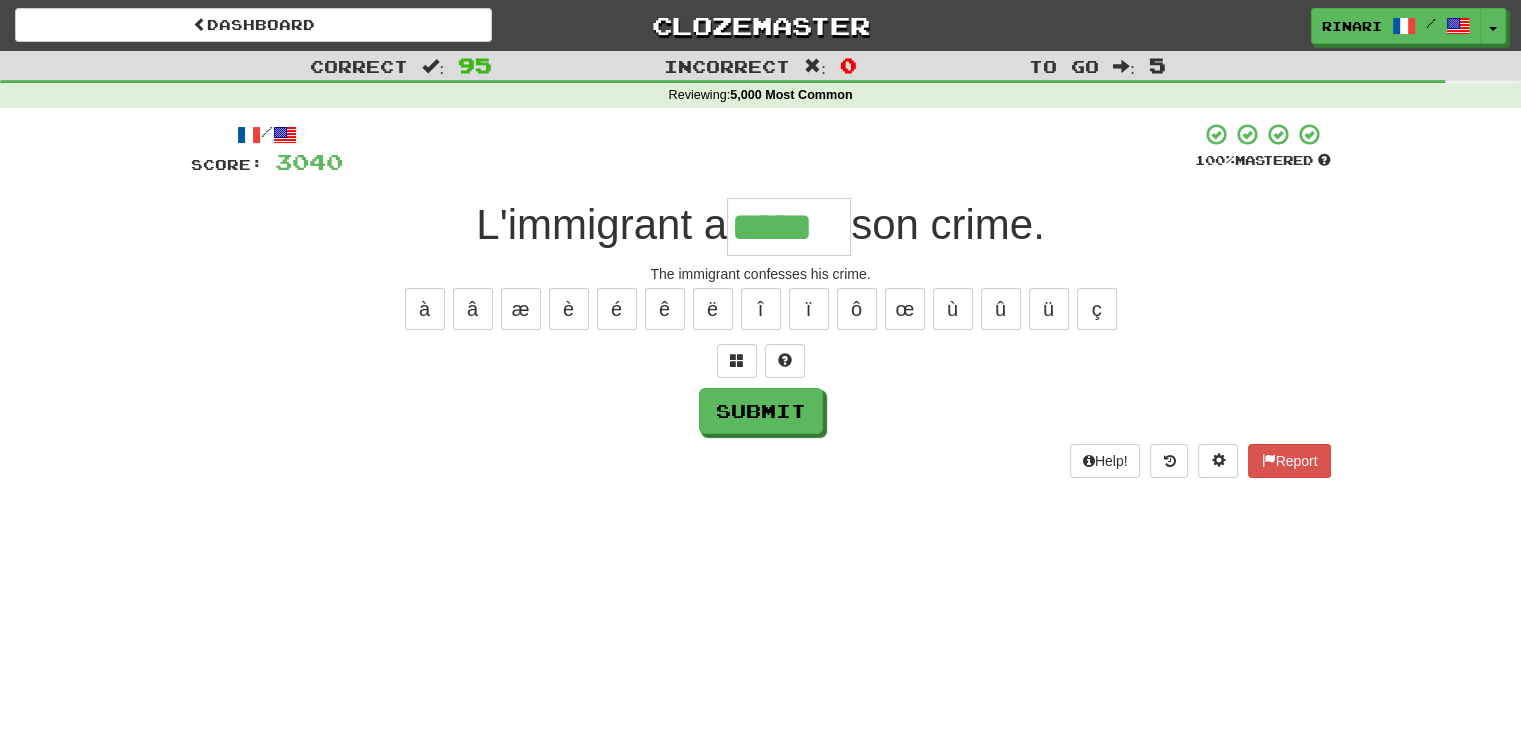 type on "*****" 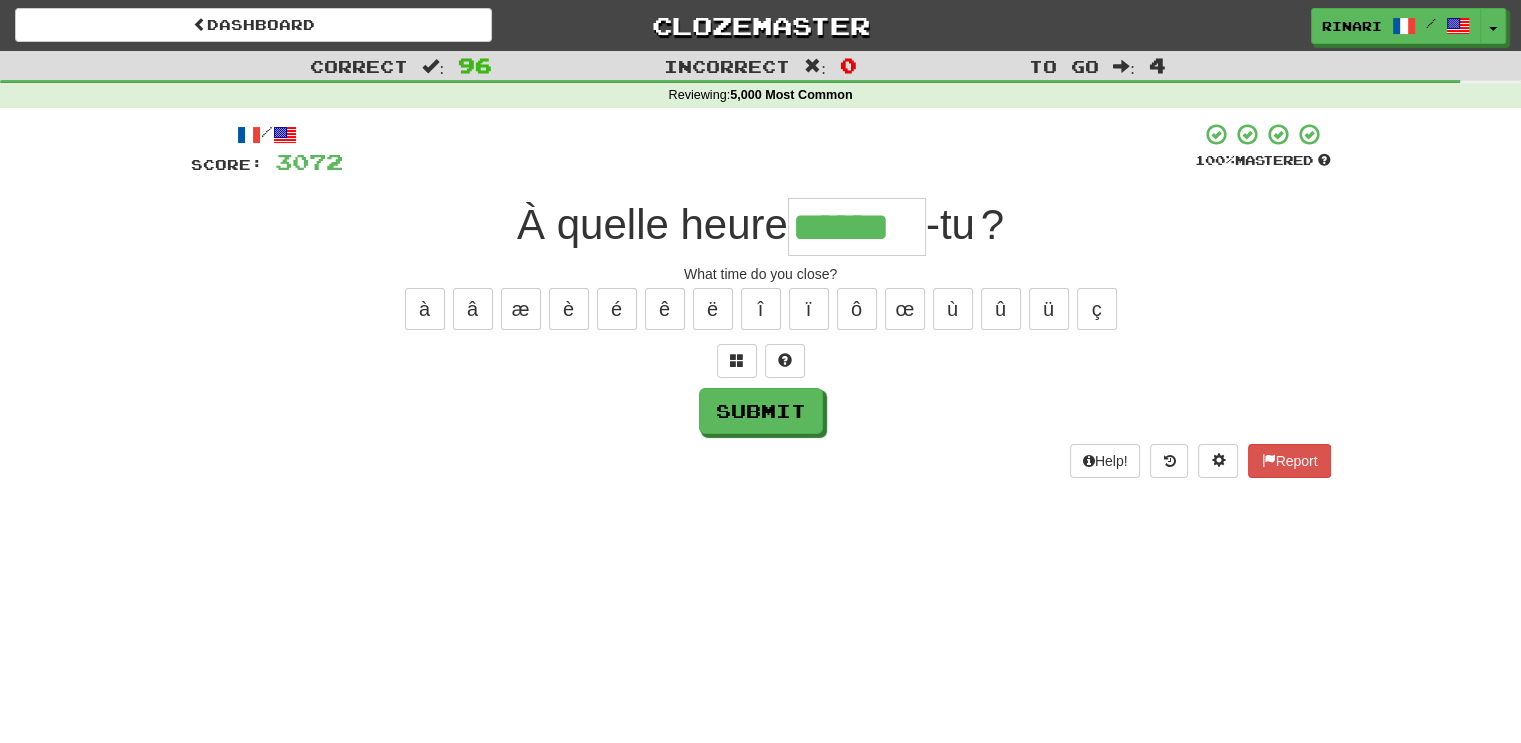 type on "******" 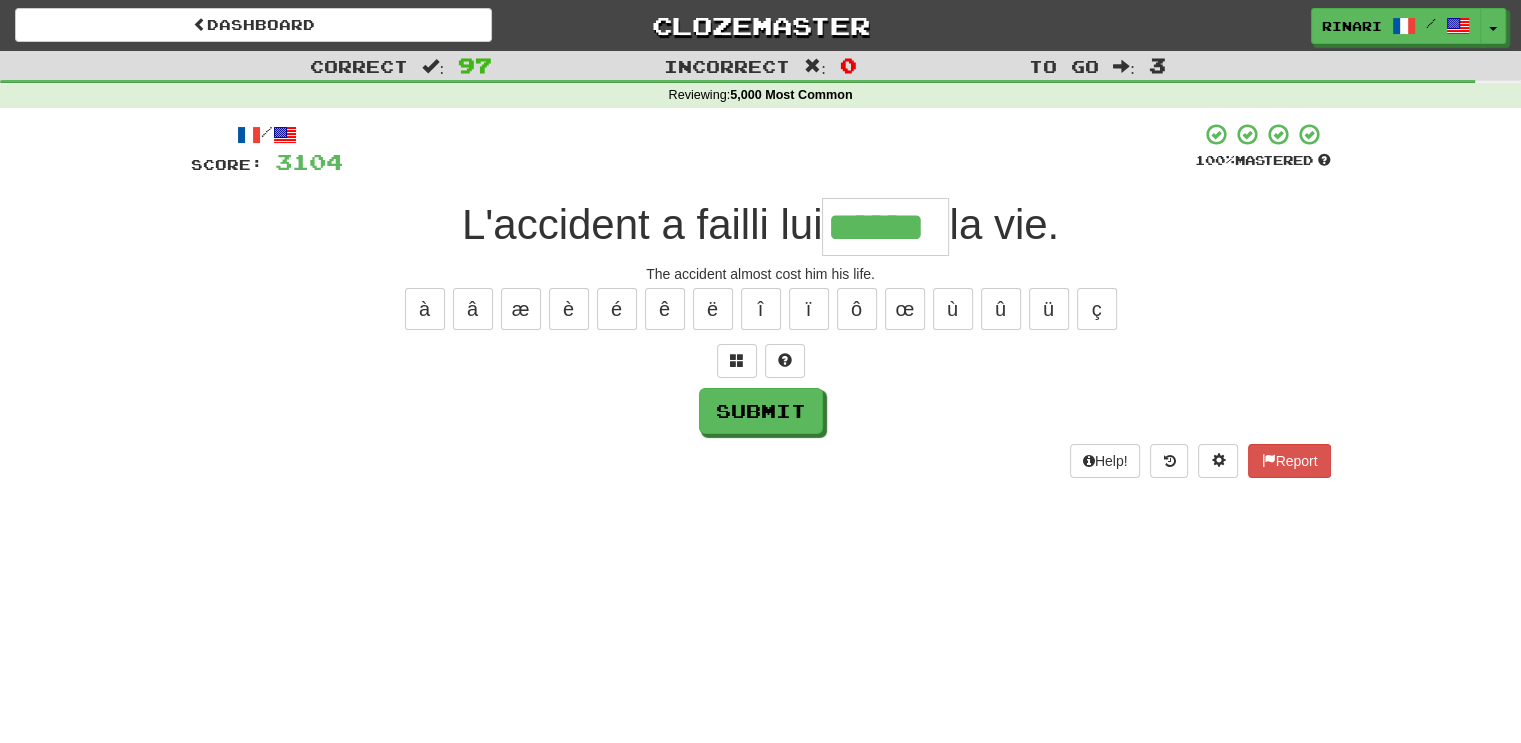 type on "******" 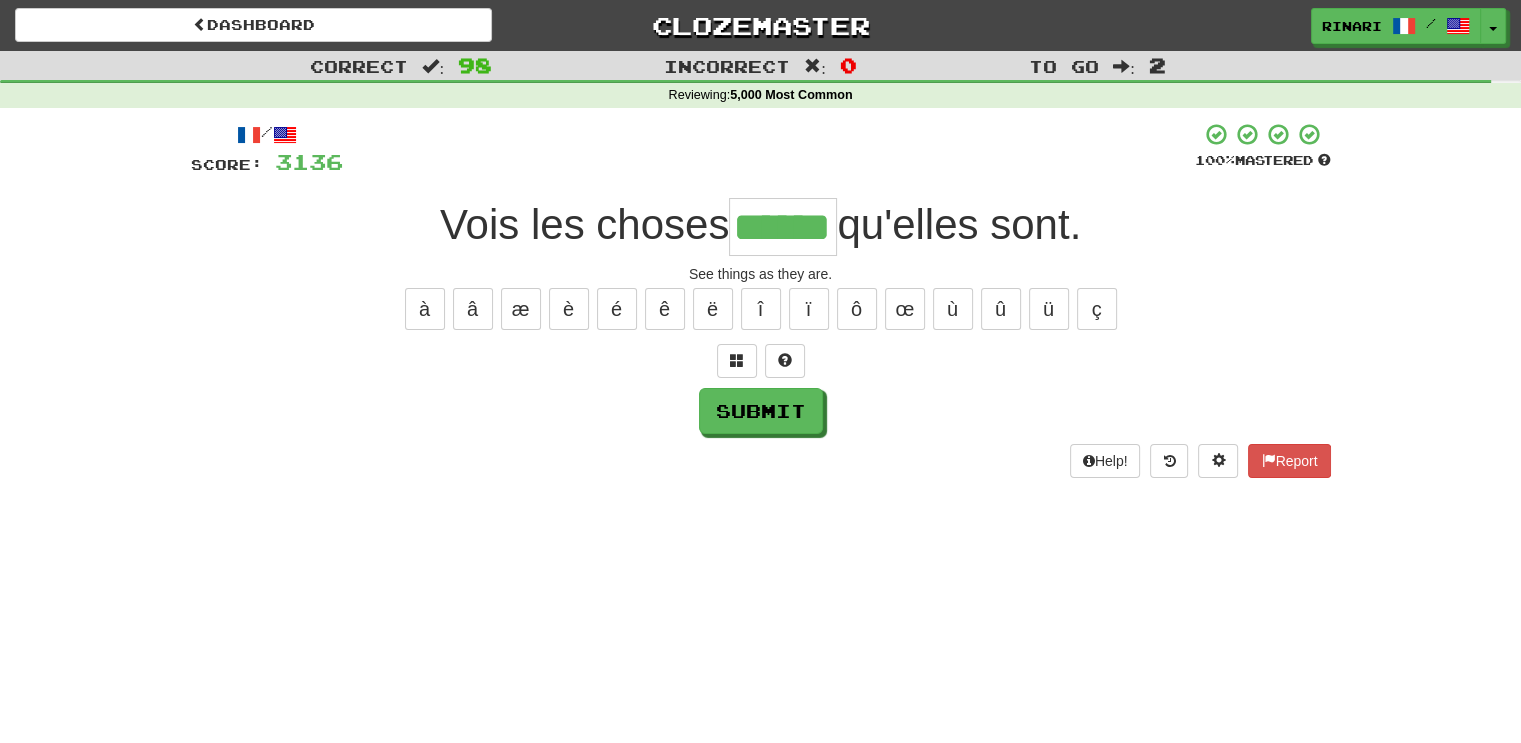type on "******" 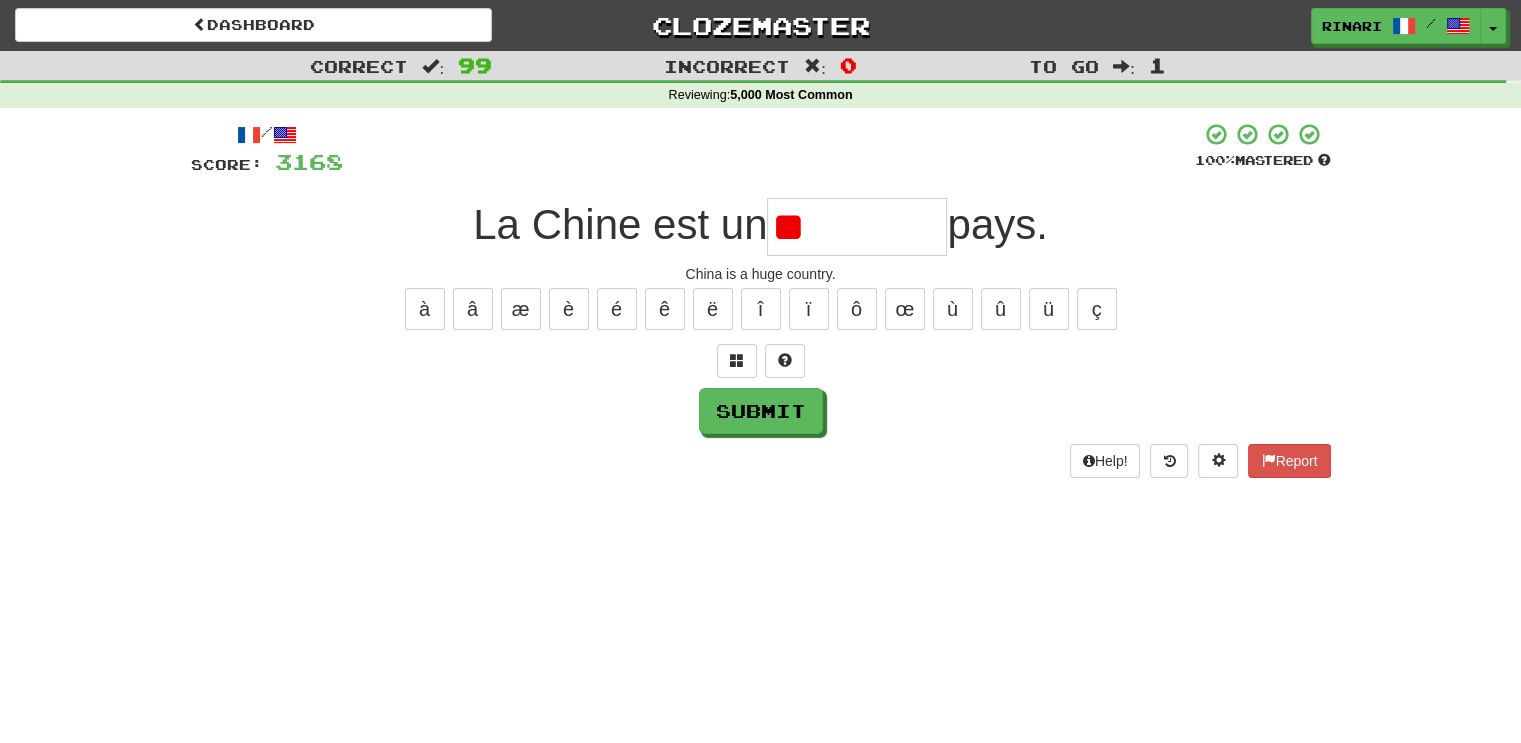type on "*" 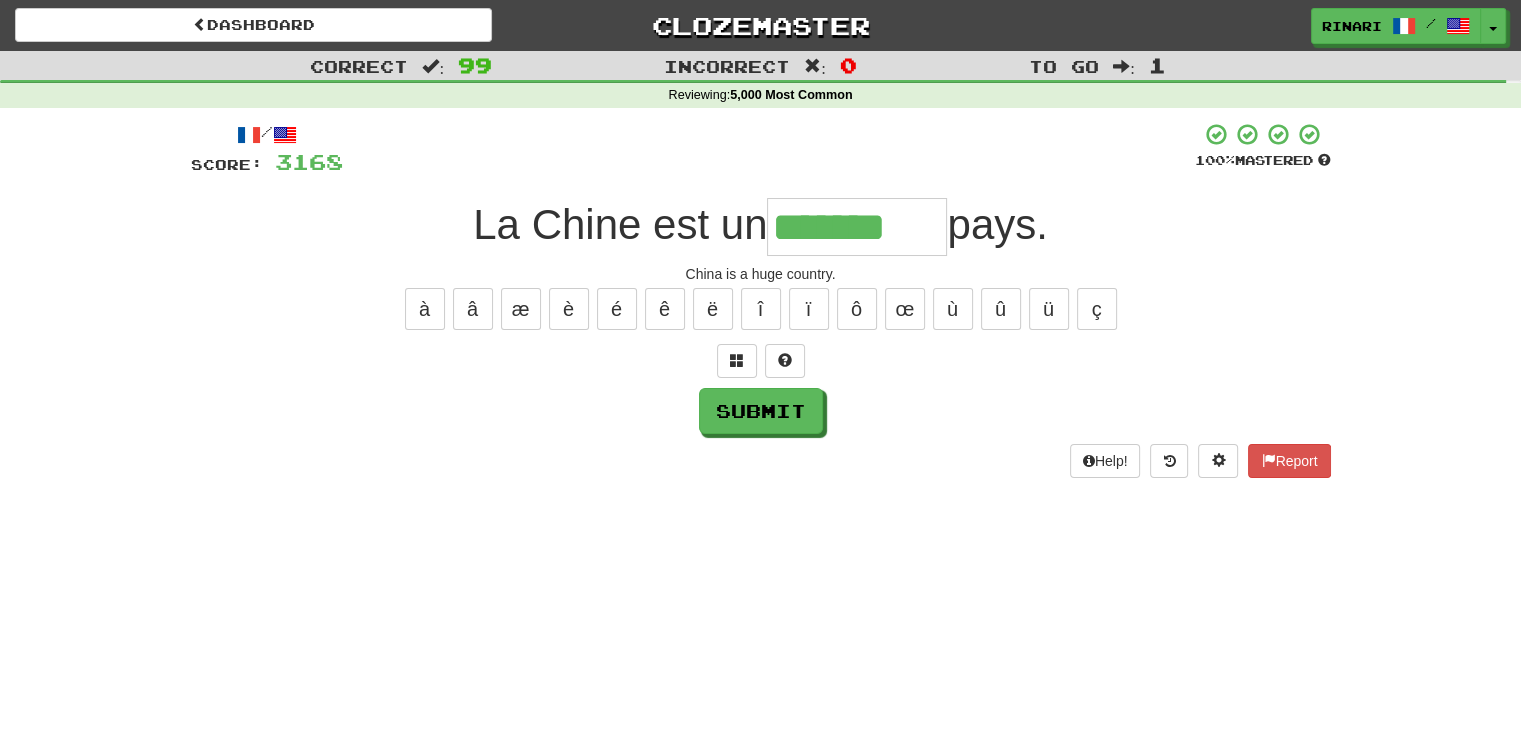 type on "*******" 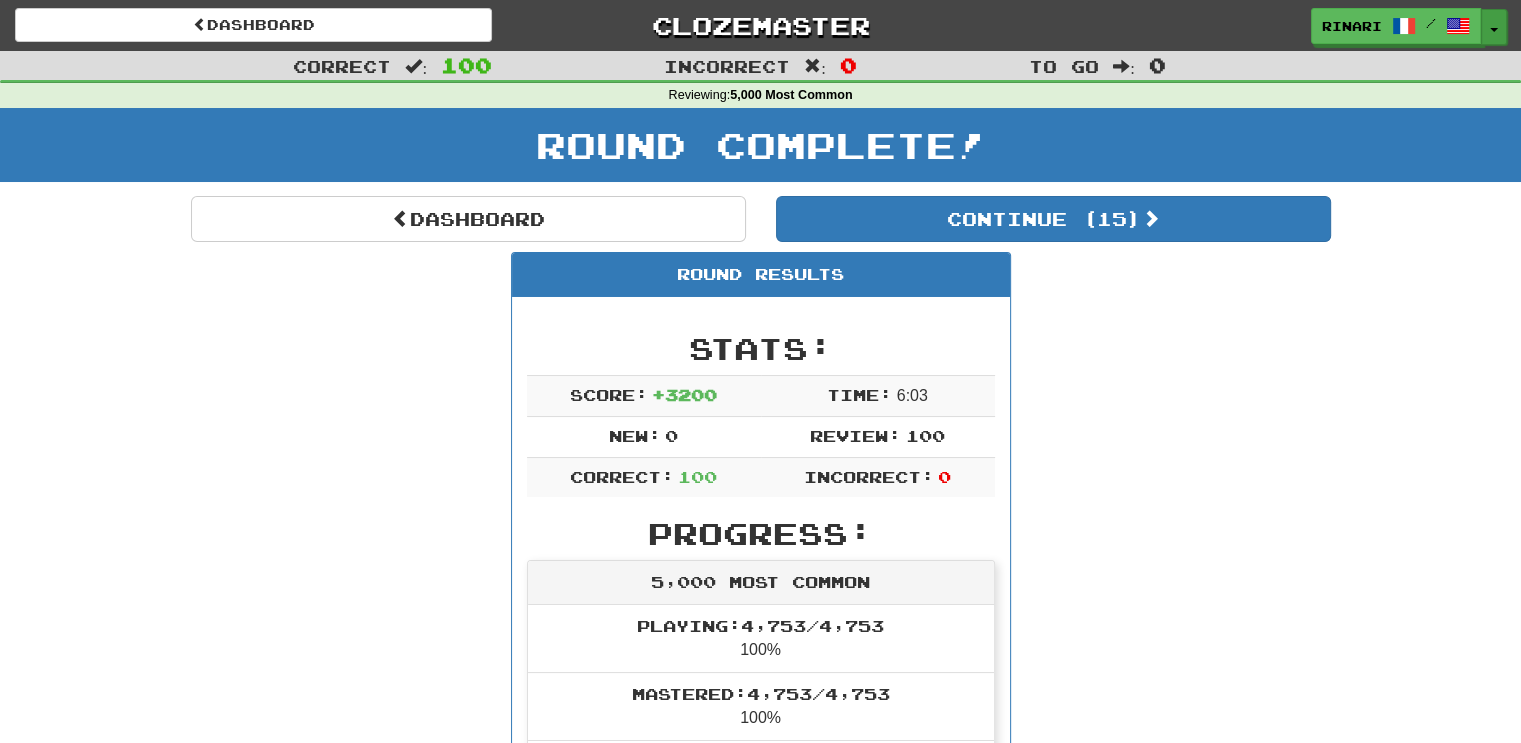 click at bounding box center (1494, 30) 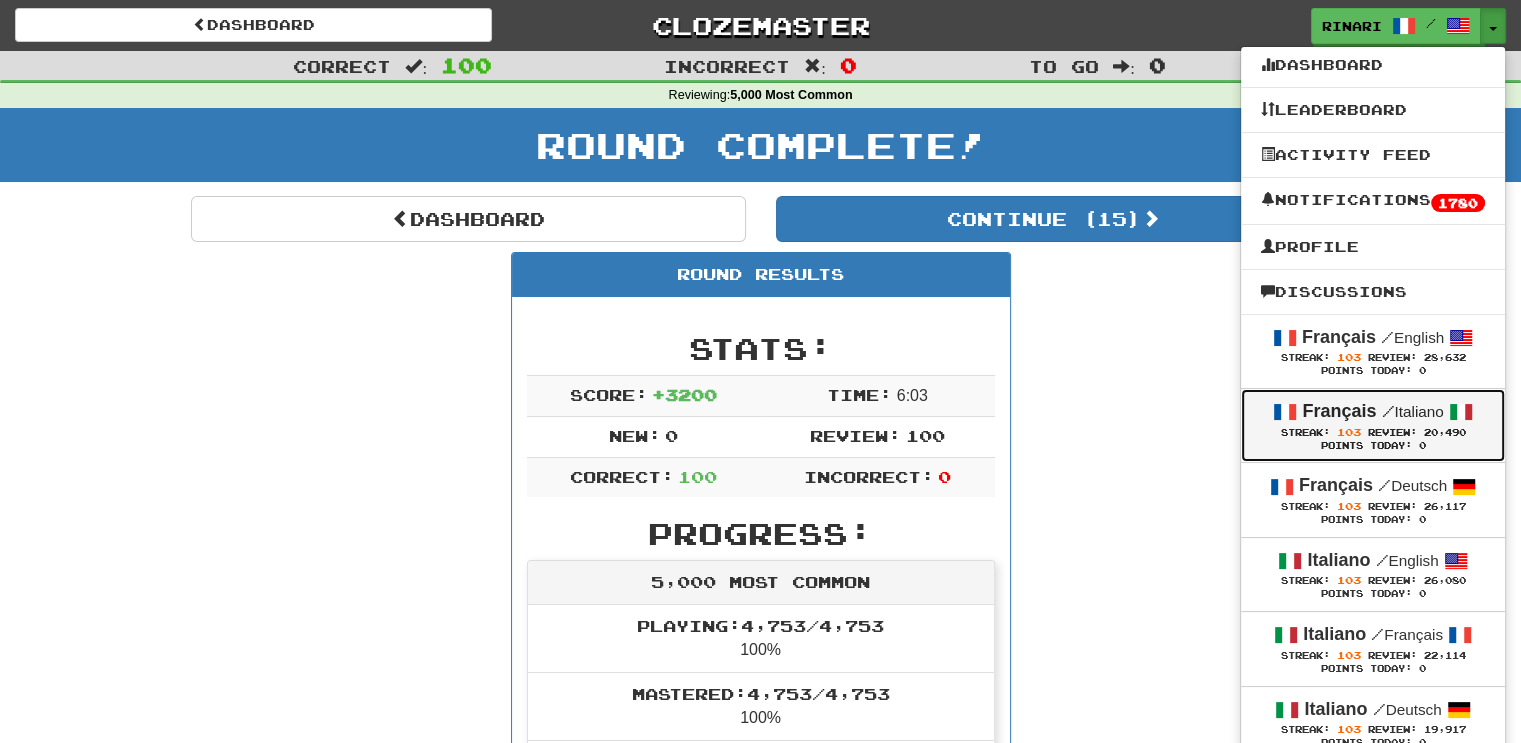 click on "Streak:
103
Review:
20,490" at bounding box center [1373, 432] 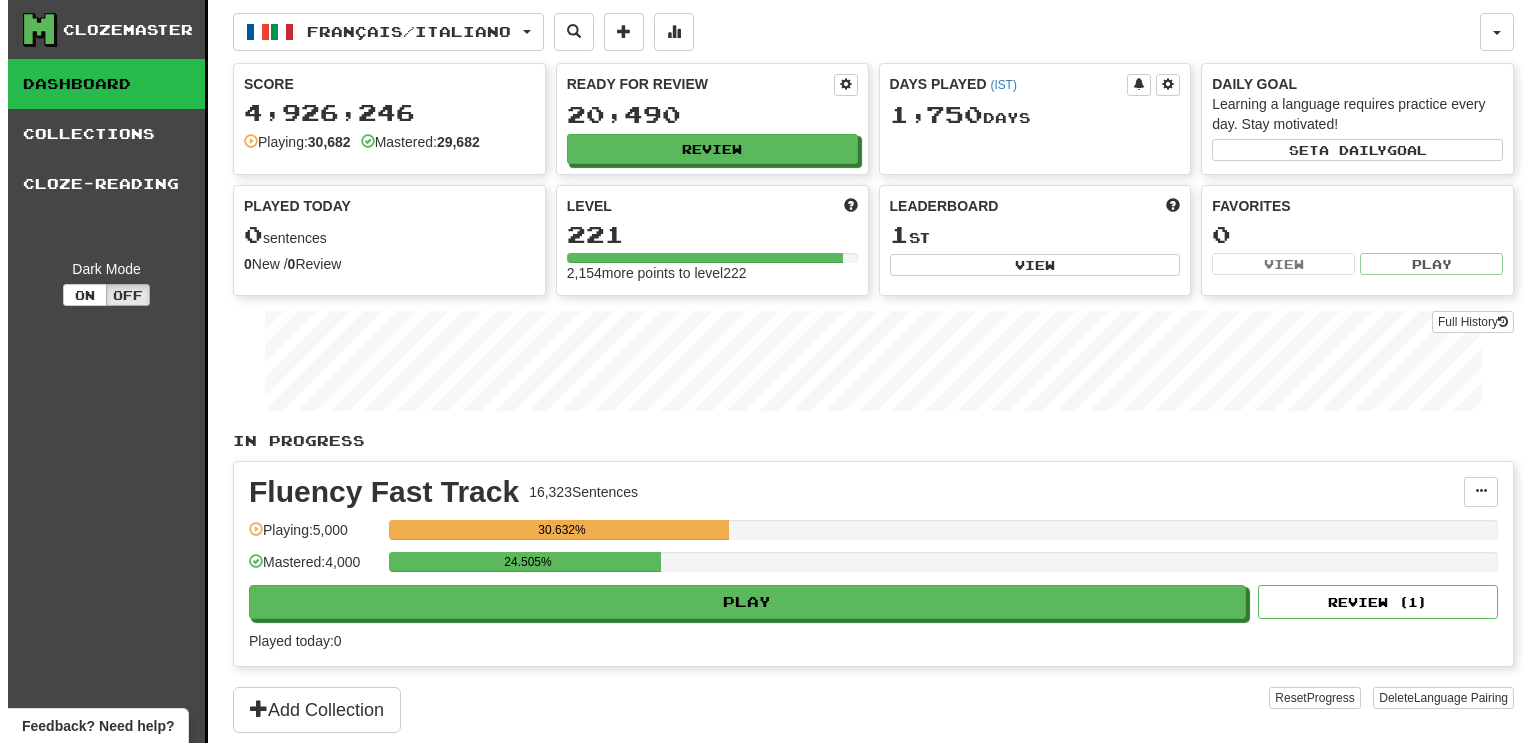scroll, scrollTop: 0, scrollLeft: 0, axis: both 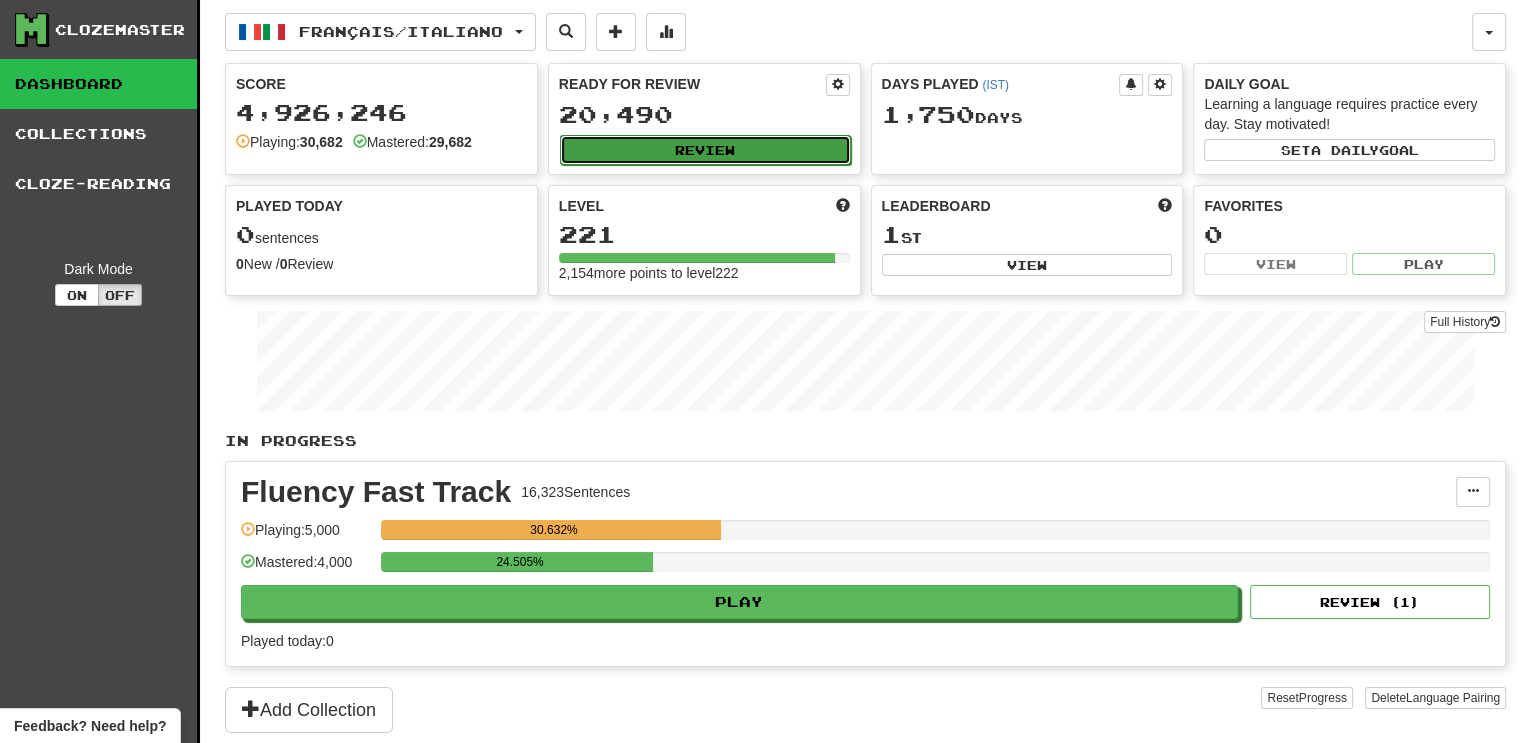 click on "Review" at bounding box center (705, 150) 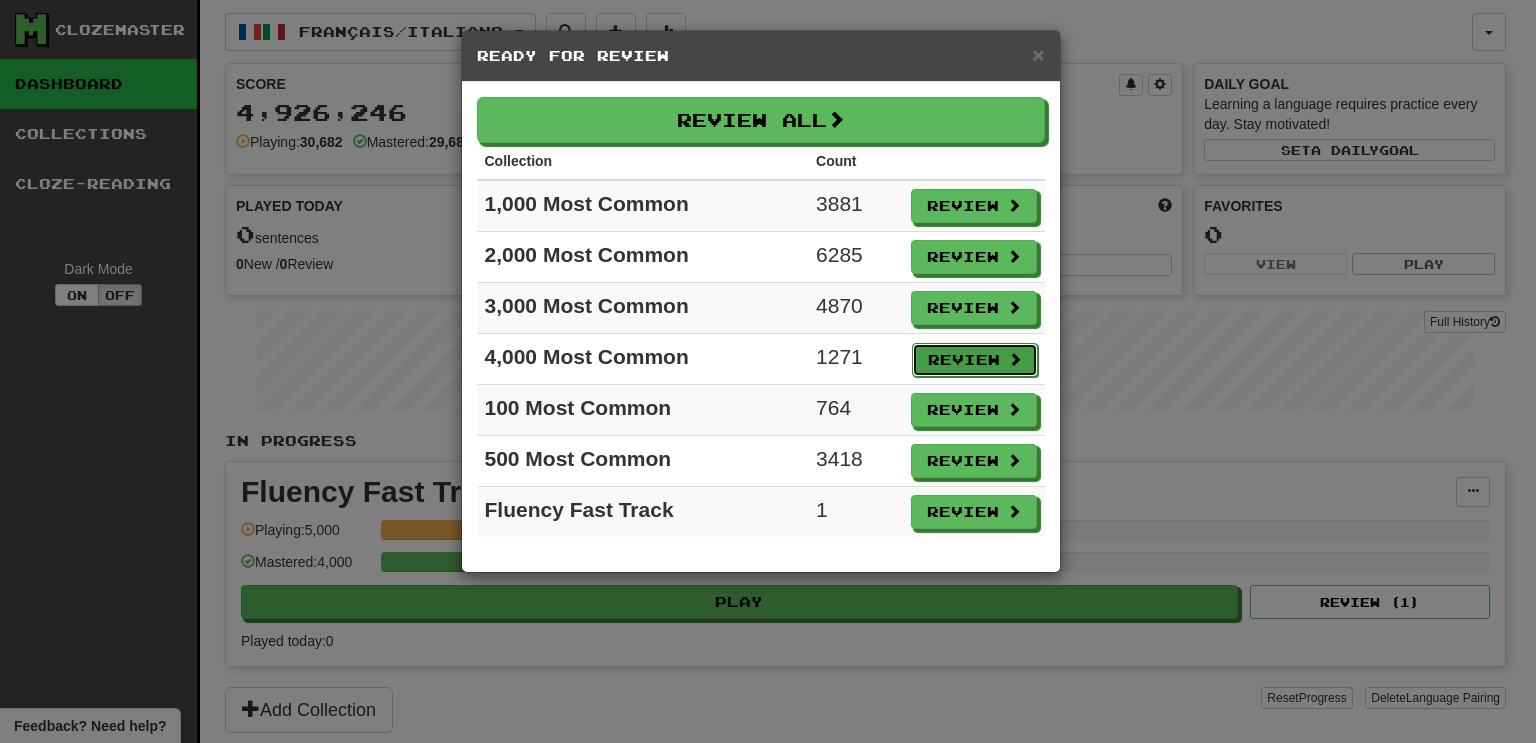 click on "Review" at bounding box center (975, 360) 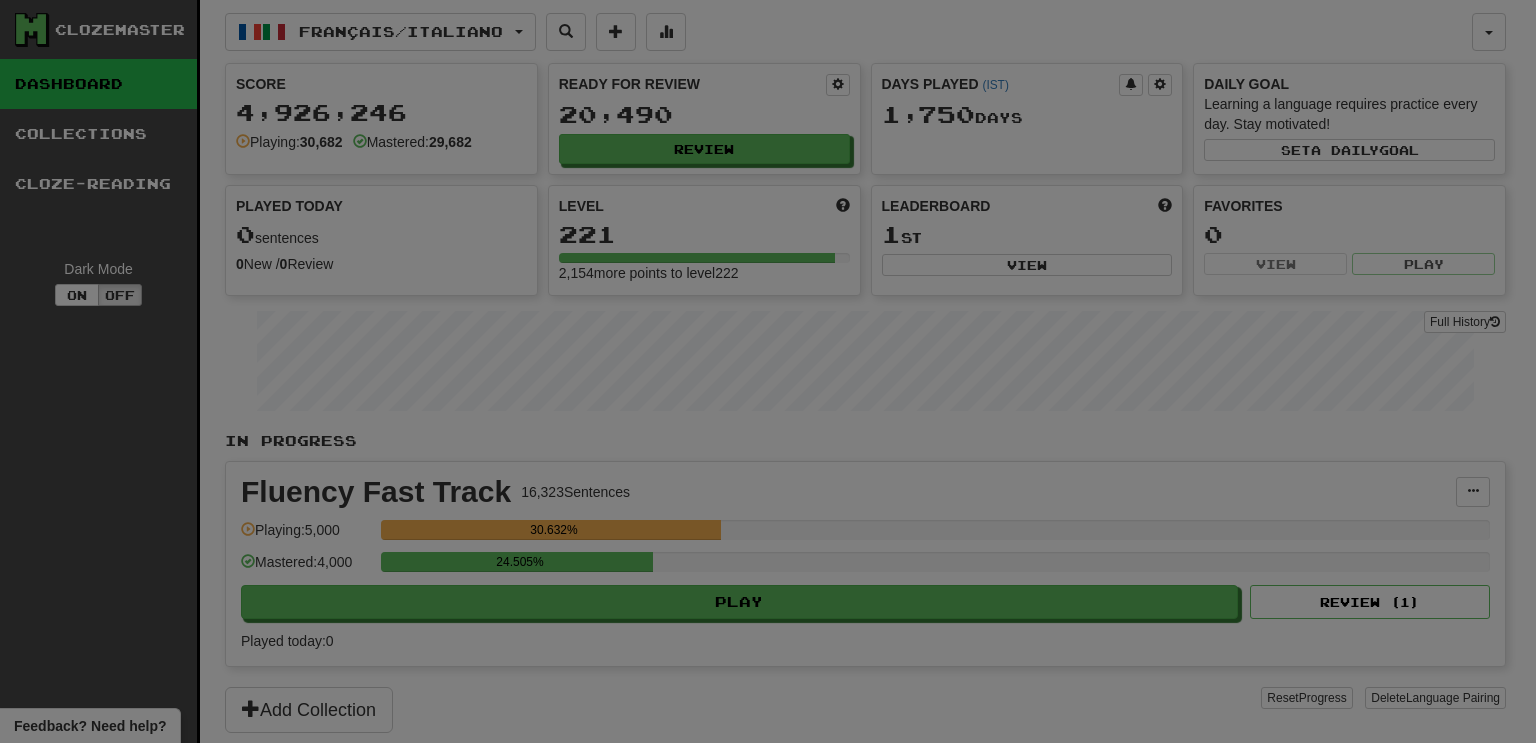 select on "***" 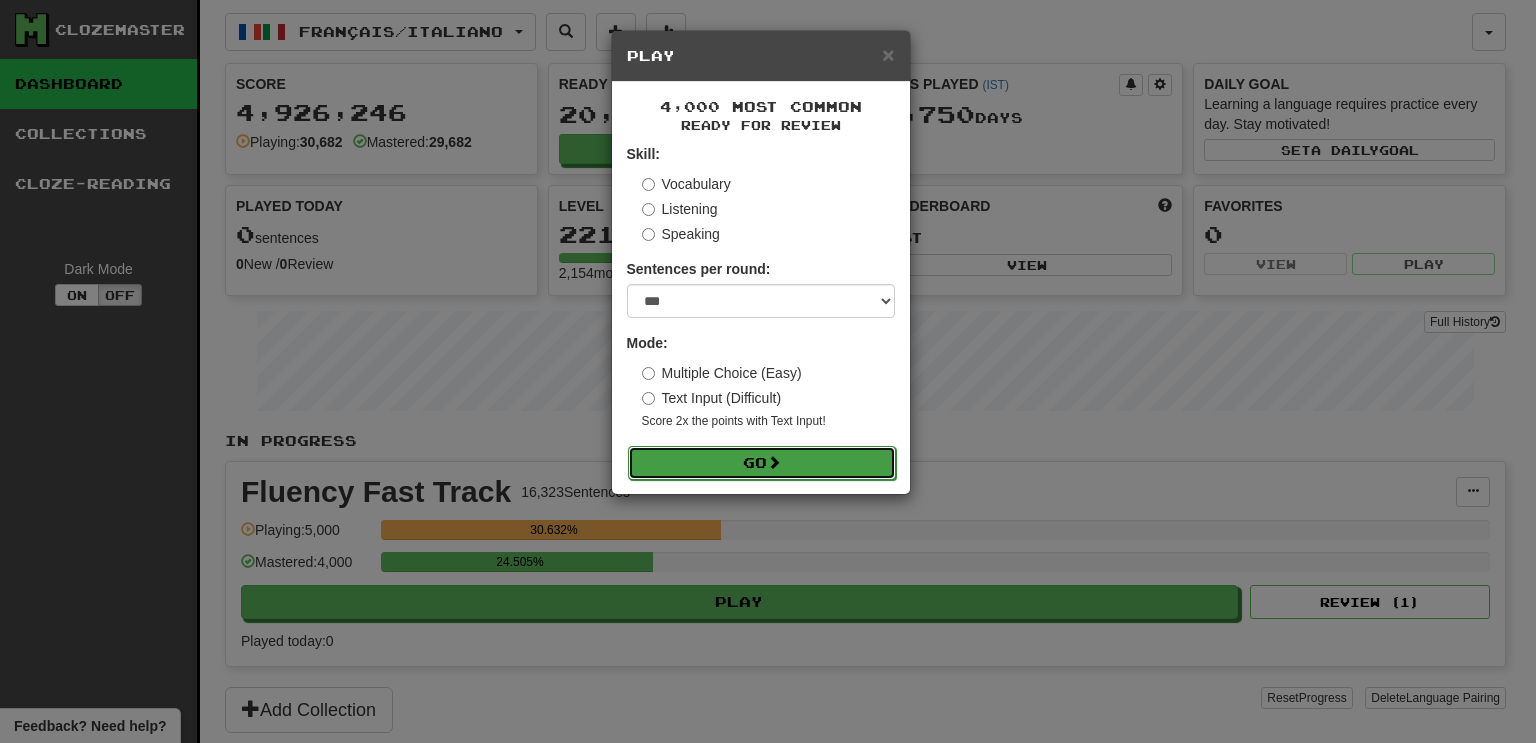 click on "Go" at bounding box center (762, 463) 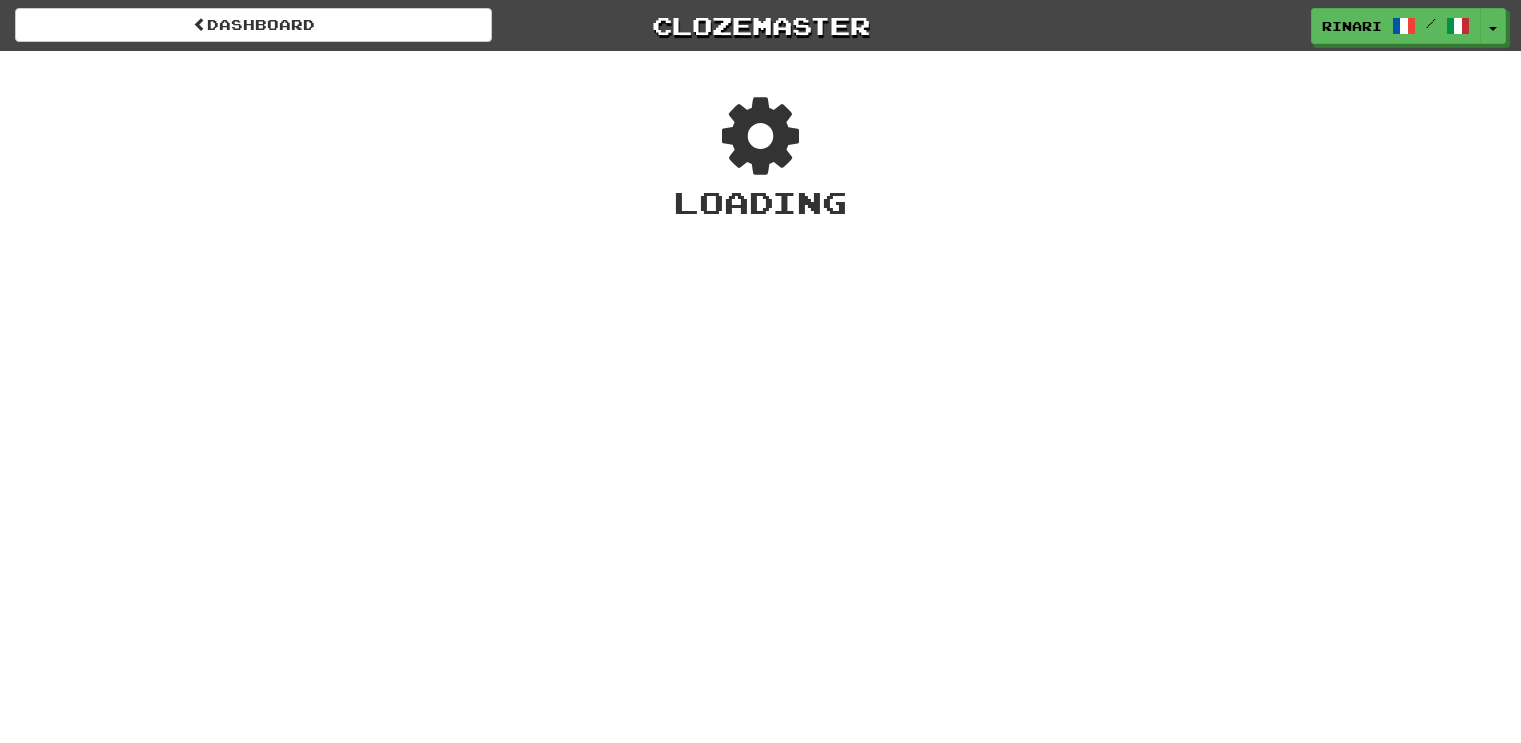 scroll, scrollTop: 0, scrollLeft: 0, axis: both 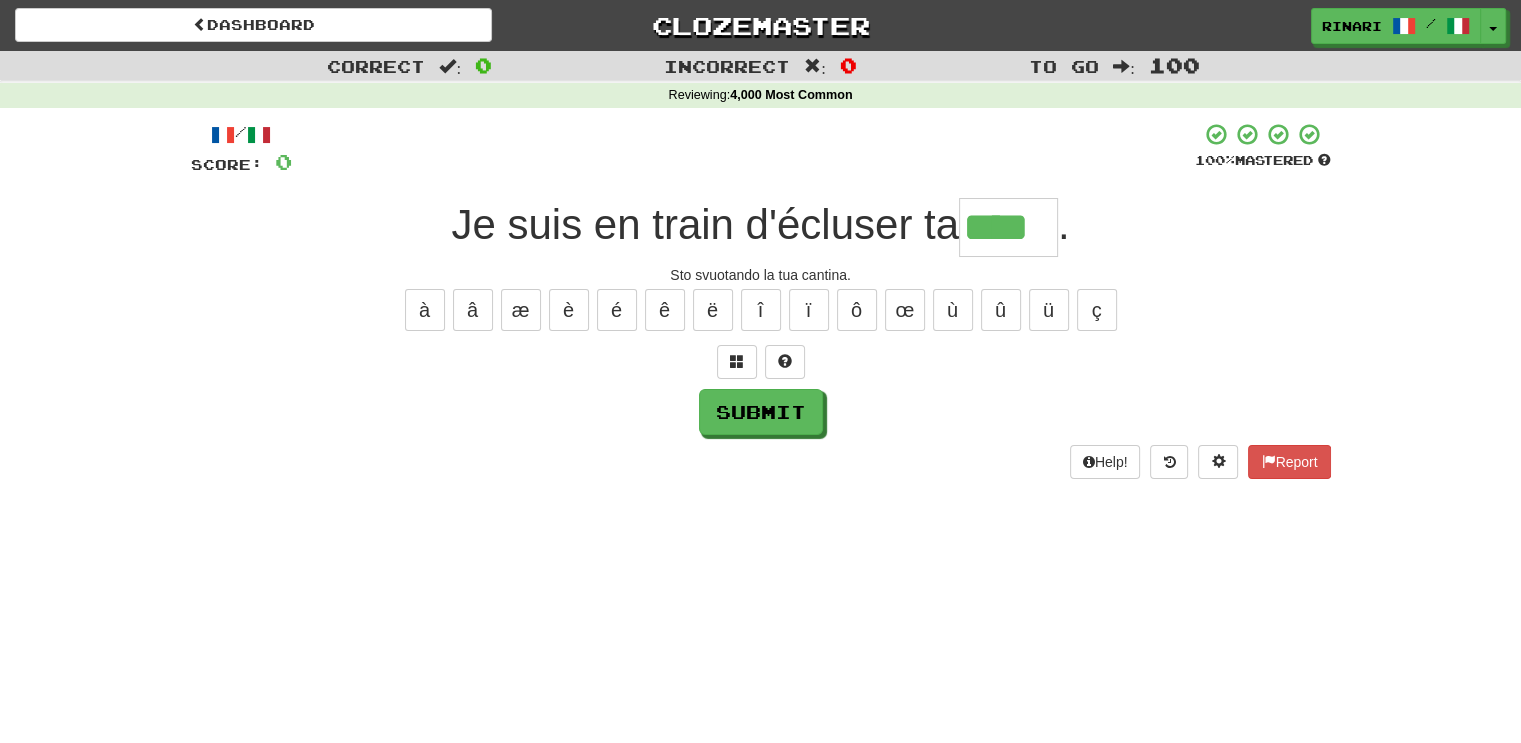 type on "****" 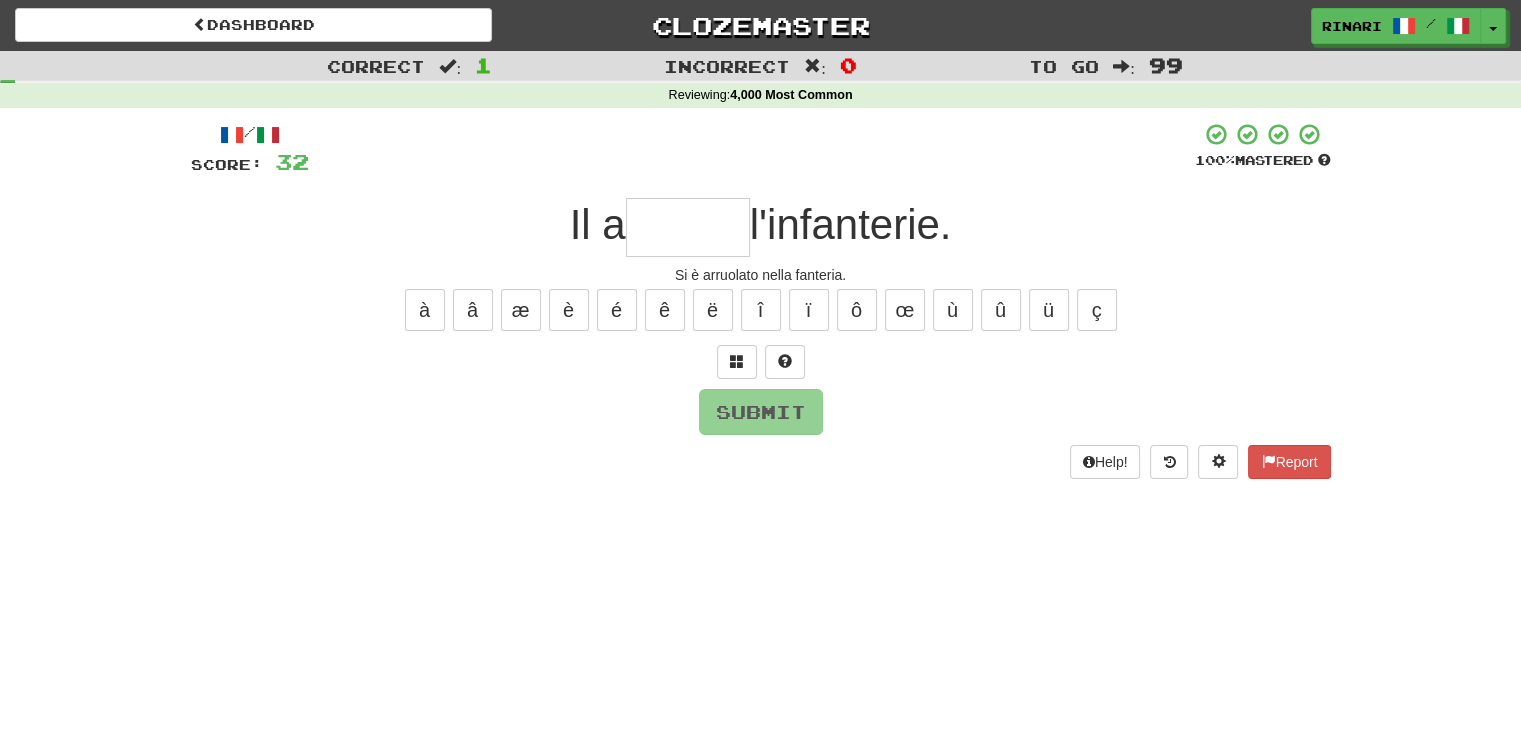 type on "*" 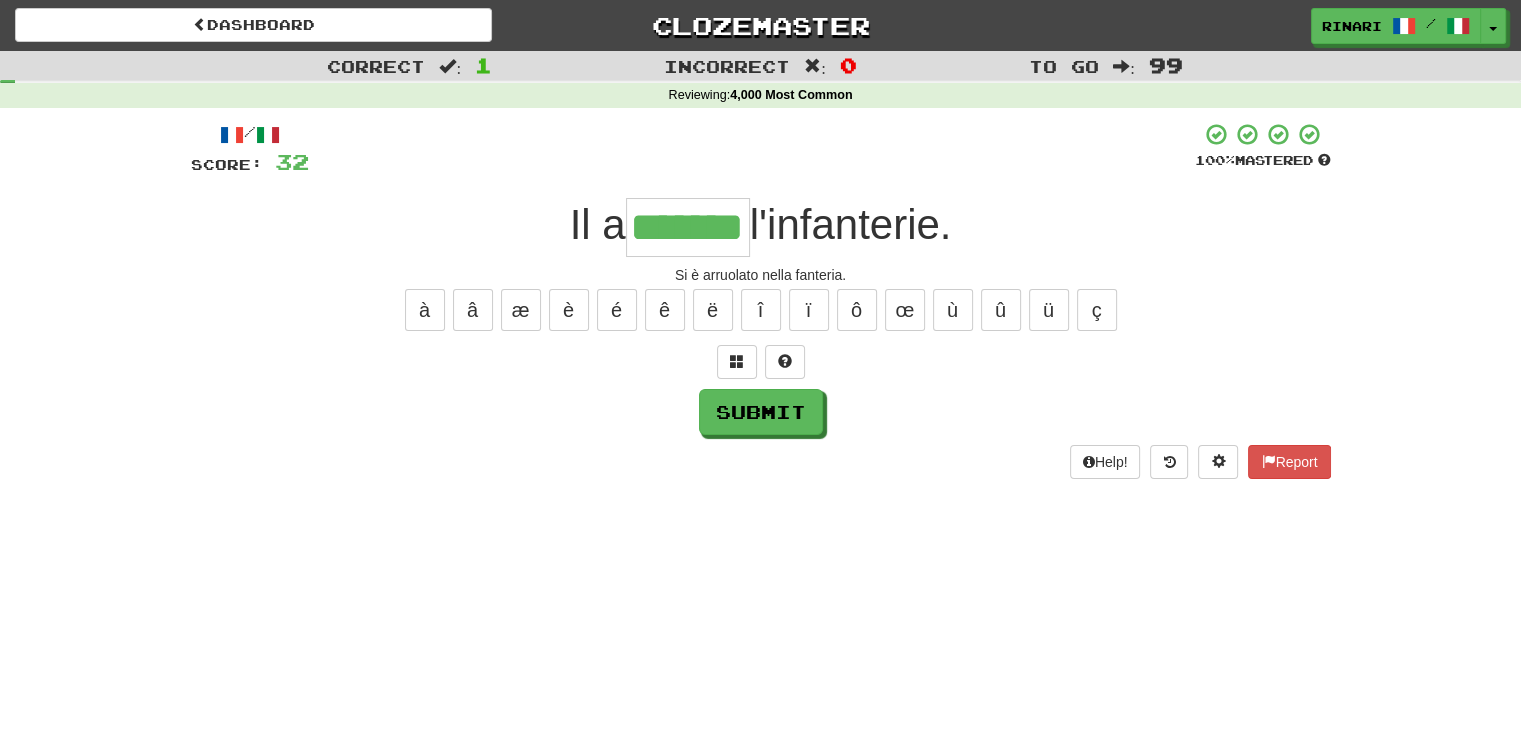 type on "*******" 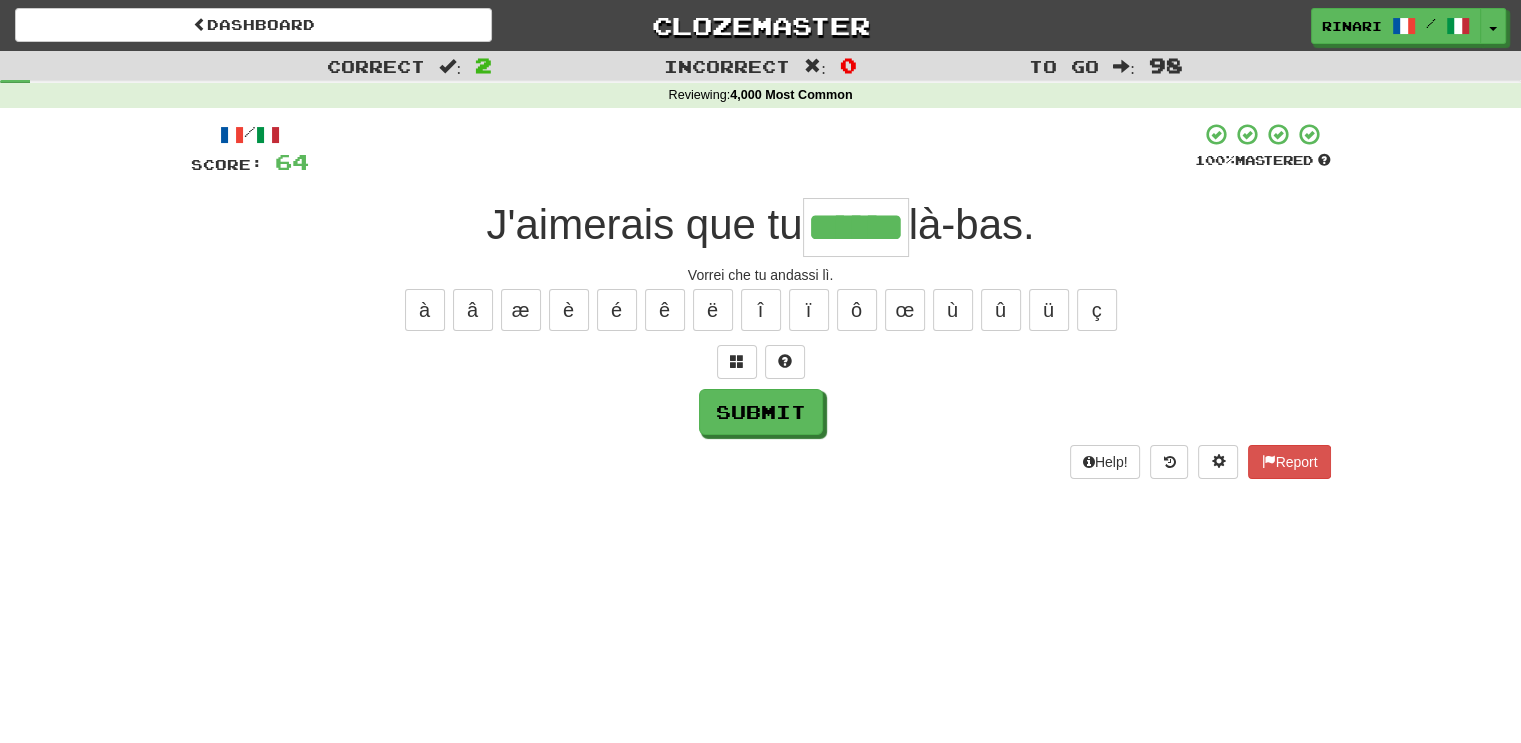 type on "******" 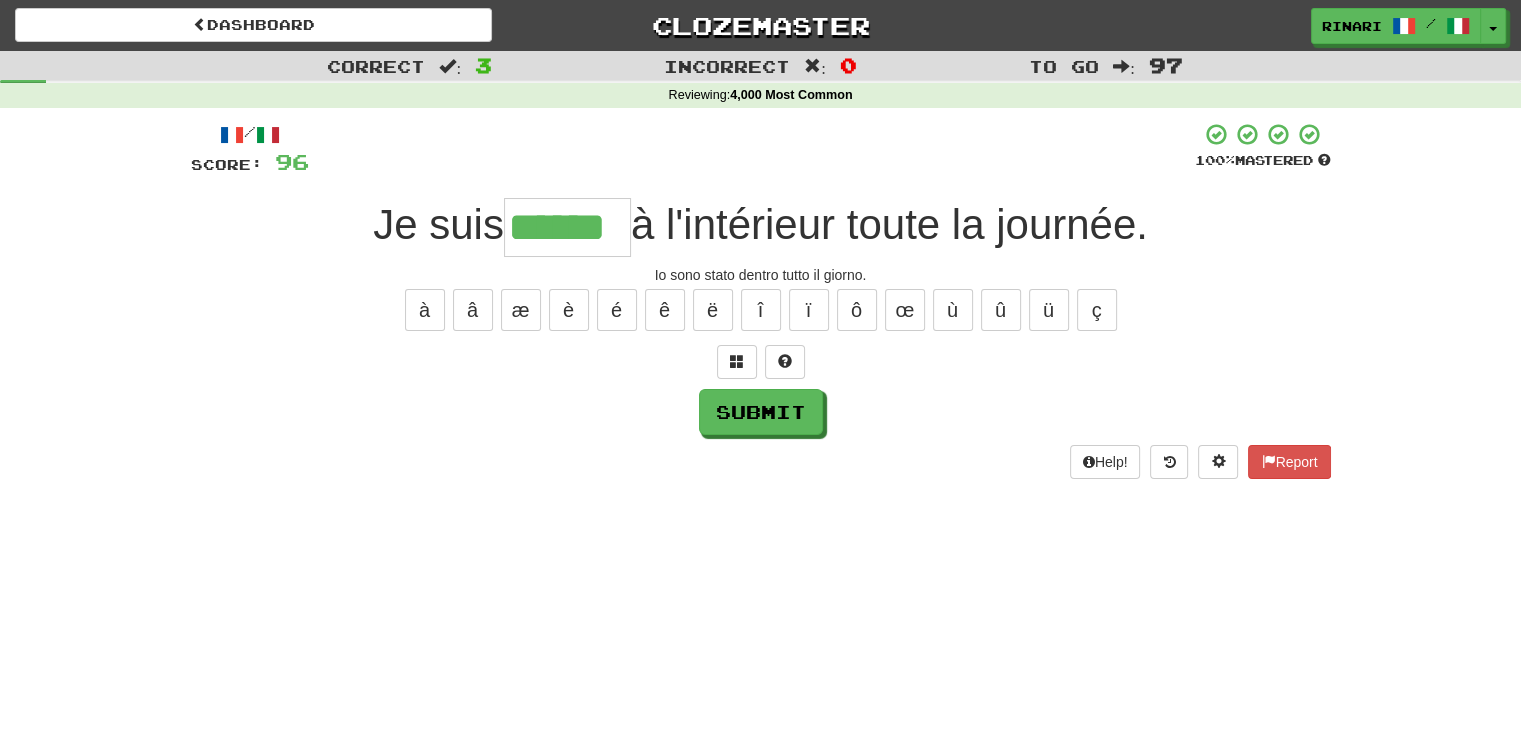 type on "******" 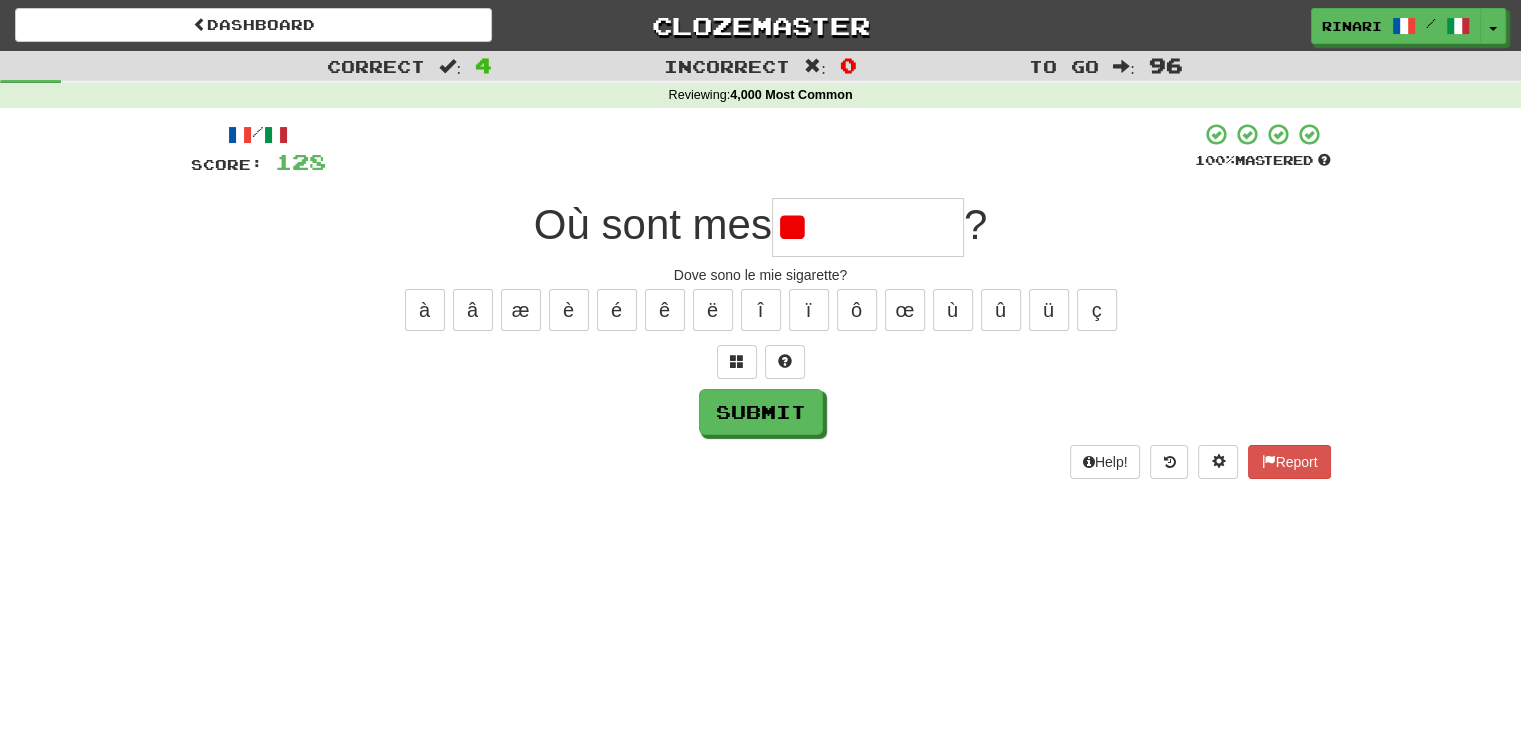 type on "*" 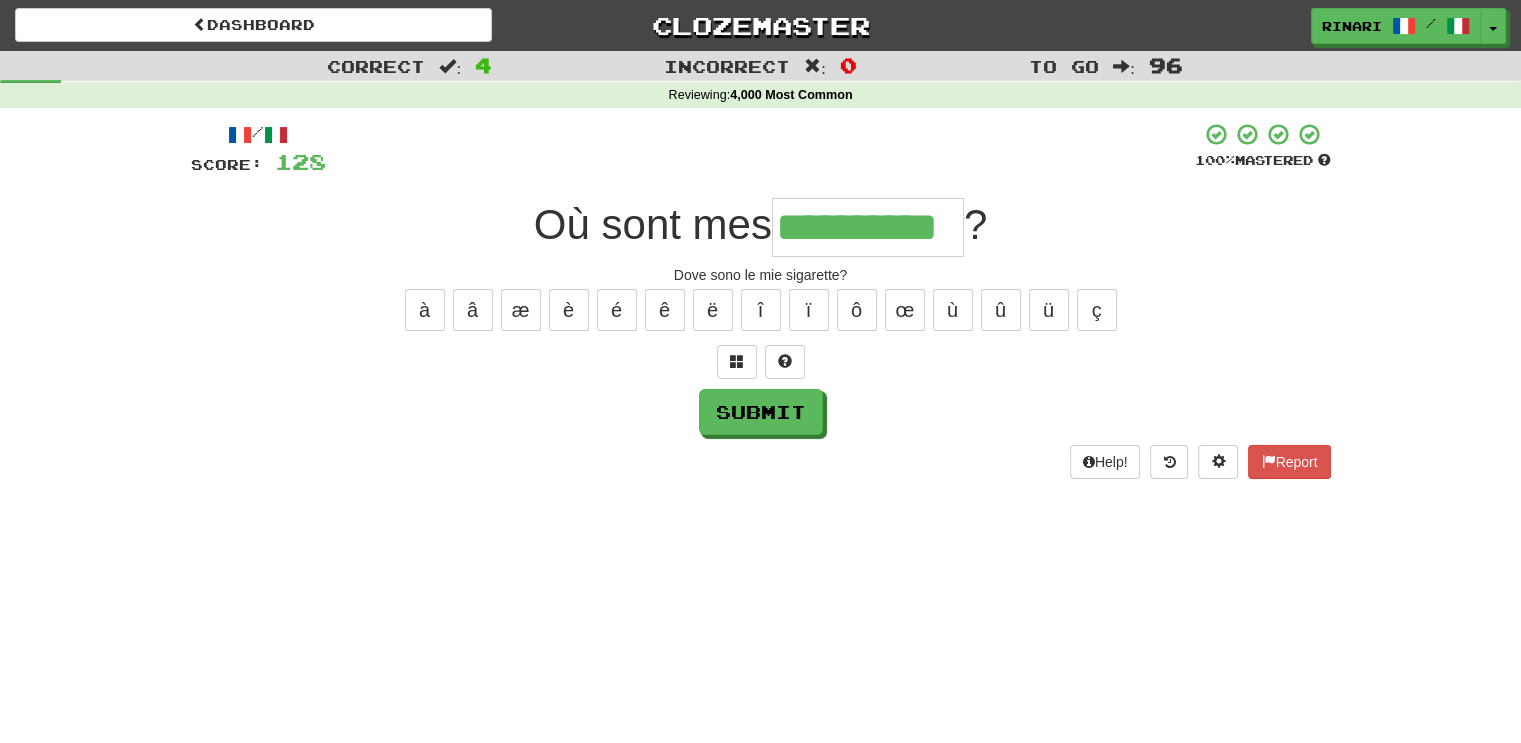 type on "**********" 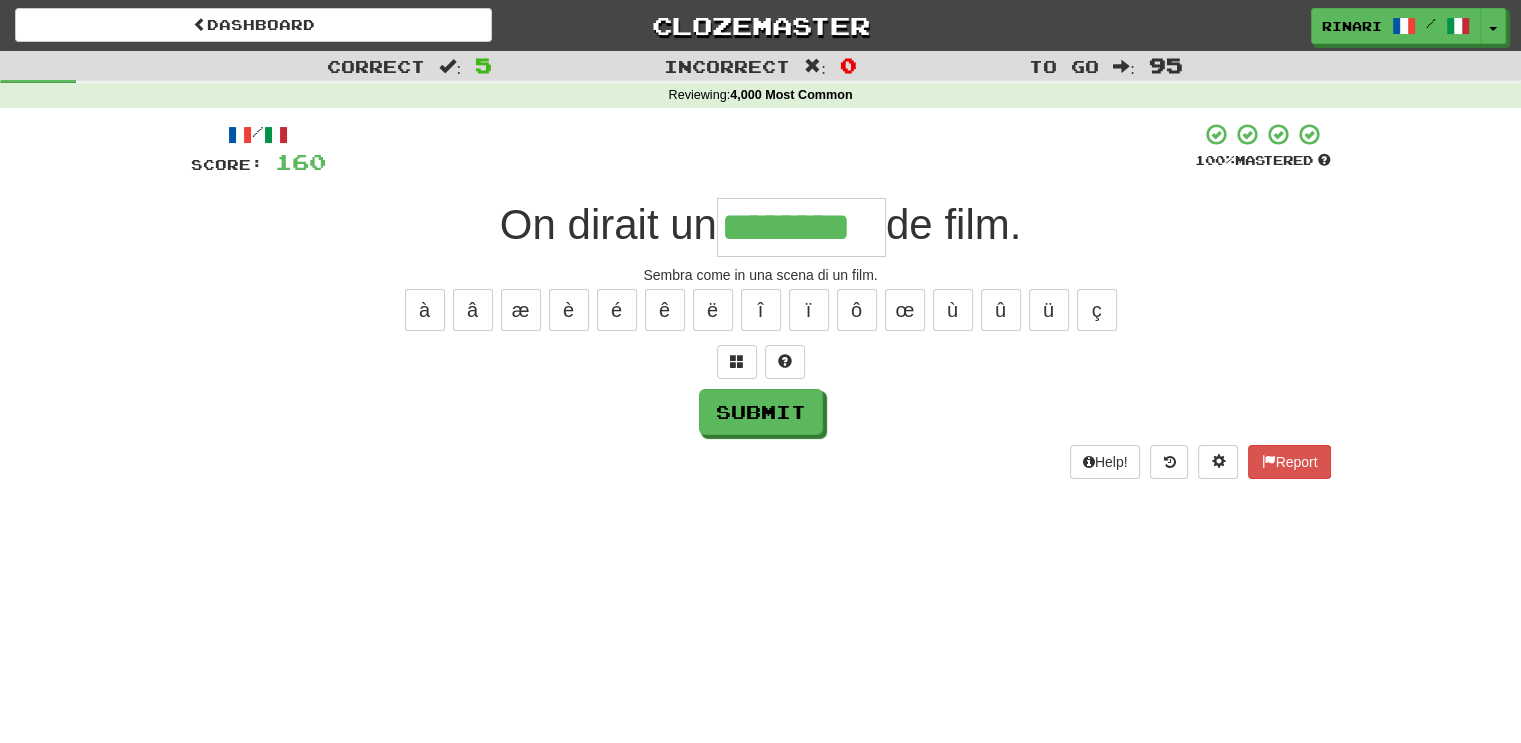 type on "********" 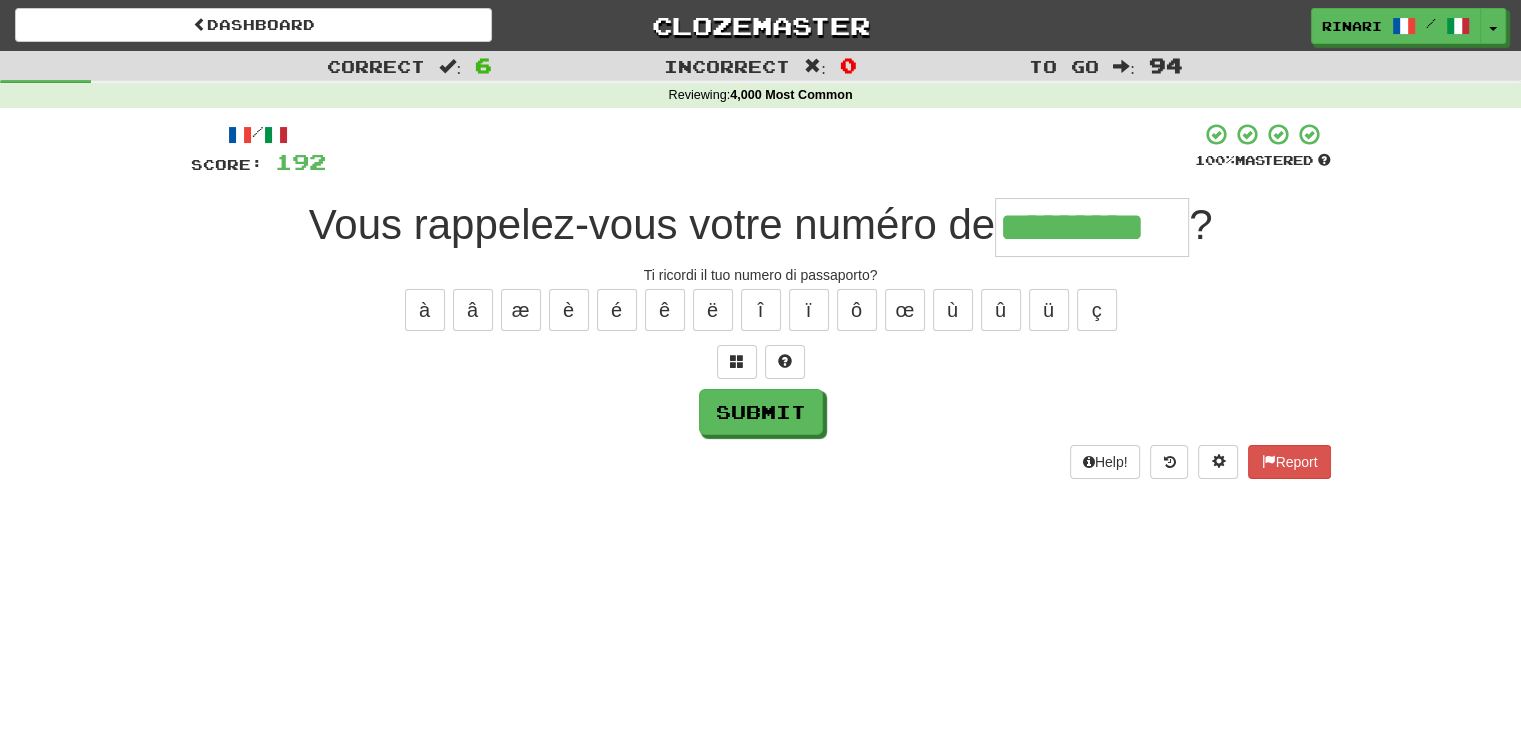type on "*********" 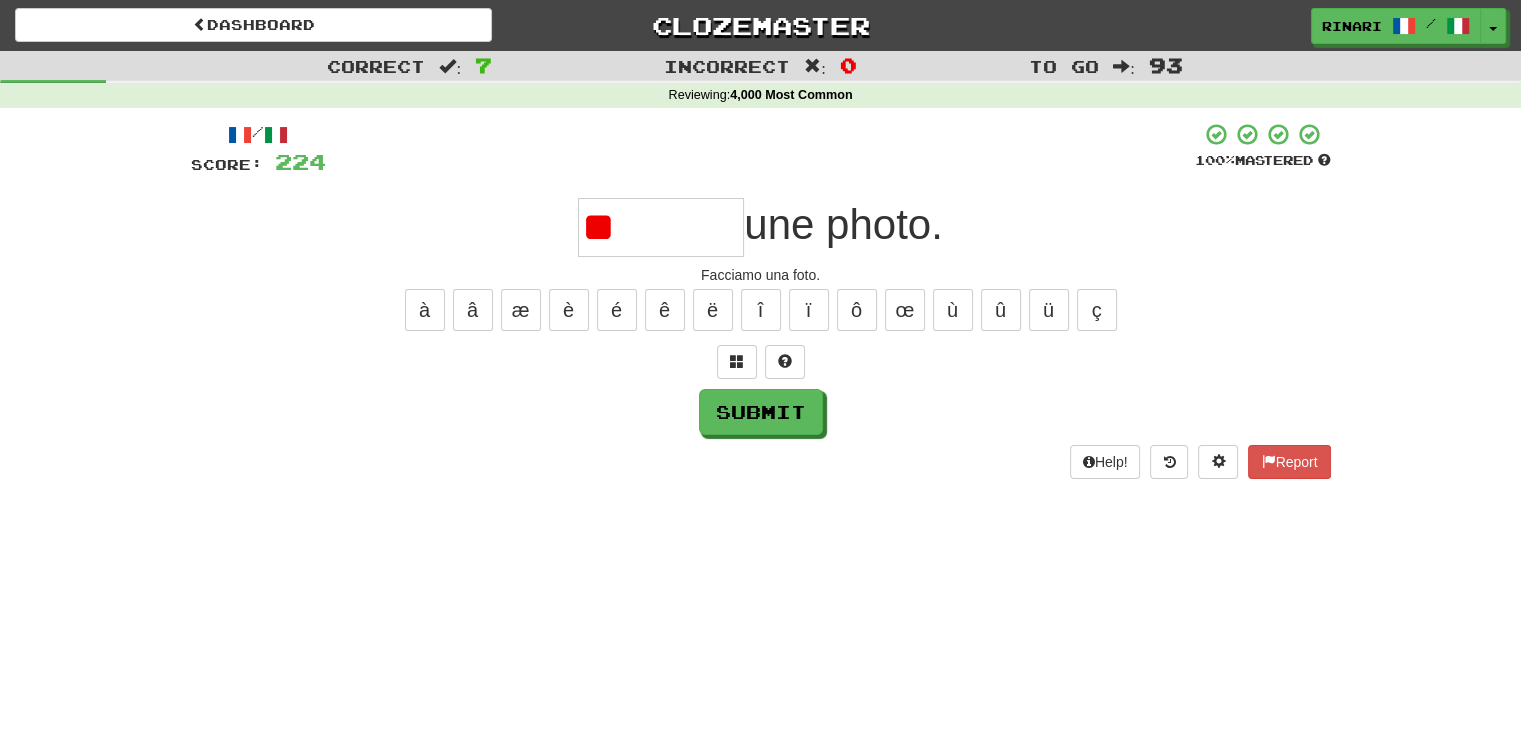 type on "*" 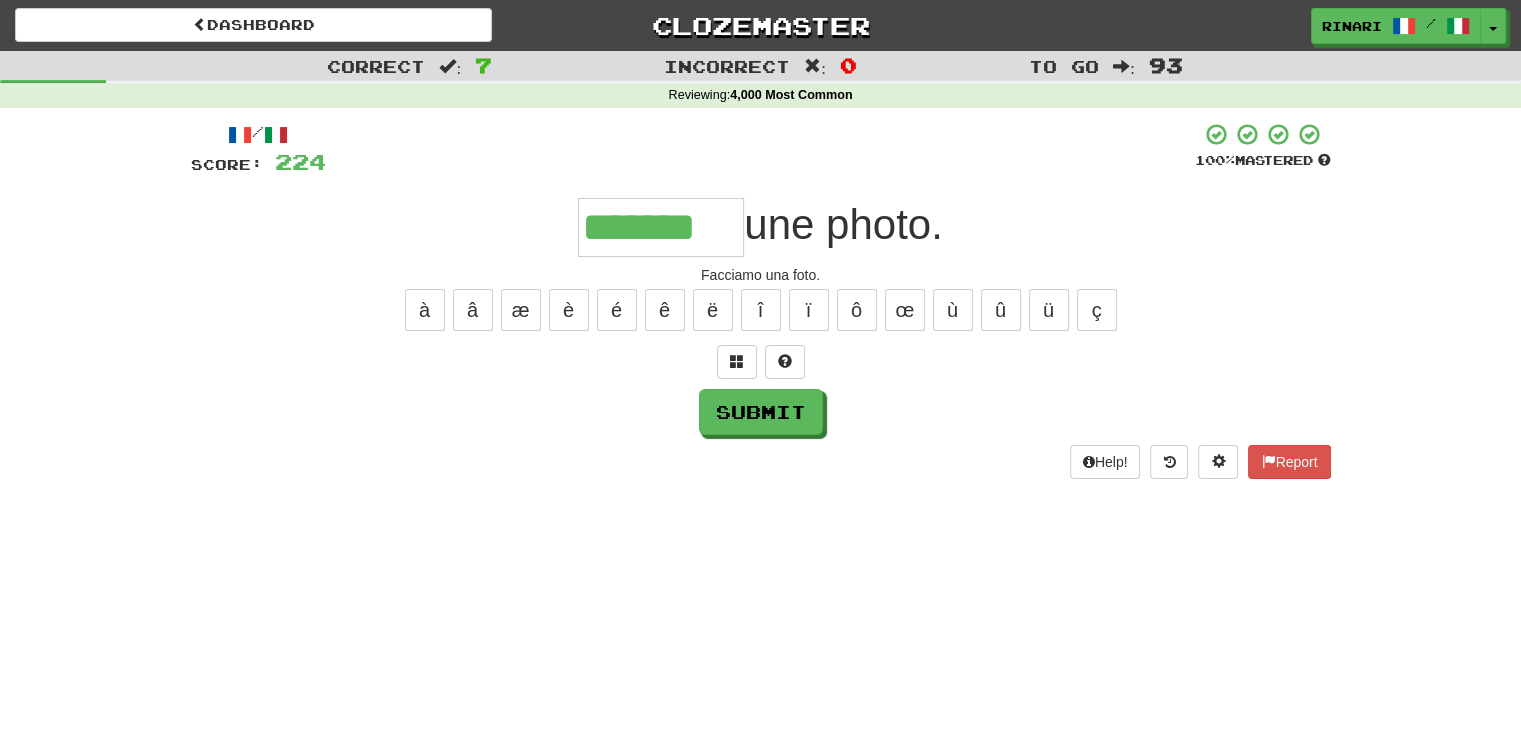 type on "*******" 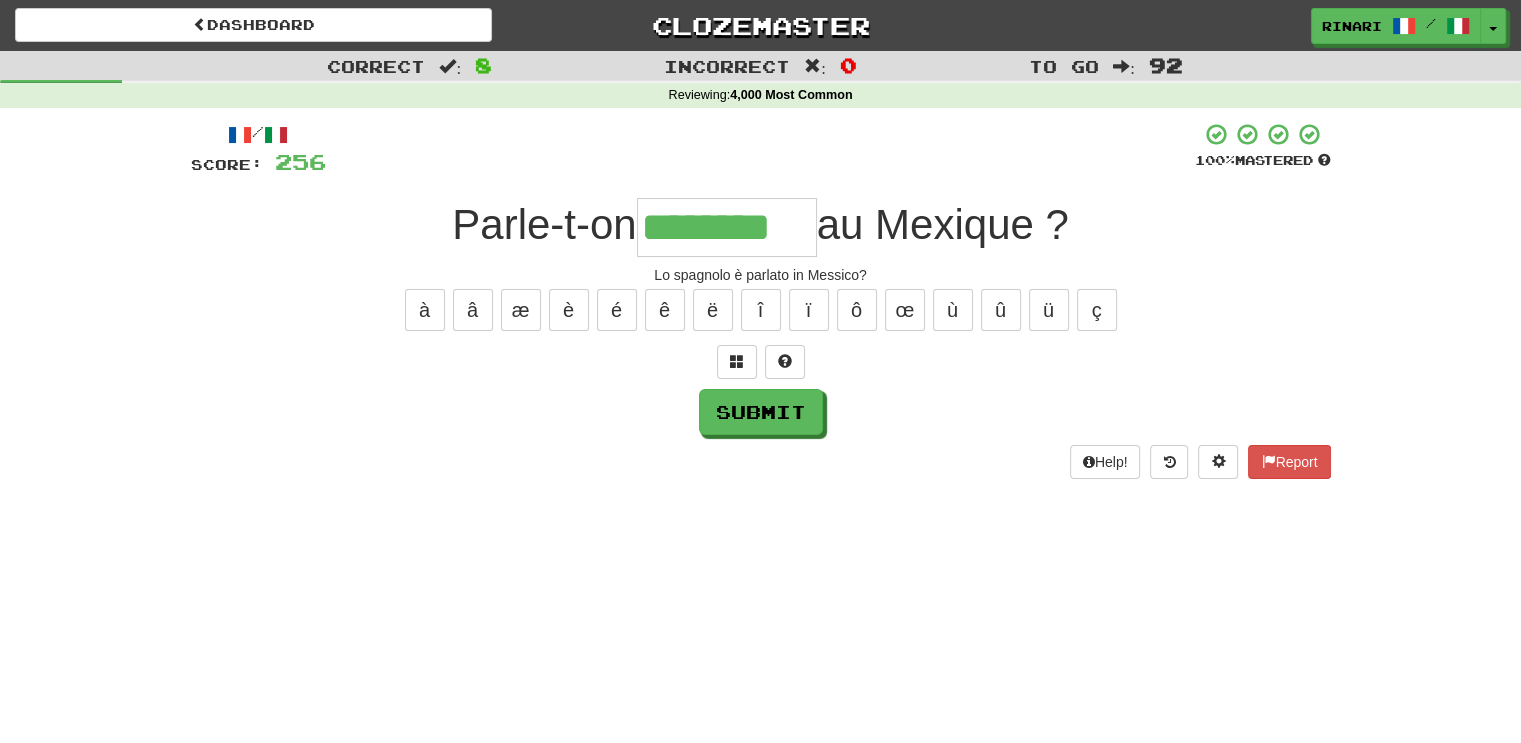 type on "********" 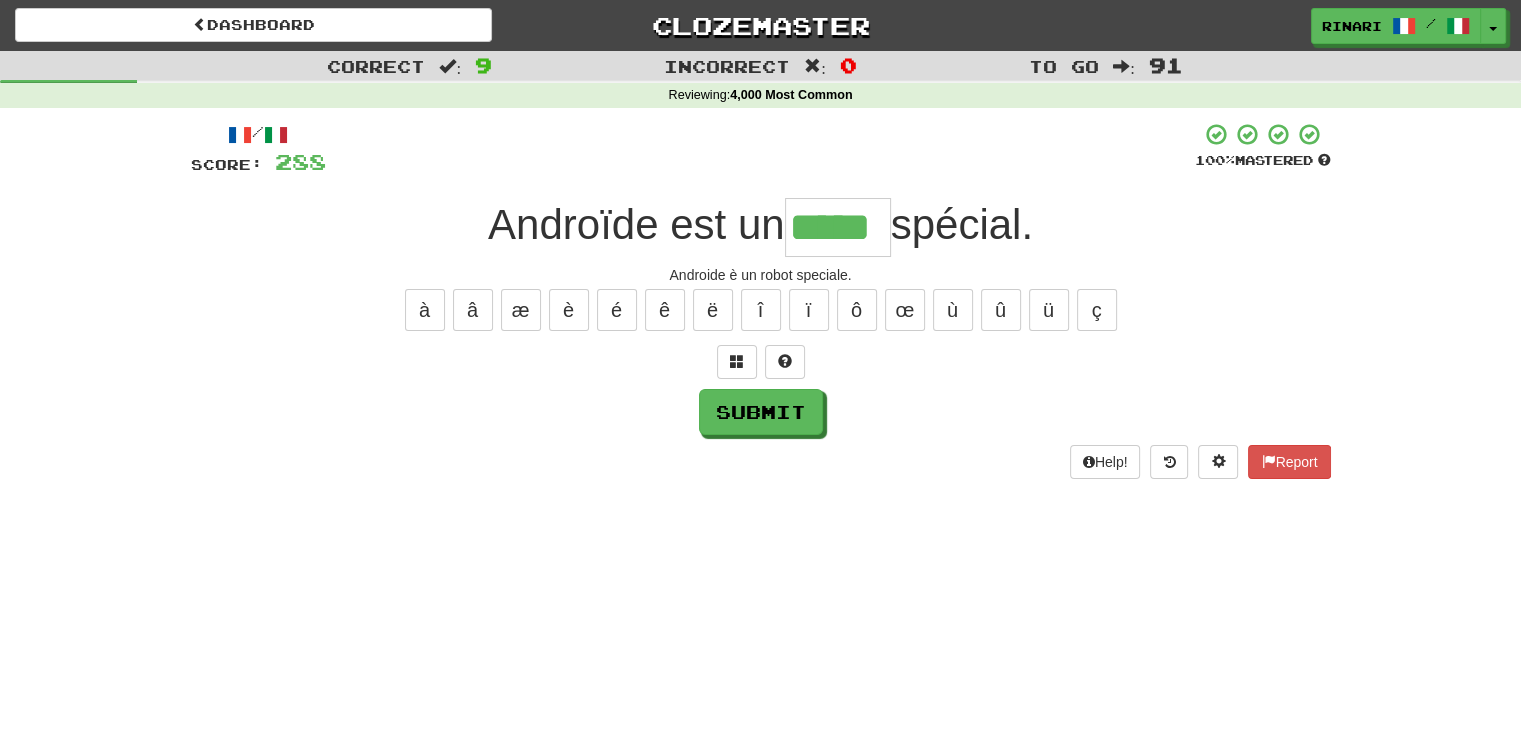 type on "*****" 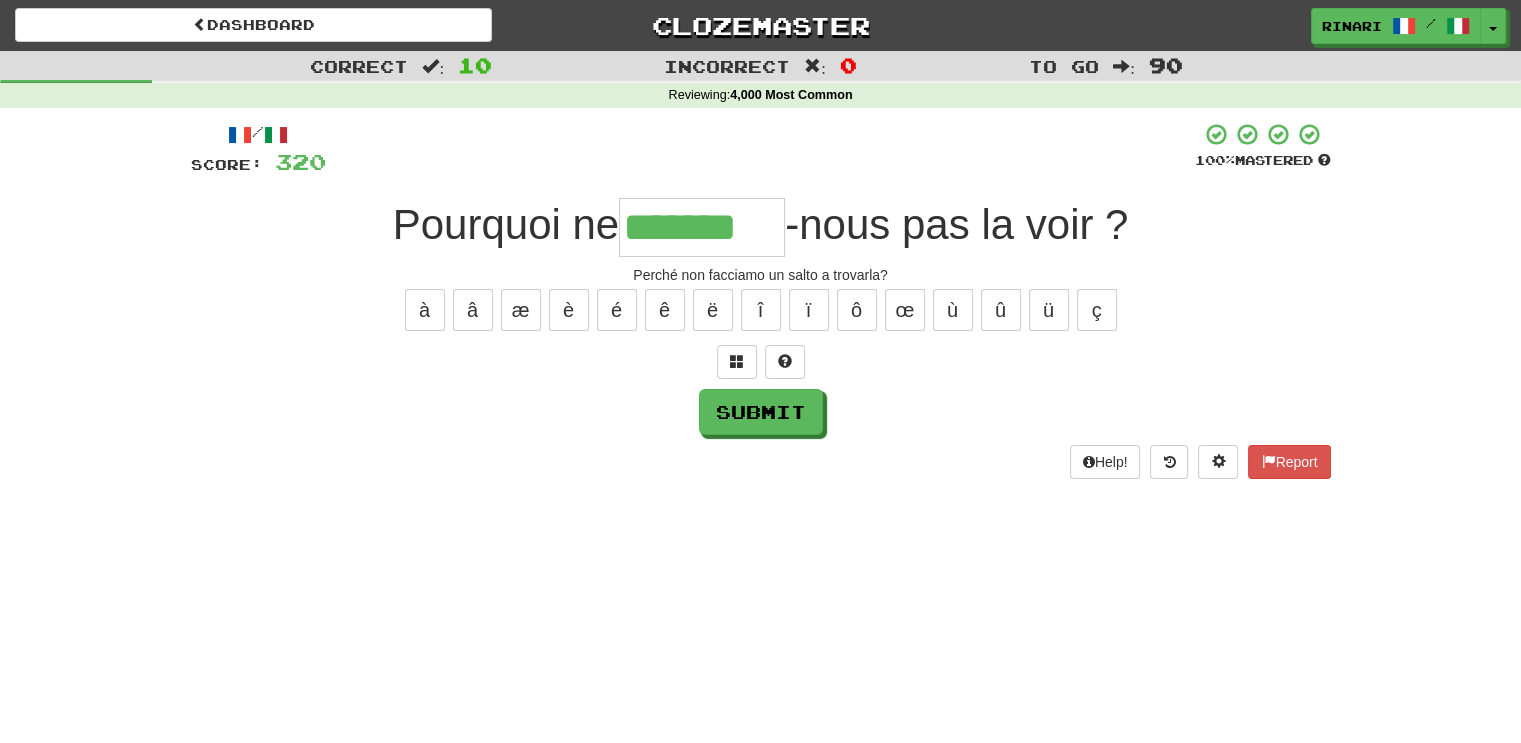 type on "*******" 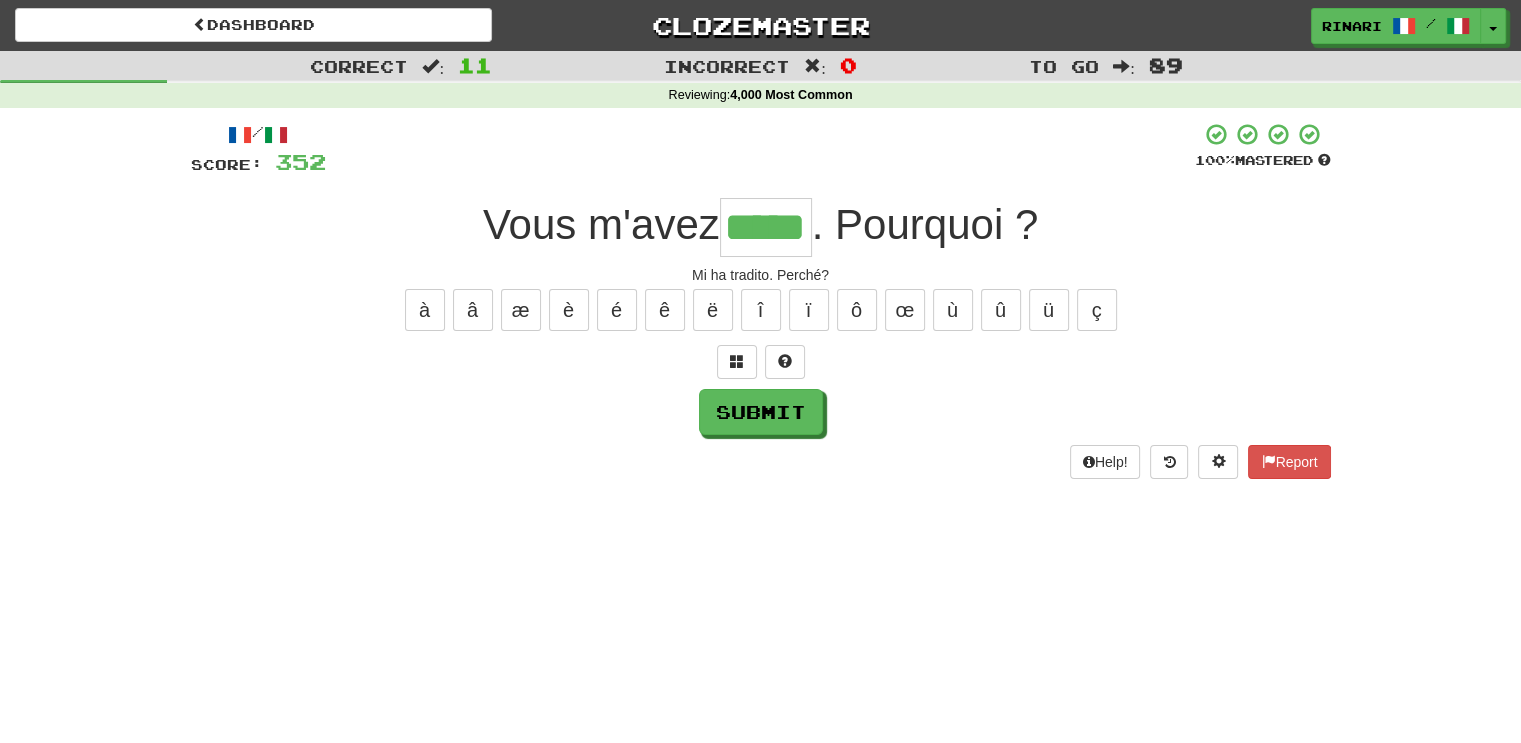 type on "*****" 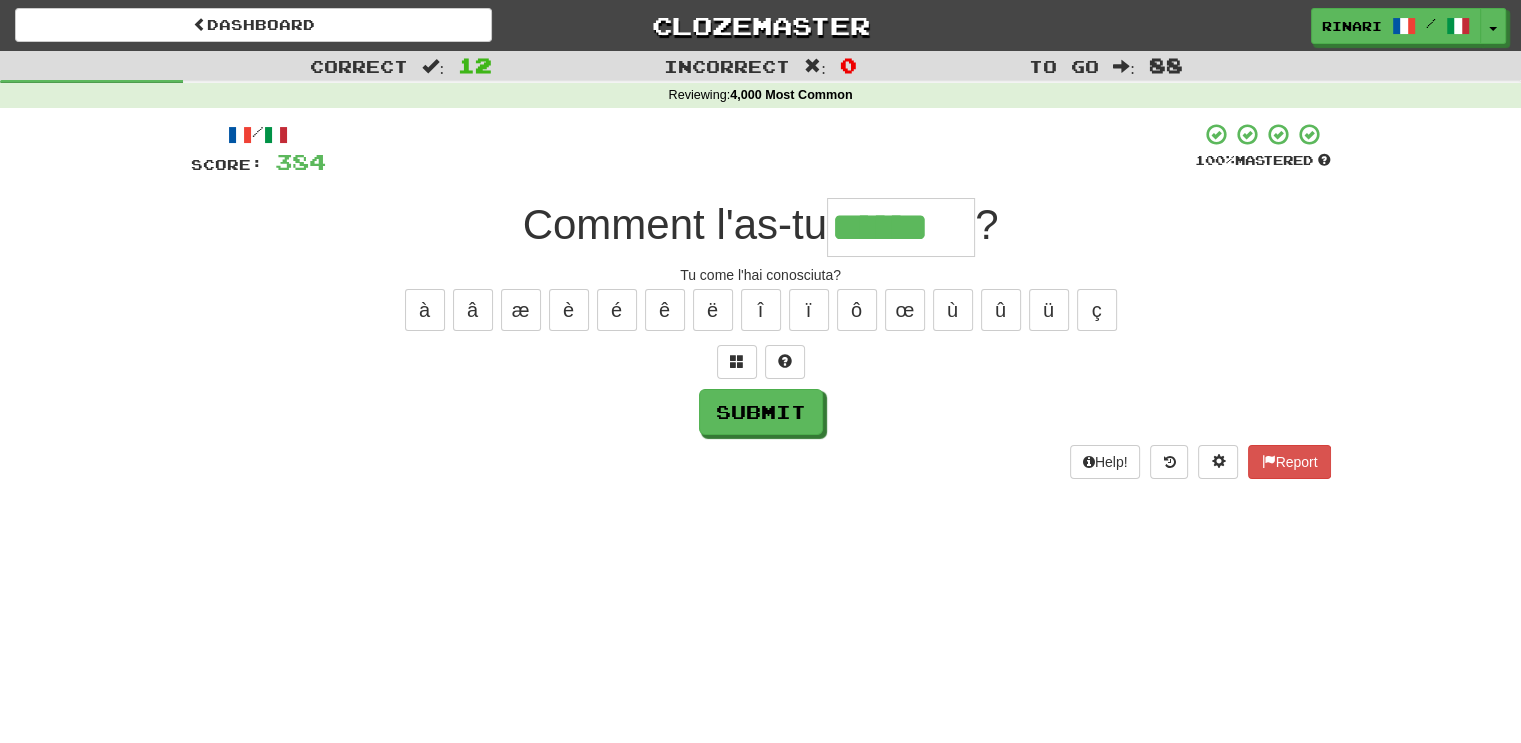 type on "******" 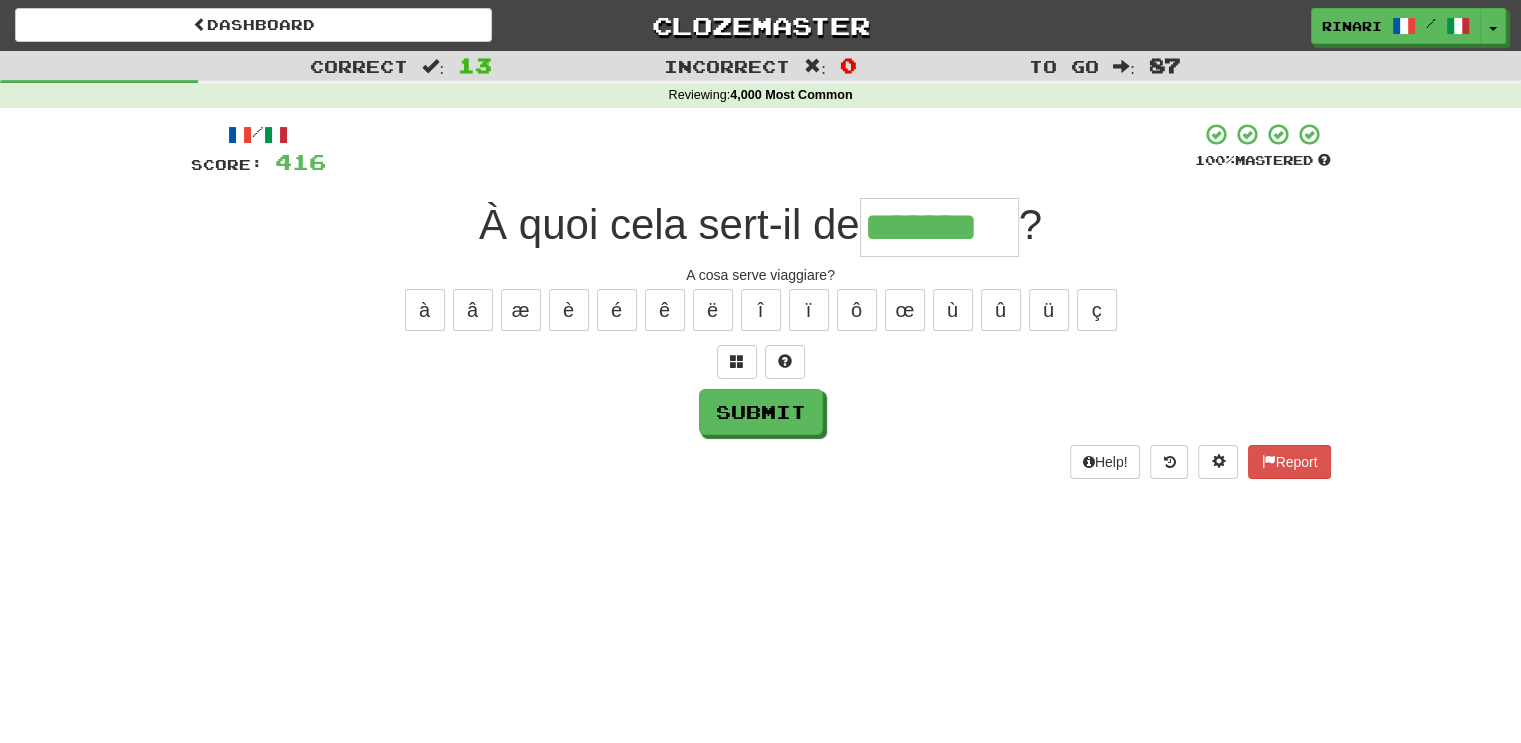 type on "*******" 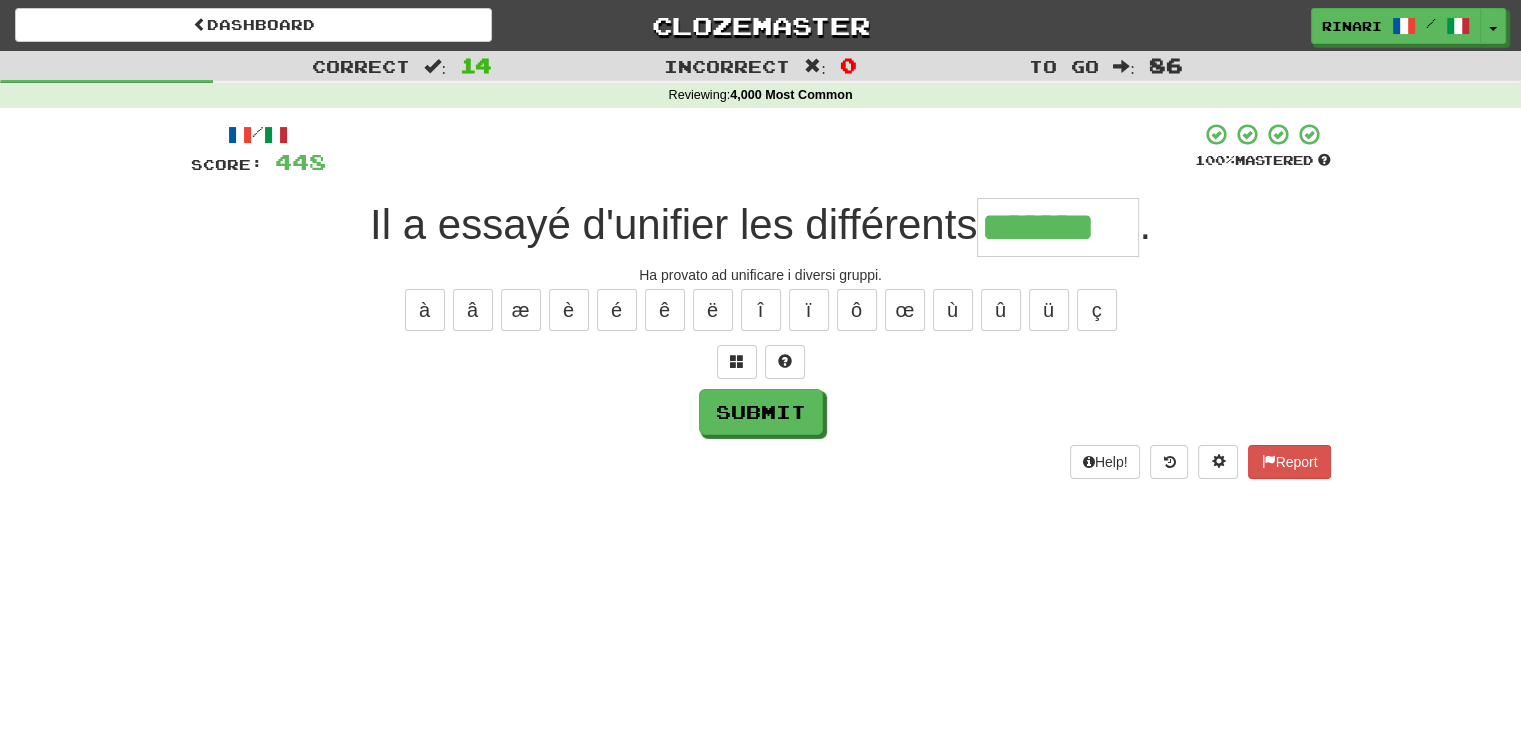 type on "*******" 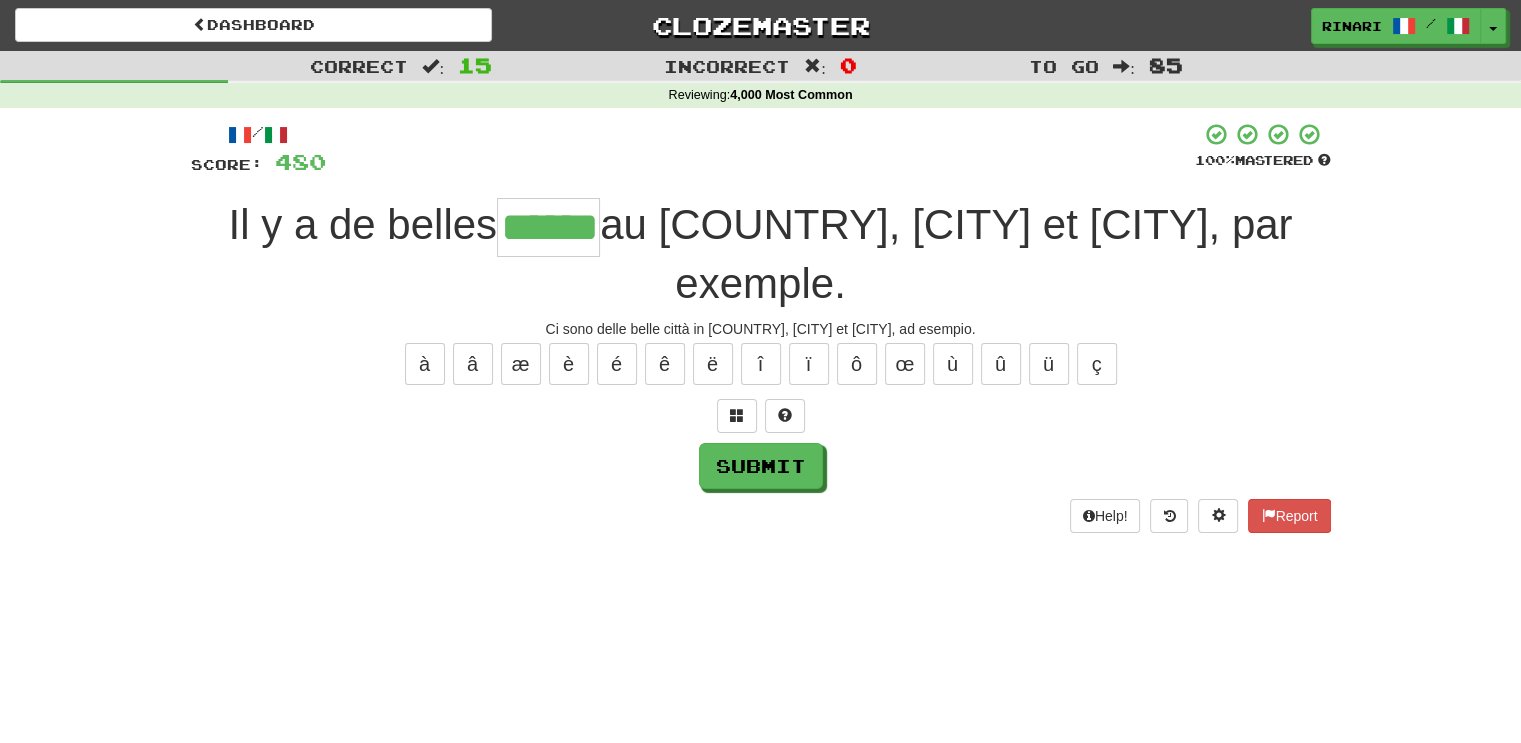 type on "******" 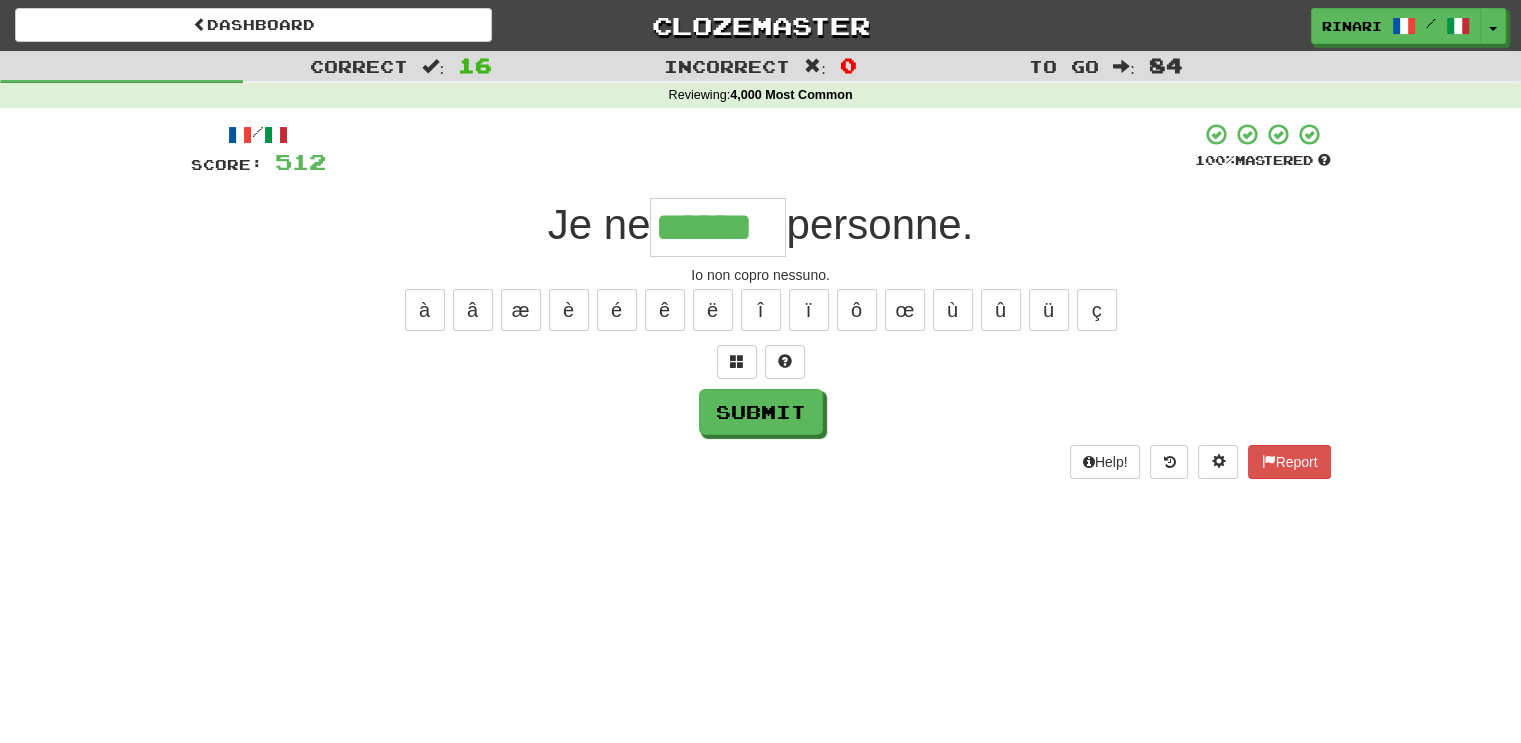 type on "******" 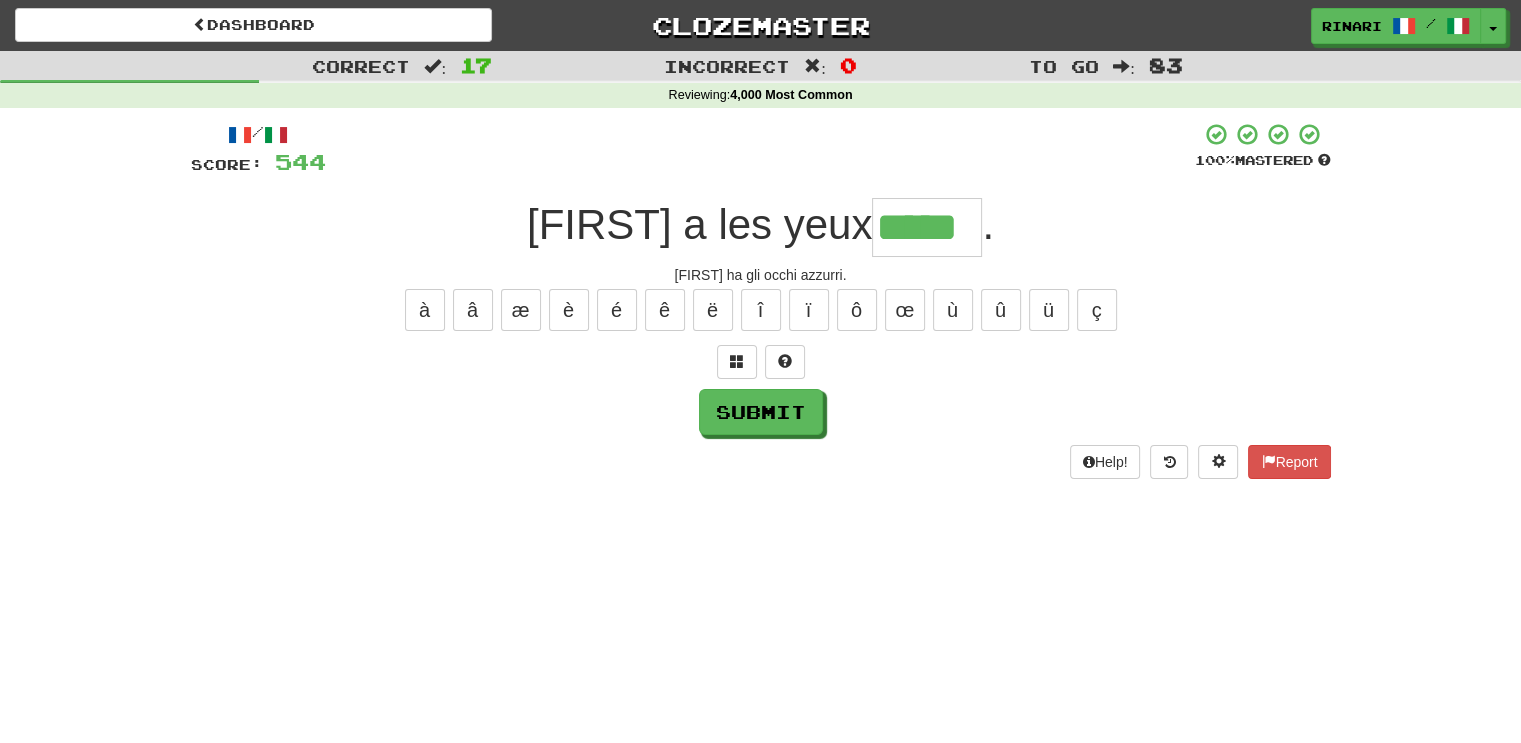 type on "*****" 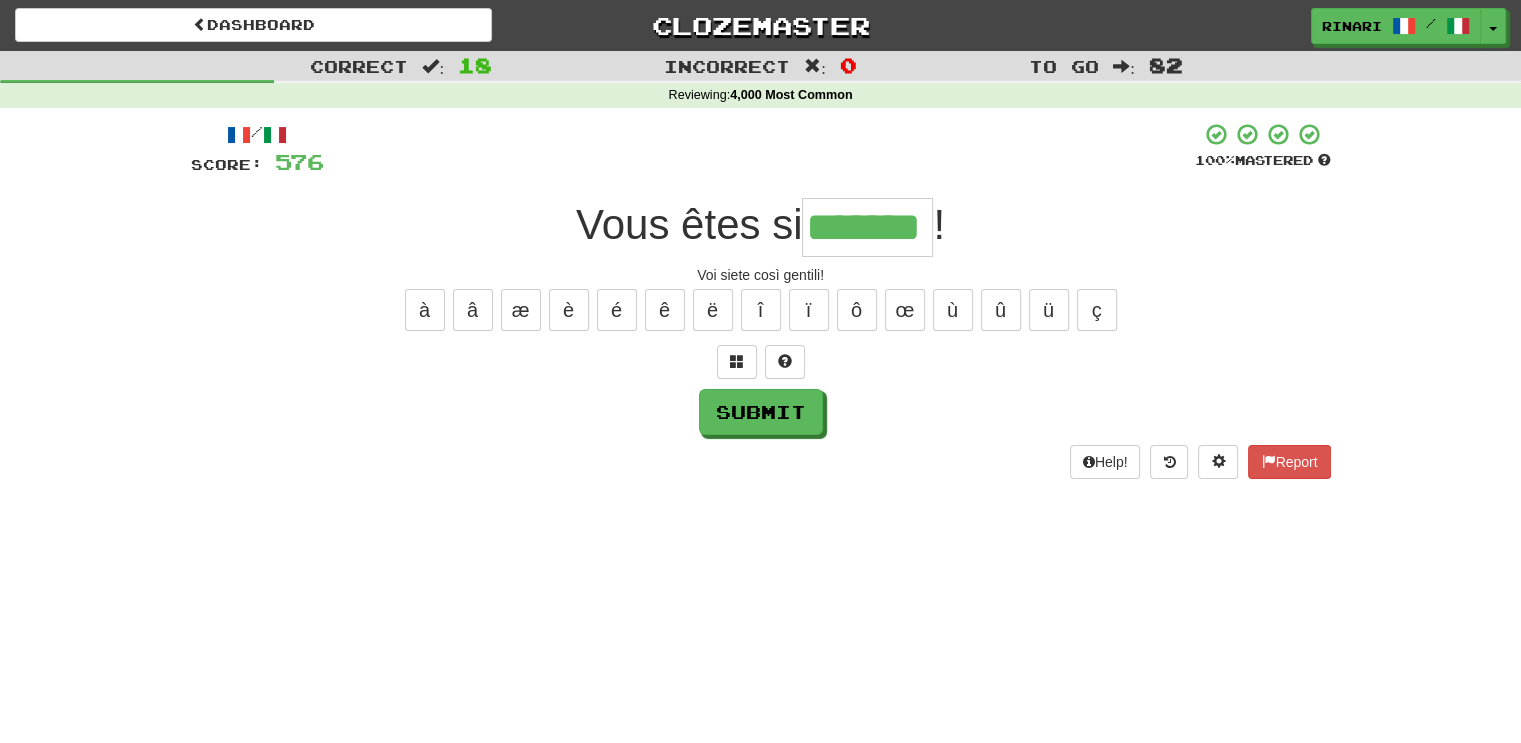 type on "*******" 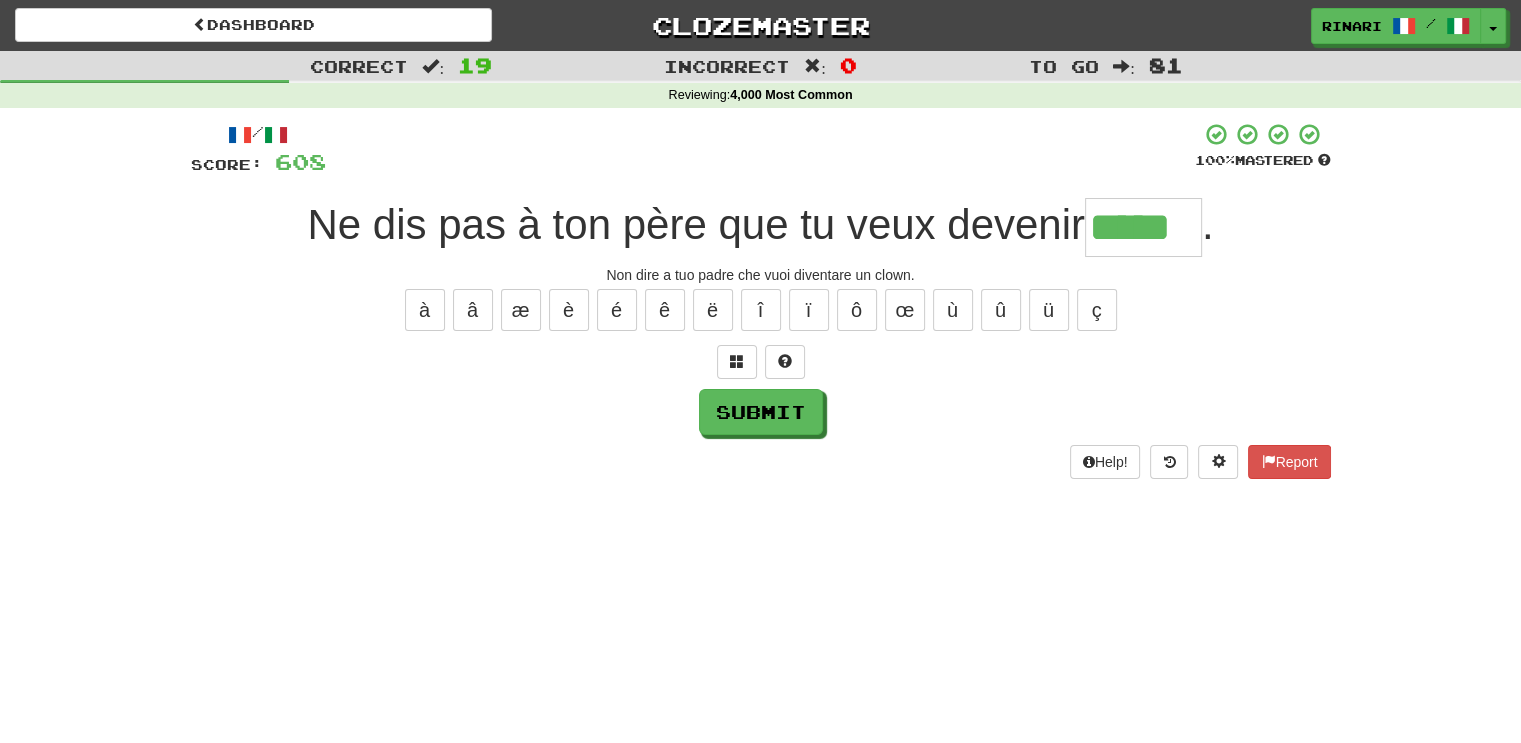 type on "*****" 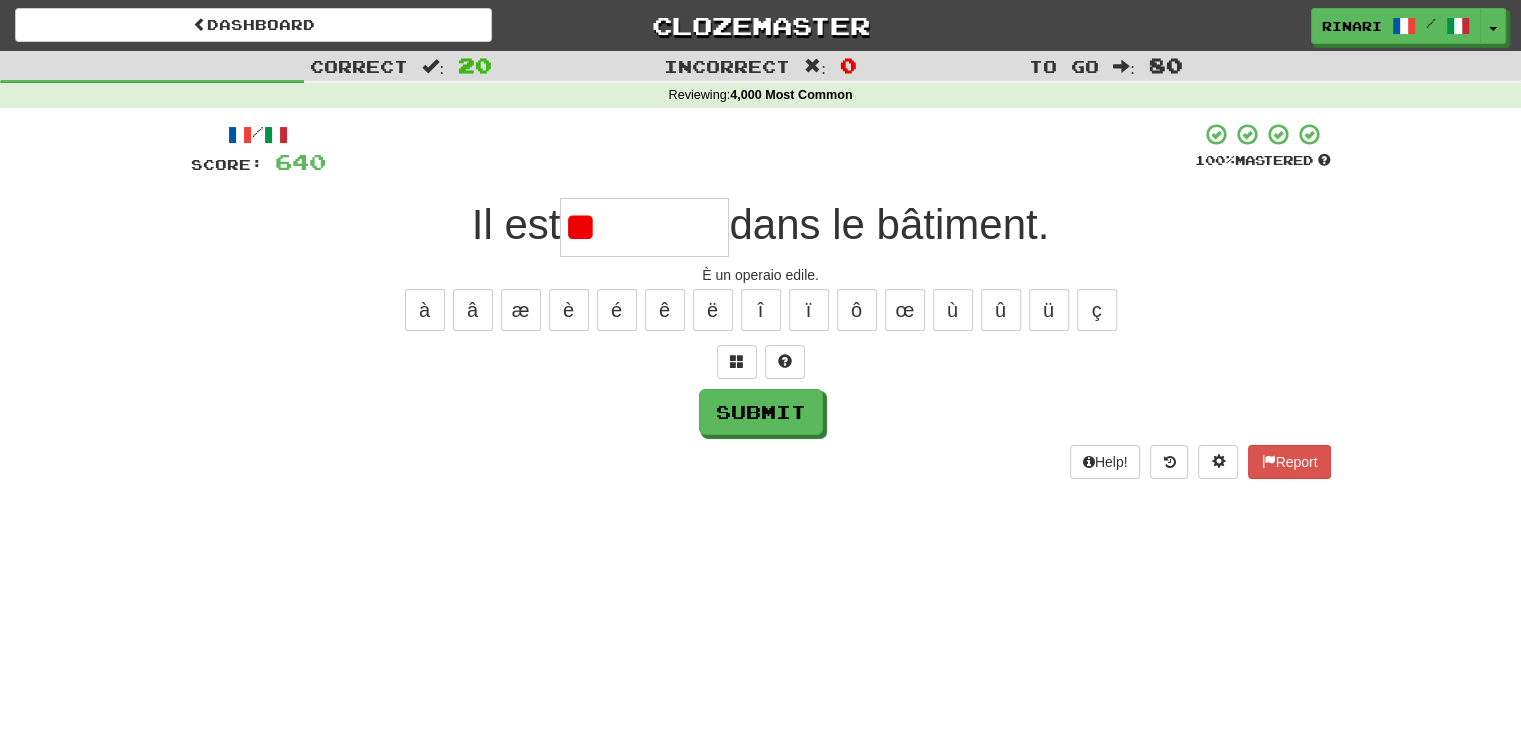 type on "*" 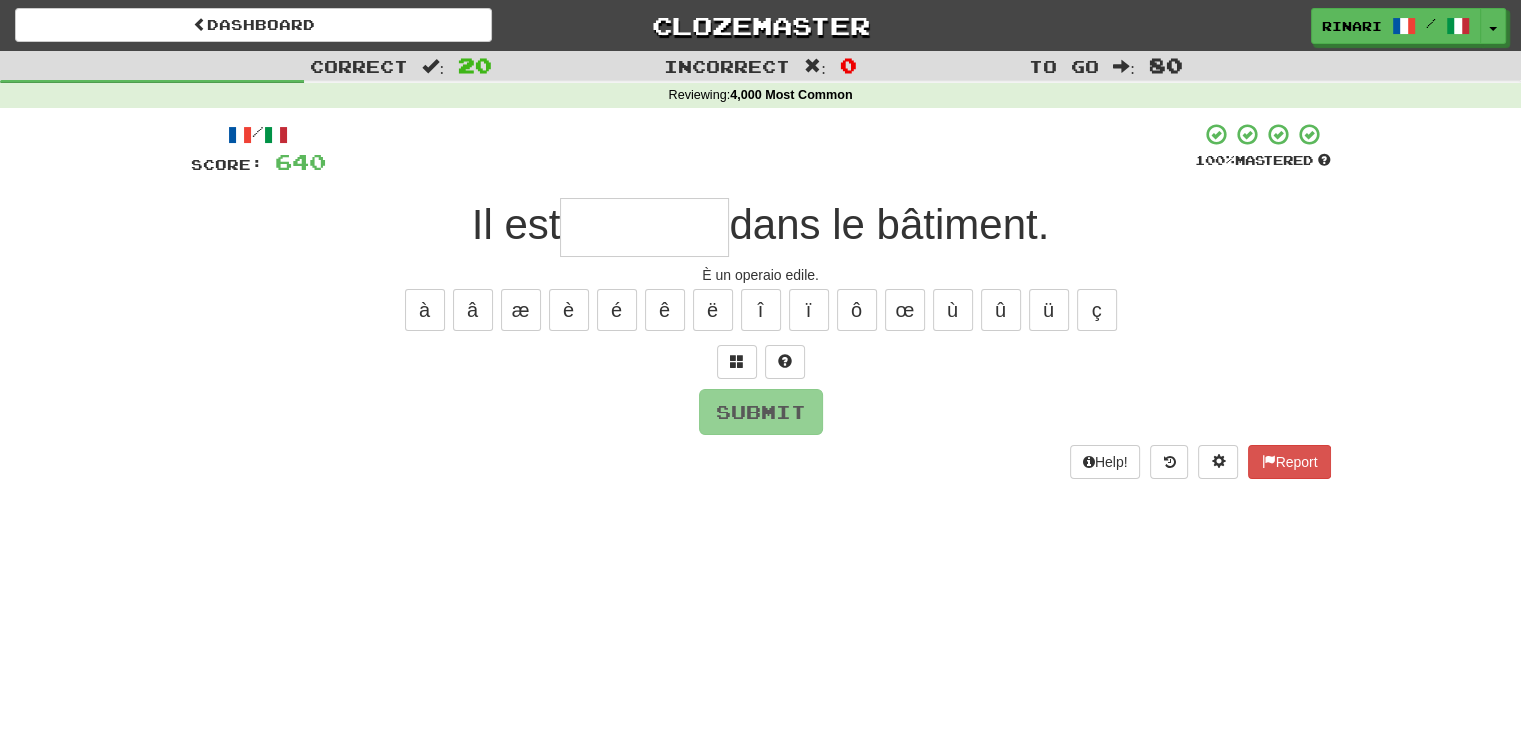 type on "*" 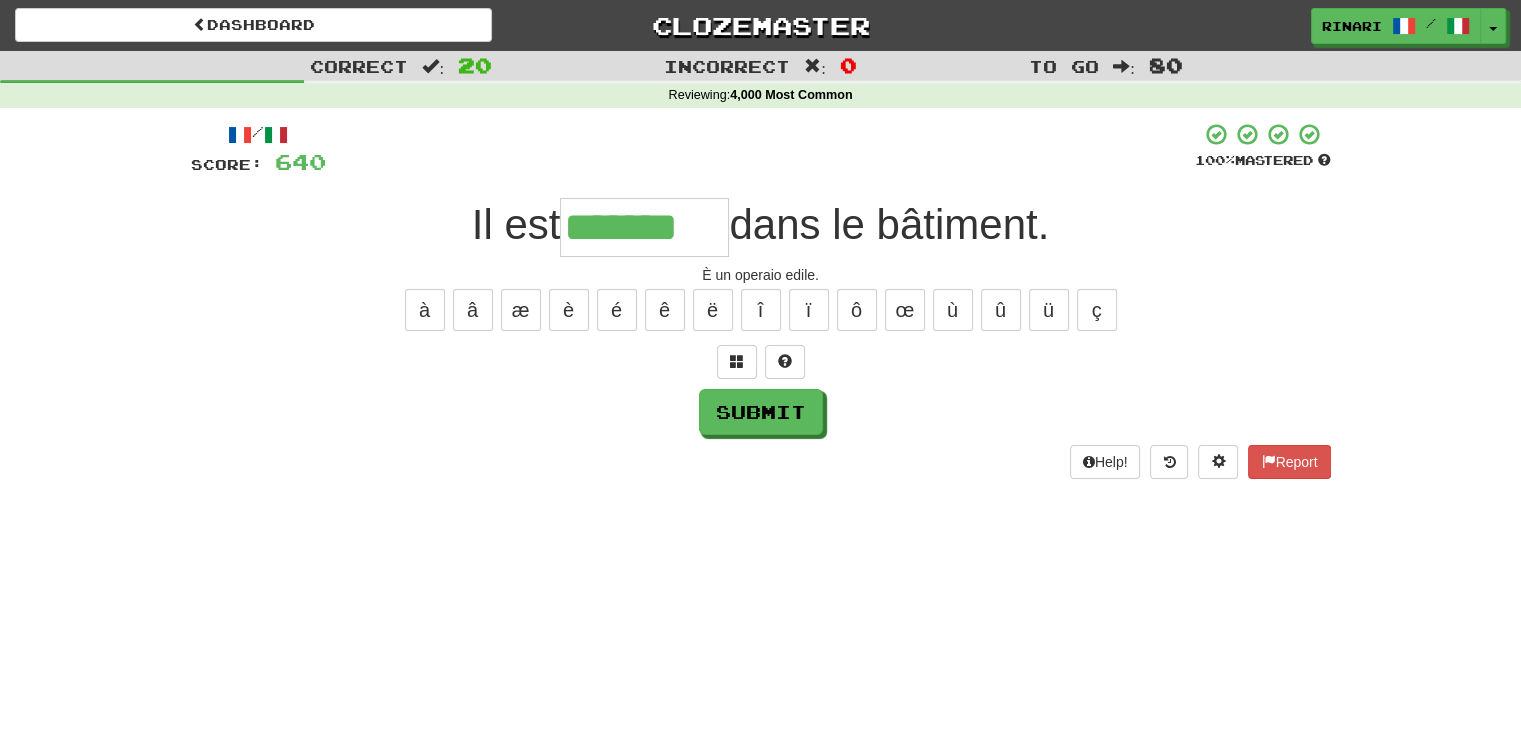 type on "*******" 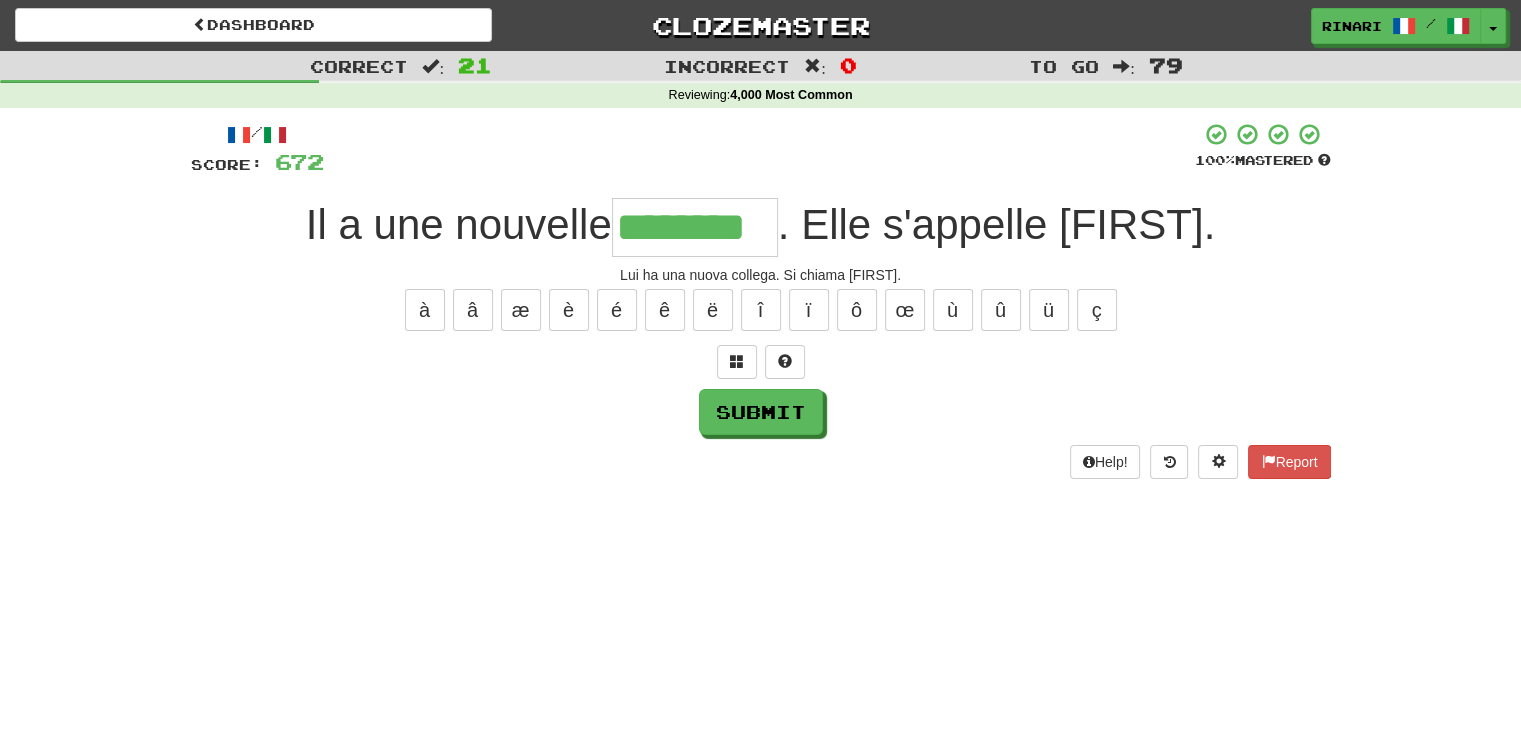 type on "********" 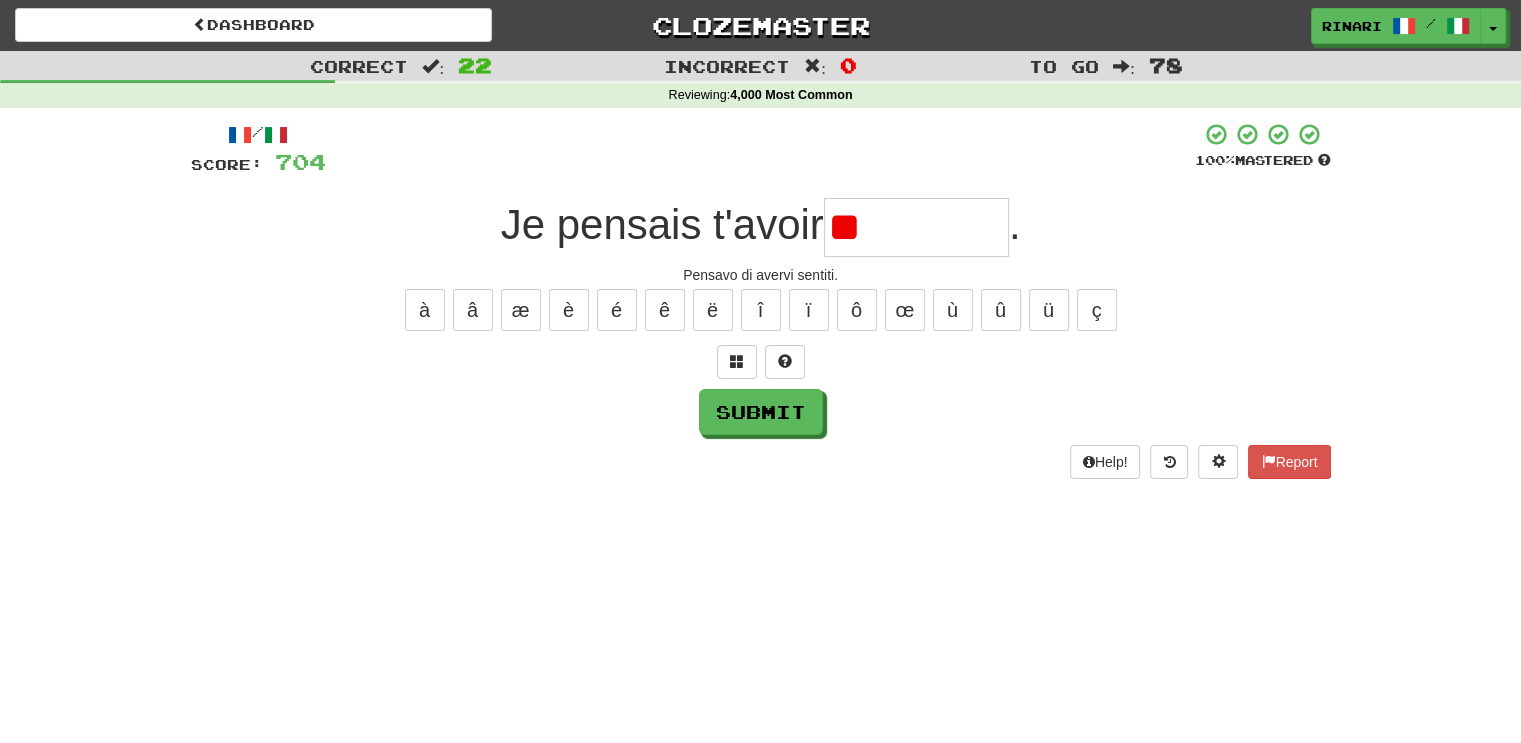 type on "*" 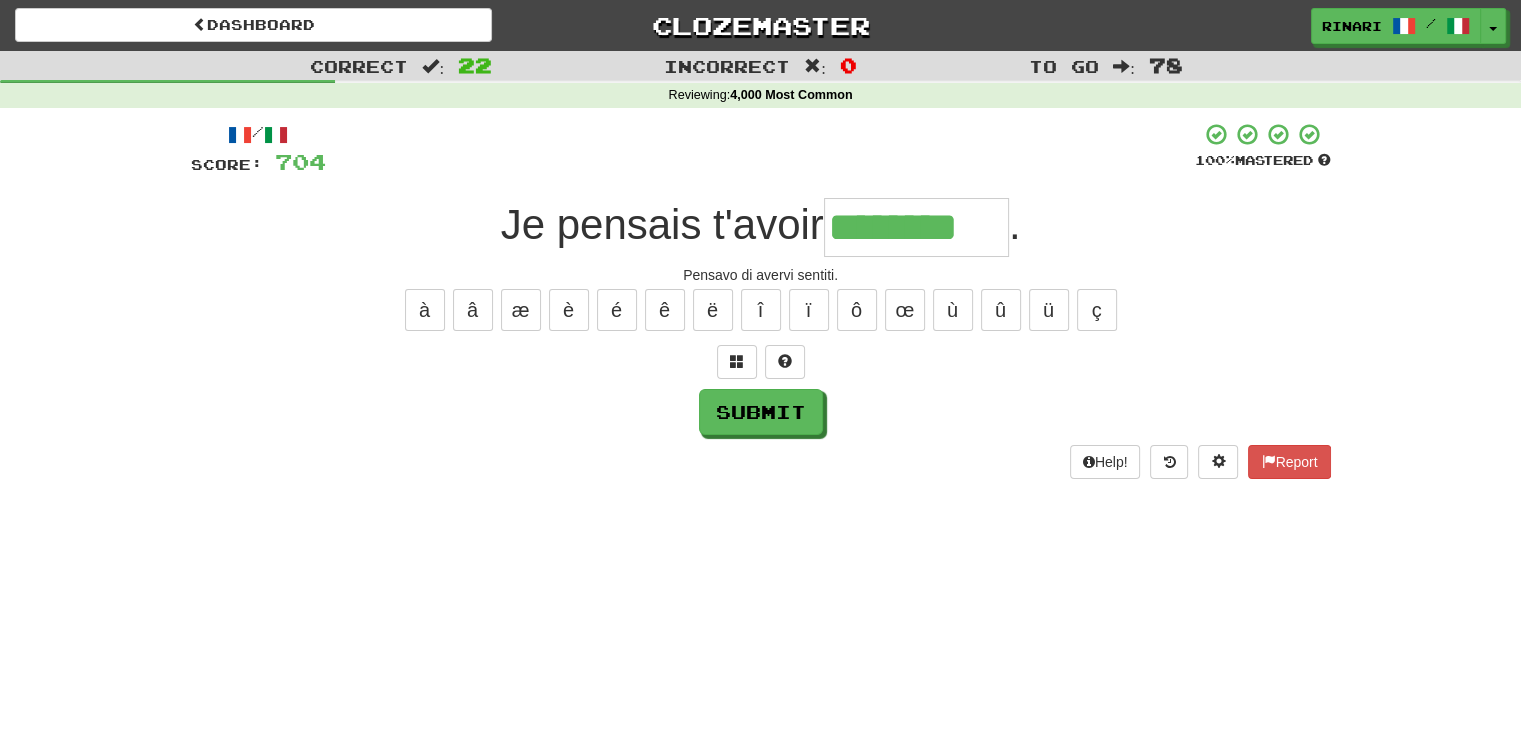 type on "********" 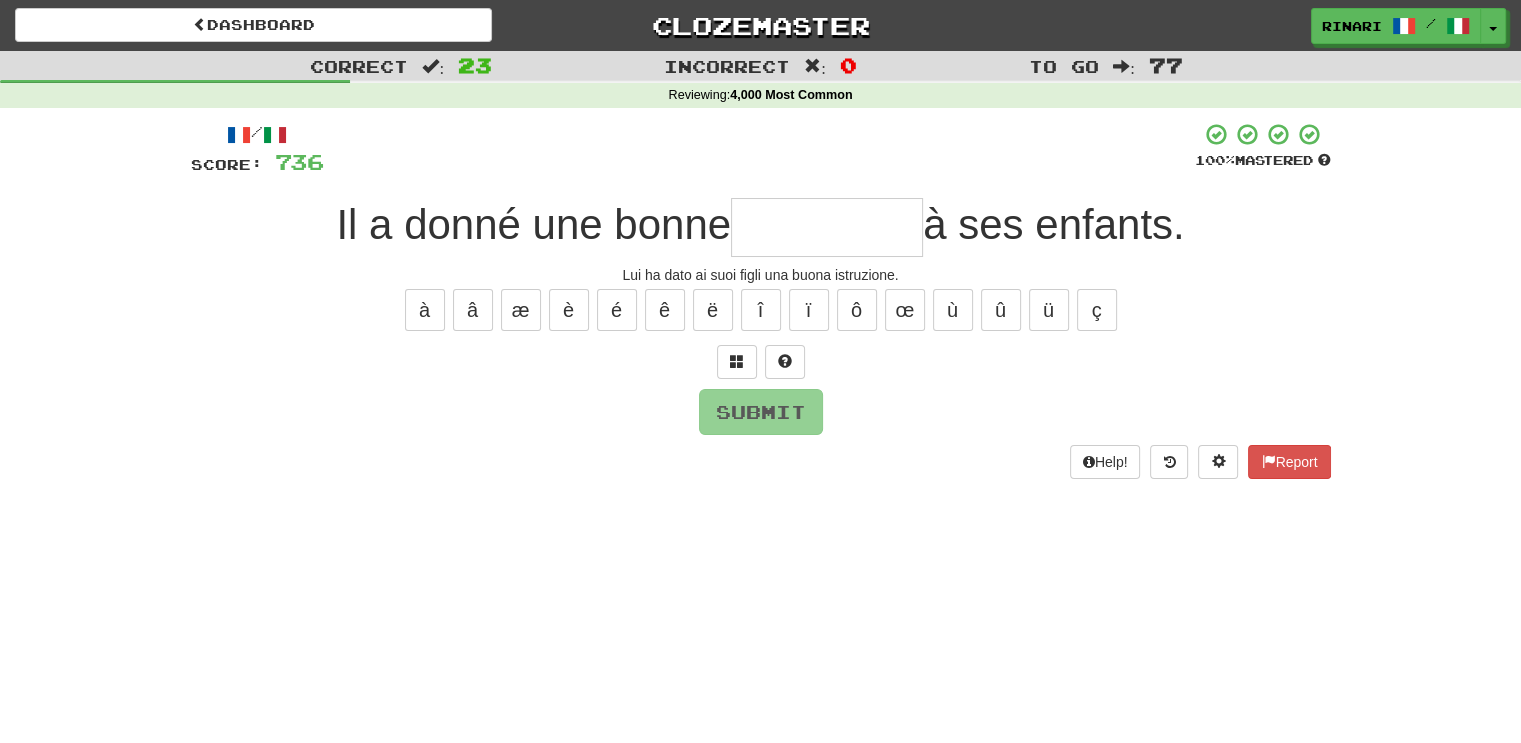 type on "*" 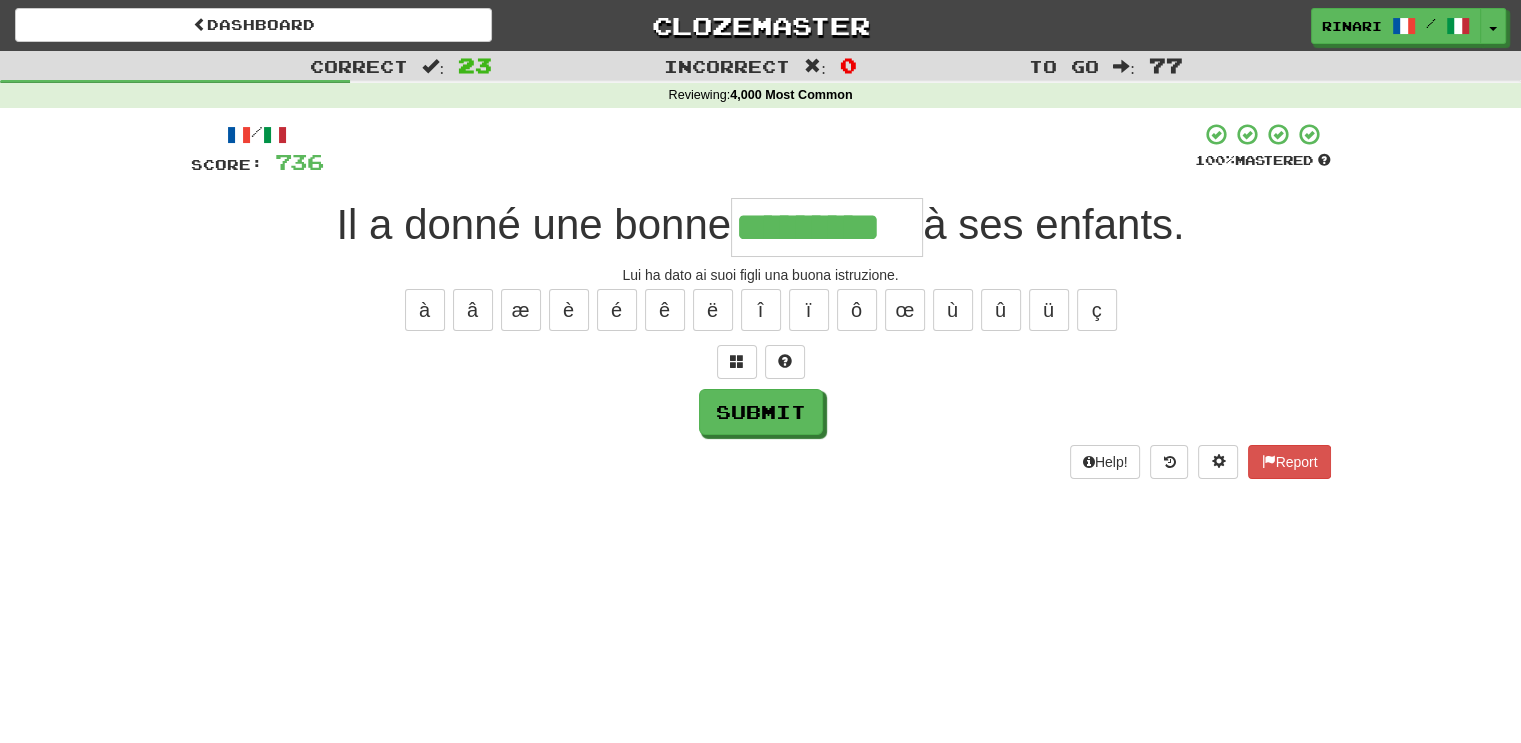 type on "*********" 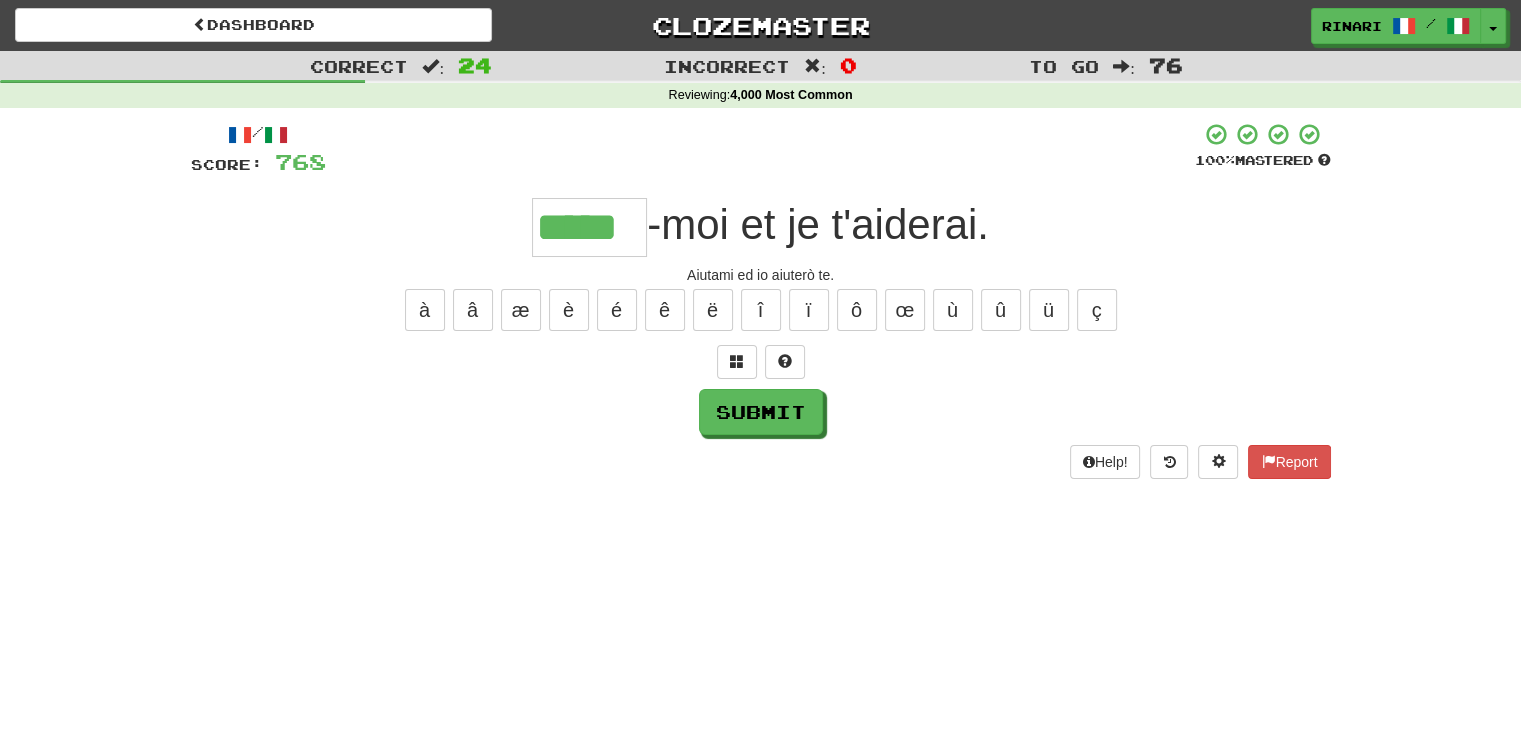 type on "*****" 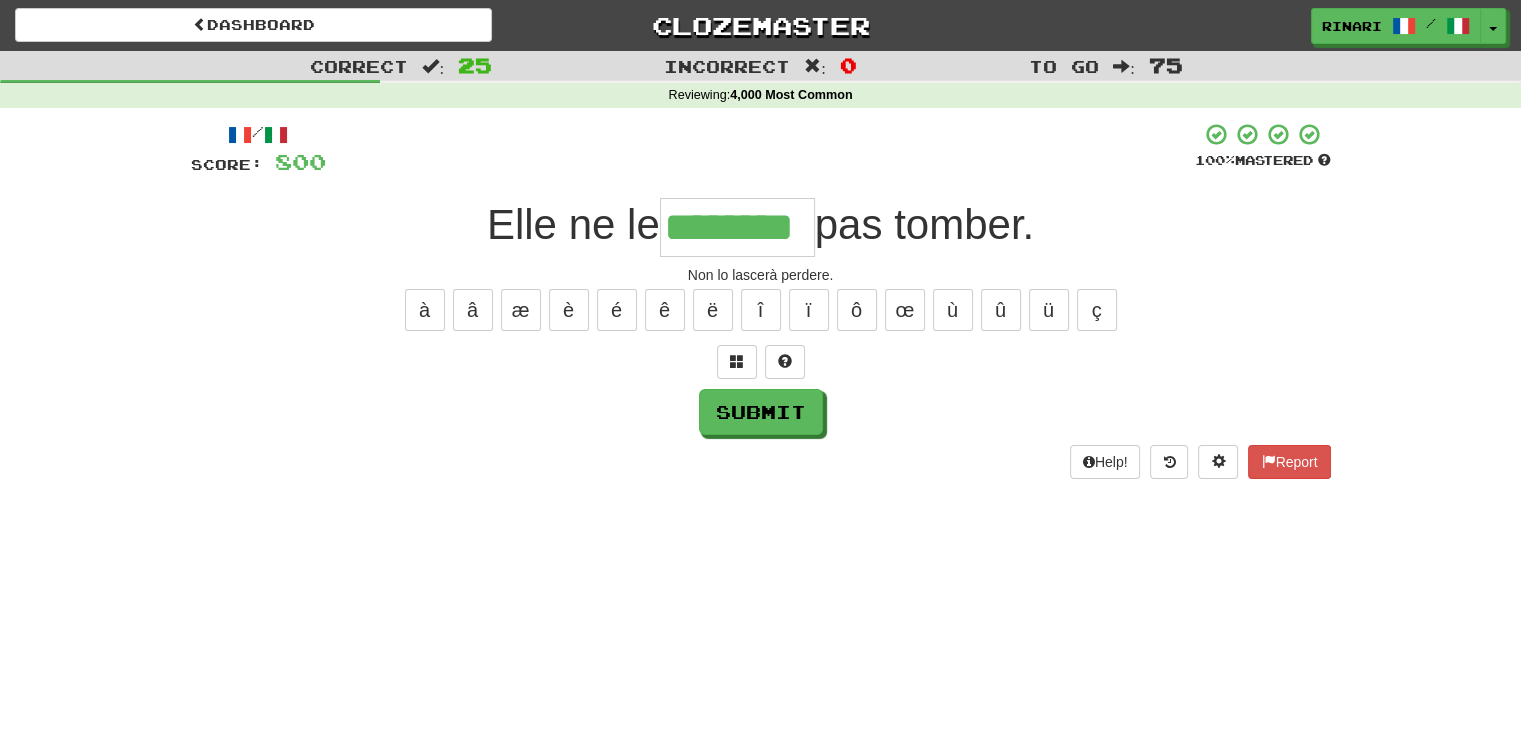 type on "********" 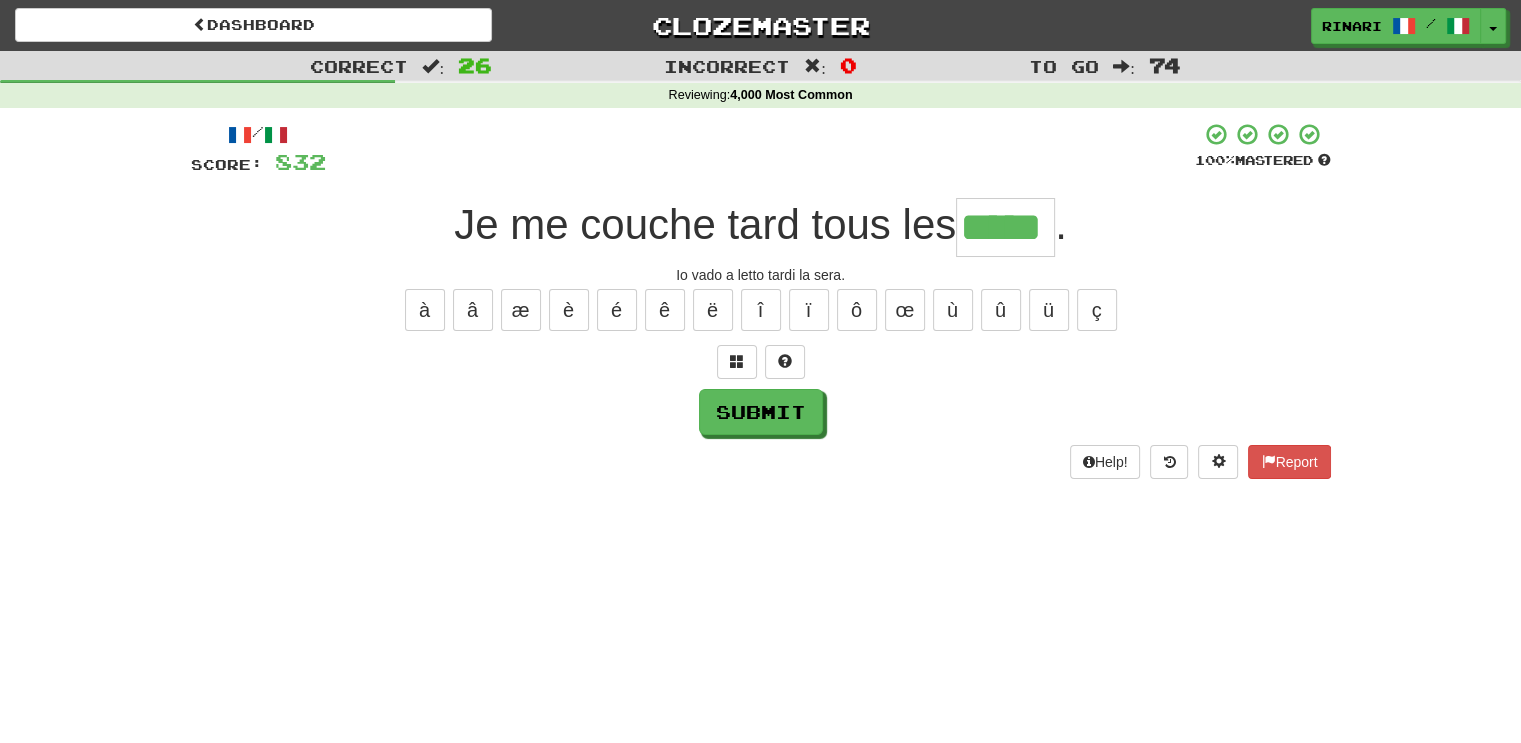 type on "*****" 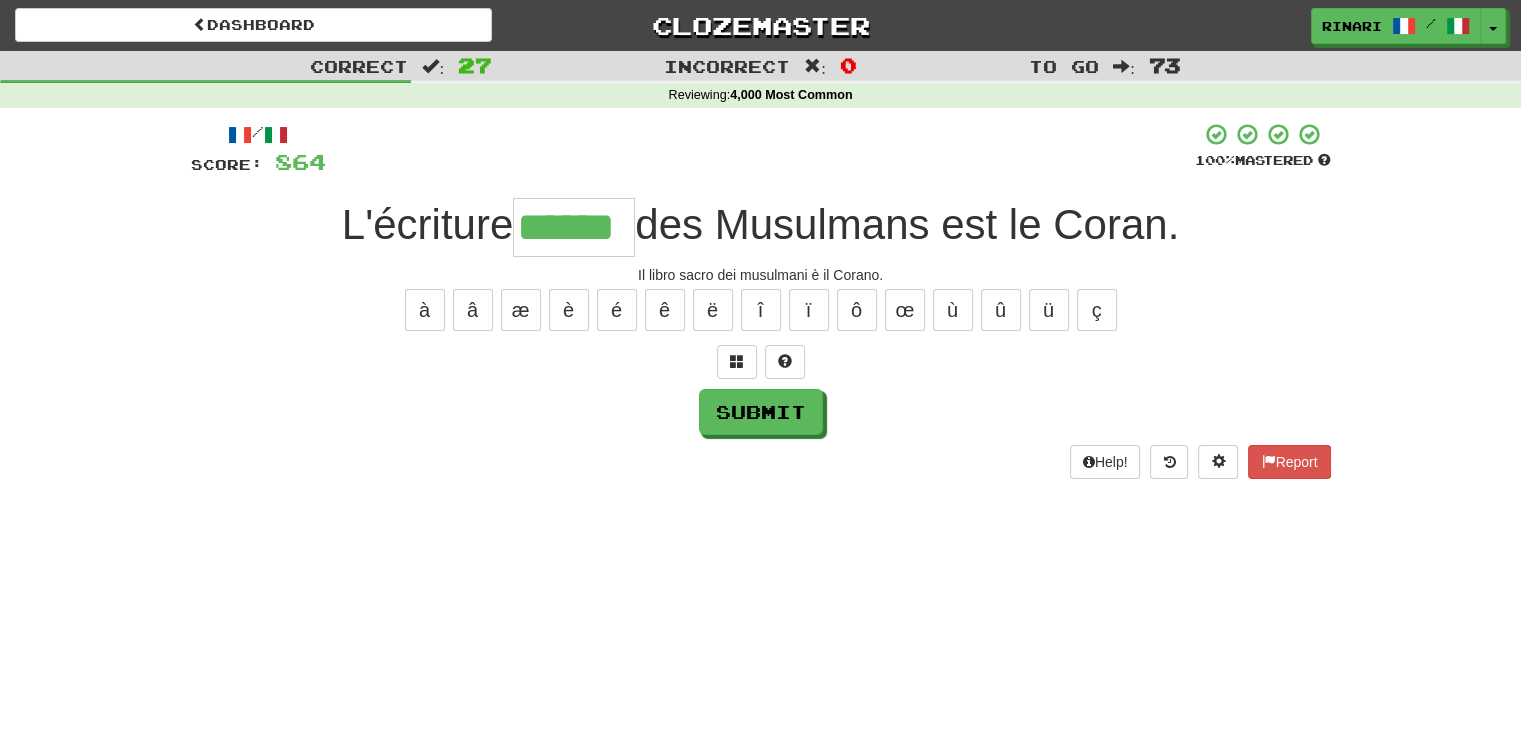type on "******" 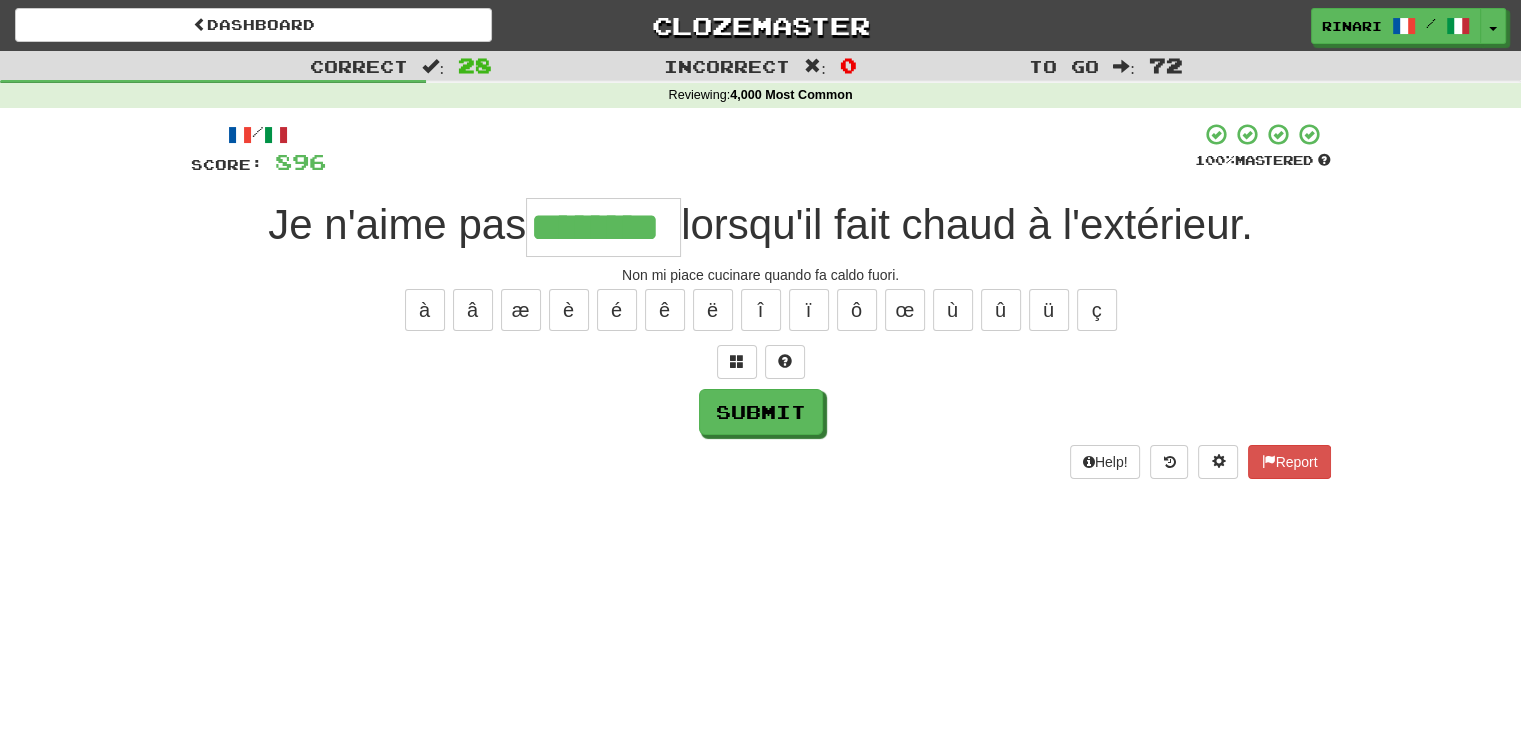 type on "********" 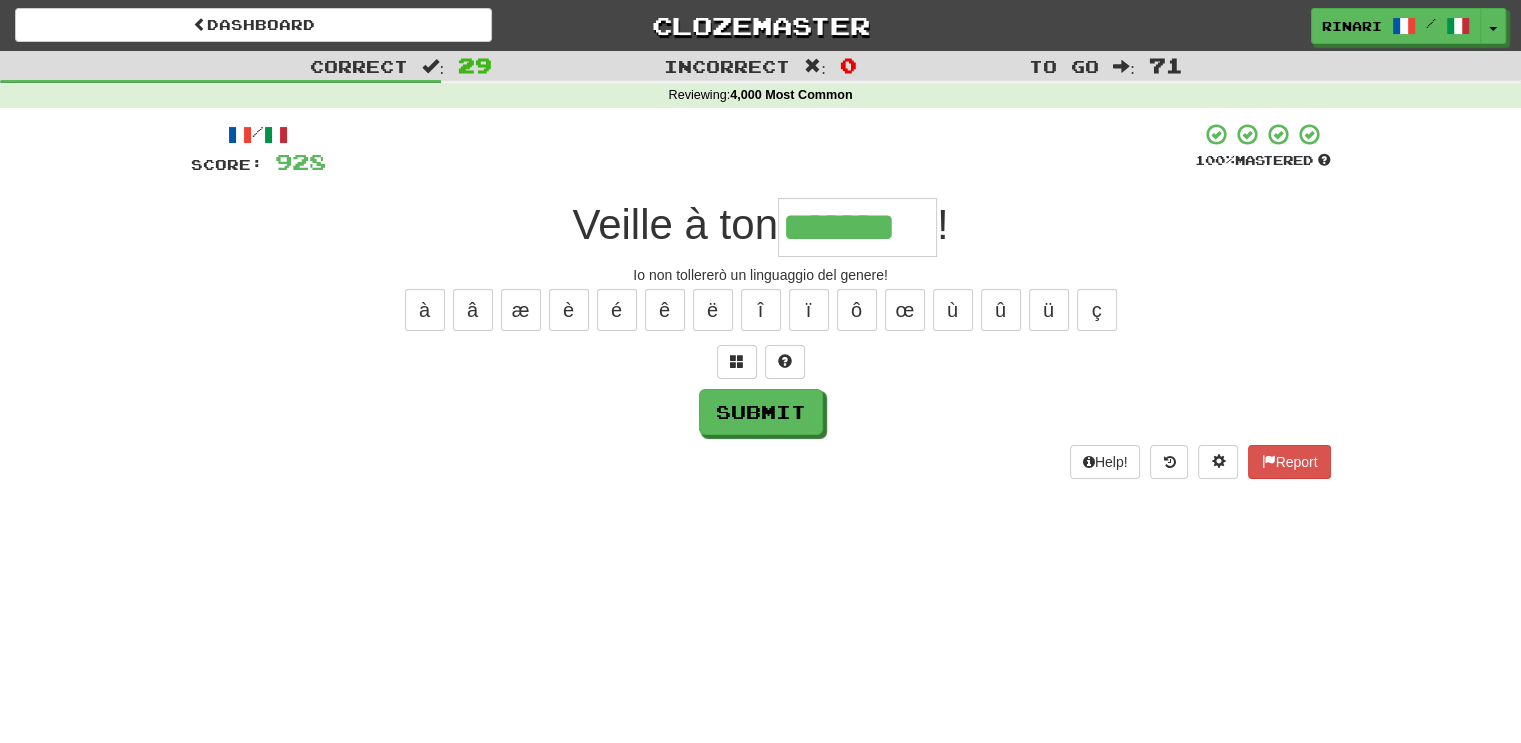 type on "*******" 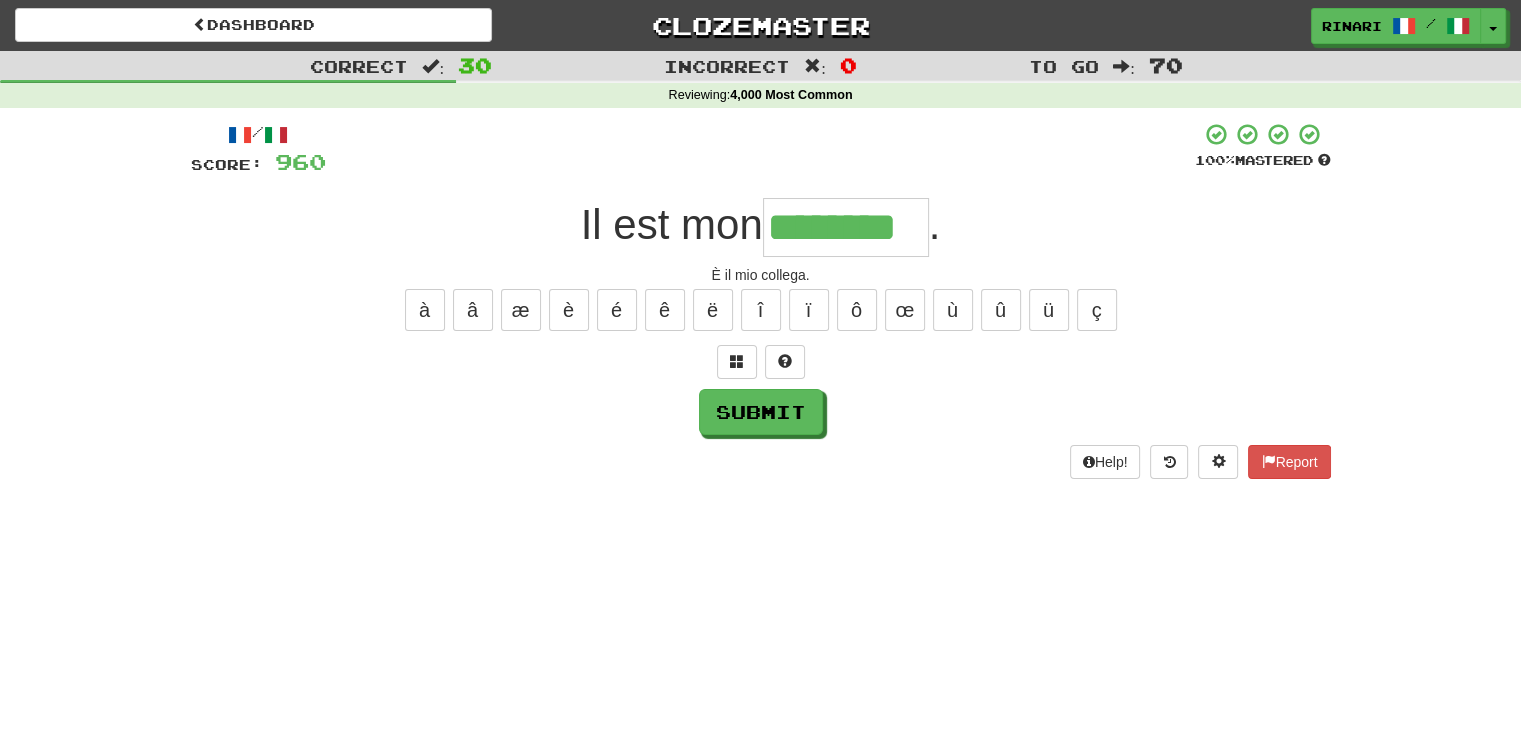 type on "********" 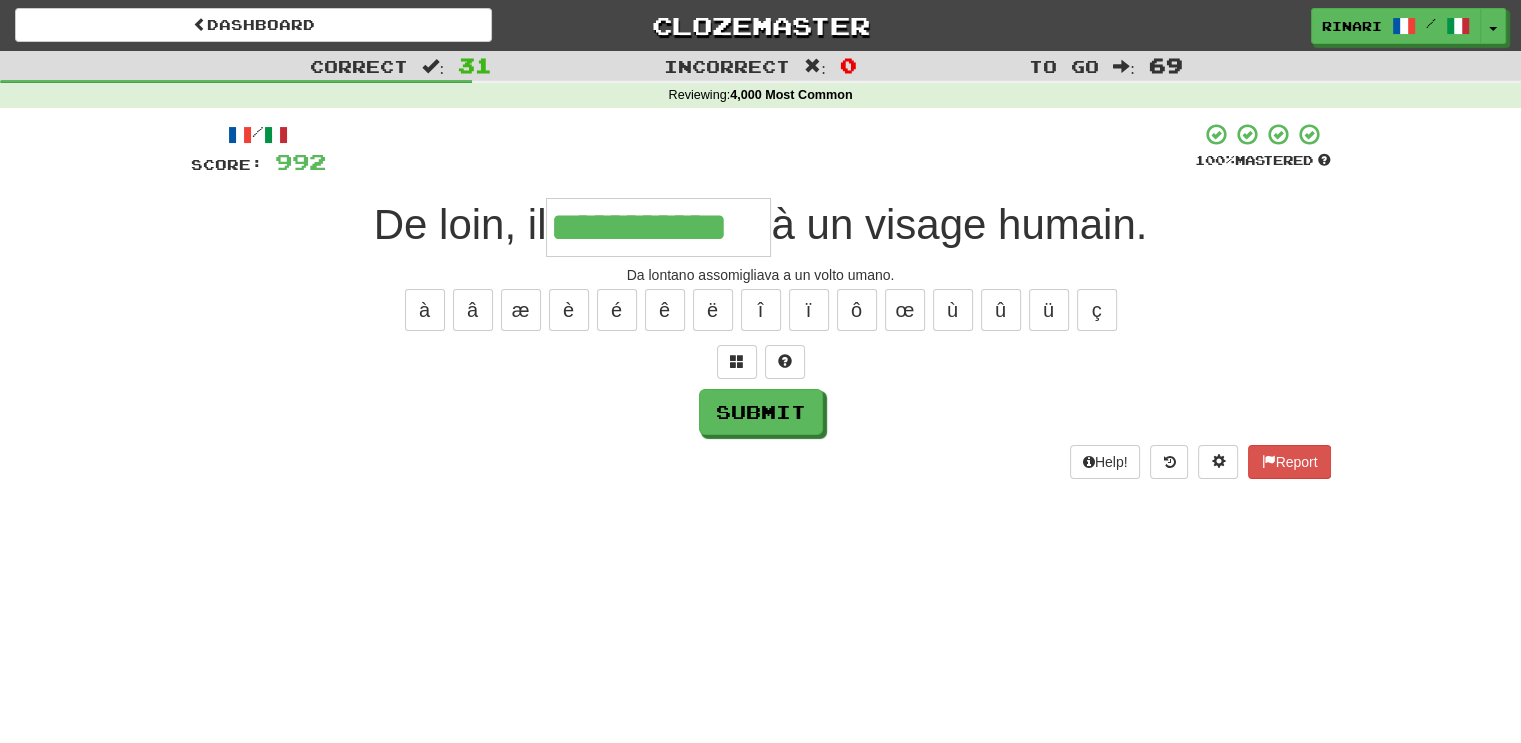type on "**********" 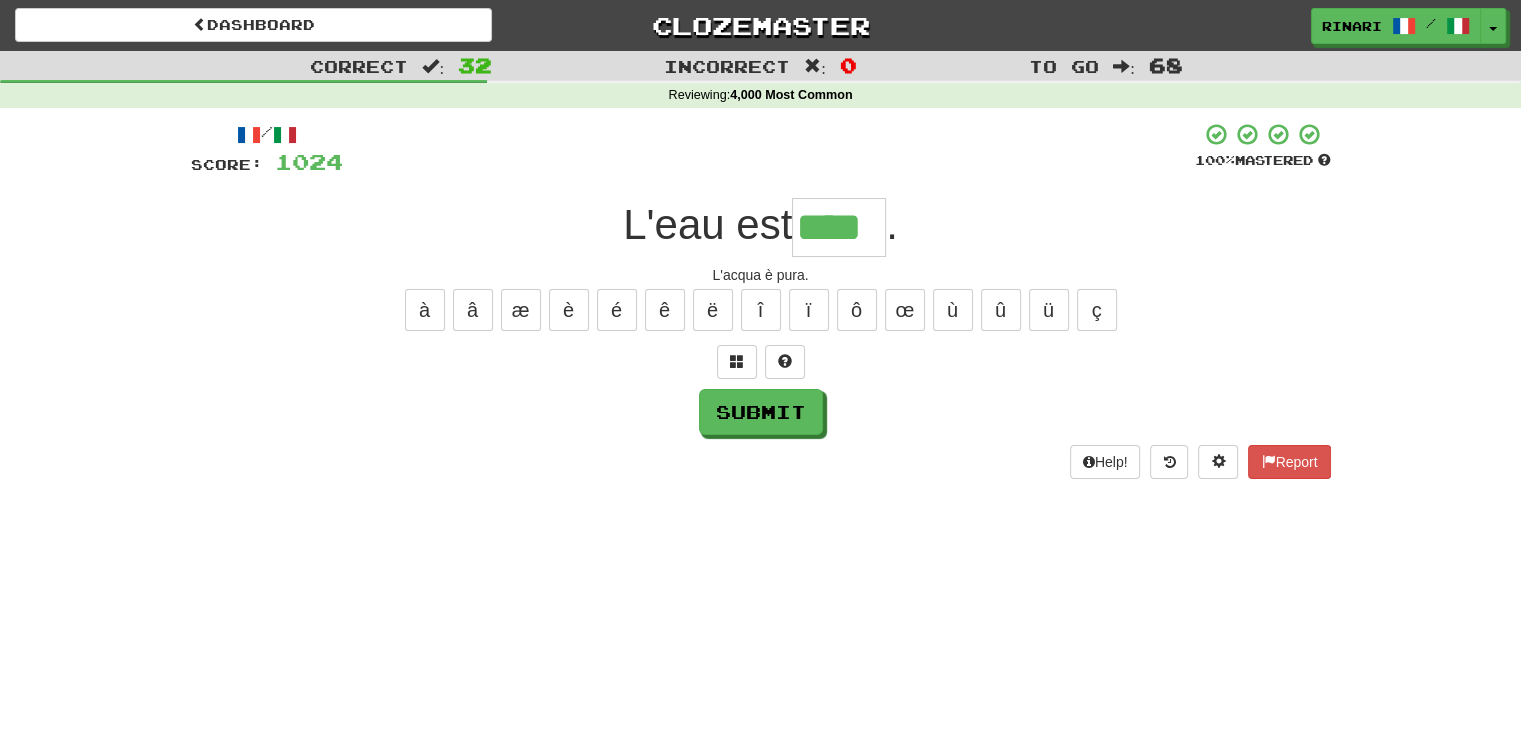 type on "****" 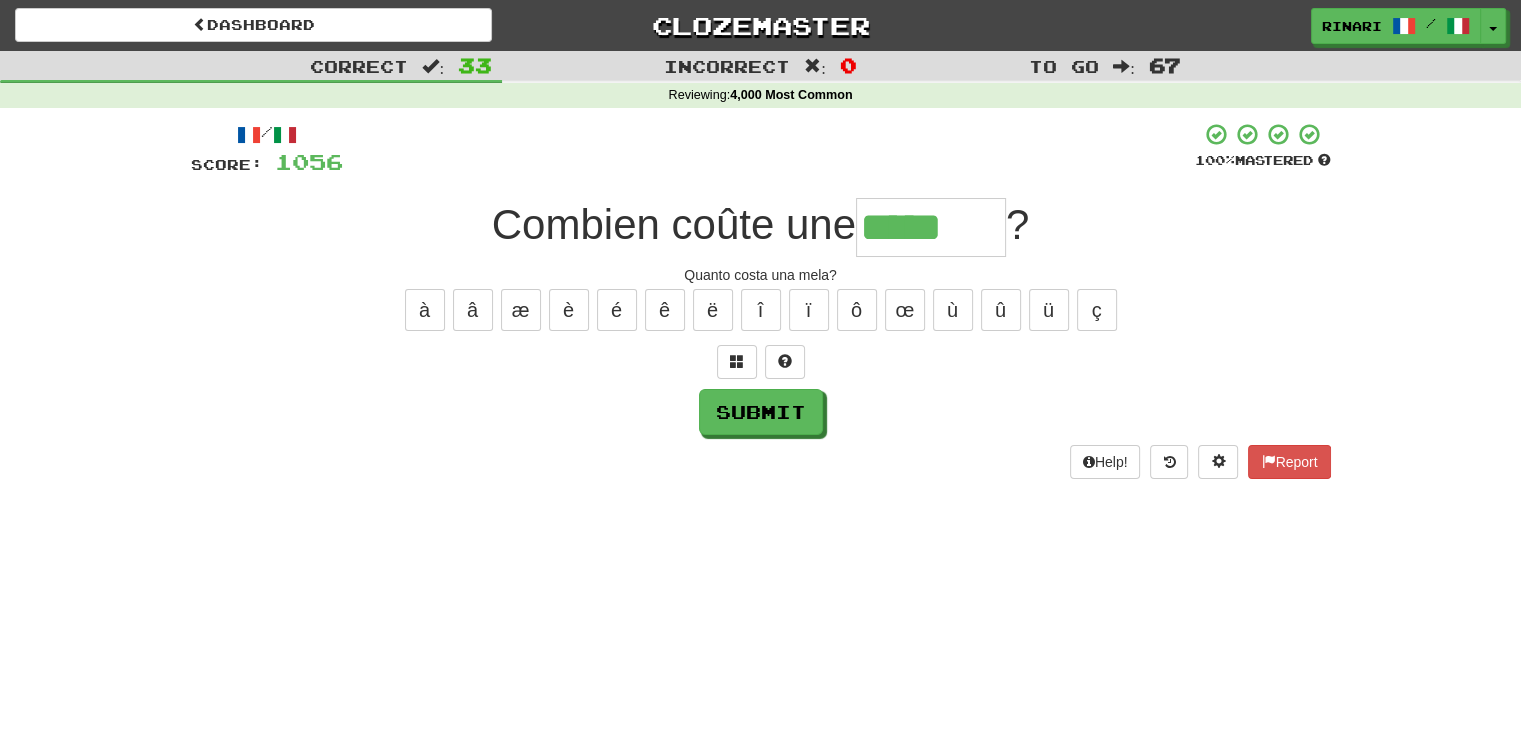 type on "*****" 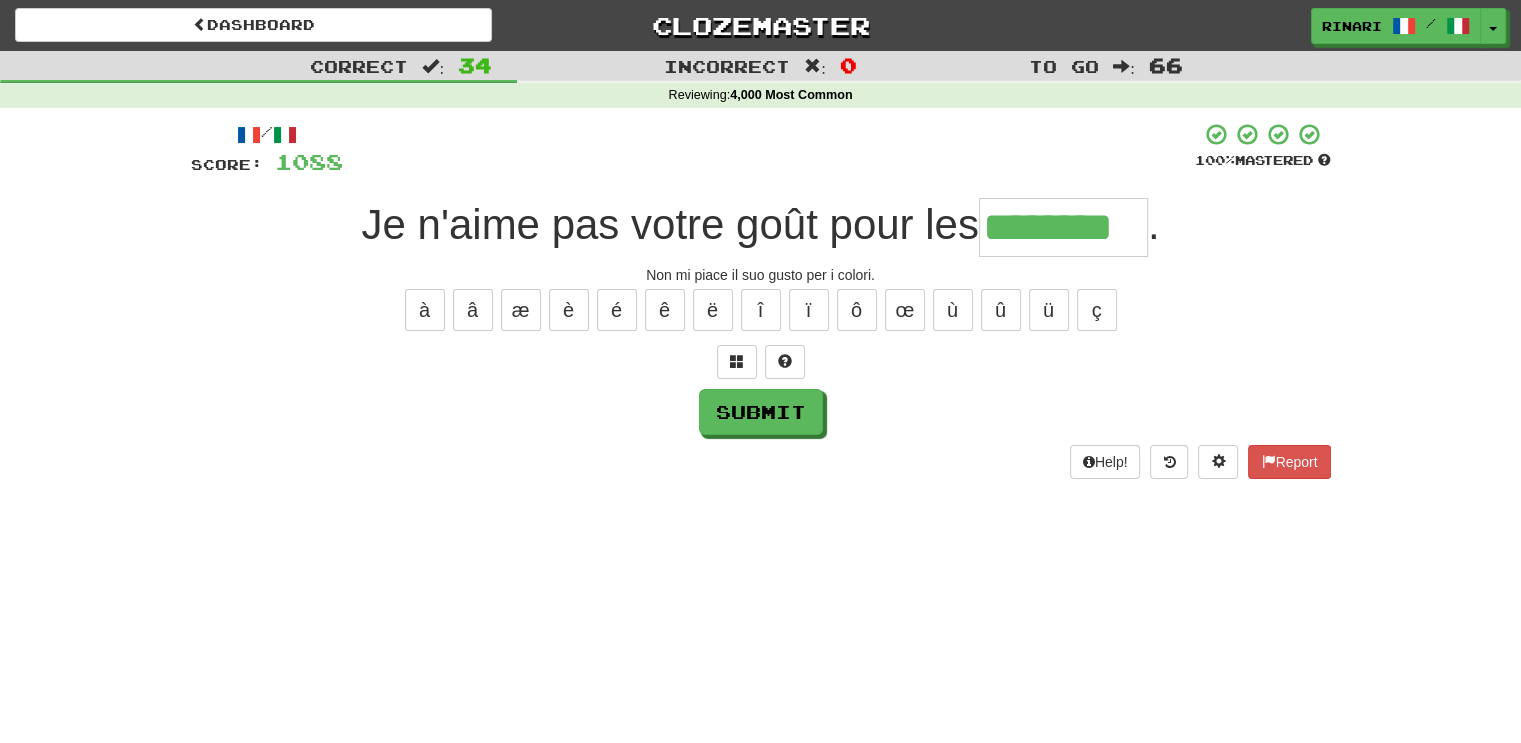 type on "********" 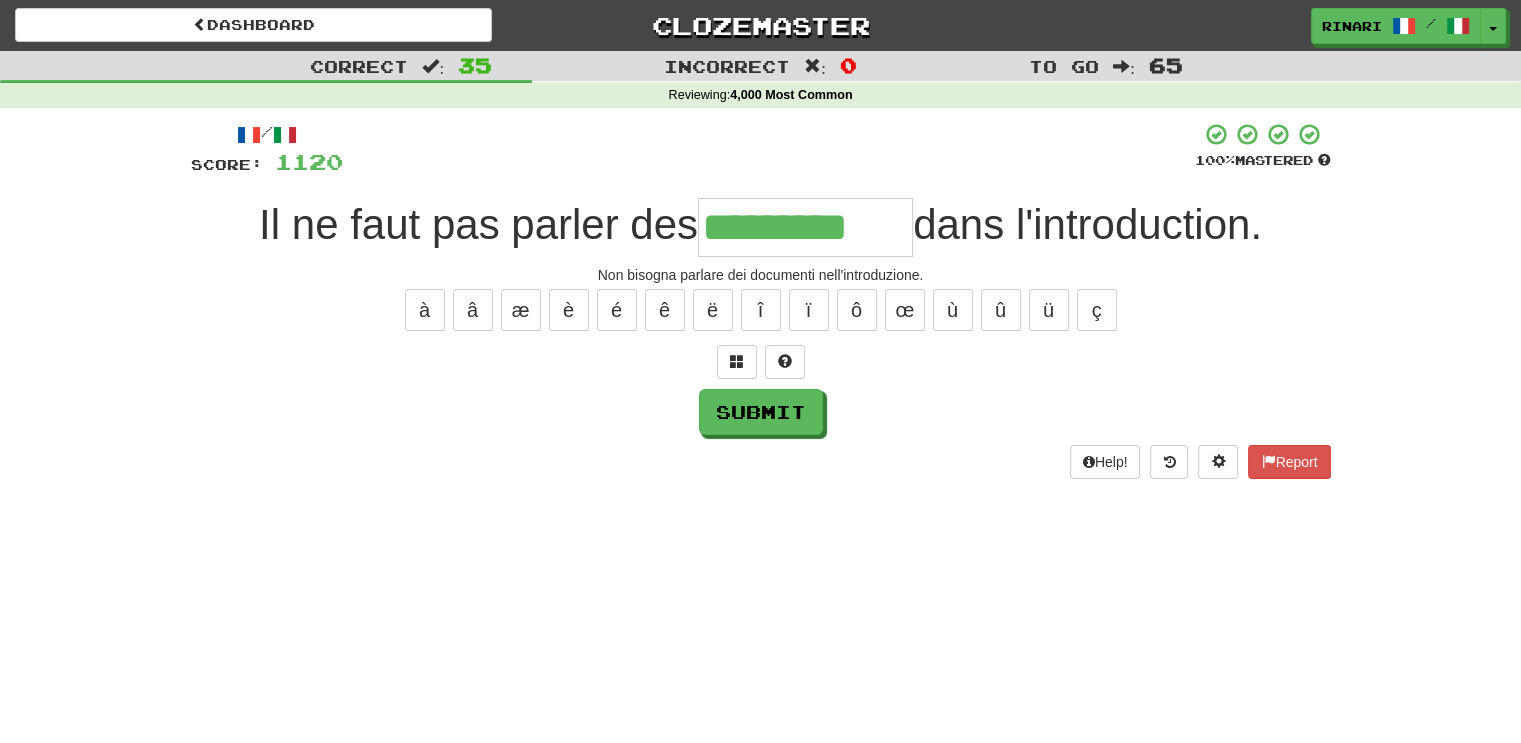 type on "*********" 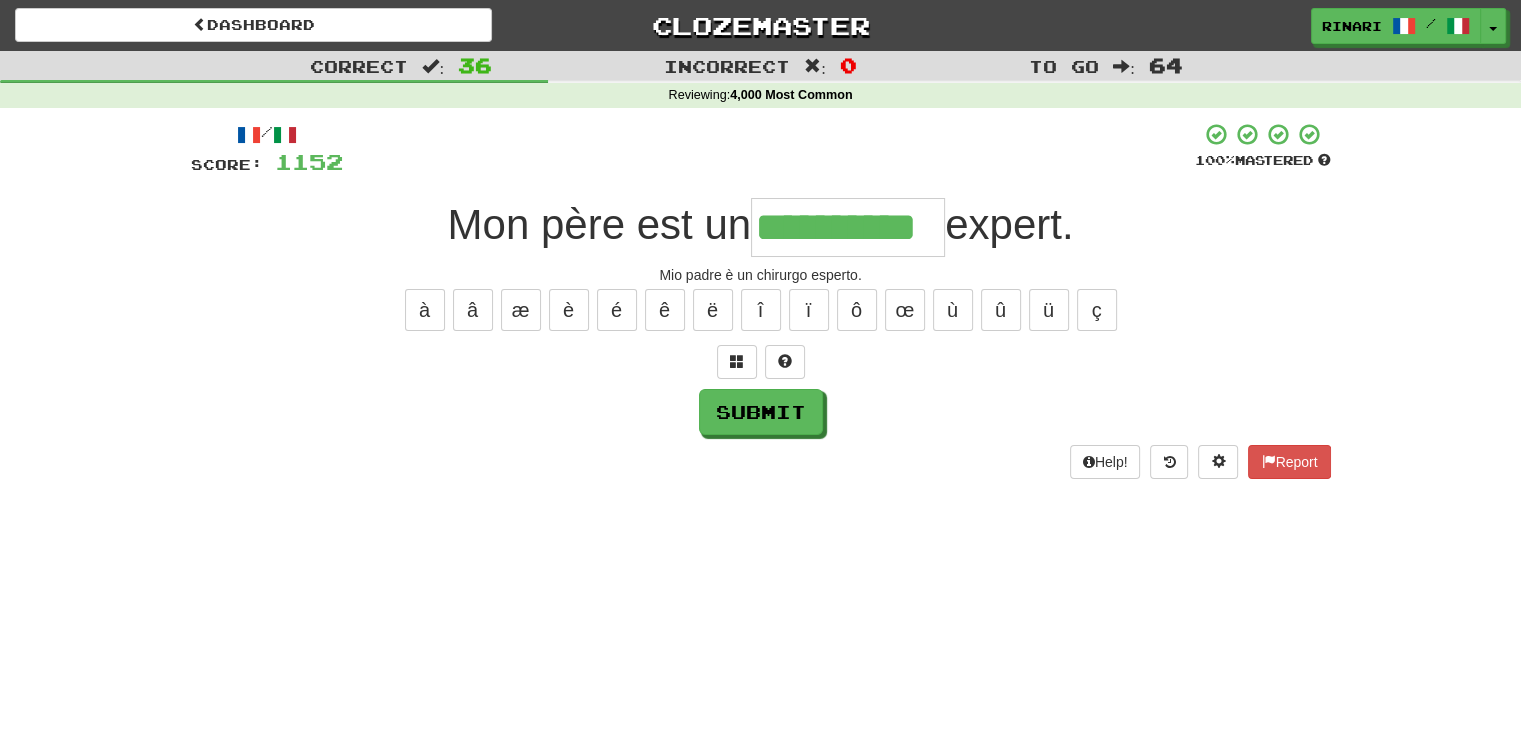 type on "**********" 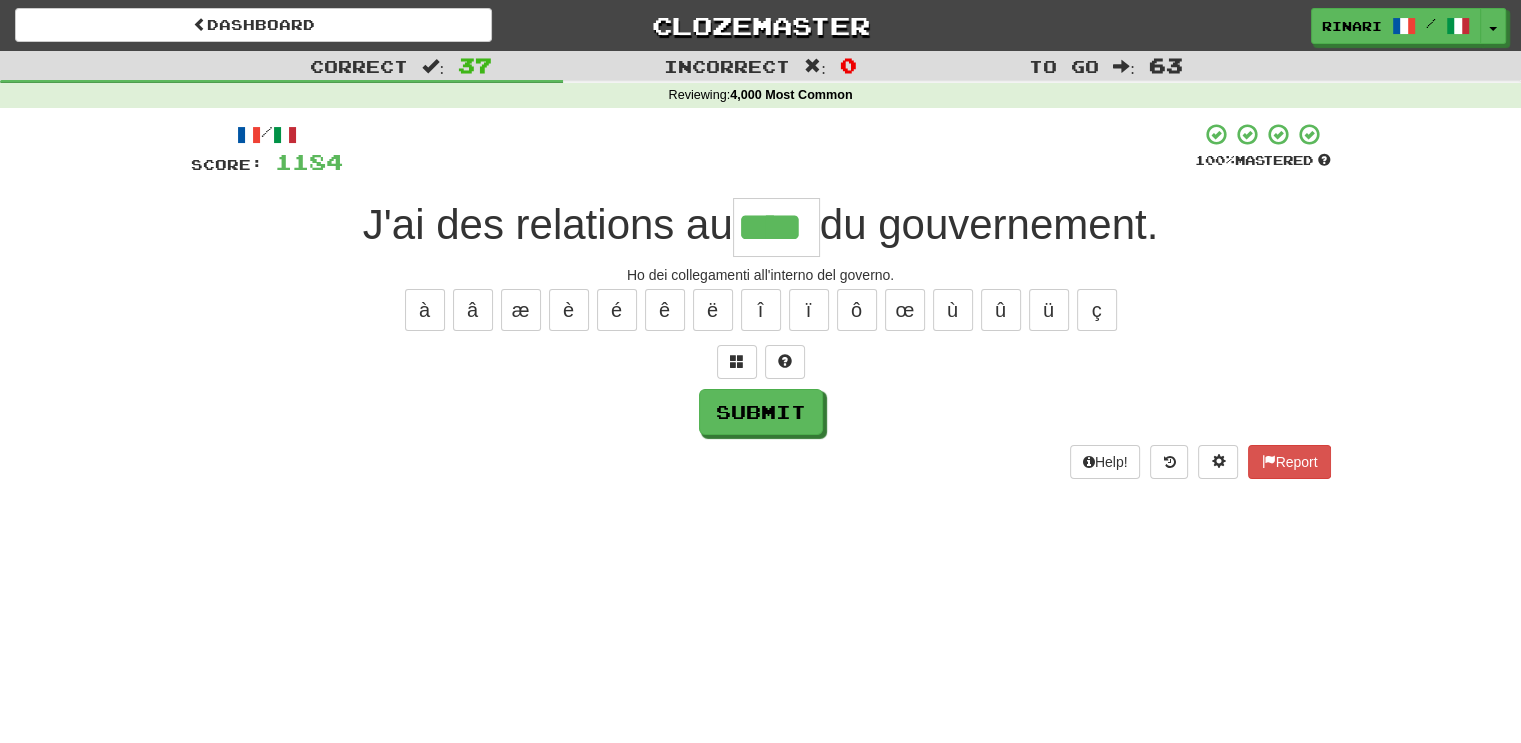 type on "****" 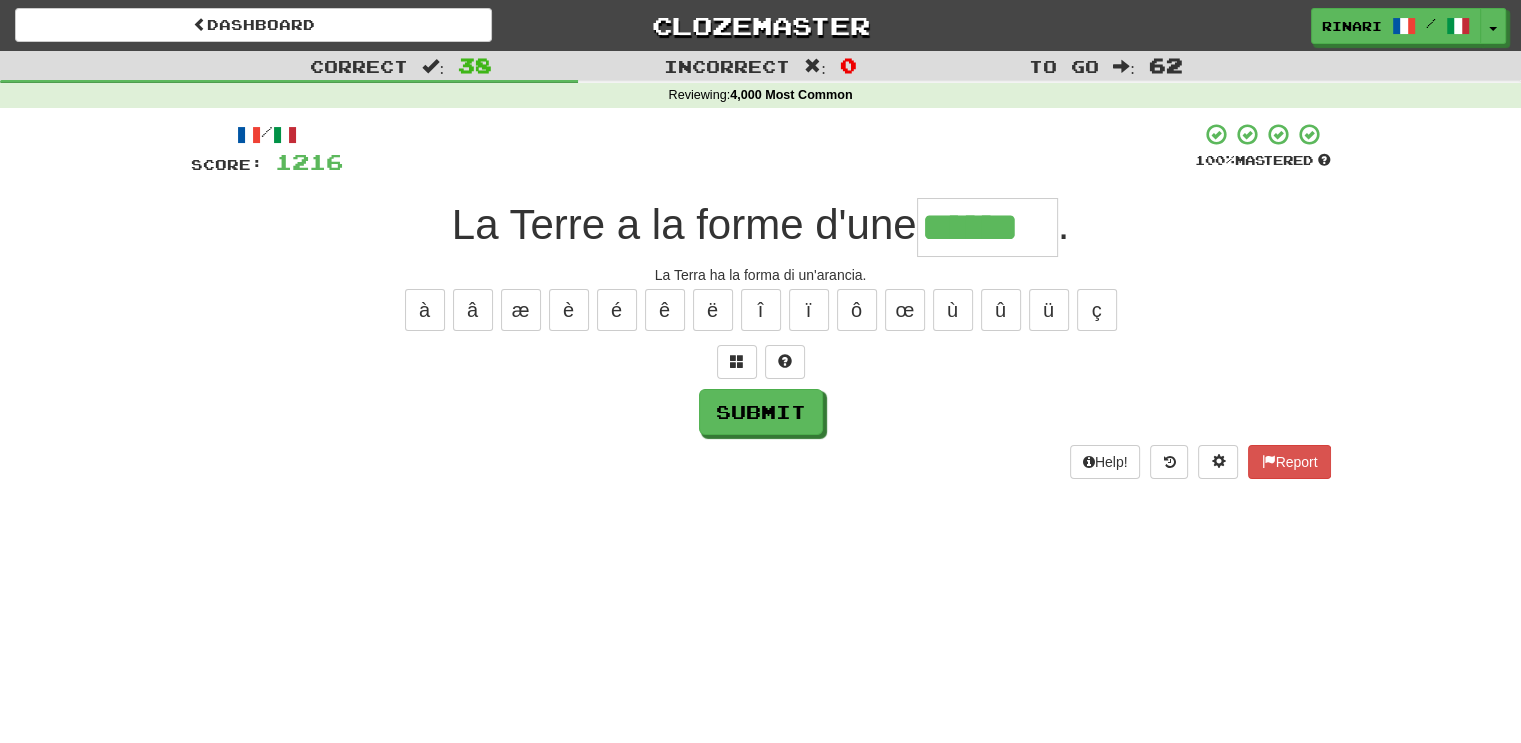 type on "******" 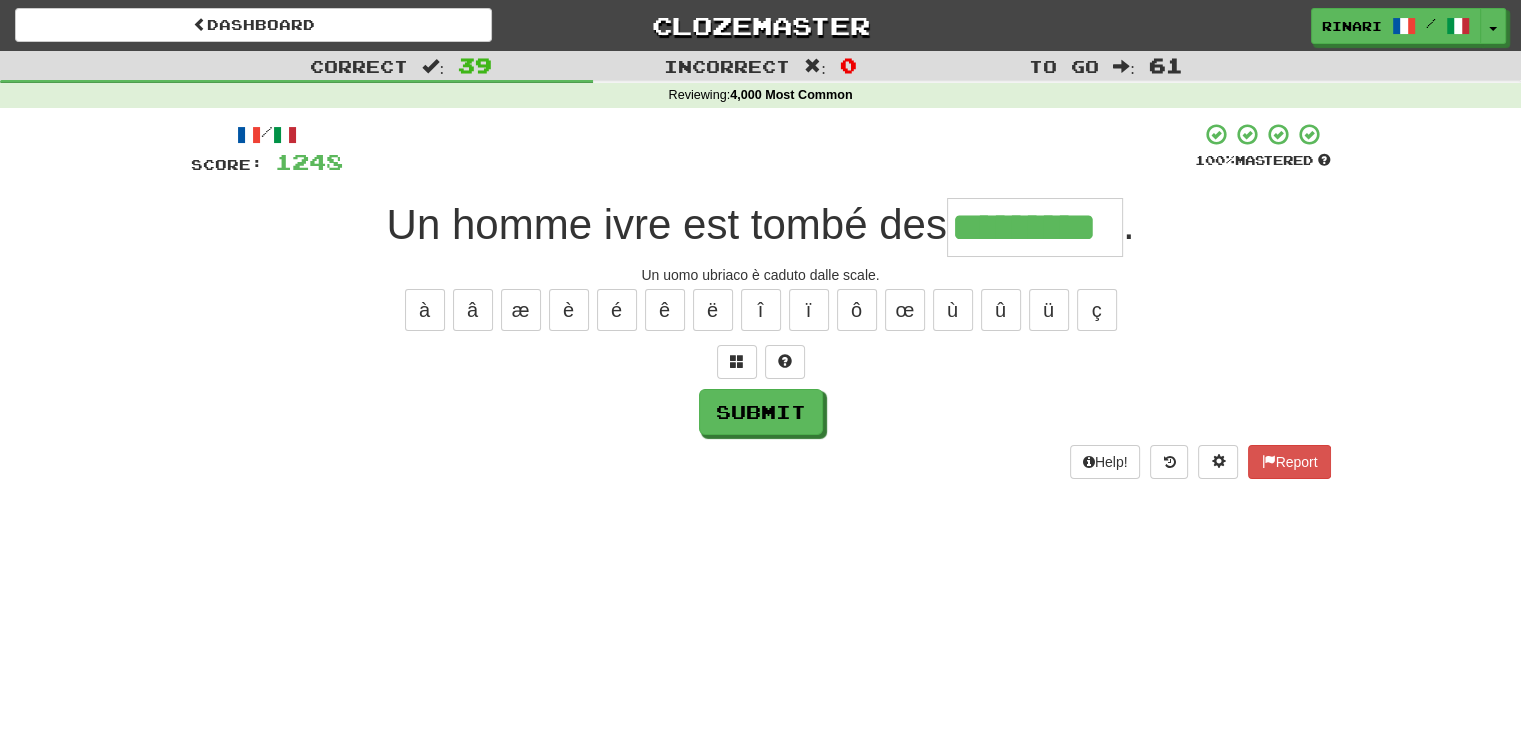 type on "*********" 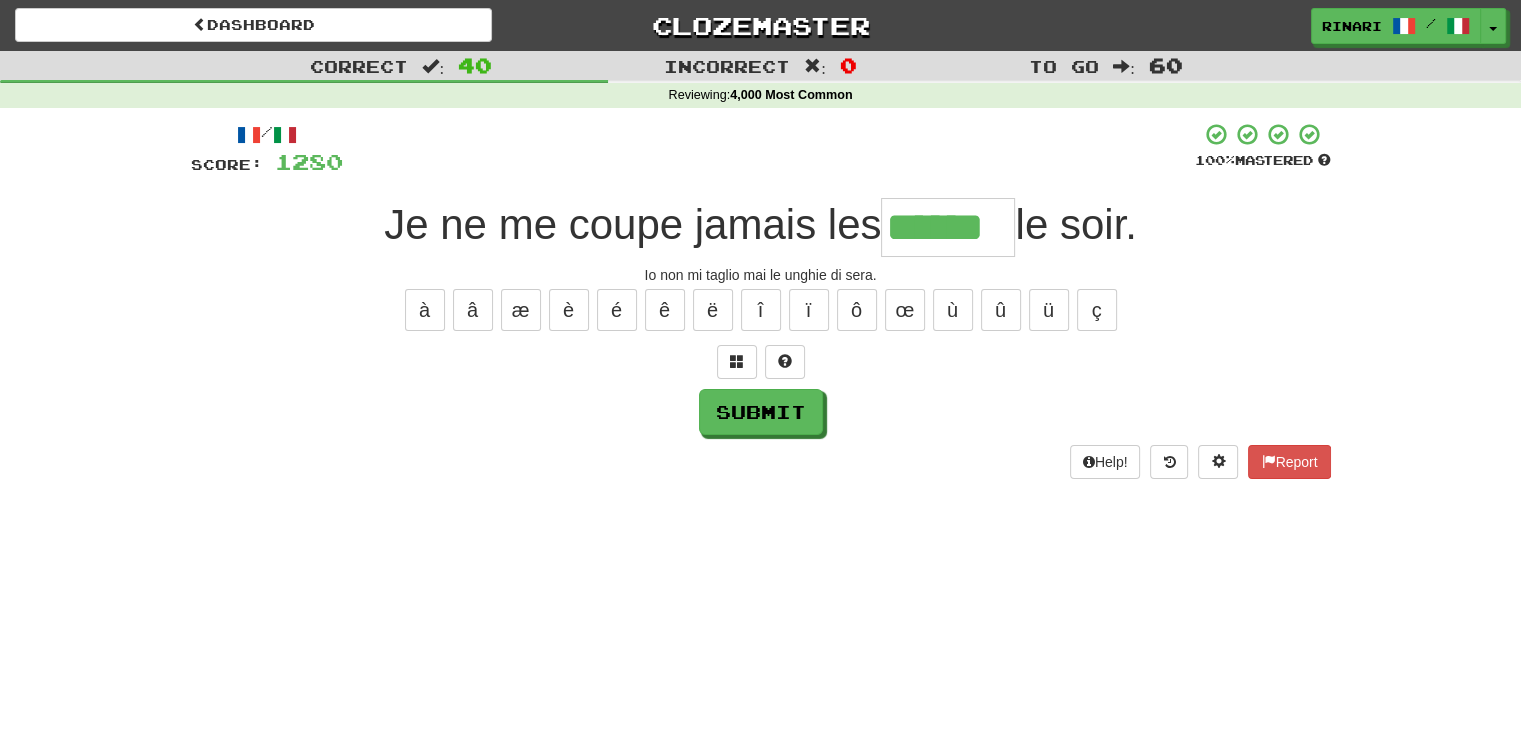 type on "******" 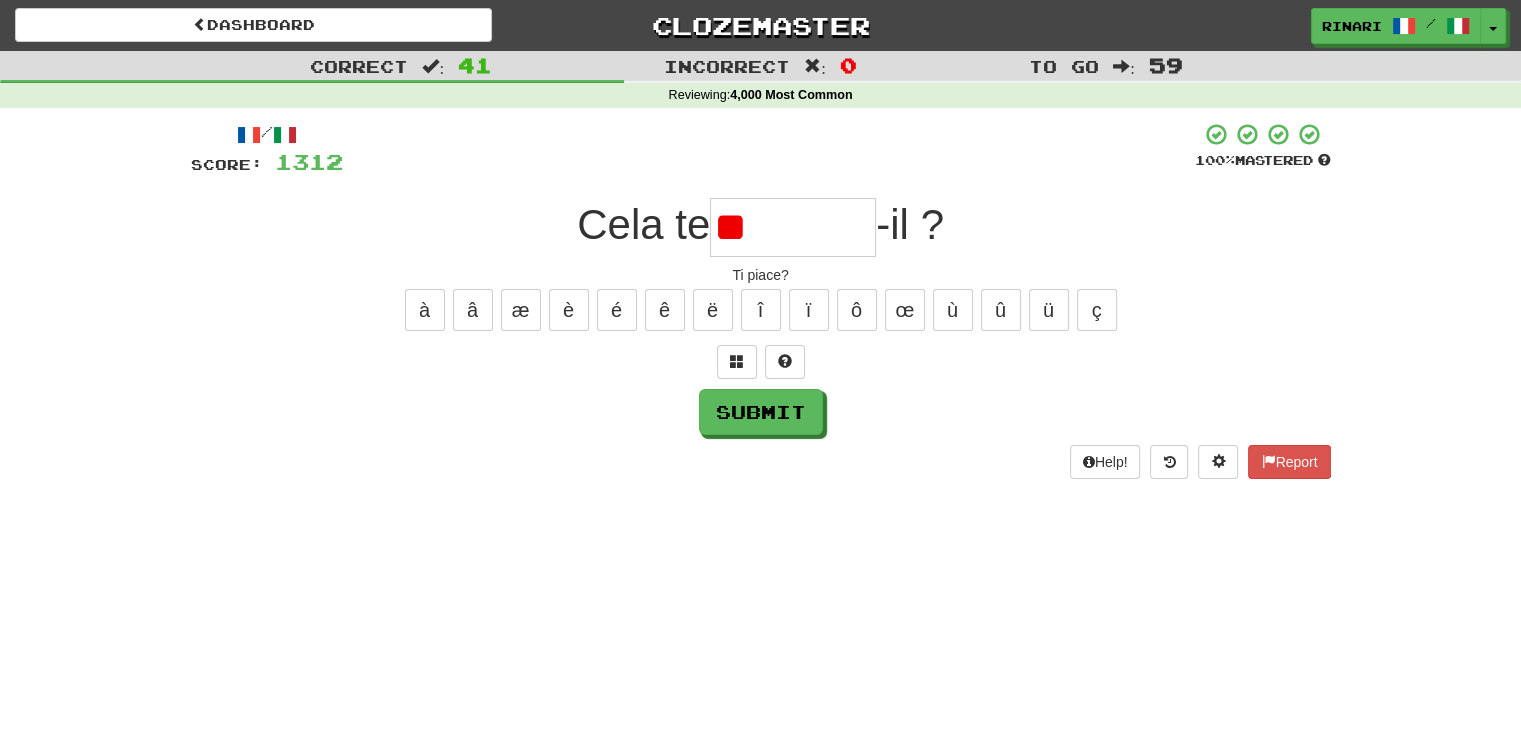 type on "*" 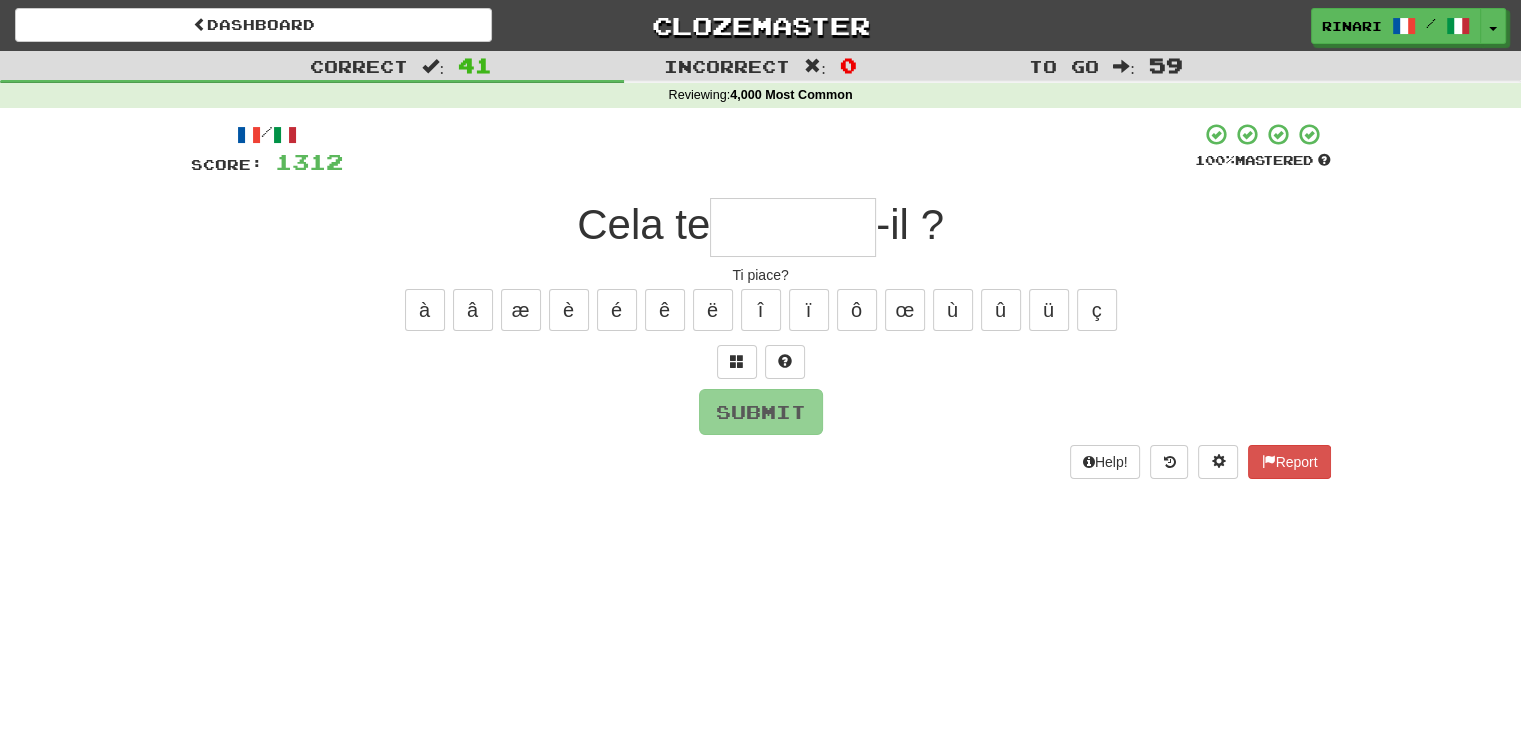 type on "*" 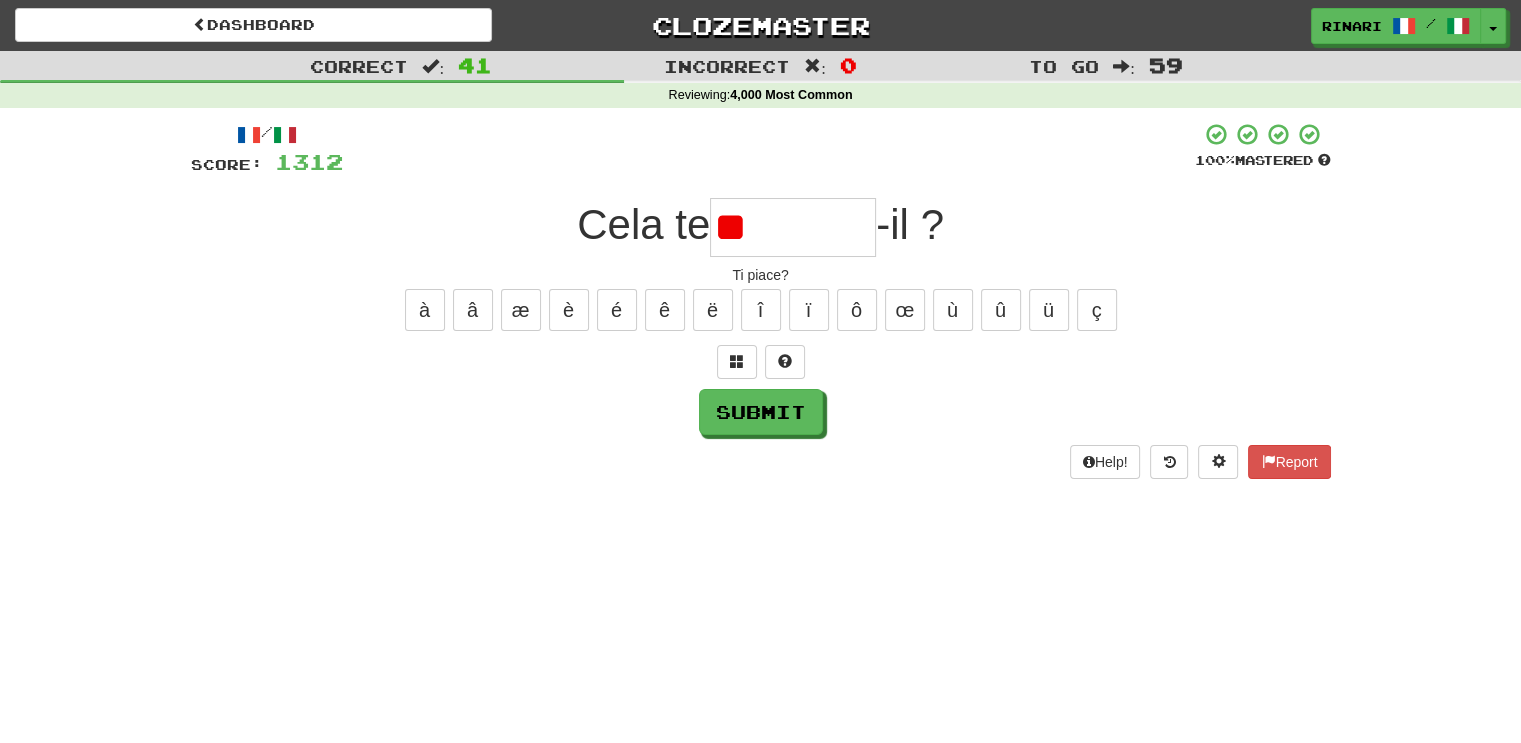 type on "*" 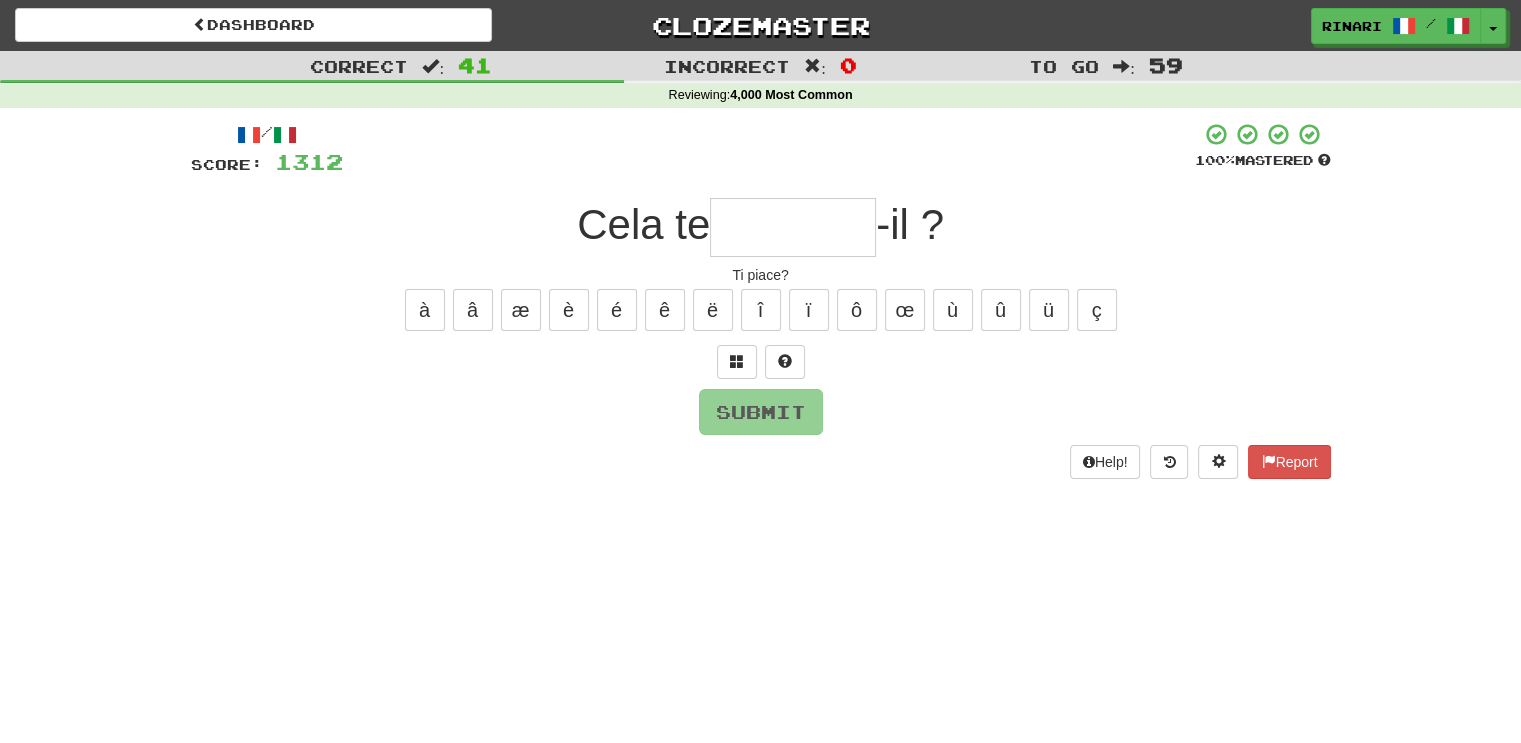 type on "*" 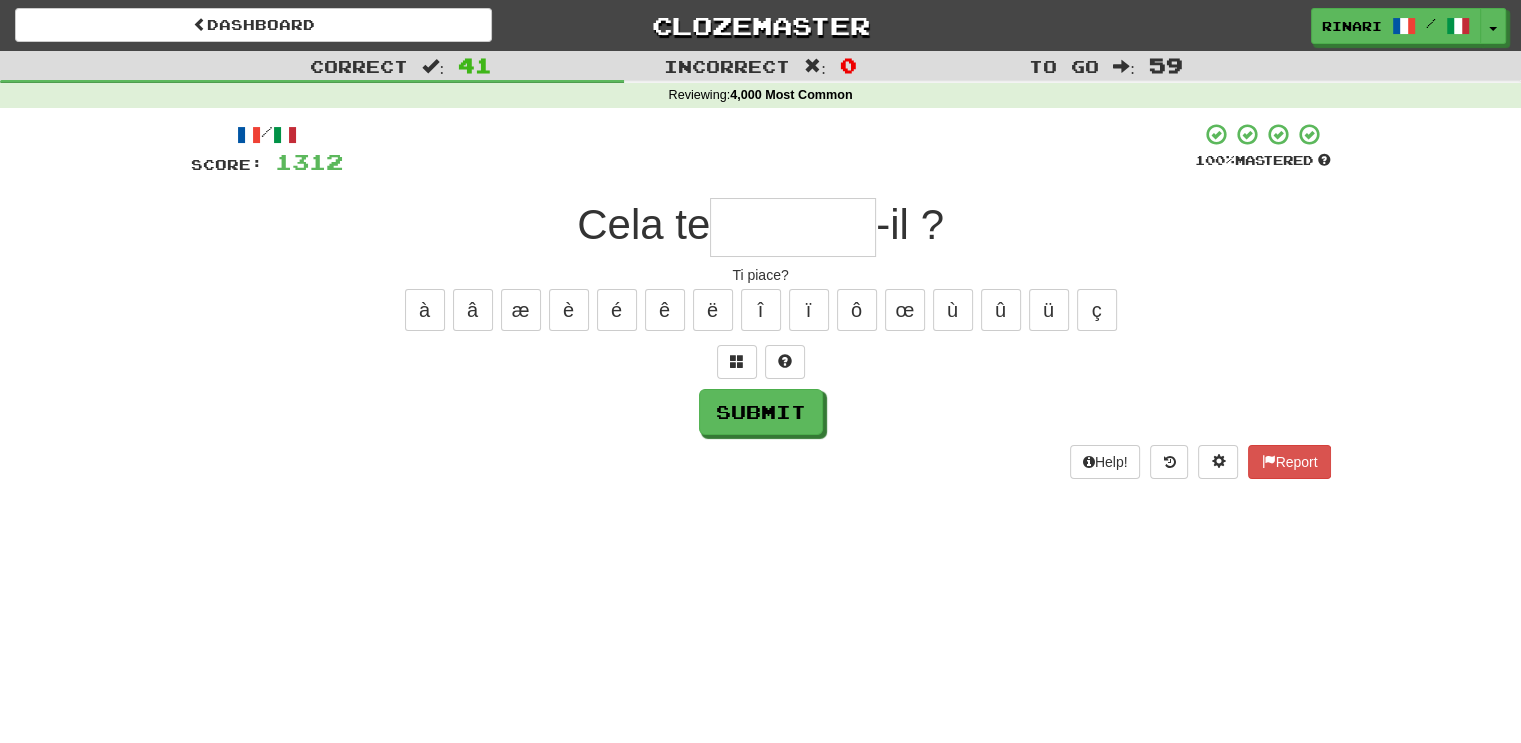 type on "*" 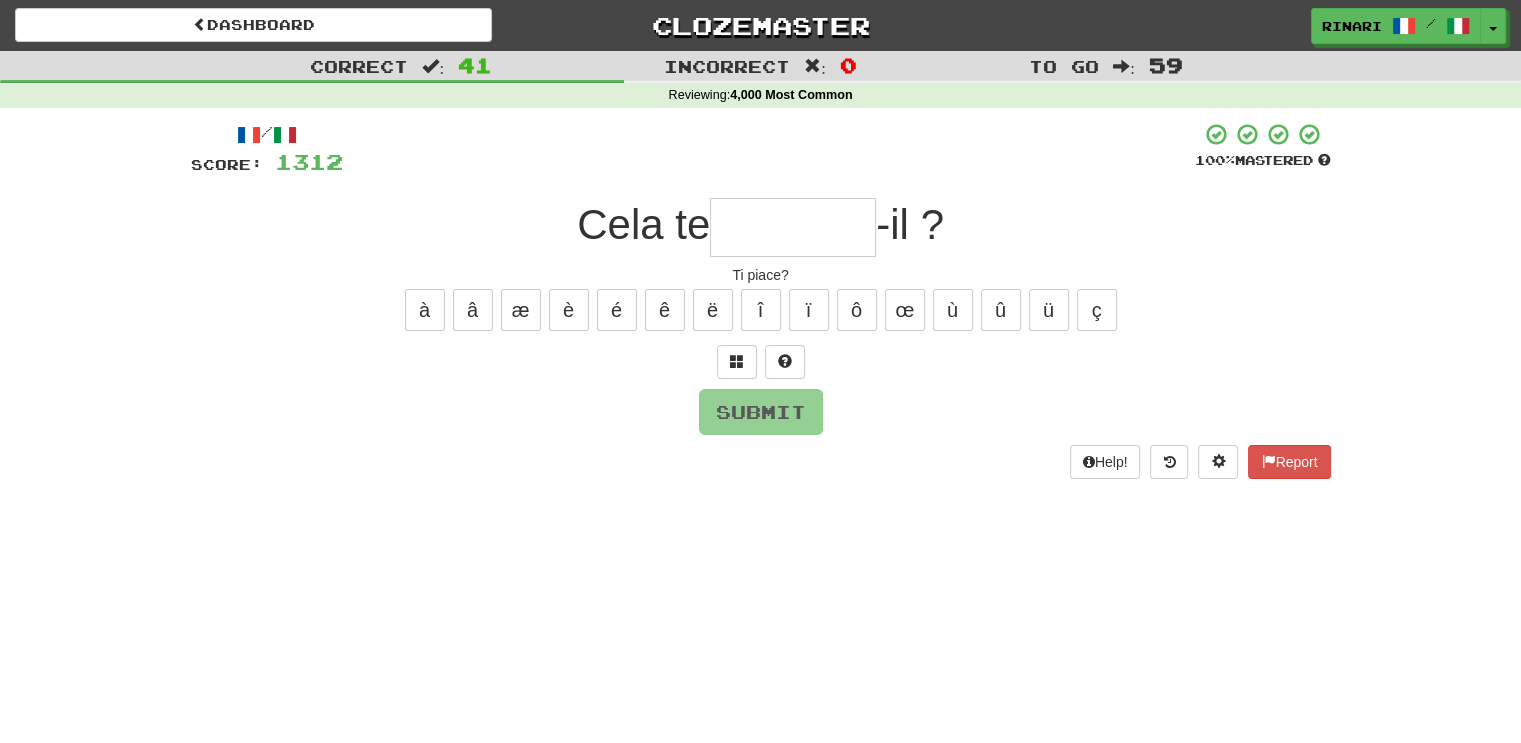 type on "*" 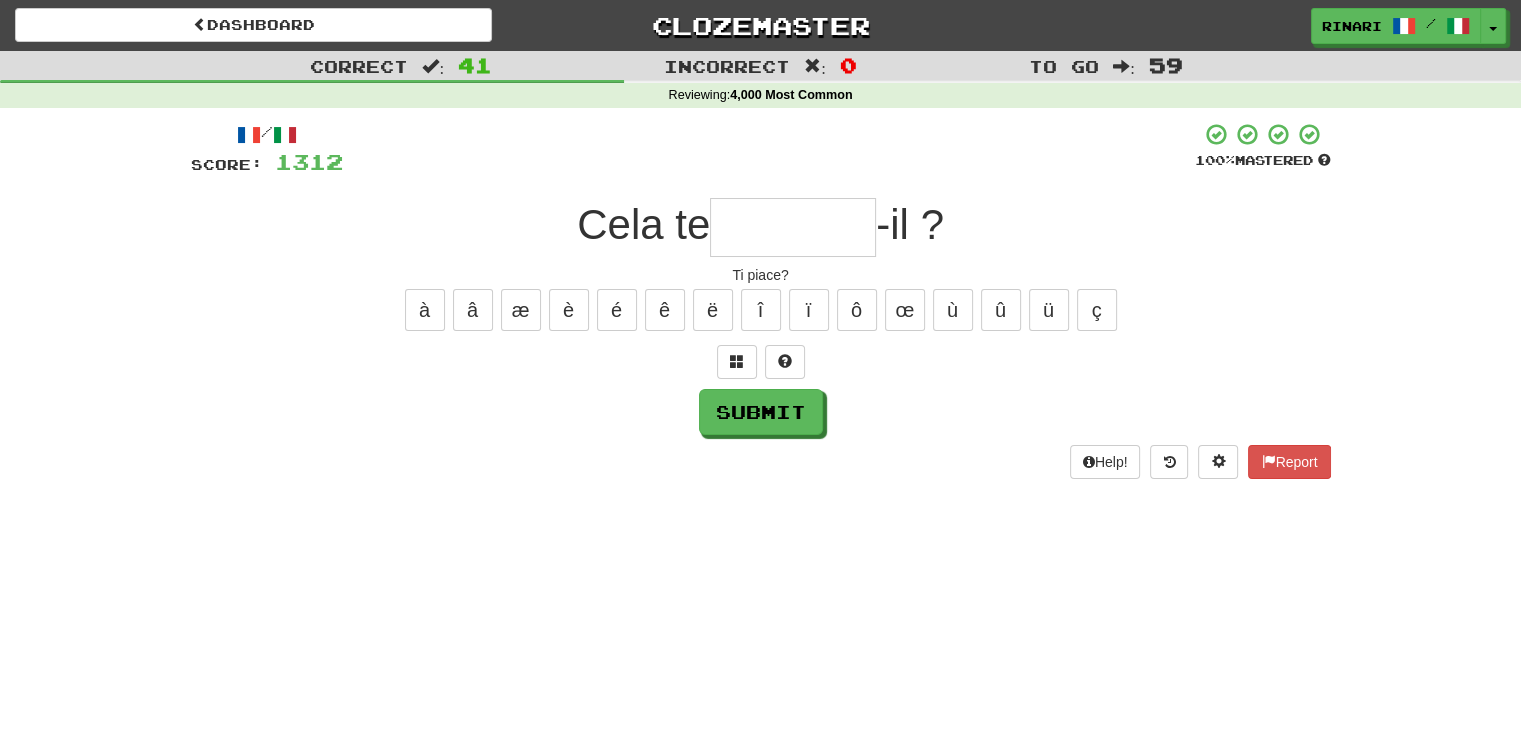 type on "*" 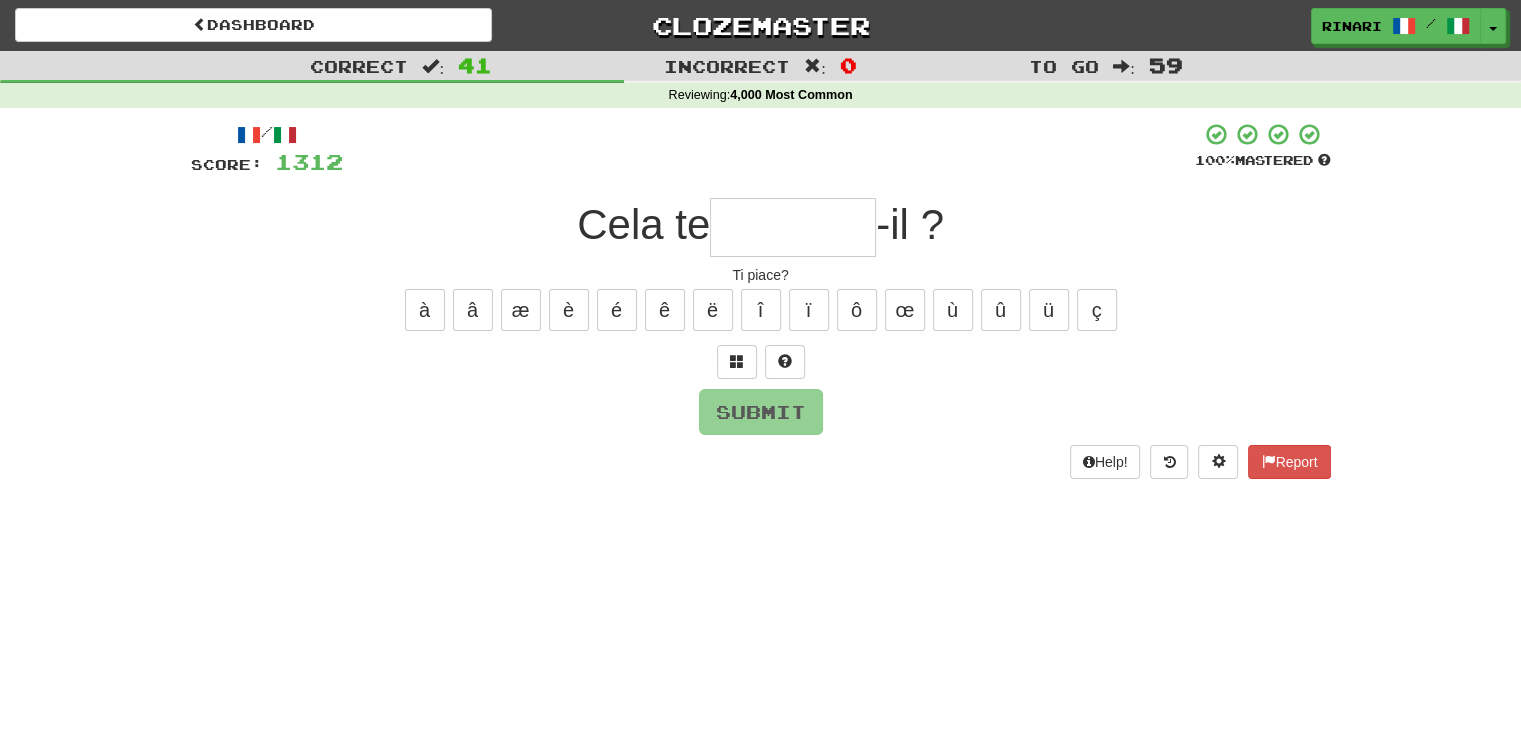 type on "*" 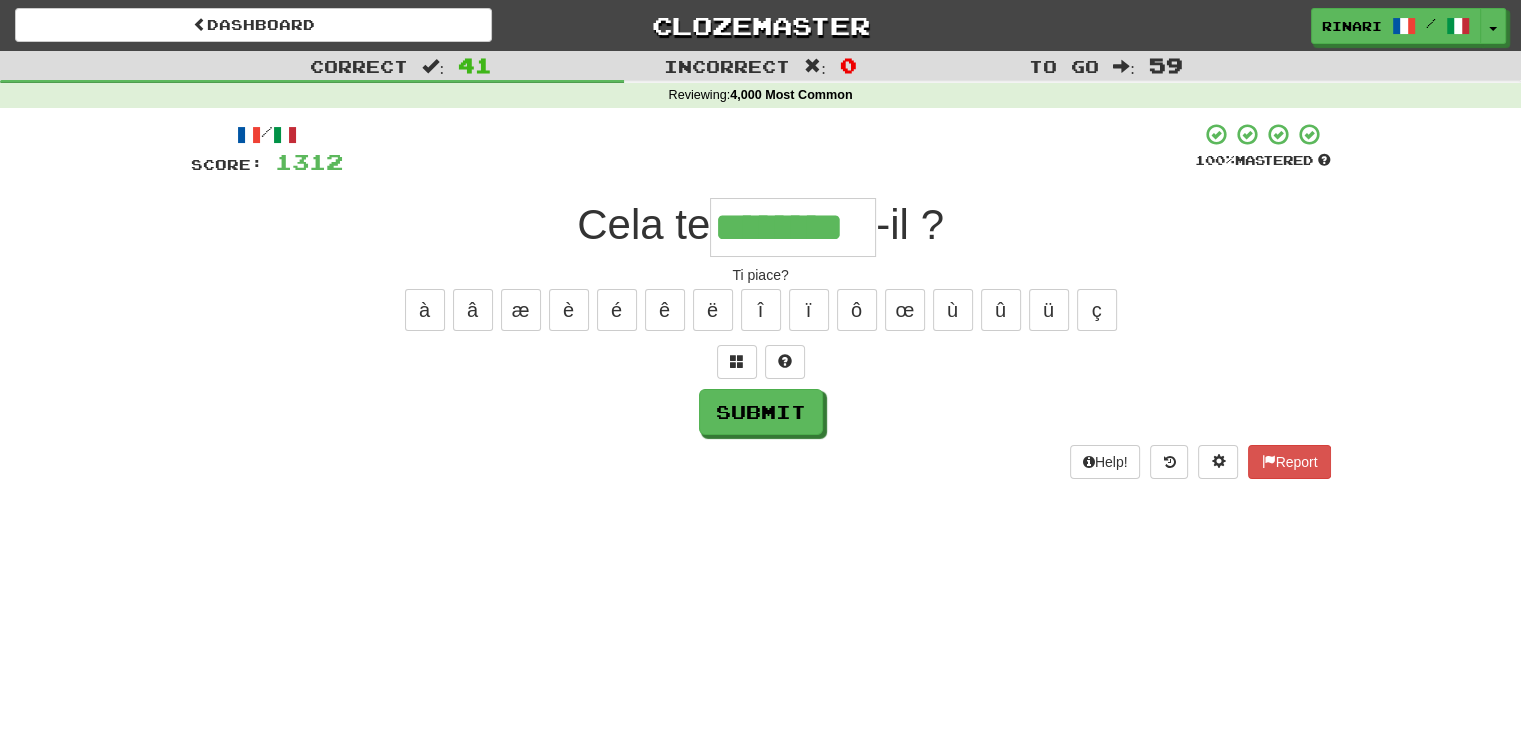 type on "********" 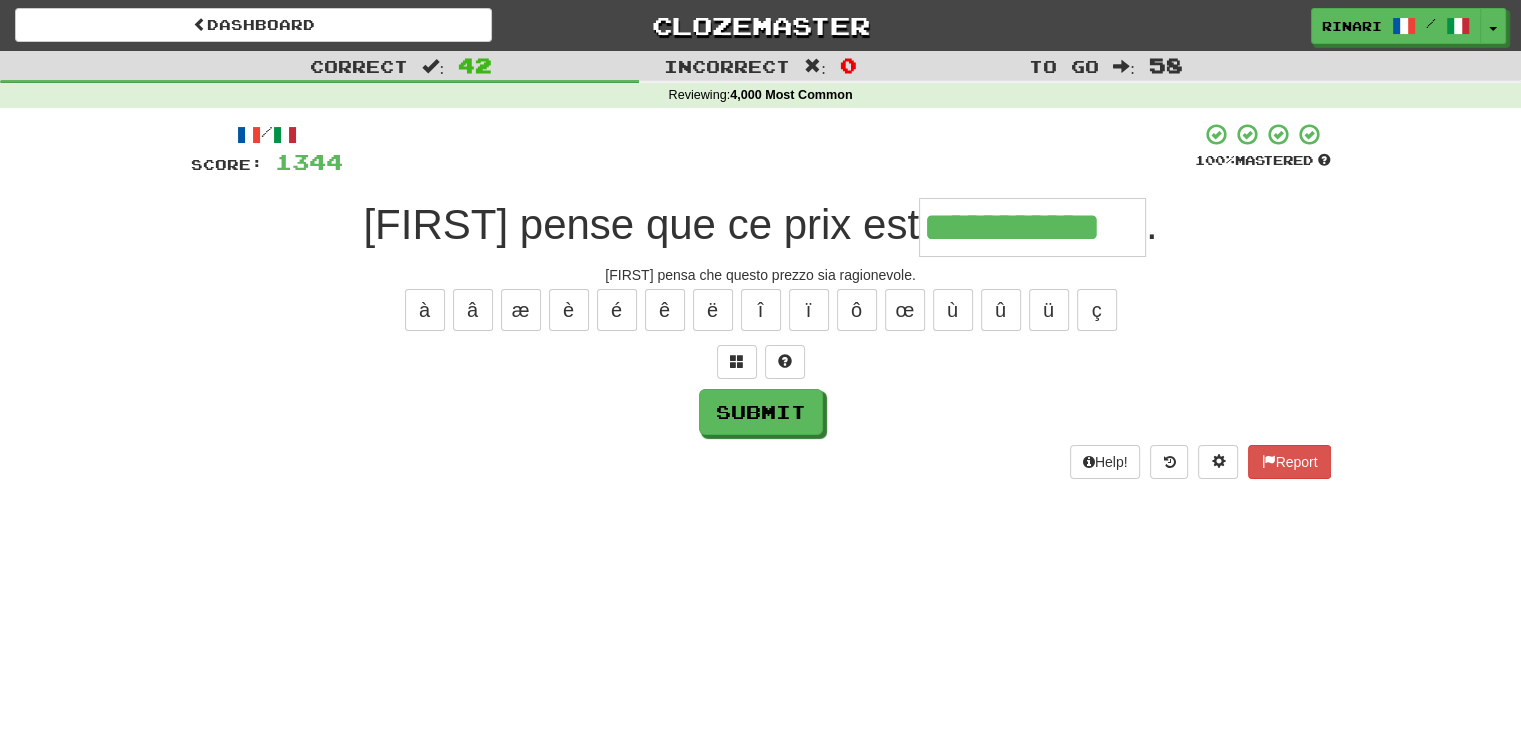 type on "**********" 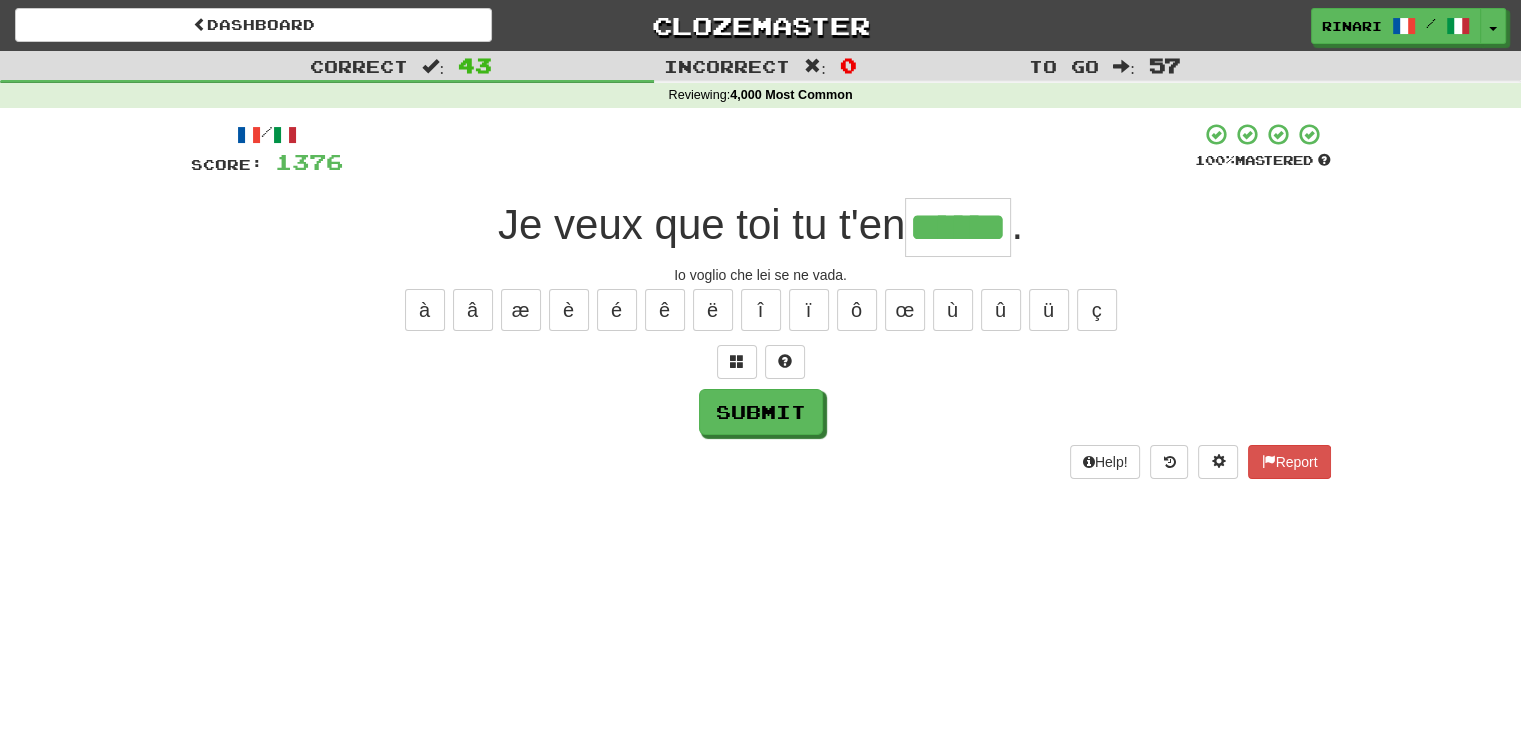 type on "******" 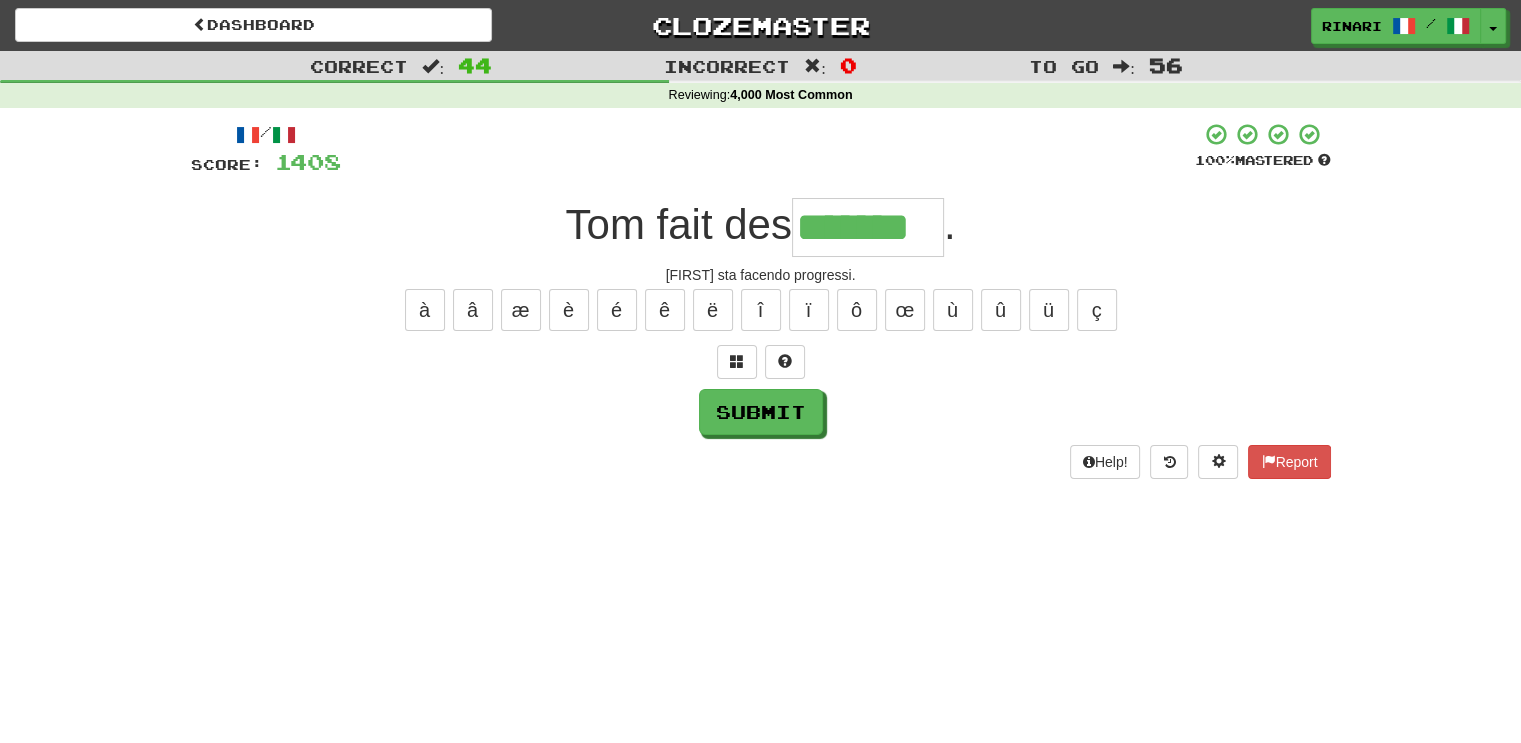 type on "*******" 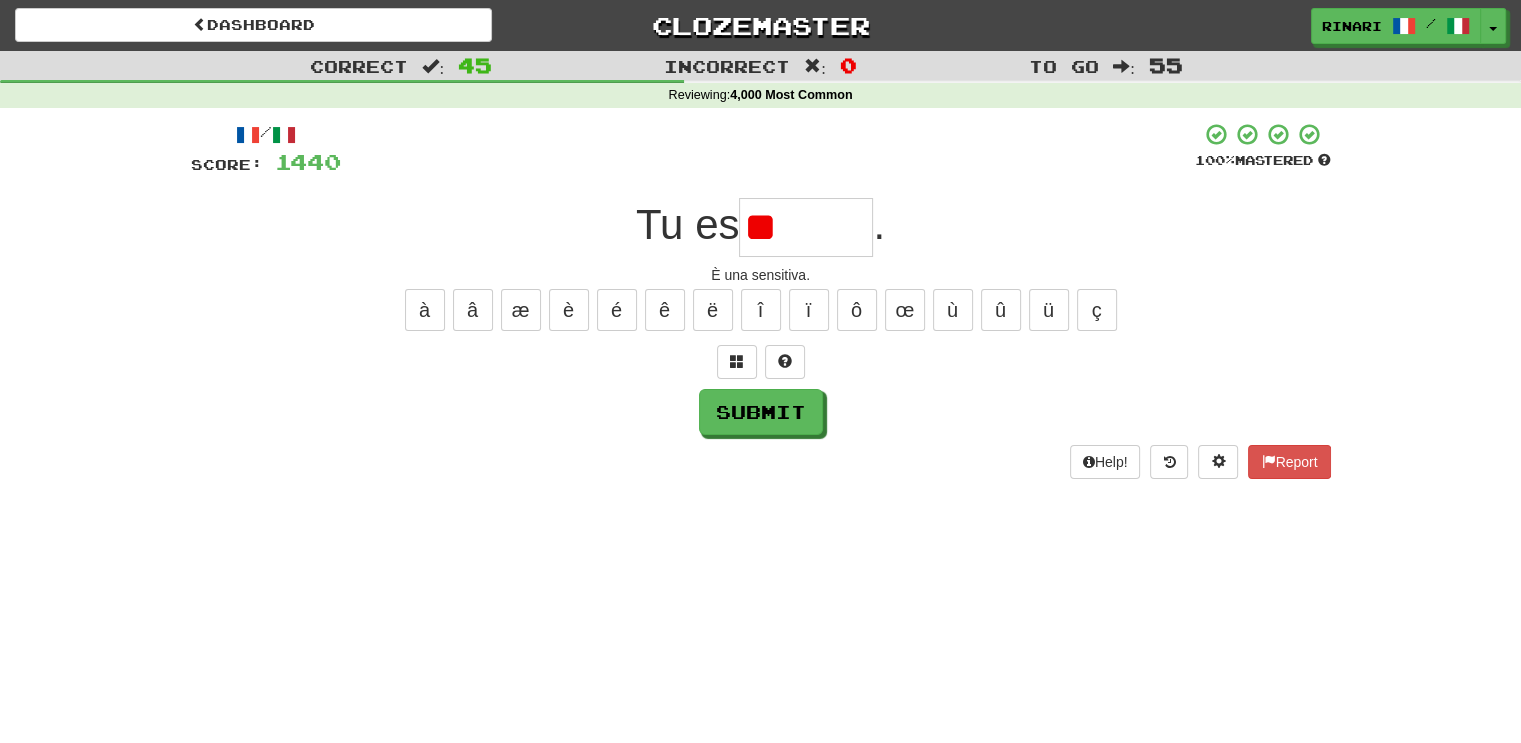 type on "*" 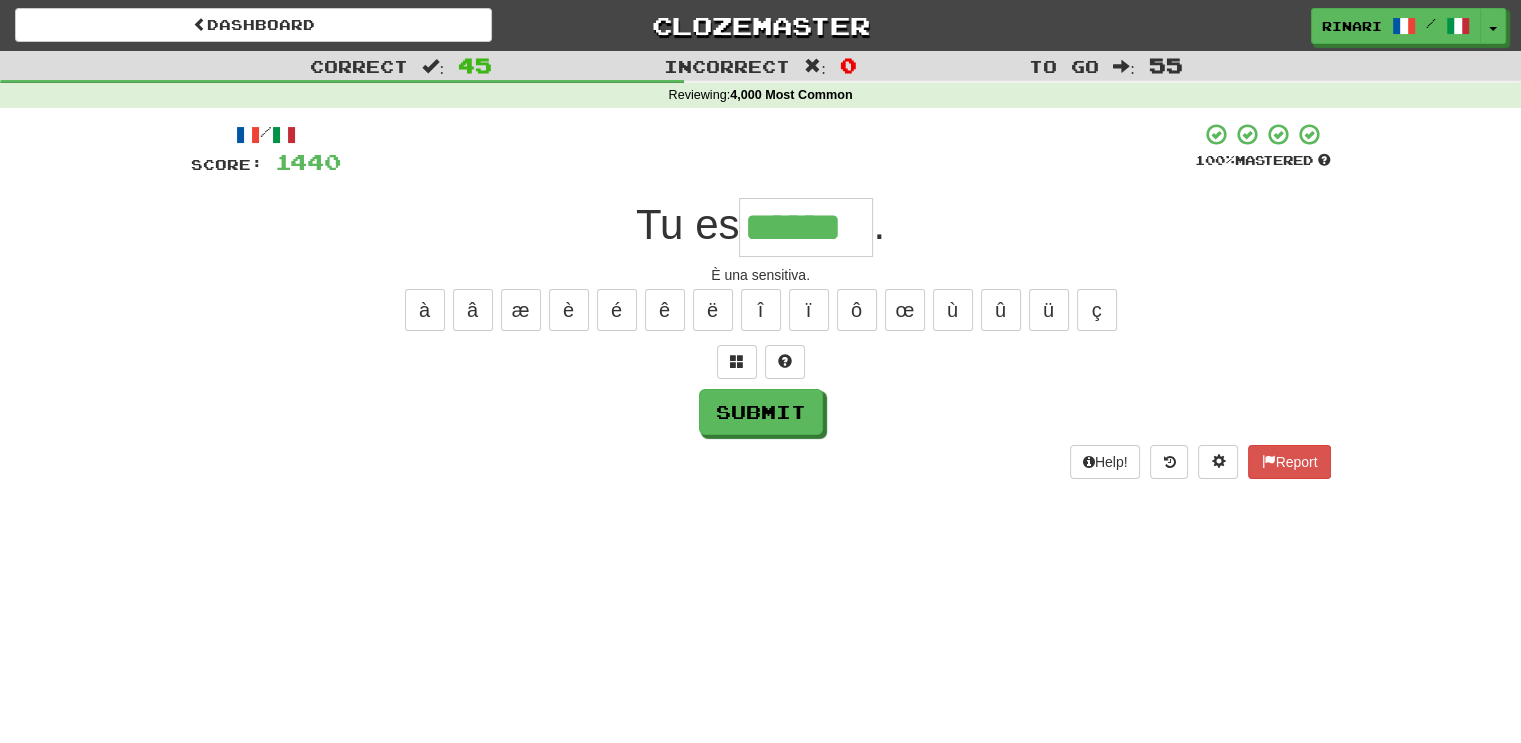 type on "******" 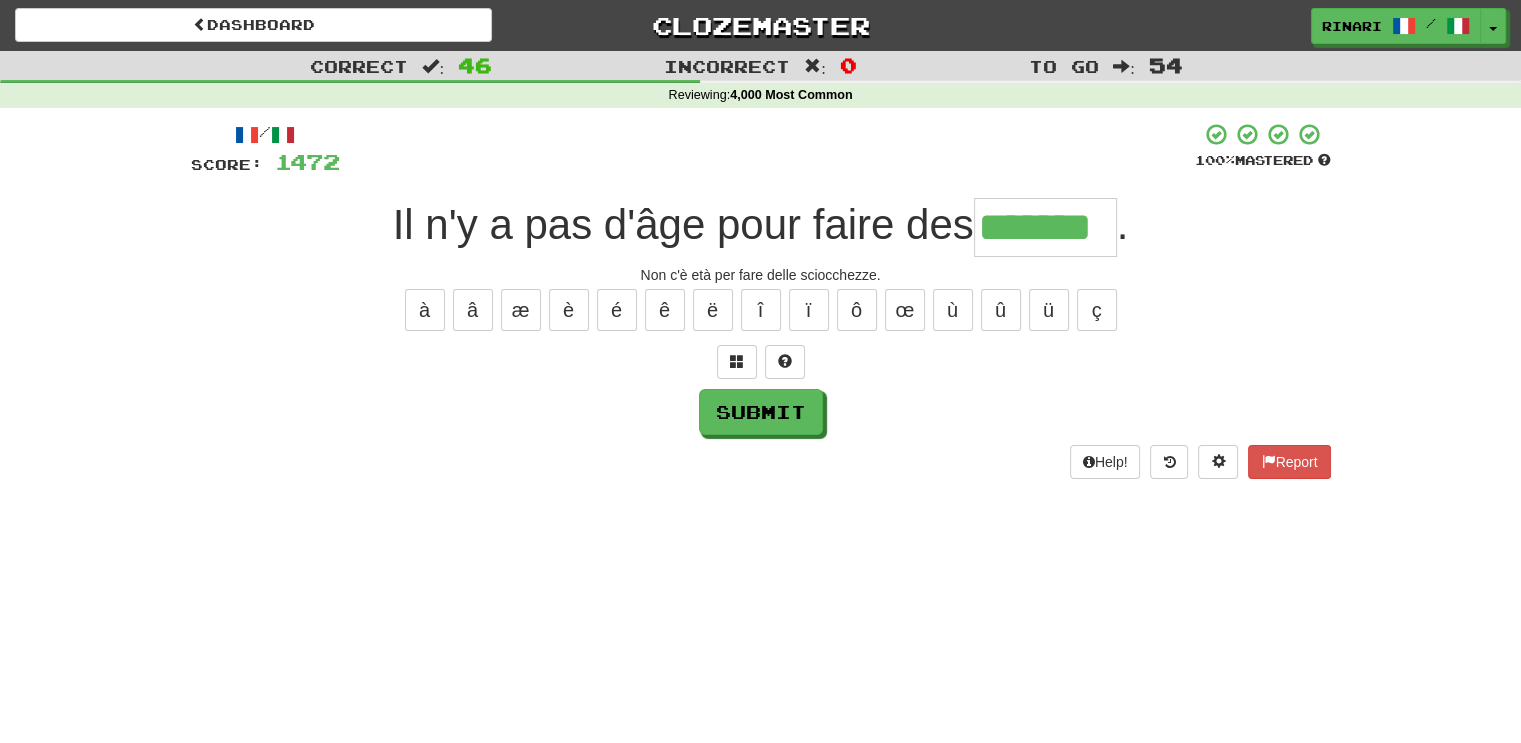 type on "*******" 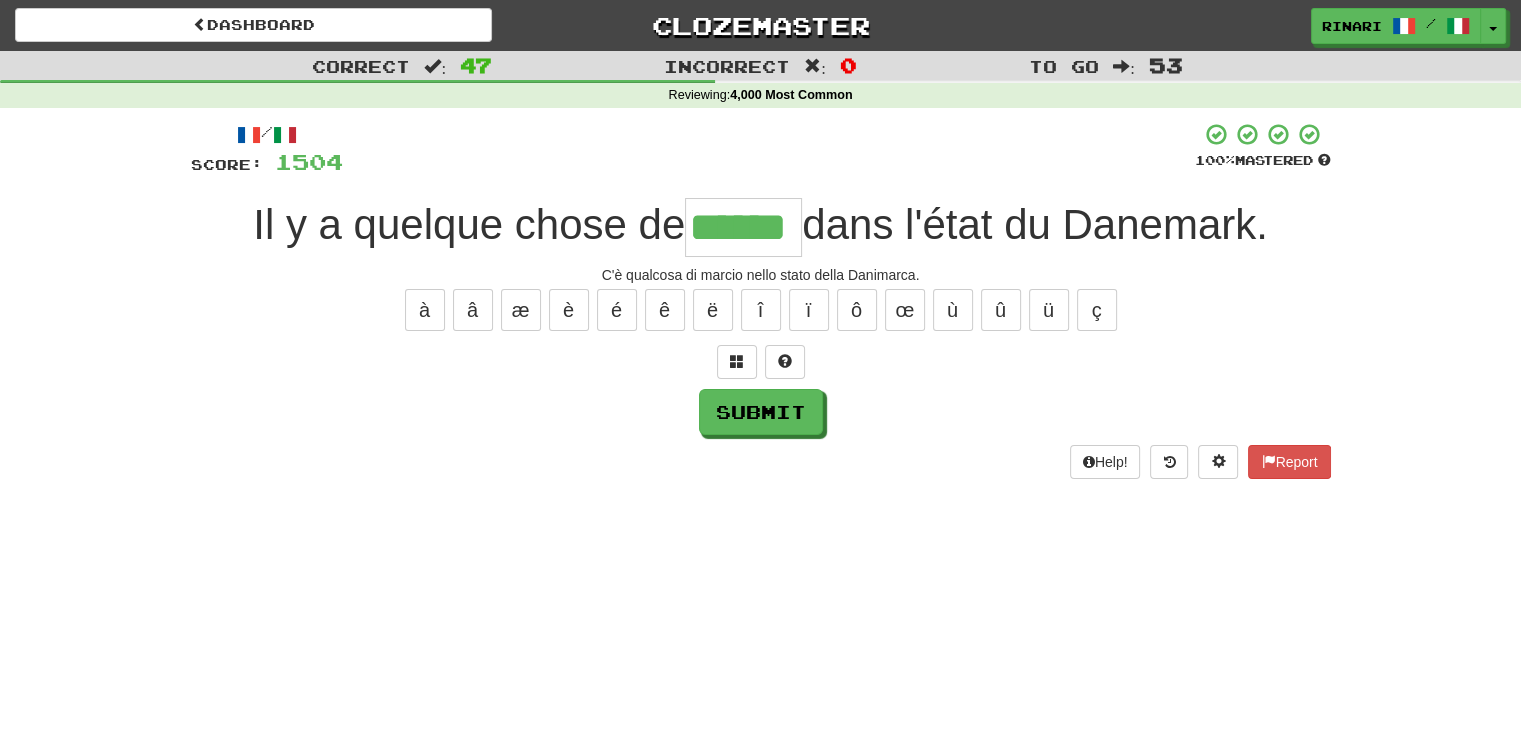 type on "******" 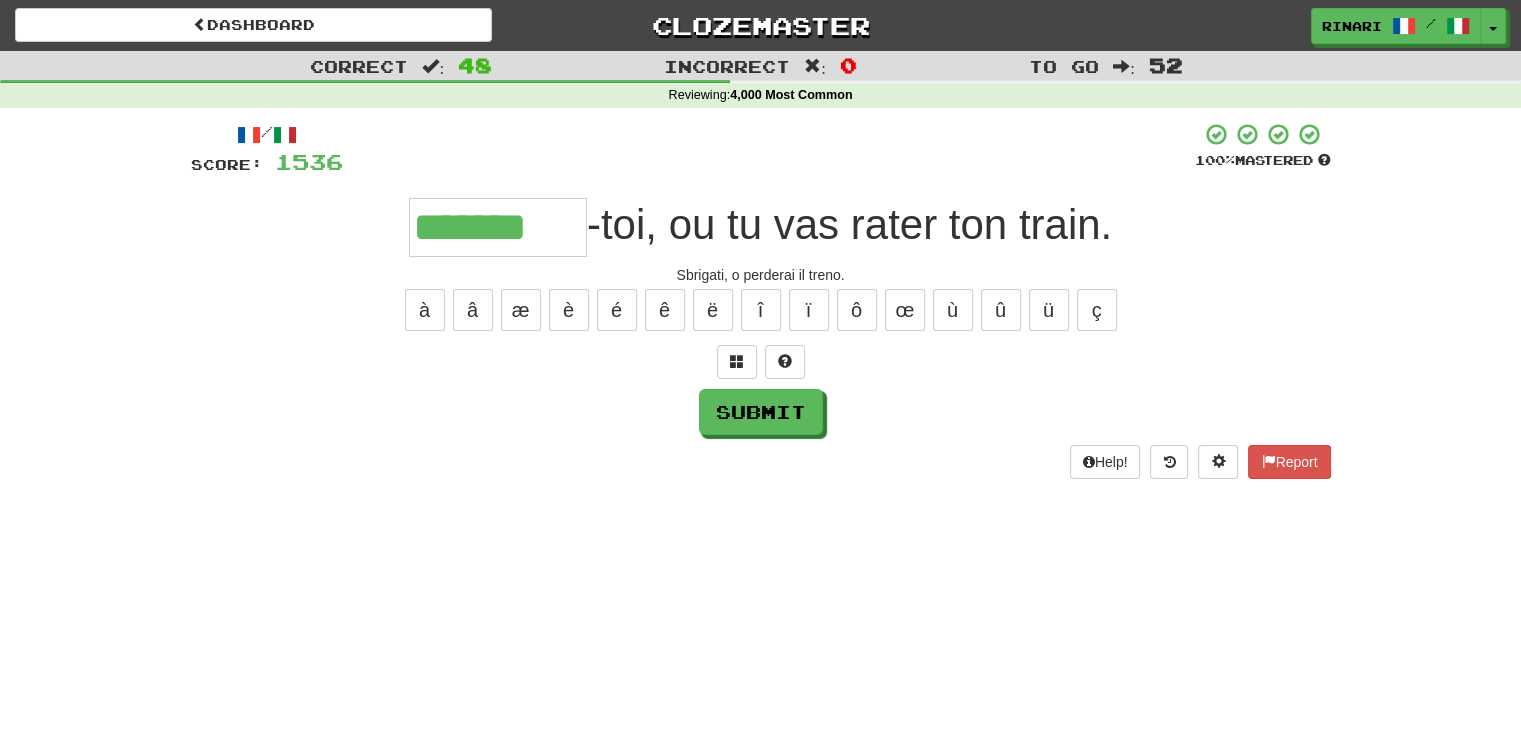 type on "*******" 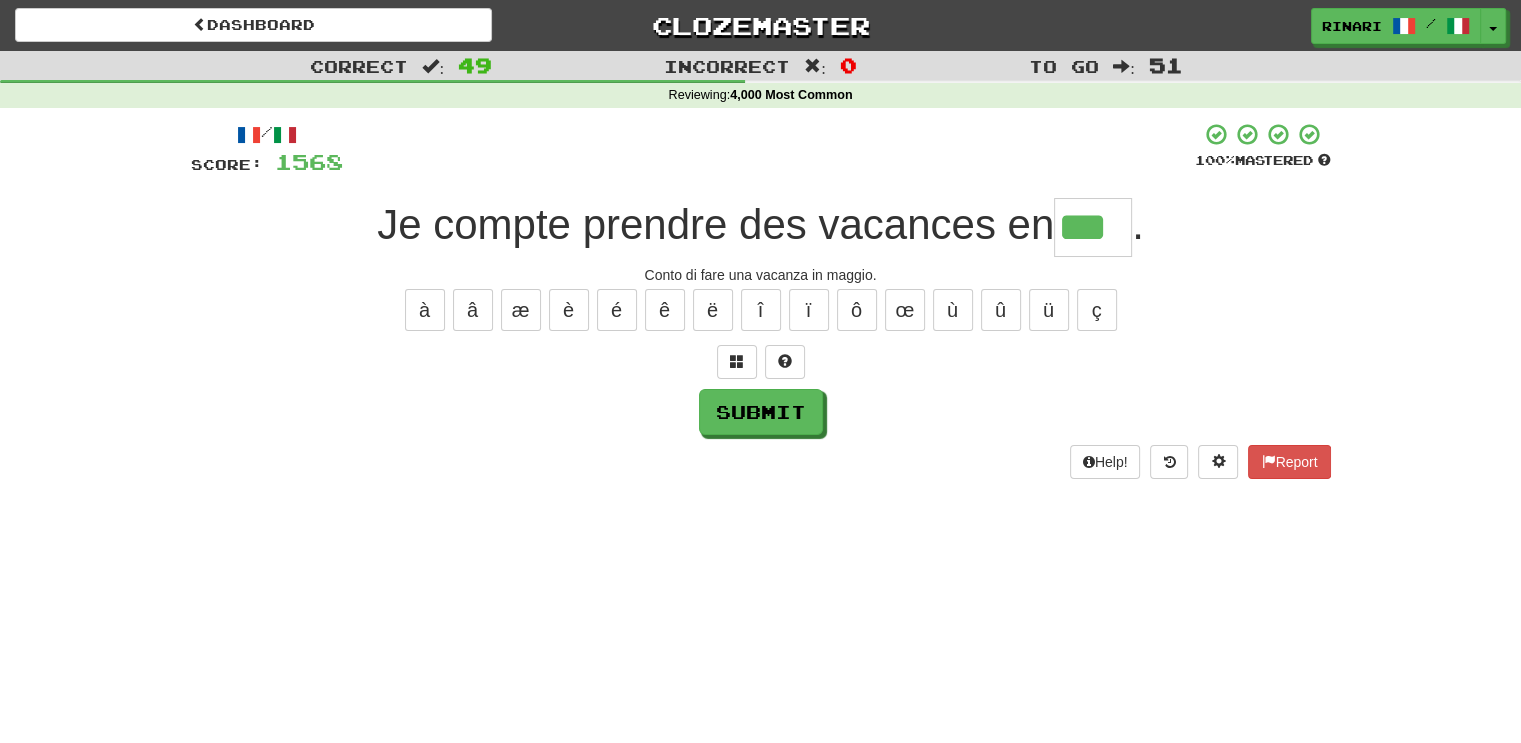 type on "***" 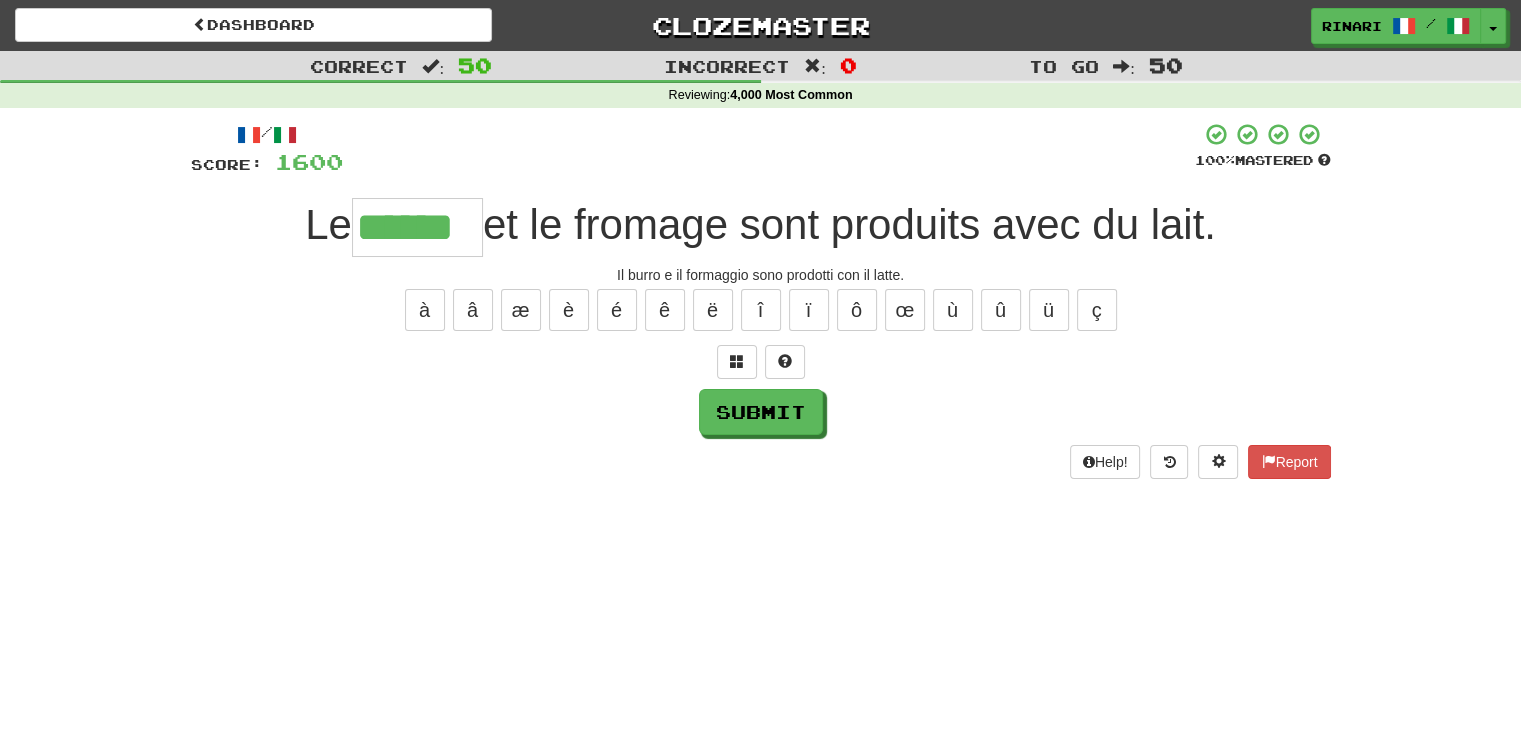 type on "******" 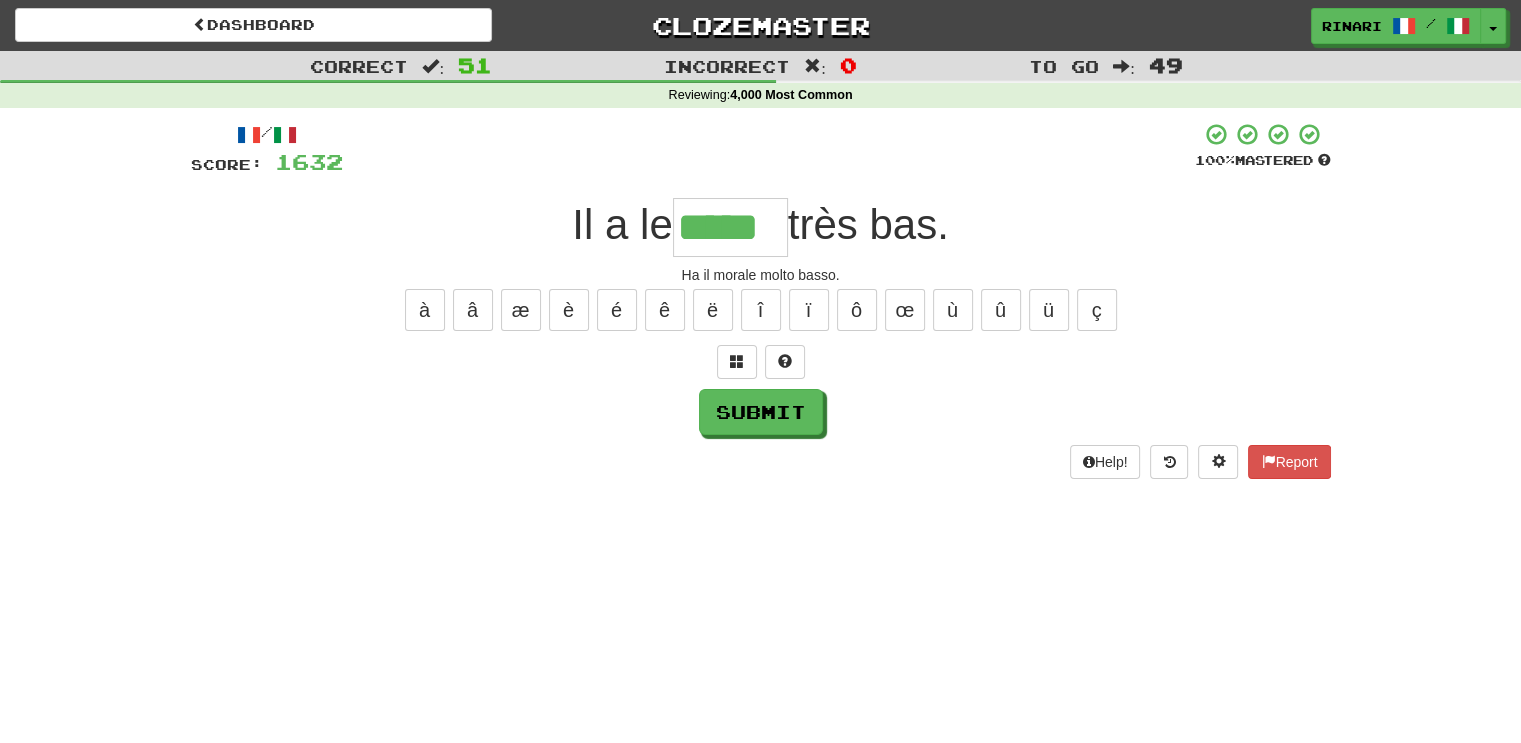 type on "*****" 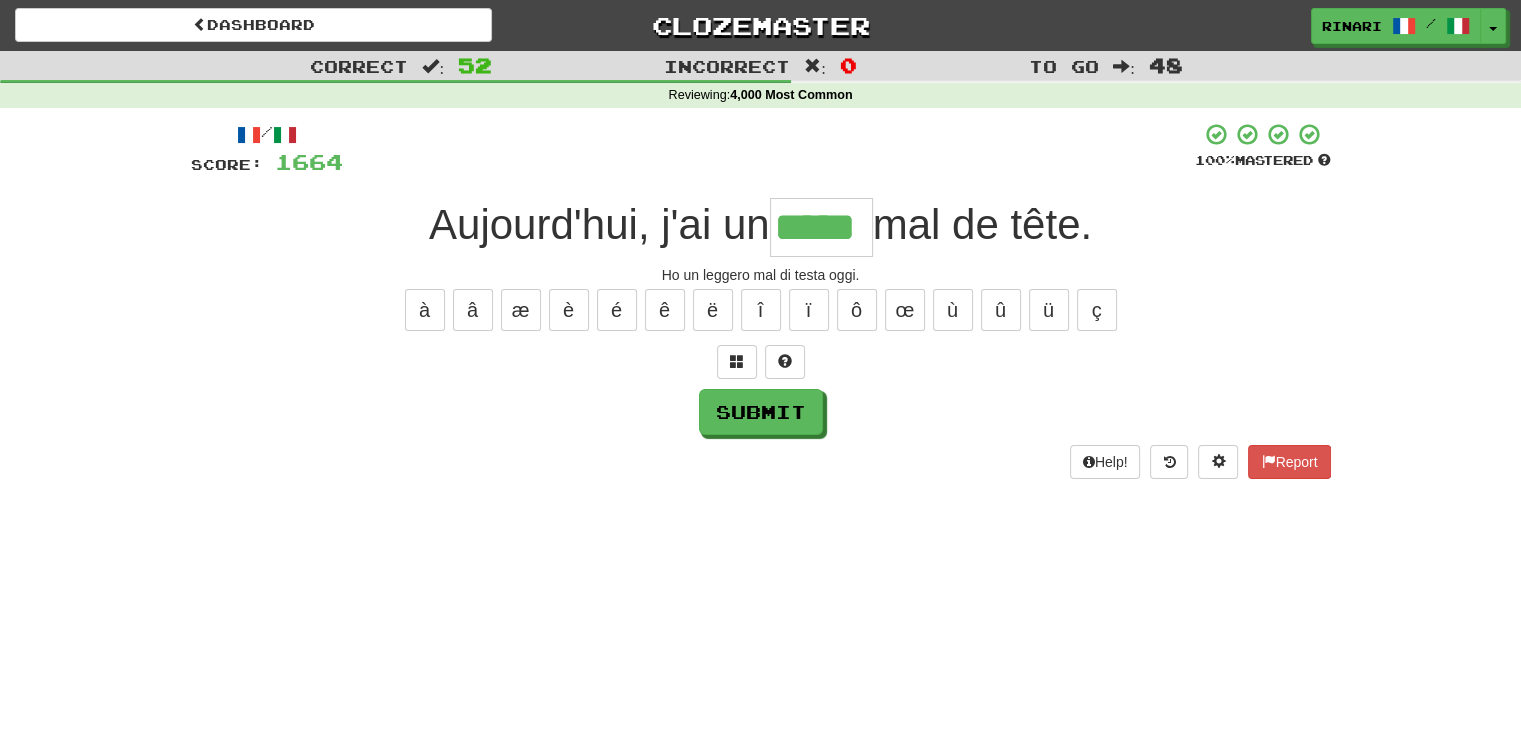 type on "*****" 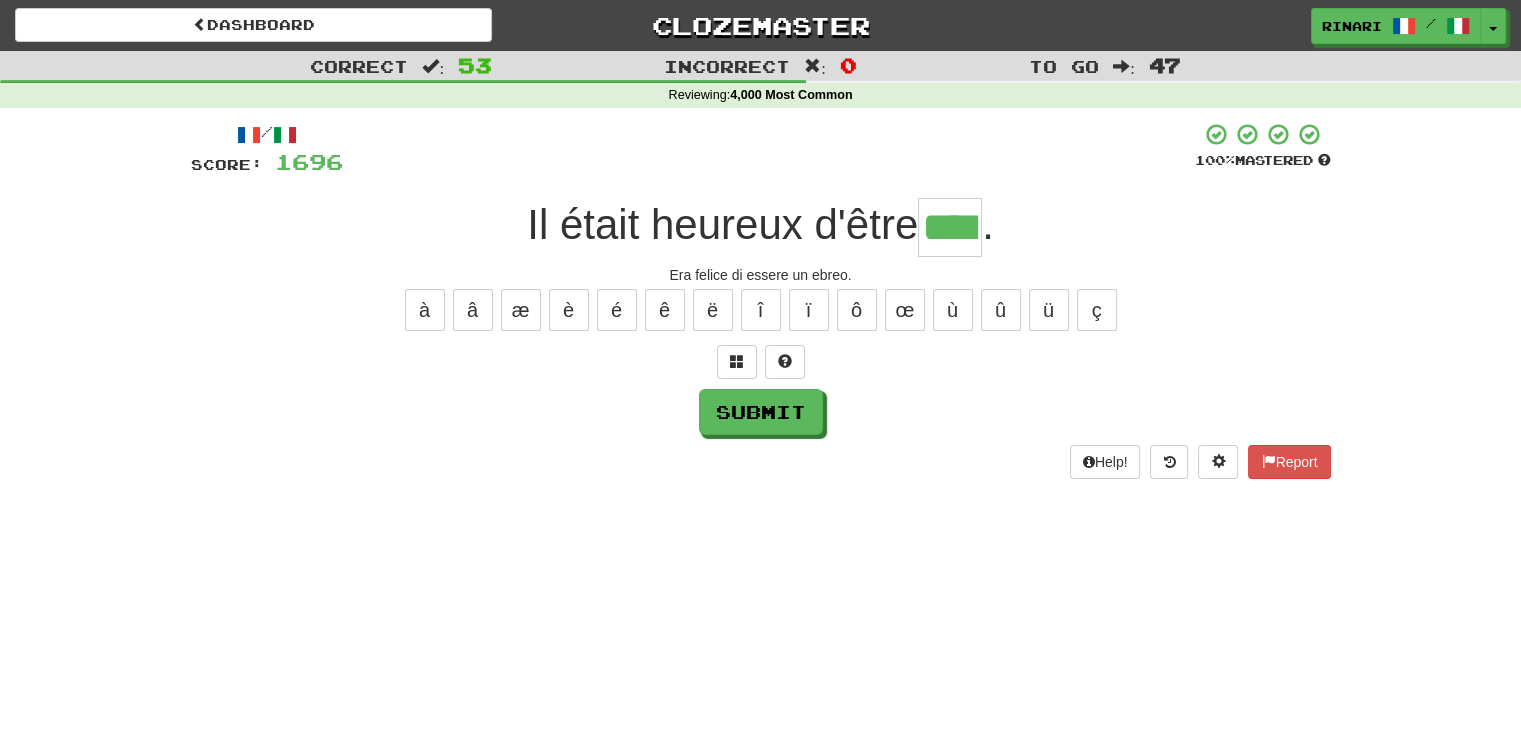 type on "****" 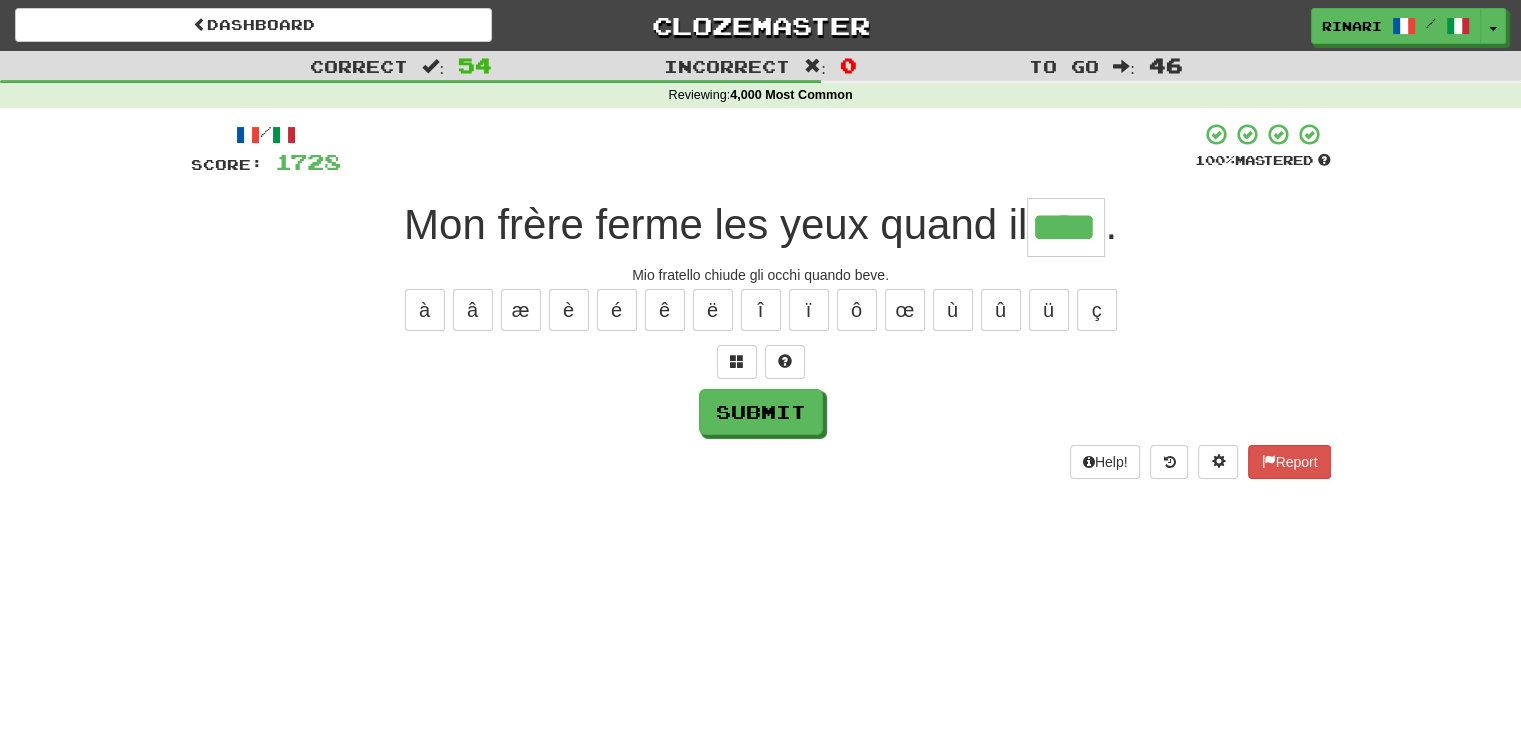 type on "****" 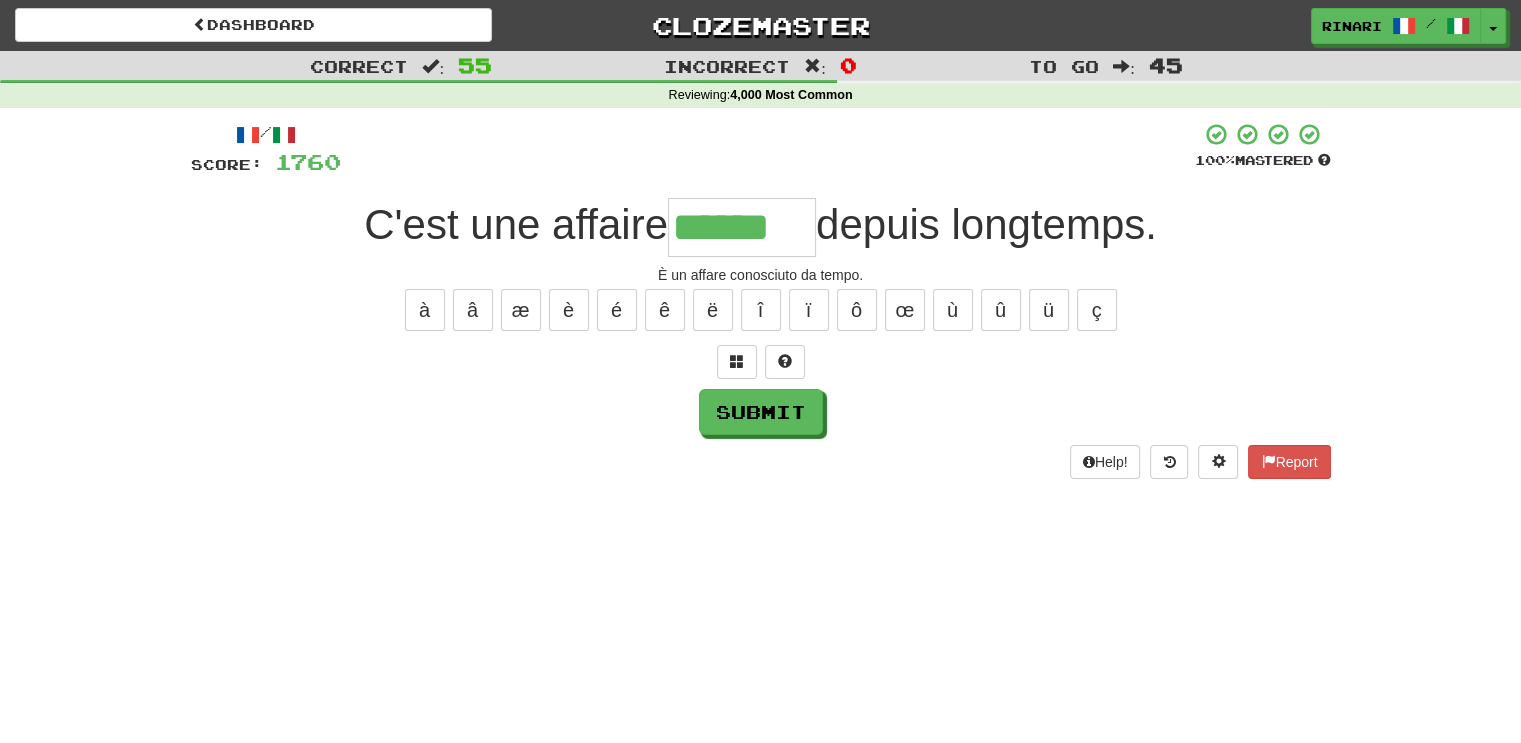 type on "******" 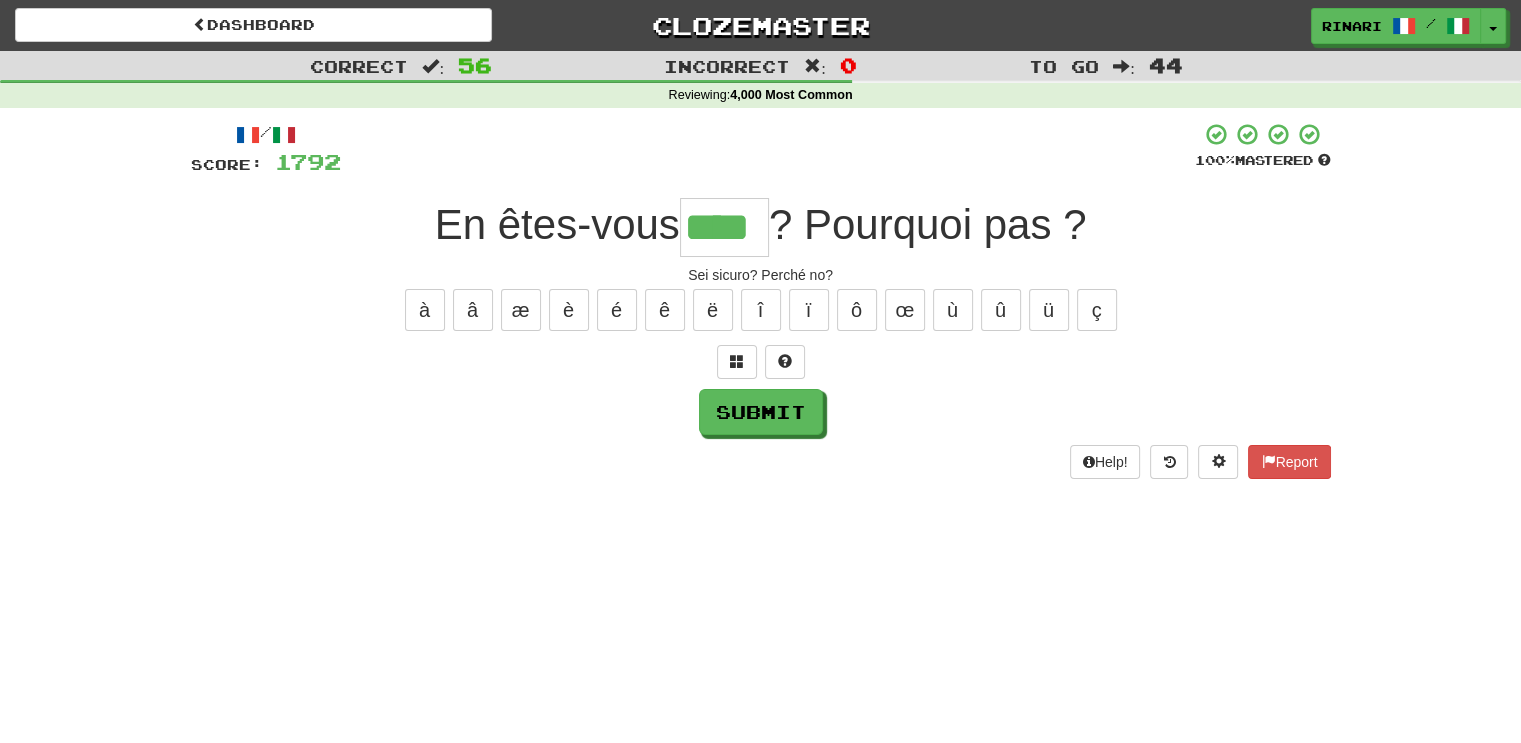 type on "****" 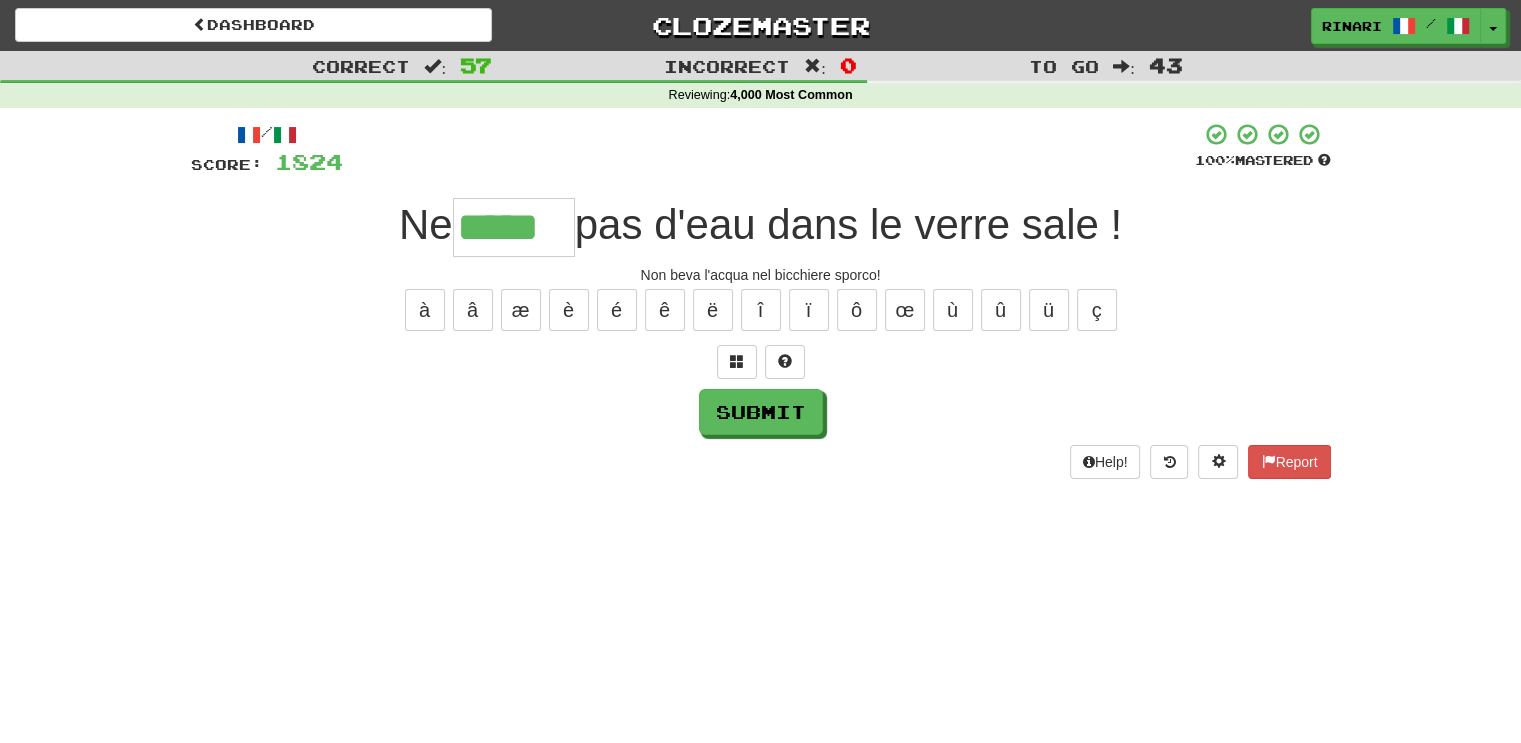 type on "*****" 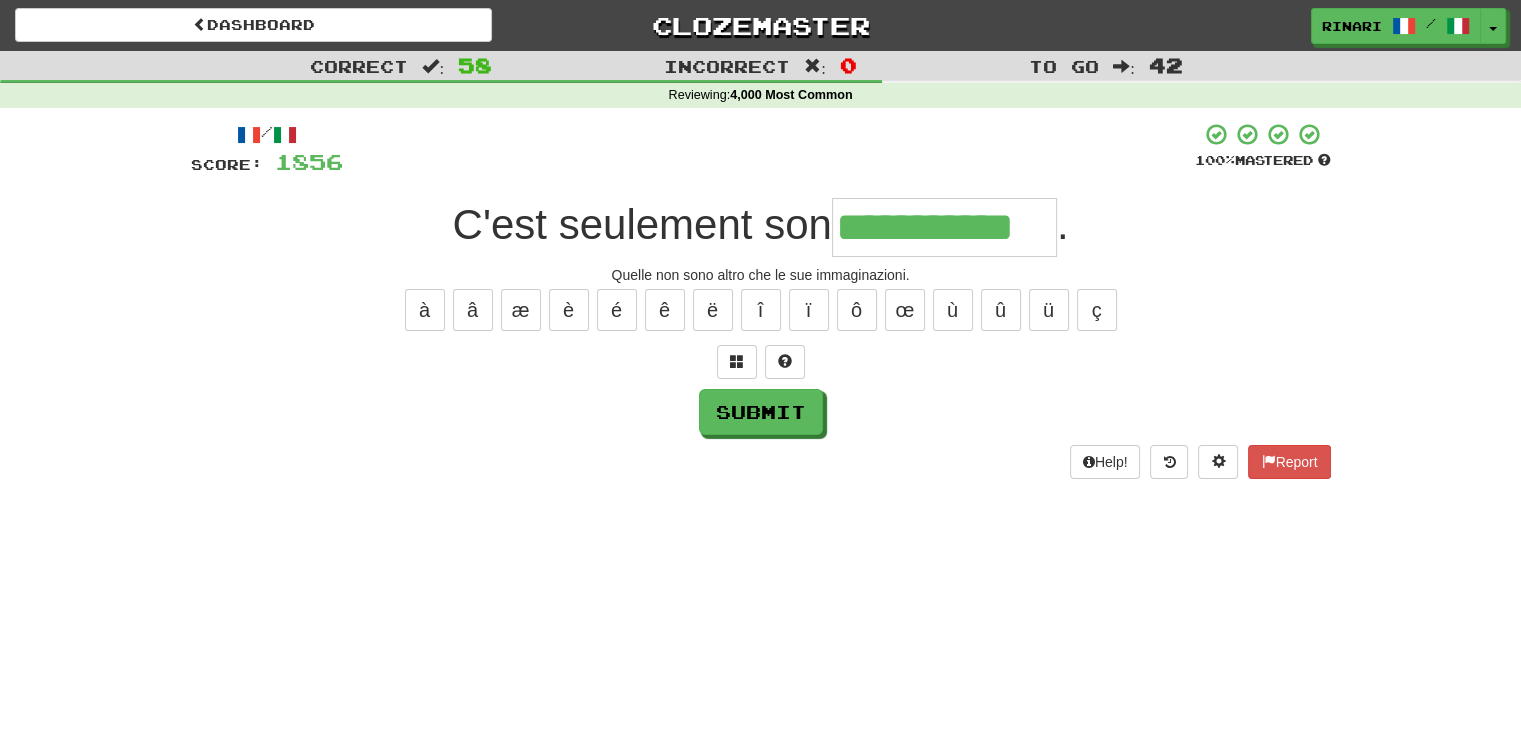 type on "**********" 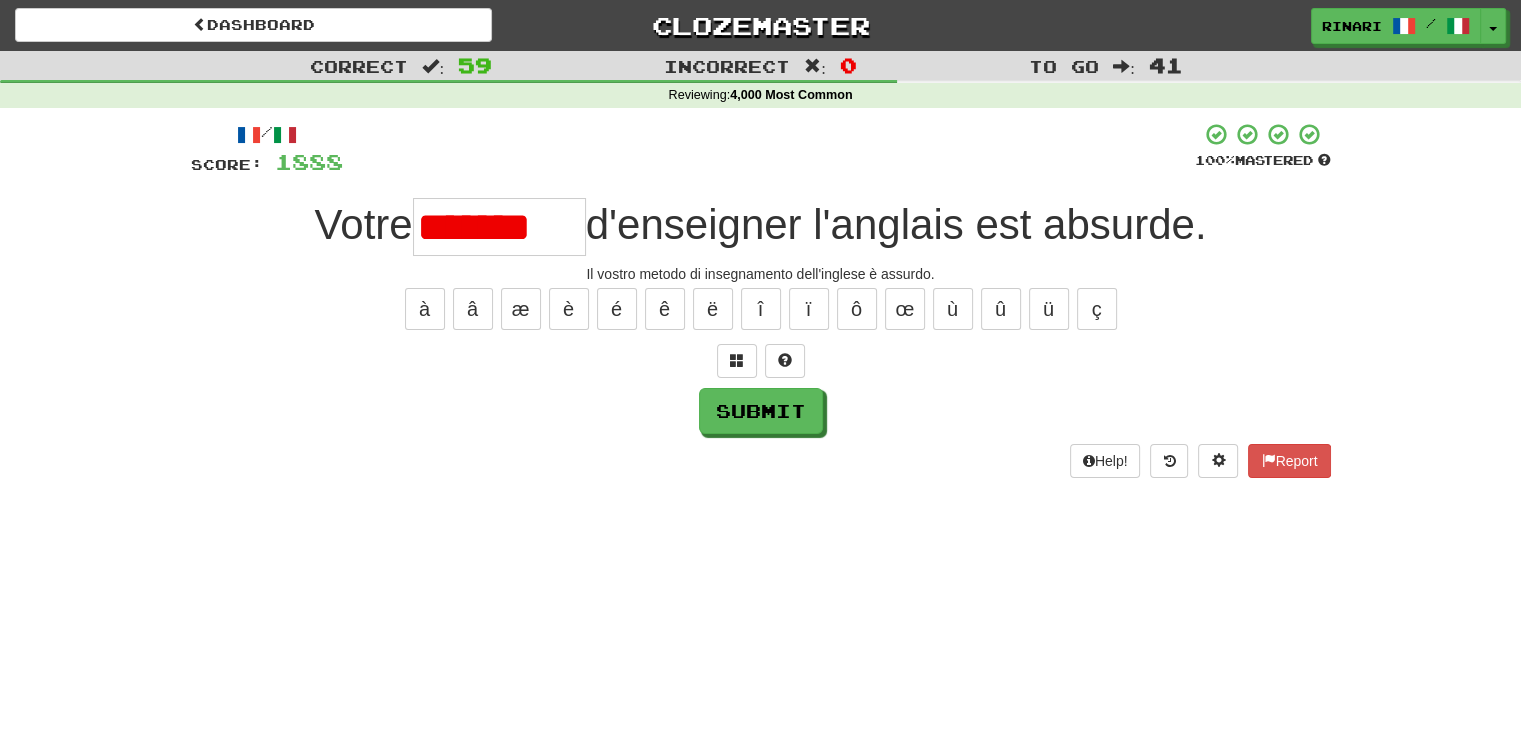 scroll, scrollTop: 0, scrollLeft: 0, axis: both 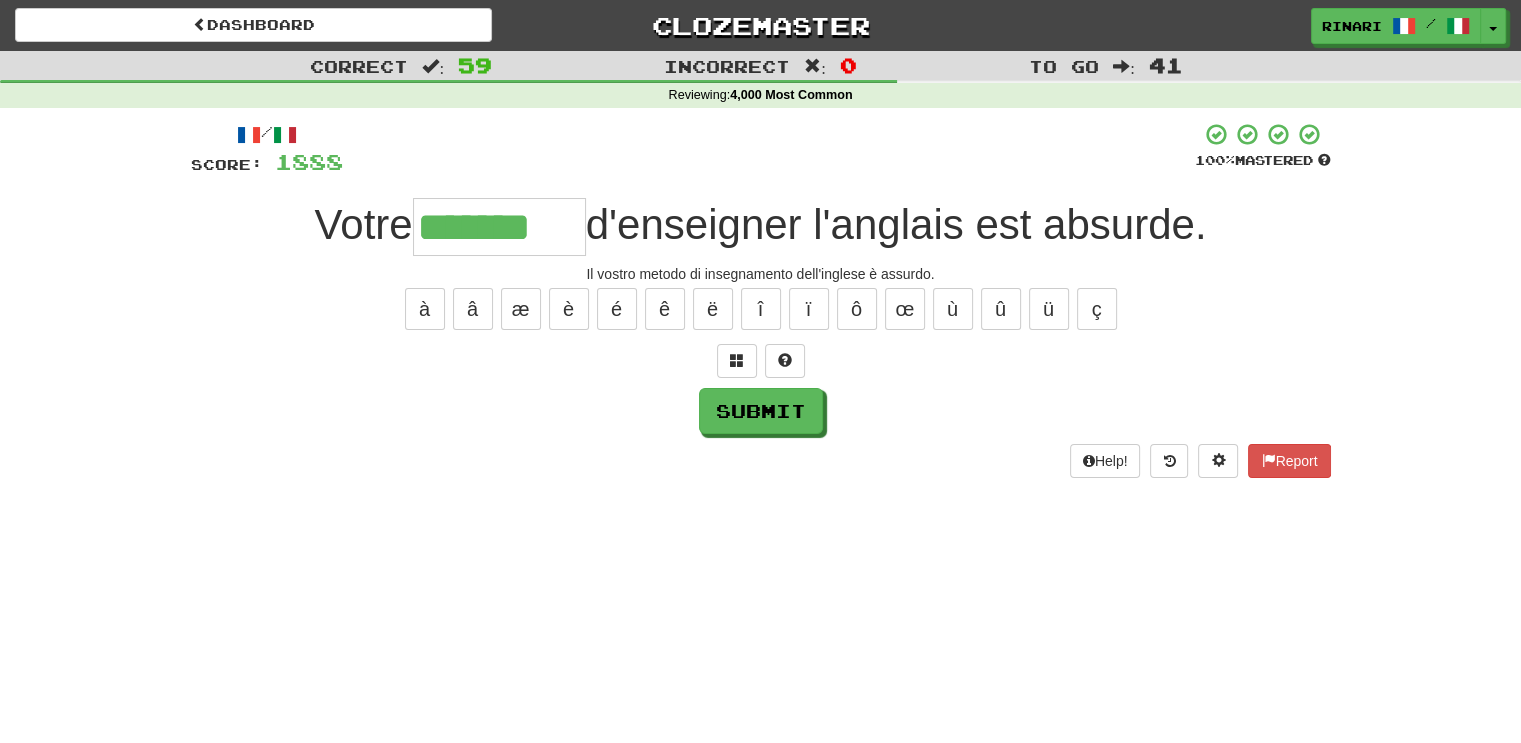 type on "*******" 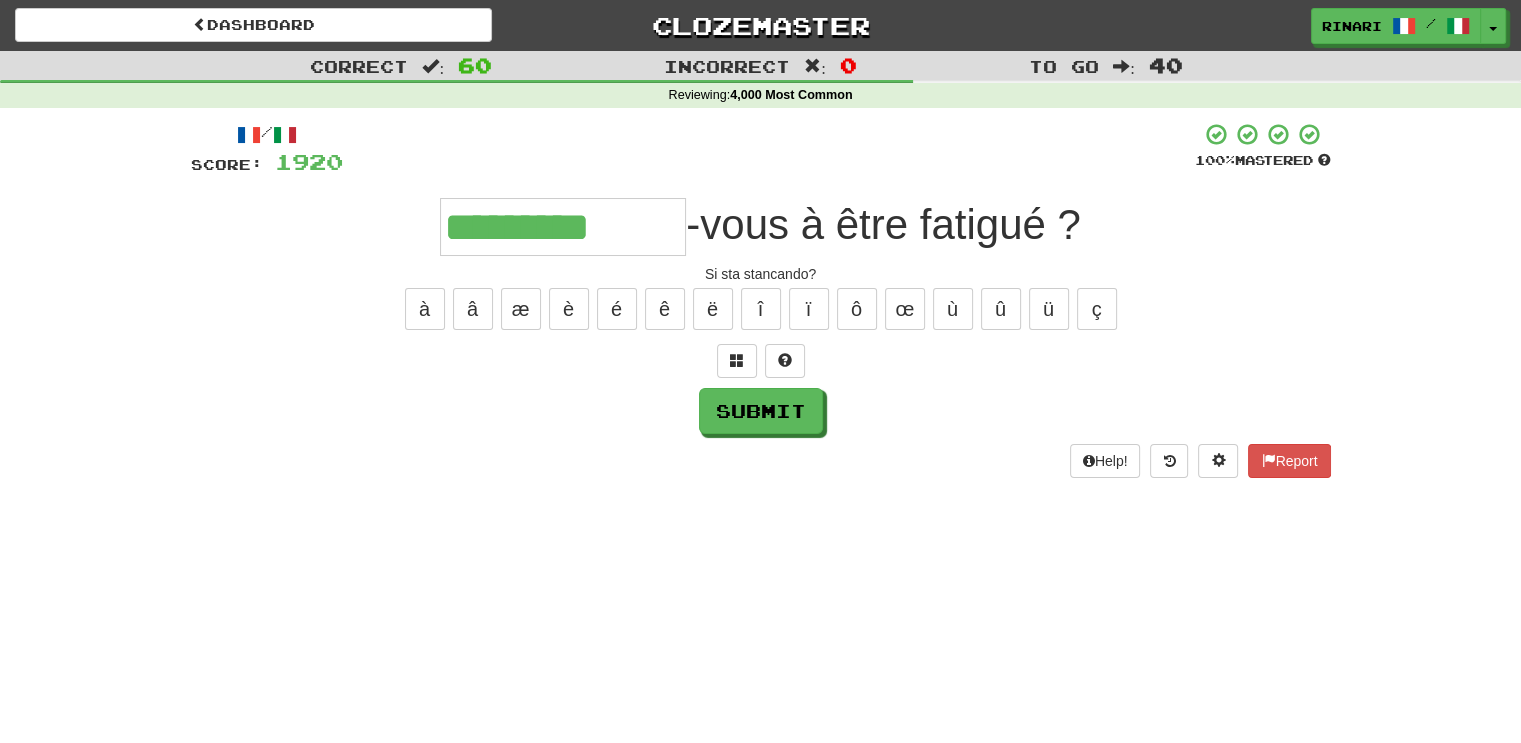 type on "*********" 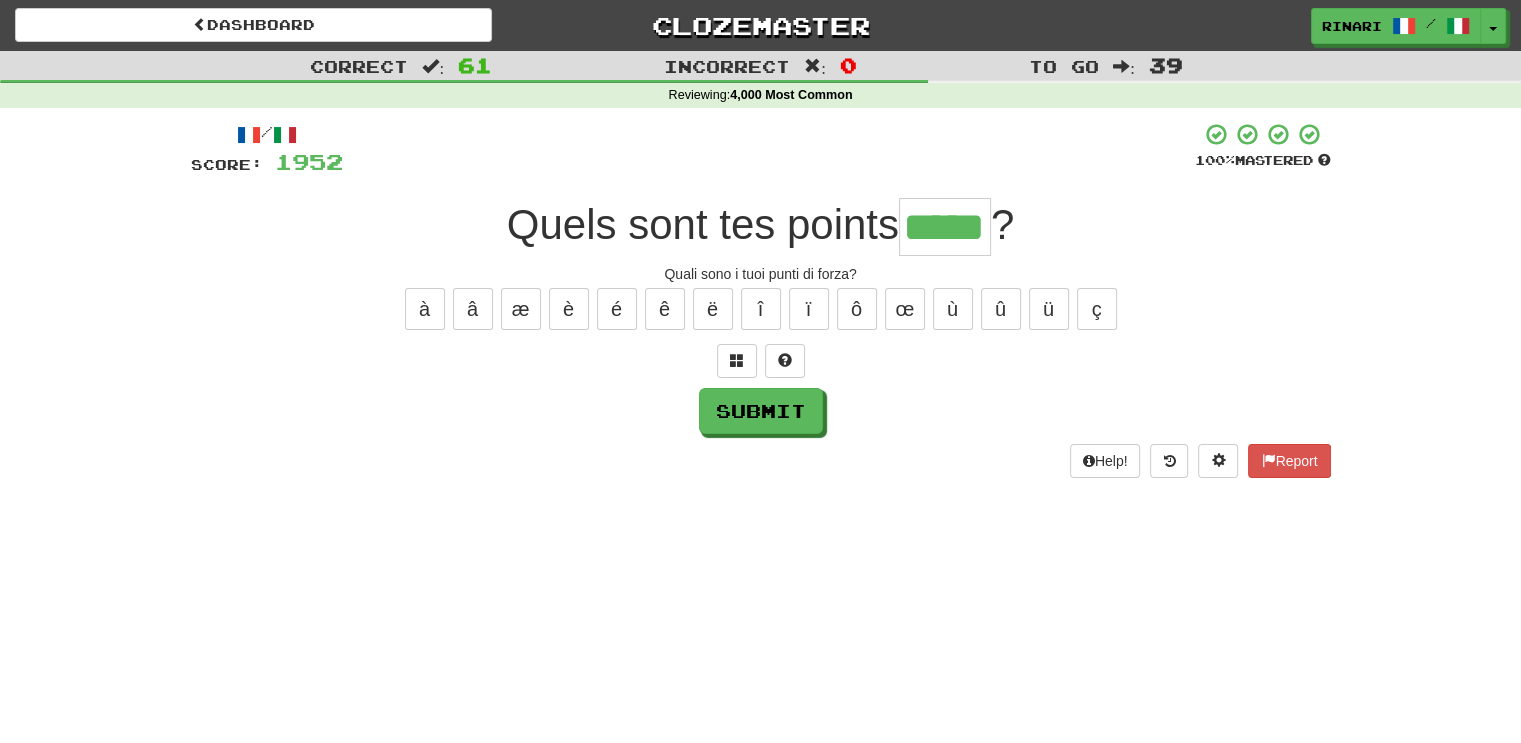 type on "*****" 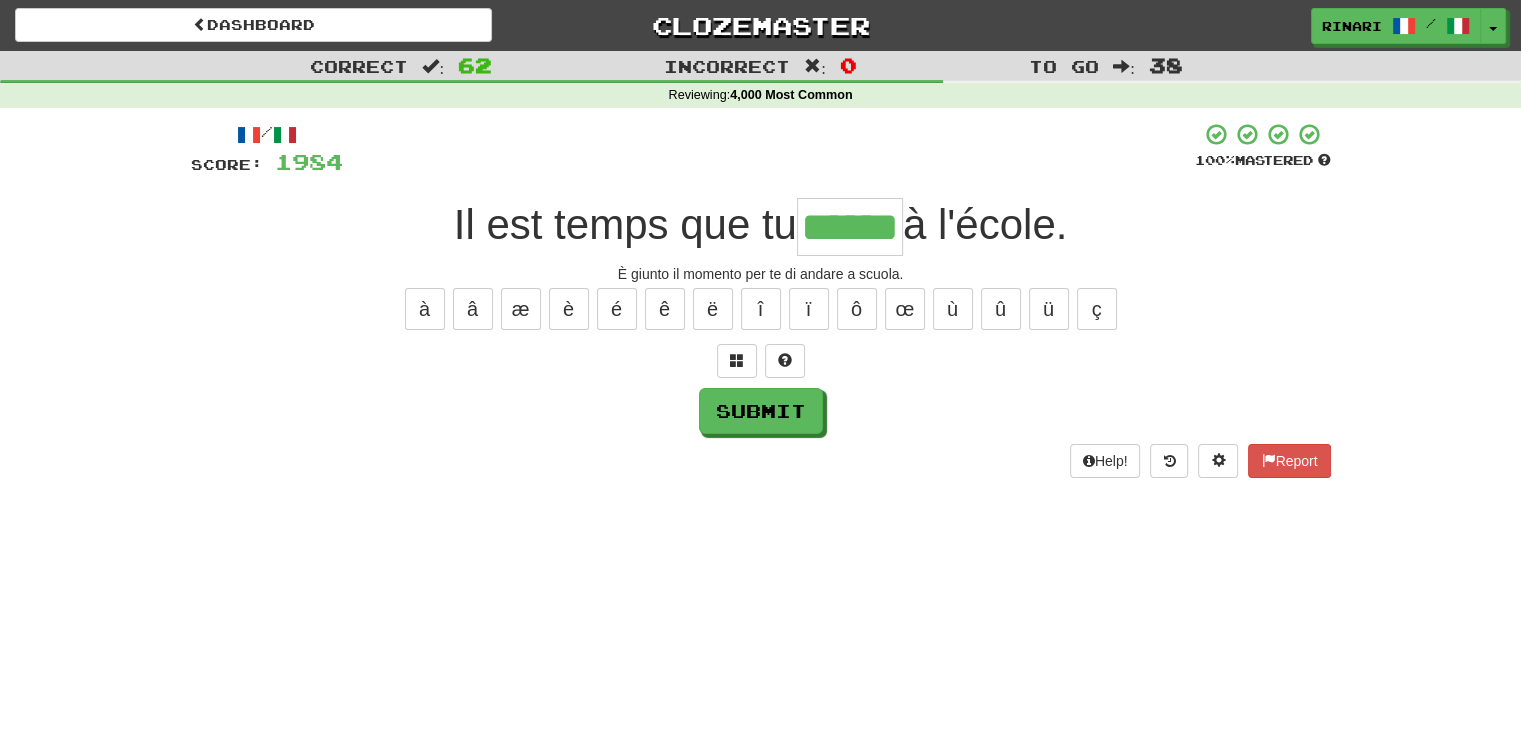 type on "******" 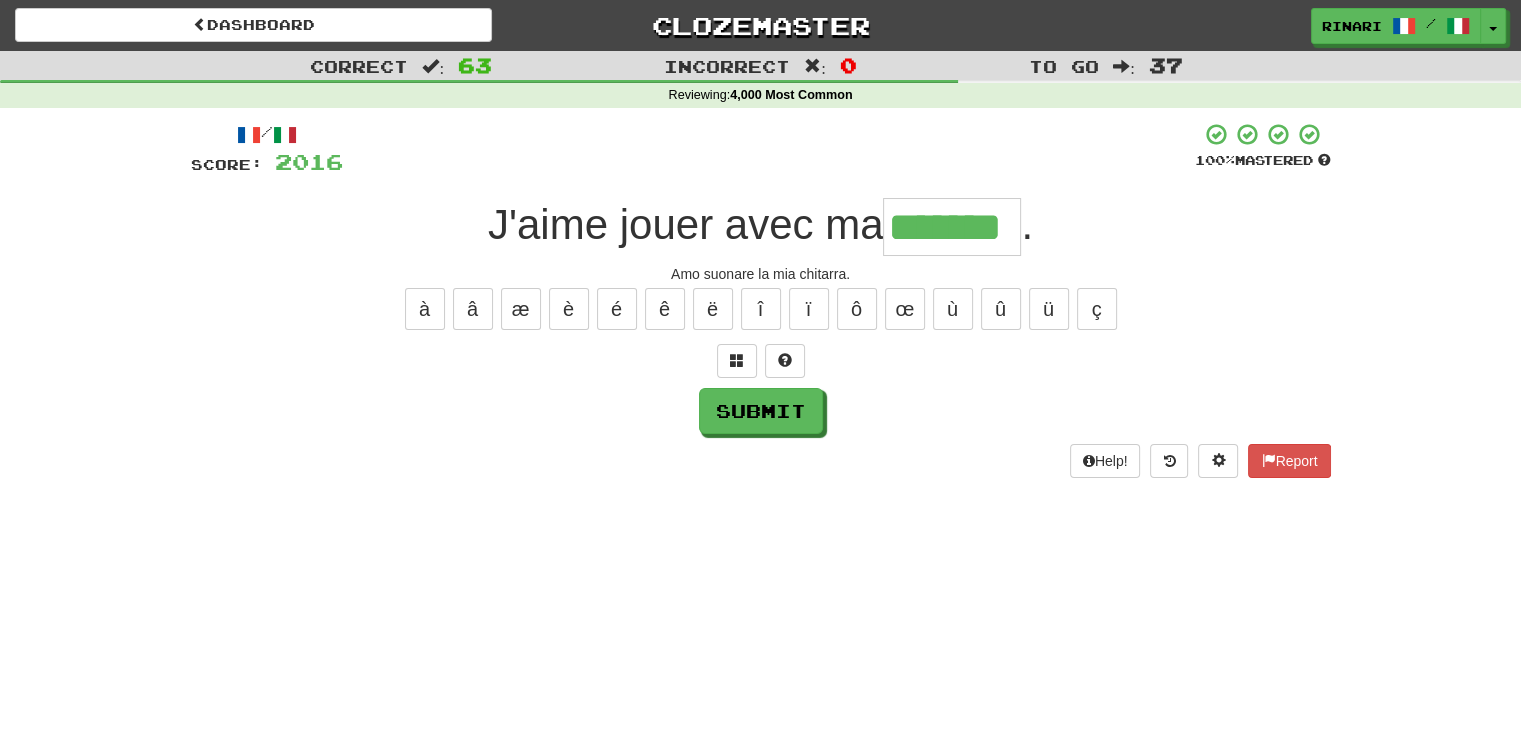 type on "*******" 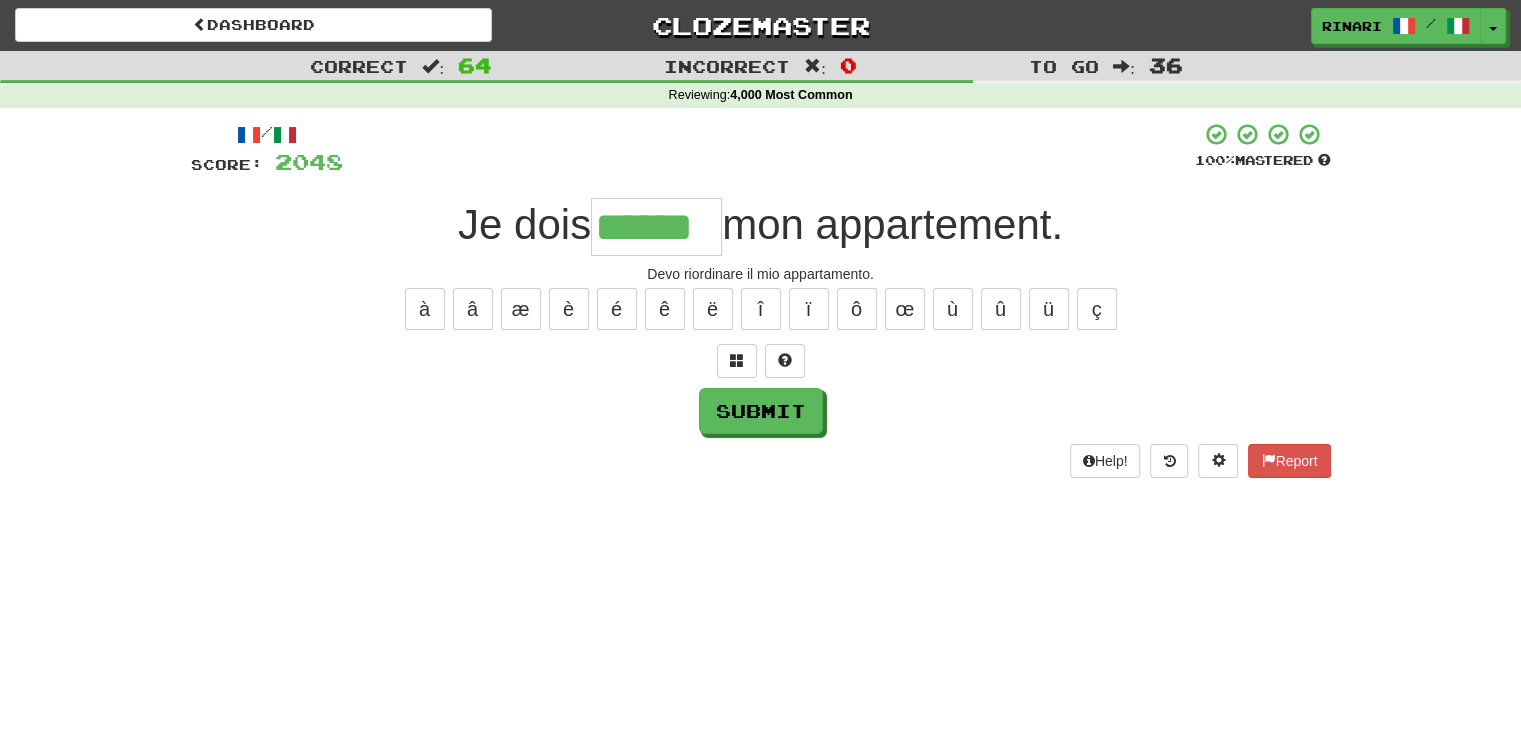 type on "******" 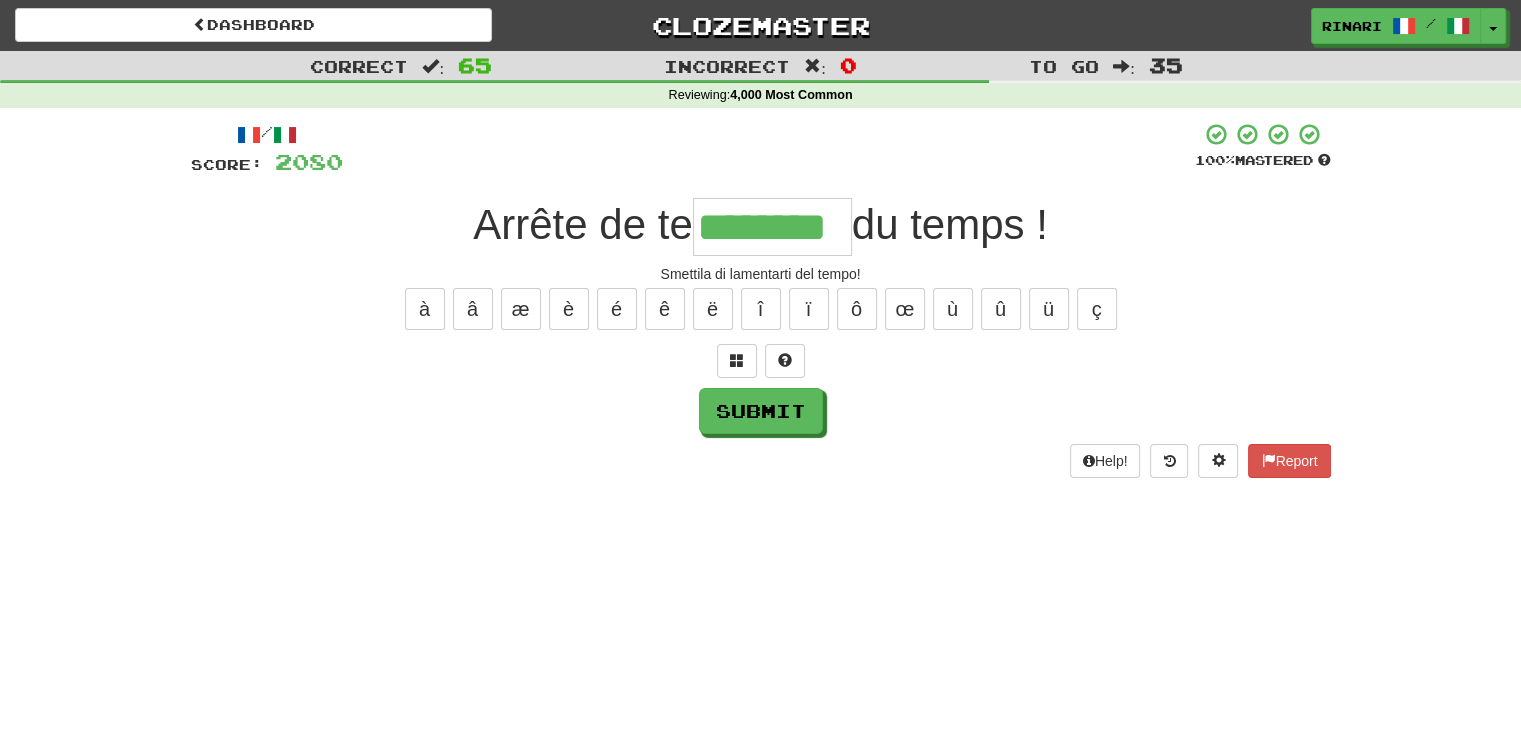 type on "********" 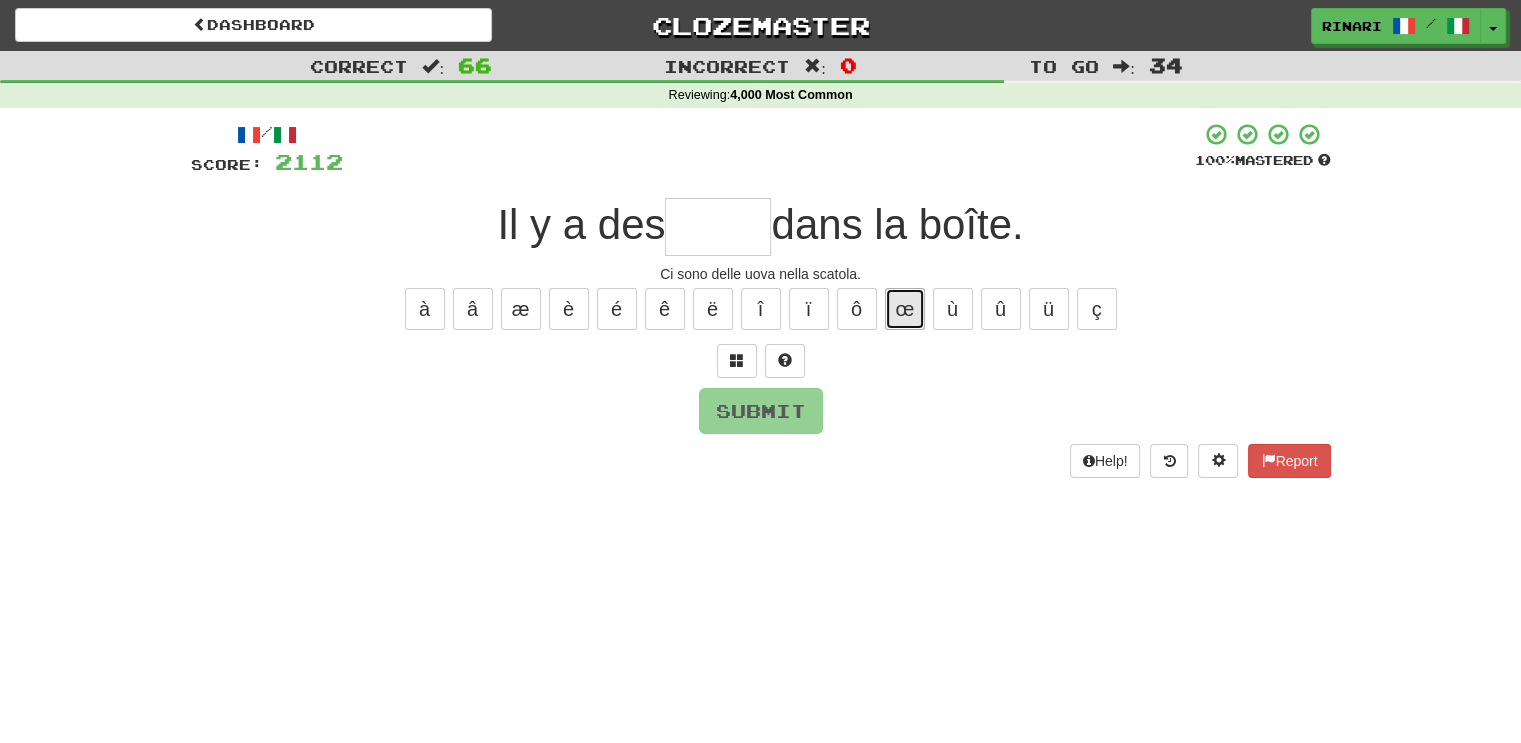 click on "œ" at bounding box center [905, 309] 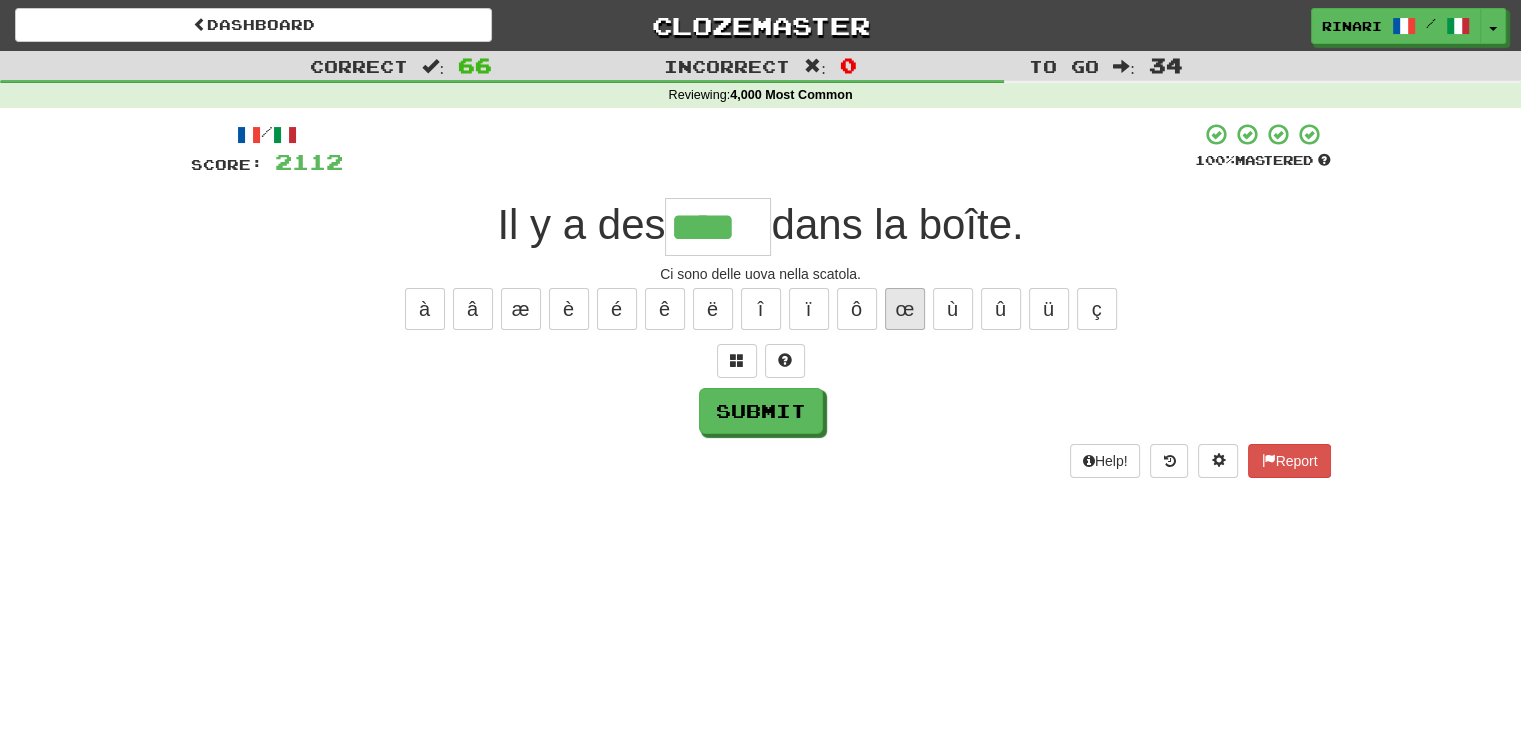 type on "****" 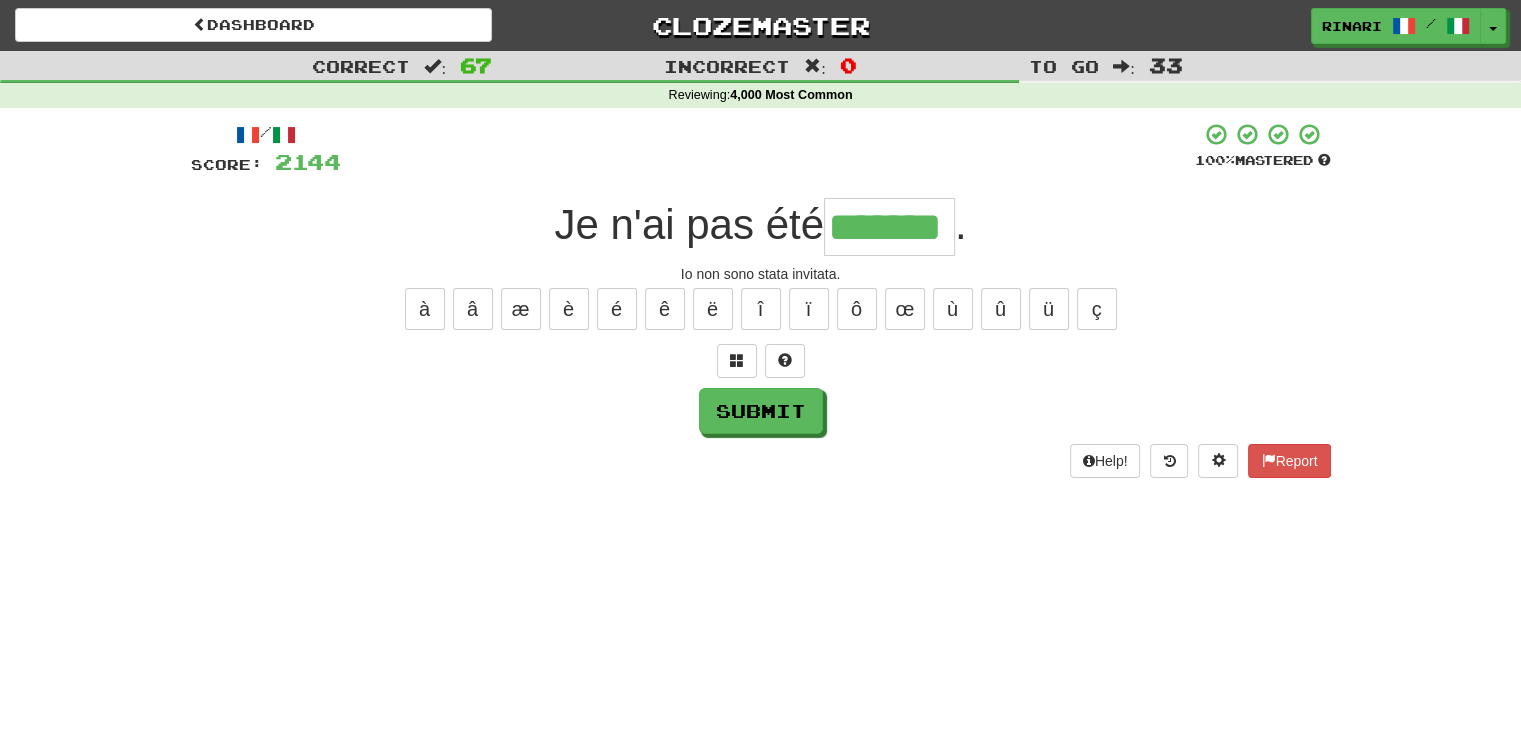 type on "*******" 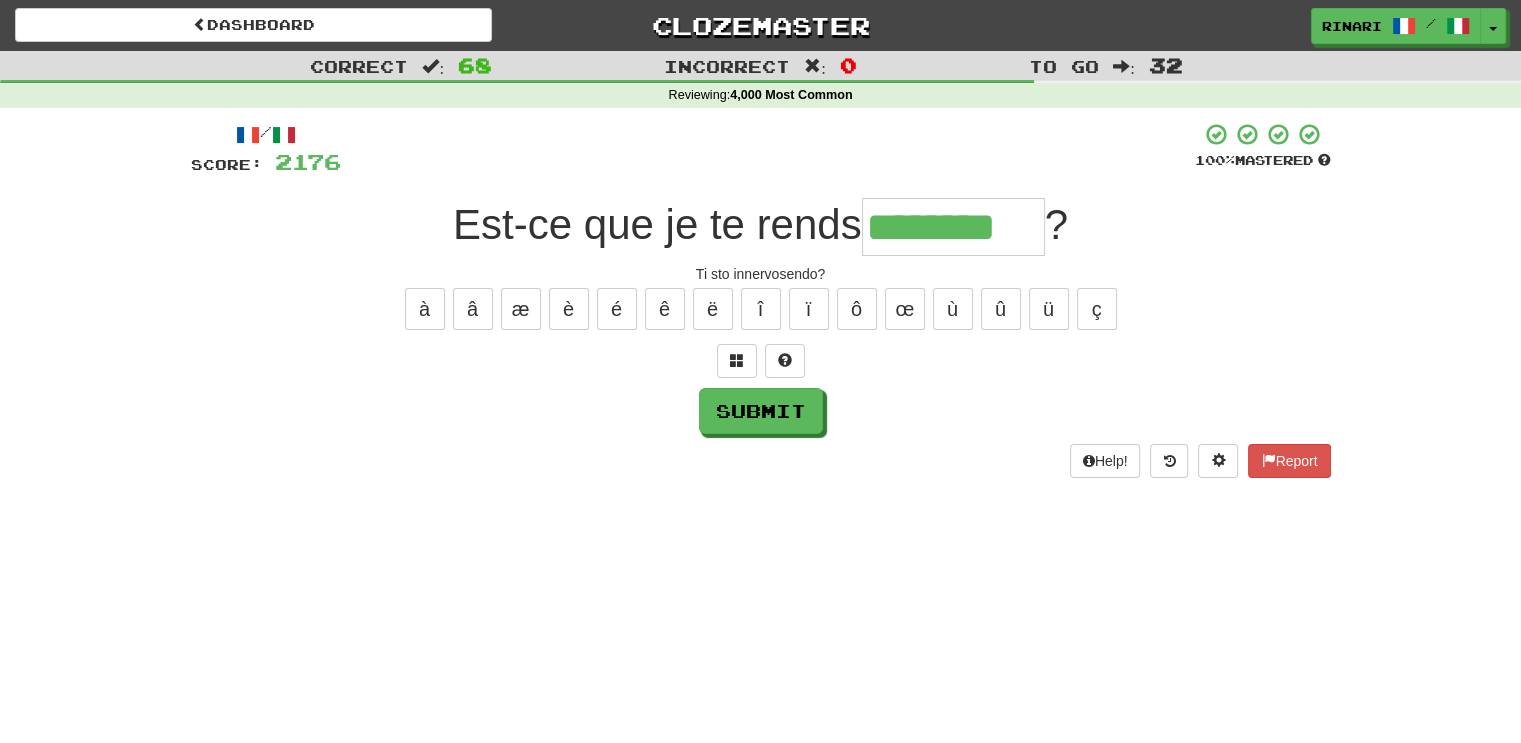 type on "********" 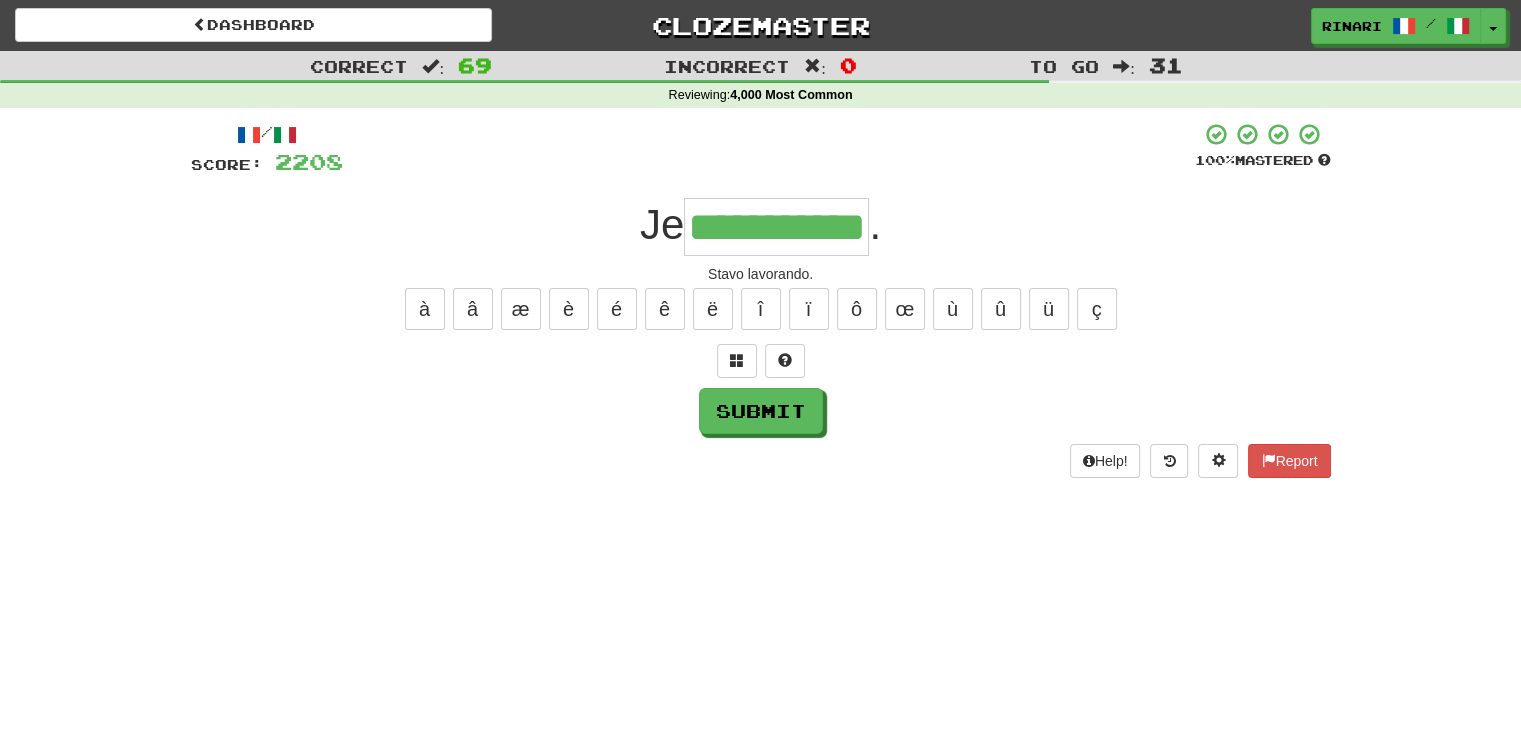 type on "**********" 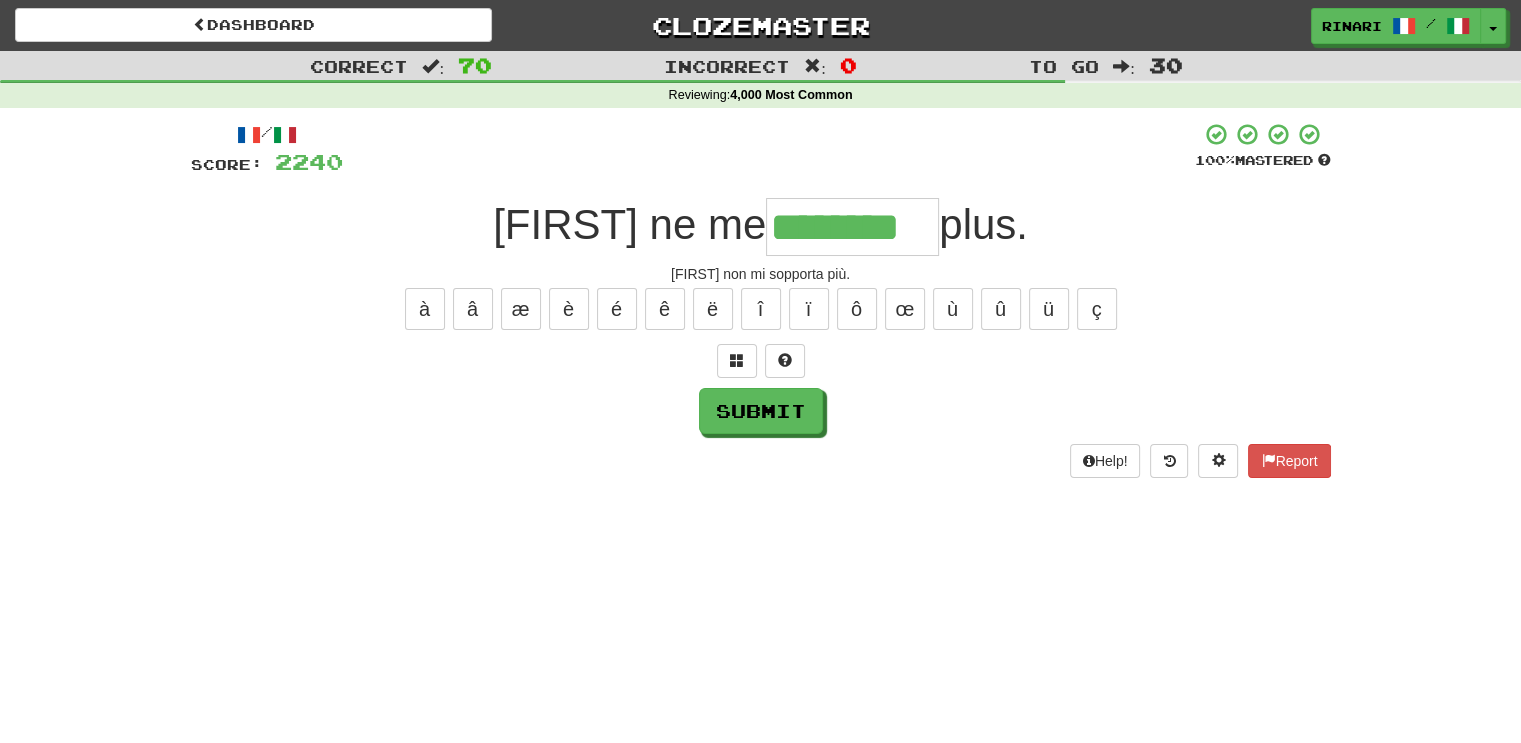 type on "********" 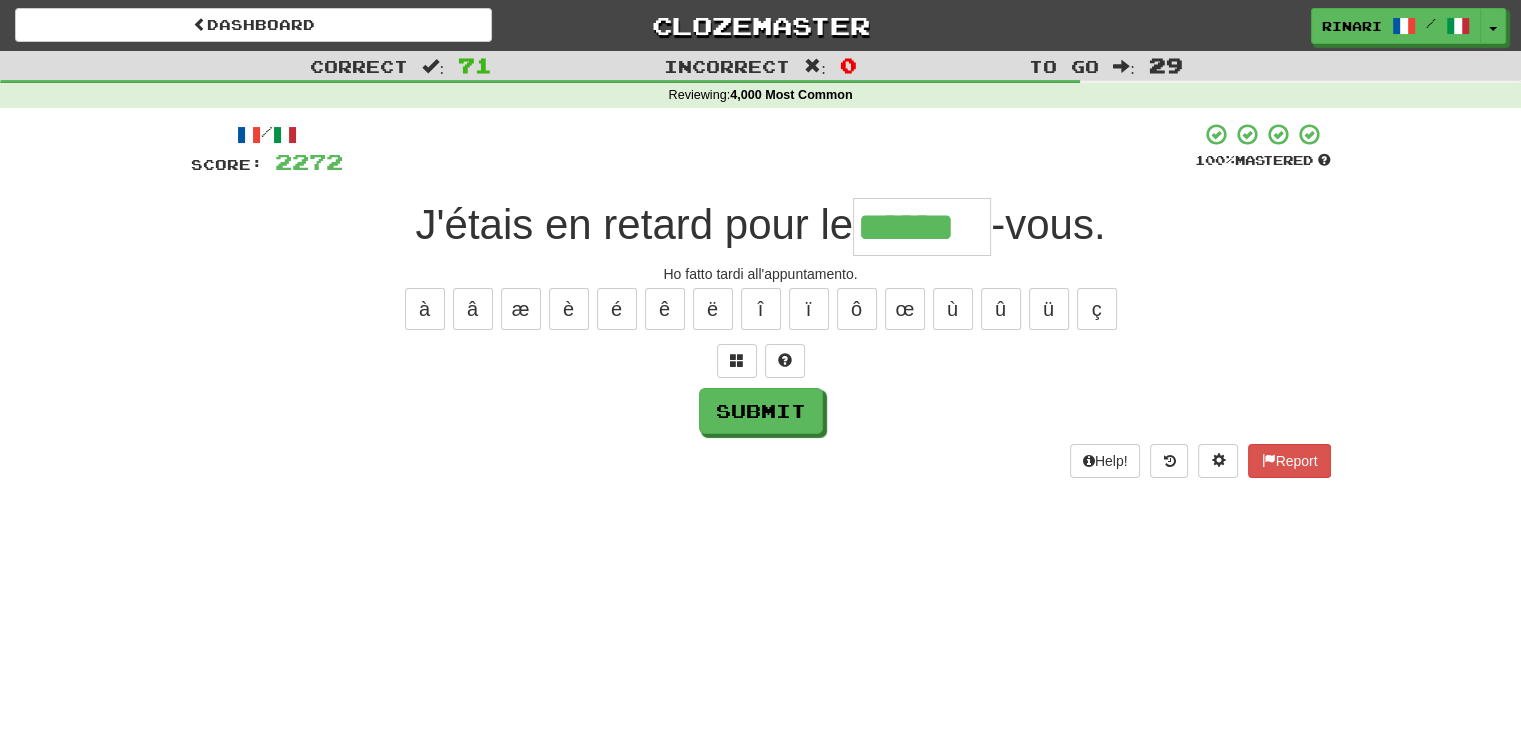 type on "******" 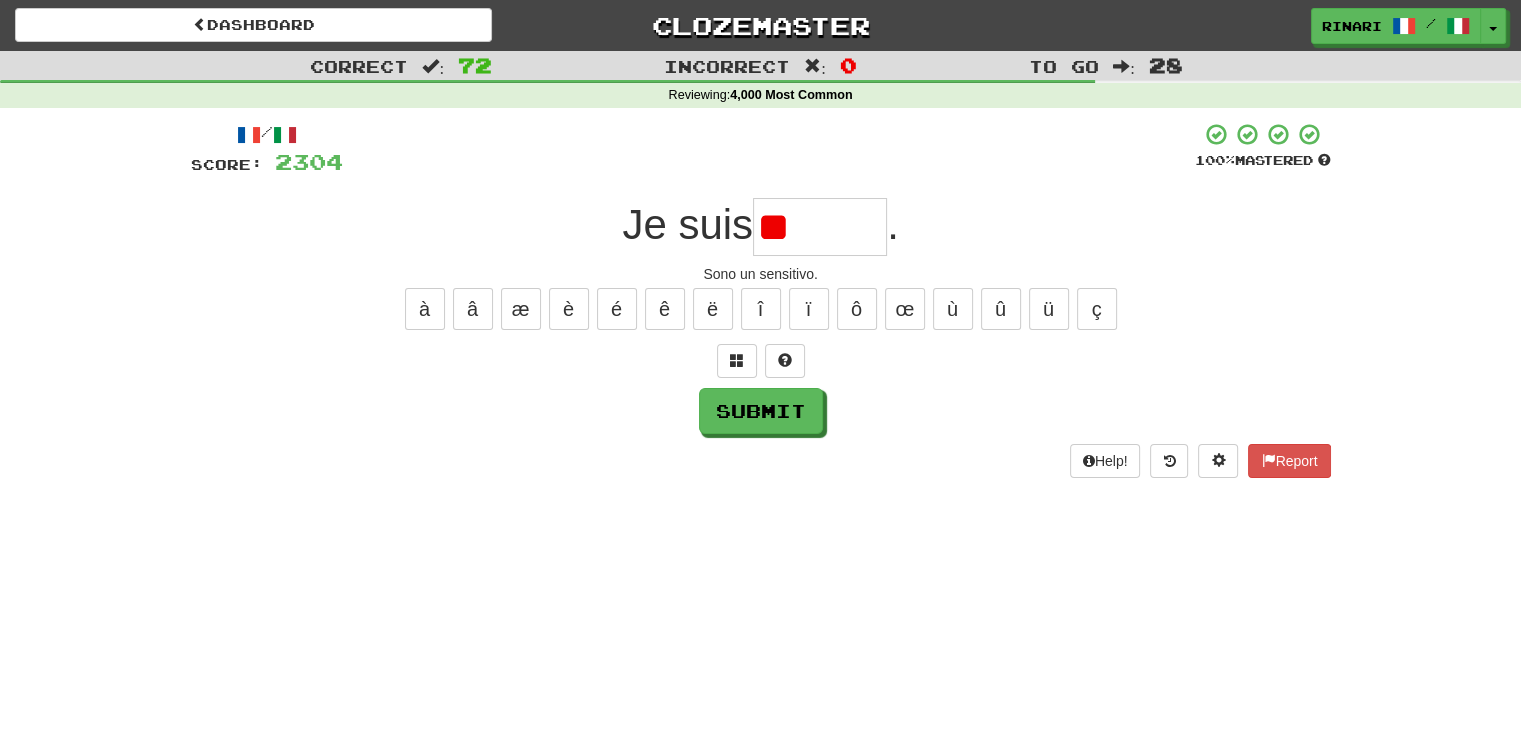 type on "*" 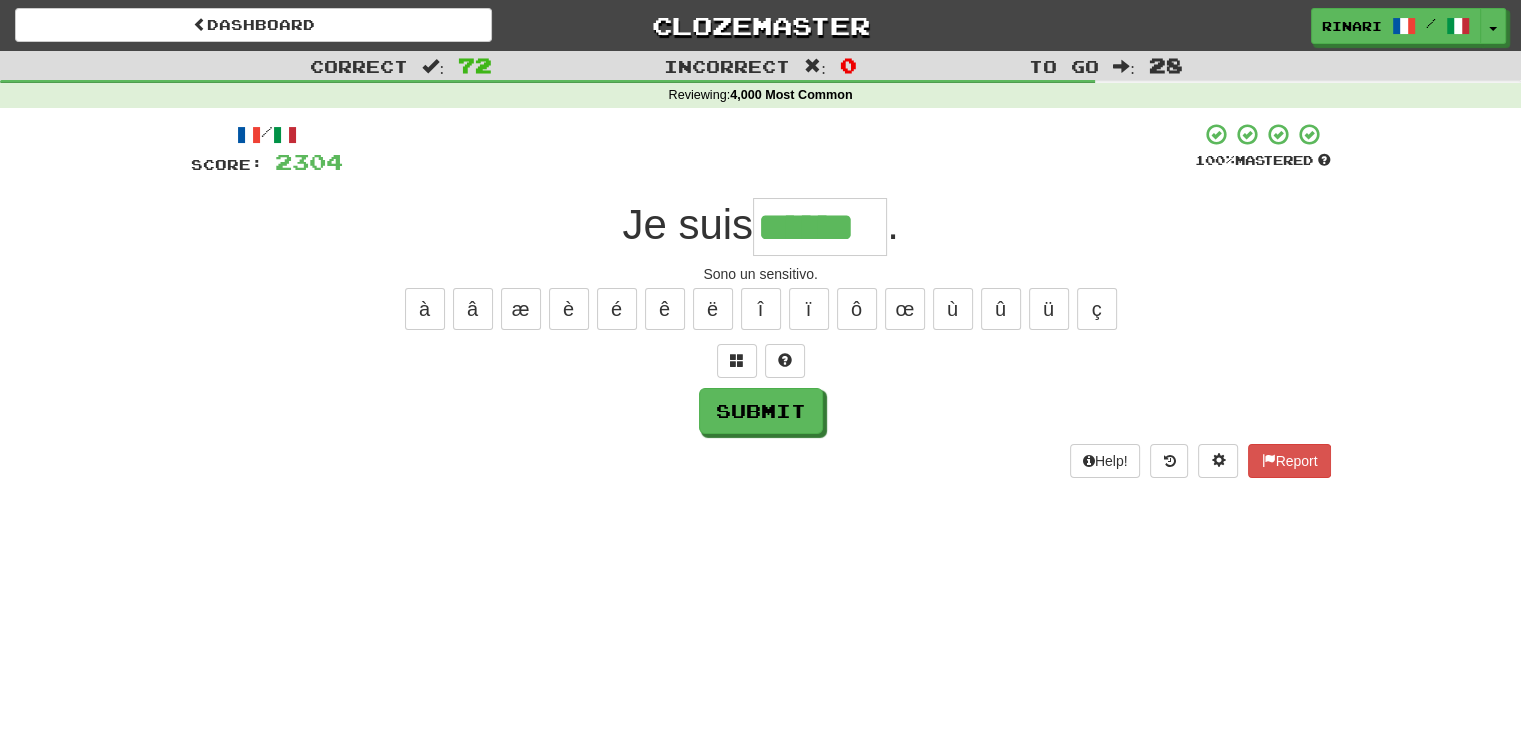 type on "******" 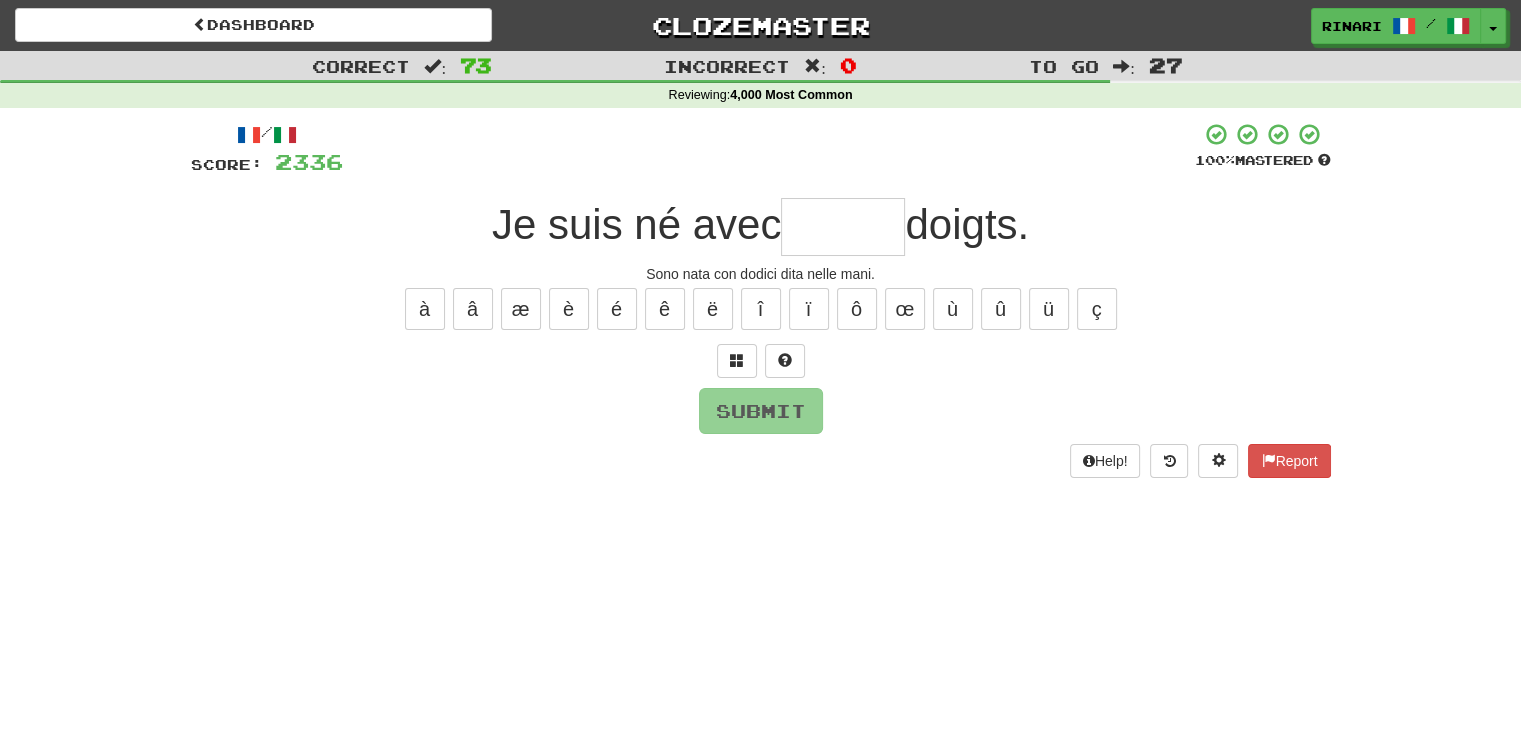 type on "*" 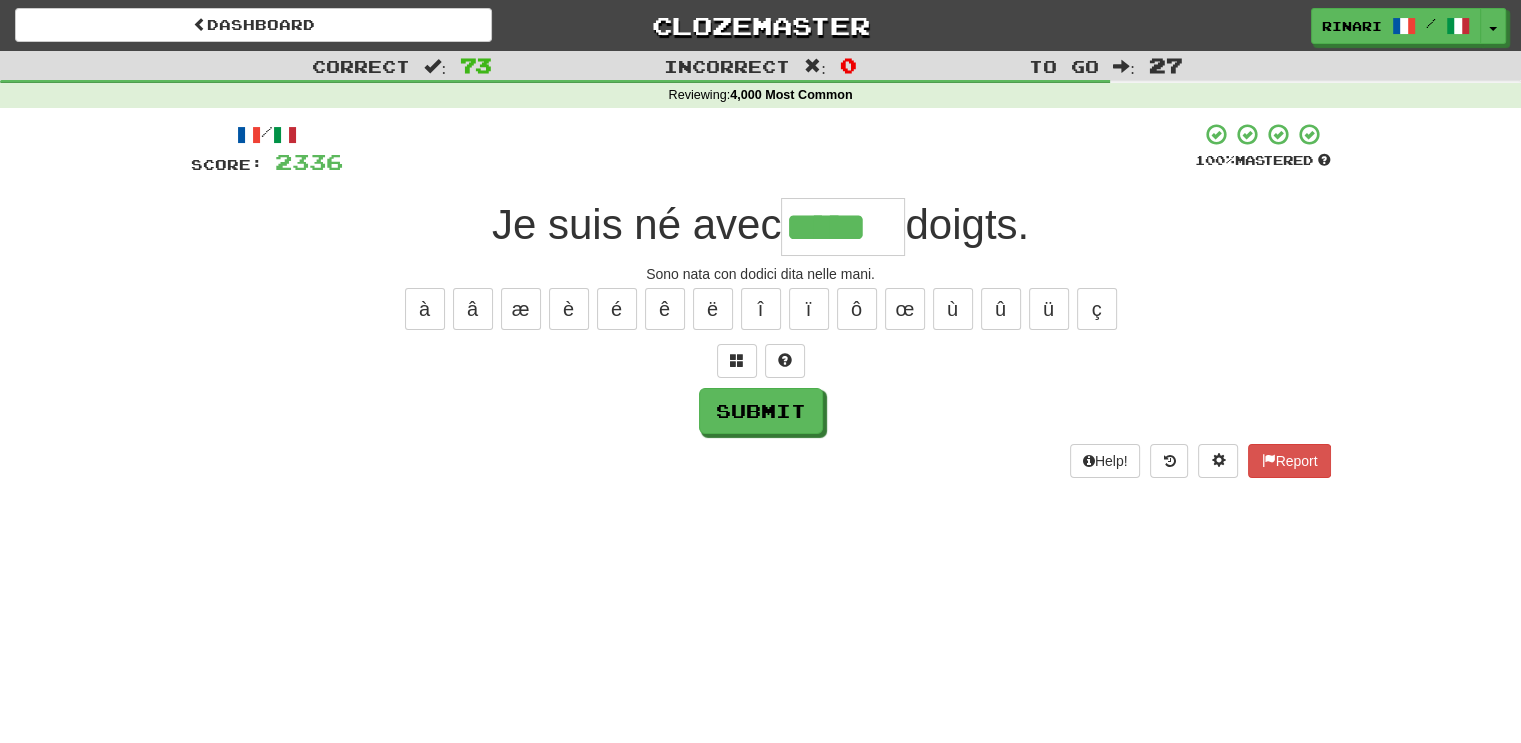 type on "*****" 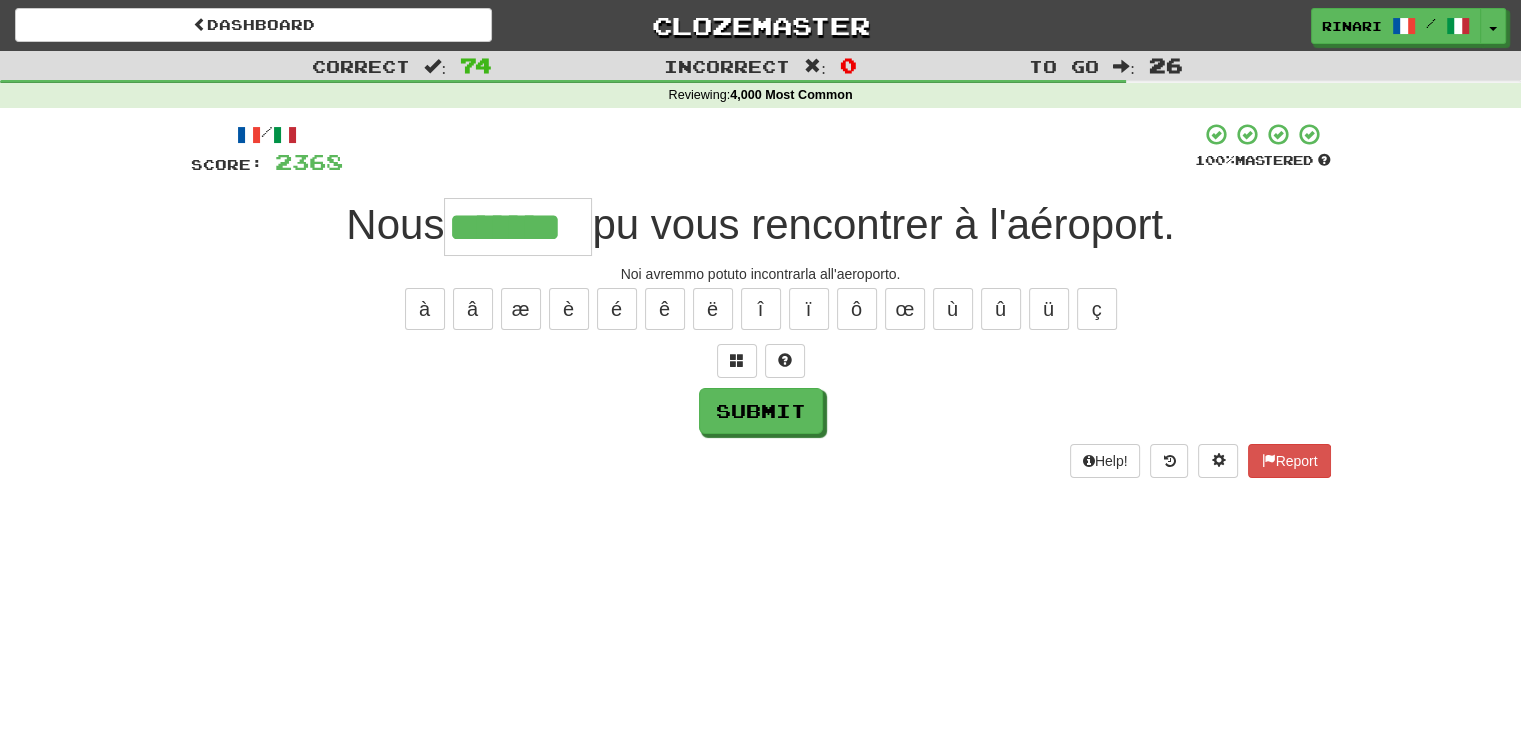 type on "*******" 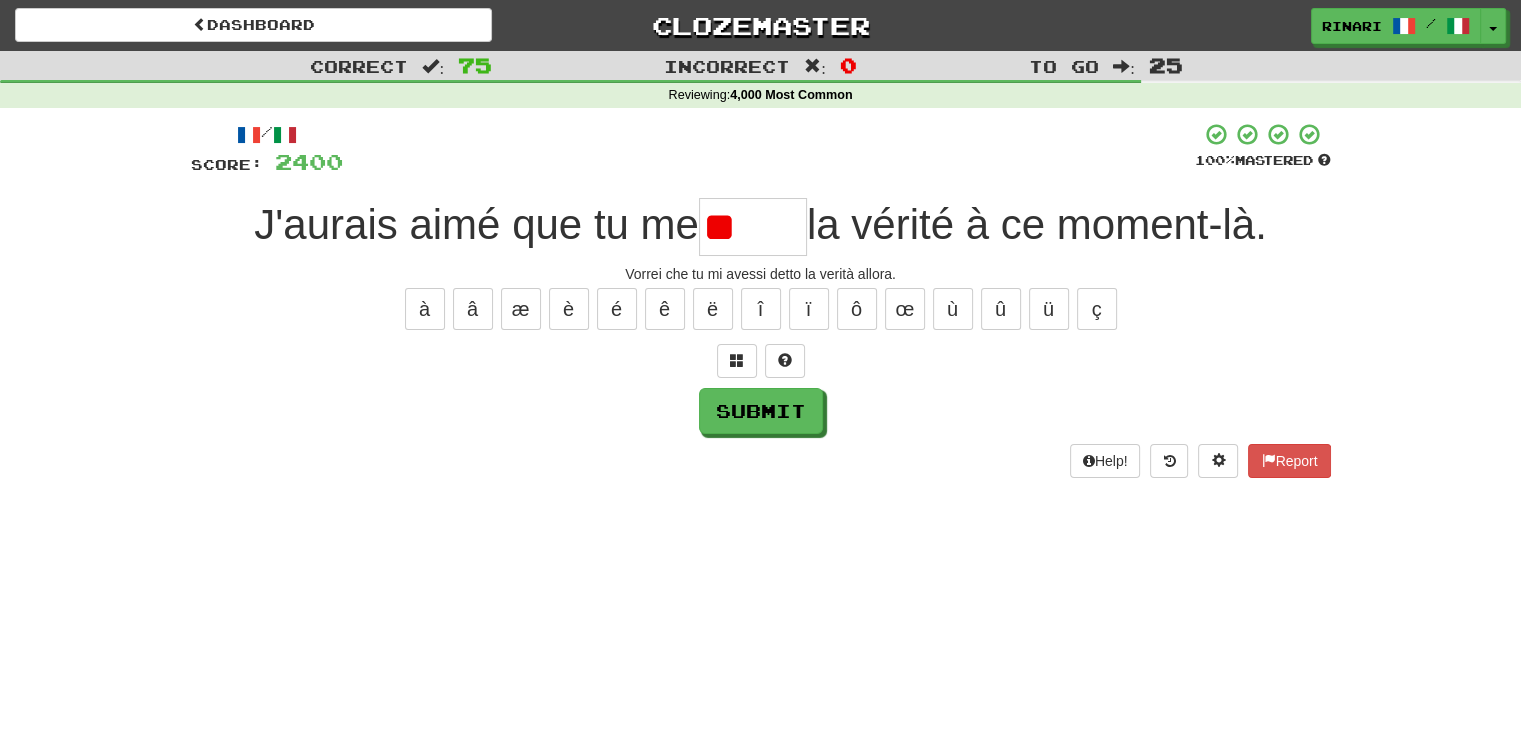 type on "*" 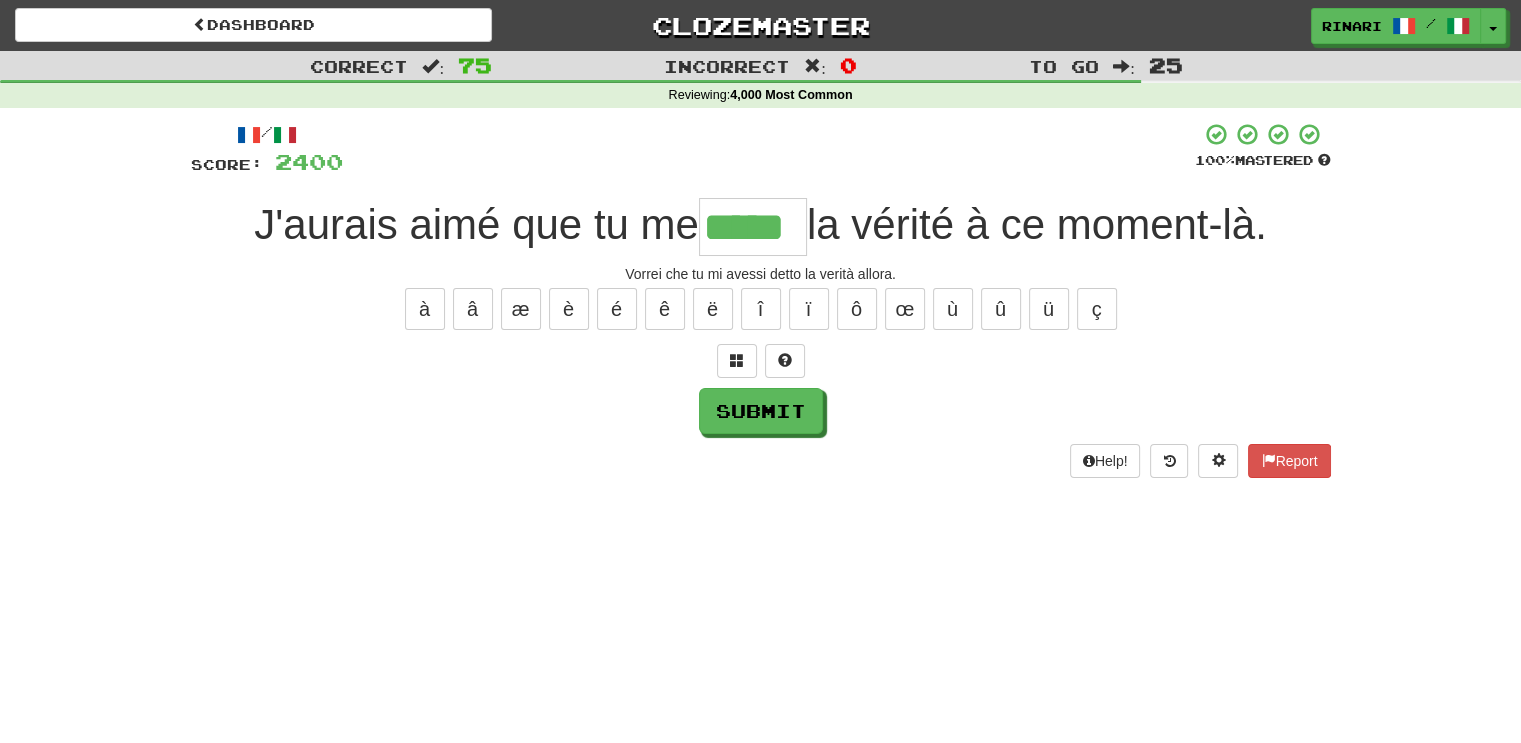type on "*****" 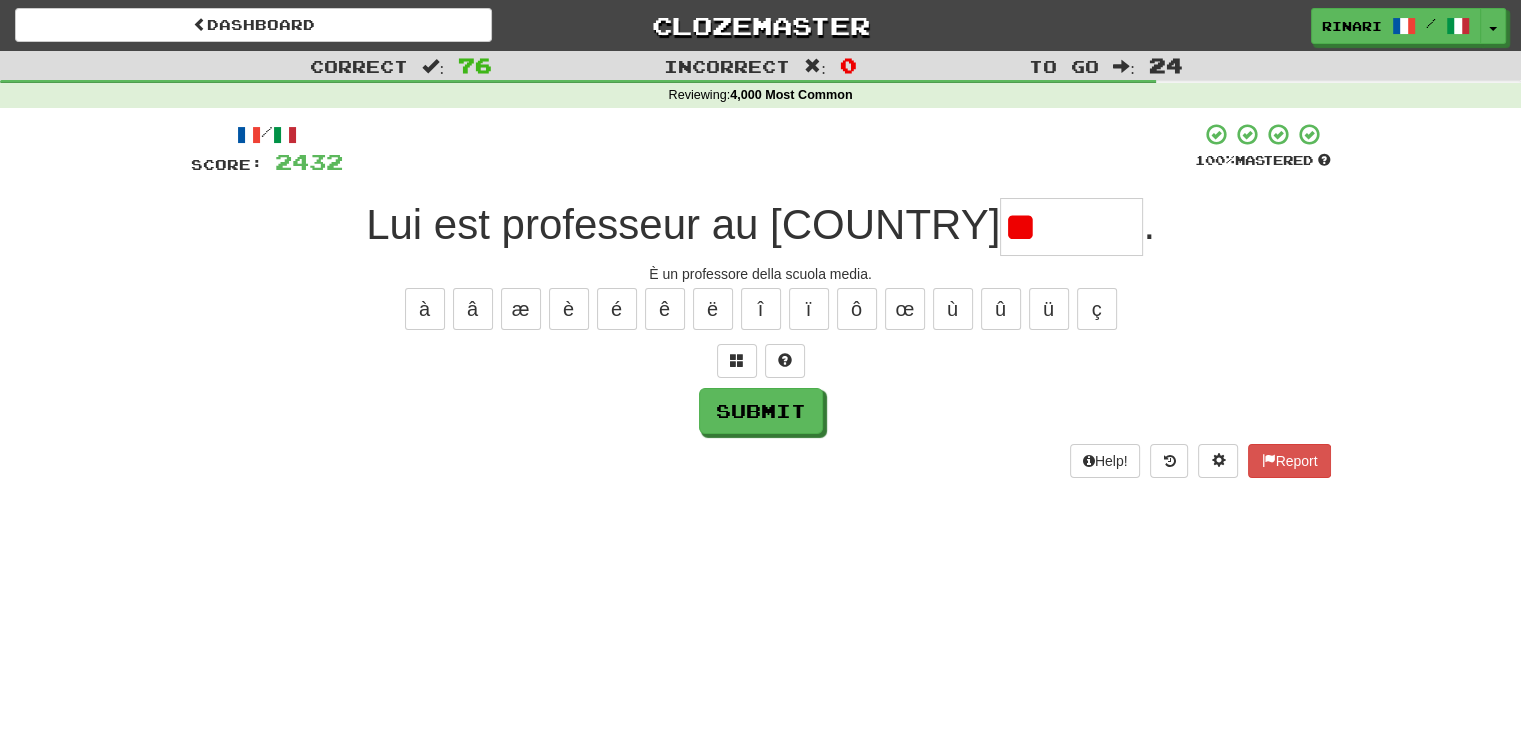 type on "*" 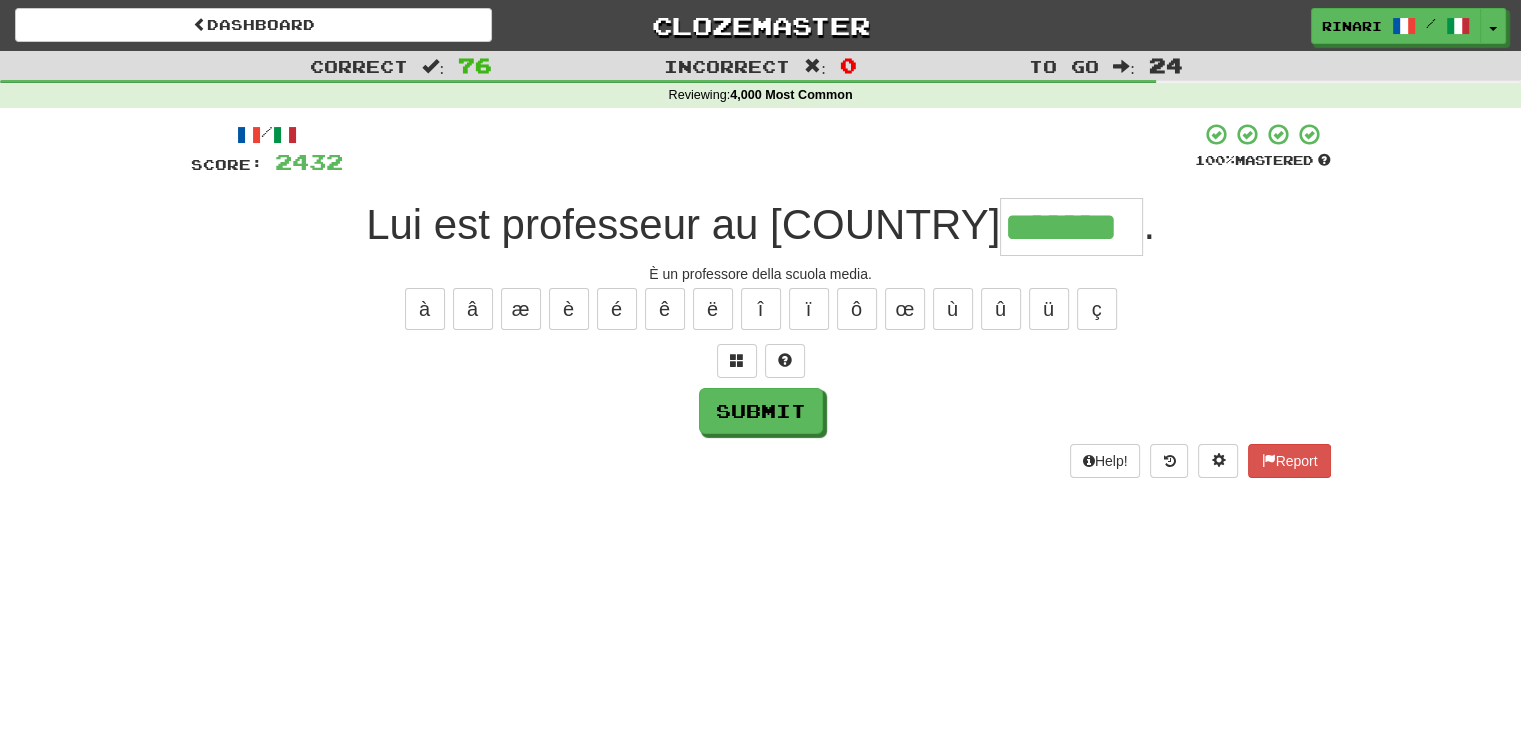 type on "*******" 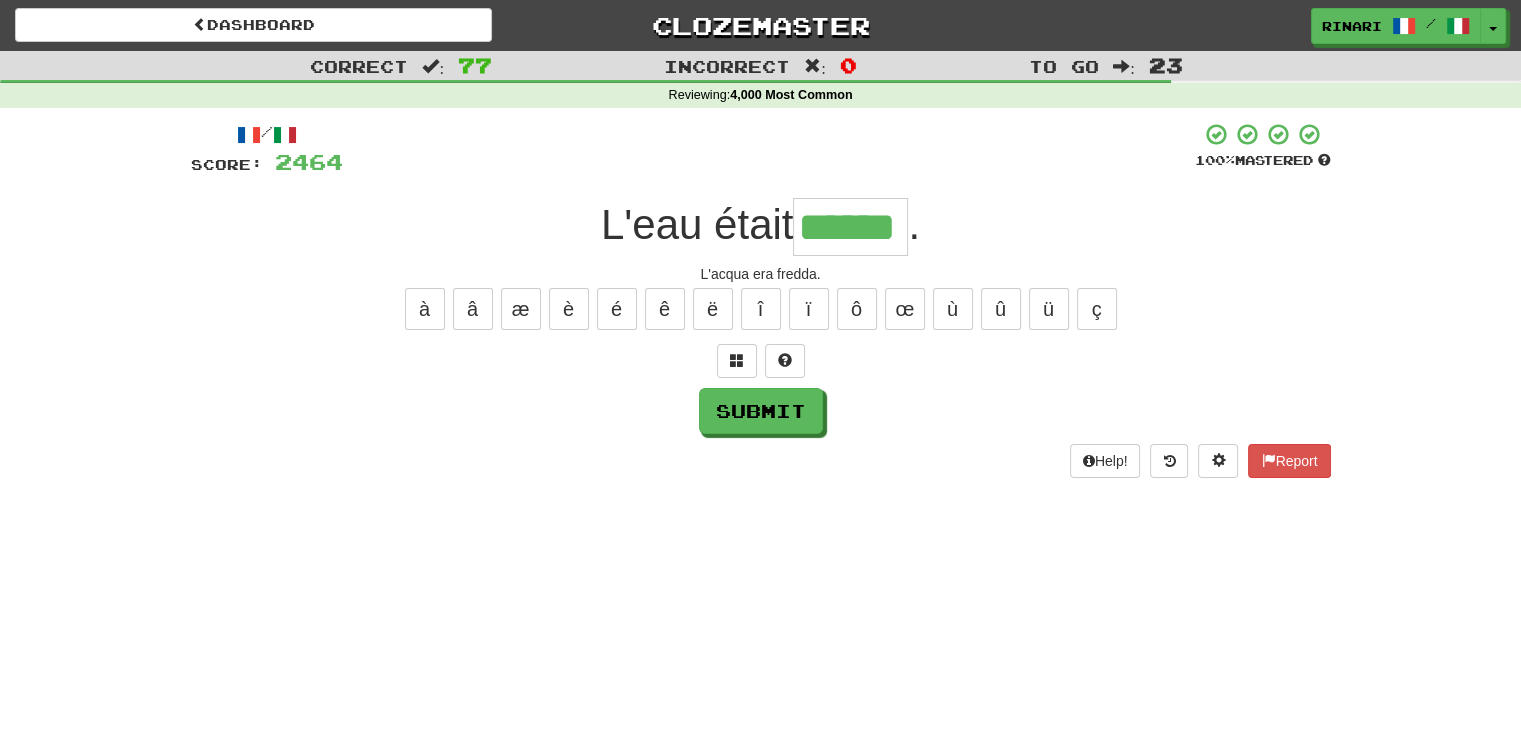 type on "******" 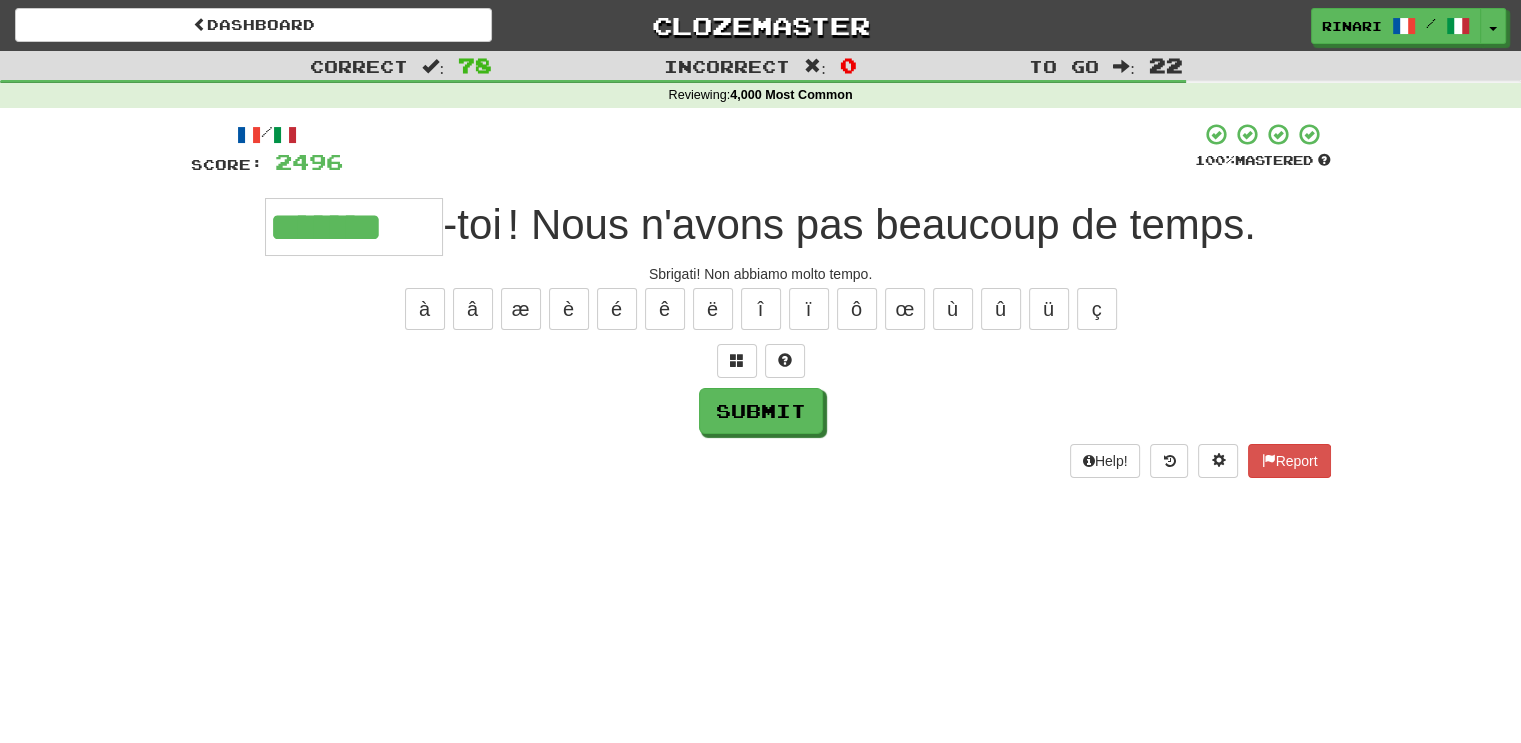 type on "*******" 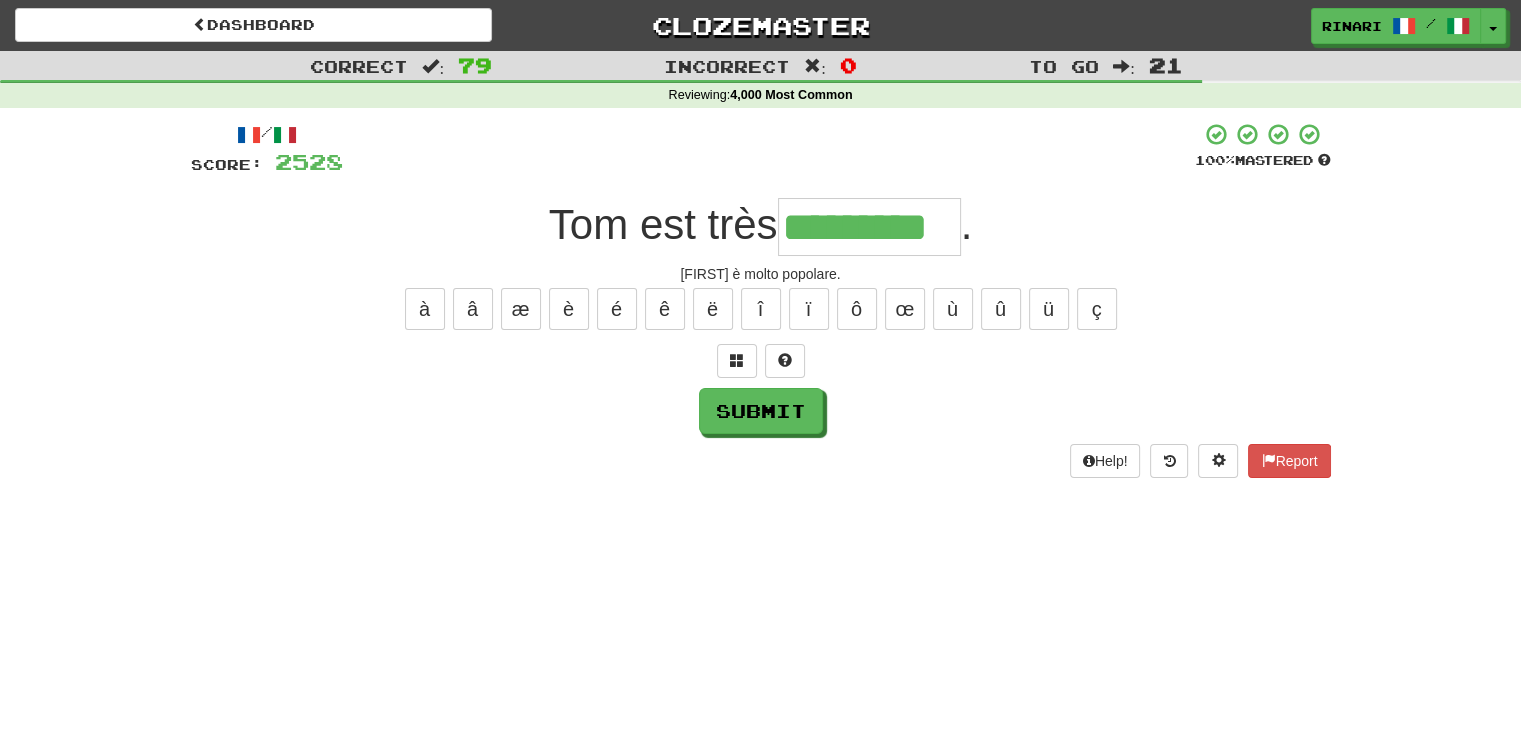 type on "*********" 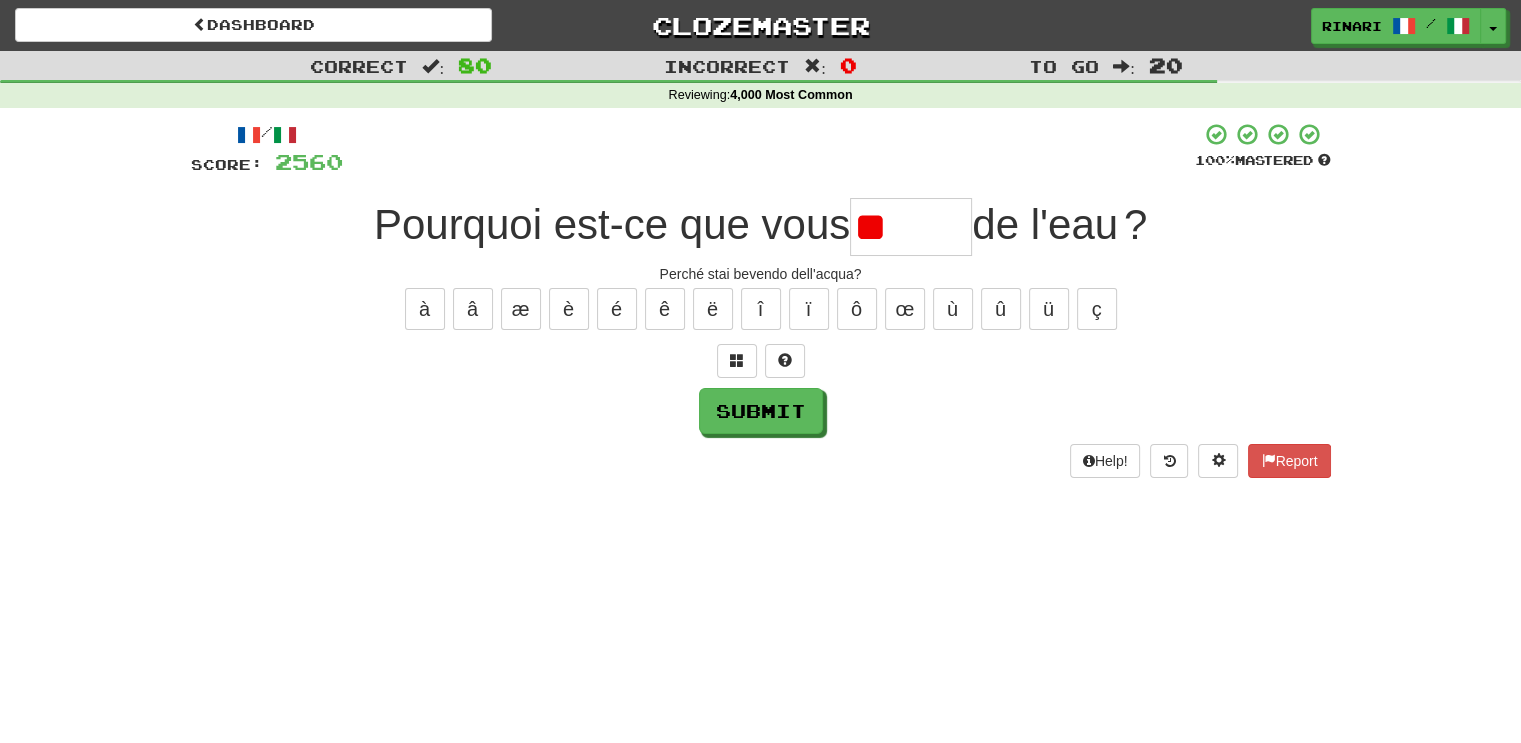 type on "*" 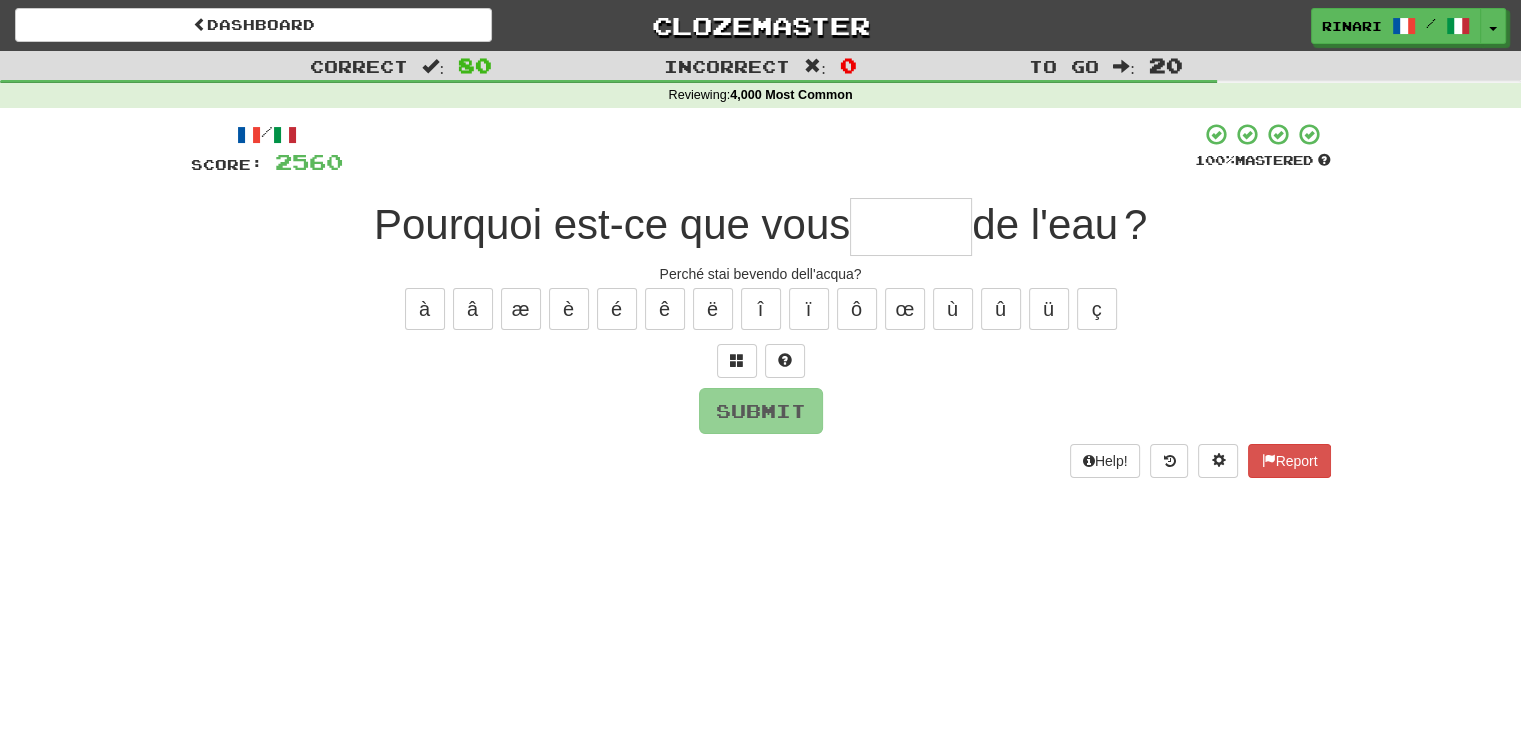 type on "*" 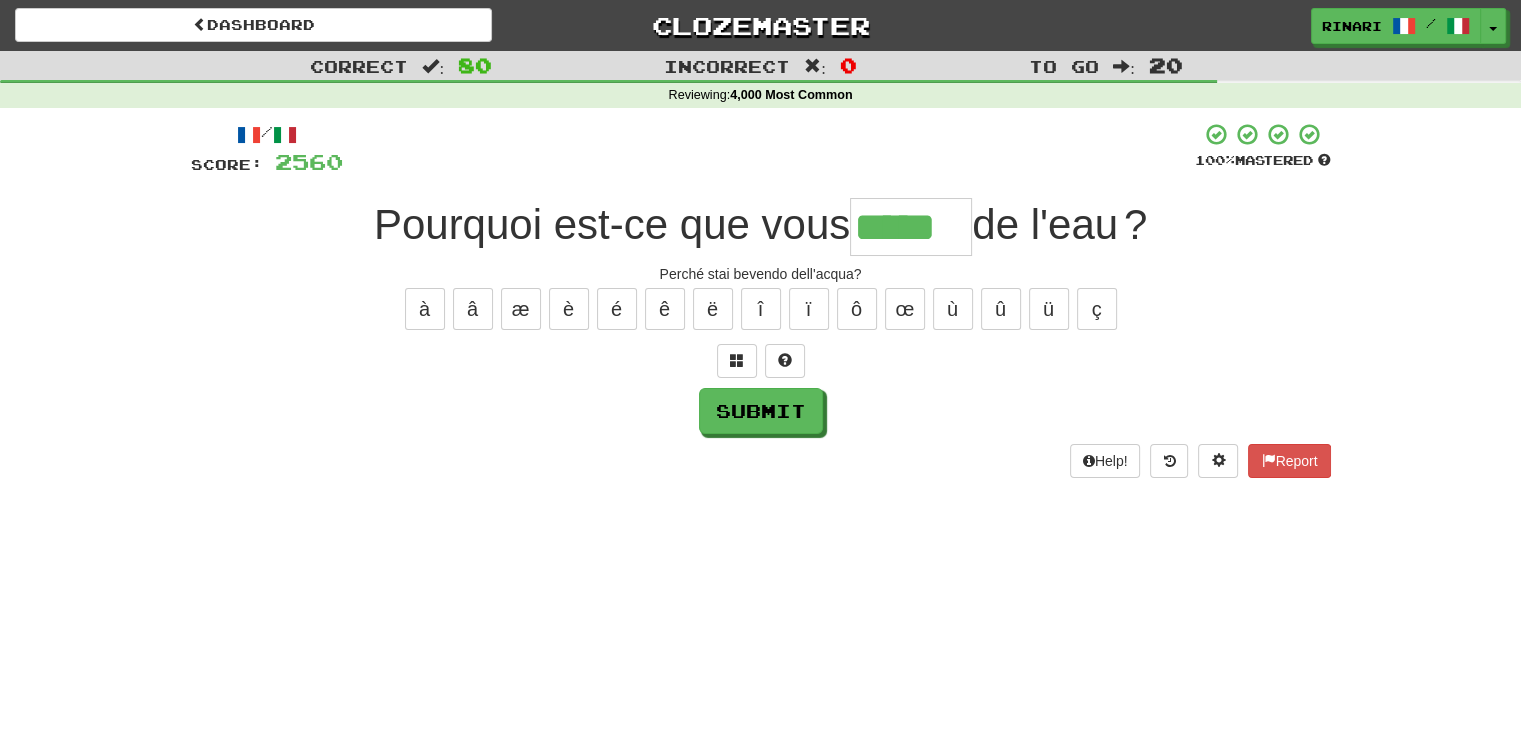 type on "*****" 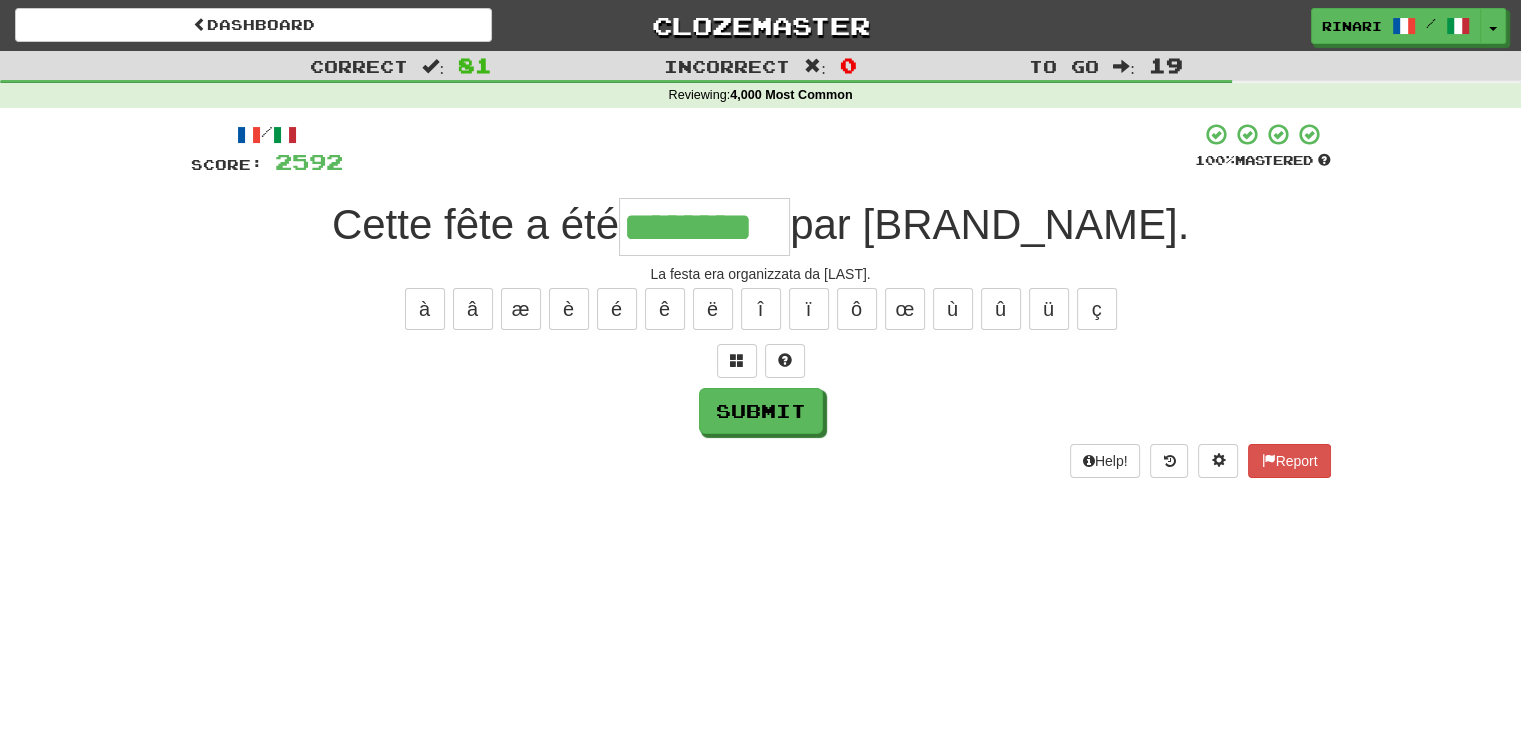 type on "********" 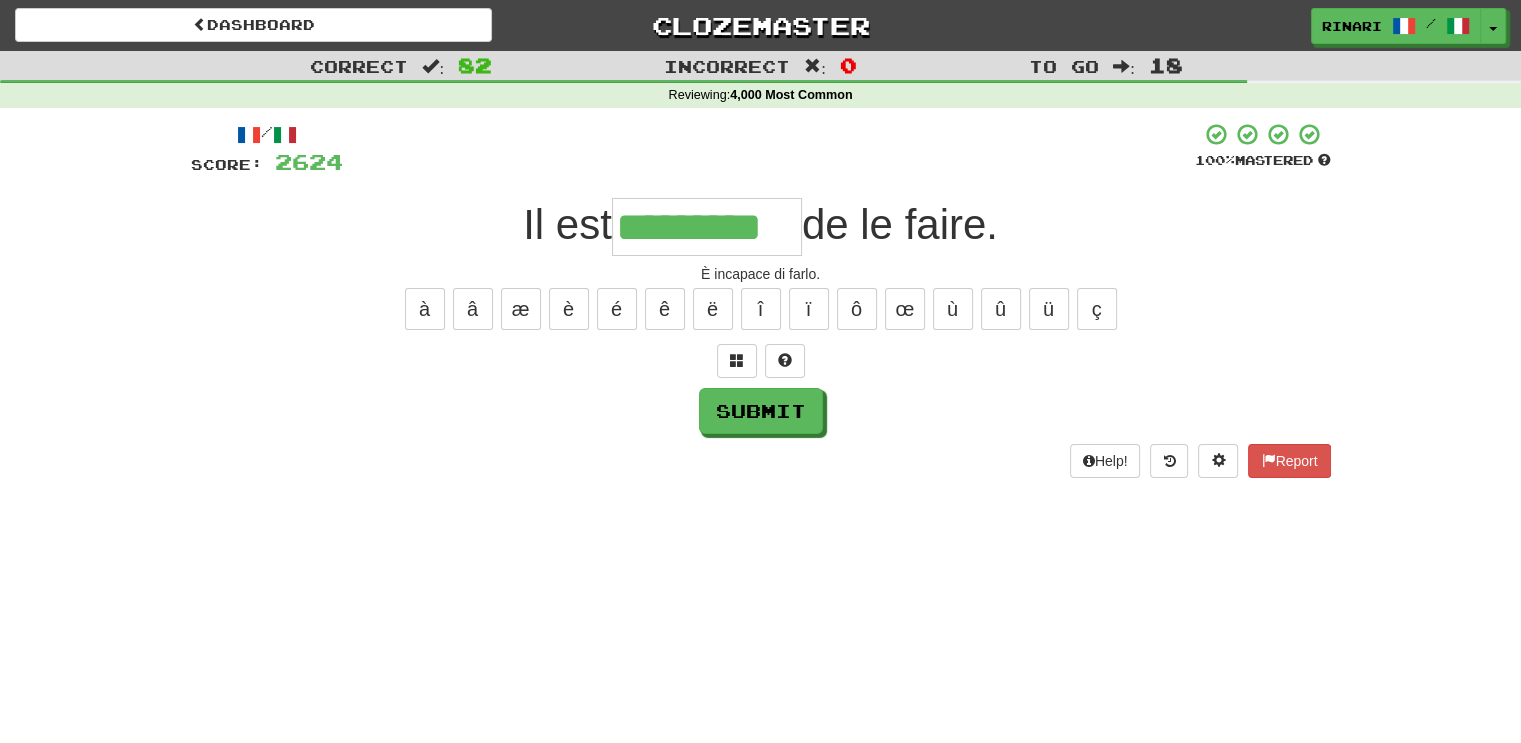 type on "*********" 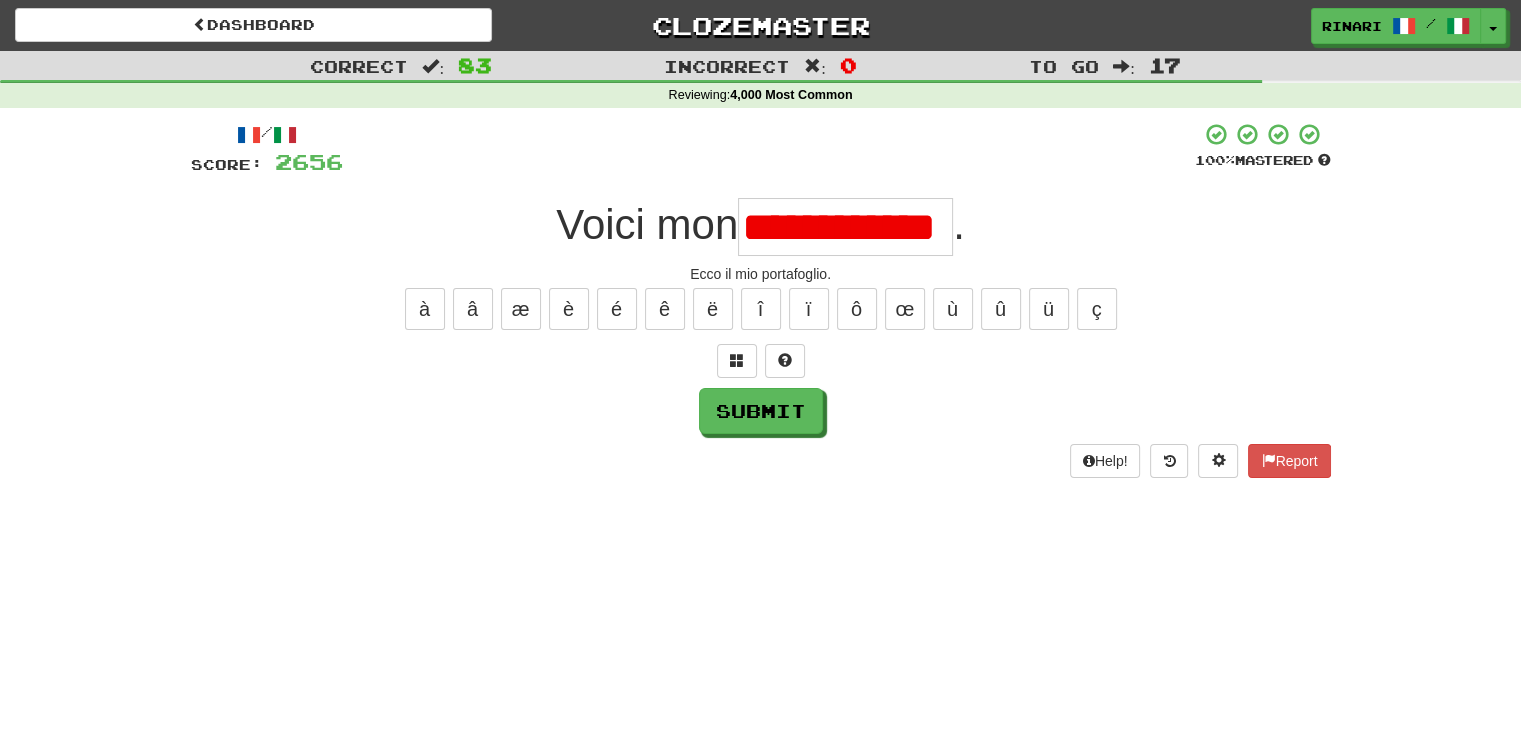 scroll, scrollTop: 0, scrollLeft: 0, axis: both 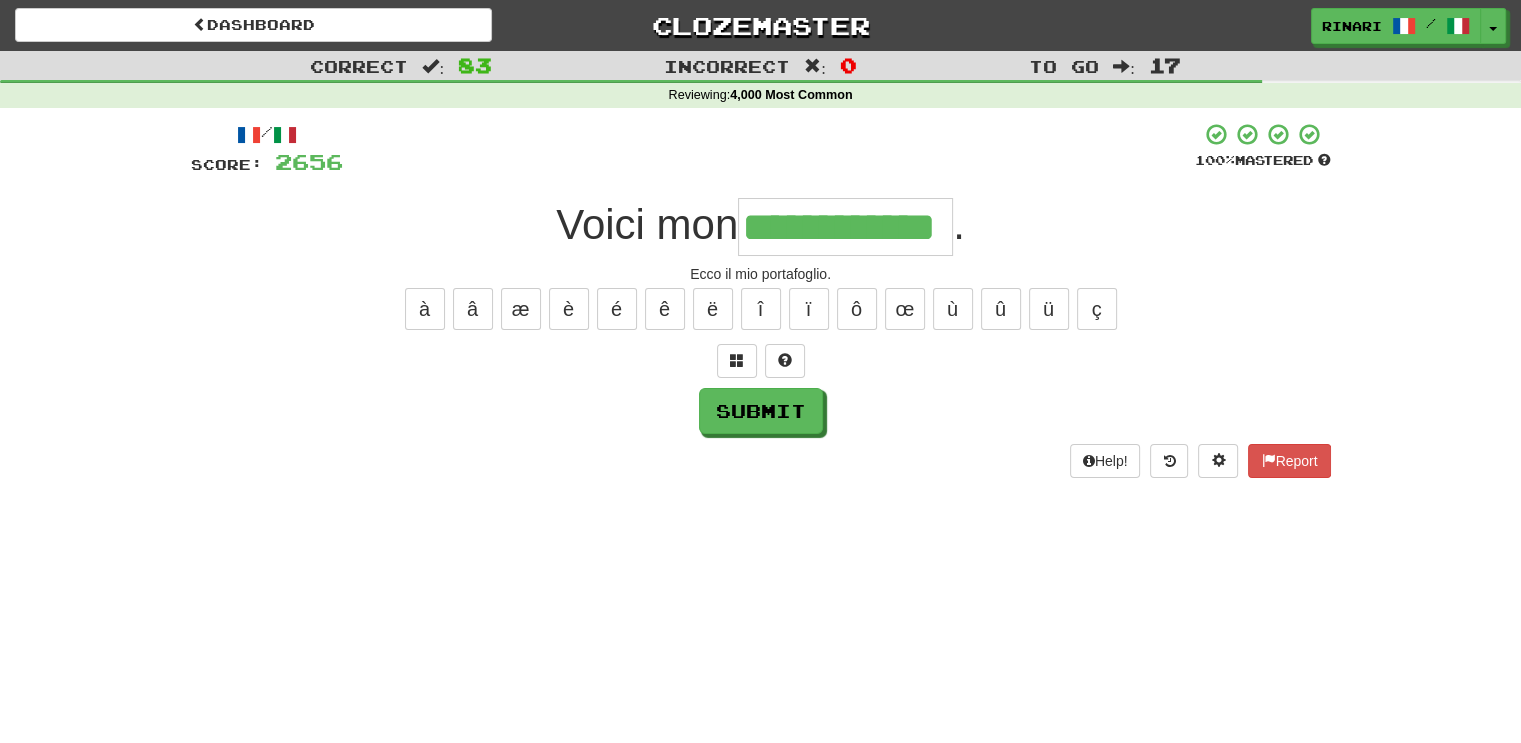 type on "**********" 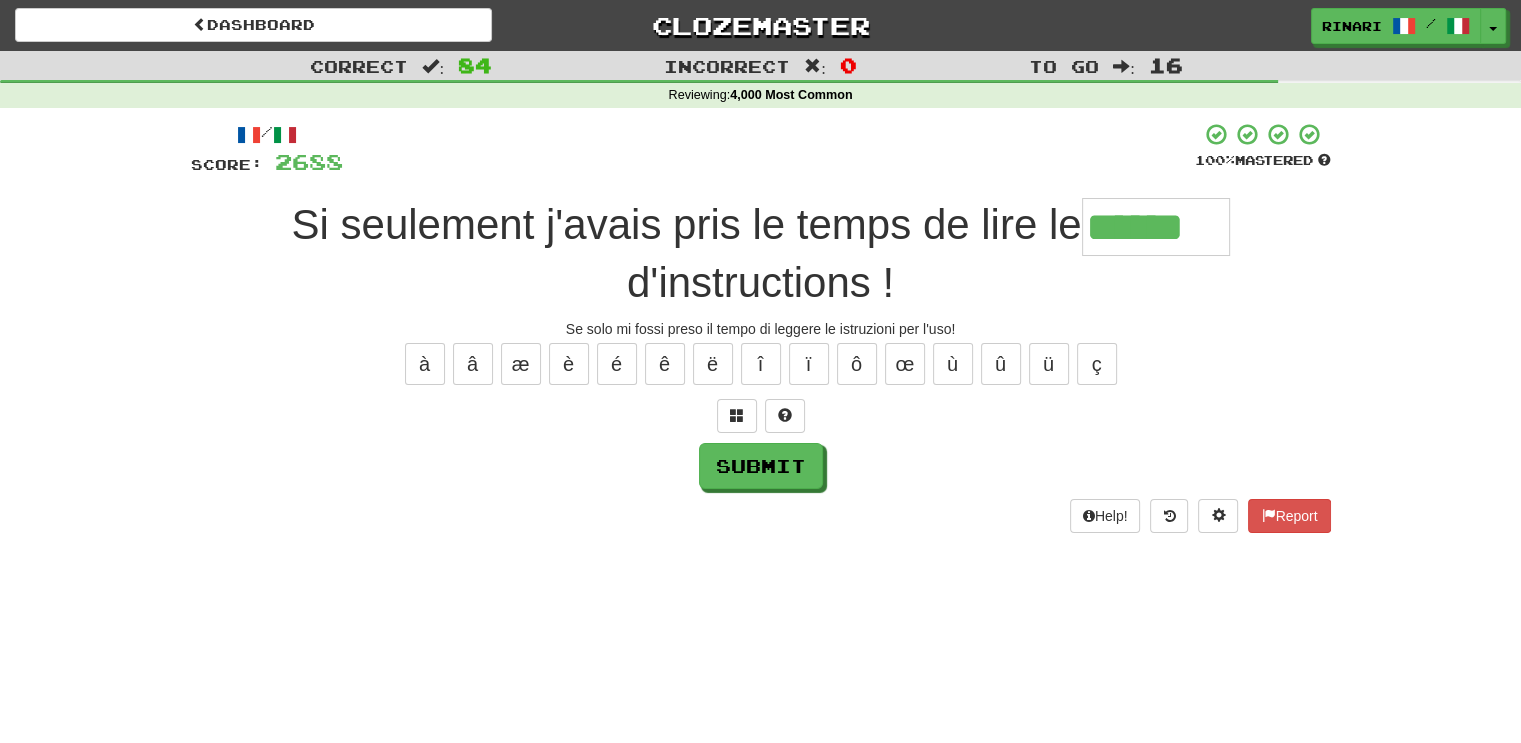 type on "******" 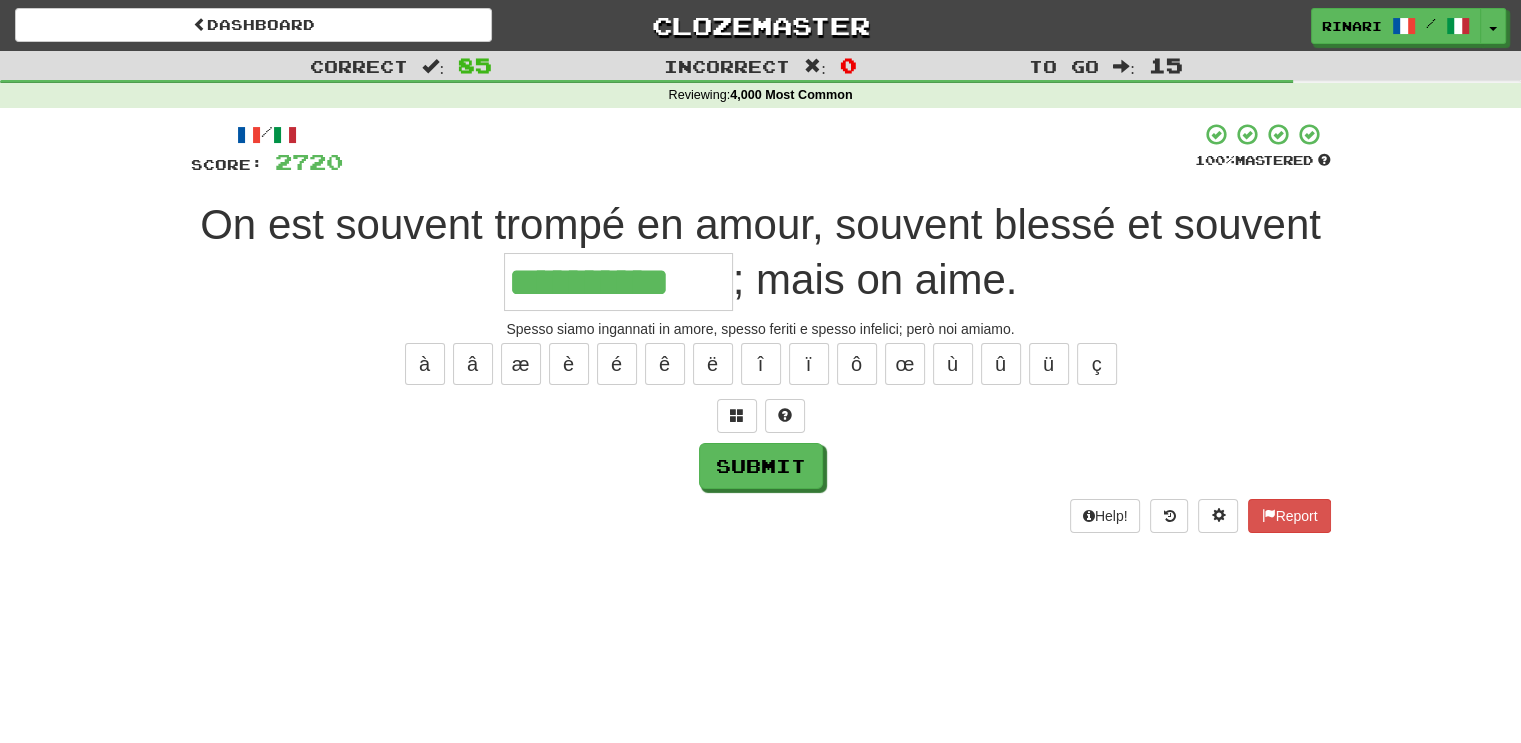 type on "**********" 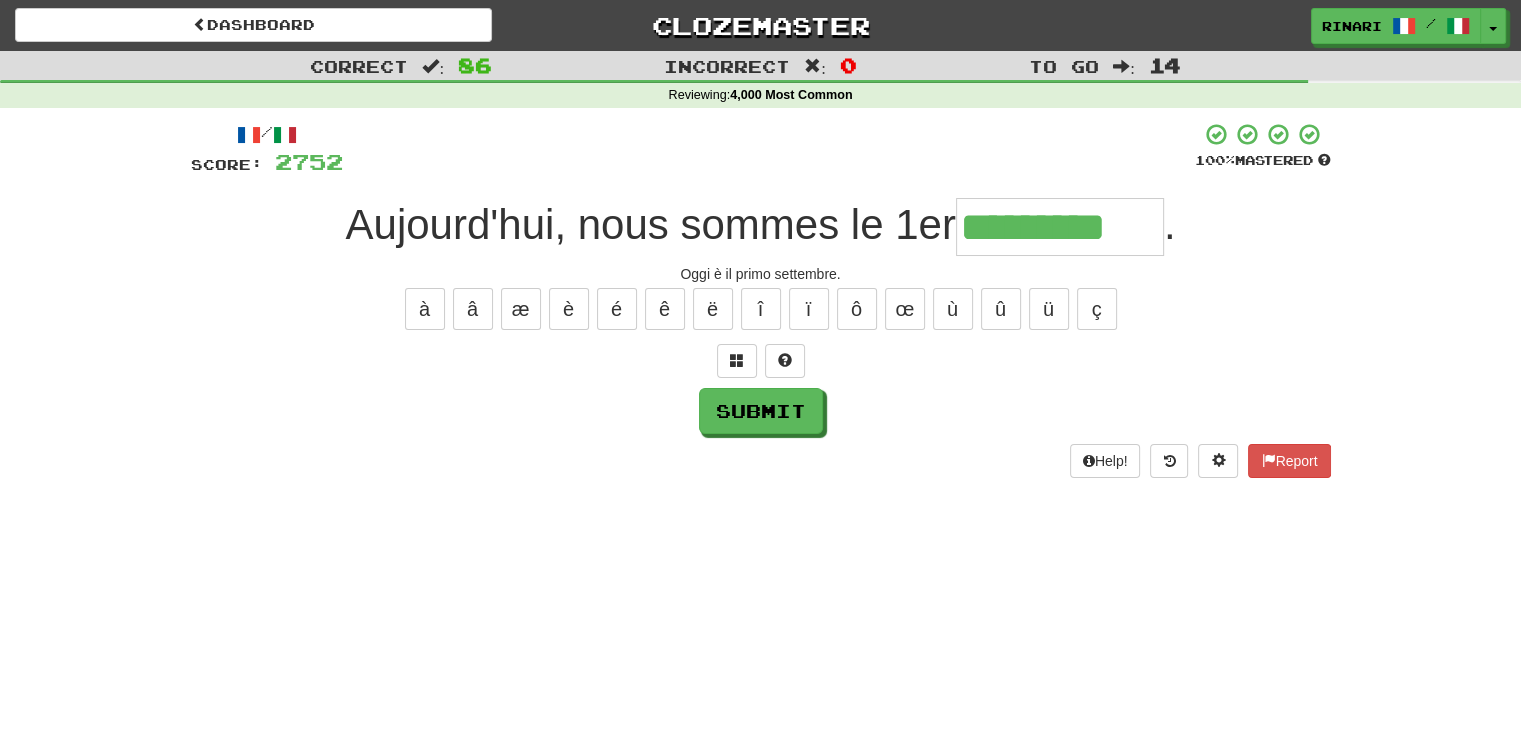 type on "*********" 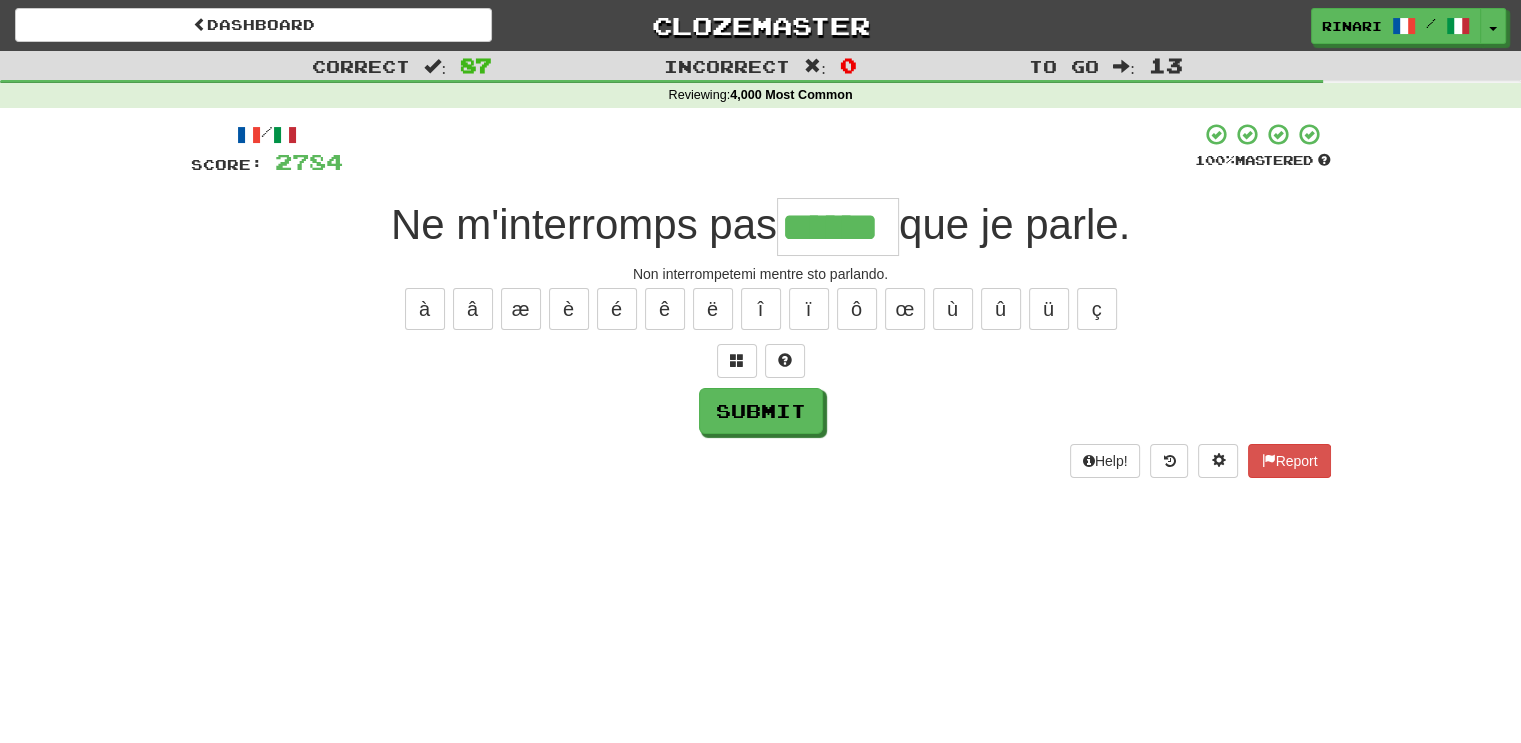type on "******" 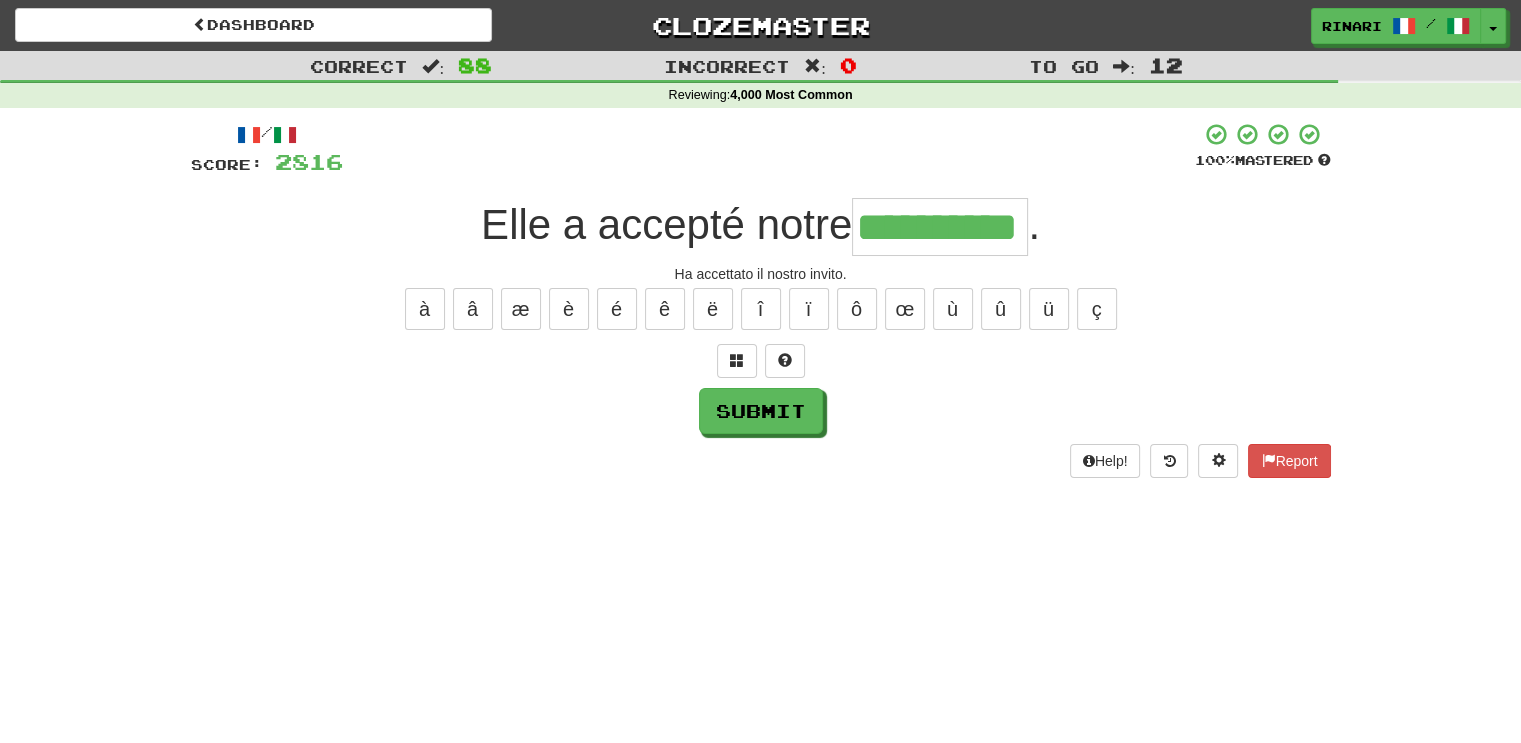 type on "**********" 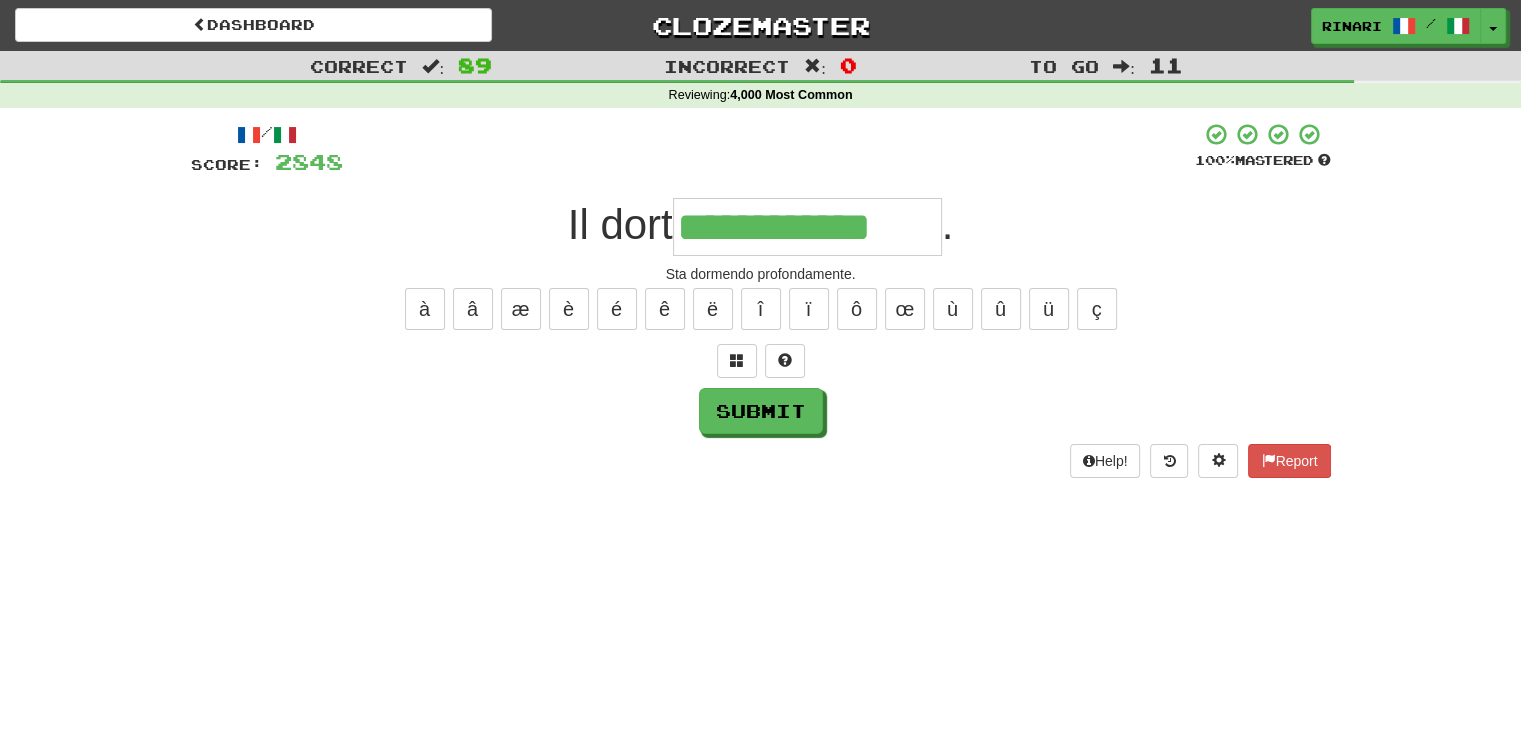 type on "**********" 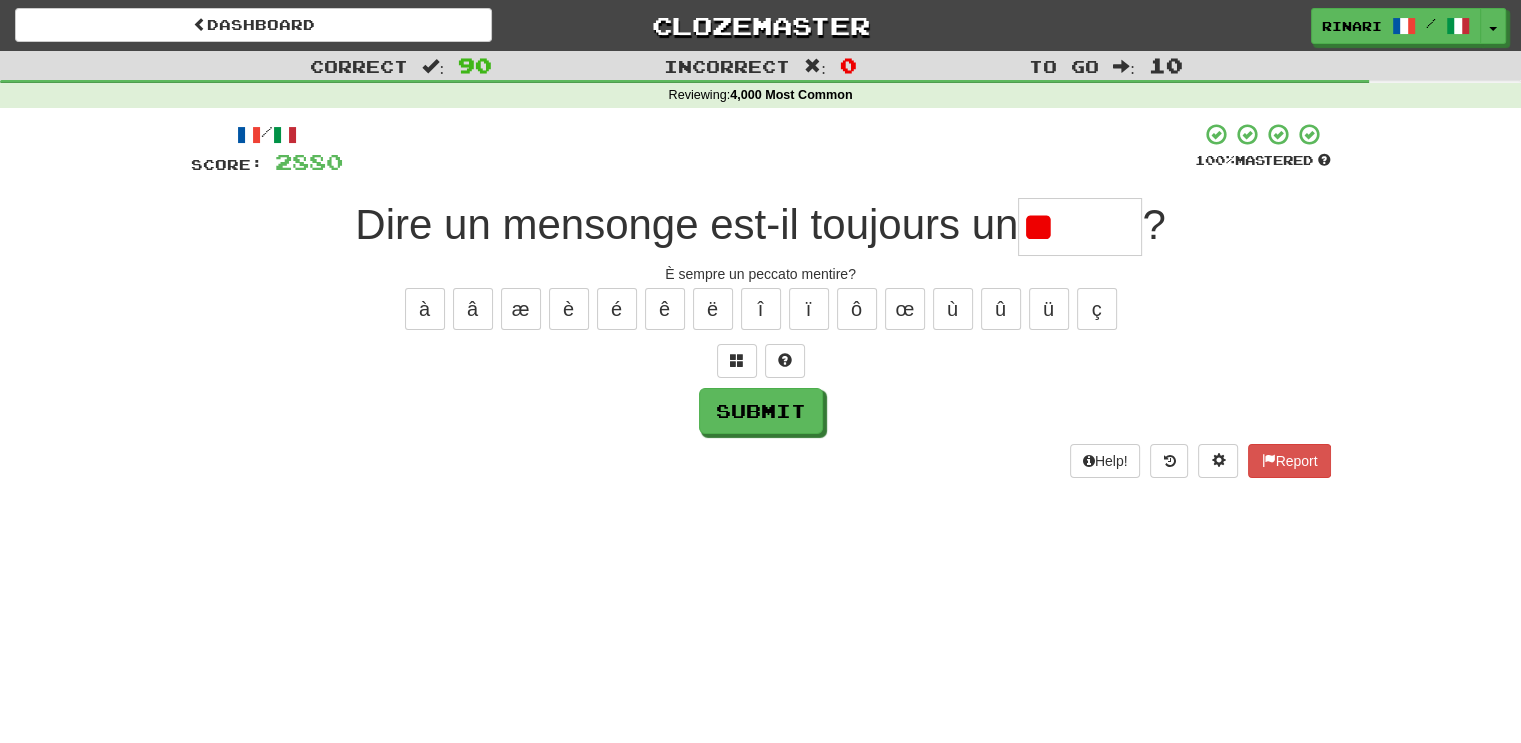 type on "*" 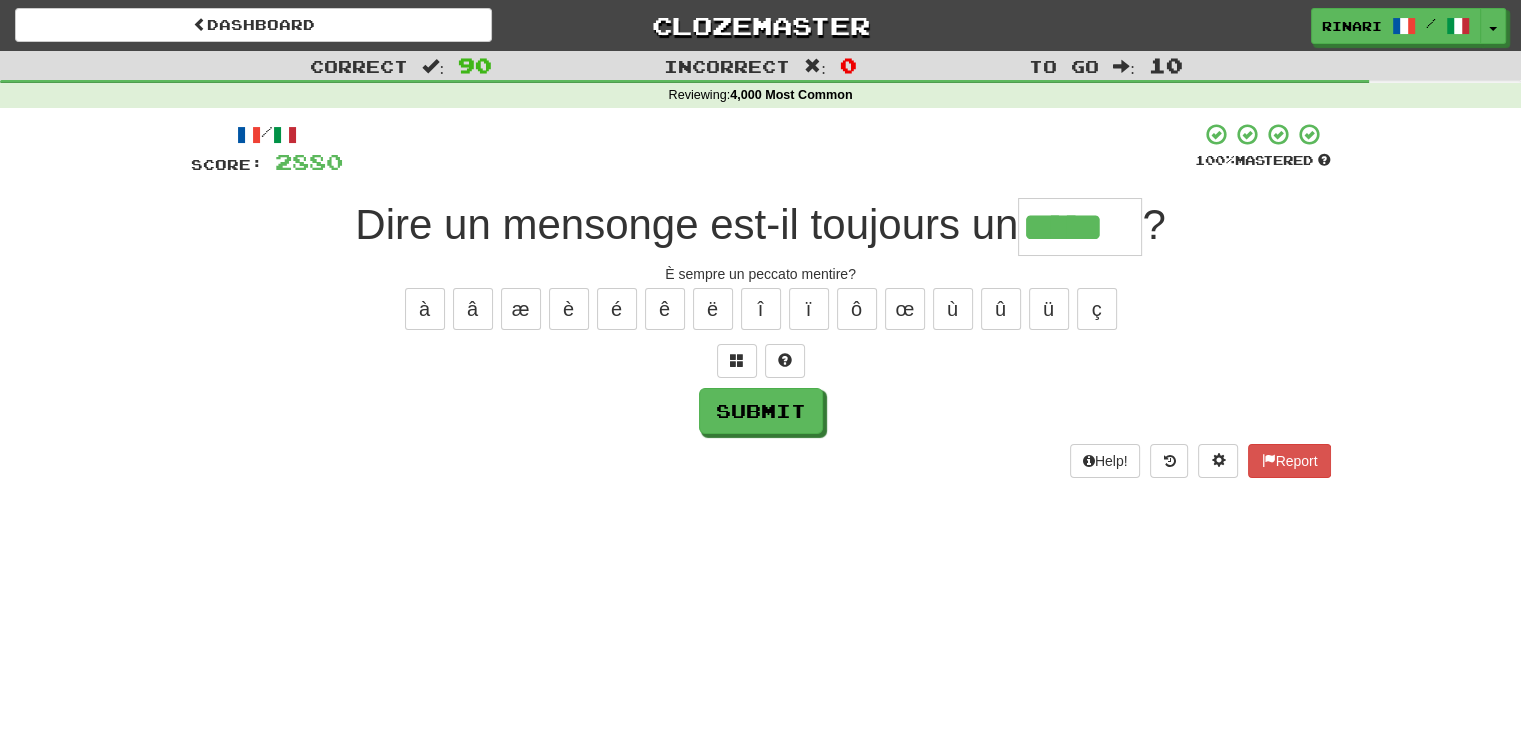 type on "*****" 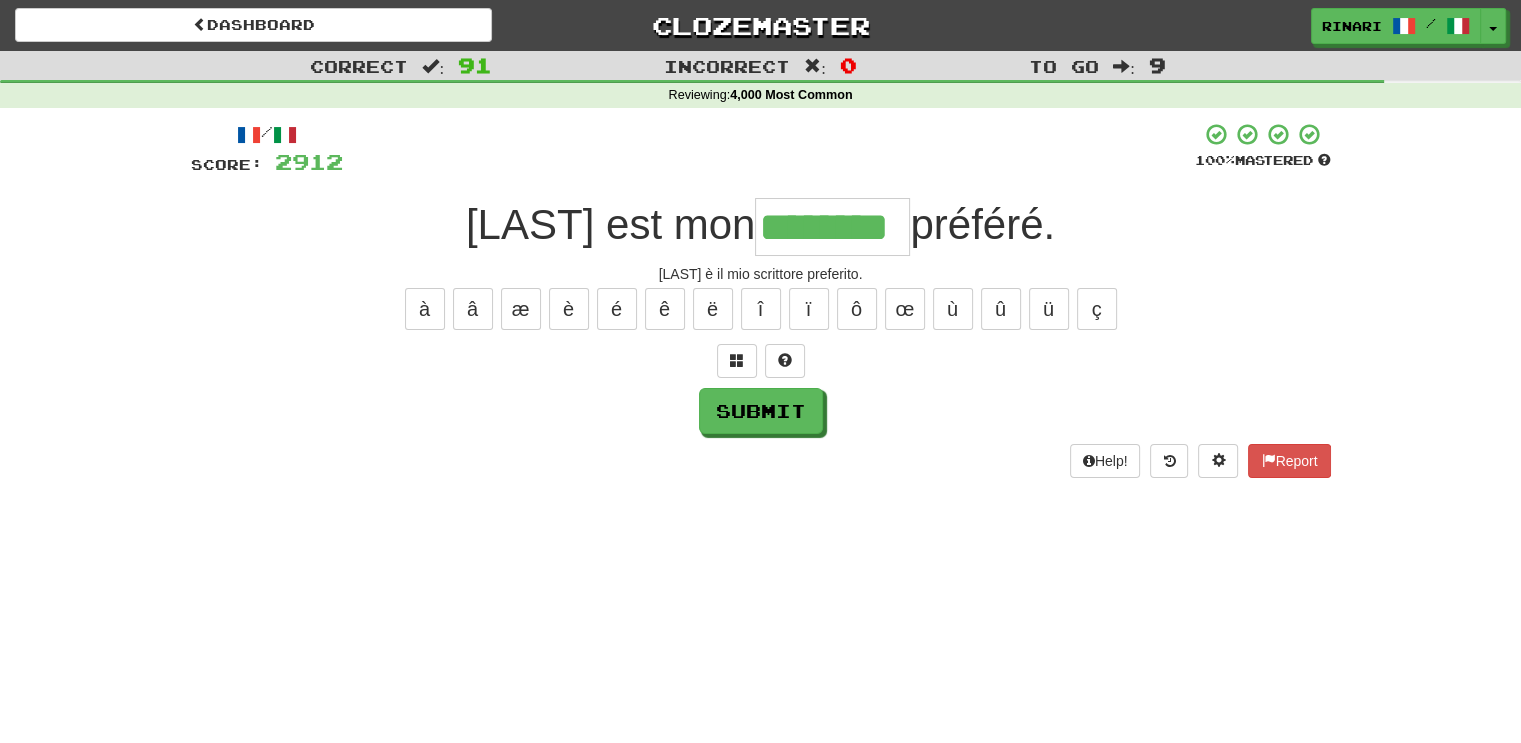 type on "********" 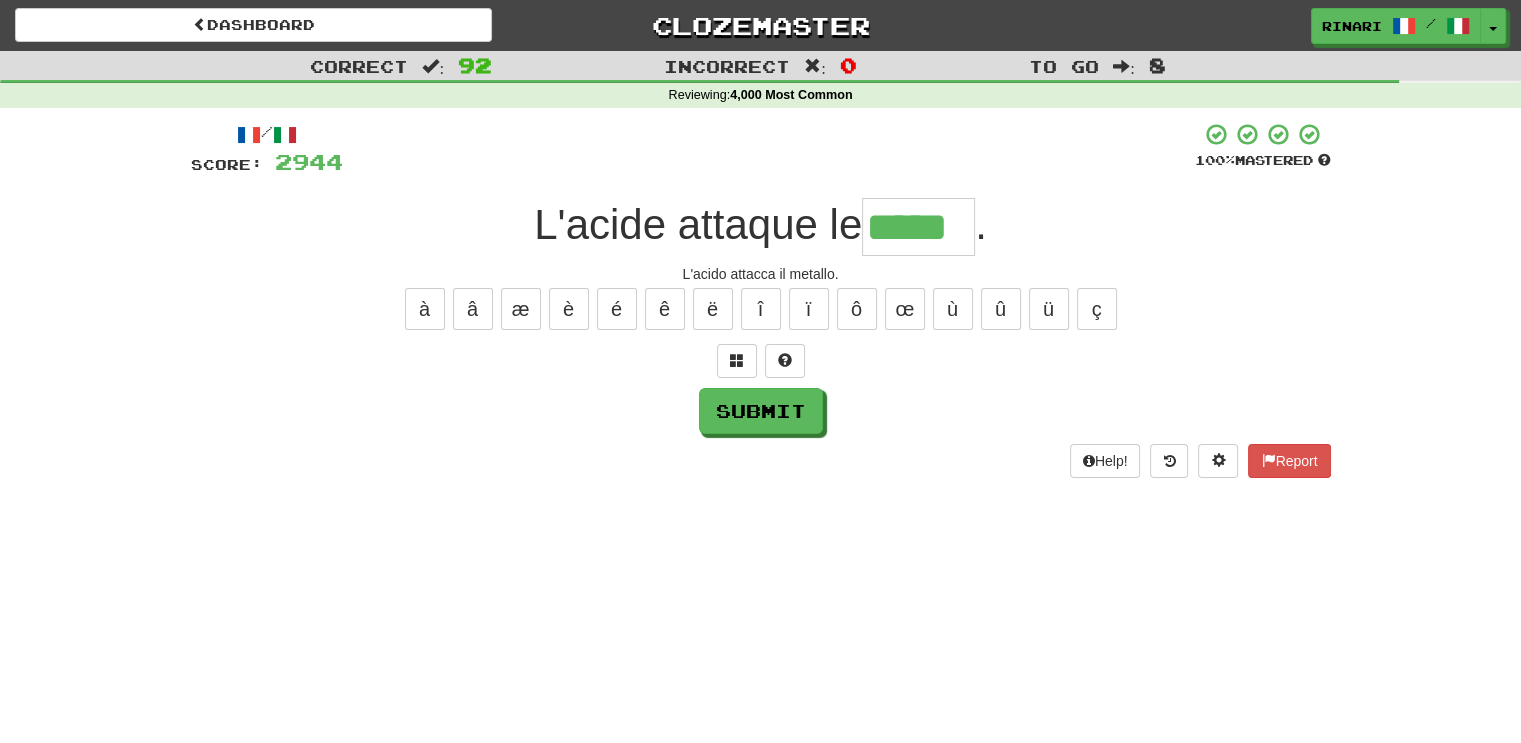 type on "*****" 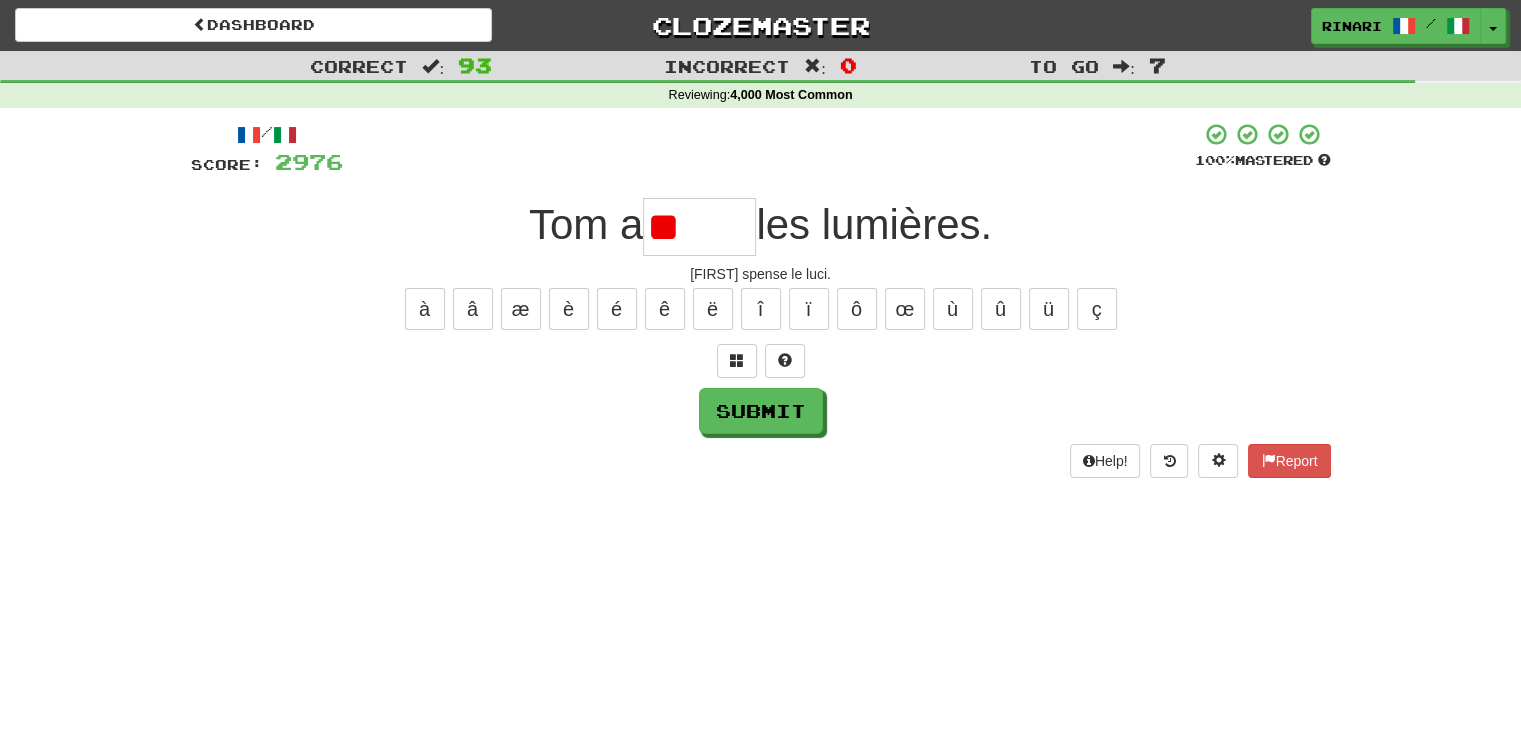 type on "*" 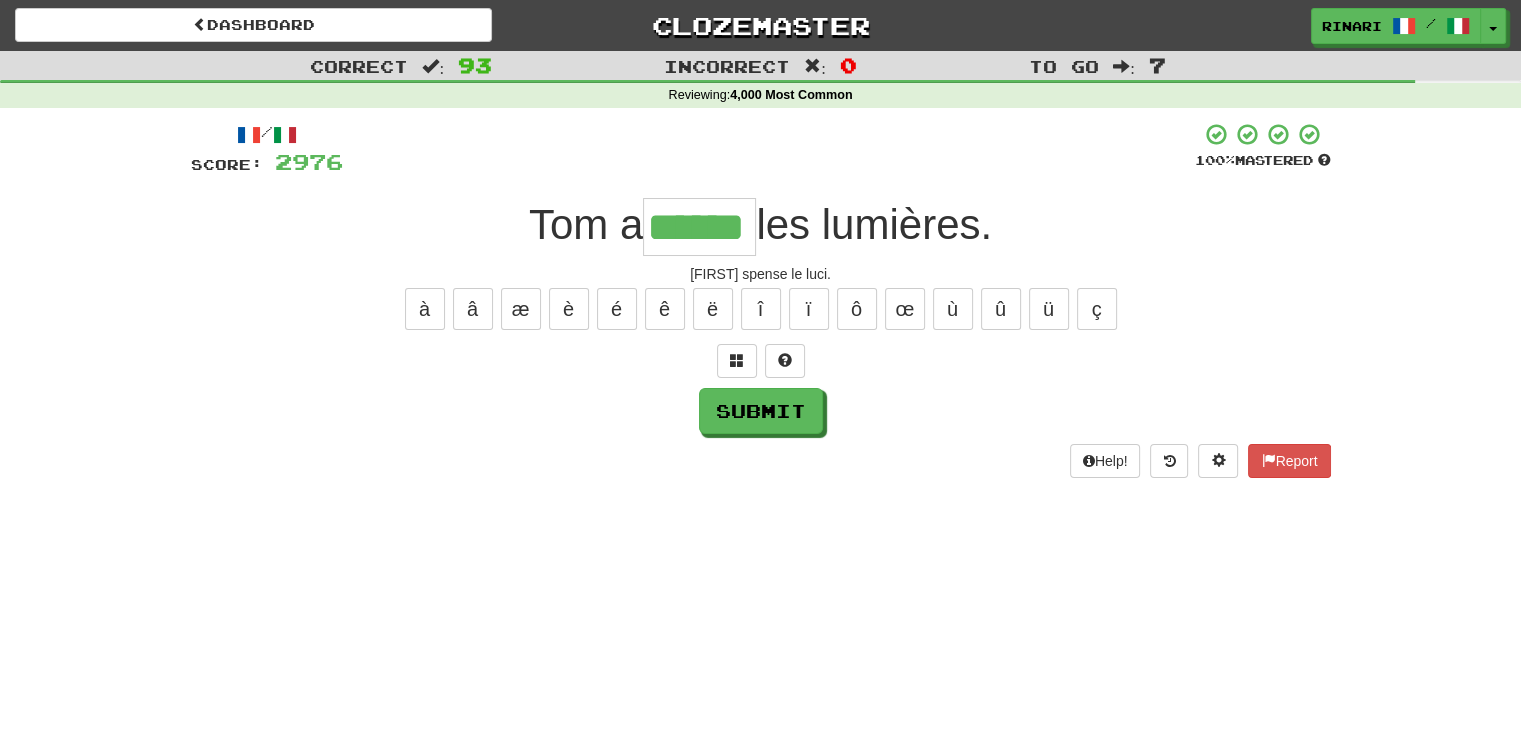 type on "******" 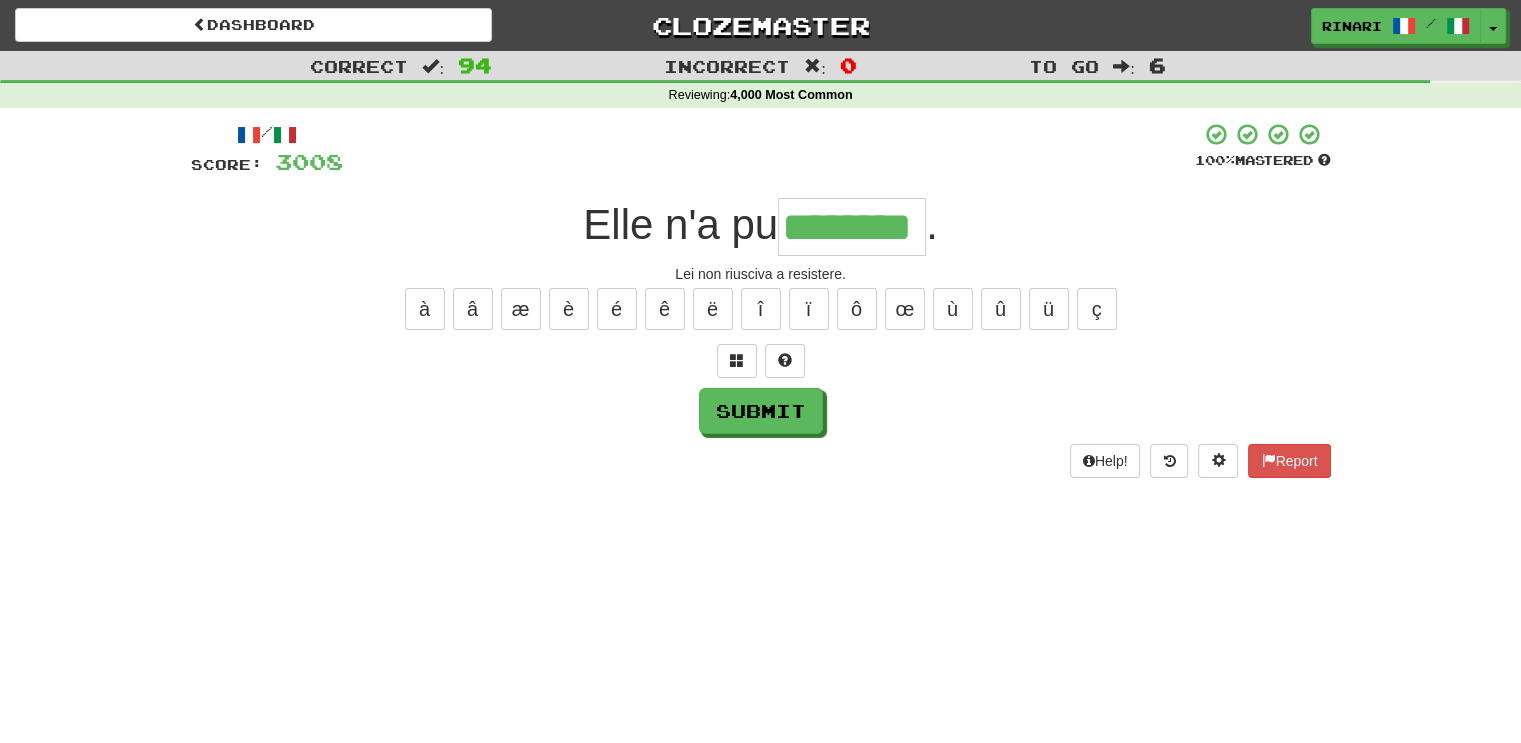 type on "********" 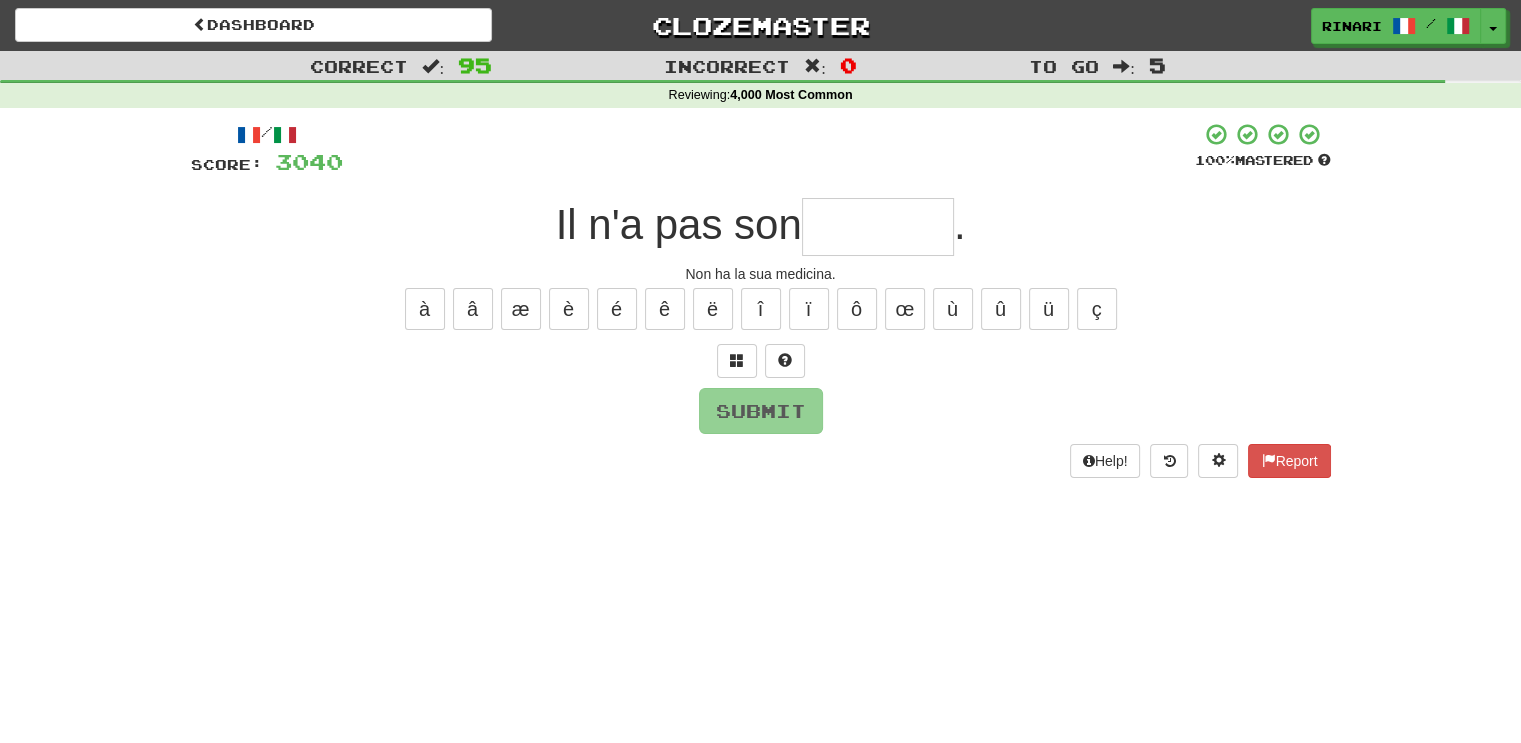 type on "*" 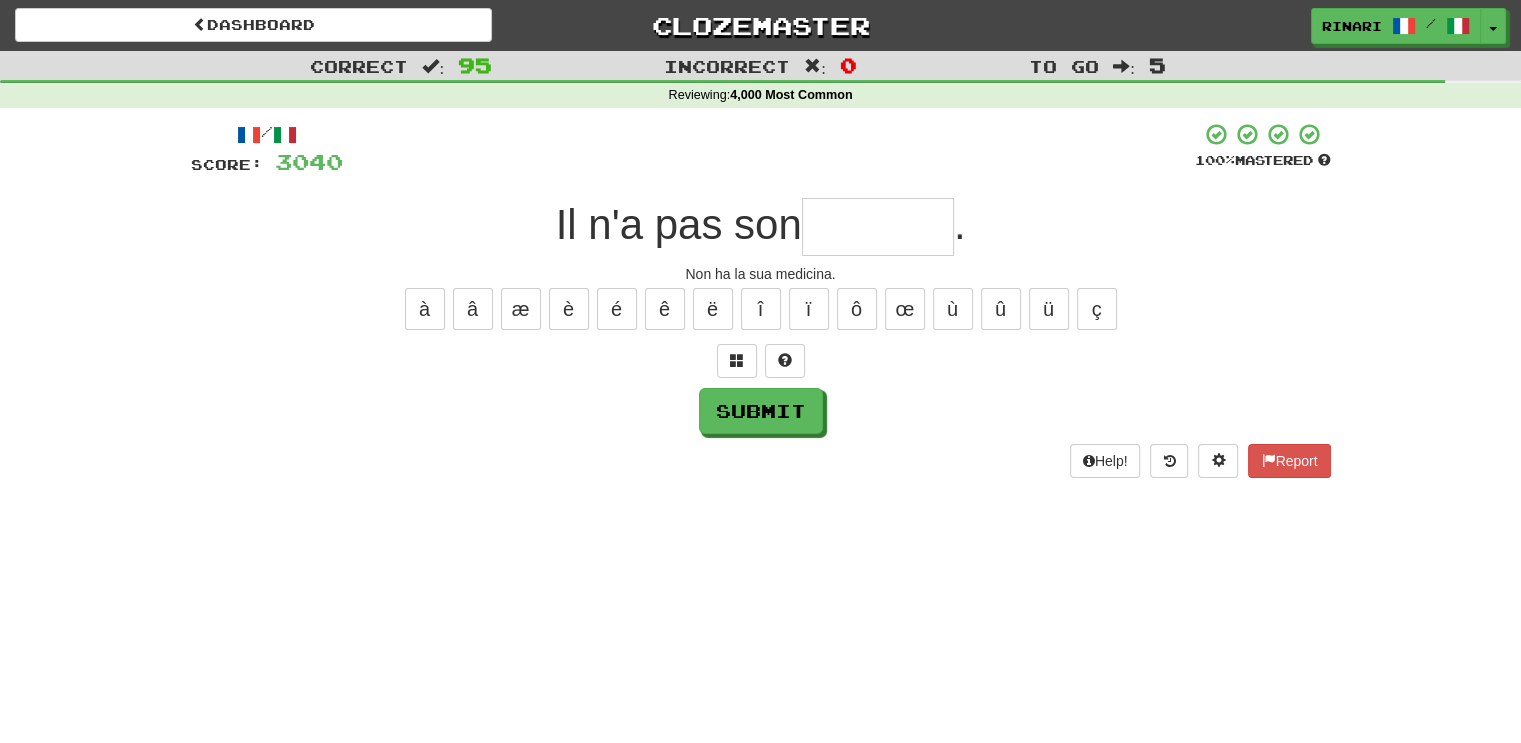 type on "*" 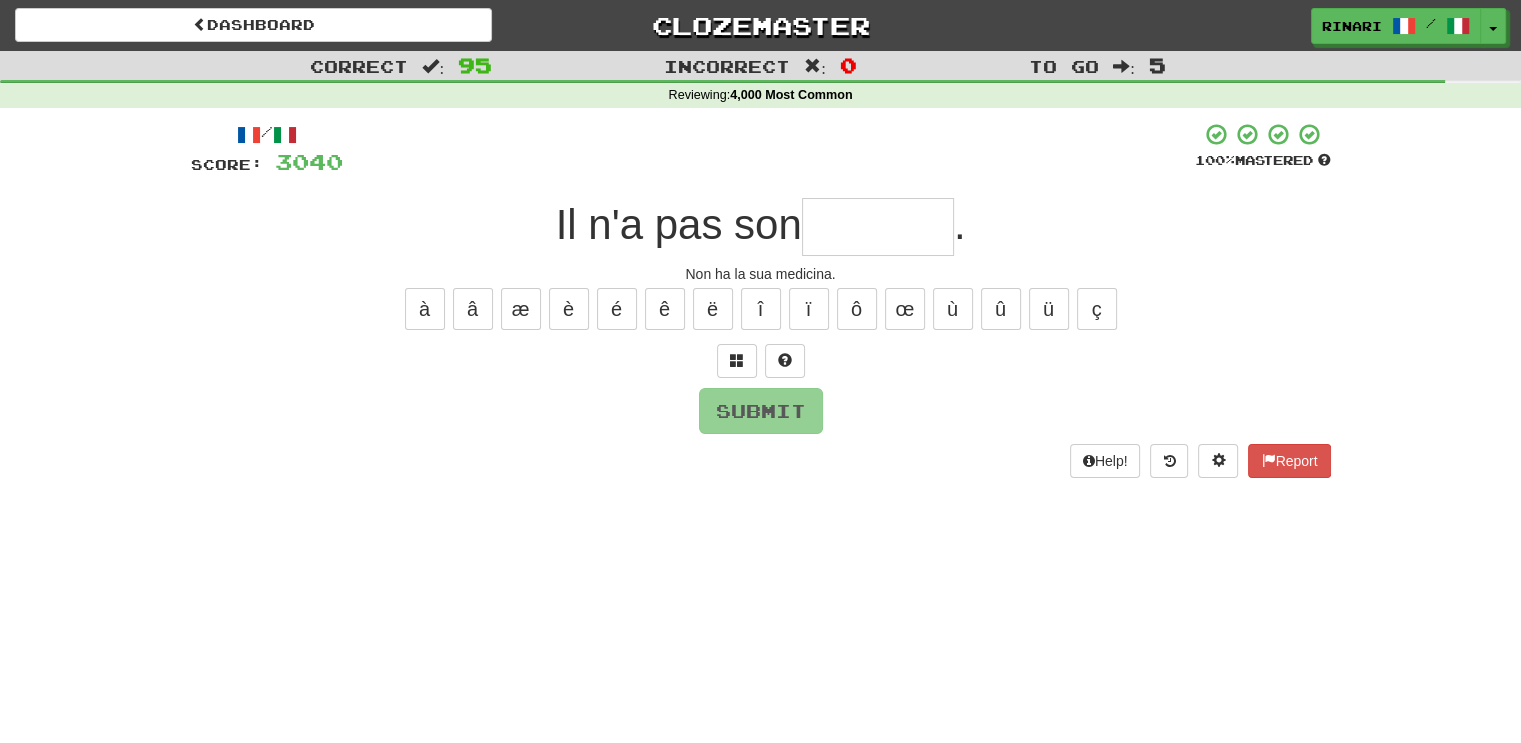 type on "*" 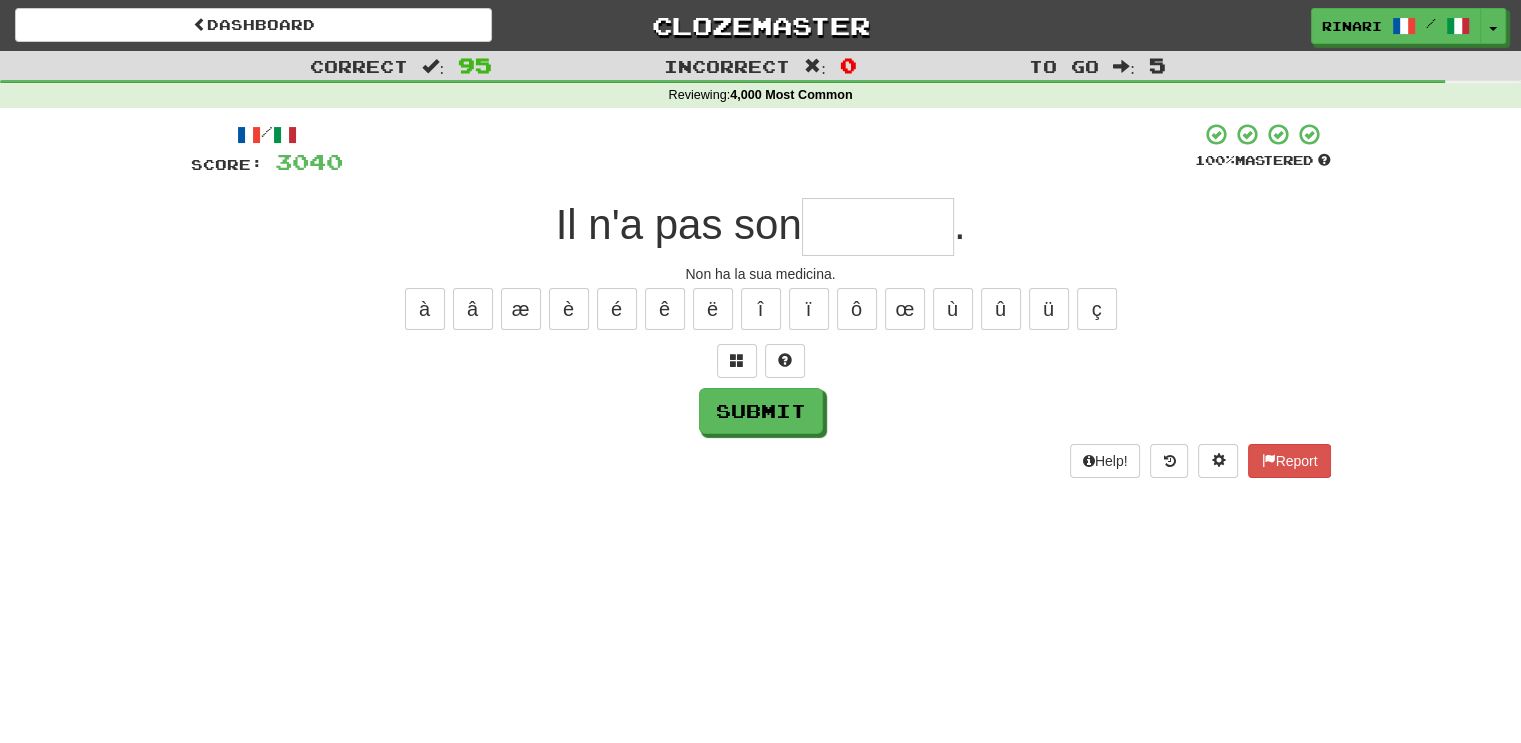 type on "*" 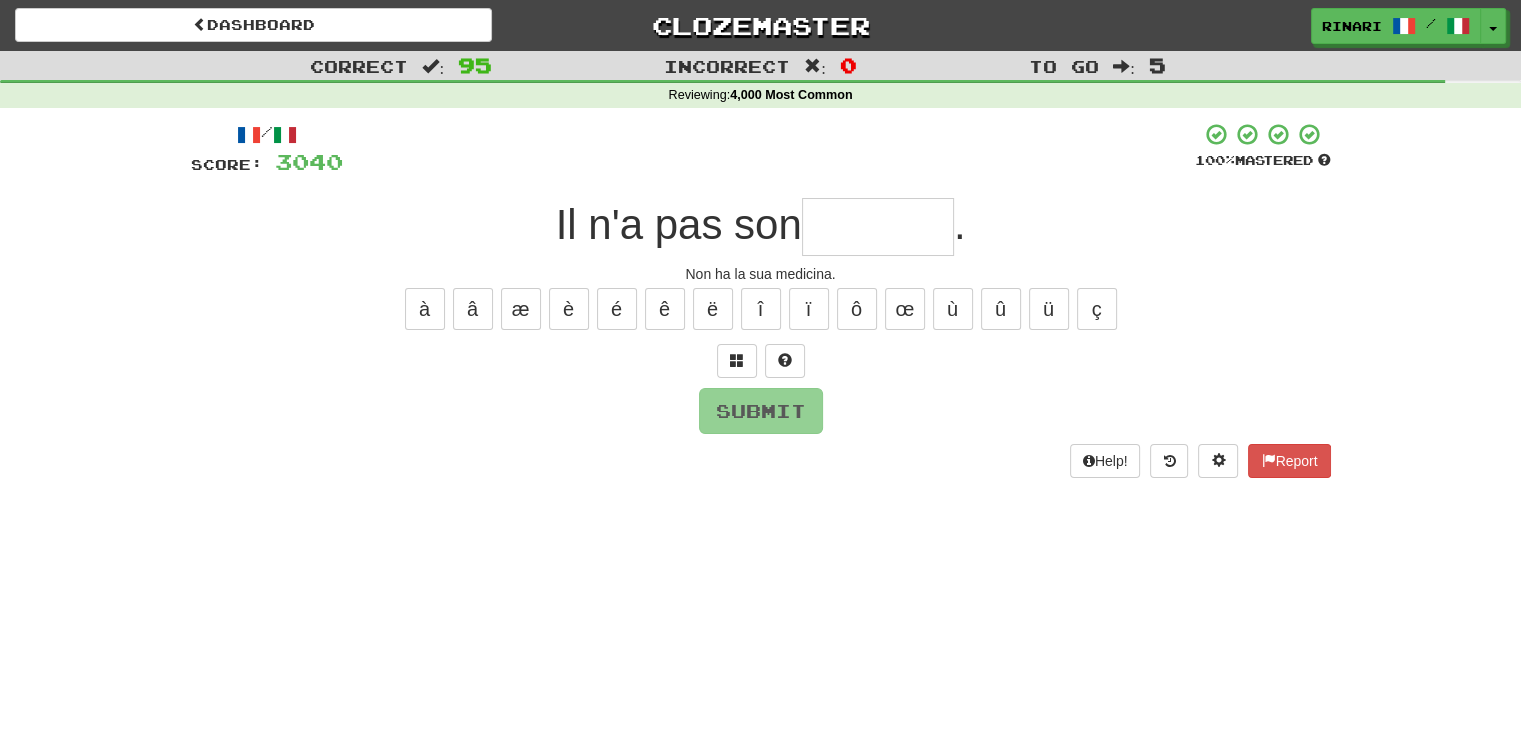 type on "*" 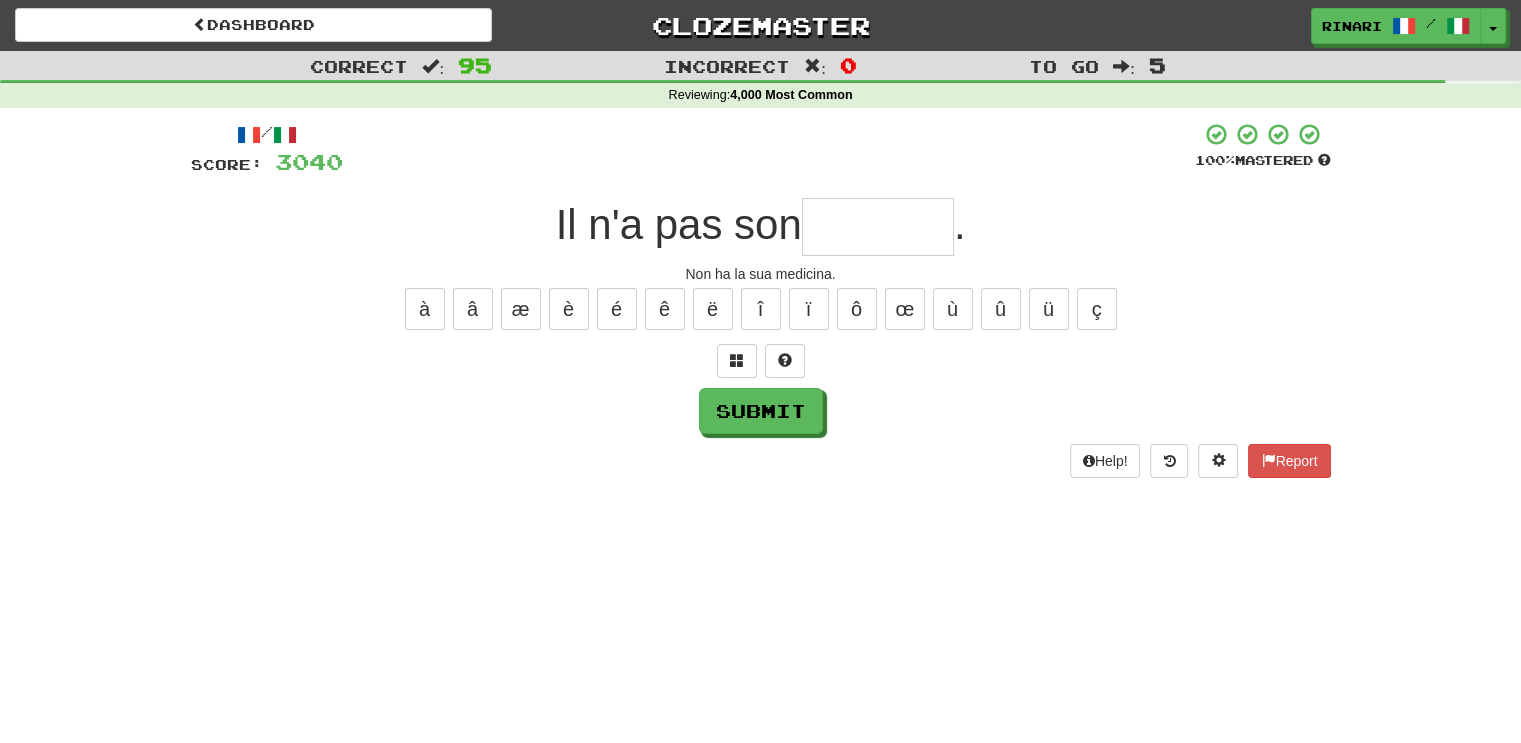 type on "*" 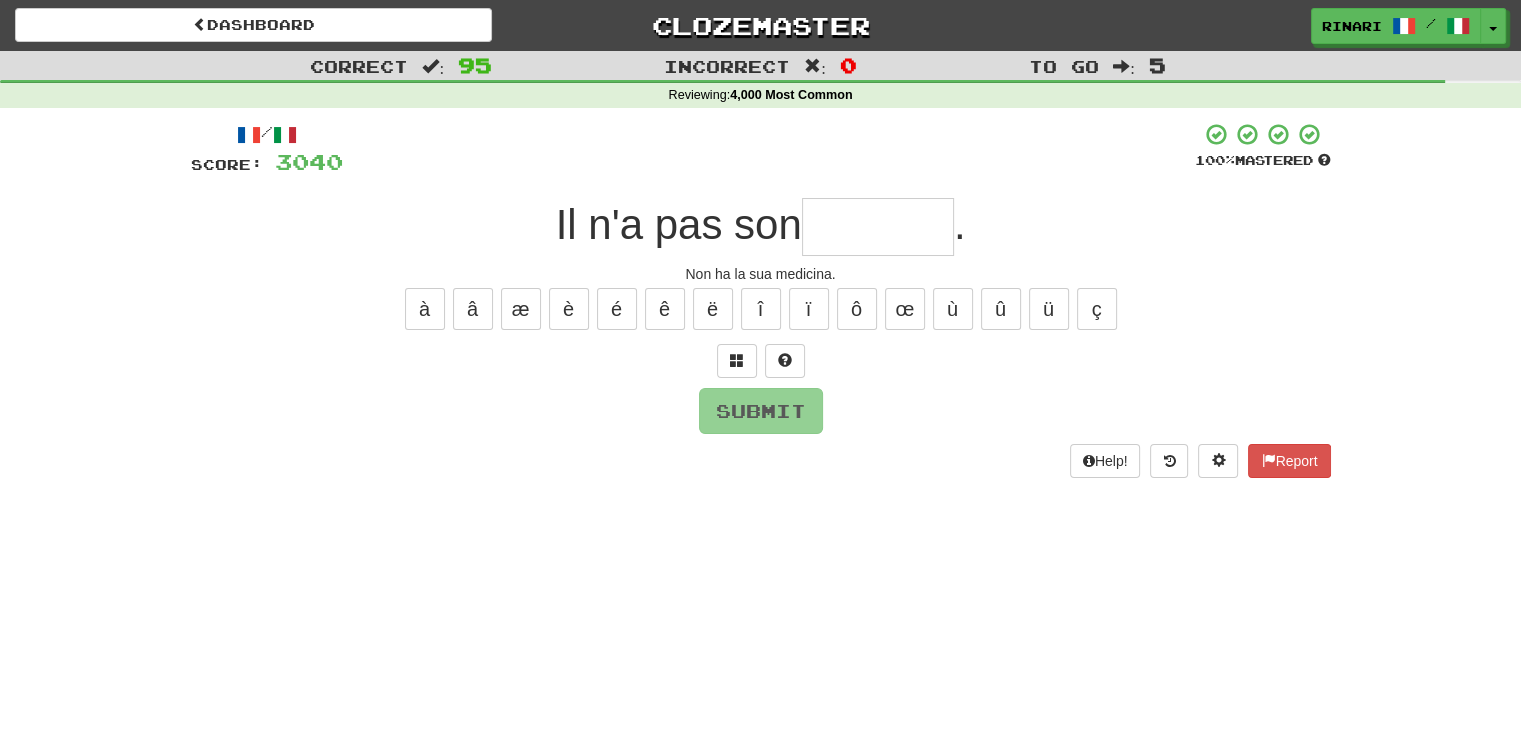 type on "*" 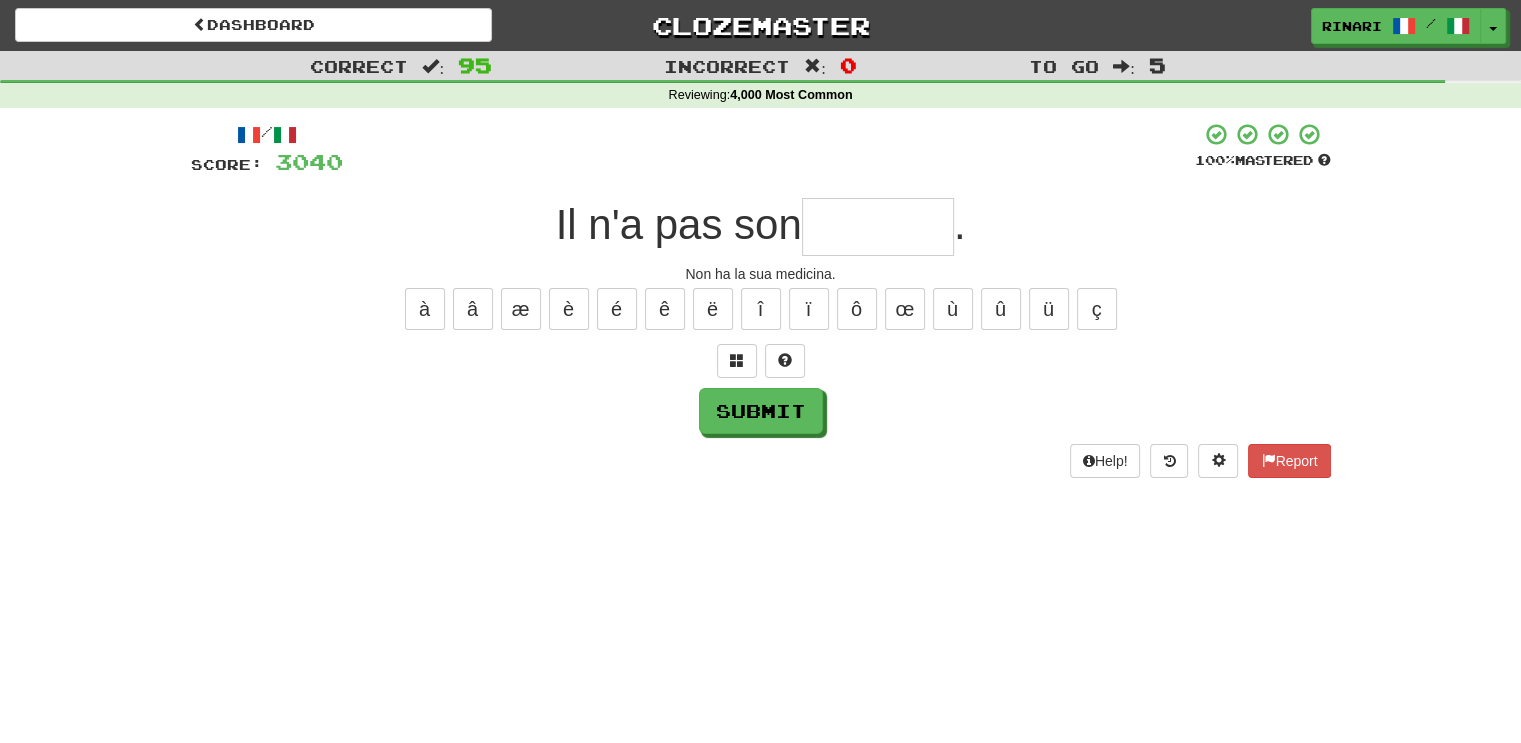 type on "*" 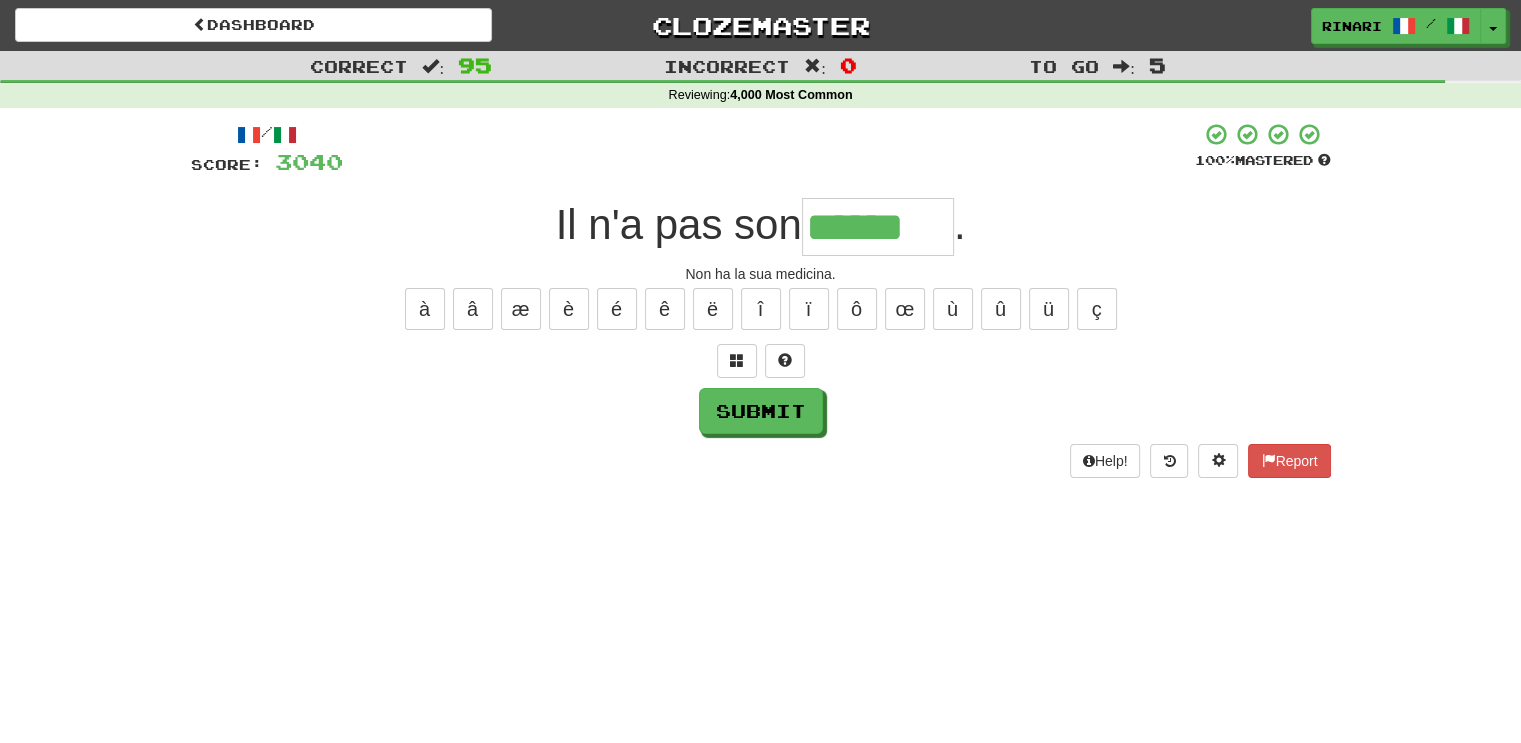 type on "******" 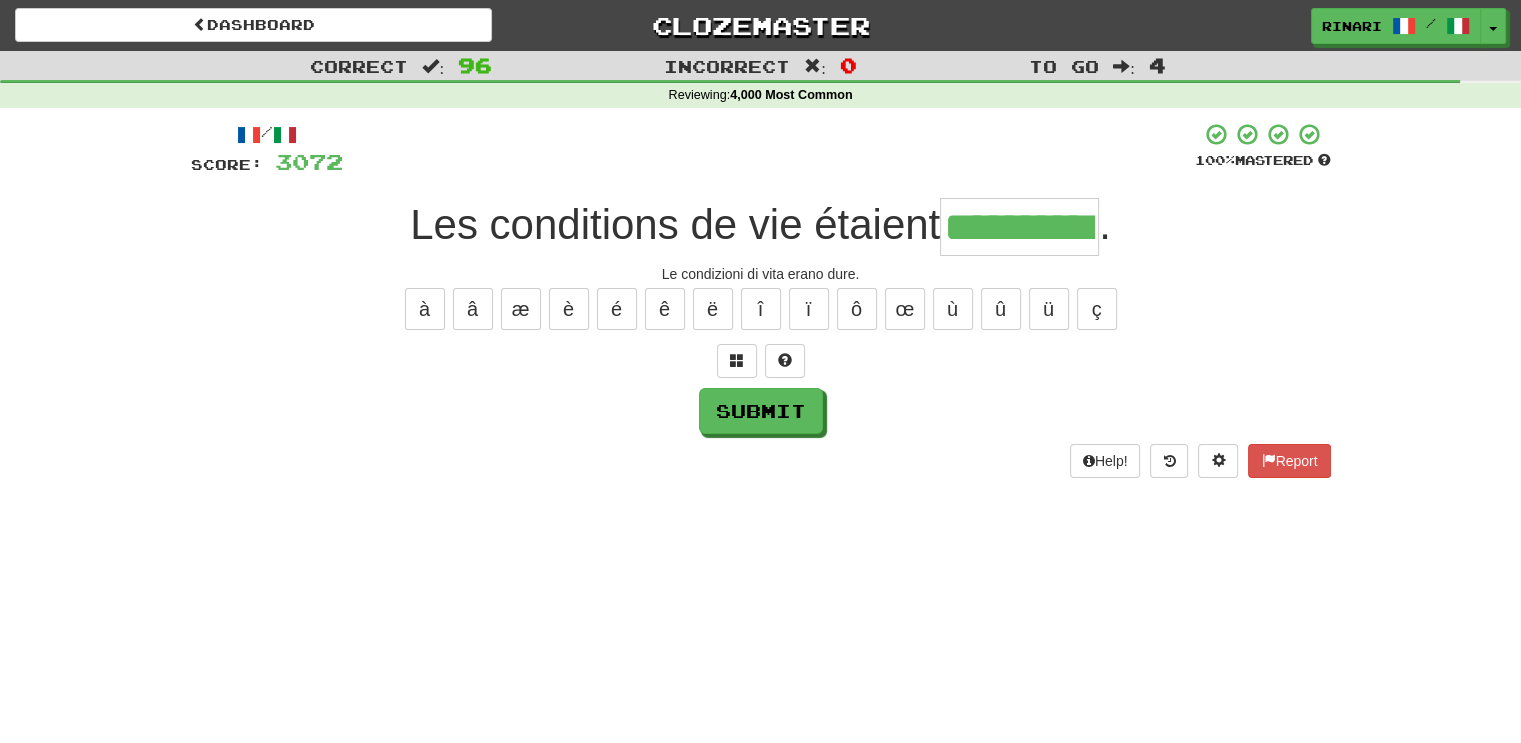 type on "**********" 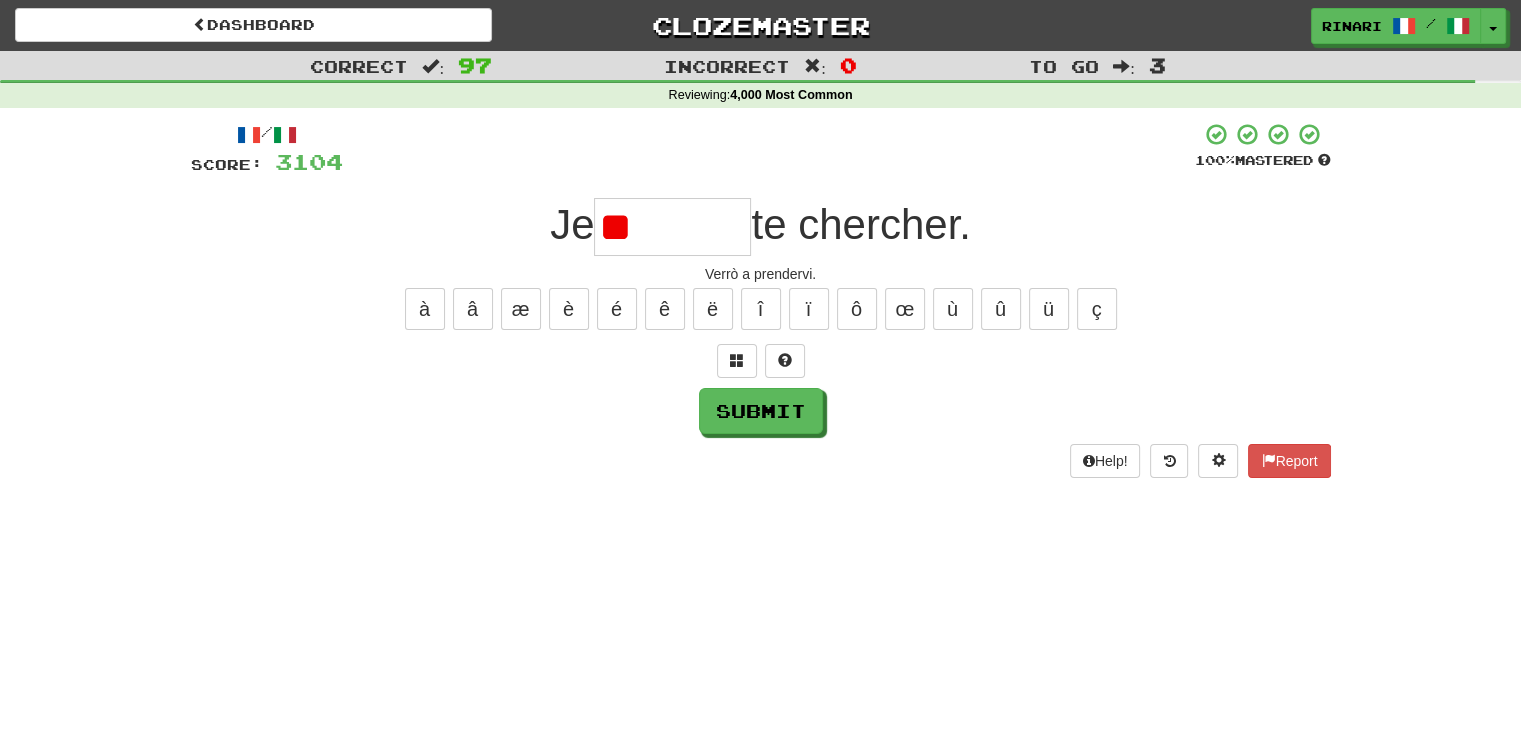 type on "*" 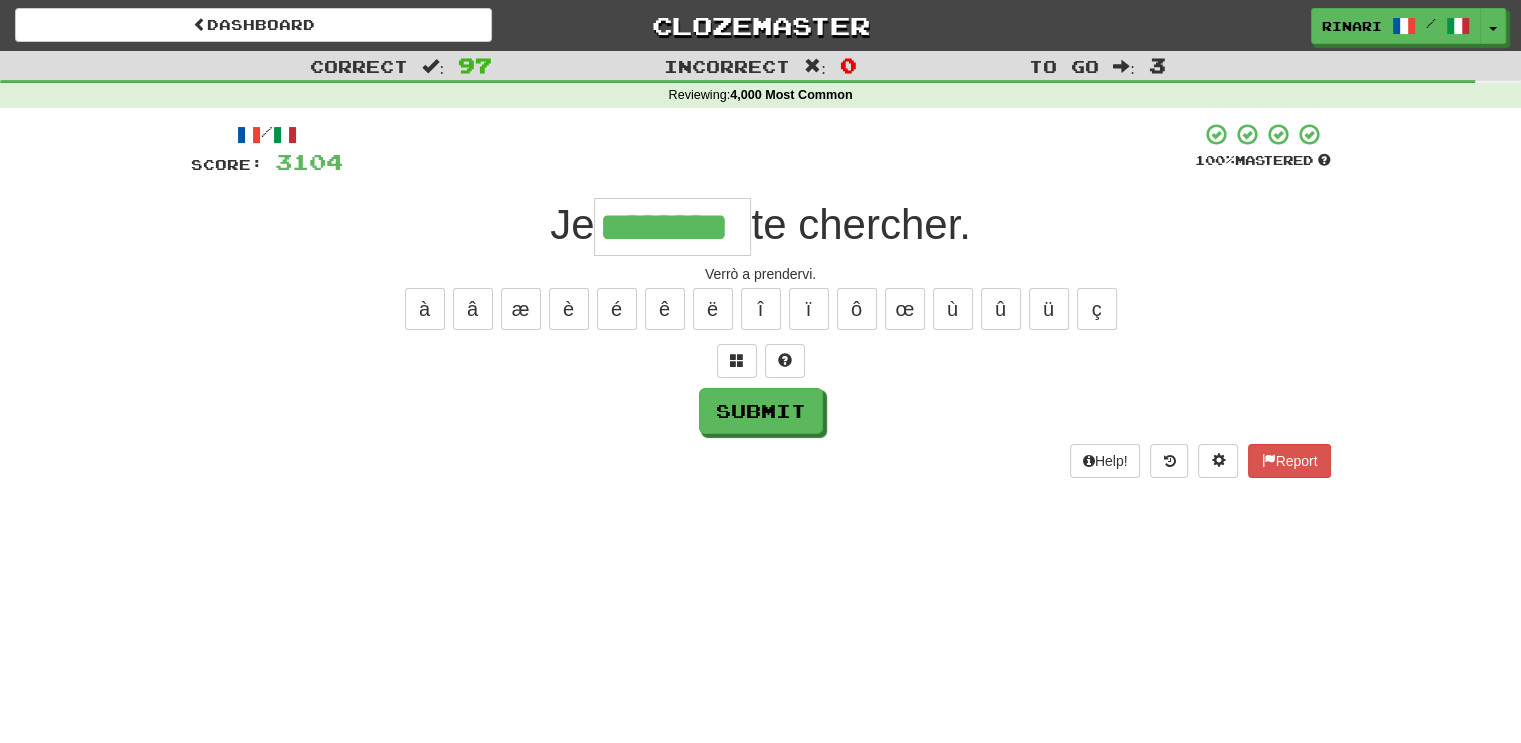 type on "********" 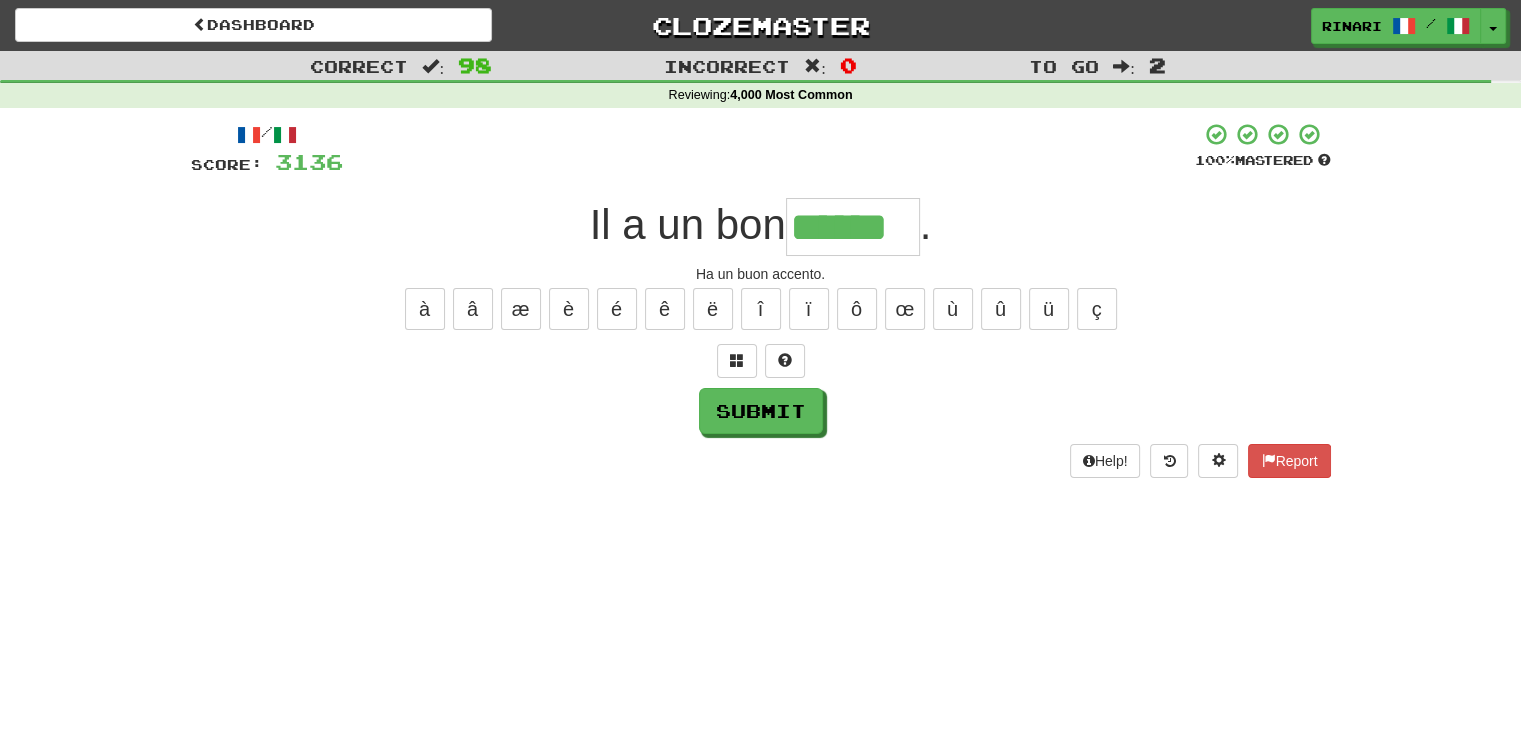 type on "******" 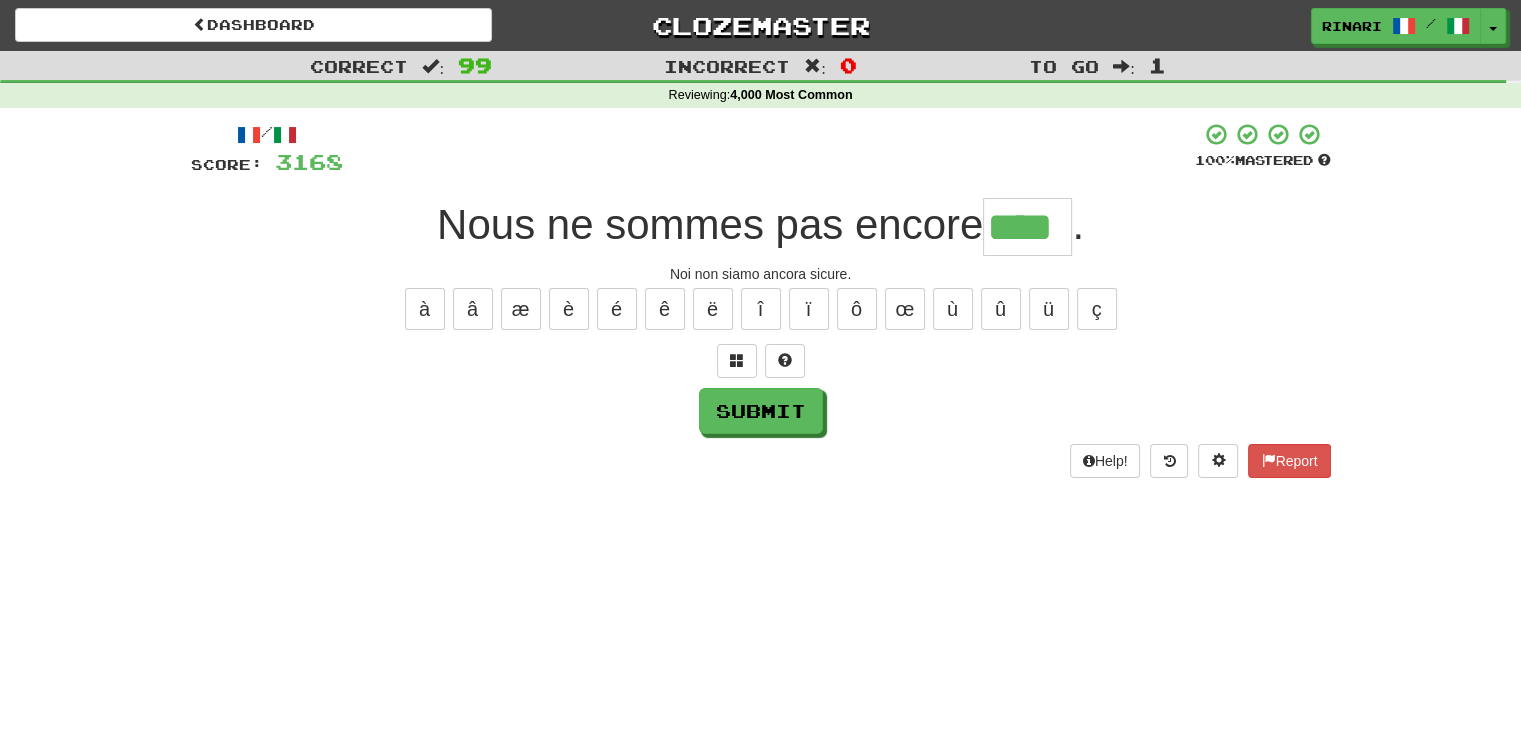type on "****" 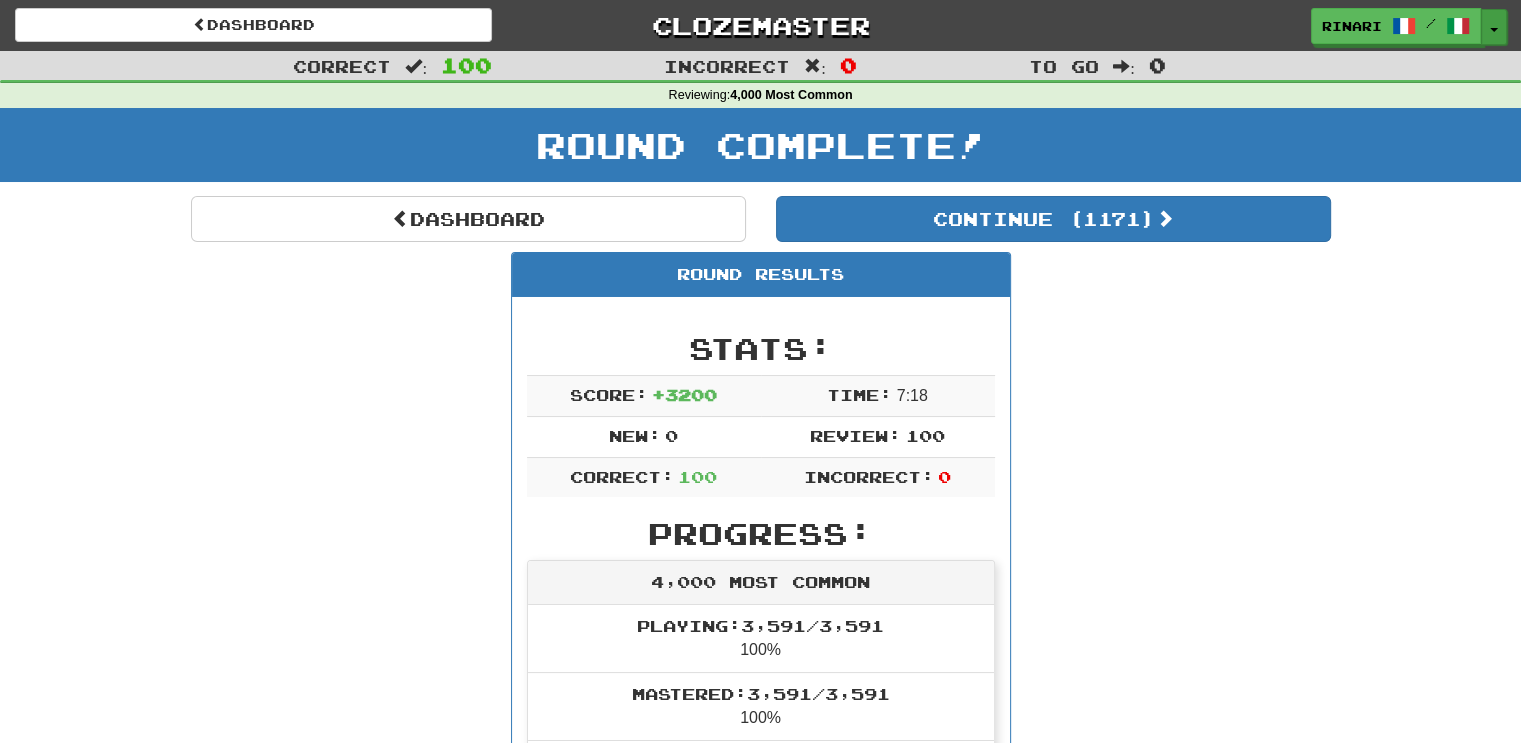 click on "Toggle Dropdown" at bounding box center (1494, 27) 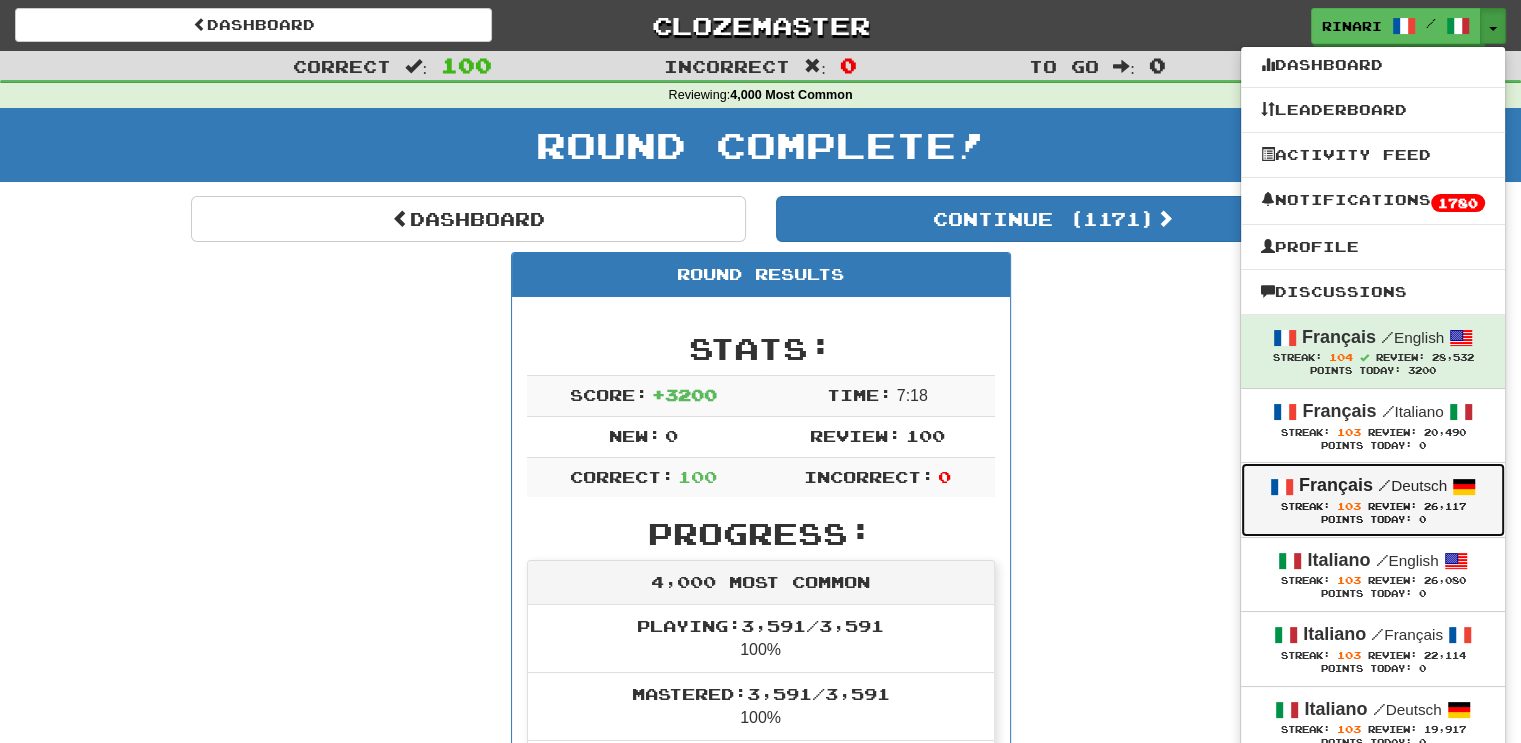 click on "Français
/
Deutsch" at bounding box center [1373, 486] 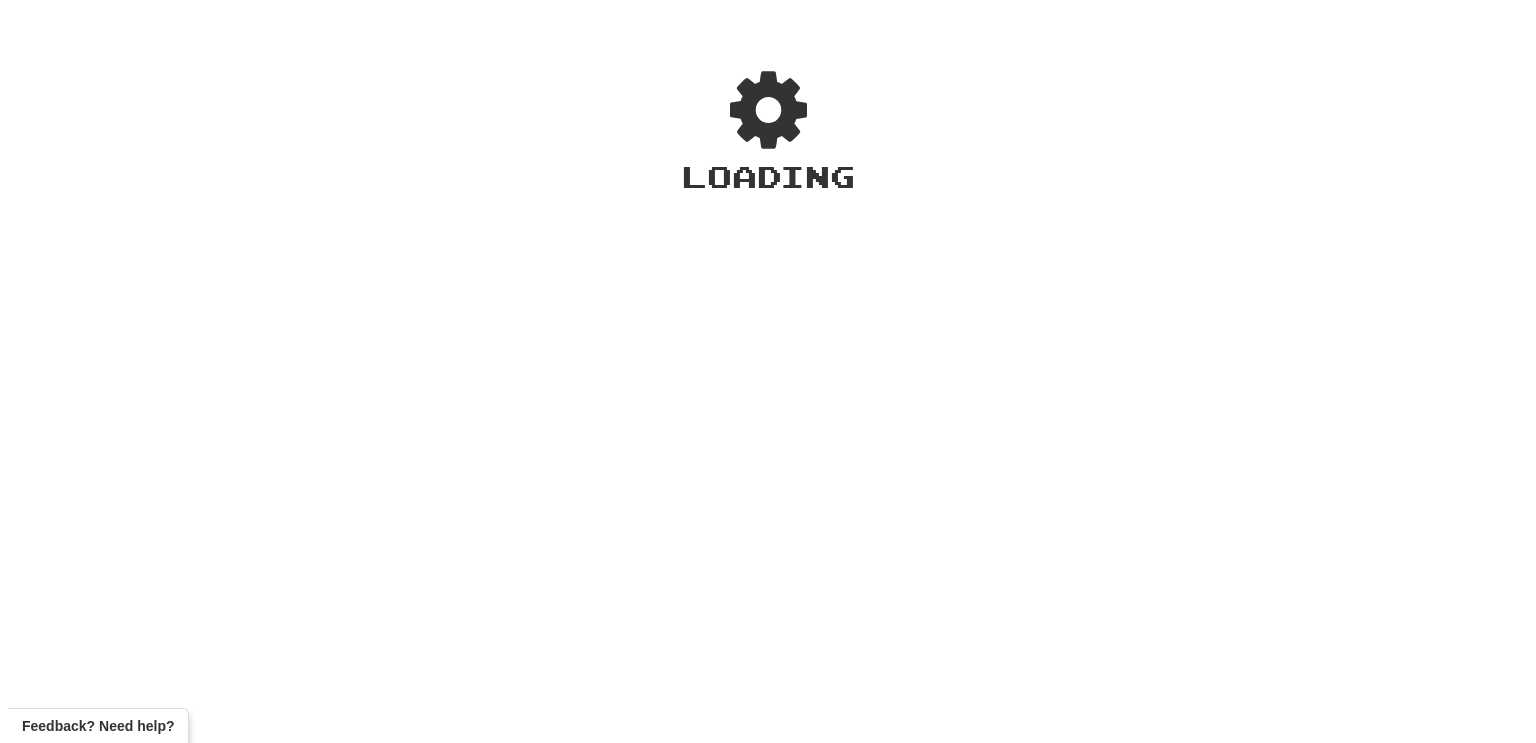 scroll, scrollTop: 0, scrollLeft: 0, axis: both 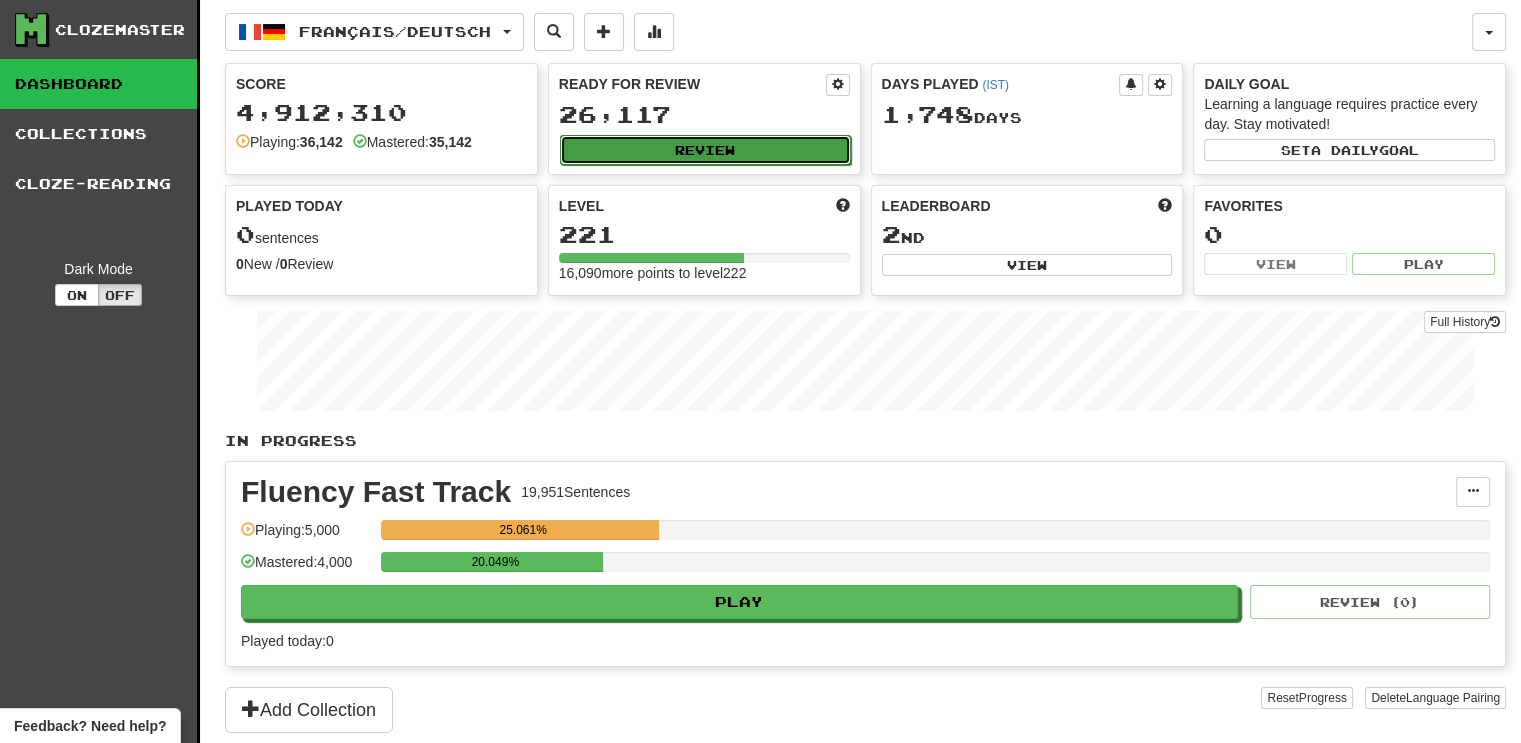 click on "Review" at bounding box center (705, 150) 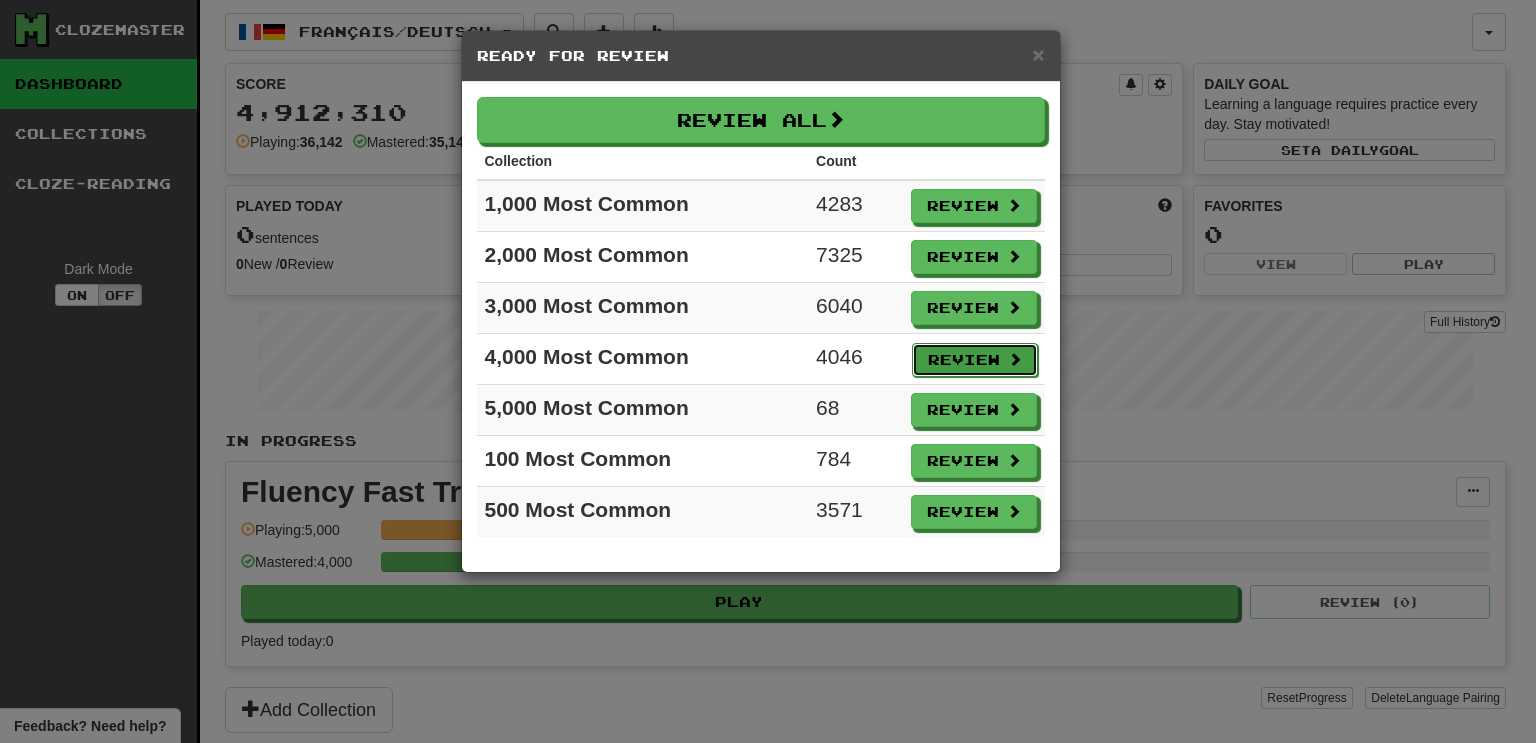 click on "Review" at bounding box center [975, 360] 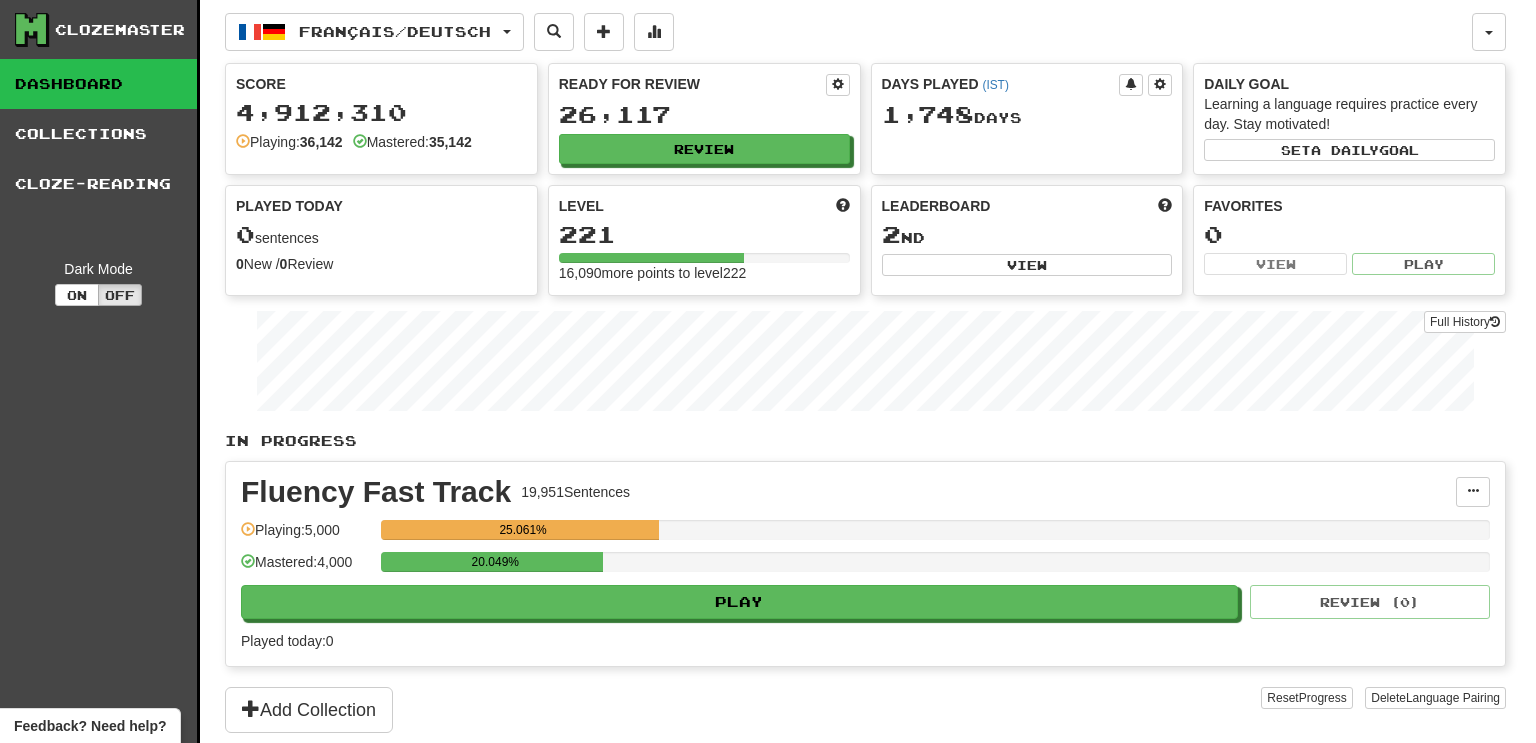 select on "***" 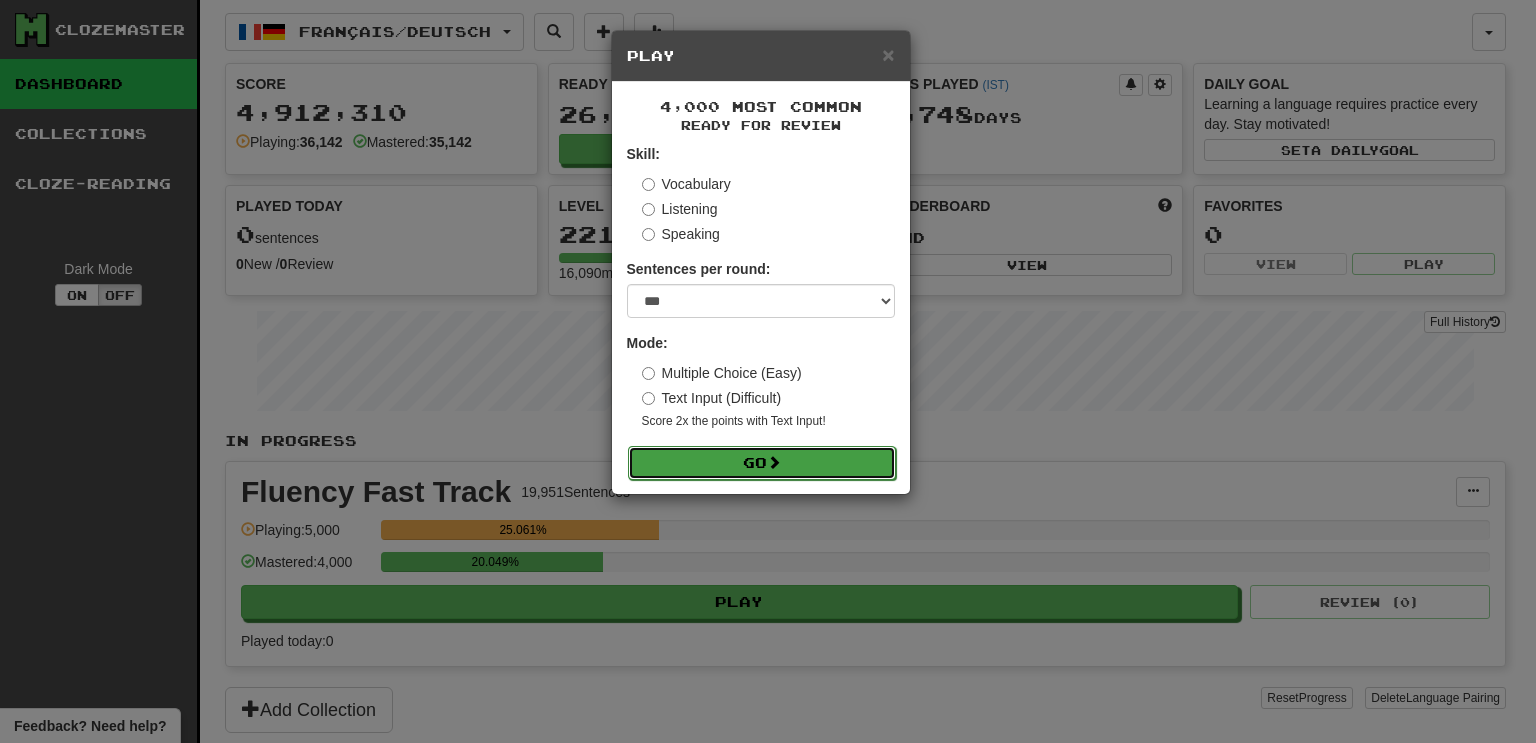 click at bounding box center (774, 462) 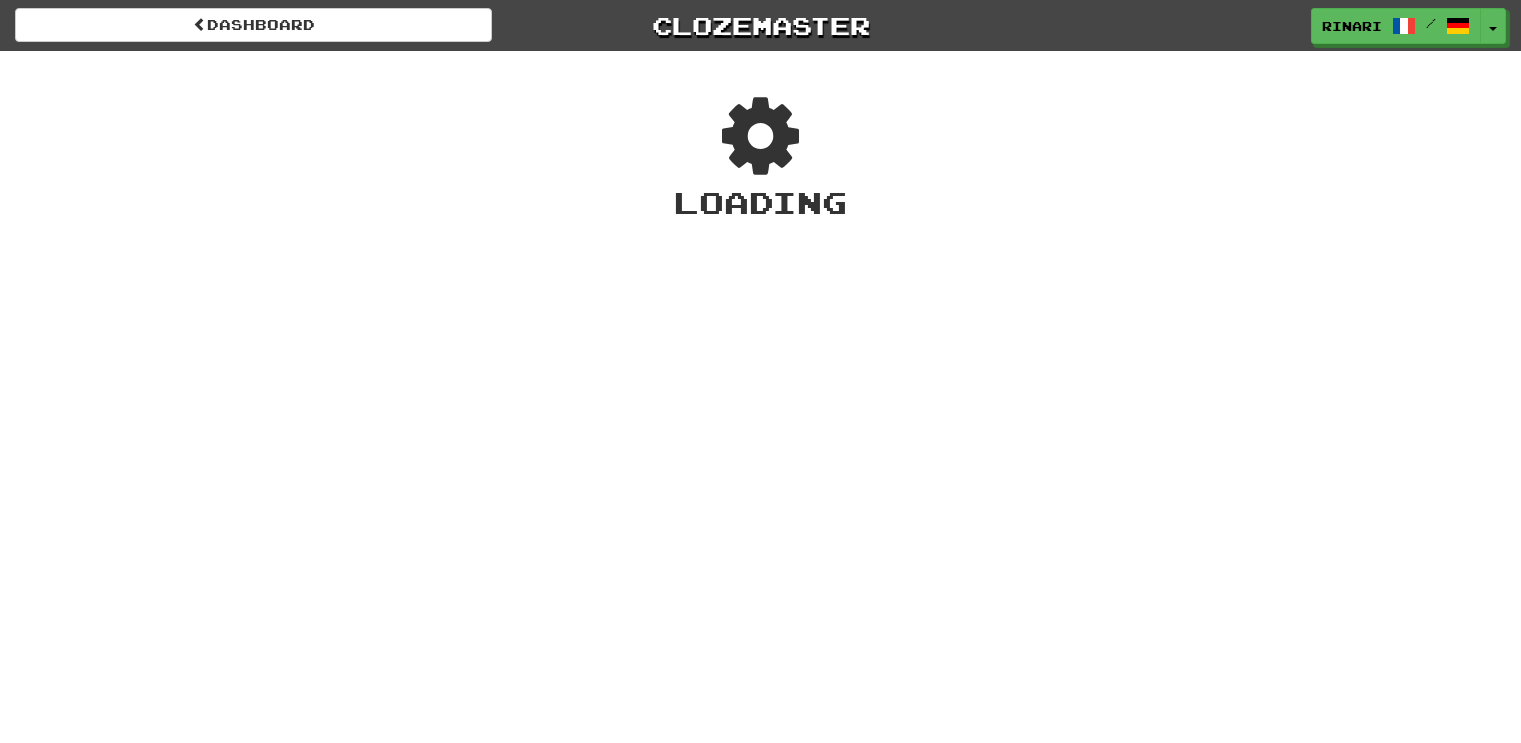 scroll, scrollTop: 0, scrollLeft: 0, axis: both 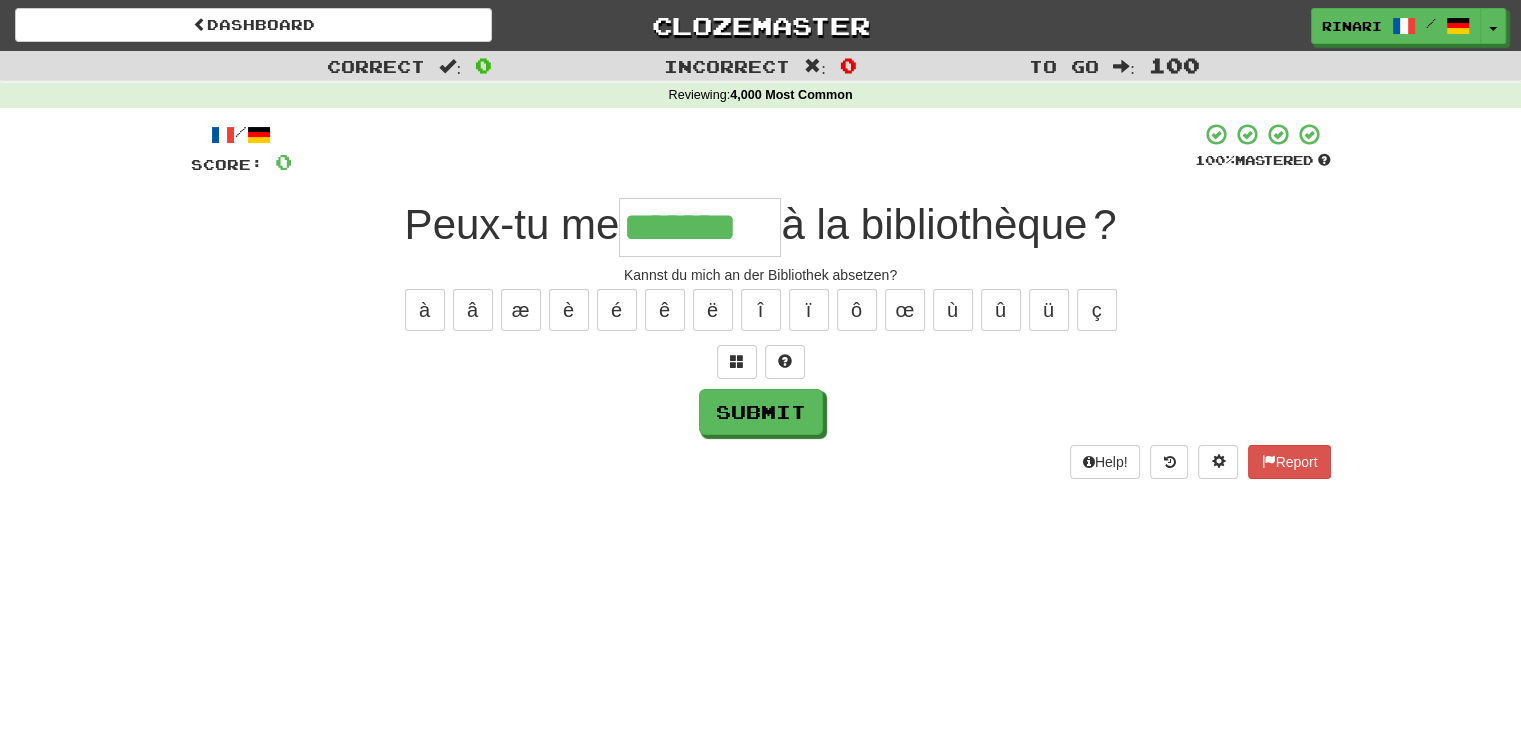type on "*******" 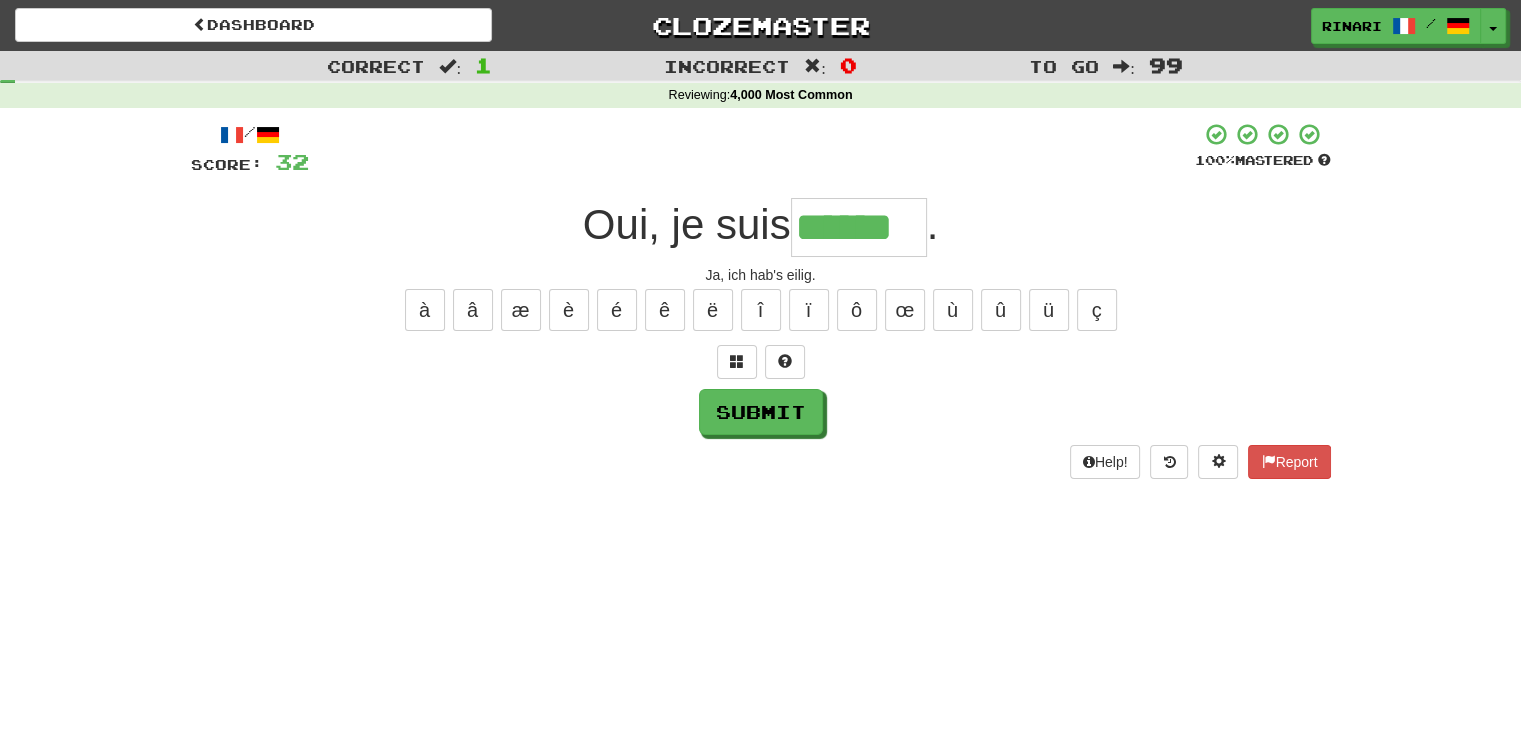 type on "******" 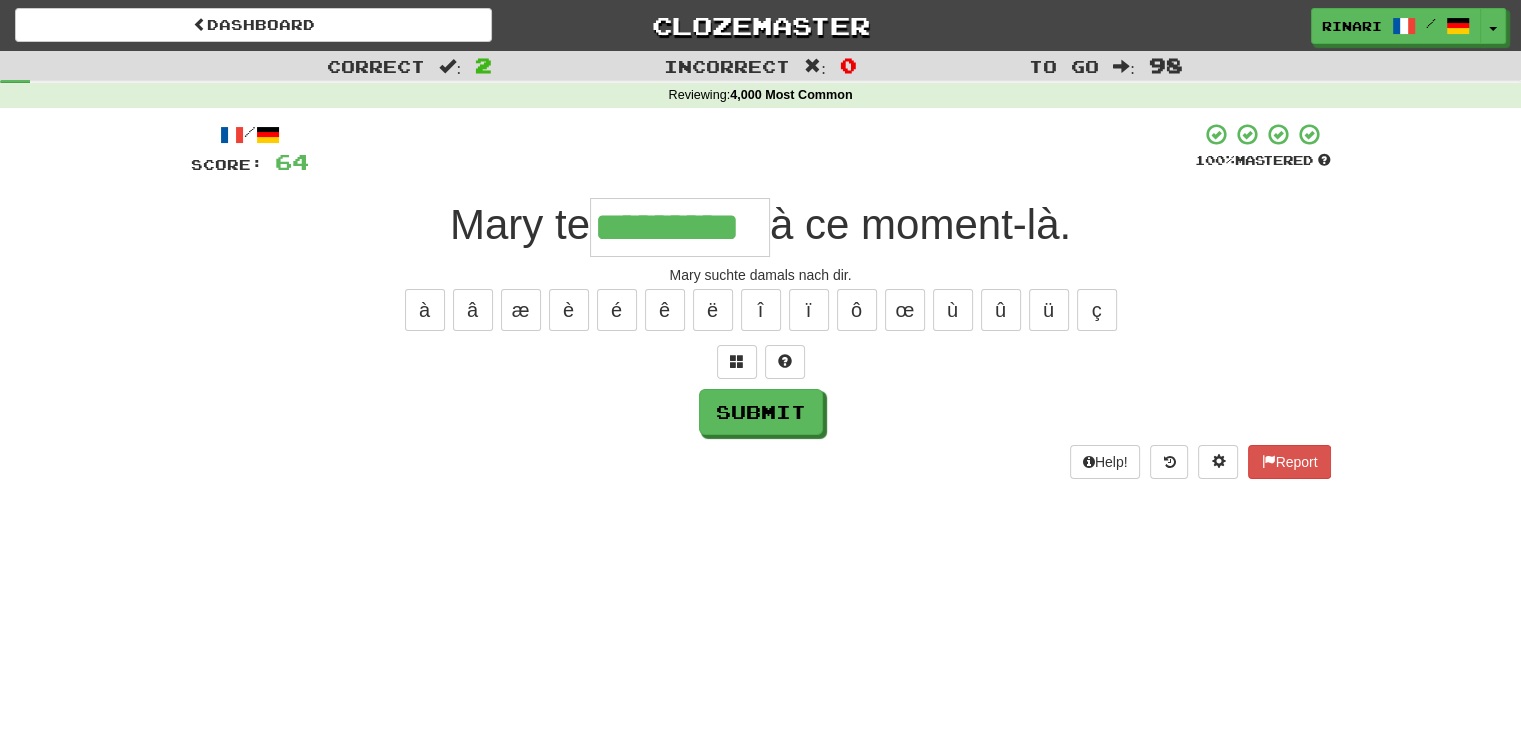 type on "*********" 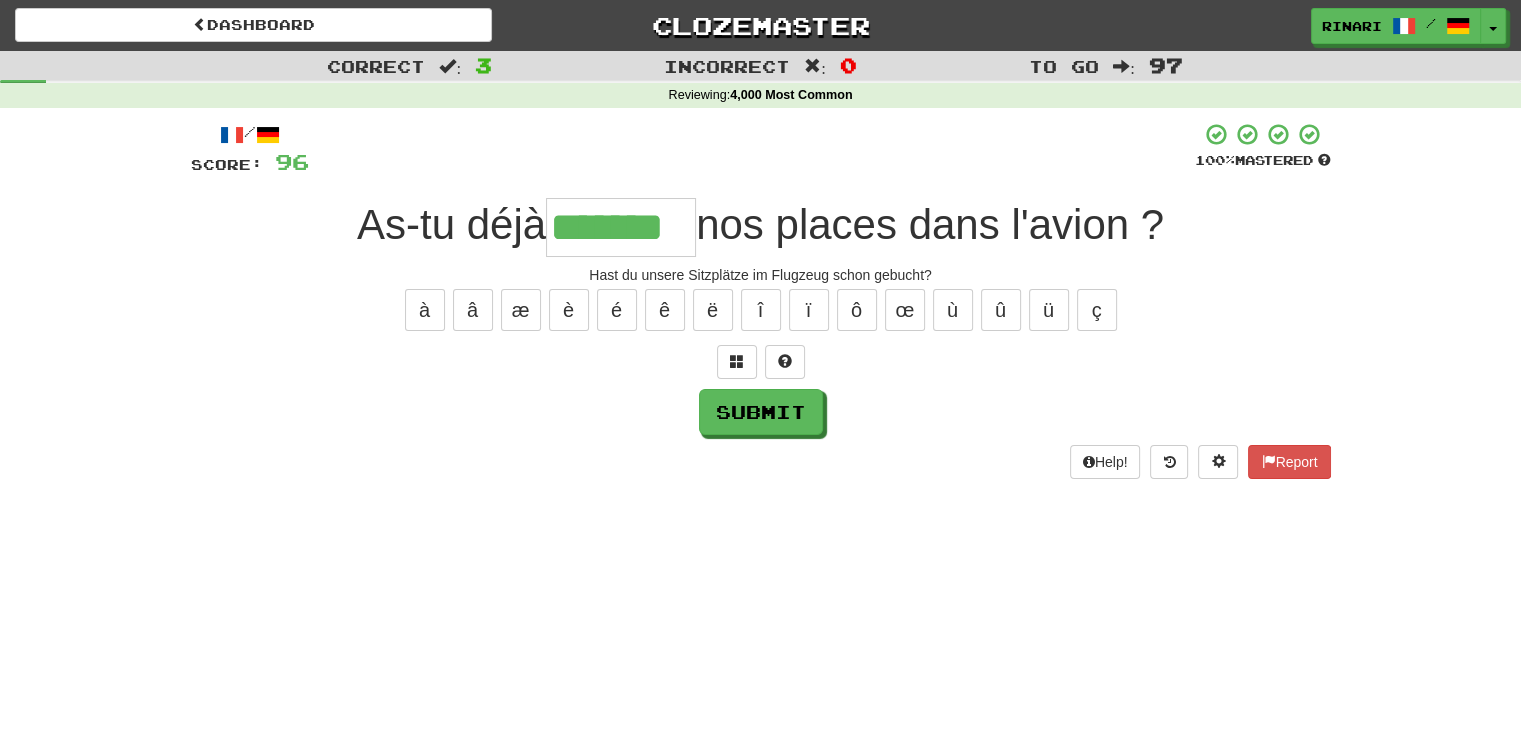 type on "*******" 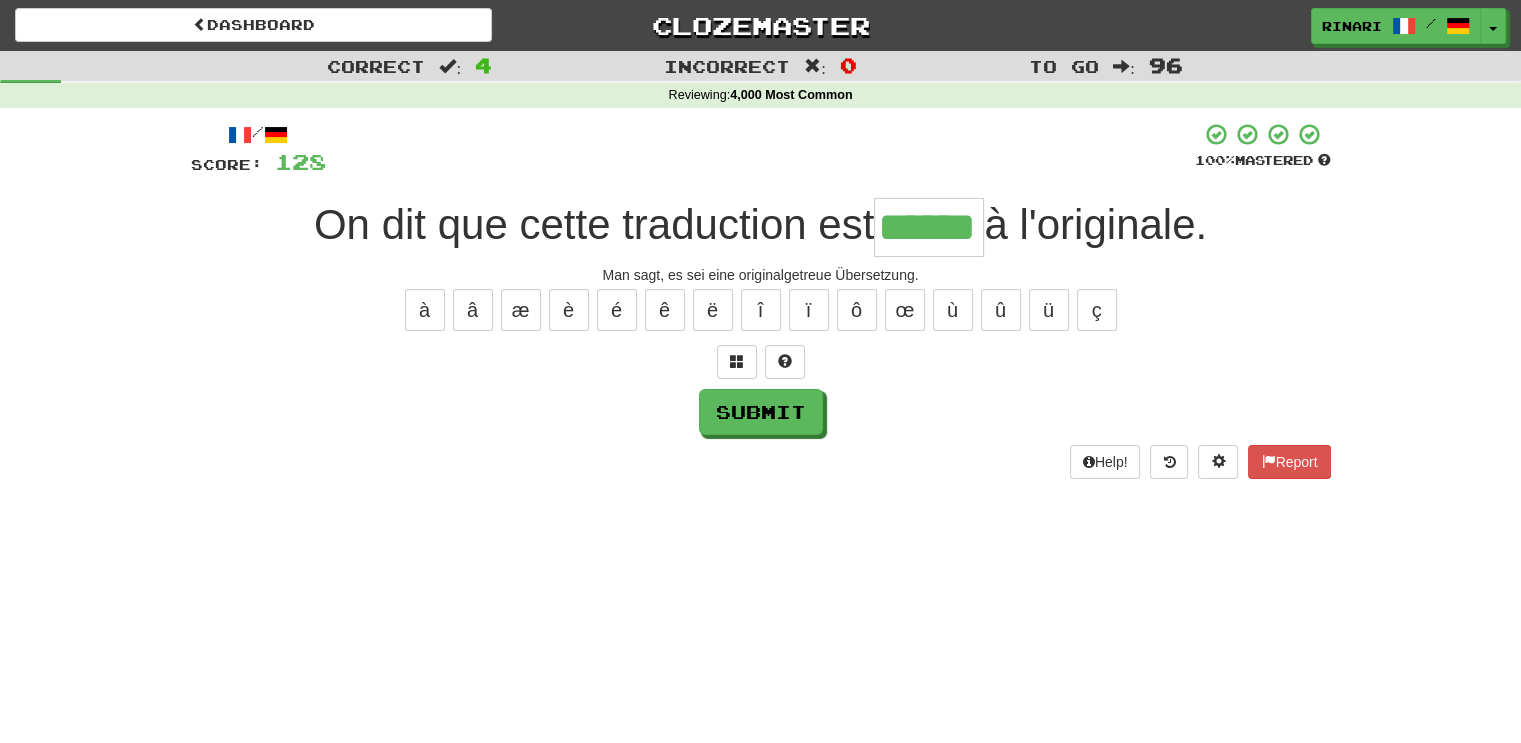 type on "******" 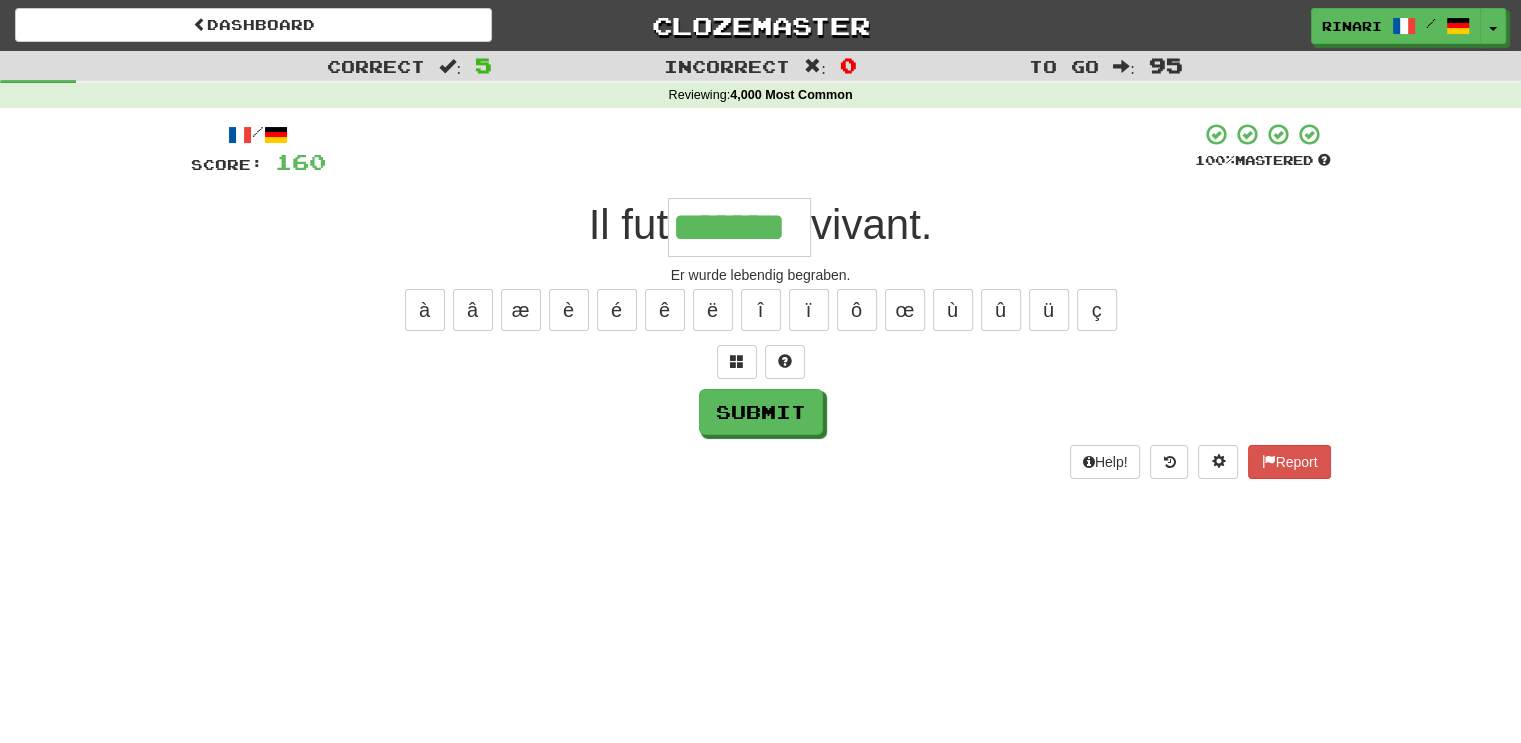 type on "*******" 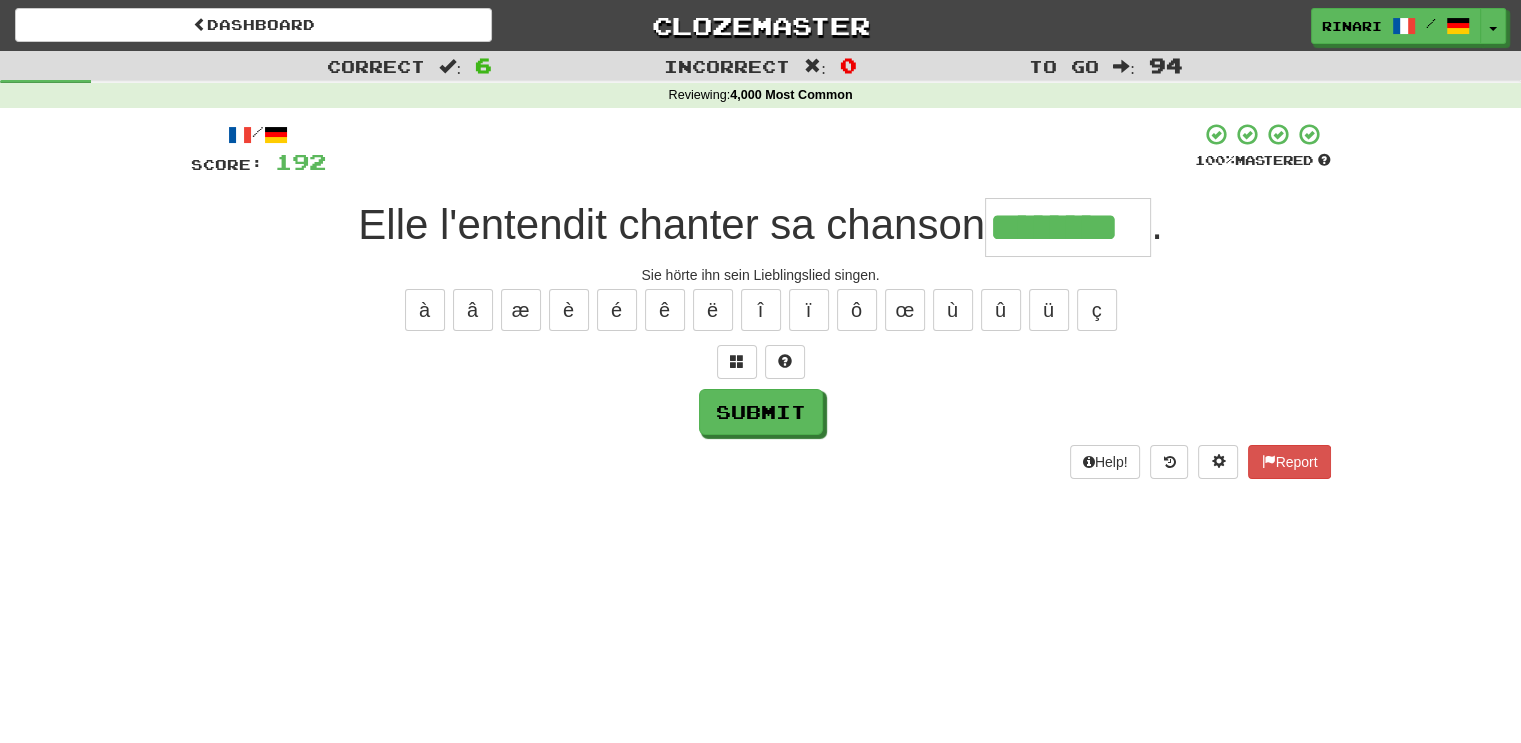 type on "********" 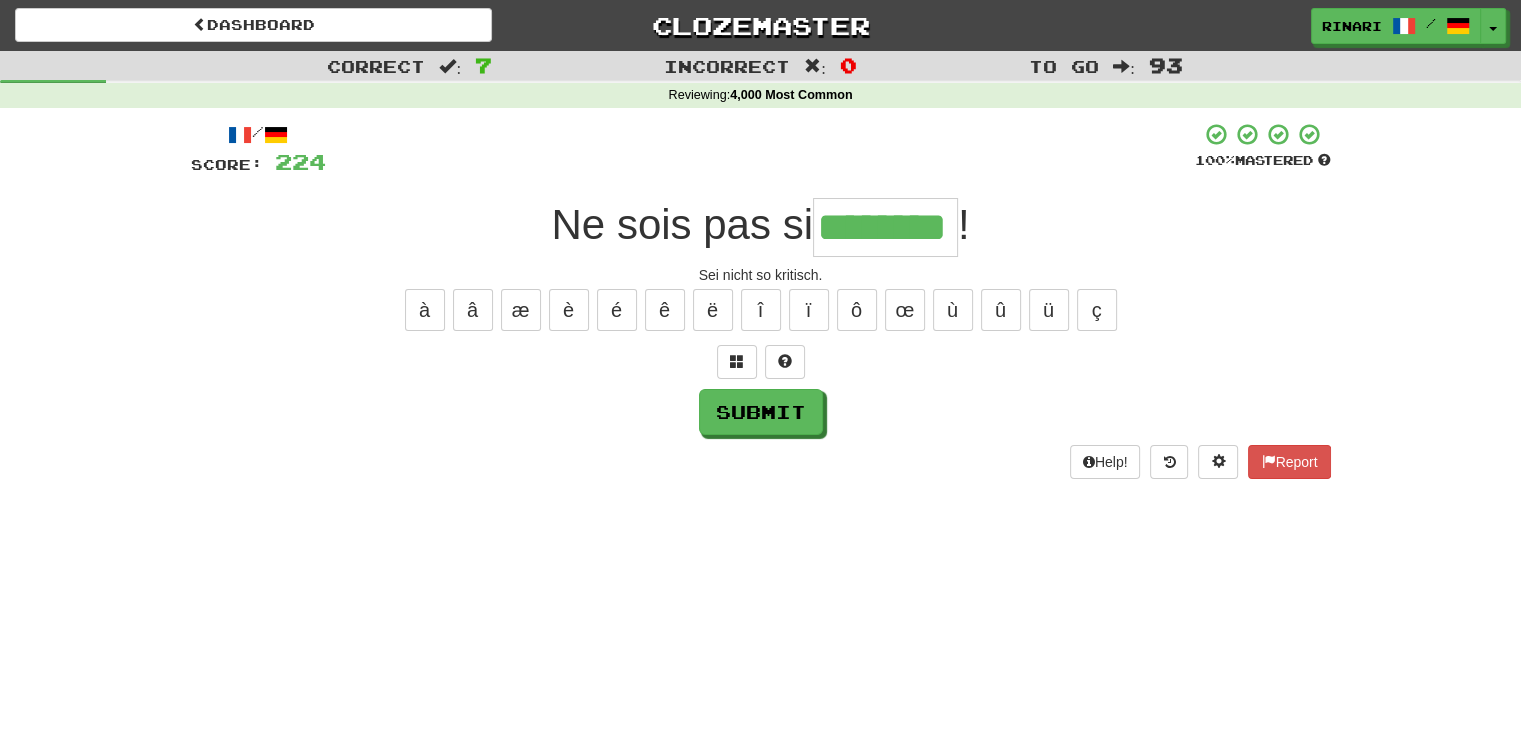type on "********" 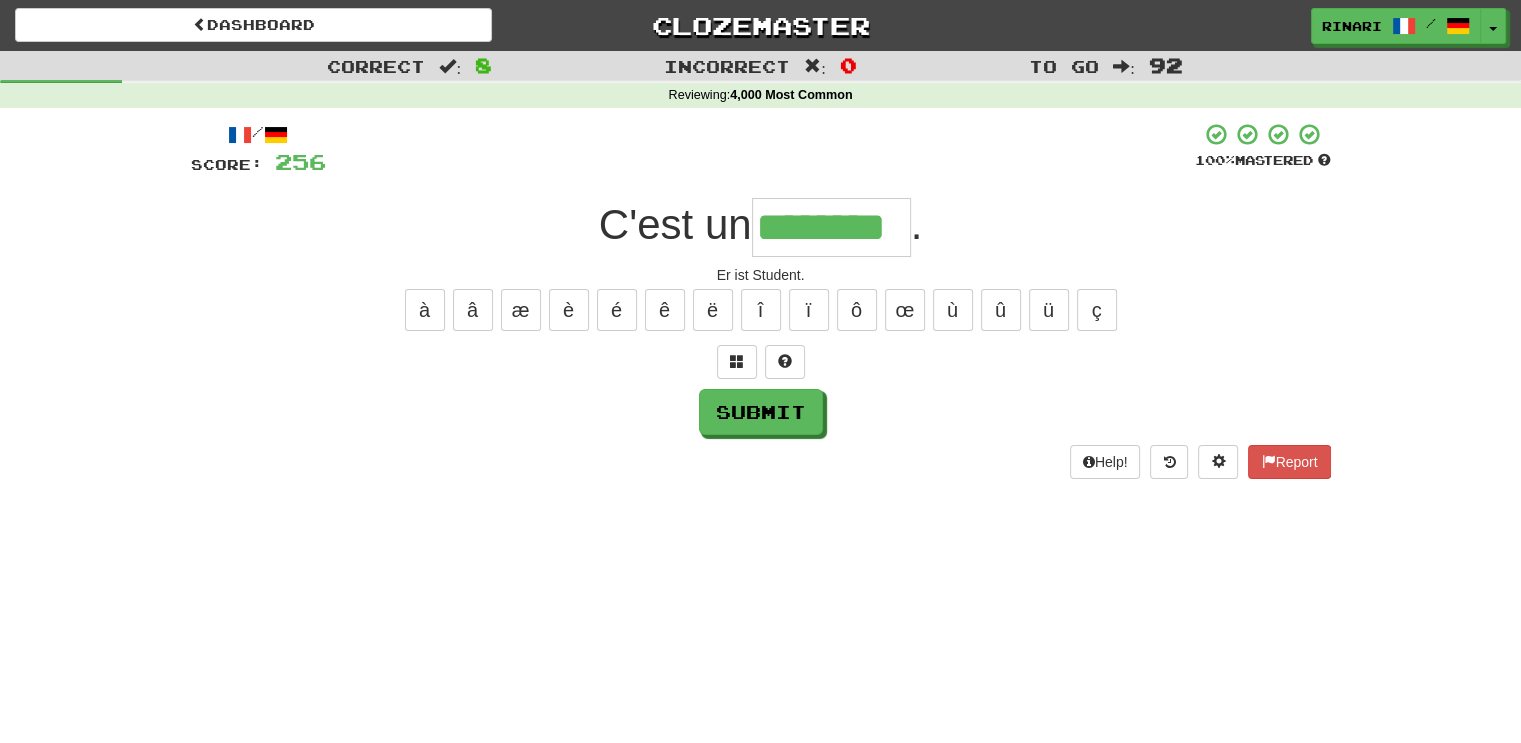 type on "********" 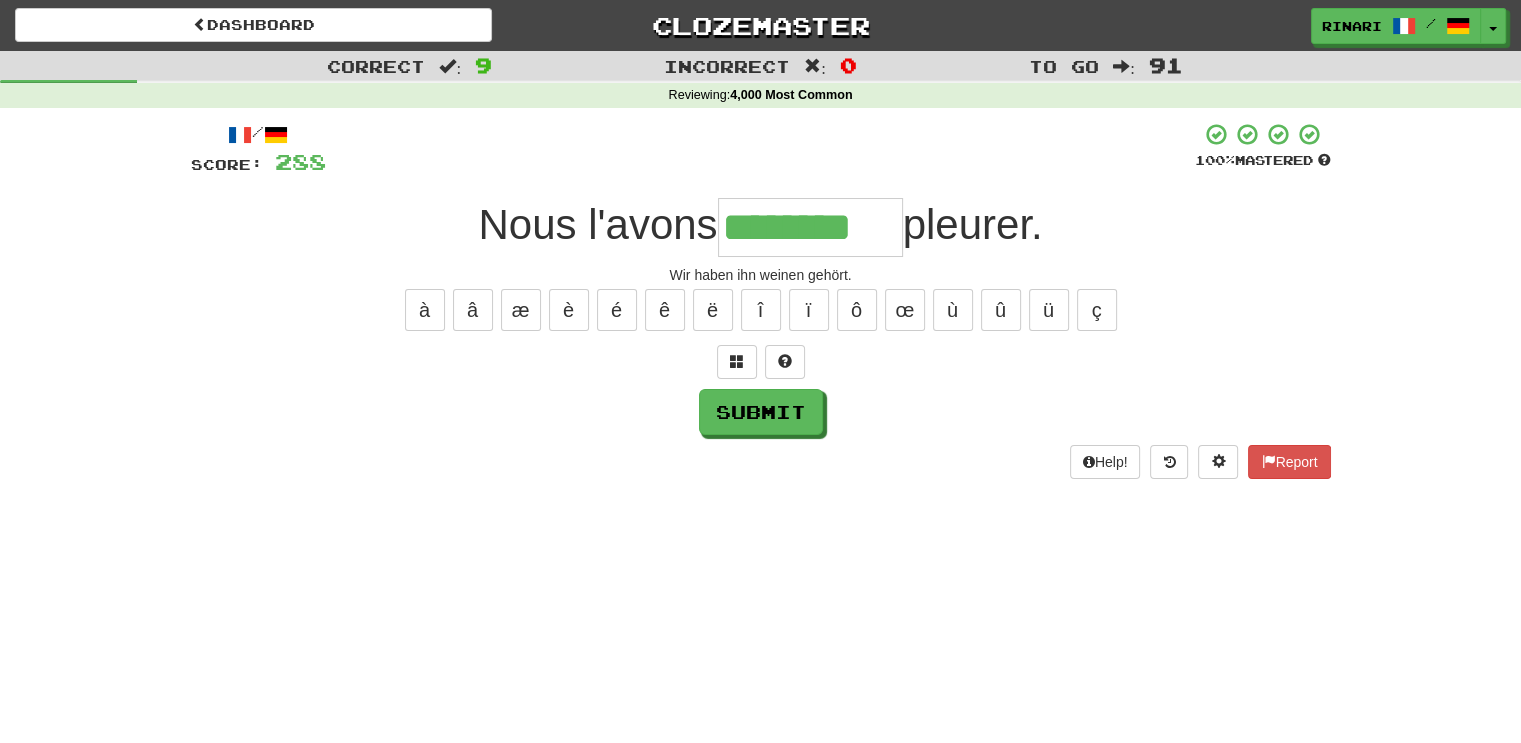 type on "********" 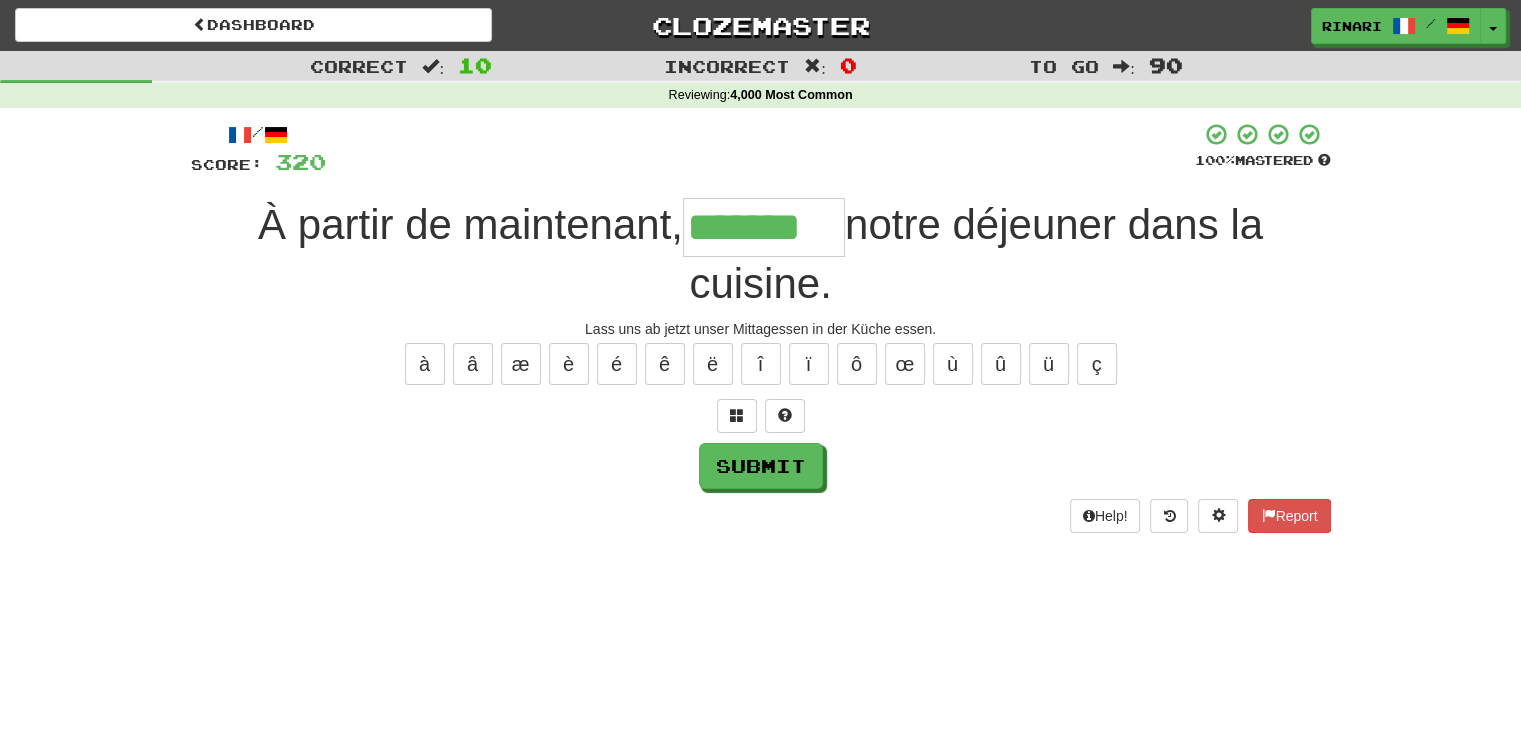 type on "*******" 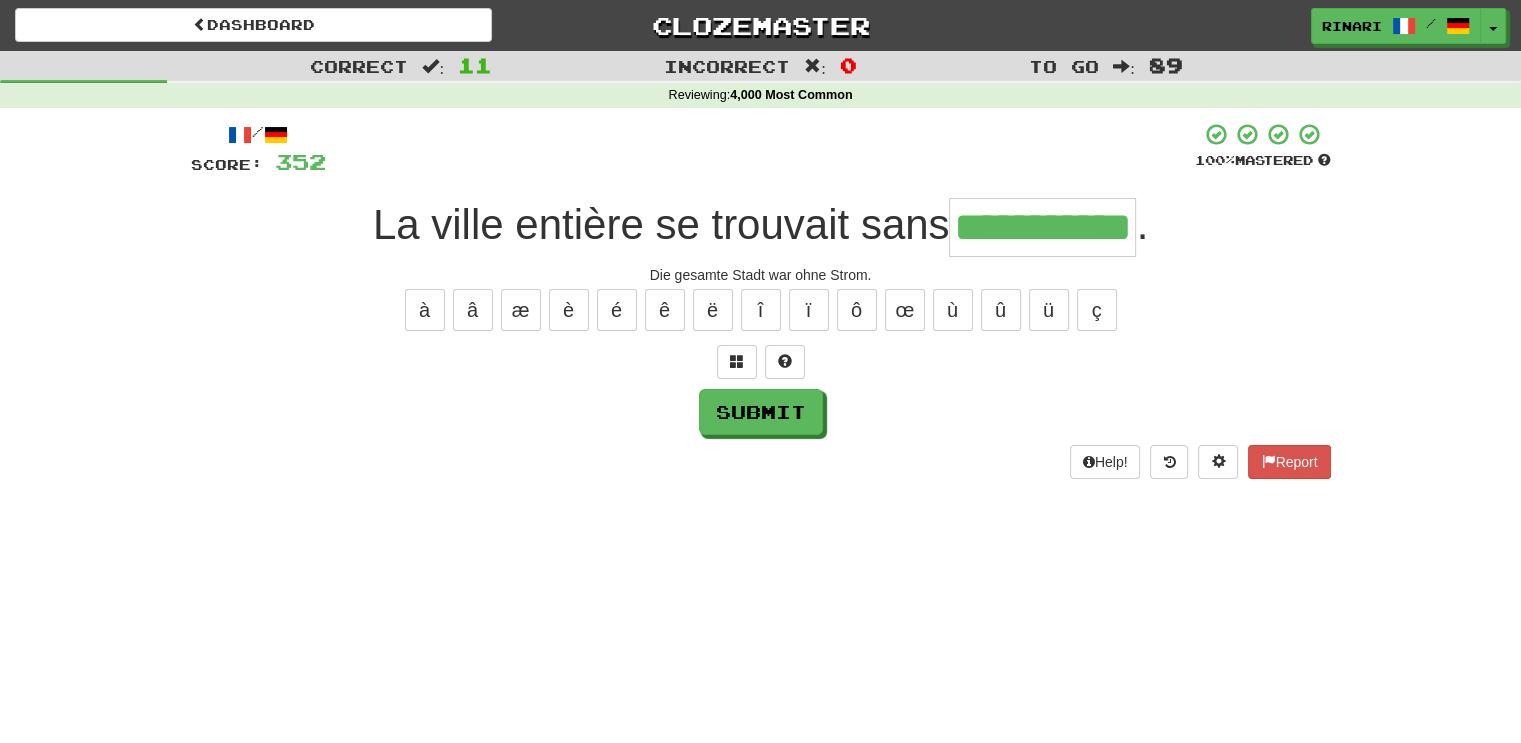 type on "**********" 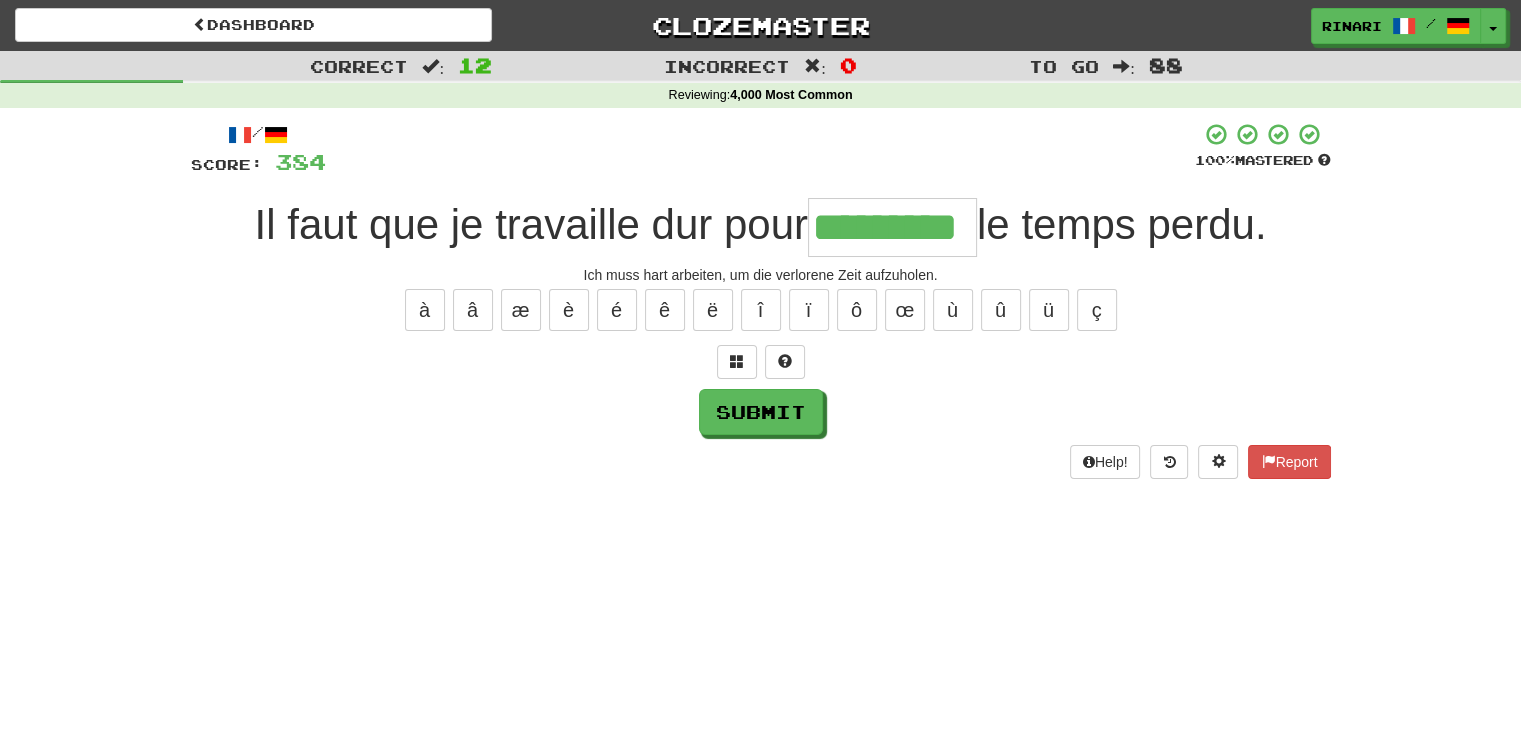 type on "*********" 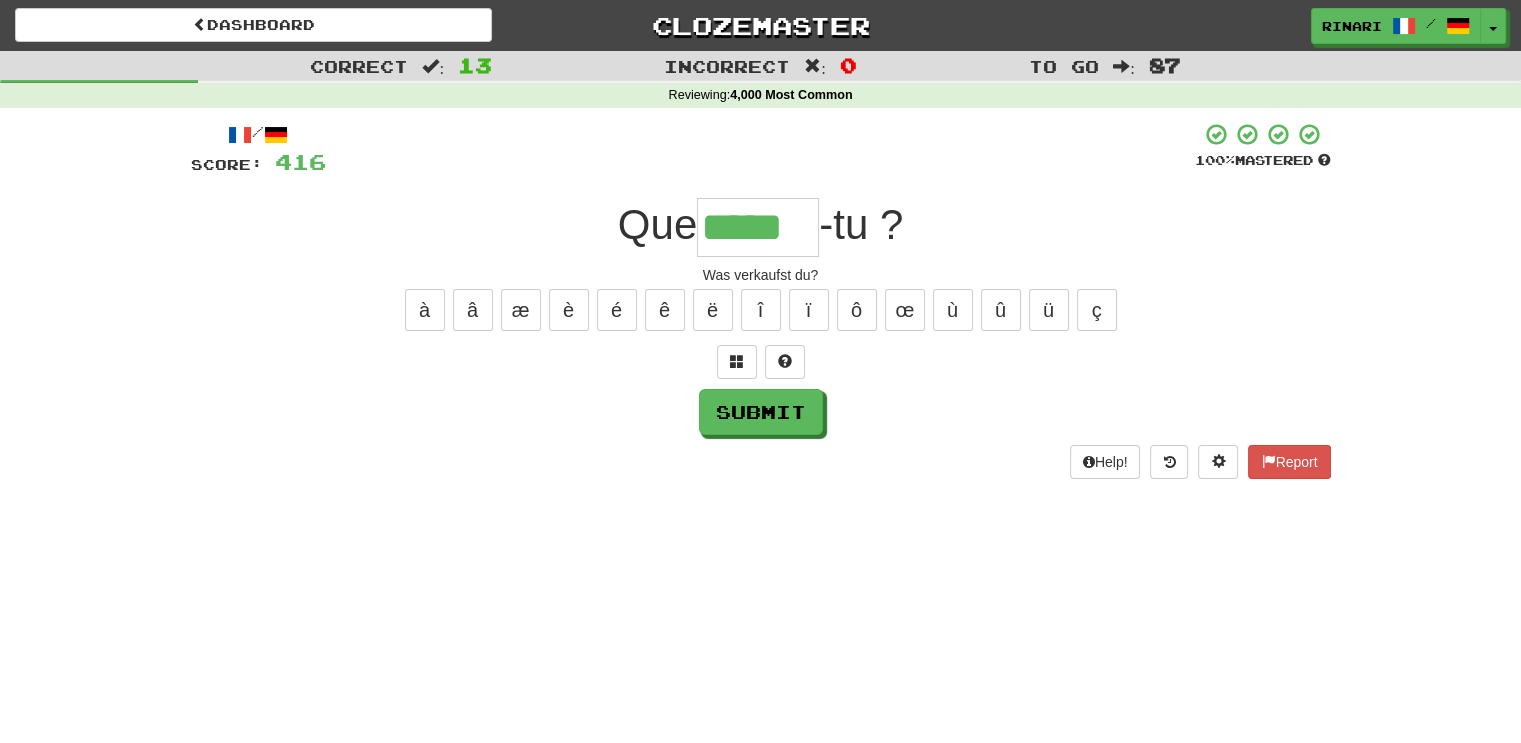 type on "*****" 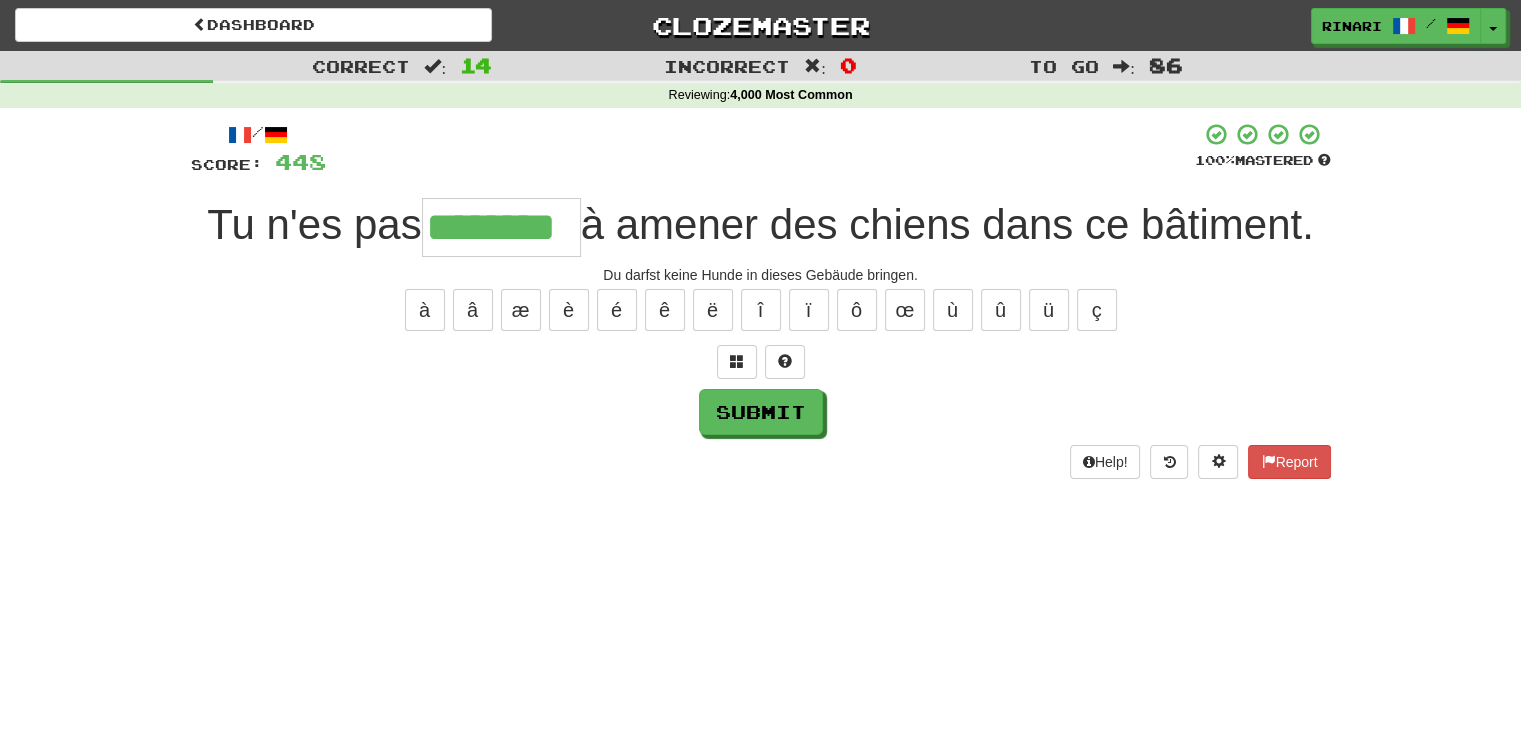 type on "********" 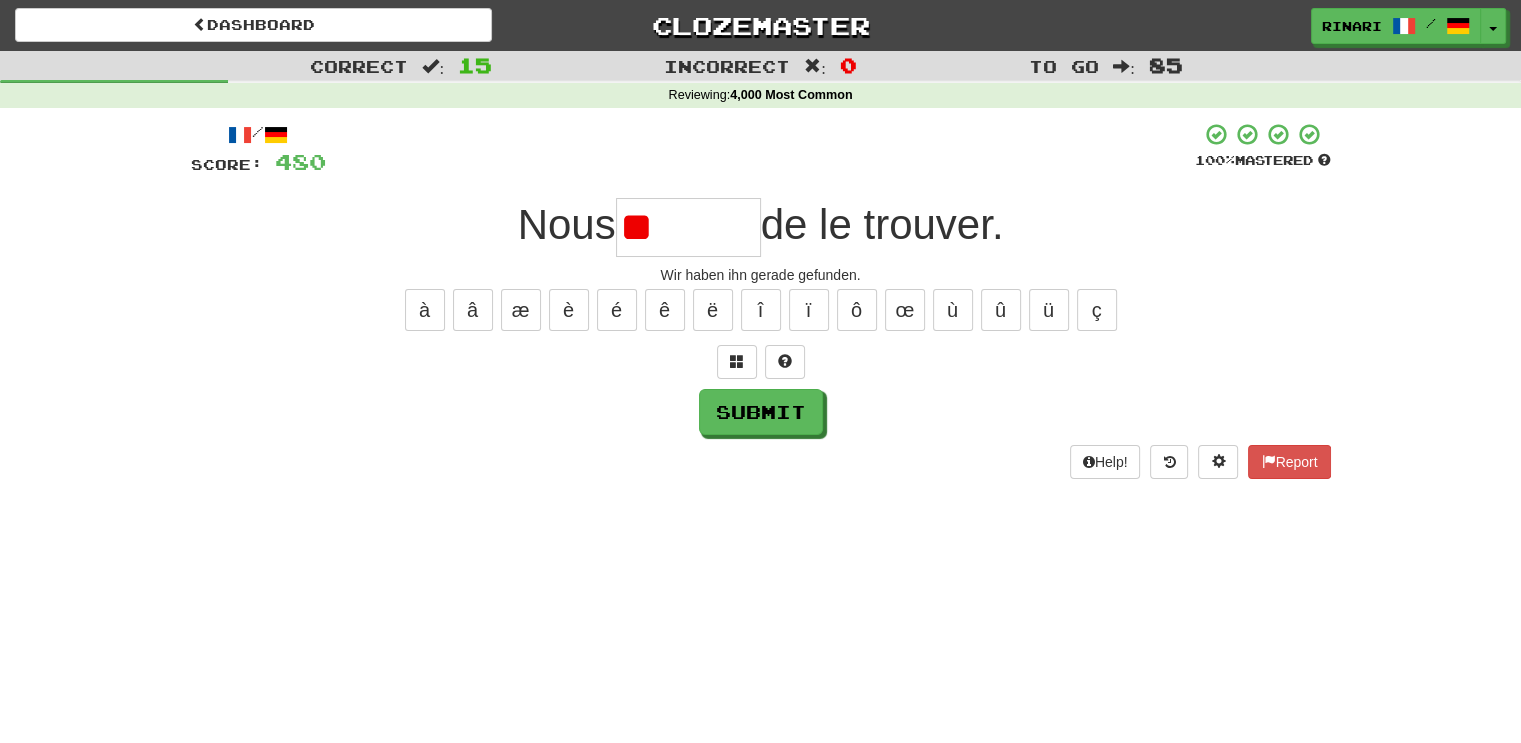 type on "*" 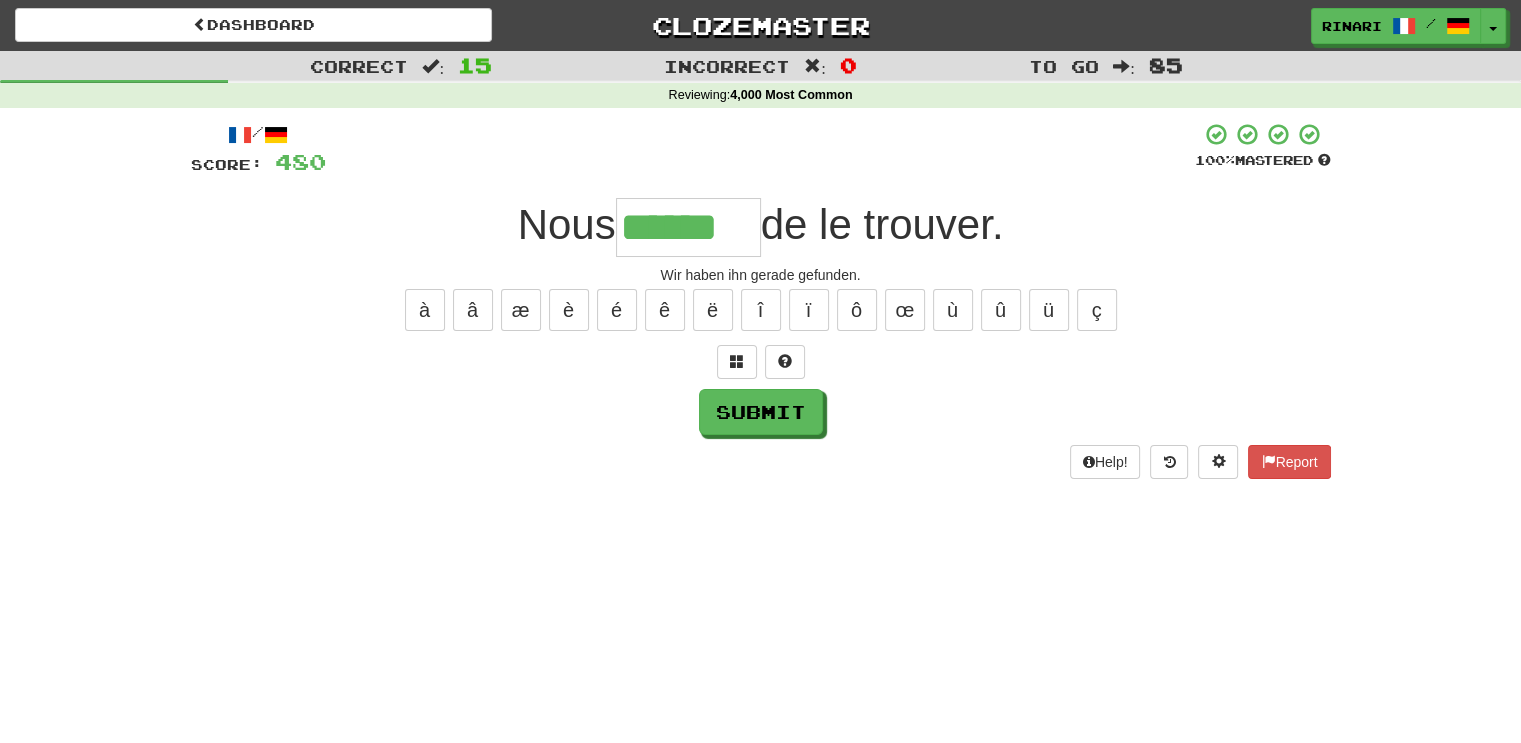 type on "******" 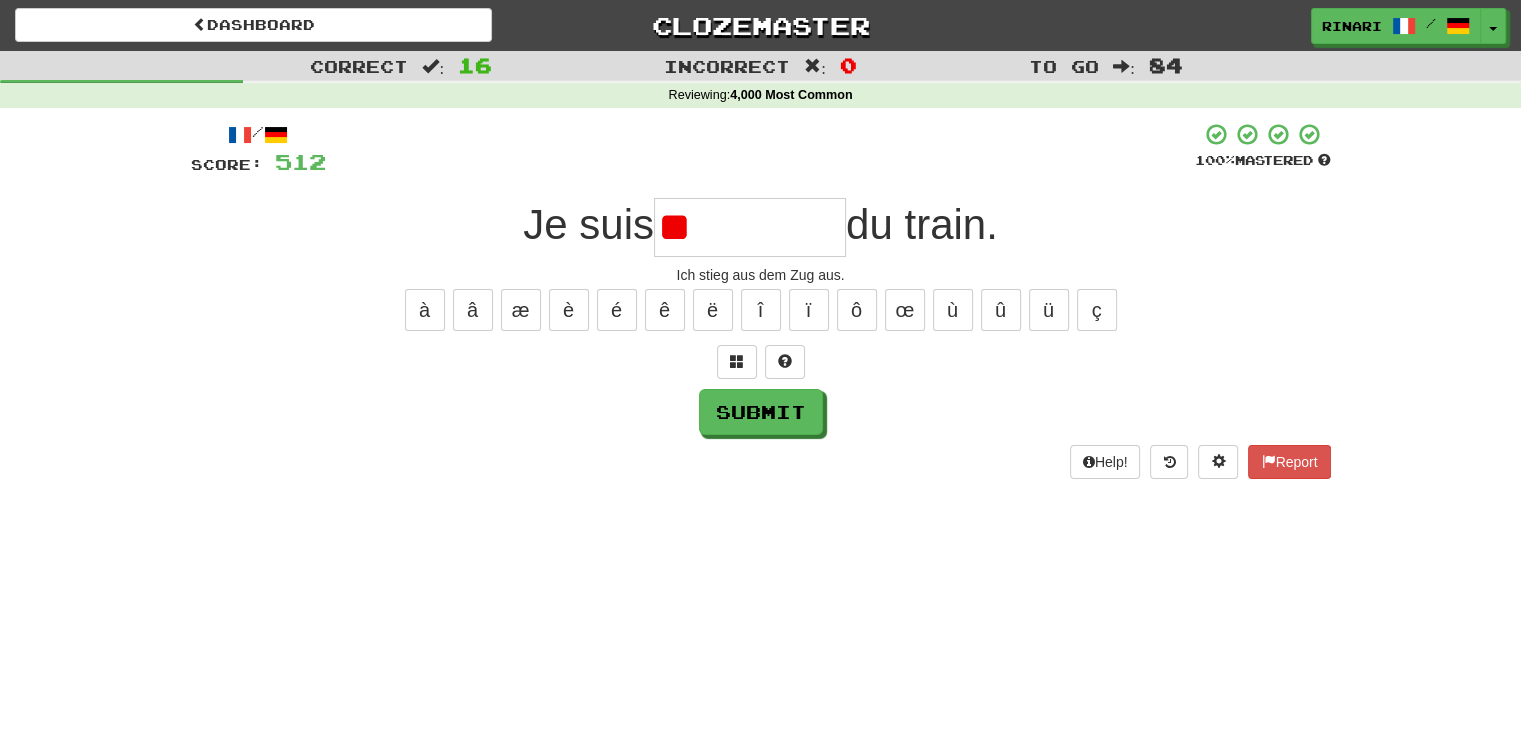type on "*" 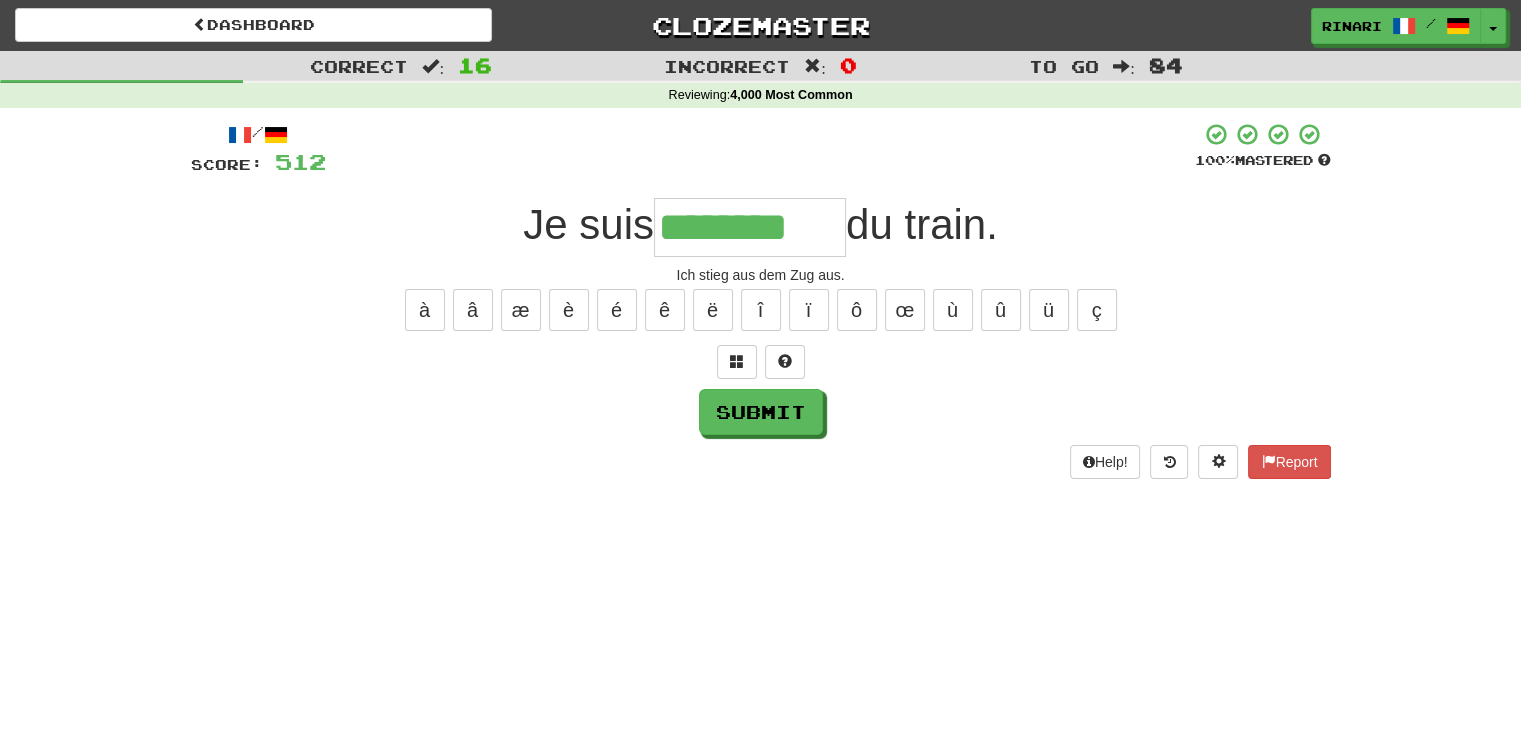type on "********" 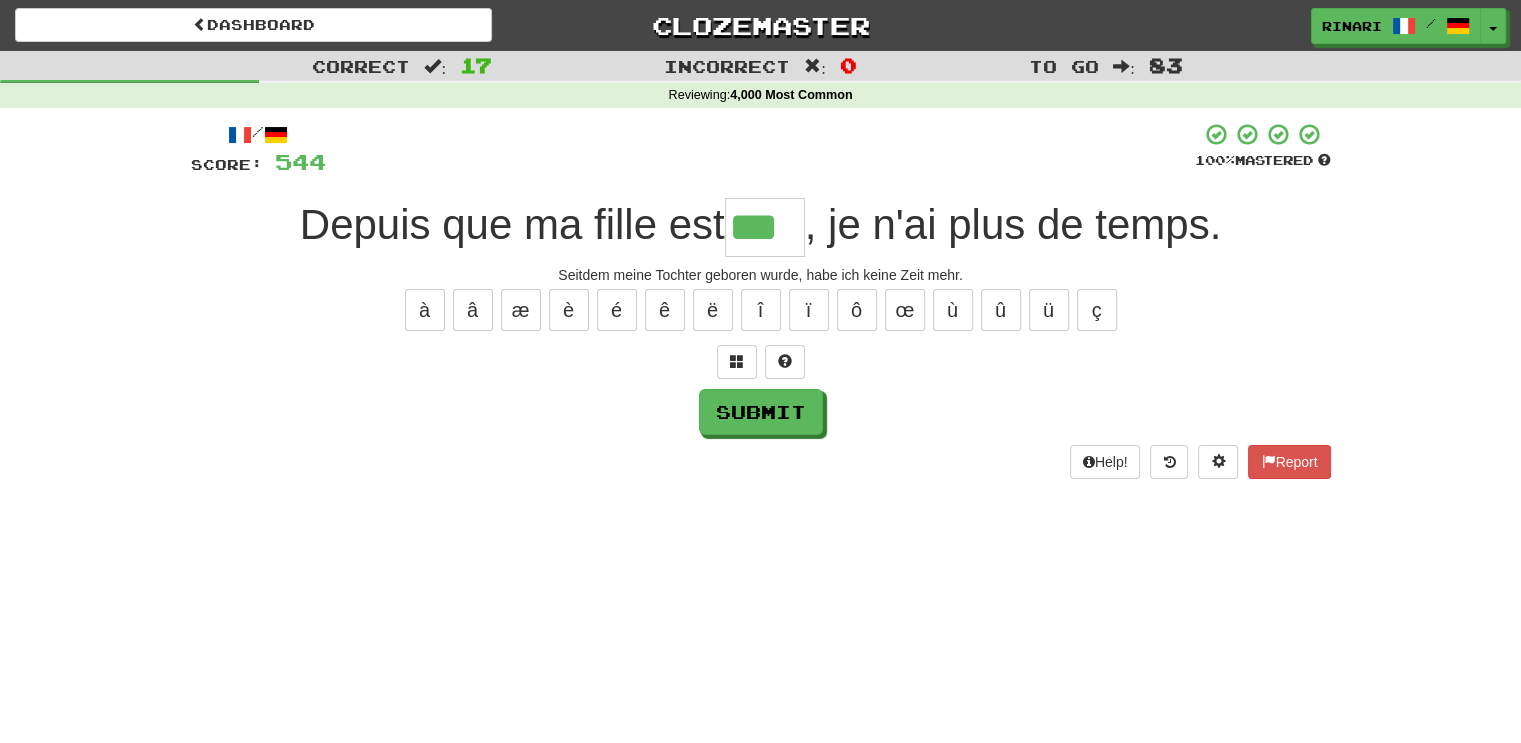 type on "***" 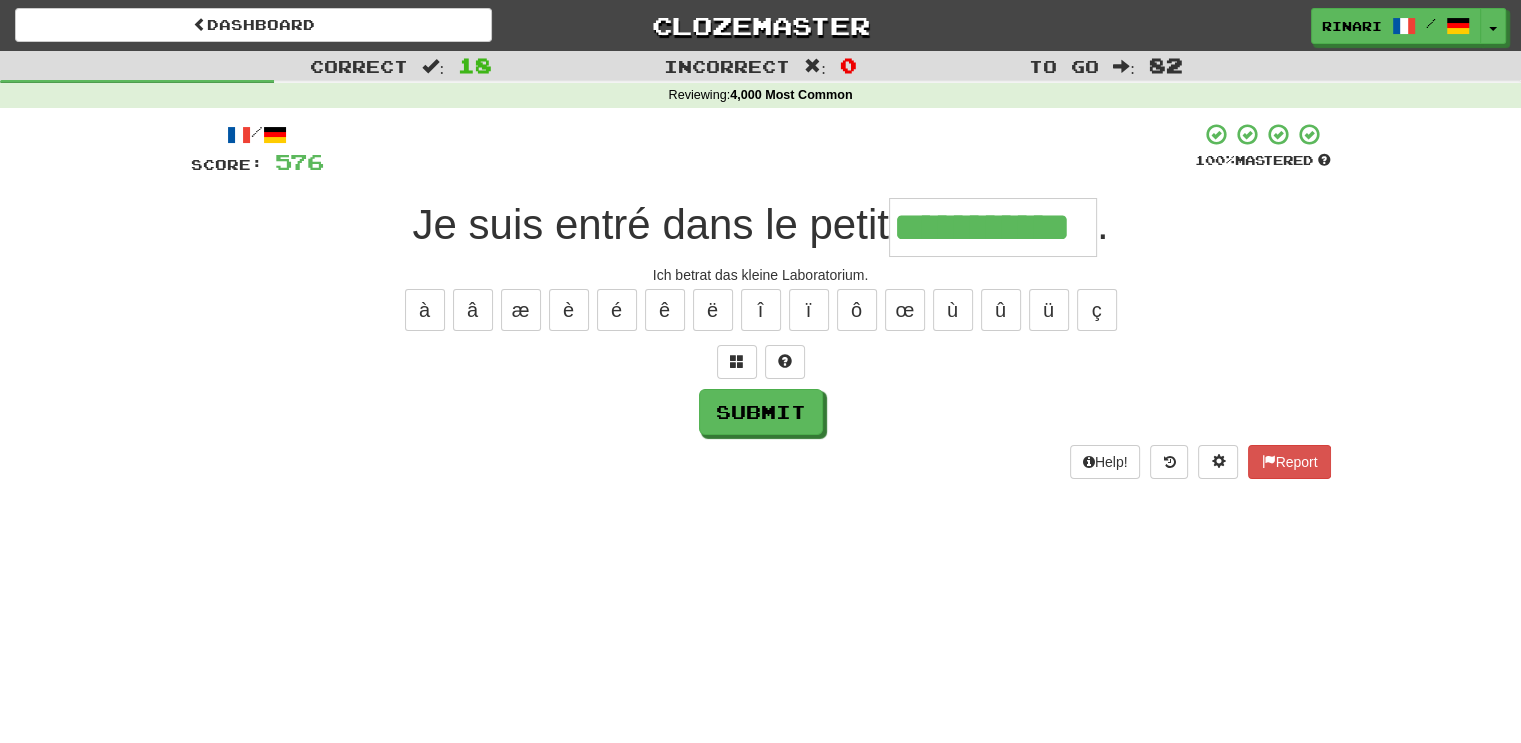 type on "**********" 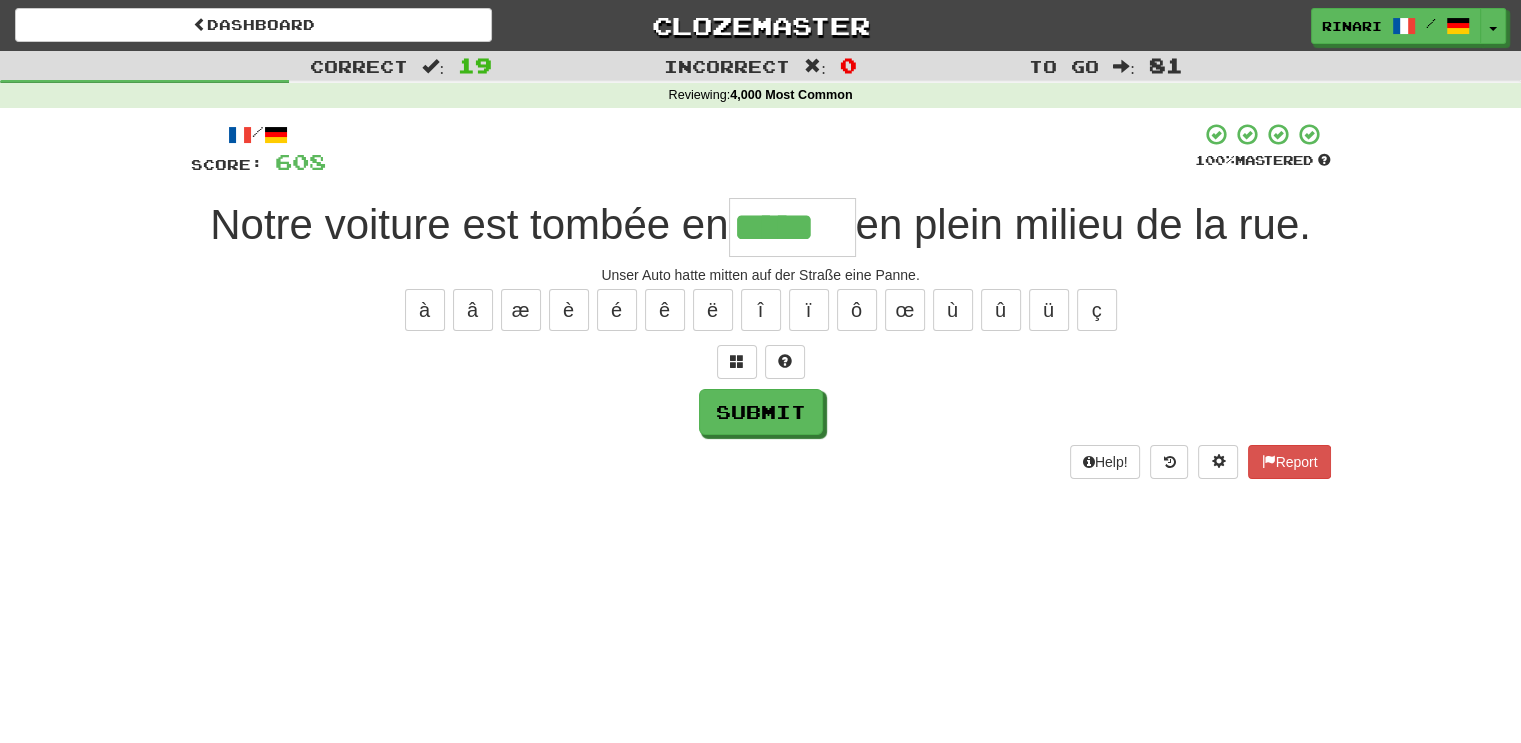 type on "*****" 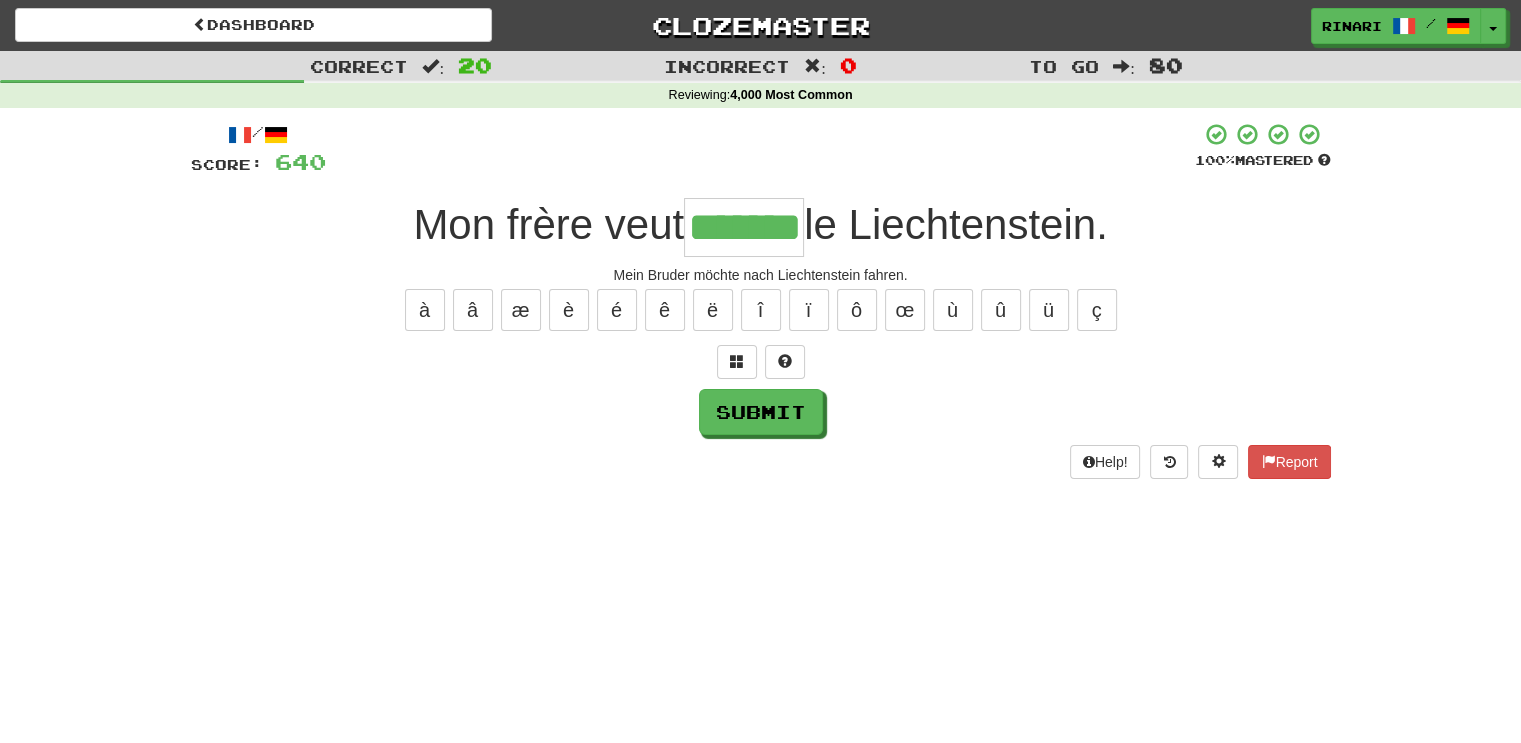 type on "*******" 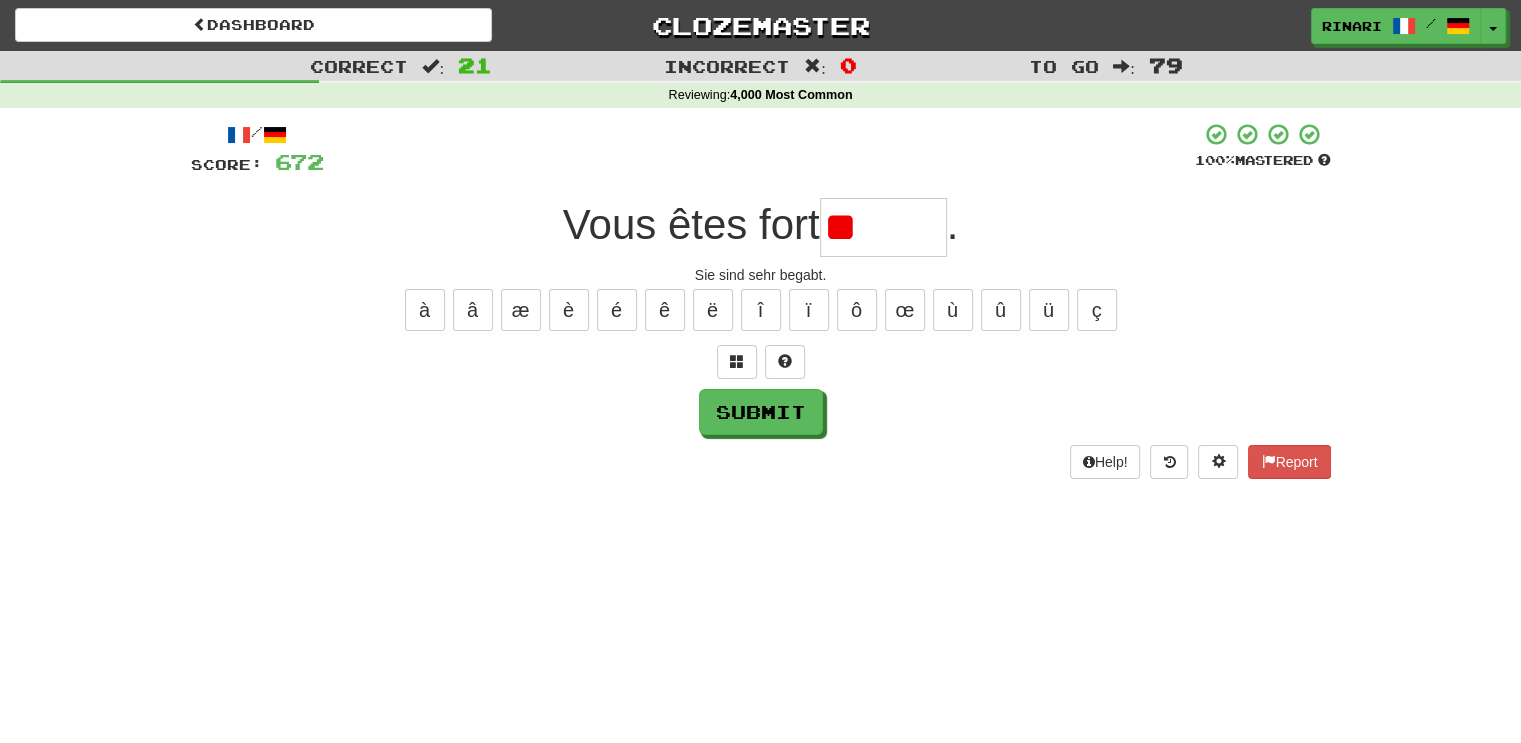 type on "*" 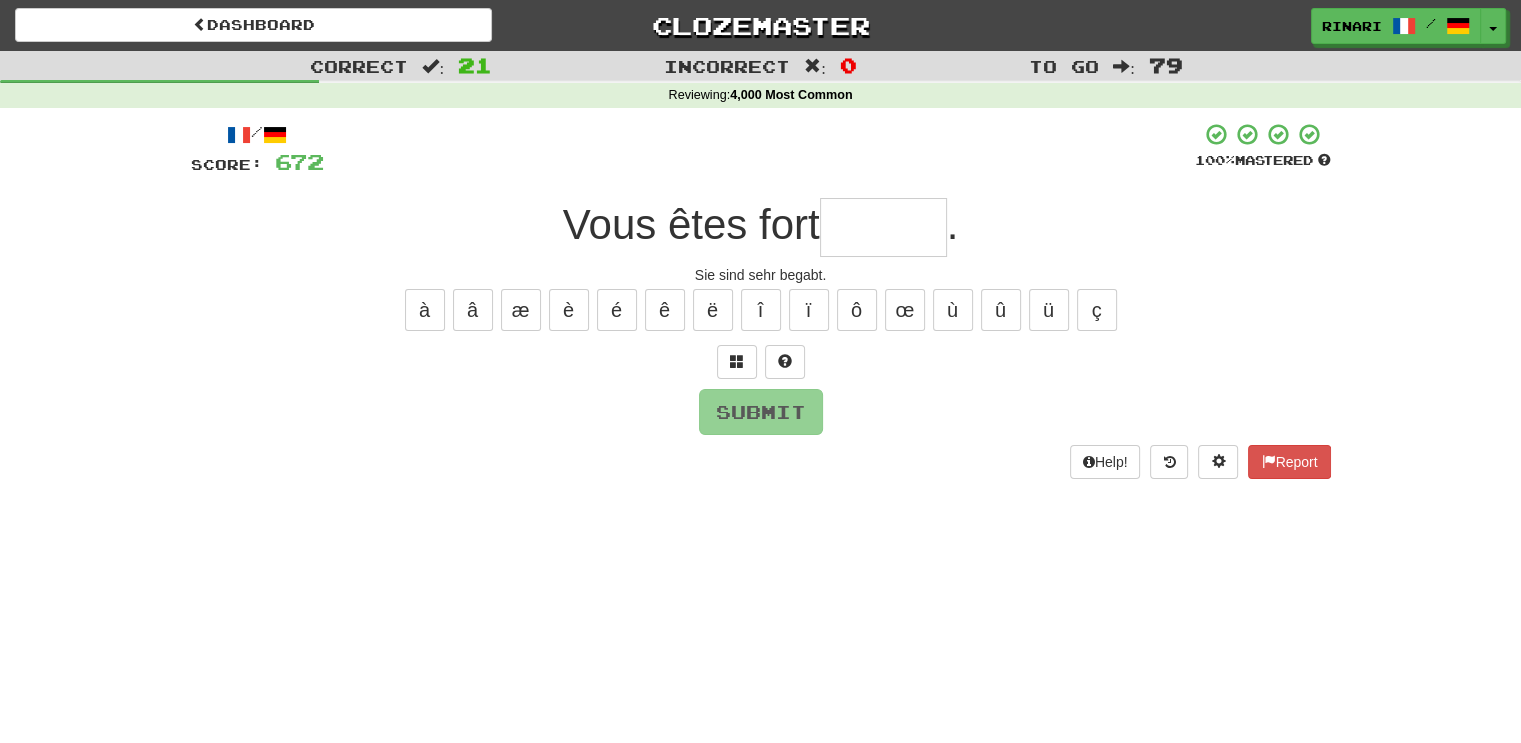type on "*" 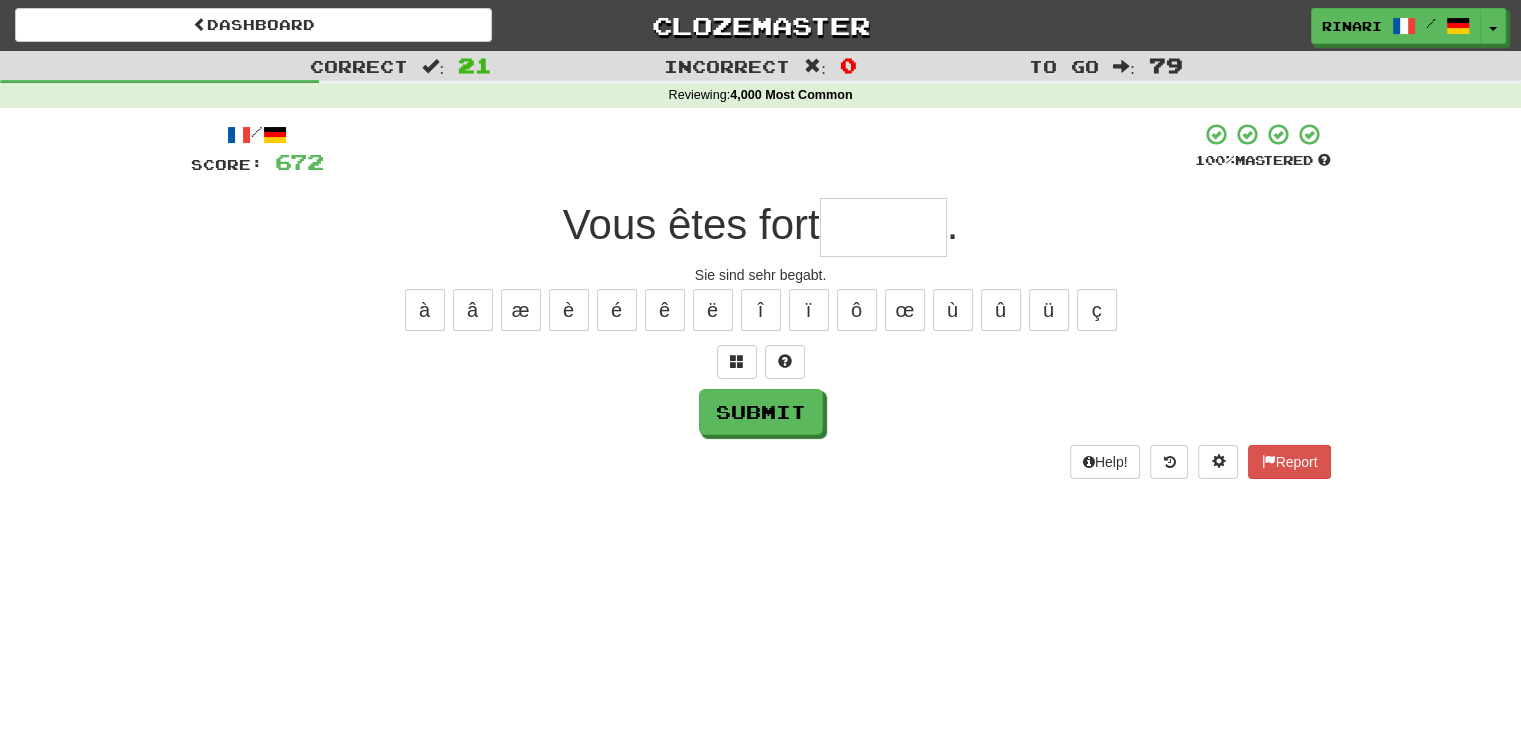 type on "*" 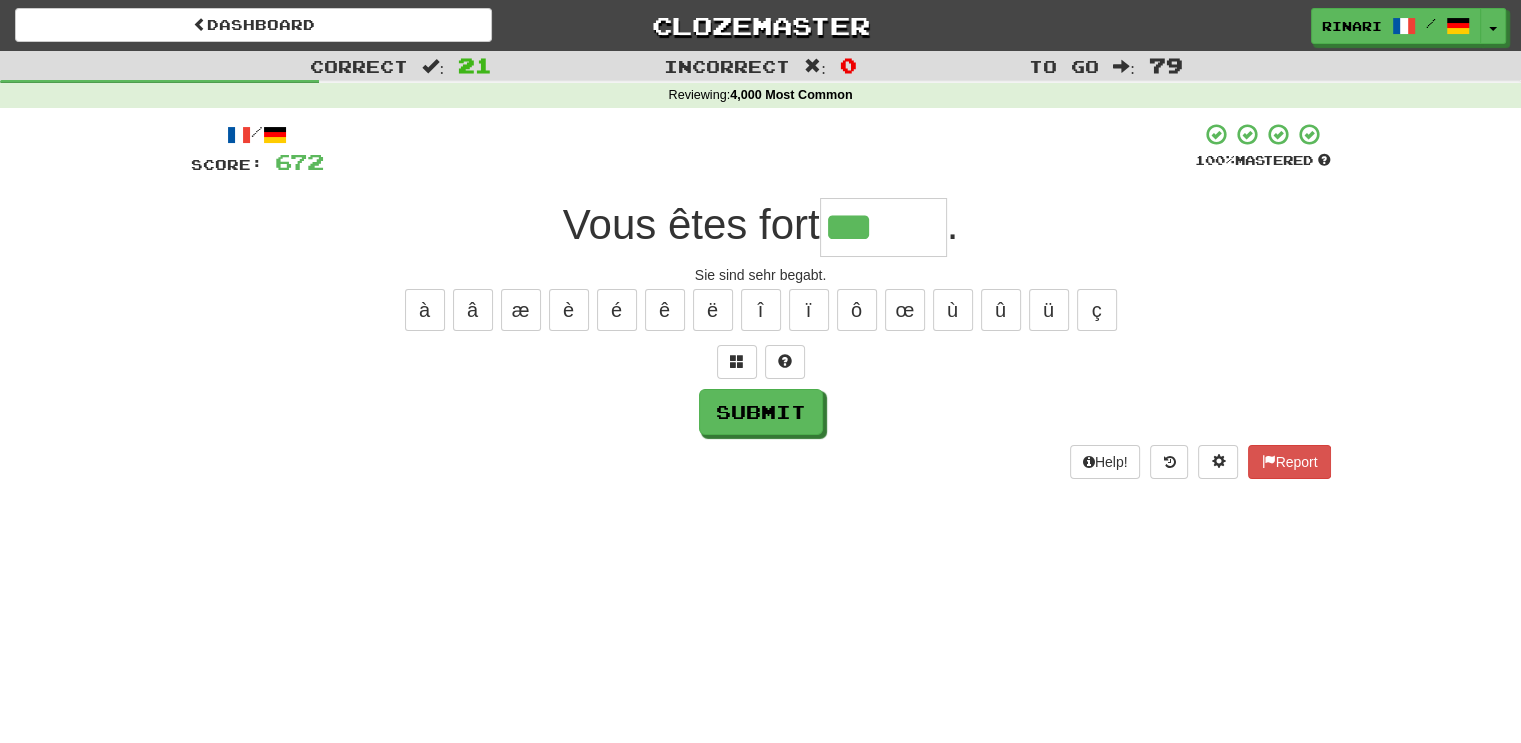 type on "***" 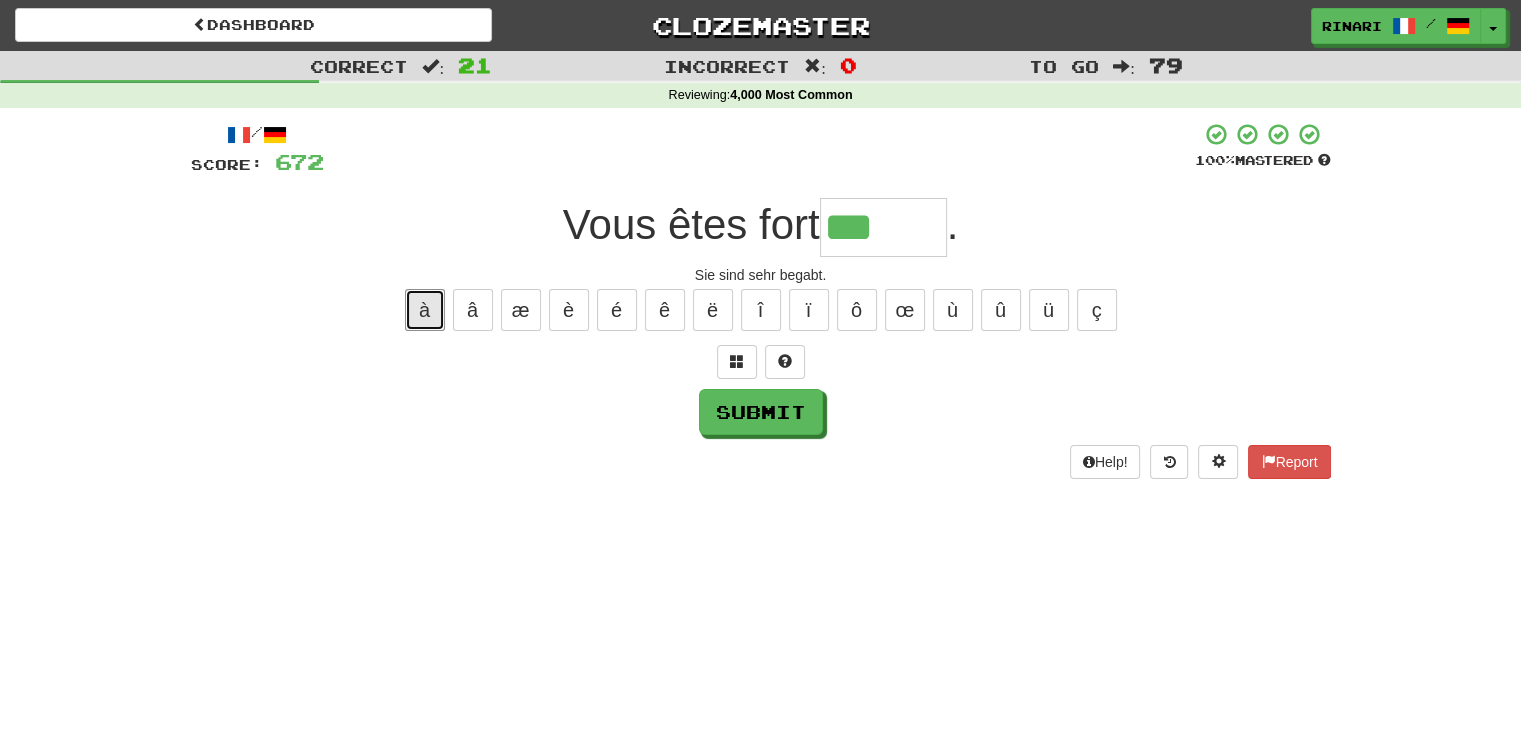 type 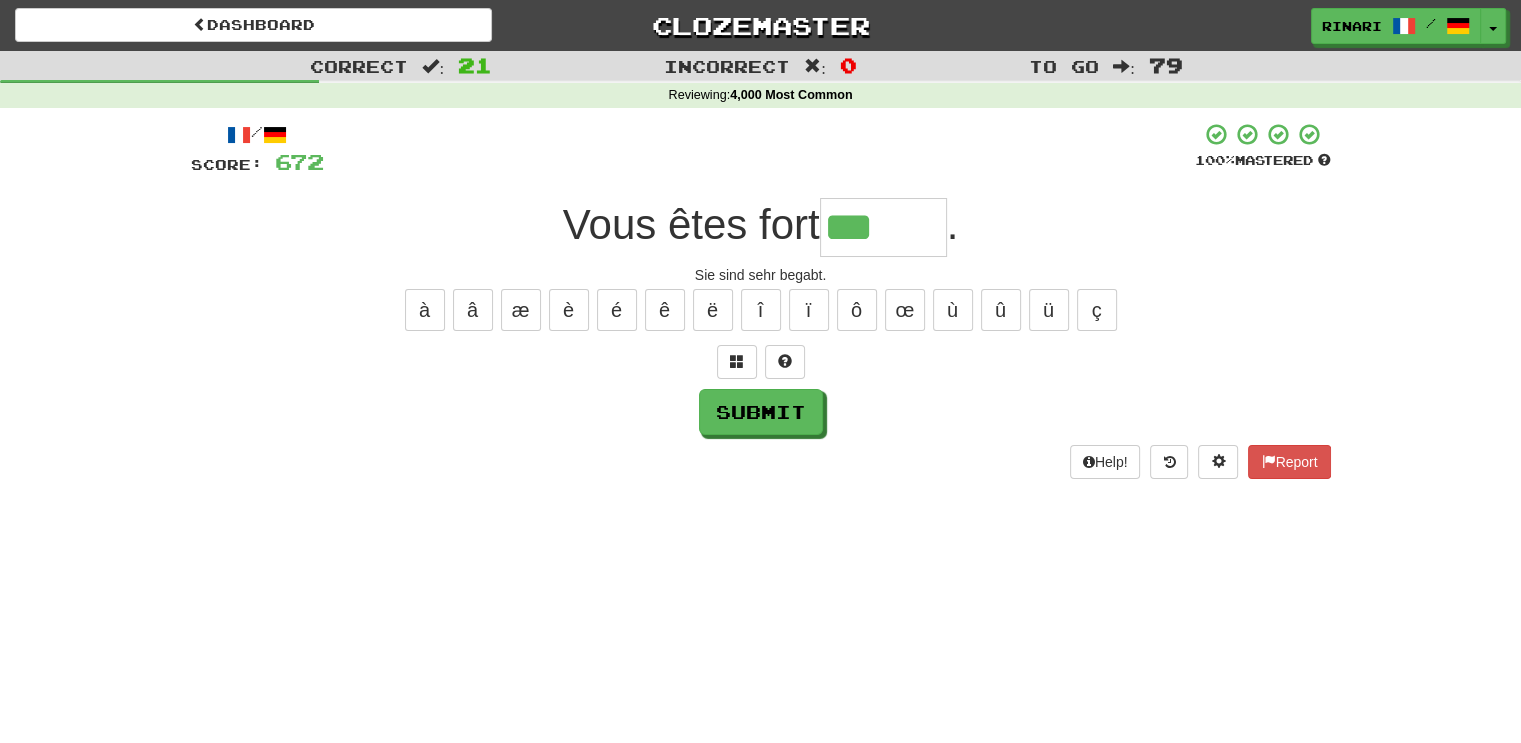 click on "***" at bounding box center (883, 227) 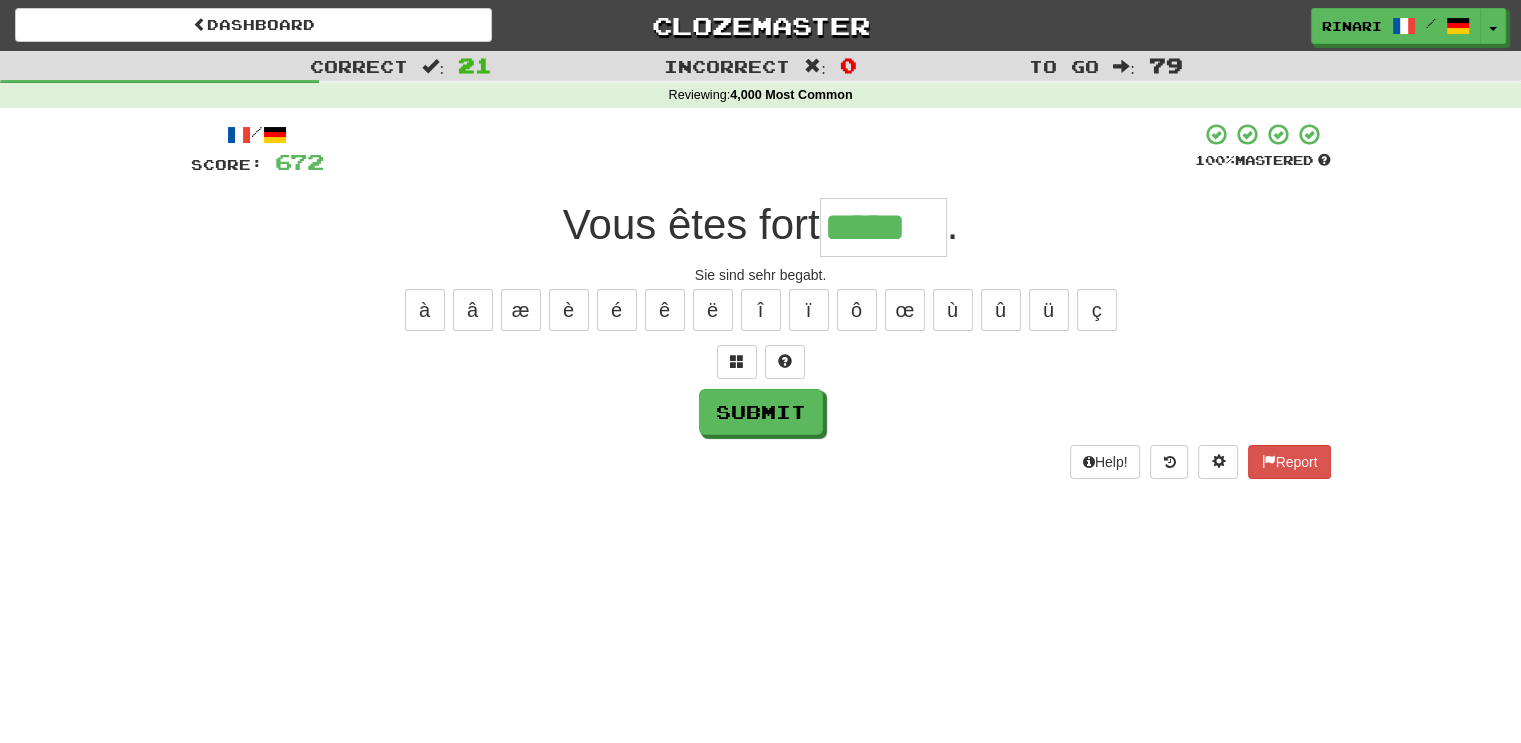type on "*****" 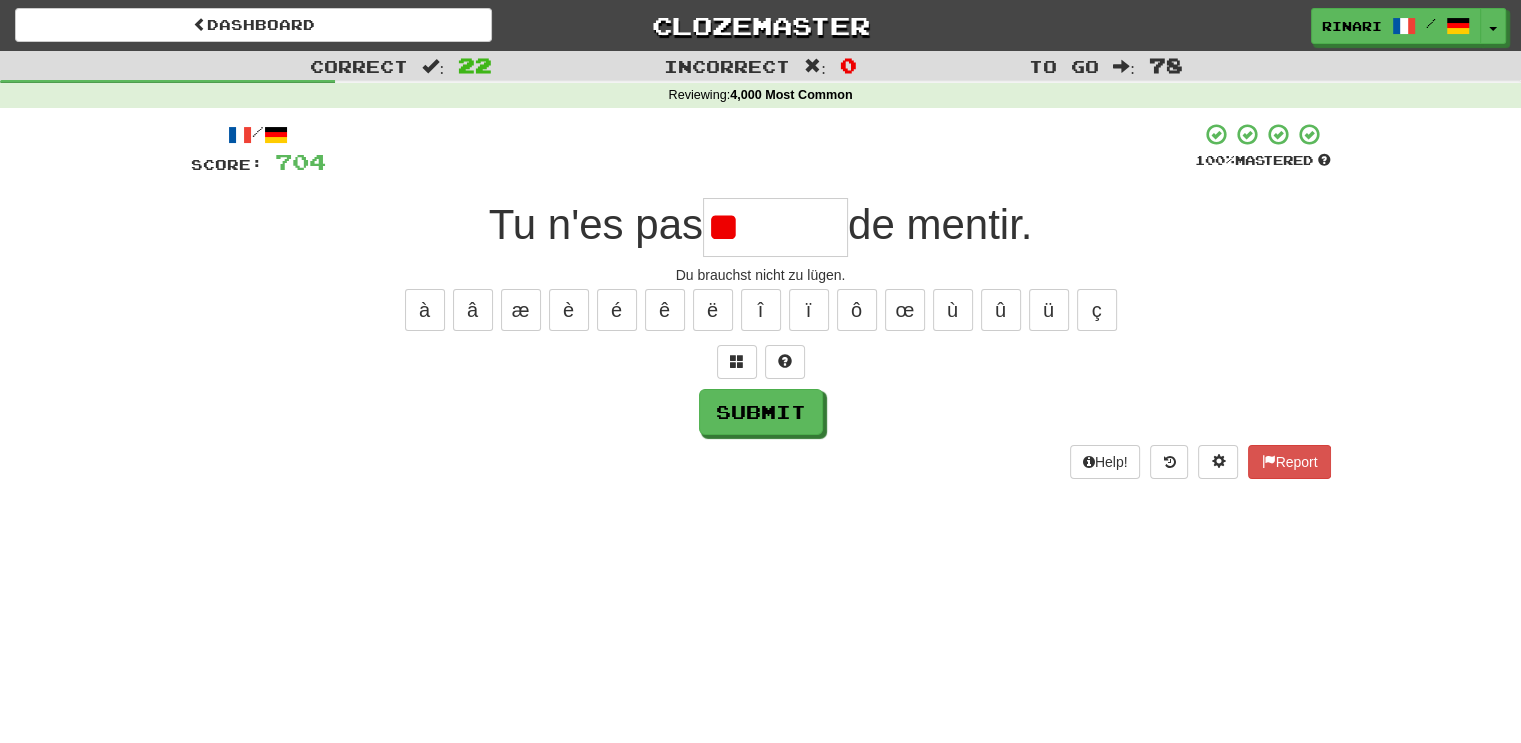 type on "*" 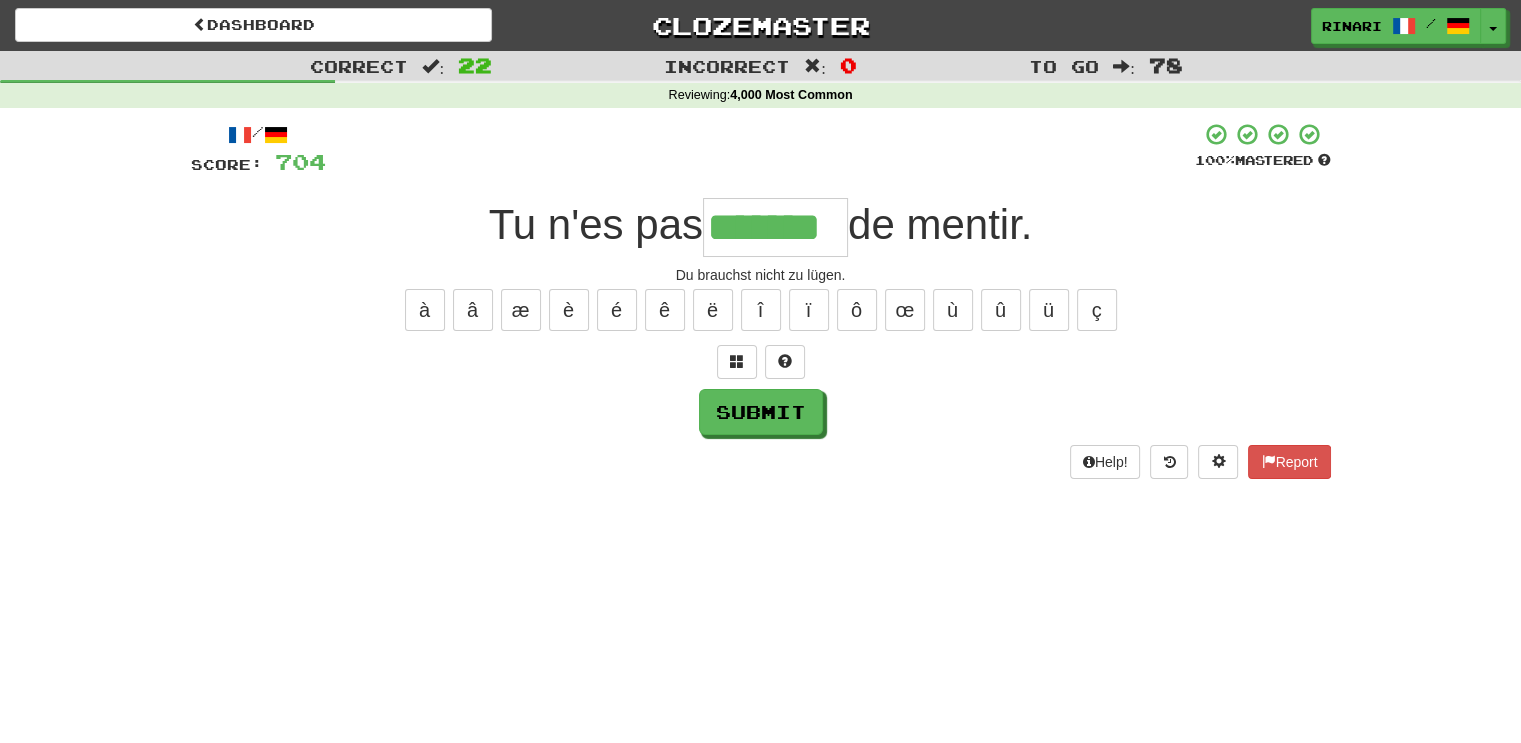 type on "*******" 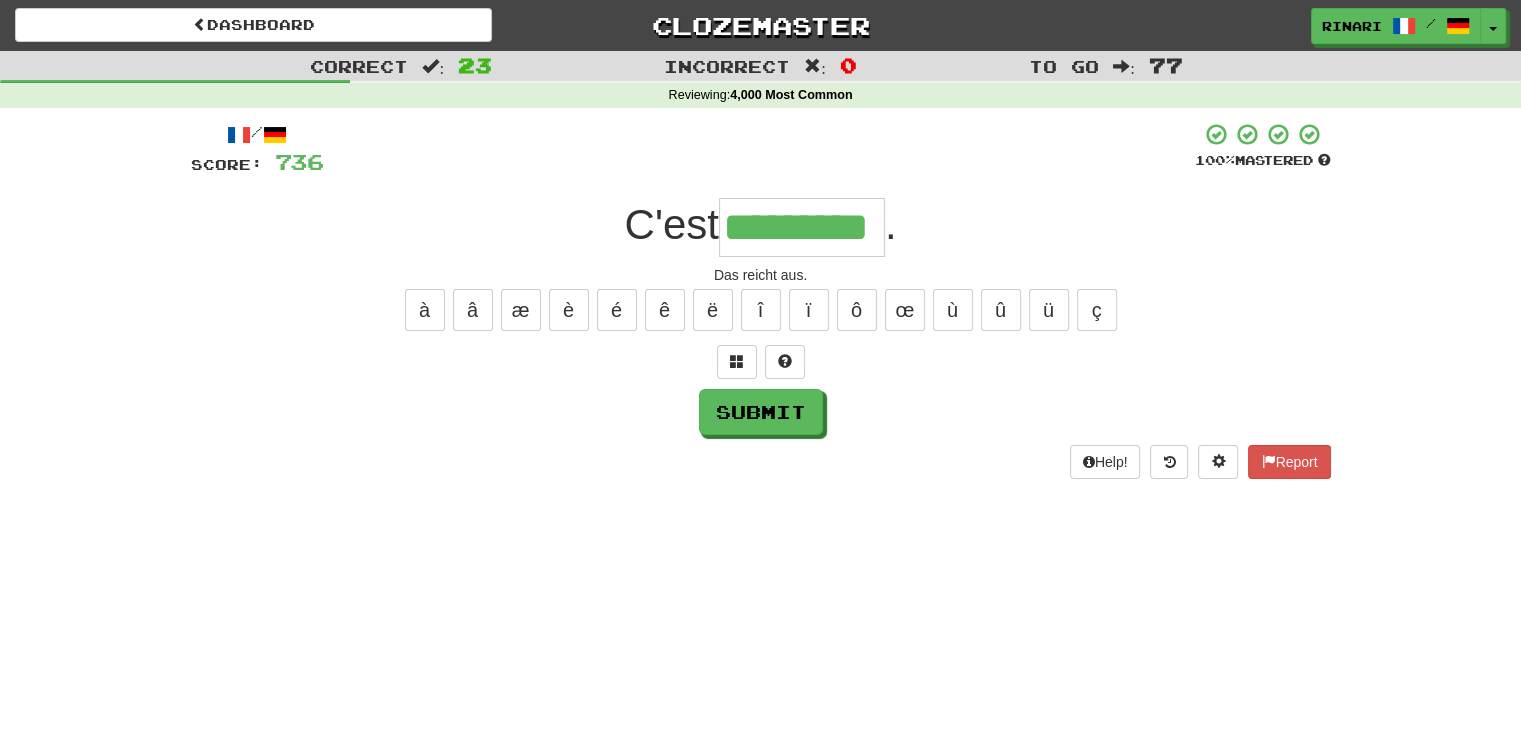 type on "*********" 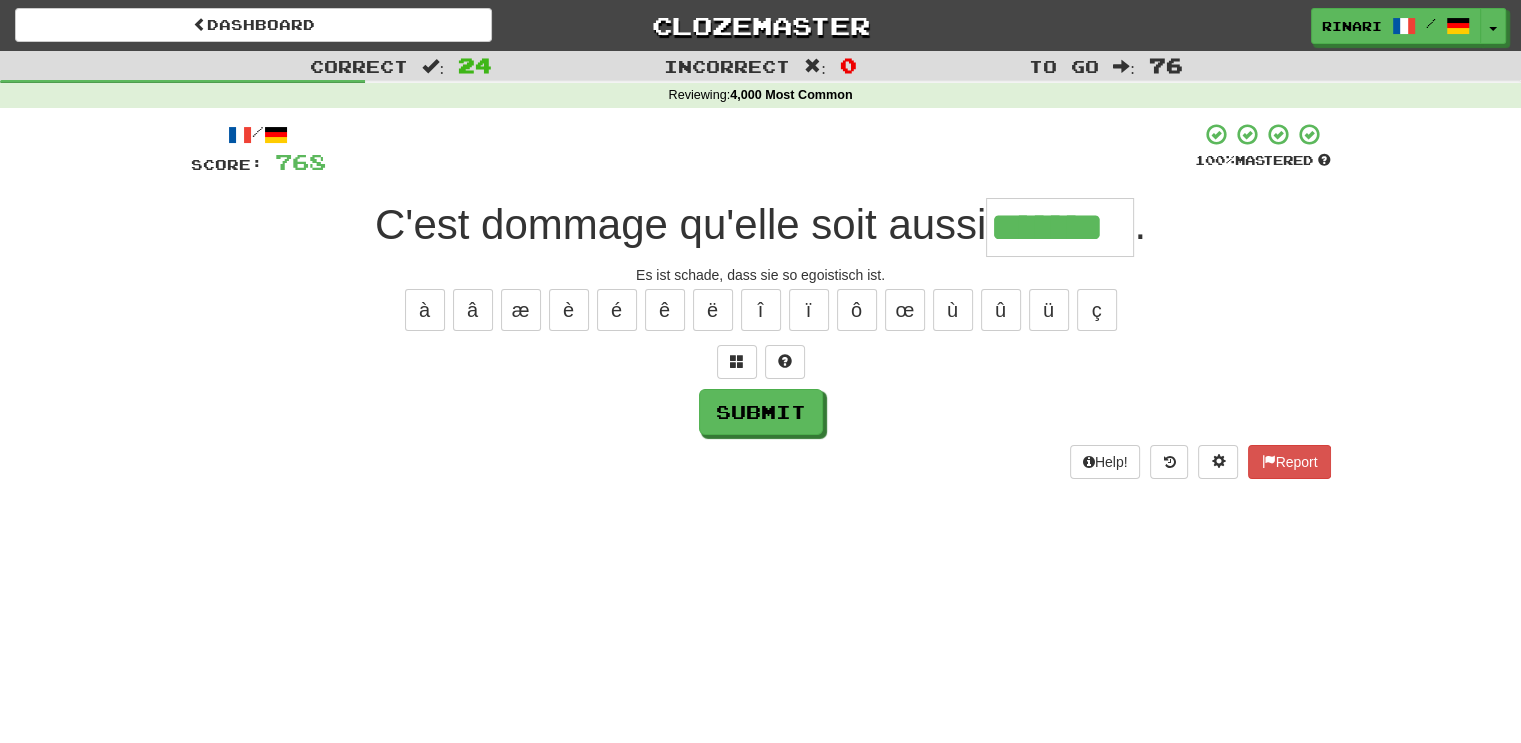 type on "*******" 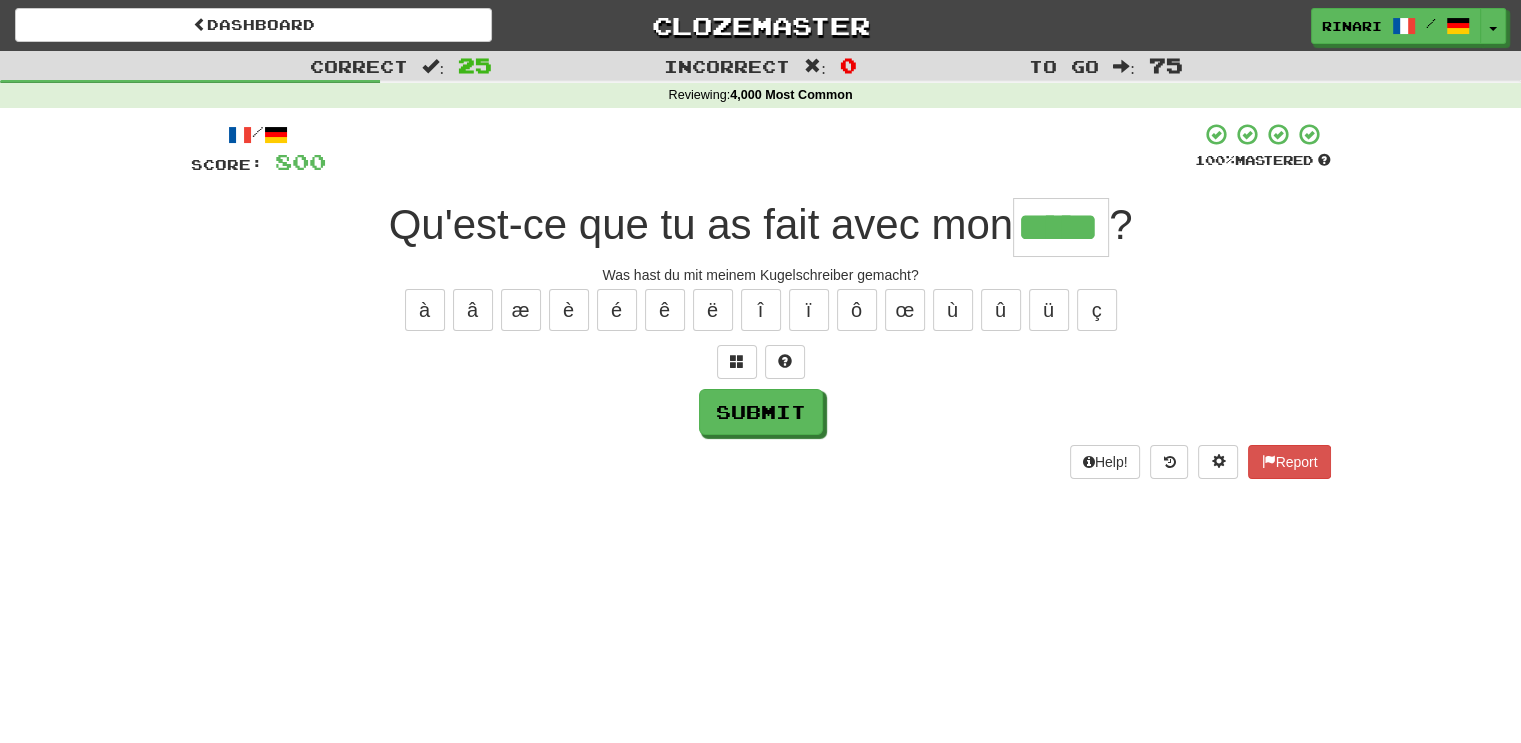 type on "*****" 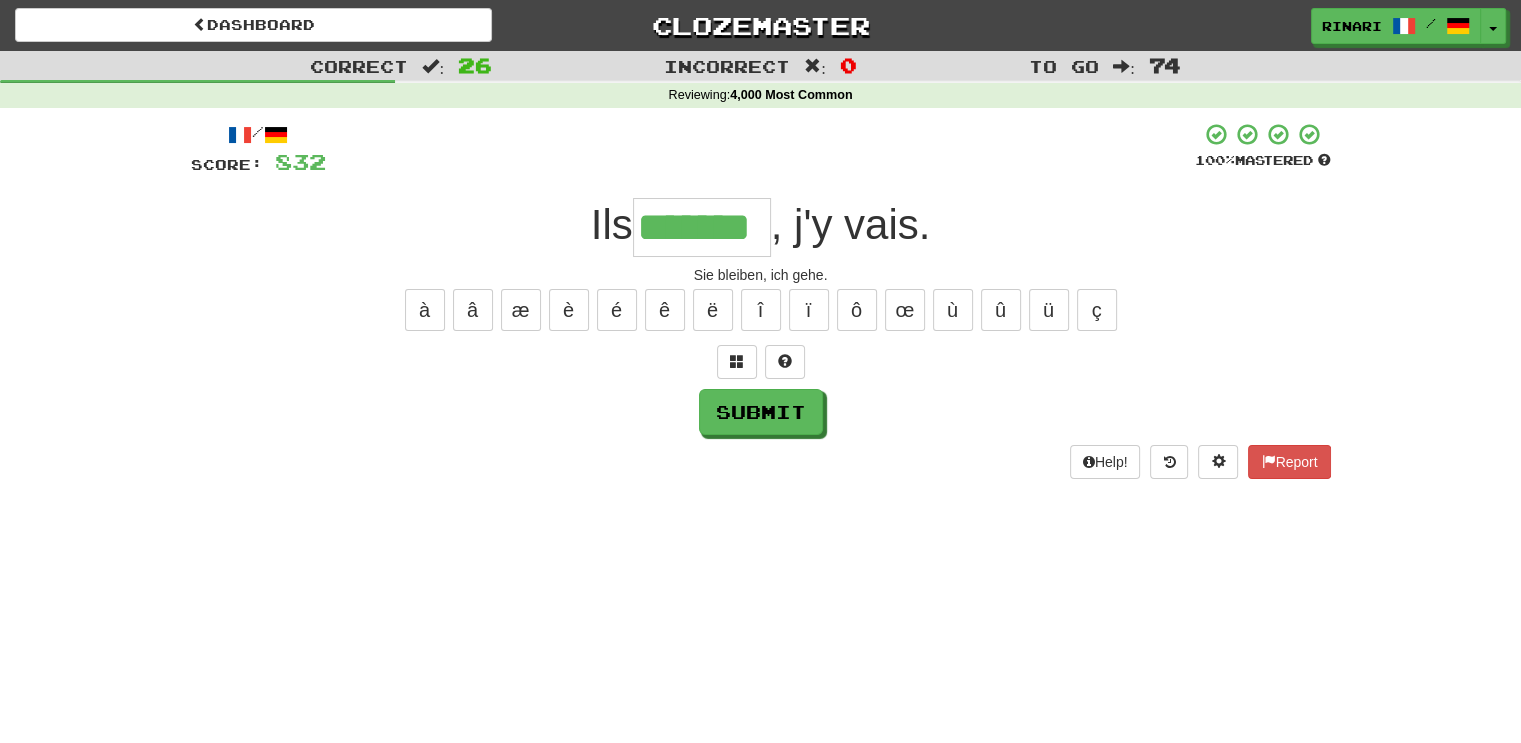 type on "*******" 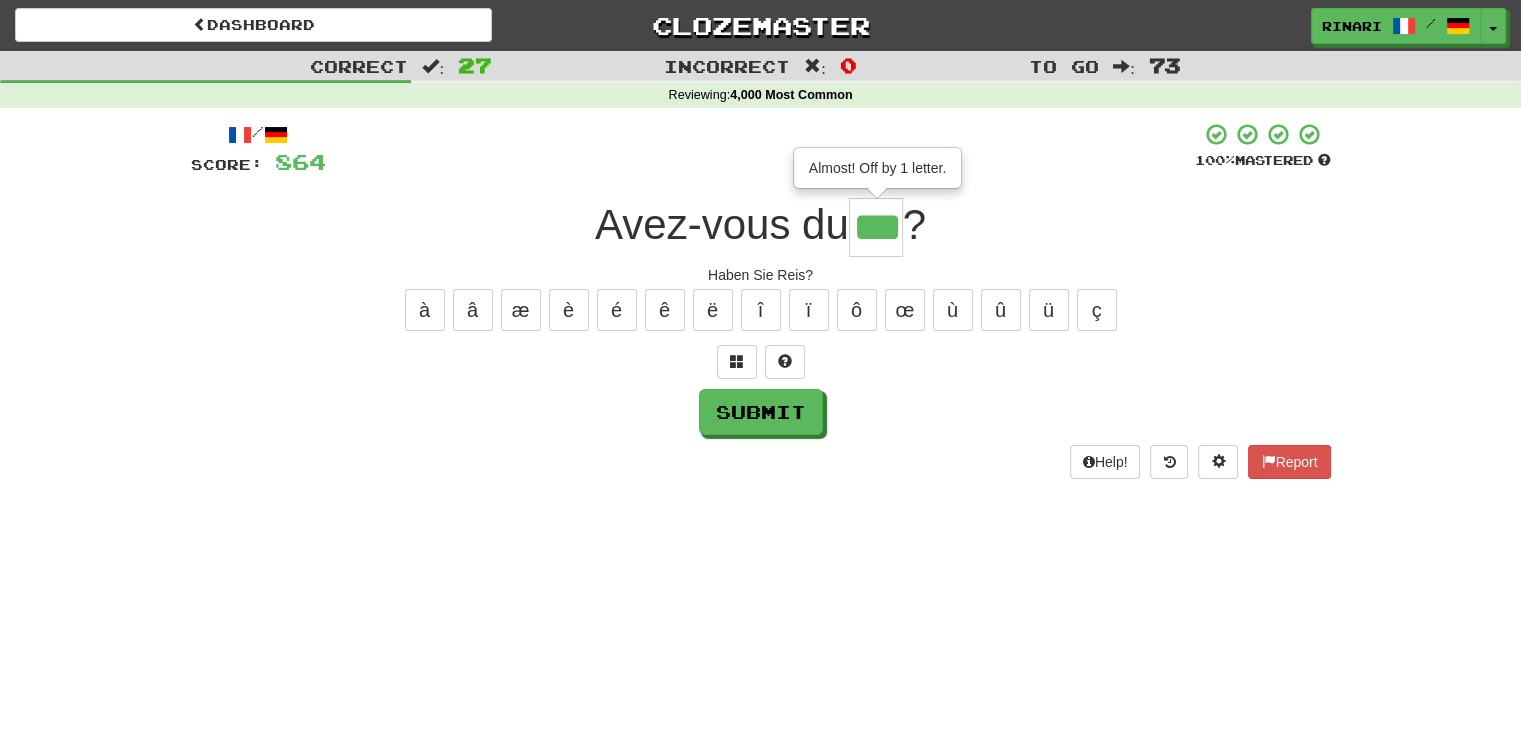 type on "***" 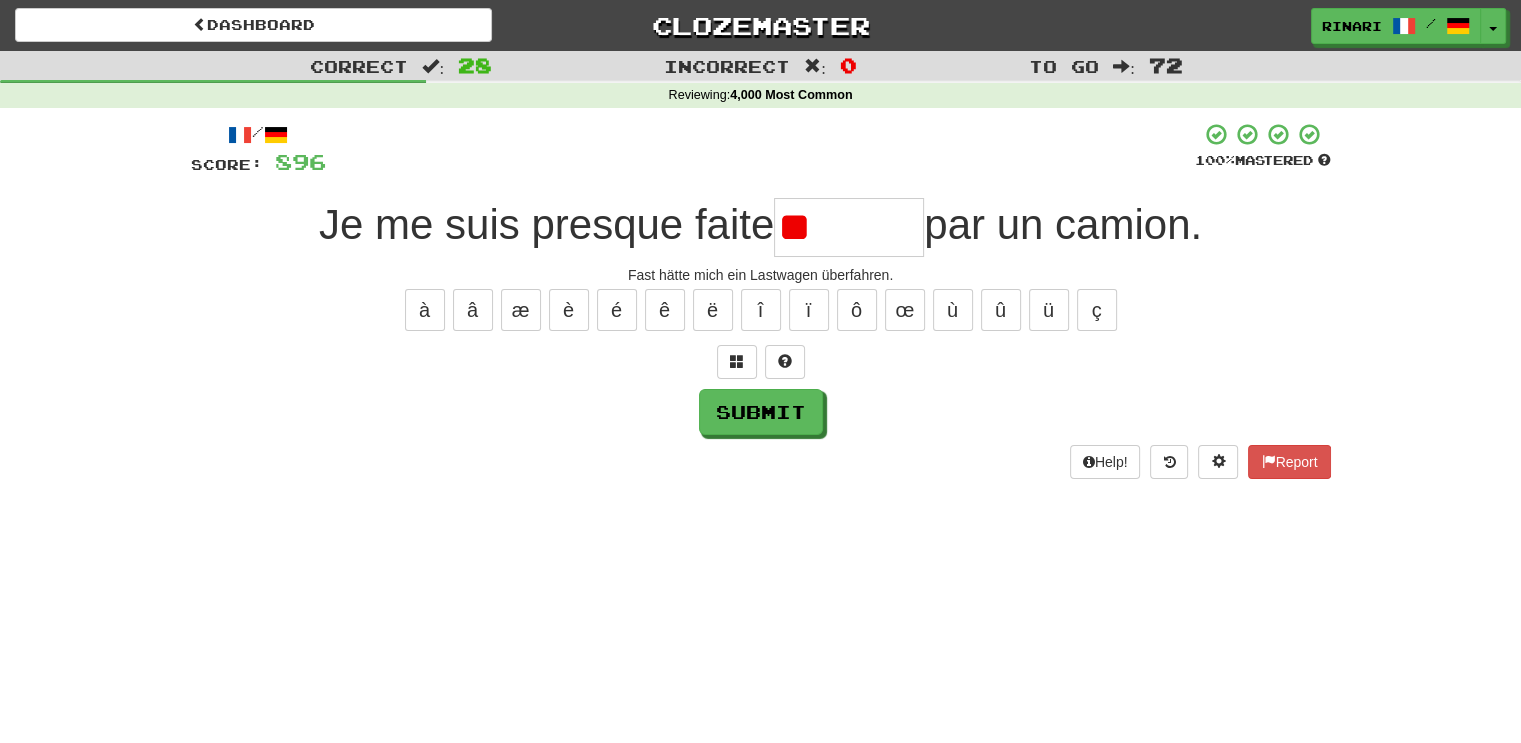 type on "*" 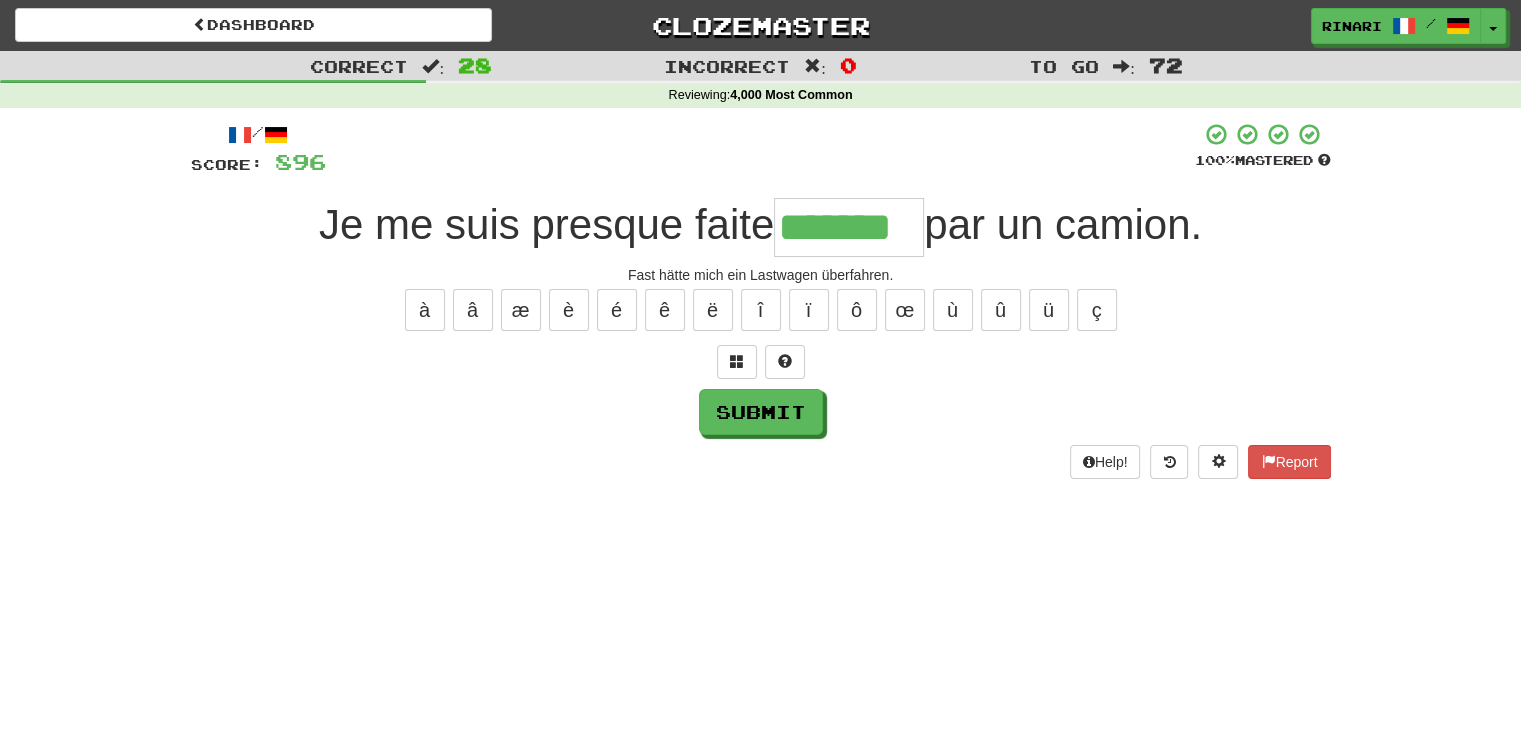 type on "*******" 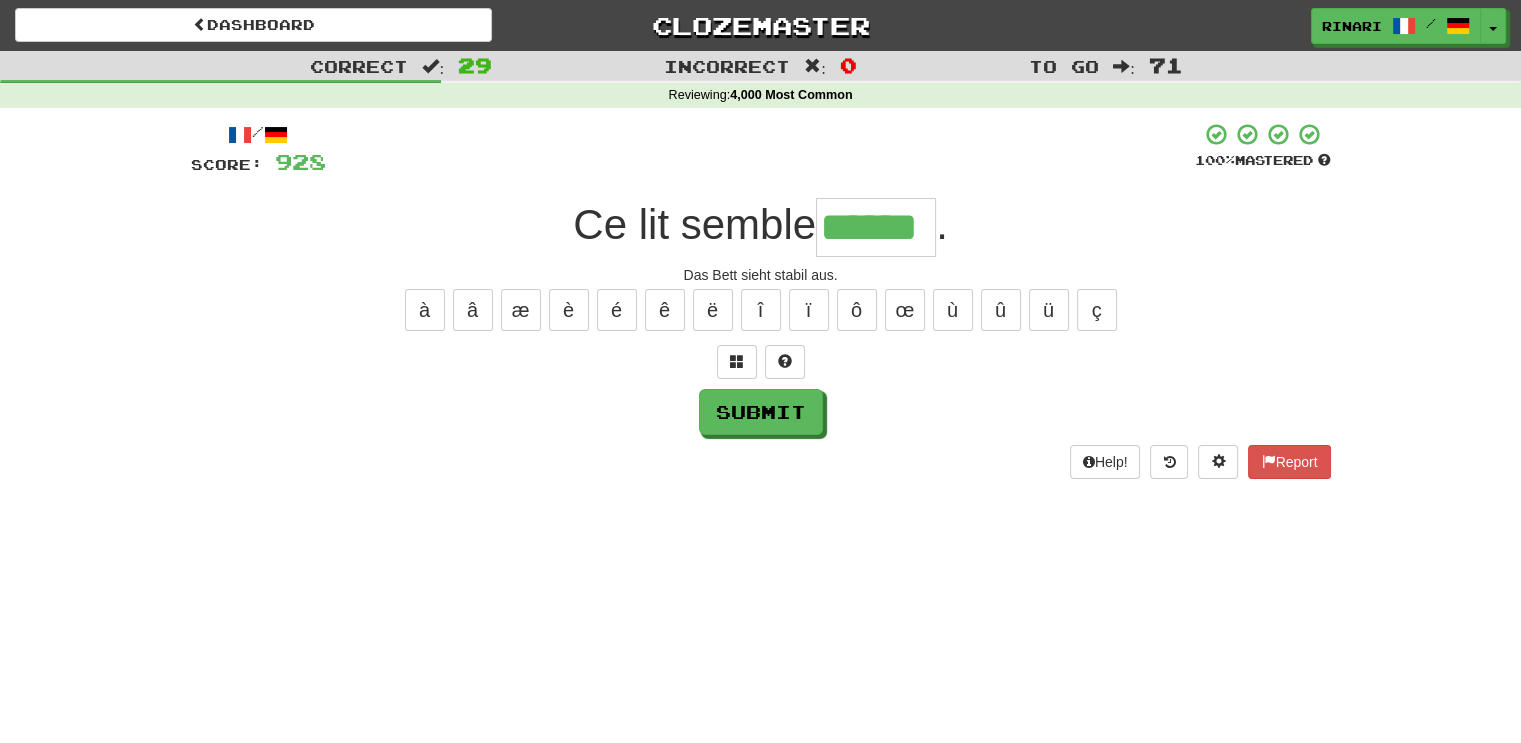 type on "******" 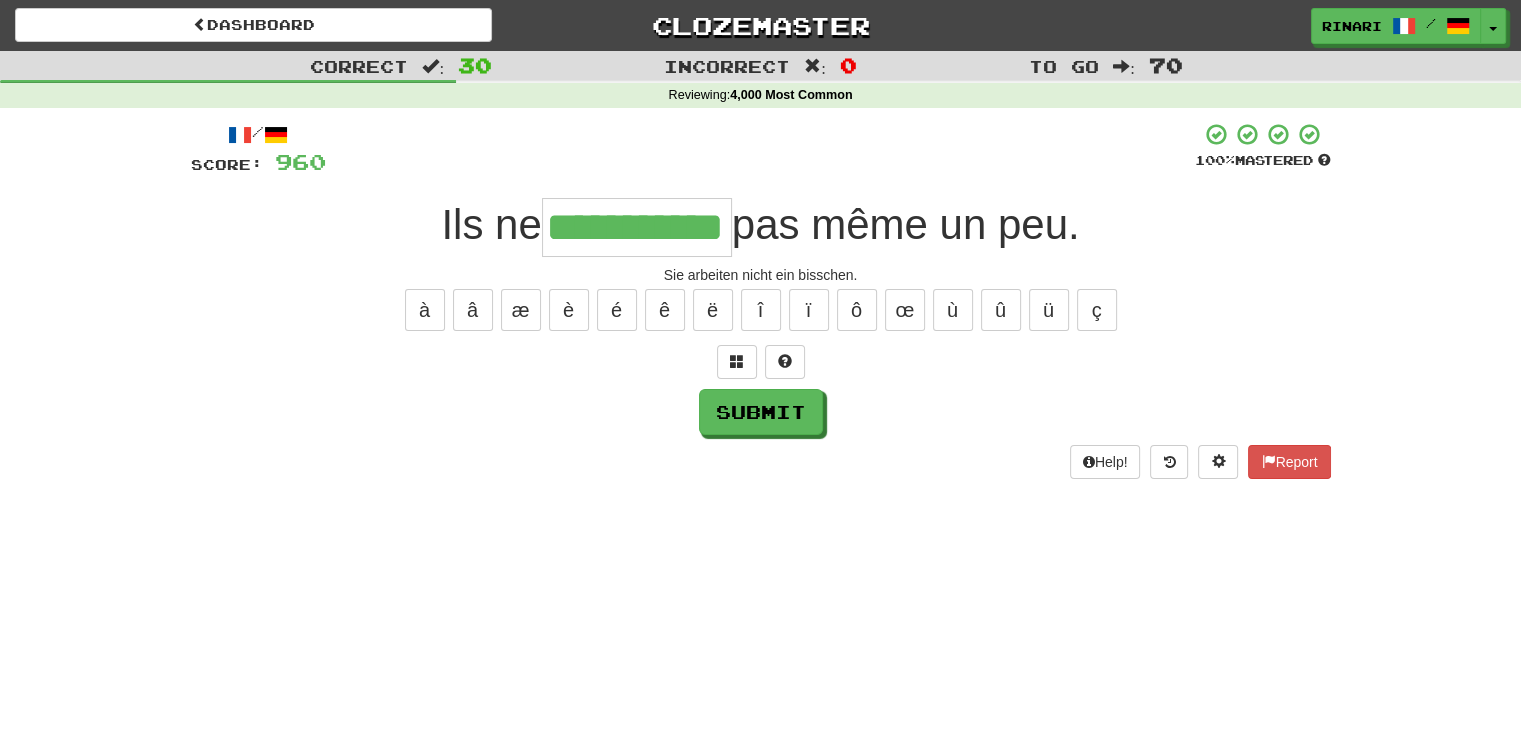 type on "**********" 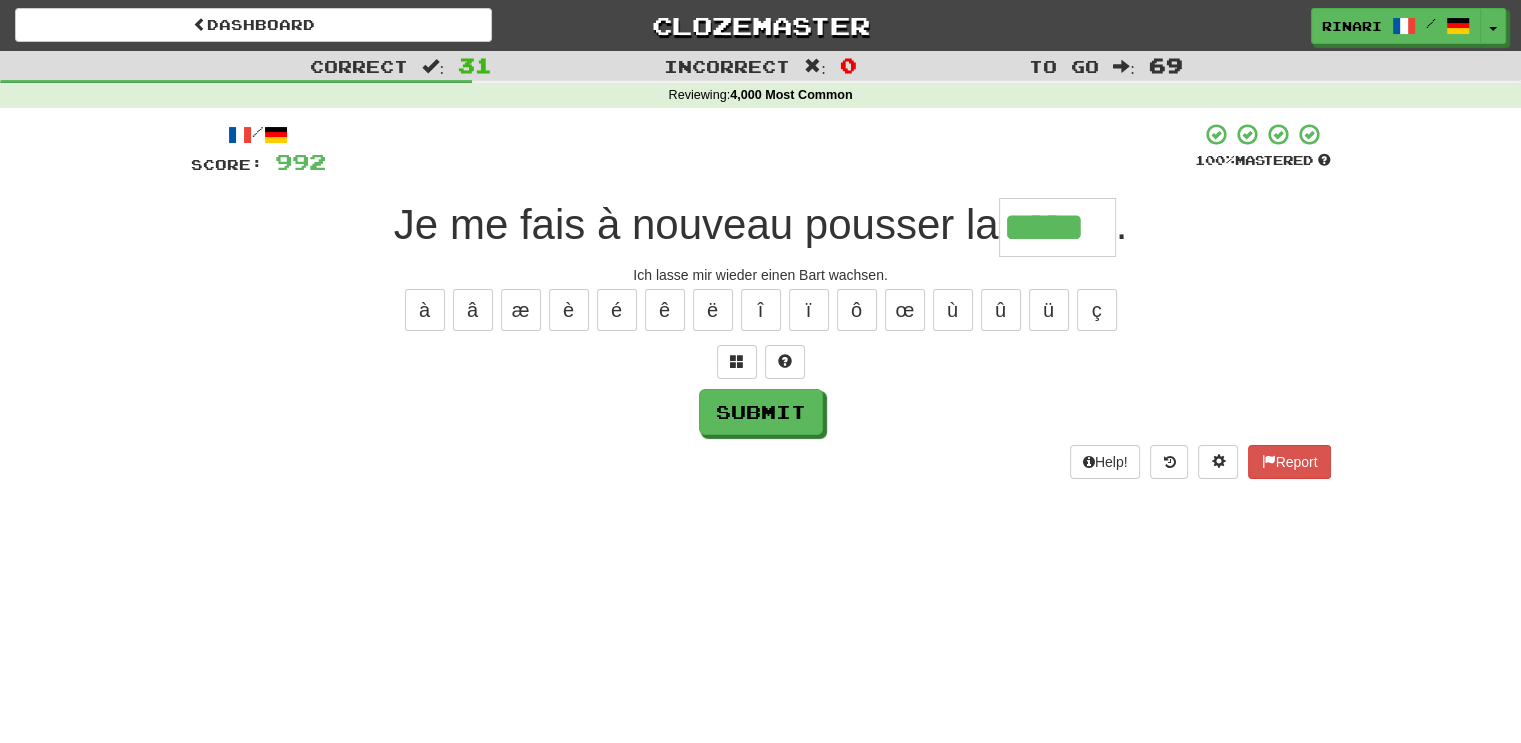 type on "*****" 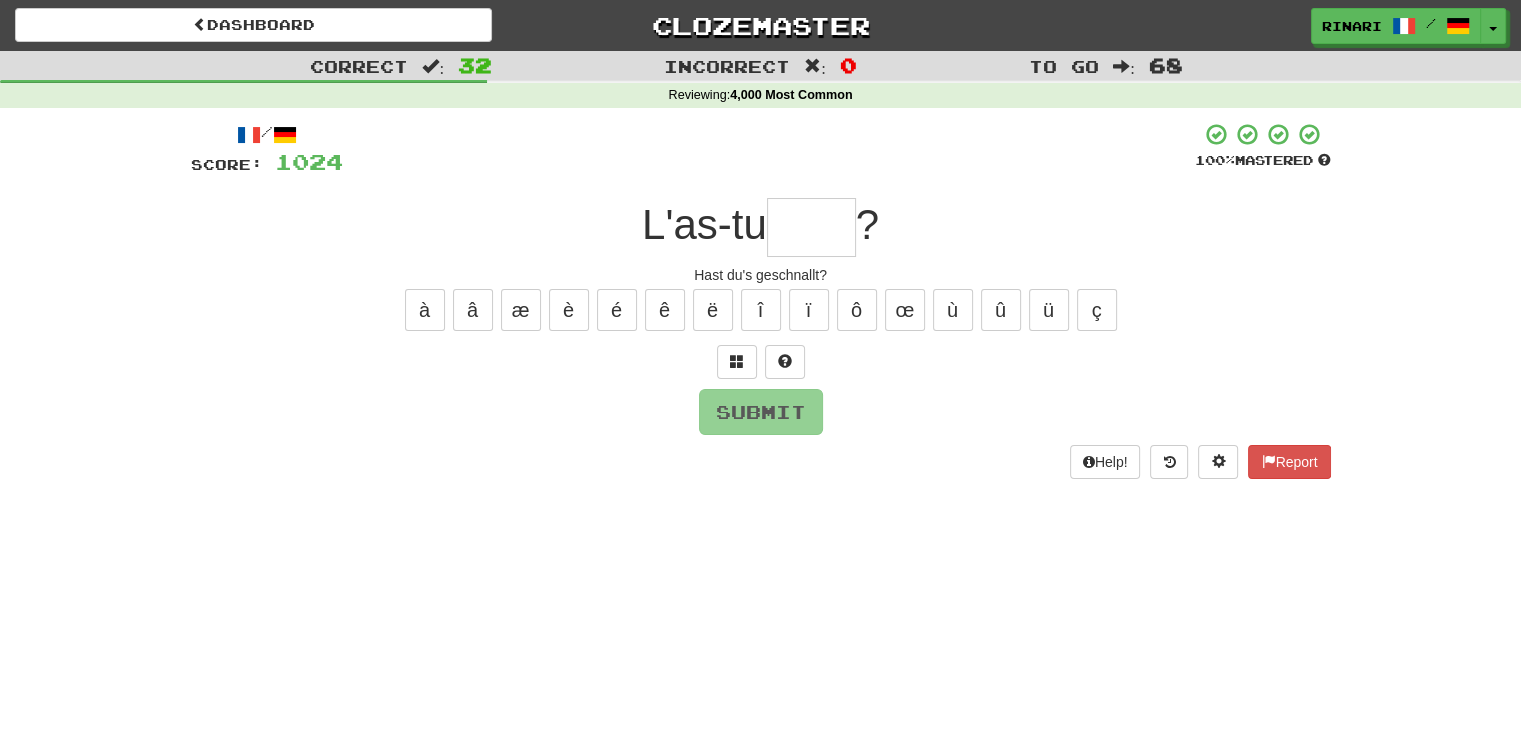 type on "*" 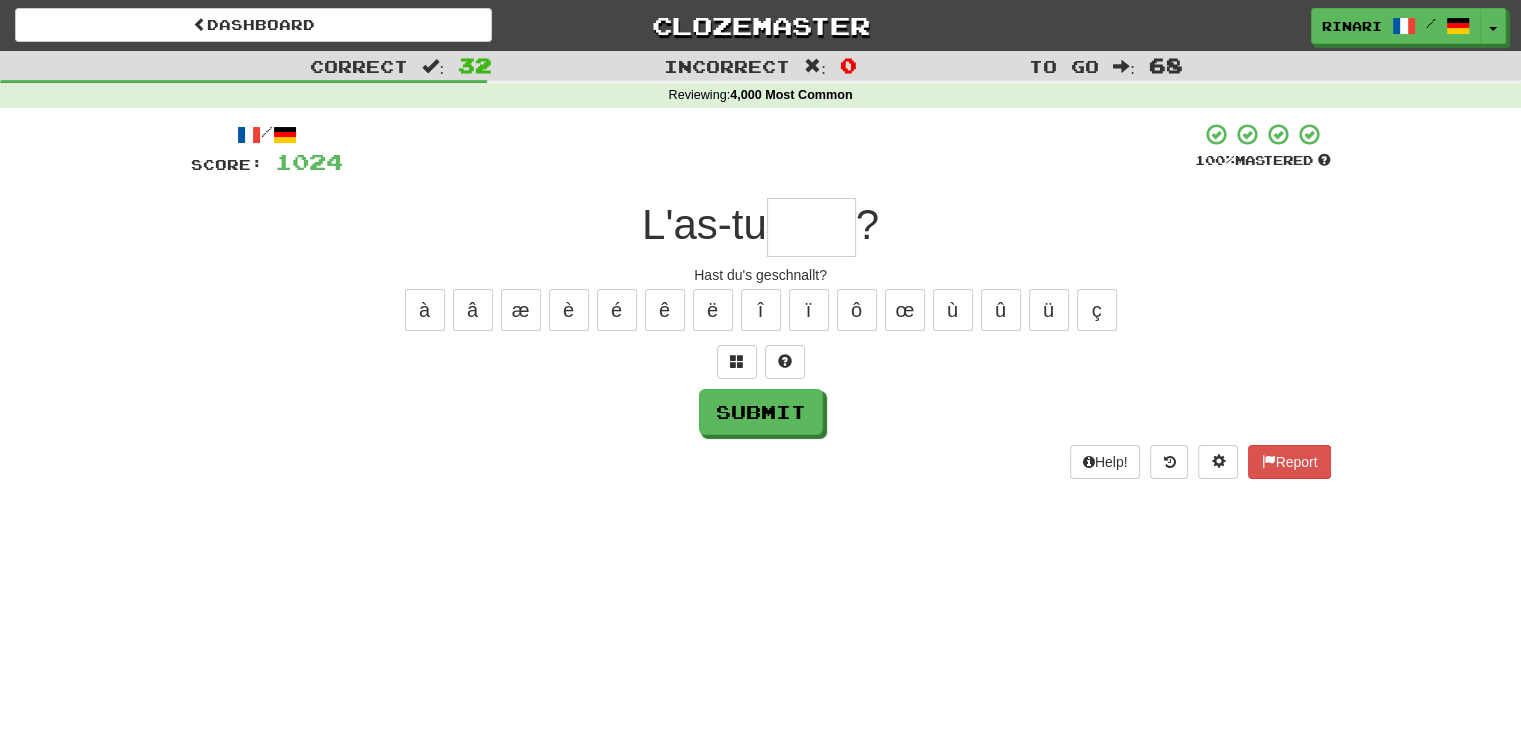 type on "*" 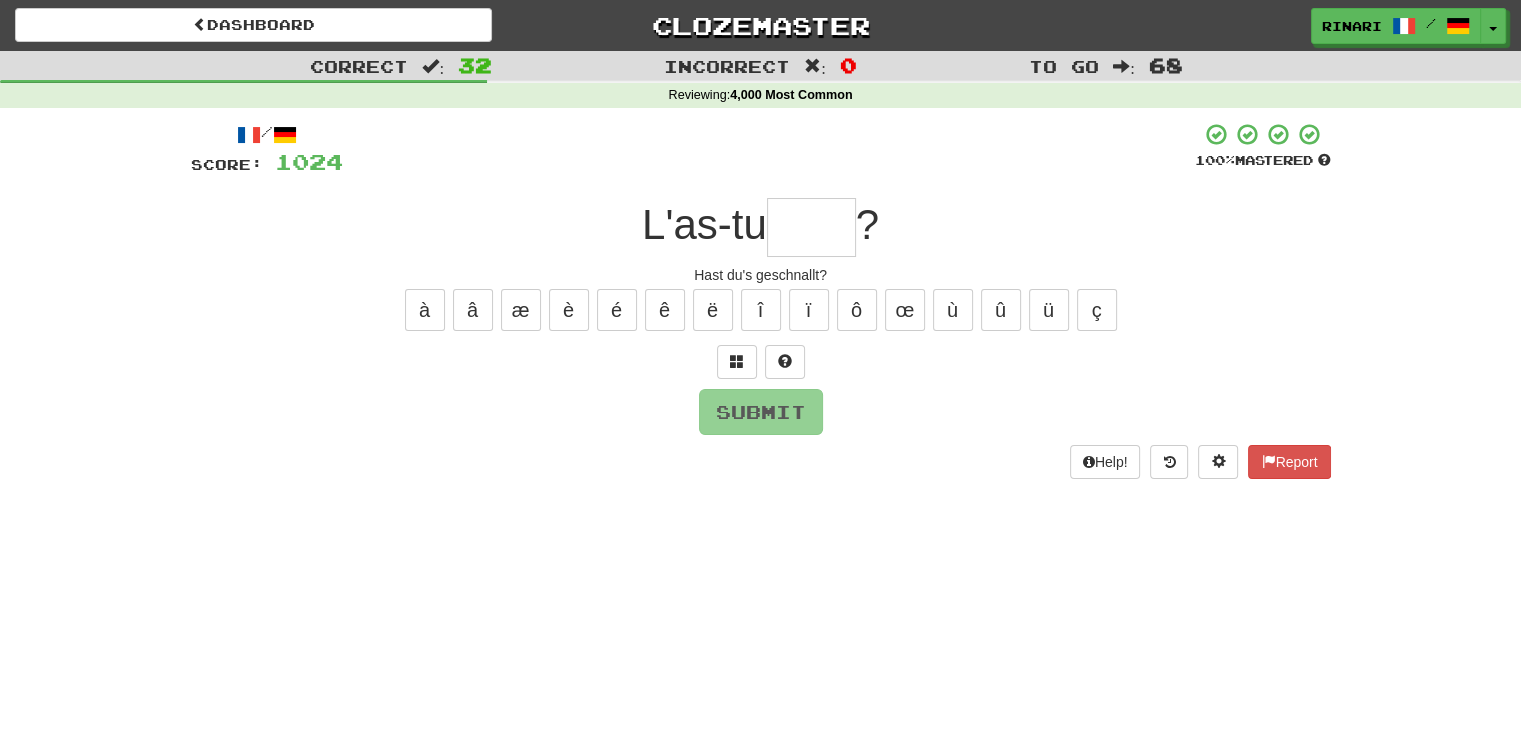 type on "*" 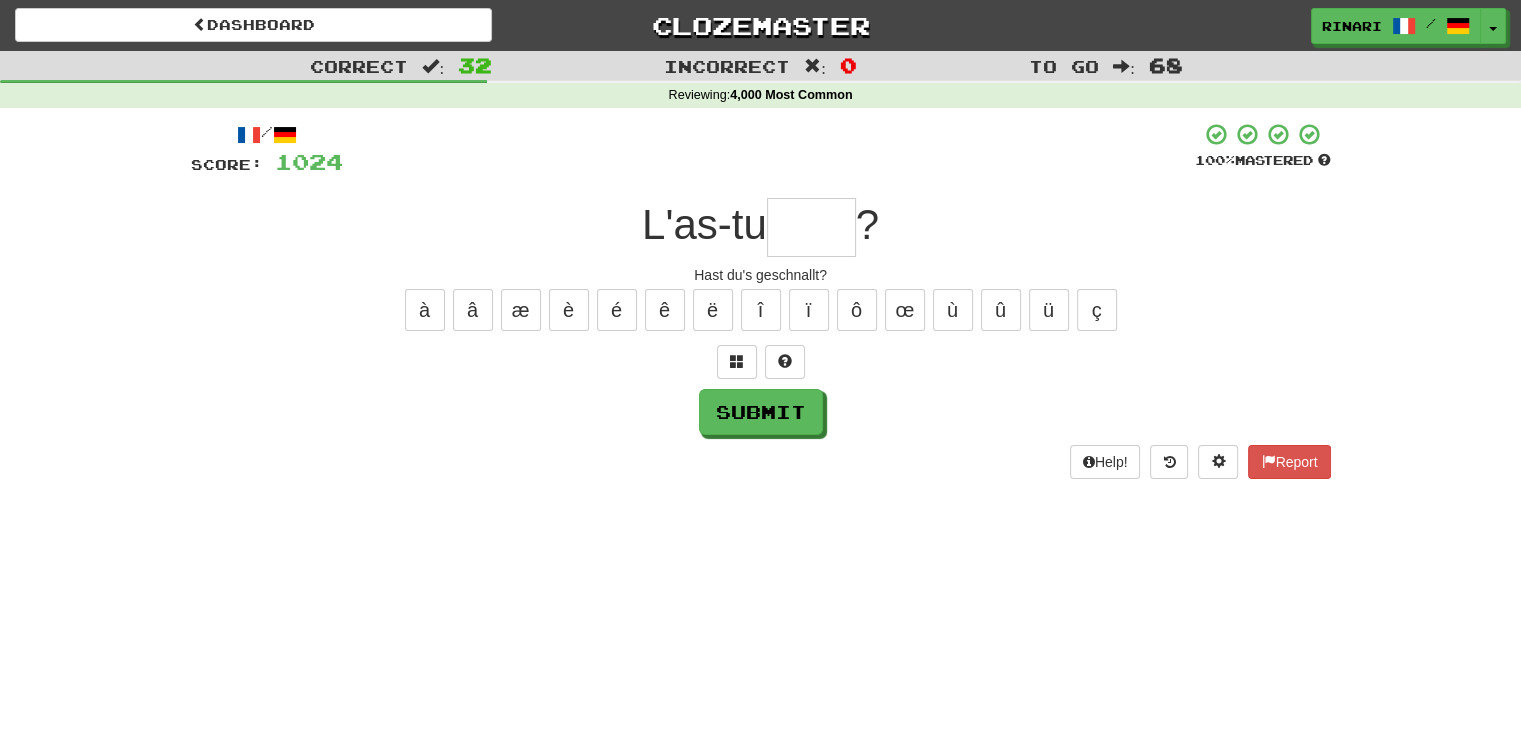 type on "*" 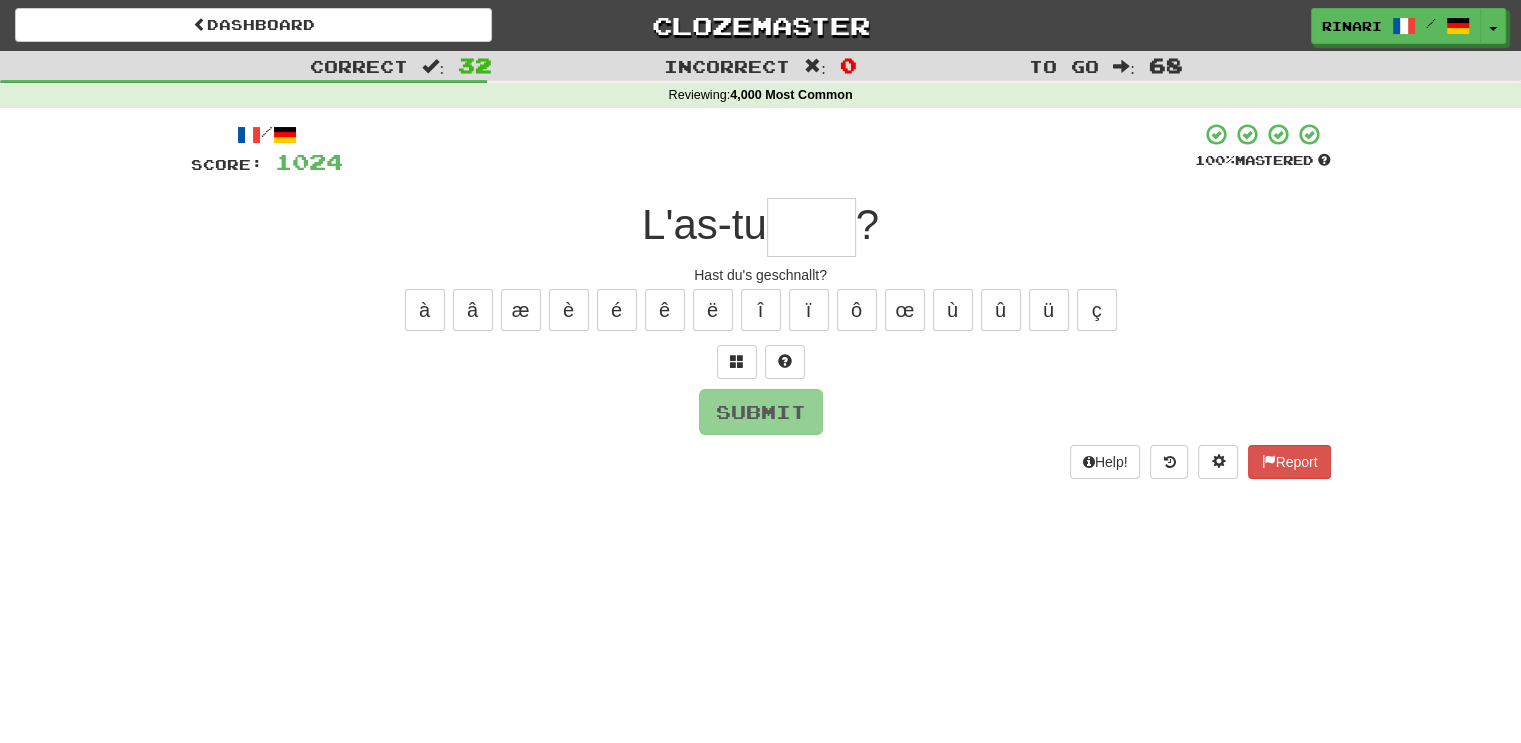 type on "*" 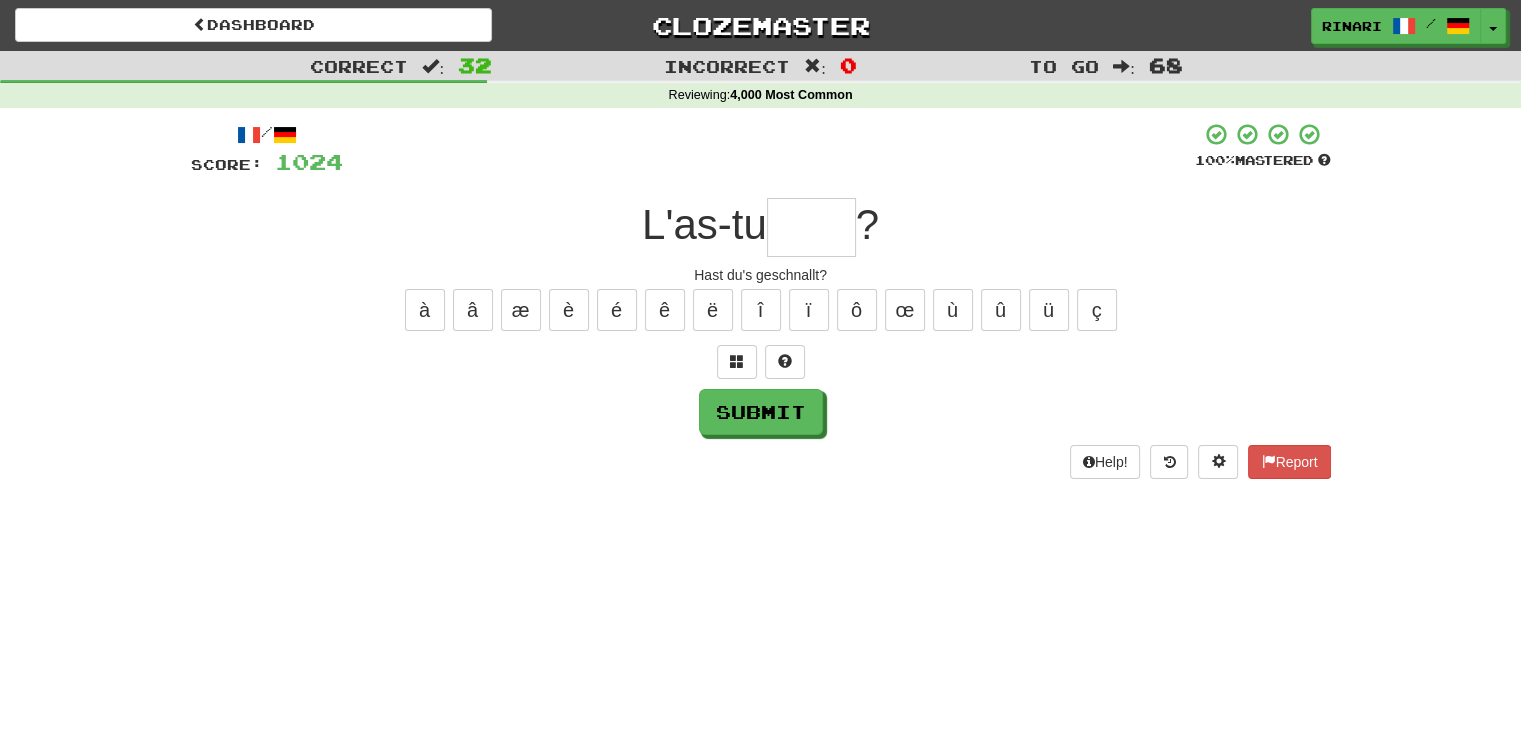 type on "*" 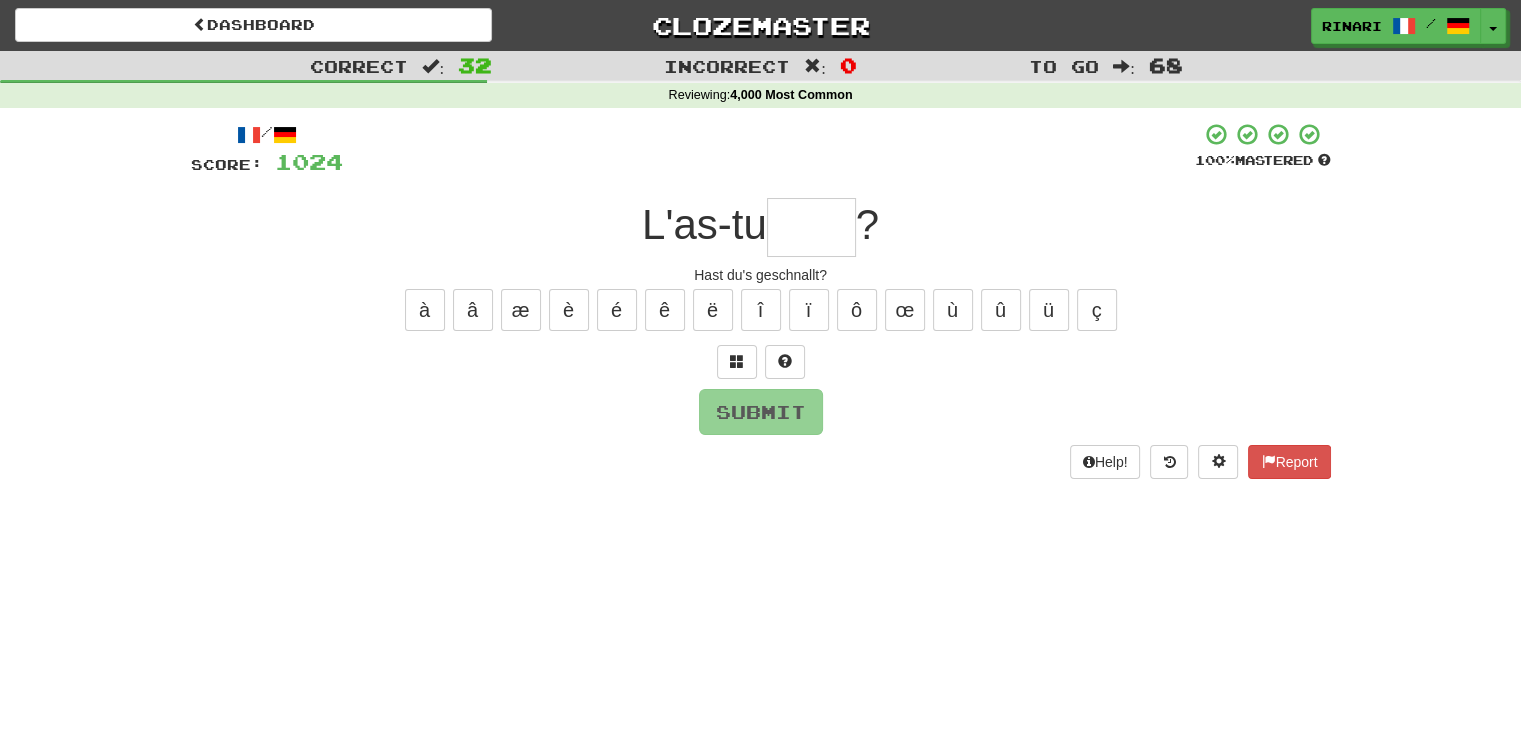 type on "*" 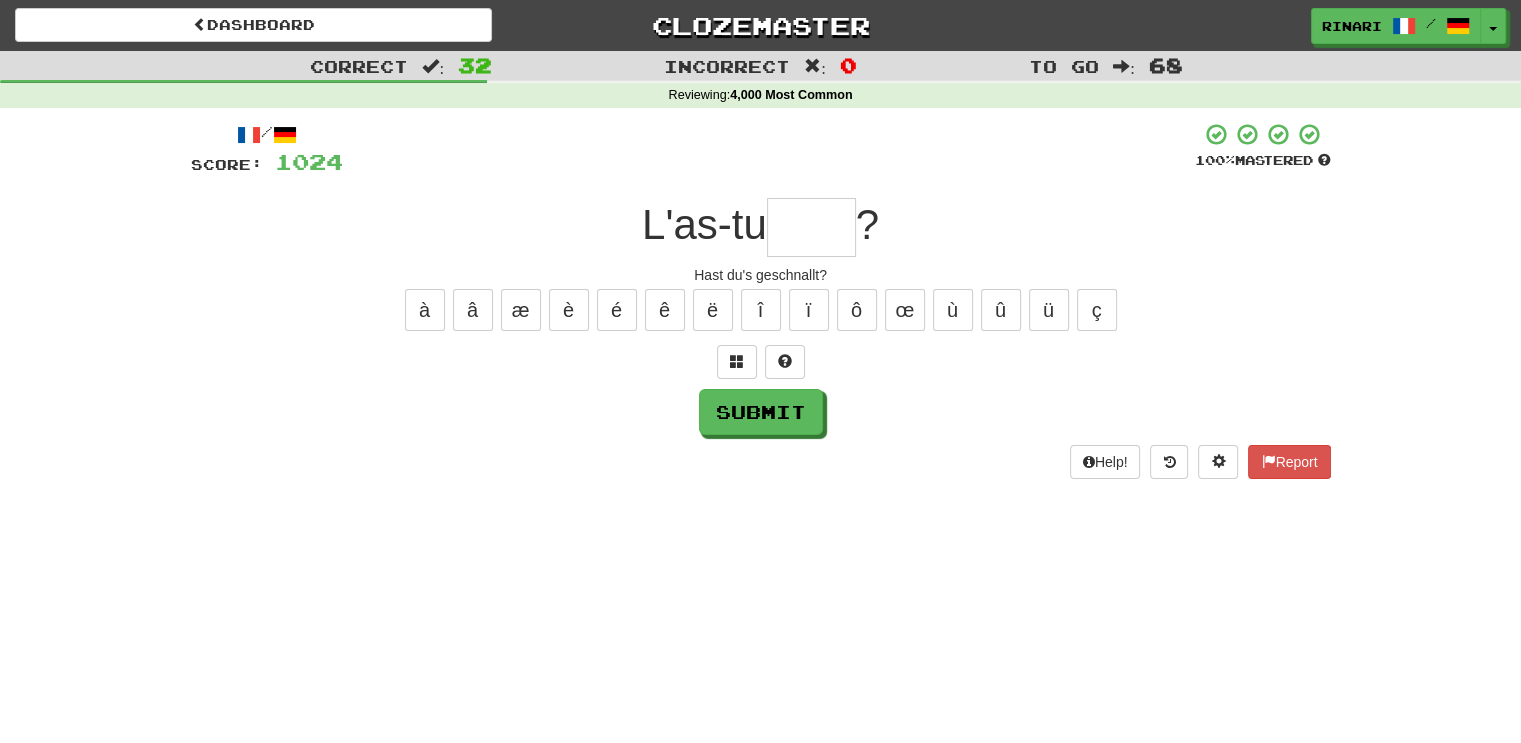 type on "*" 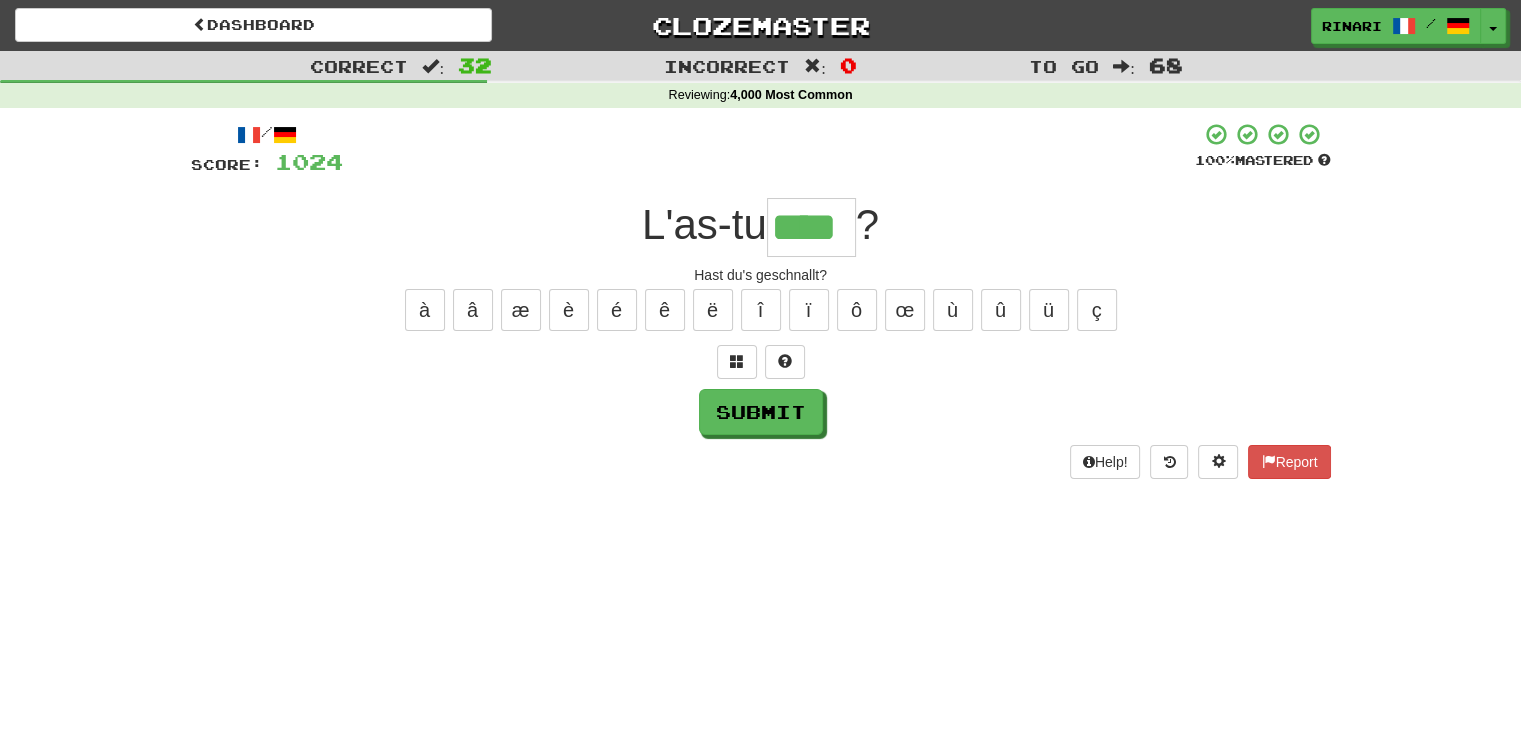 type on "****" 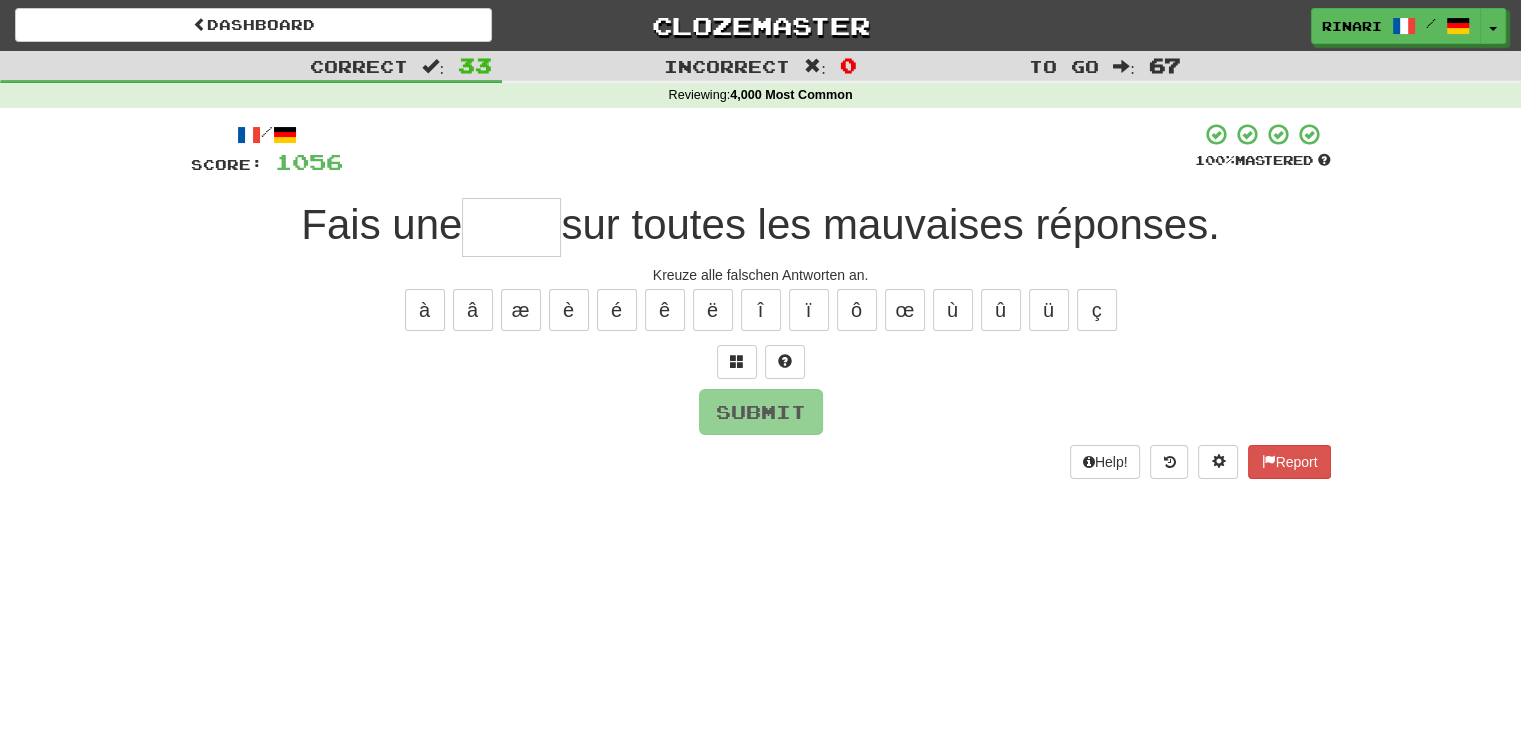 type on "*" 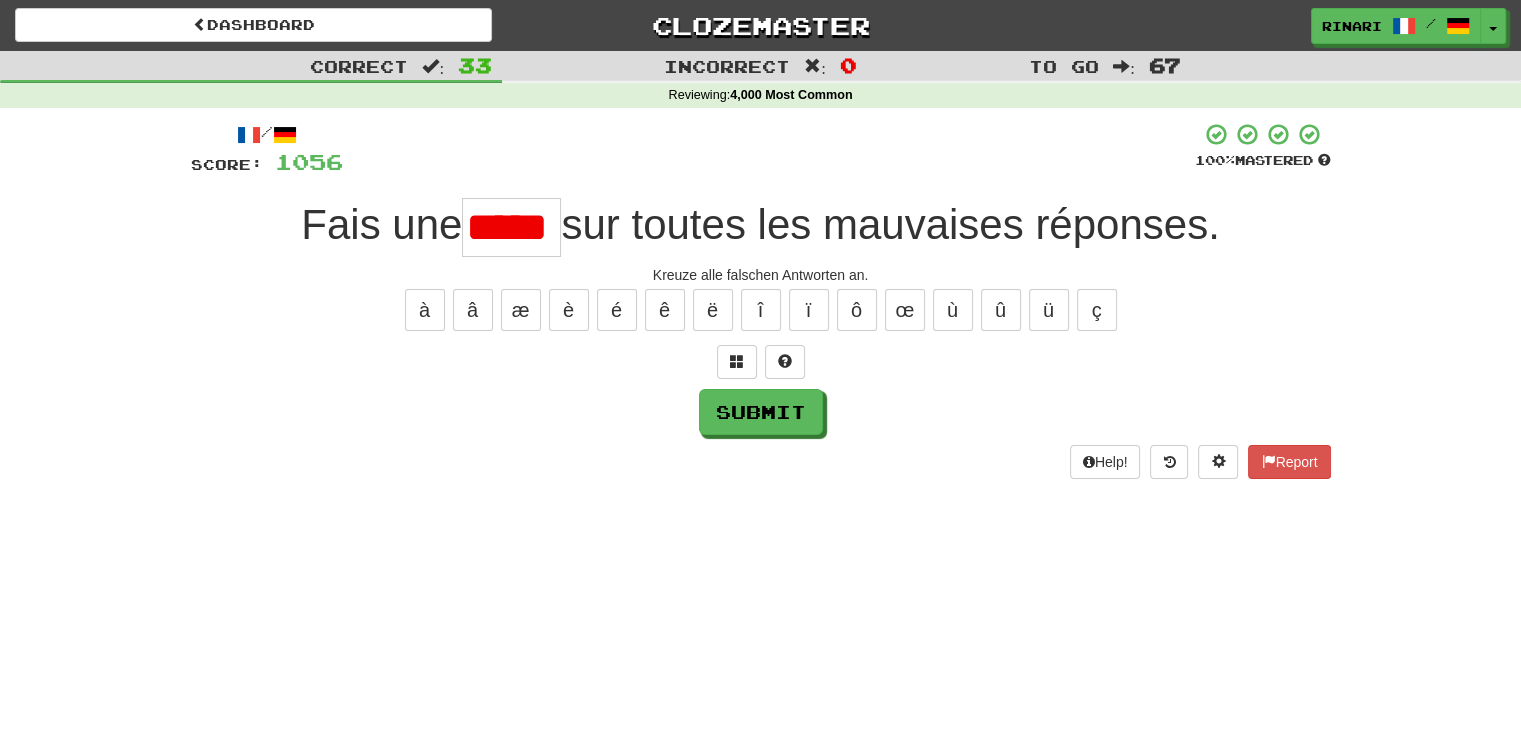 type on "*****" 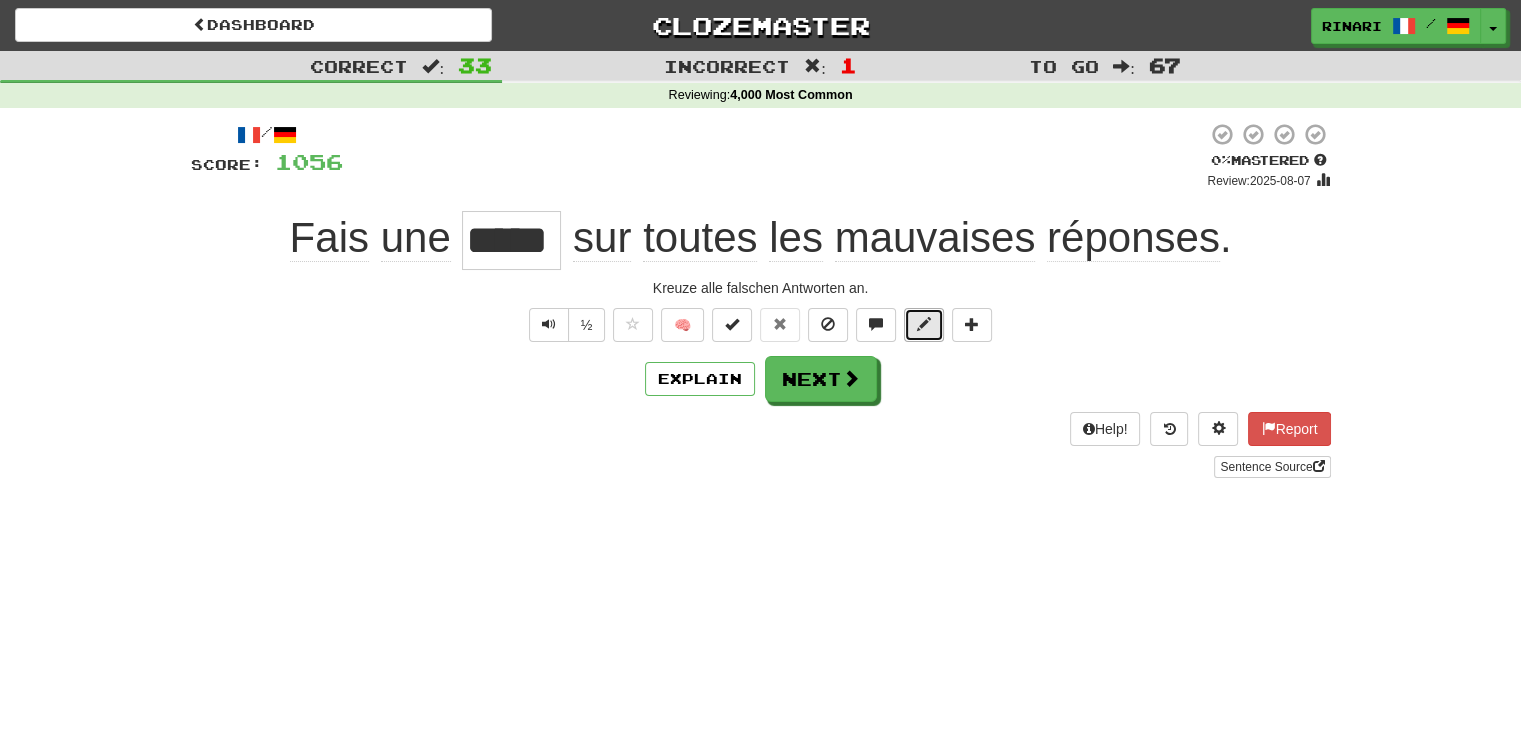 click at bounding box center (924, 324) 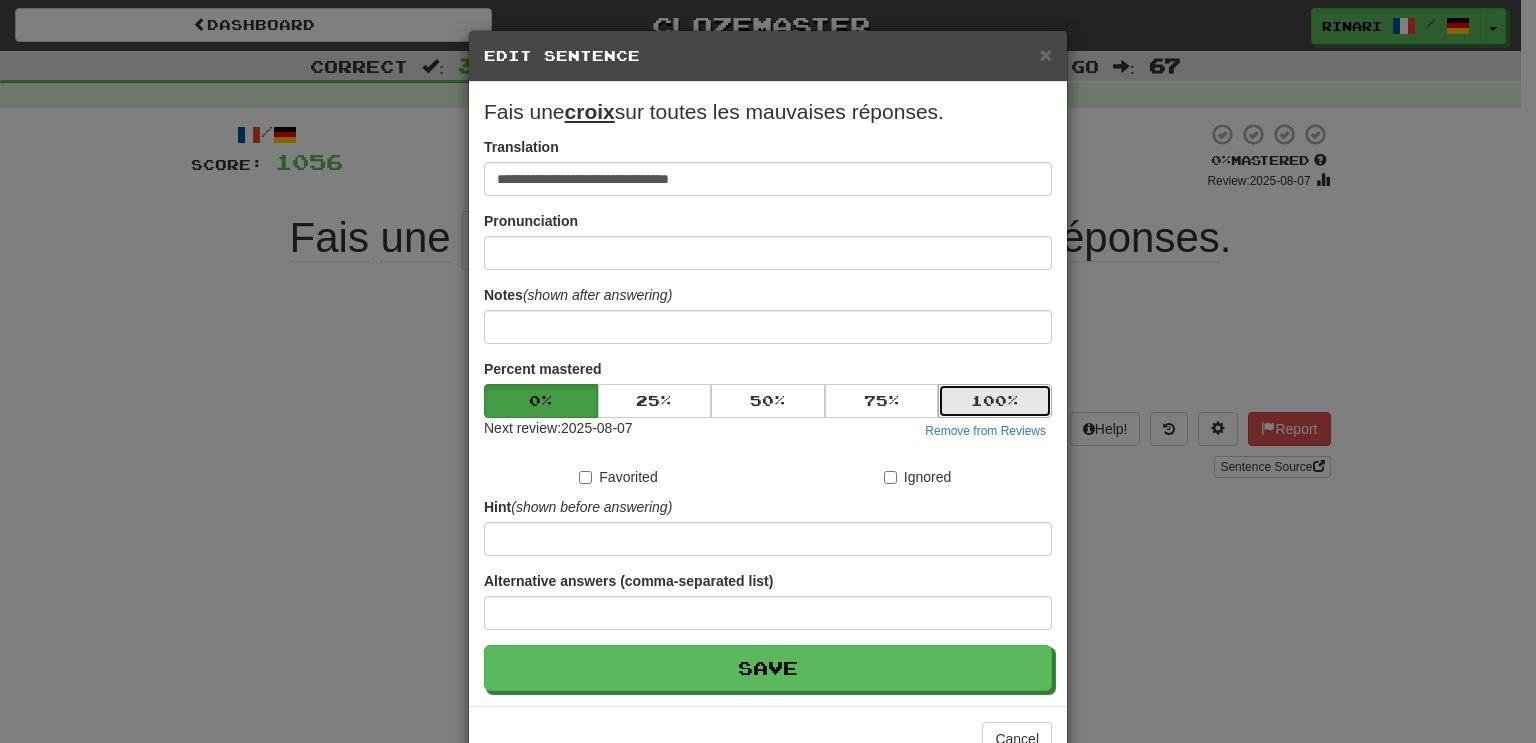 click on "100 %" at bounding box center [995, 401] 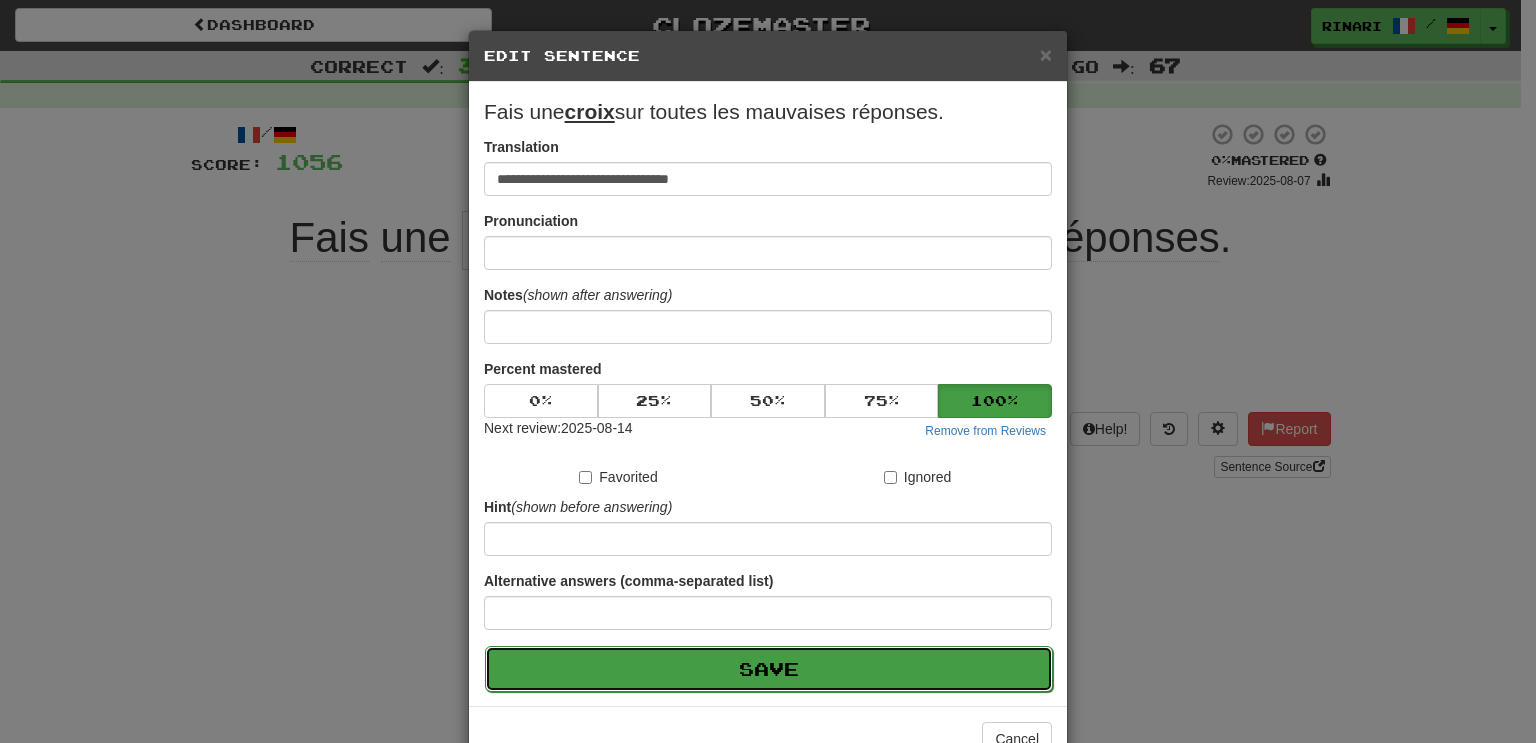 click on "Save" at bounding box center (769, 669) 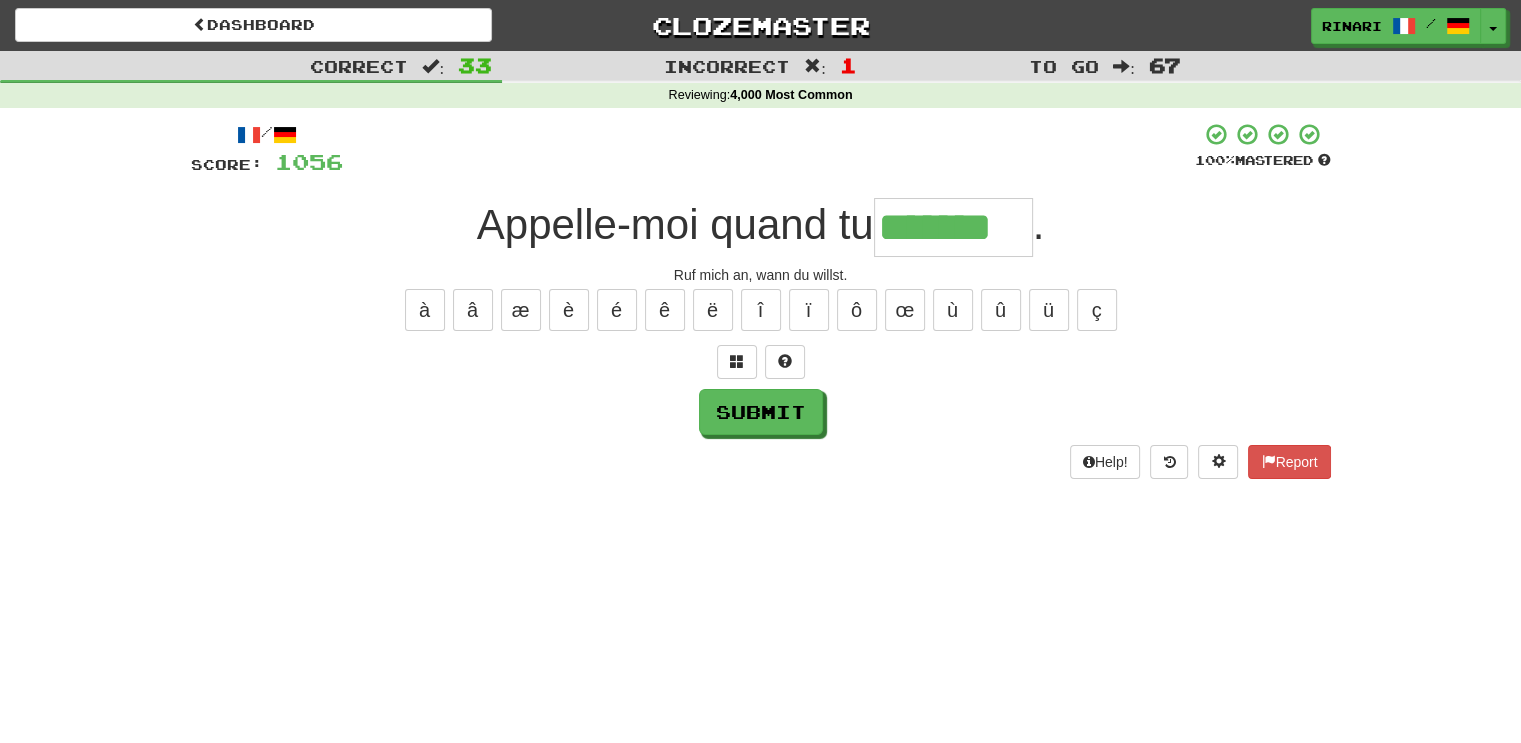type on "*******" 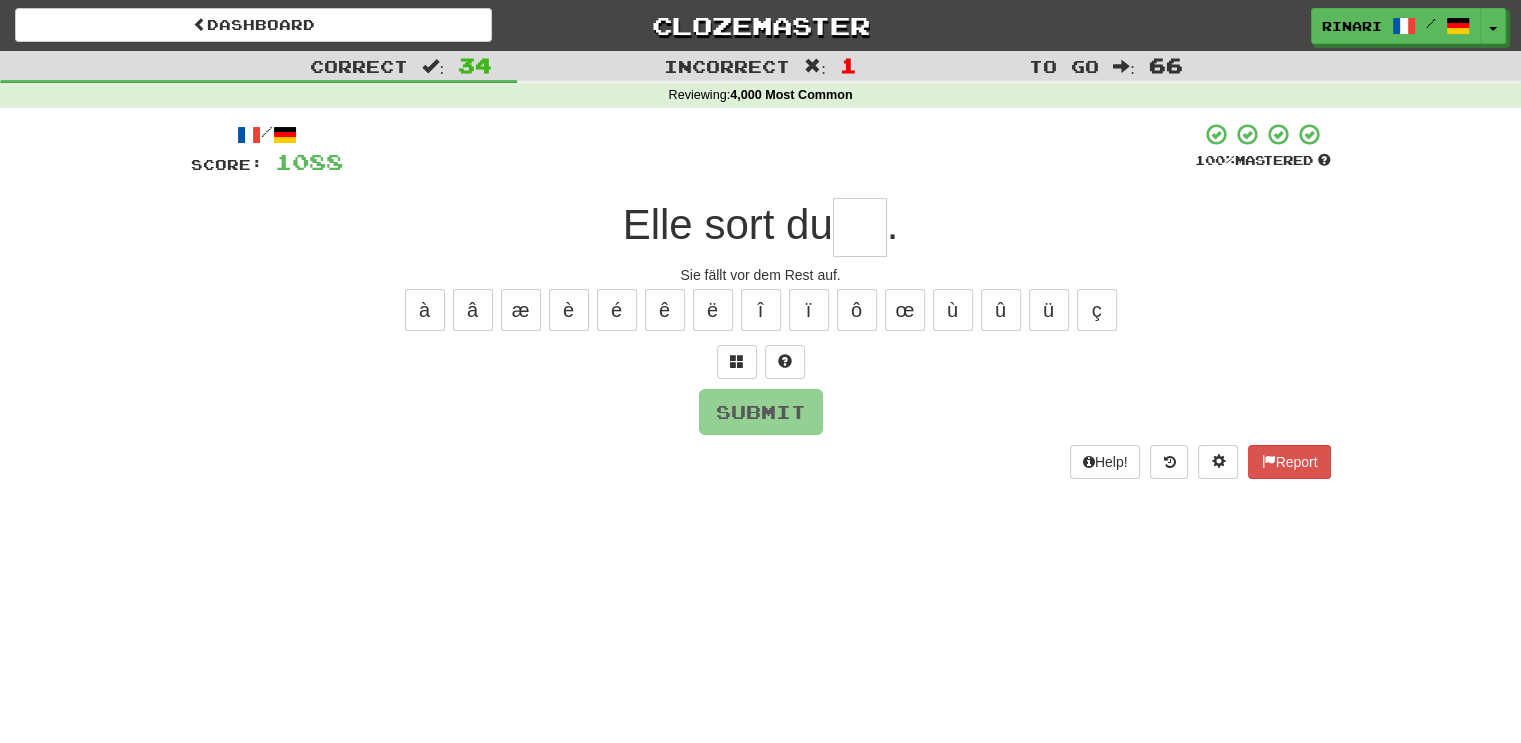 type on "*" 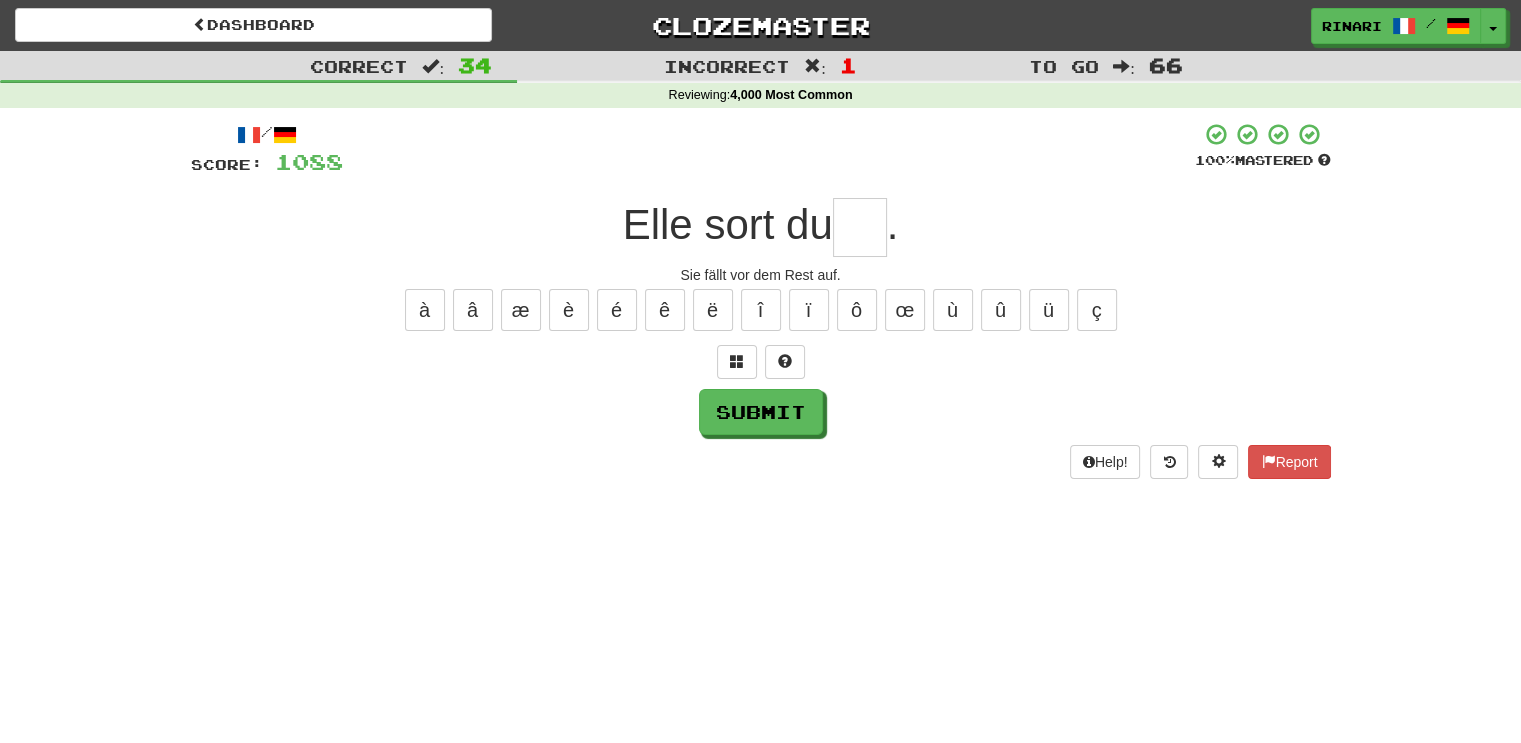 type on "*" 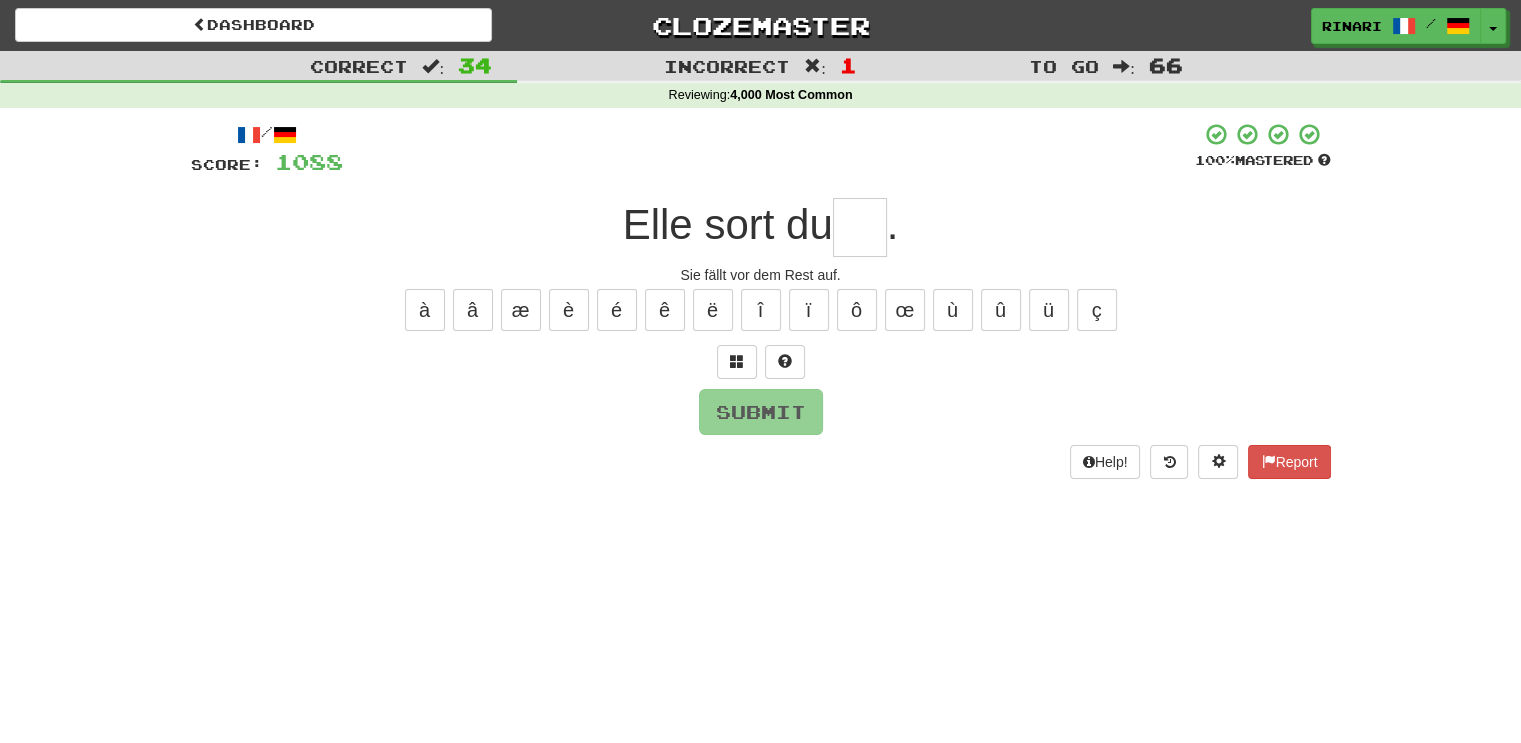 type on "*" 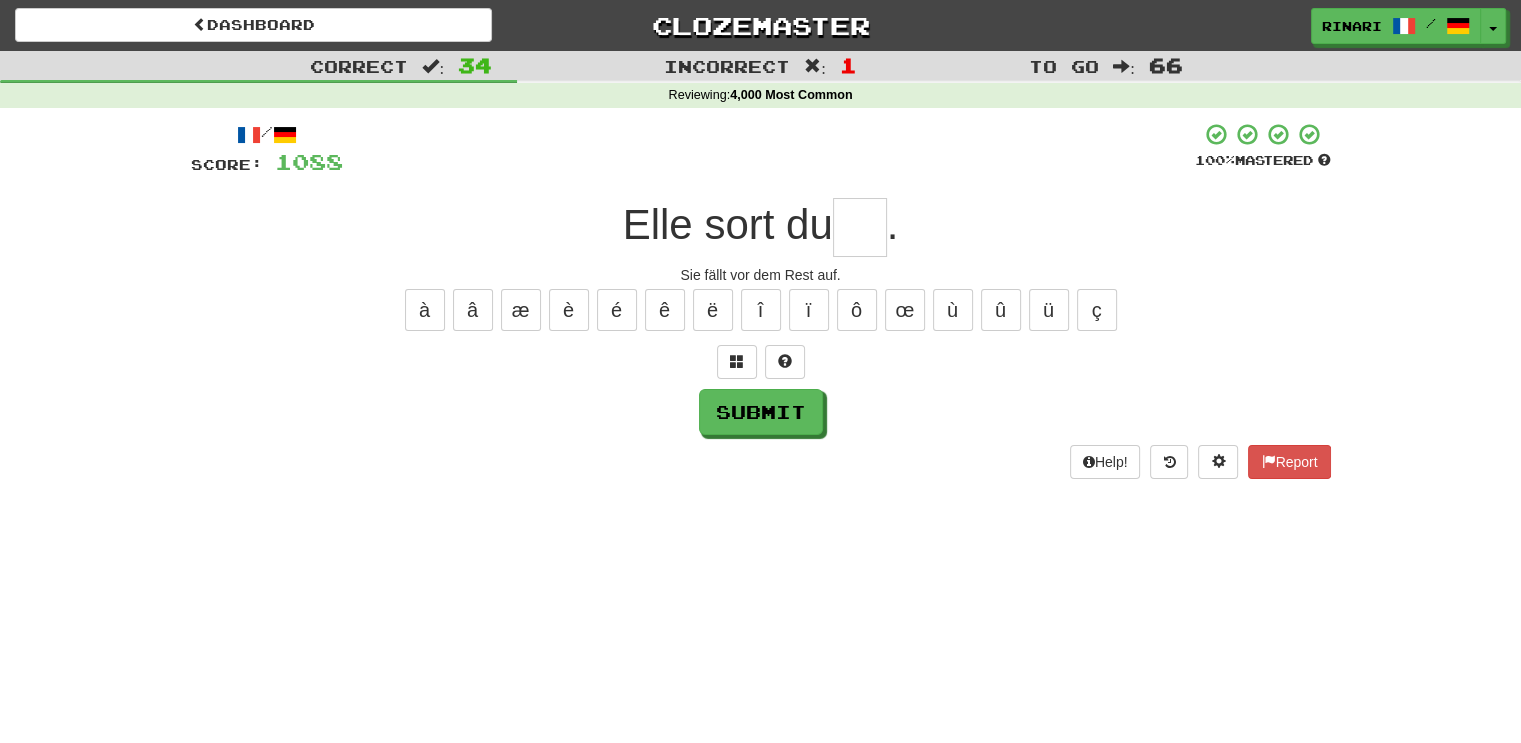 type on "*" 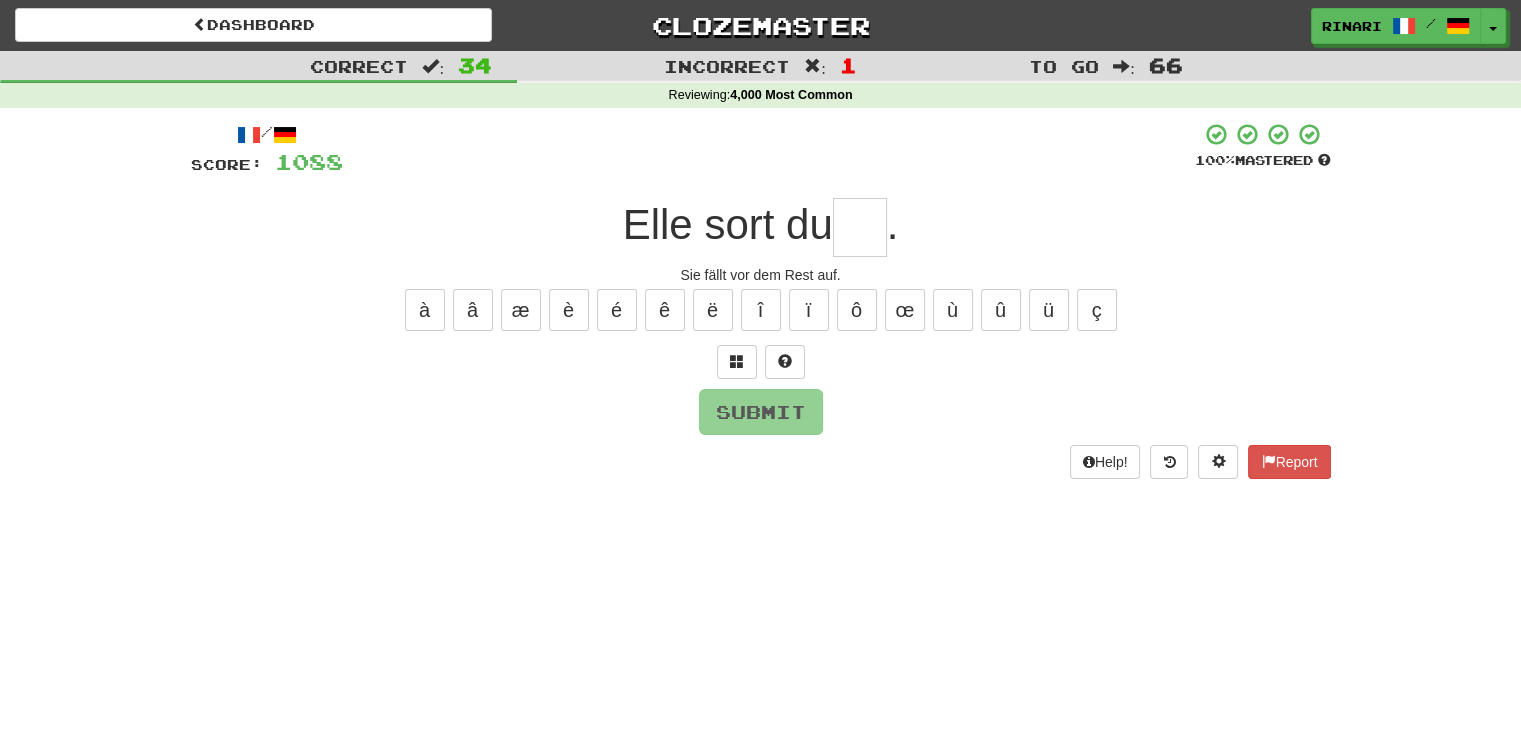 type on "*" 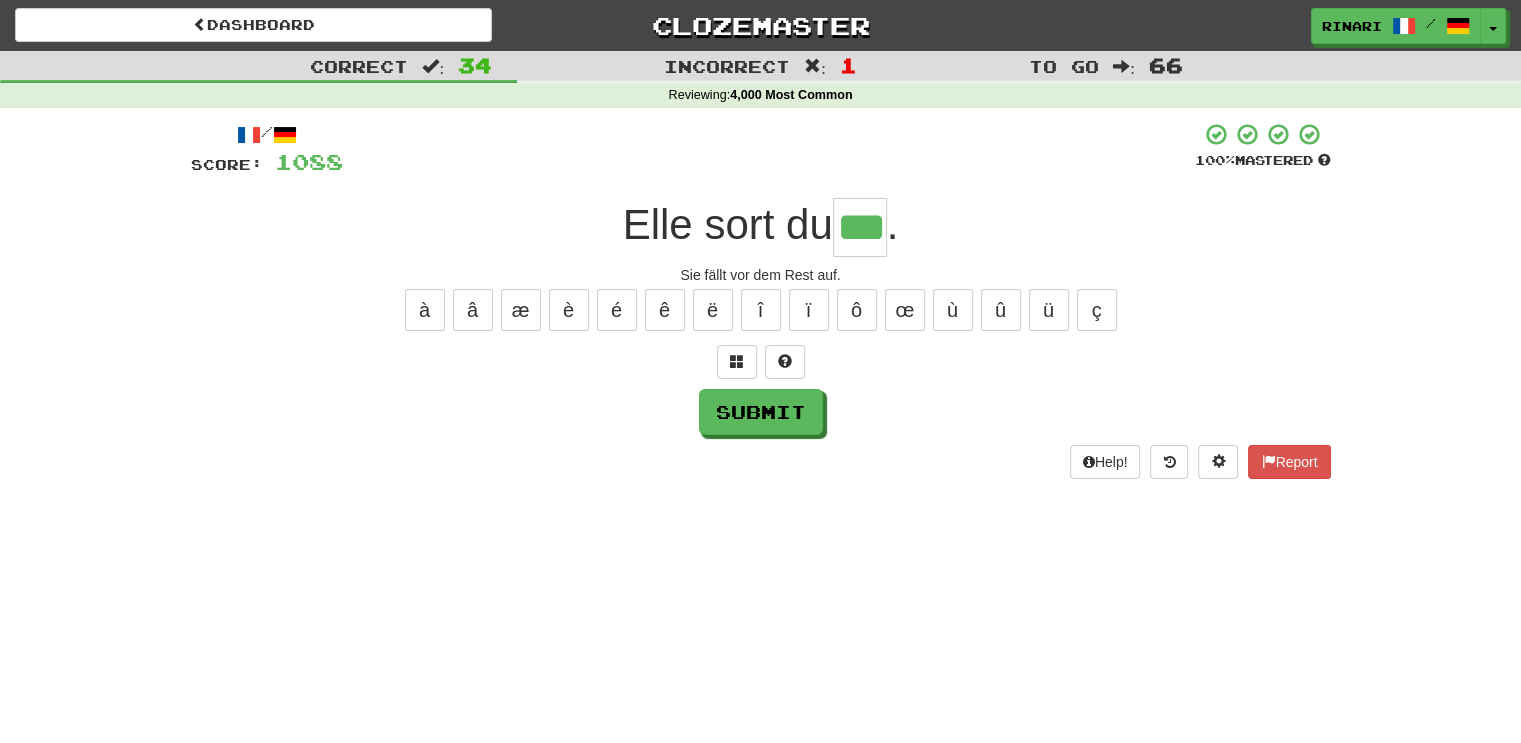 type on "***" 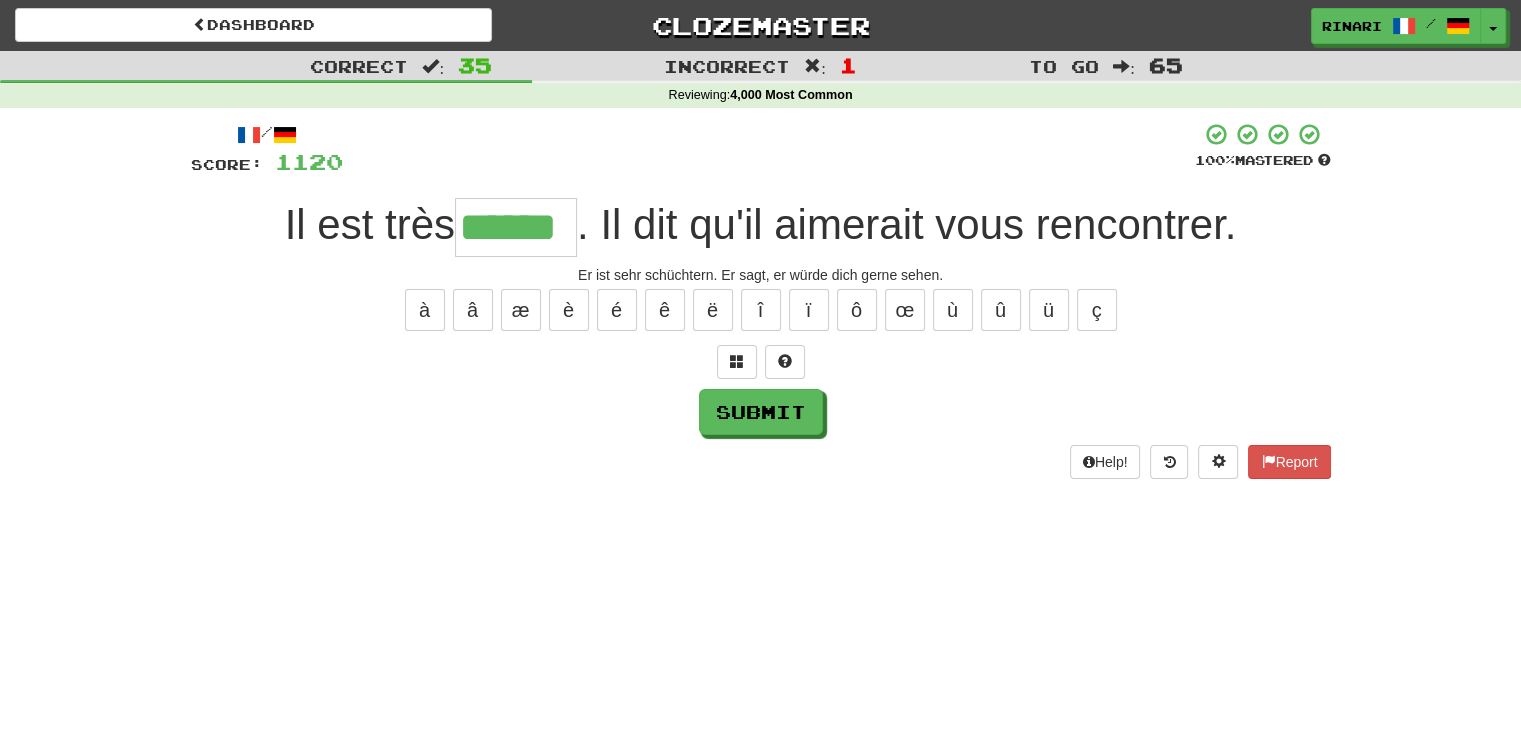 type on "******" 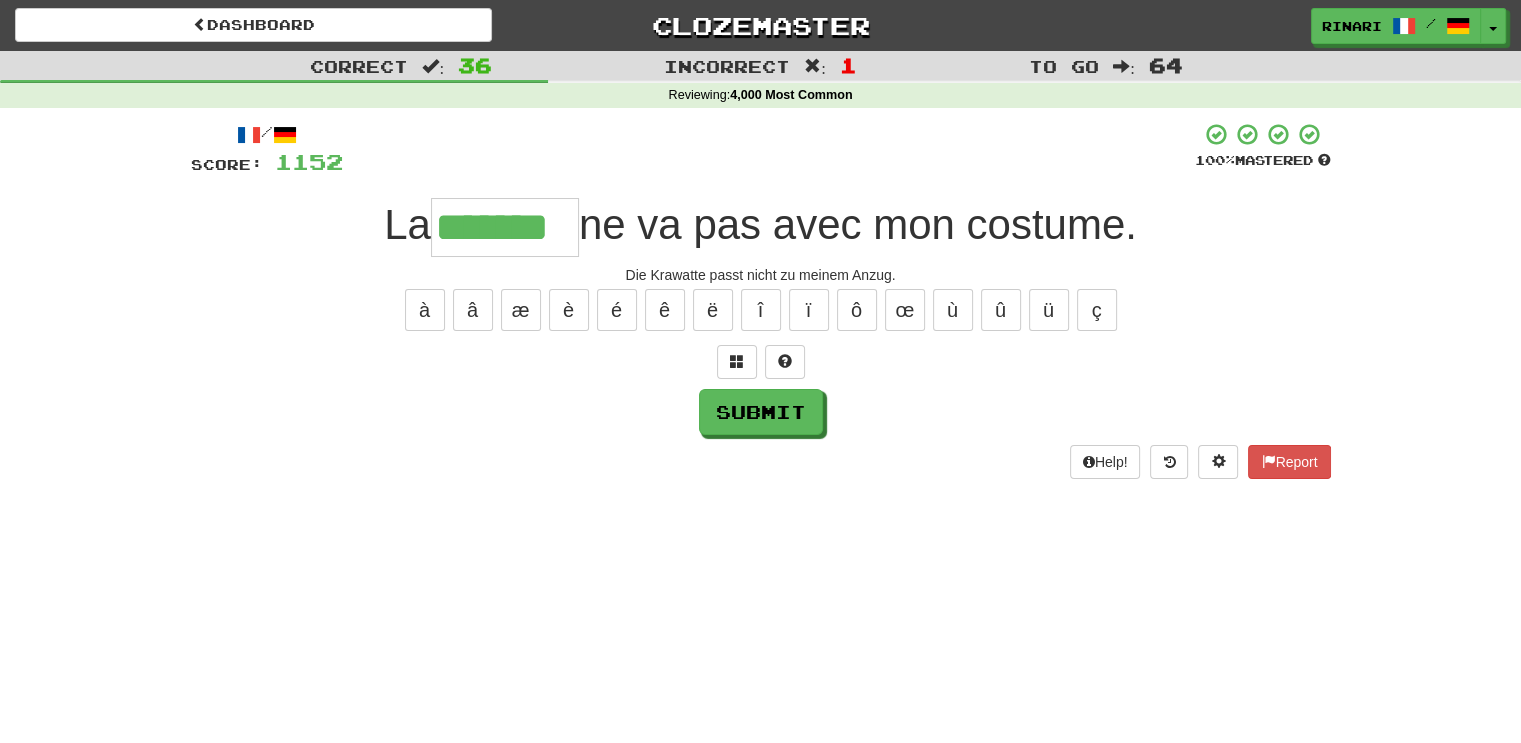 type on "*******" 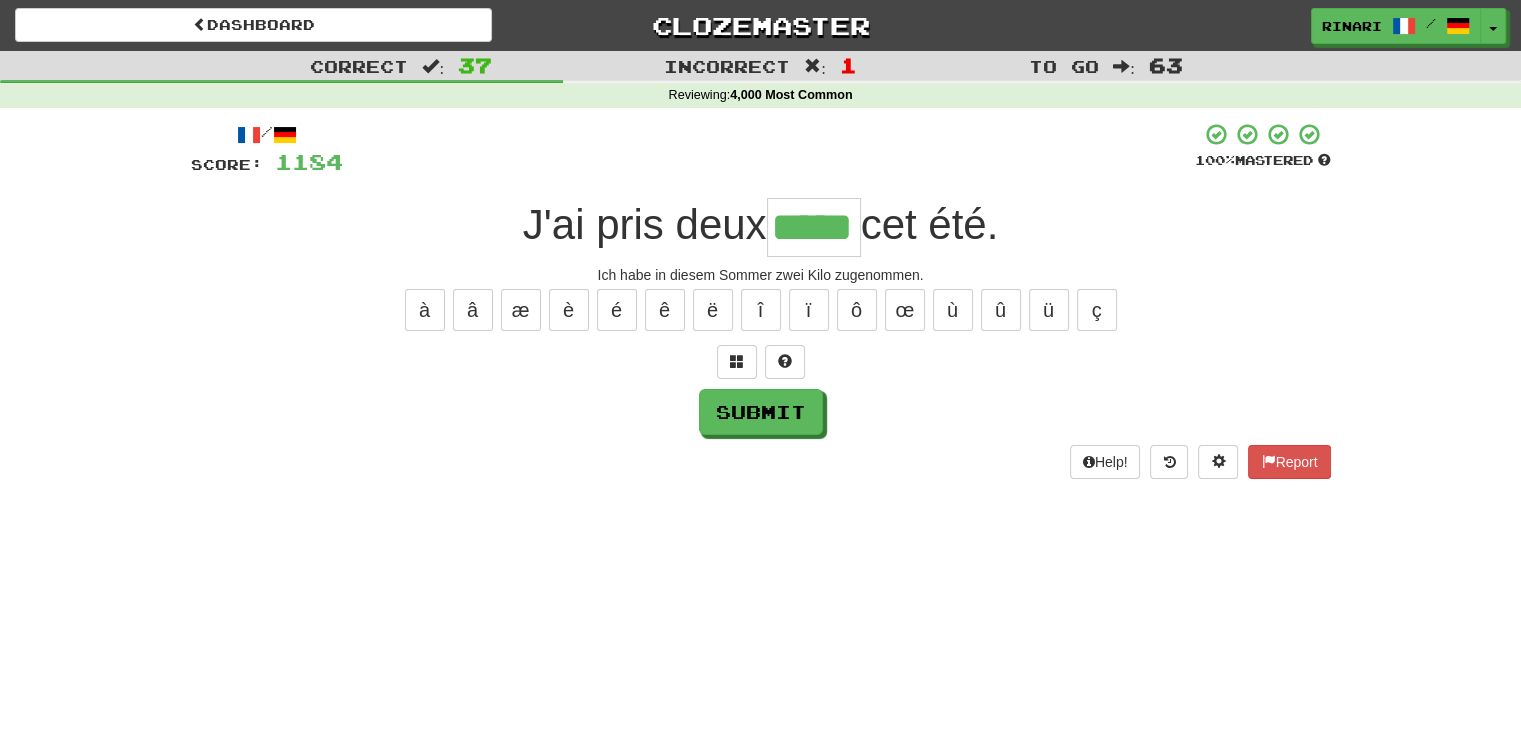 type on "*****" 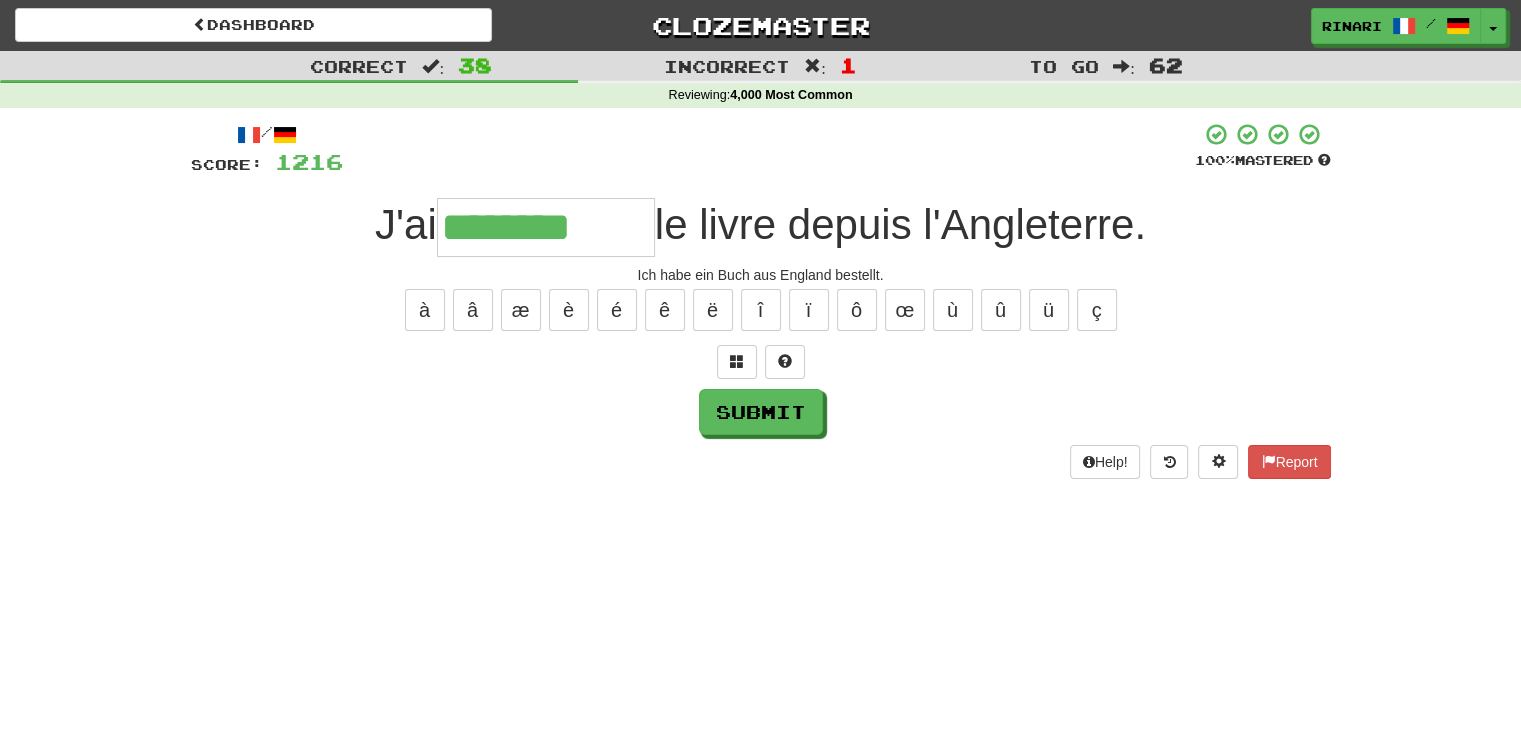 type on "********" 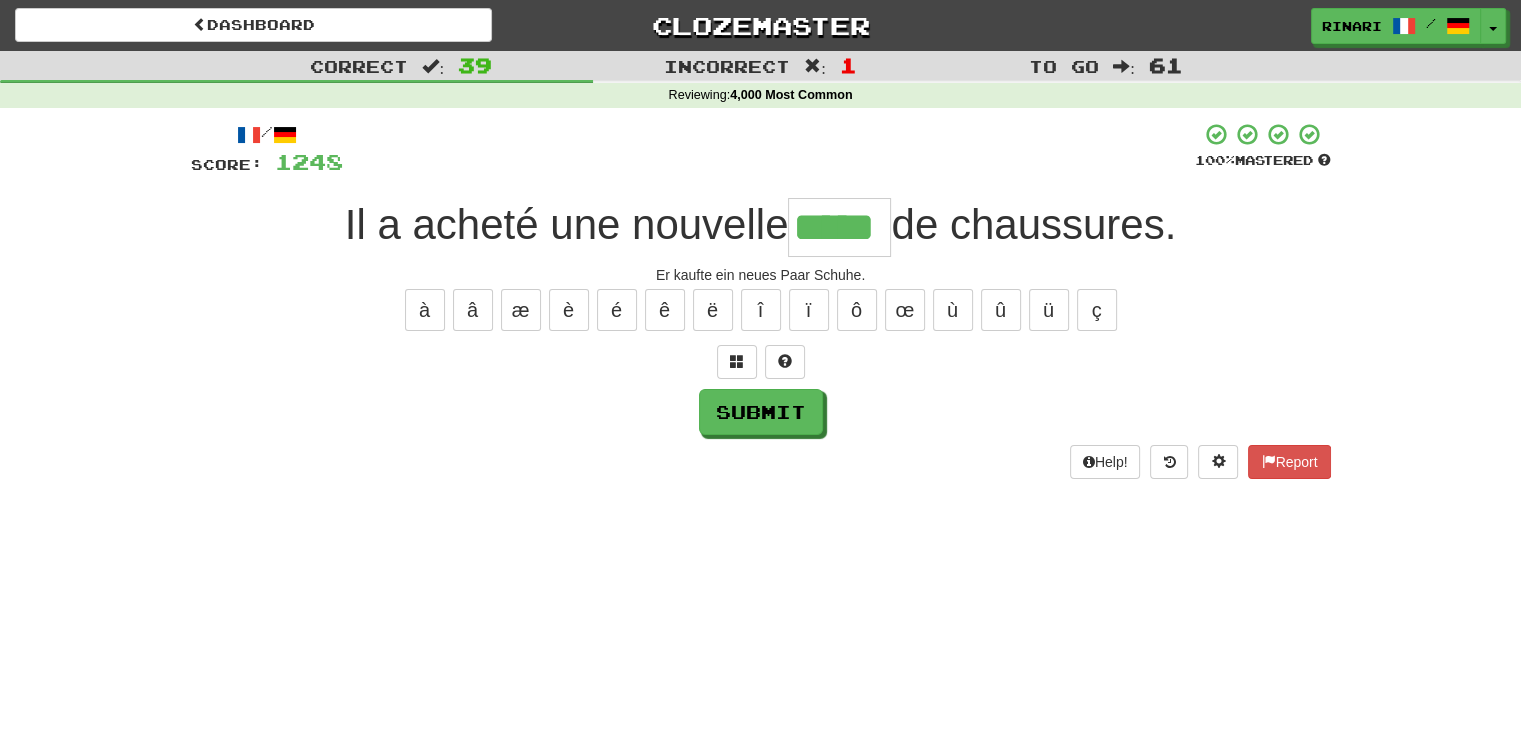 type on "*****" 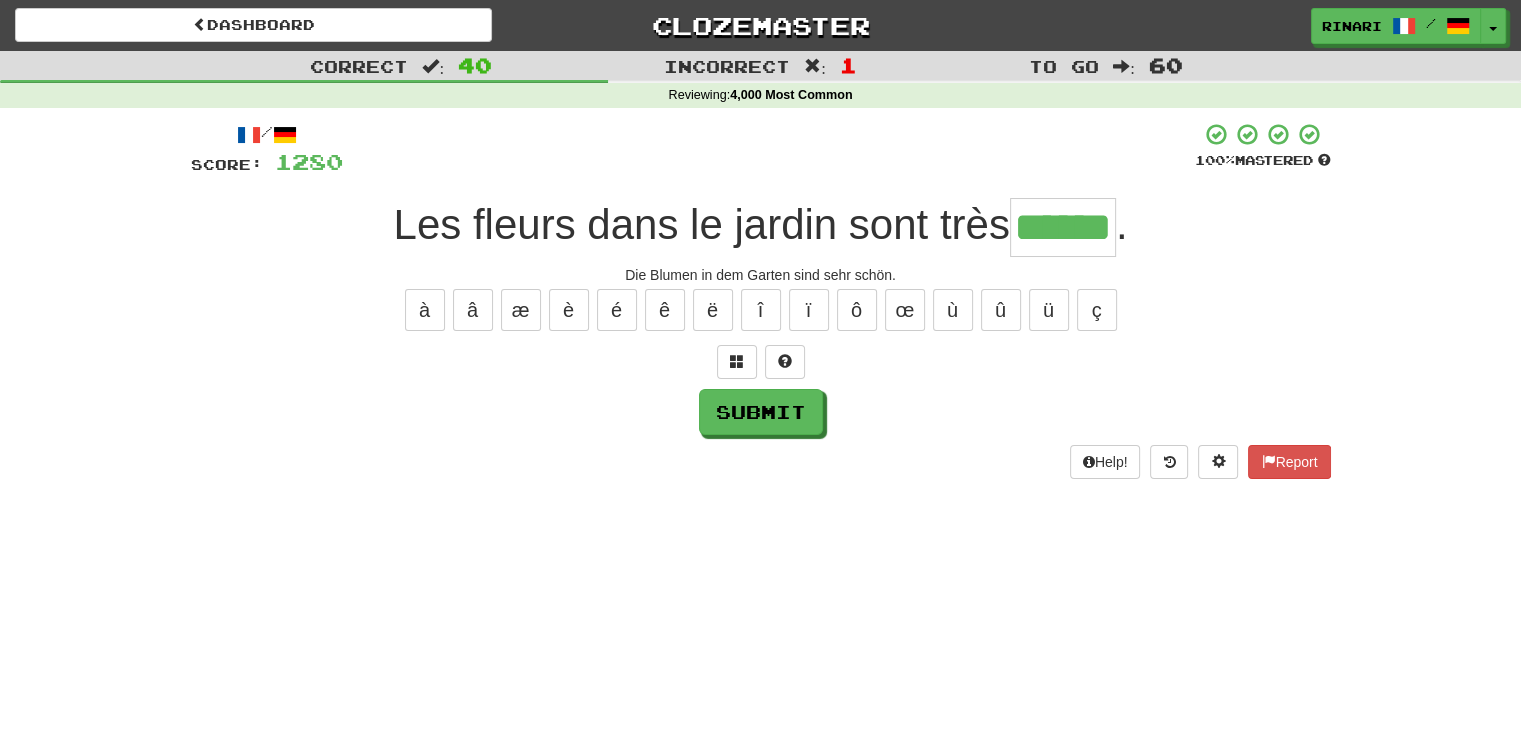 type on "******" 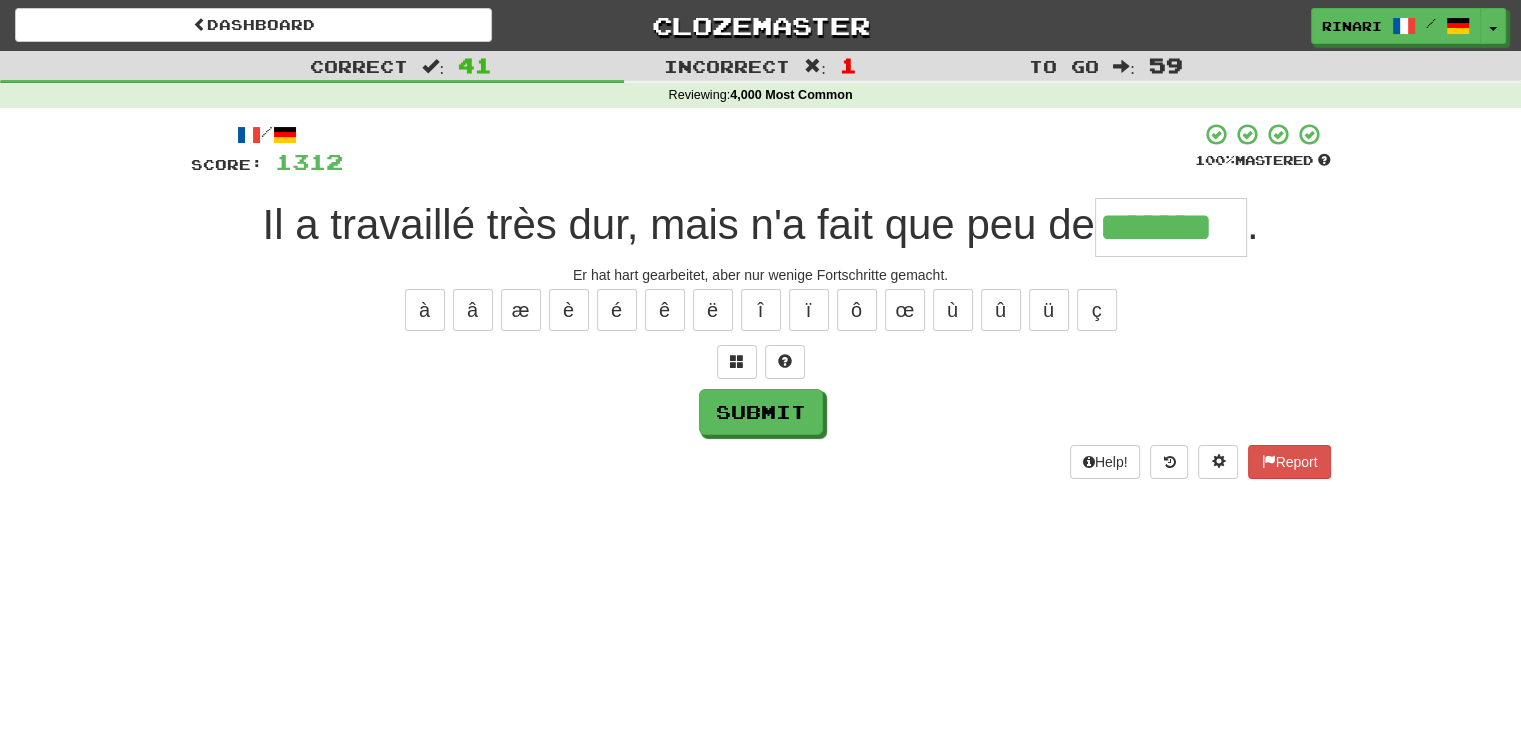 type on "*******" 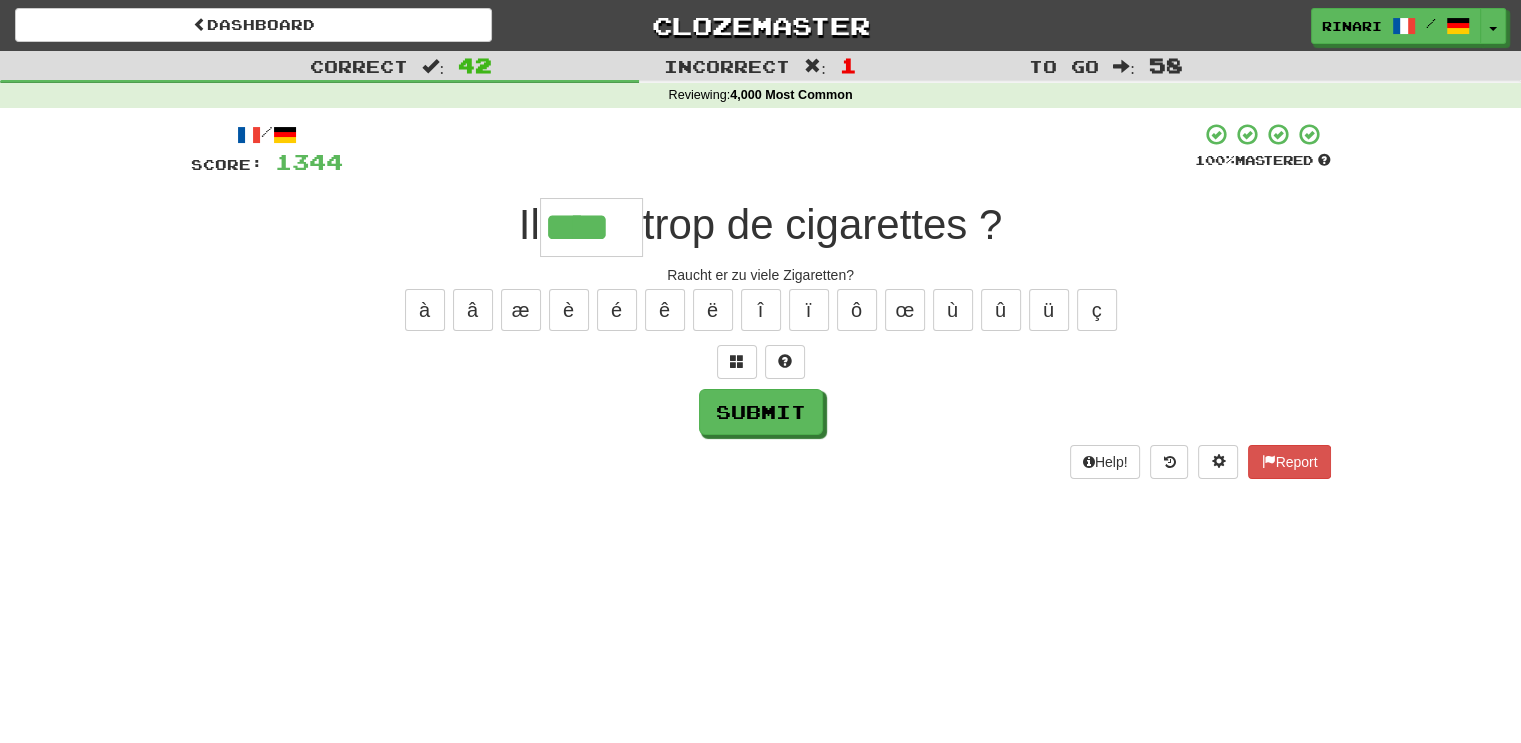 type on "****" 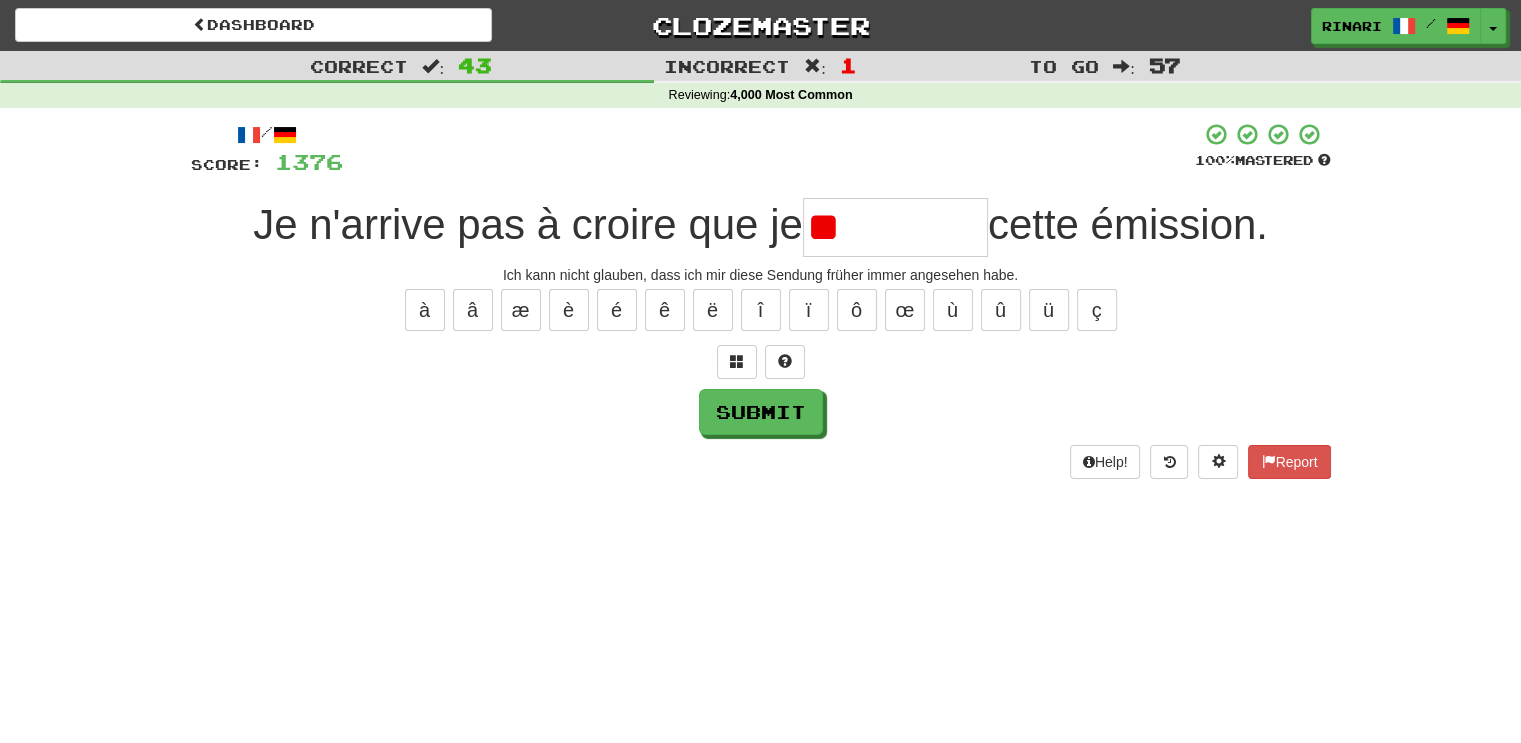 type on "*" 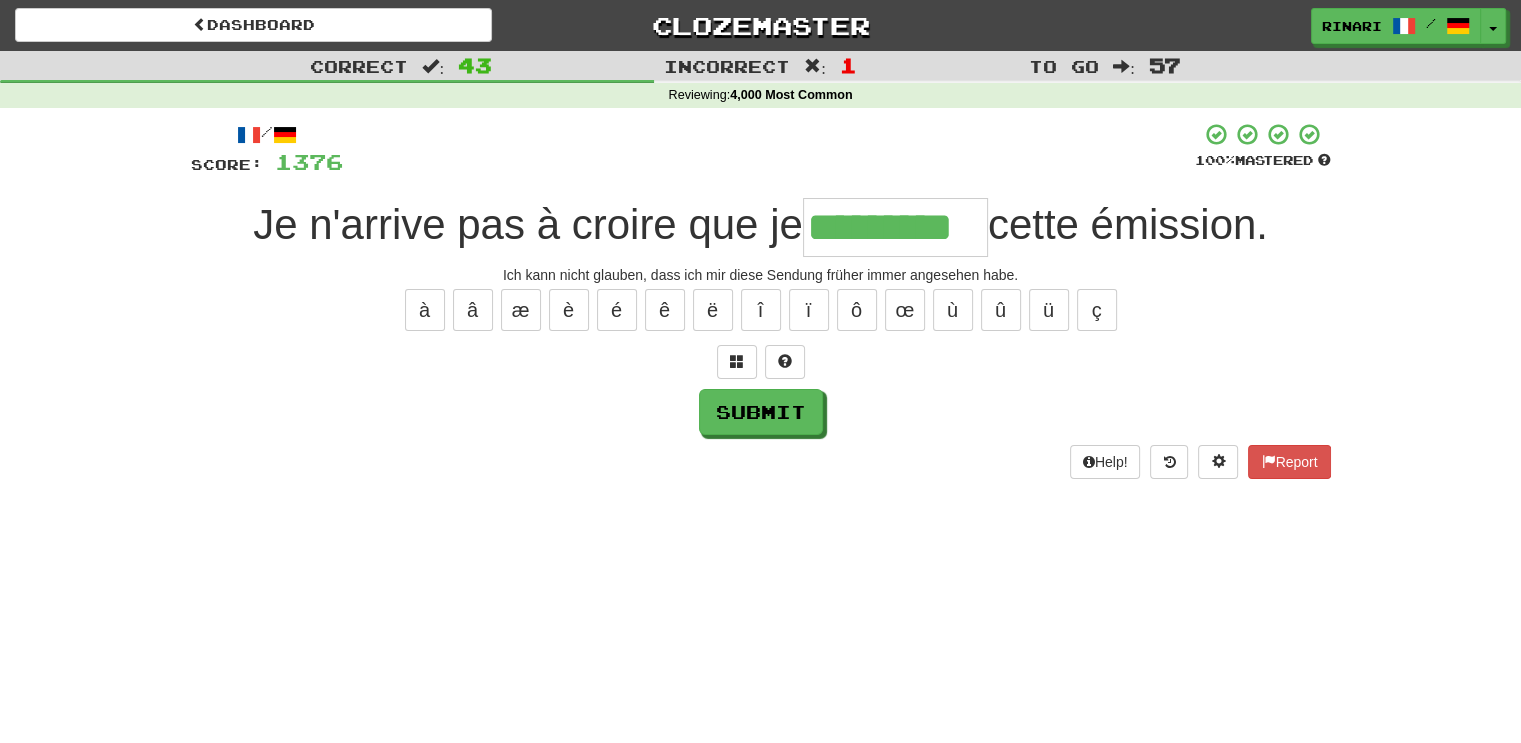 type on "*********" 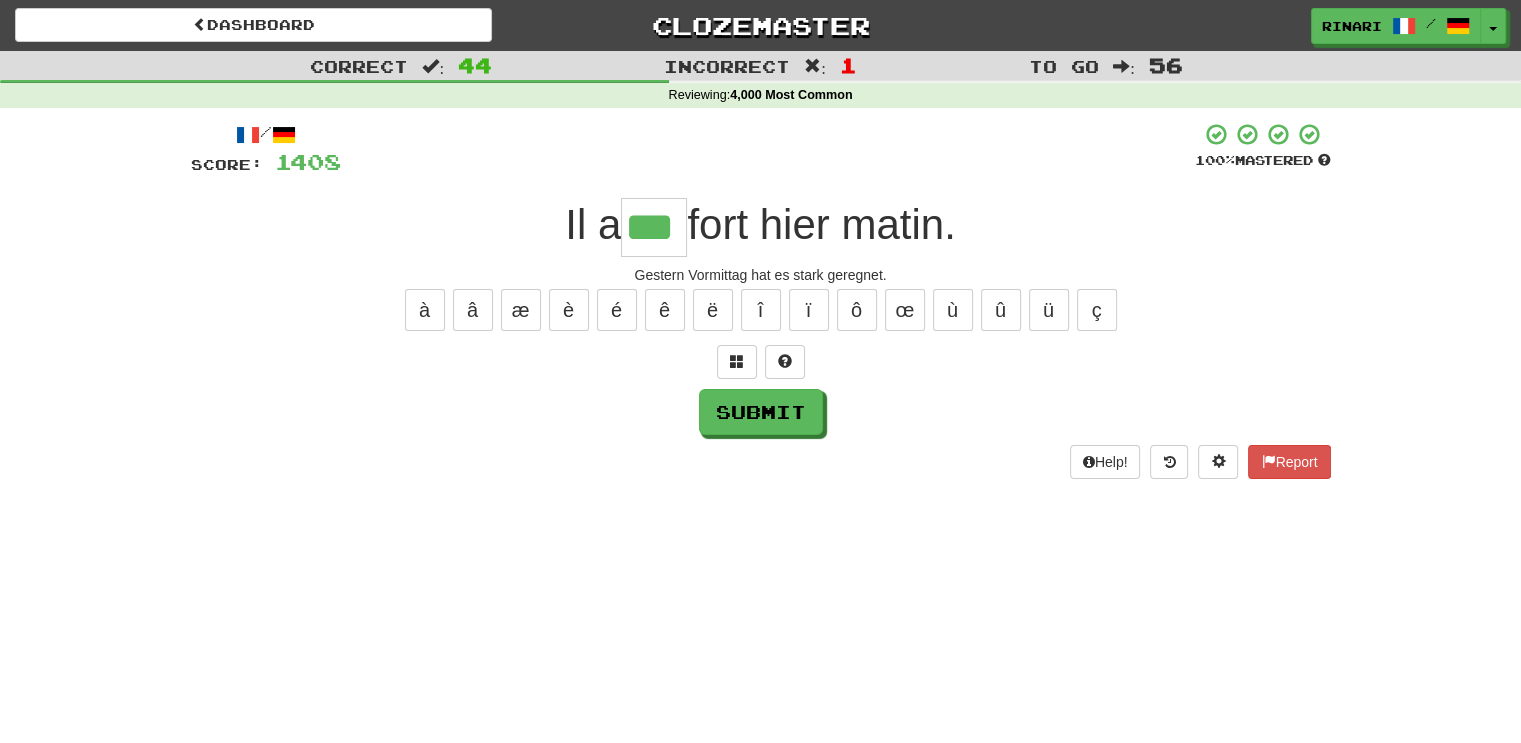 type on "***" 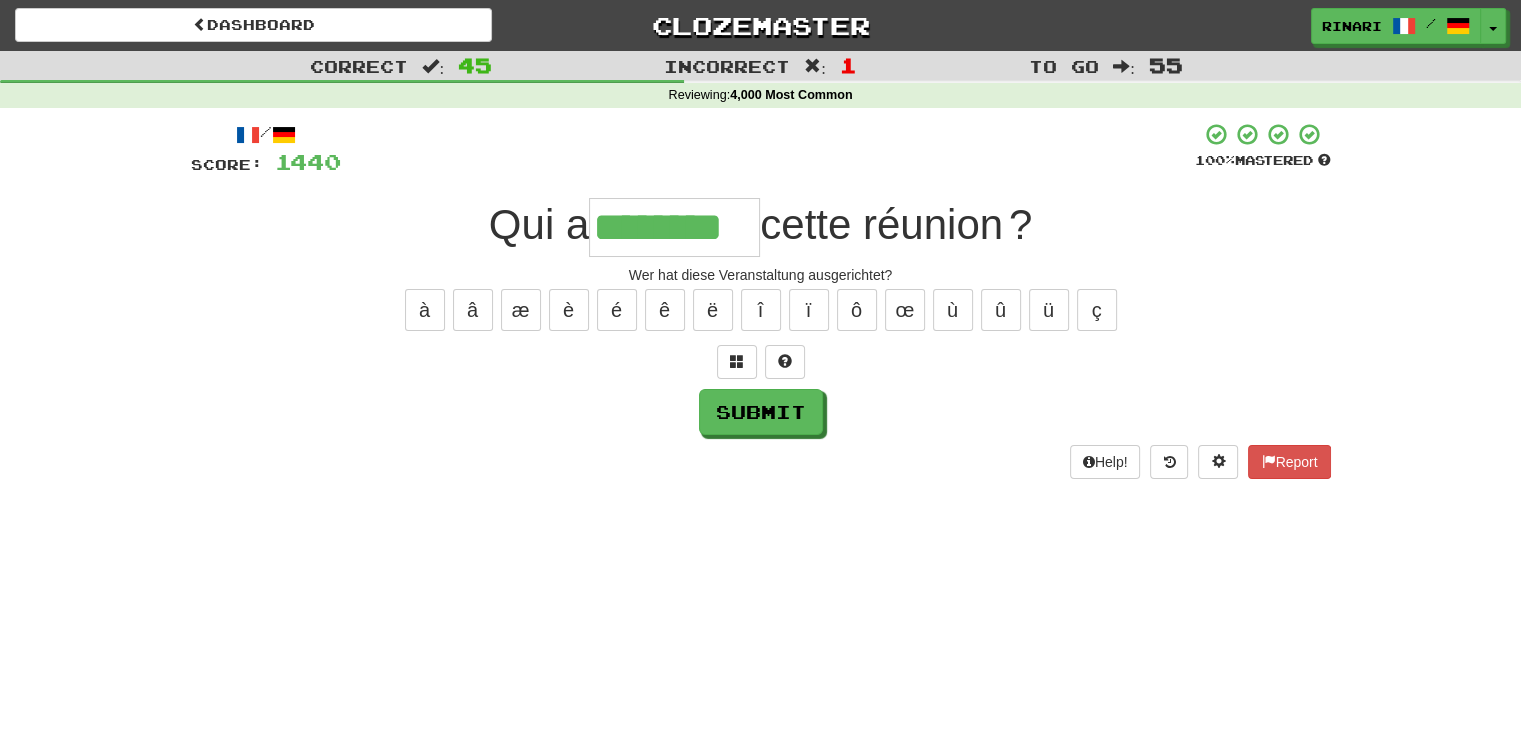 type on "********" 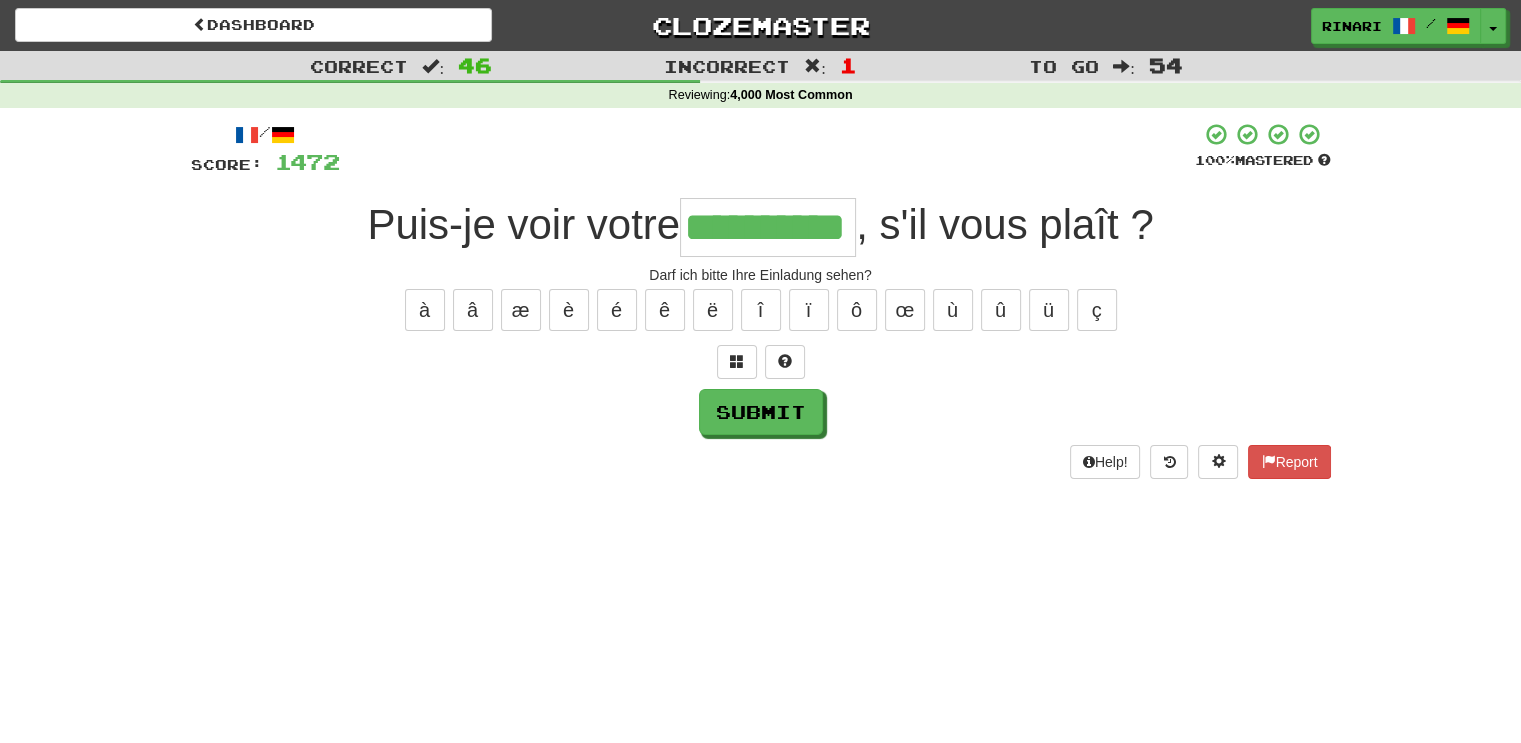 type on "**********" 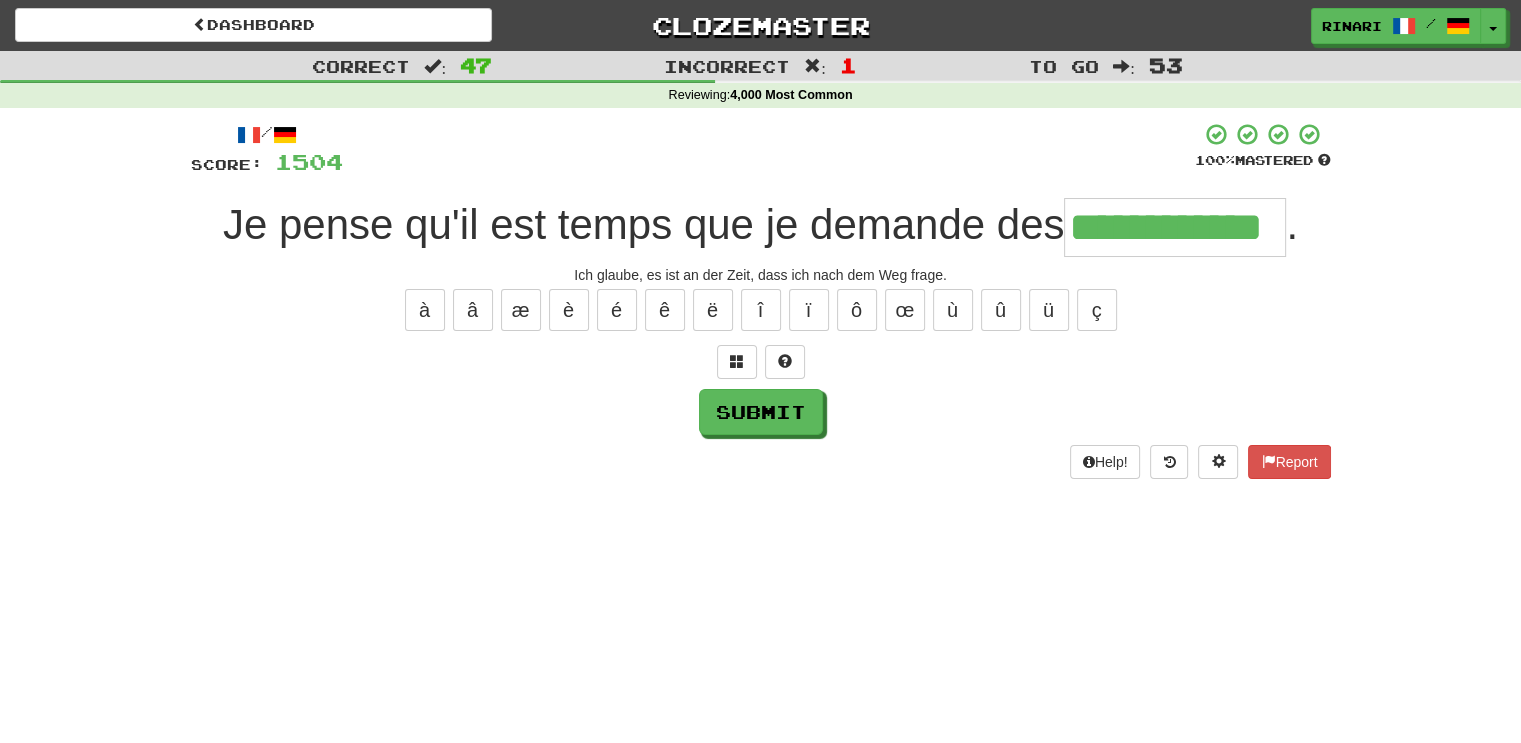 type on "**********" 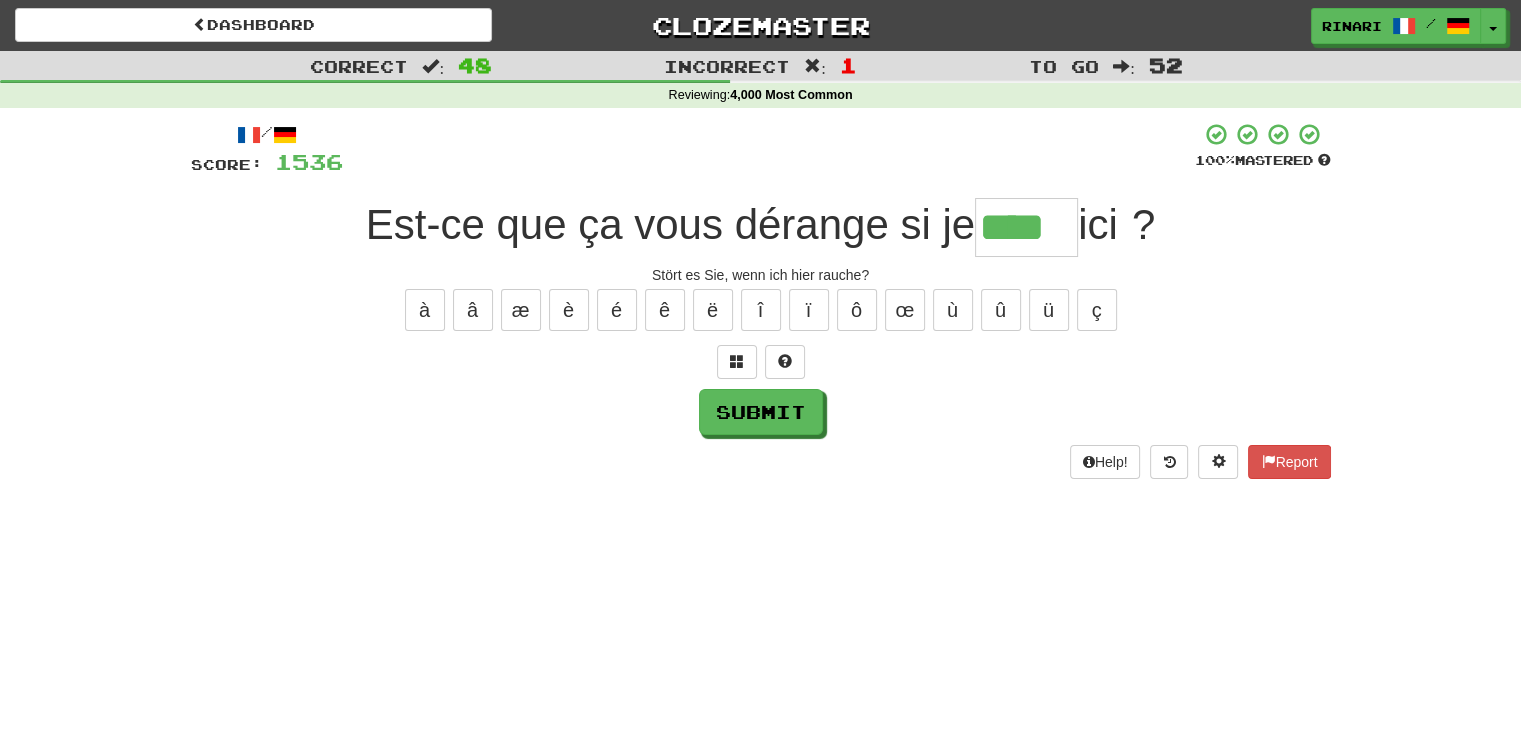 type on "****" 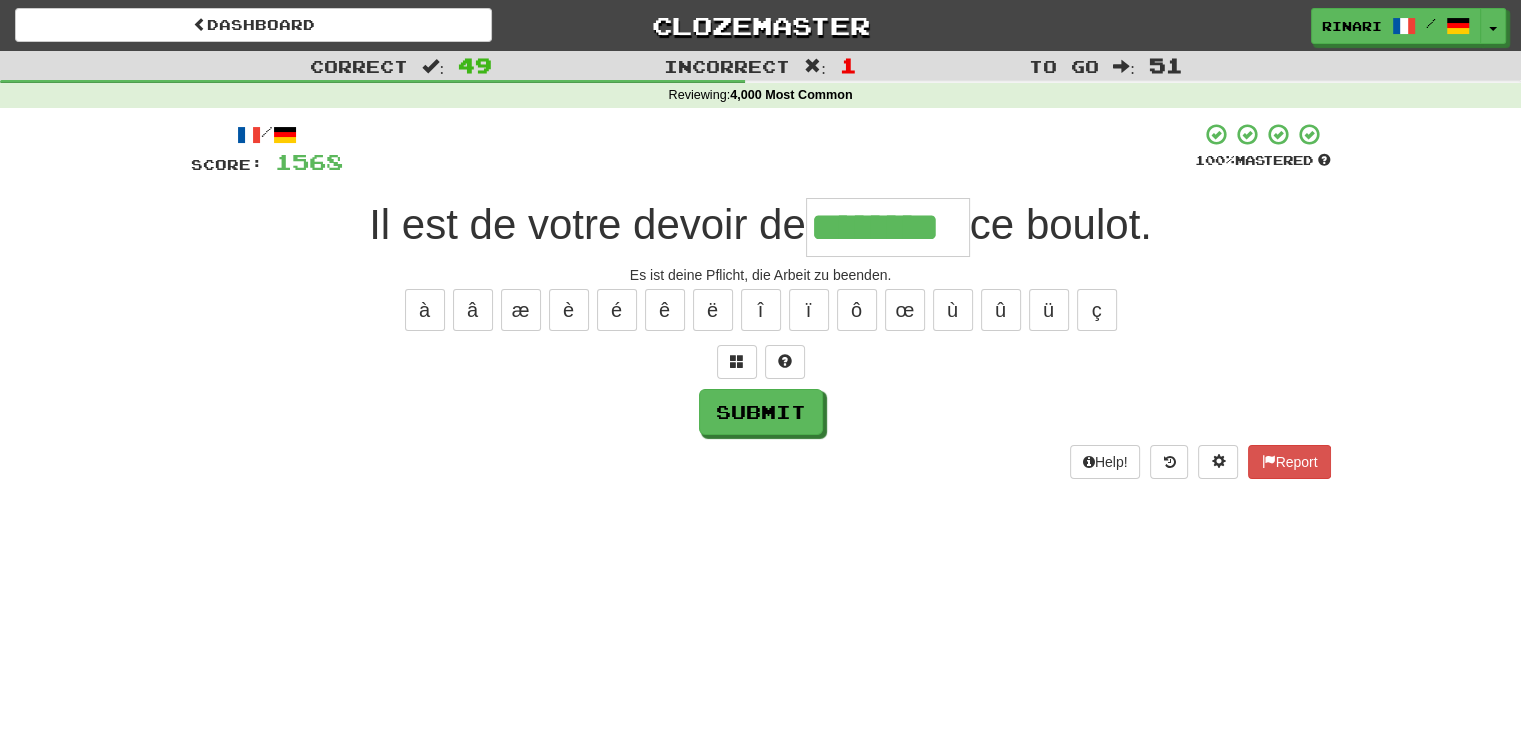 type on "********" 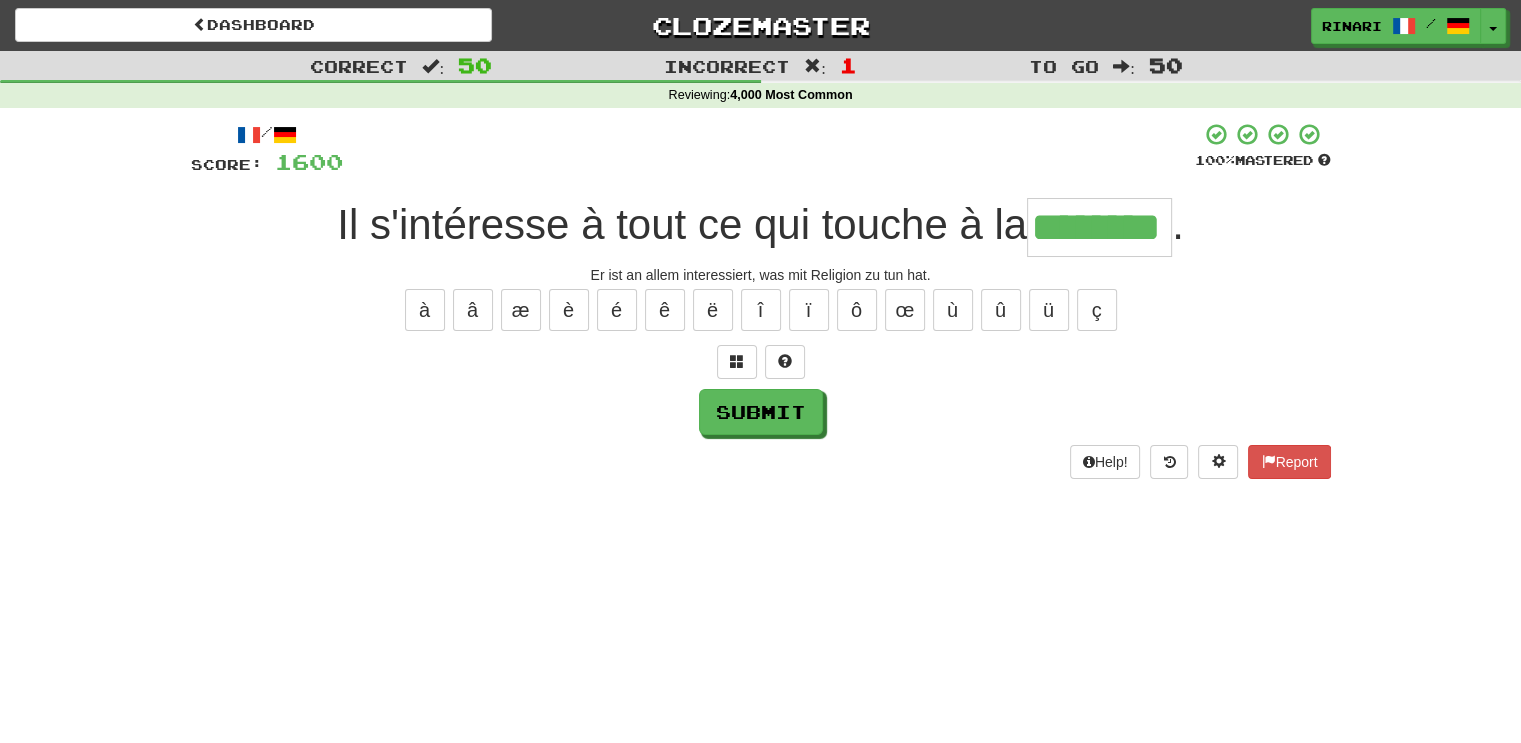 type on "********" 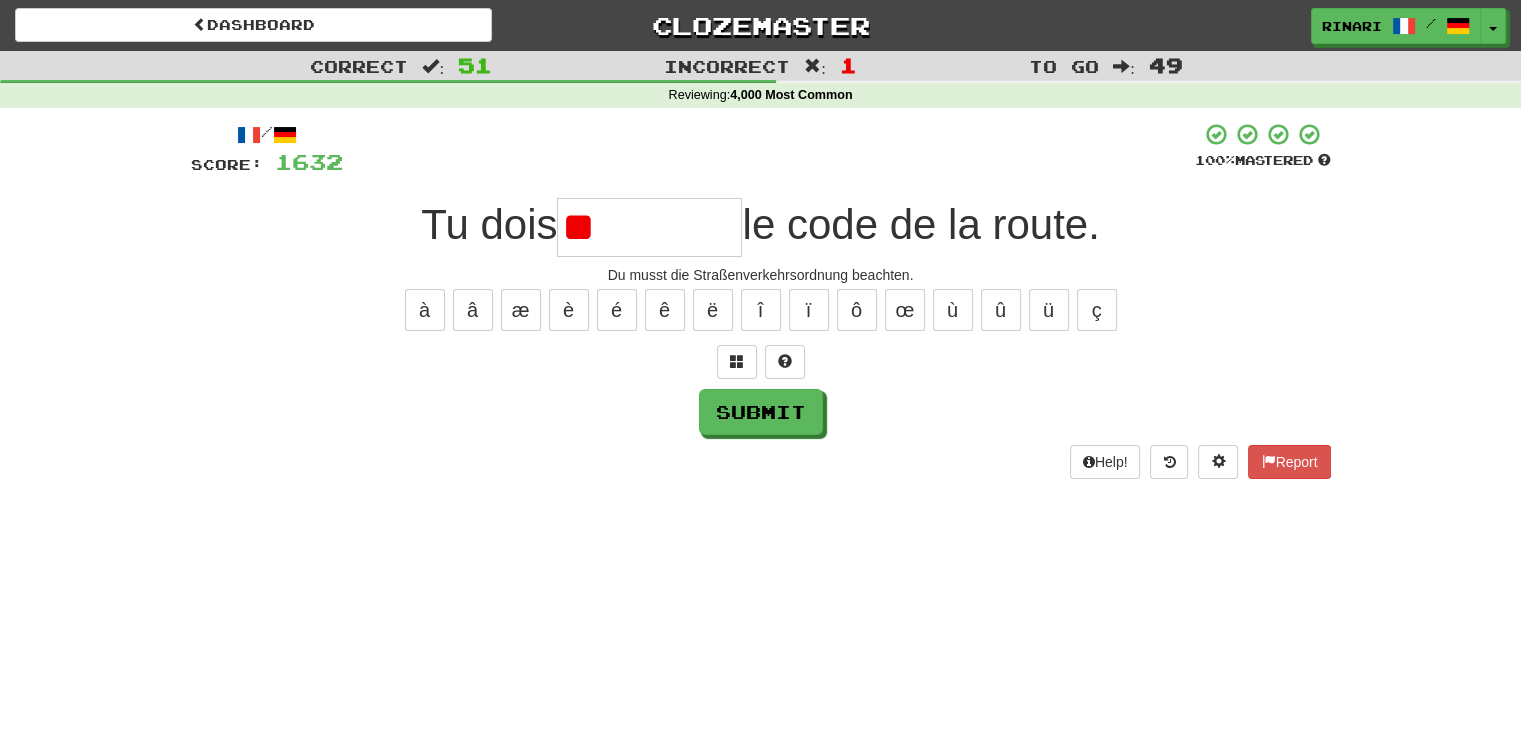 type on "*" 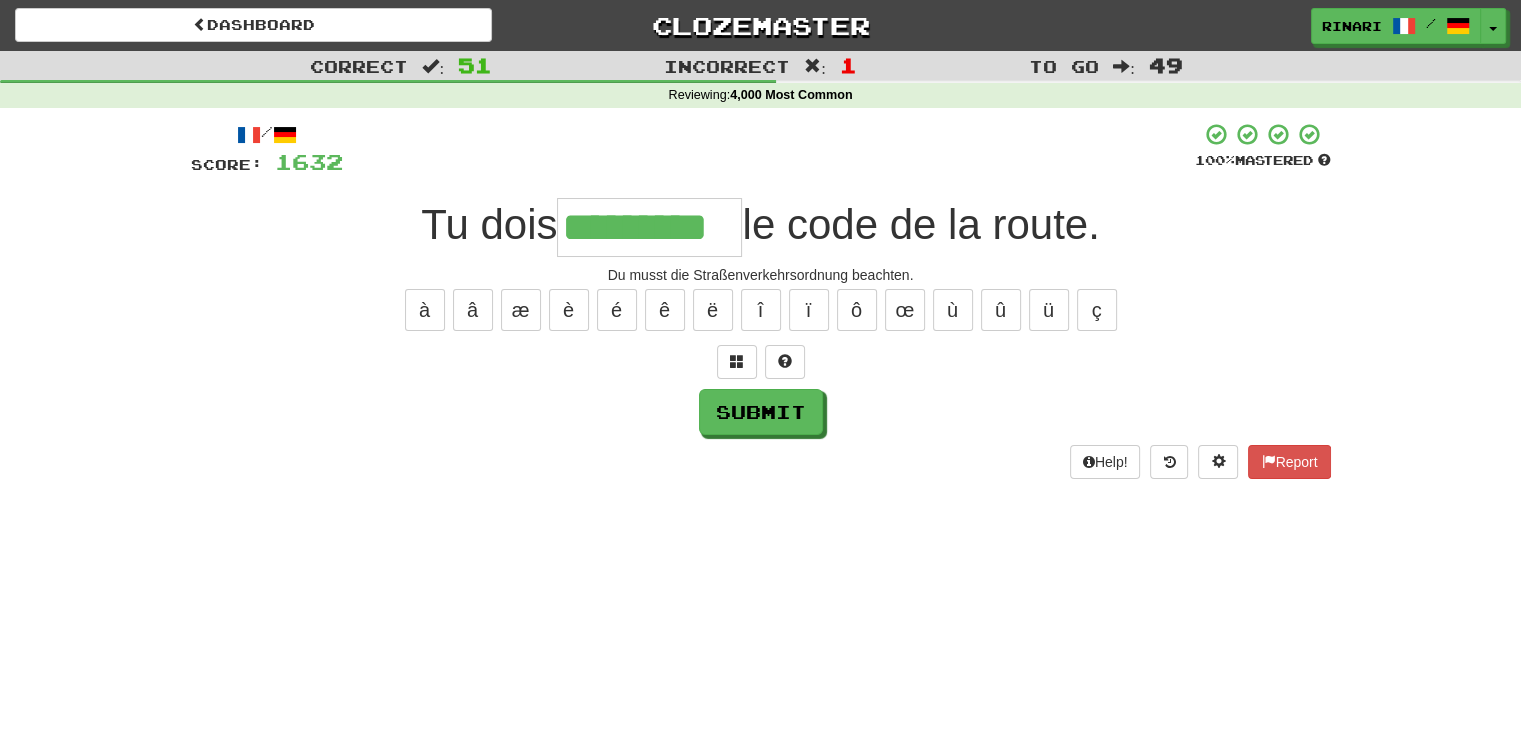 type on "*********" 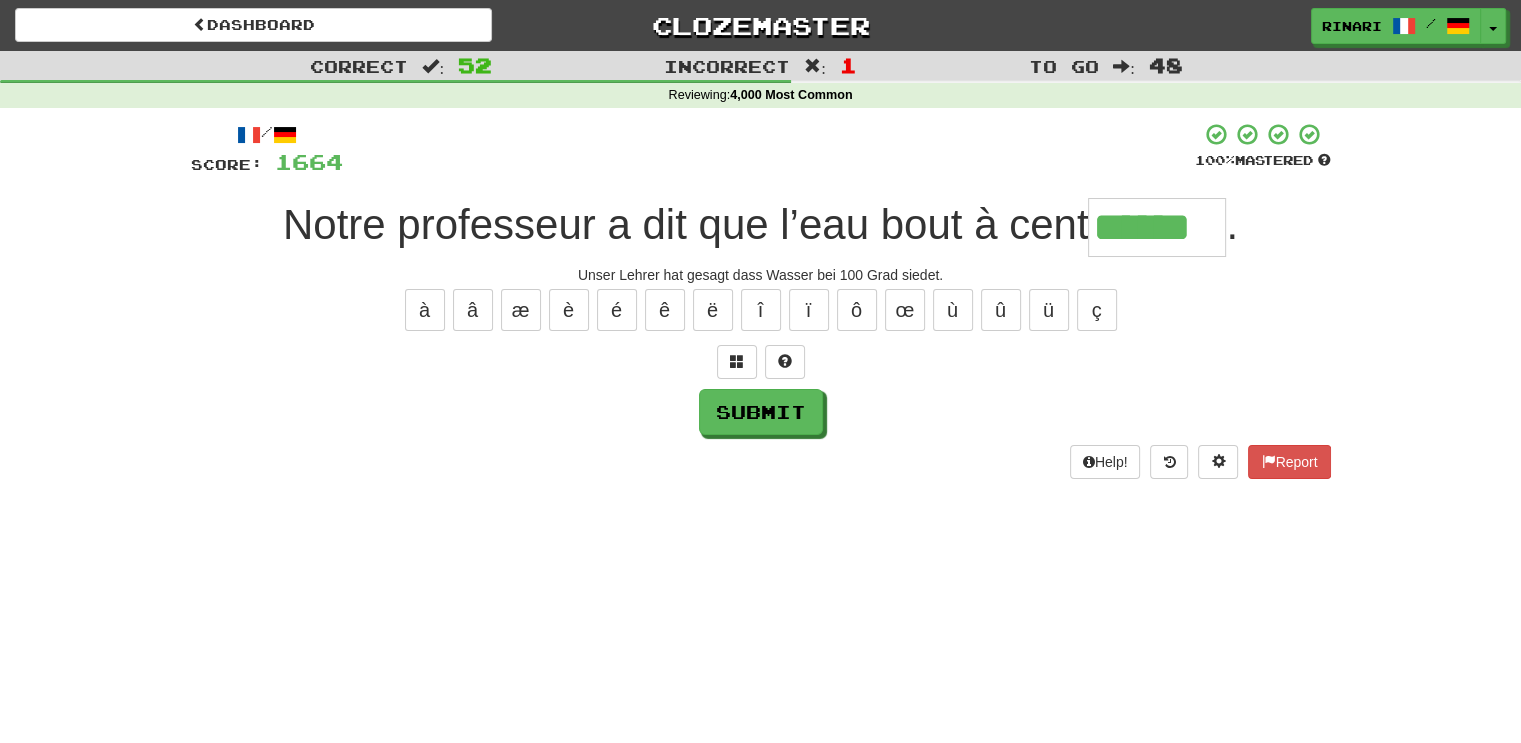 type on "******" 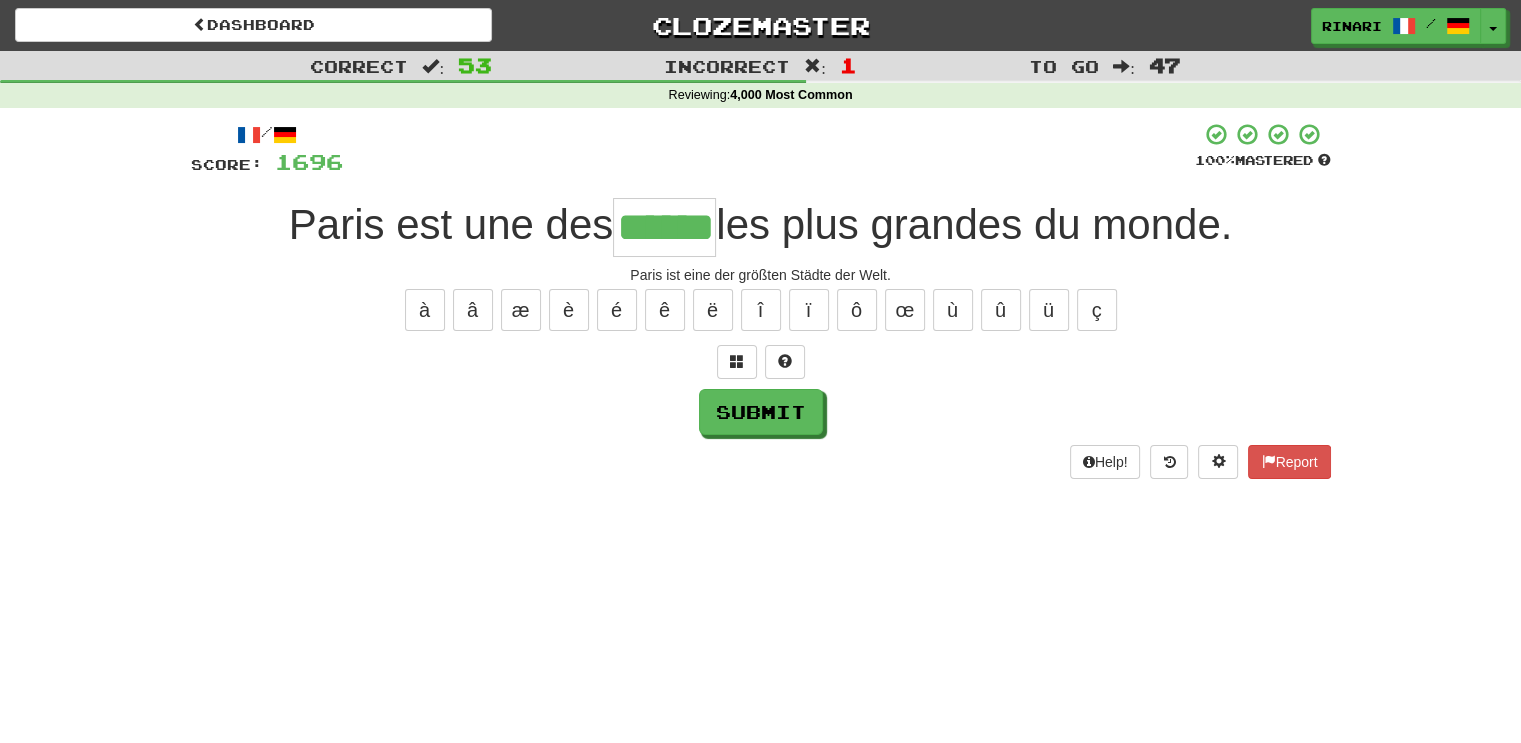 type on "******" 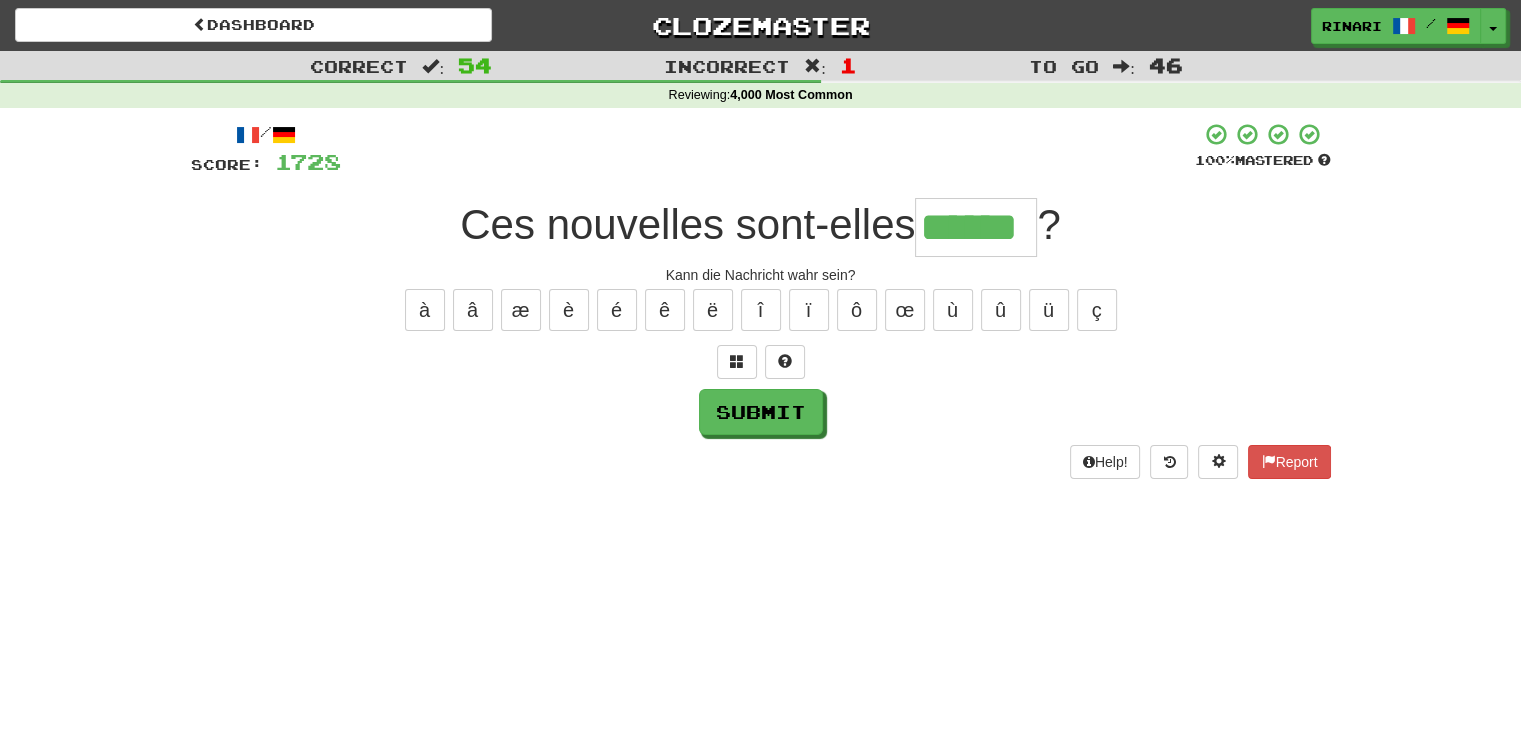 type on "******" 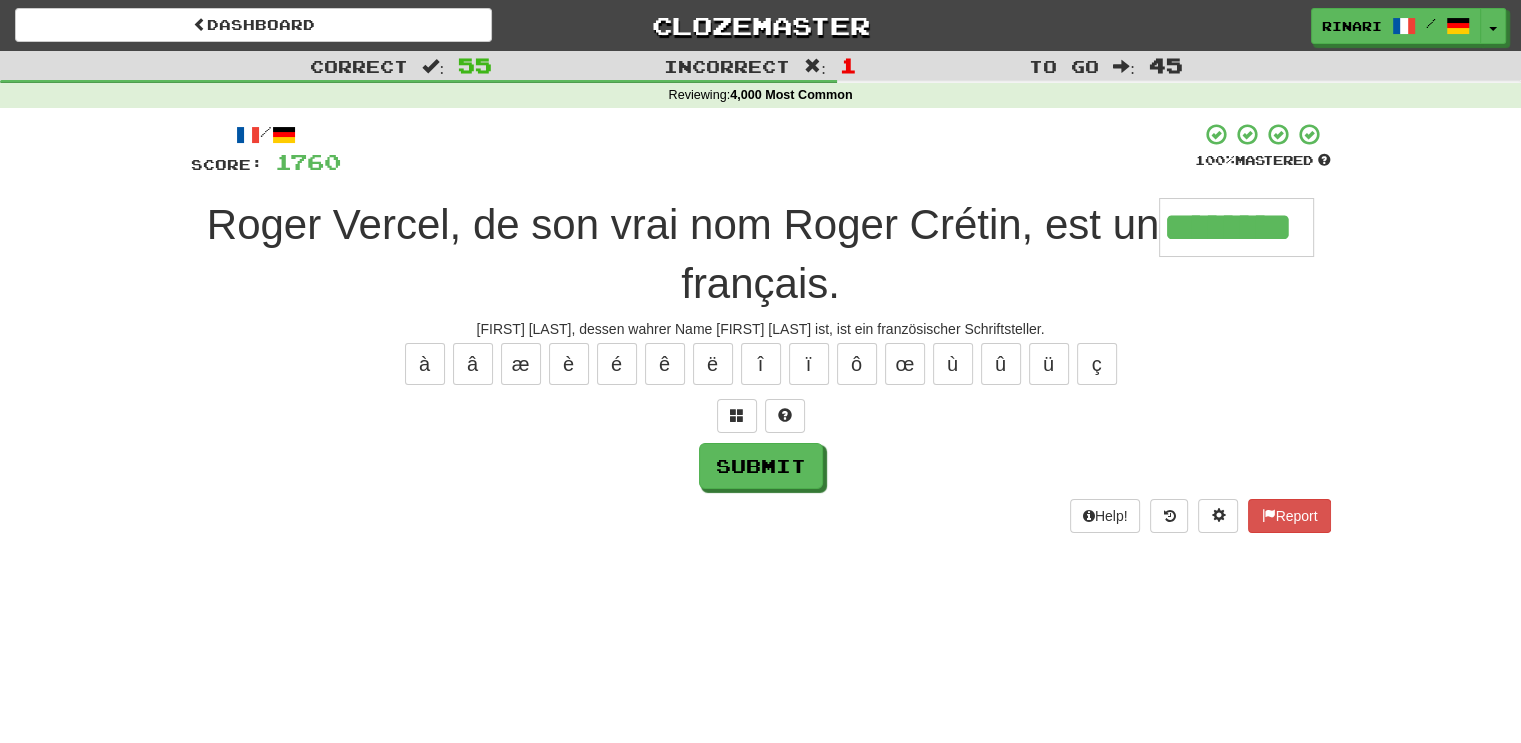 type on "********" 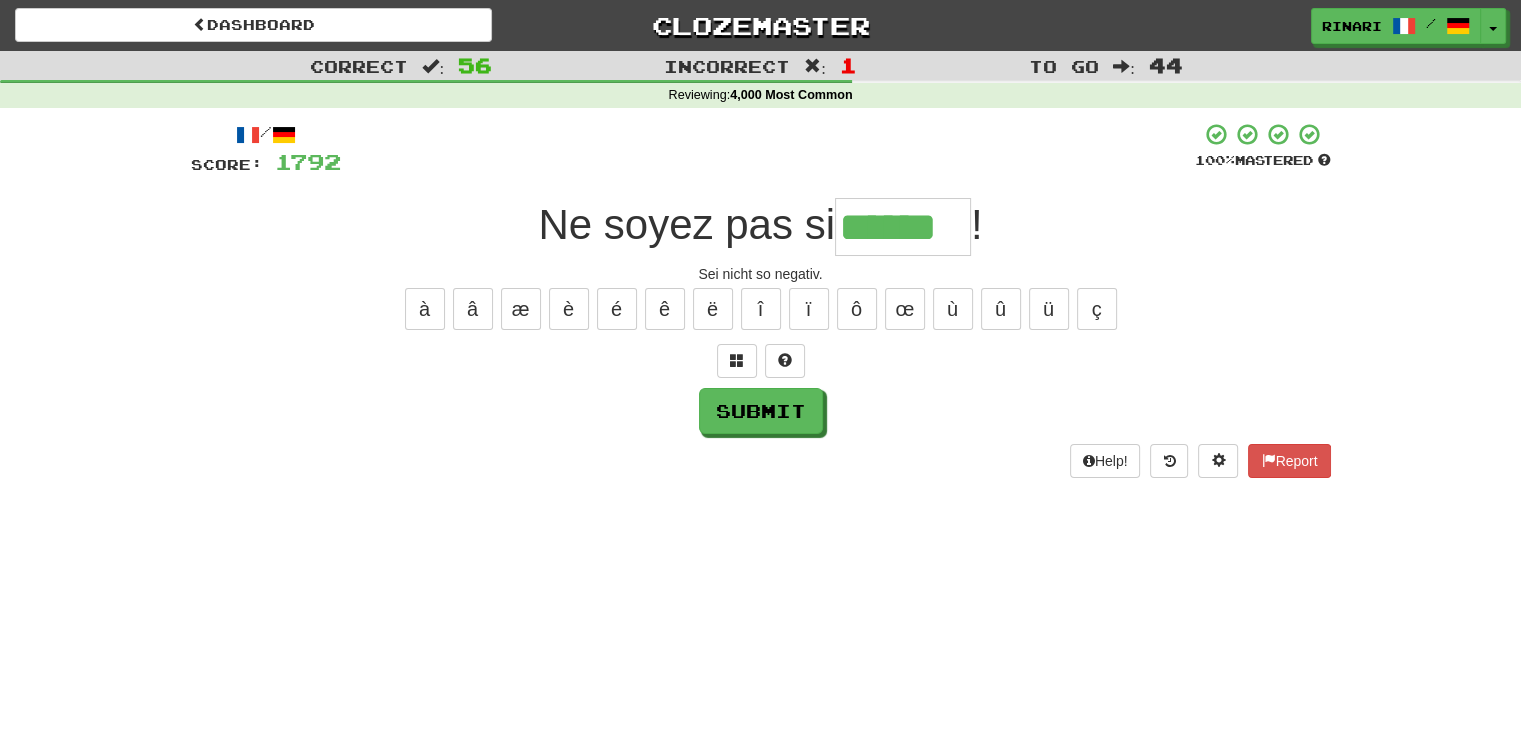 scroll, scrollTop: 0, scrollLeft: 0, axis: both 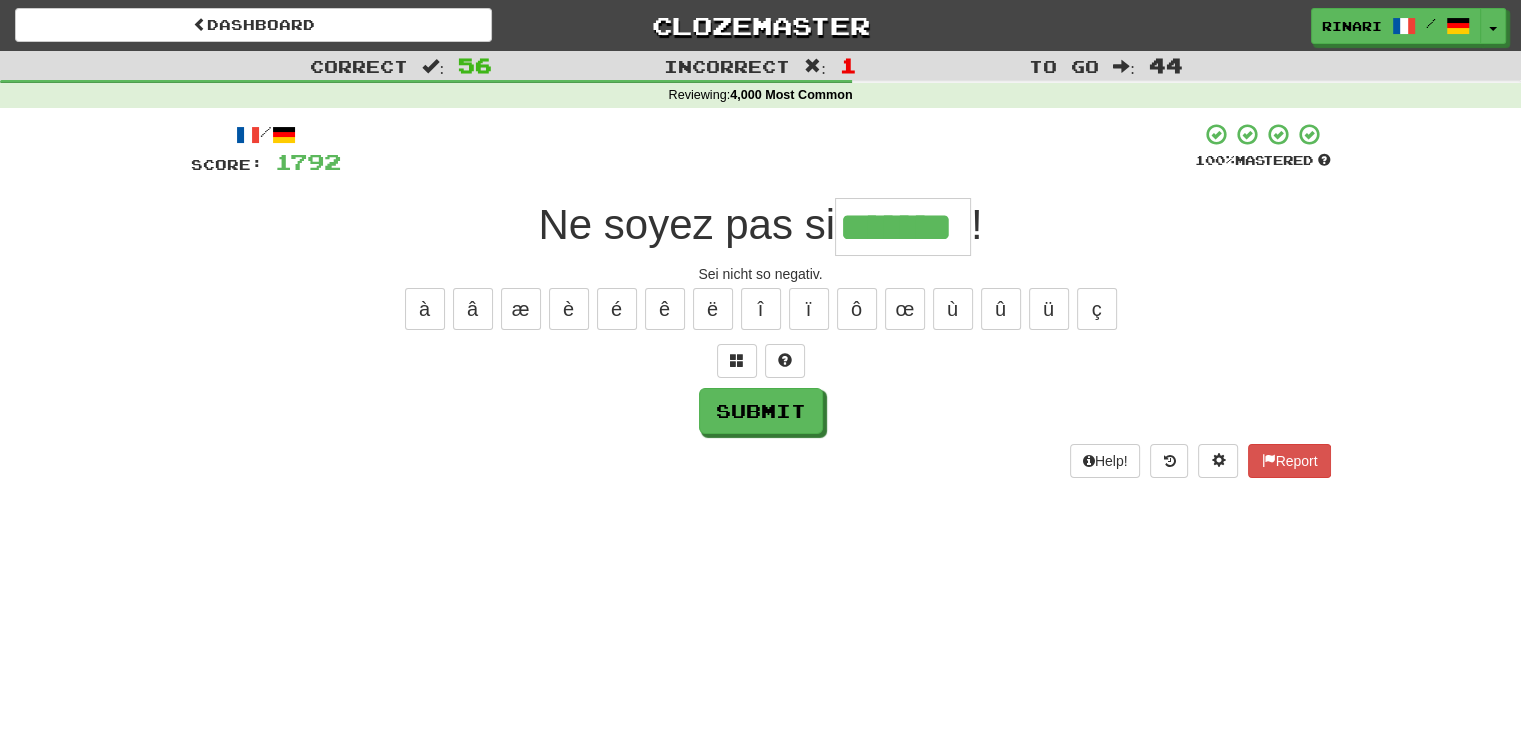 type on "*******" 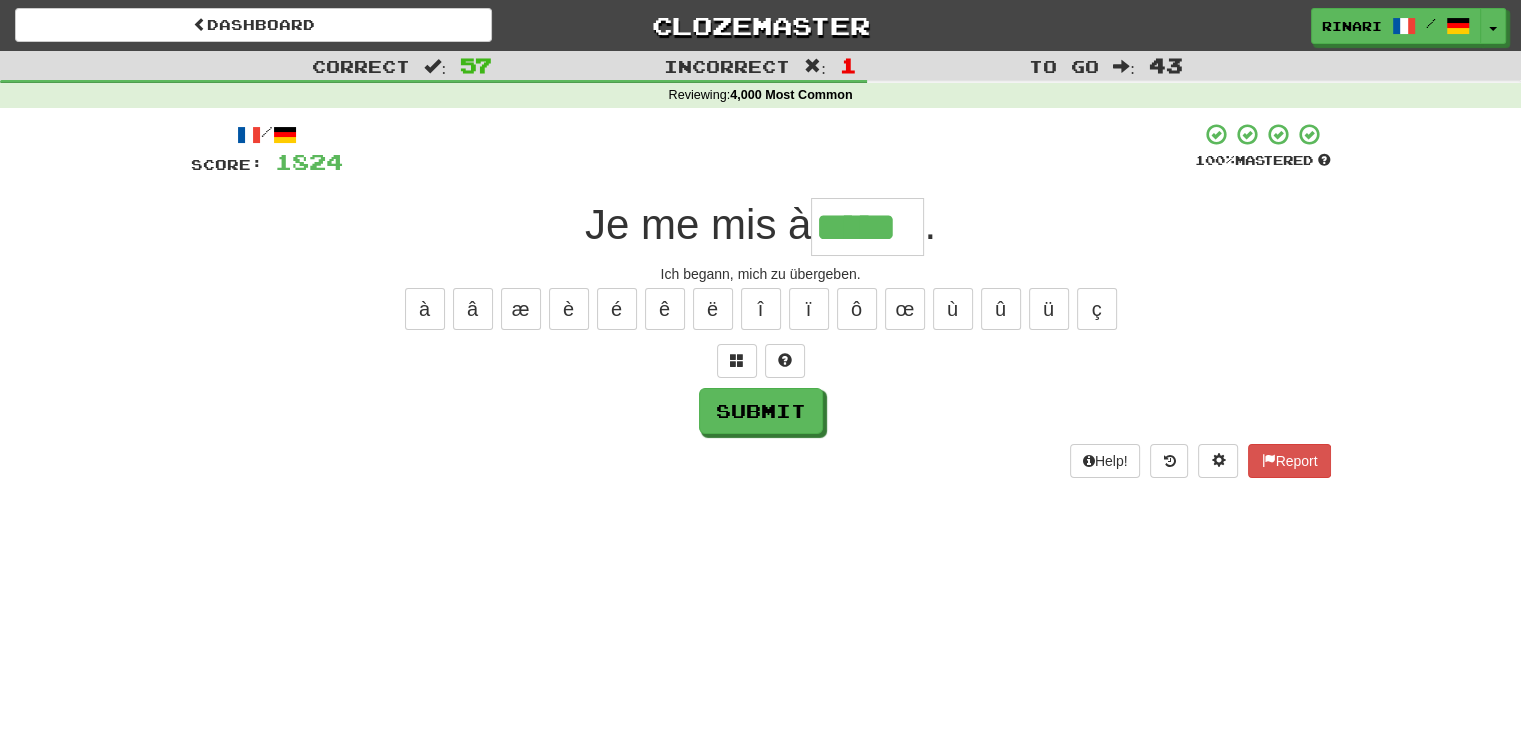 type on "*****" 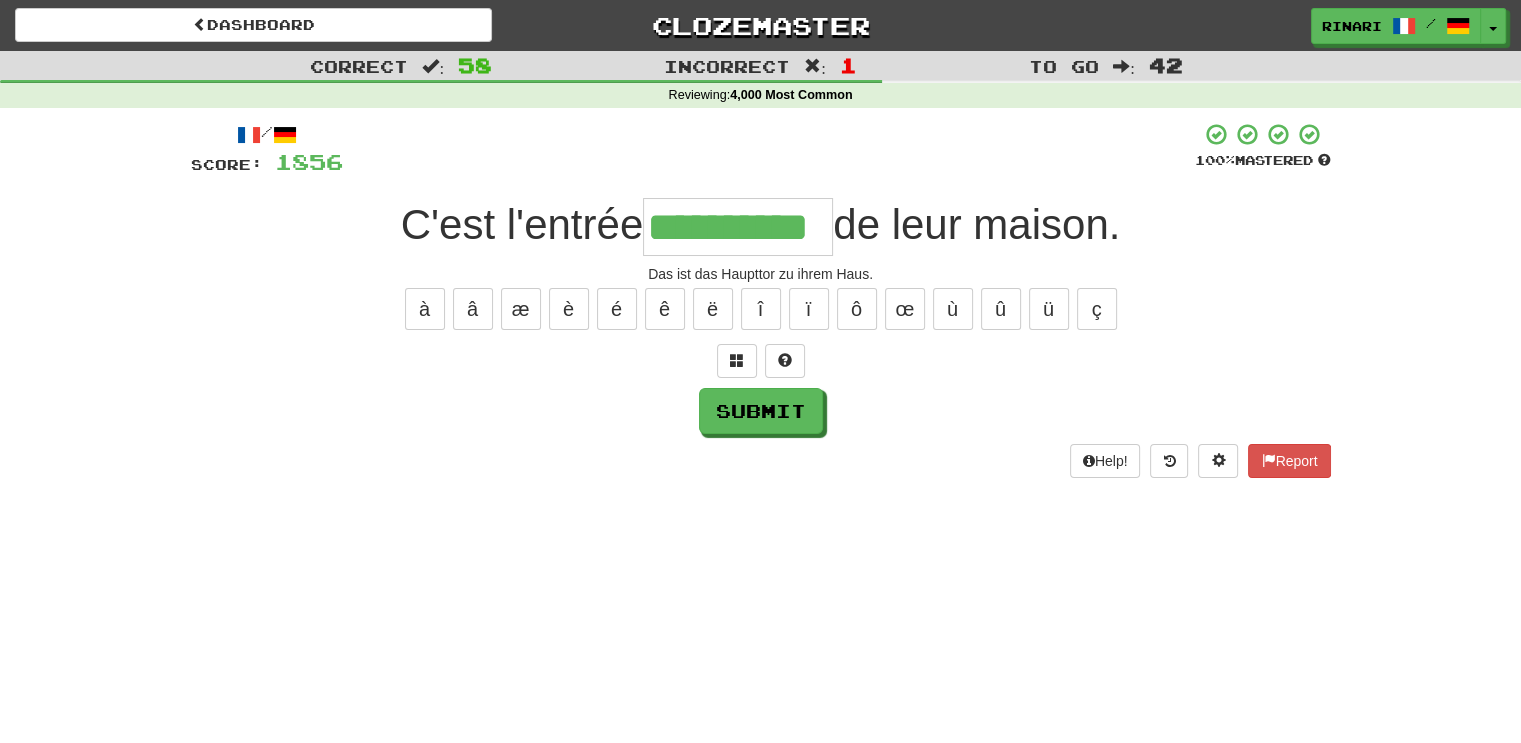 type on "**********" 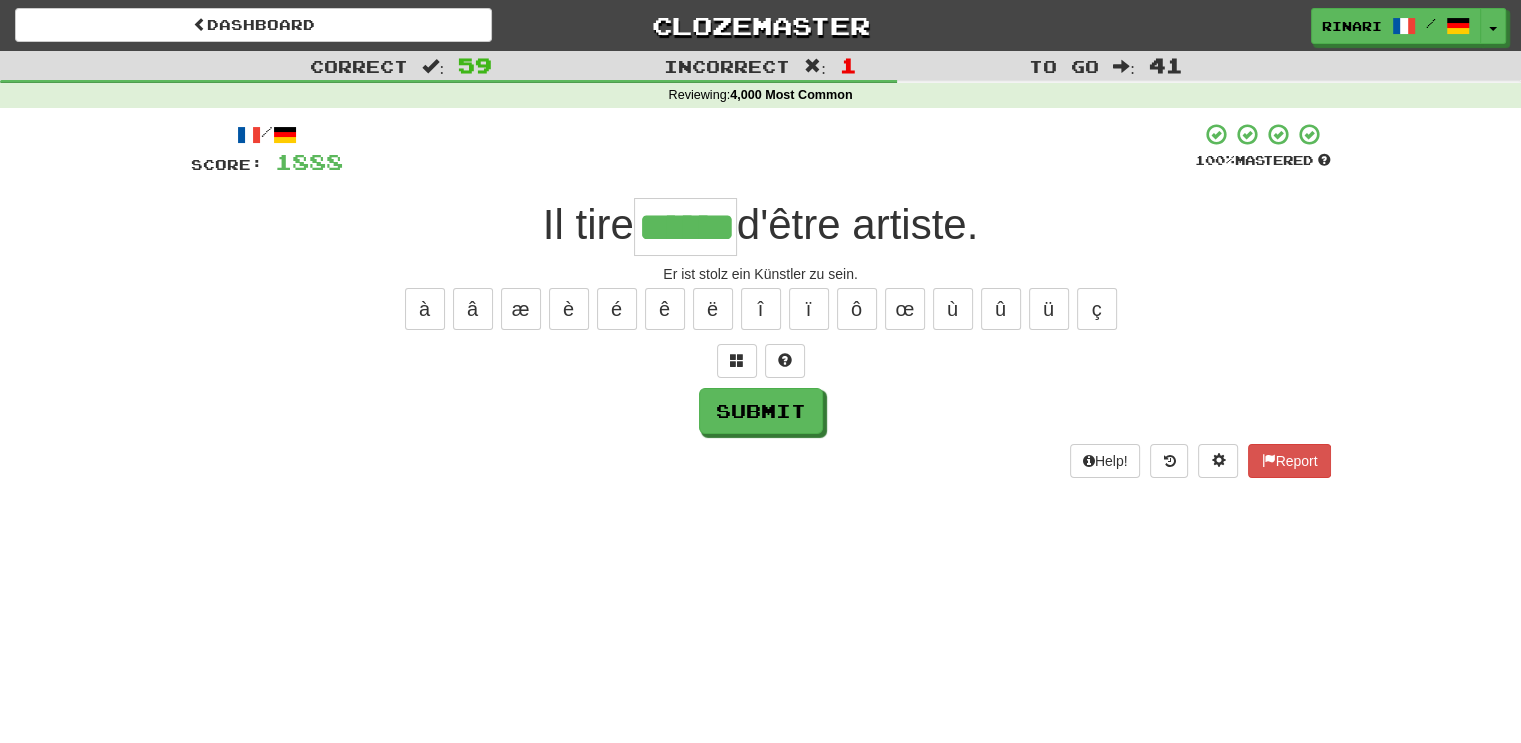 type on "******" 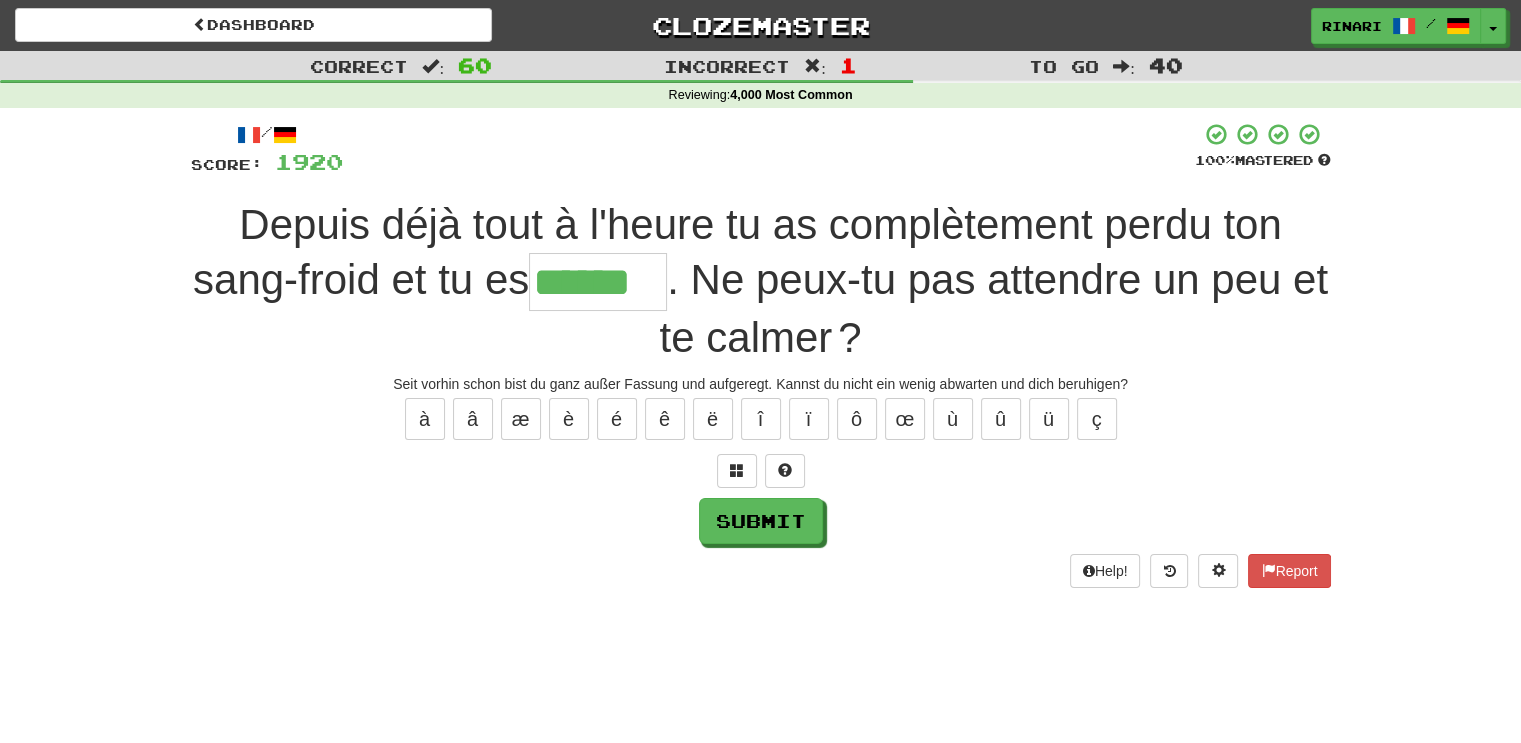 type on "******" 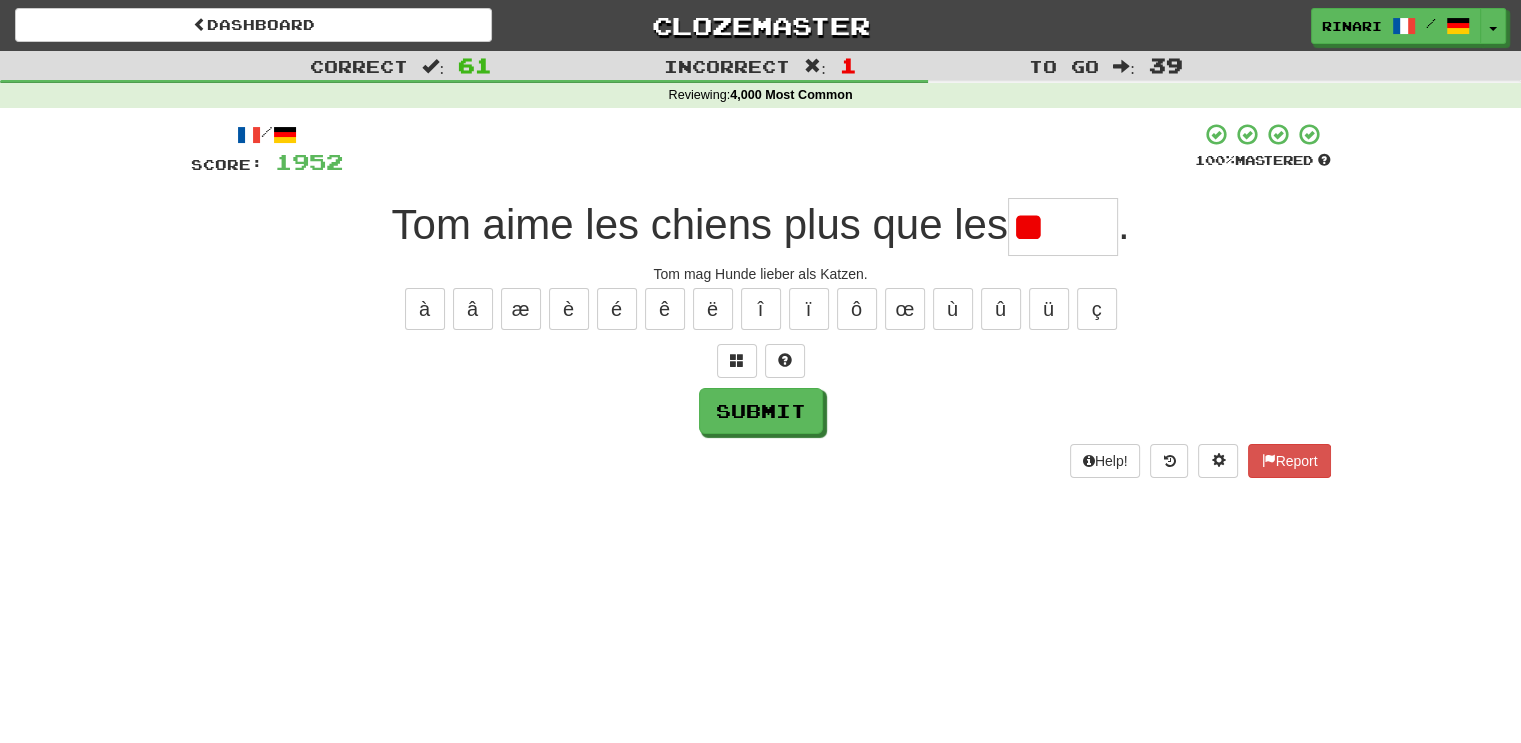 type on "*" 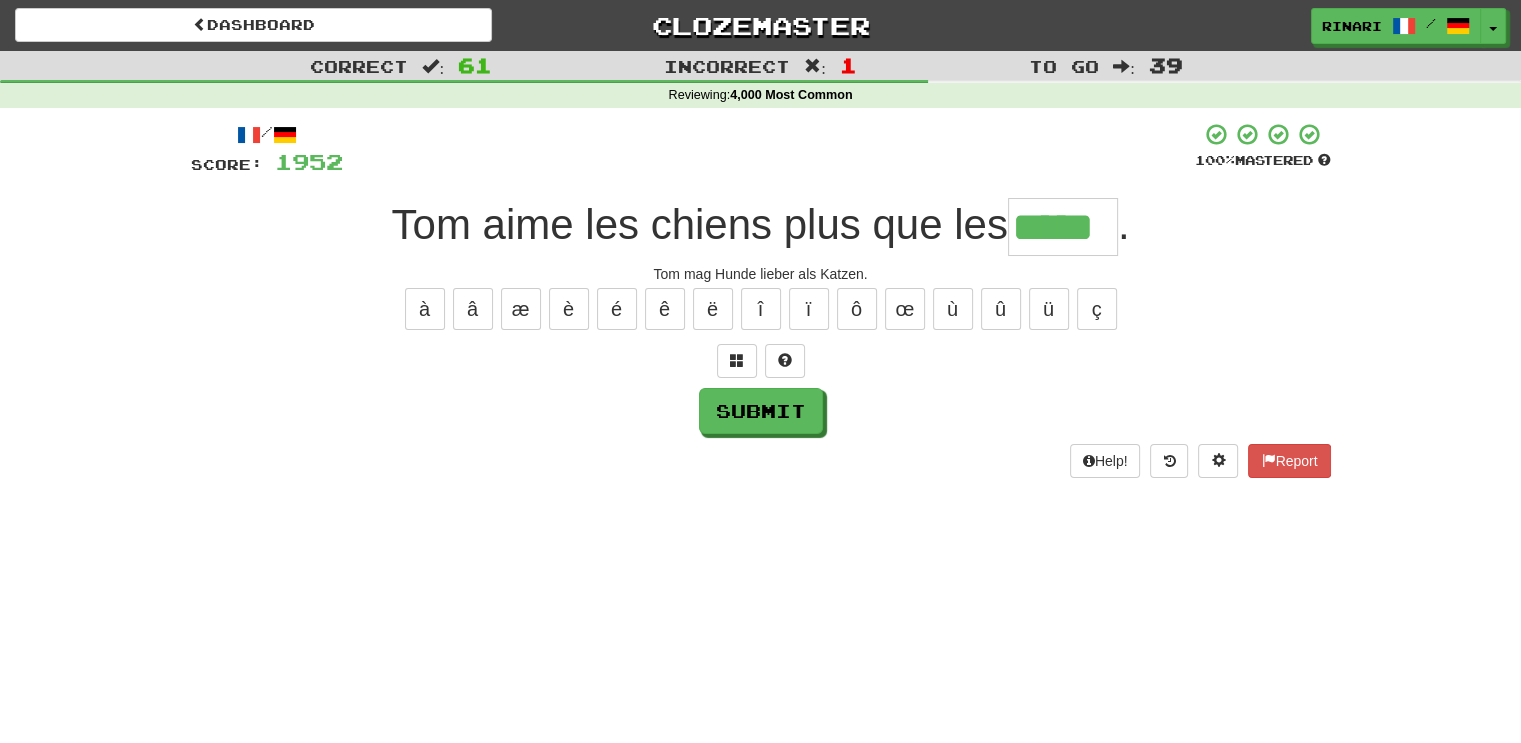 type on "*****" 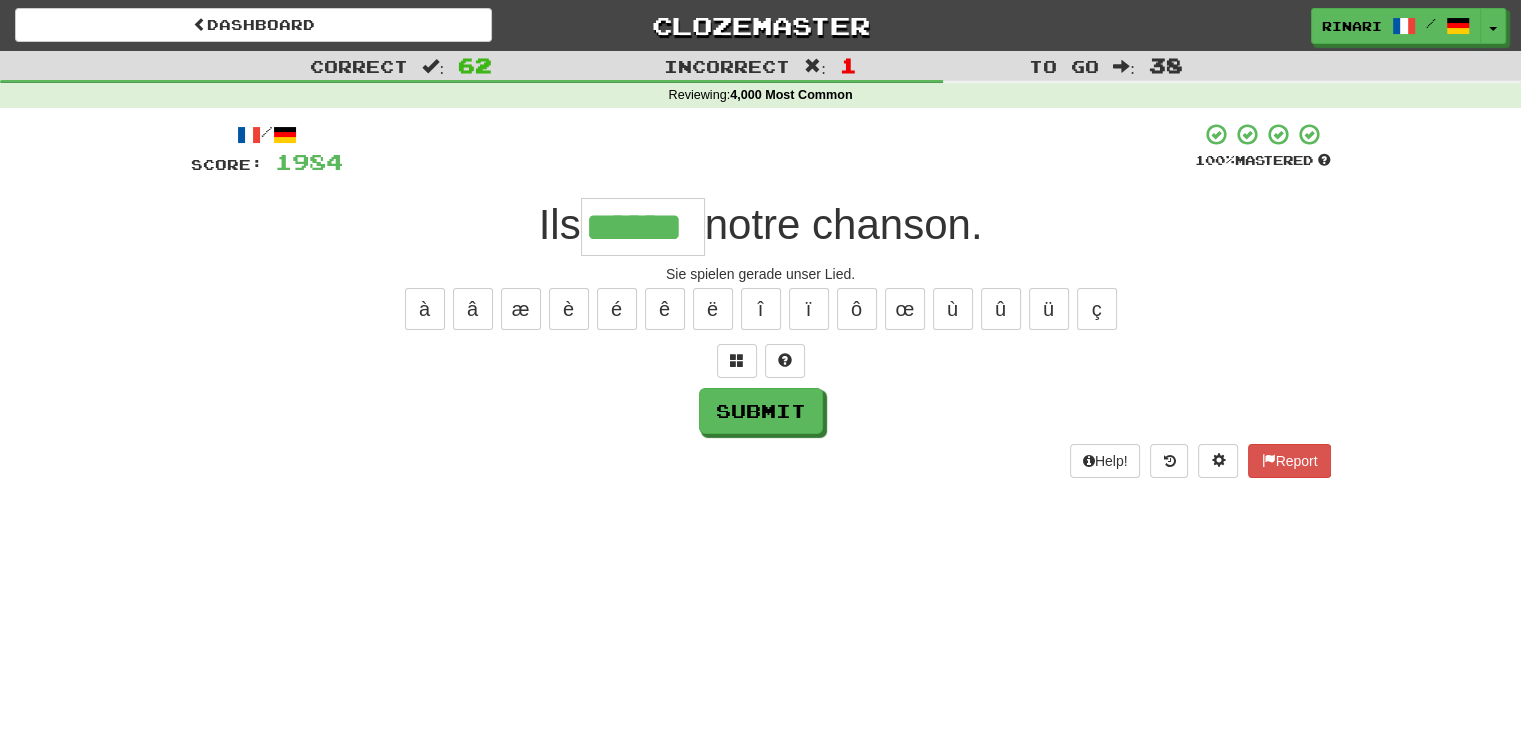 type on "******" 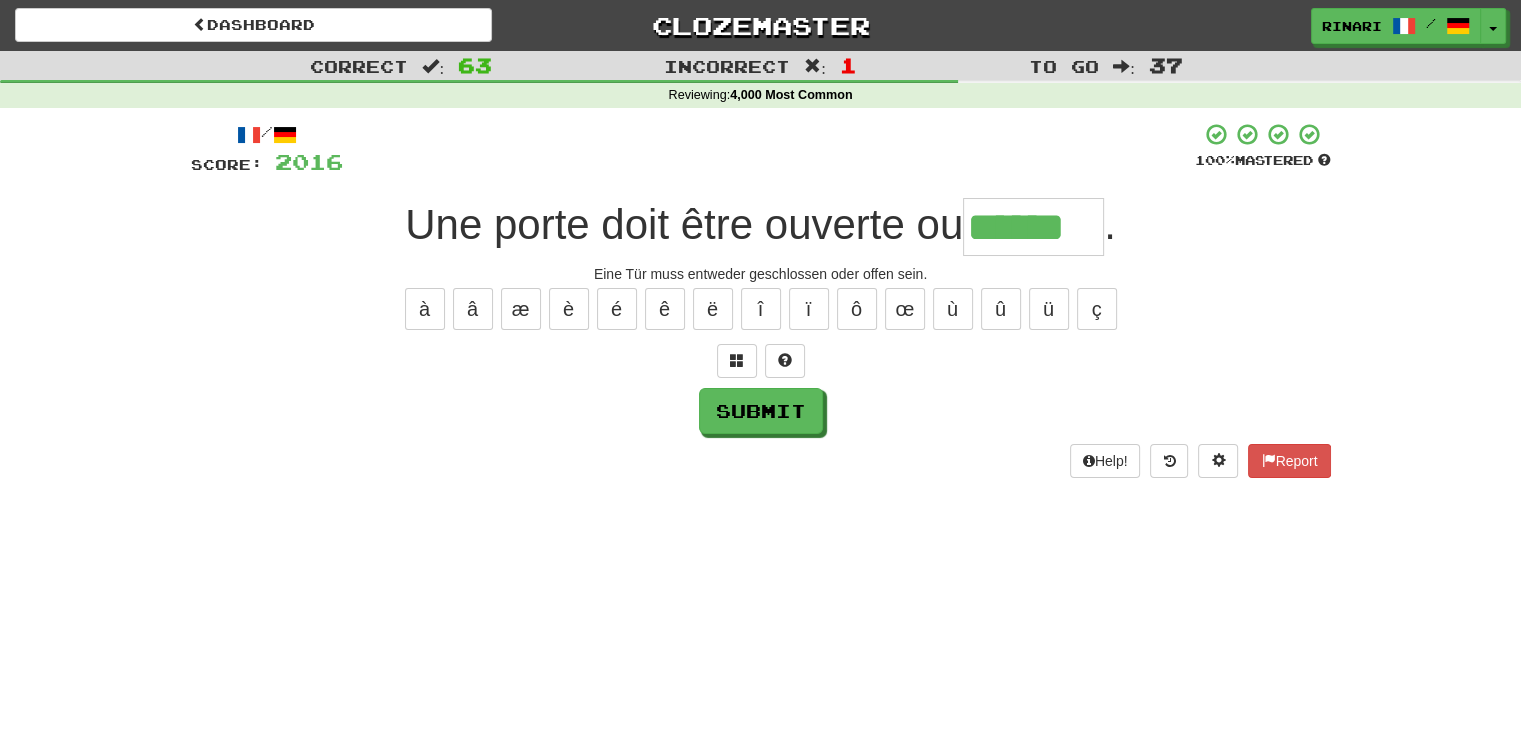 type on "******" 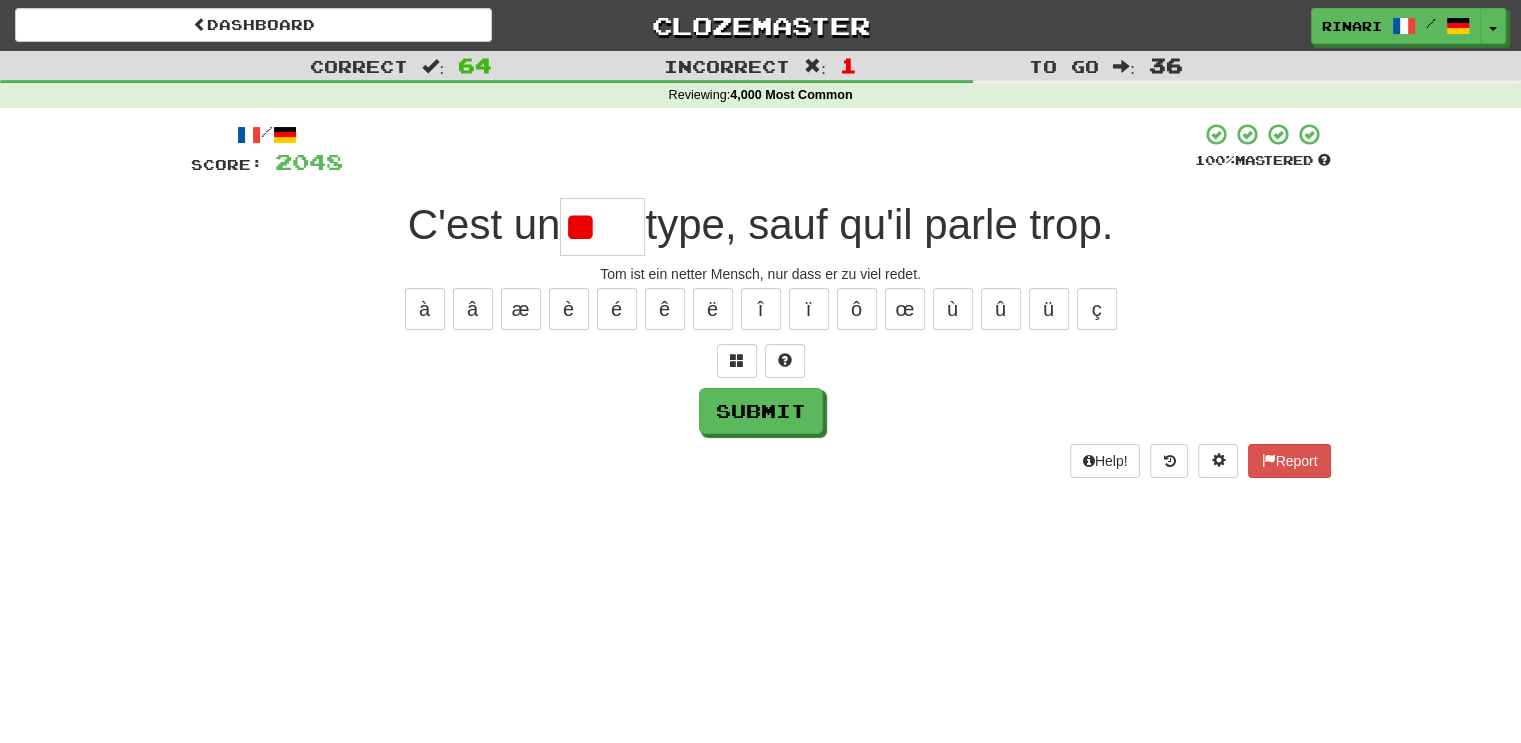type on "*" 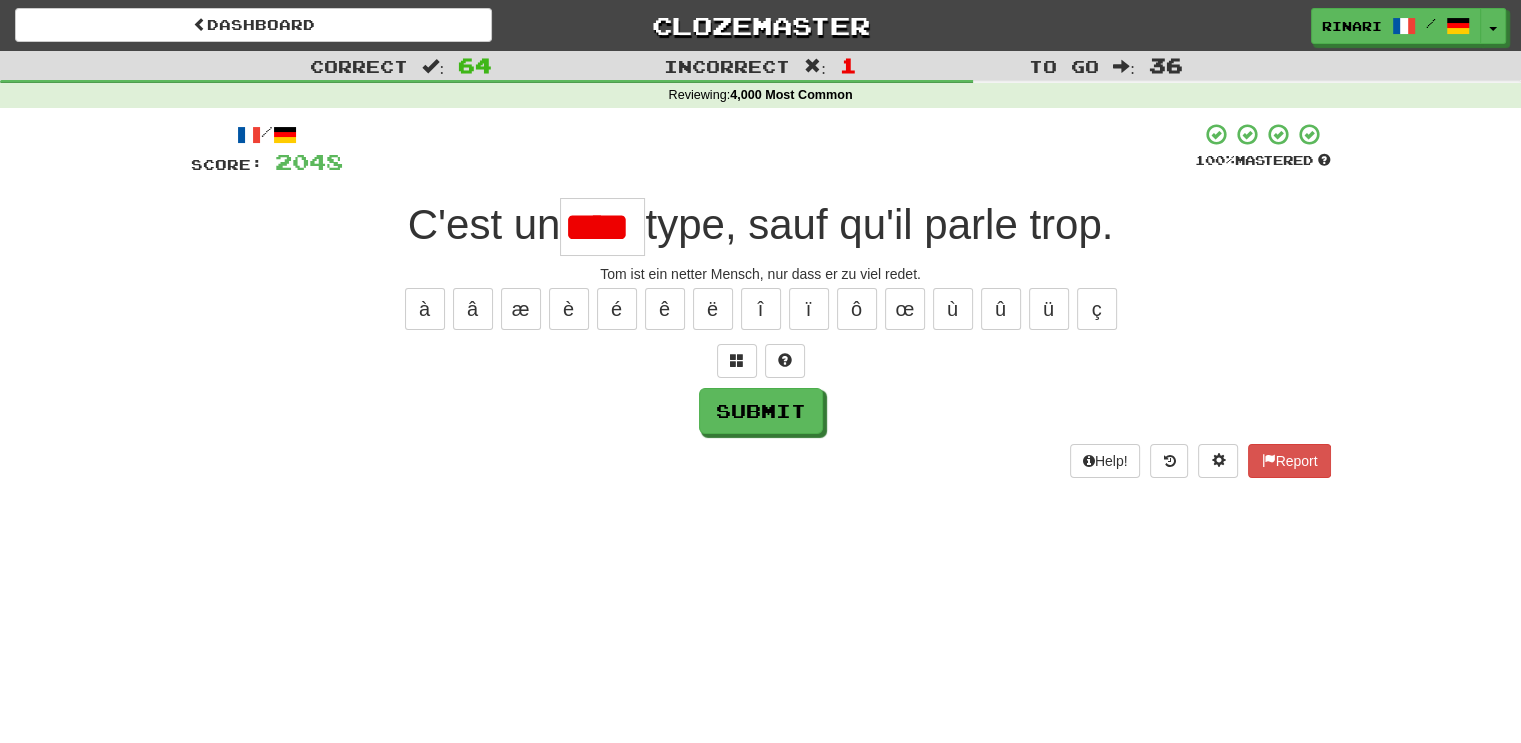 scroll, scrollTop: 0, scrollLeft: 0, axis: both 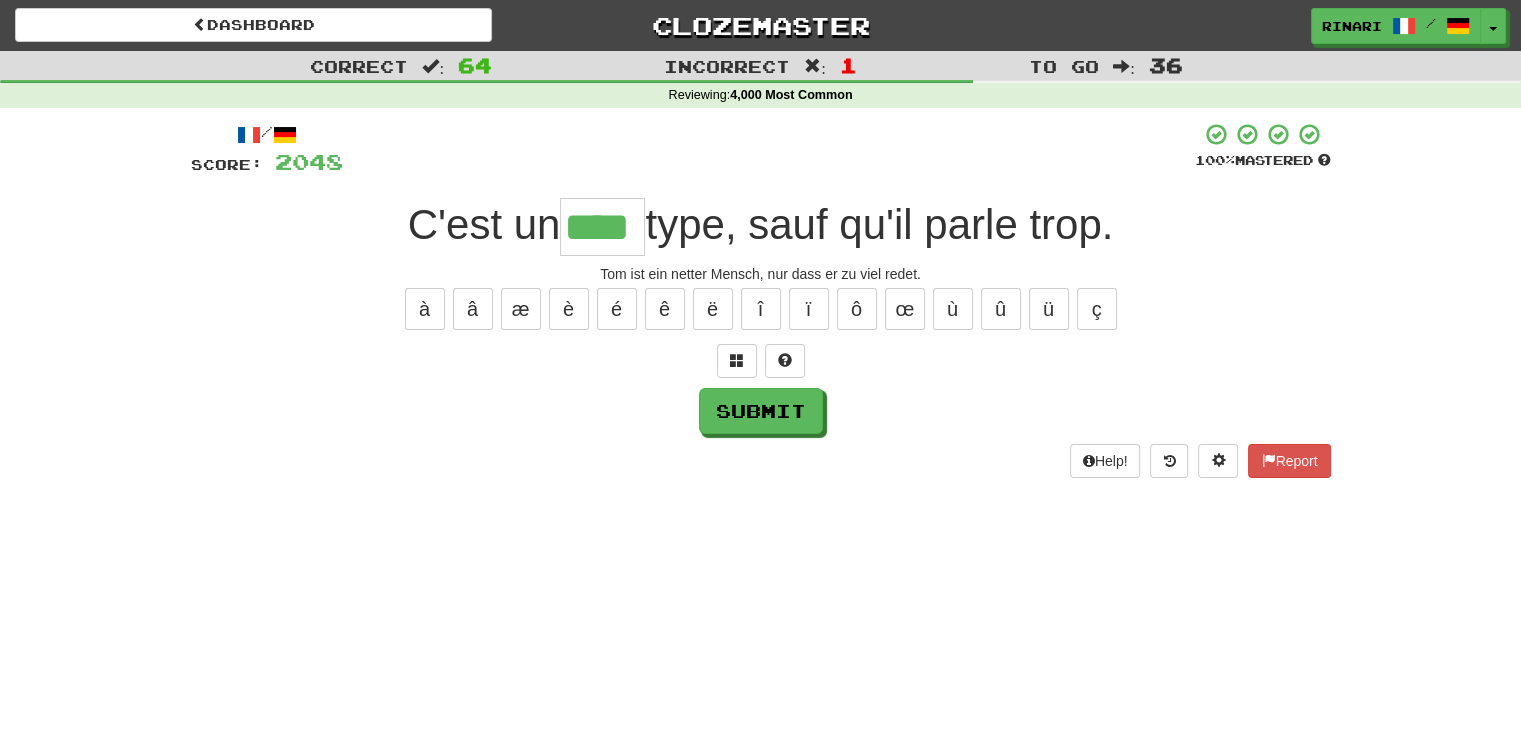 type on "****" 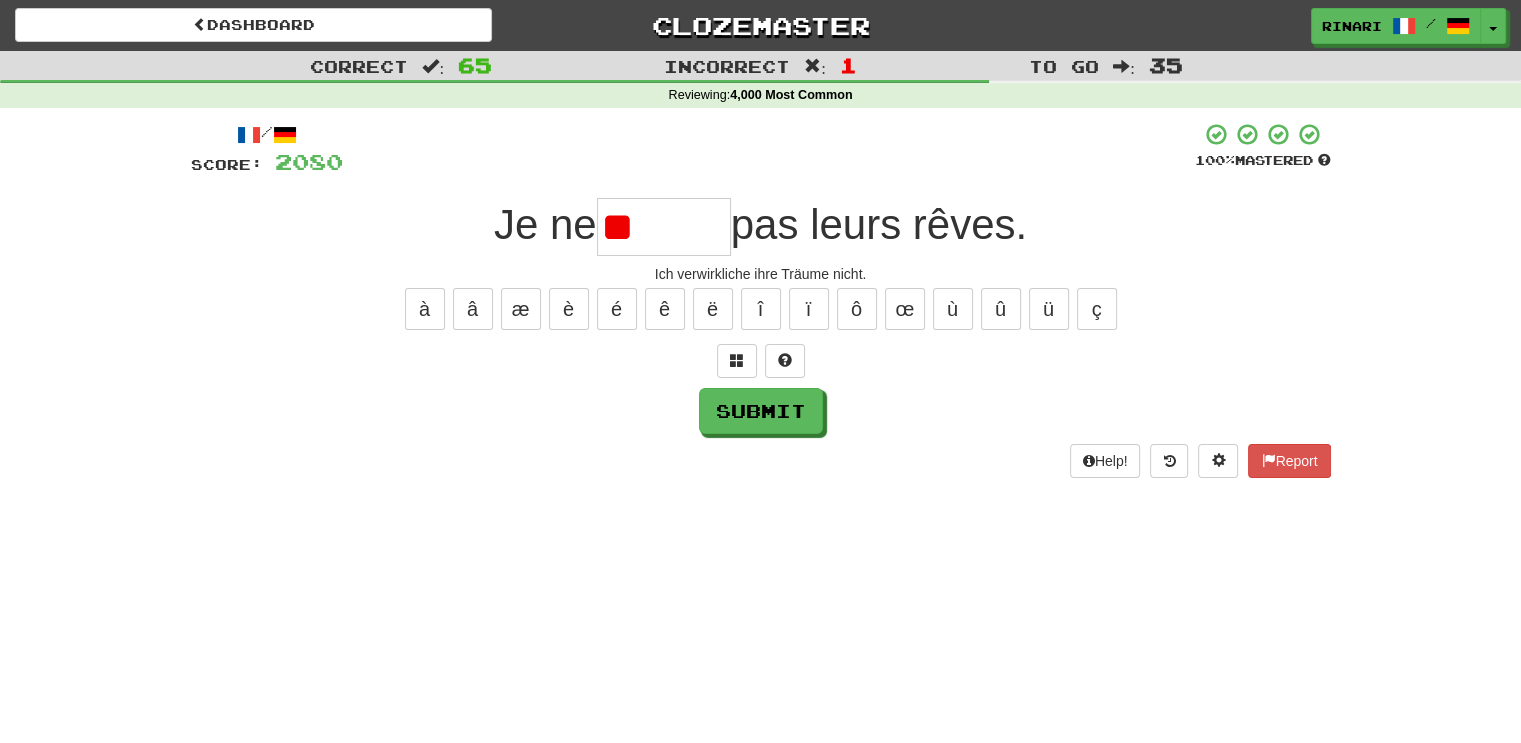 type on "*" 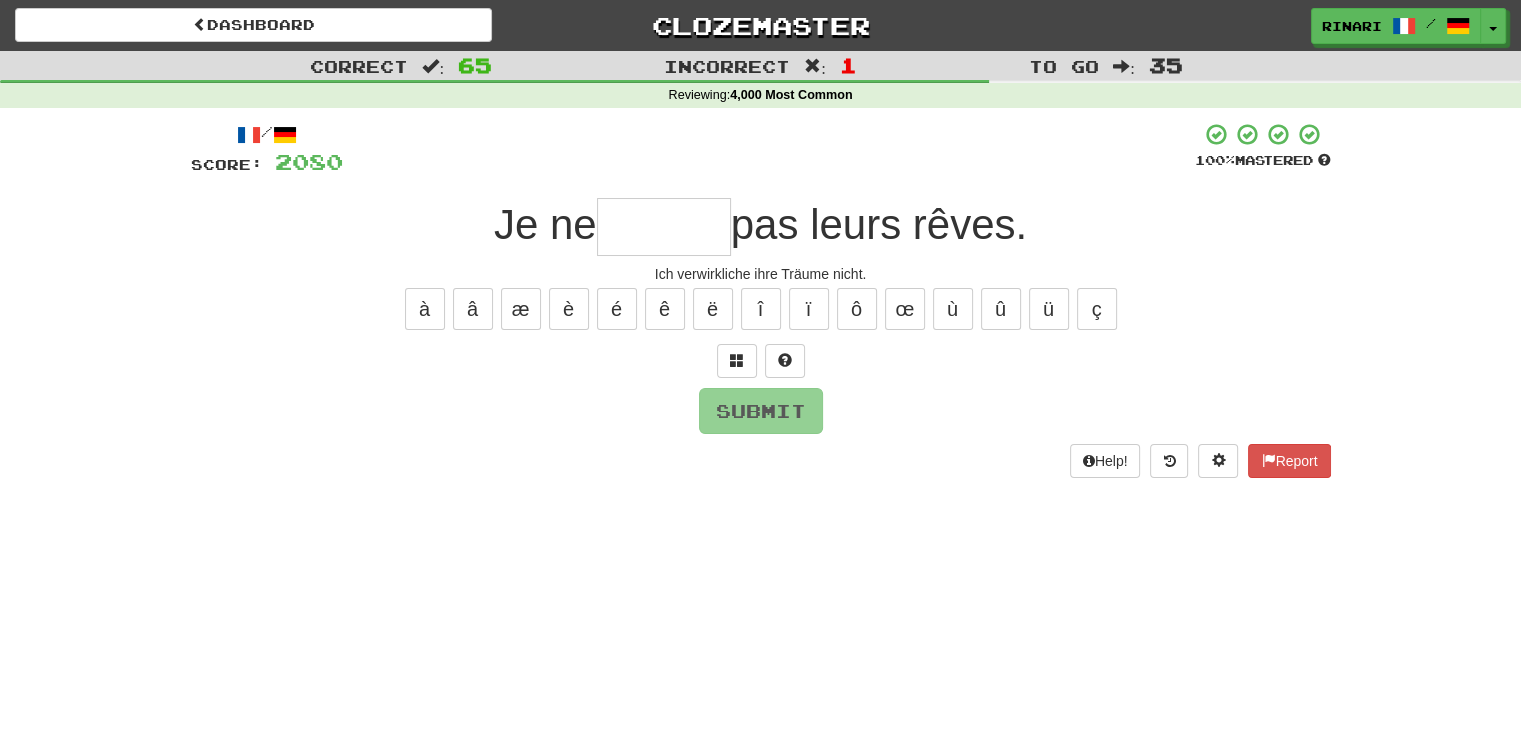 type on "*" 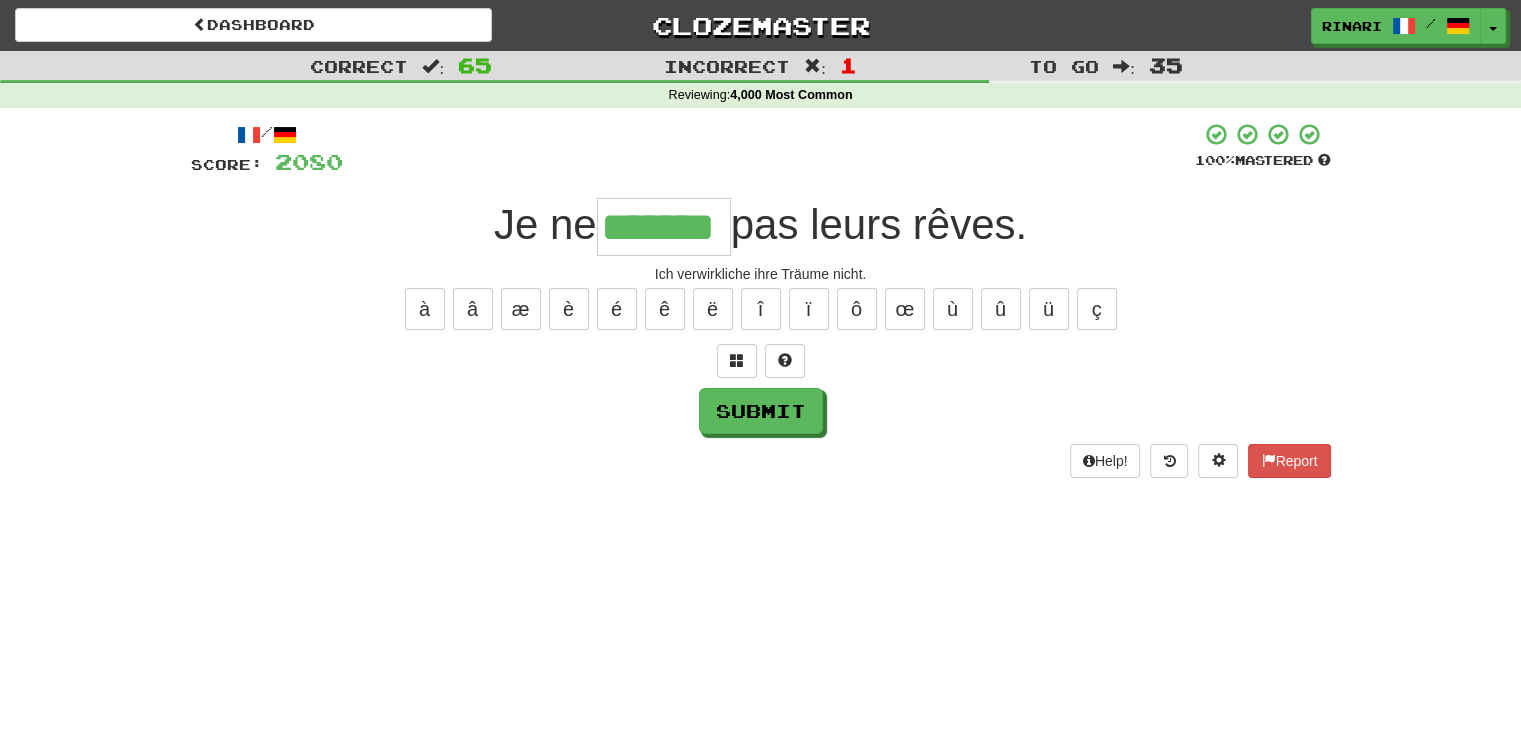type on "*******" 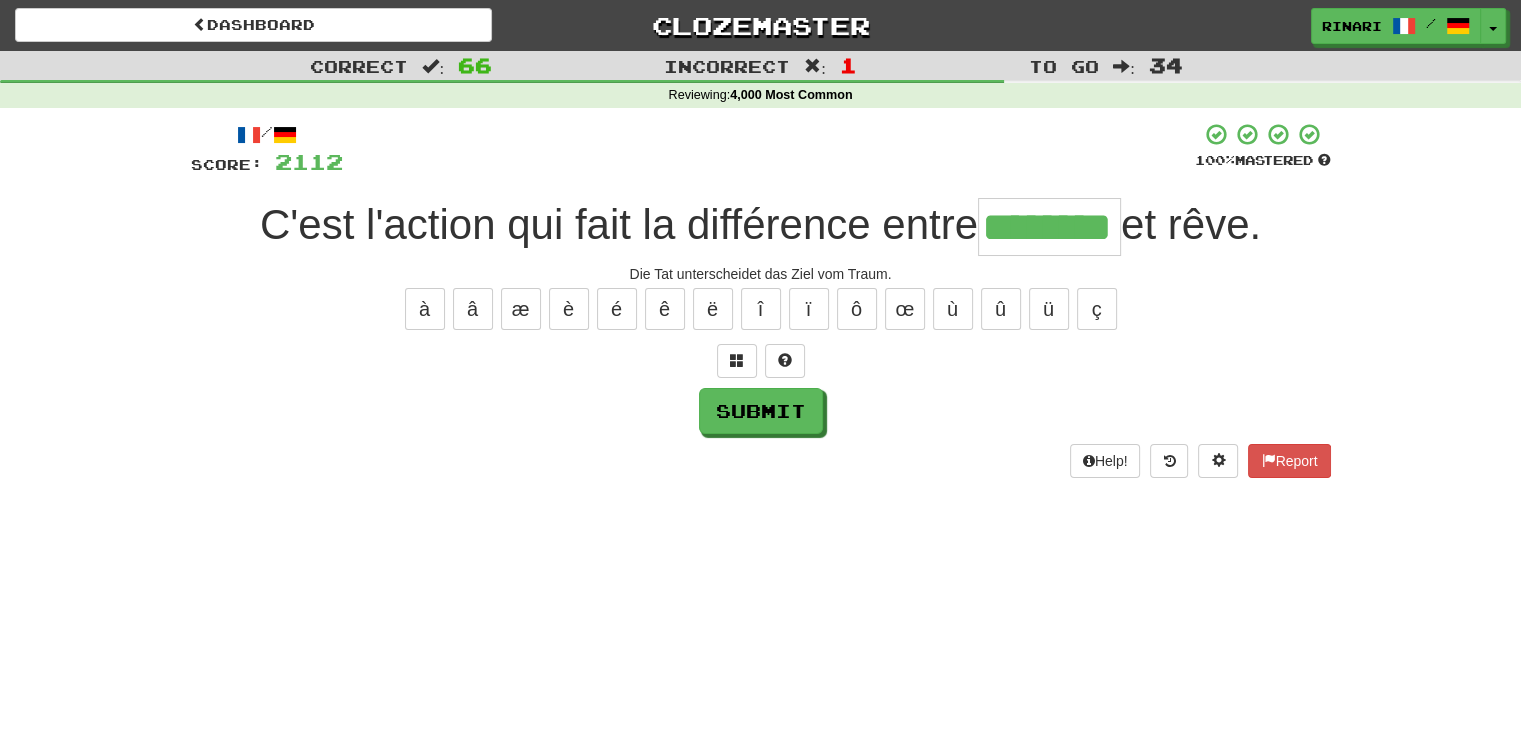 type on "********" 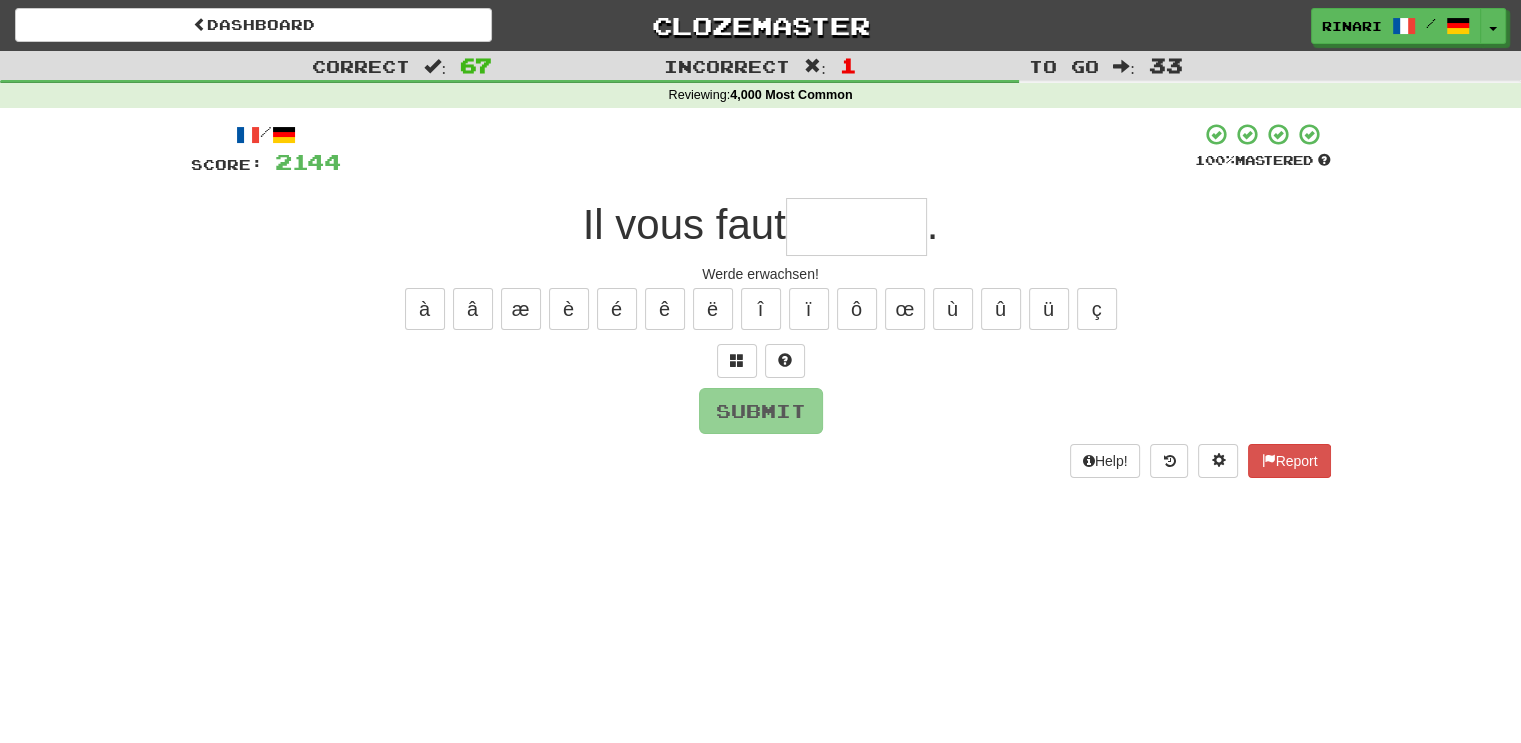 type on "*" 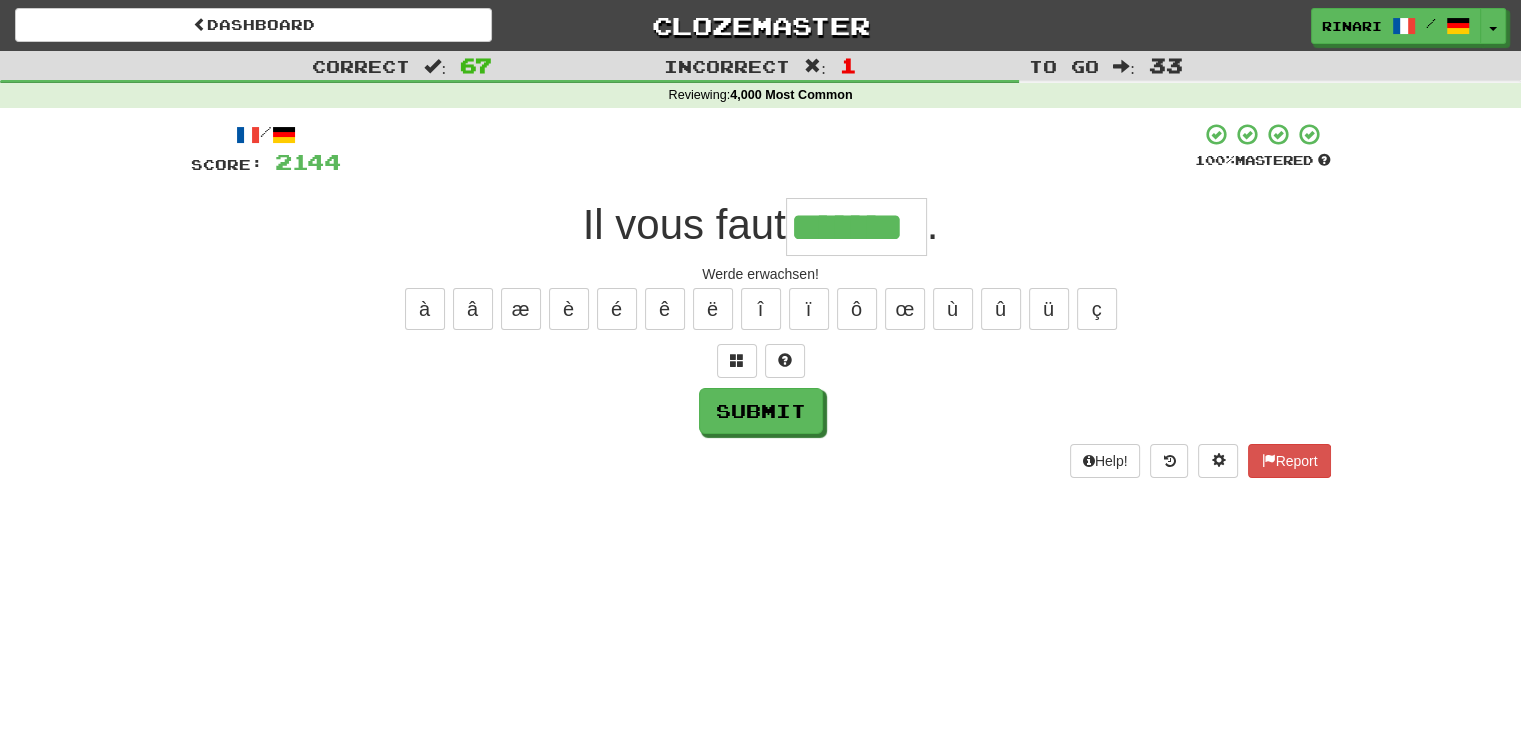 type on "*******" 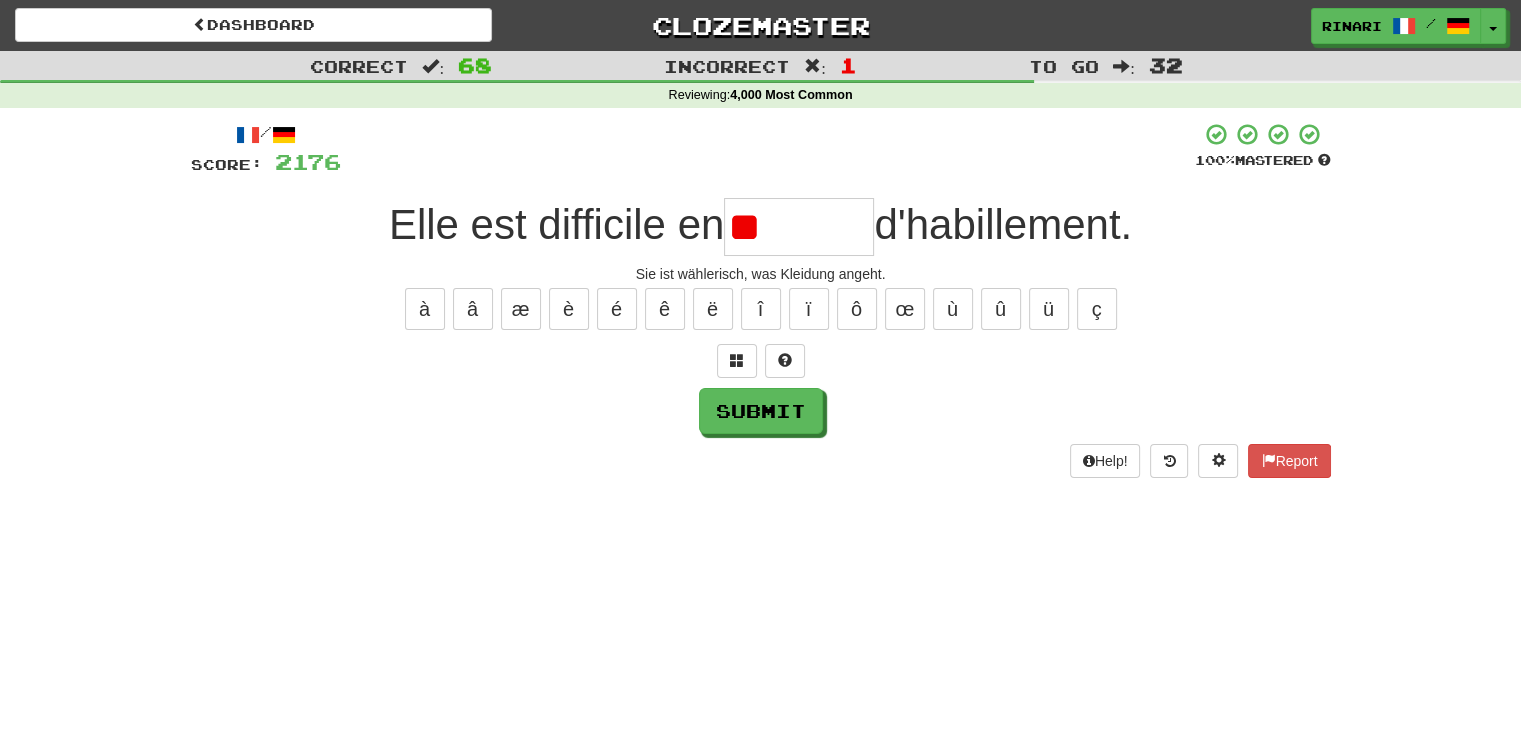type on "*" 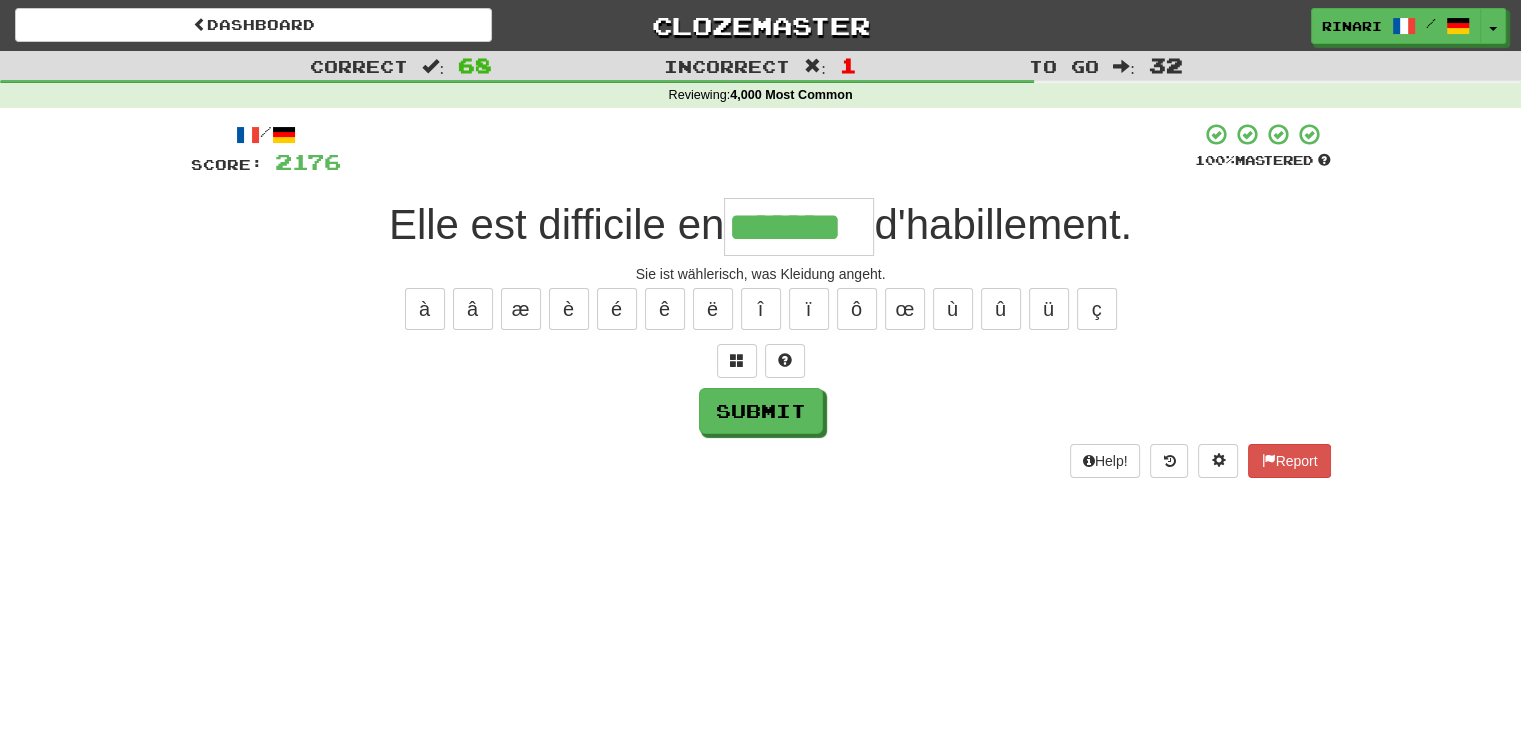 type on "*******" 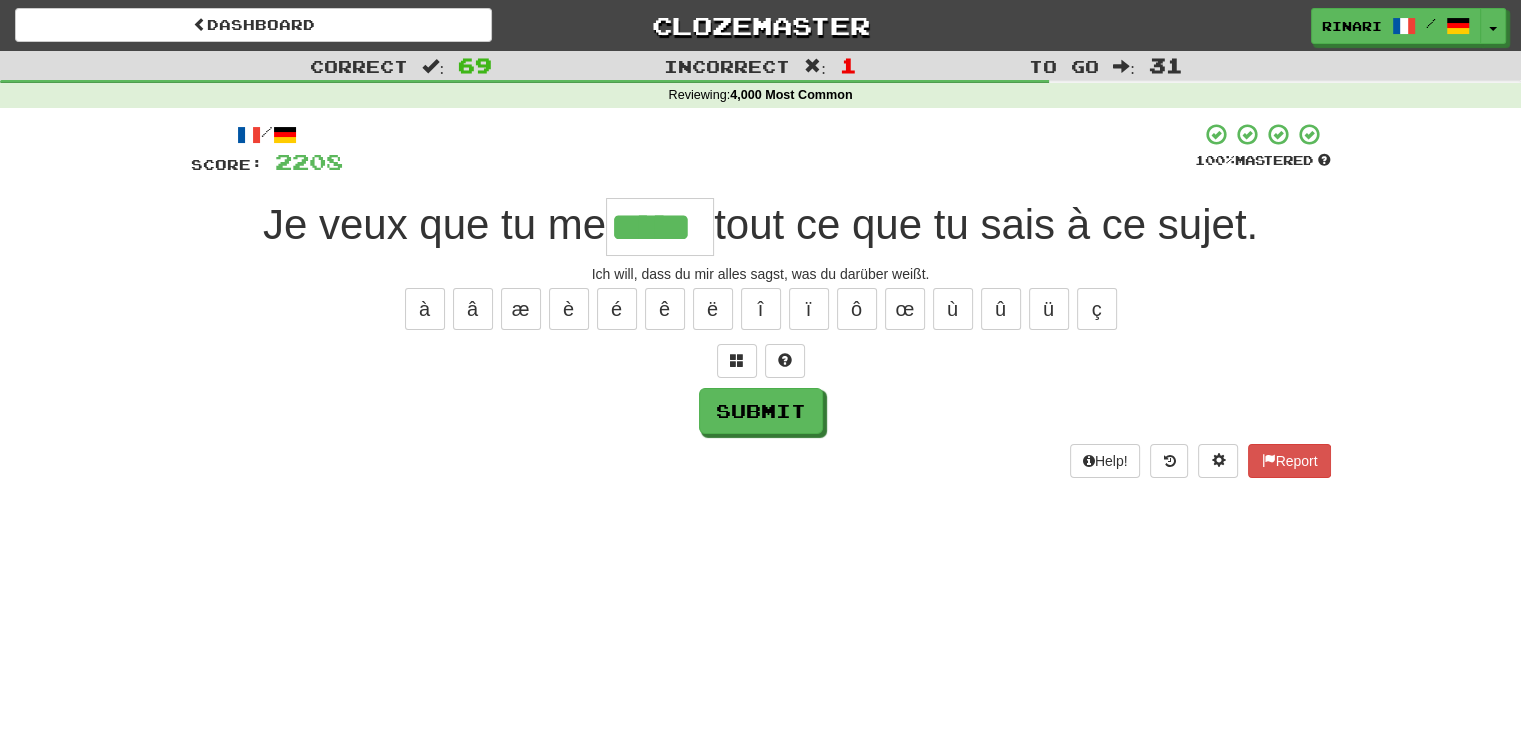 type on "*****" 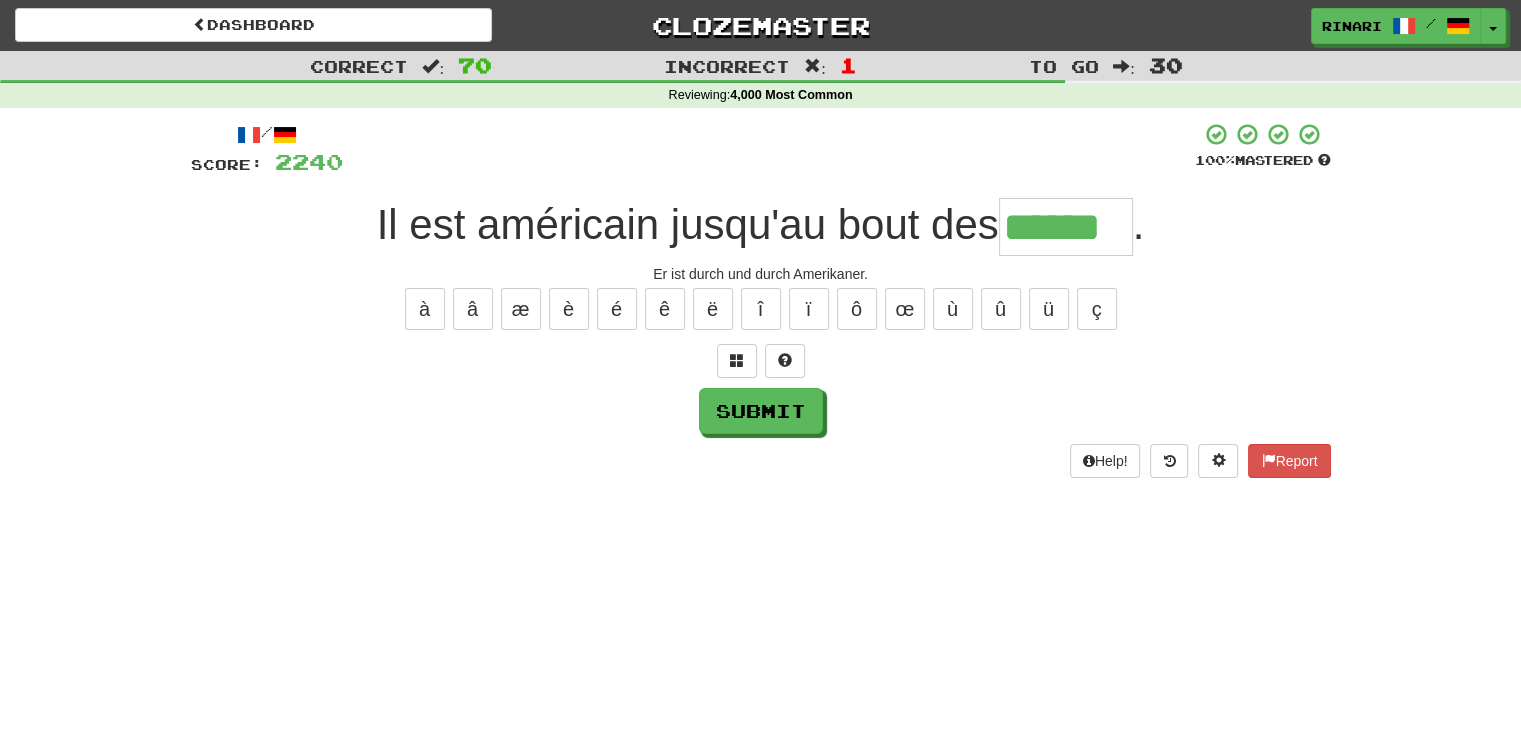 type on "******" 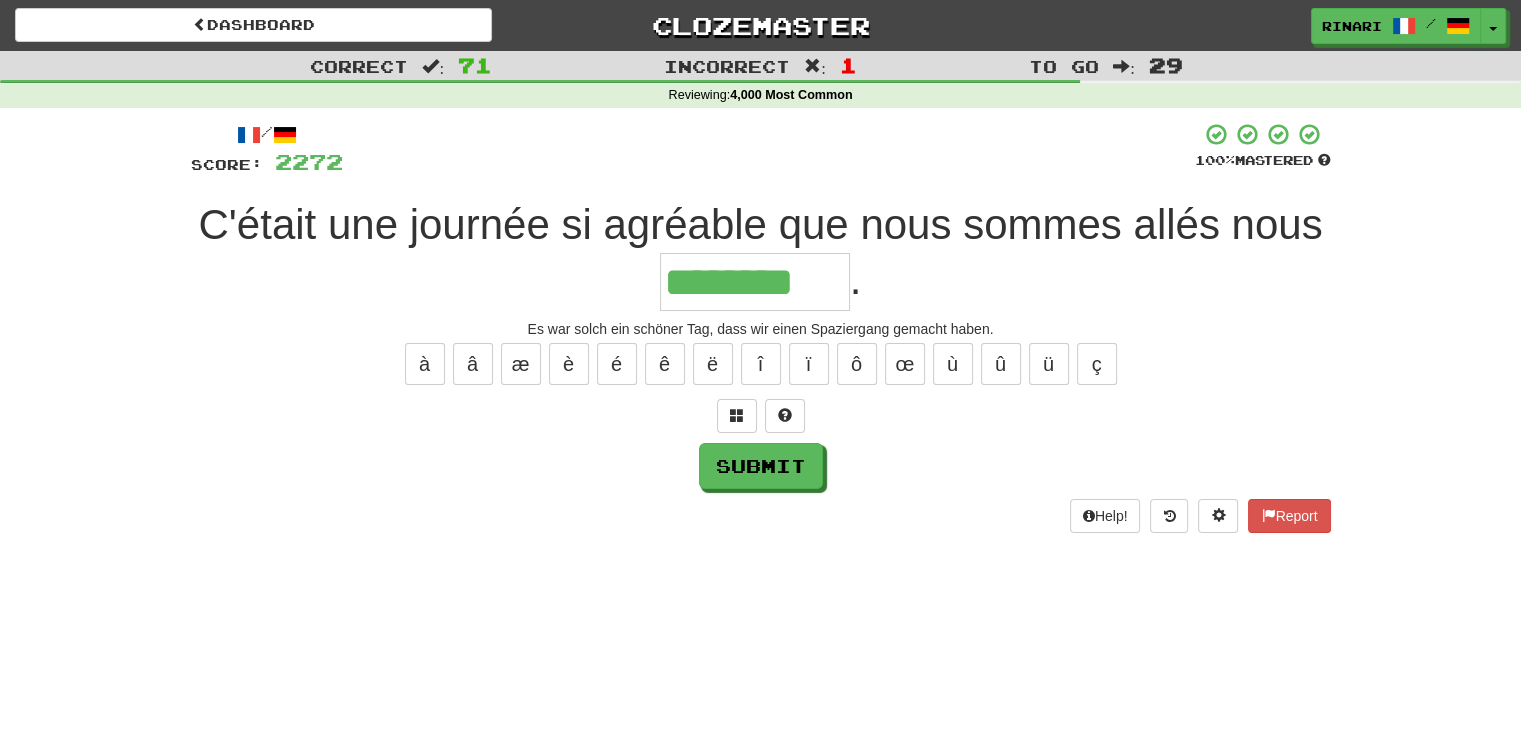 type on "********" 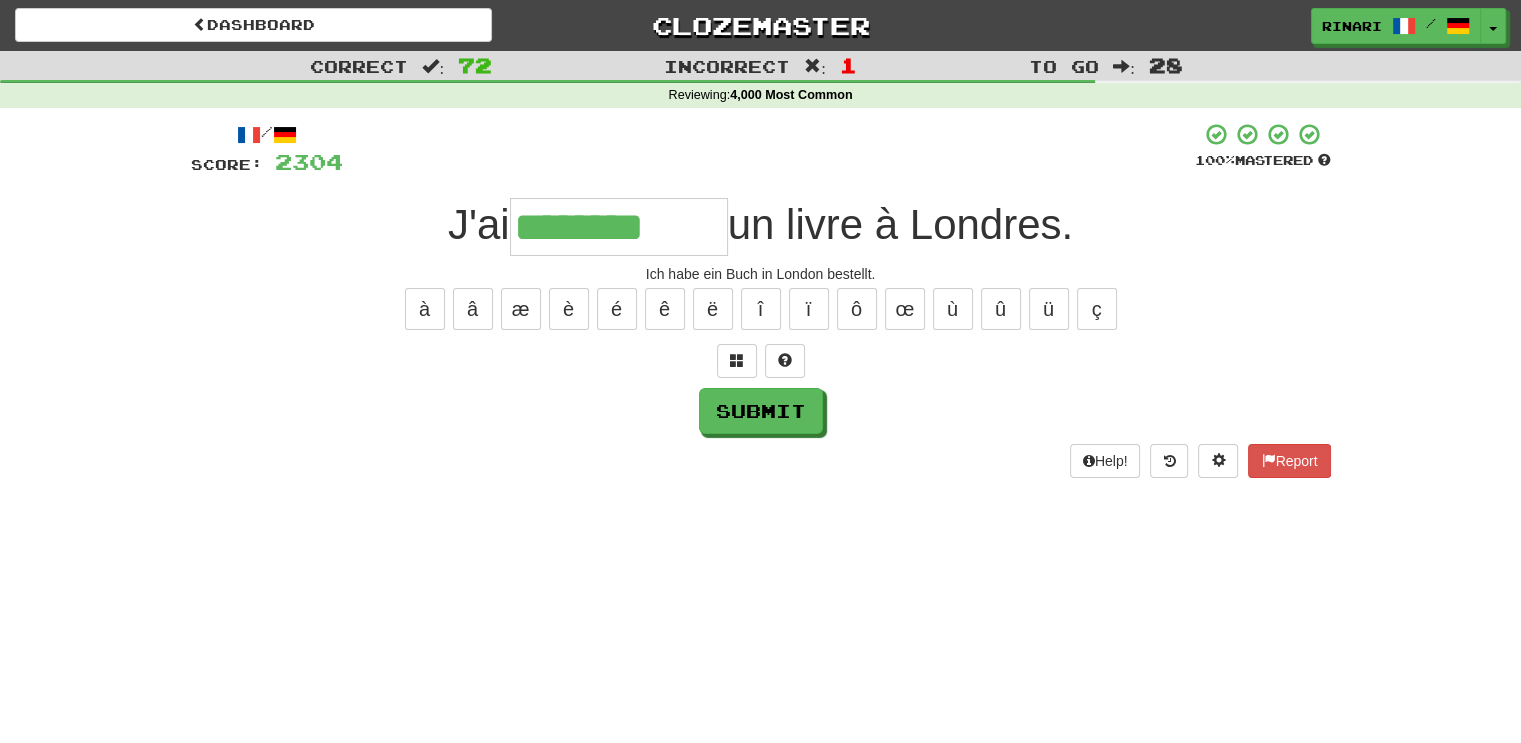 type on "********" 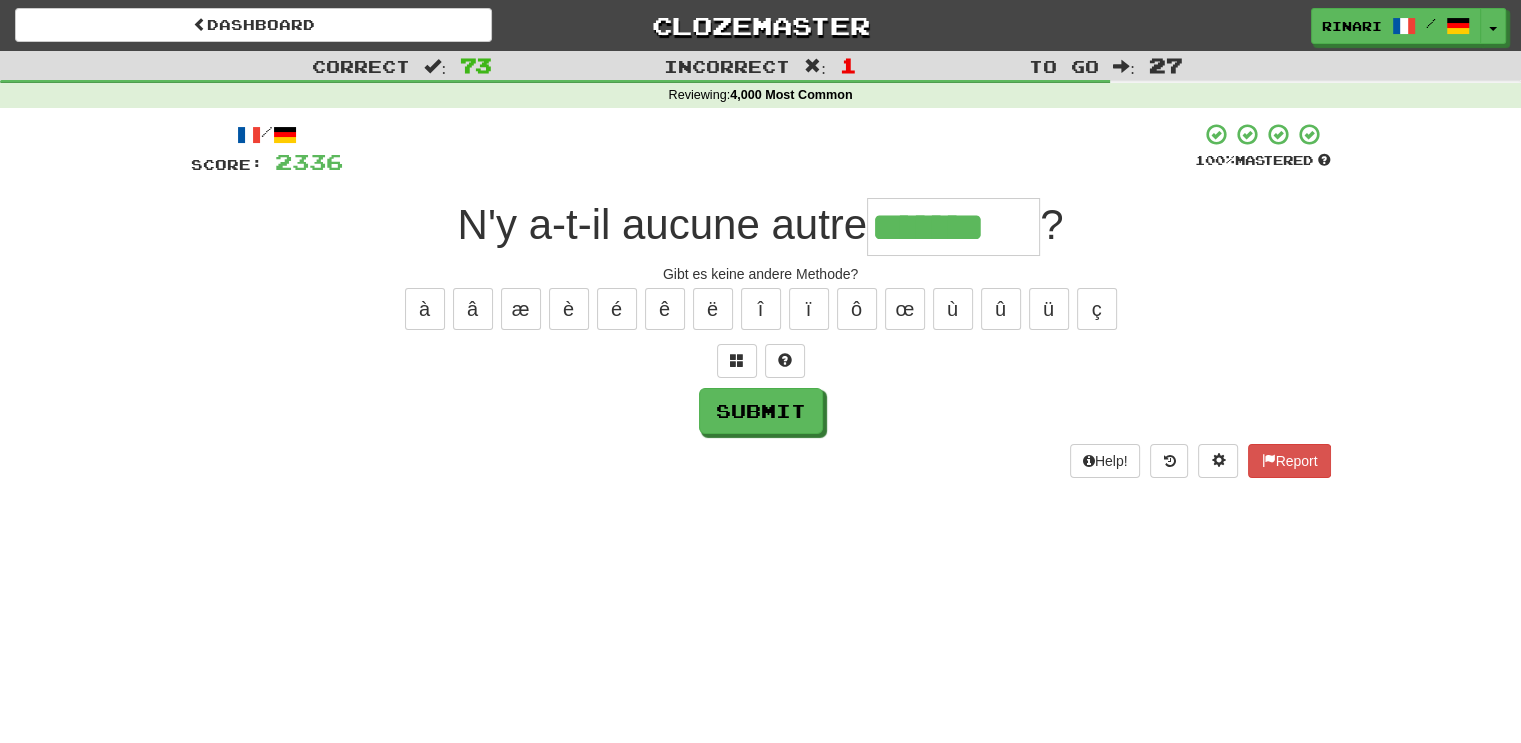 type on "*******" 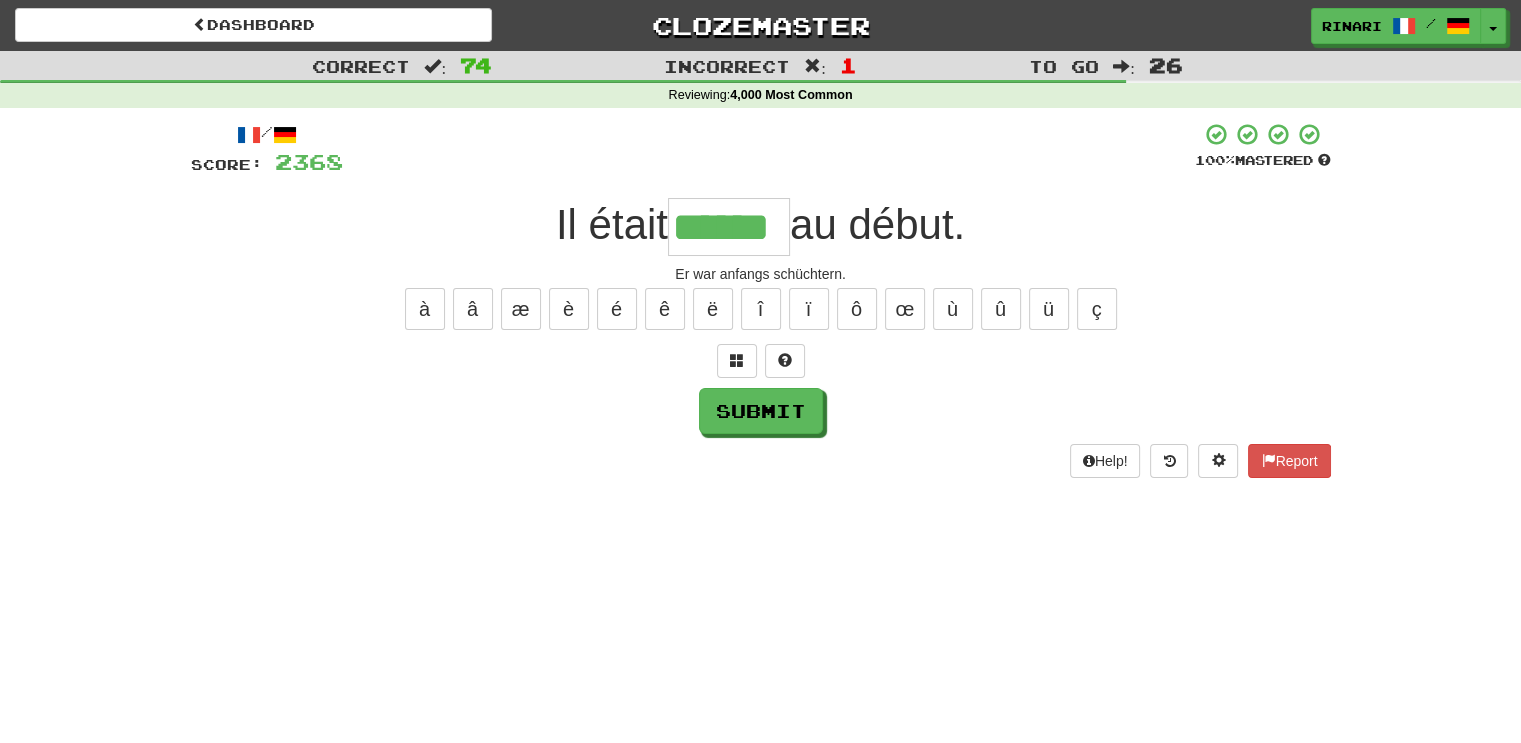 type on "******" 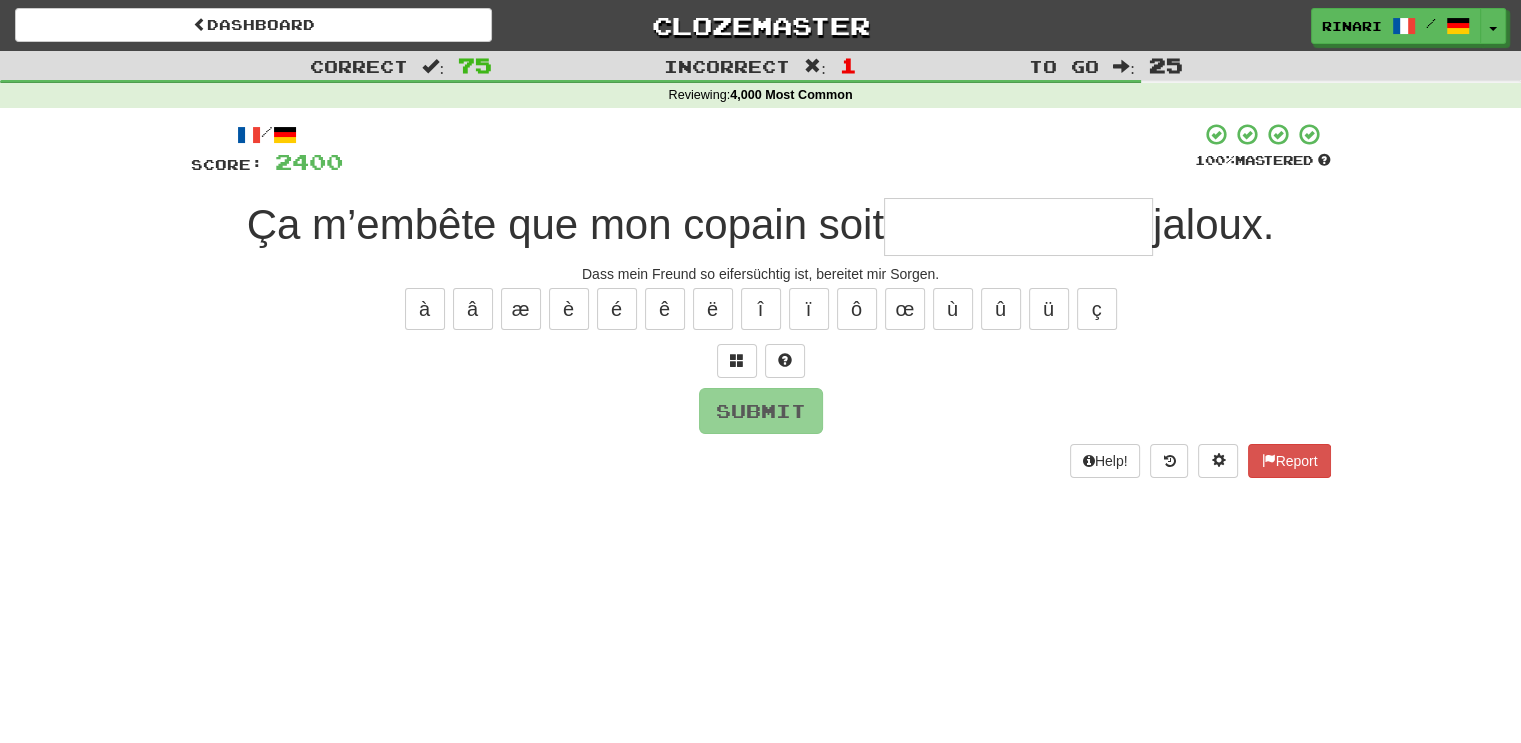 type on "*" 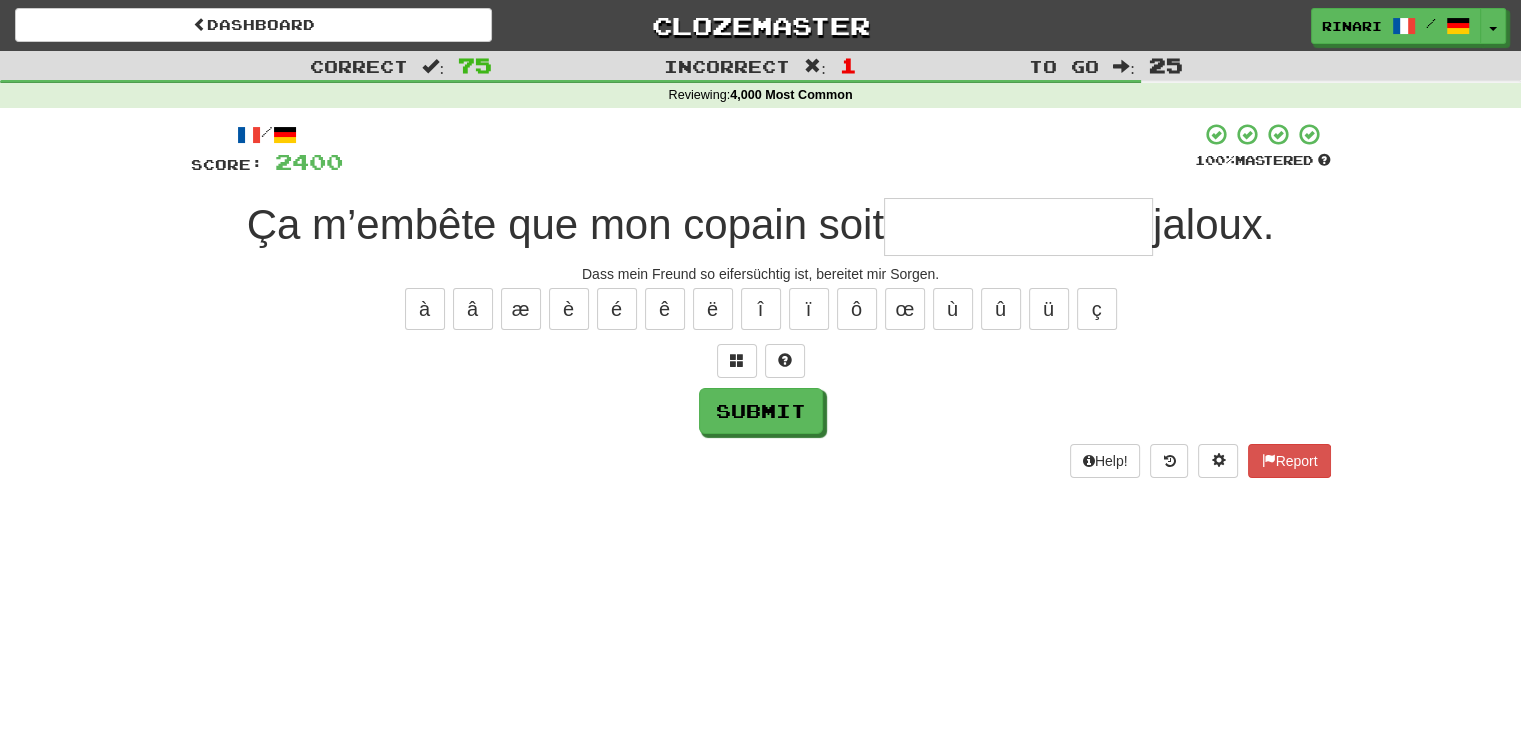 type on "*" 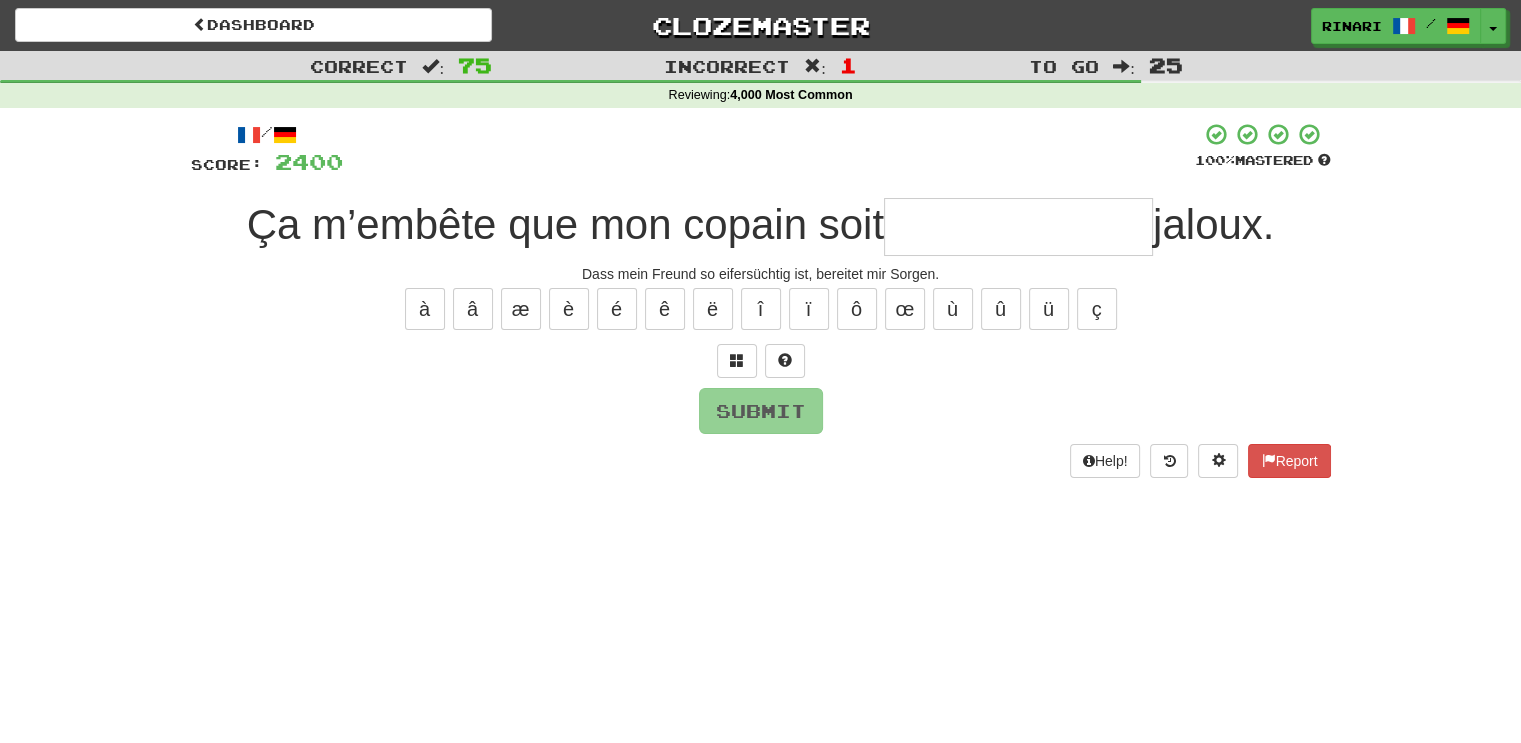 type on "*" 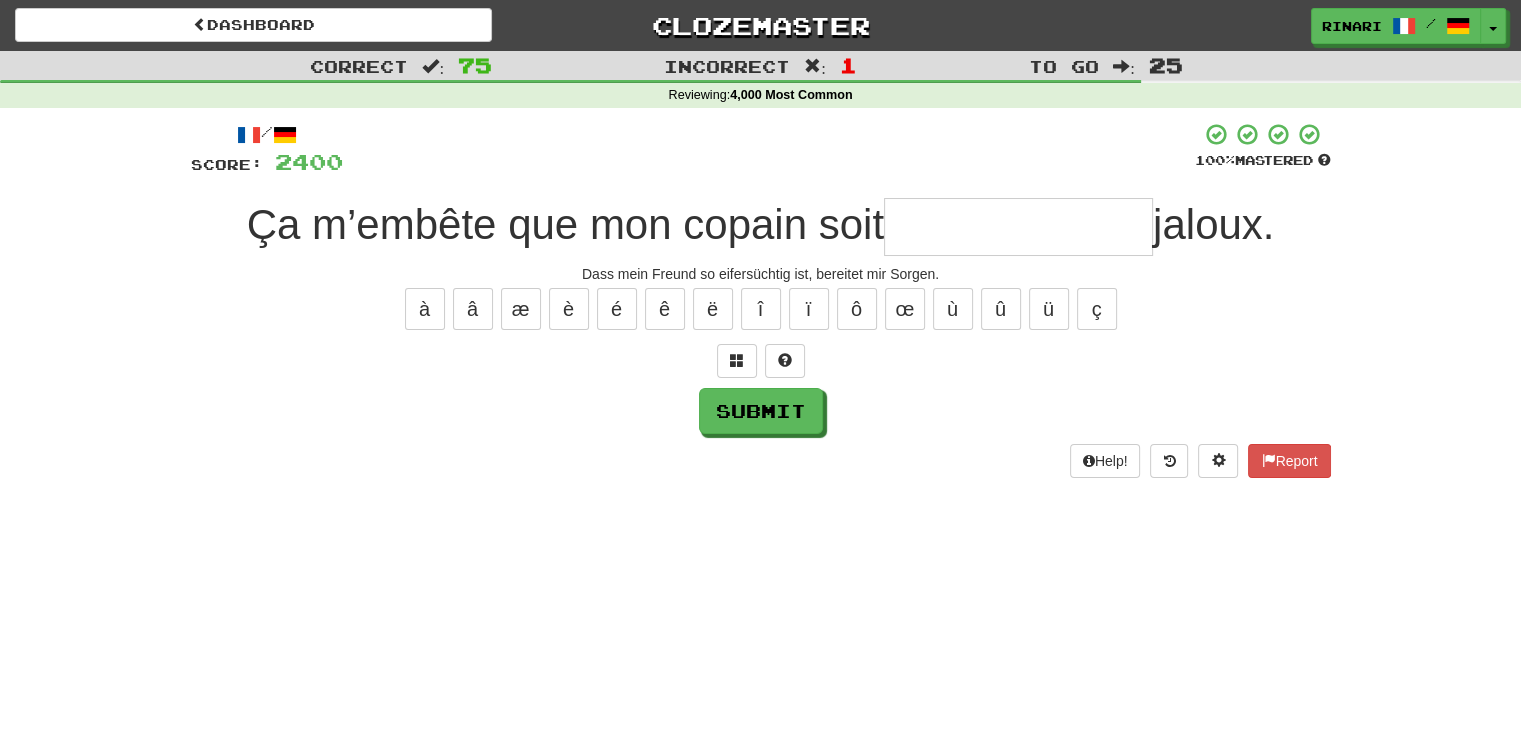 type on "*" 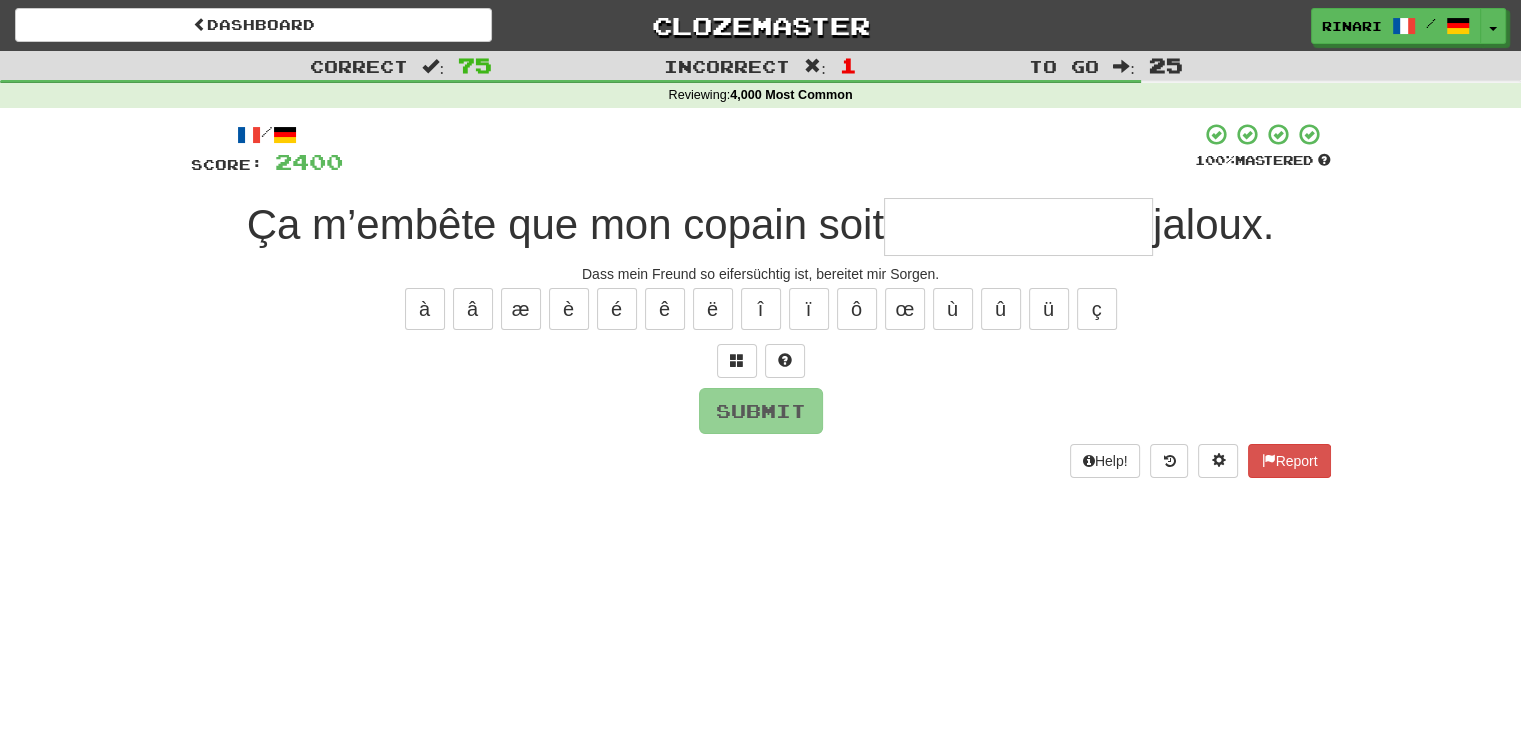 type on "*" 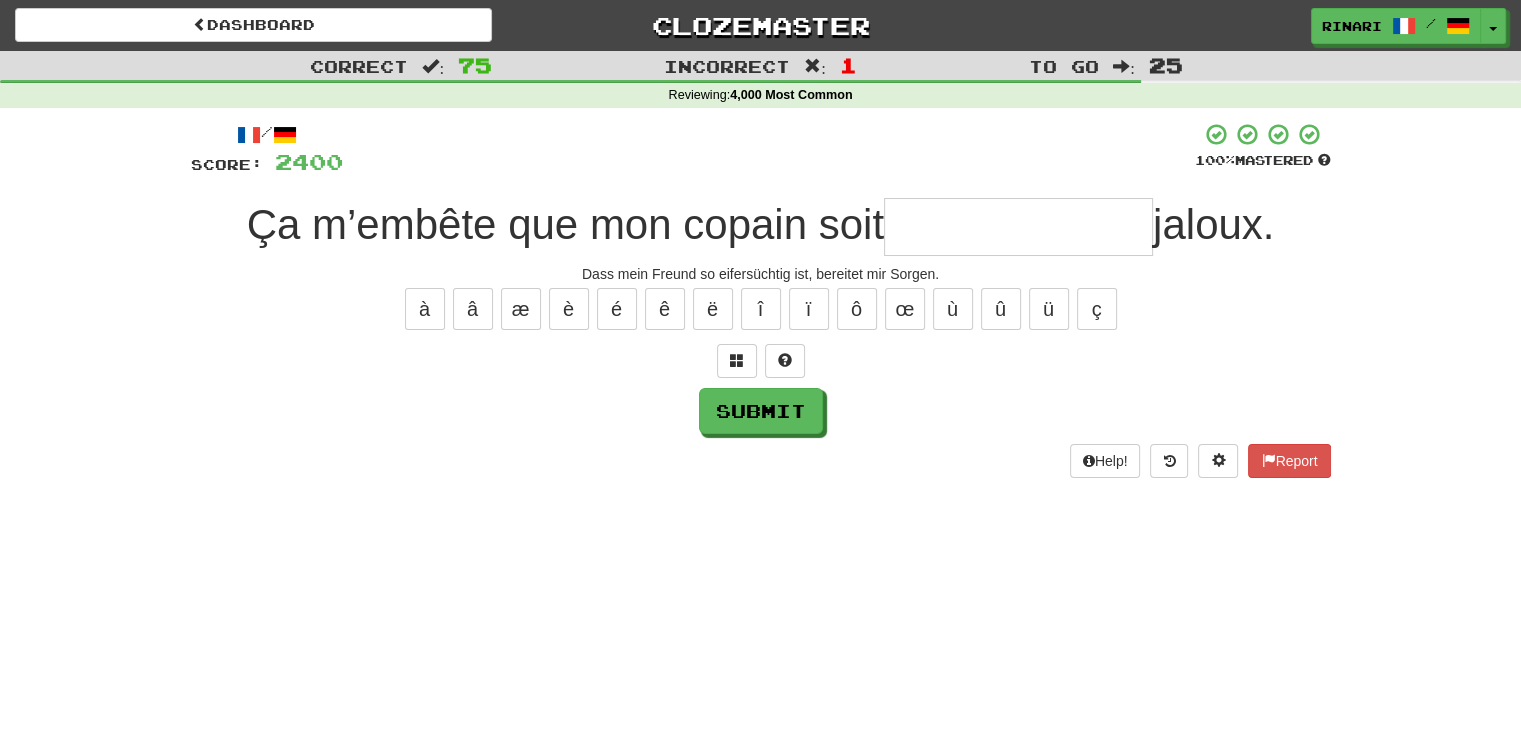 type on "*" 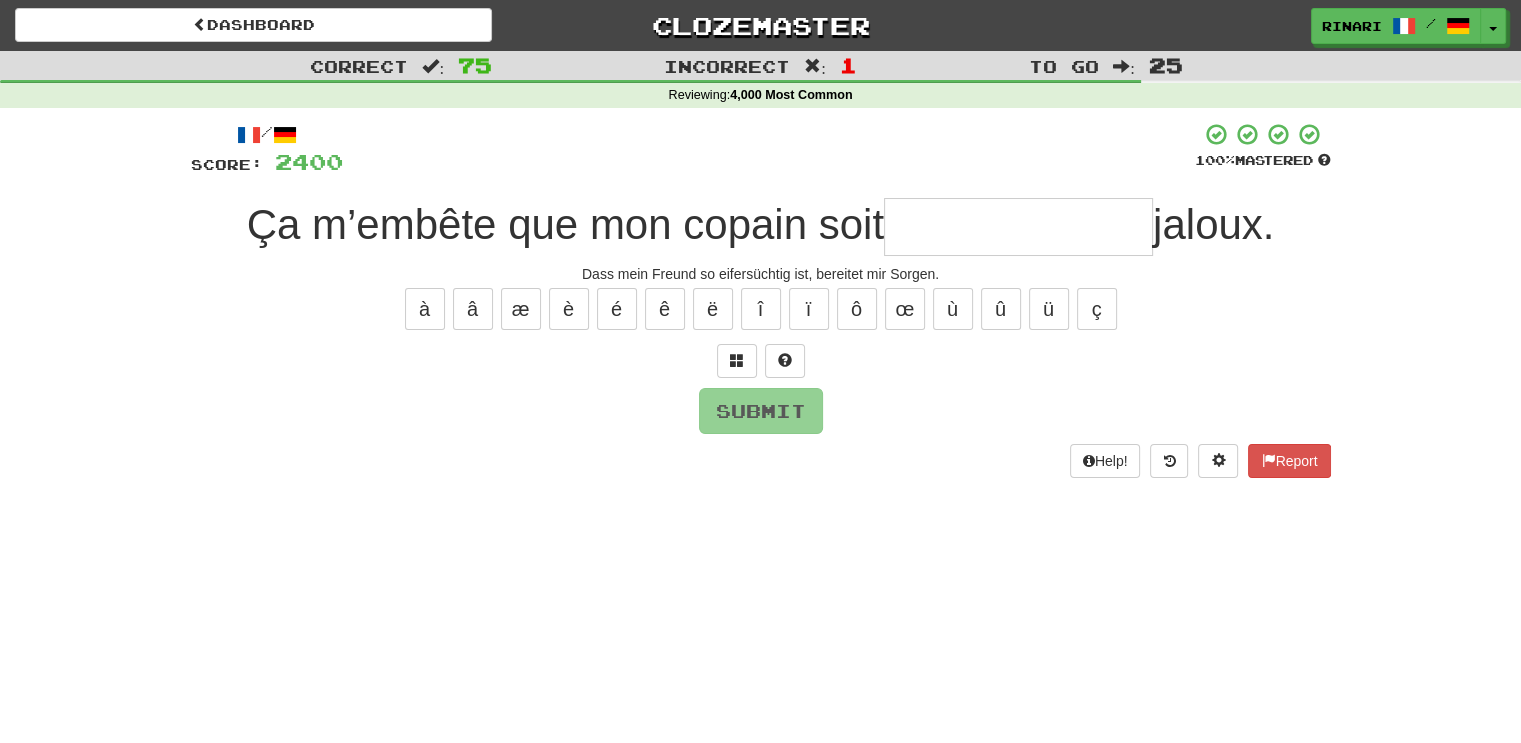 type on "*" 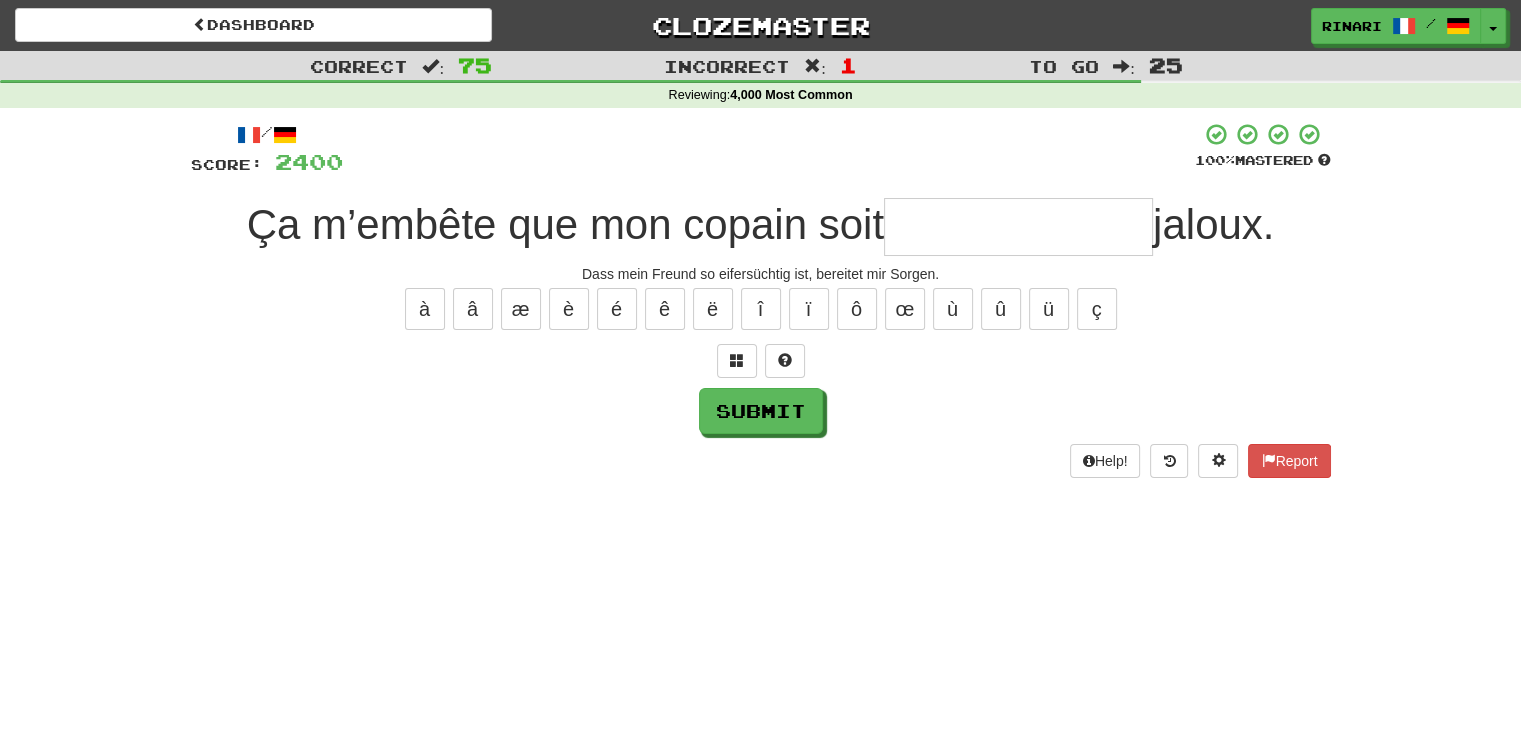 type on "*" 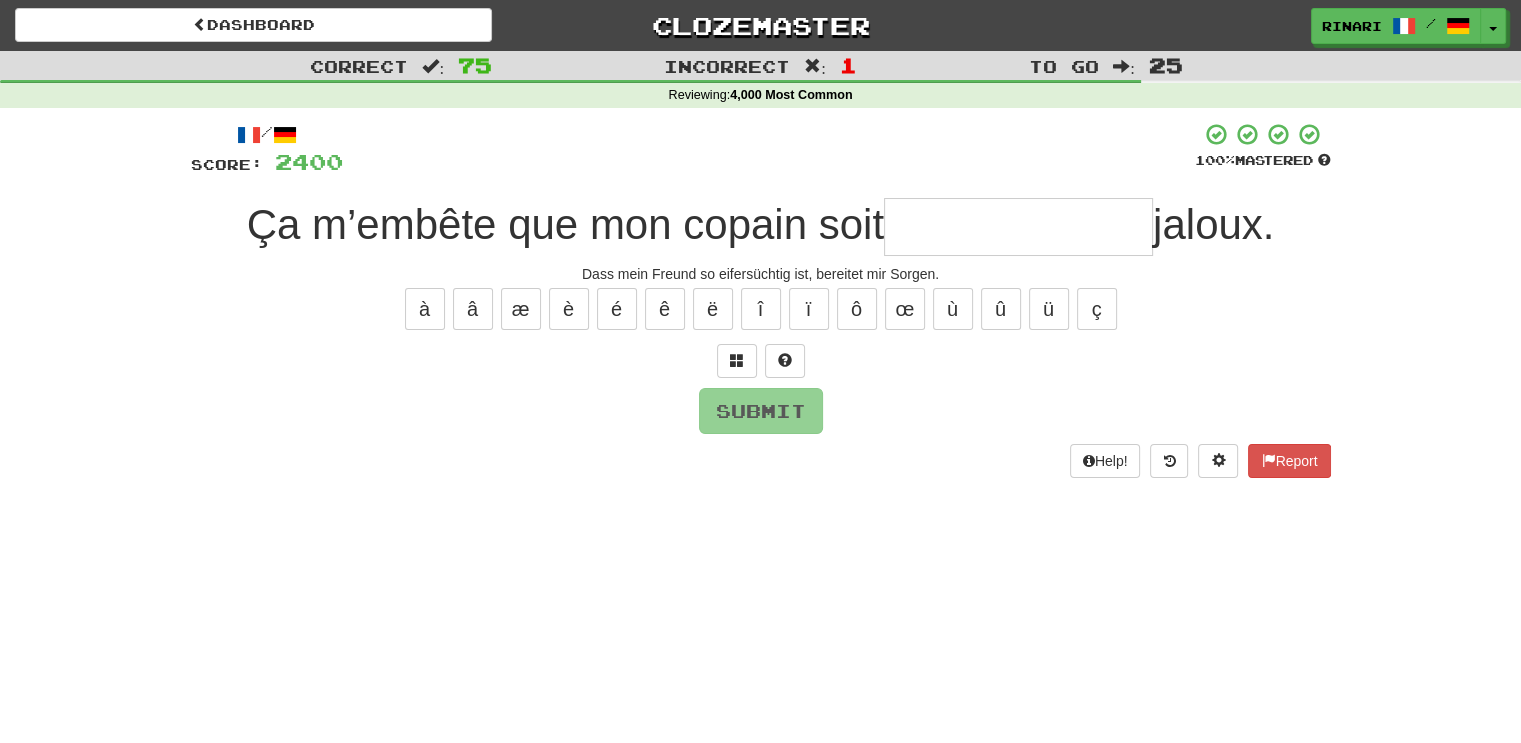 type on "*" 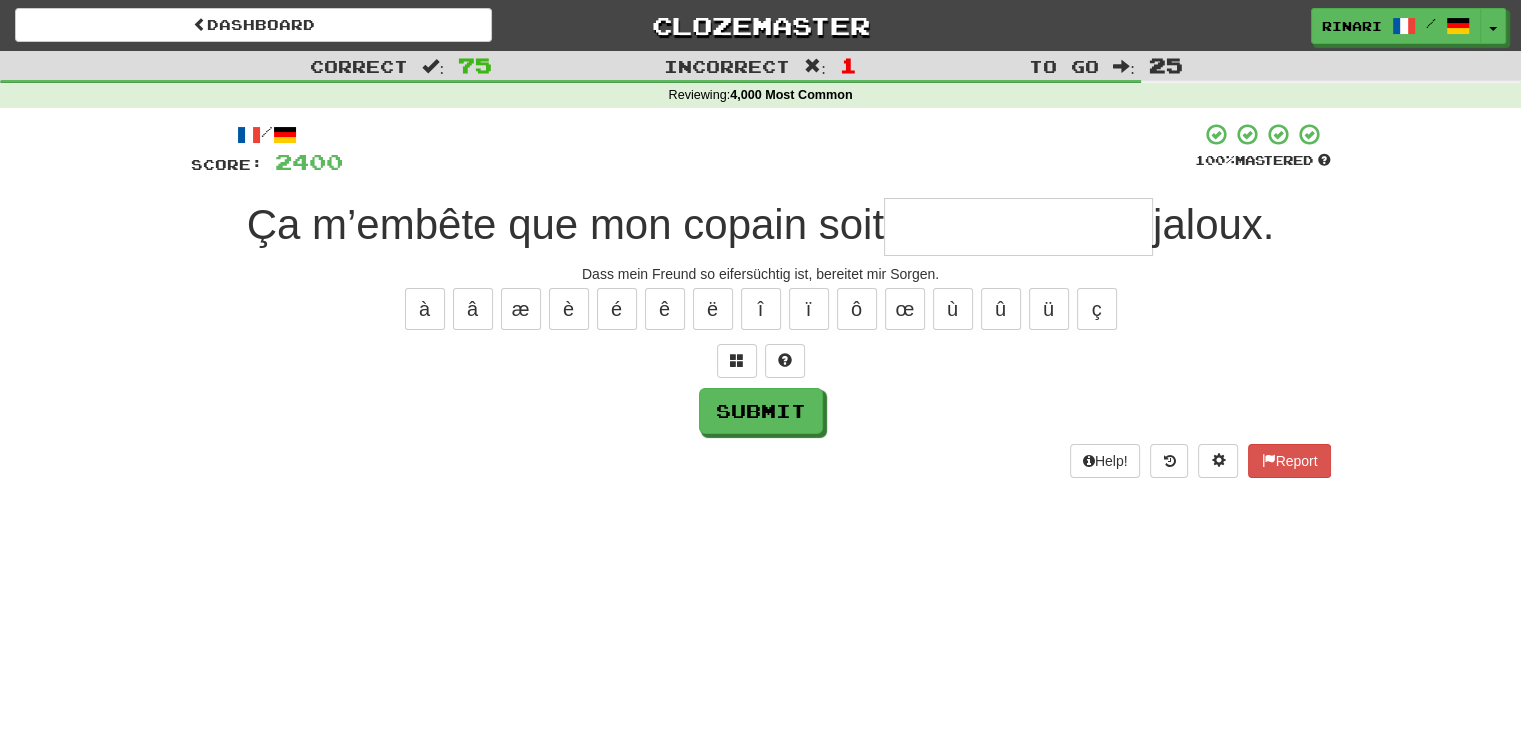 type on "*" 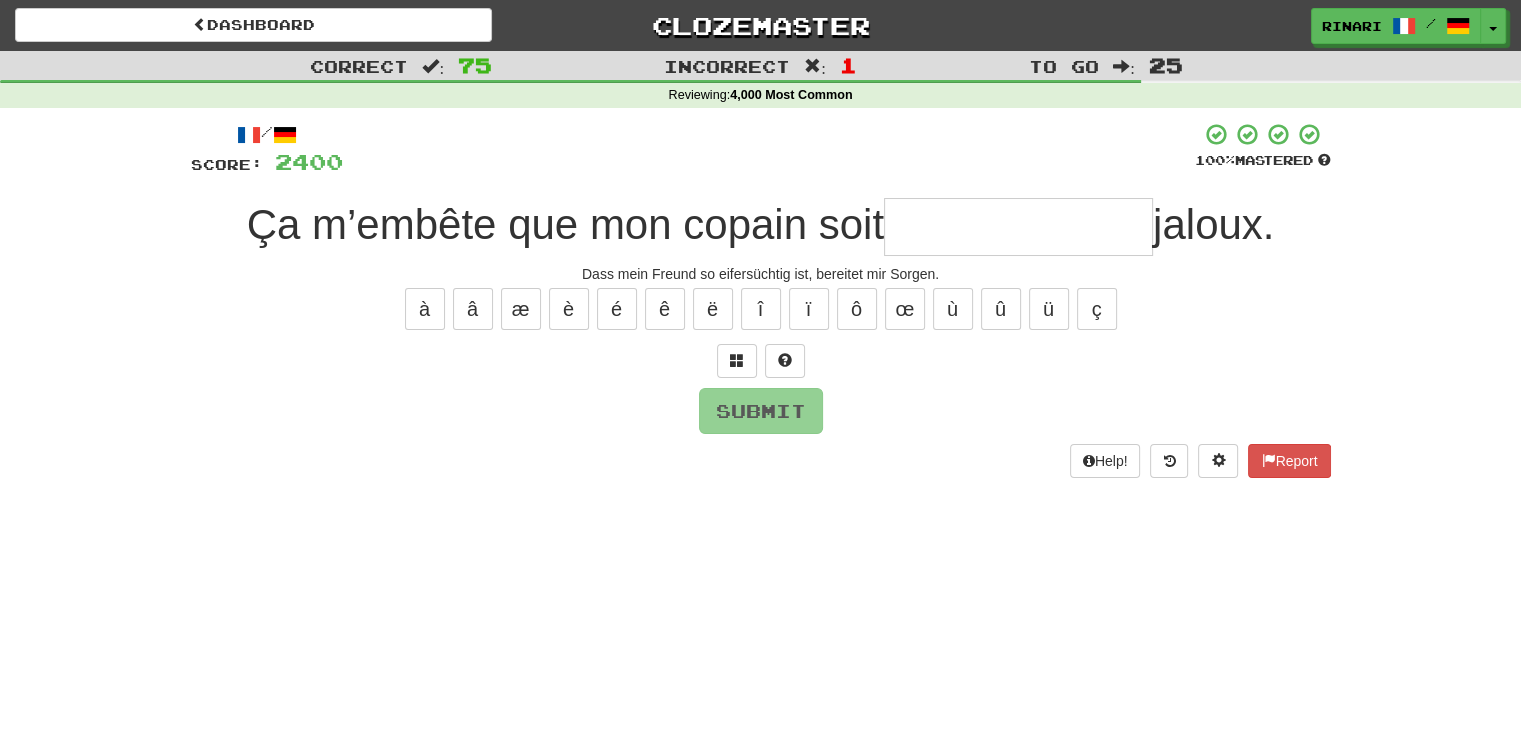 type on "*" 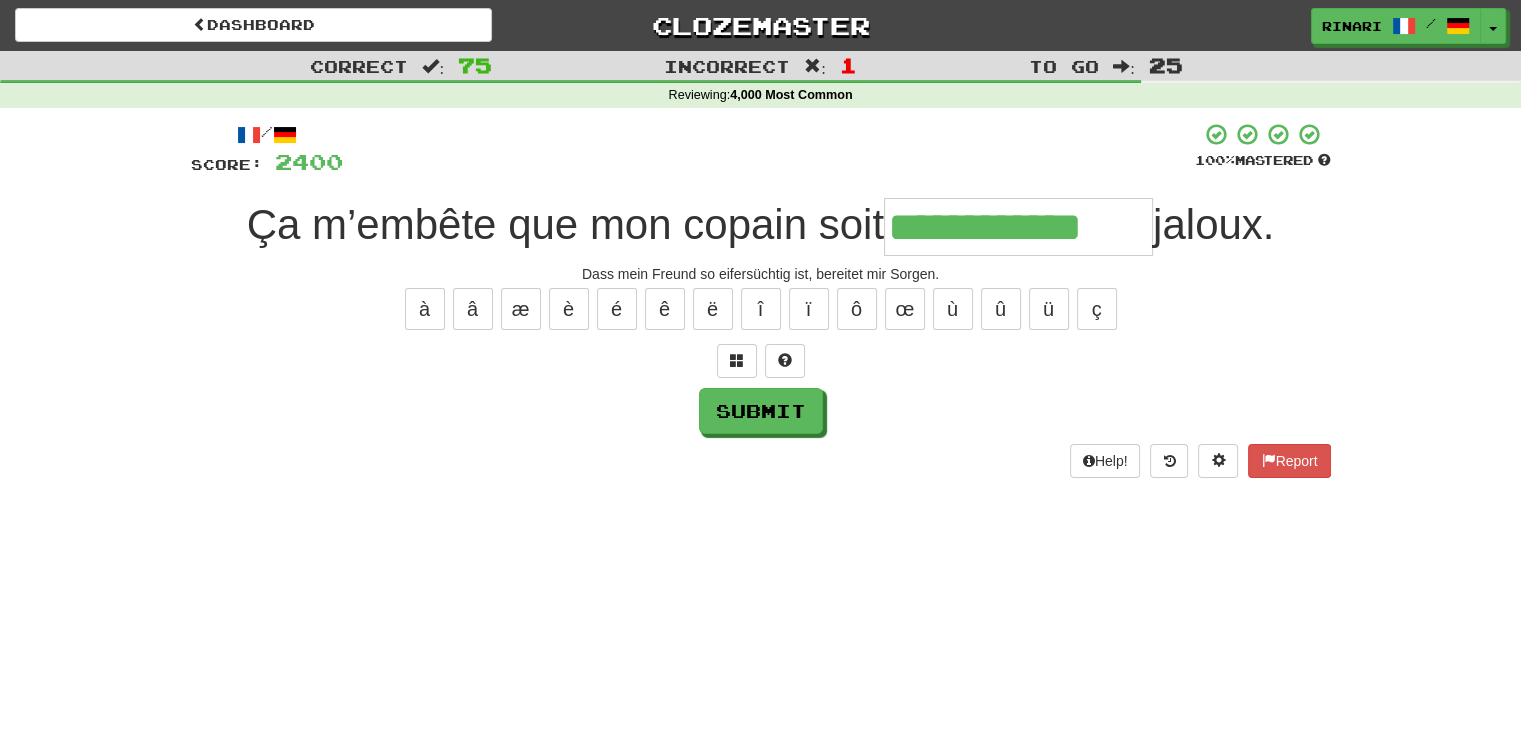 type on "**********" 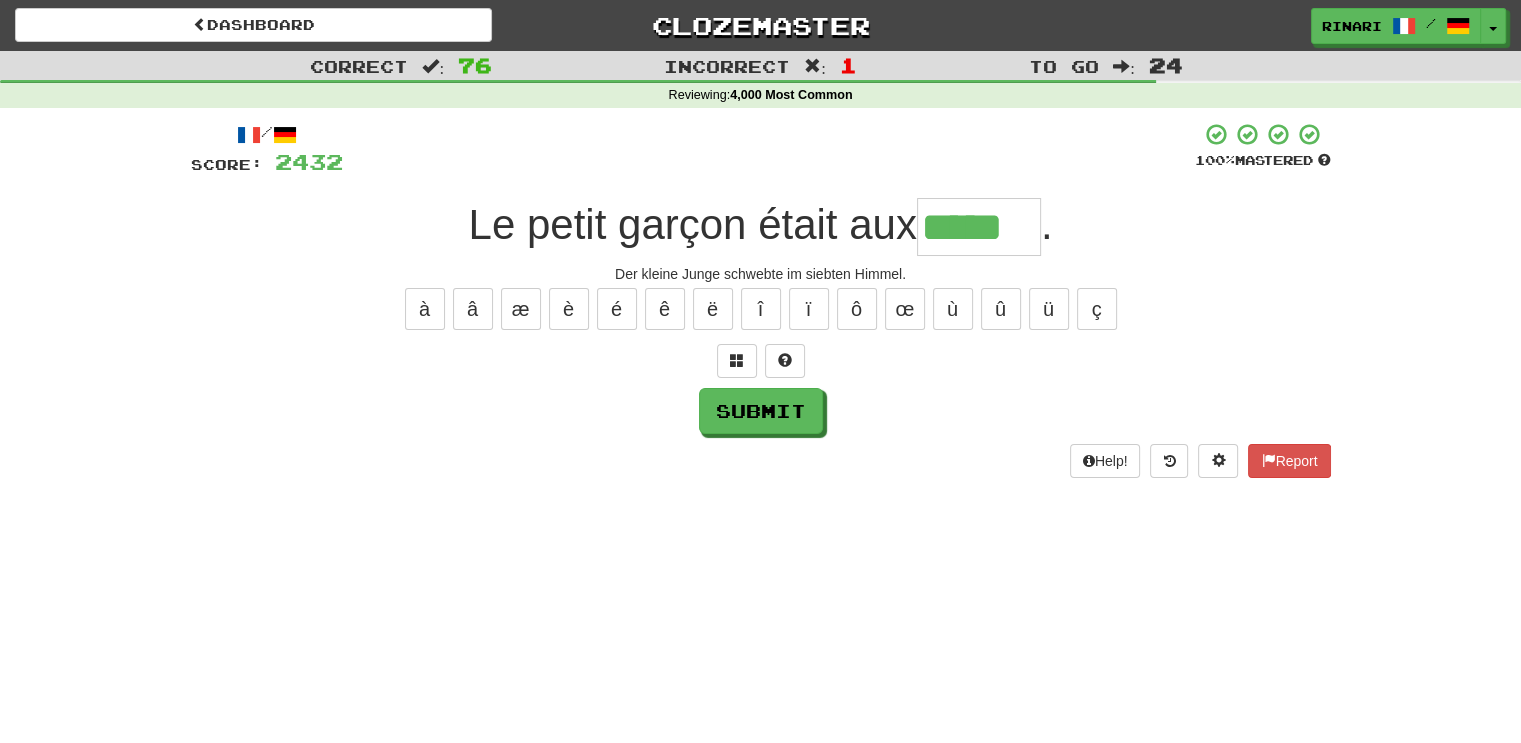 type on "*****" 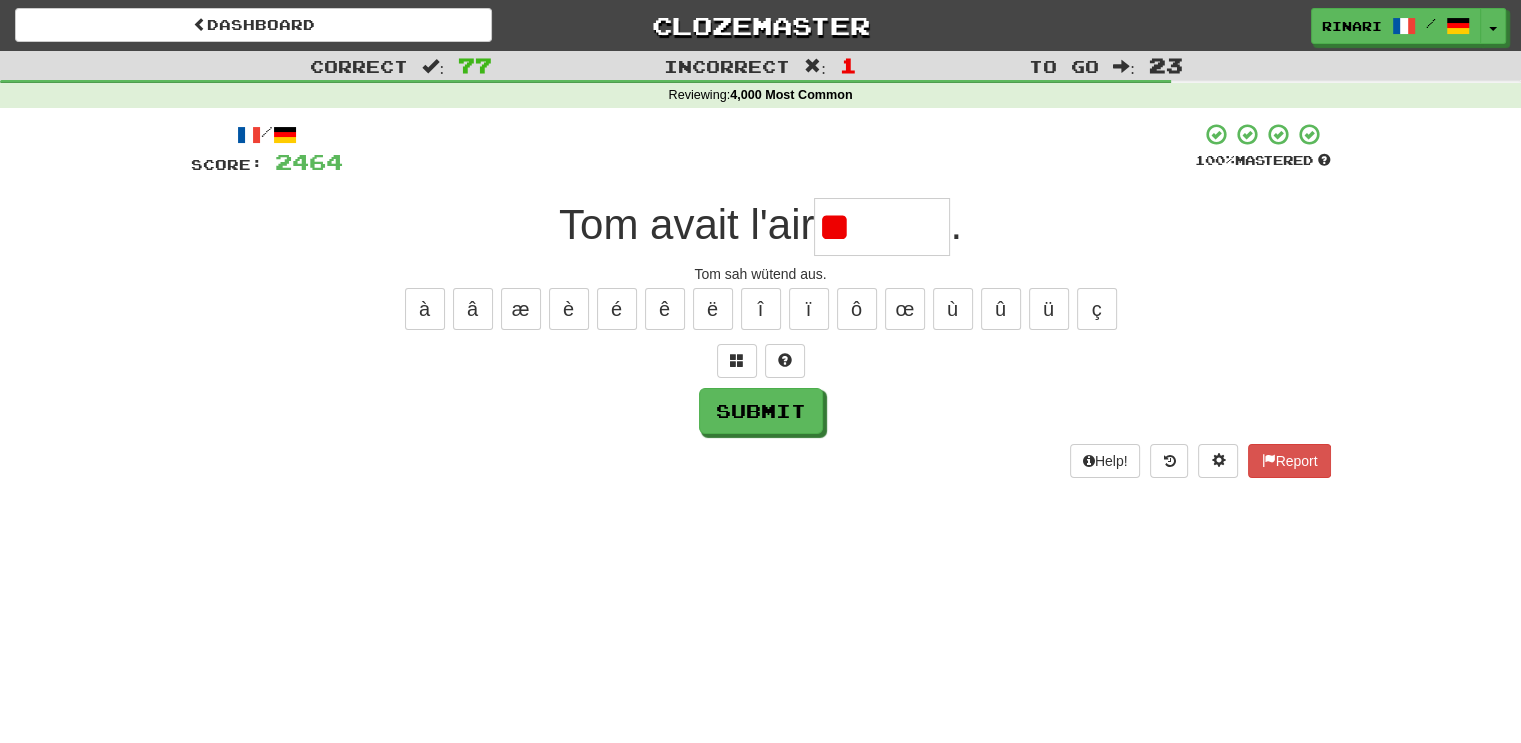 type on "*" 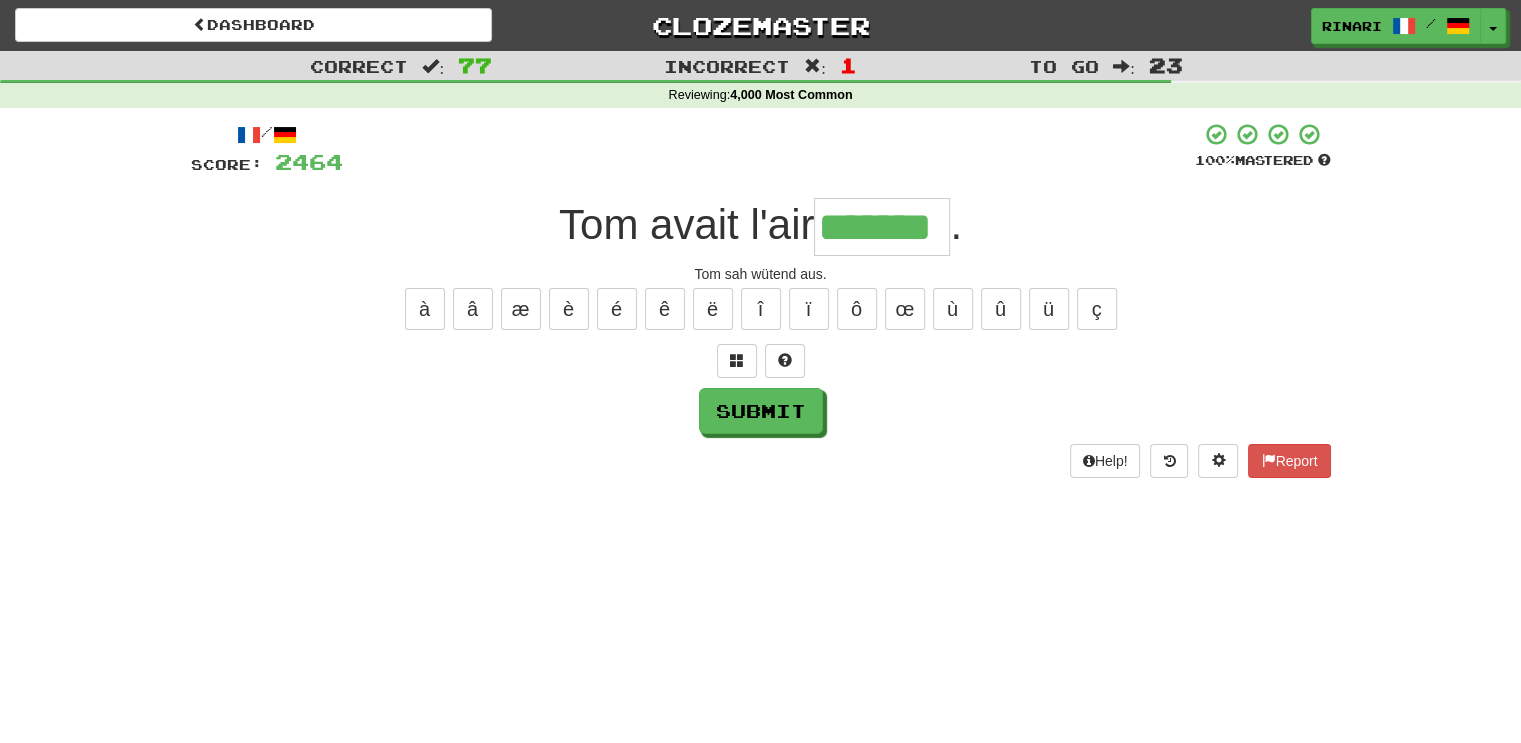 type on "*******" 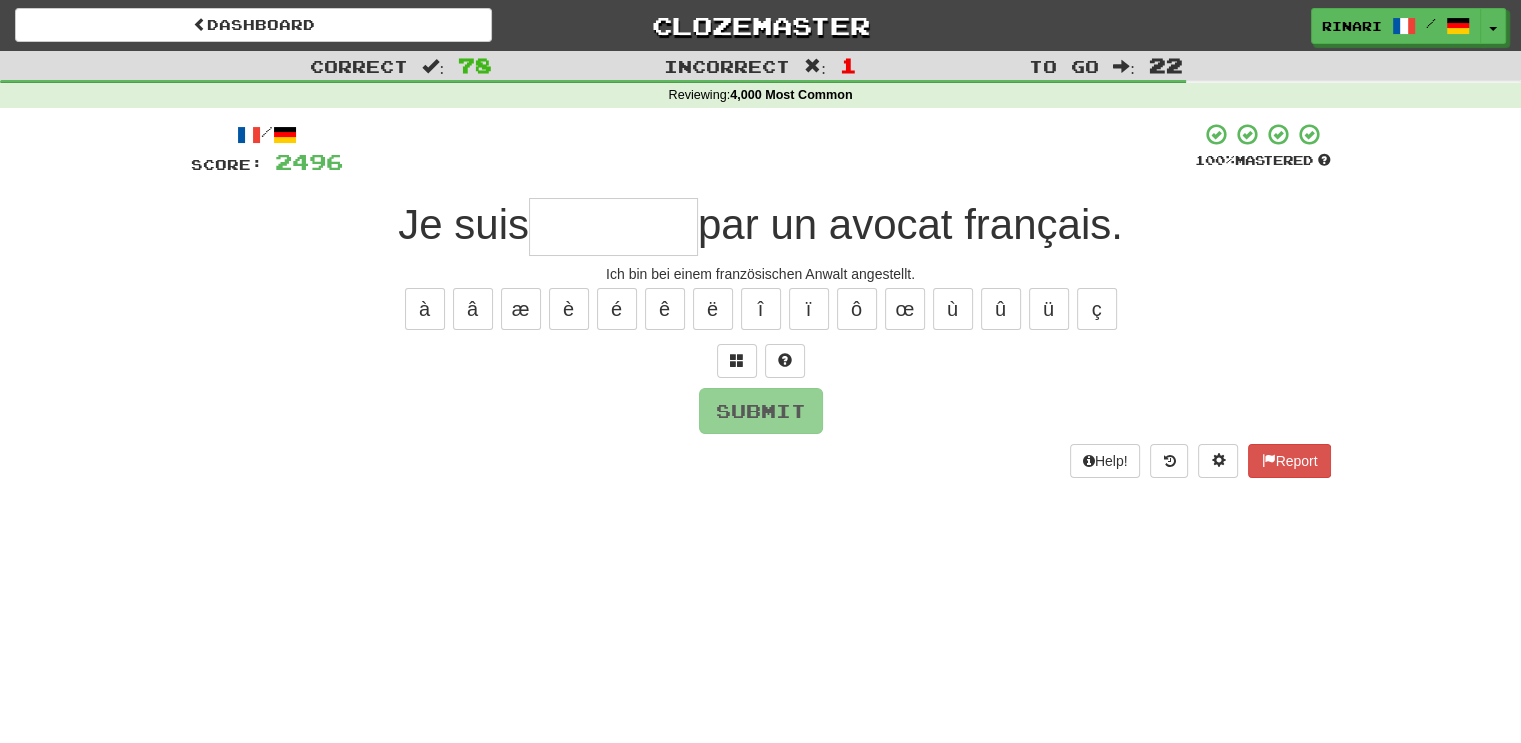 type on "*" 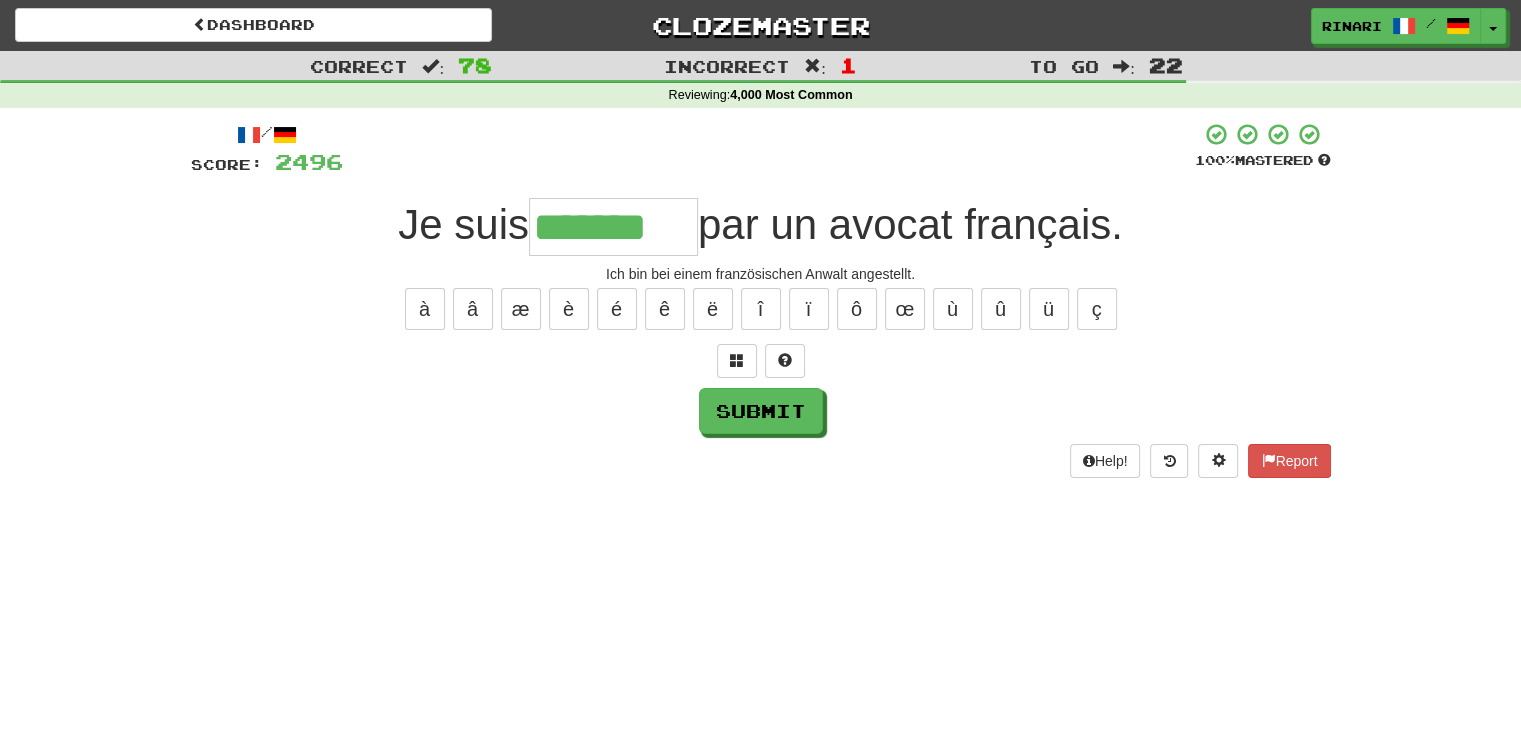 type on "*******" 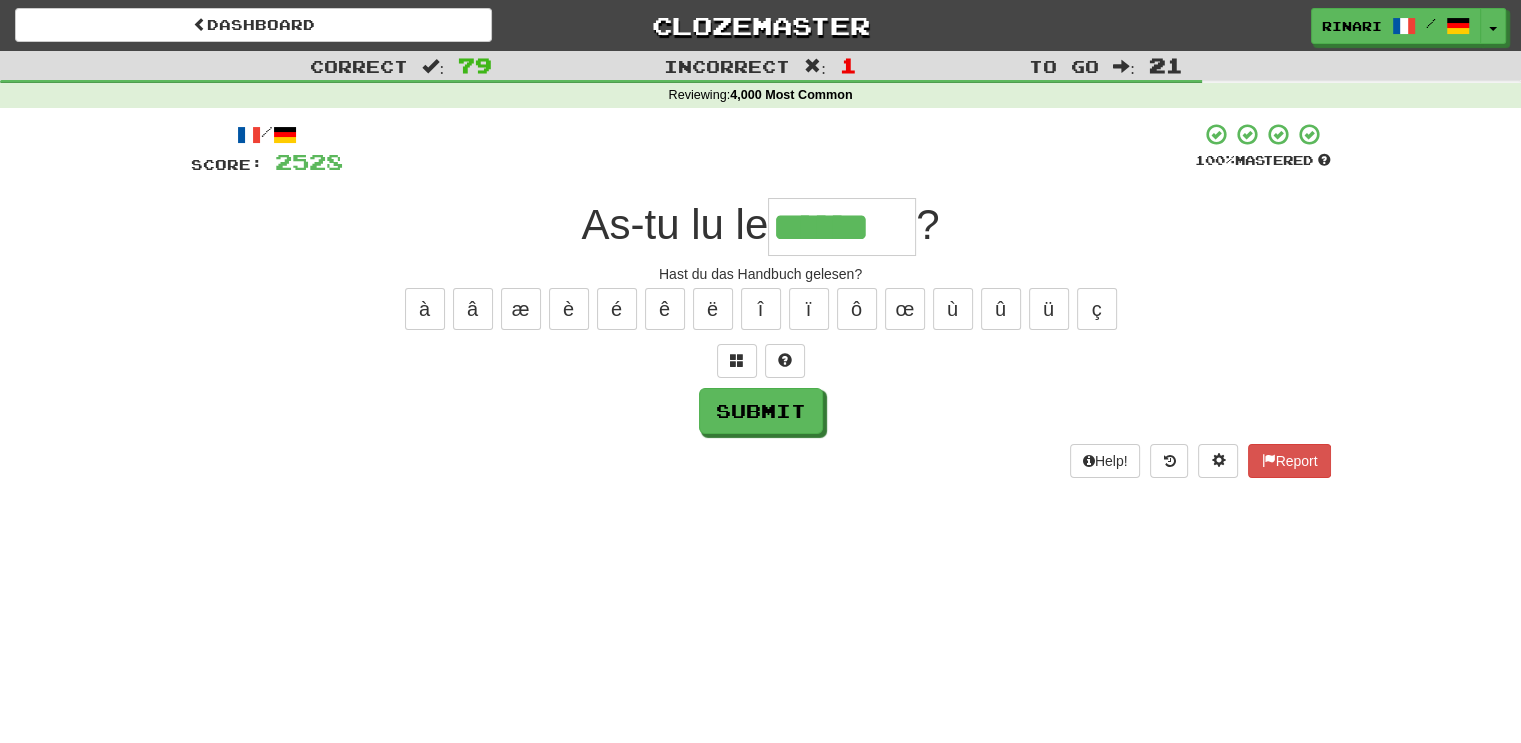 type on "******" 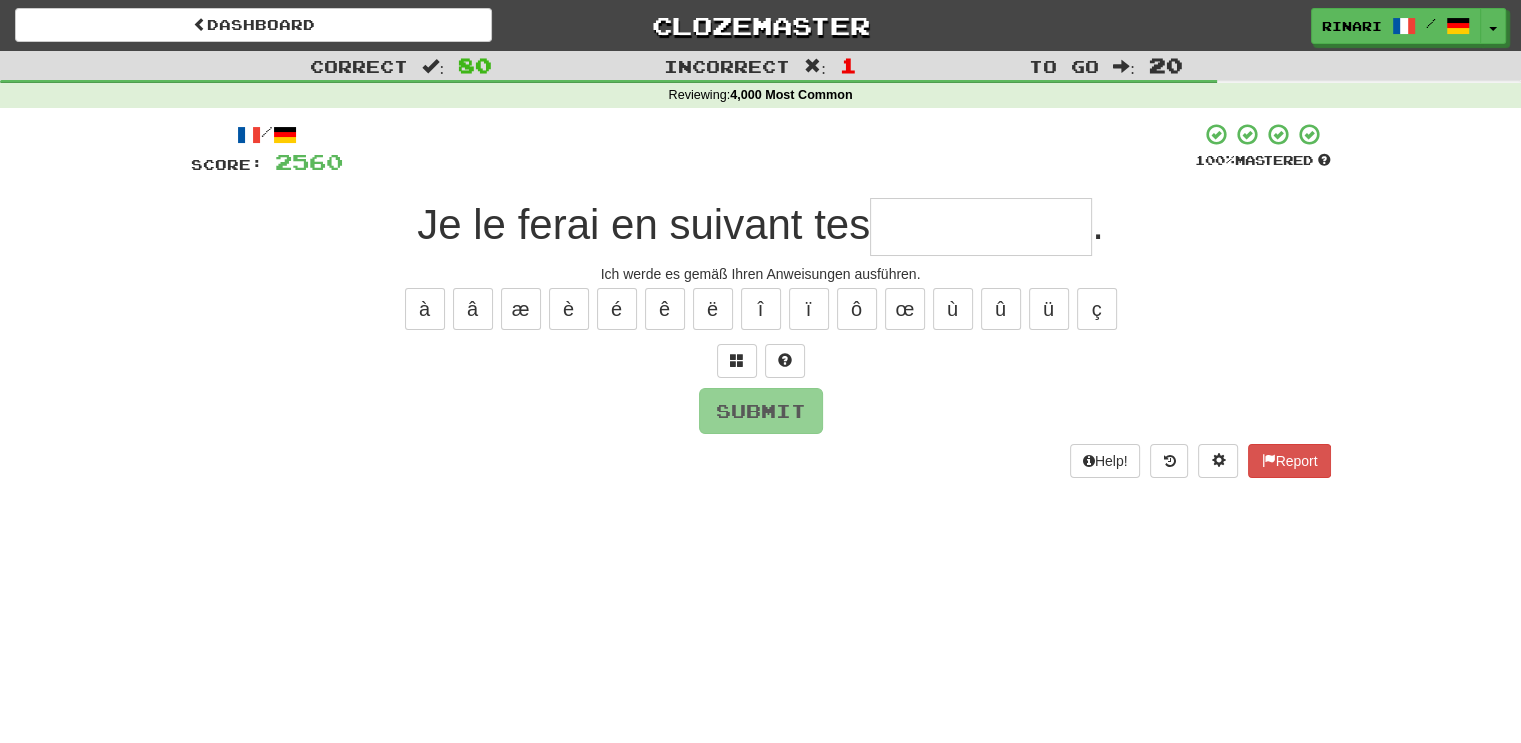 type on "*" 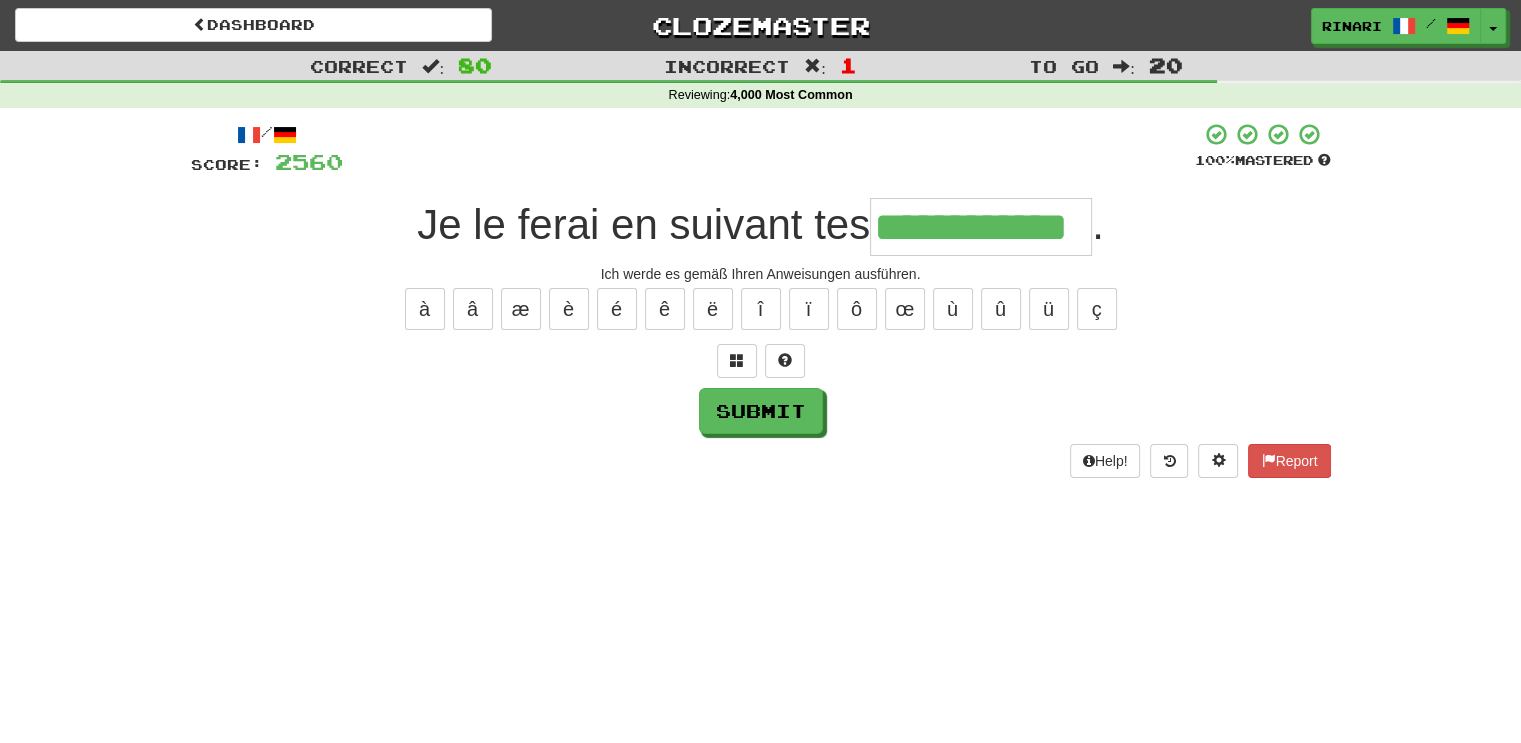 type on "**********" 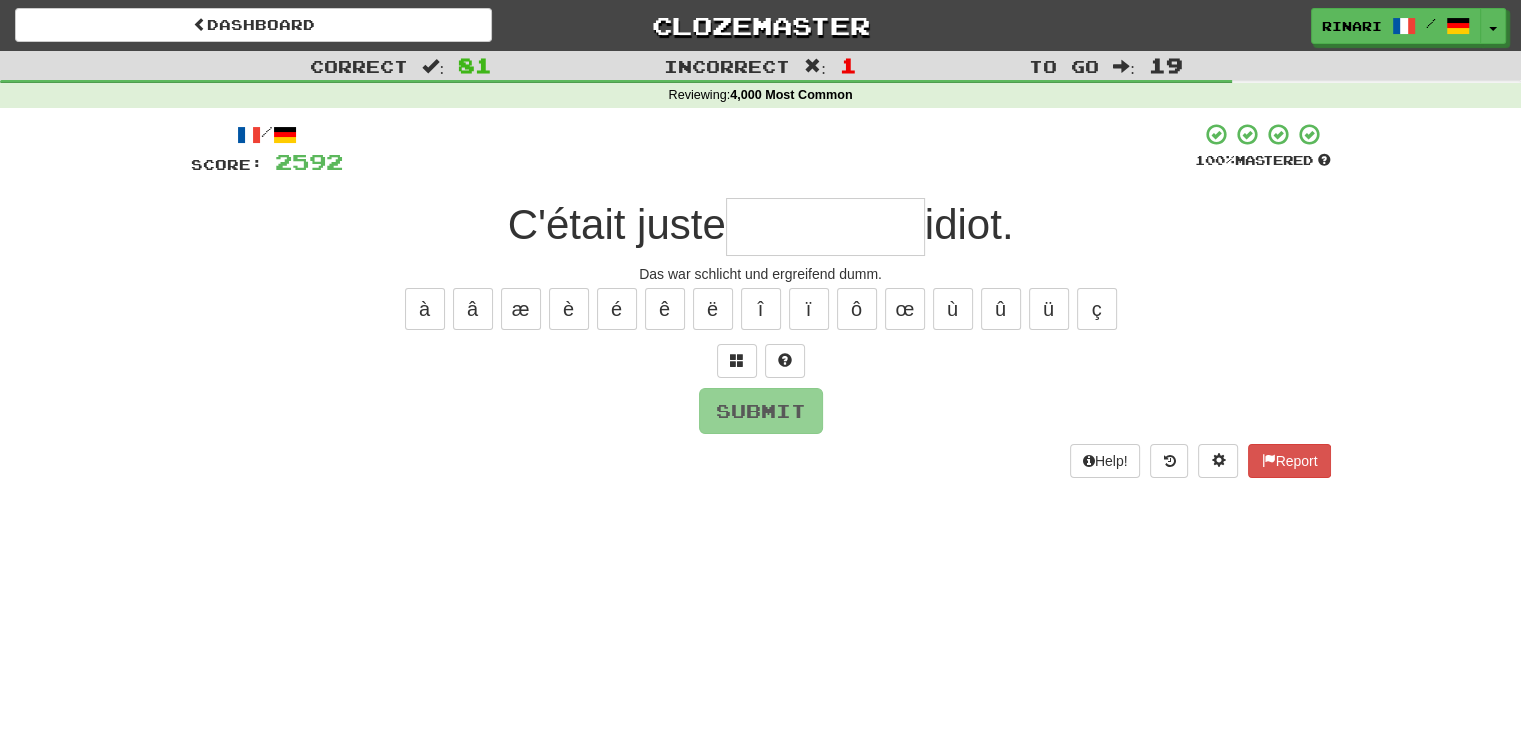 type on "*" 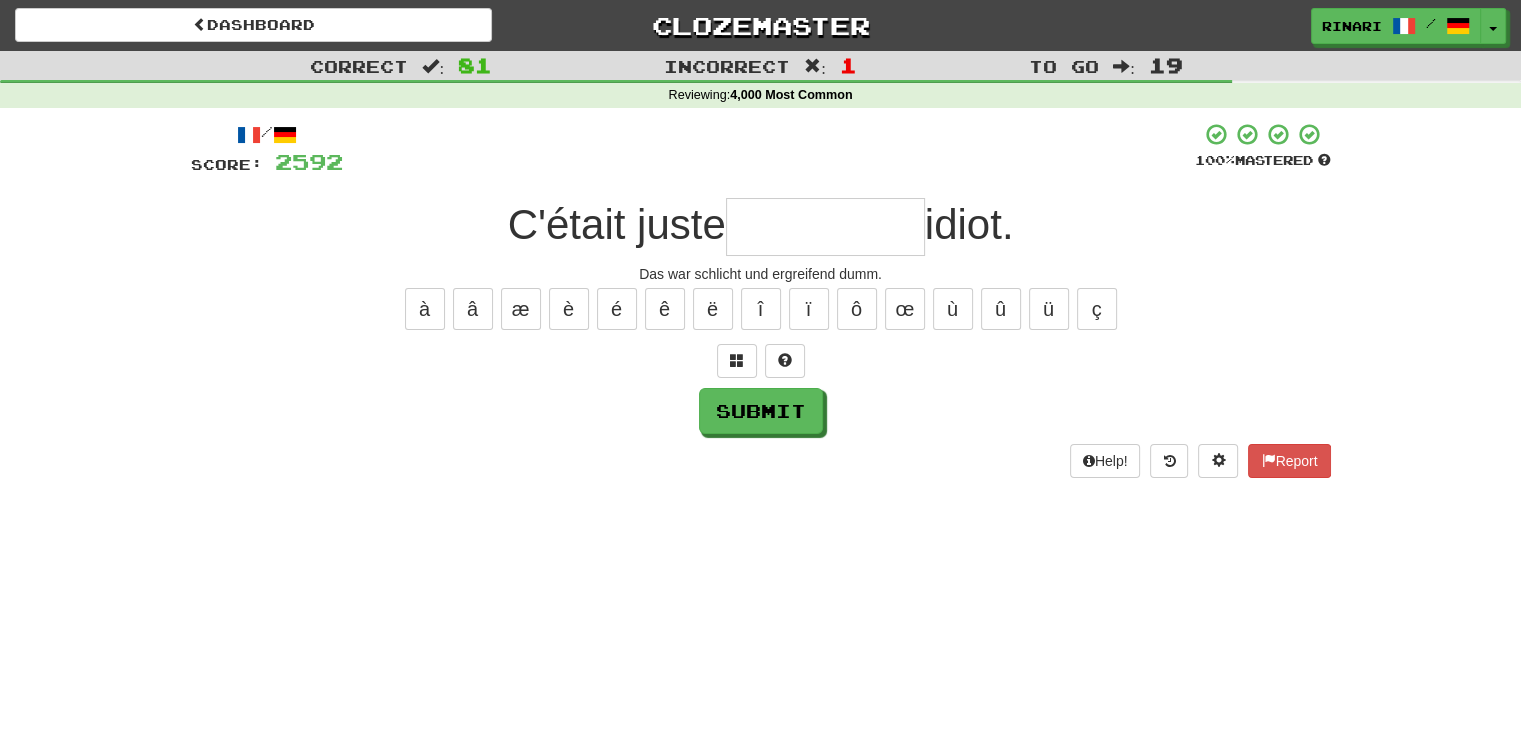 type on "*" 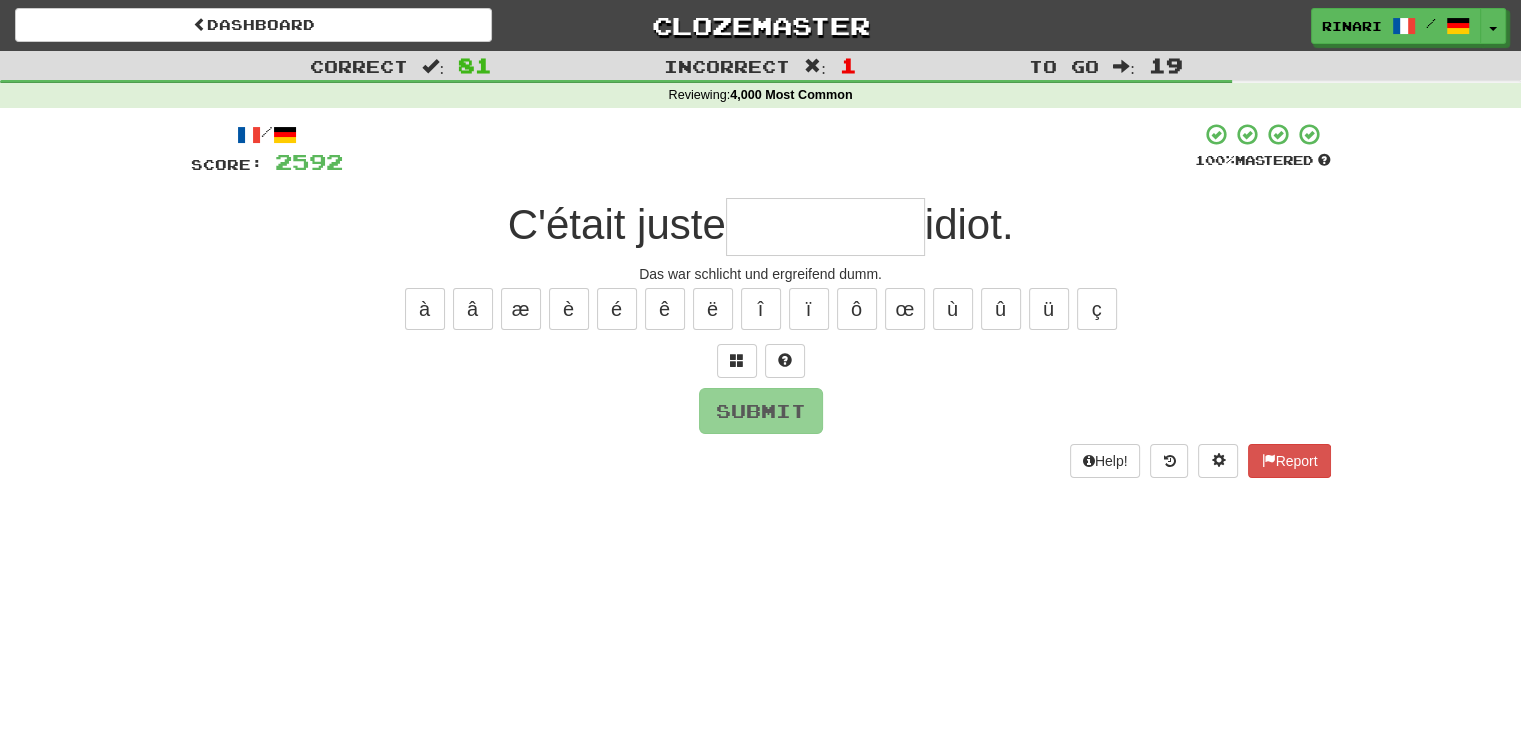 type on "*" 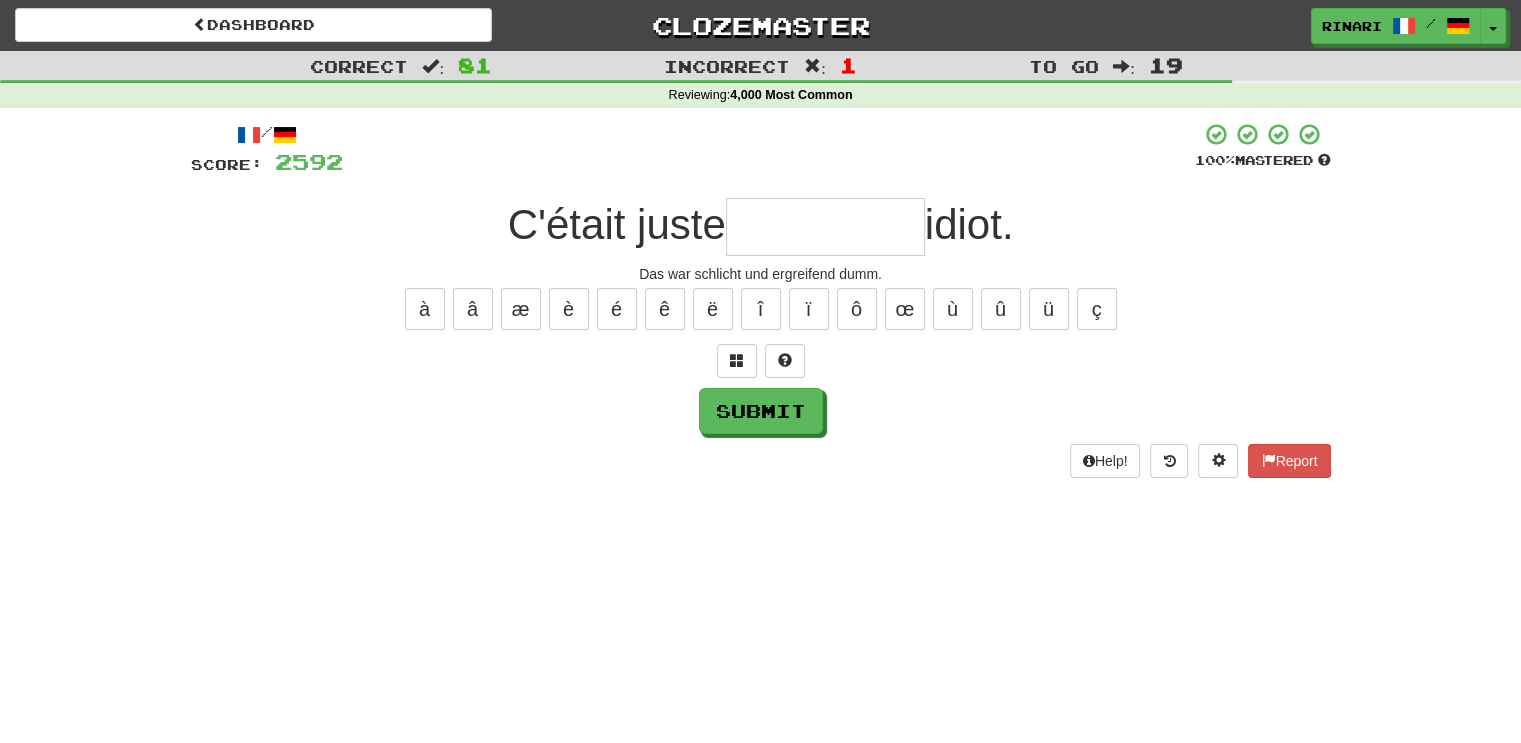 type on "*" 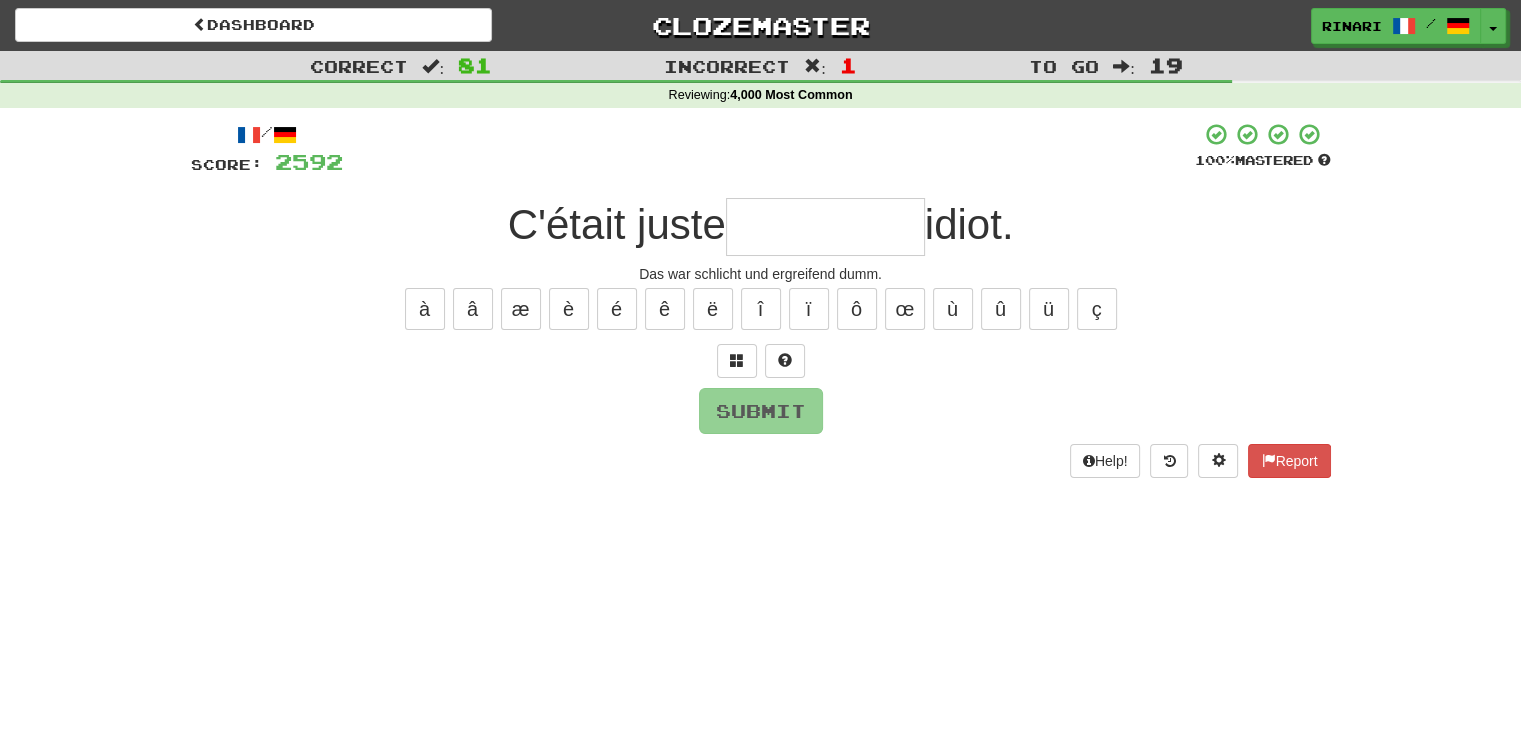 type on "*" 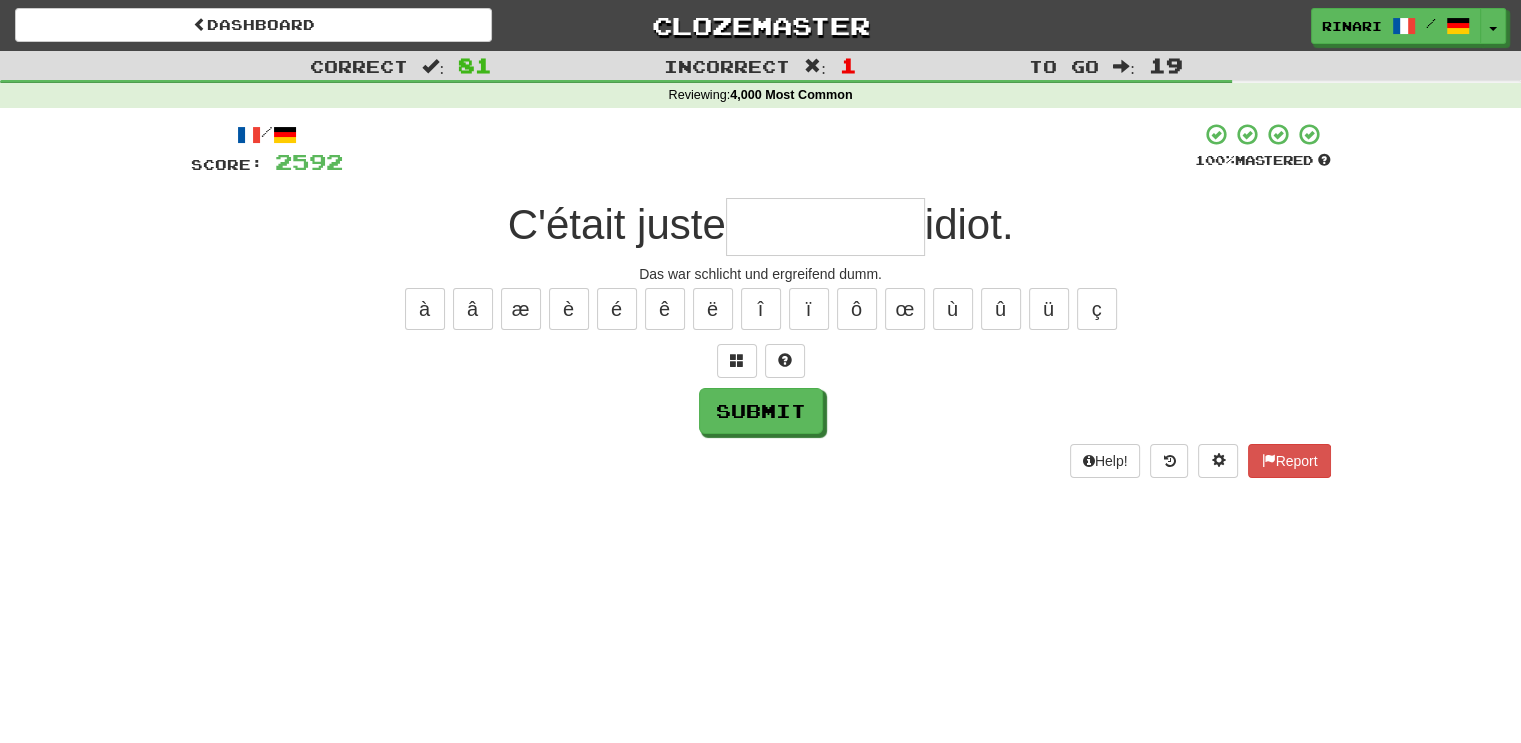 type on "*" 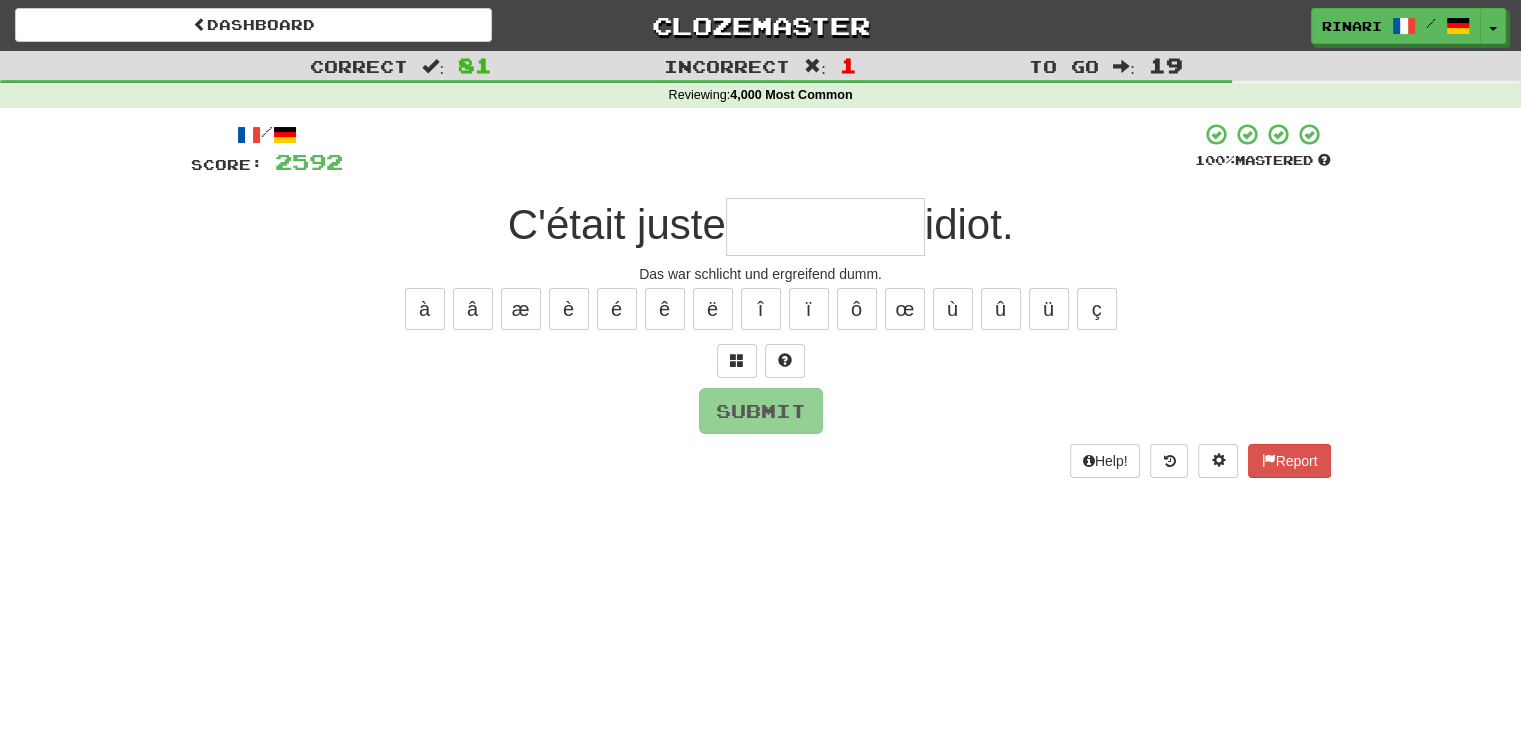 type on "*" 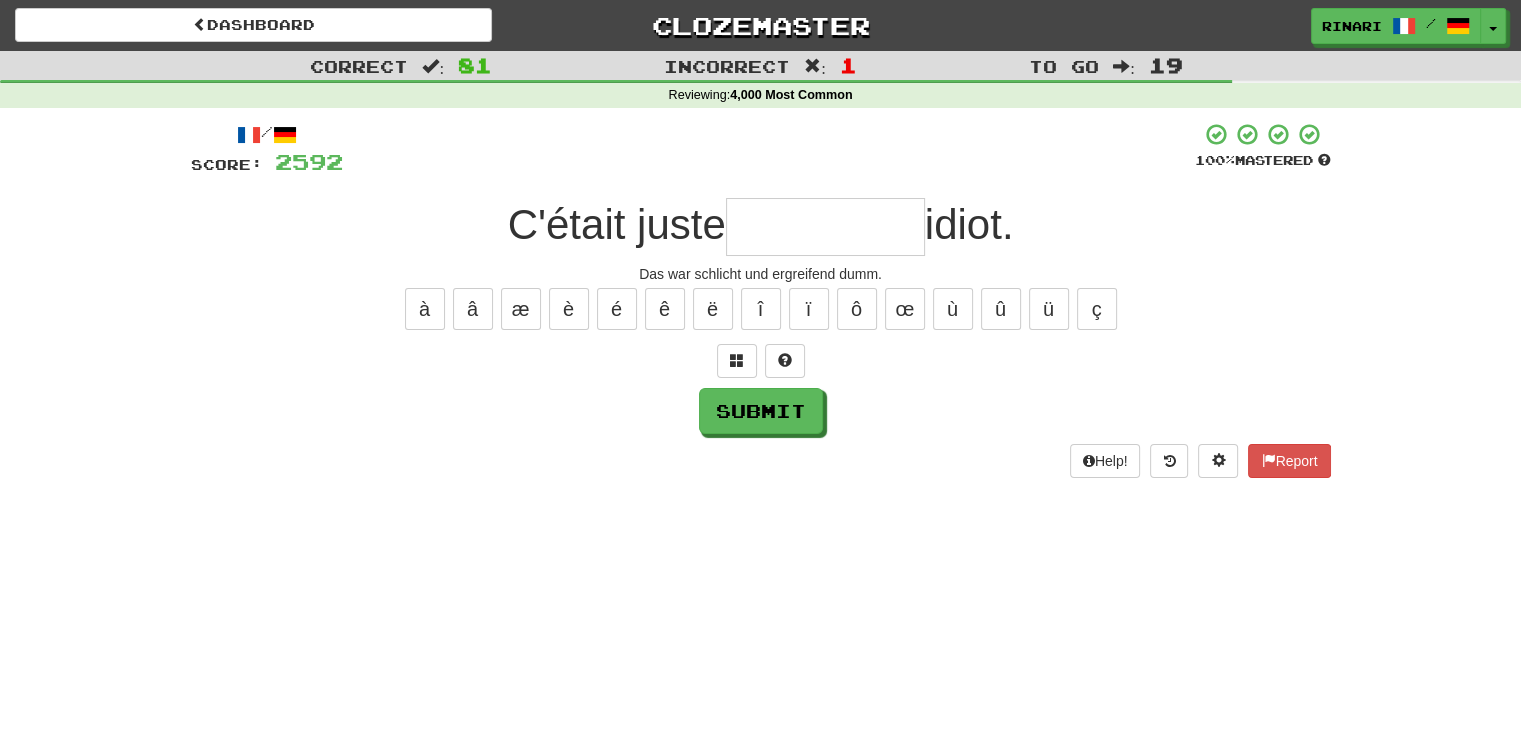 type on "*" 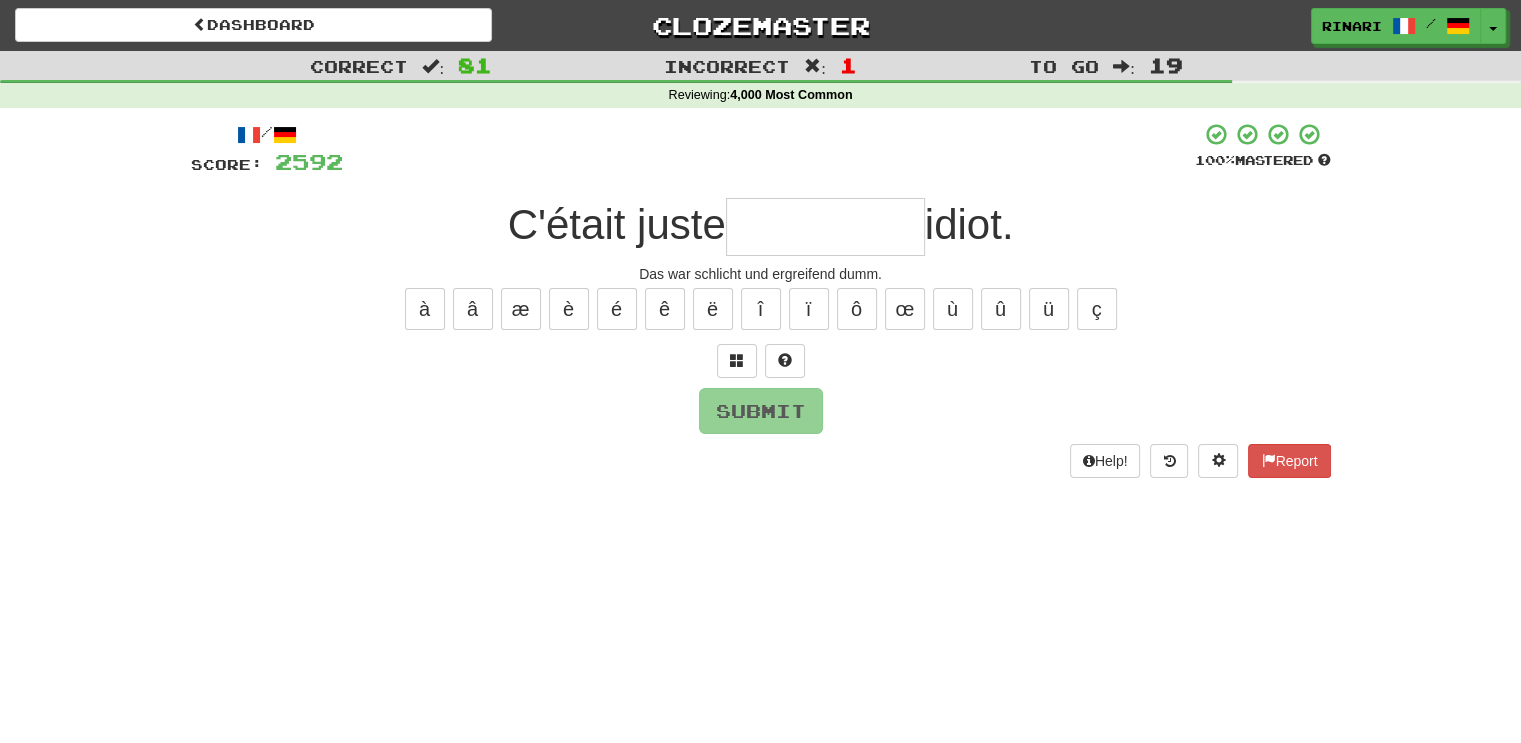 type on "*" 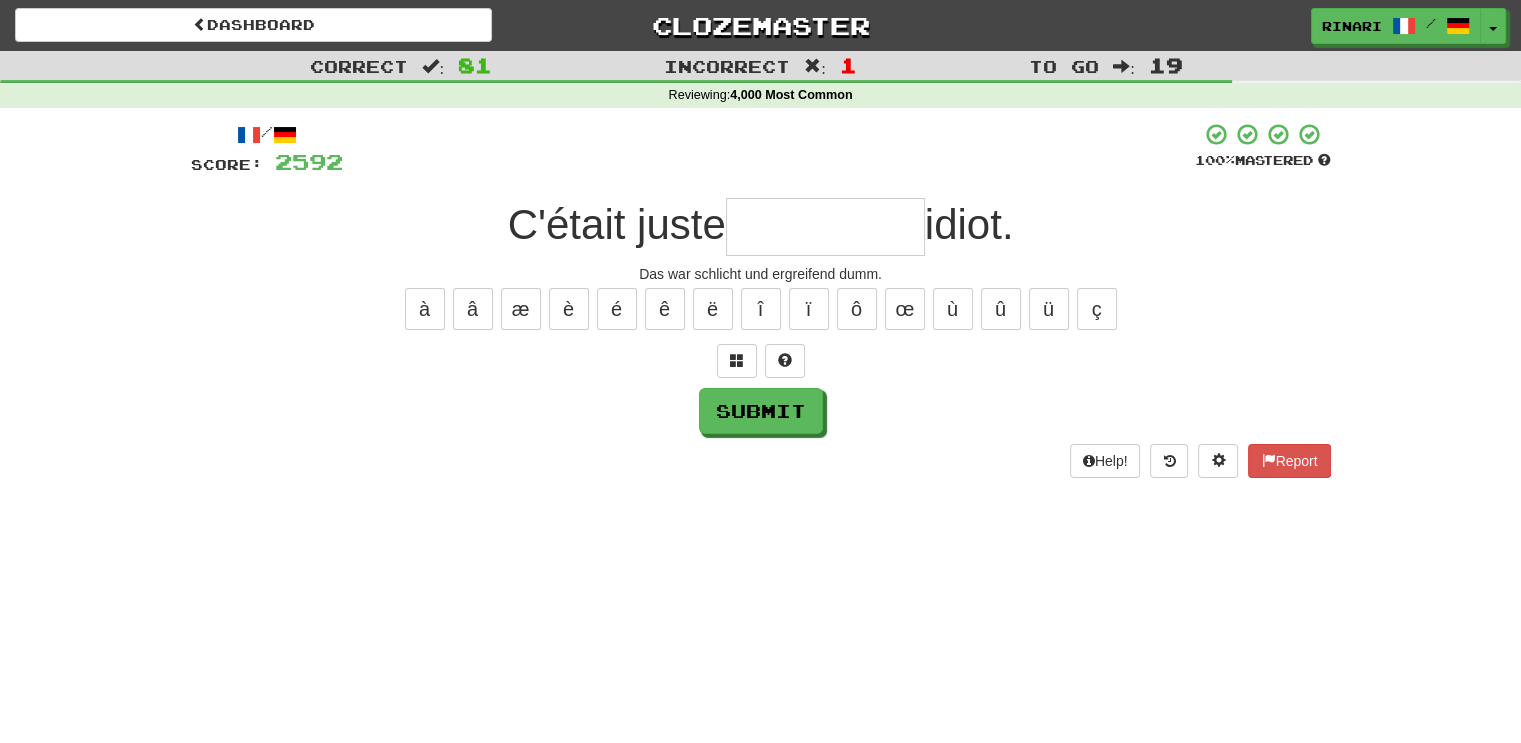type on "*" 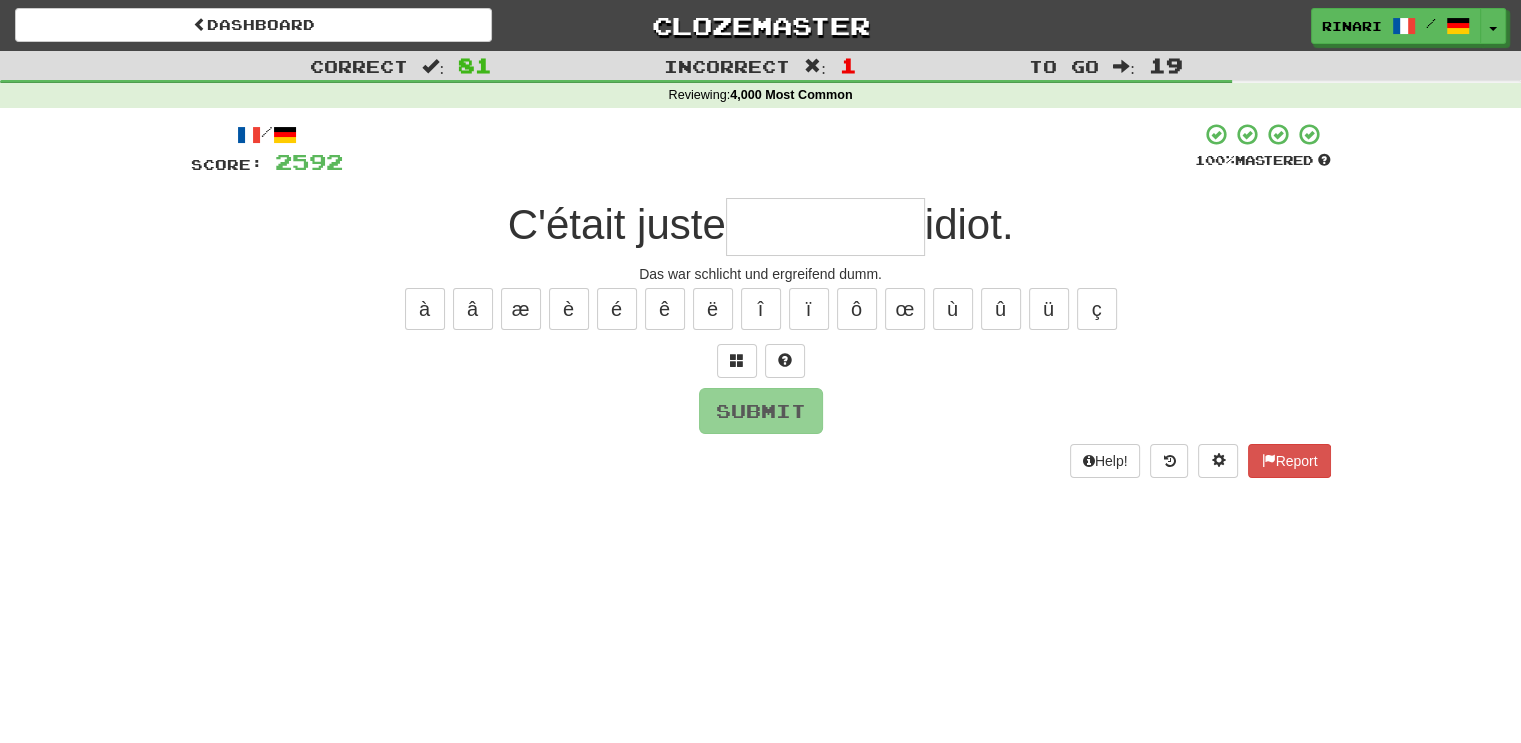 type on "*" 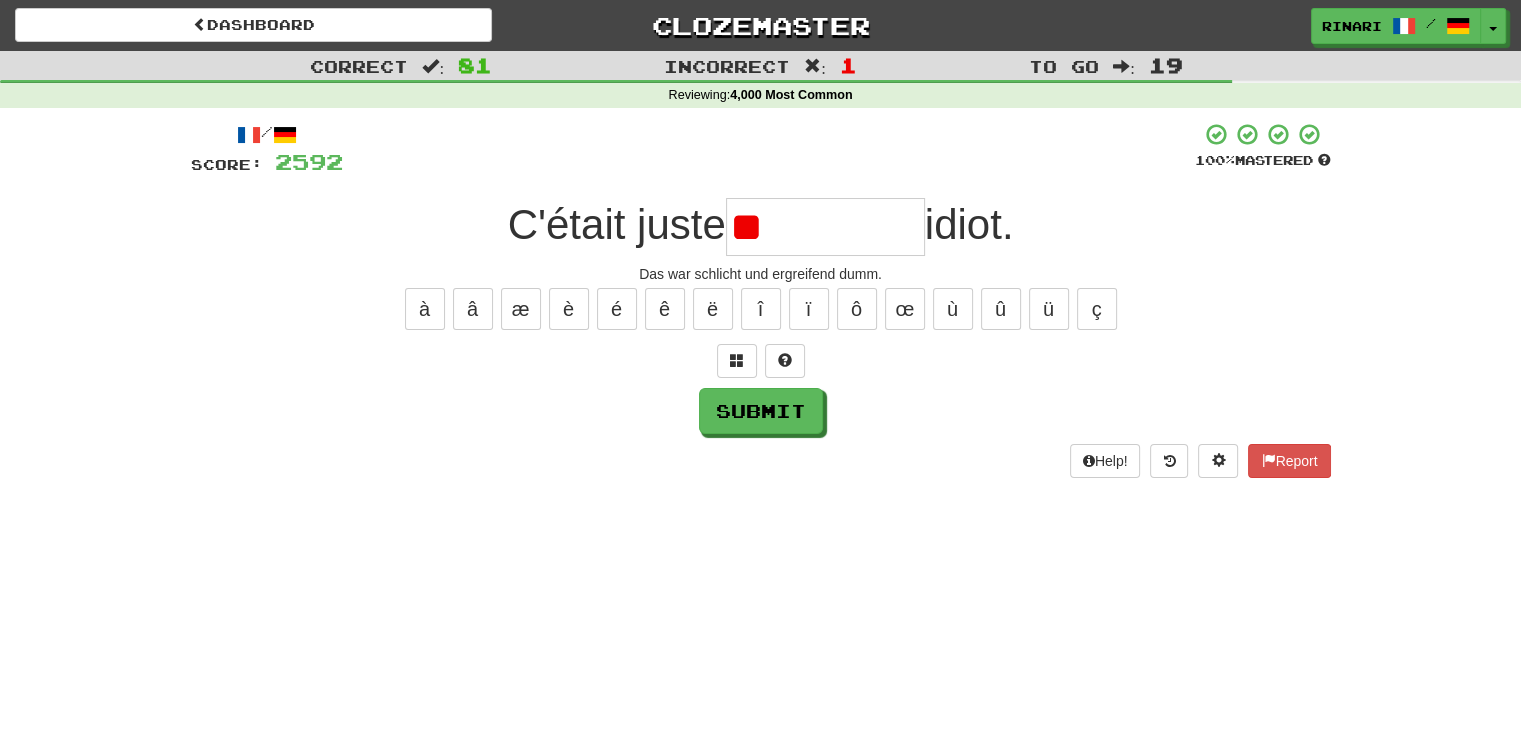 type on "*" 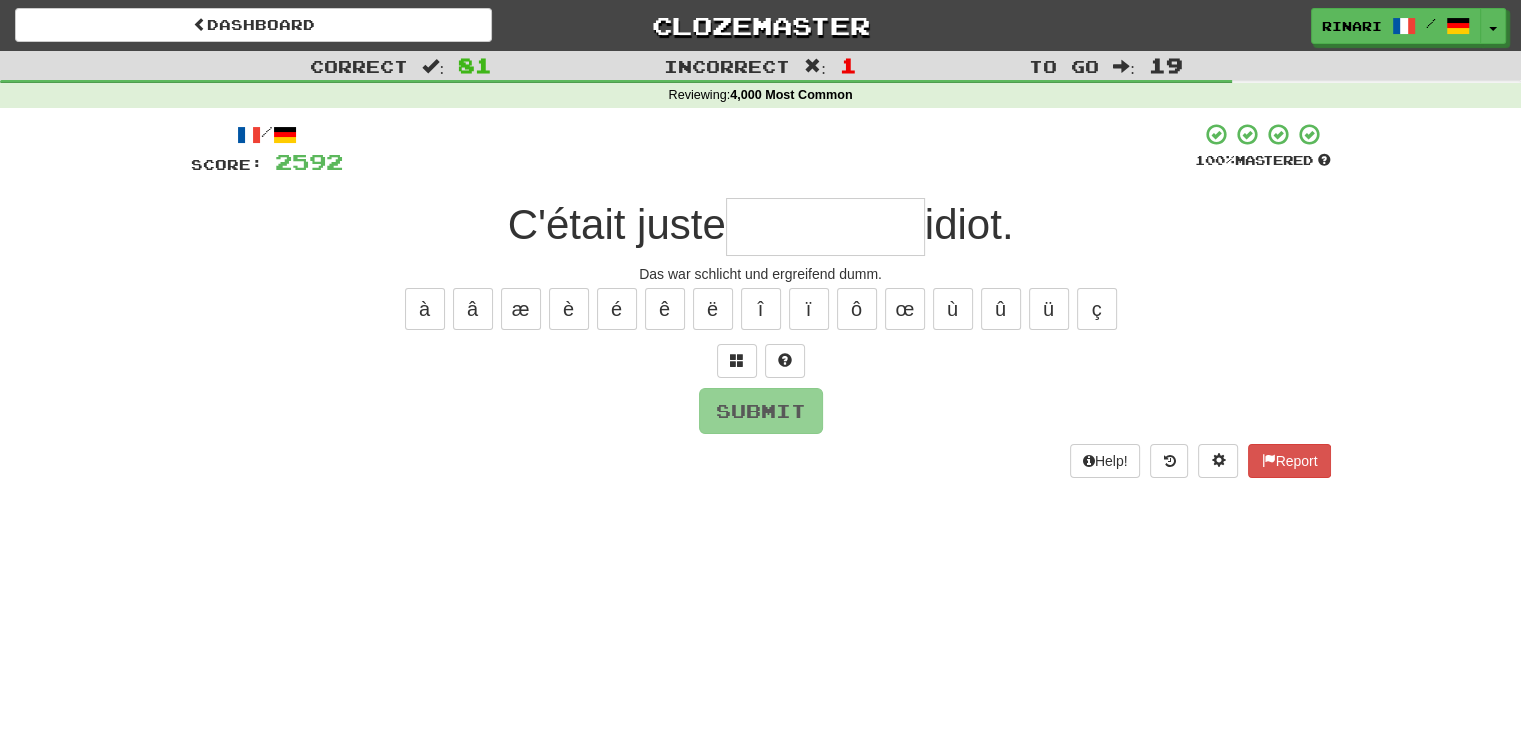 type on "*" 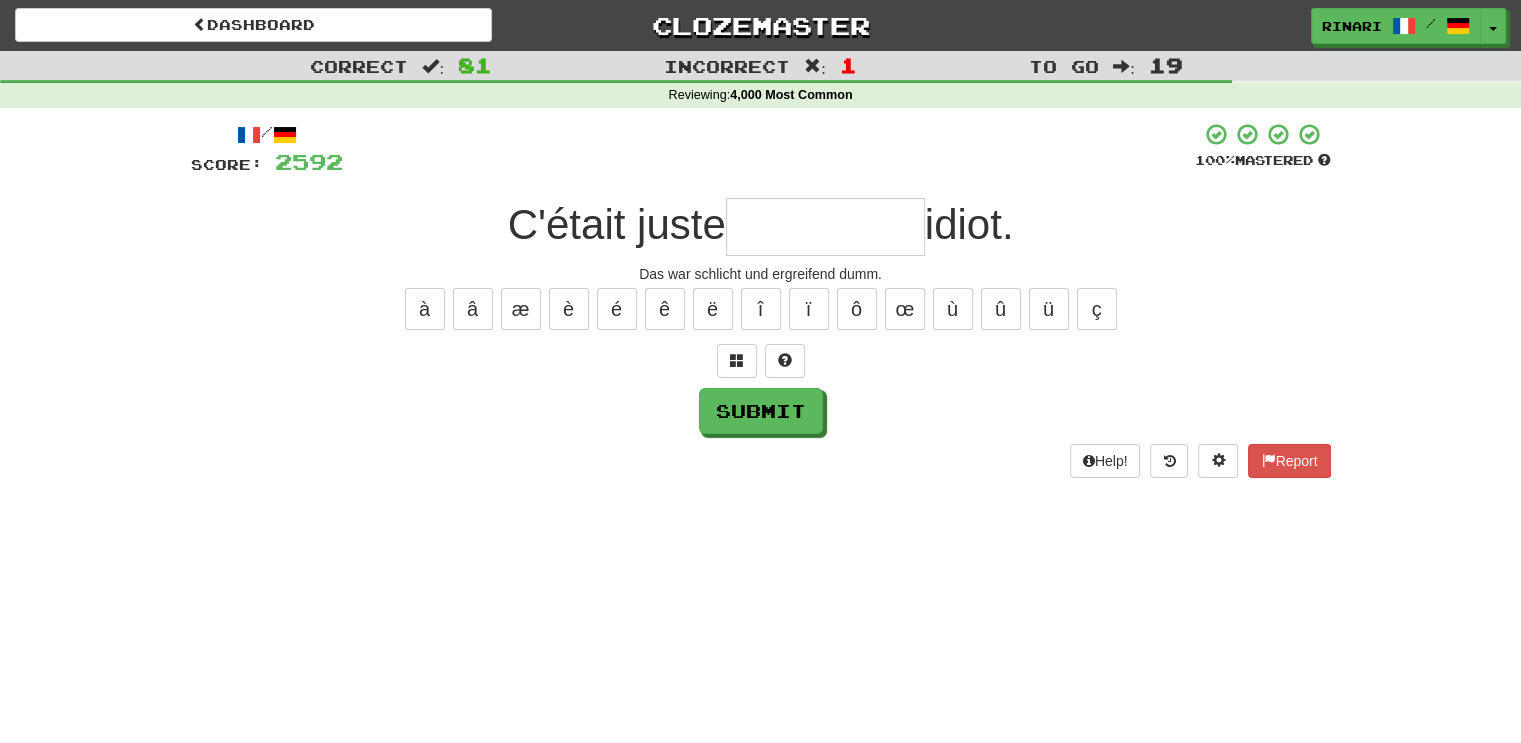 type on "*" 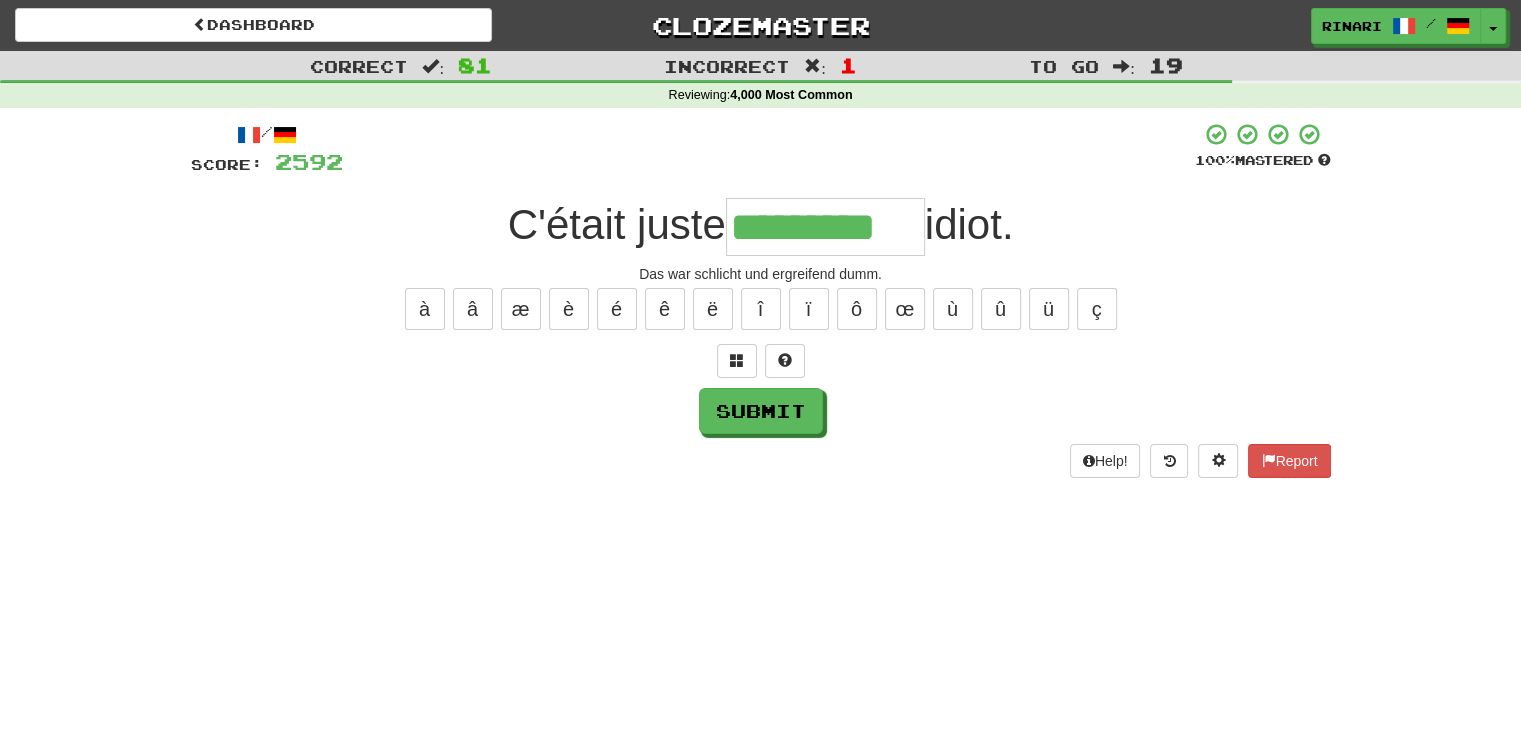 type on "*********" 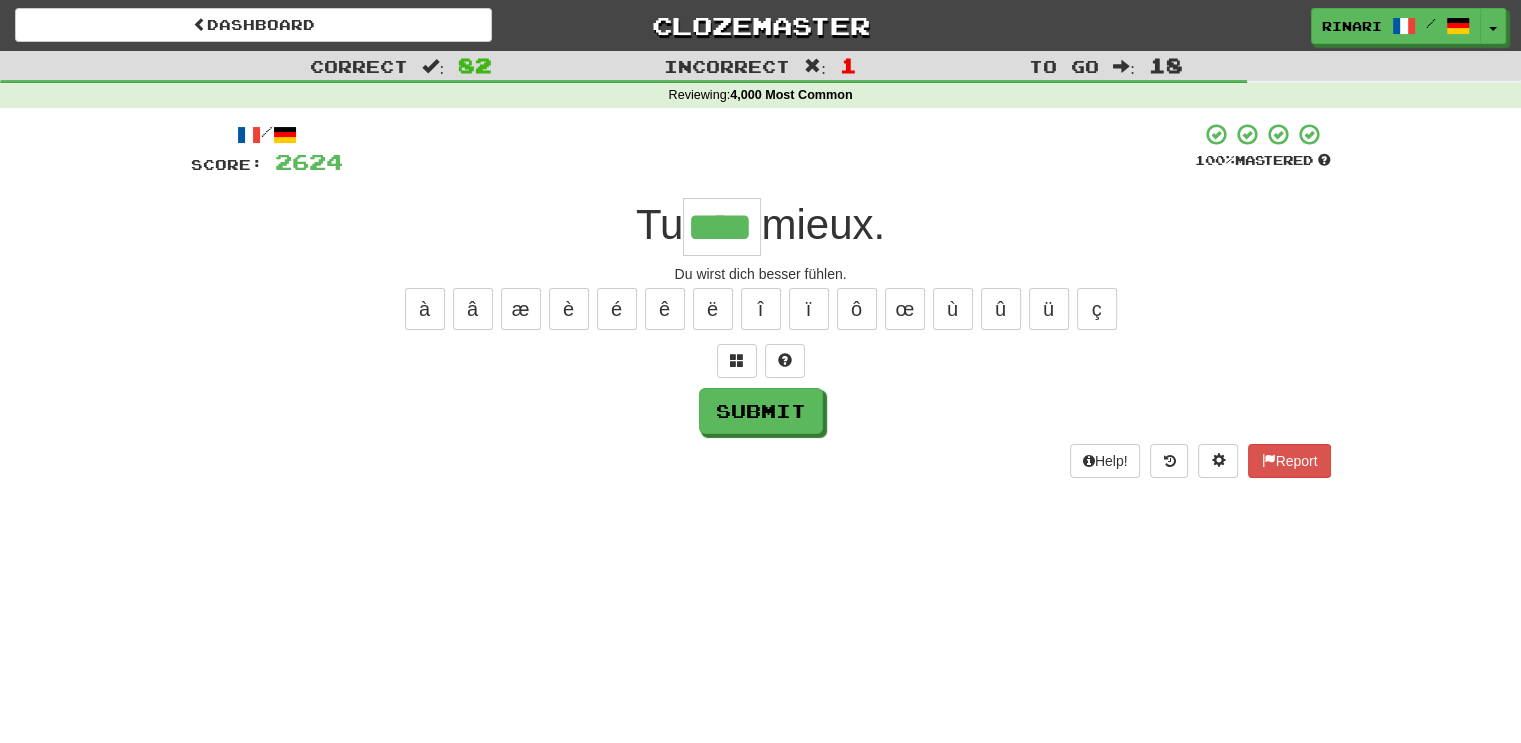 type on "****" 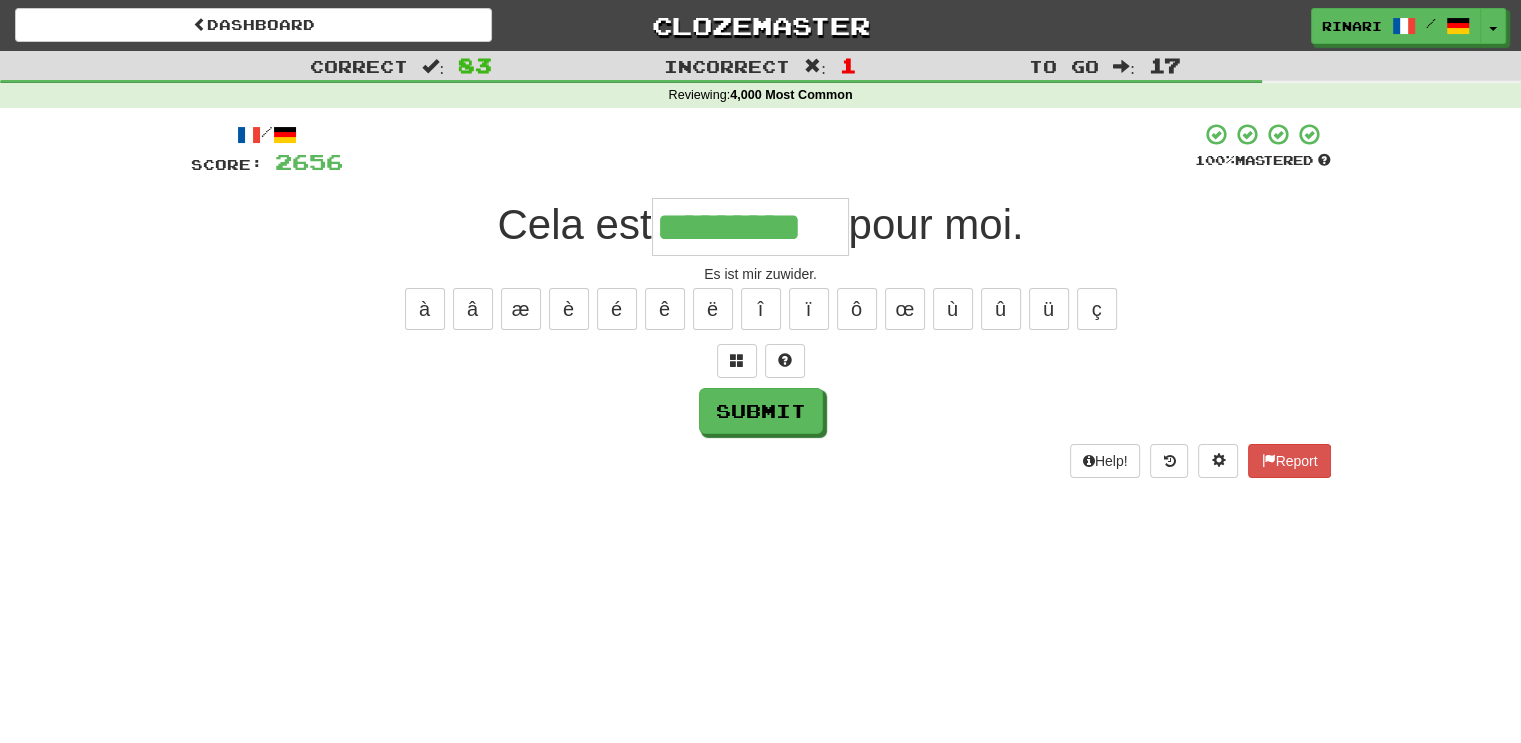 type on "*********" 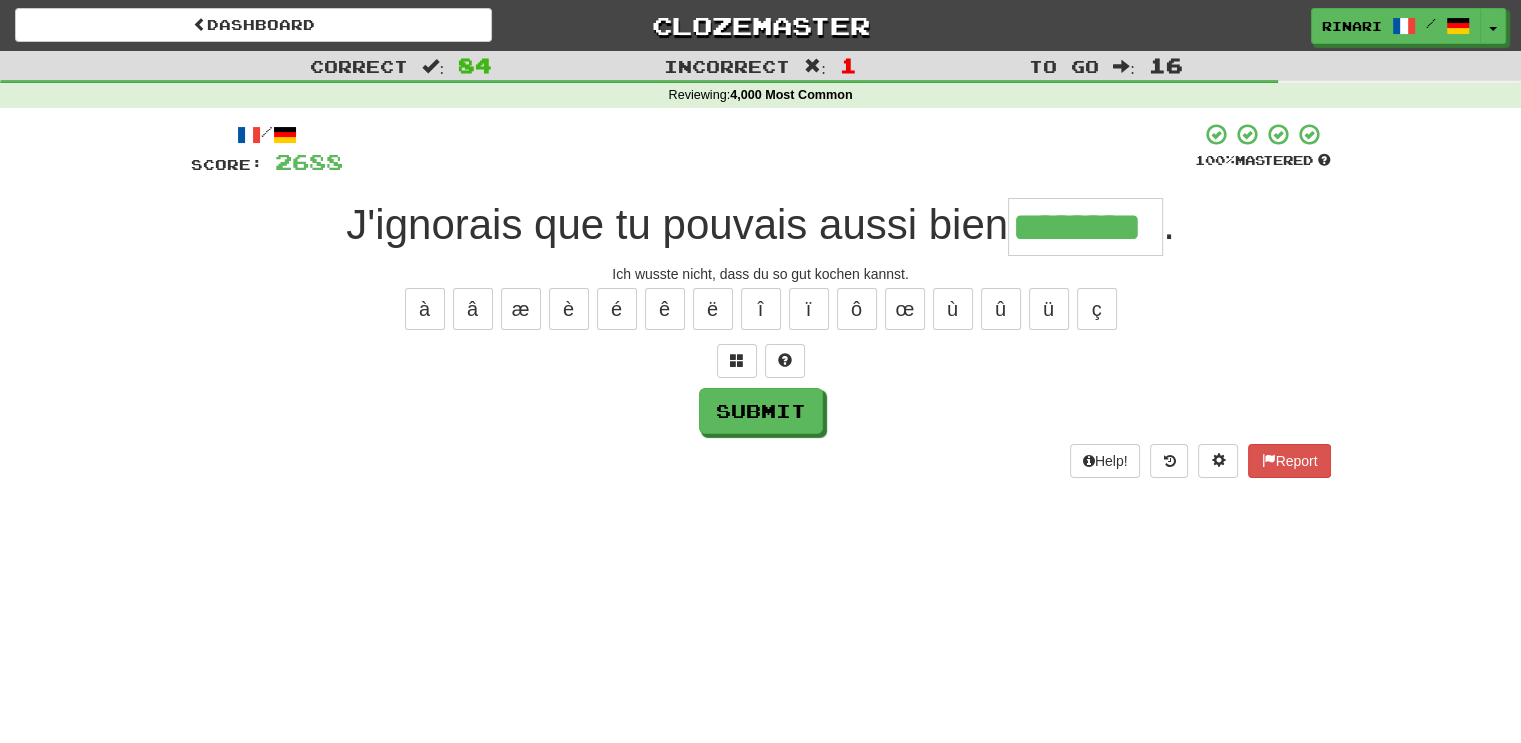 type on "********" 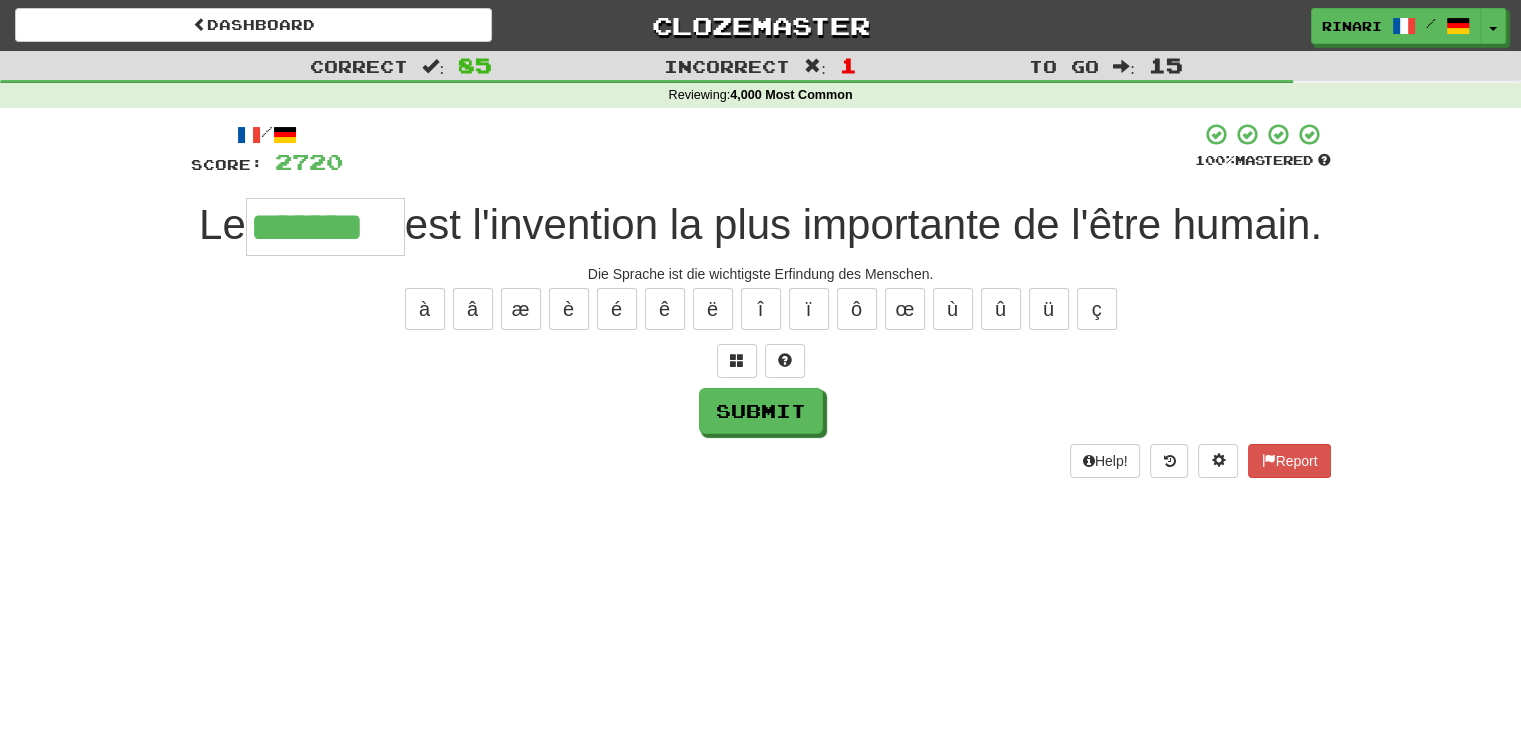 type on "*******" 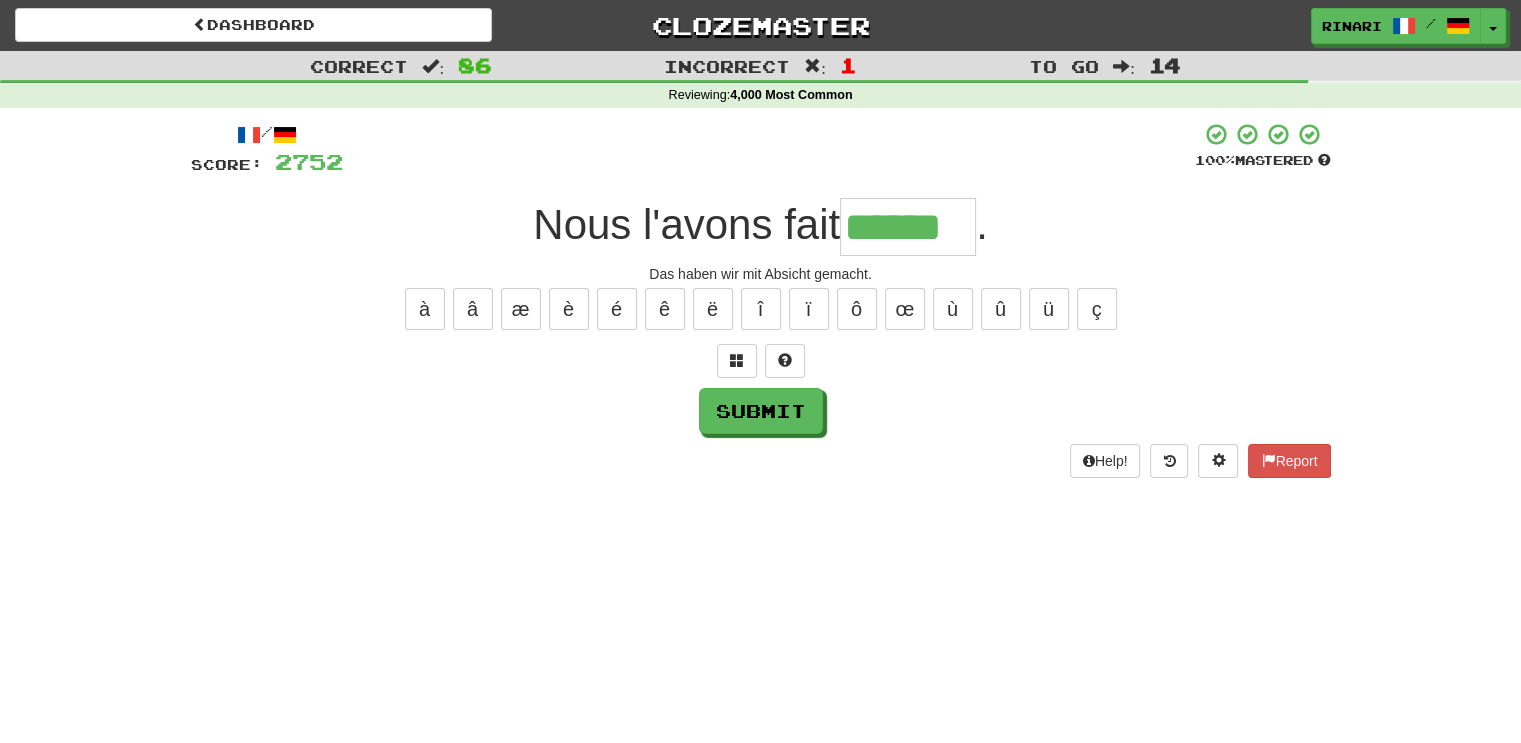 type on "******" 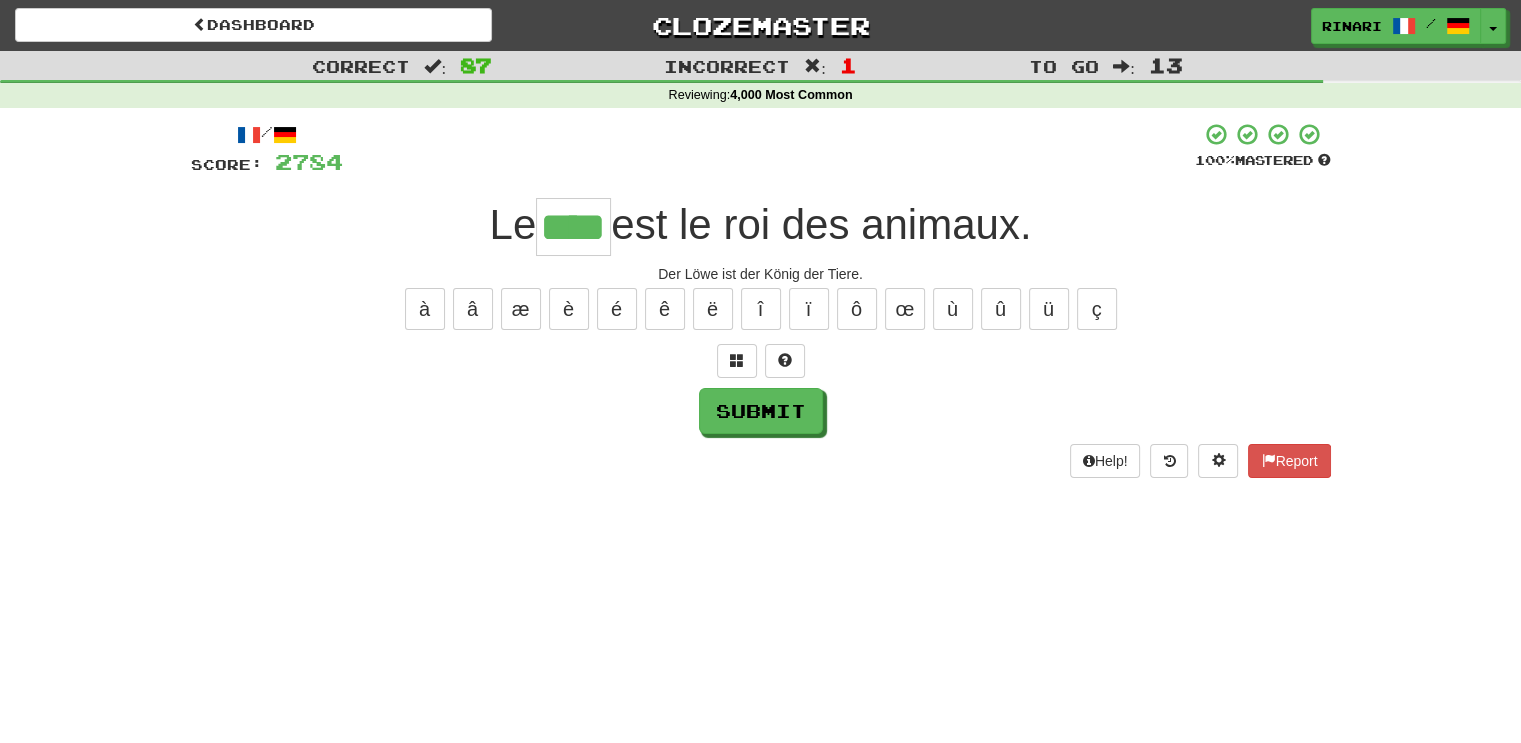 type on "****" 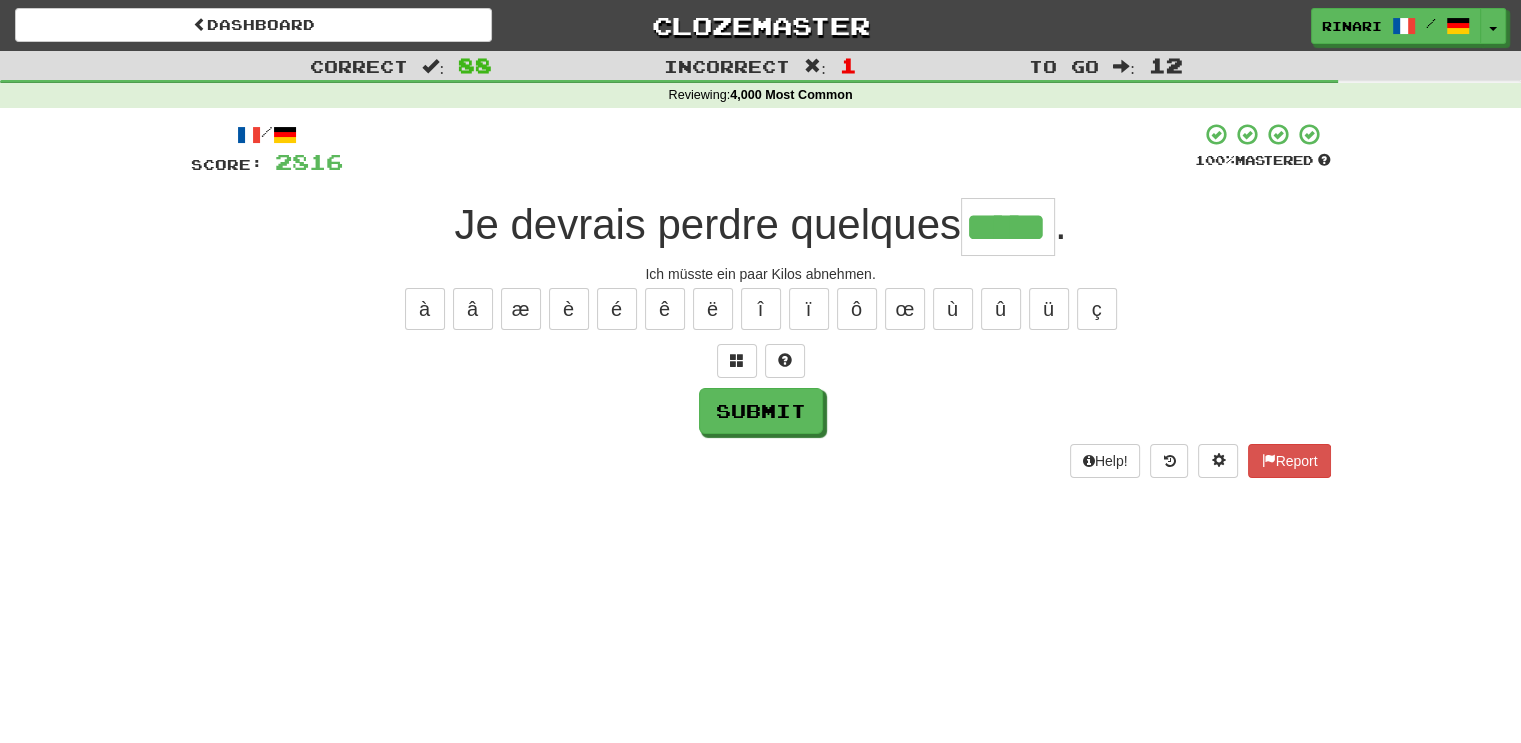 type on "*****" 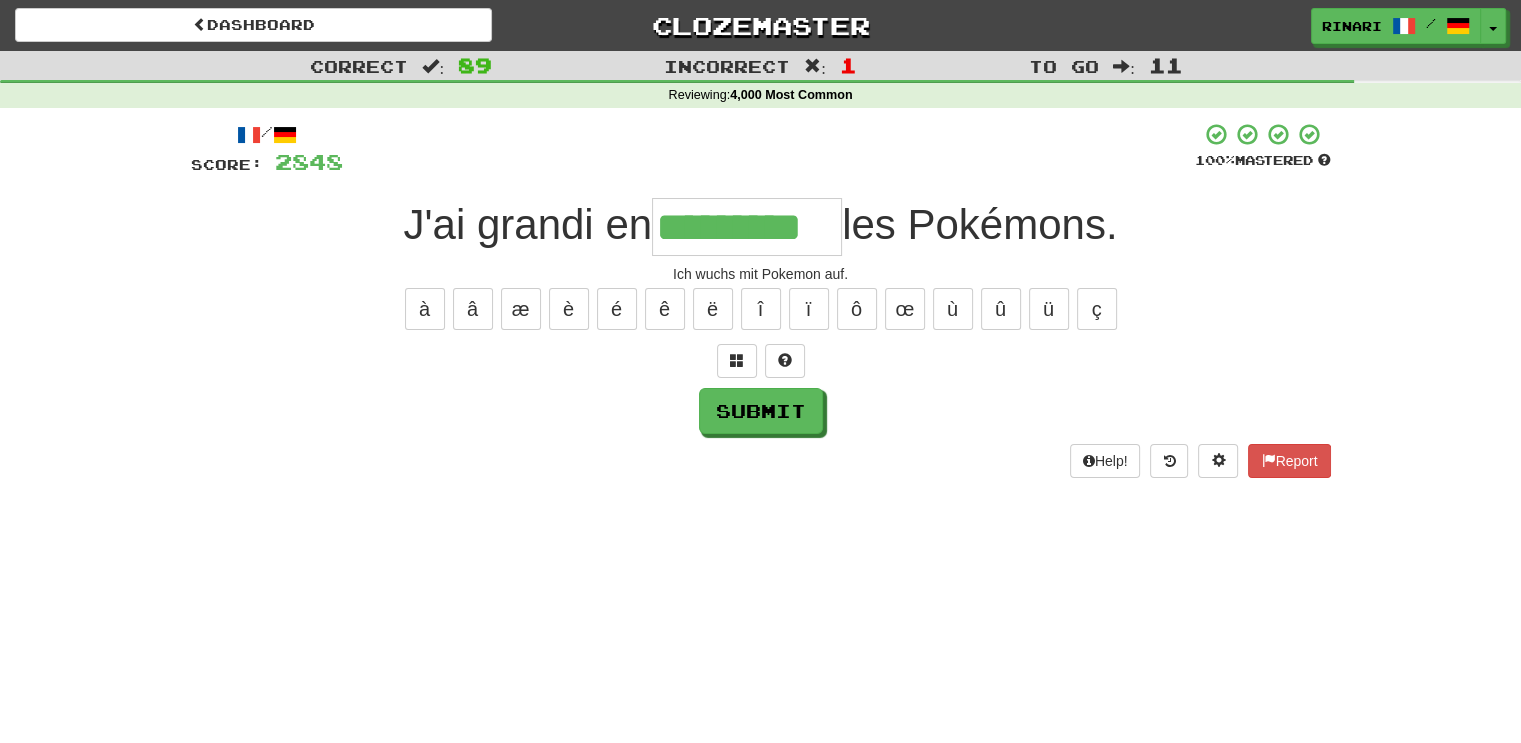 type 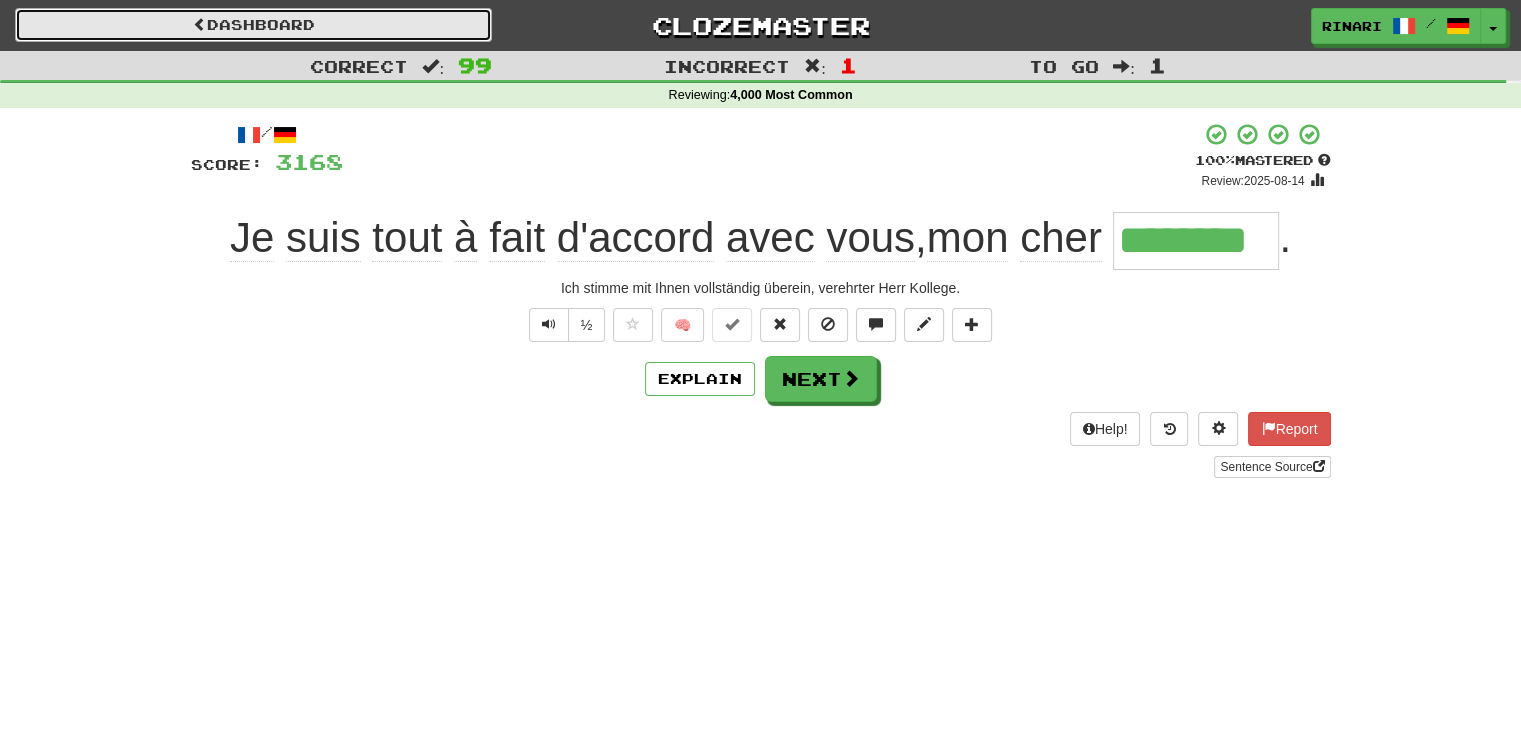 click on "Dashboard" at bounding box center (253, 25) 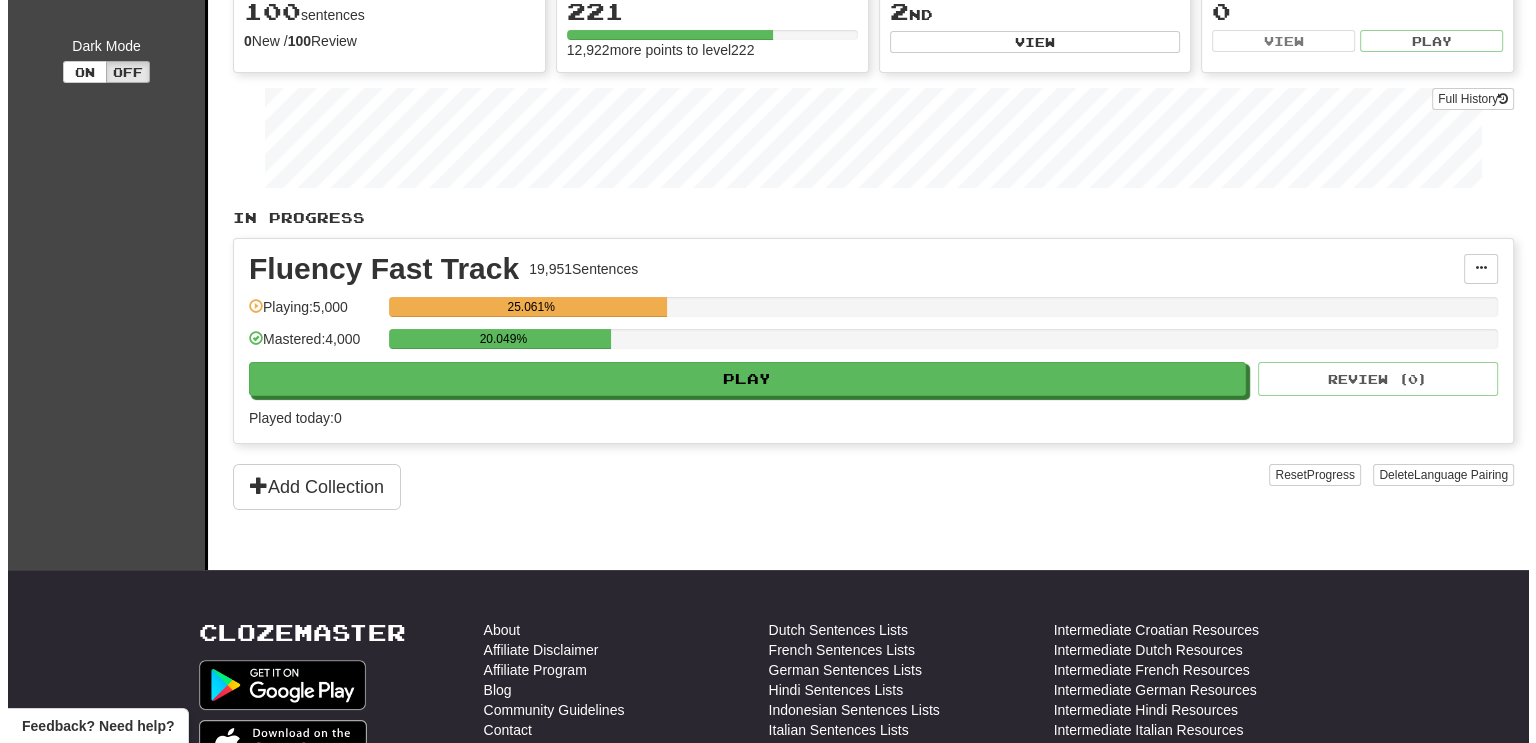 scroll, scrollTop: 0, scrollLeft: 0, axis: both 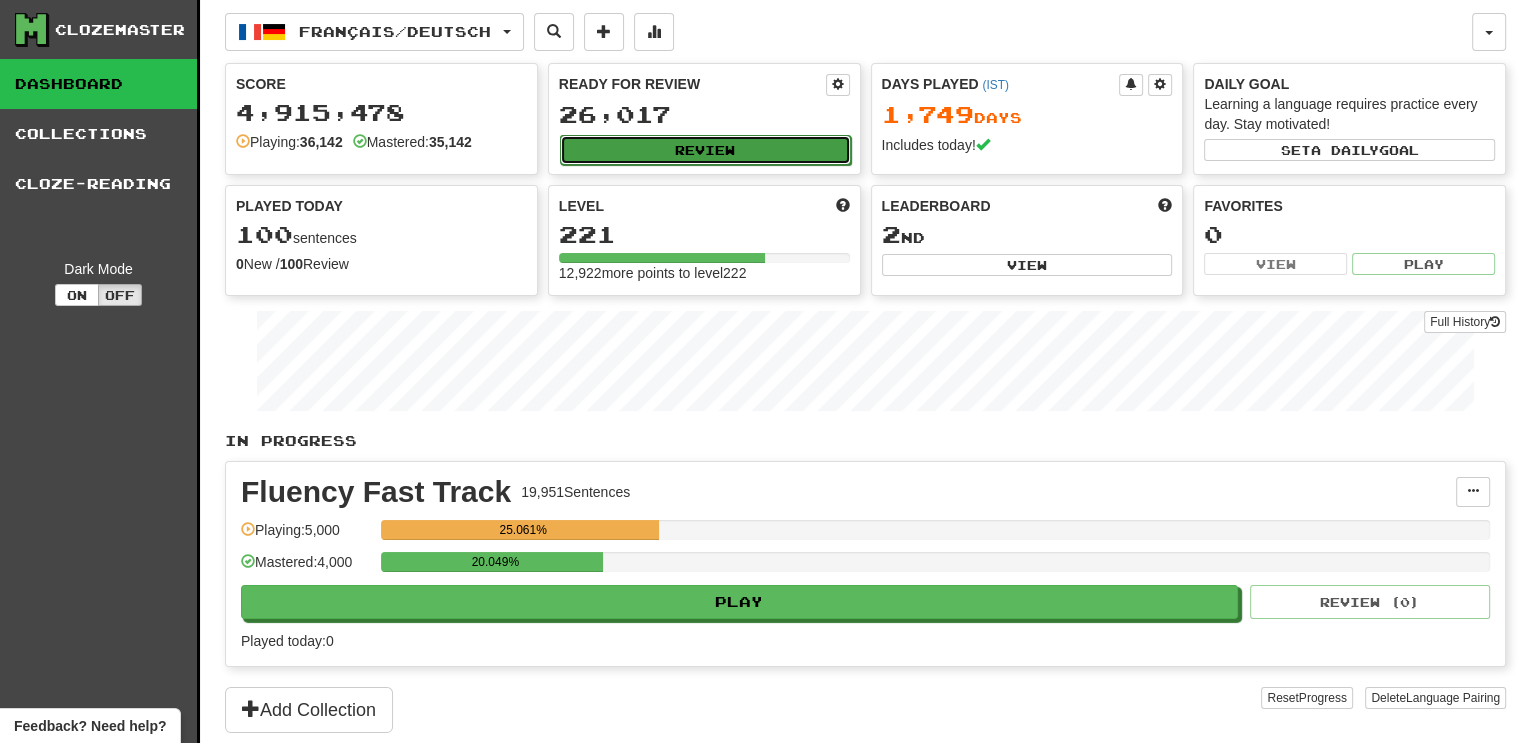 click on "Review" at bounding box center (705, 150) 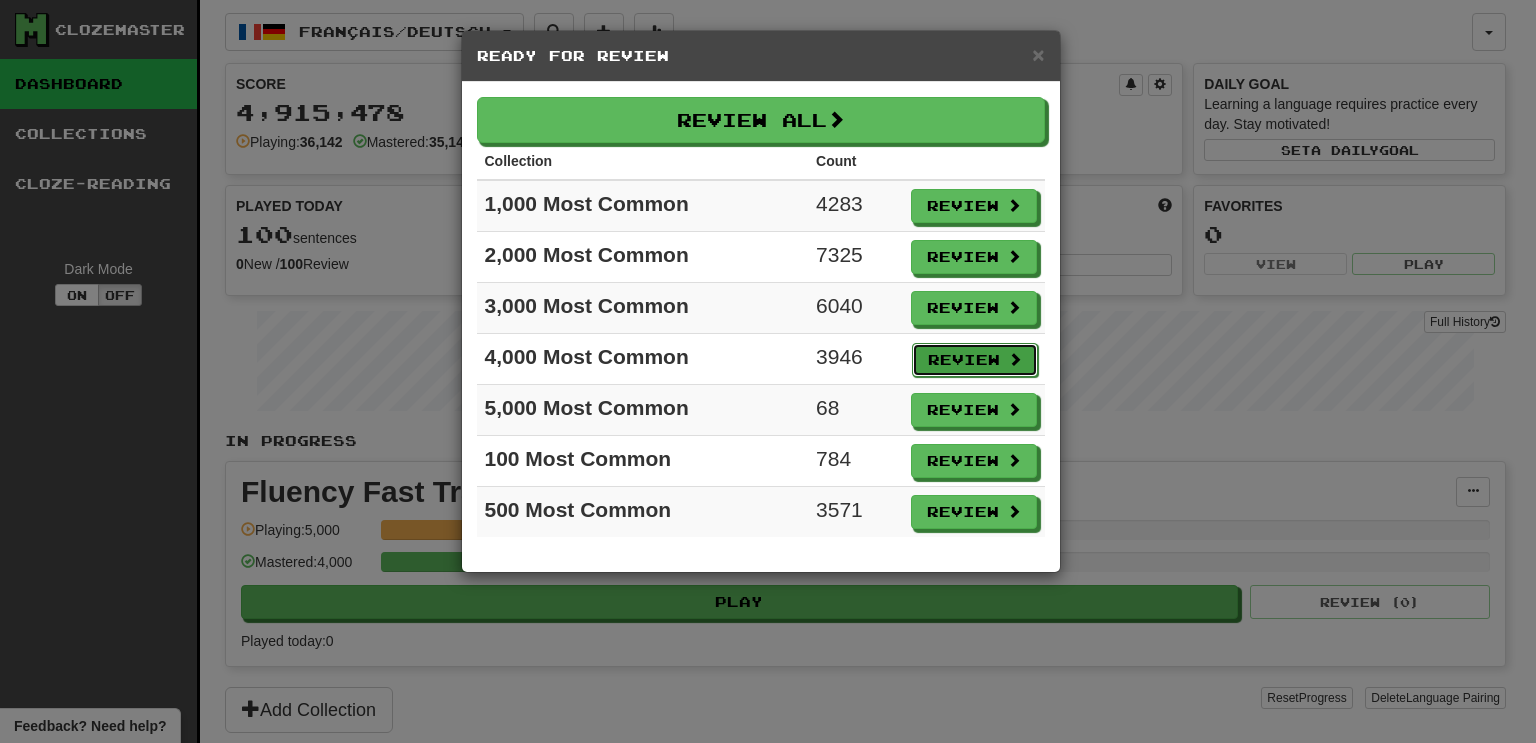 click on "Review" at bounding box center [975, 360] 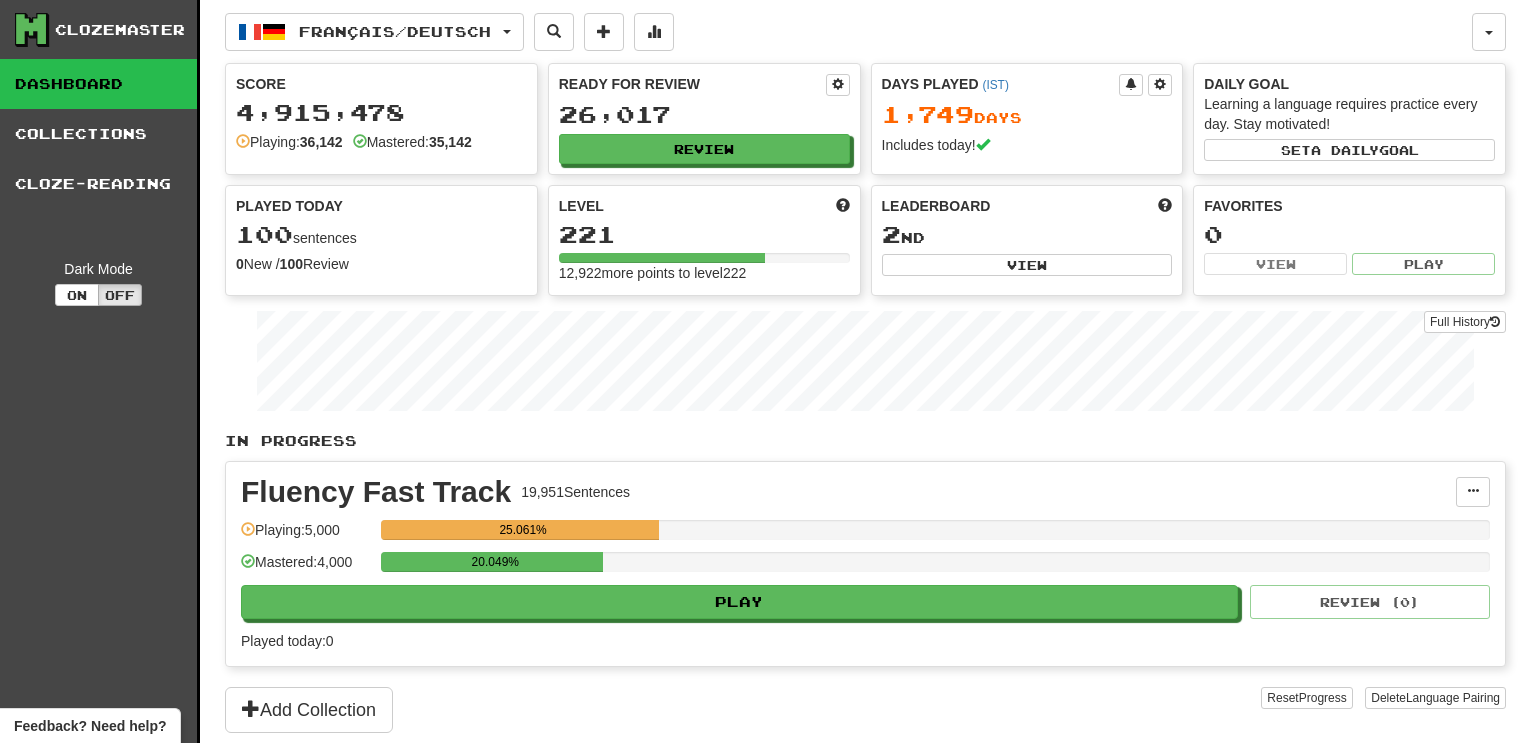 select on "***" 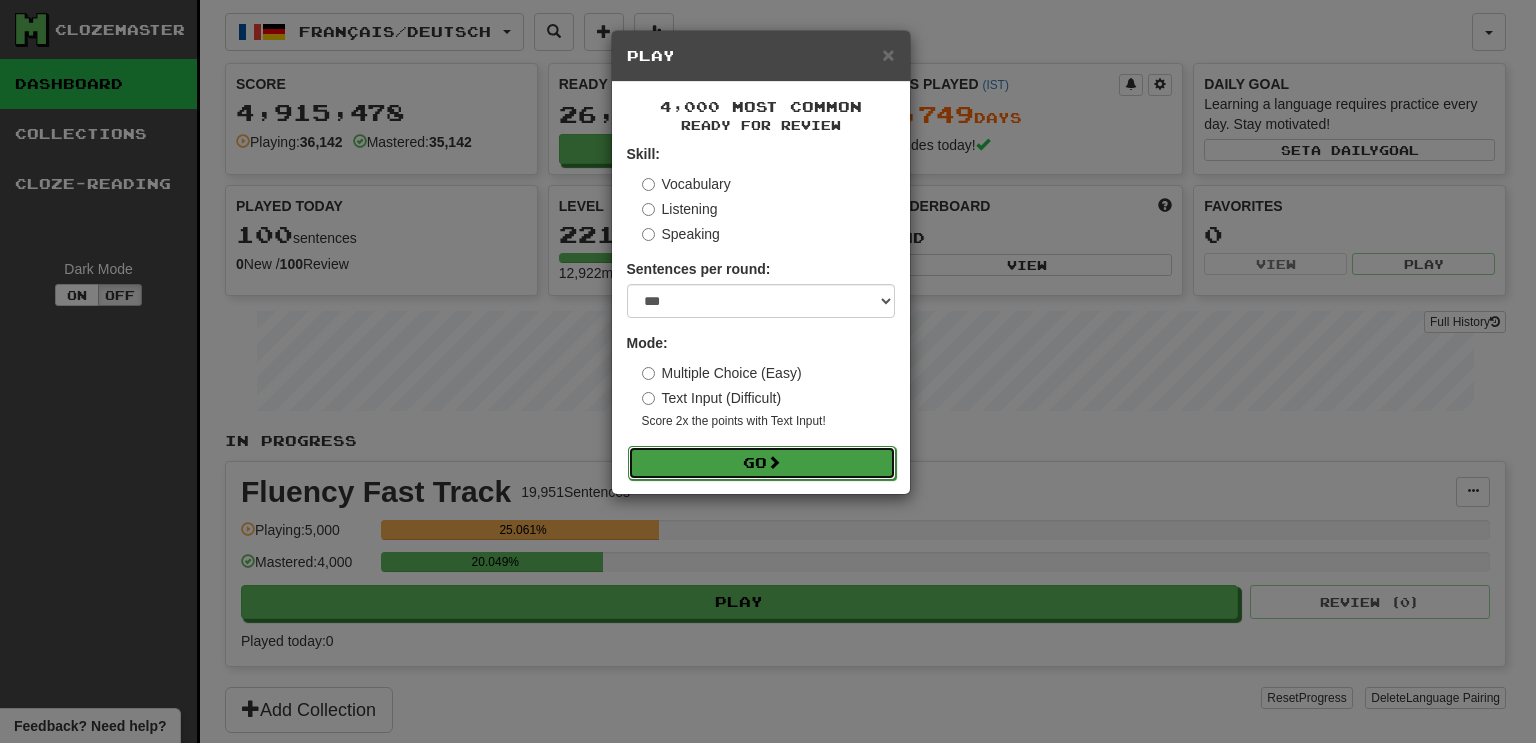click on "Go" at bounding box center (762, 463) 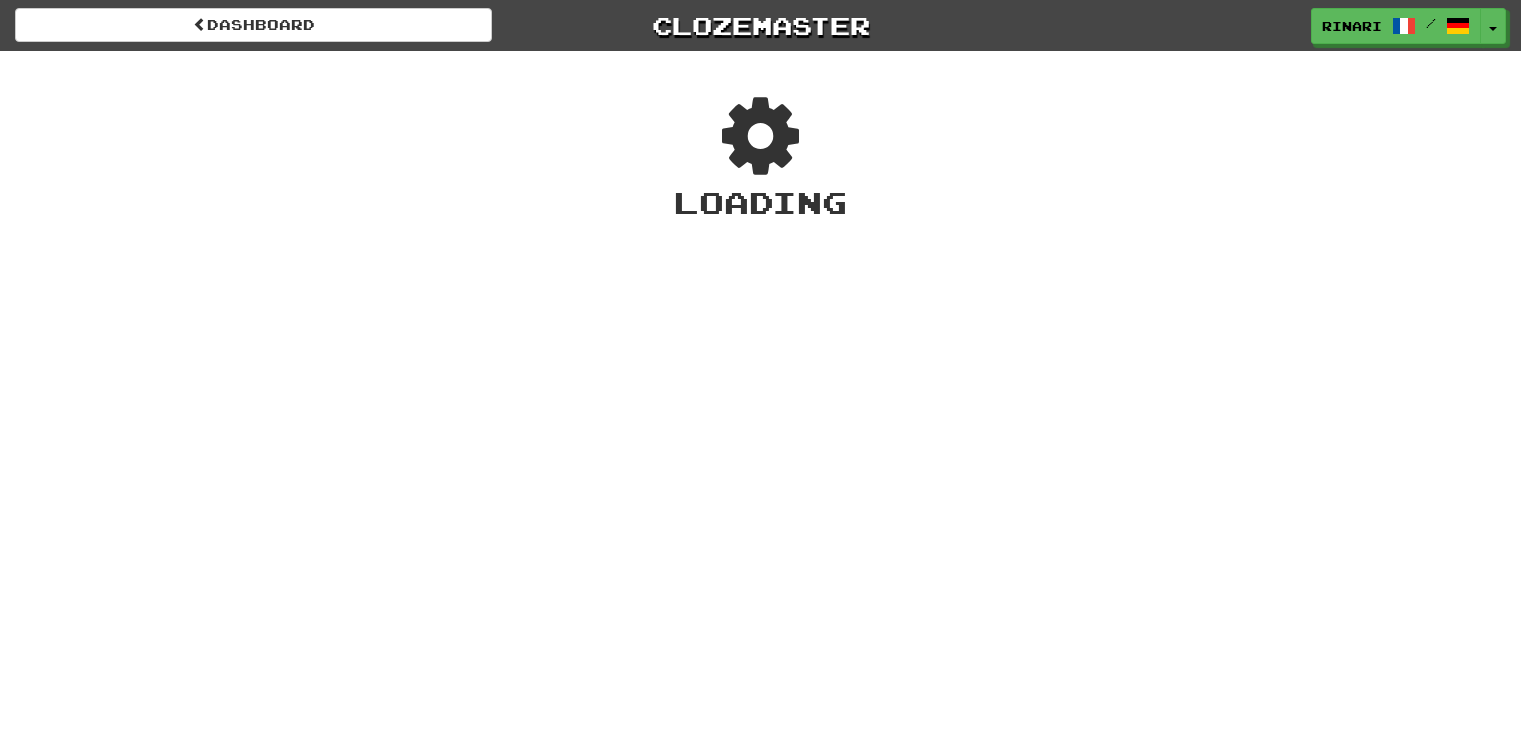 scroll, scrollTop: 0, scrollLeft: 0, axis: both 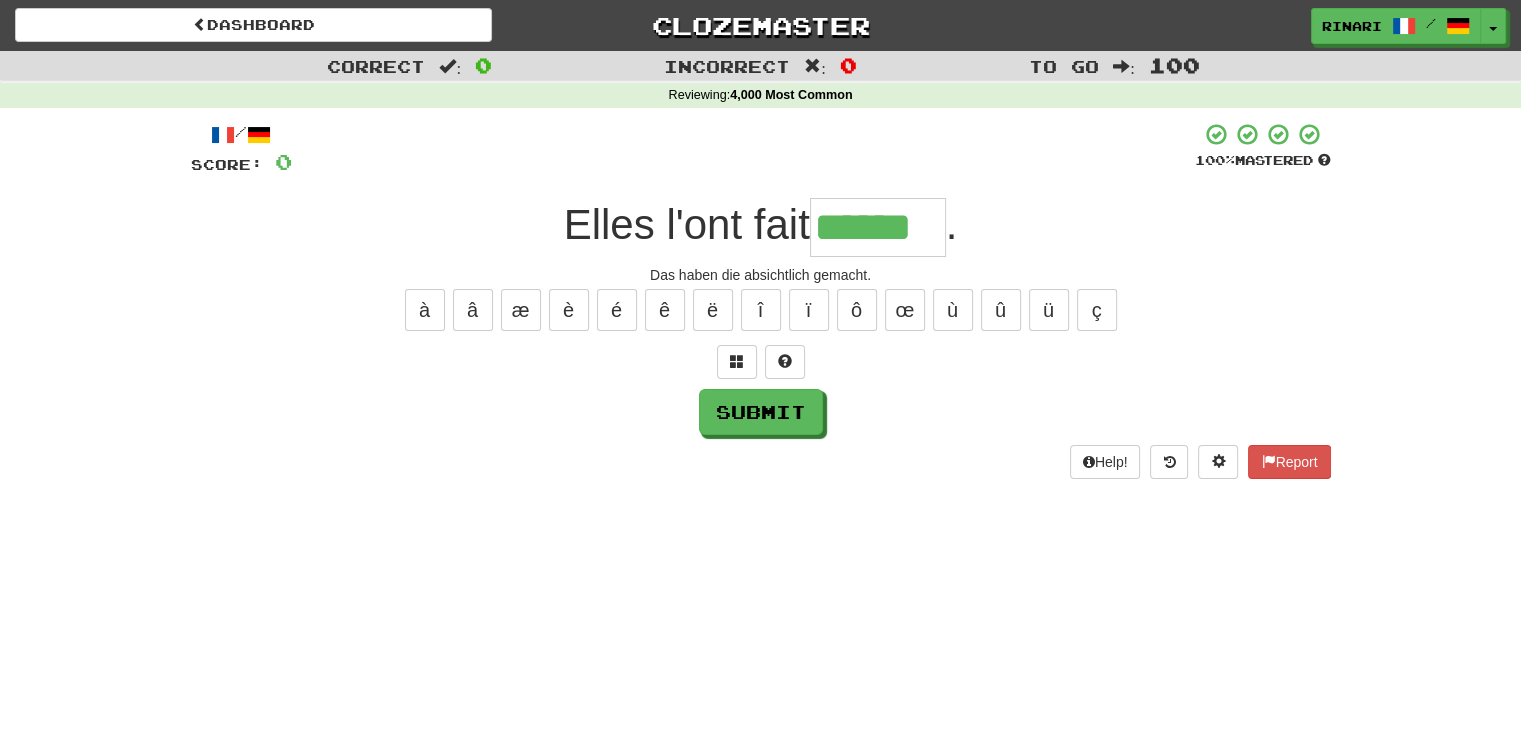 type on "******" 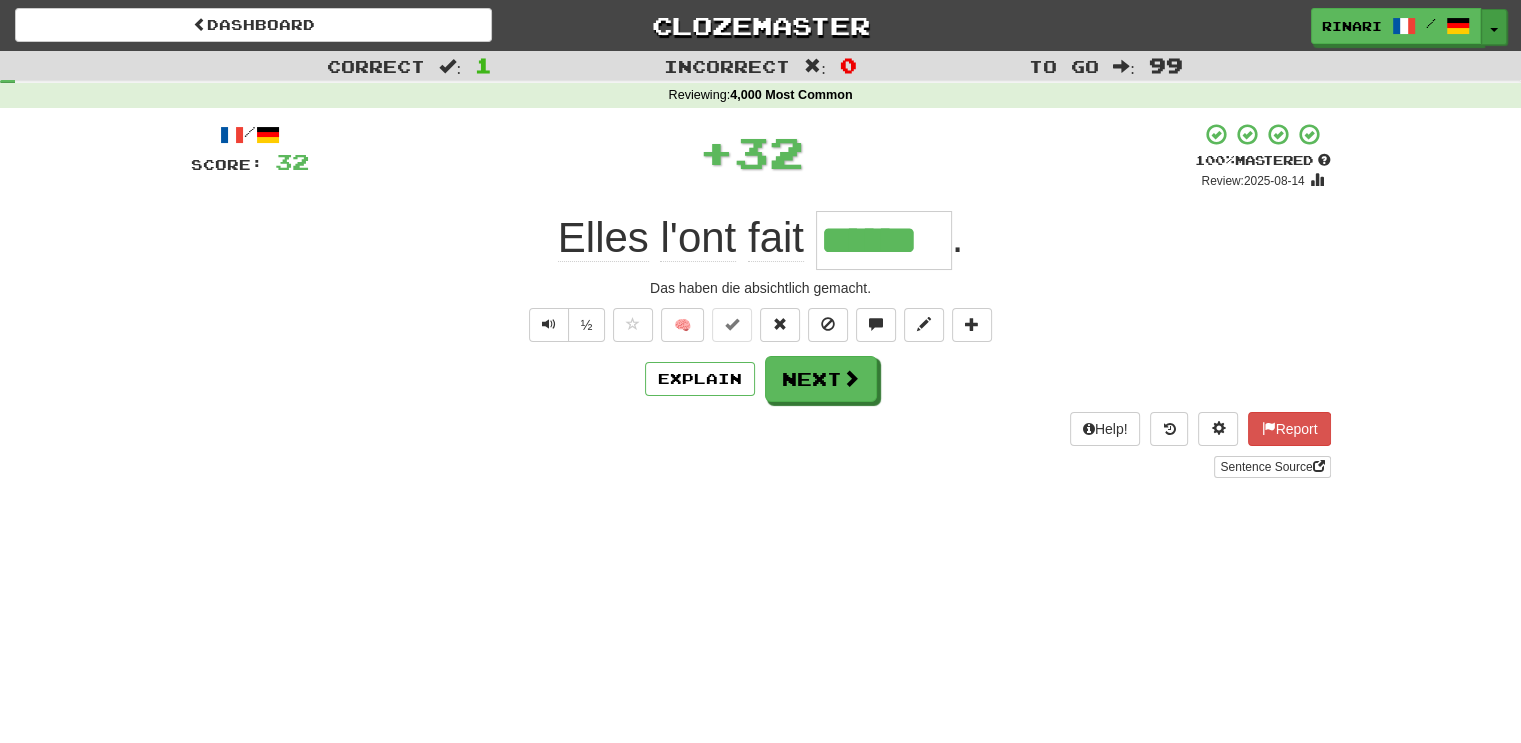 click on "Toggle Dropdown" at bounding box center [1494, 27] 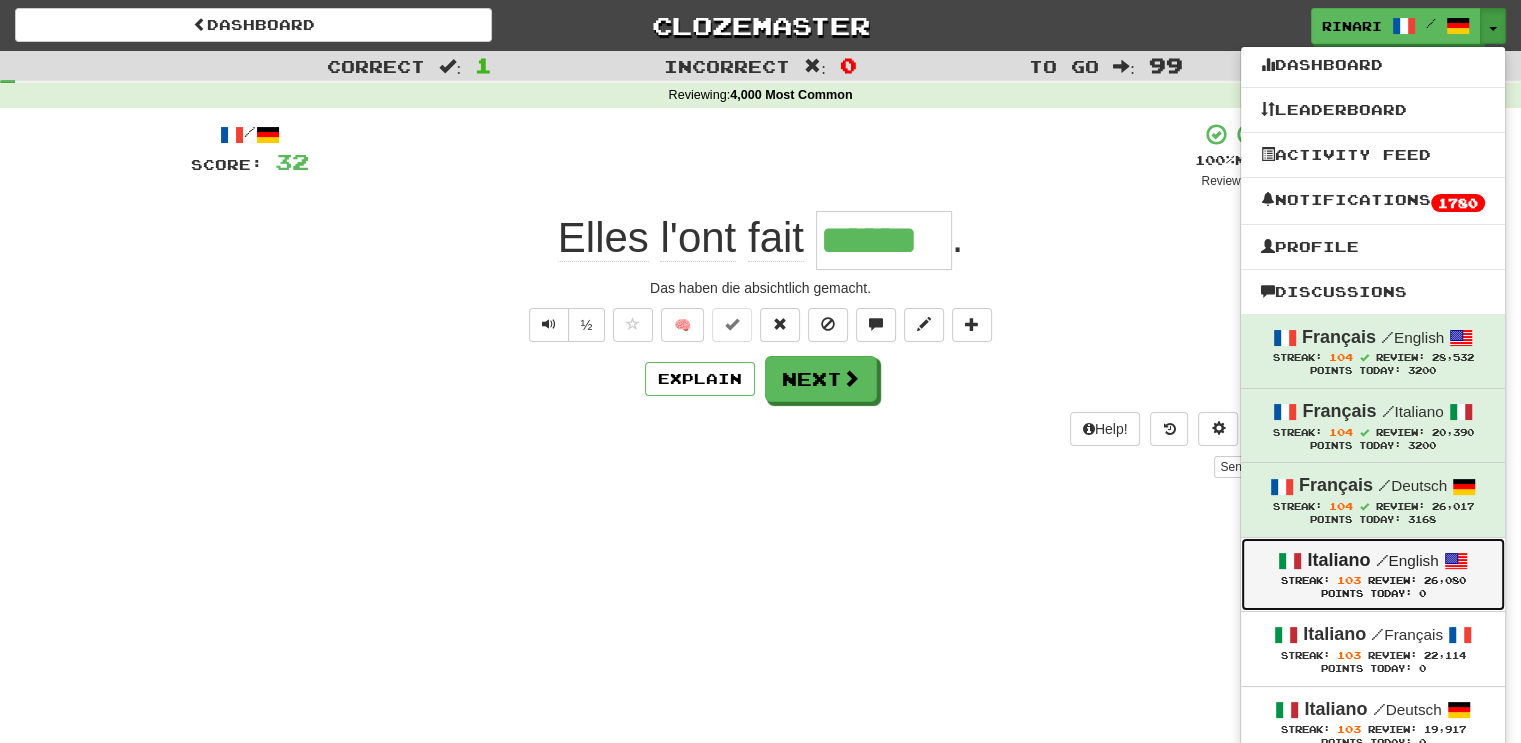 click on "Italiano" at bounding box center (1338, 560) 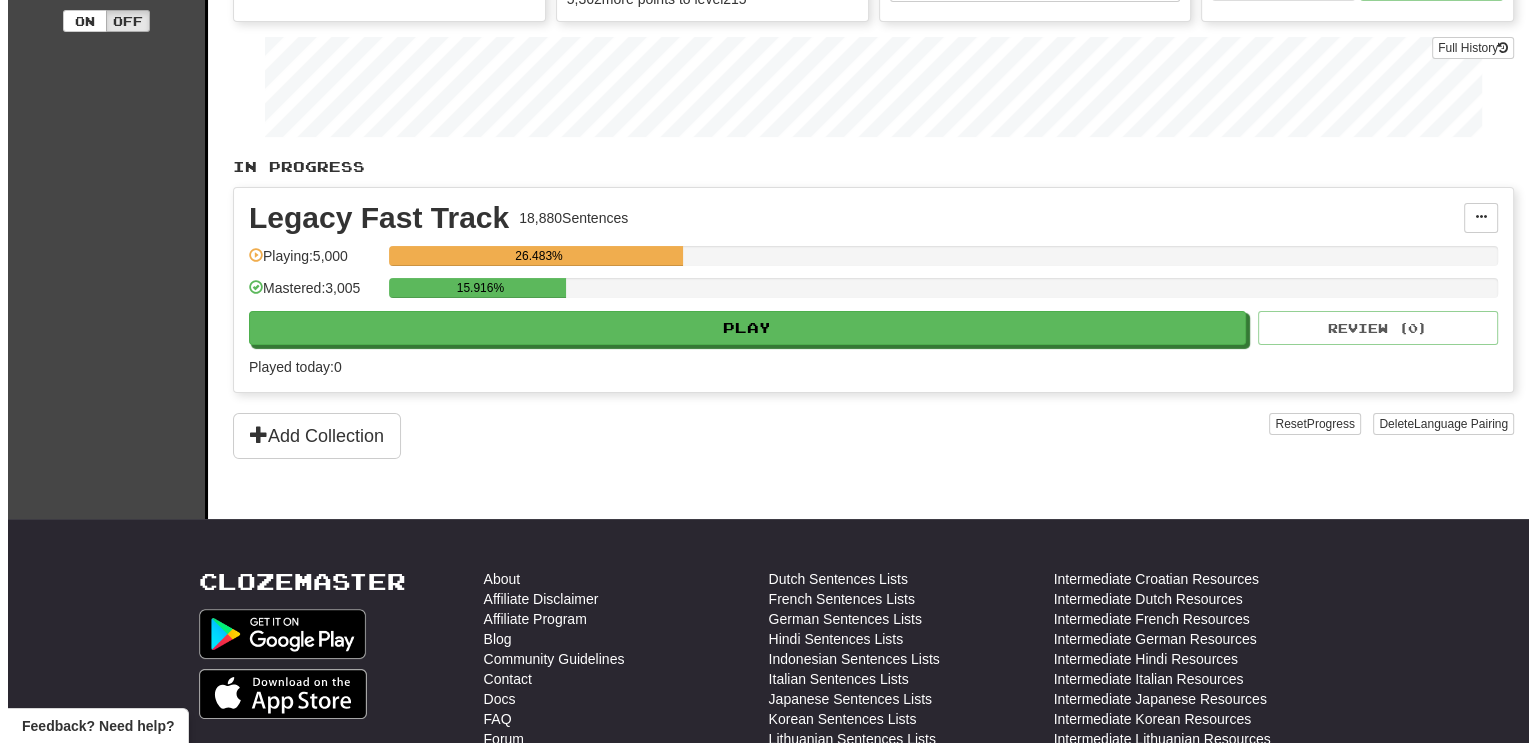 scroll, scrollTop: 0, scrollLeft: 0, axis: both 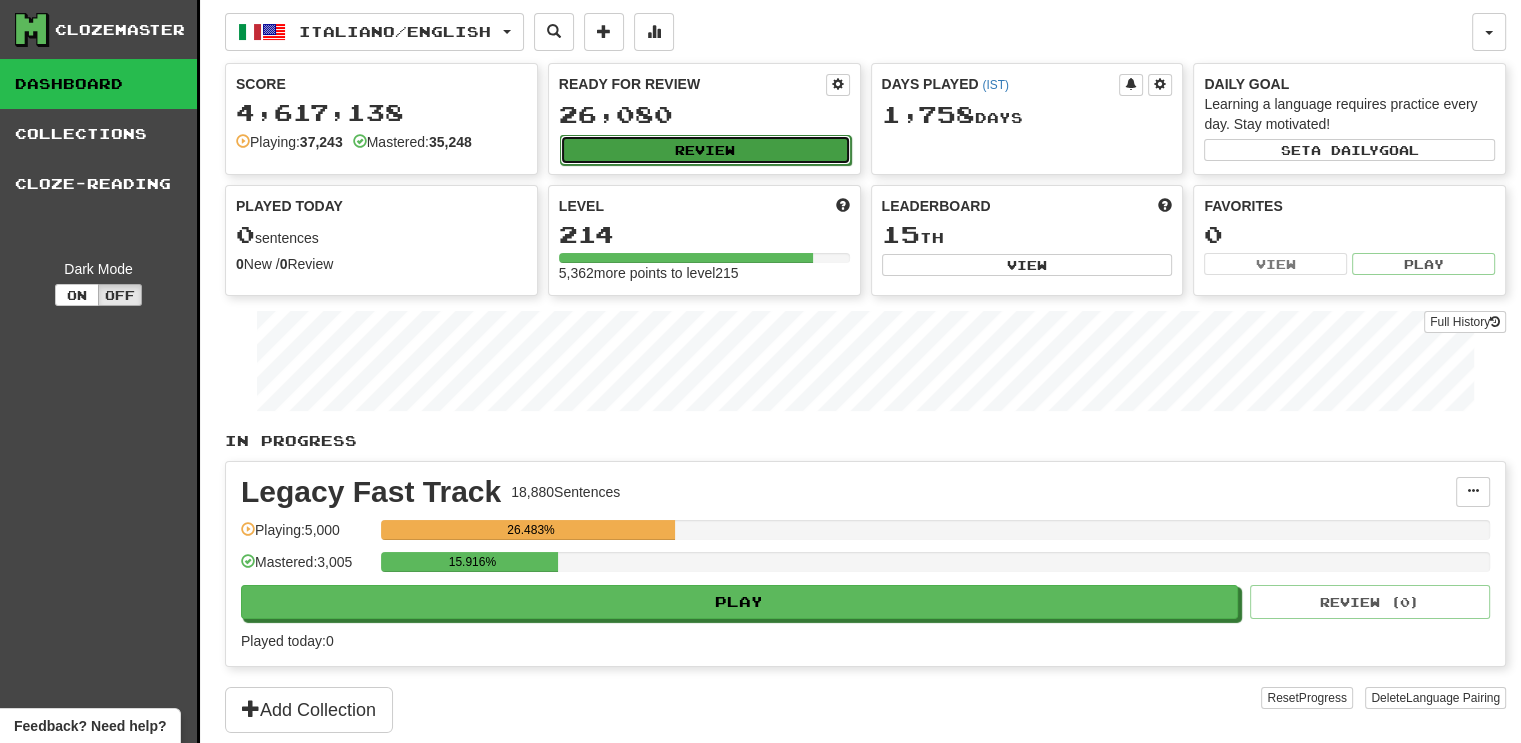 click on "Review" at bounding box center [705, 150] 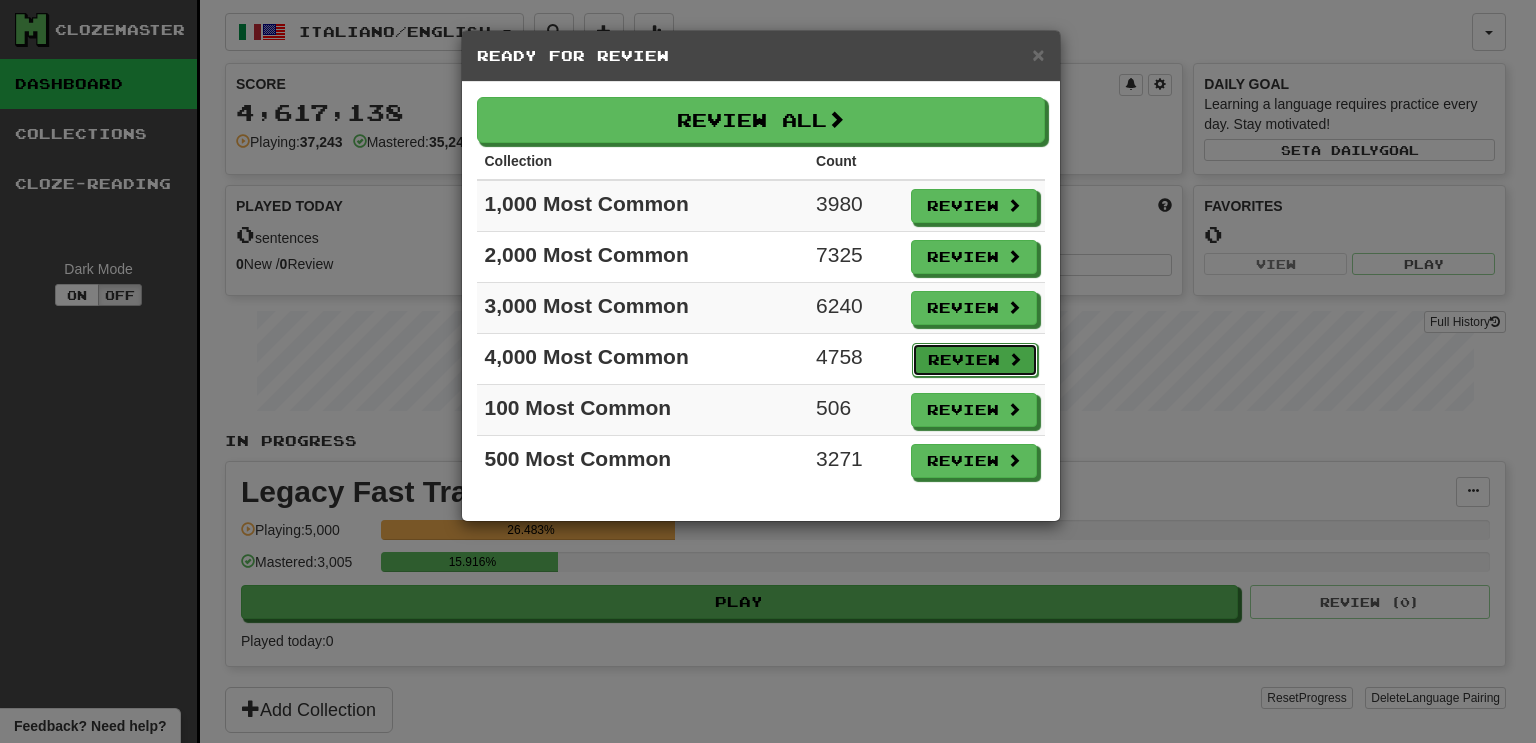 click on "Review" at bounding box center [975, 360] 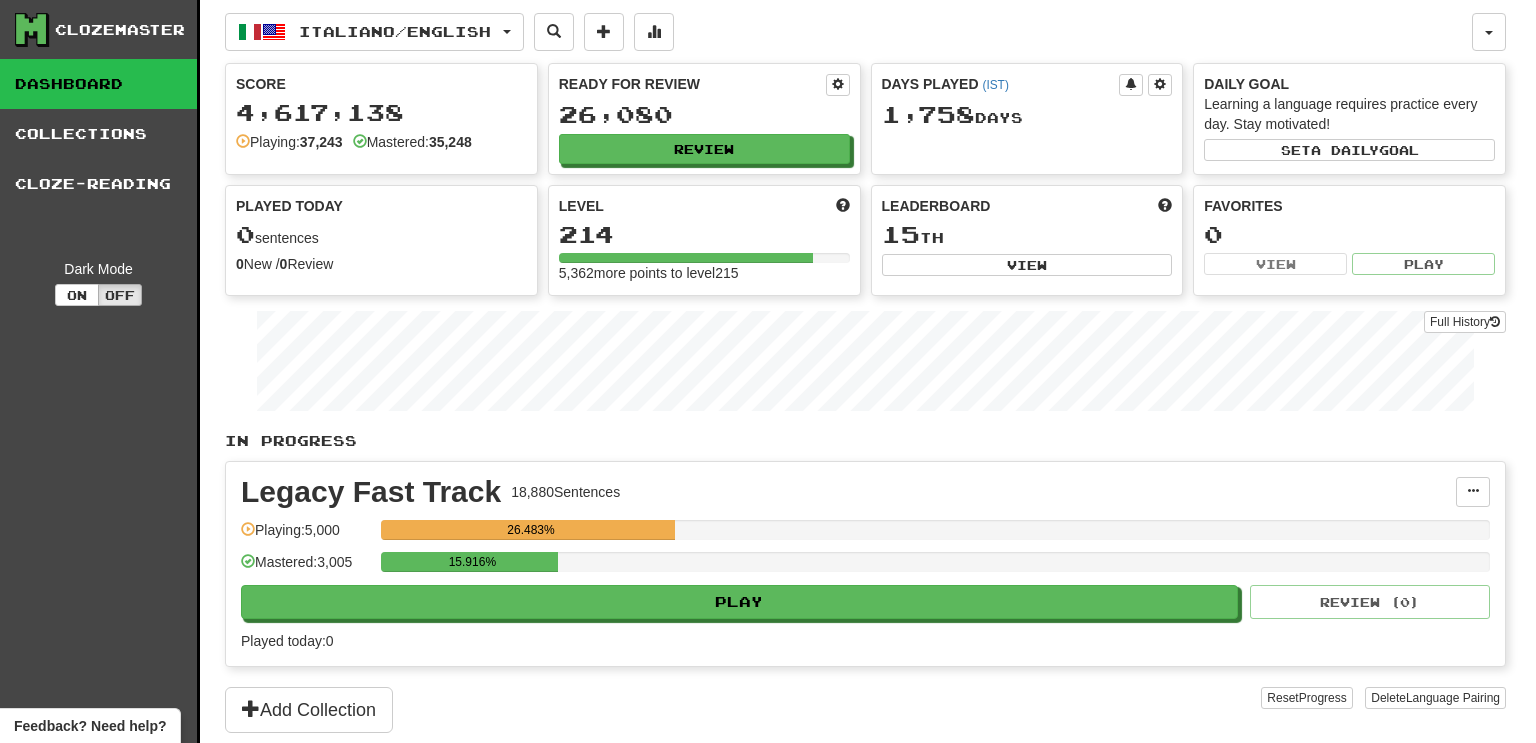 select on "***" 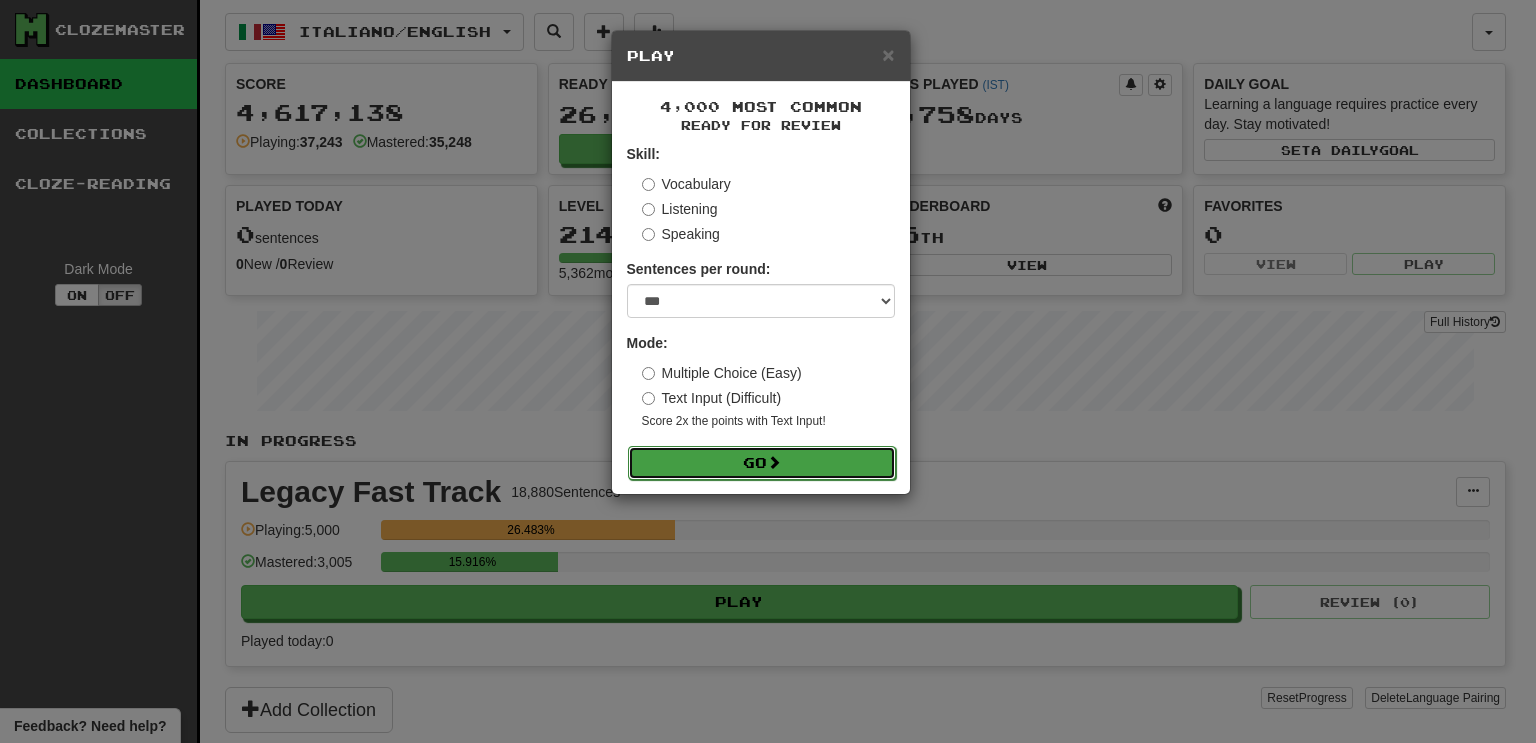click on "Go" at bounding box center [762, 463] 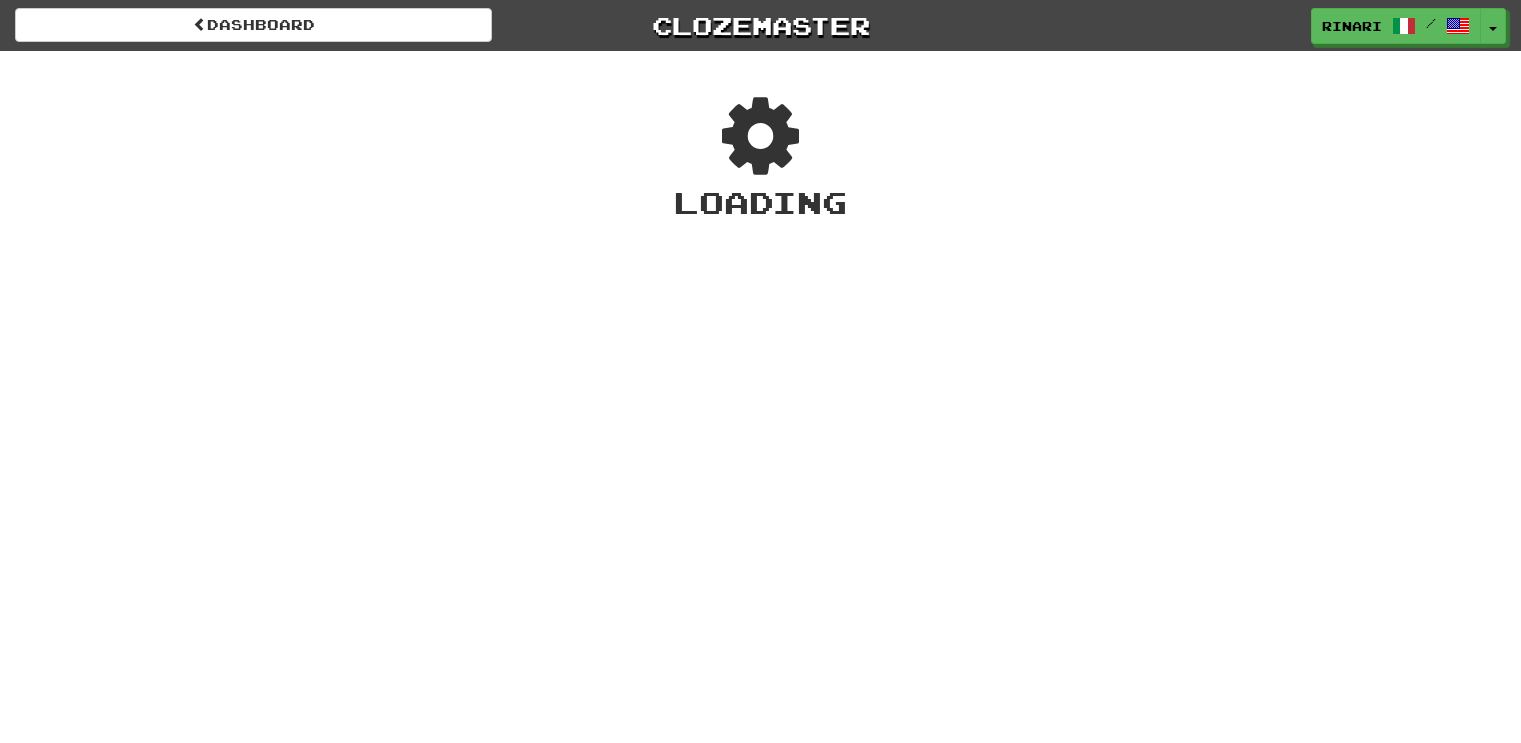 scroll, scrollTop: 0, scrollLeft: 0, axis: both 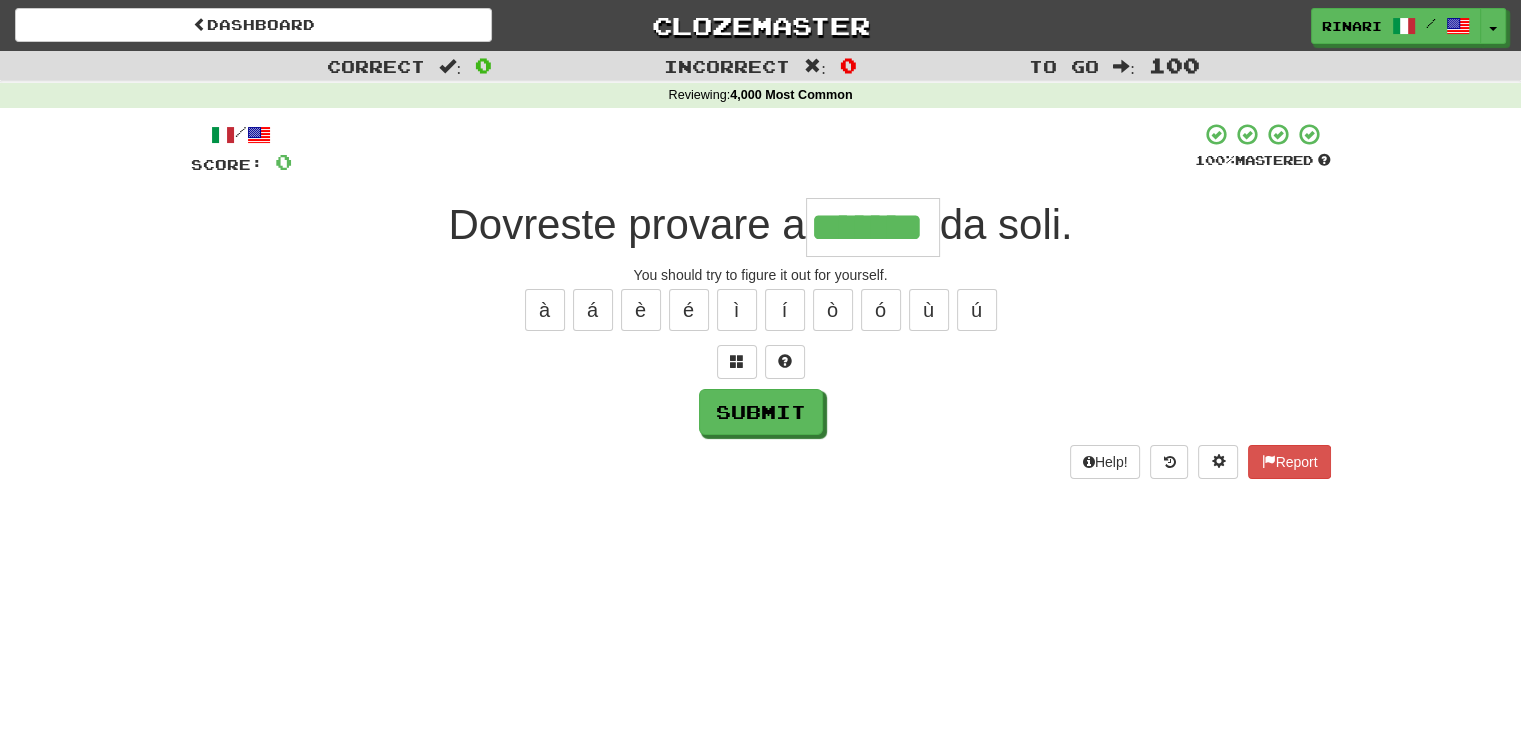 type on "*******" 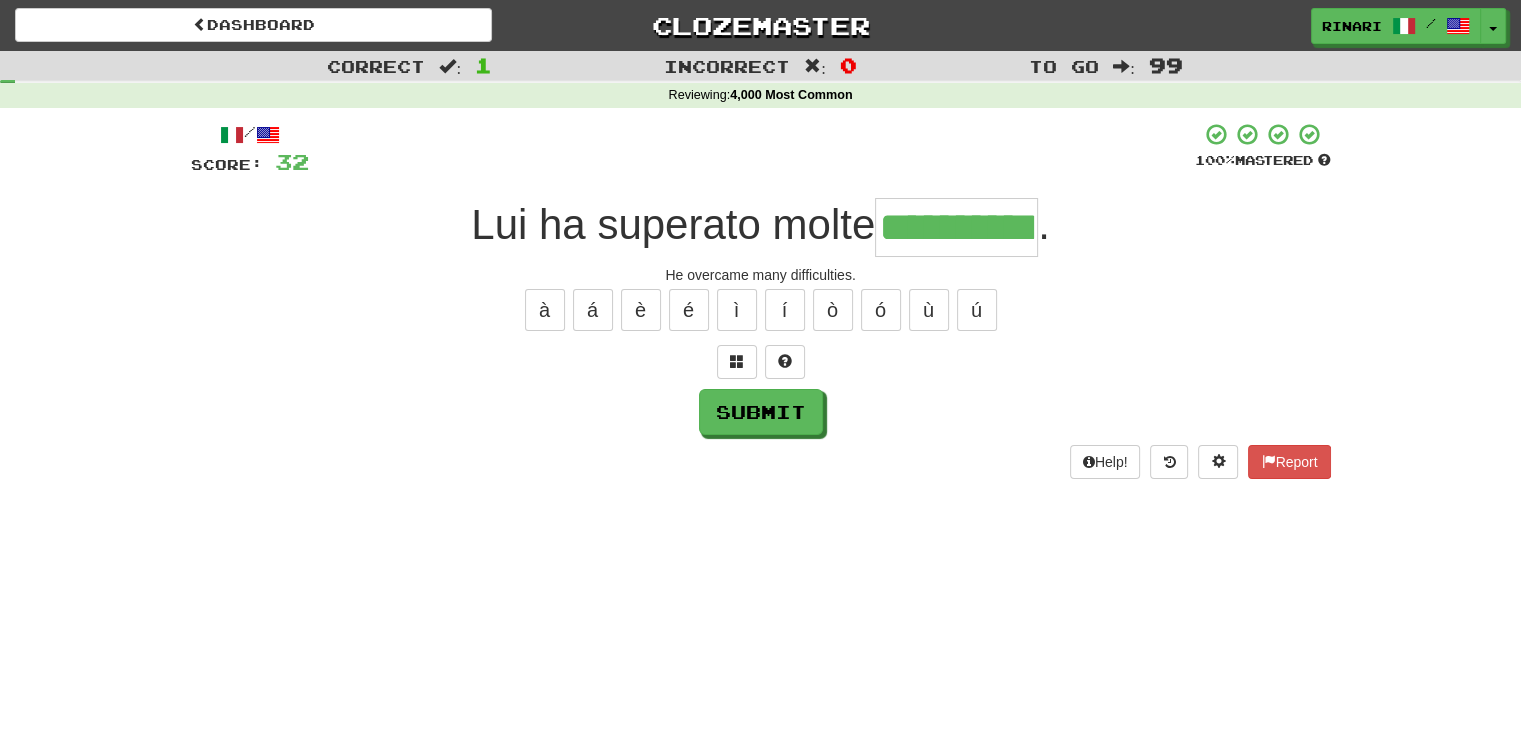 type on "**********" 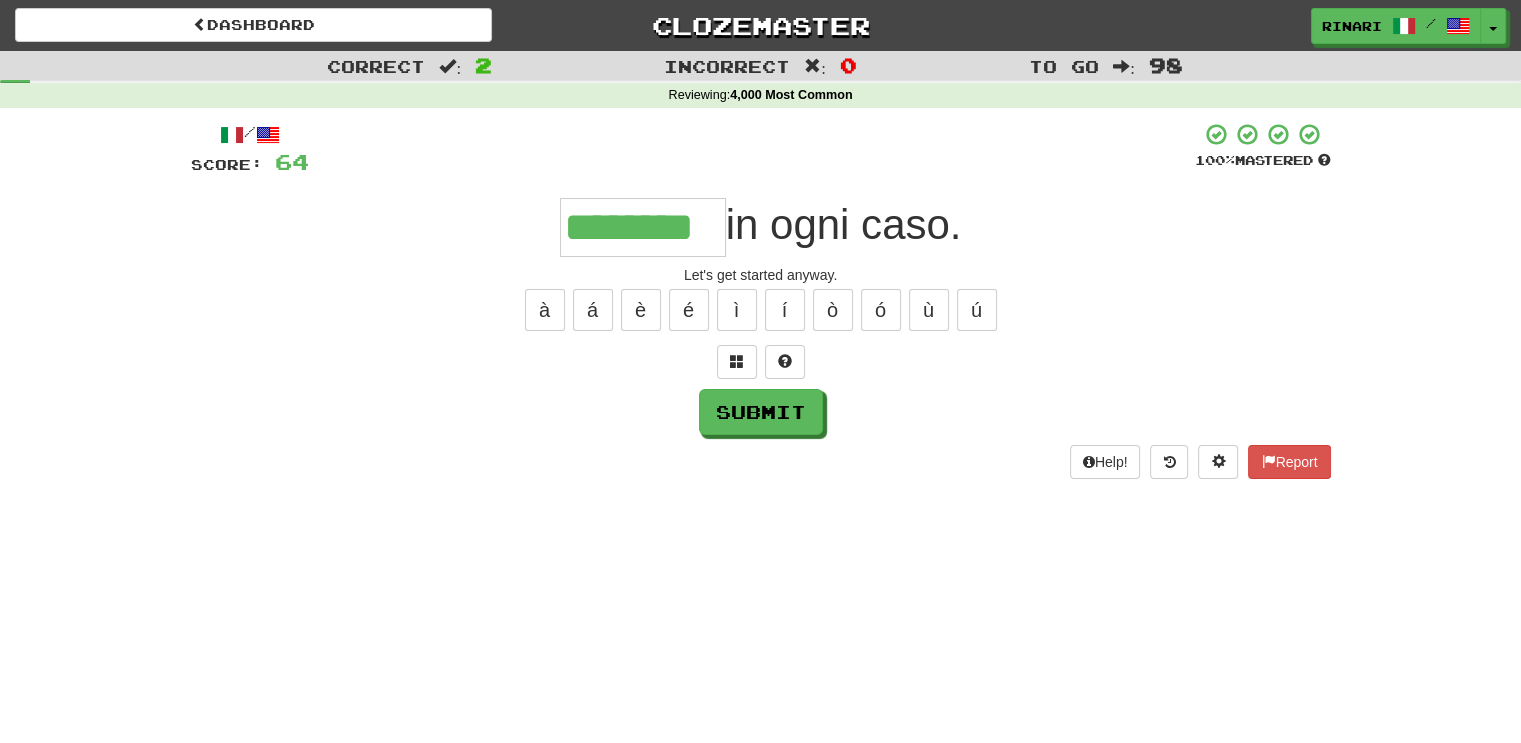 type on "********" 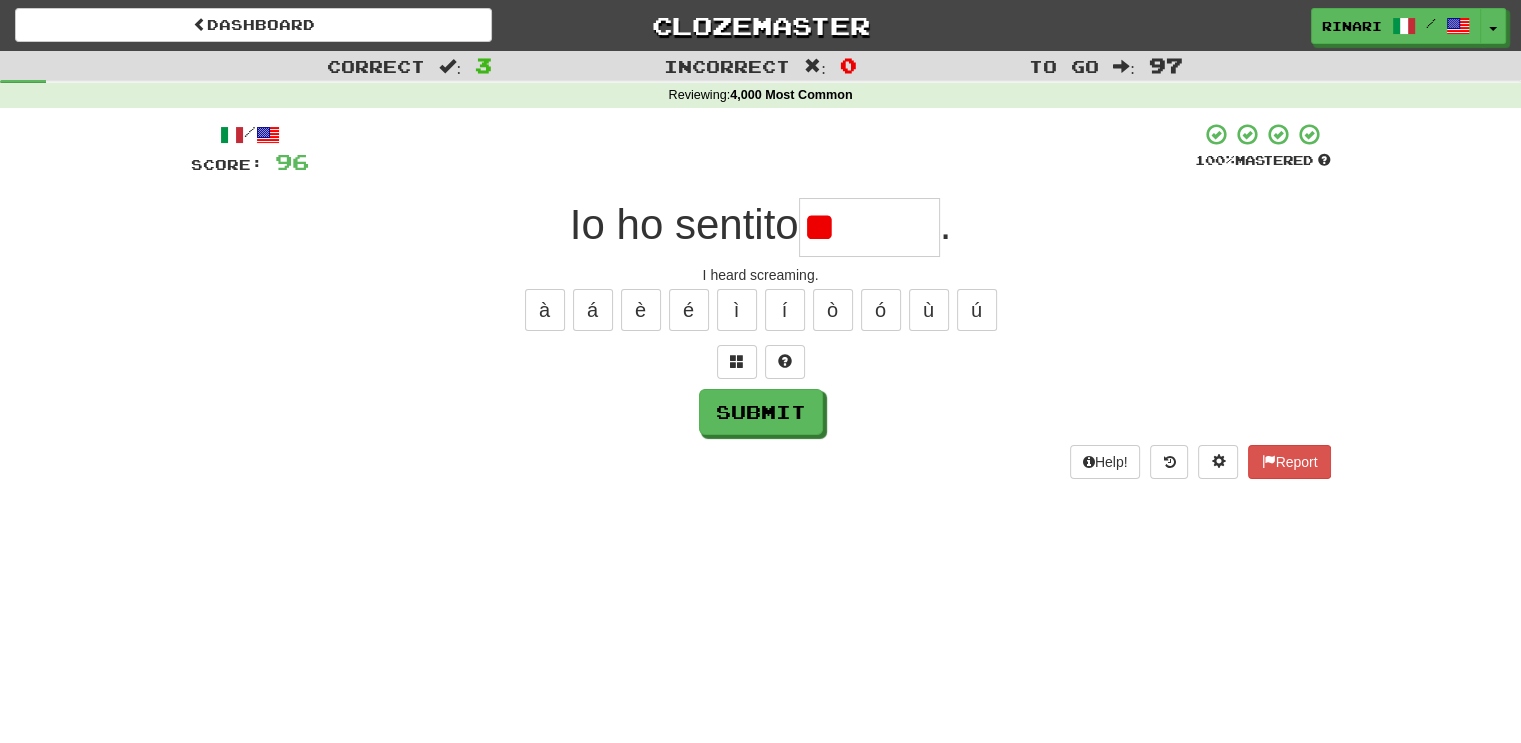 type on "*" 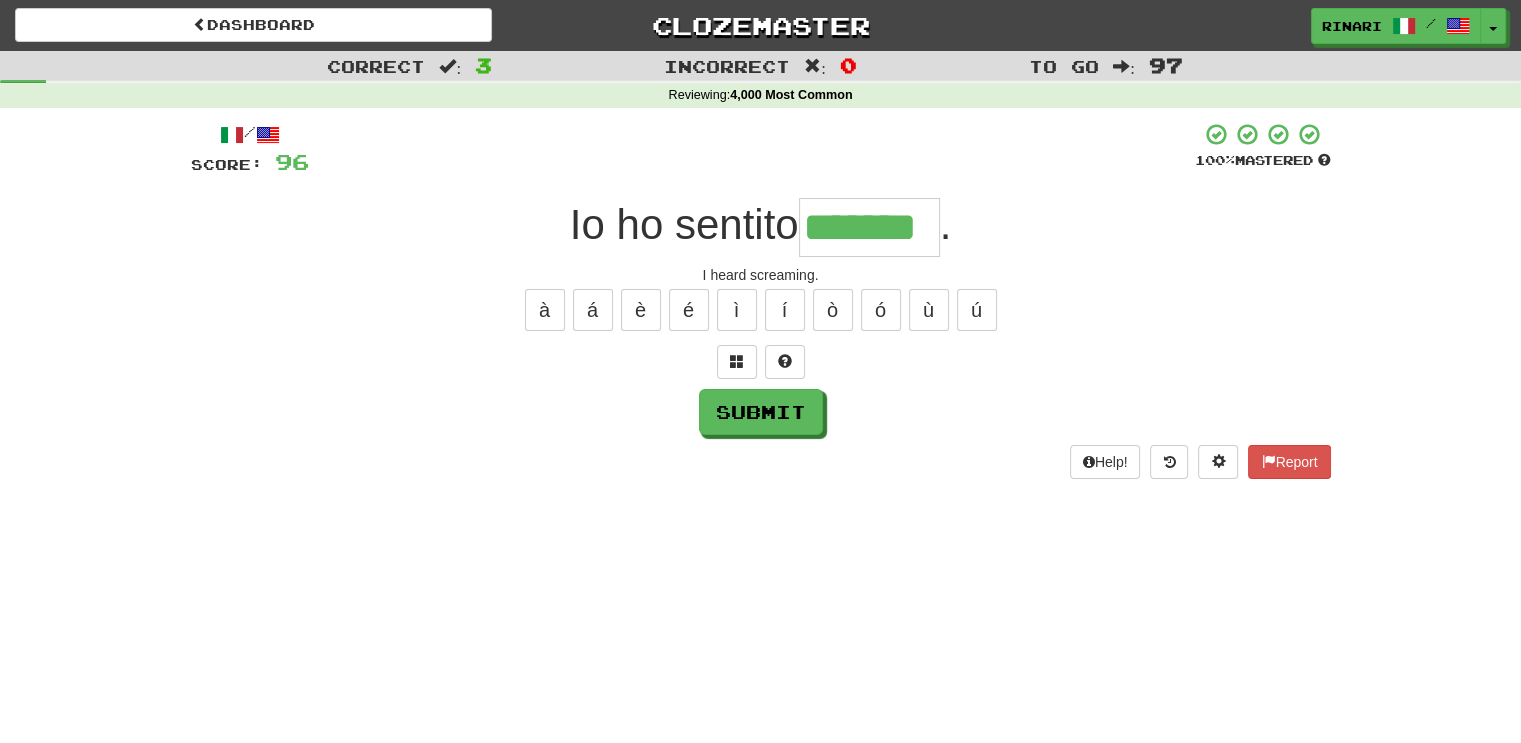 type on "*******" 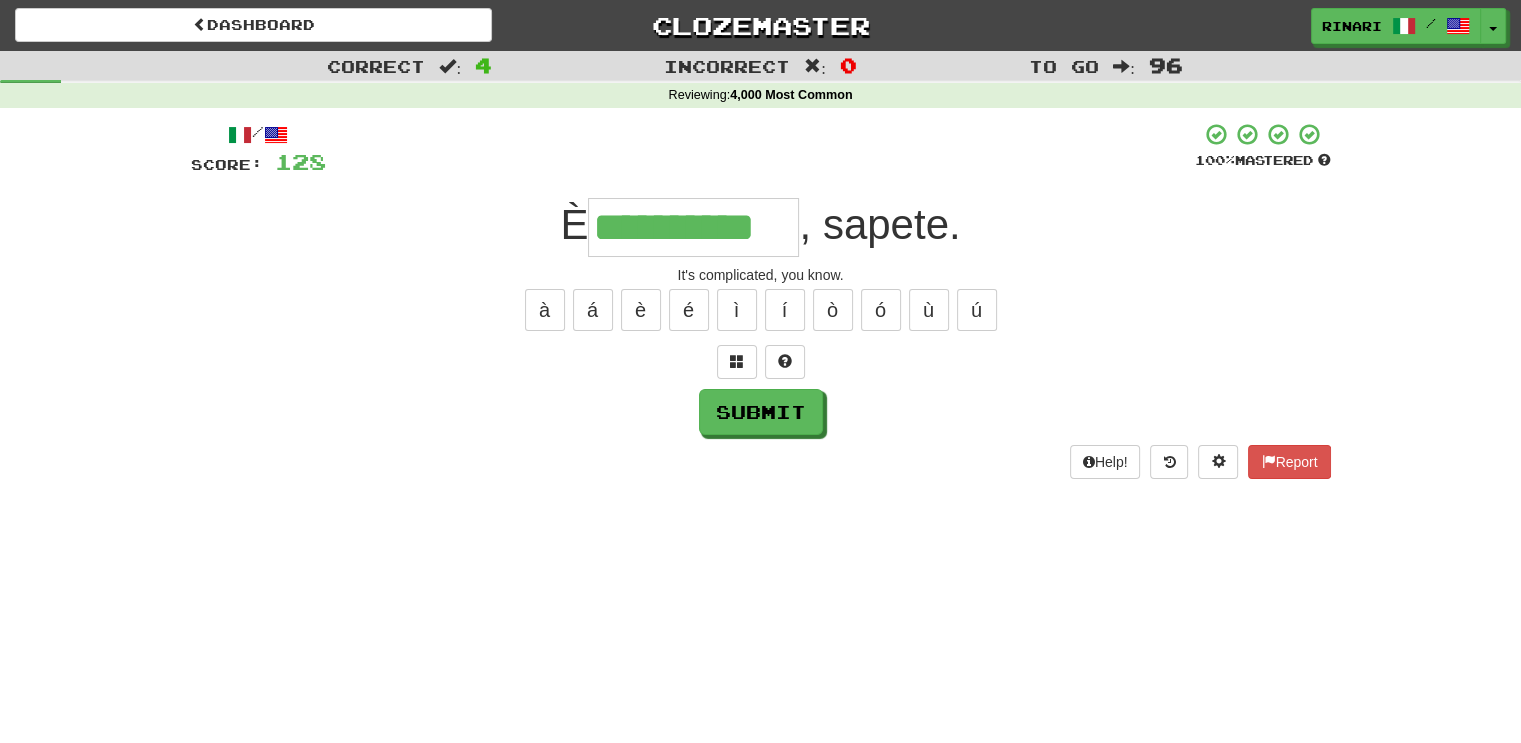 type on "**********" 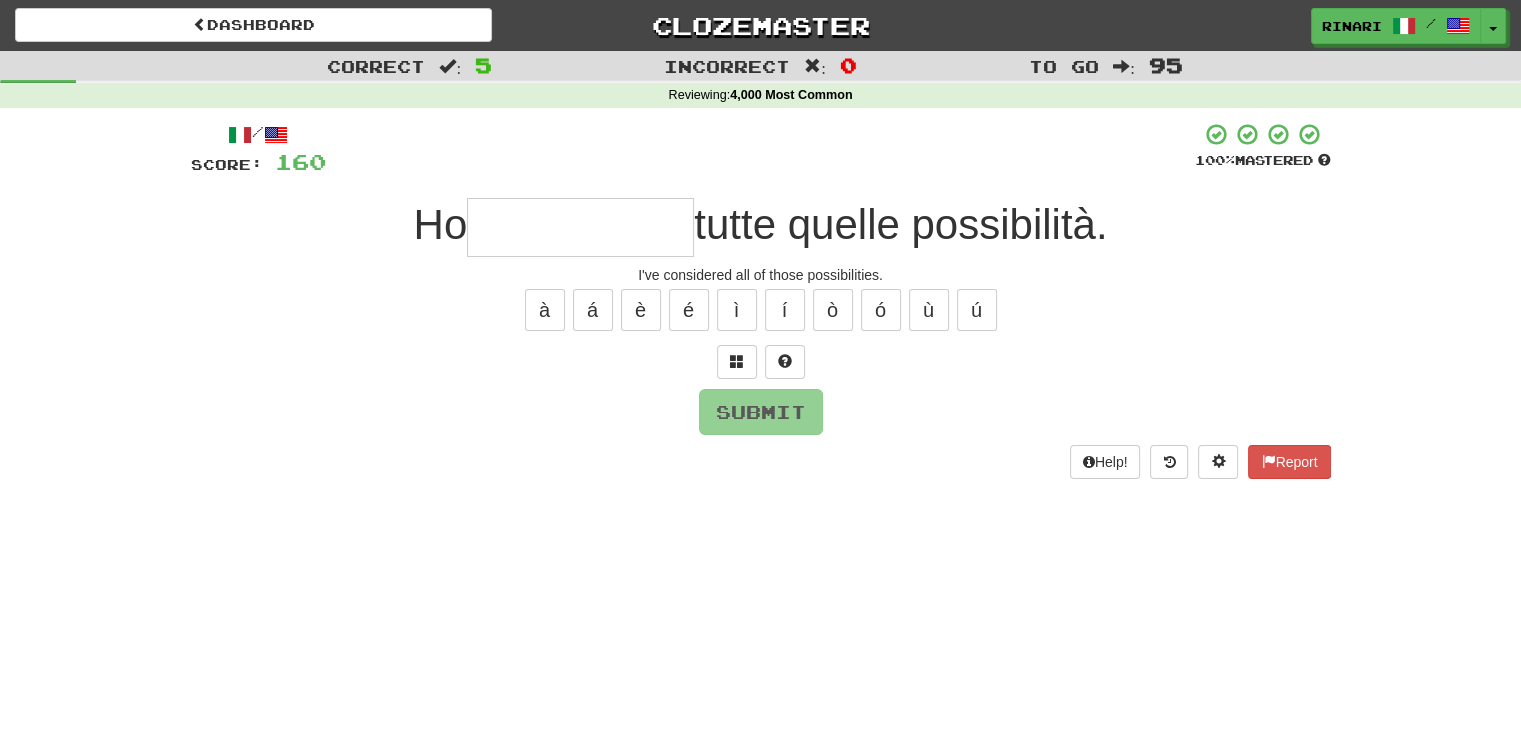 type on "*" 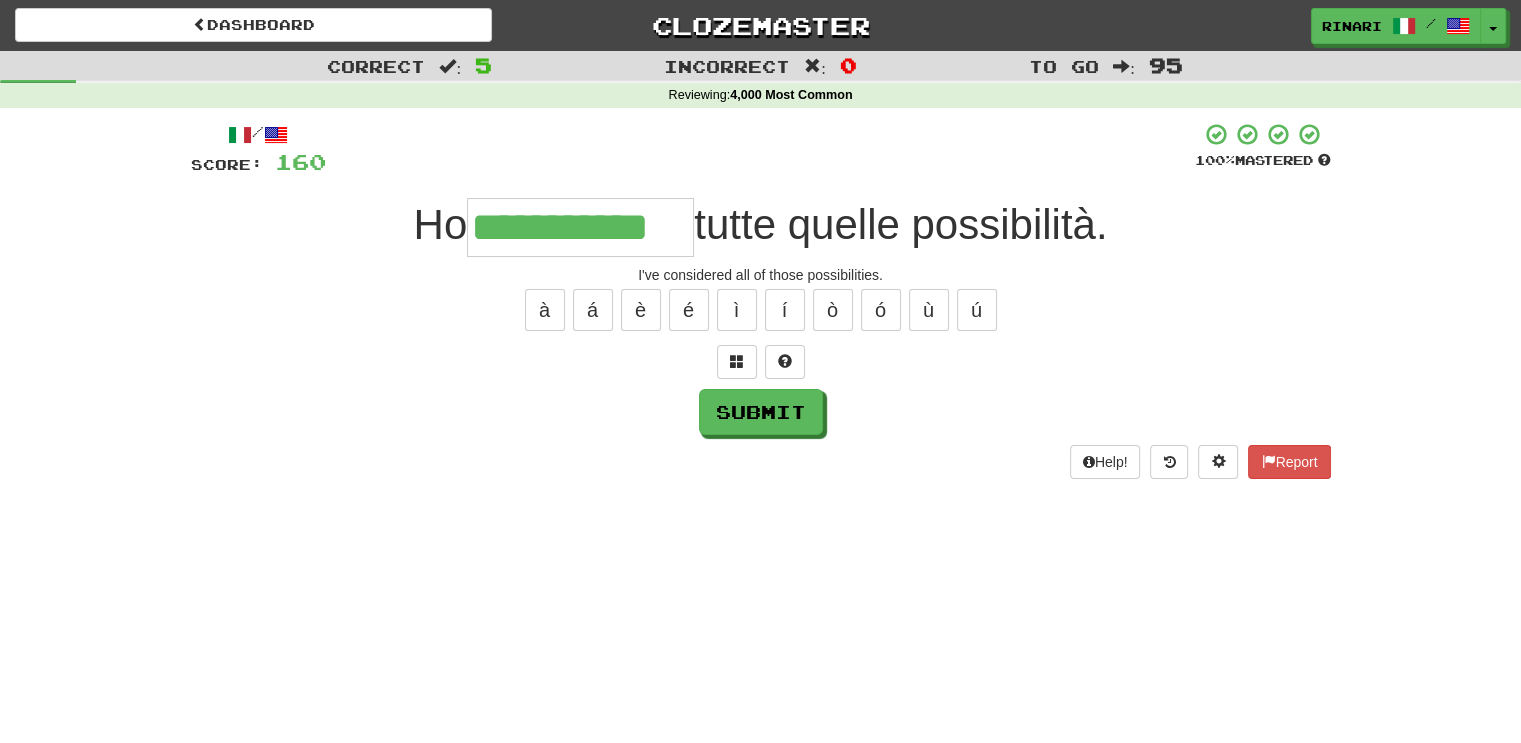 type on "**********" 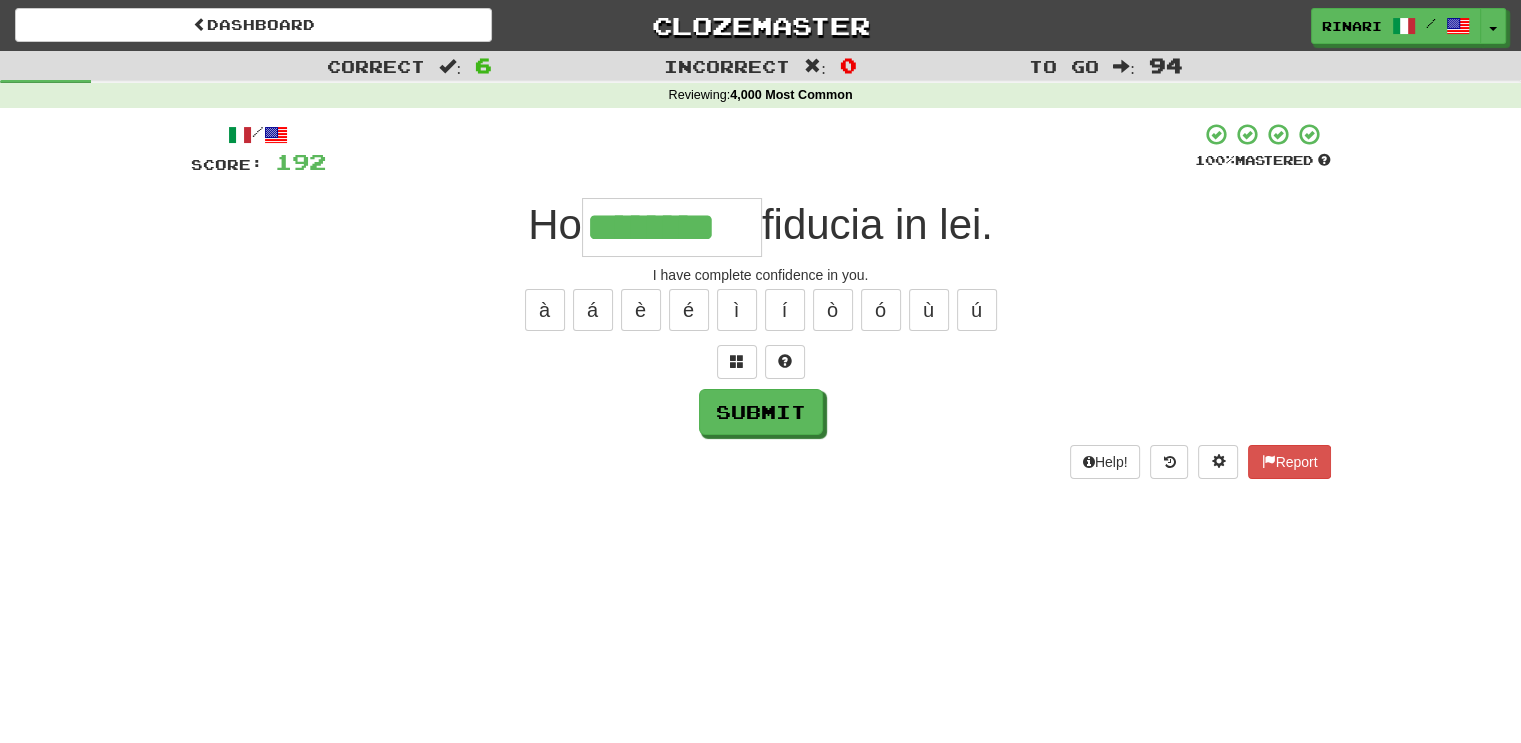type on "********" 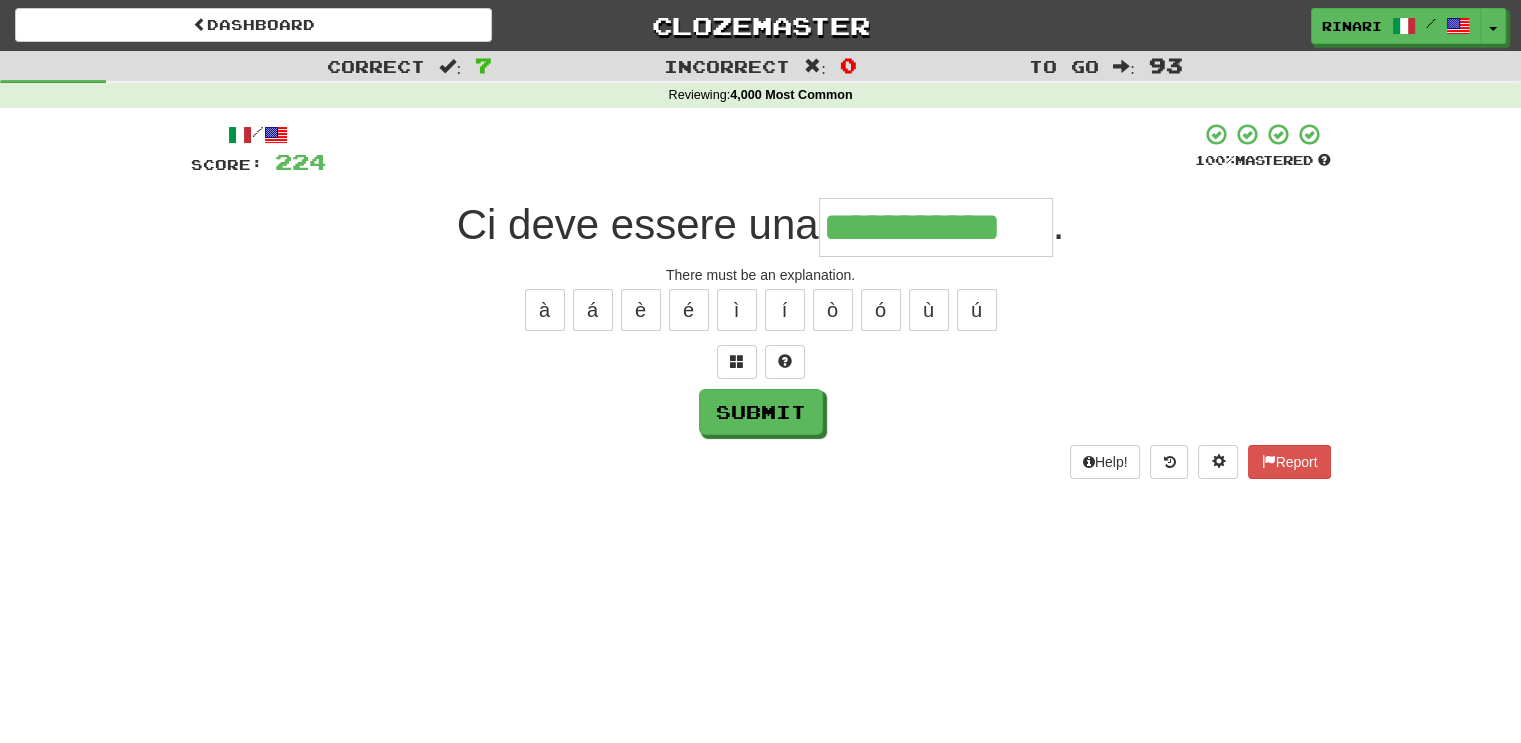 type on "**********" 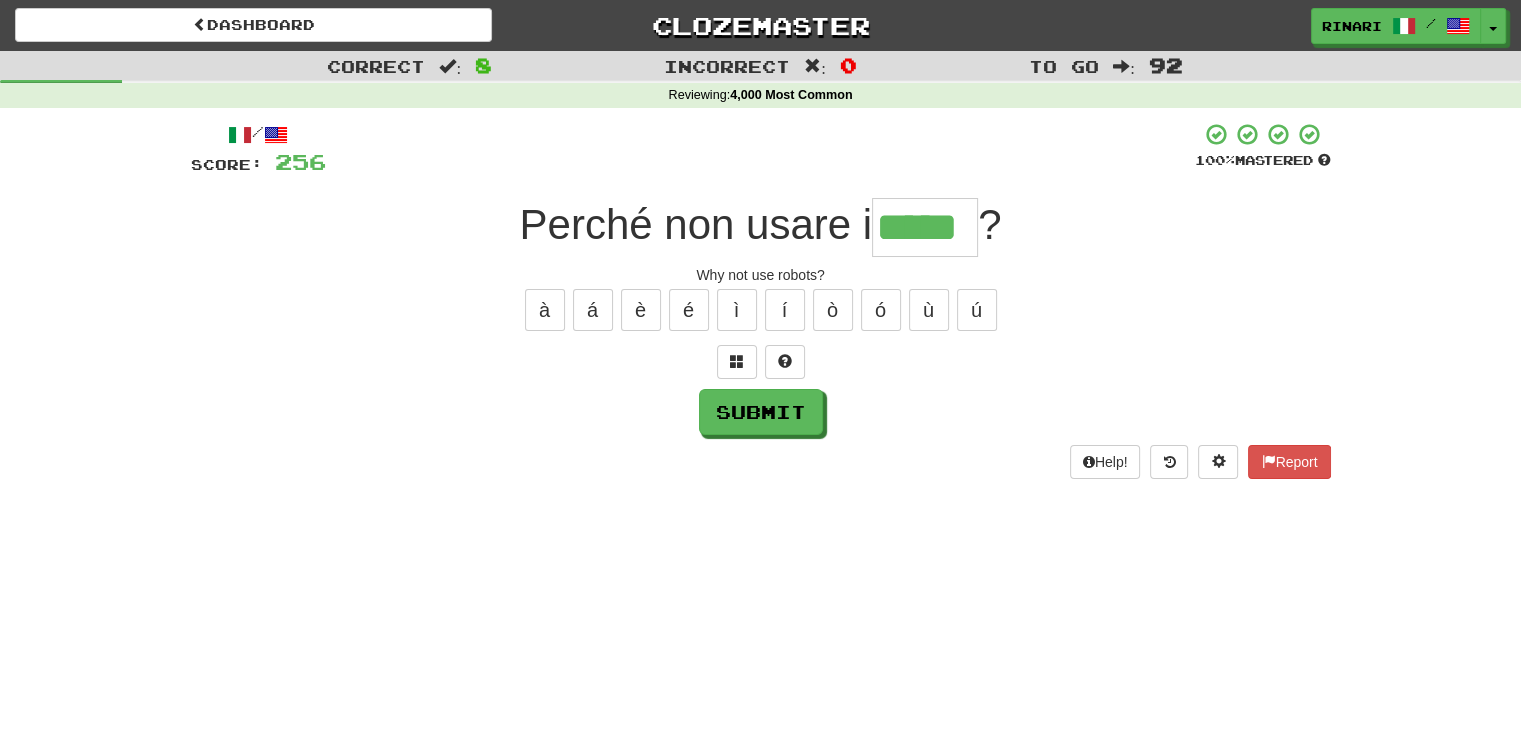 type on "*****" 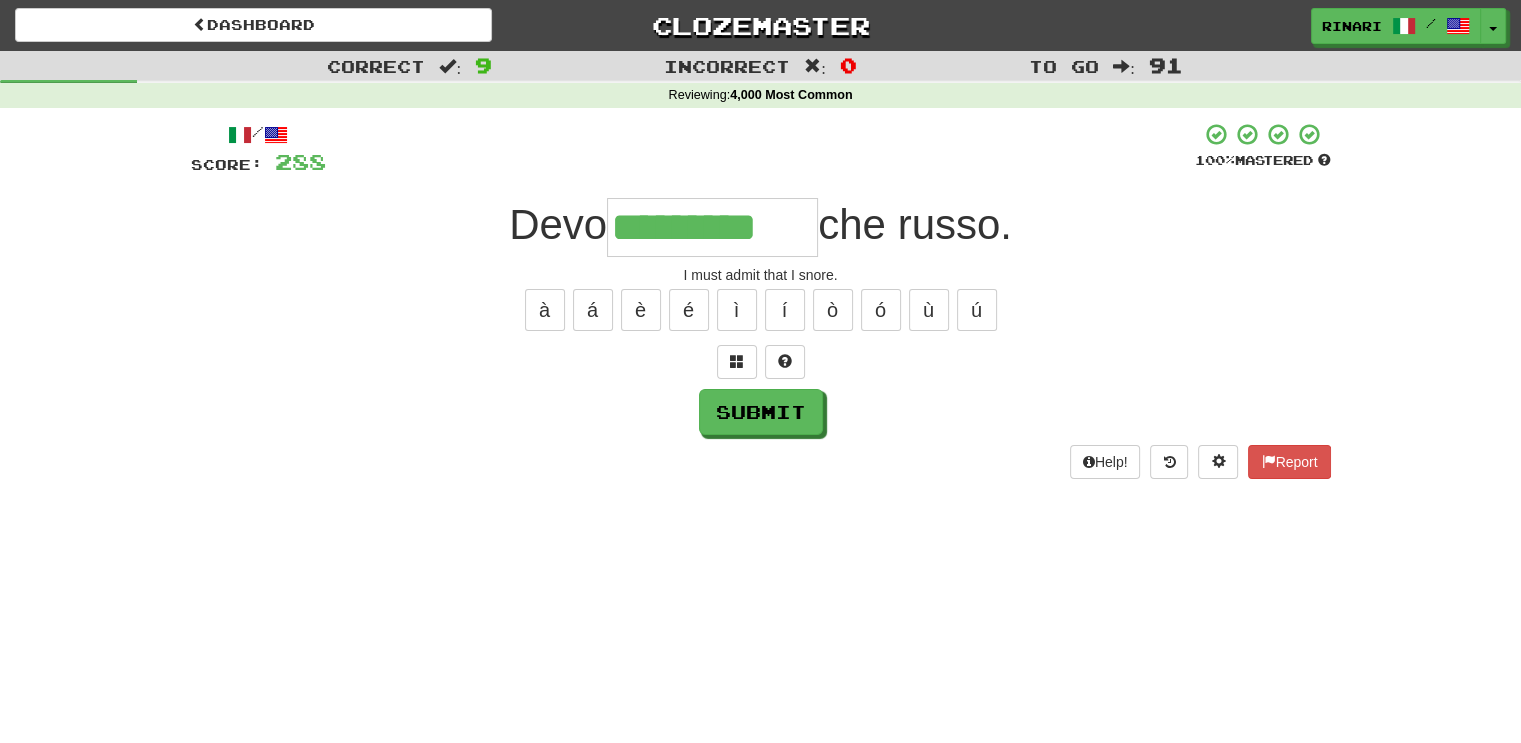 type on "*********" 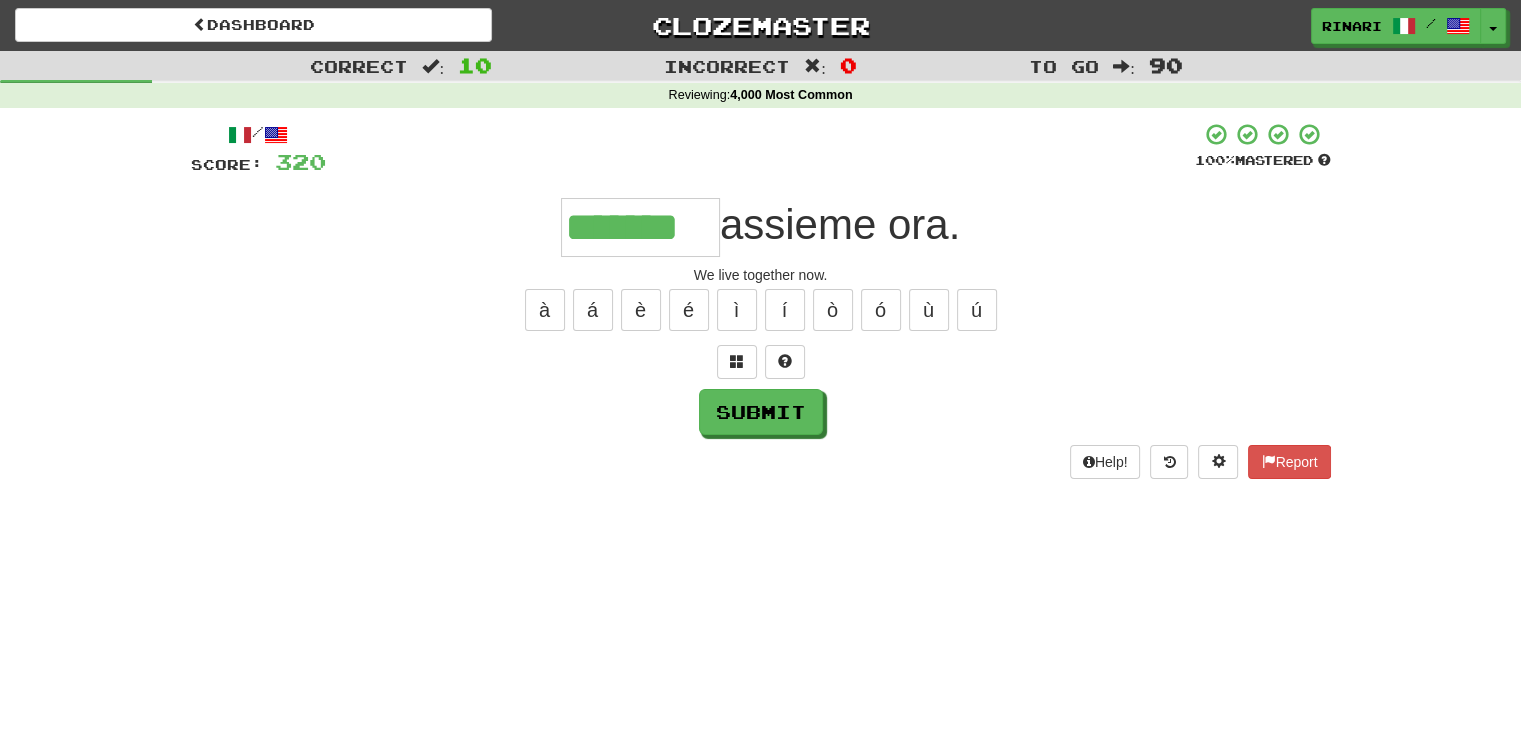 type on "*******" 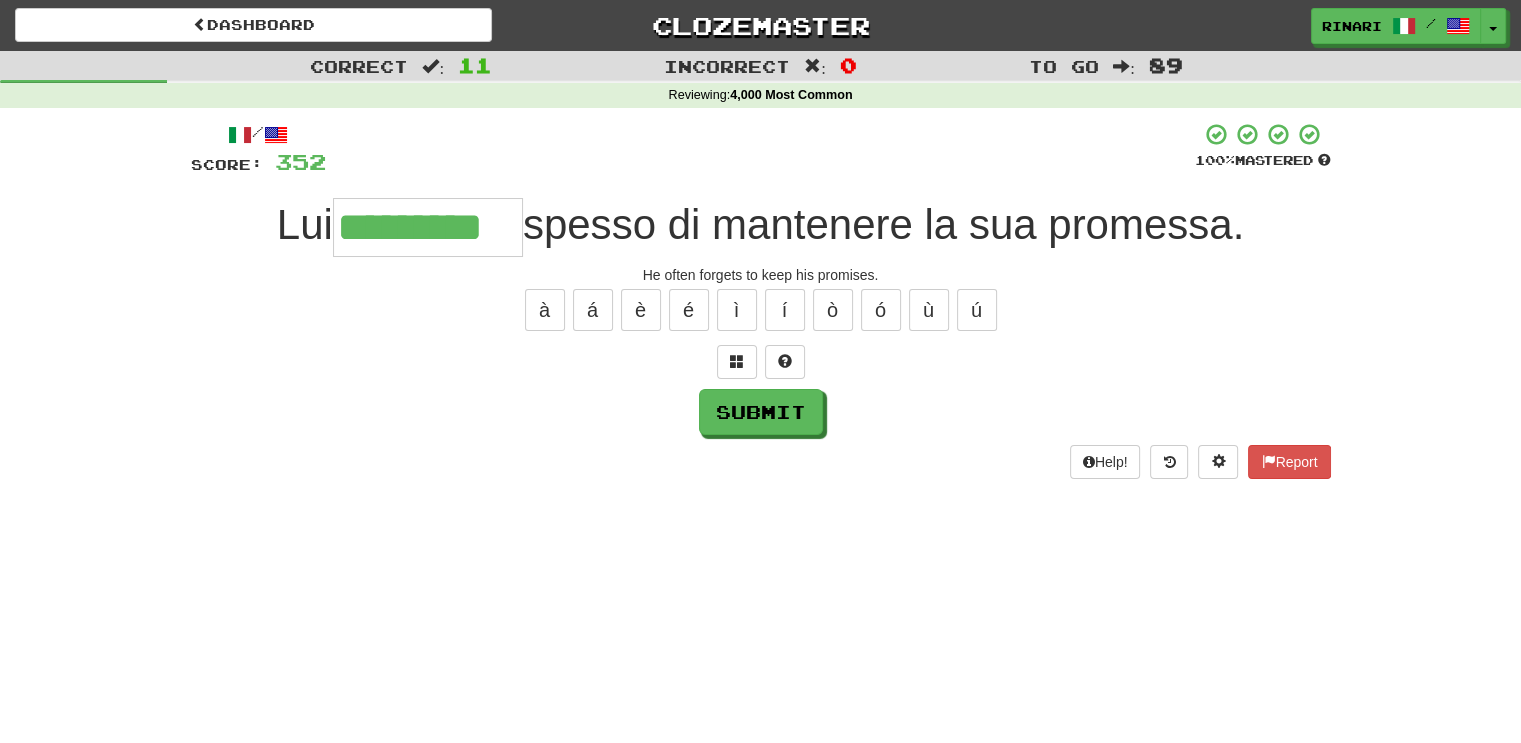 type on "*********" 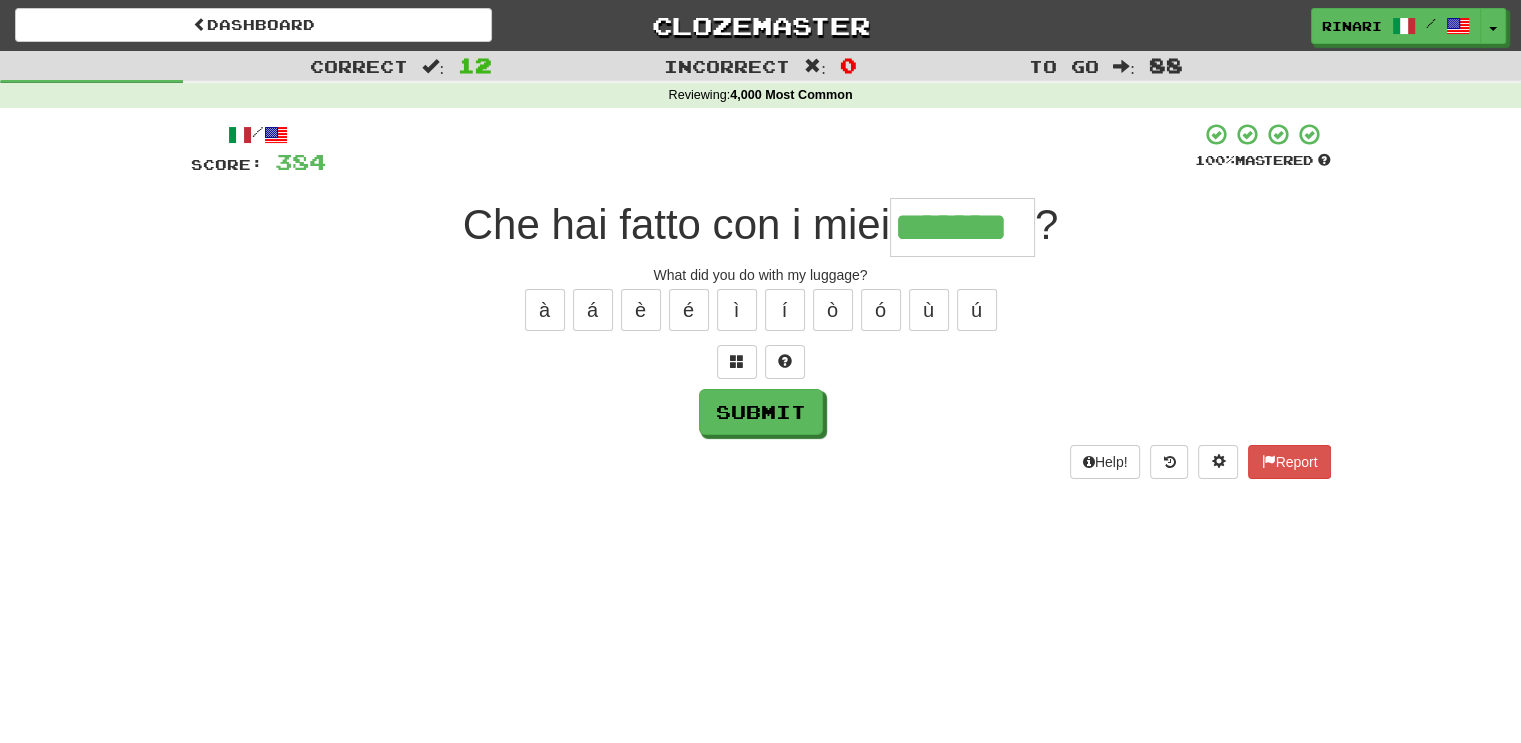 type on "*******" 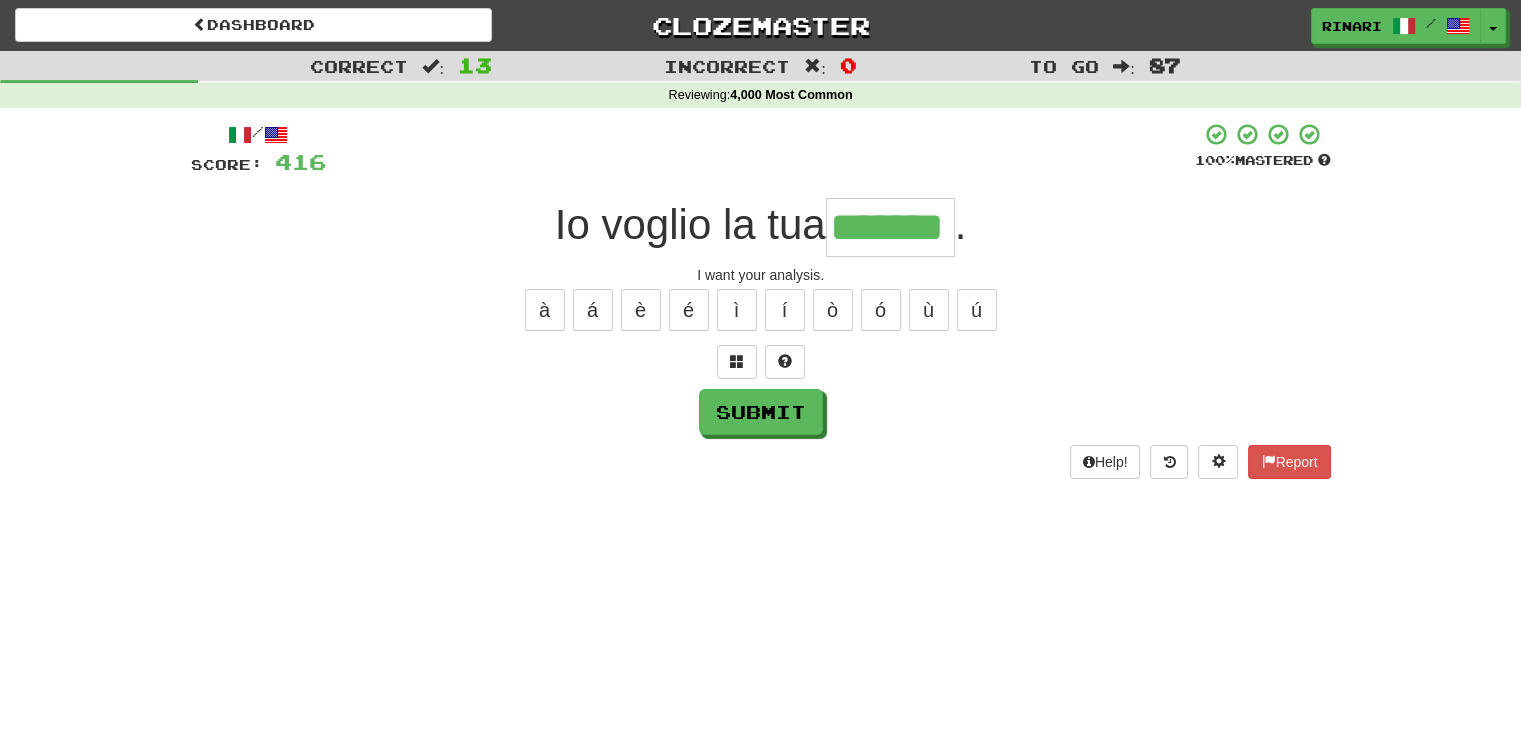 type on "*******" 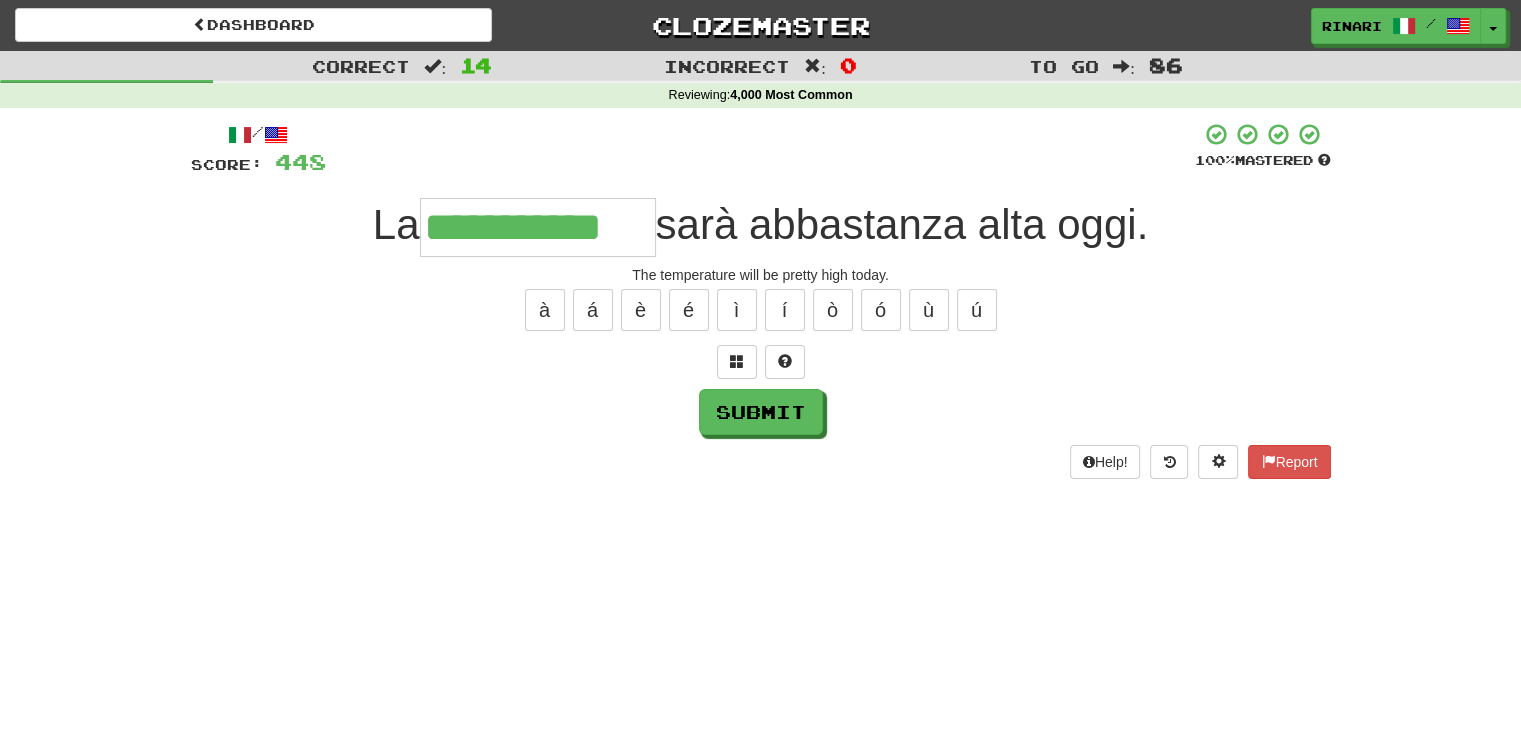 type on "**********" 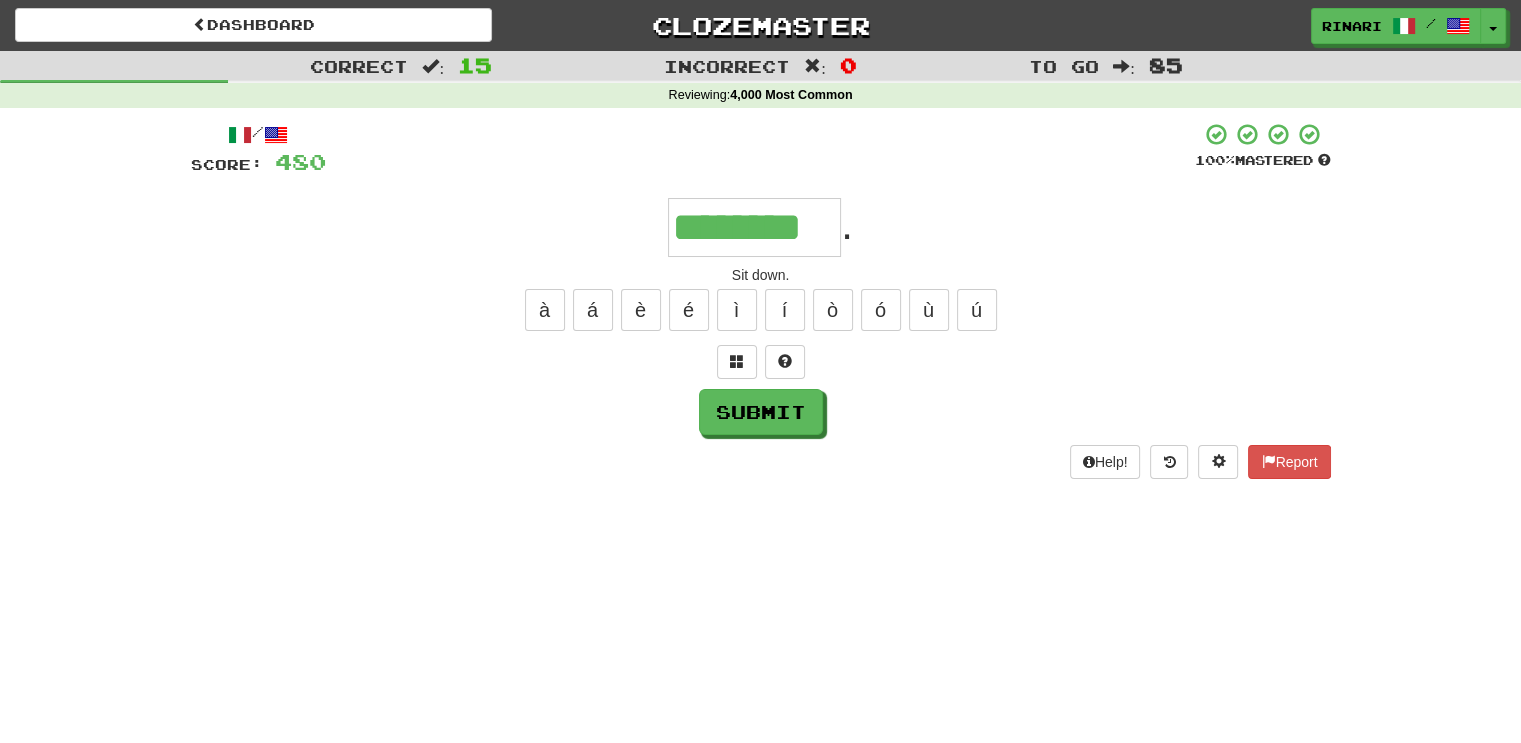 type on "********" 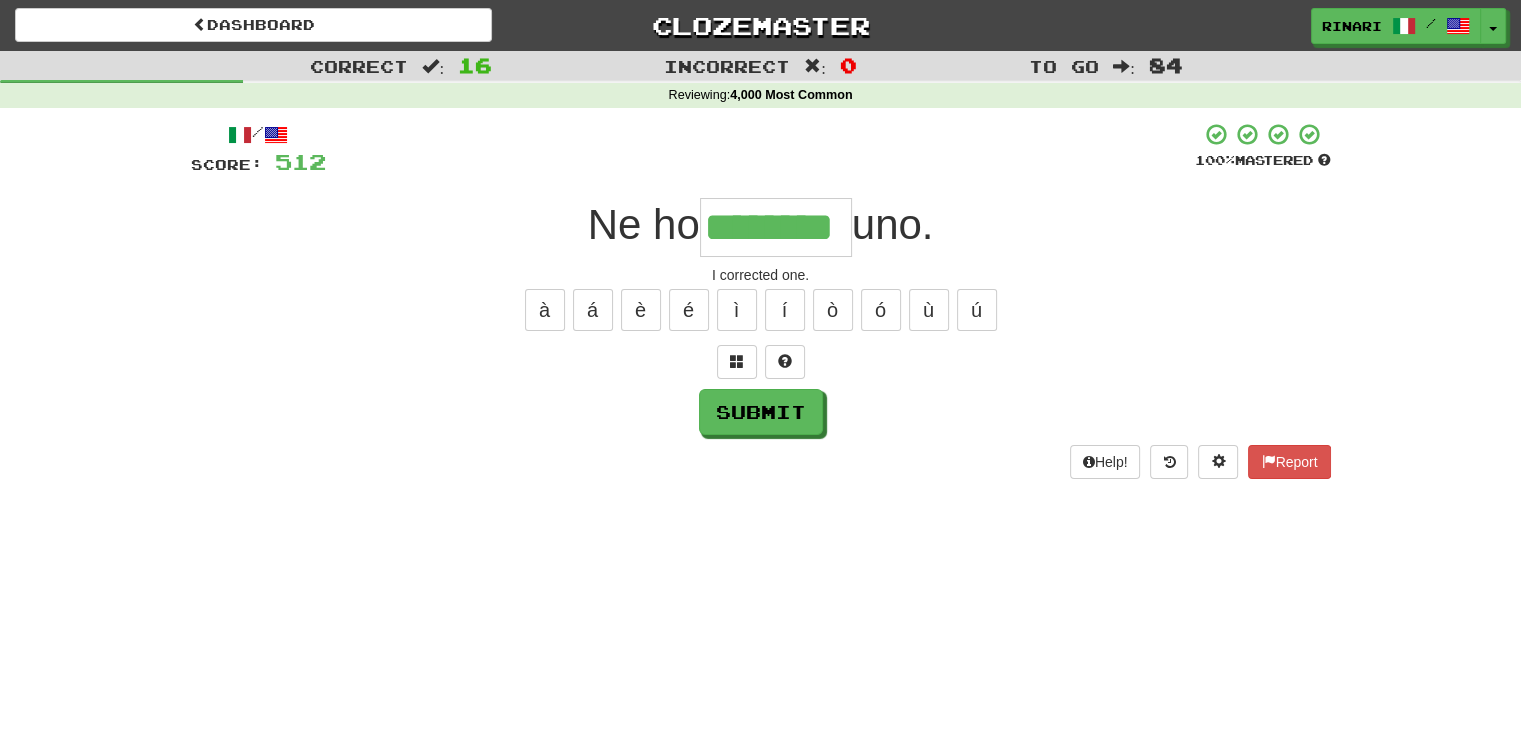 type on "********" 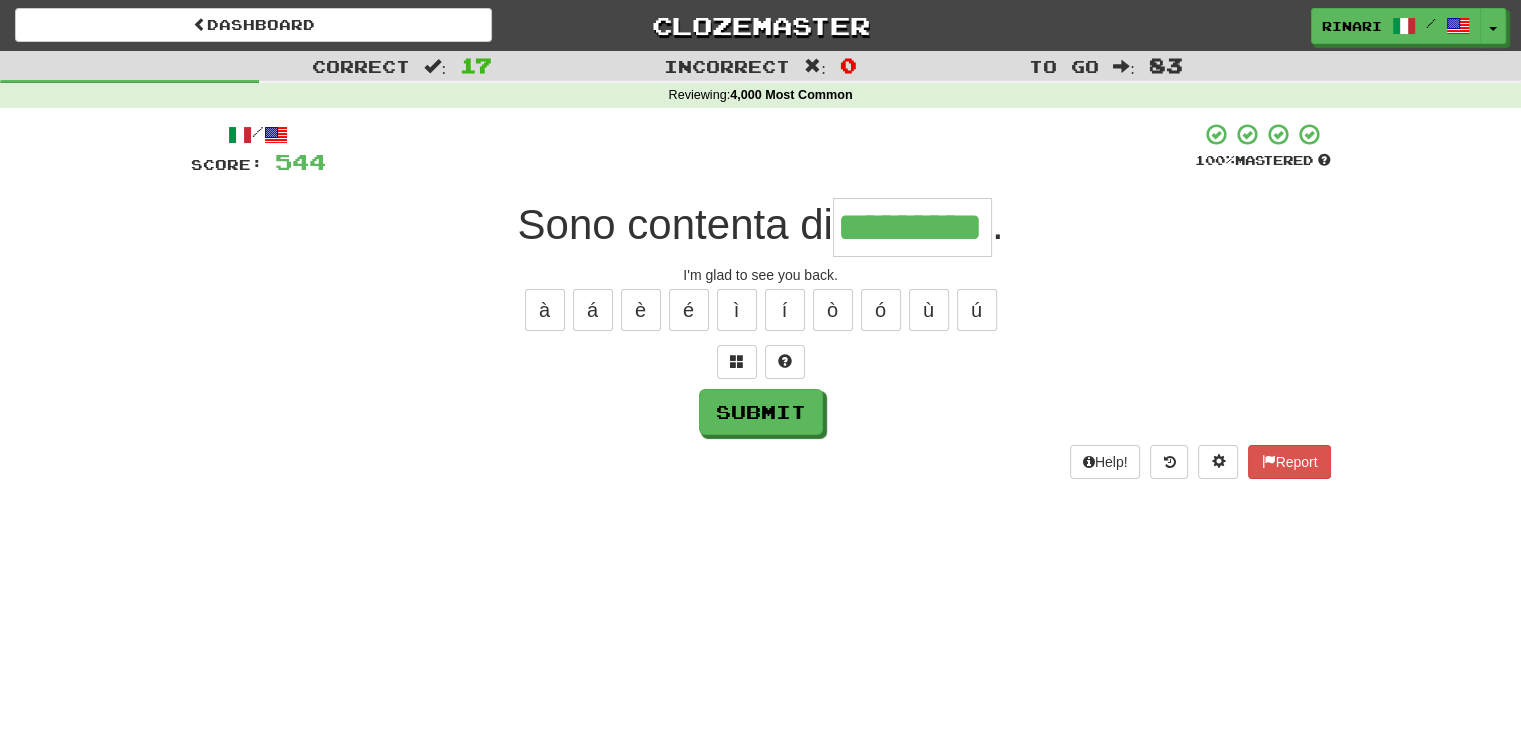 type on "*********" 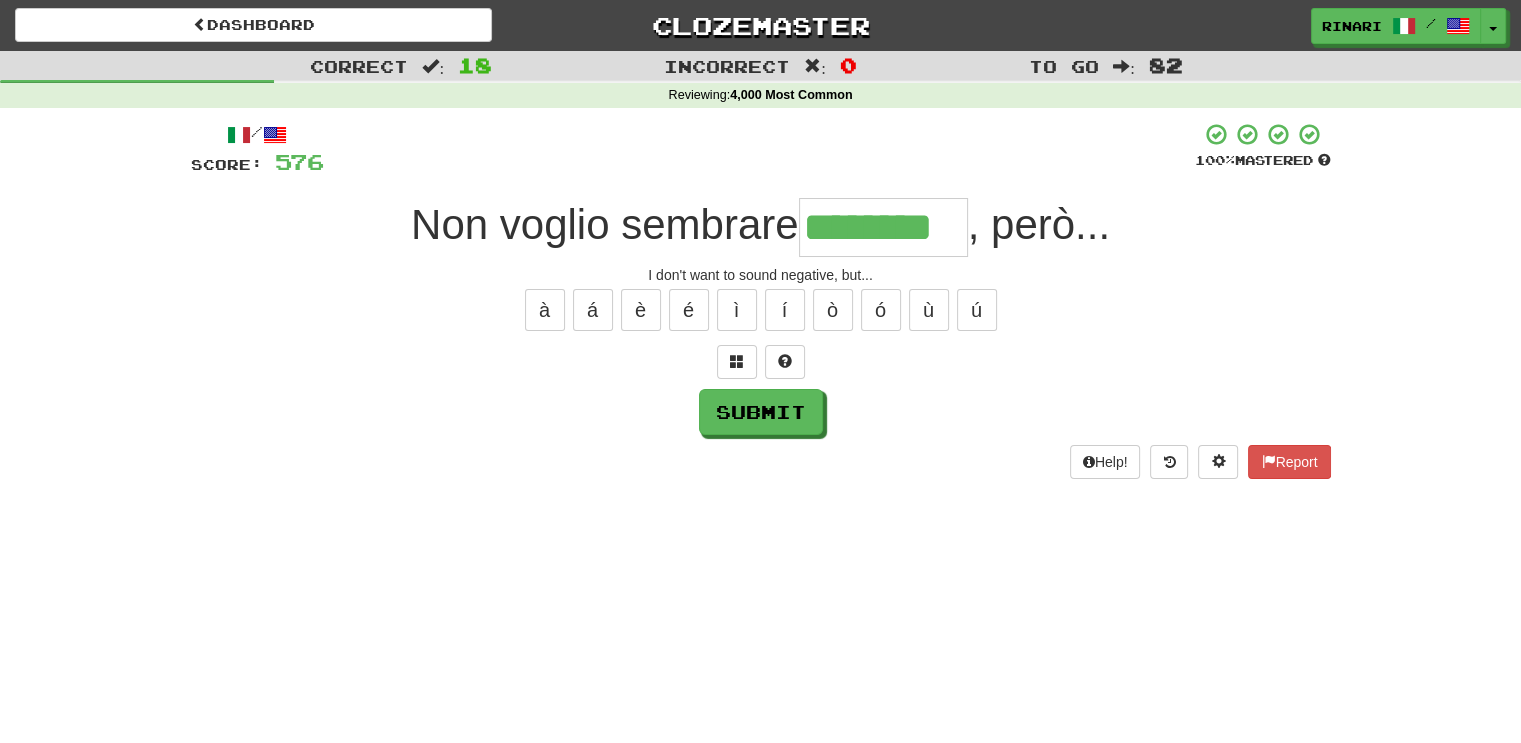type on "********" 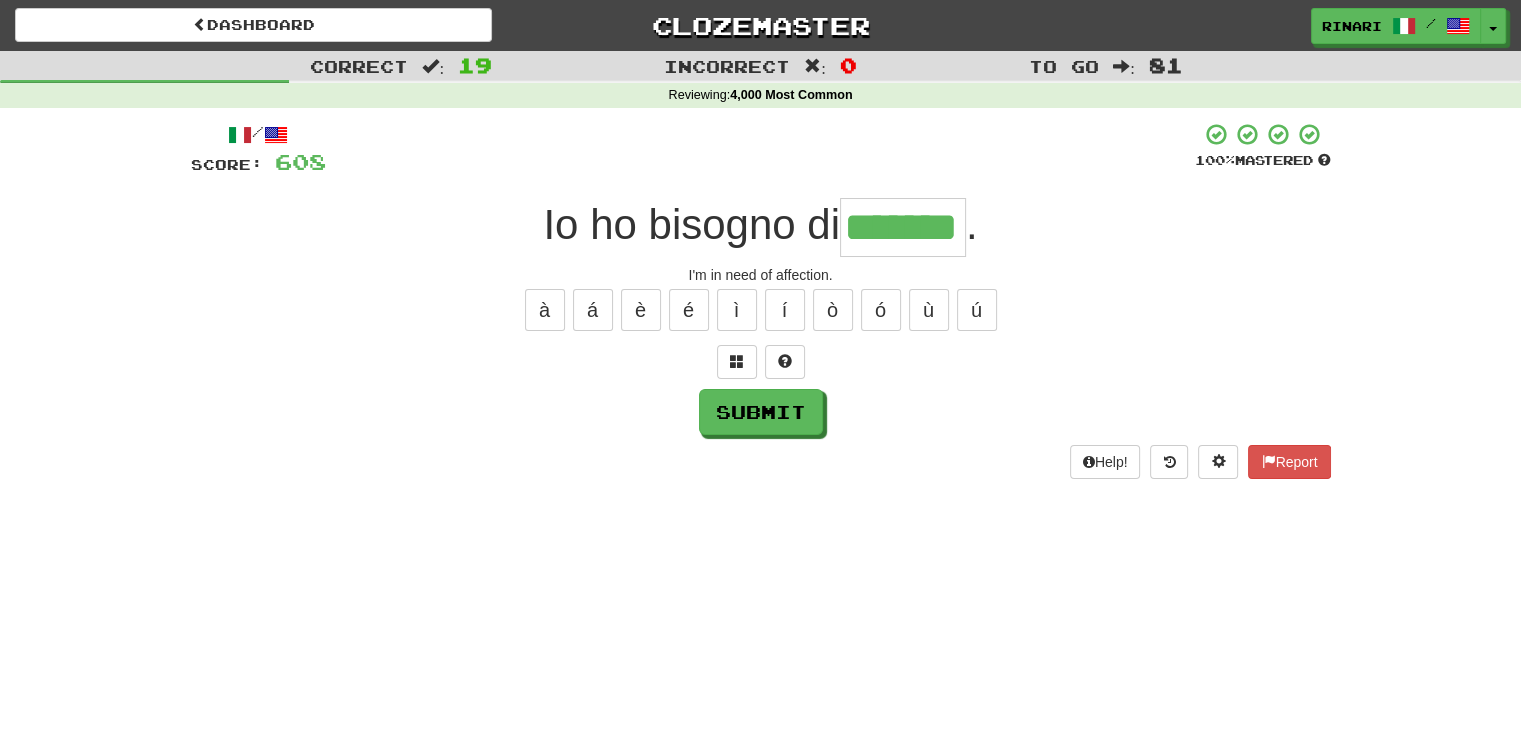 type on "*******" 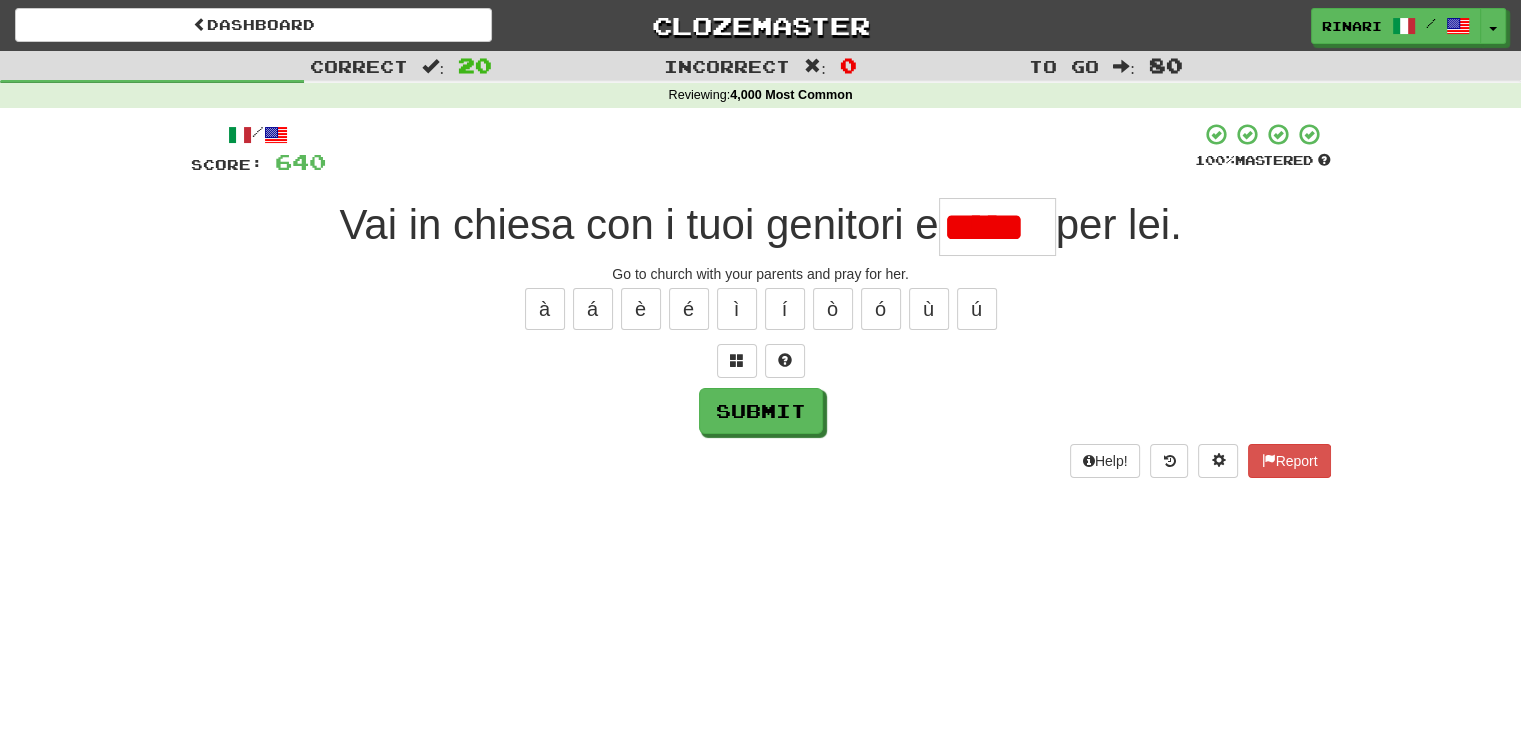 scroll, scrollTop: 0, scrollLeft: 0, axis: both 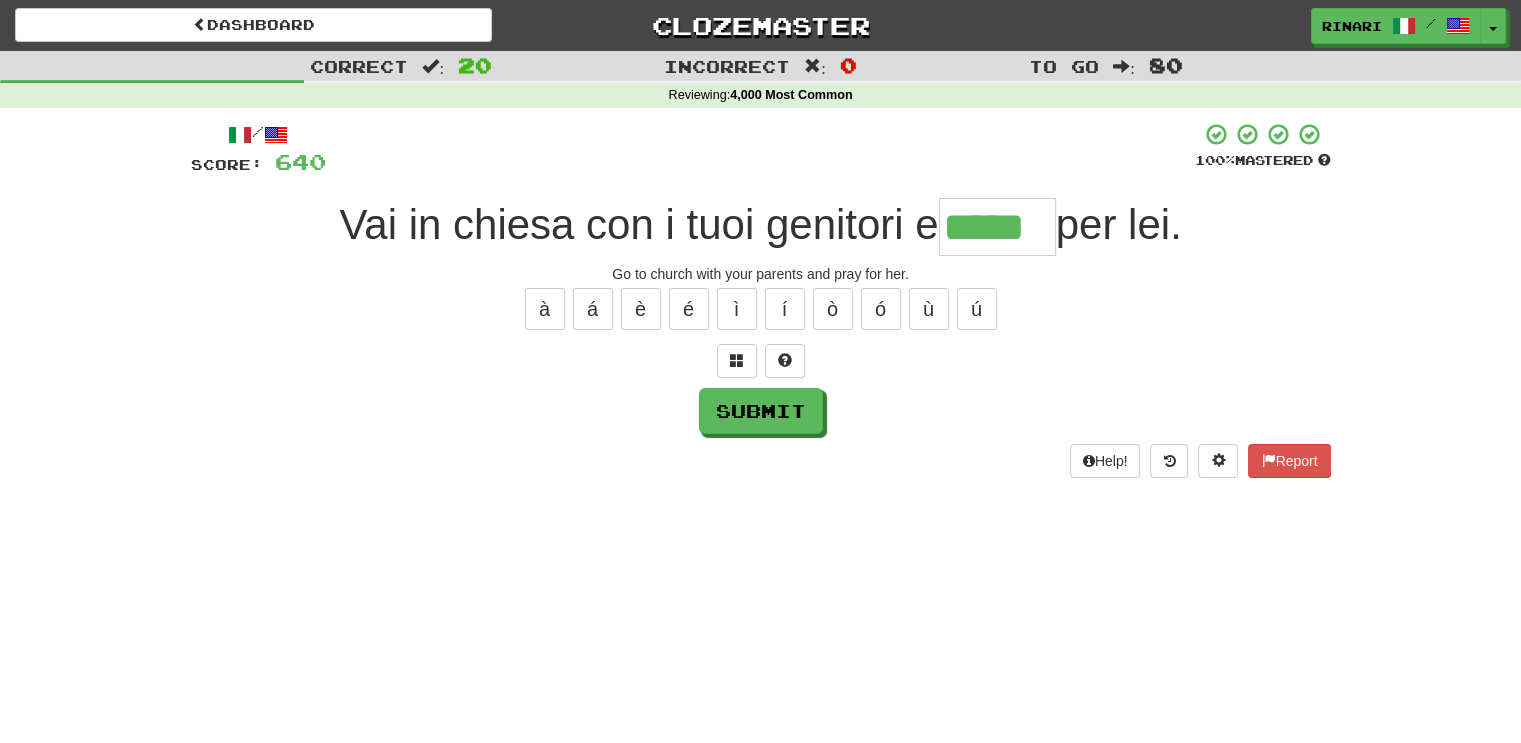 type on "*****" 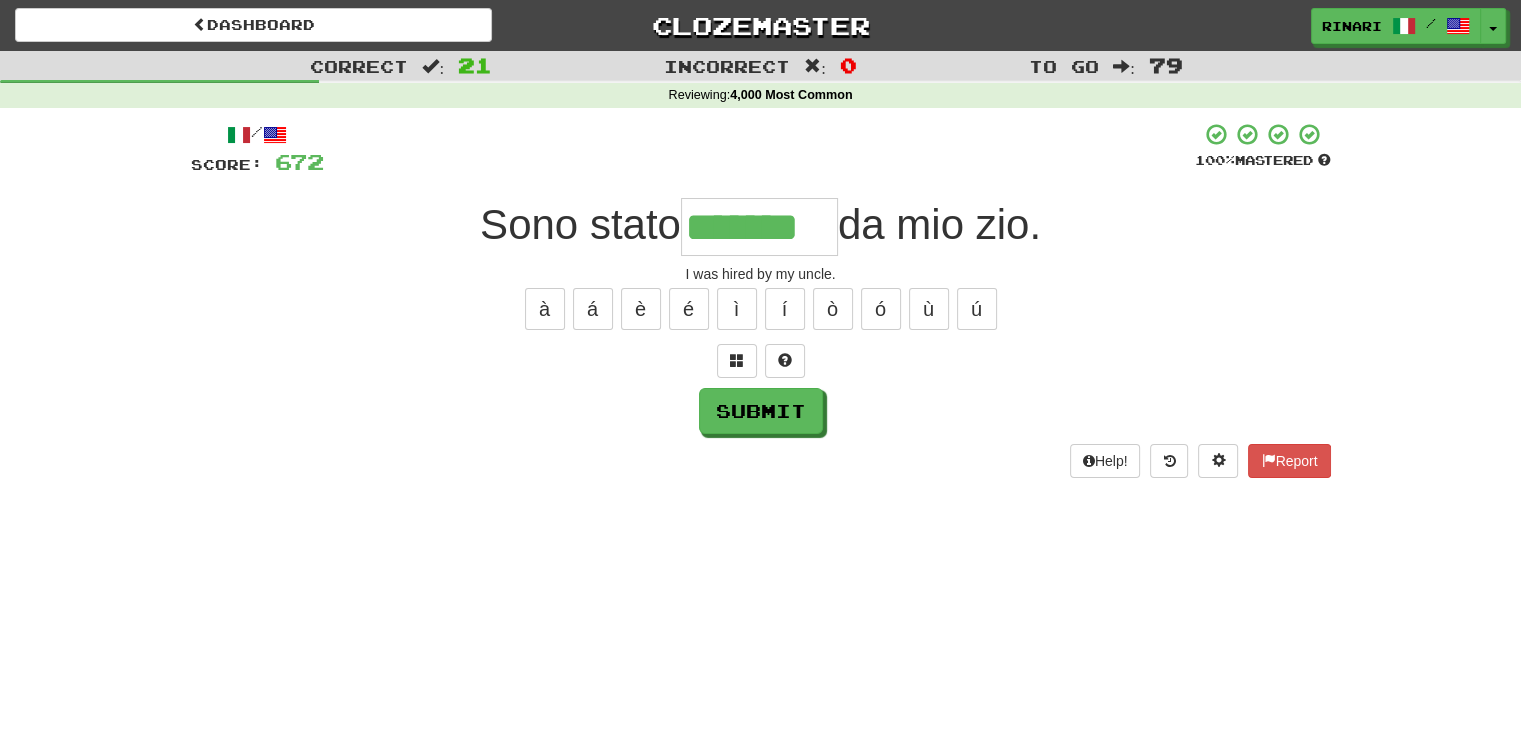 type on "*******" 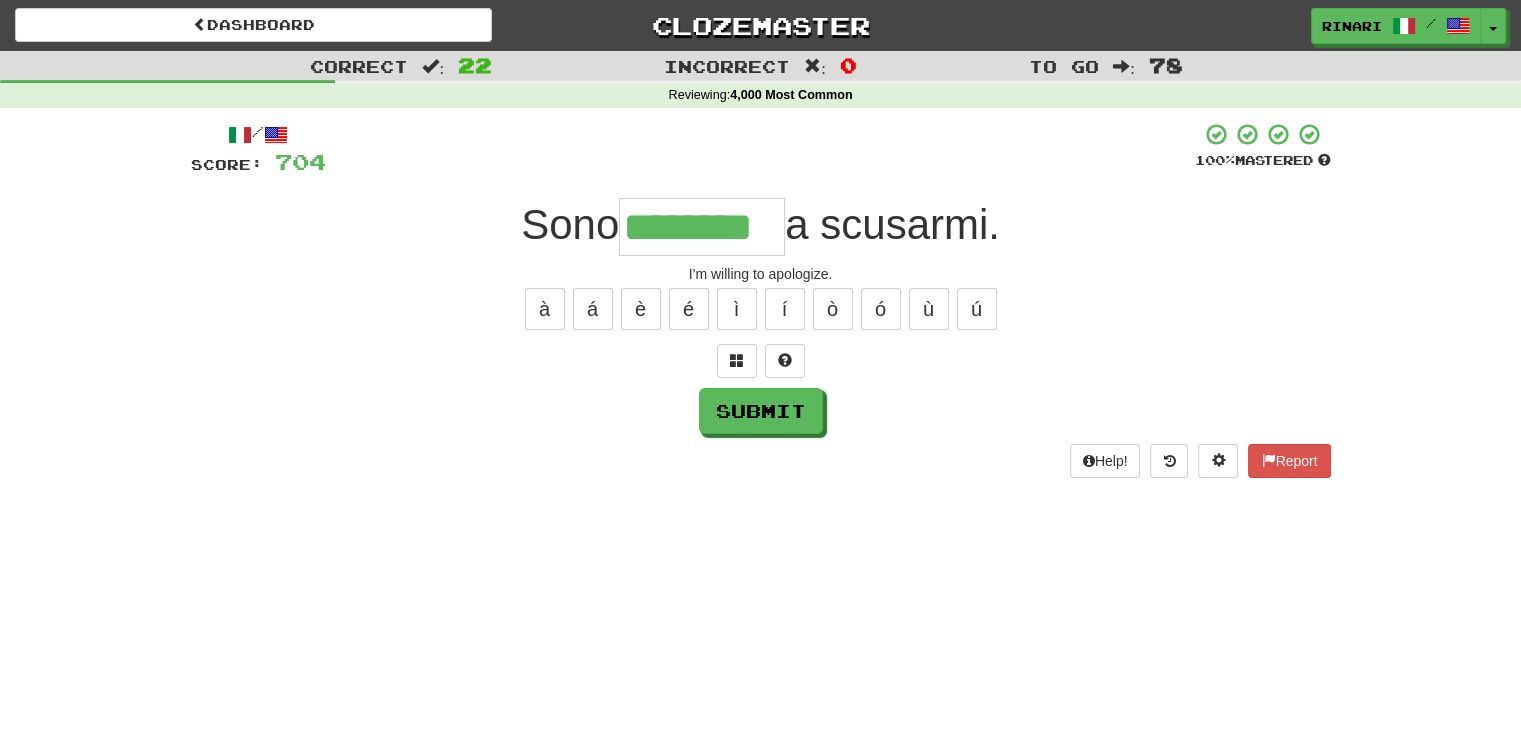 type on "********" 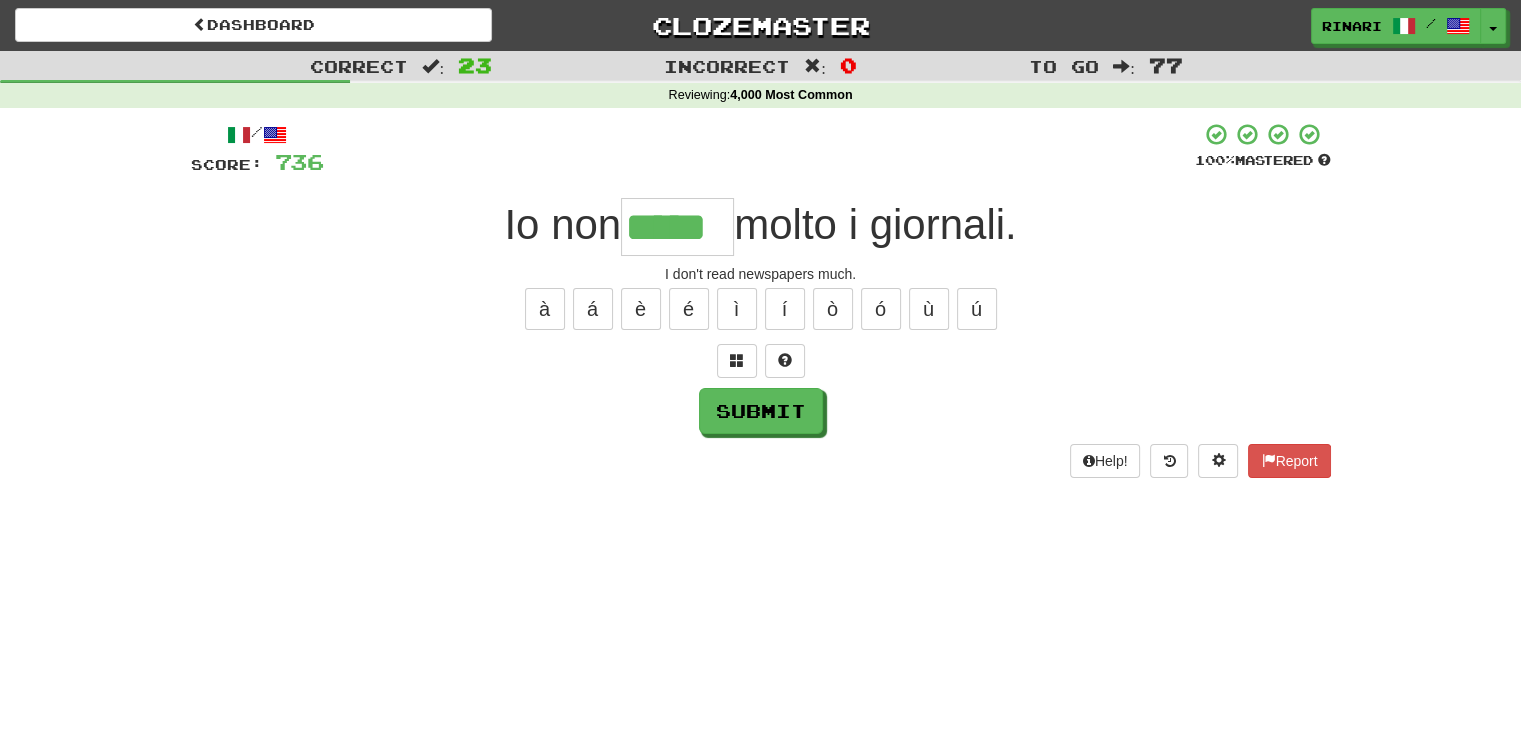 type on "*****" 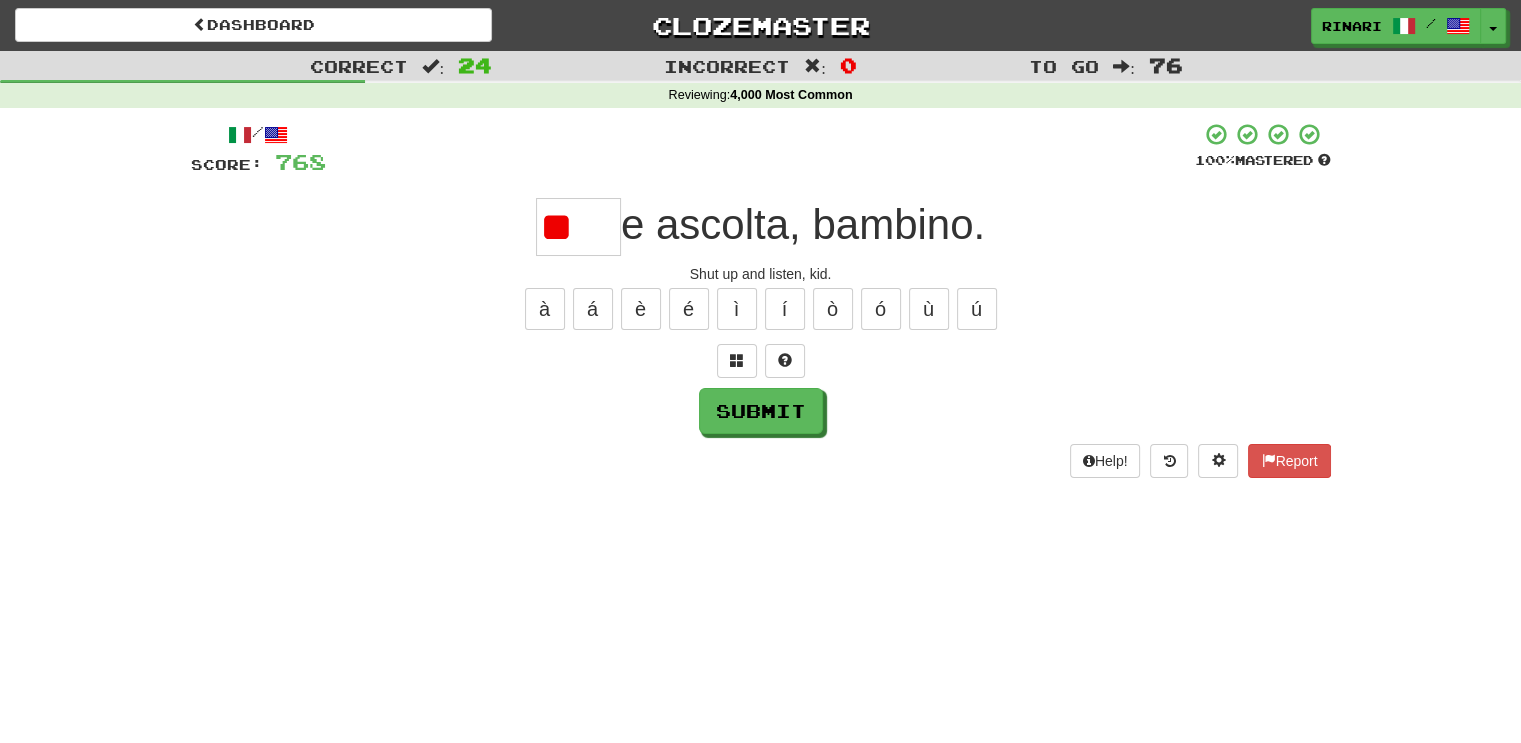 type on "*" 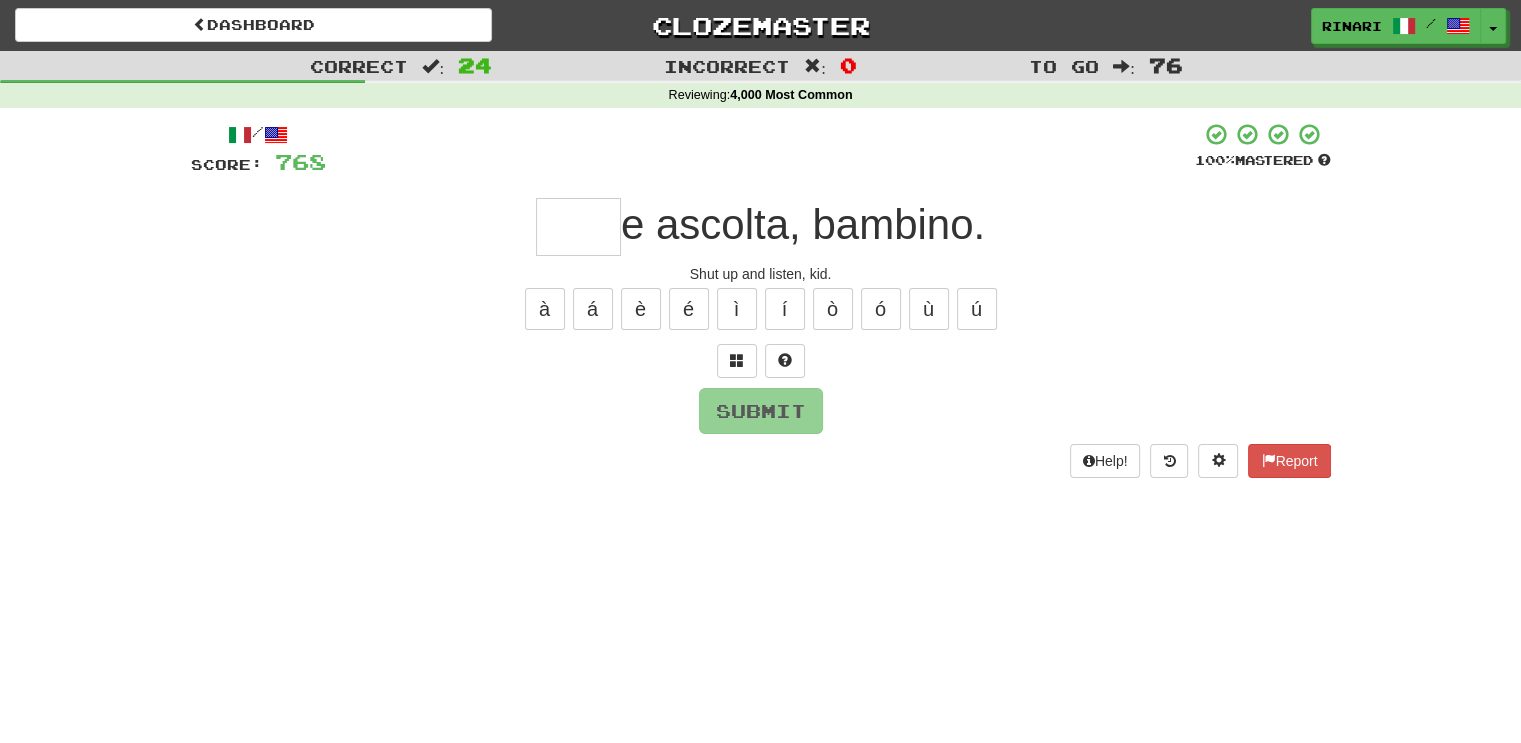 type on "*" 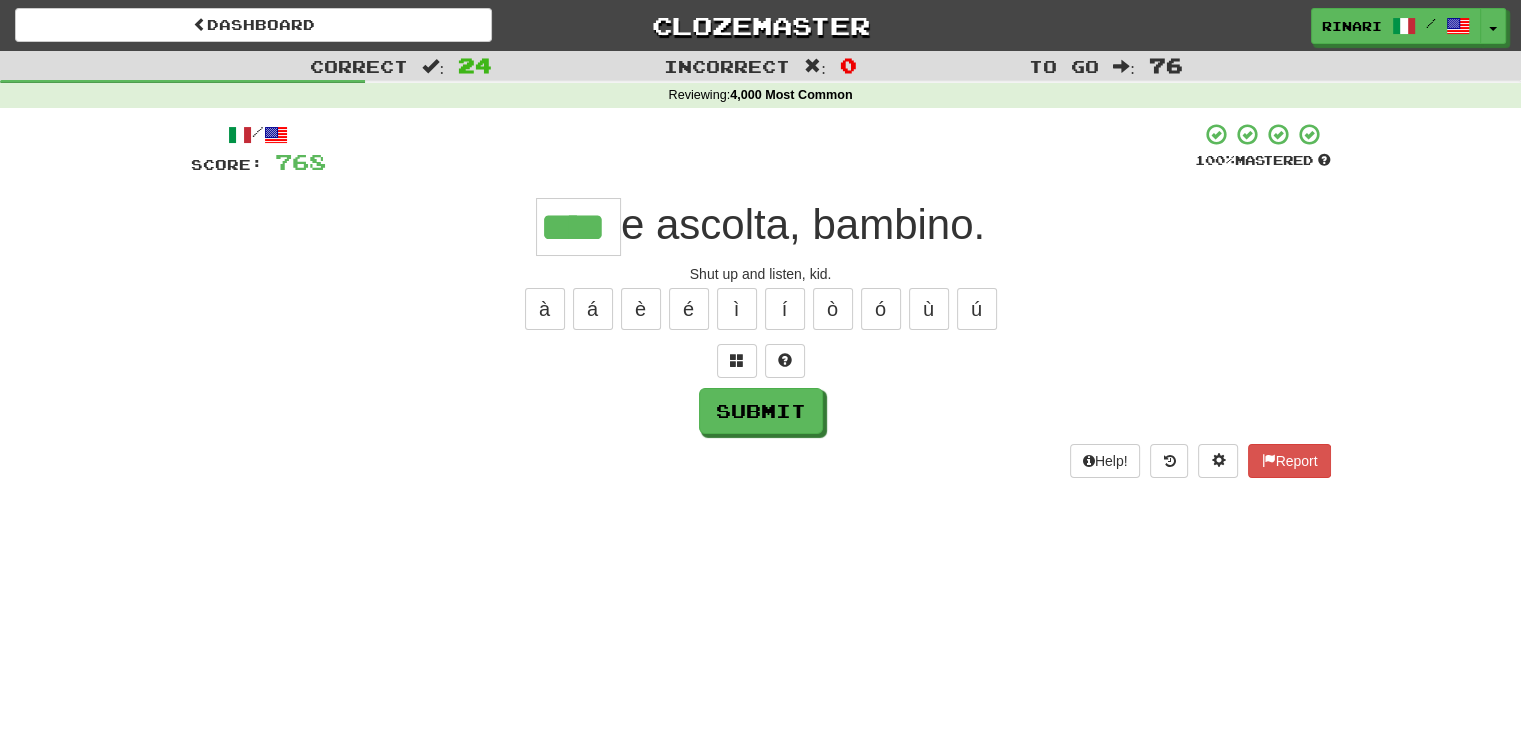 type on "****" 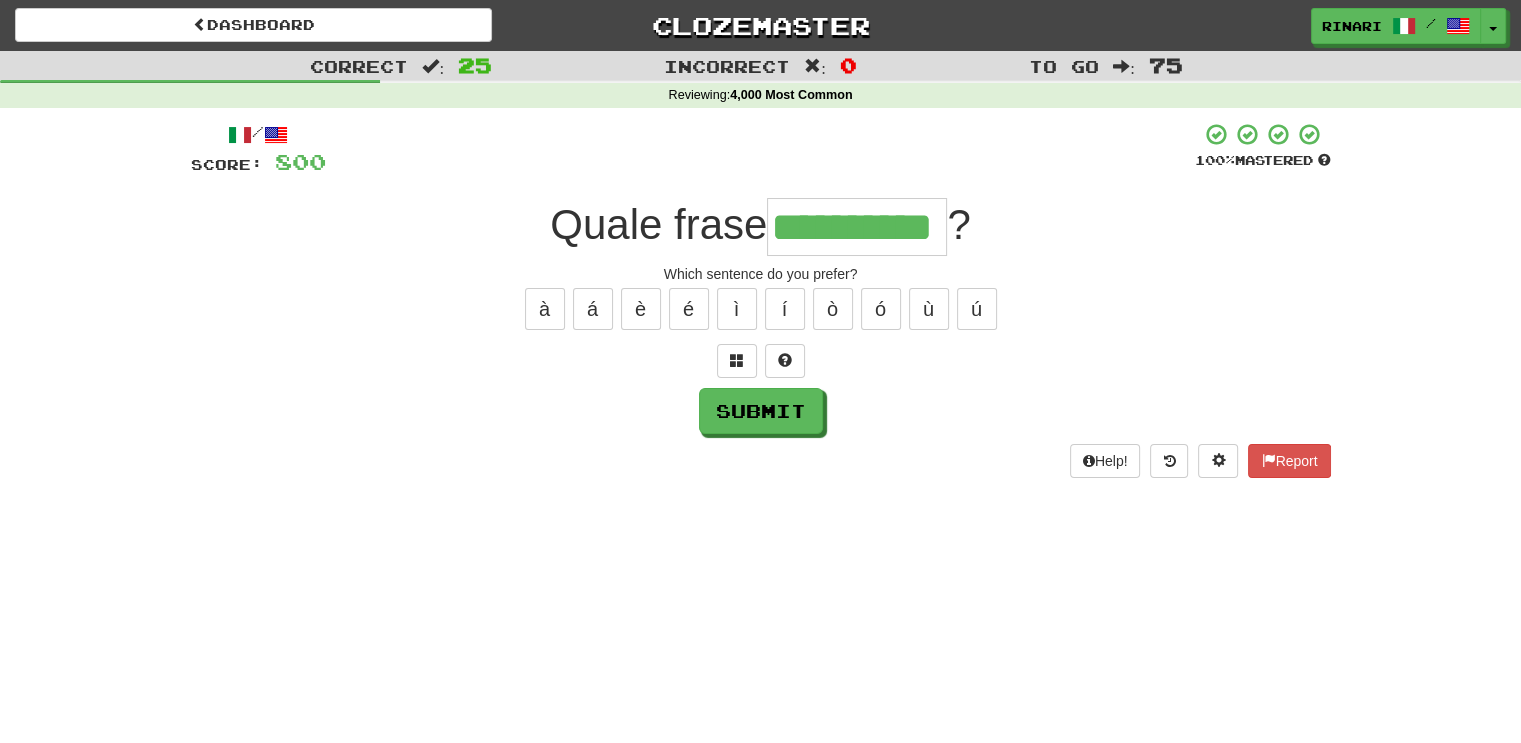 type on "**********" 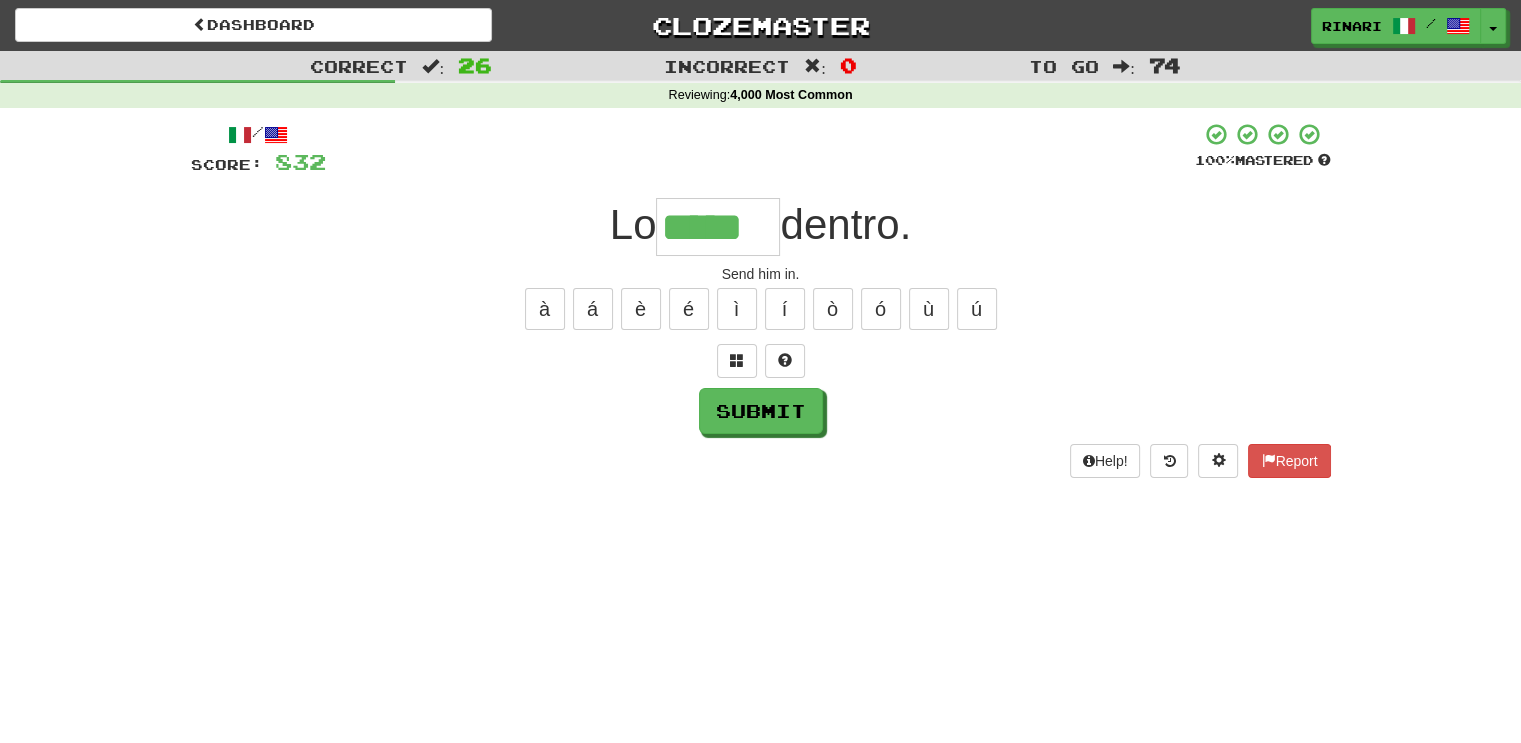 type on "*****" 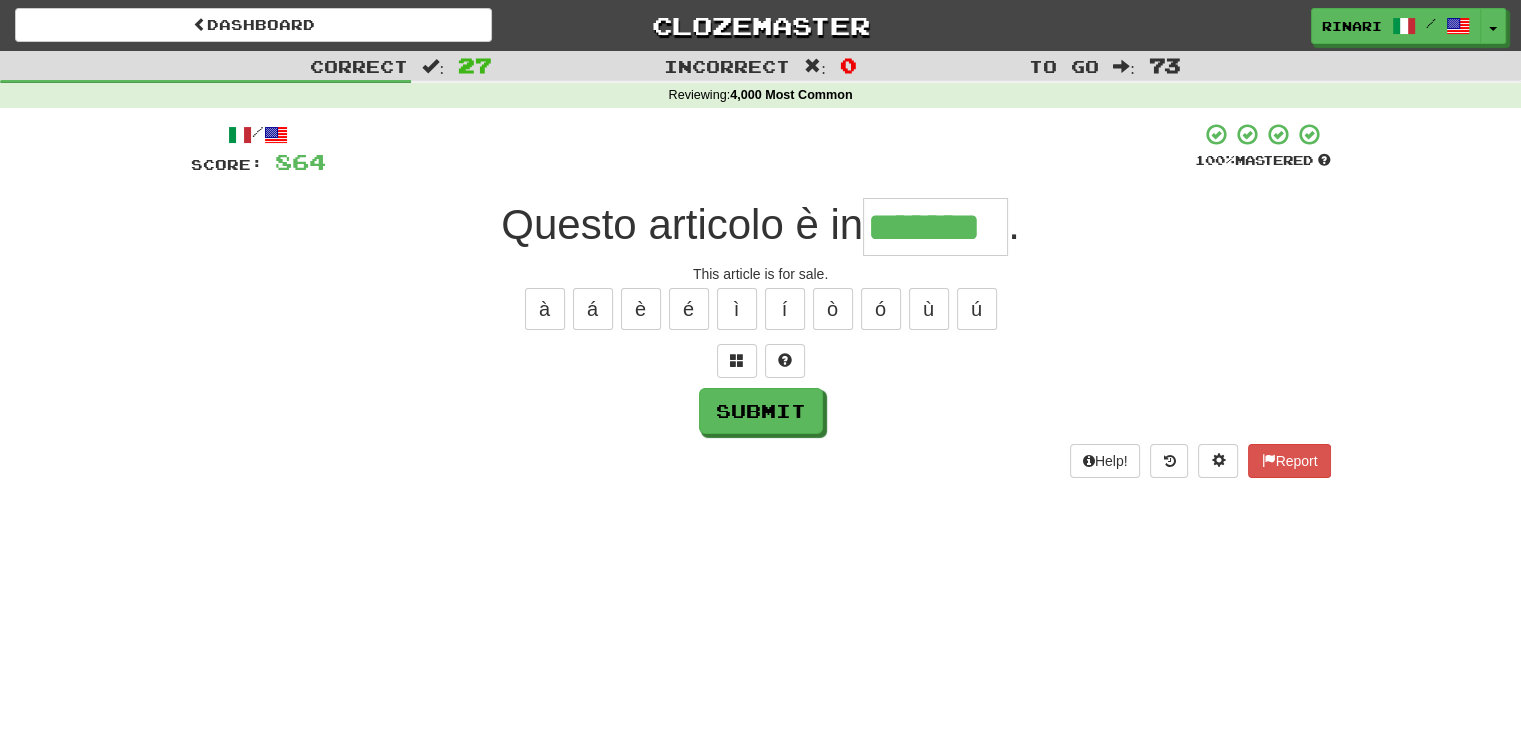type on "*******" 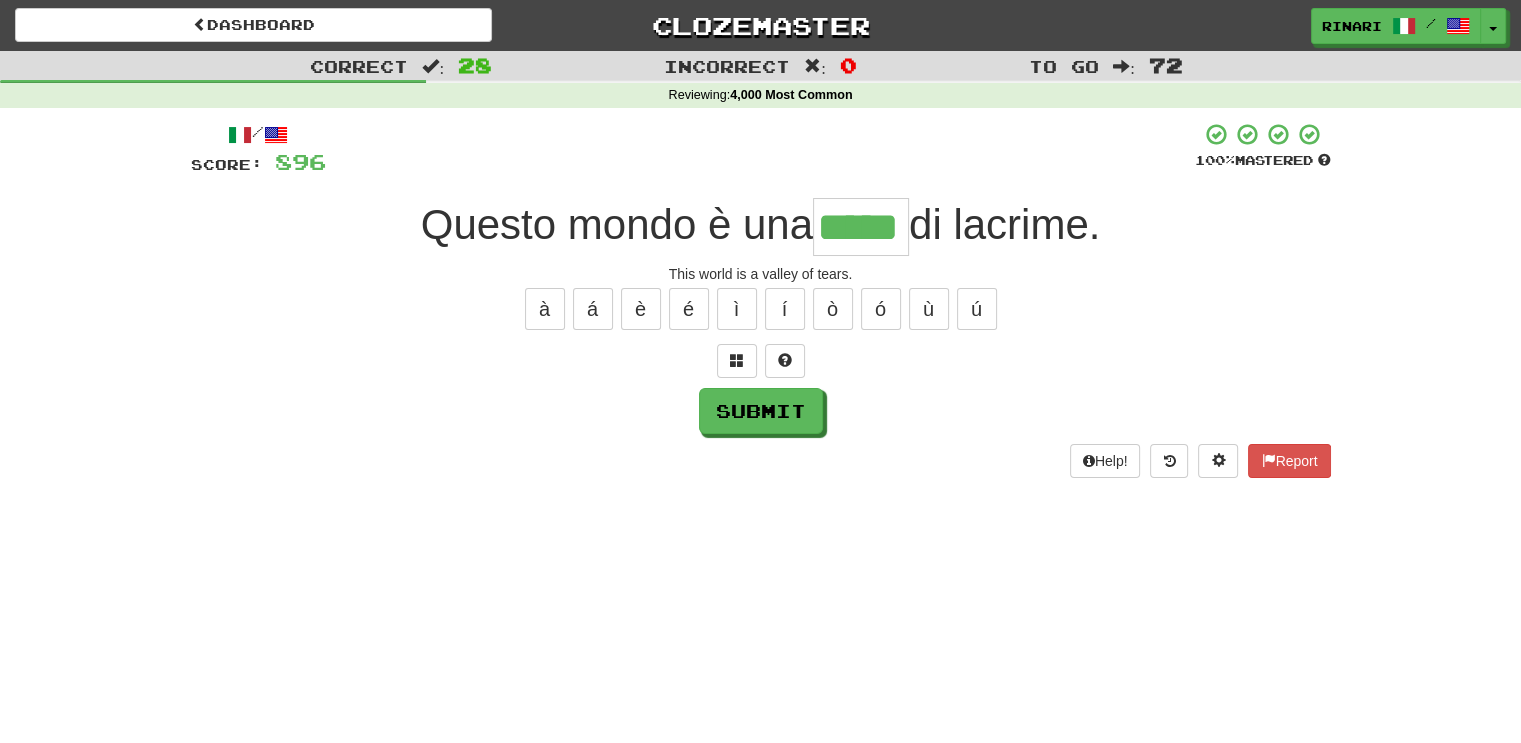 type on "*****" 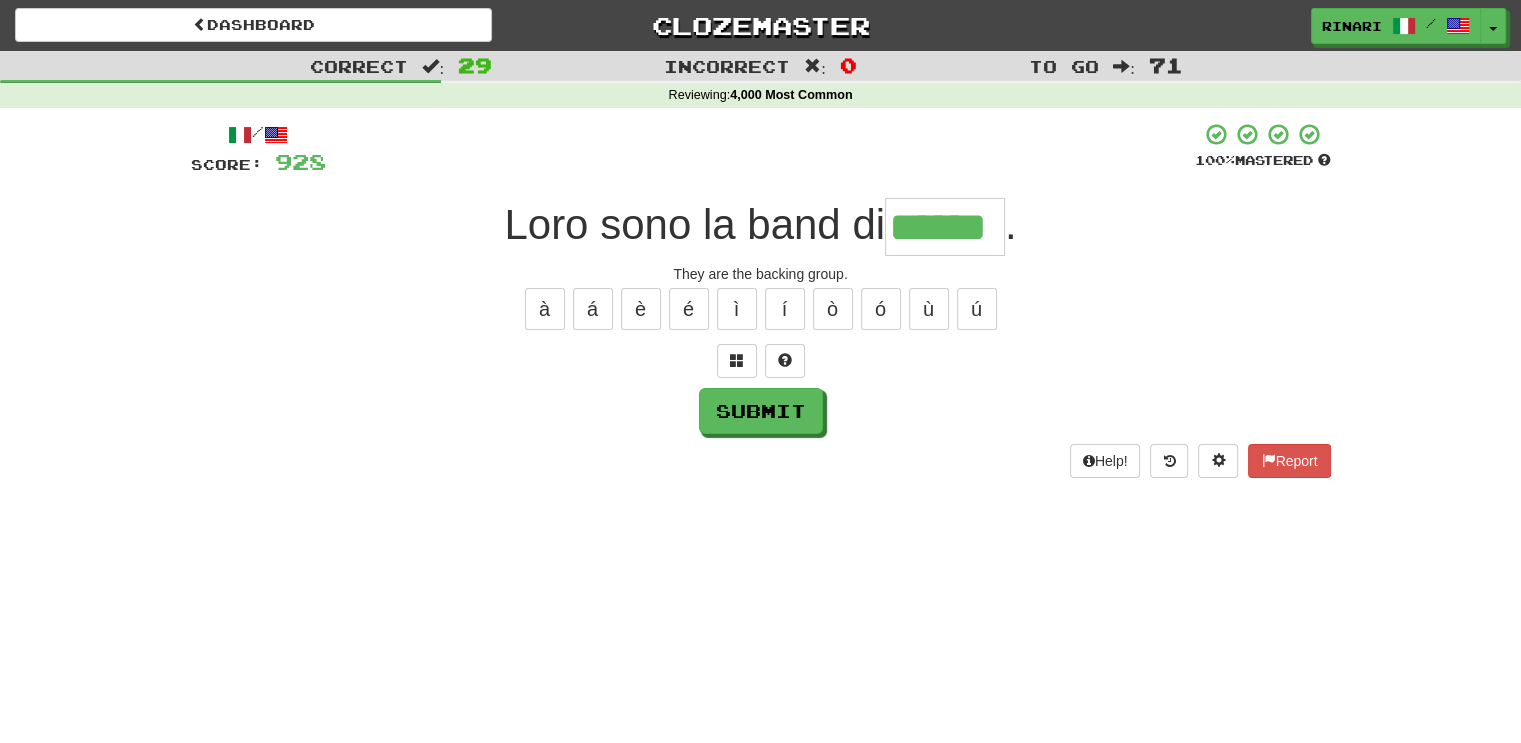 type on "******" 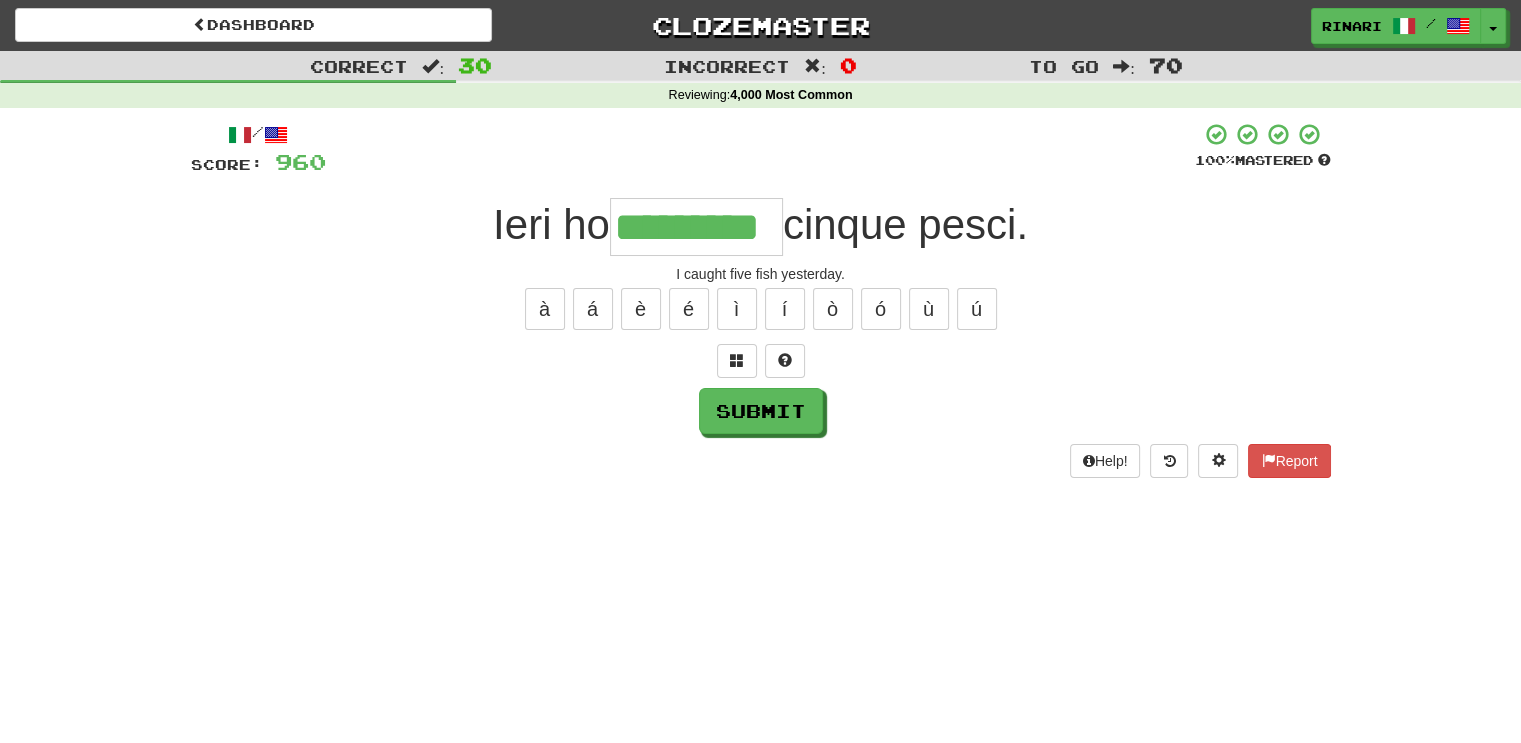 type on "*********" 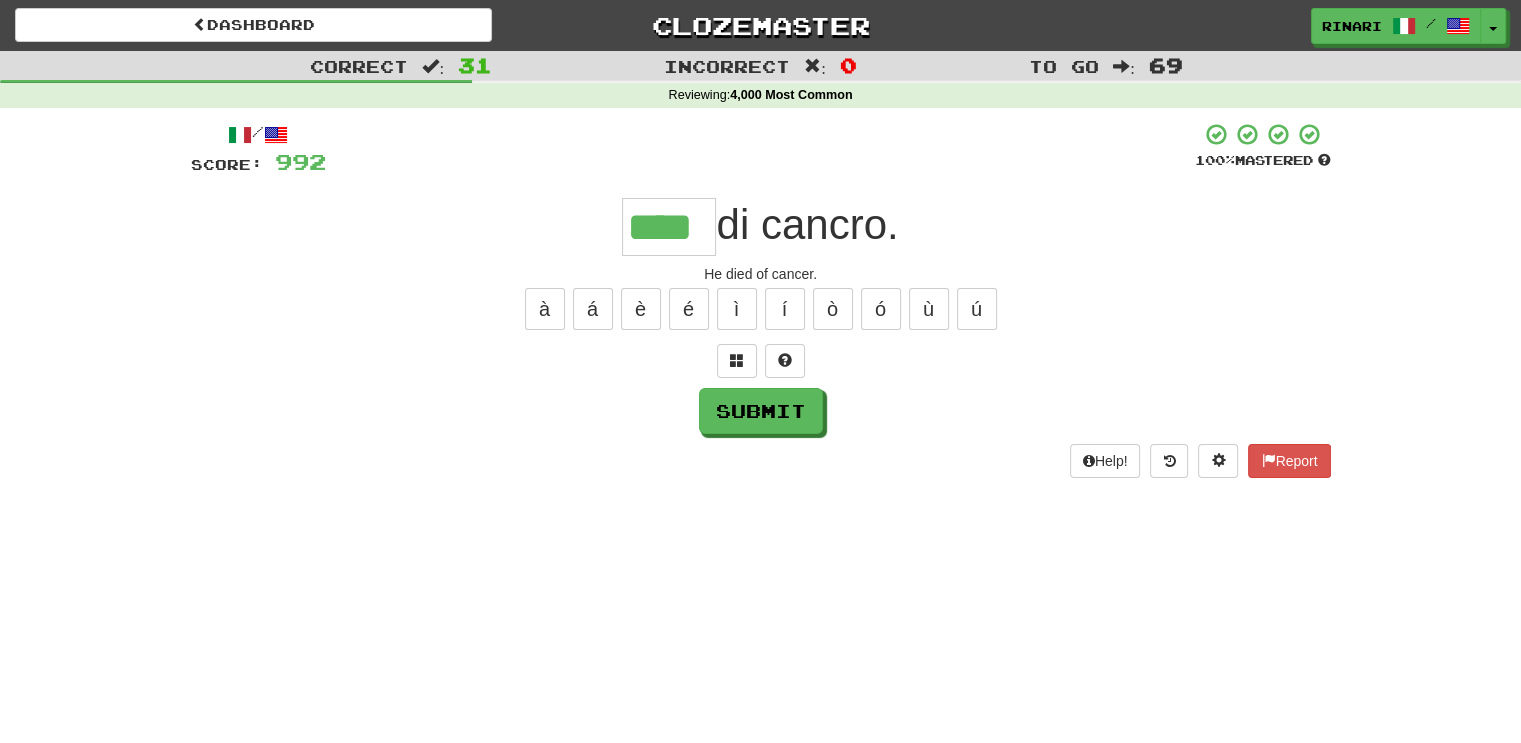 type on "****" 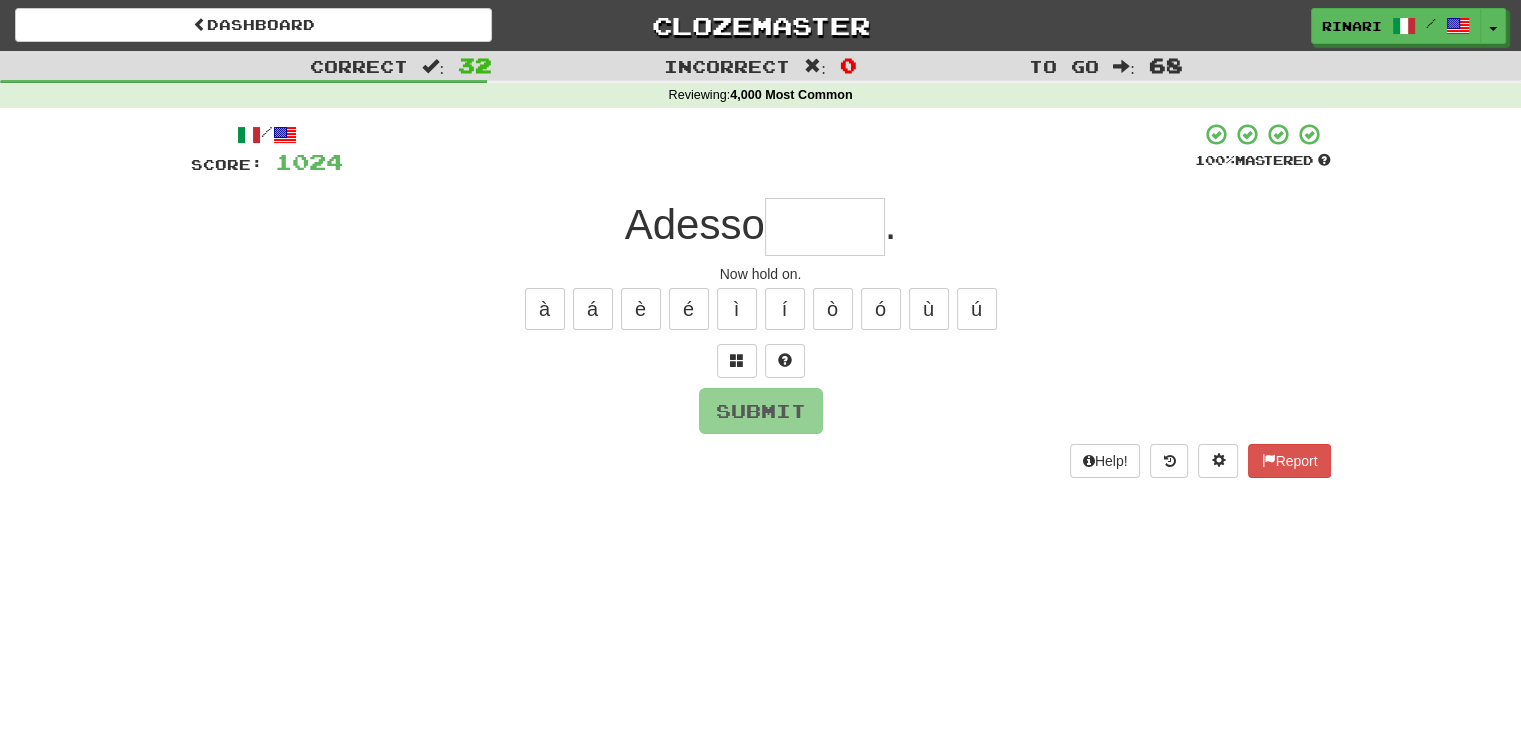 type on "*" 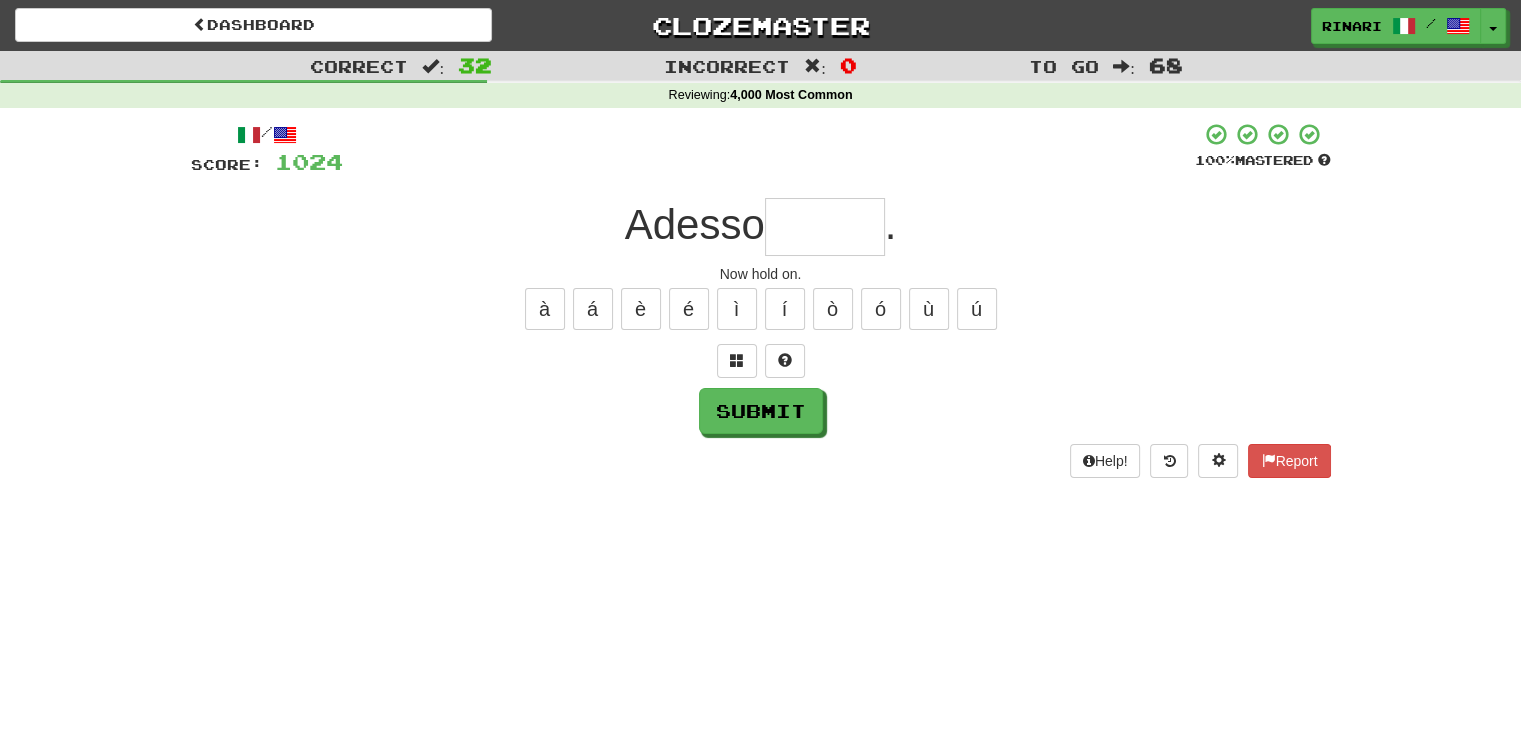 type on "*" 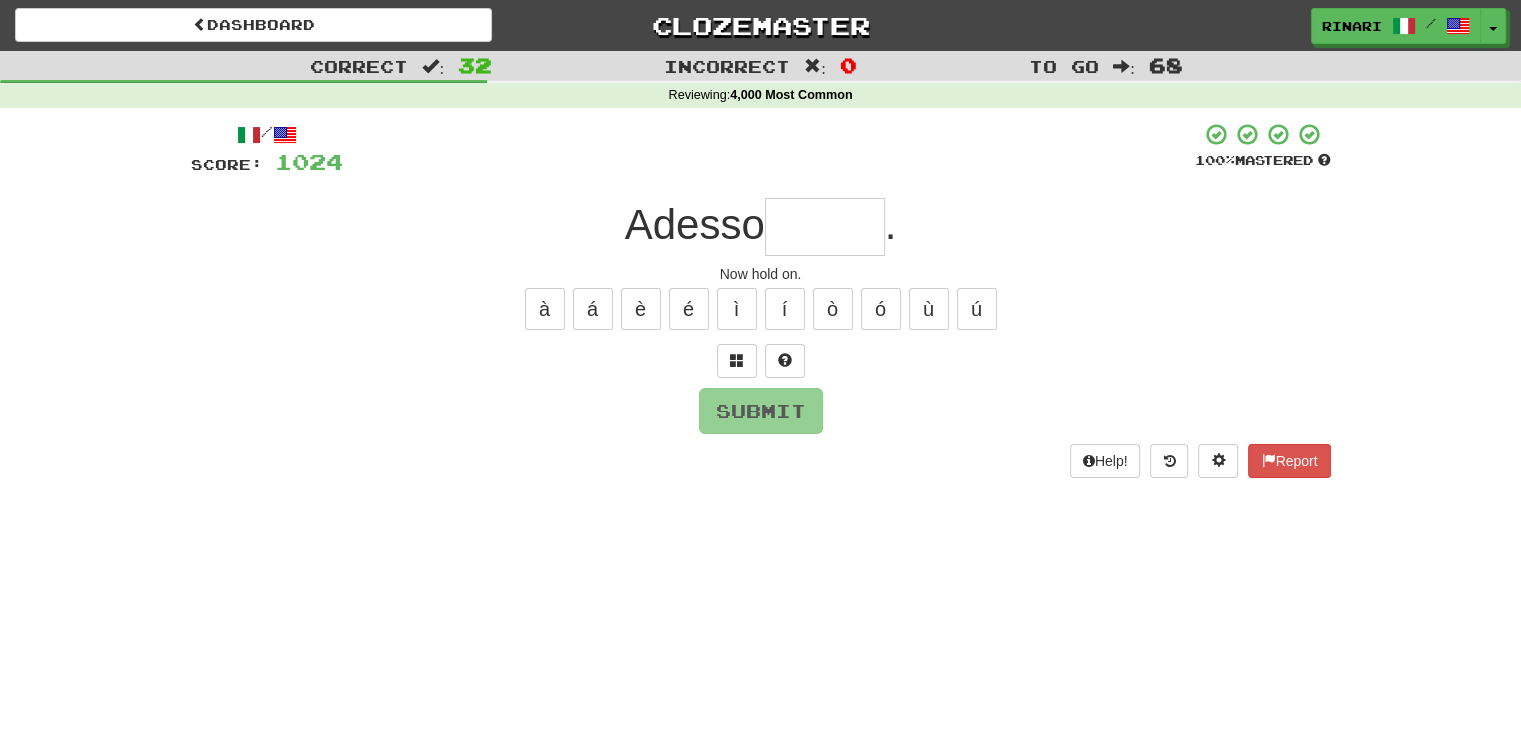 type on "*" 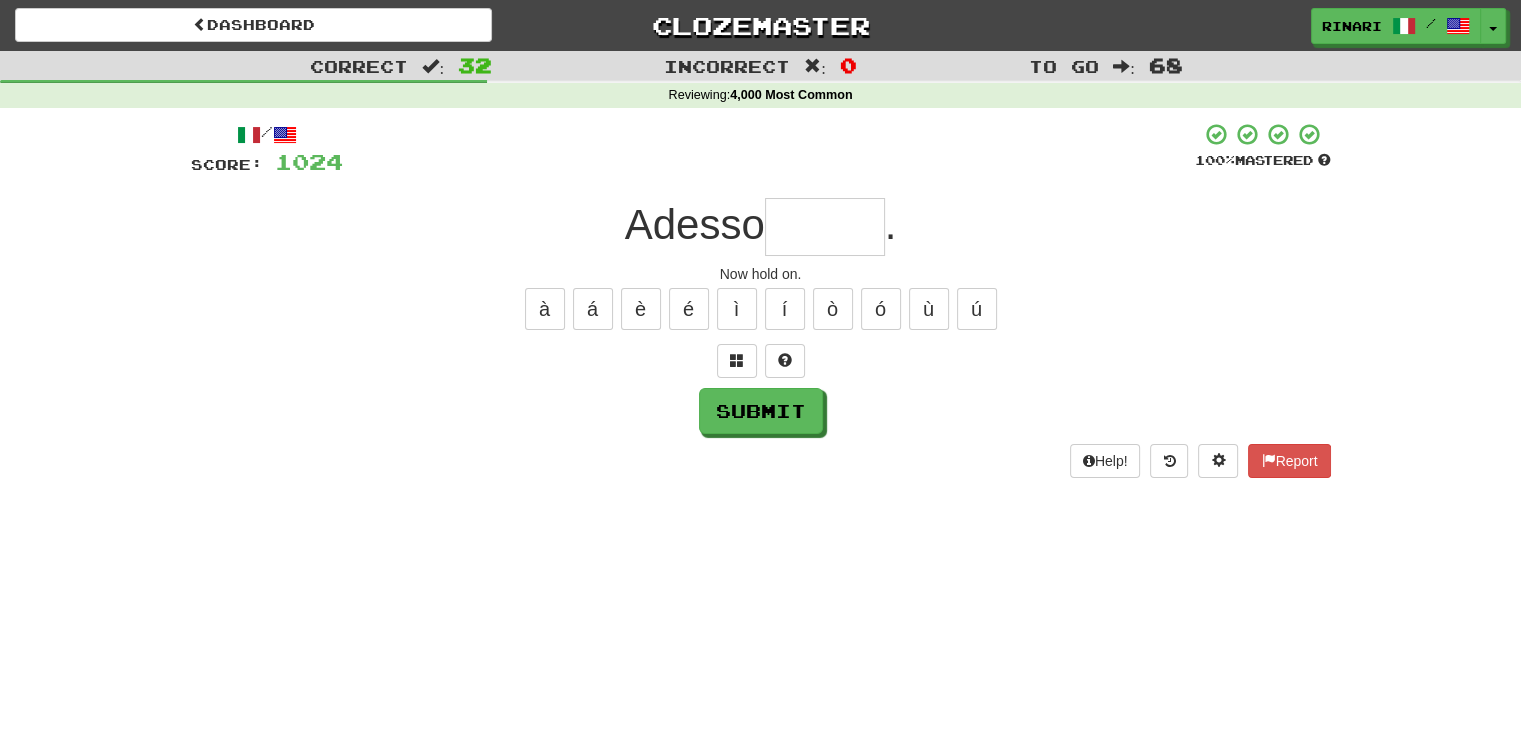 type on "*" 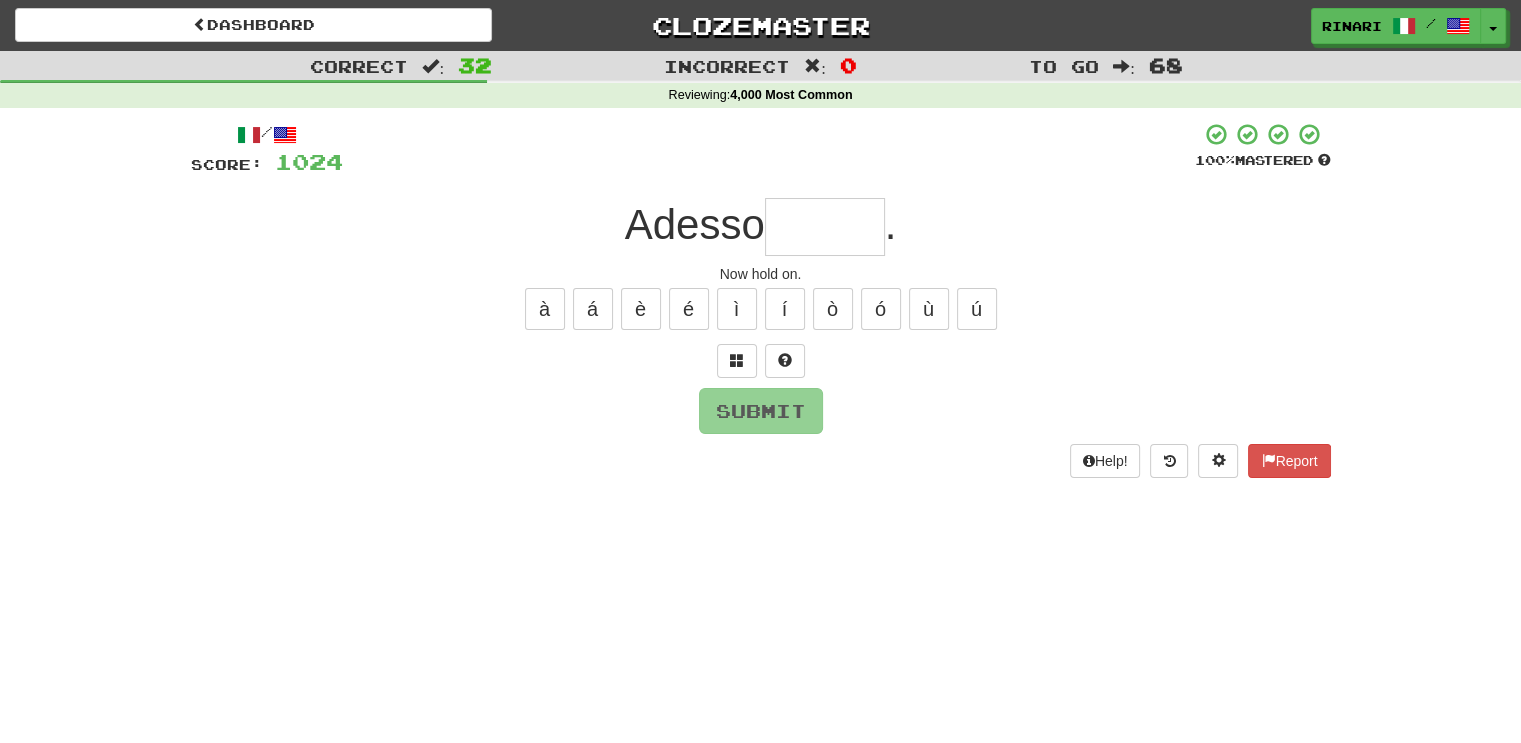 type on "*" 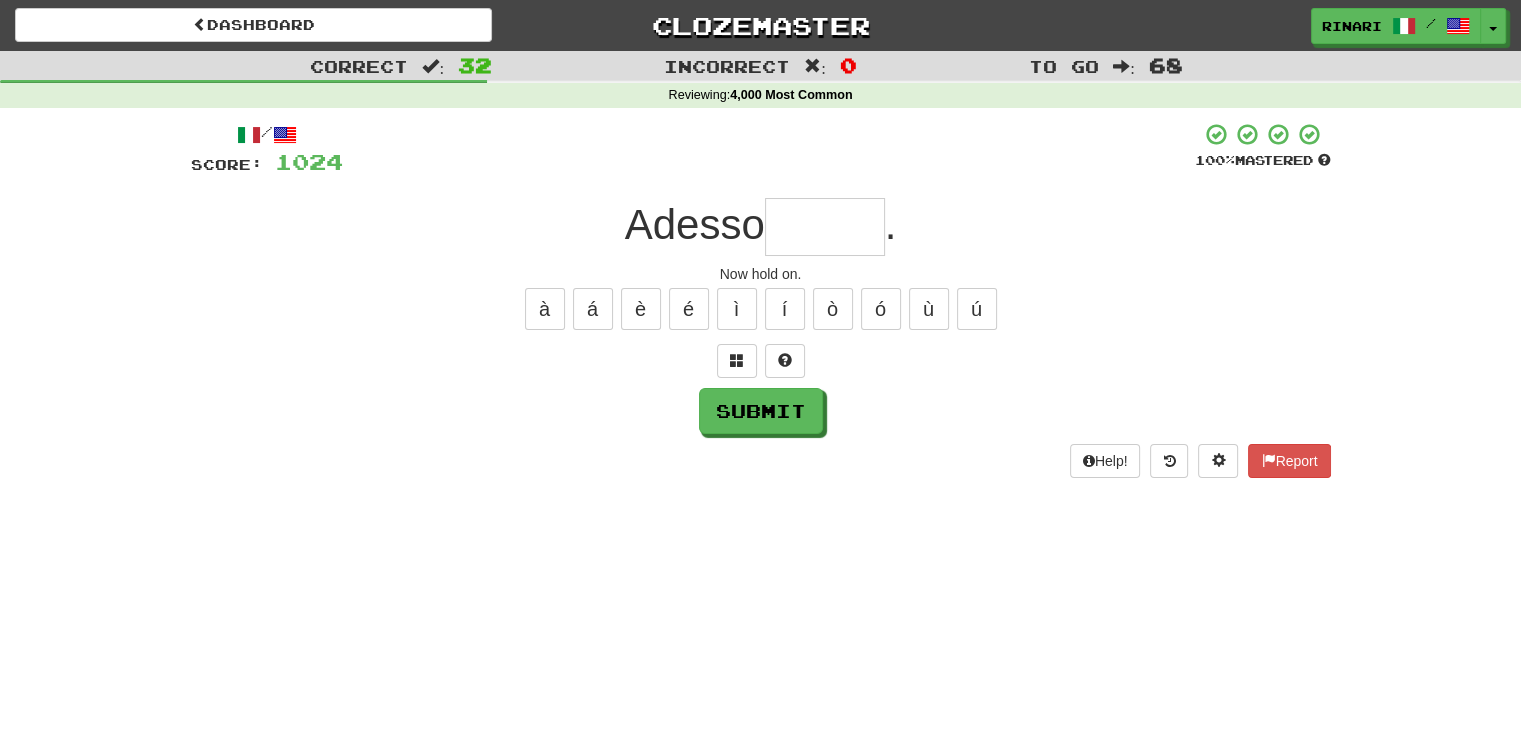 type on "*" 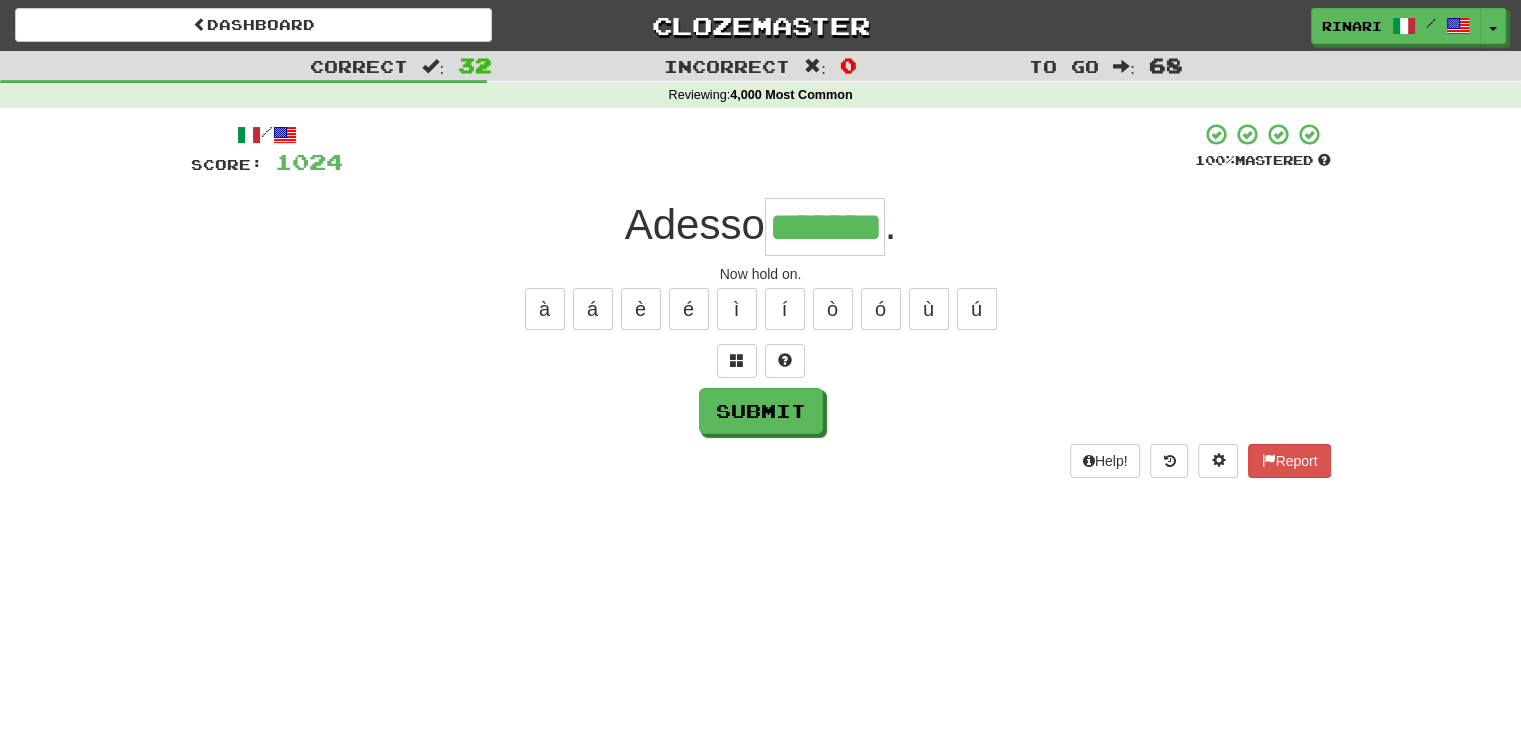 type on "*******" 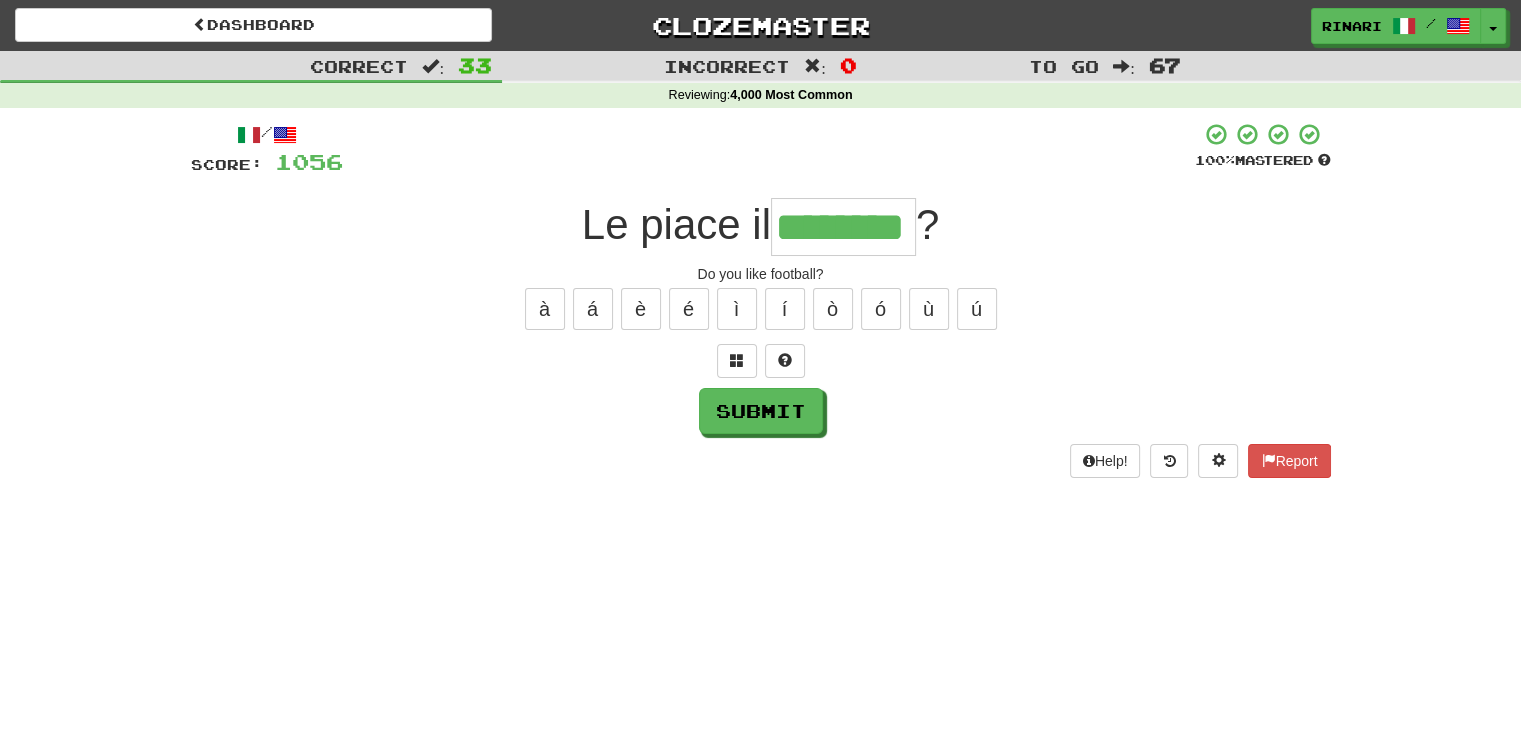 type on "********" 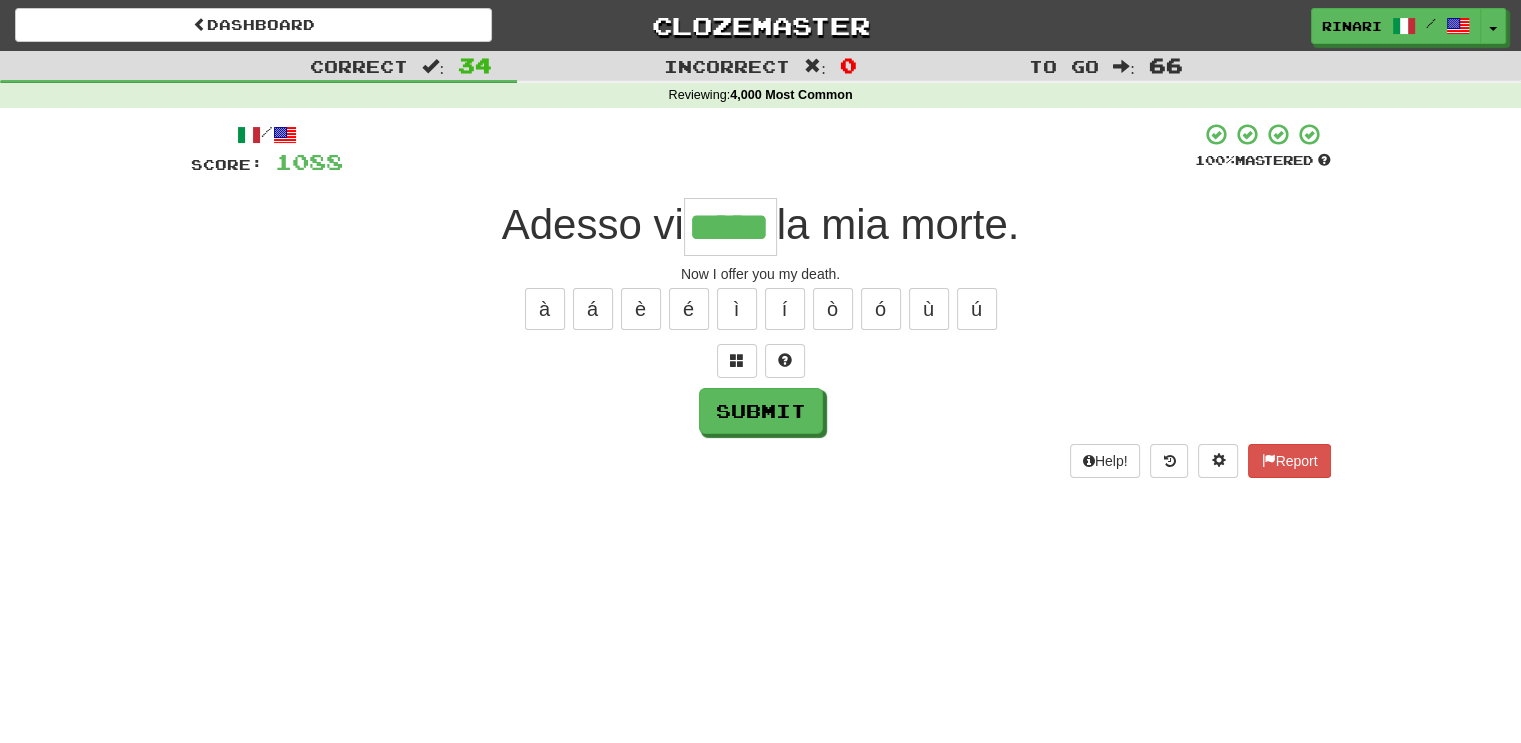 type on "*****" 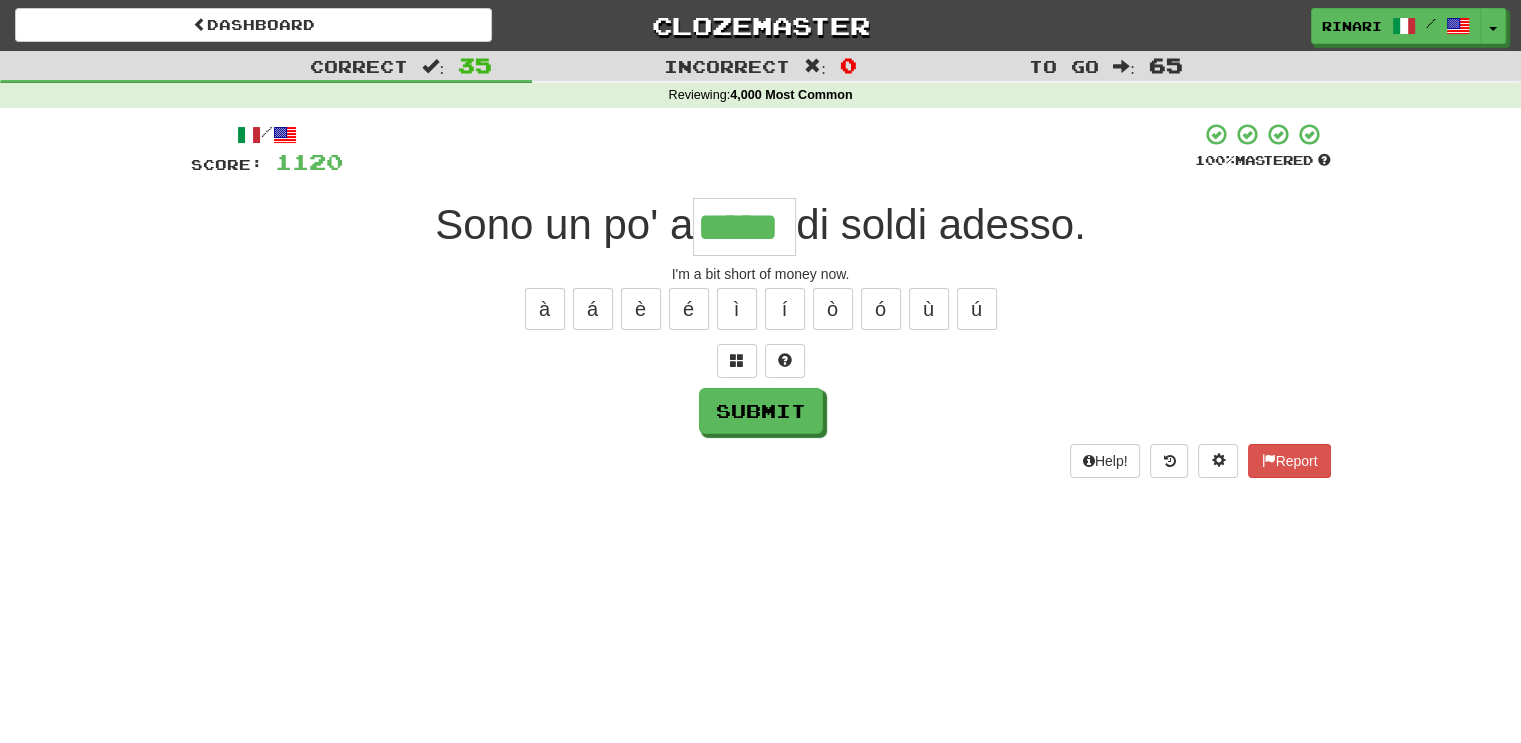 type on "*****" 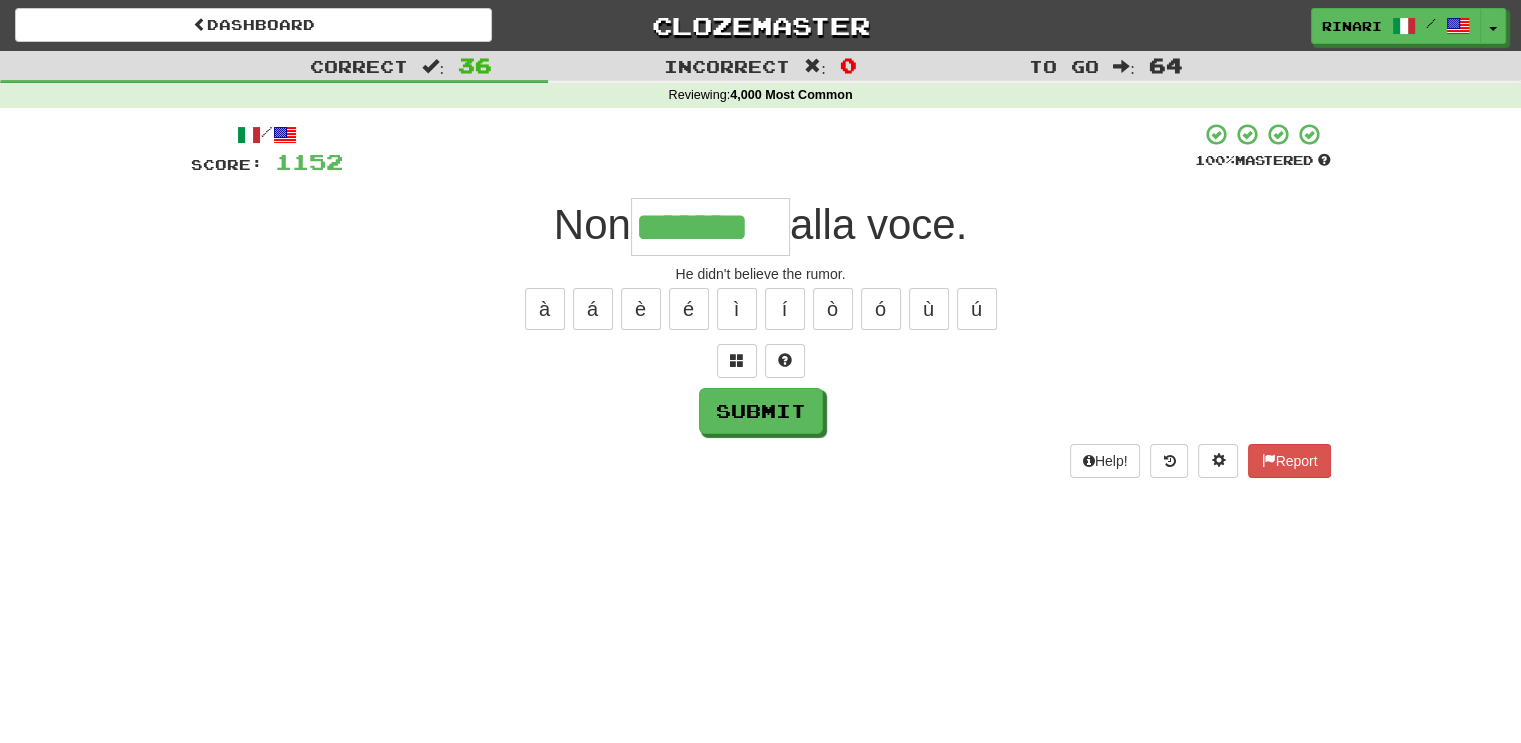type on "*******" 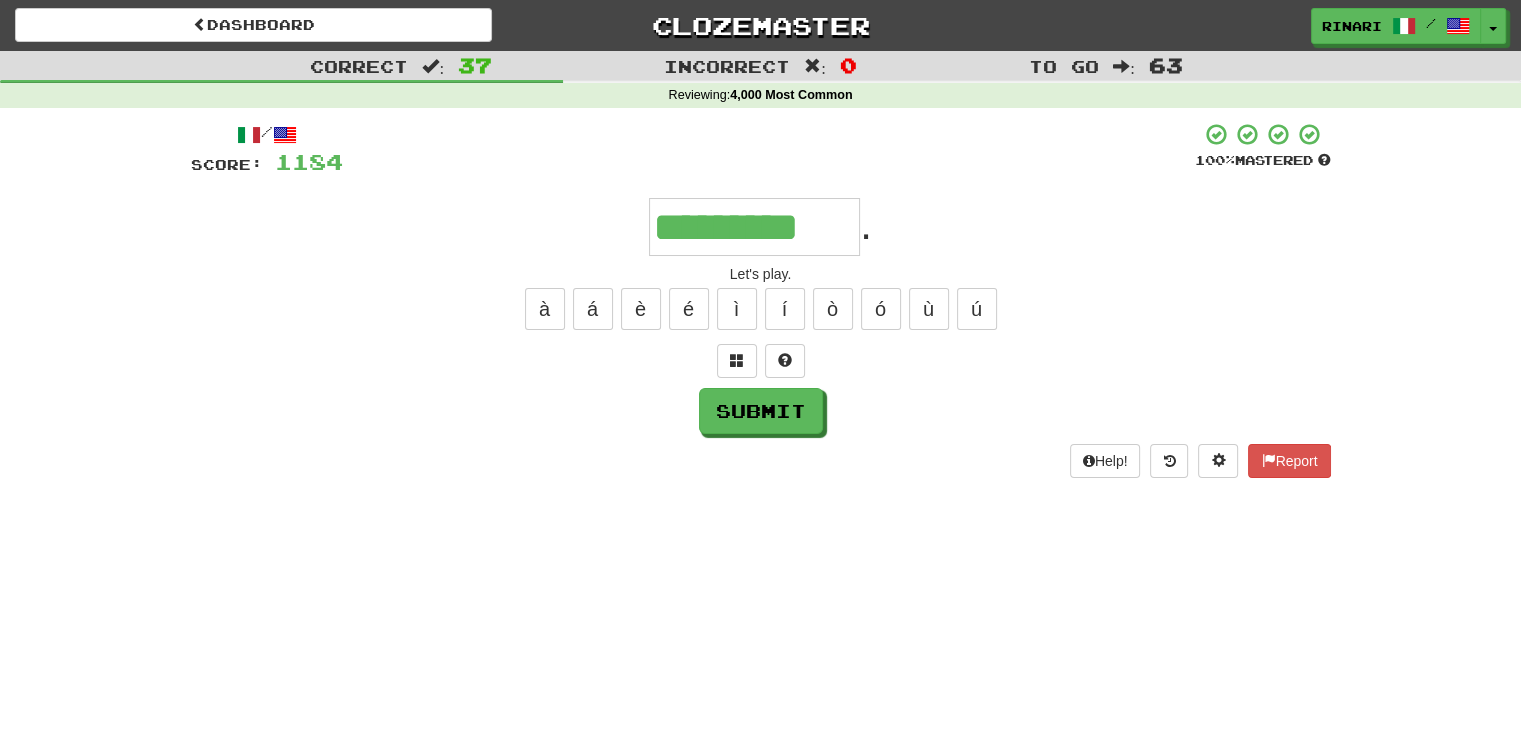 type on "*********" 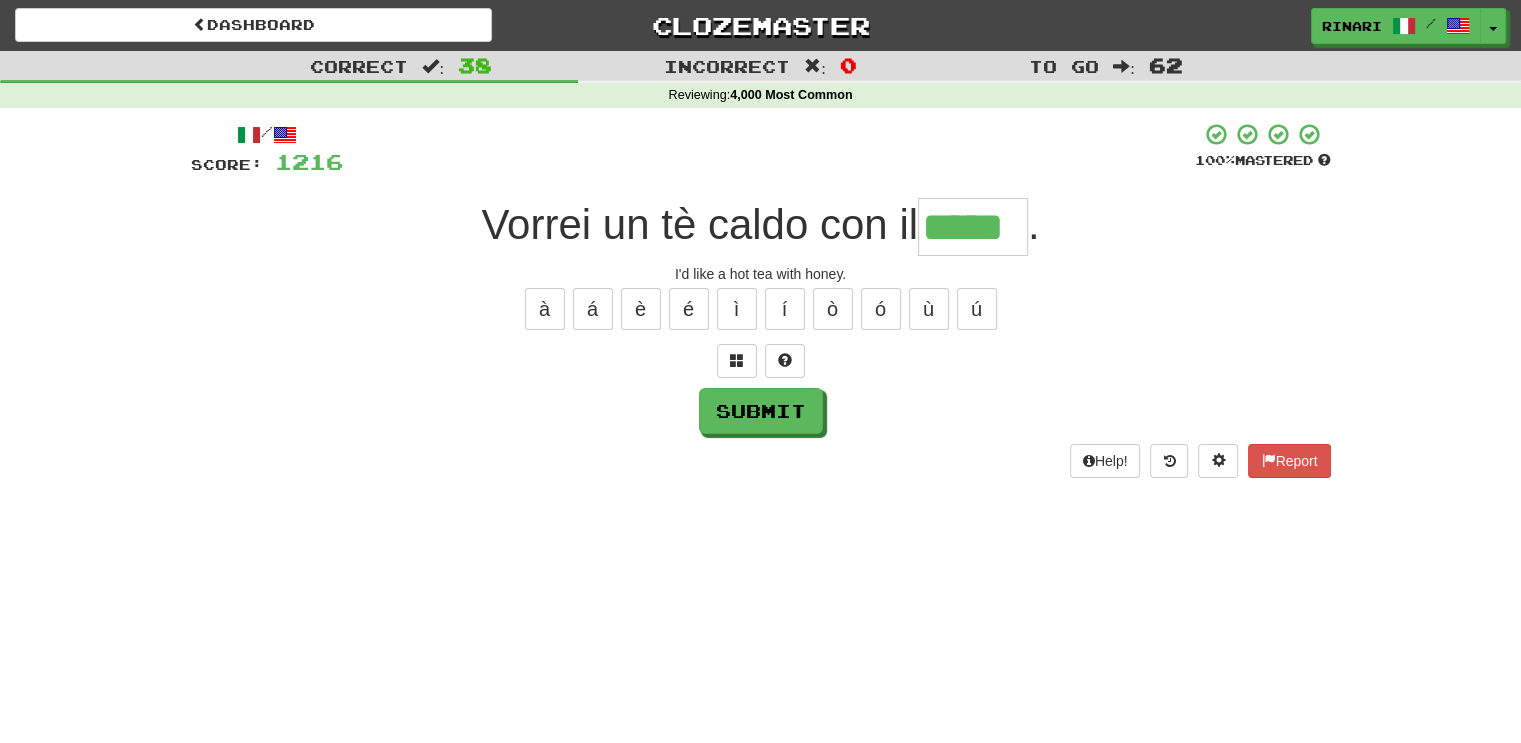 type on "*****" 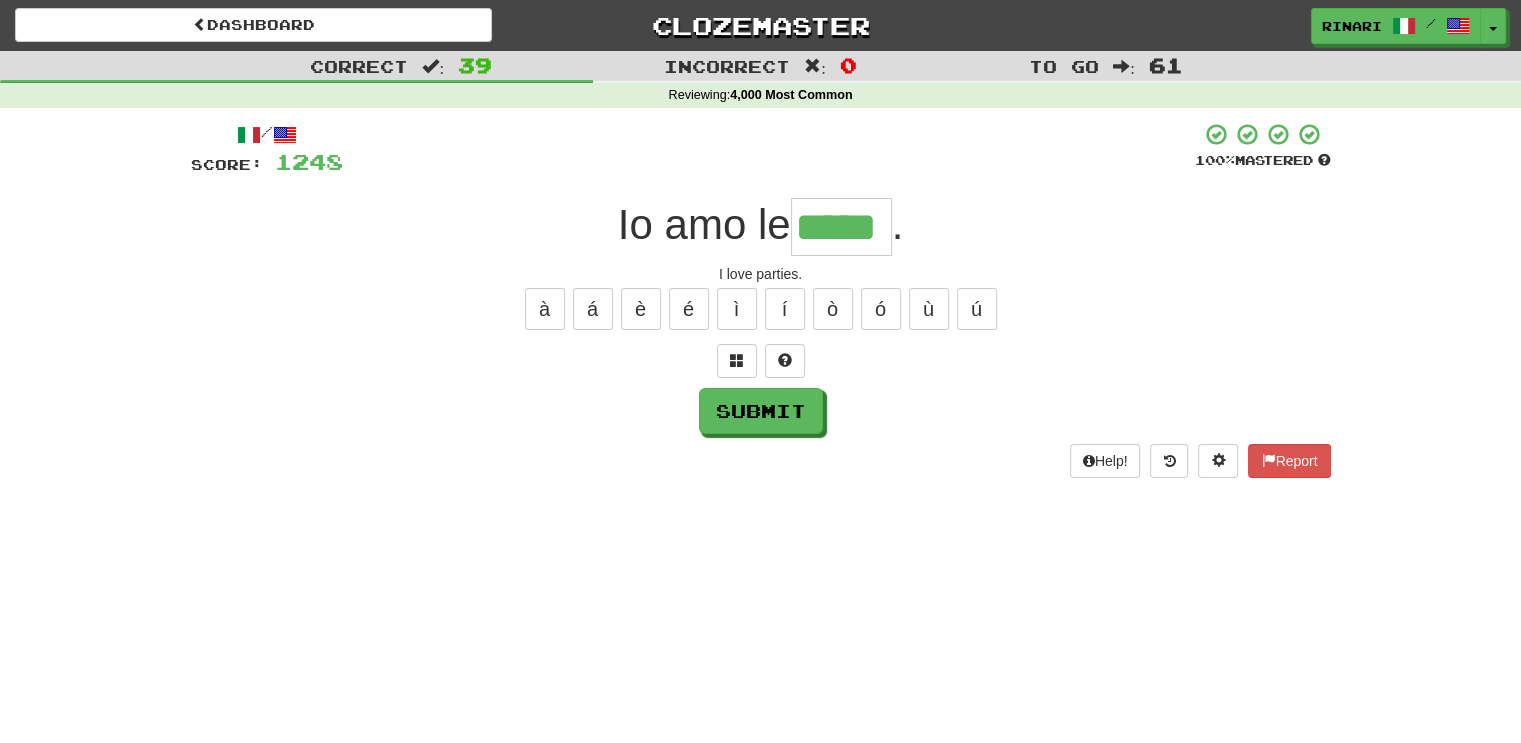 type on "*****" 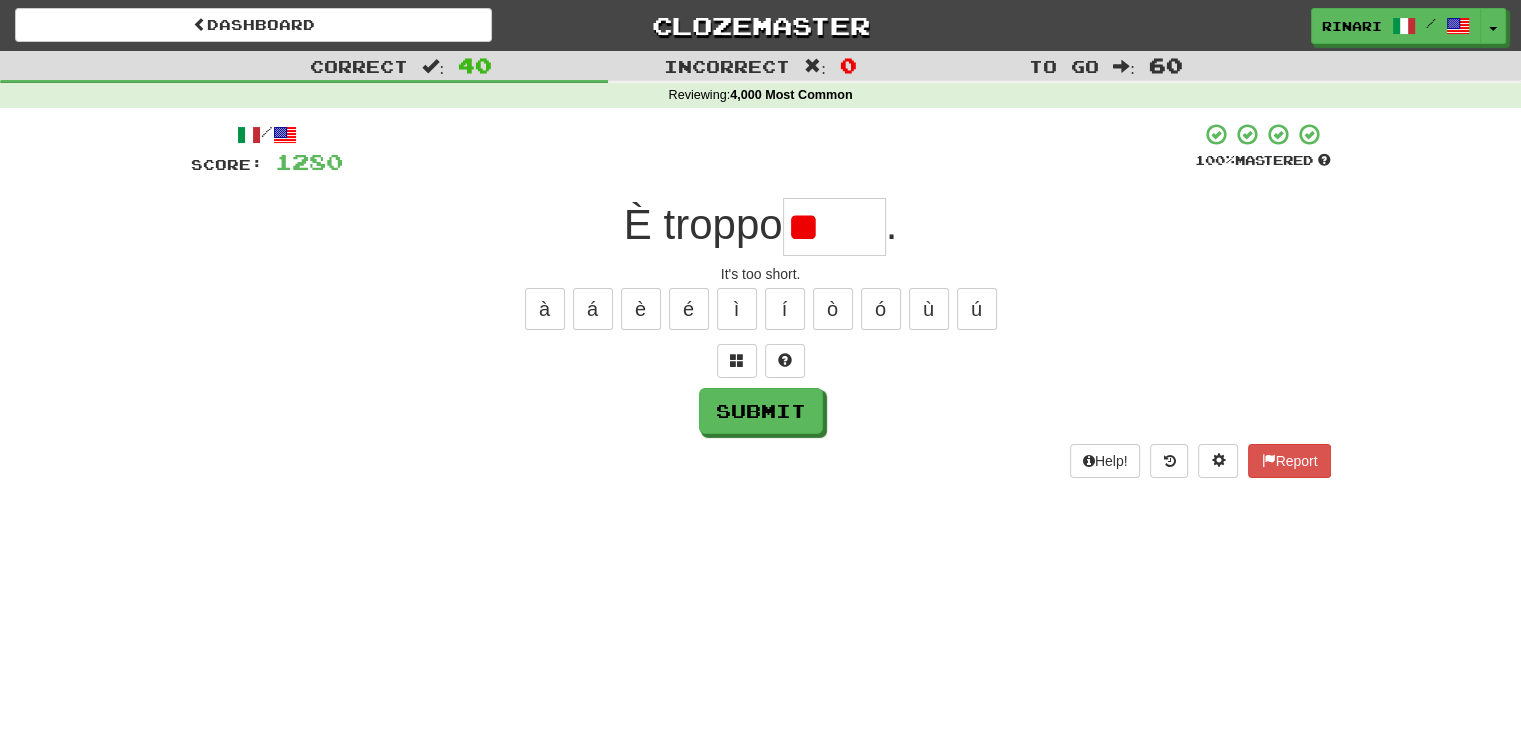 type on "*" 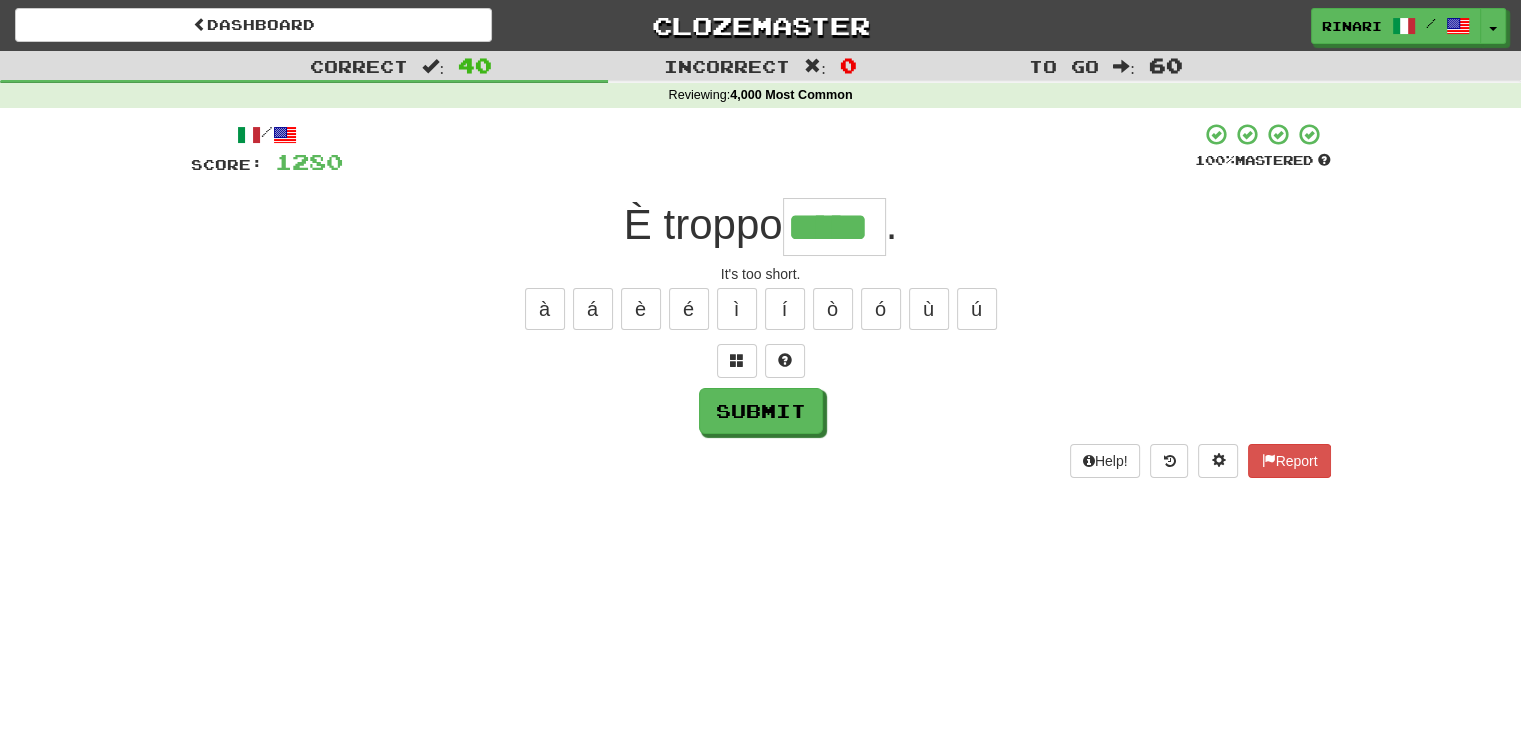 type on "*****" 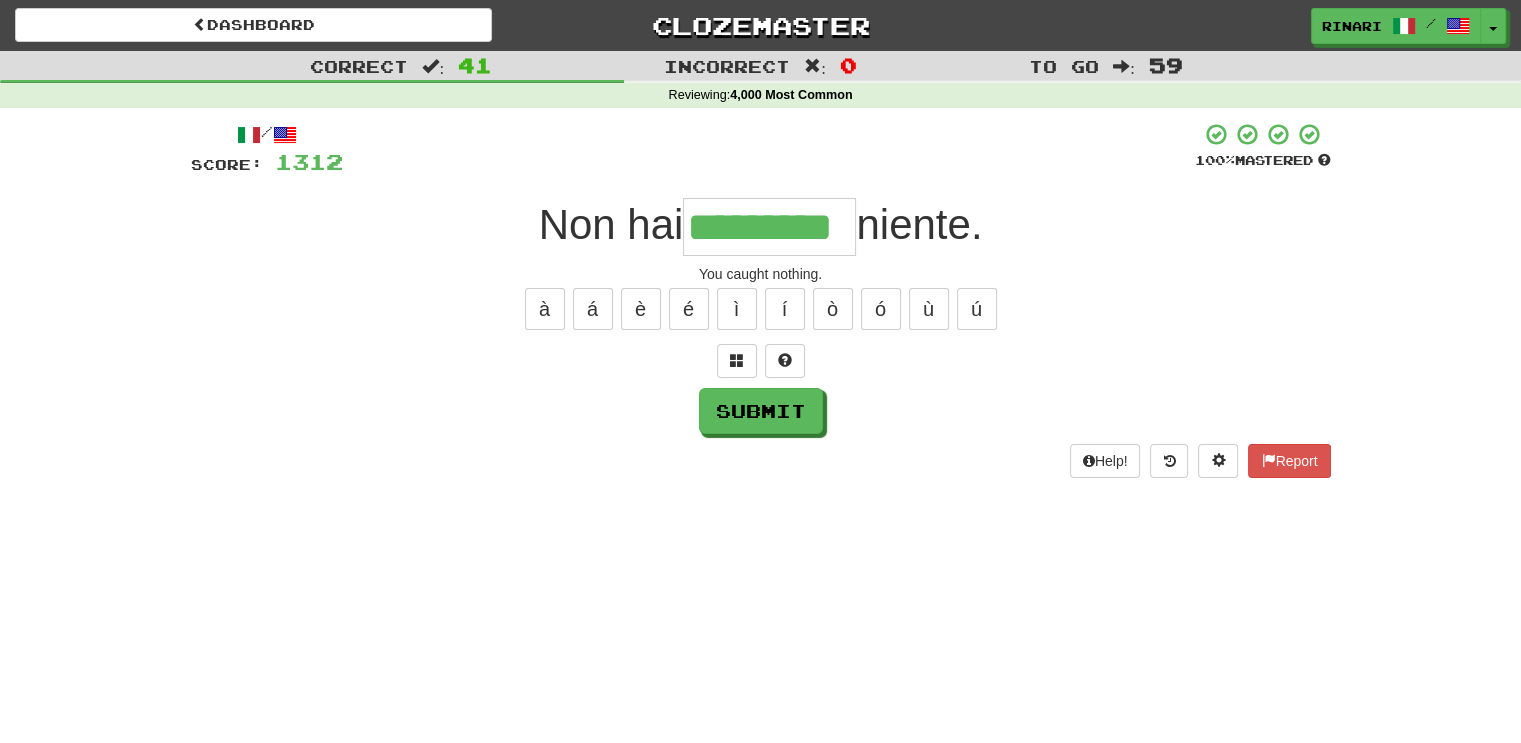 type on "*********" 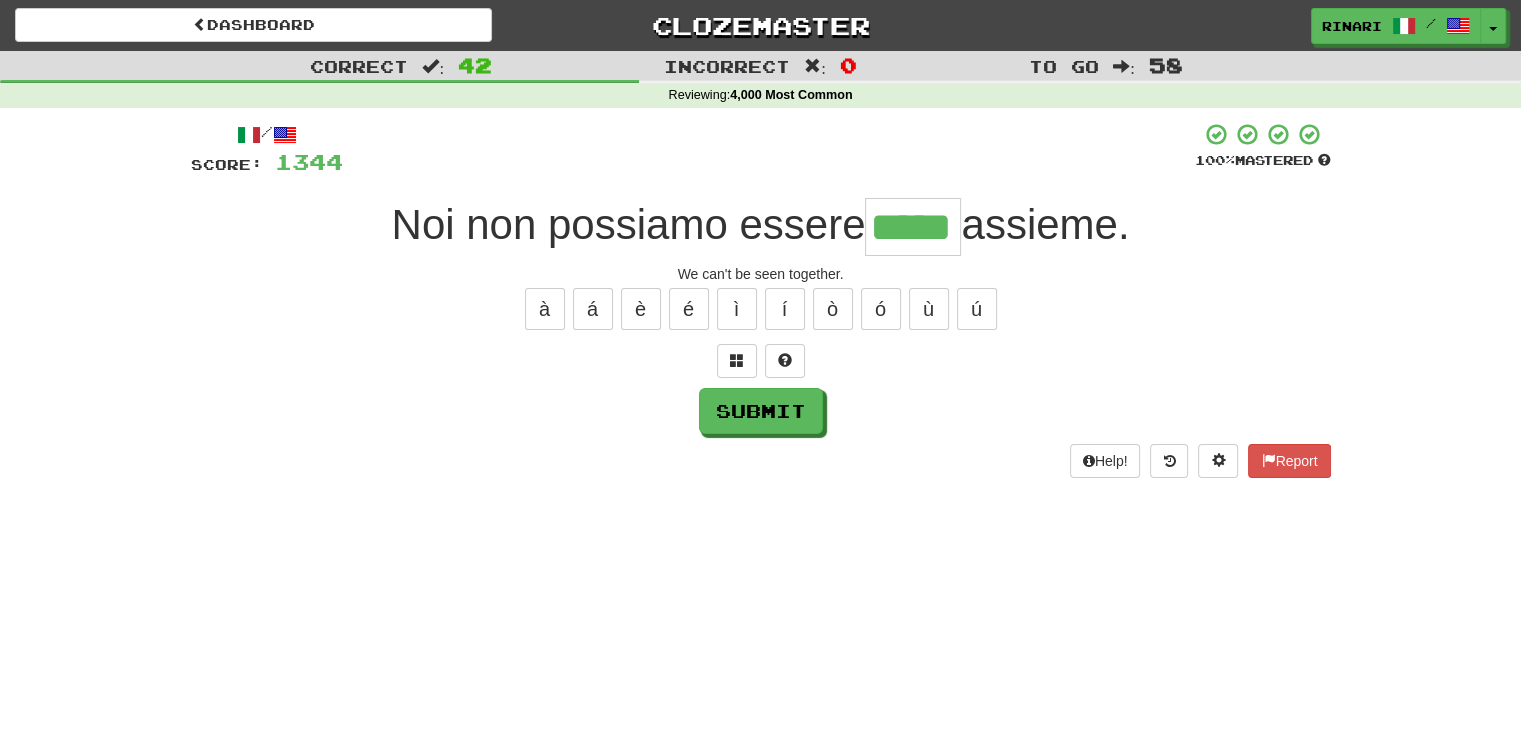 type on "*****" 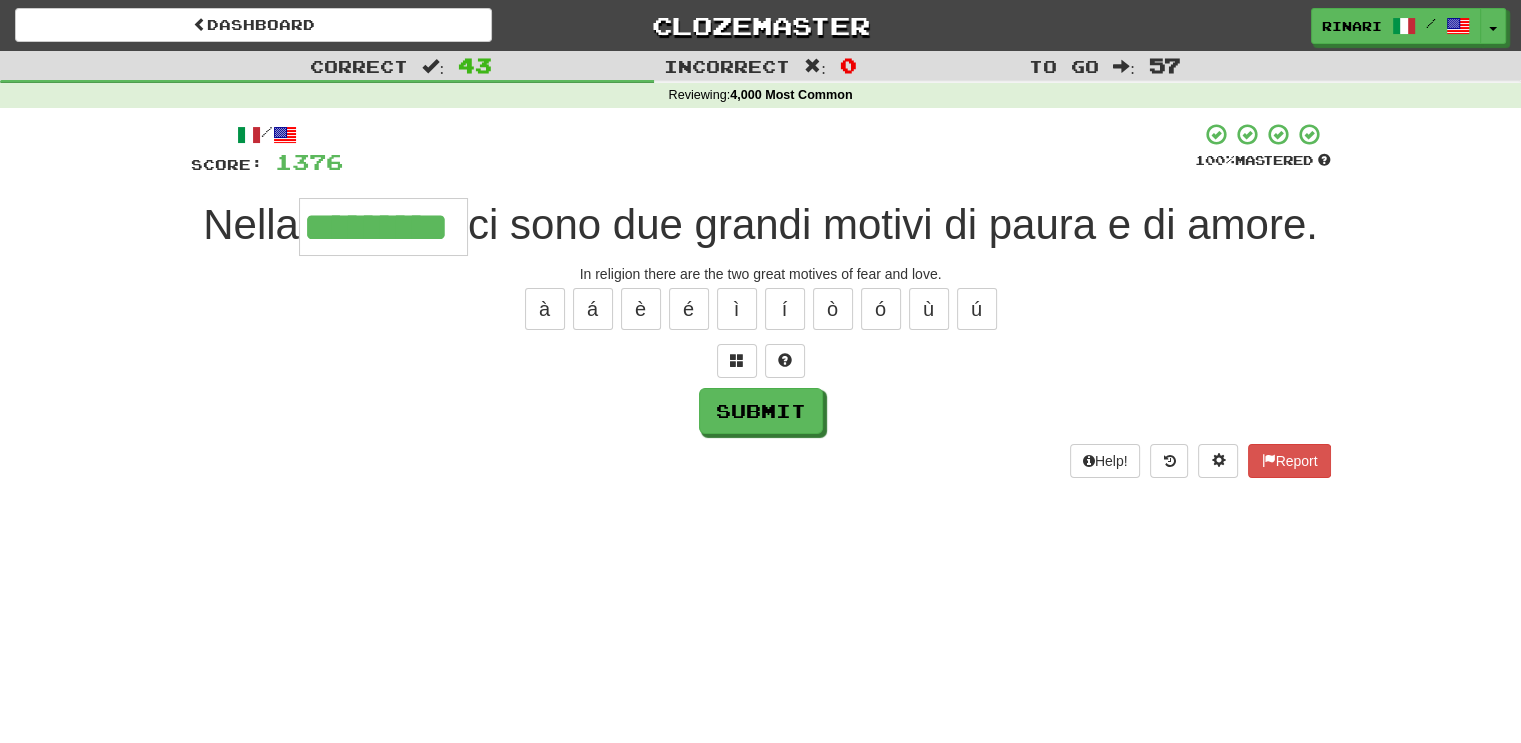 type on "*********" 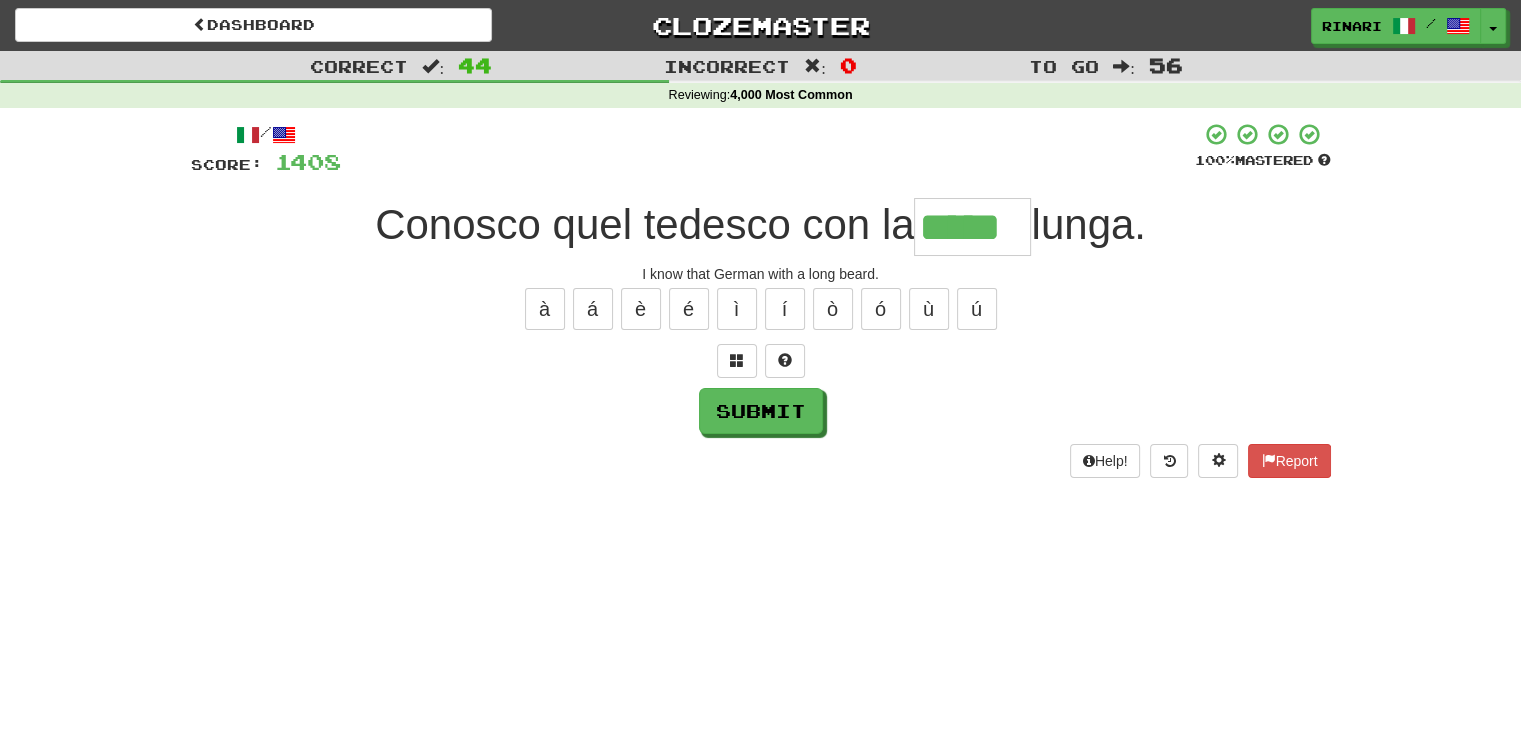 type on "*****" 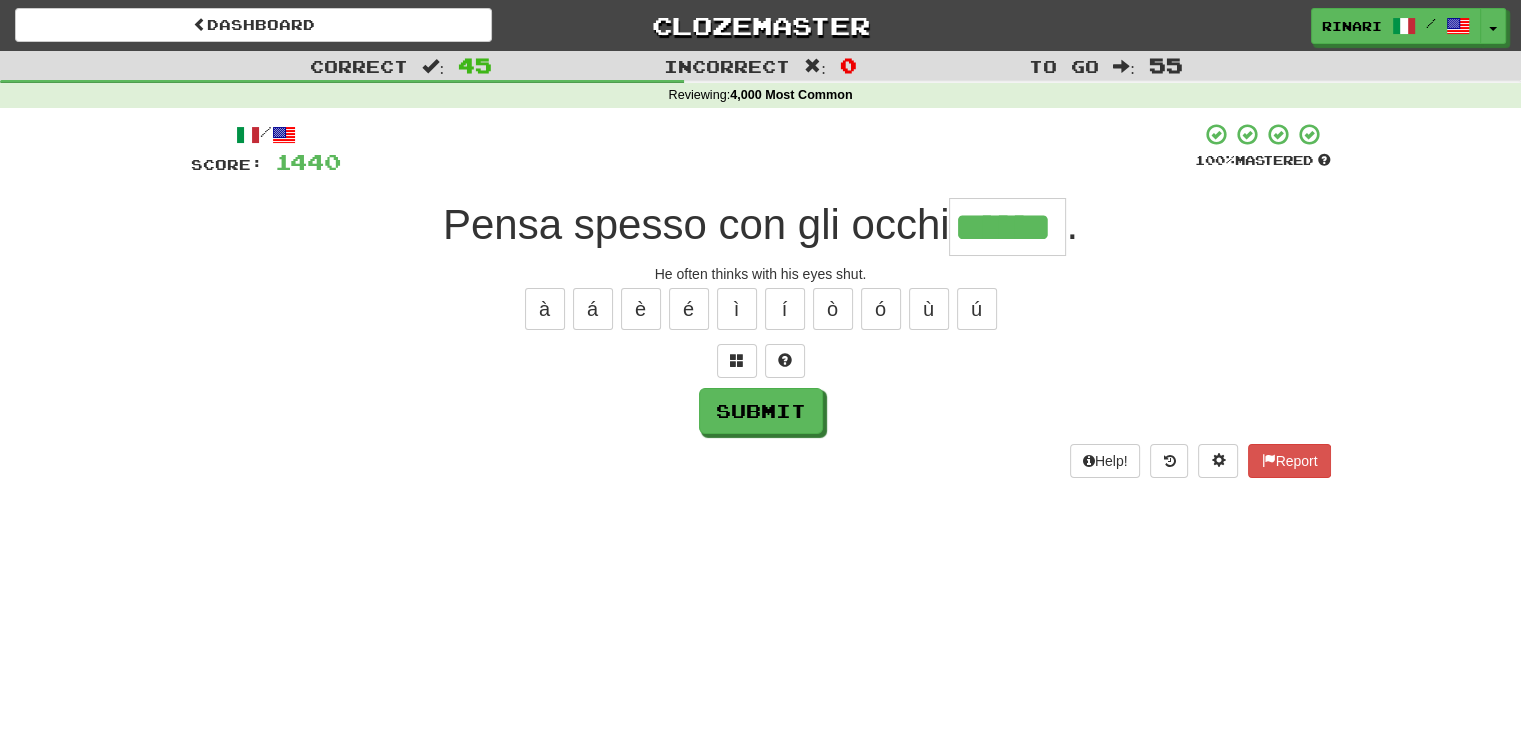 type on "******" 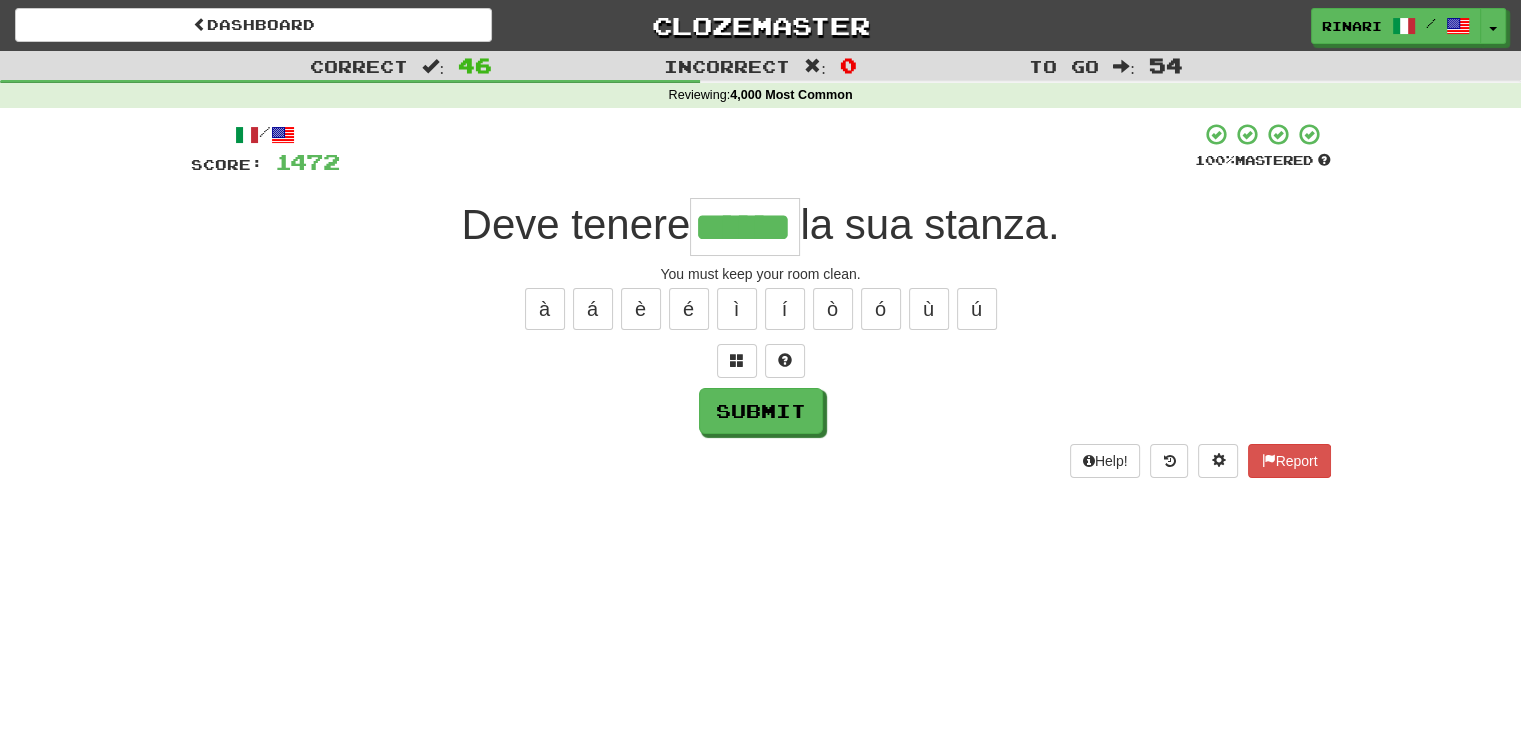 type on "******" 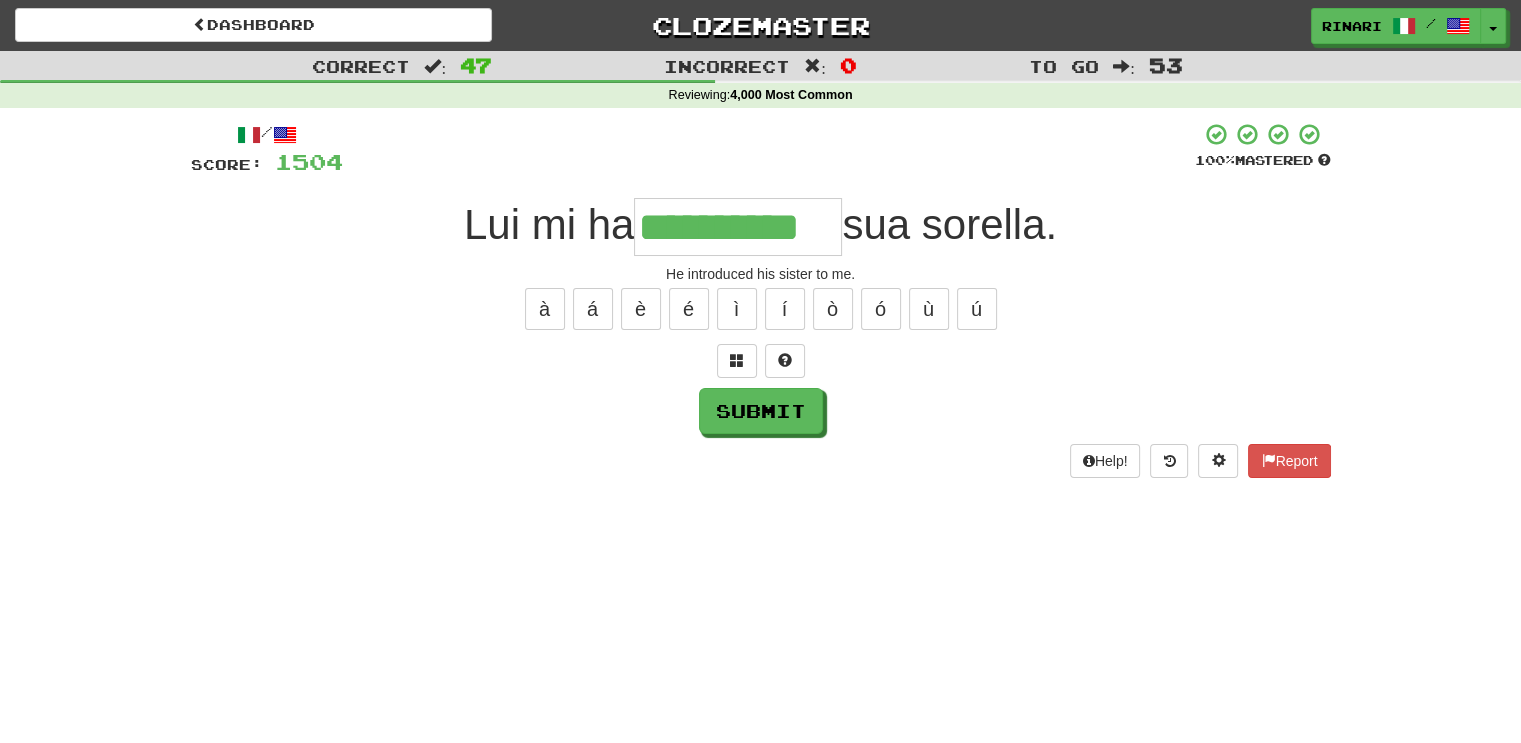 type on "**********" 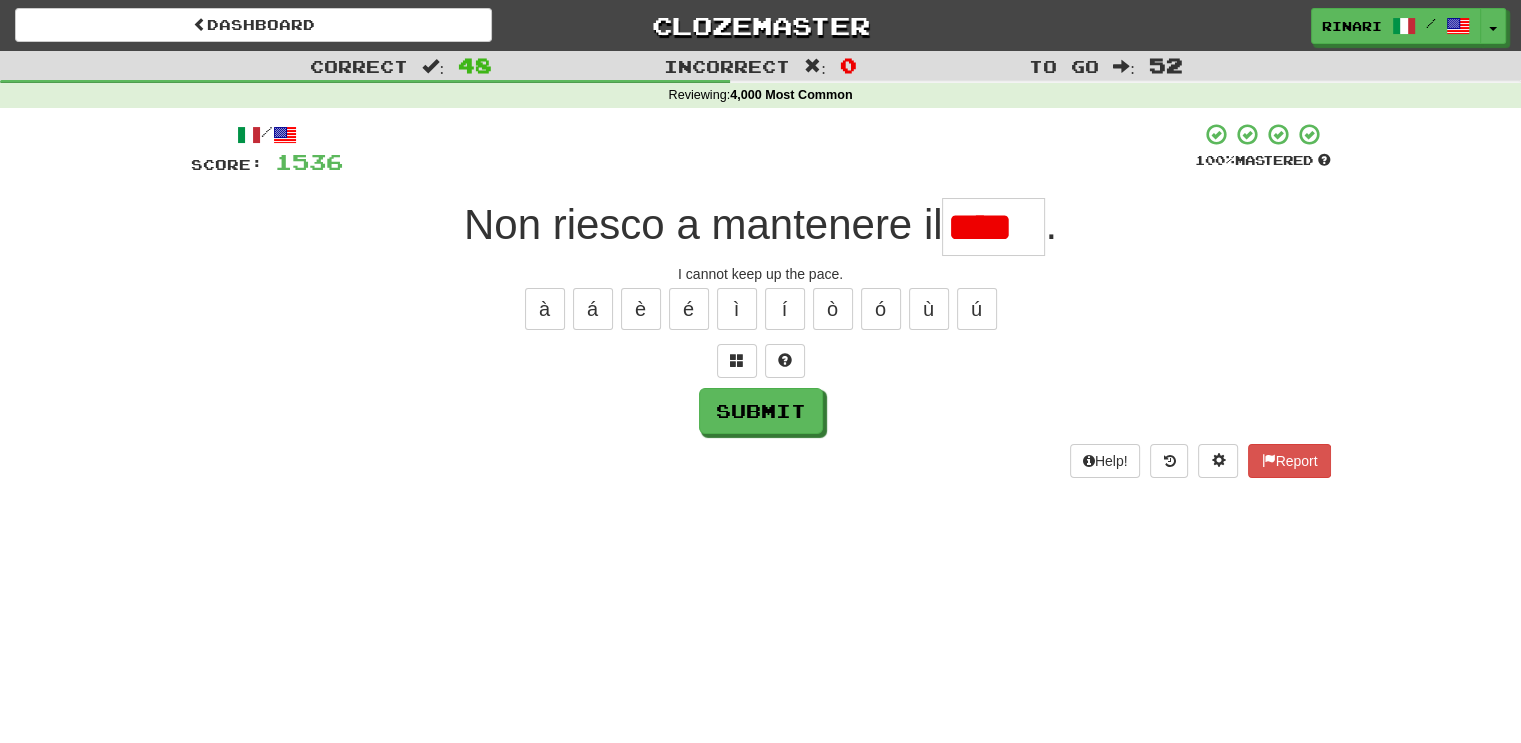type on "*****" 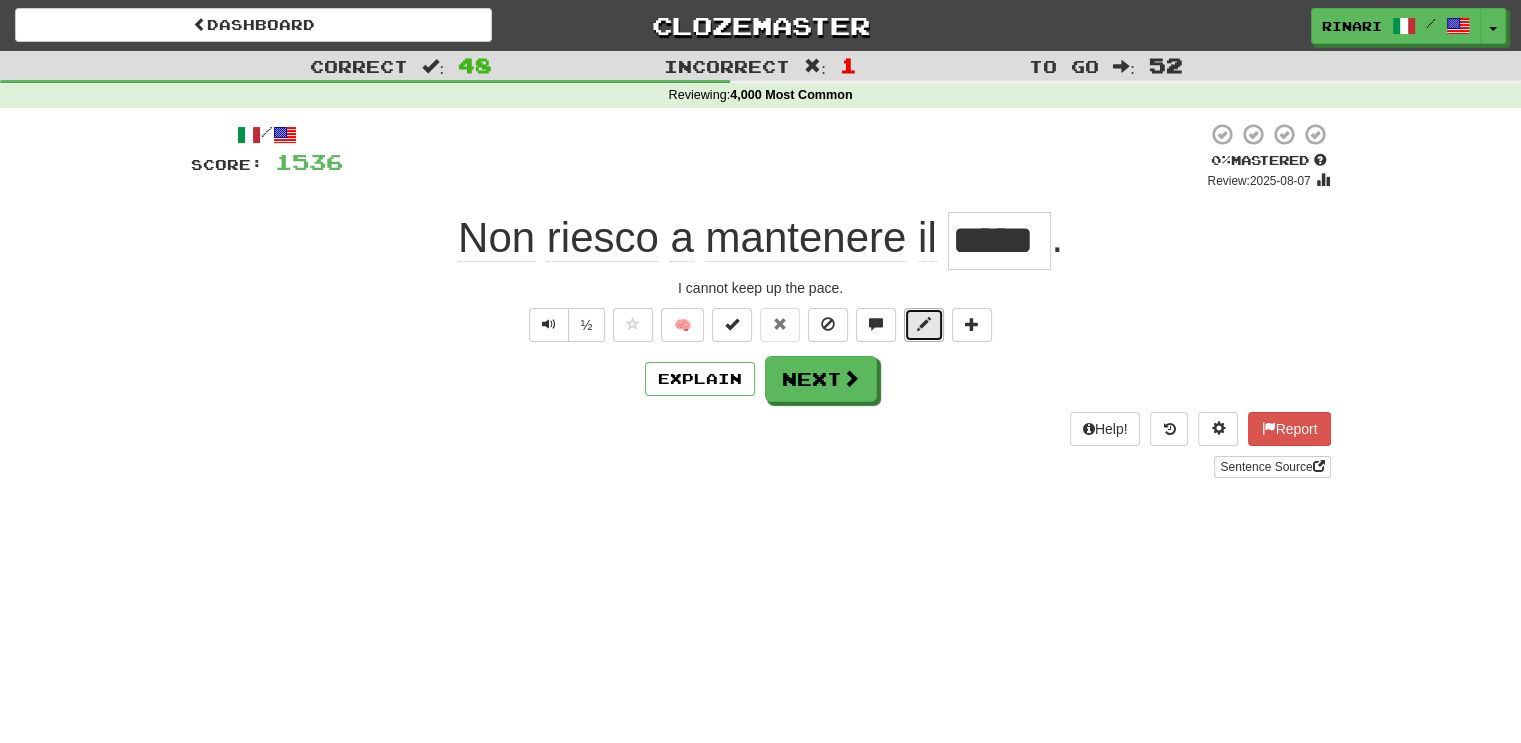 click at bounding box center (924, 324) 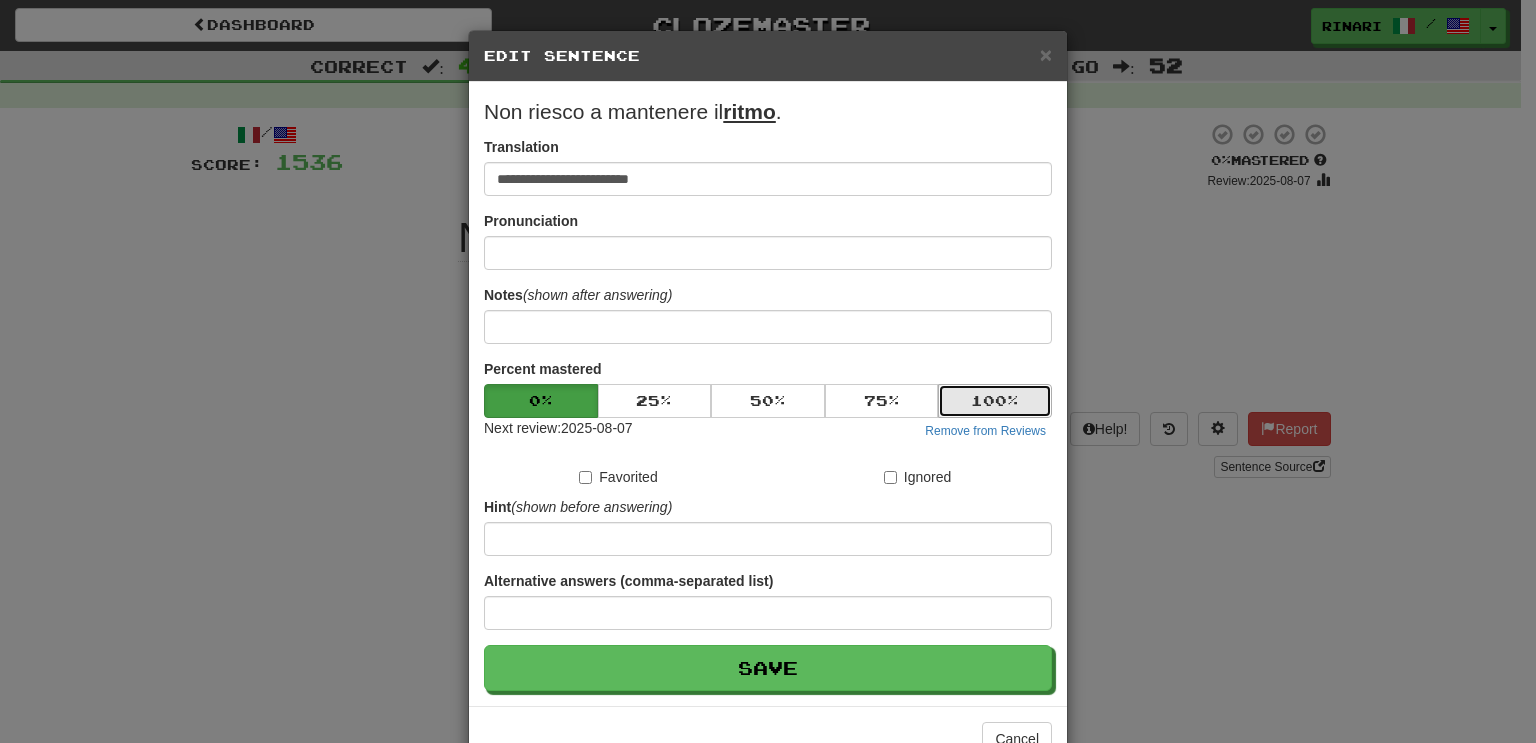 click on "100 %" at bounding box center [995, 401] 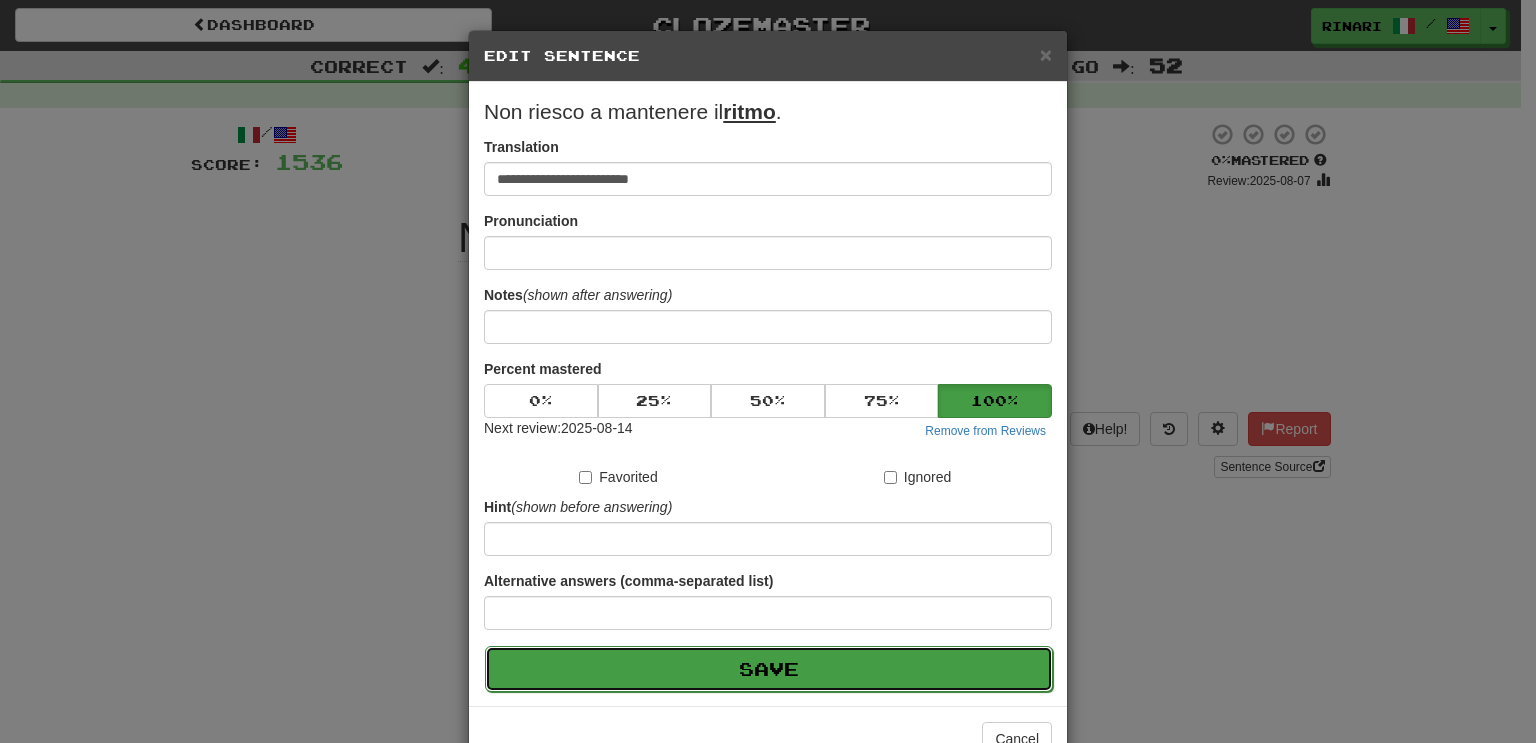 click on "Save" at bounding box center (769, 669) 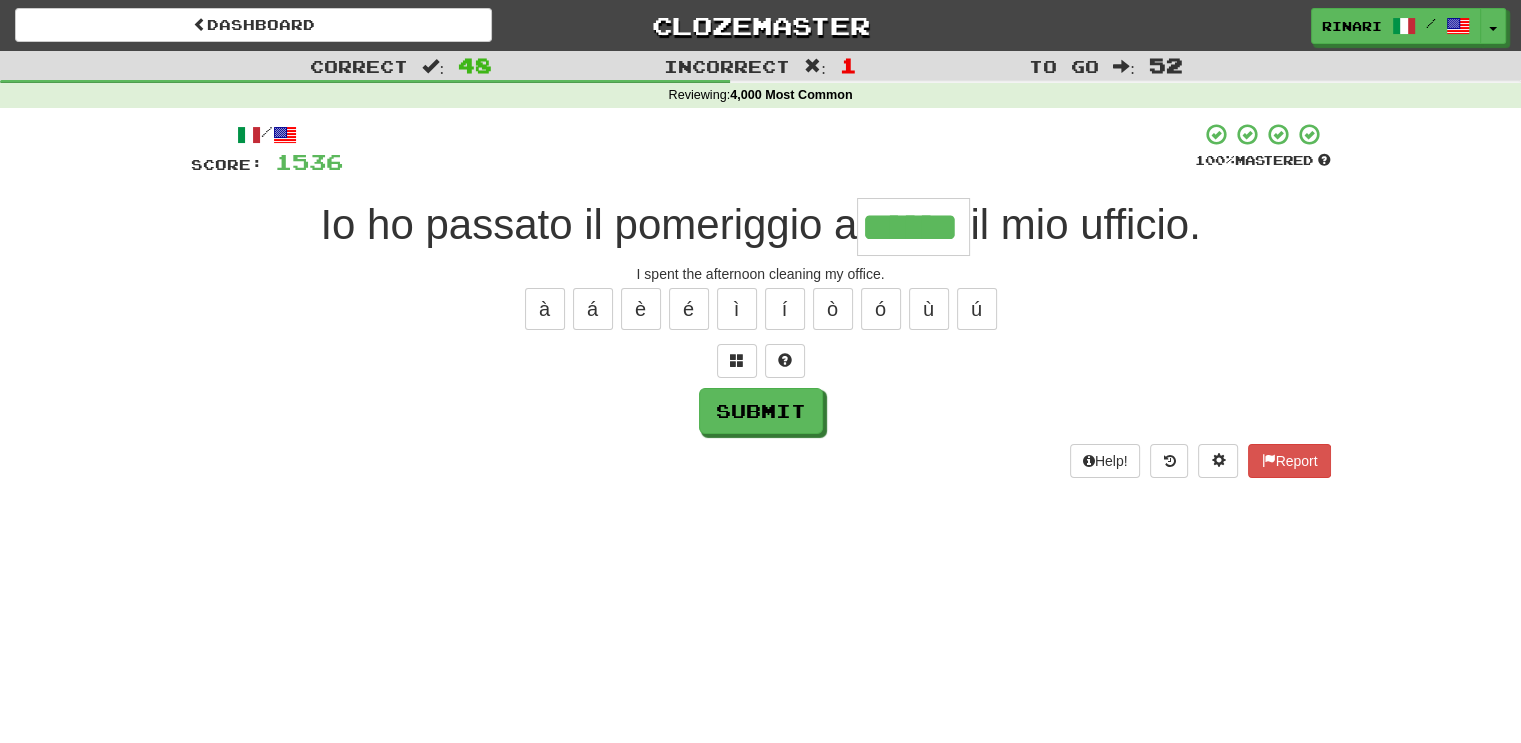 type on "******" 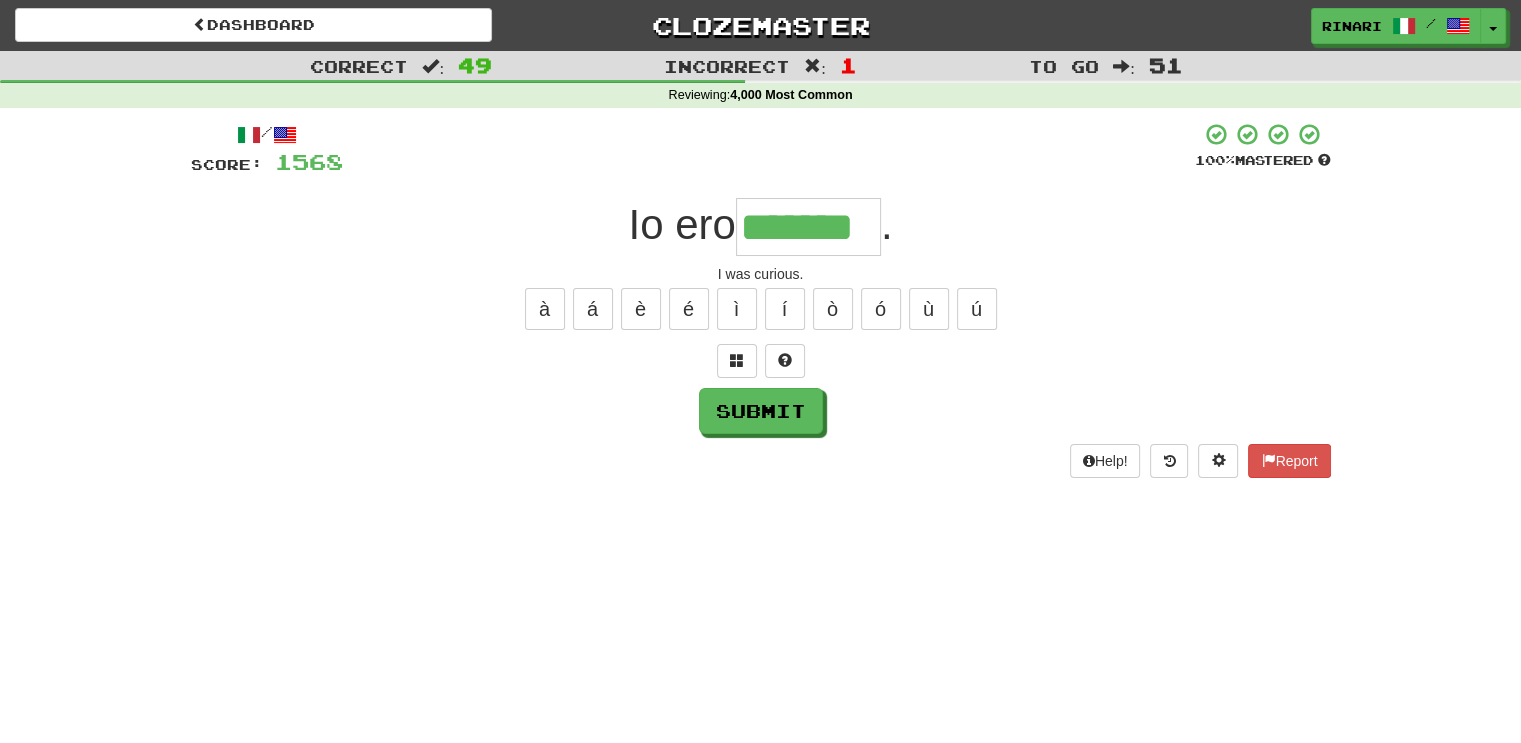 type on "*******" 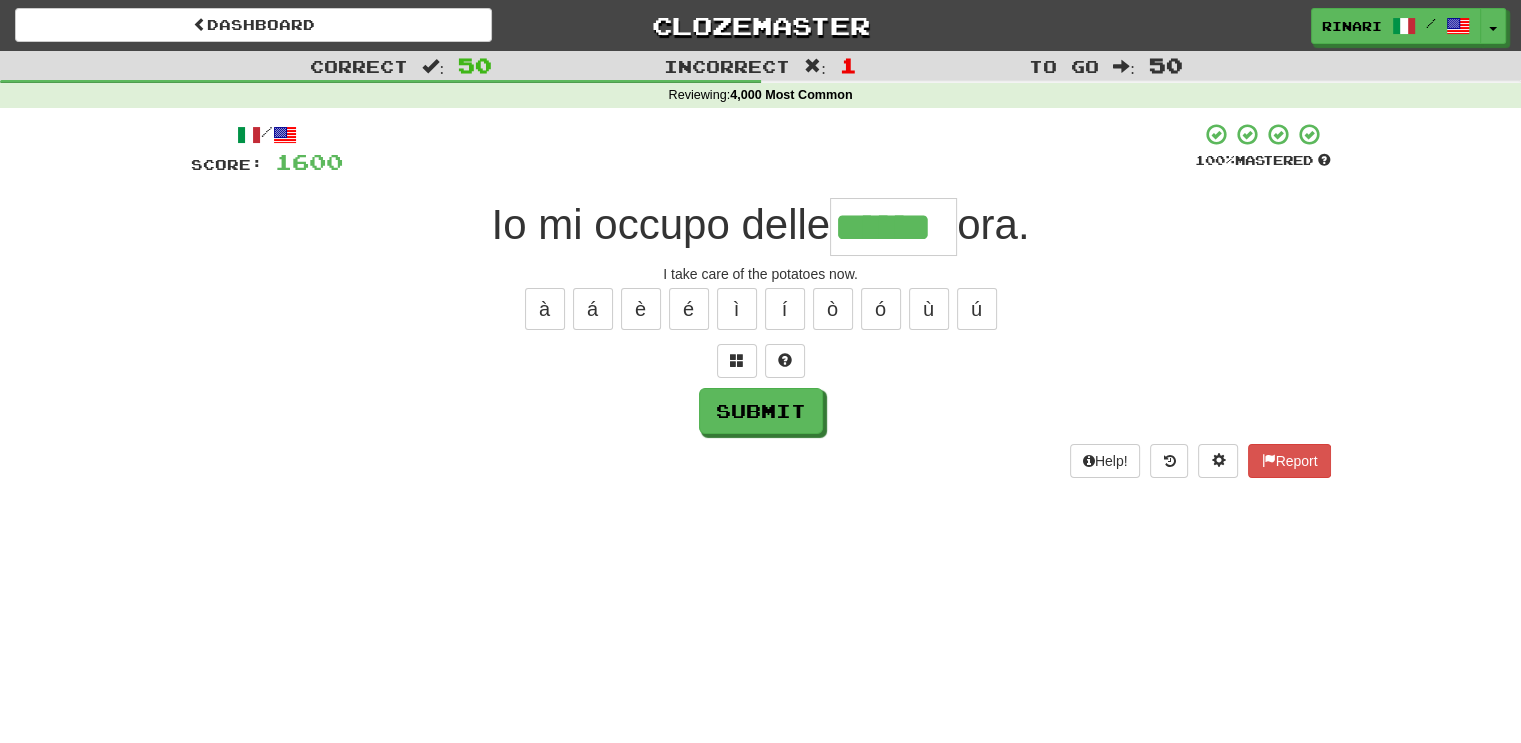 type on "******" 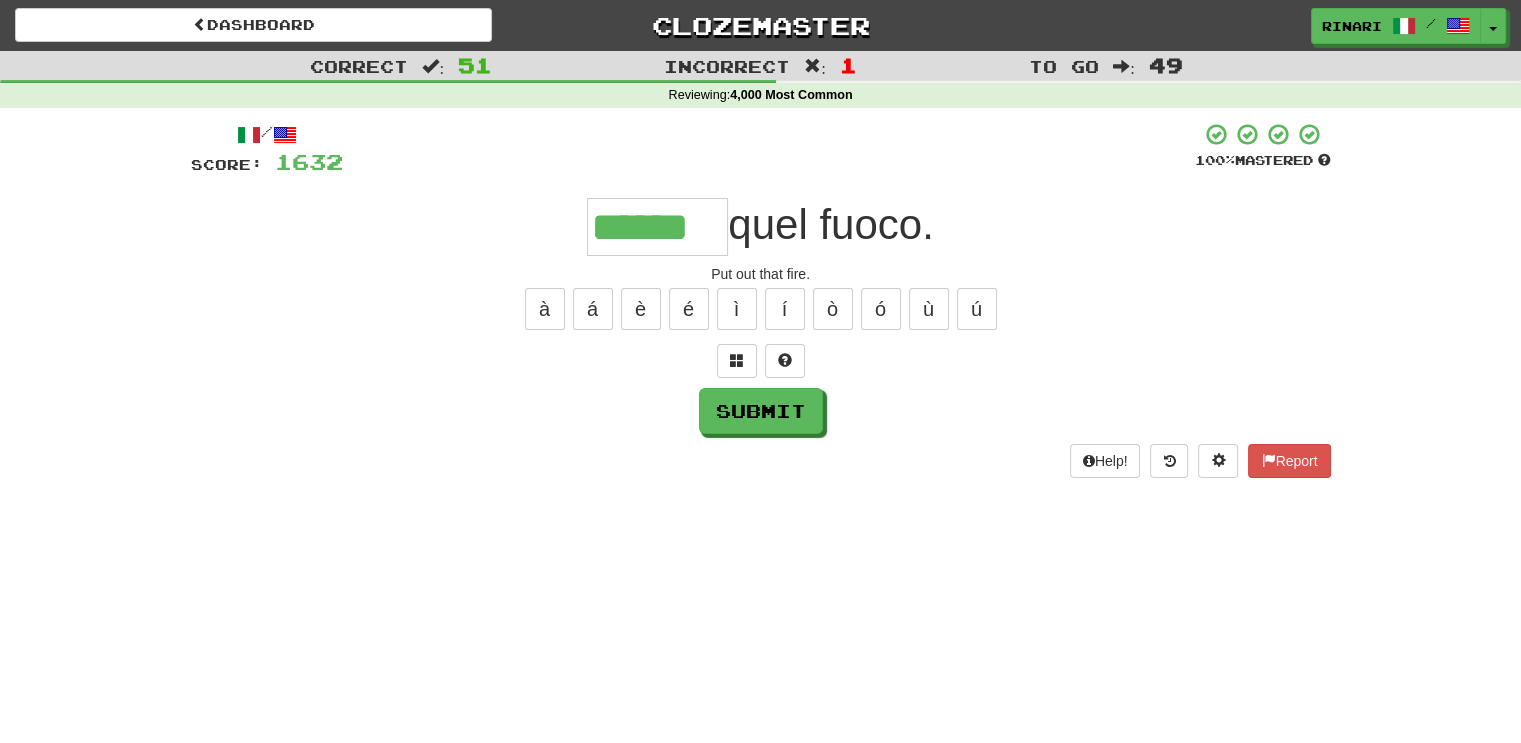 type on "******" 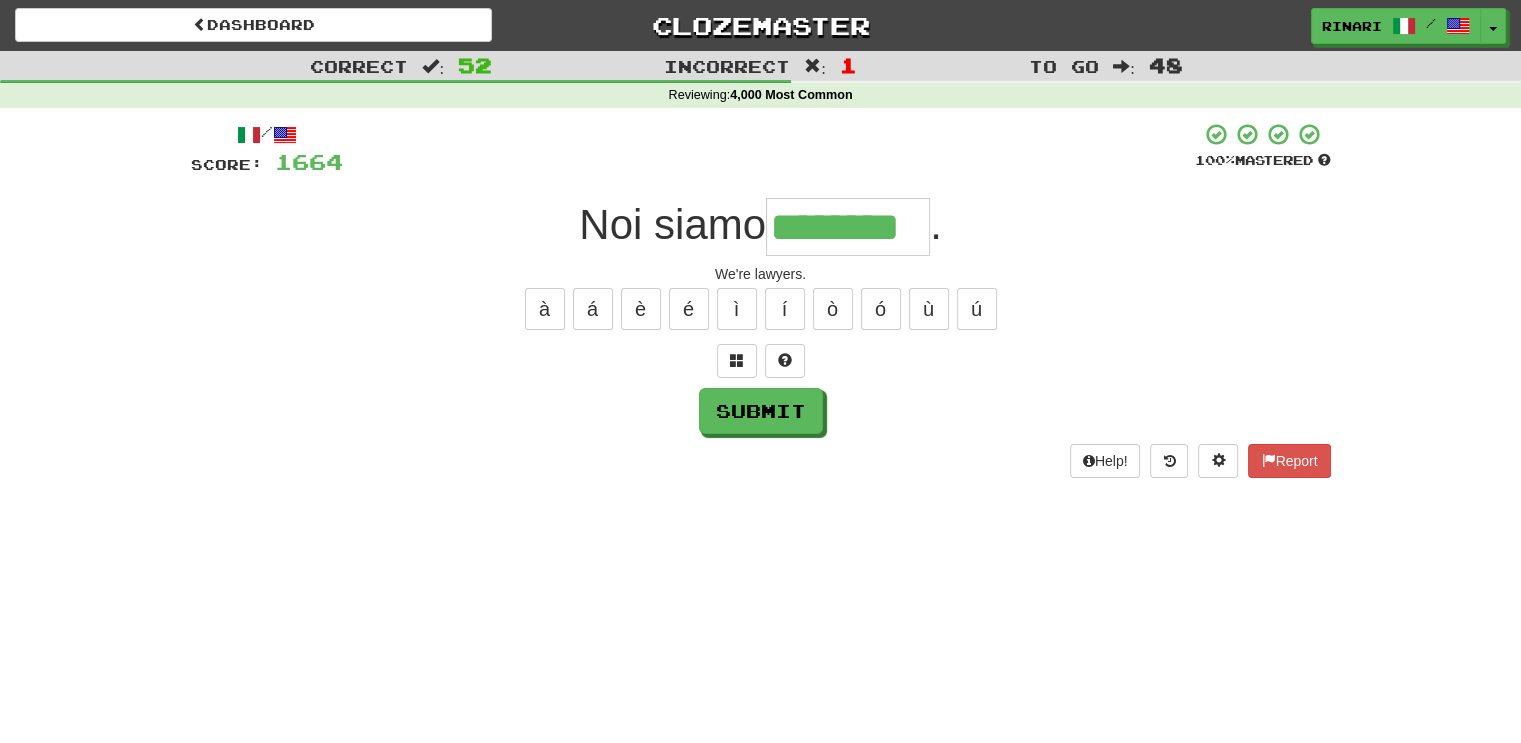 type on "********" 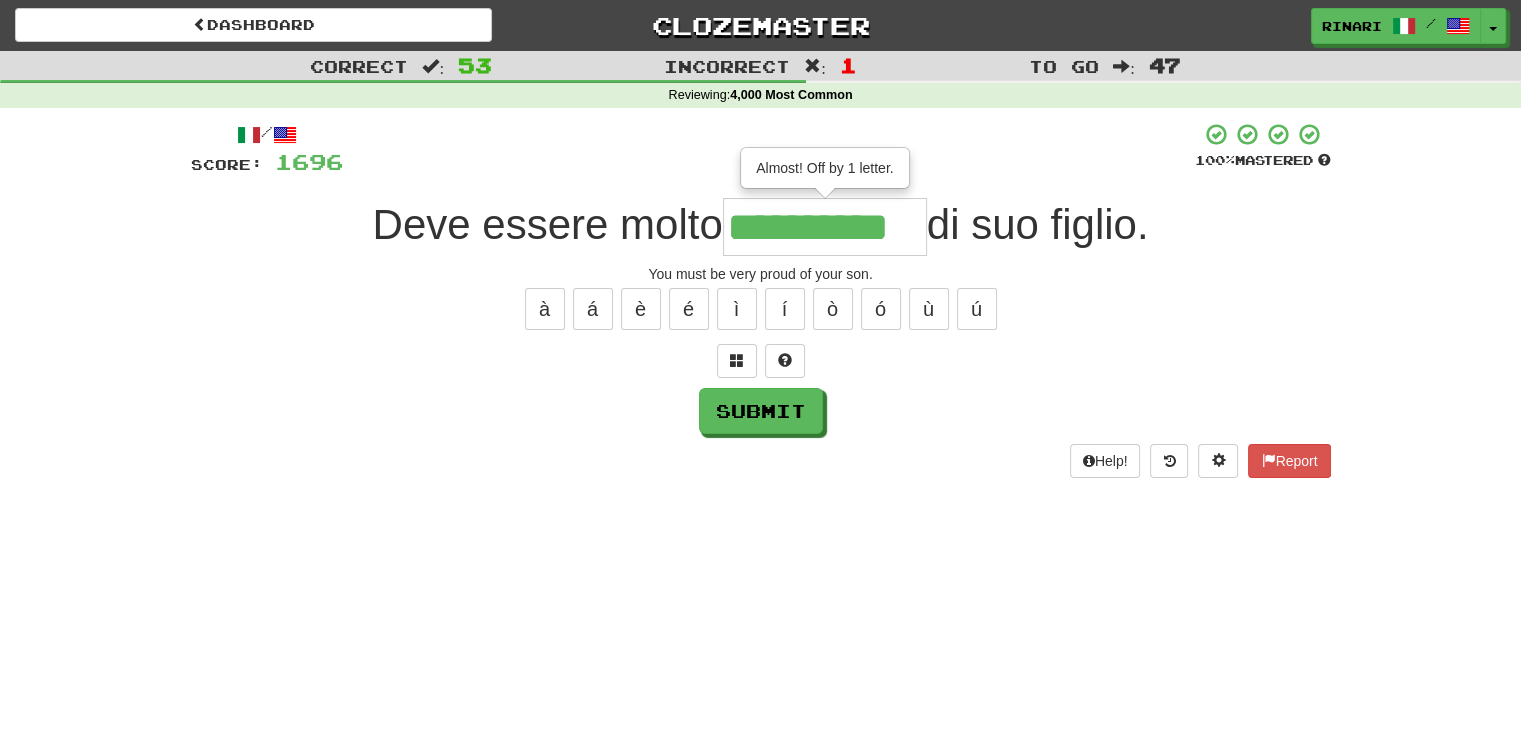 type on "**********" 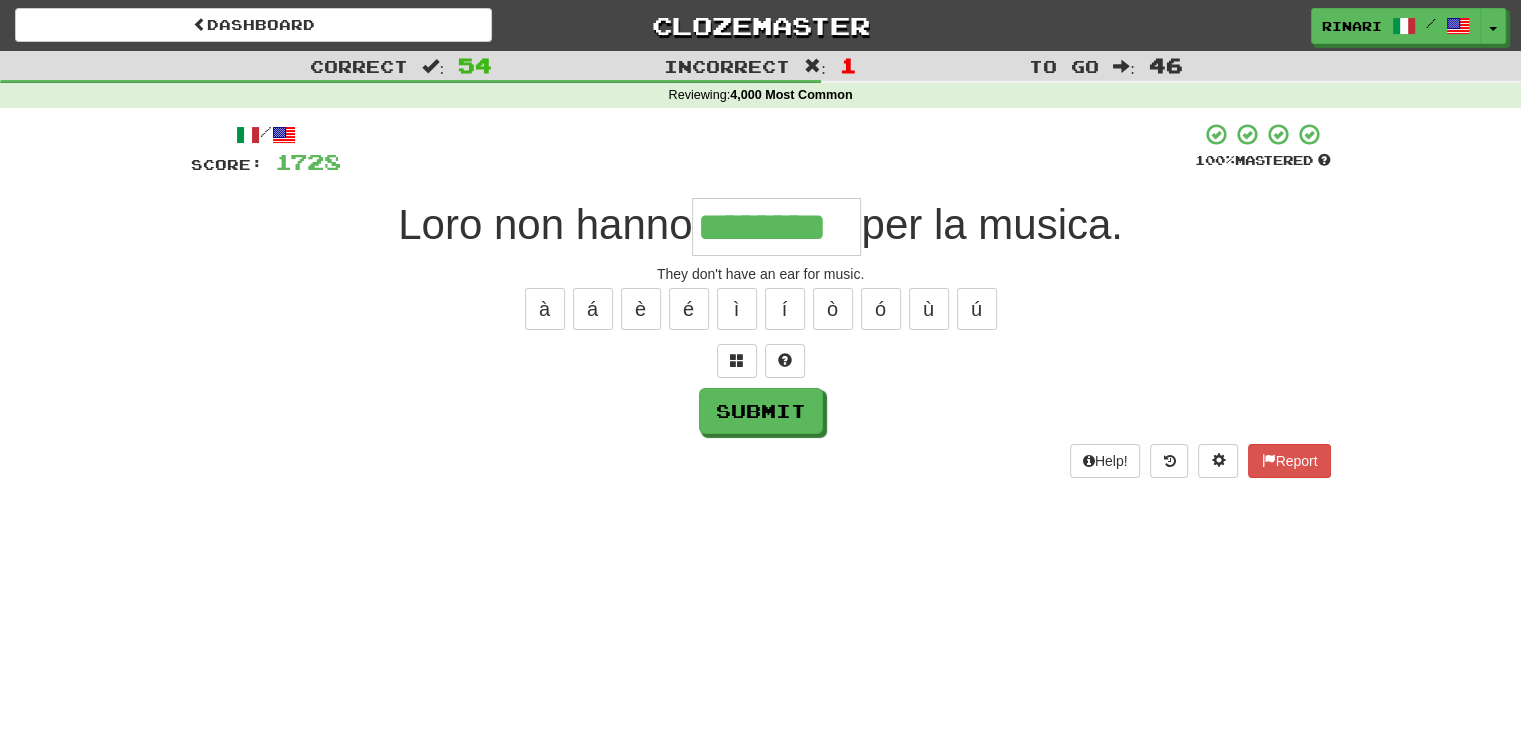 type on "********" 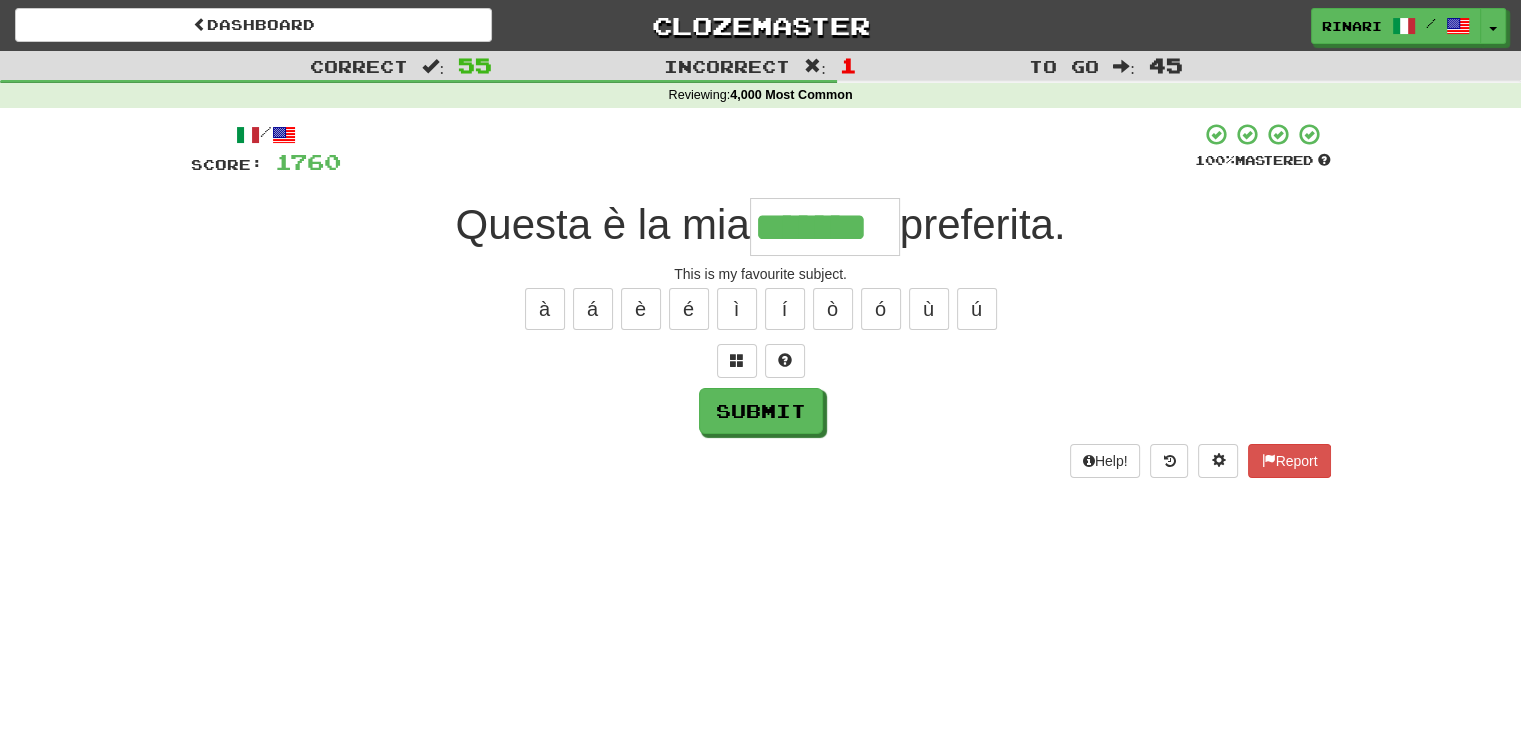 type on "*******" 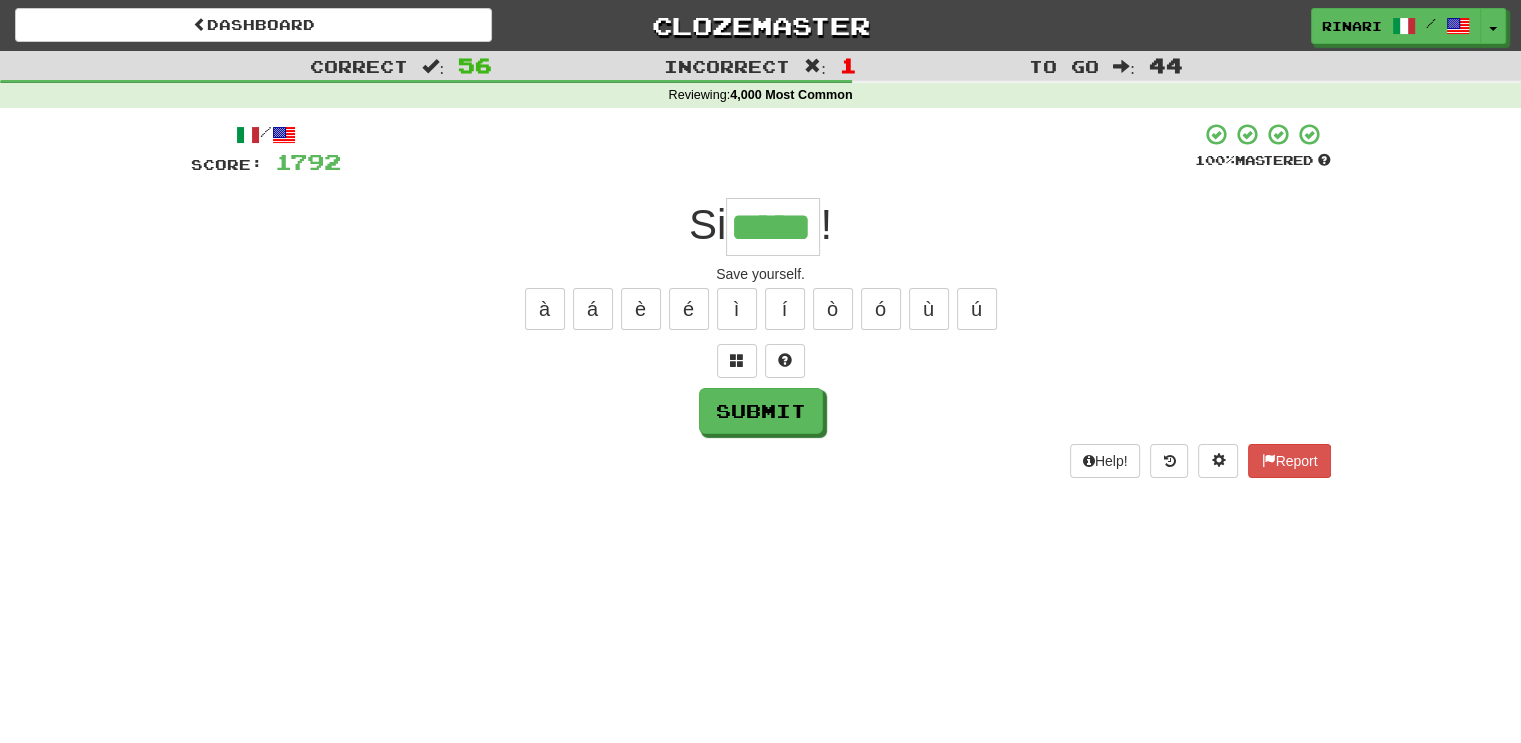type on "*****" 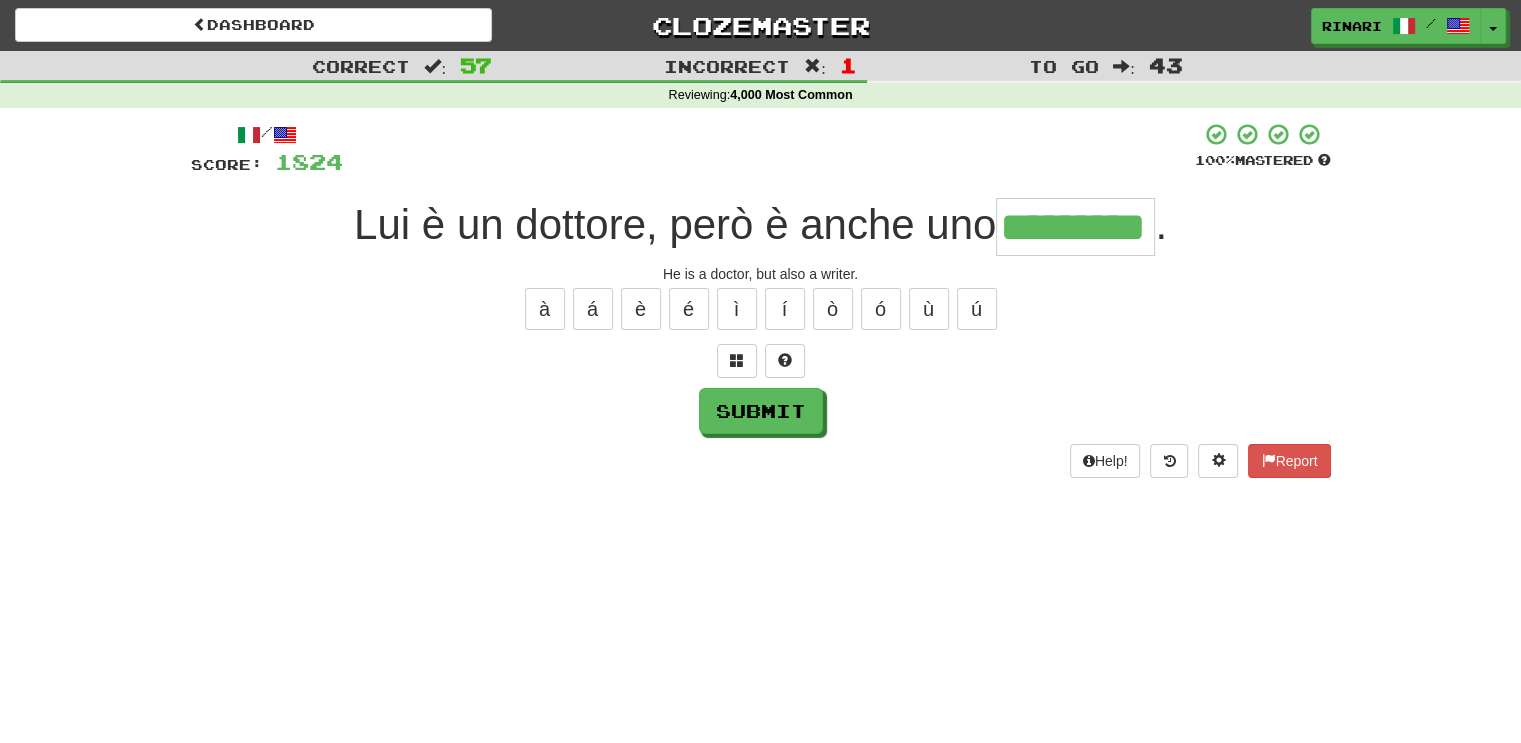 type on "*********" 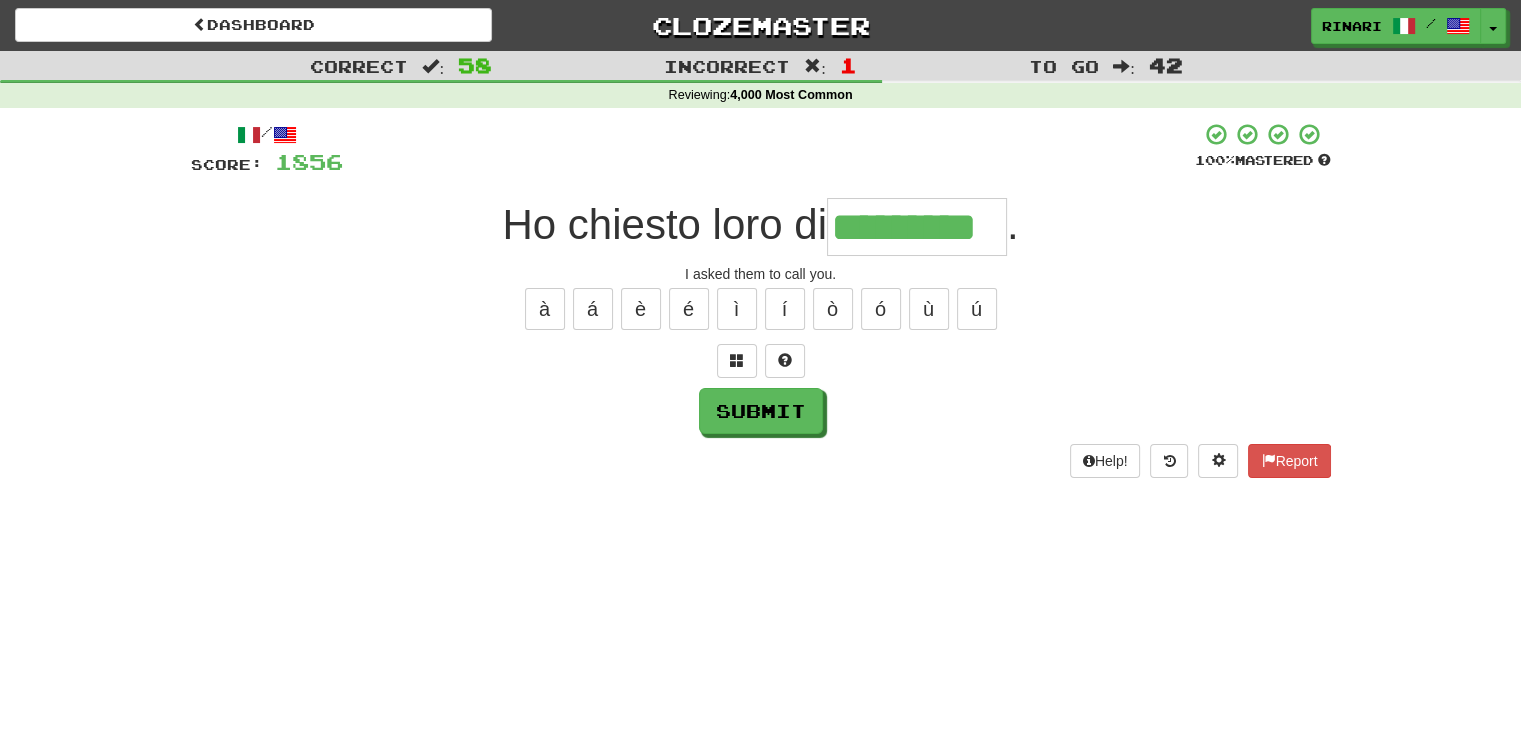 type on "*********" 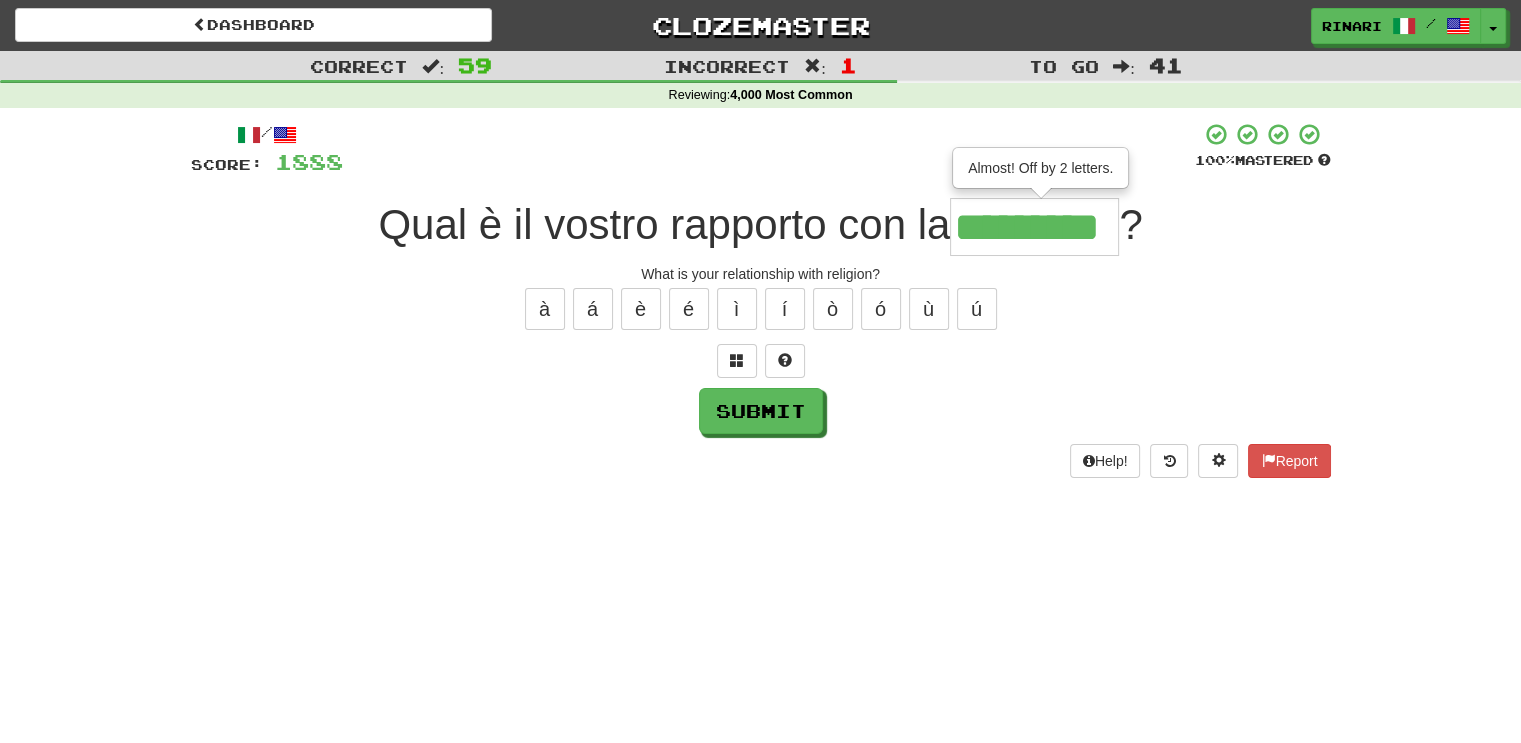 type on "*********" 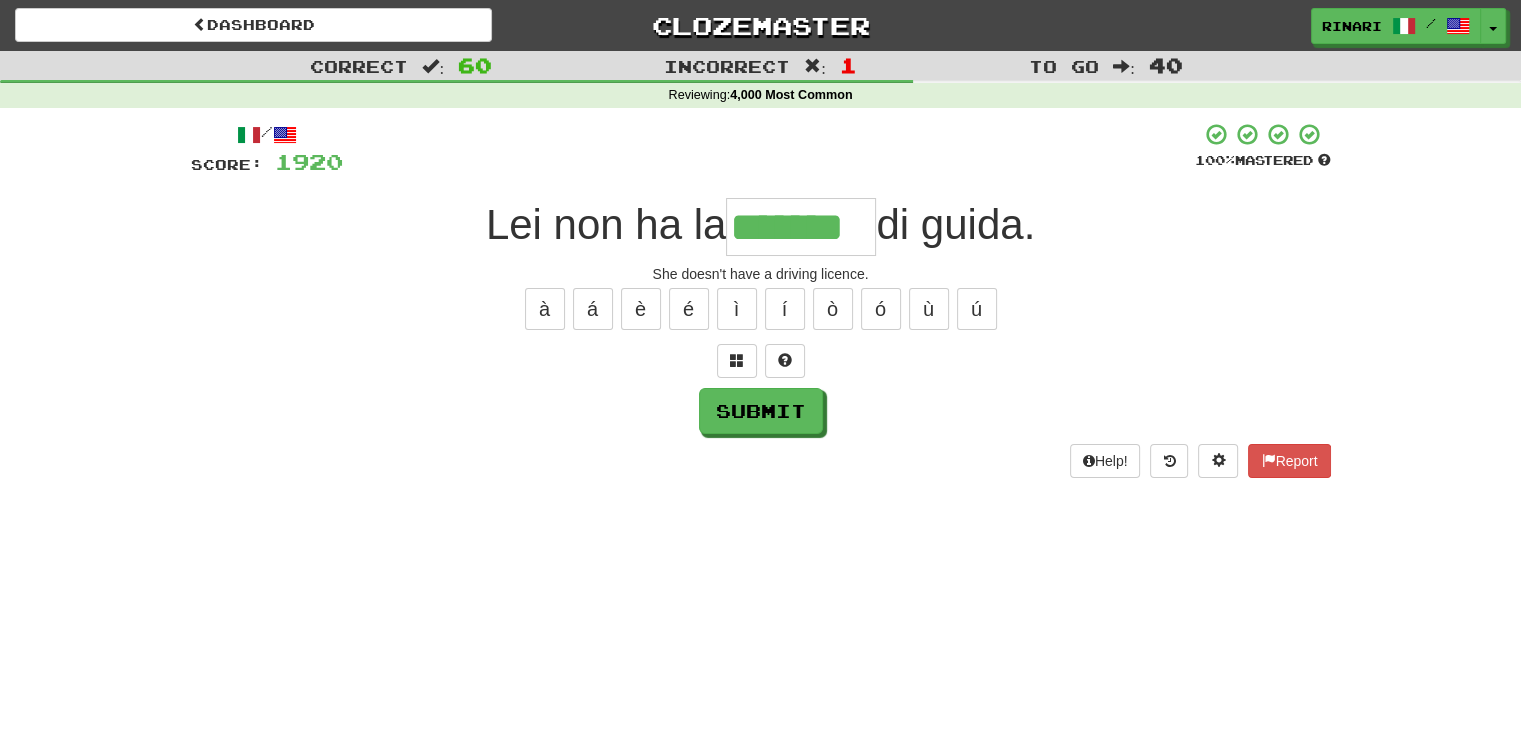 type on "*******" 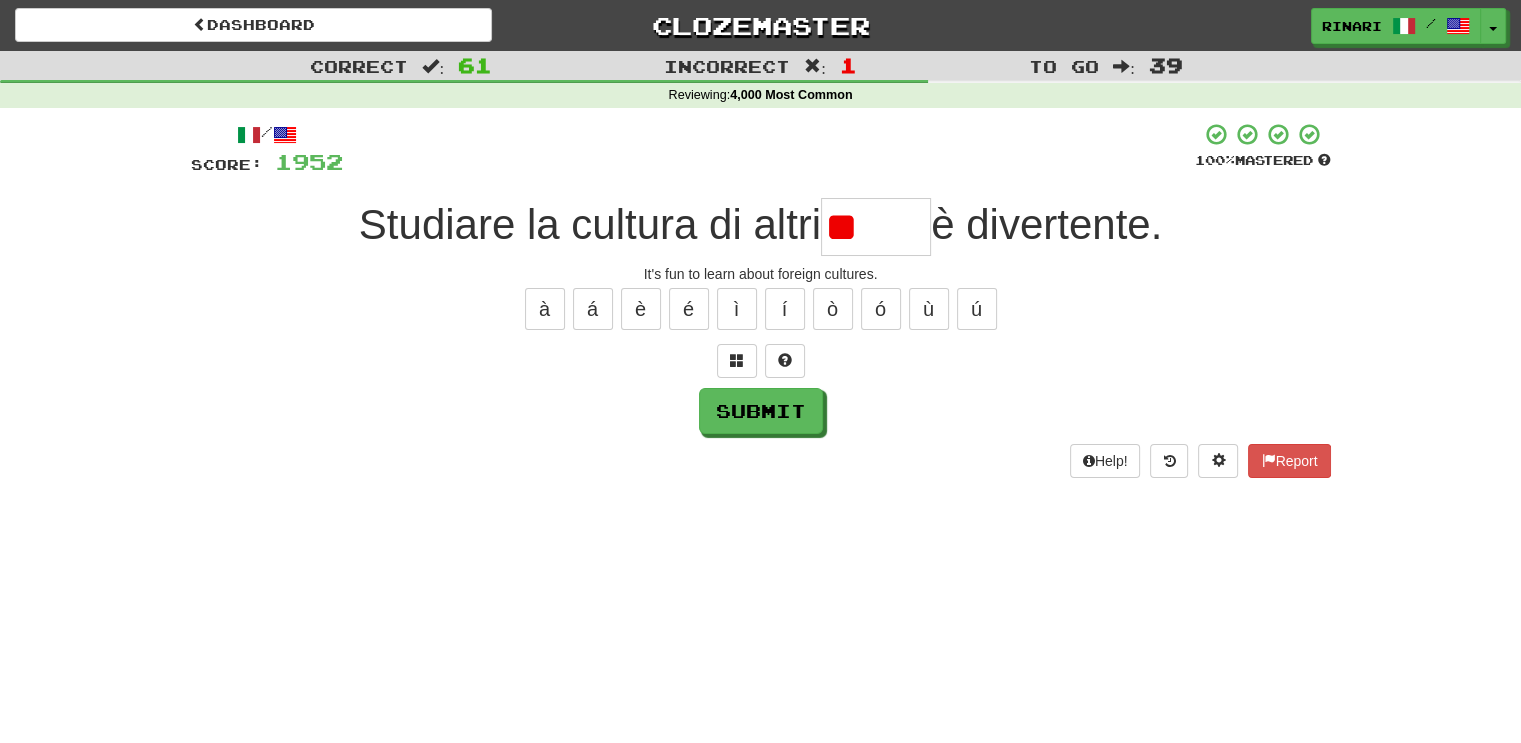 type on "*" 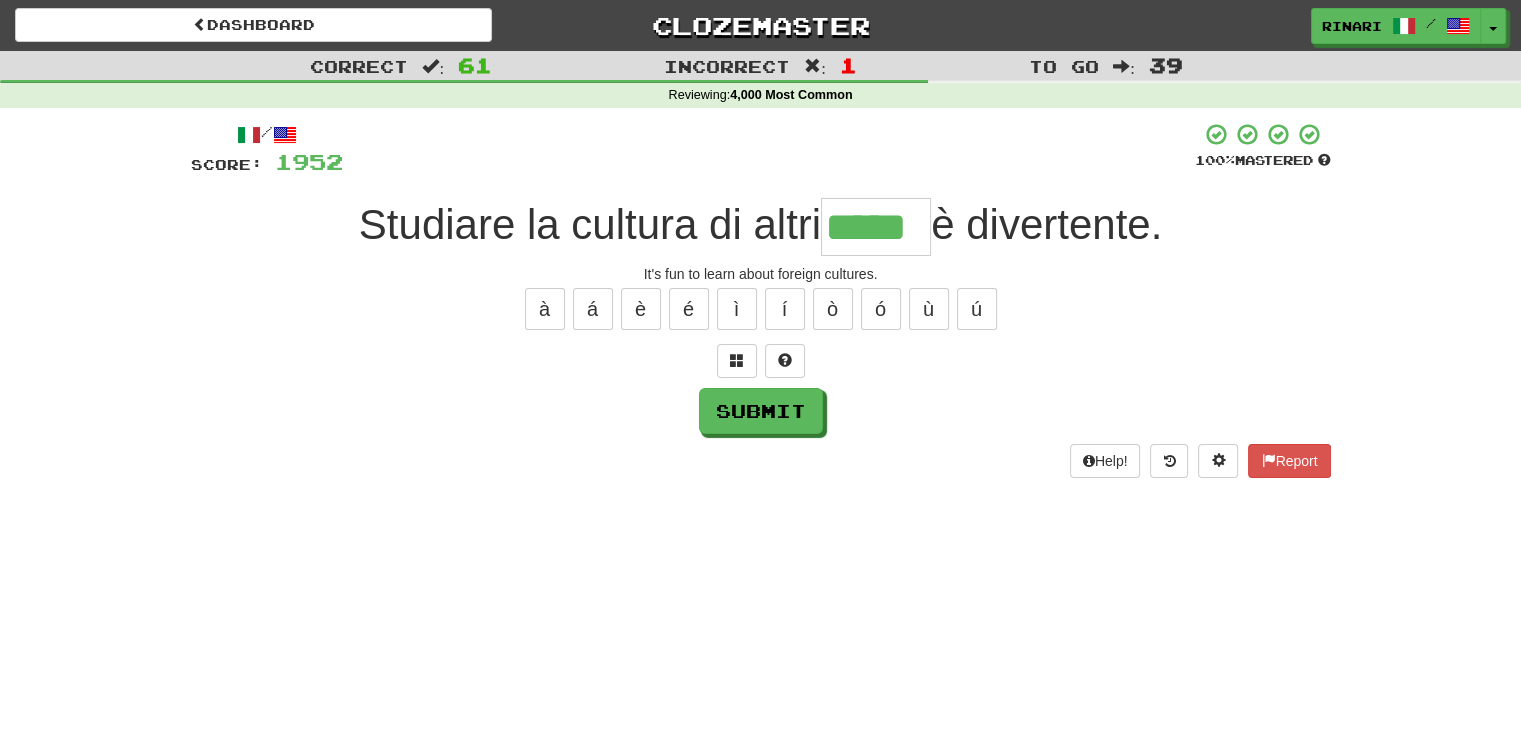 type on "*****" 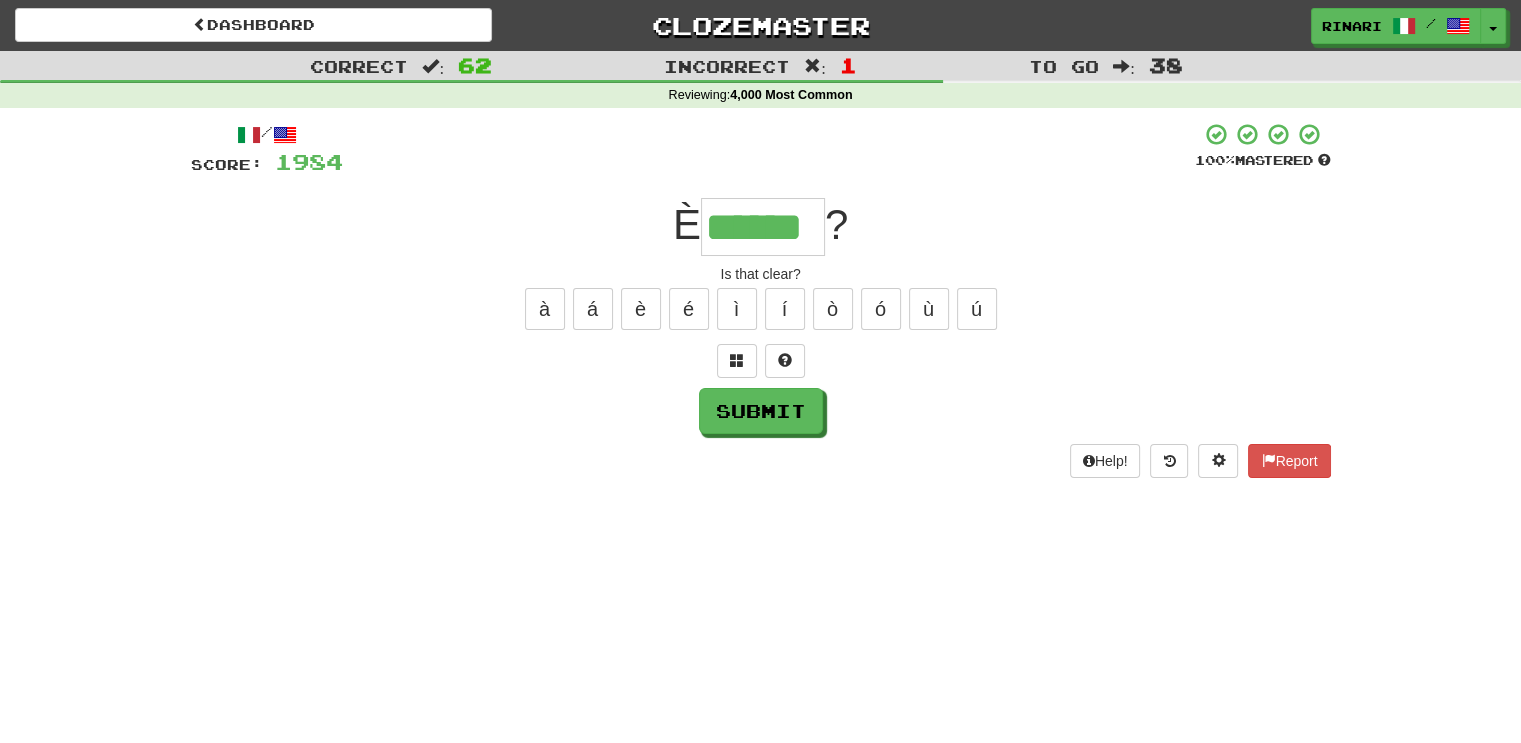 type on "******" 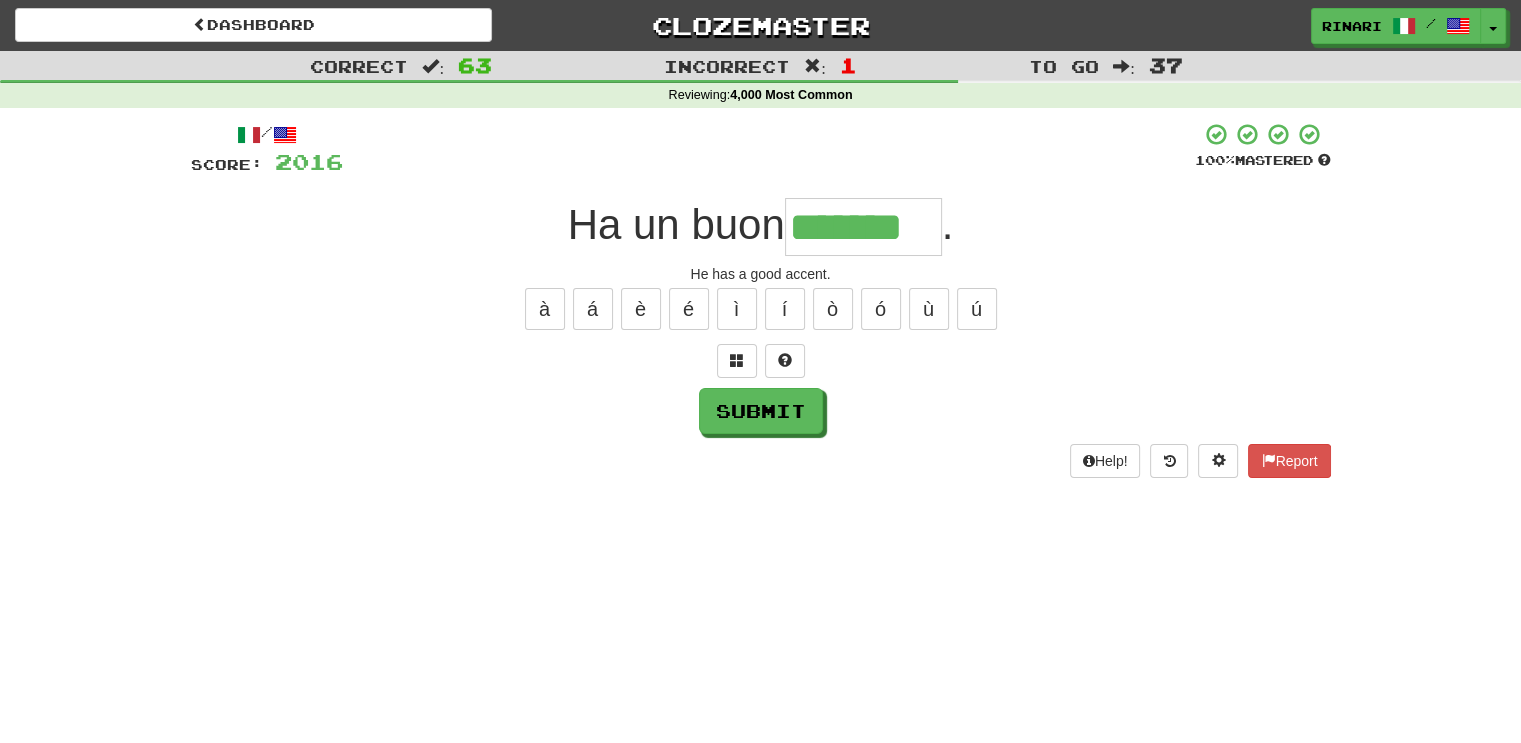 type on "*******" 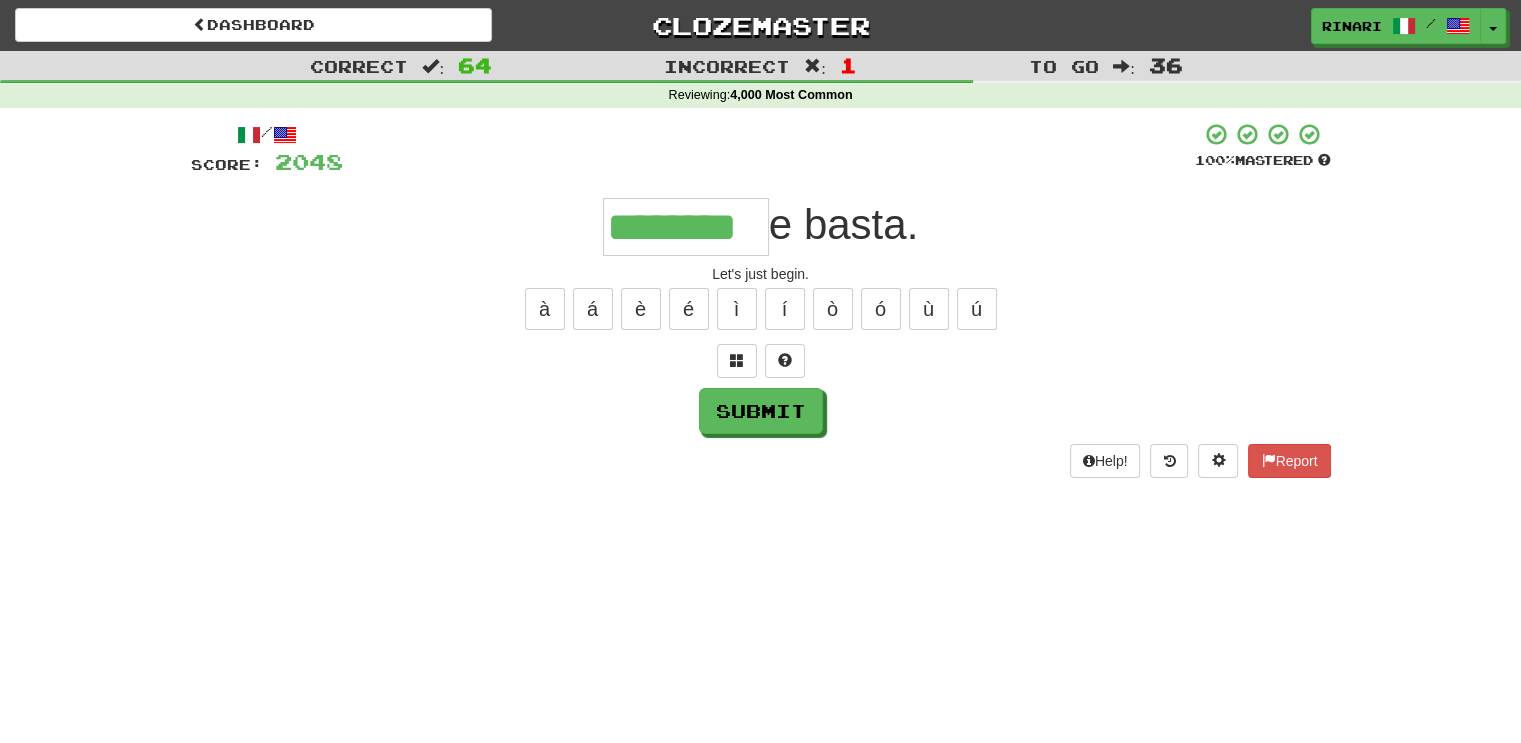 type on "********" 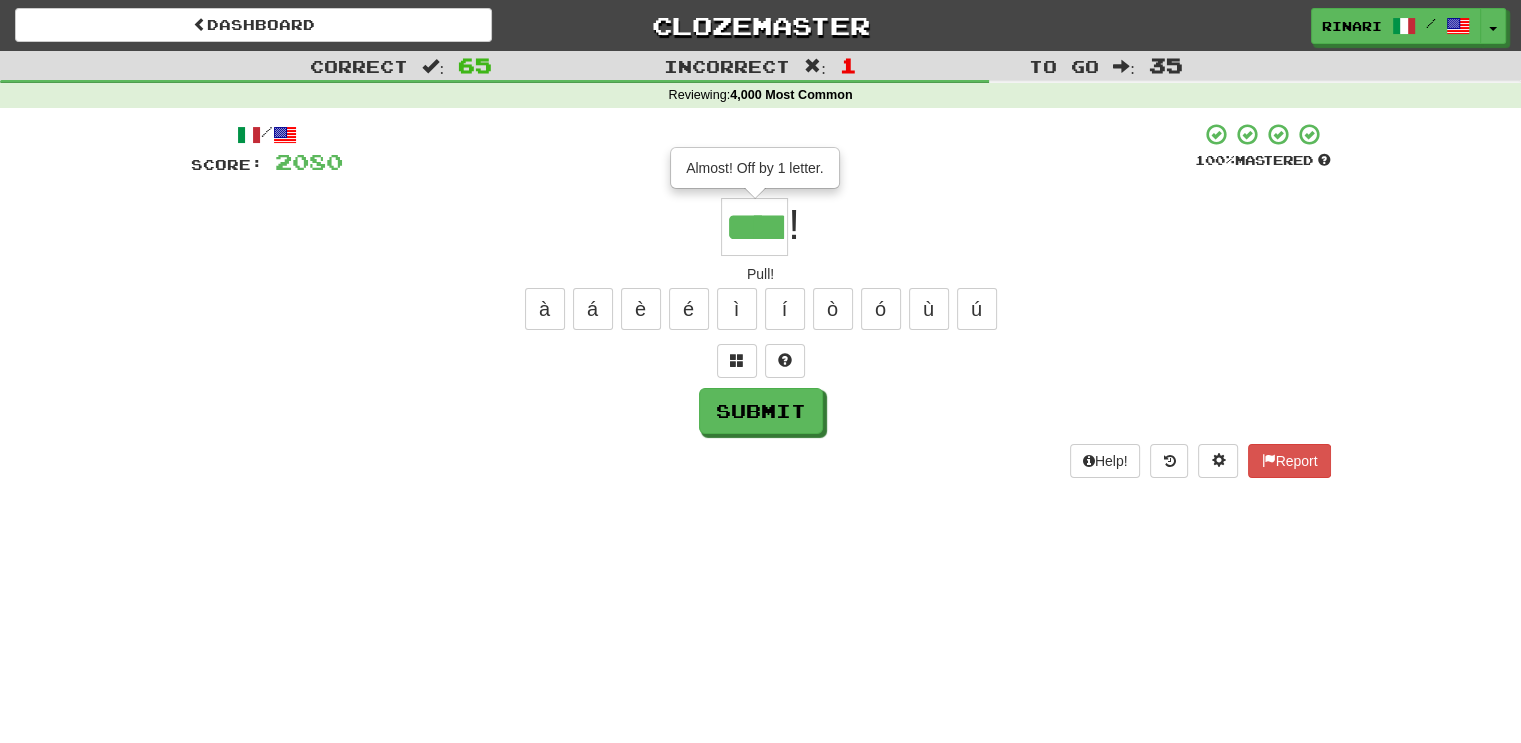 type on "****" 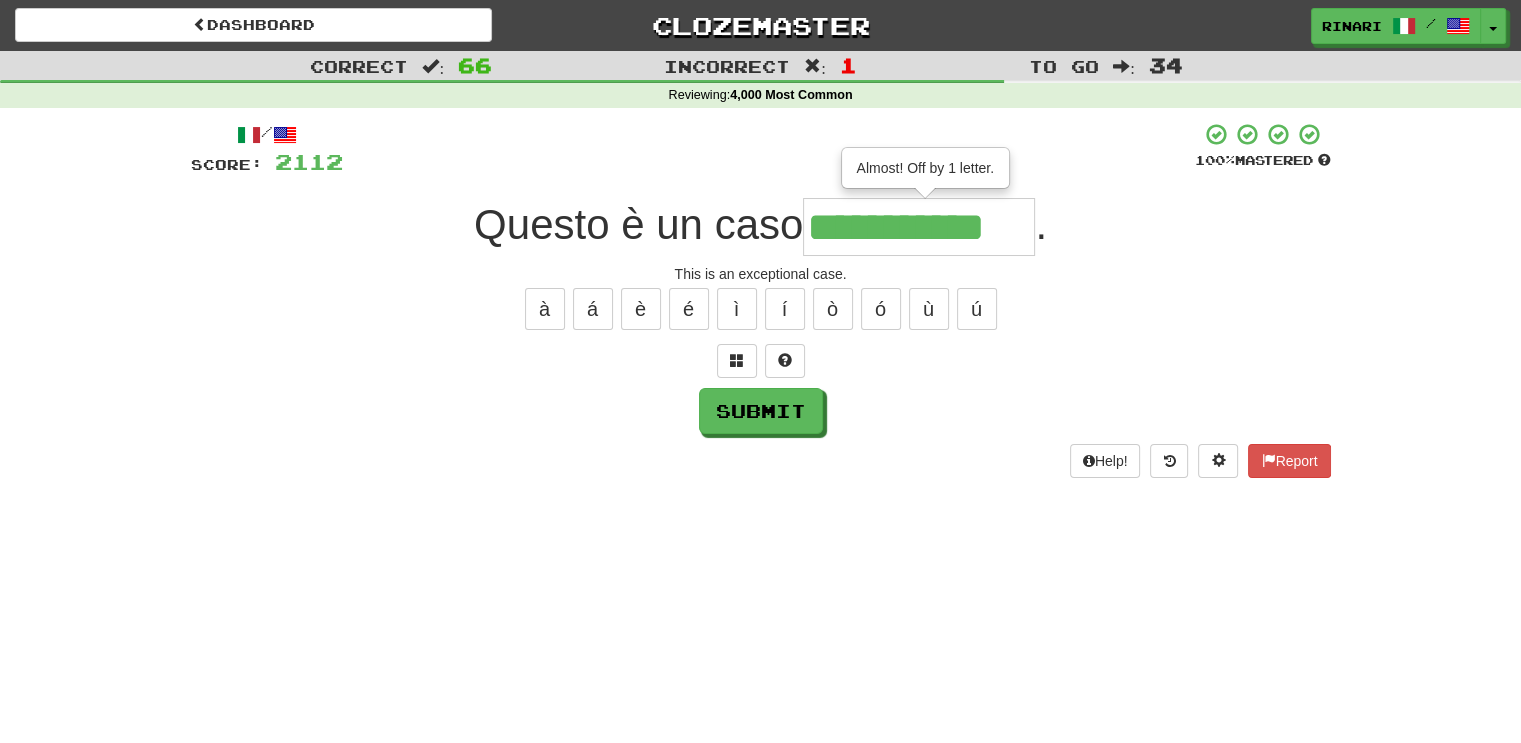 type on "**********" 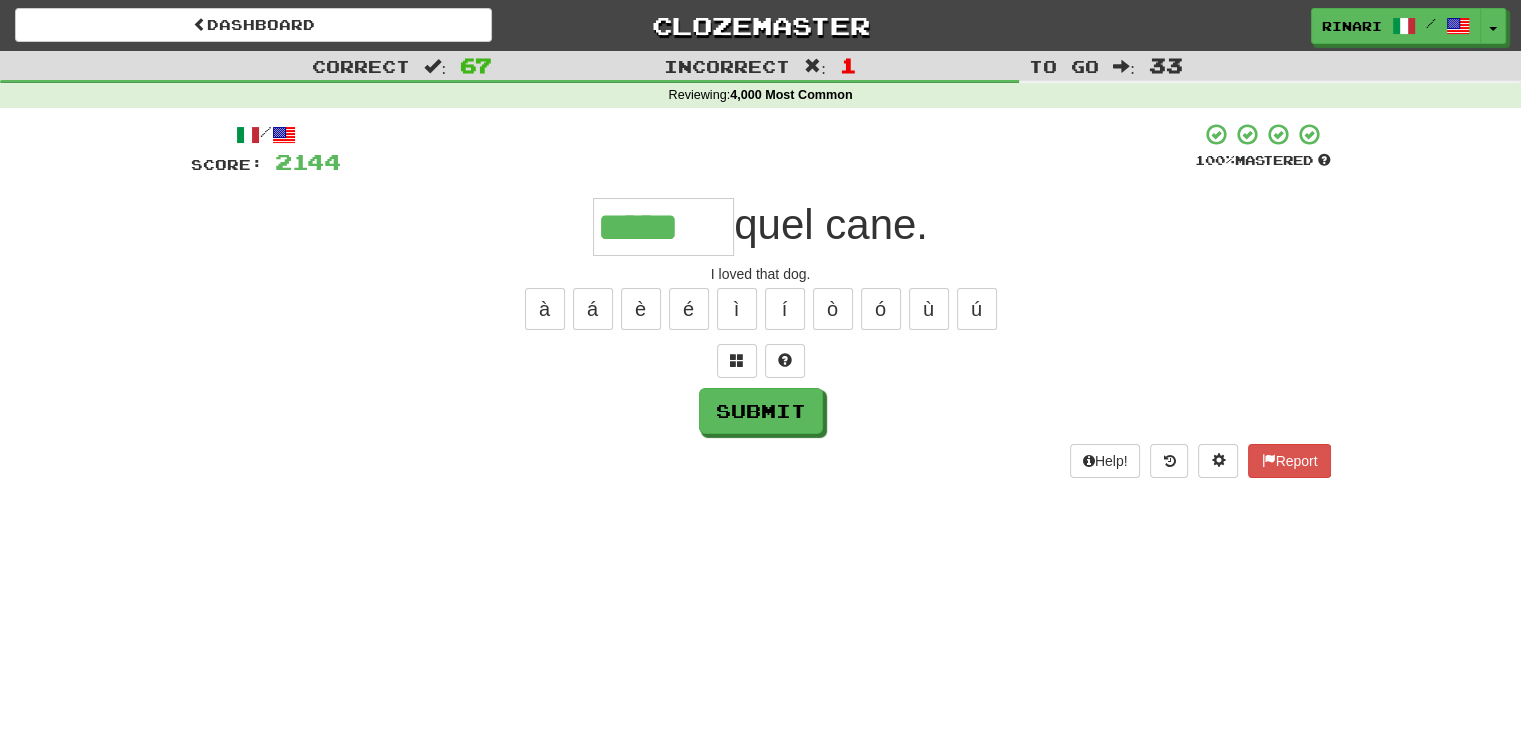 type on "*****" 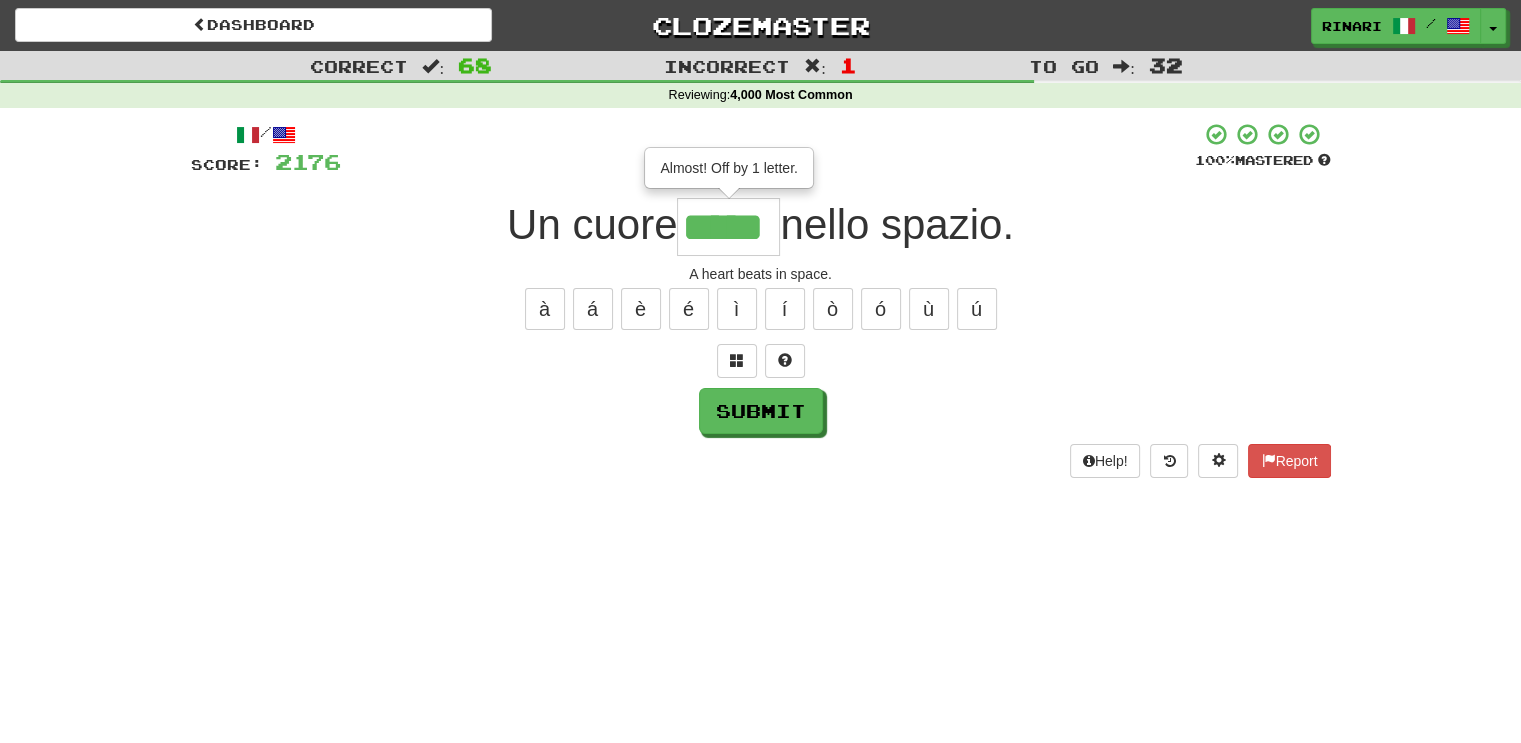 type on "*****" 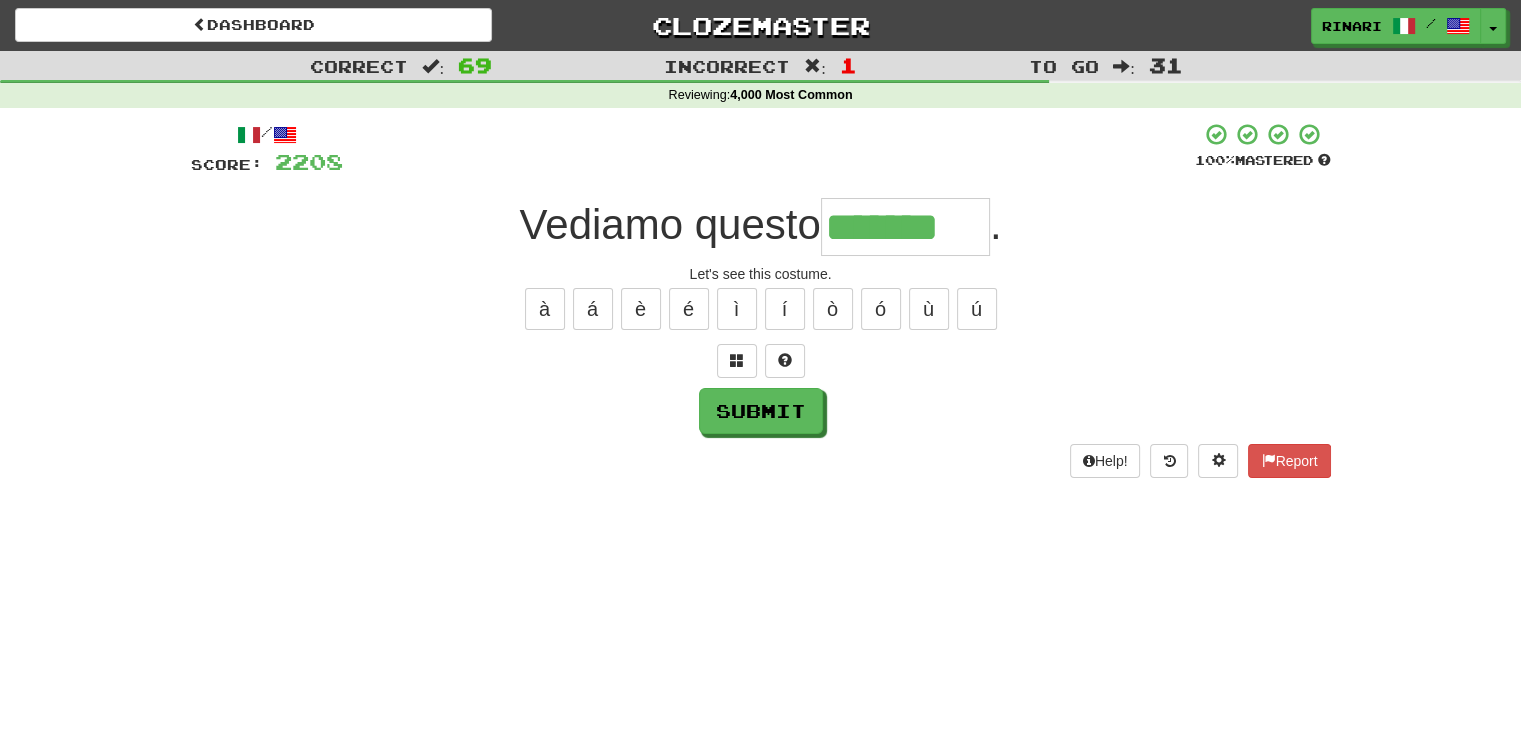 type on "*******" 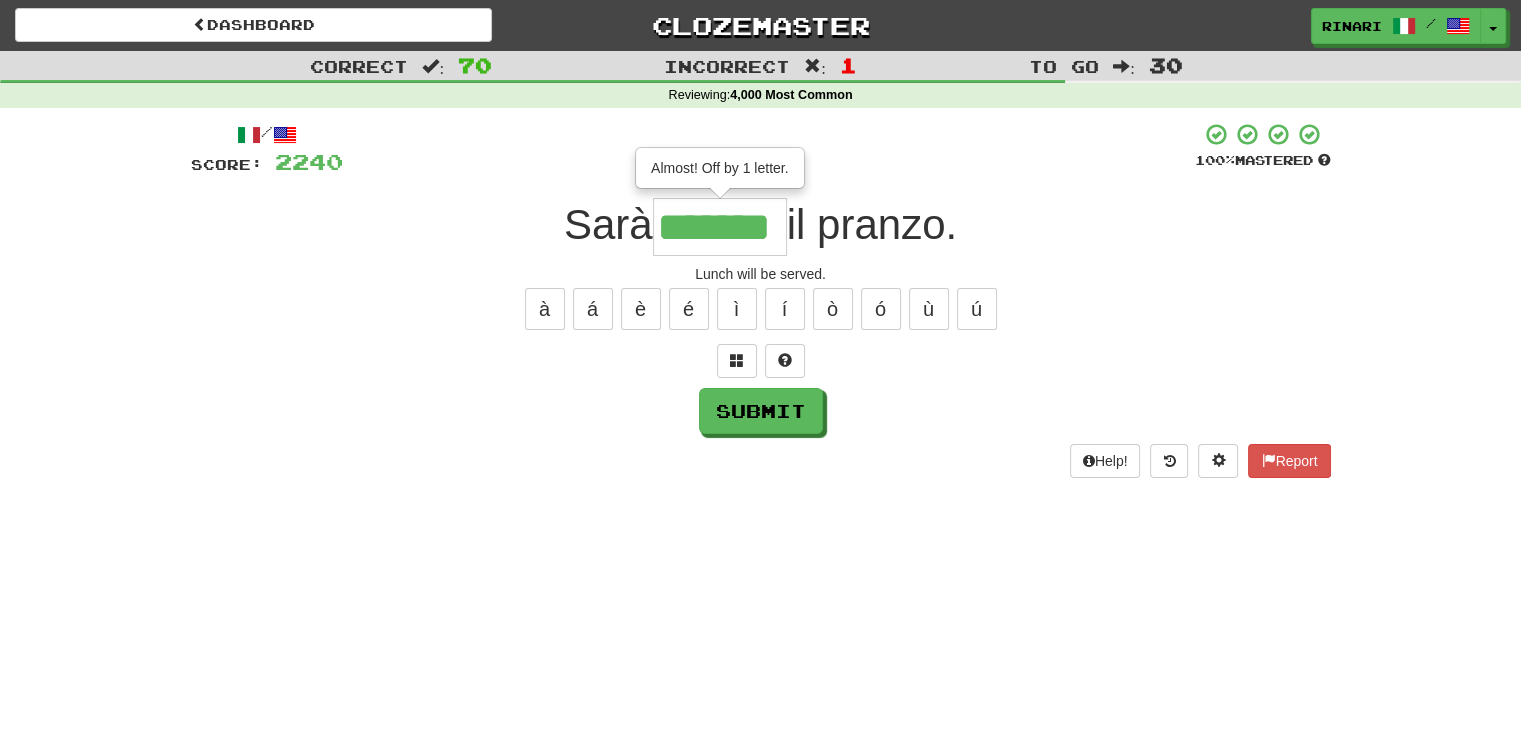 type on "*******" 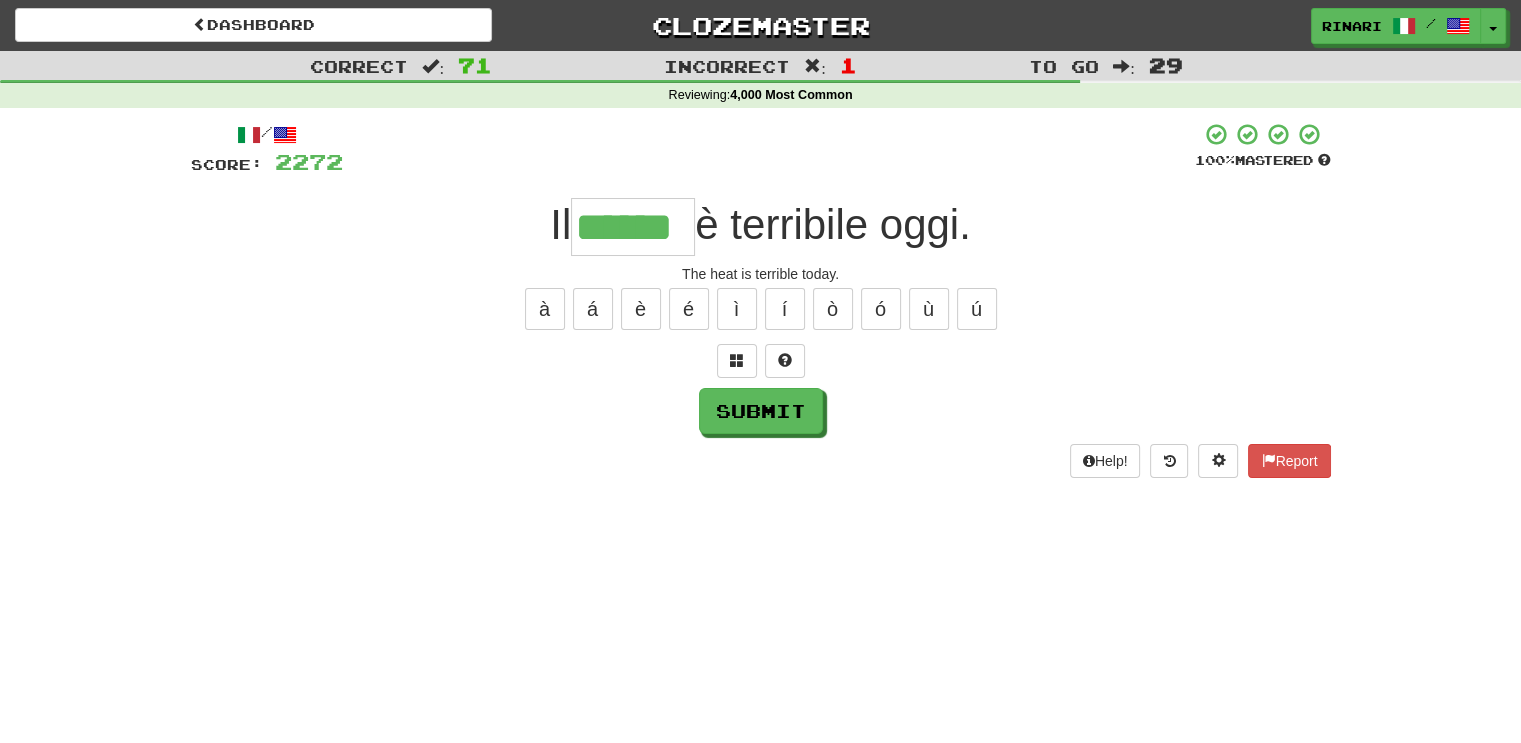 type on "******" 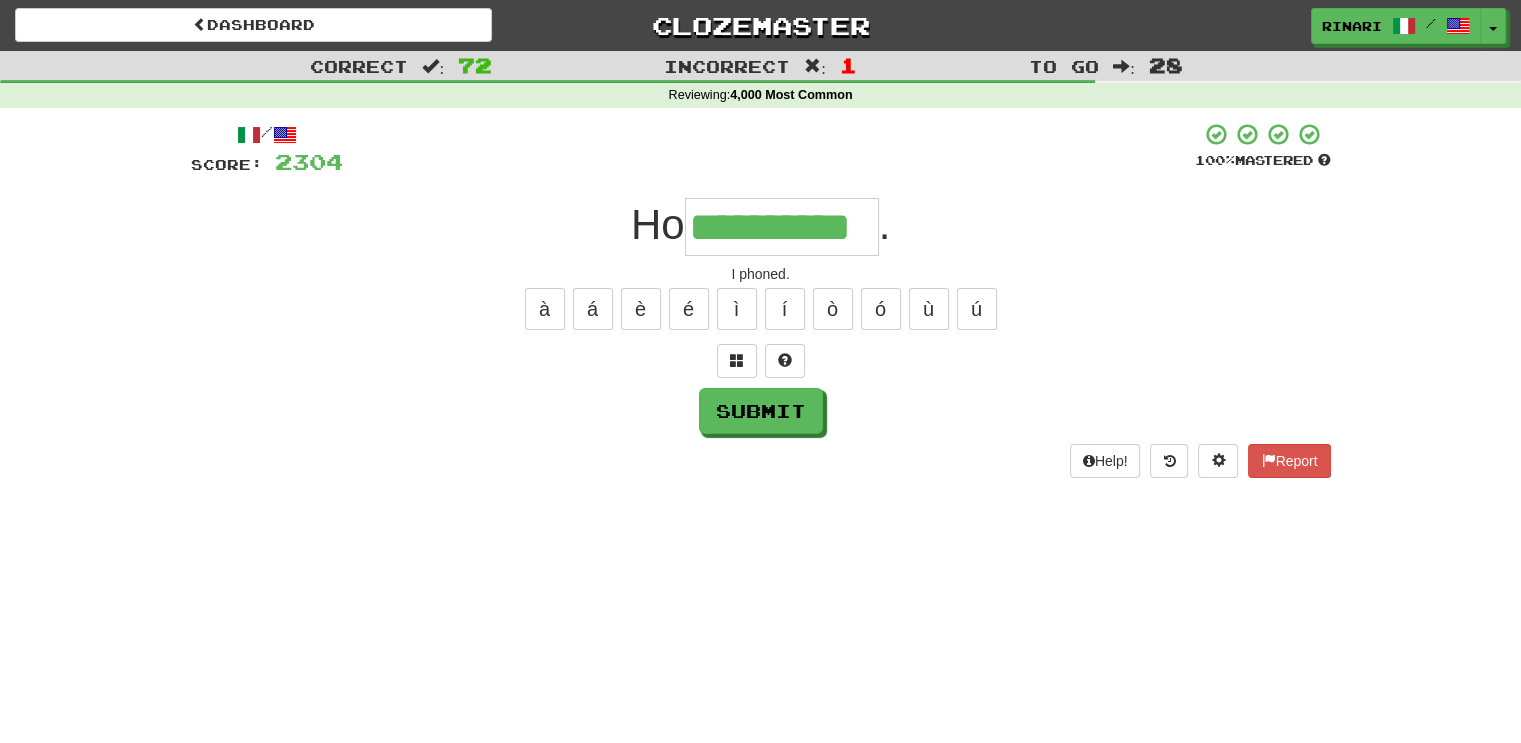 type on "**********" 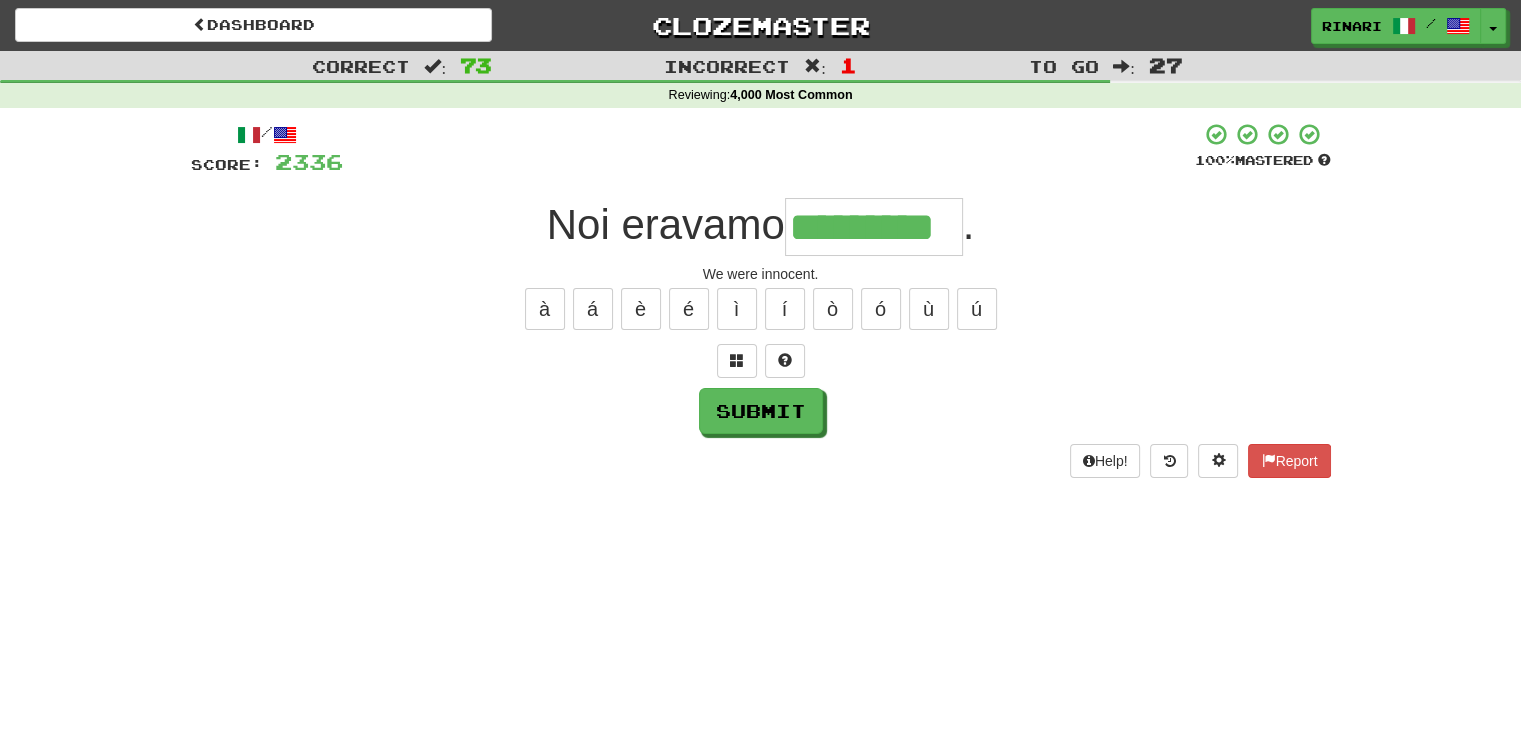 type on "*********" 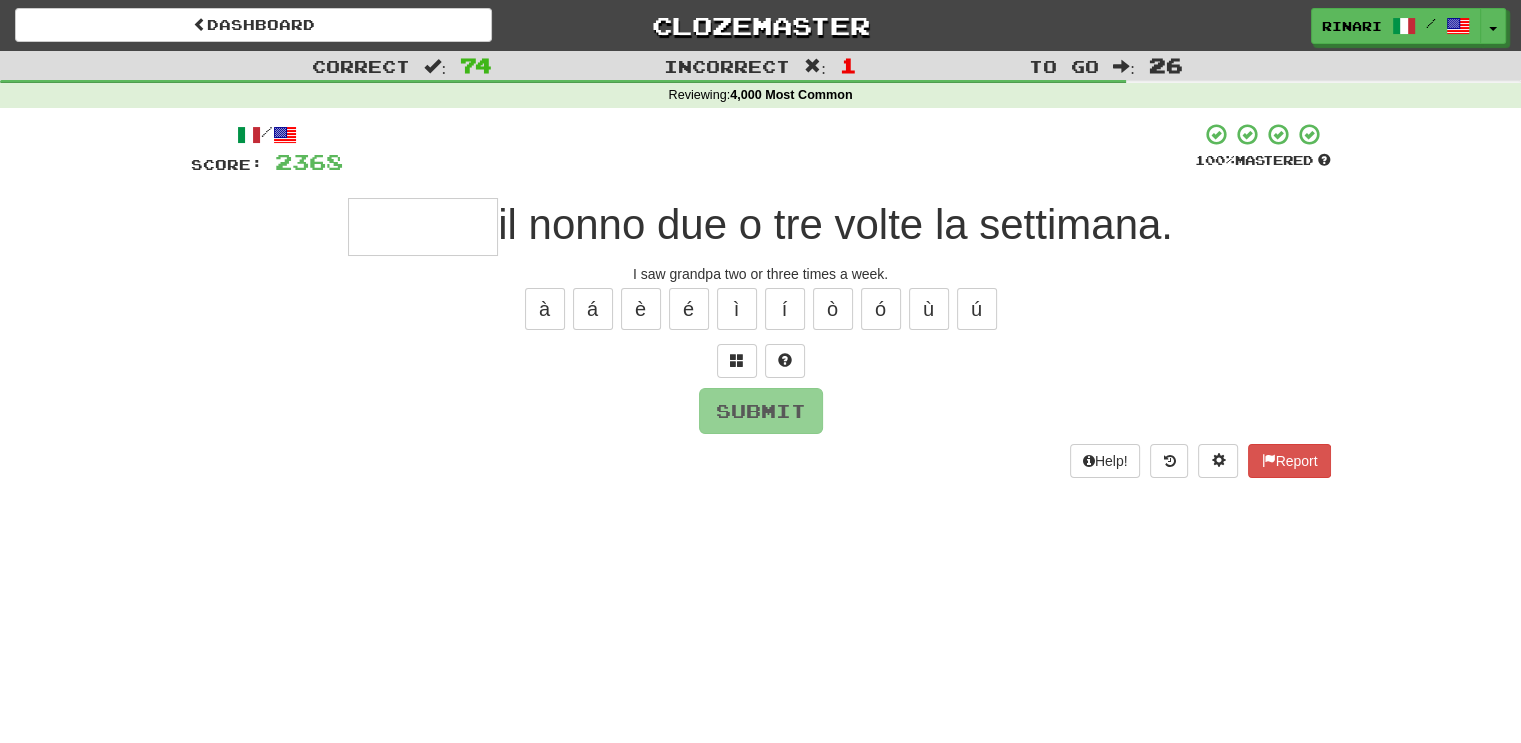 type on "*" 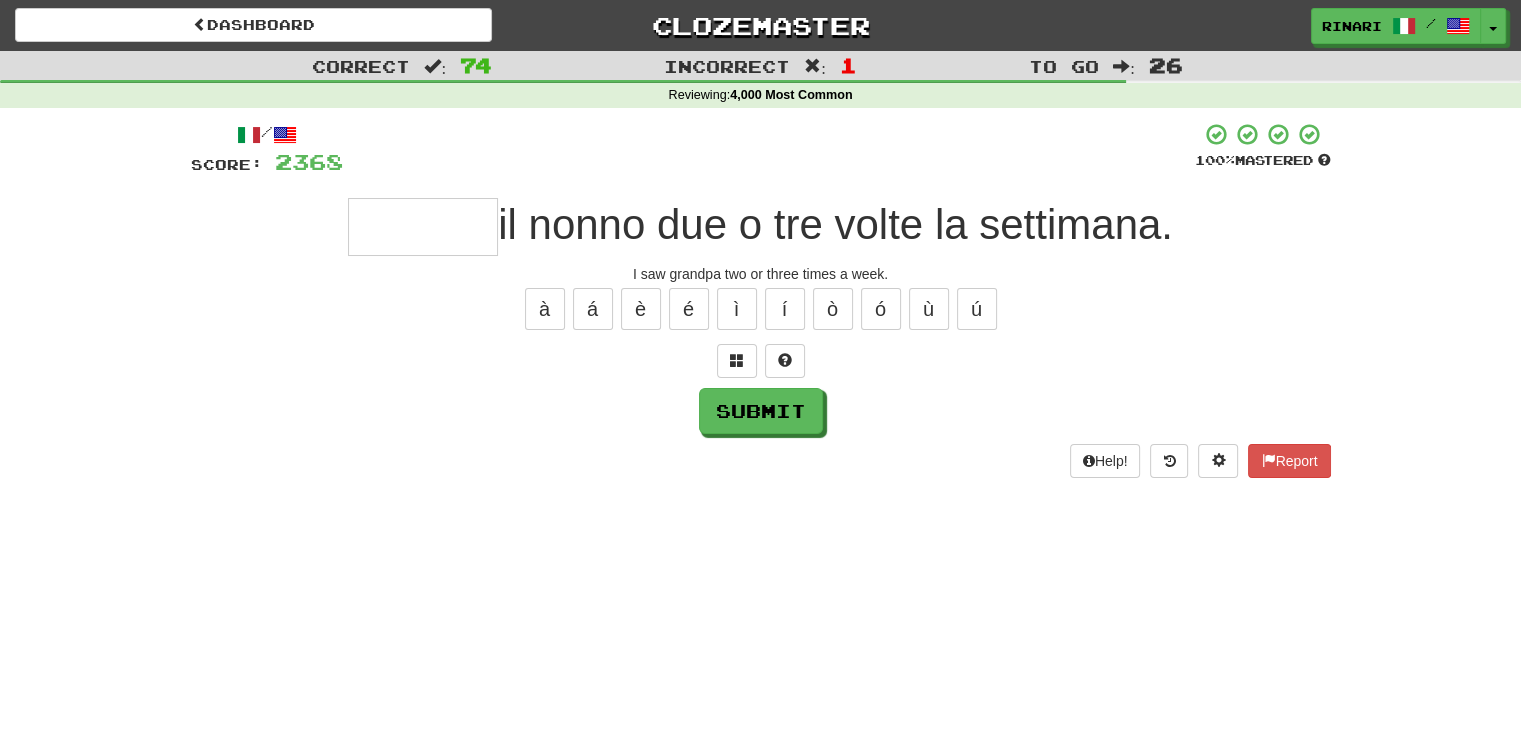 type on "*" 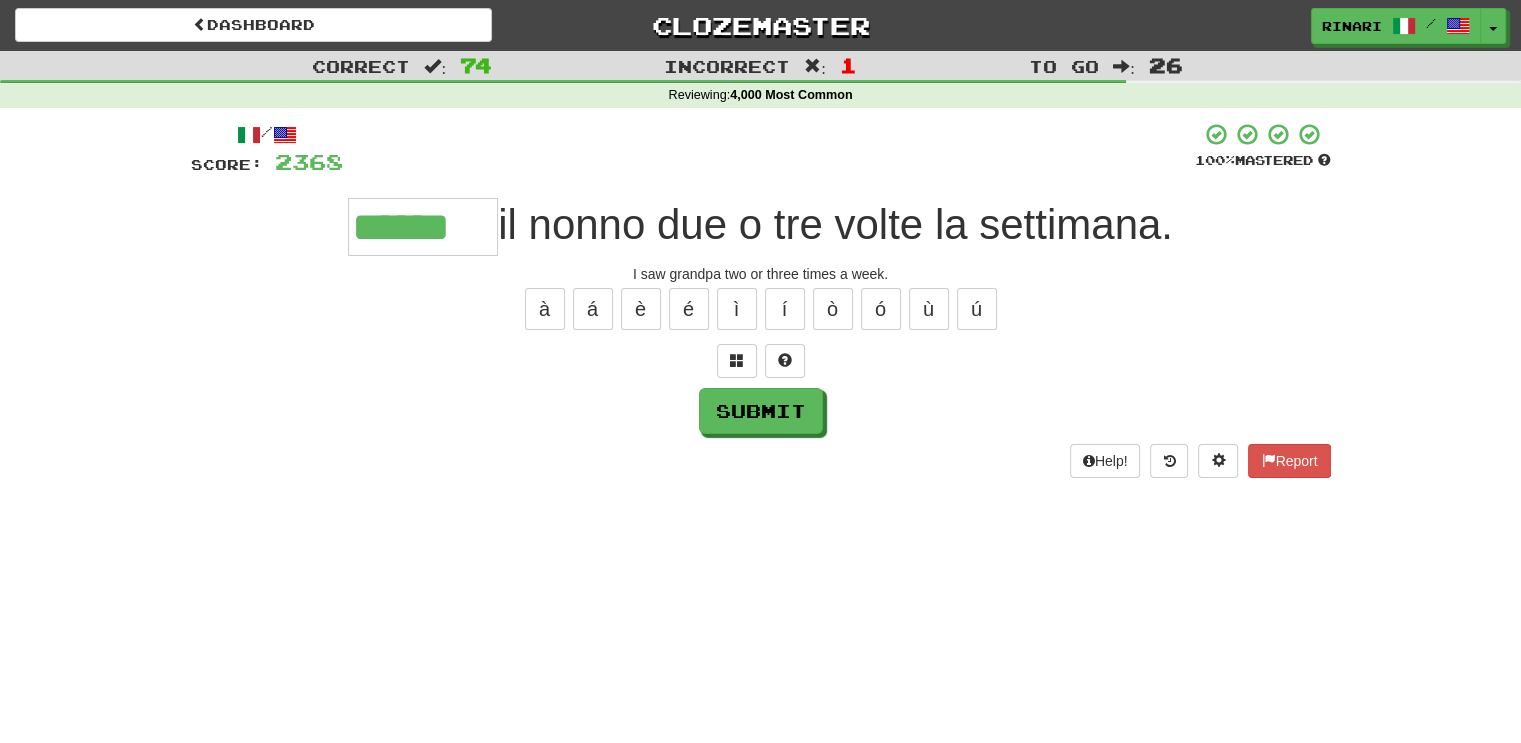 type on "******" 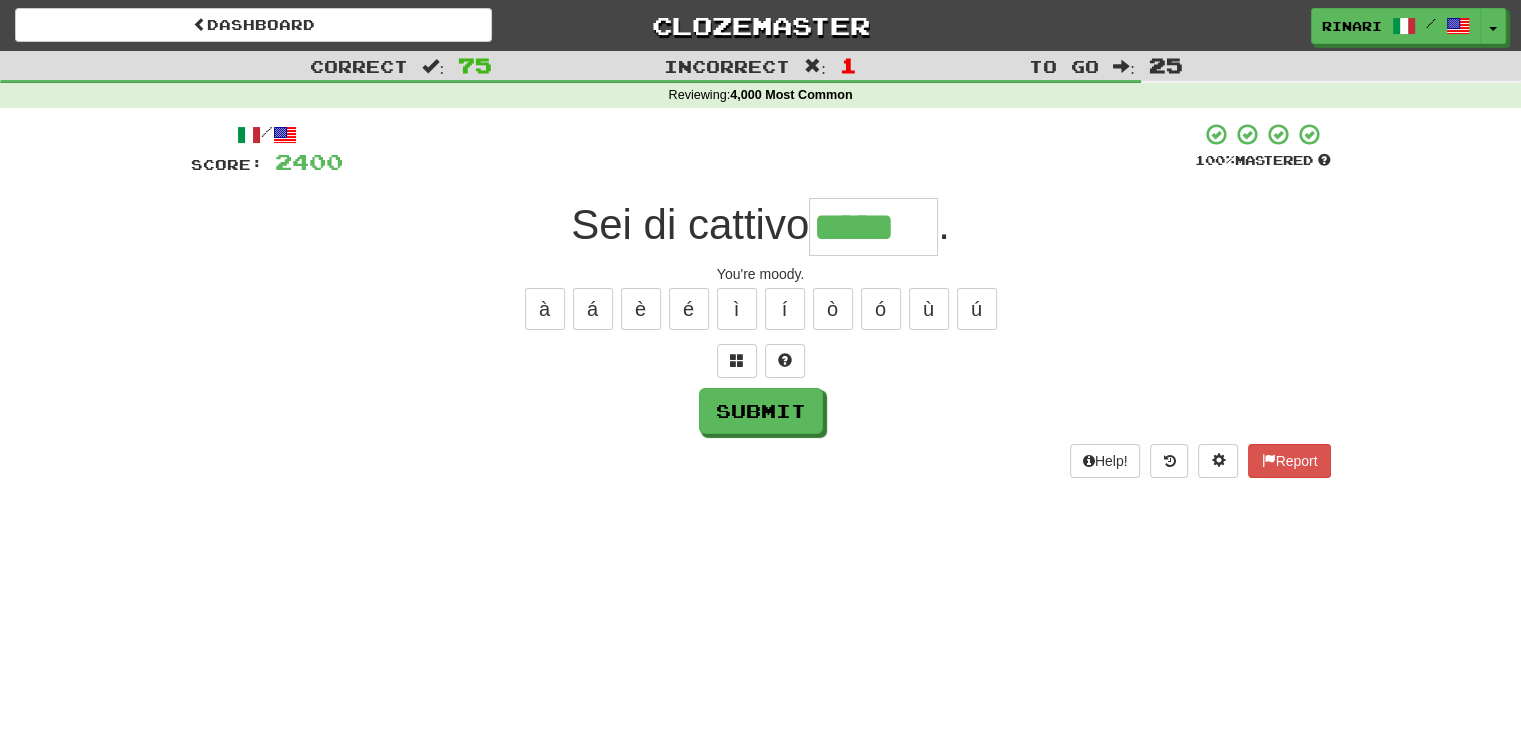 type on "*****" 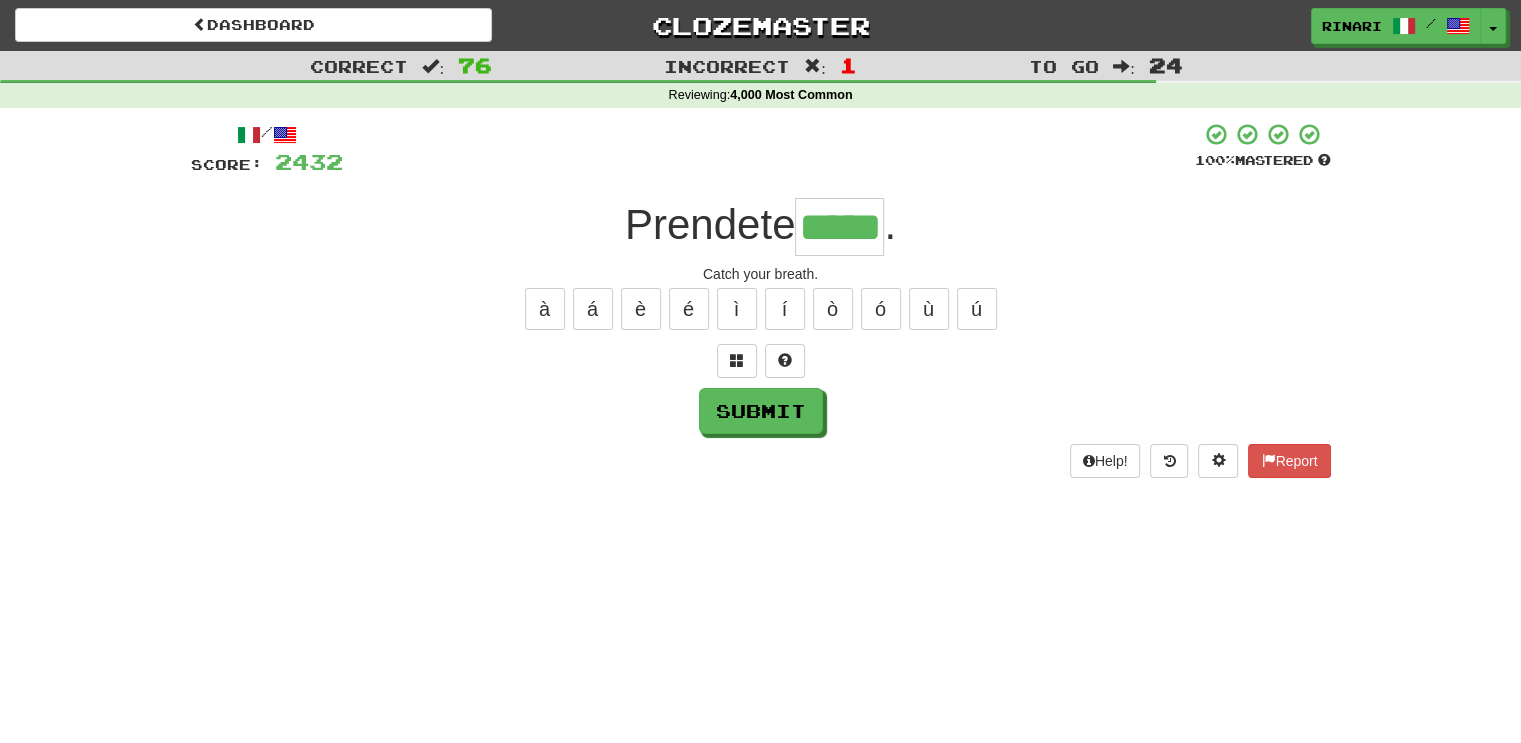 type on "*****" 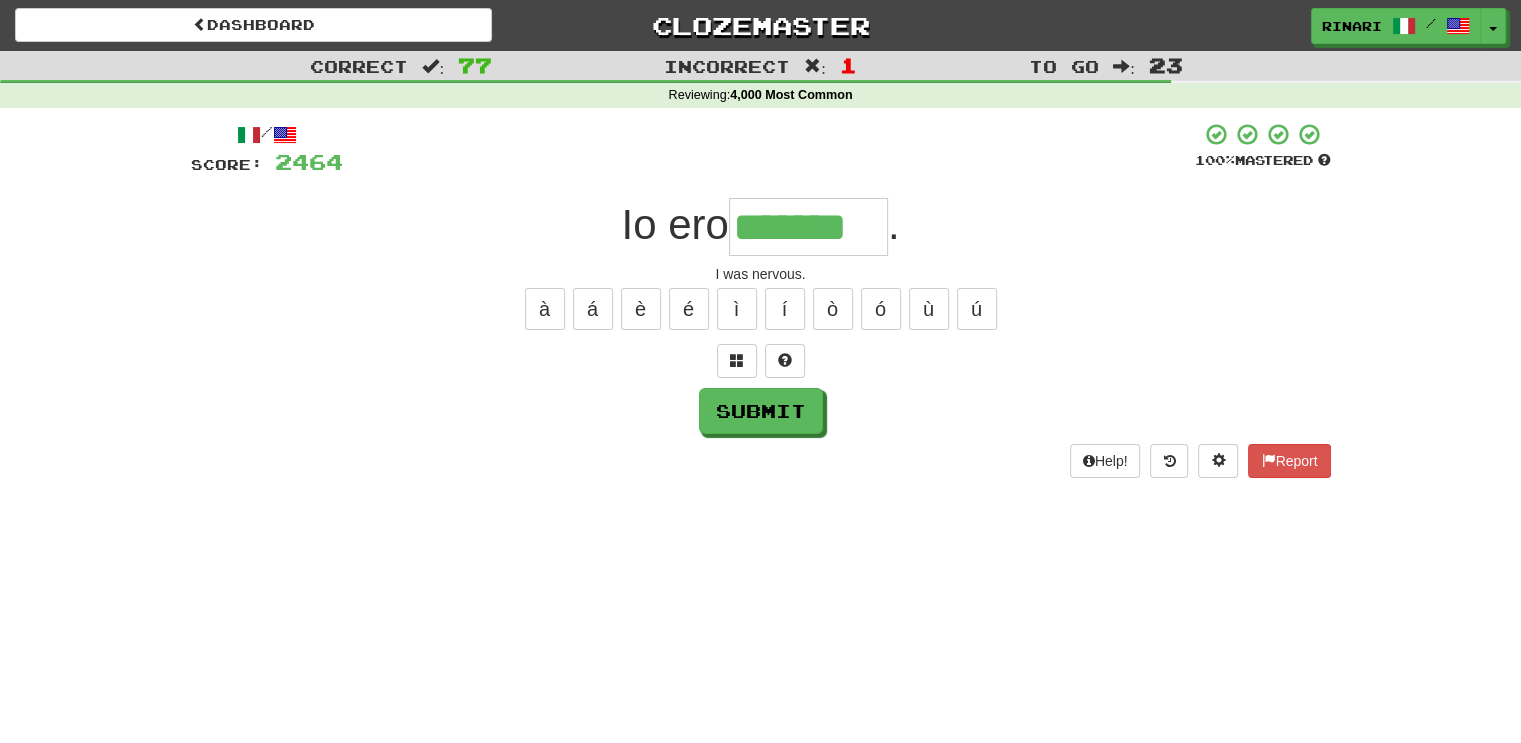 type on "*******" 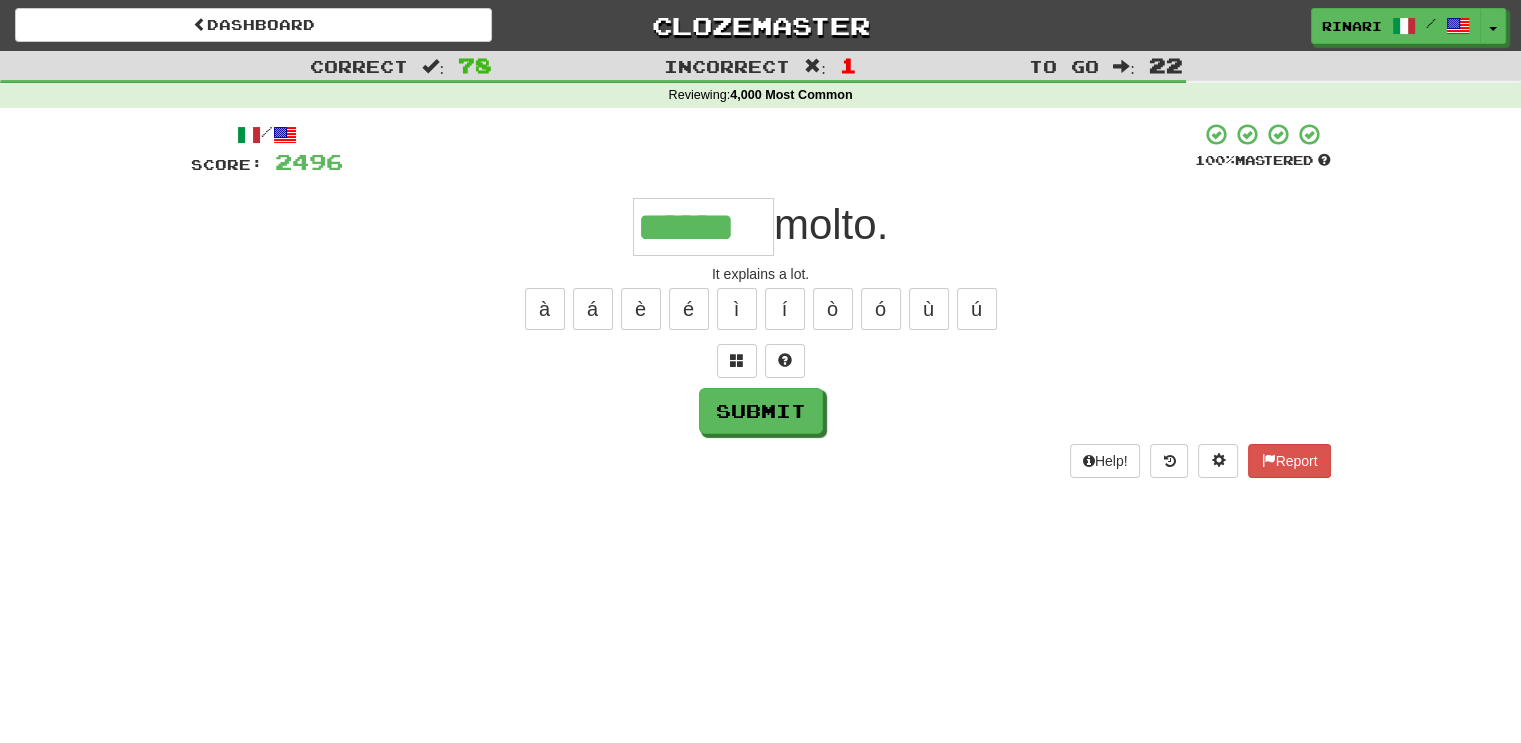 type on "******" 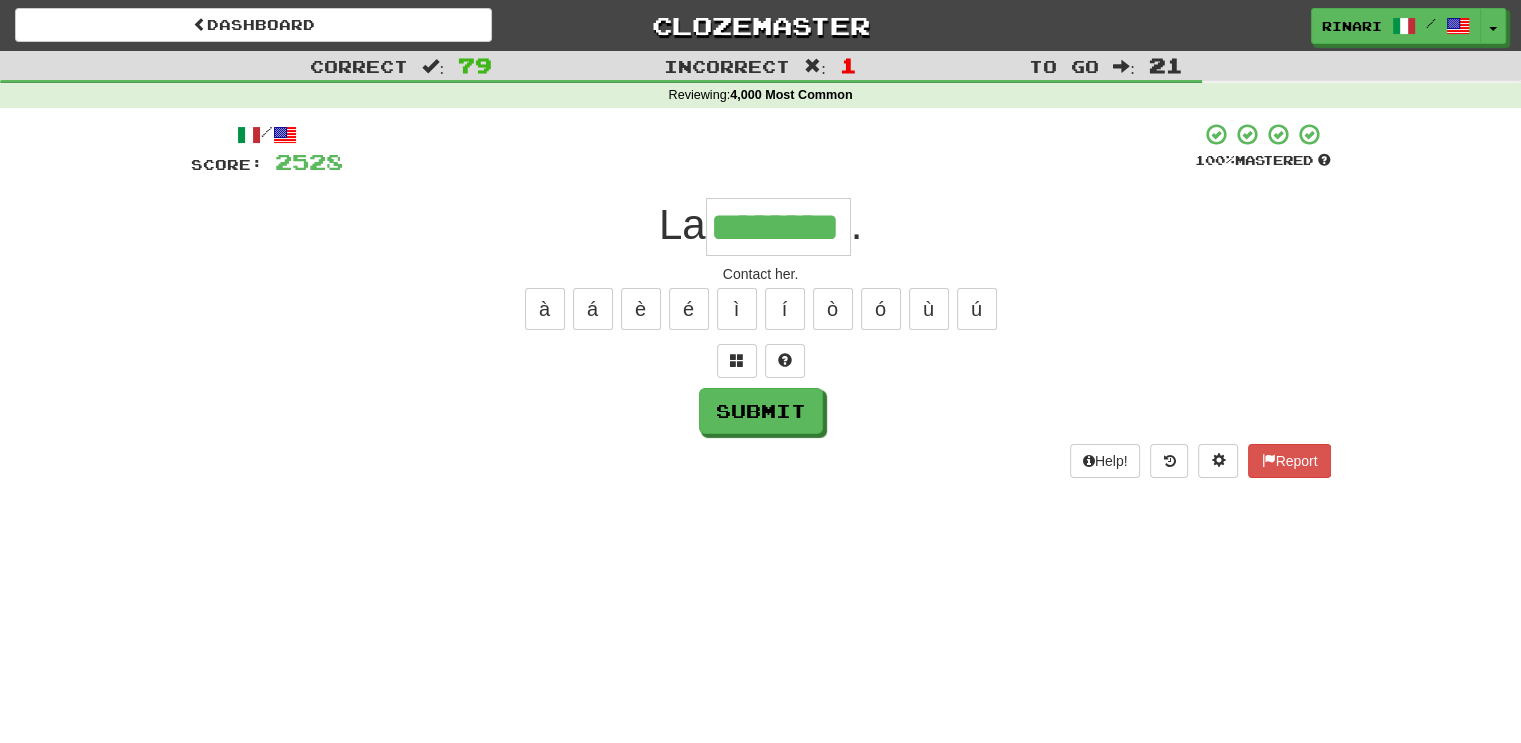 type on "********" 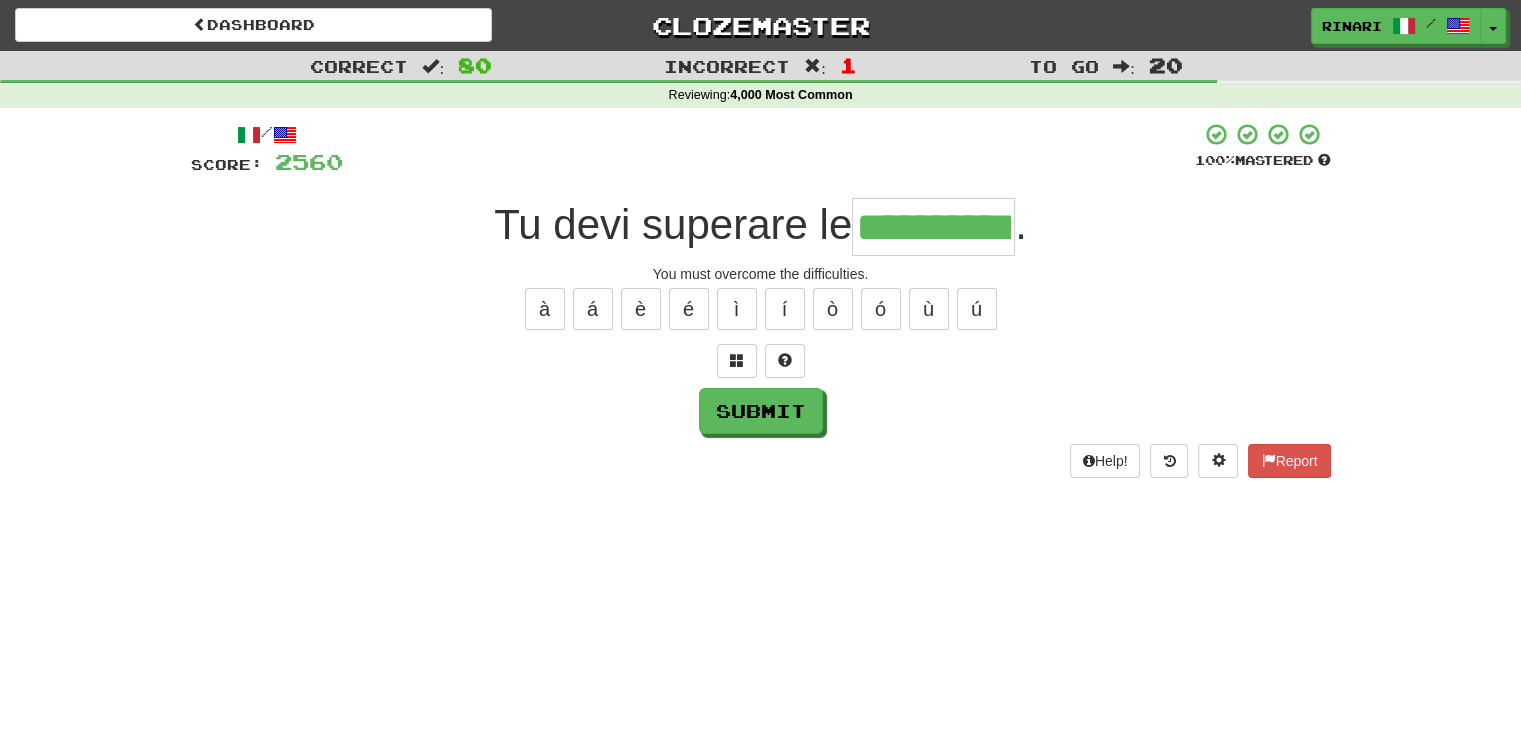 type on "**********" 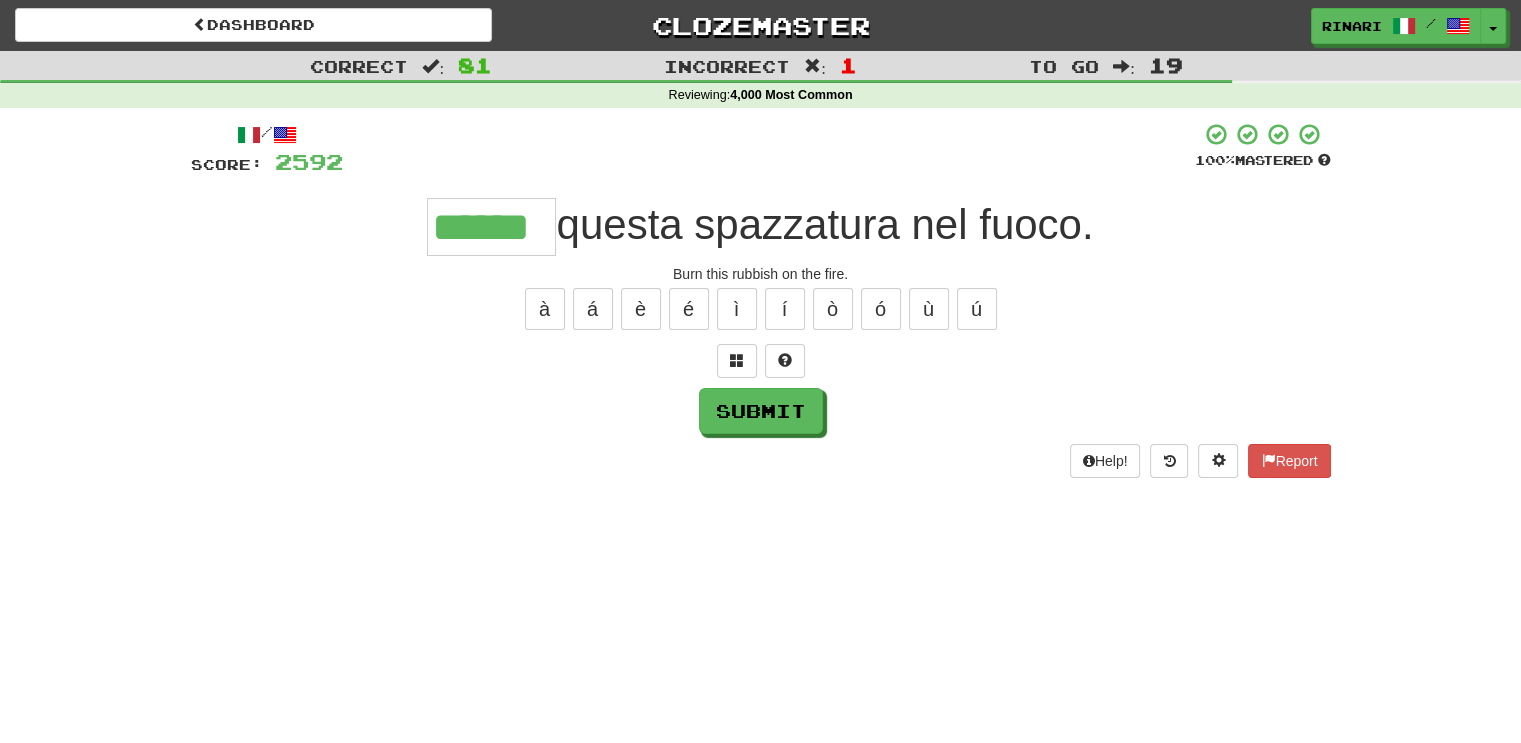 type on "******" 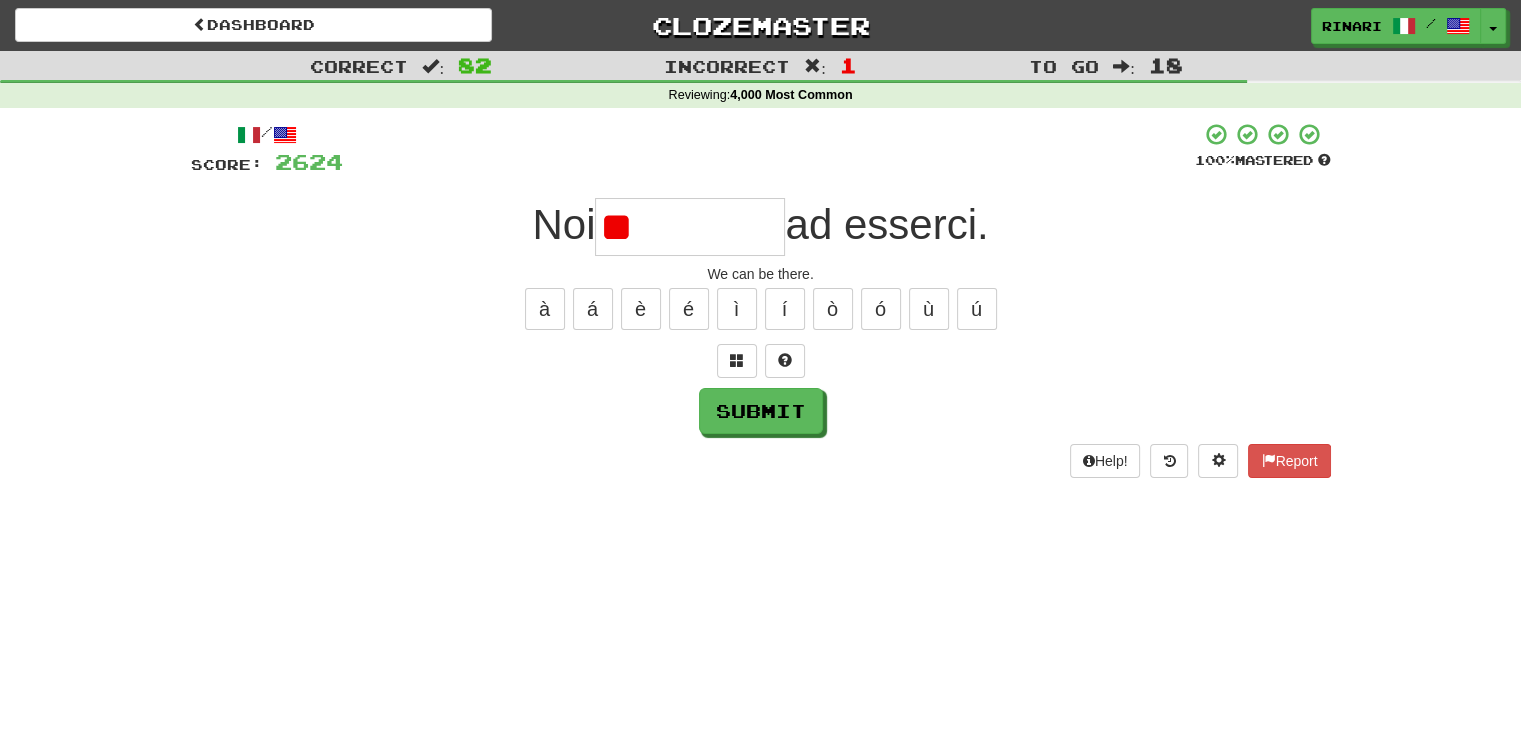 type on "*" 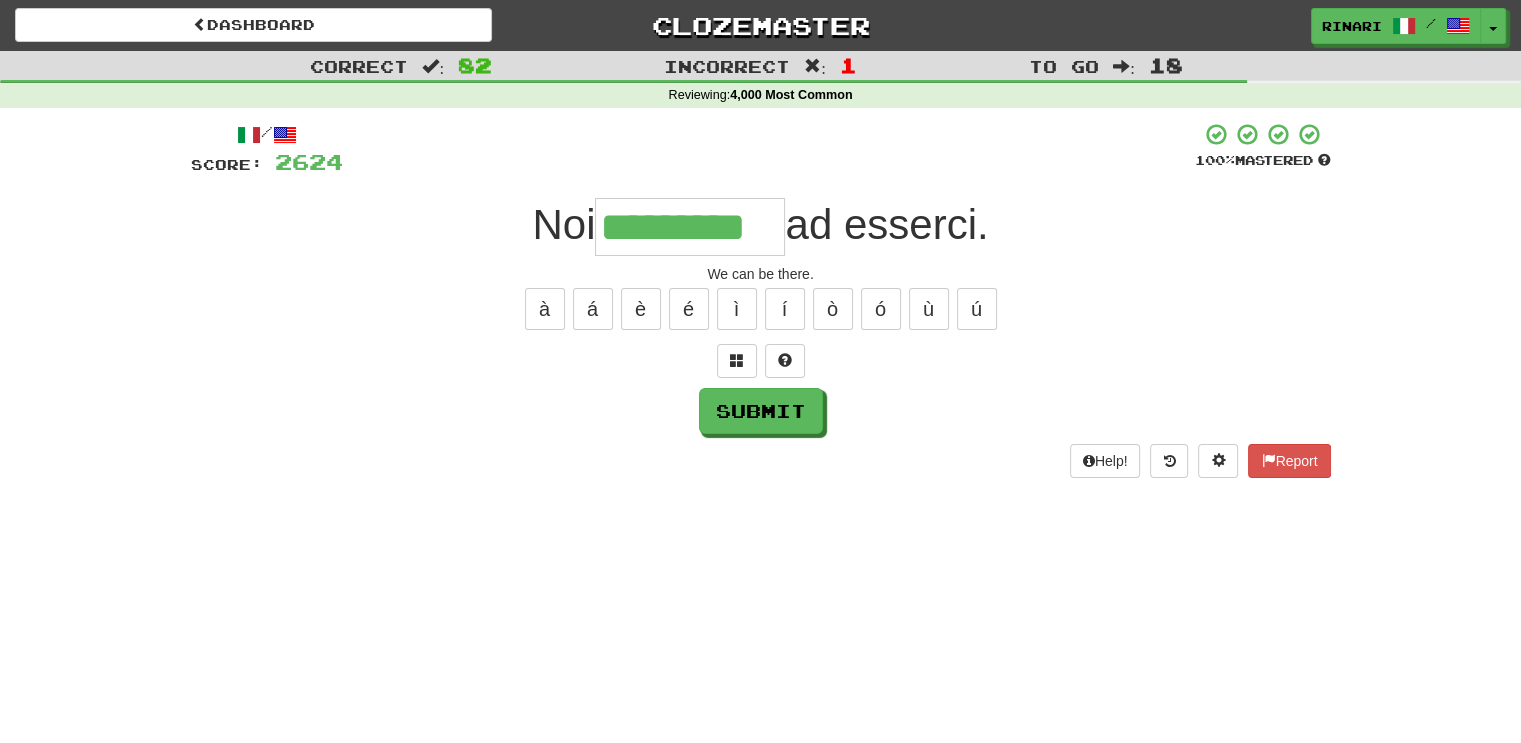 type on "*********" 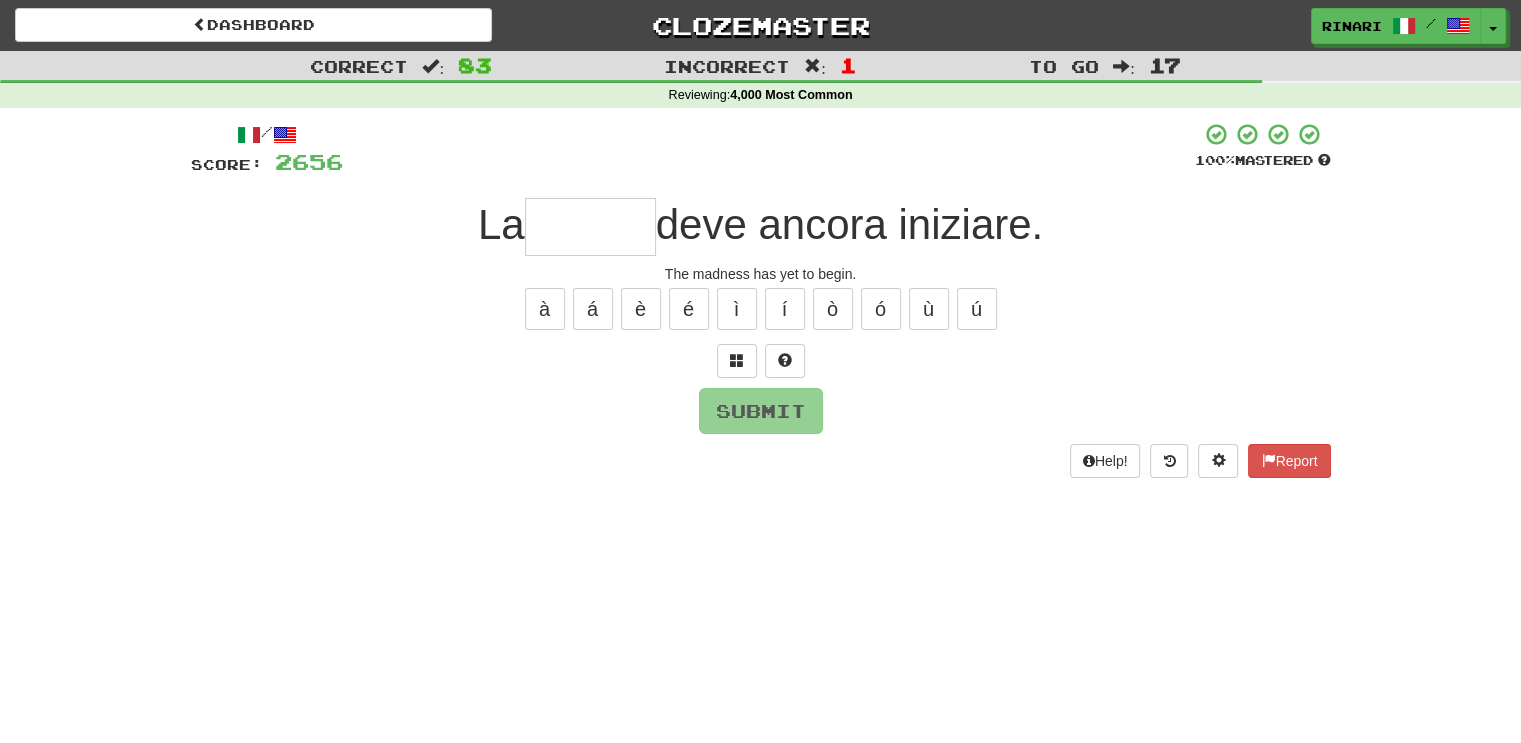 type on "*" 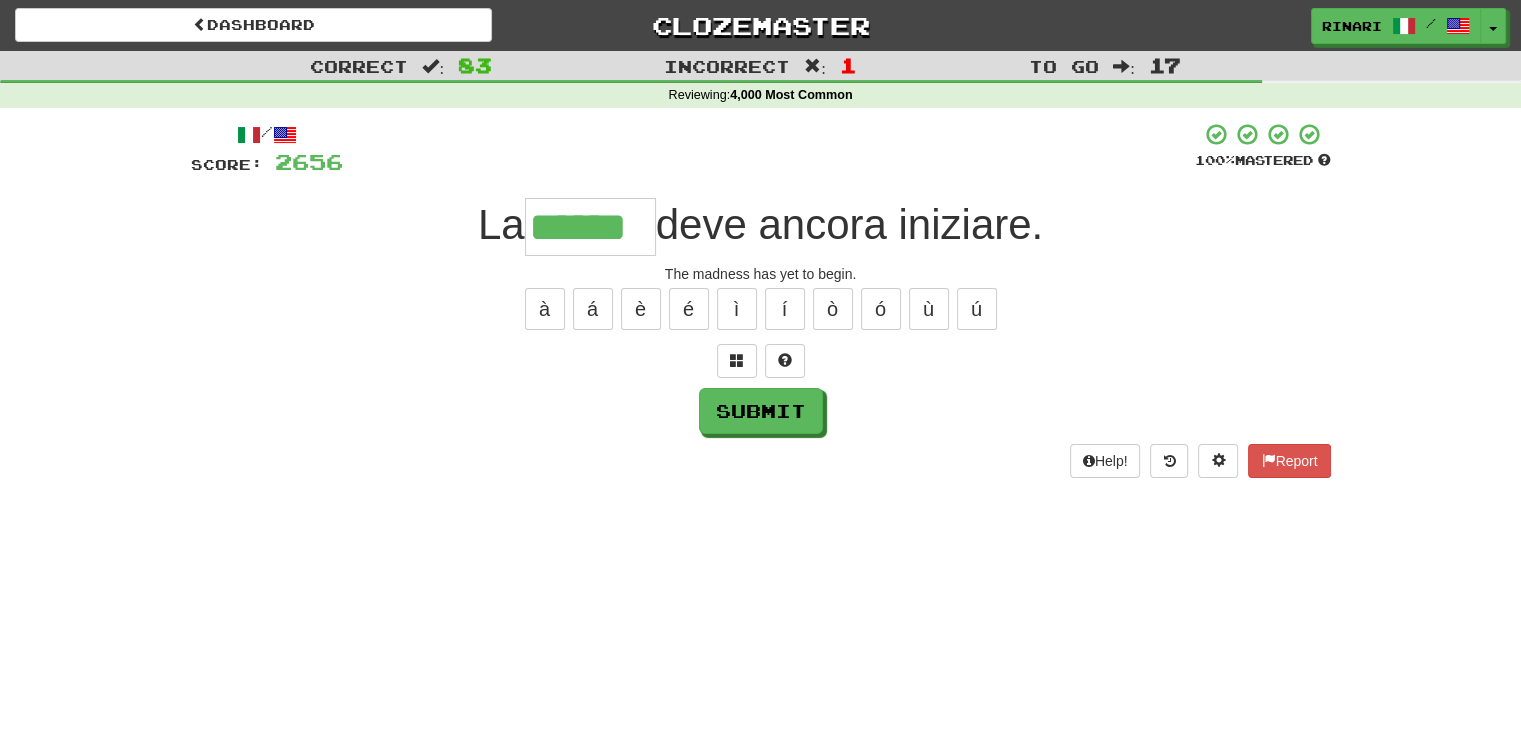 type on "******" 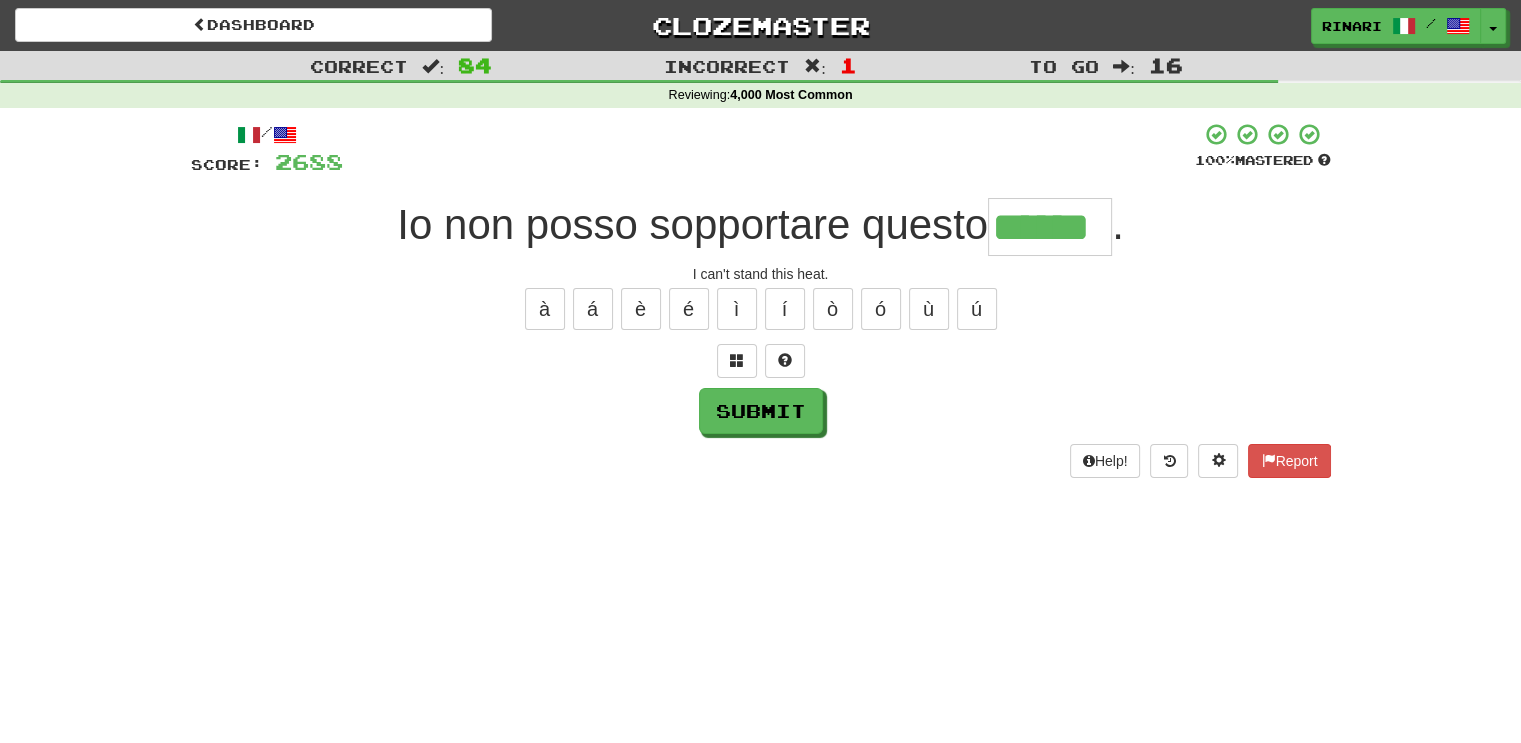 type on "******" 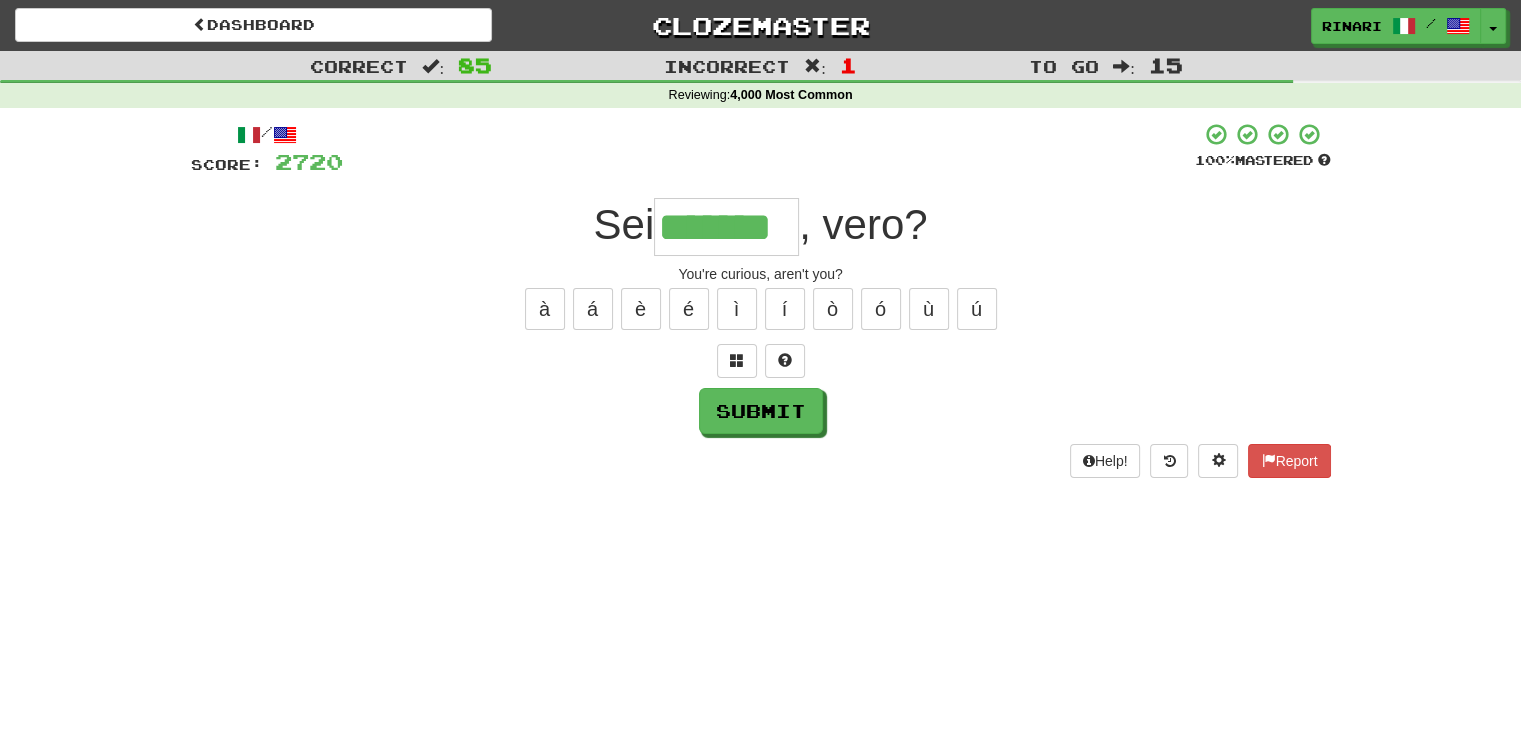 type on "*******" 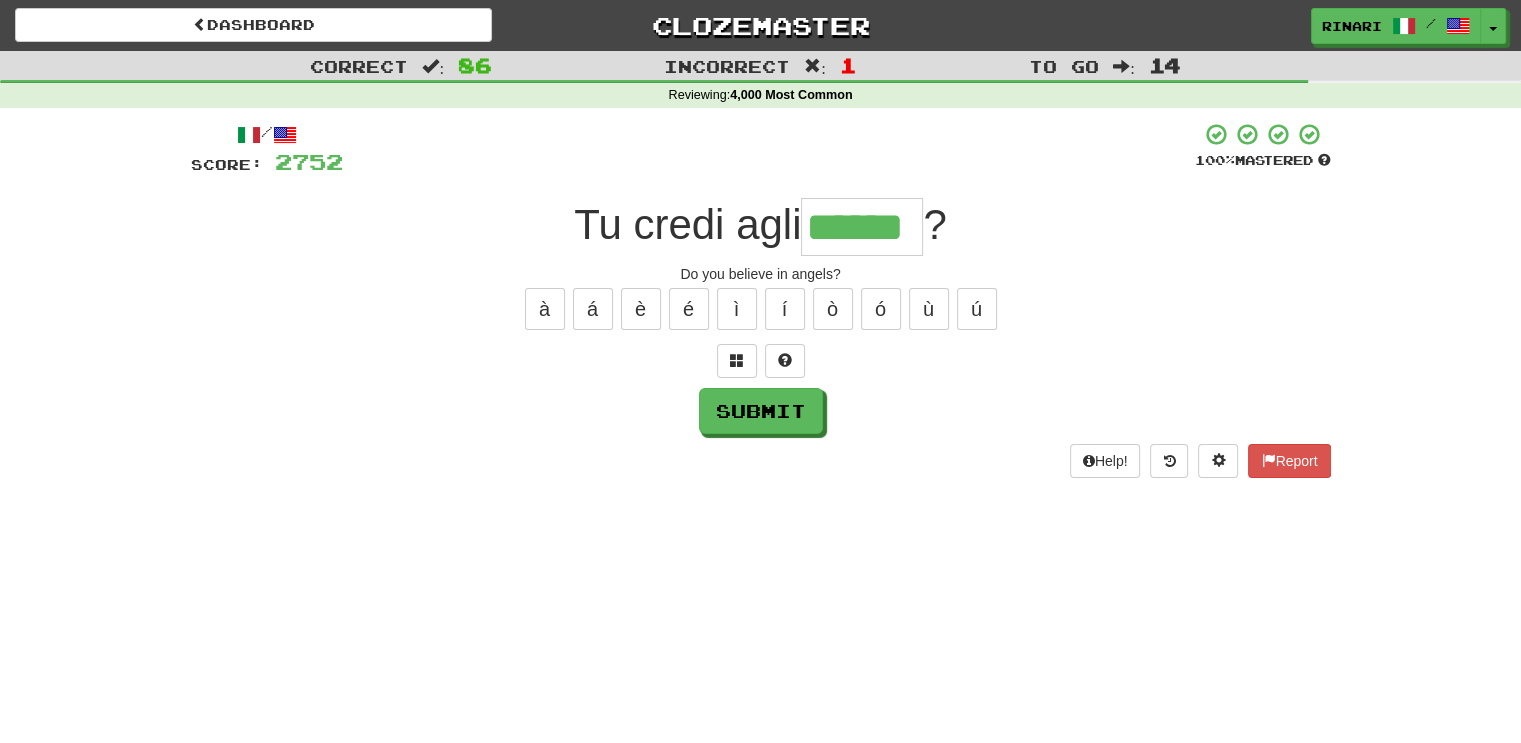 type on "******" 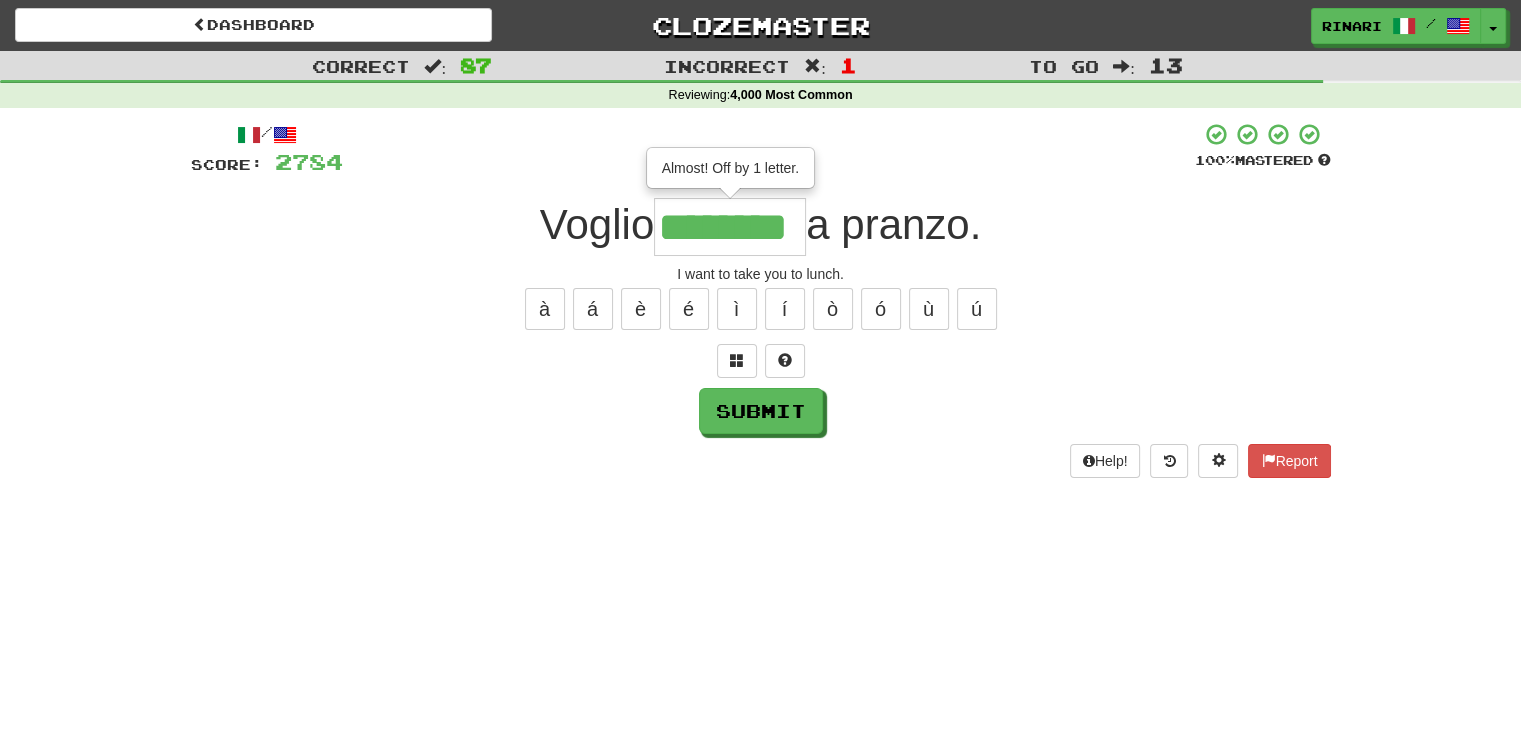 type on "********" 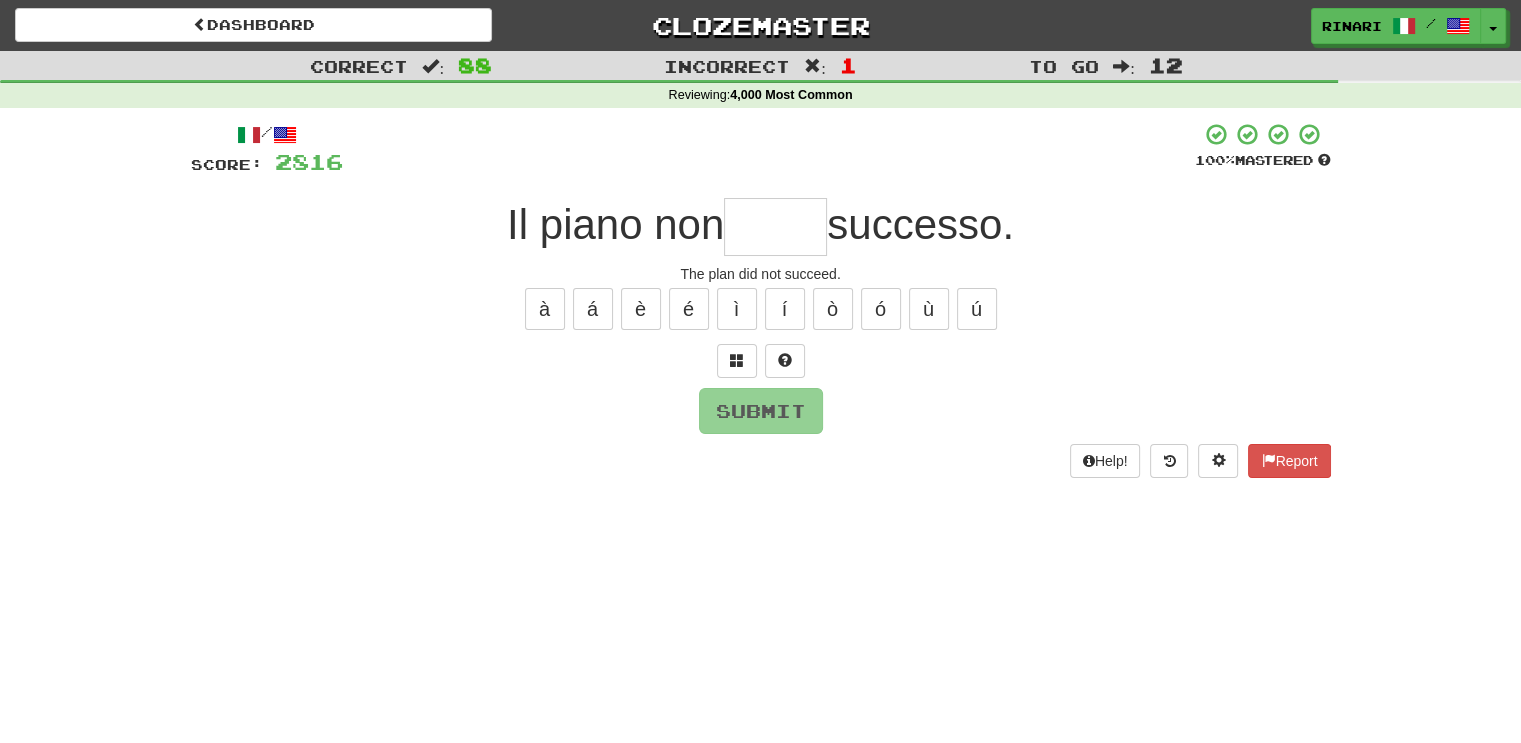 type on "*" 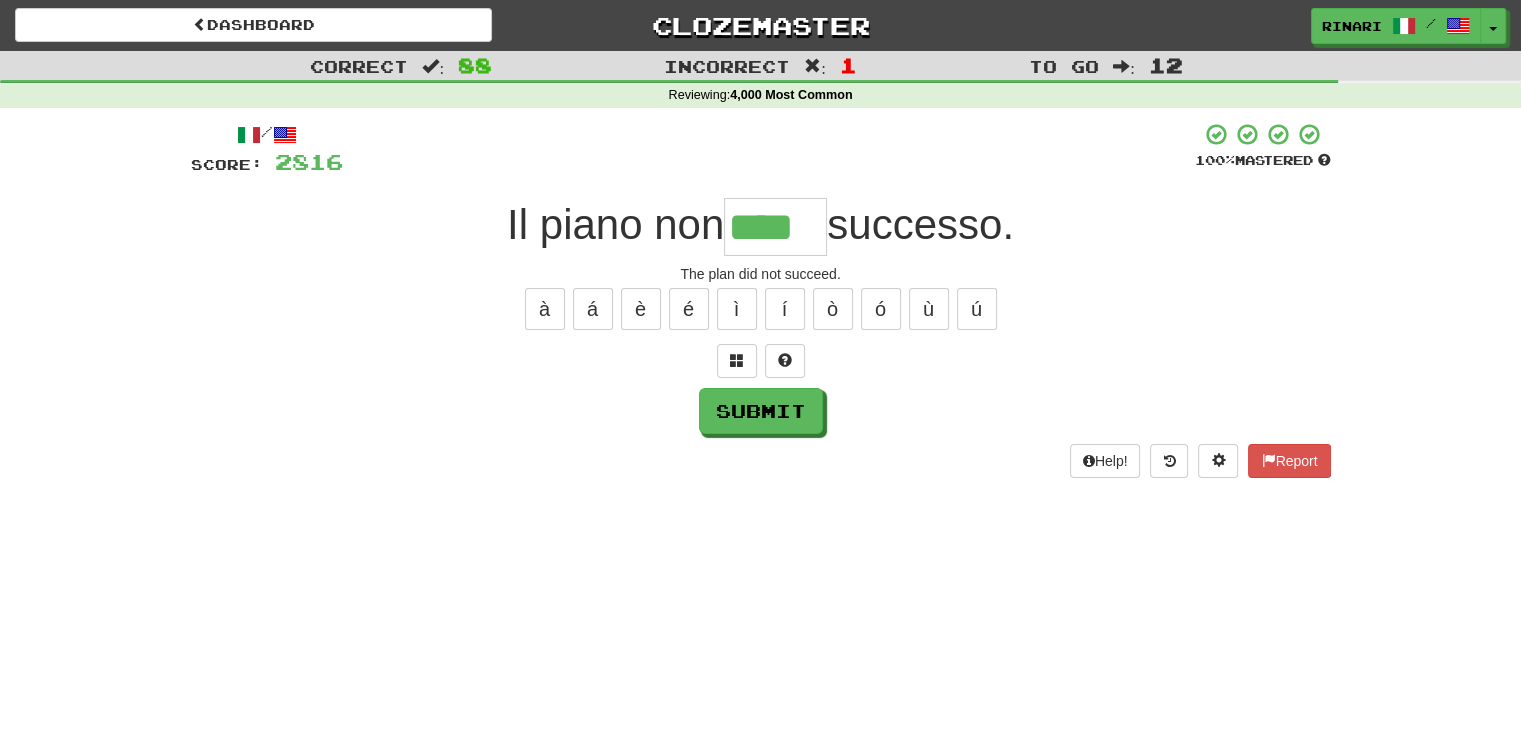 type on "****" 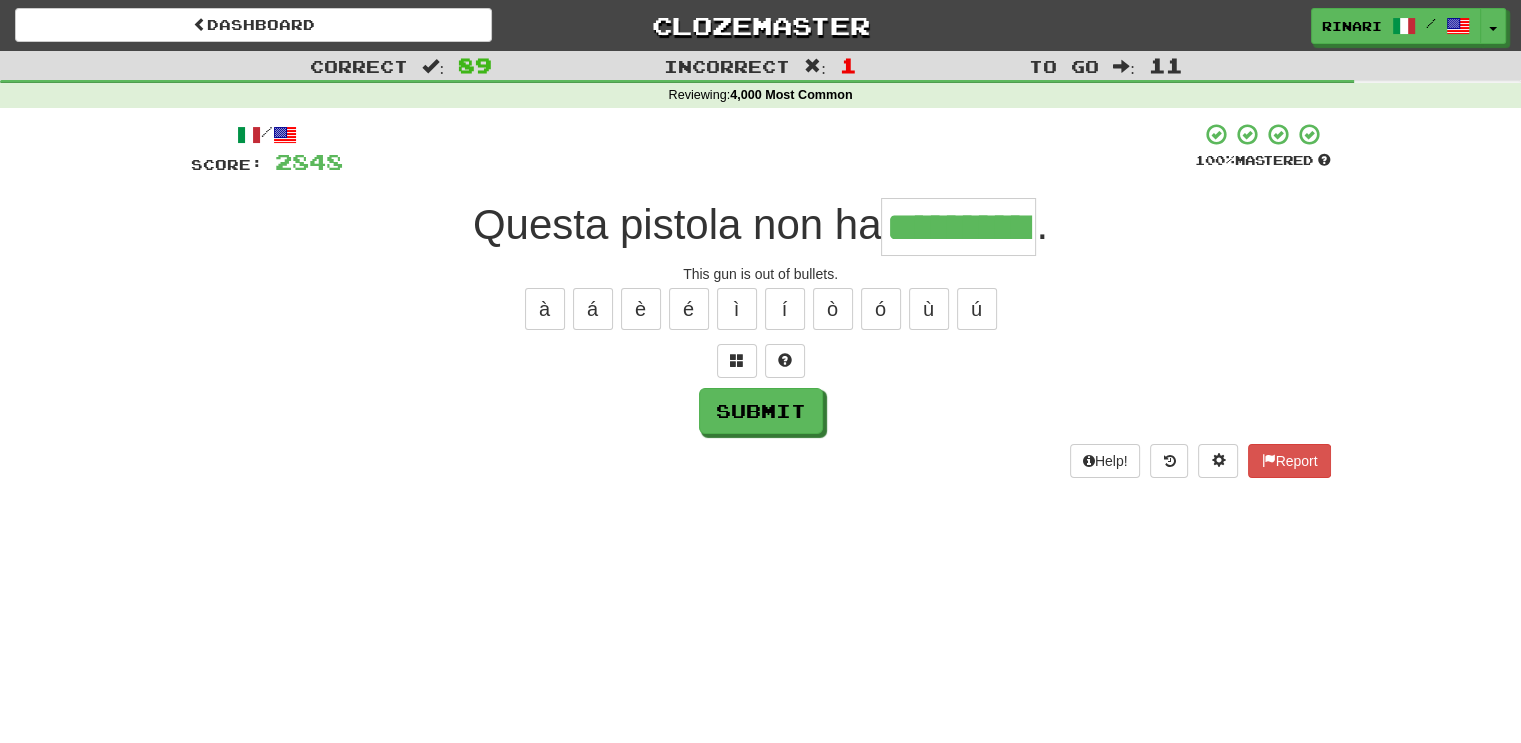 type on "**********" 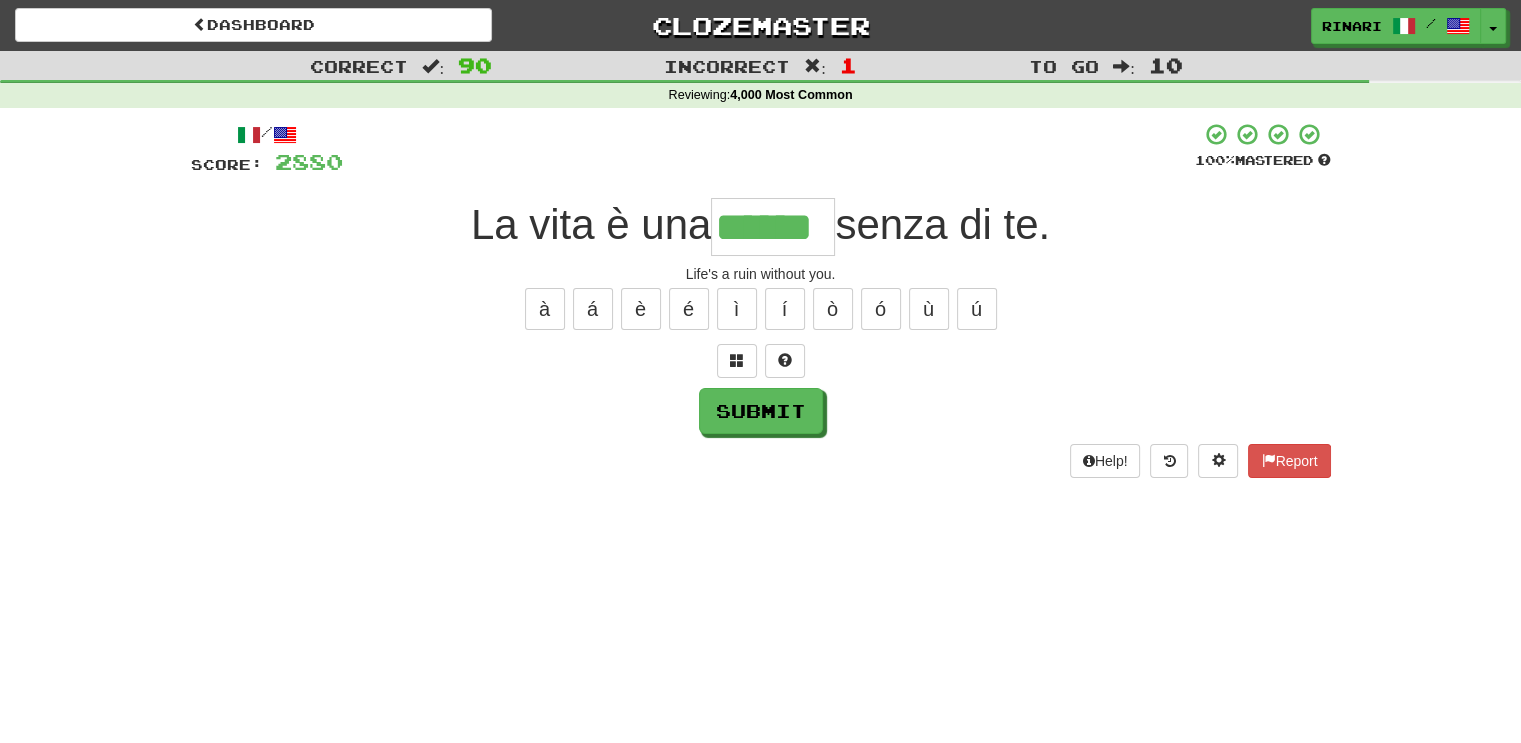 type on "******" 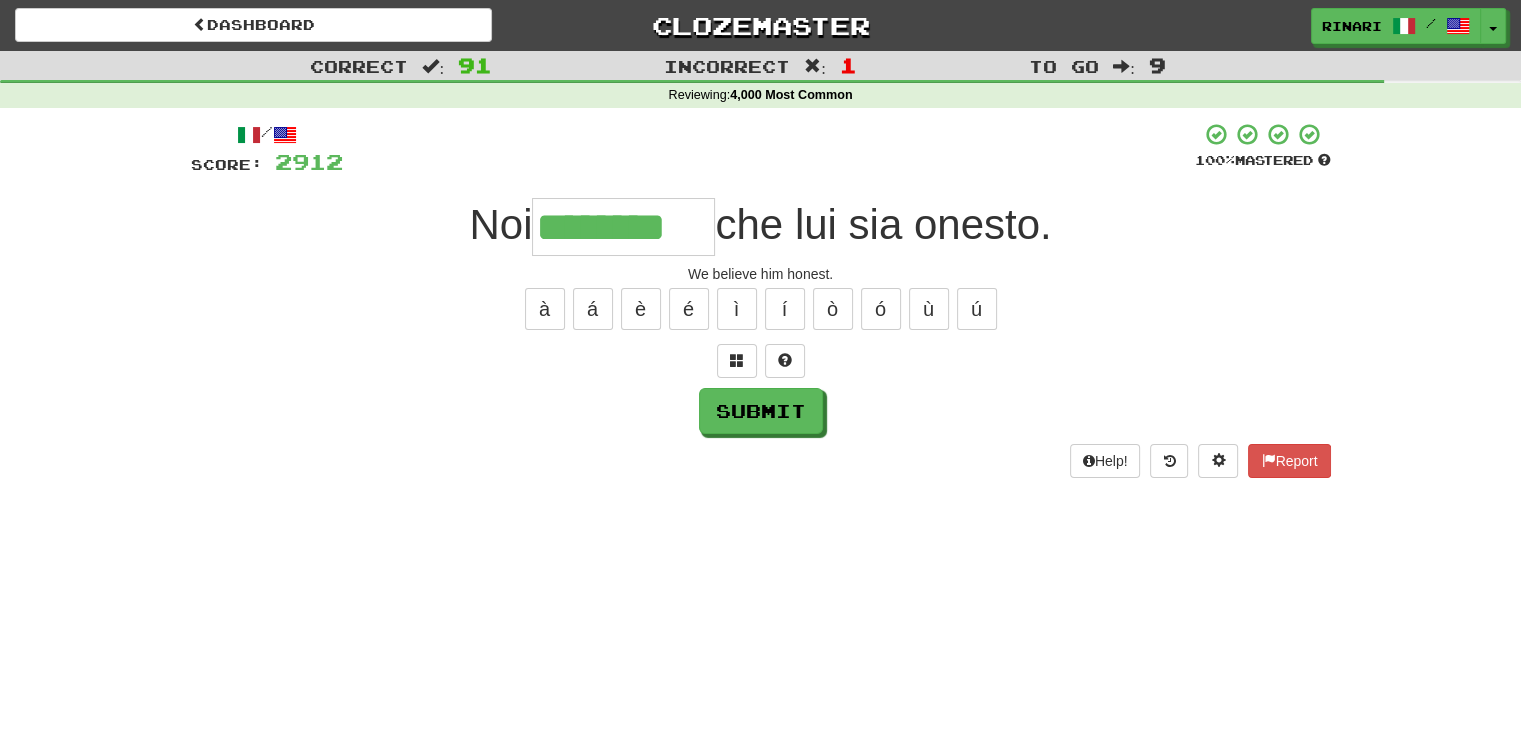 type on "********" 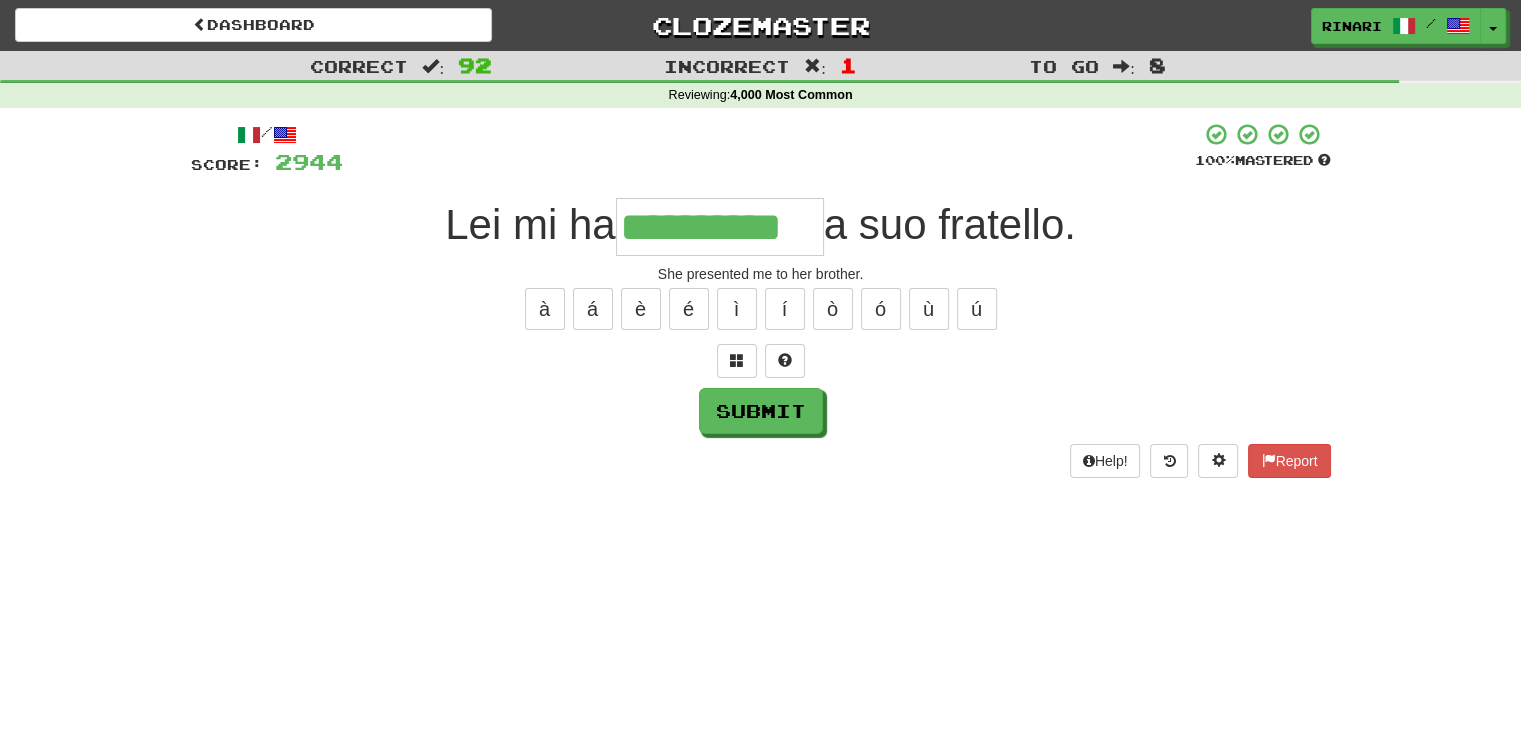 type on "**********" 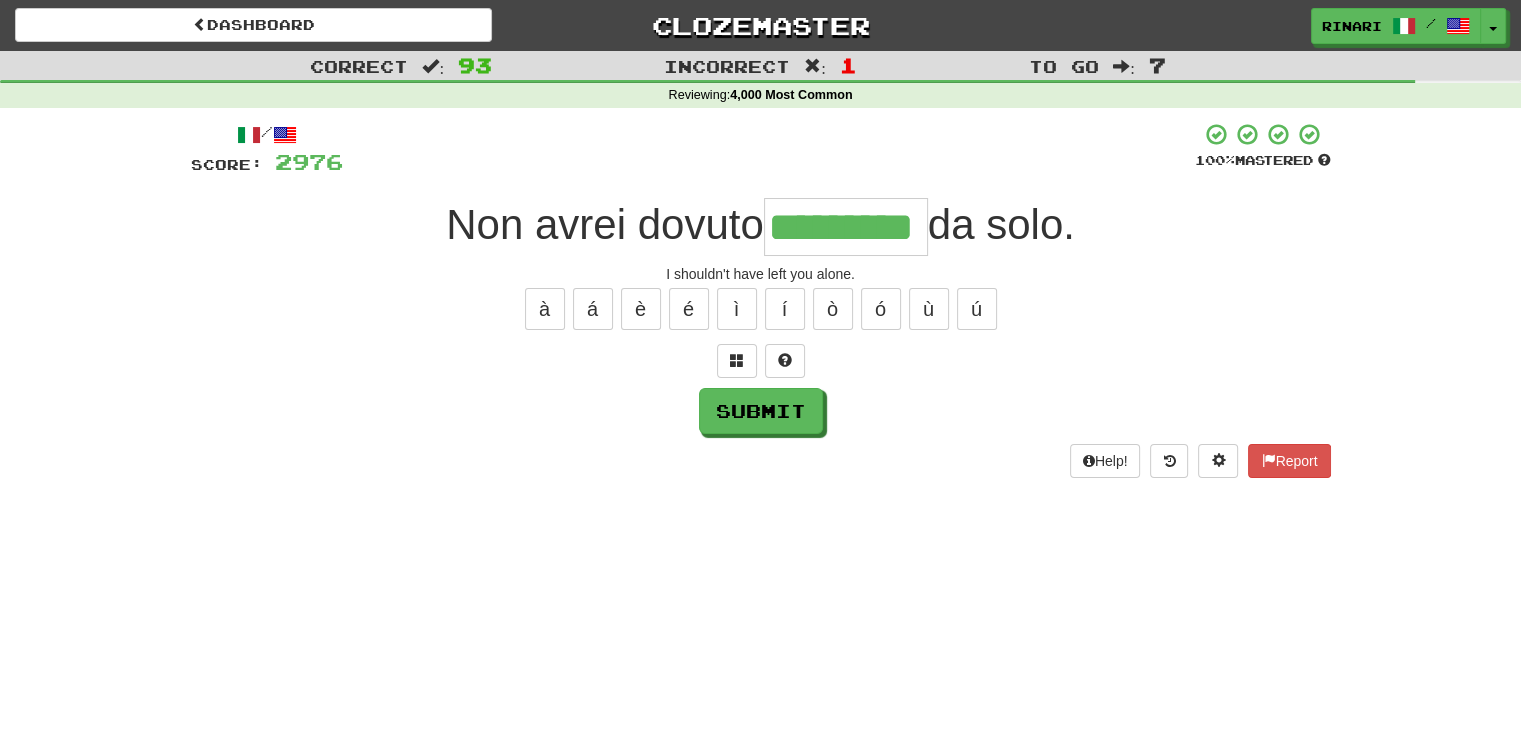type on "*********" 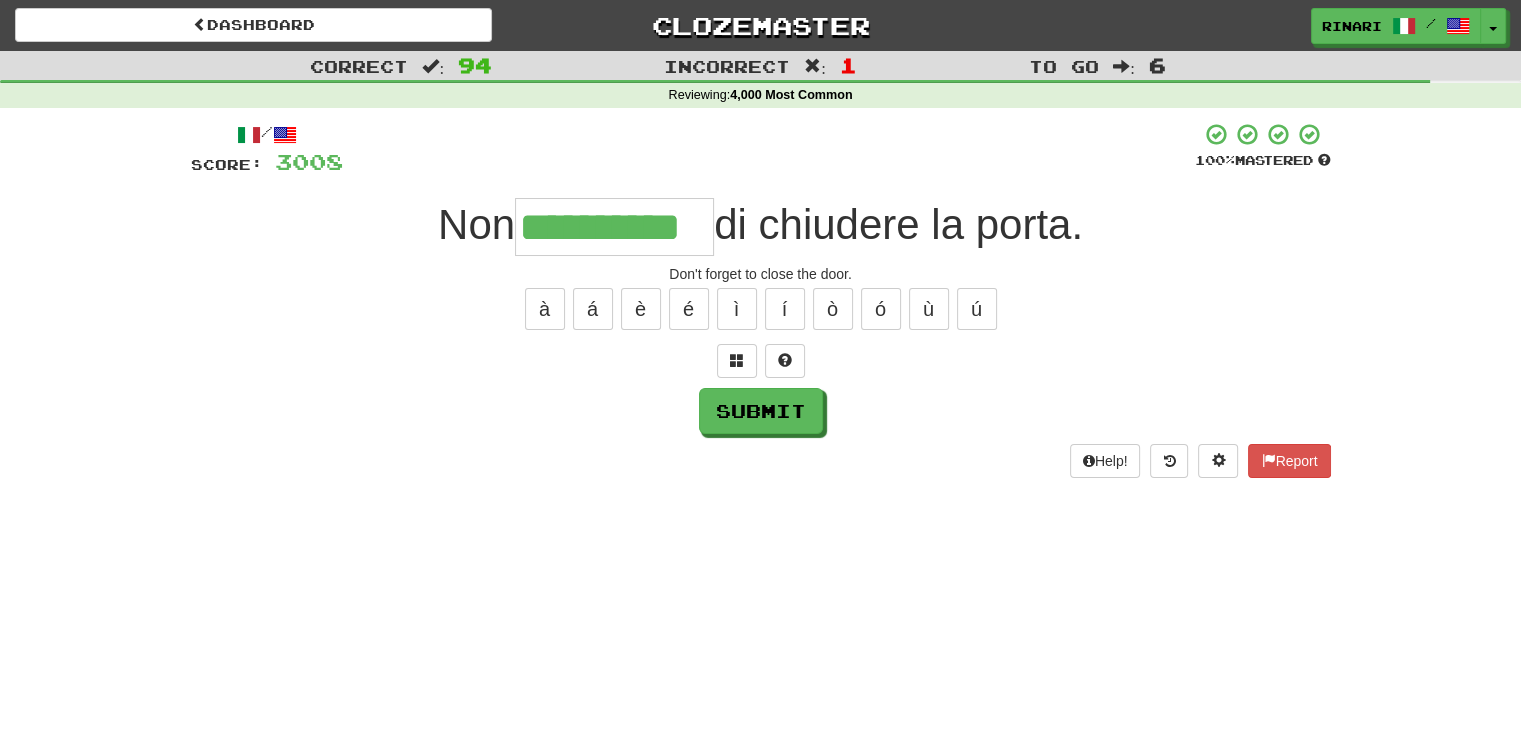 type on "**********" 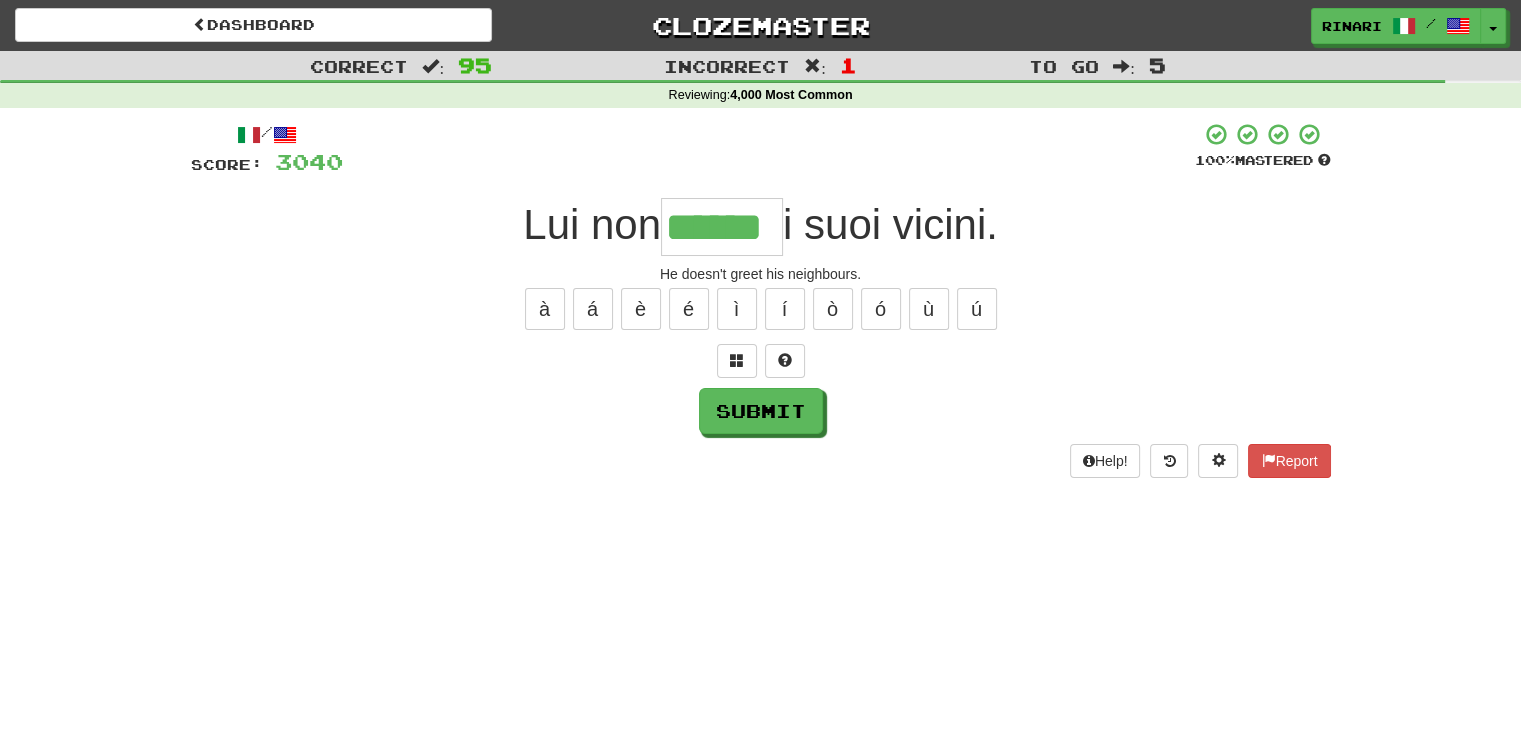type on "******" 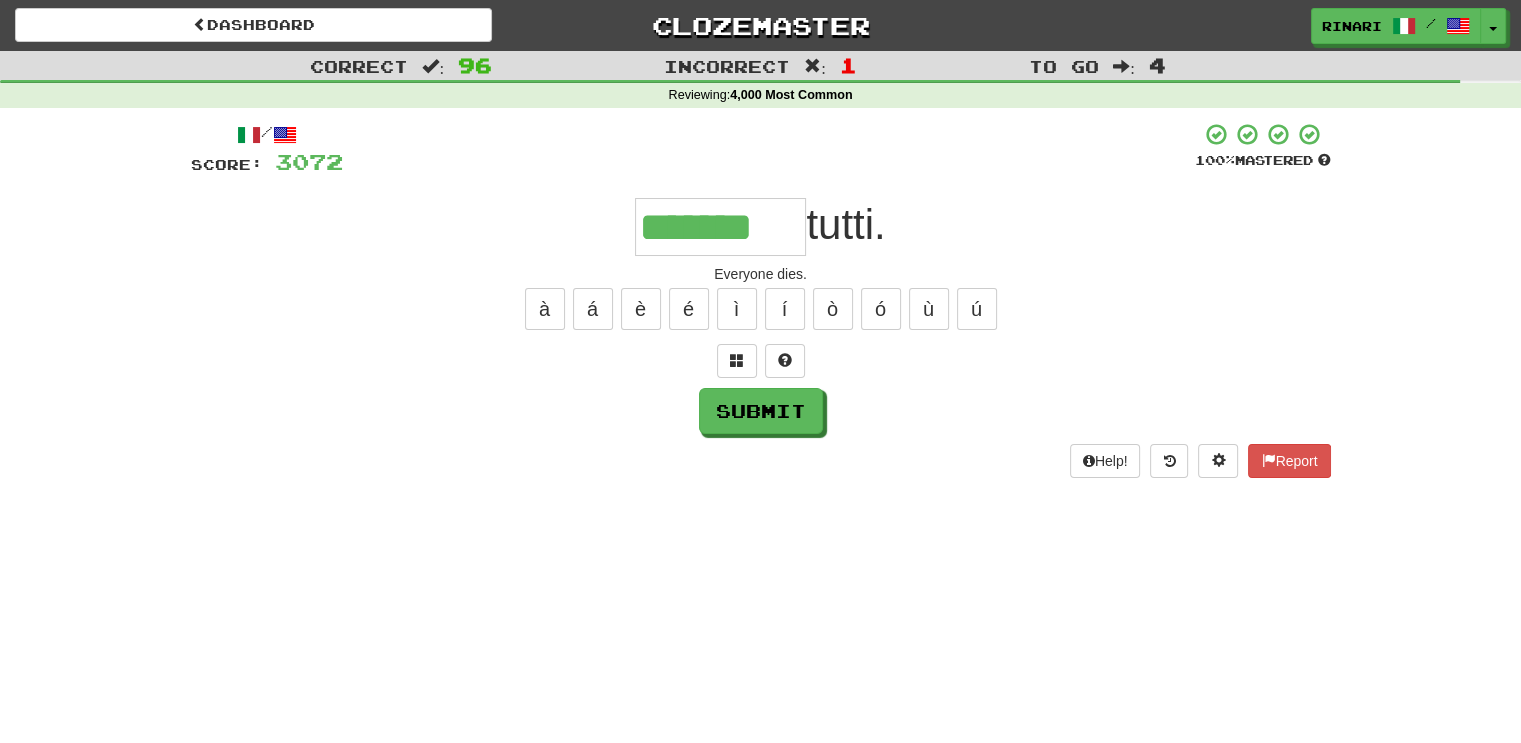 type on "*******" 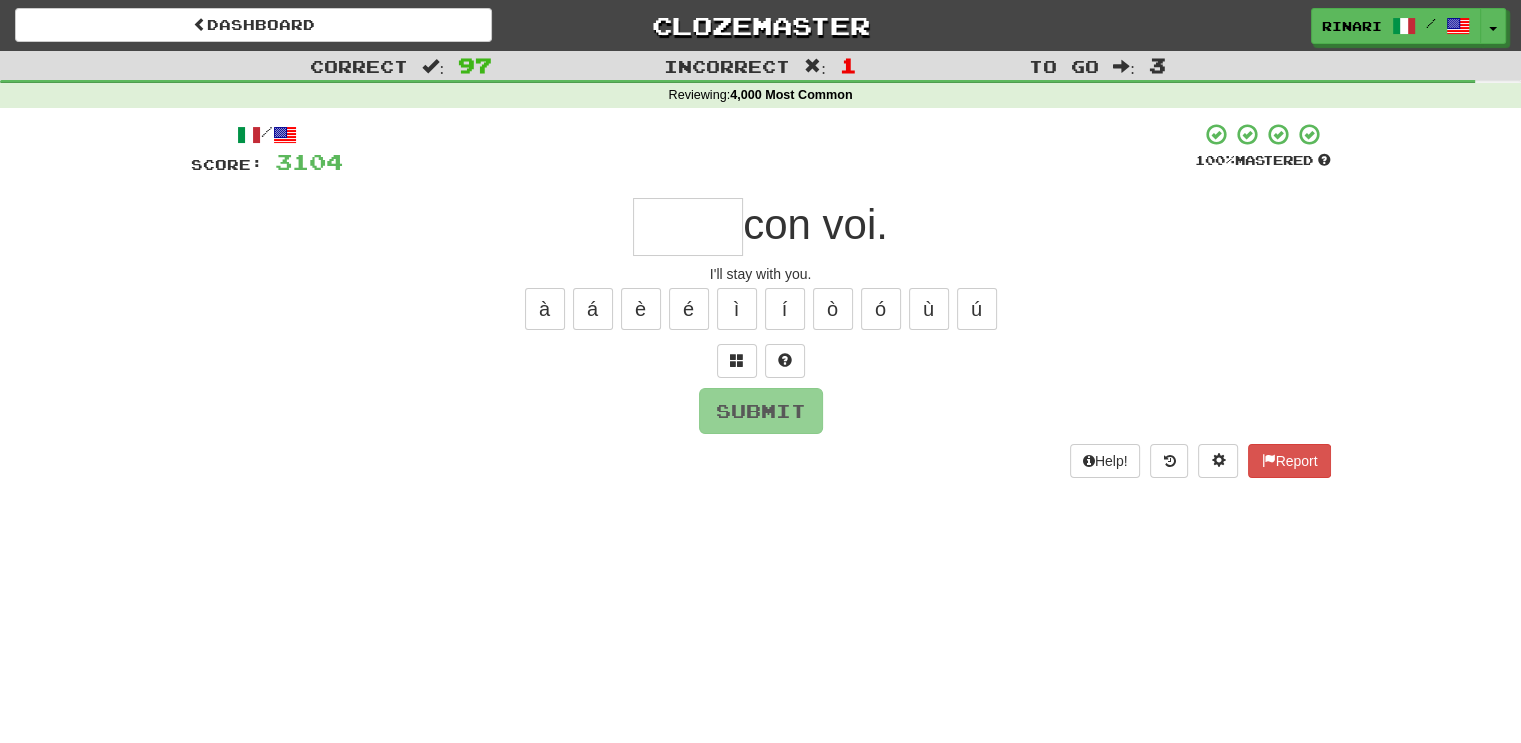 type on "*" 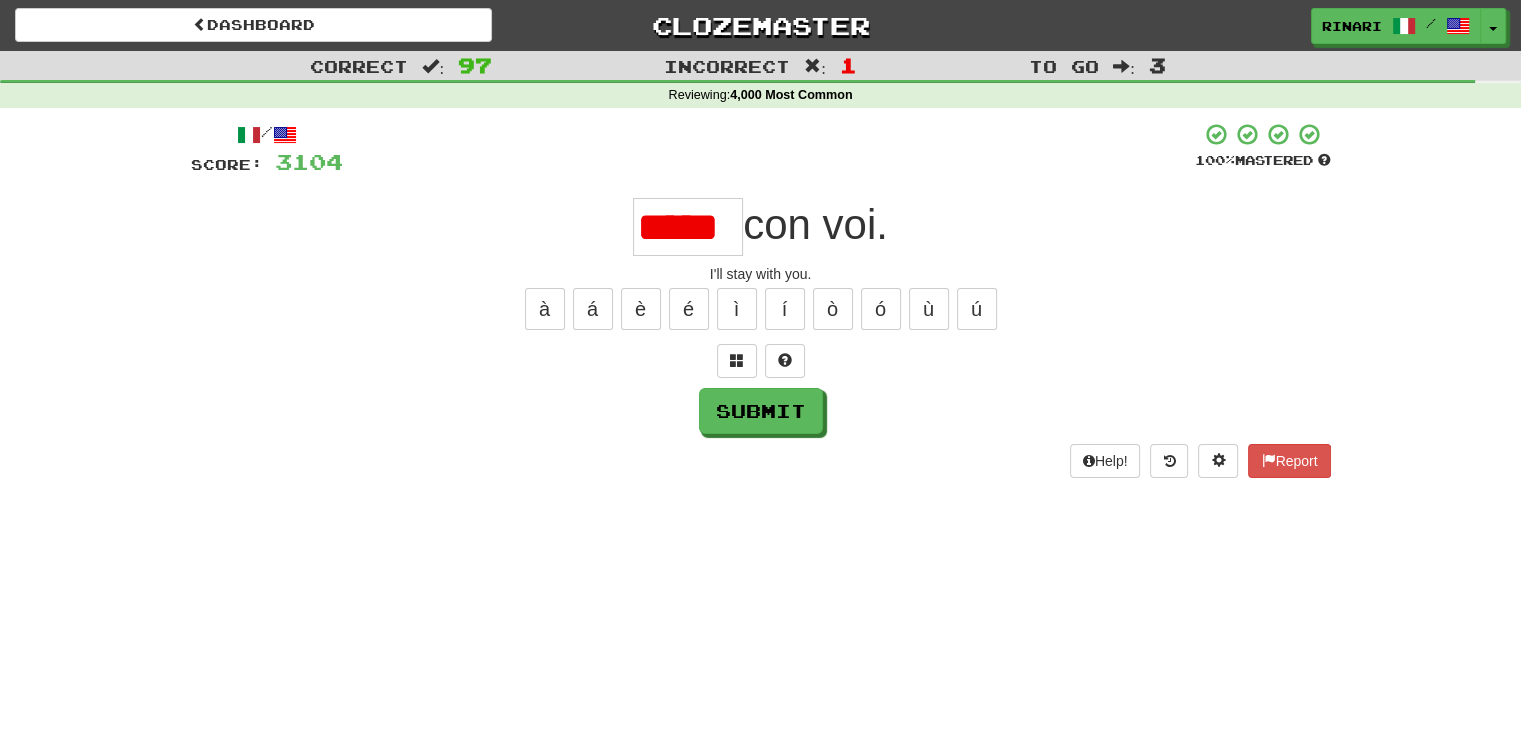 scroll, scrollTop: 0, scrollLeft: 0, axis: both 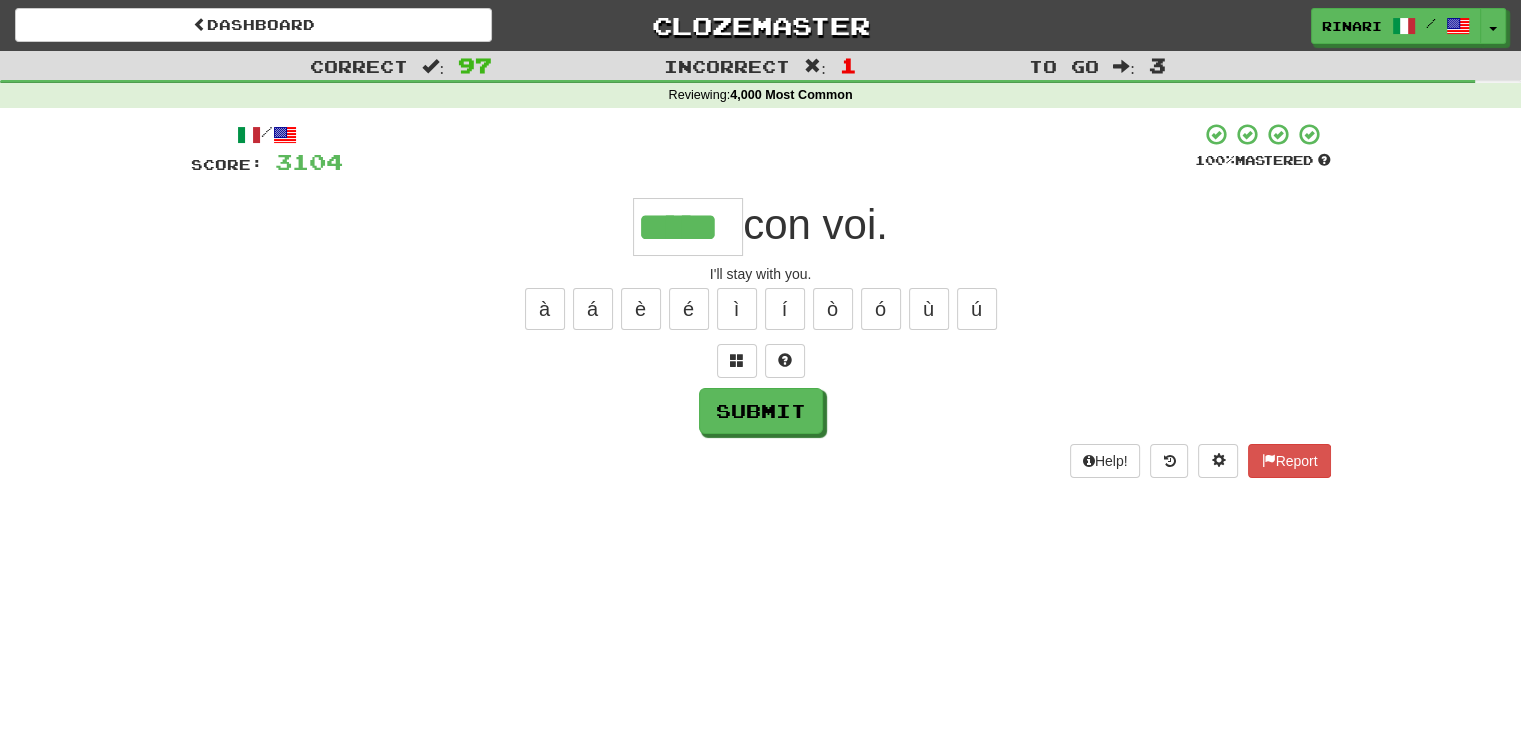 type on "*****" 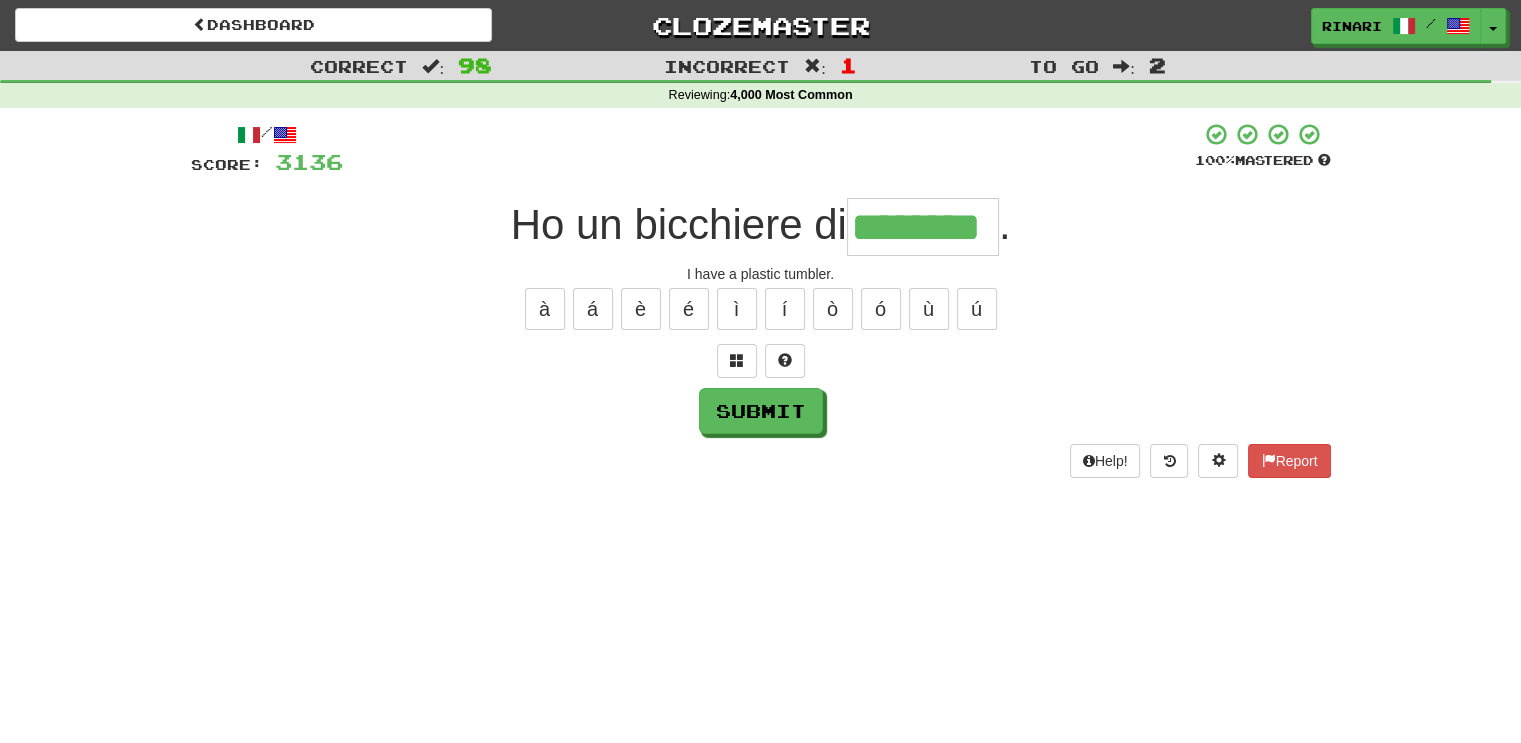 type on "********" 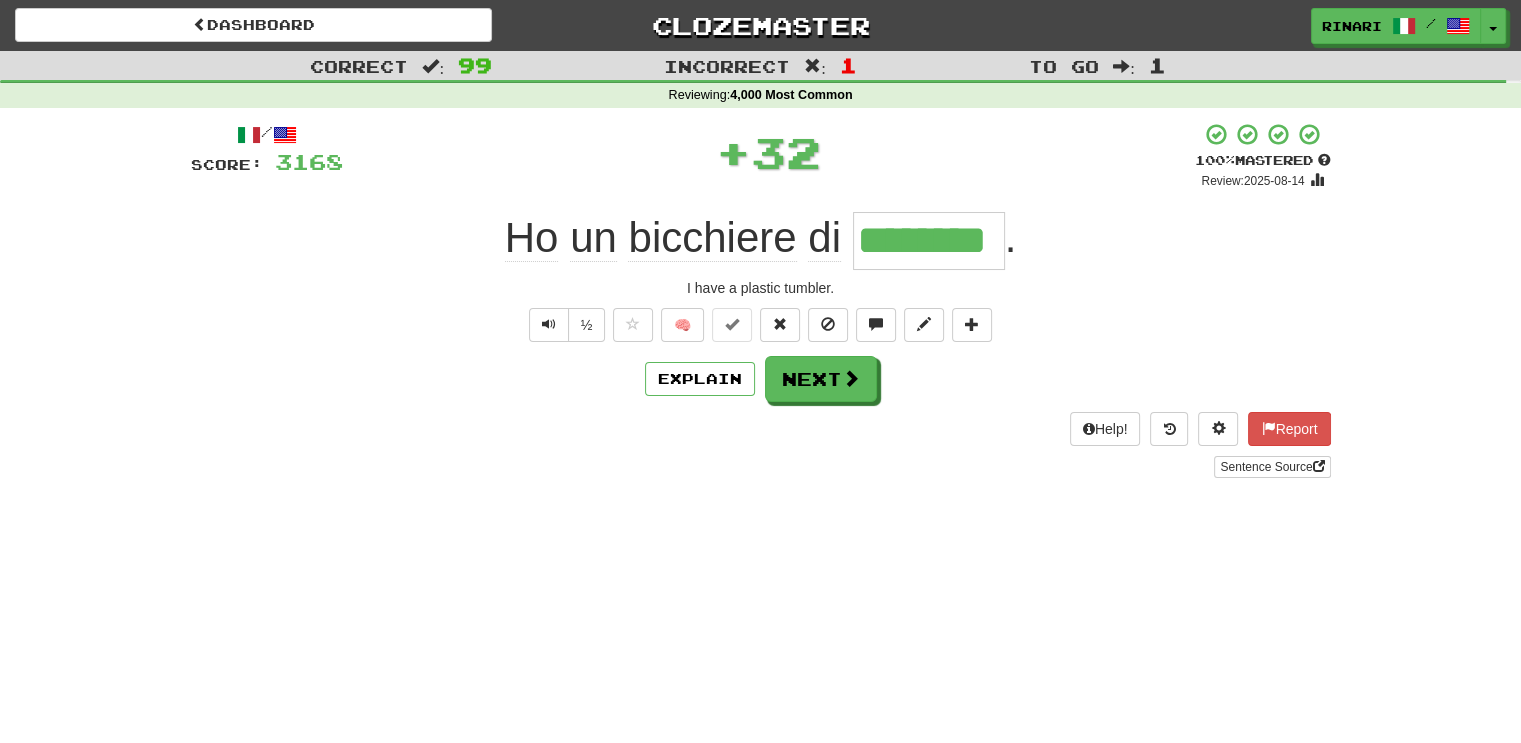 type 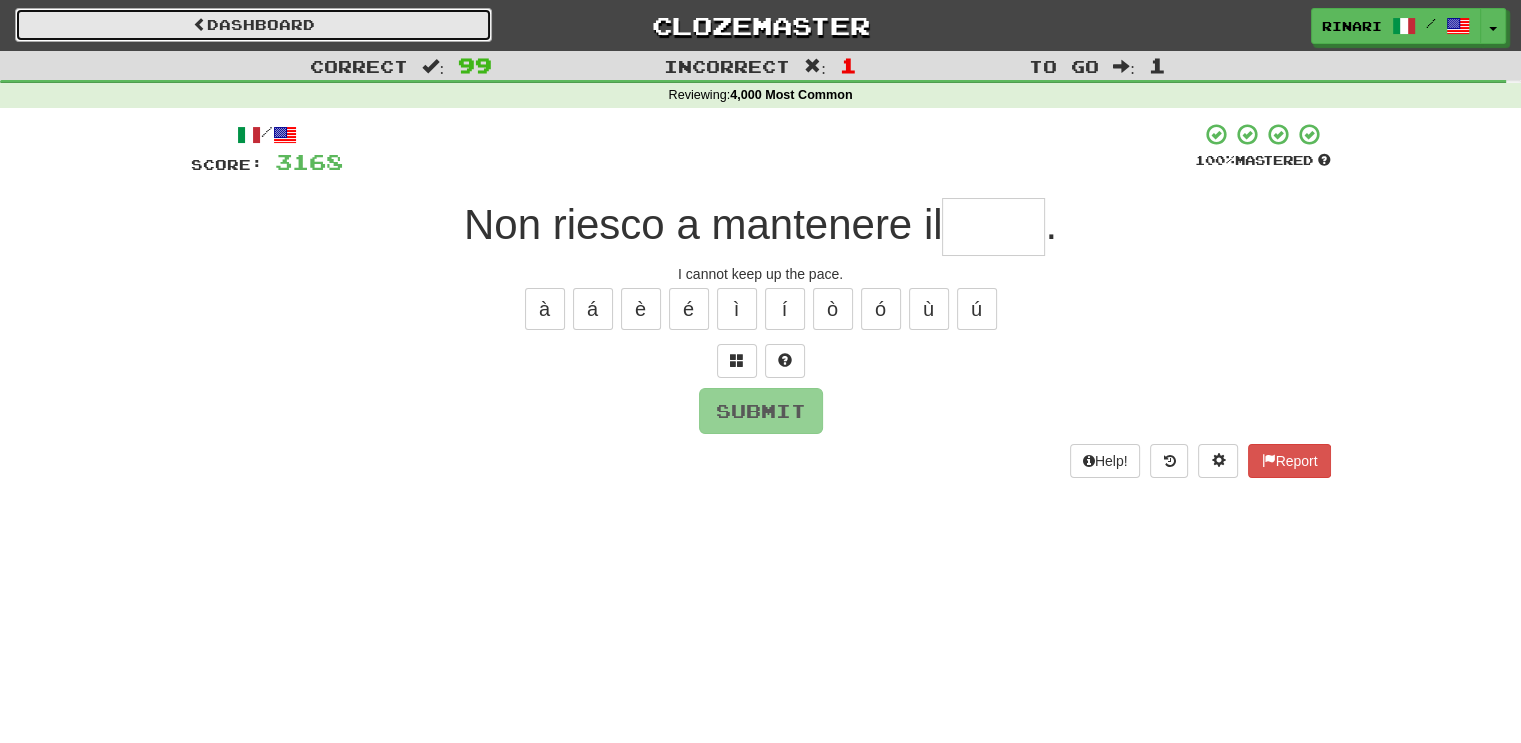 click on "Dashboard" at bounding box center (253, 25) 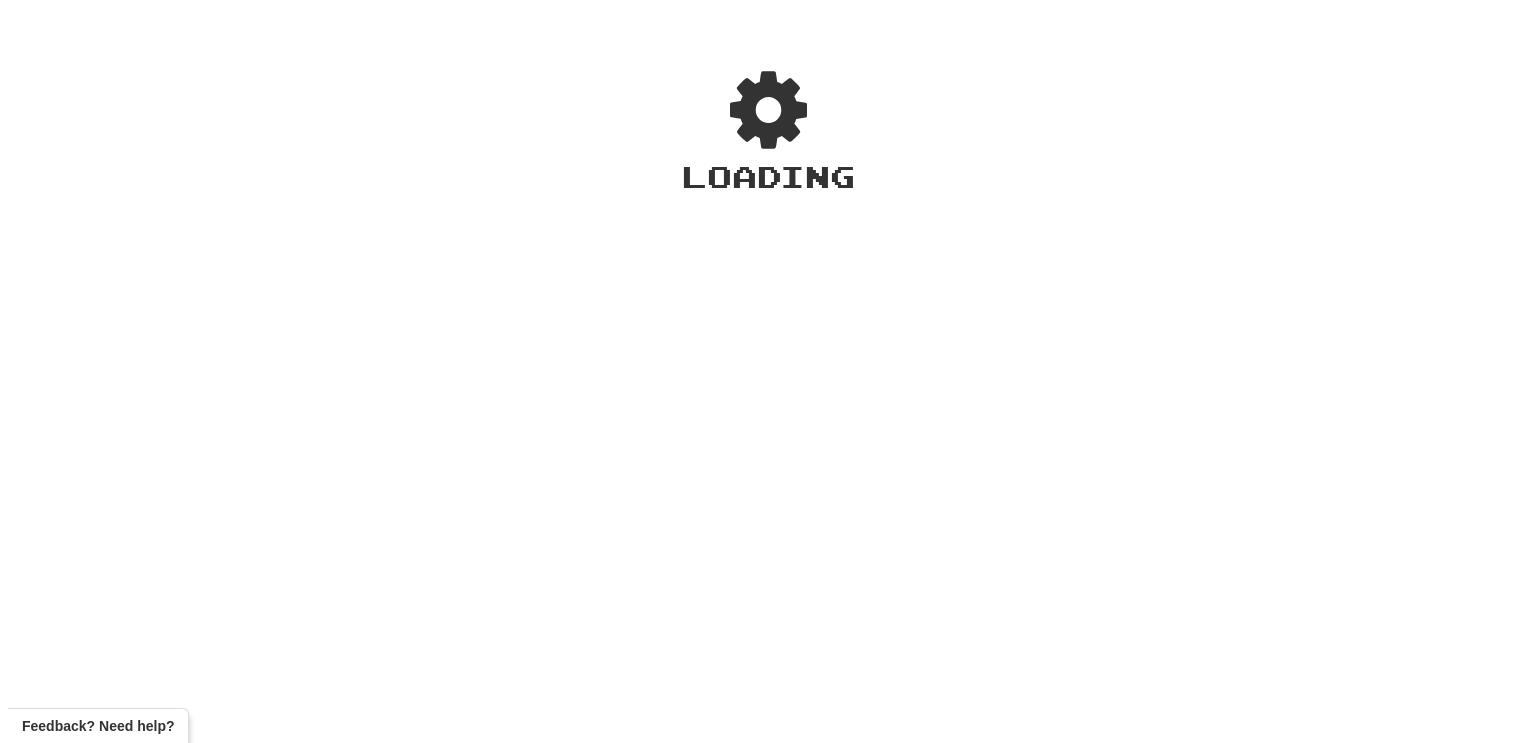 scroll, scrollTop: 0, scrollLeft: 0, axis: both 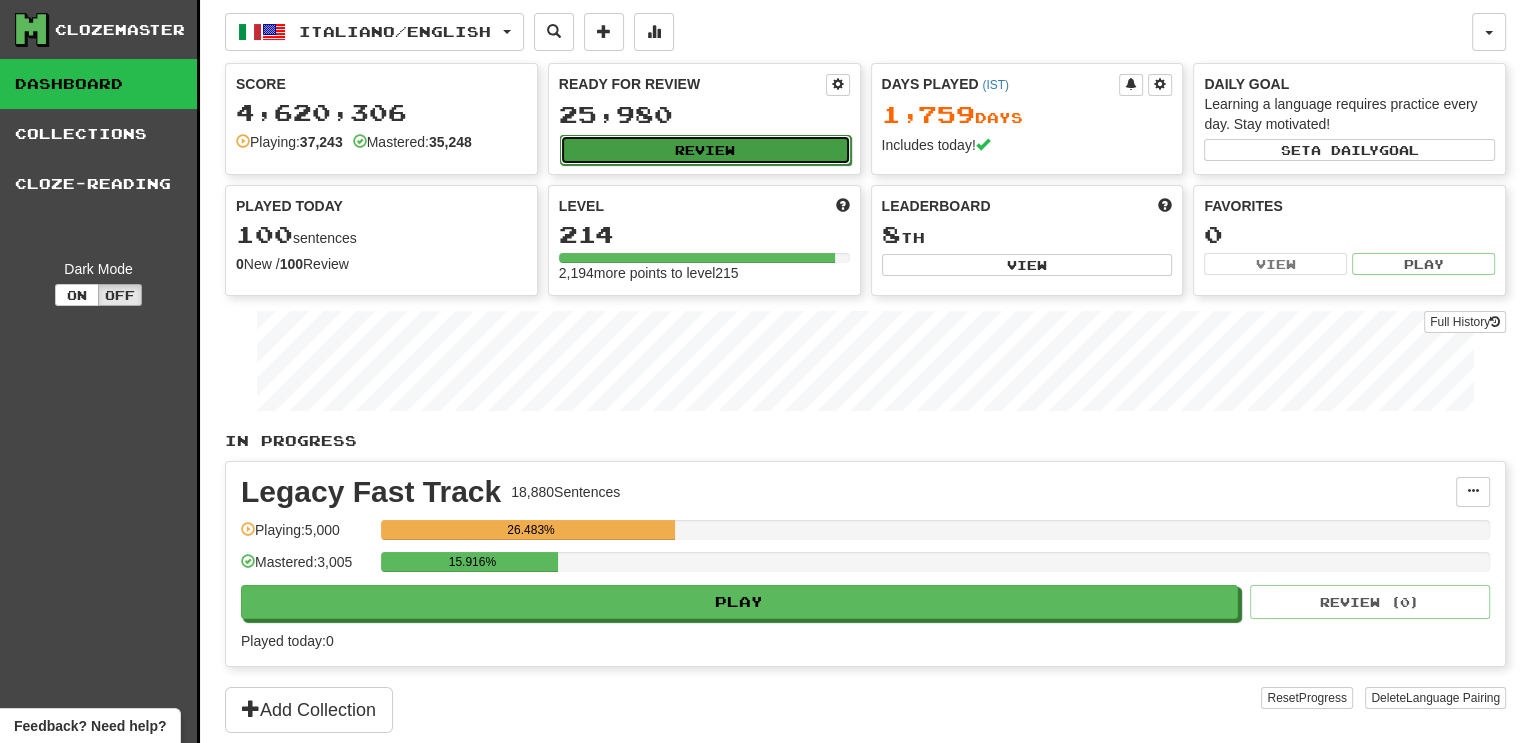 click on "Review" at bounding box center [705, 150] 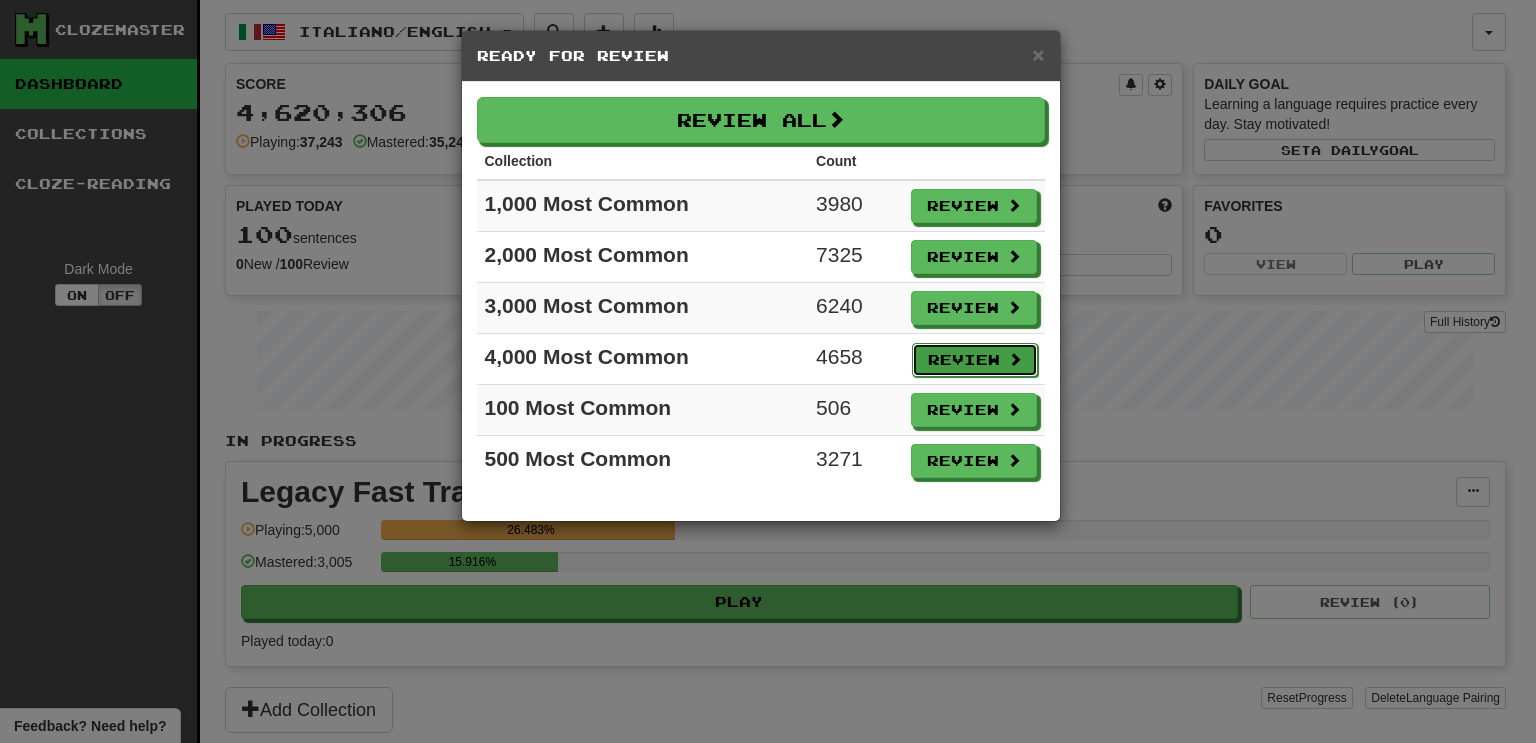 click on "Review" at bounding box center [975, 360] 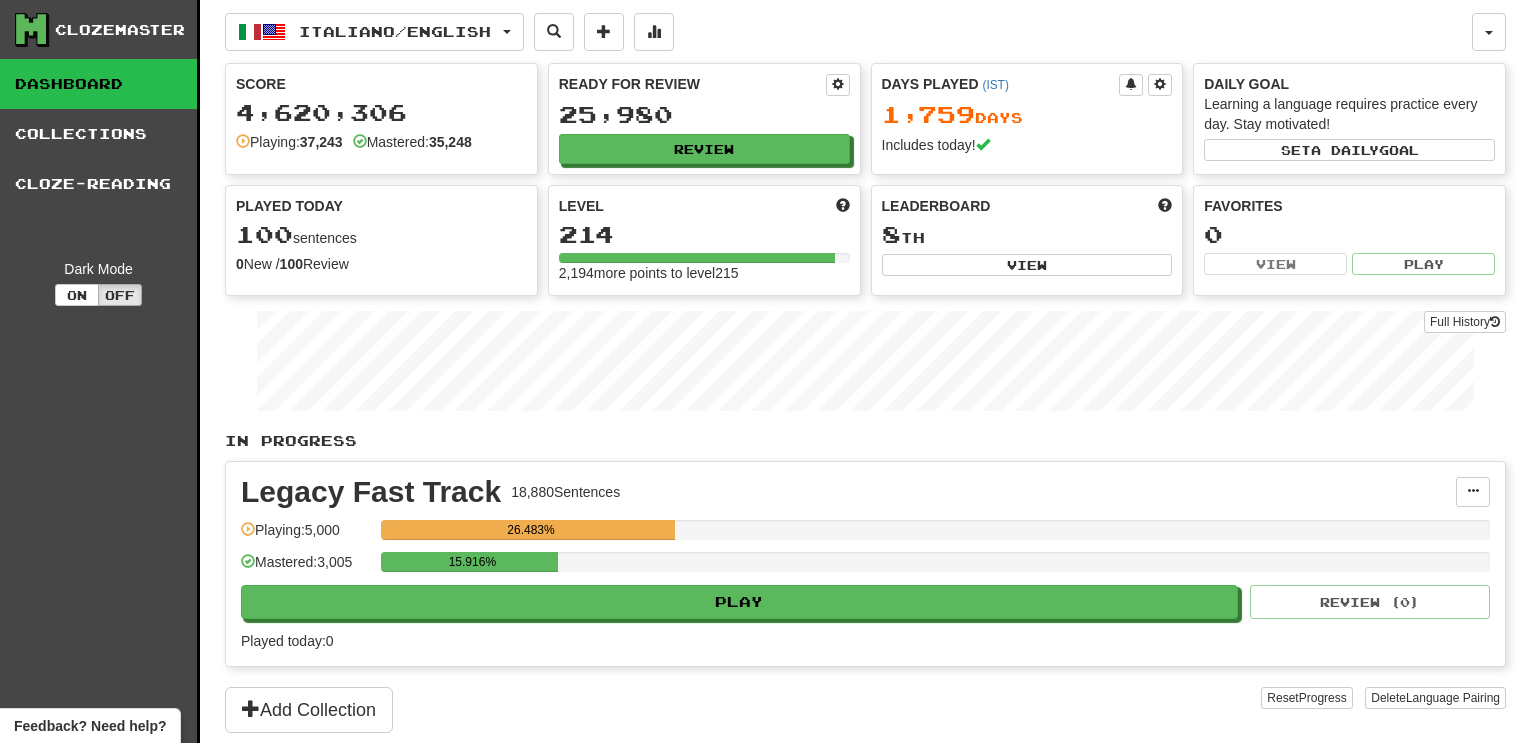 select on "***" 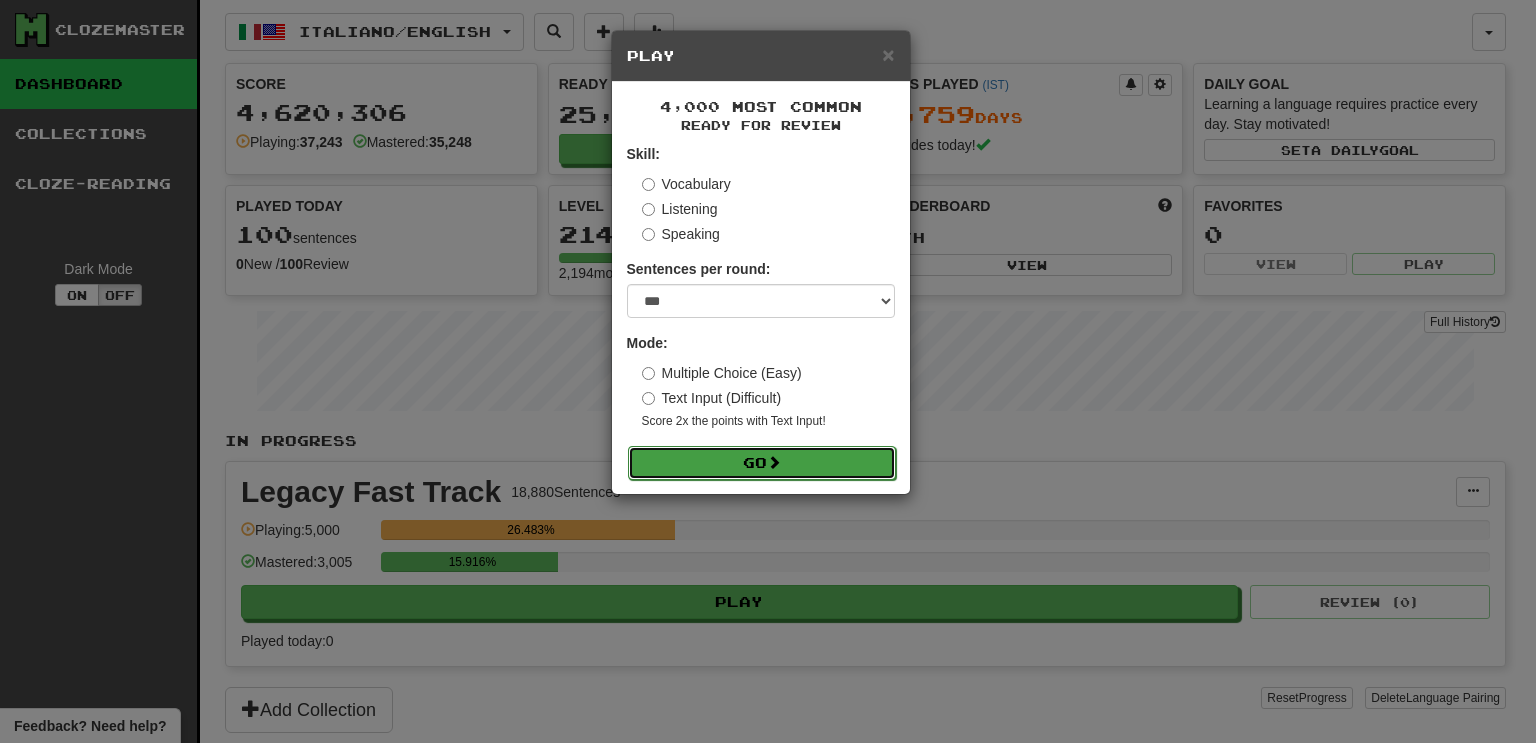 click on "Go" at bounding box center [762, 463] 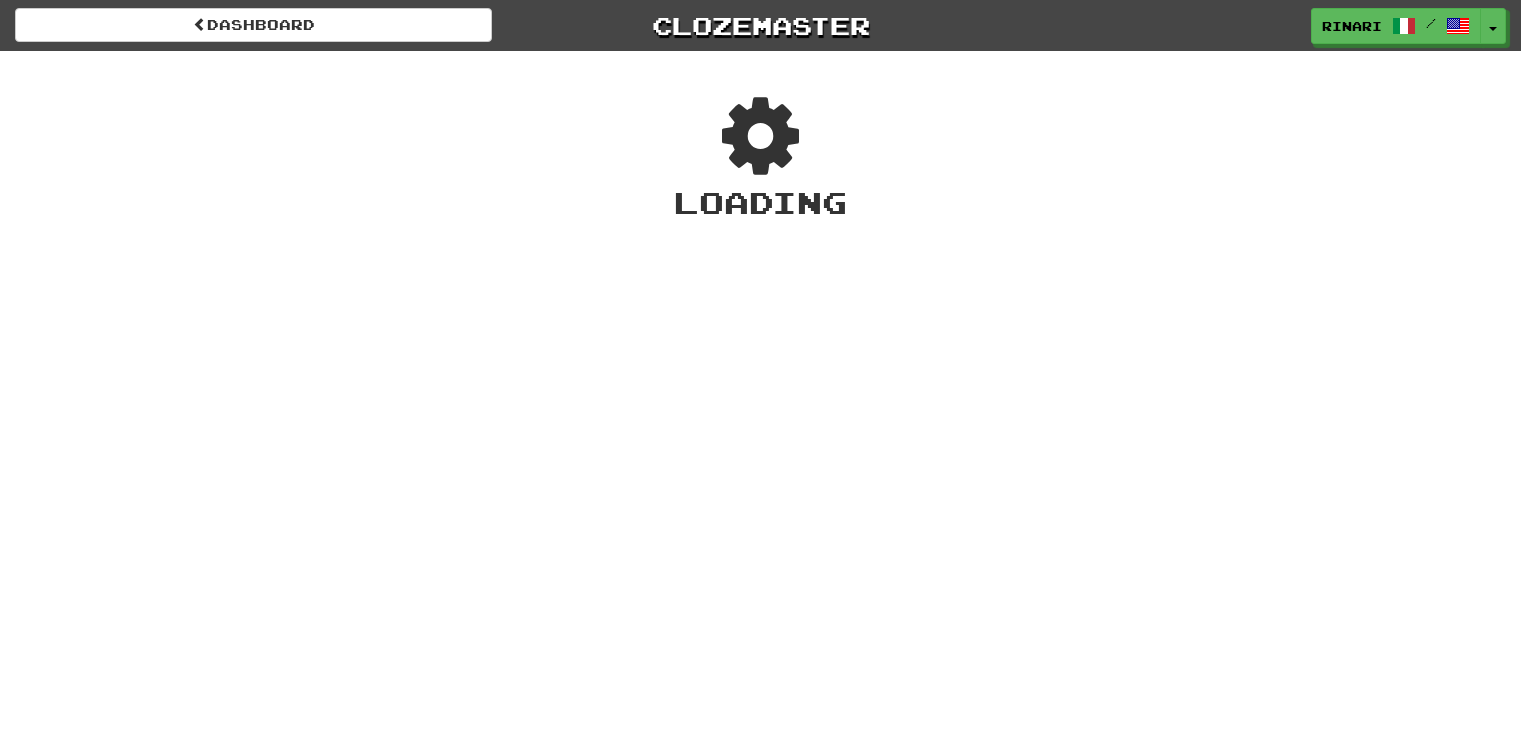 scroll, scrollTop: 0, scrollLeft: 0, axis: both 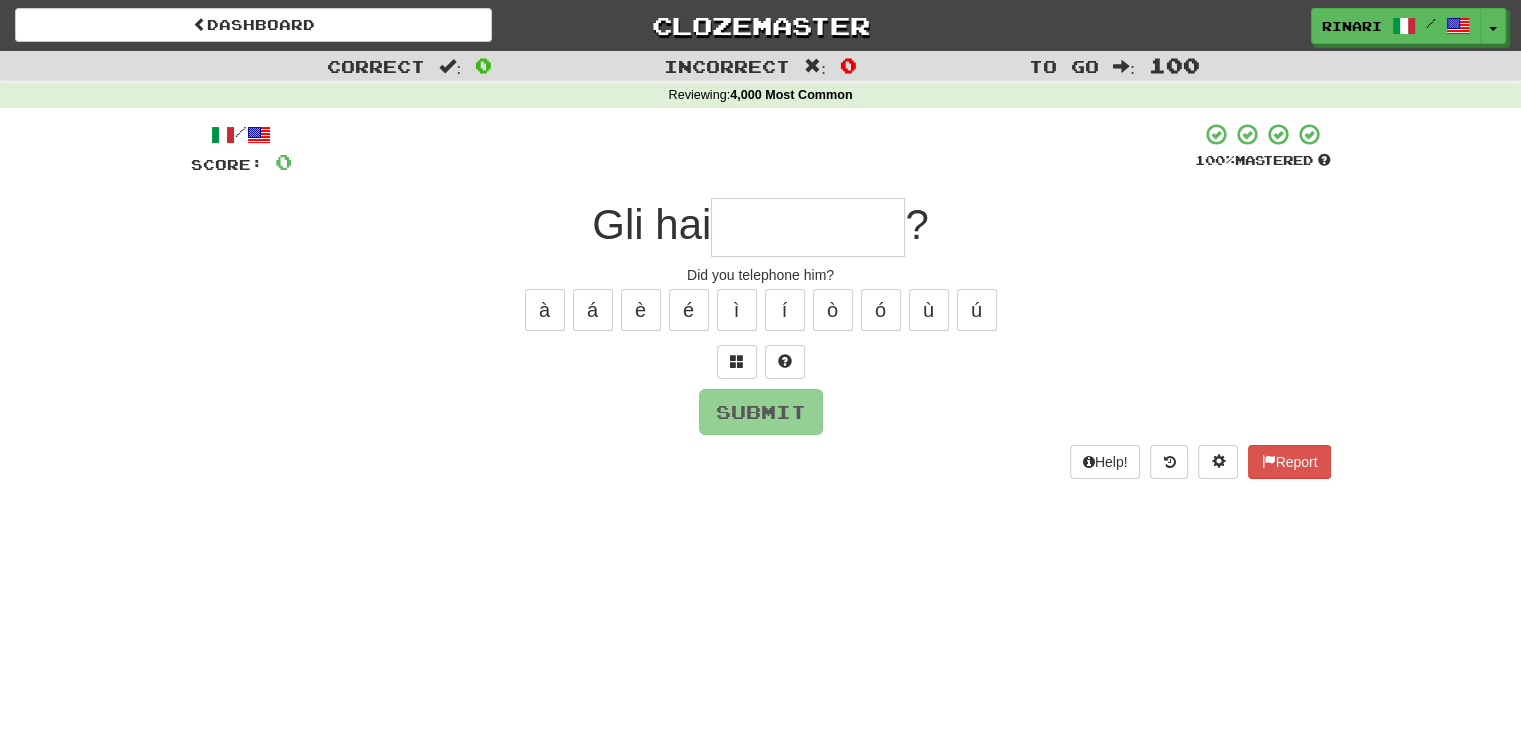 type on "*" 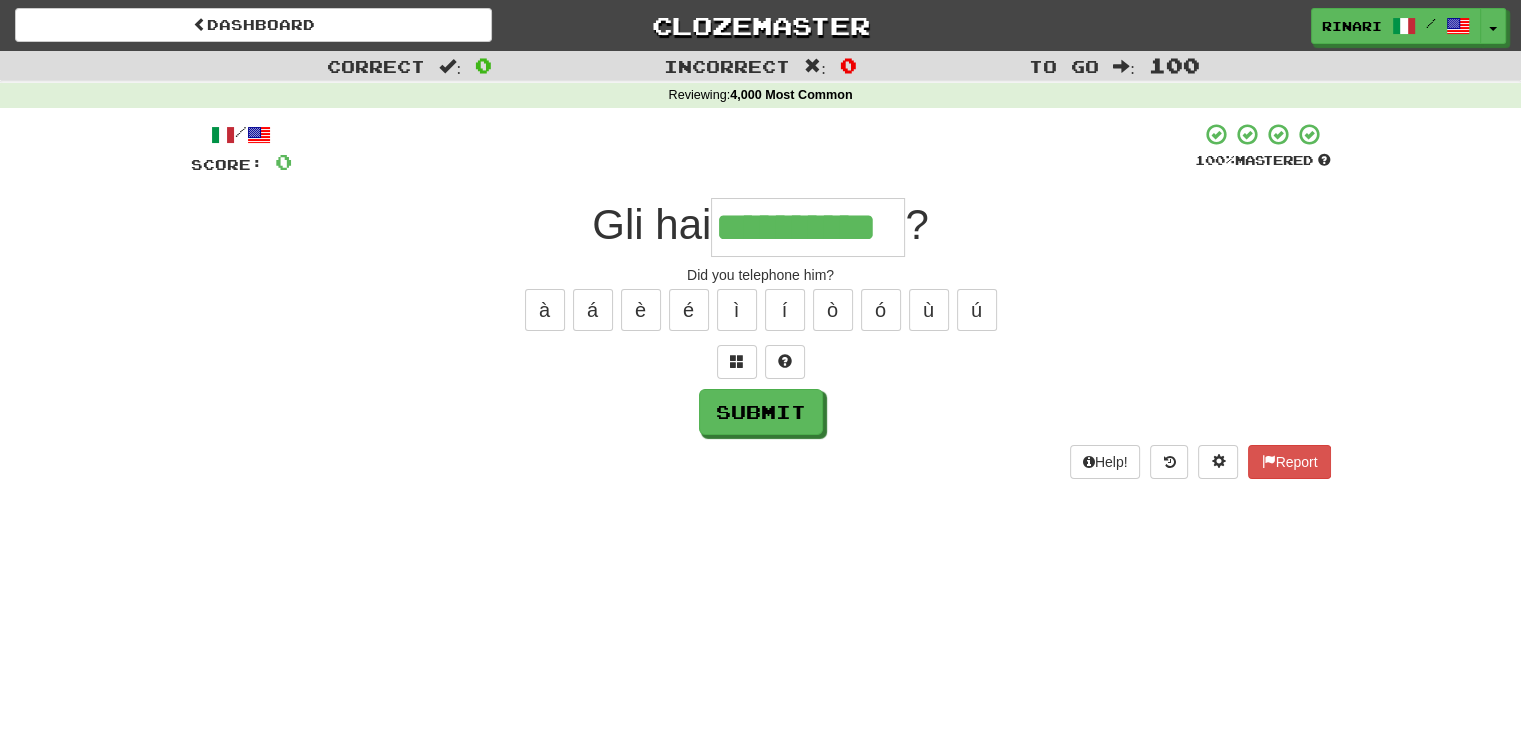 type on "**********" 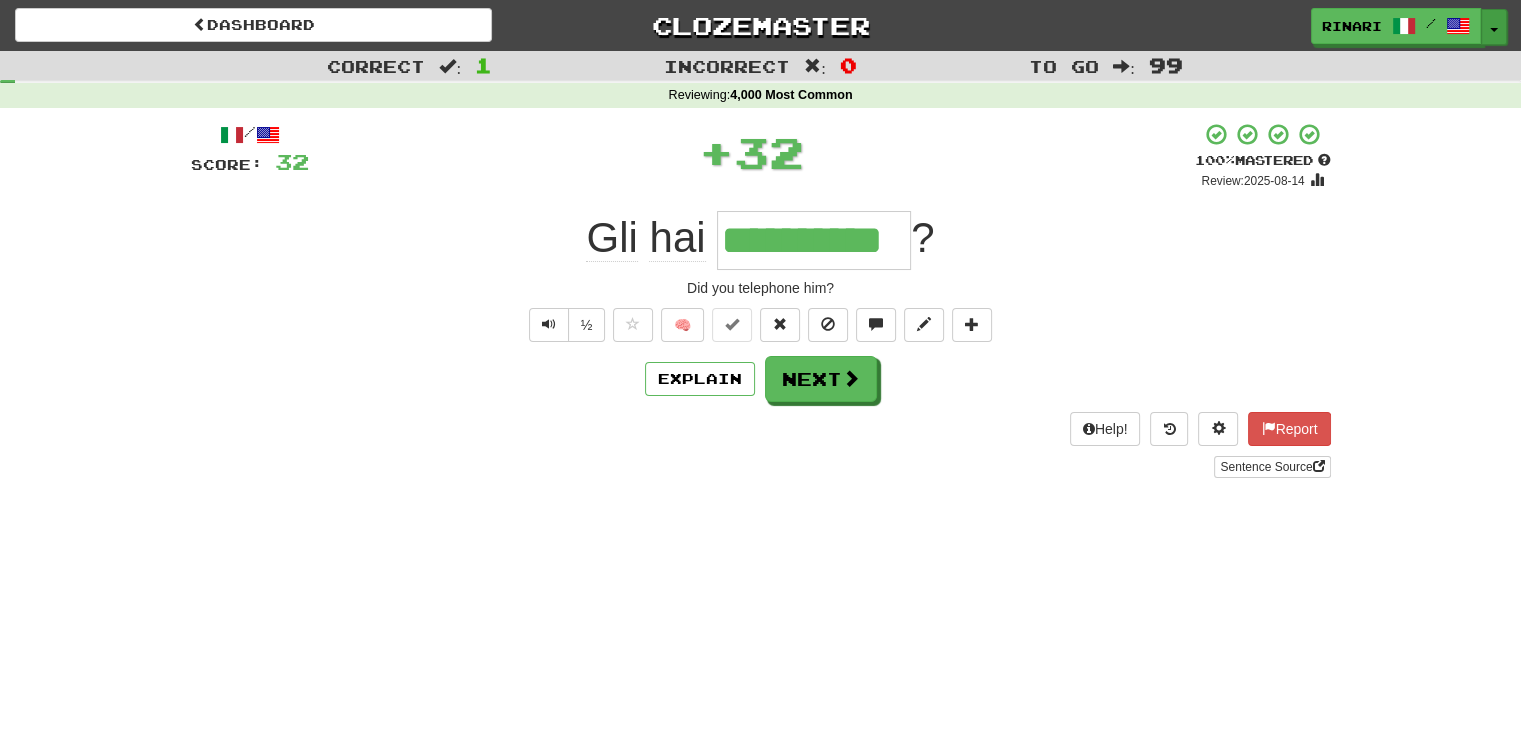 click on "Toggle Dropdown" at bounding box center [1494, 27] 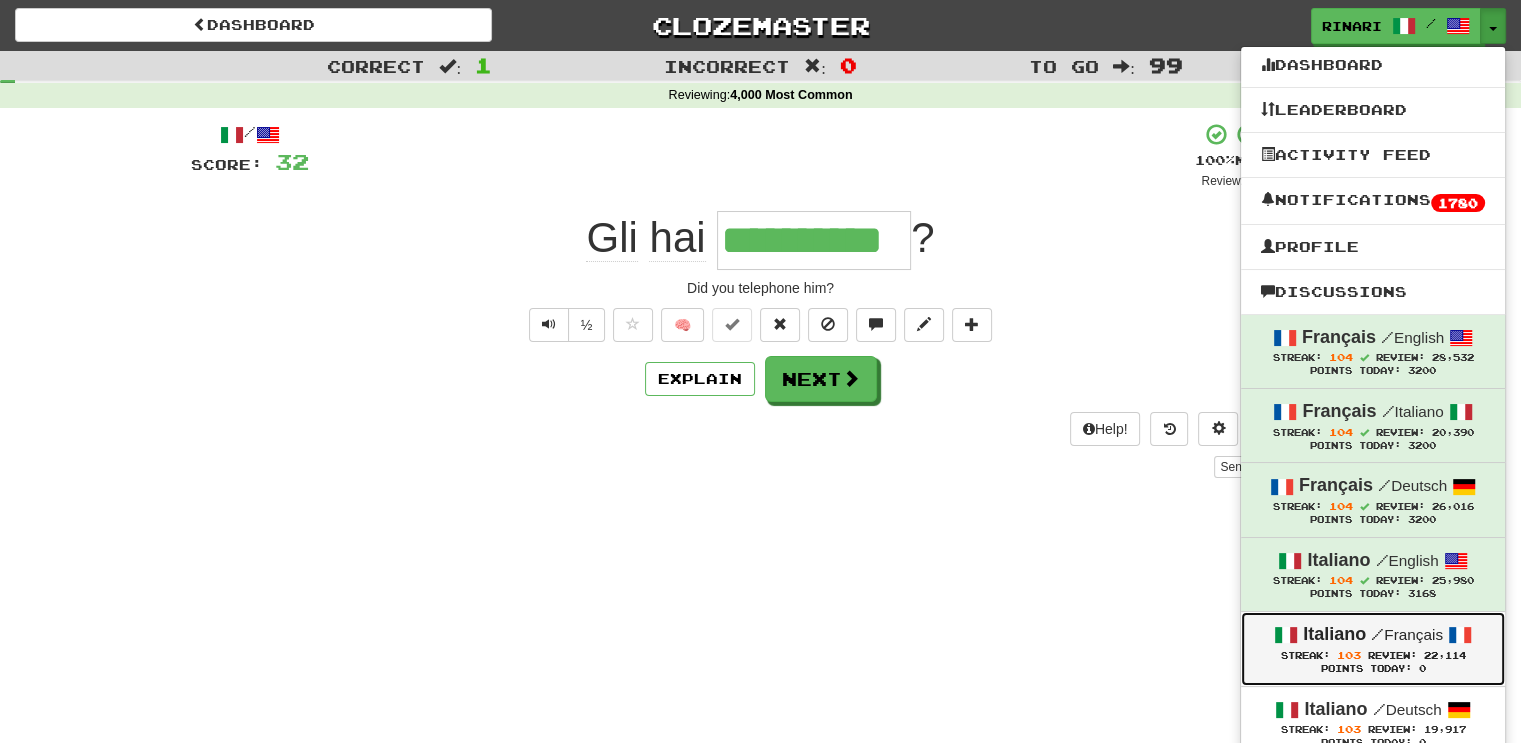 click on "Points Today: 0" at bounding box center (1373, 669) 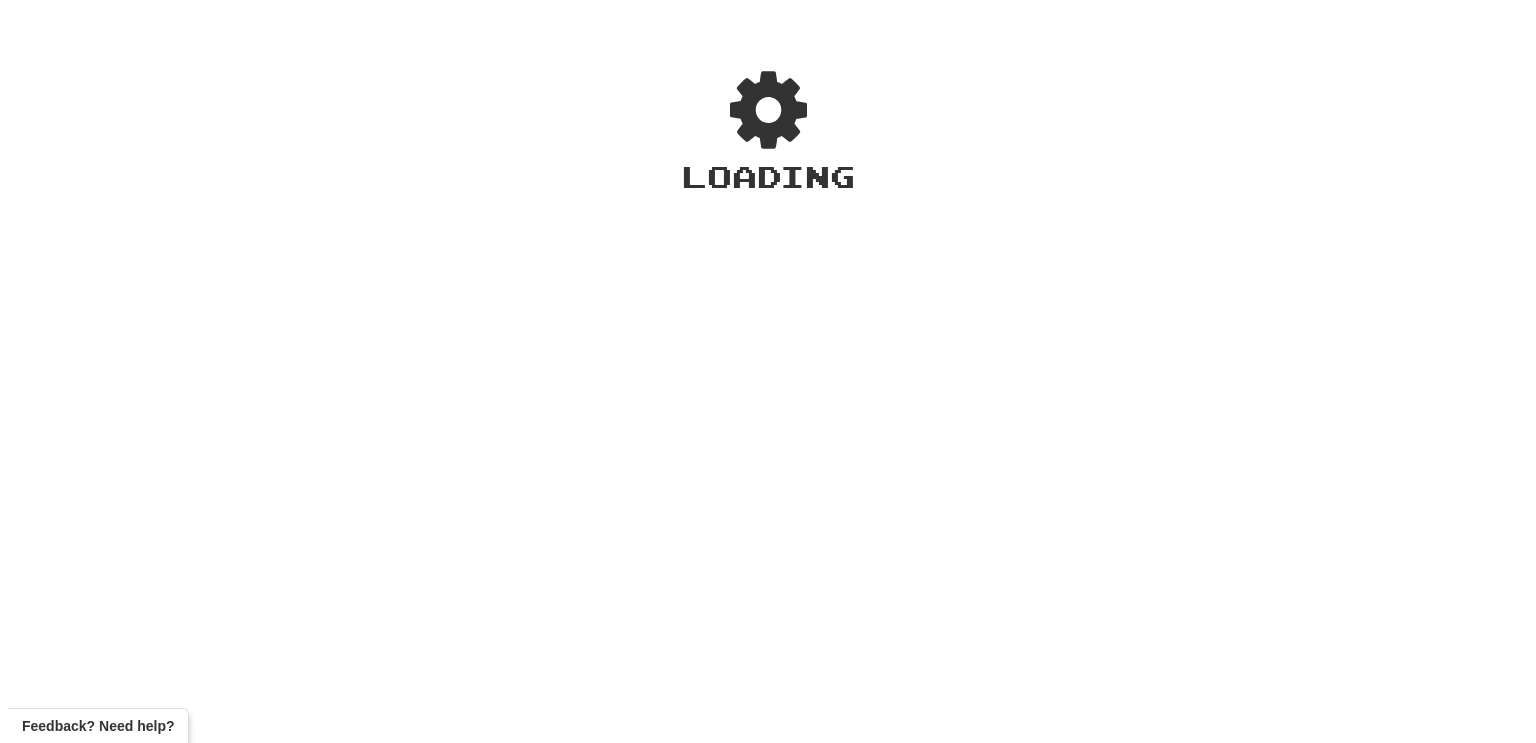 scroll, scrollTop: 0, scrollLeft: 0, axis: both 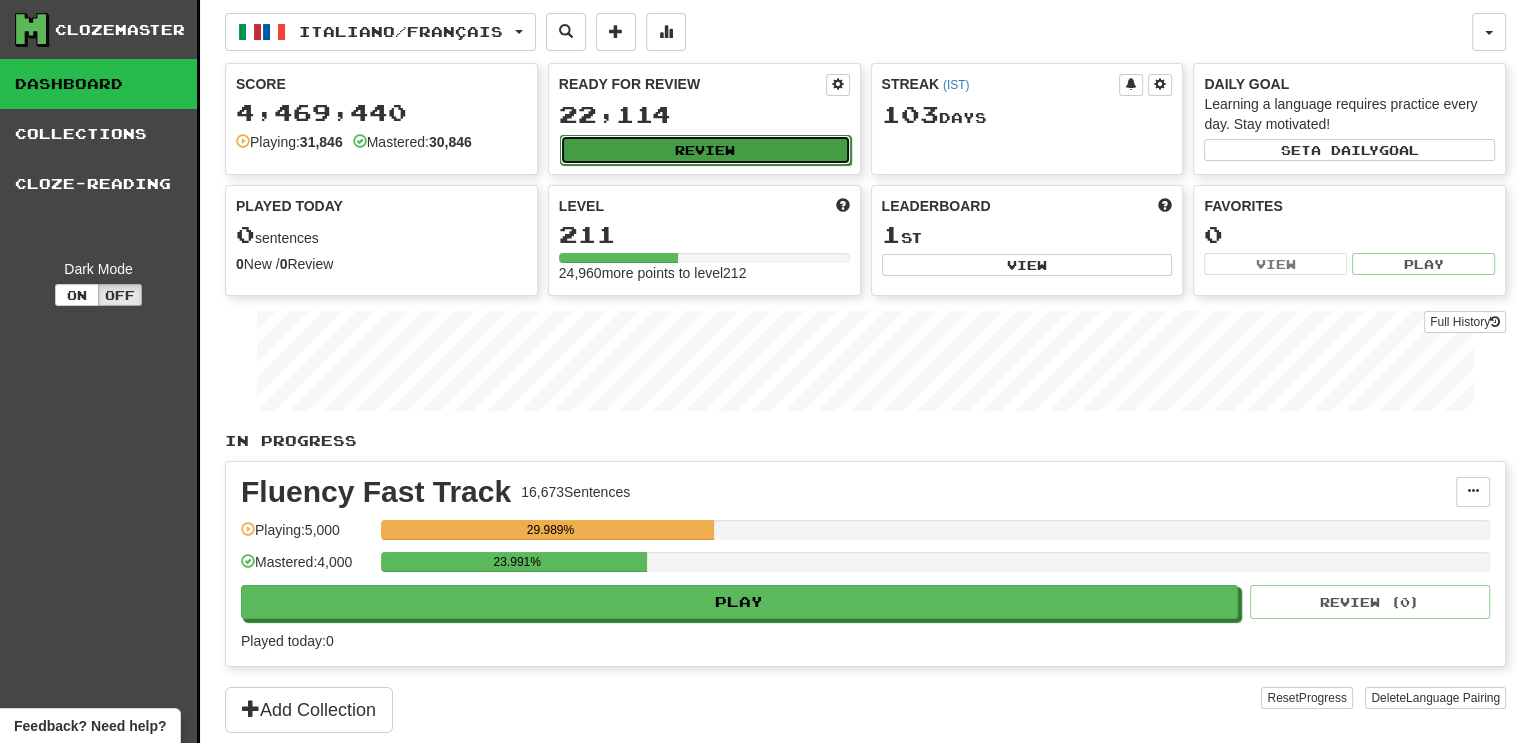 click on "Review" at bounding box center [705, 150] 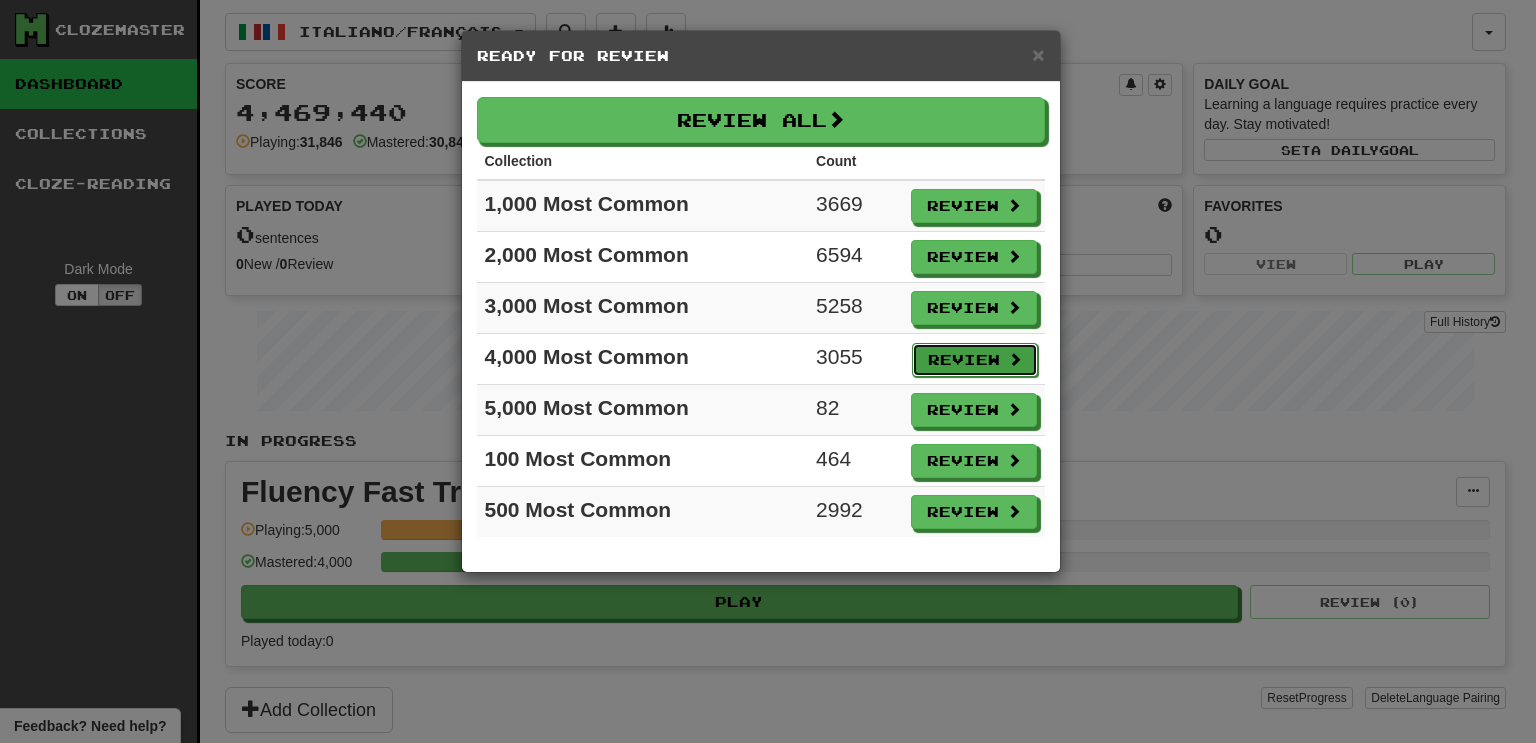 click at bounding box center (1015, 359) 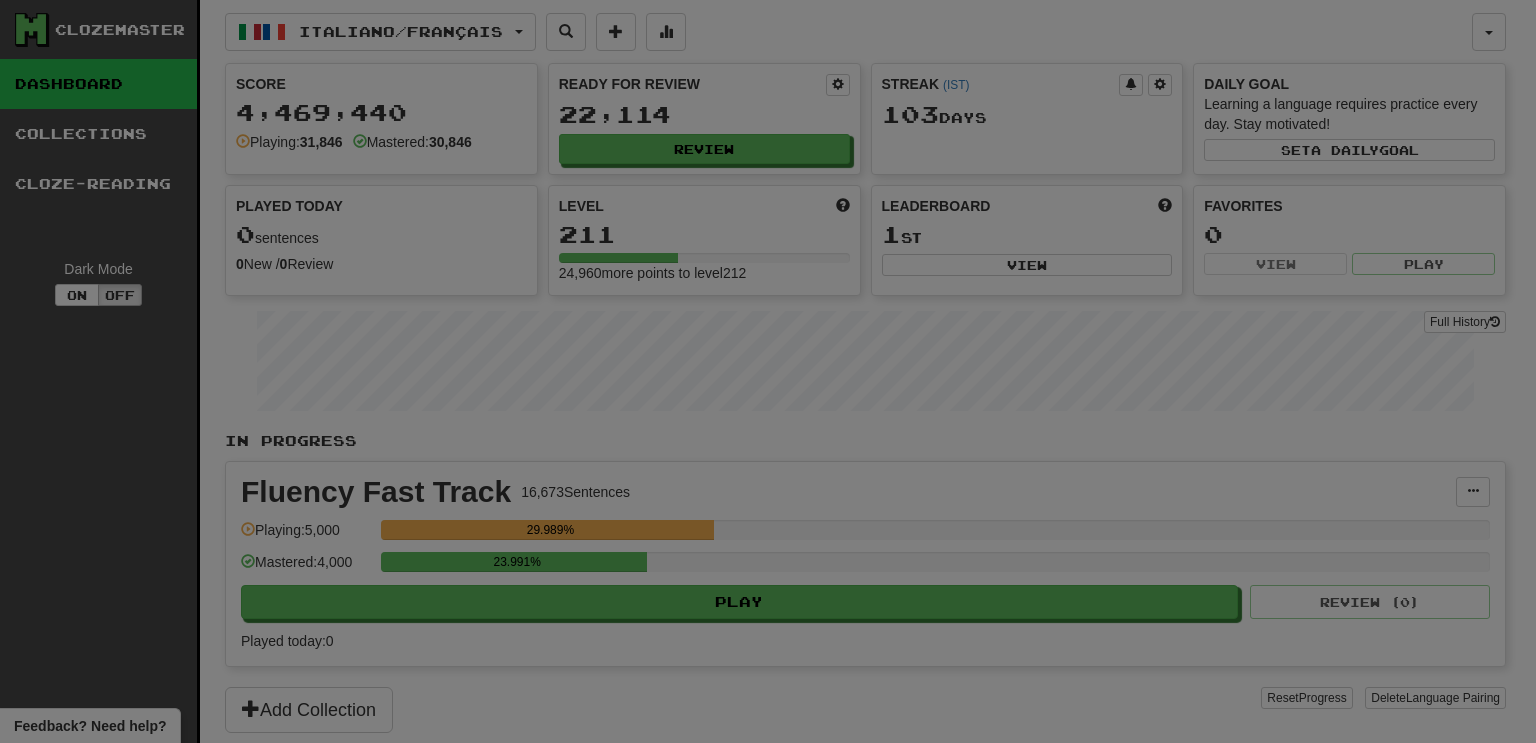 select on "***" 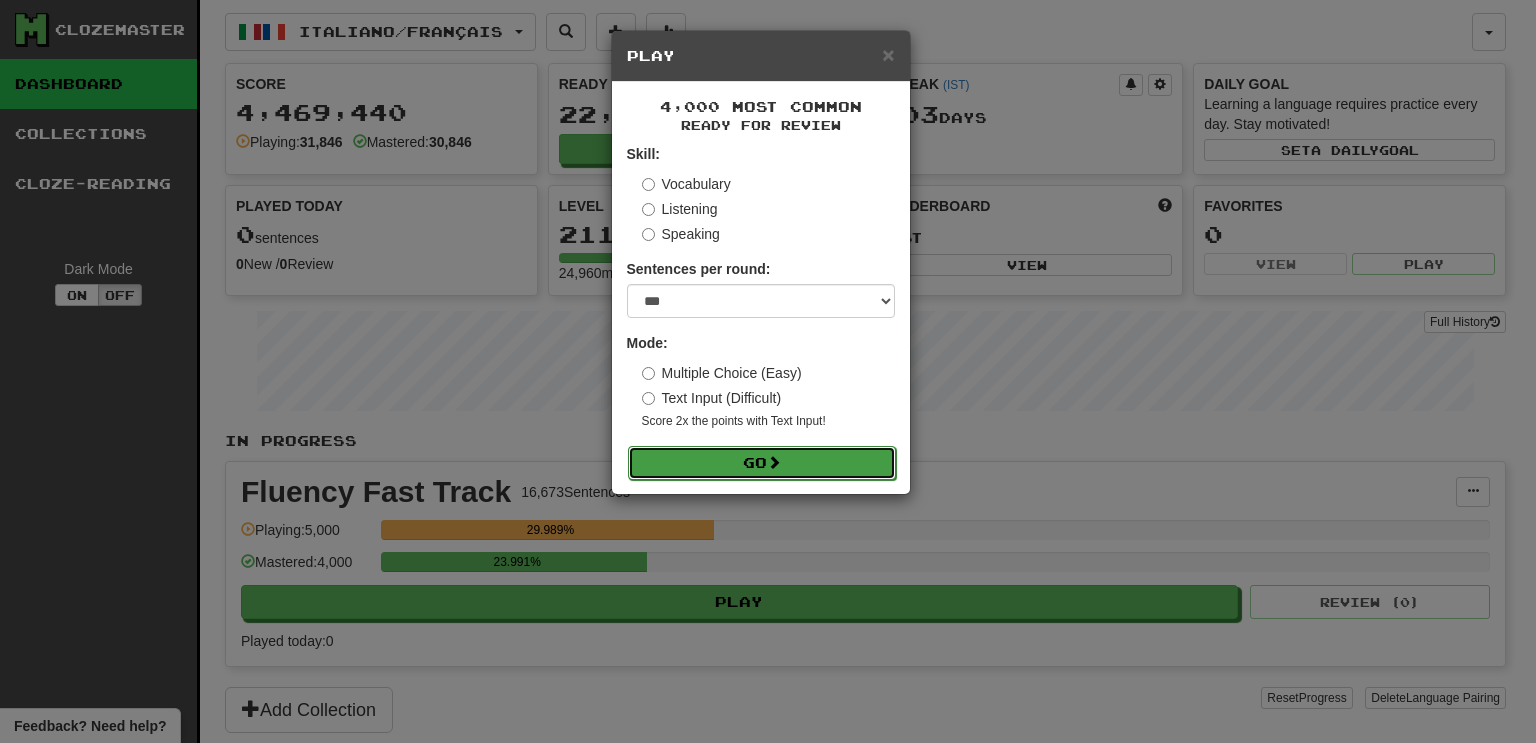 click on "Go" at bounding box center (762, 463) 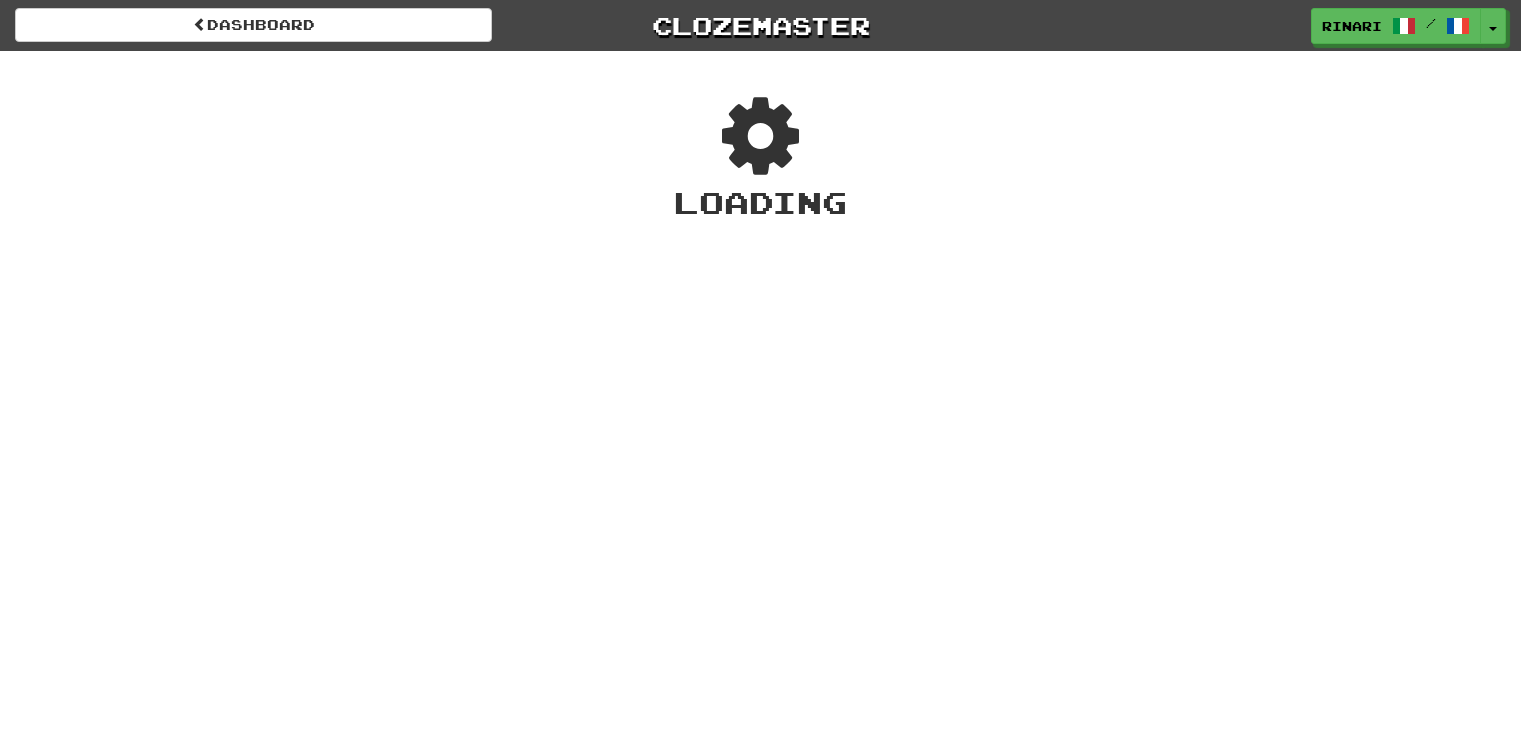 scroll, scrollTop: 0, scrollLeft: 0, axis: both 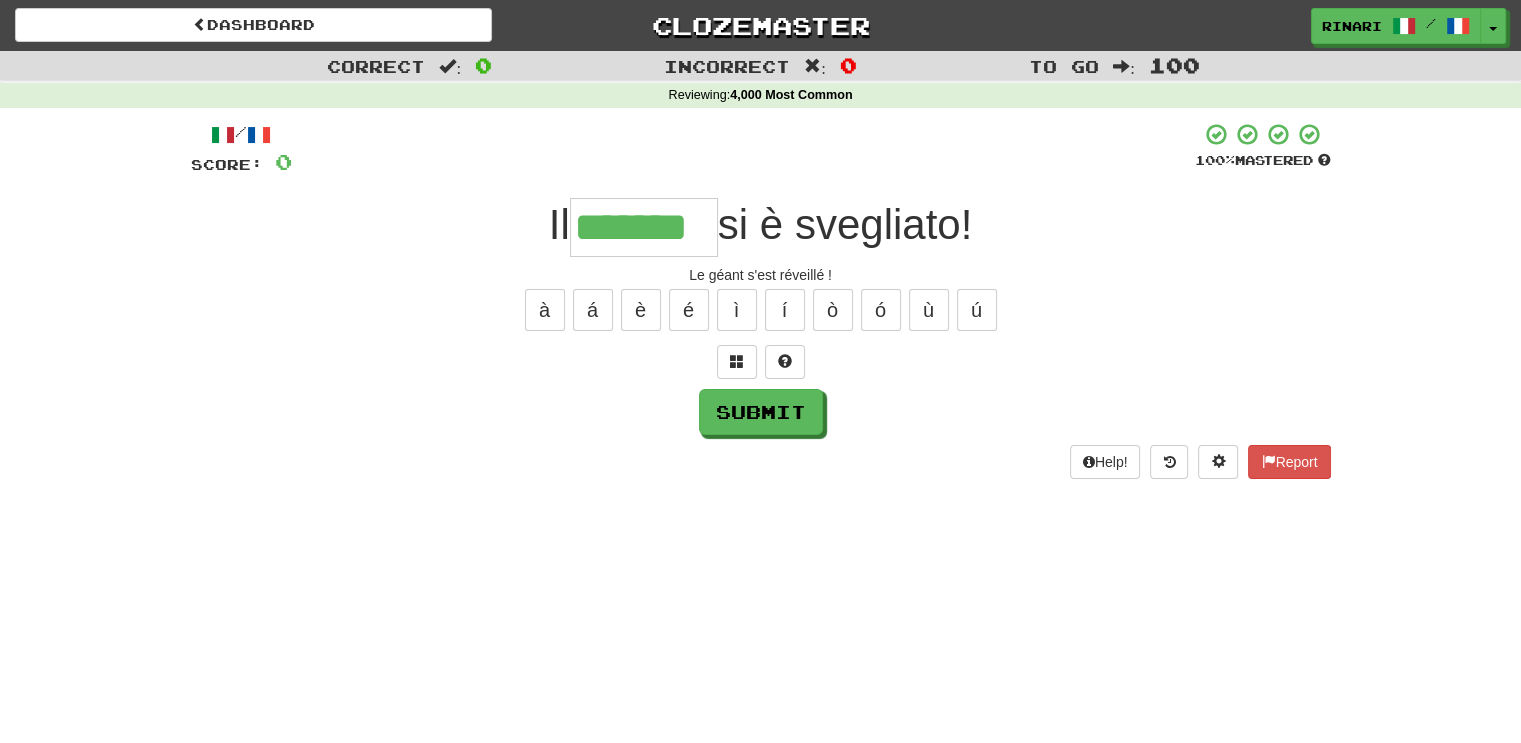 type on "*******" 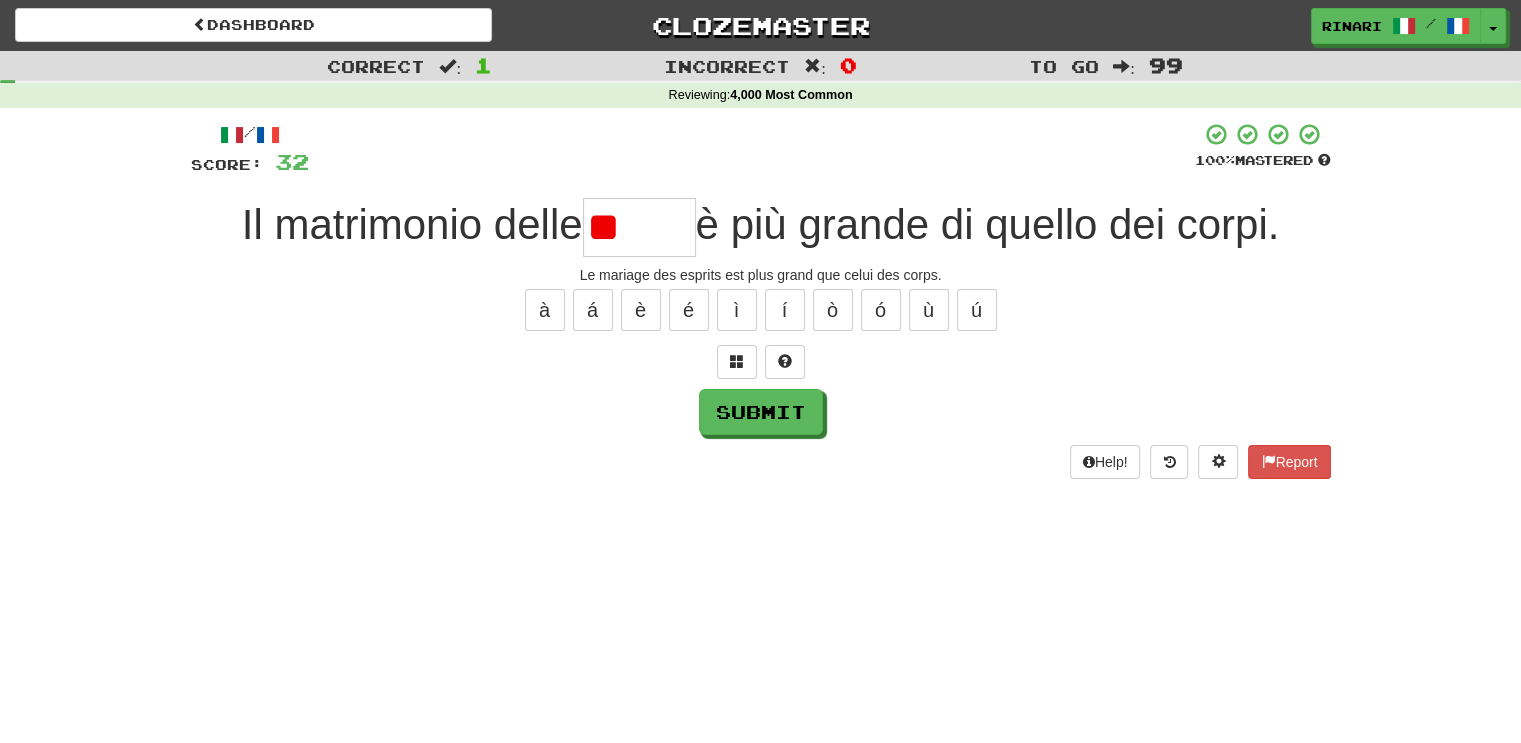 type on "*" 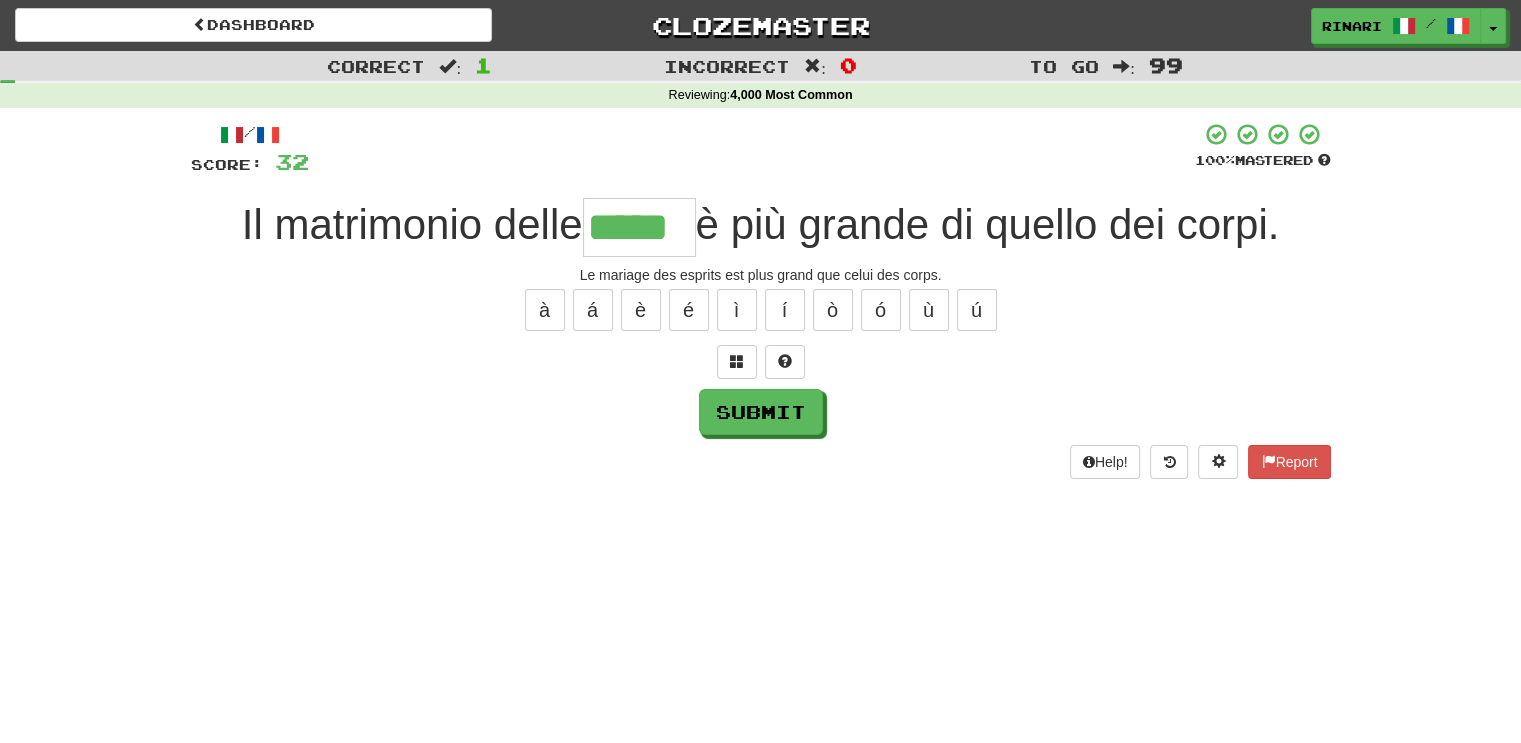 type on "*****" 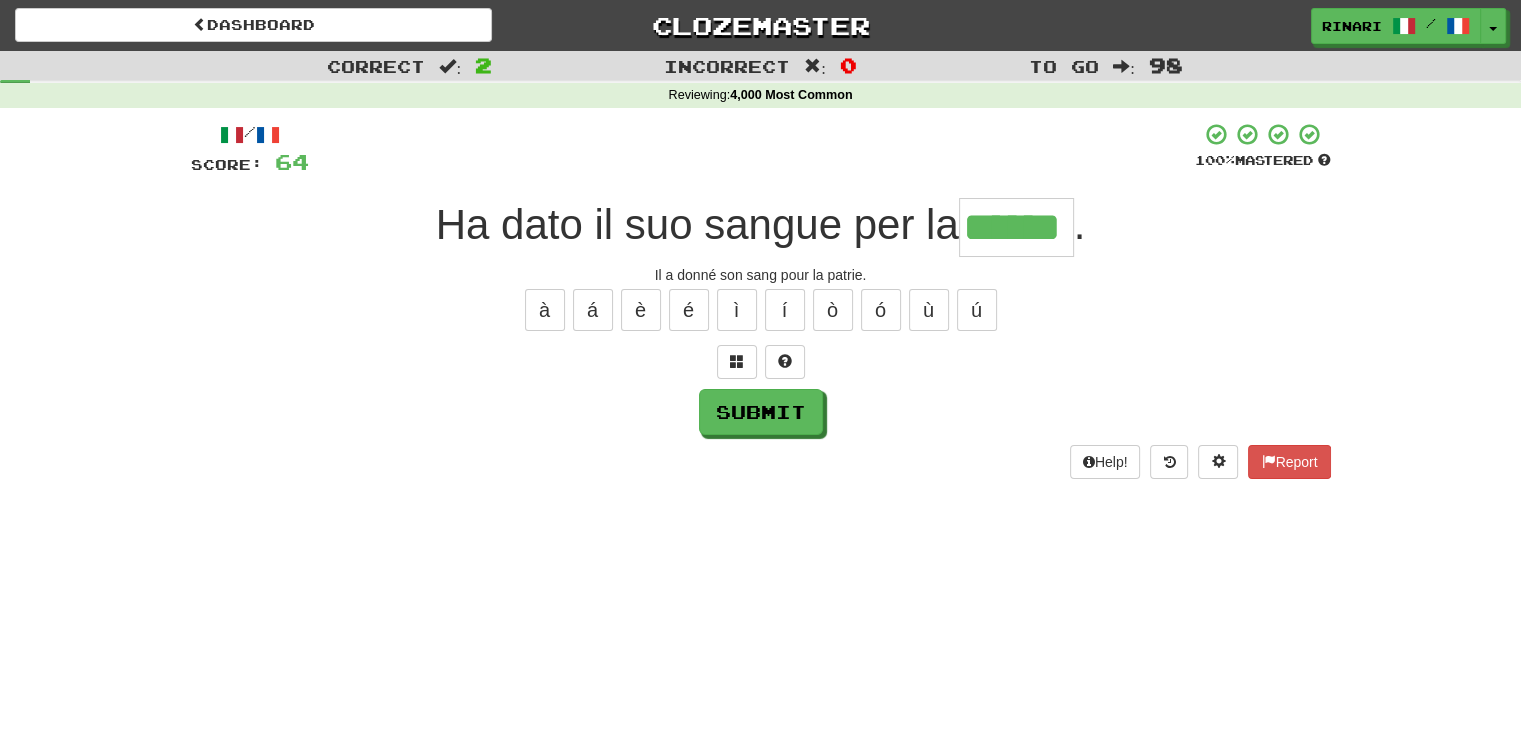 type on "******" 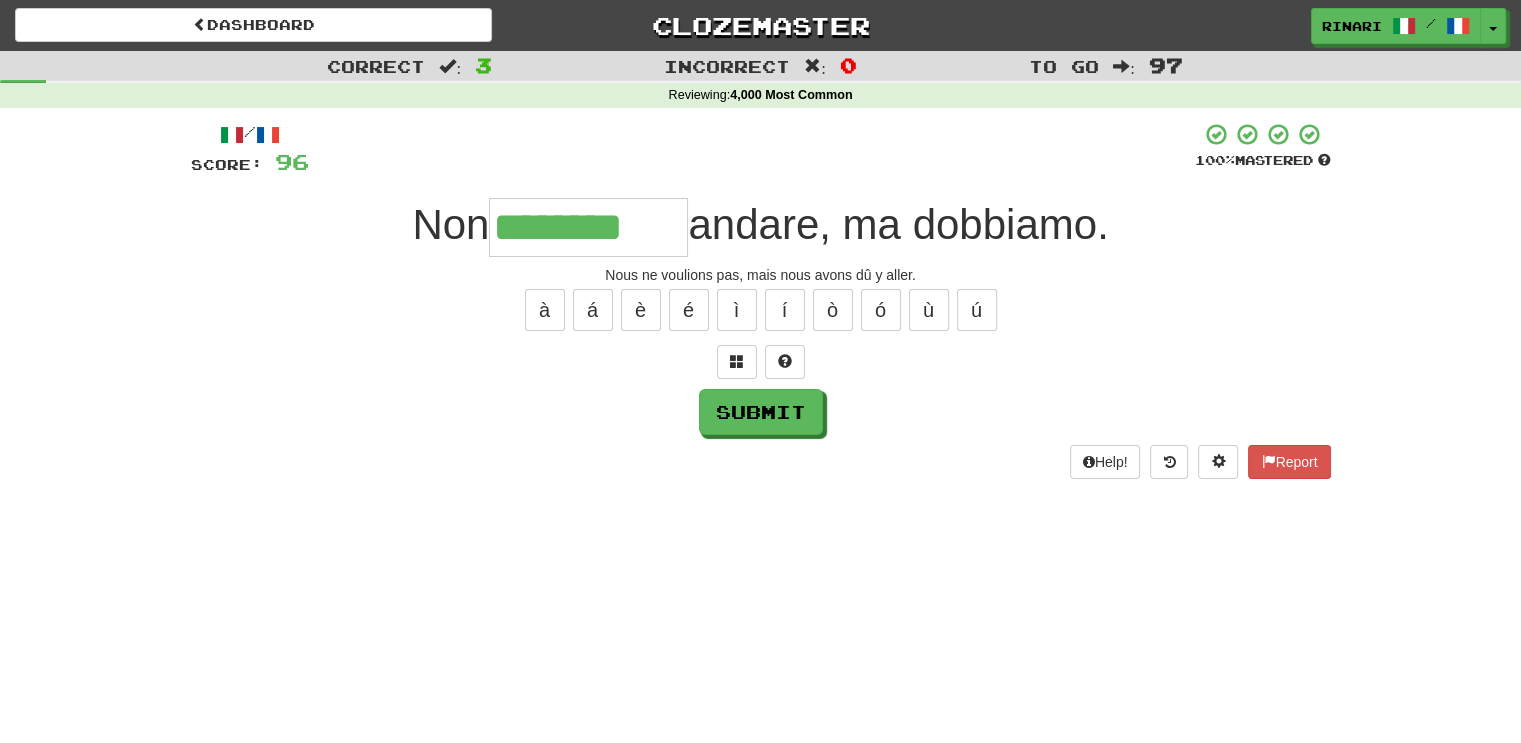 type on "********" 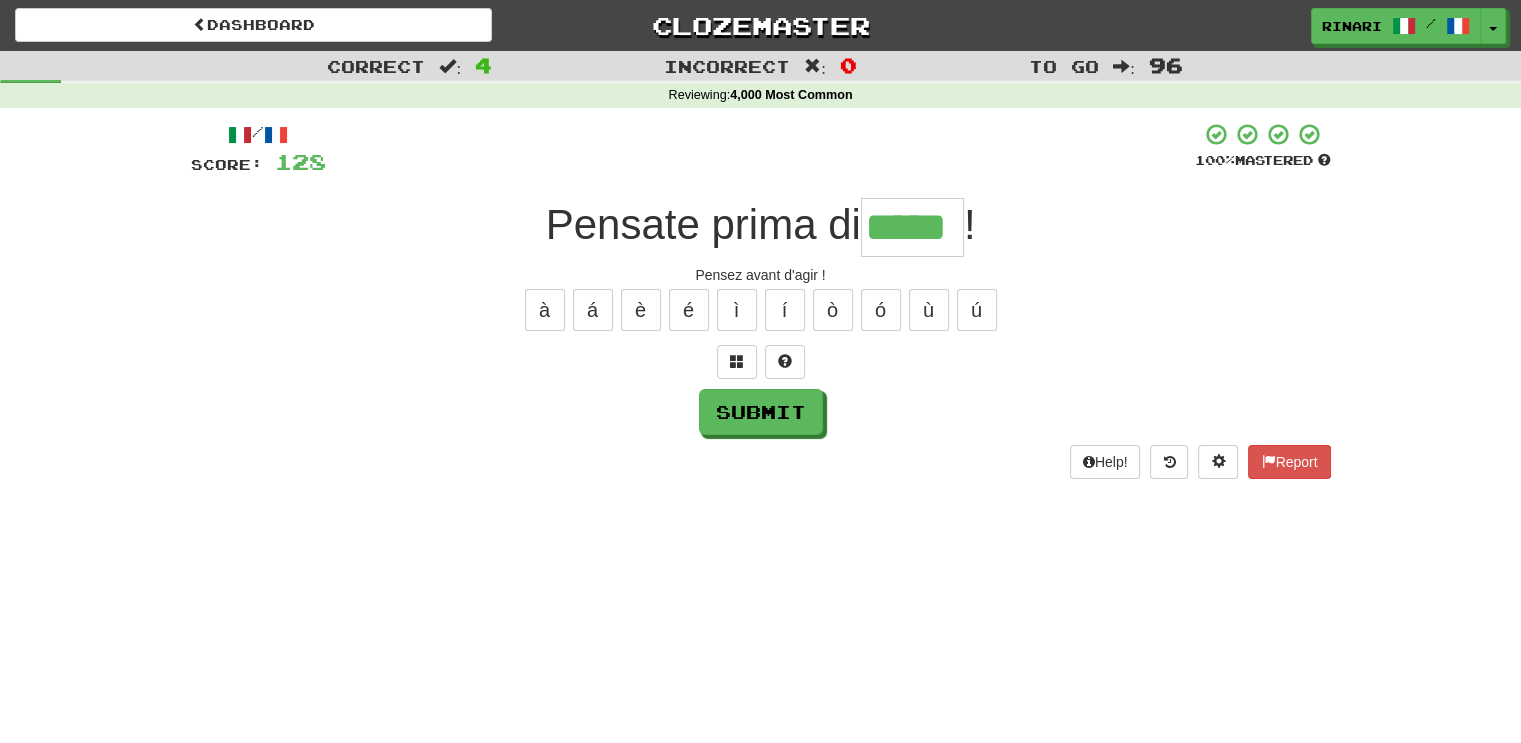 type on "*****" 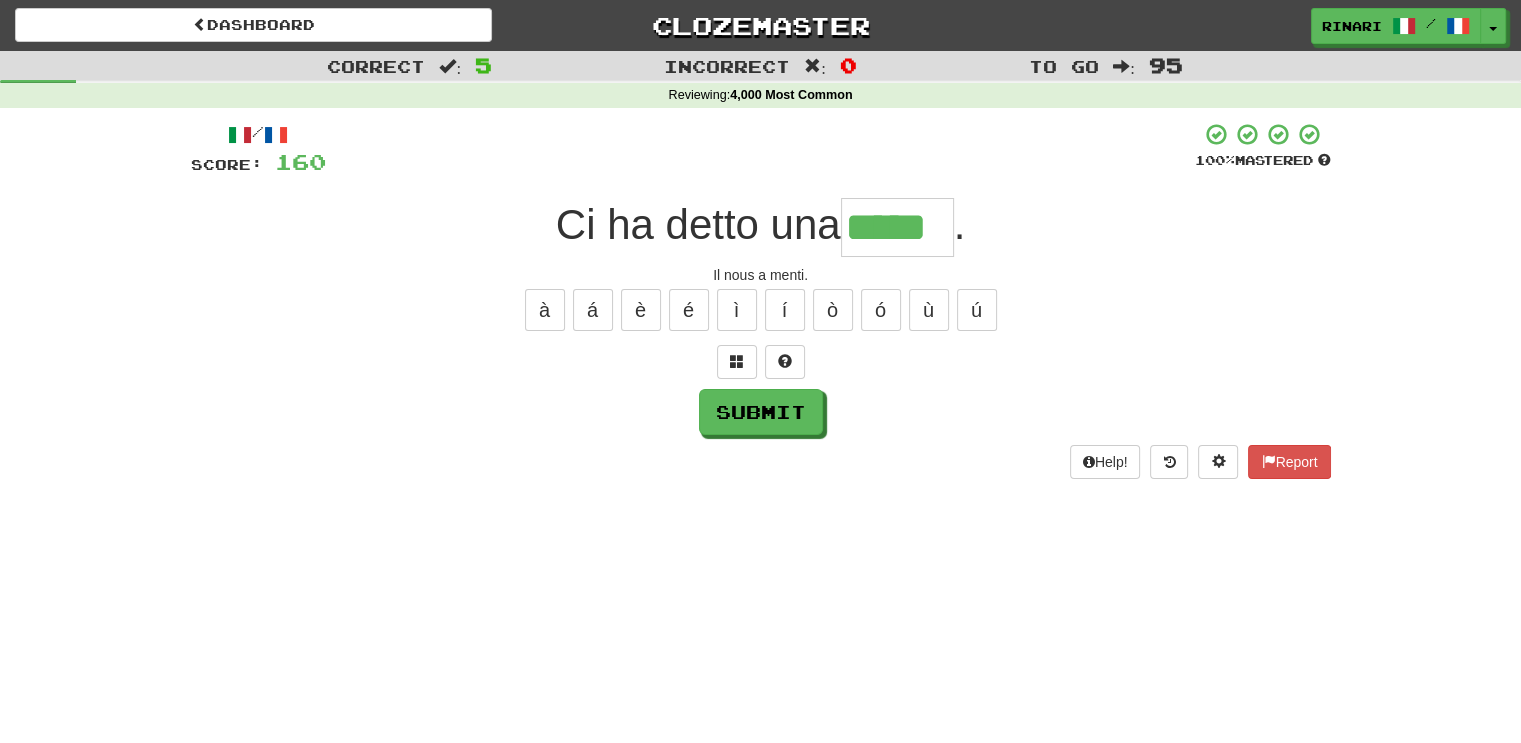 type on "*****" 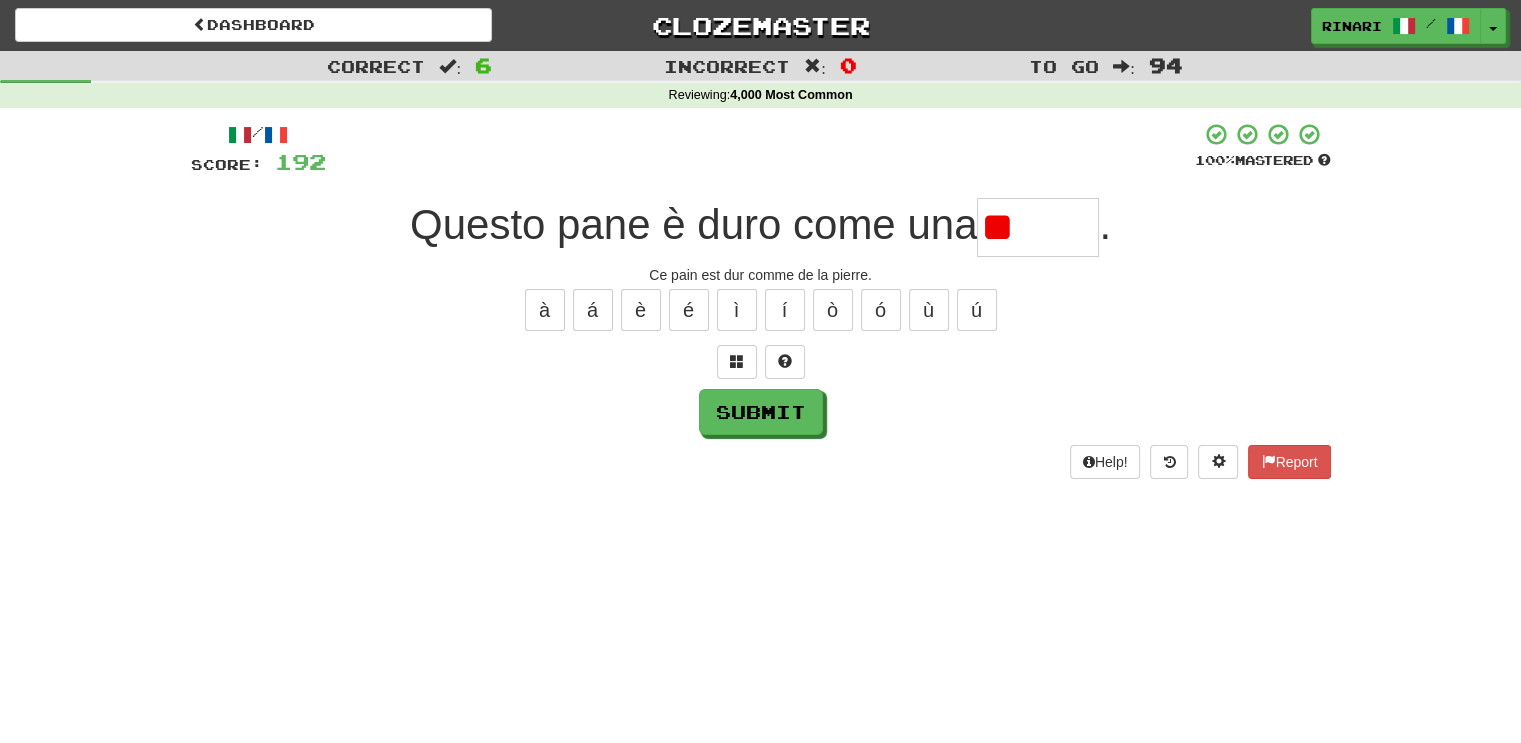 type on "*" 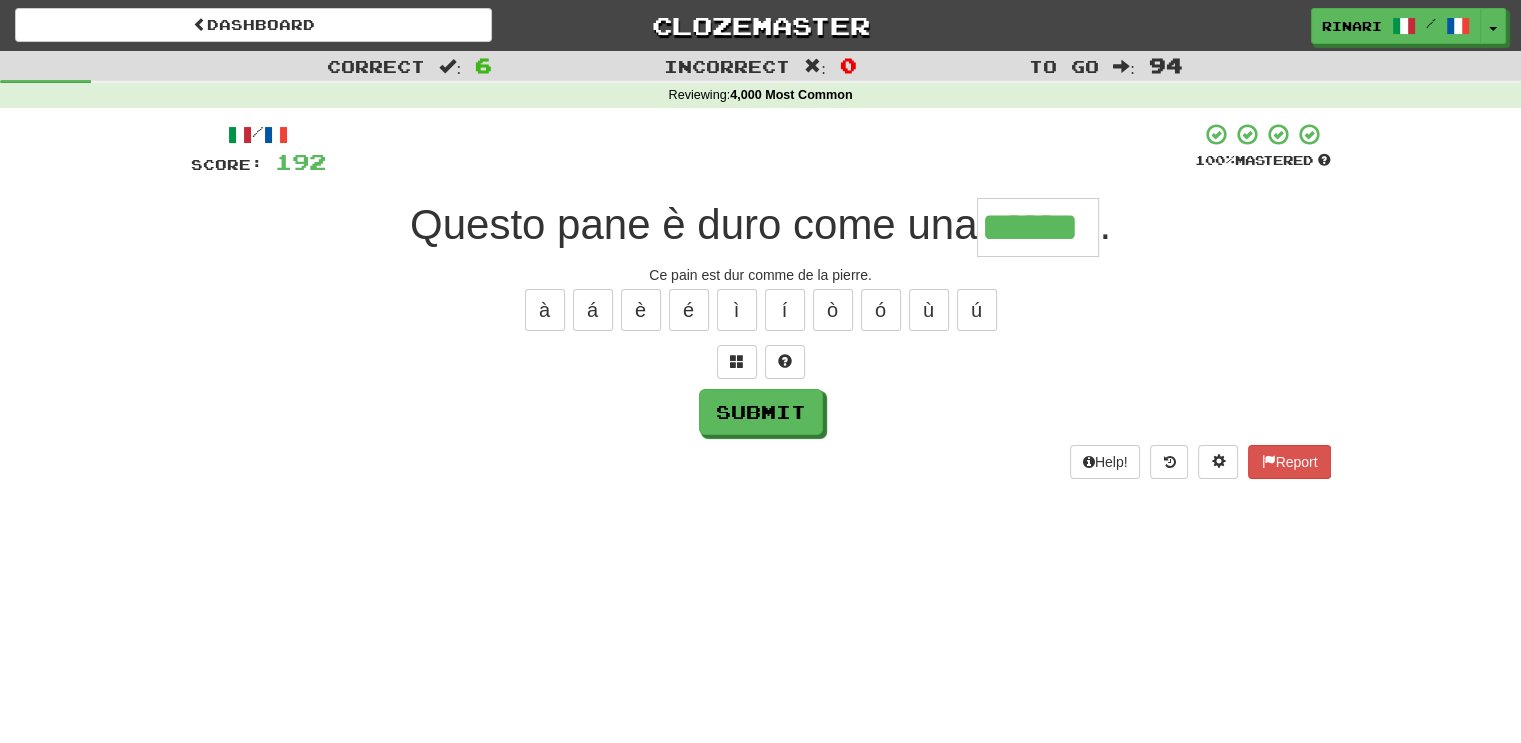 type on "******" 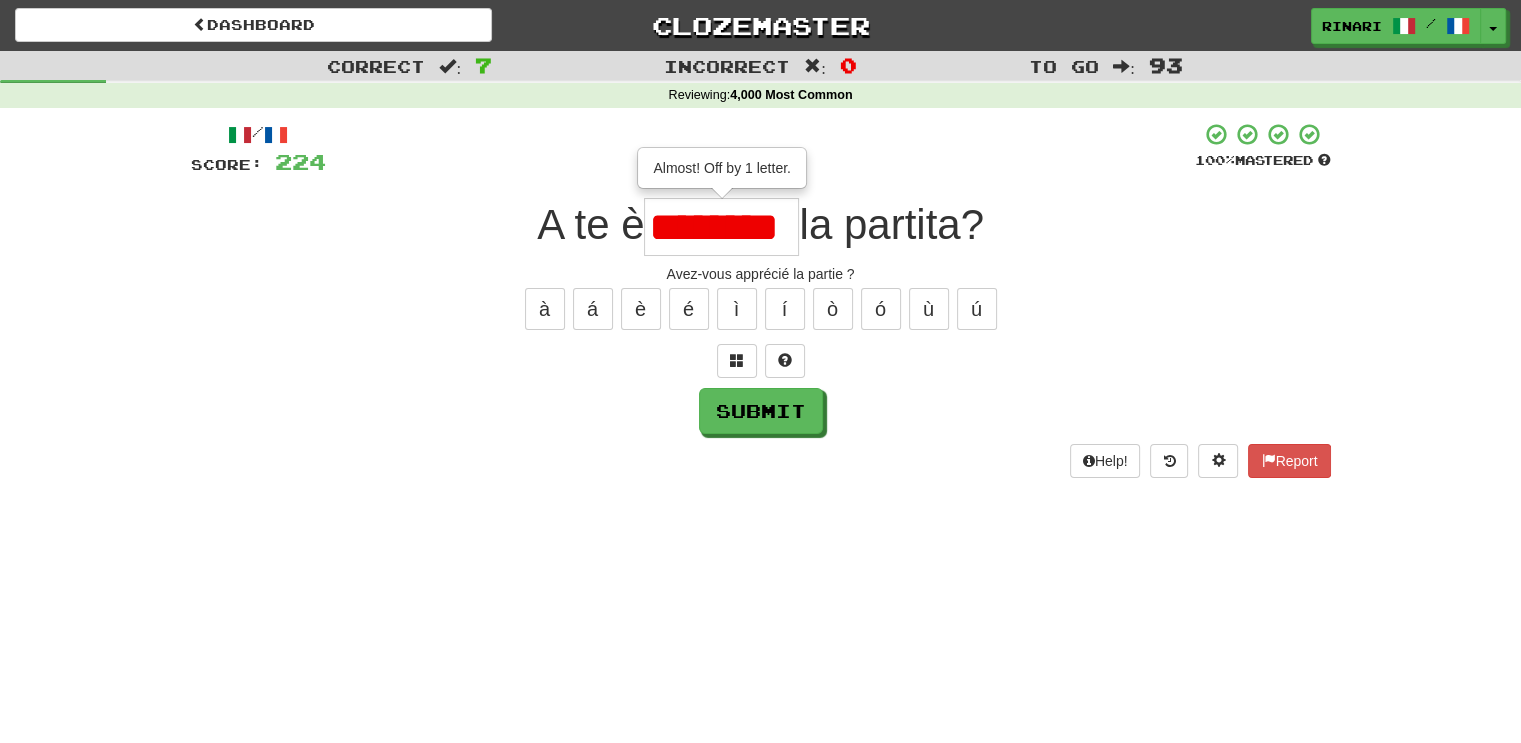 scroll, scrollTop: 0, scrollLeft: 0, axis: both 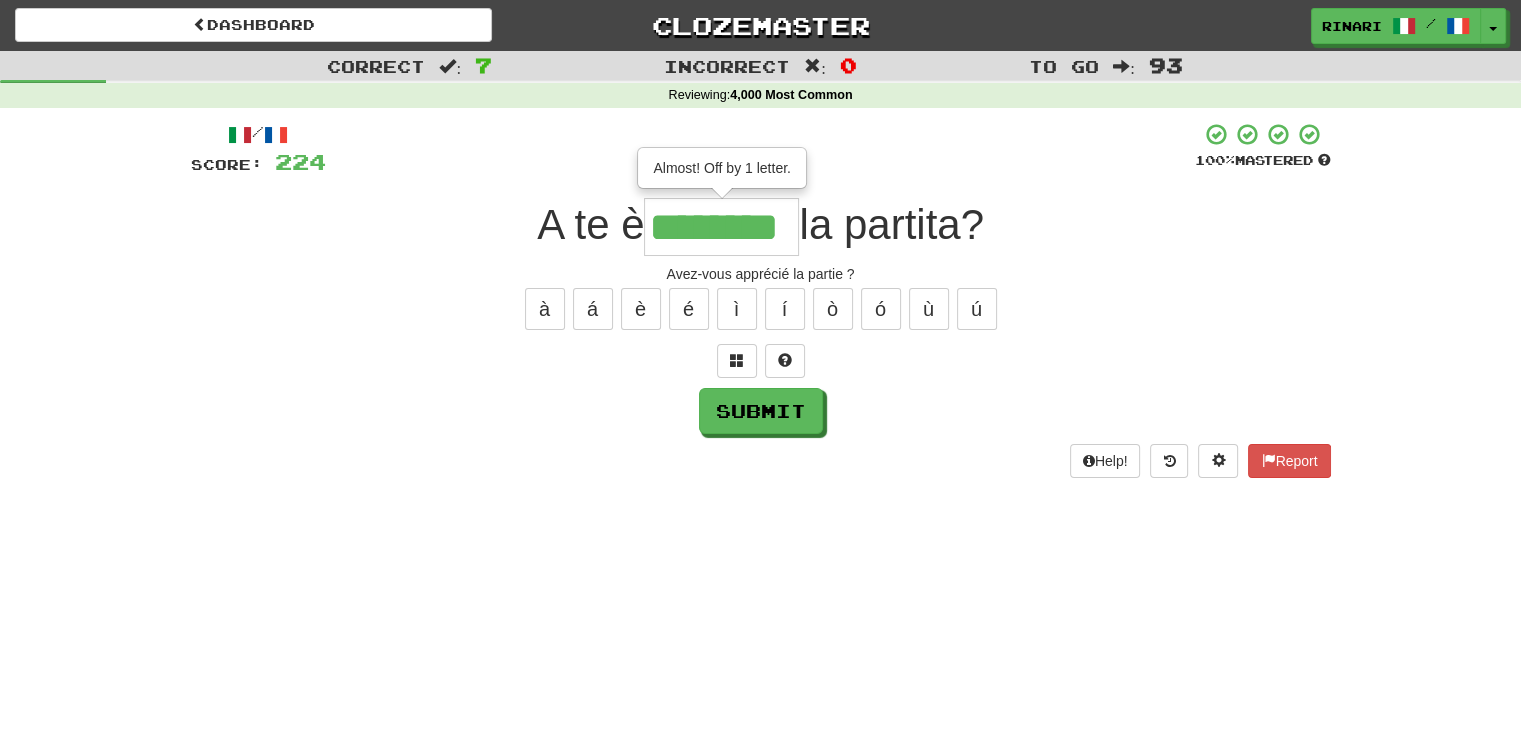 type on "********" 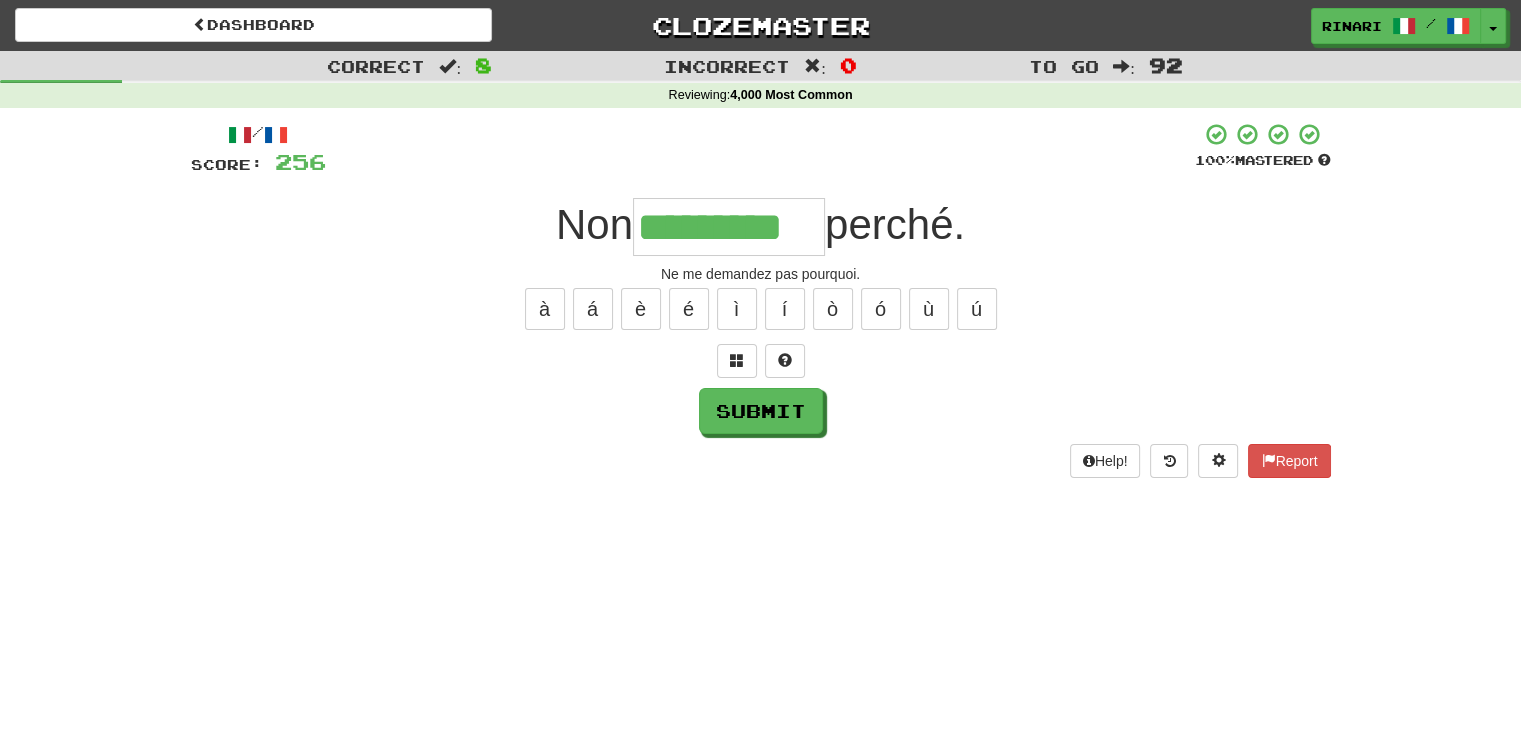 type on "*********" 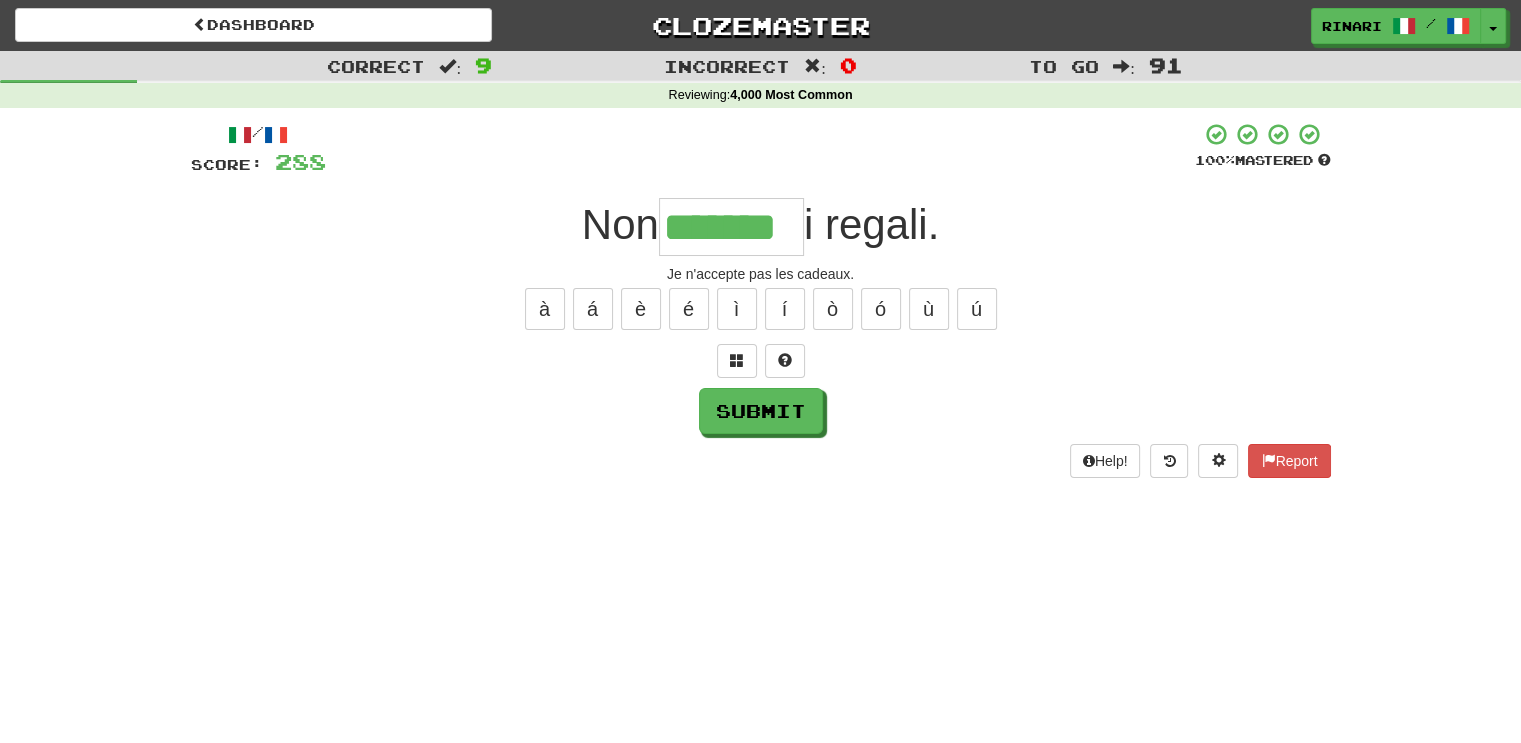type on "*******" 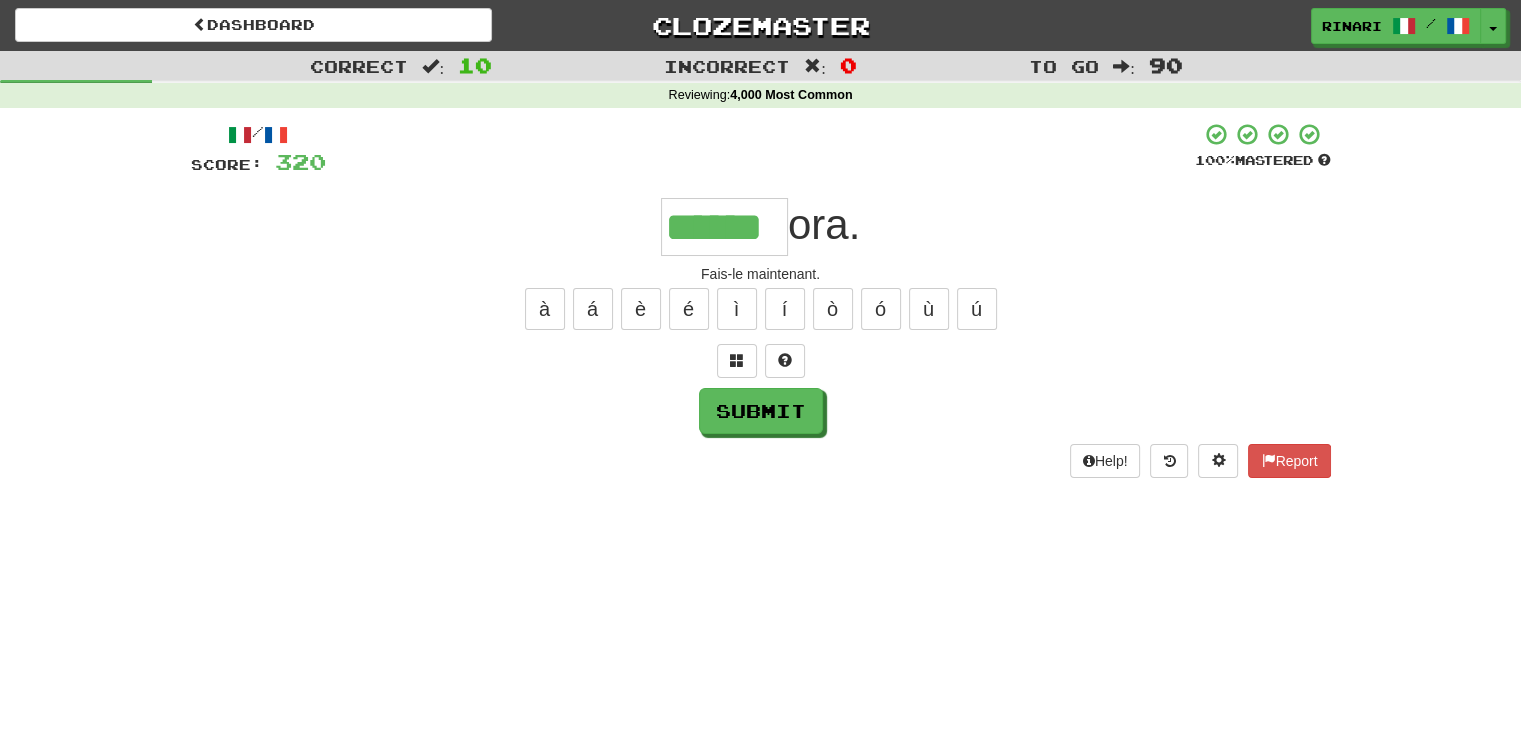 type on "******" 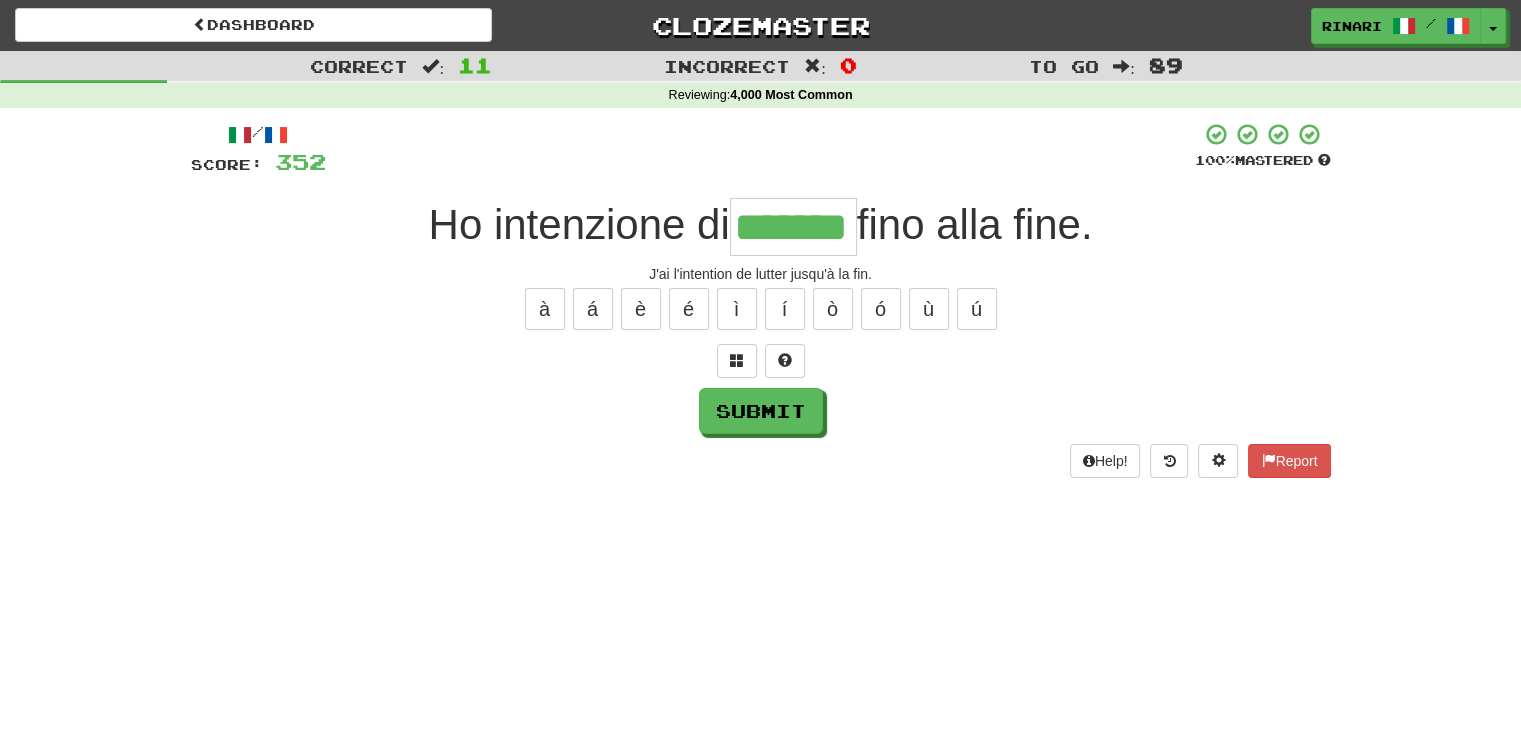 type on "*******" 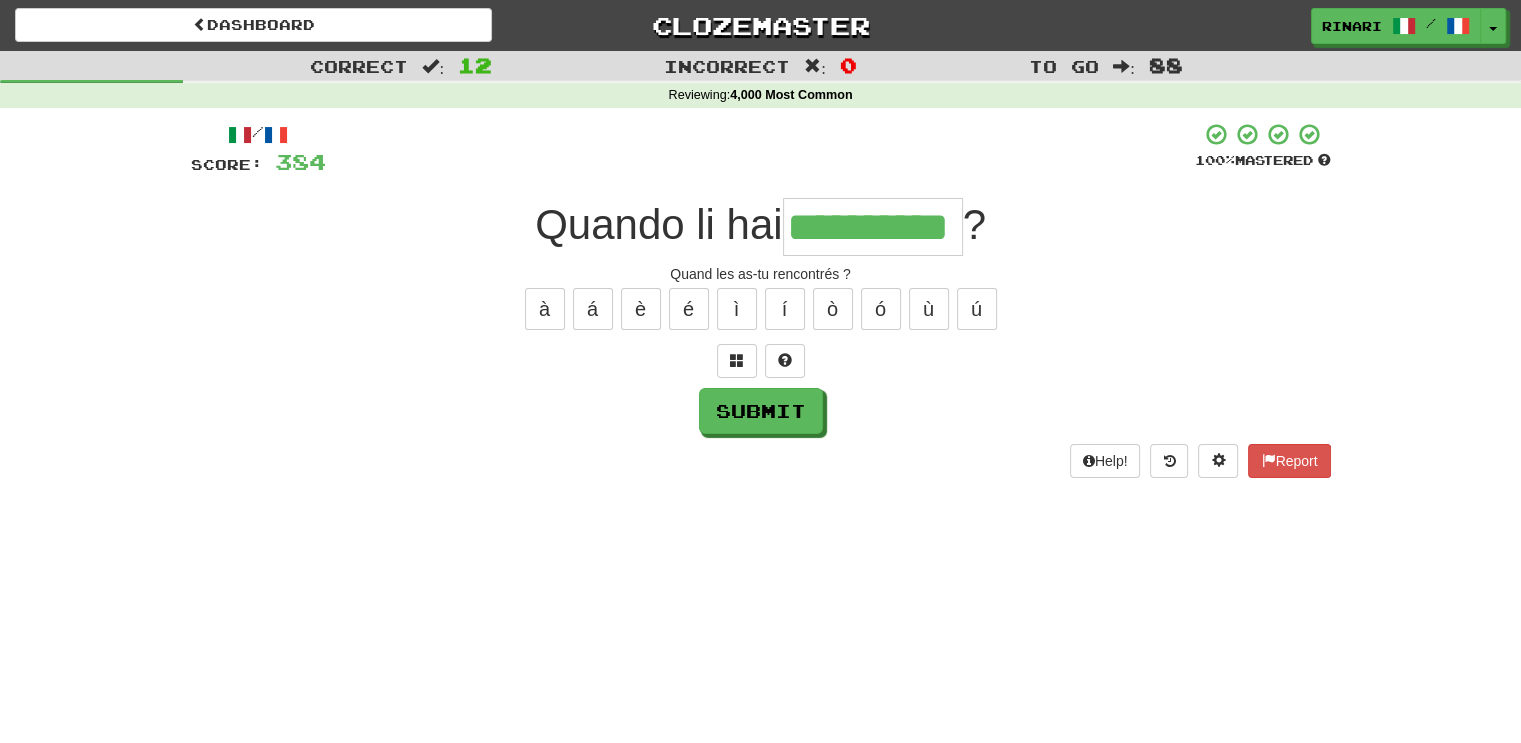 type on "**********" 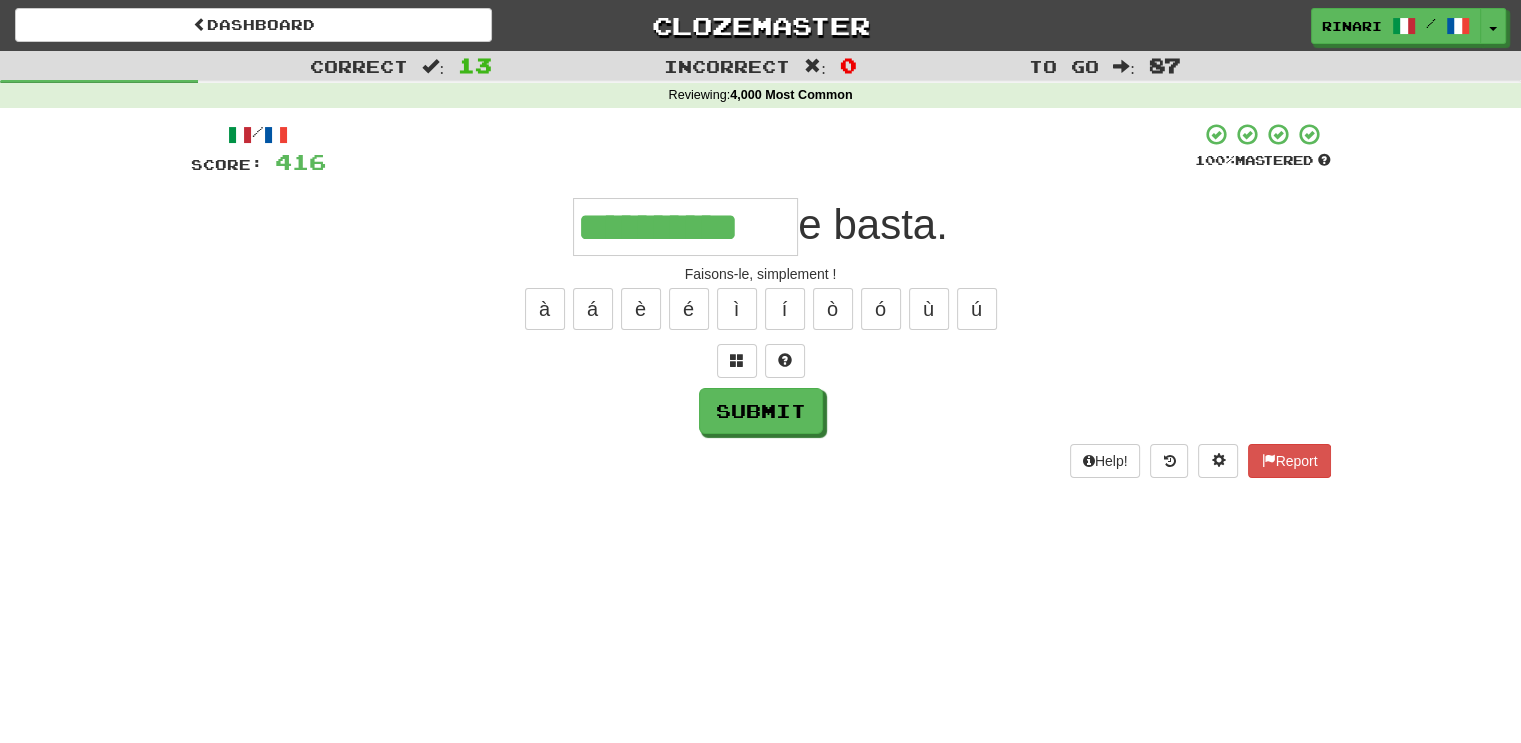 type on "**********" 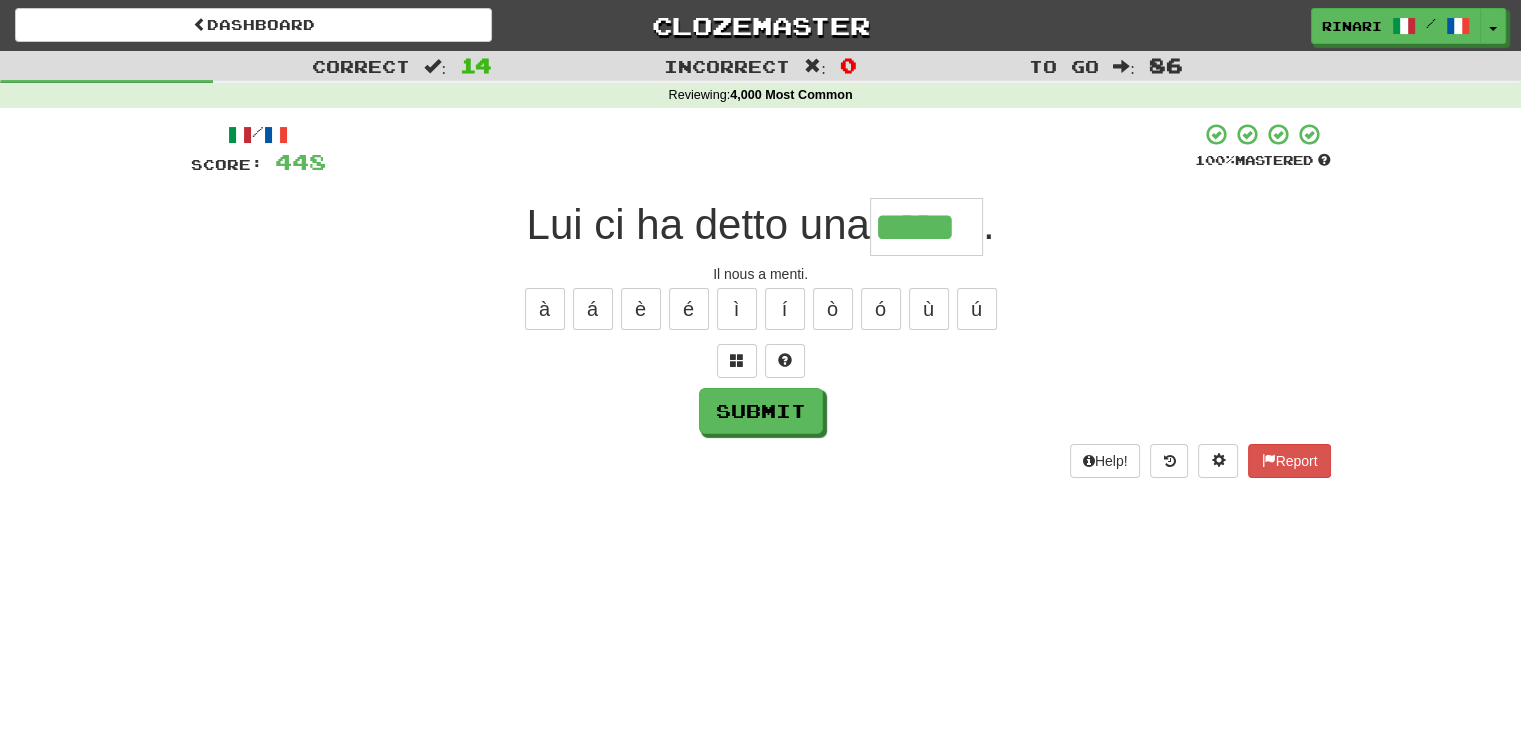 type on "*****" 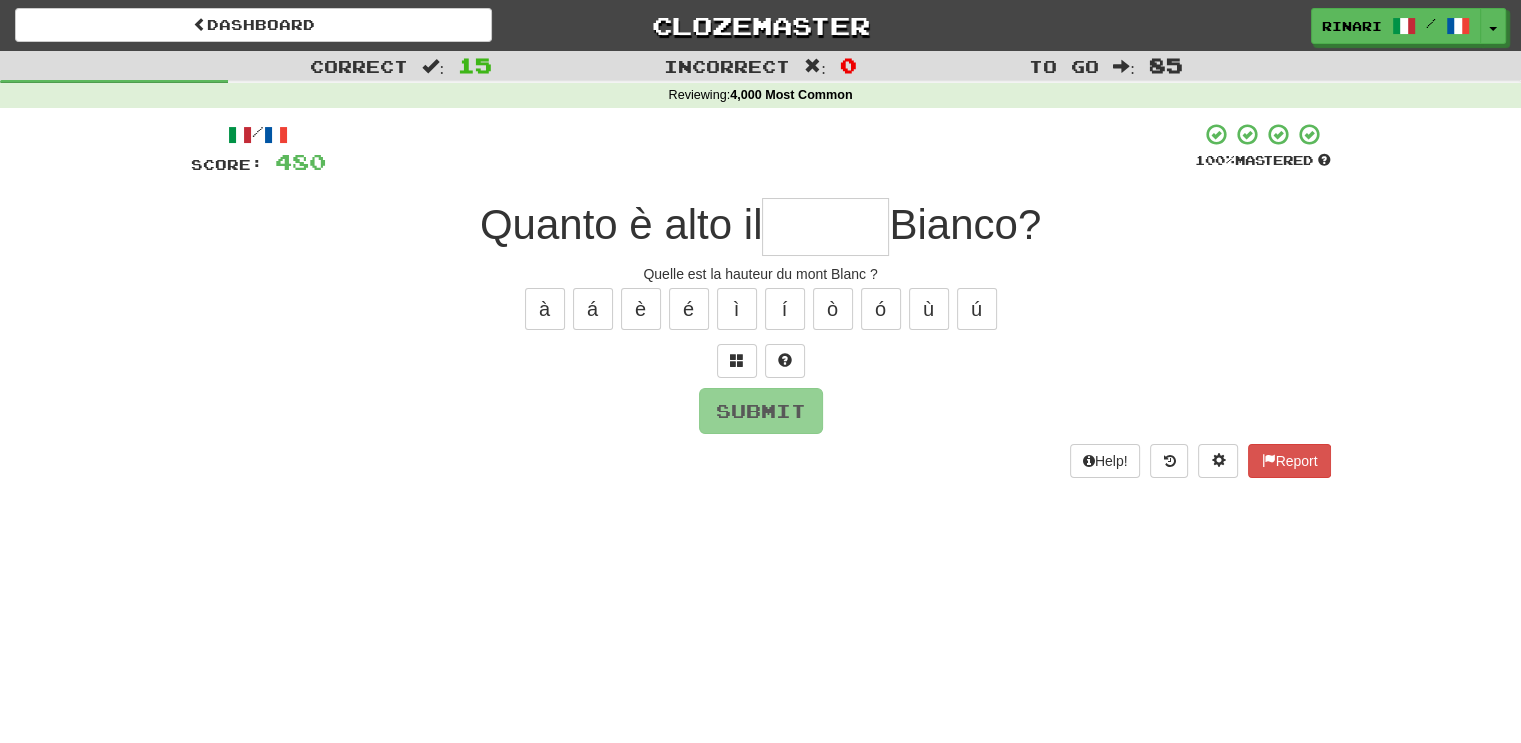 type on "*" 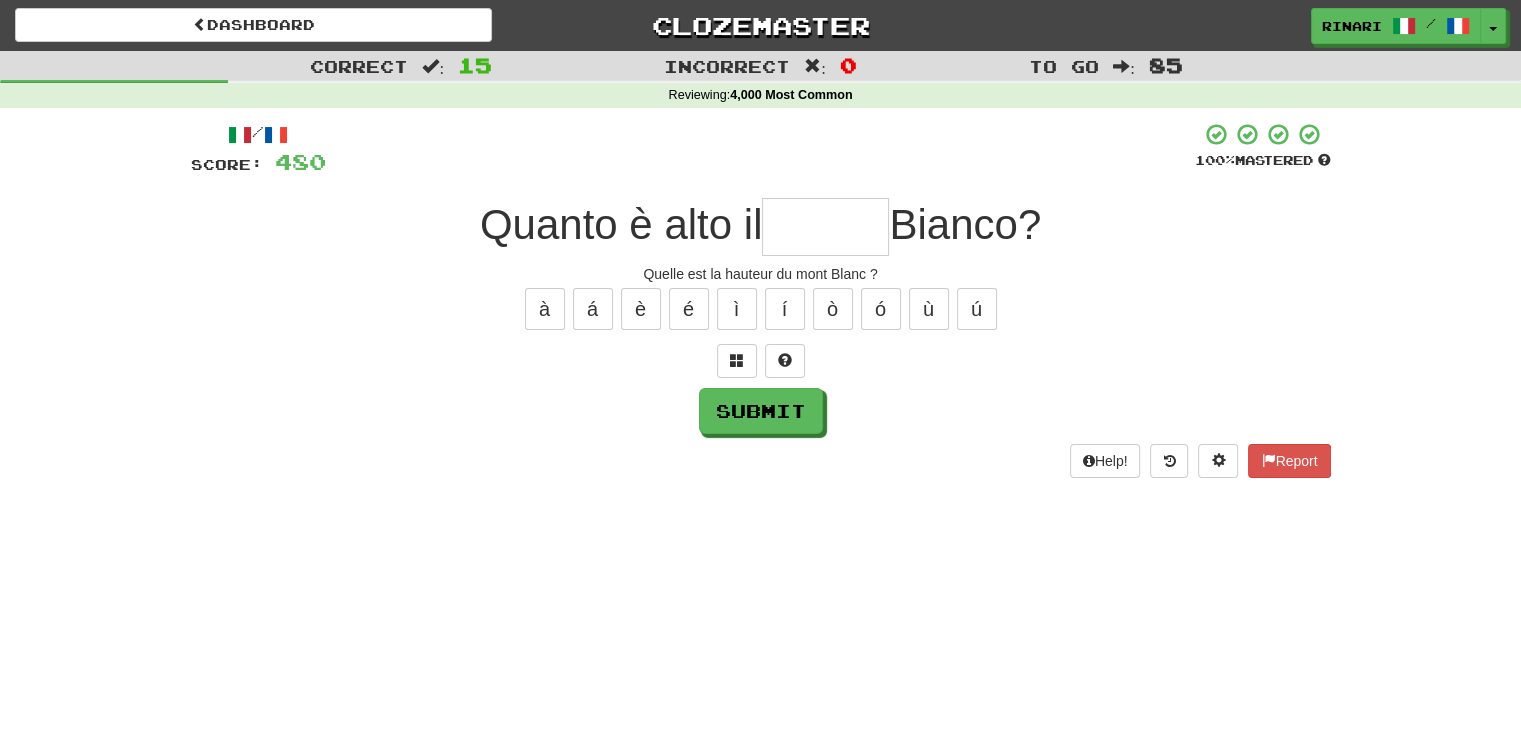 type on "*" 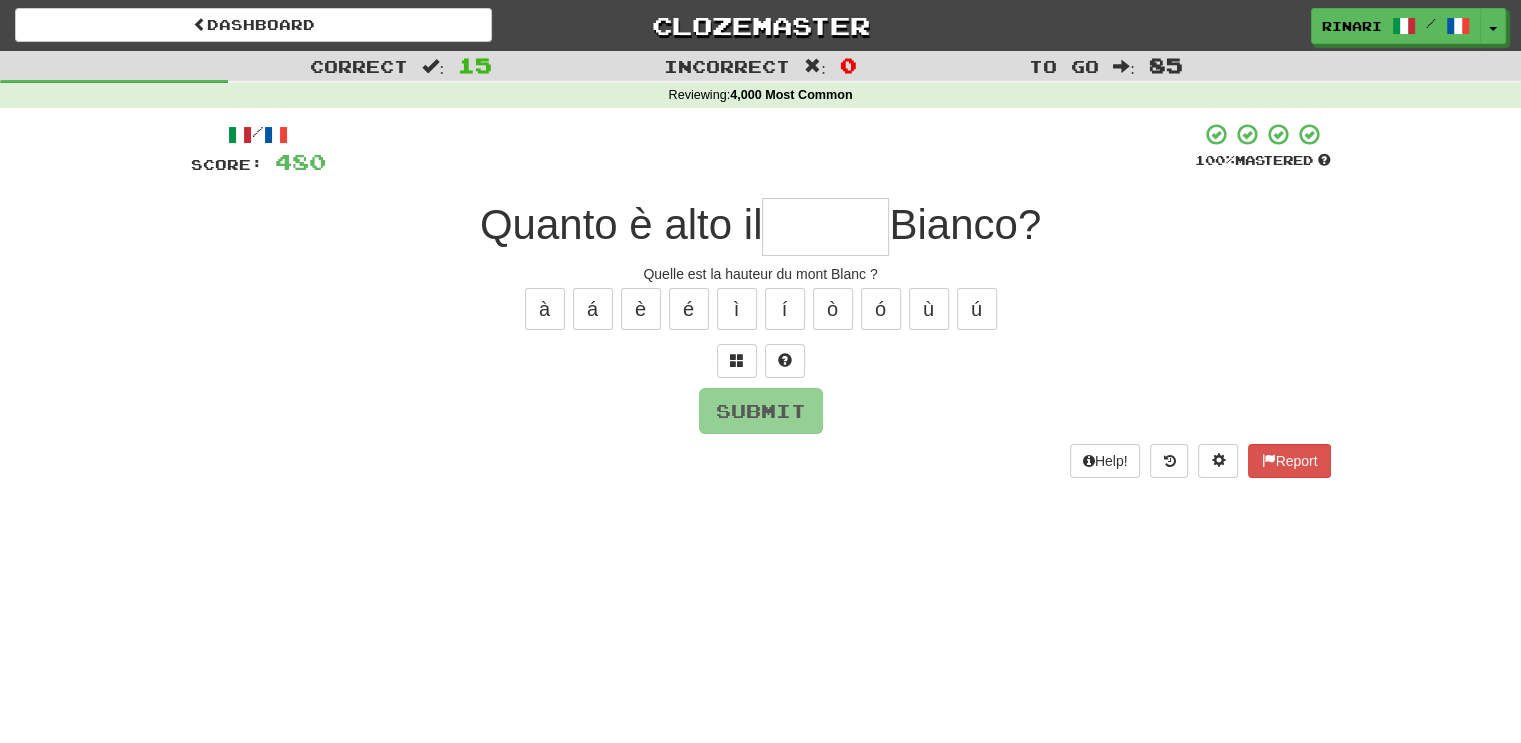 type on "*" 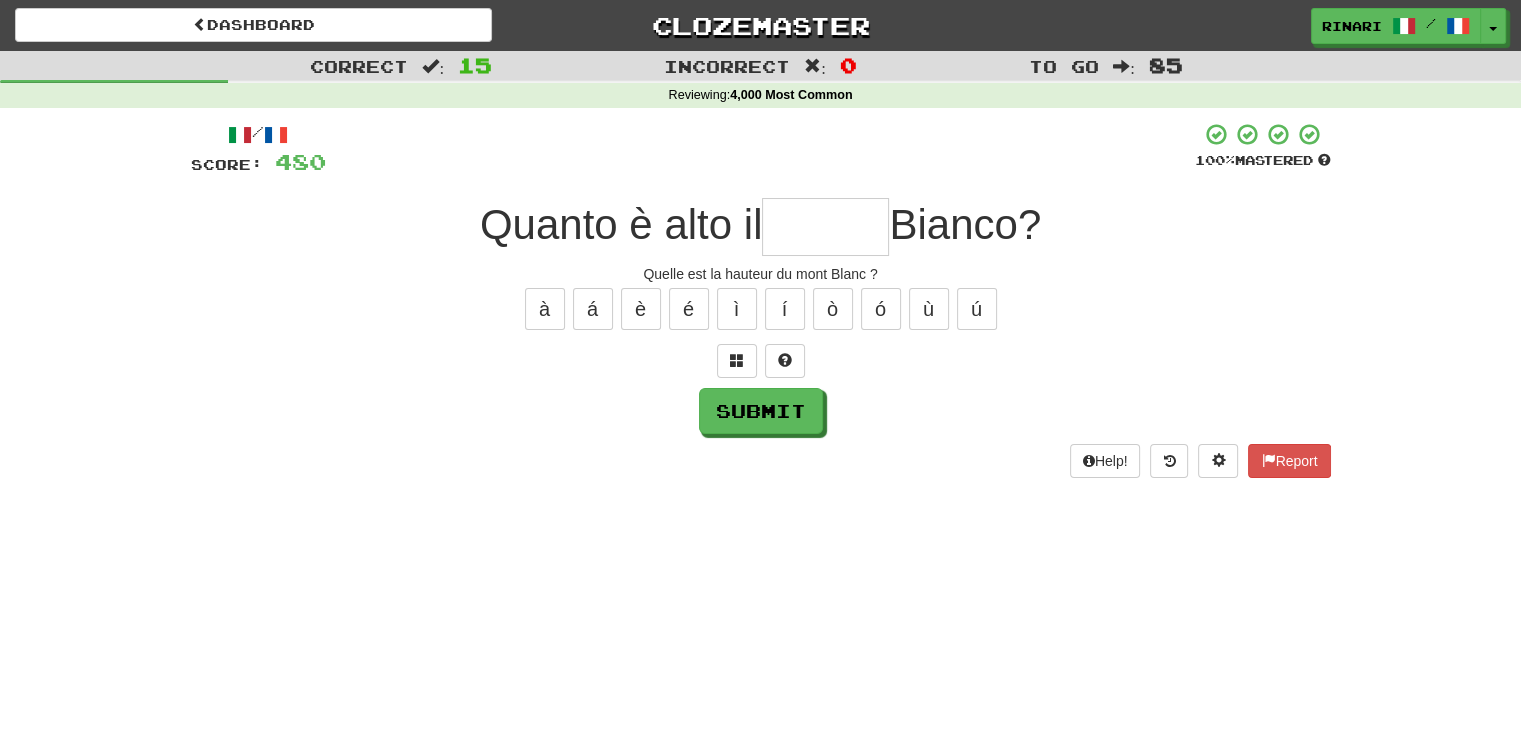 type on "*" 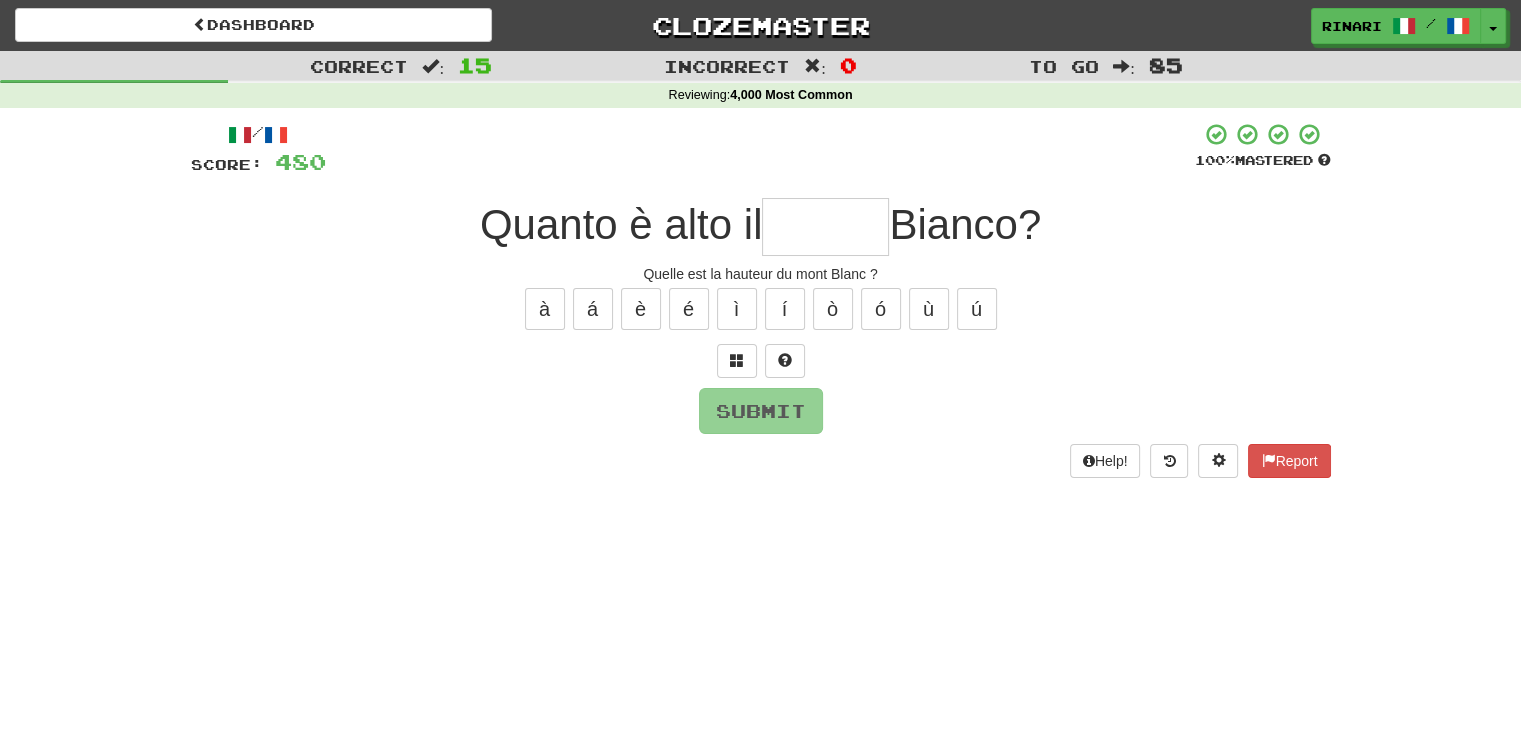 type on "*" 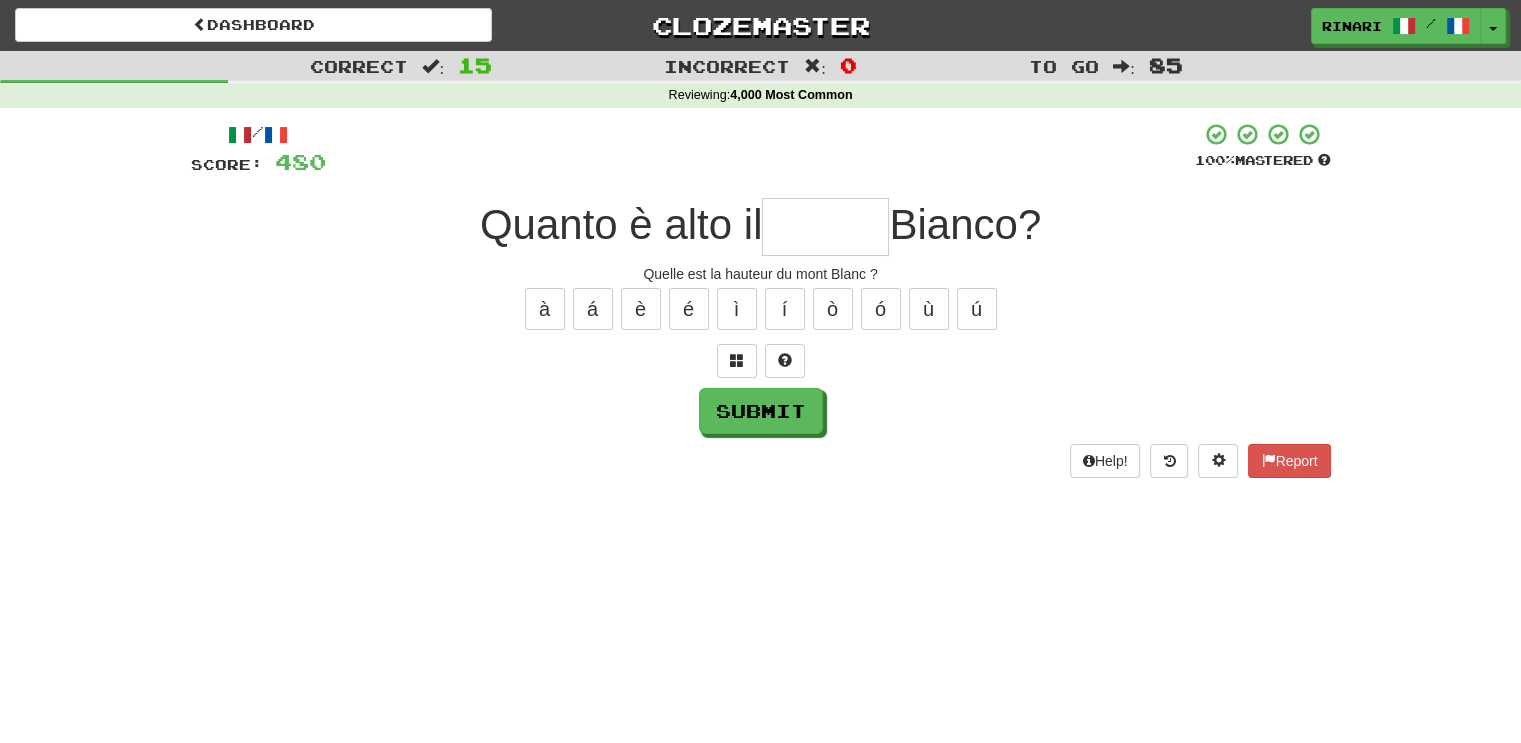 type on "*" 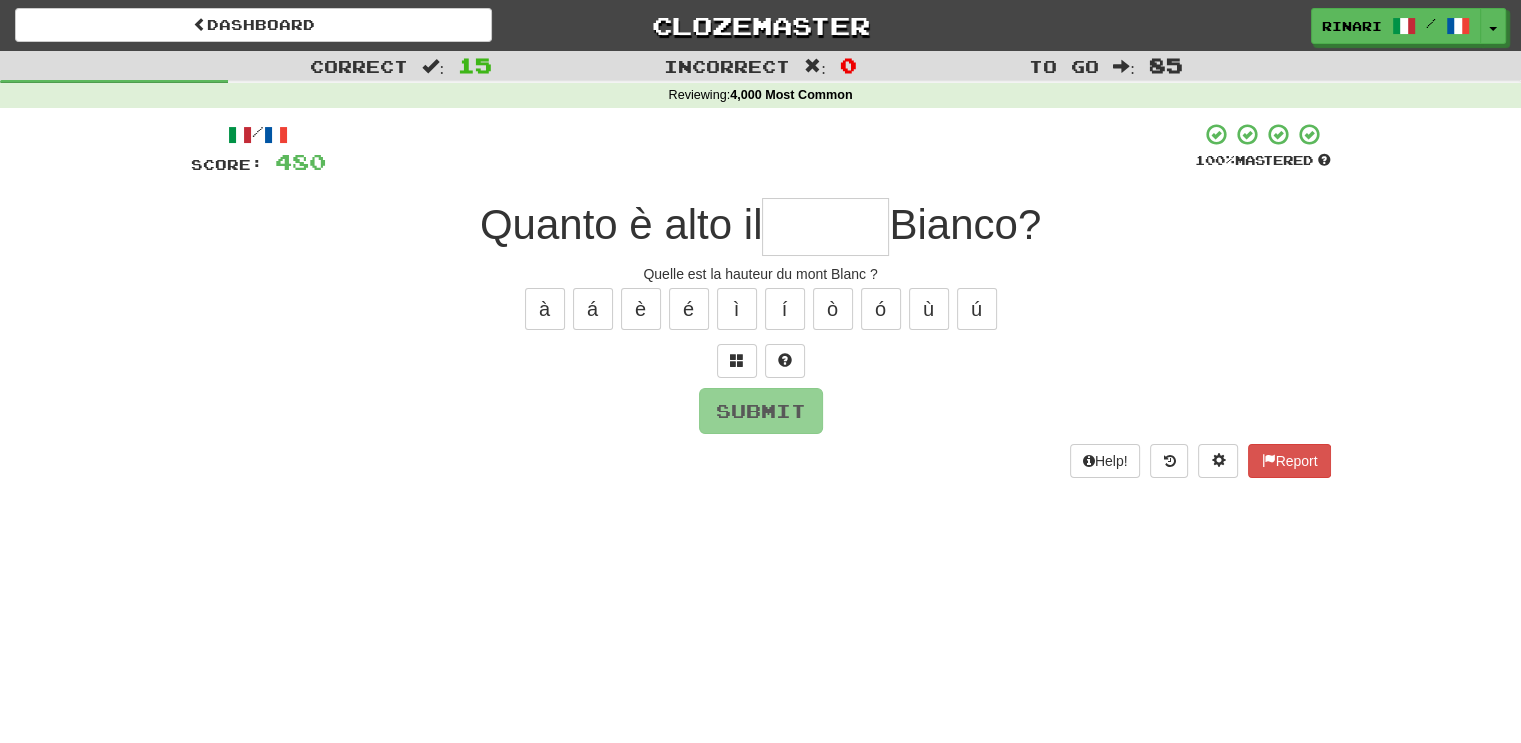 type on "*" 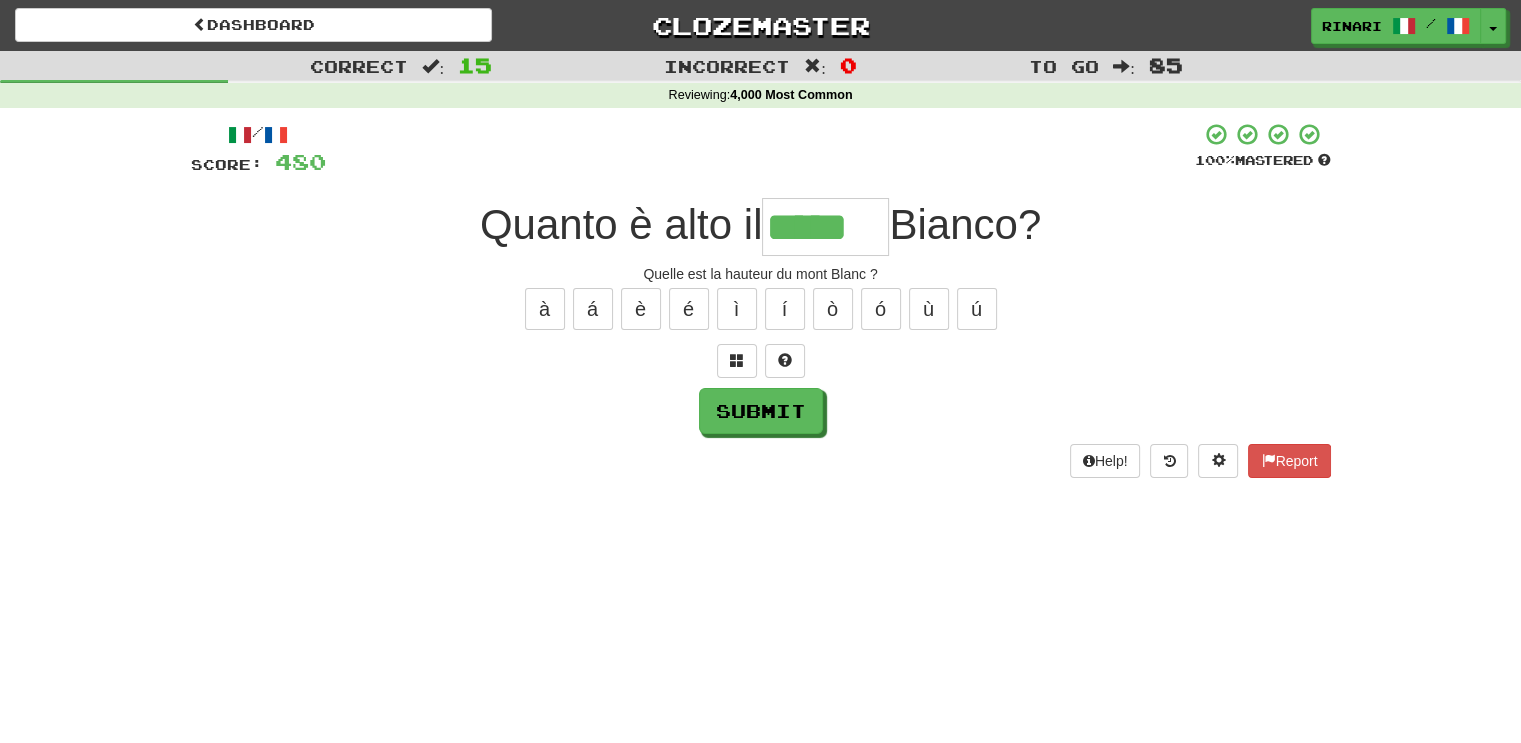 type on "*****" 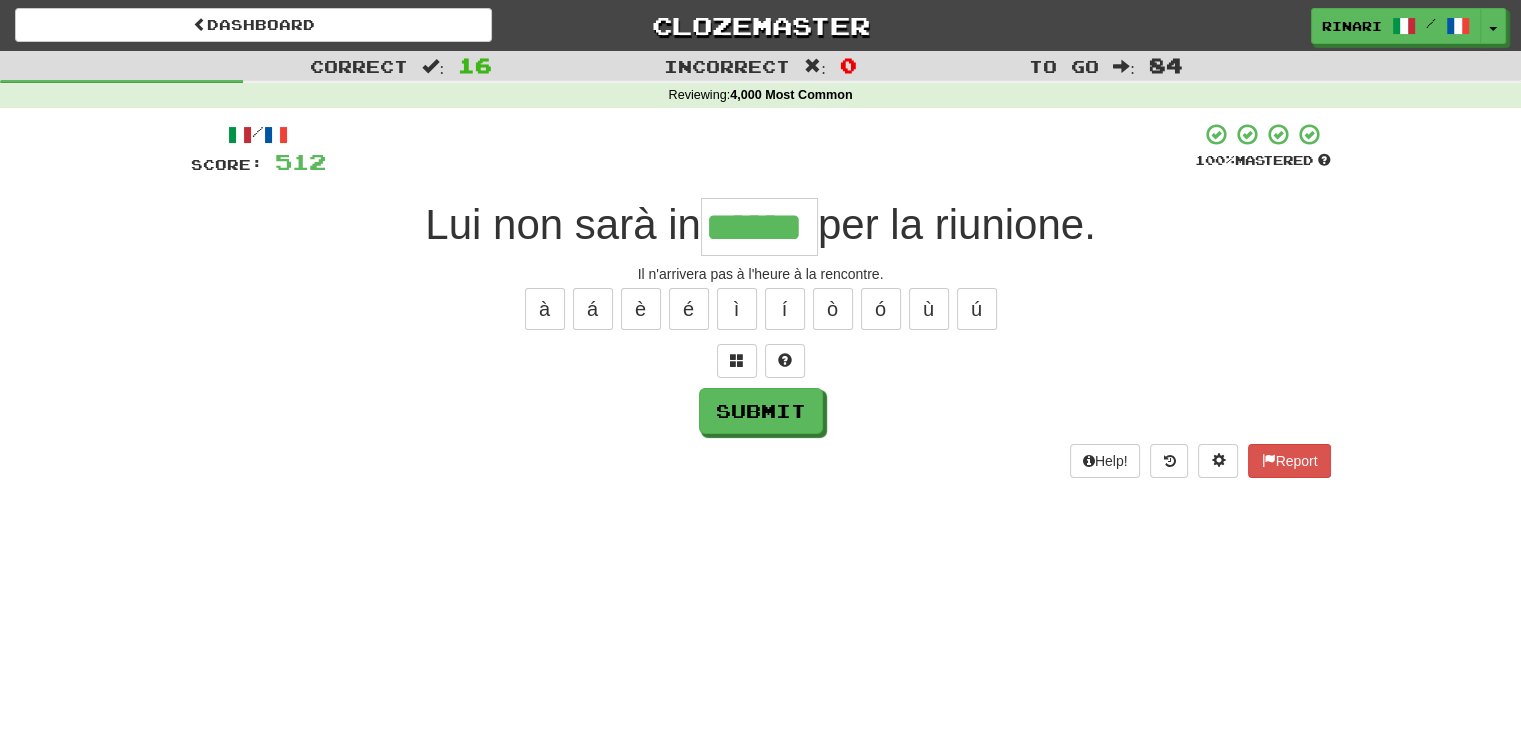 type on "******" 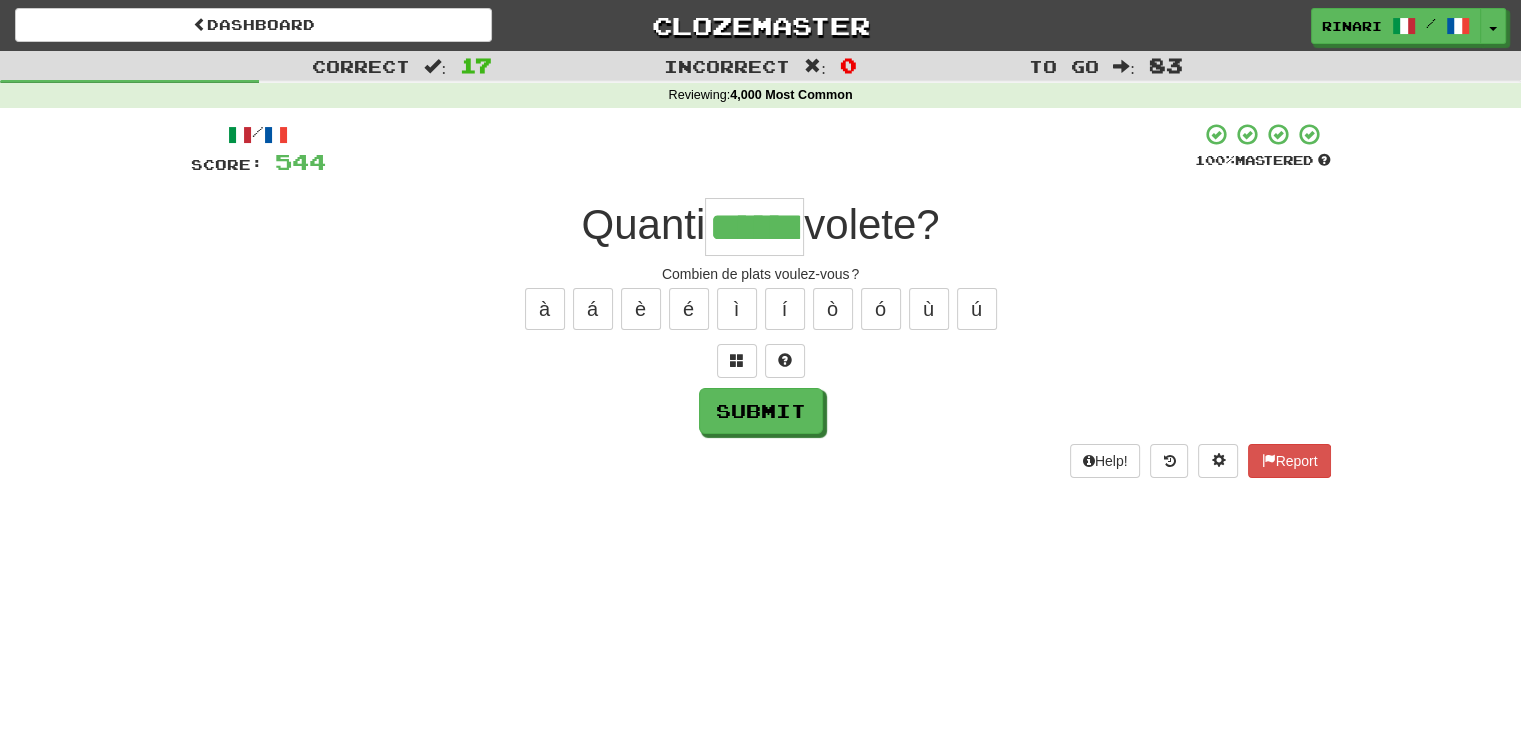 type on "******" 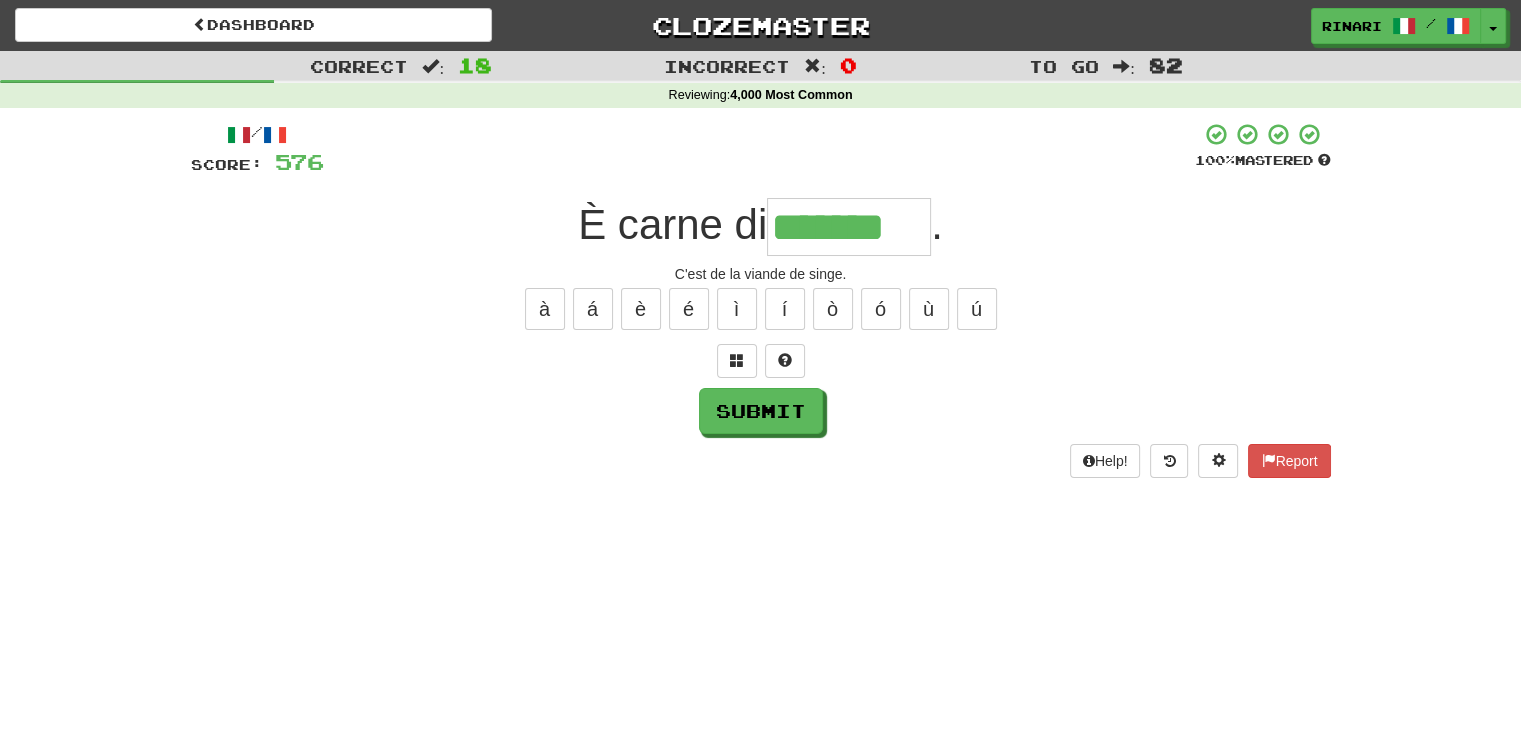 type on "*******" 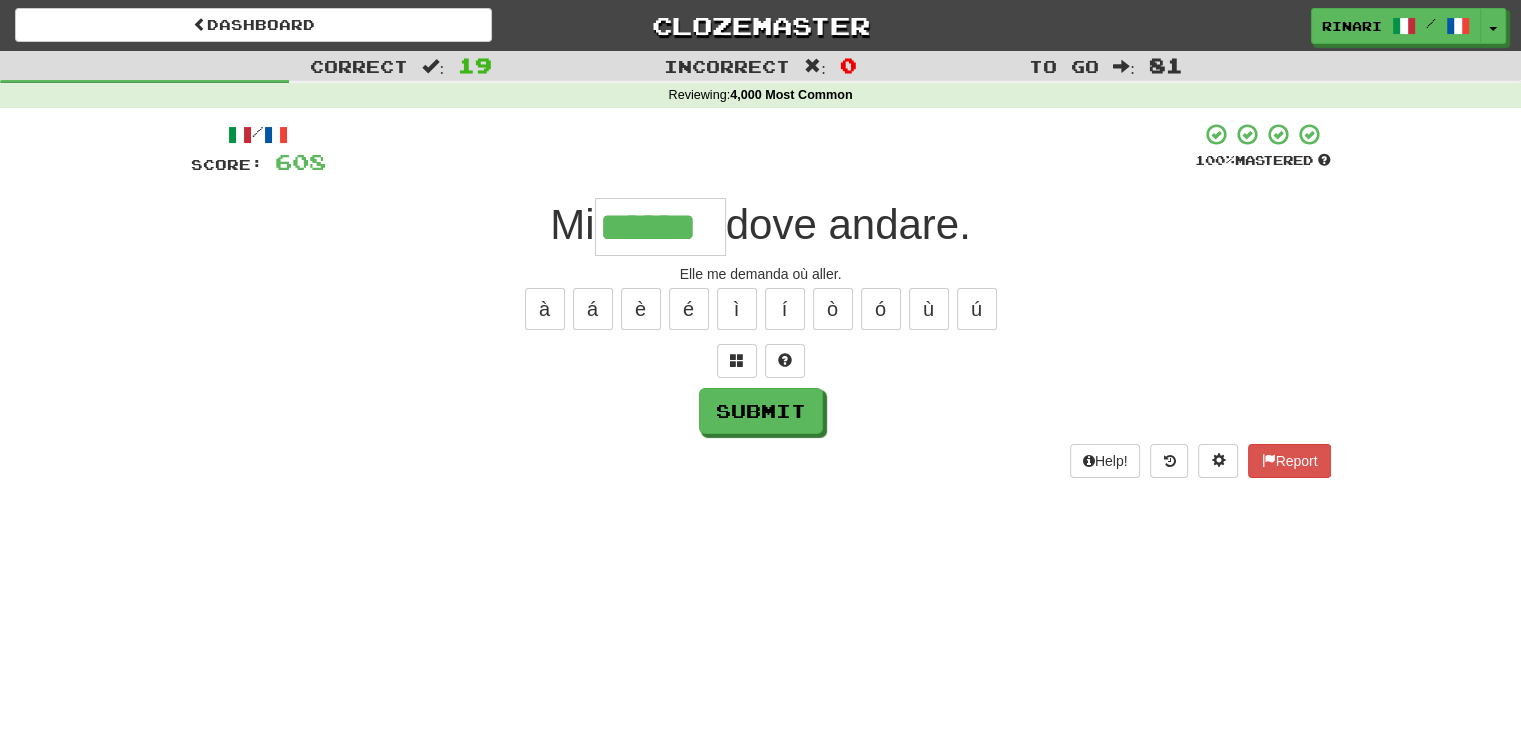 type on "******" 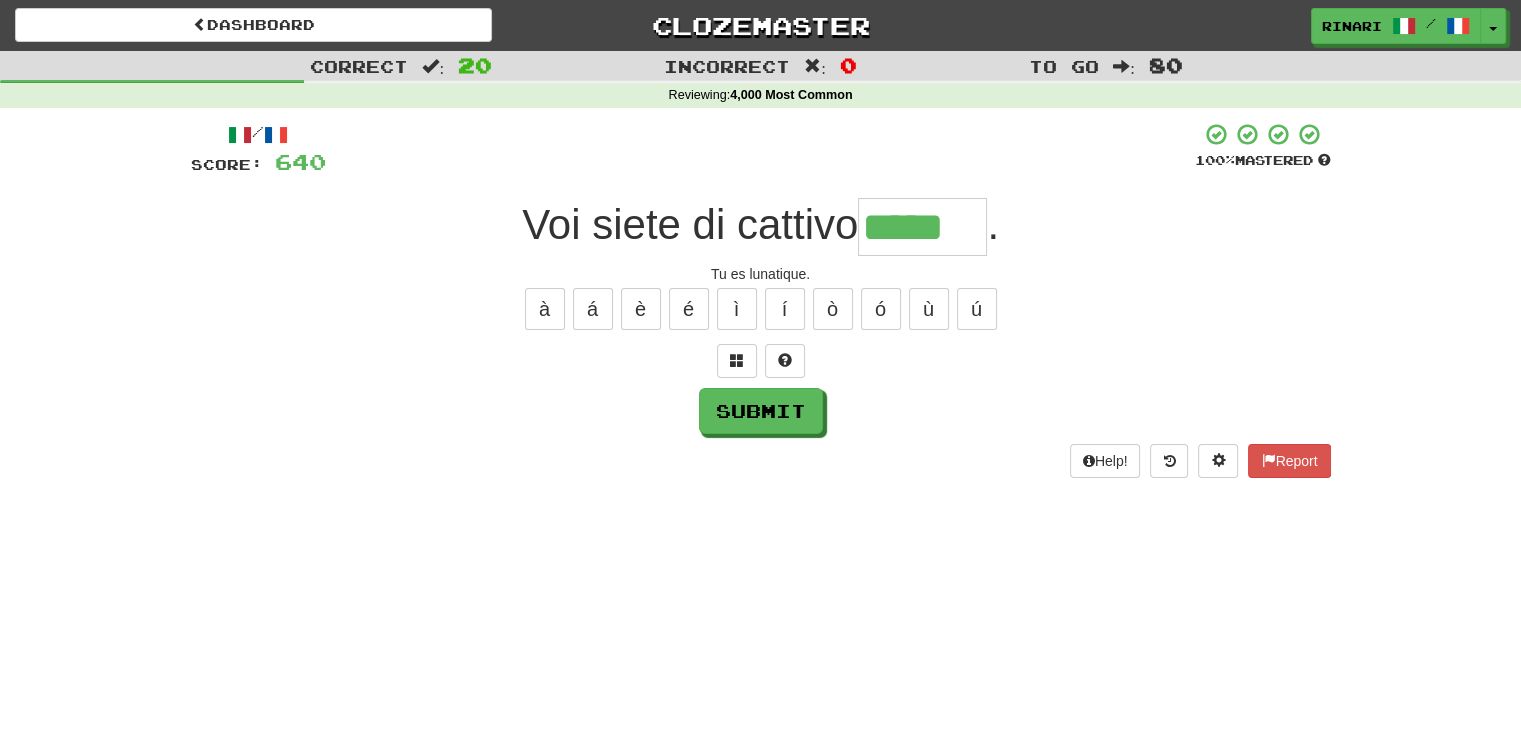 type on "*****" 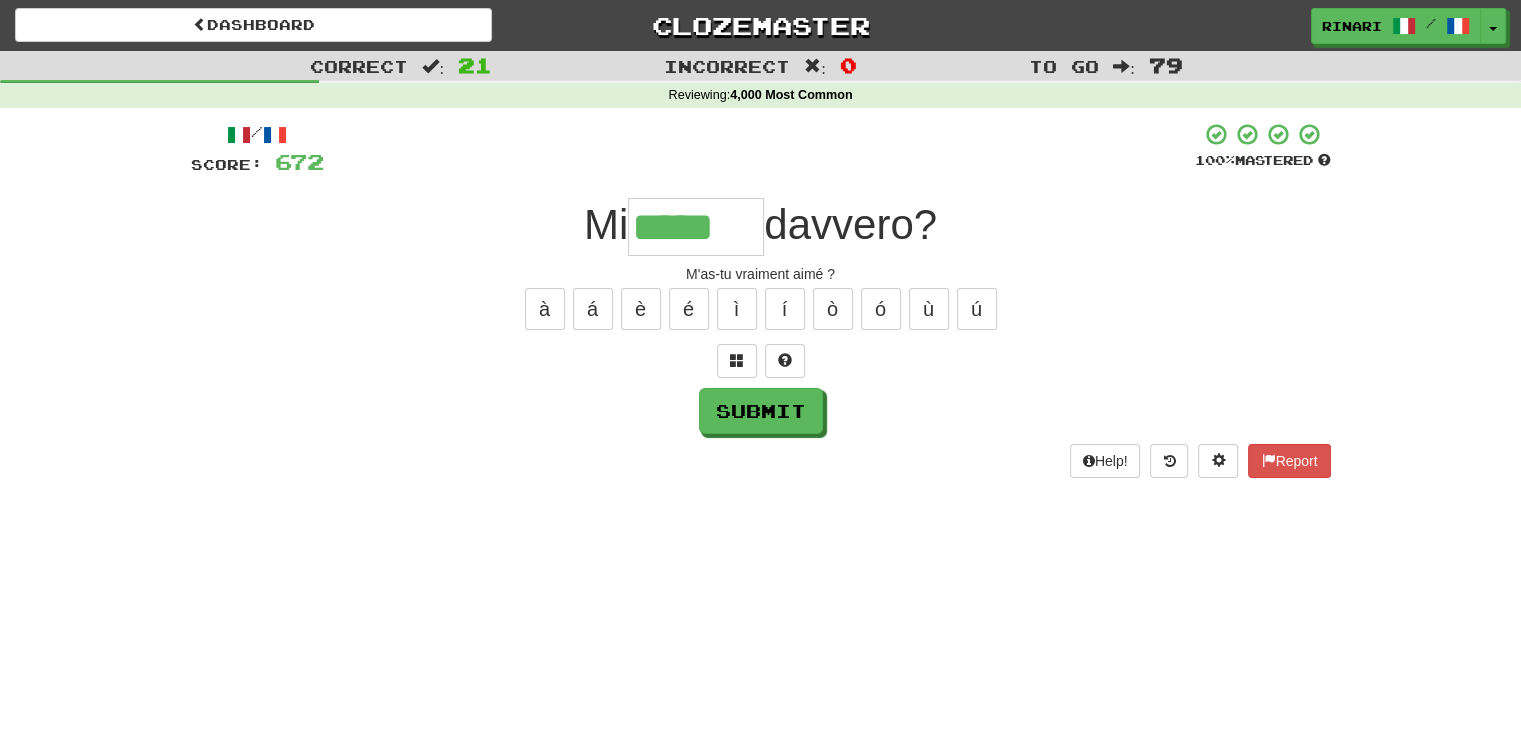 type on "*****" 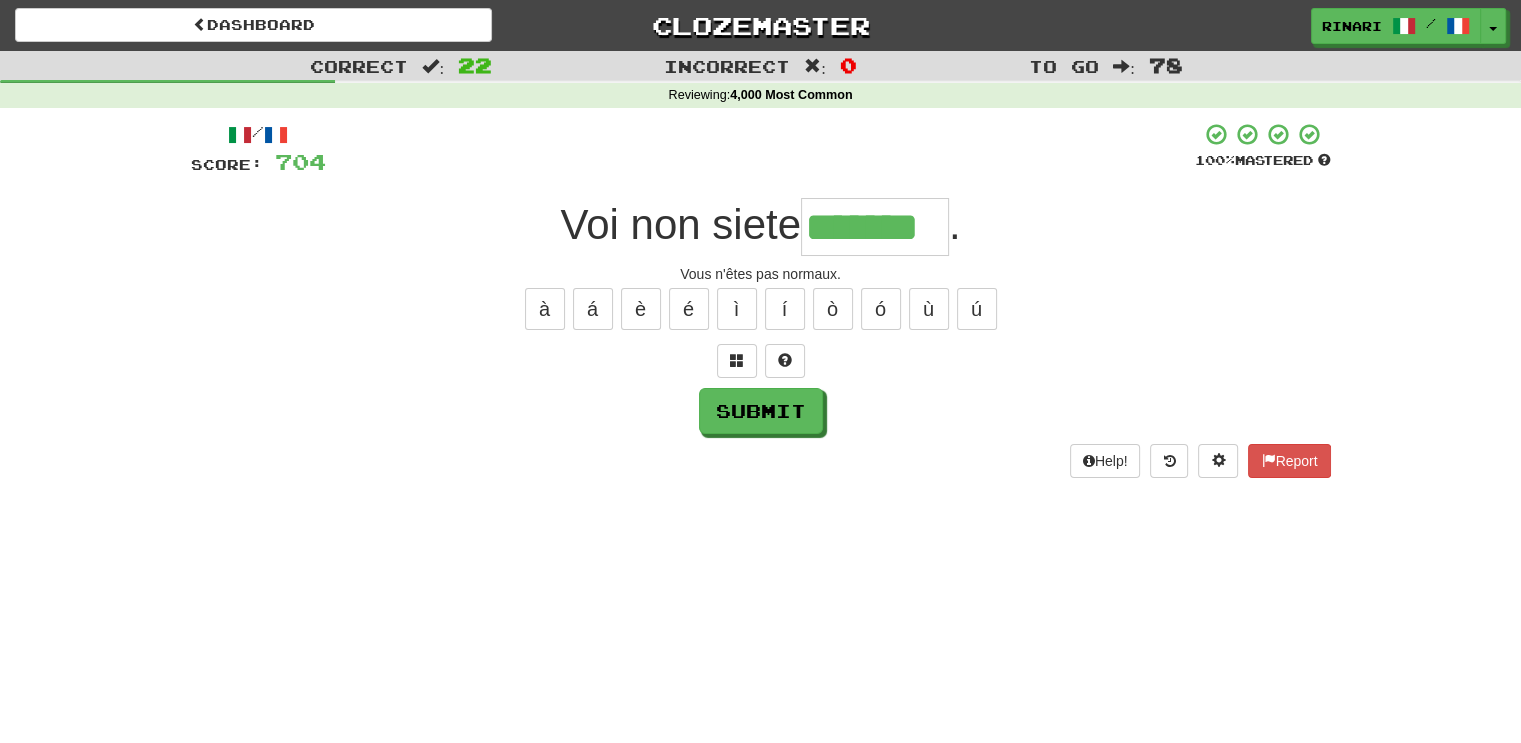 type on "*******" 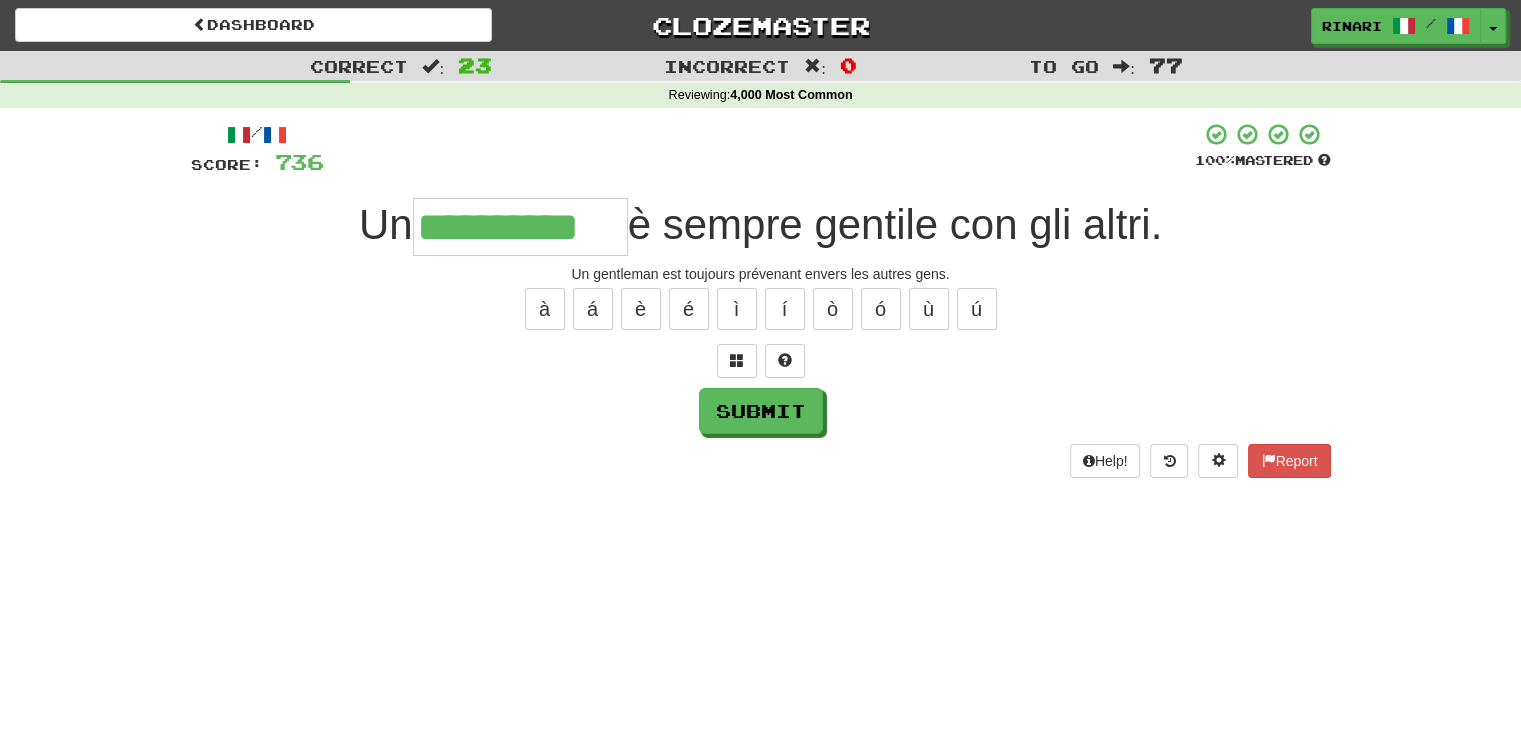 type on "**********" 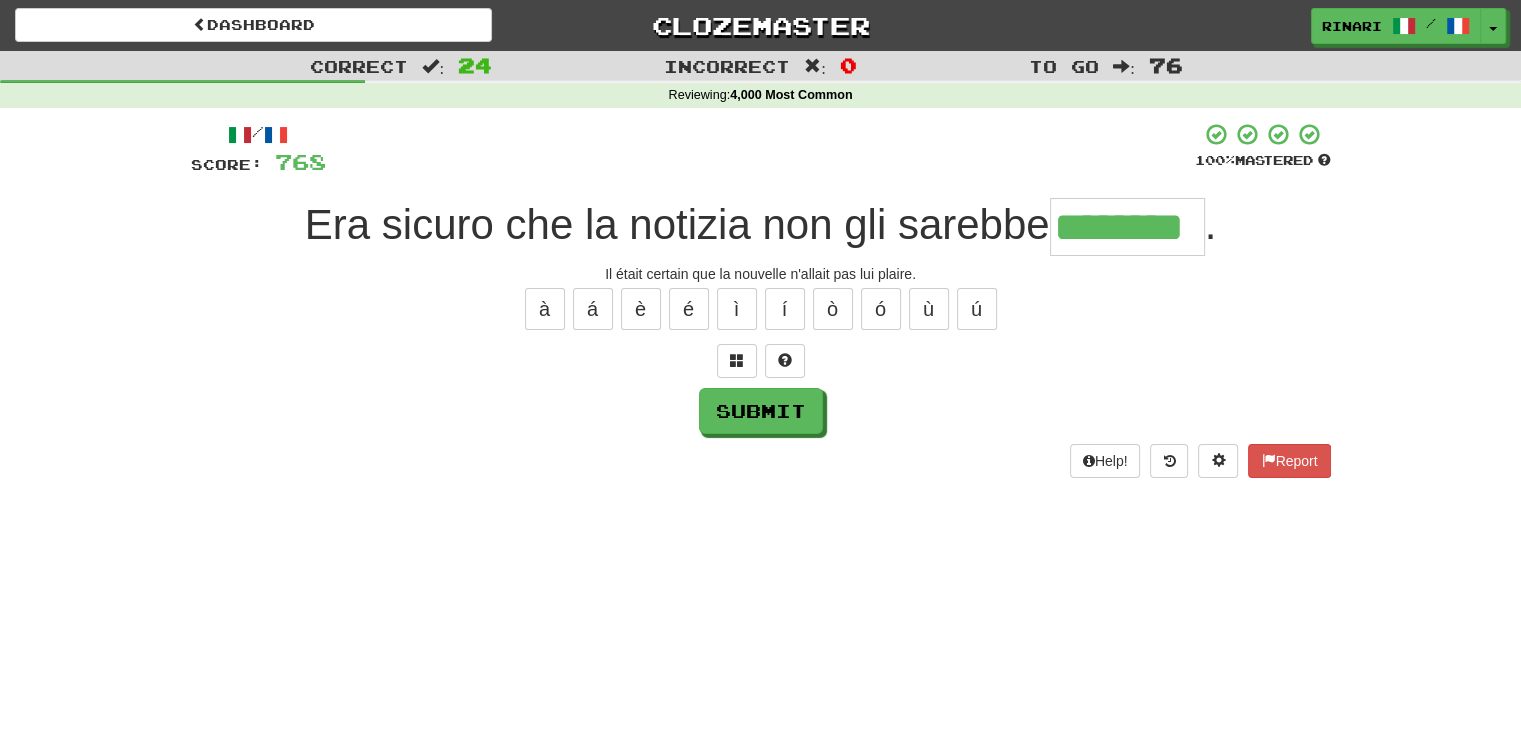 type on "********" 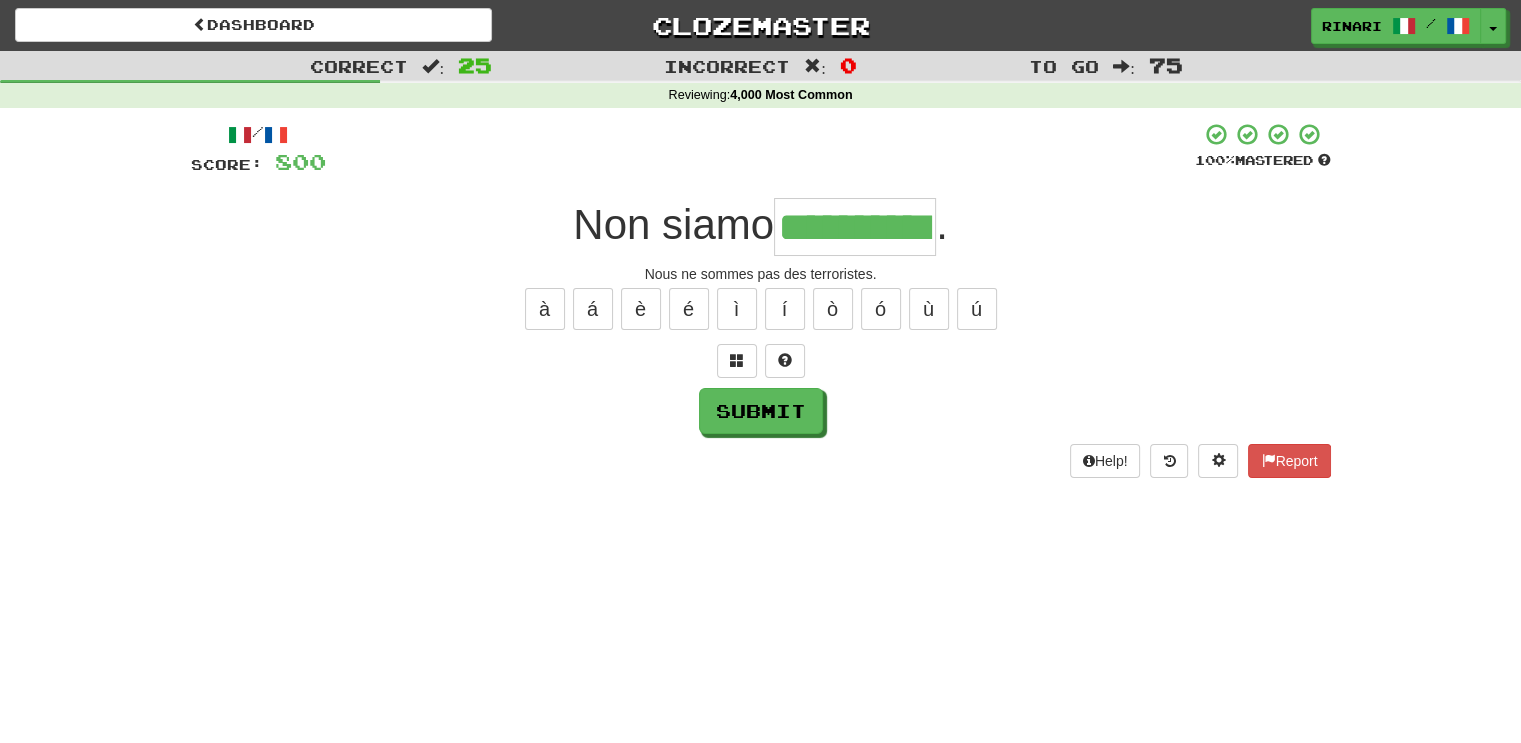 type on "**********" 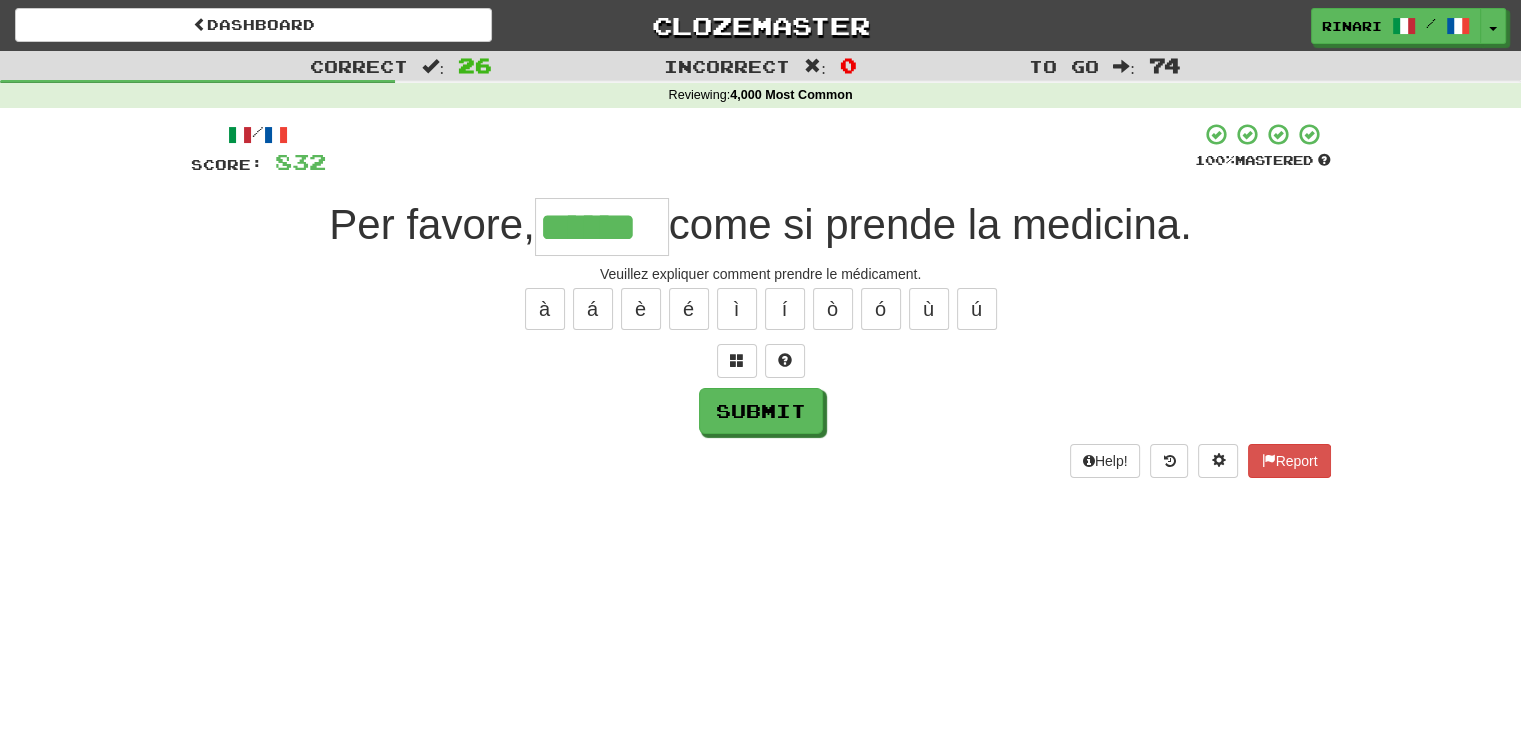 type on "******" 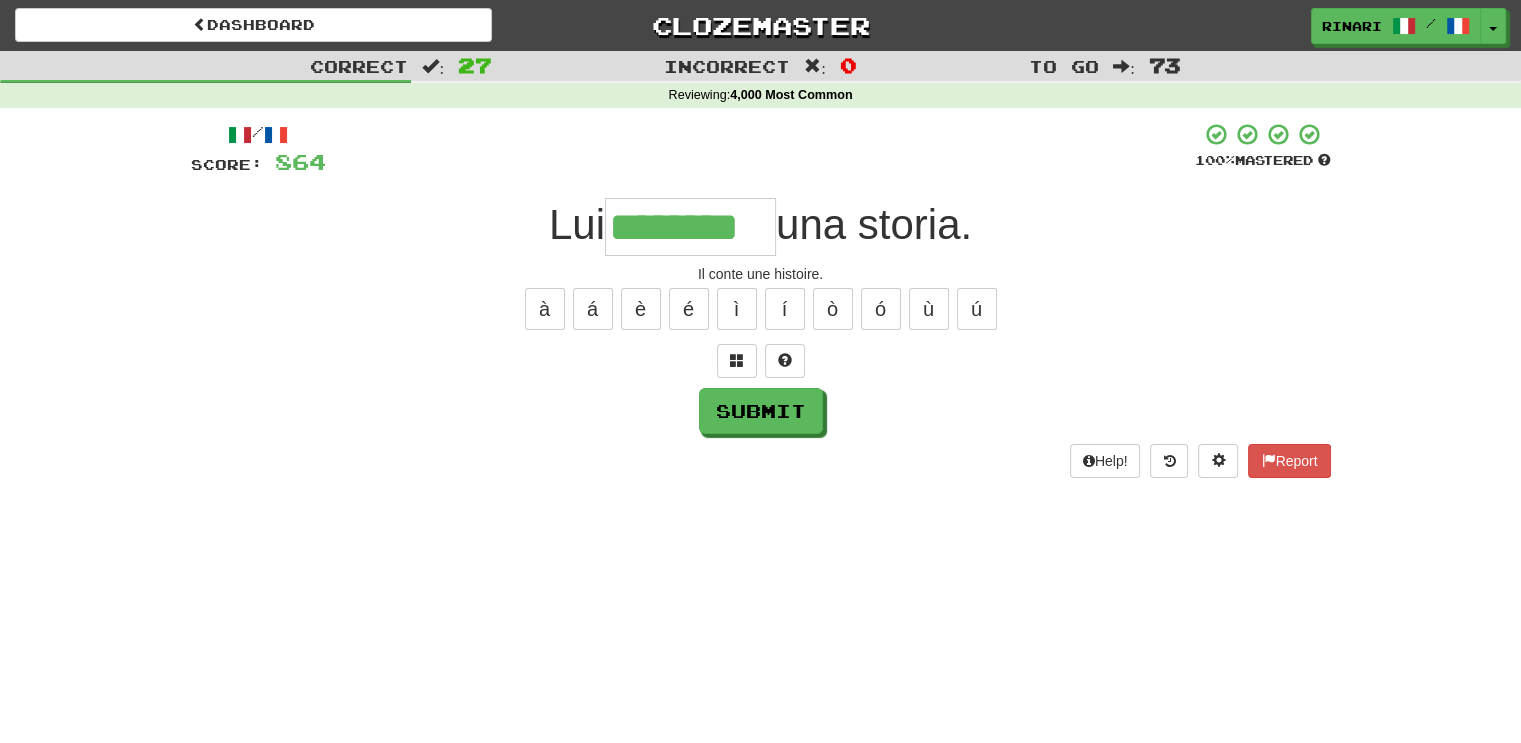 type on "********" 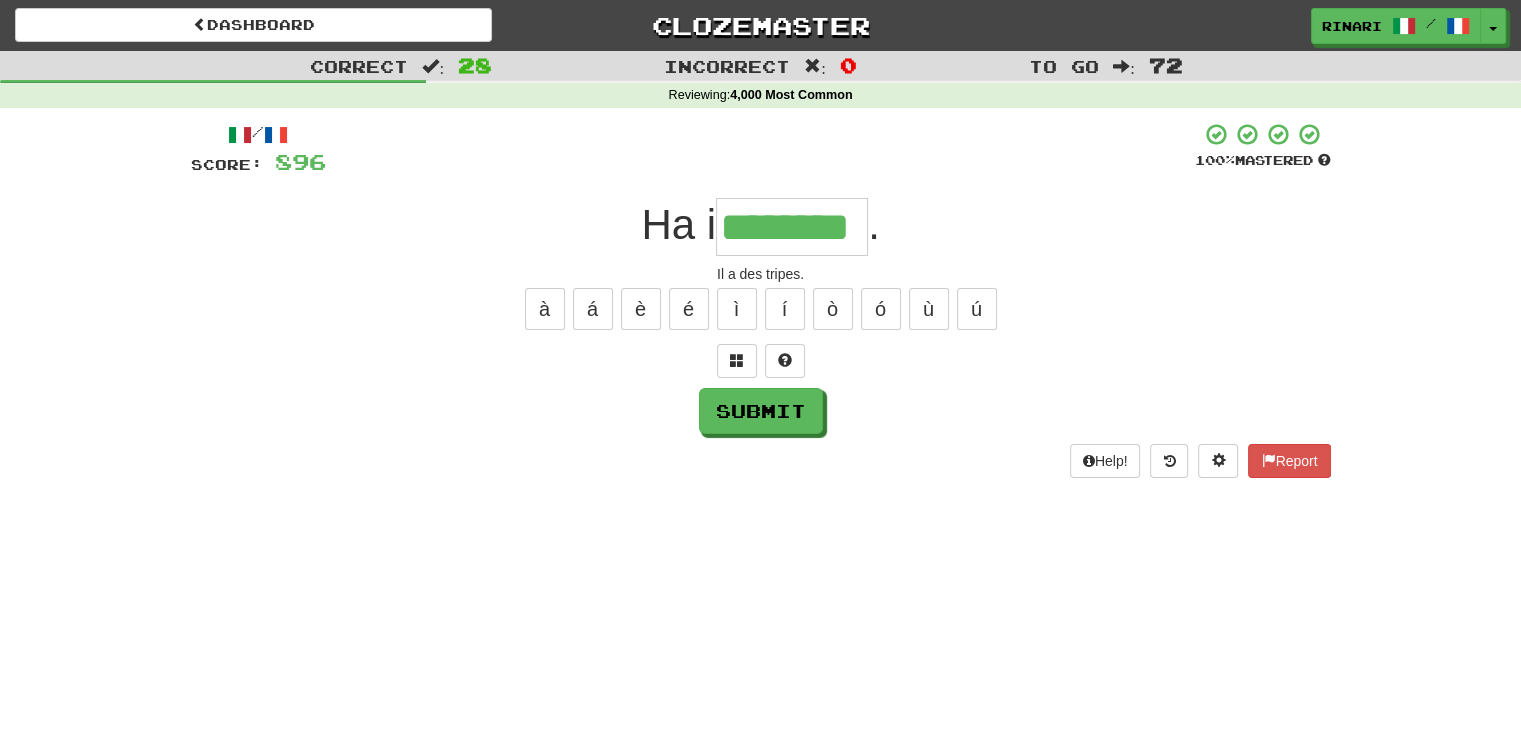 type on "********" 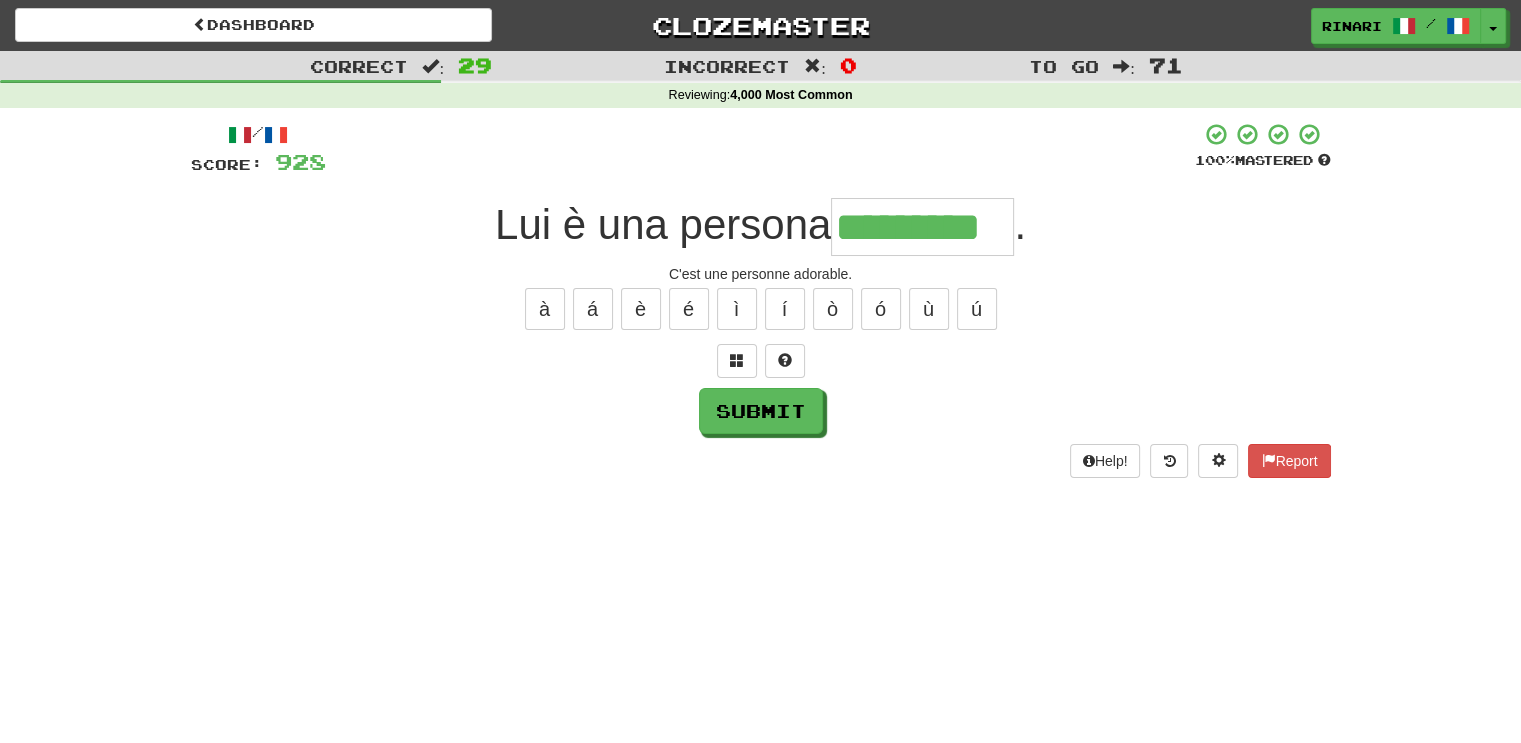 type on "*********" 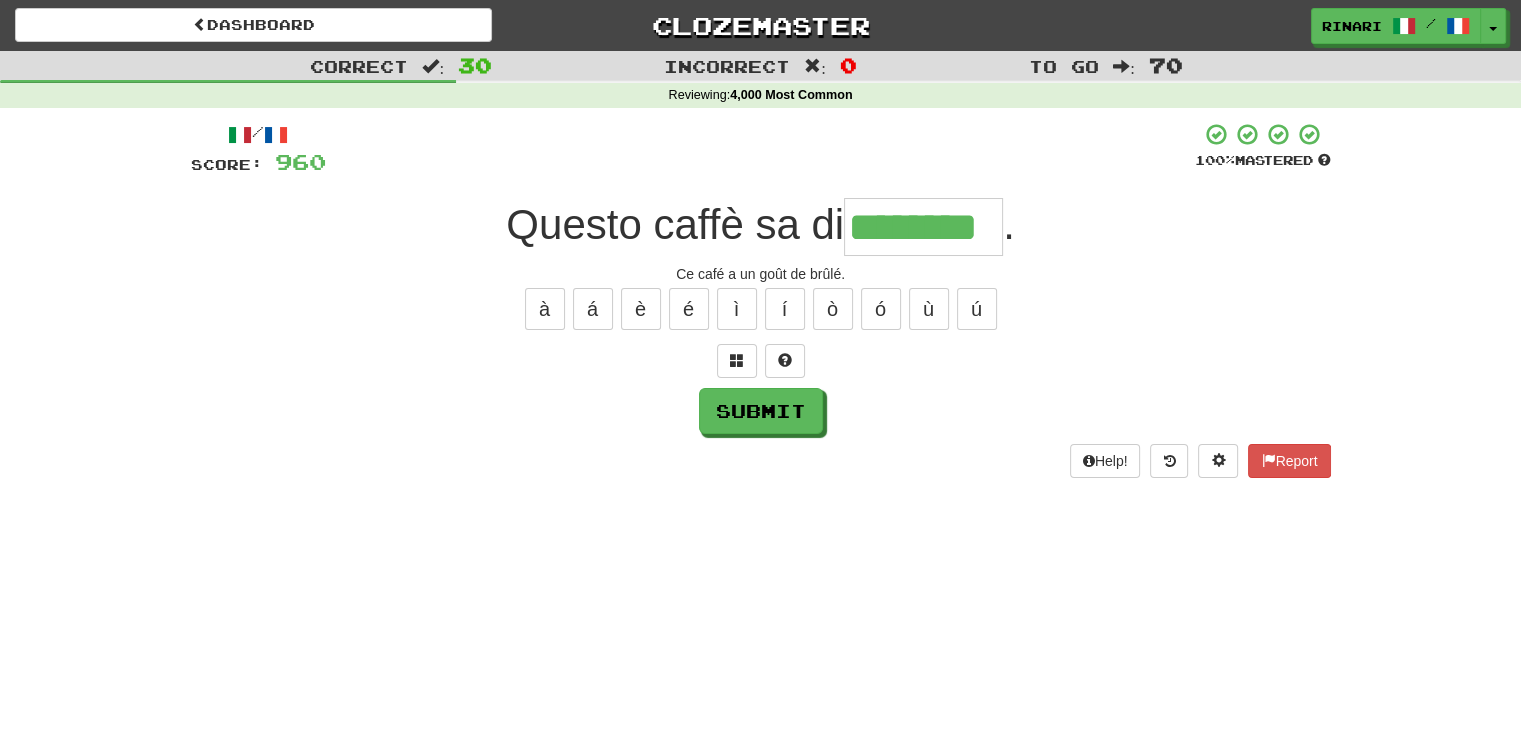 type on "********" 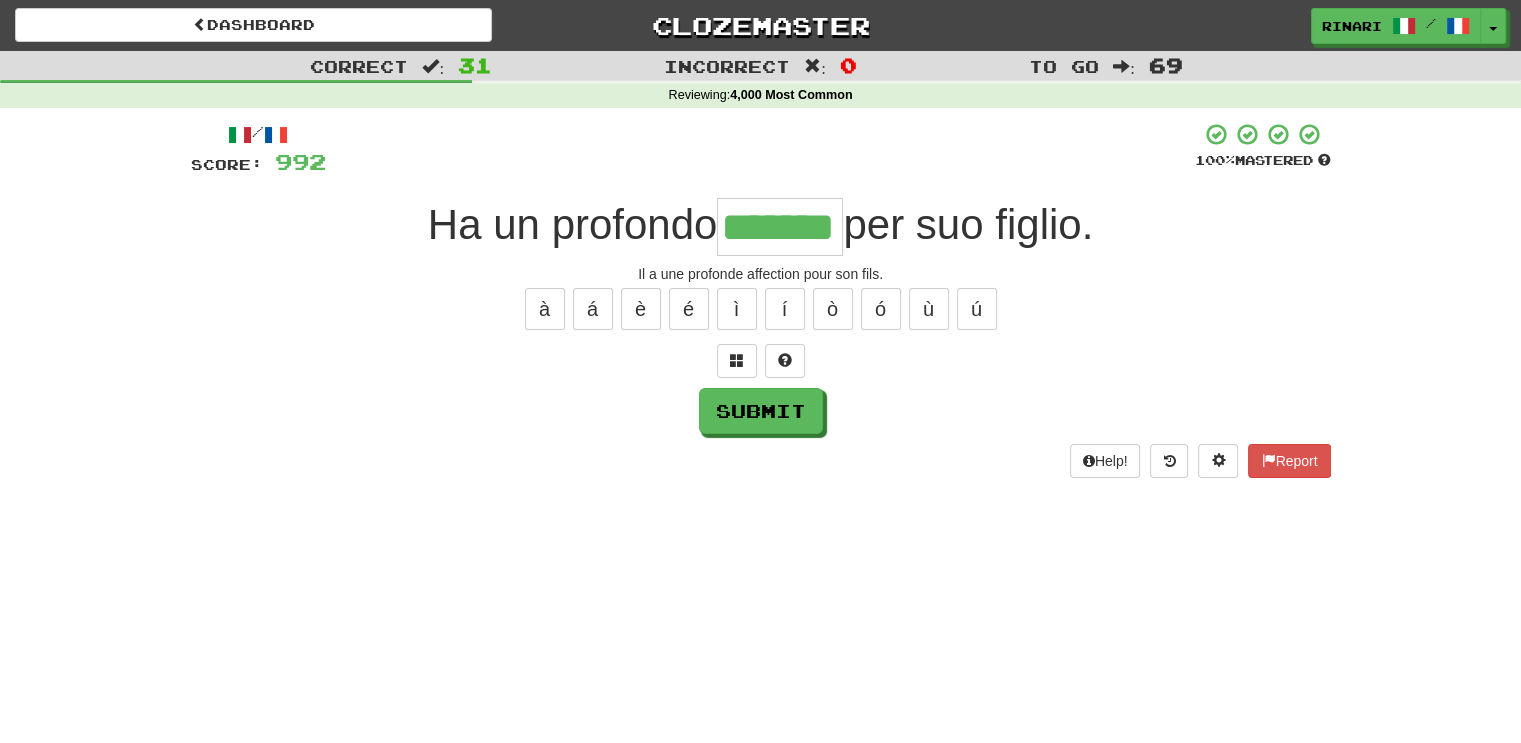 type on "*******" 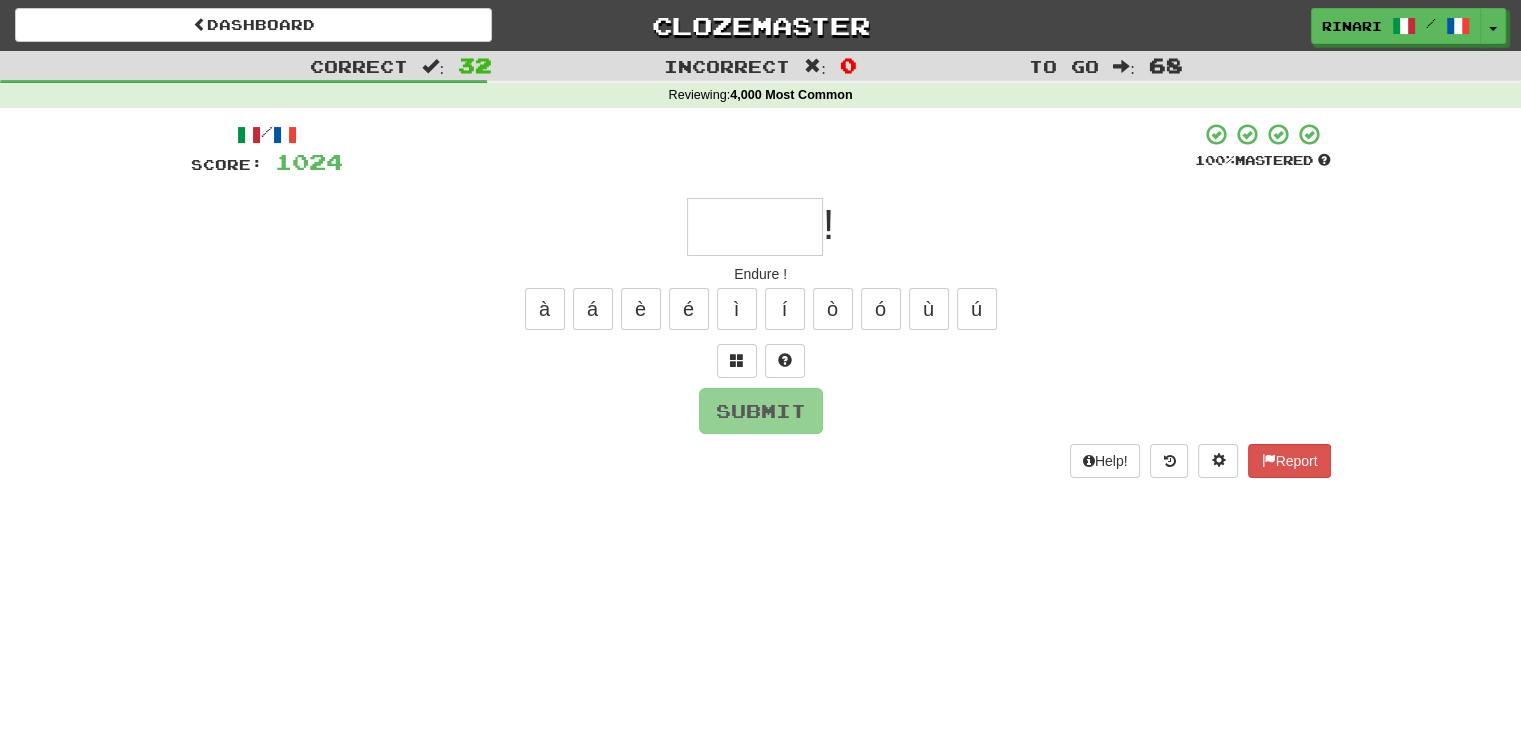 type on "*" 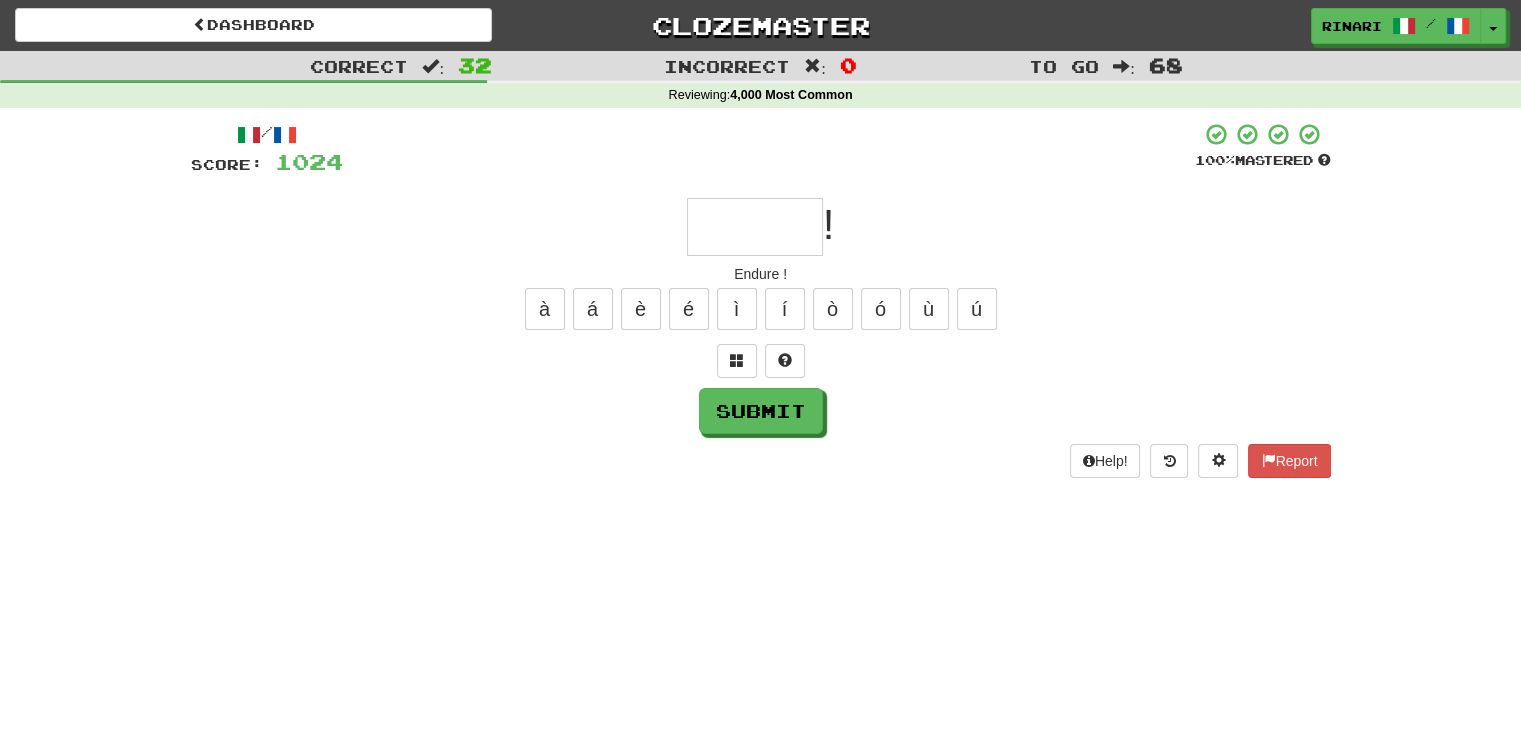 type on "*" 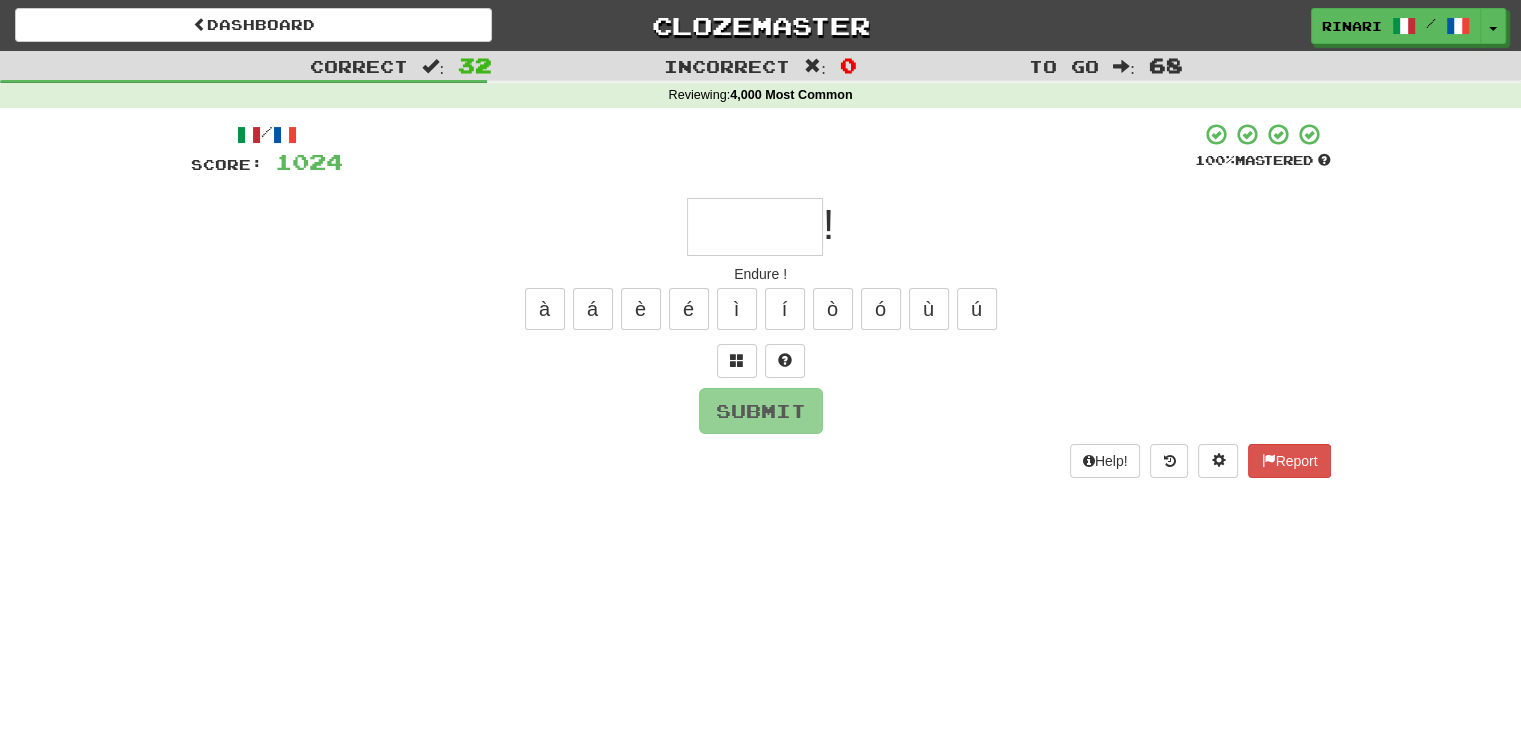 type on "*" 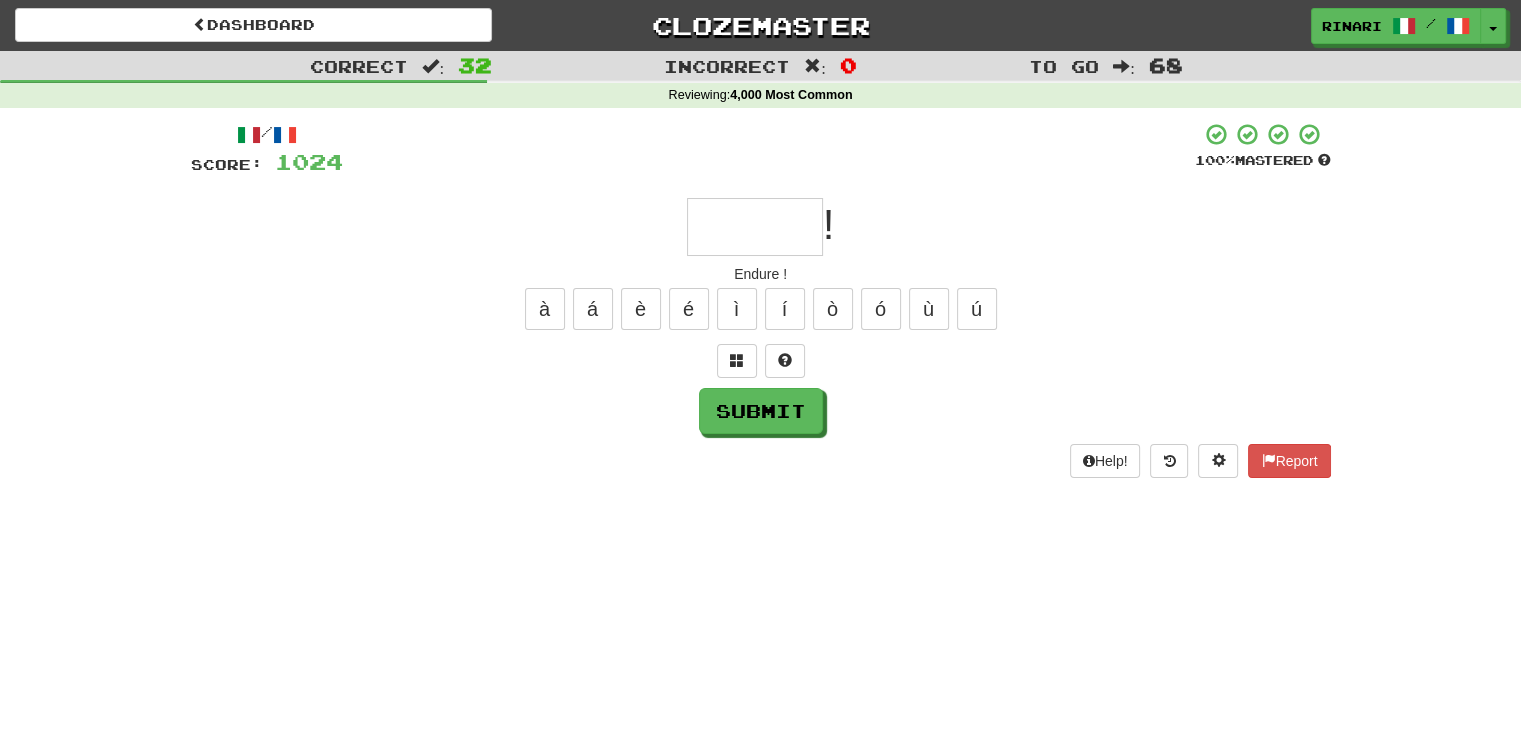 type on "*" 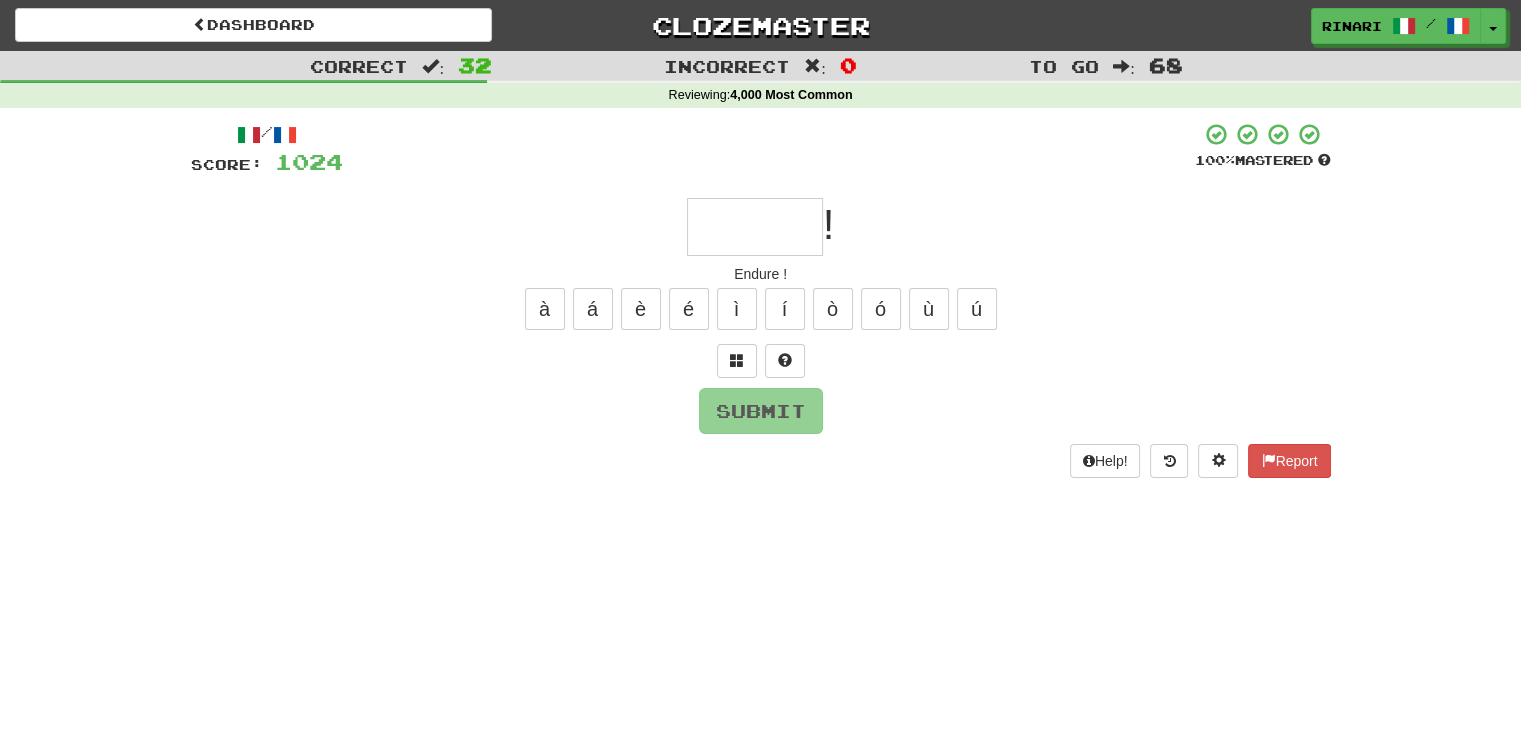 type on "*" 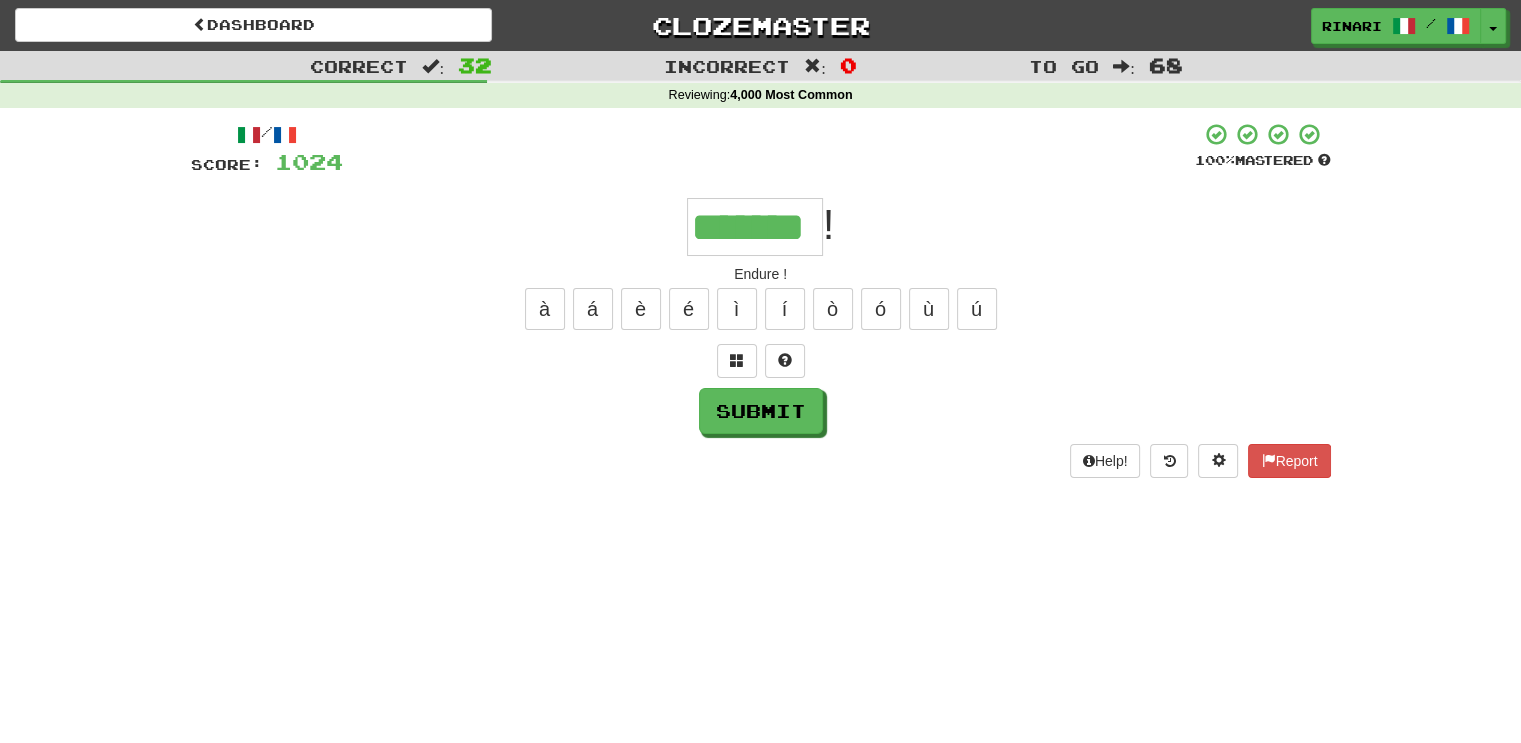 type on "*******" 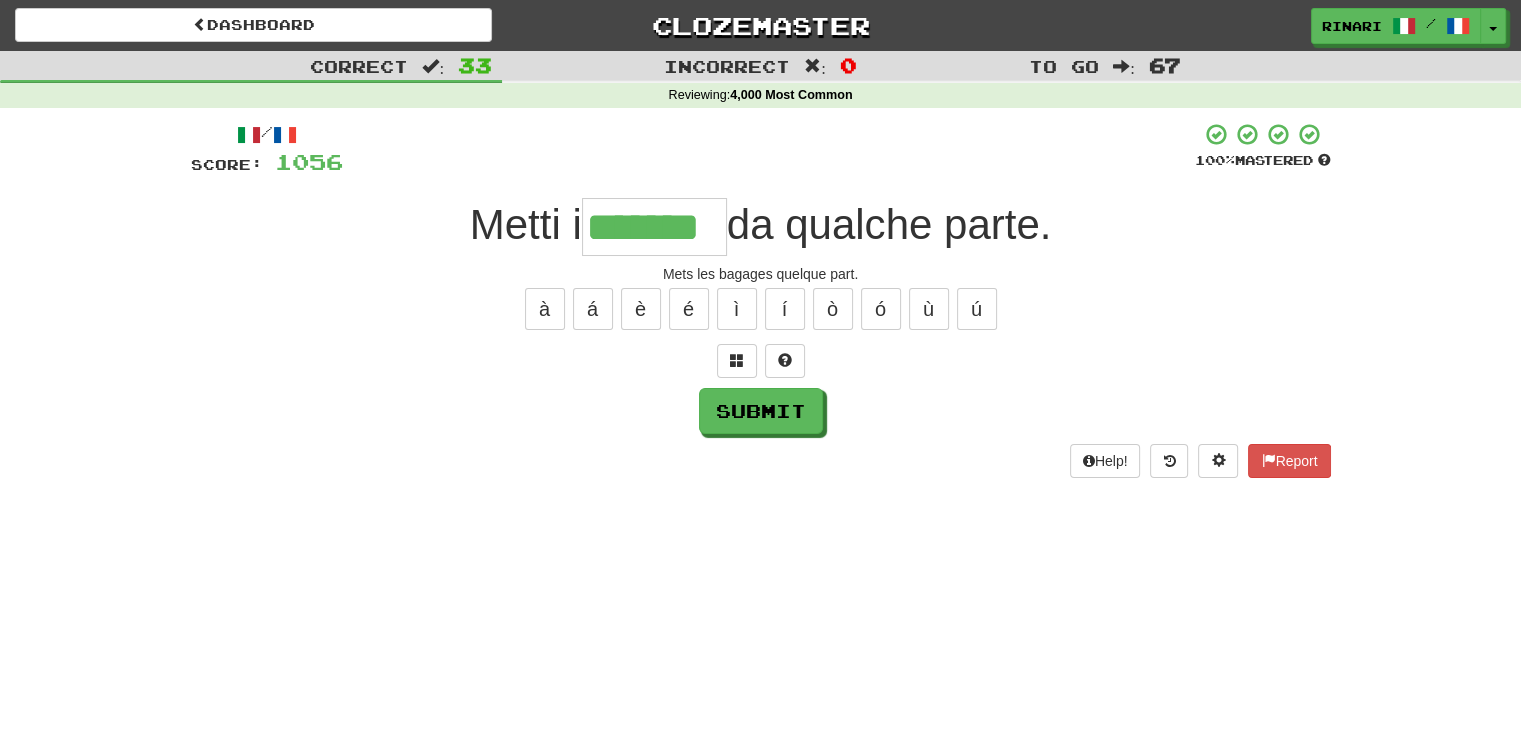 type on "*******" 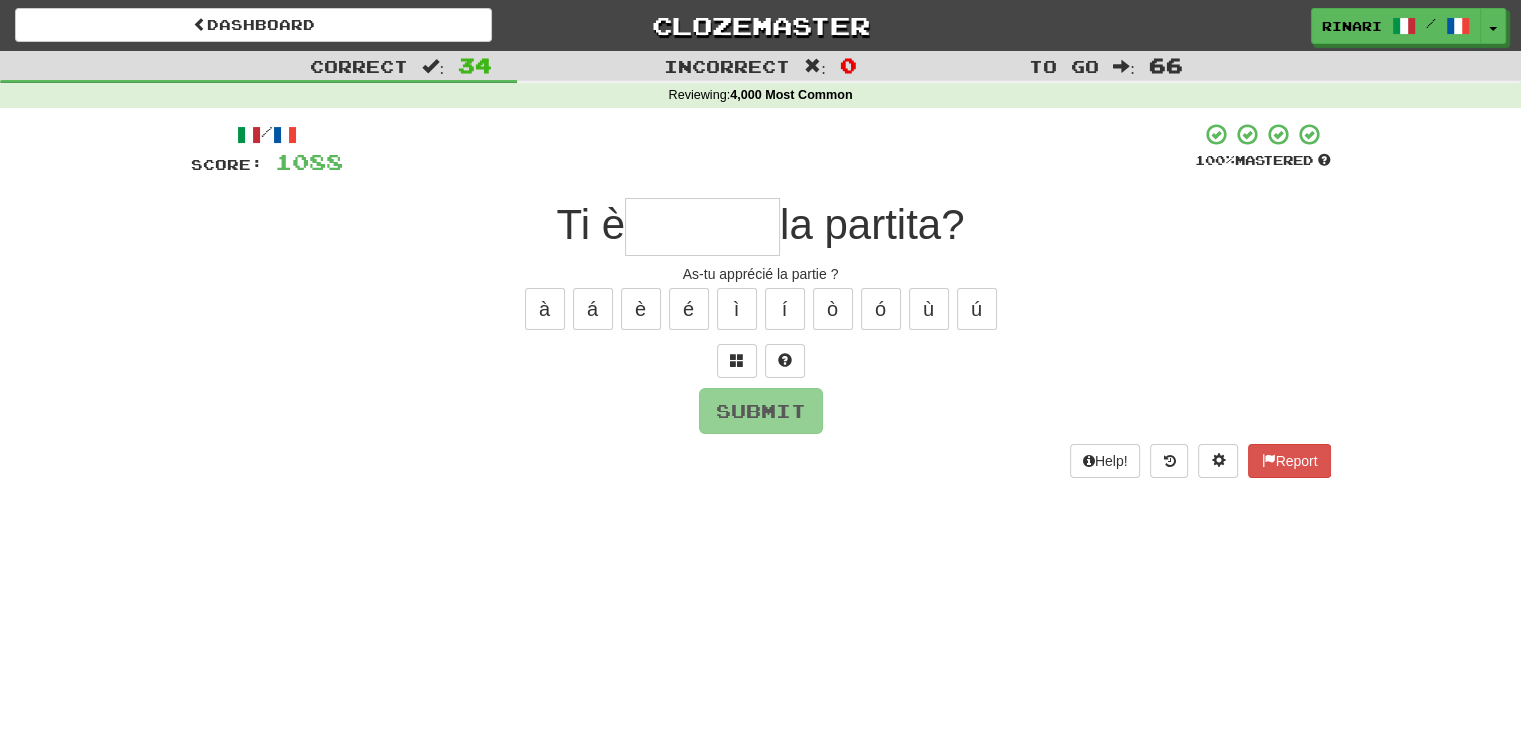 type on "*" 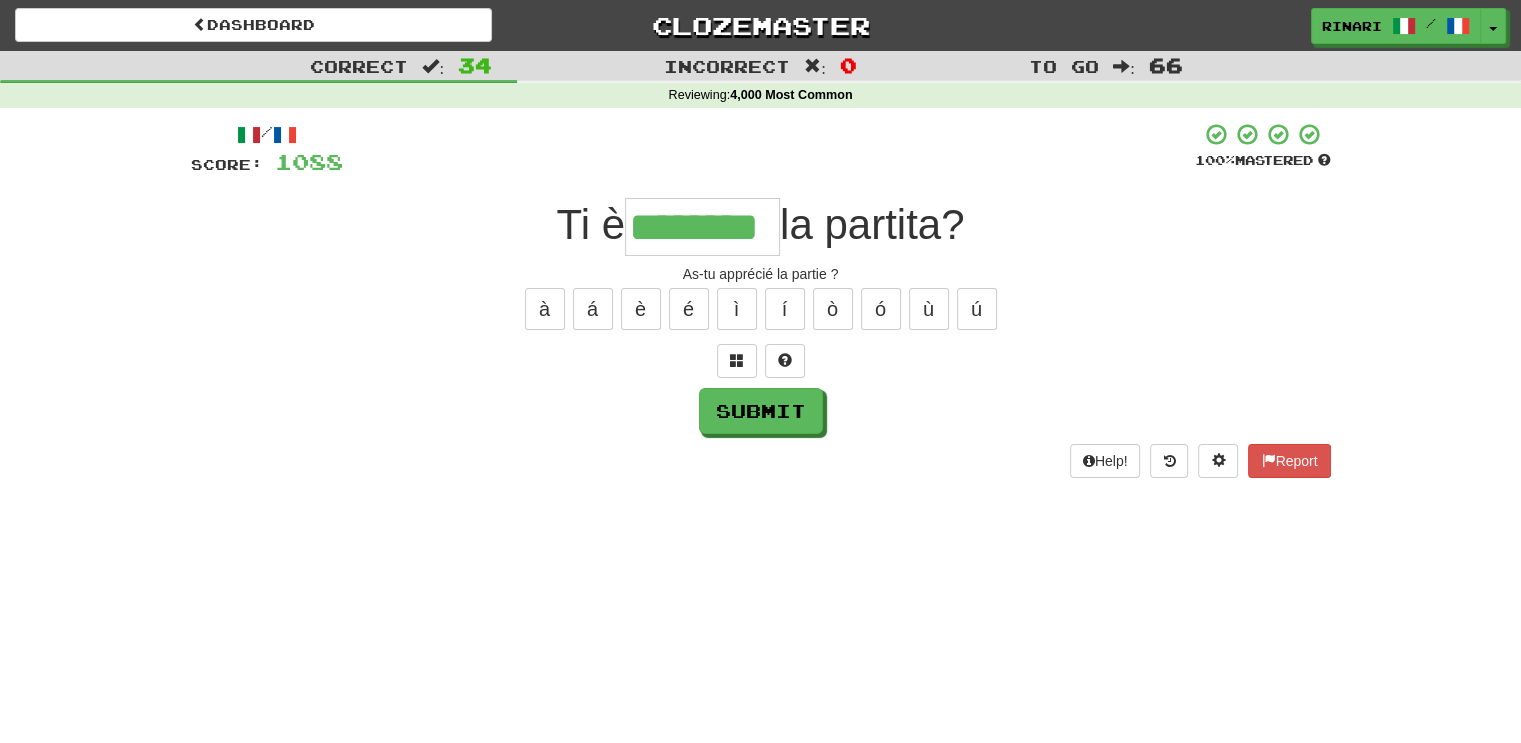 type on "********" 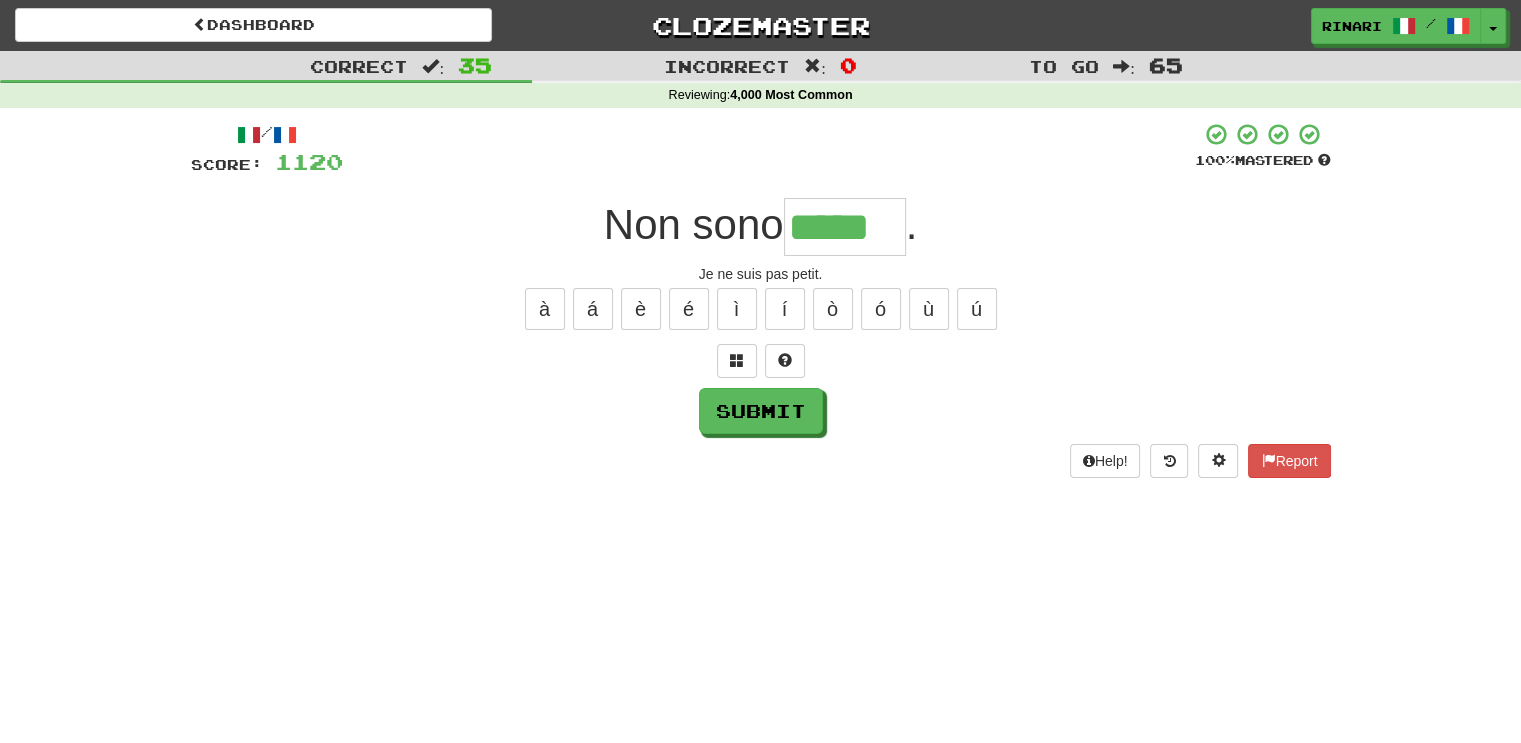 type on "*****" 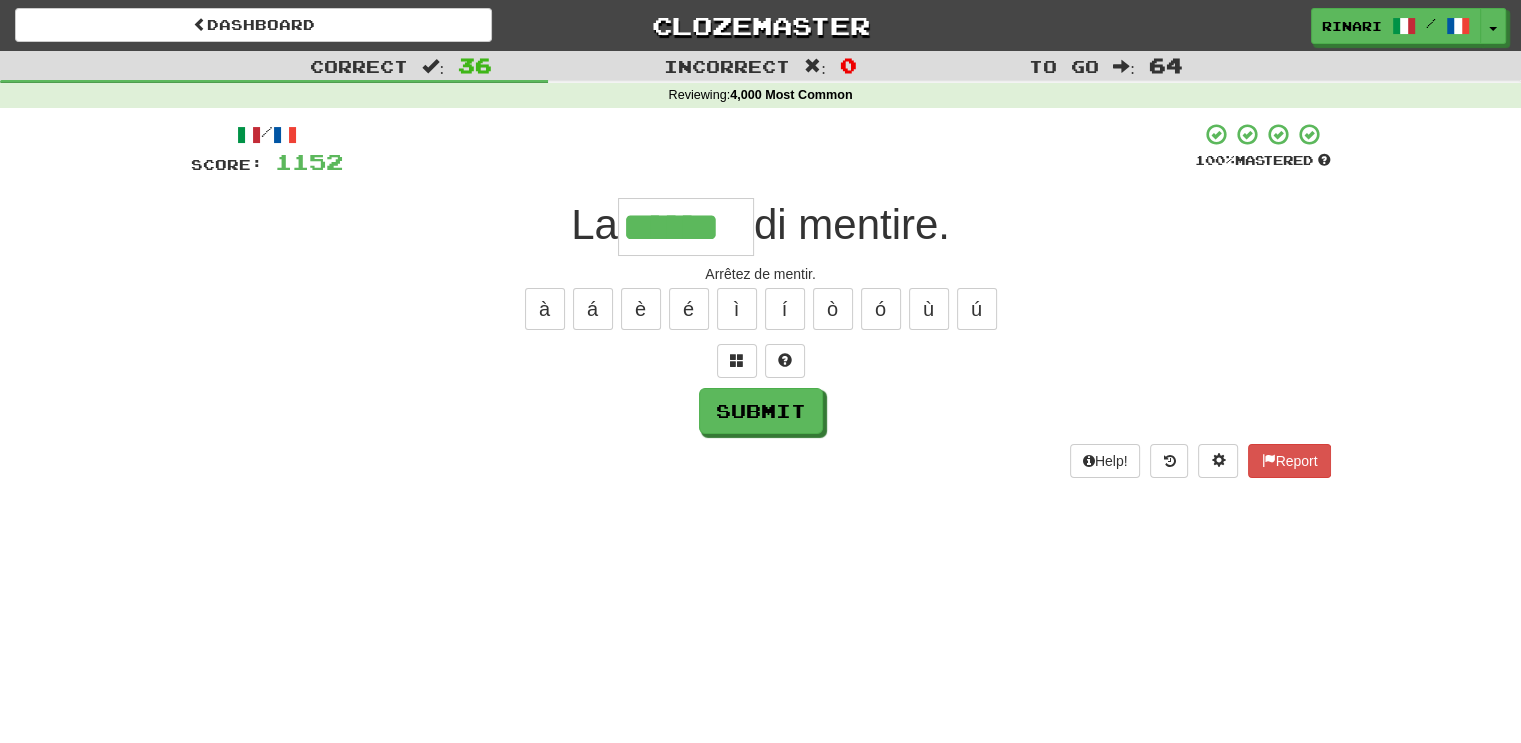 type on "******" 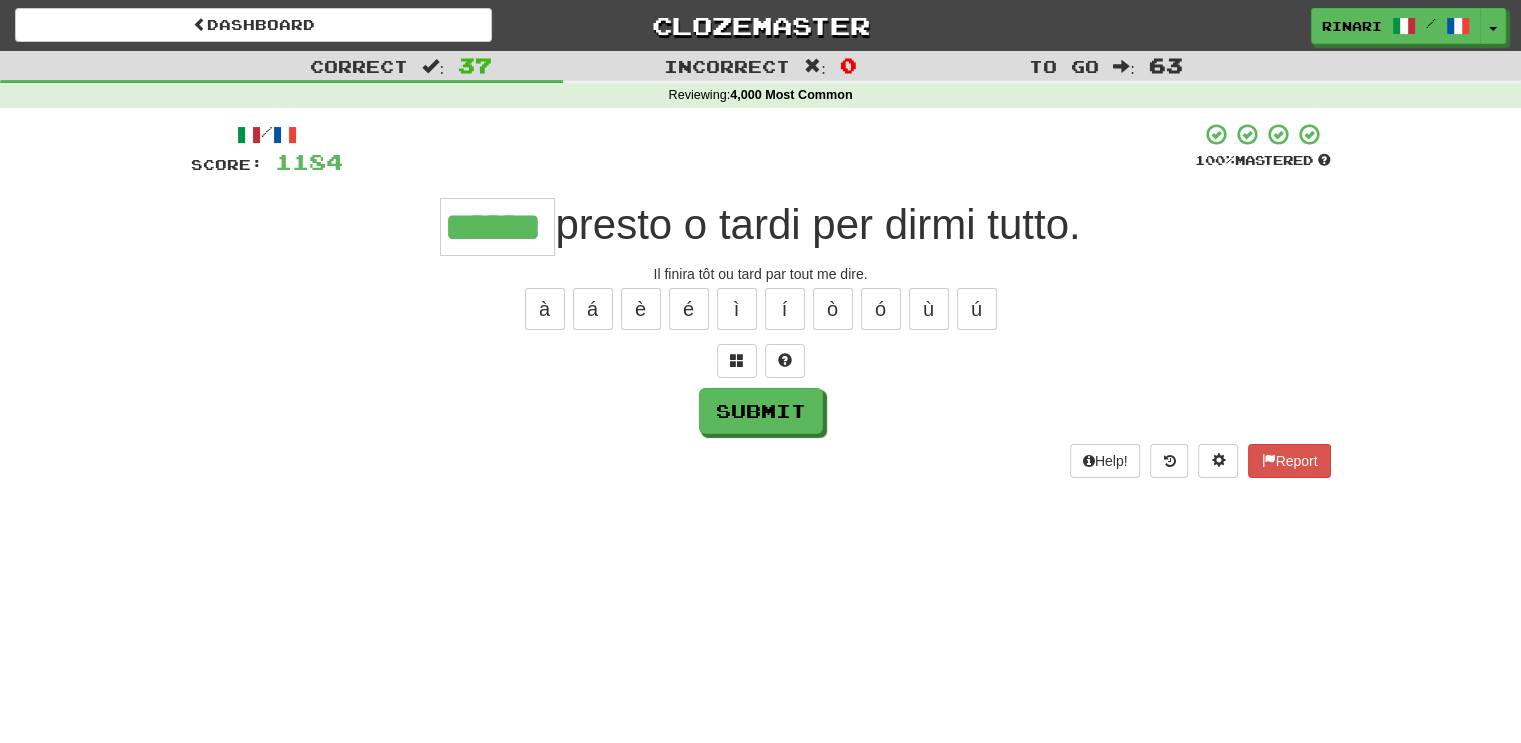 type on "******" 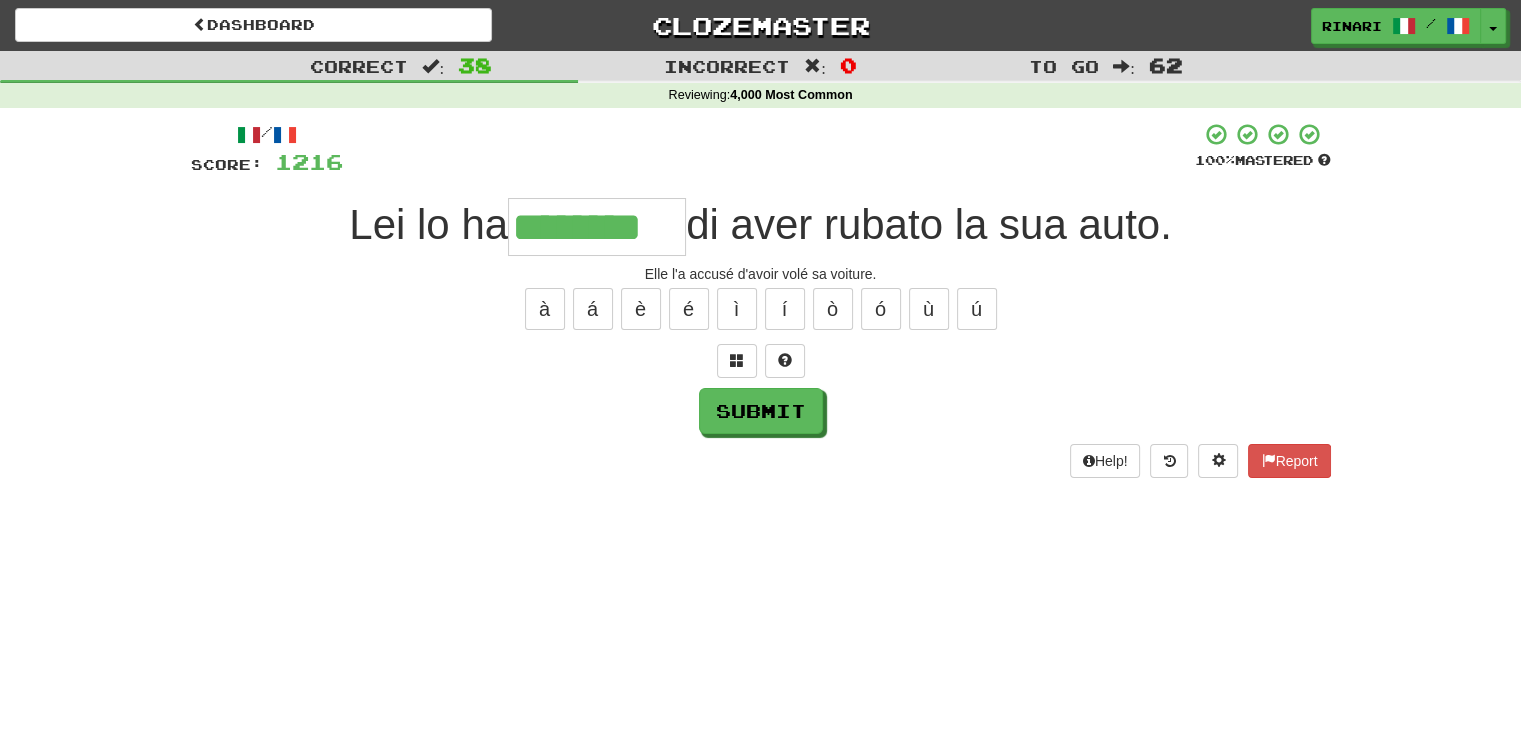 type on "********" 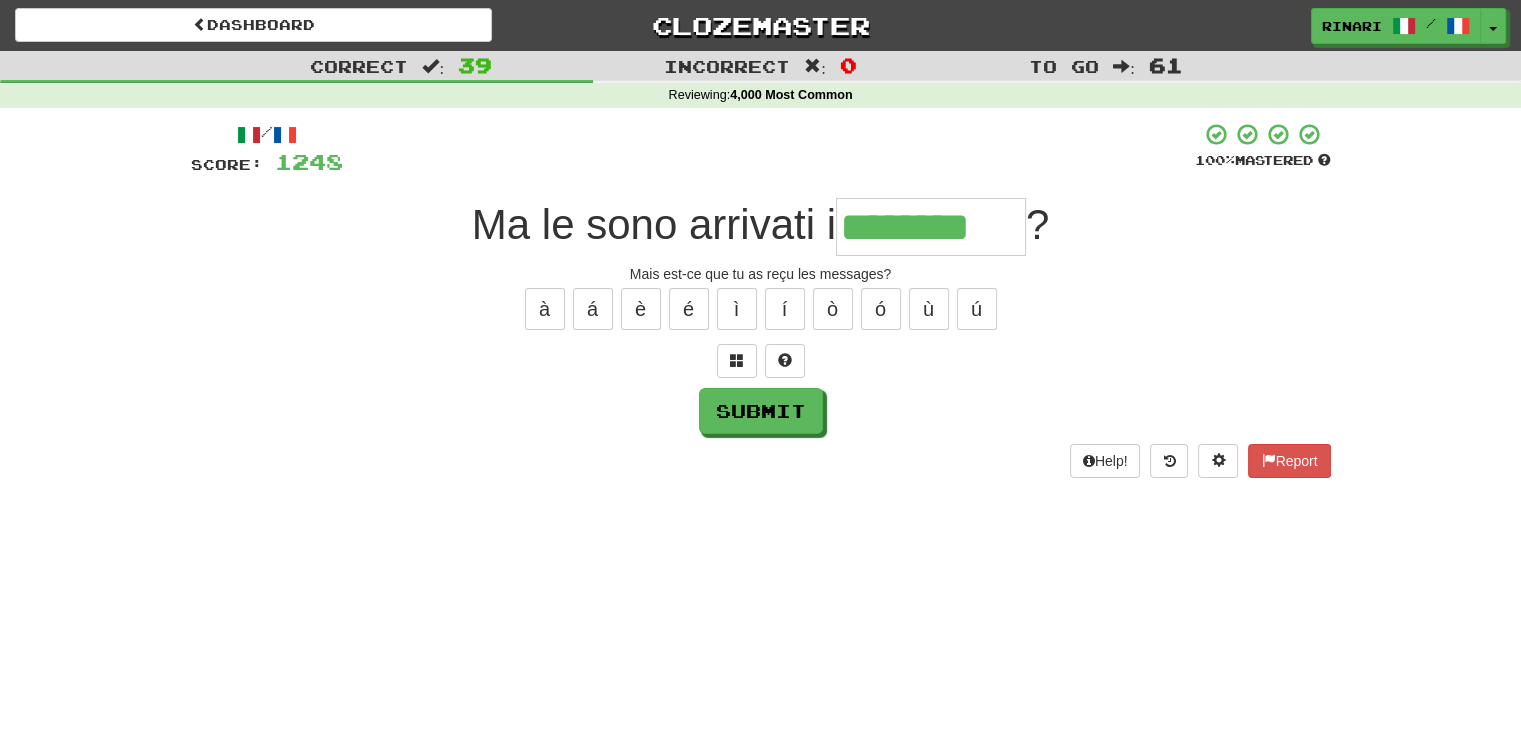type on "********" 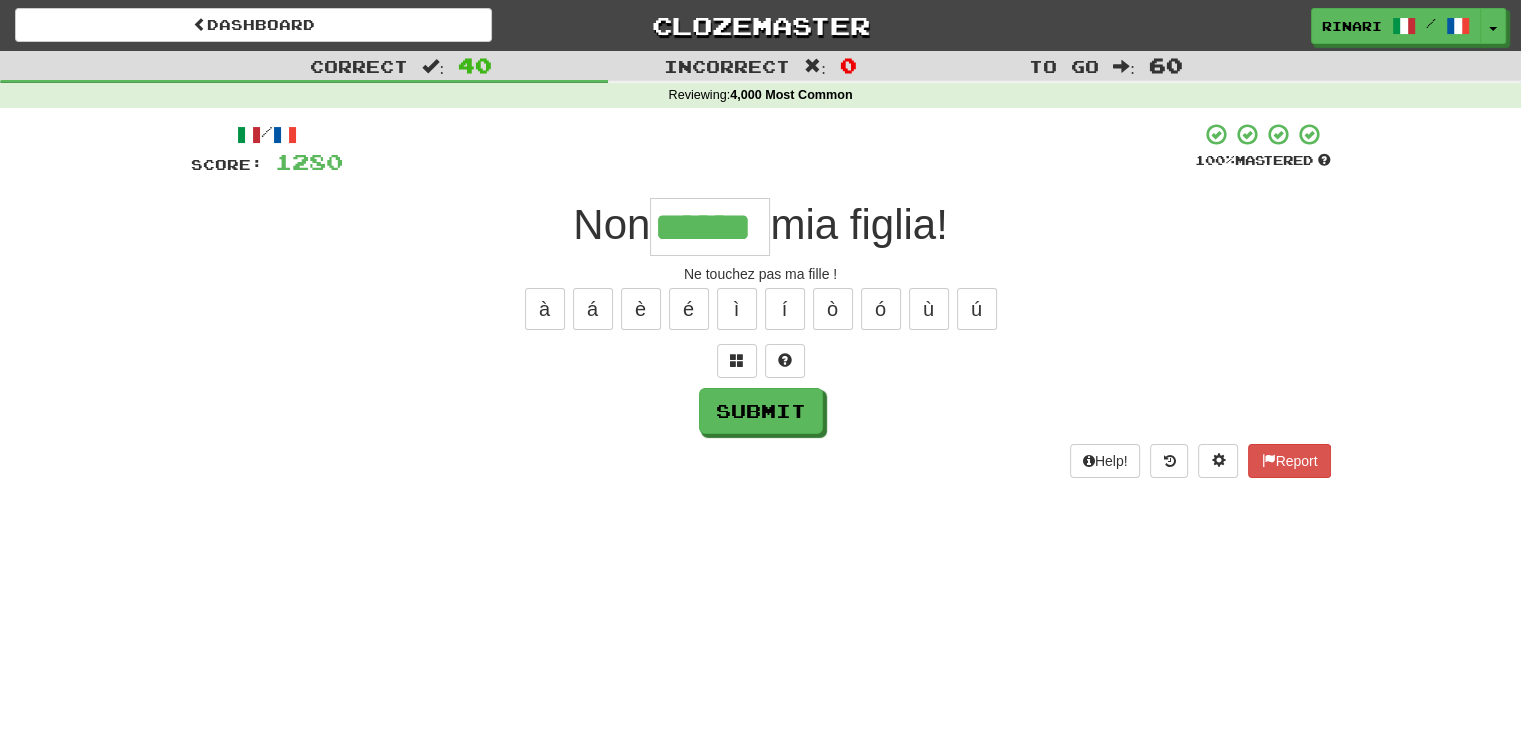 type on "******" 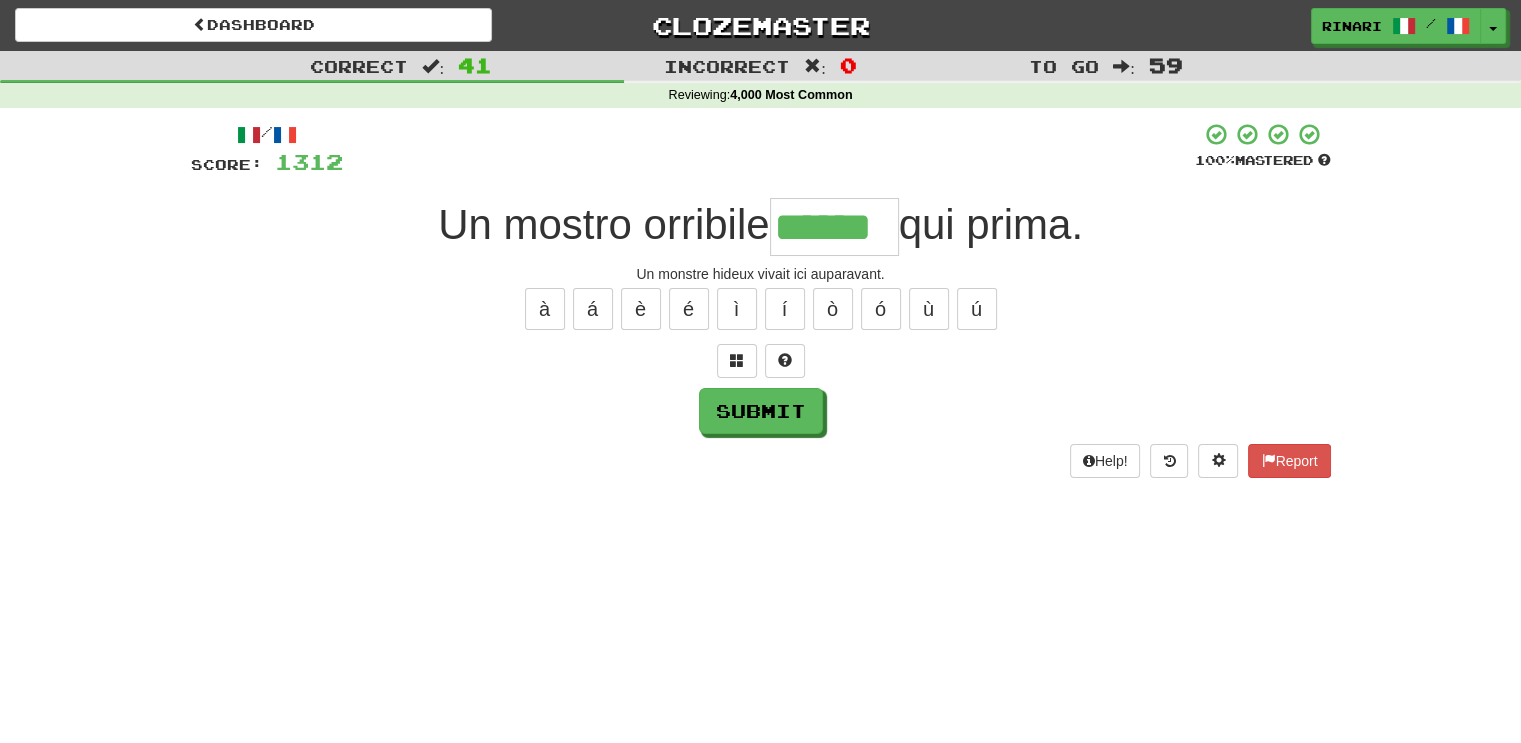 type on "******" 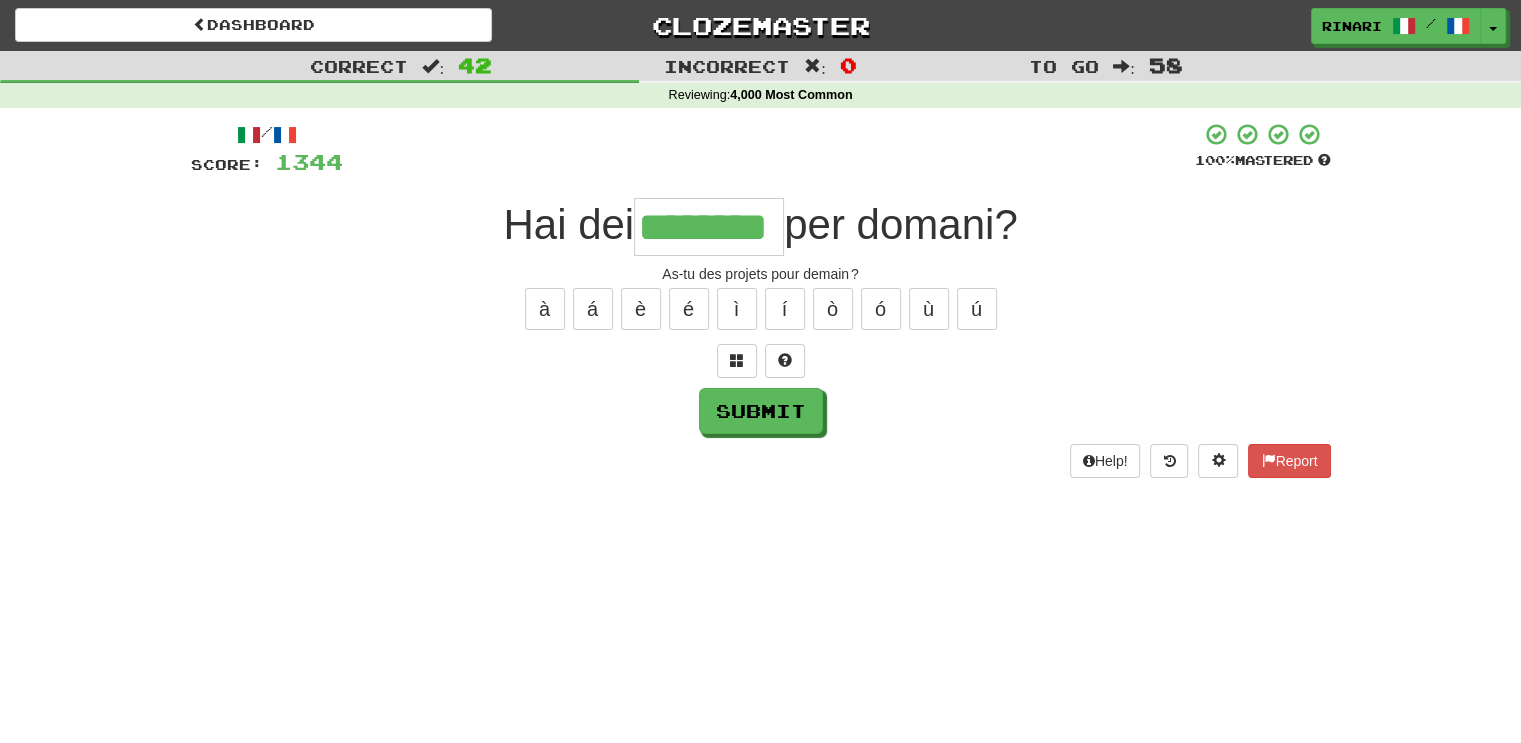type on "********" 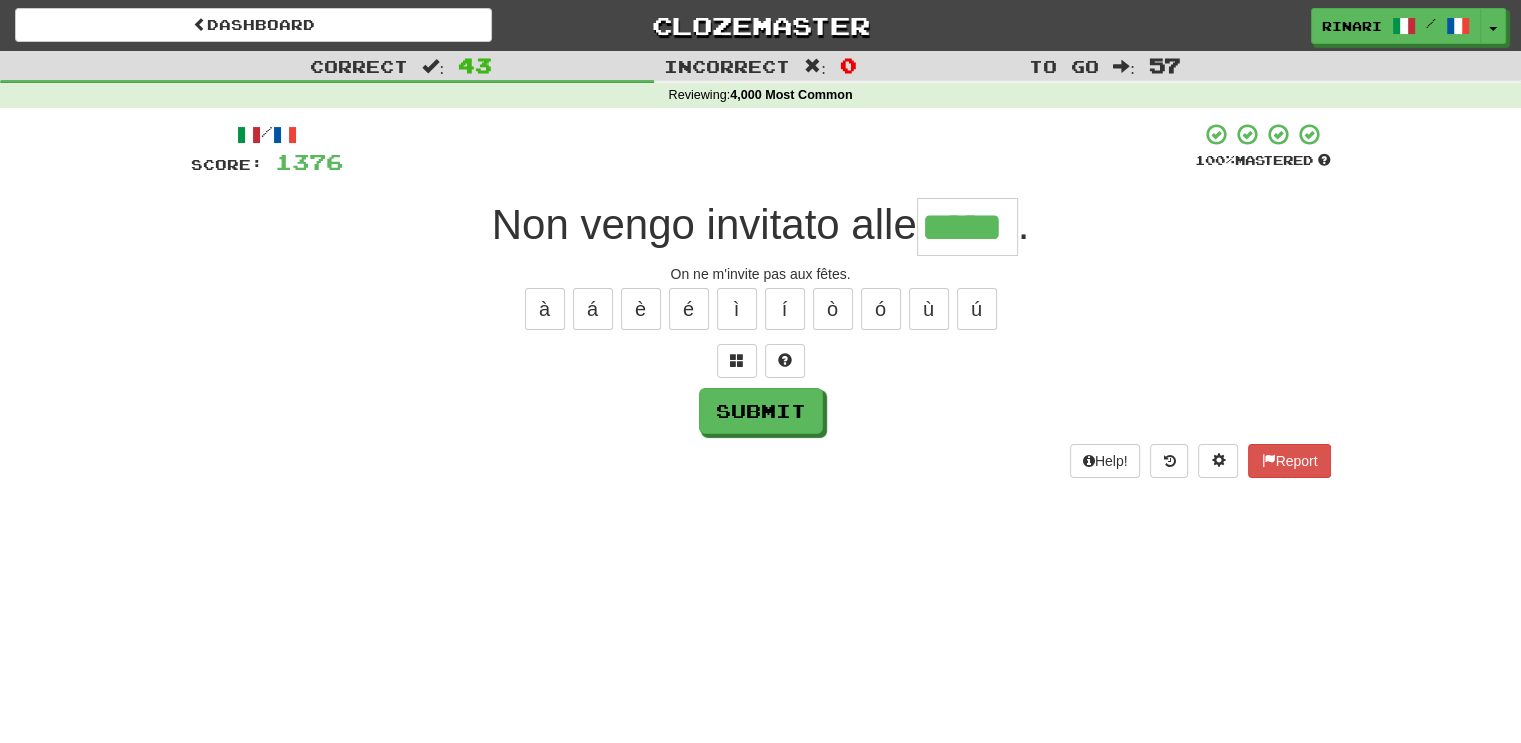 type on "*****" 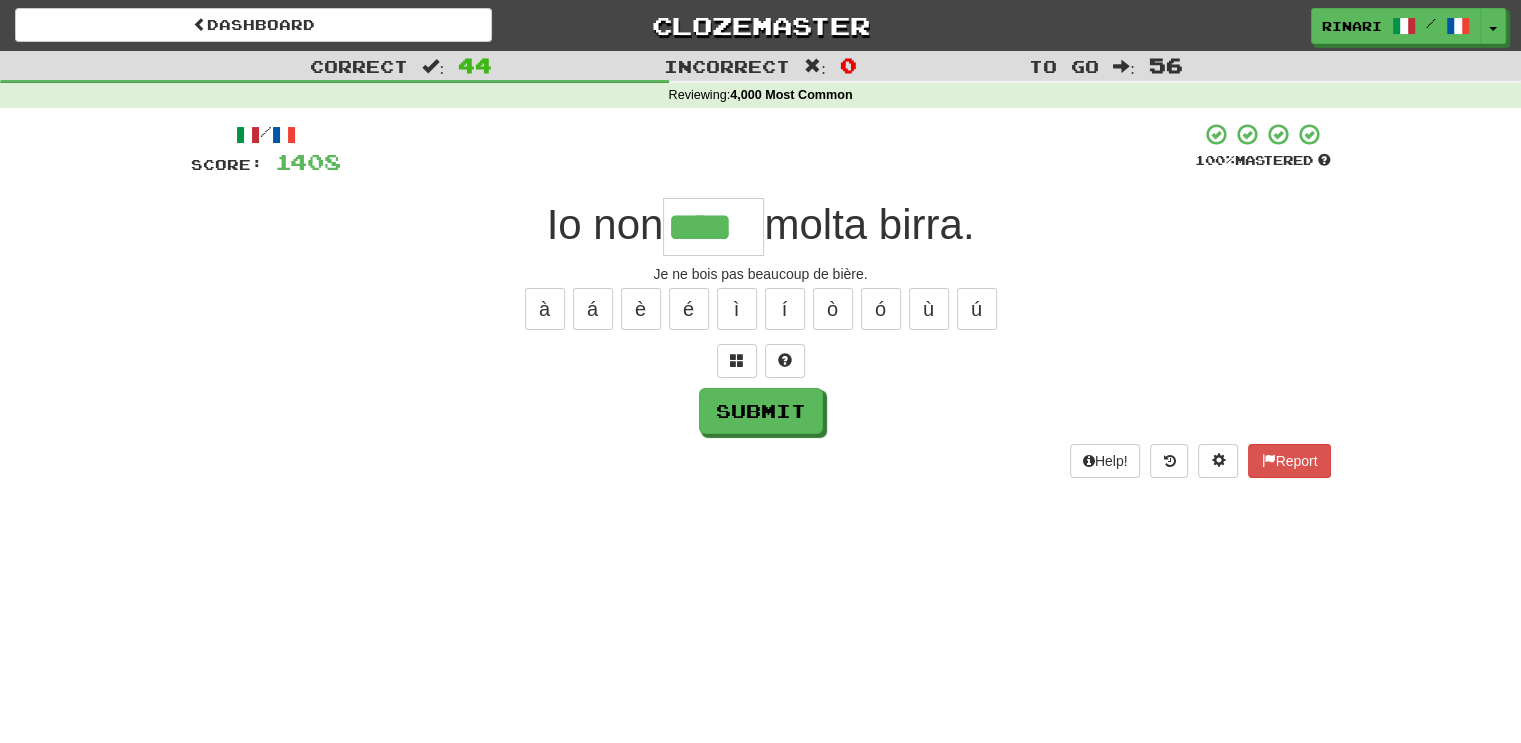 type on "****" 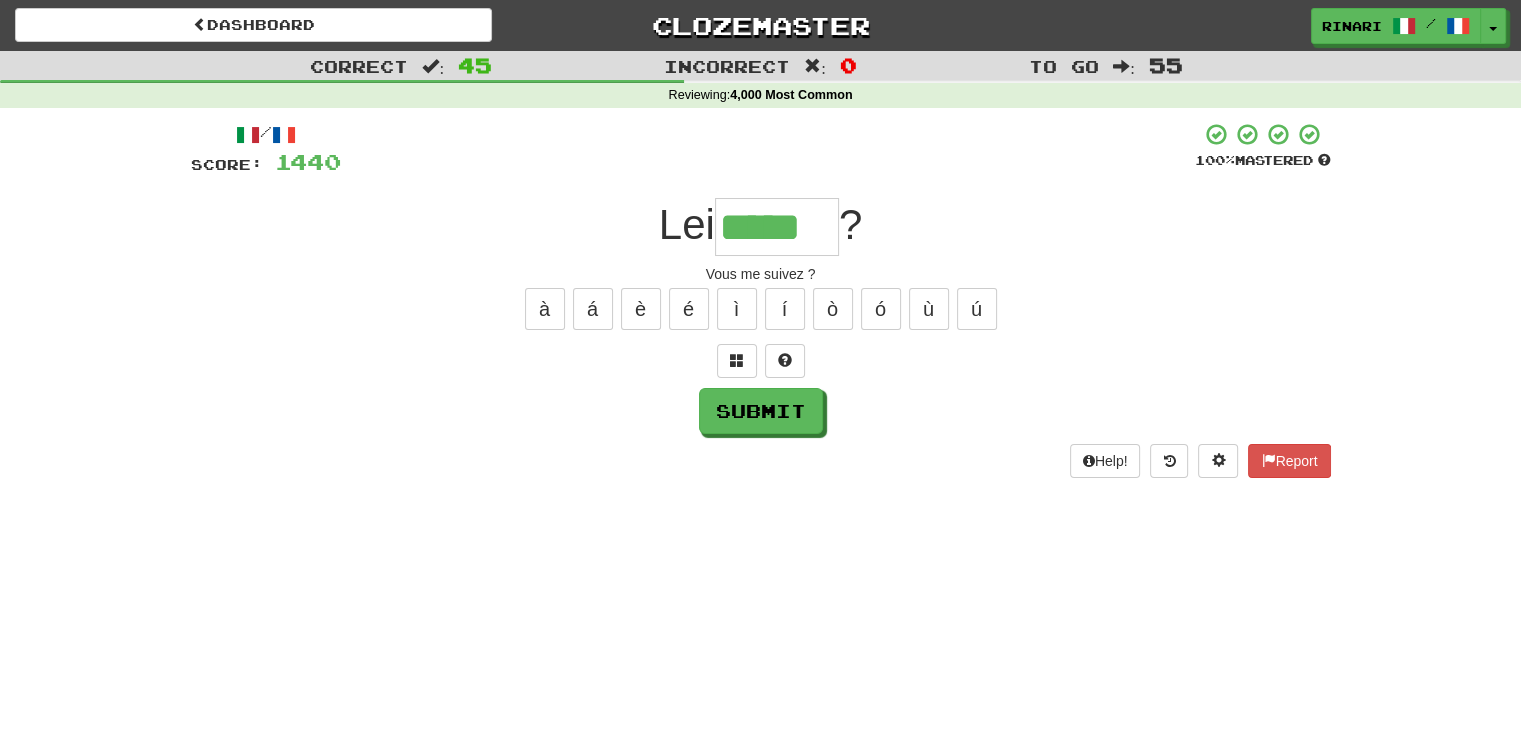 type on "*****" 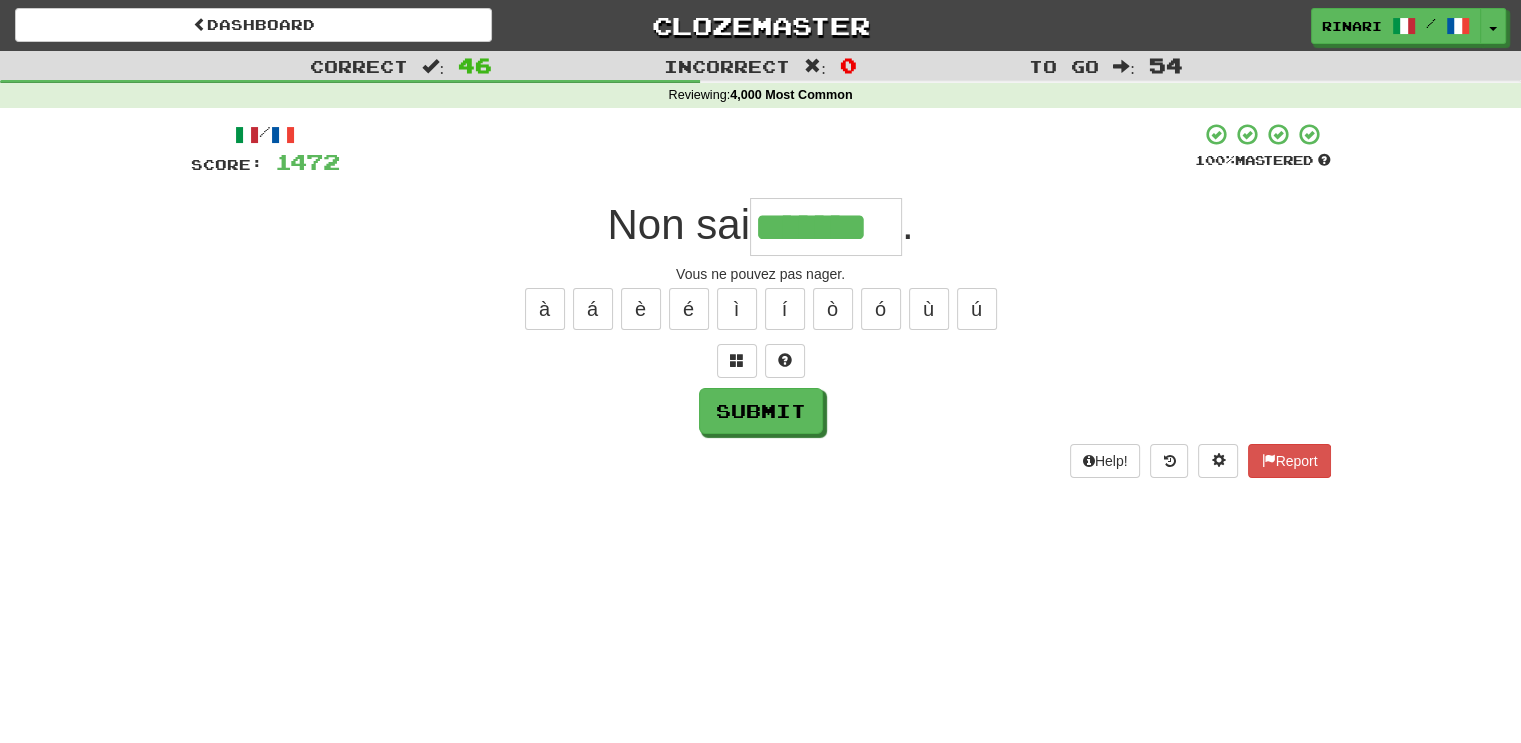 type on "*******" 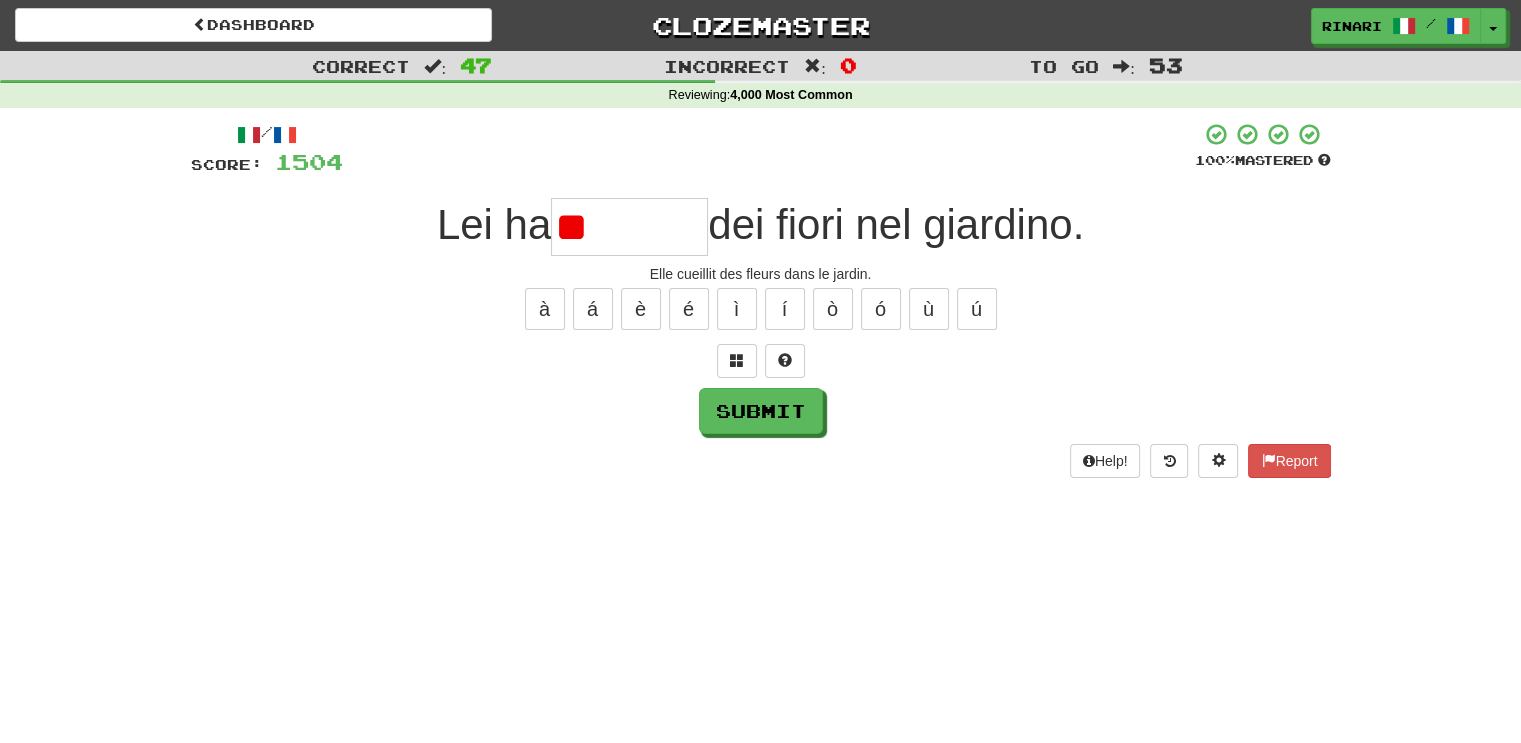 type on "*" 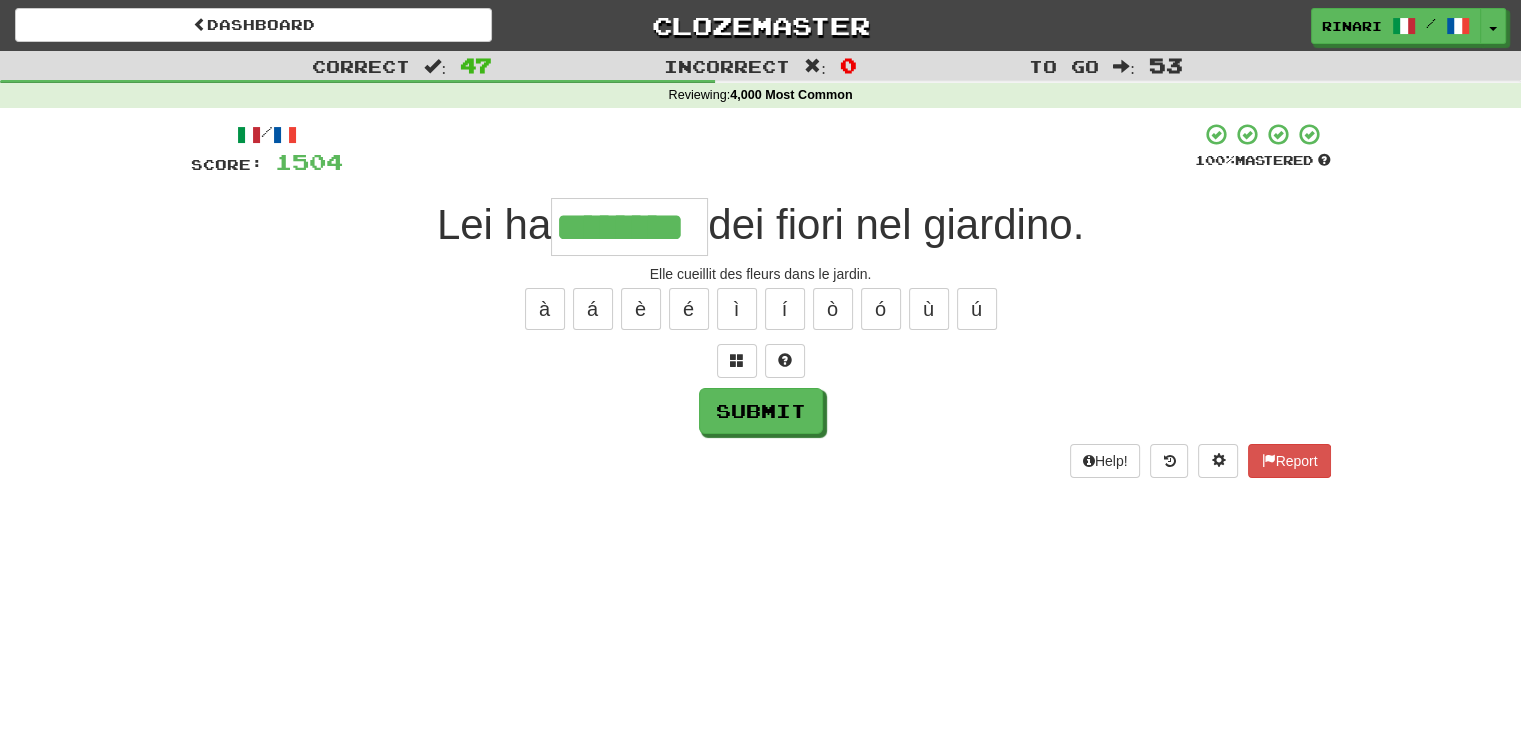 type on "********" 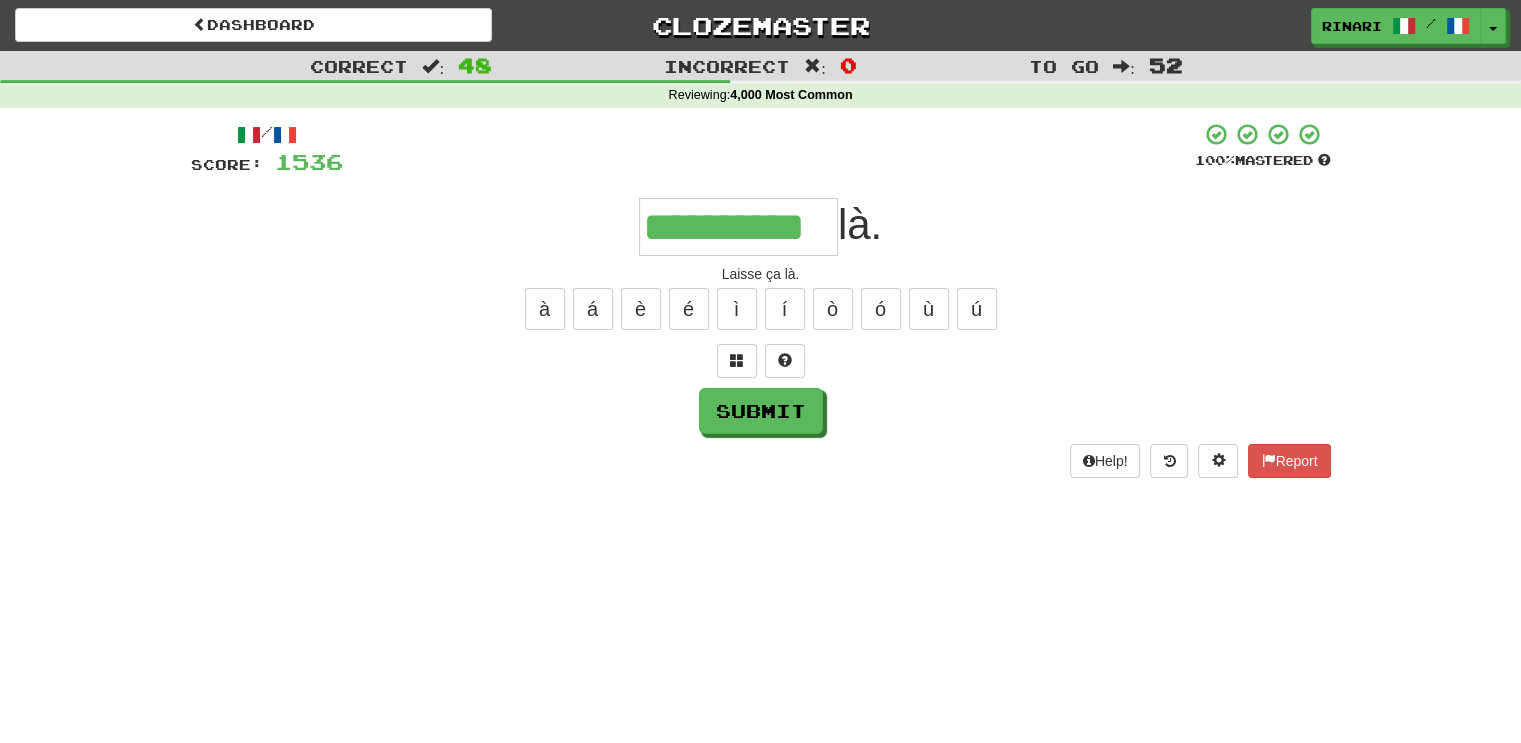 type on "**********" 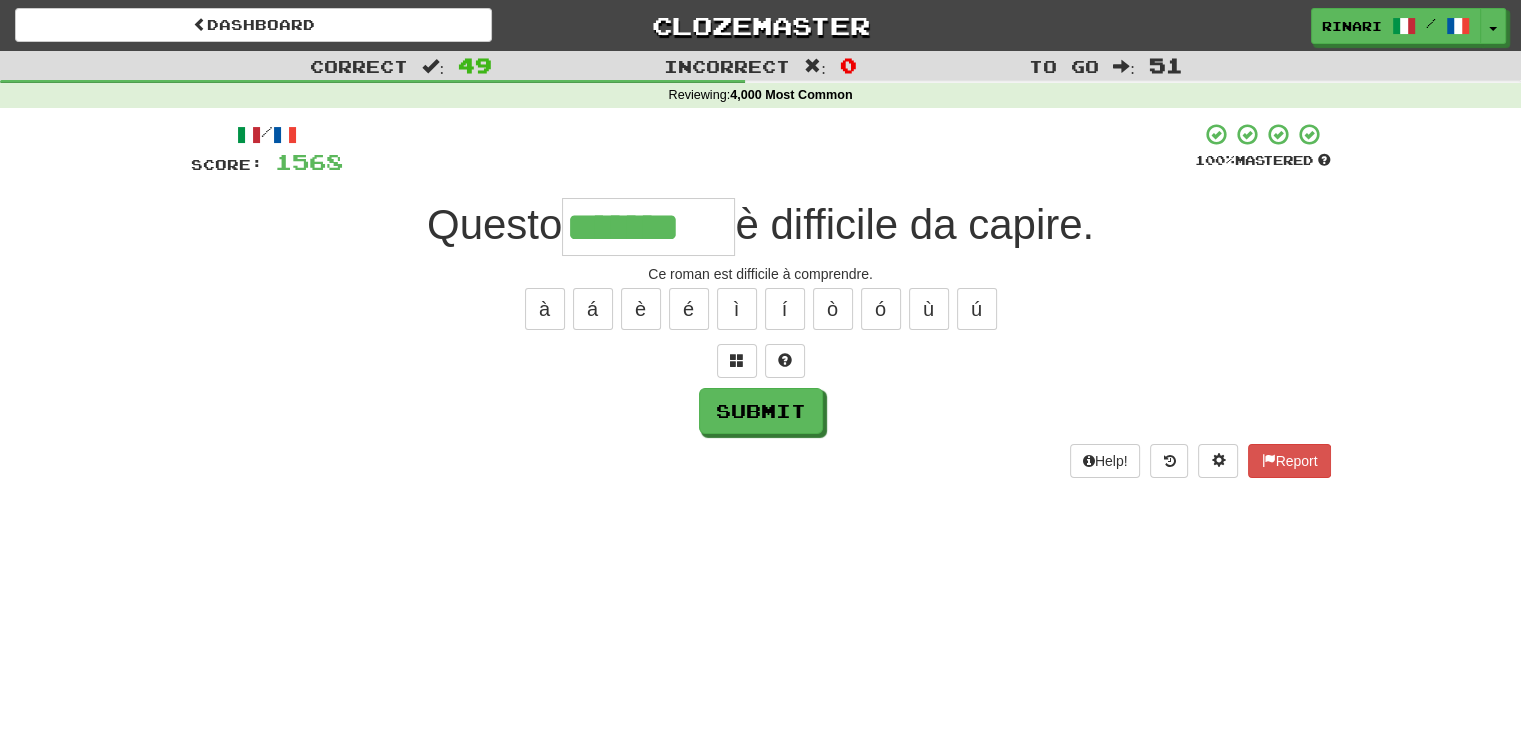 type on "*******" 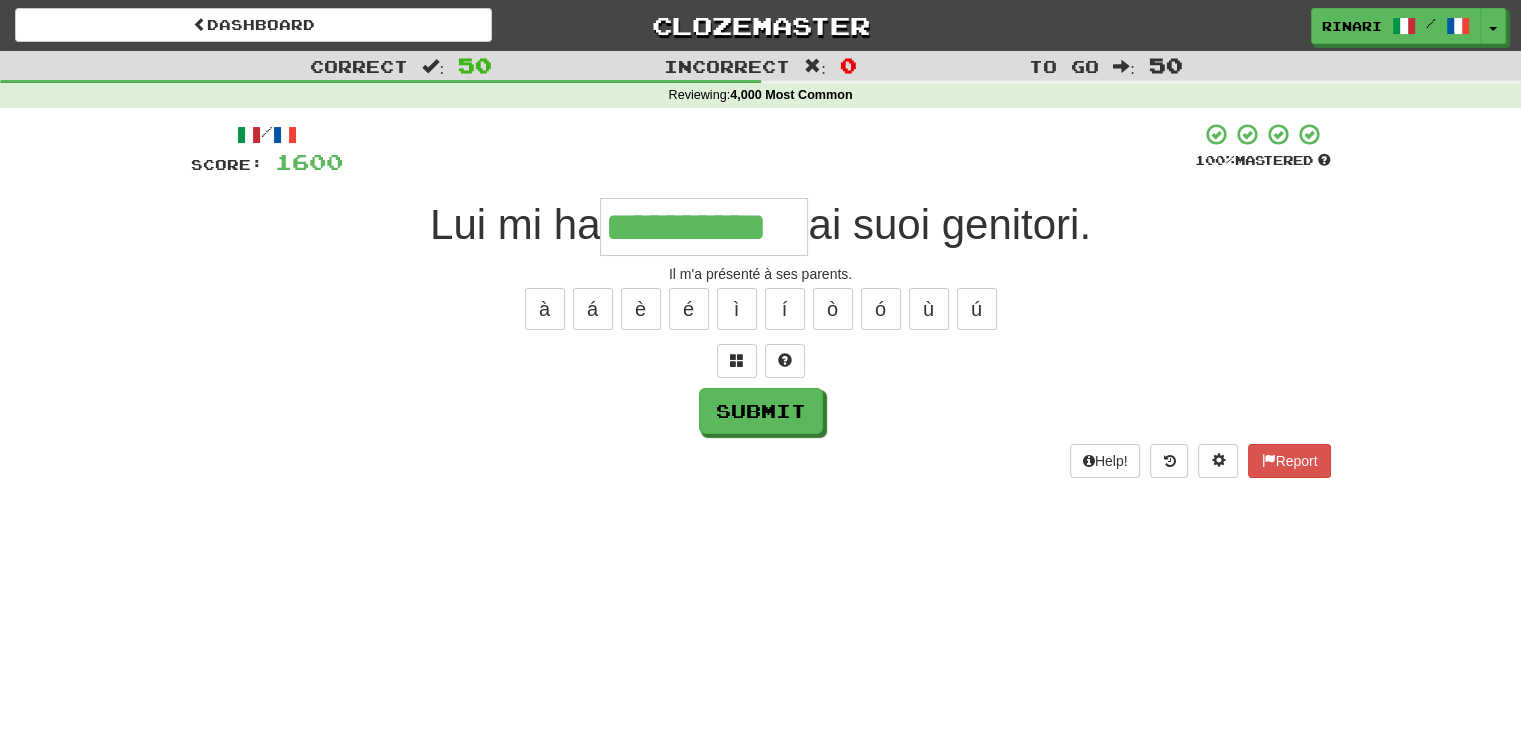 type on "**********" 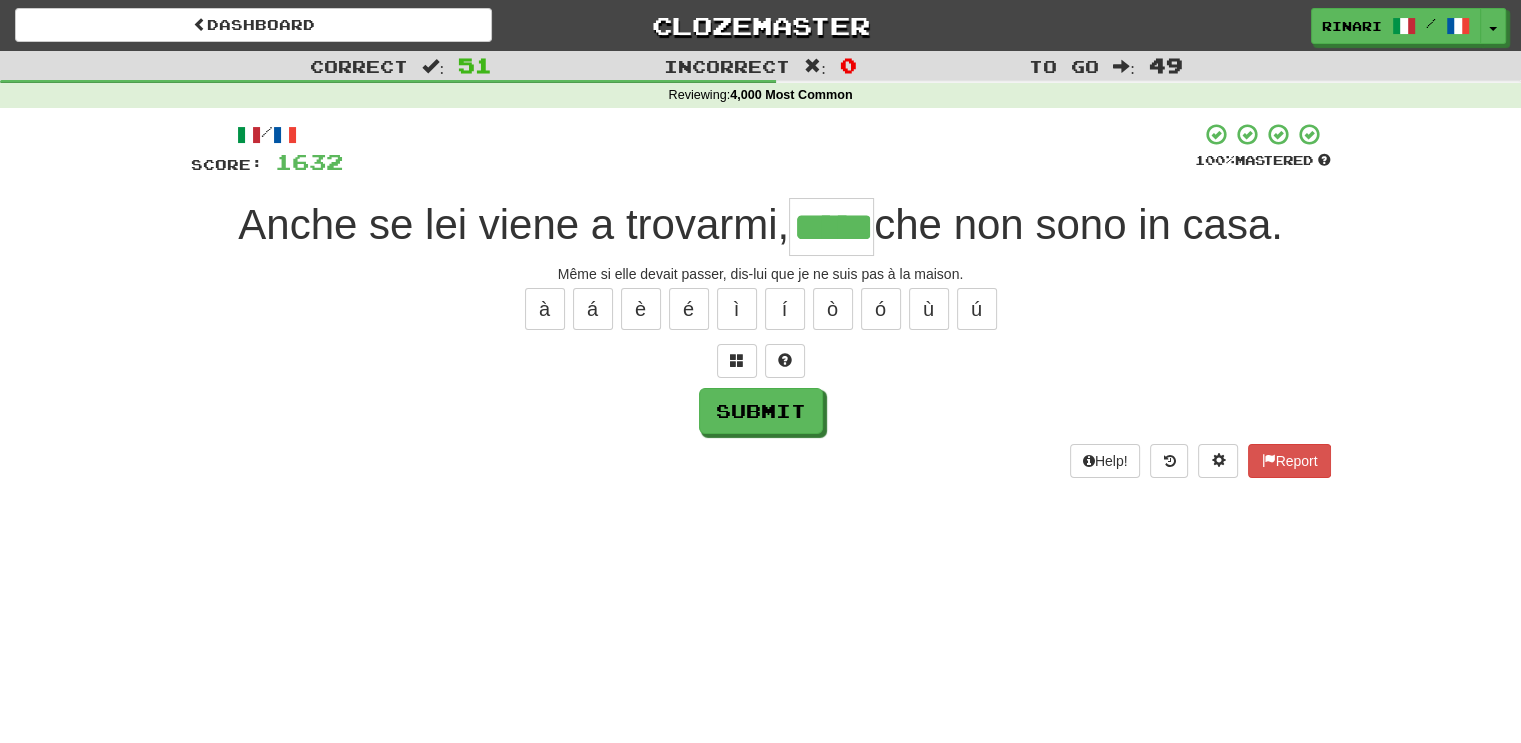 type on "*****" 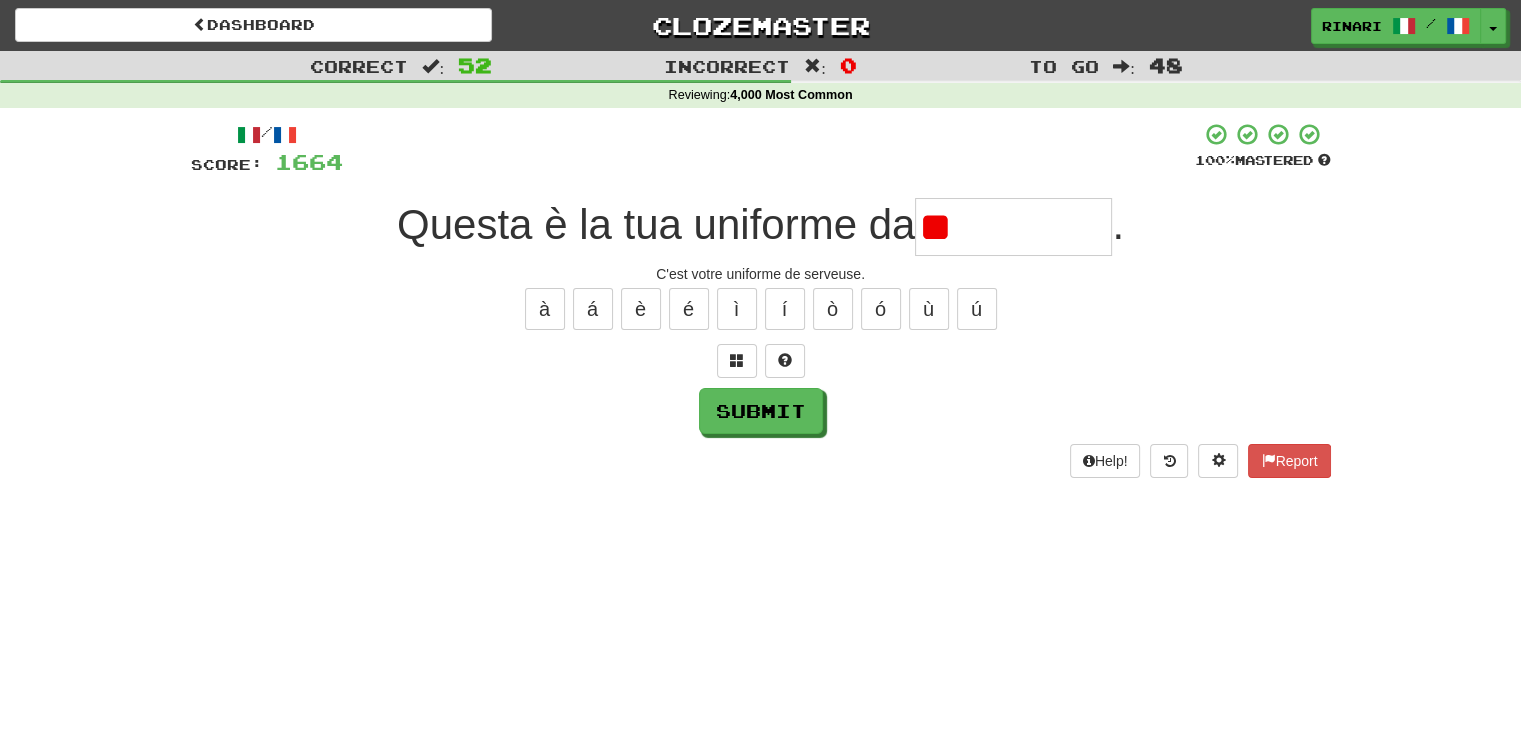 type on "*" 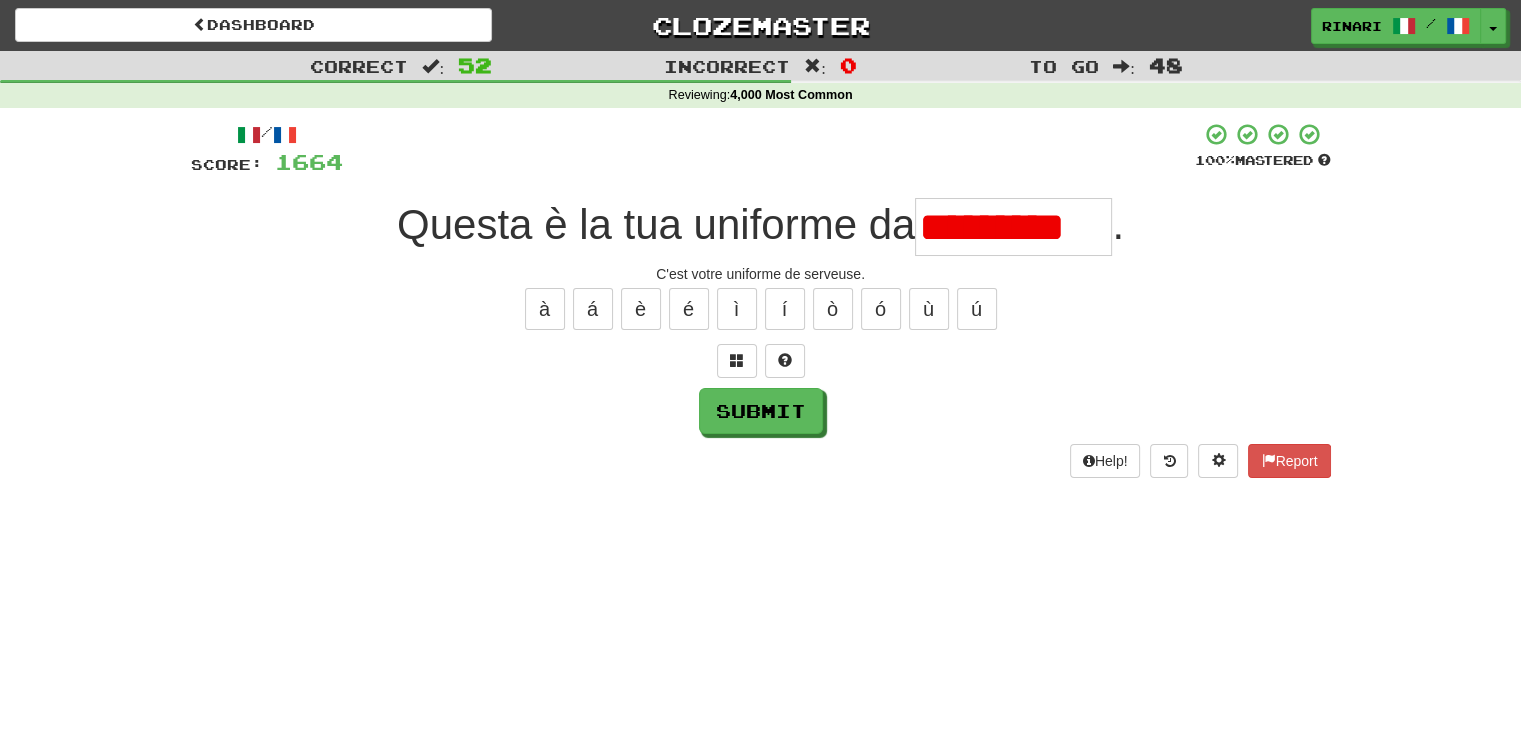 scroll, scrollTop: 0, scrollLeft: 0, axis: both 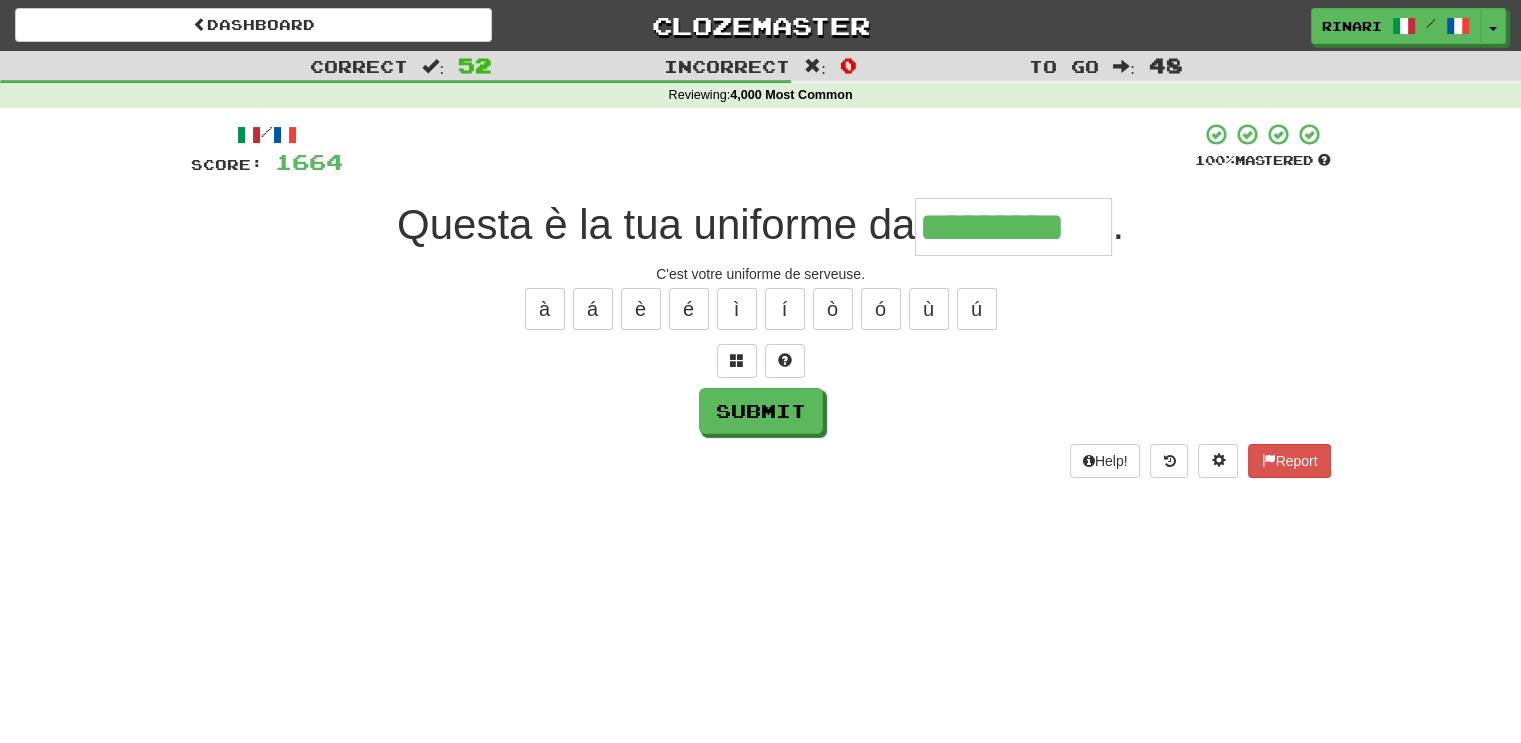 type on "*********" 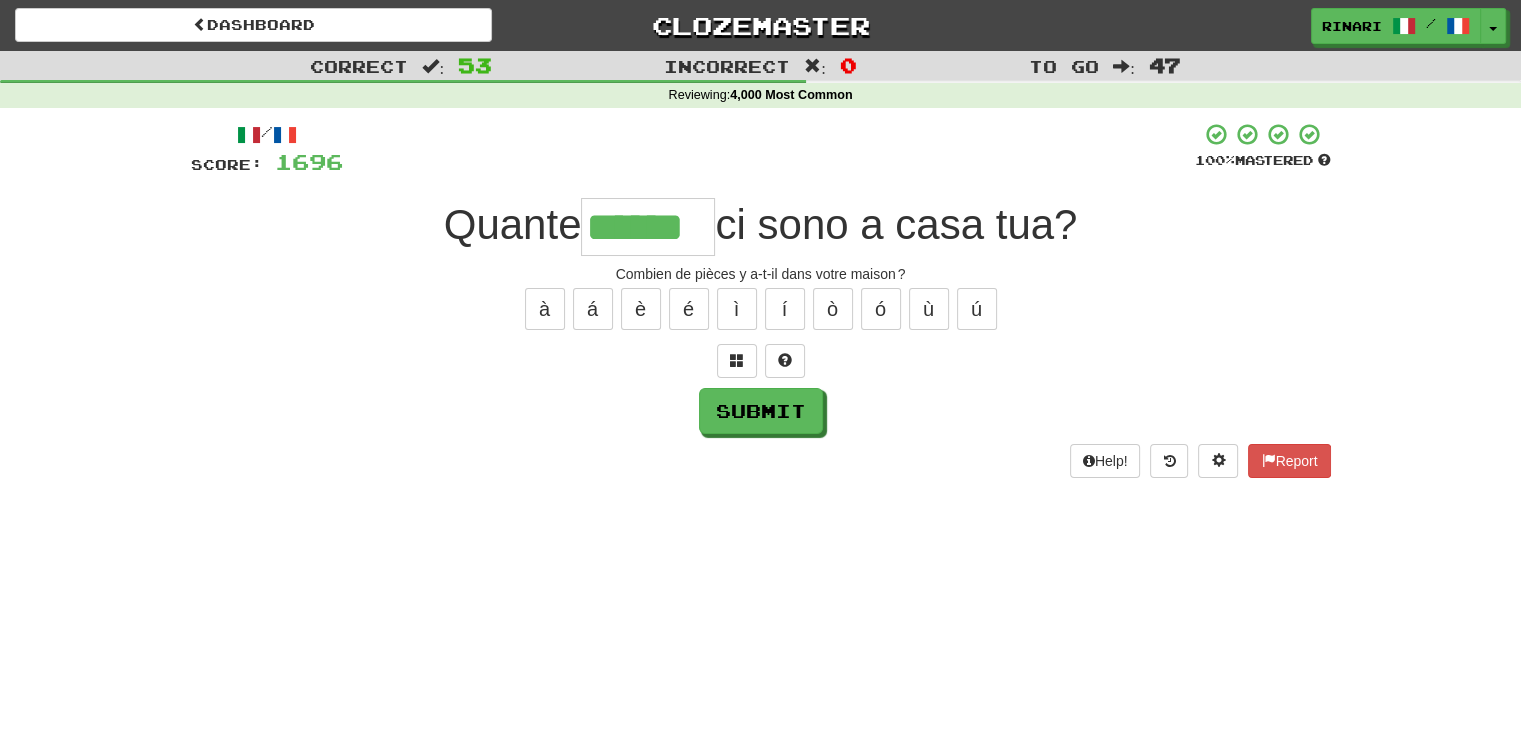 type on "******" 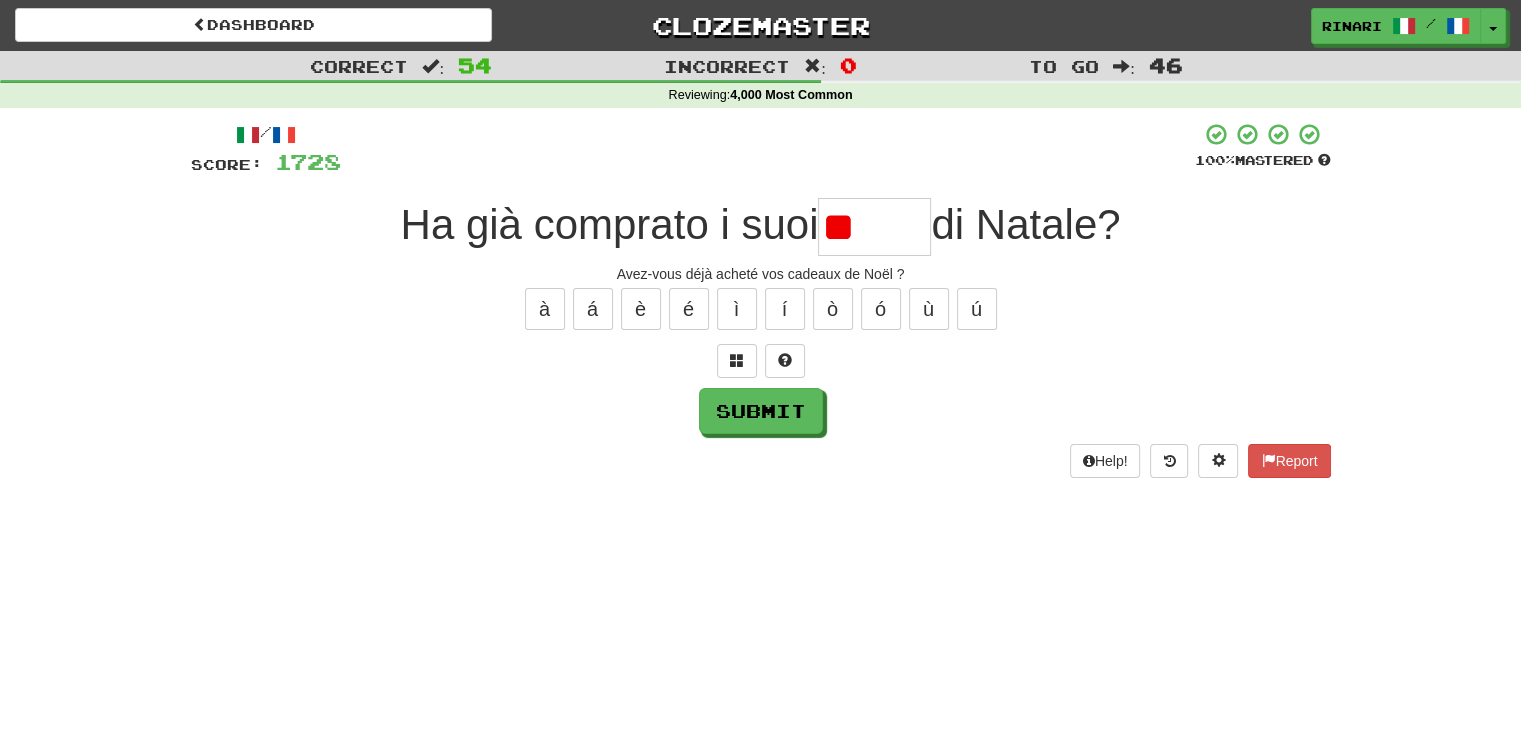 type on "*" 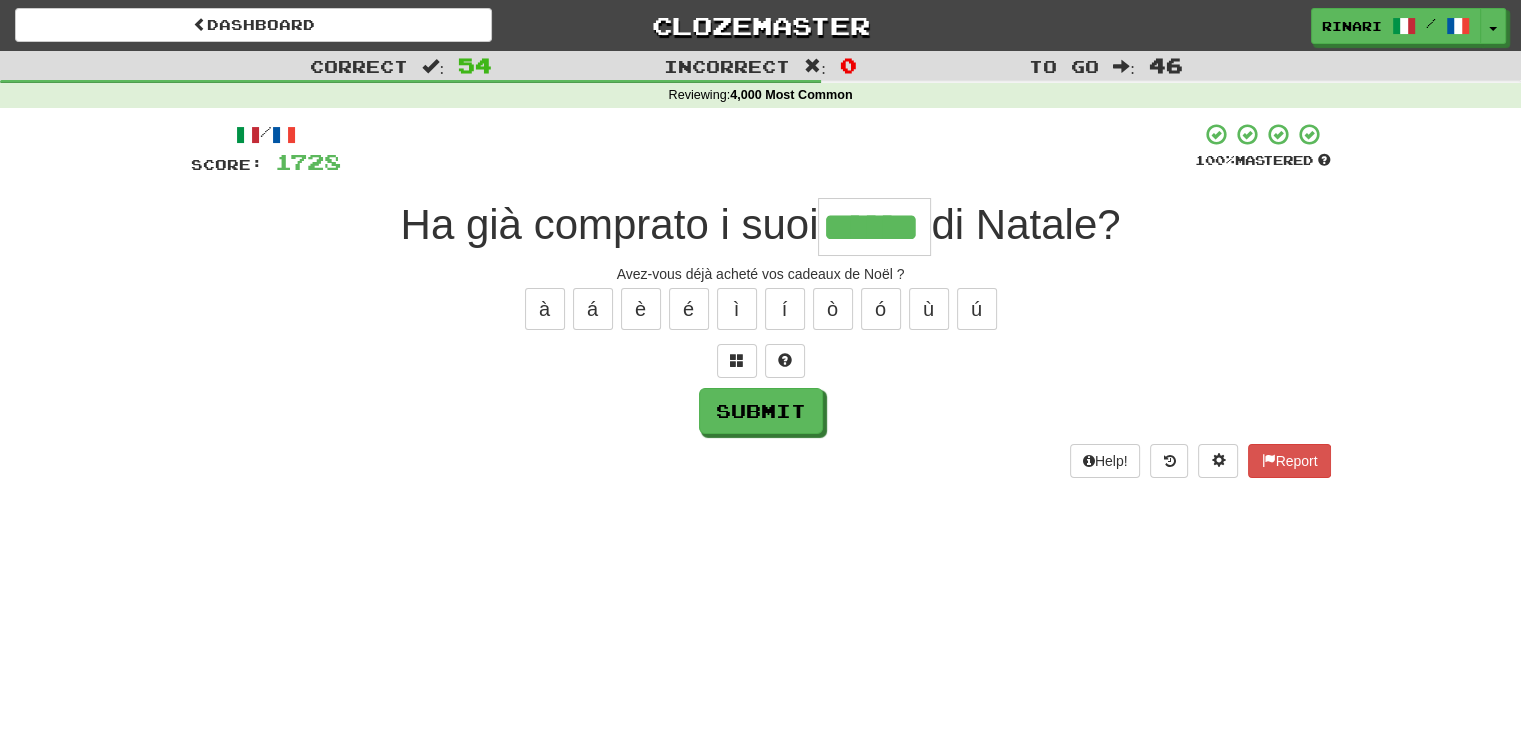 type on "******" 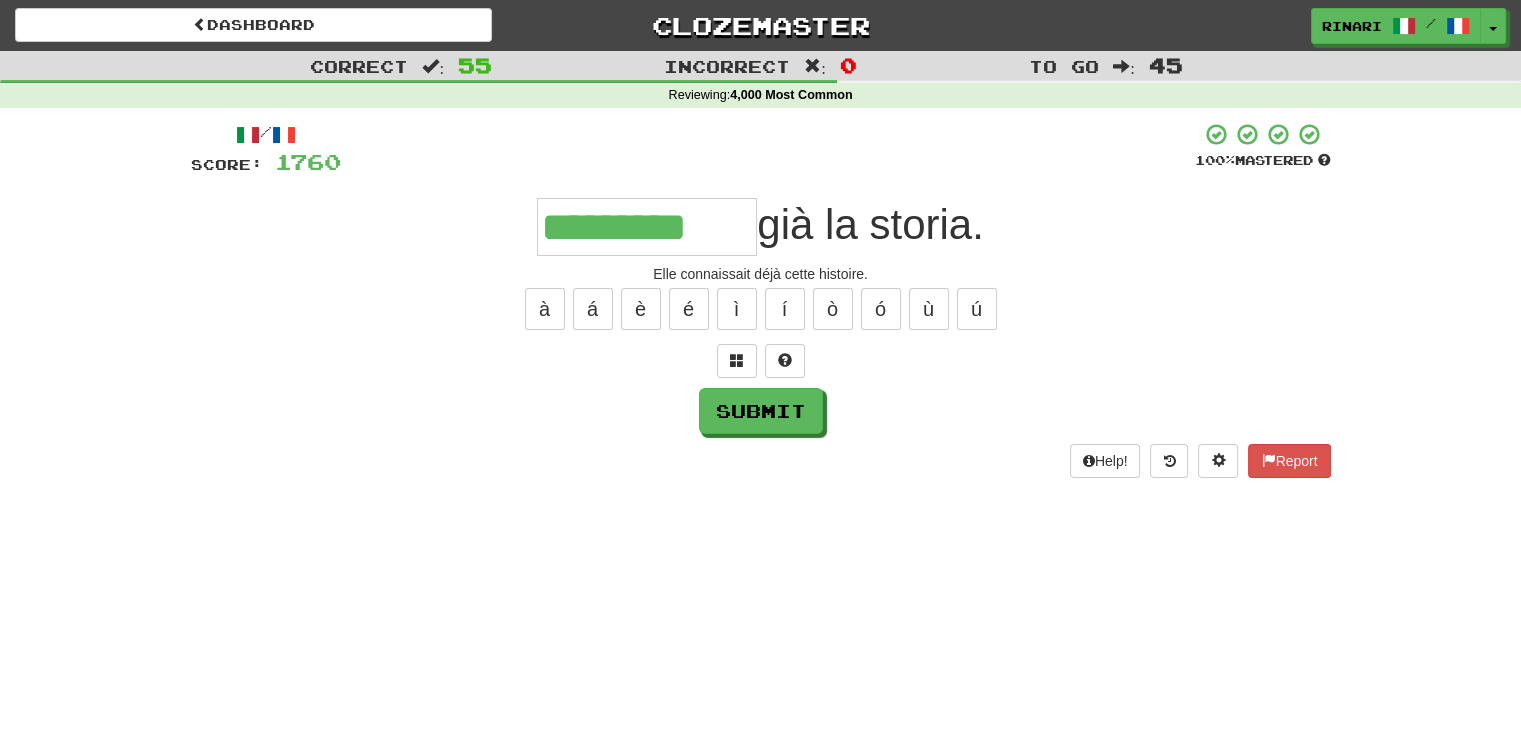 type on "*********" 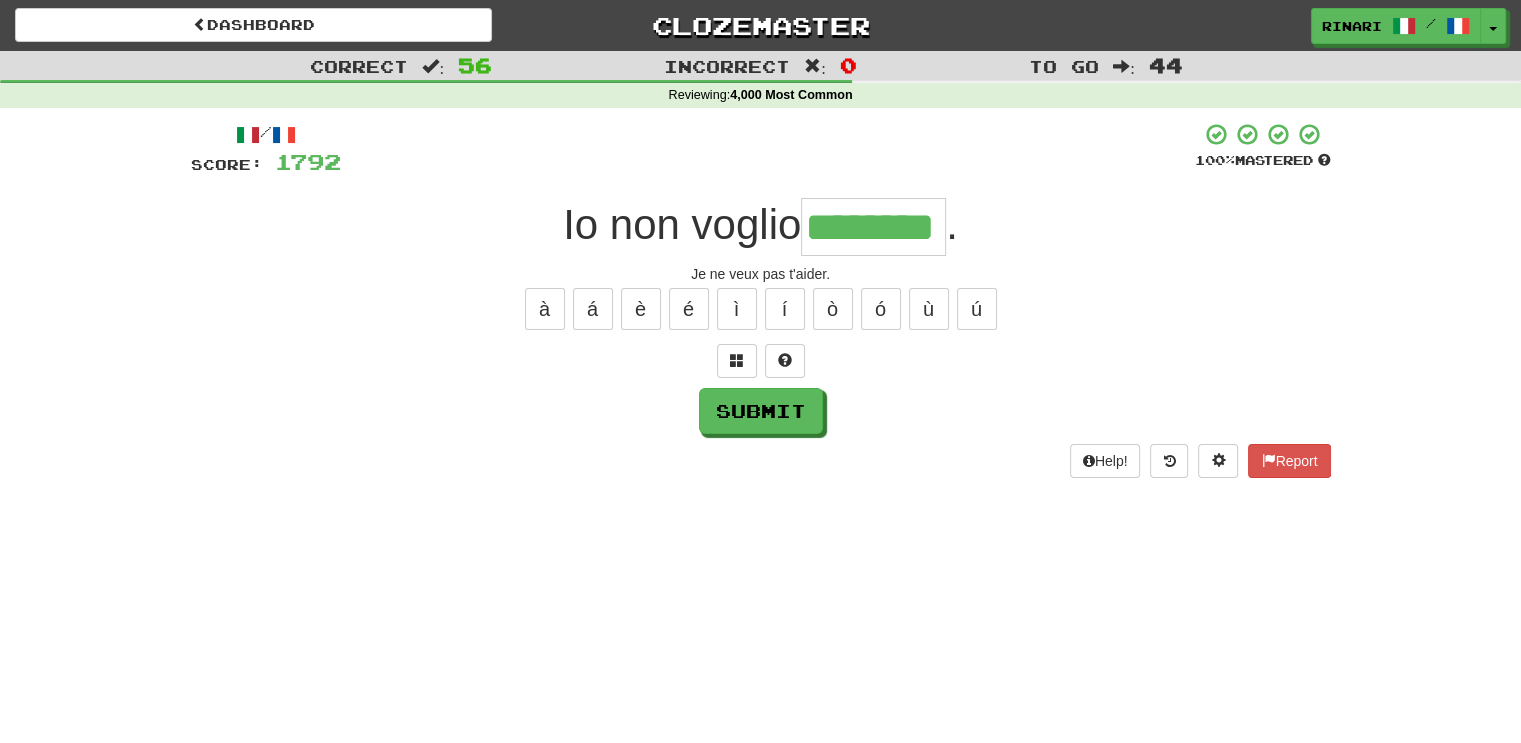 type on "********" 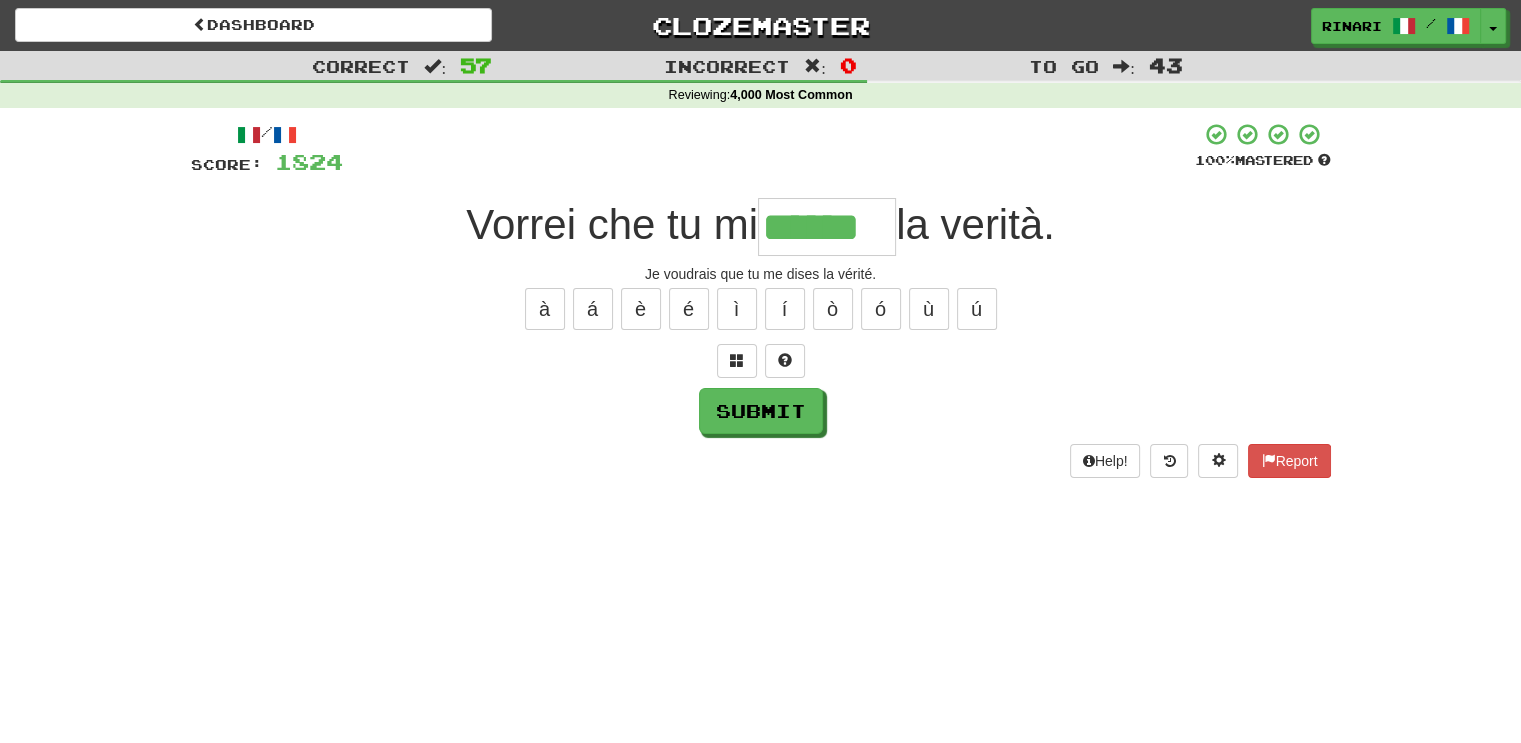 scroll, scrollTop: 0, scrollLeft: 0, axis: both 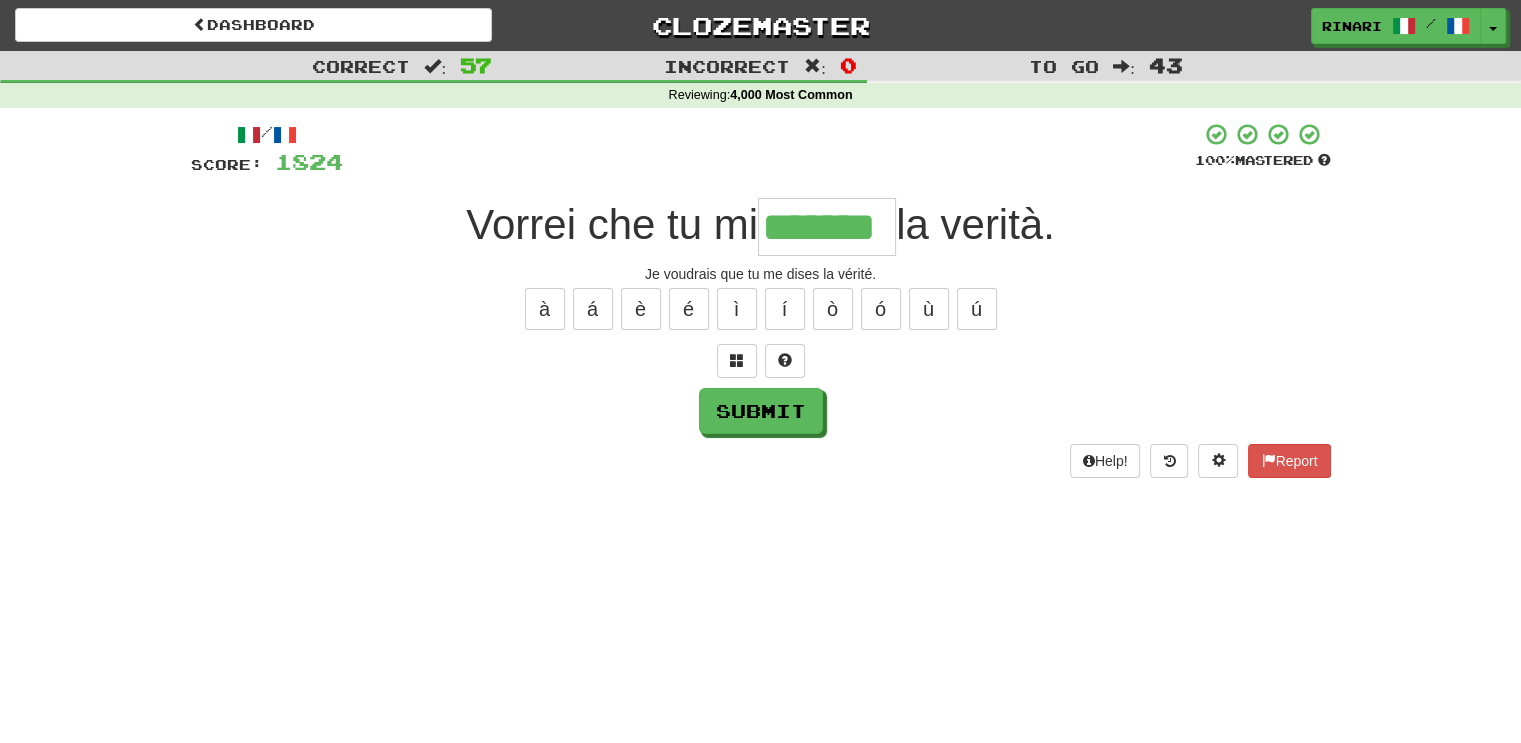 type on "*******" 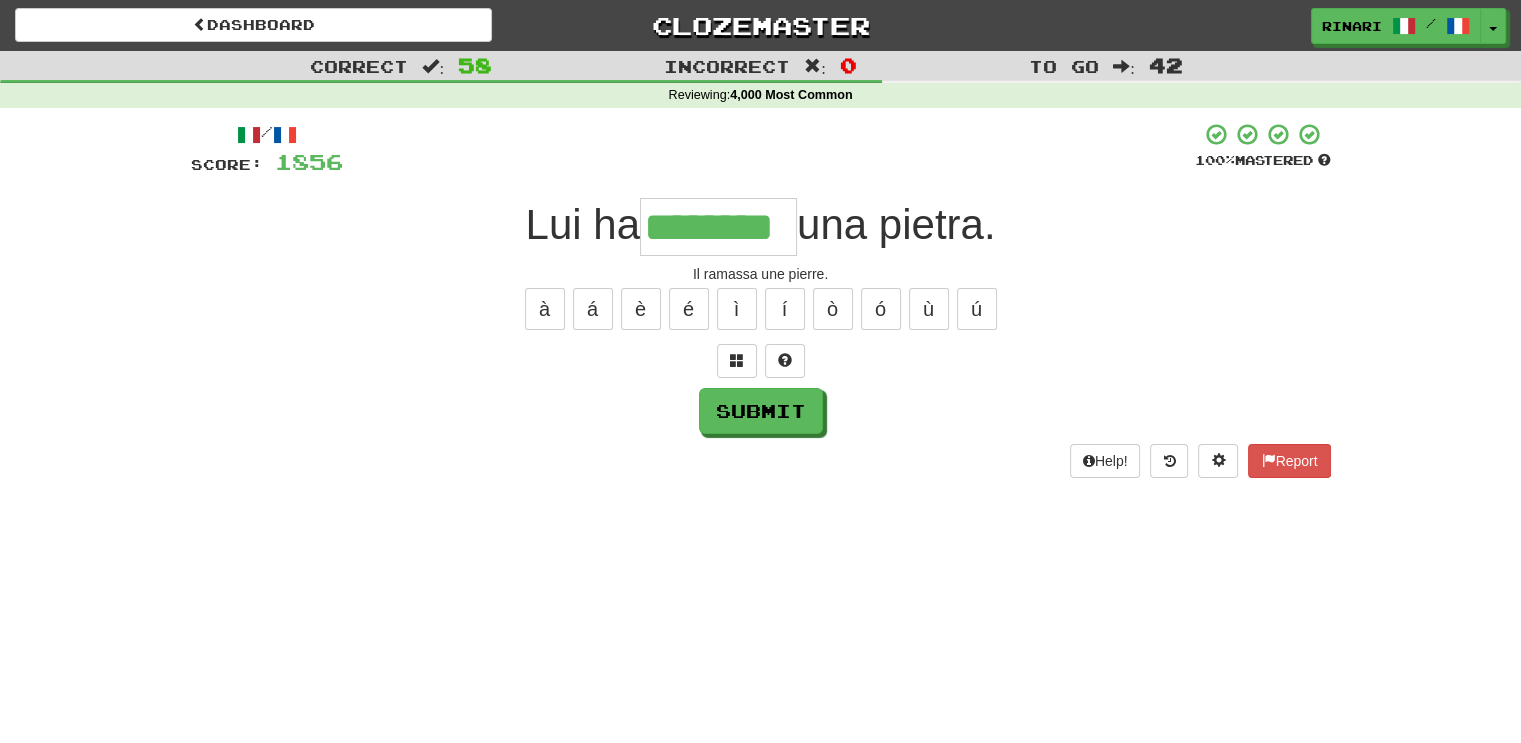 type on "********" 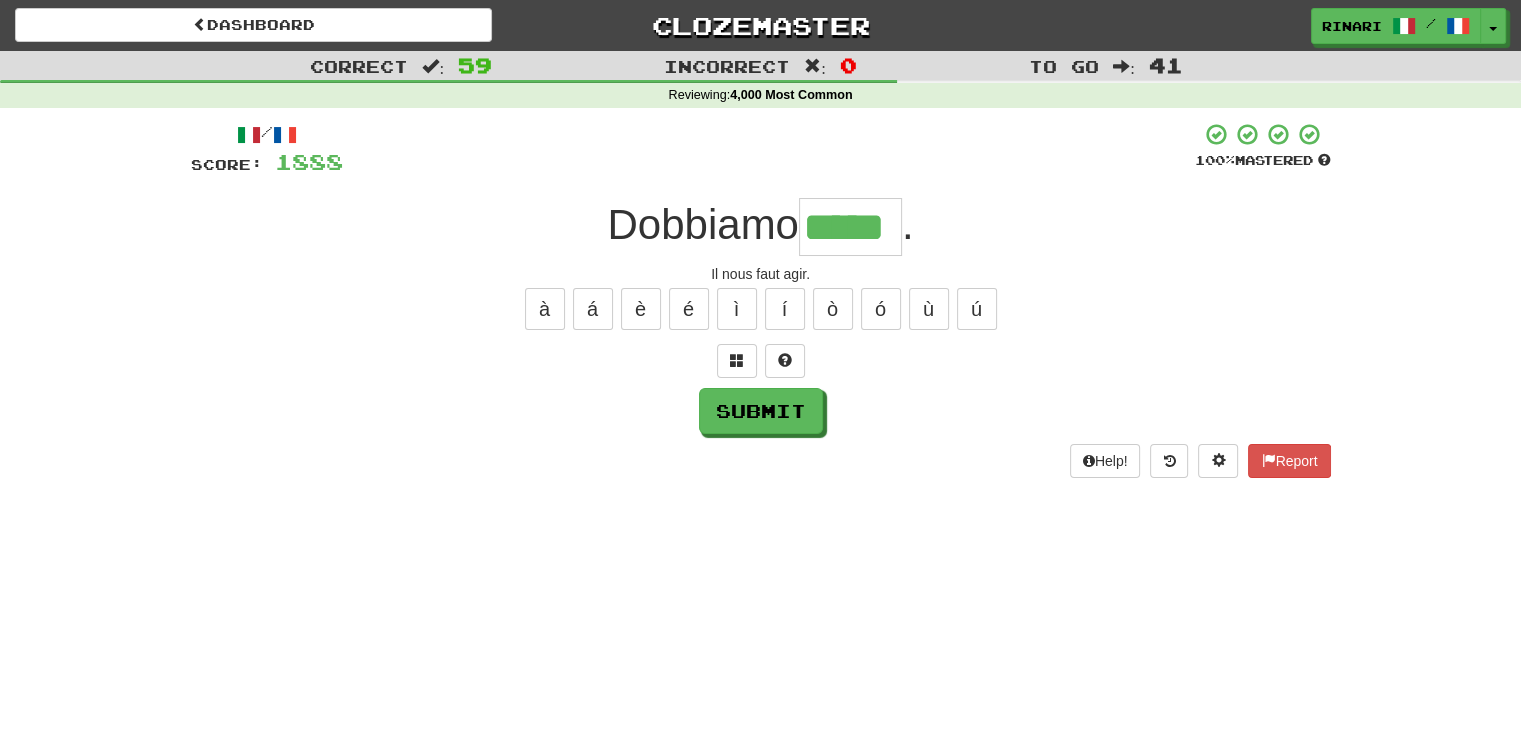 type on "*****" 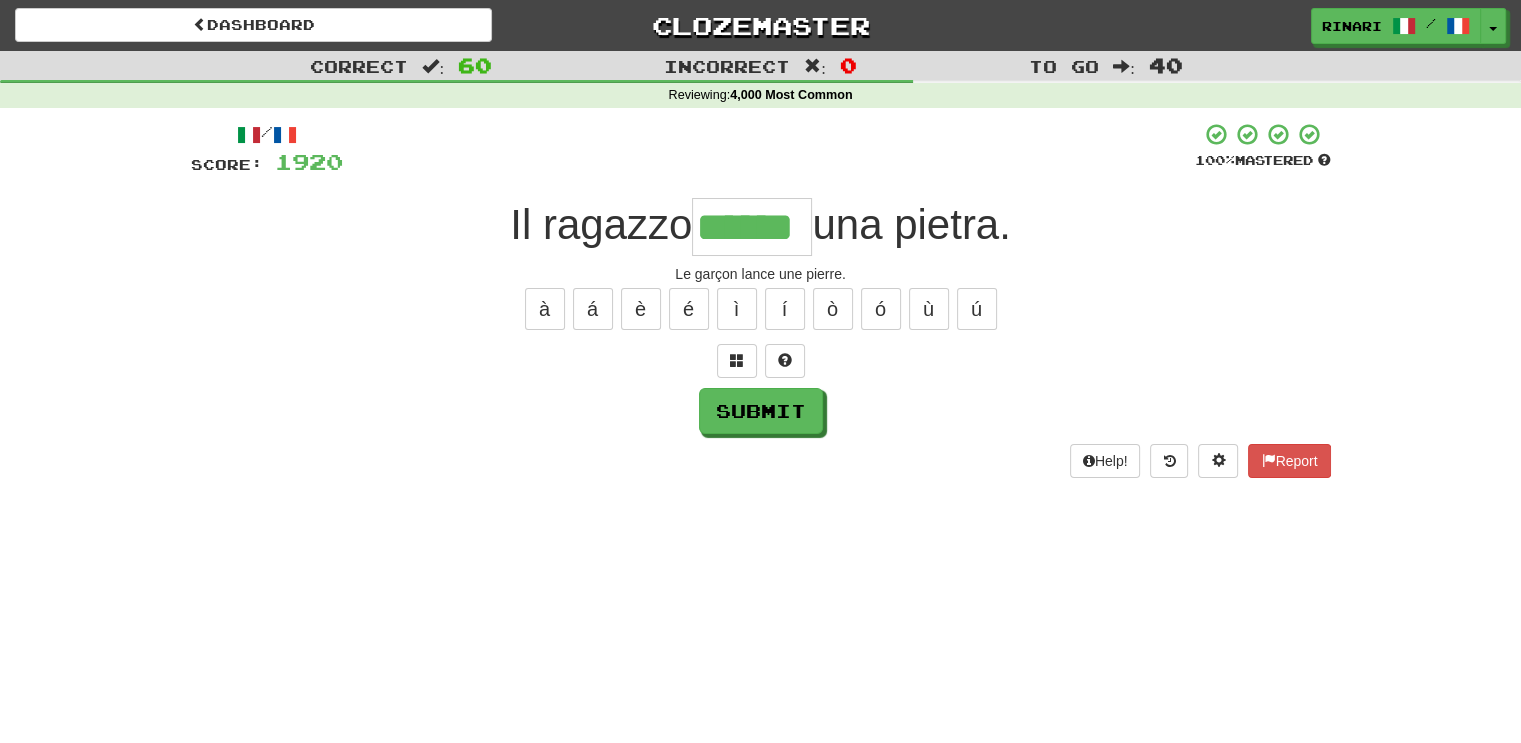 type on "******" 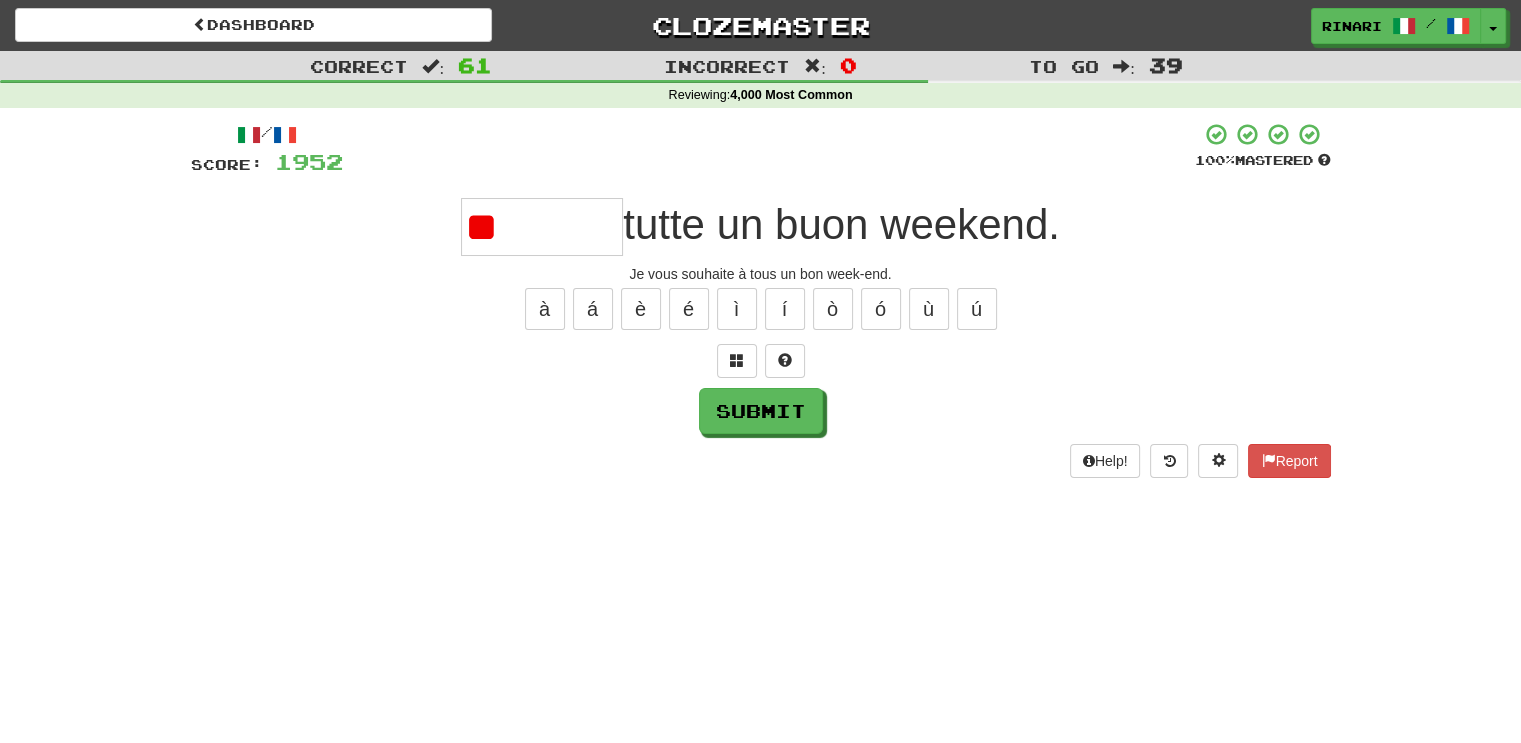 type on "*" 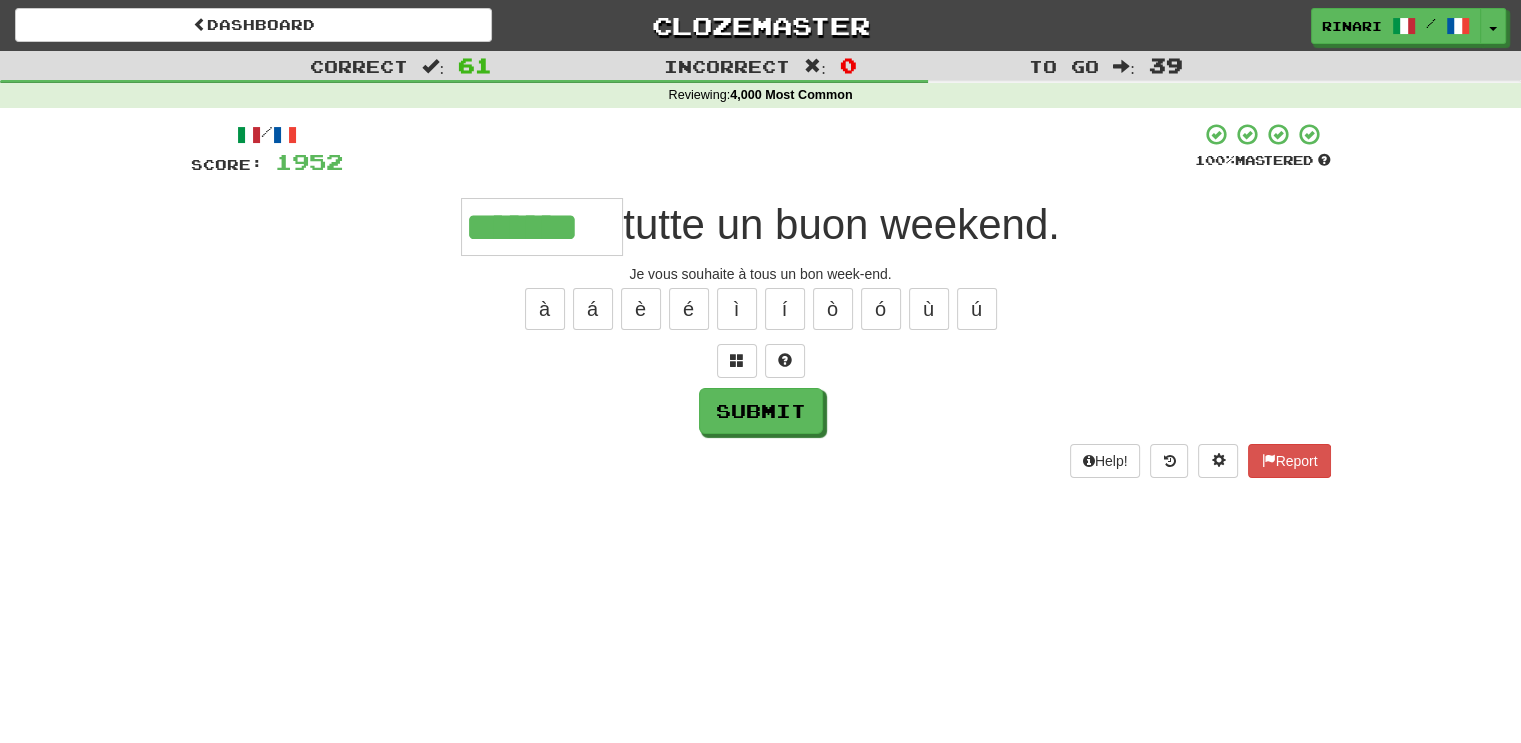 type on "*******" 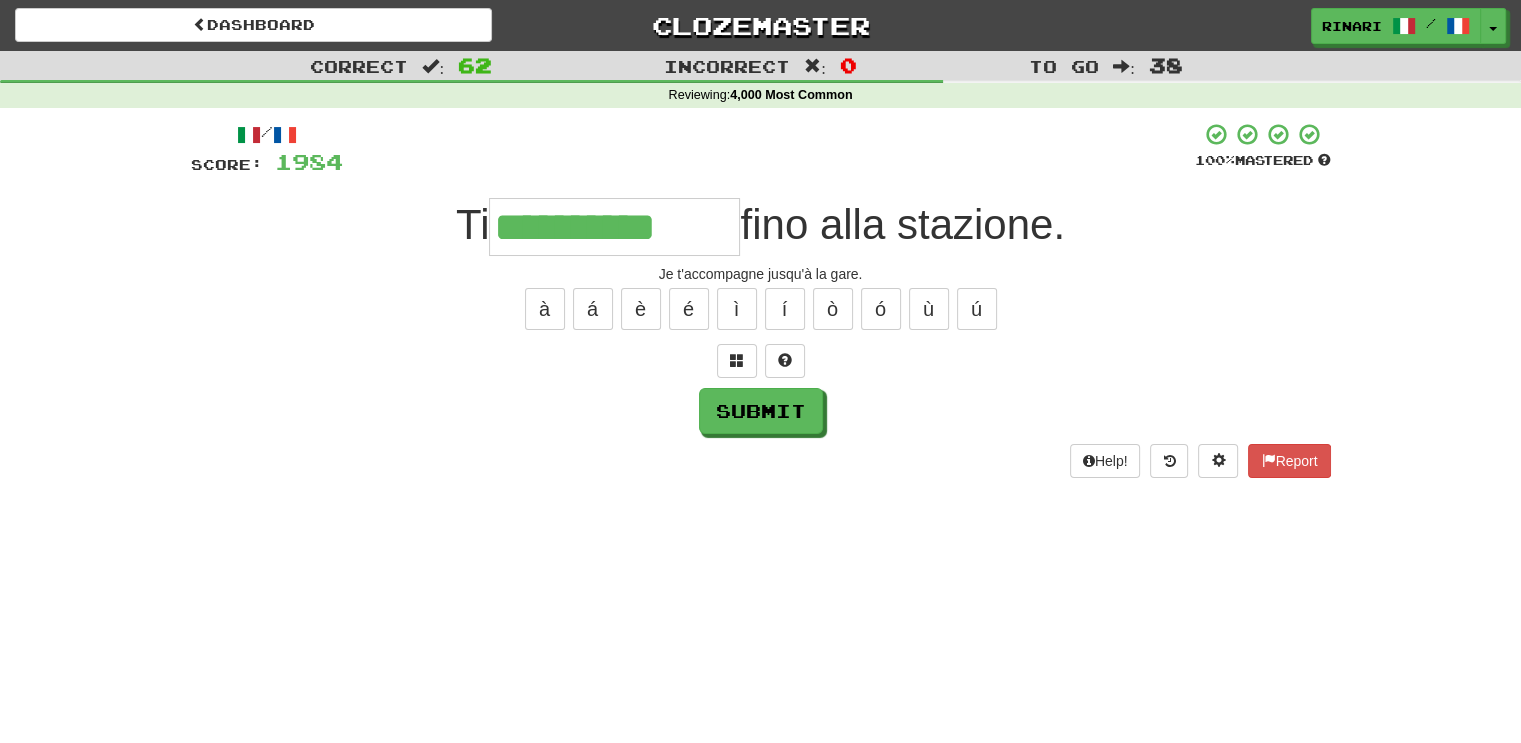 type on "**********" 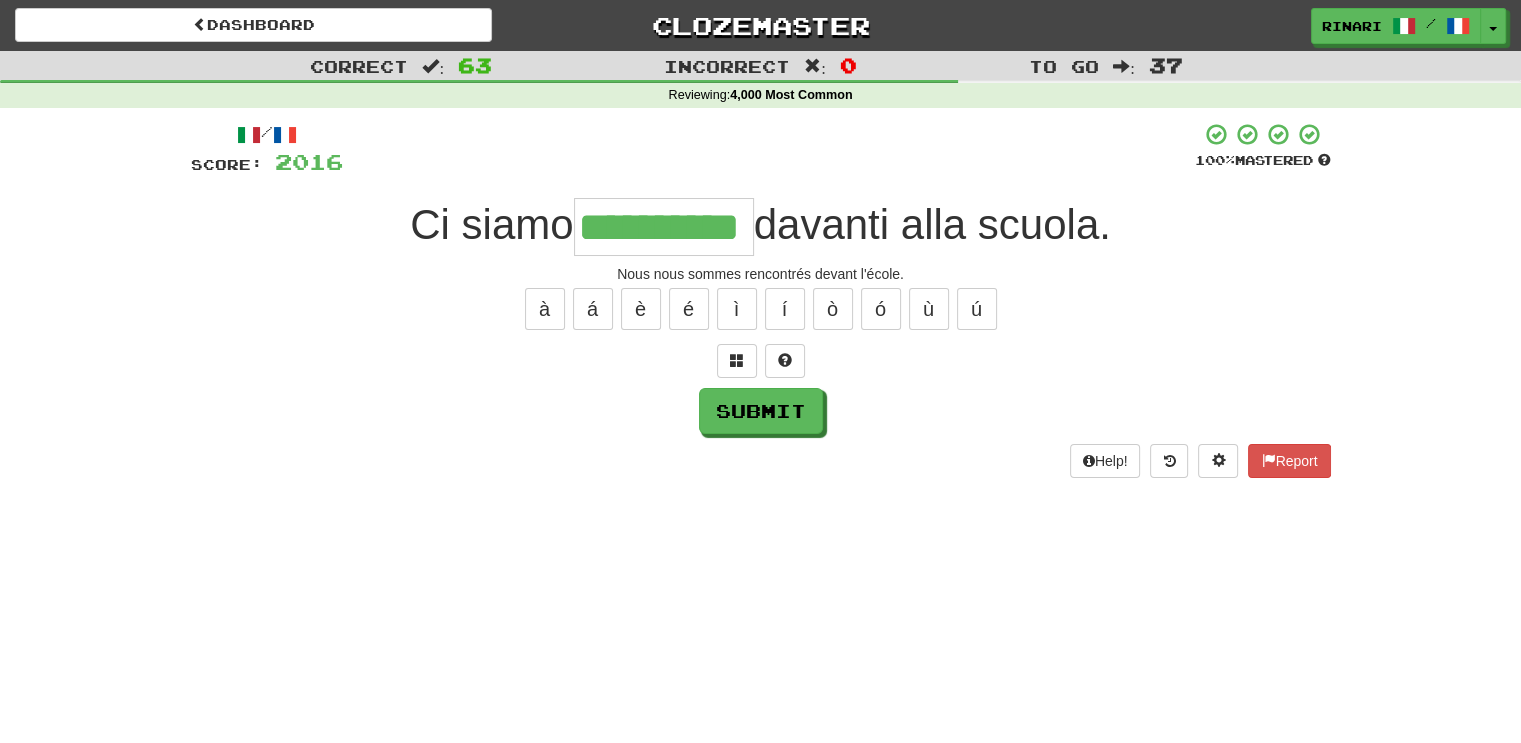 type on "**********" 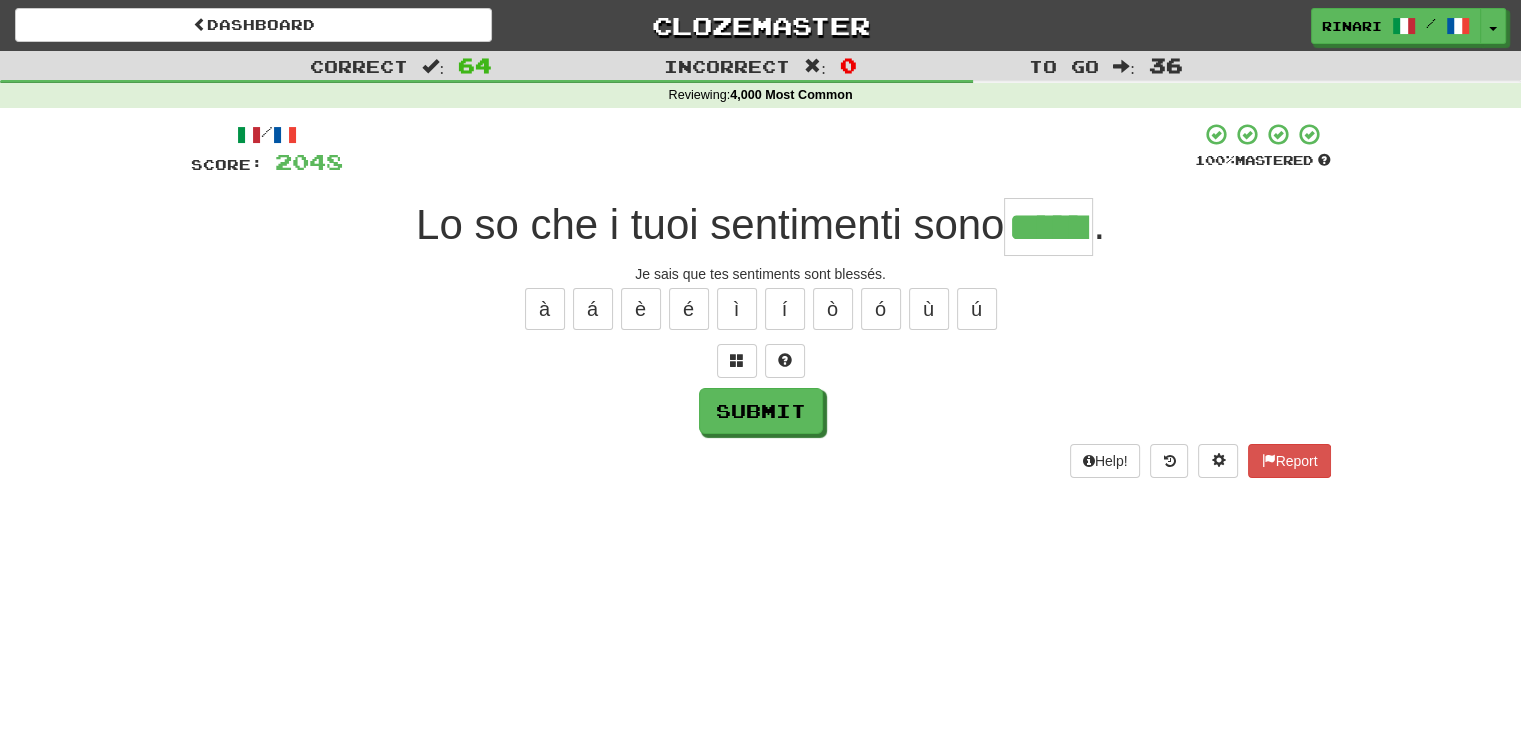 type on "******" 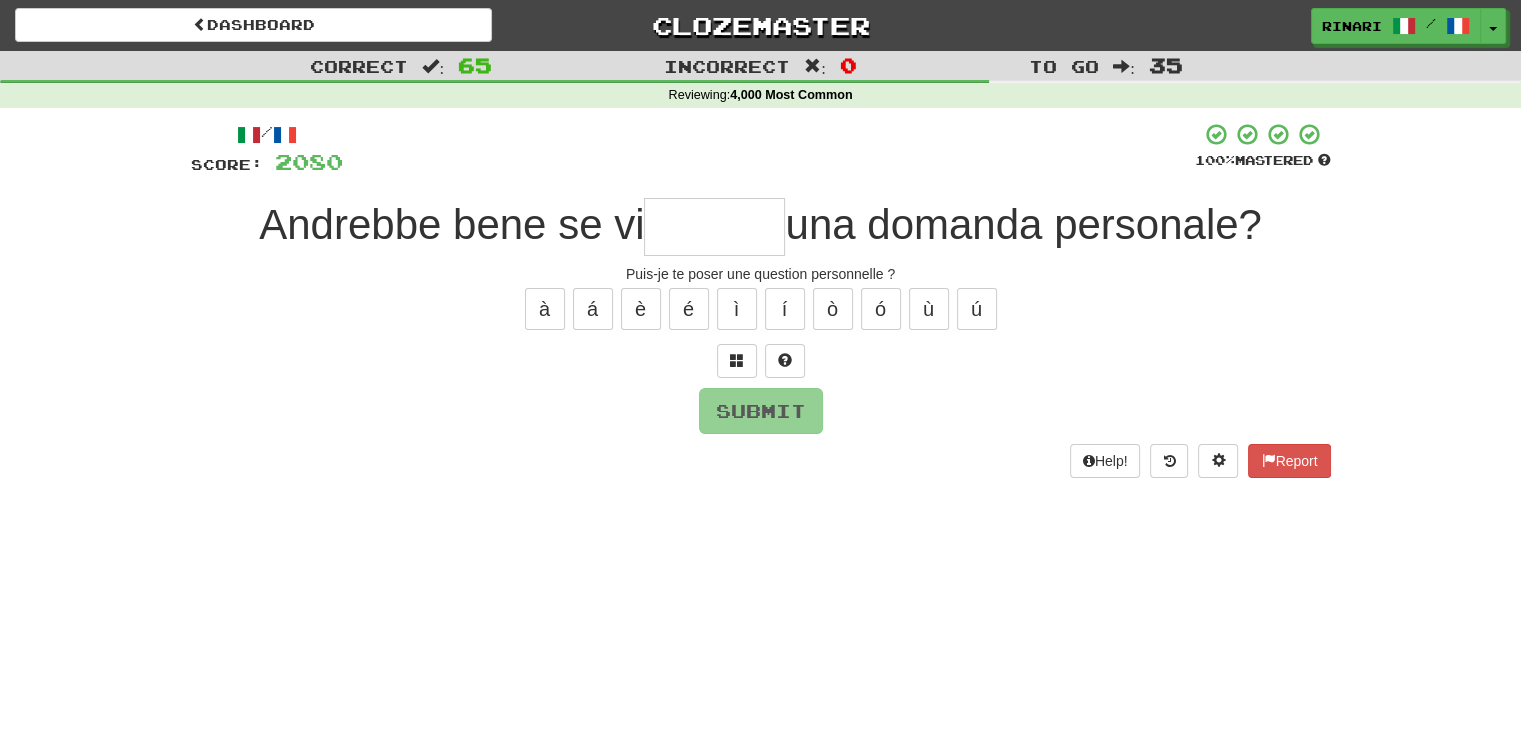 type on "*" 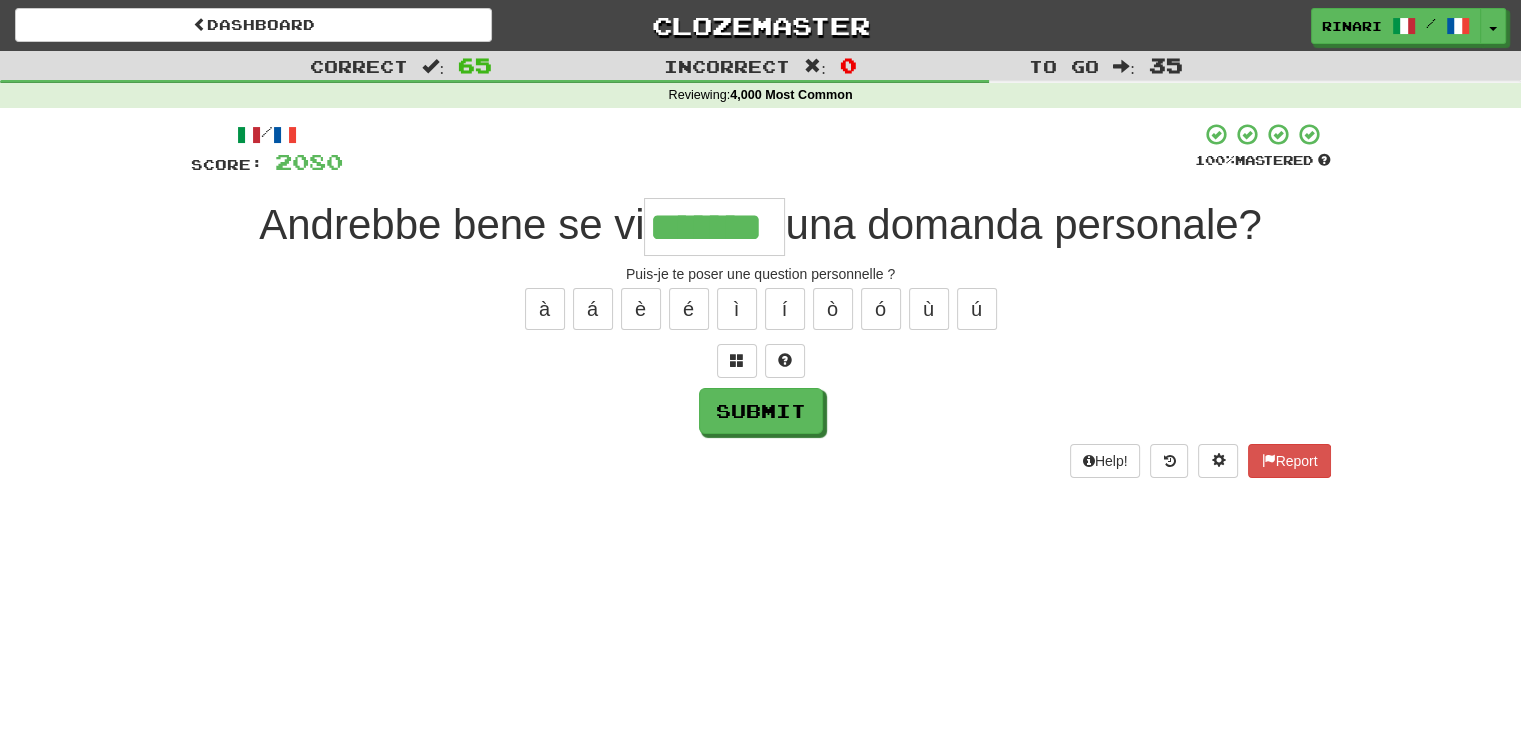 type on "*******" 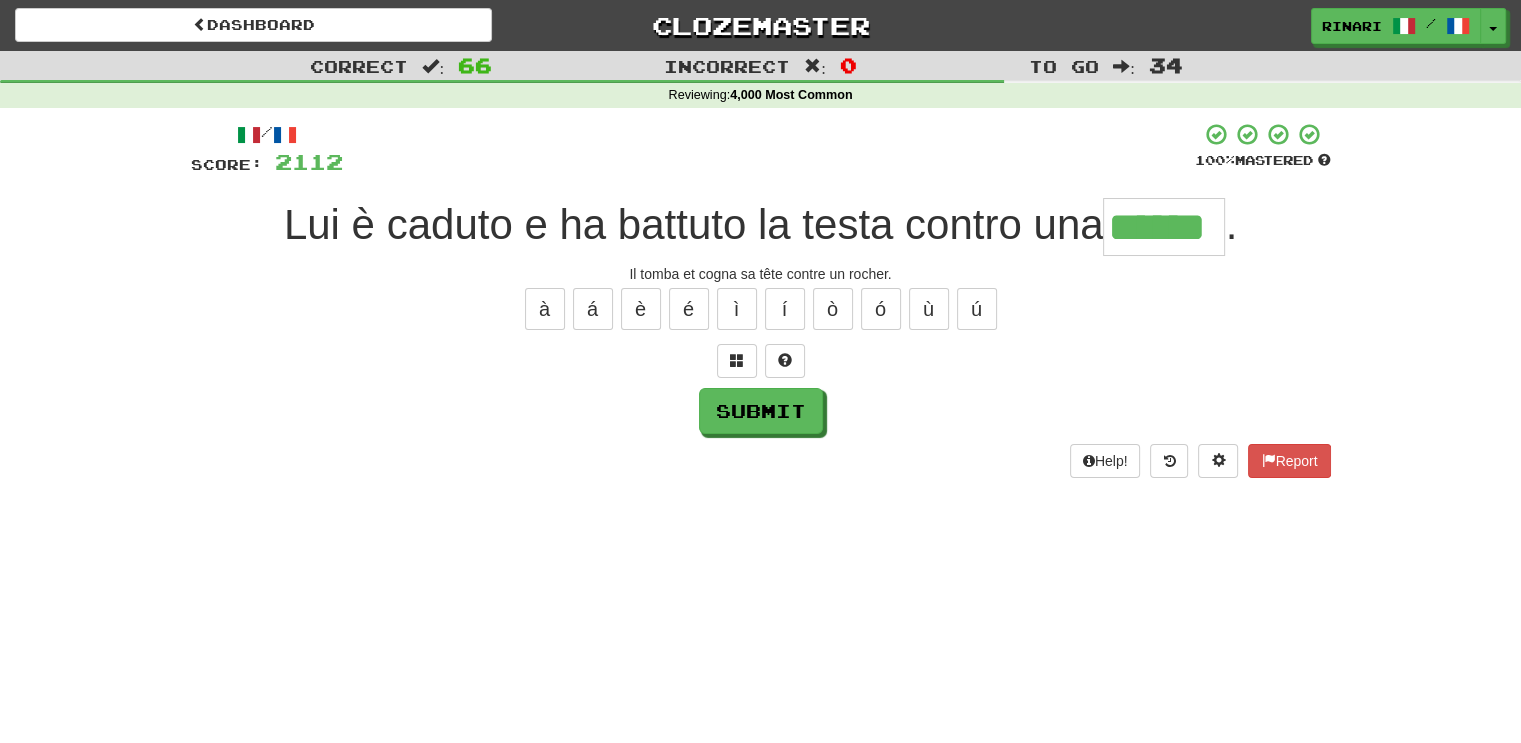 type on "******" 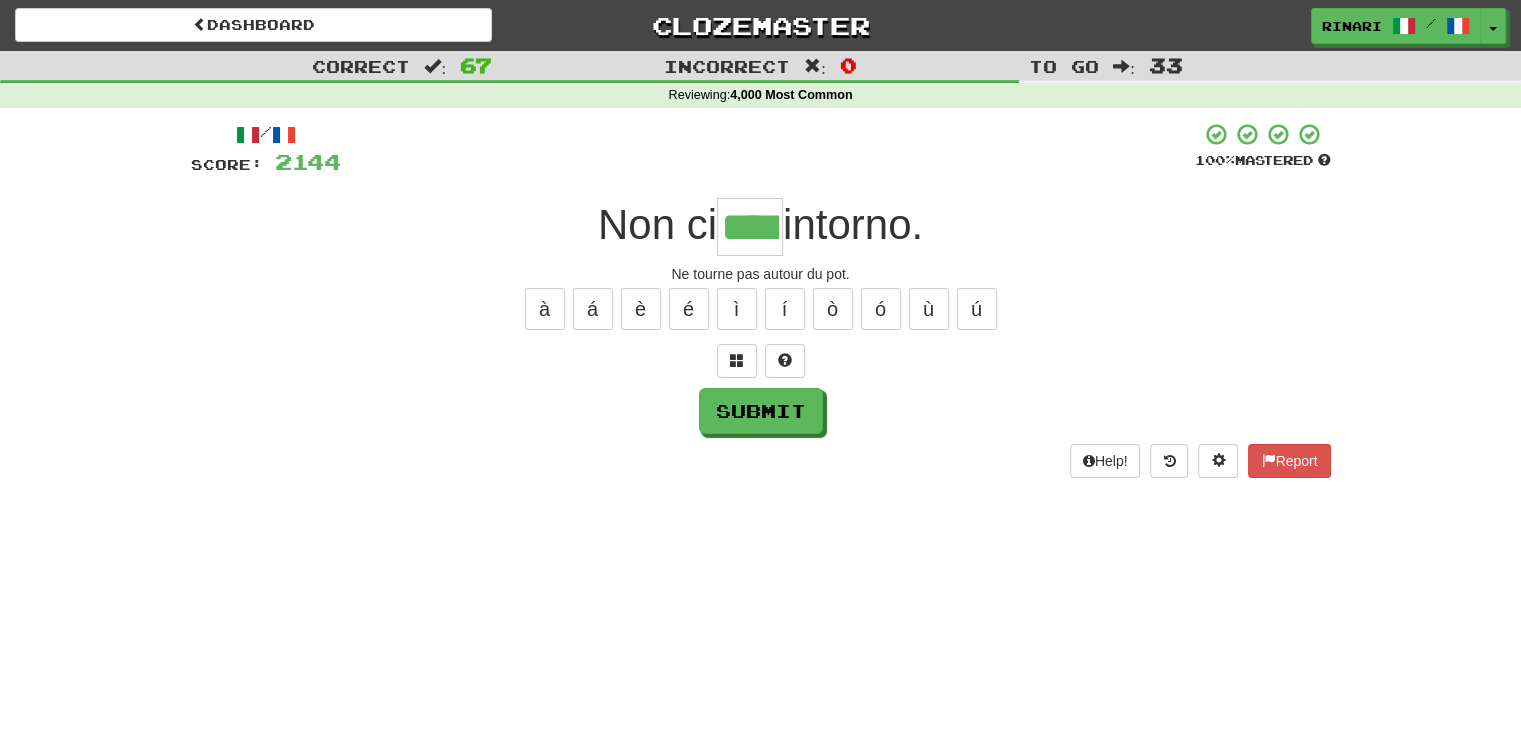 type on "****" 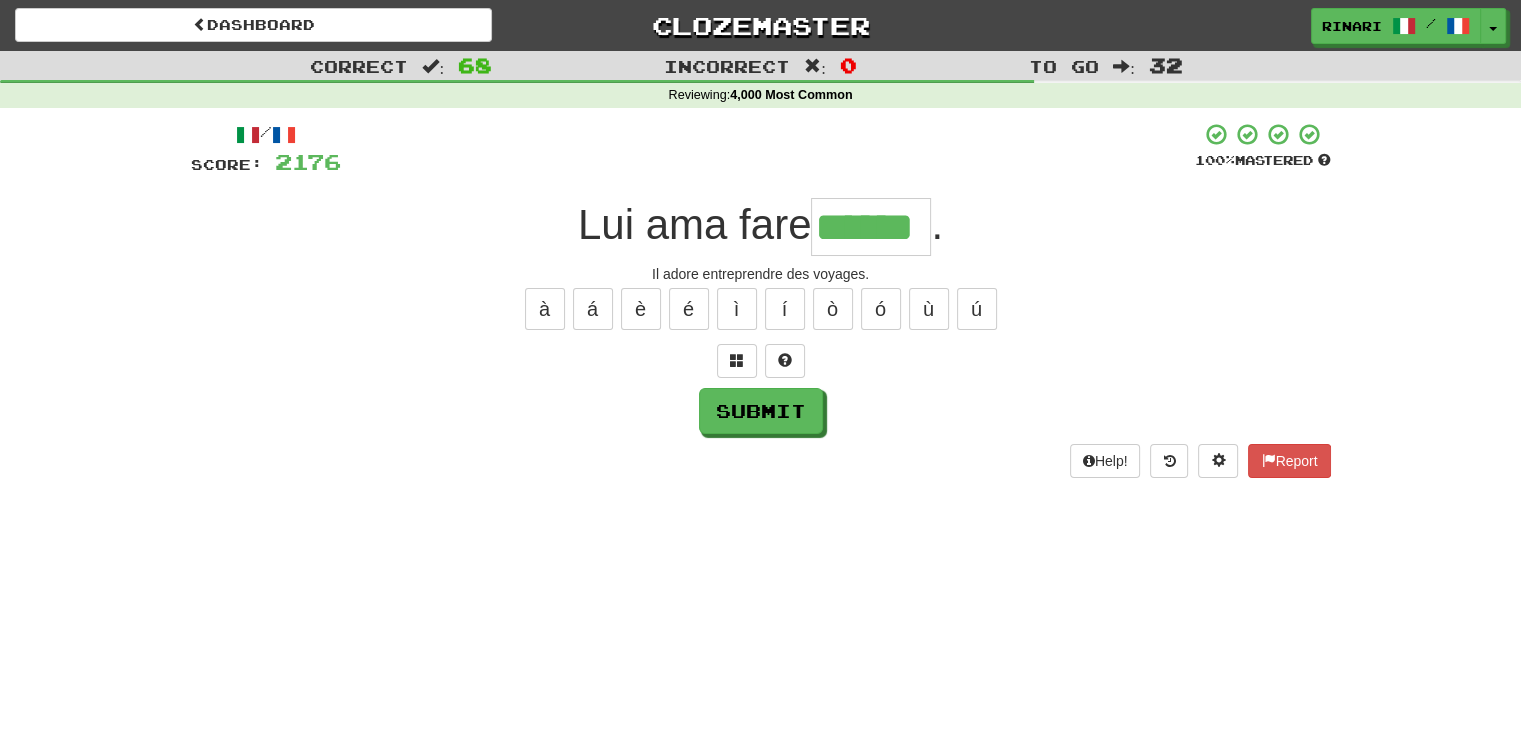 type on "******" 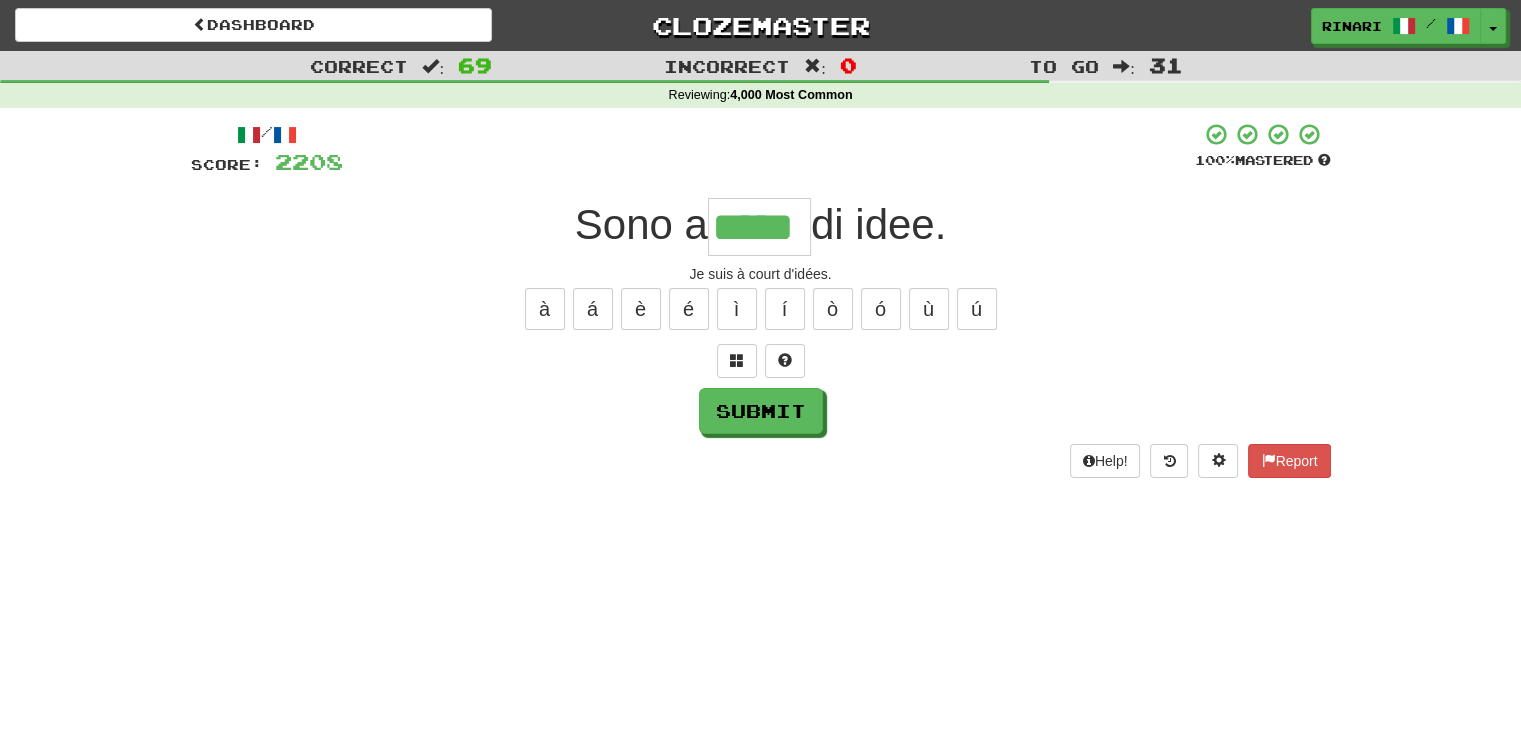 type on "*****" 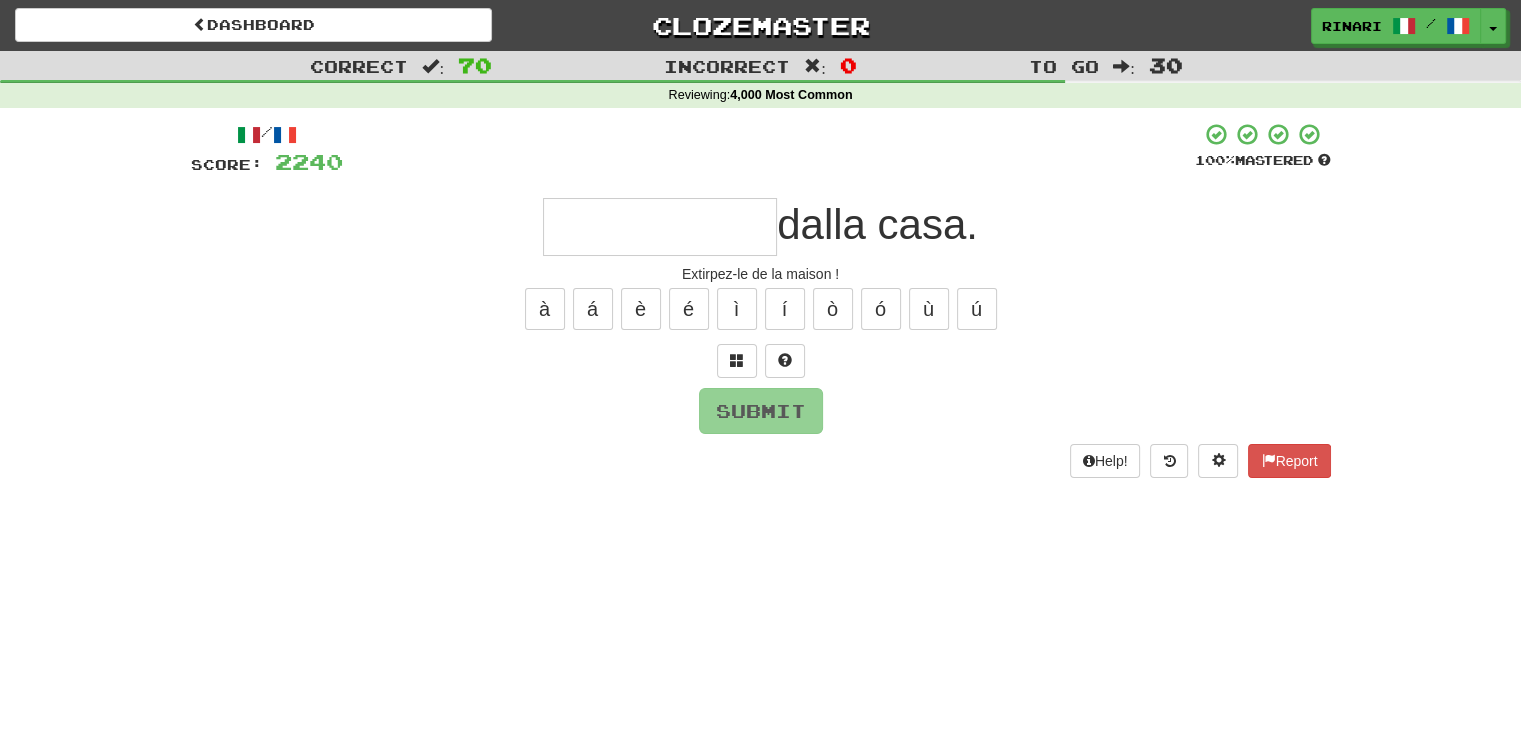 type on "*" 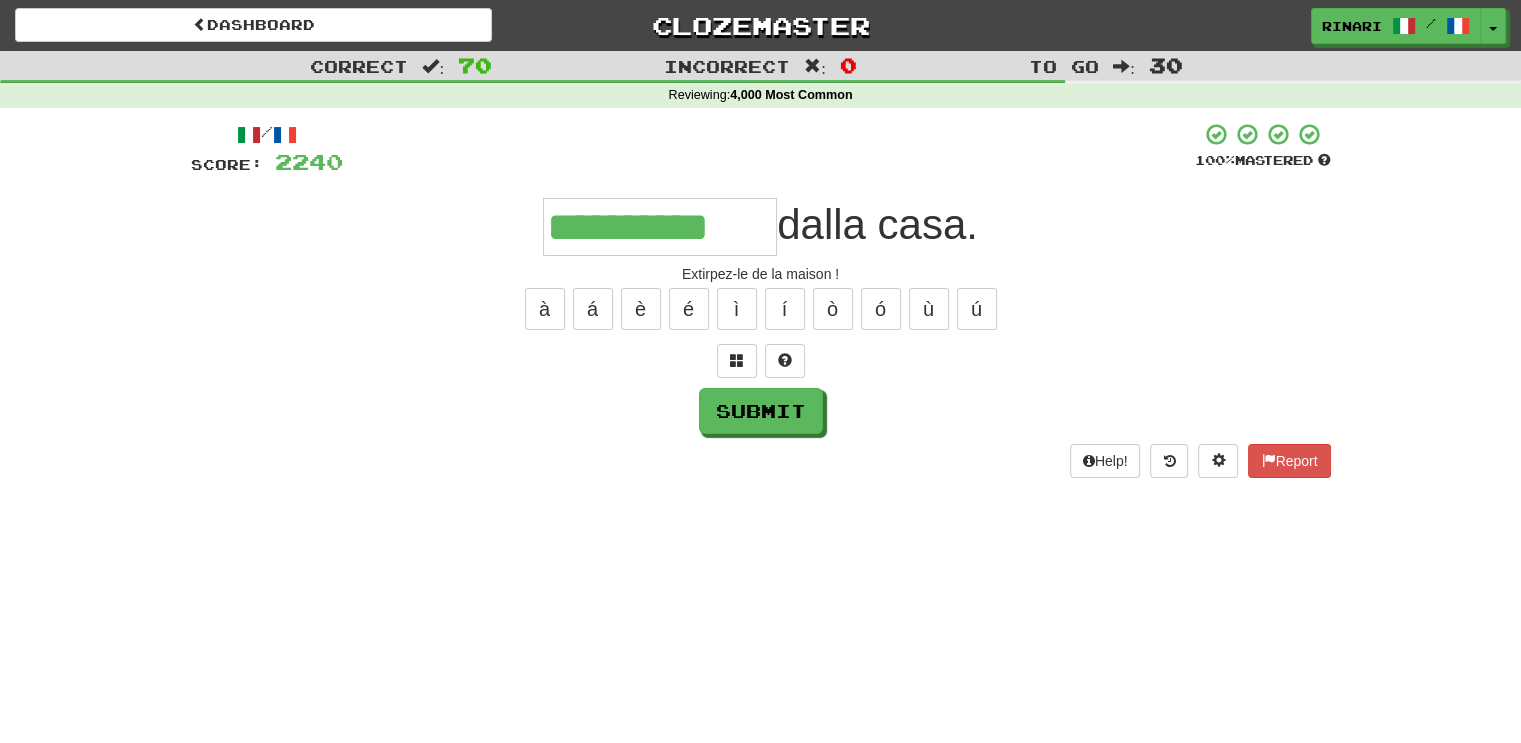 type on "**********" 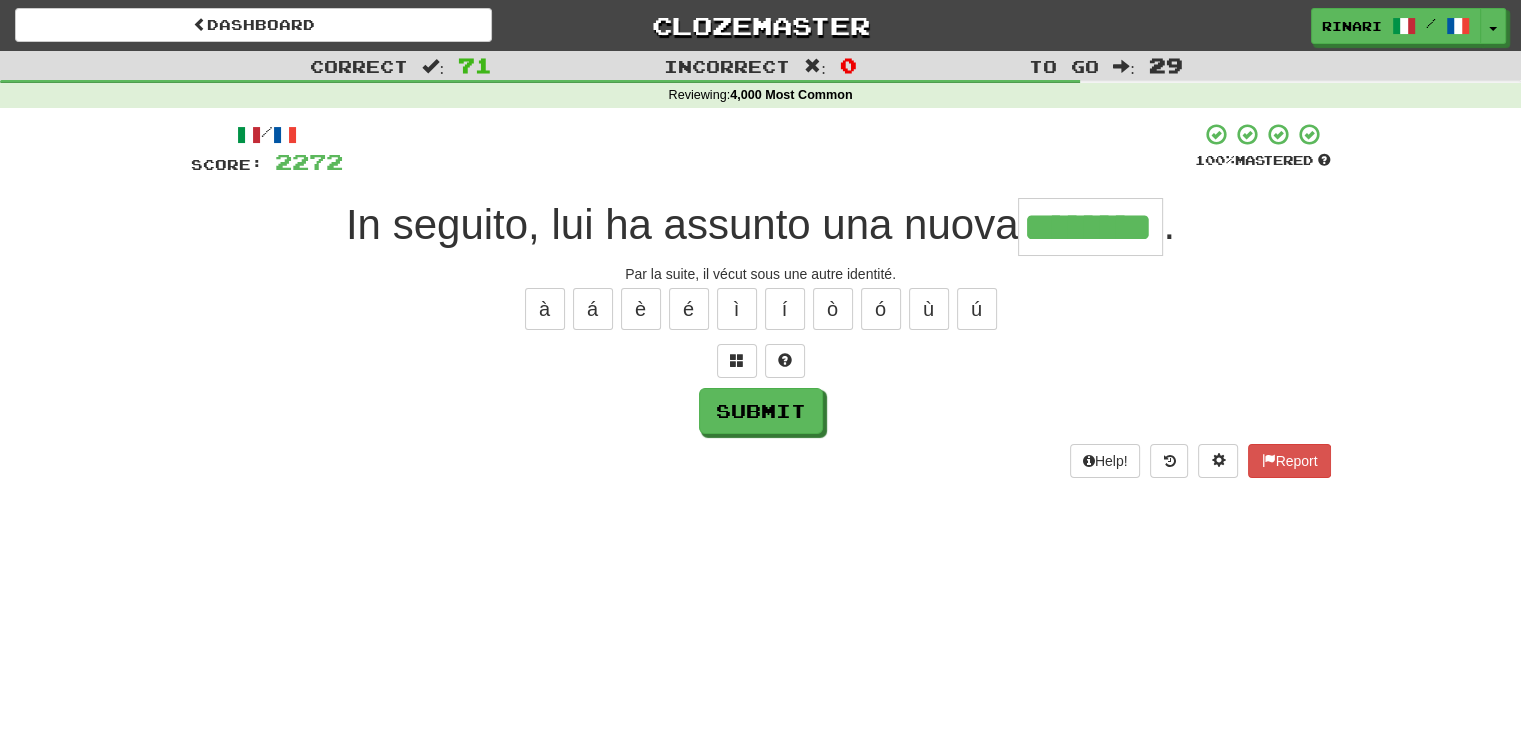 type on "********" 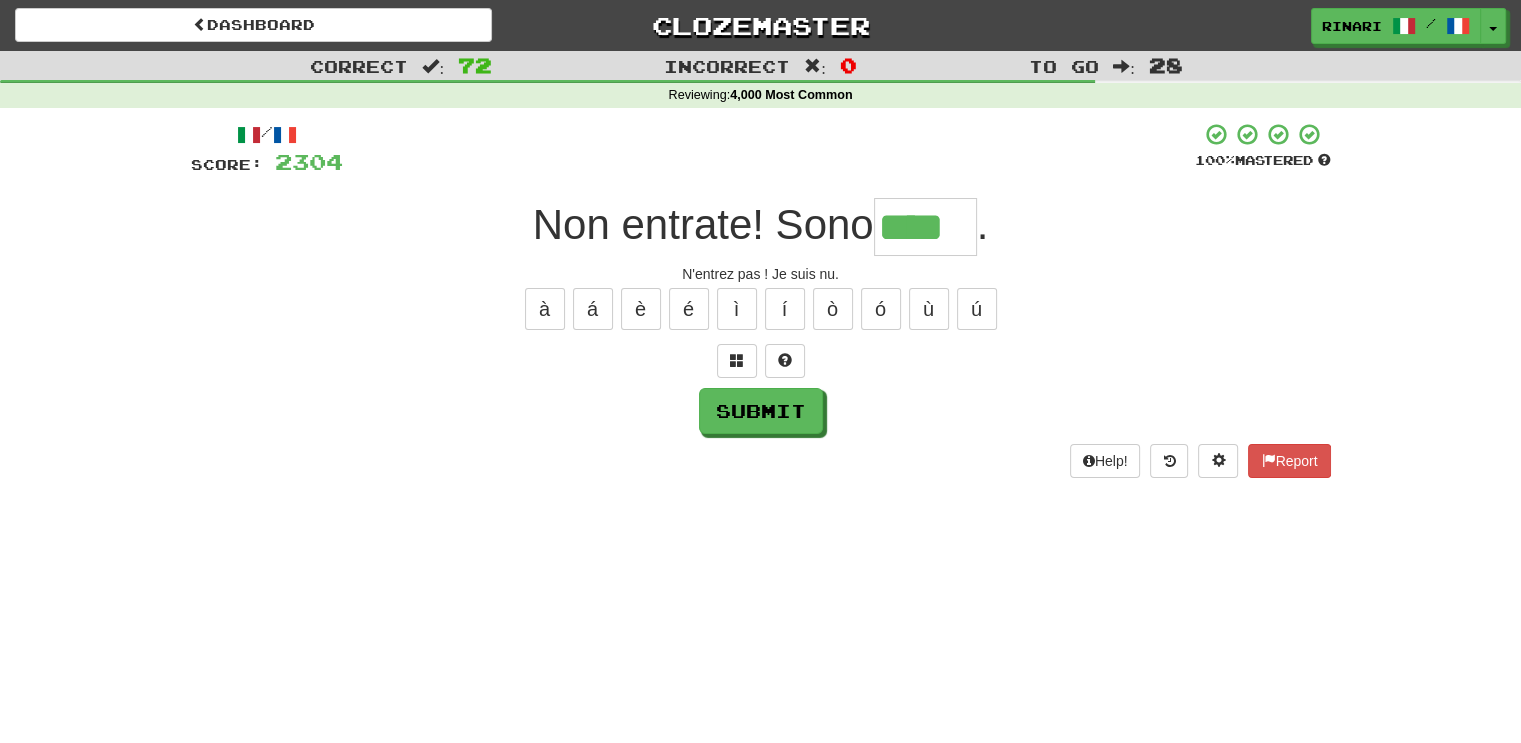 type on "****" 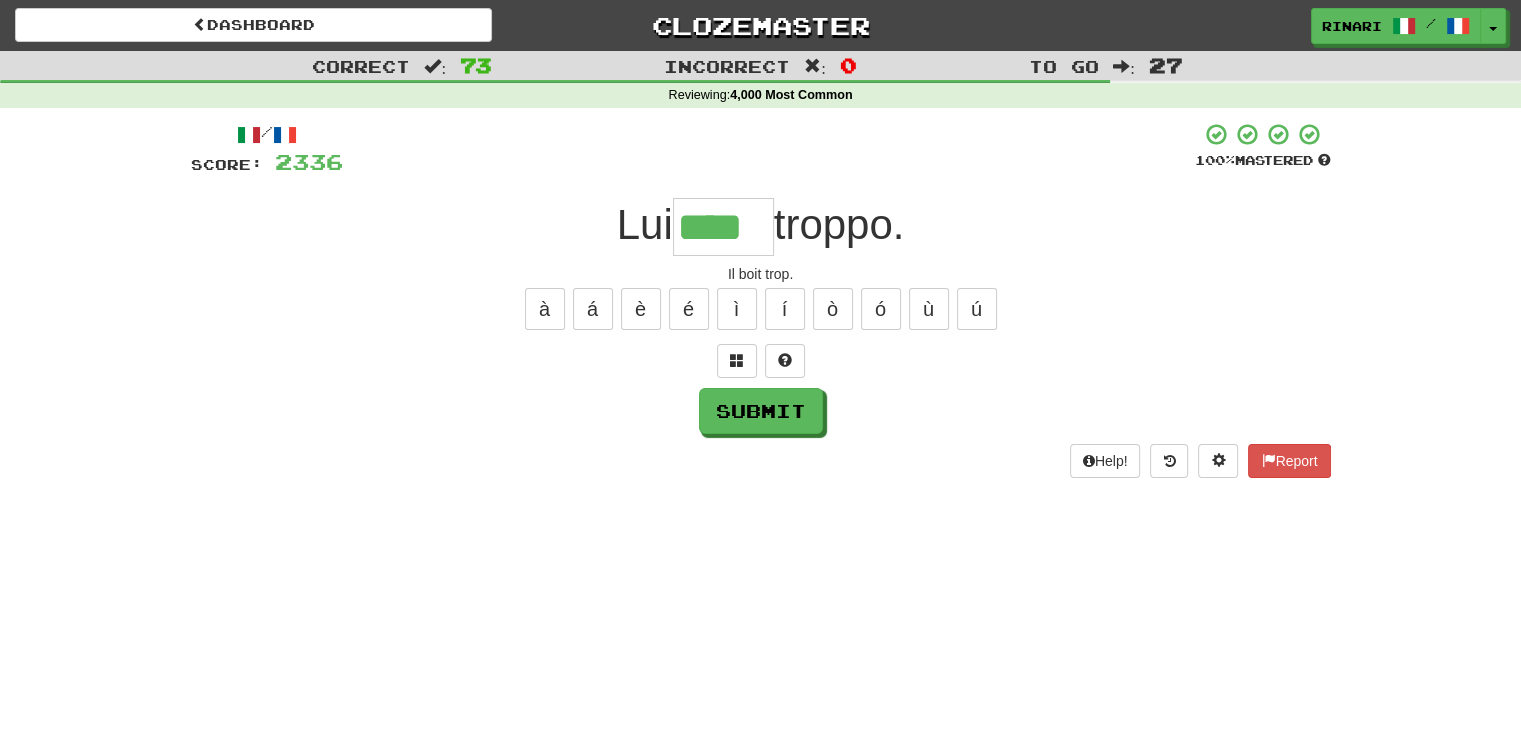 type on "****" 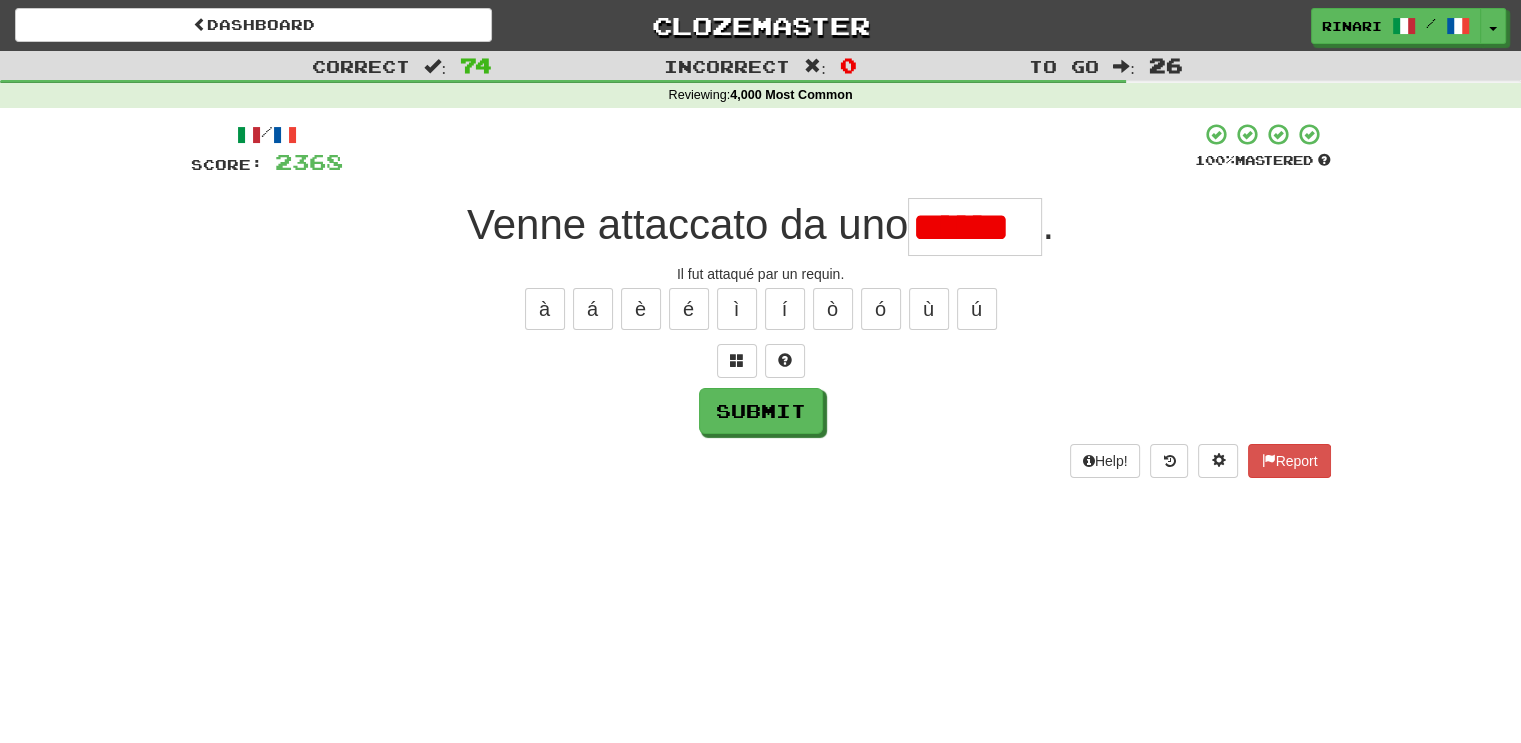 scroll, scrollTop: 0, scrollLeft: 0, axis: both 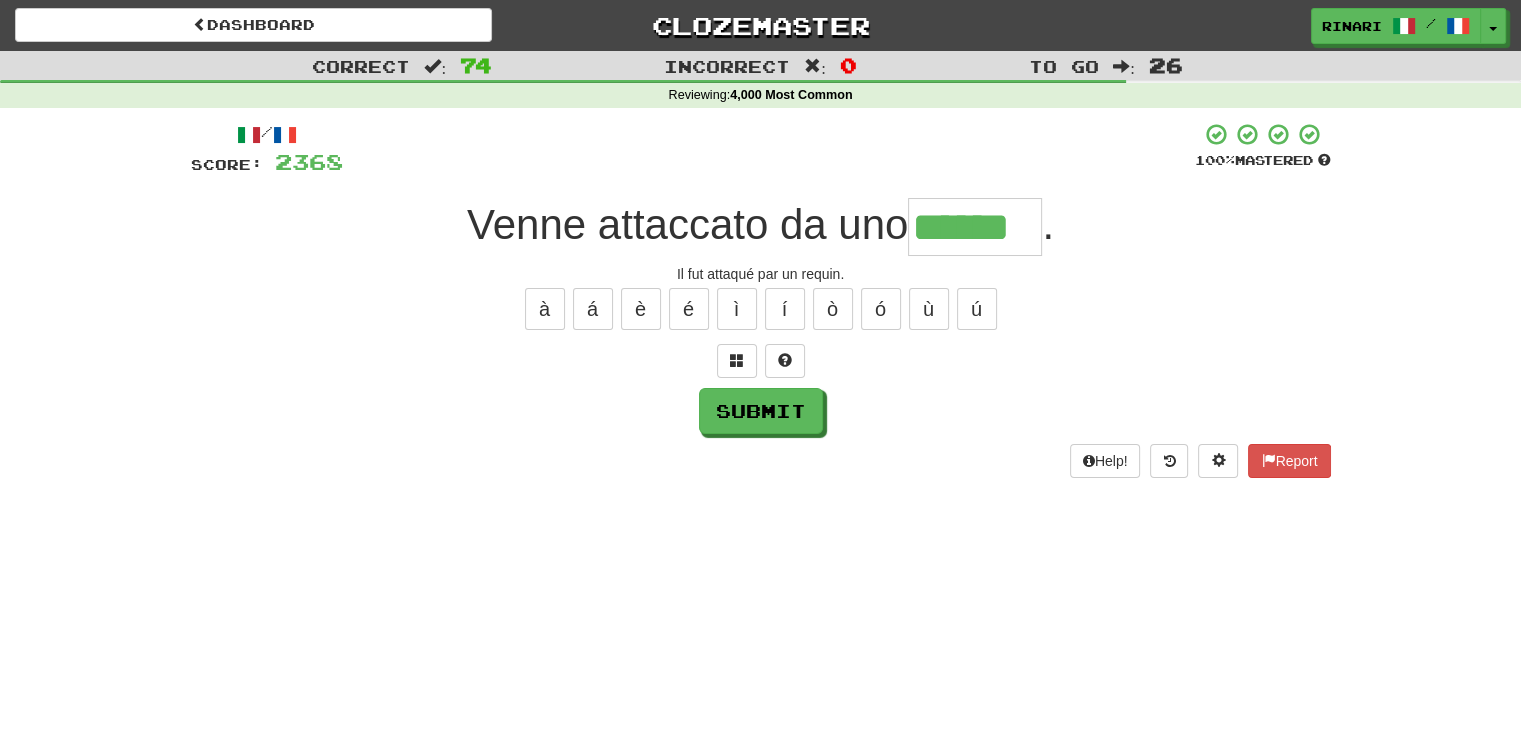 type on "******" 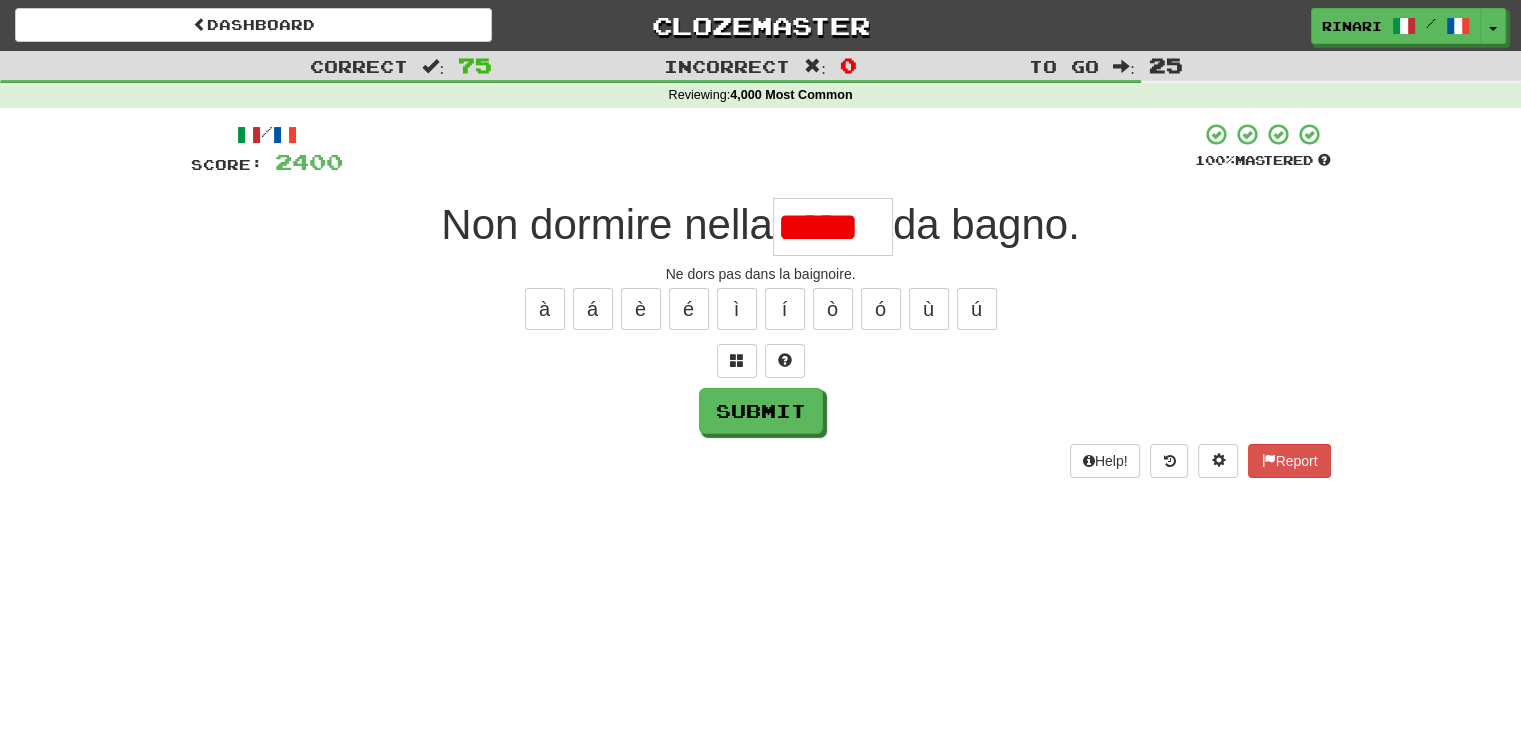 scroll, scrollTop: 0, scrollLeft: 0, axis: both 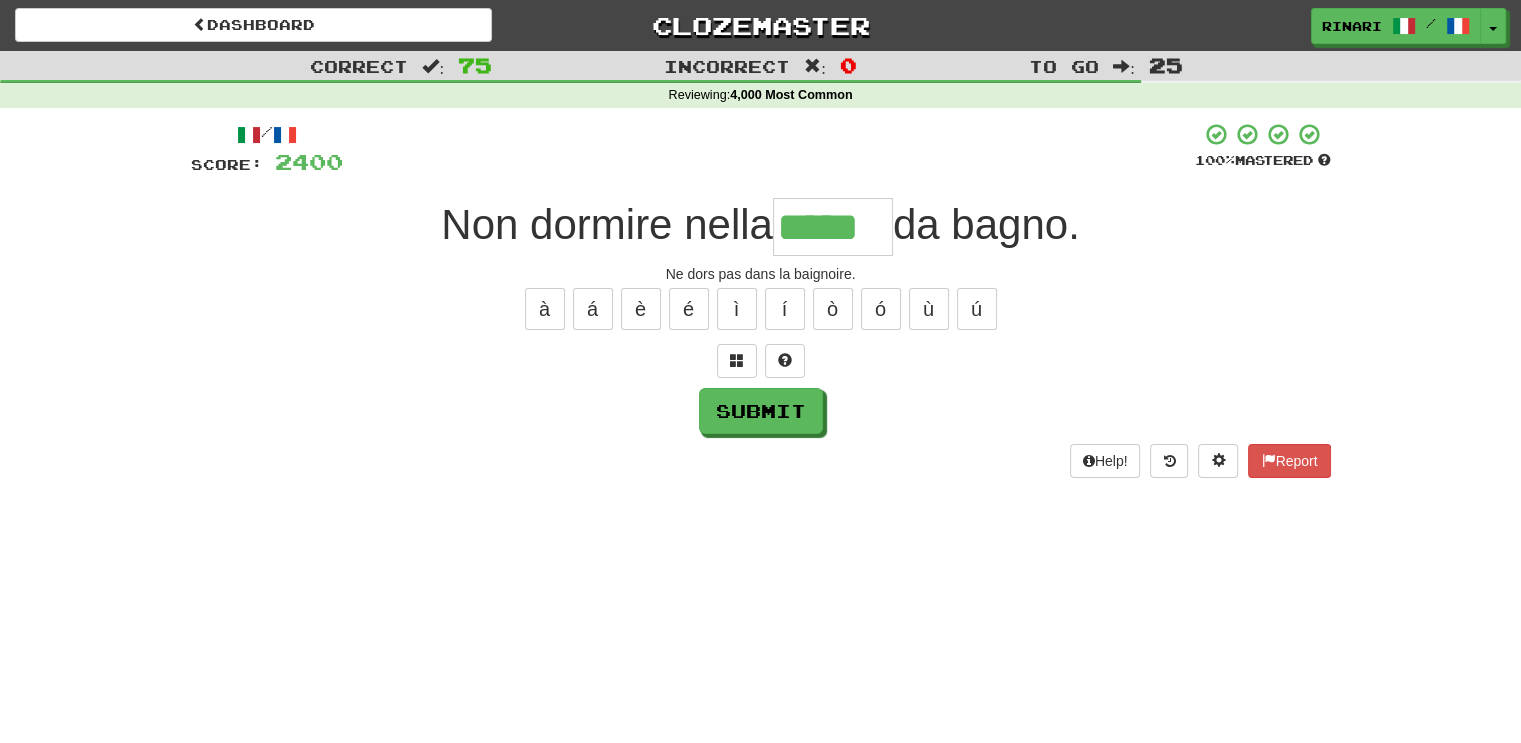 type on "*****" 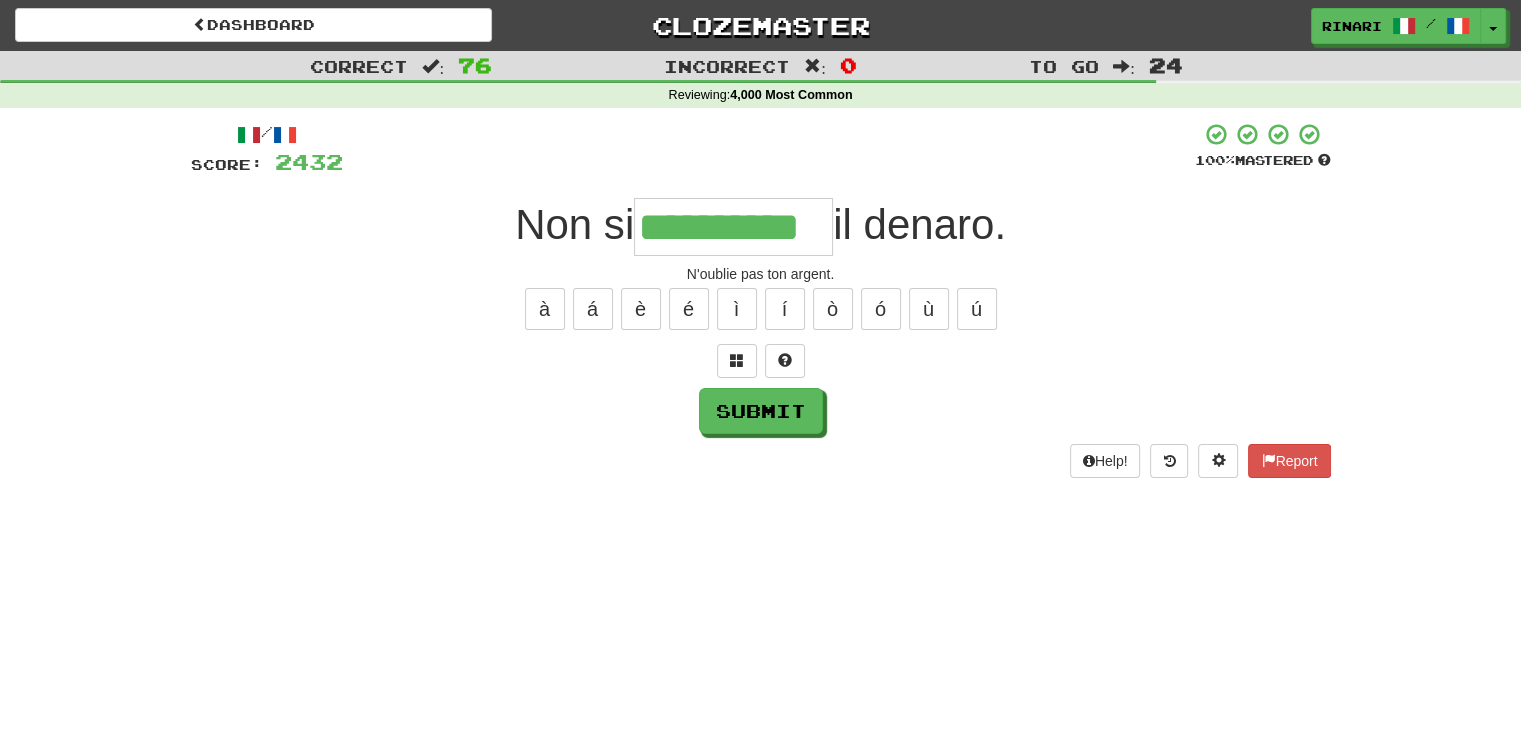 type on "**********" 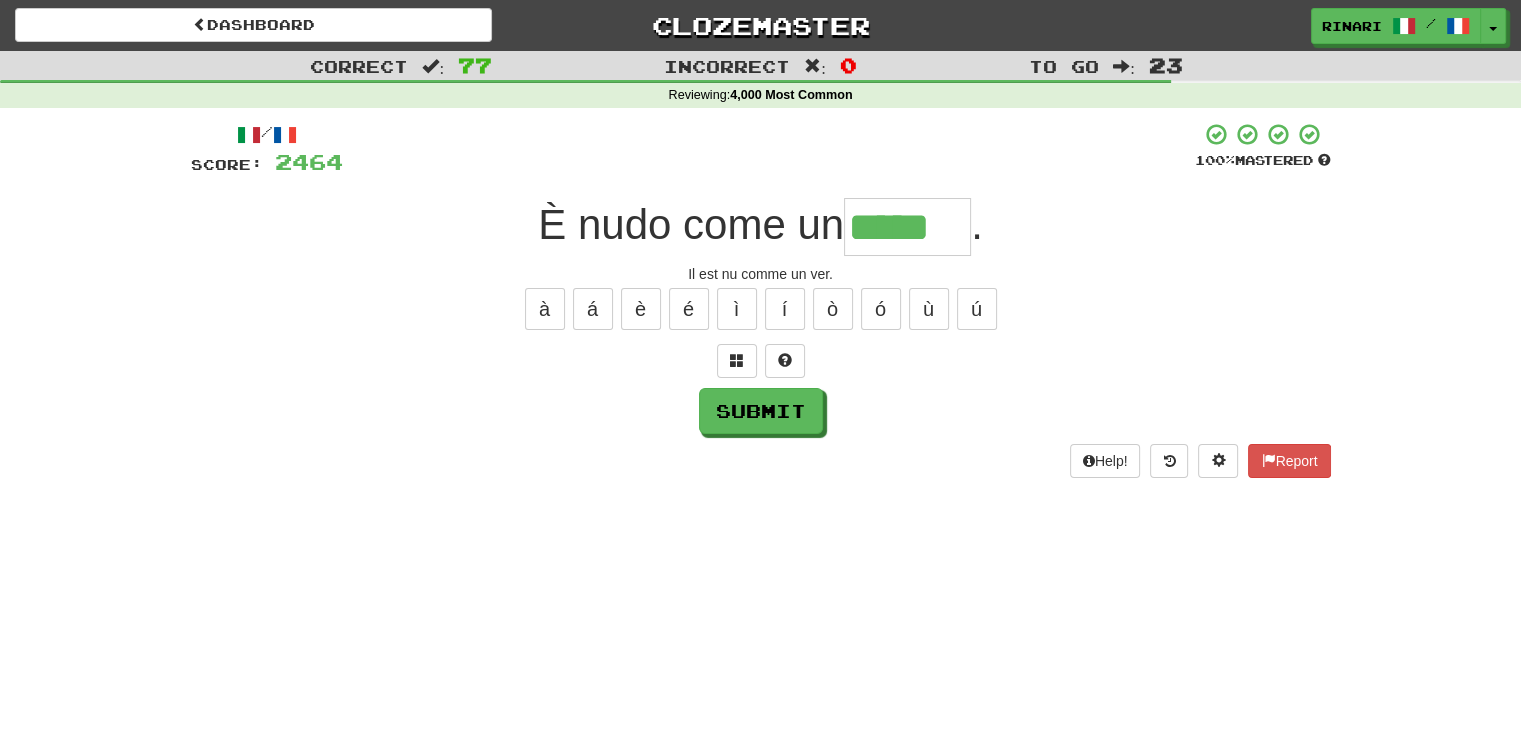 type on "*****" 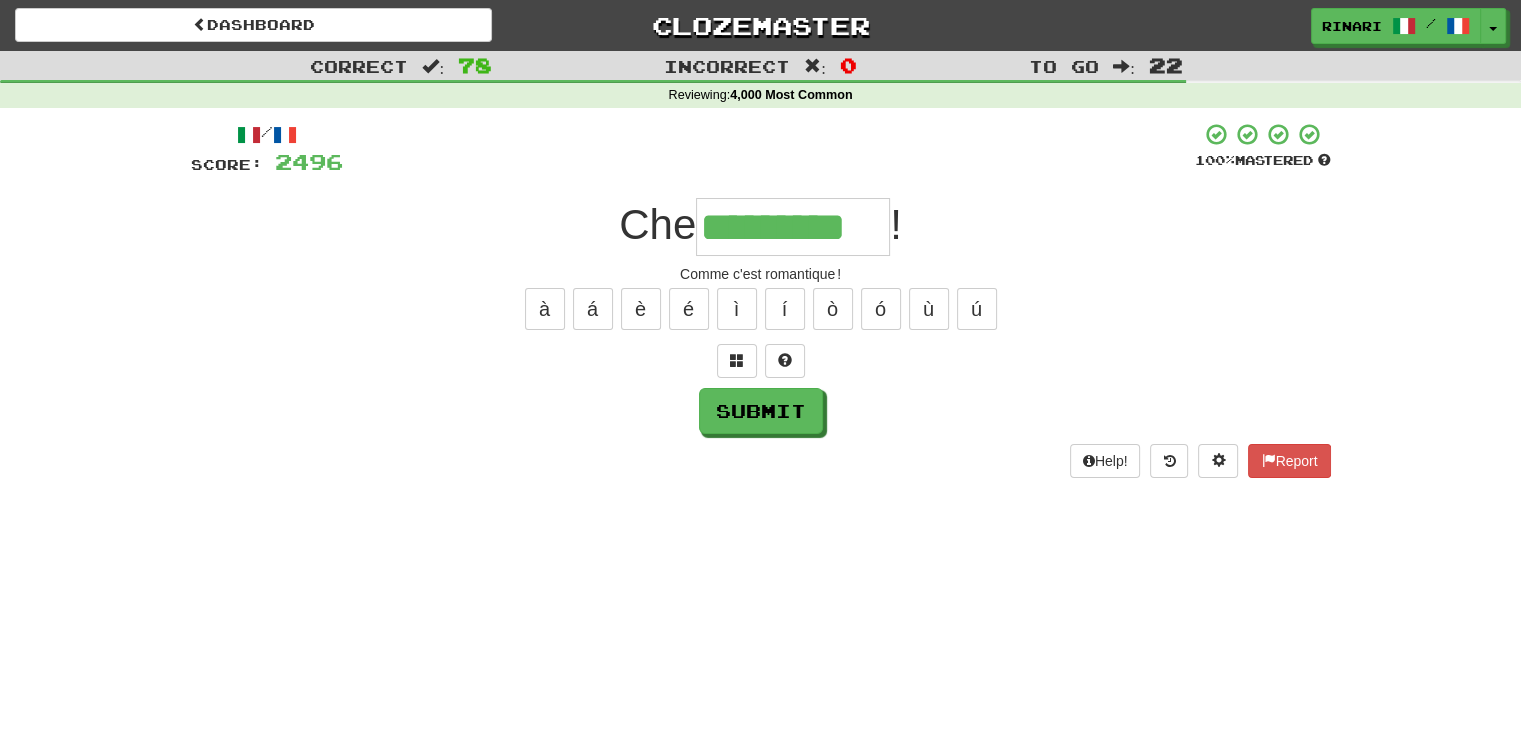 type on "*********" 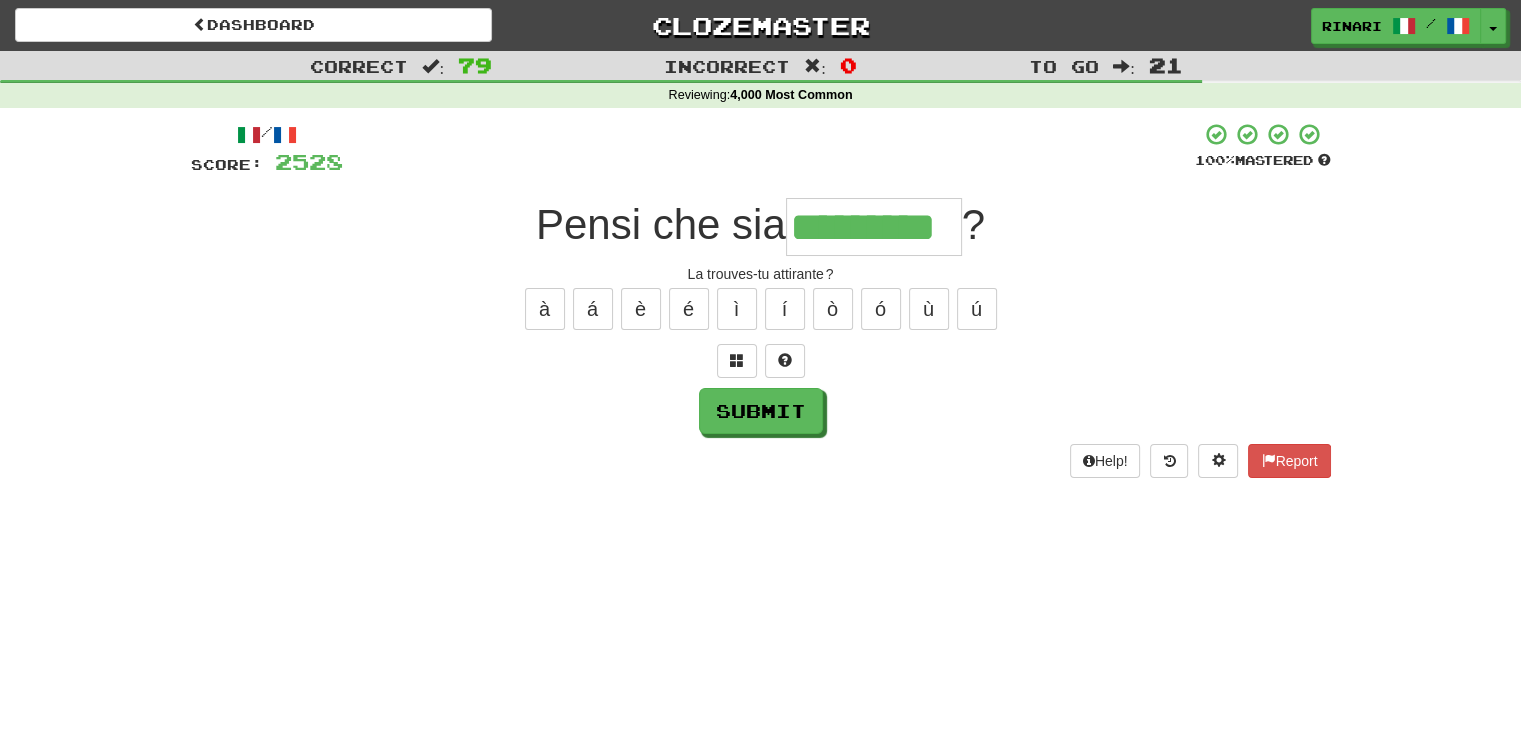 type on "*********" 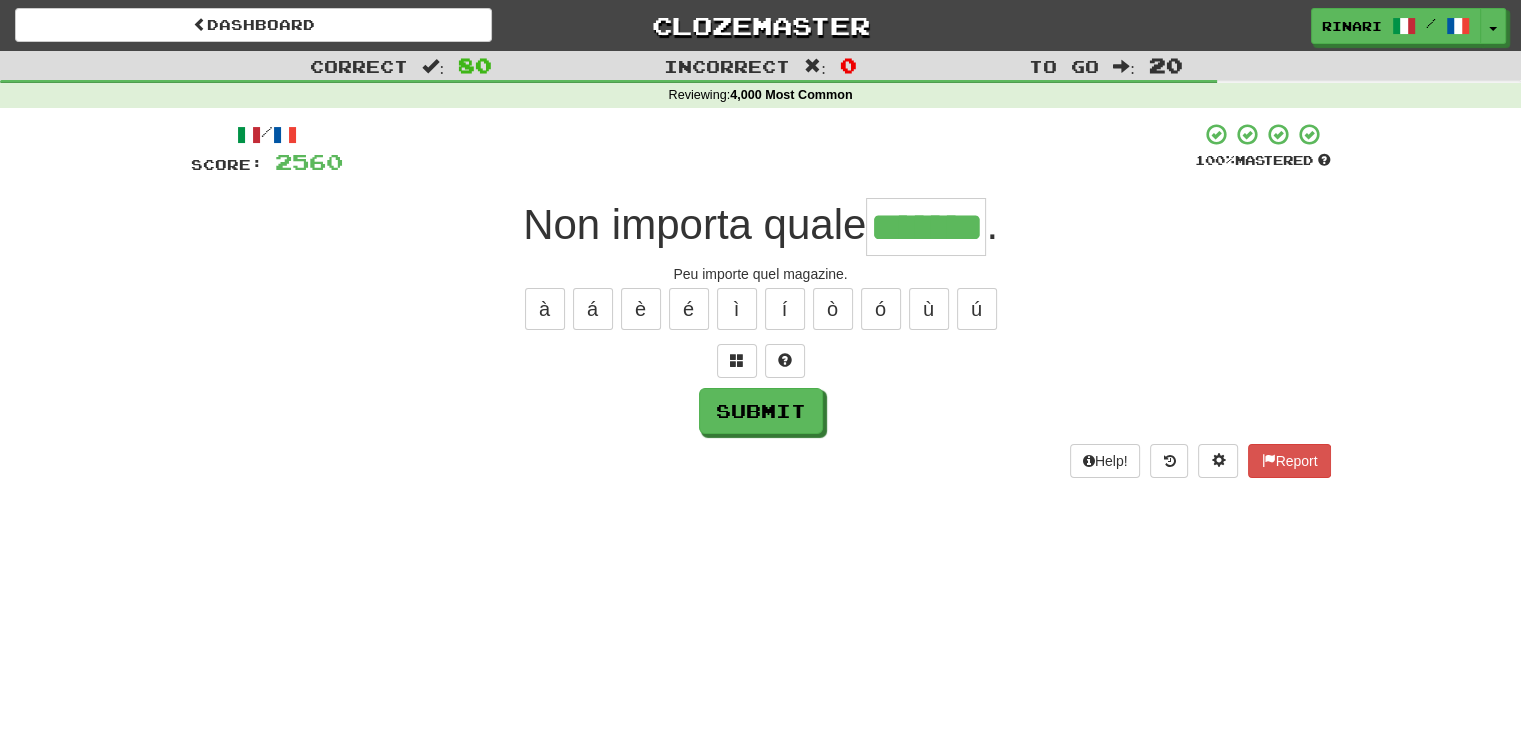type on "*******" 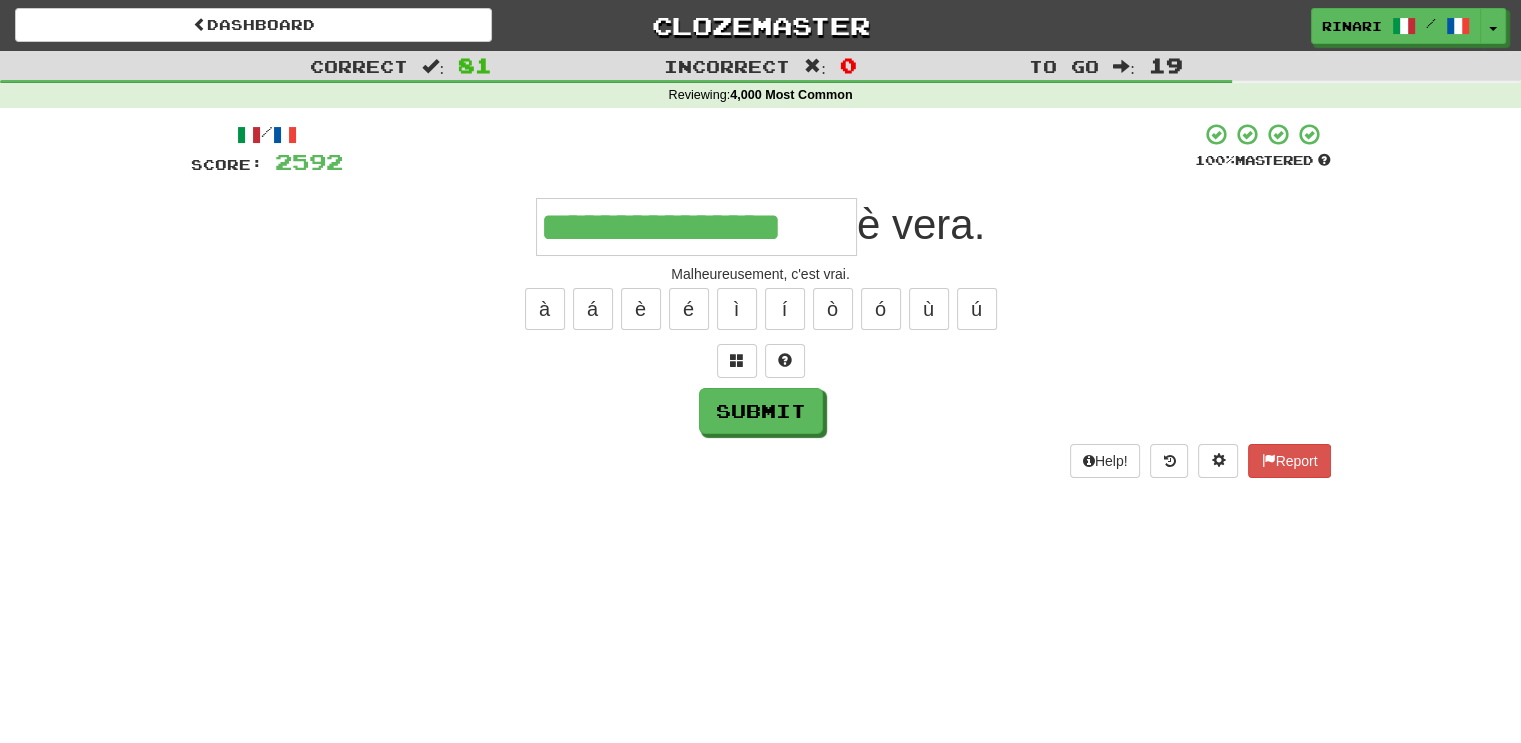 type on "**********" 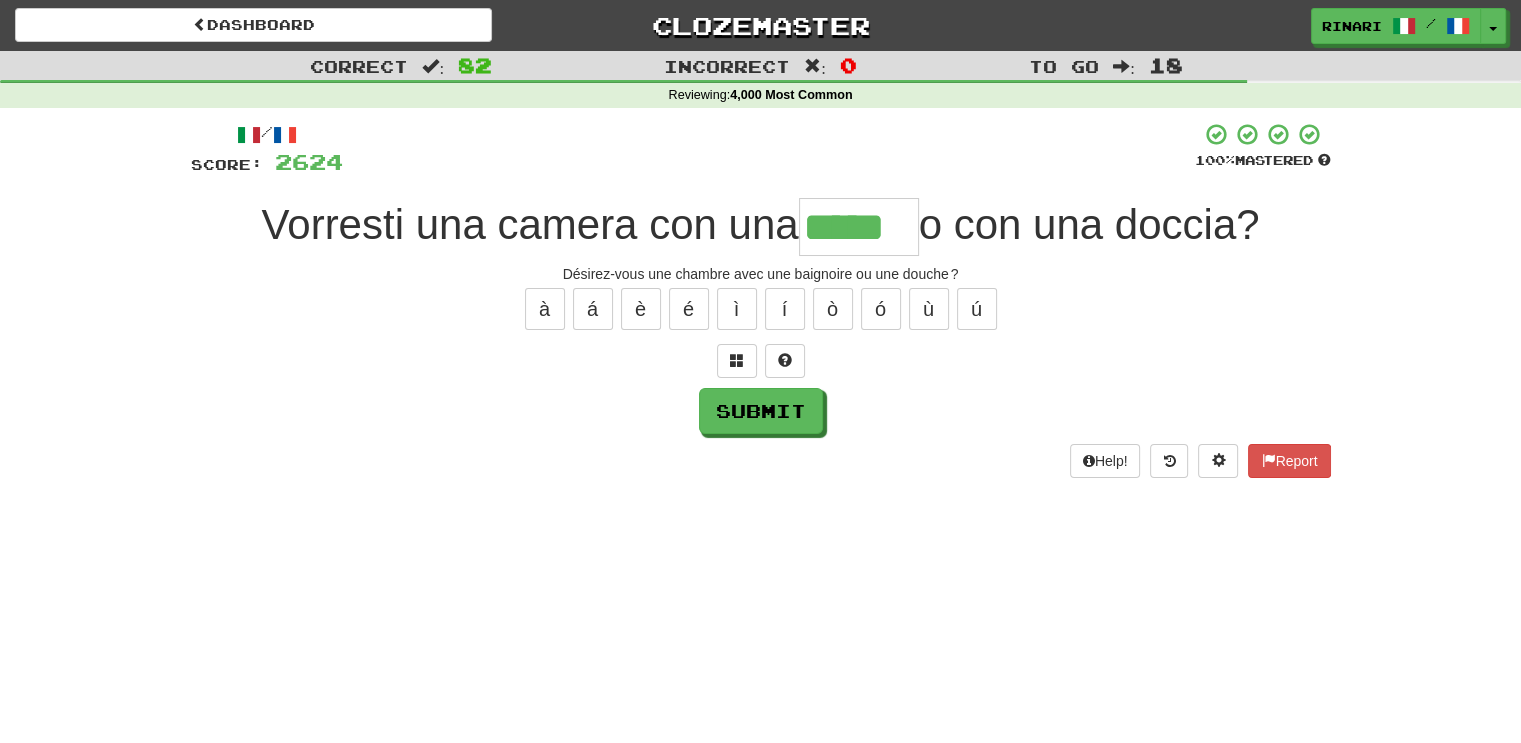 type on "*****" 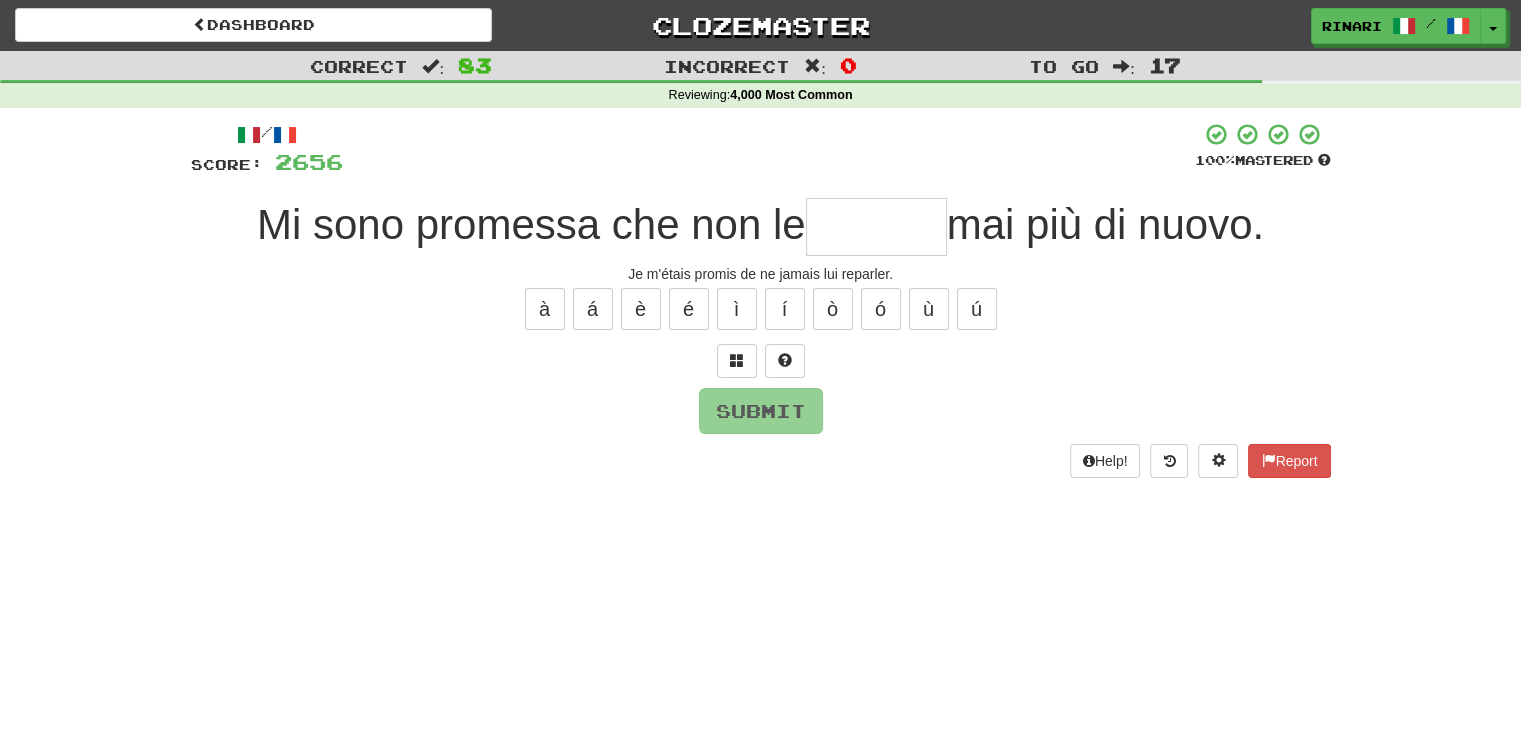 type on "*" 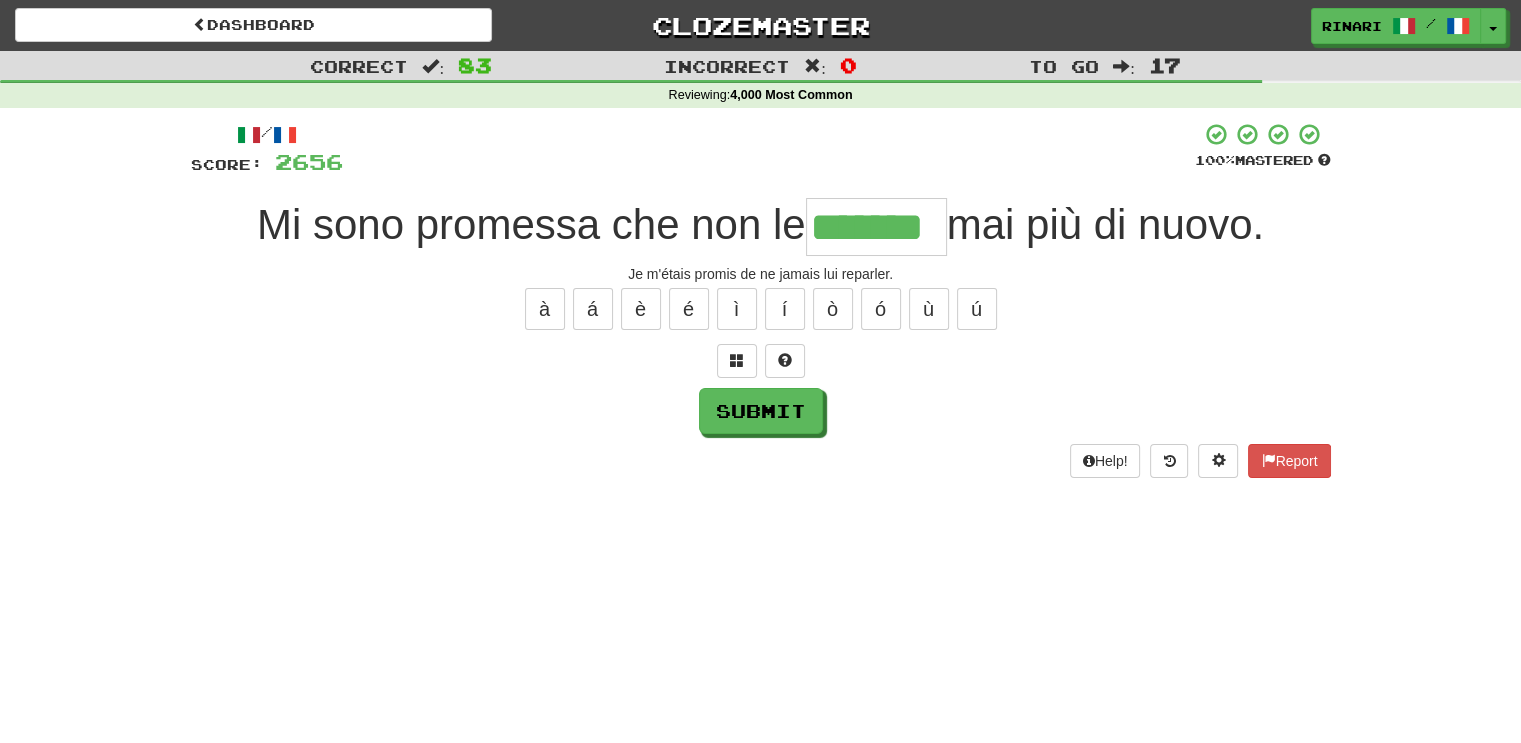 type on "*******" 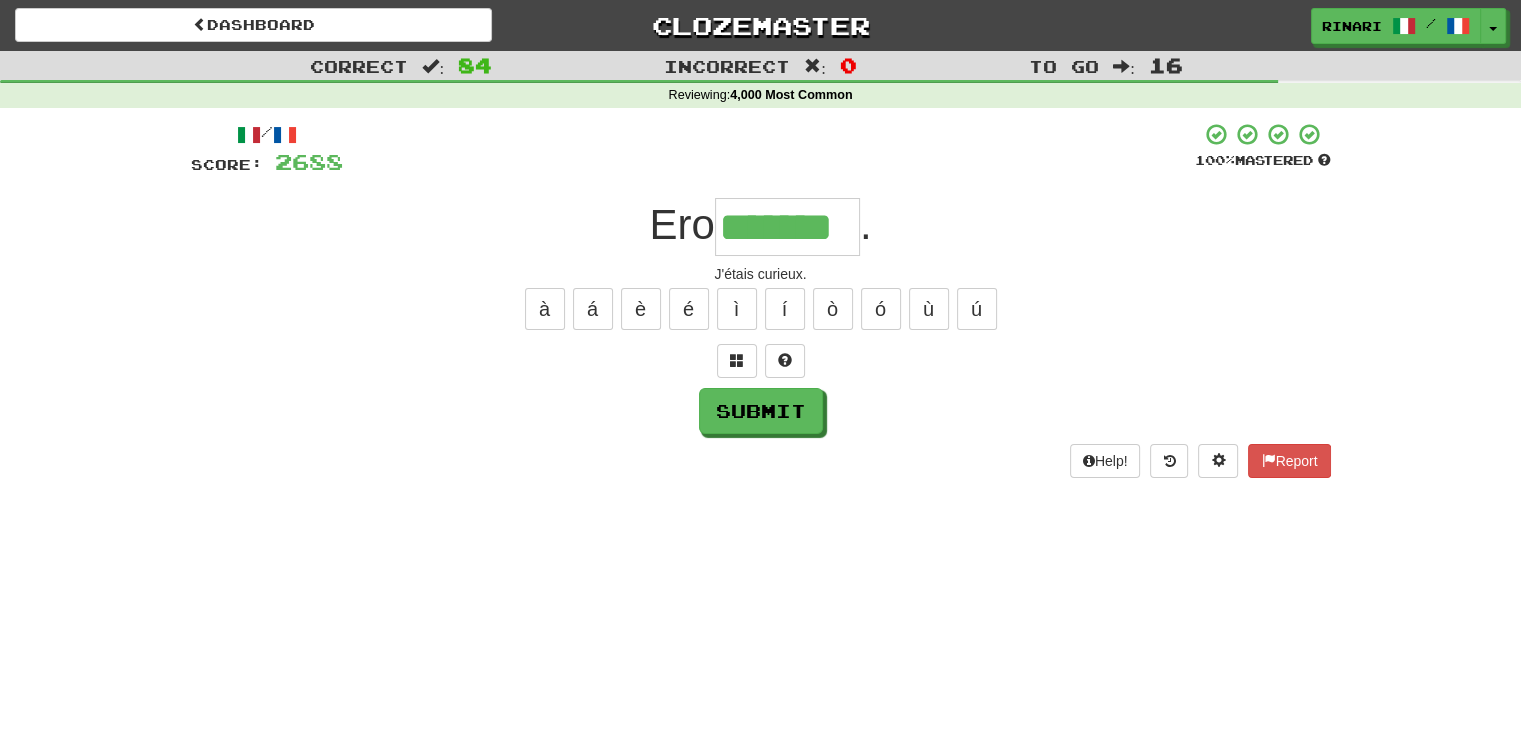 type on "*******" 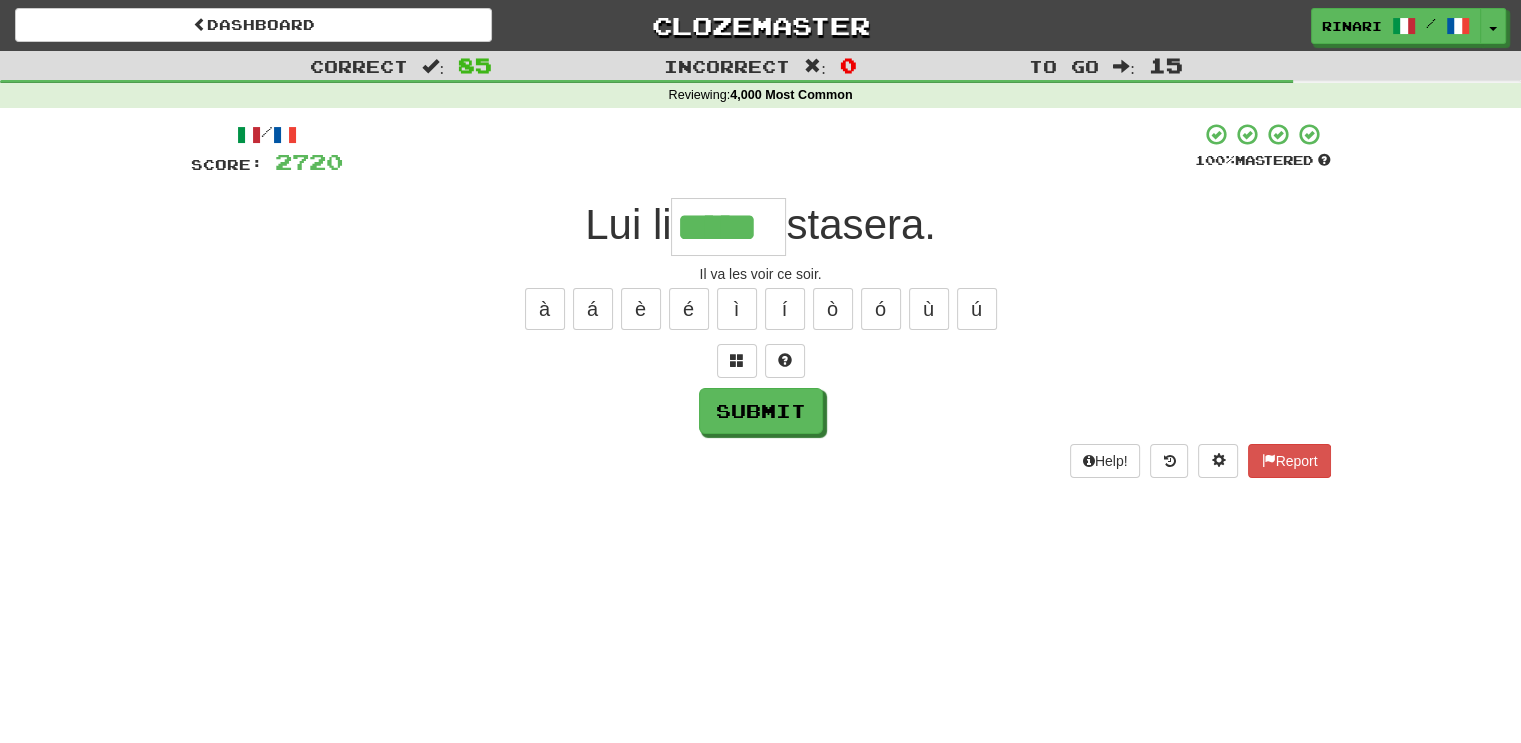 type on "*****" 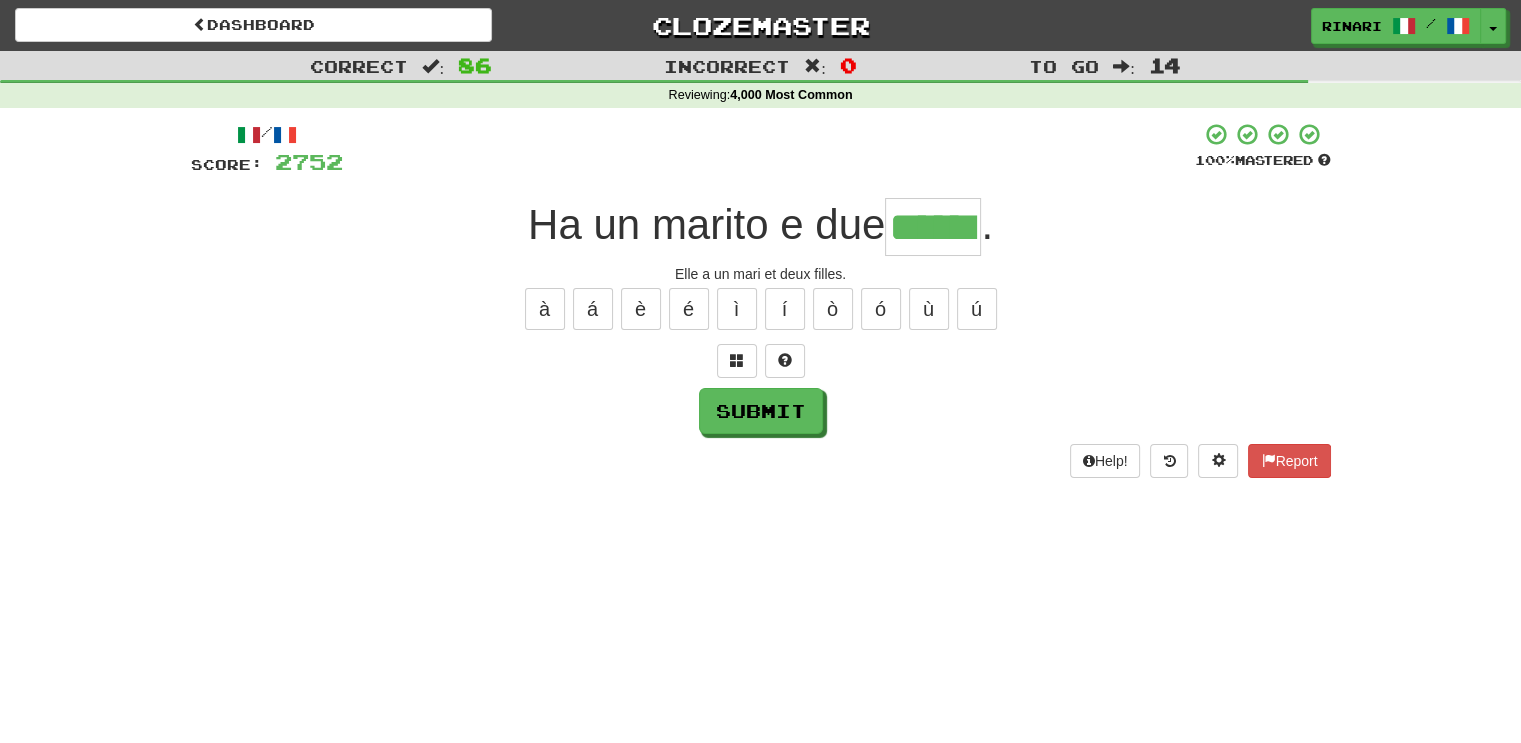 type on "******" 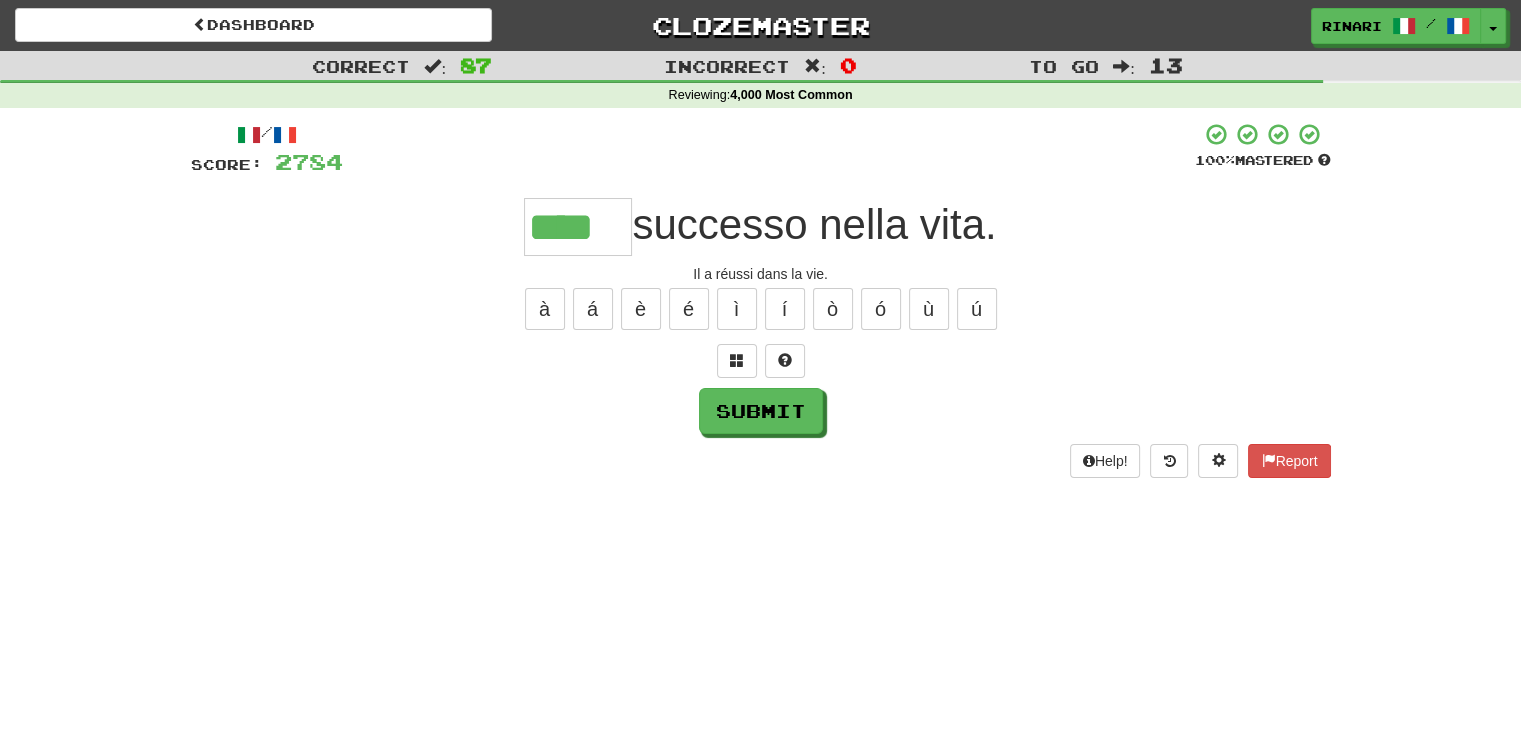 type on "****" 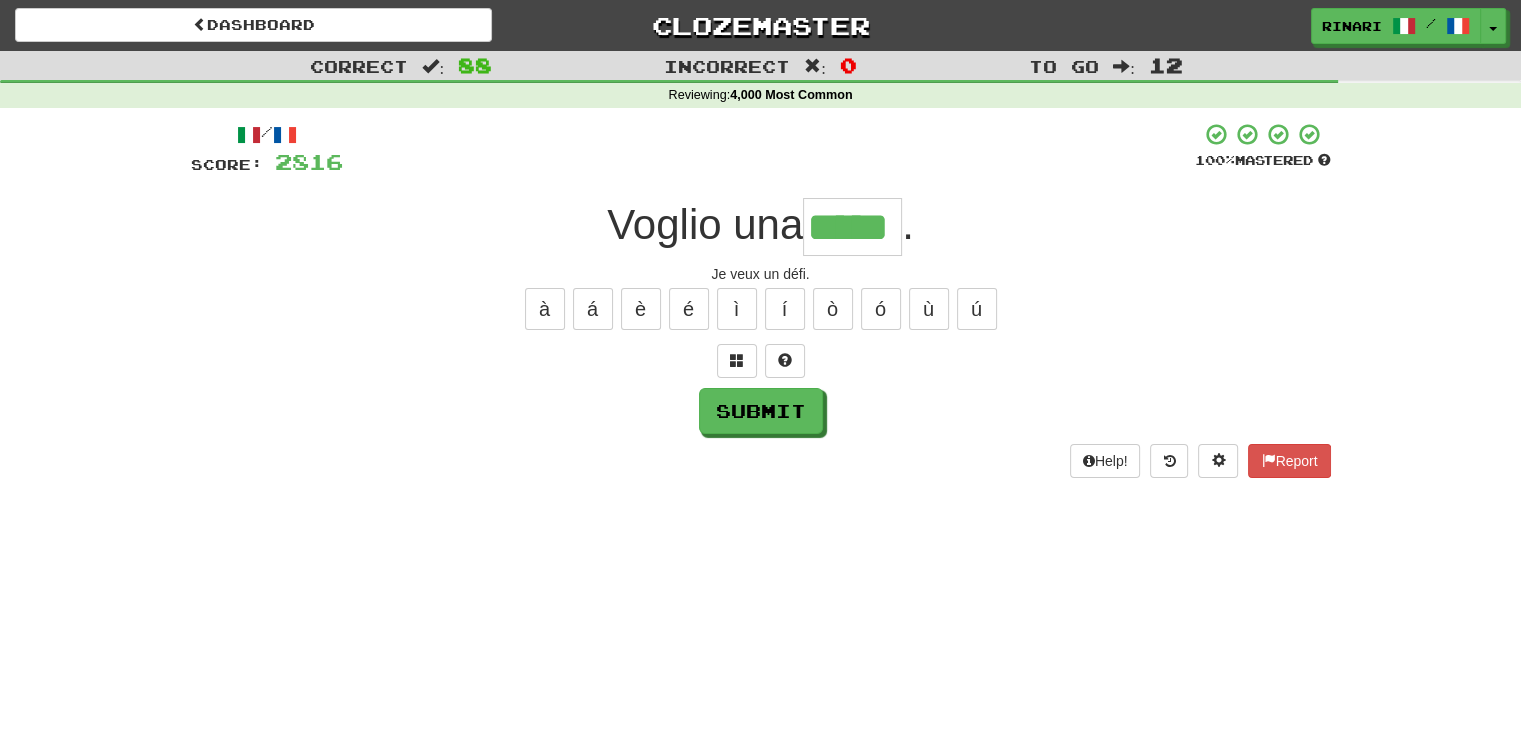type on "*****" 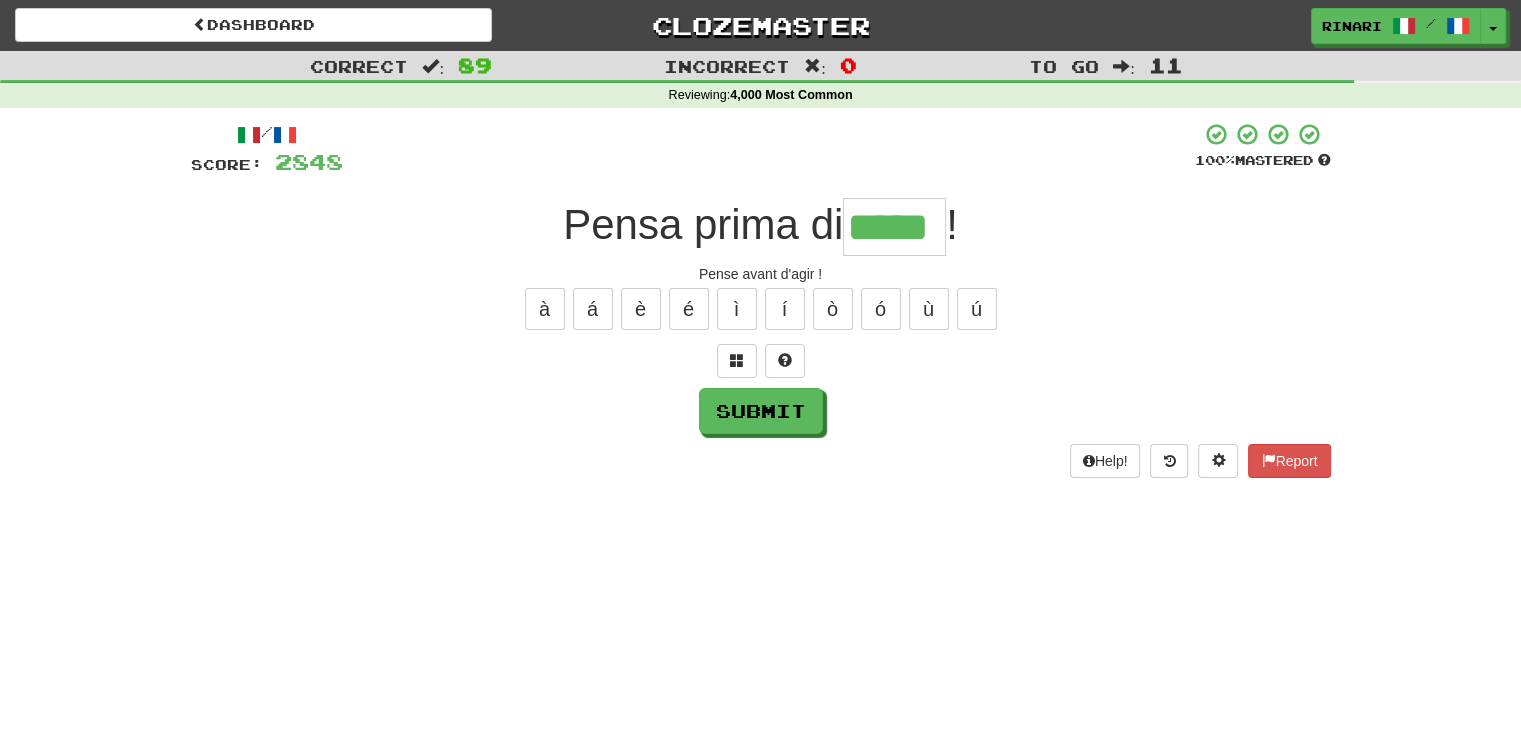 type on "*****" 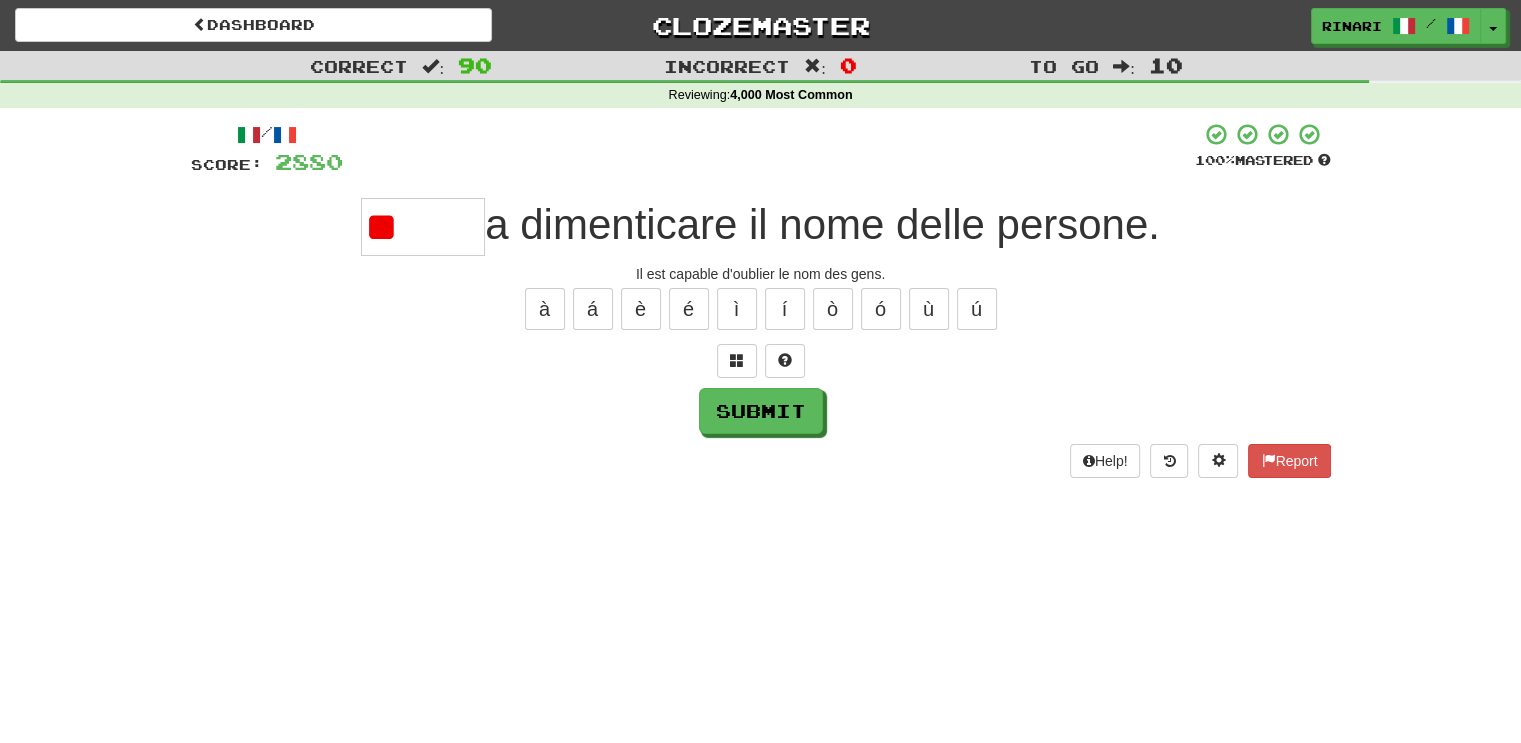 type on "*" 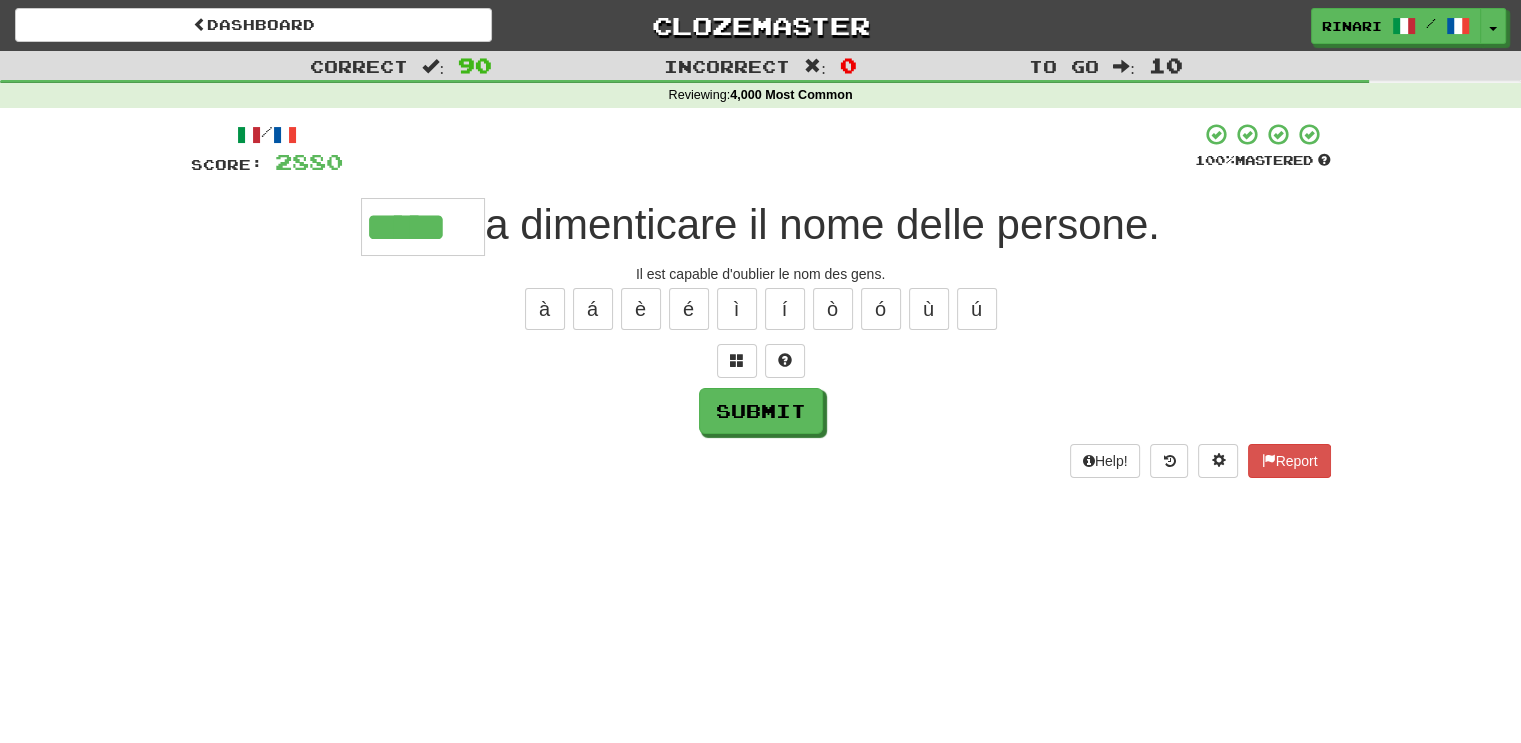 type on "*****" 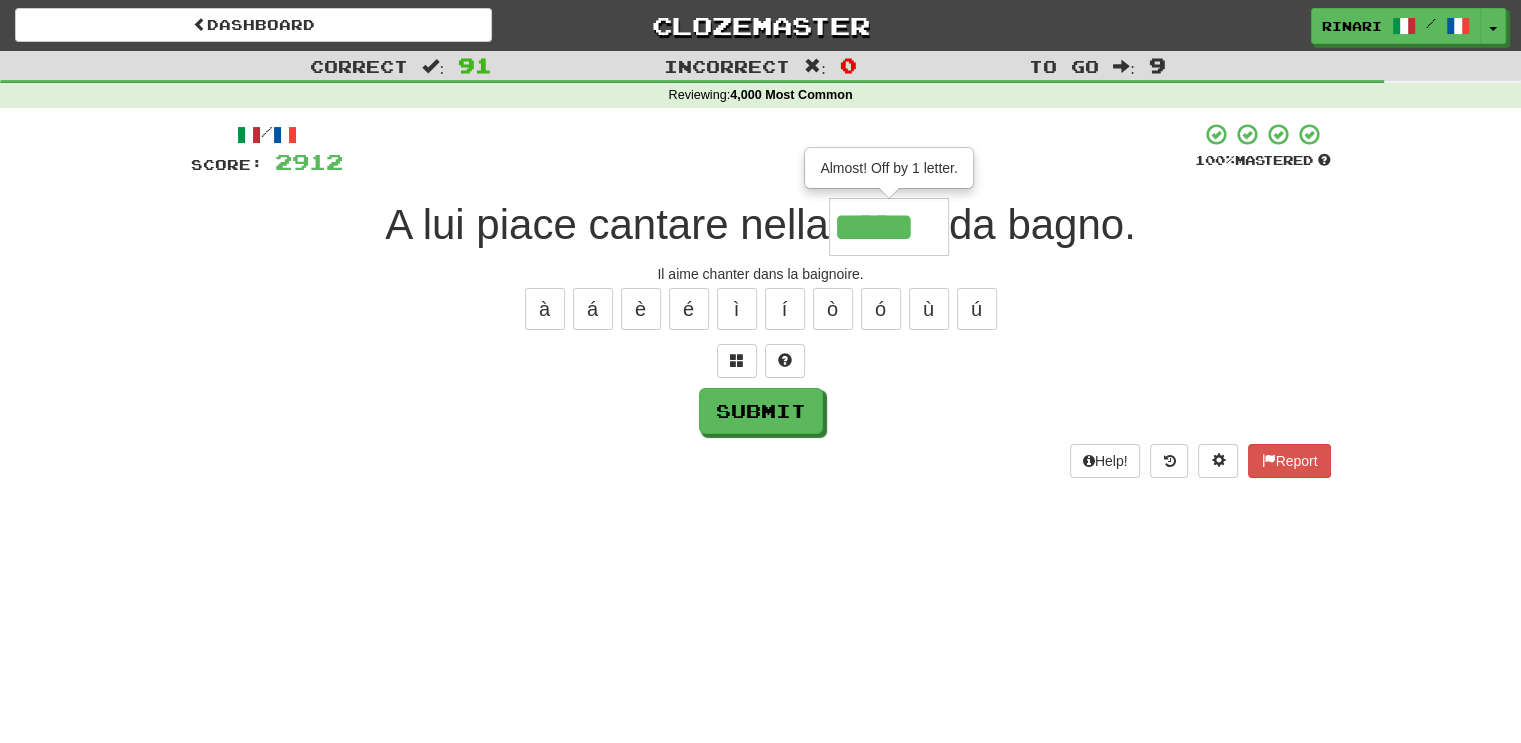type on "*****" 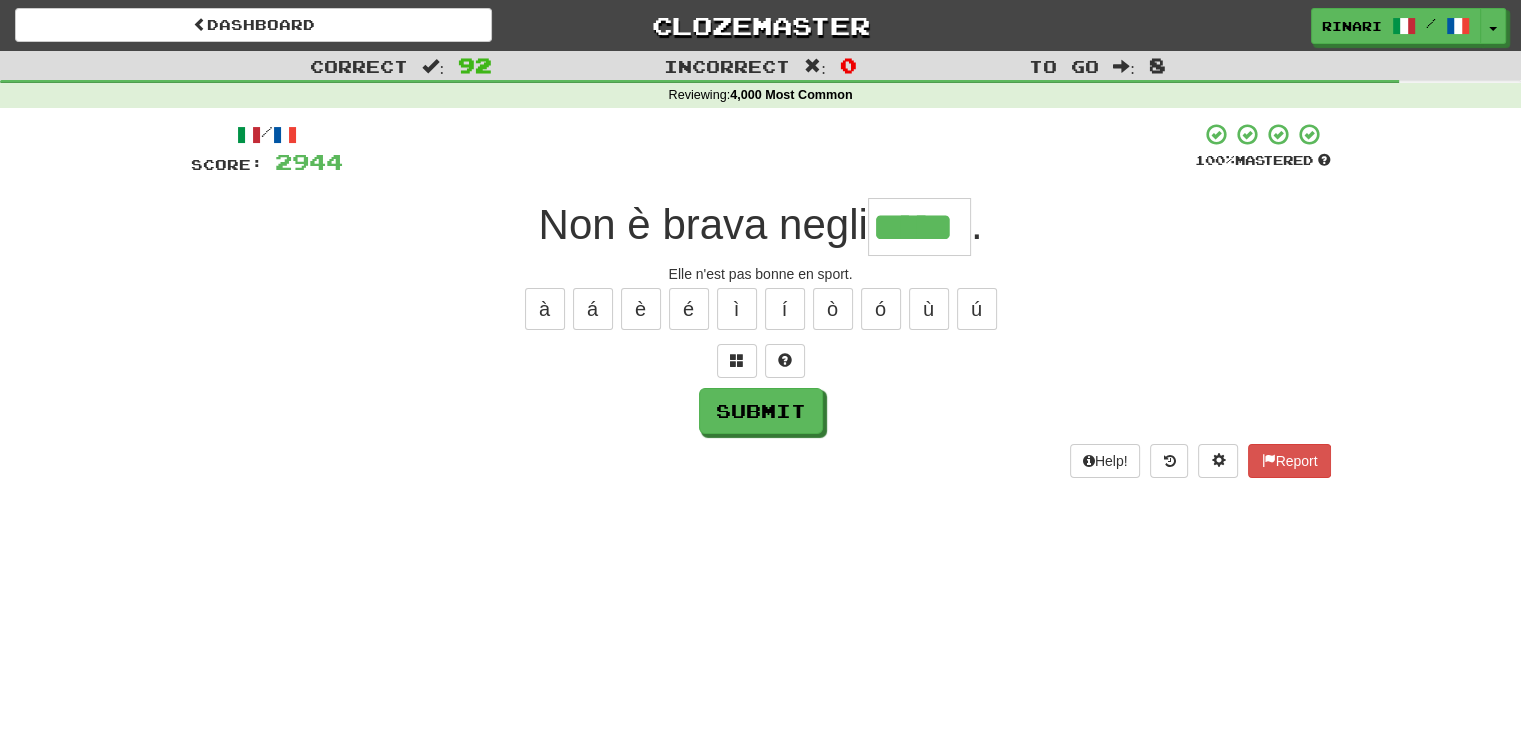 type on "*****" 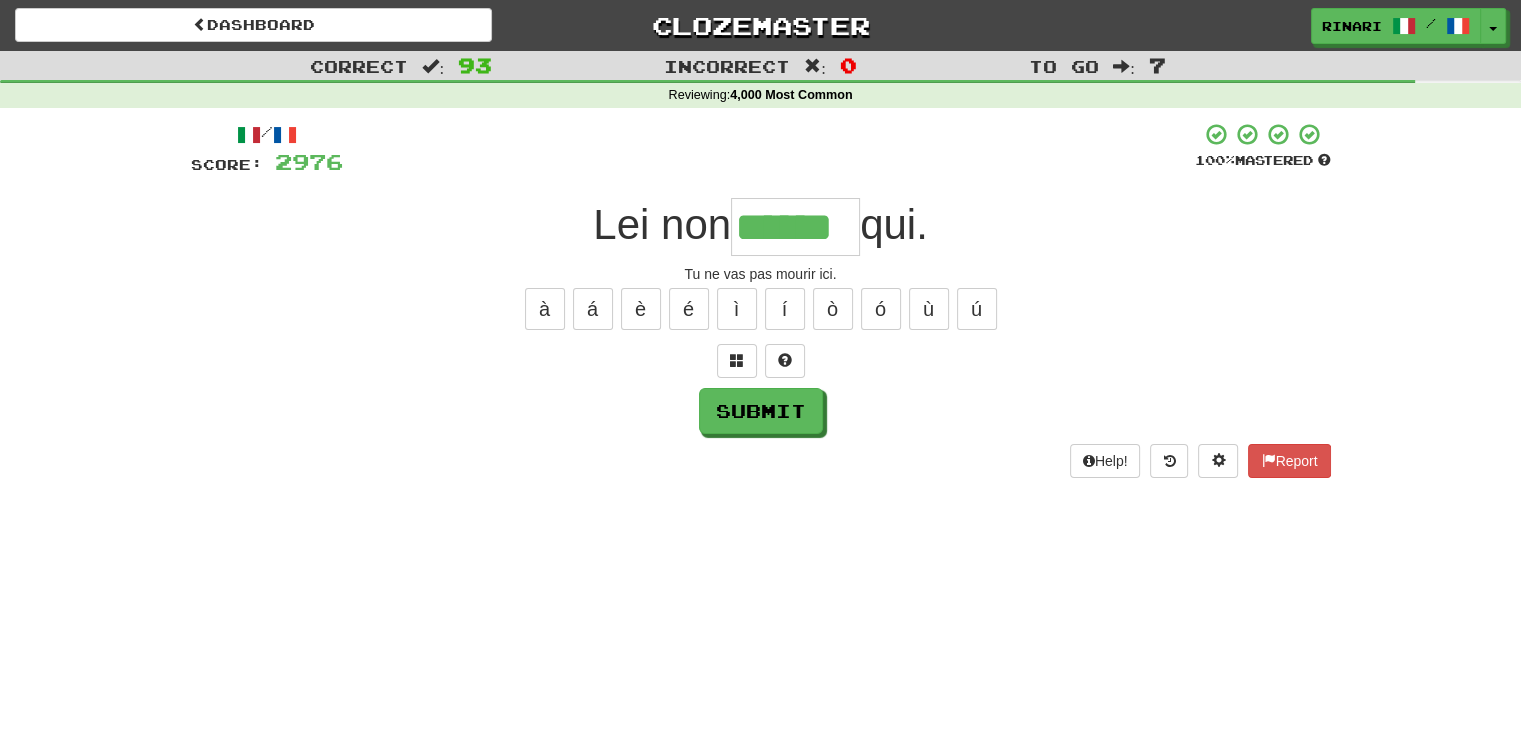 type on "******" 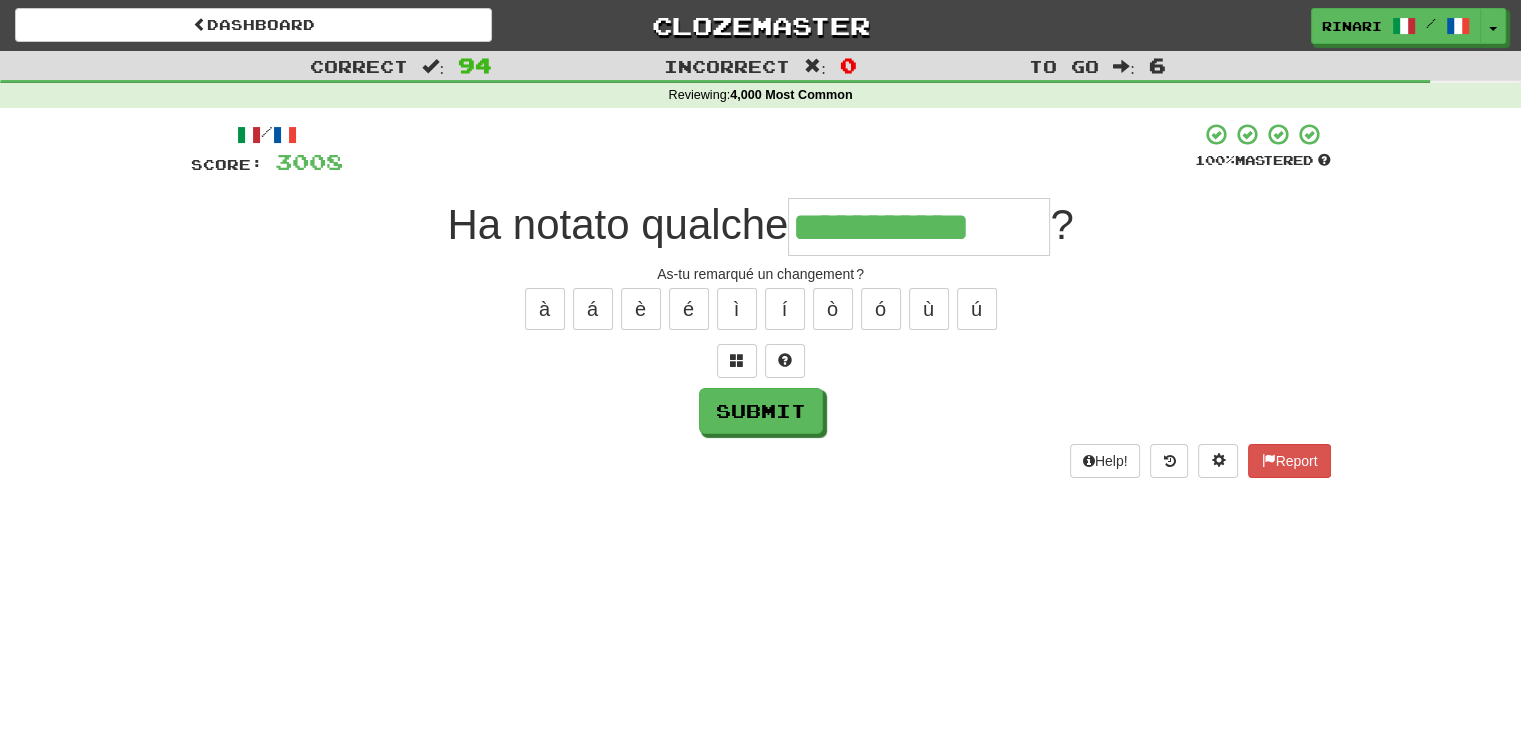 type on "**********" 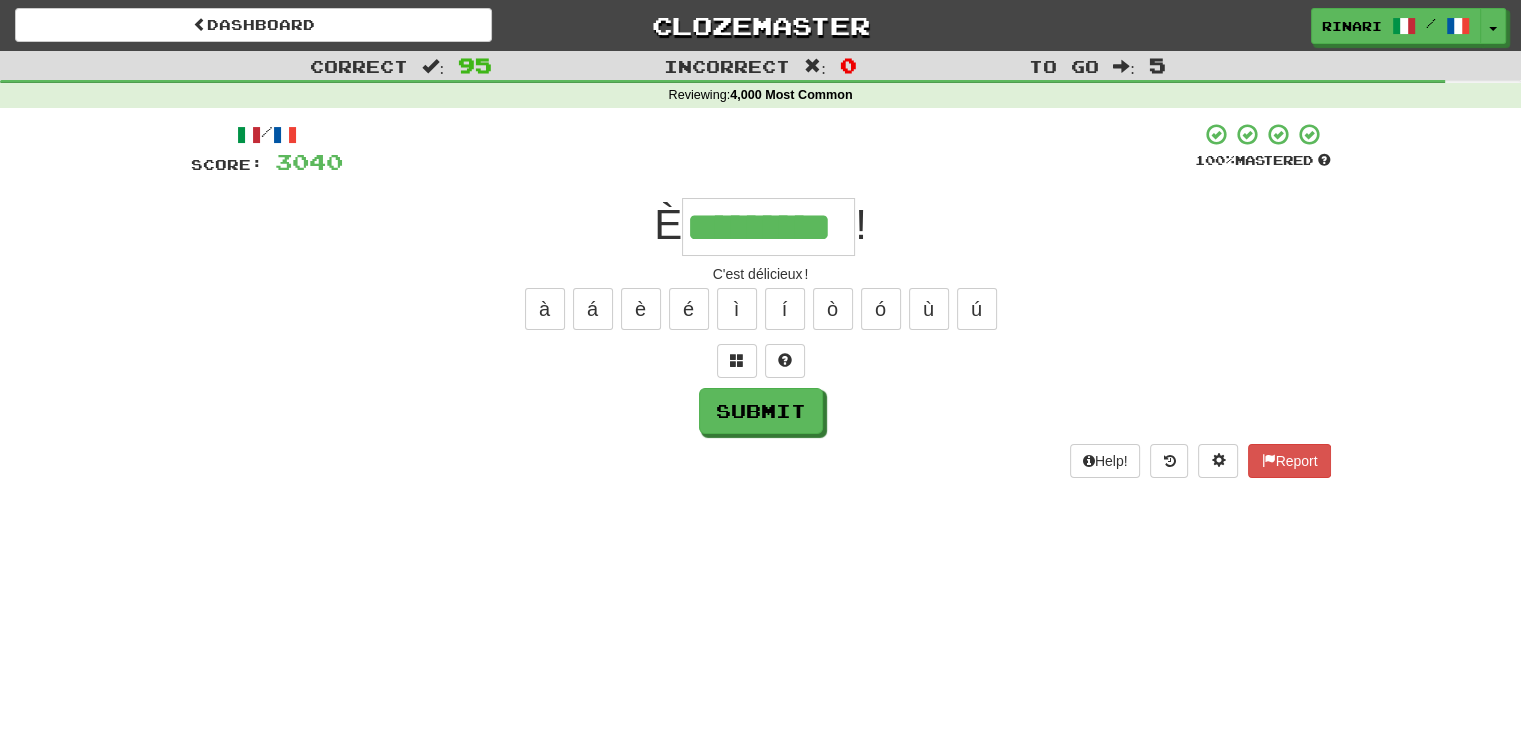 type on "*********" 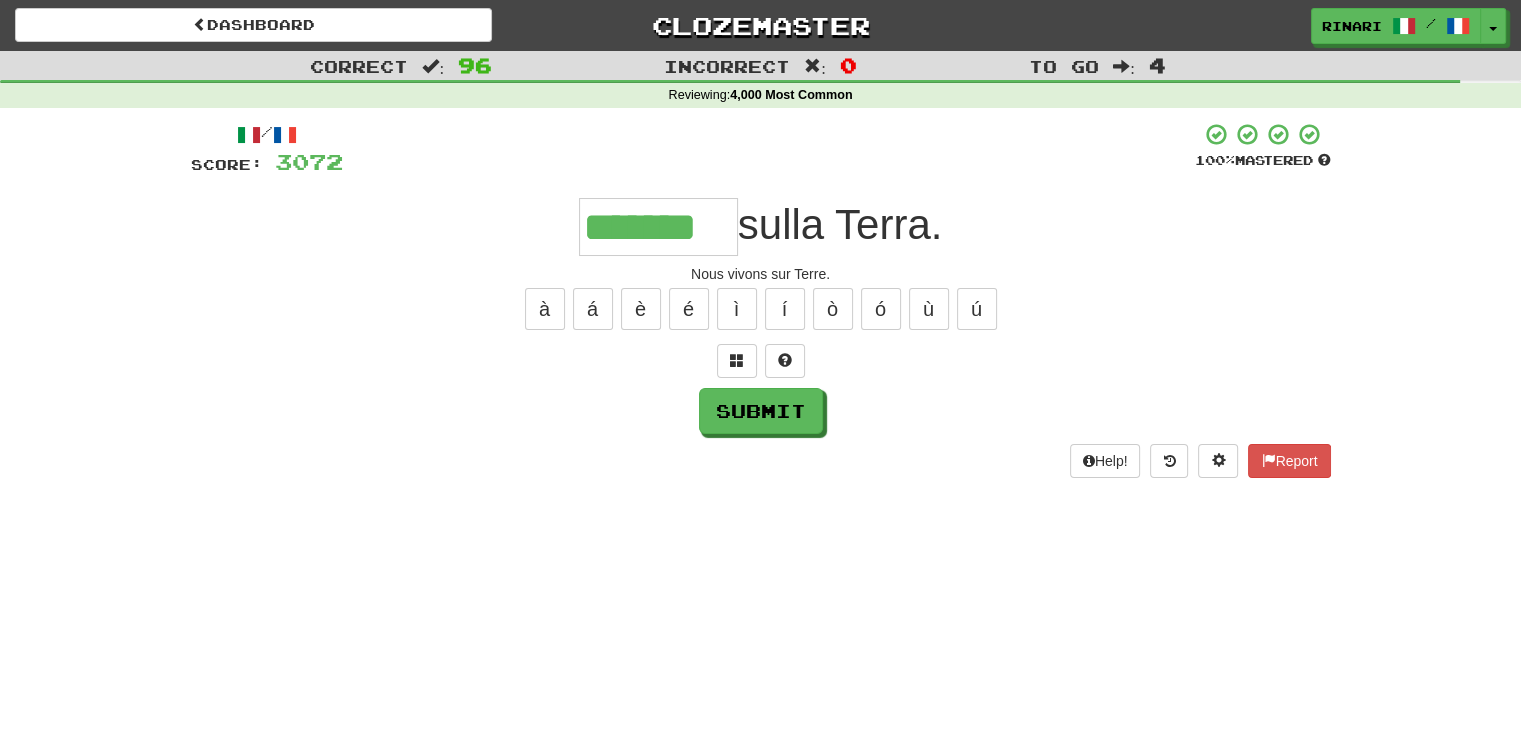 type on "*******" 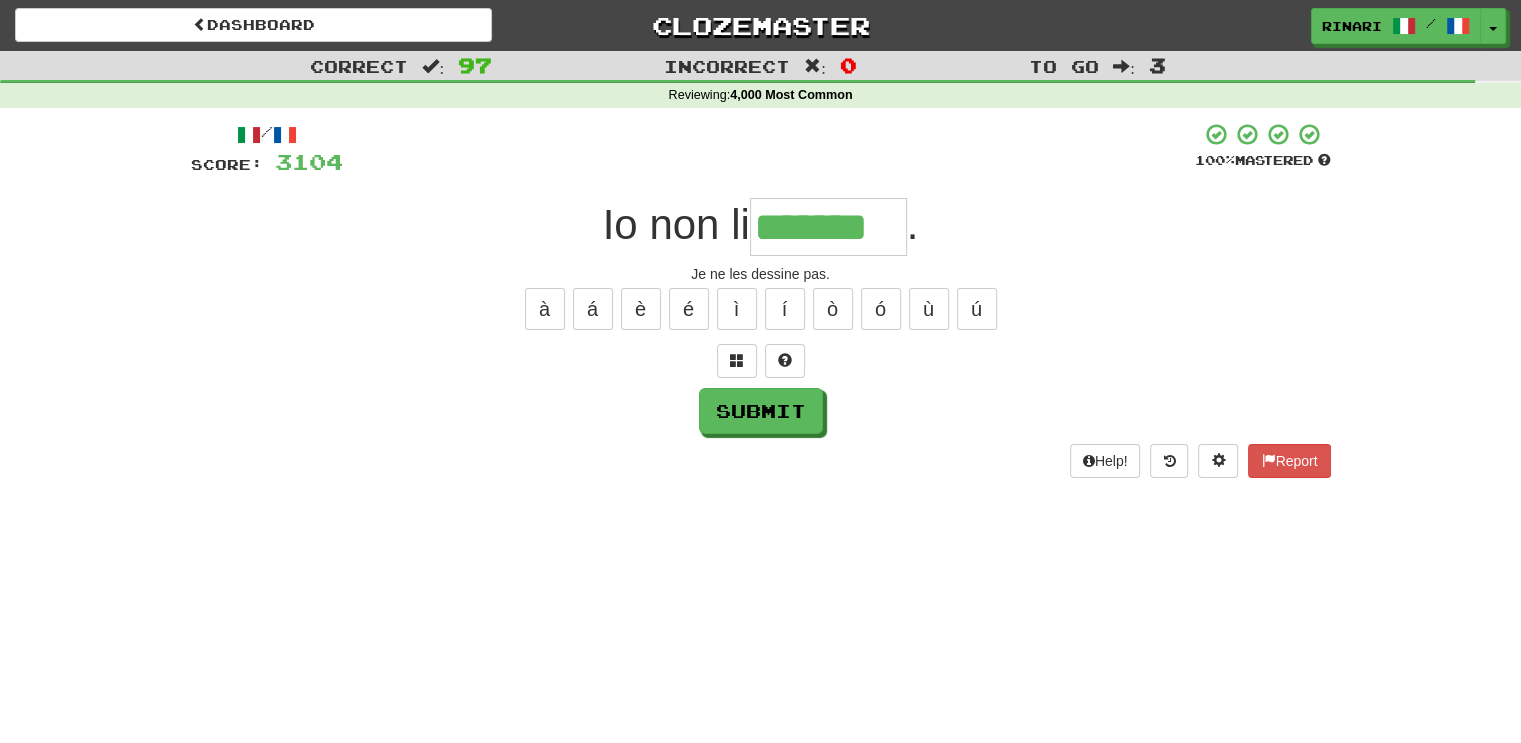 type on "*******" 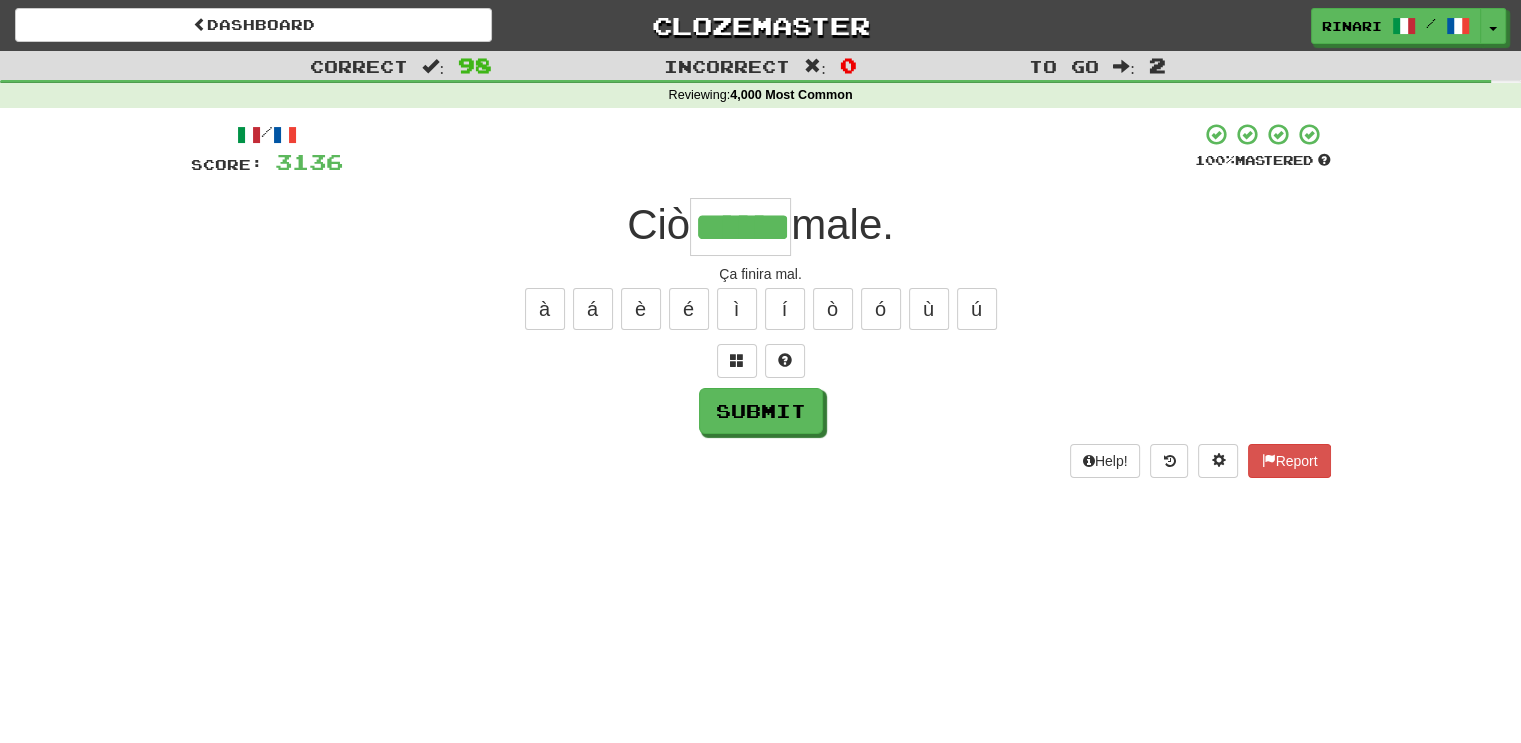 type on "******" 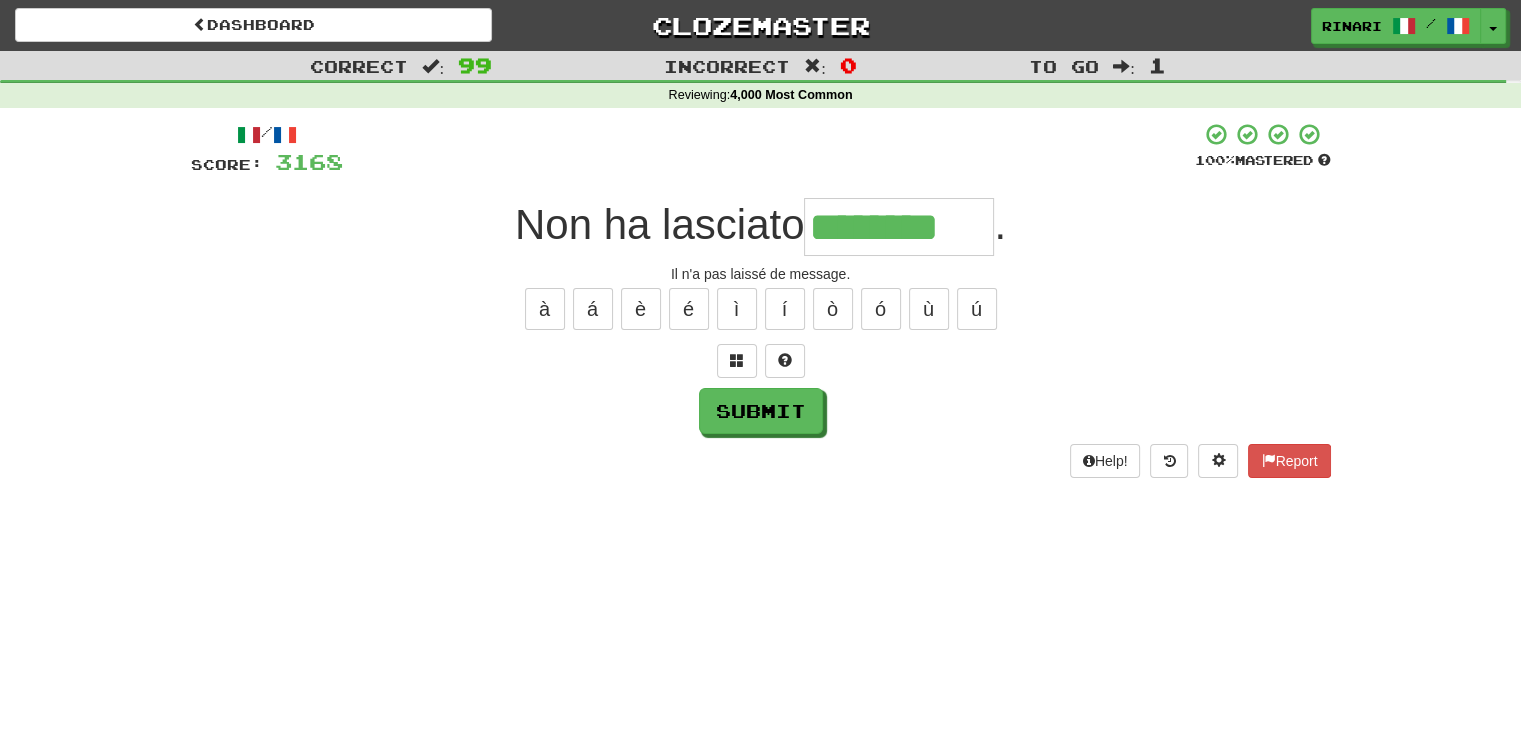 type on "********" 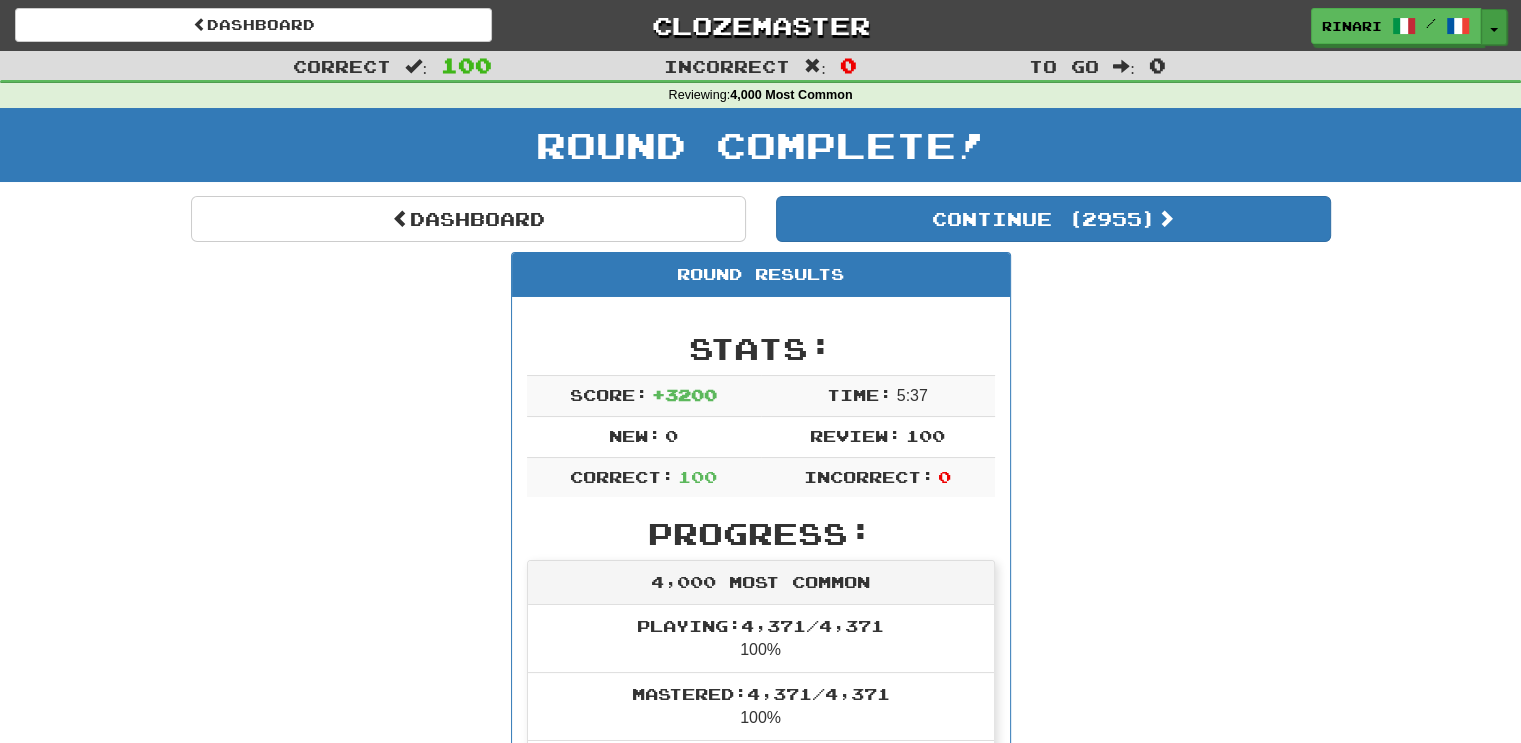 click on "Toggle Dropdown" at bounding box center (1494, 27) 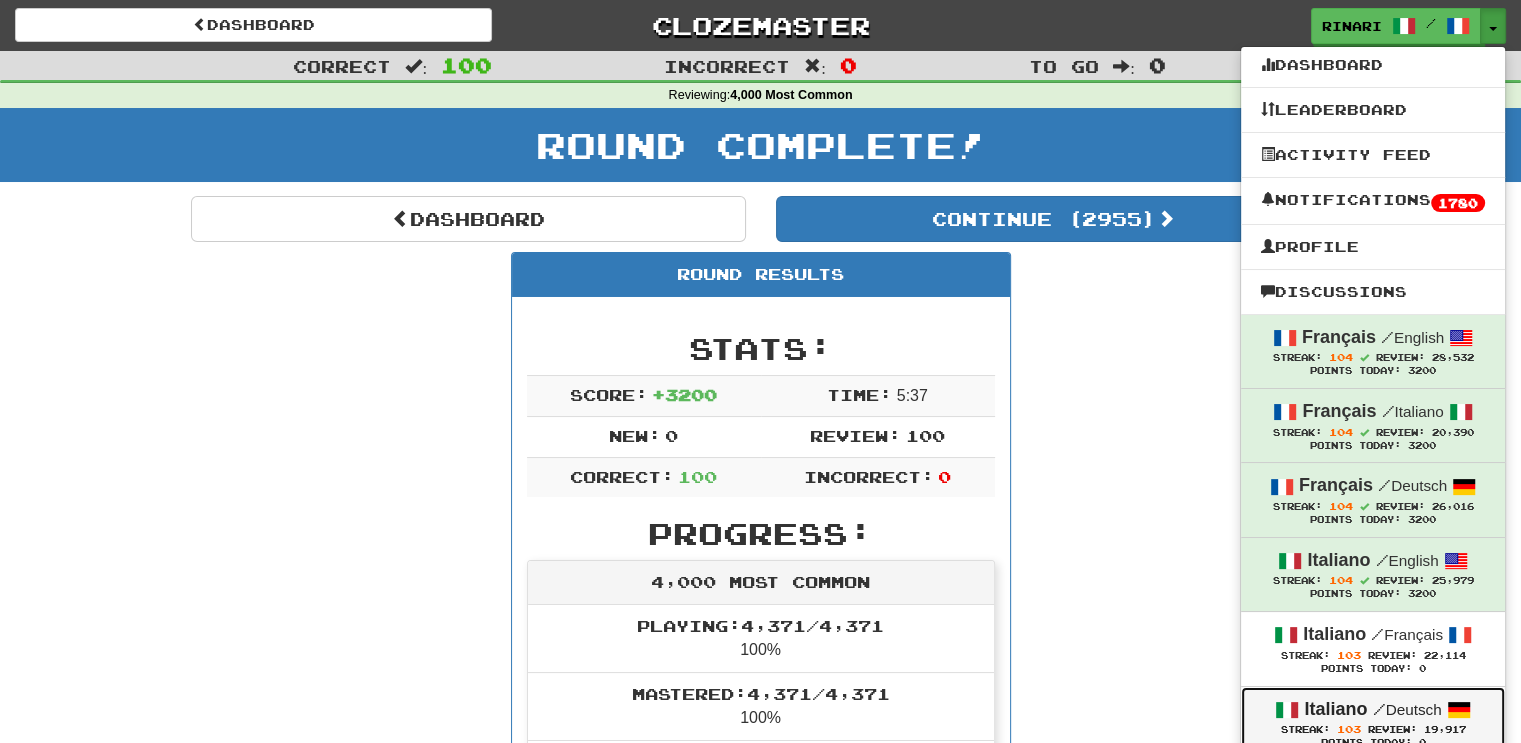 click on "/" at bounding box center (1378, 709) 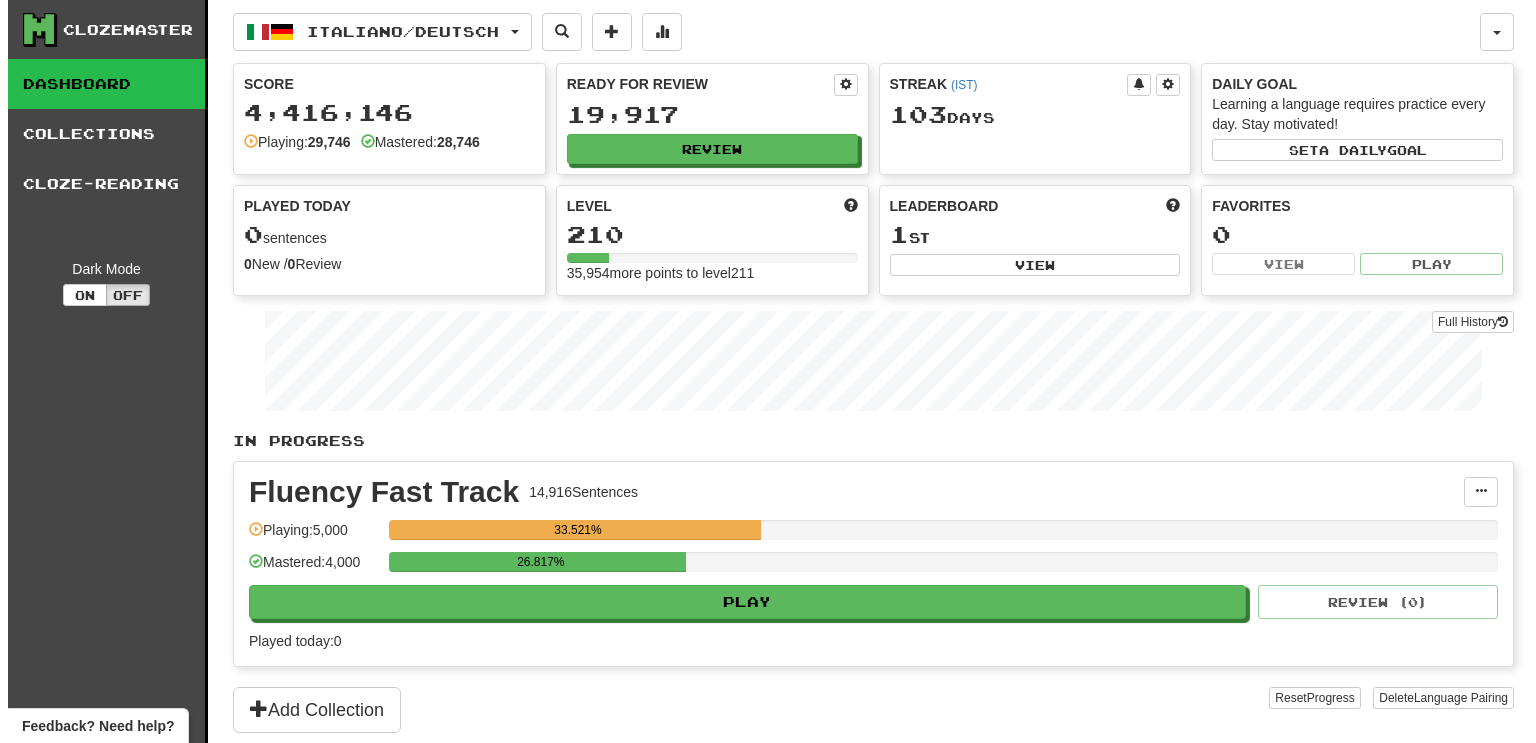 scroll, scrollTop: 0, scrollLeft: 0, axis: both 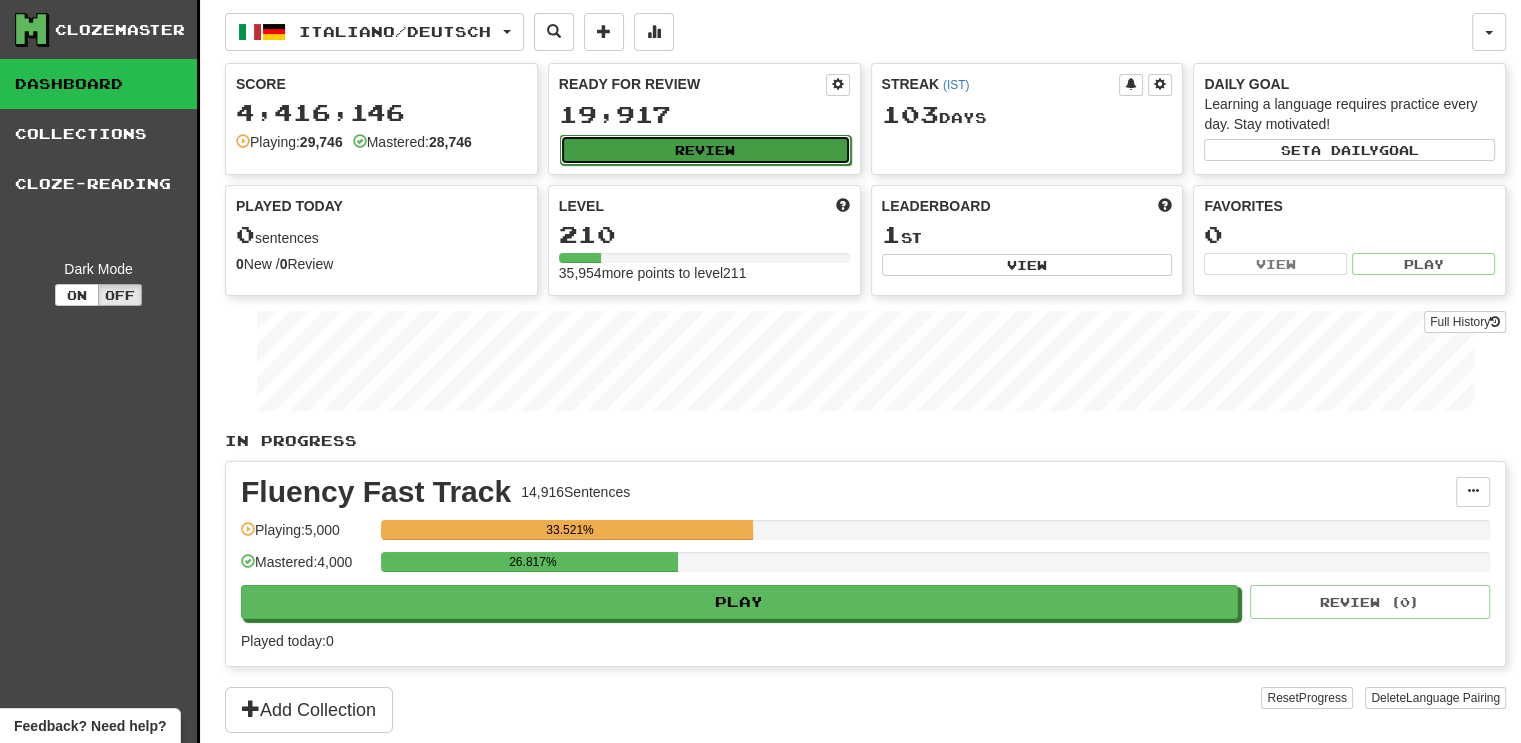 click on "Review" at bounding box center [705, 150] 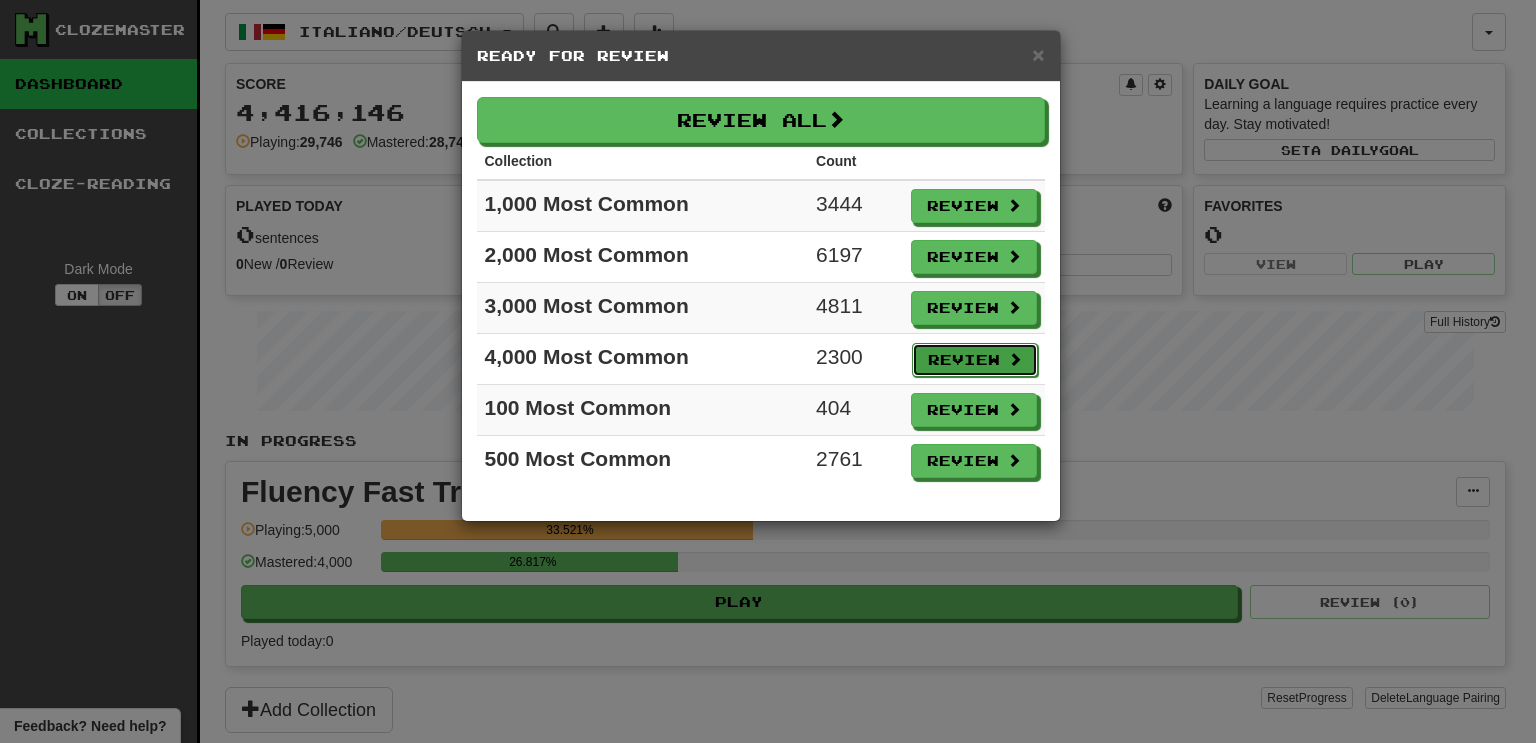 click on "Review" at bounding box center (975, 360) 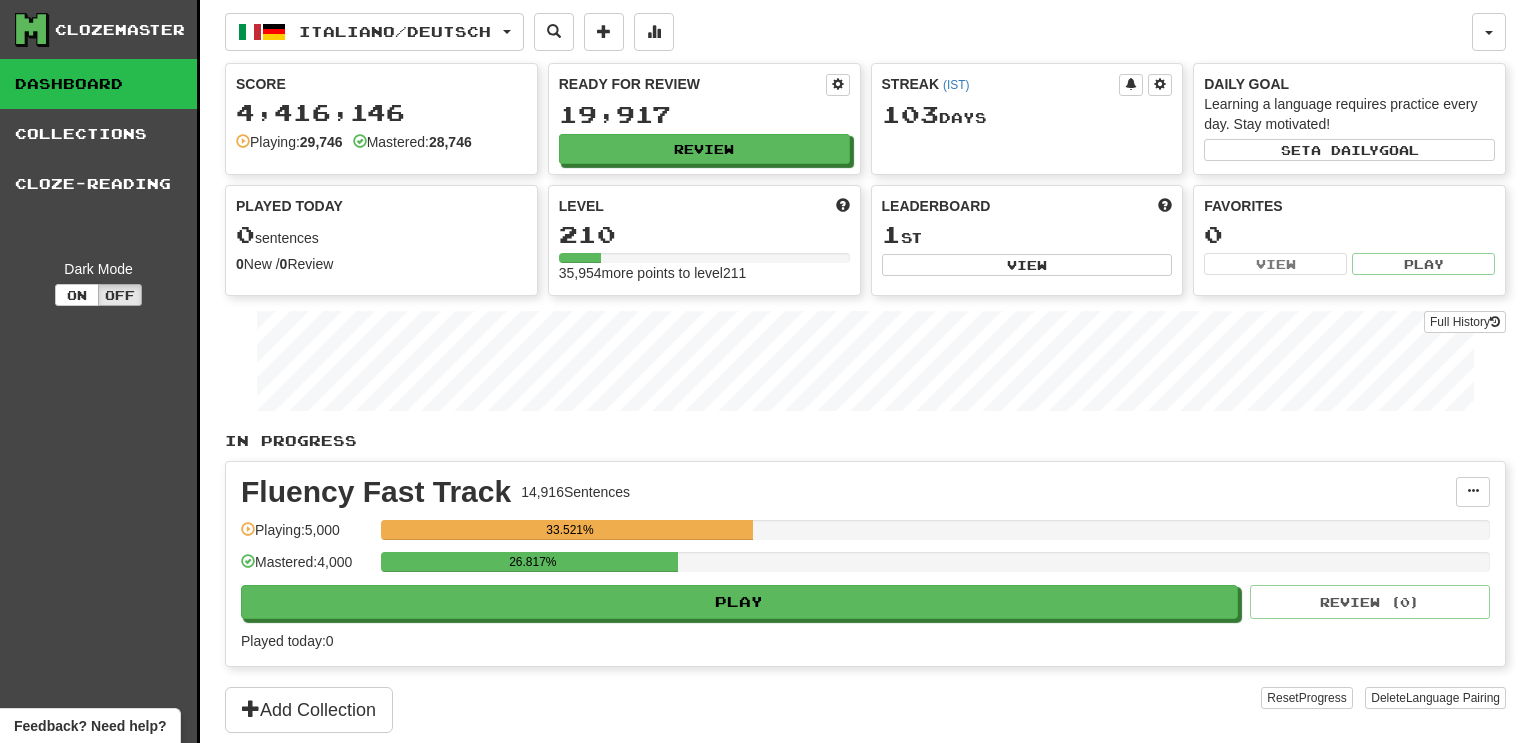 select on "***" 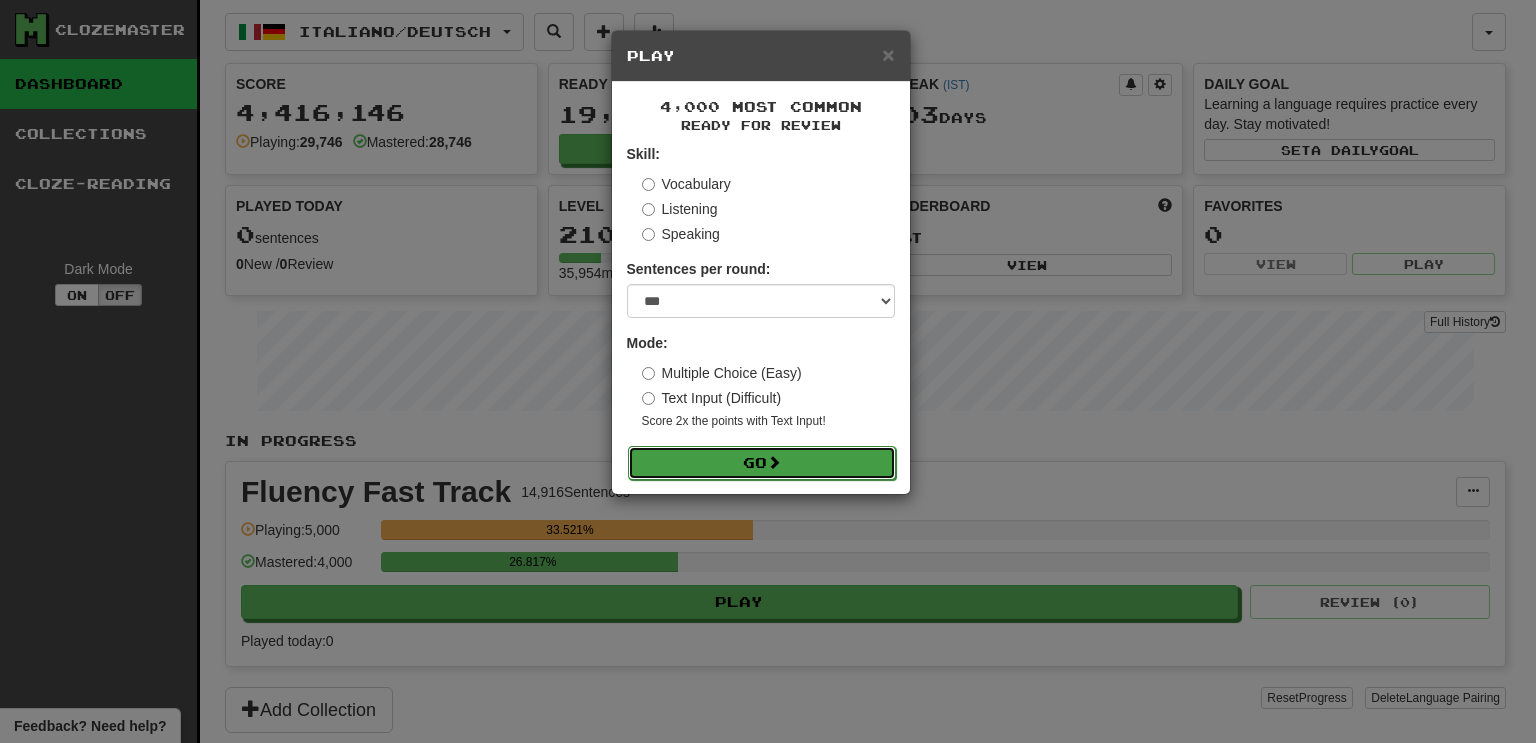 click on "Go" at bounding box center [762, 463] 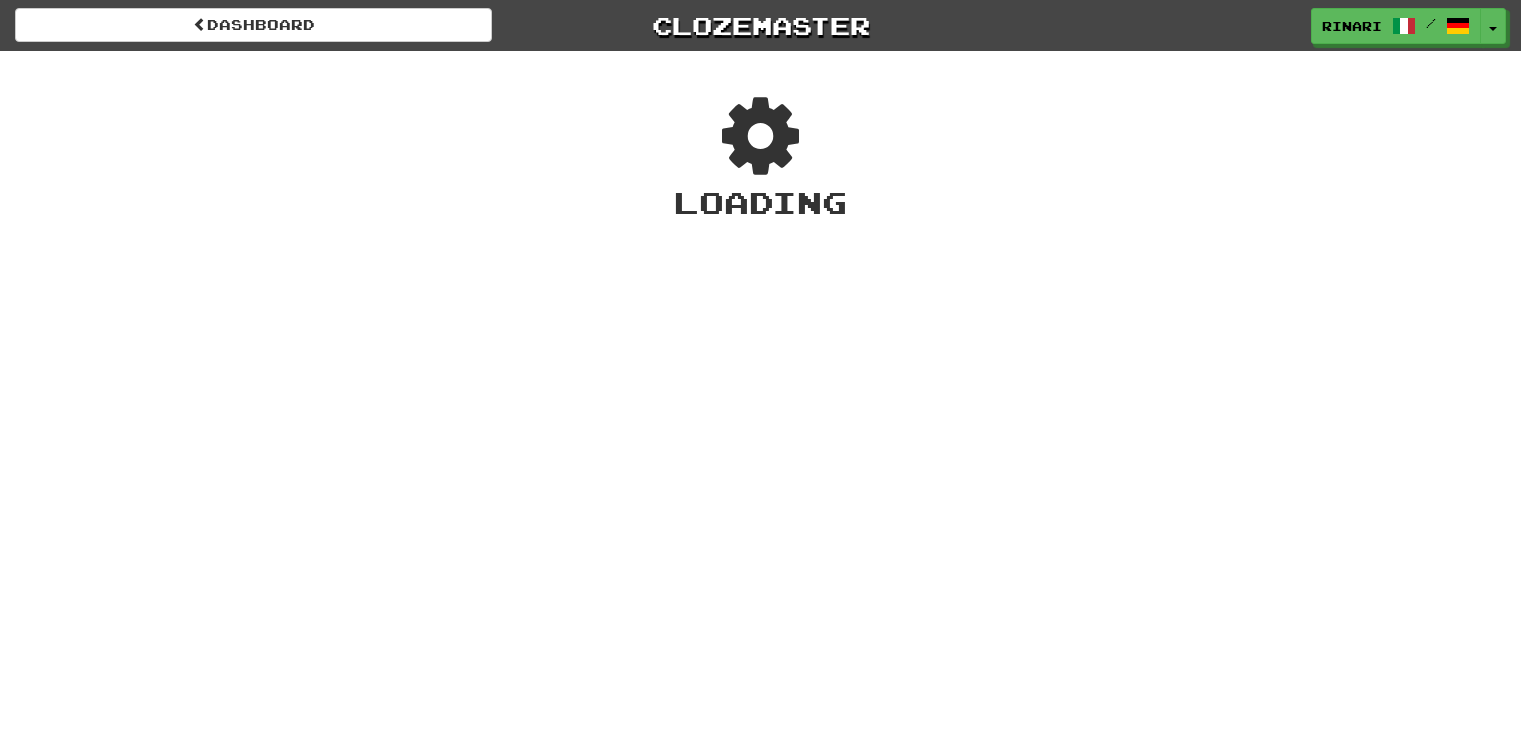 scroll, scrollTop: 0, scrollLeft: 0, axis: both 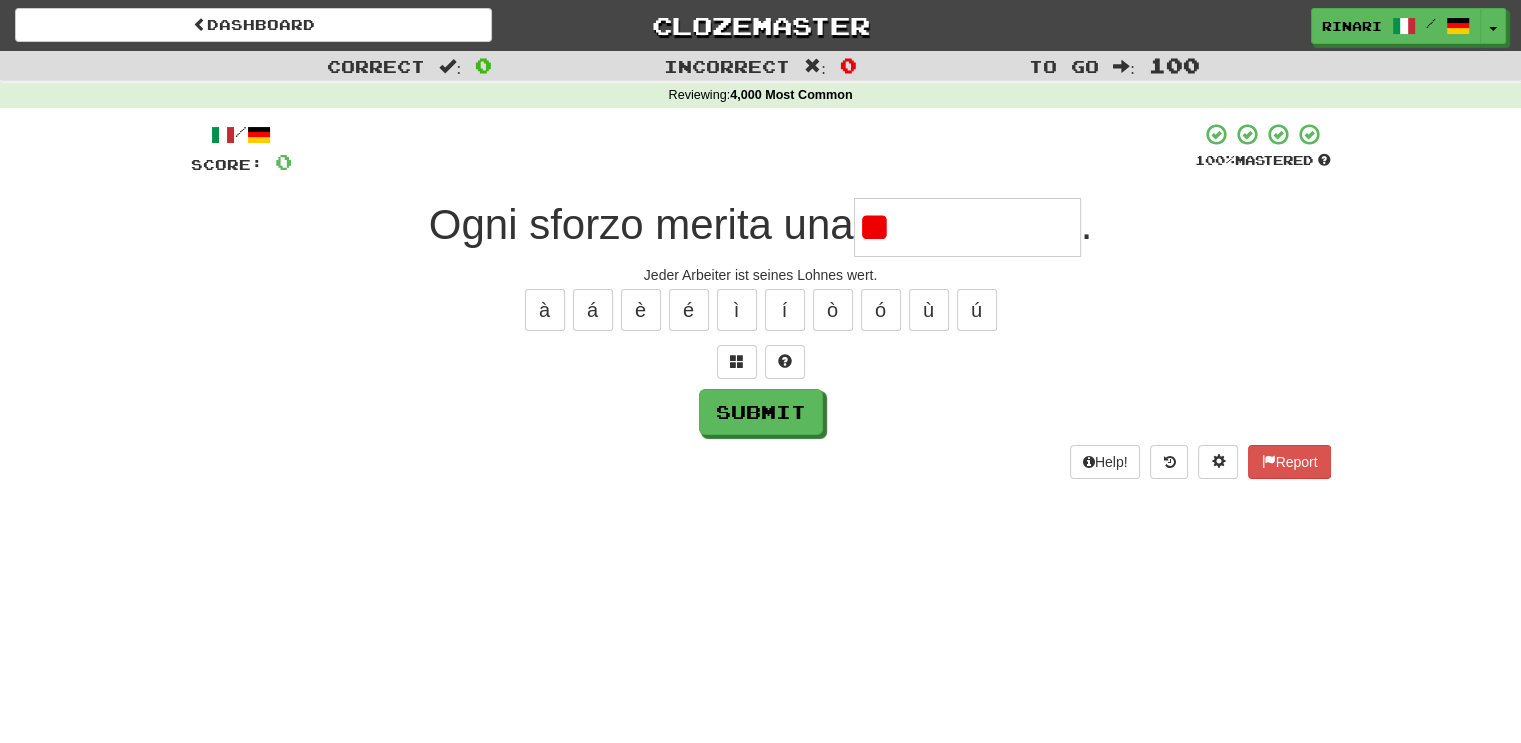 type on "*" 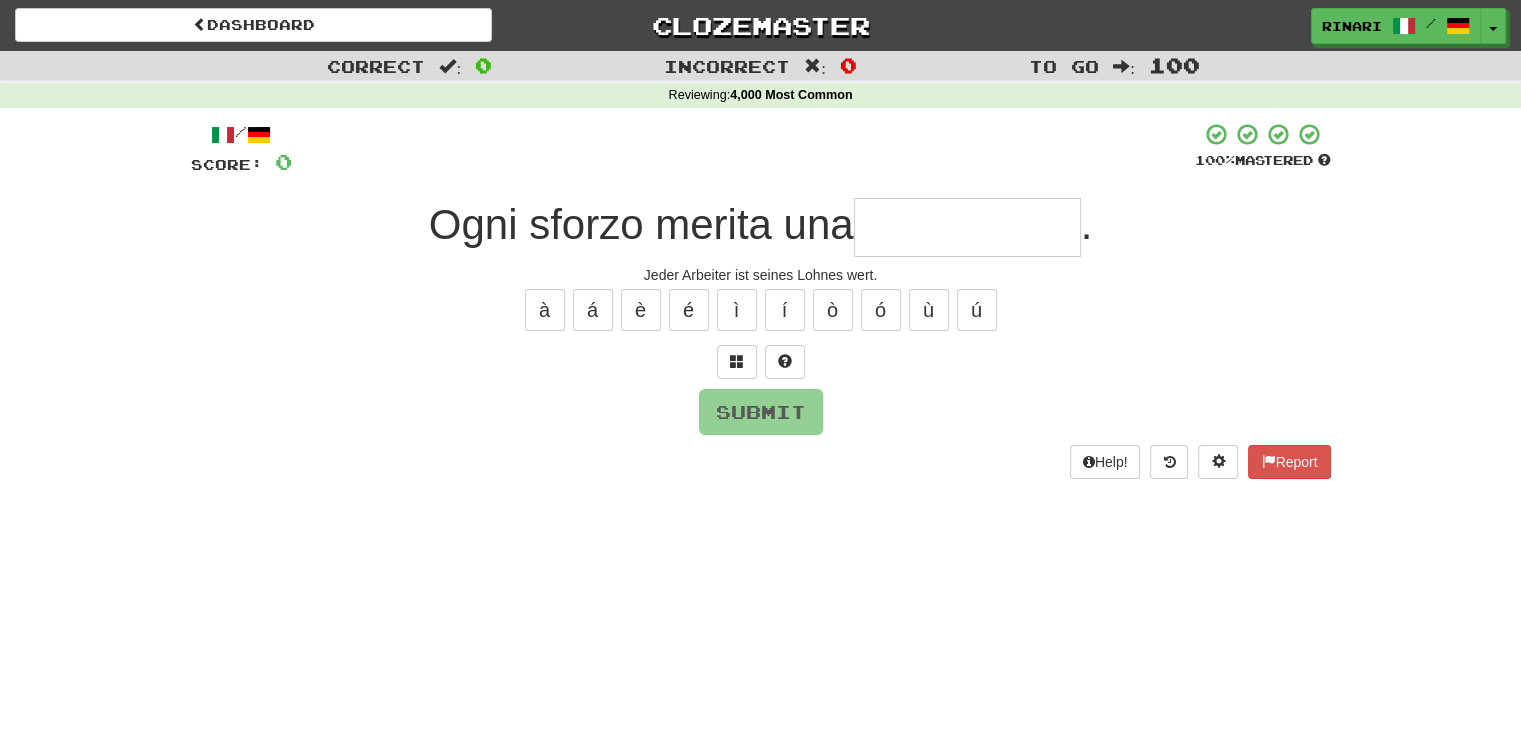 type on "*" 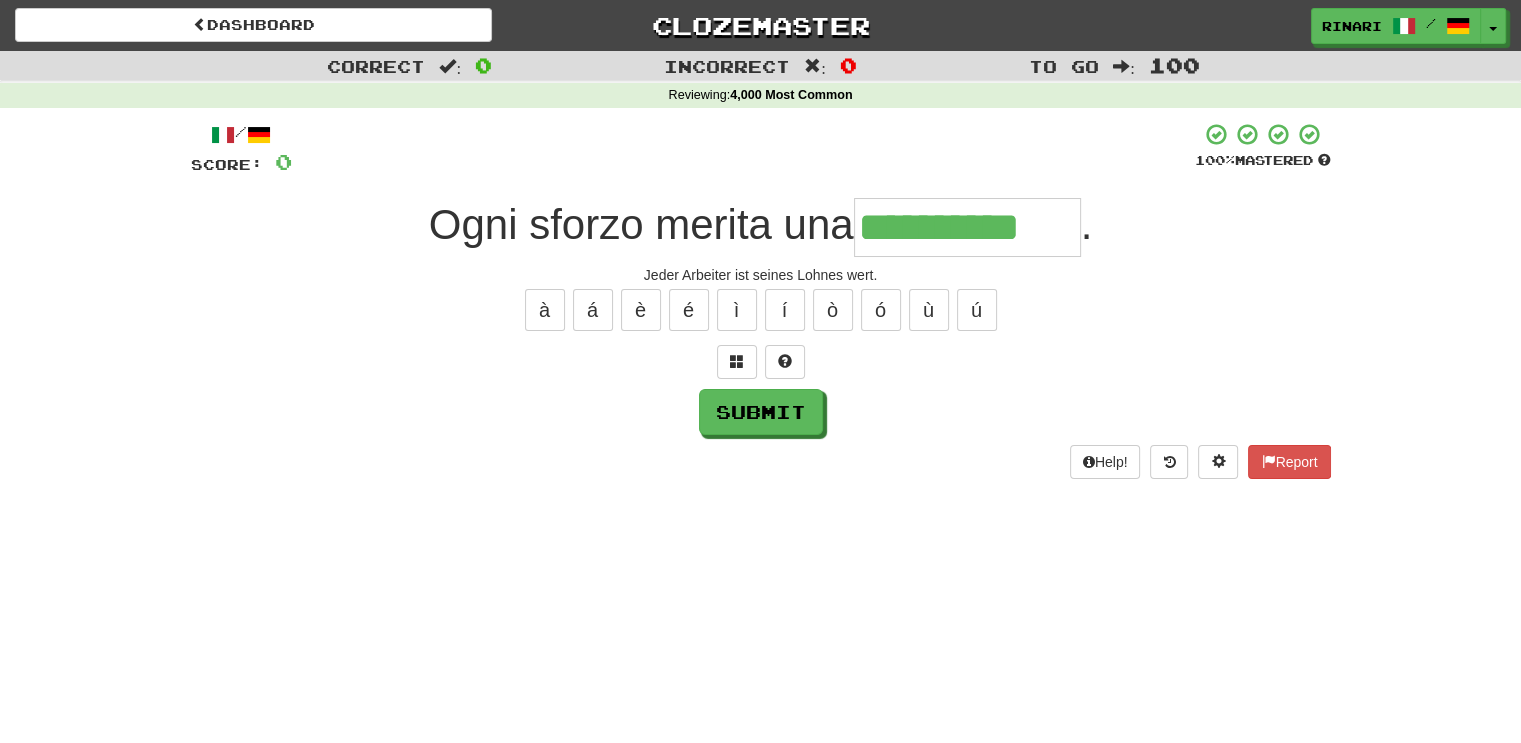 type on "**********" 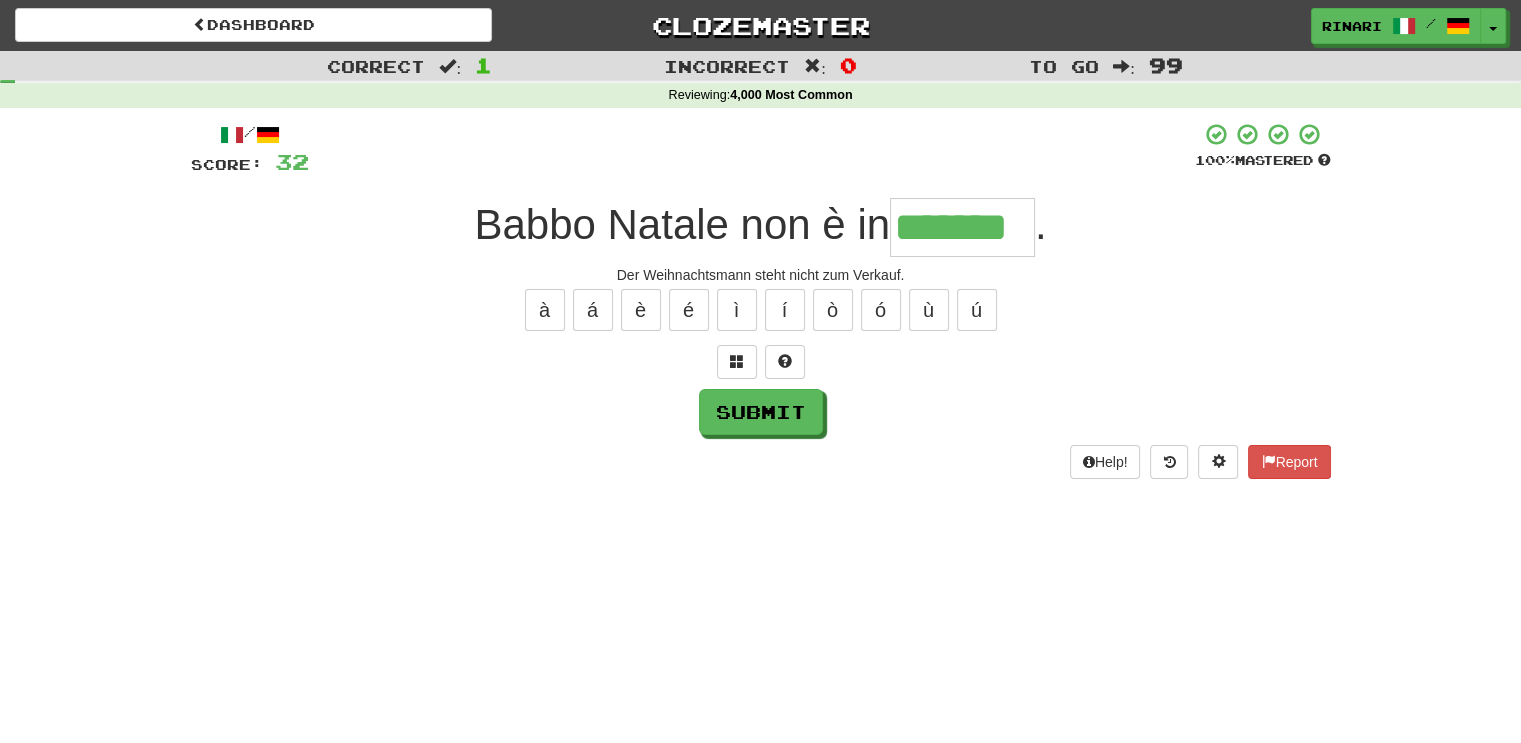 type on "*******" 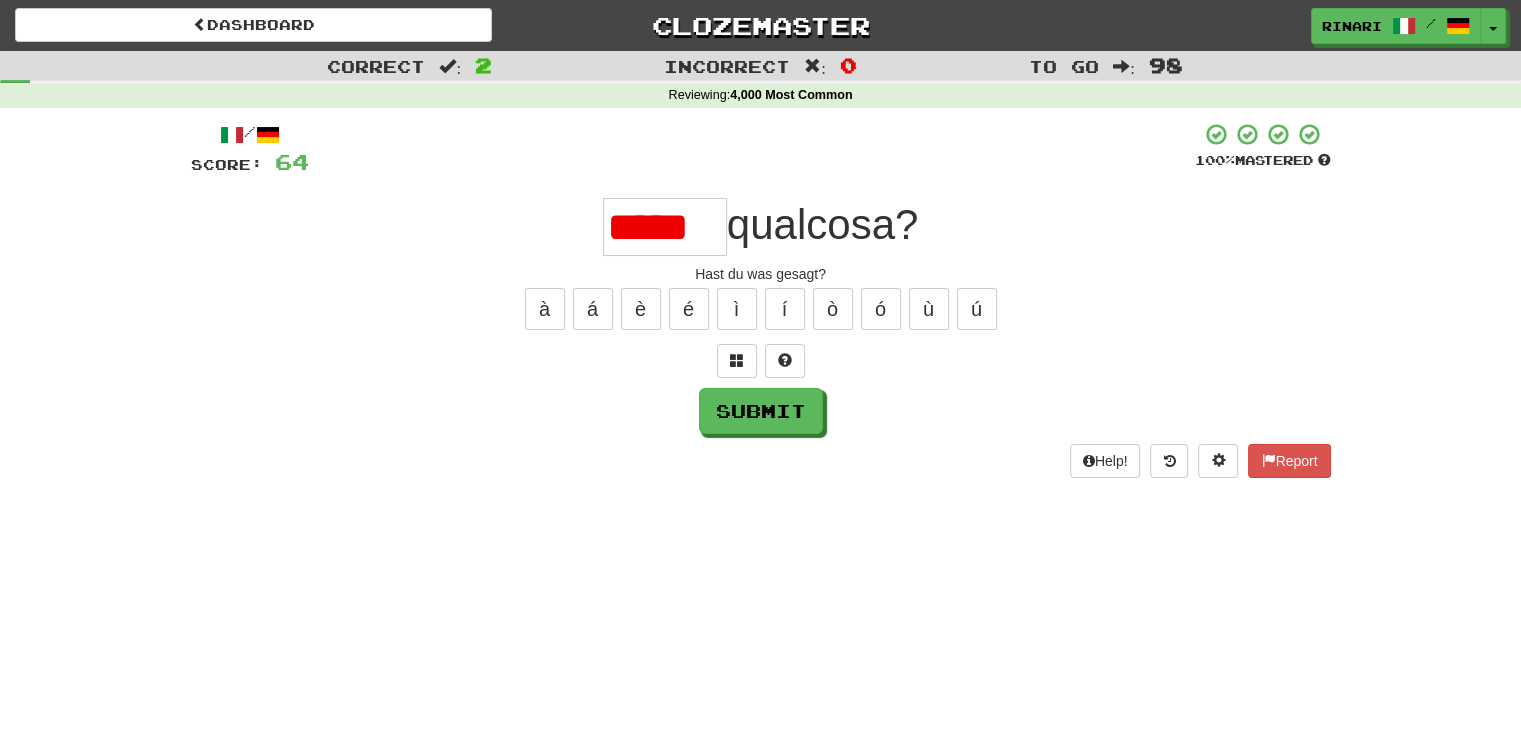 scroll, scrollTop: 0, scrollLeft: 0, axis: both 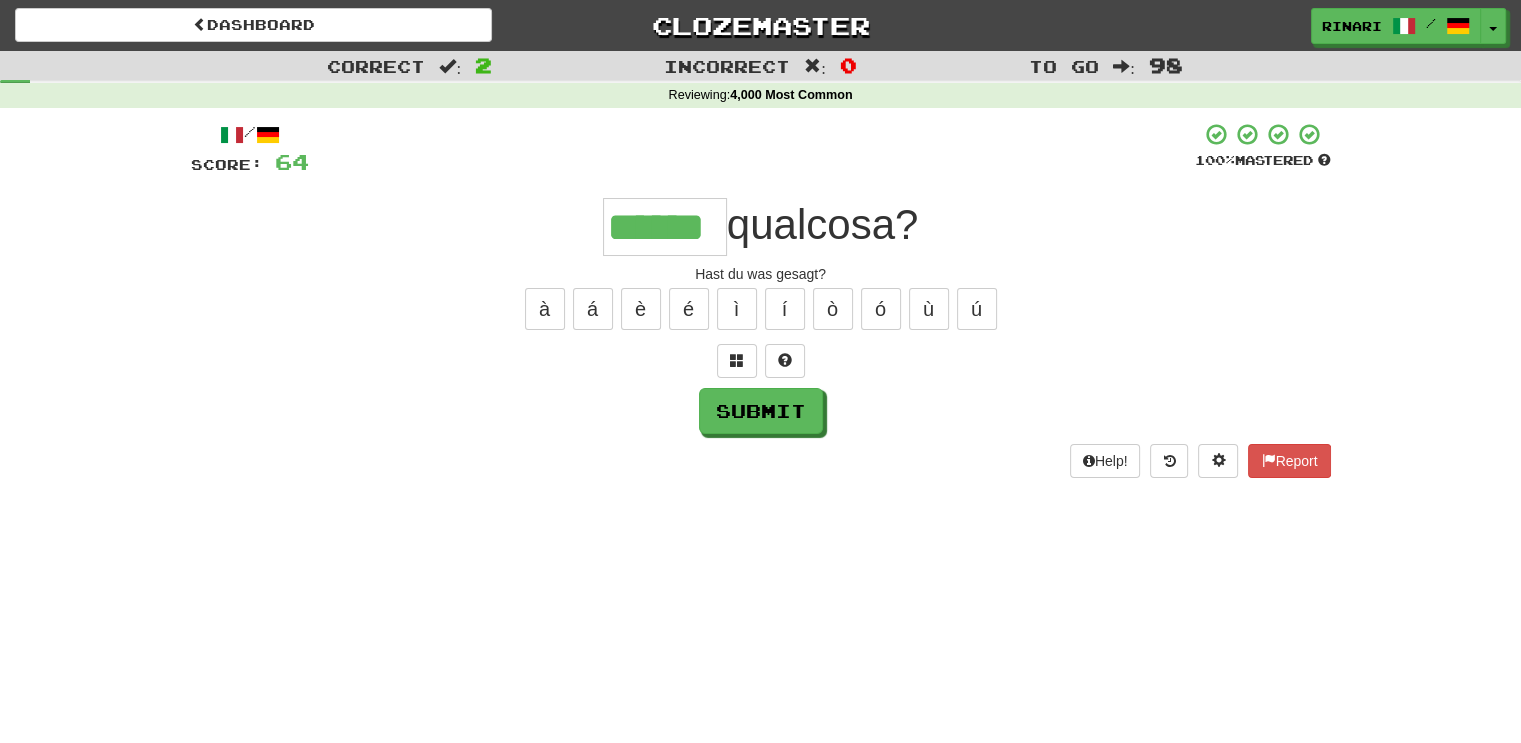type on "******" 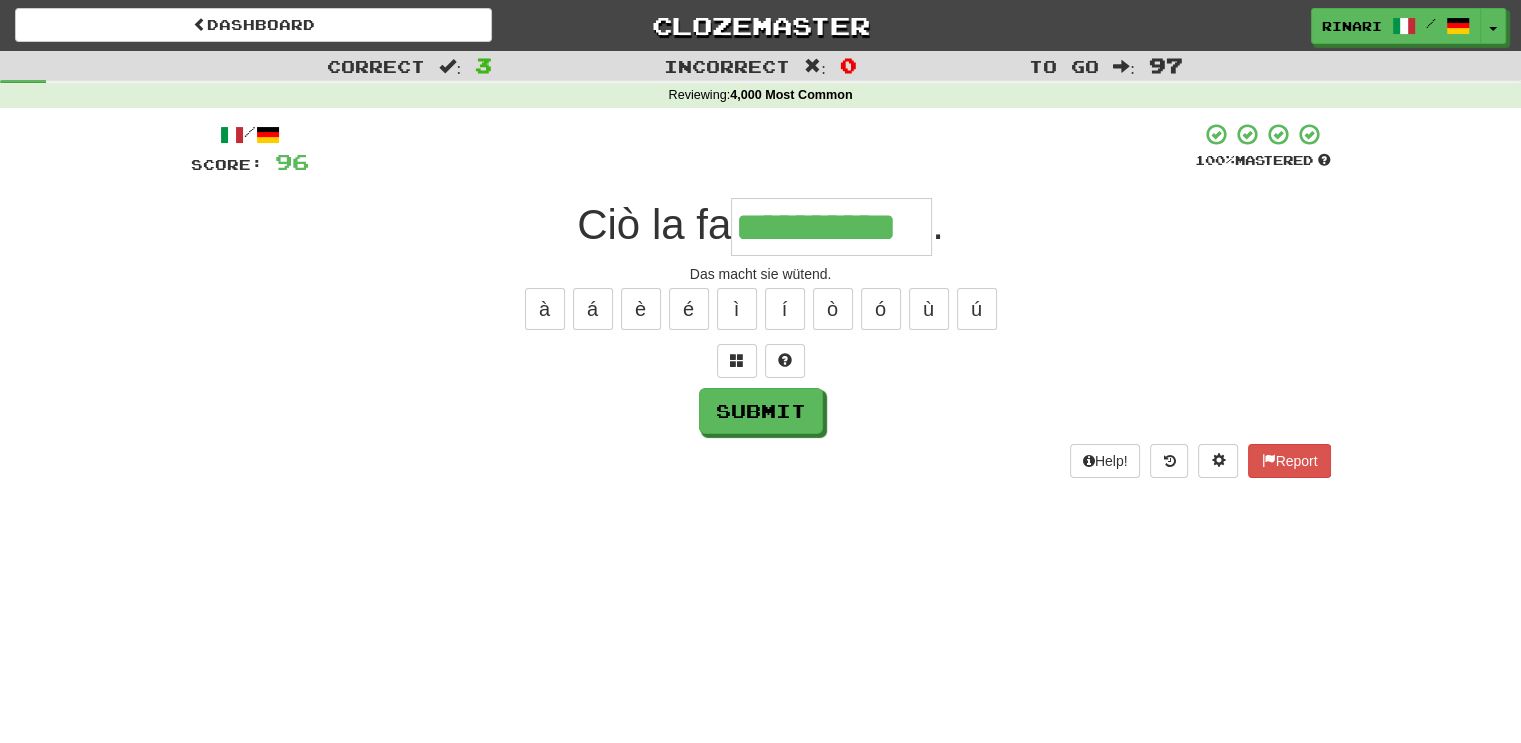 type on "**********" 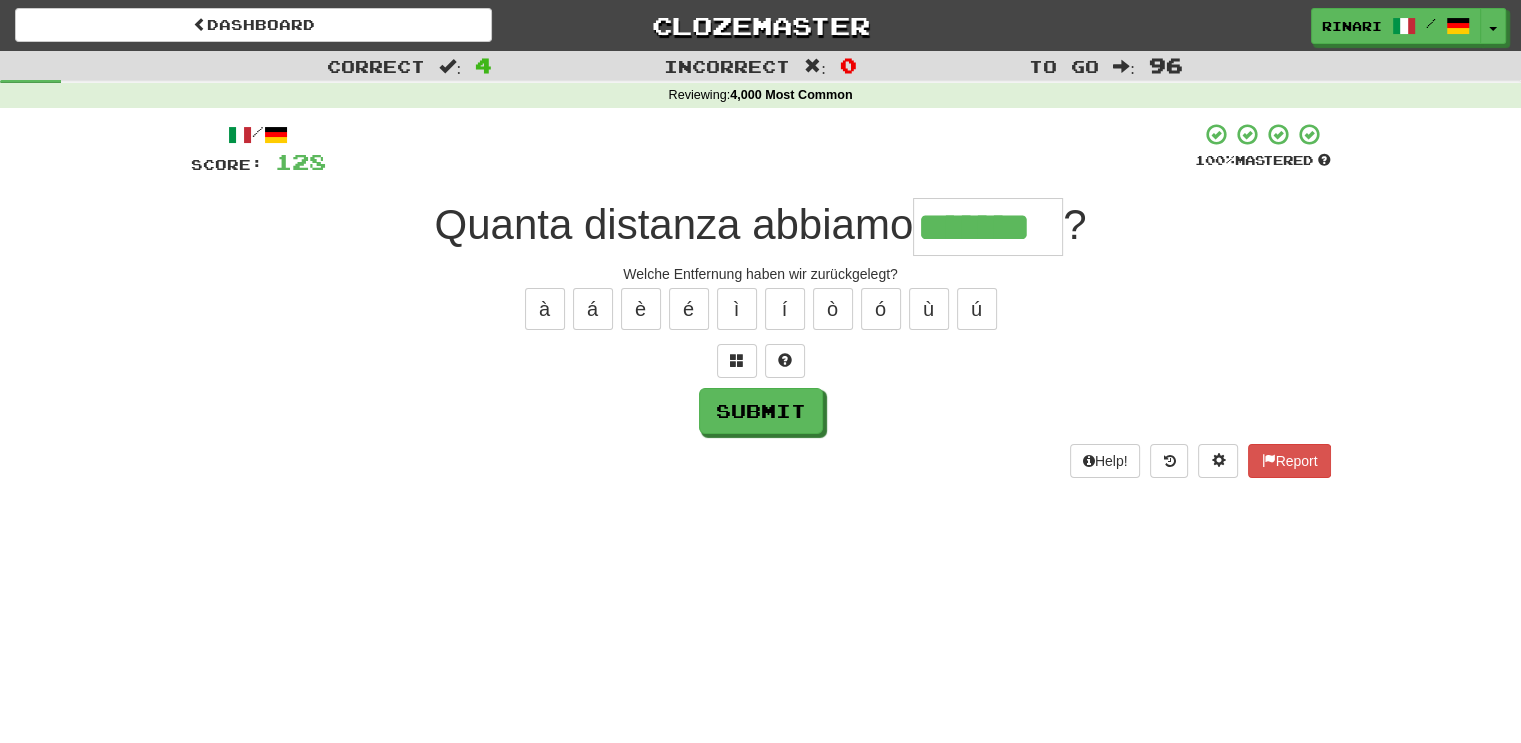 type on "*******" 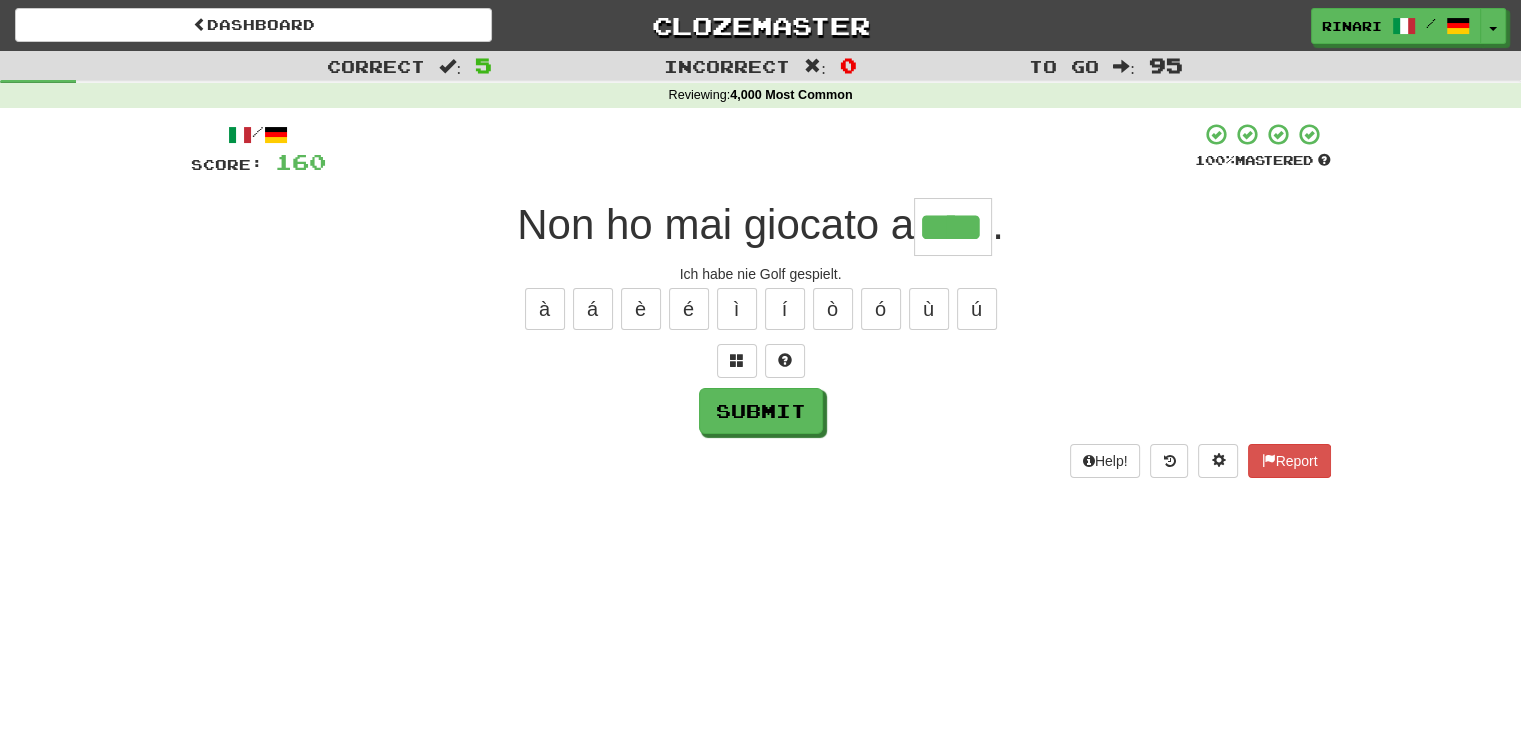 type on "****" 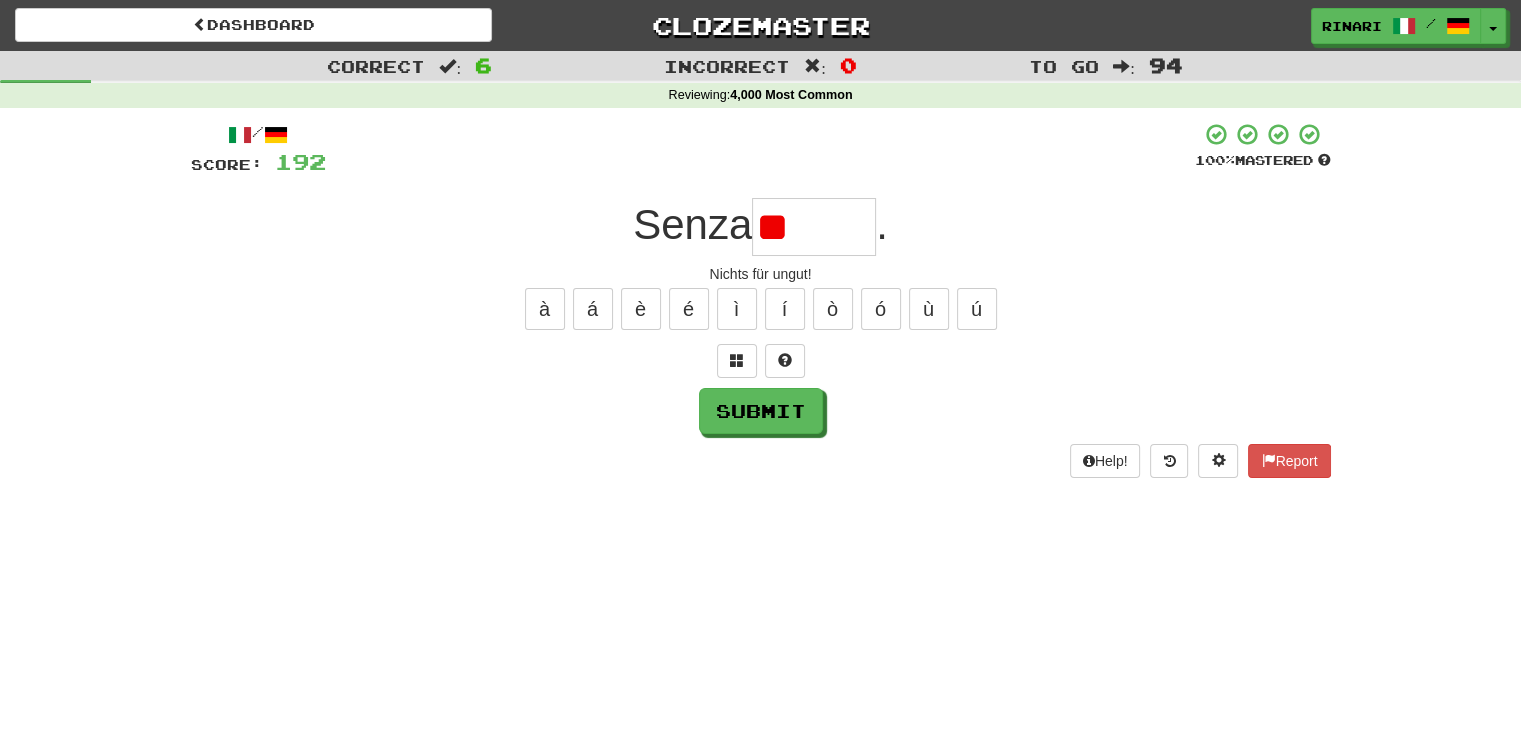 type on "*" 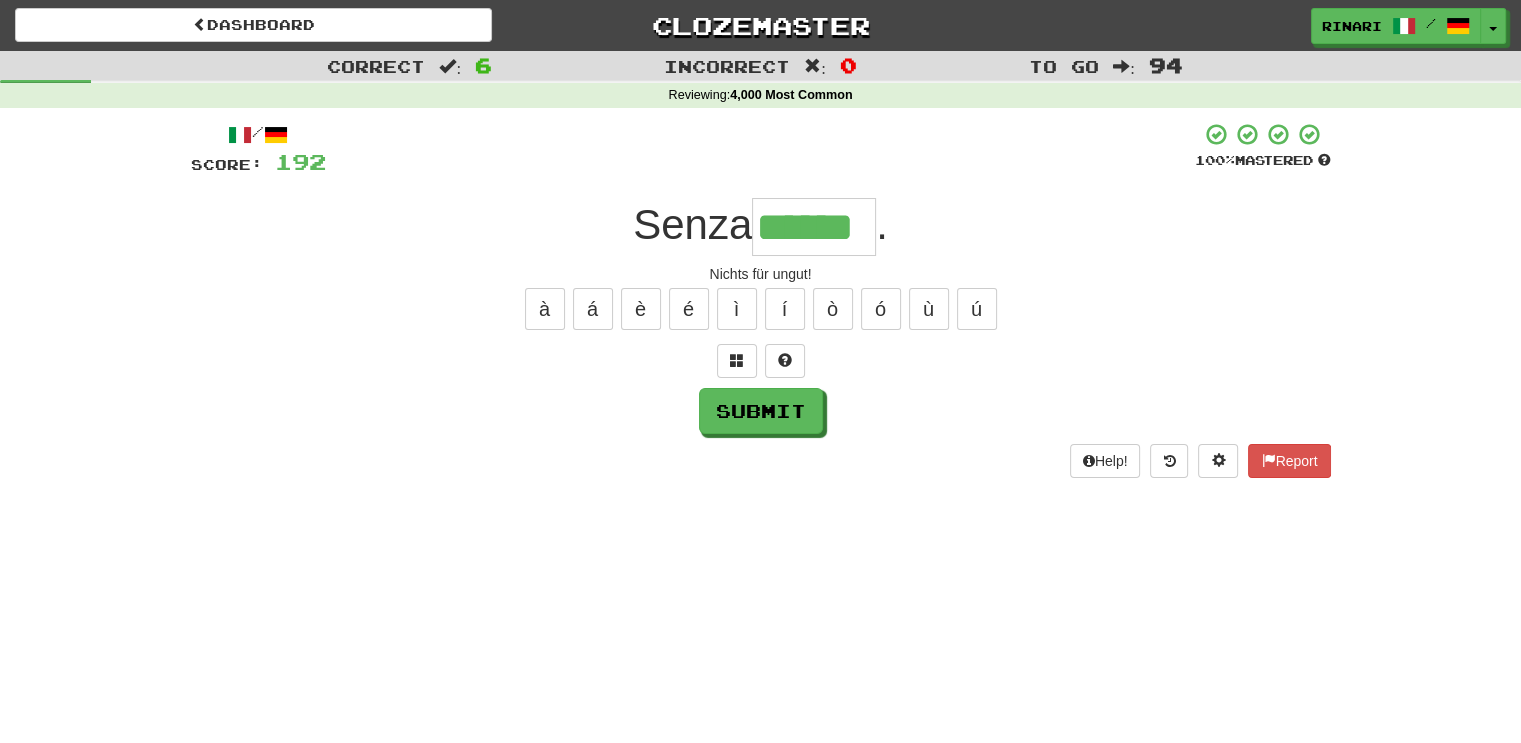 type on "******" 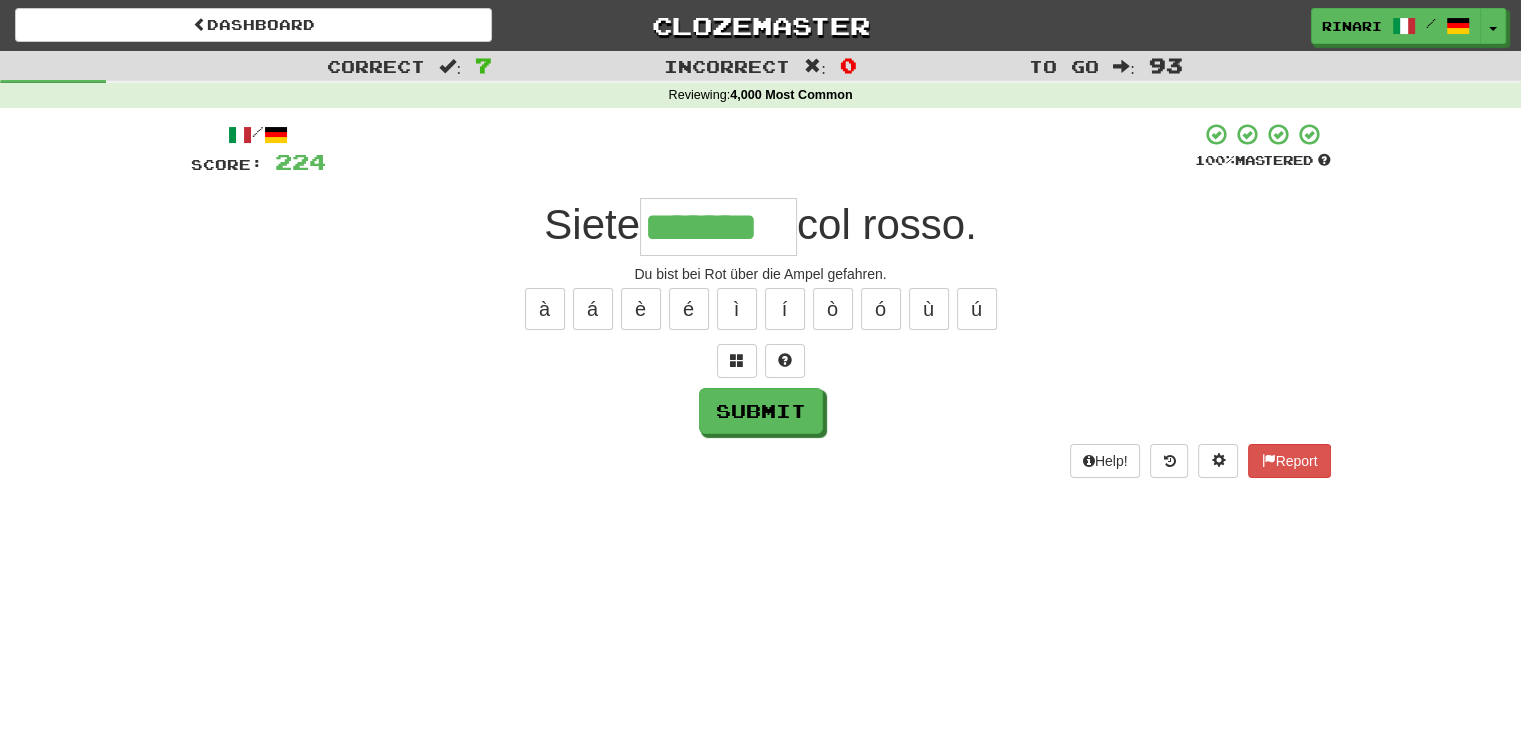 type on "*******" 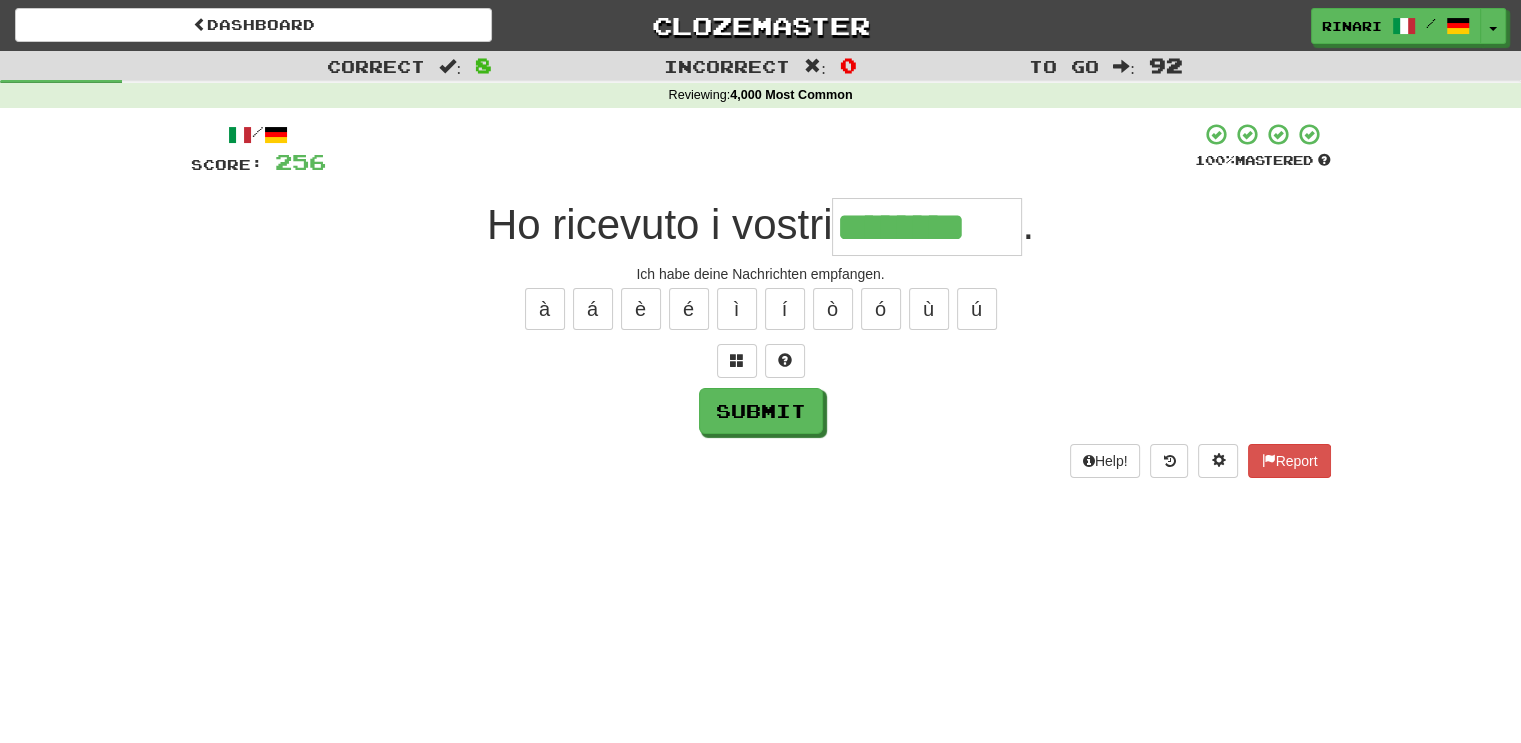 type on "********" 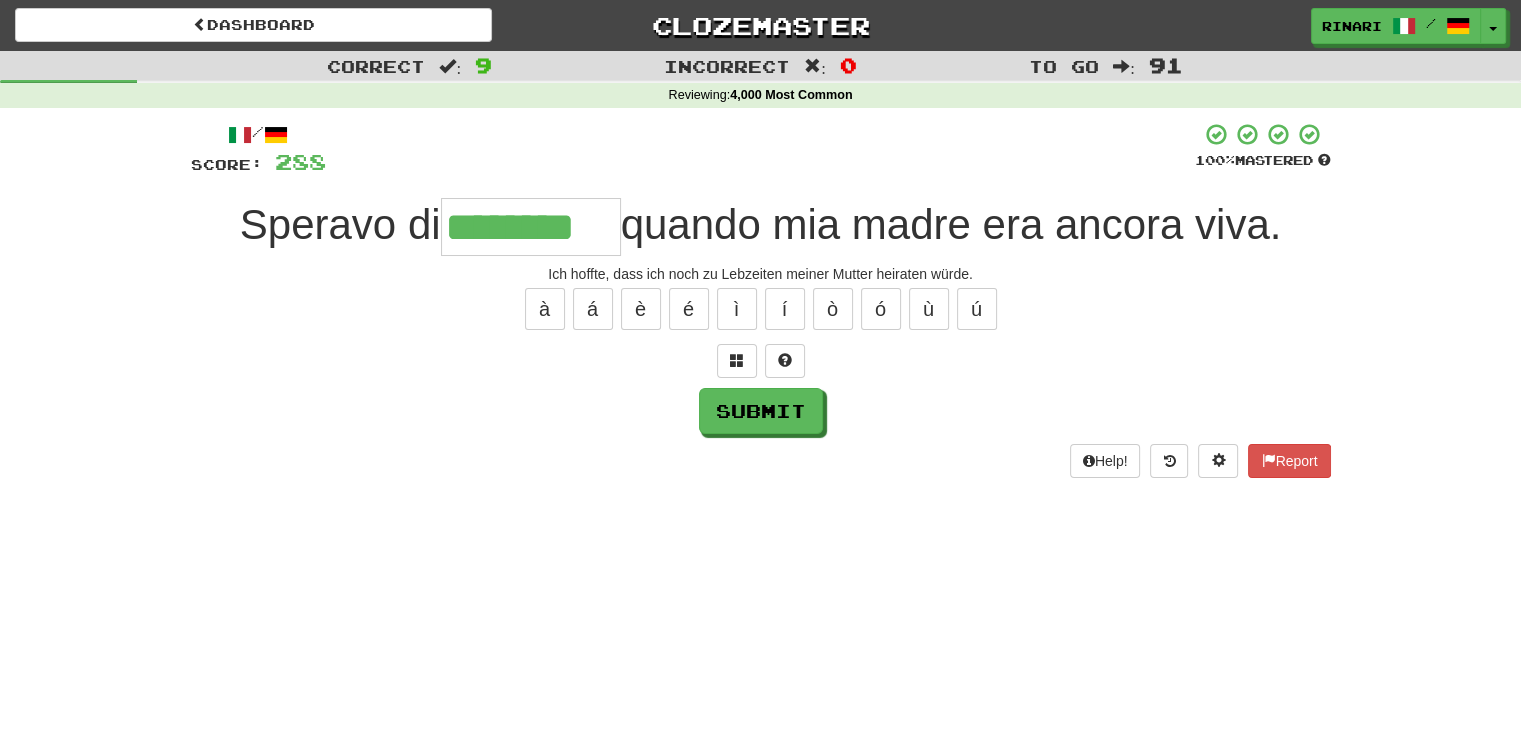 type on "********" 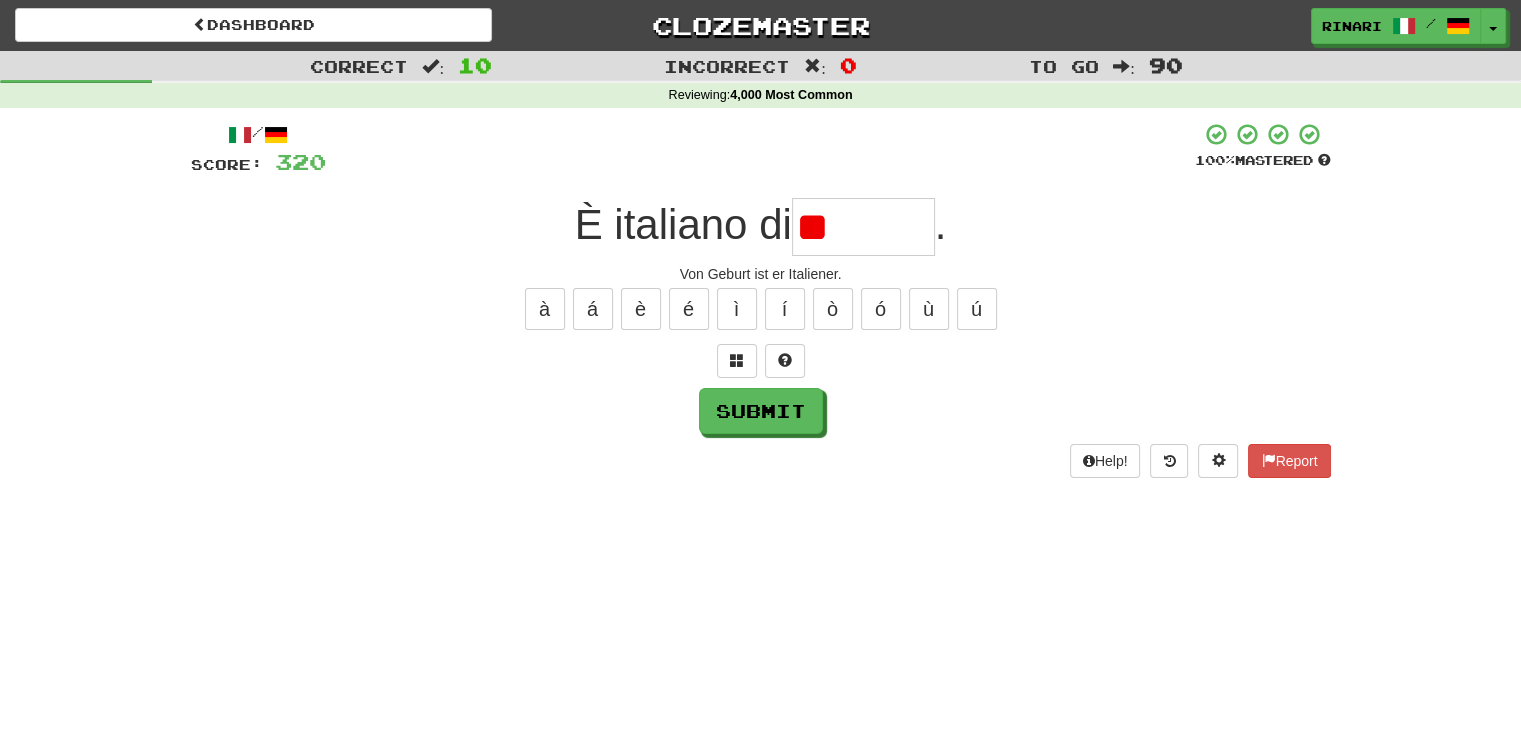 type on "*" 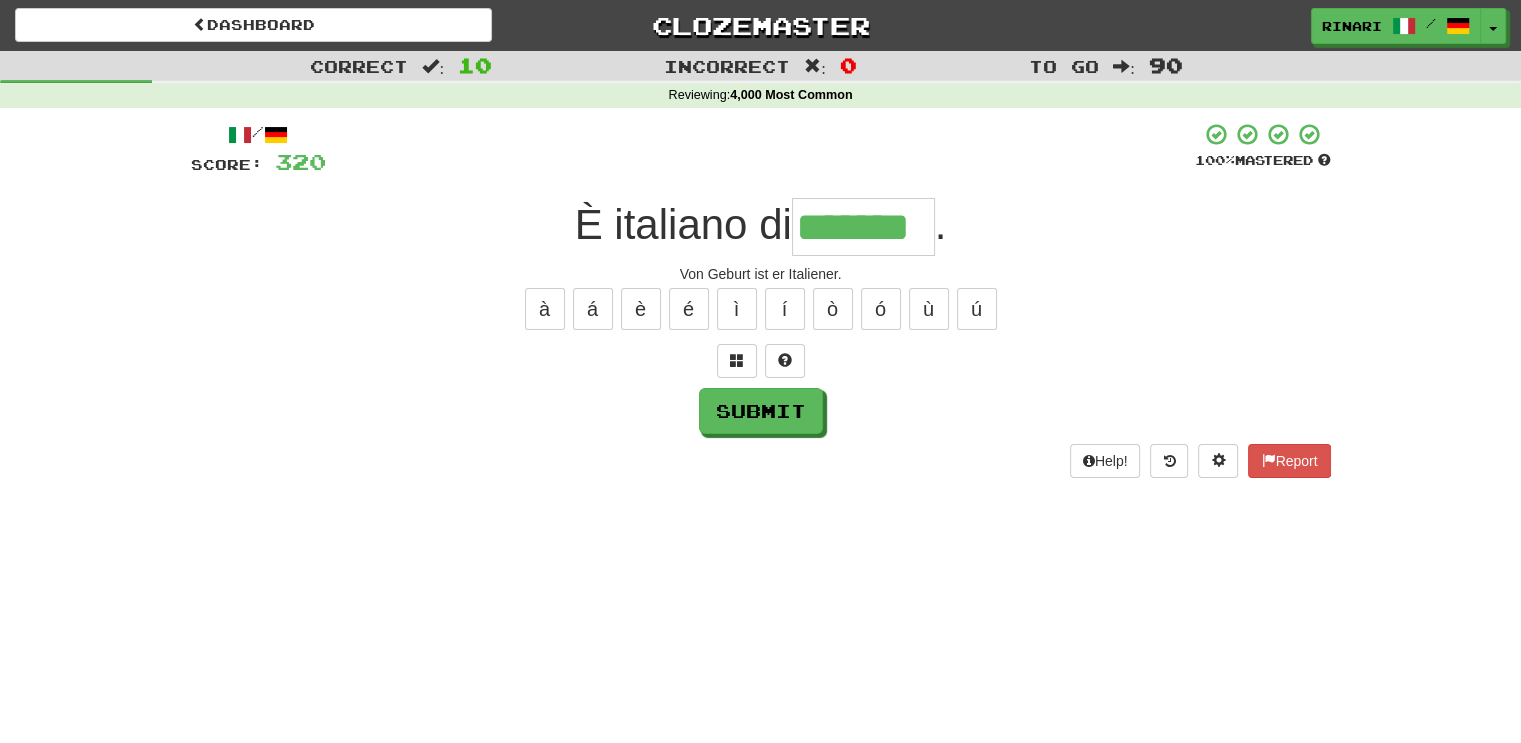 type on "*******" 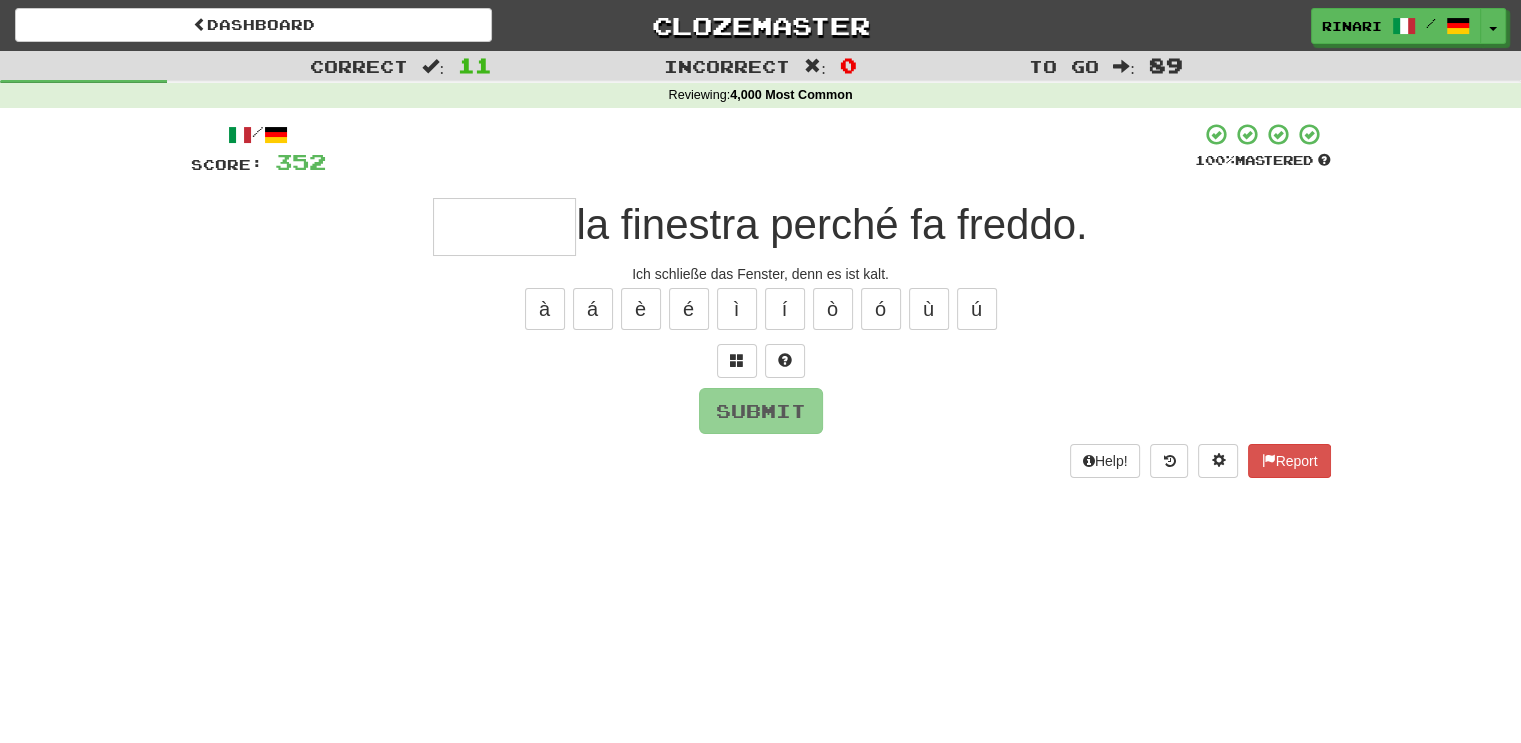 type on "*" 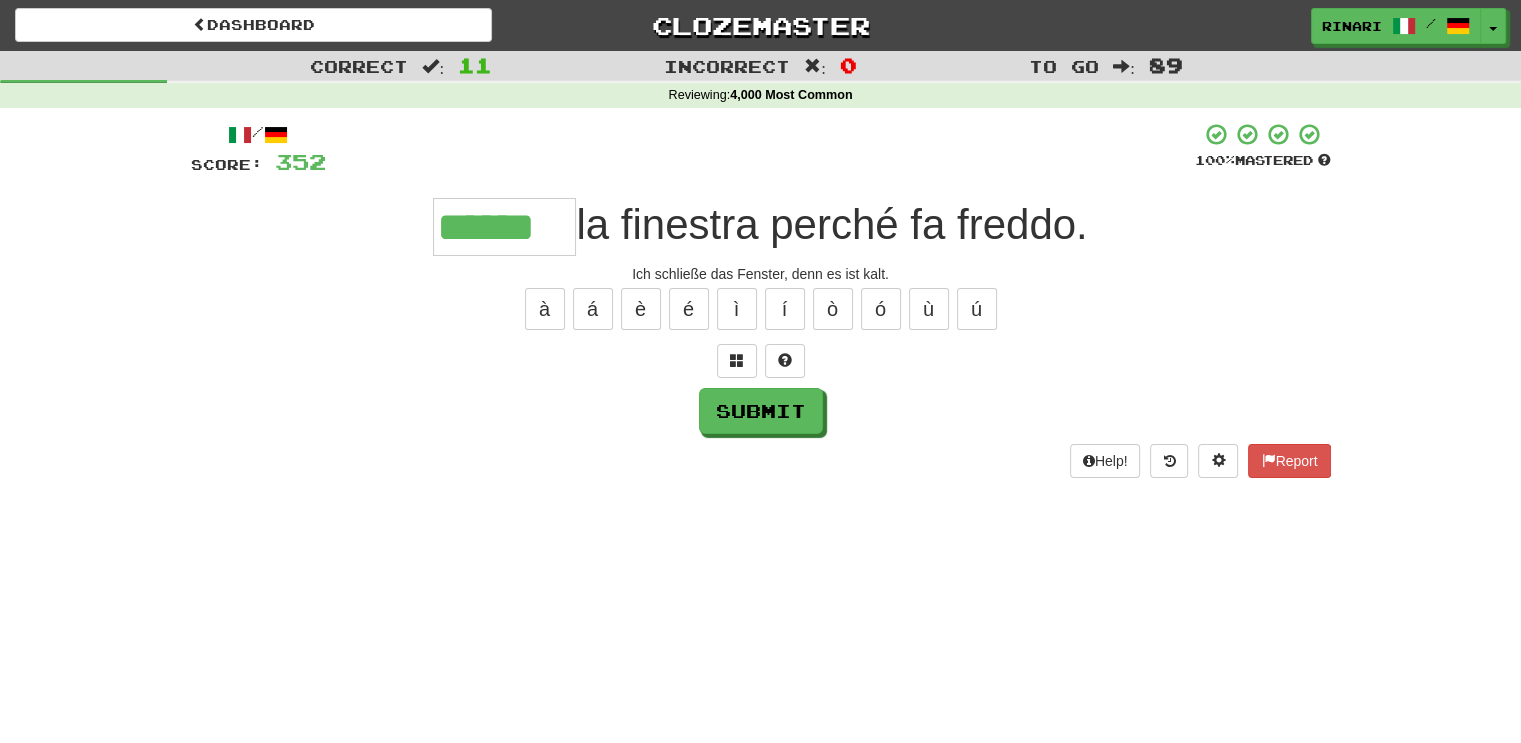 type on "******" 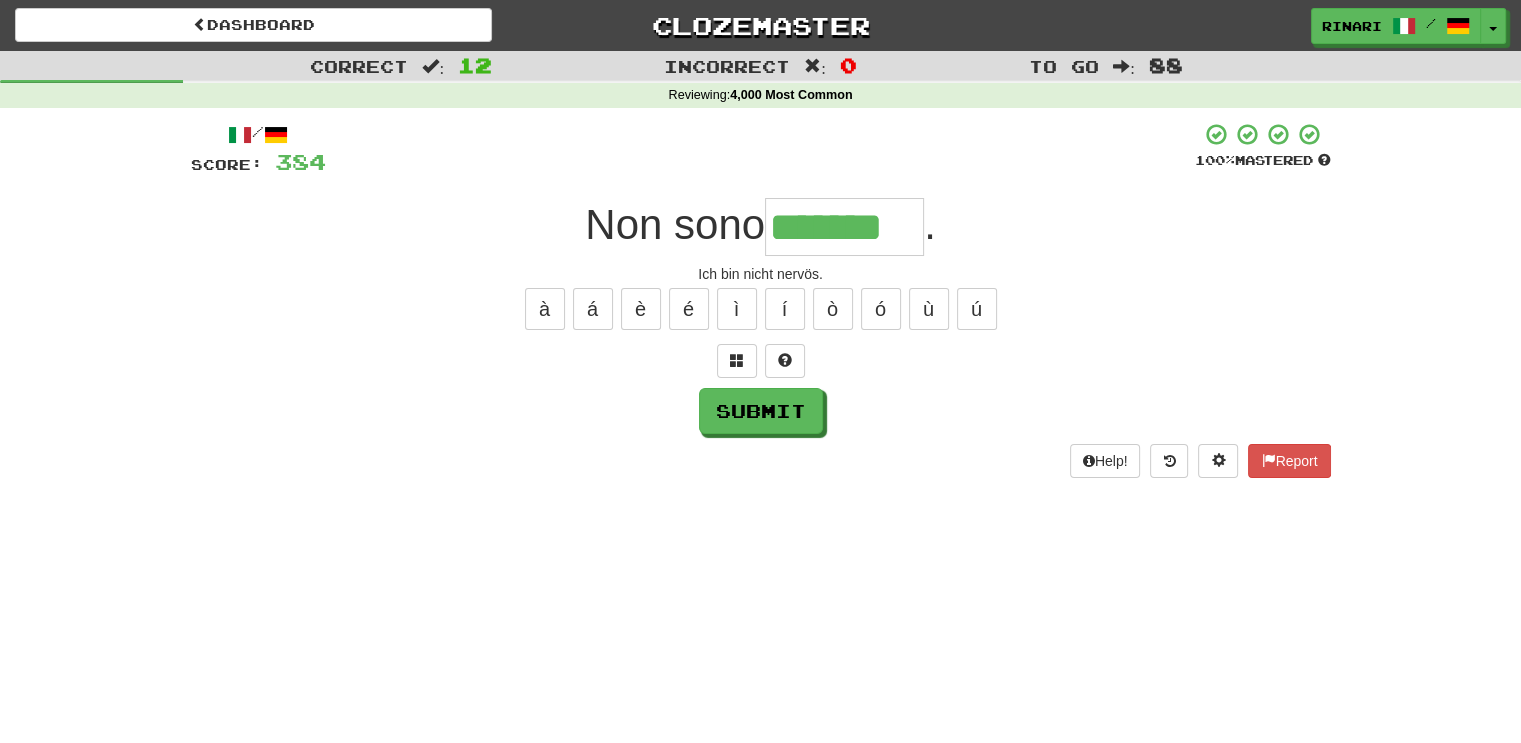 type on "*******" 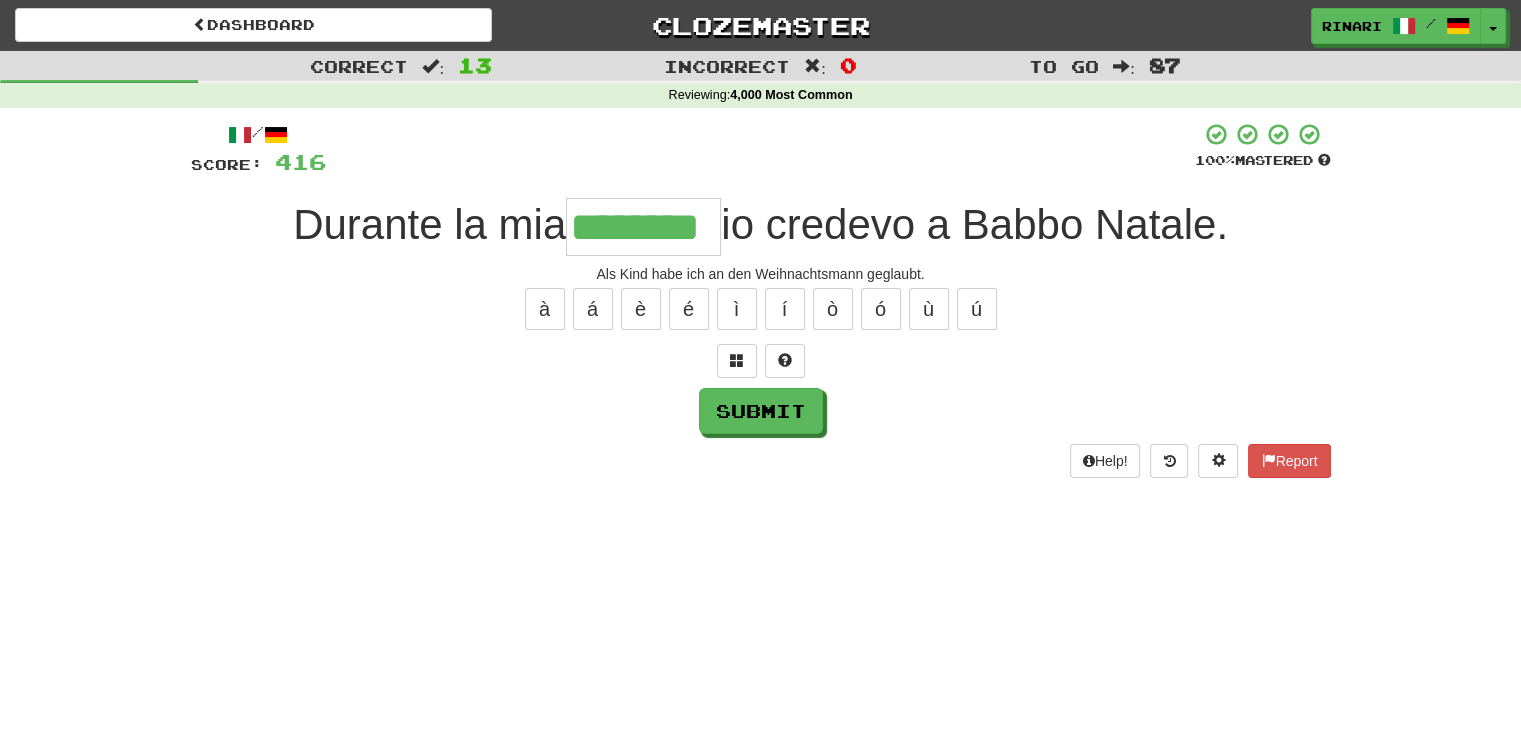 type on "********" 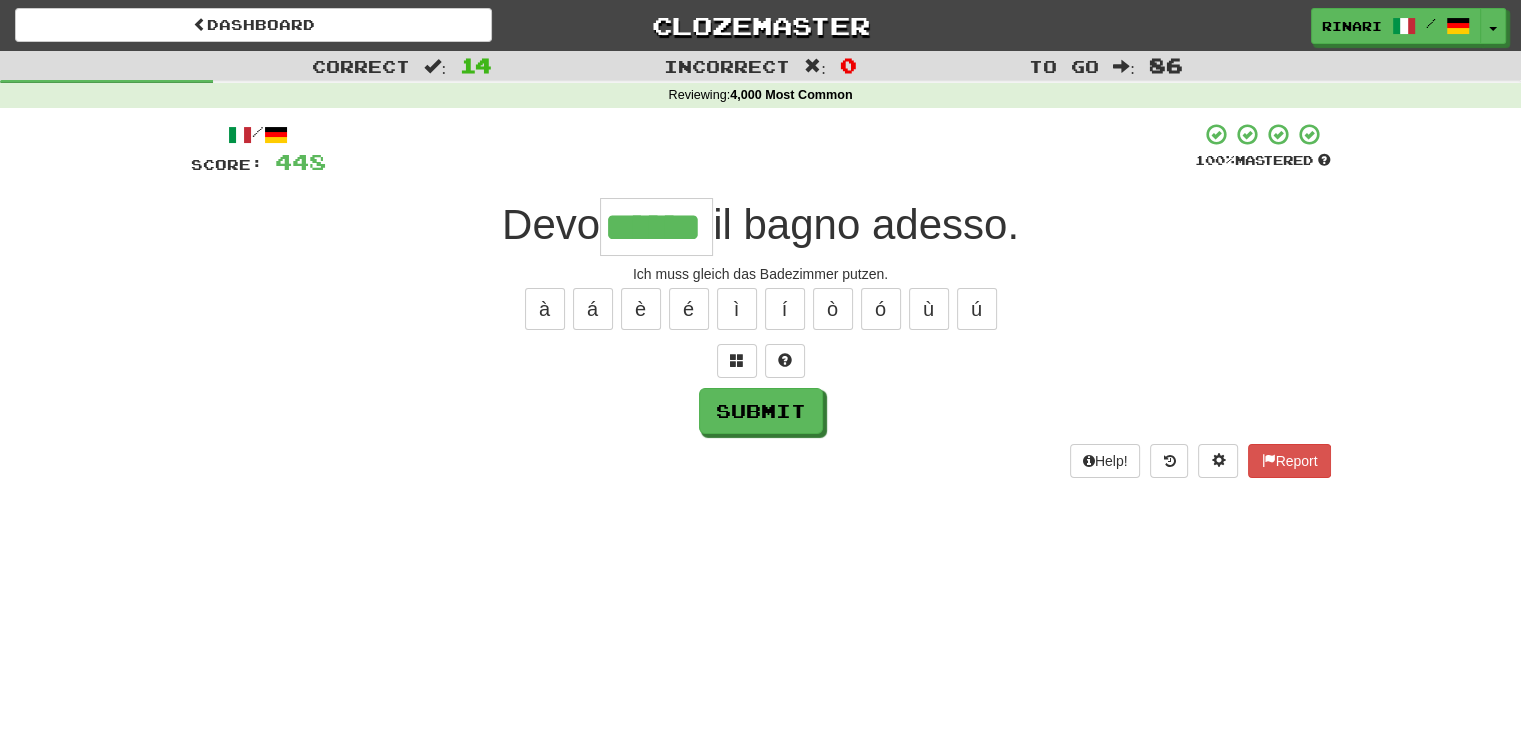 type on "******" 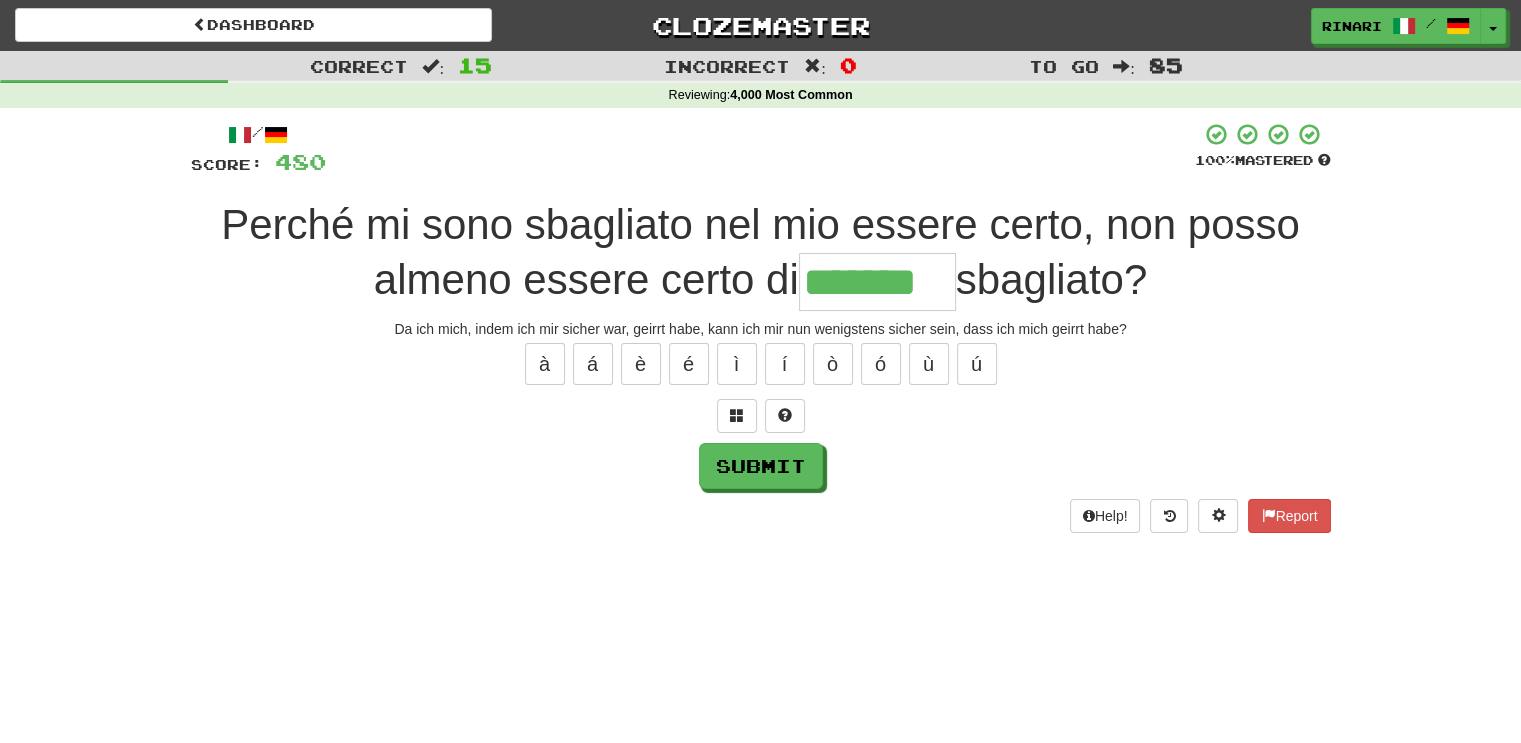 type on "*******" 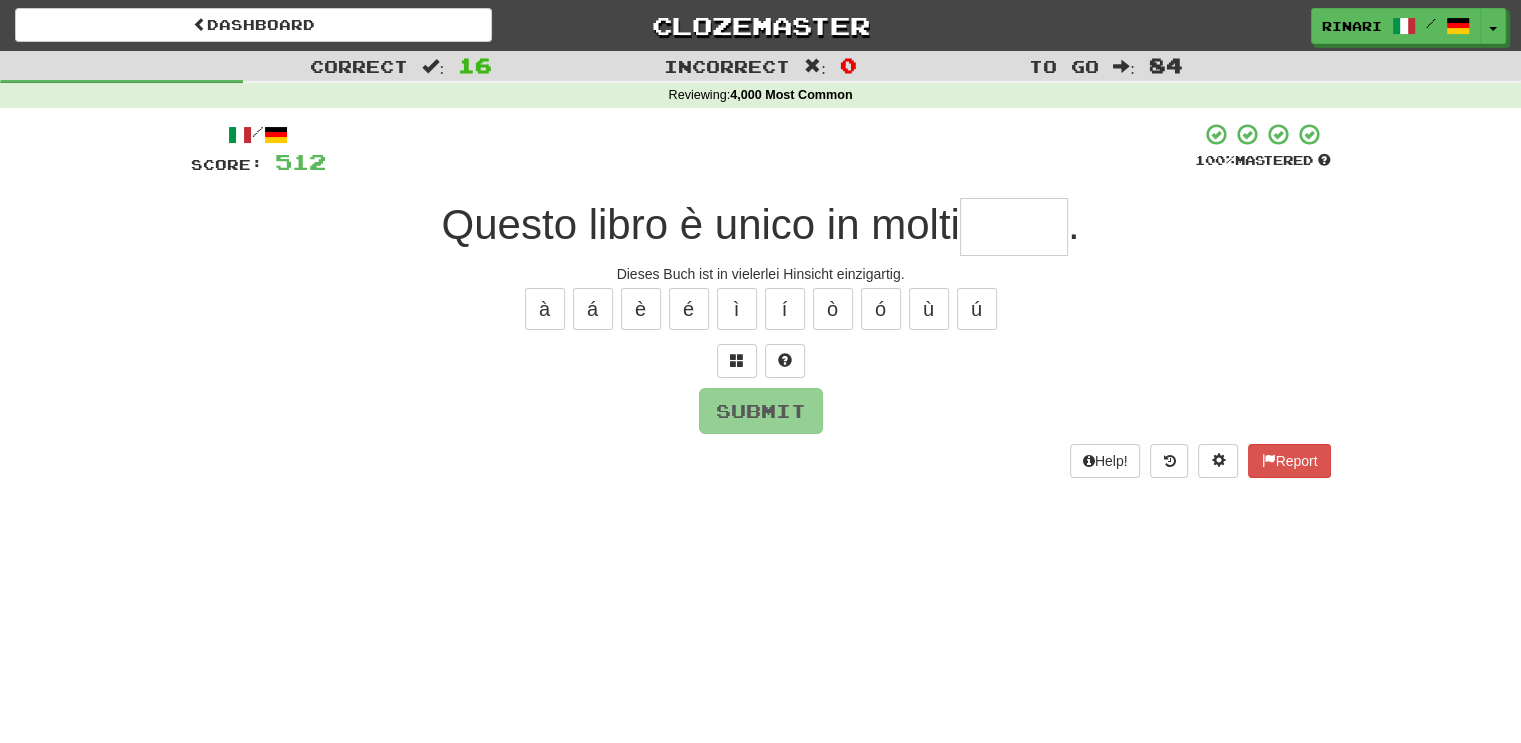 type on "*" 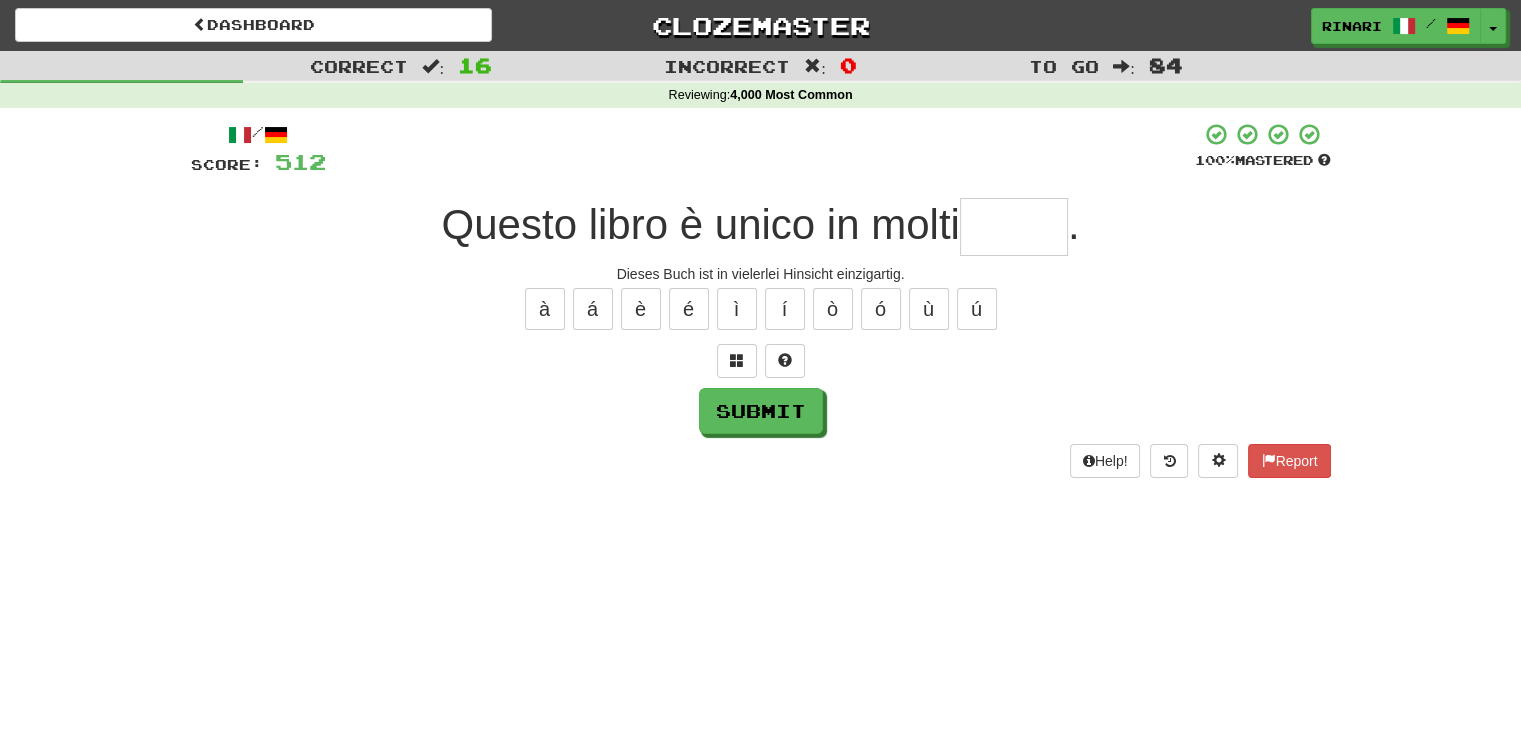 type on "*" 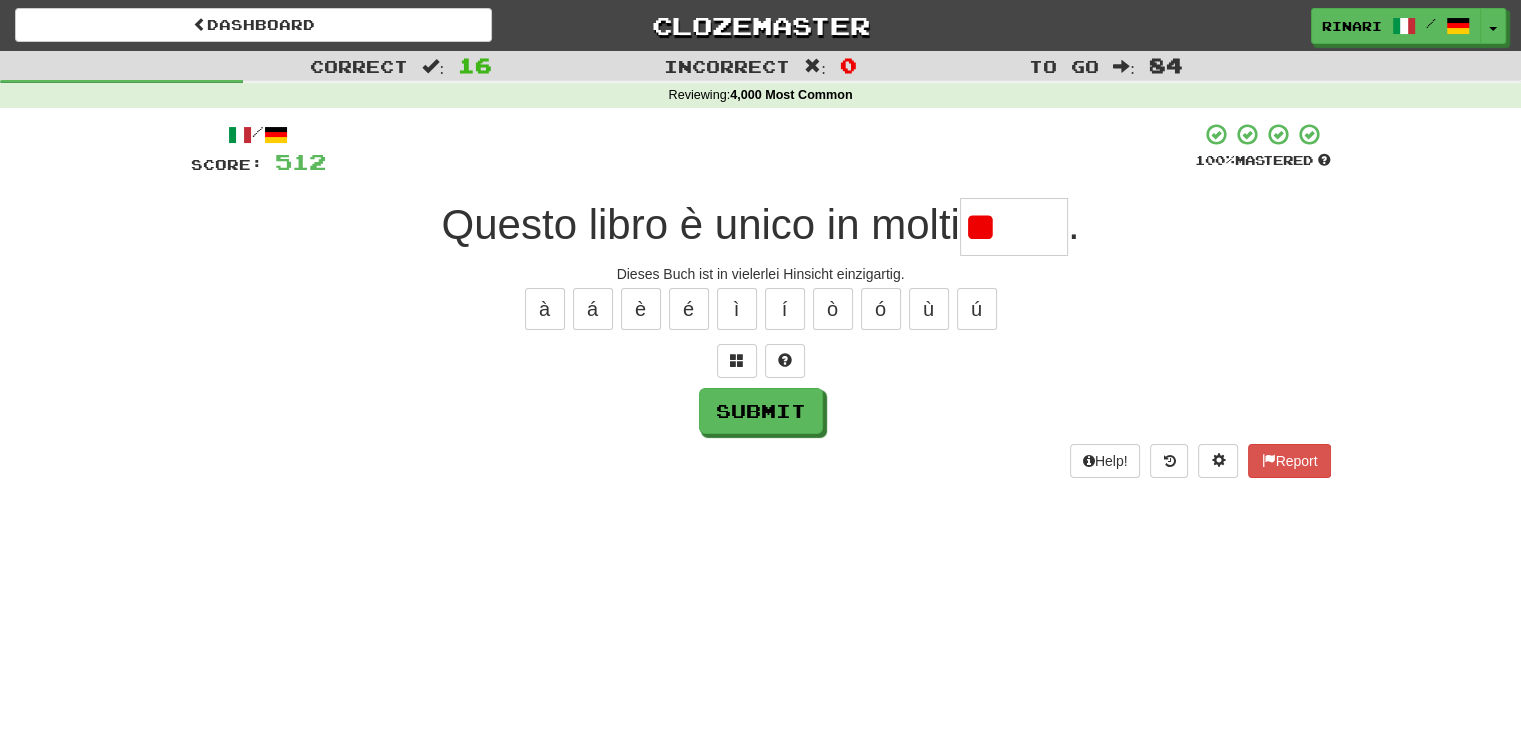 type on "*" 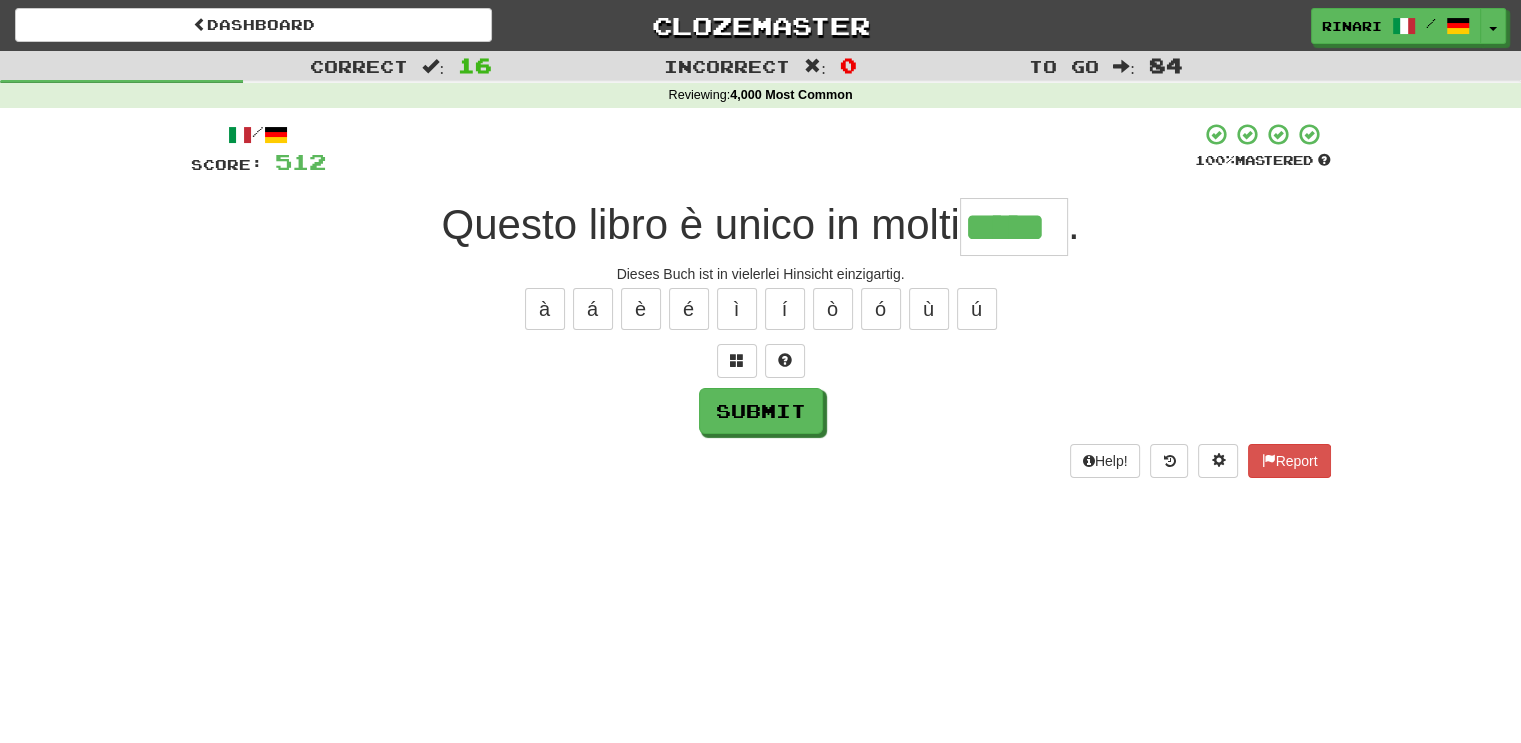 type on "*****" 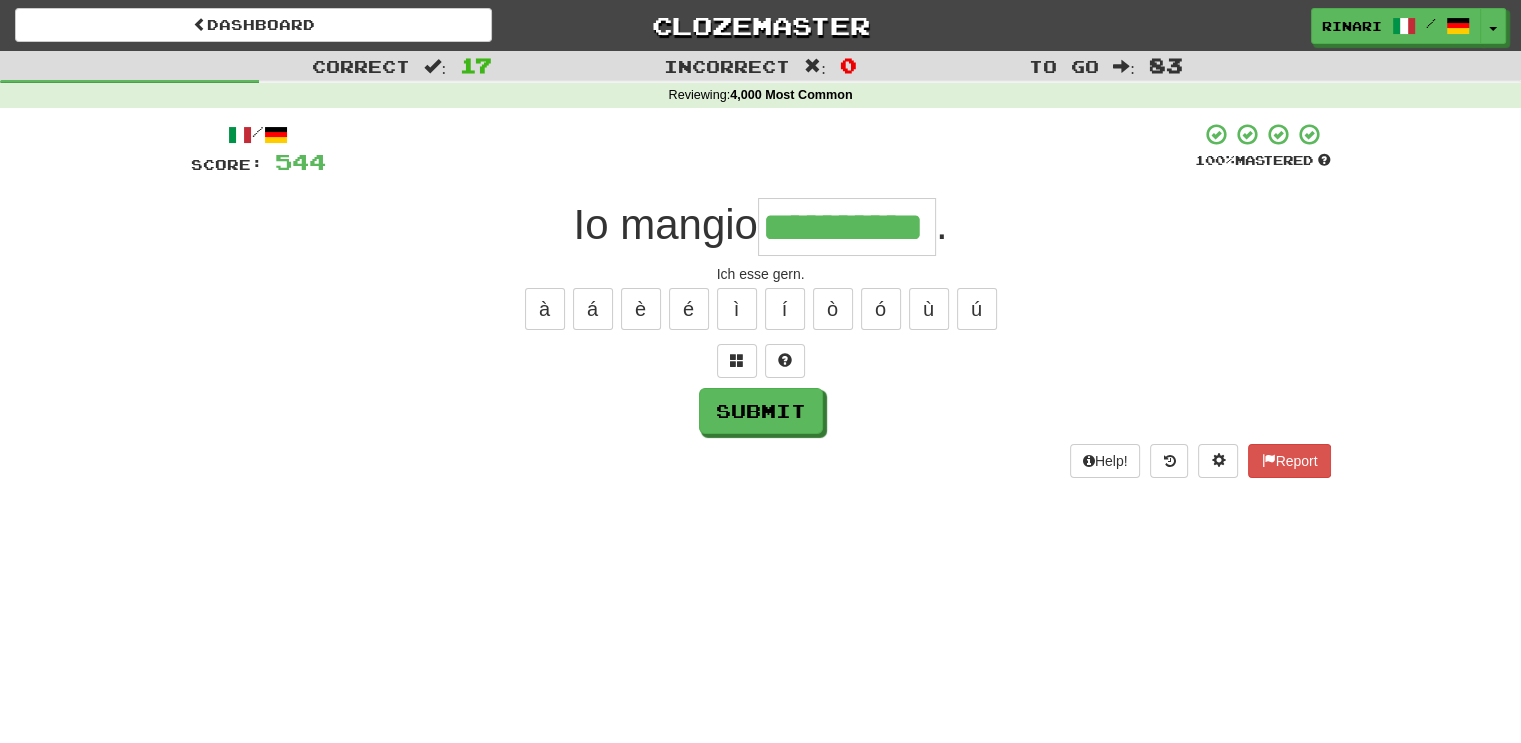 type on "**********" 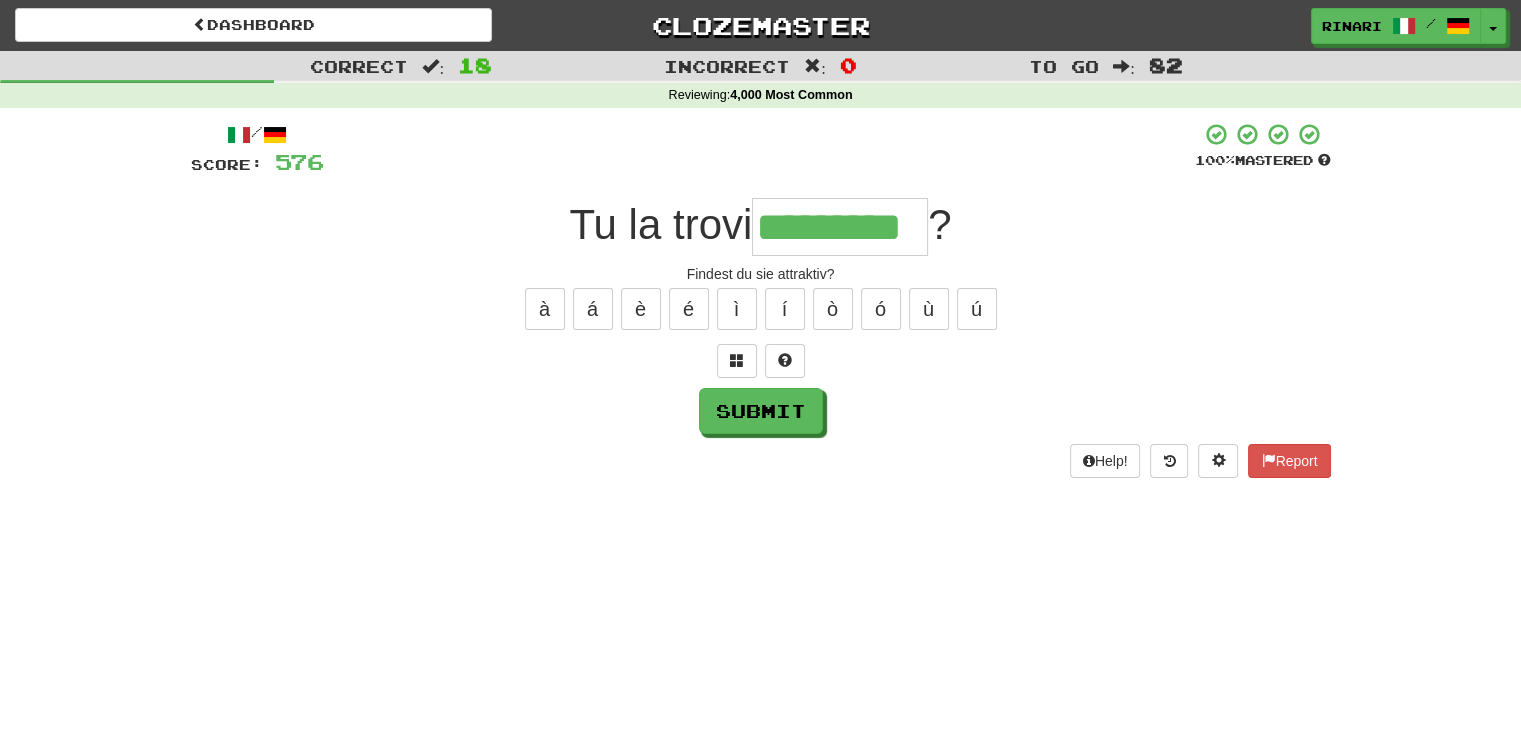 type on "*********" 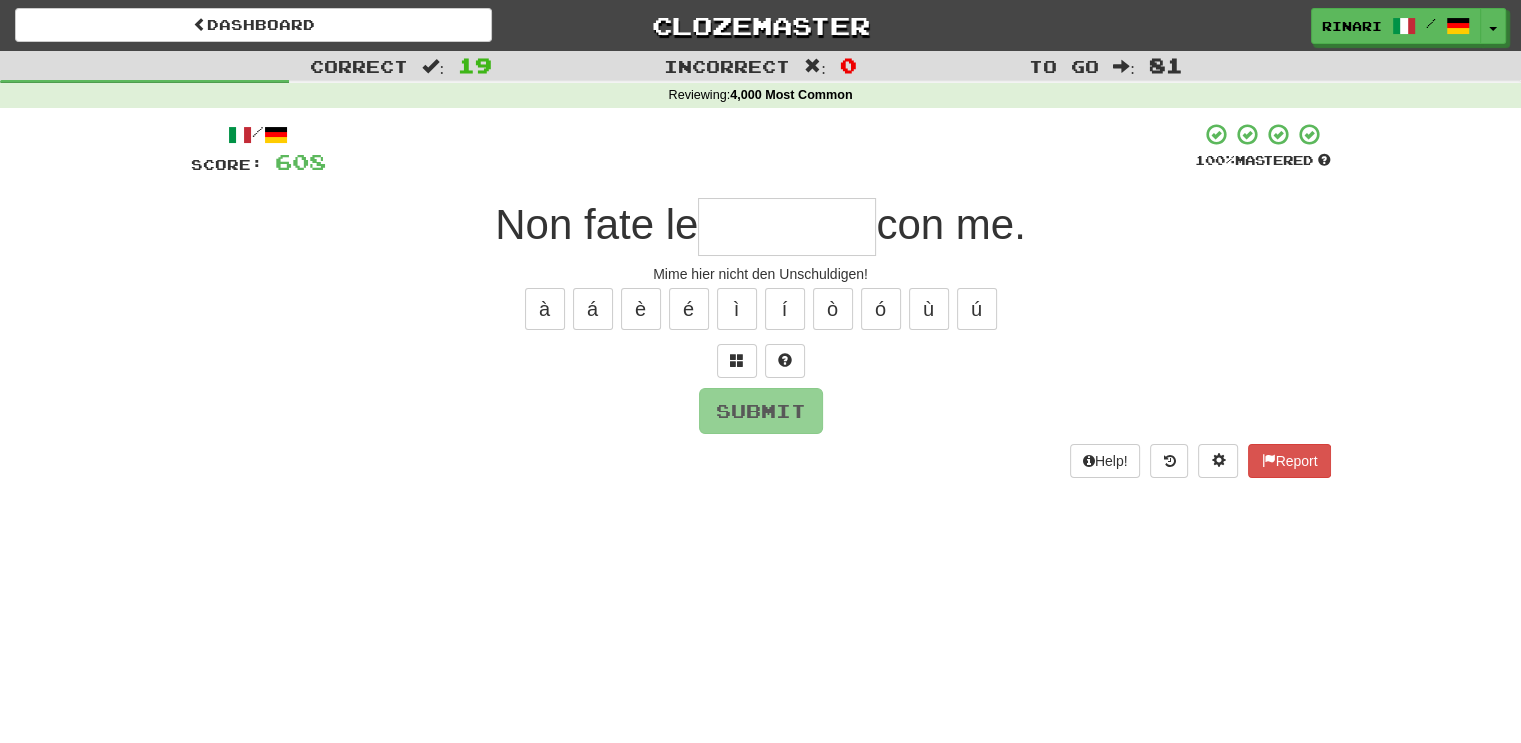 type on "*" 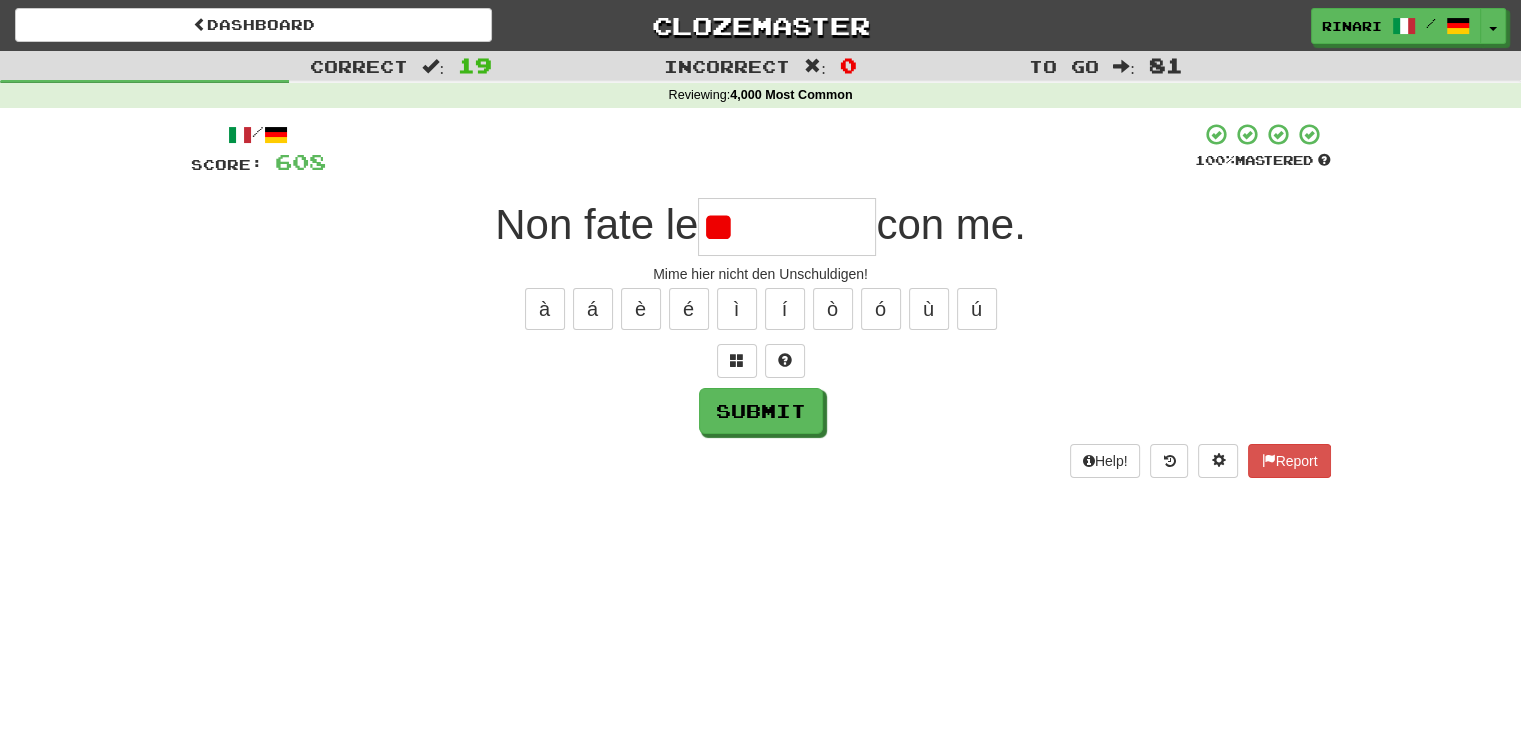 type on "*" 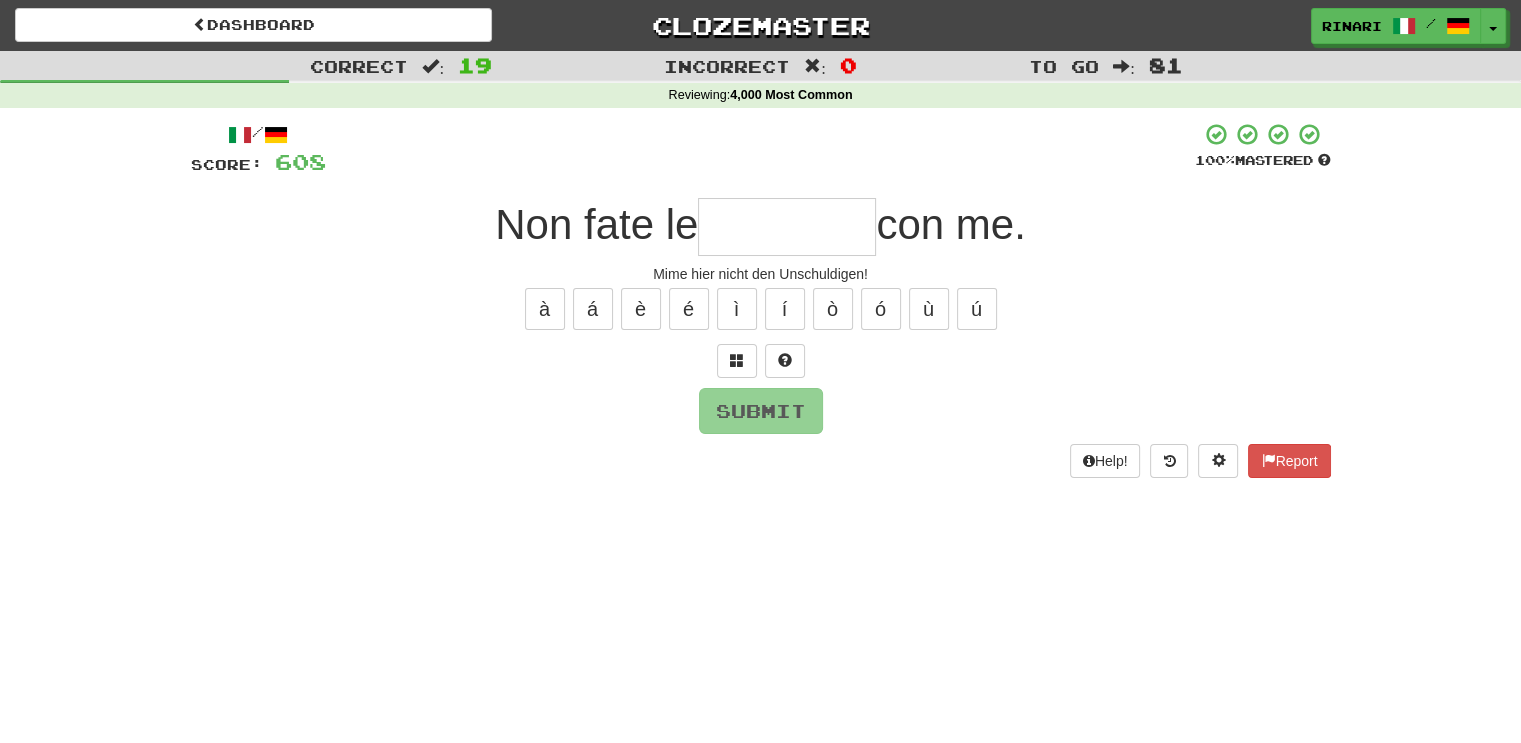 type on "*" 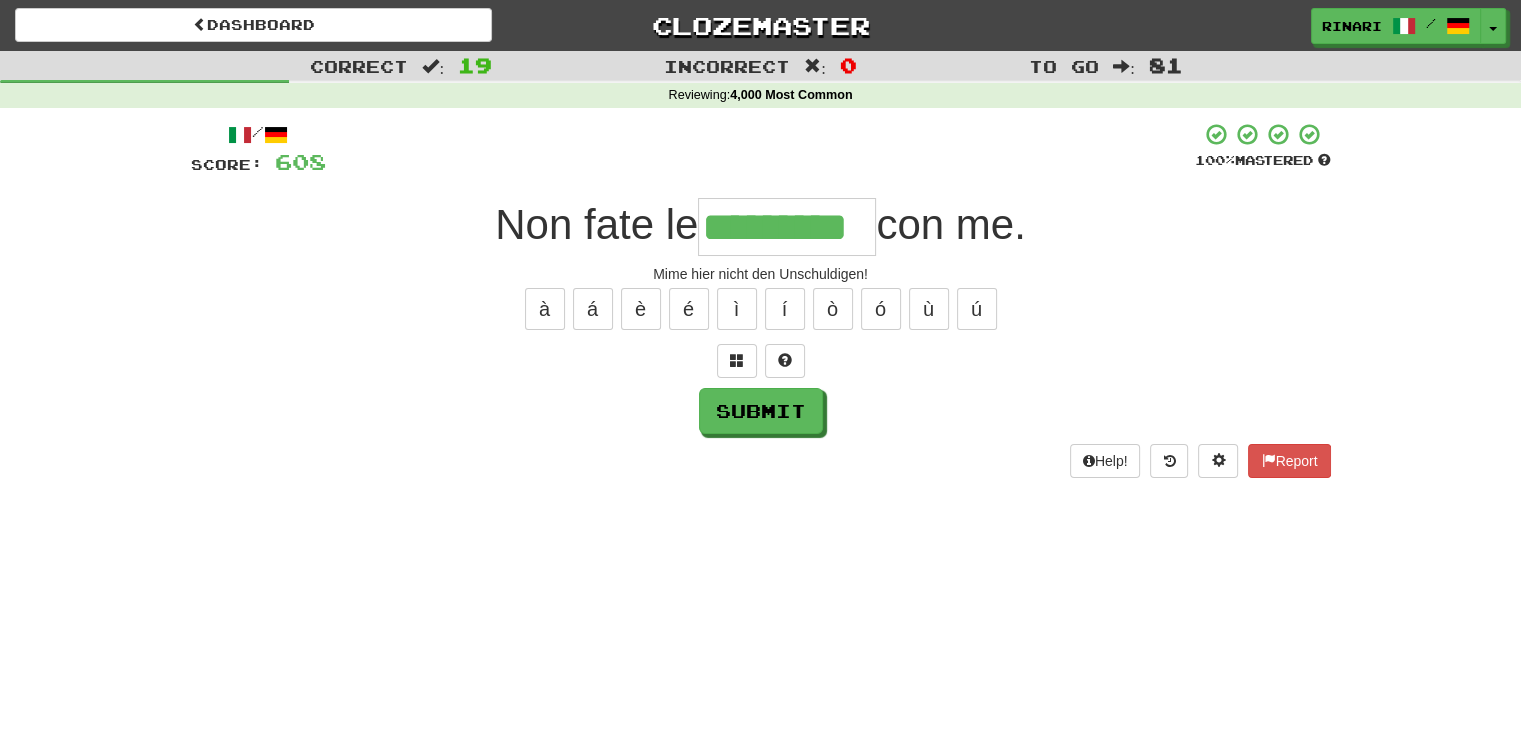 type on "*********" 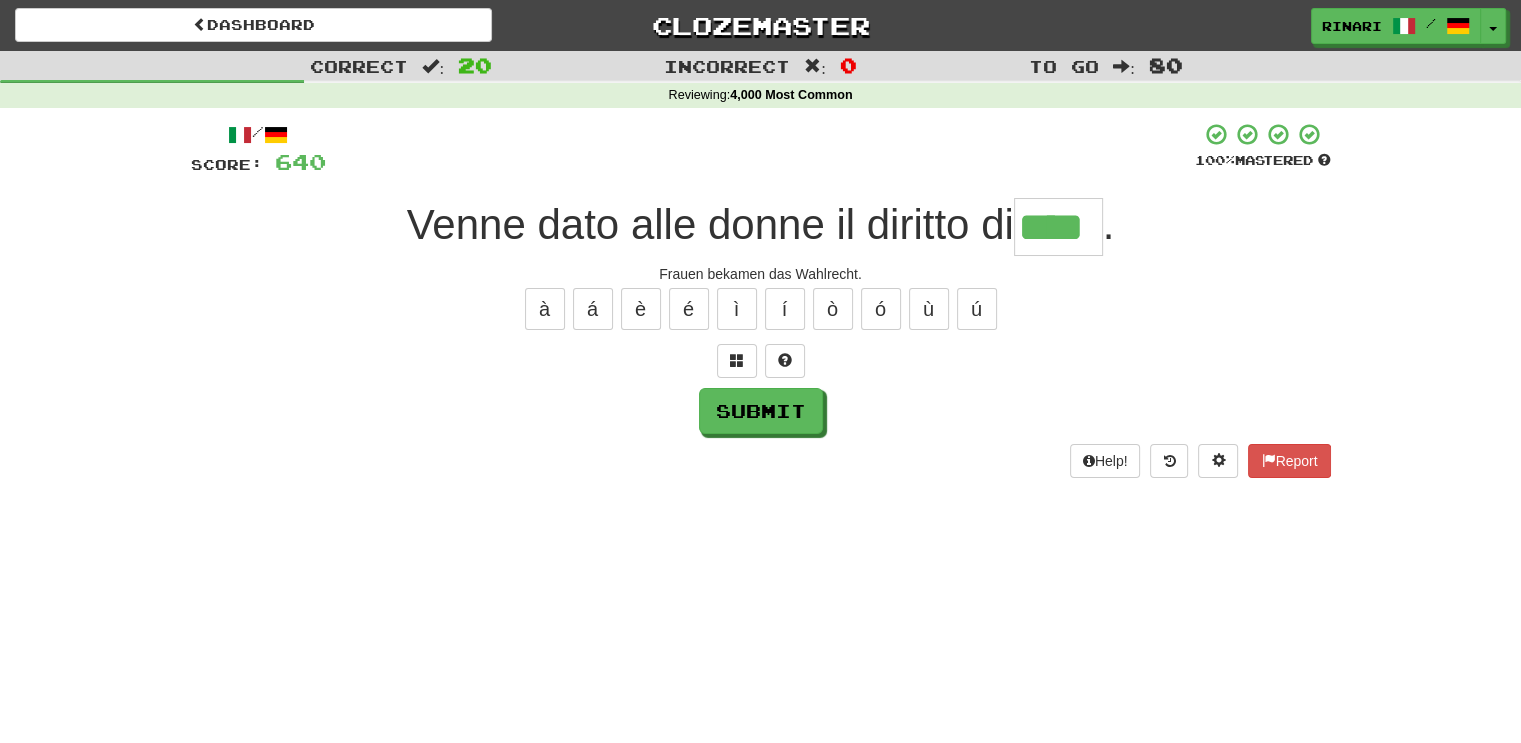 type on "****" 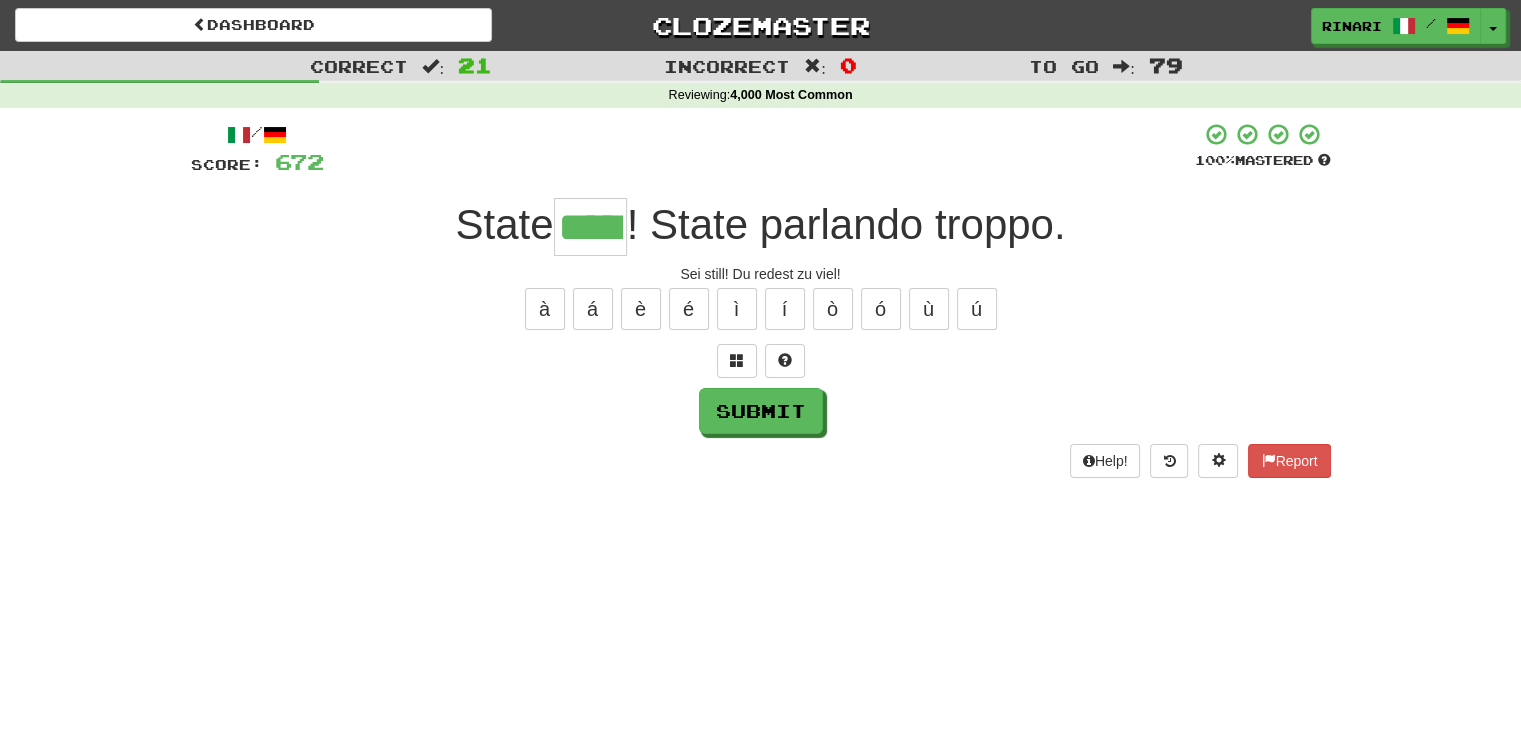 type on "*****" 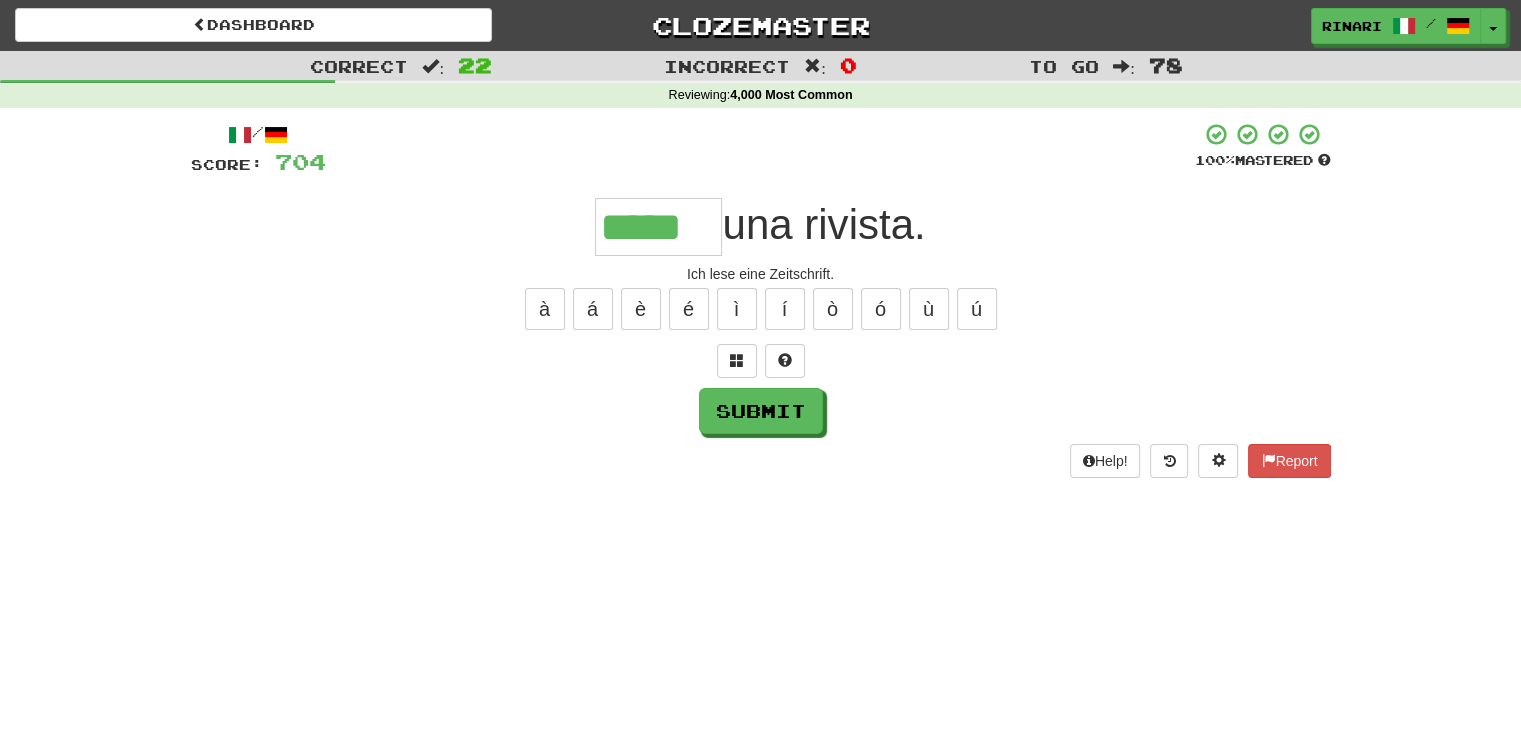 type on "*****" 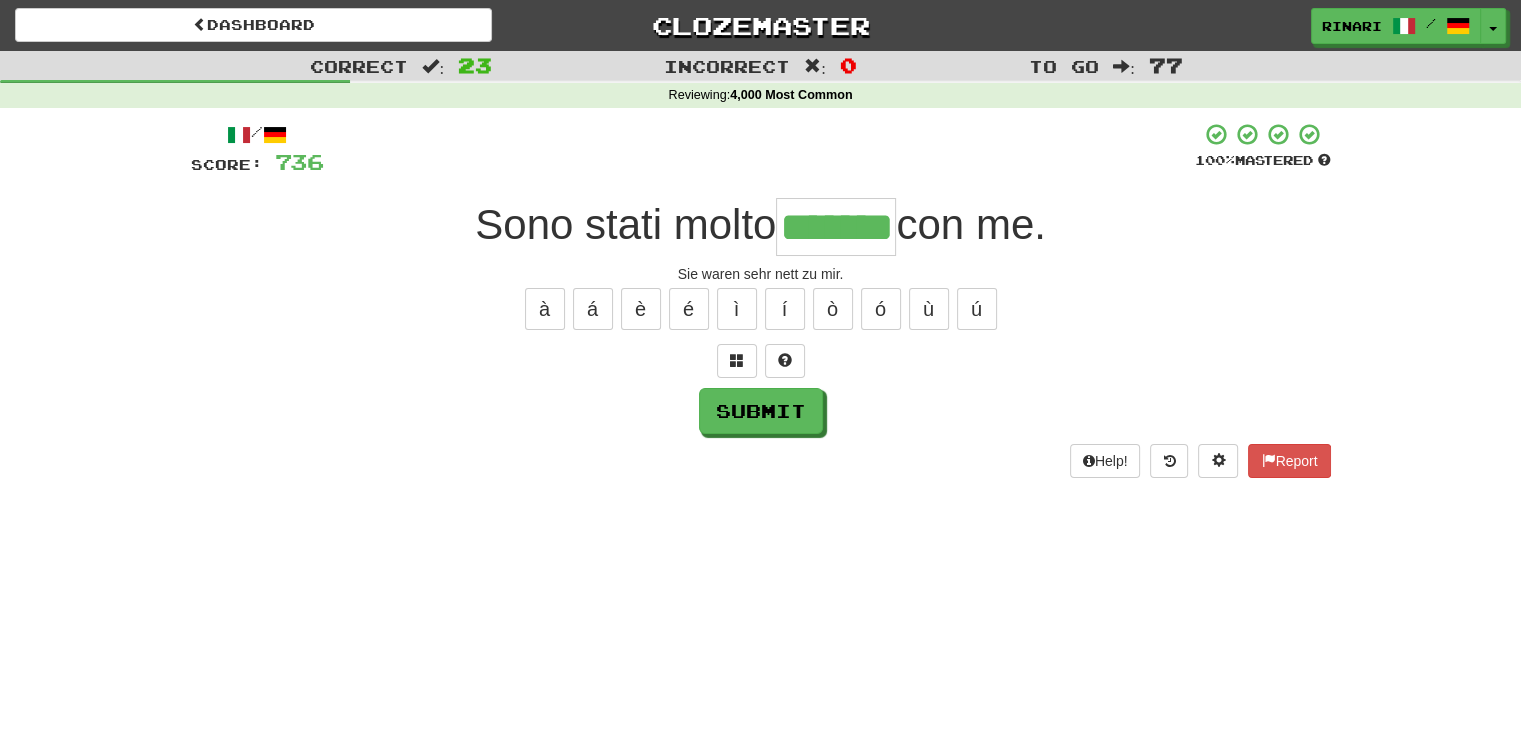 type on "*******" 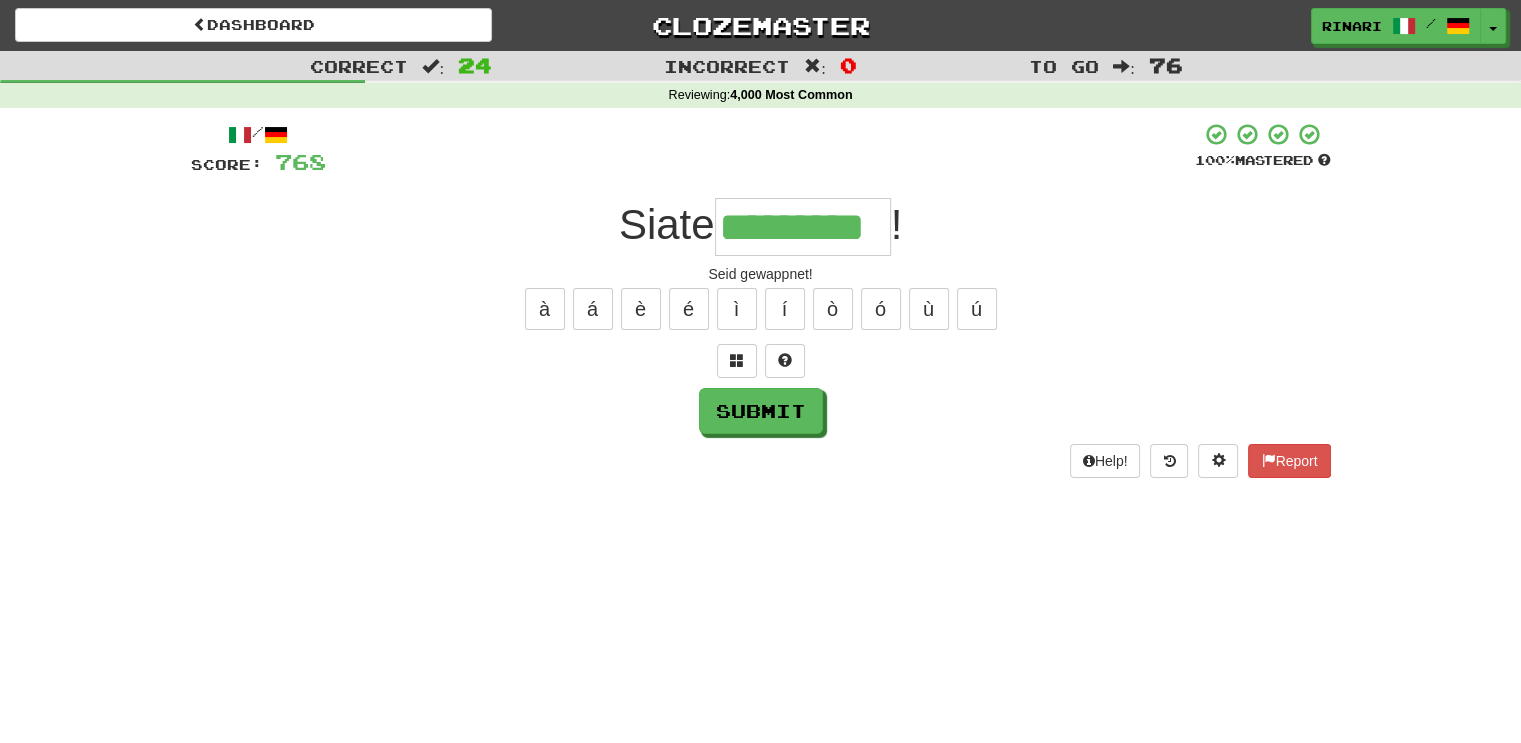 type on "*********" 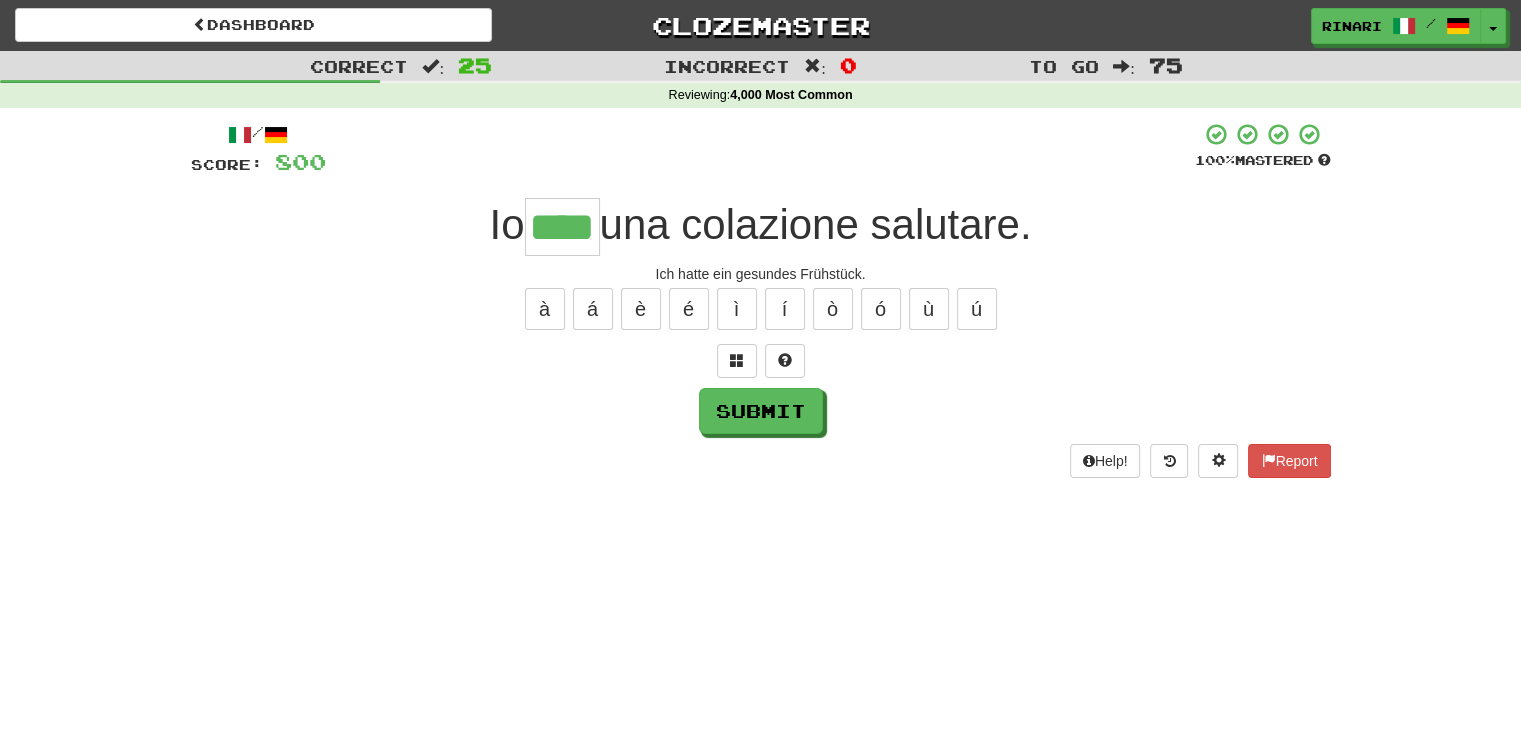 type on "****" 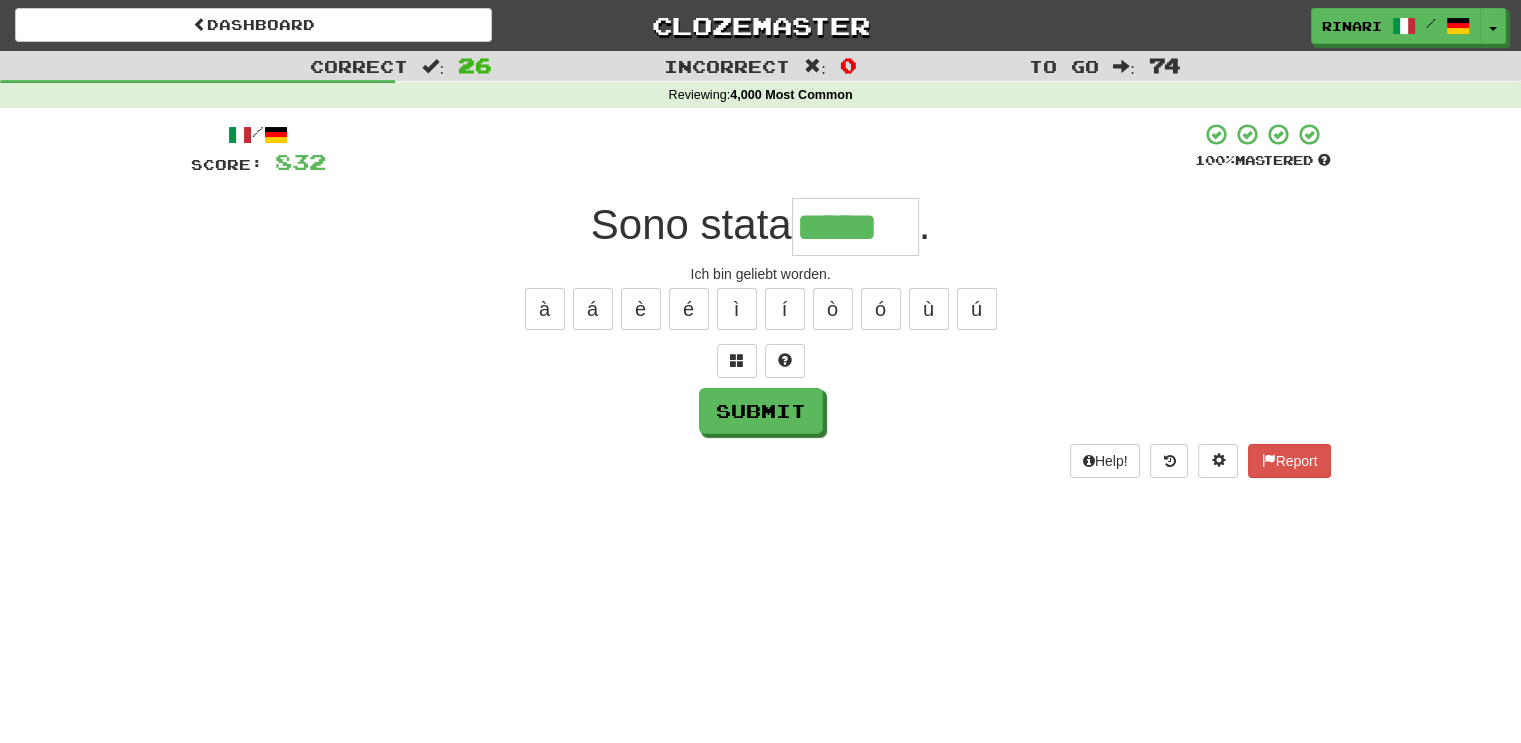 type on "*****" 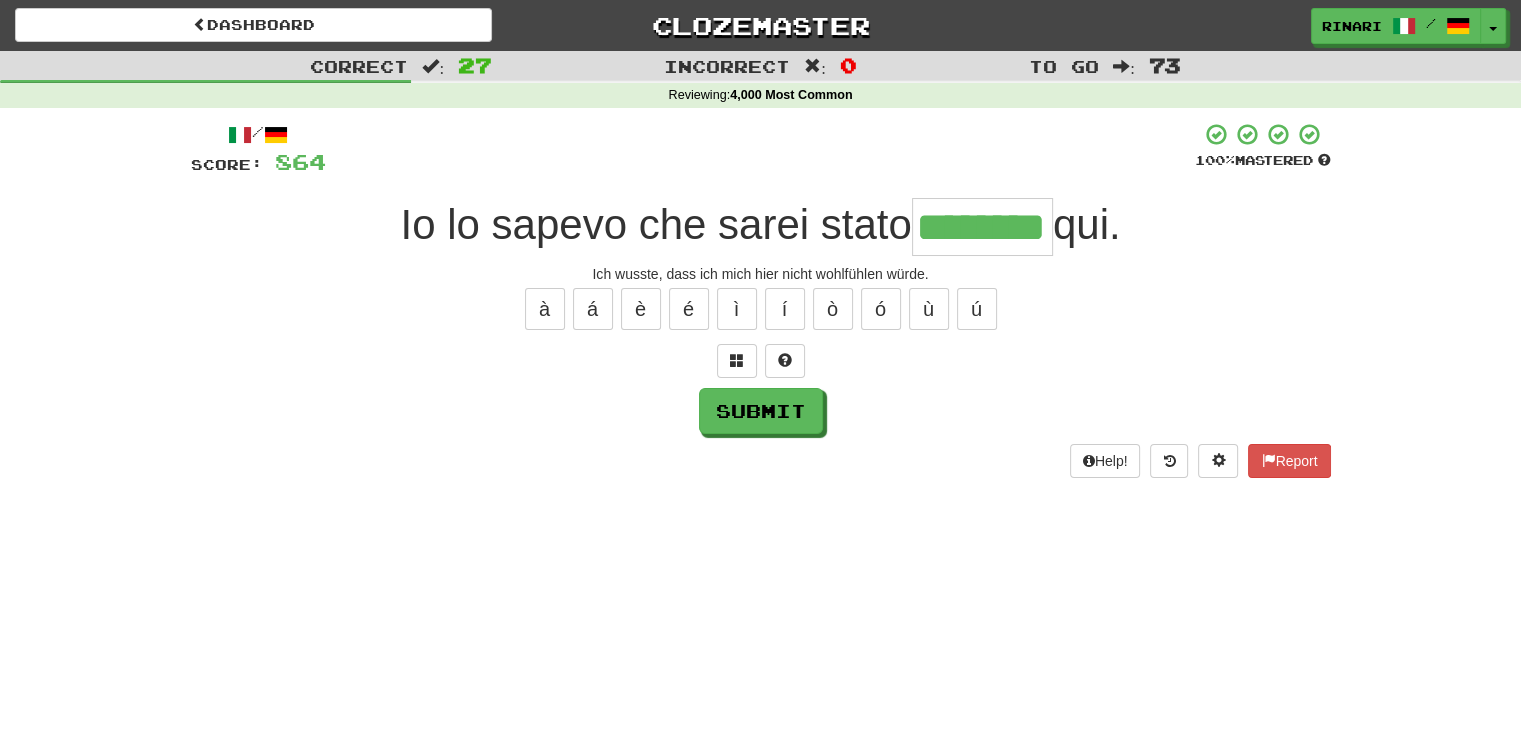 type on "********" 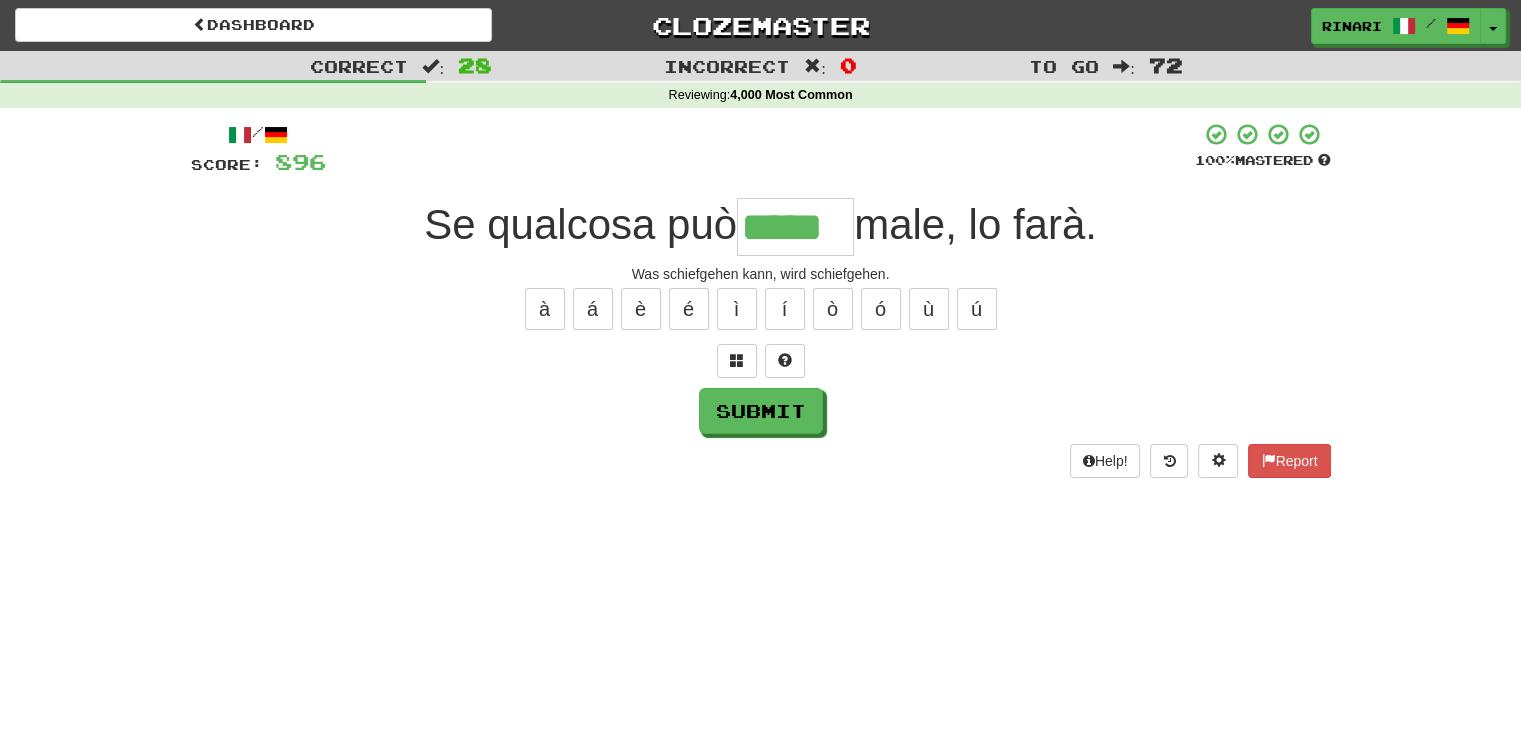 type on "*****" 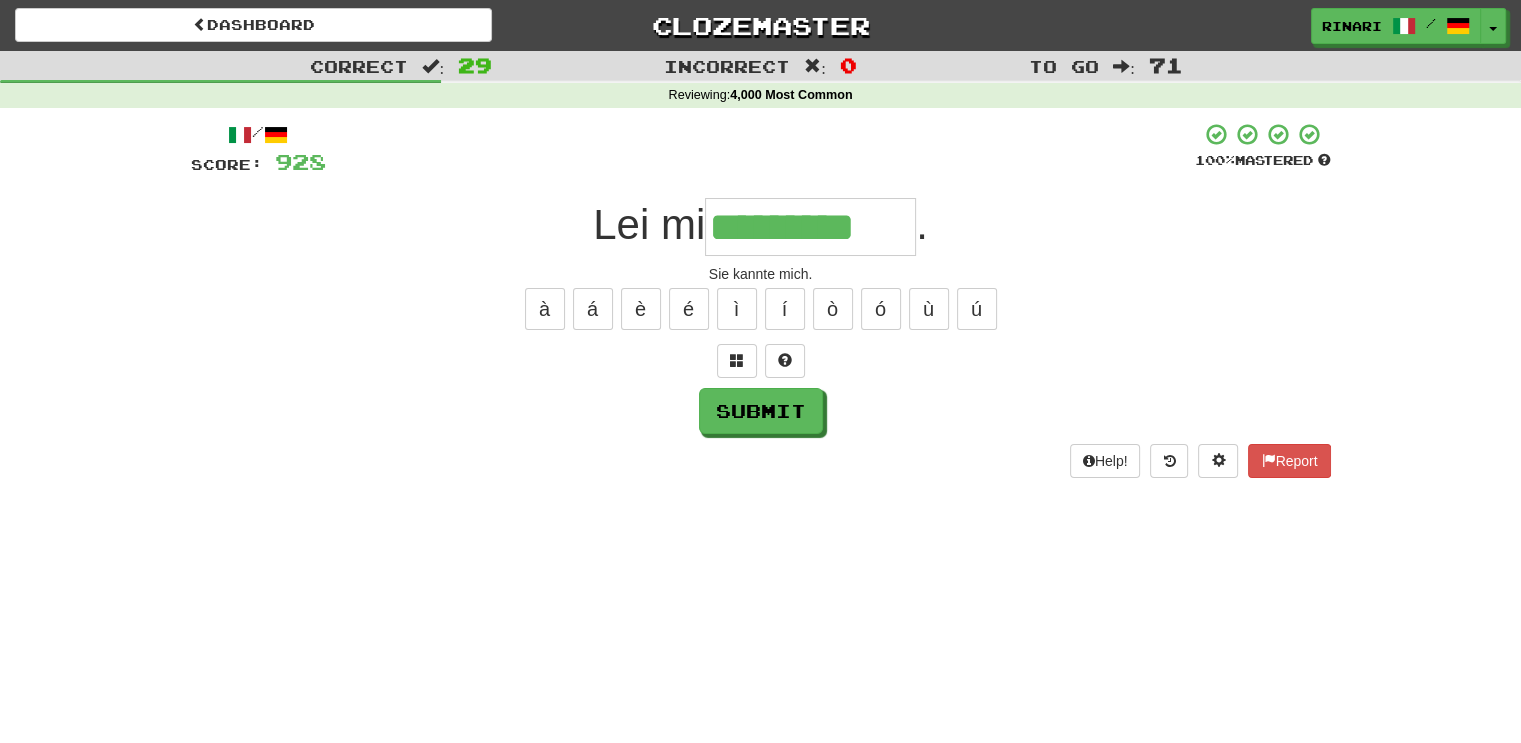 type on "*********" 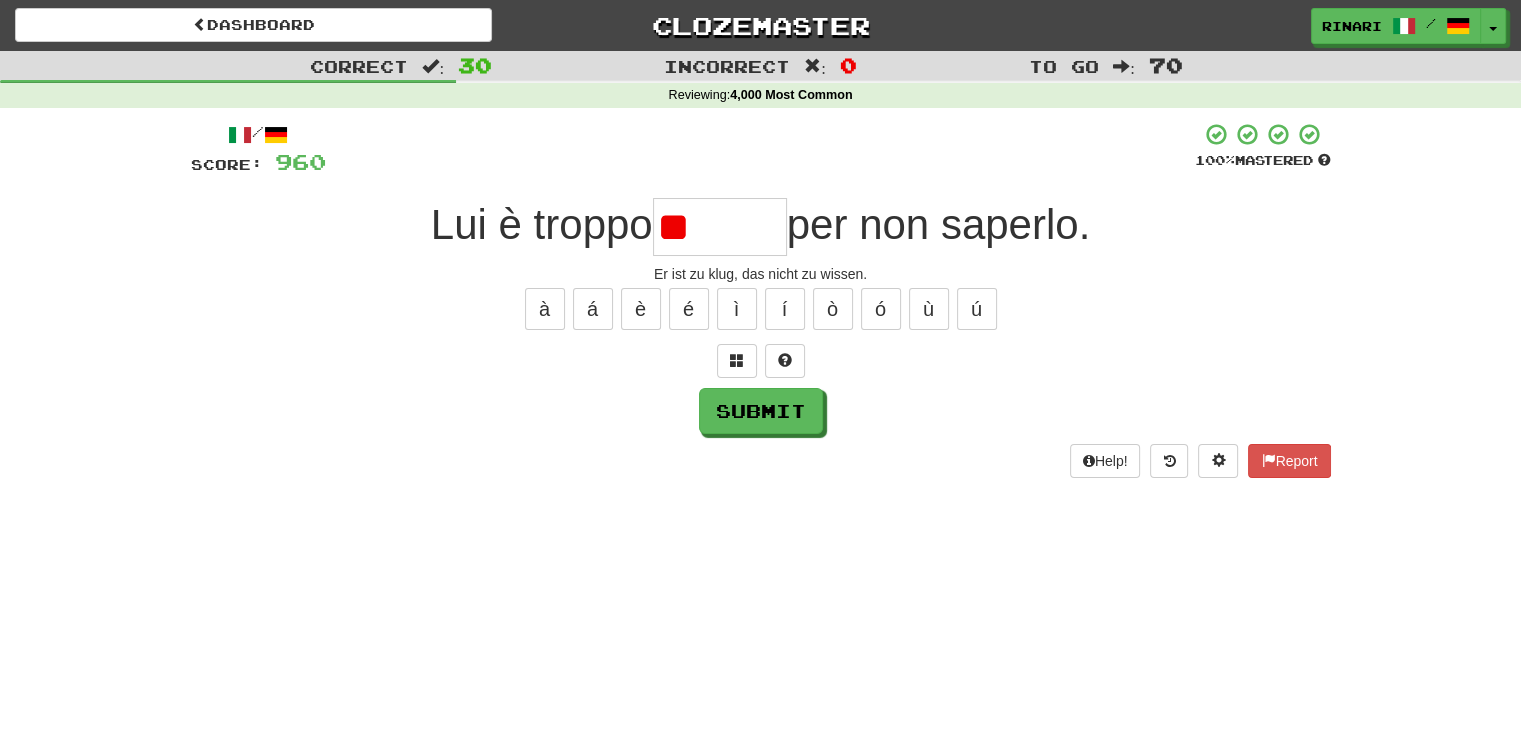 type on "*" 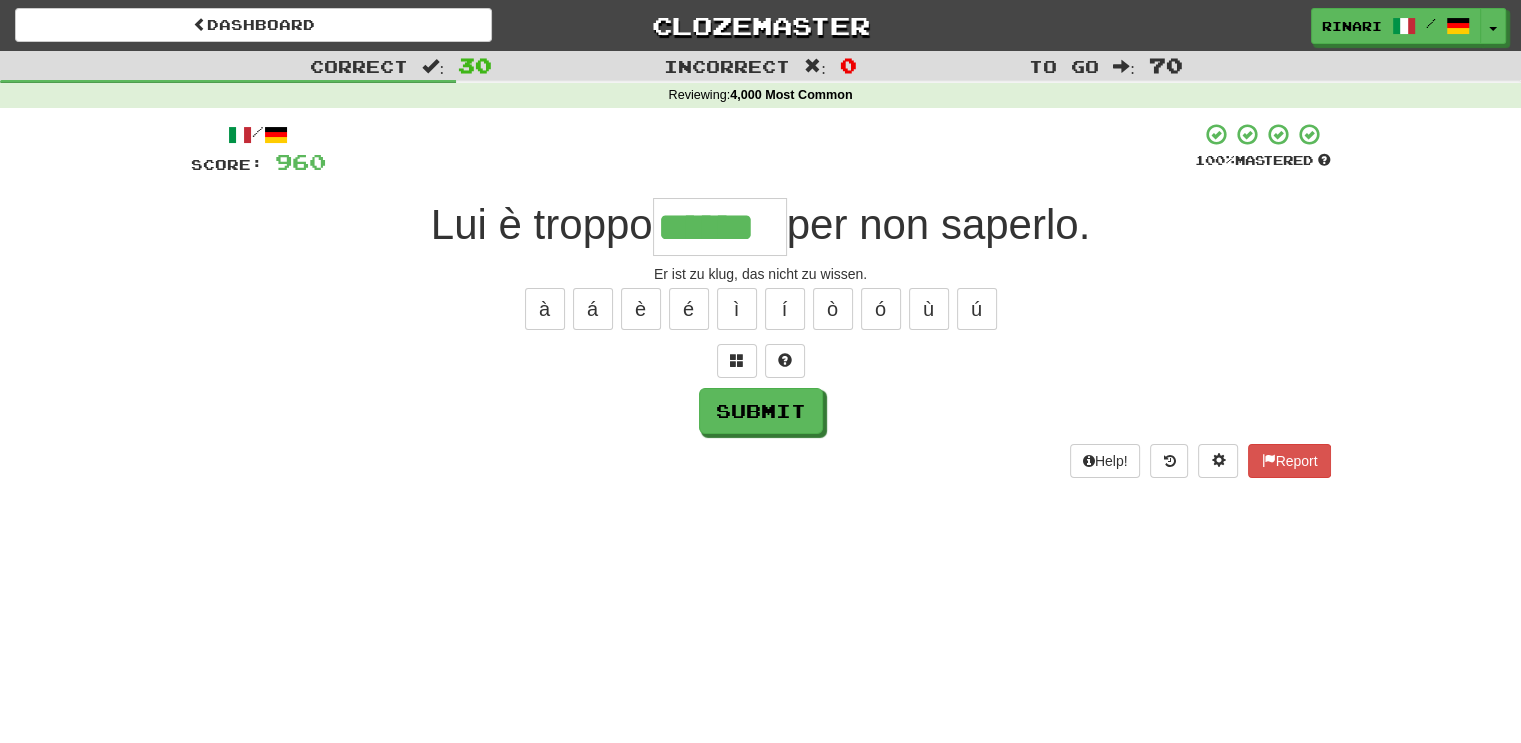 type on "******" 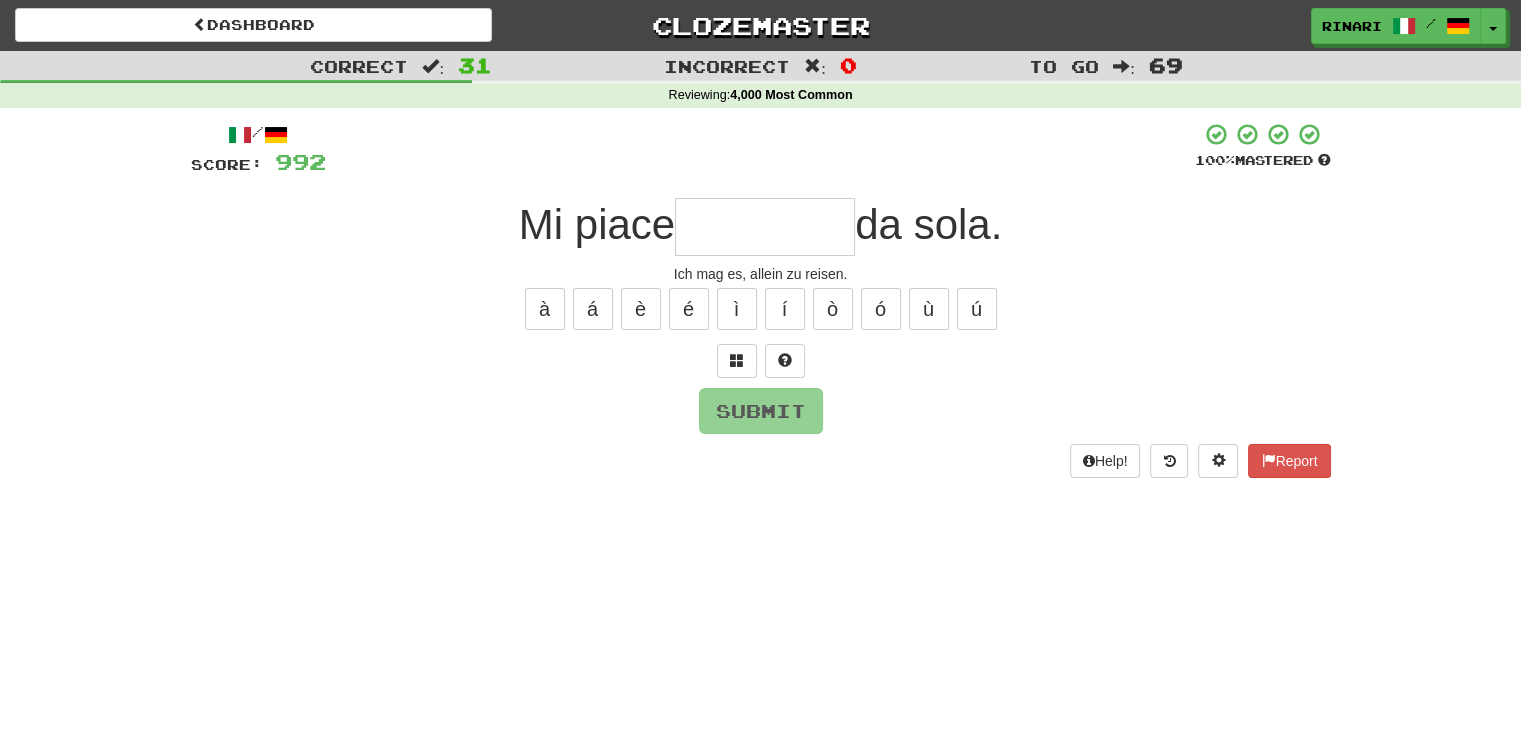 type on "*" 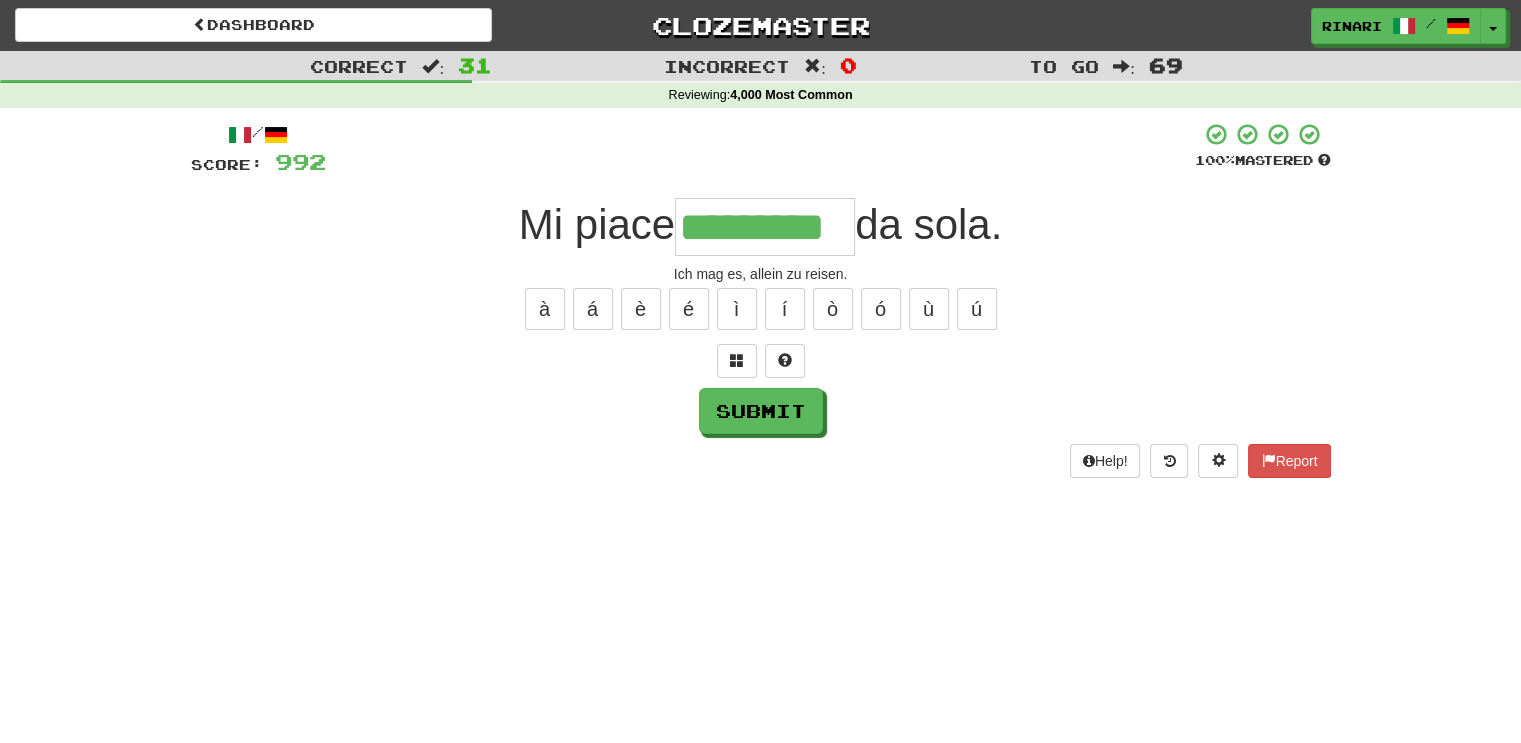 type on "*********" 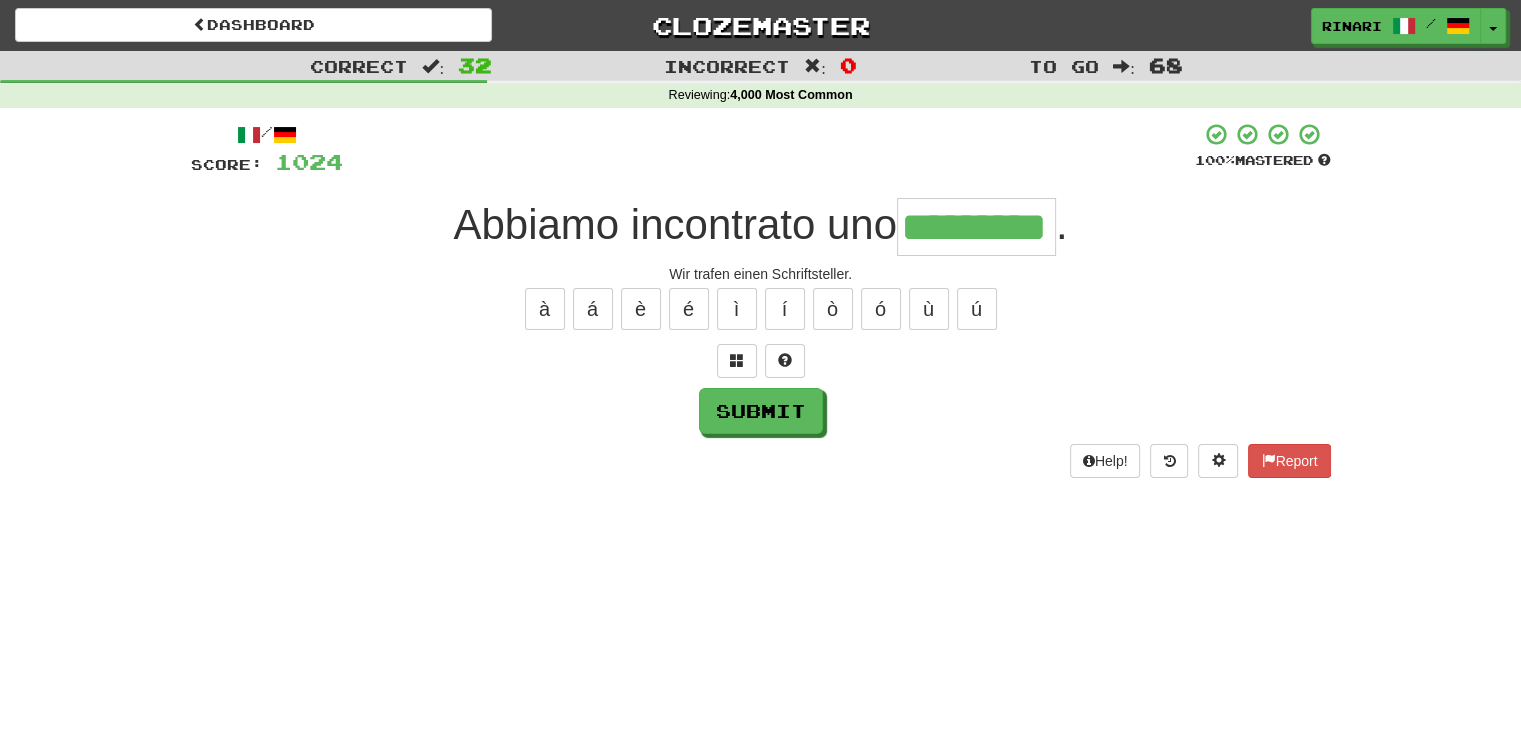 type on "*********" 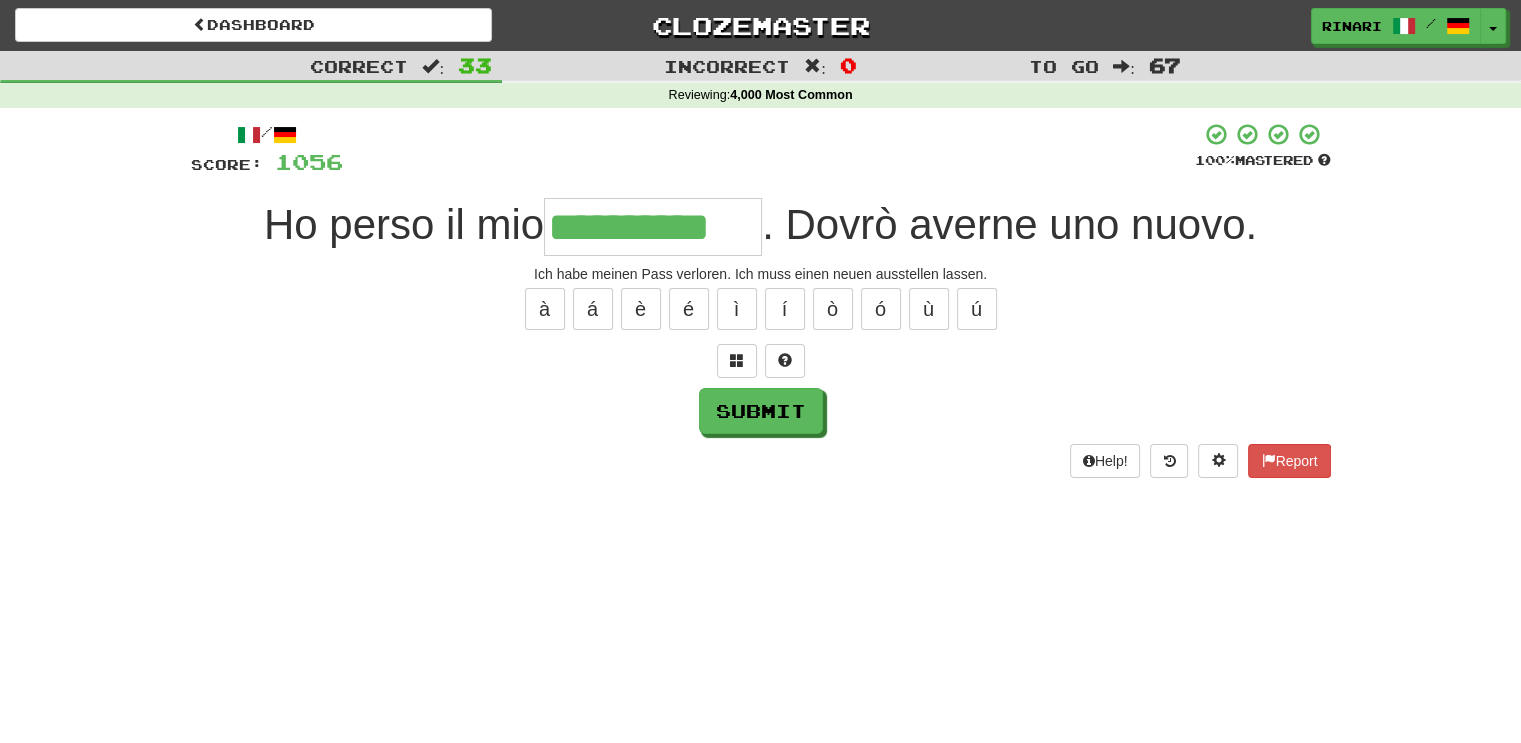 type on "**********" 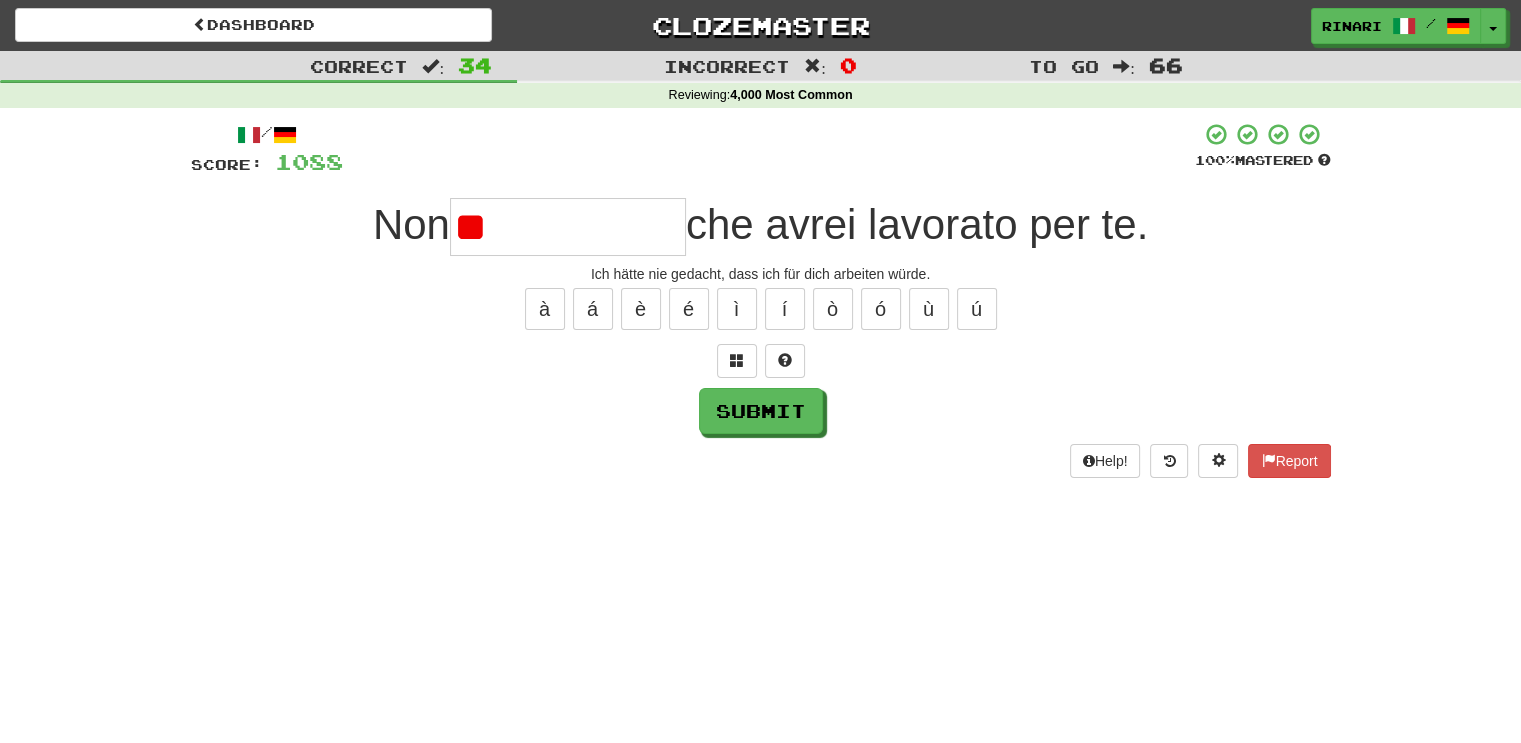 type on "*" 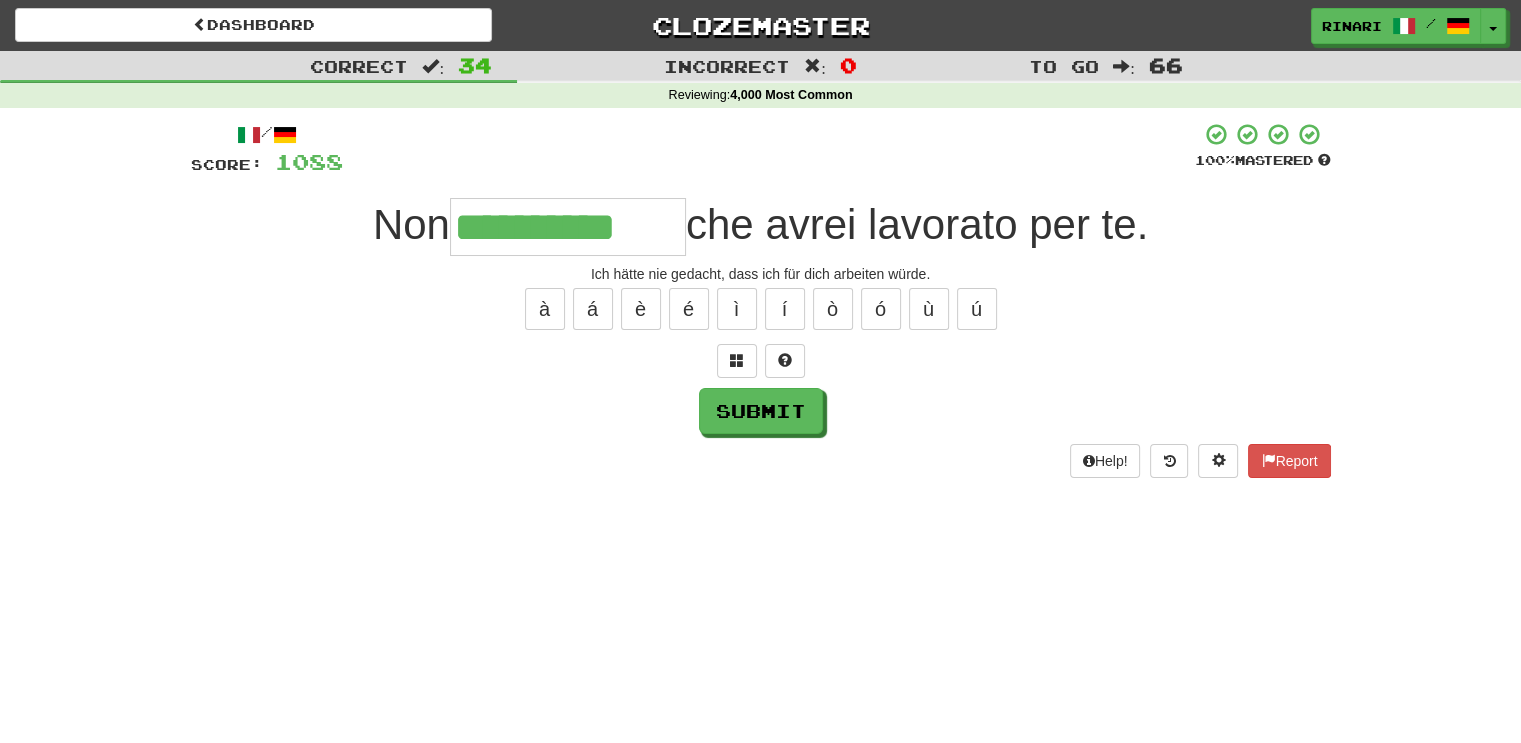 type on "**********" 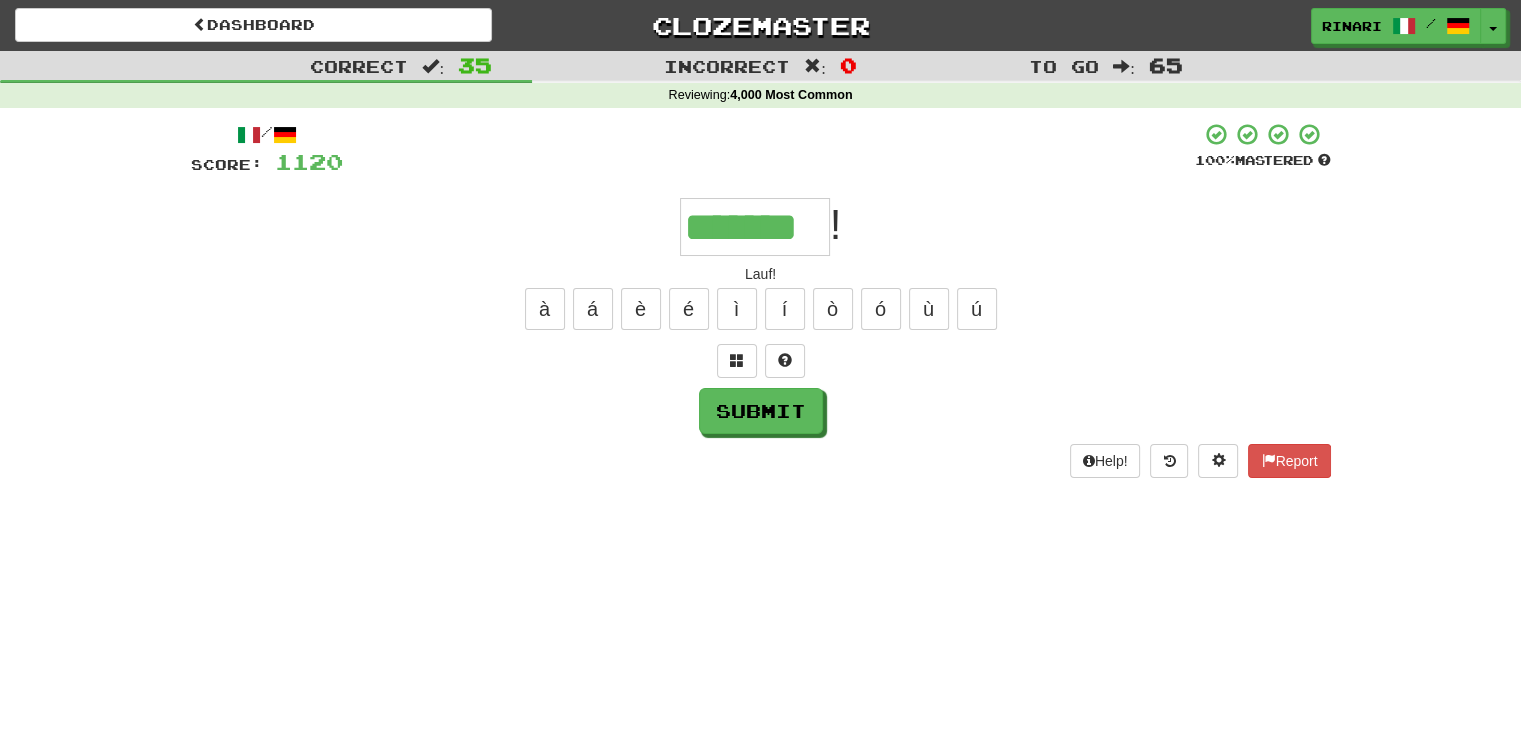type on "*******" 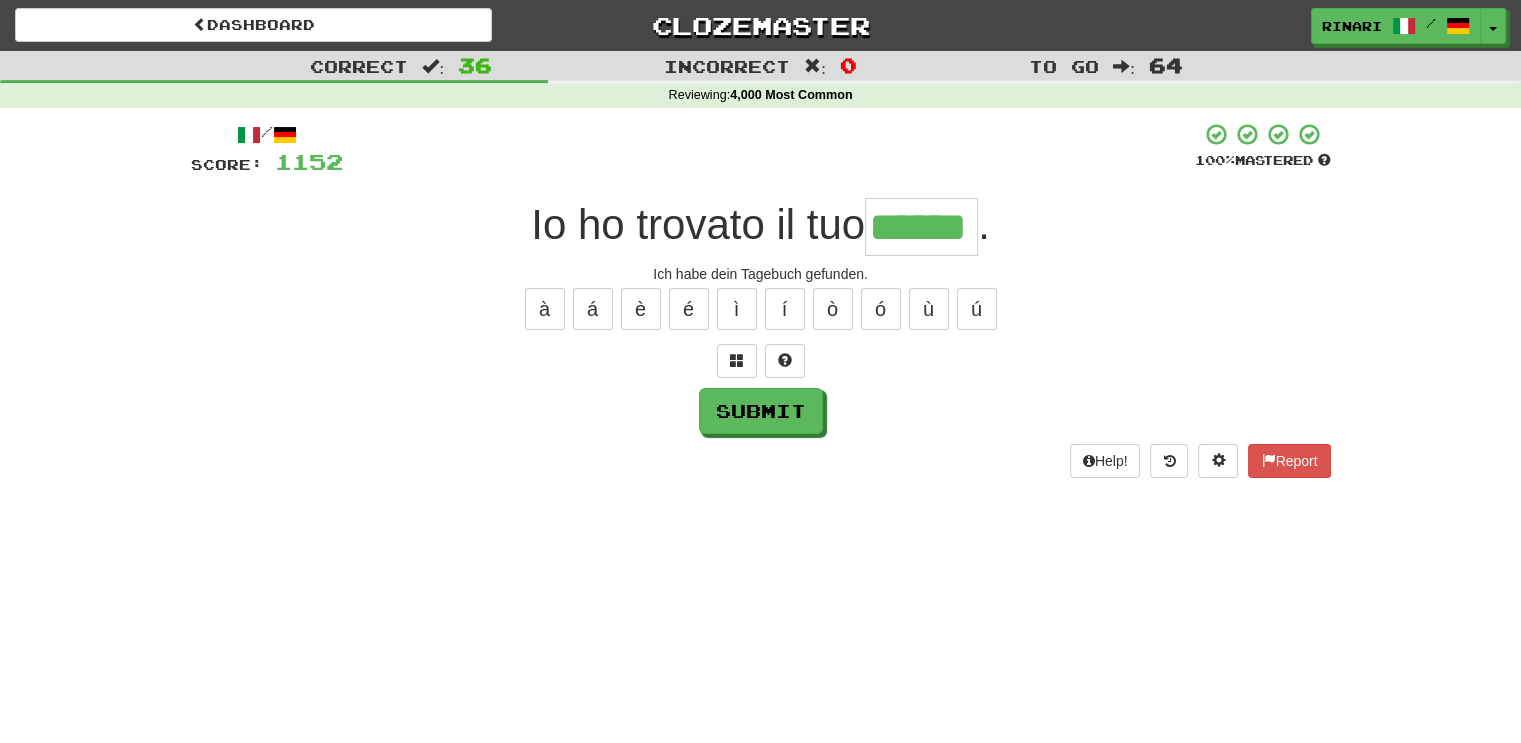 type on "******" 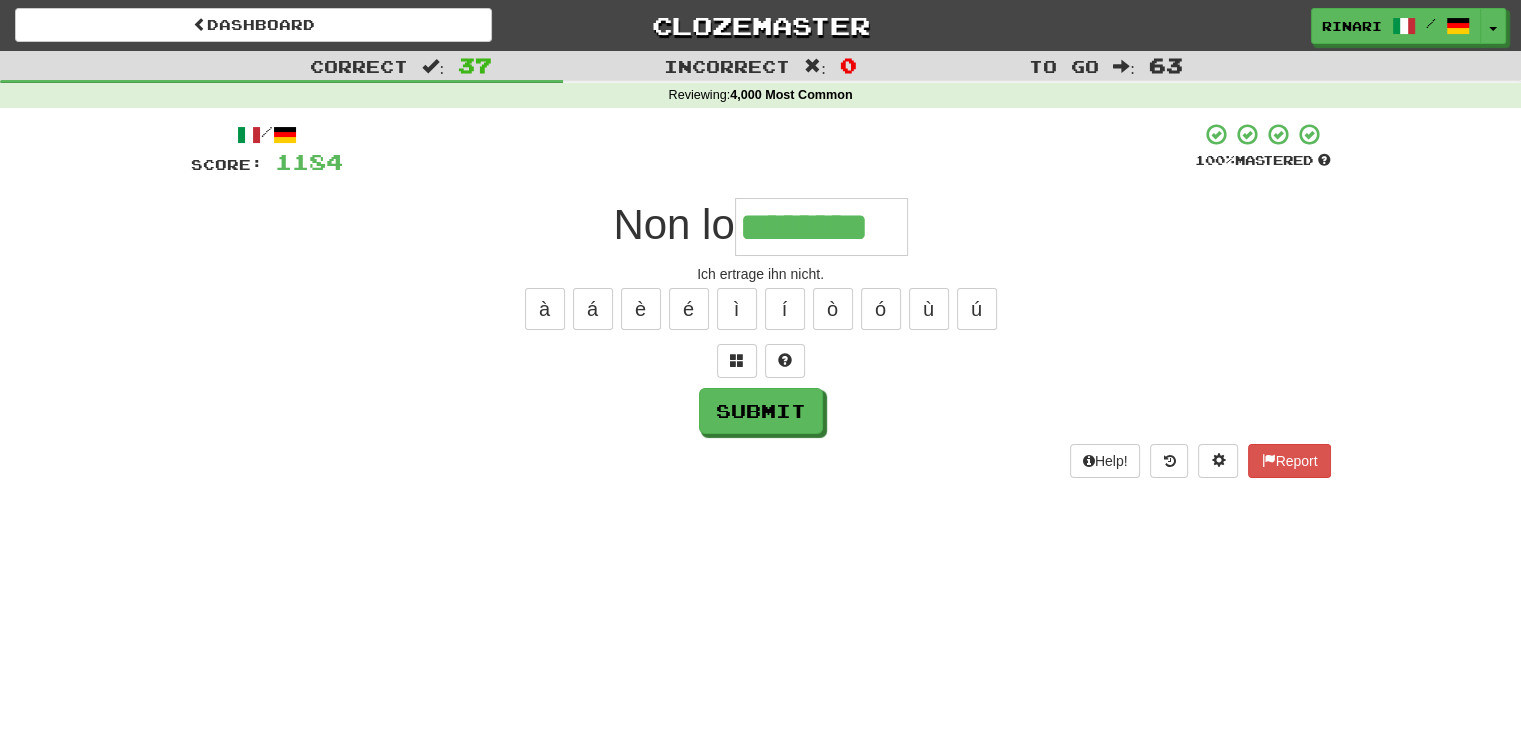 type on "********" 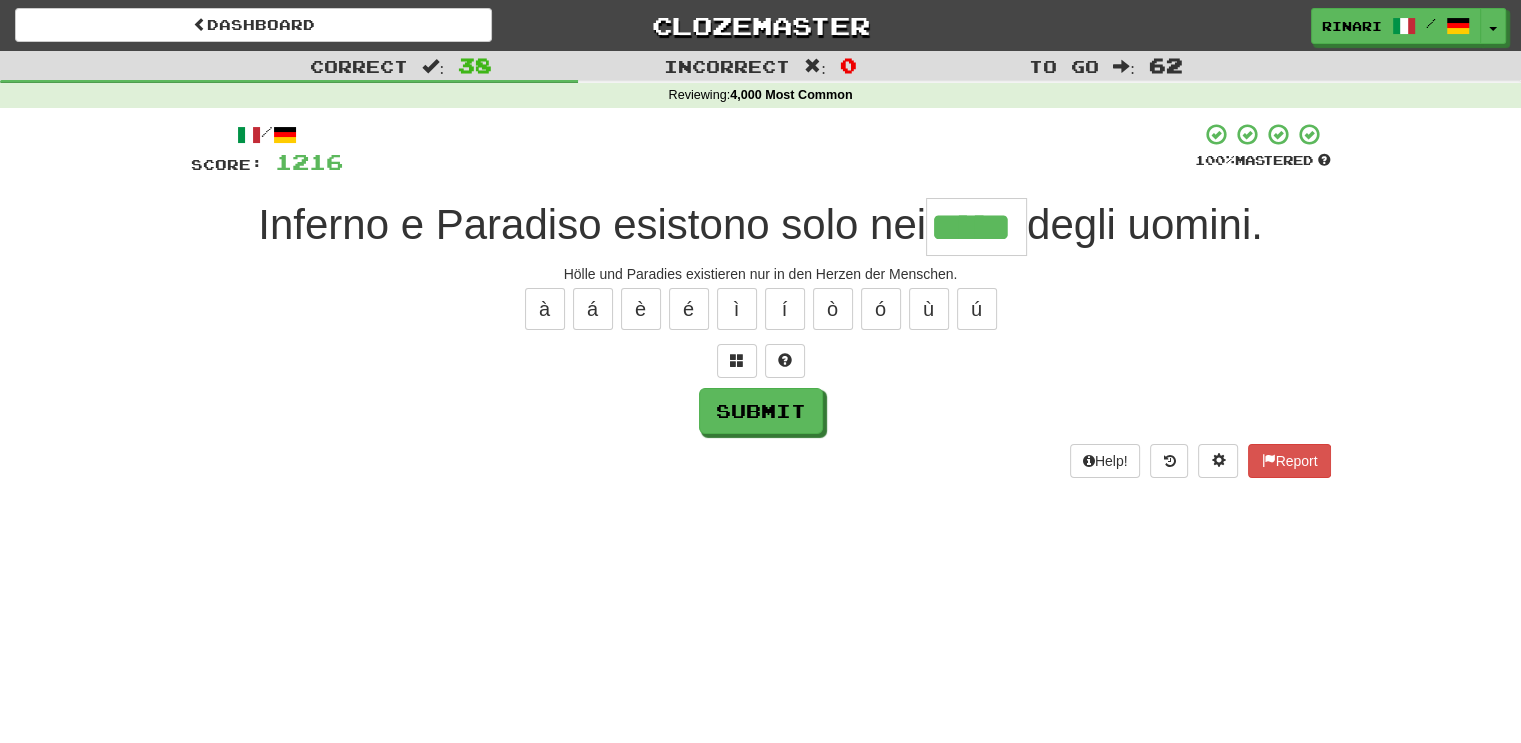 type on "*****" 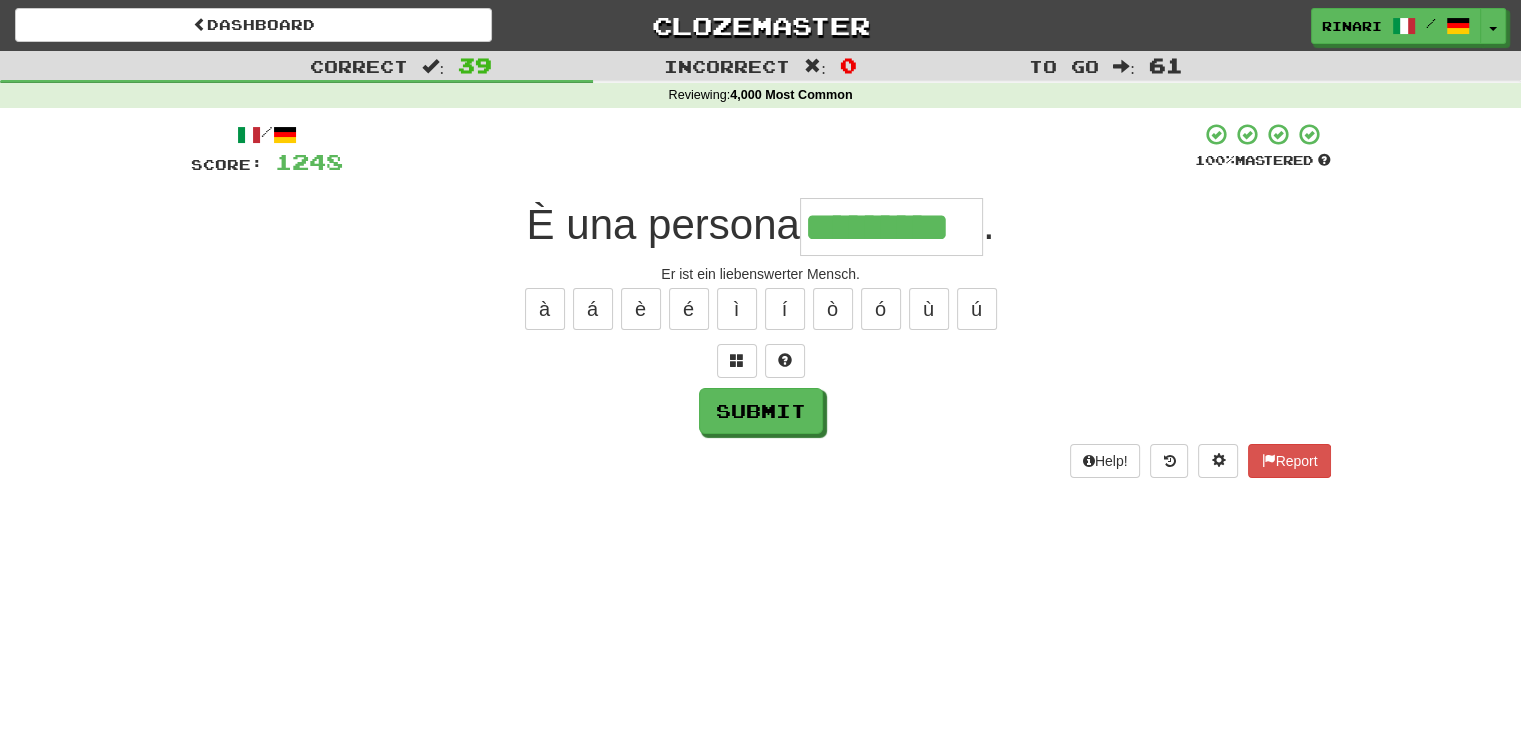 type on "*********" 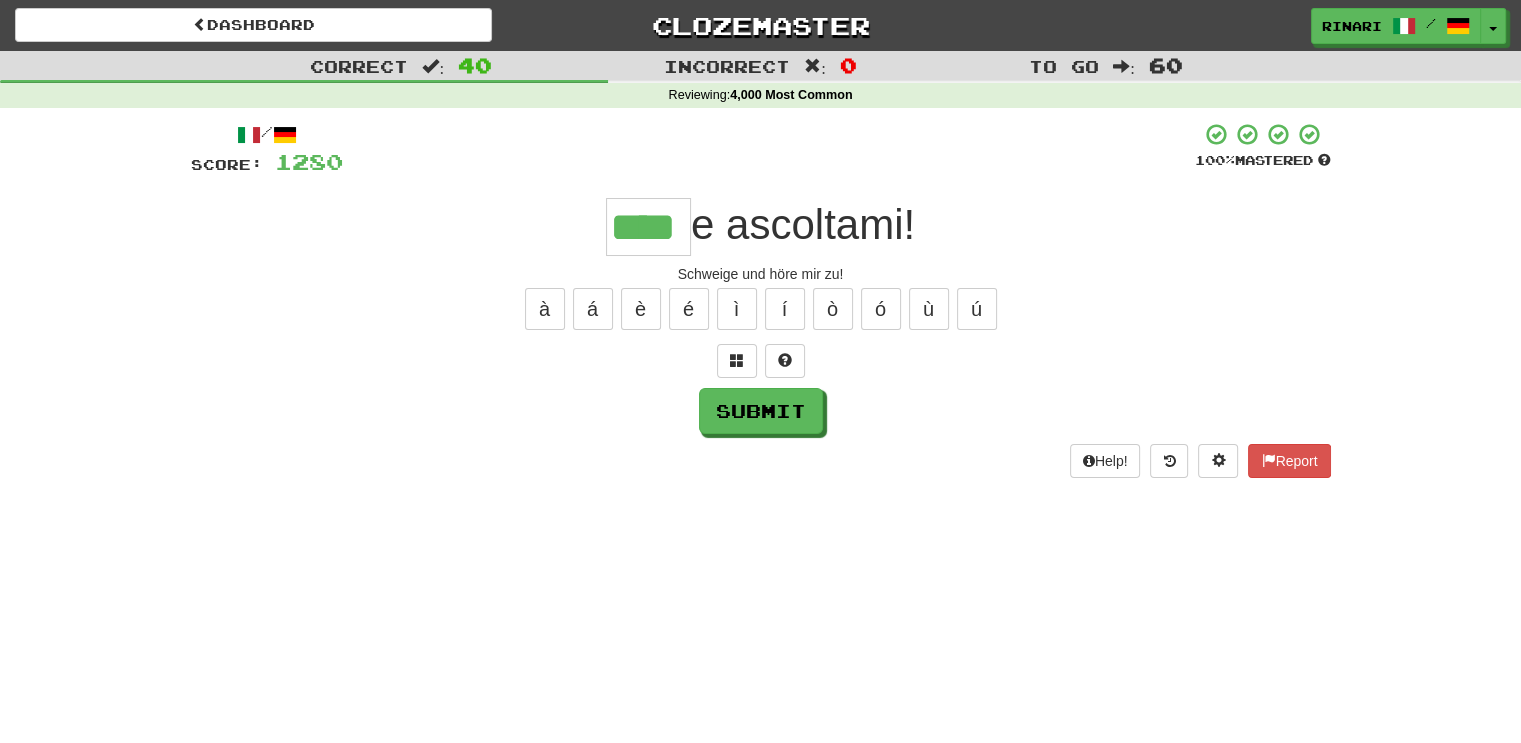 type on "****" 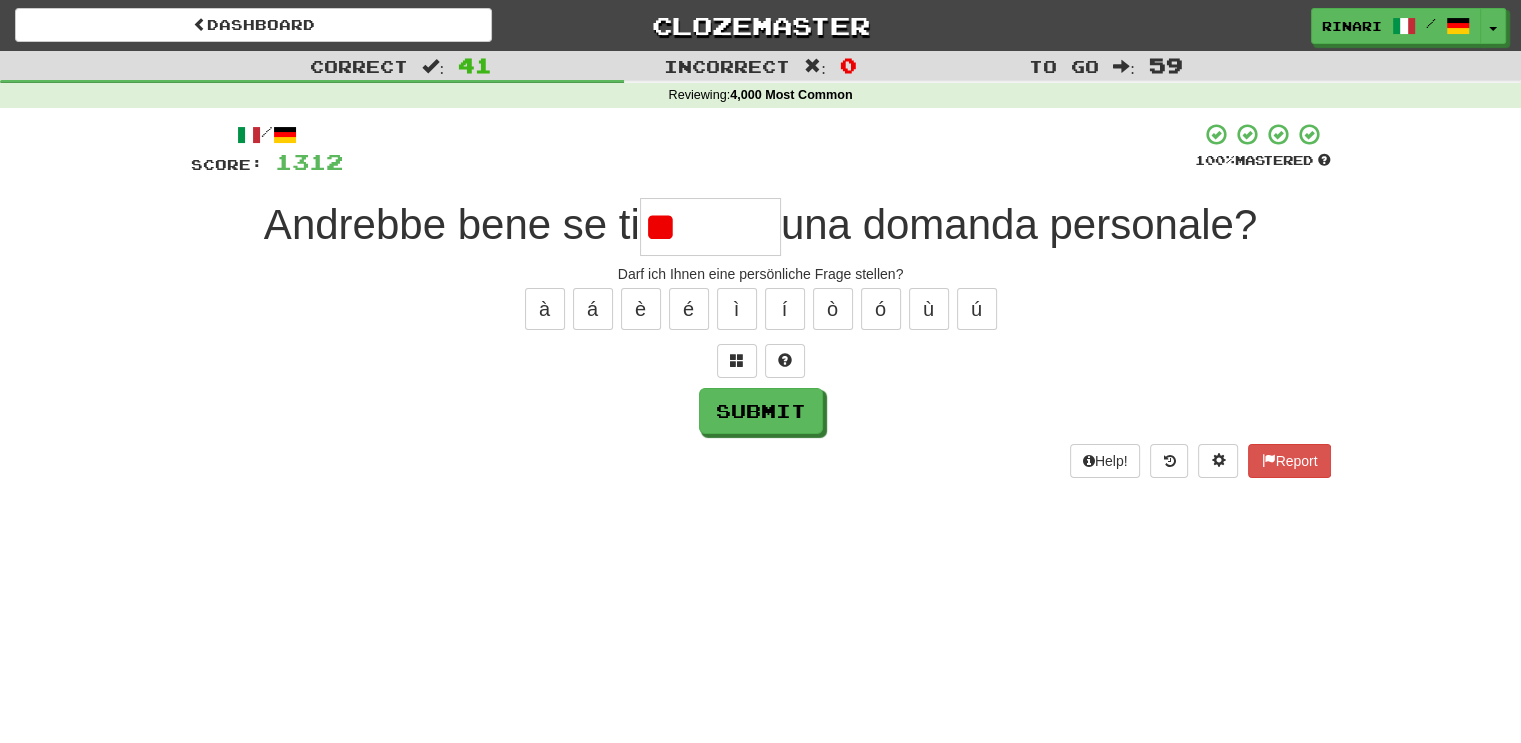 type on "*" 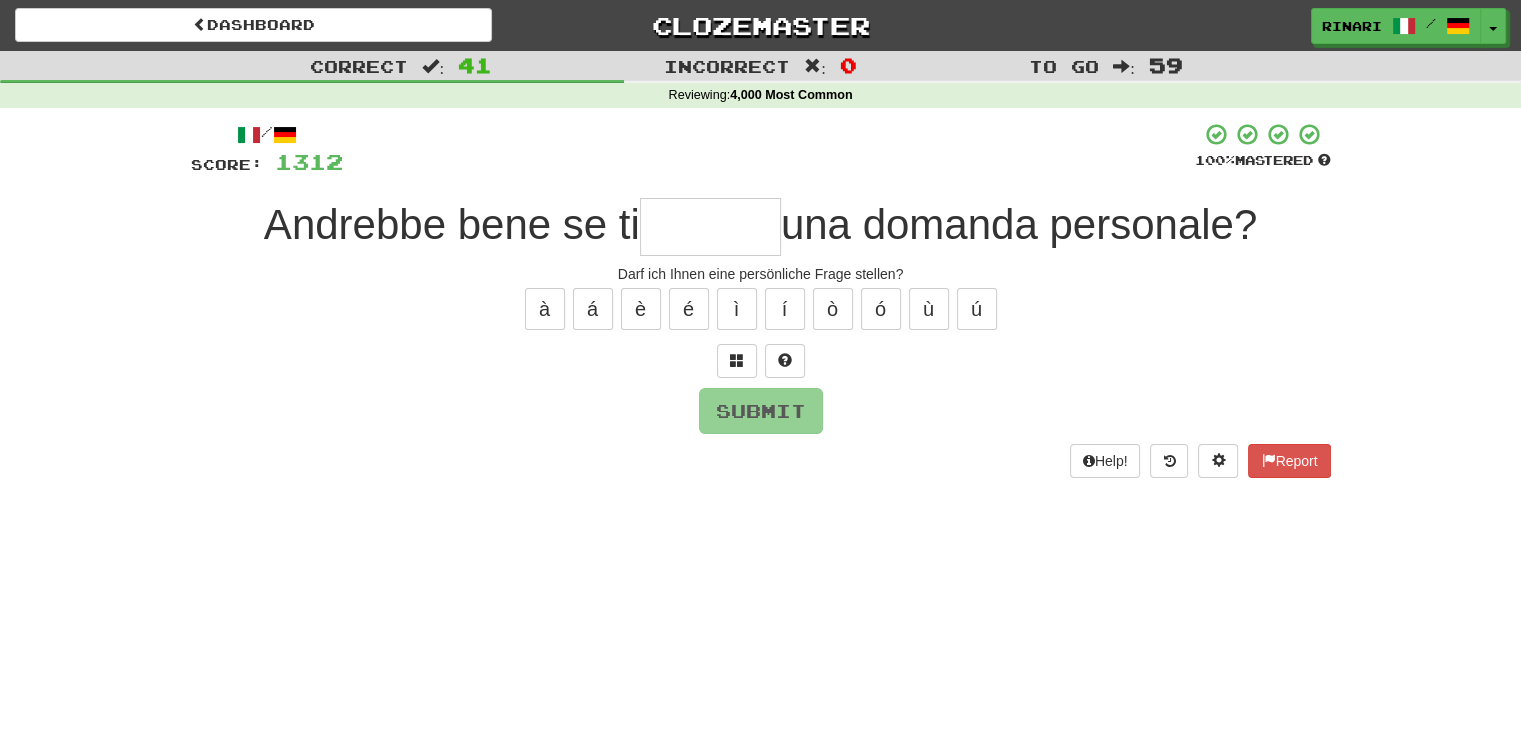 type on "*" 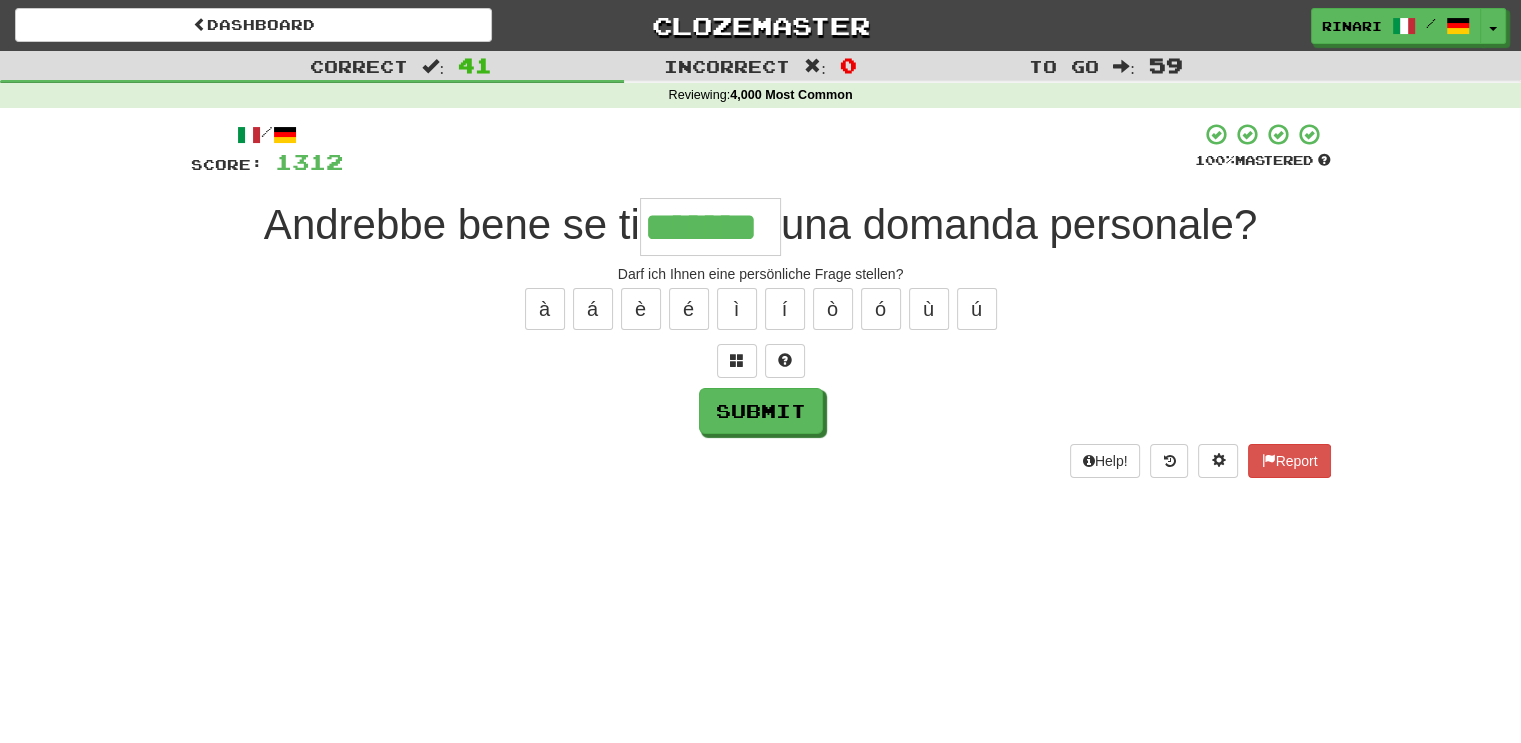 type on "*******" 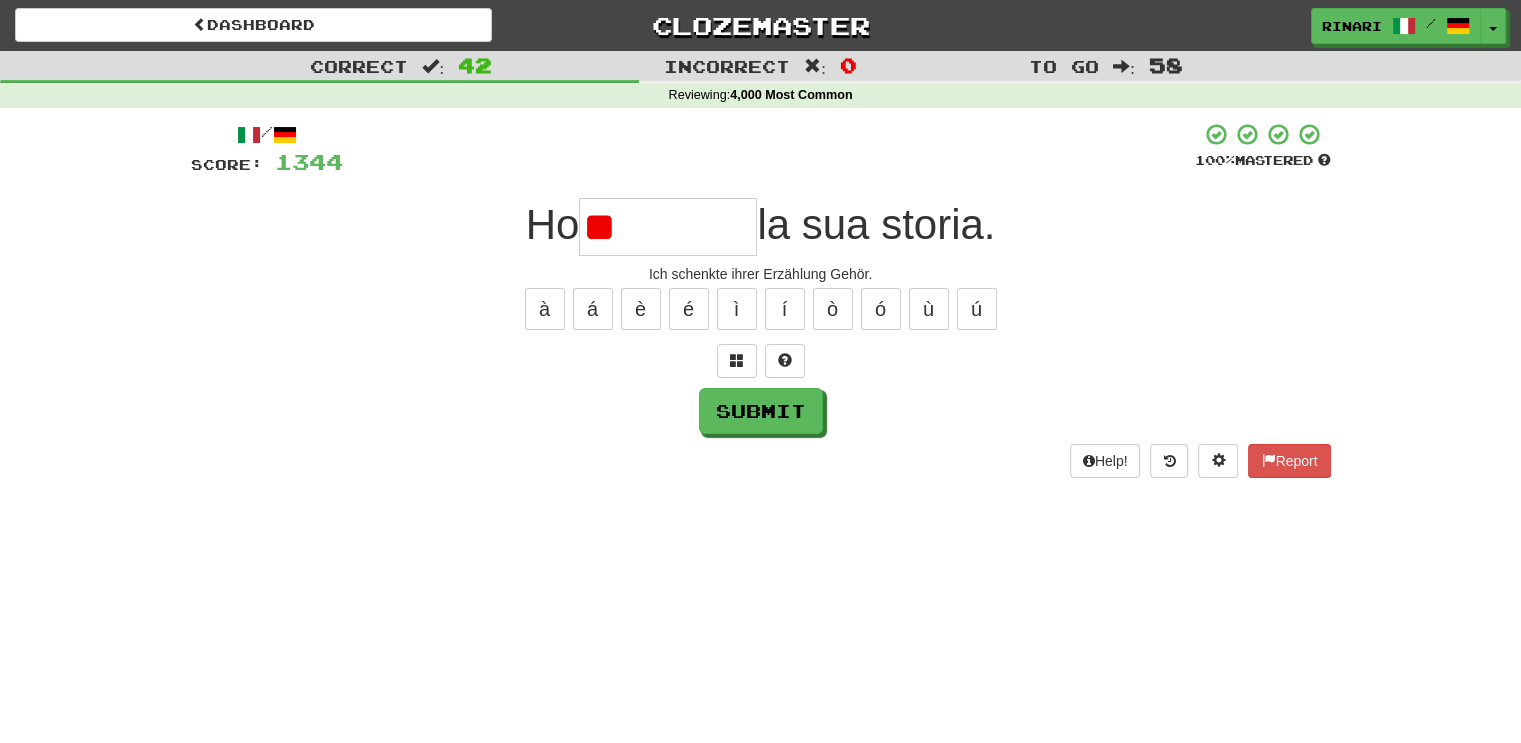 type on "*" 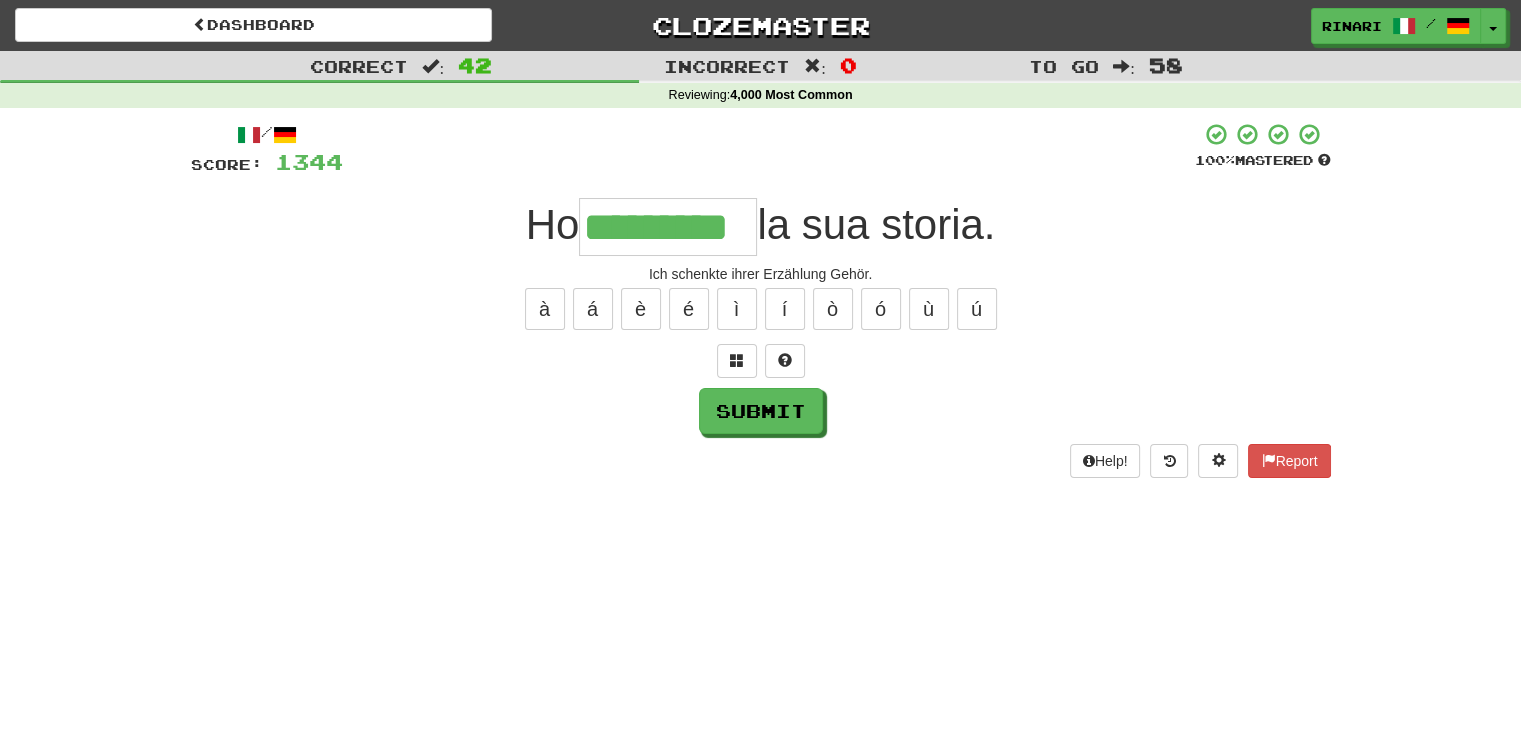 type on "*********" 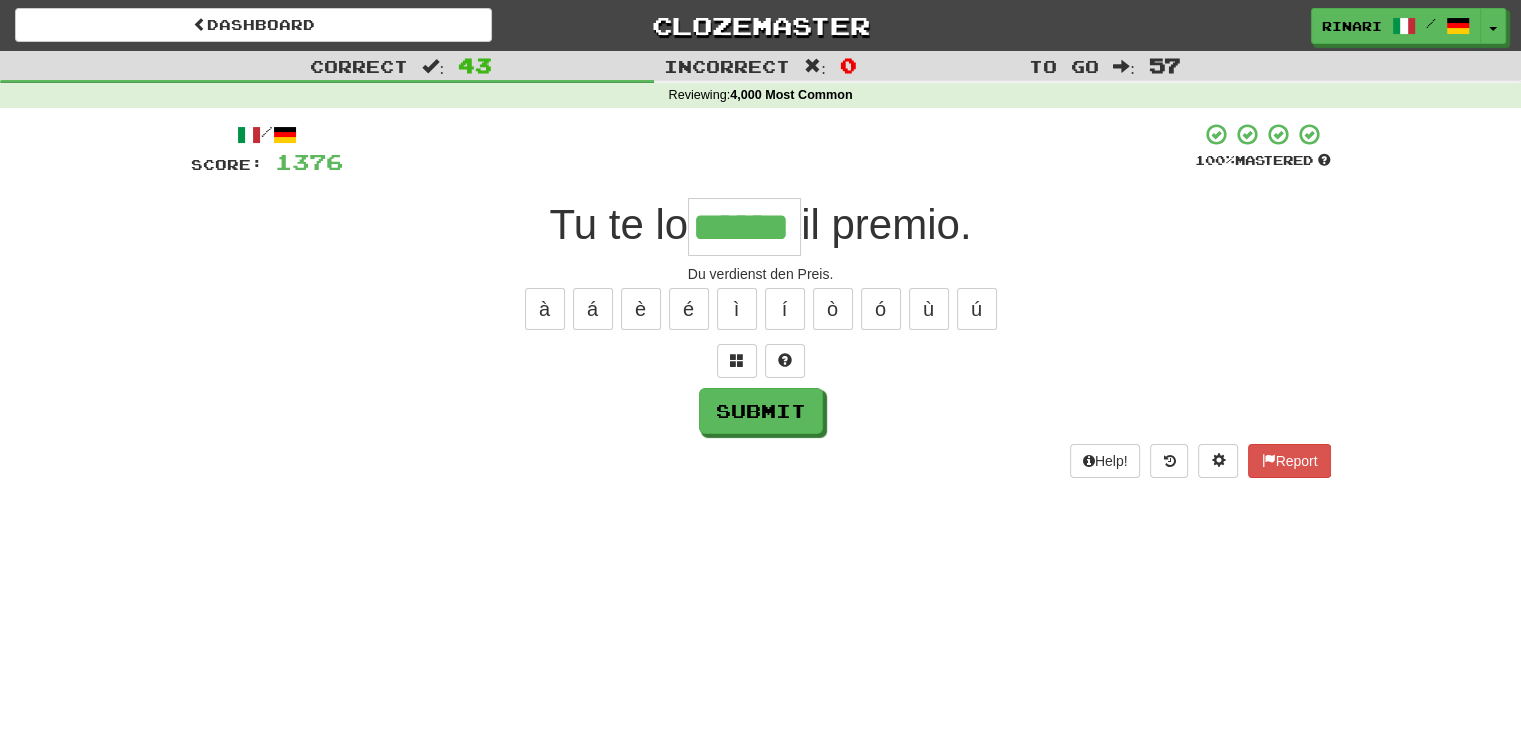 type on "******" 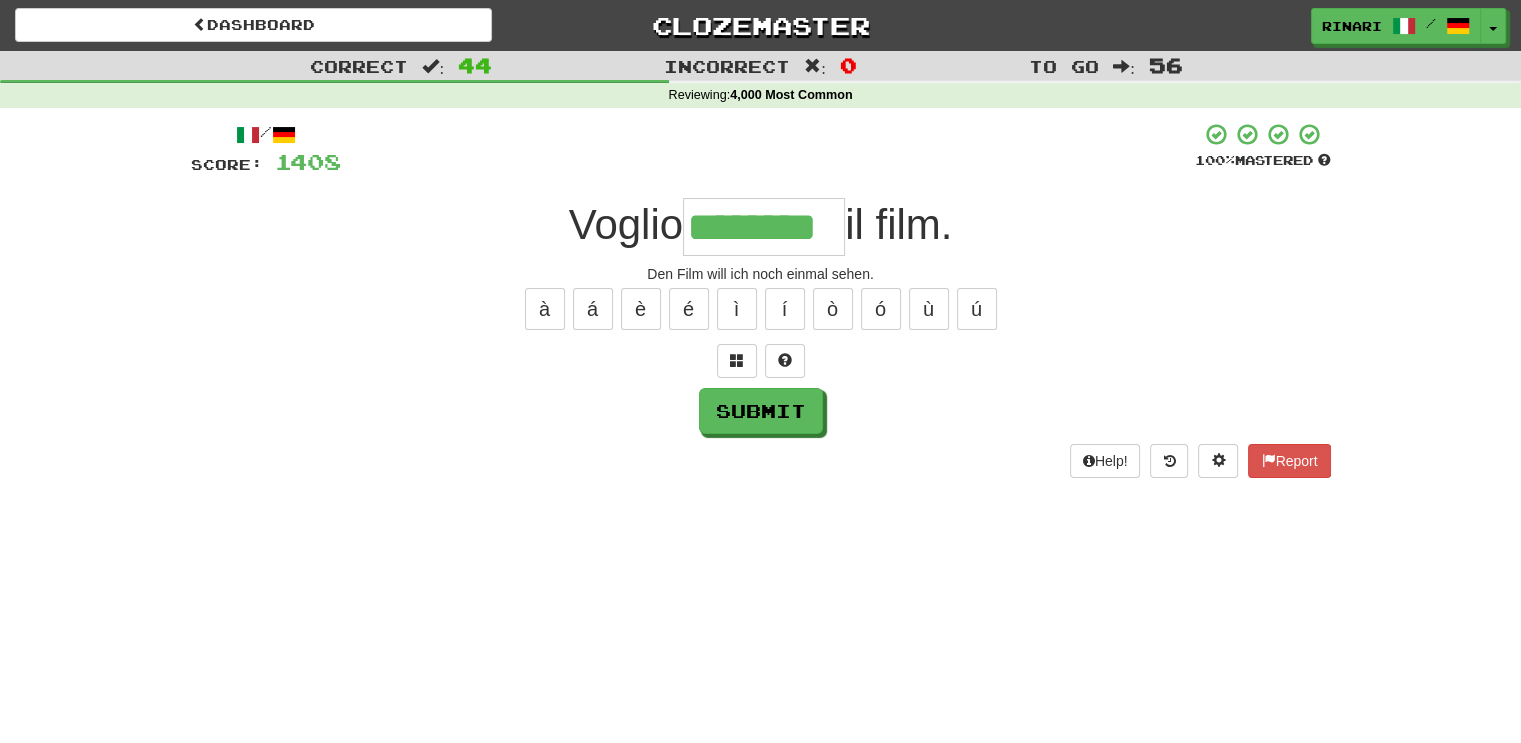 type on "********" 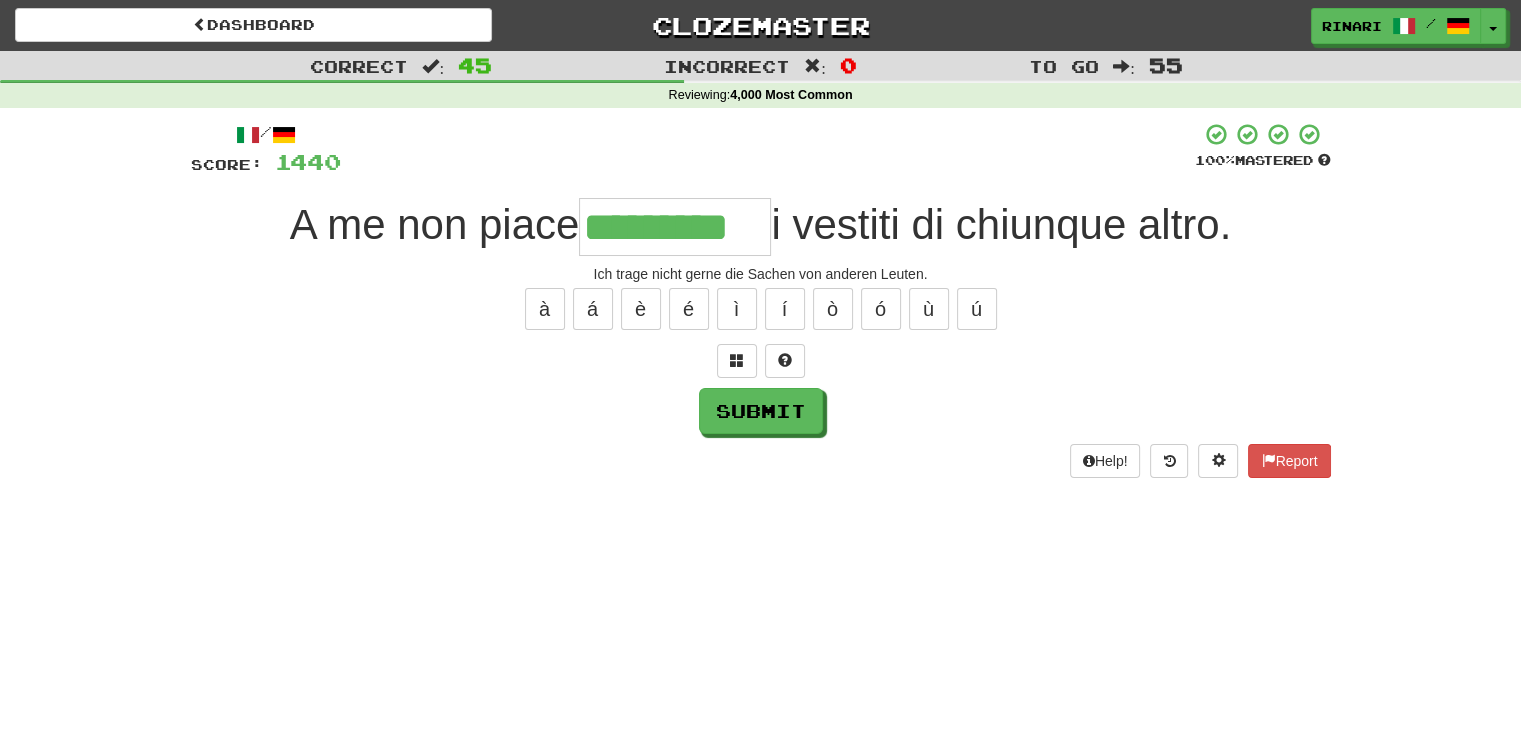 type on "*********" 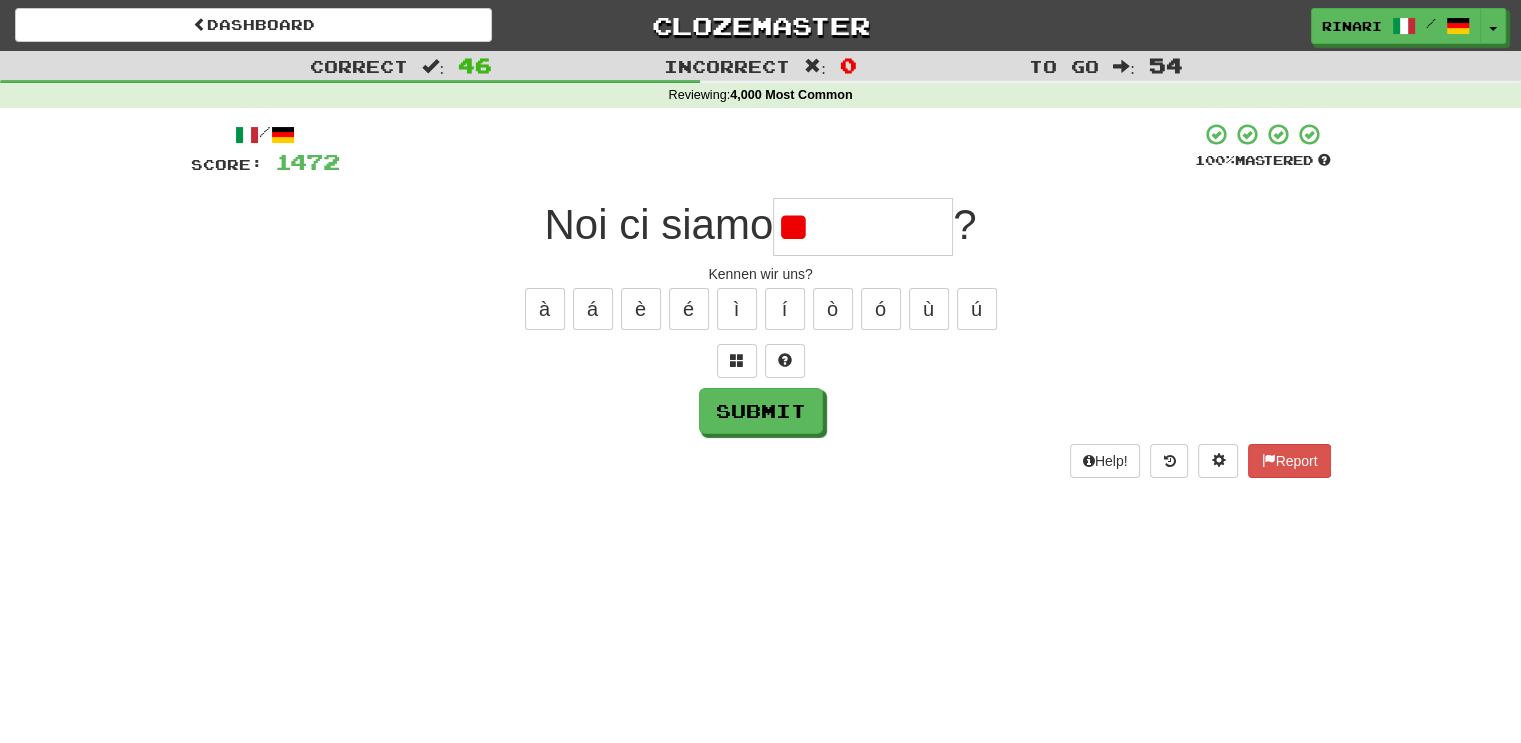 type on "*" 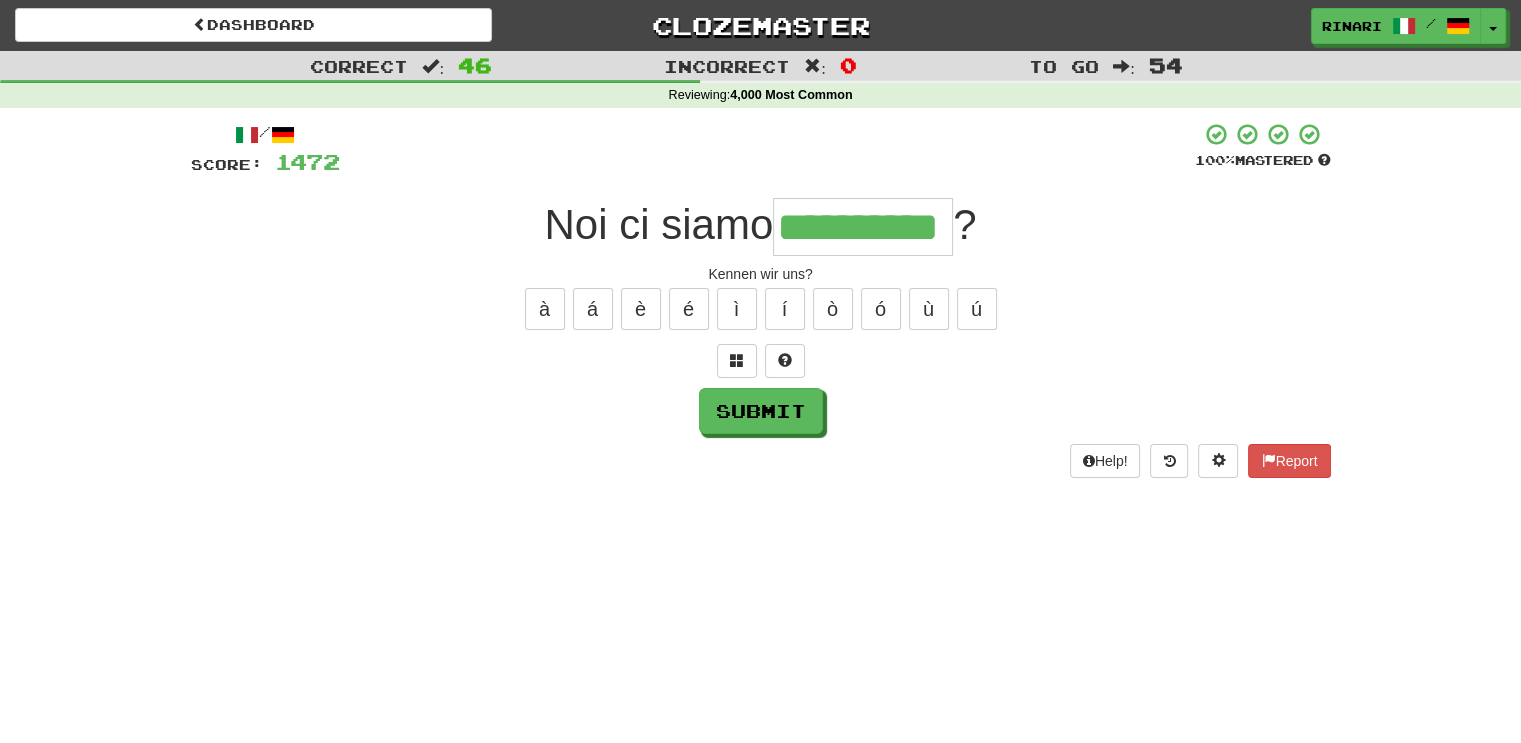 type on "**********" 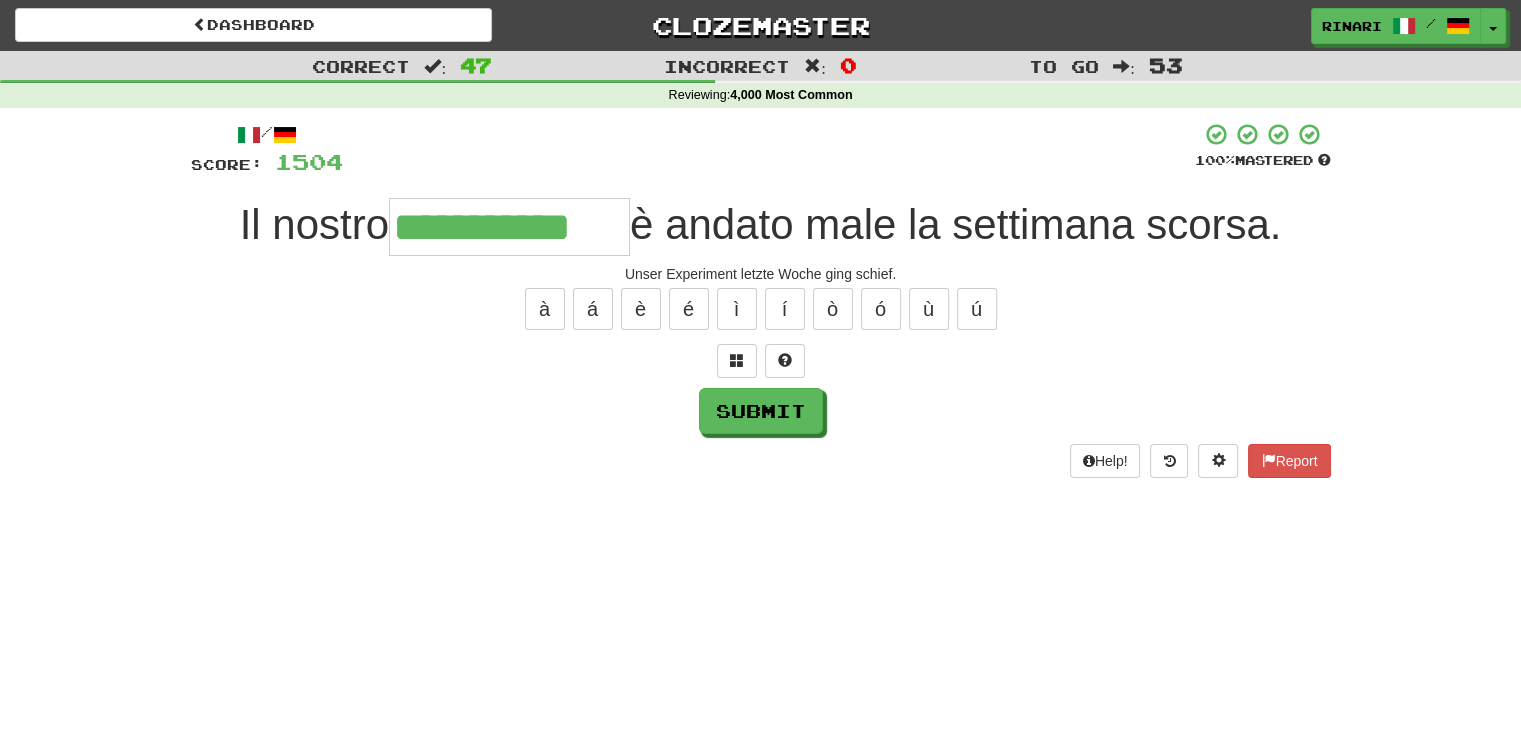 type on "**********" 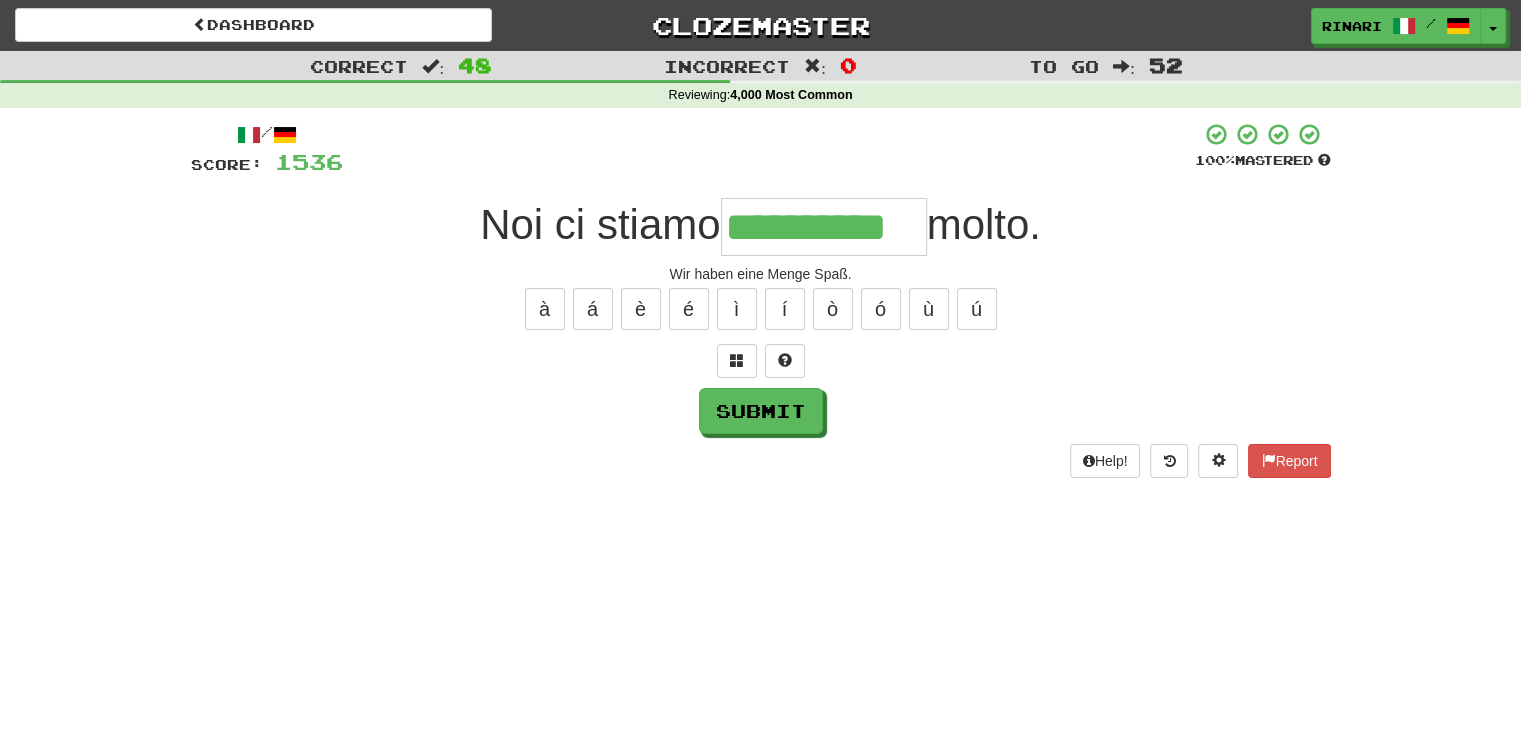 type on "**********" 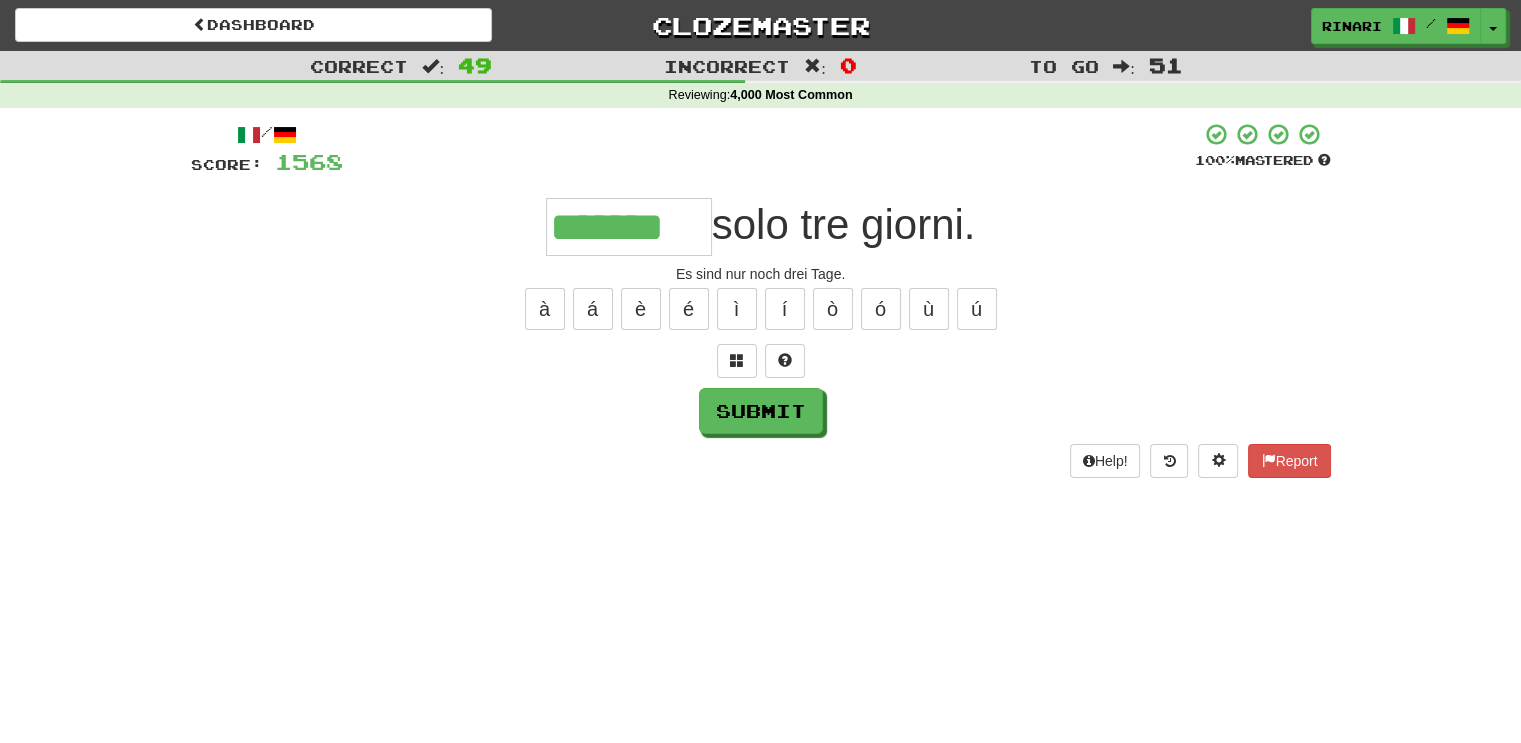 type on "*******" 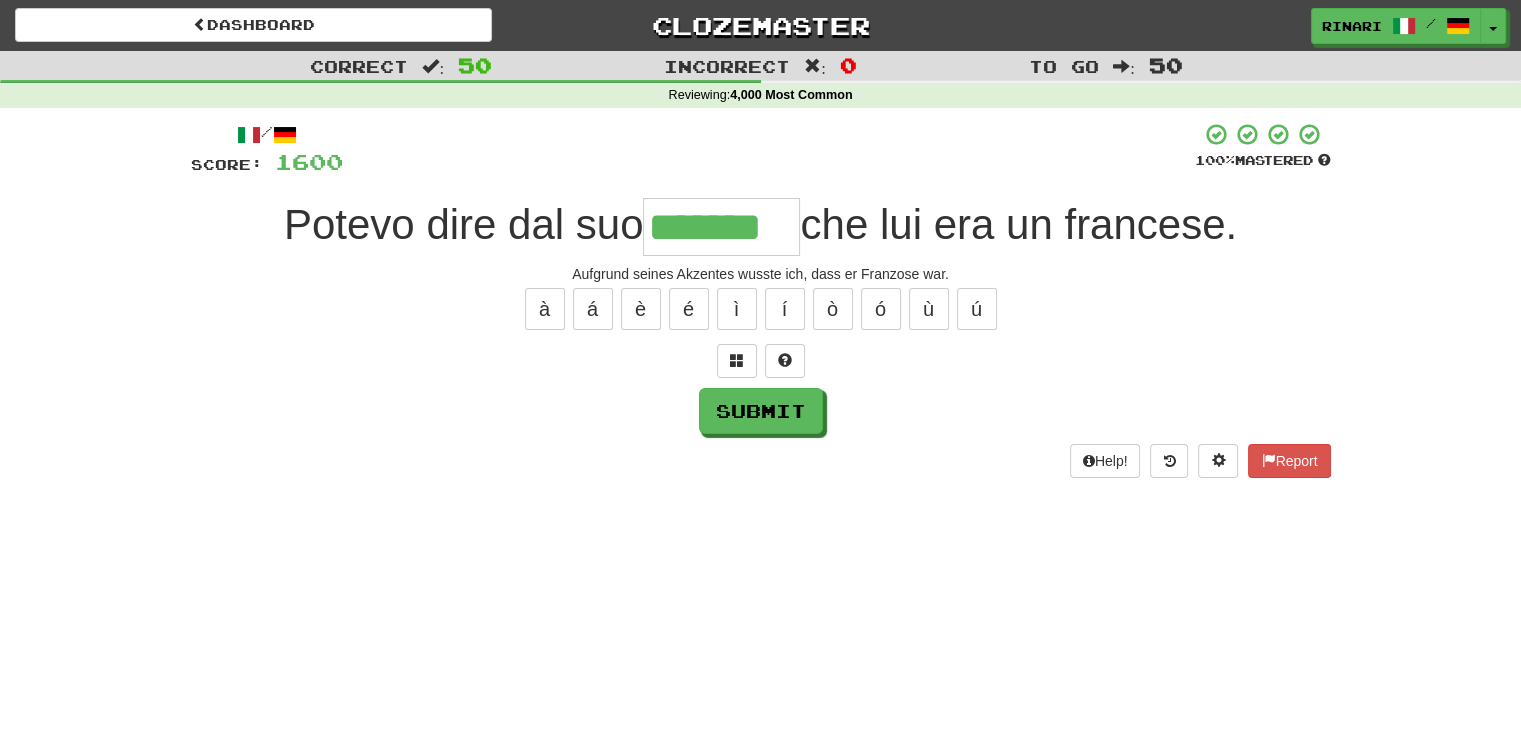 type on "*******" 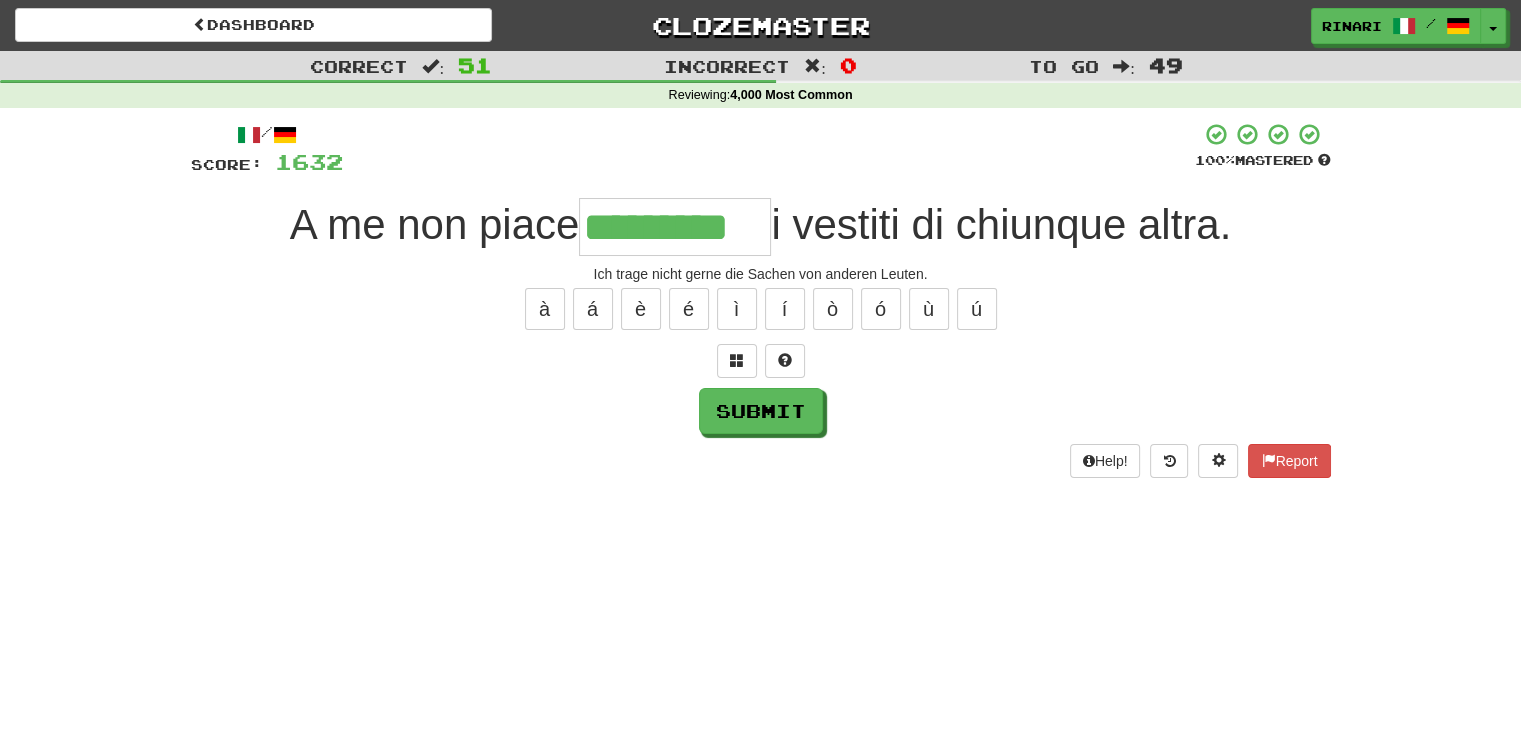type on "*********" 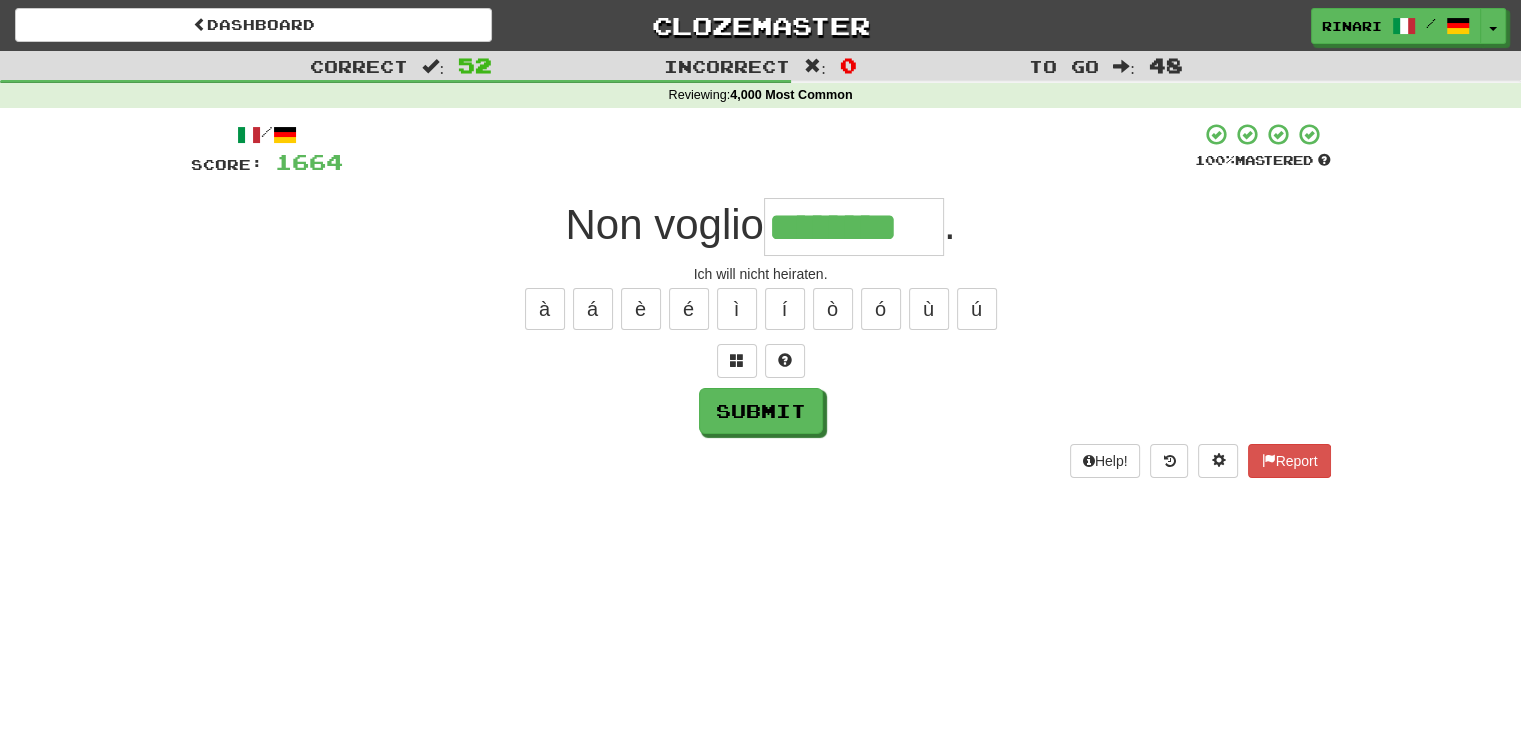 type on "********" 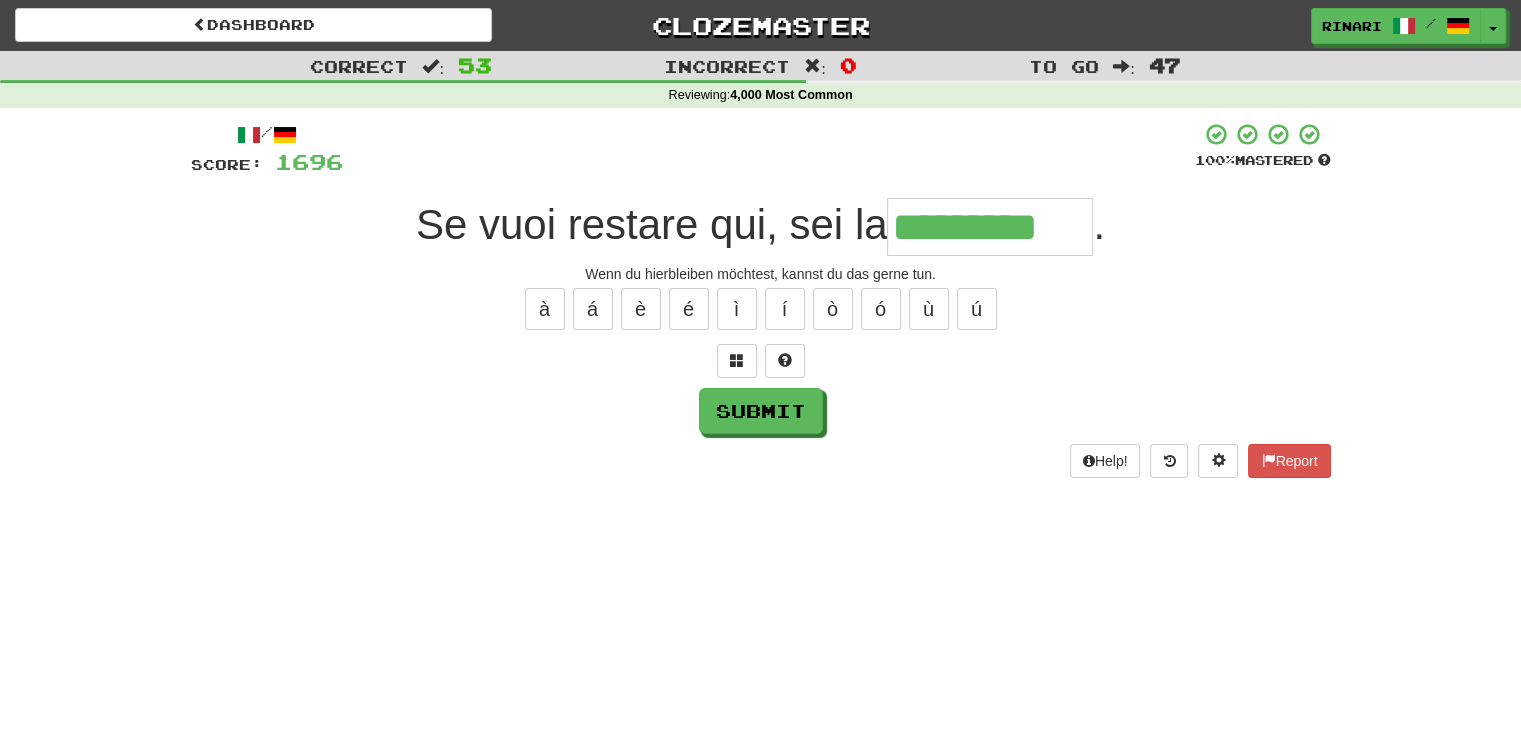 type on "*********" 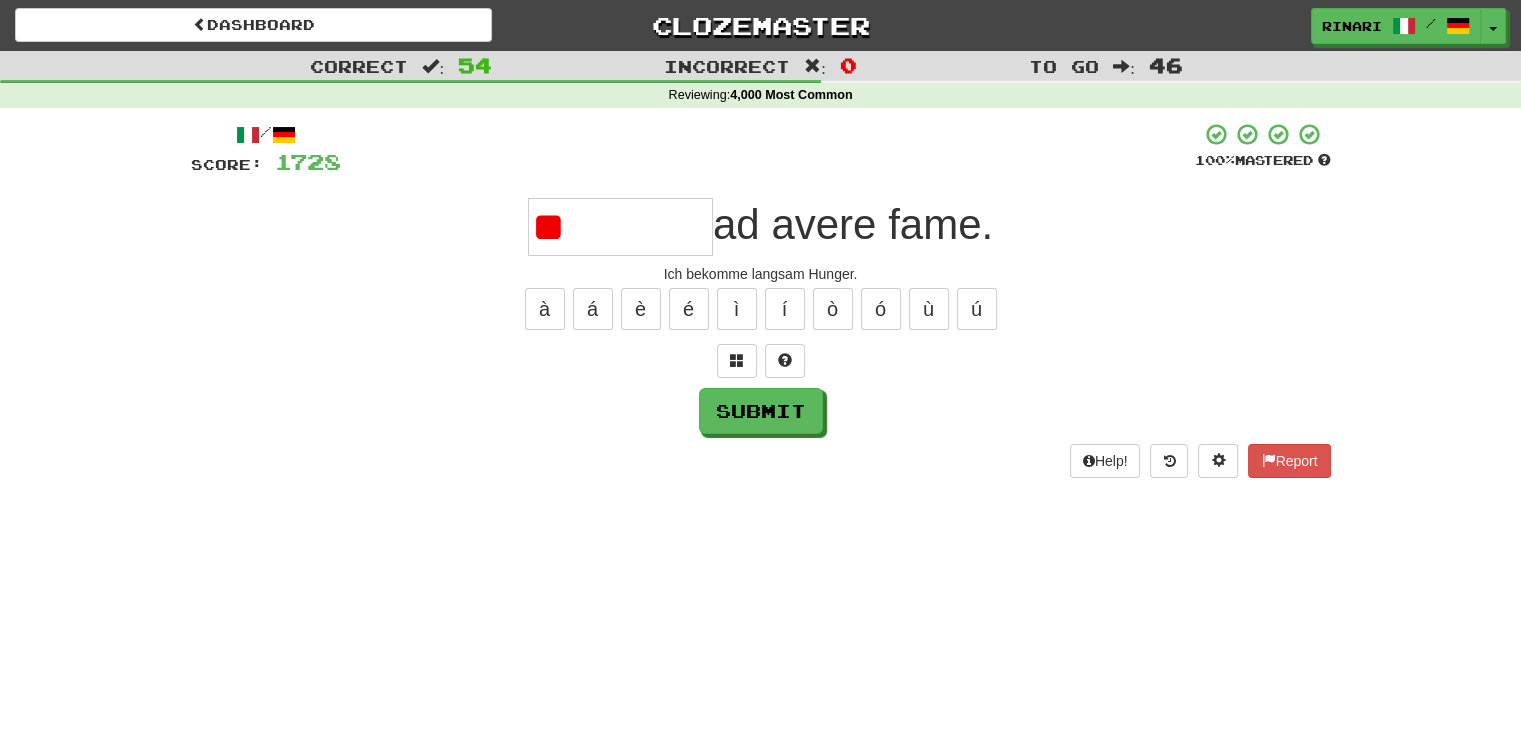 type on "*" 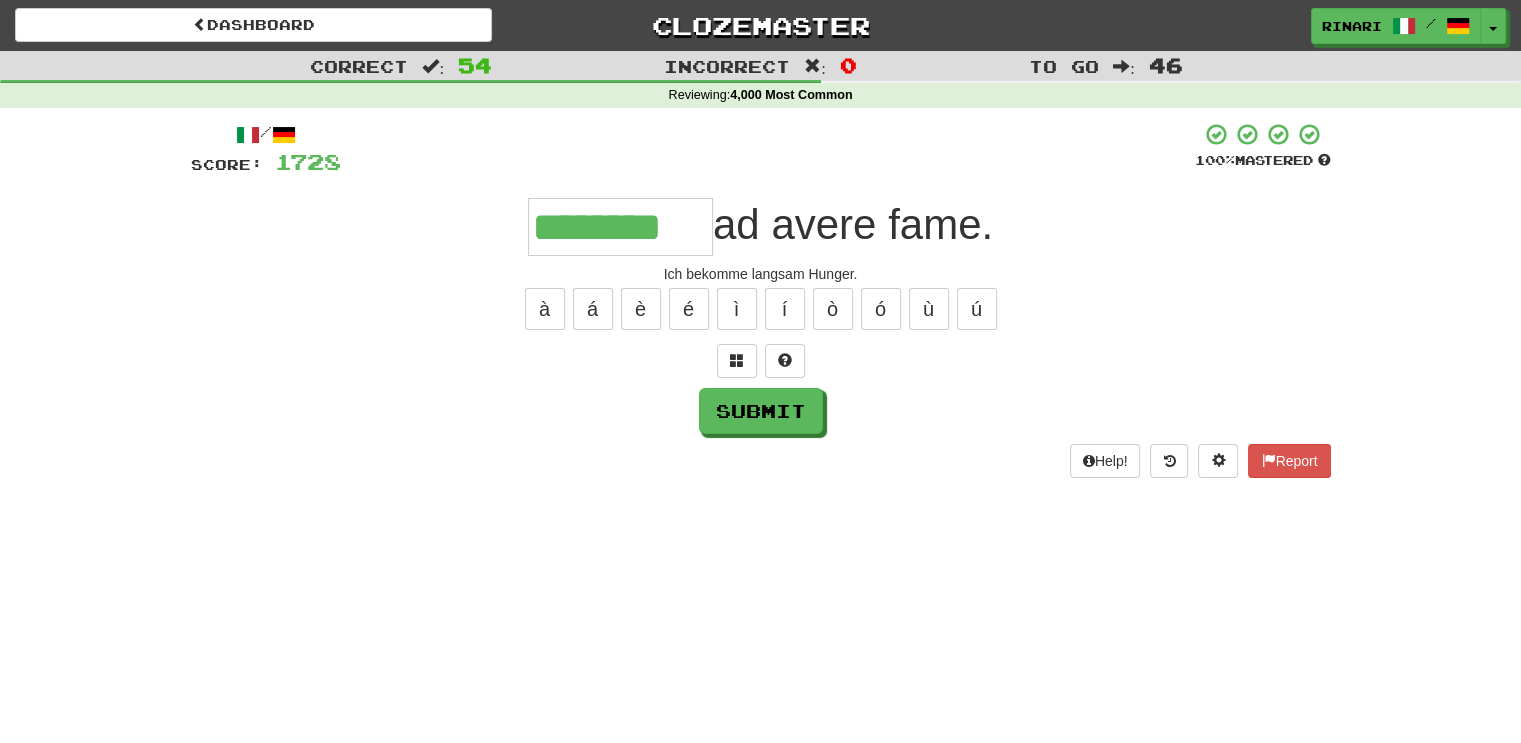 type on "********" 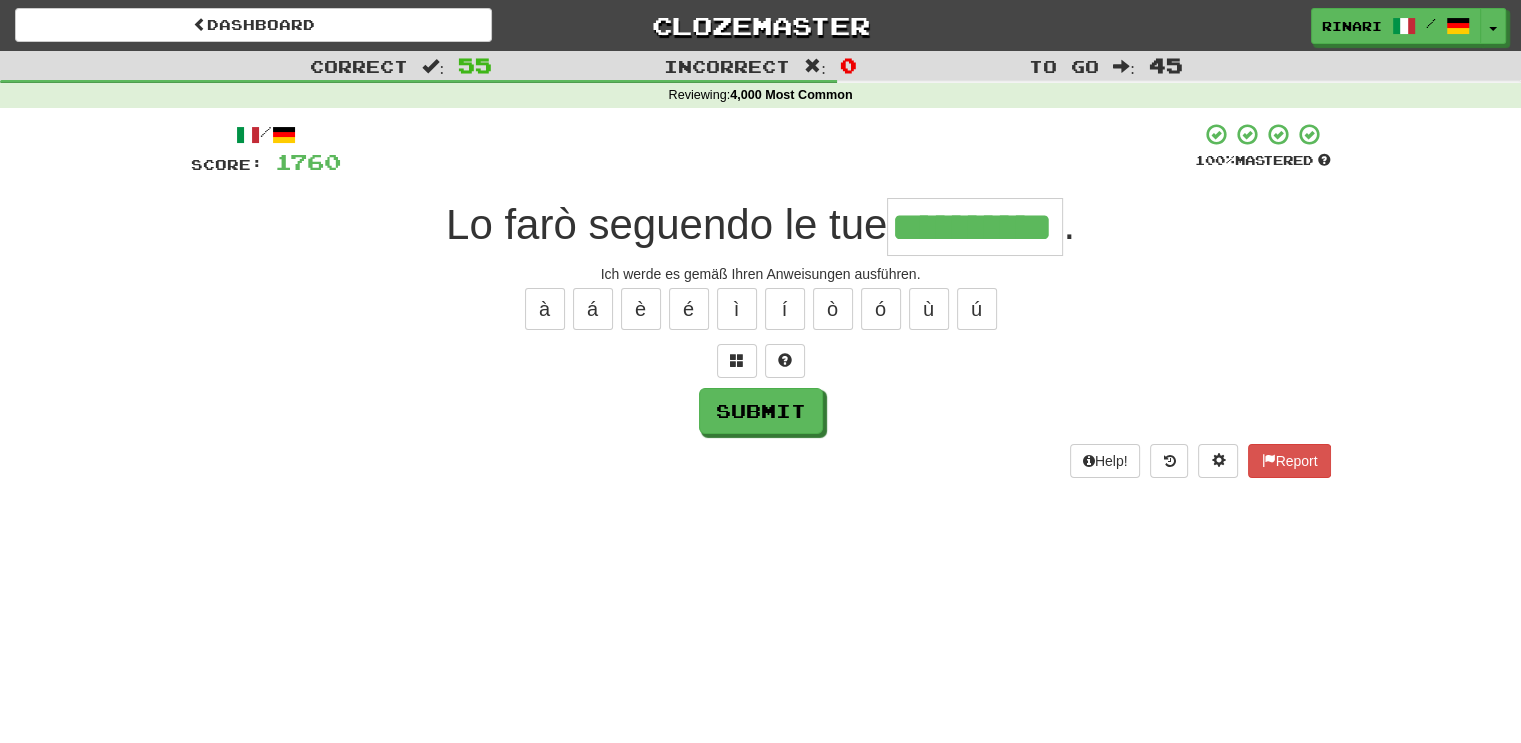 type on "**********" 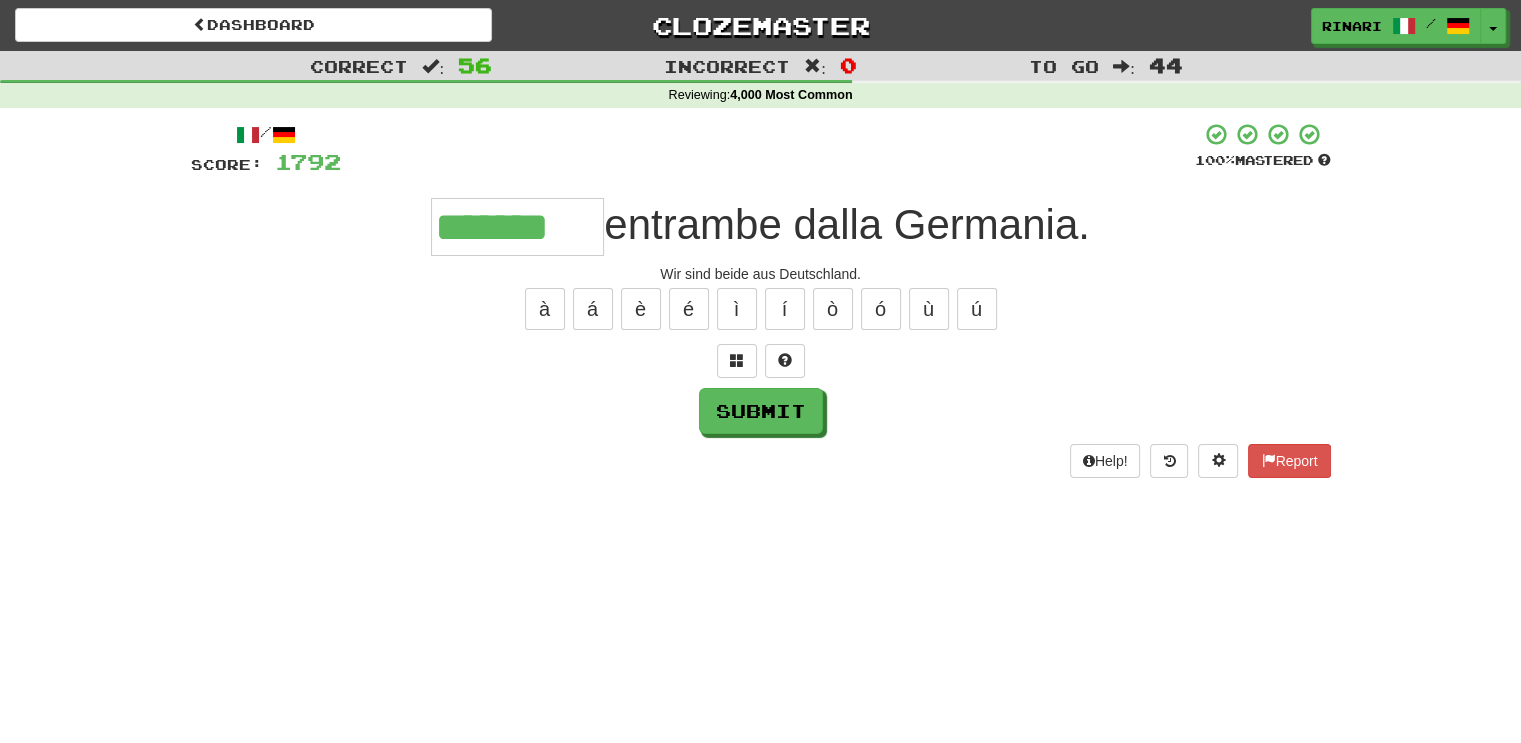 type on "*******" 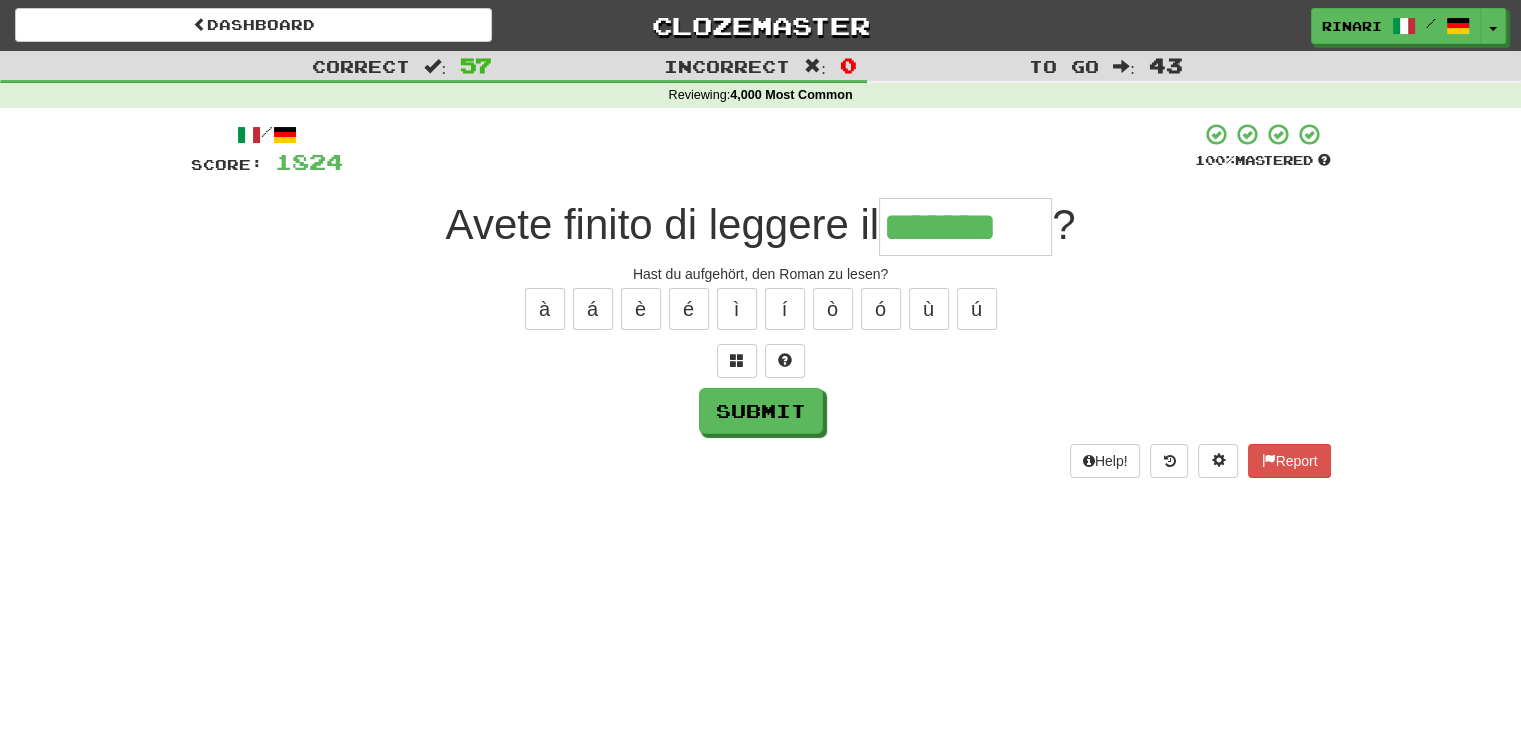 type on "*******" 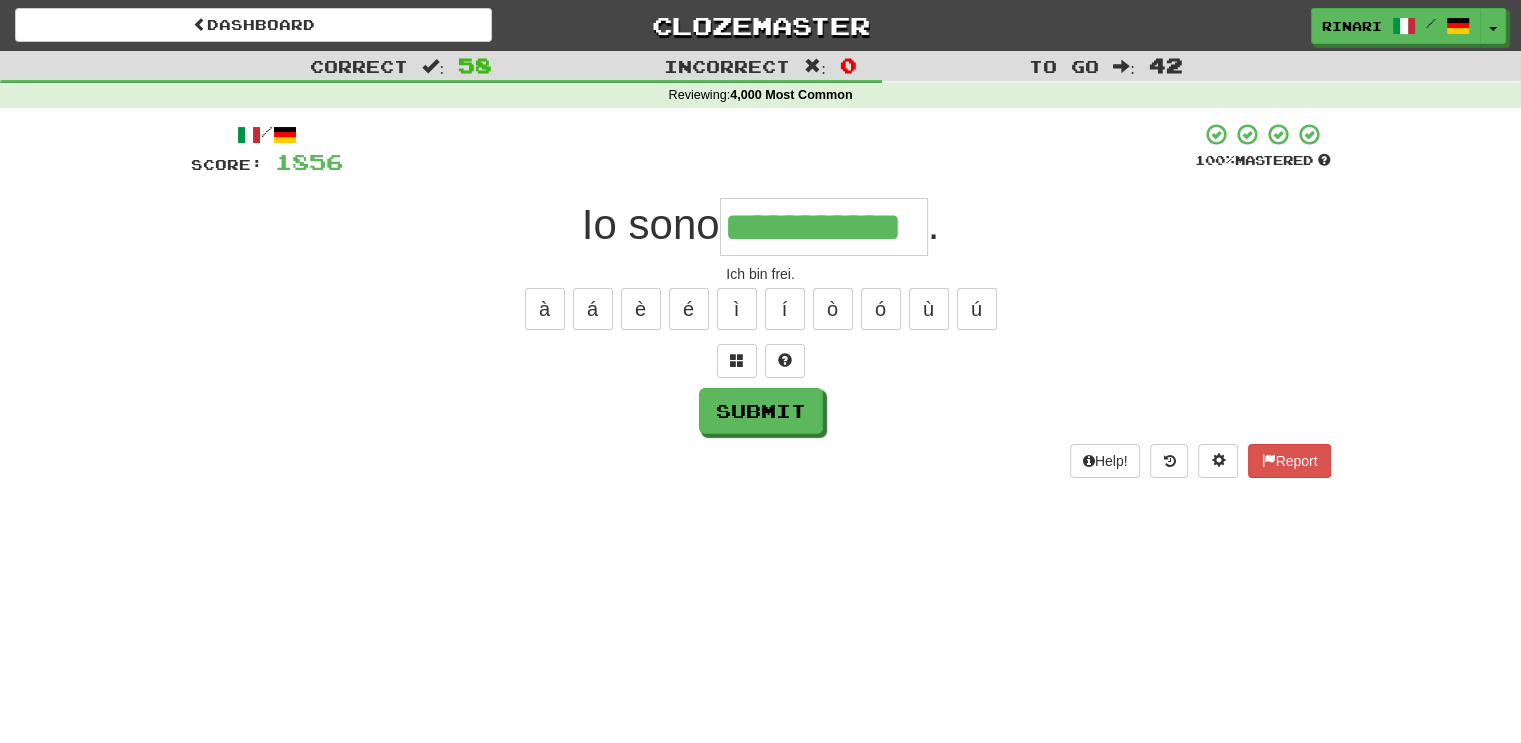 type on "**********" 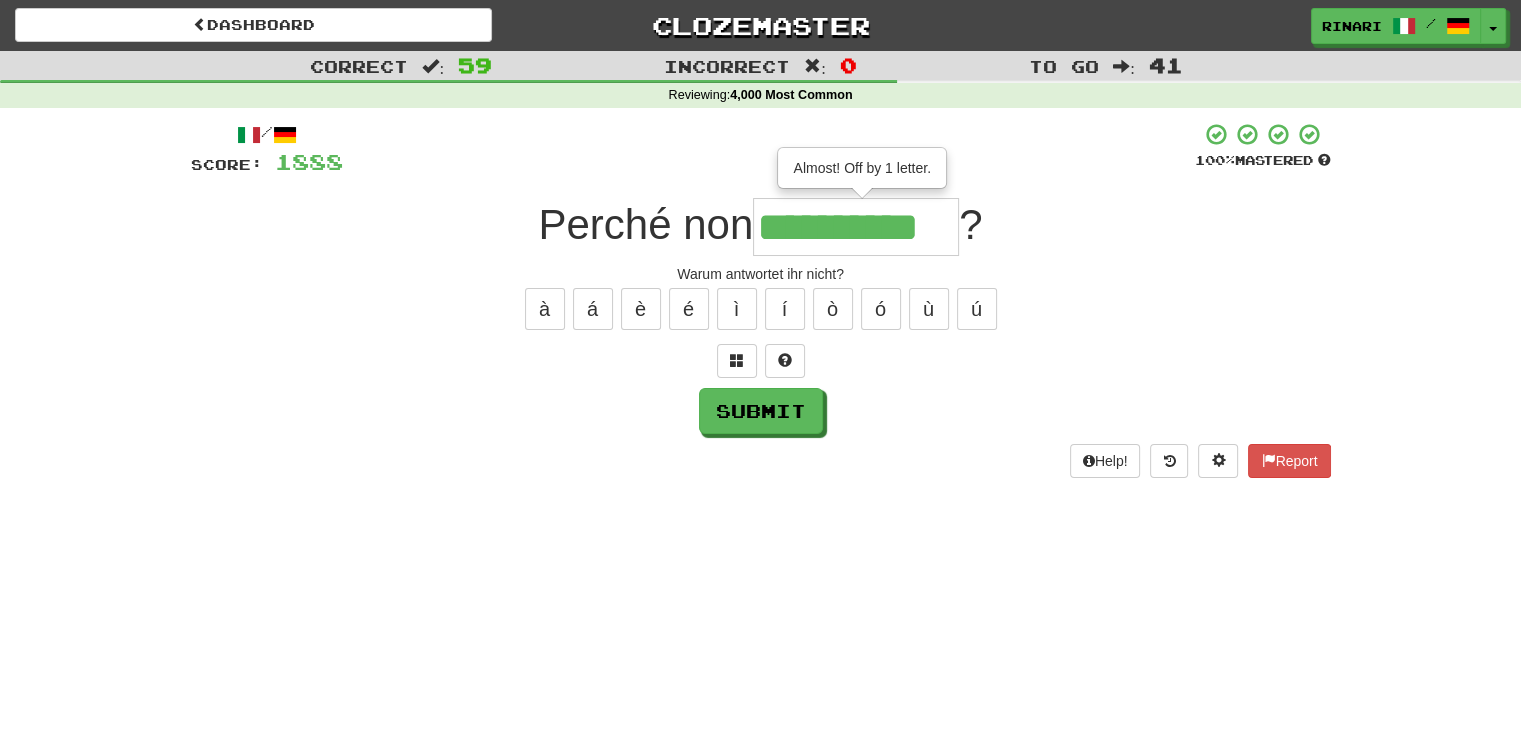 type on "**********" 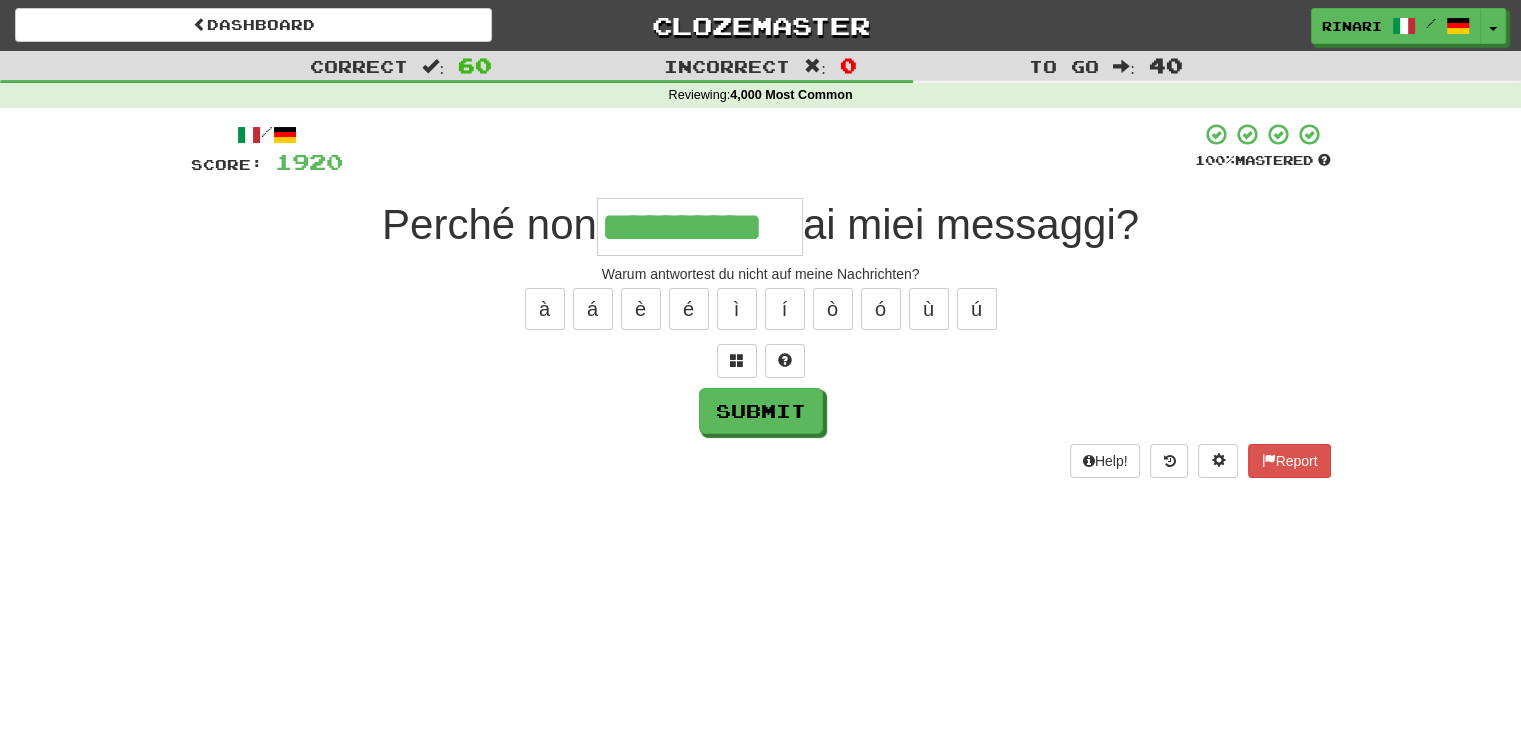 type on "**********" 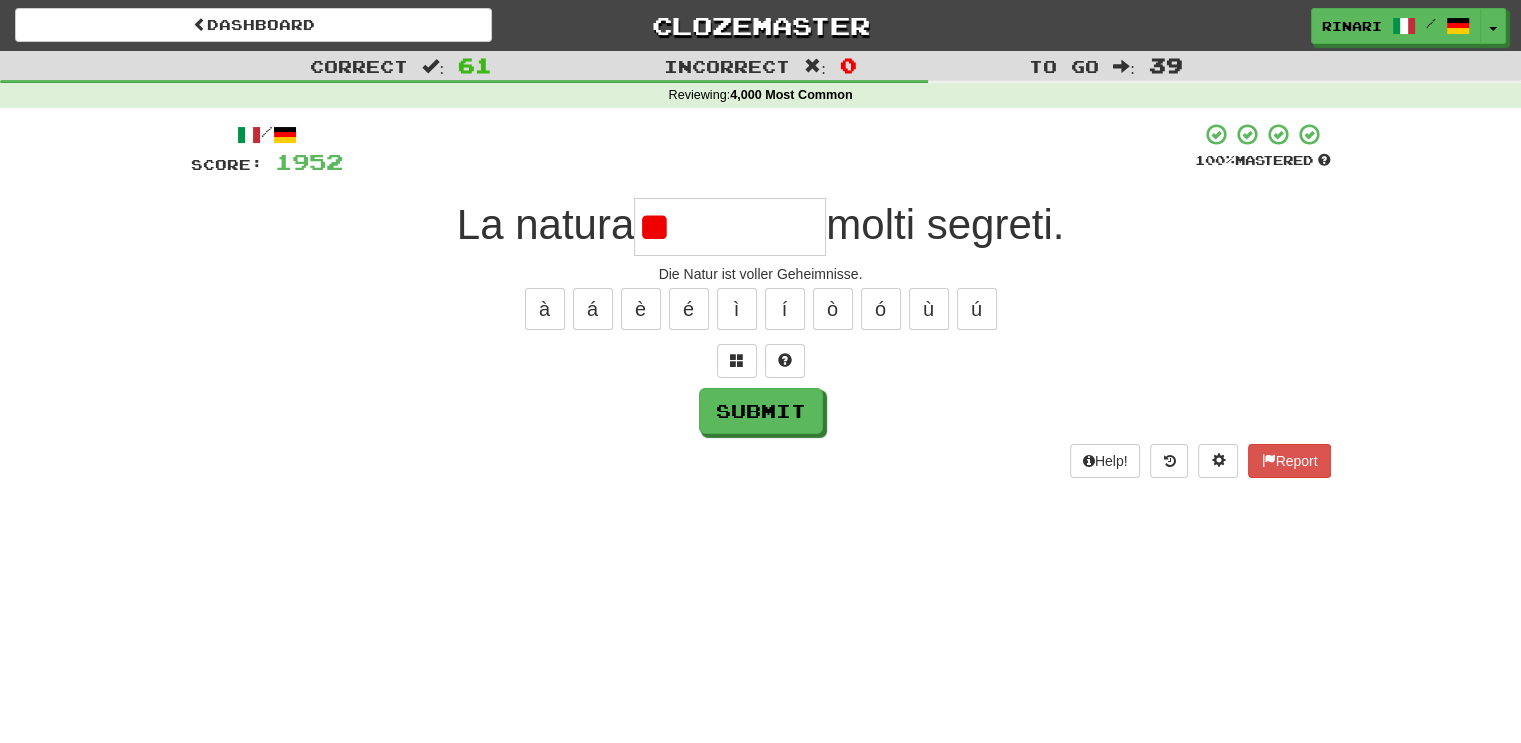 type on "*" 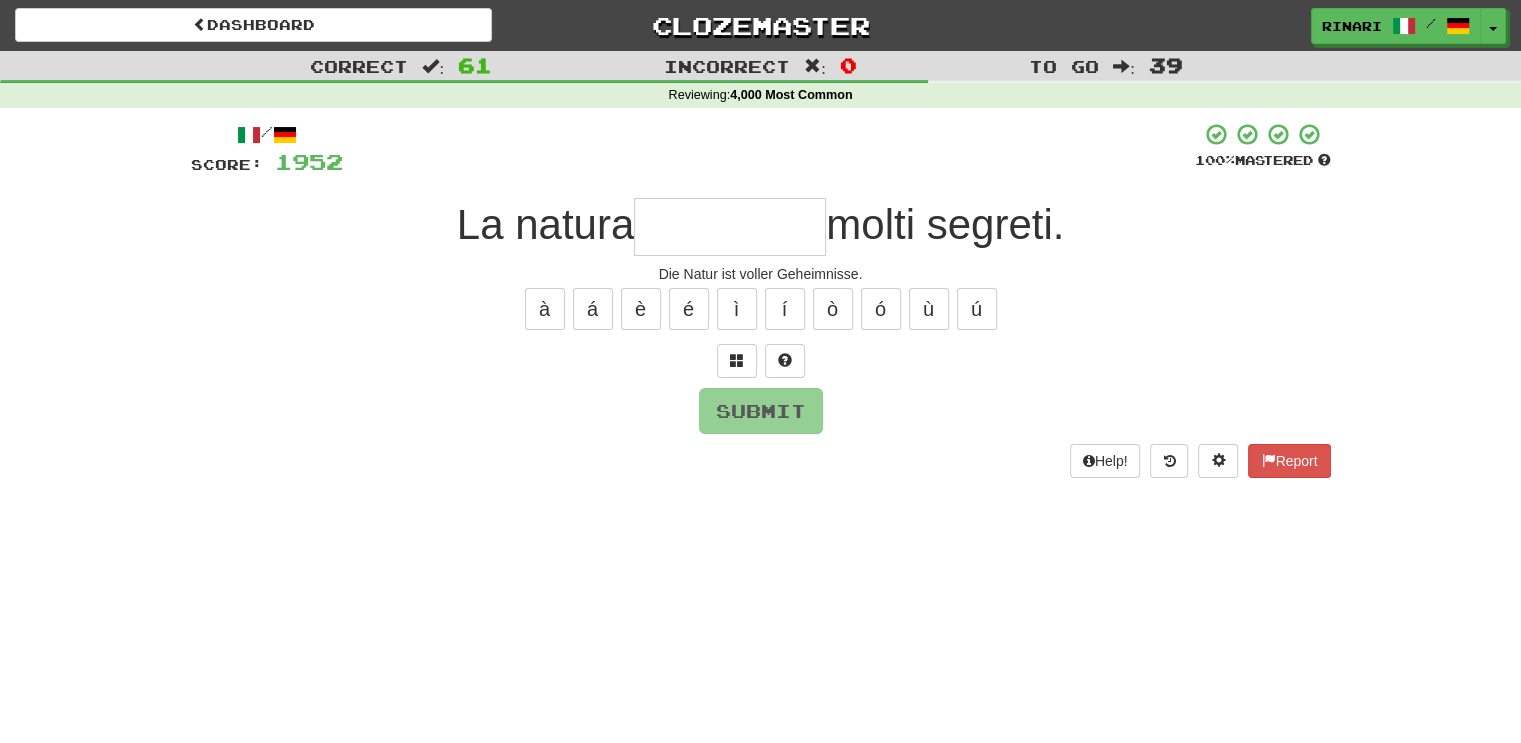 type on "*" 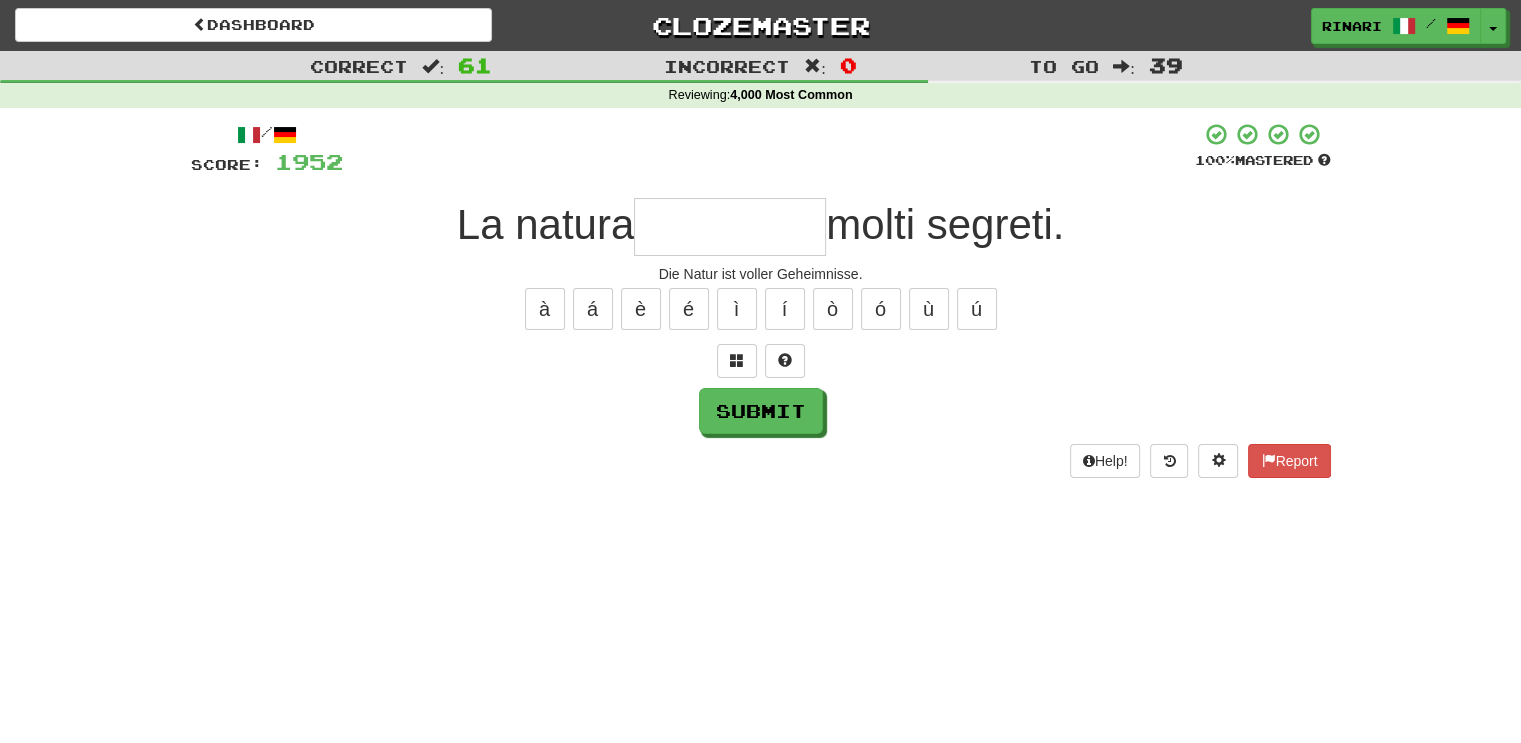 type on "*" 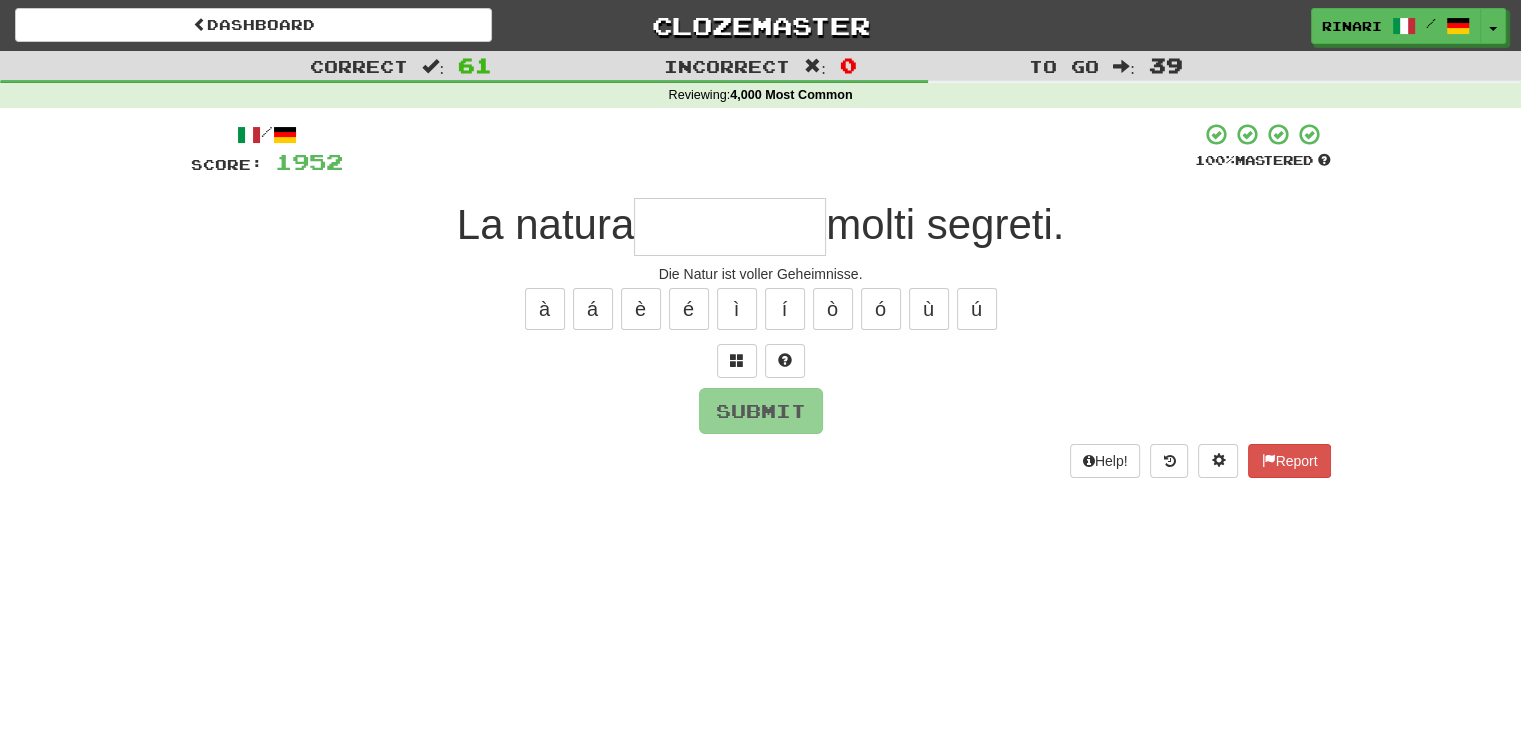 type on "*" 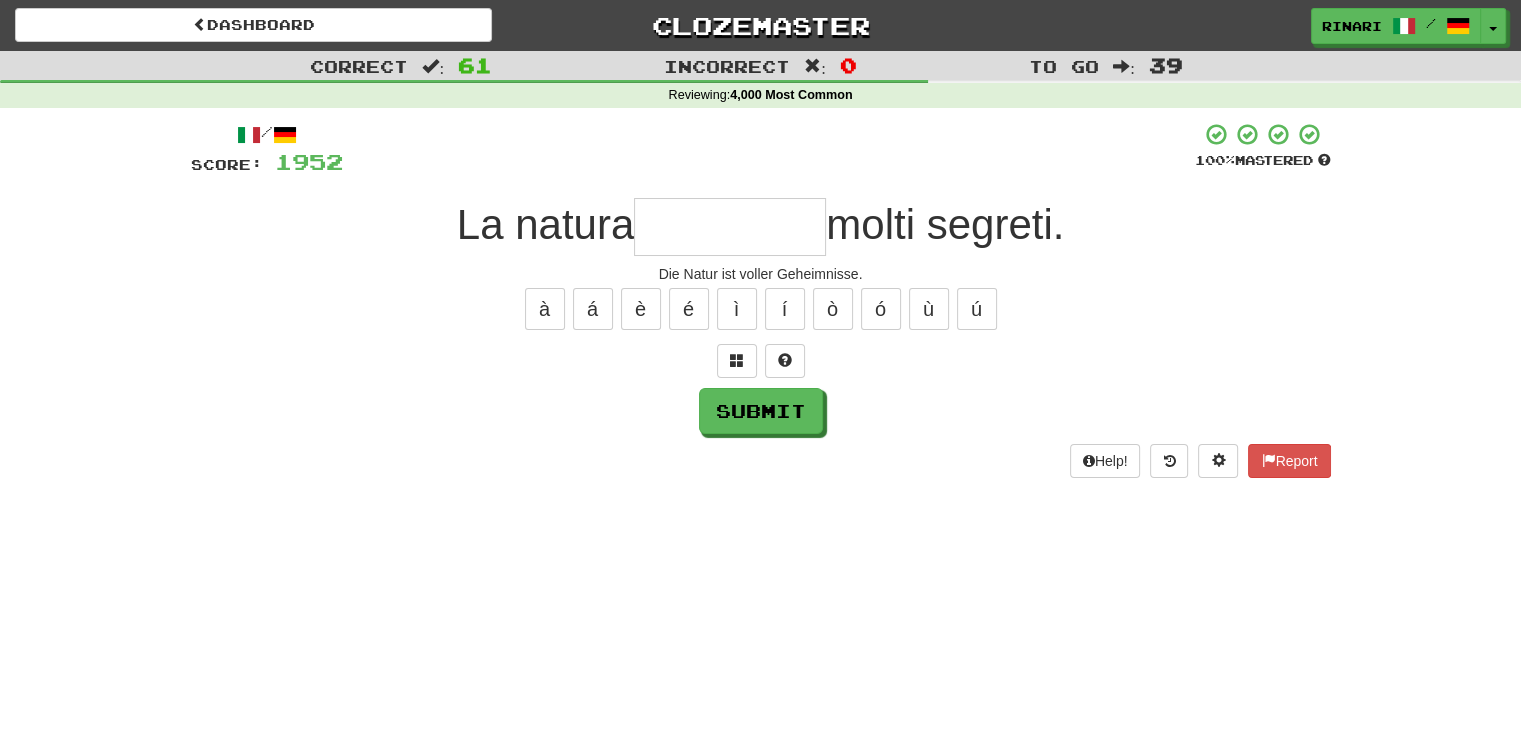 type on "*" 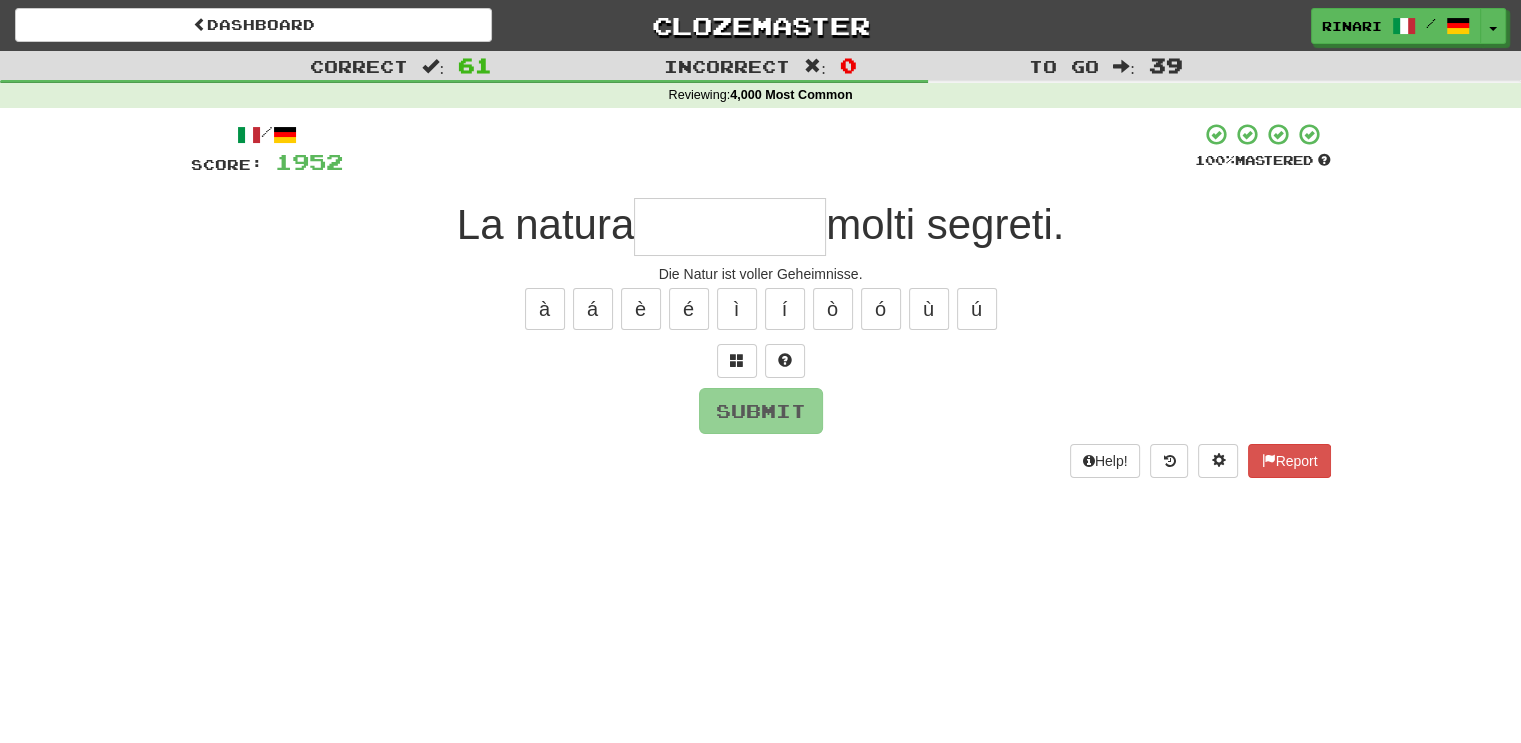 type on "*" 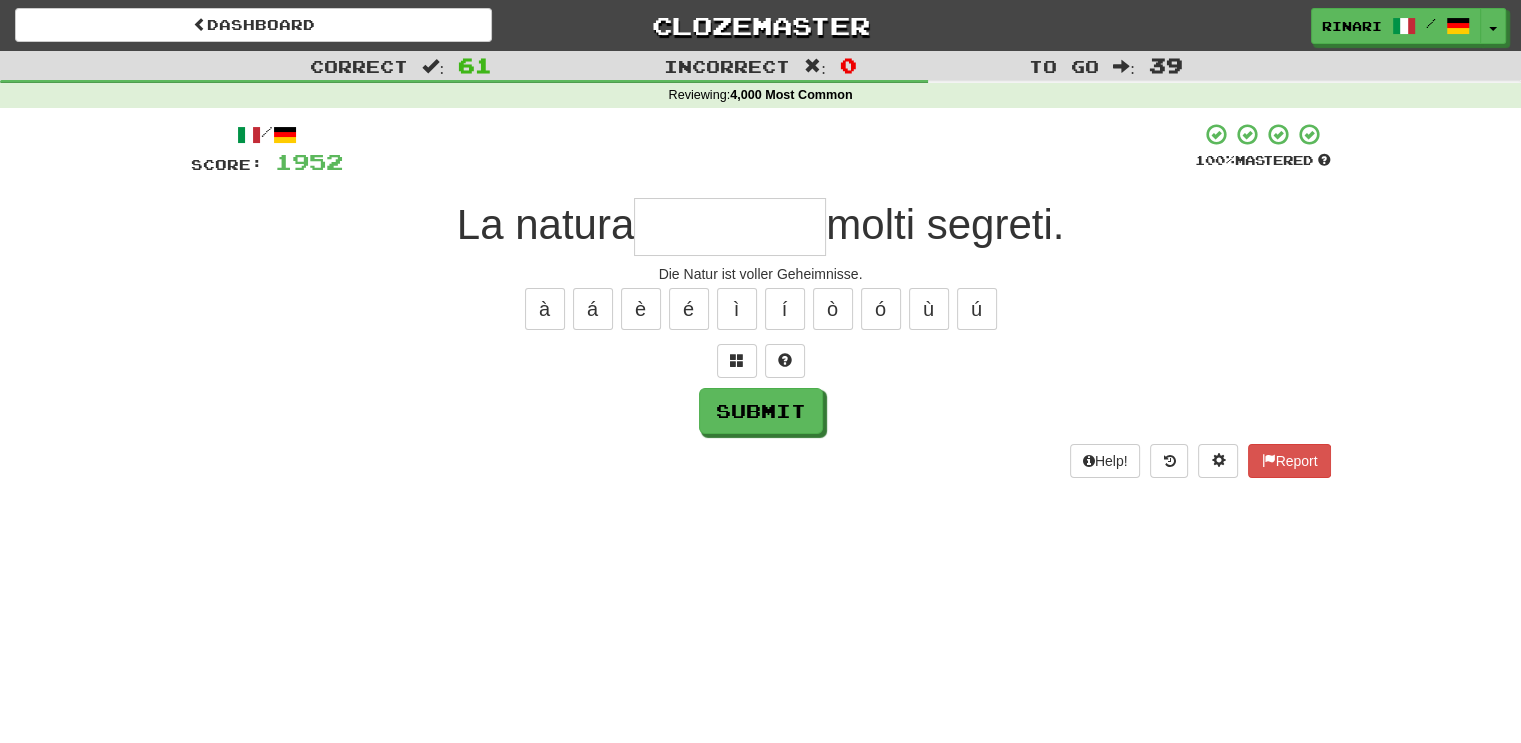 type on "*" 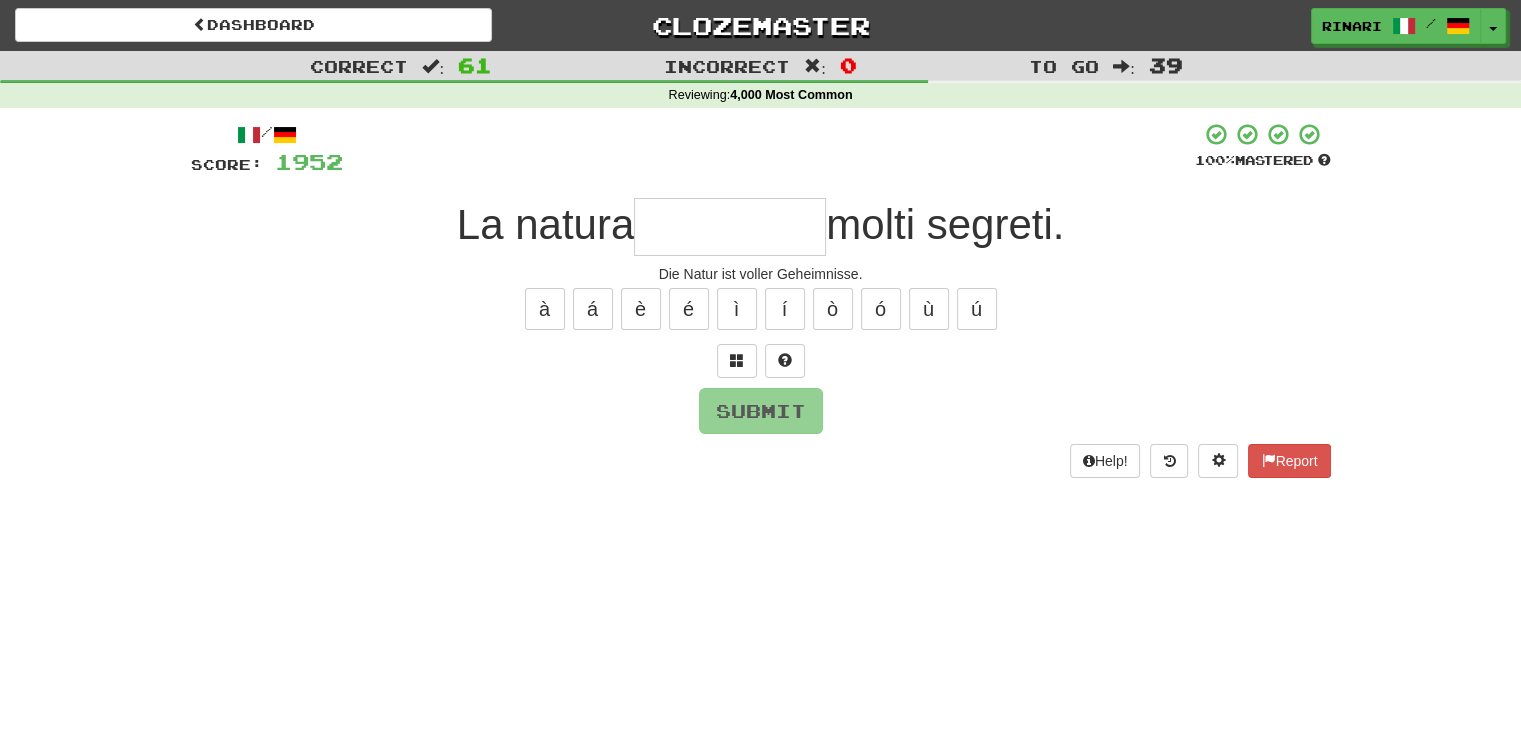 type on "*" 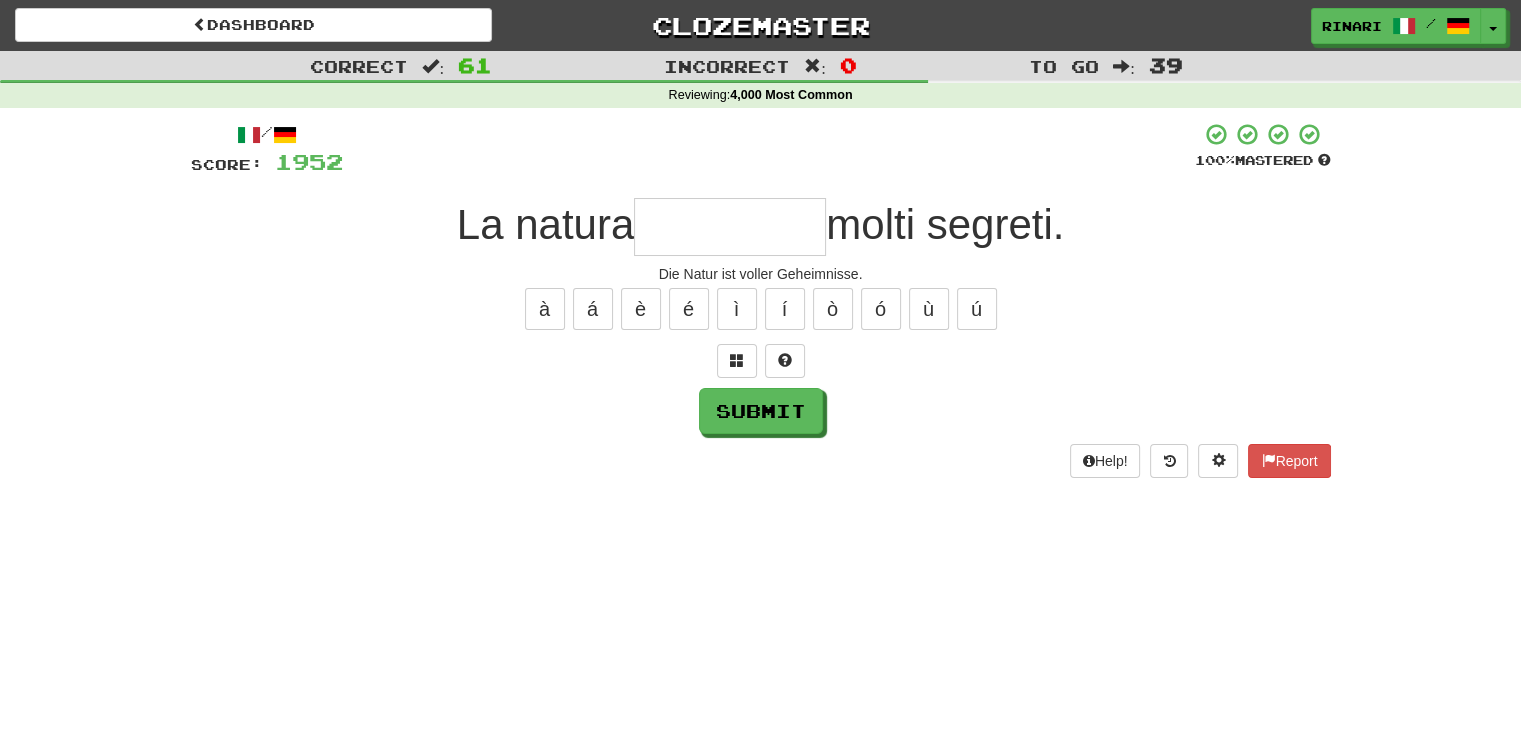 type on "*" 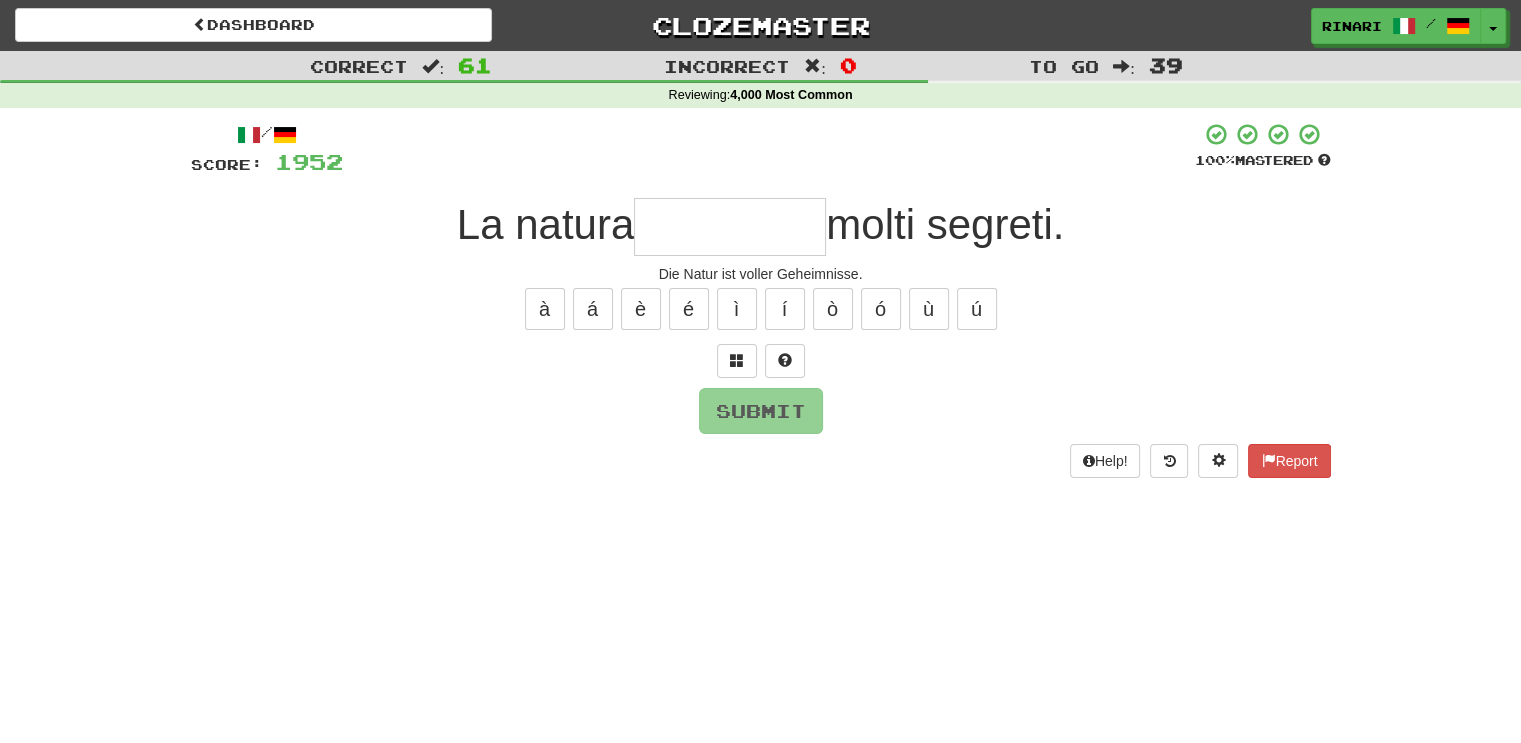 type on "*" 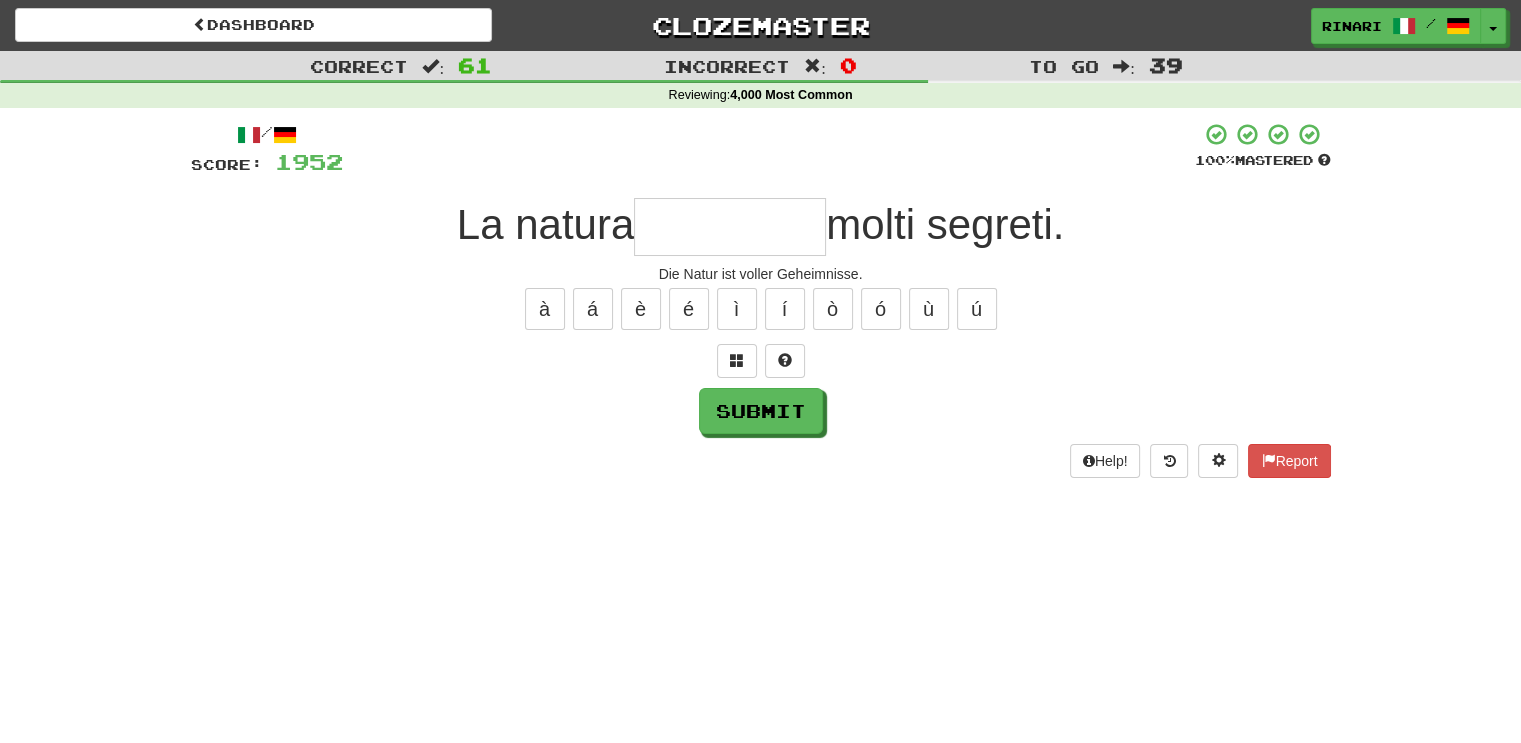 type on "*" 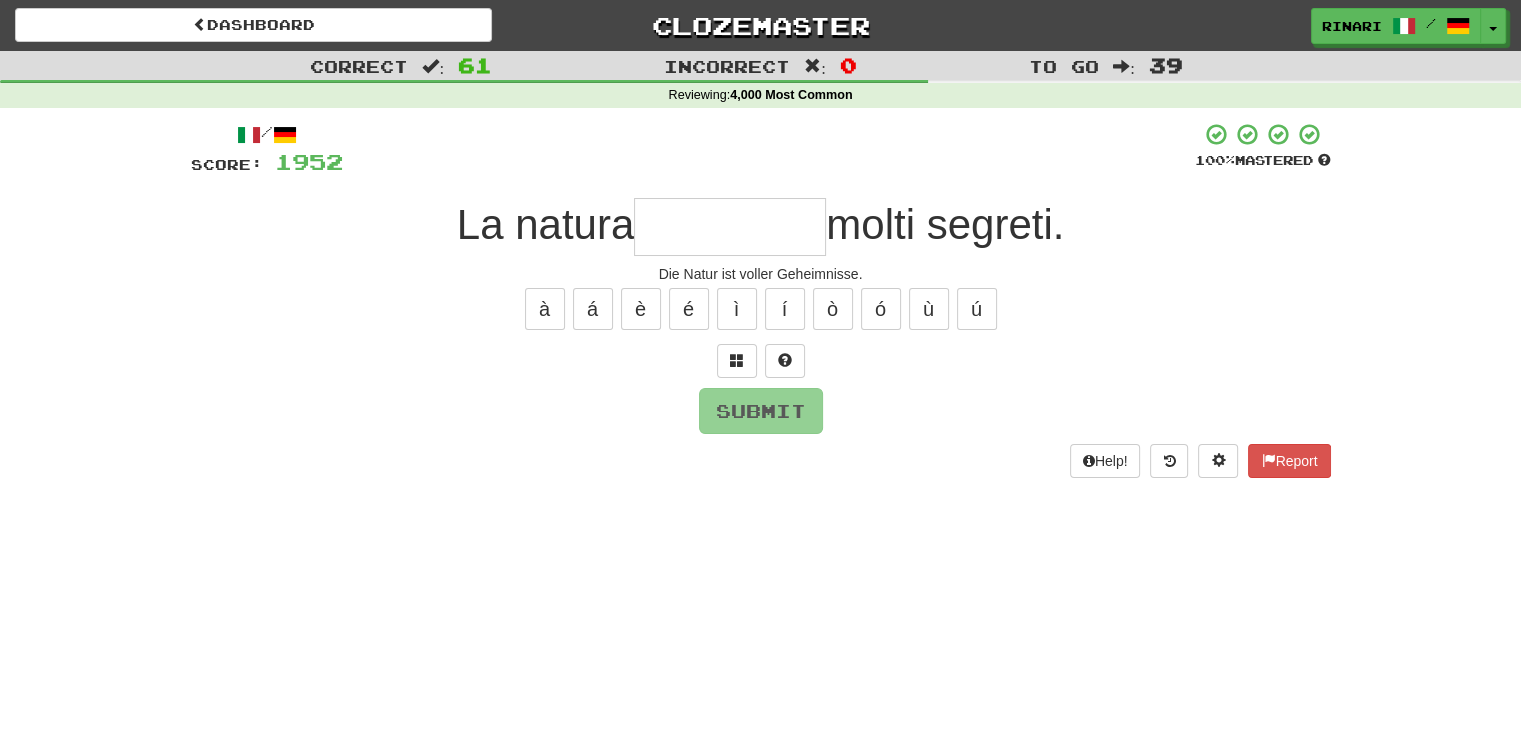 type on "*" 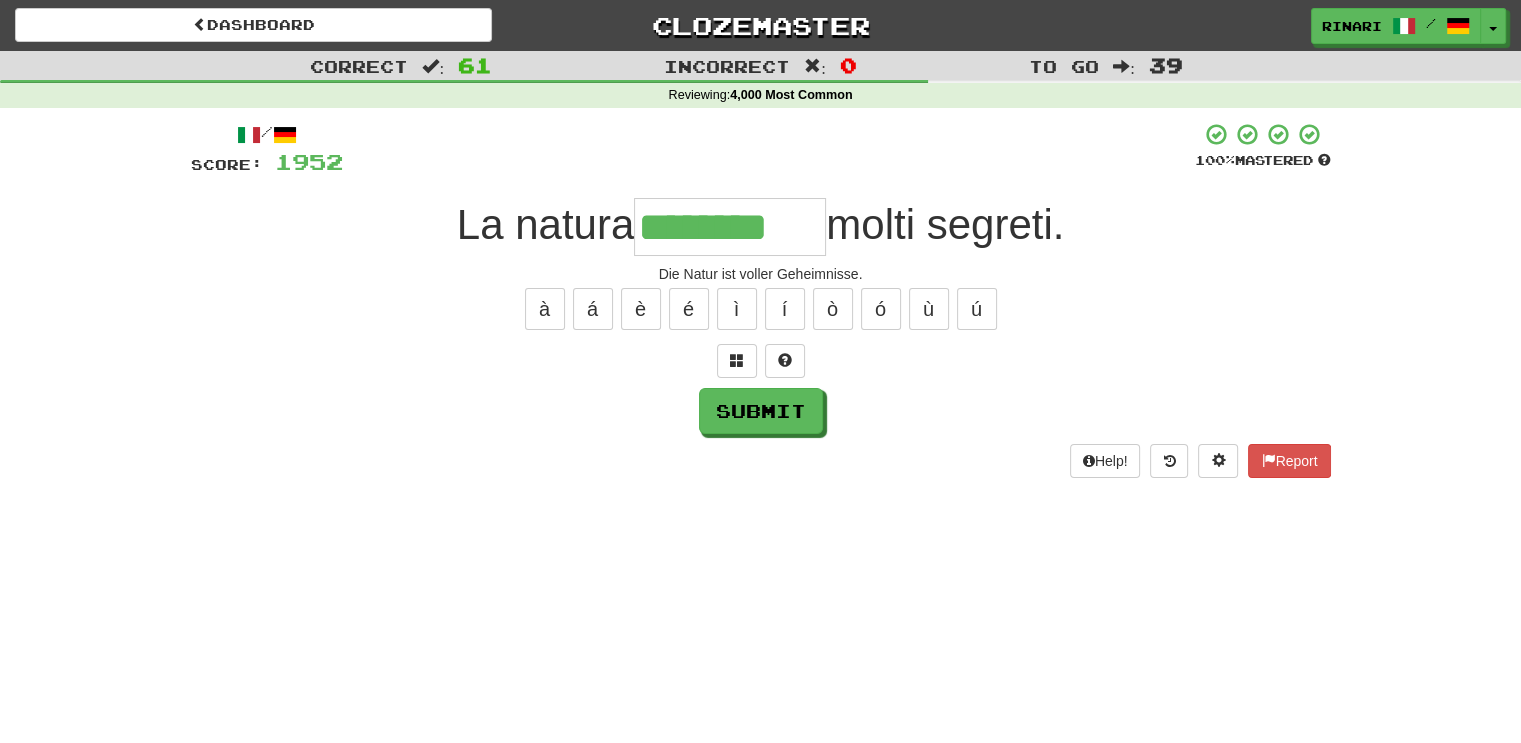 type on "********" 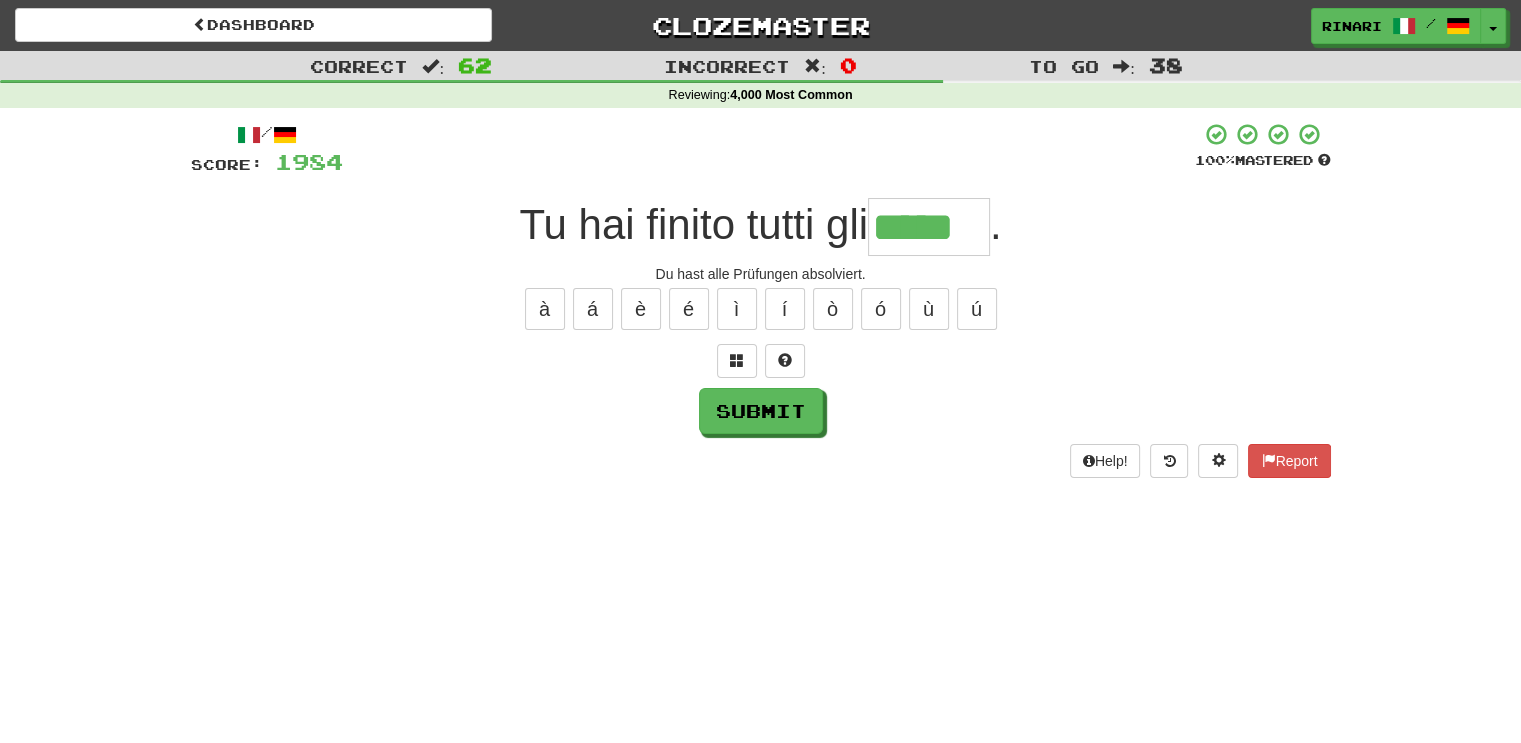 type on "*****" 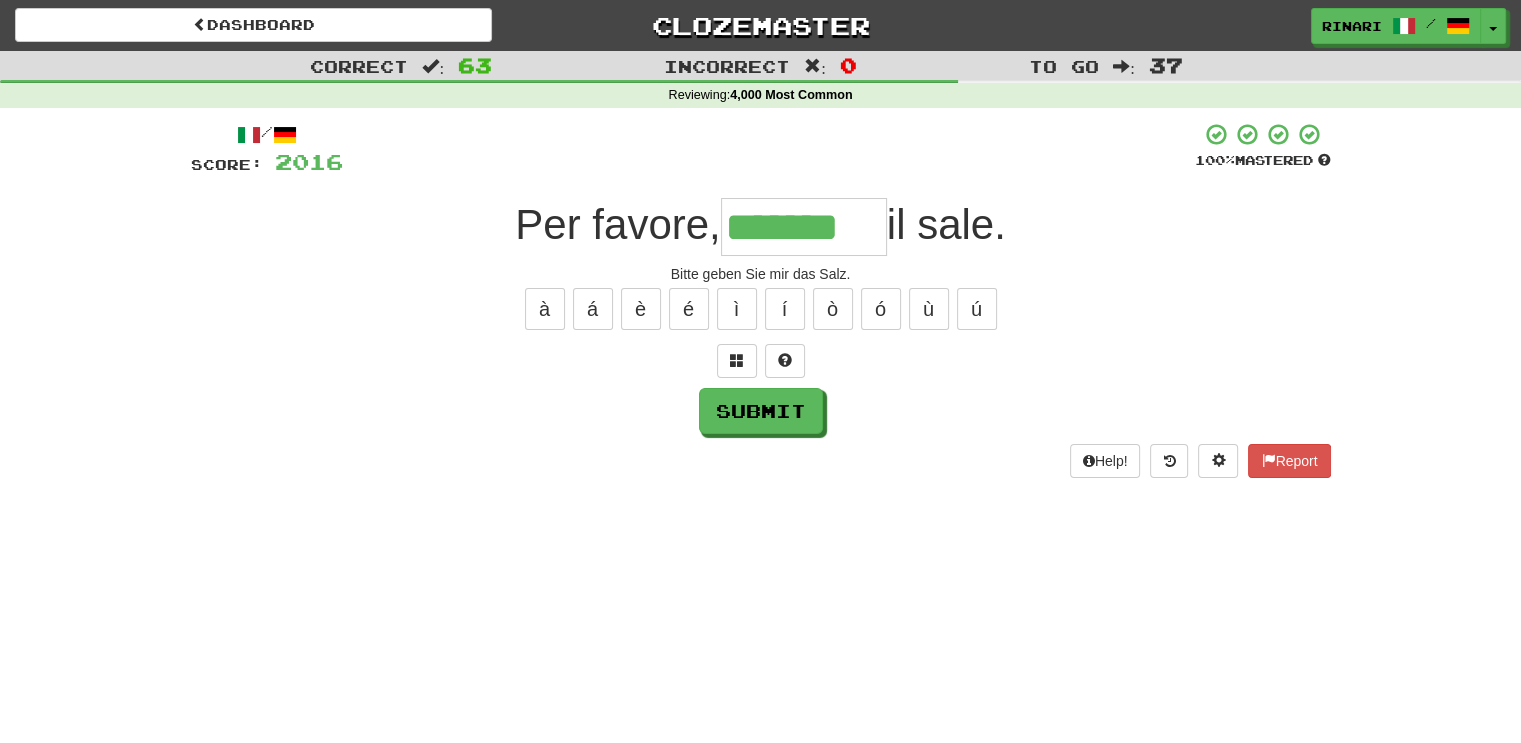 type on "*******" 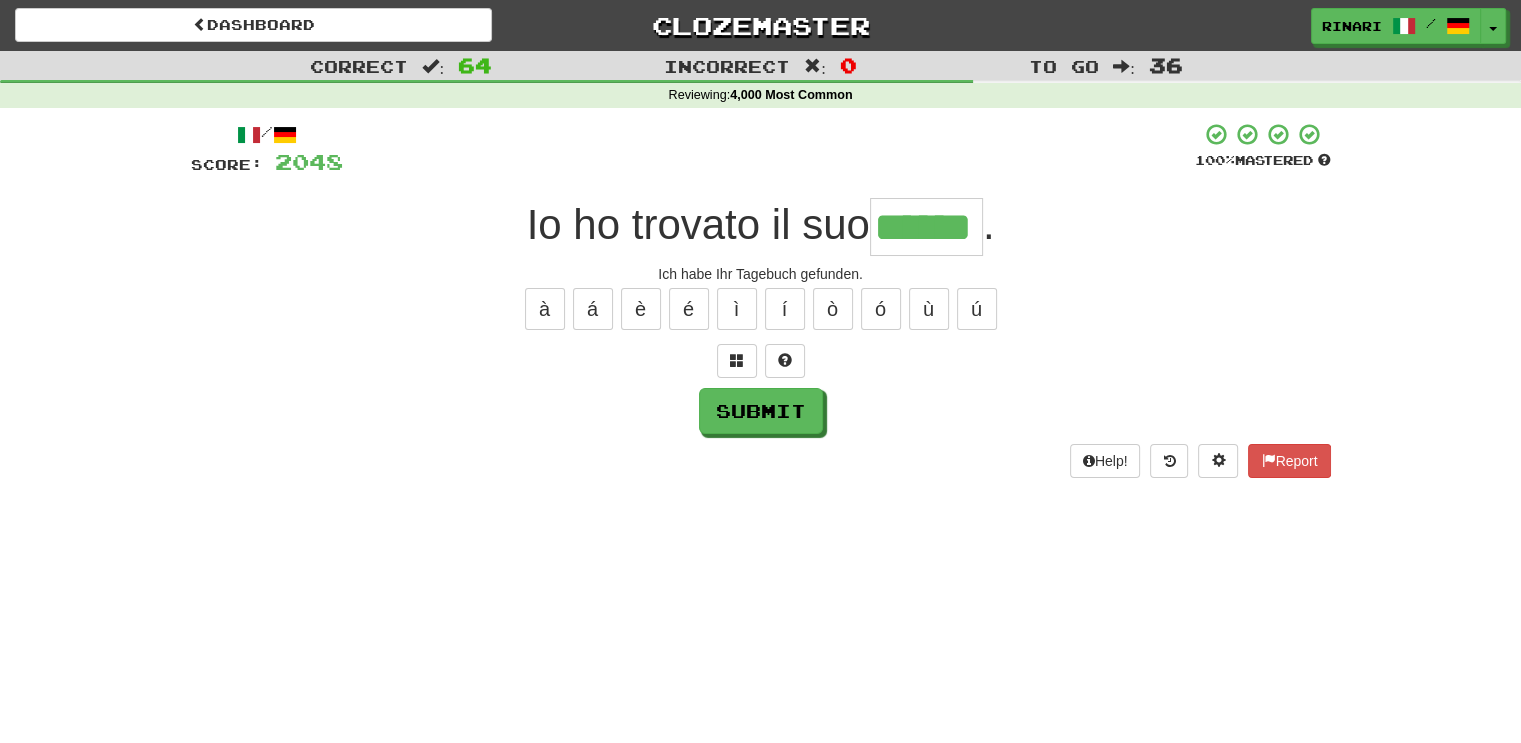 type on "******" 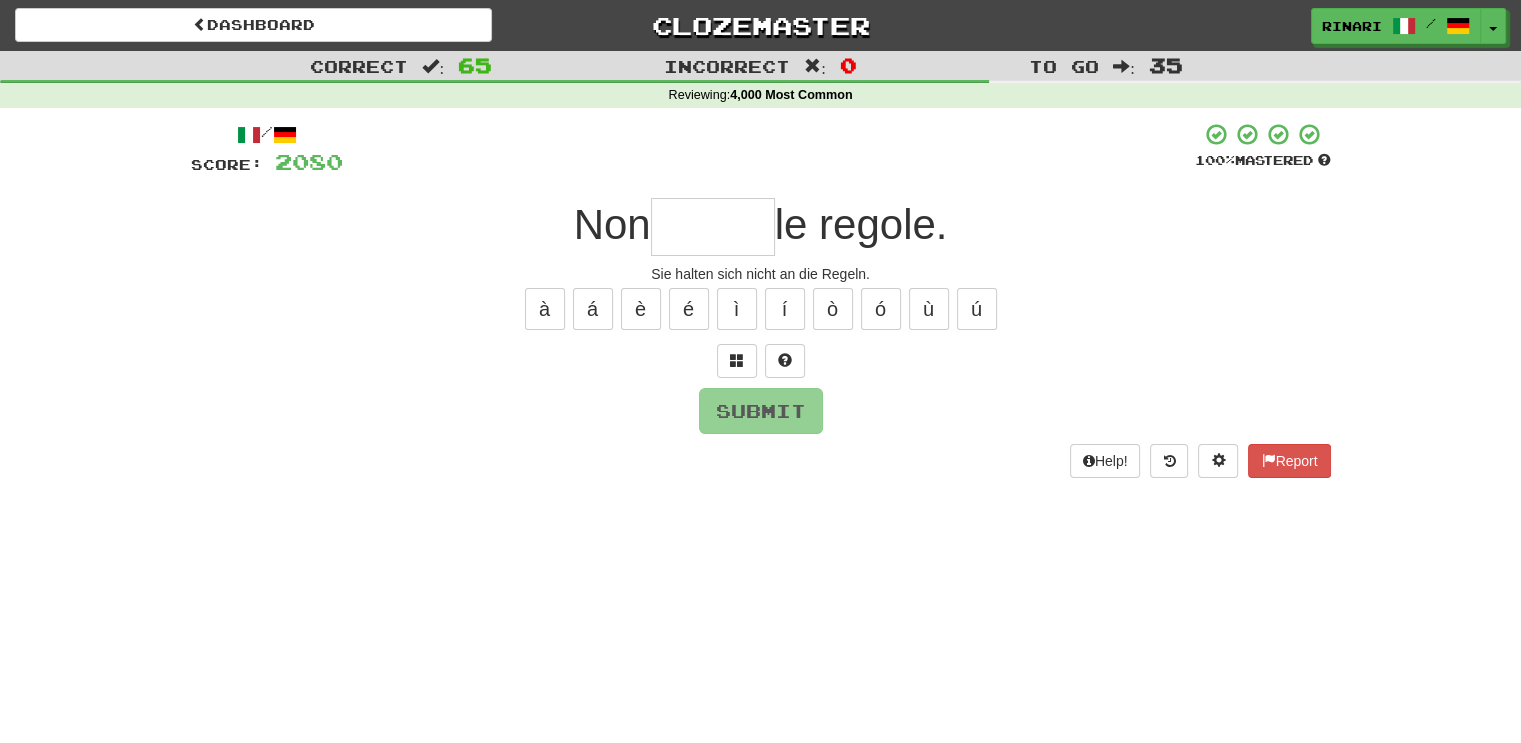 type on "*" 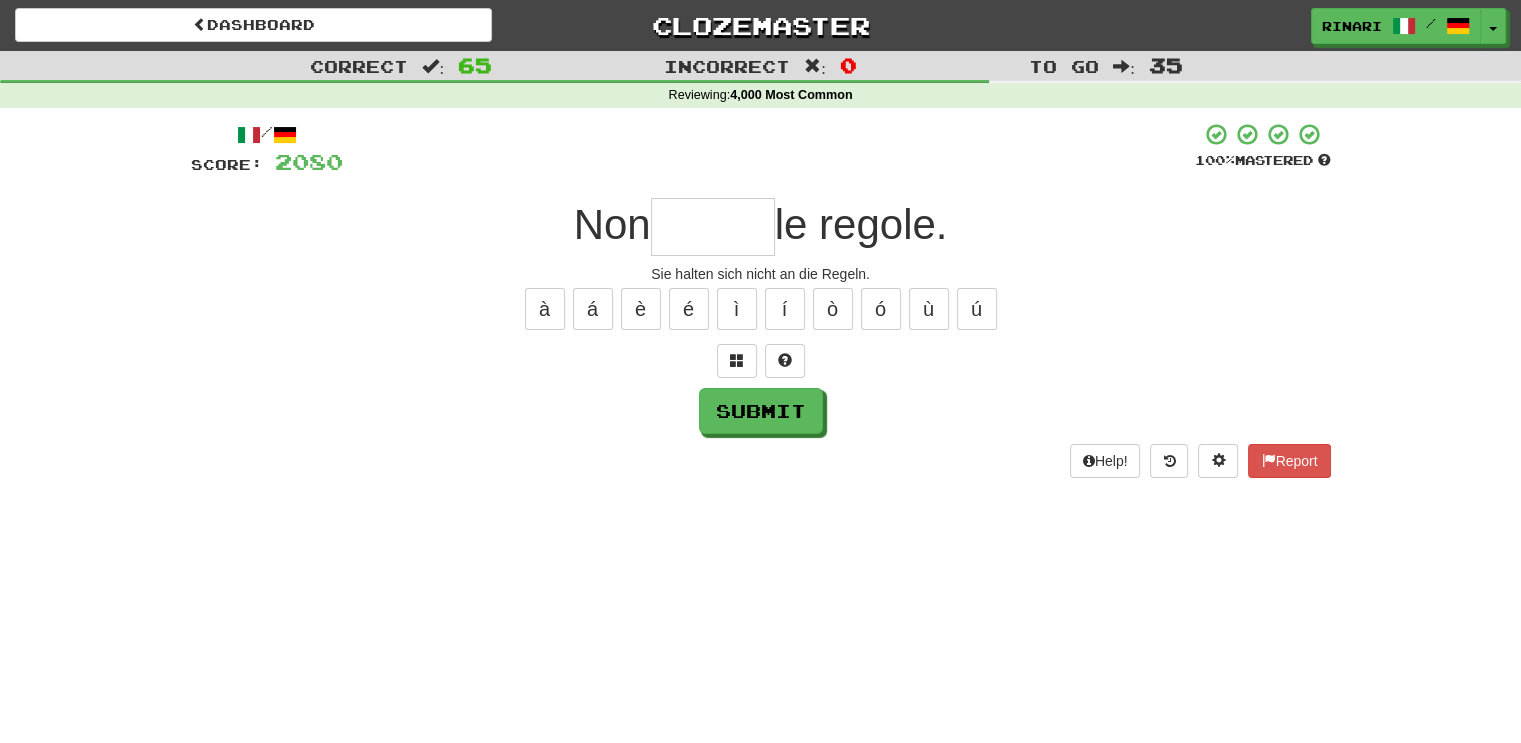 type on "*" 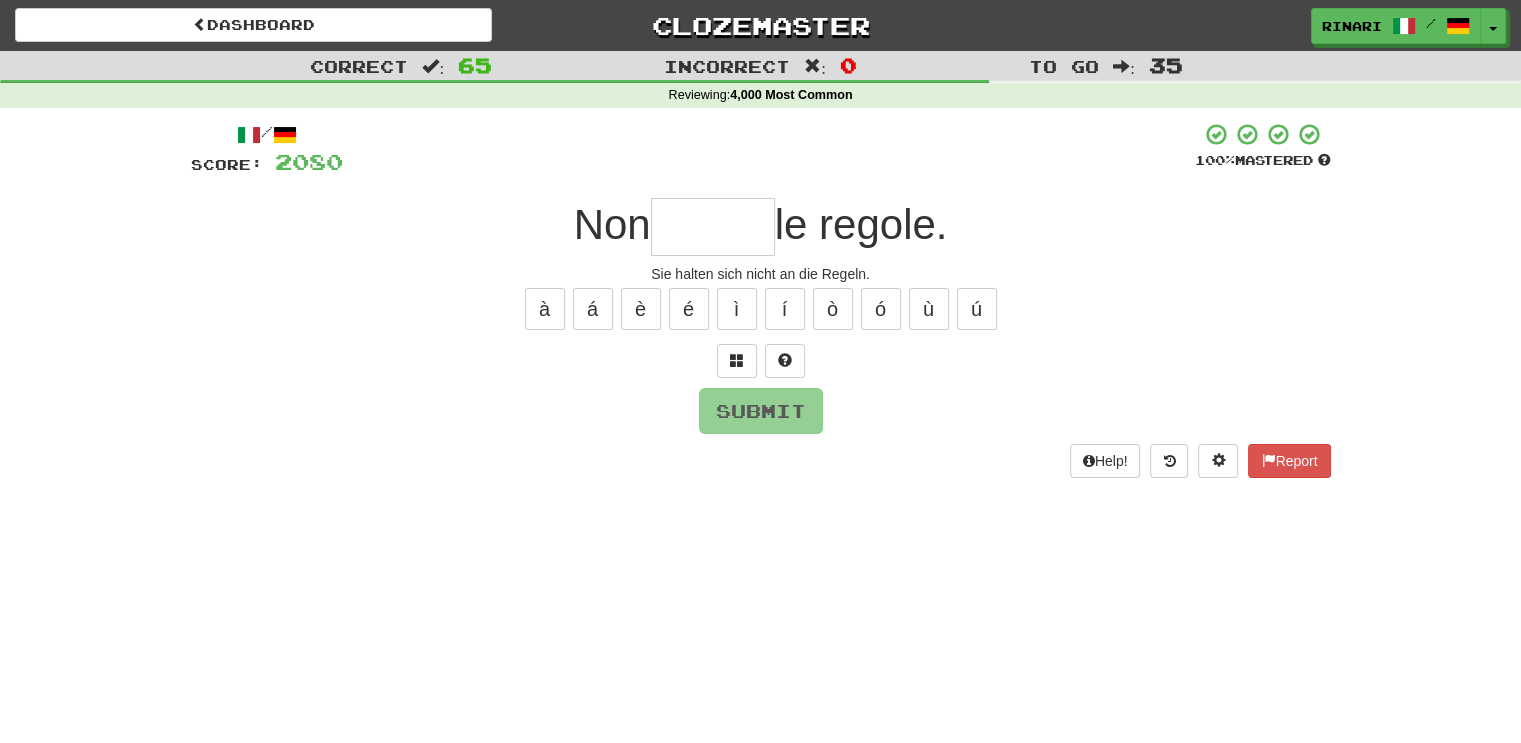 type on "*" 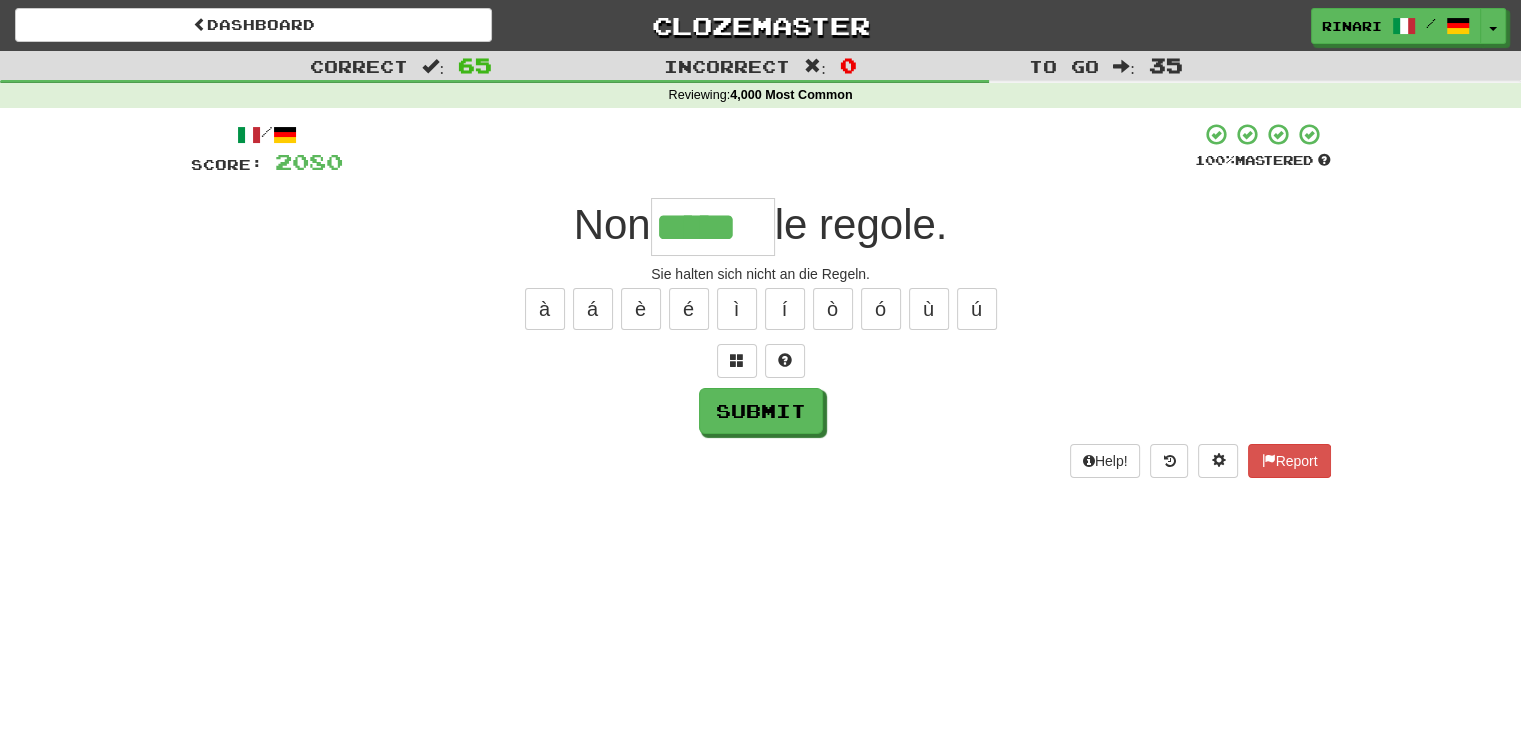 type on "*****" 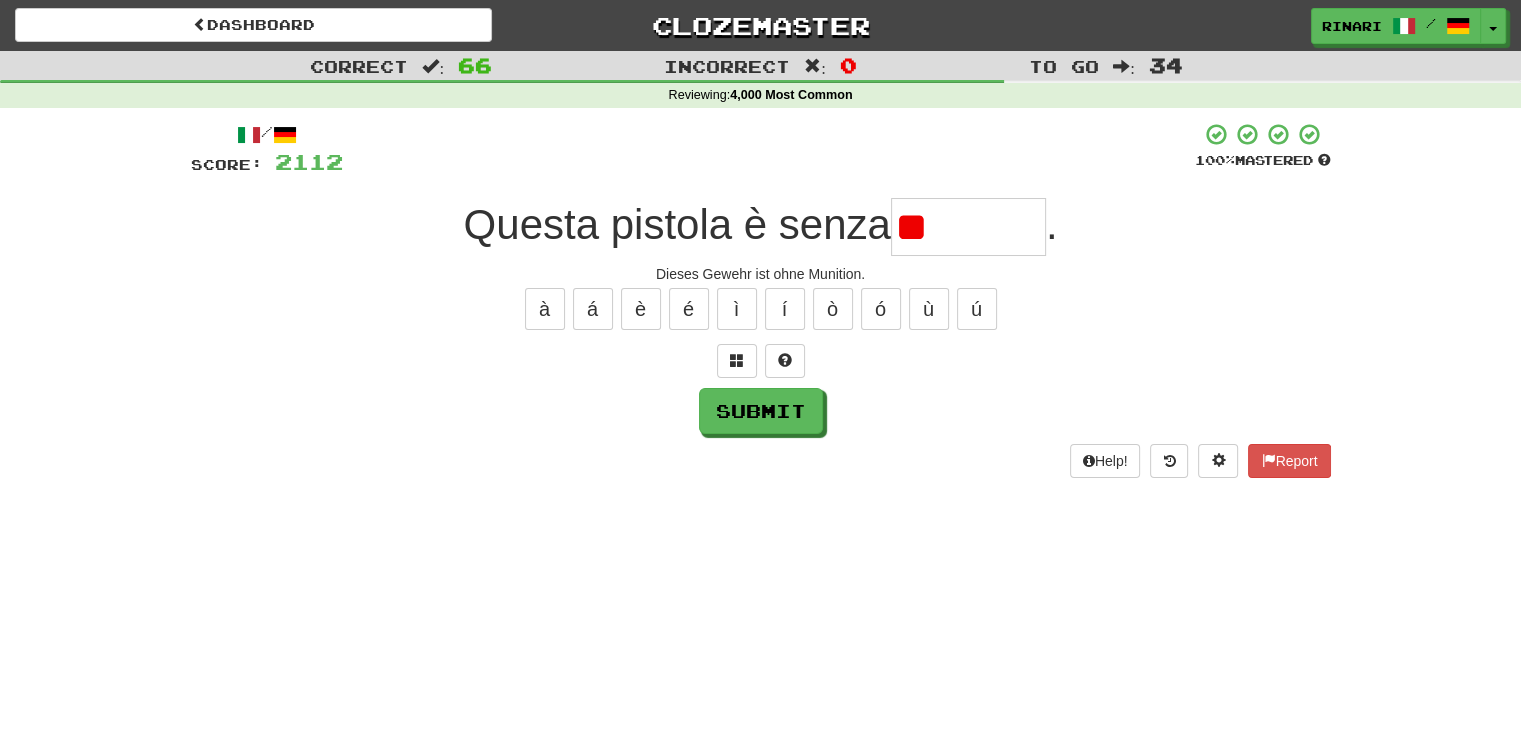 type on "*" 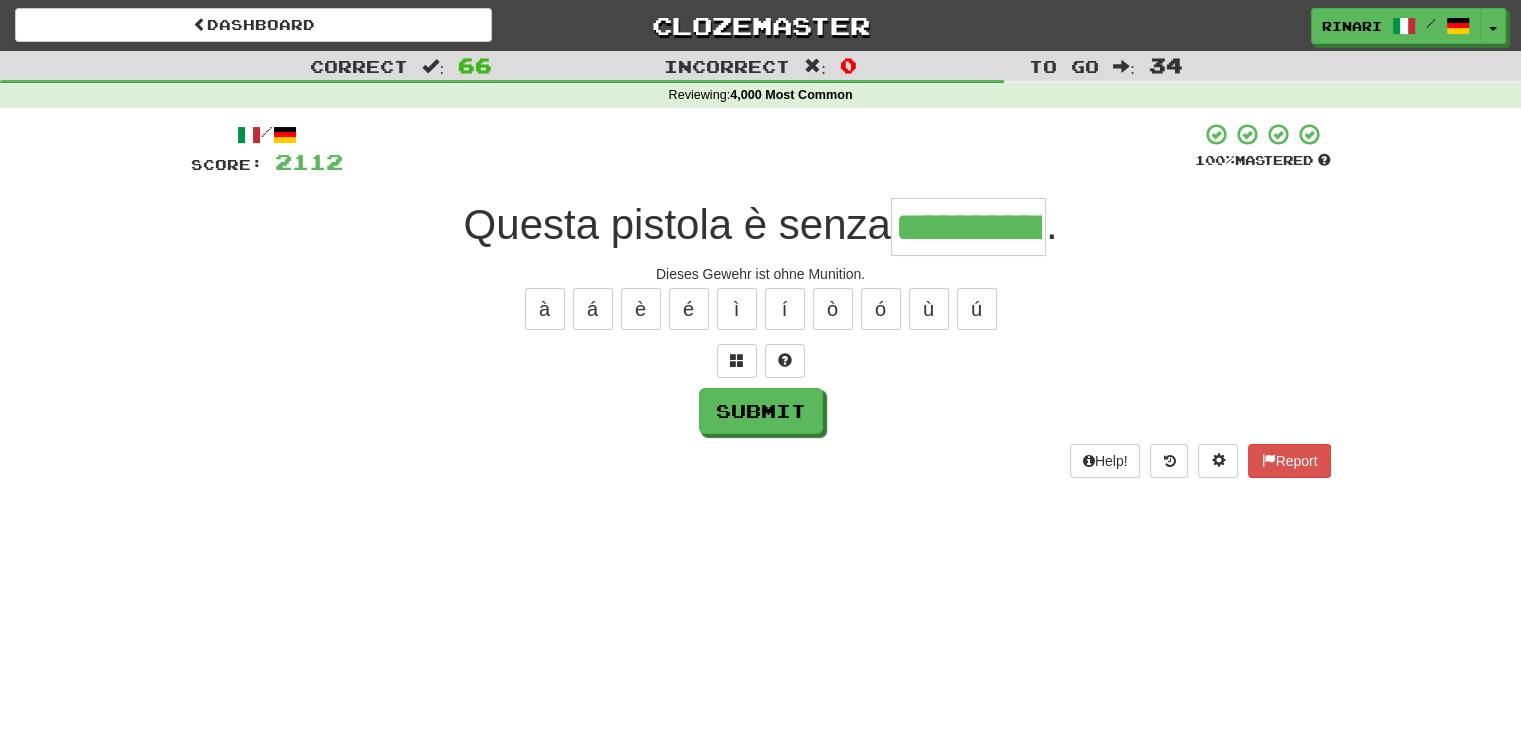 type on "**********" 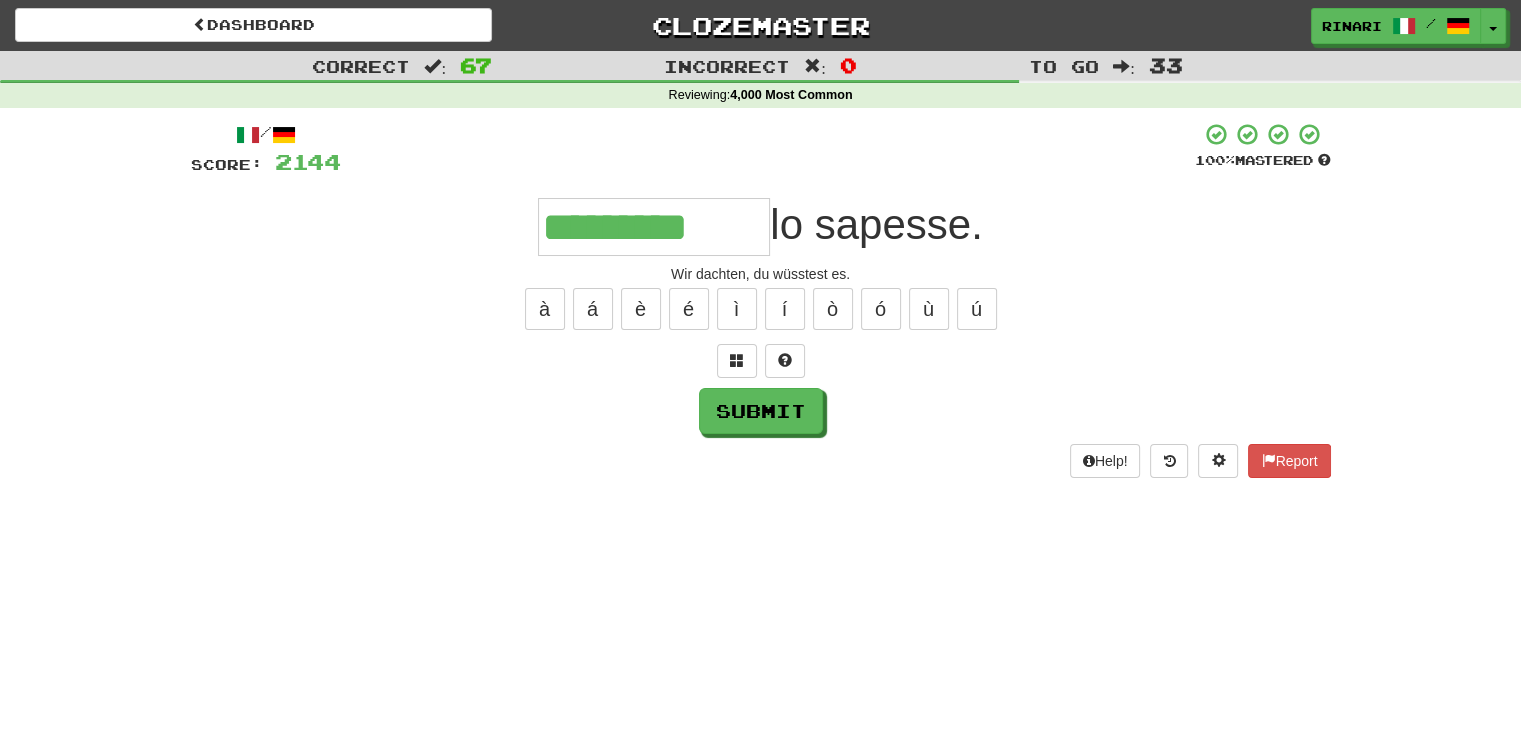 type on "*********" 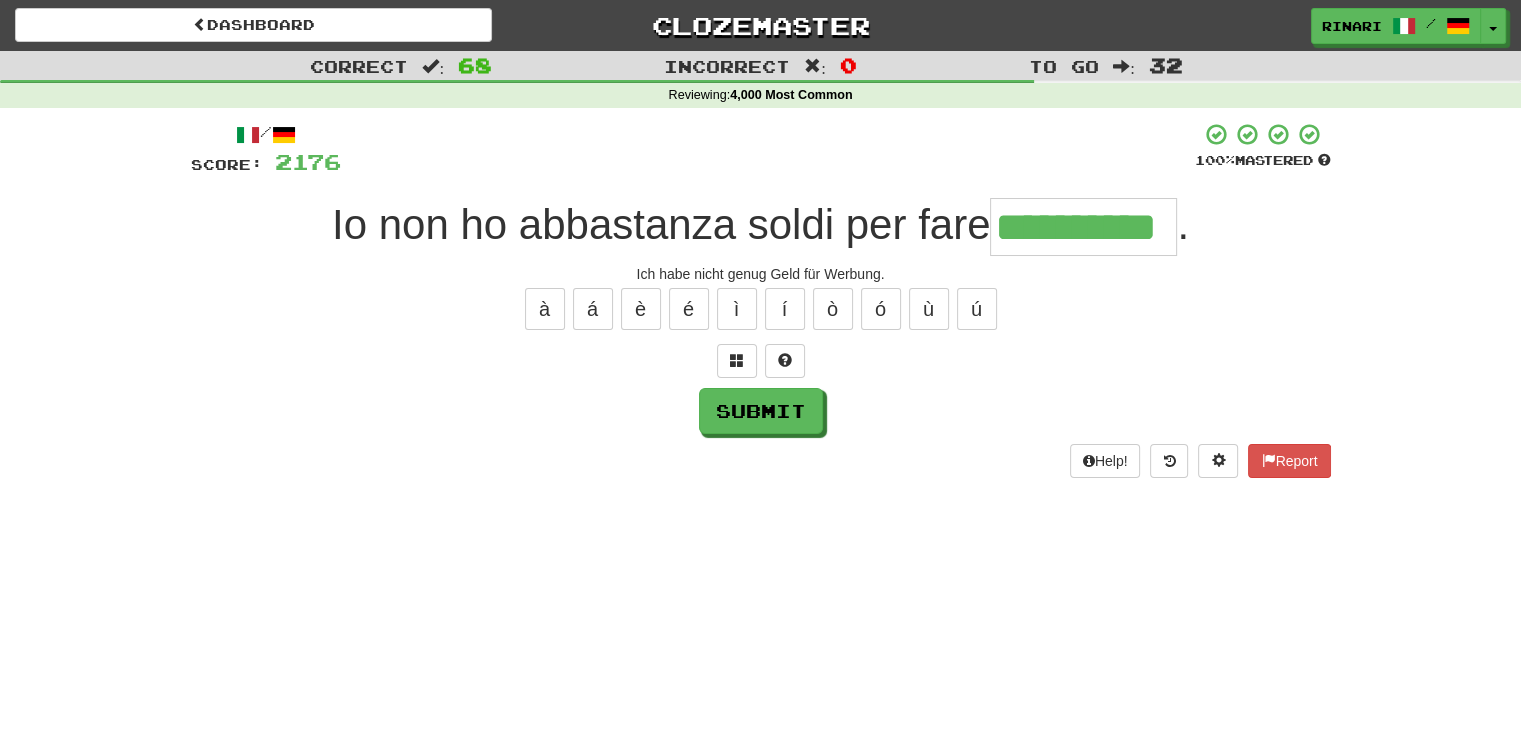 type on "**********" 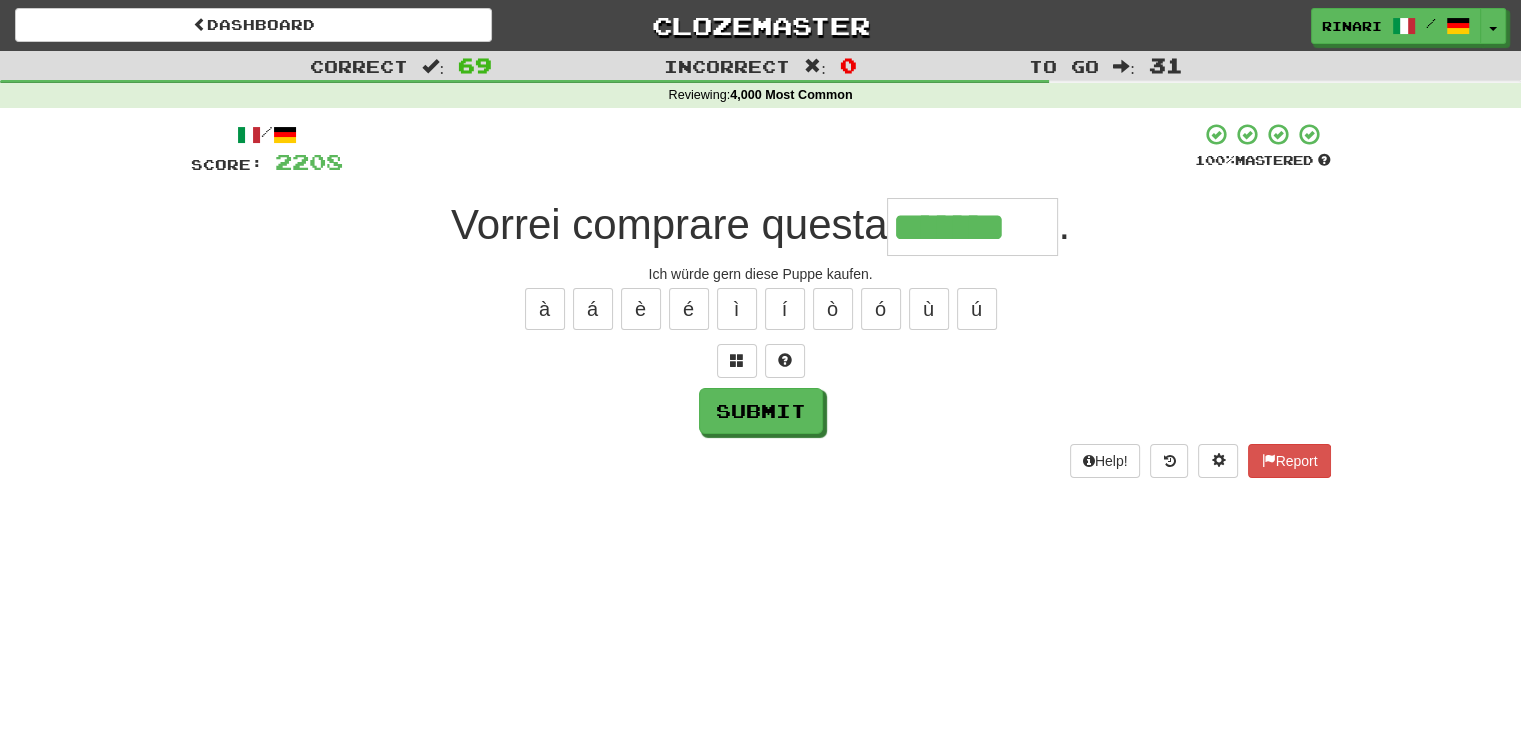 type on "*******" 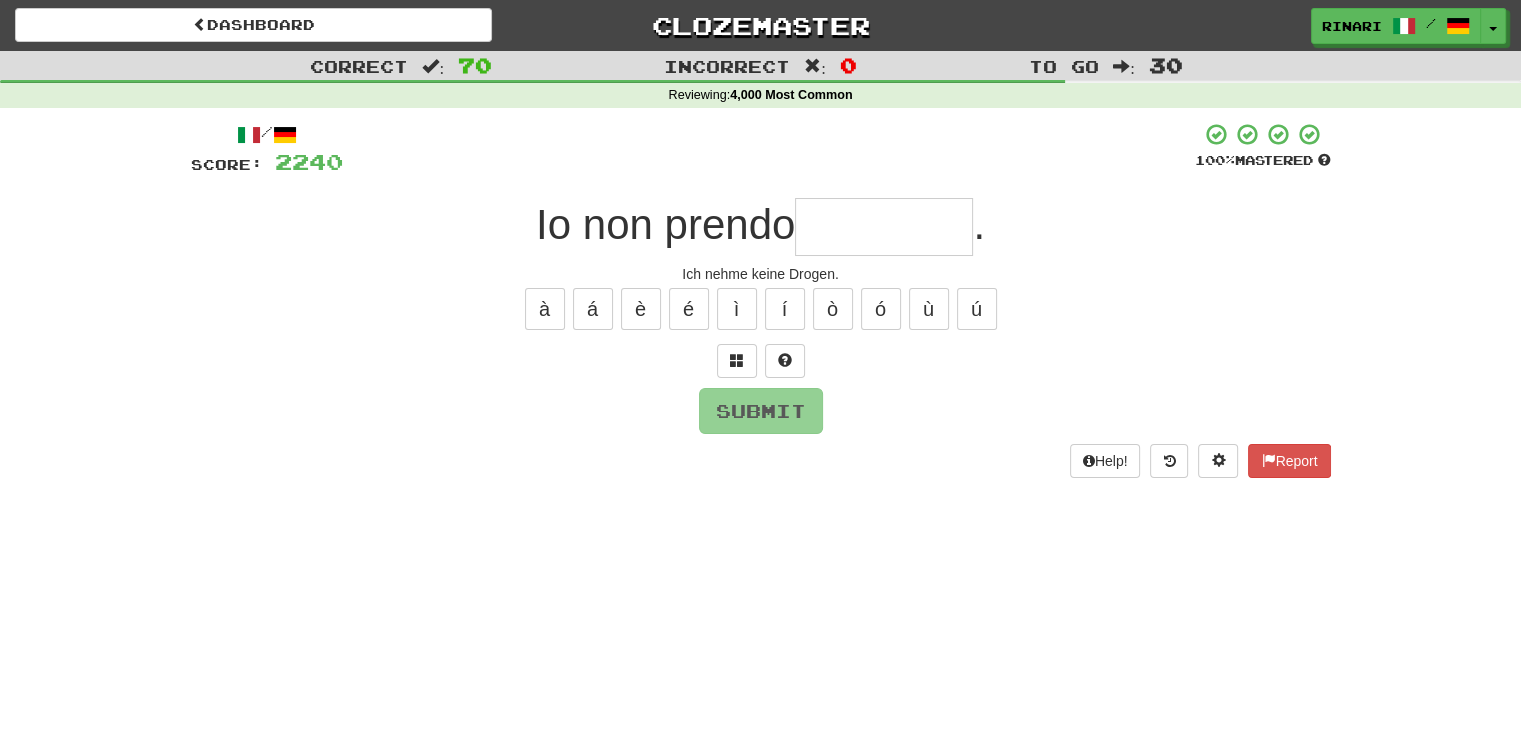 type on "*" 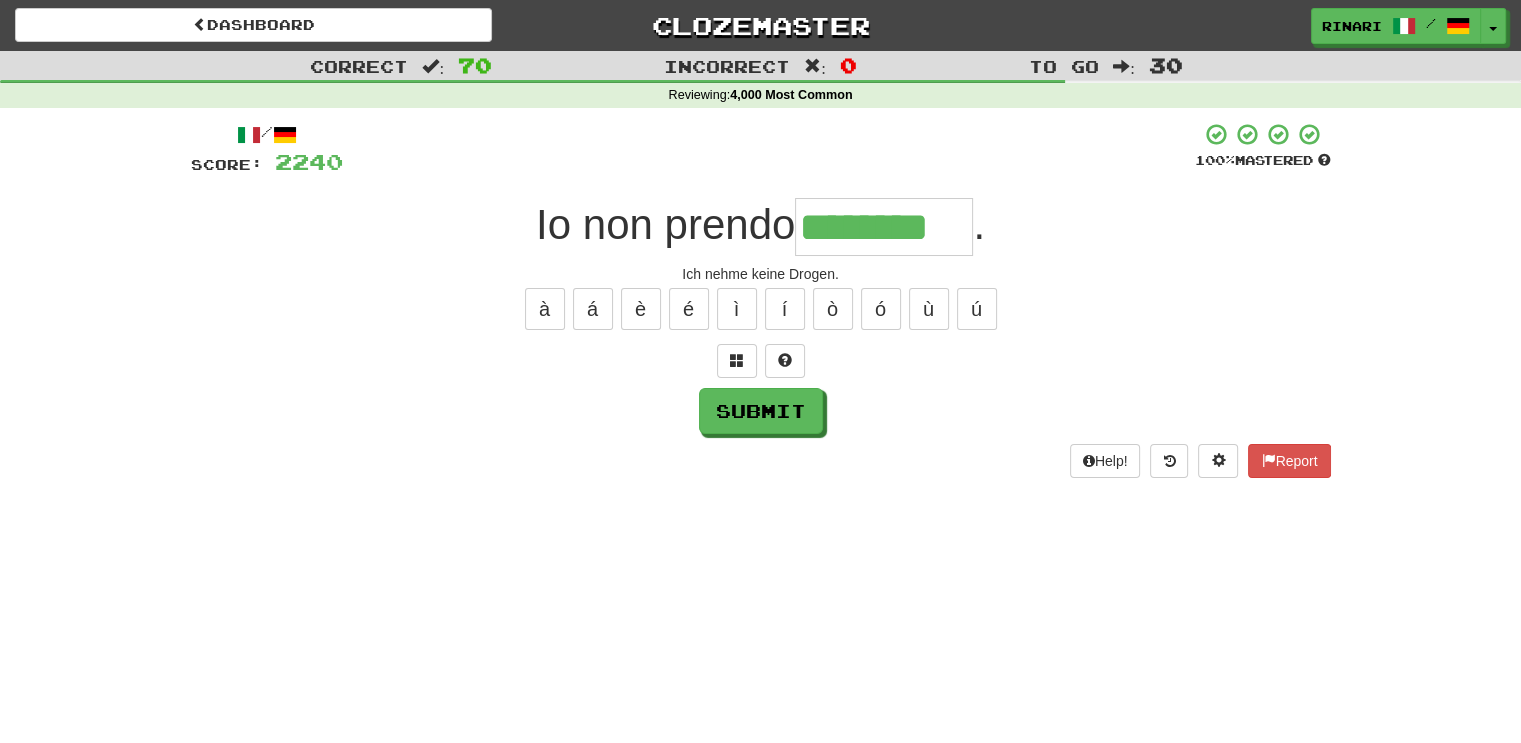 type on "********" 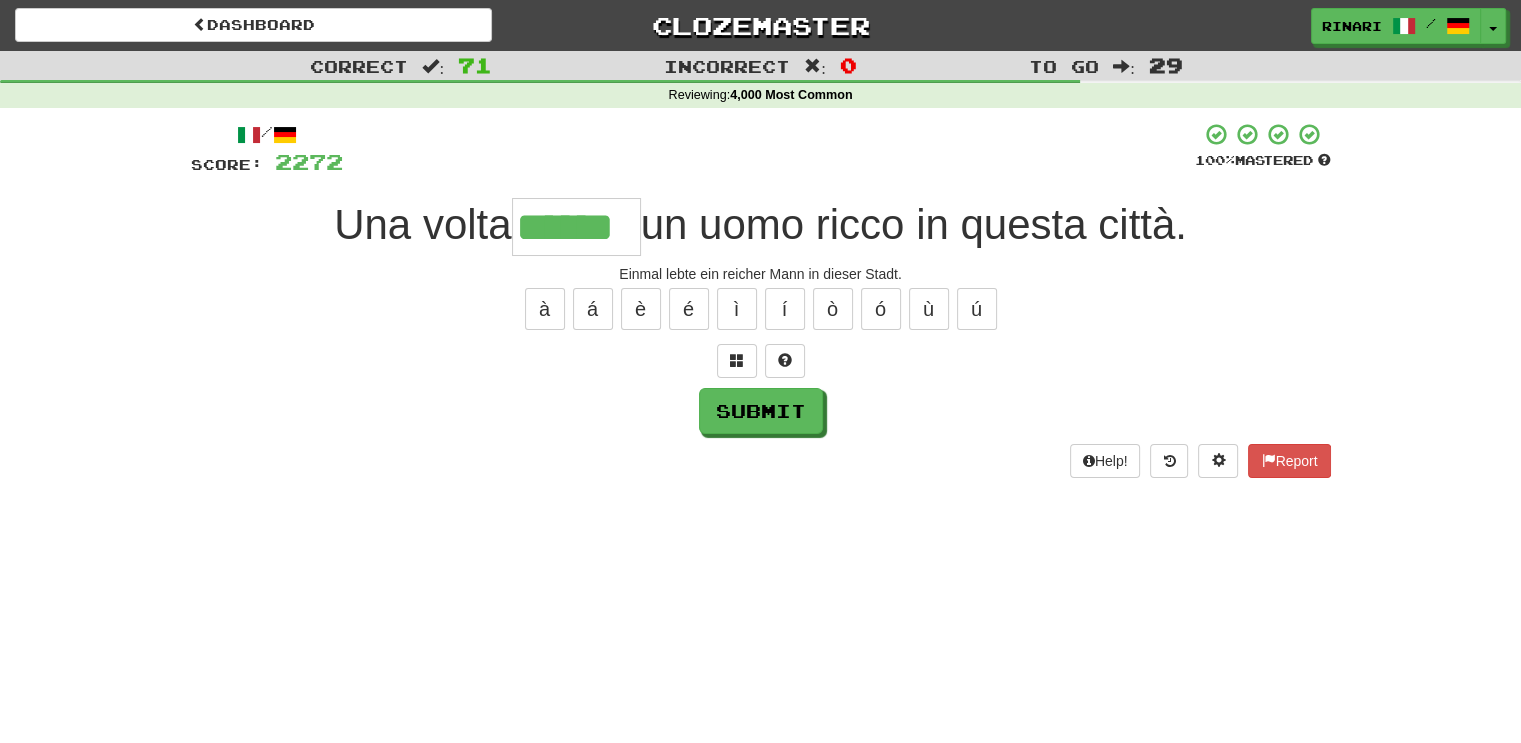 type on "******" 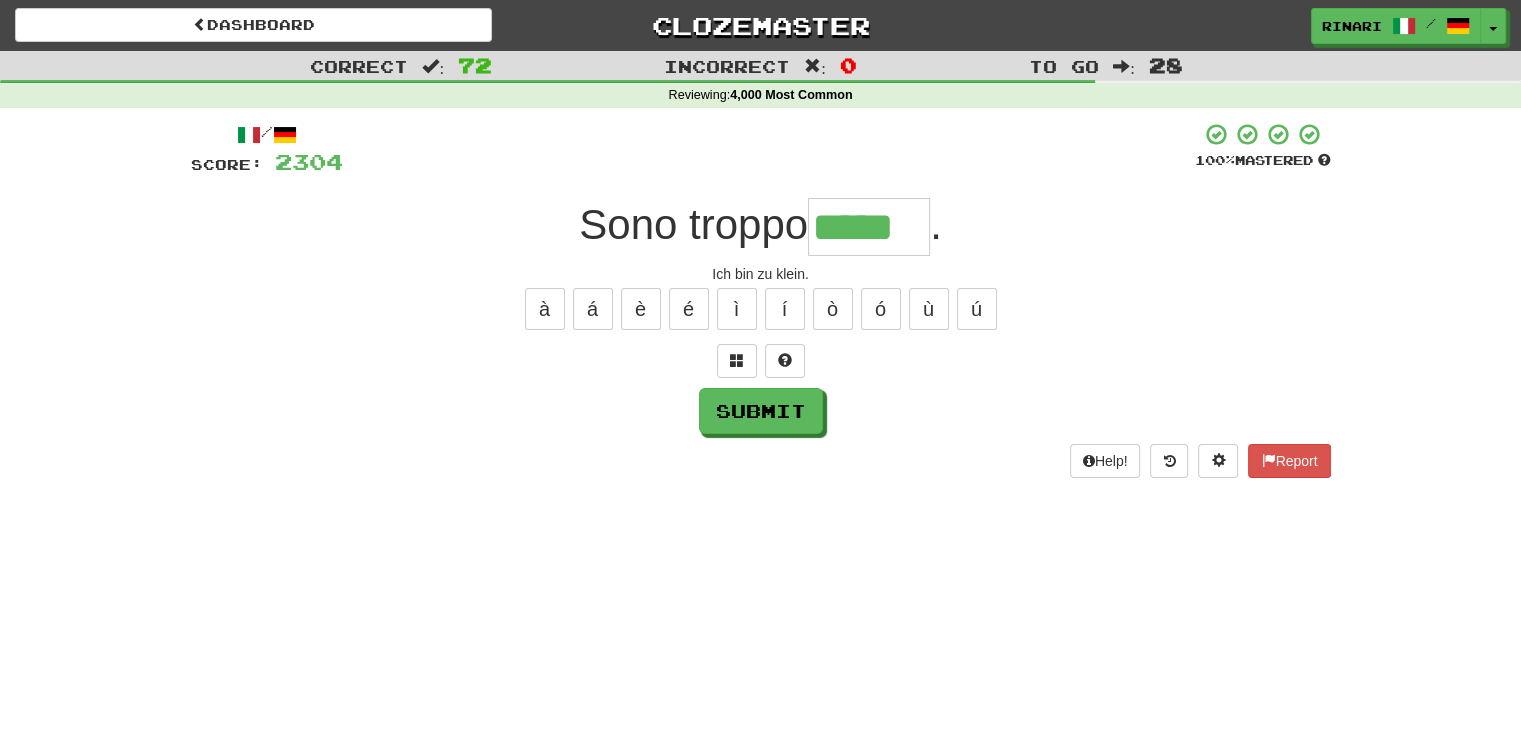 type on "*****" 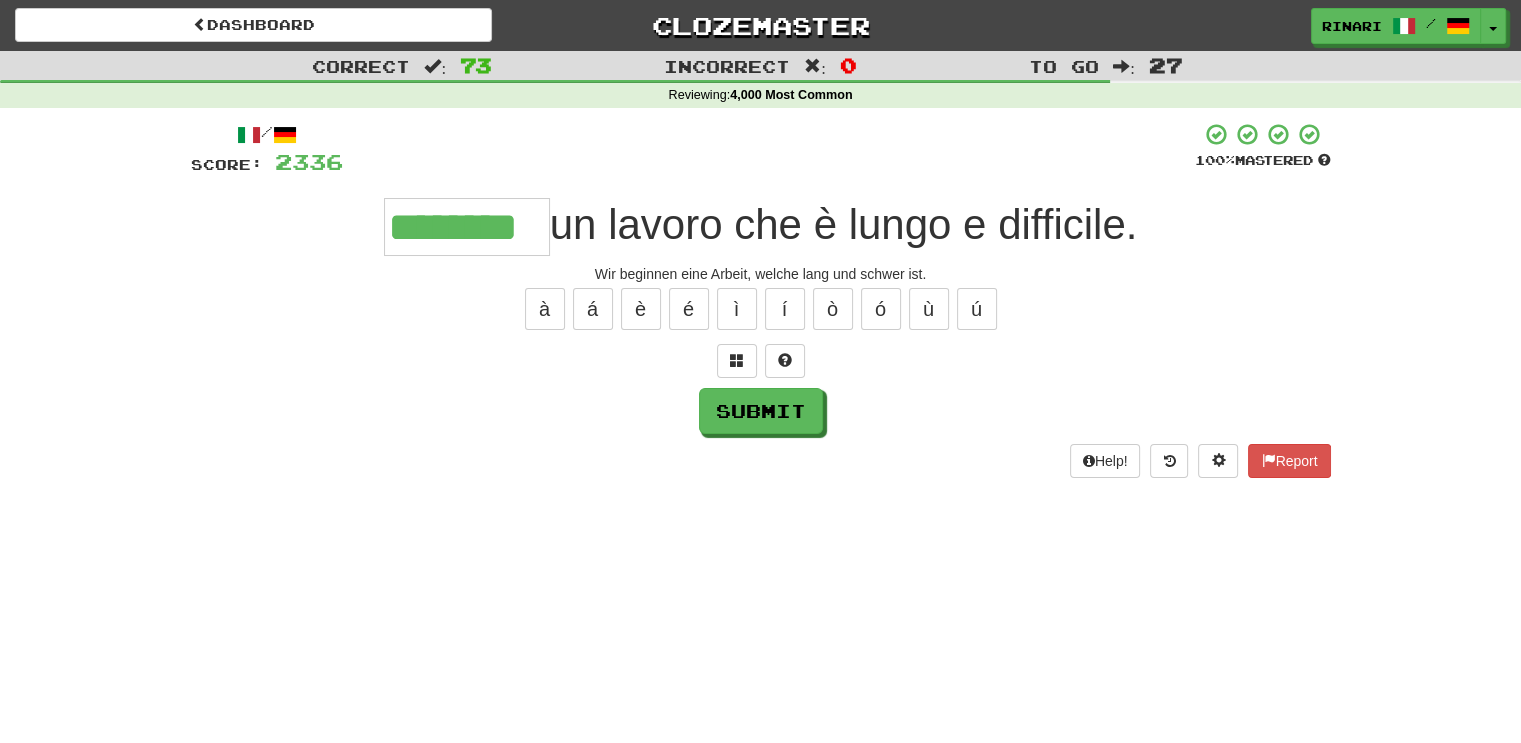 type on "********" 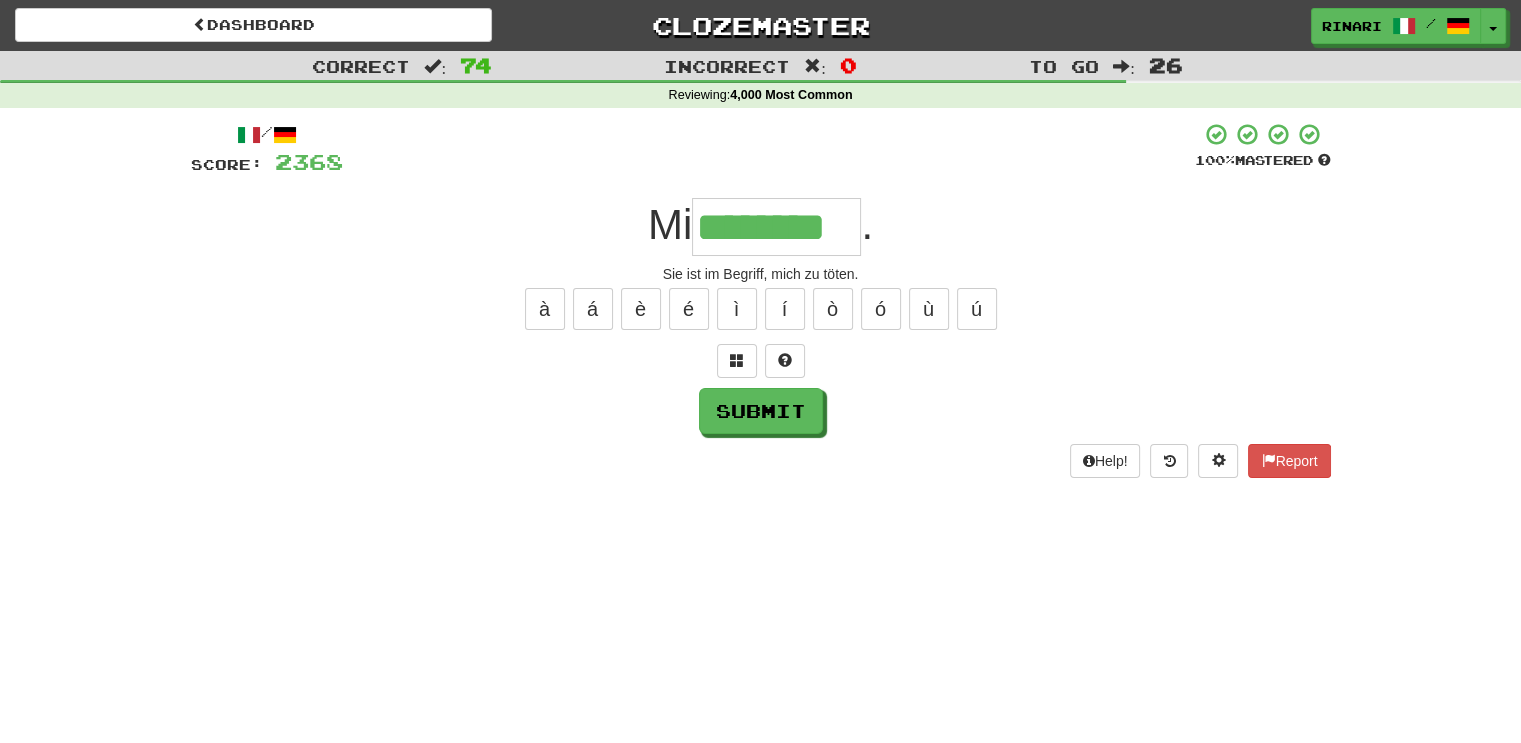 type on "********" 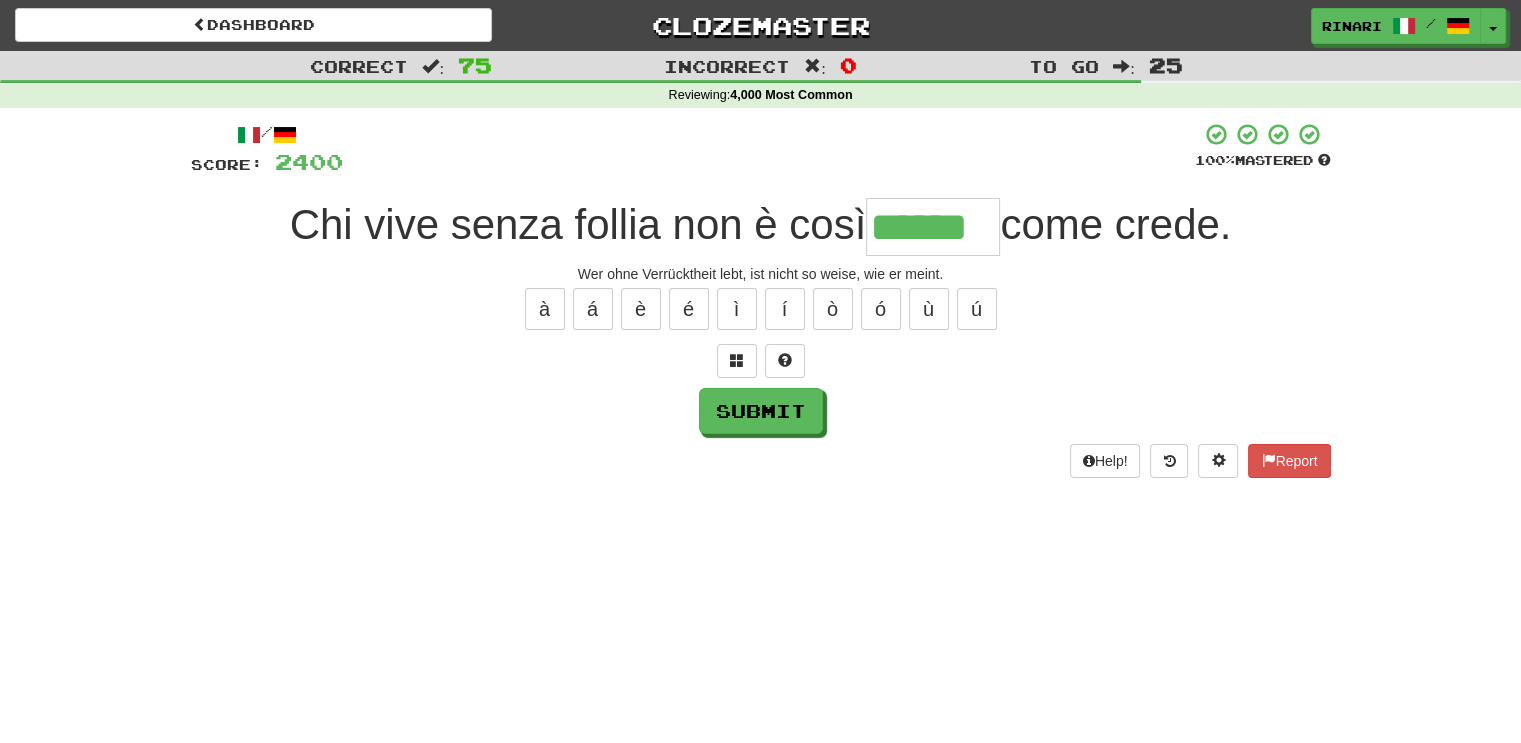 type on "******" 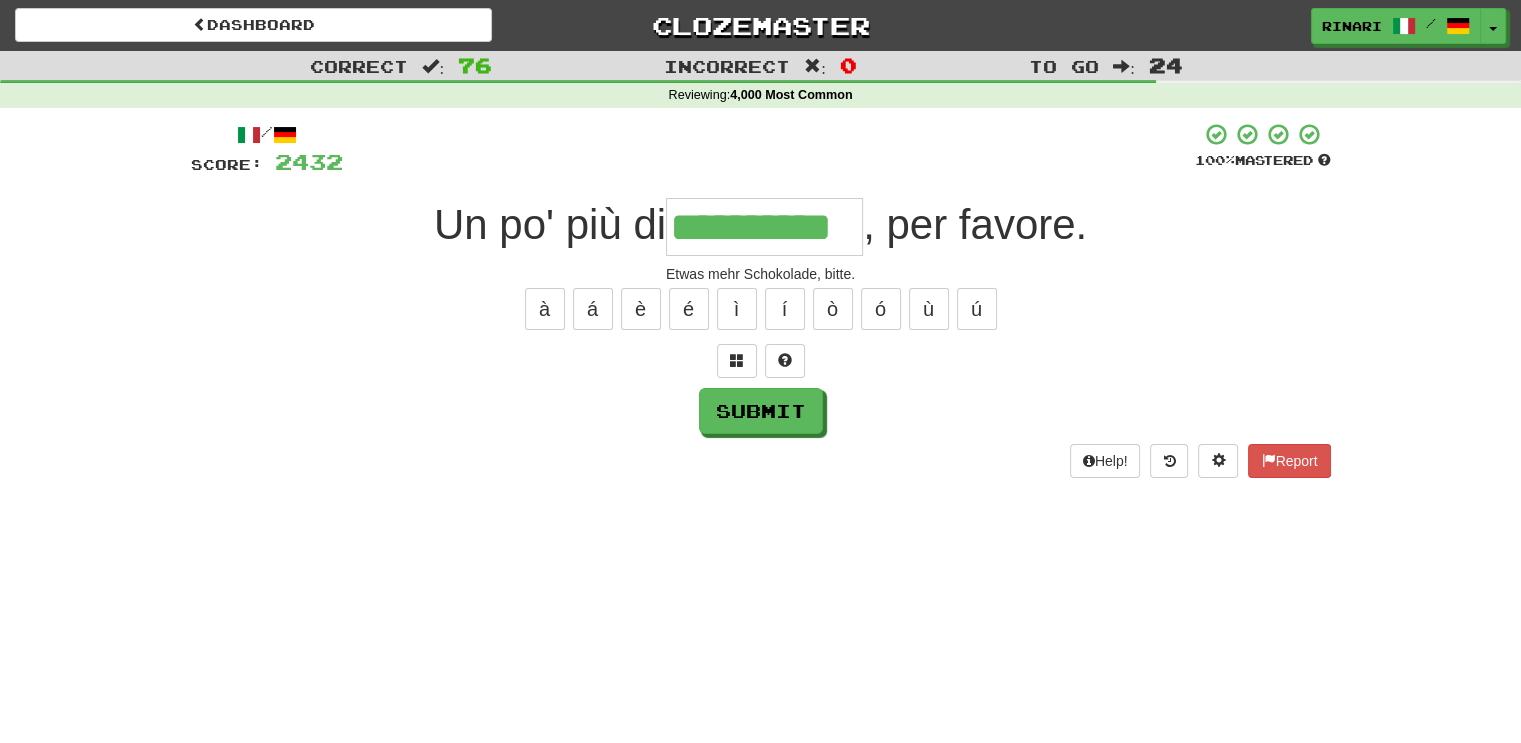 type on "**********" 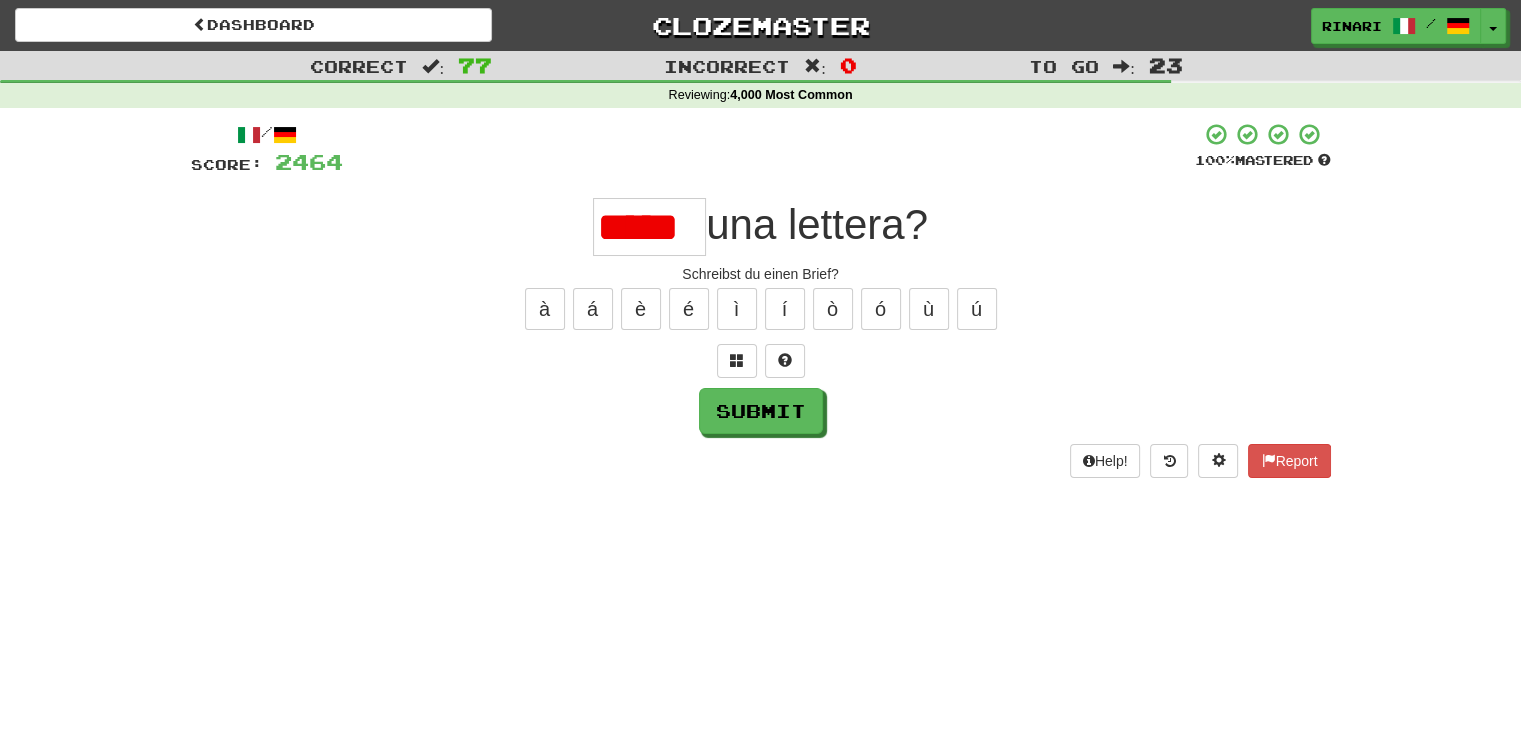 scroll, scrollTop: 0, scrollLeft: 0, axis: both 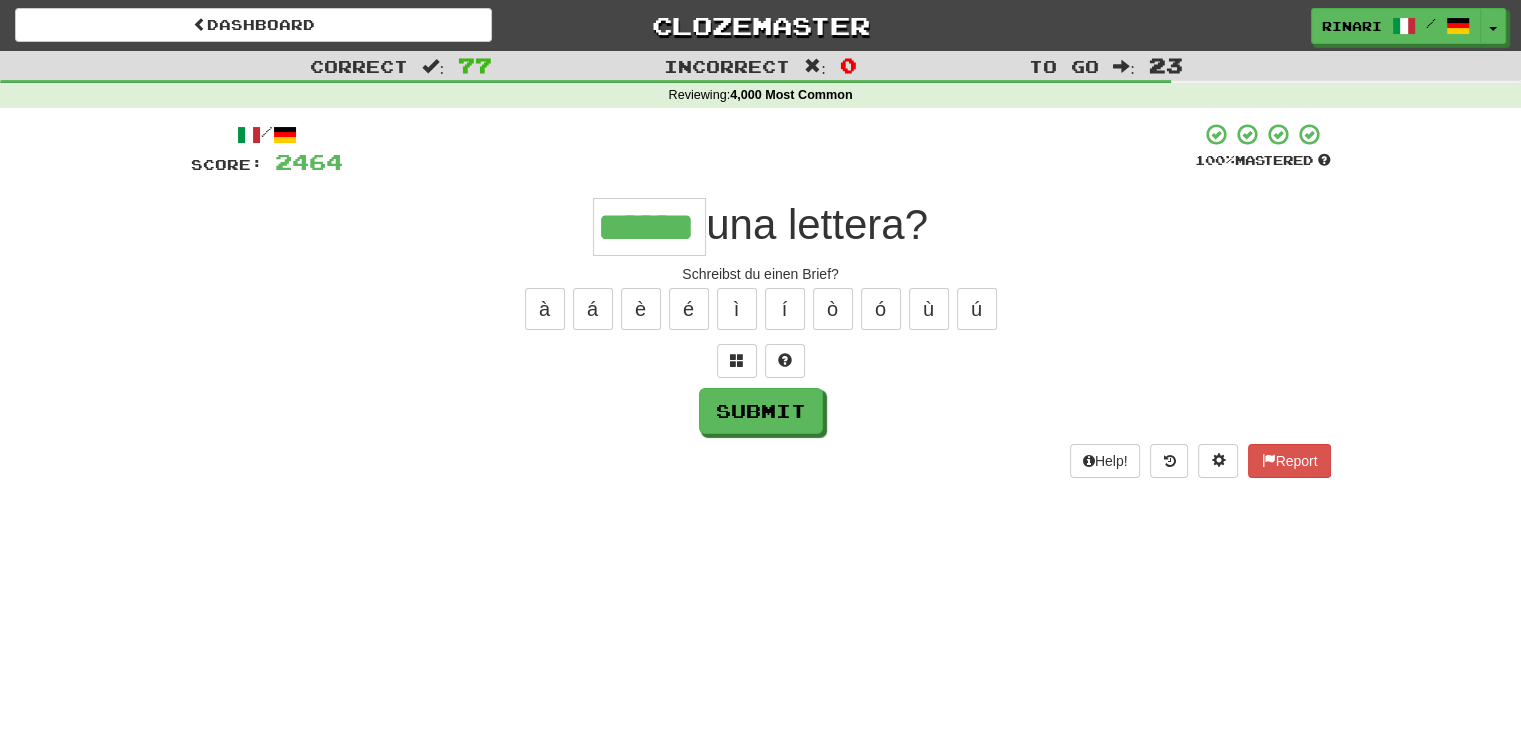 type on "******" 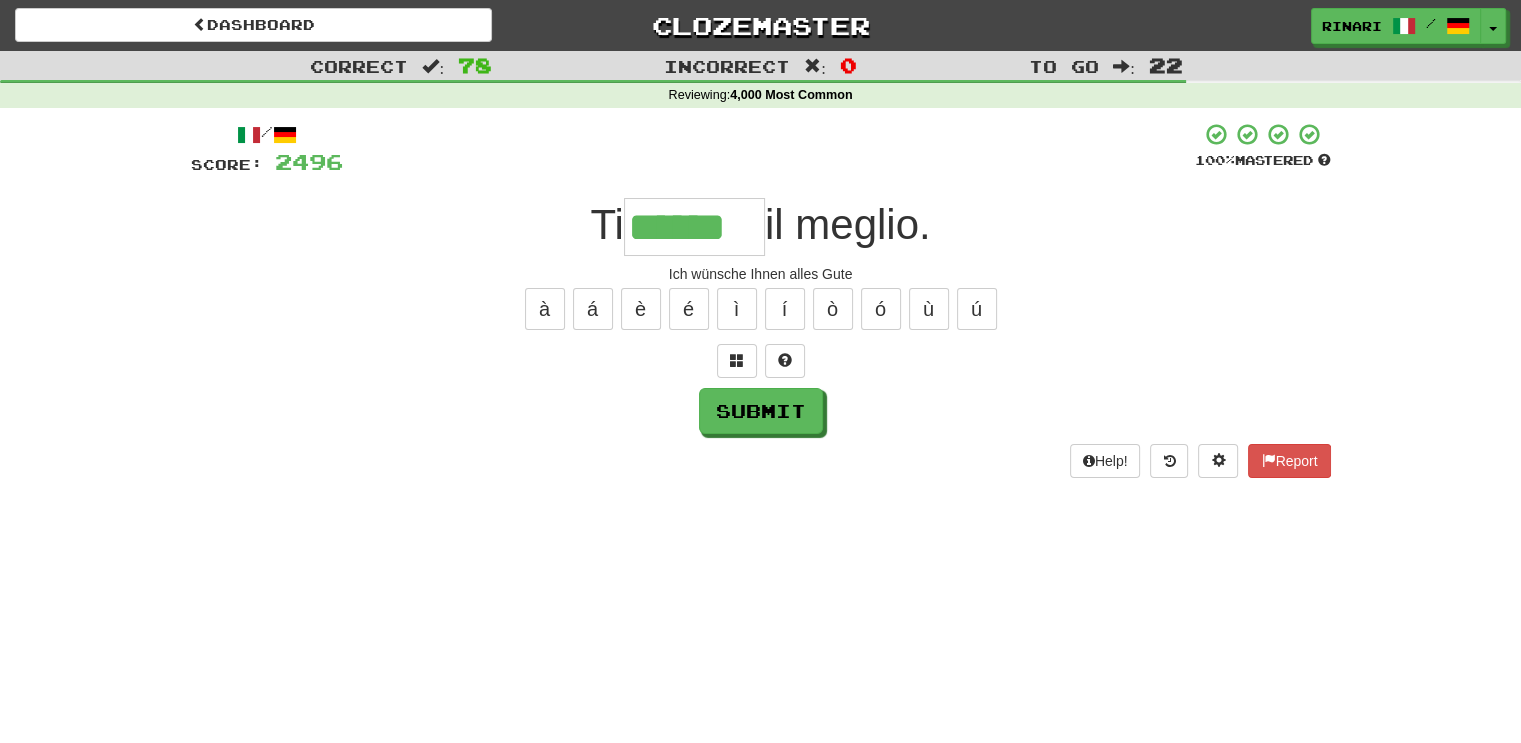 type on "******" 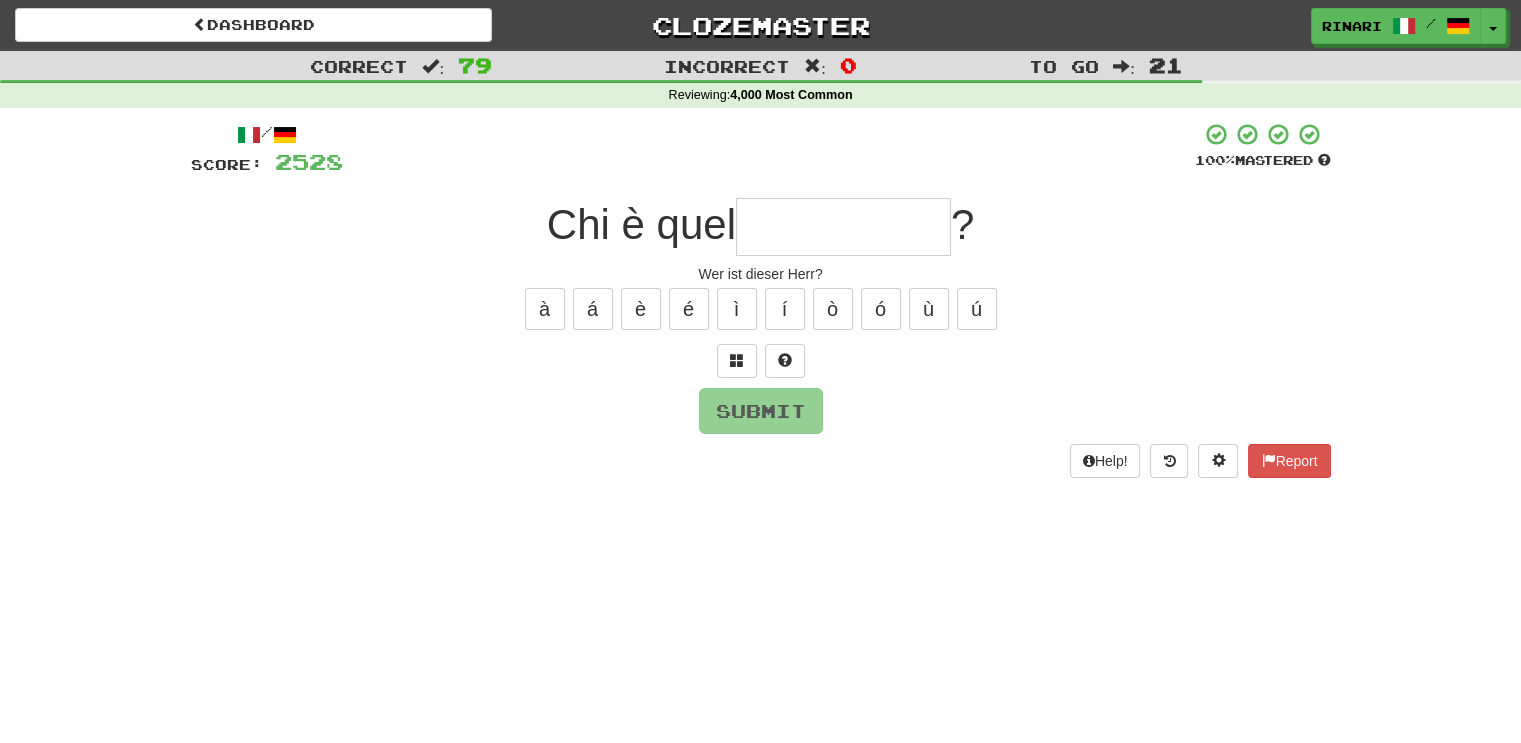 type on "*" 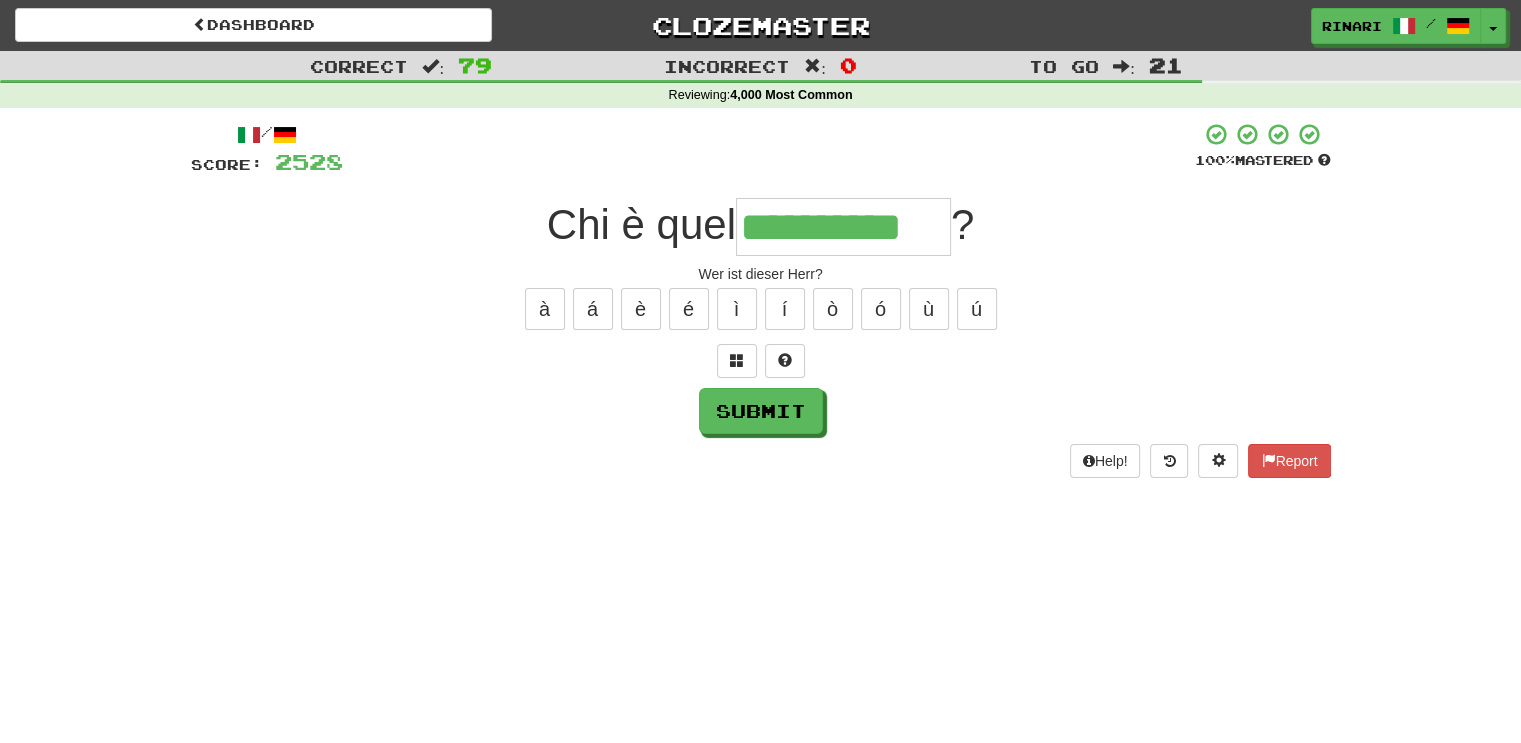 type on "**********" 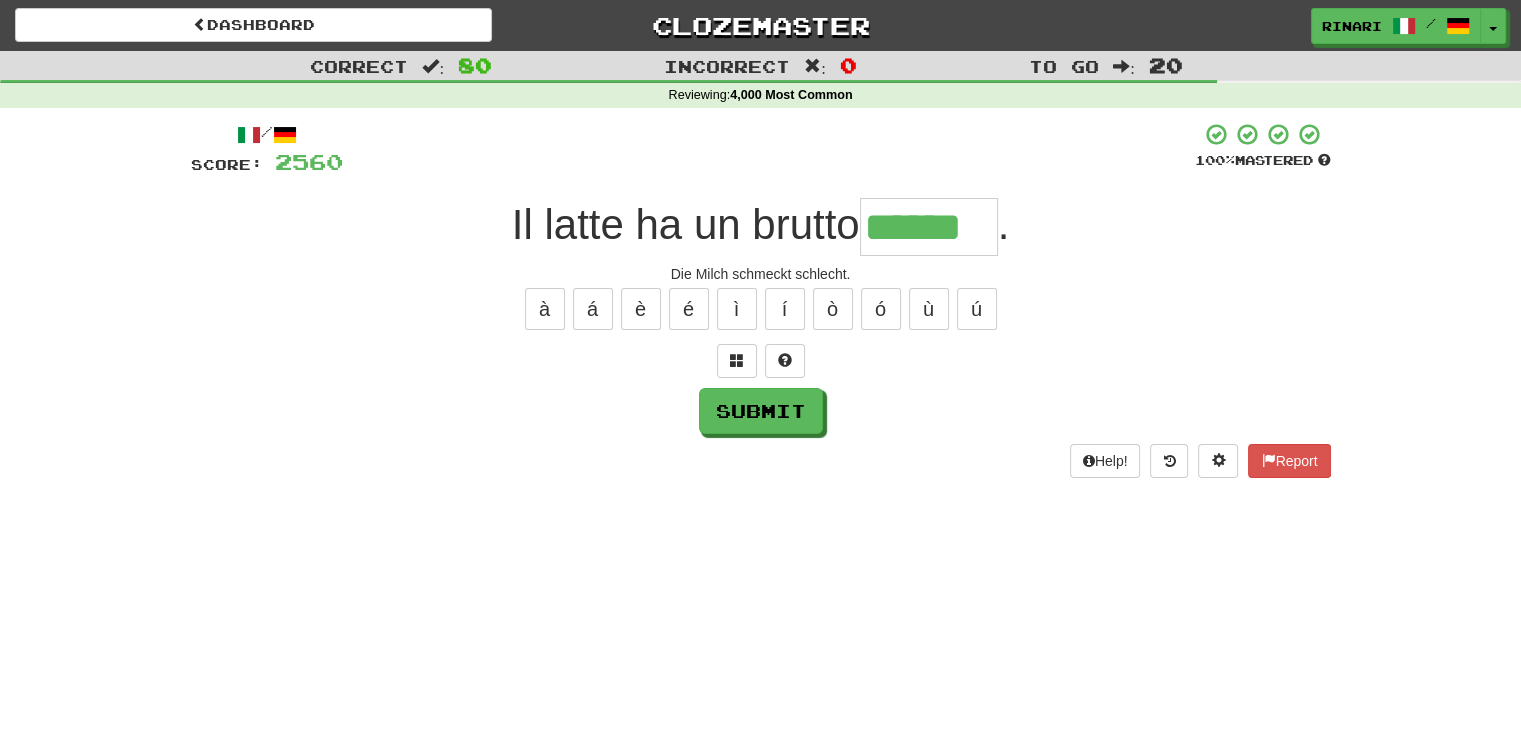 type on "******" 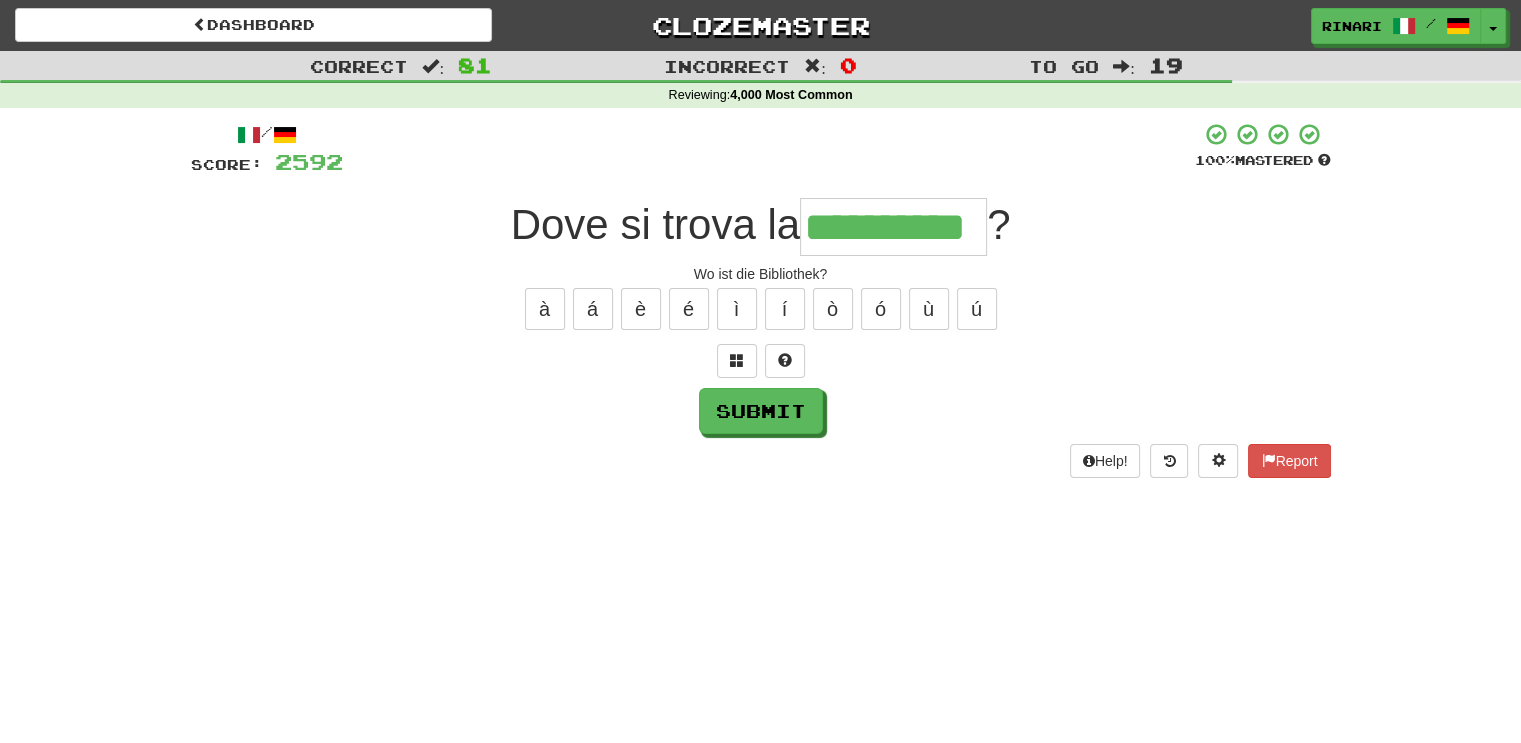 type on "**********" 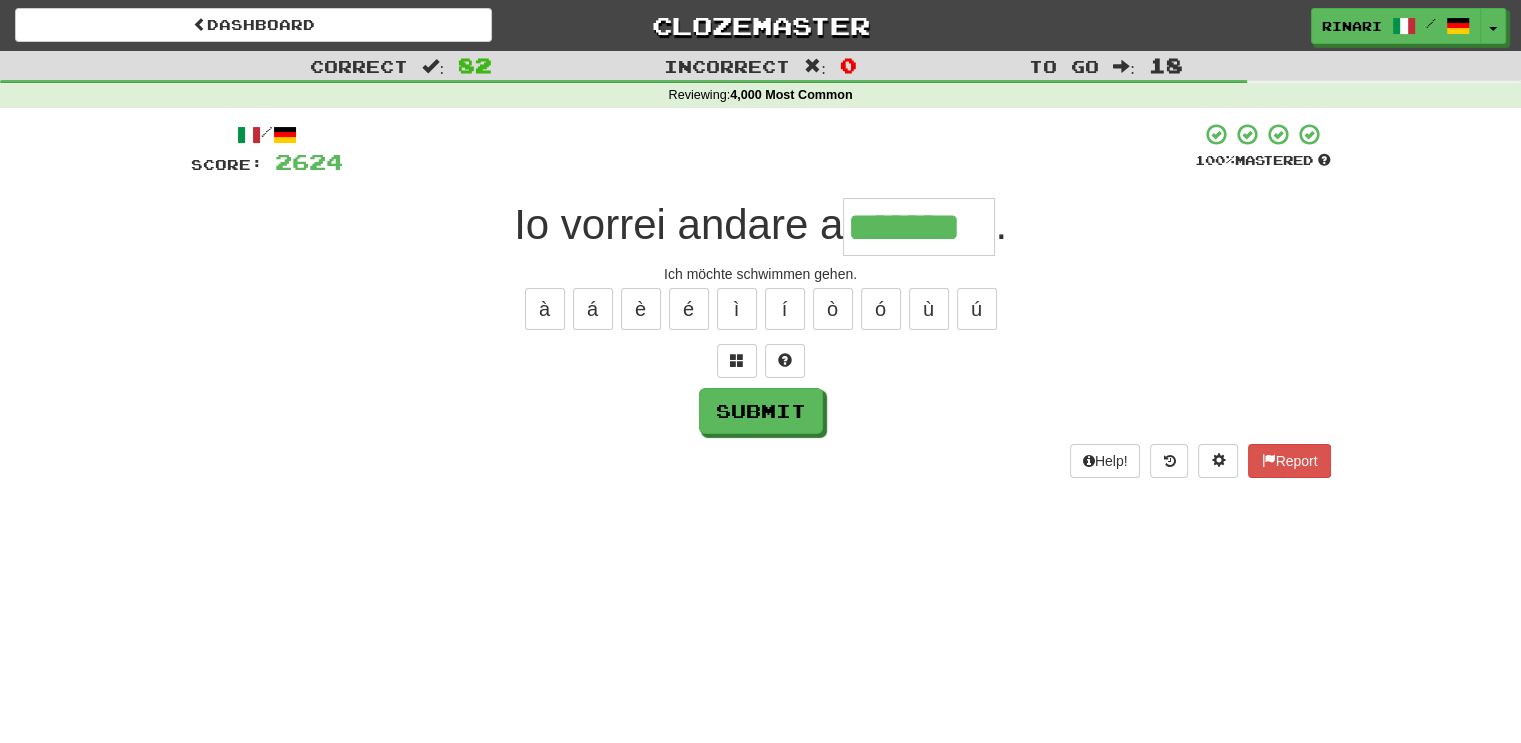 type on "*******" 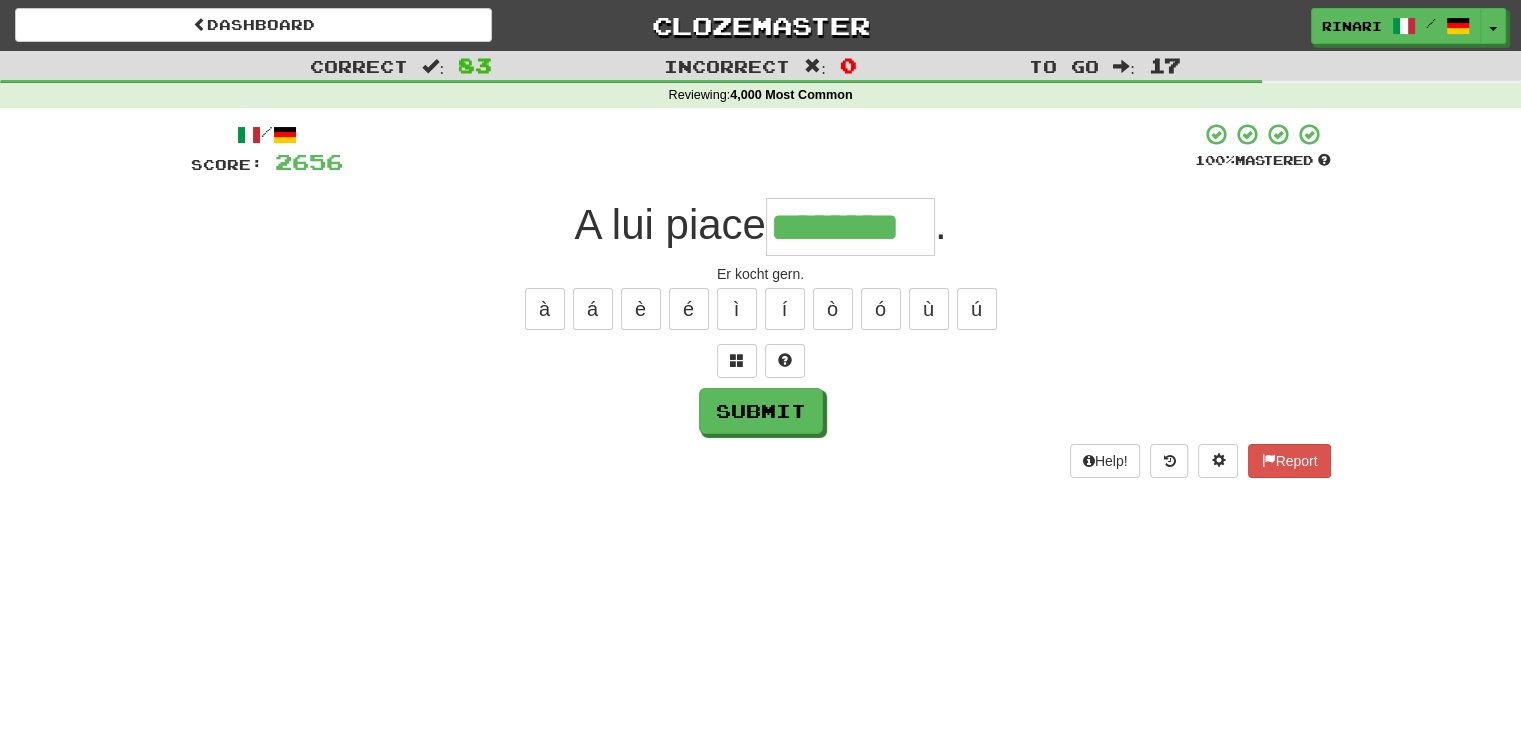 type on "********" 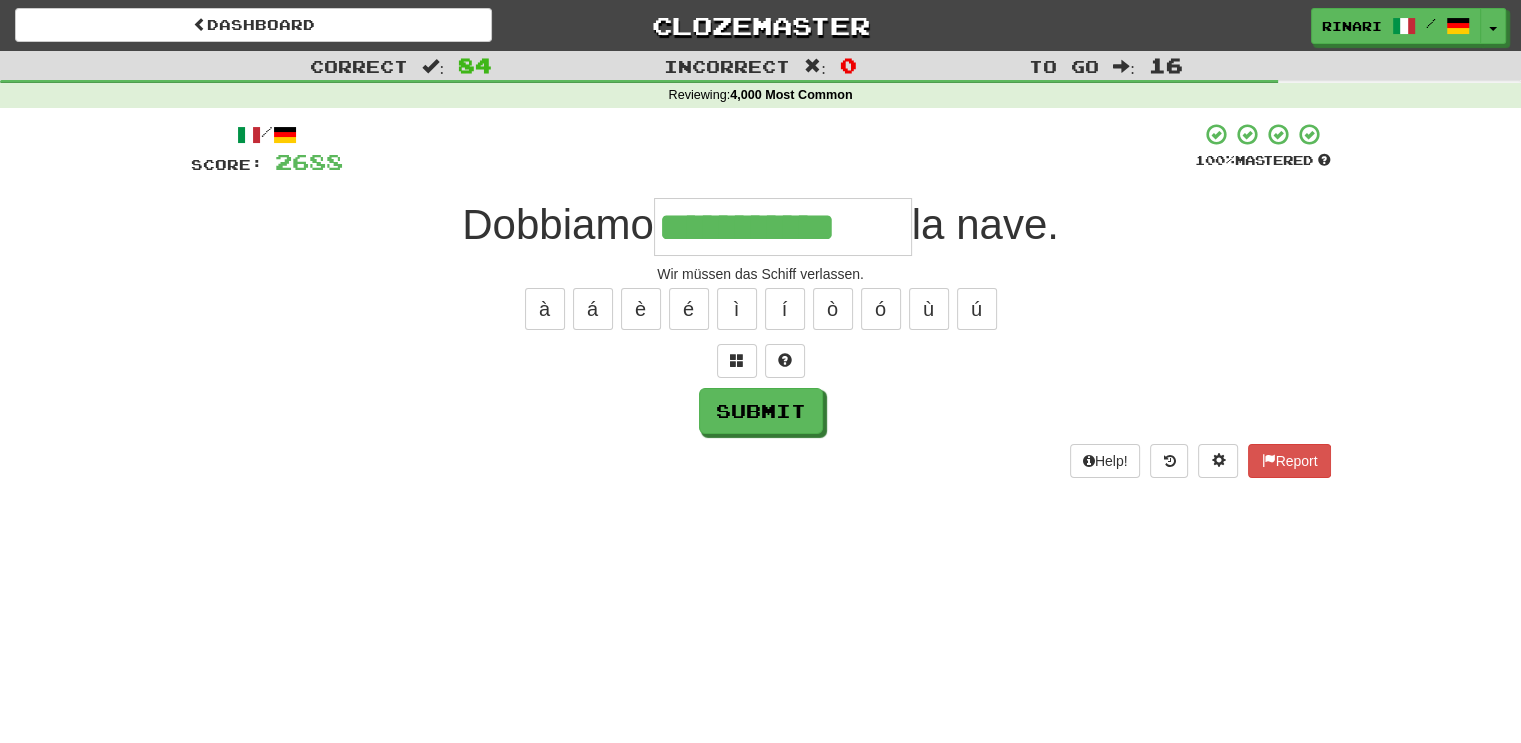 type on "**********" 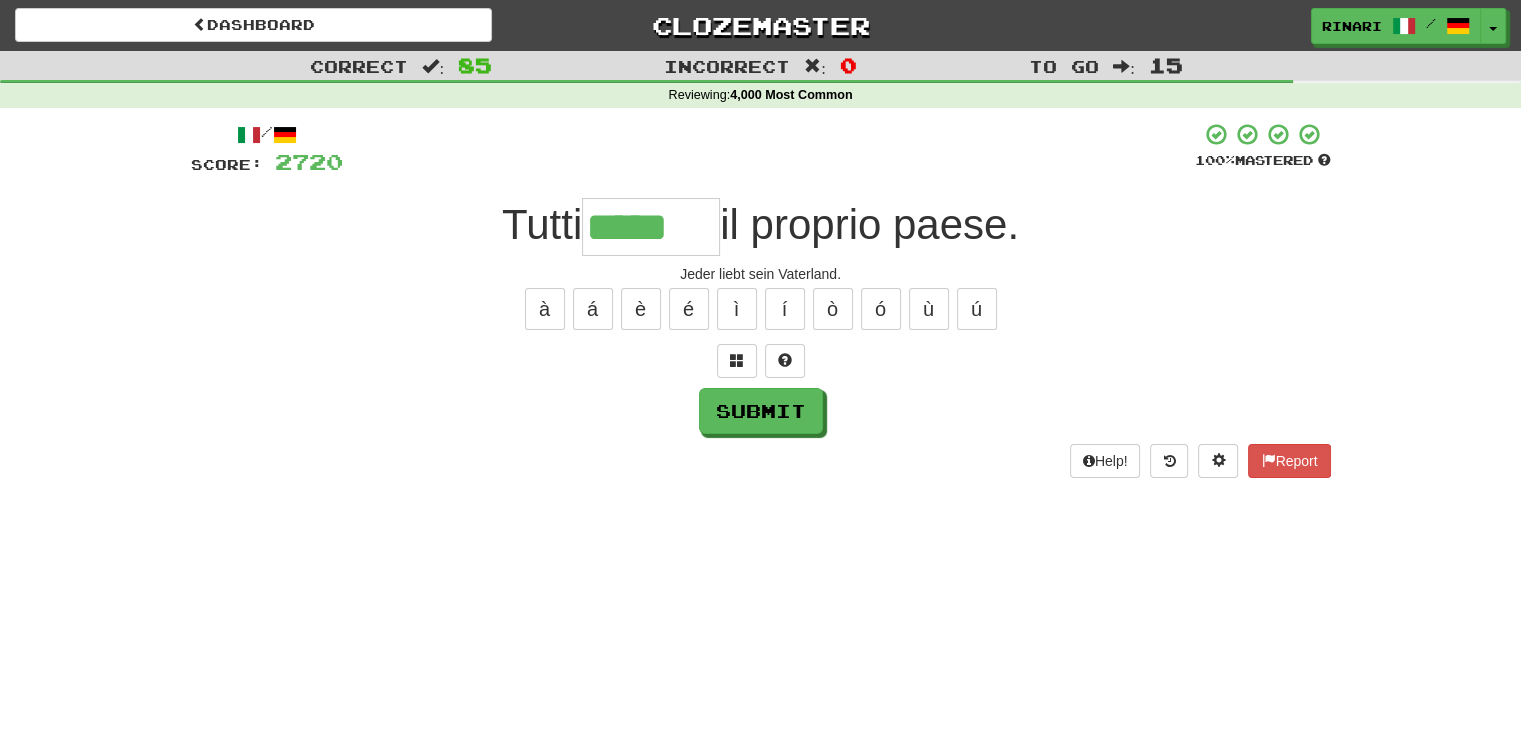 type on "*****" 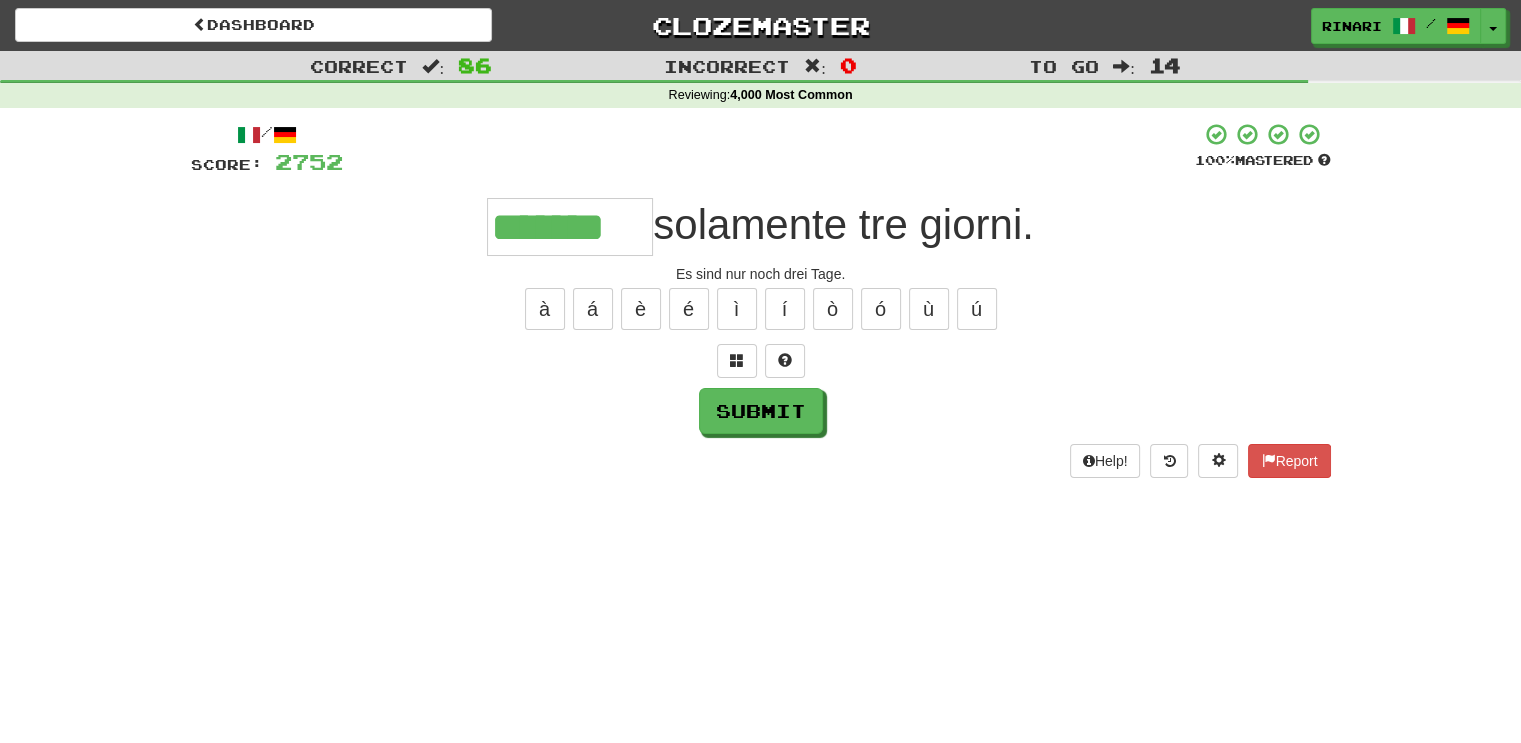 type on "*******" 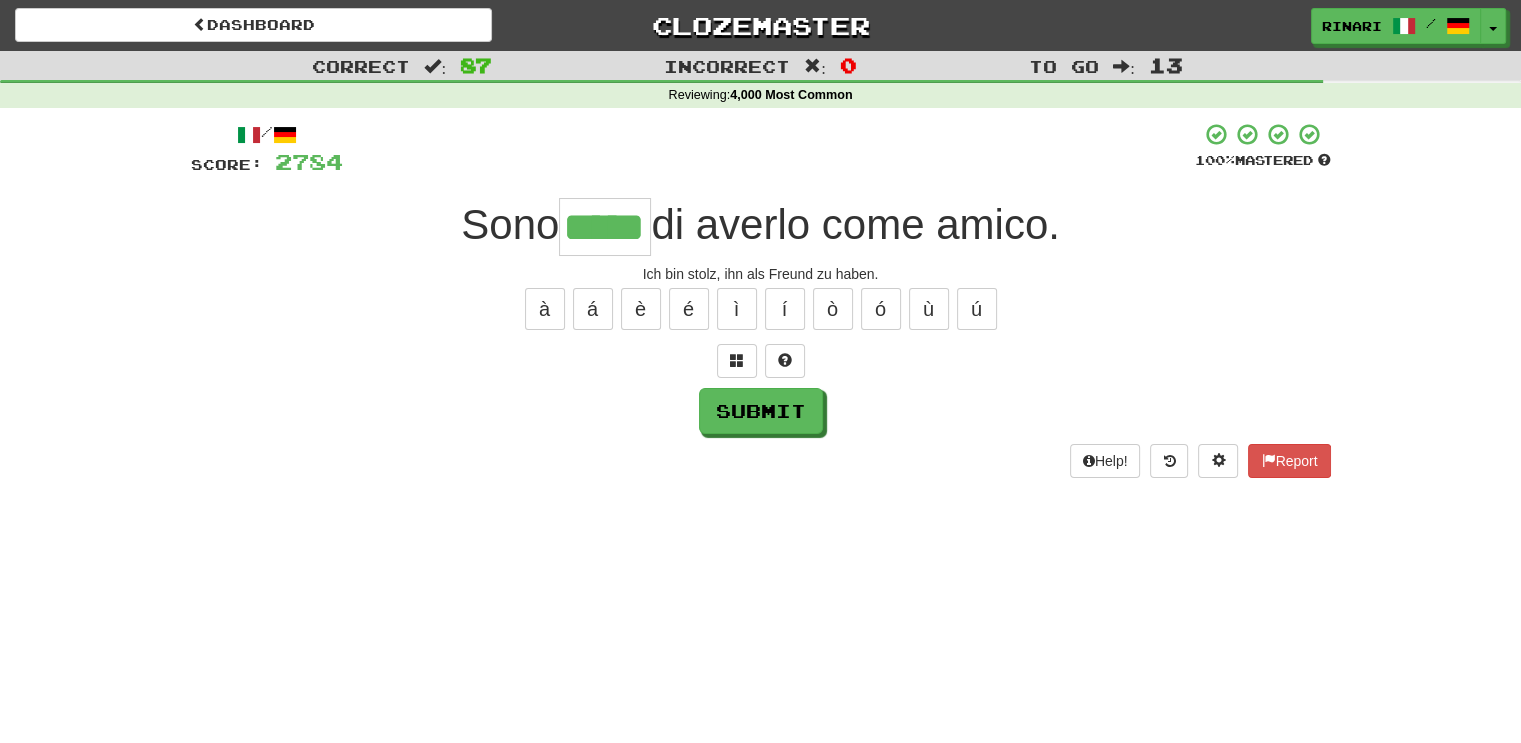 type on "*****" 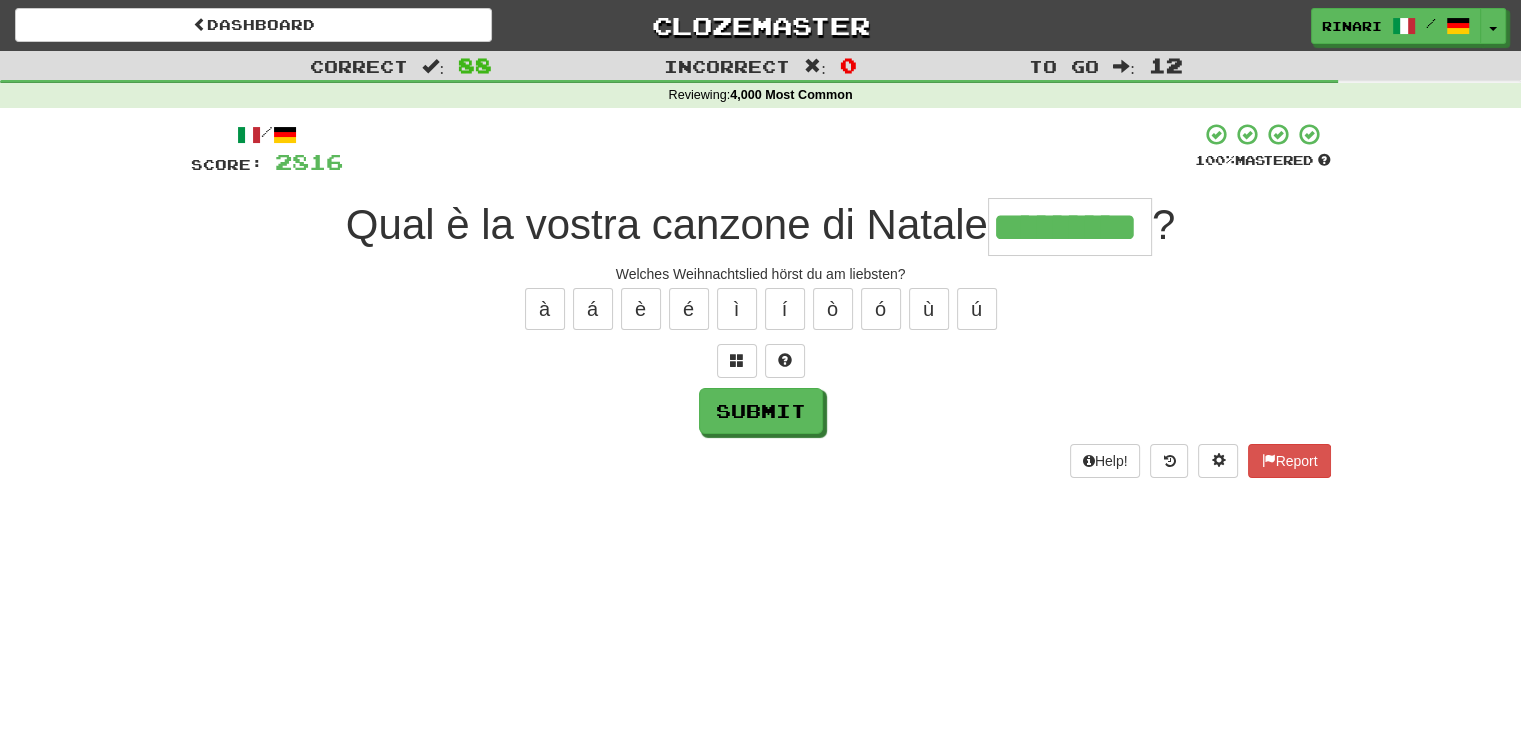type on "*********" 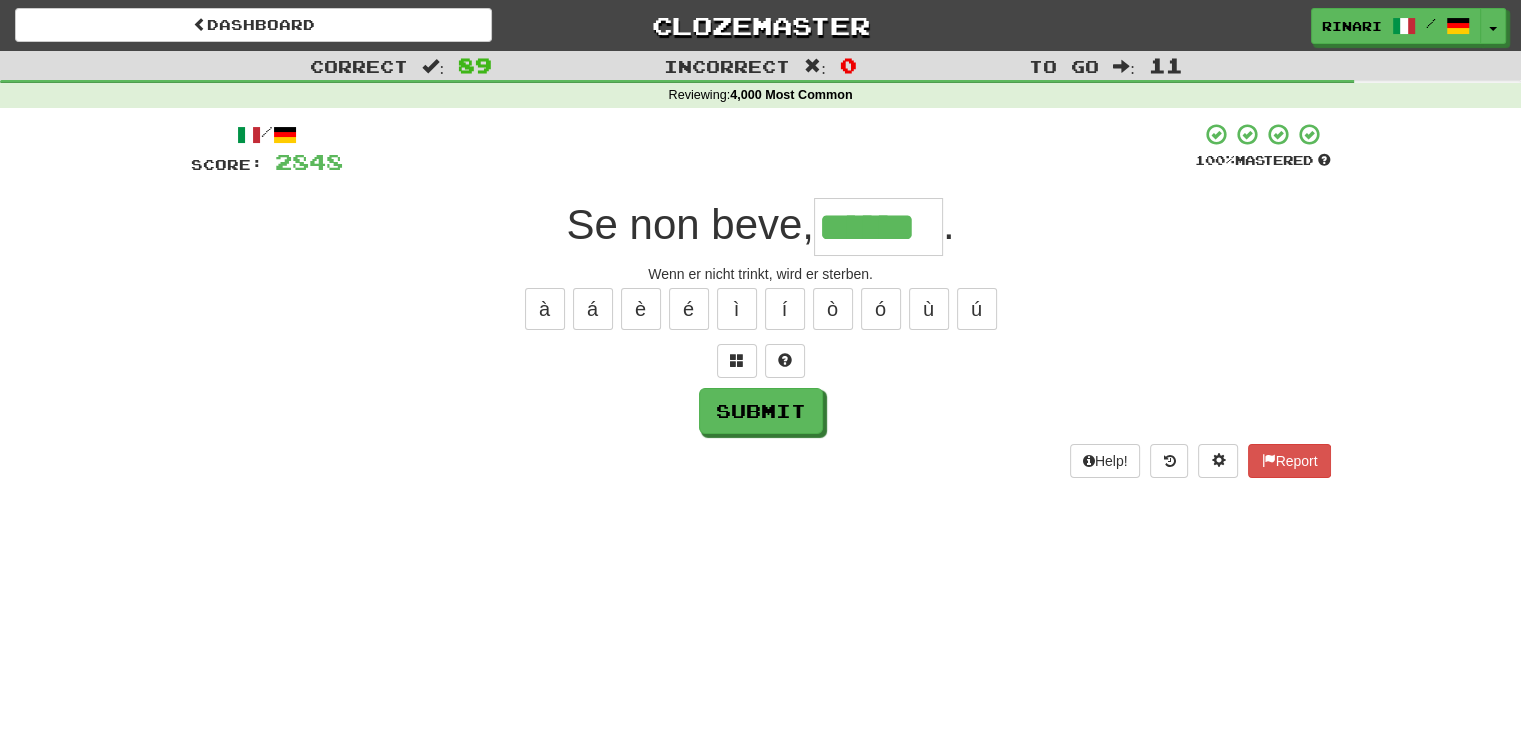 type on "******" 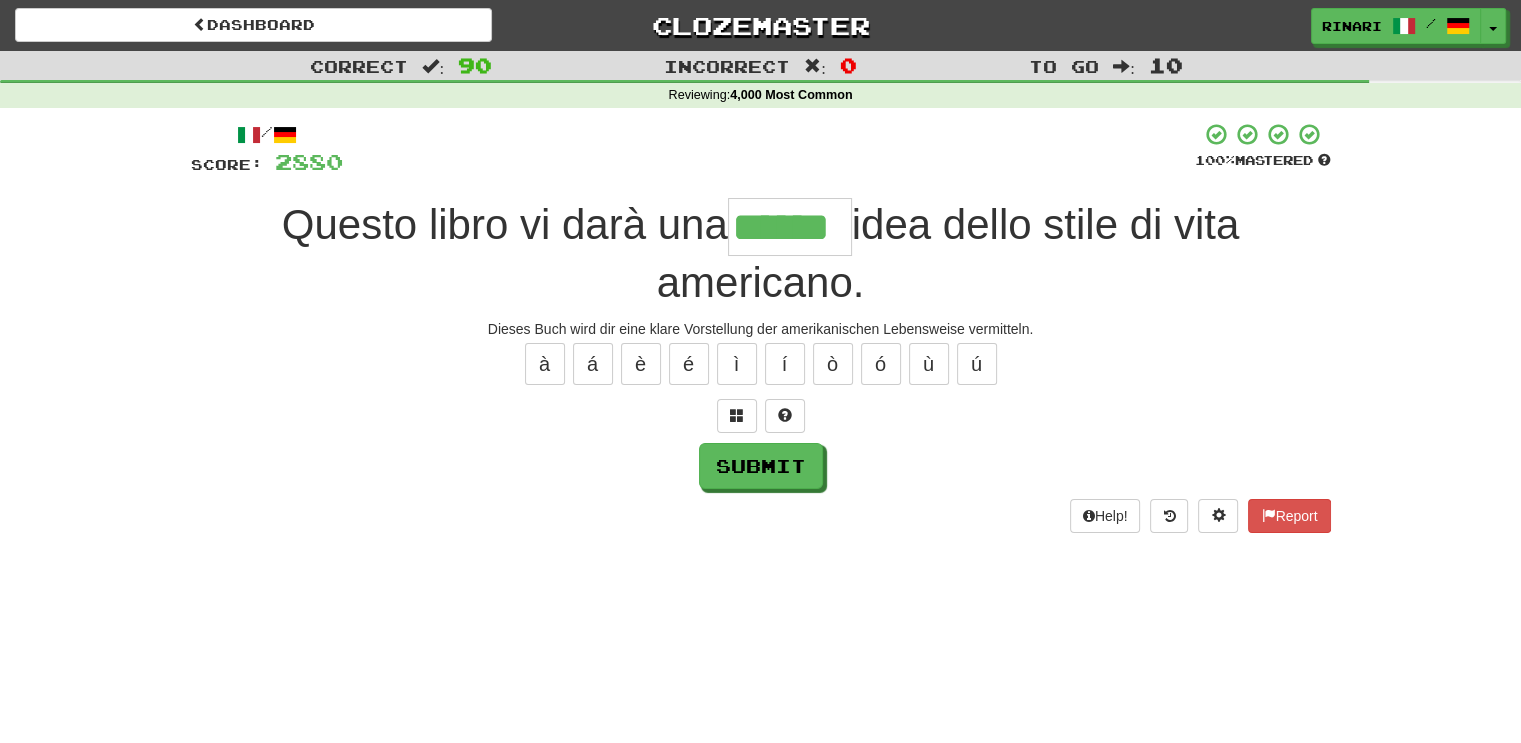 type on "******" 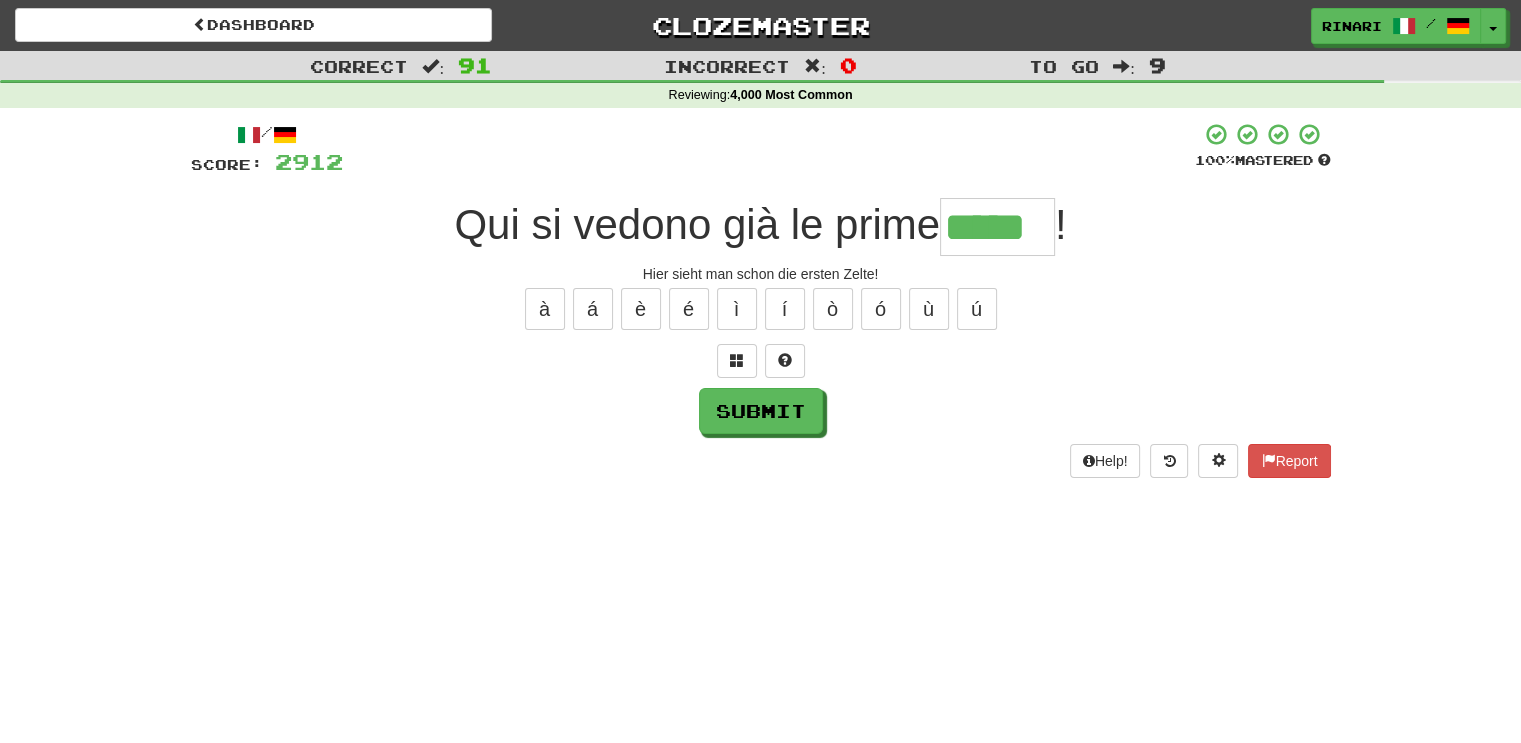 type on "*****" 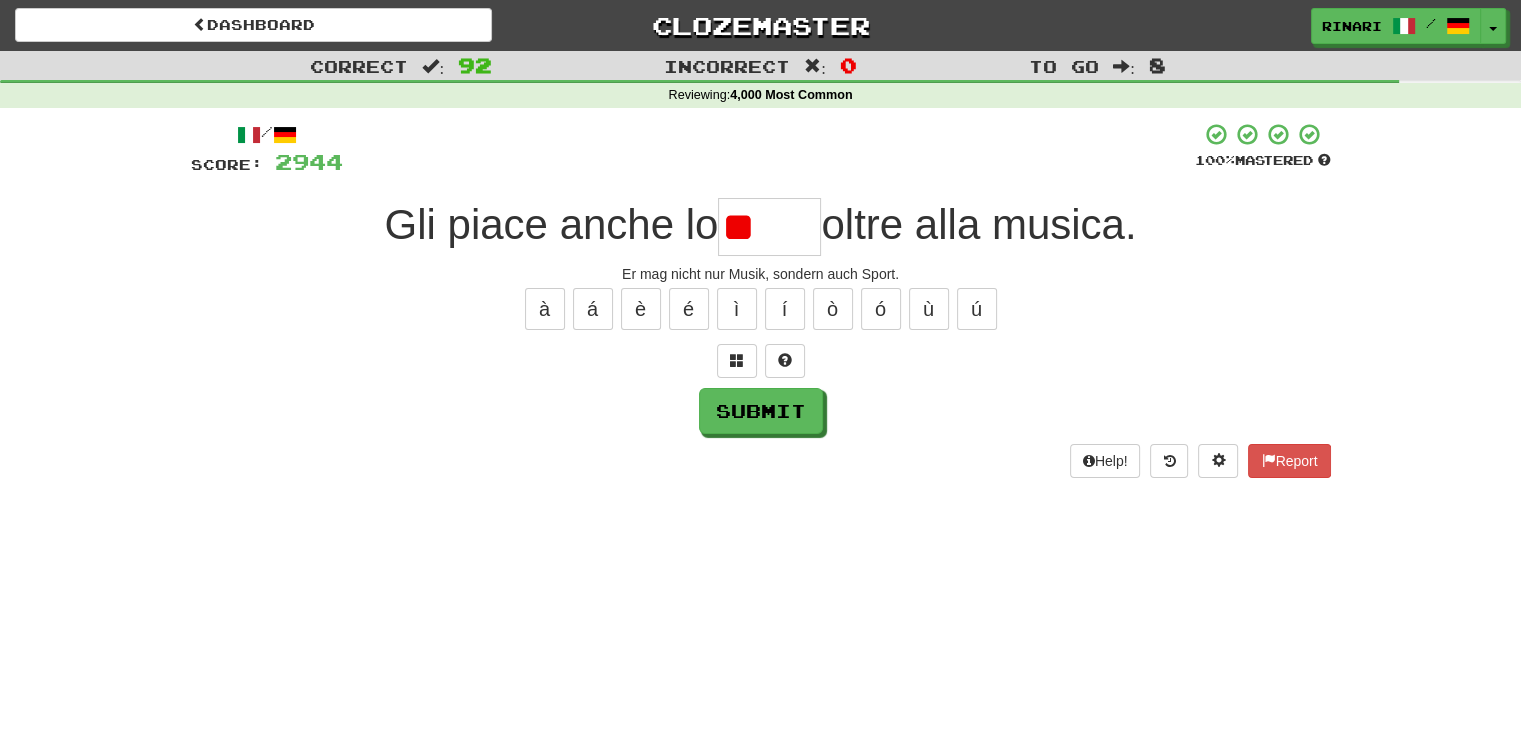 type on "*" 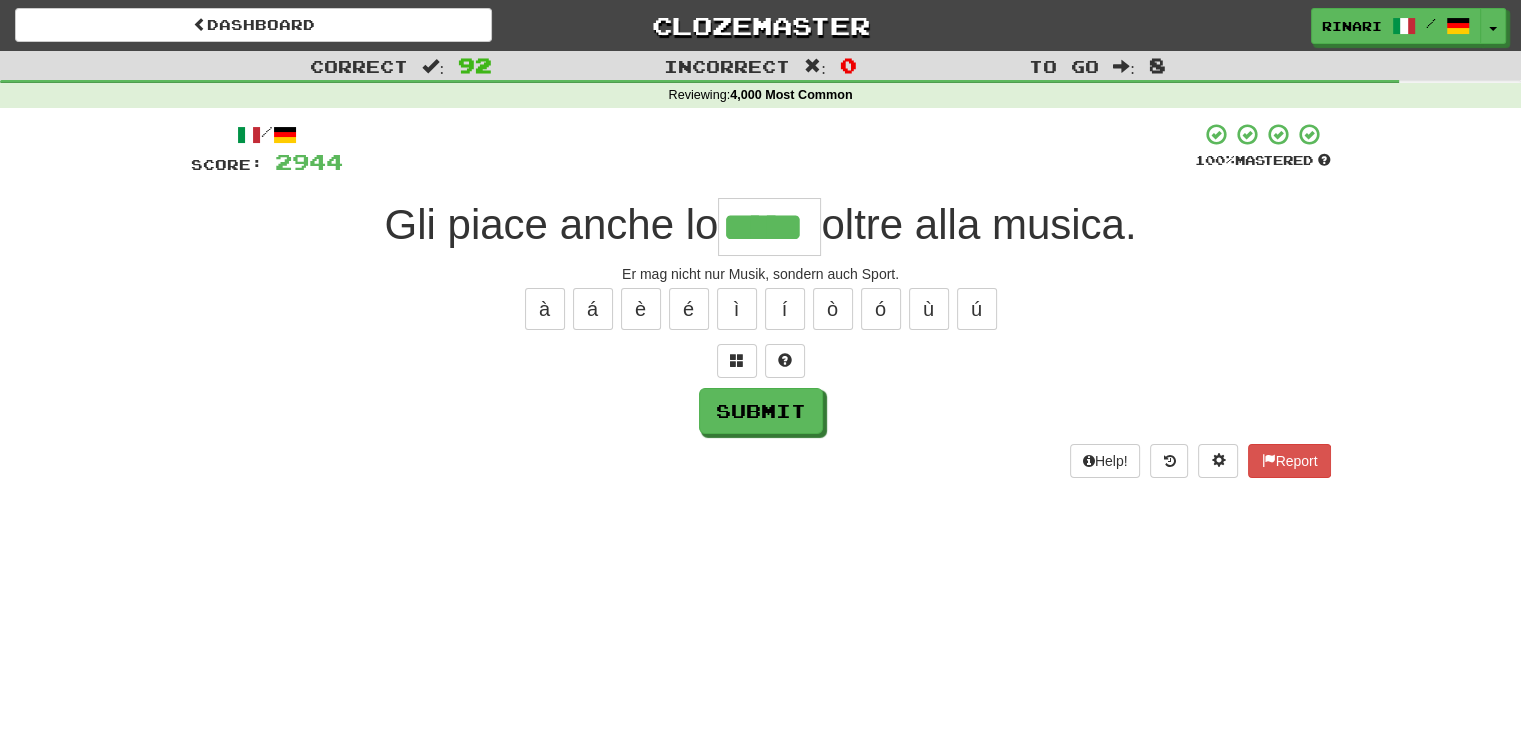 type on "*****" 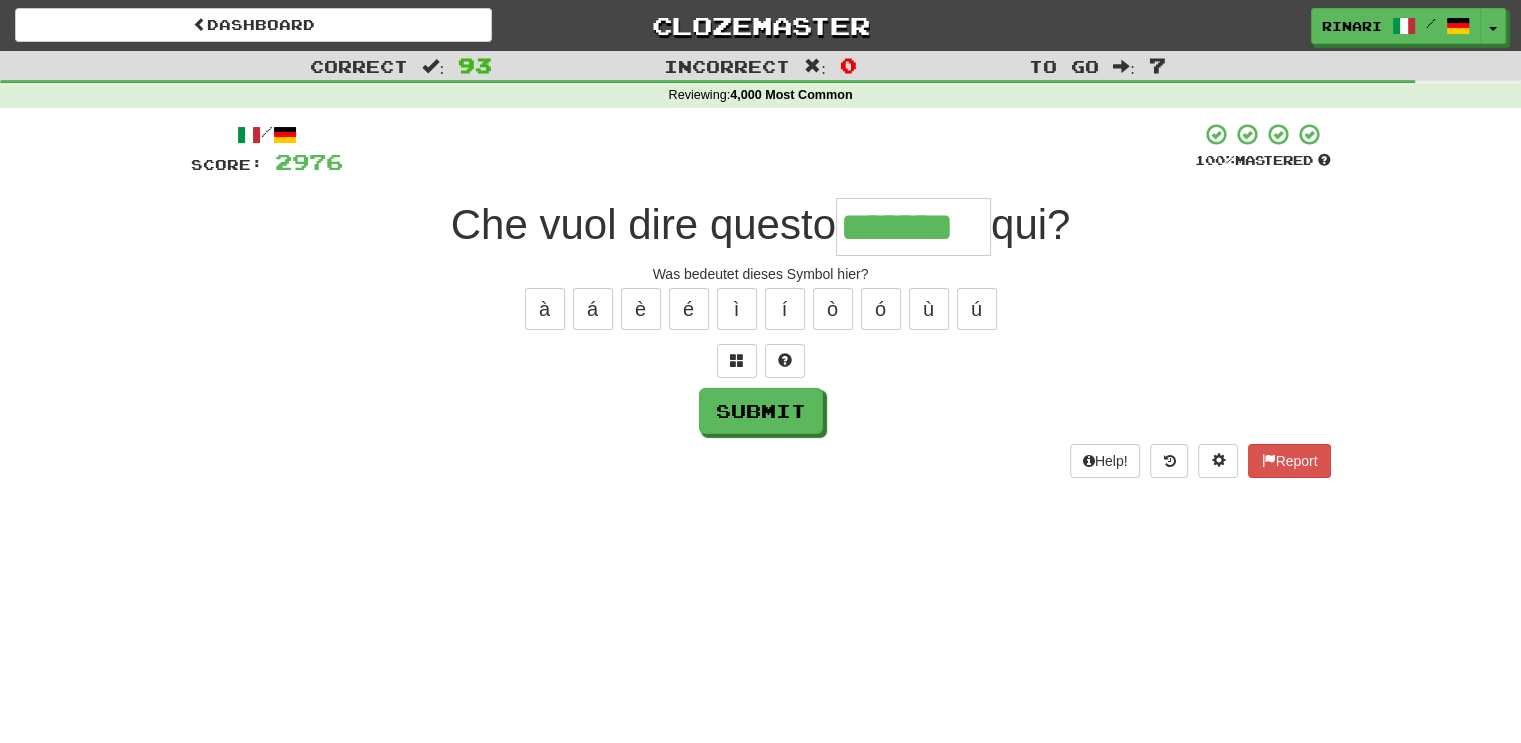 type on "*******" 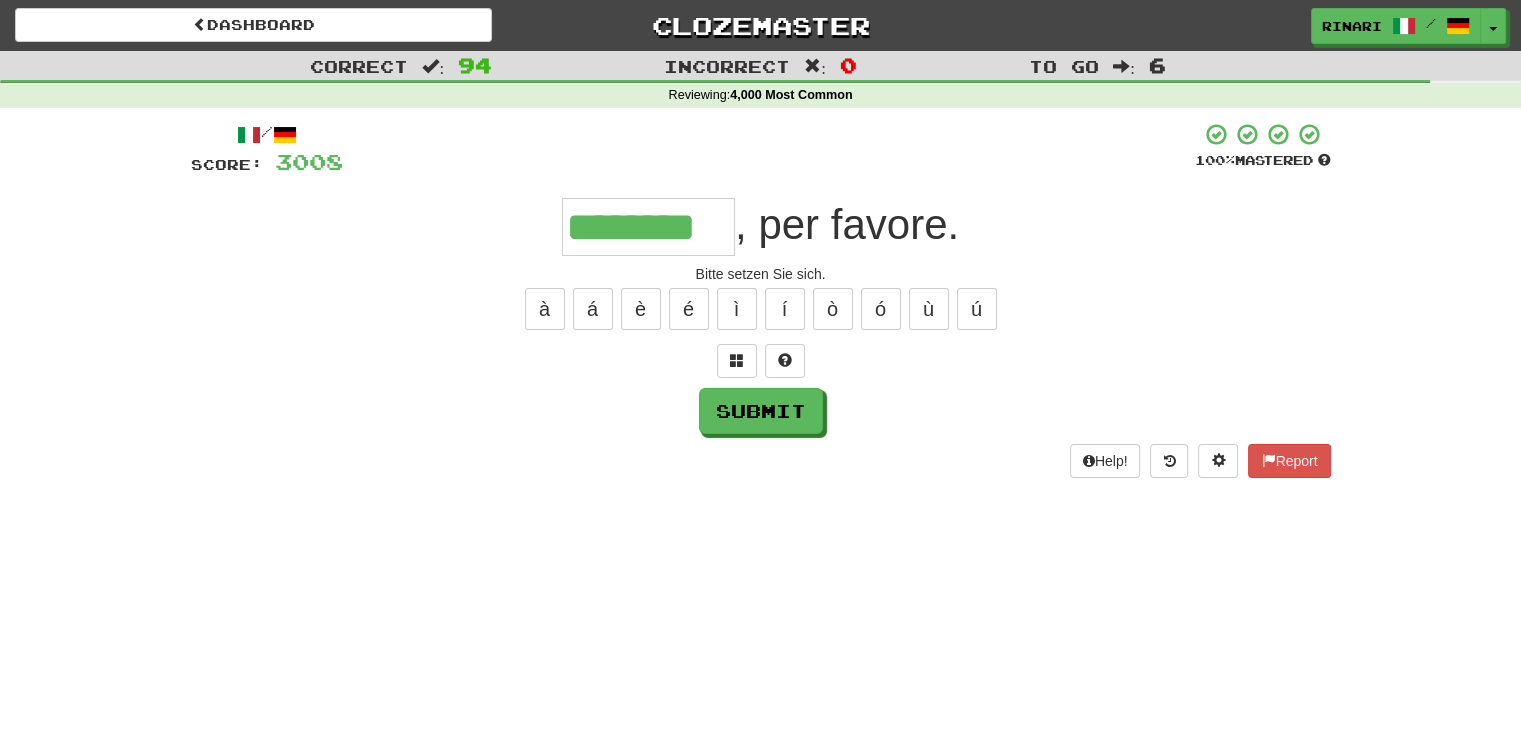 type on "********" 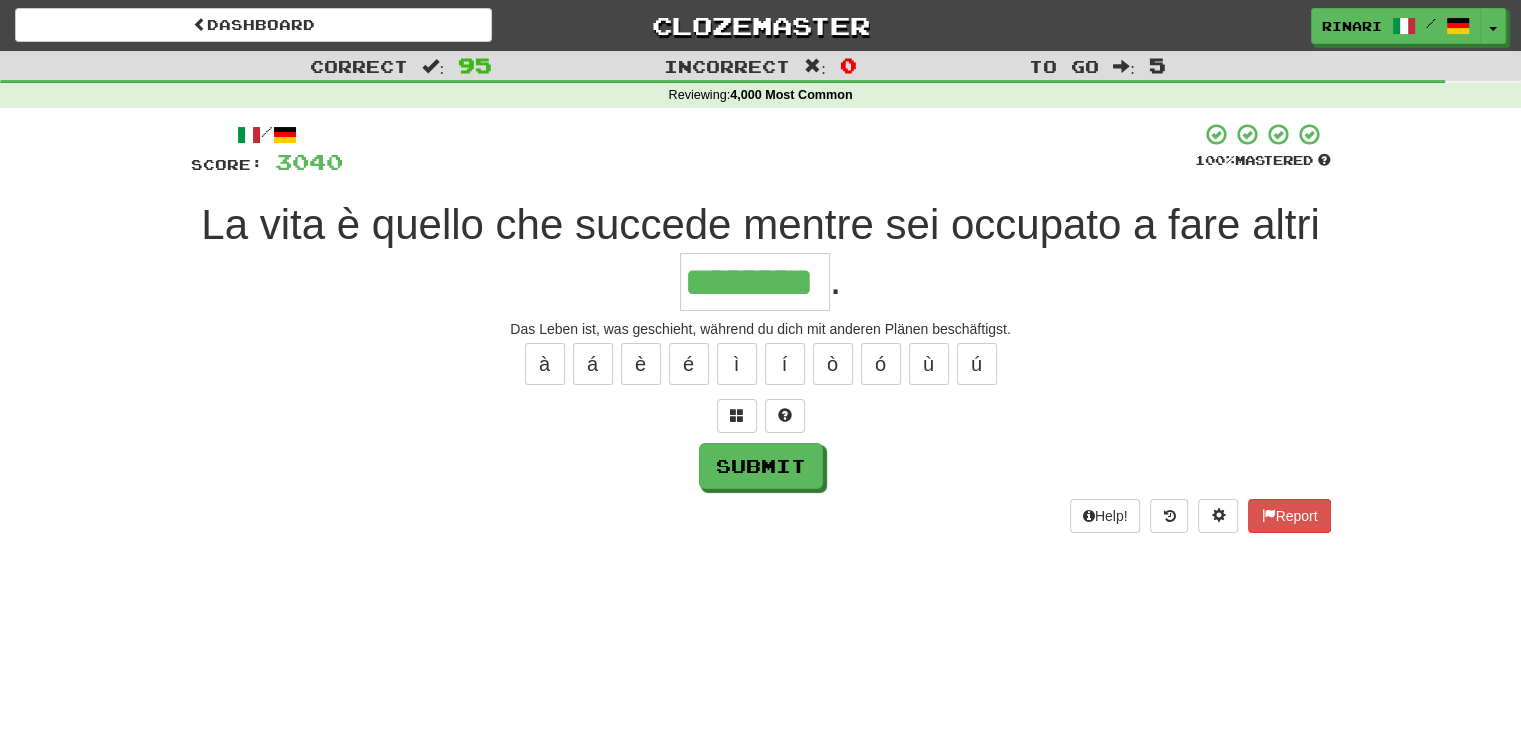 type on "********" 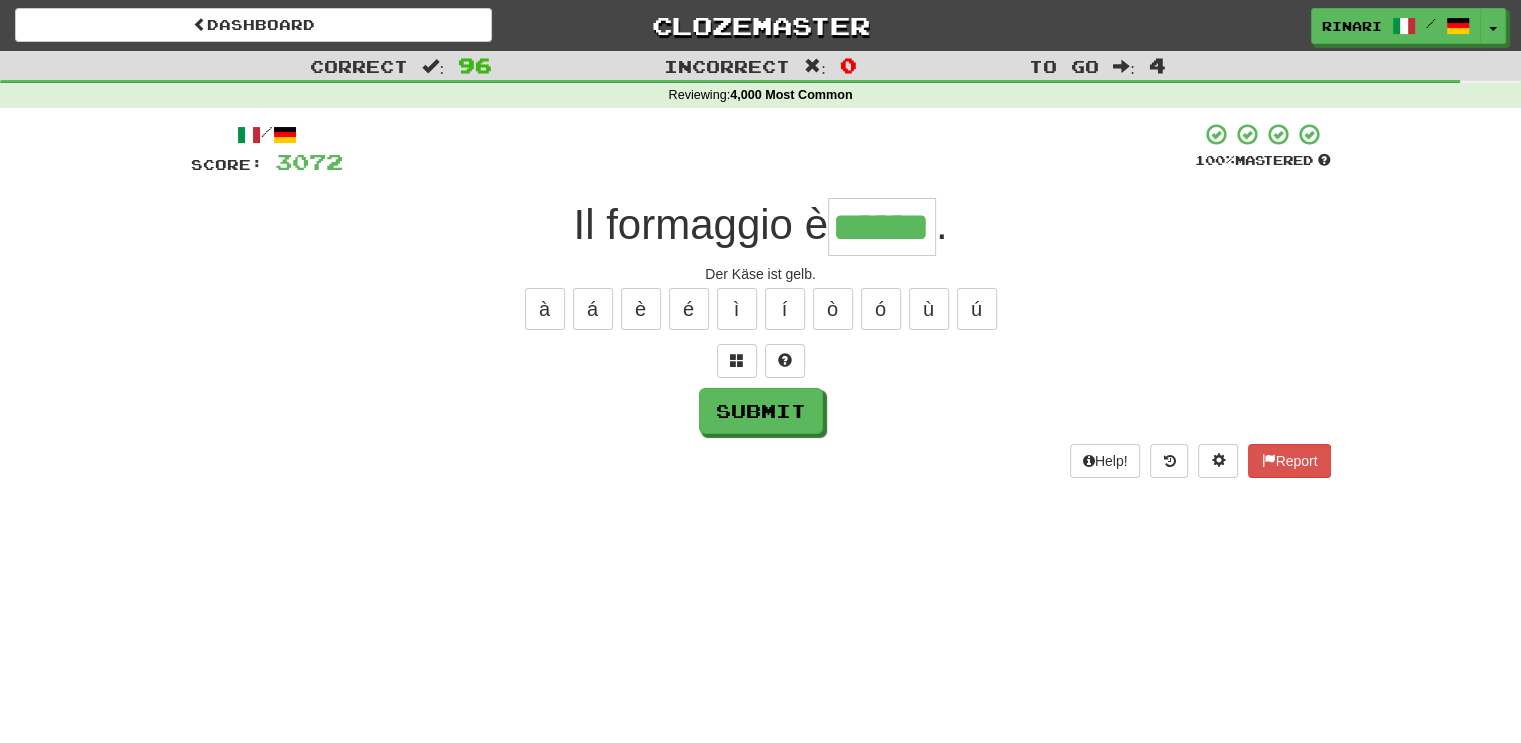 type on "******" 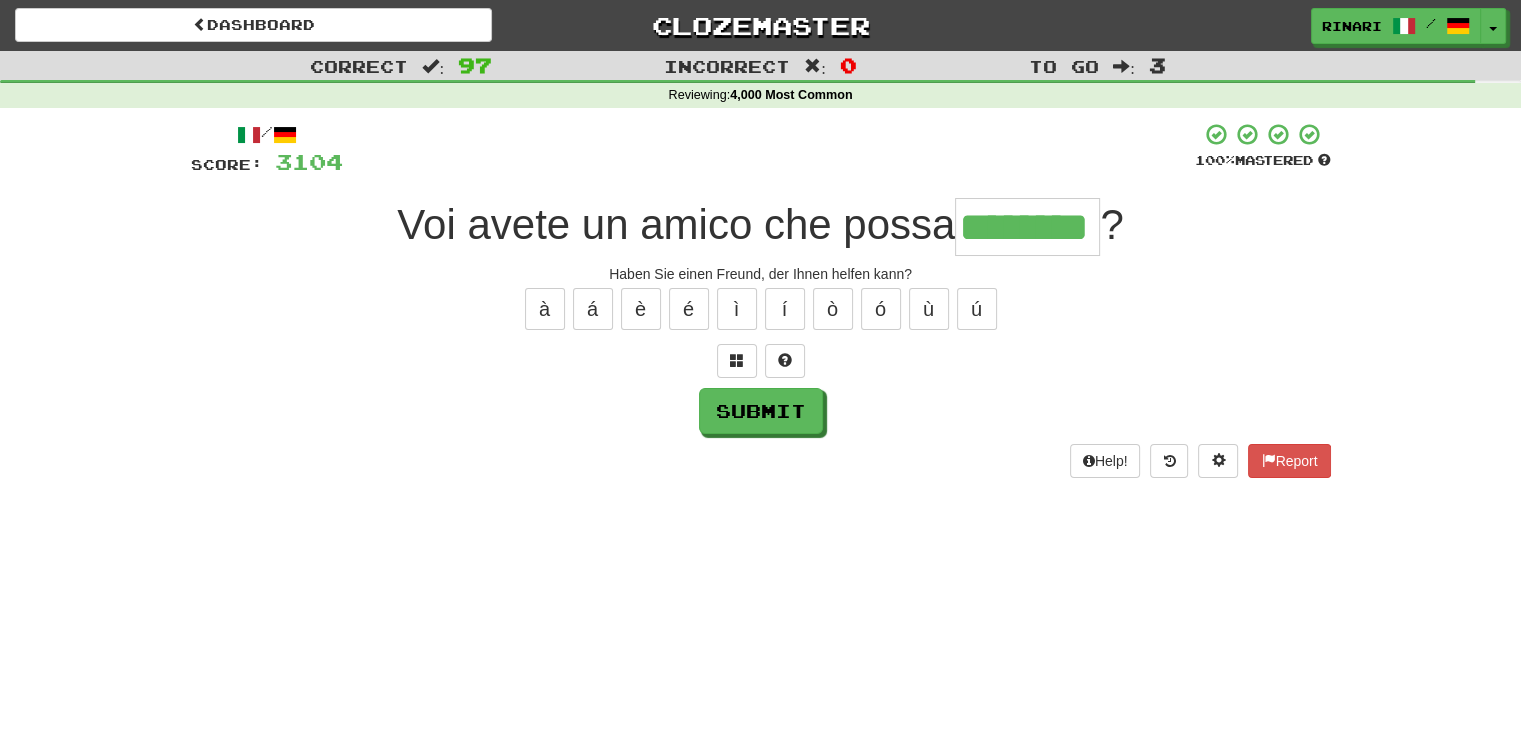 type on "********" 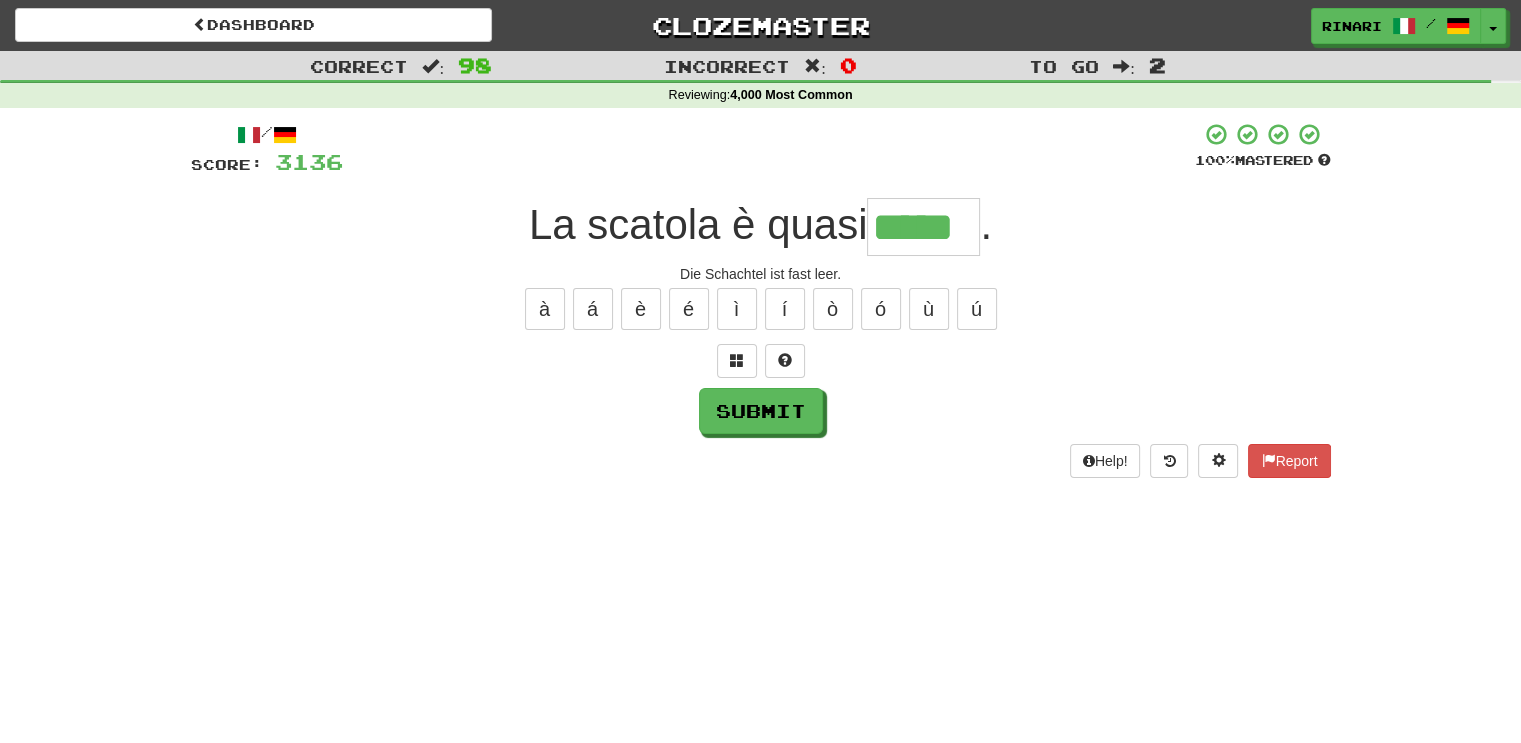 scroll, scrollTop: 0, scrollLeft: 0, axis: both 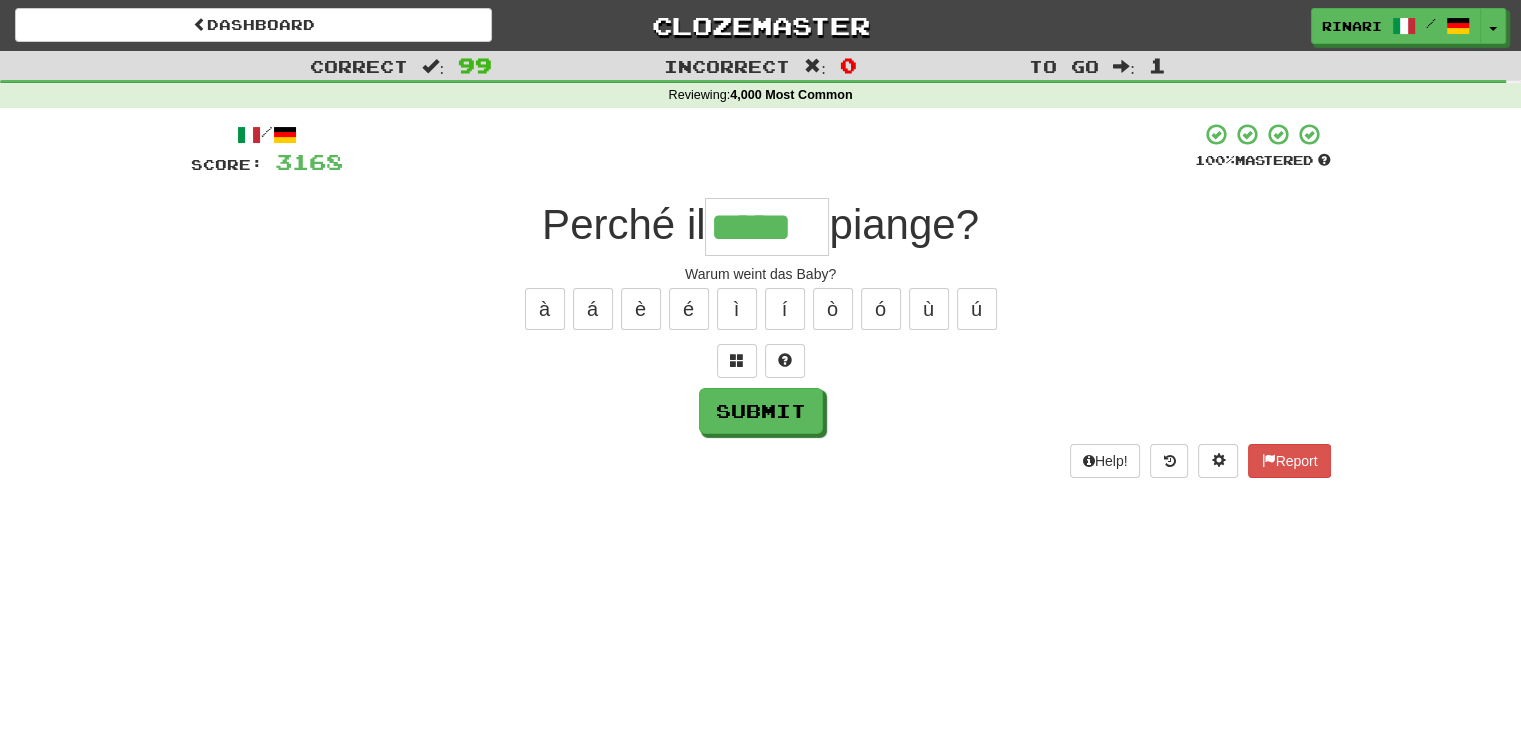 type on "*****" 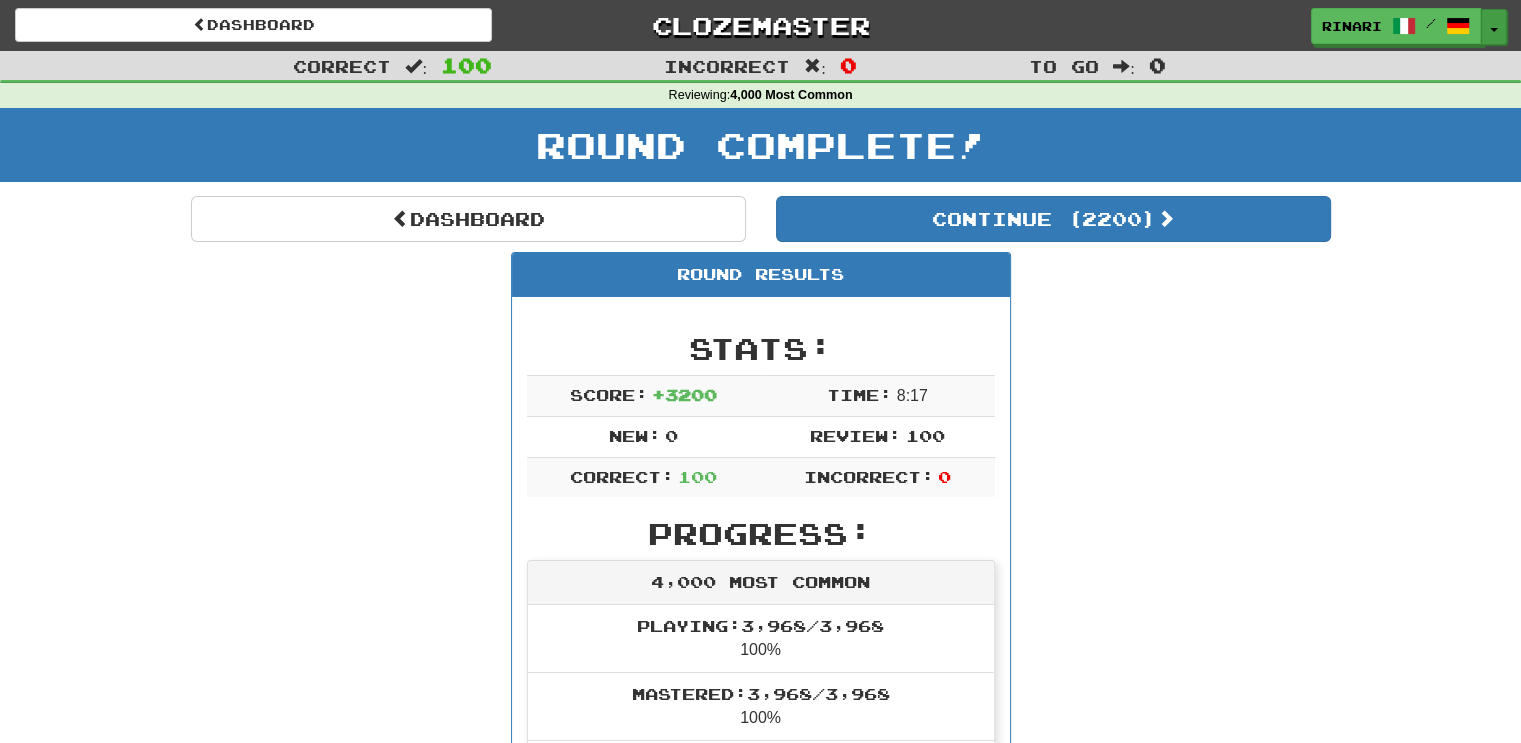 click on "Toggle Dropdown" at bounding box center [1494, 27] 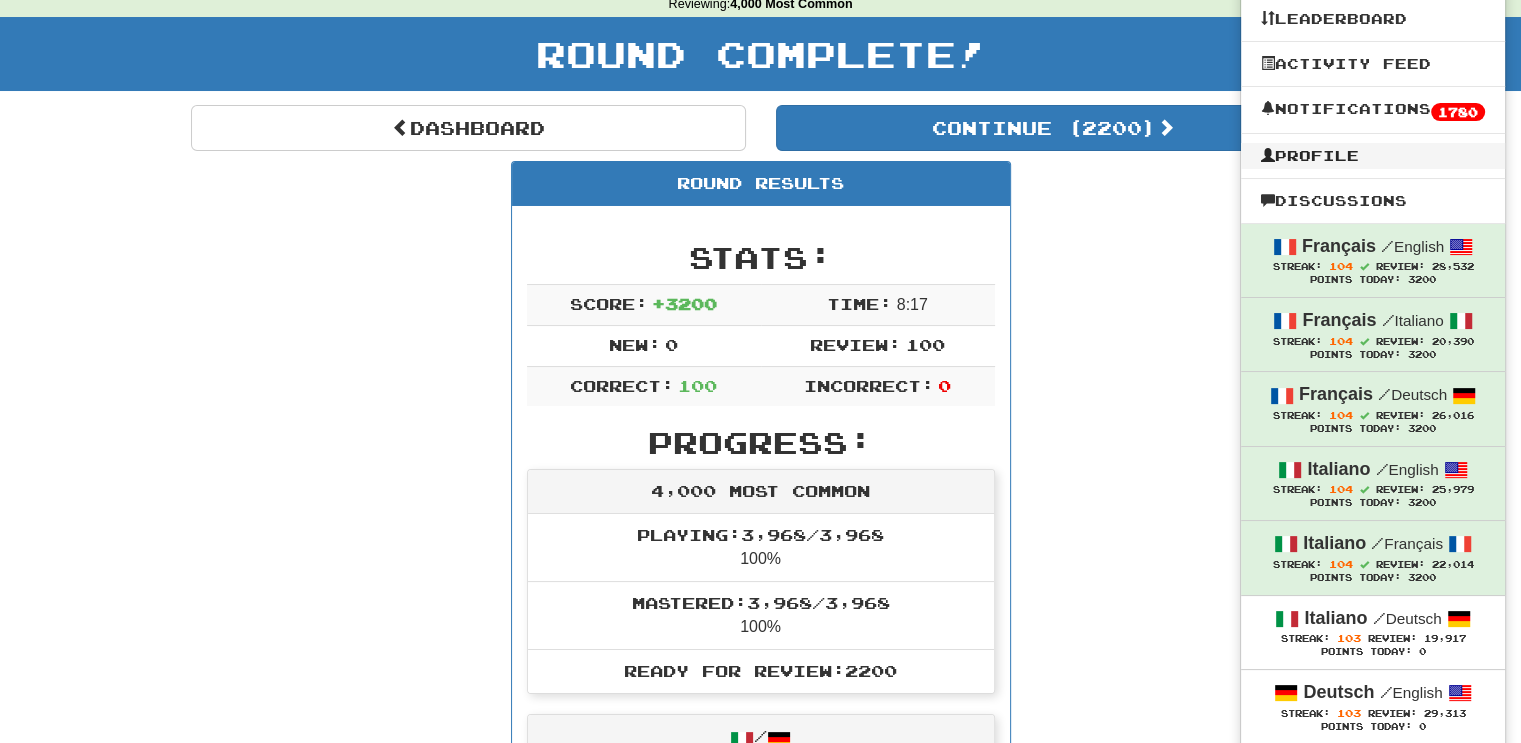 scroll, scrollTop: 95, scrollLeft: 0, axis: vertical 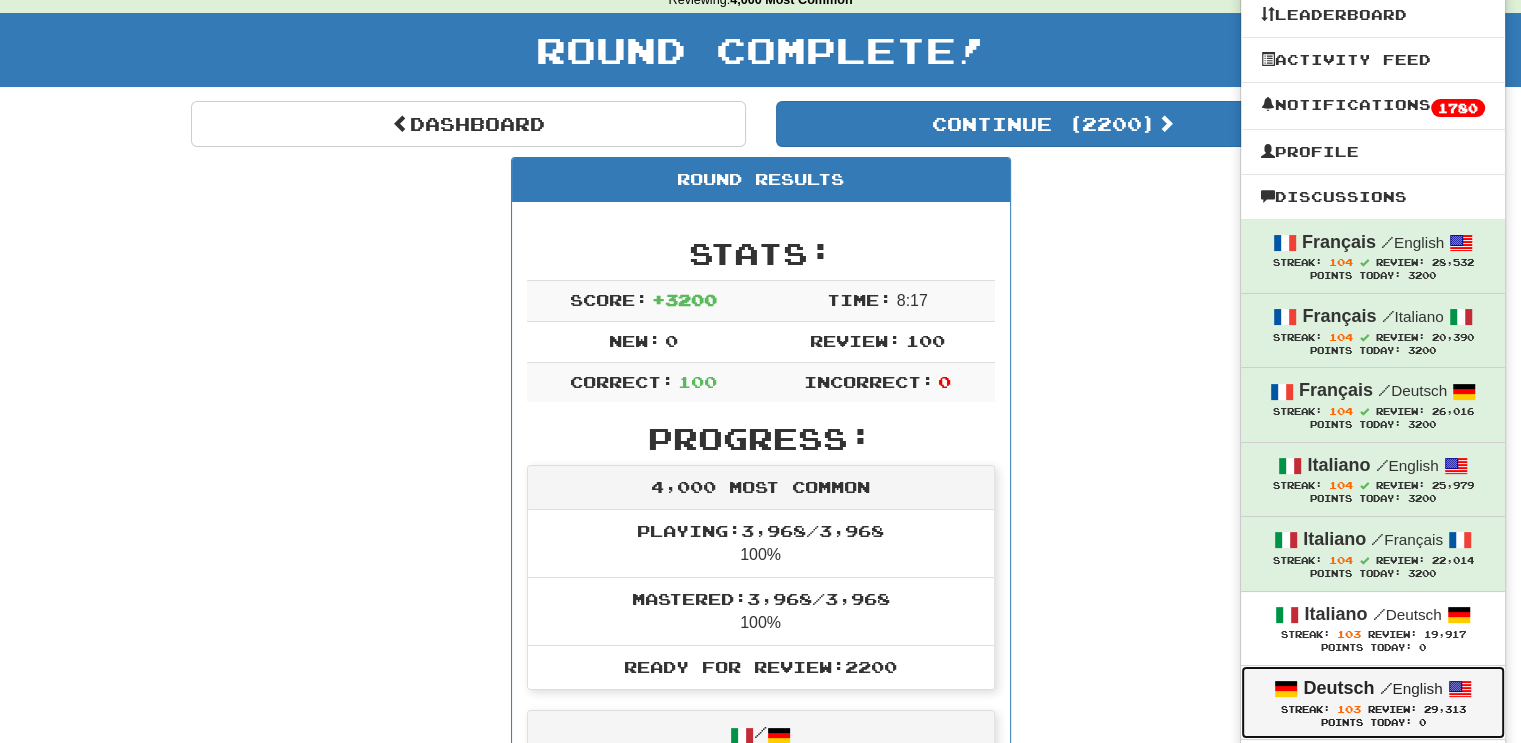 click on "Deutsch" at bounding box center [1338, 688] 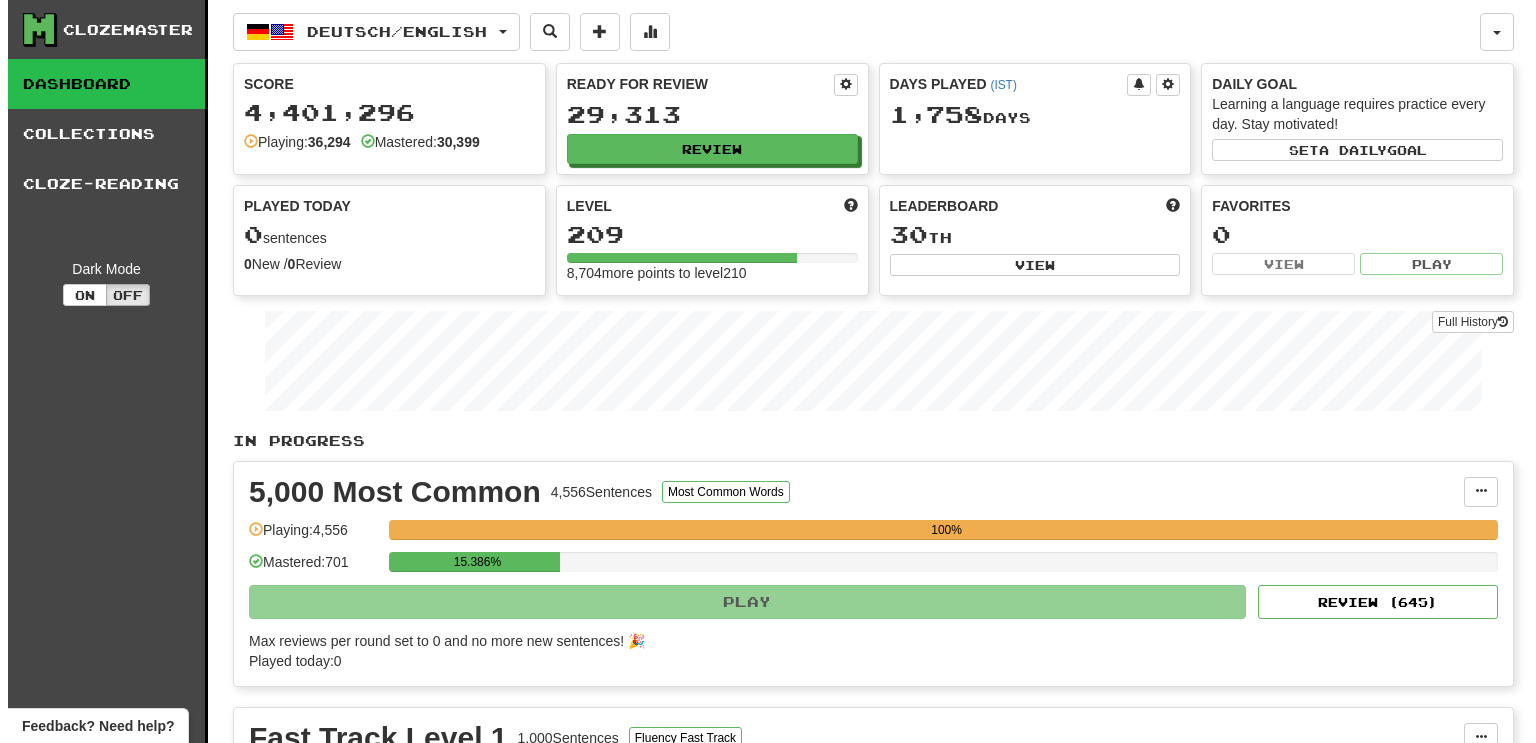 scroll, scrollTop: 0, scrollLeft: 0, axis: both 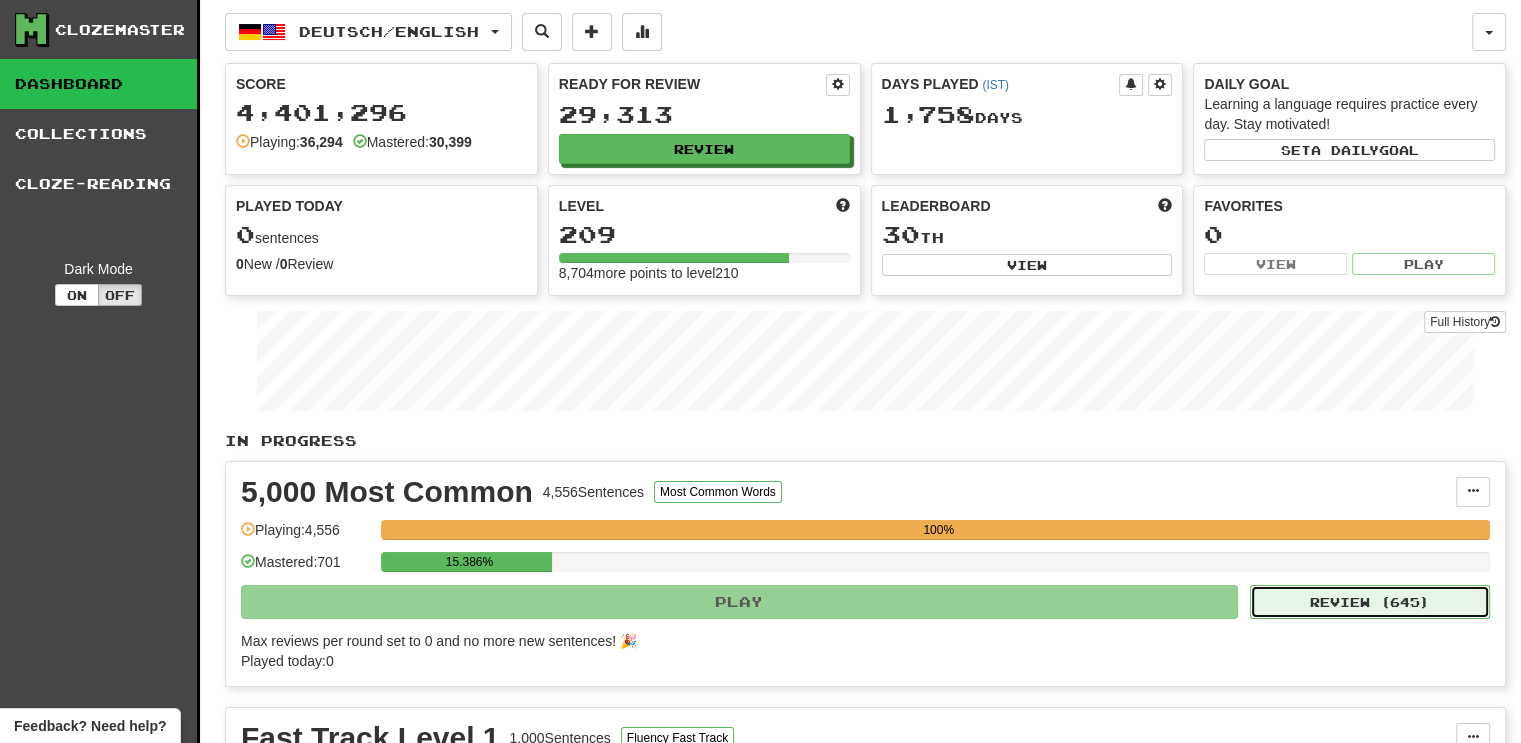 click on "Review ( 645 )" at bounding box center [1370, 602] 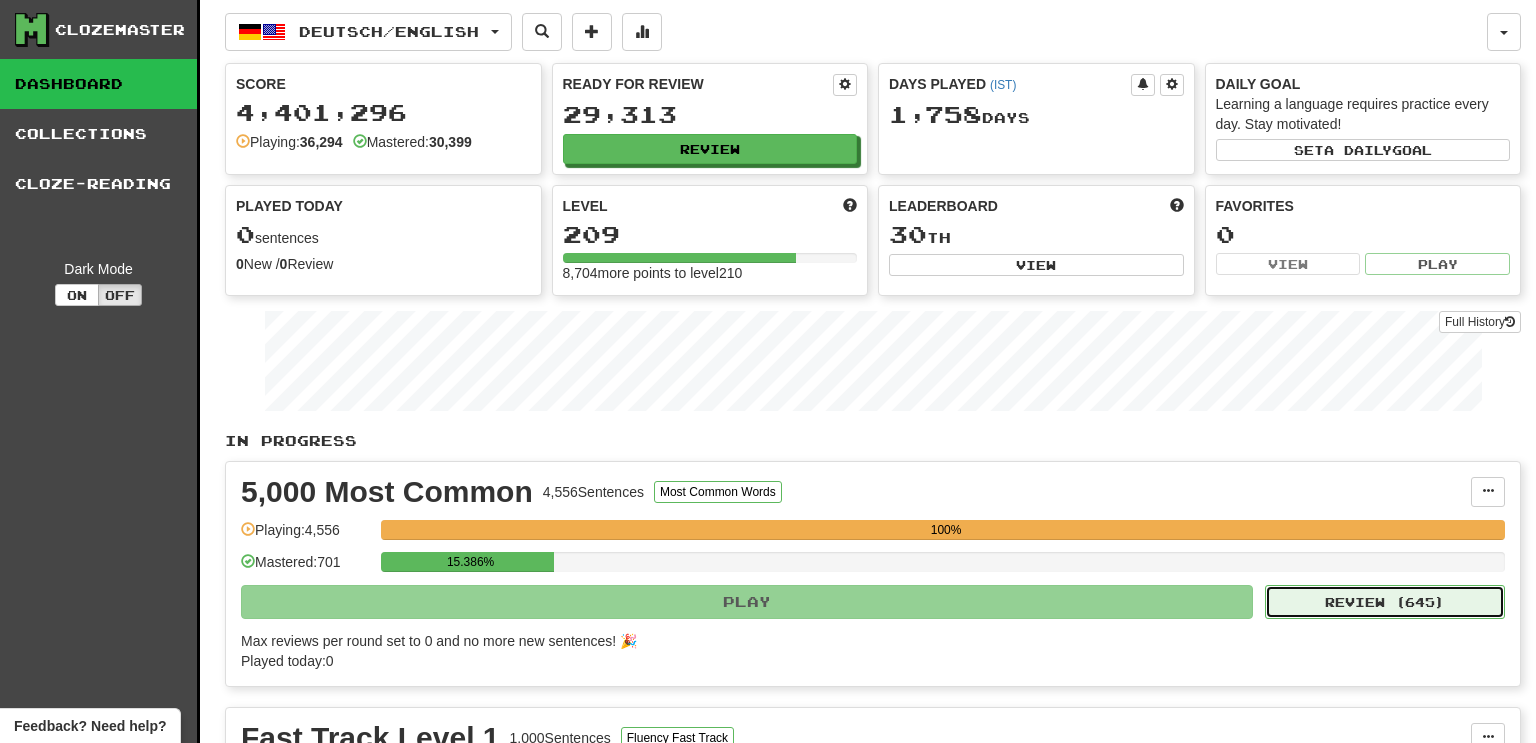 select on "***" 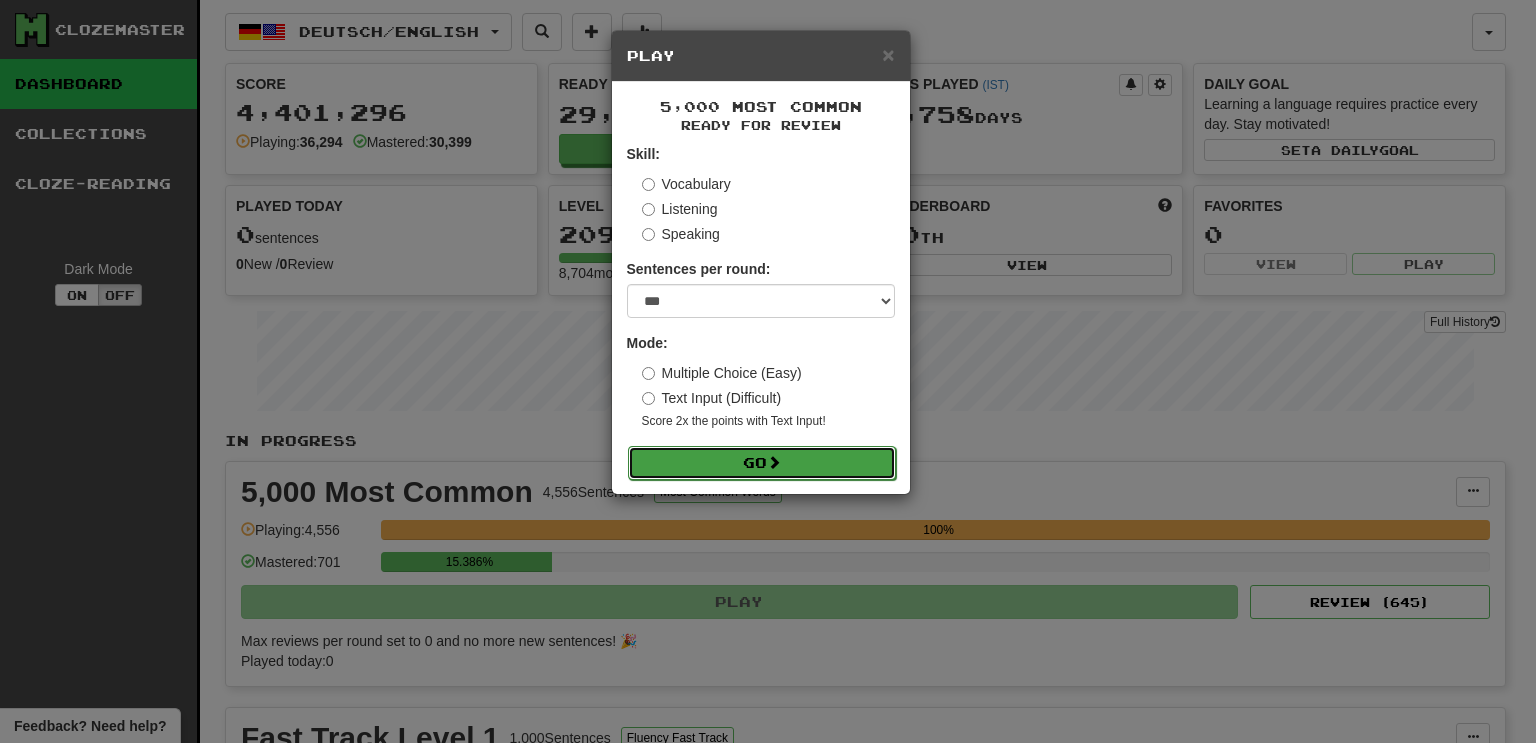 click on "Go" at bounding box center [762, 463] 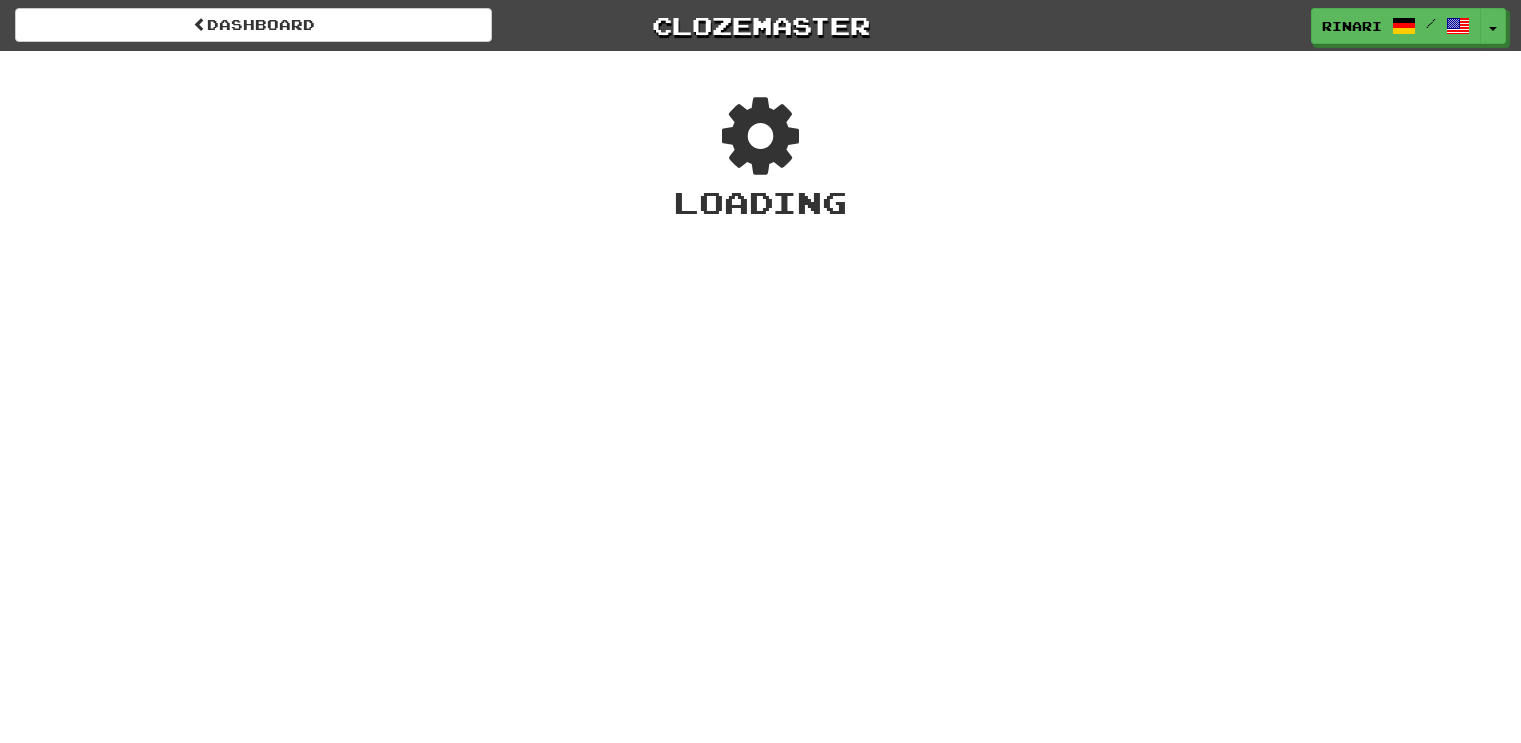 scroll, scrollTop: 0, scrollLeft: 0, axis: both 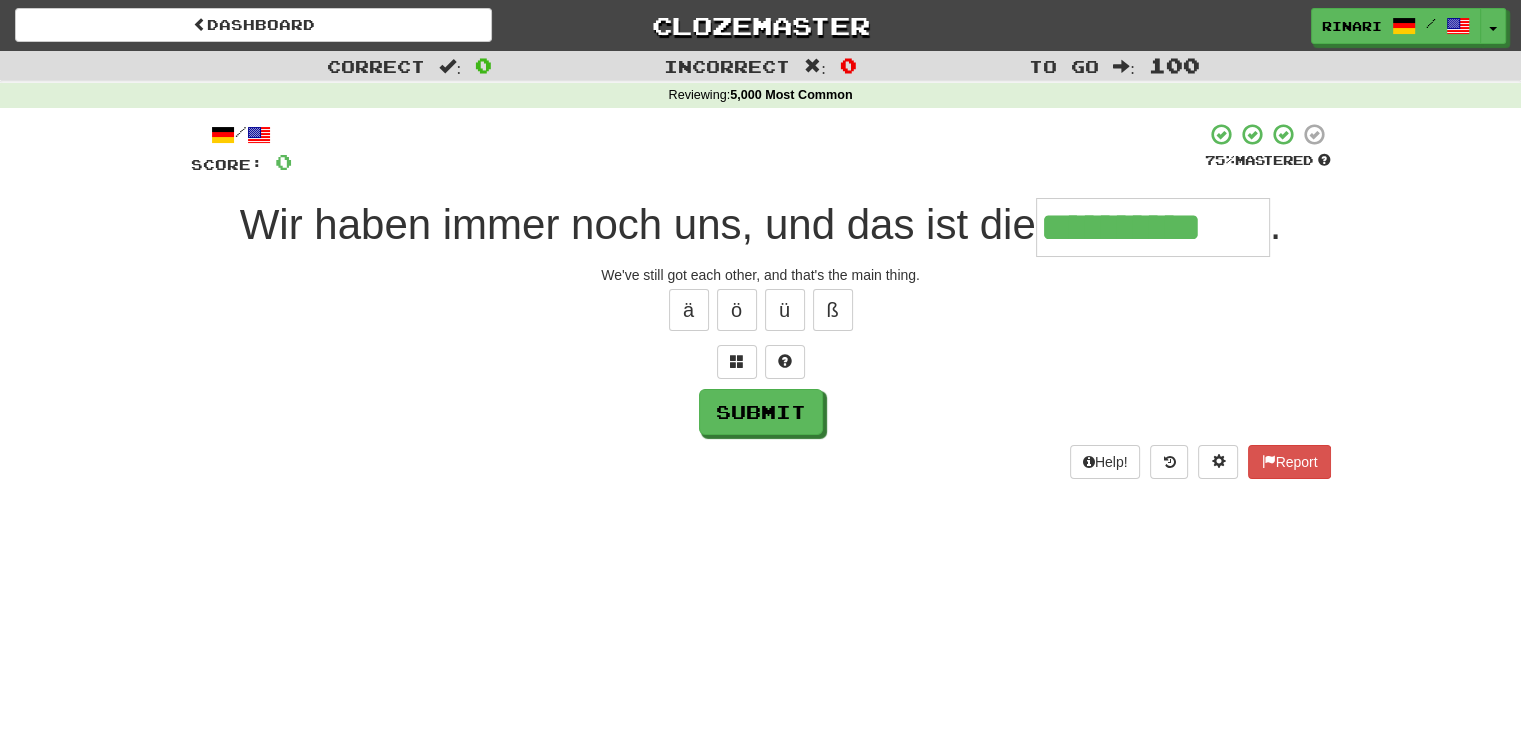 type on "**********" 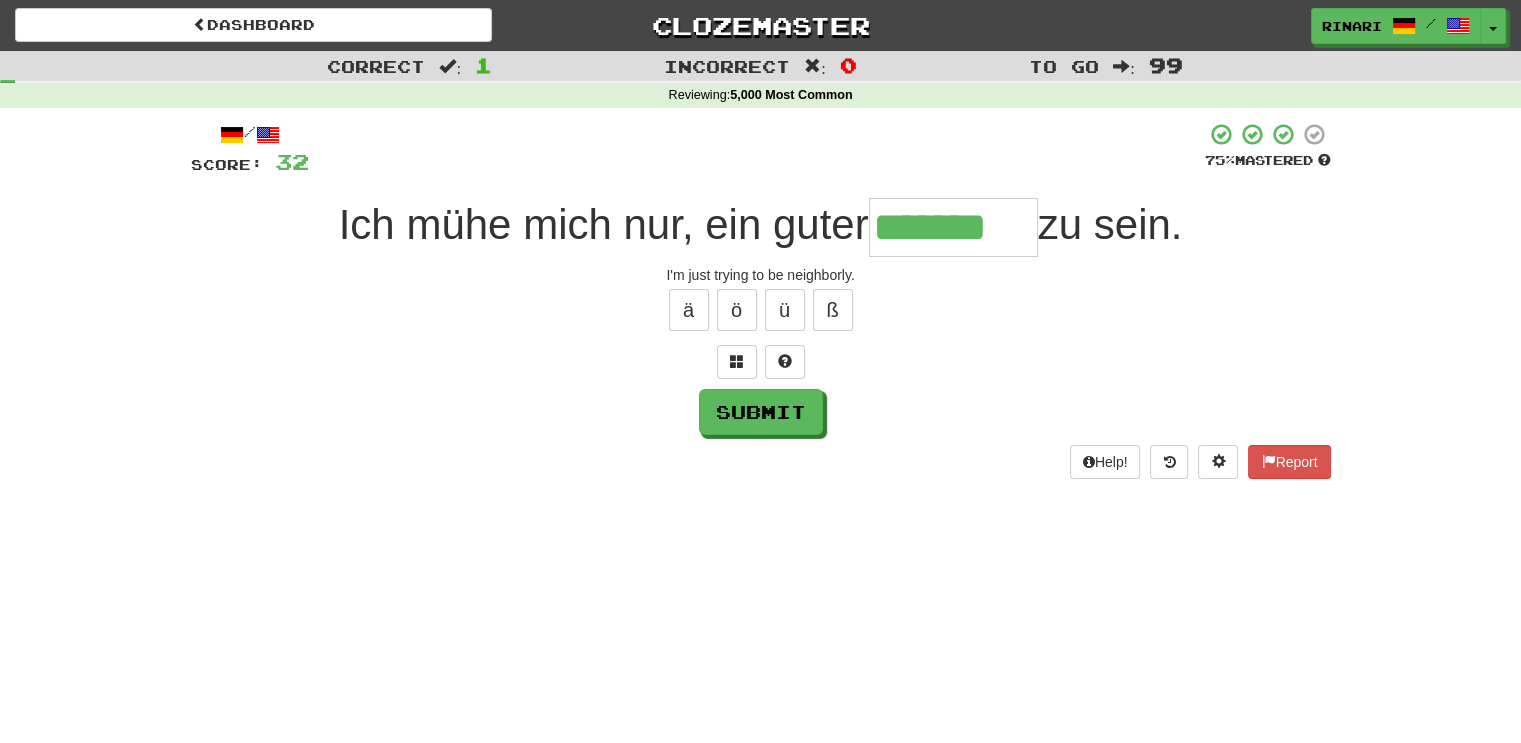 type on "*******" 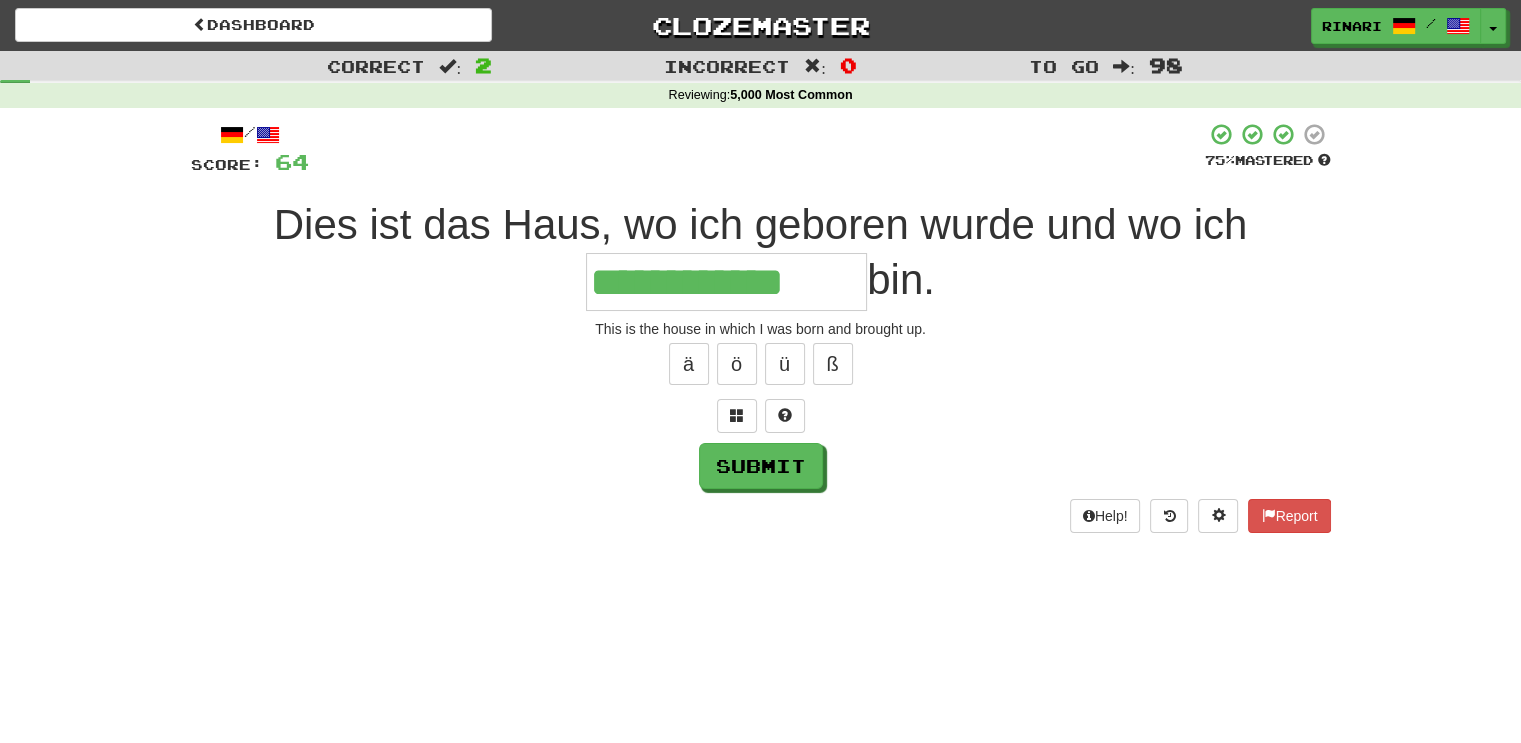 type on "**********" 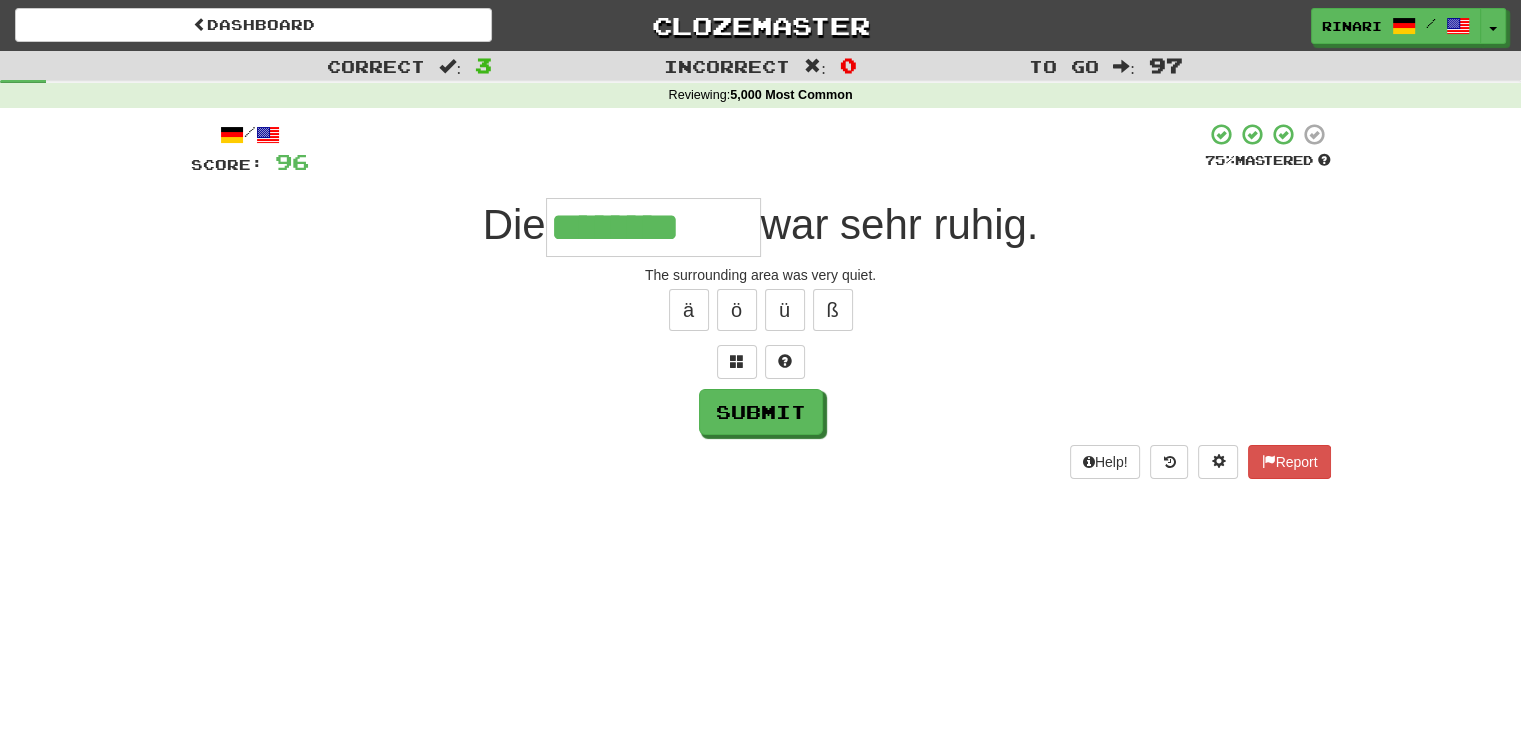 type on "********" 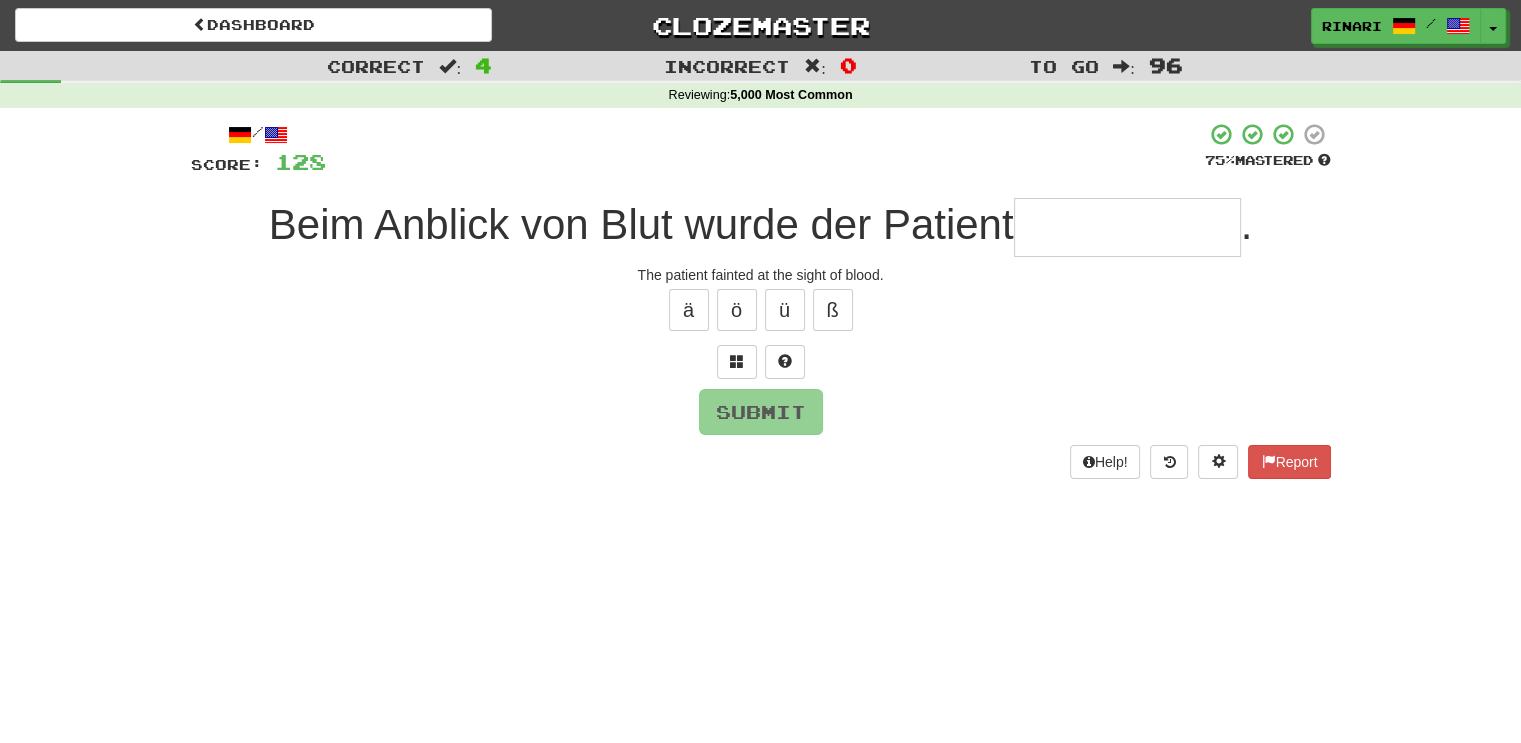 type on "*" 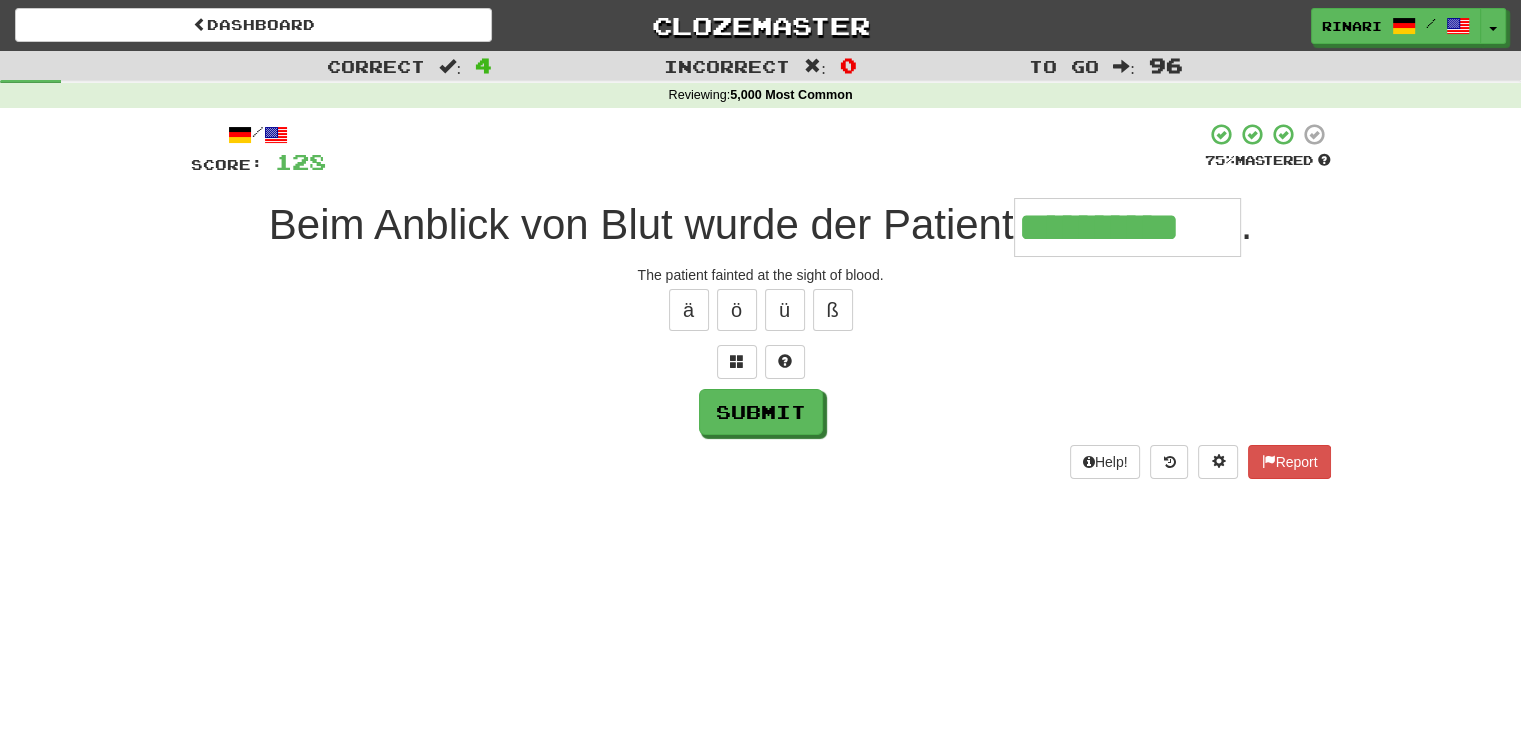 type on "**********" 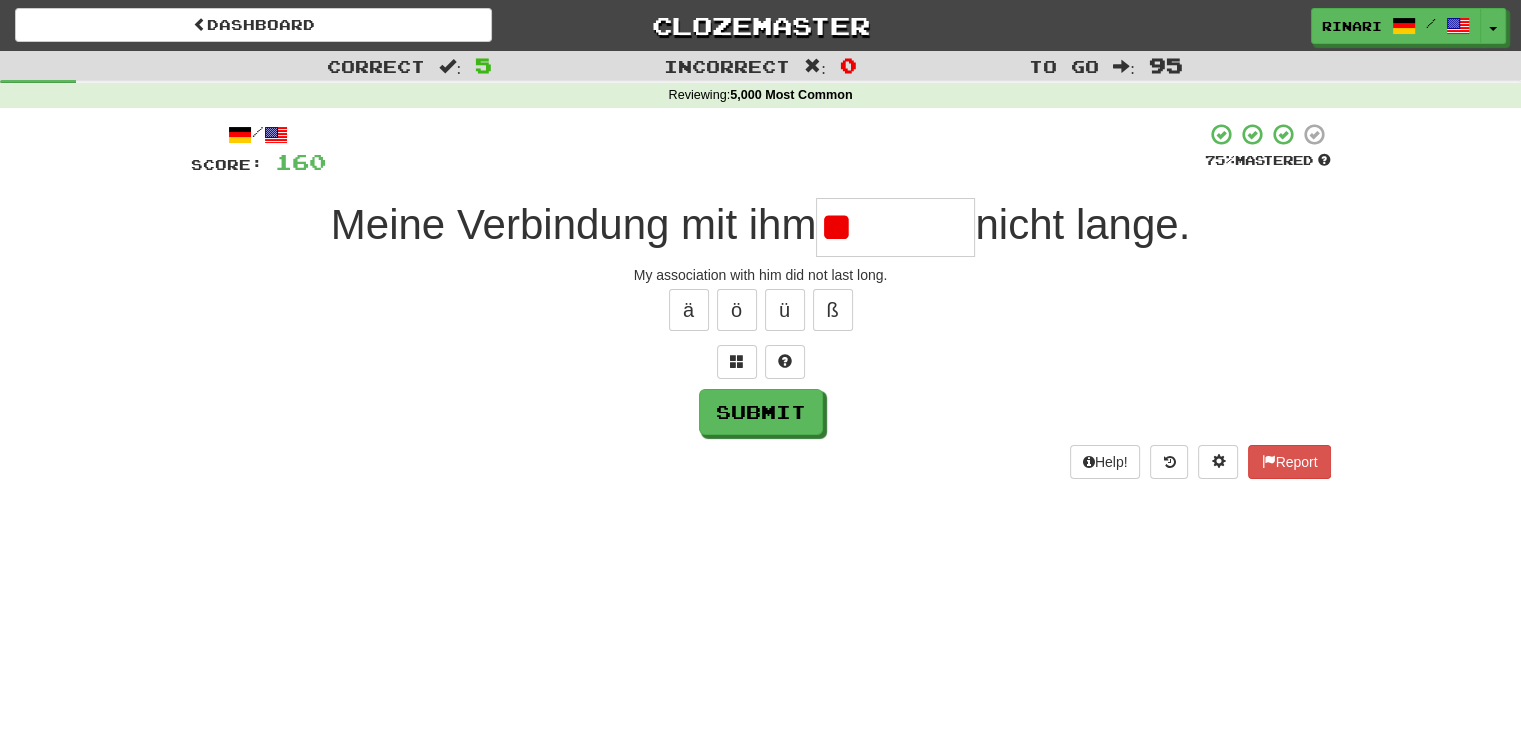 type on "*" 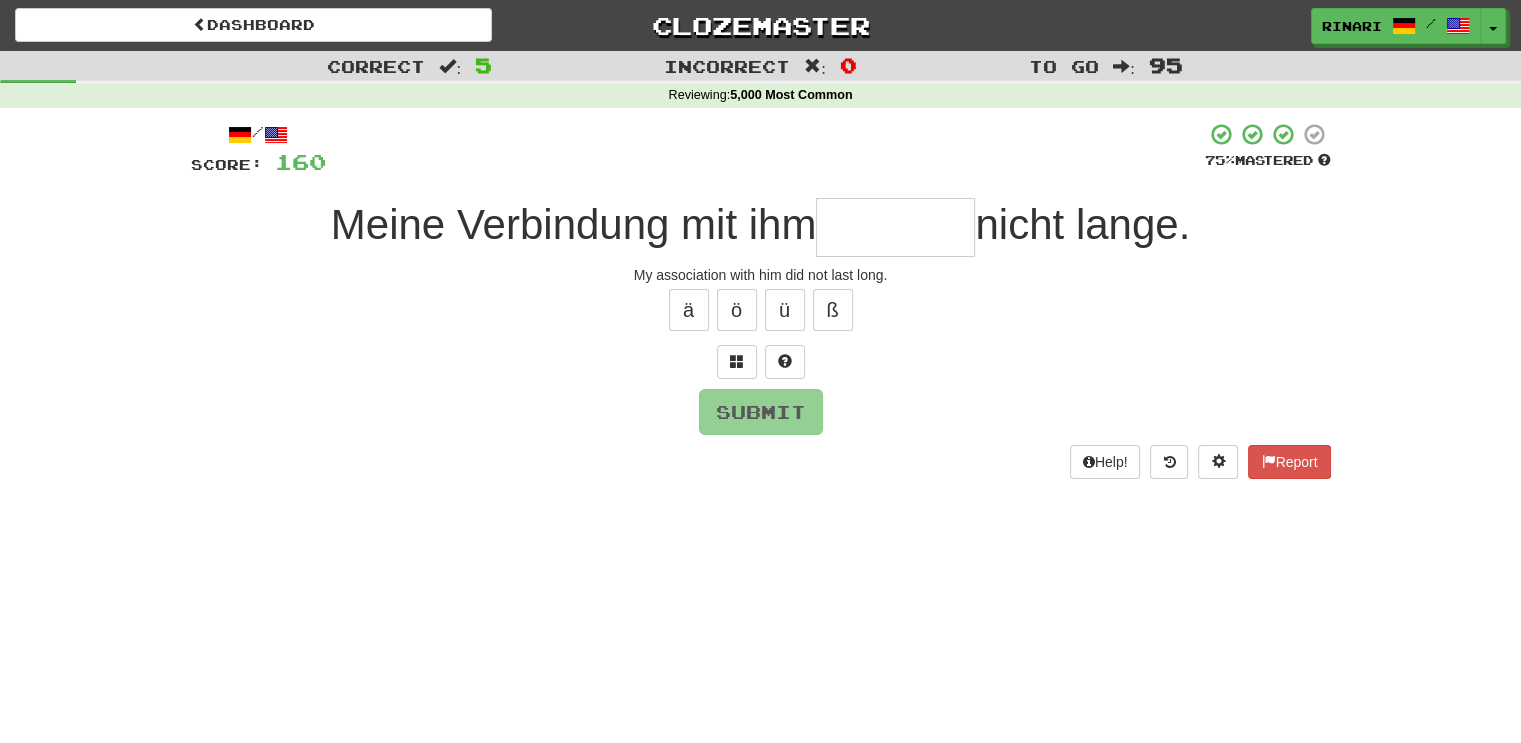 type on "*" 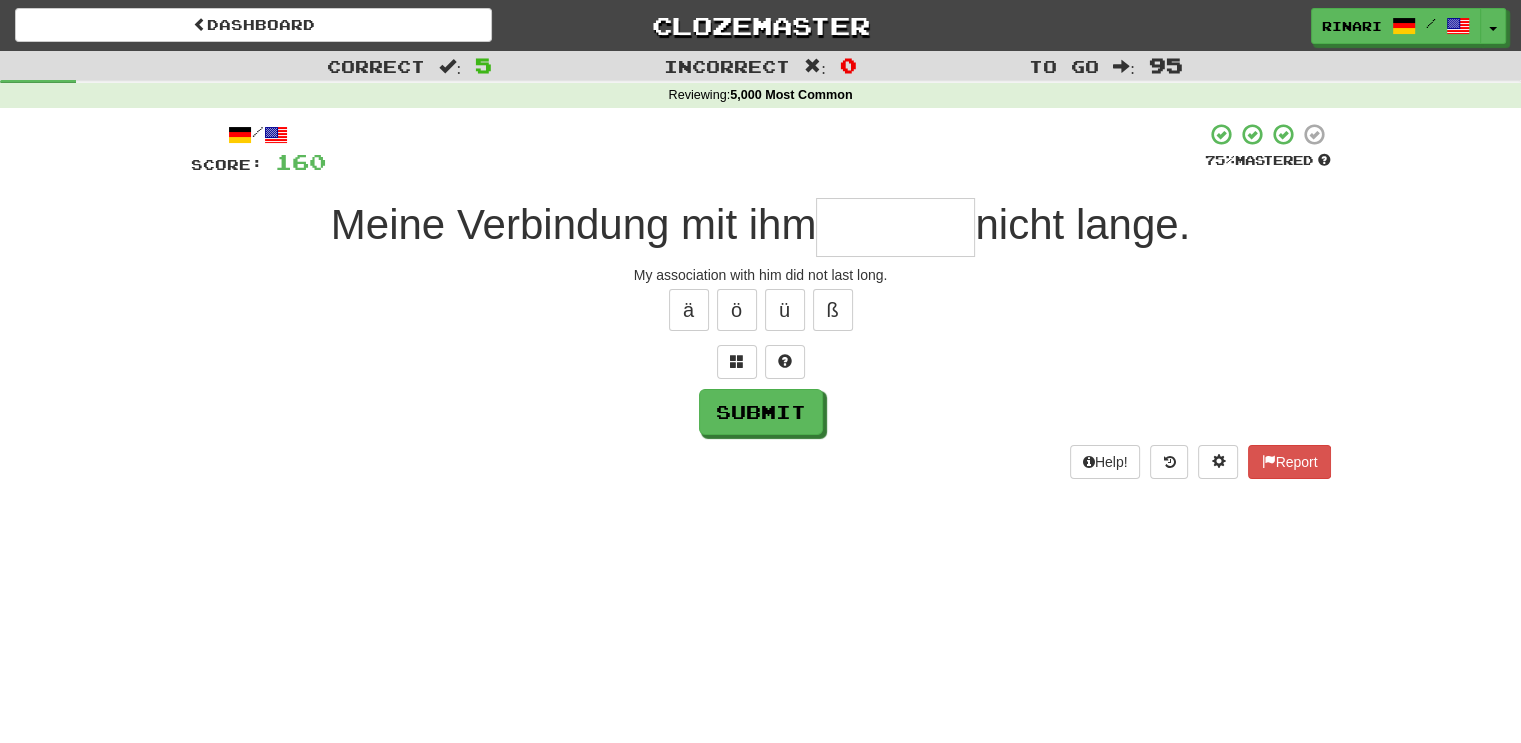 type on "*" 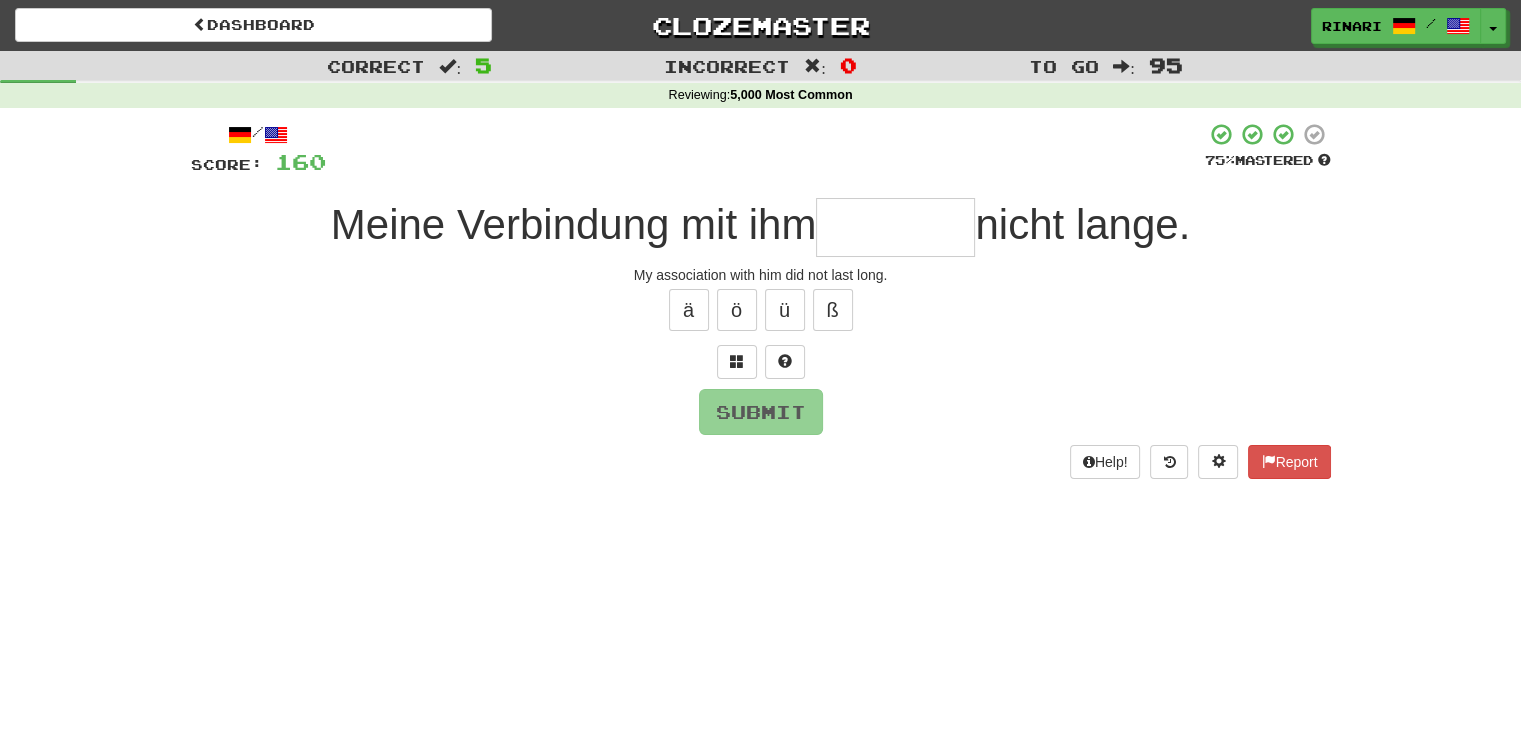 type on "*" 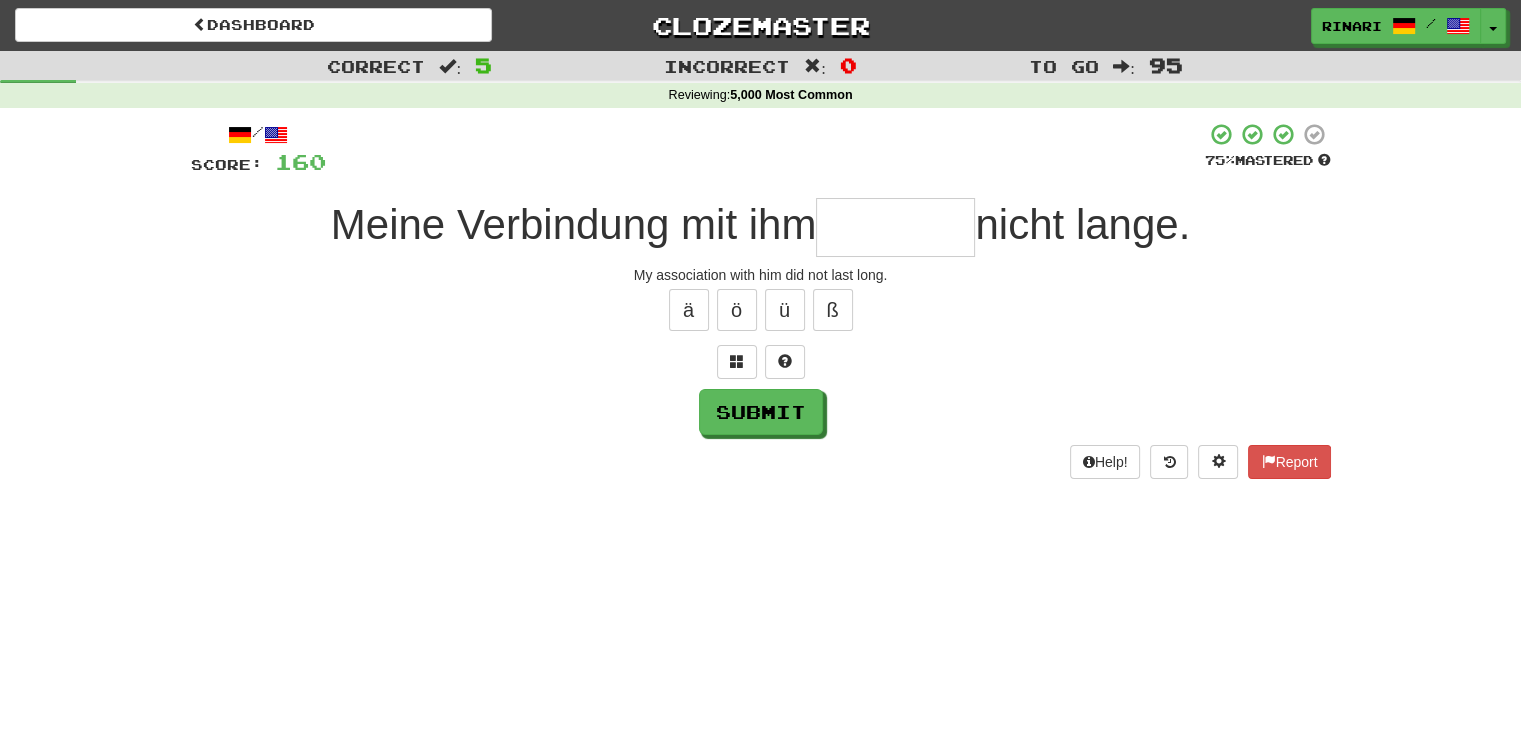 type on "*" 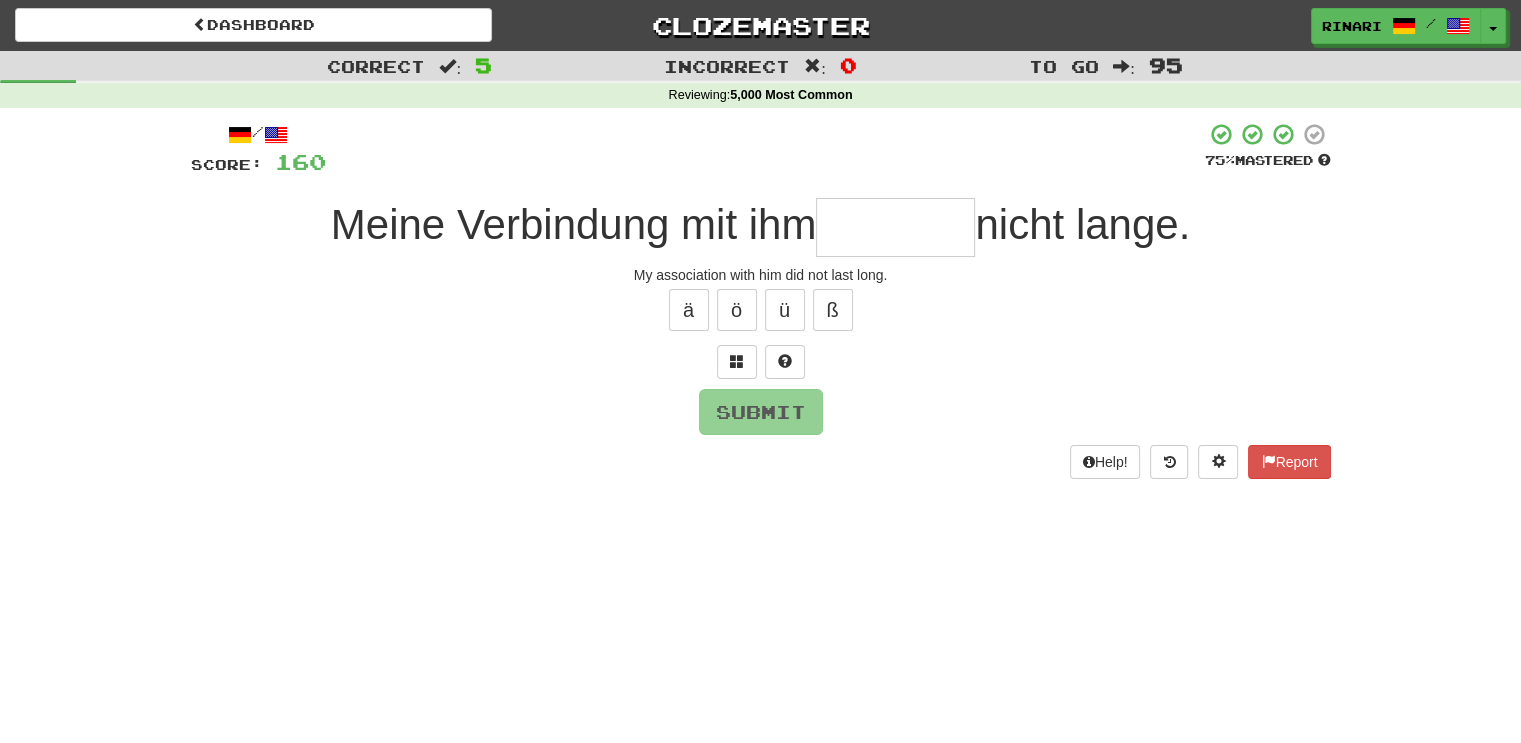 type on "*" 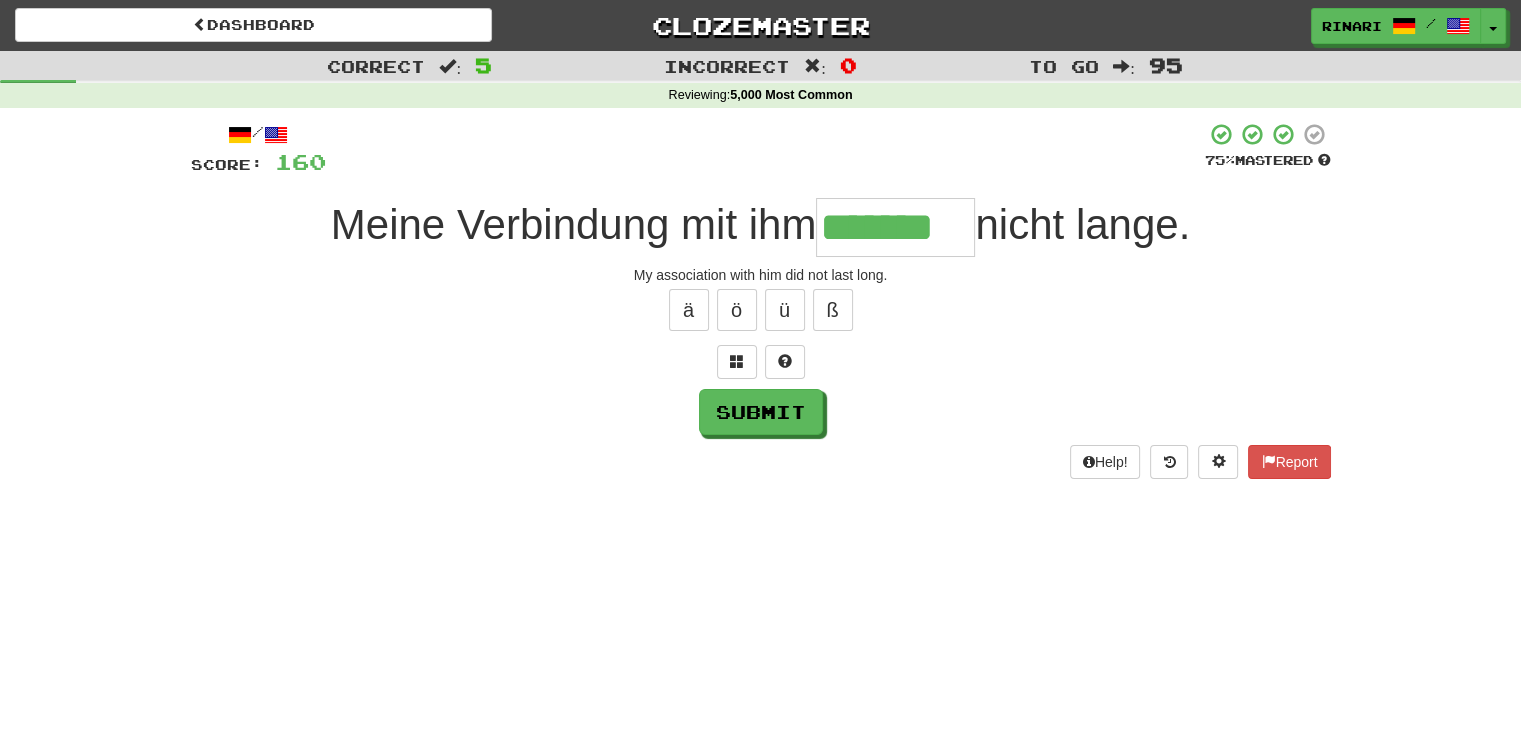type on "*******" 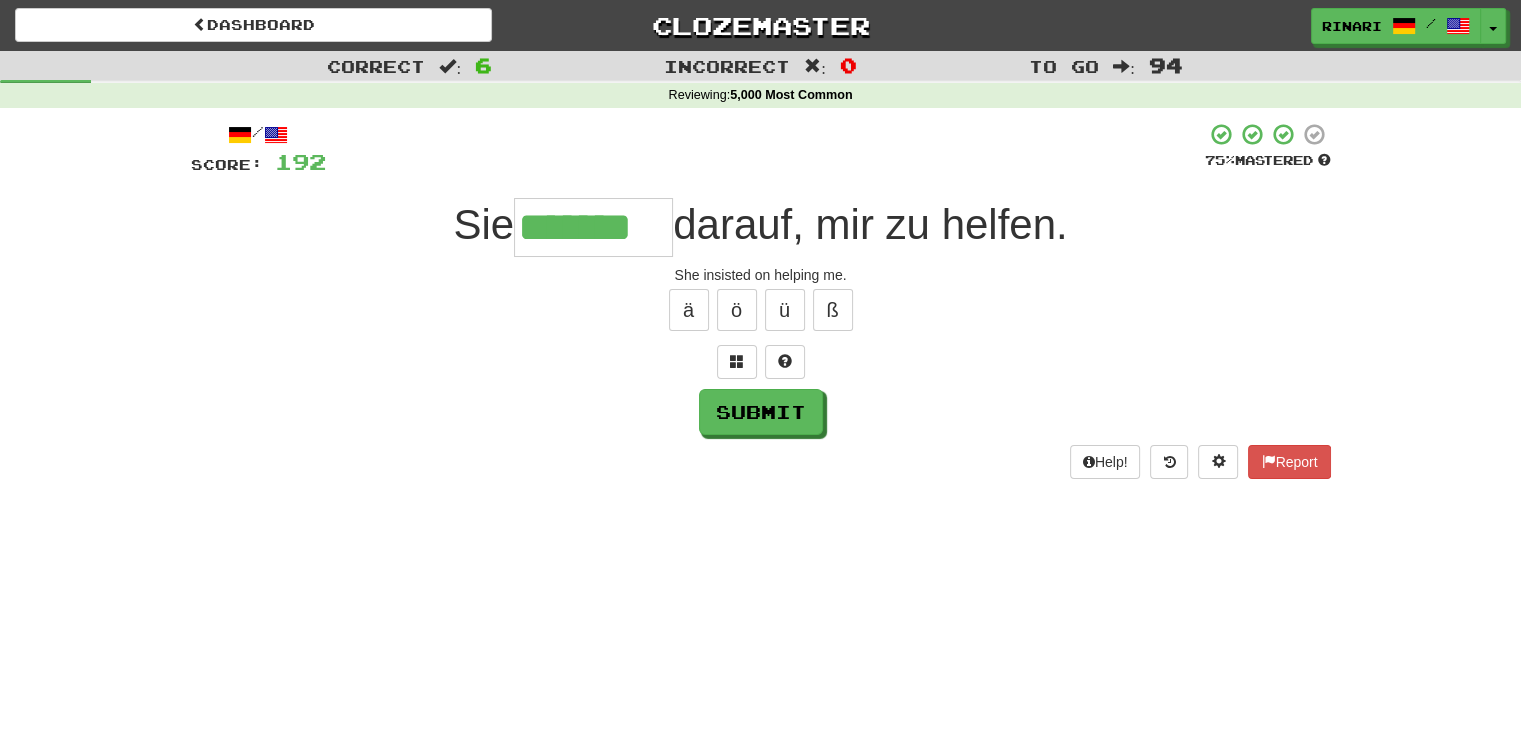 type on "*******" 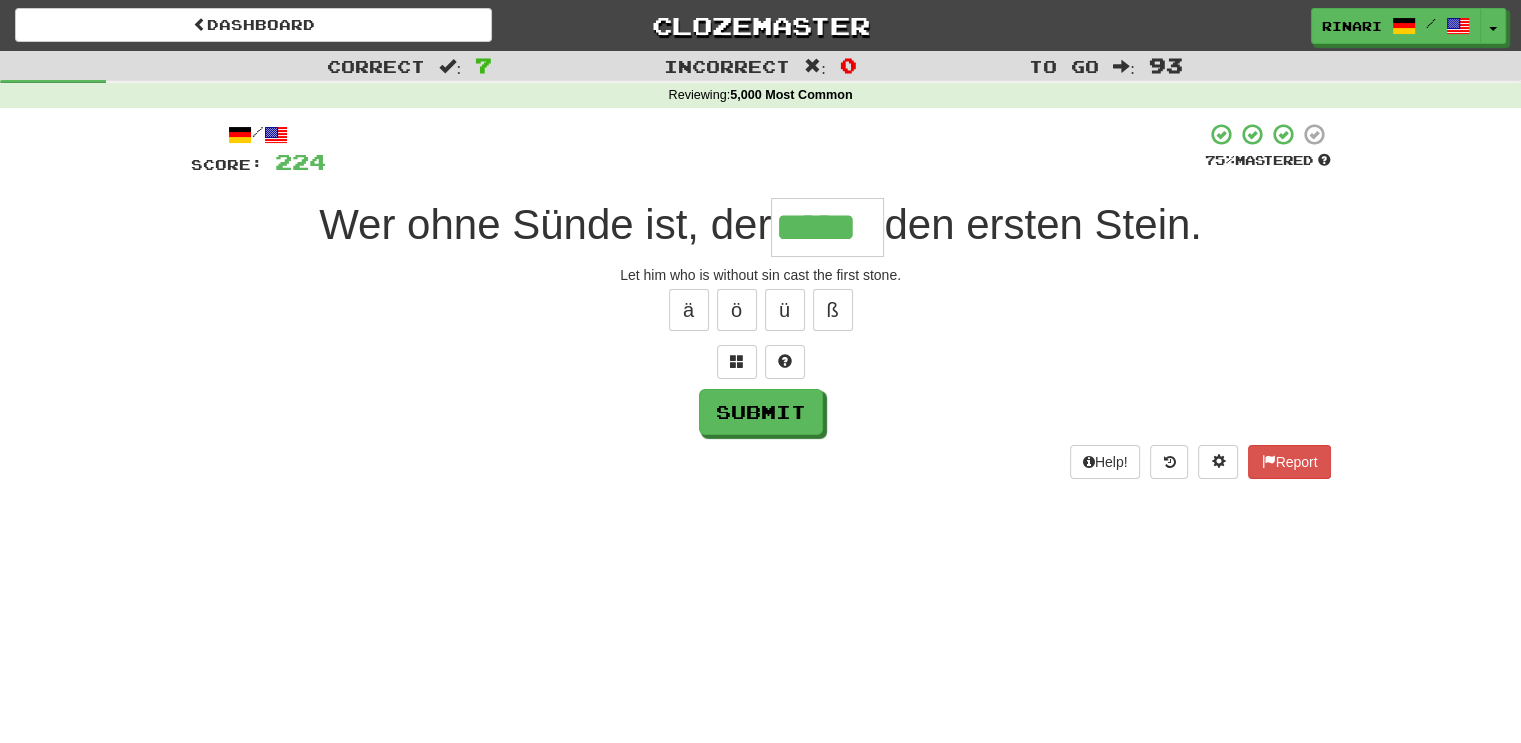 type on "*****" 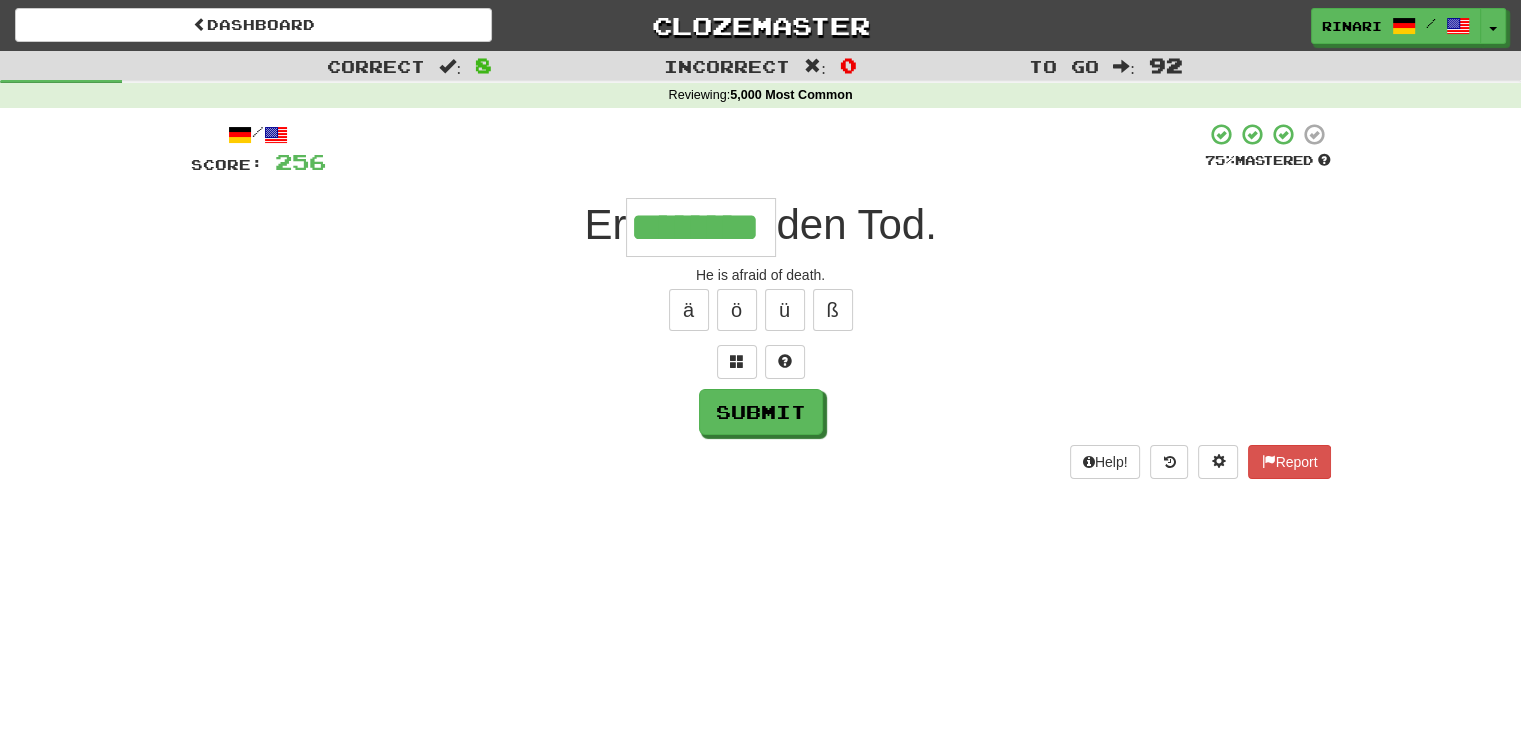 type on "********" 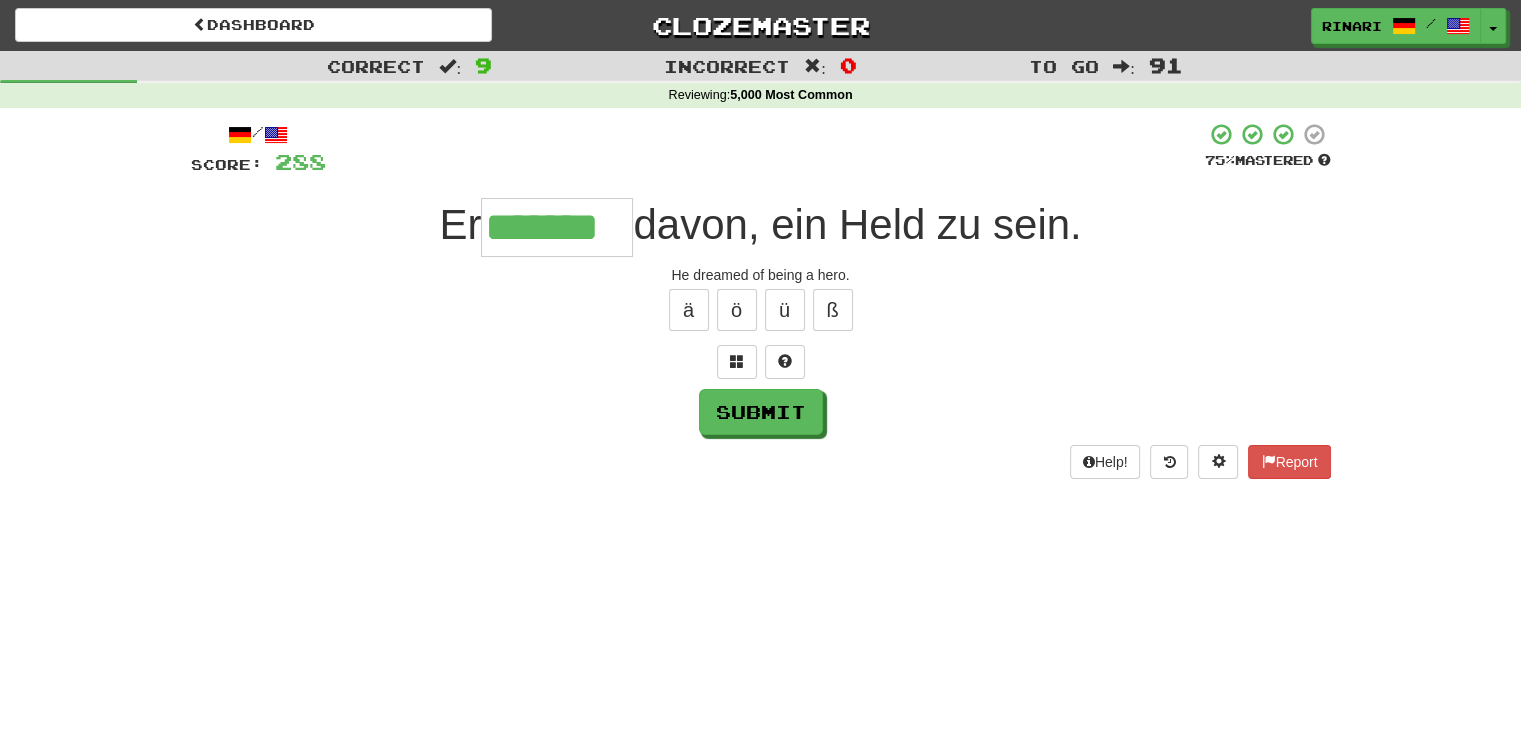 type on "*******" 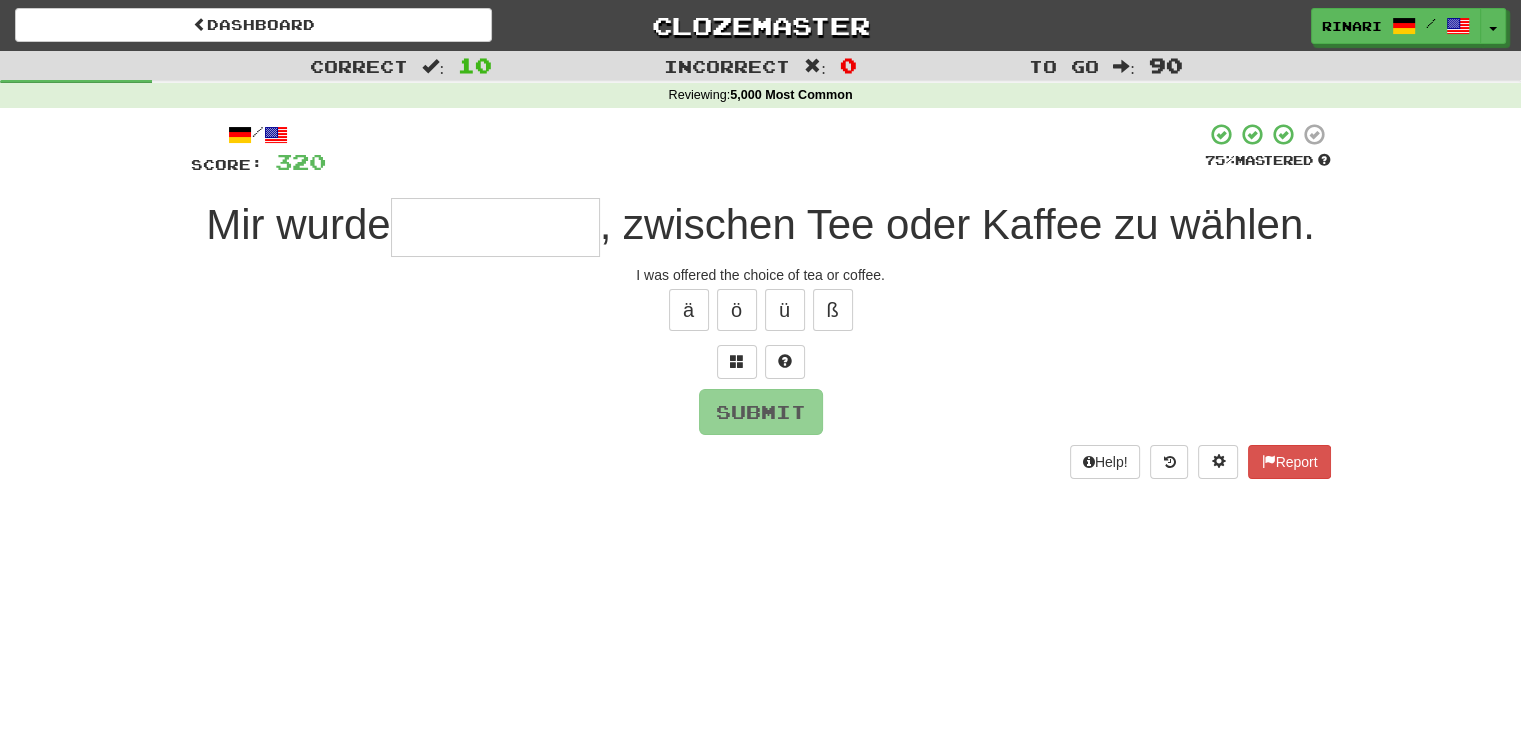 type on "*" 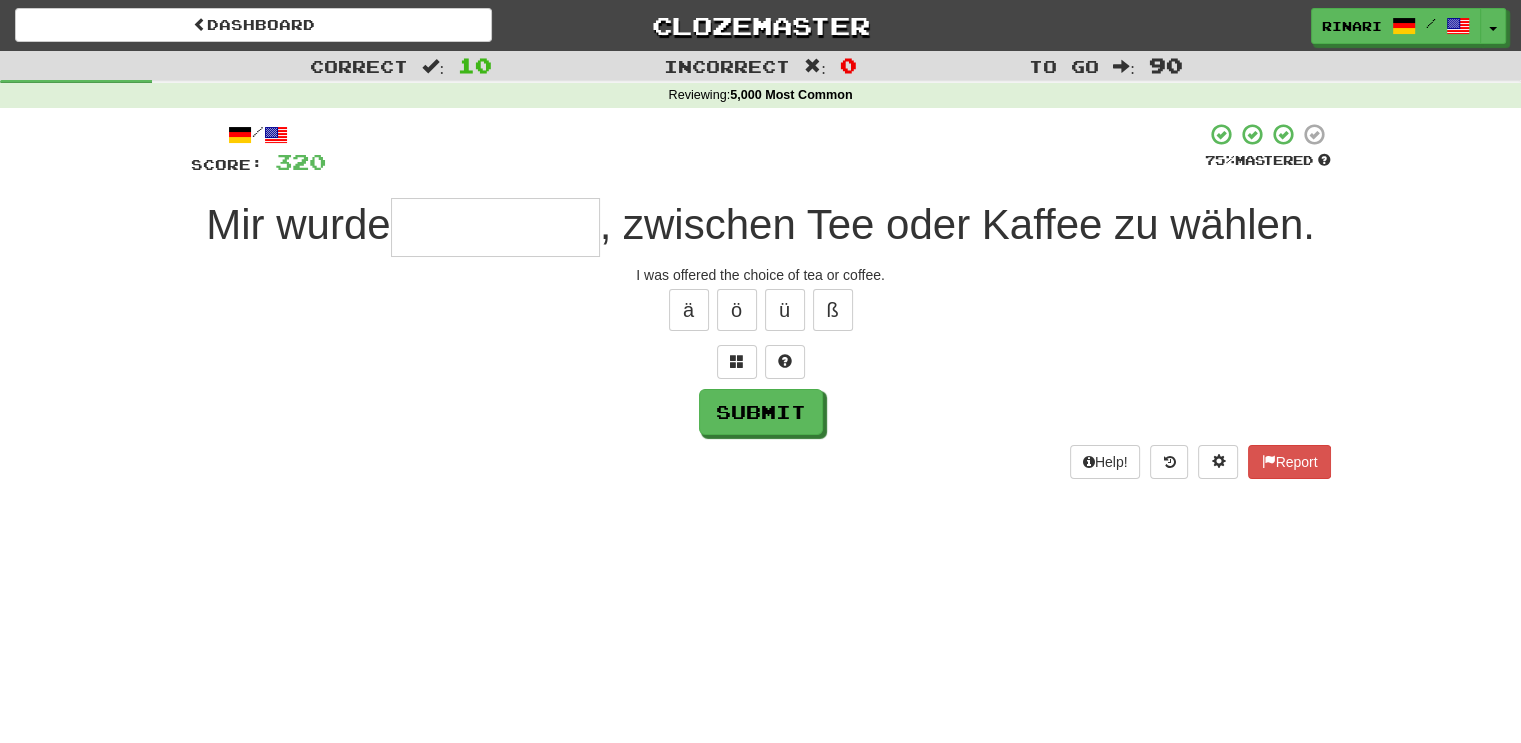 type on "*" 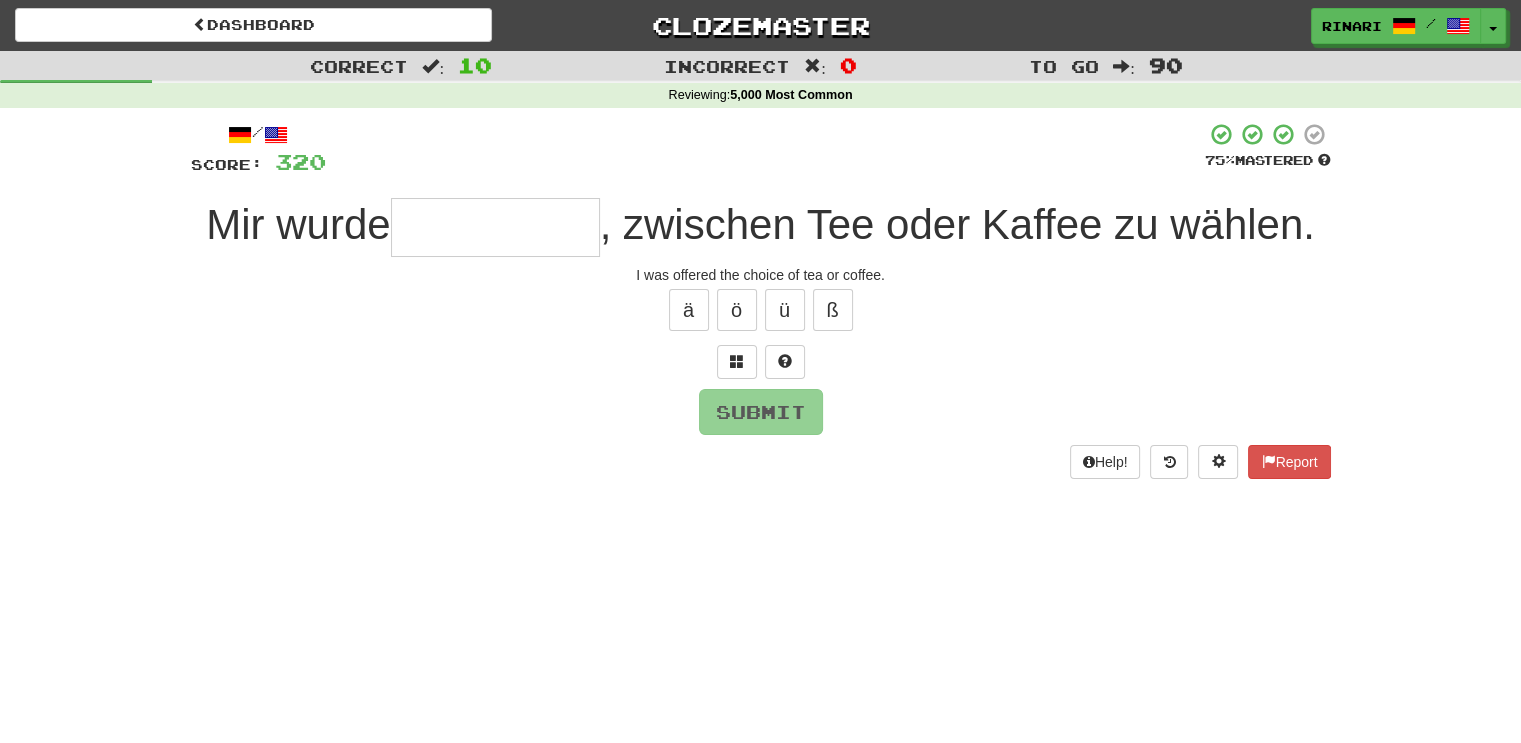 type on "*" 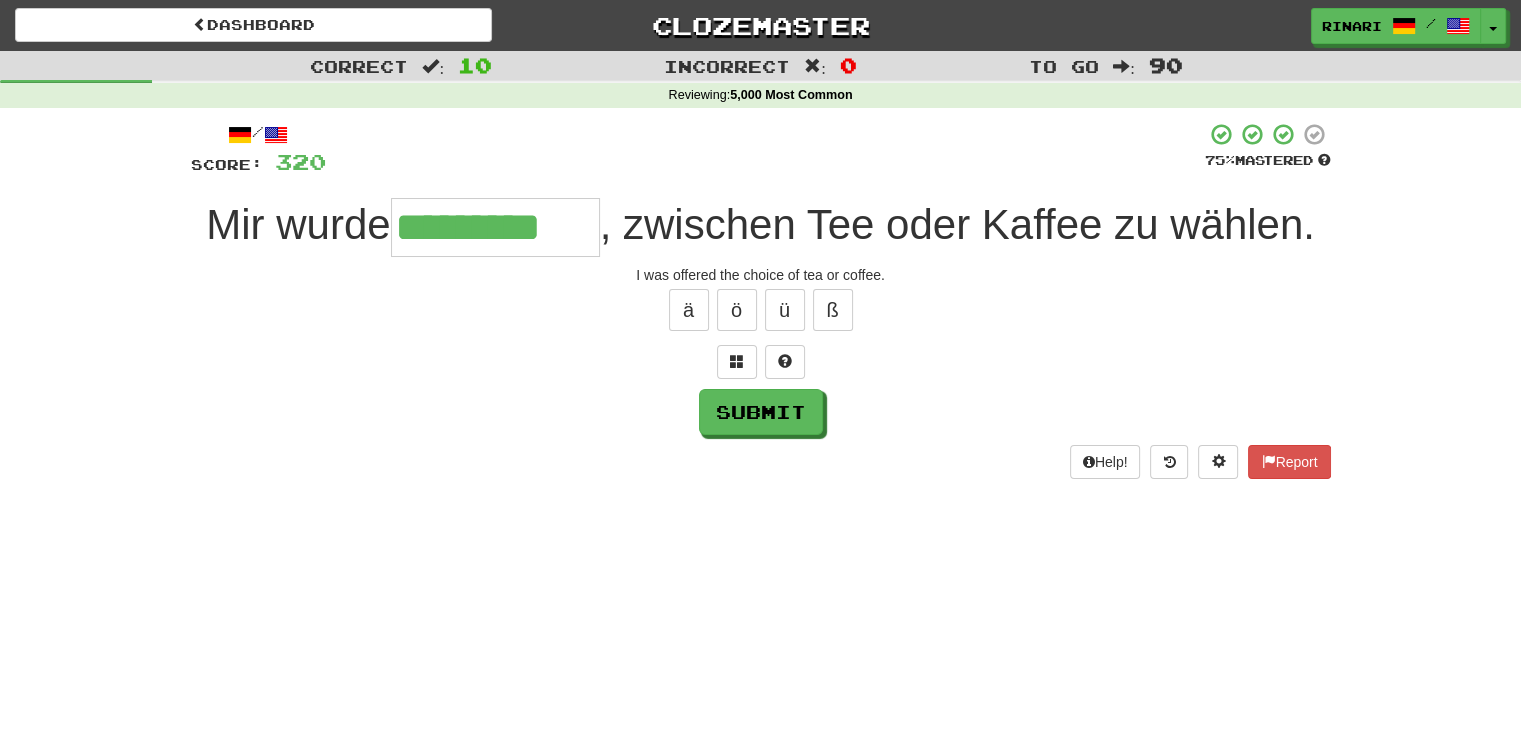 type on "*********" 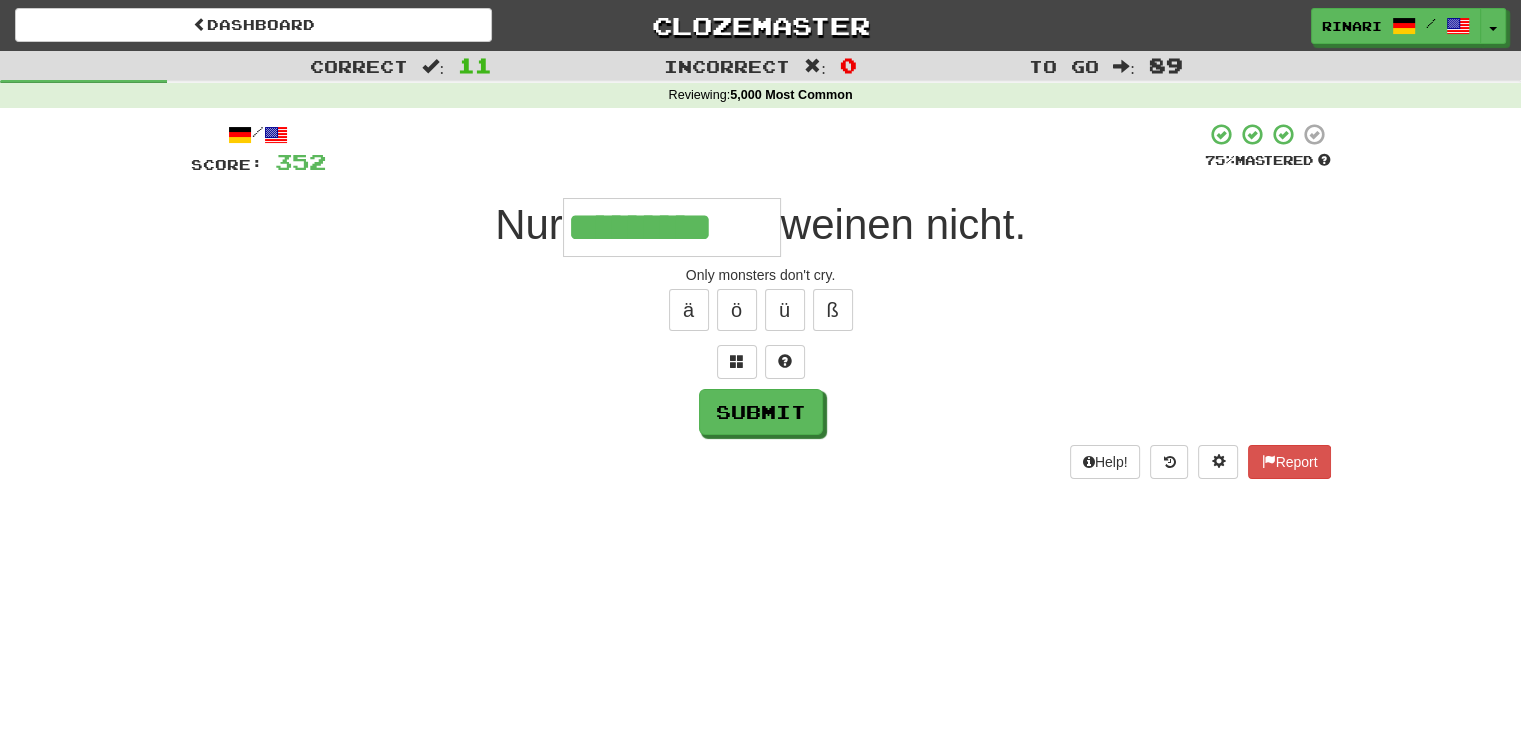 type on "*********" 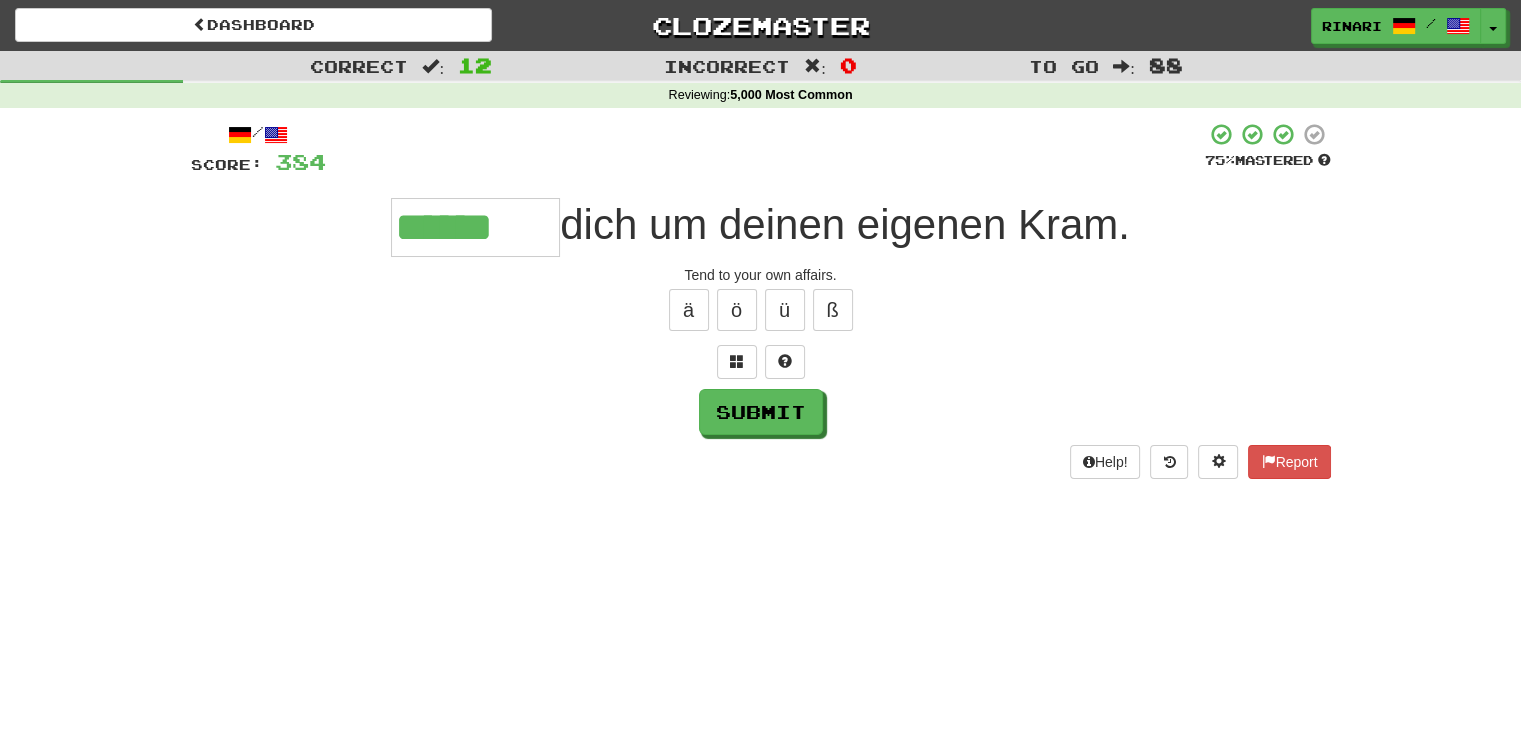type on "******" 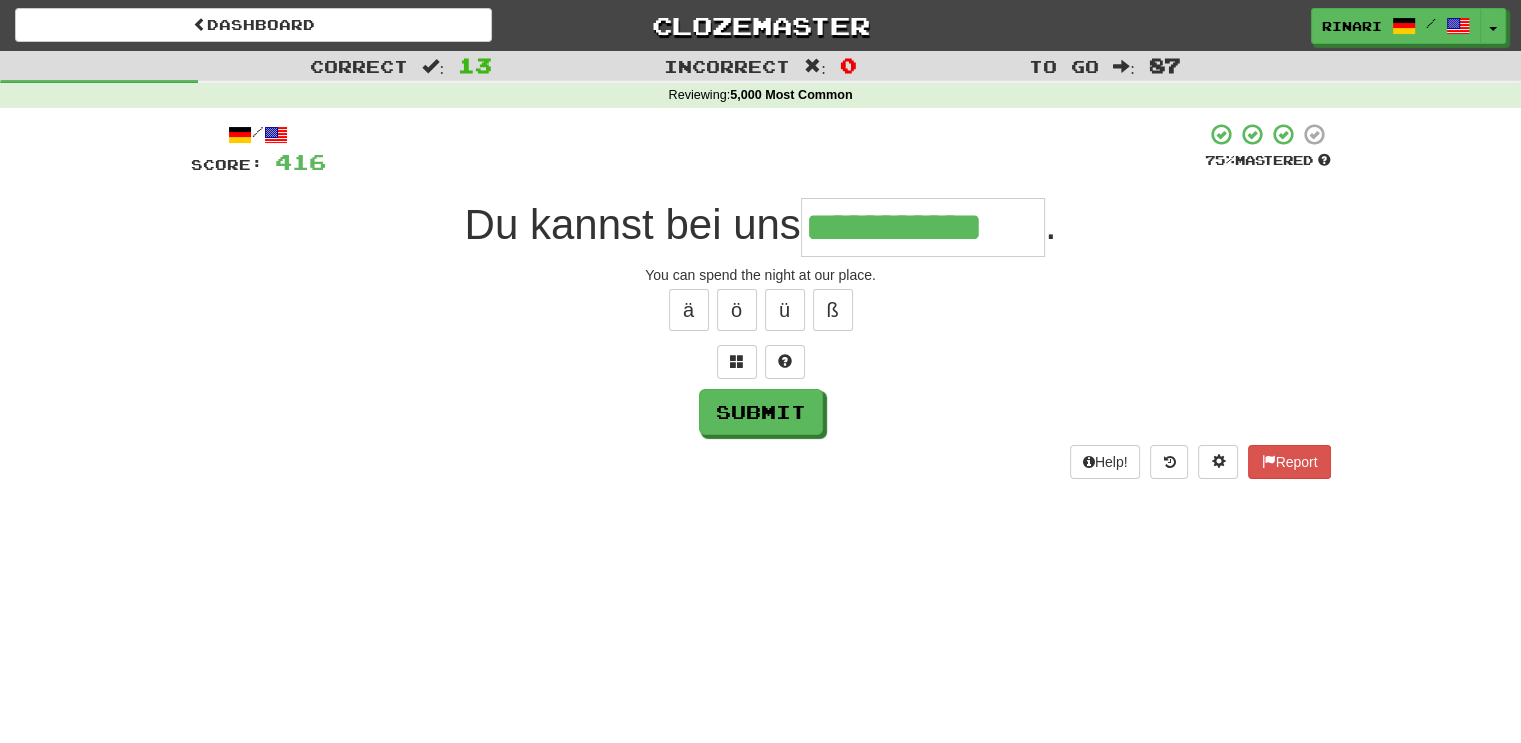 type on "**********" 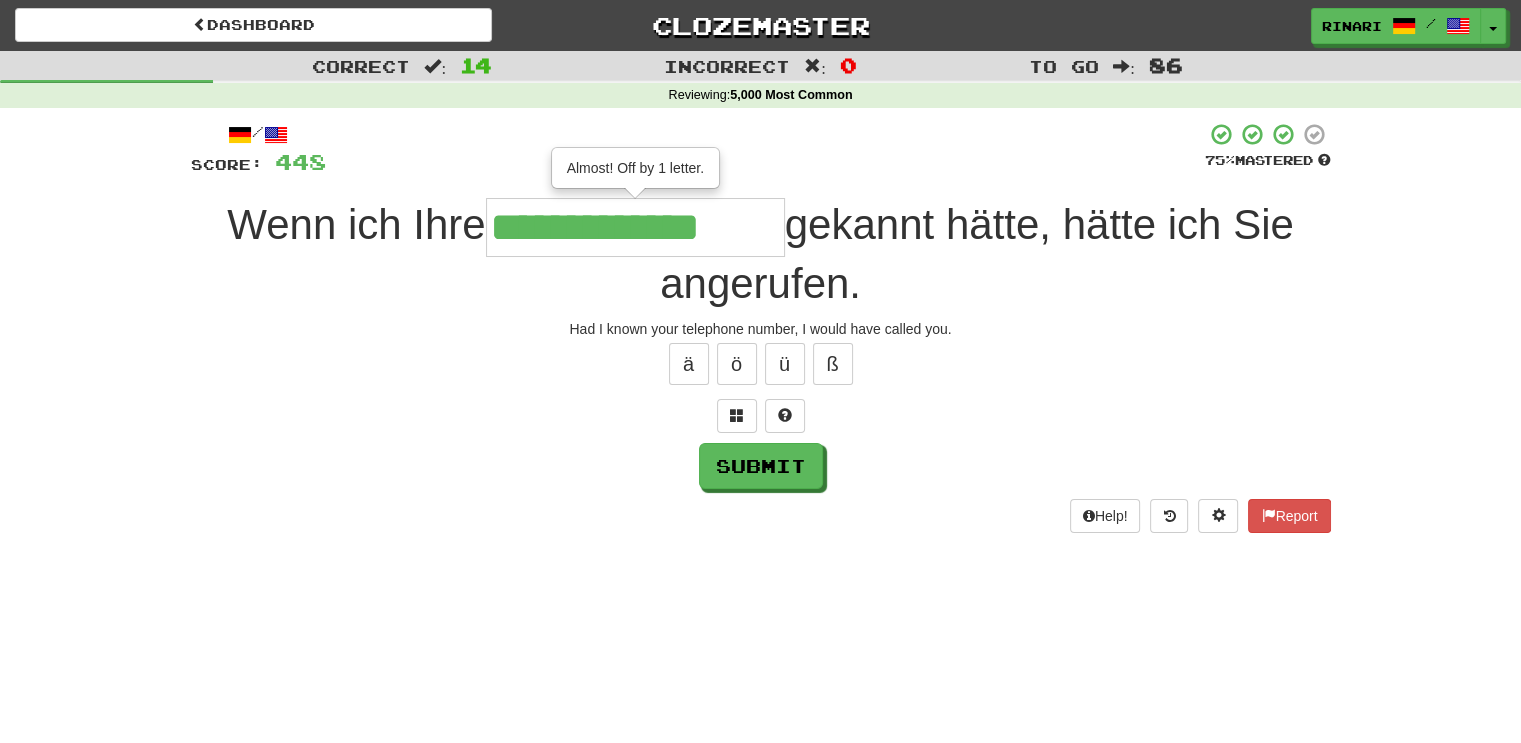 type on "**********" 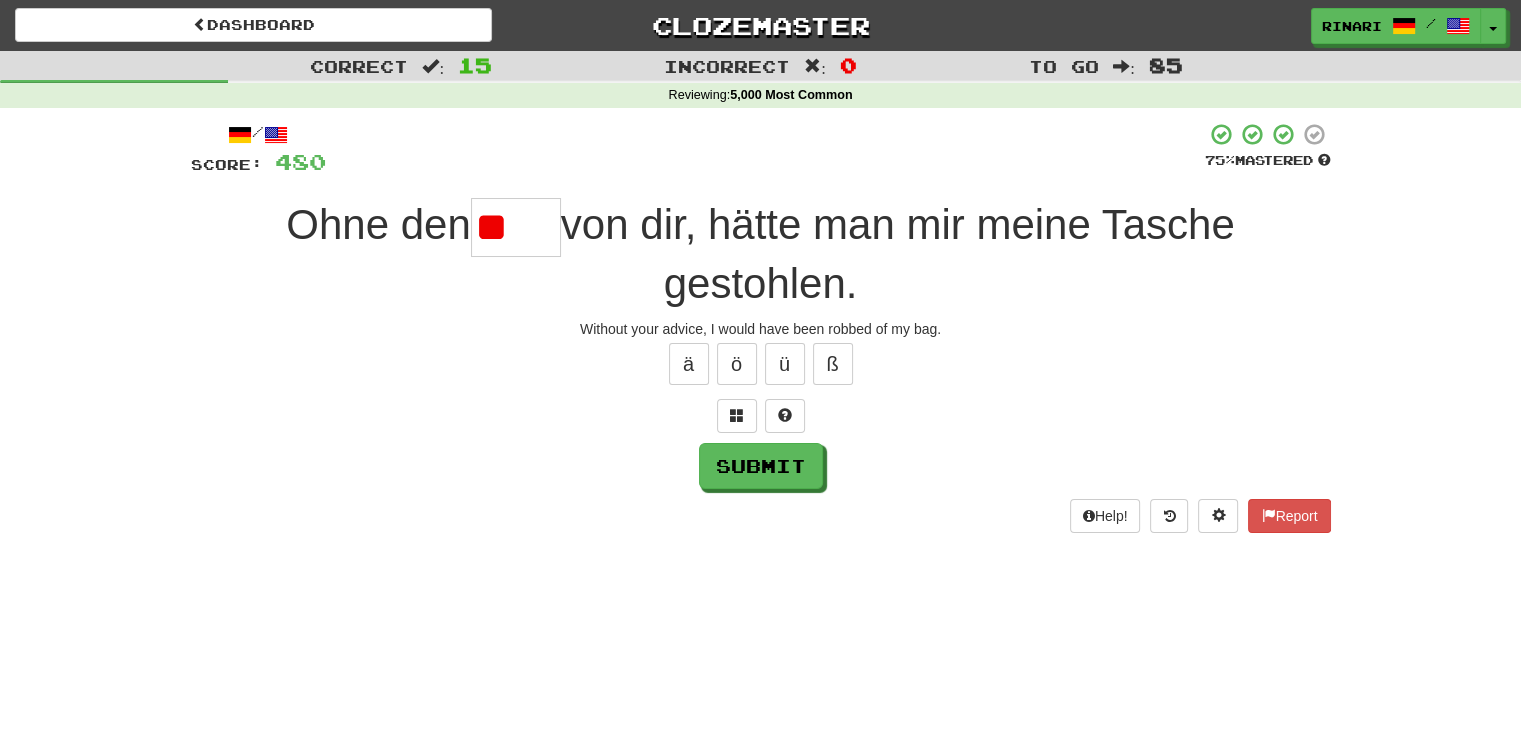 type on "*" 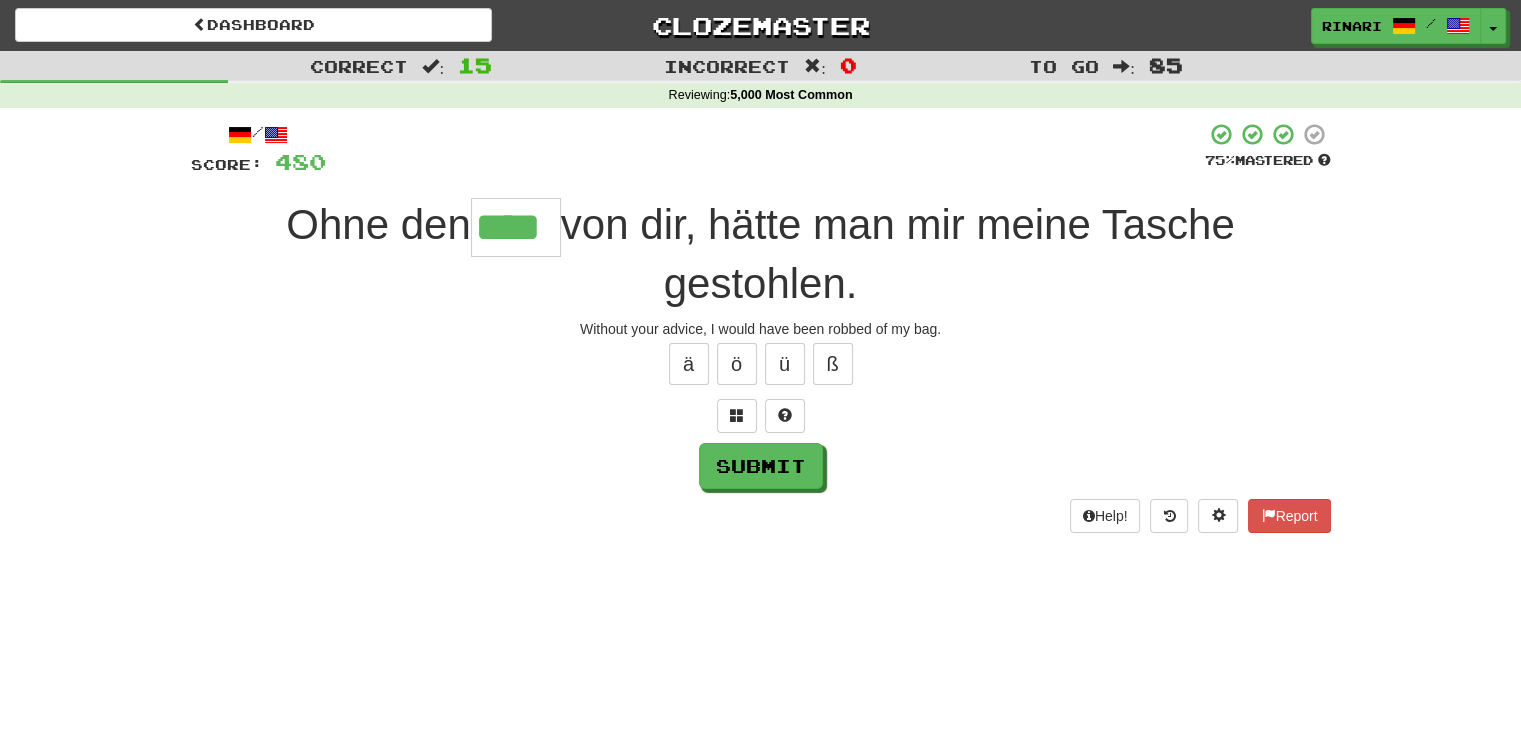 type on "****" 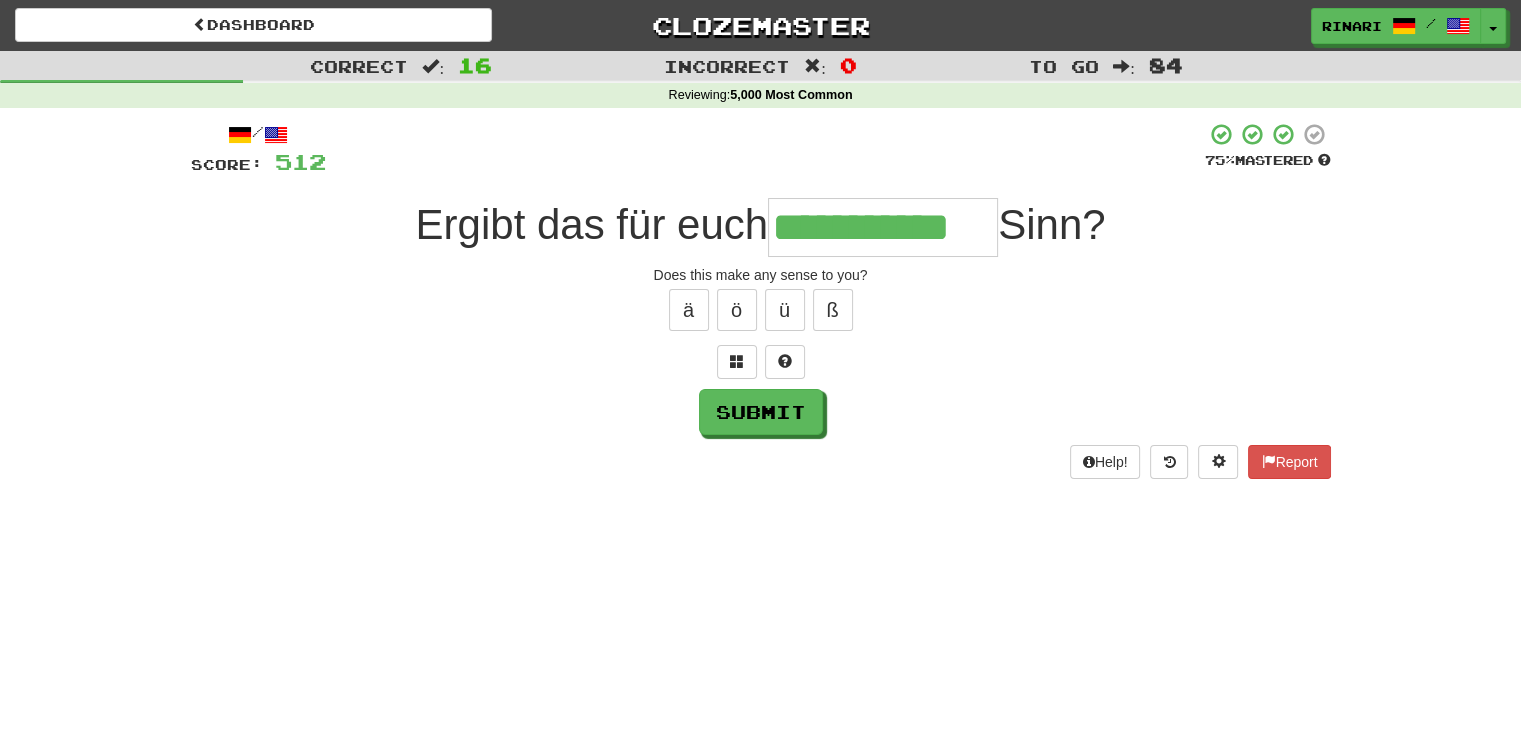 type on "**********" 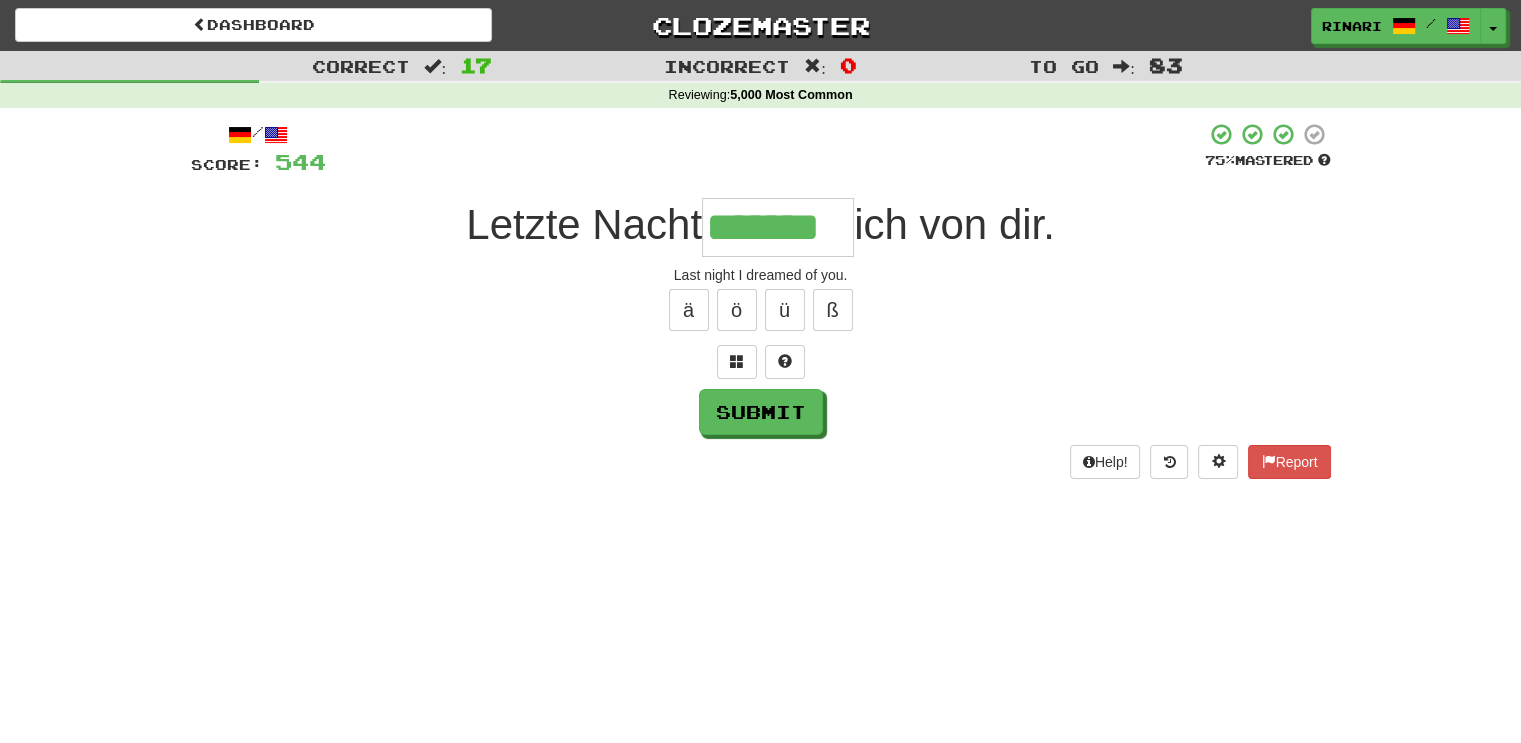 type on "*******" 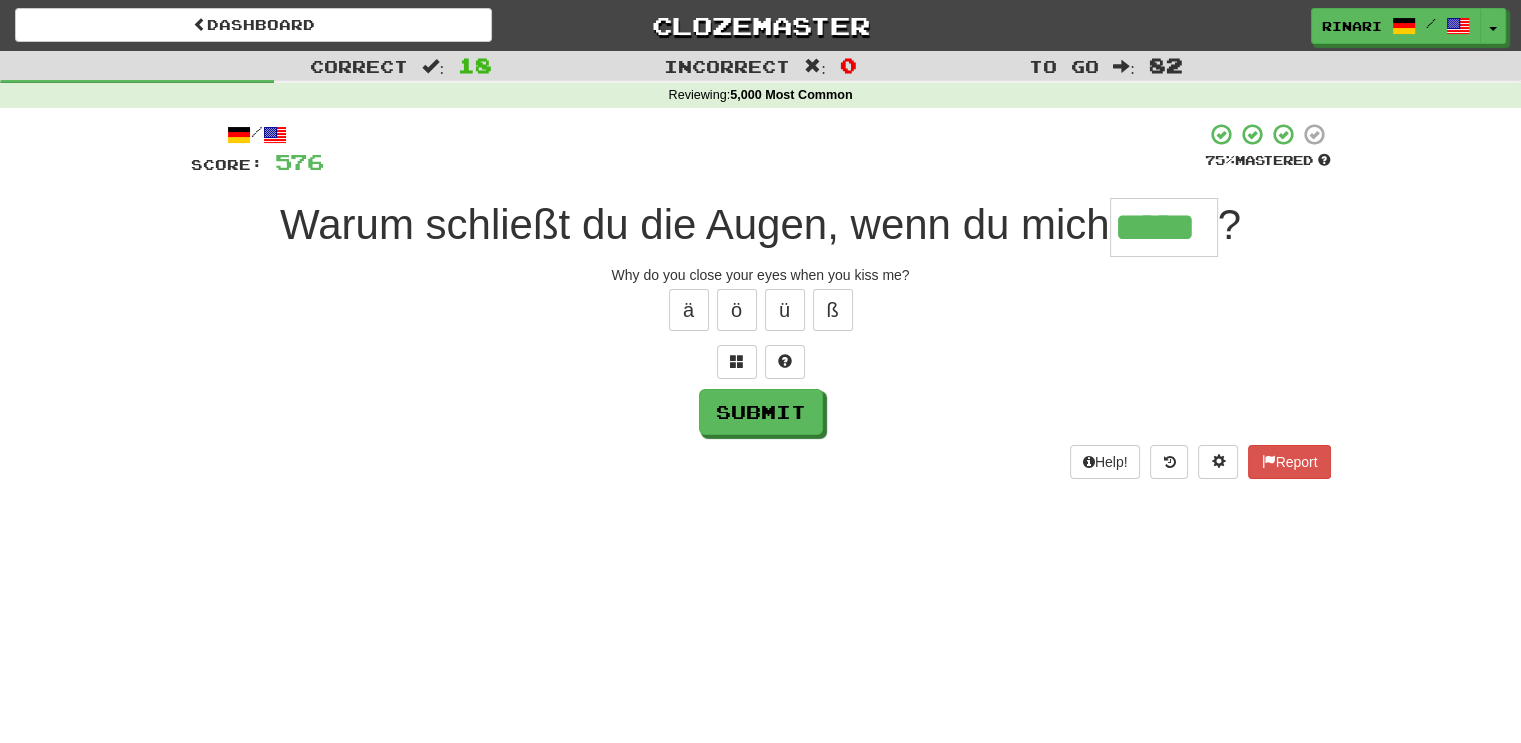 type on "*****" 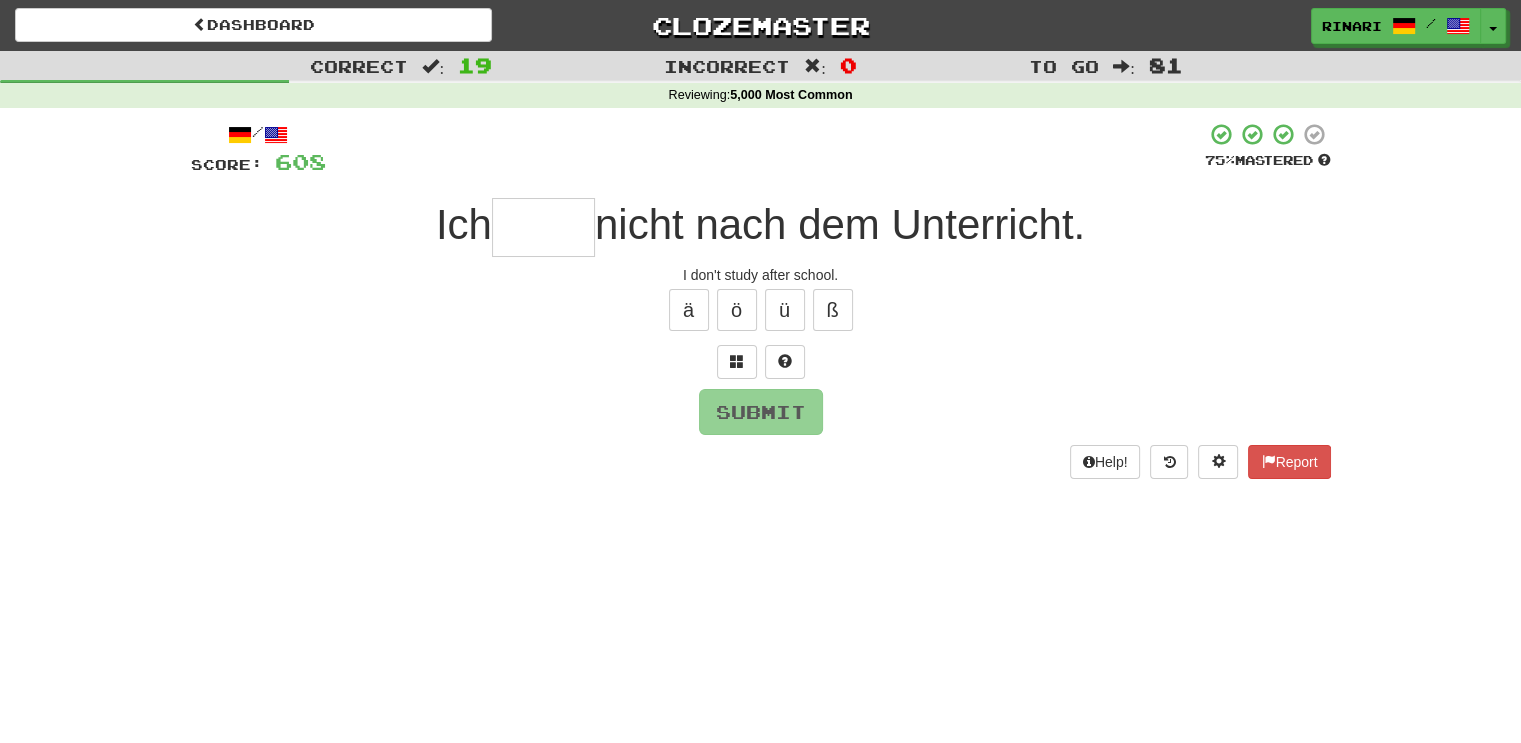 type on "*" 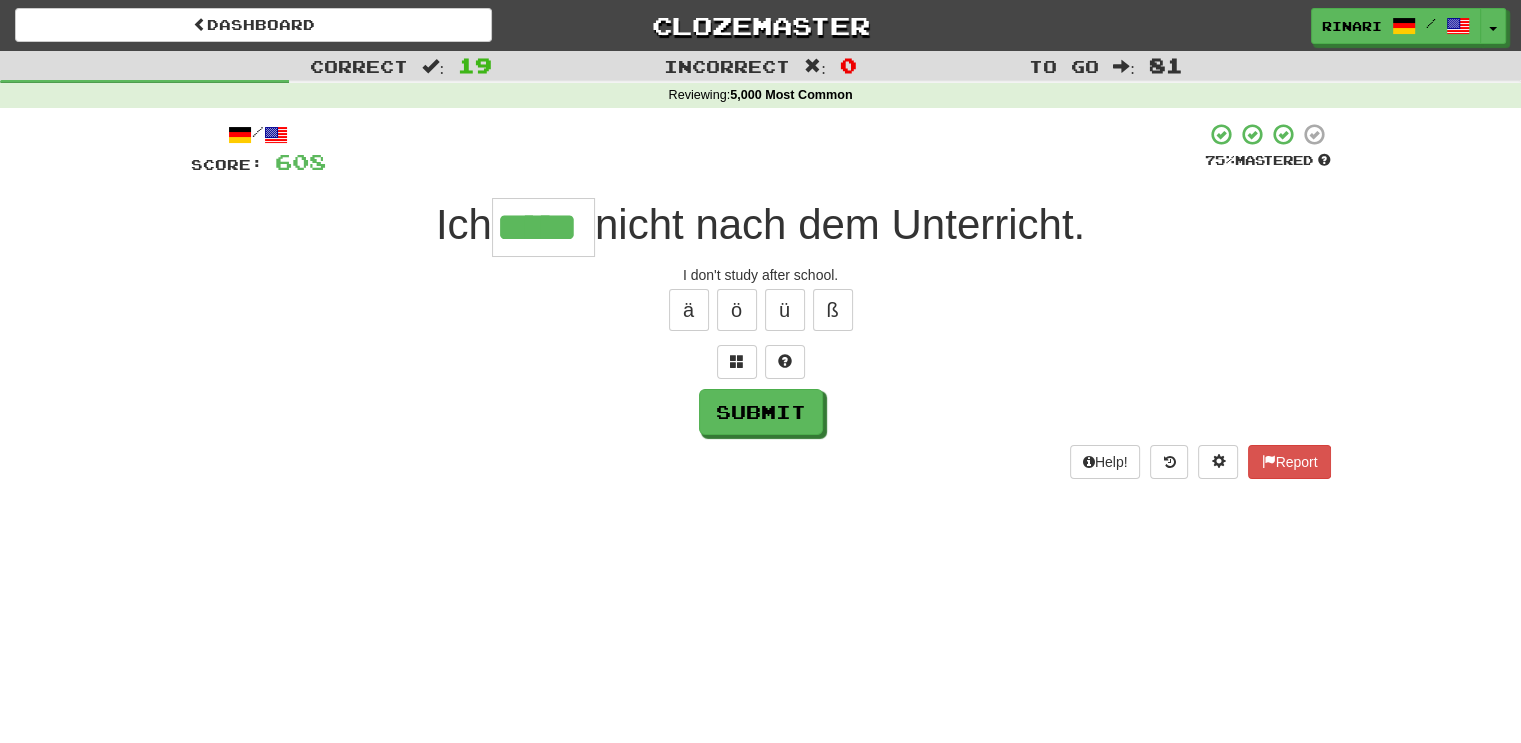 type on "*****" 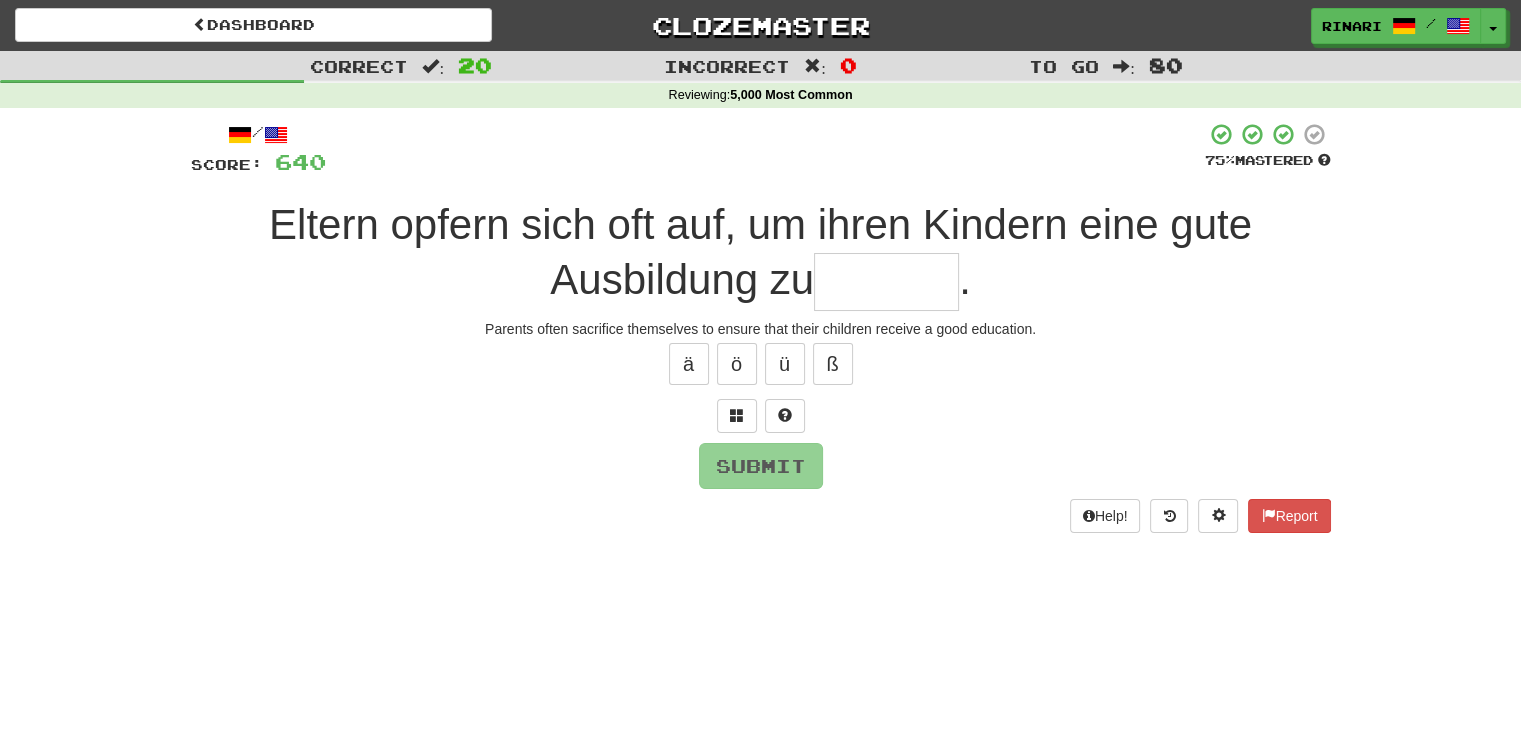 type on "*" 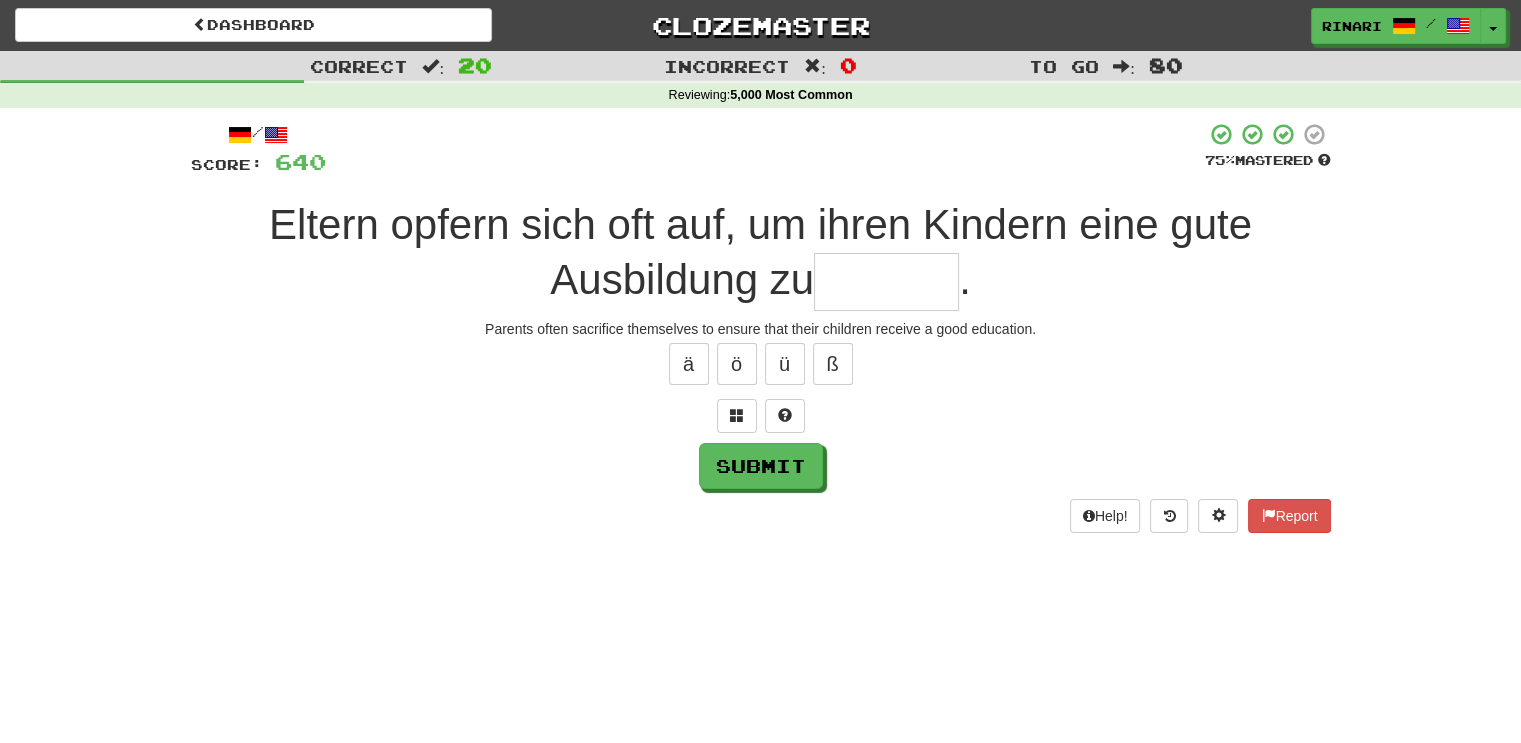 type on "*" 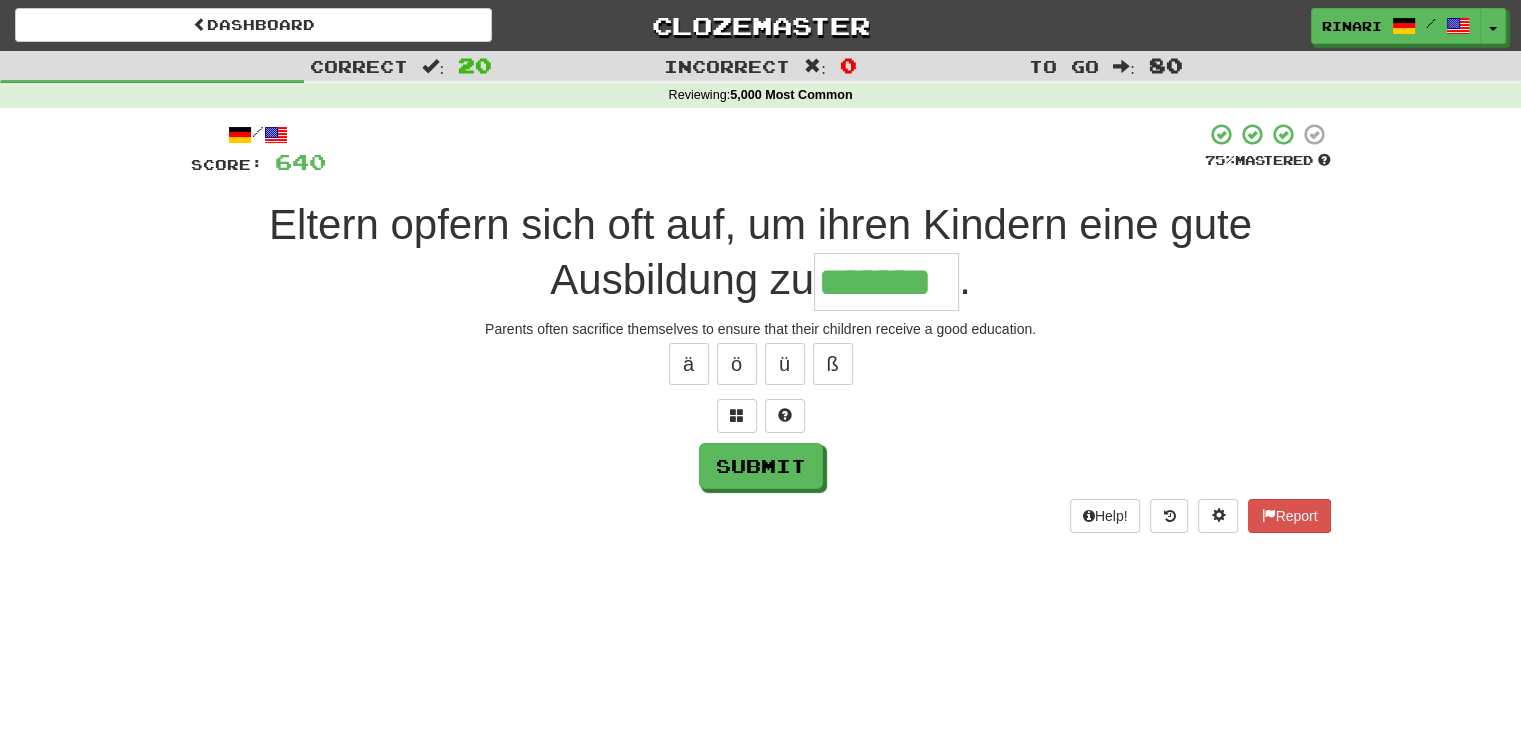 type on "*******" 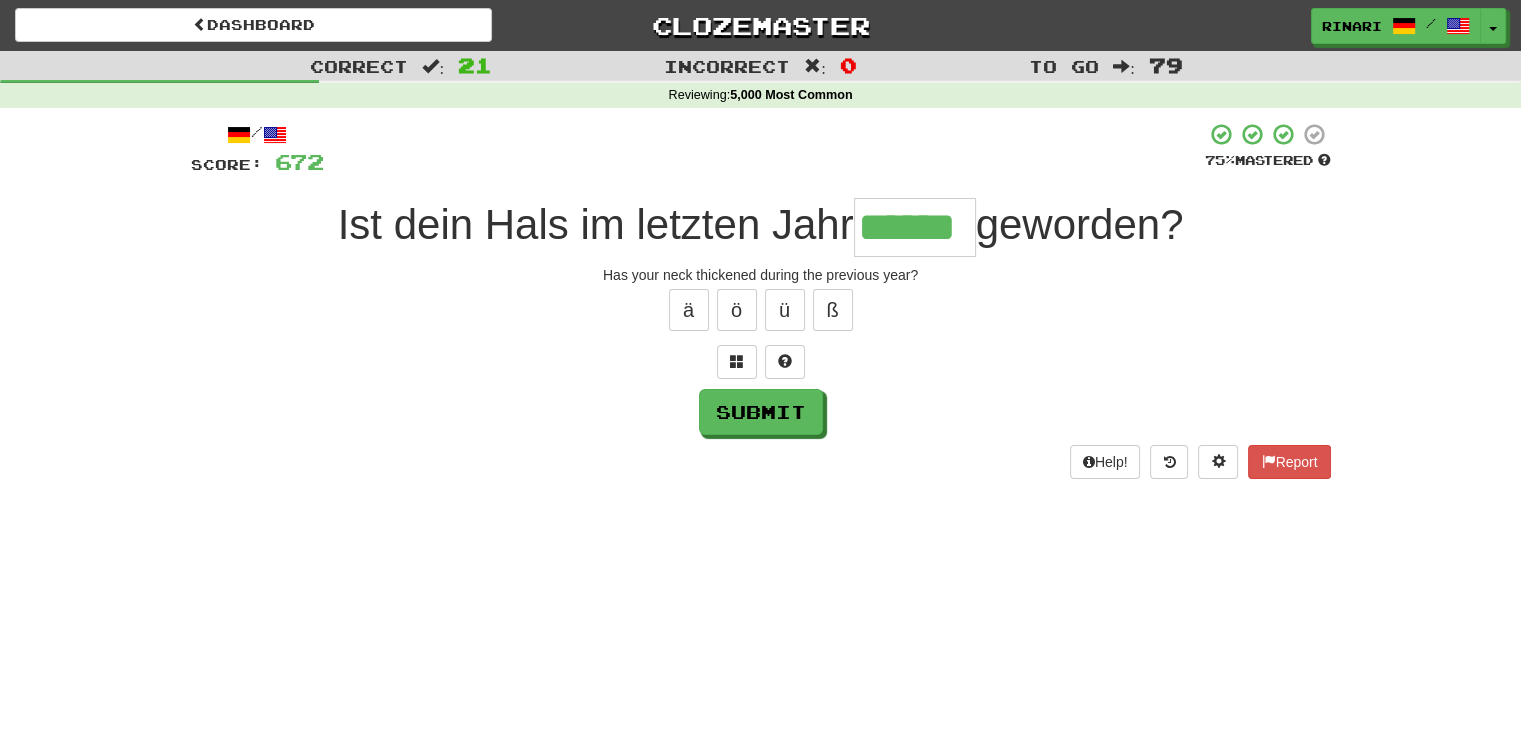type on "******" 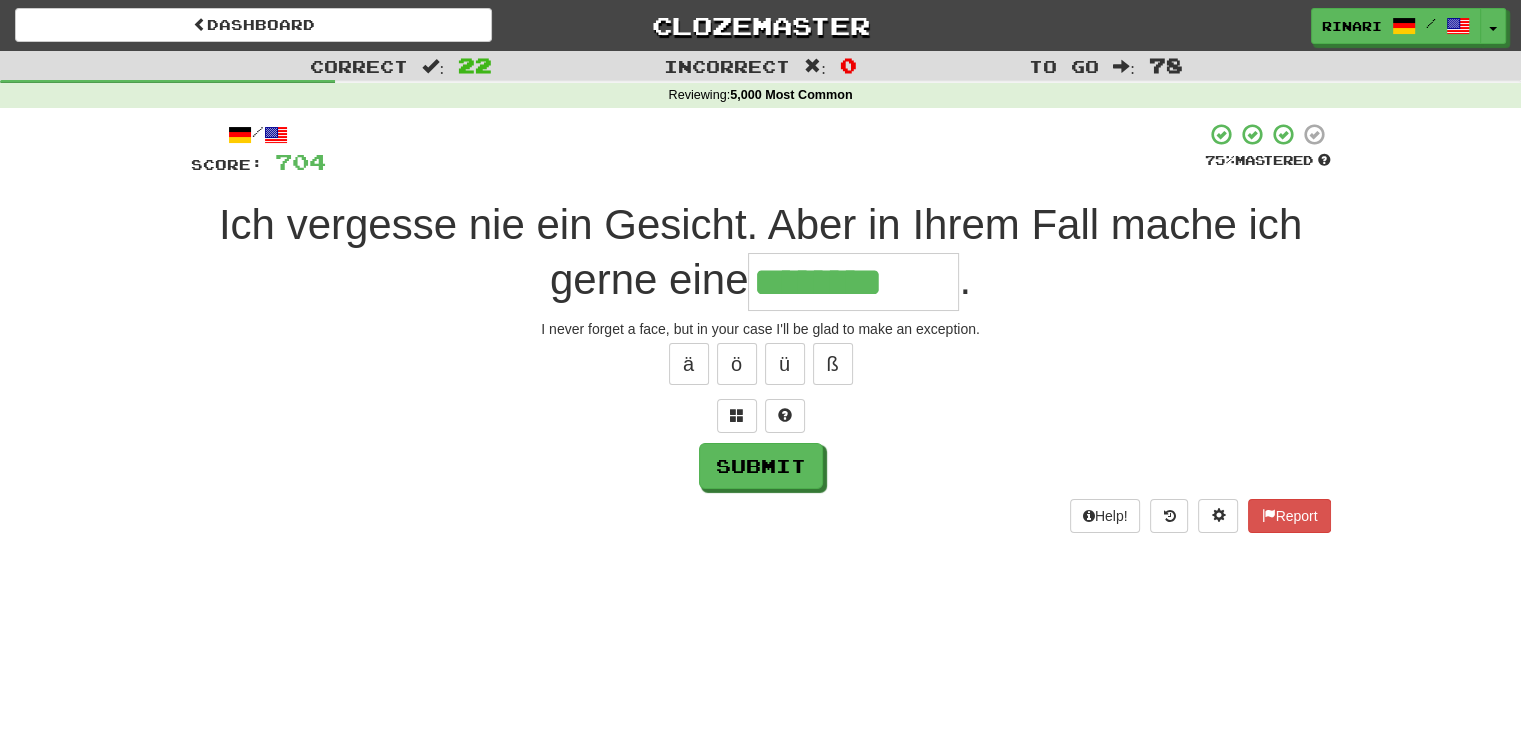 type on "********" 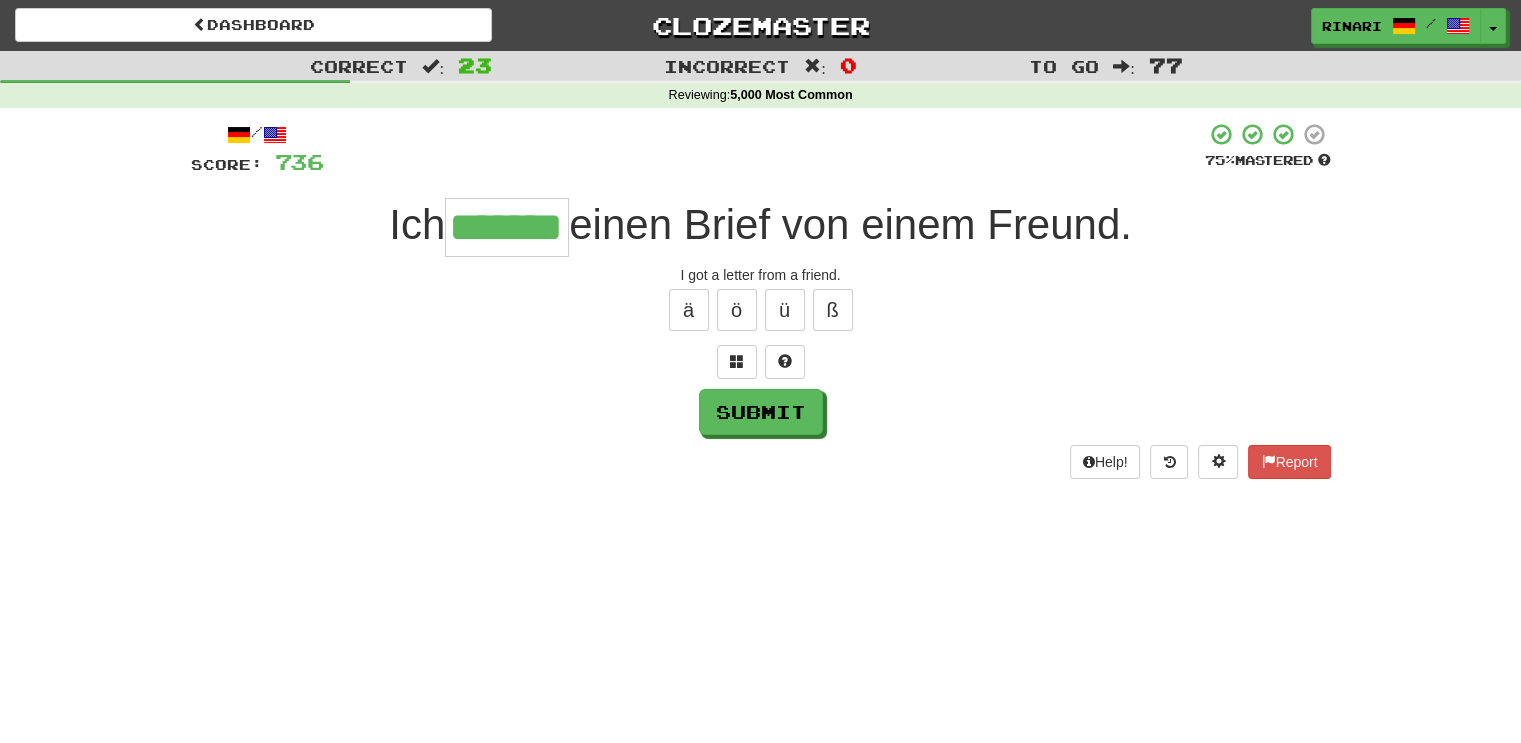 type on "*******" 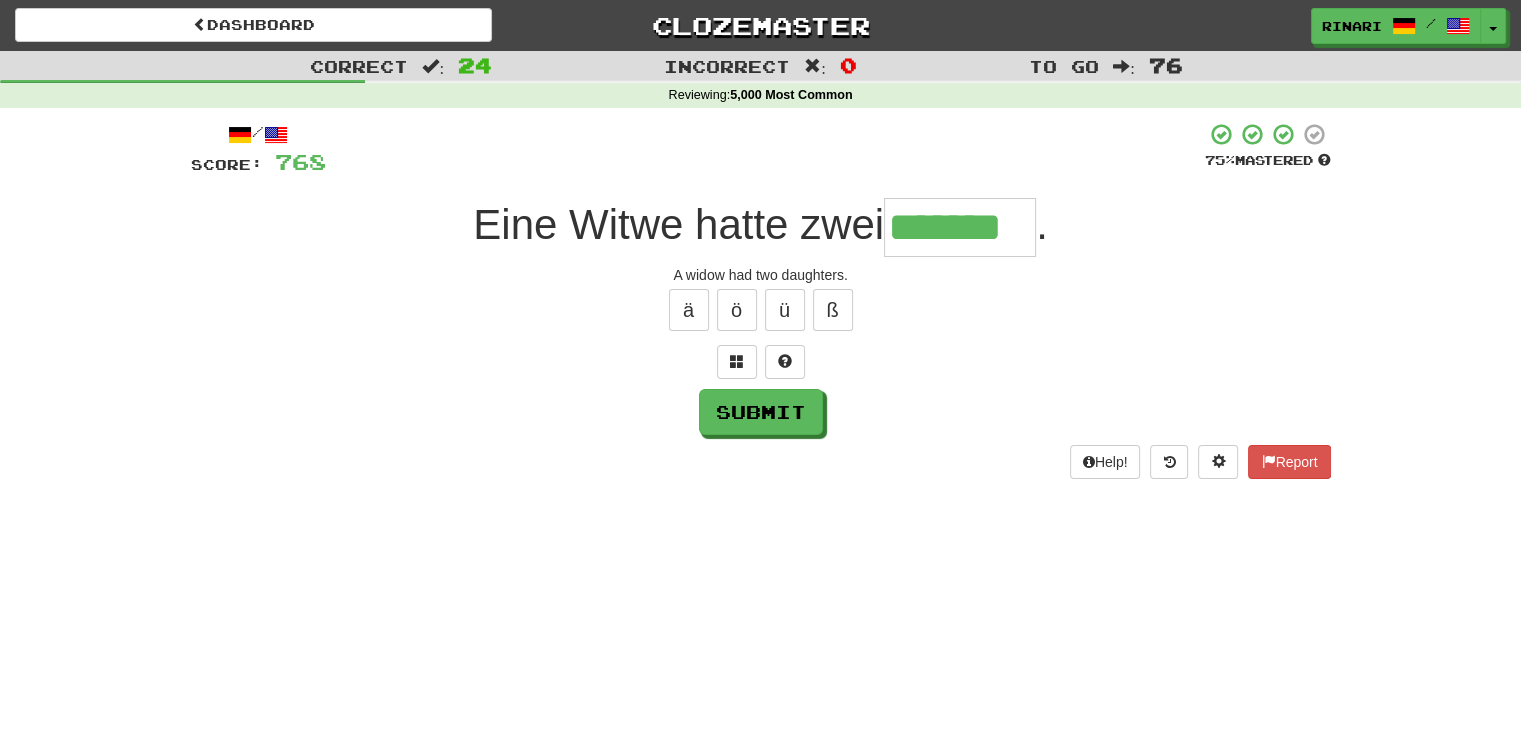 type on "*******" 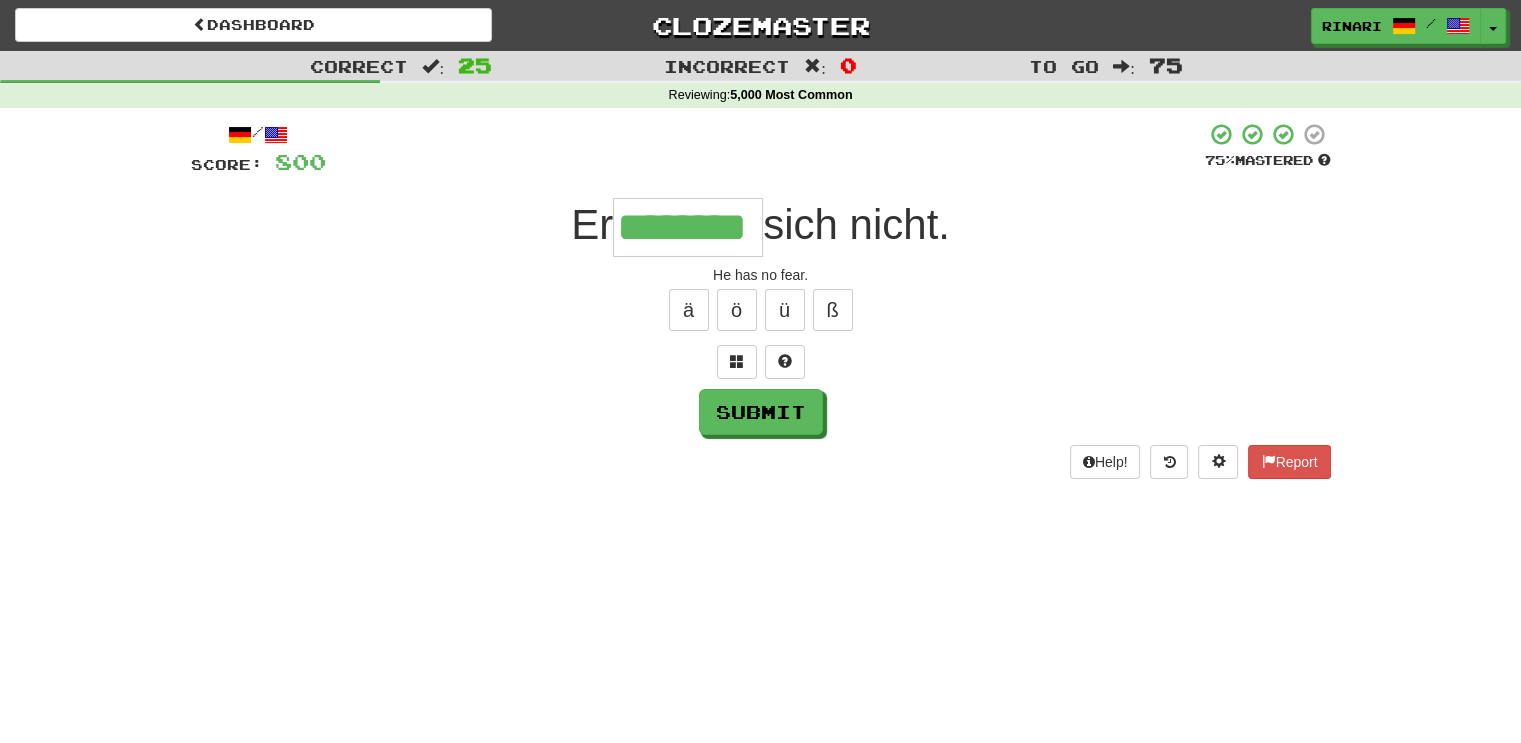 type on "********" 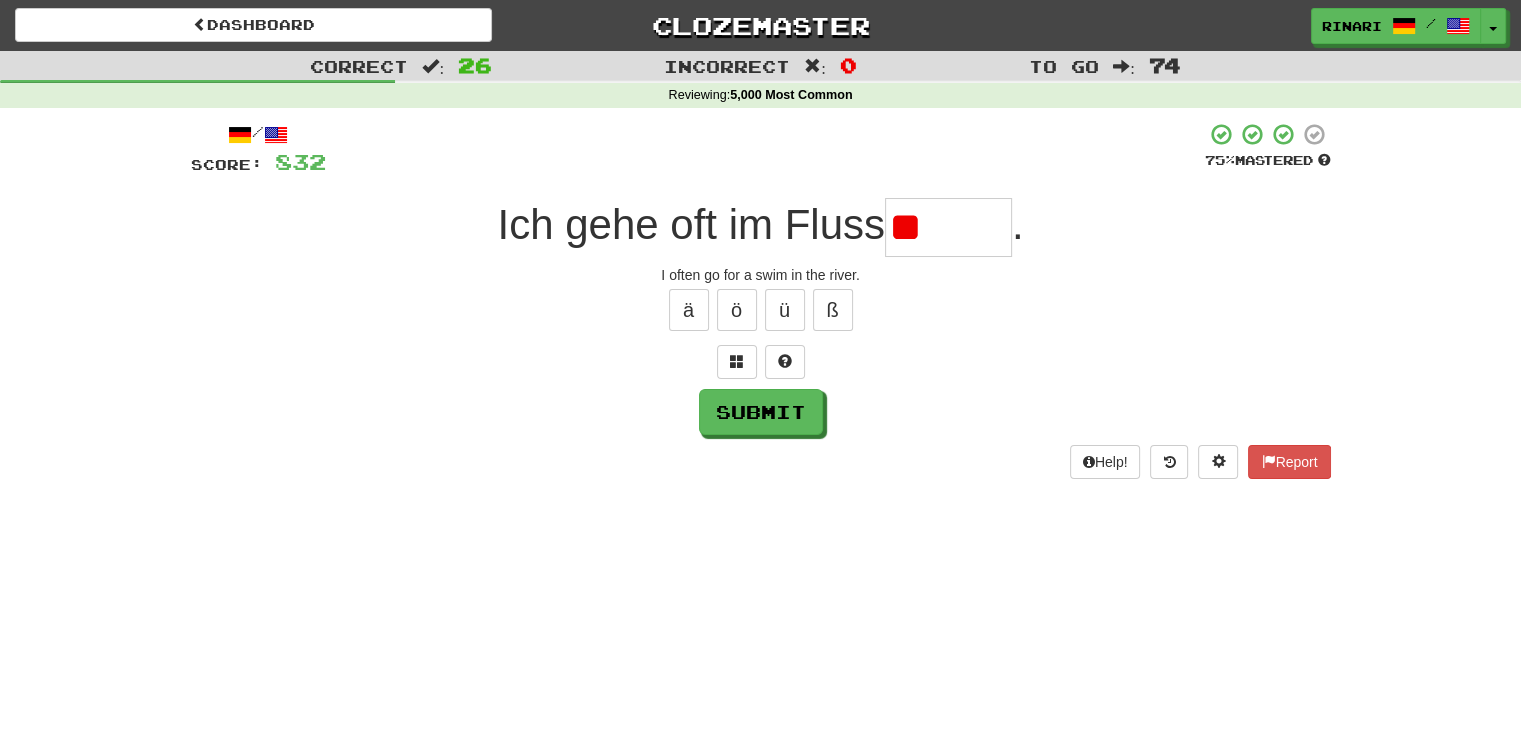 type on "*" 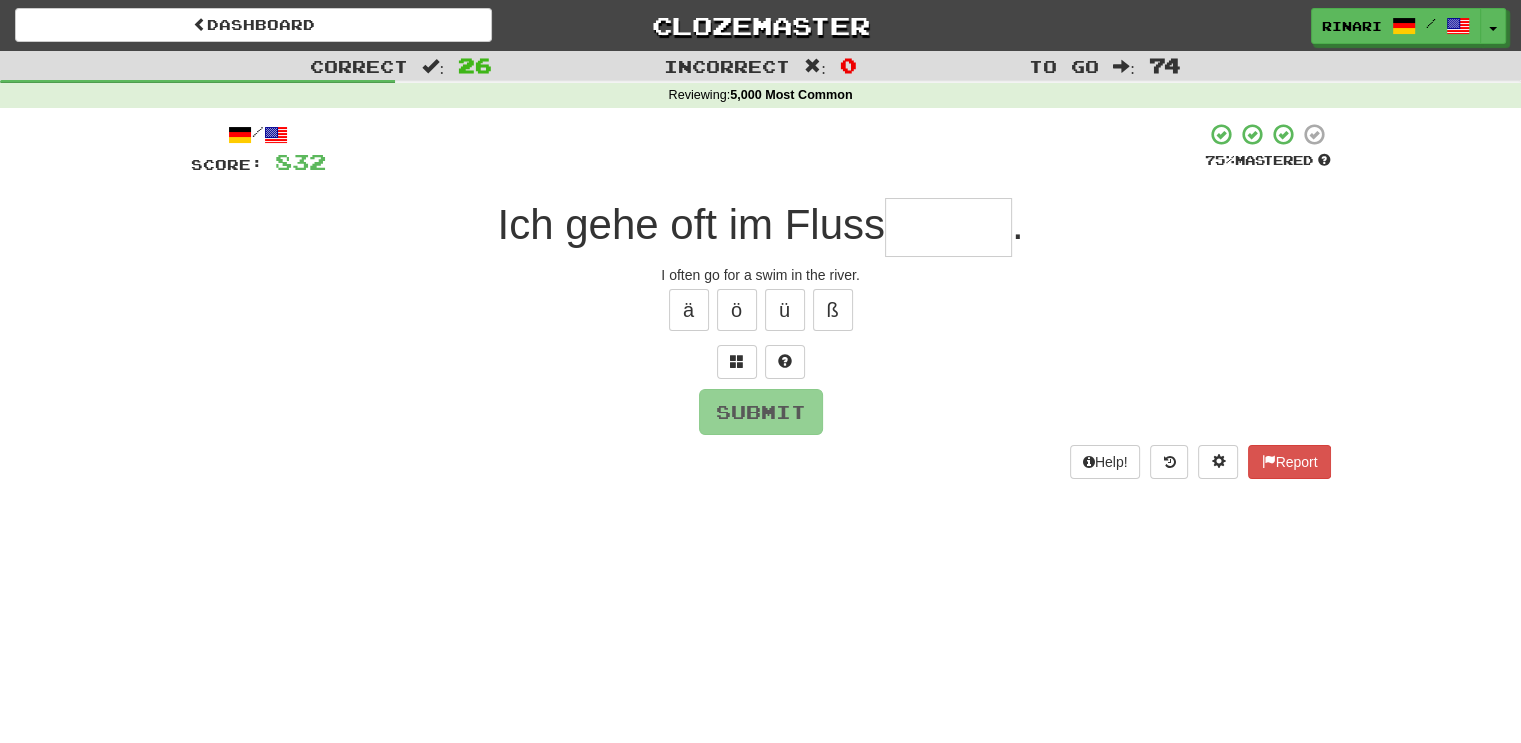 type on "*" 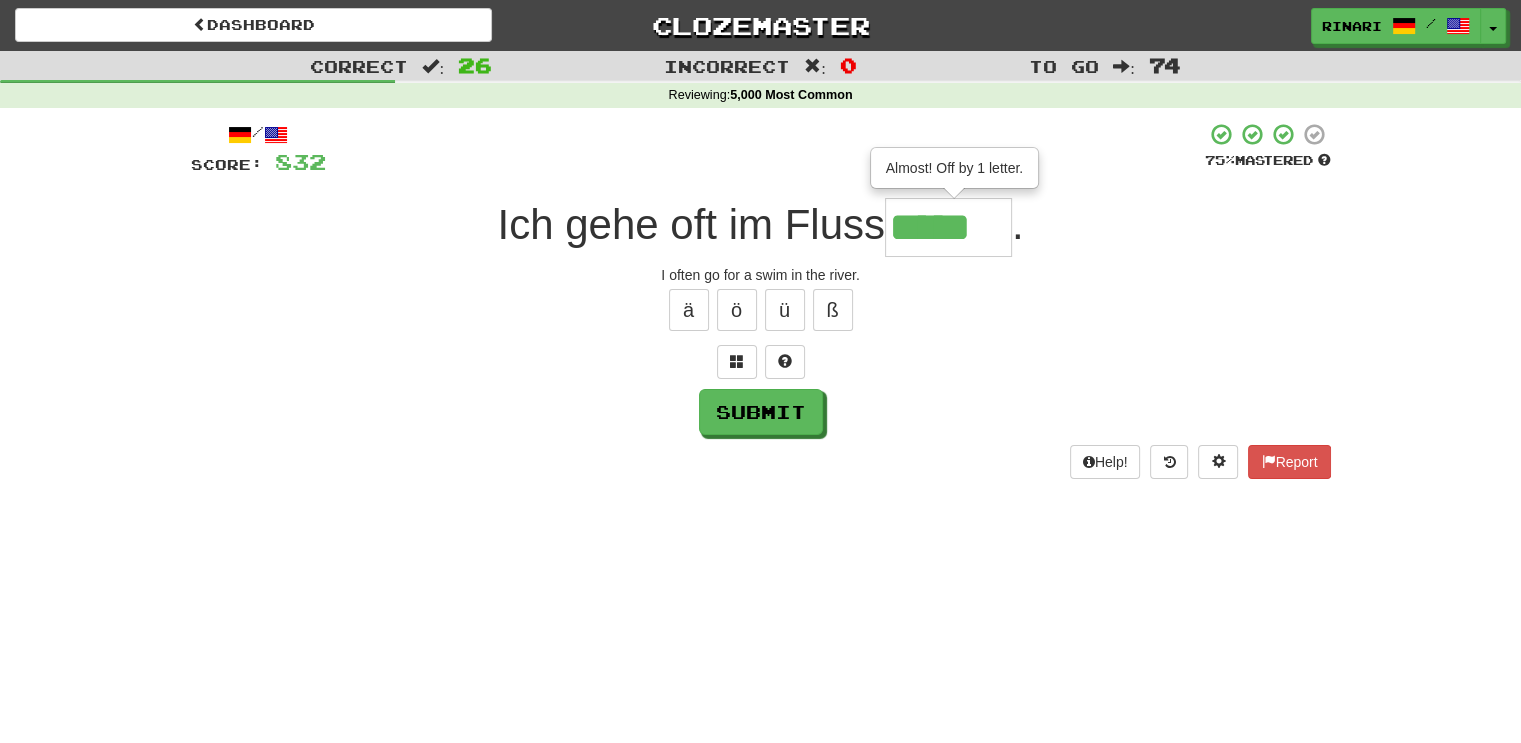 type on "*****" 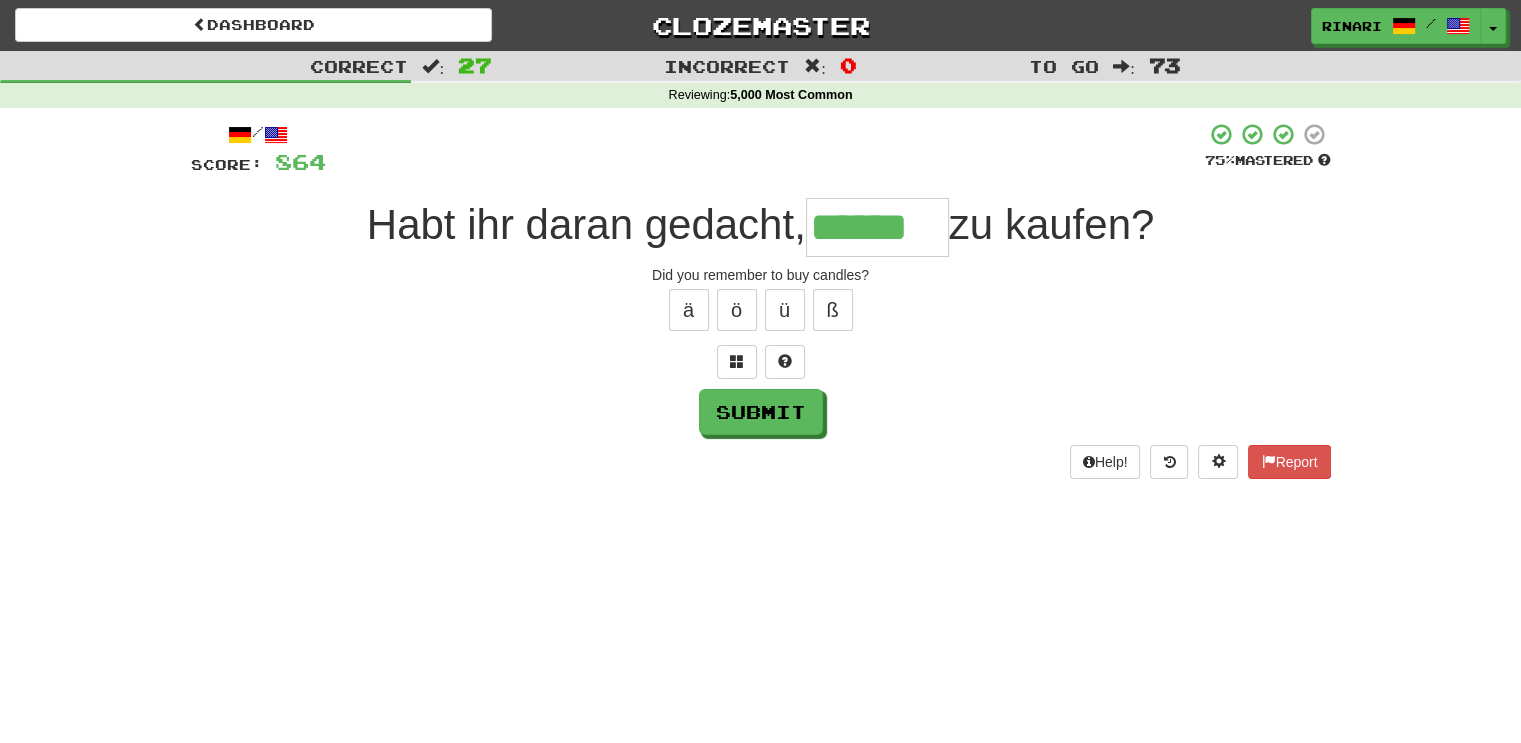 type on "******" 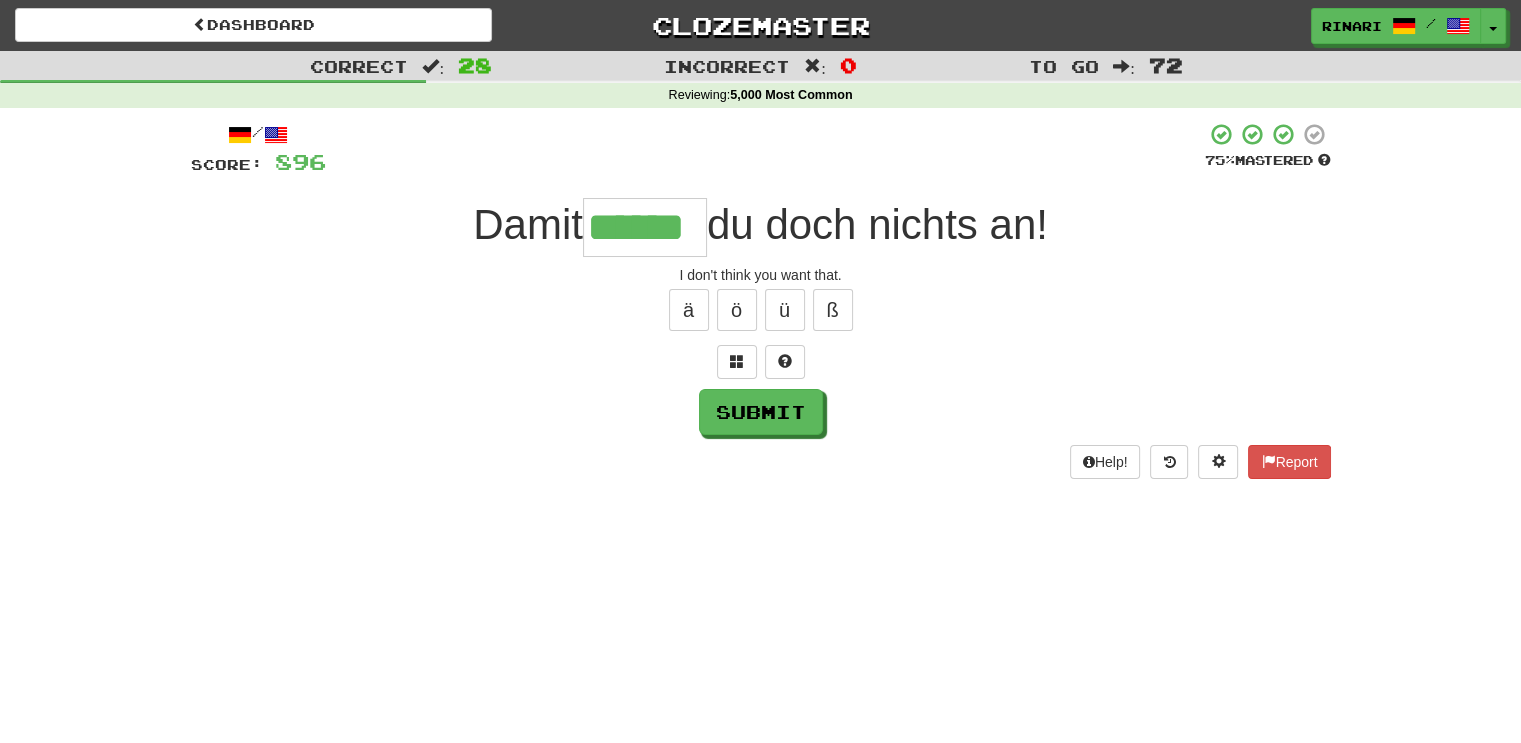 type on "******" 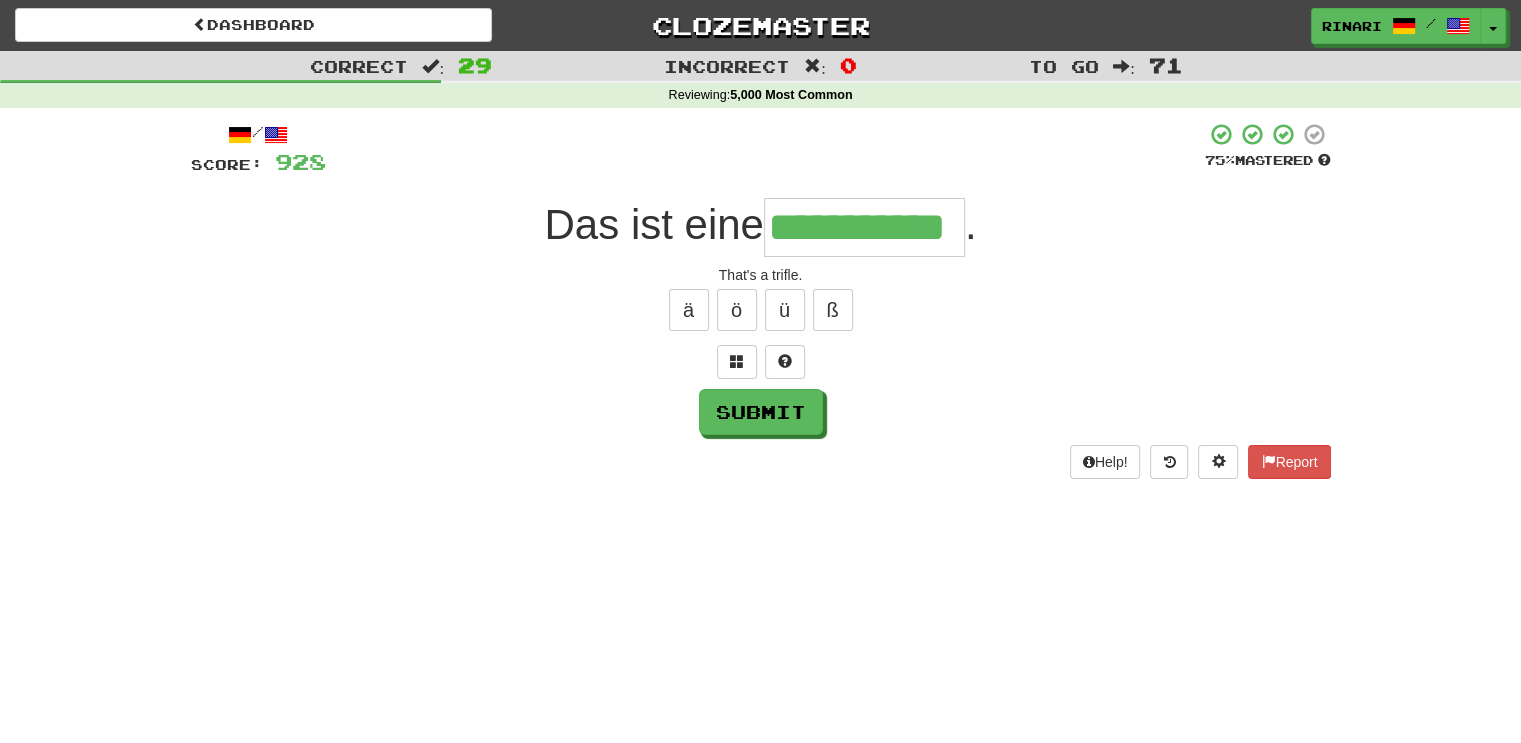type on "**********" 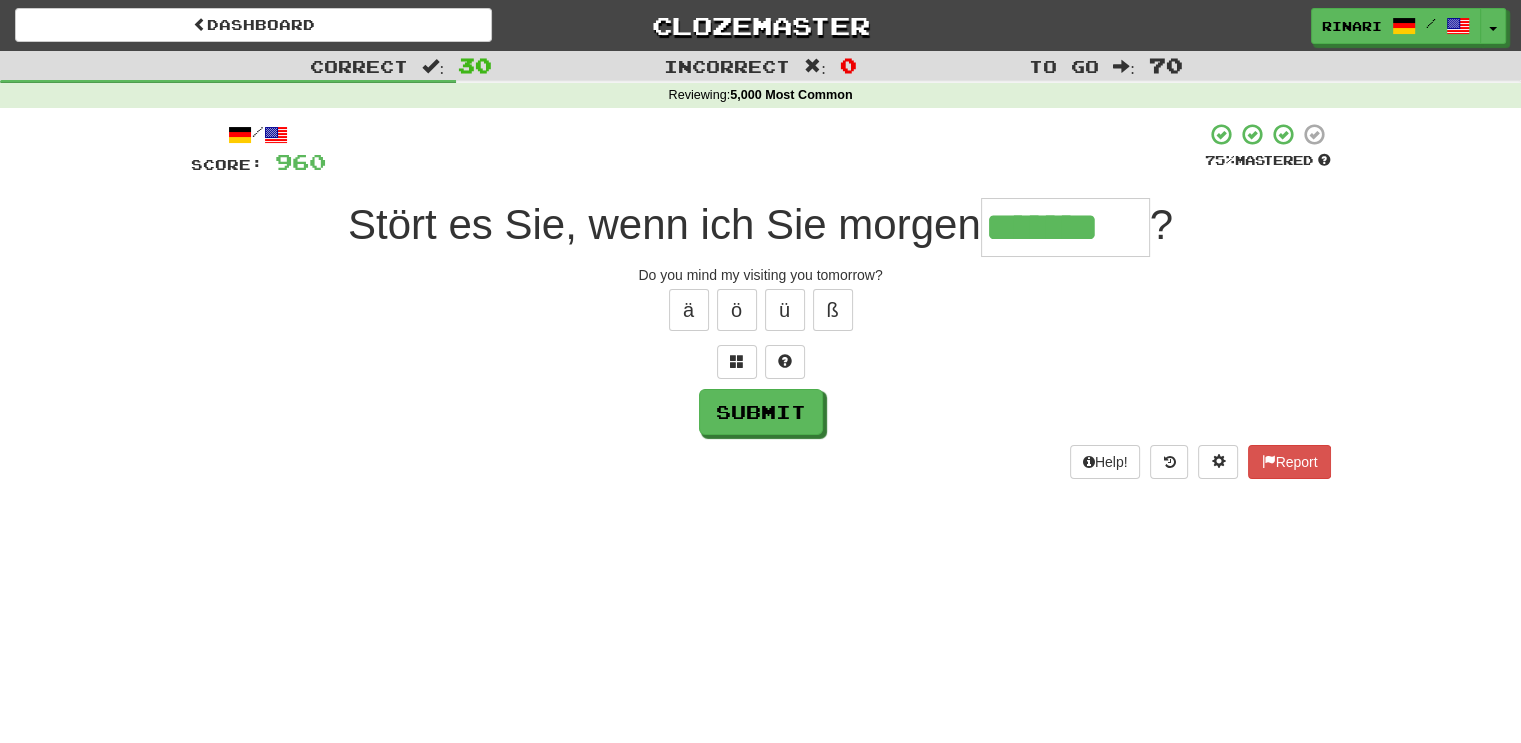 type on "*******" 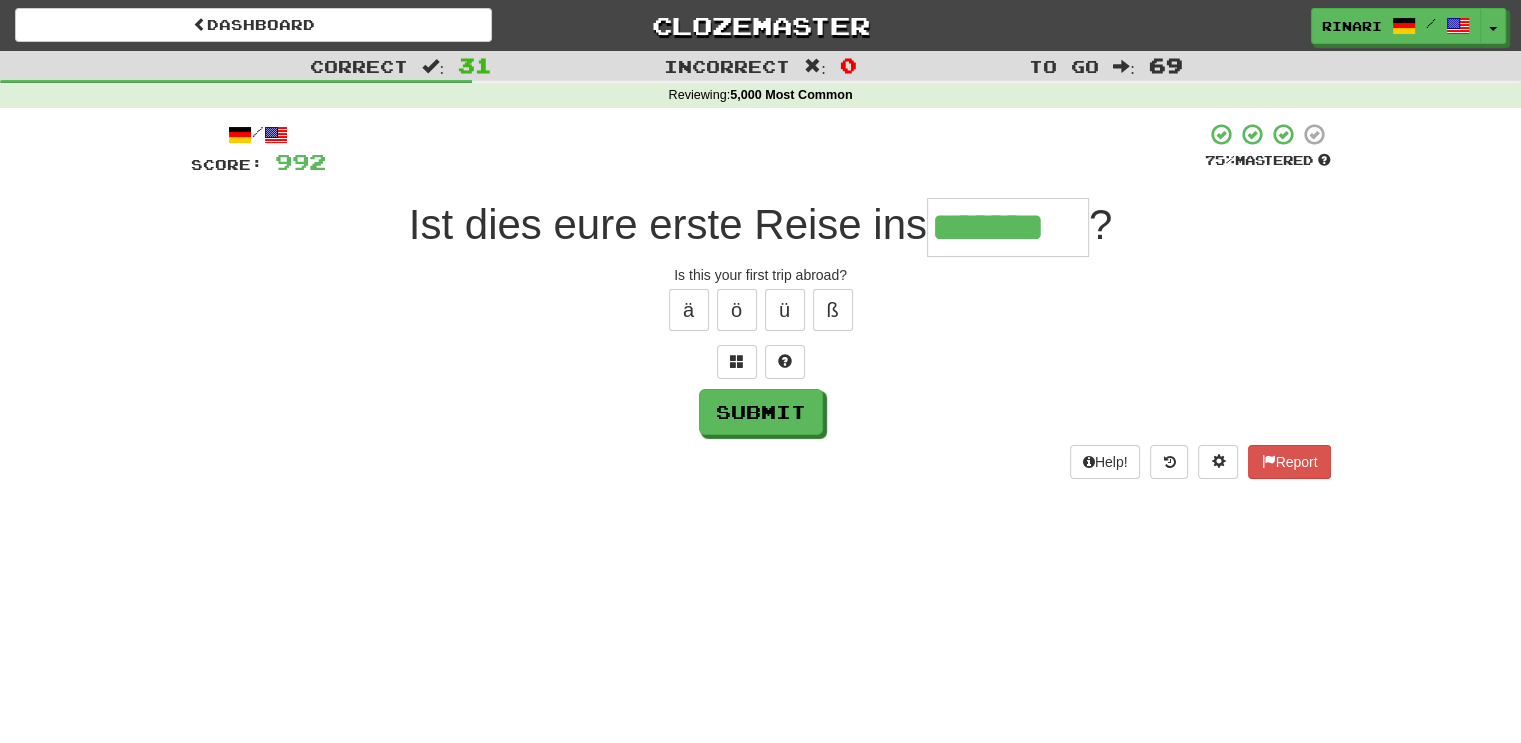 type on "*******" 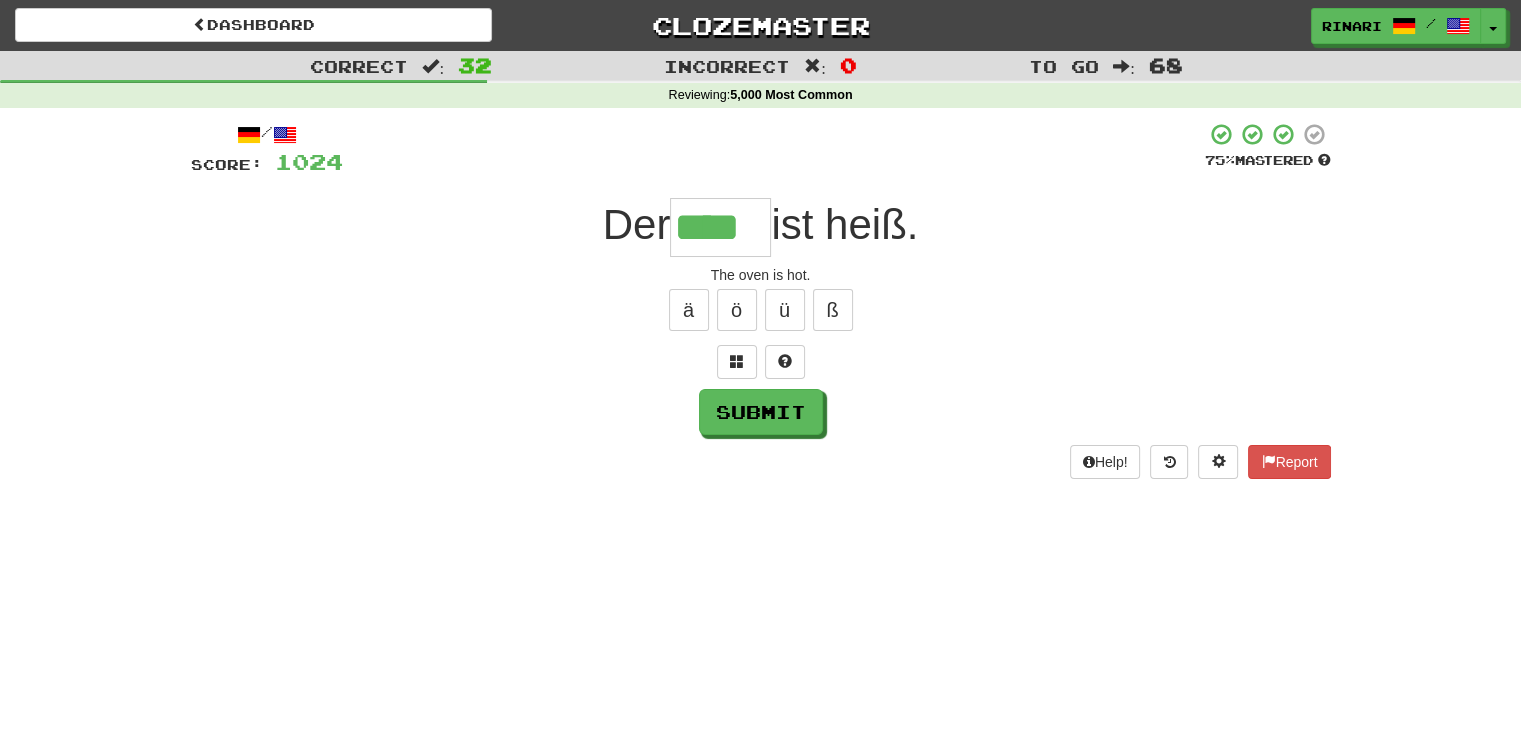 type on "****" 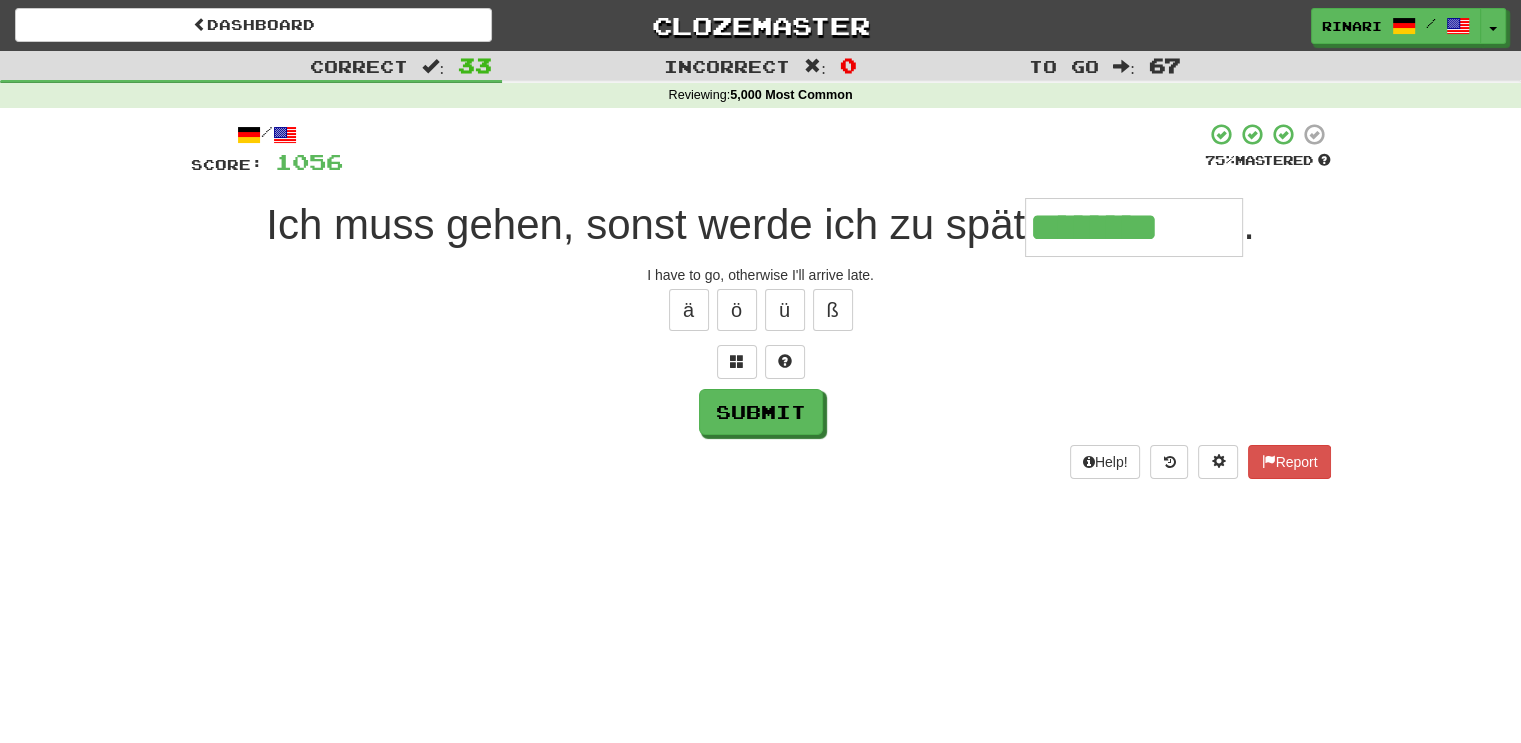 type on "********" 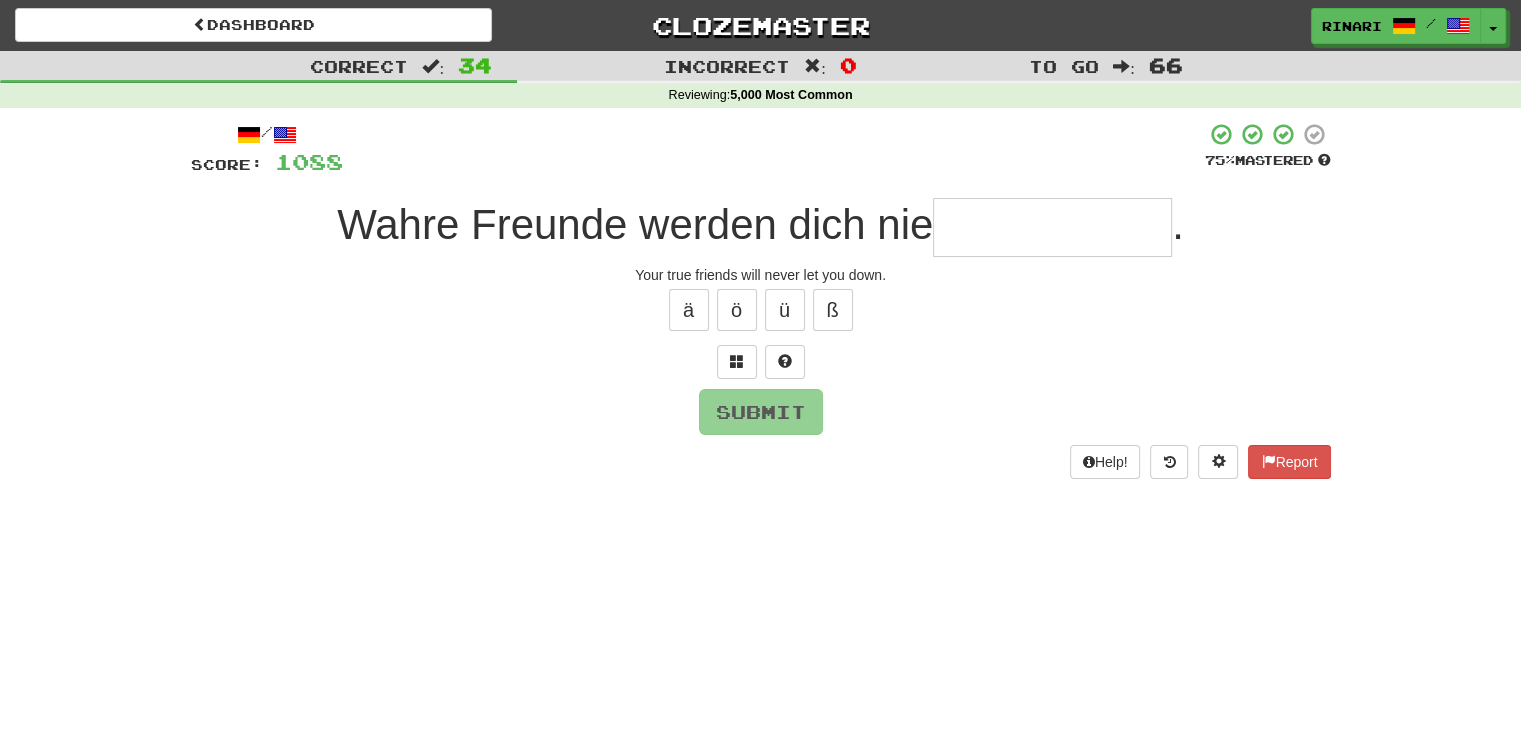 type on "*" 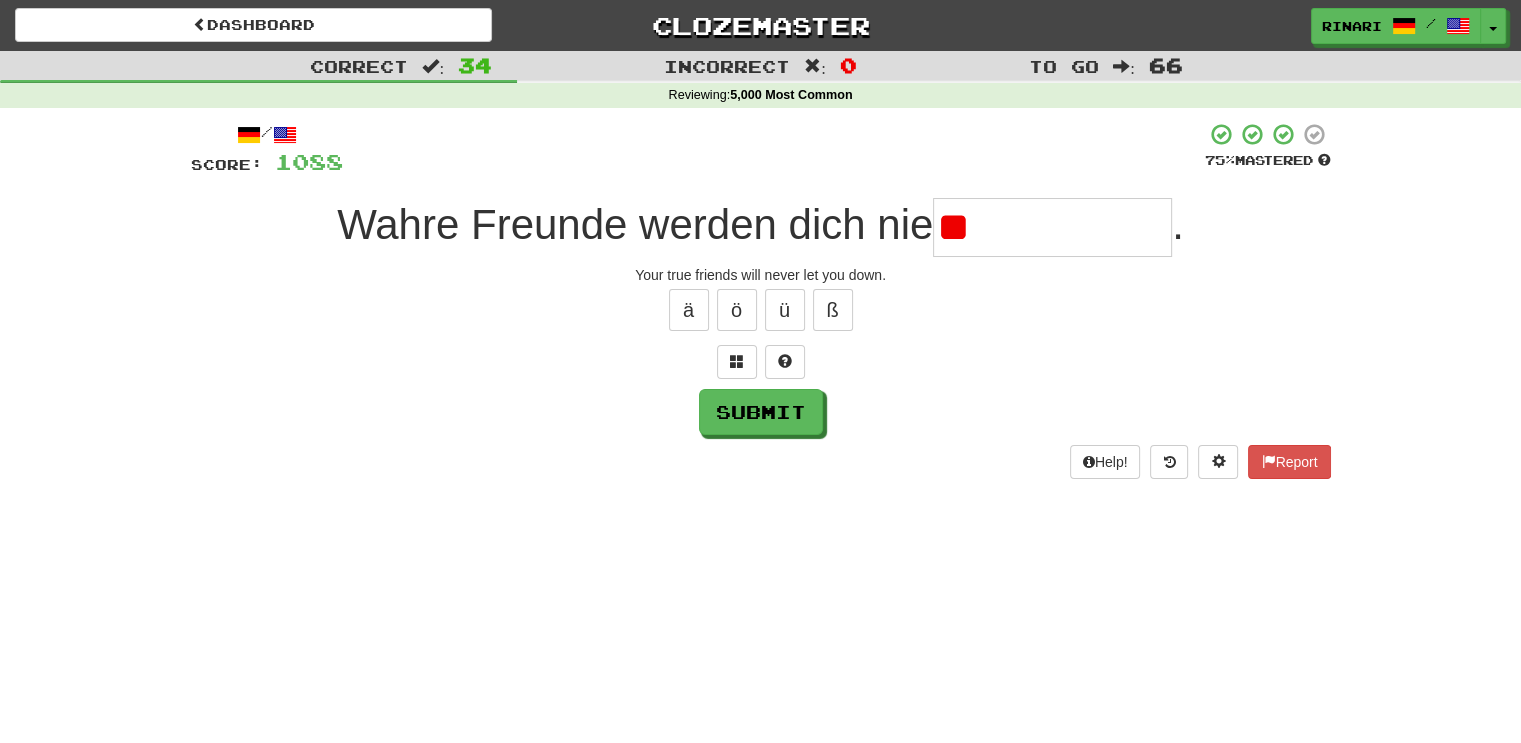 type on "*" 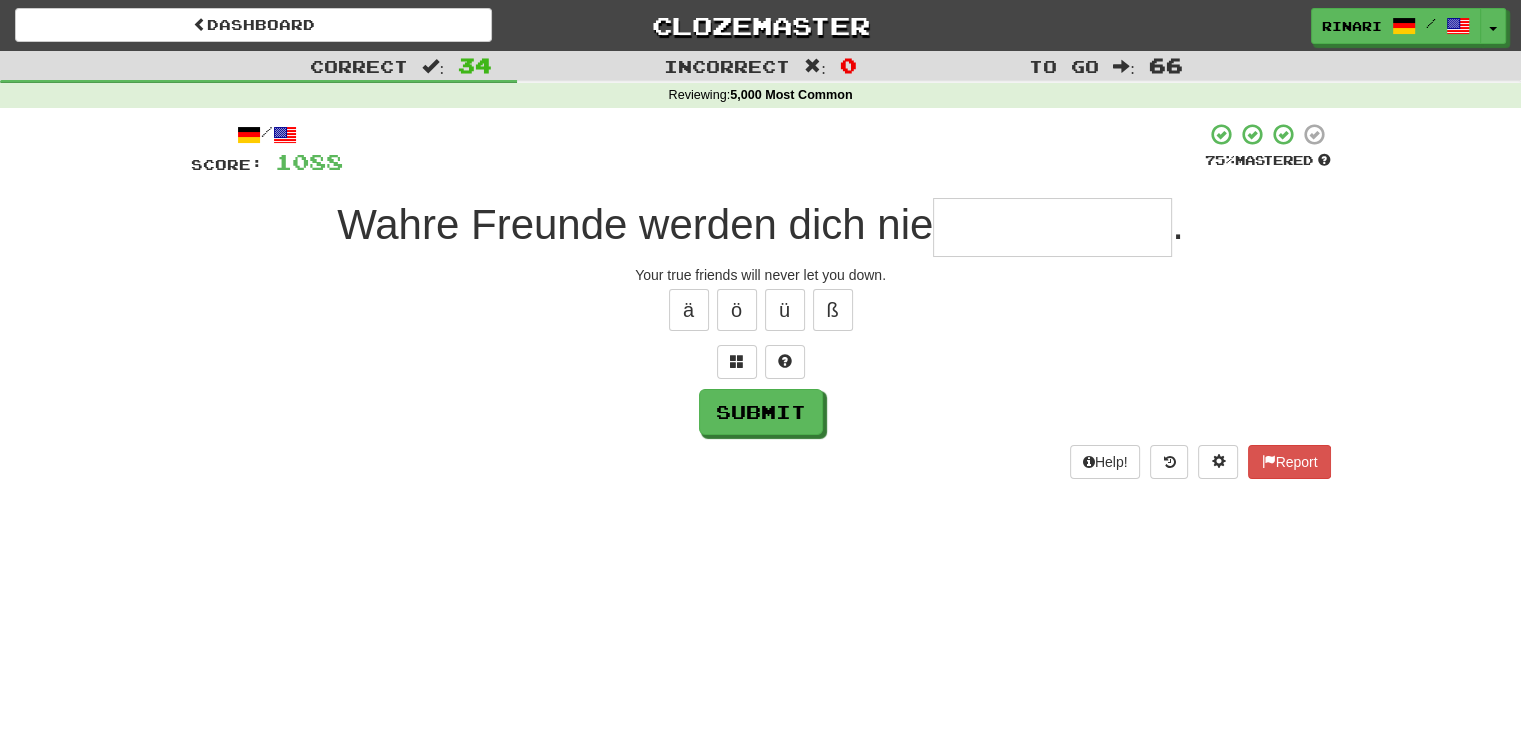 type on "*" 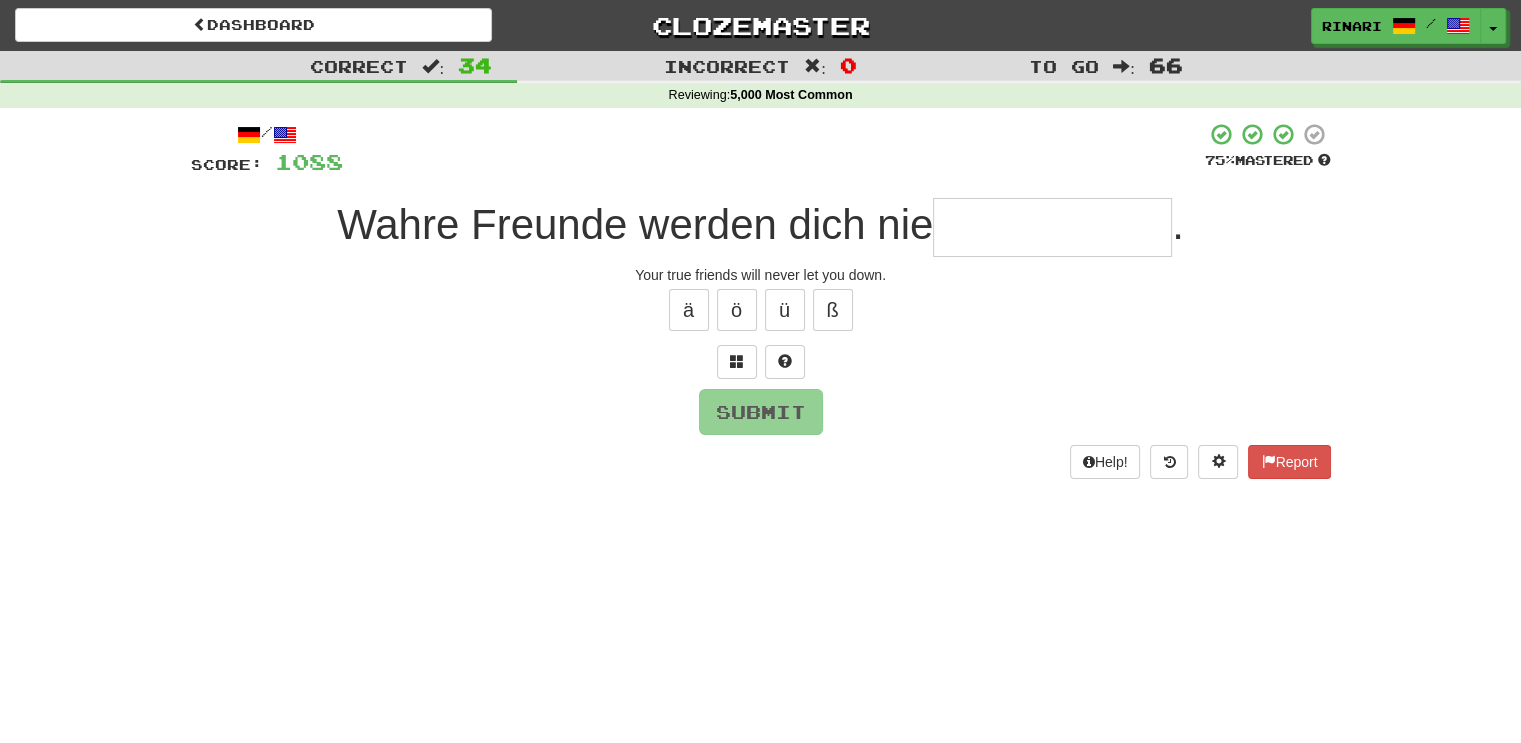 type on "*" 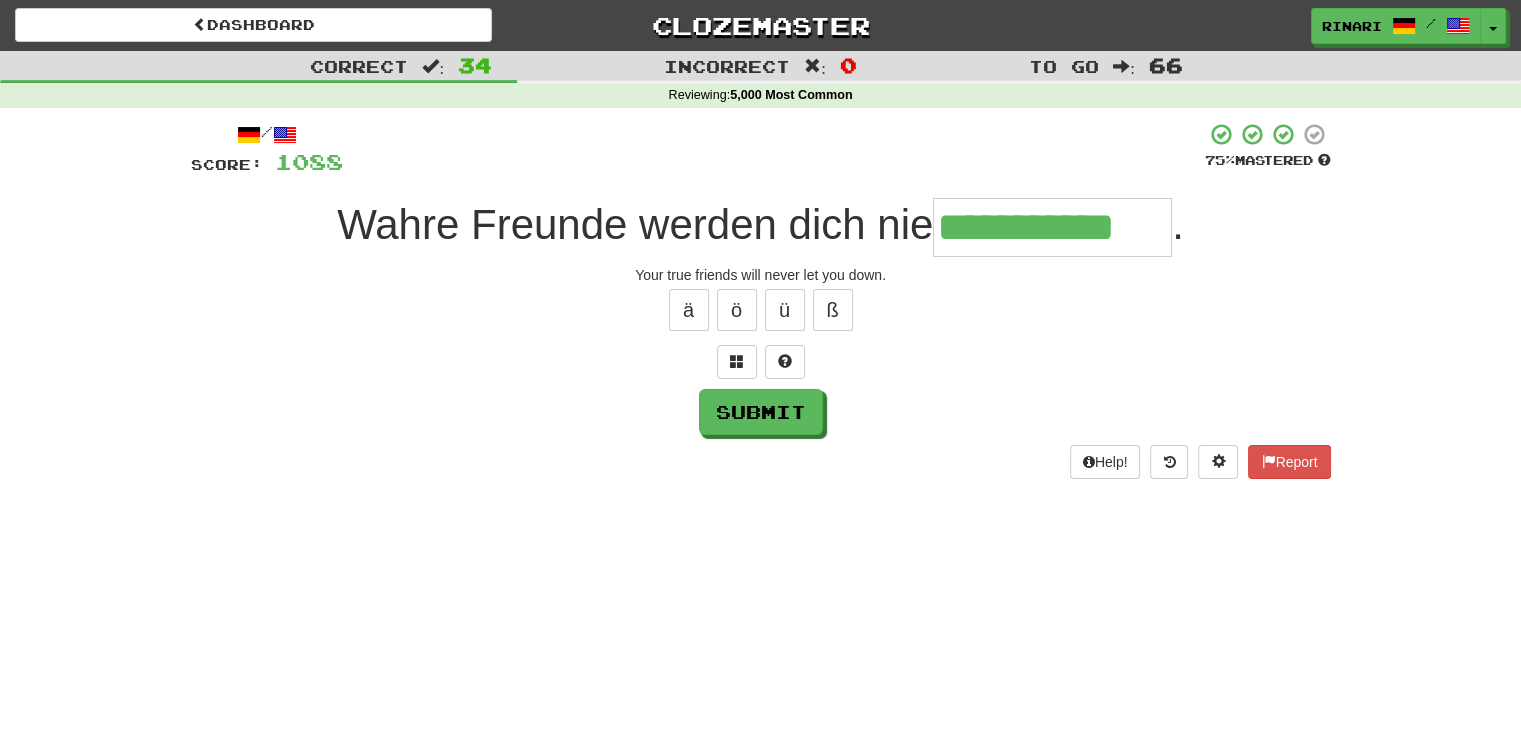 type on "**********" 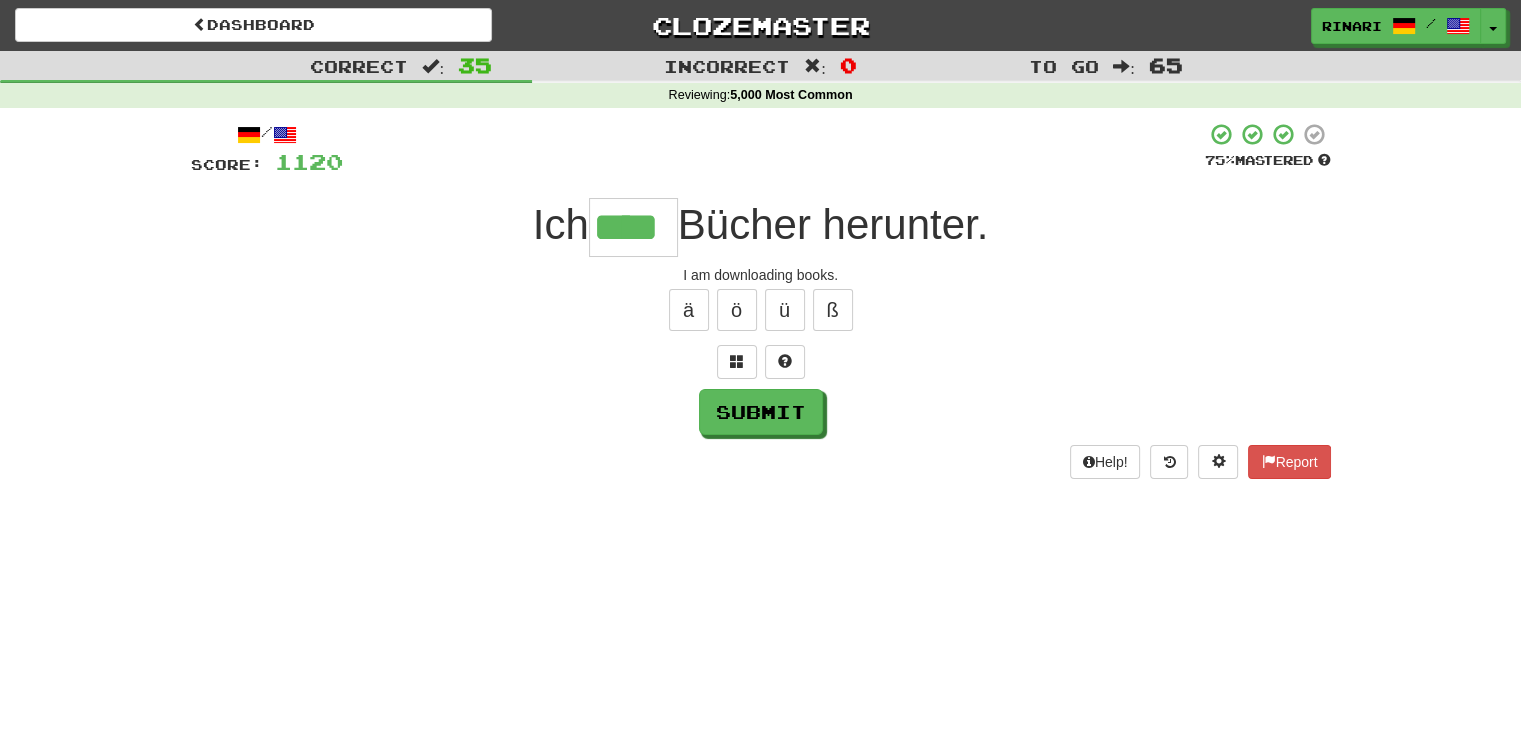 type on "****" 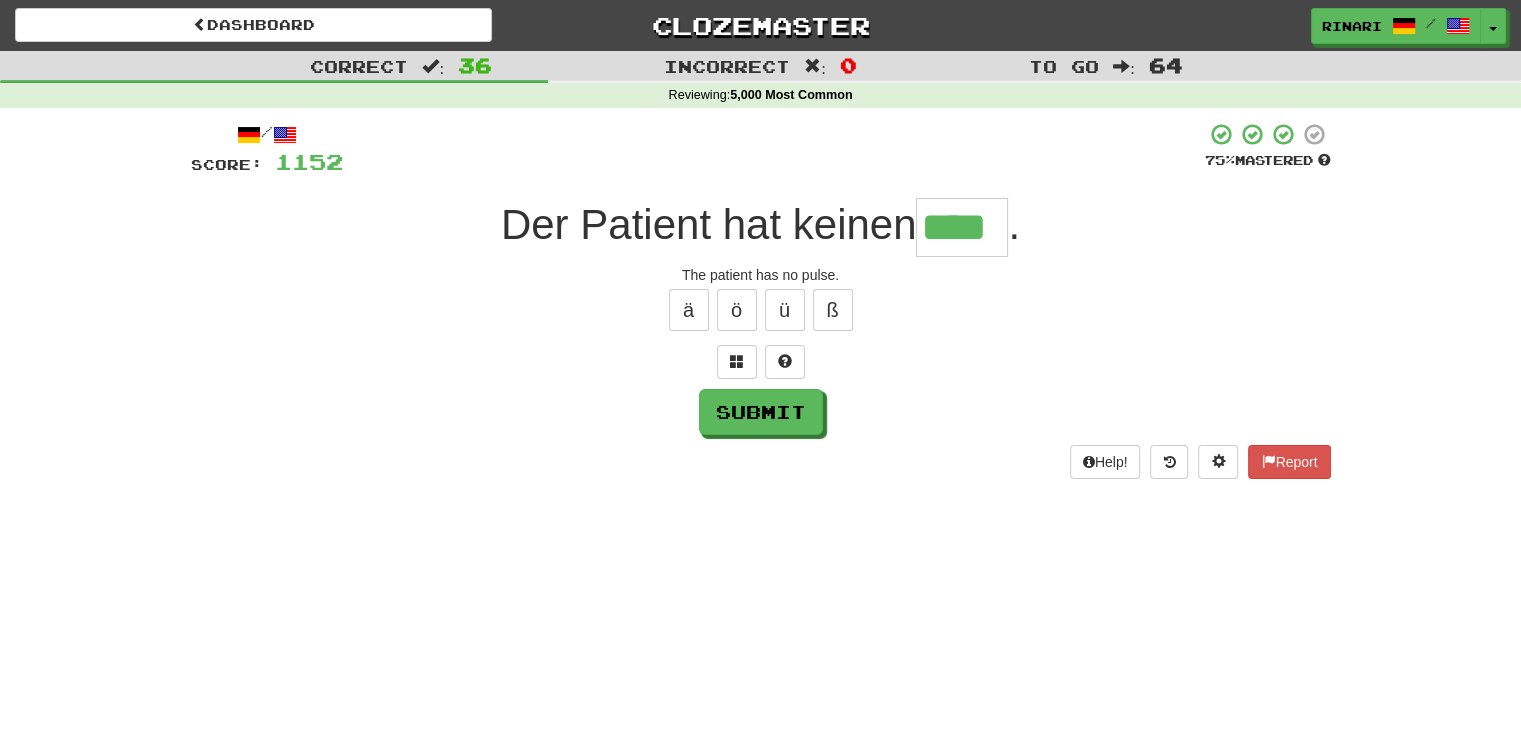 type on "****" 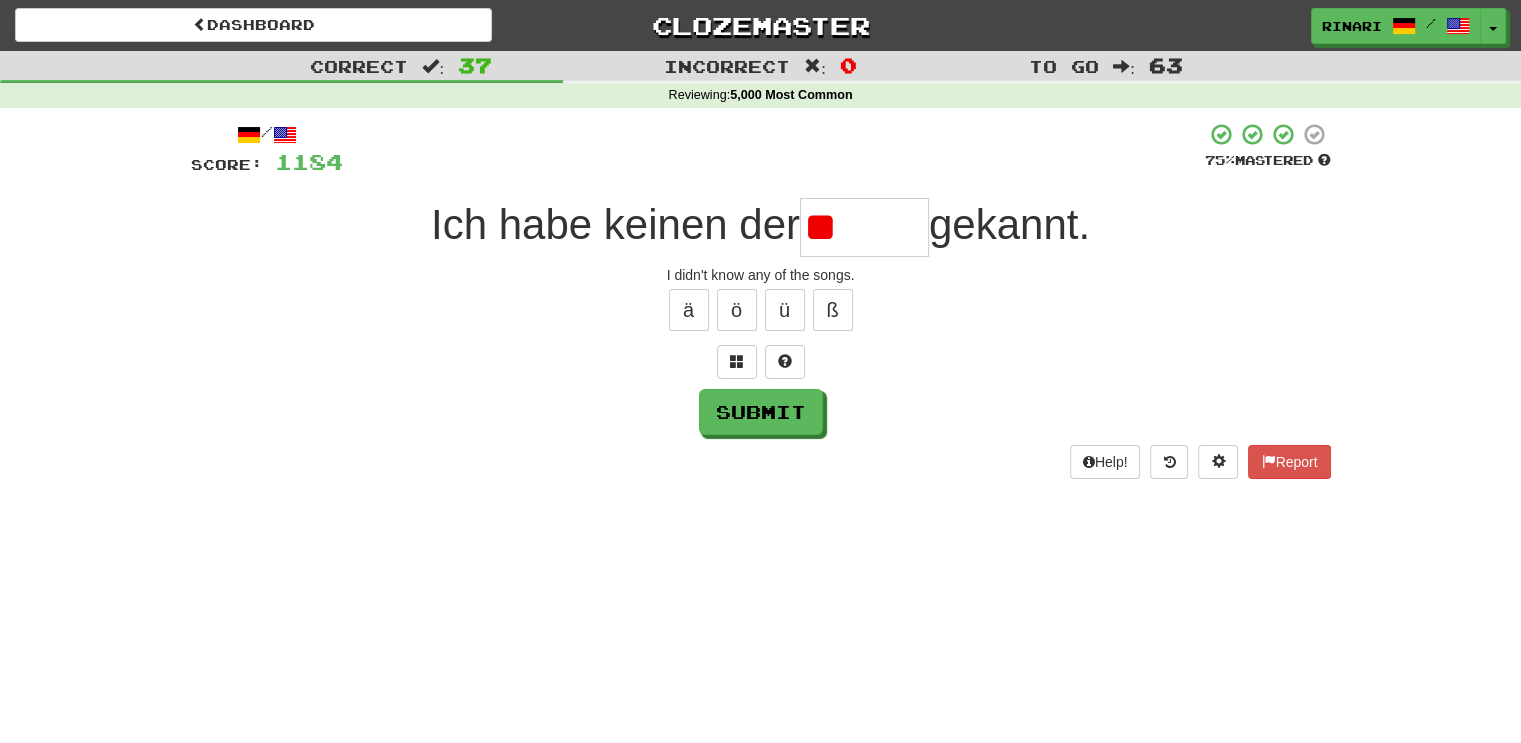 type on "*" 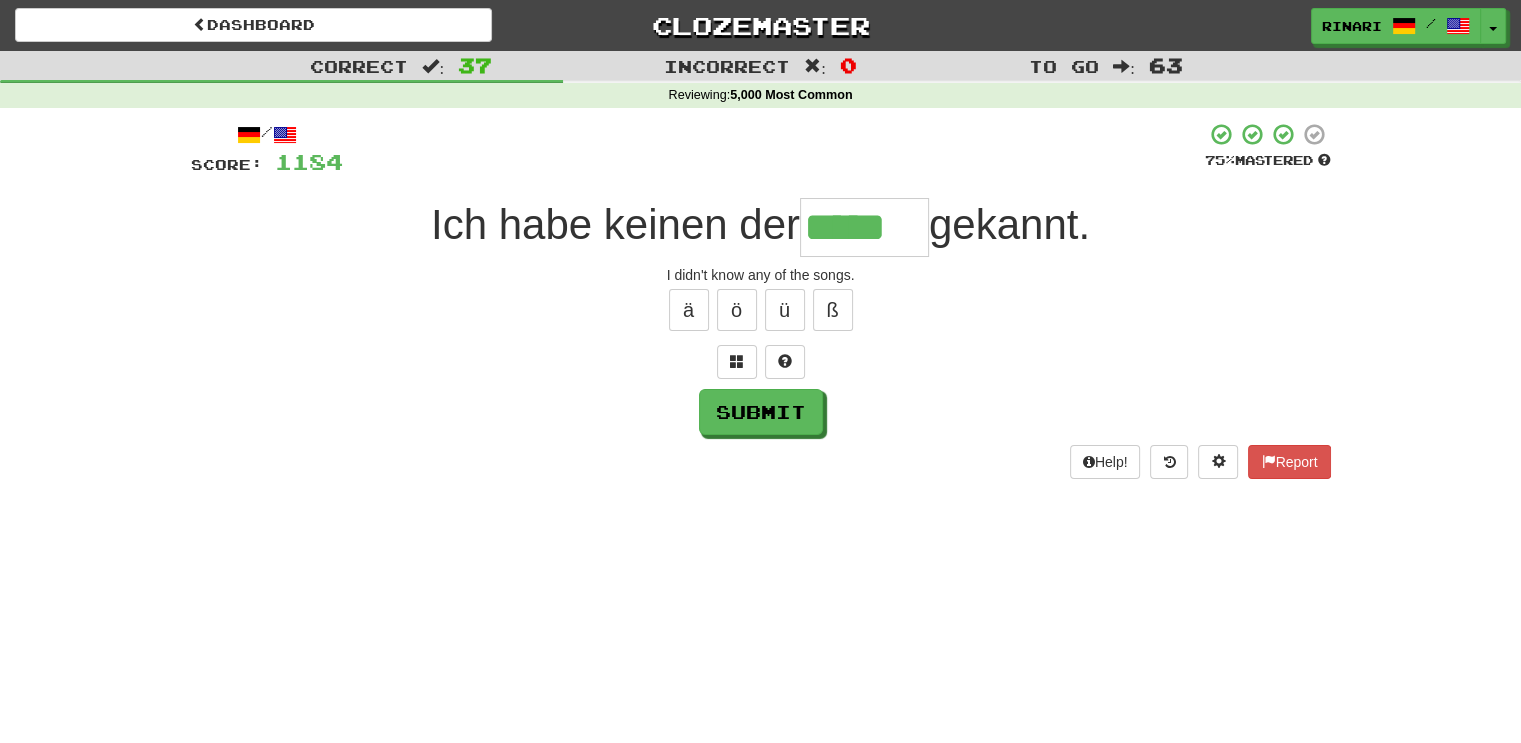 type on "*****" 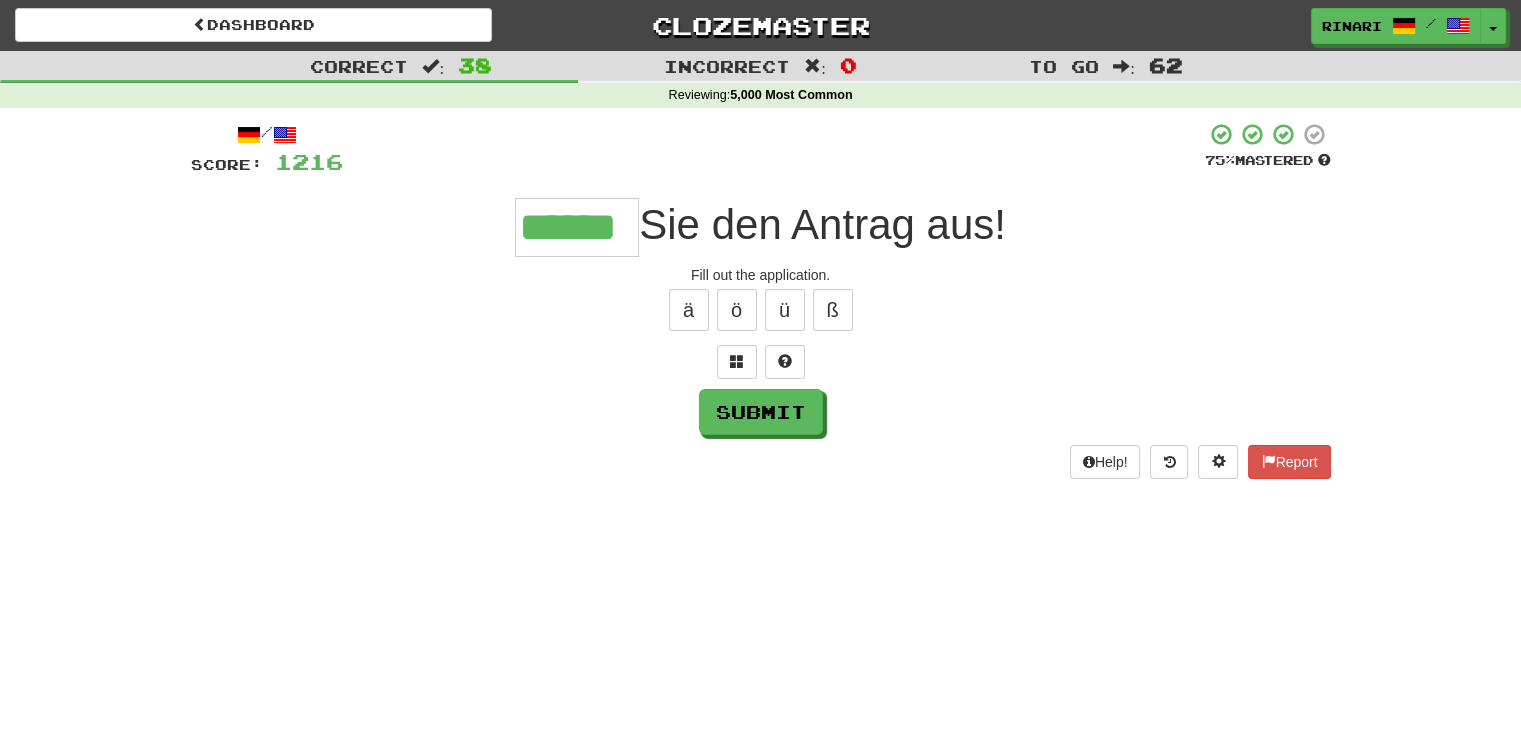 type on "******" 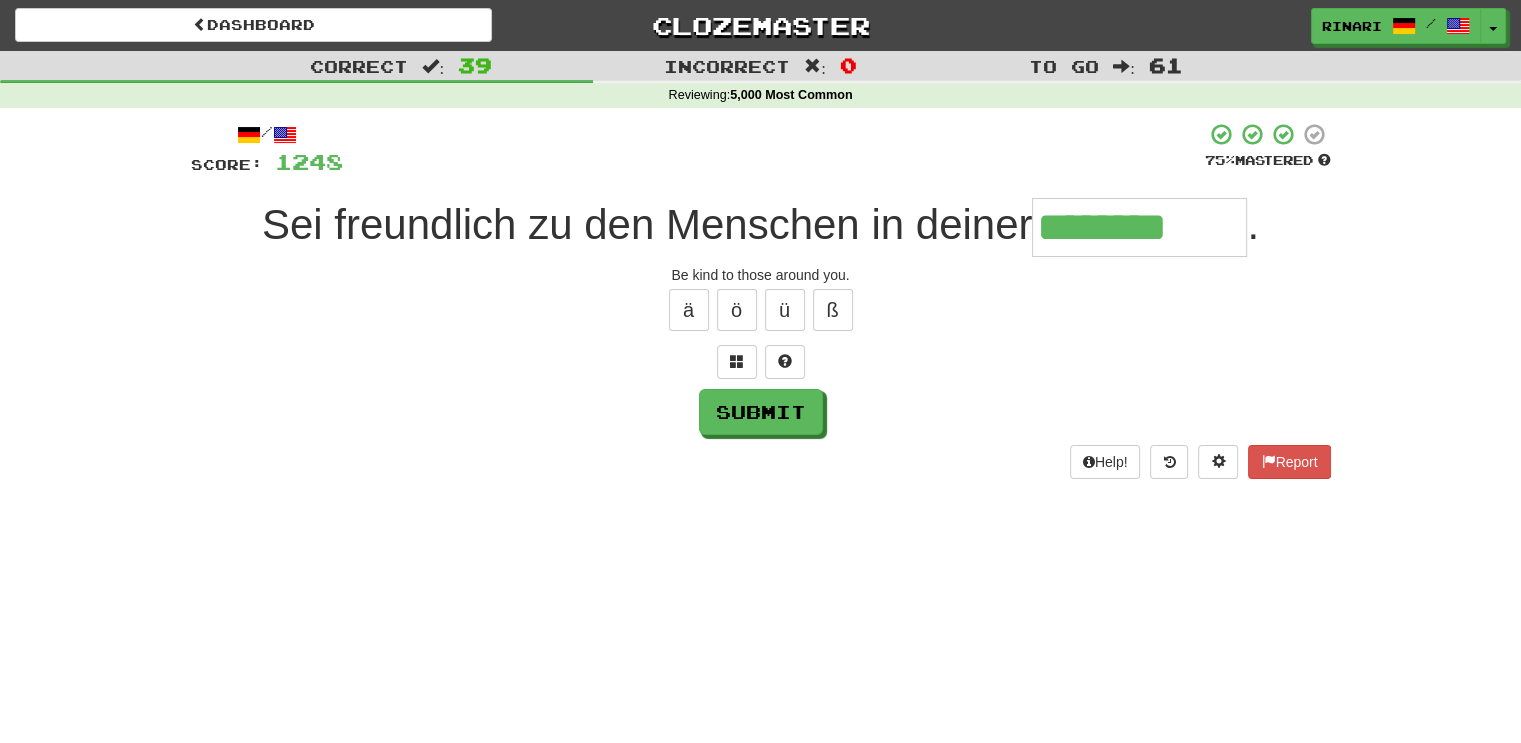 type on "********" 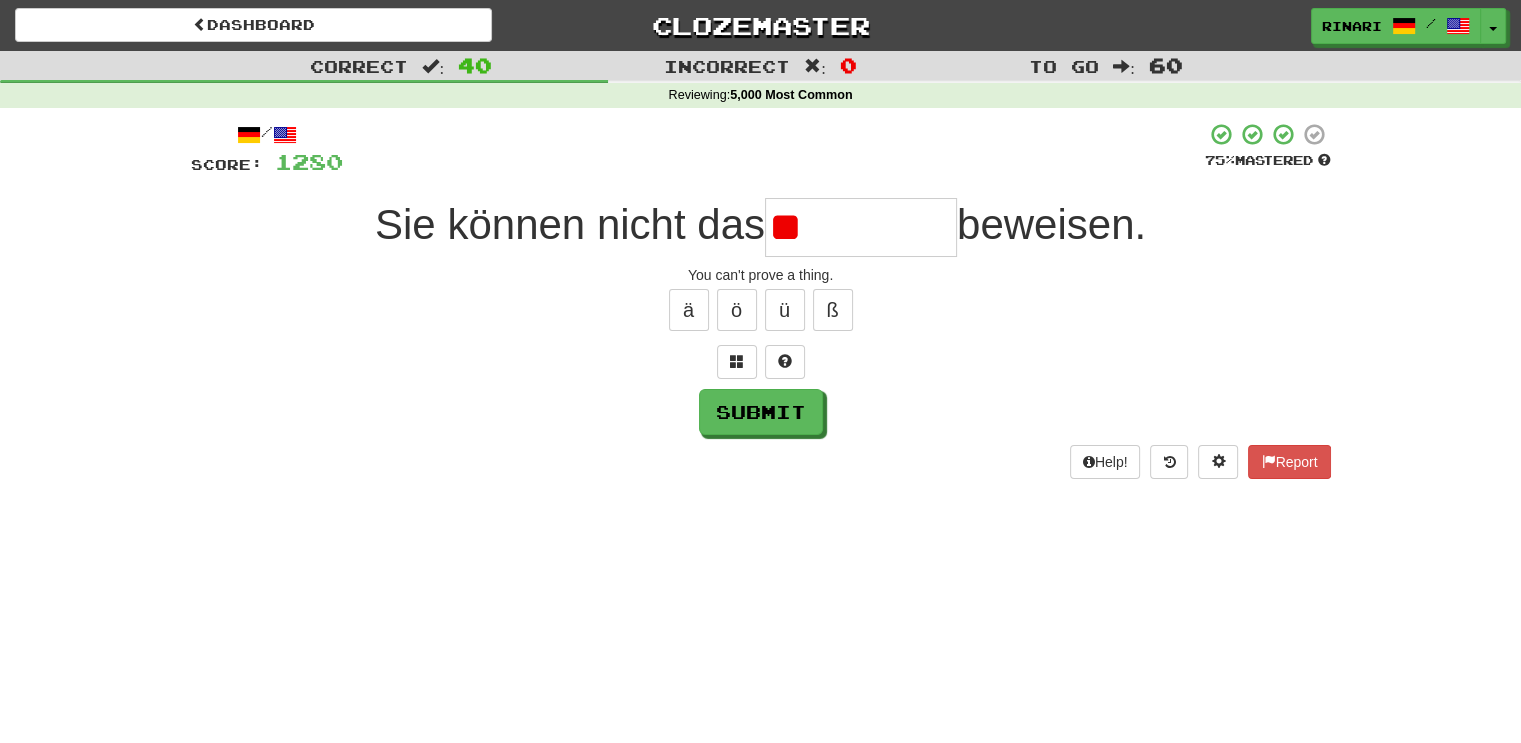type on "*" 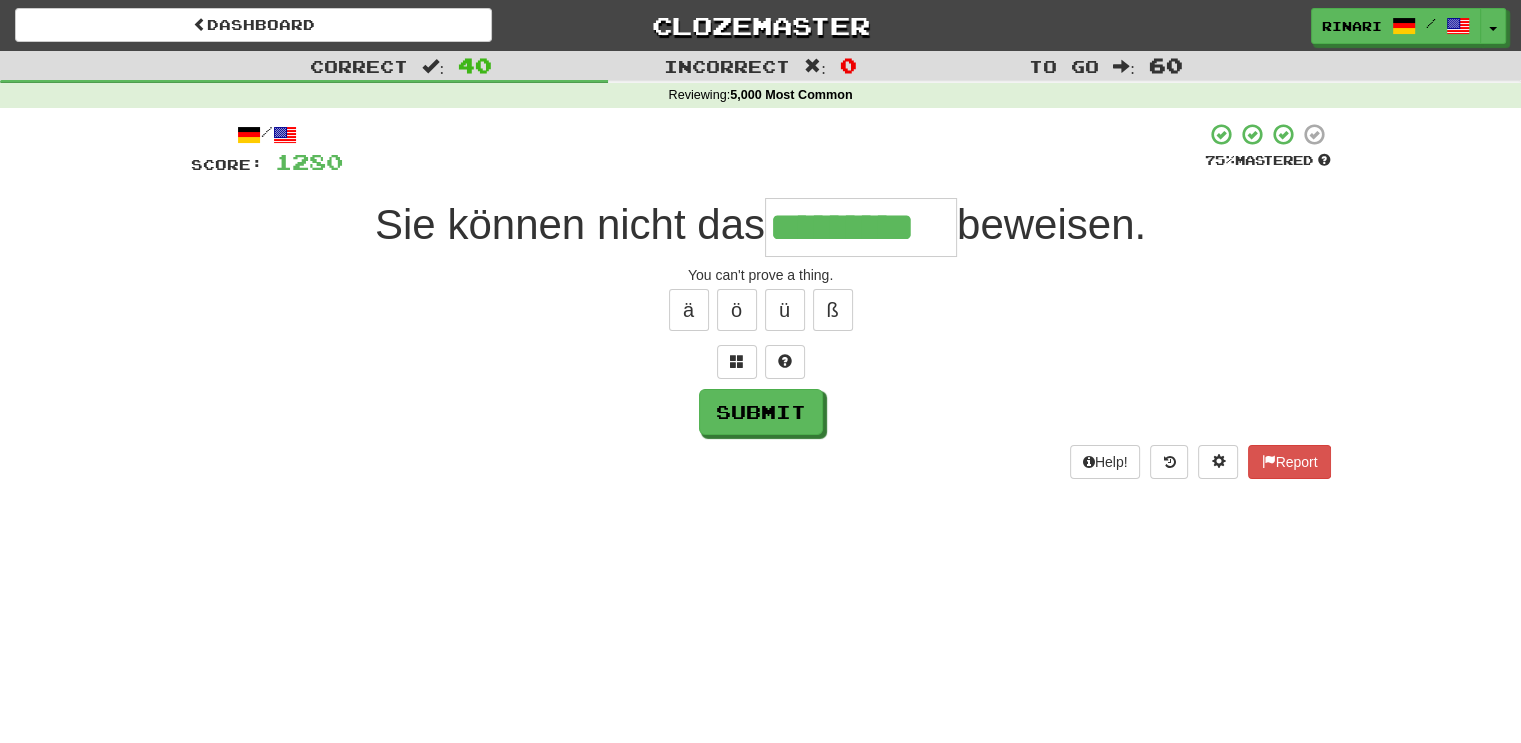 type on "*********" 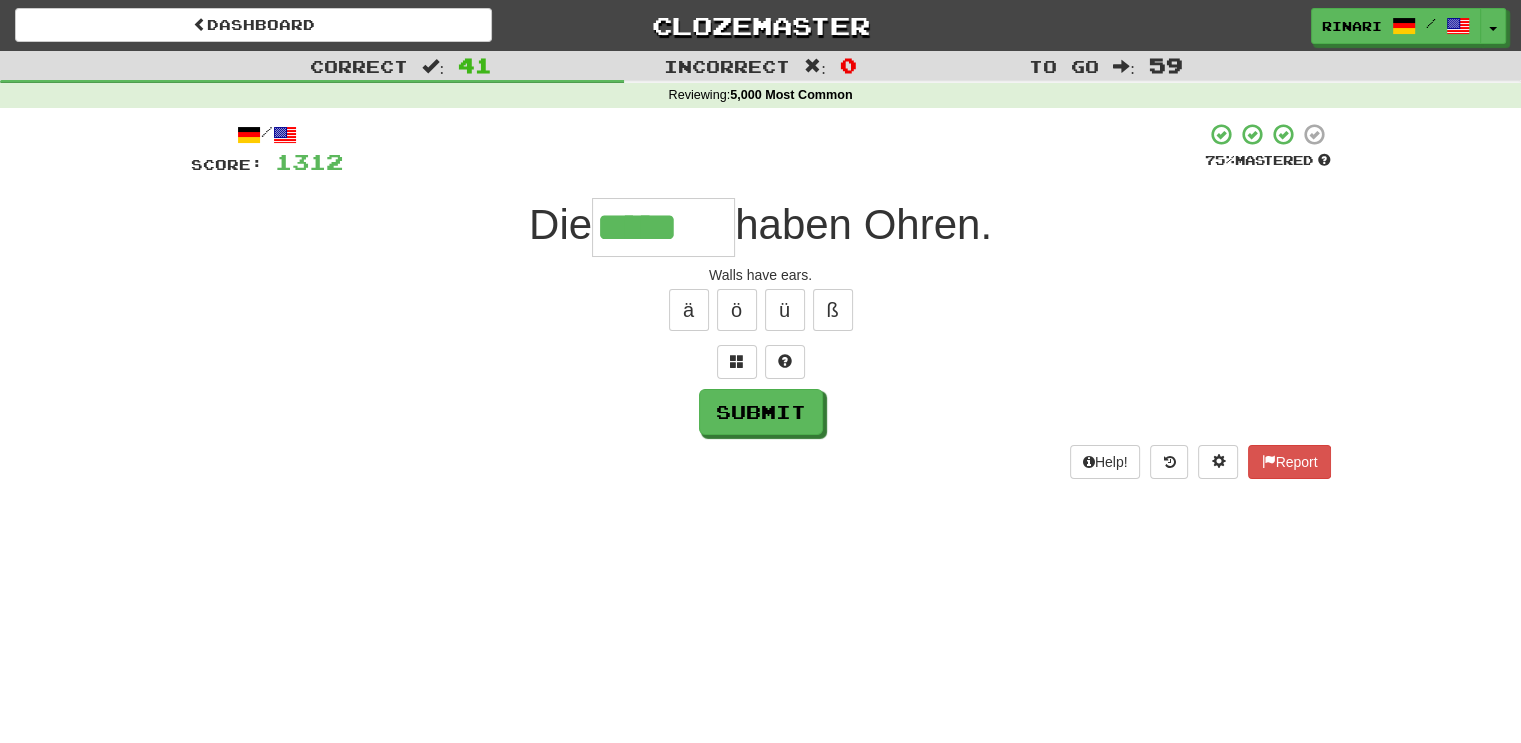 type on "*****" 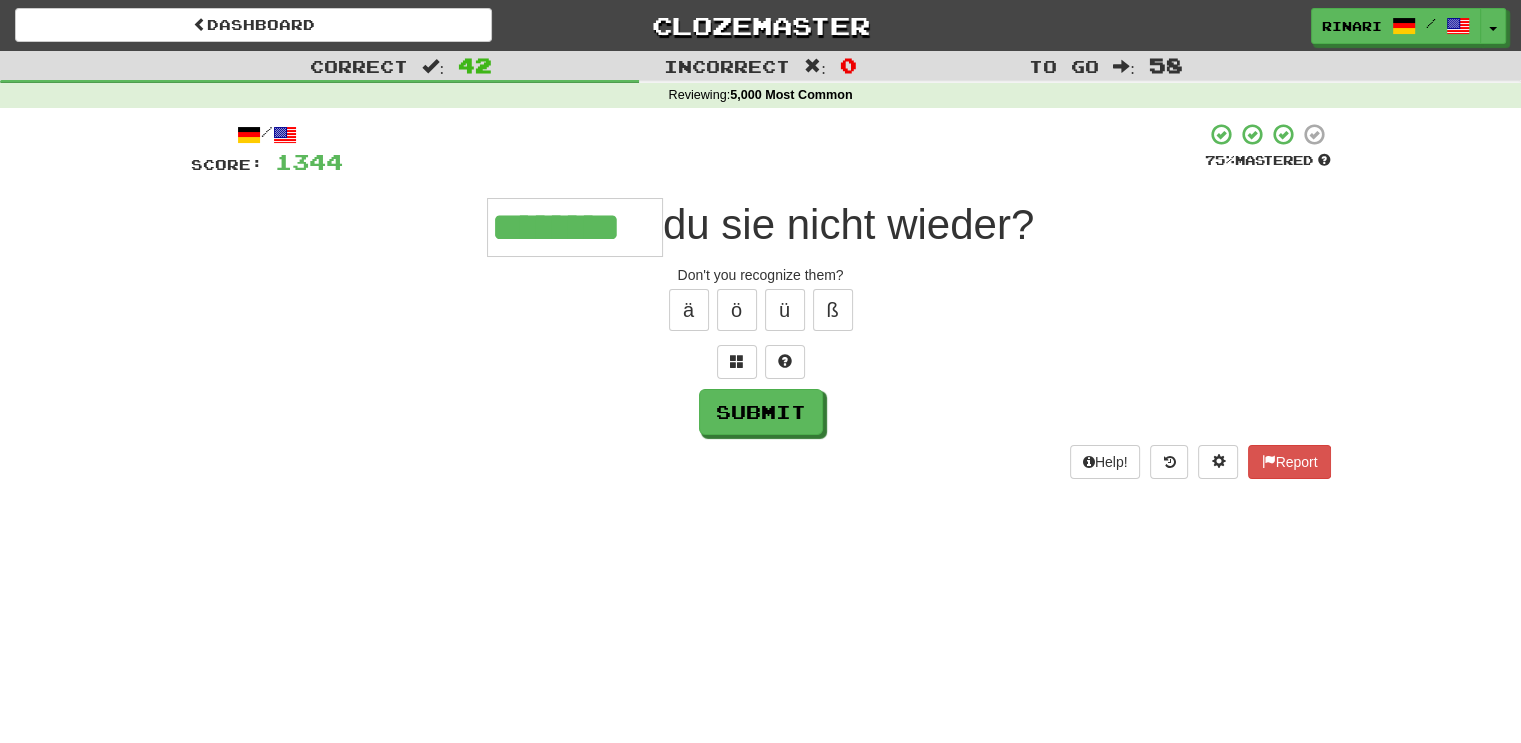type on "********" 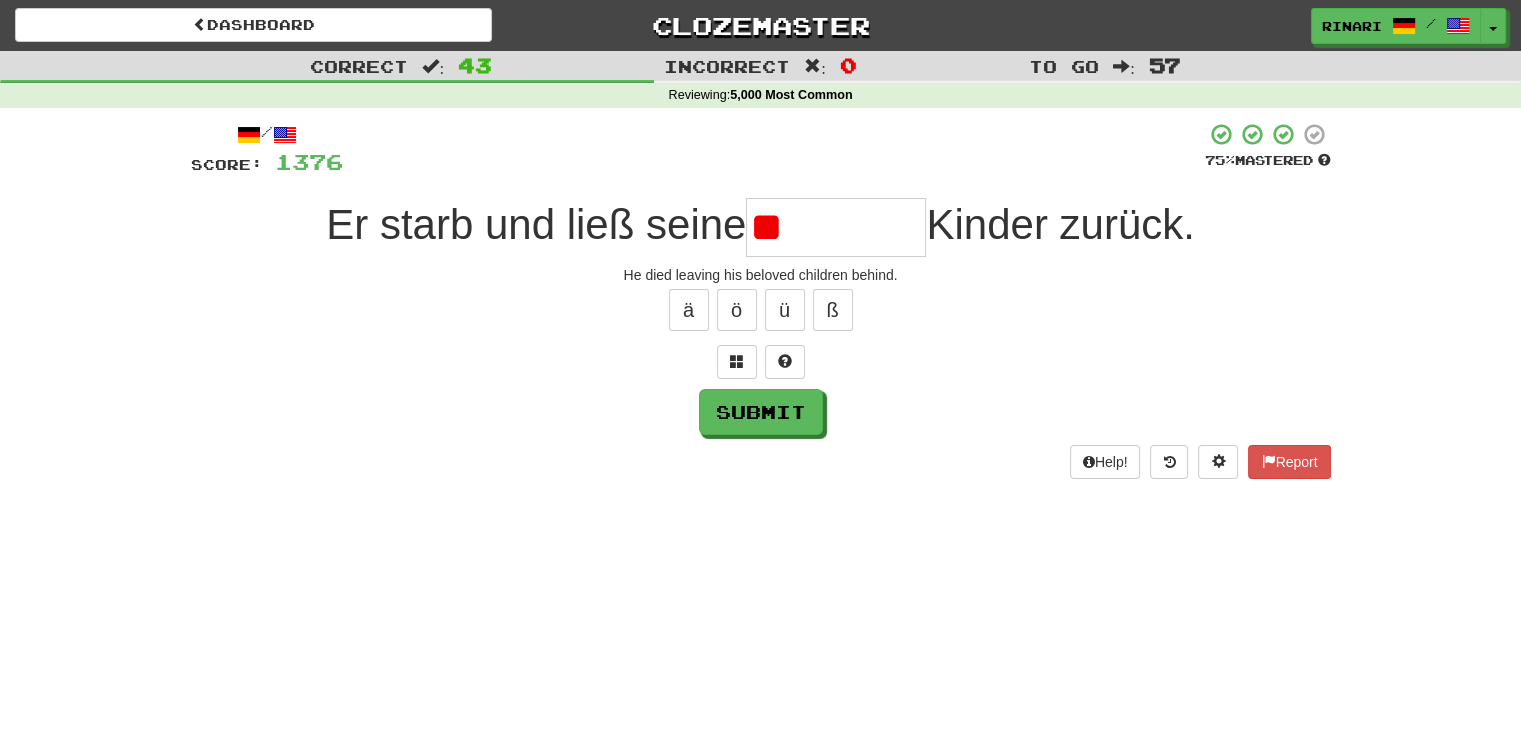 type on "*" 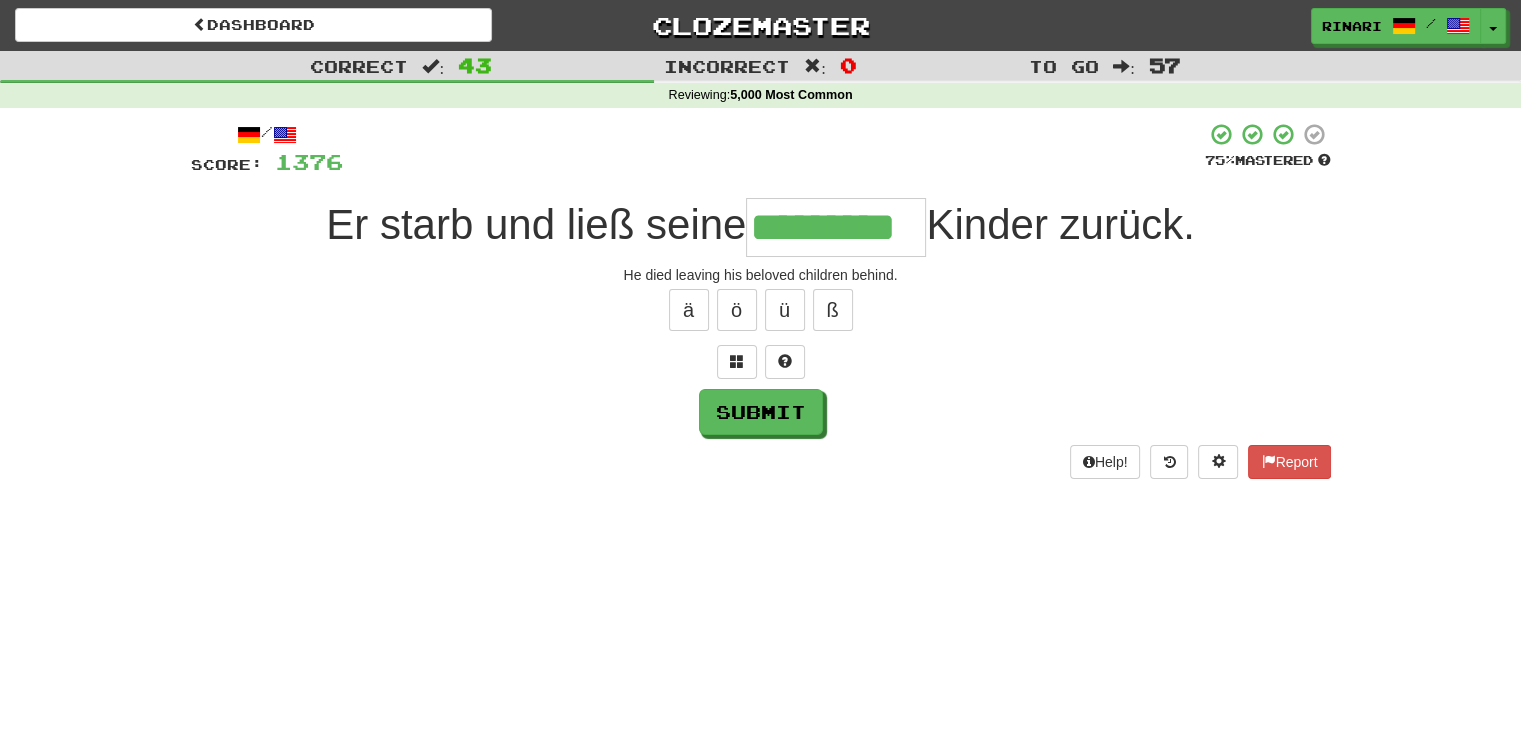 type on "*********" 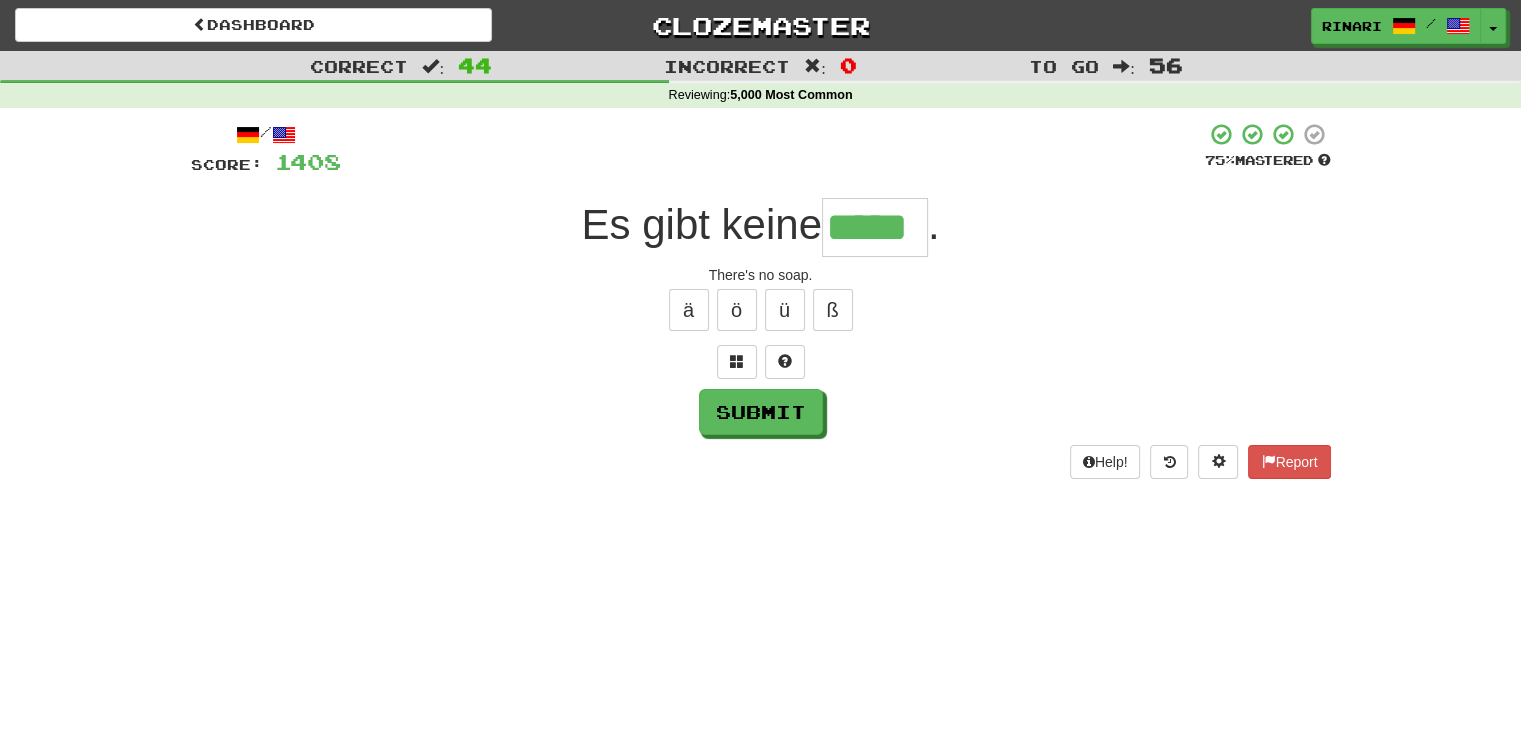 type on "*****" 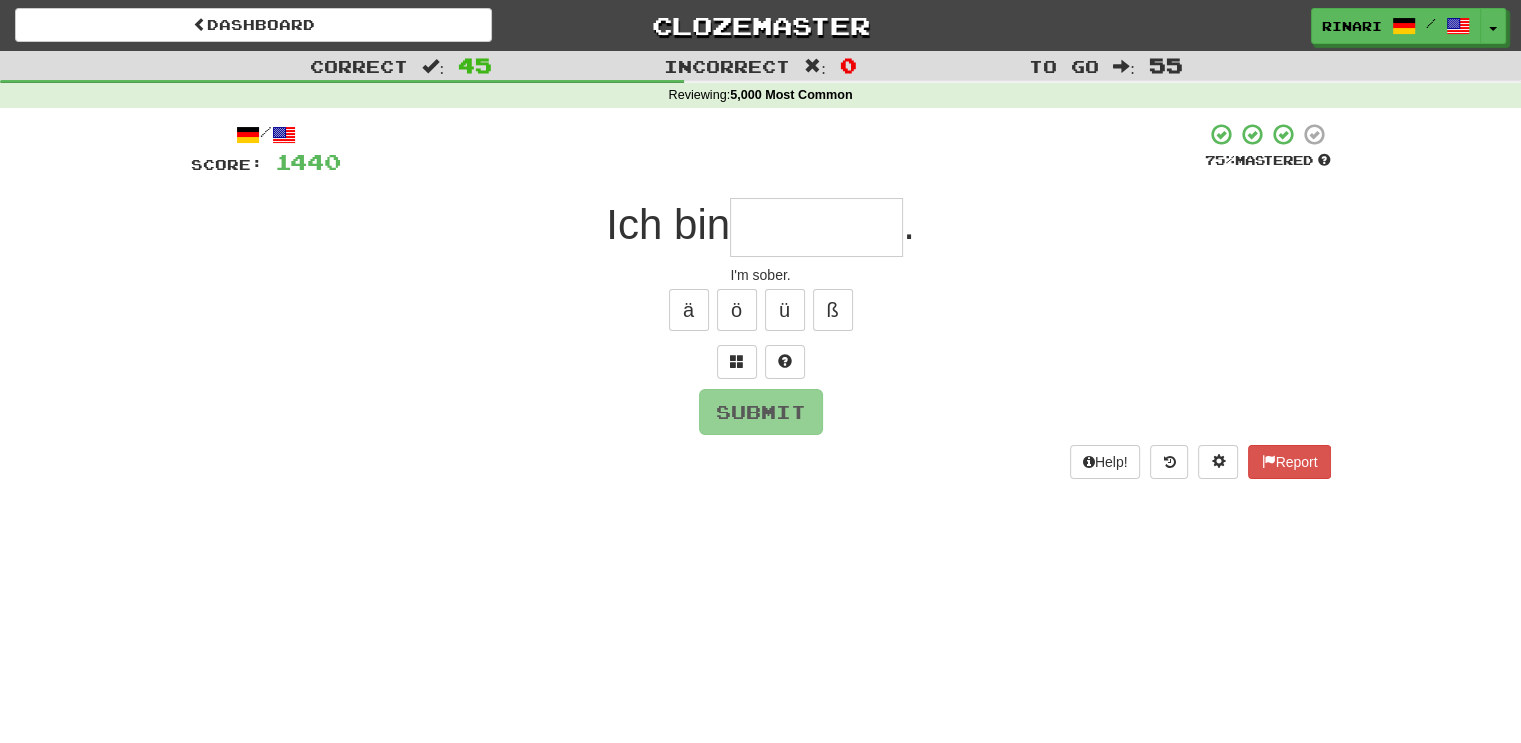 type on "*" 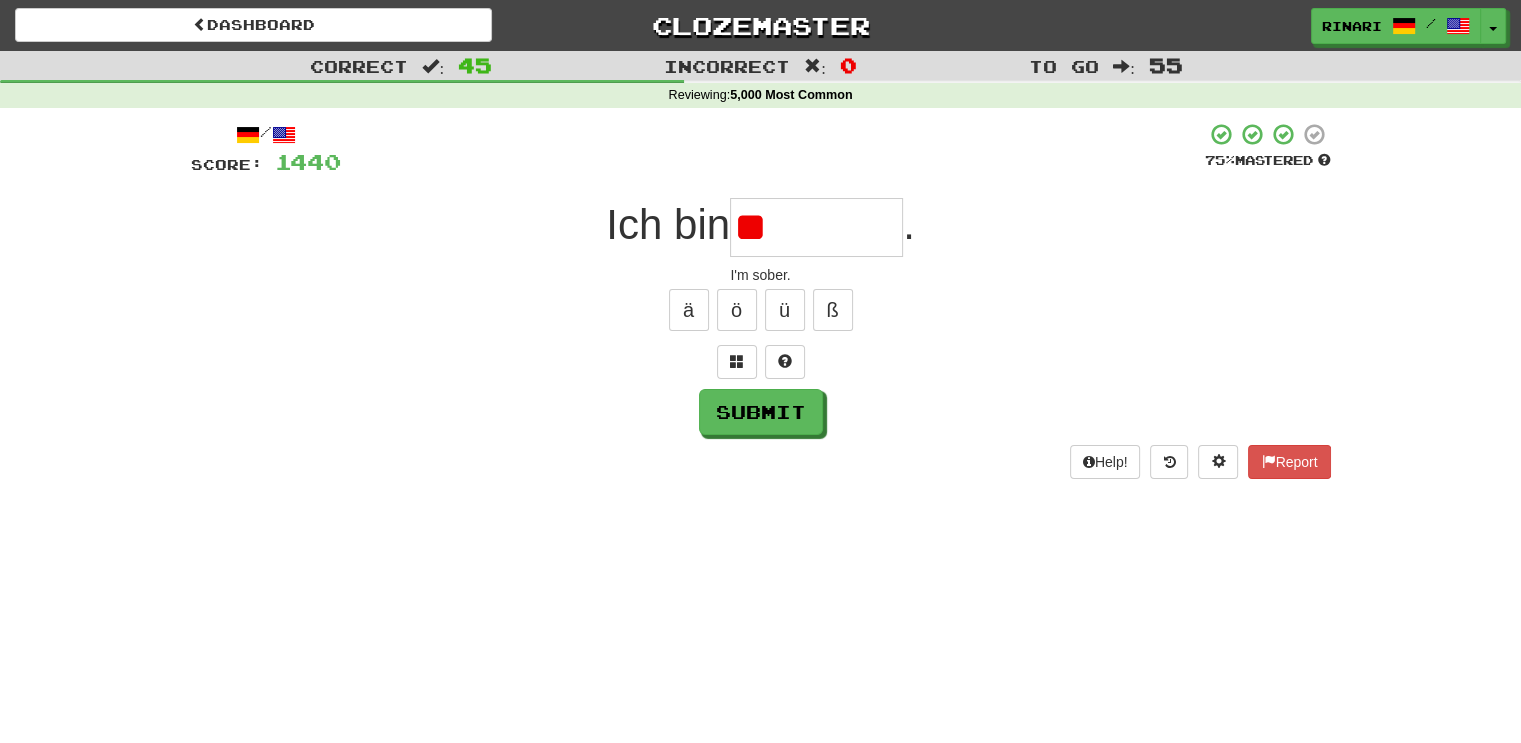 type on "*" 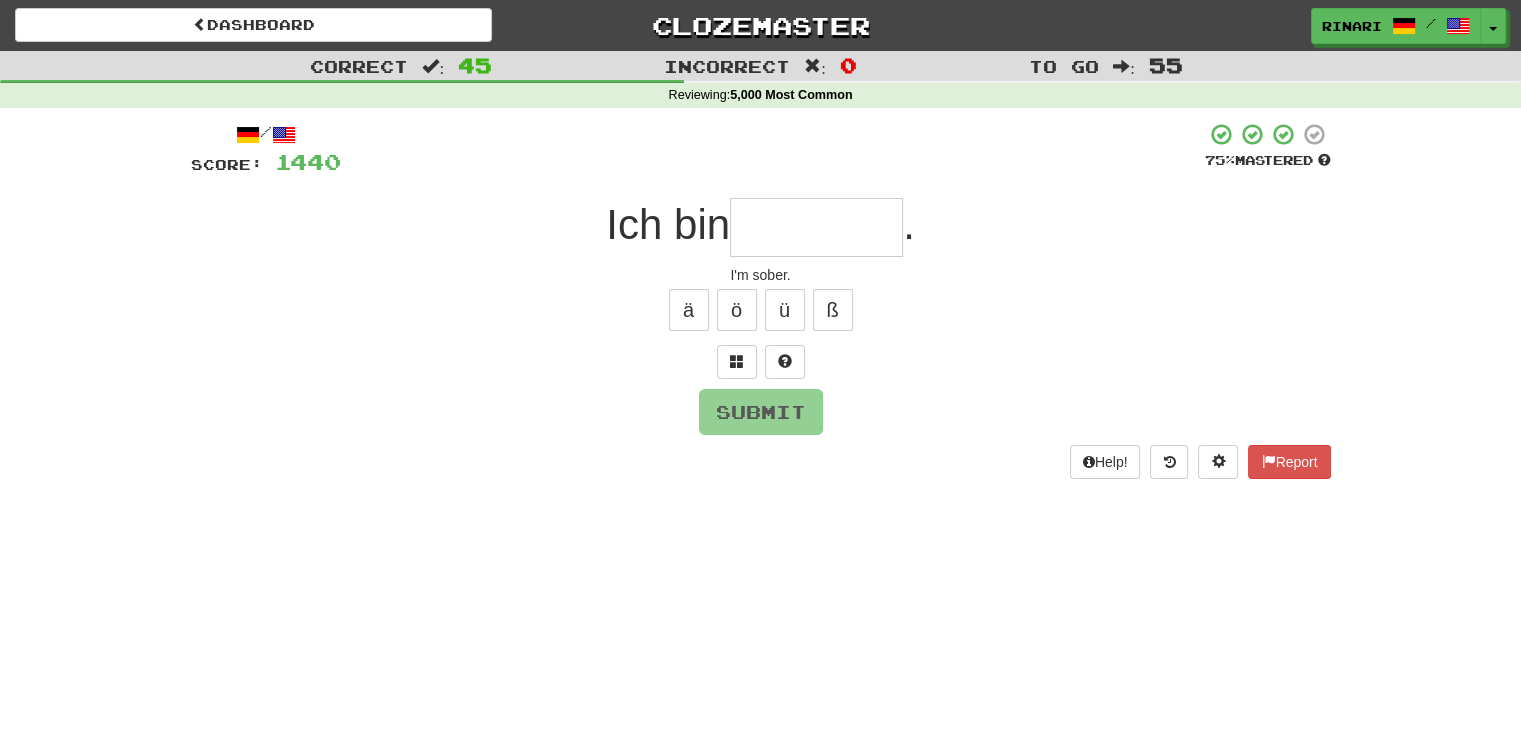 type on "*" 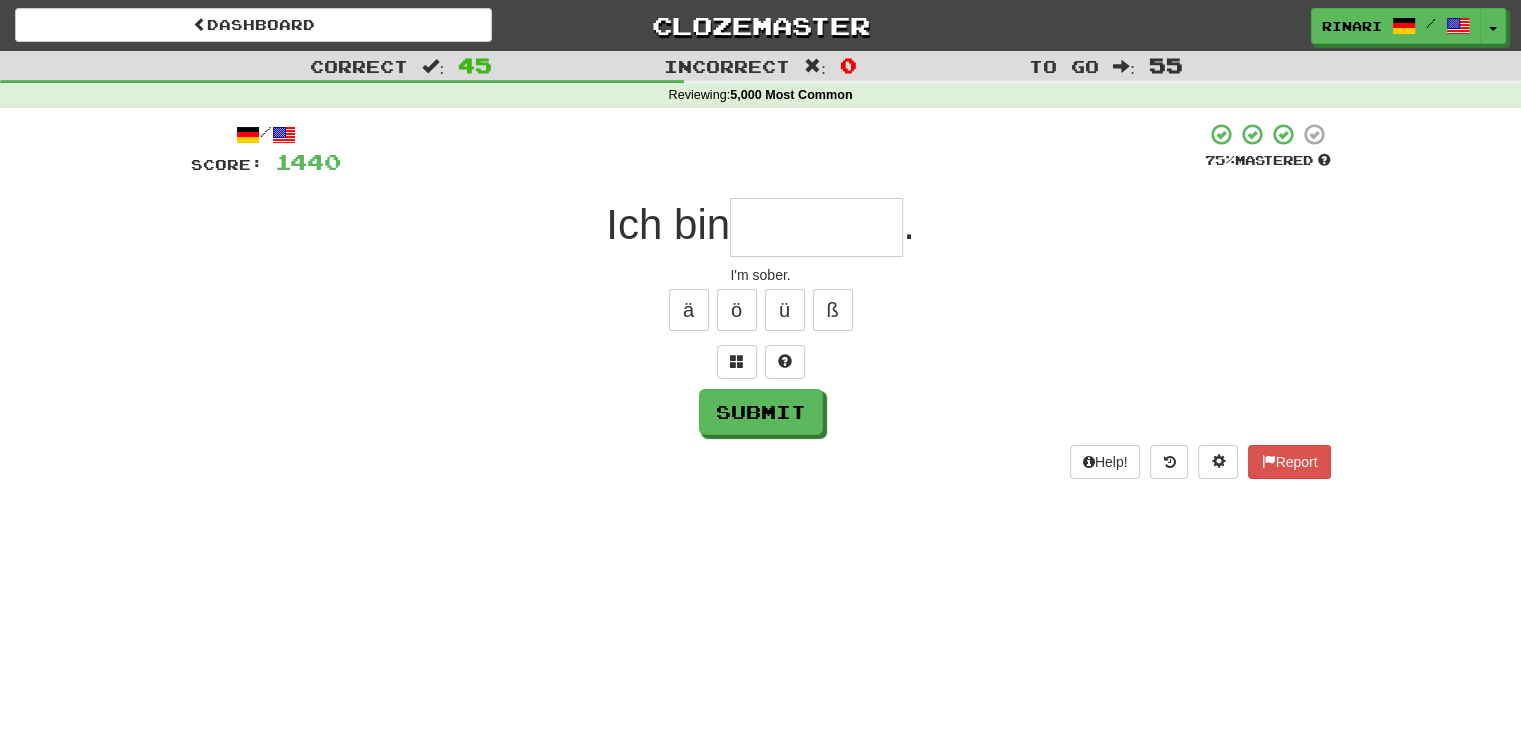 type on "*" 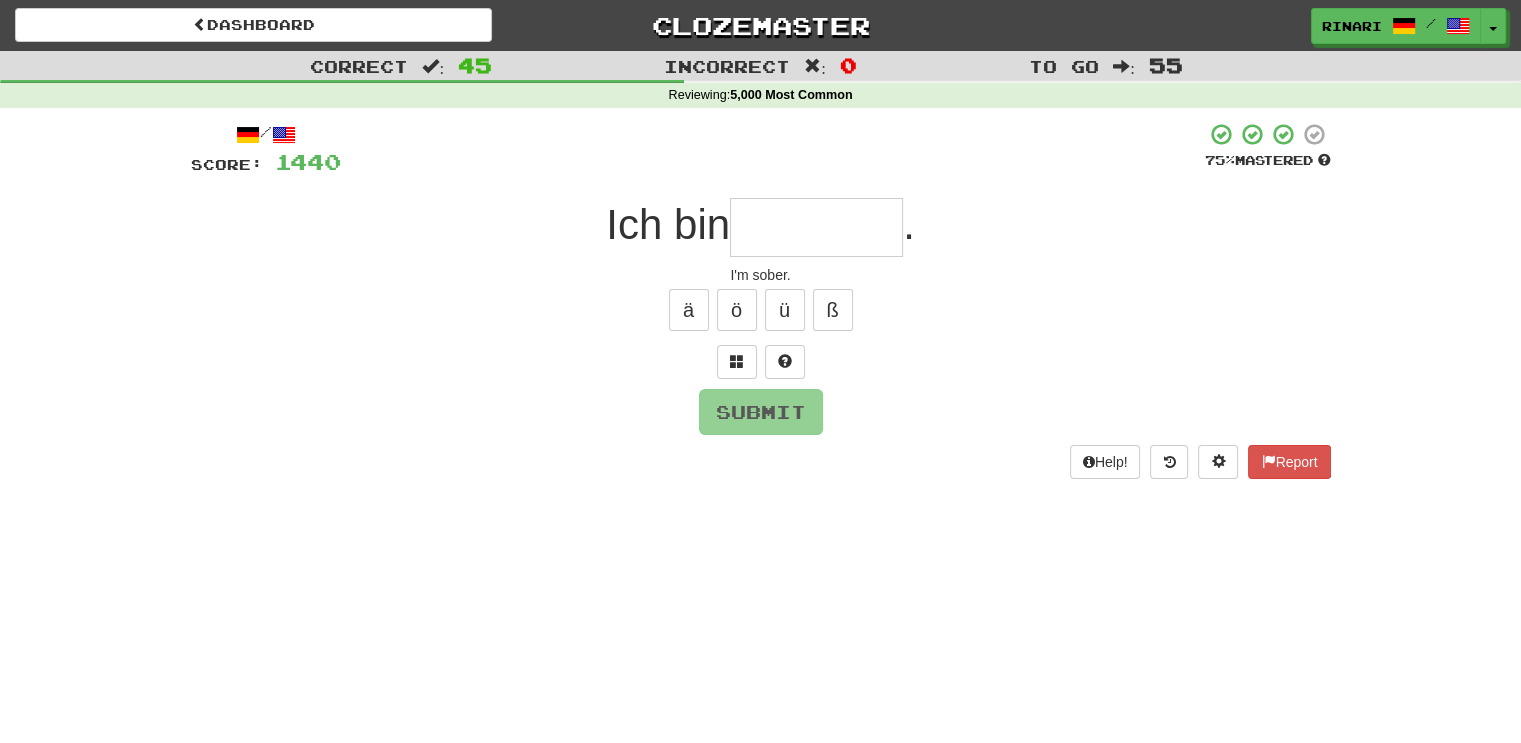 type on "*" 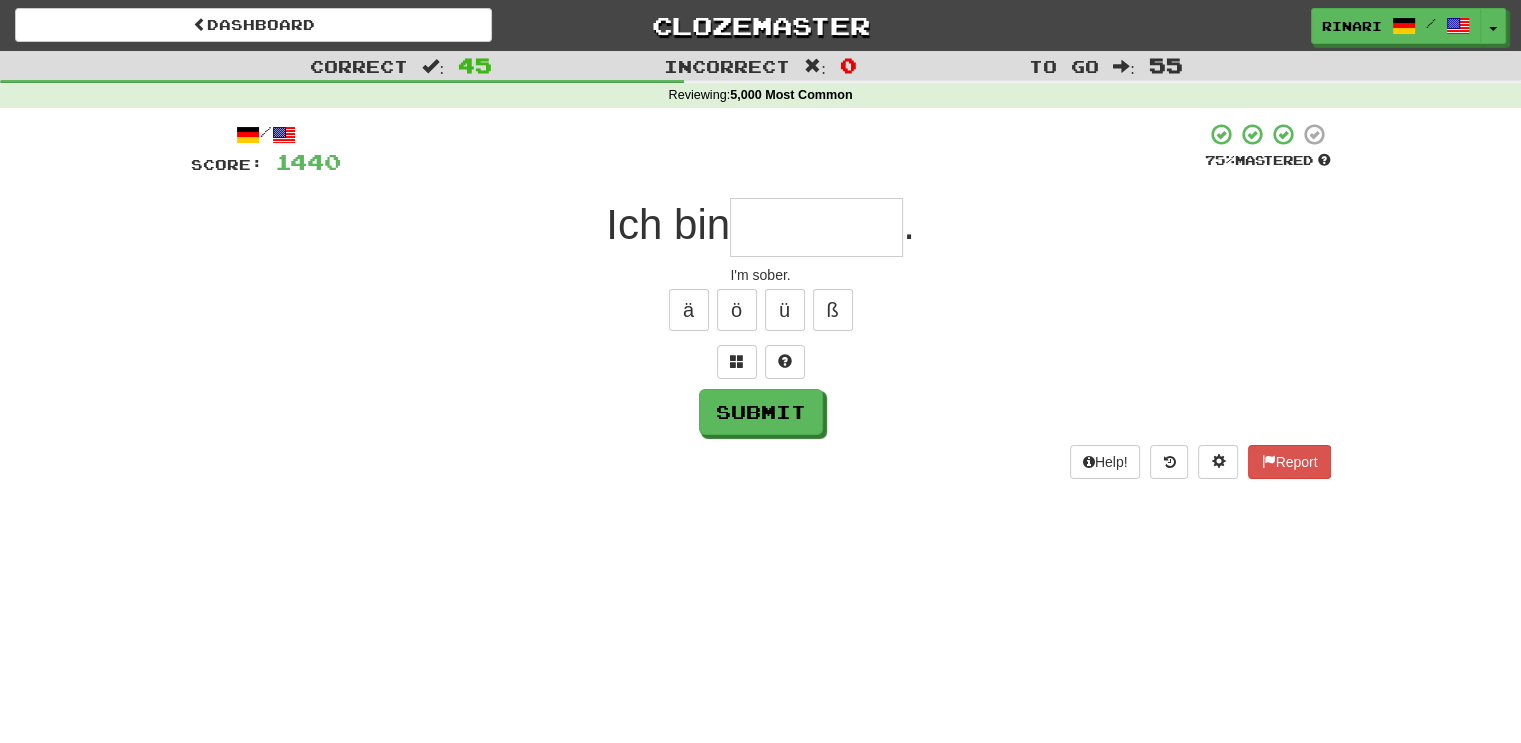 type on "*" 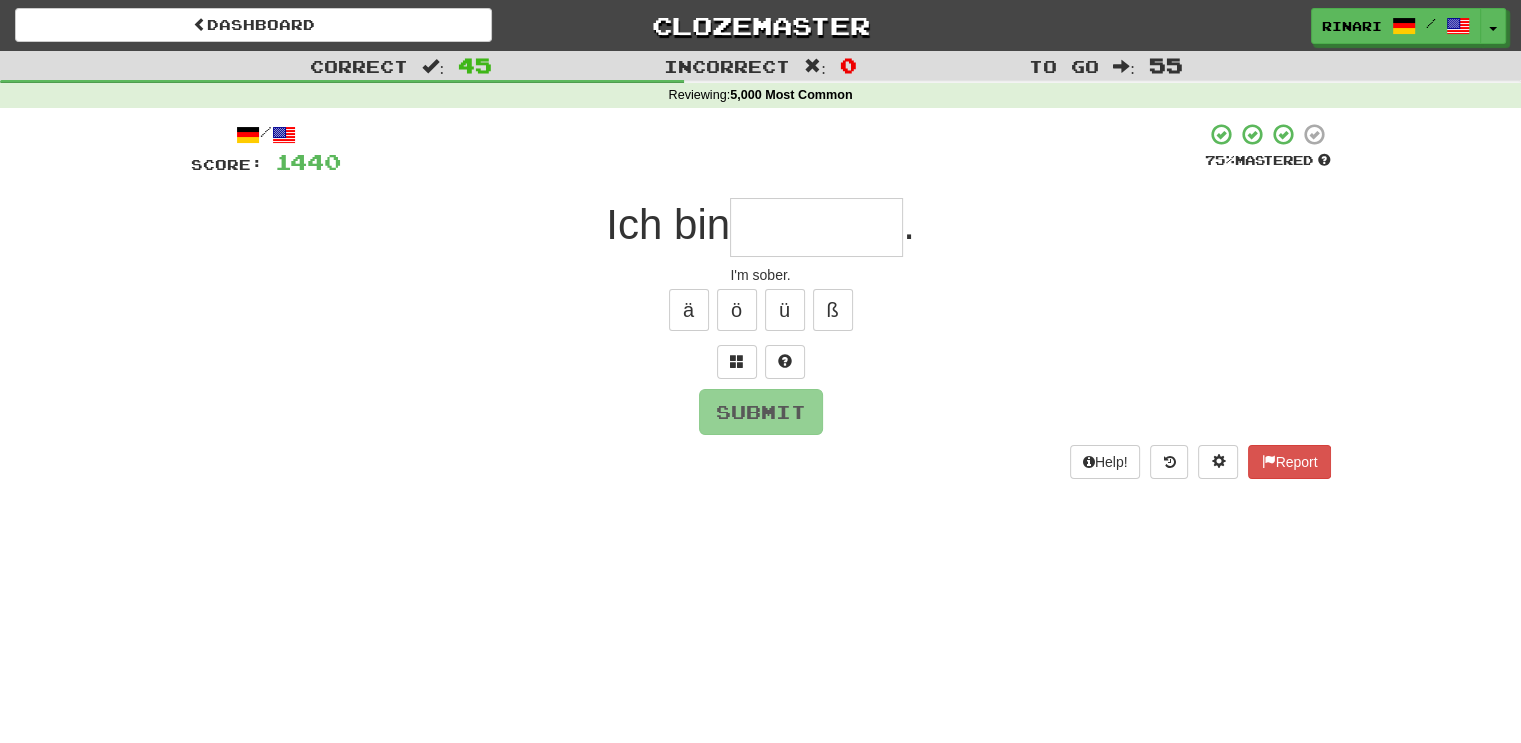 type on "*" 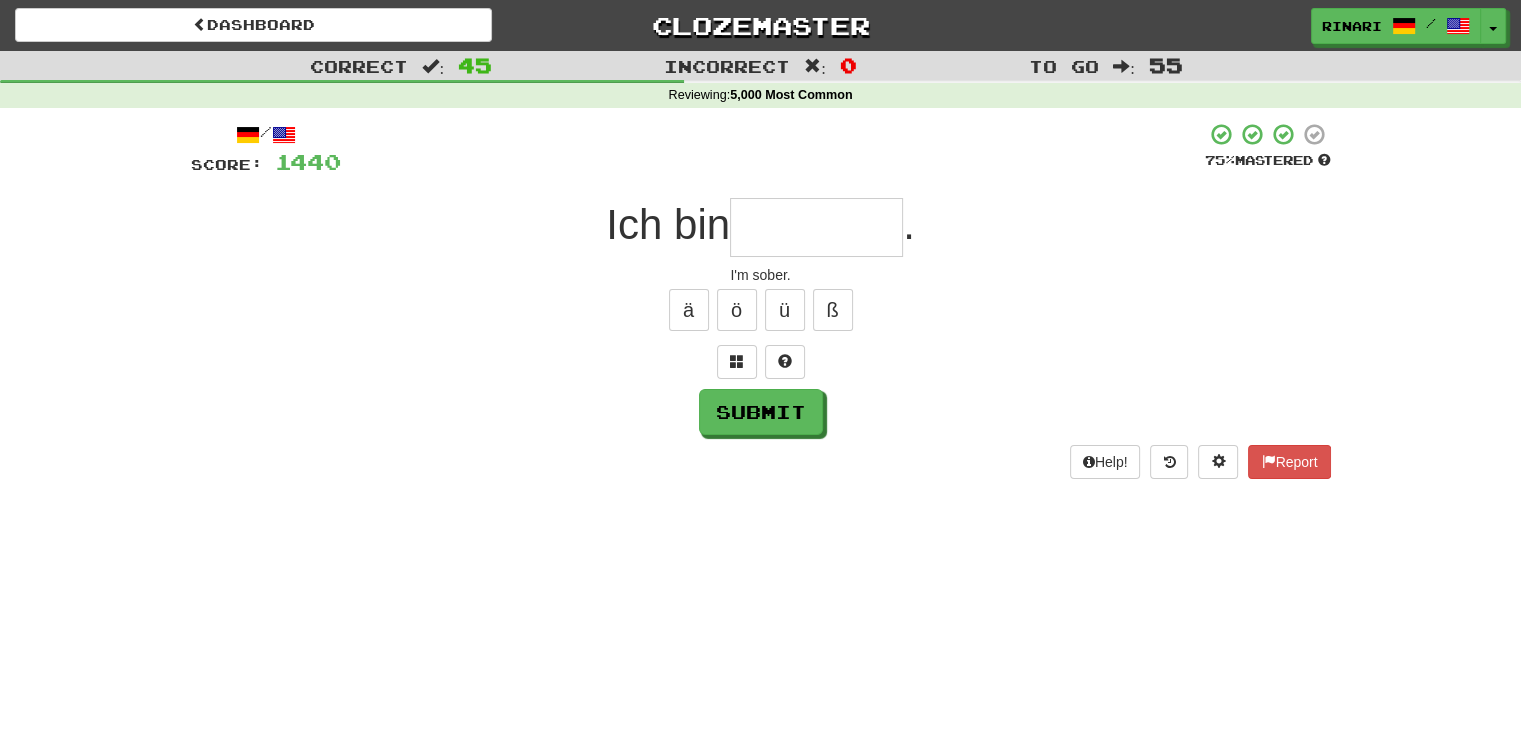 type on "*" 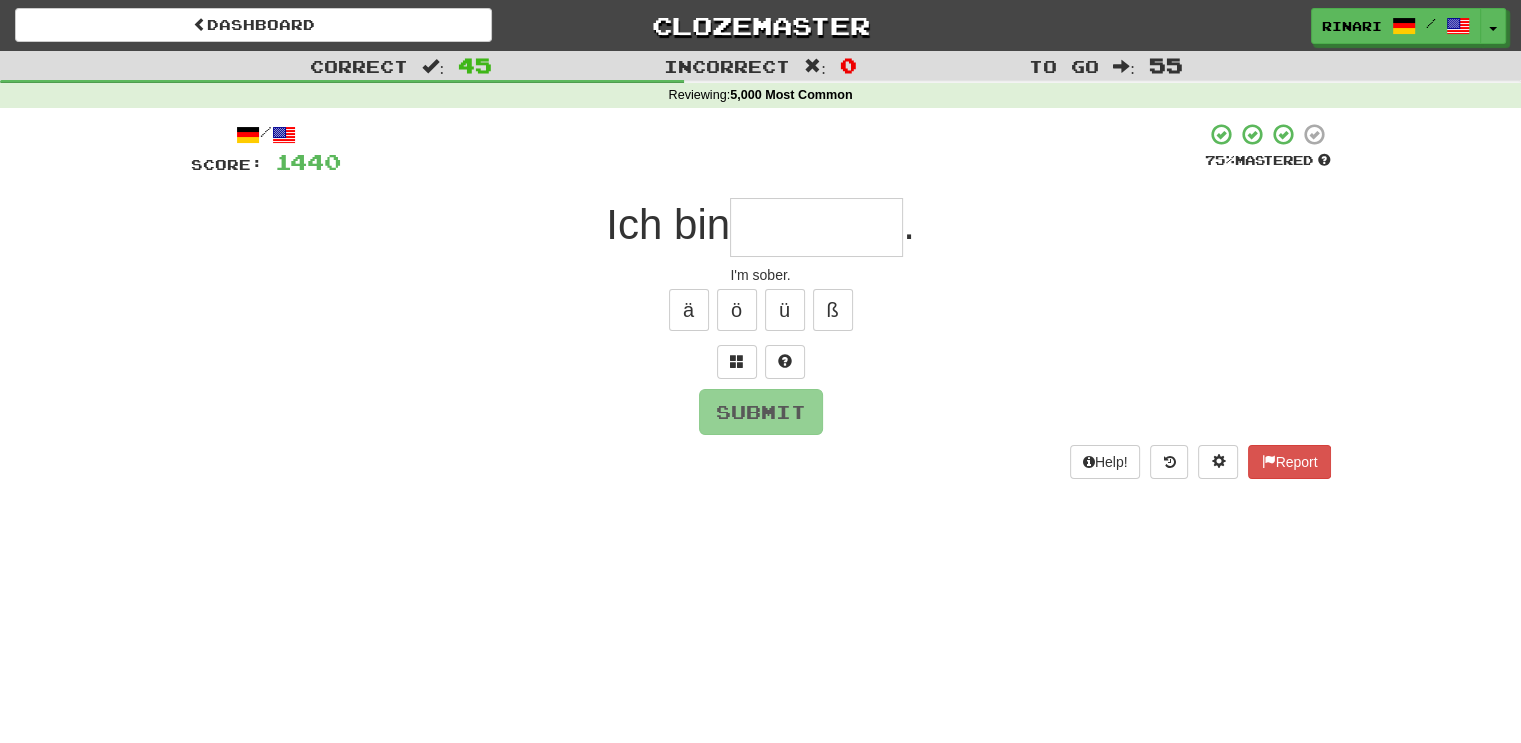 type on "*" 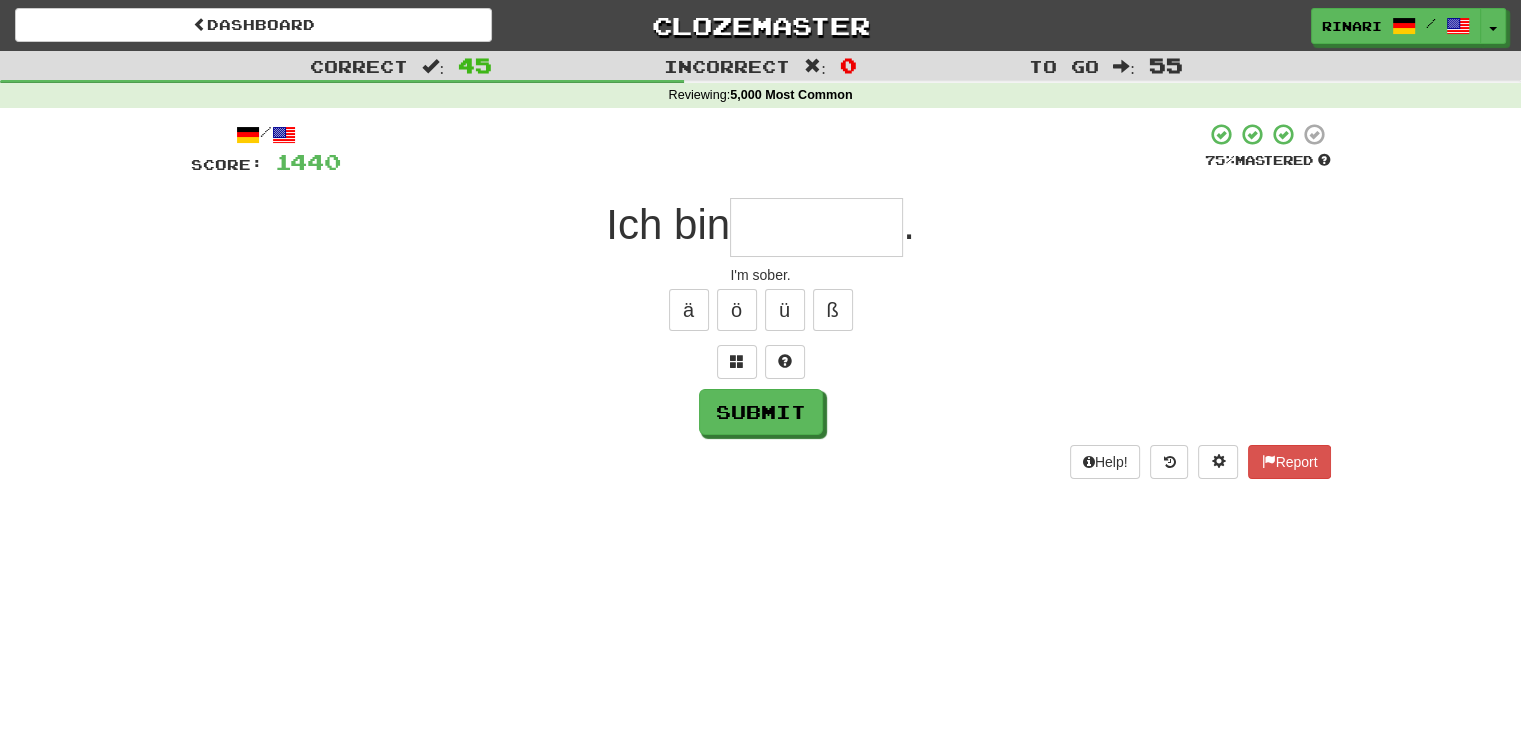 type on "*" 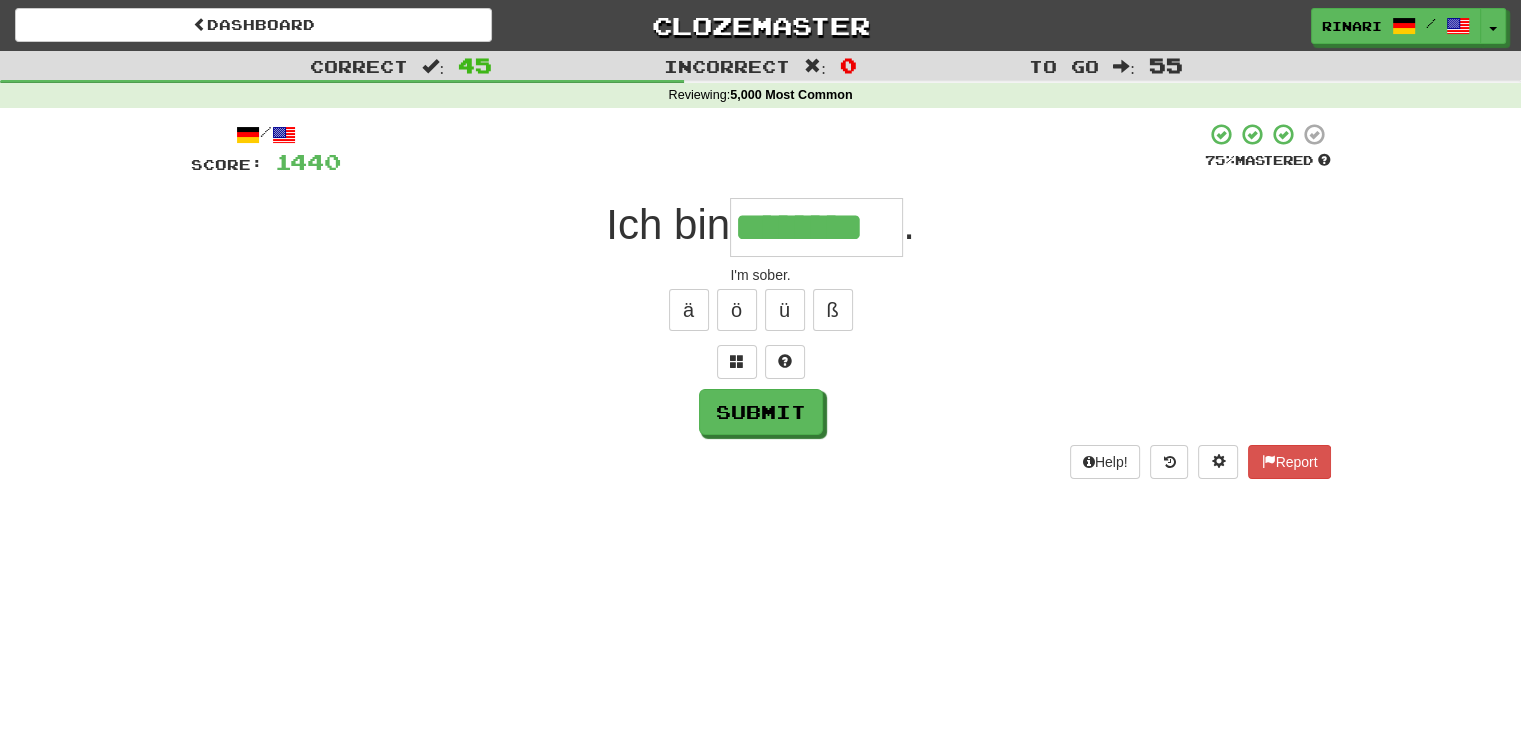 type on "********" 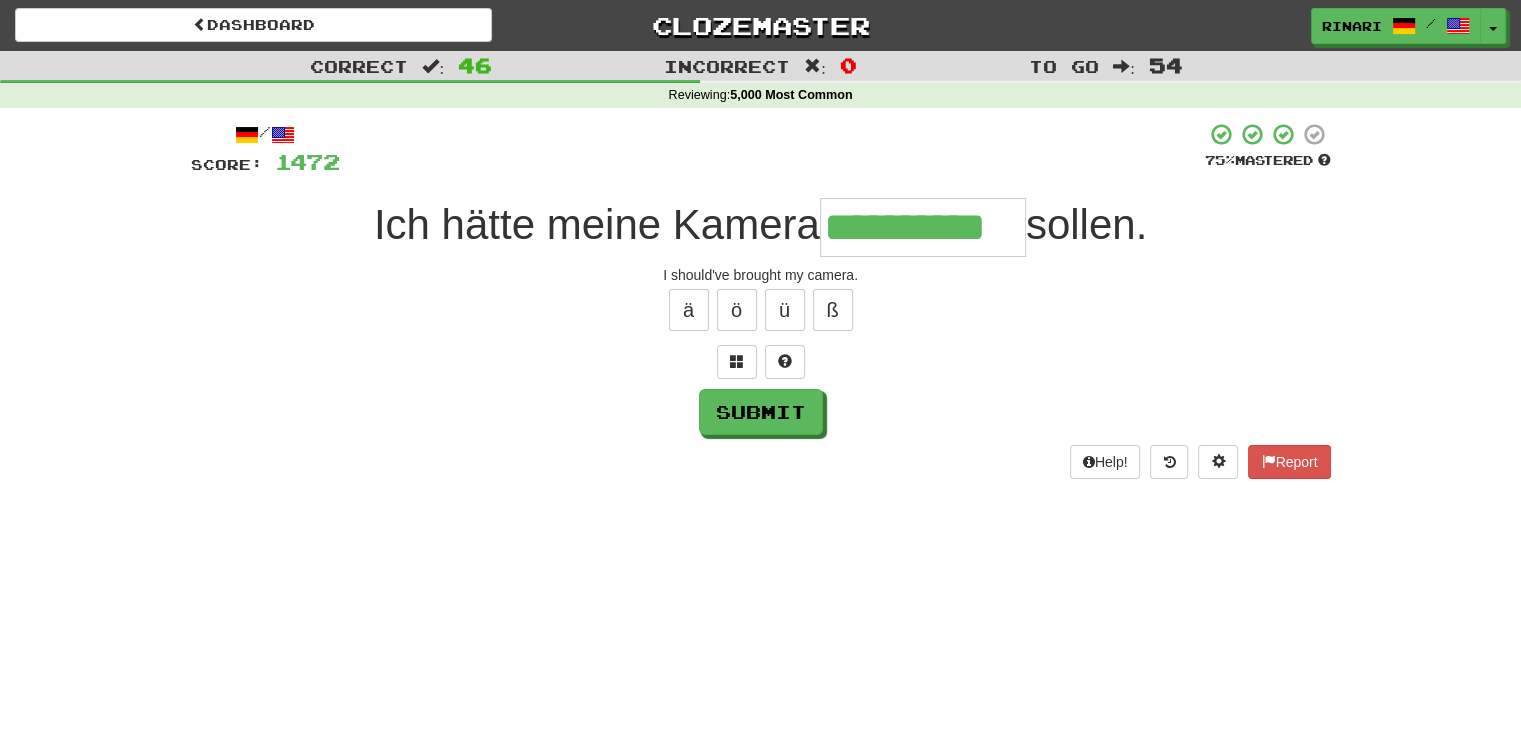 type on "**********" 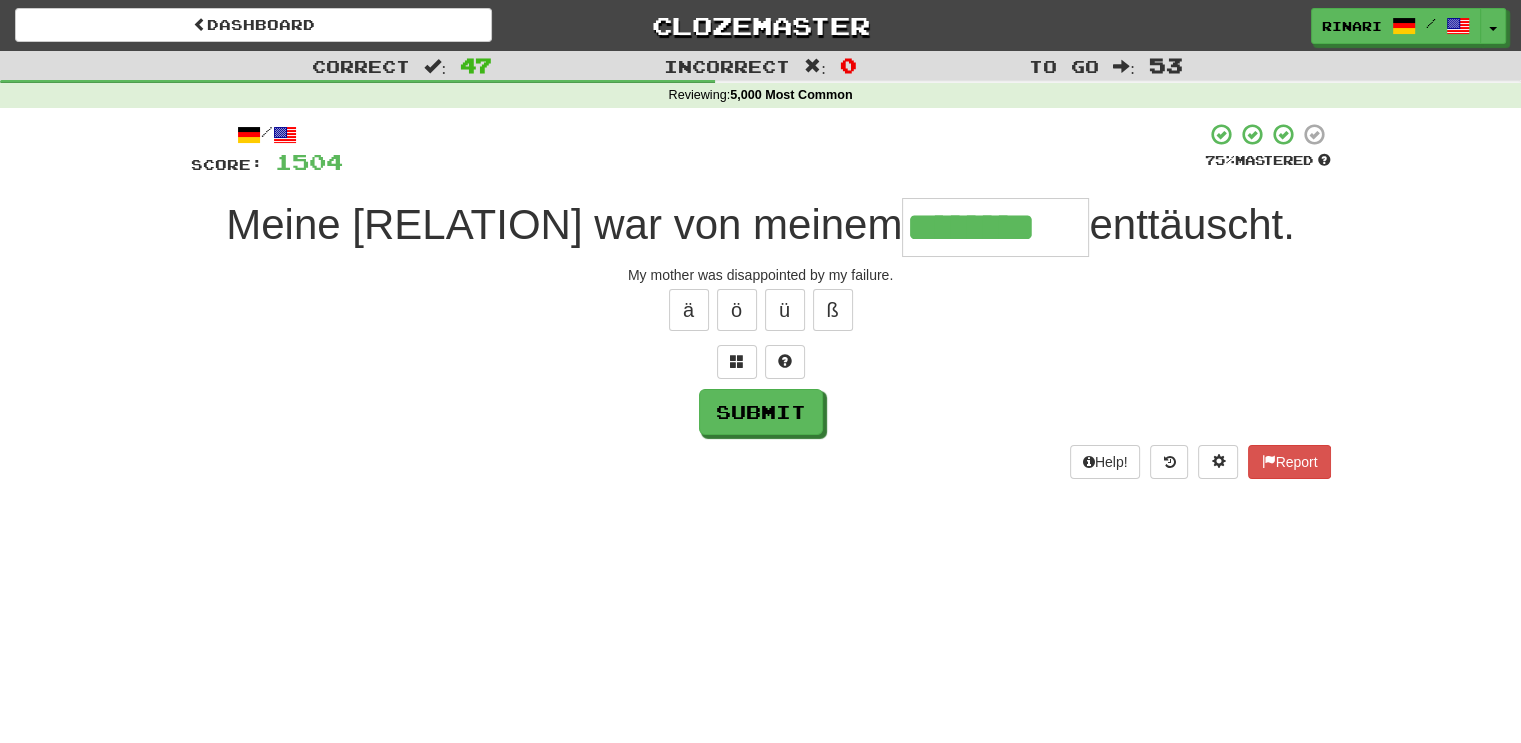 type on "********" 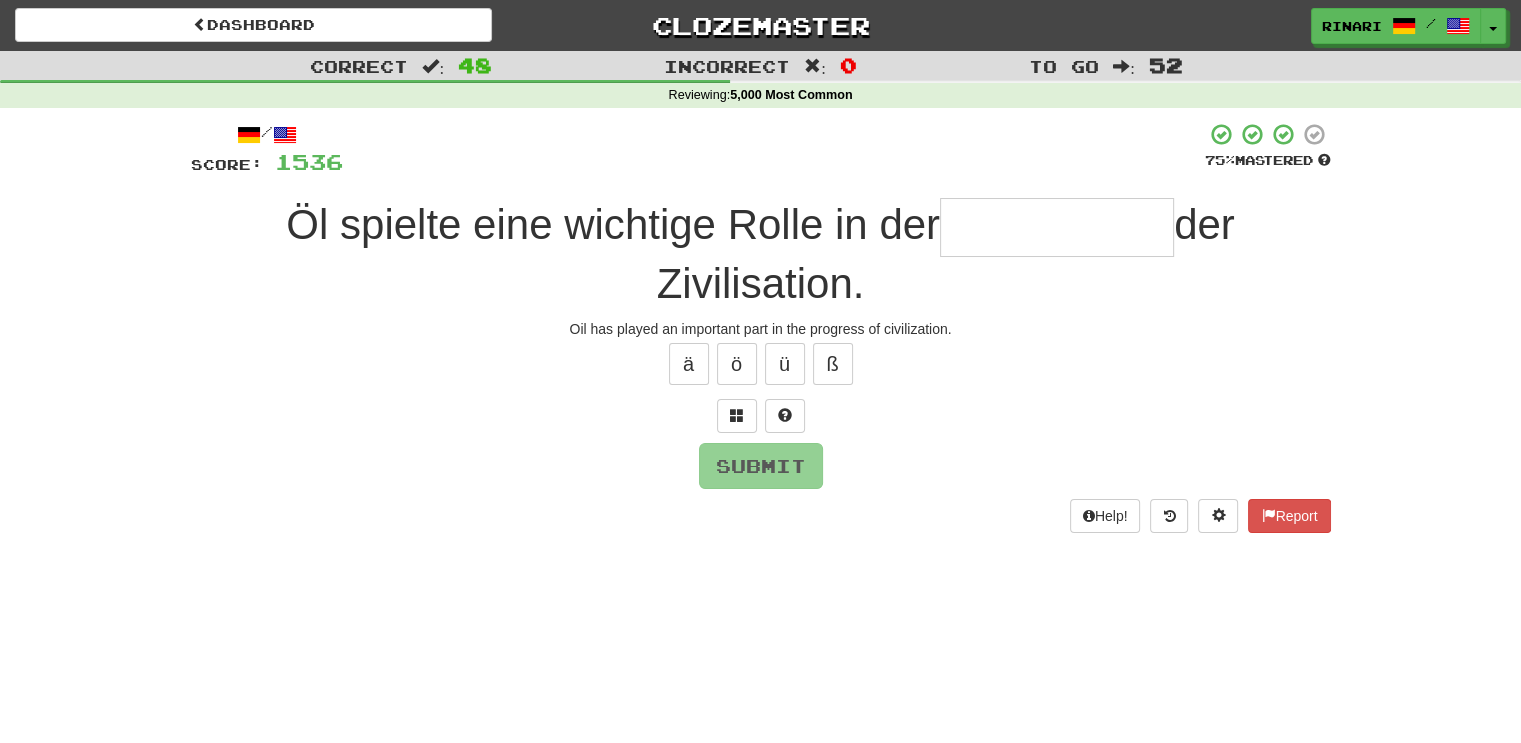 type on "*" 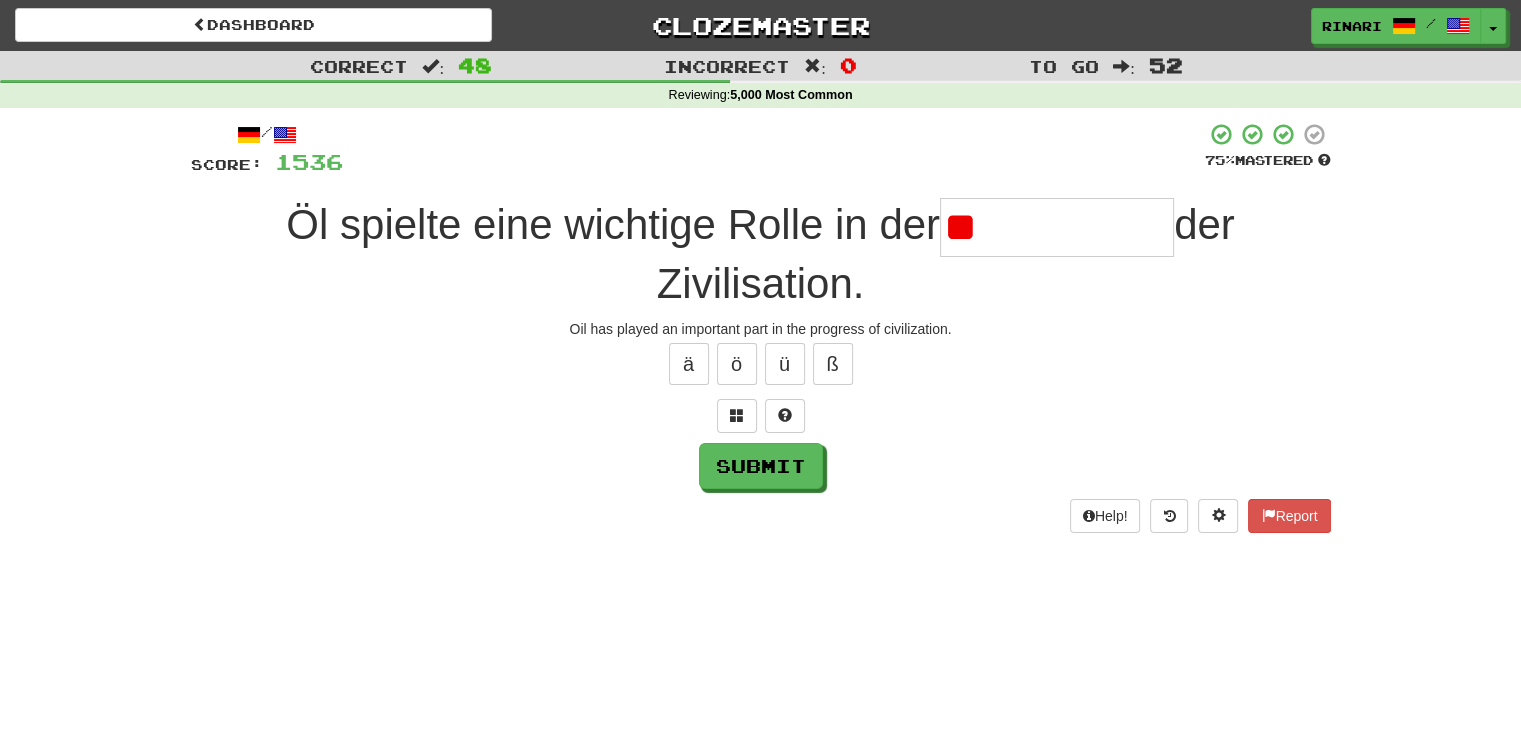 type on "*" 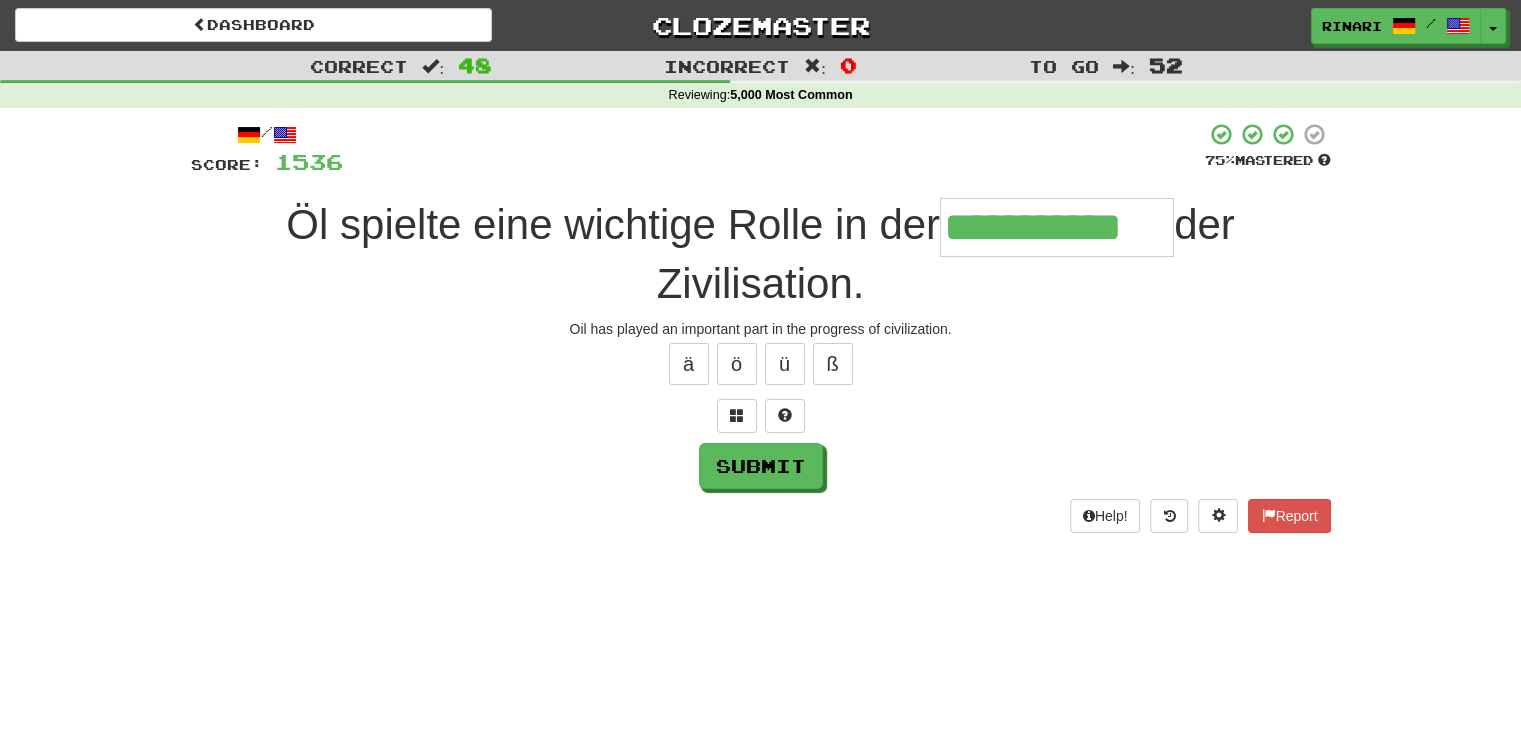 type on "**********" 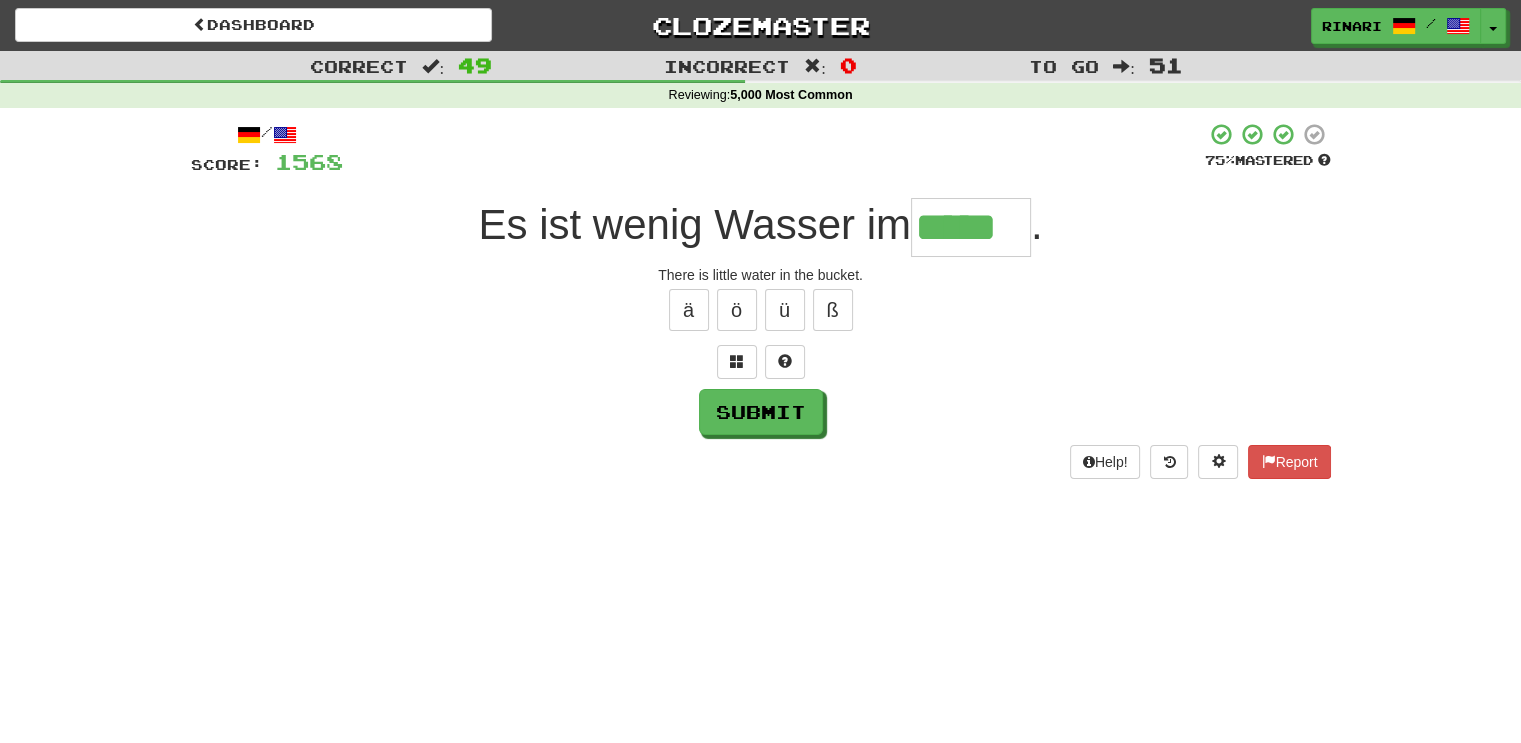 type on "*****" 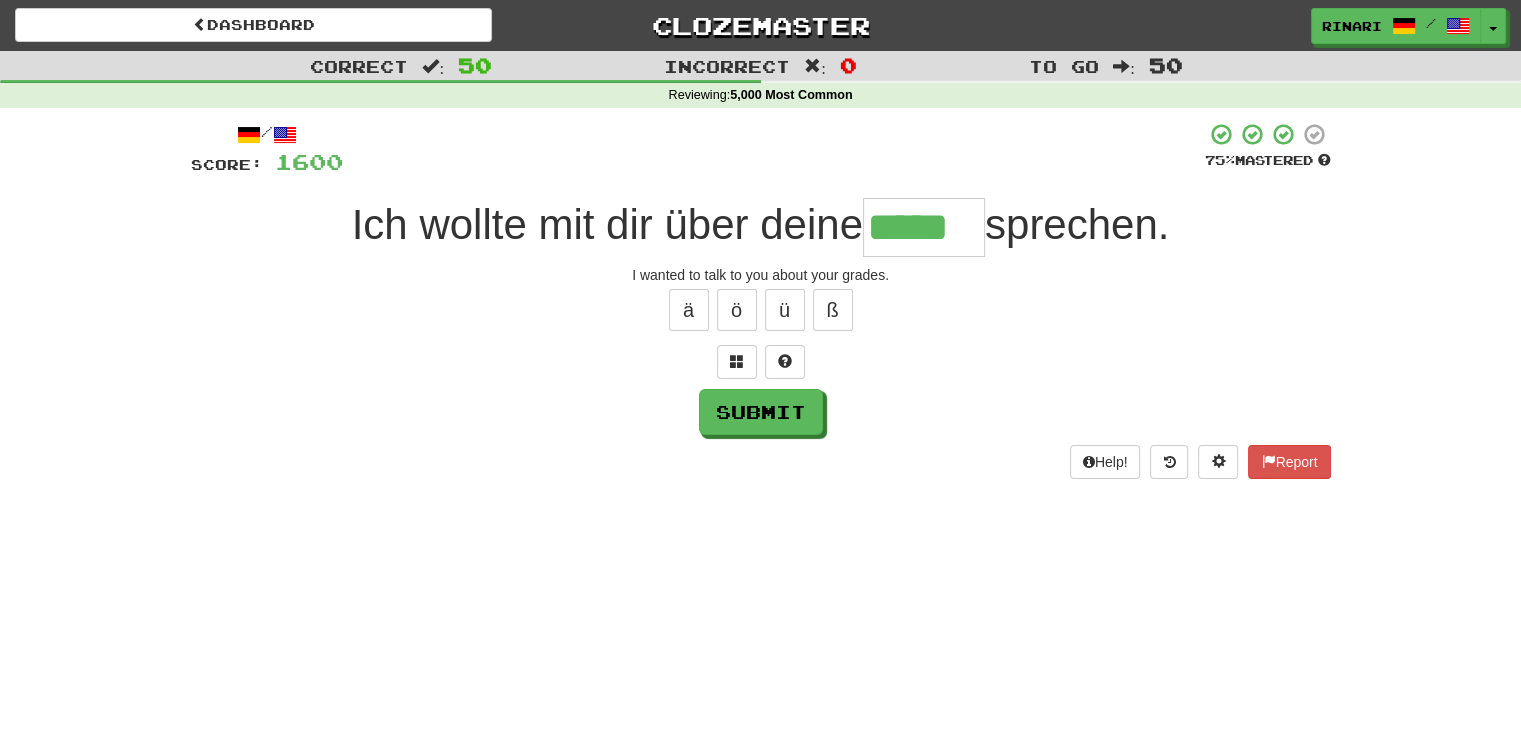 type on "*****" 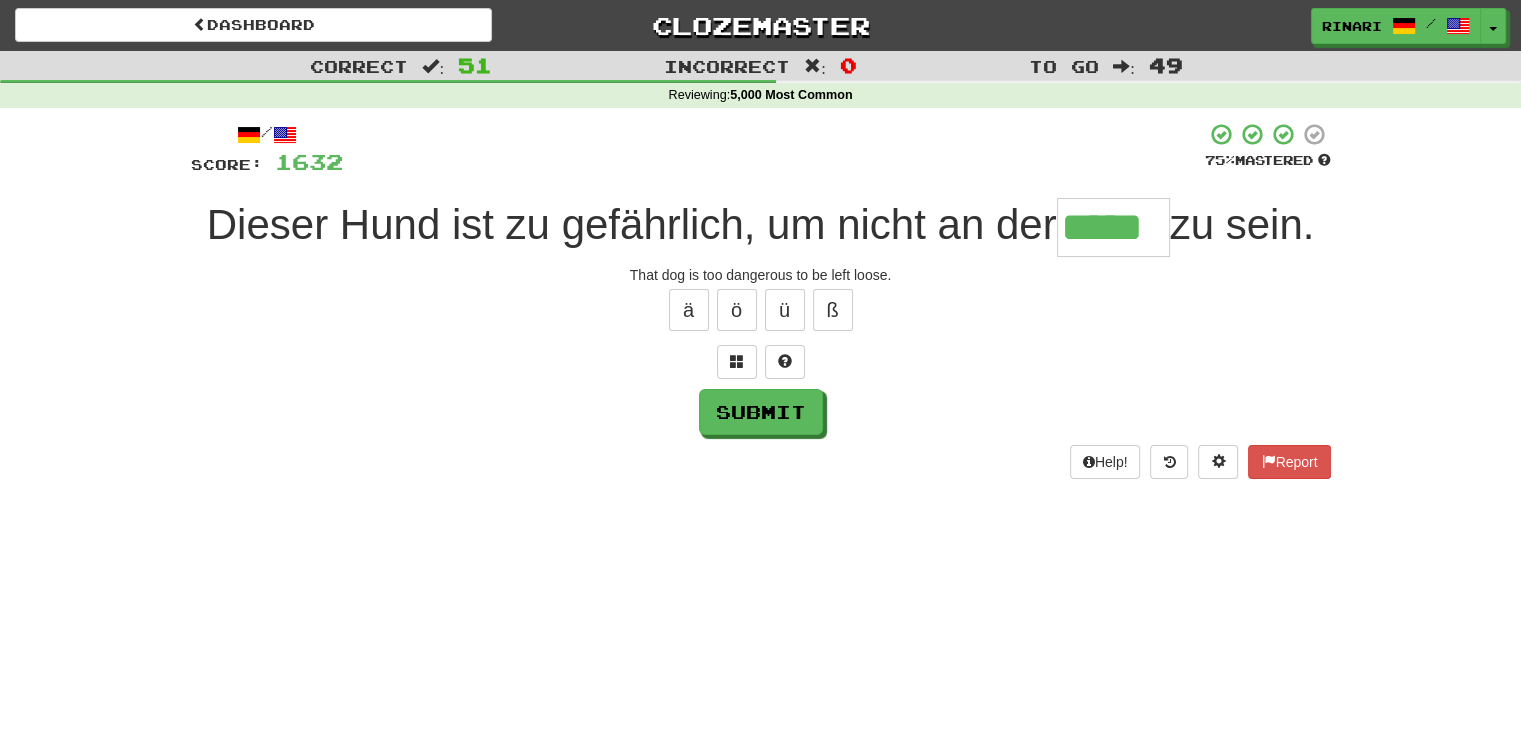 type on "*****" 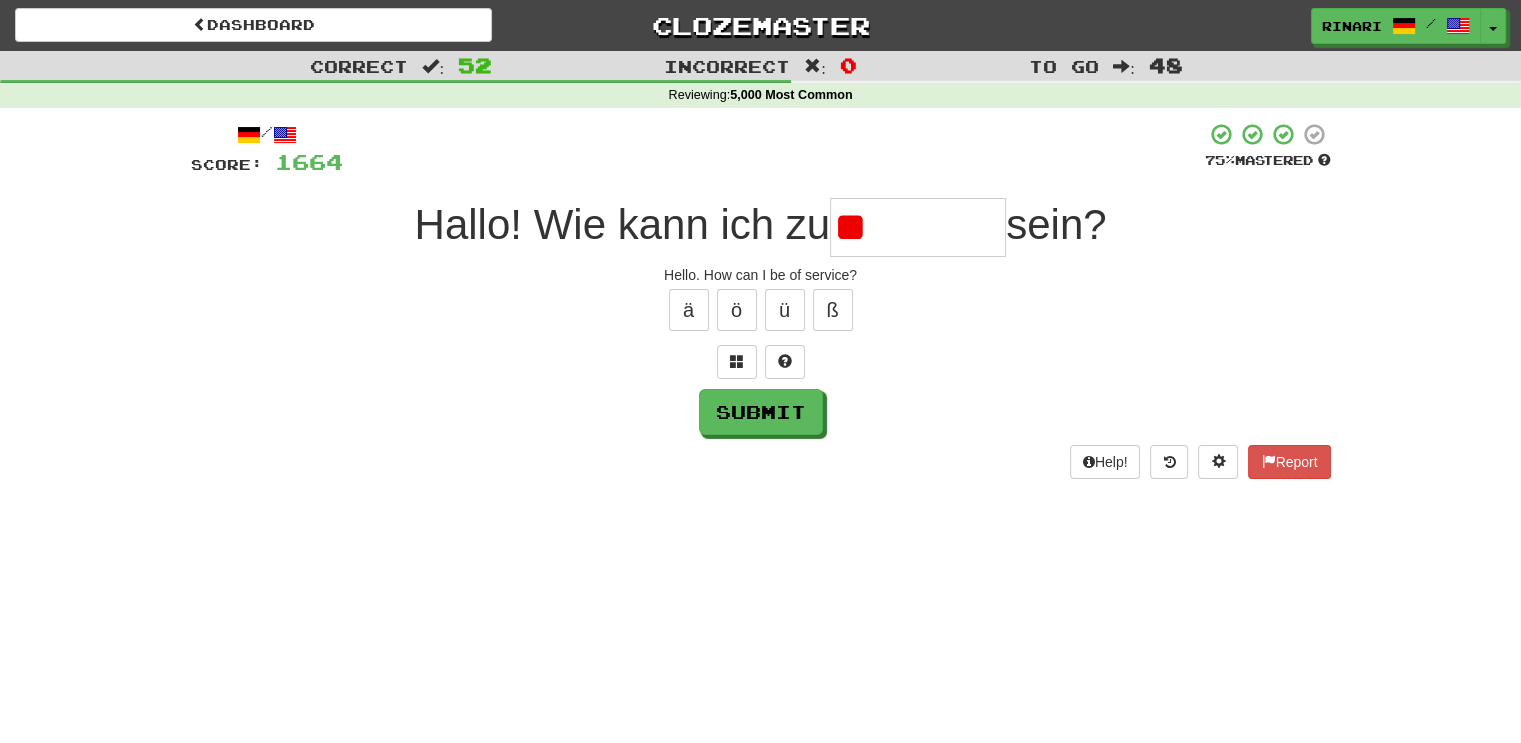 type on "*" 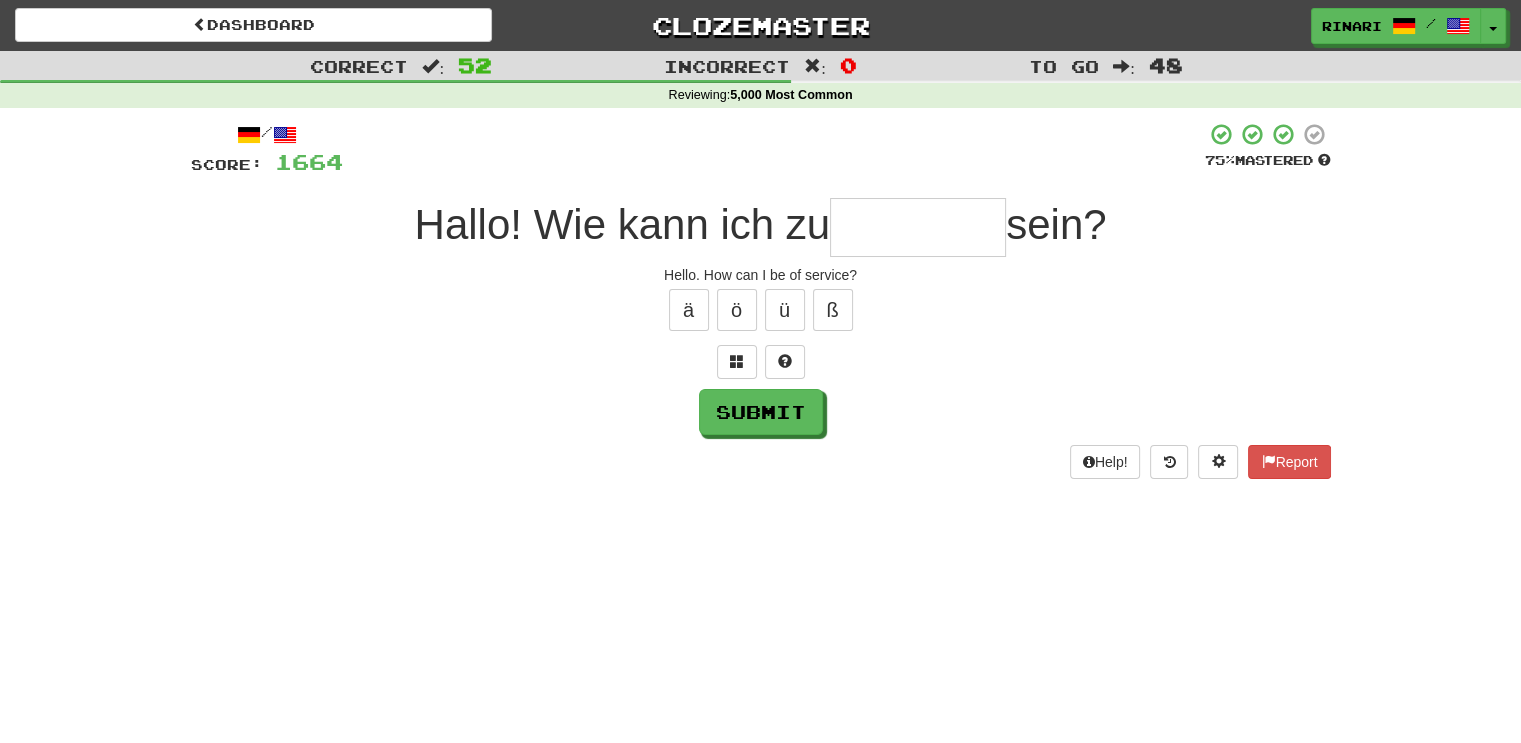 type on "*" 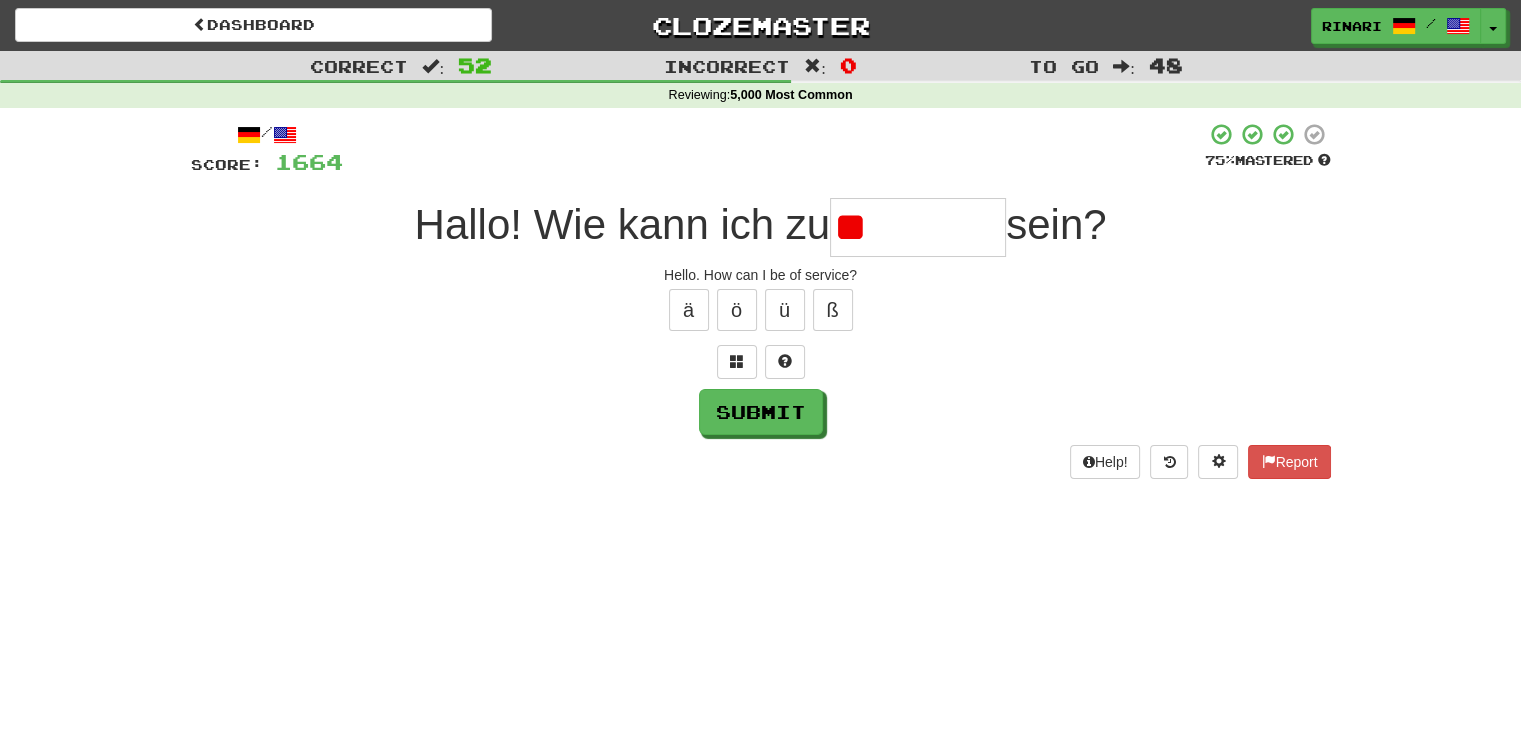 type on "*" 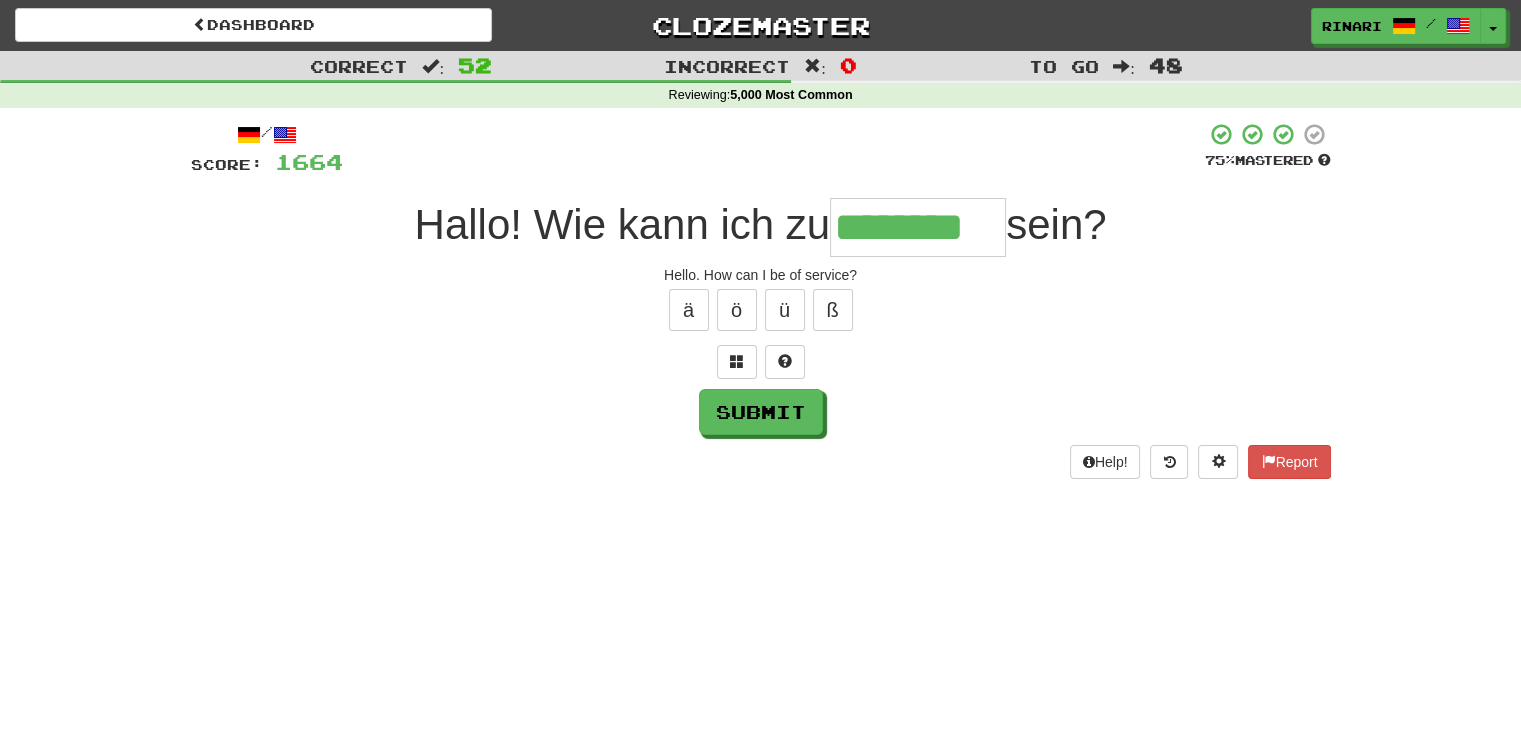 type on "********" 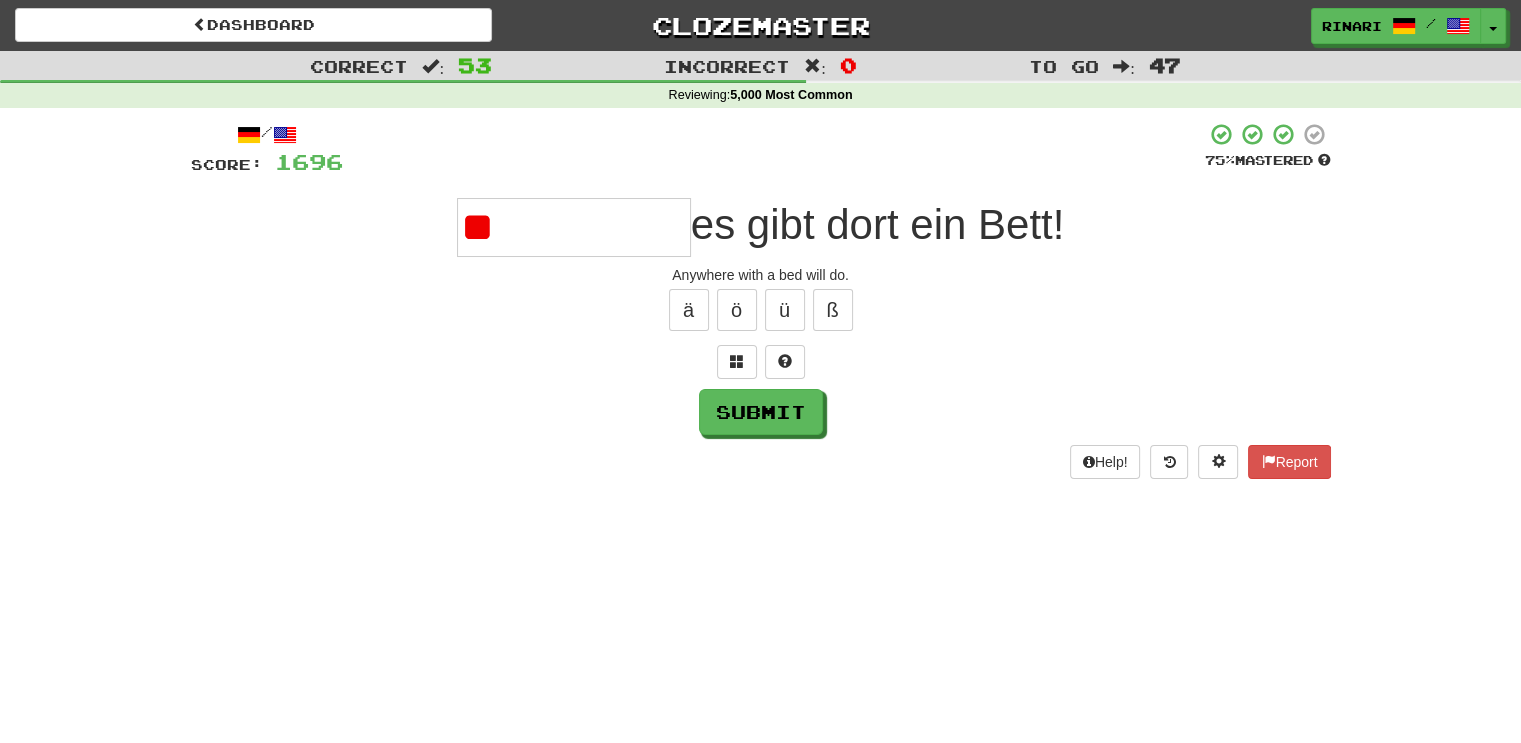 type on "*" 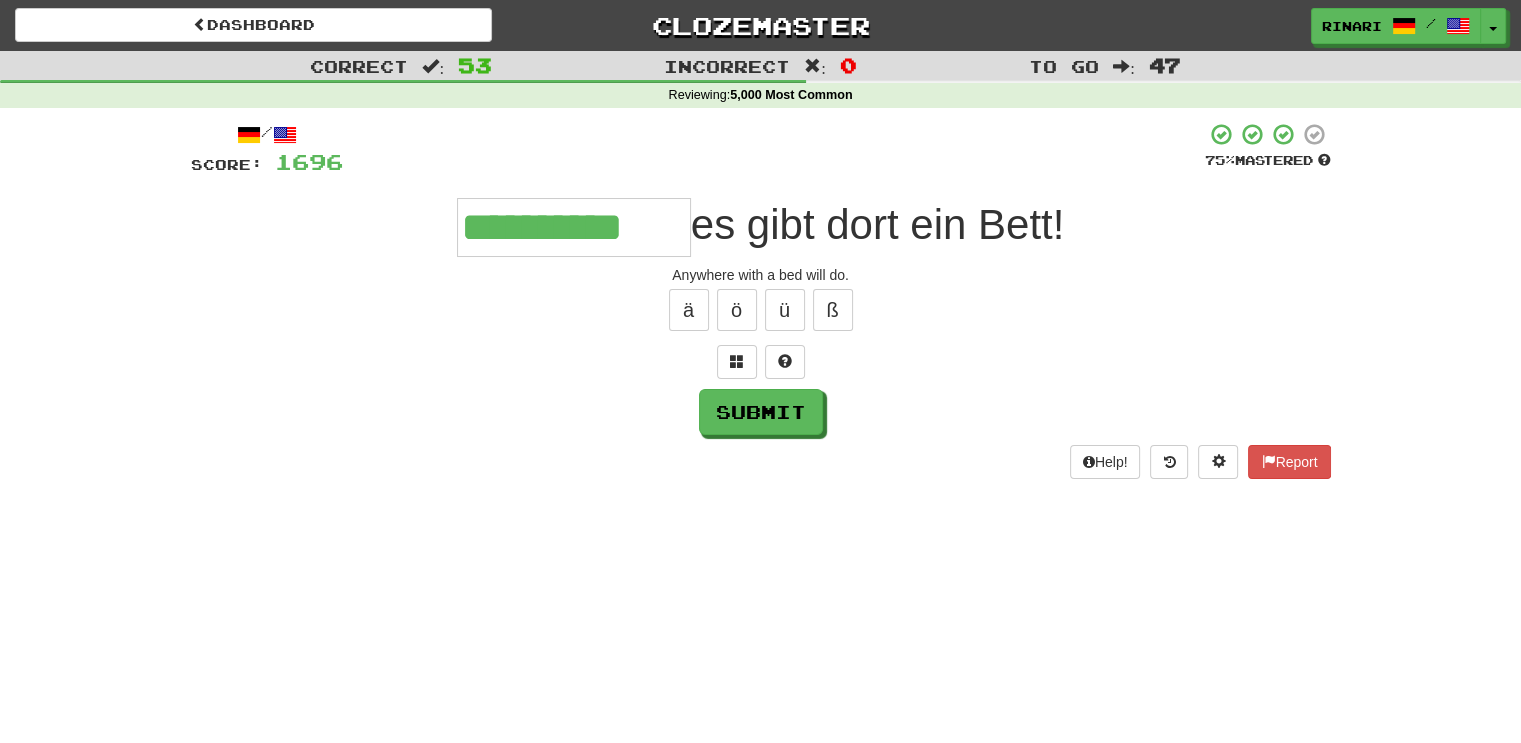 type on "**********" 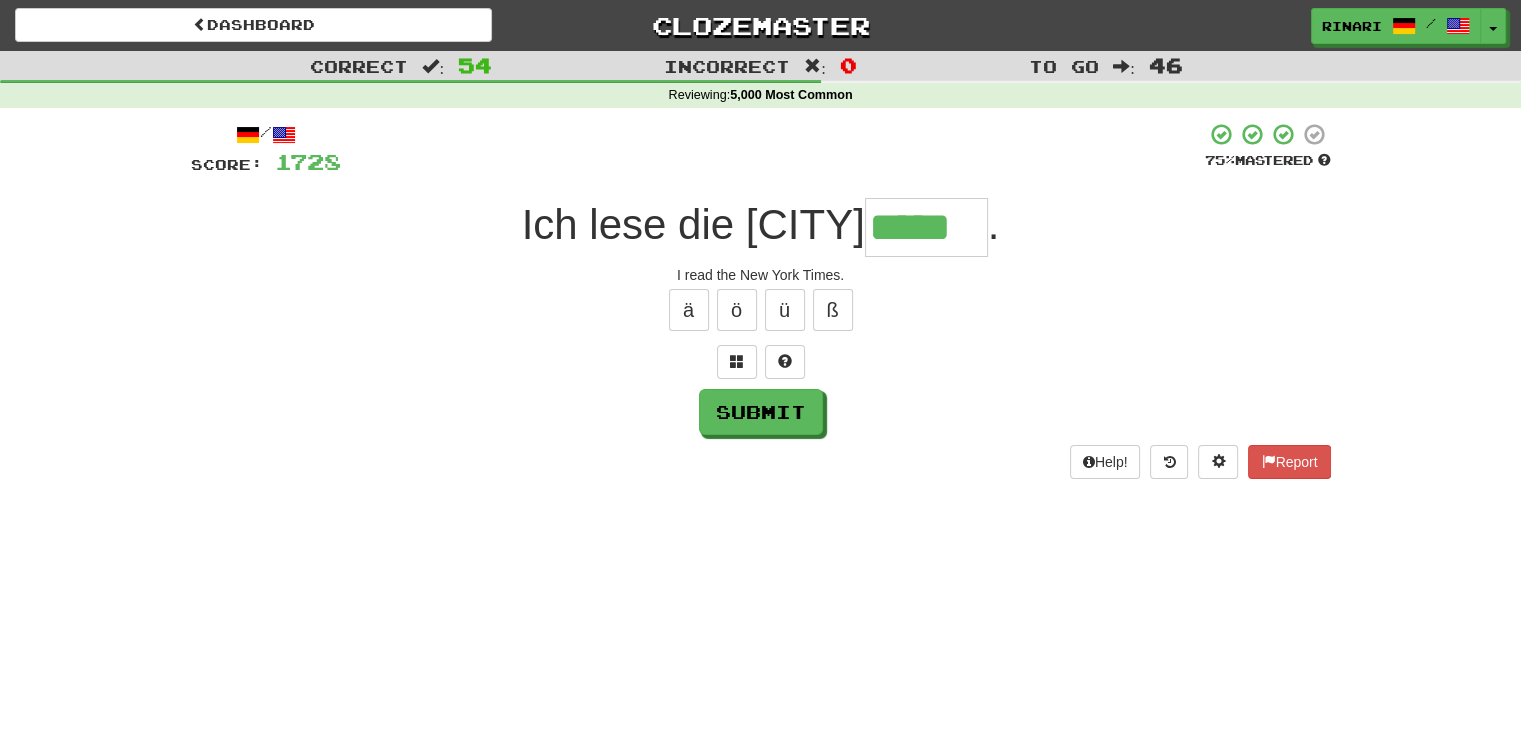 type on "*****" 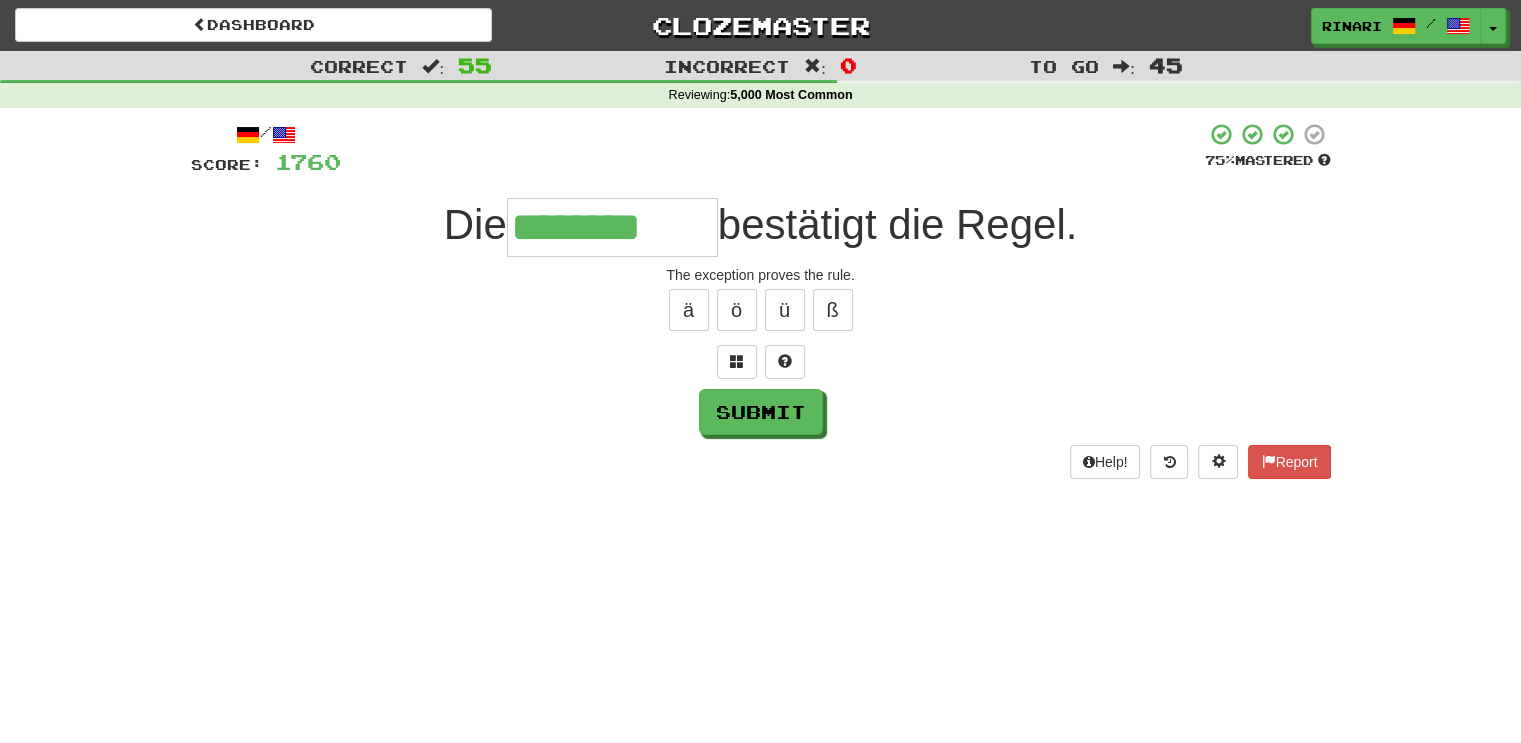 type on "********" 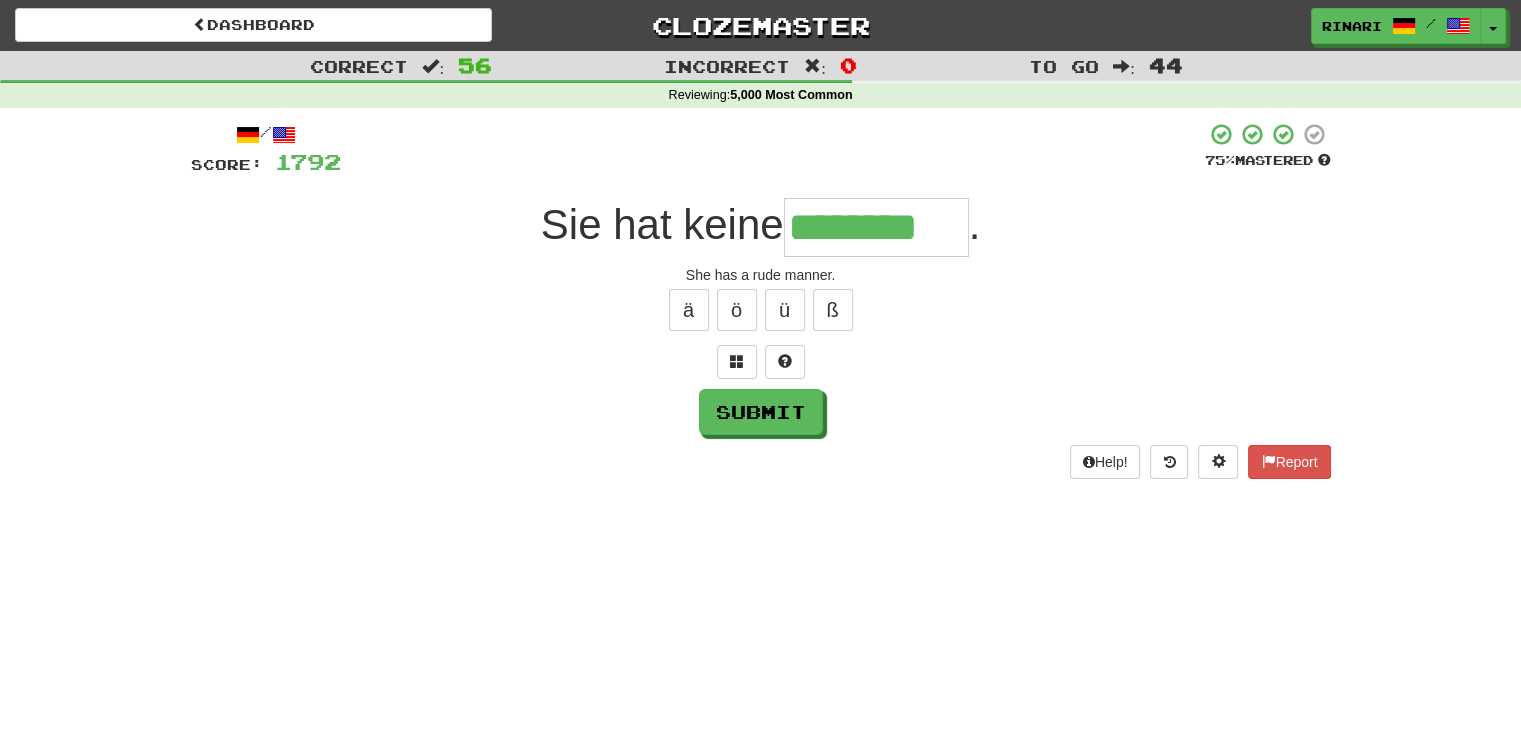 type on "********" 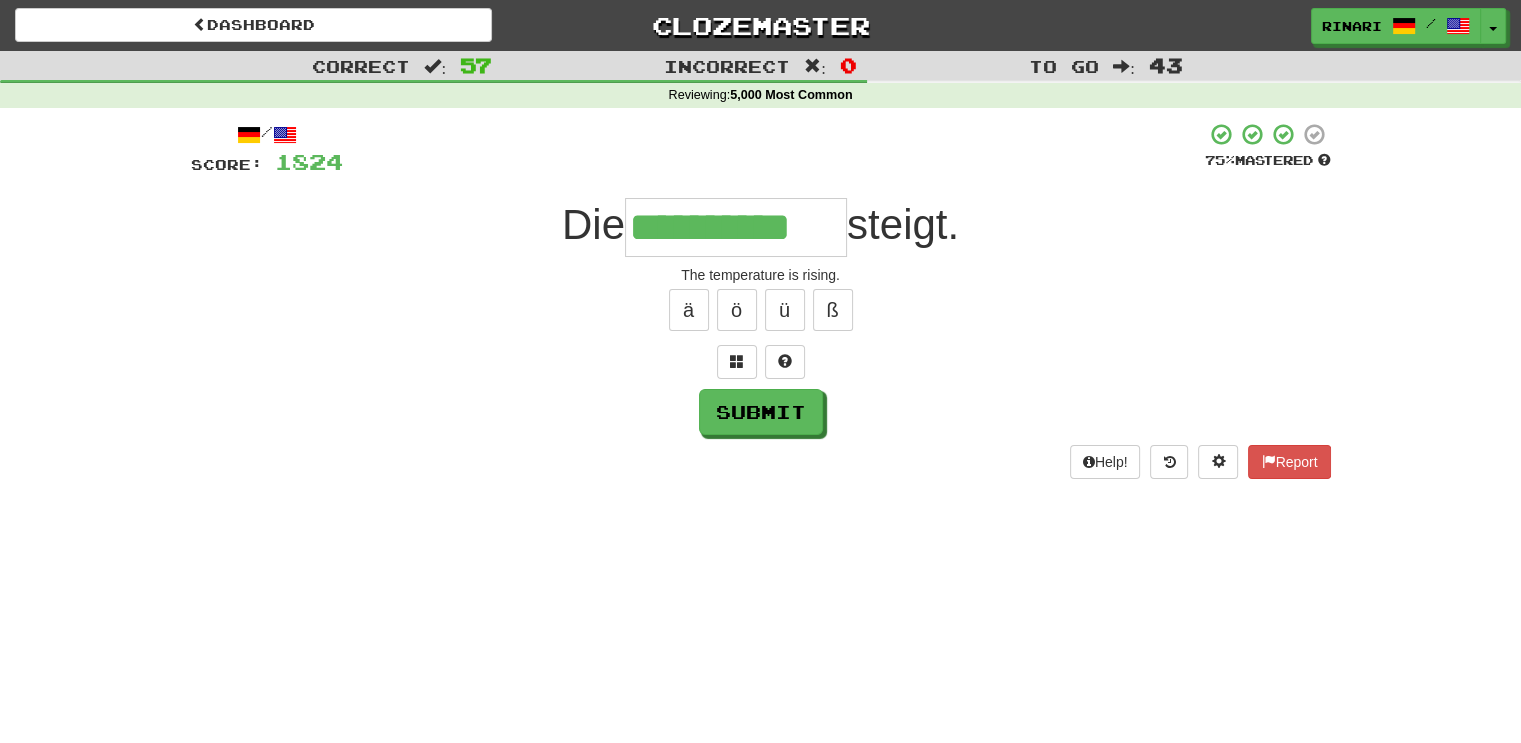 type on "**********" 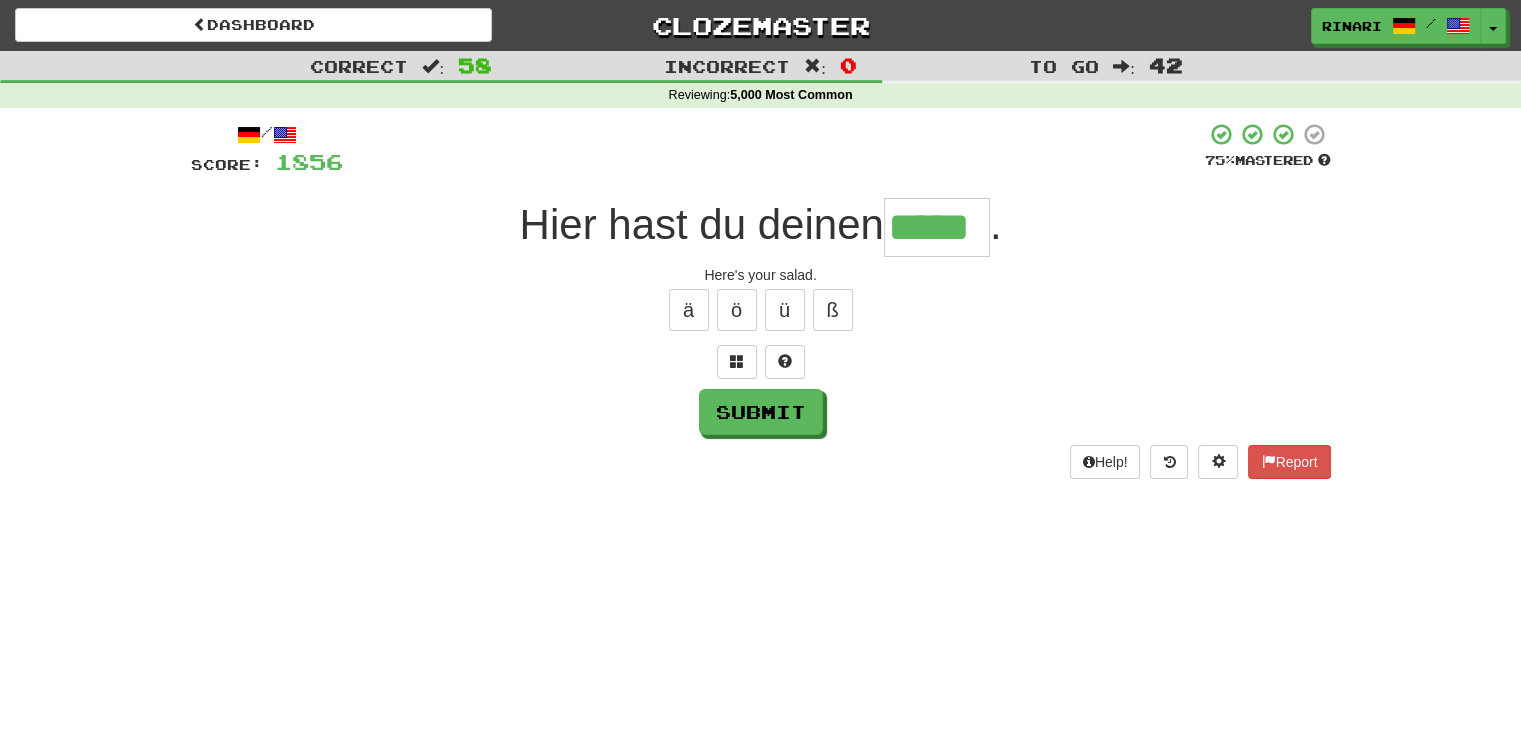 type on "*****" 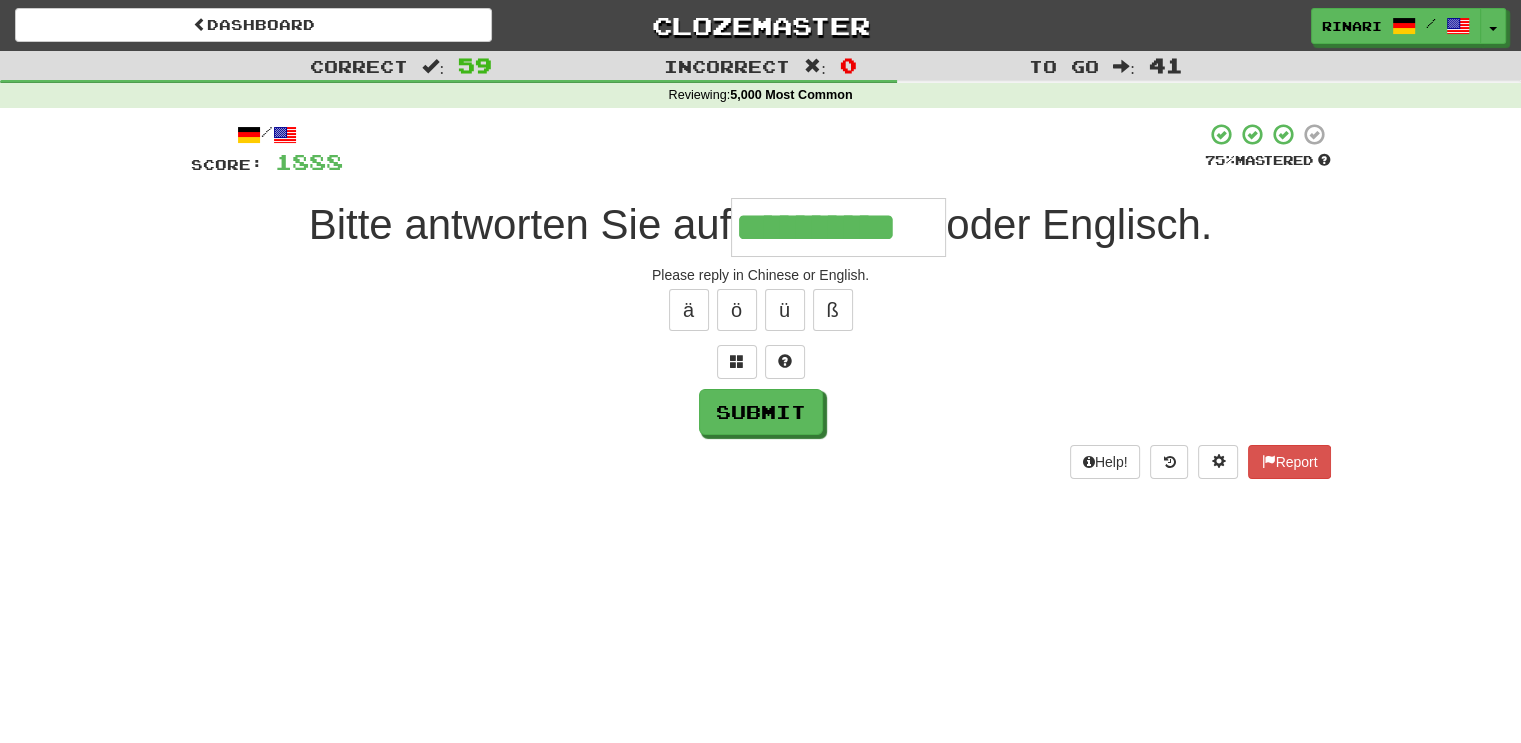 type on "**********" 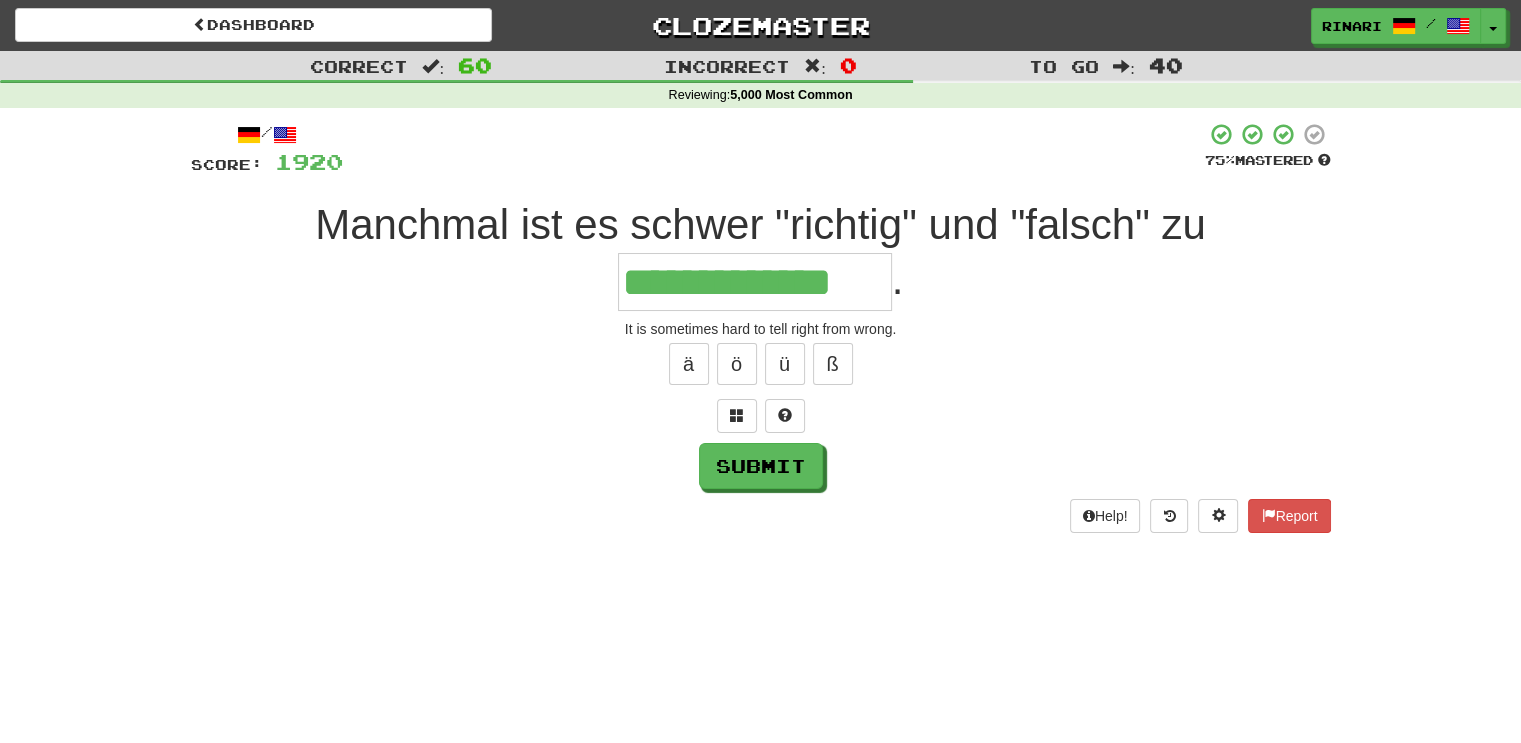 type on "**********" 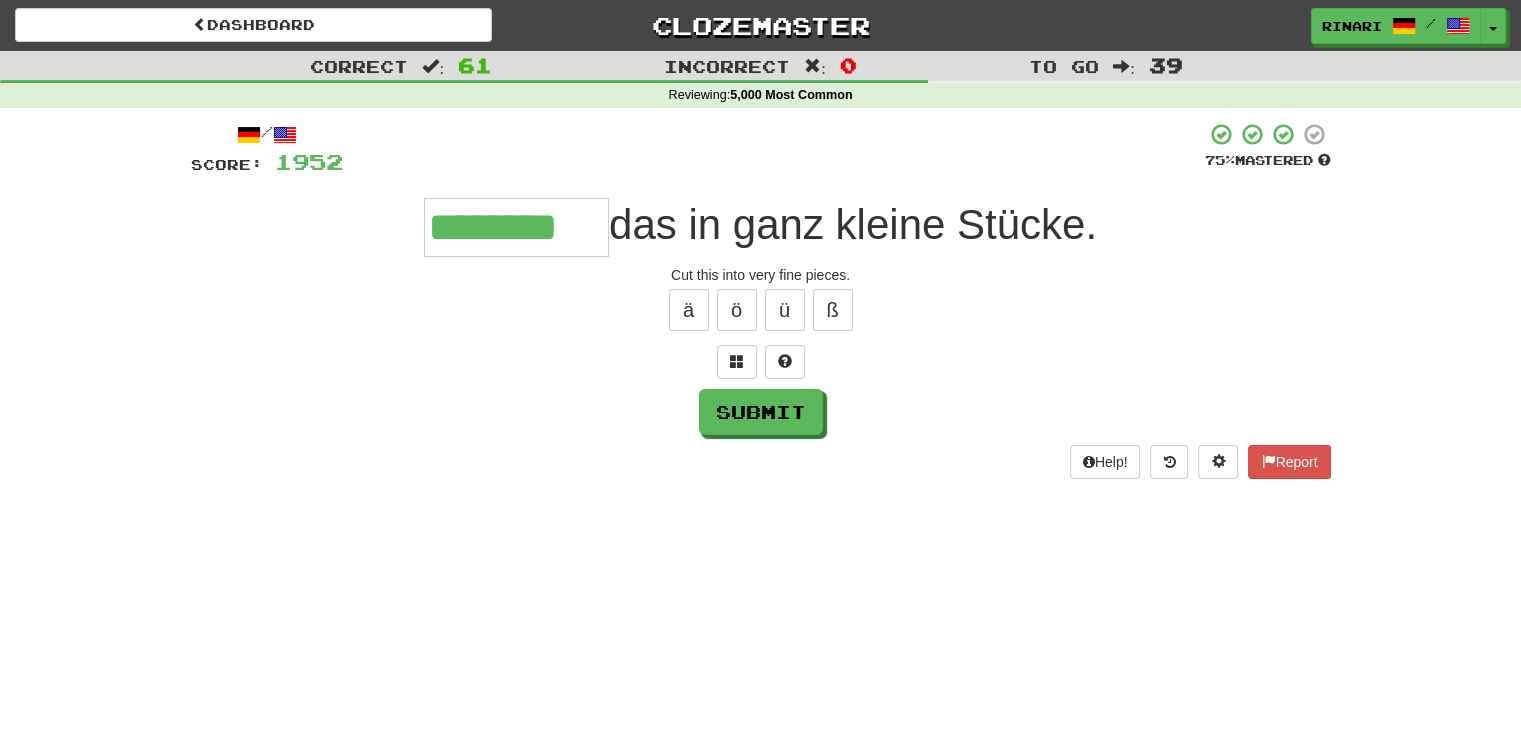 type on "********" 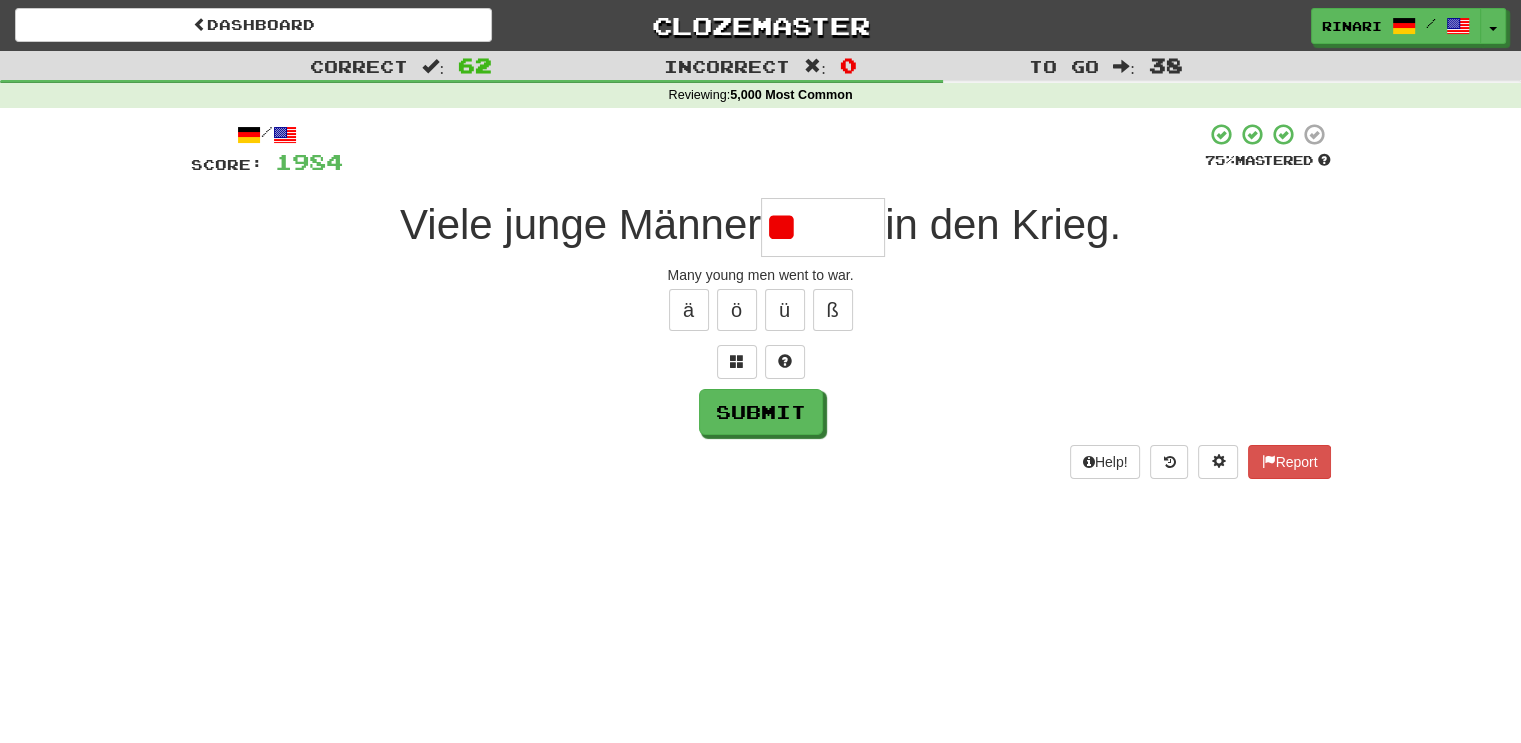 type on "*" 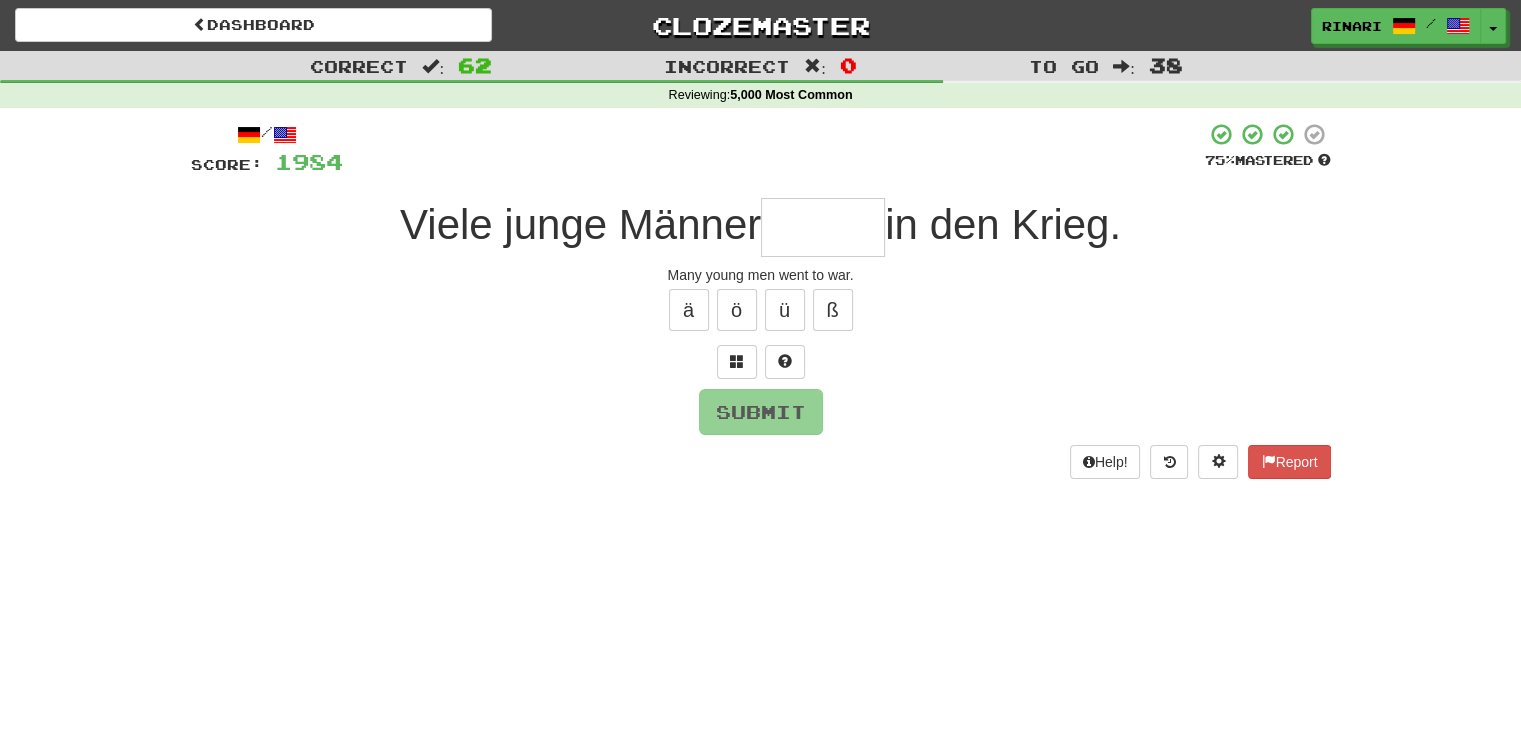 type on "*" 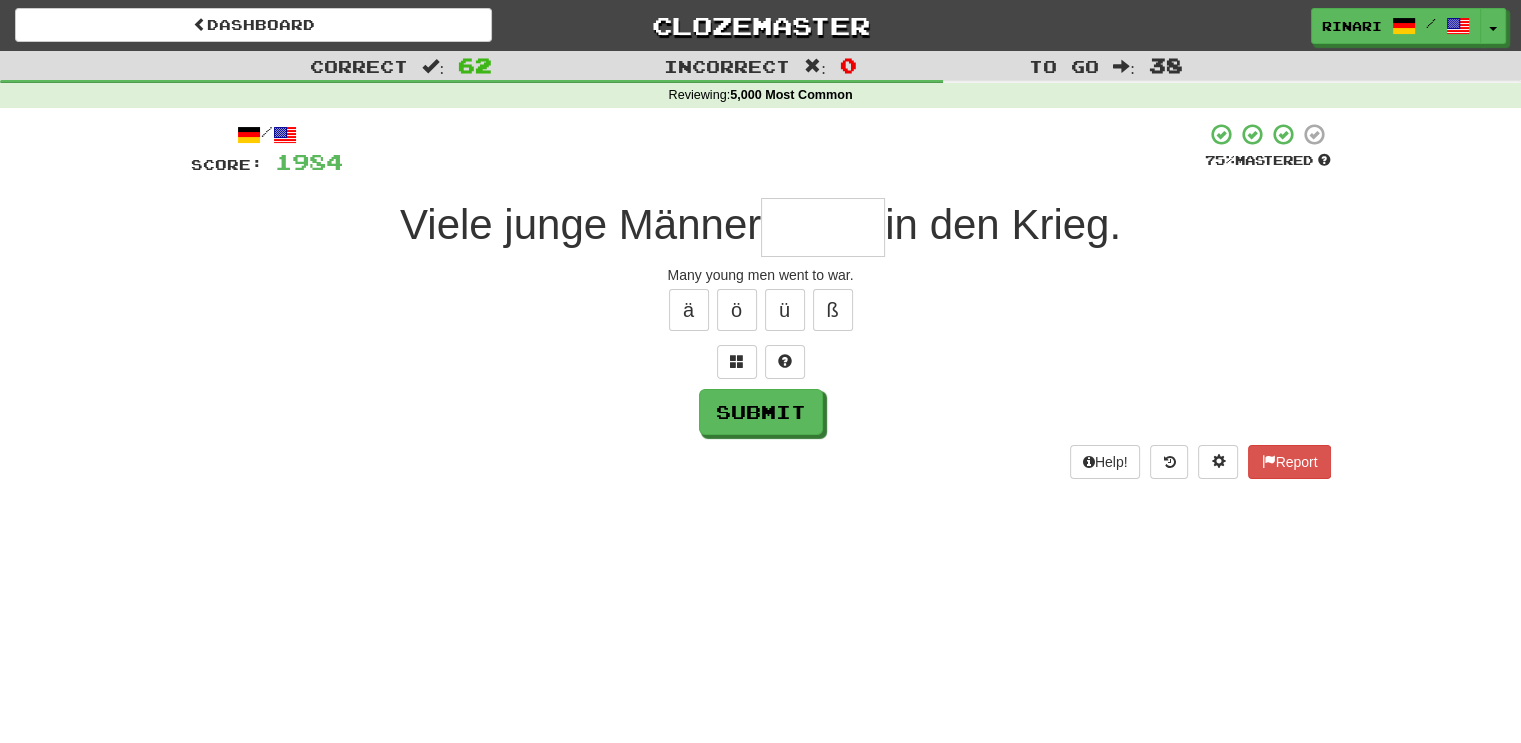 type on "*" 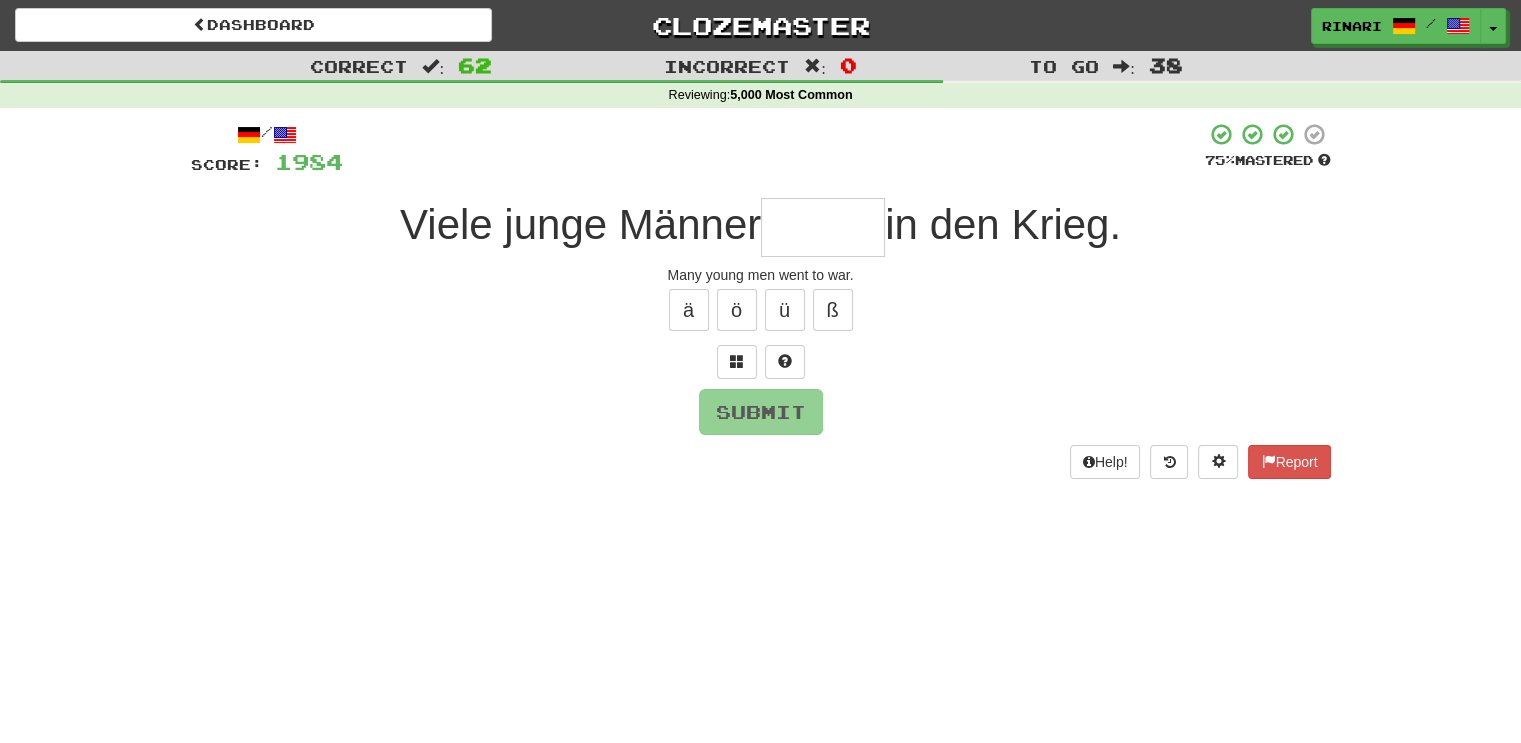 type on "*" 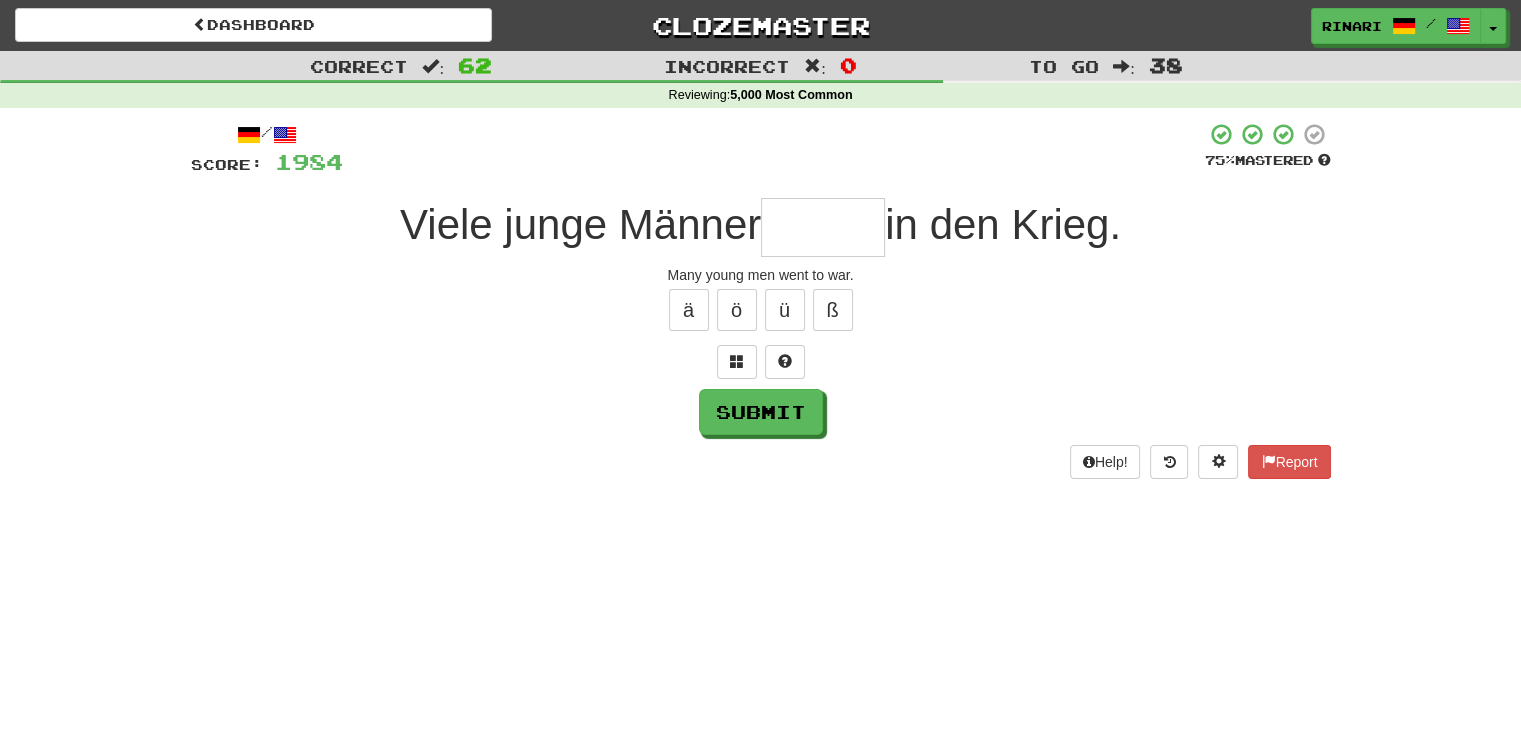type on "*" 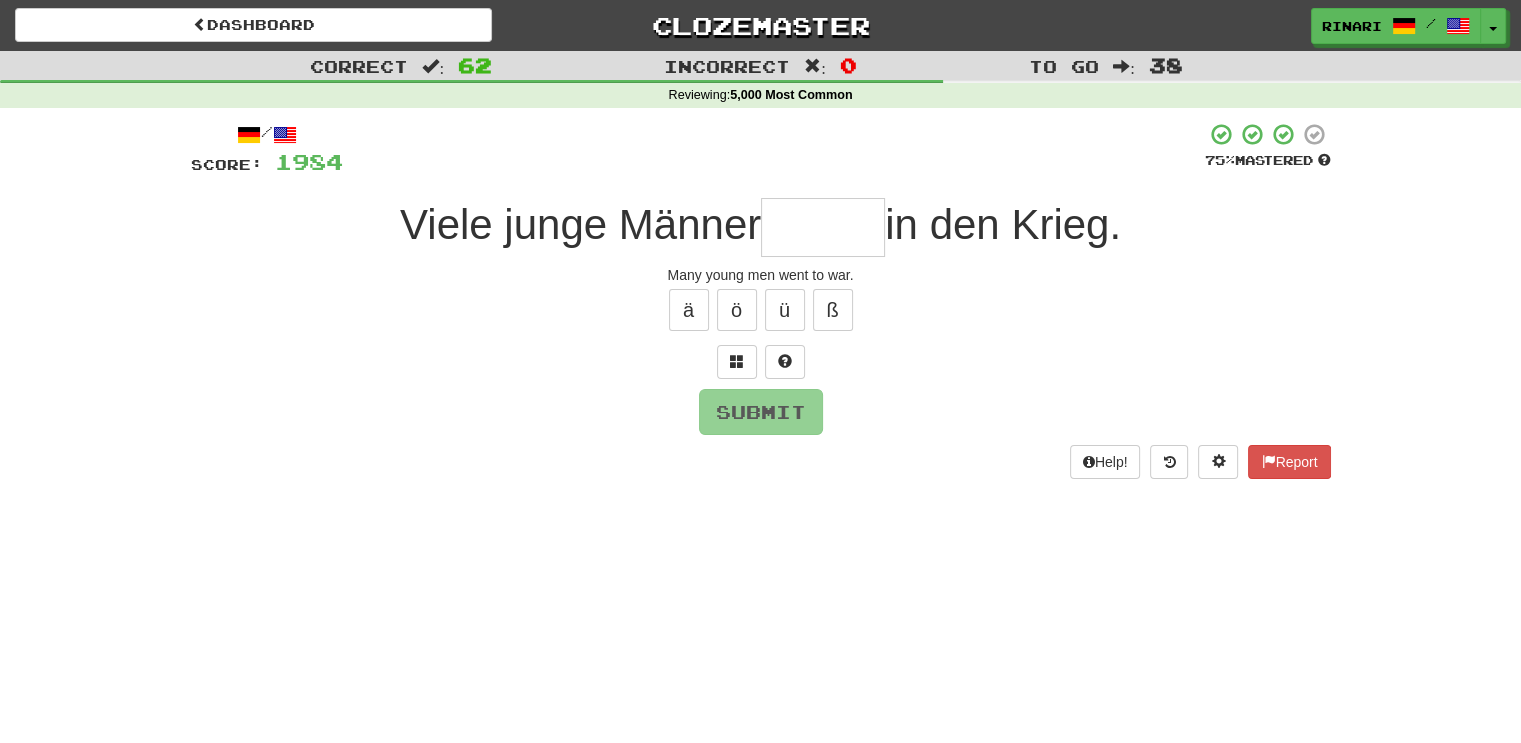 type on "*" 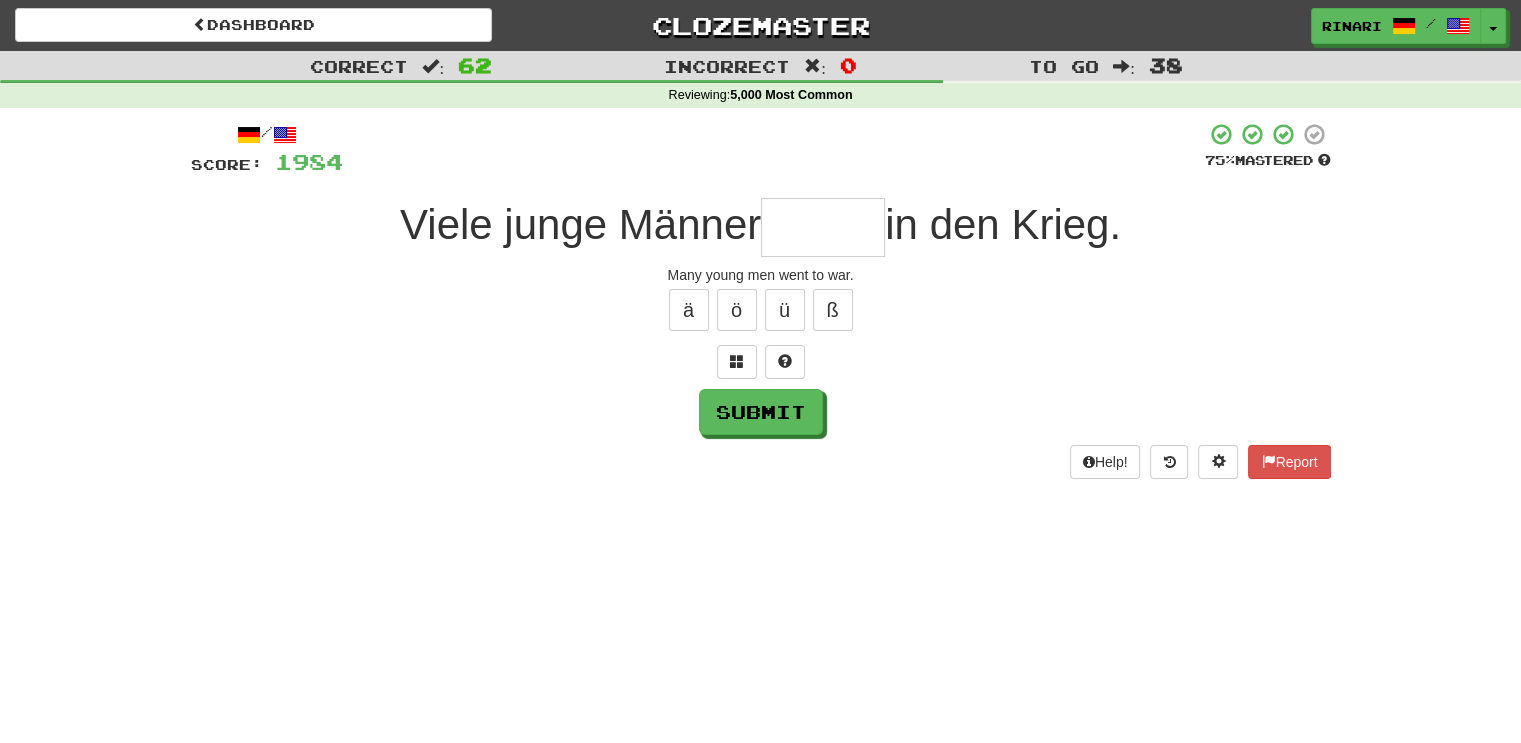 type on "*" 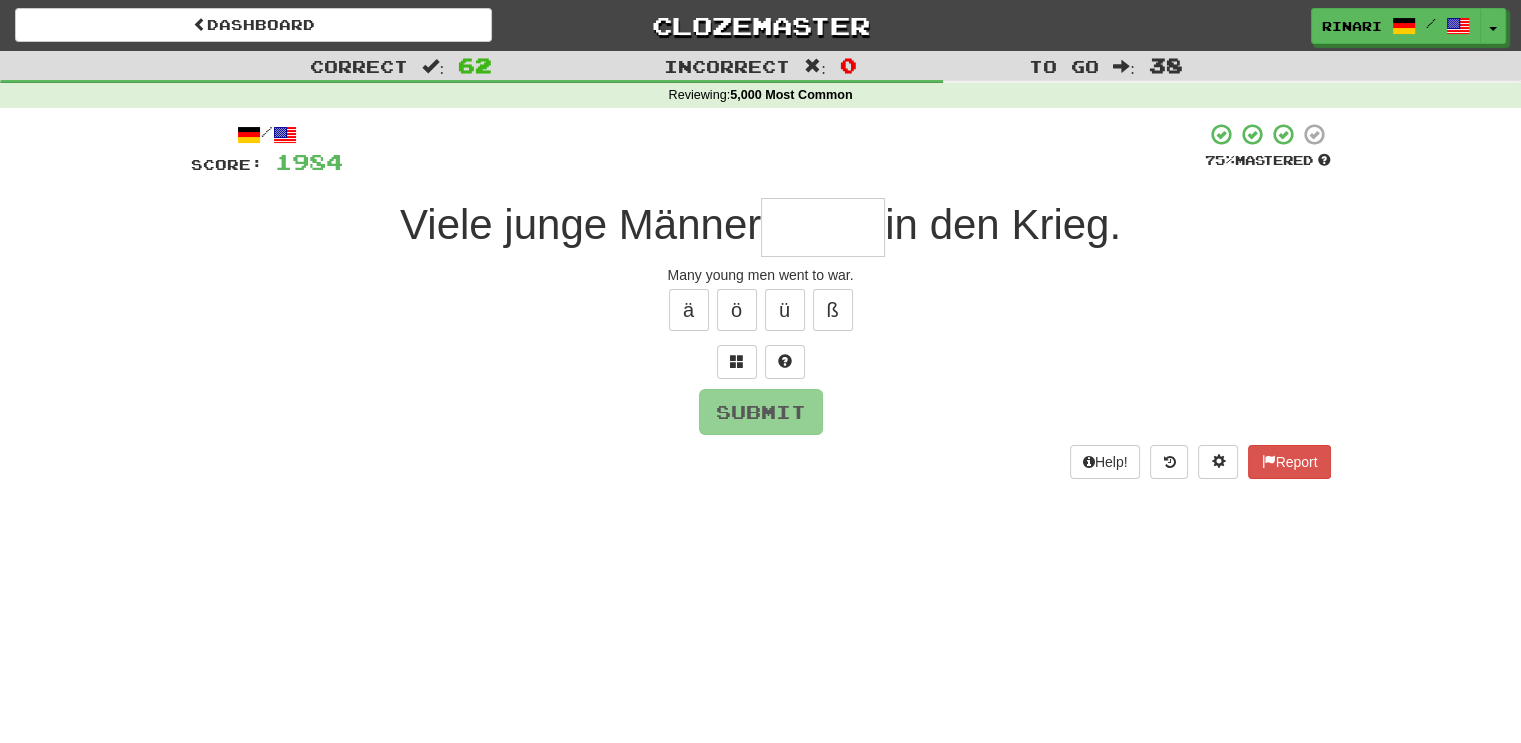 type on "*" 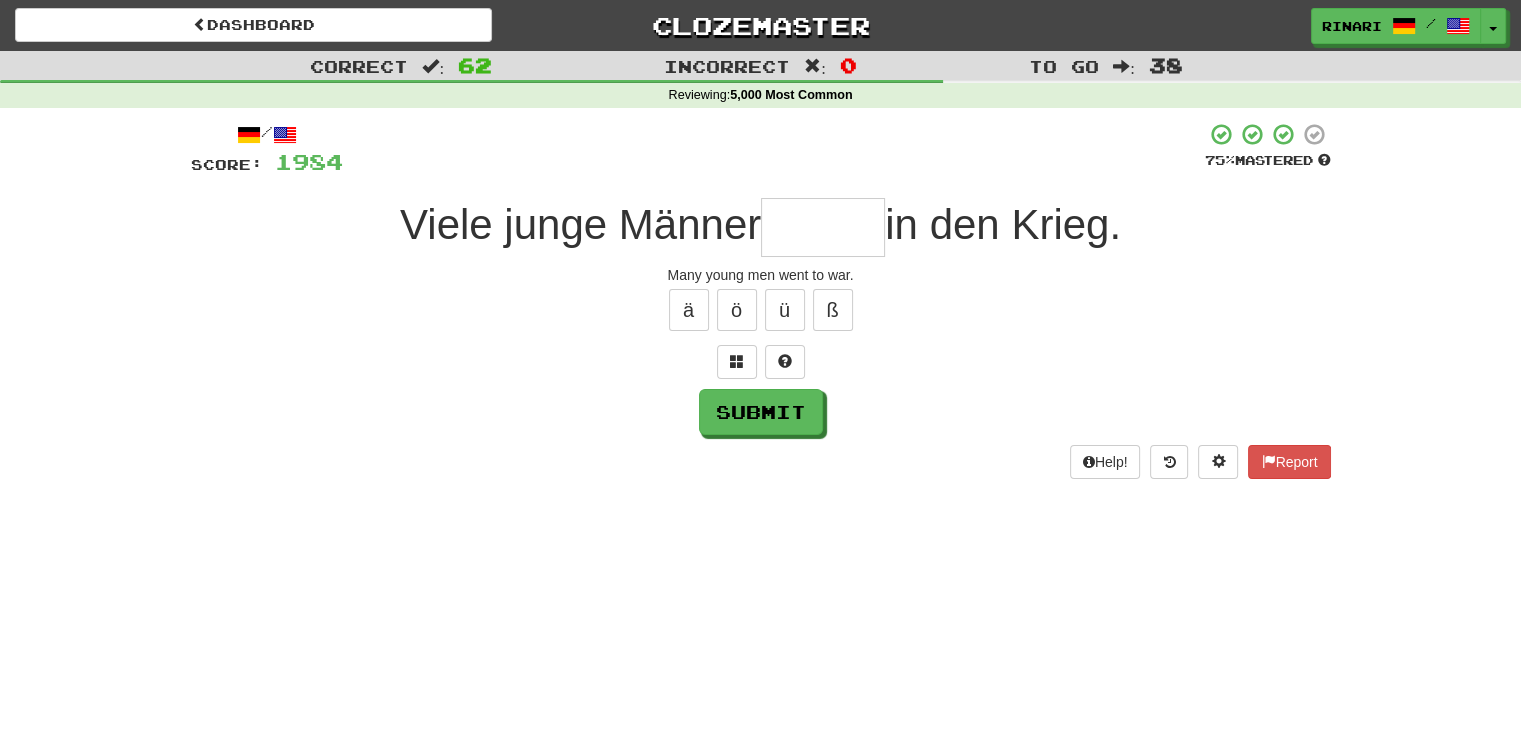 type on "*" 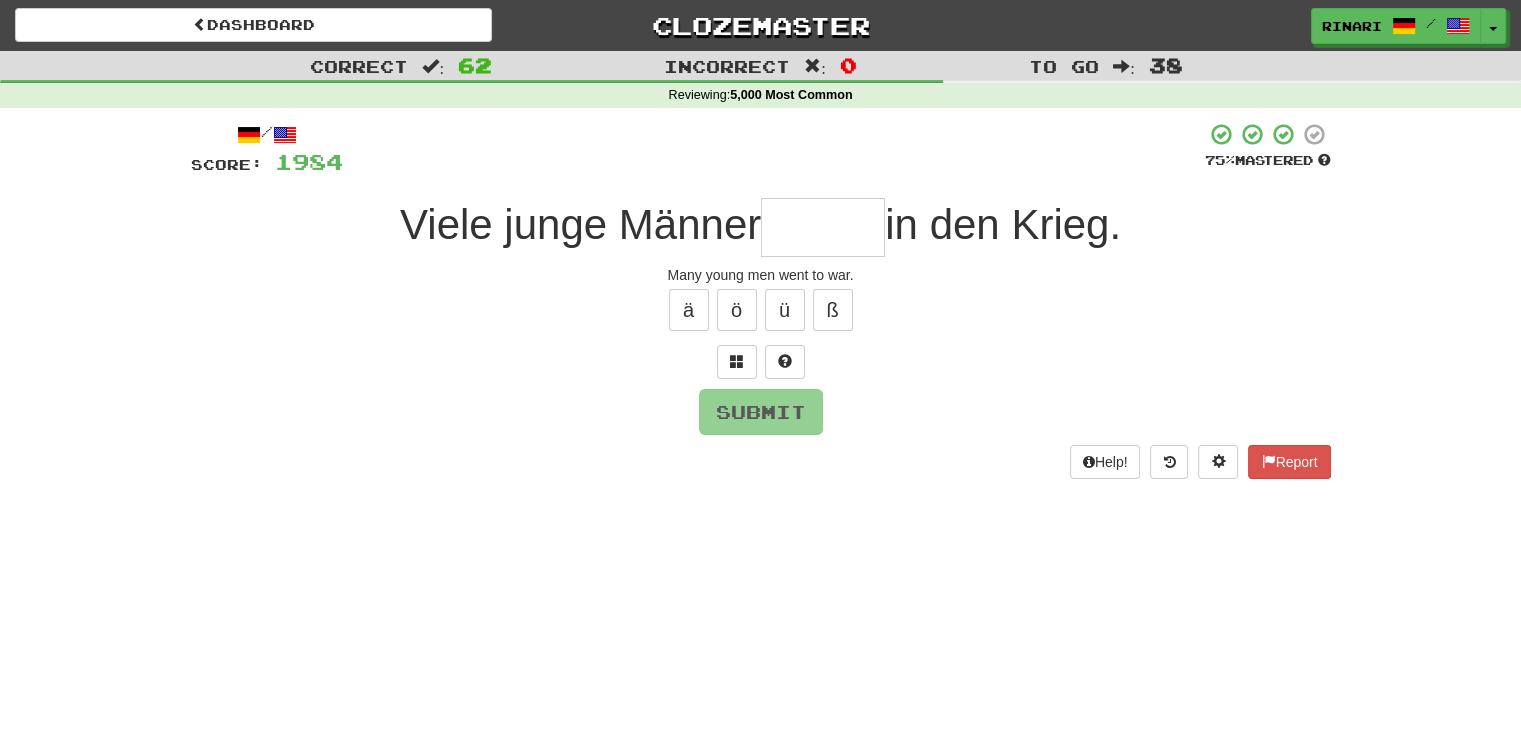 type on "*" 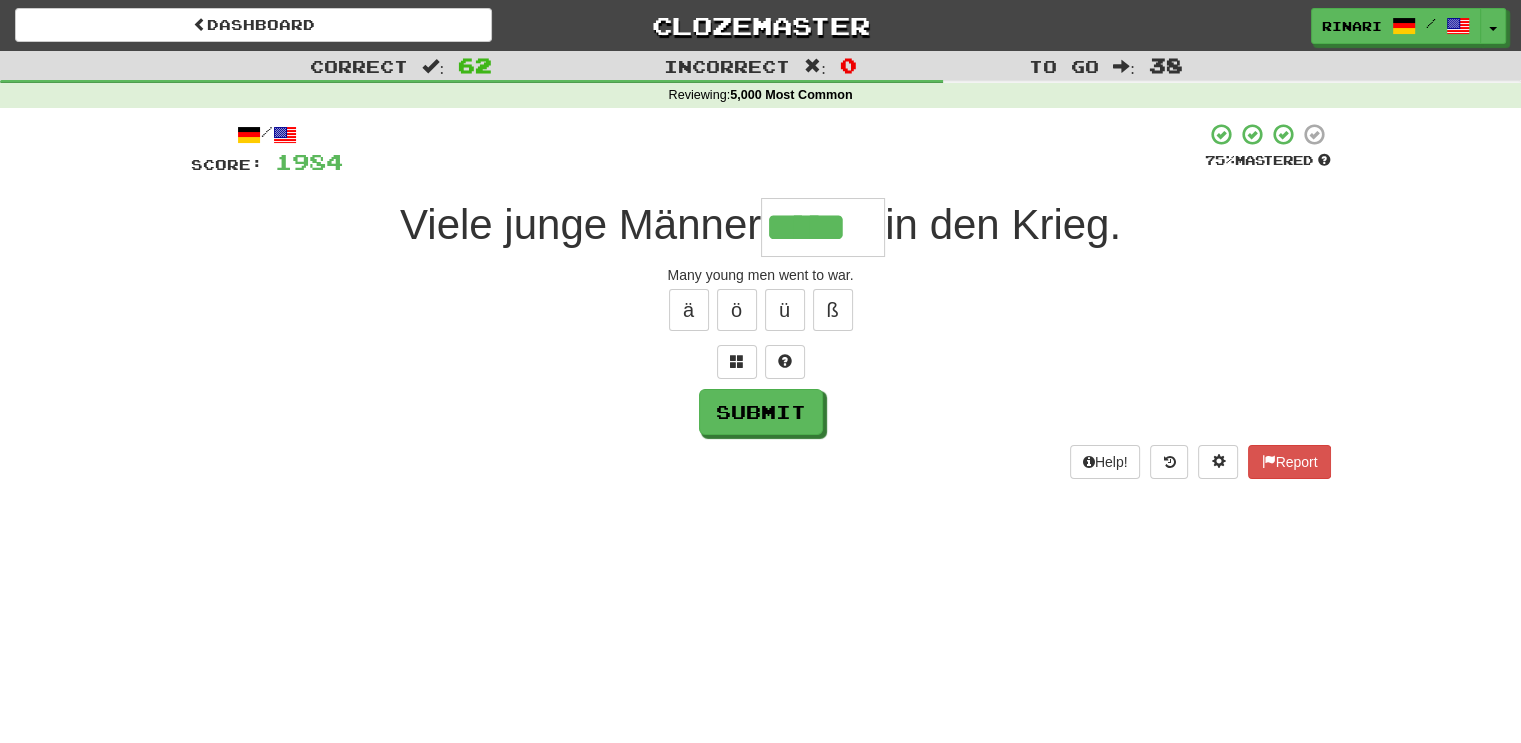 type on "*****" 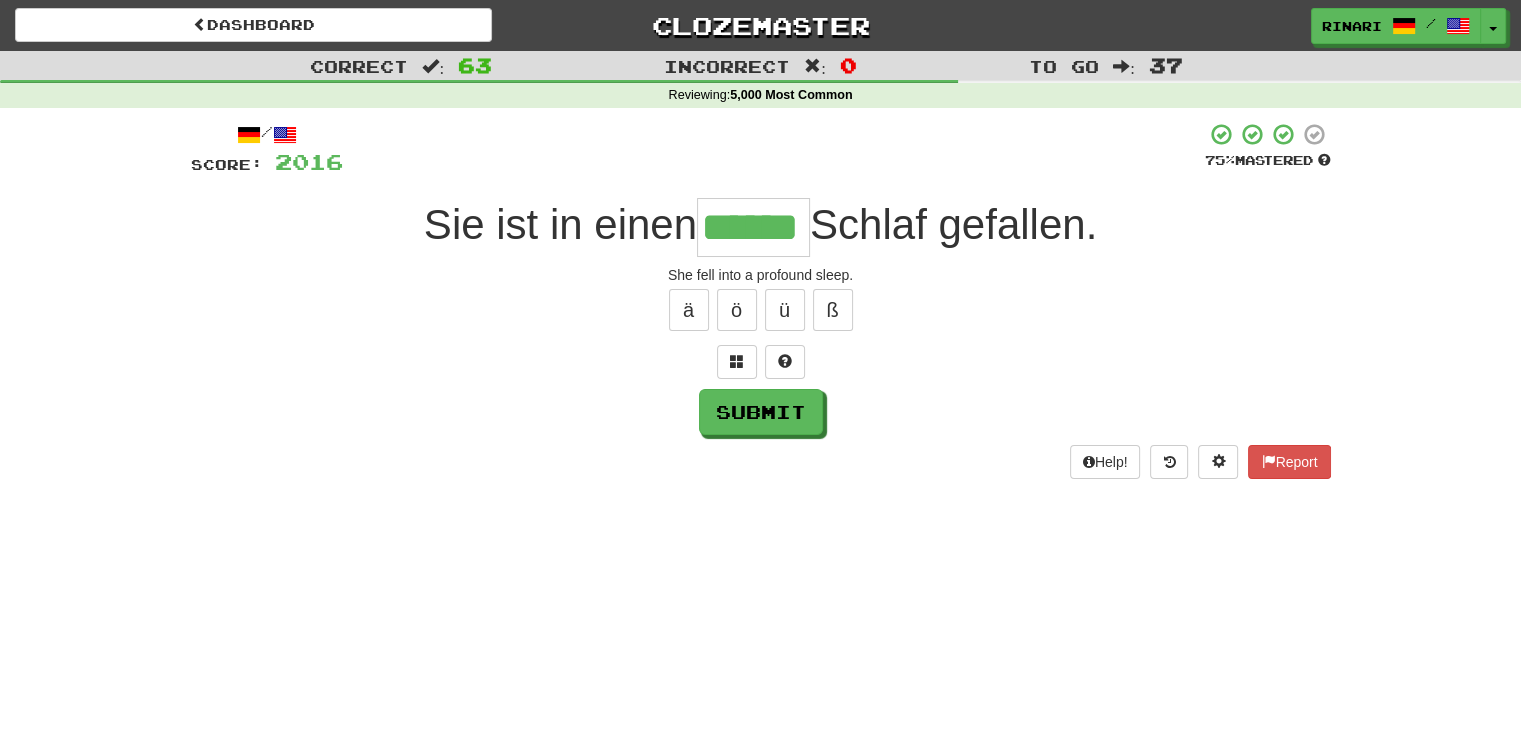 type on "******" 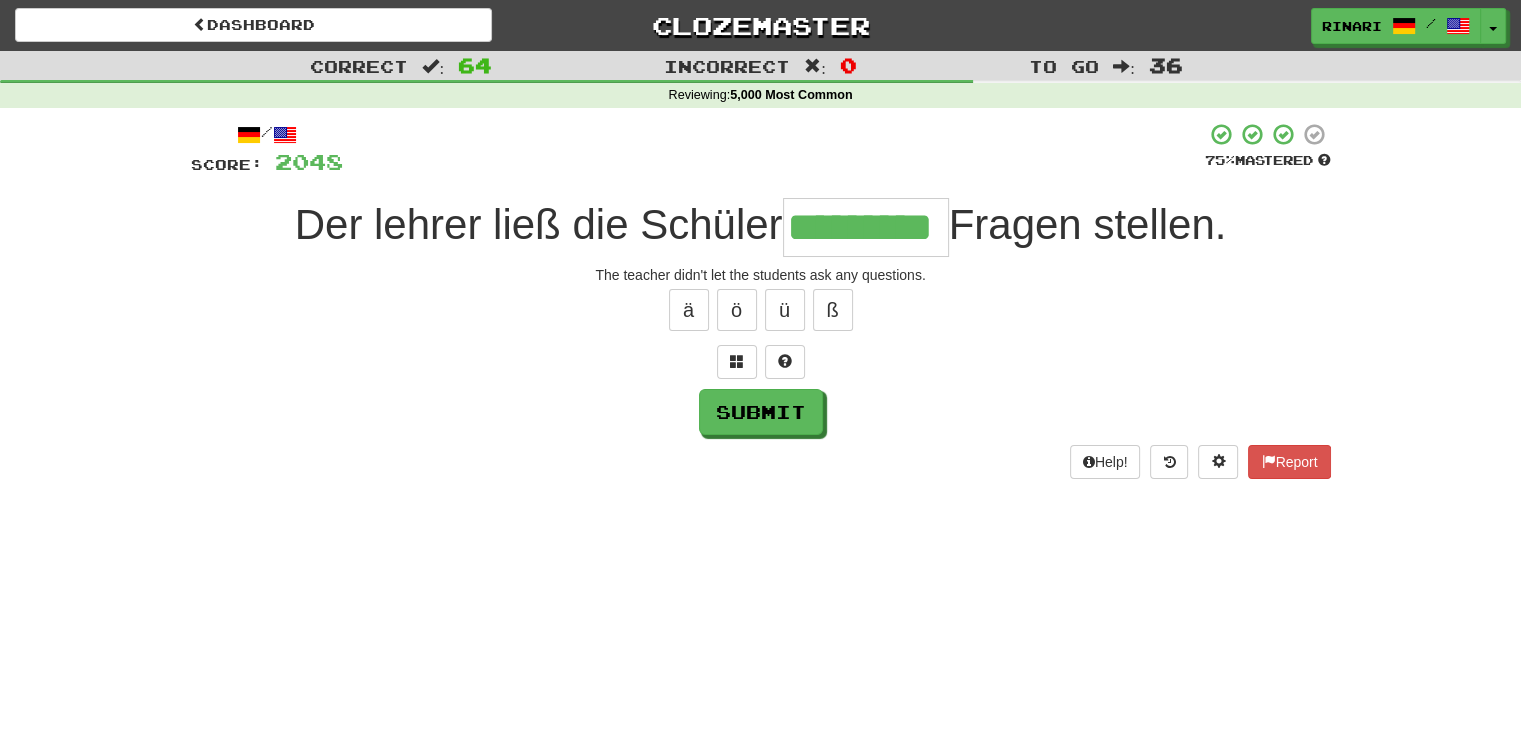 type on "*********" 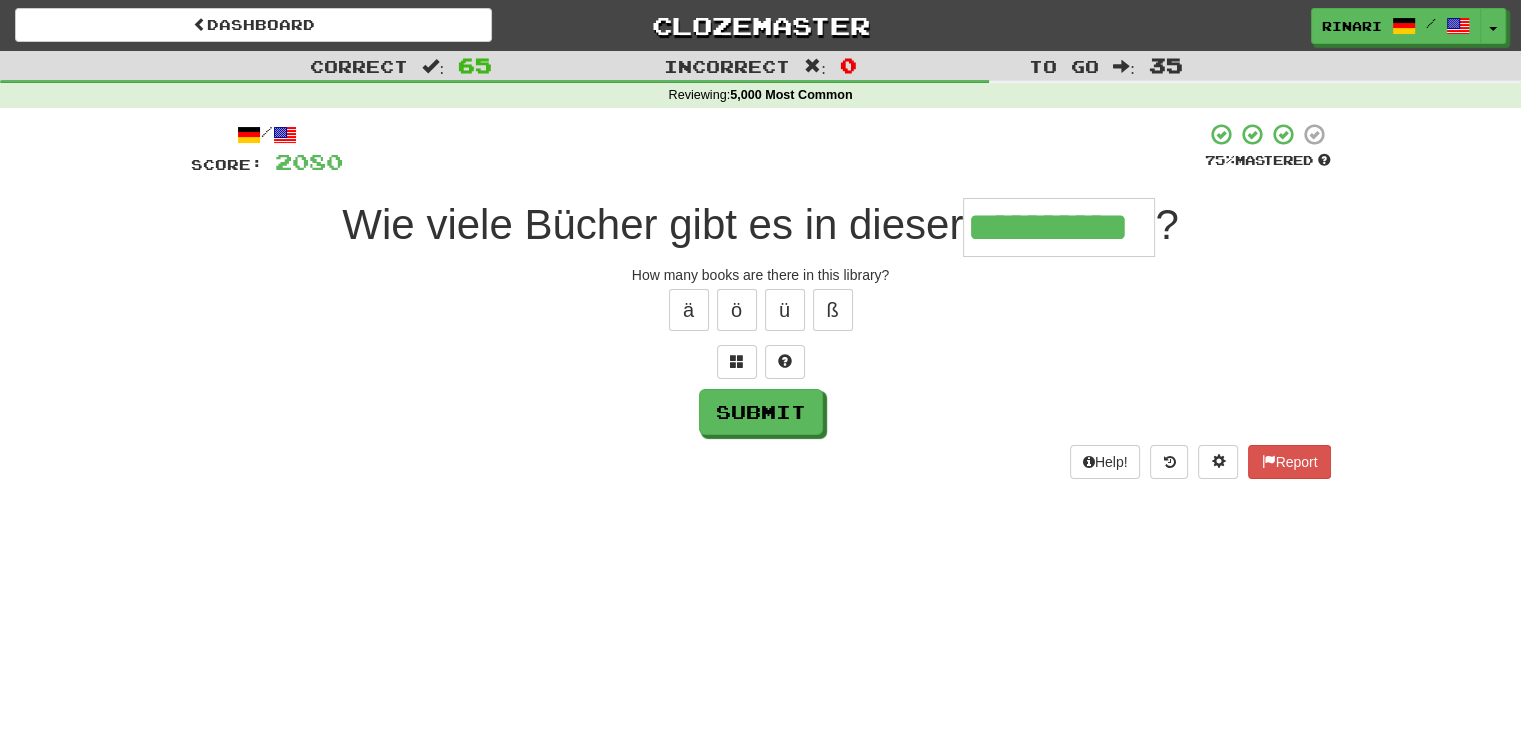 type on "**********" 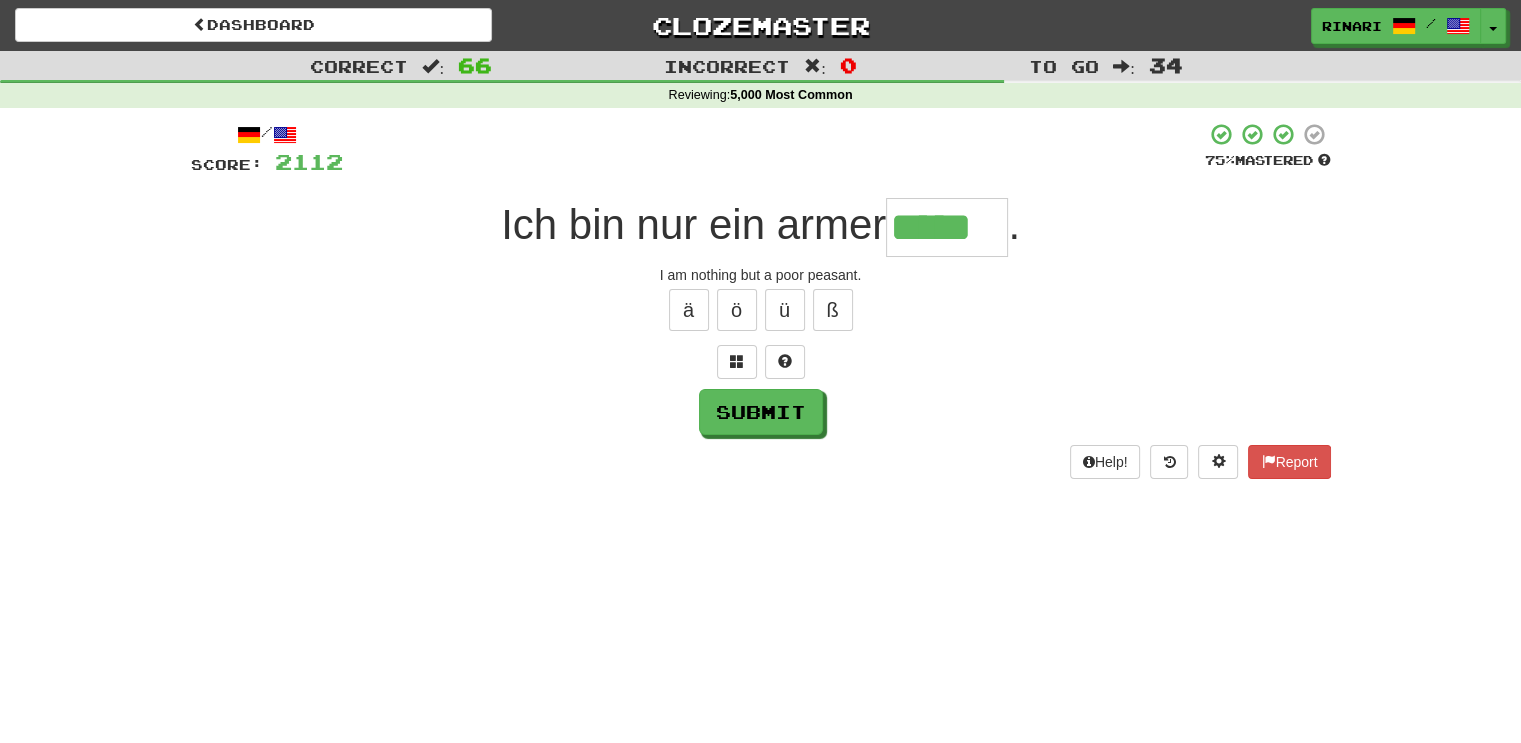 type on "*****" 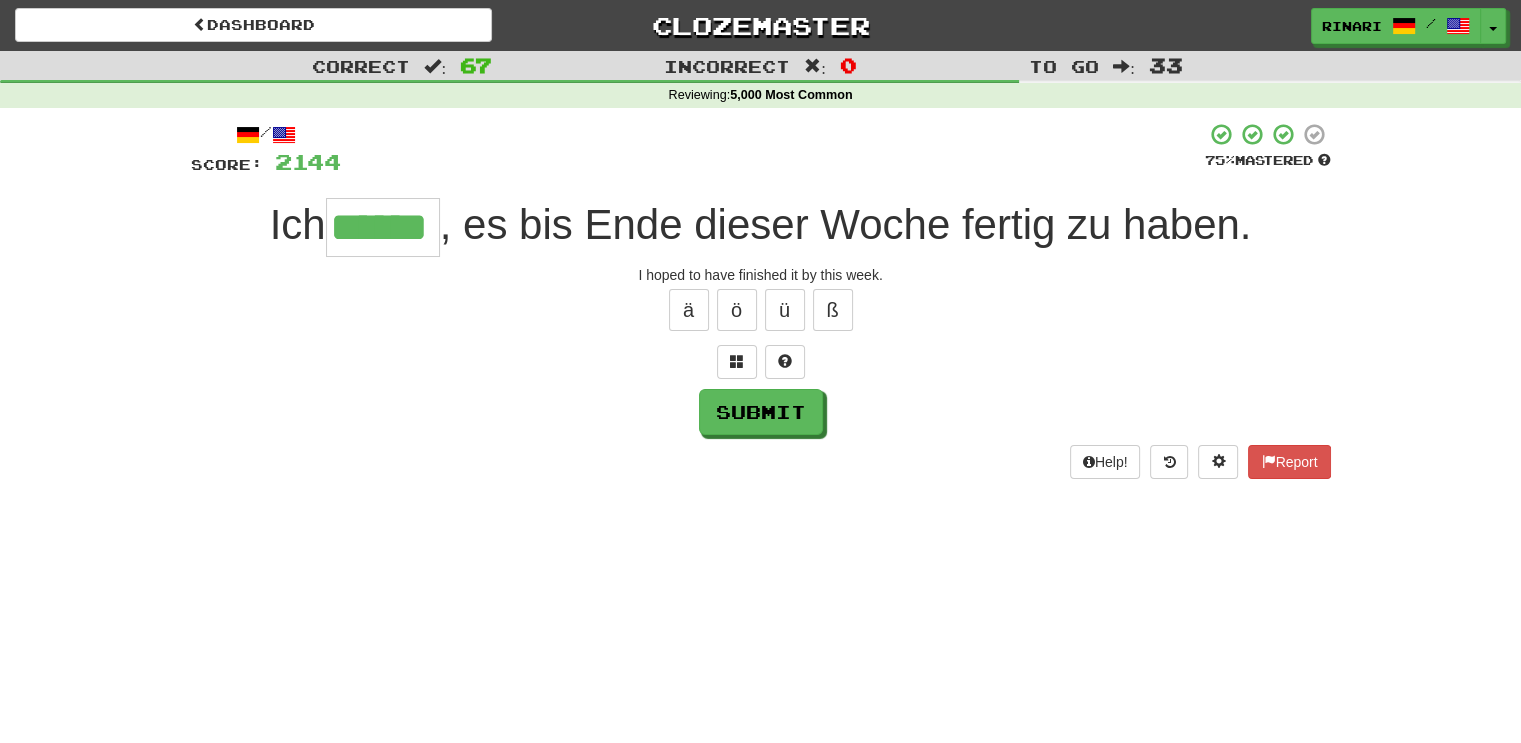 type on "******" 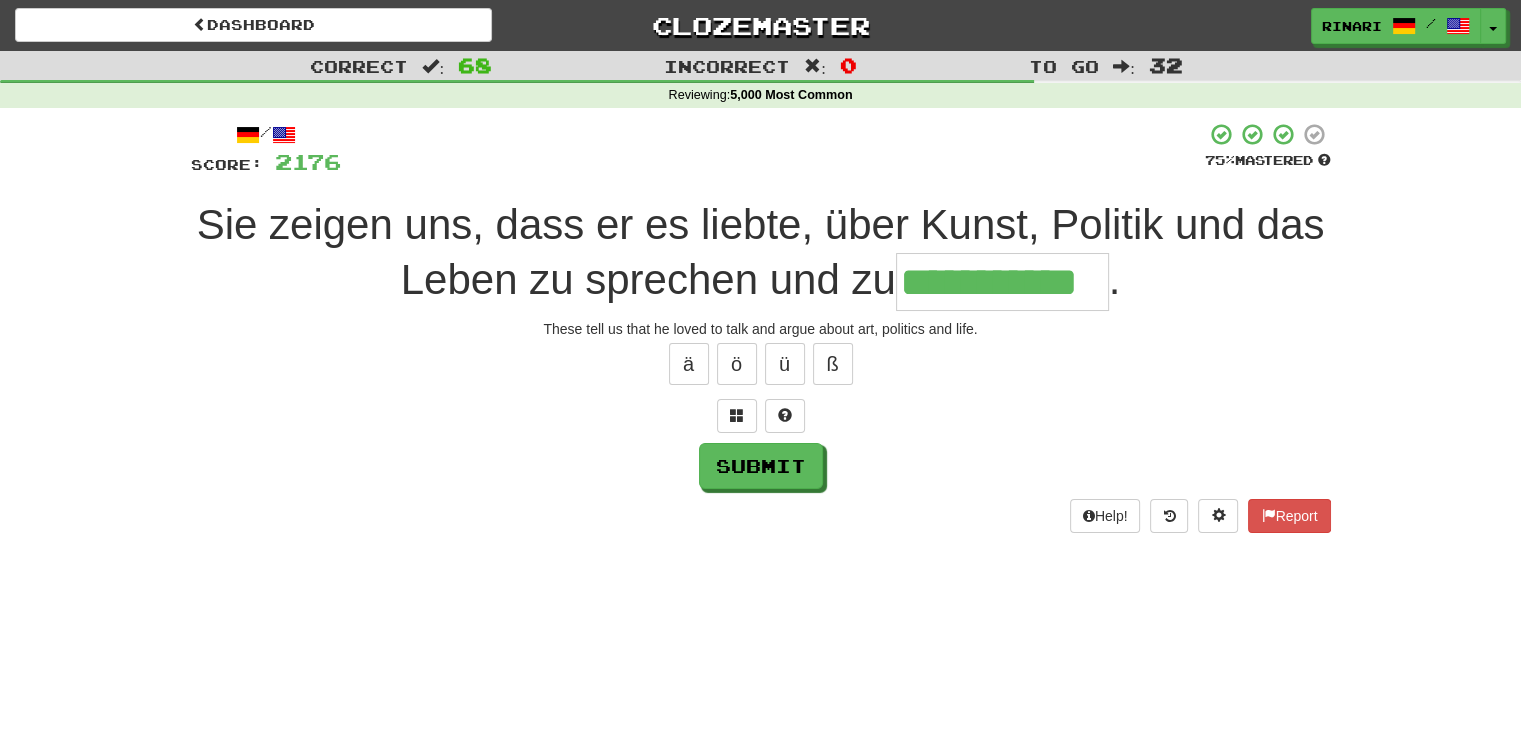 type on "**********" 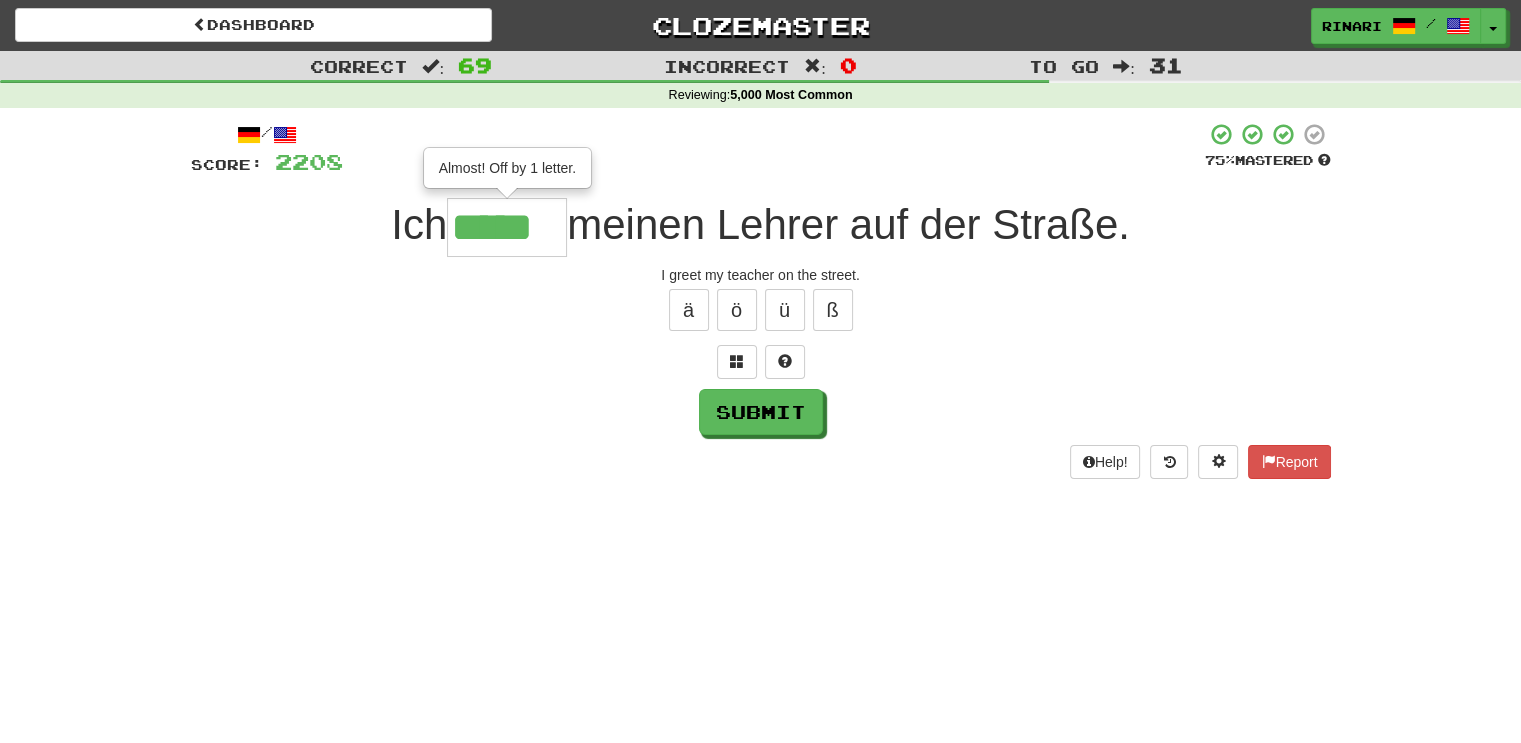 type on "*****" 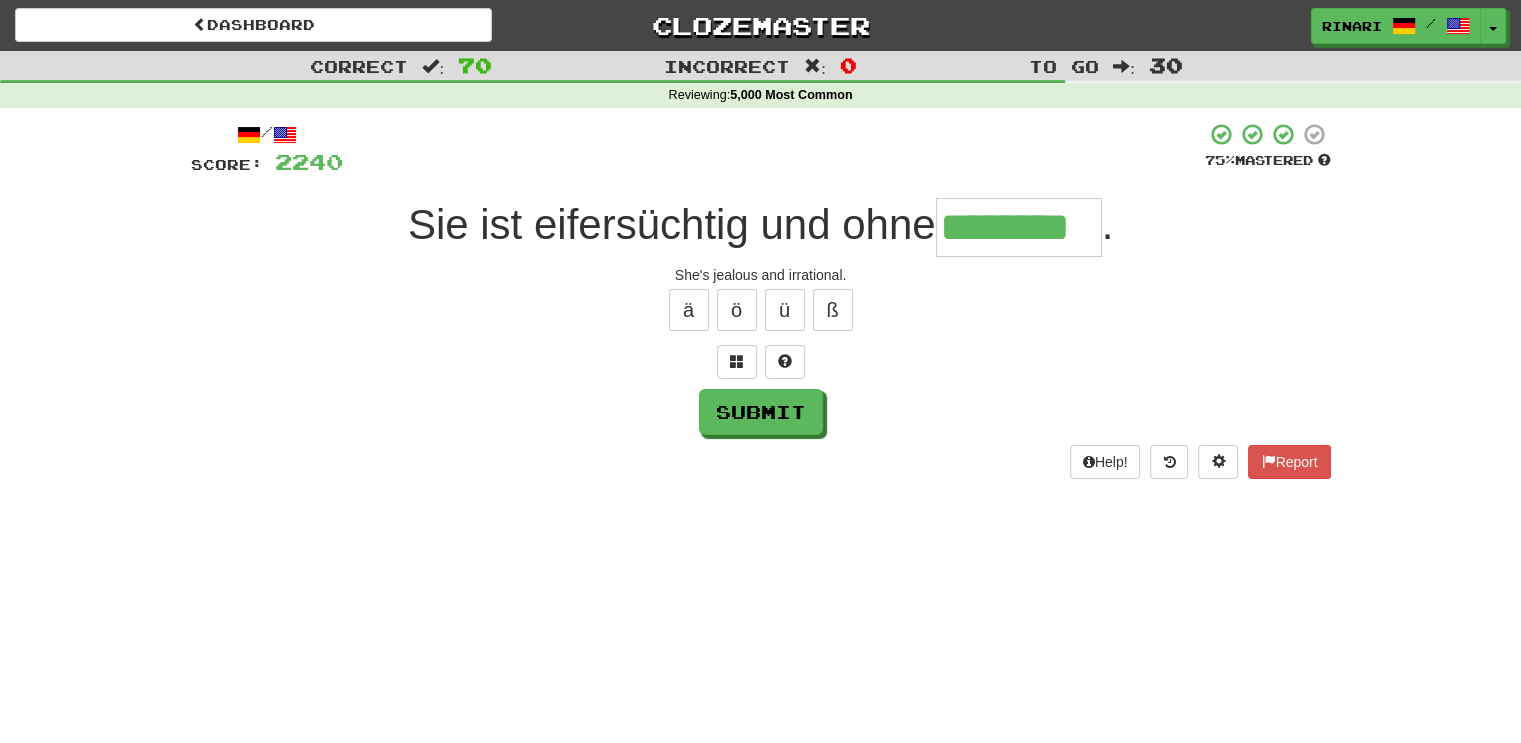 type on "********" 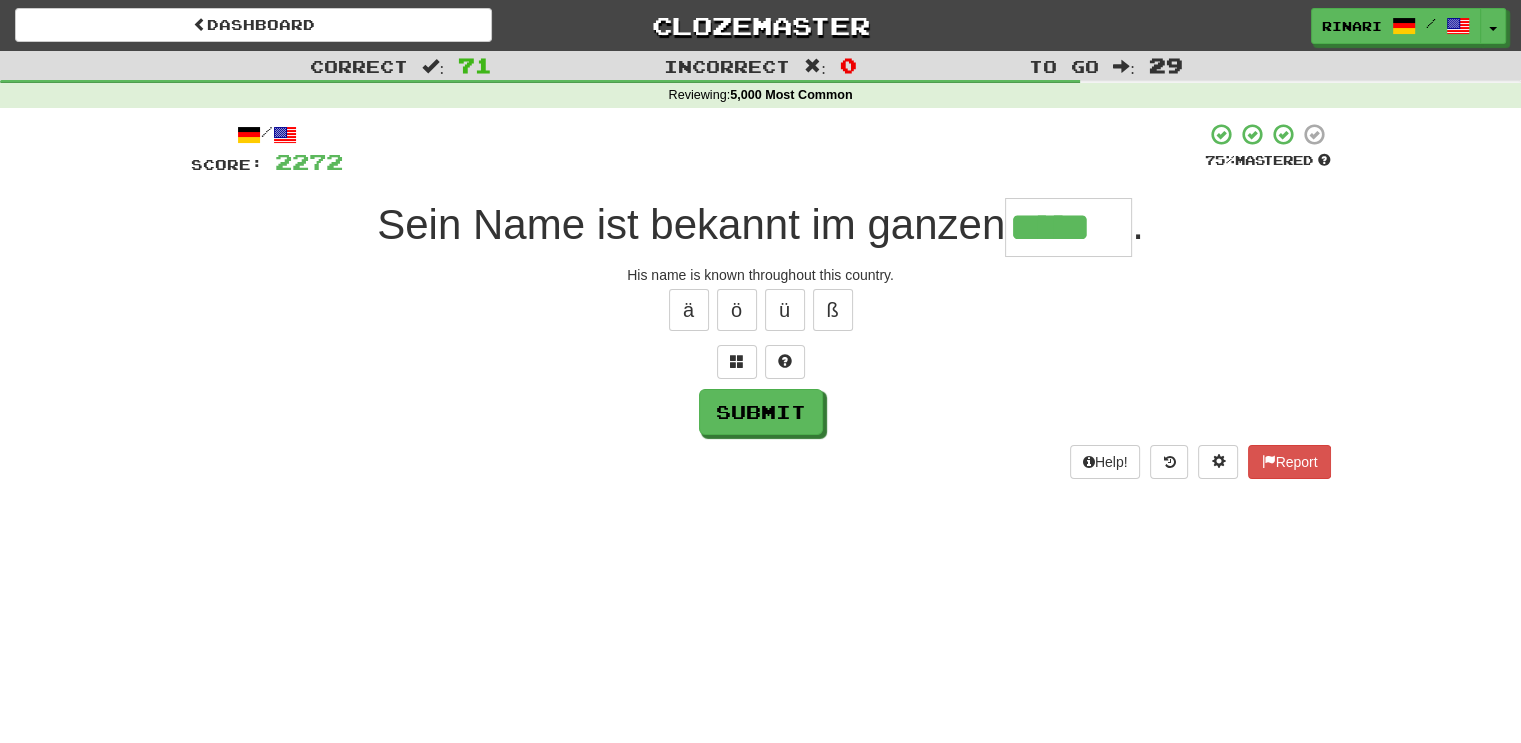 type on "*****" 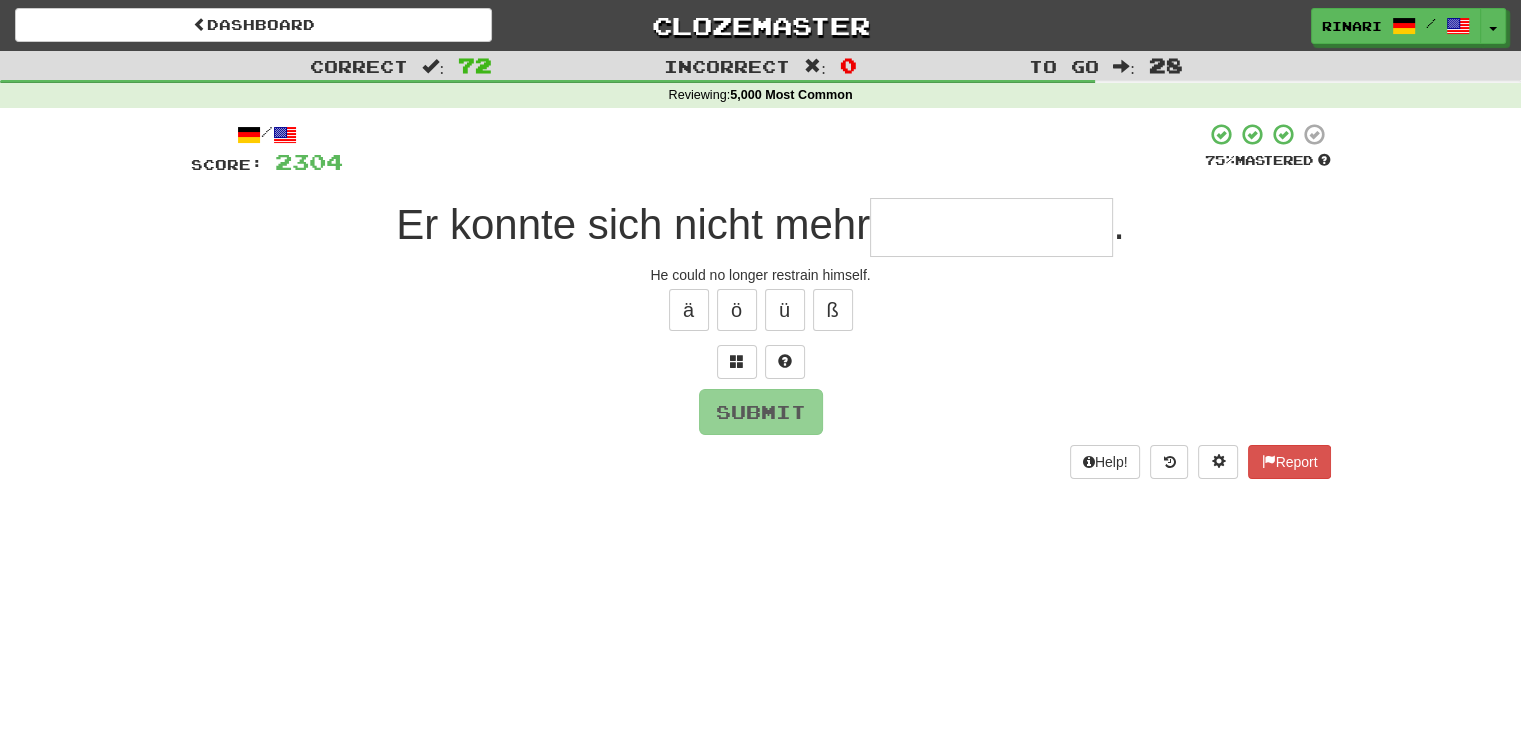 type on "*" 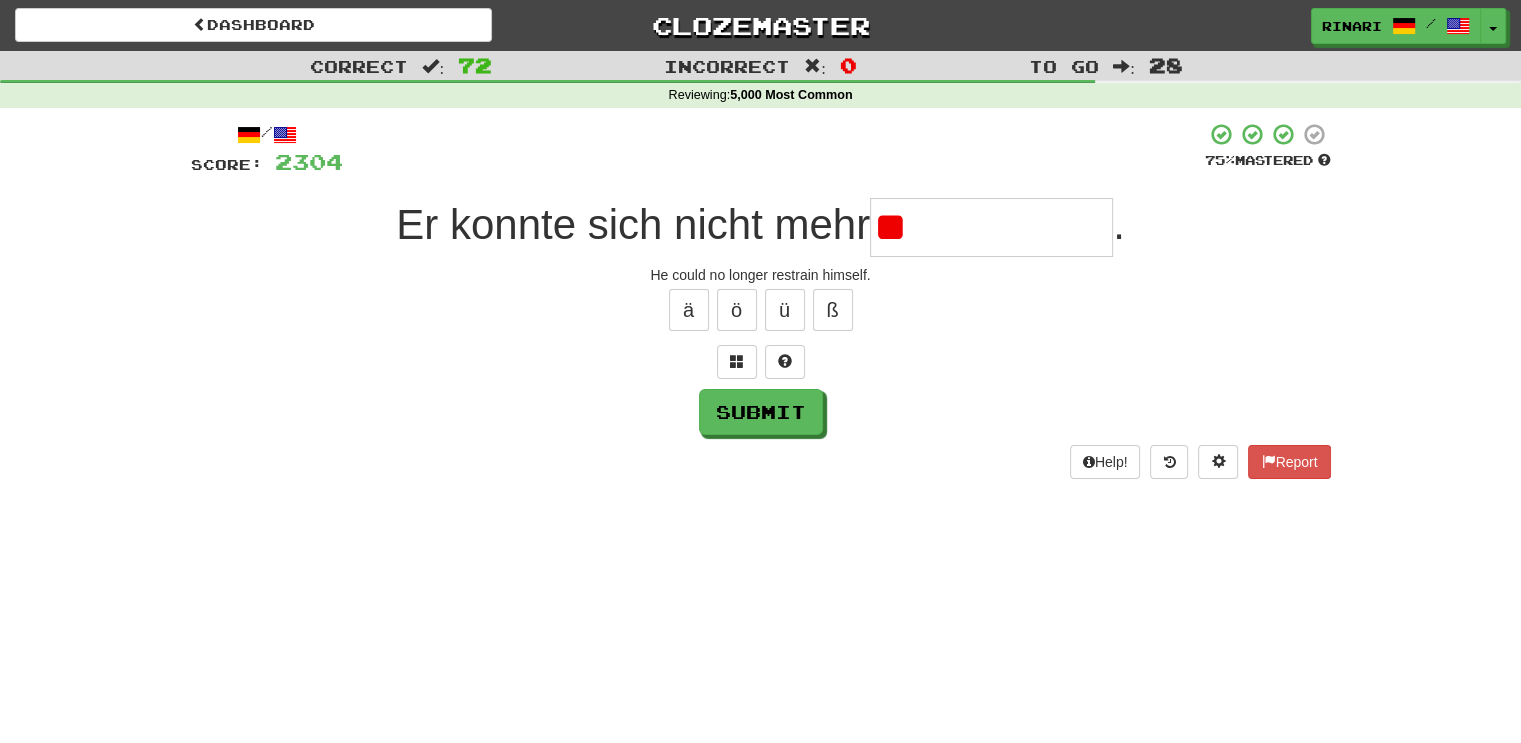 type on "*" 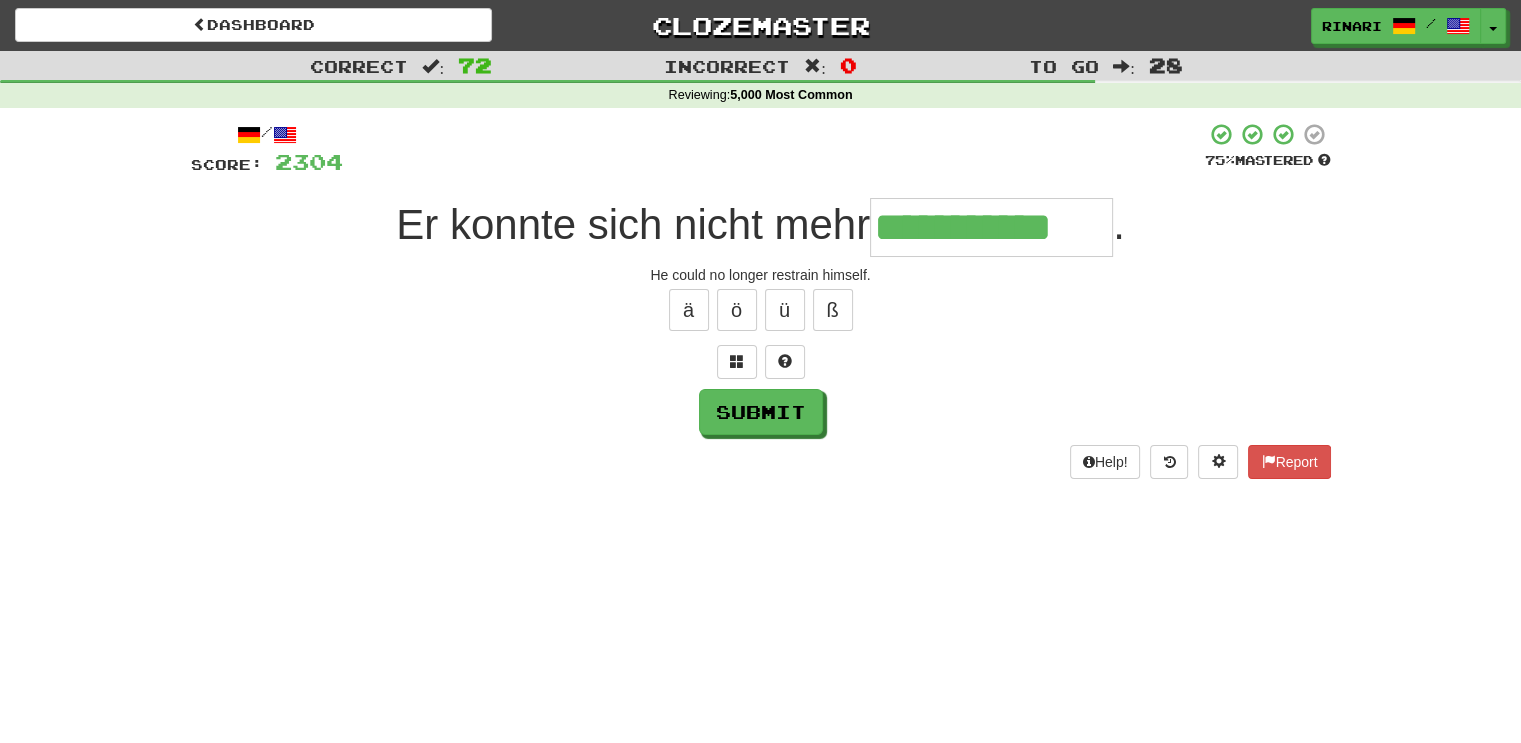 type on "**********" 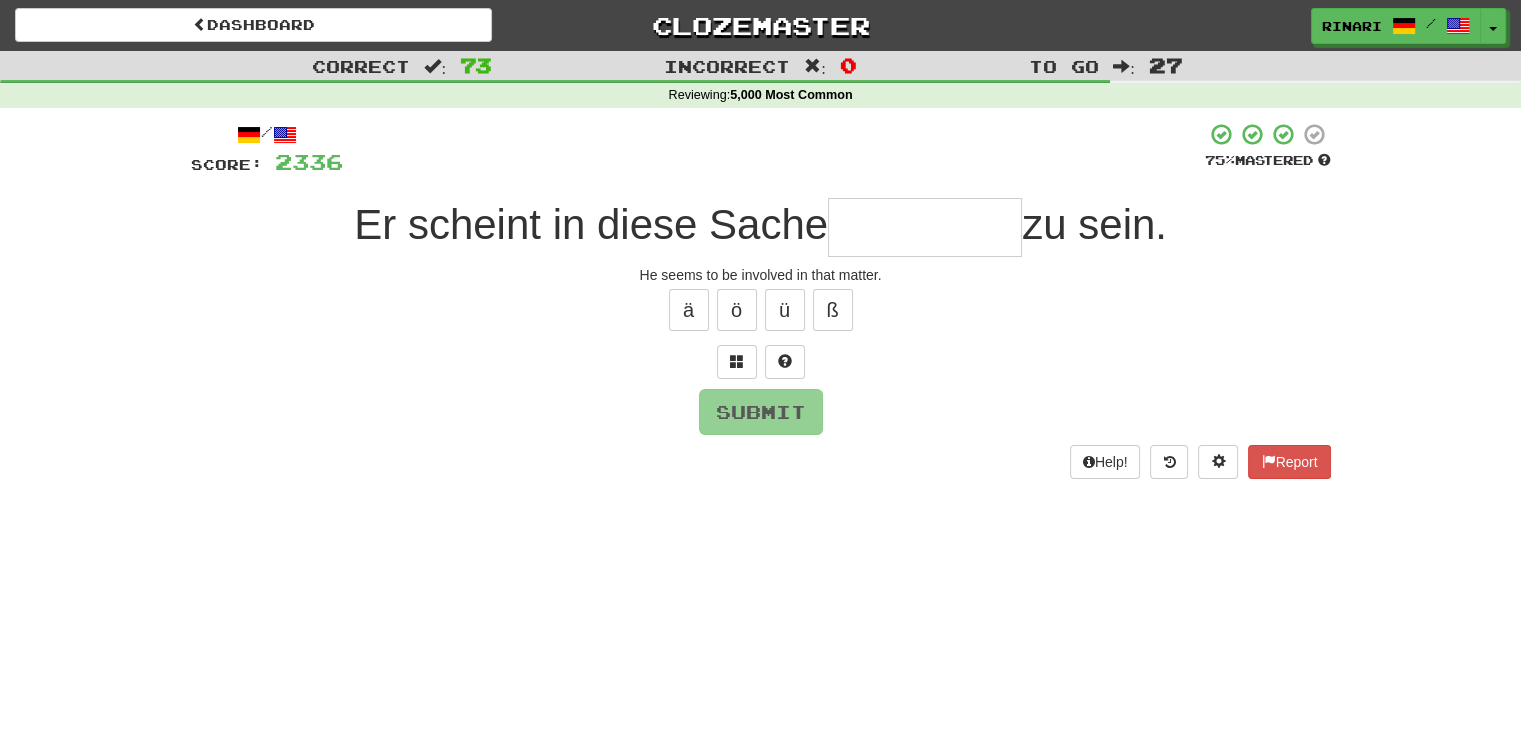 type on "*" 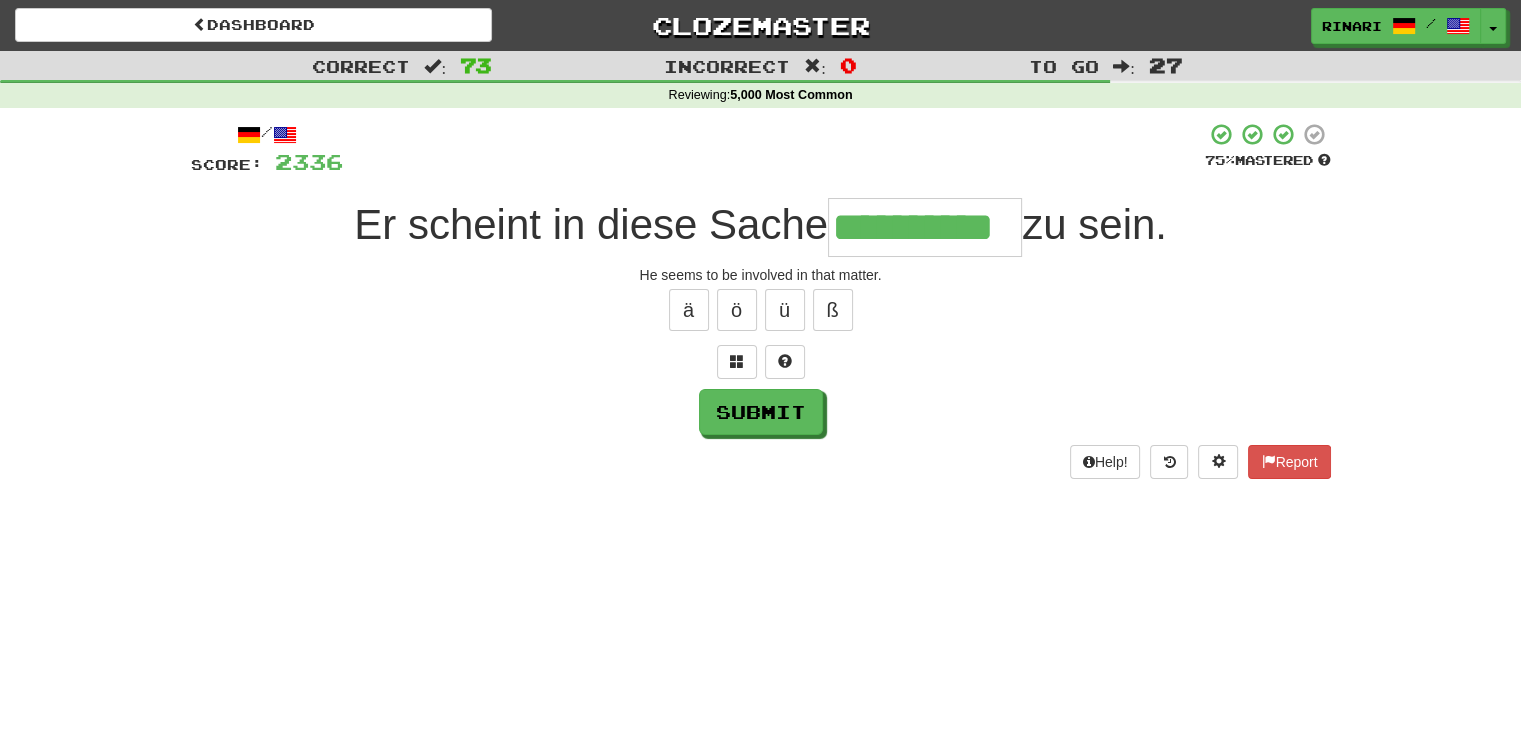 type on "**********" 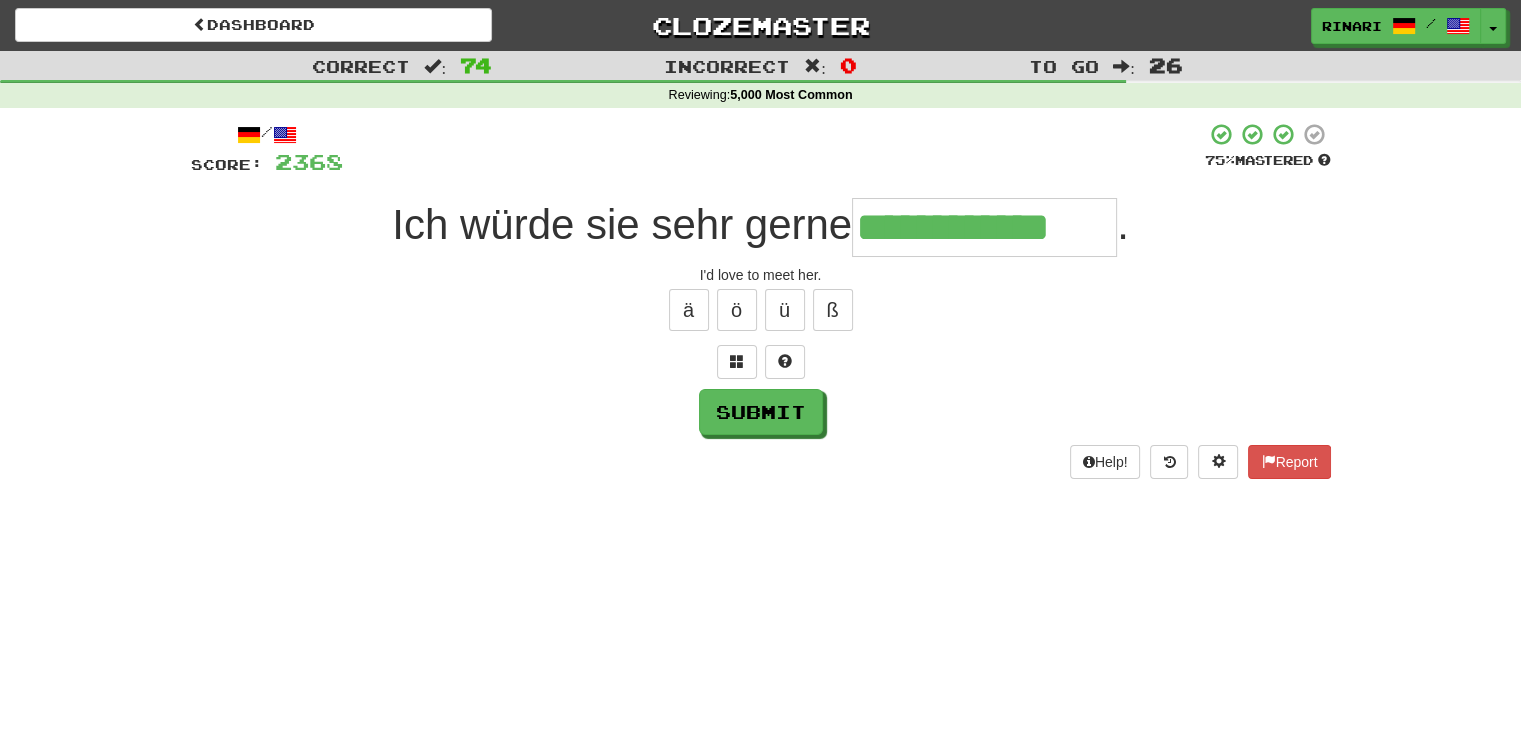 type on "**********" 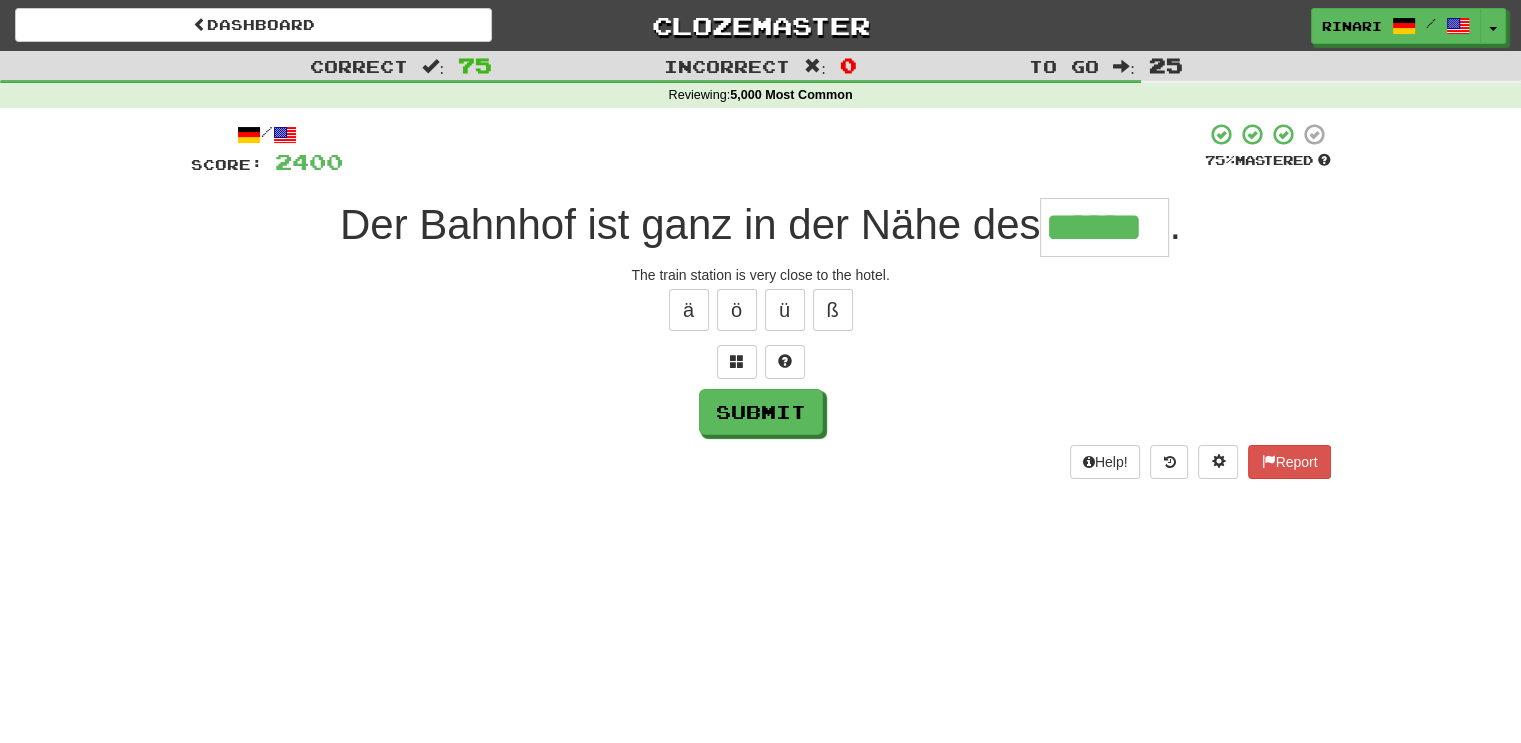 type on "******" 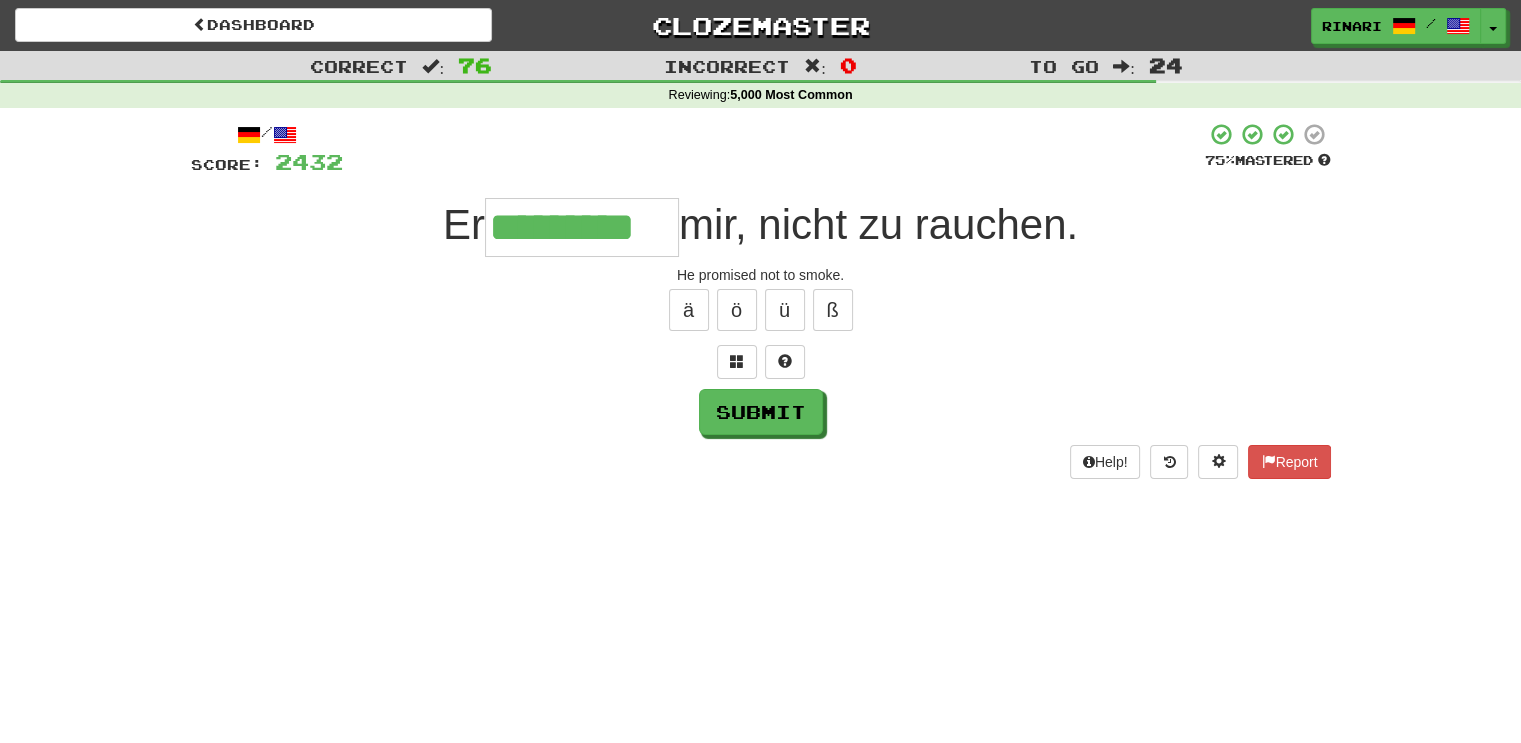 type on "*********" 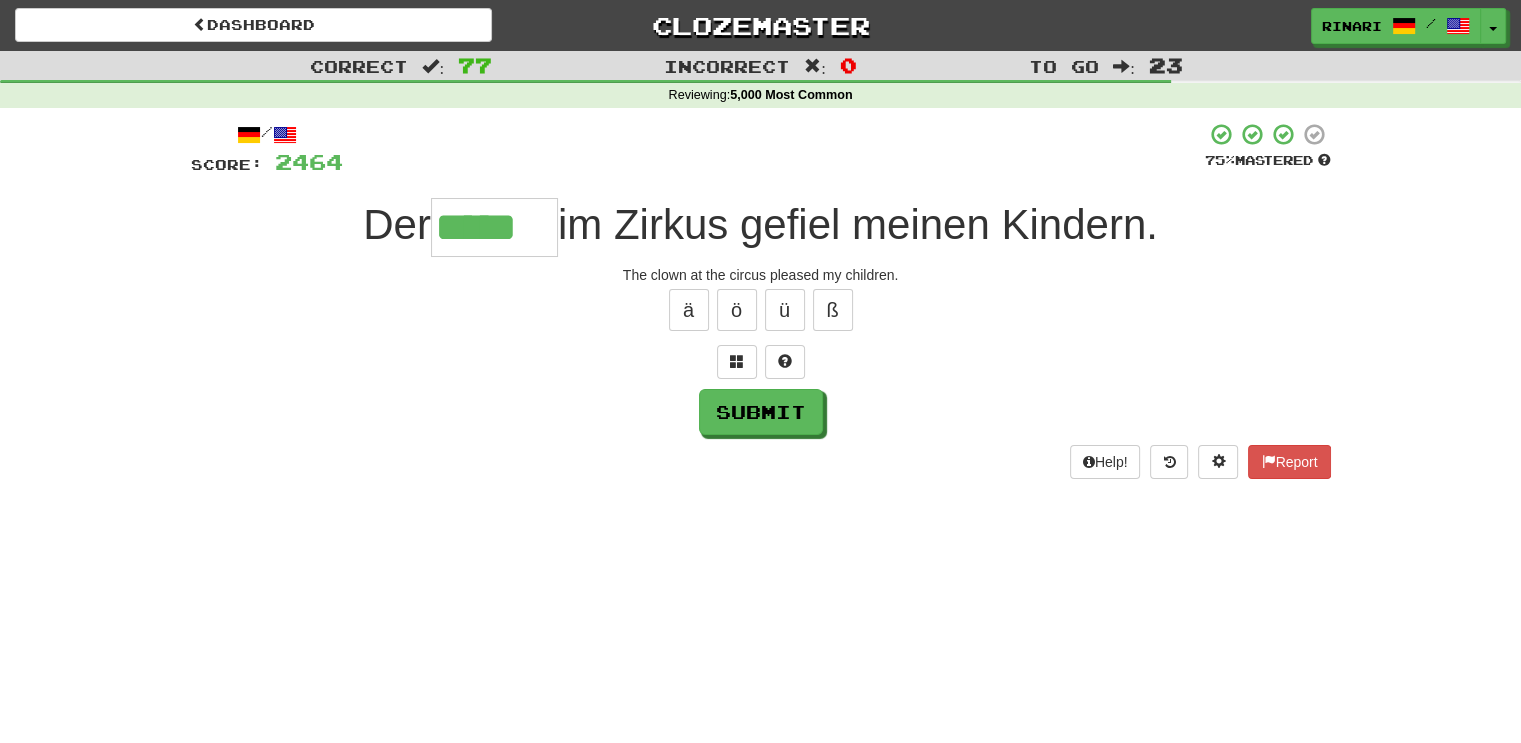 type on "*****" 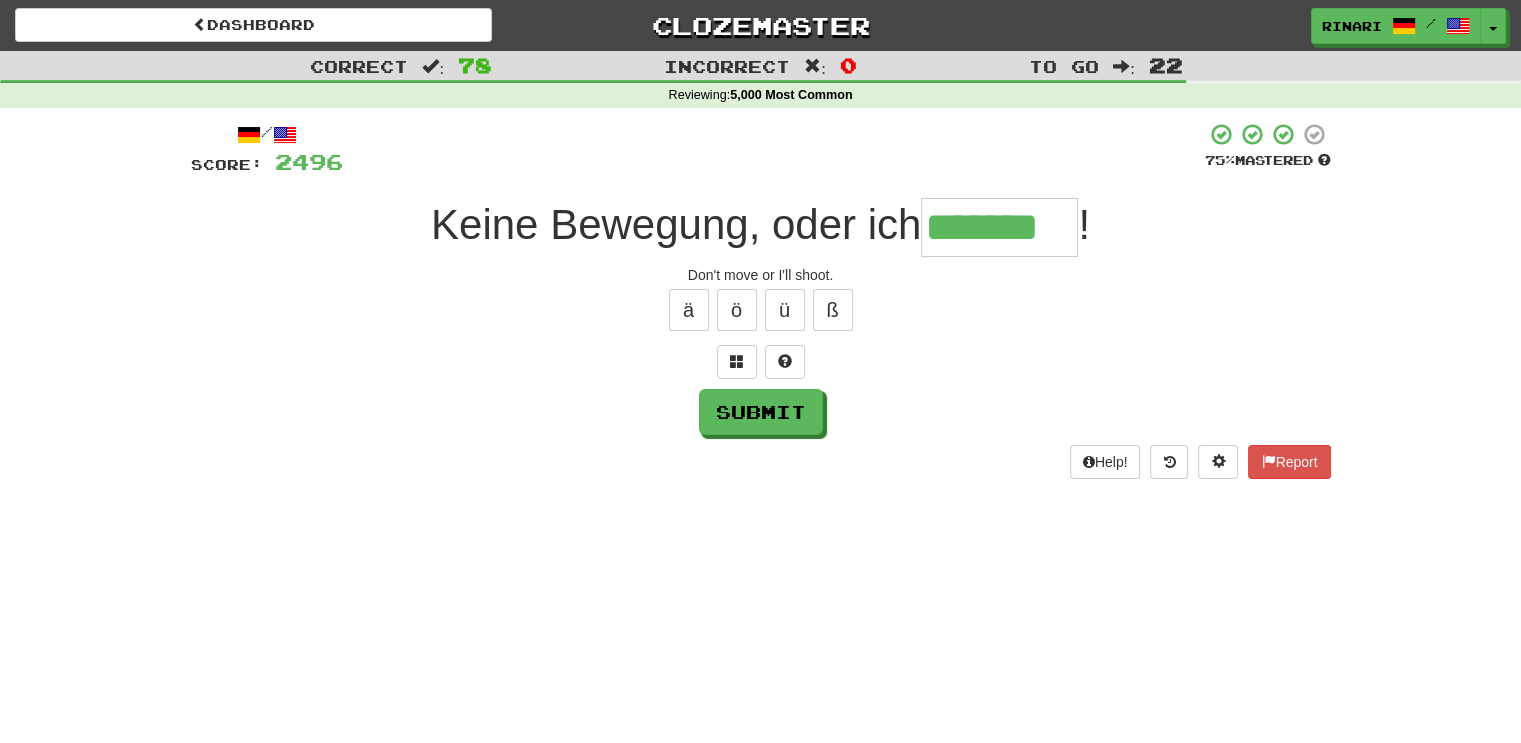 type on "*******" 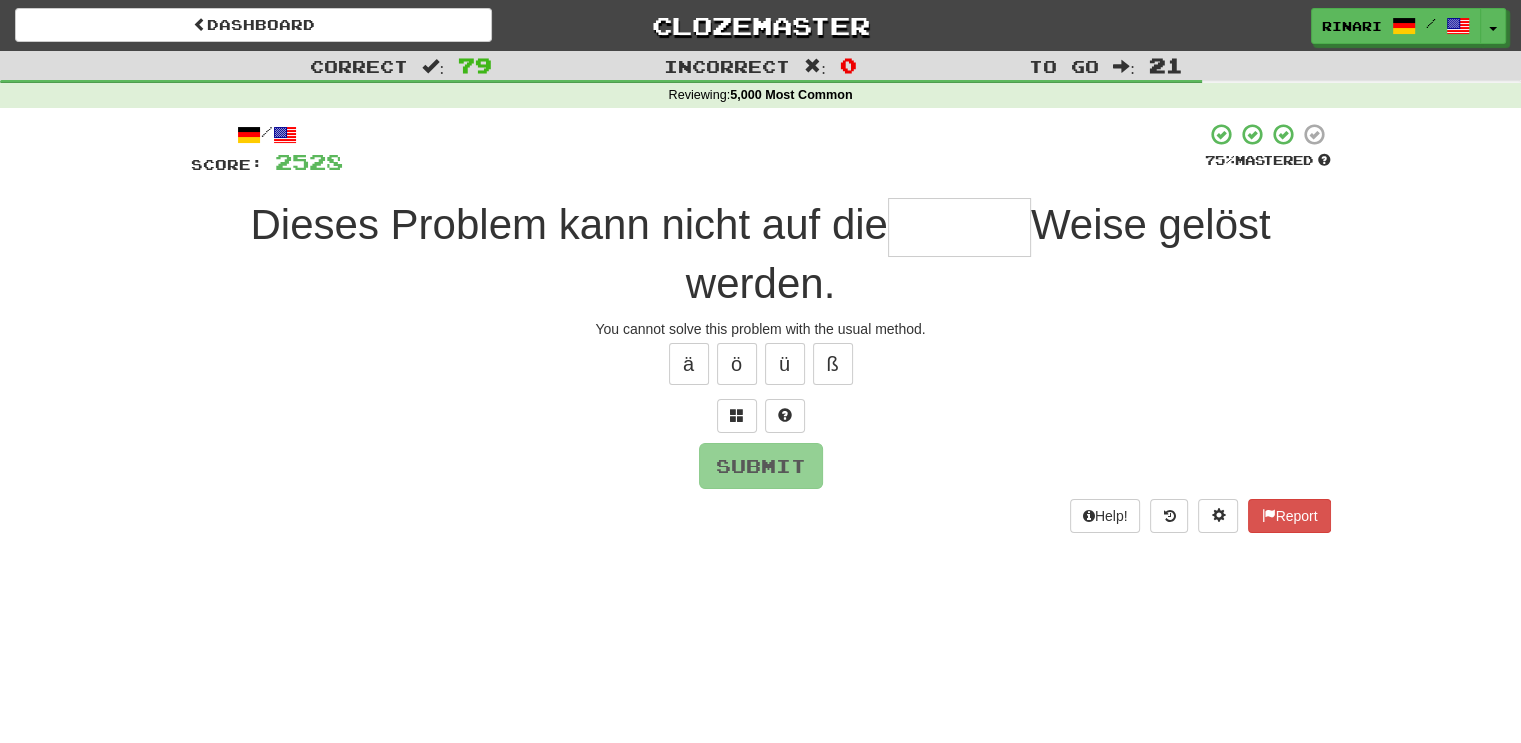 type on "*" 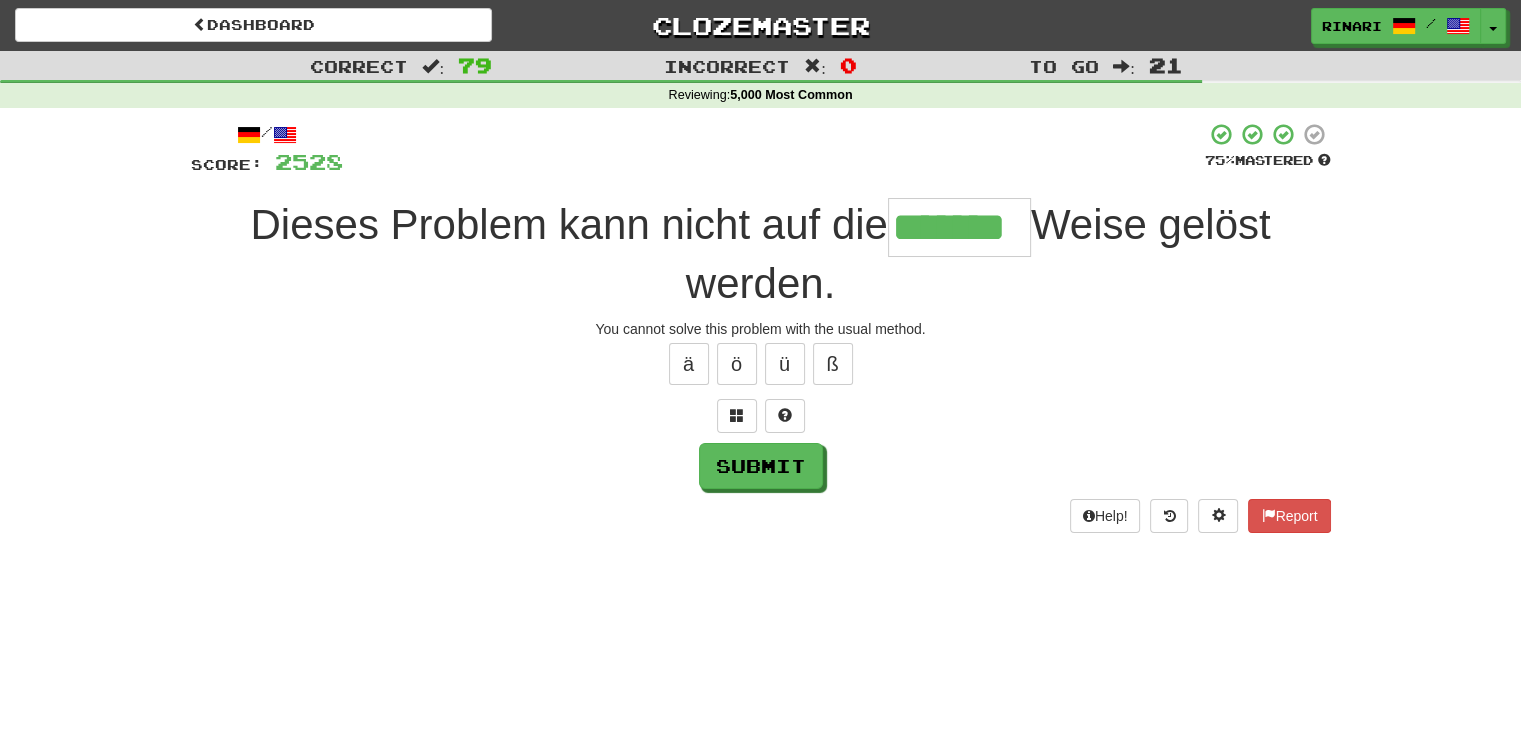 type on "*******" 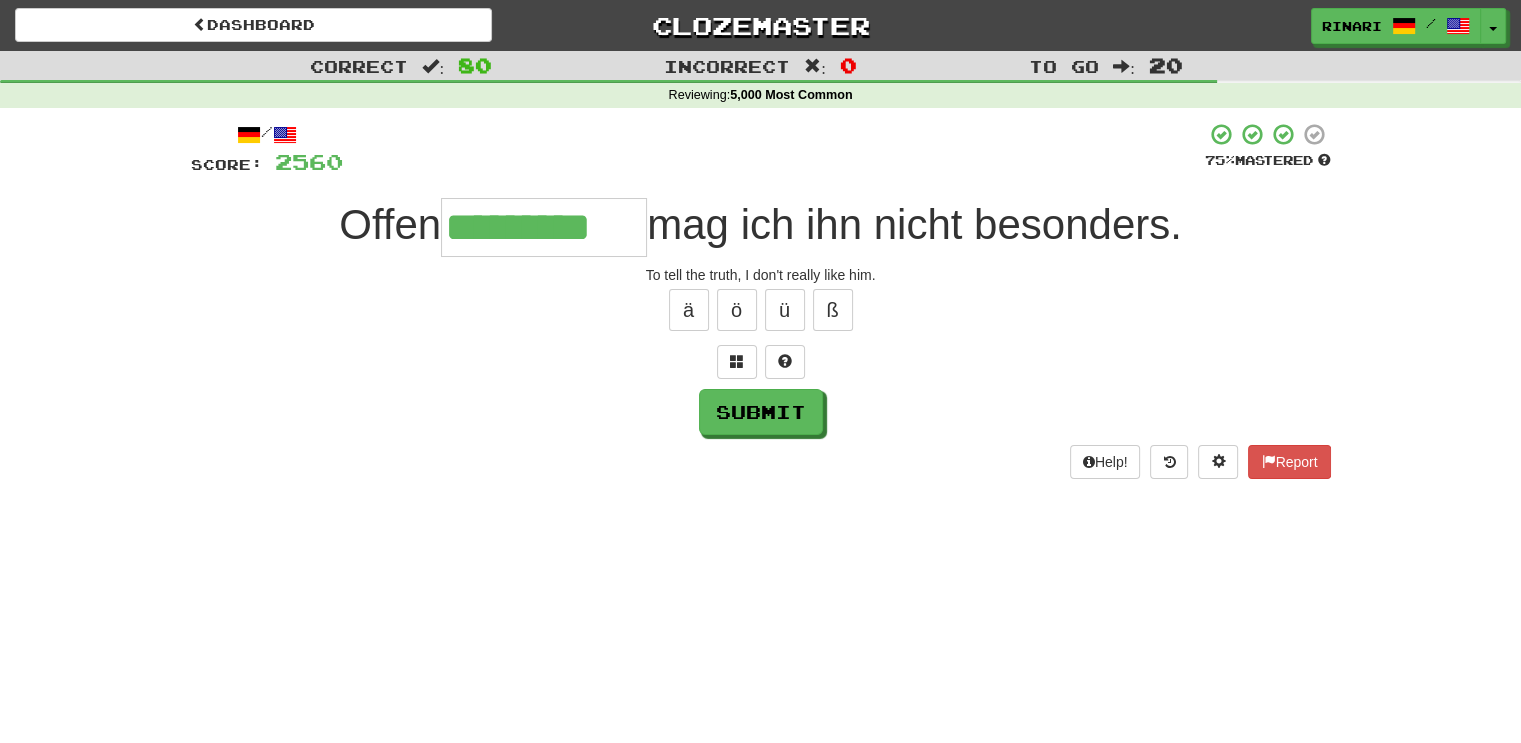 type on "*********" 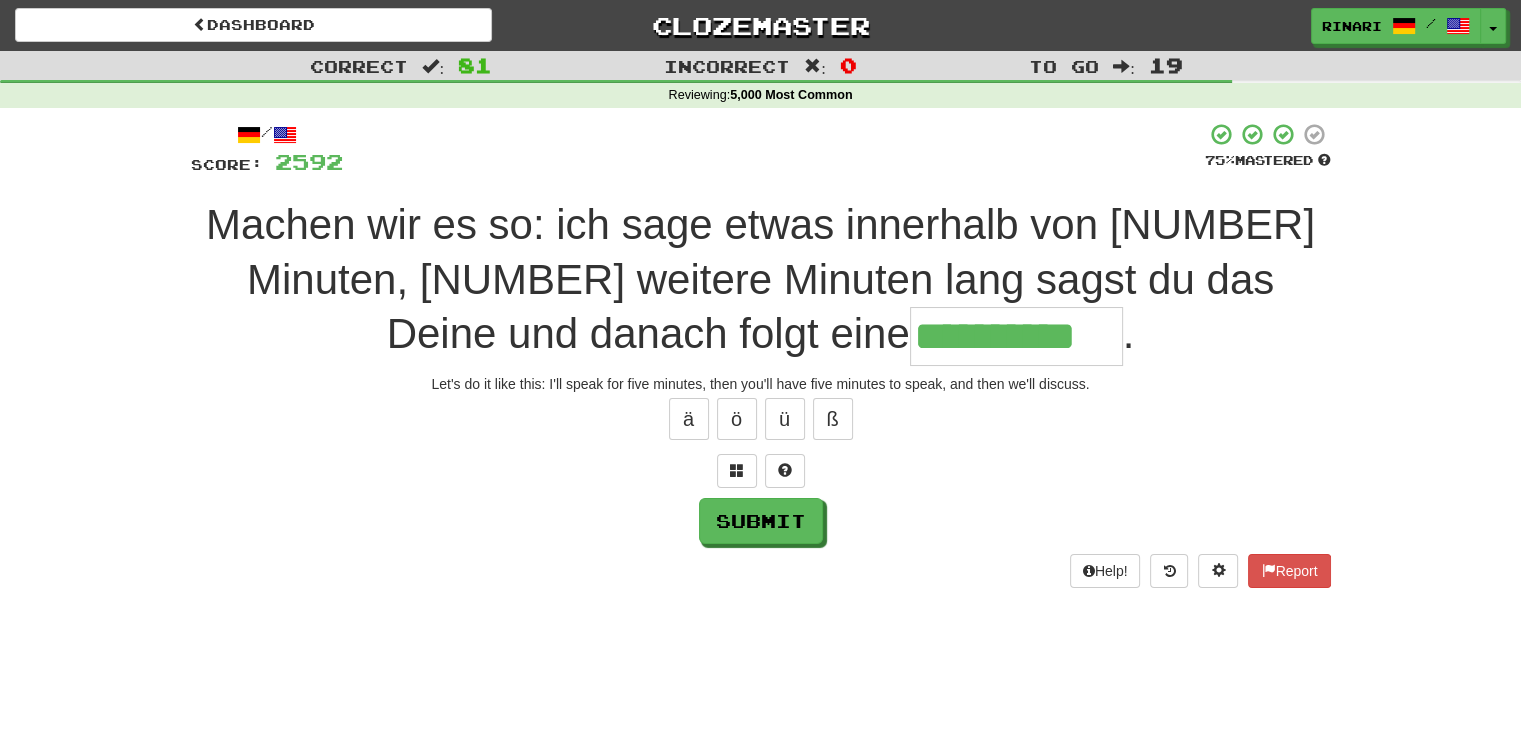 type on "**********" 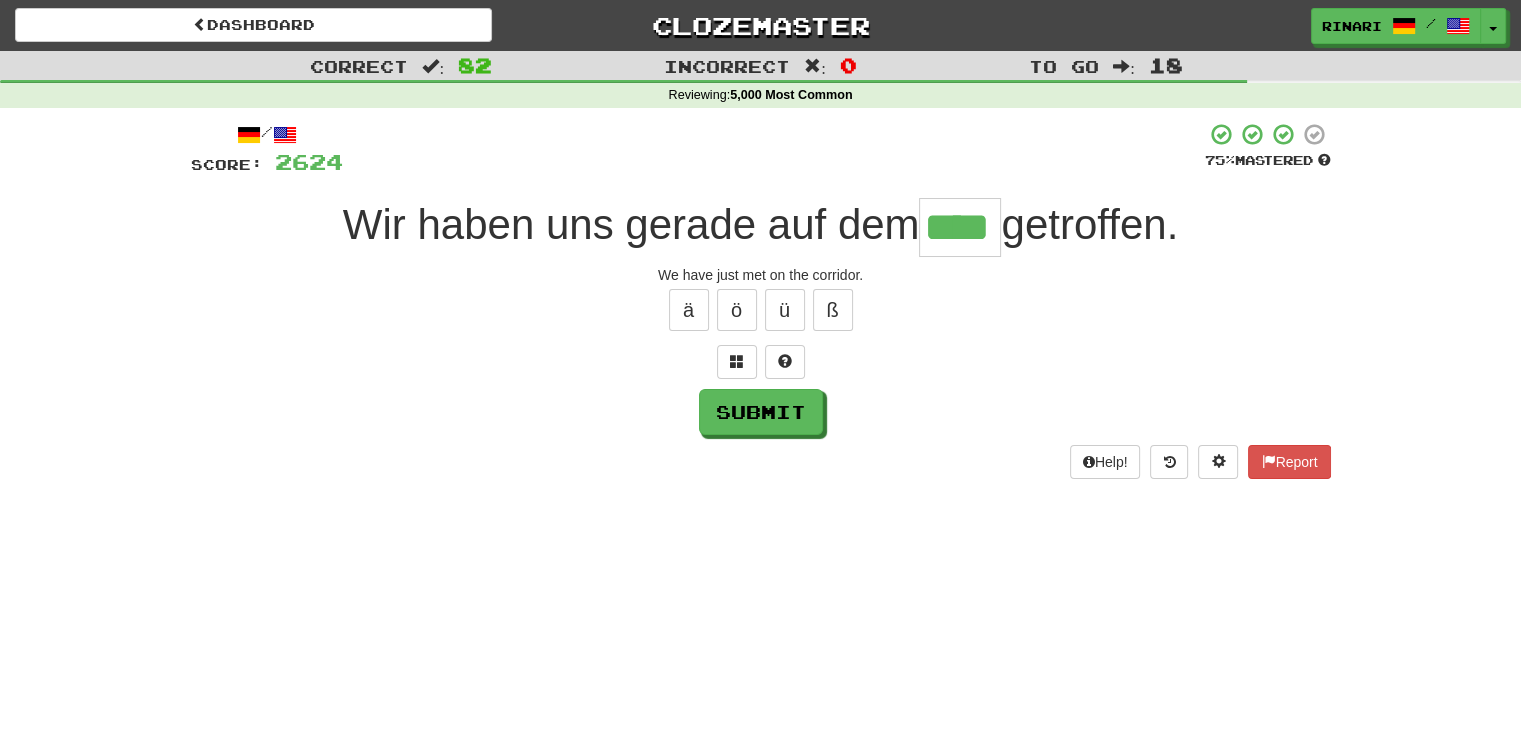 type on "****" 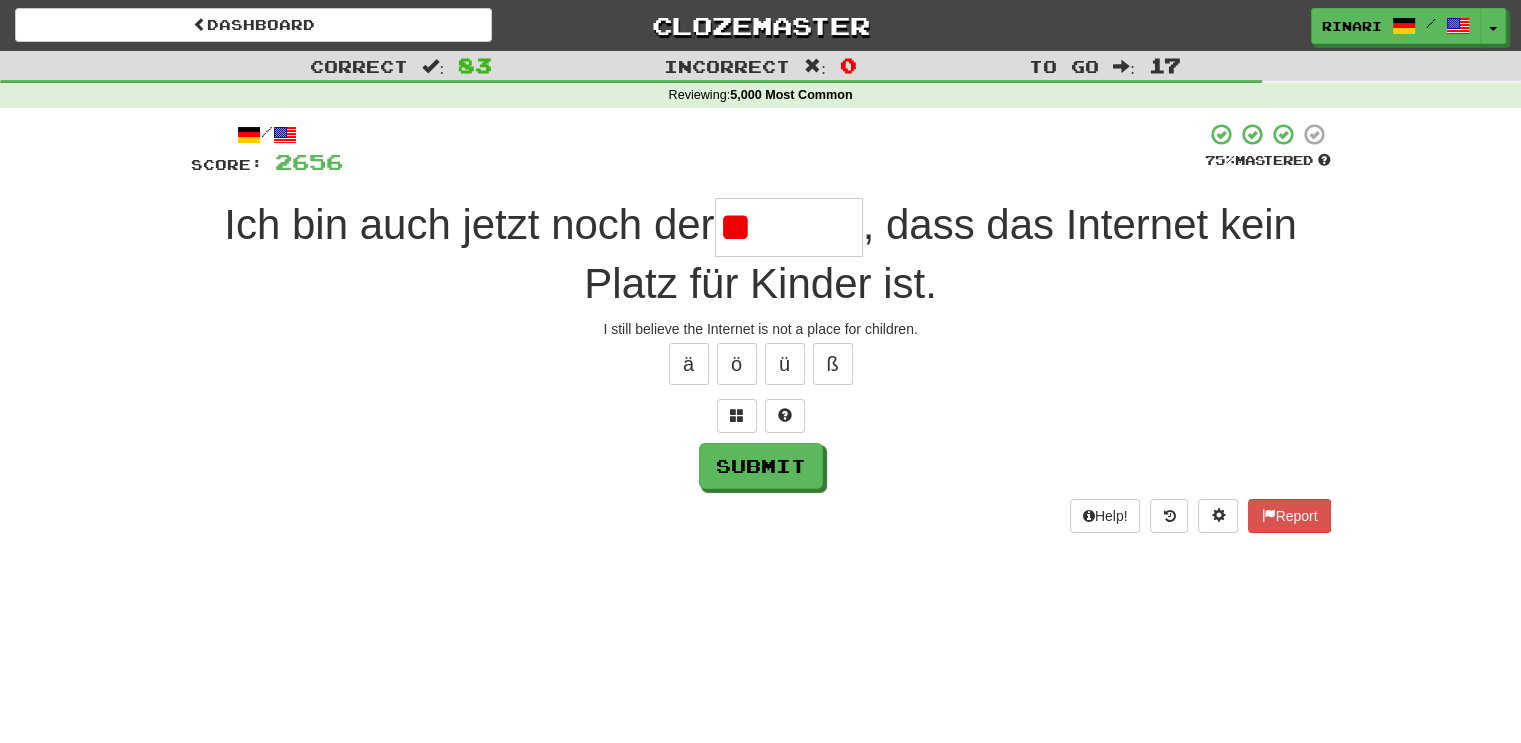 type on "*" 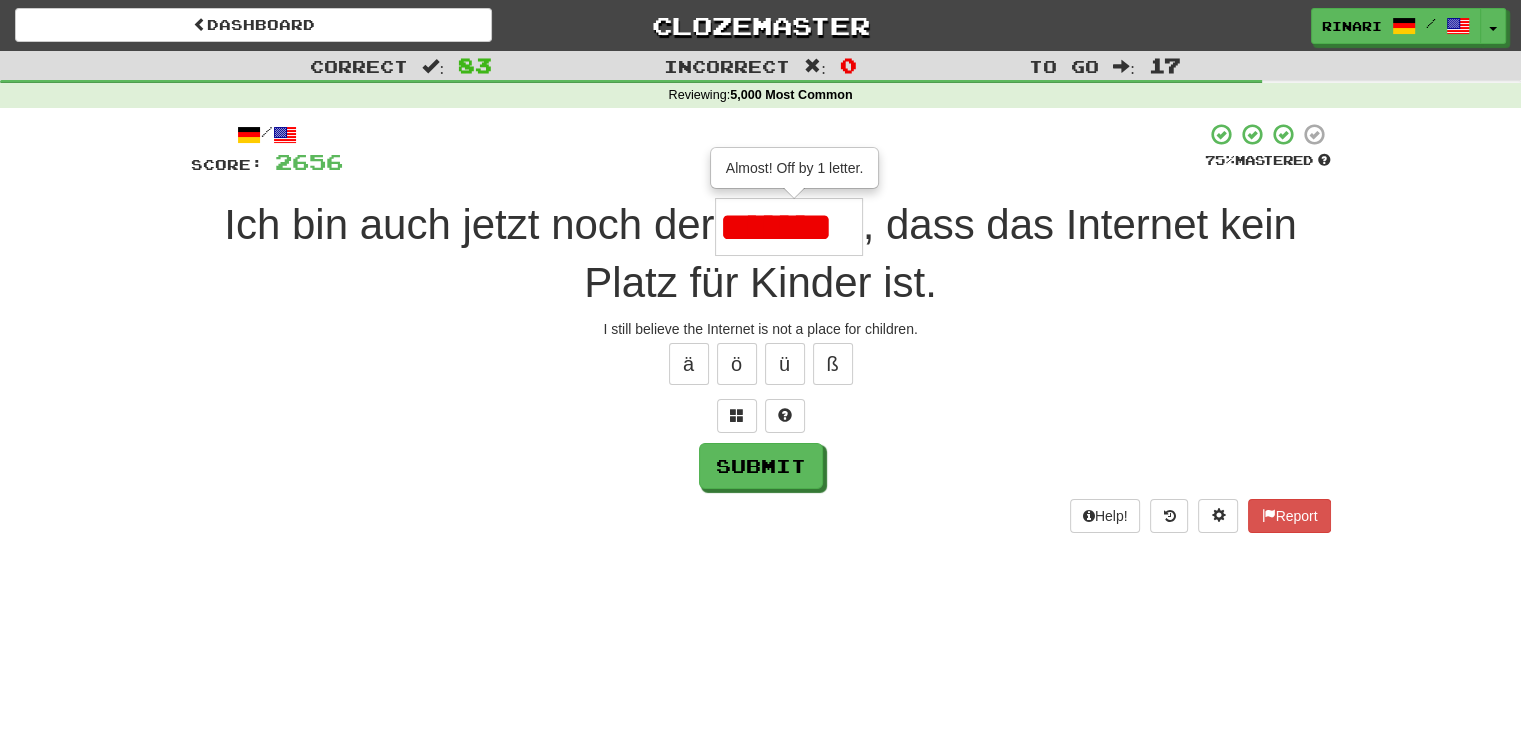 scroll, scrollTop: 0, scrollLeft: 0, axis: both 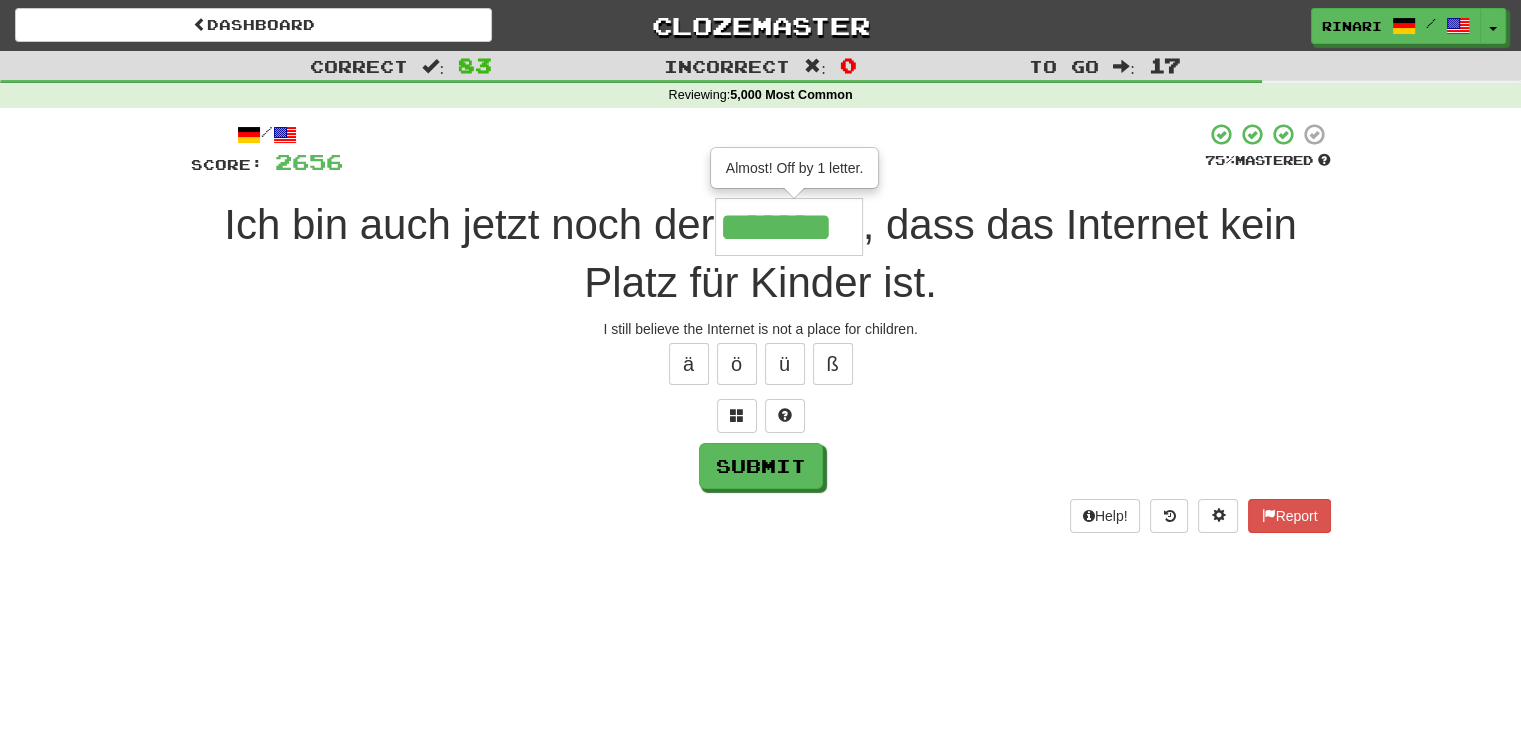 type on "*******" 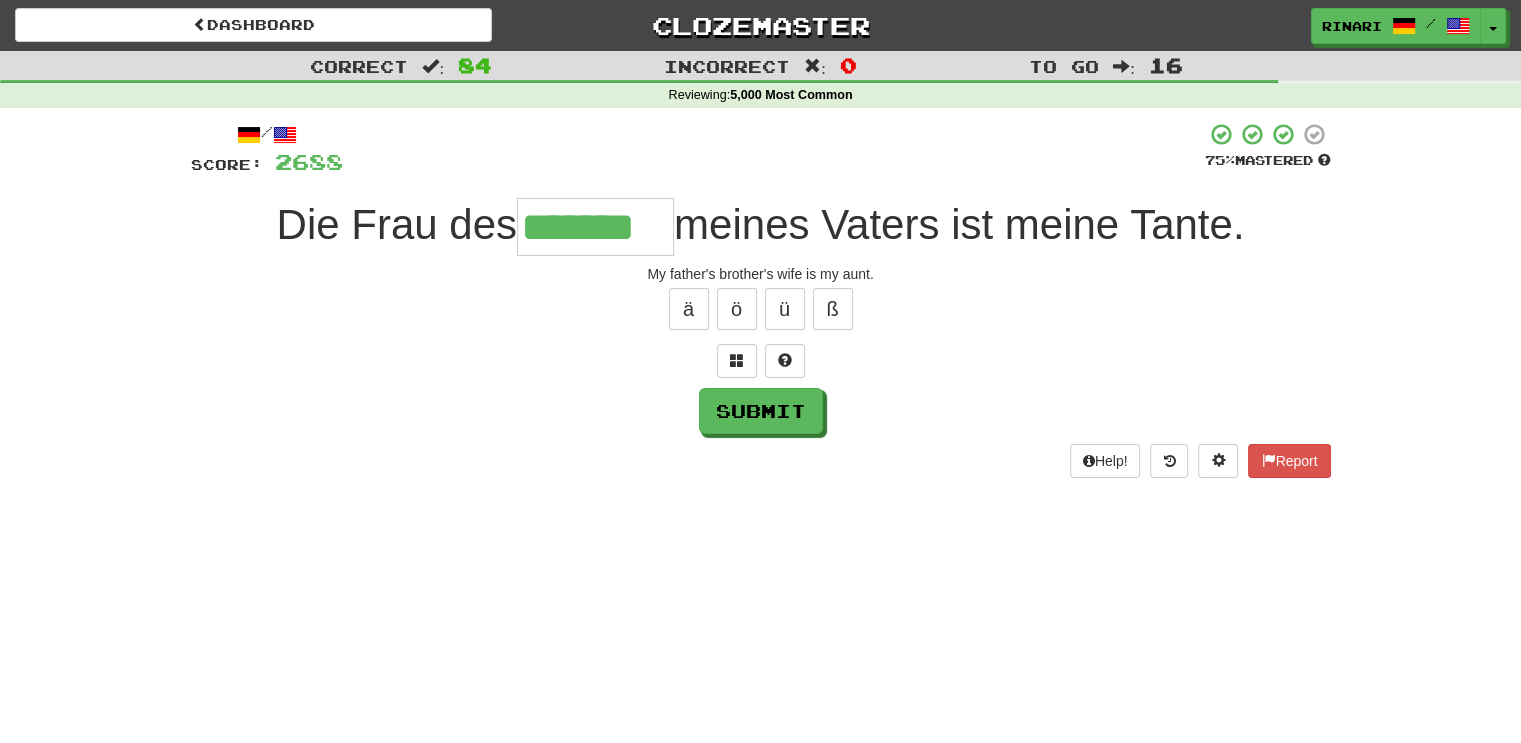 type on "*******" 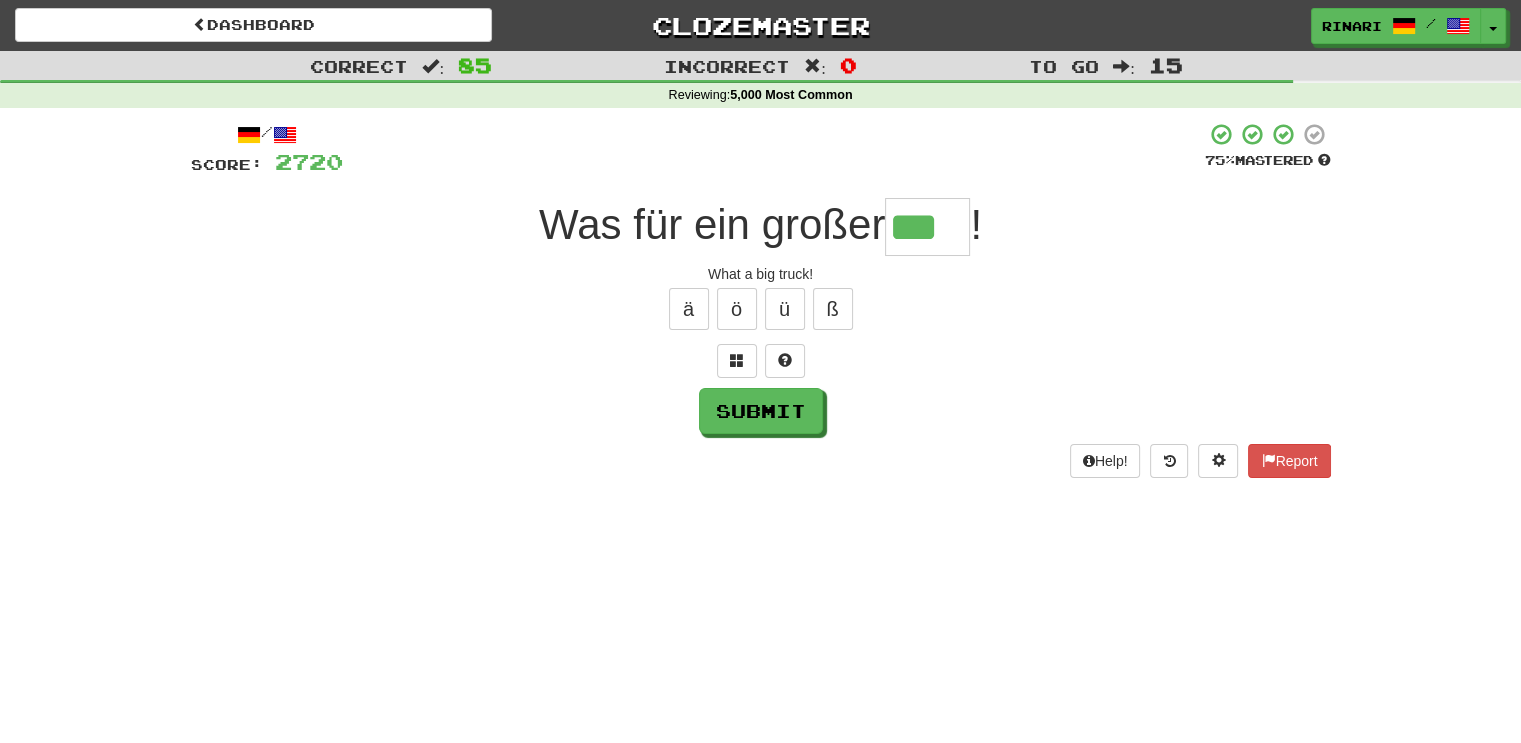 type on "***" 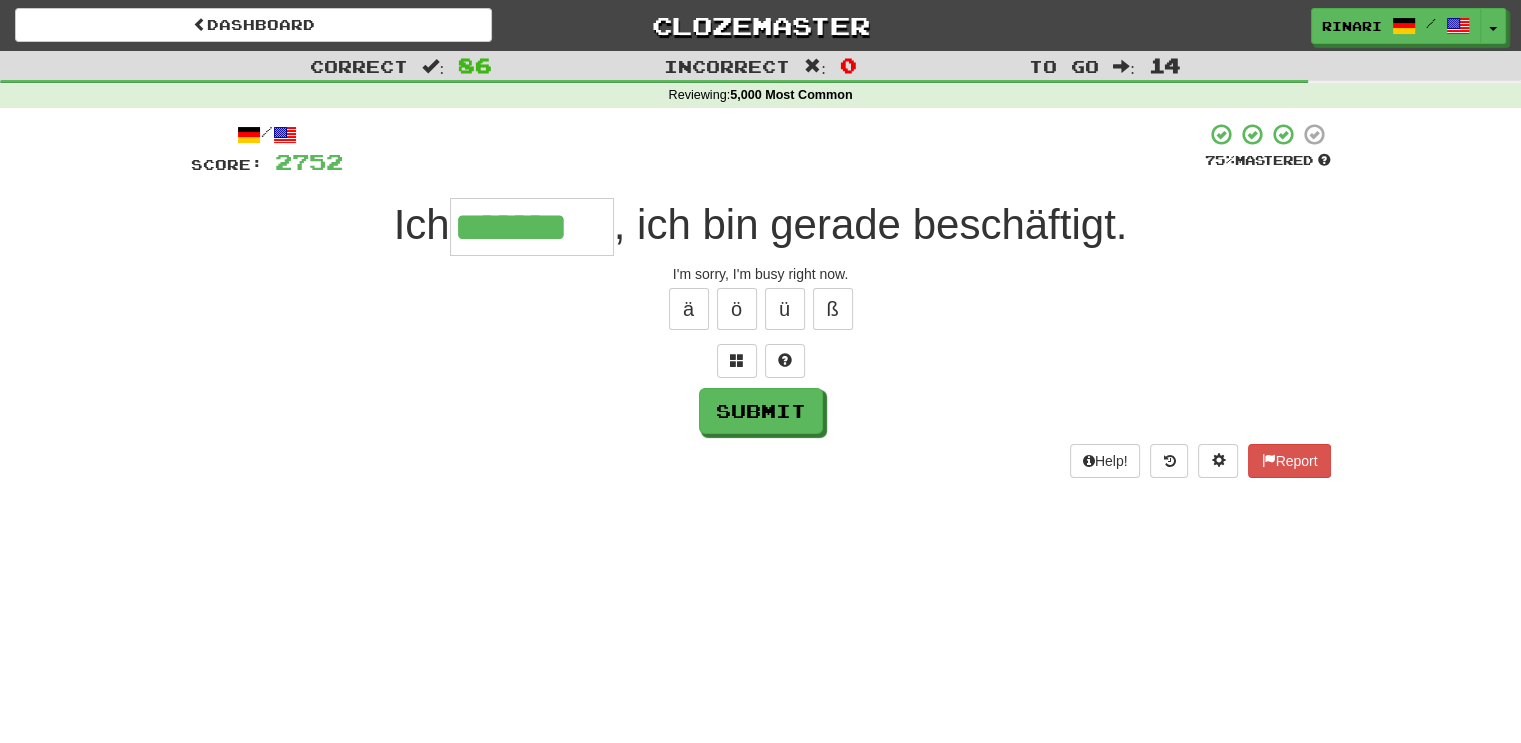 type on "*******" 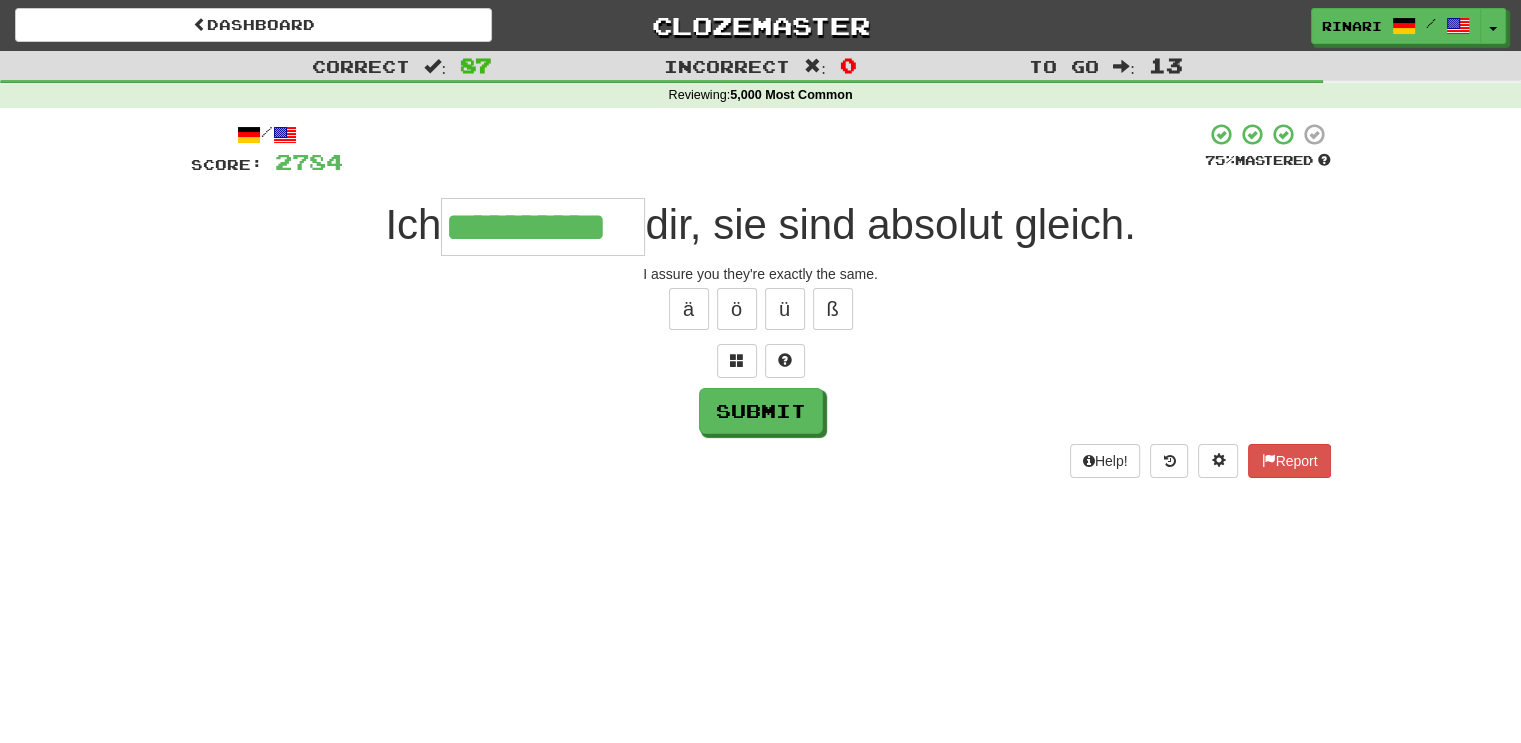type on "**********" 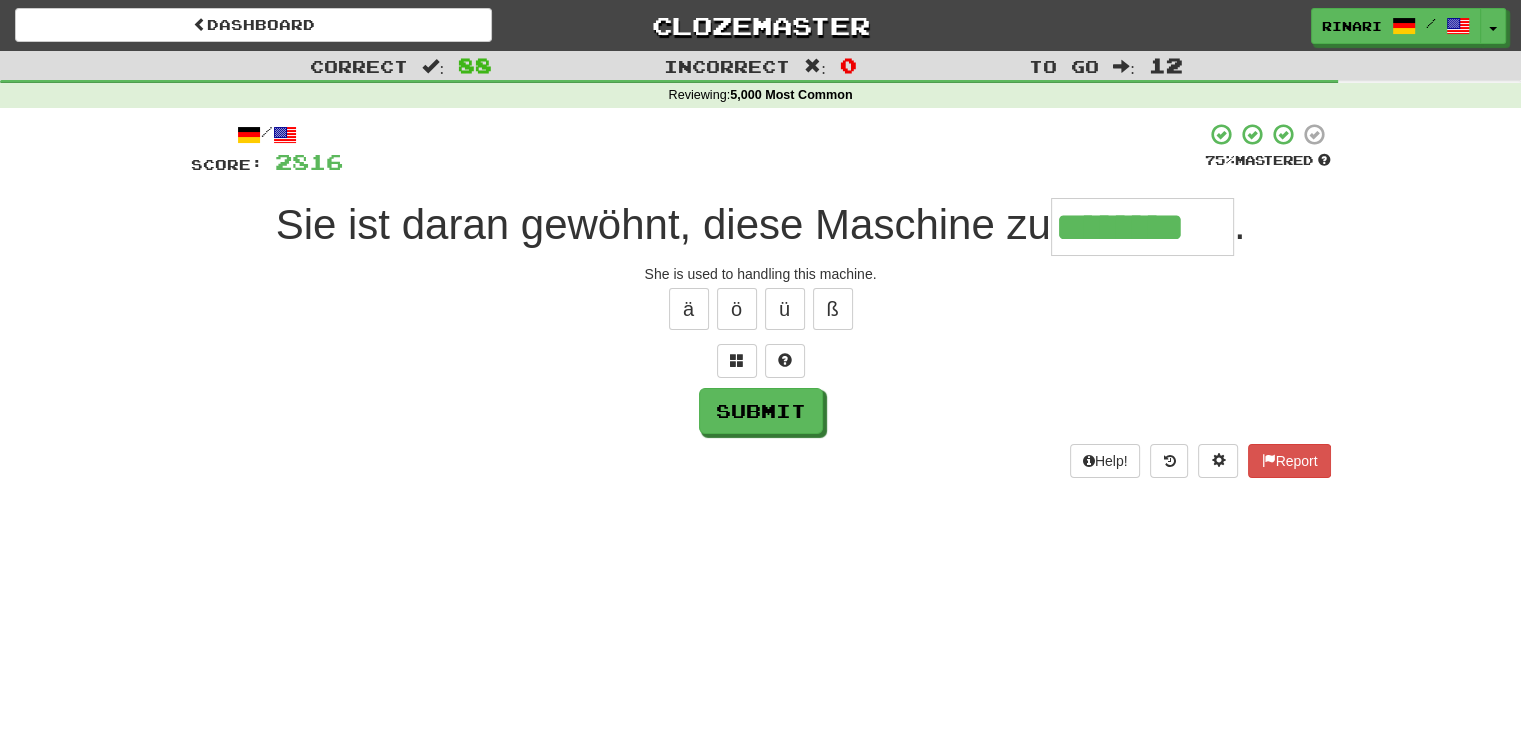 type on "********" 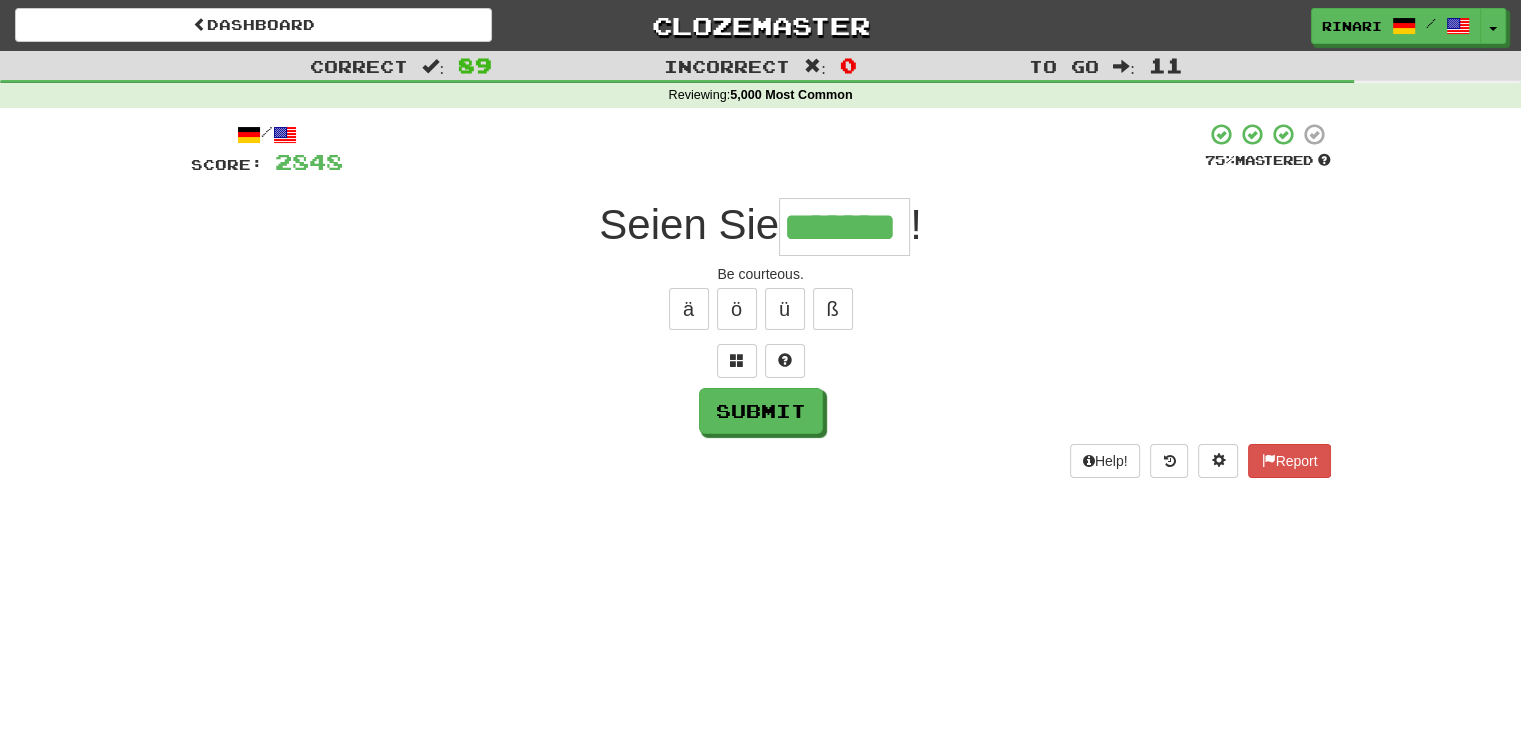 type on "*******" 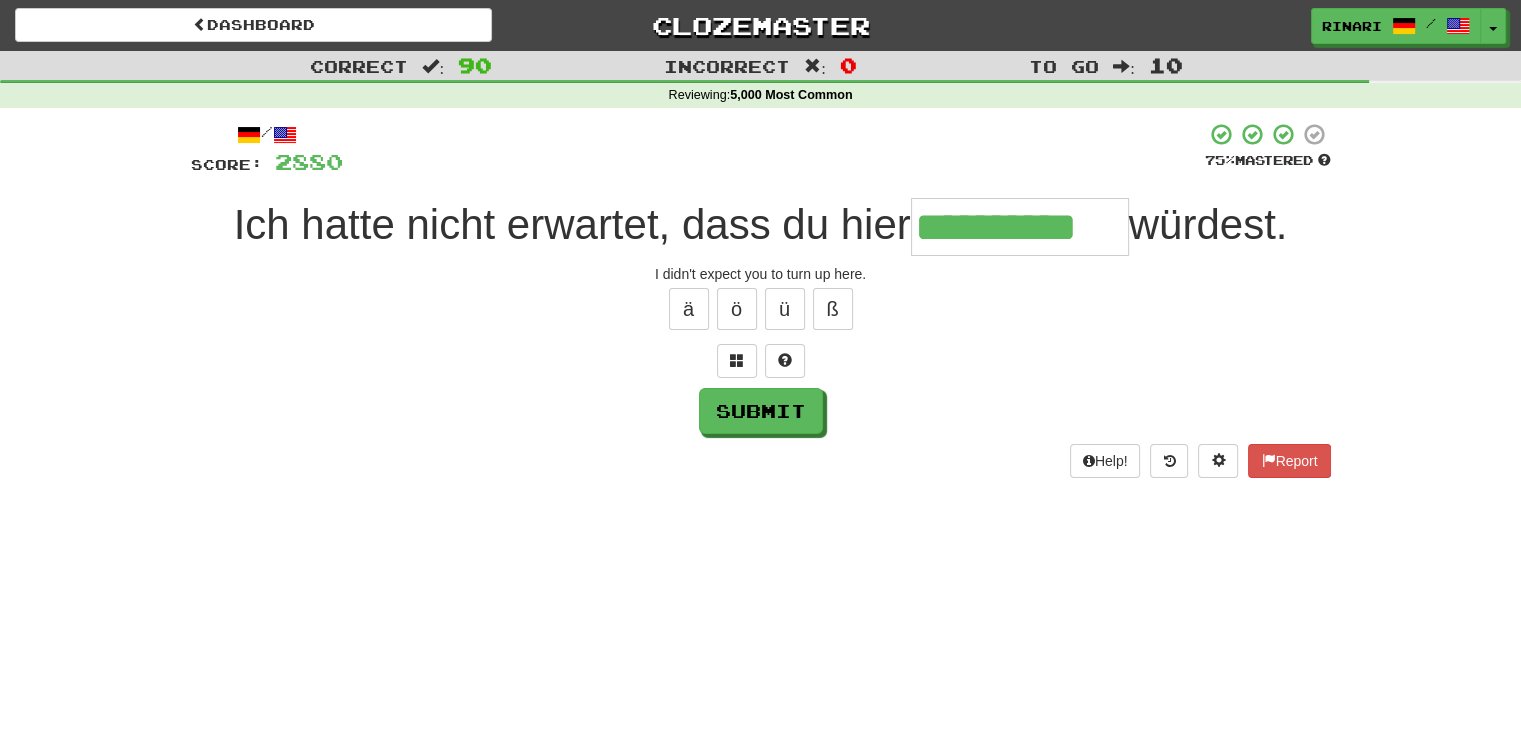 type on "**********" 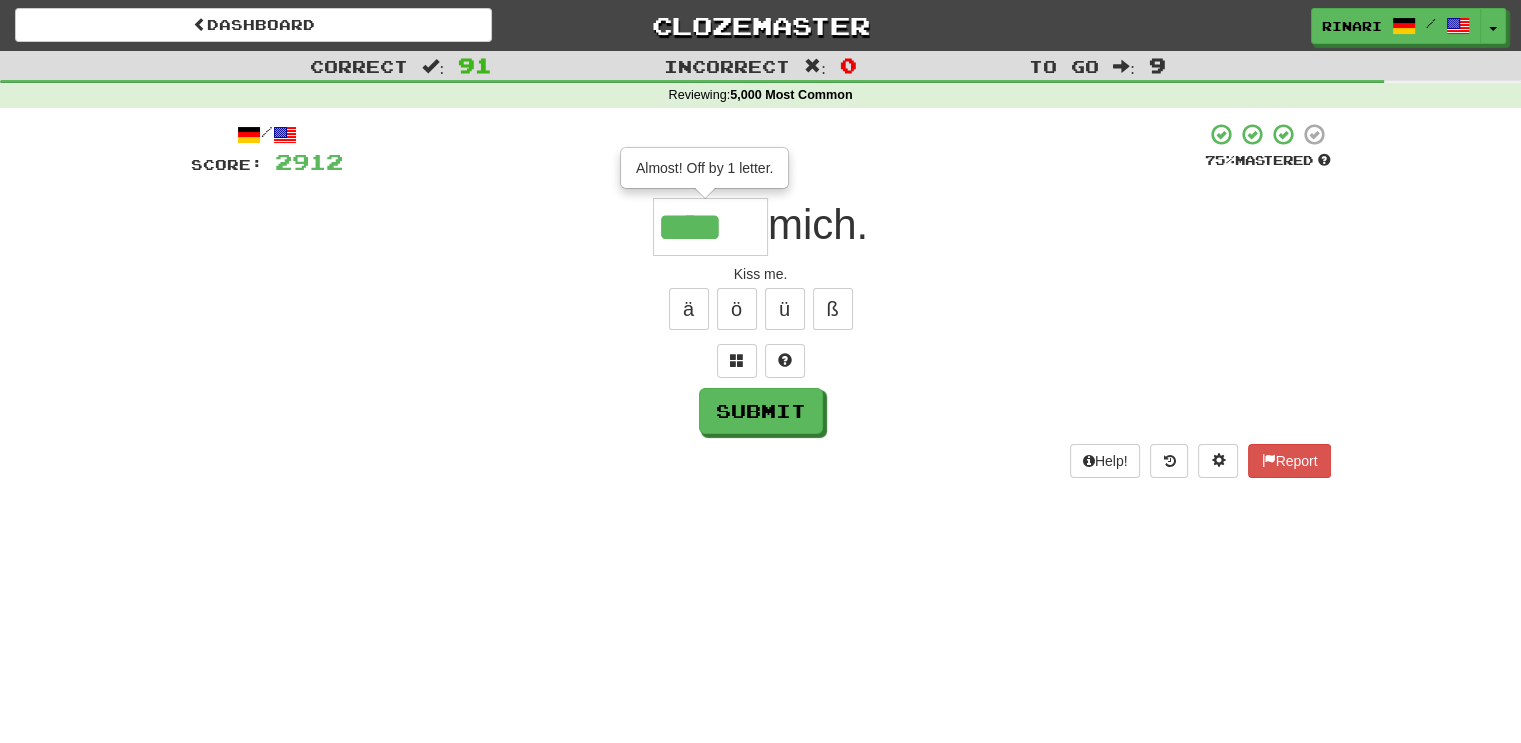 type on "*****" 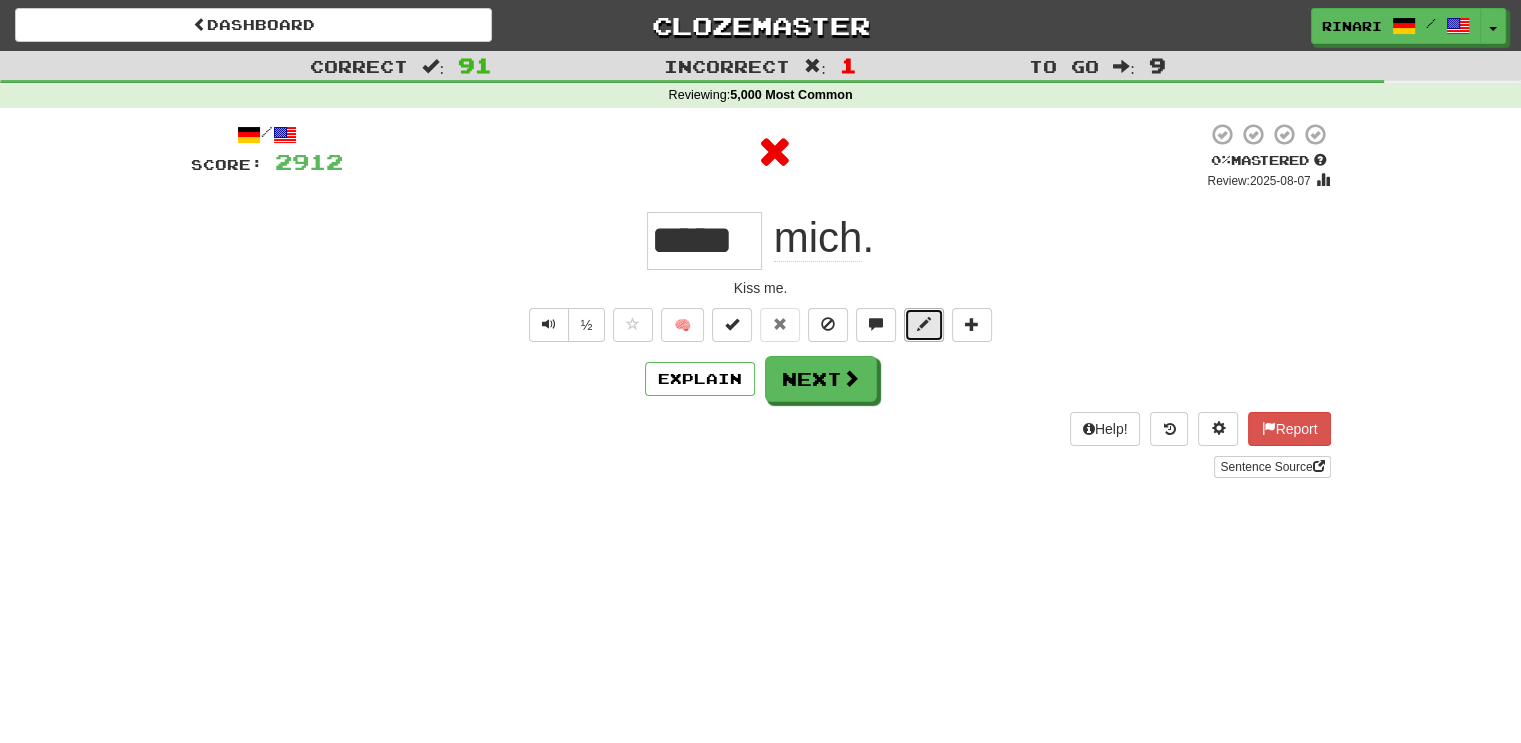 click at bounding box center (924, 325) 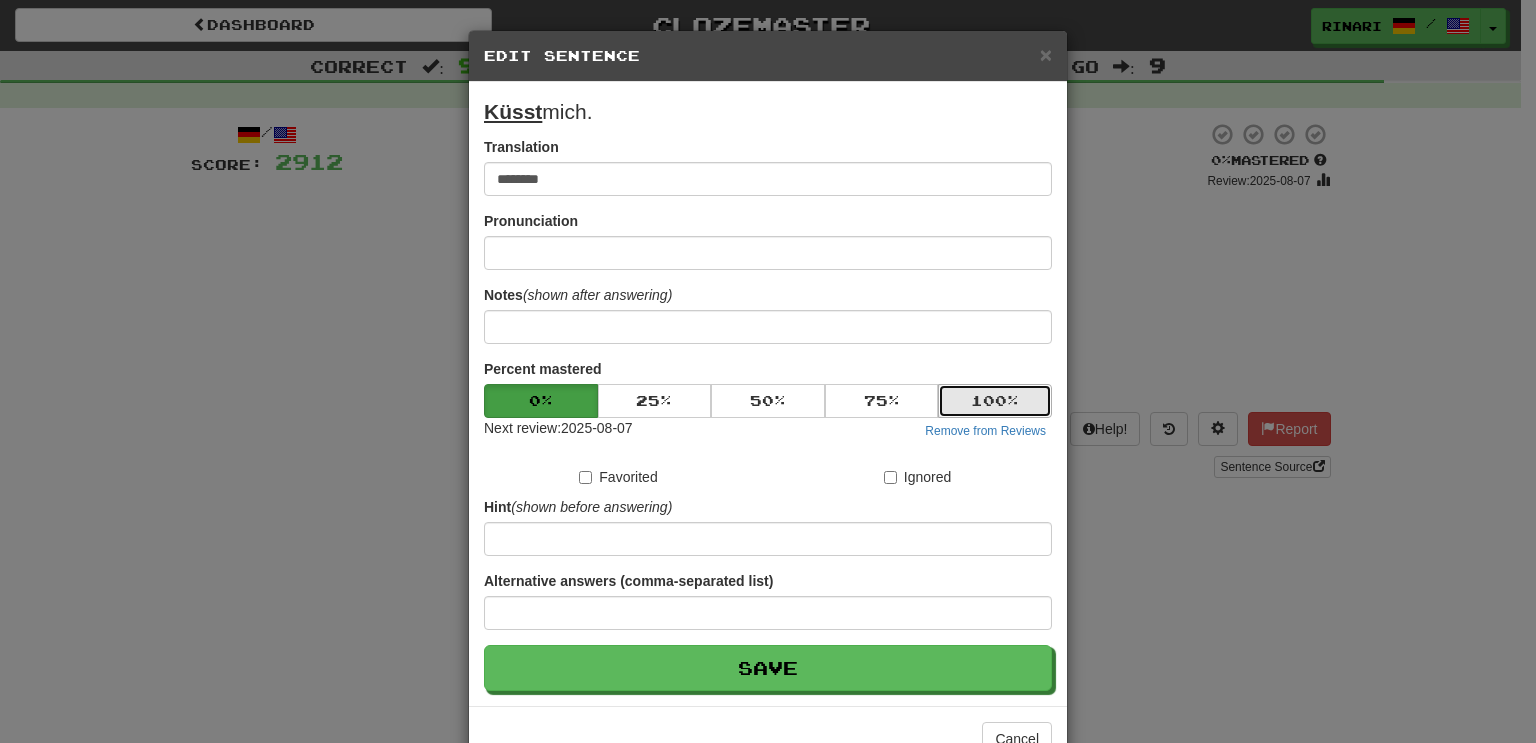 click on "100 %" at bounding box center [995, 401] 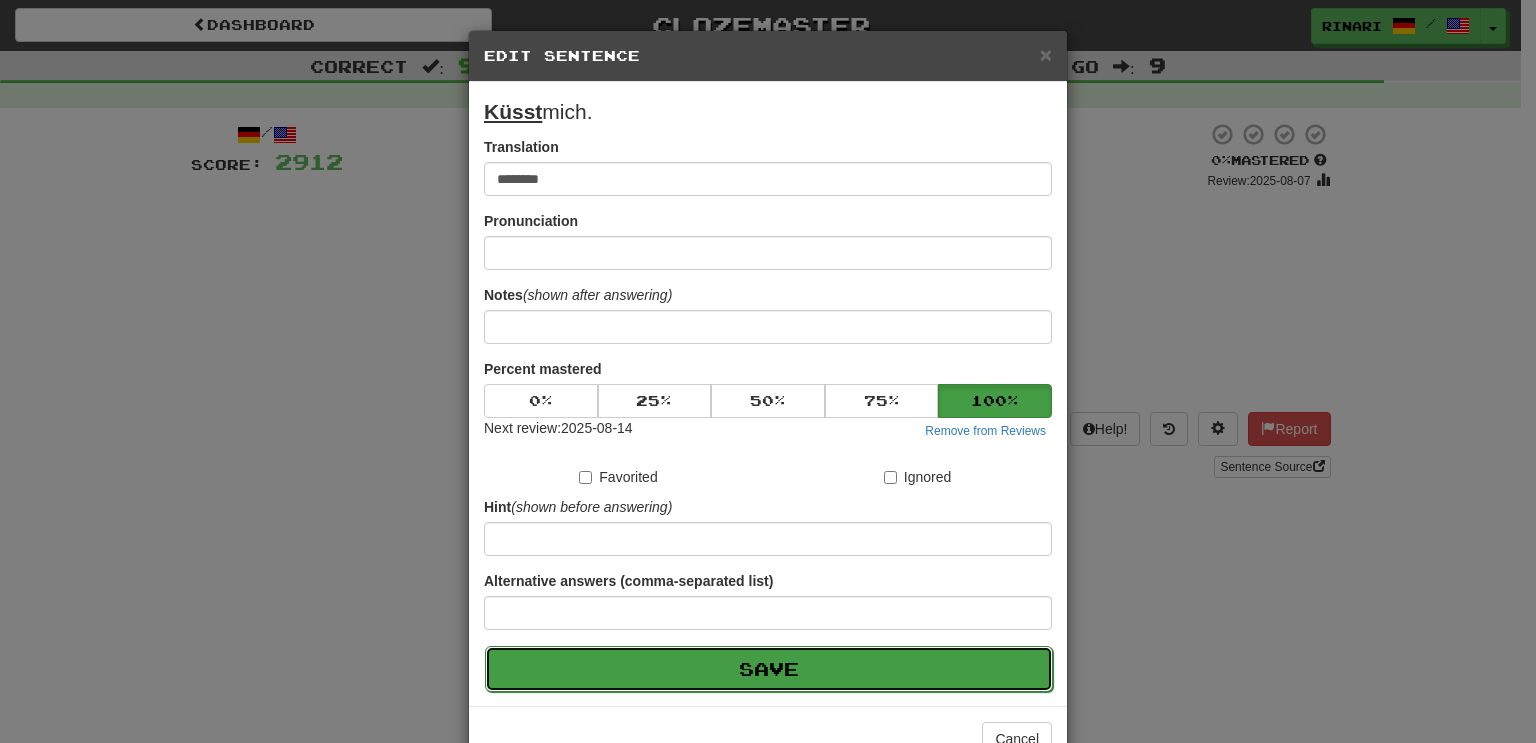 click on "Save" at bounding box center [769, 669] 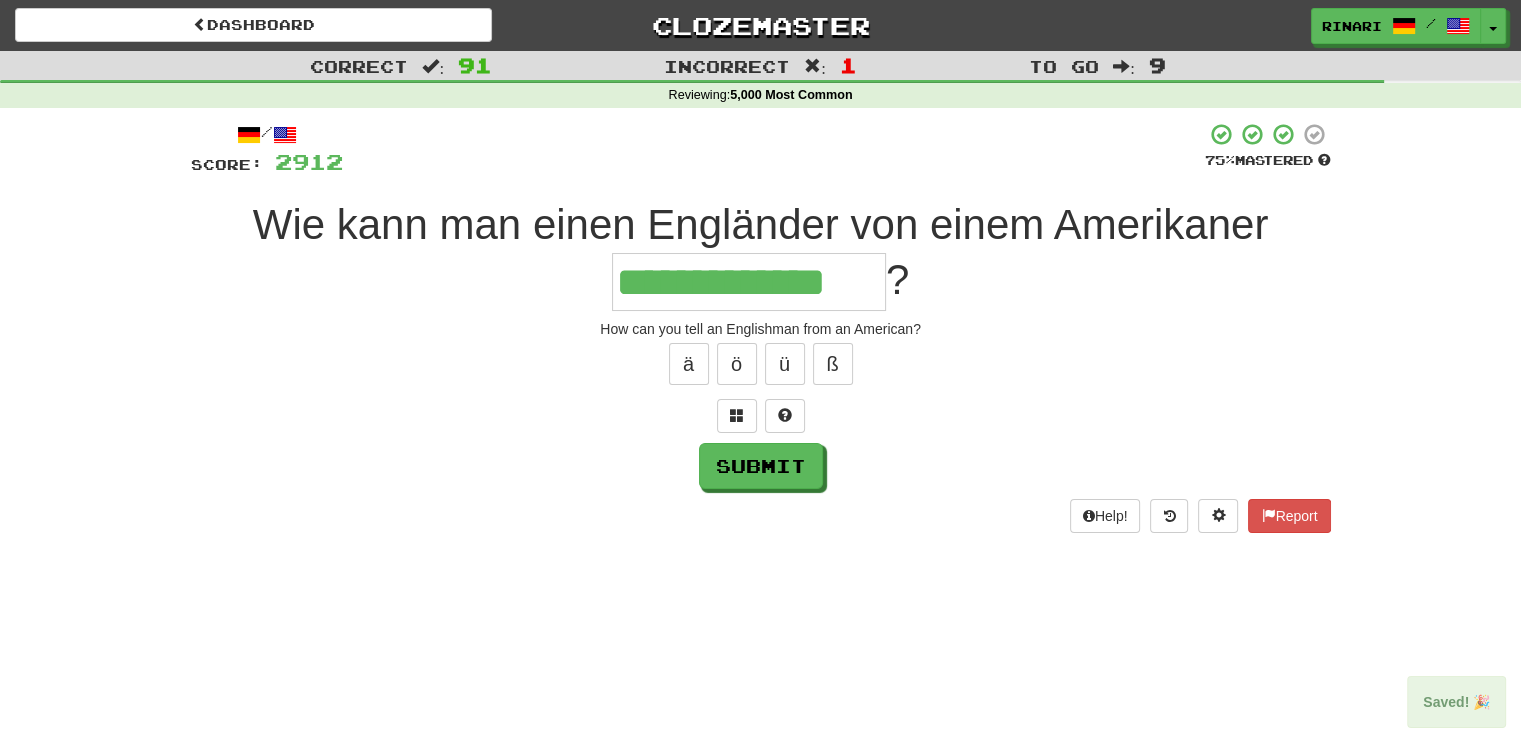 type on "**********" 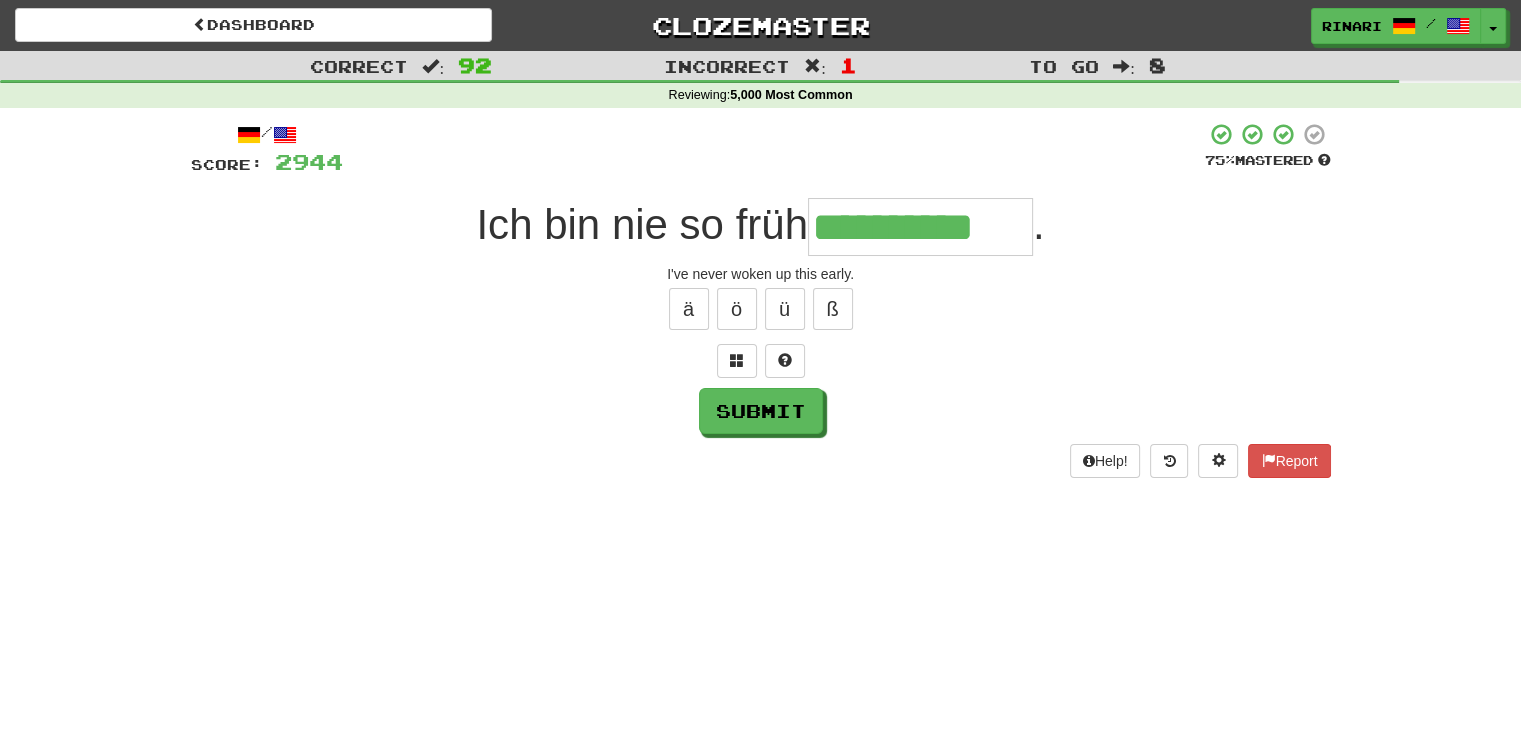type on "**********" 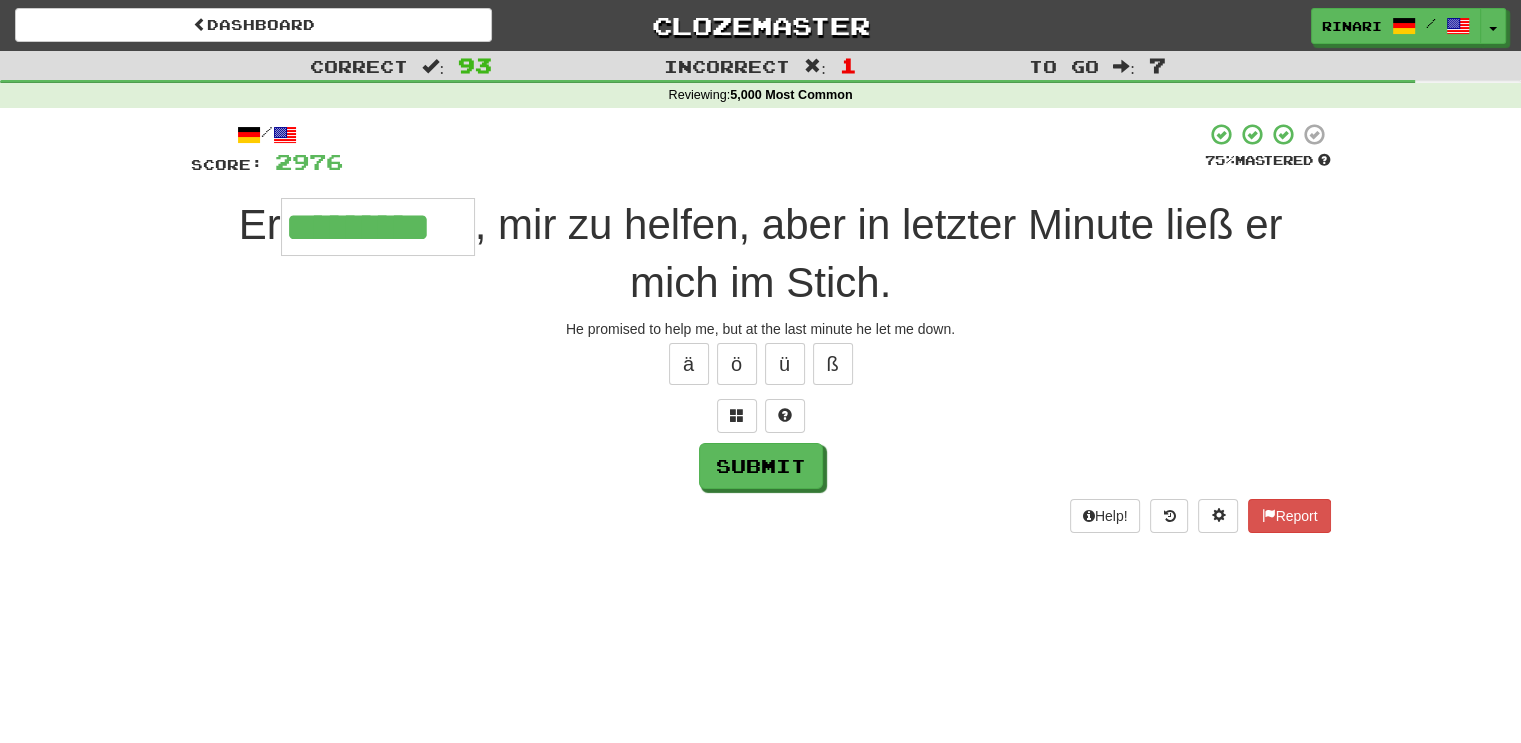 type on "*********" 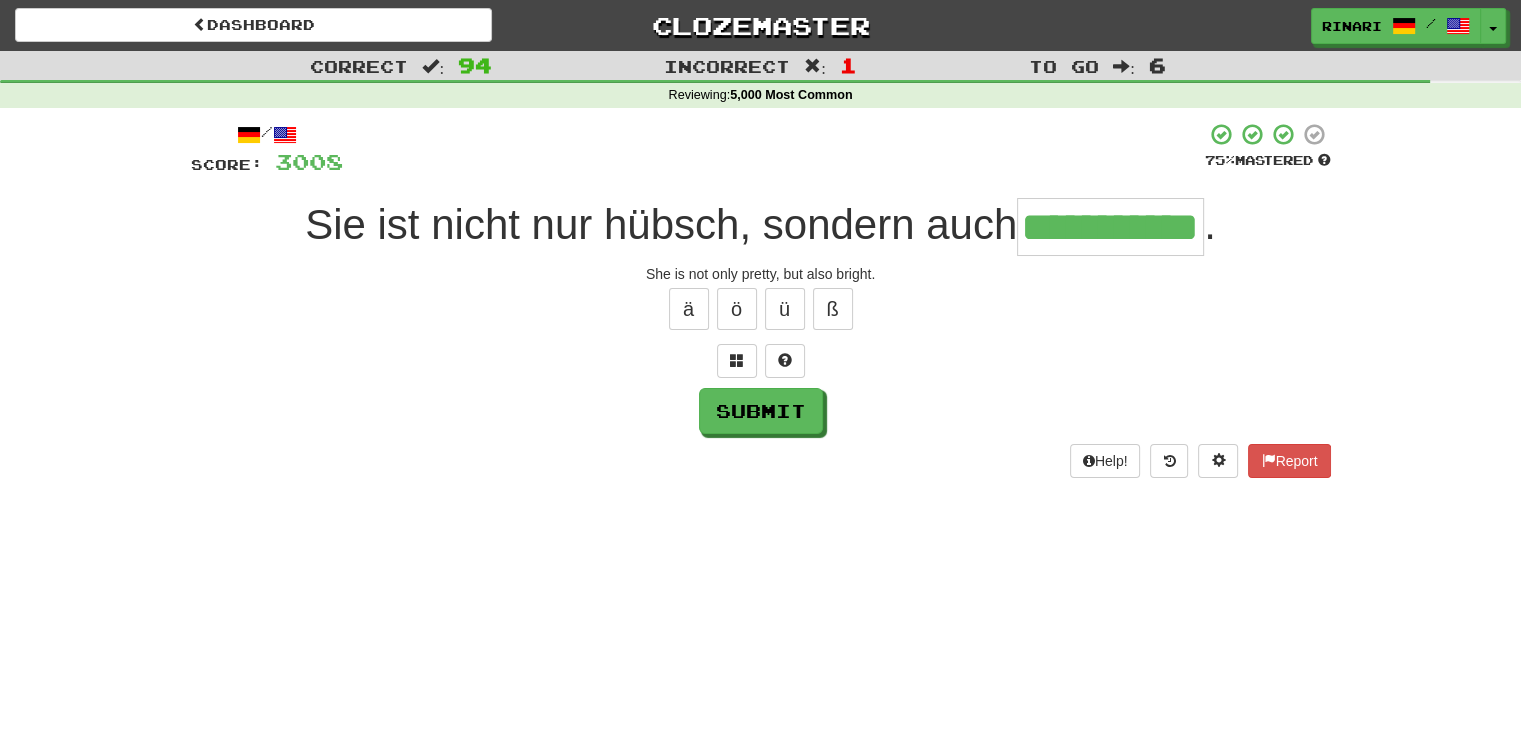 type on "**********" 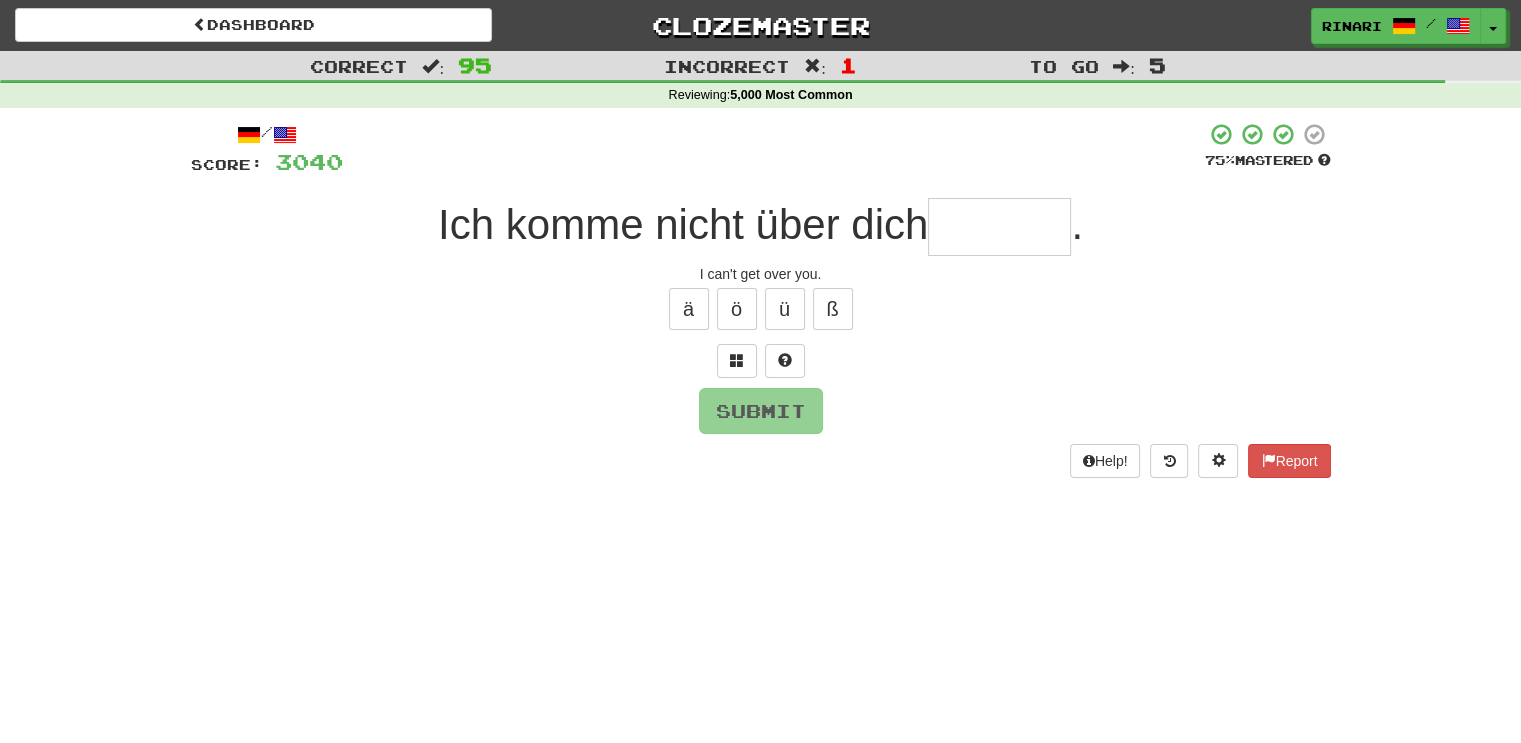 type on "*" 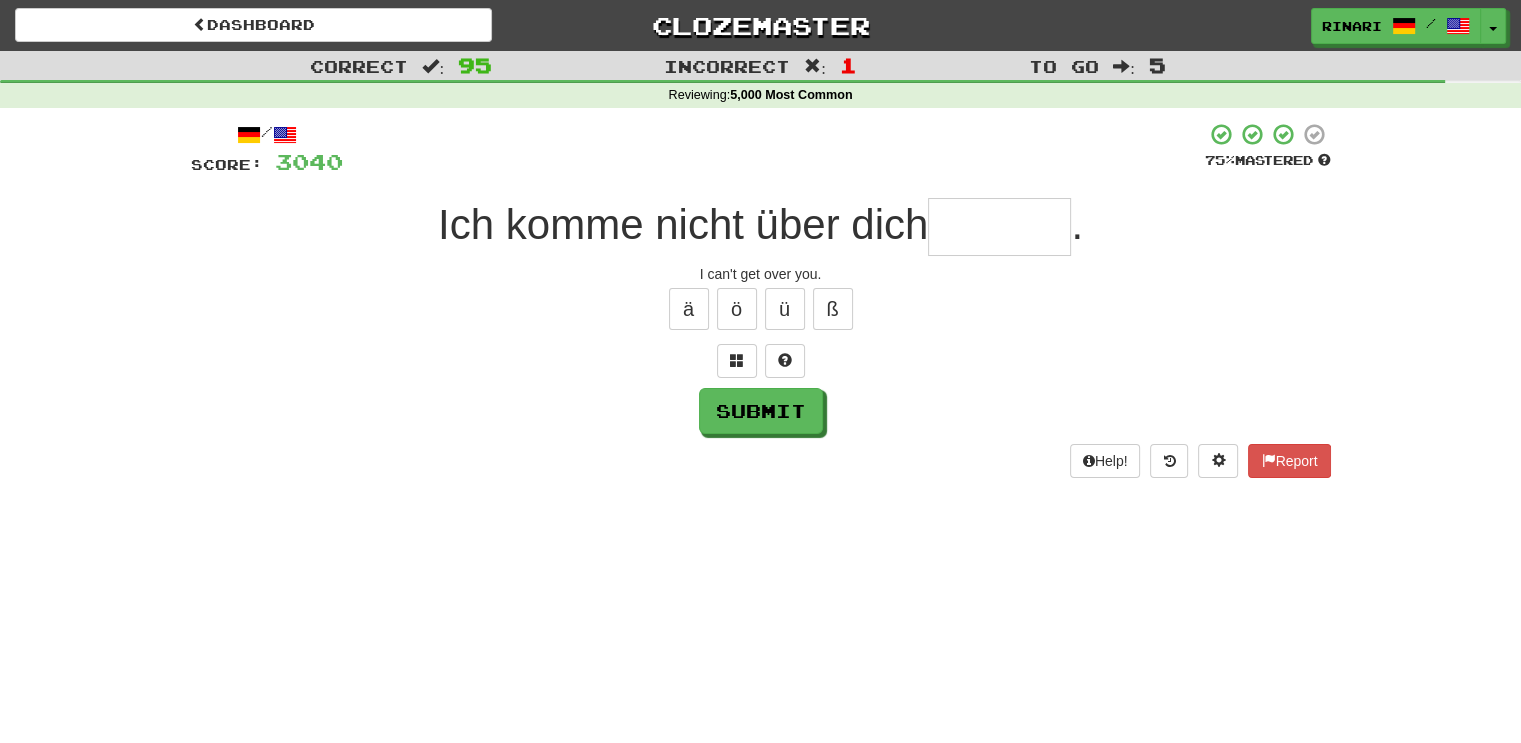 type on "*" 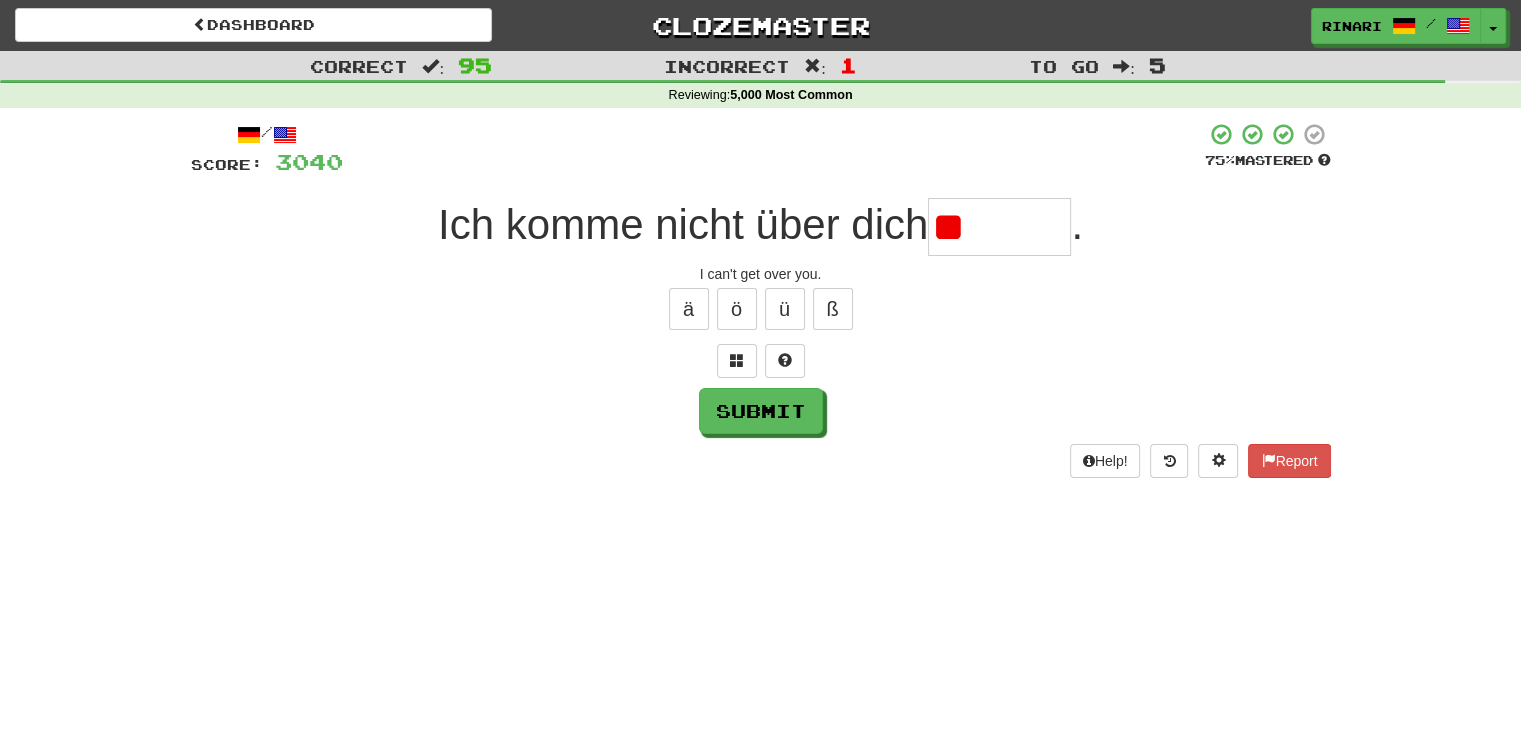 type on "*" 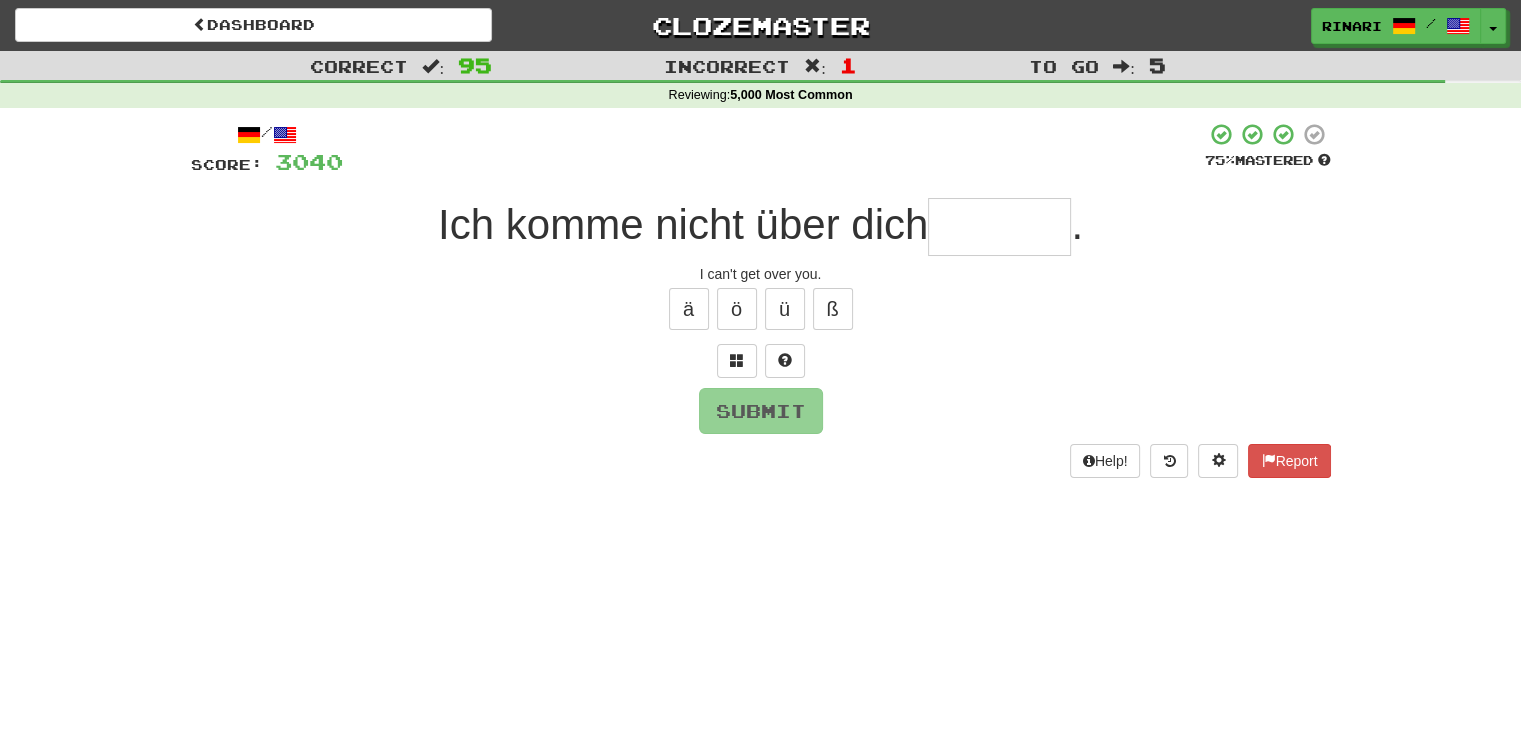 type on "*" 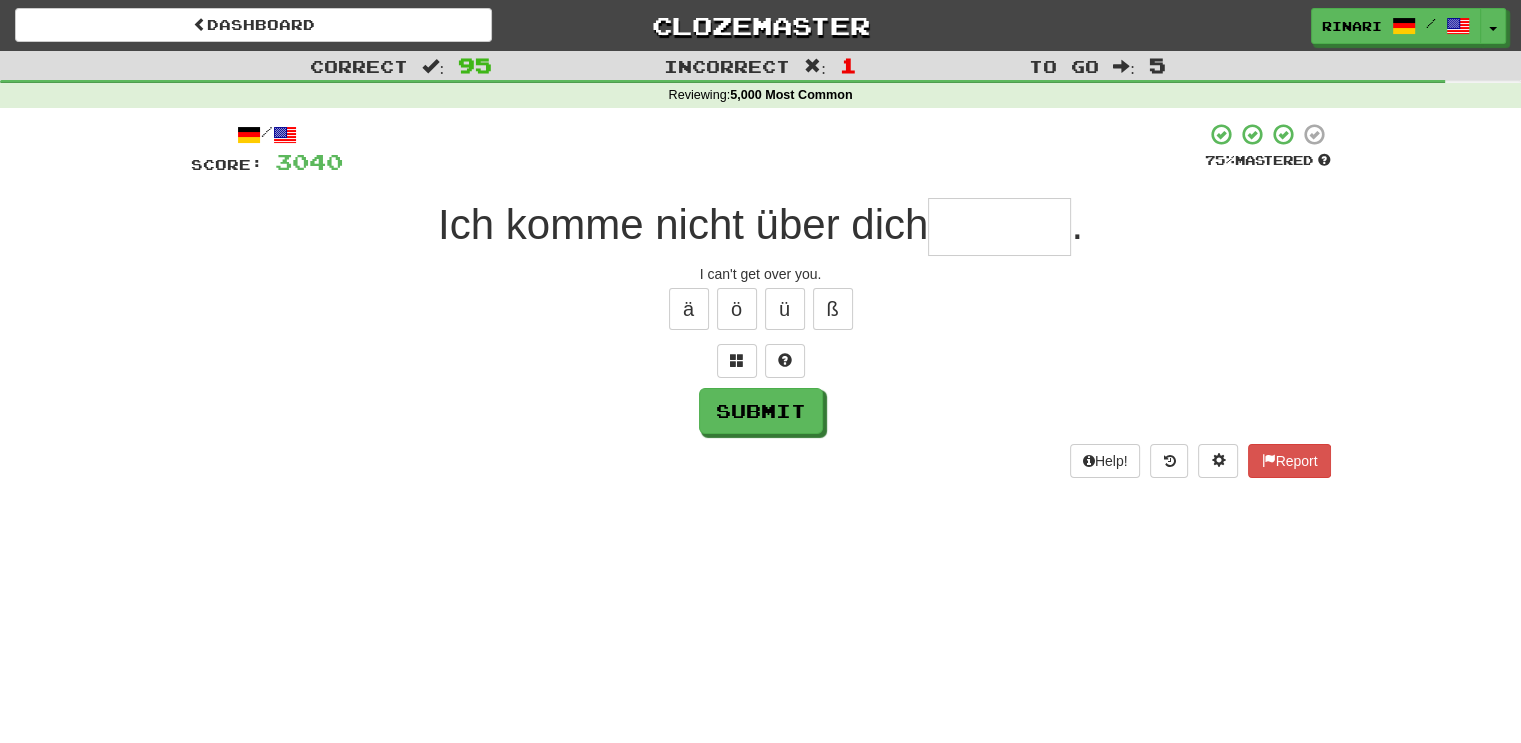 type on "*" 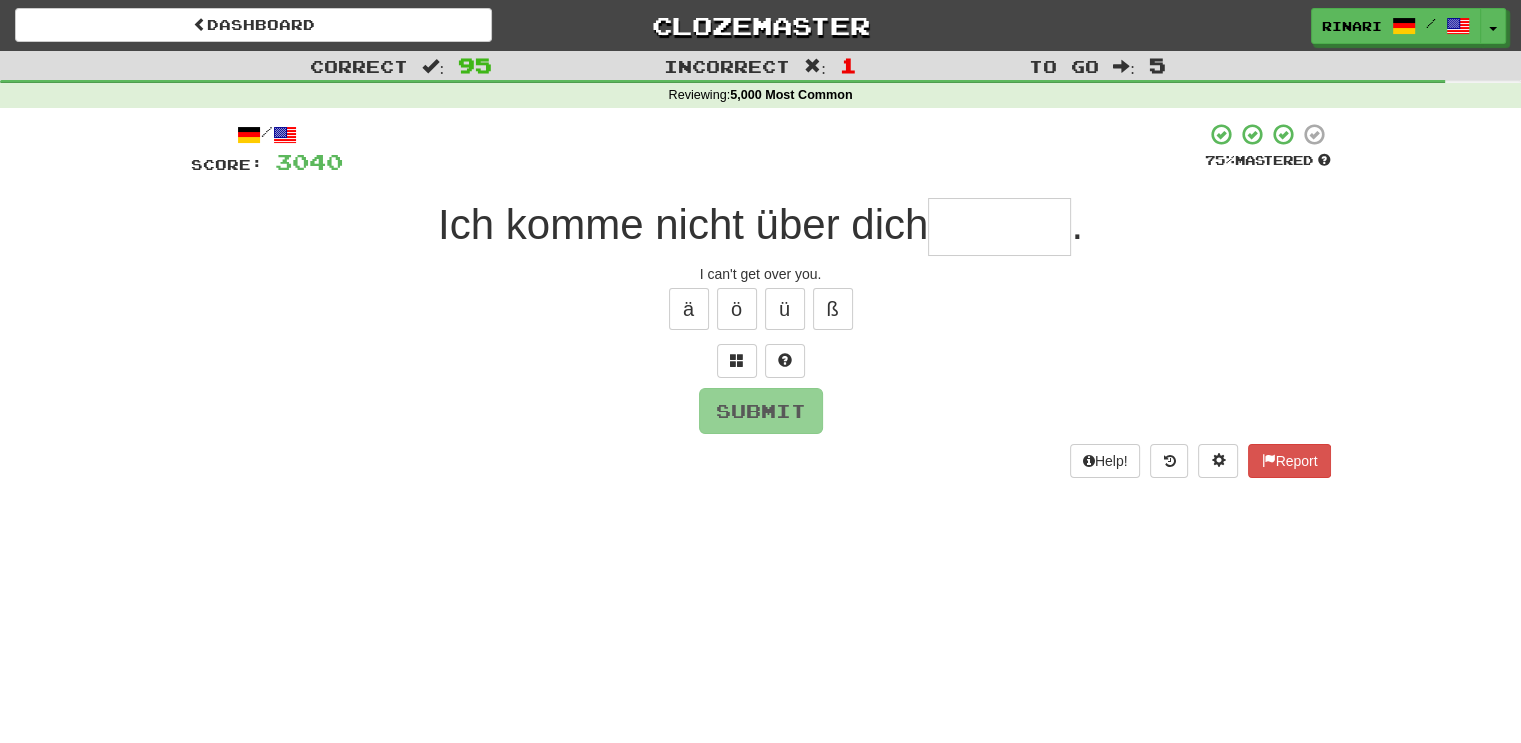 type on "*" 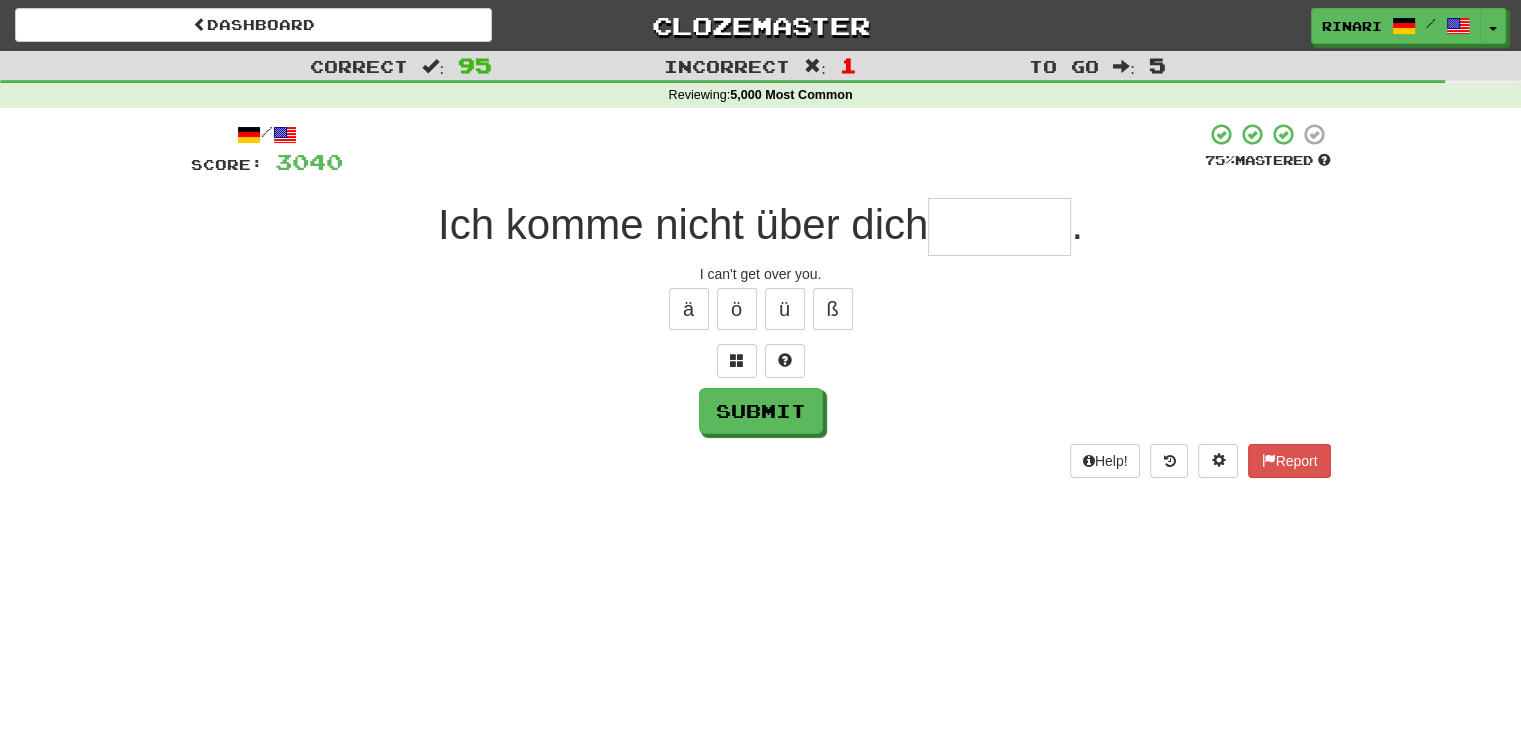 type on "*" 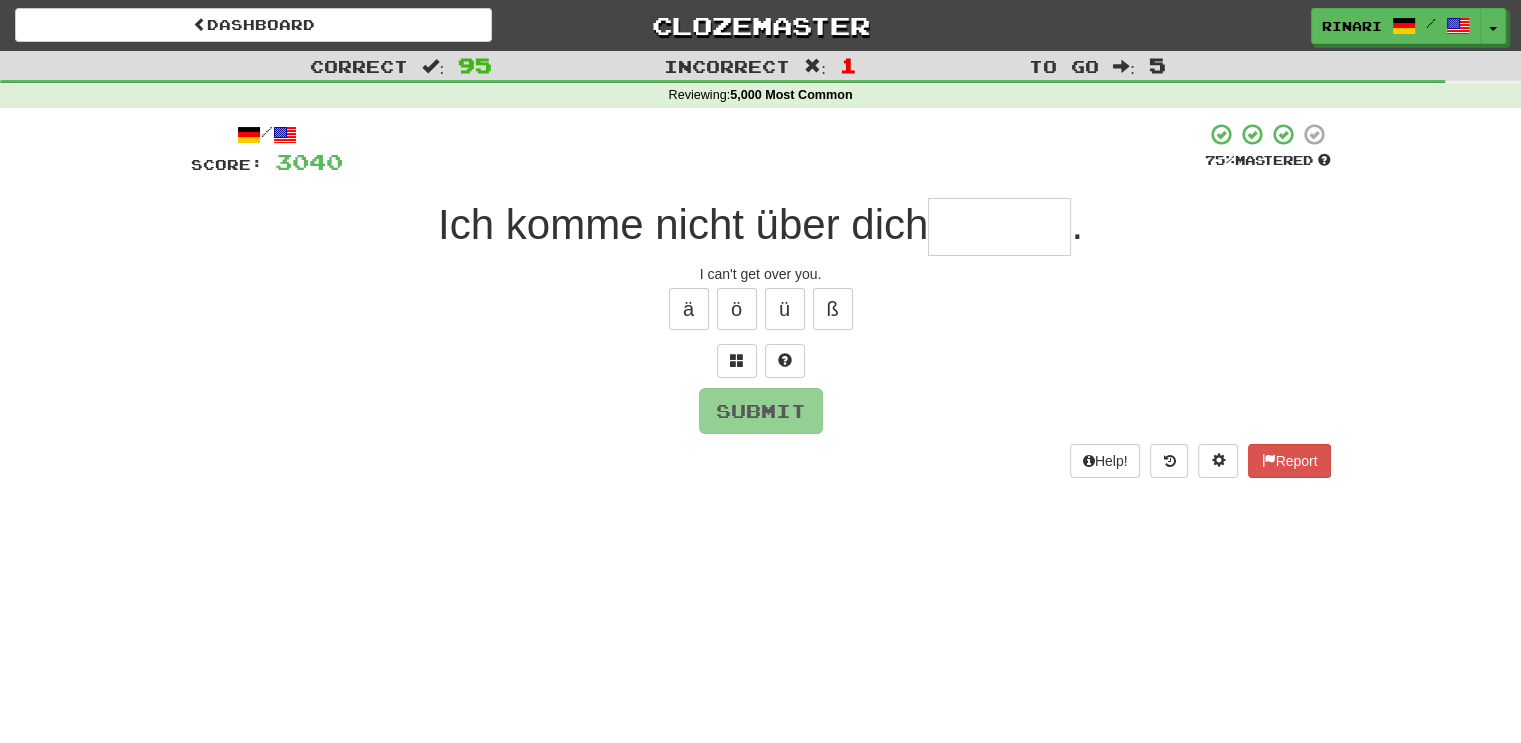 type on "*" 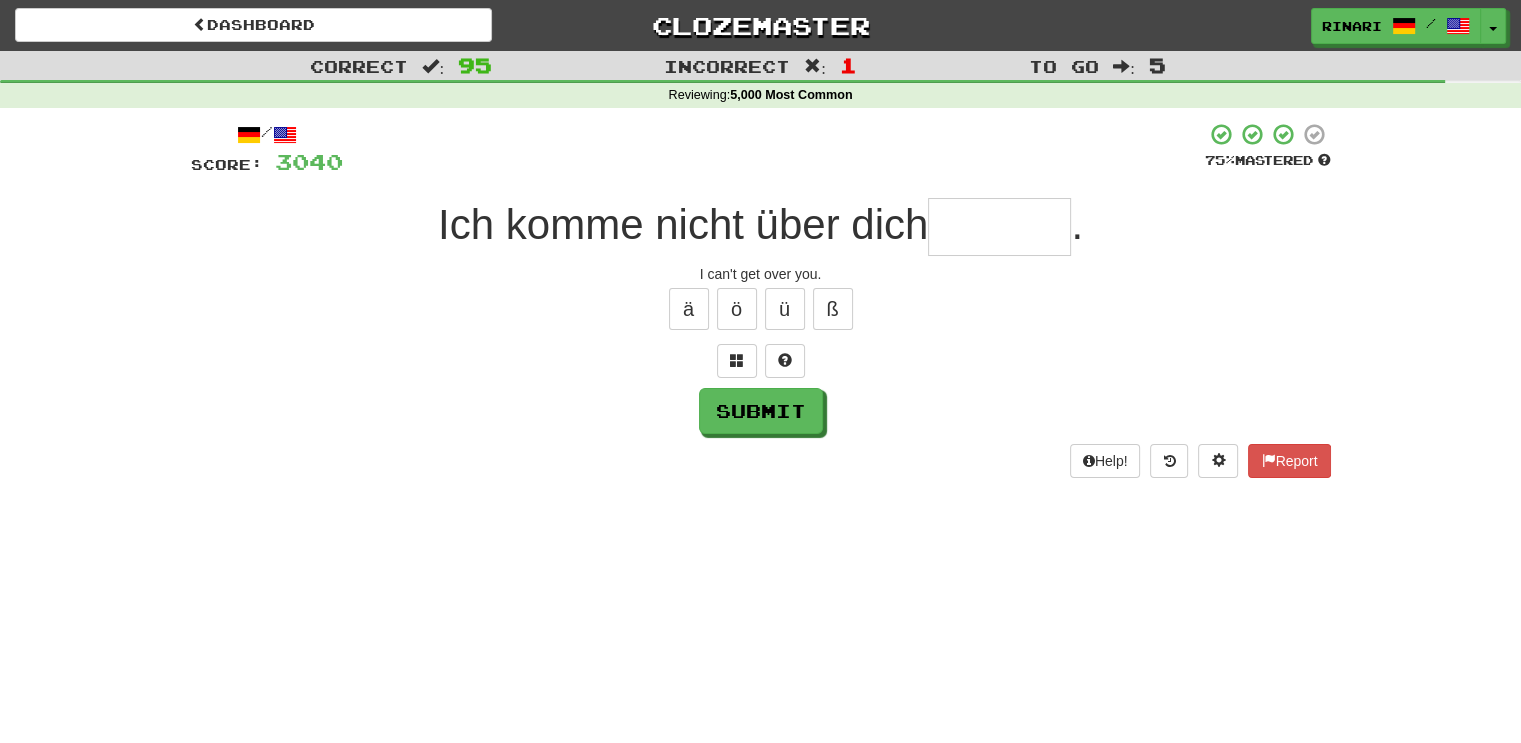 type on "*" 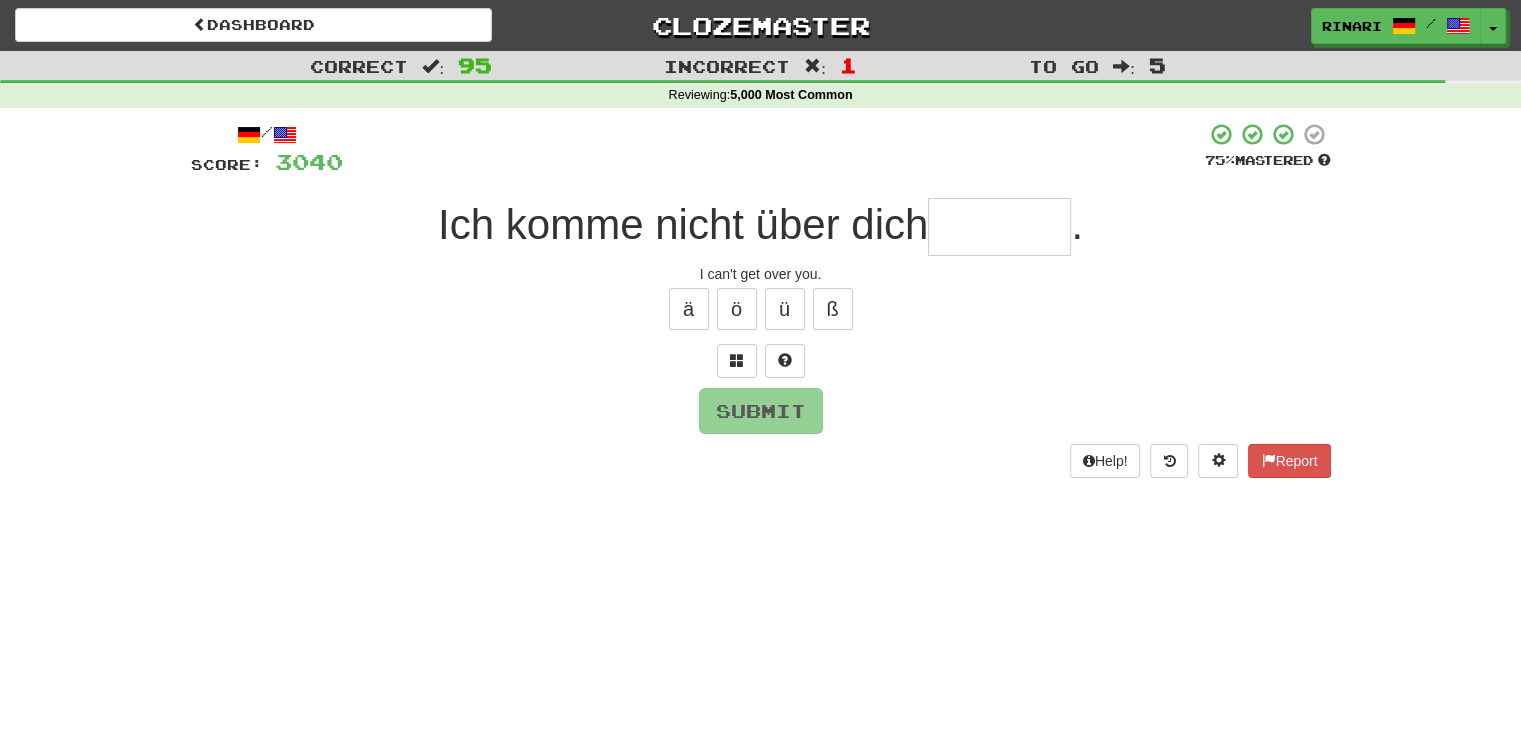 type on "*" 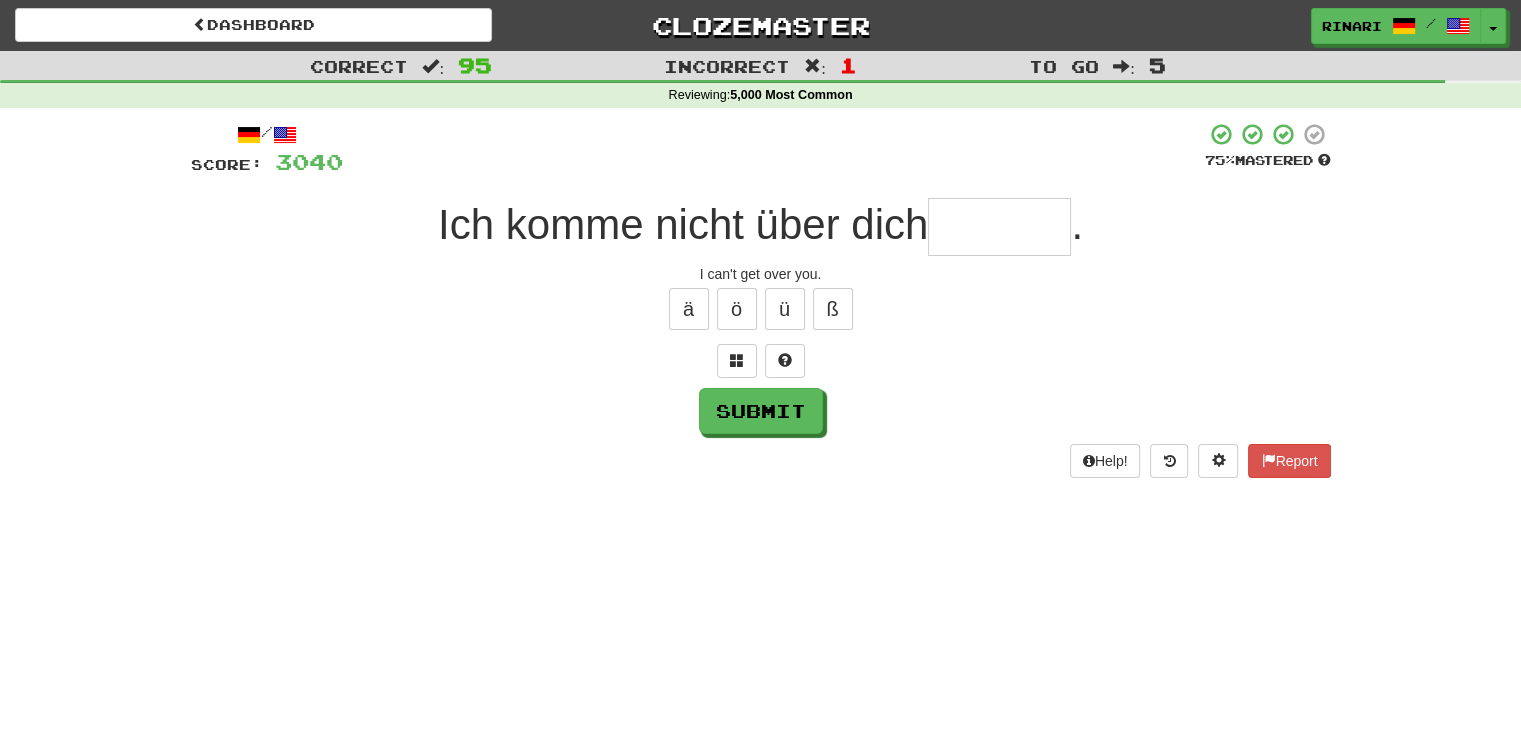 type on "*" 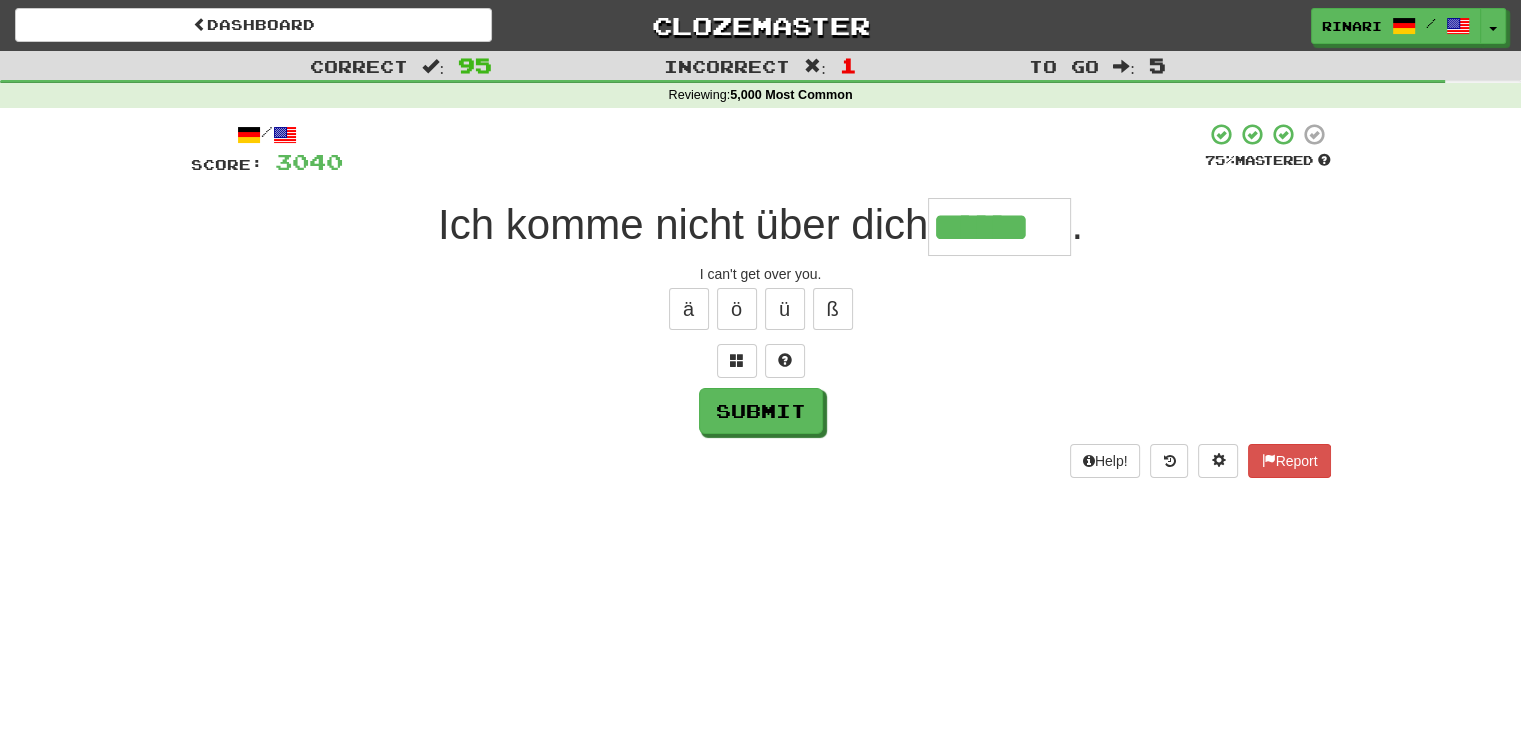 type on "******" 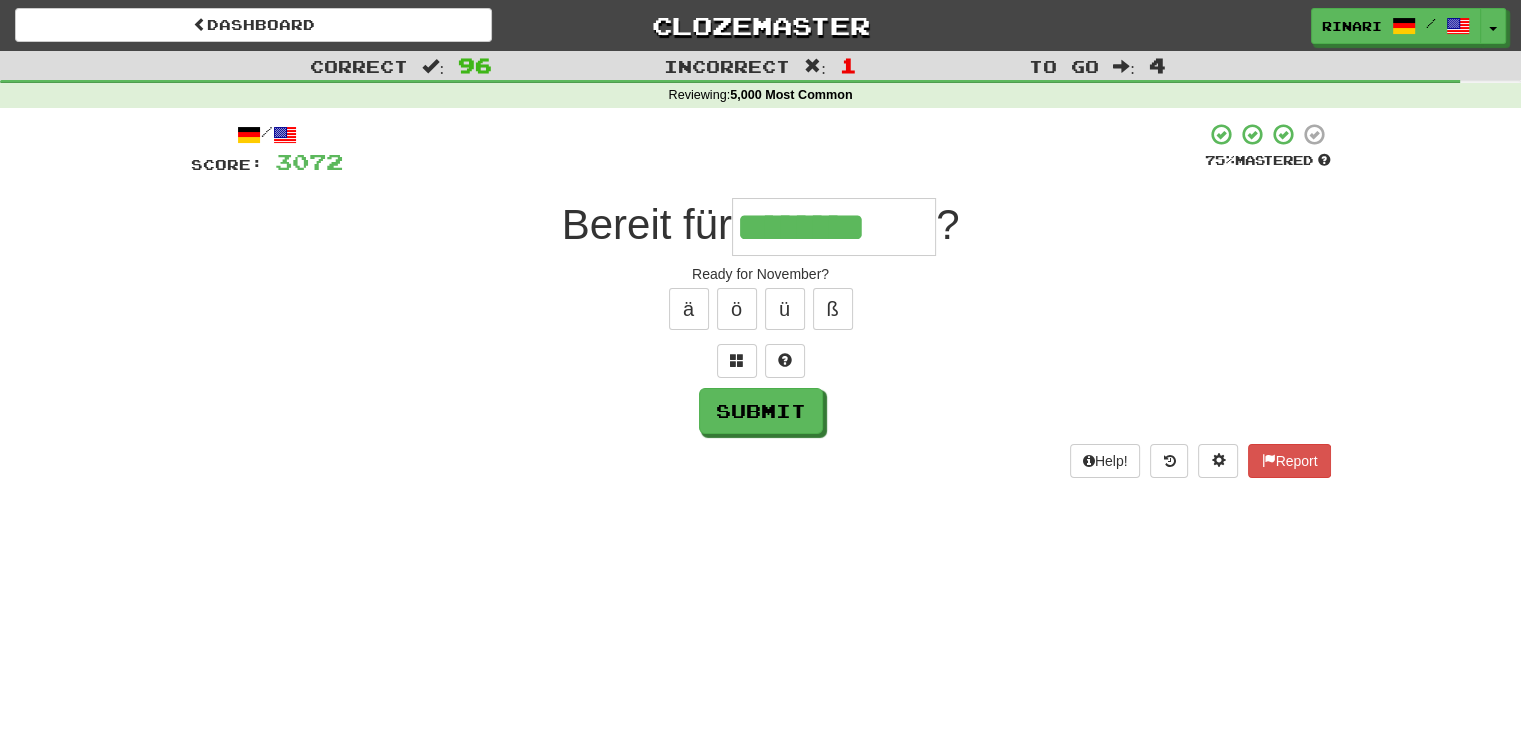 type on "********" 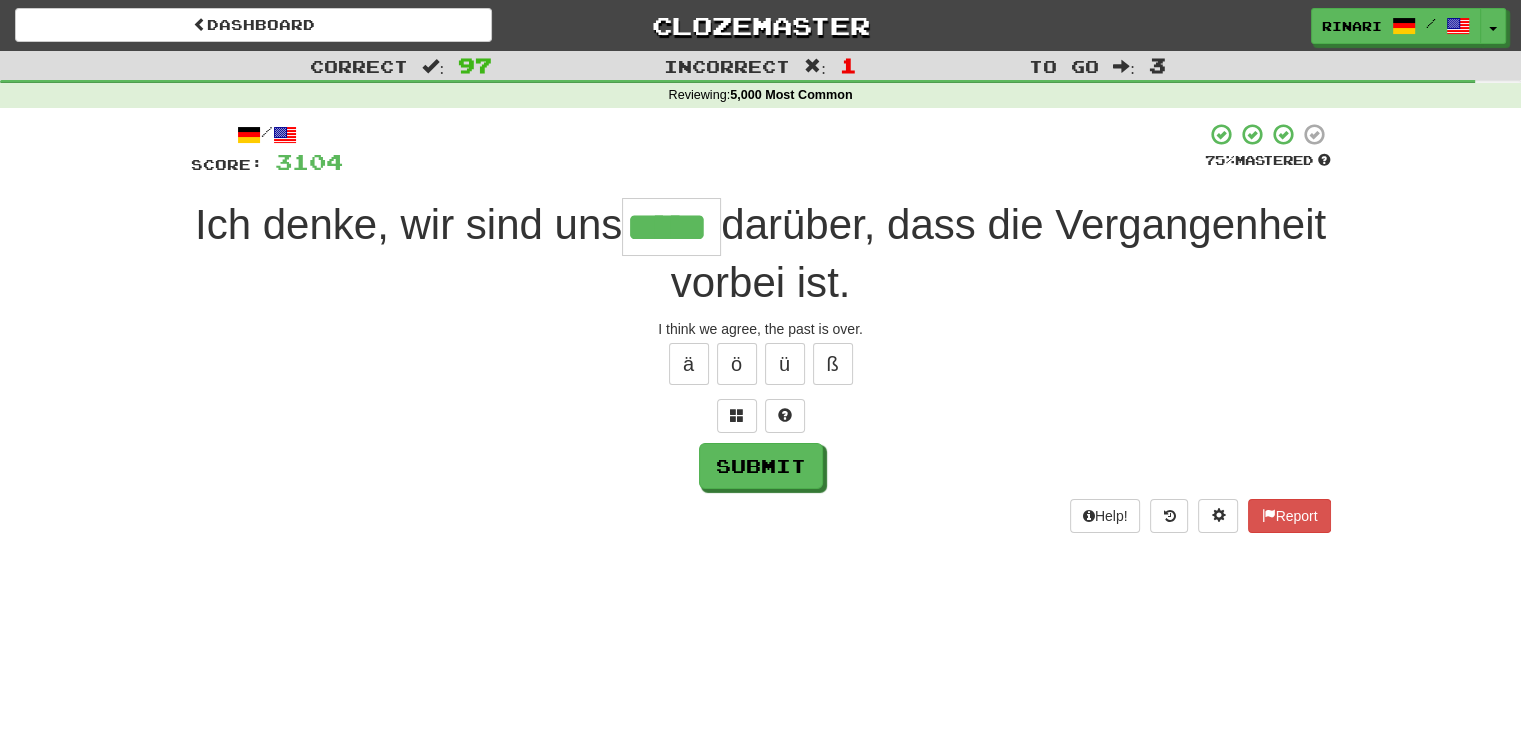 type on "*****" 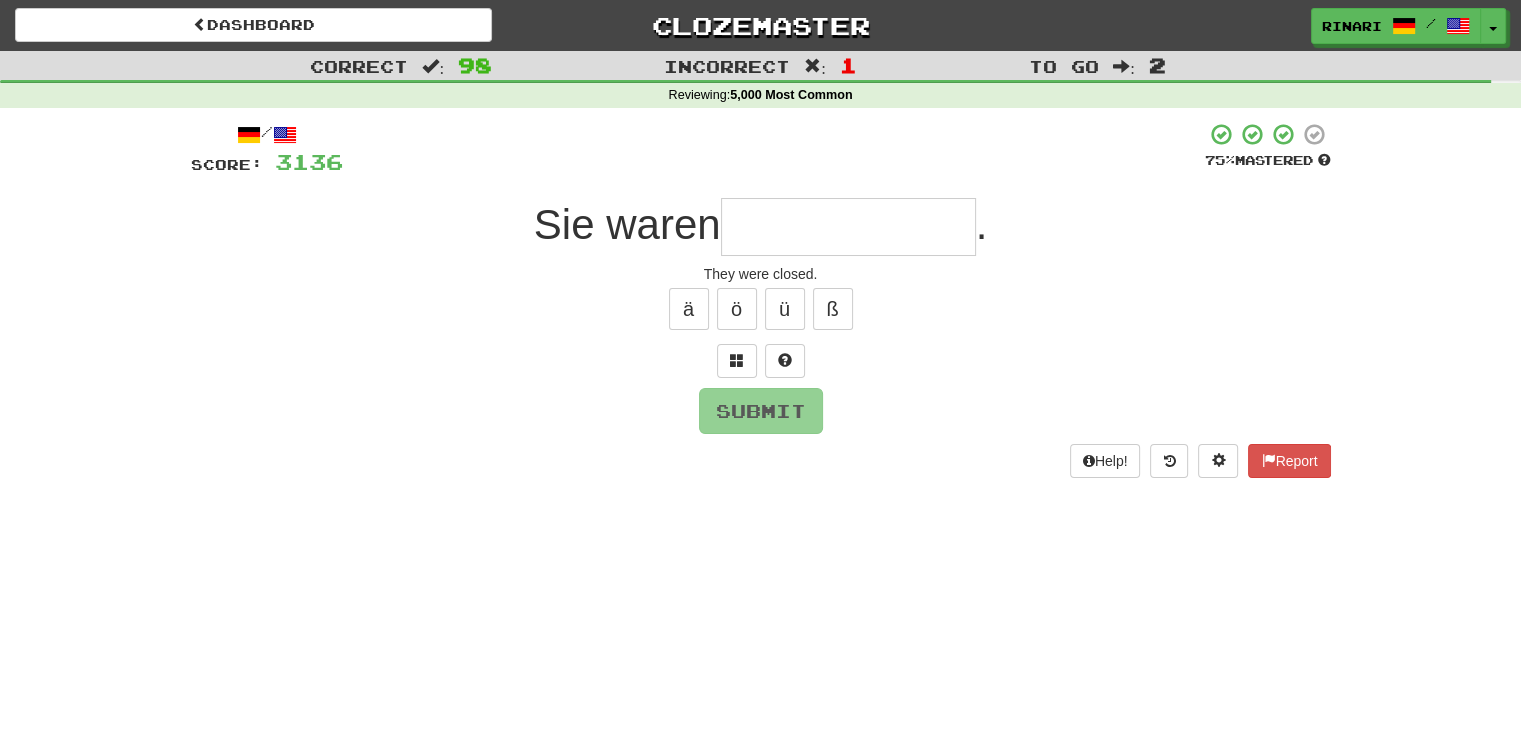 type 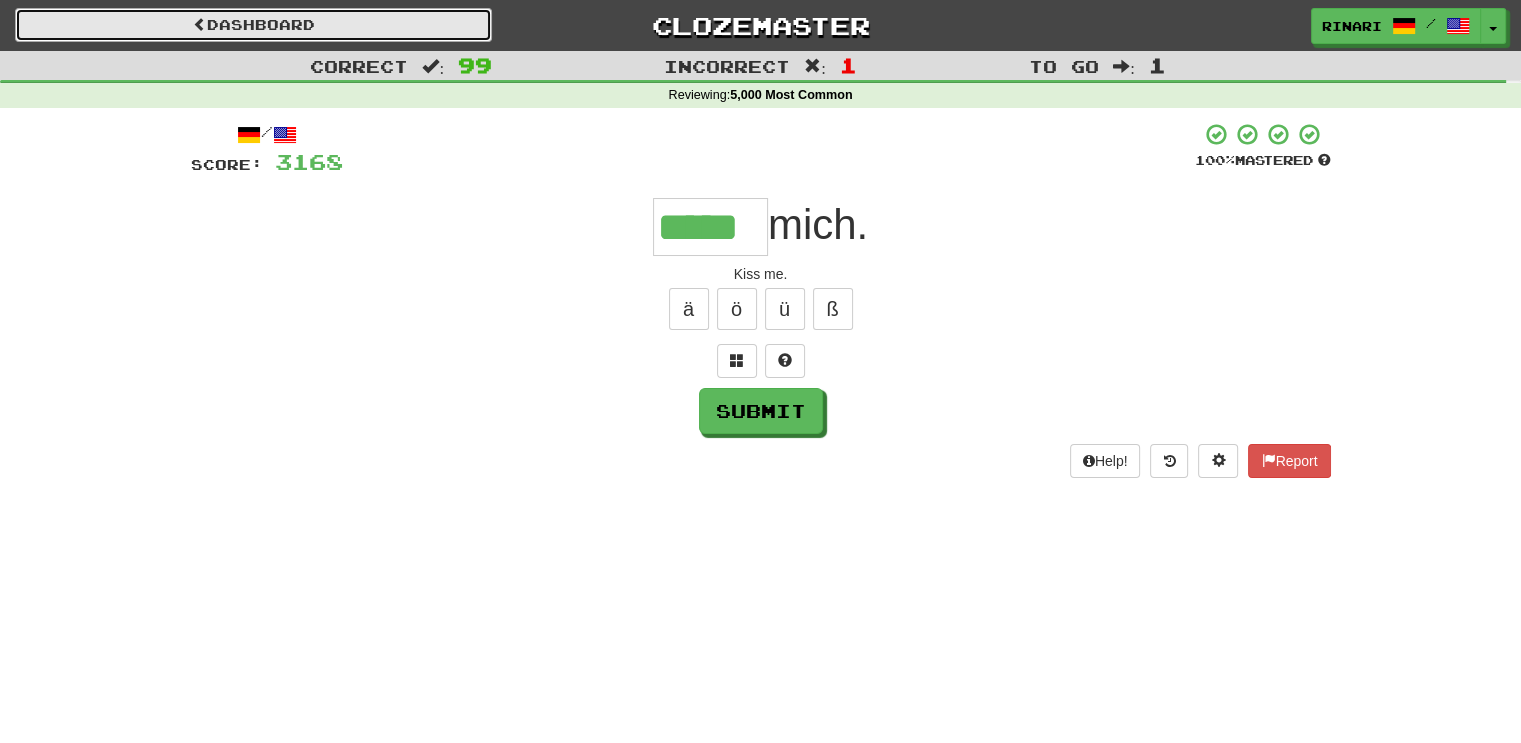 click on "Dashboard" at bounding box center [253, 25] 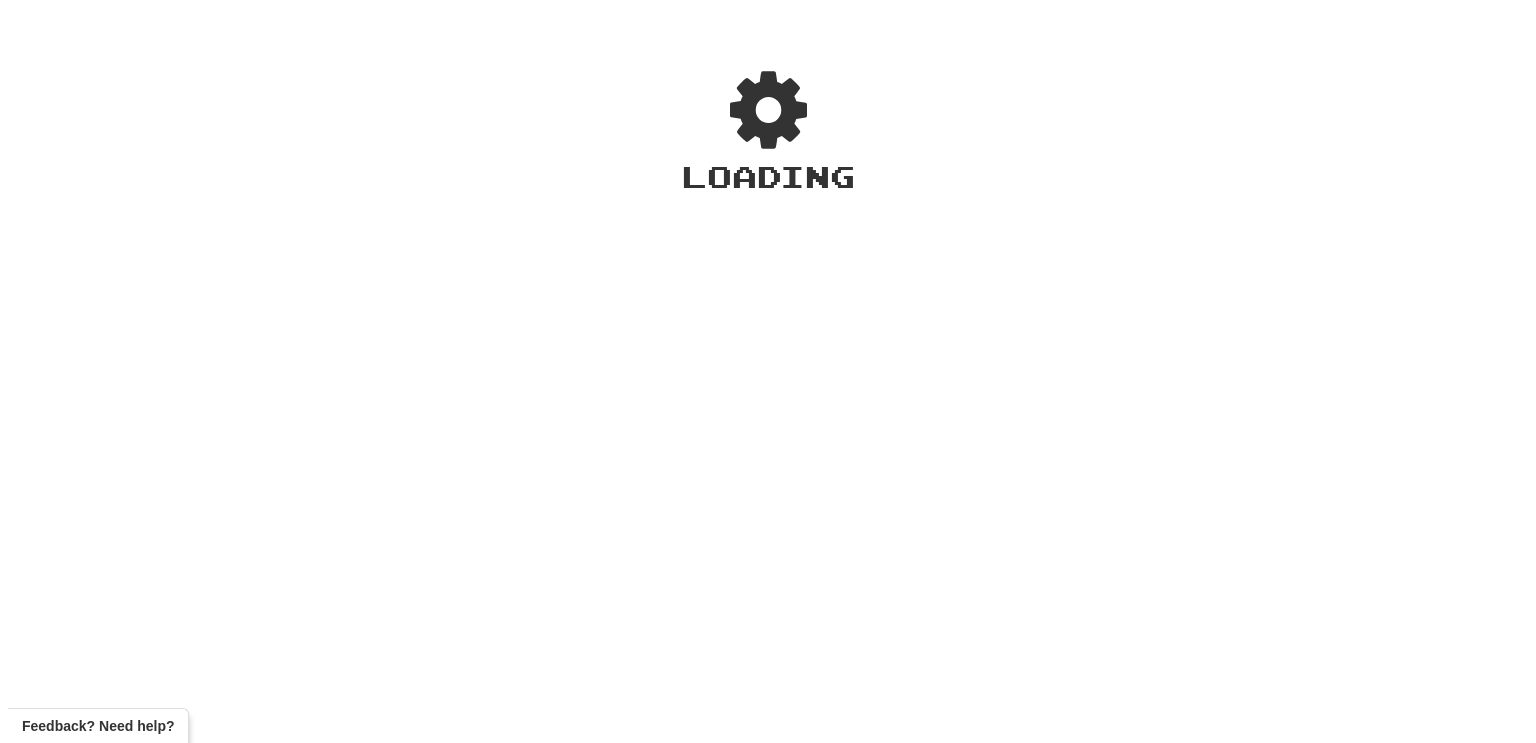 scroll, scrollTop: 0, scrollLeft: 0, axis: both 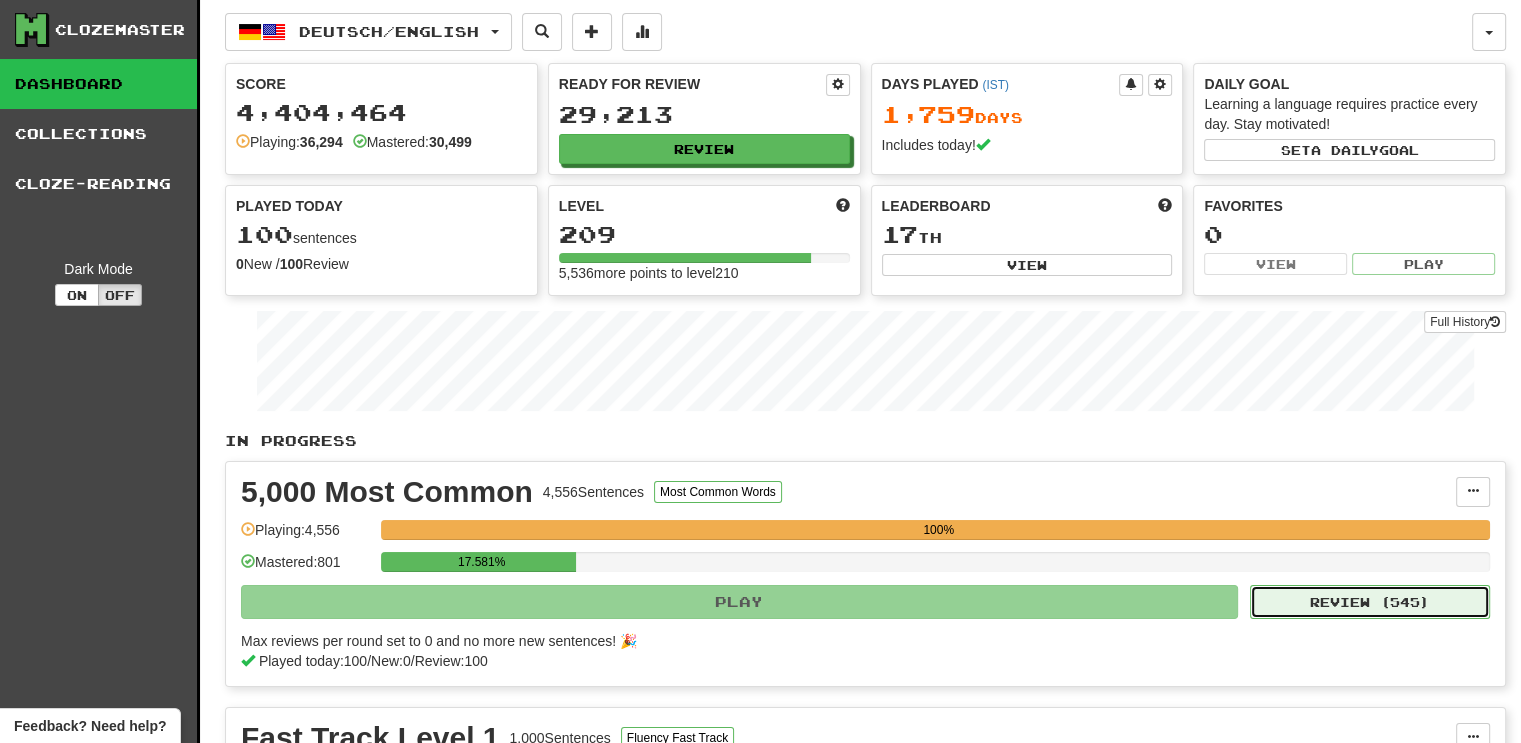 click on "Review ( 545 )" at bounding box center (1370, 602) 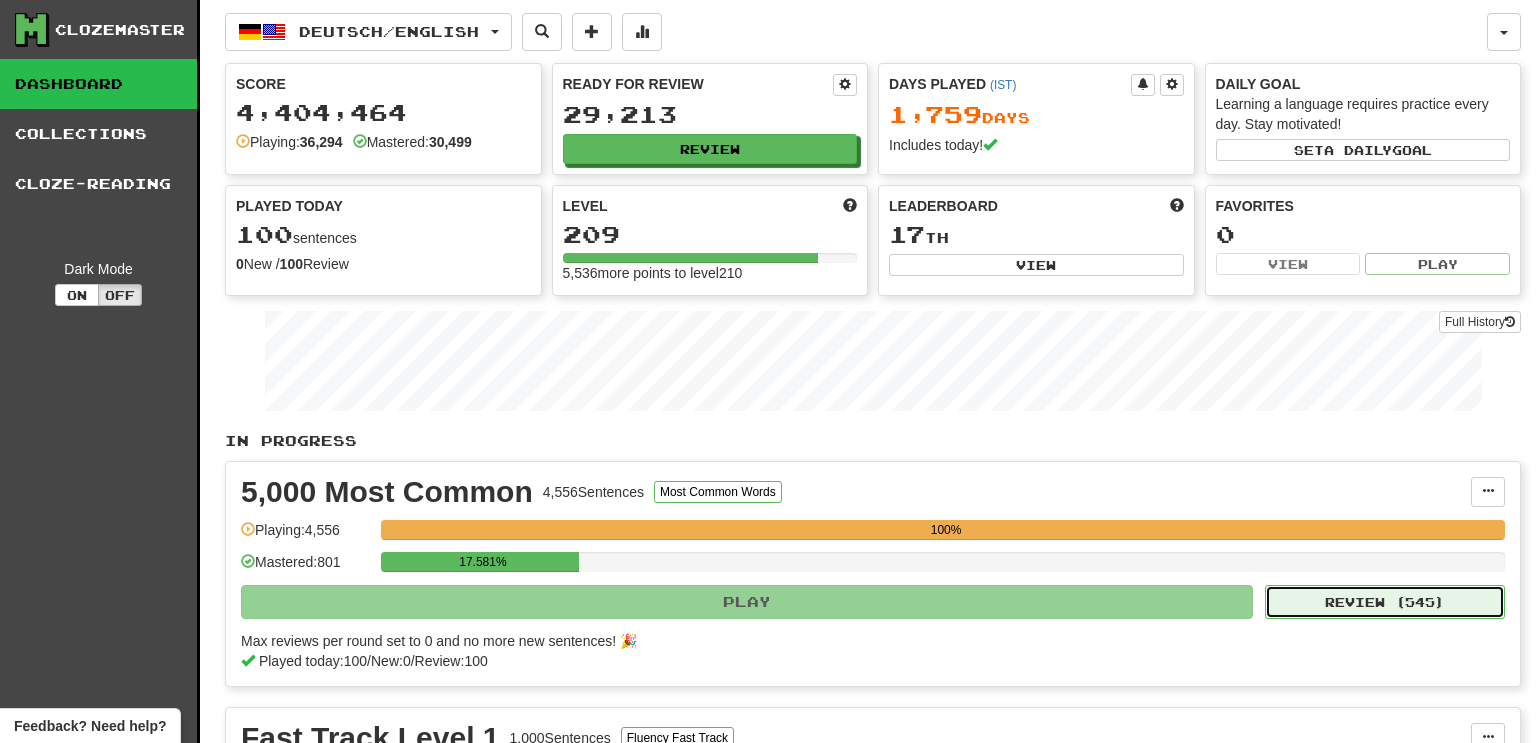 select on "***" 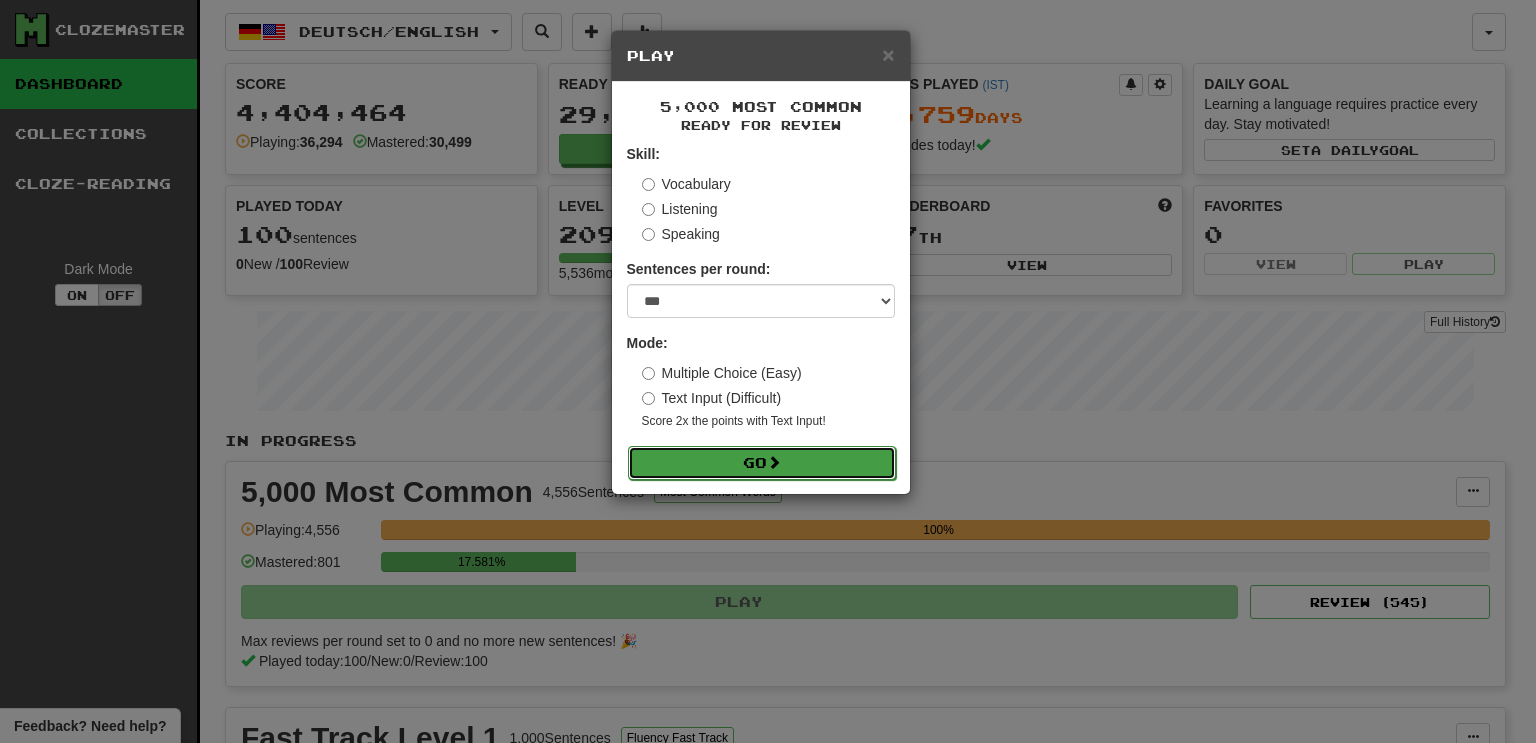 click on "Go" at bounding box center (762, 463) 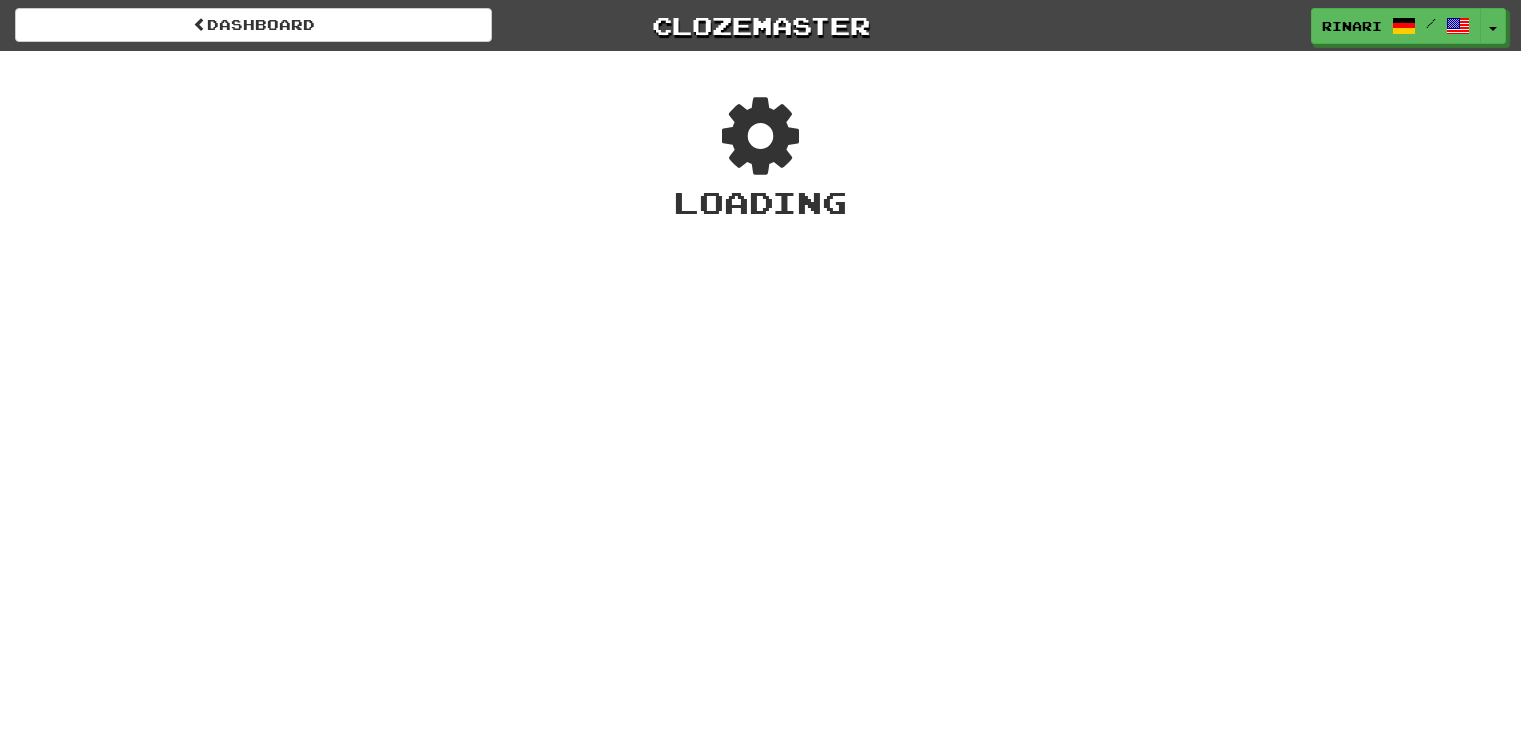 scroll, scrollTop: 0, scrollLeft: 0, axis: both 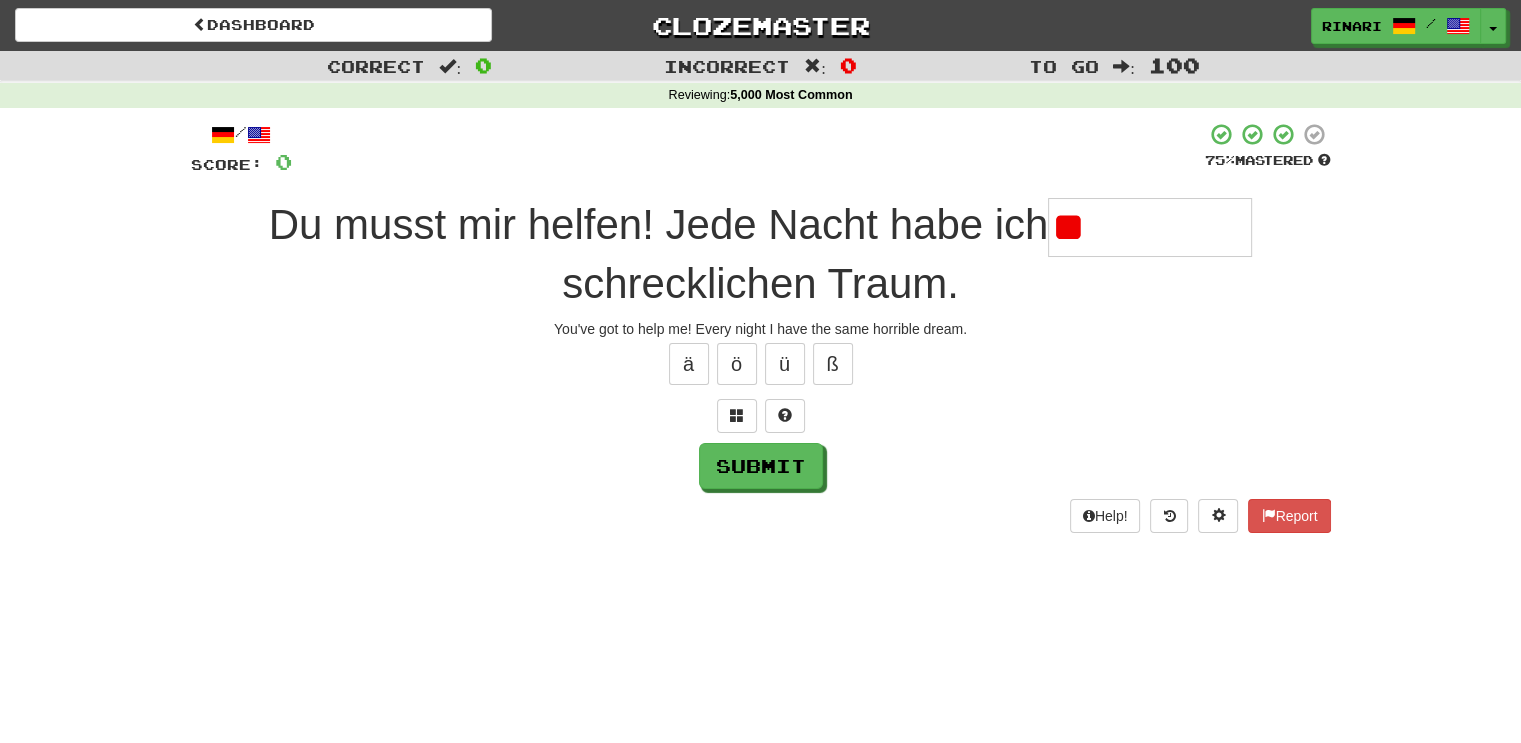 type on "*" 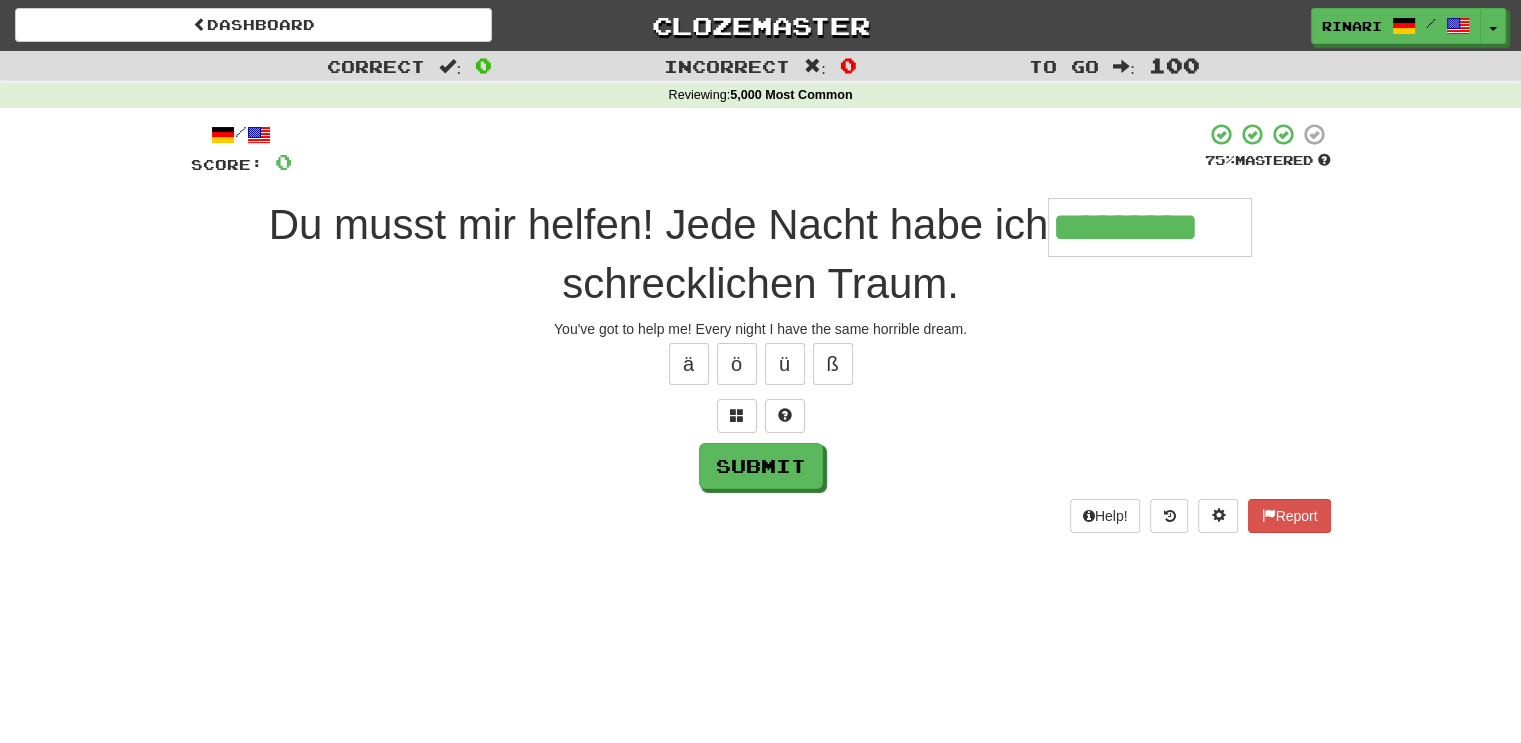 type on "*********" 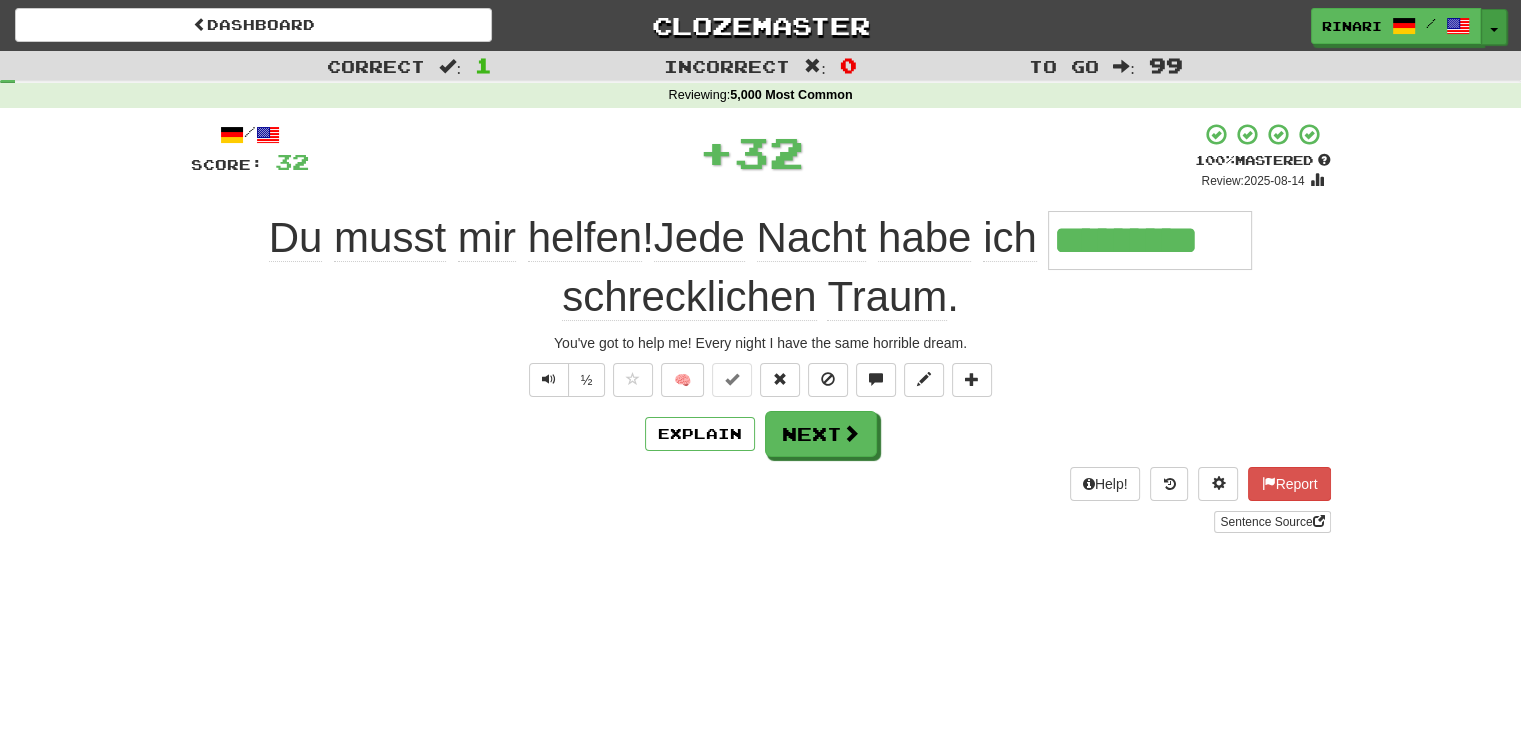 click on "Toggle Dropdown" at bounding box center (1494, 27) 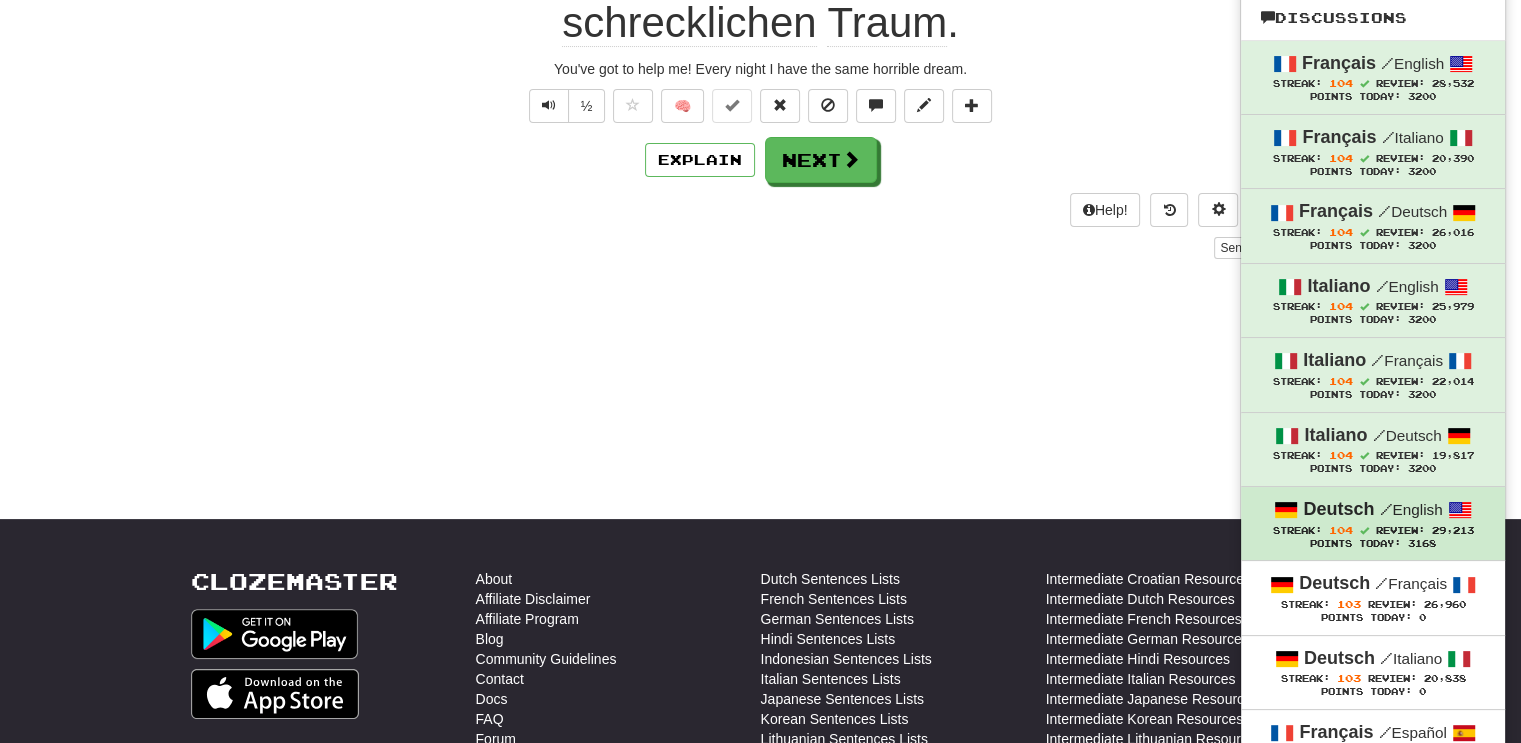 scroll, scrollTop: 275, scrollLeft: 0, axis: vertical 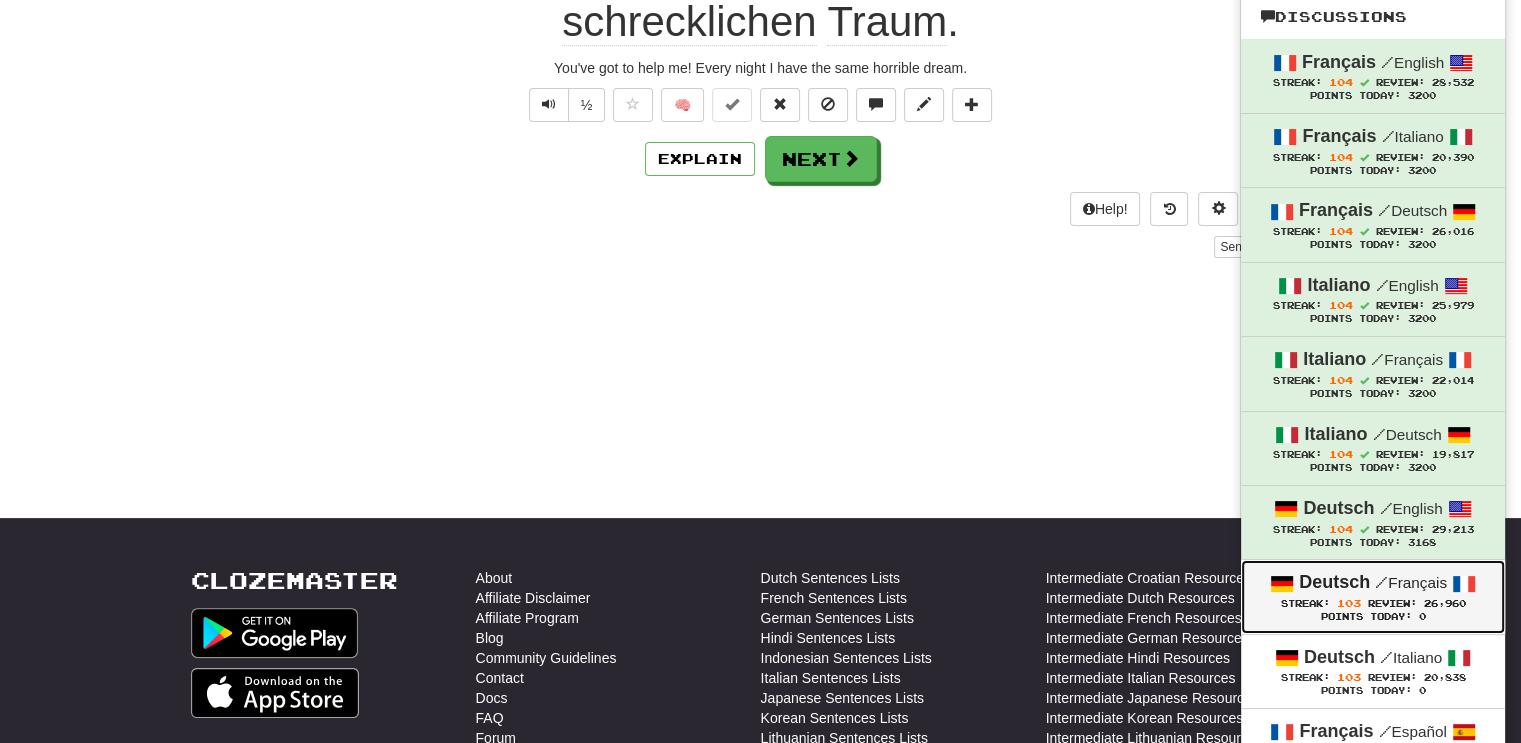click on "/" at bounding box center [1381, 582] 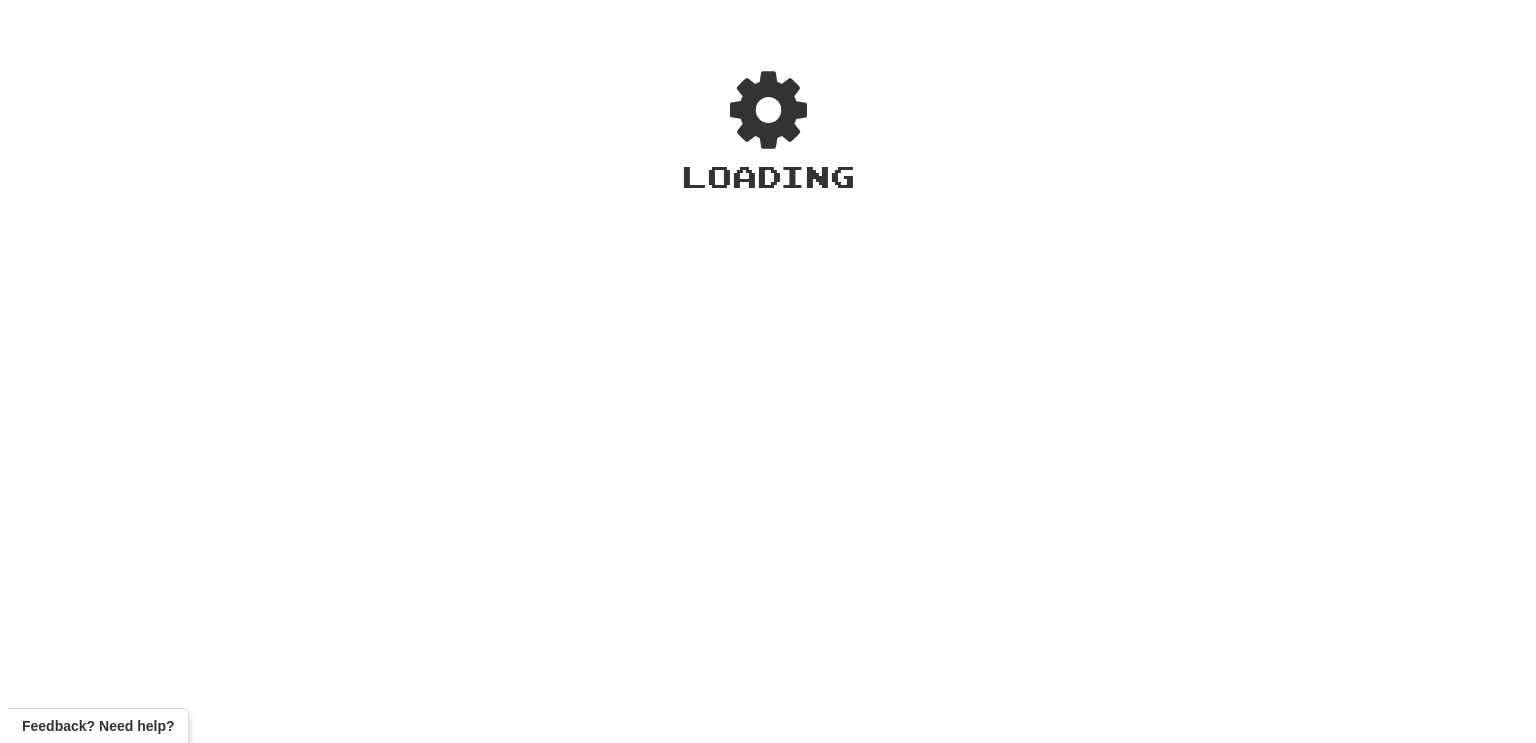 scroll, scrollTop: 0, scrollLeft: 0, axis: both 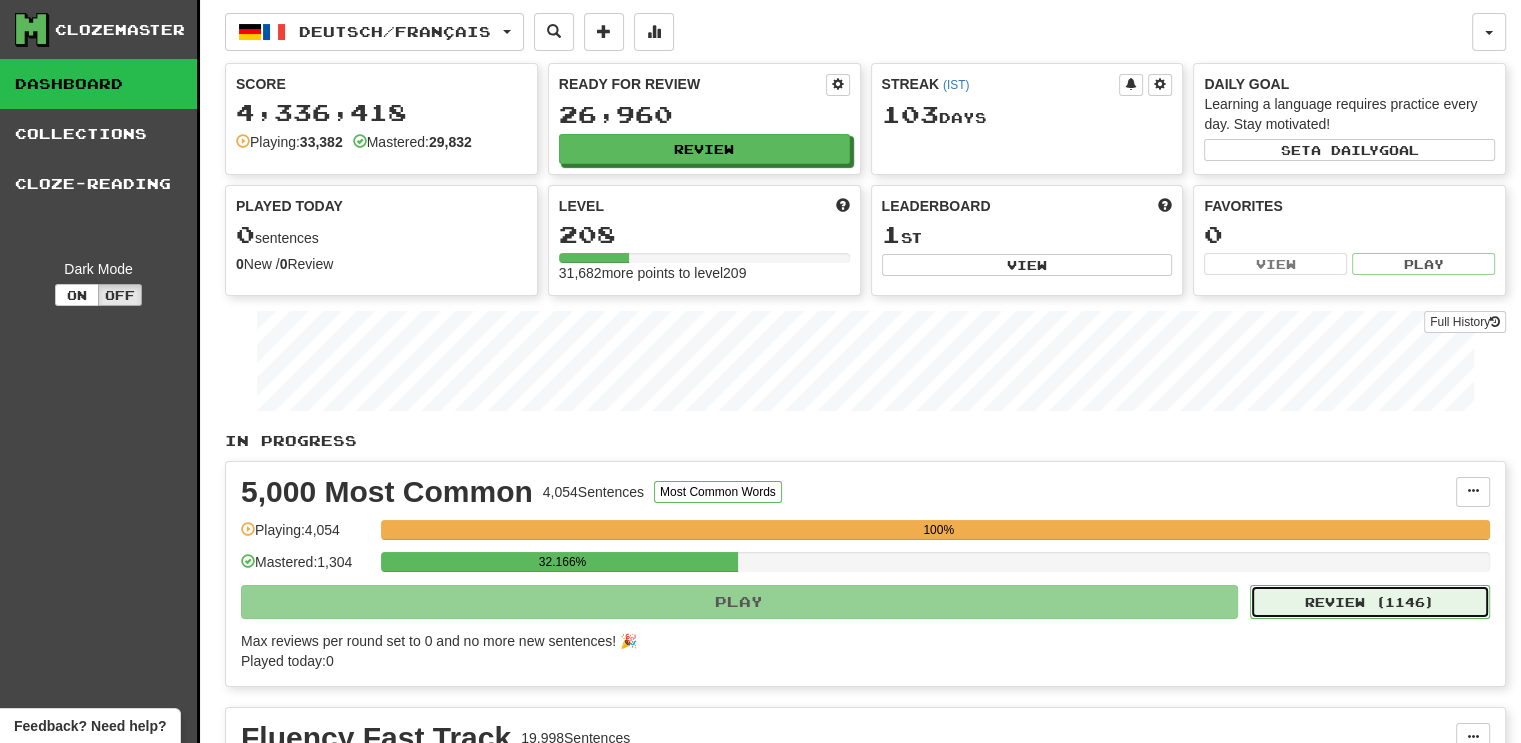 click on "Review ( 1146 )" at bounding box center (1370, 602) 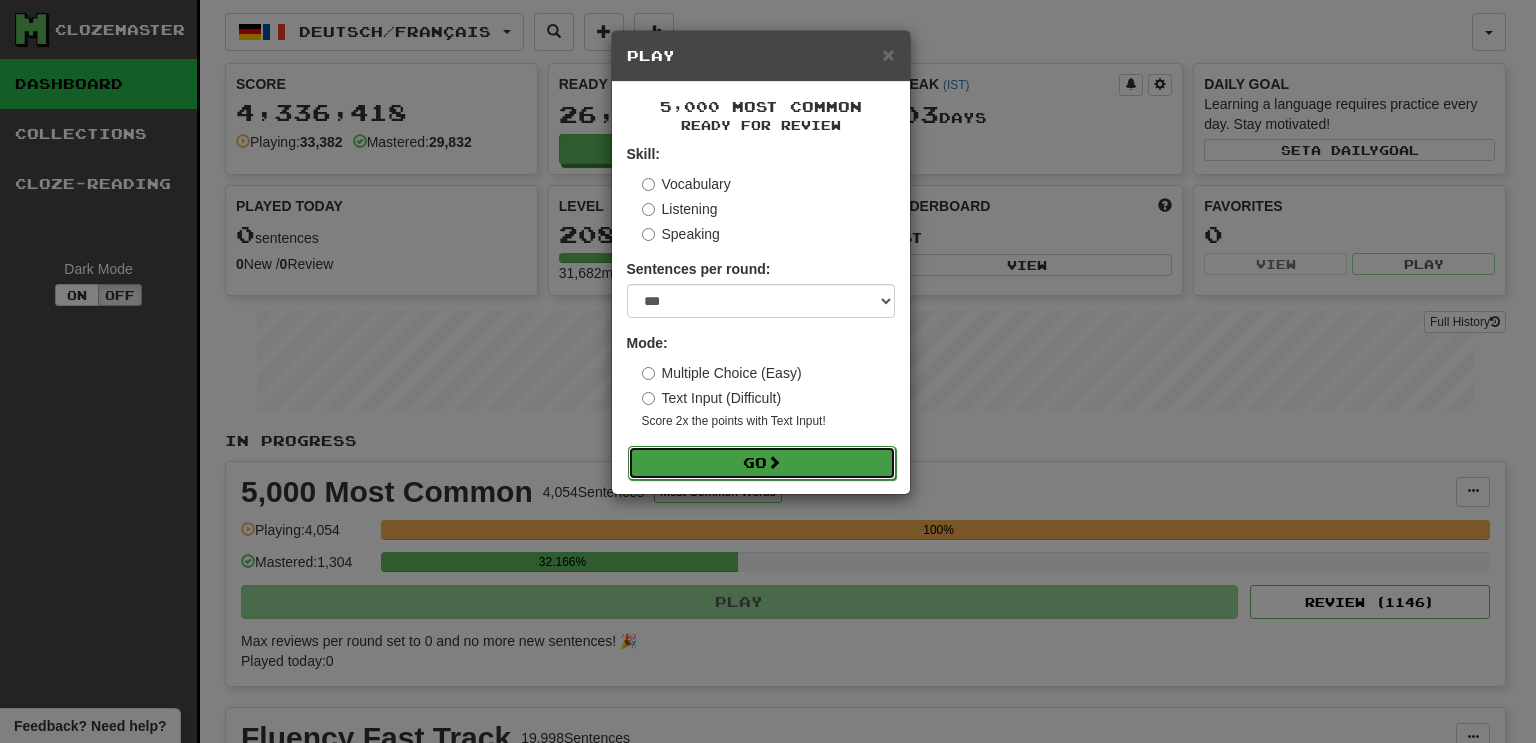 click on "Go" at bounding box center [762, 463] 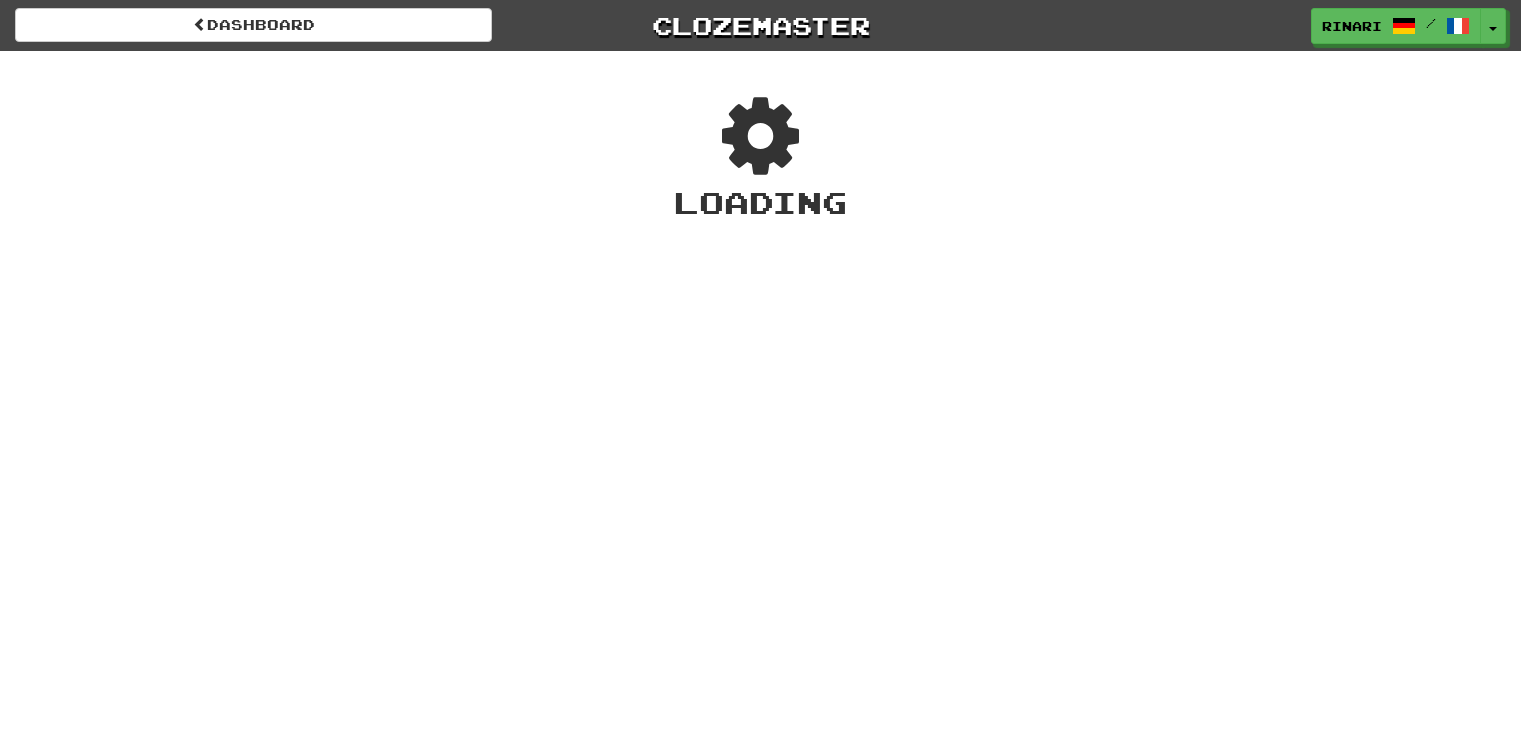 scroll, scrollTop: 0, scrollLeft: 0, axis: both 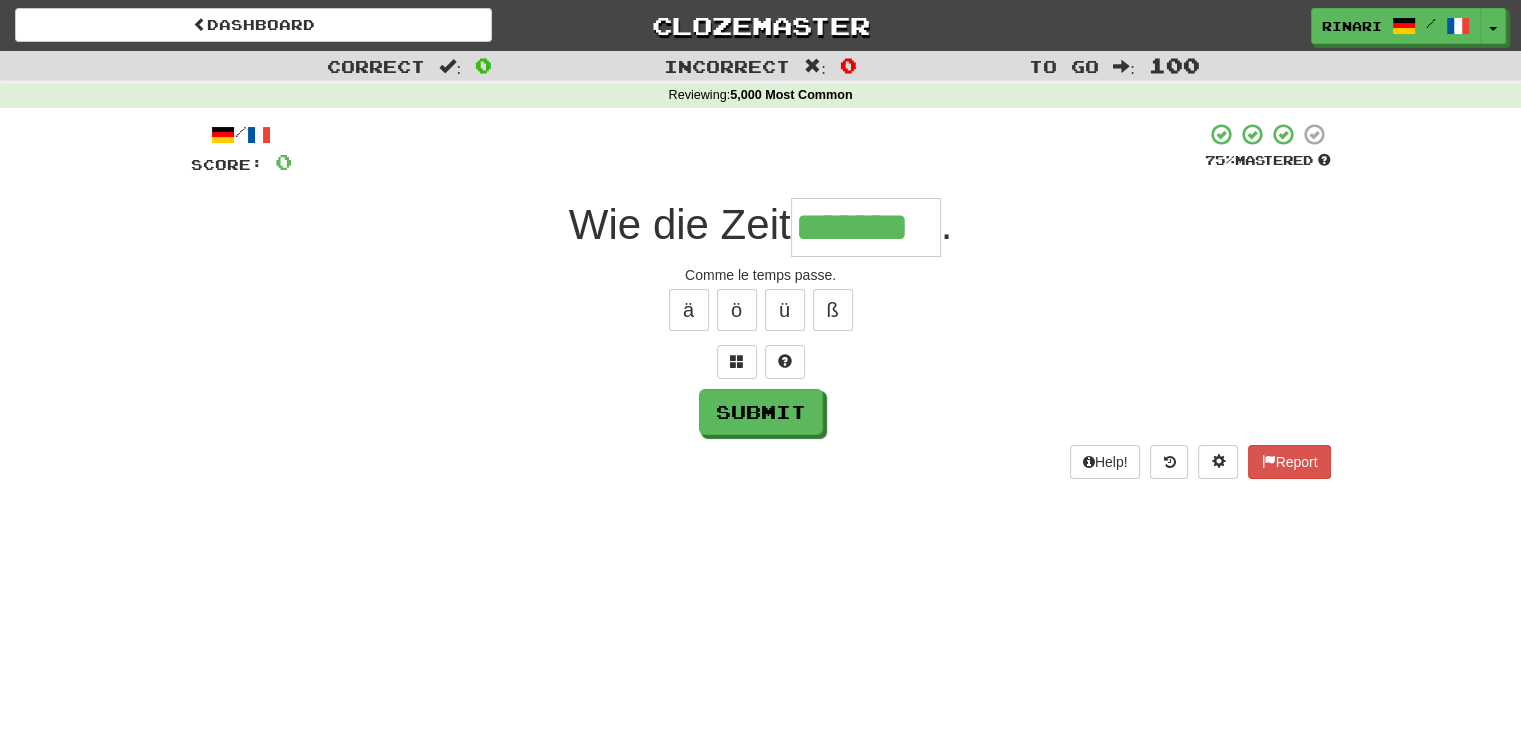 type on "*******" 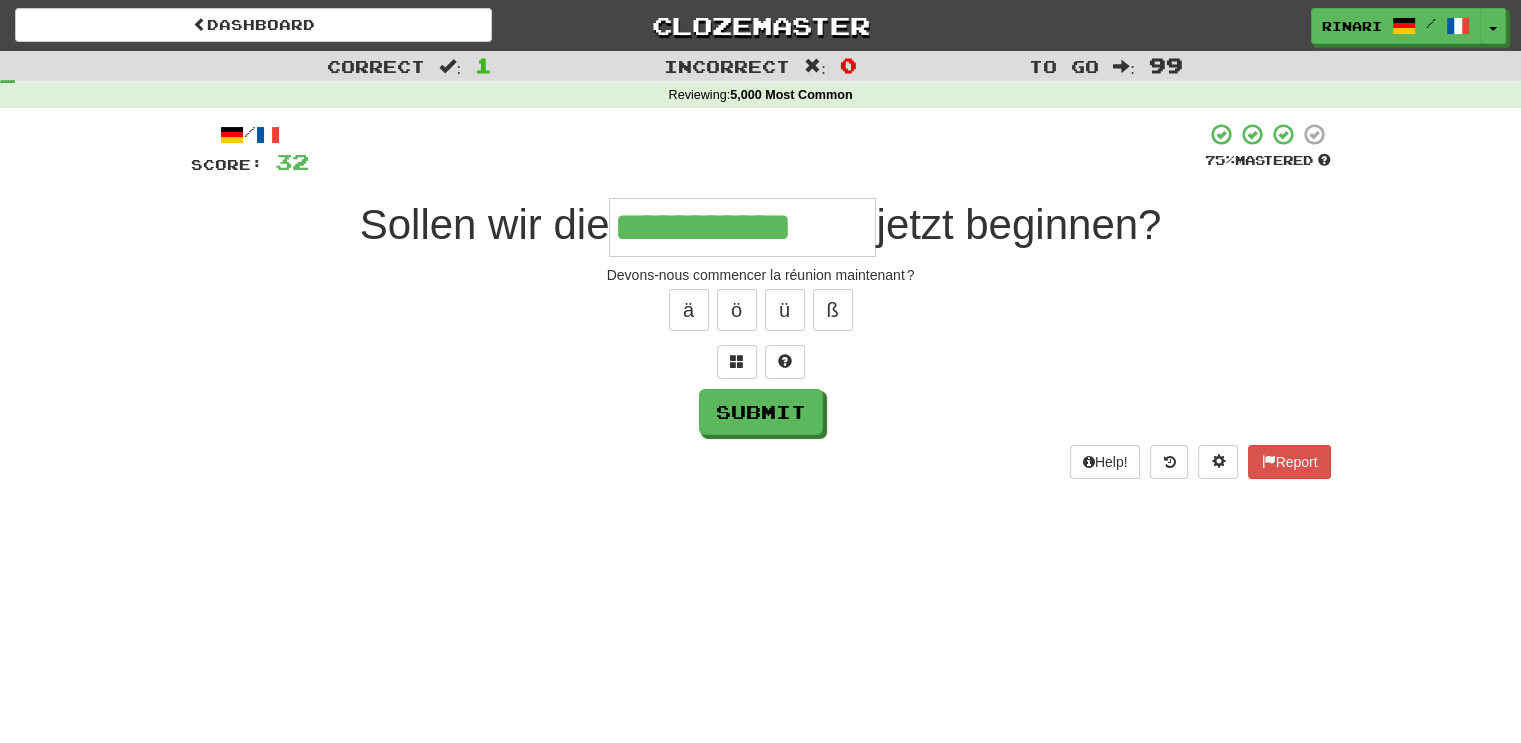 type on "**********" 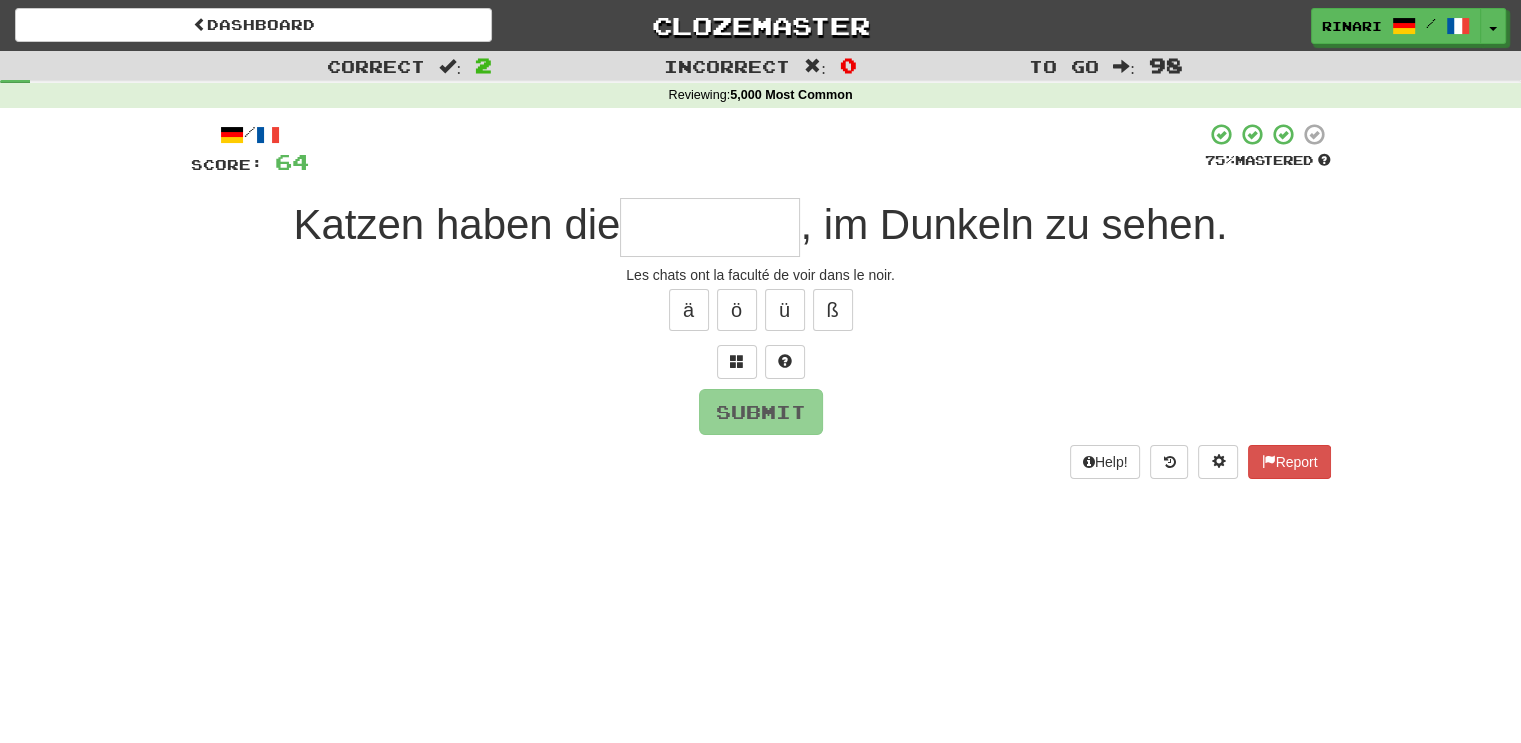 type on "*" 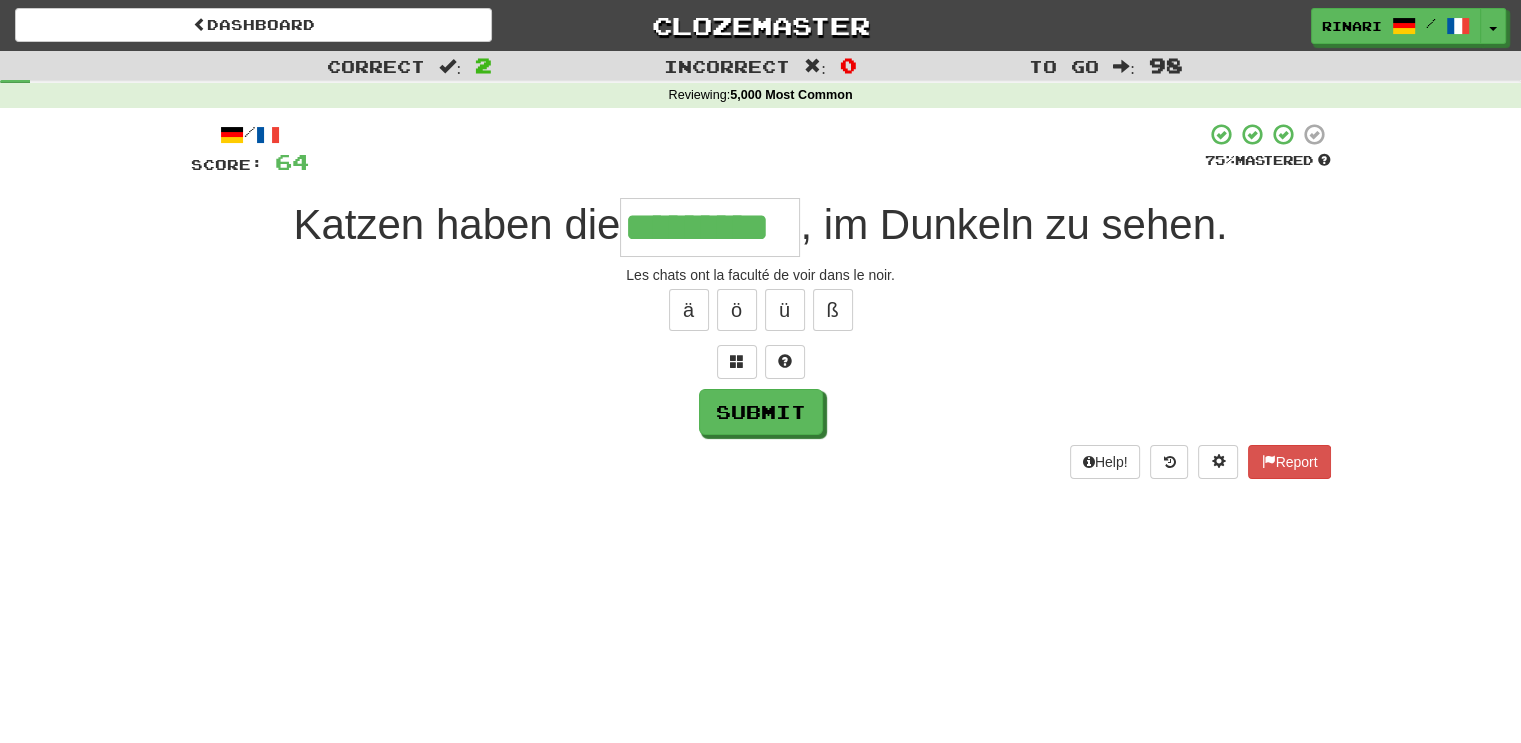 type on "*********" 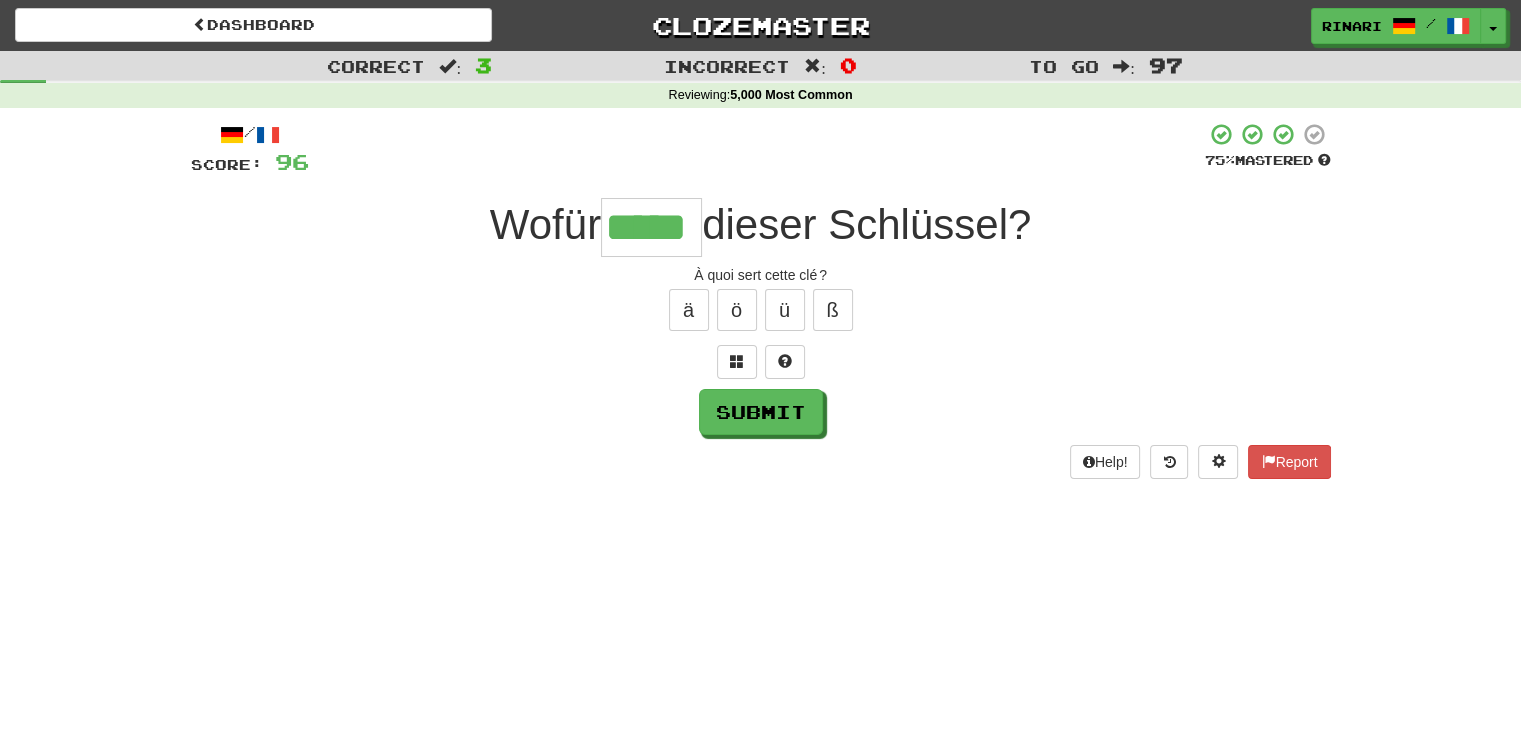 type on "*****" 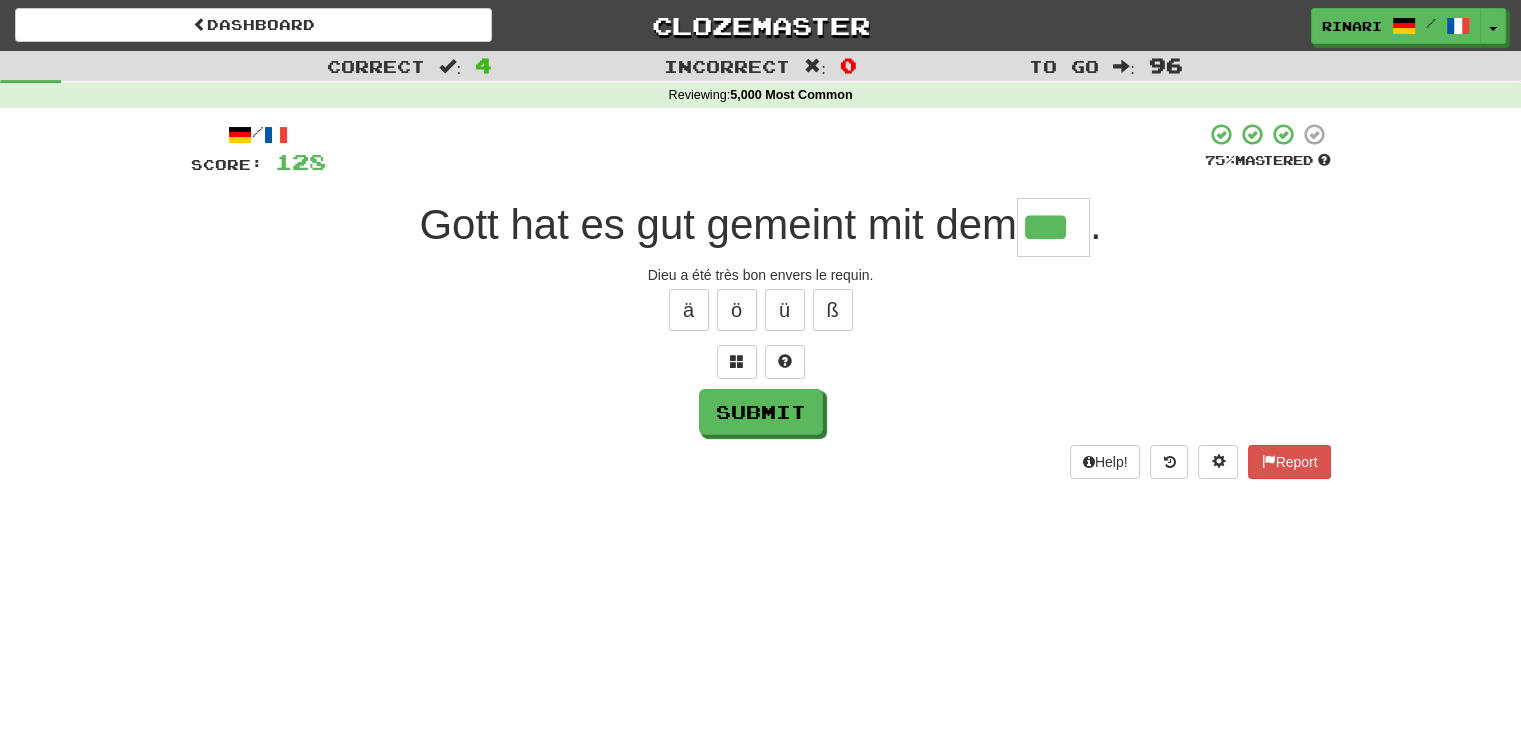 type on "***" 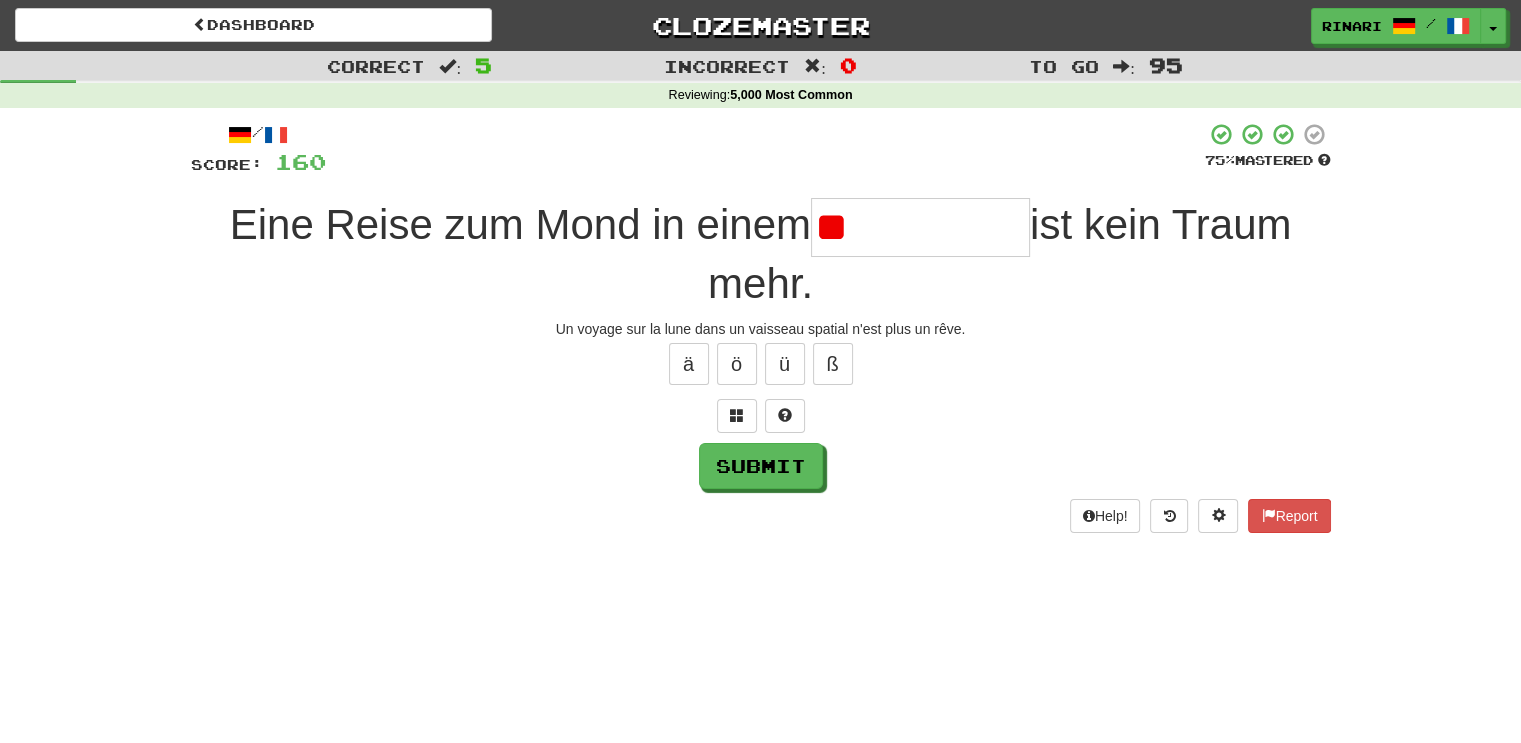 type on "*" 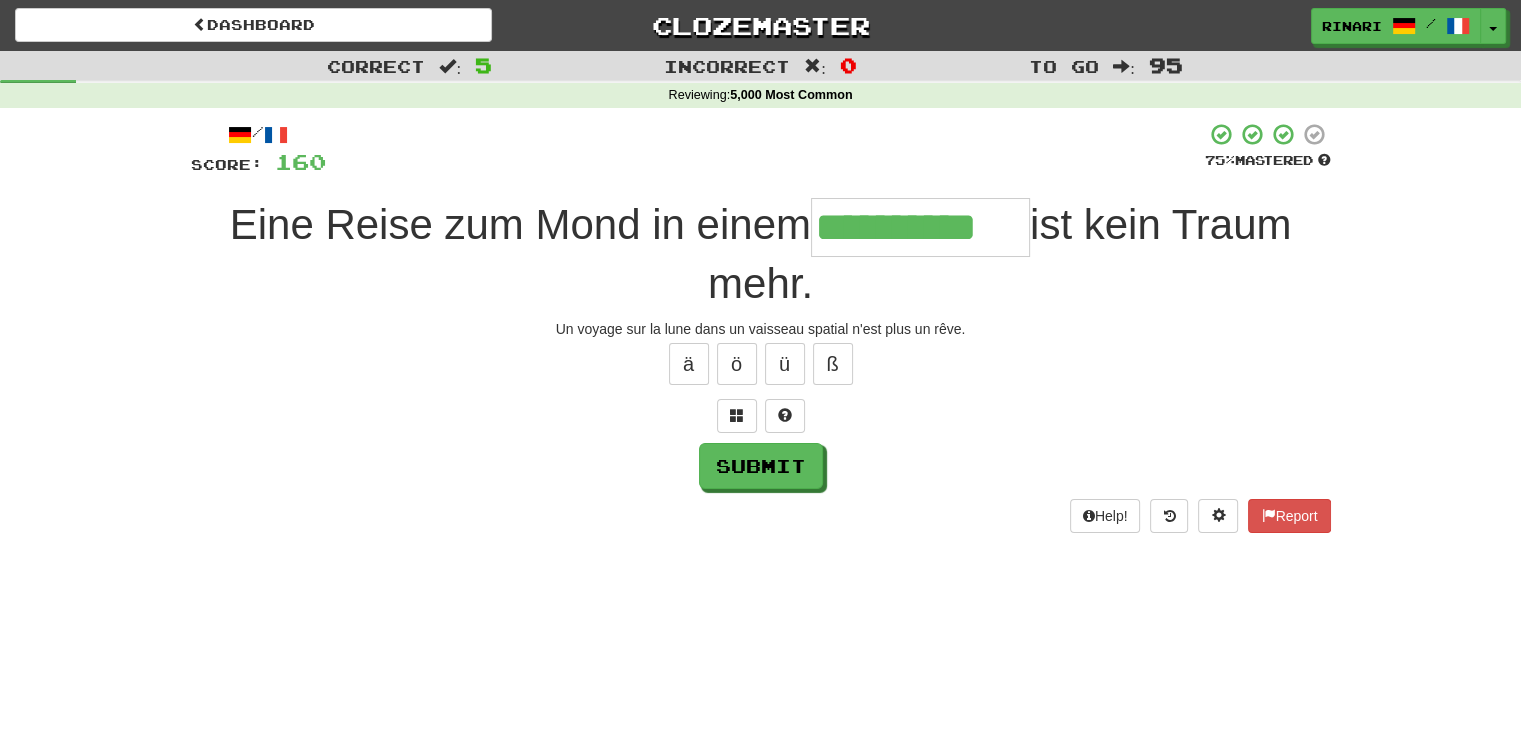 type on "**********" 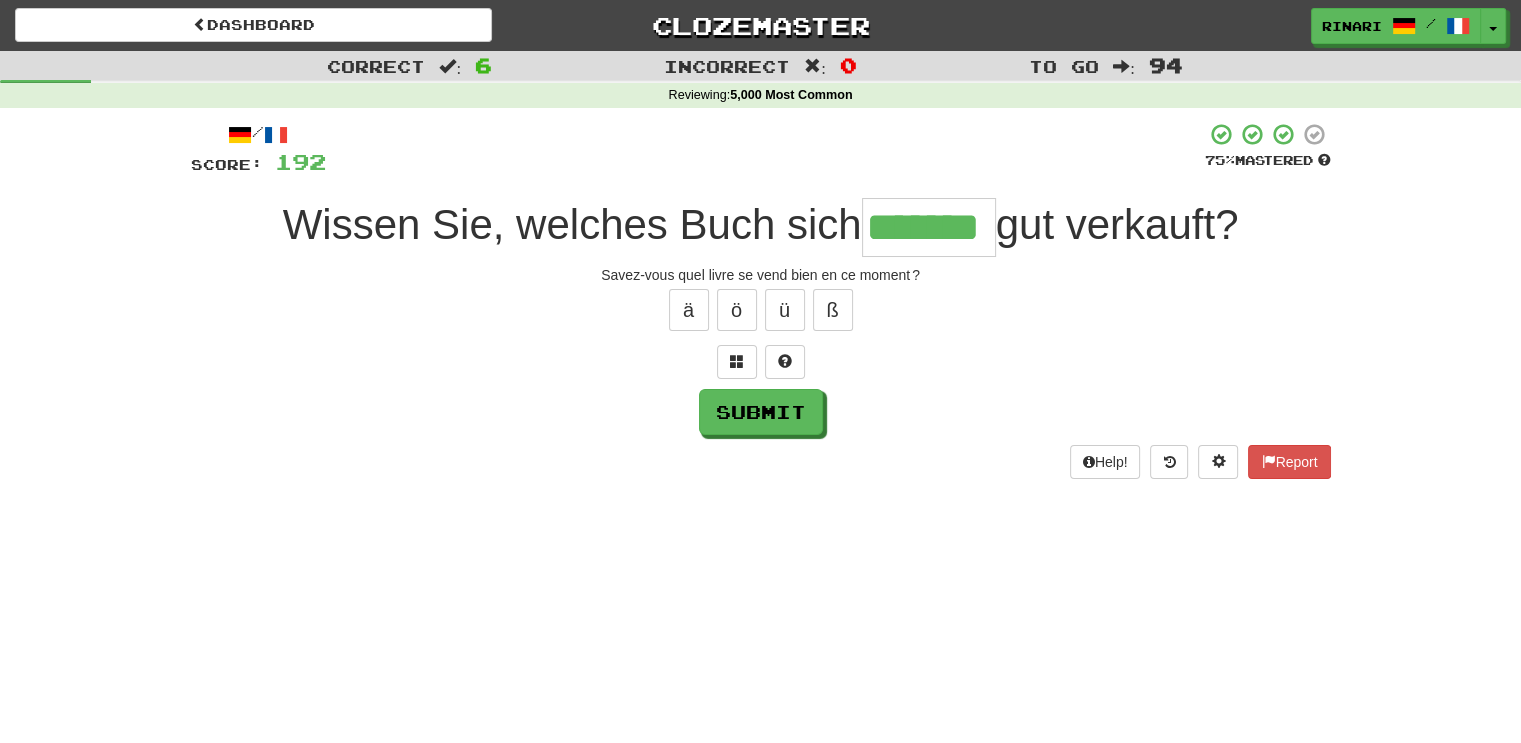 type on "*******" 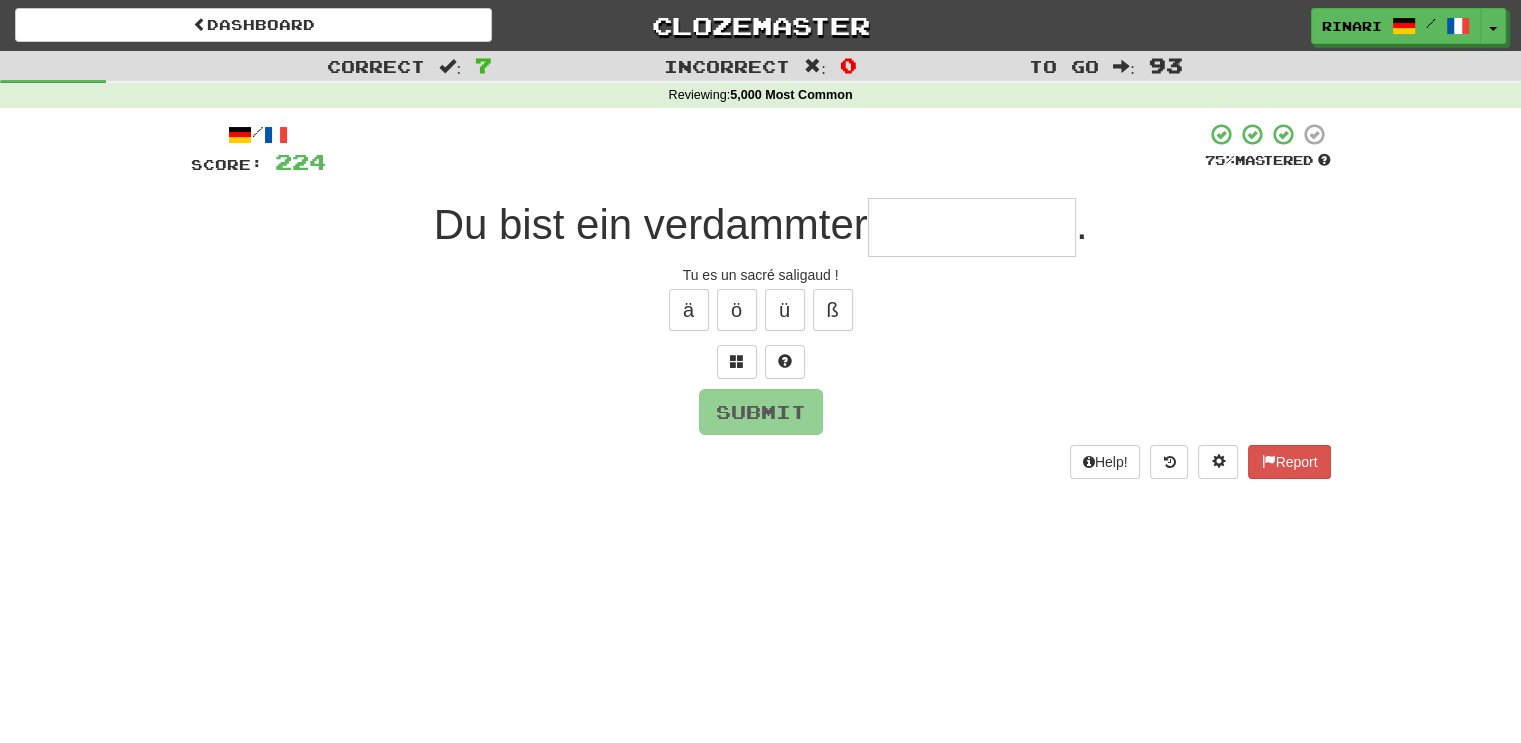 type on "*" 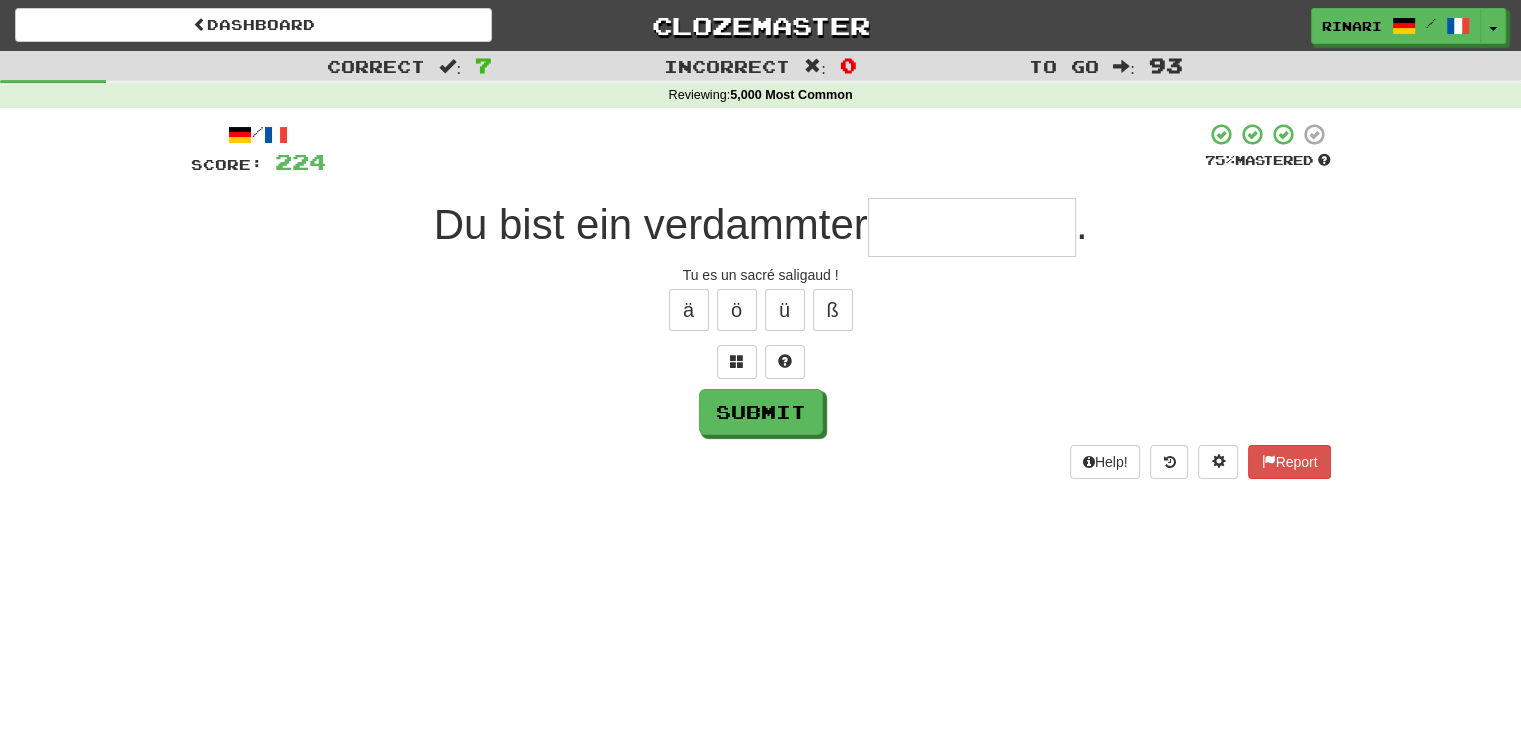 type on "*" 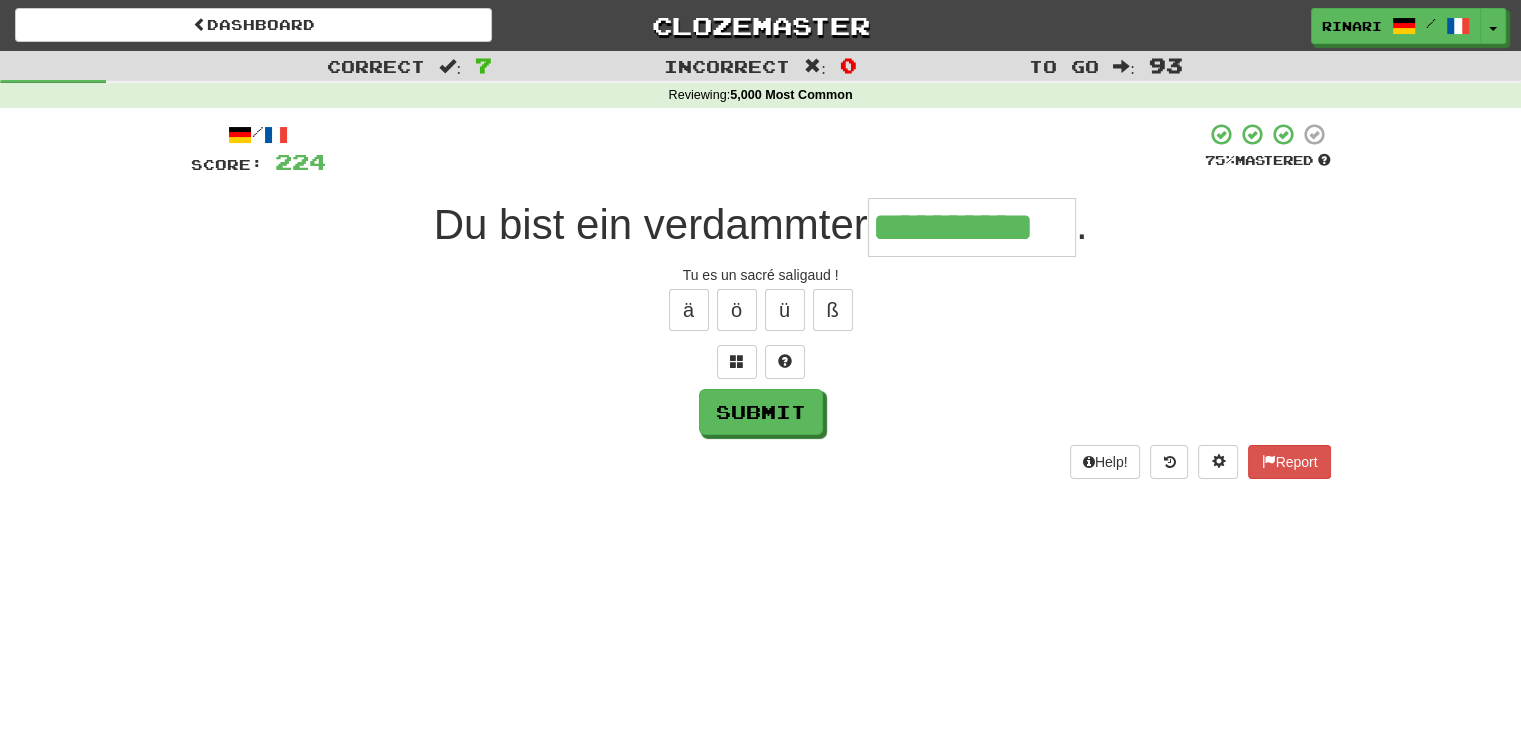 type on "**********" 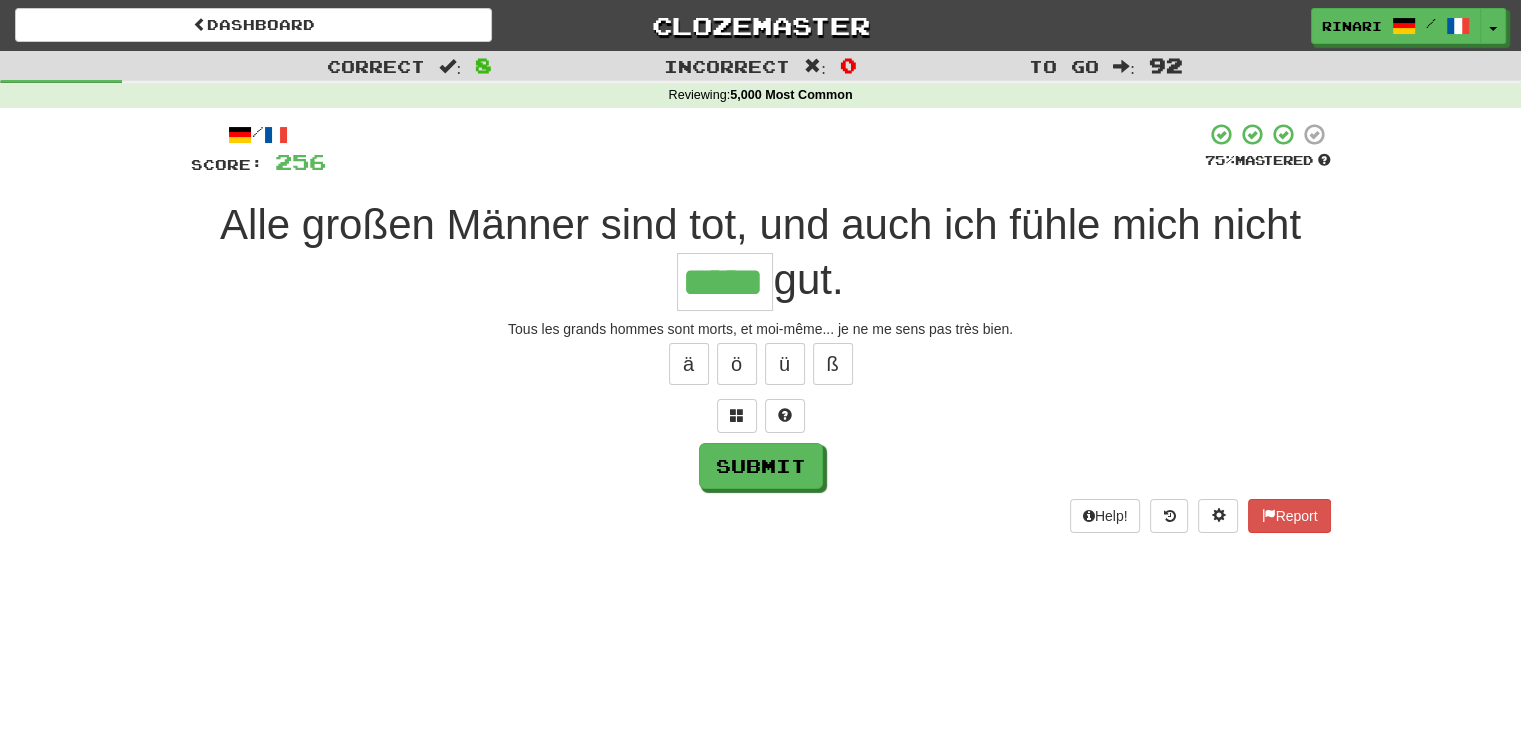 type on "*****" 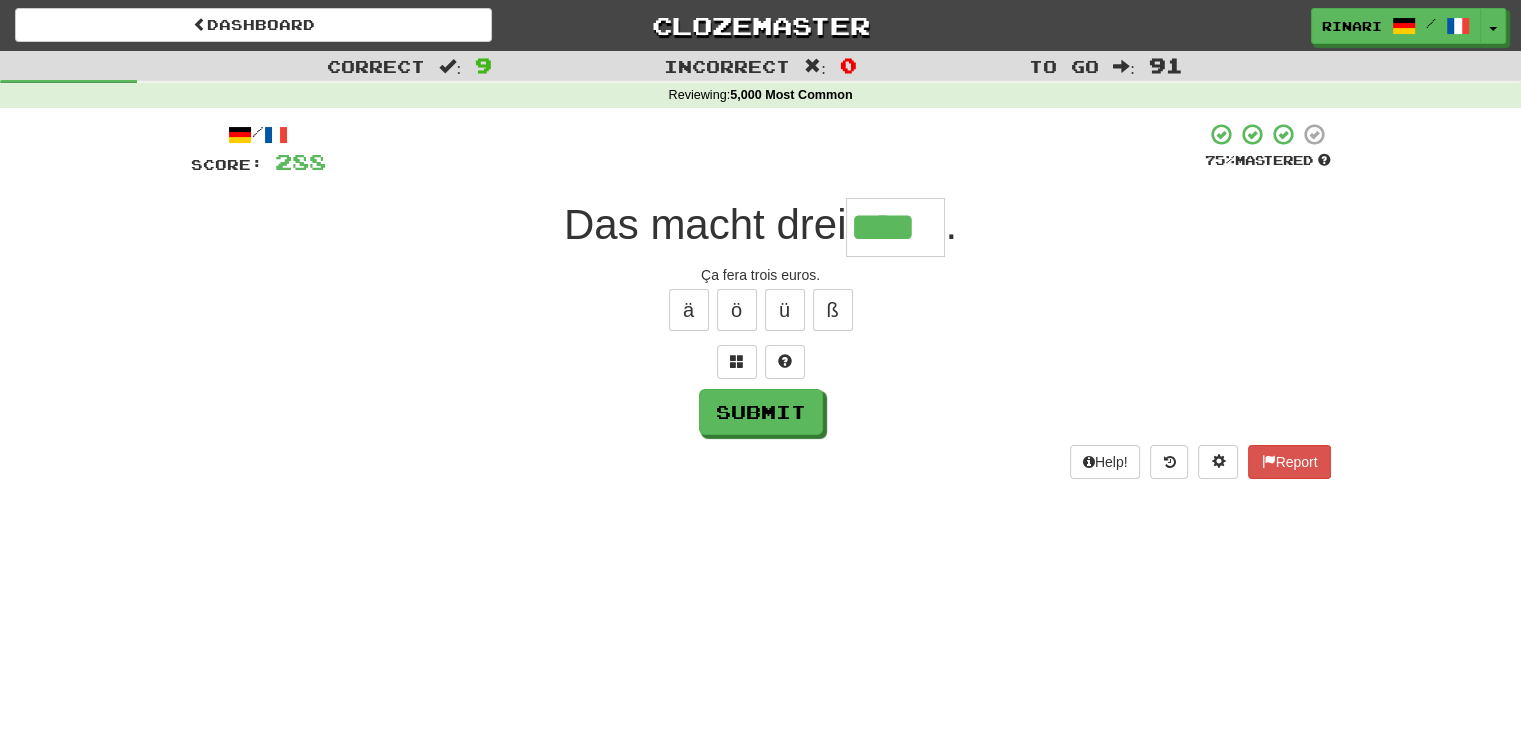 type on "****" 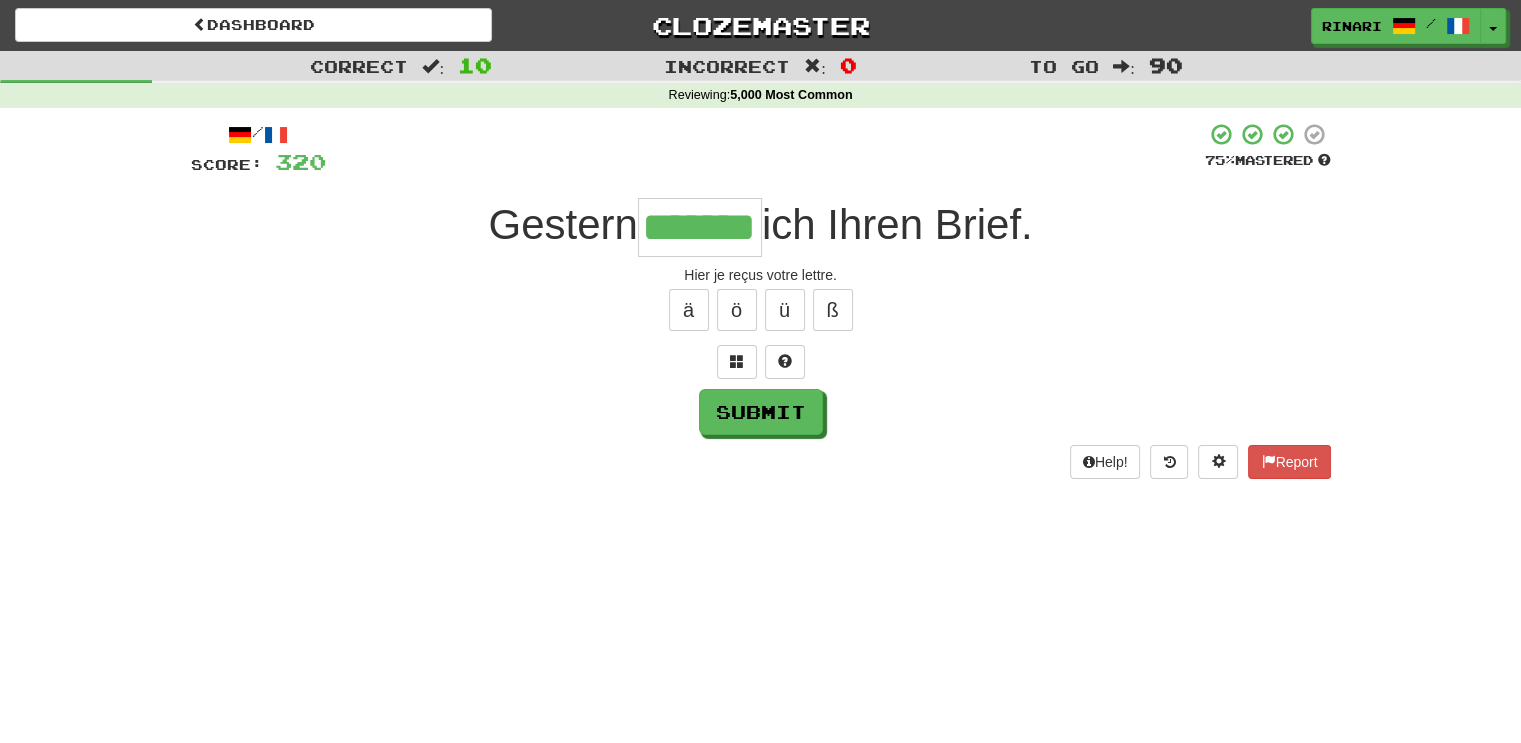 type on "*******" 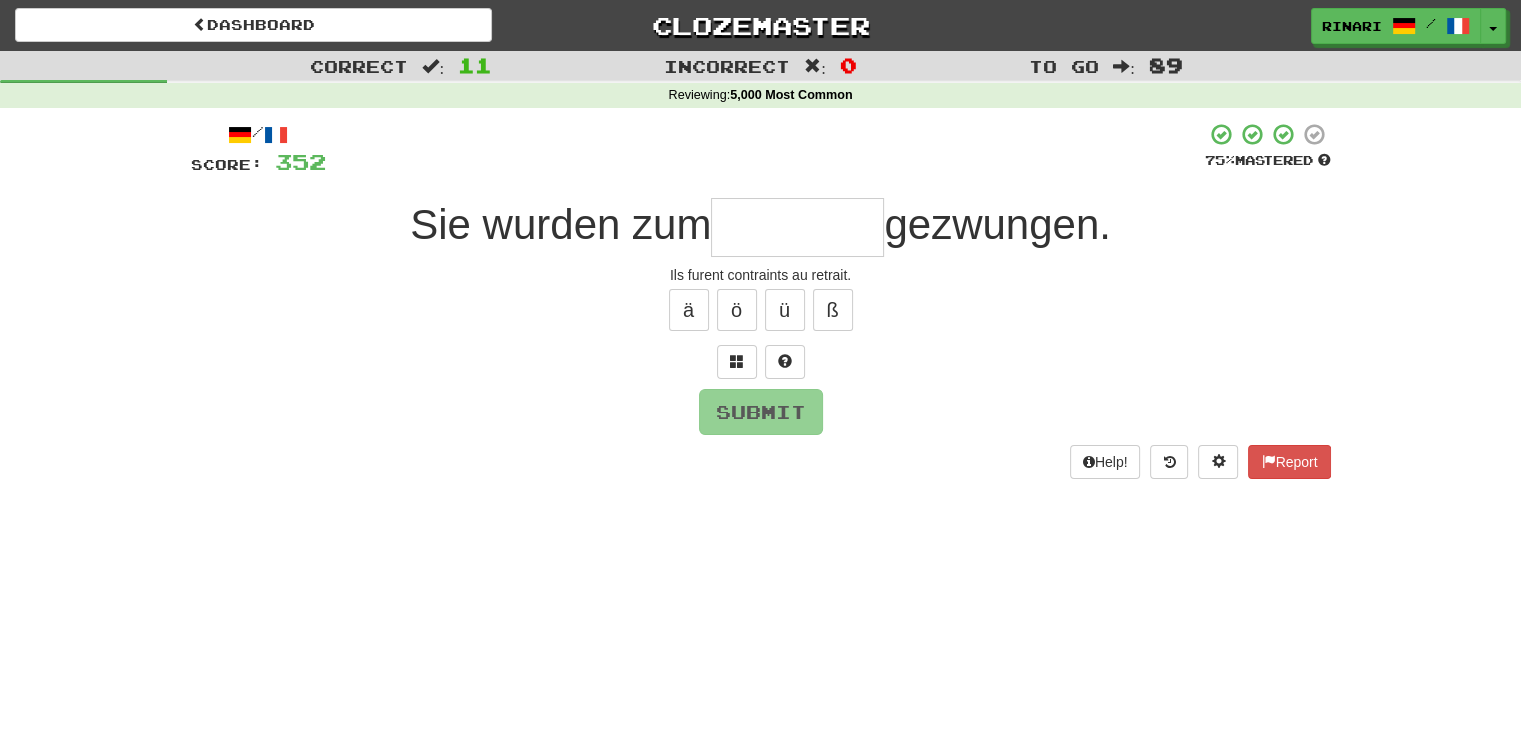 type on "*" 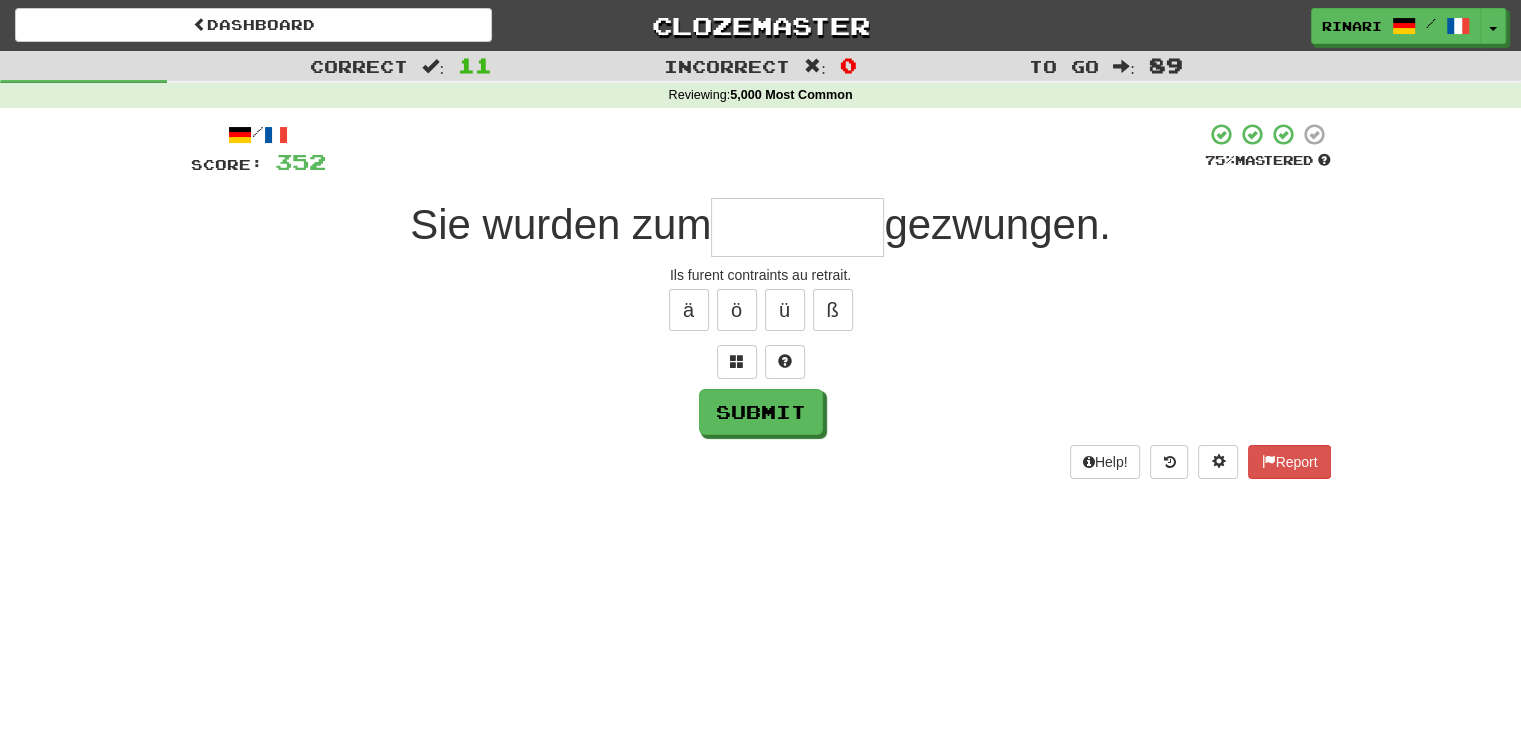type on "*" 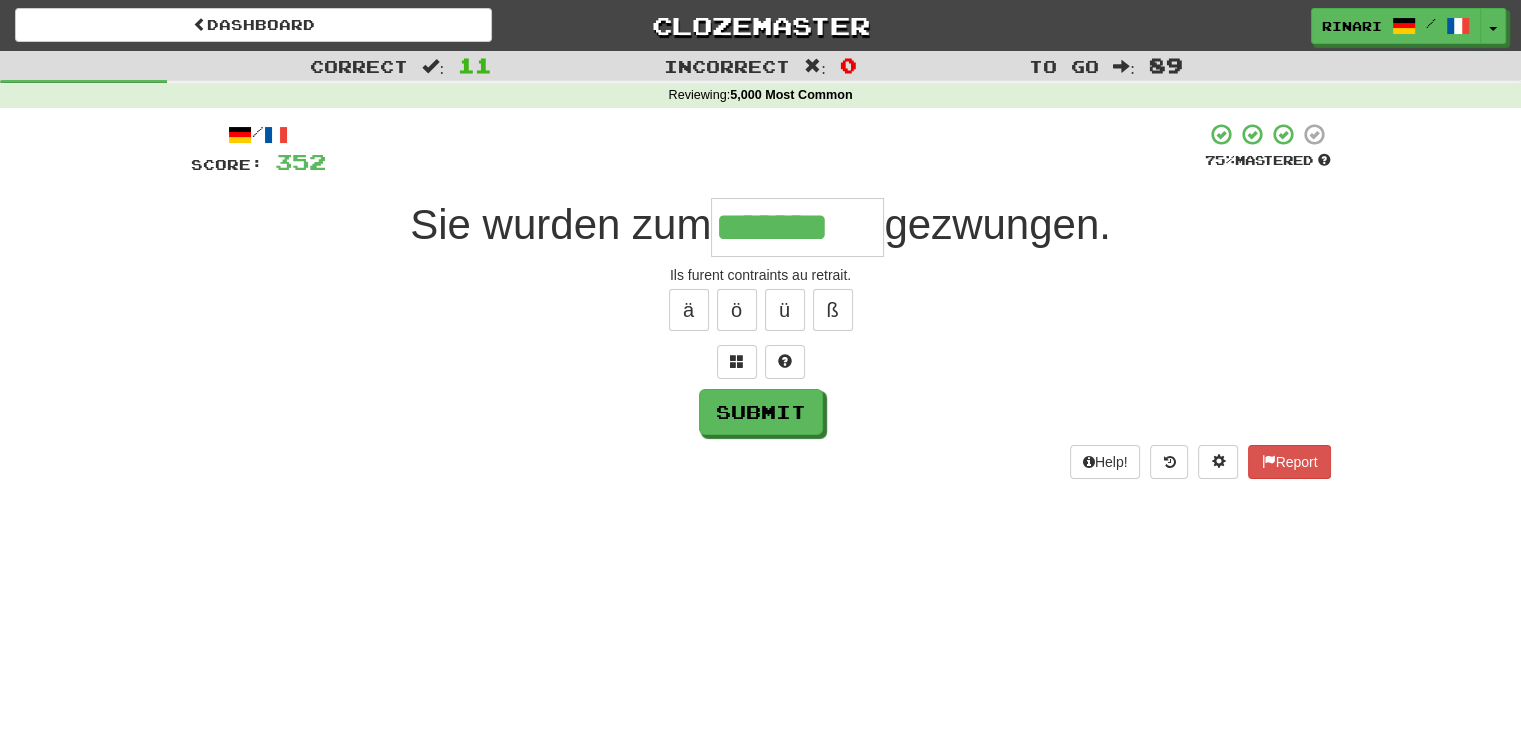 type on "*******" 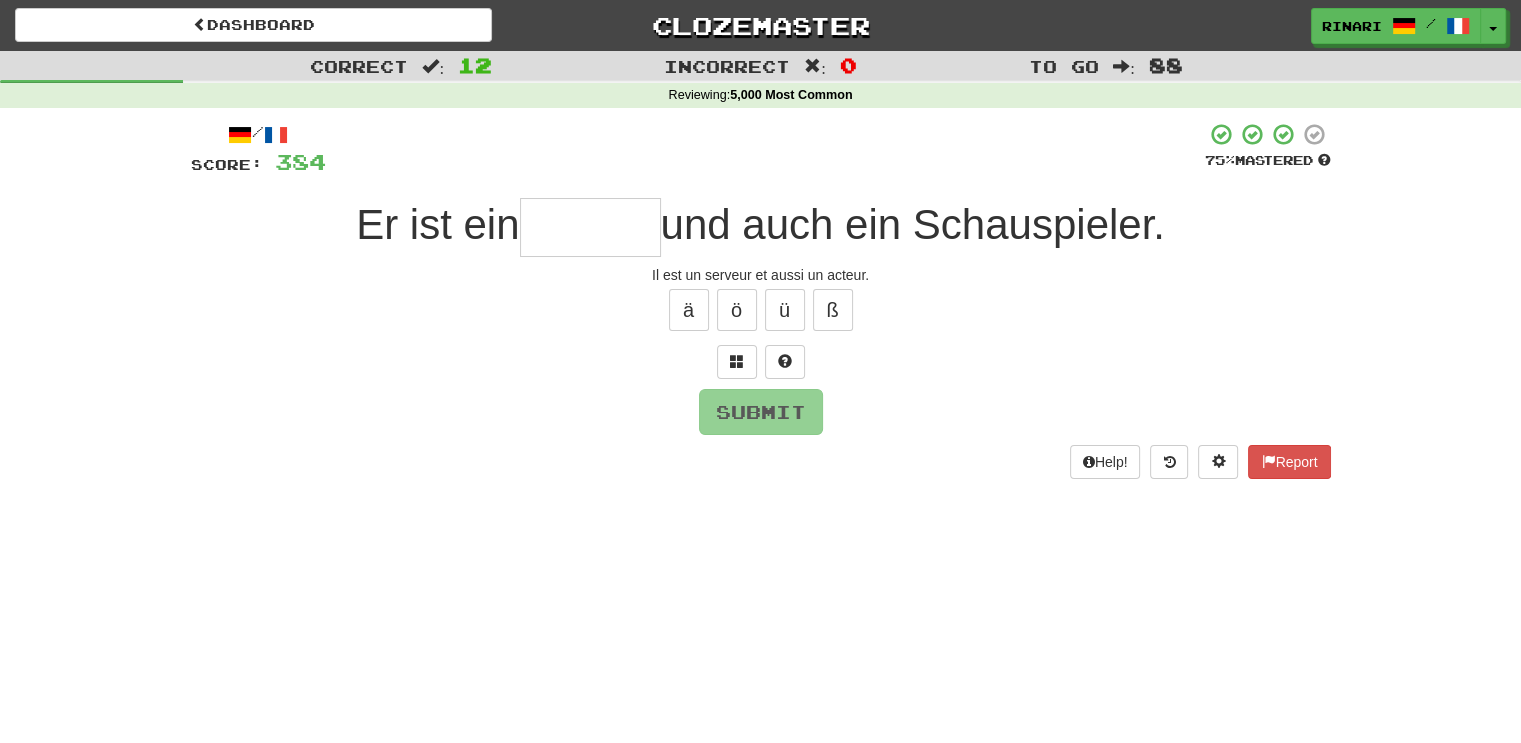 type on "*" 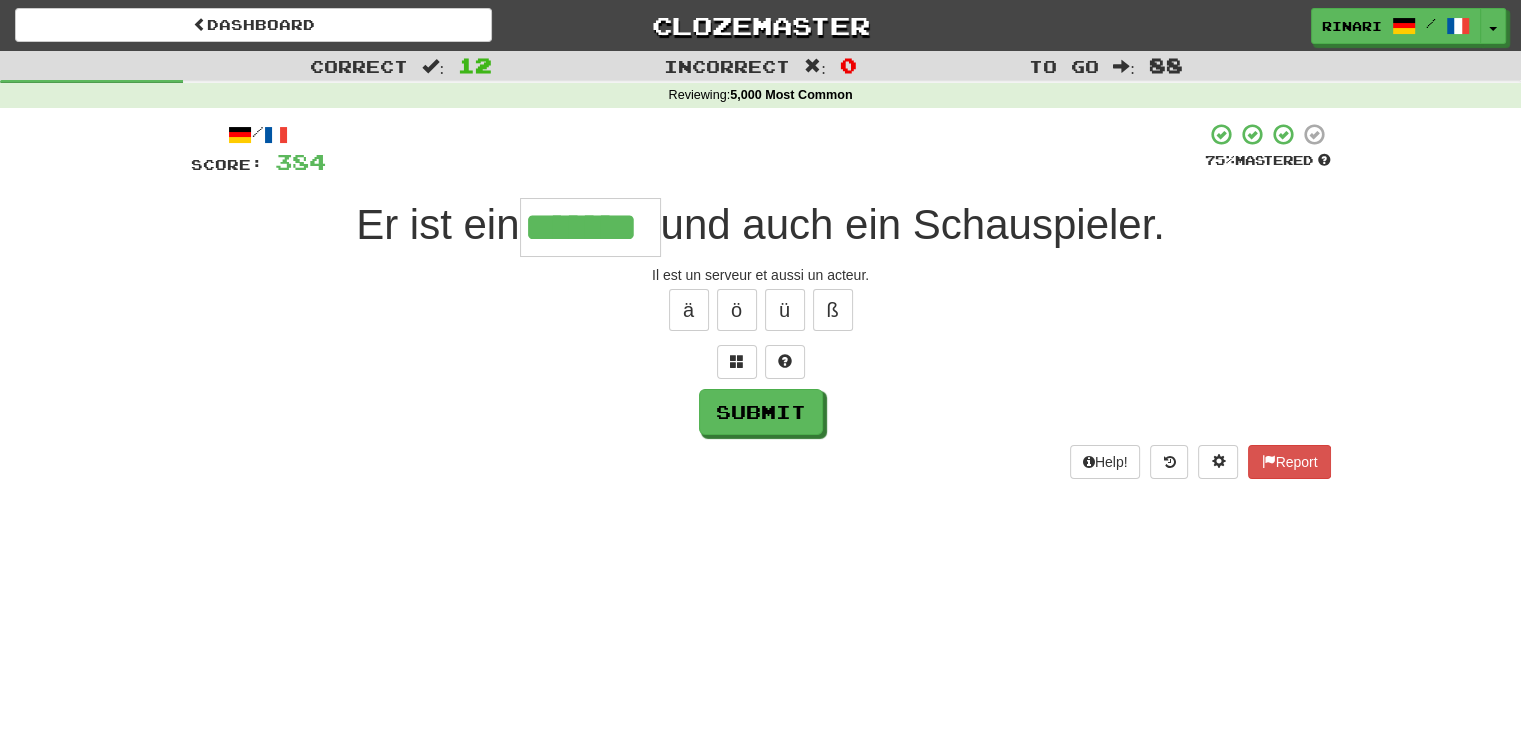 type on "*******" 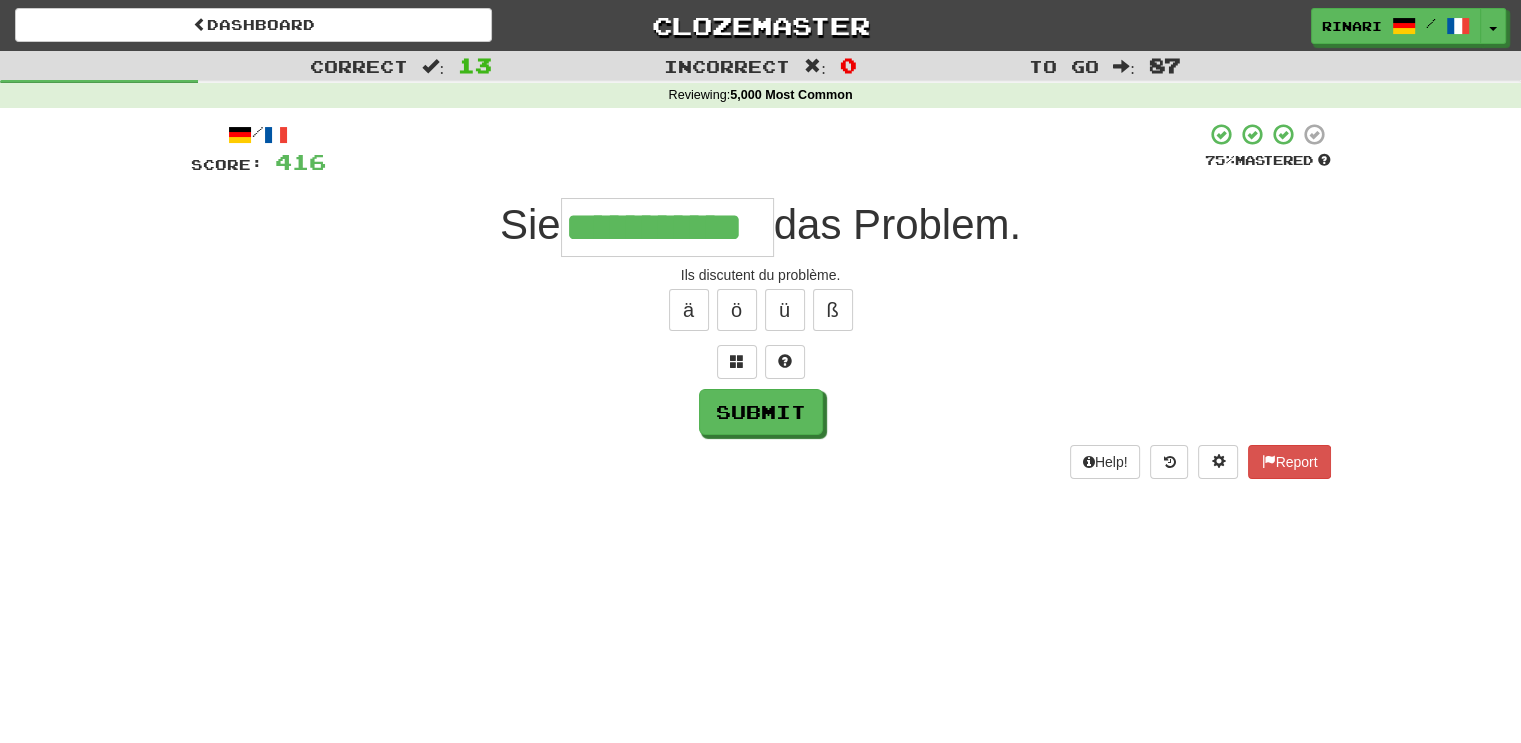 type on "**********" 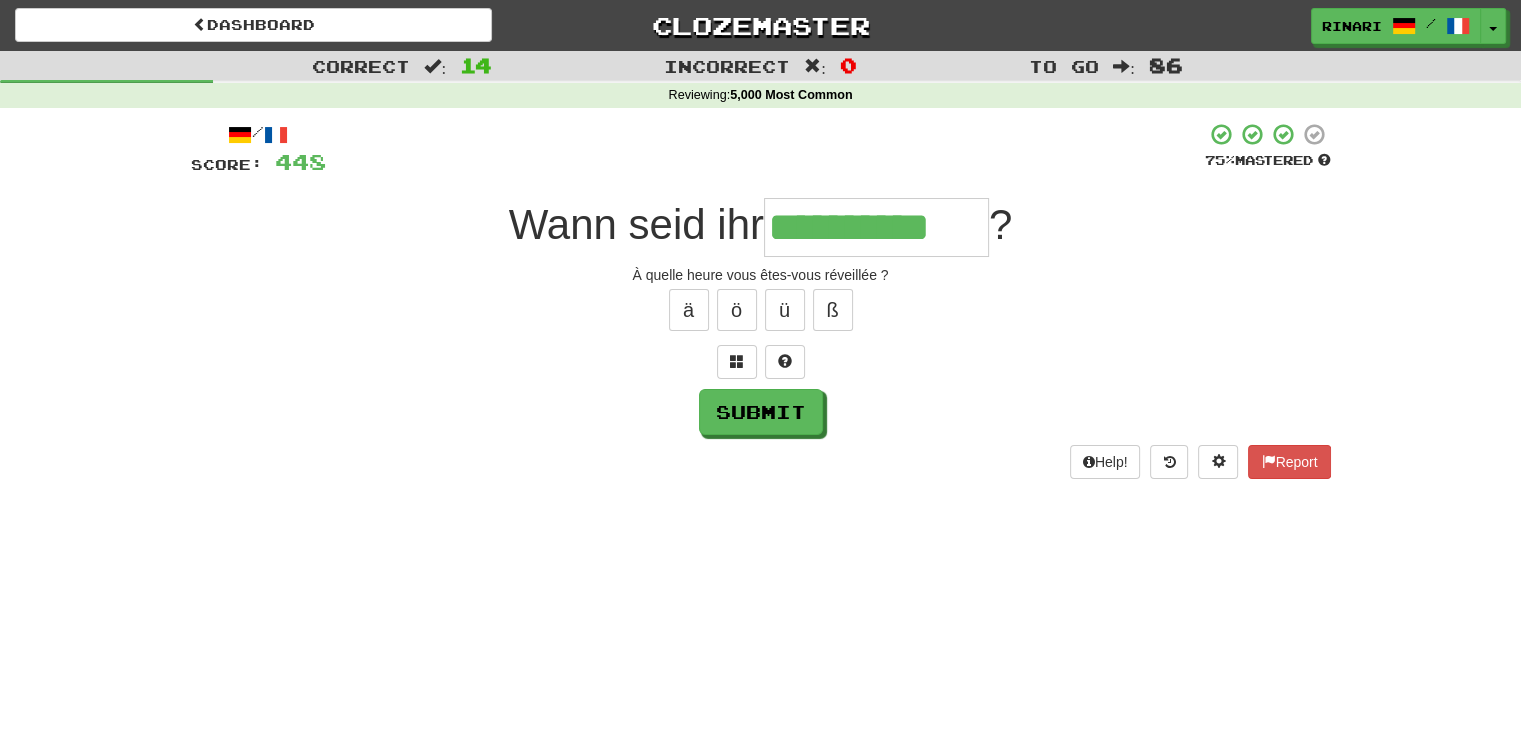 type on "**********" 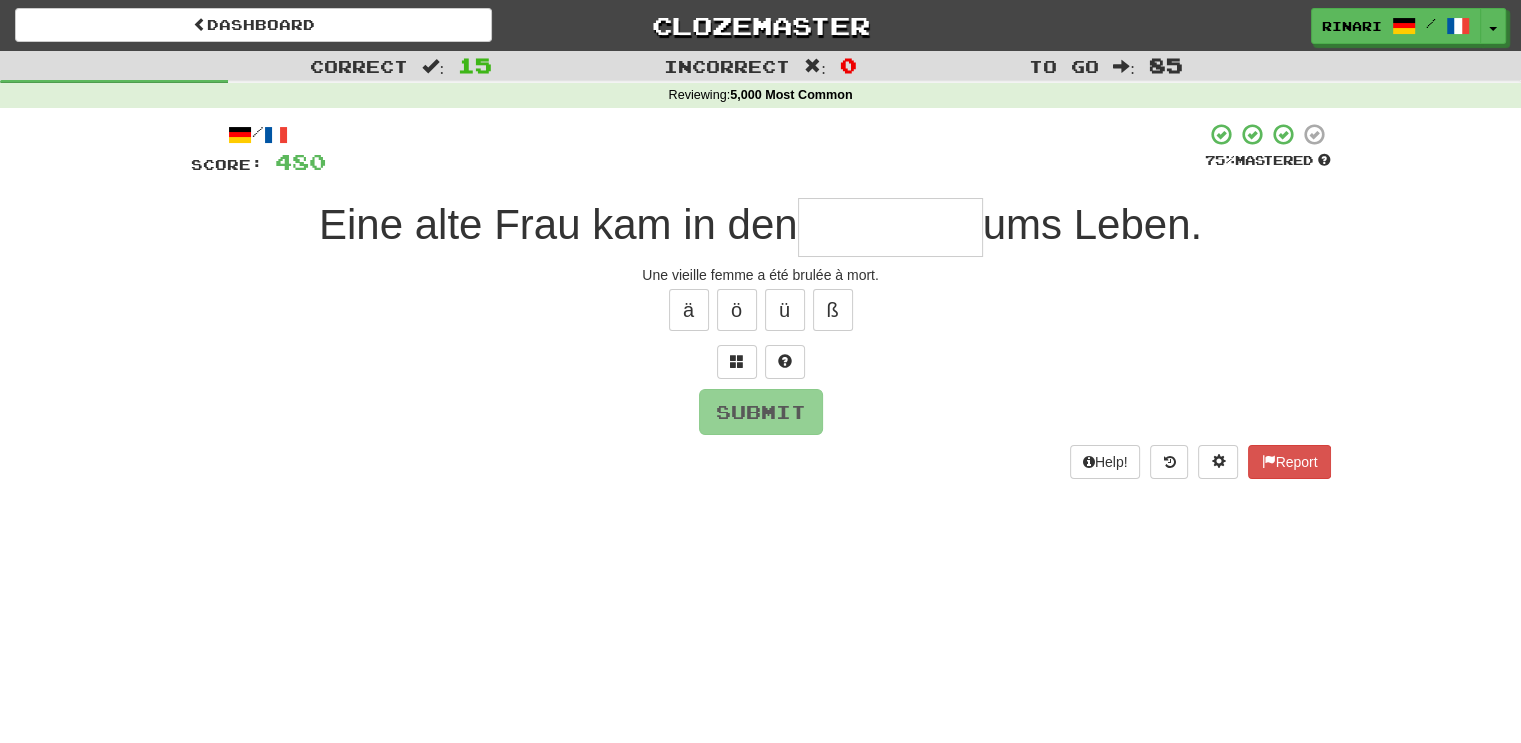 type on "*" 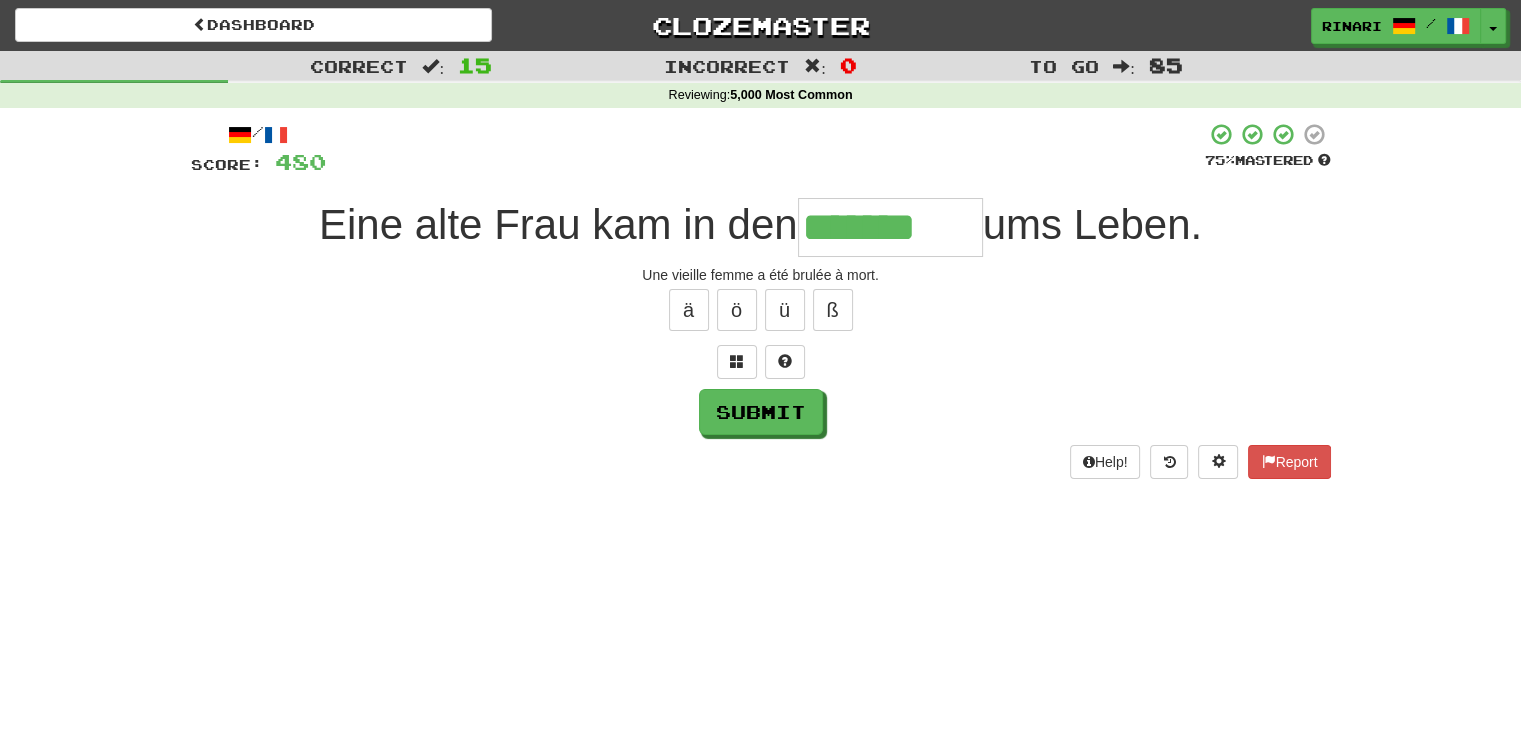 type on "*******" 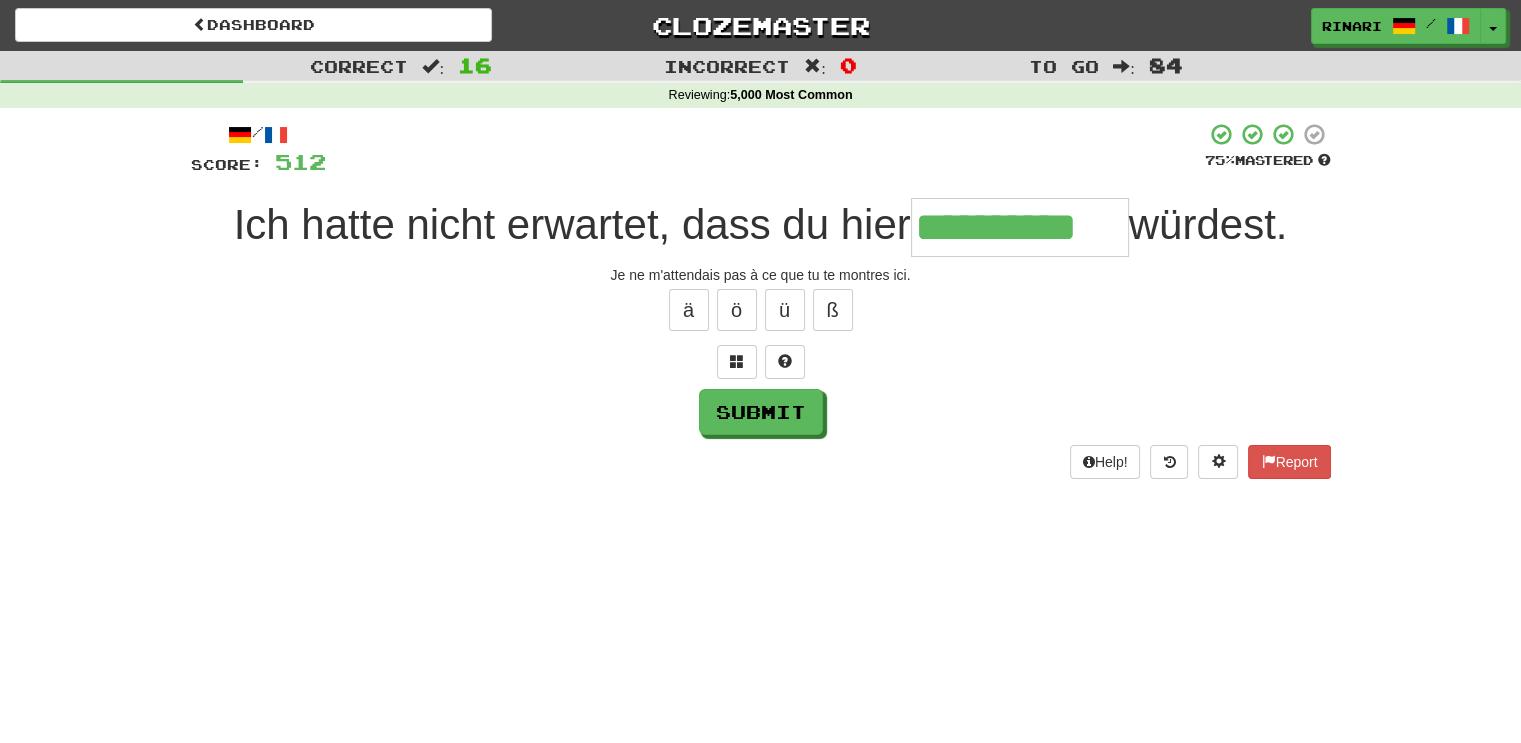 type on "**********" 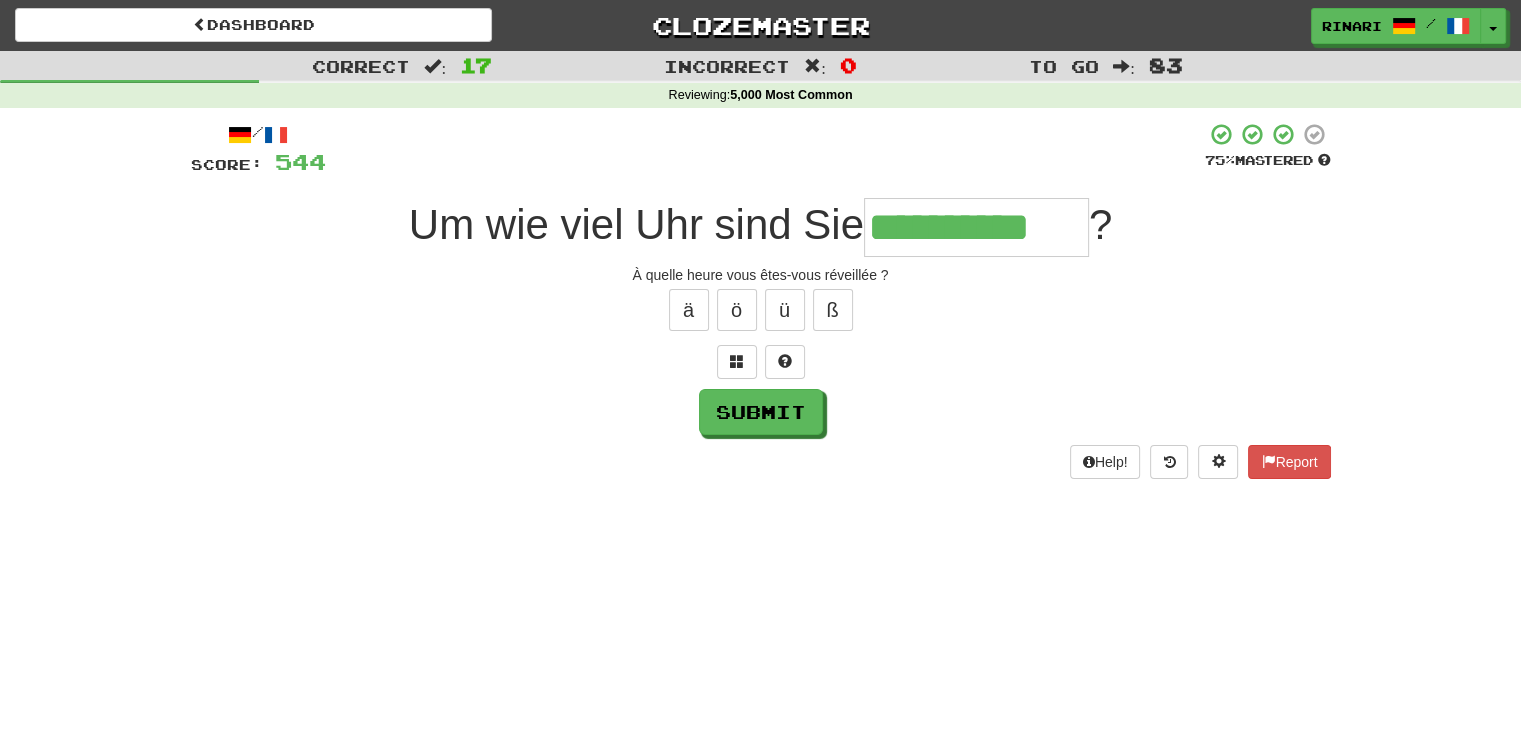 type on "**********" 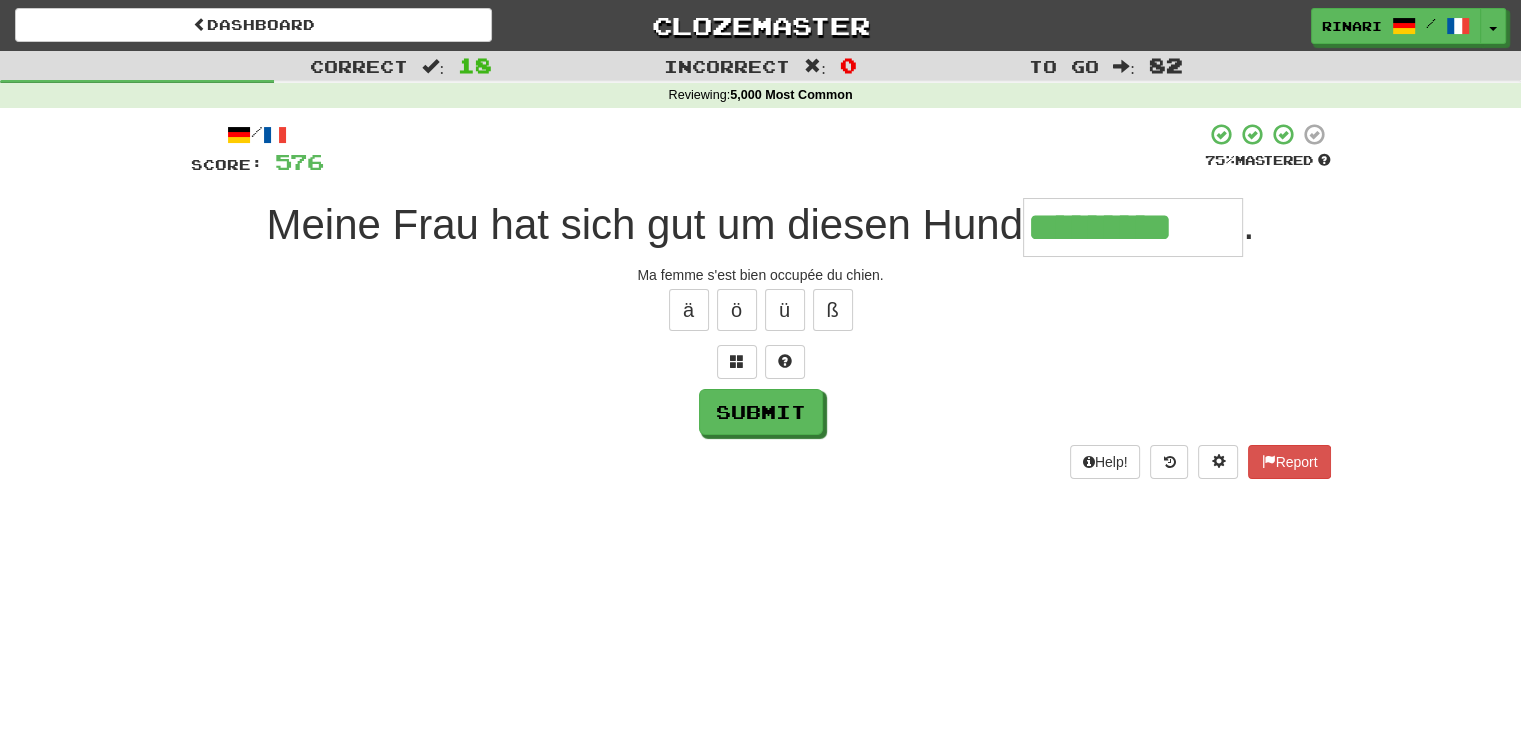 type on "*********" 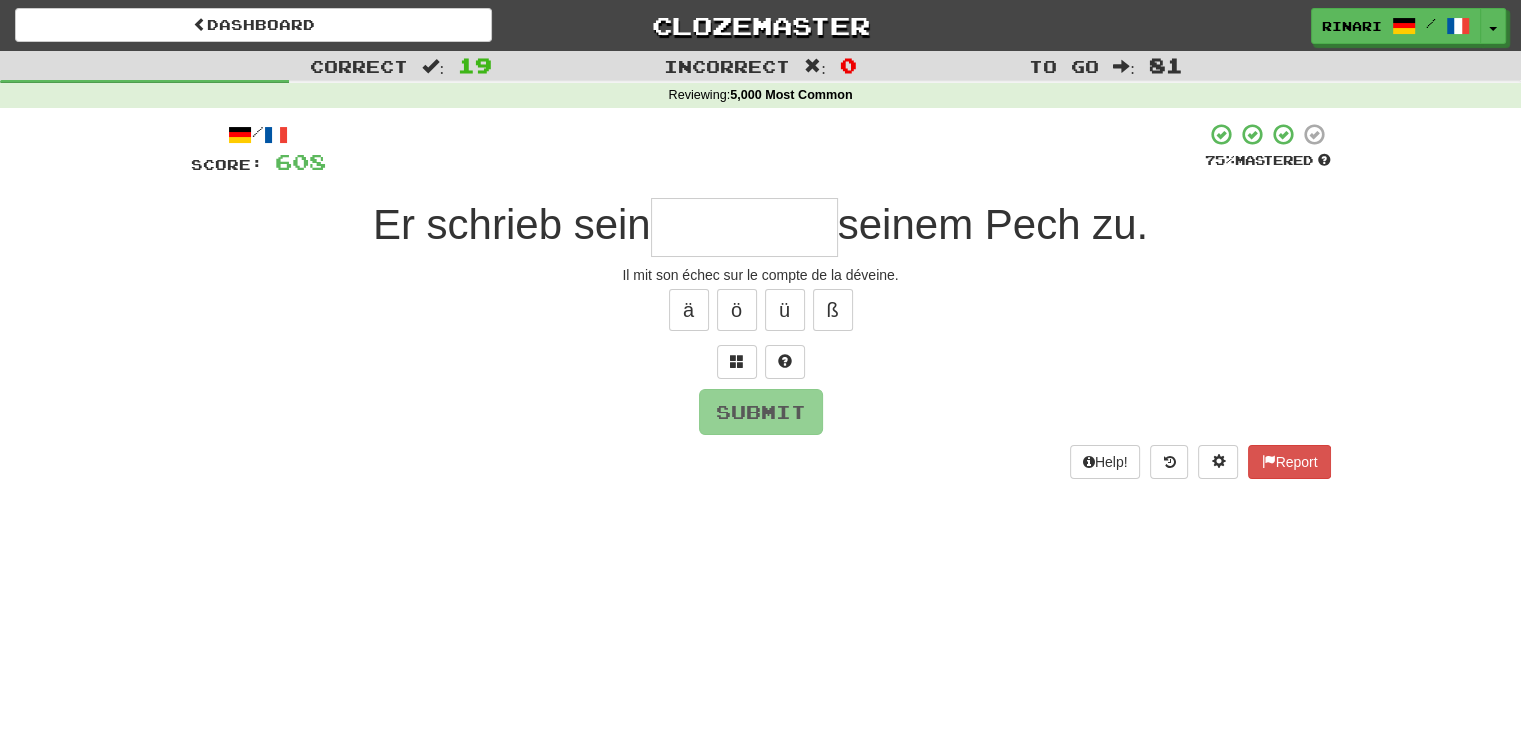 type on "*" 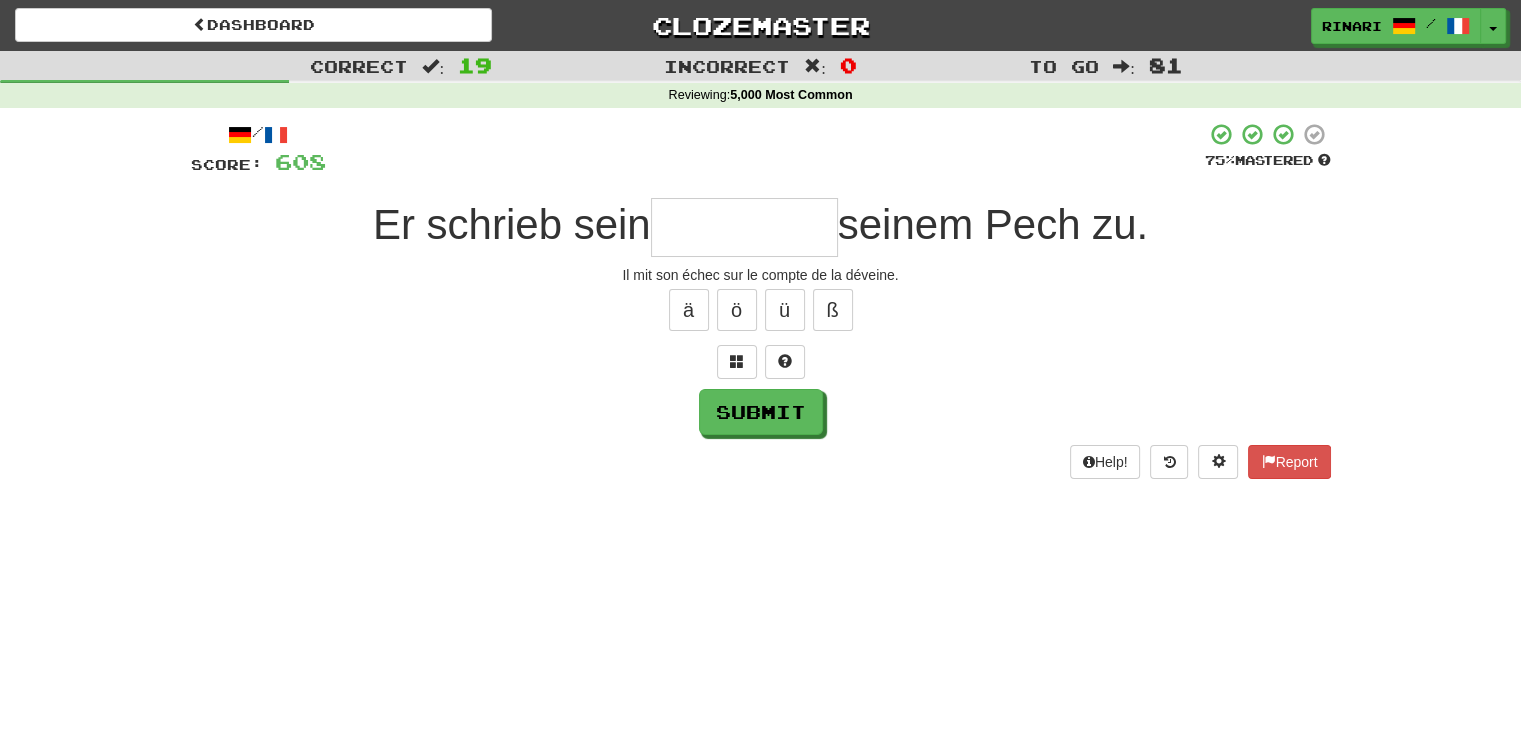 type on "*" 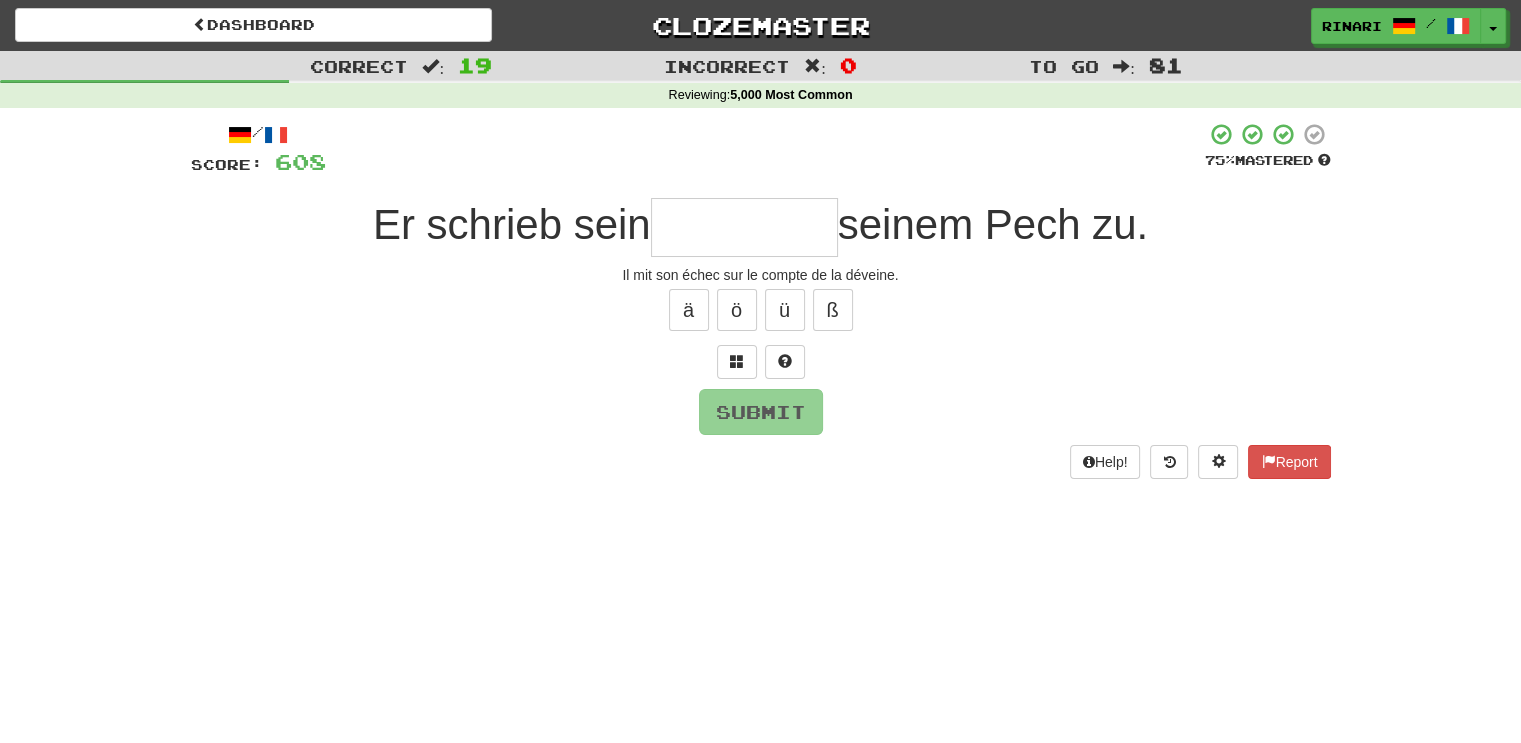 type on "*" 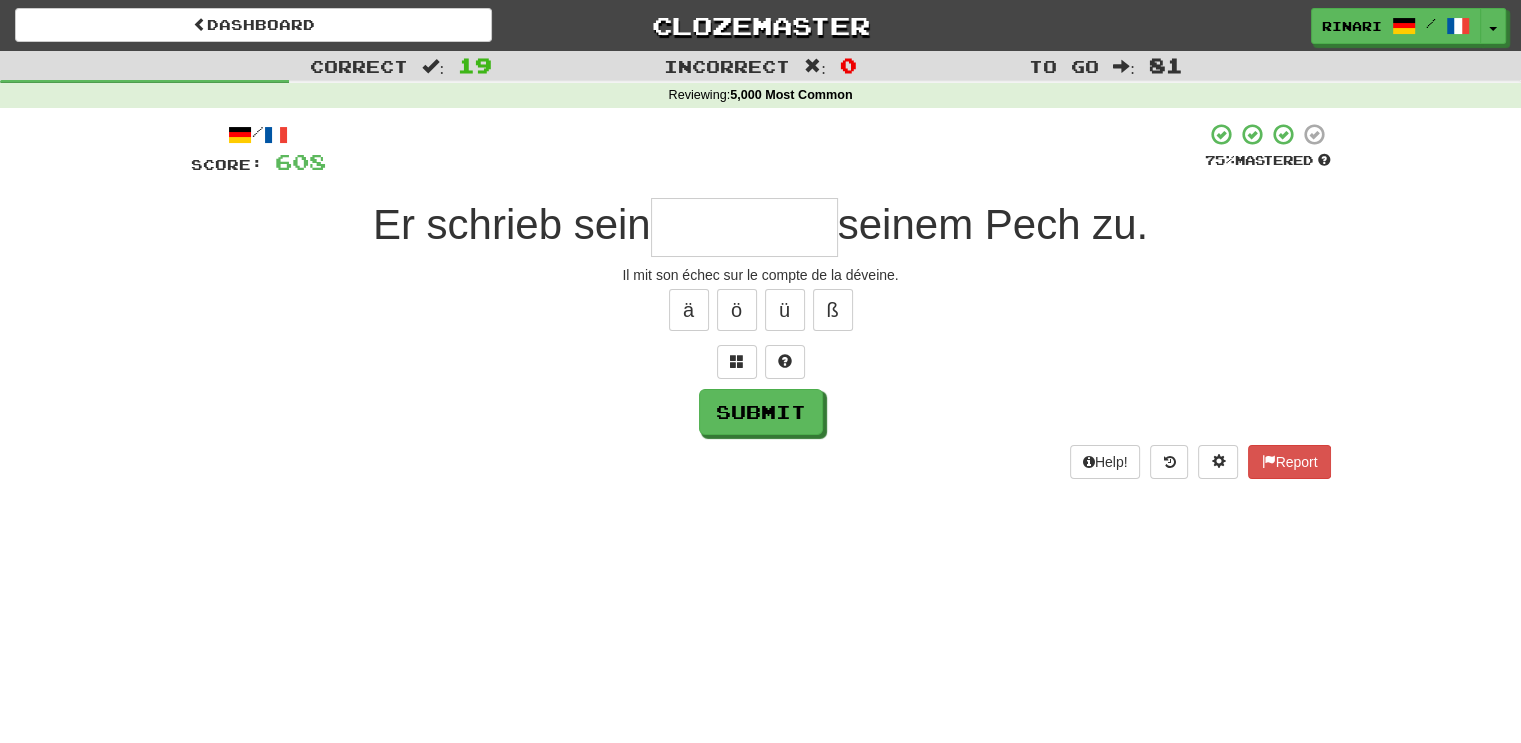 type on "*" 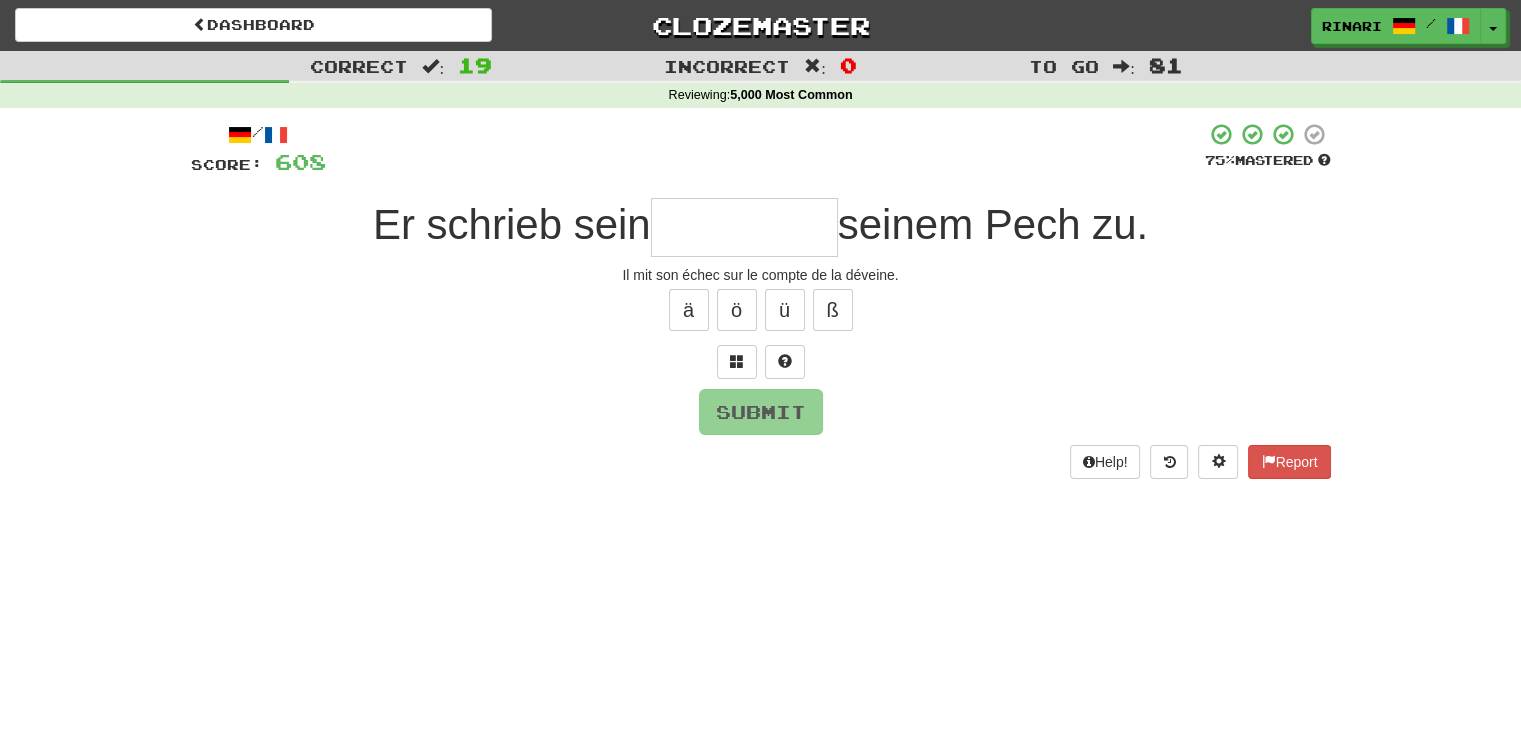 type on "*" 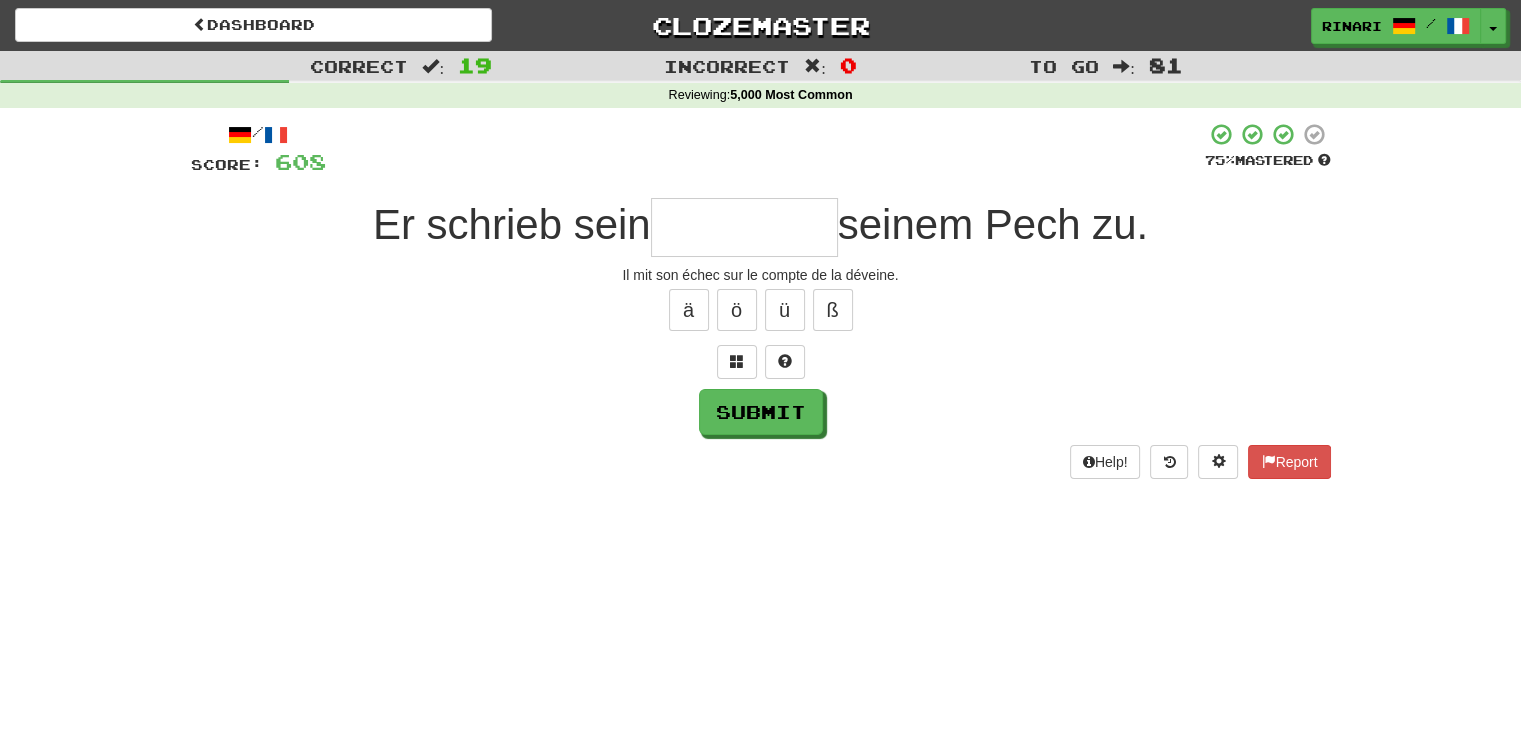 type on "*" 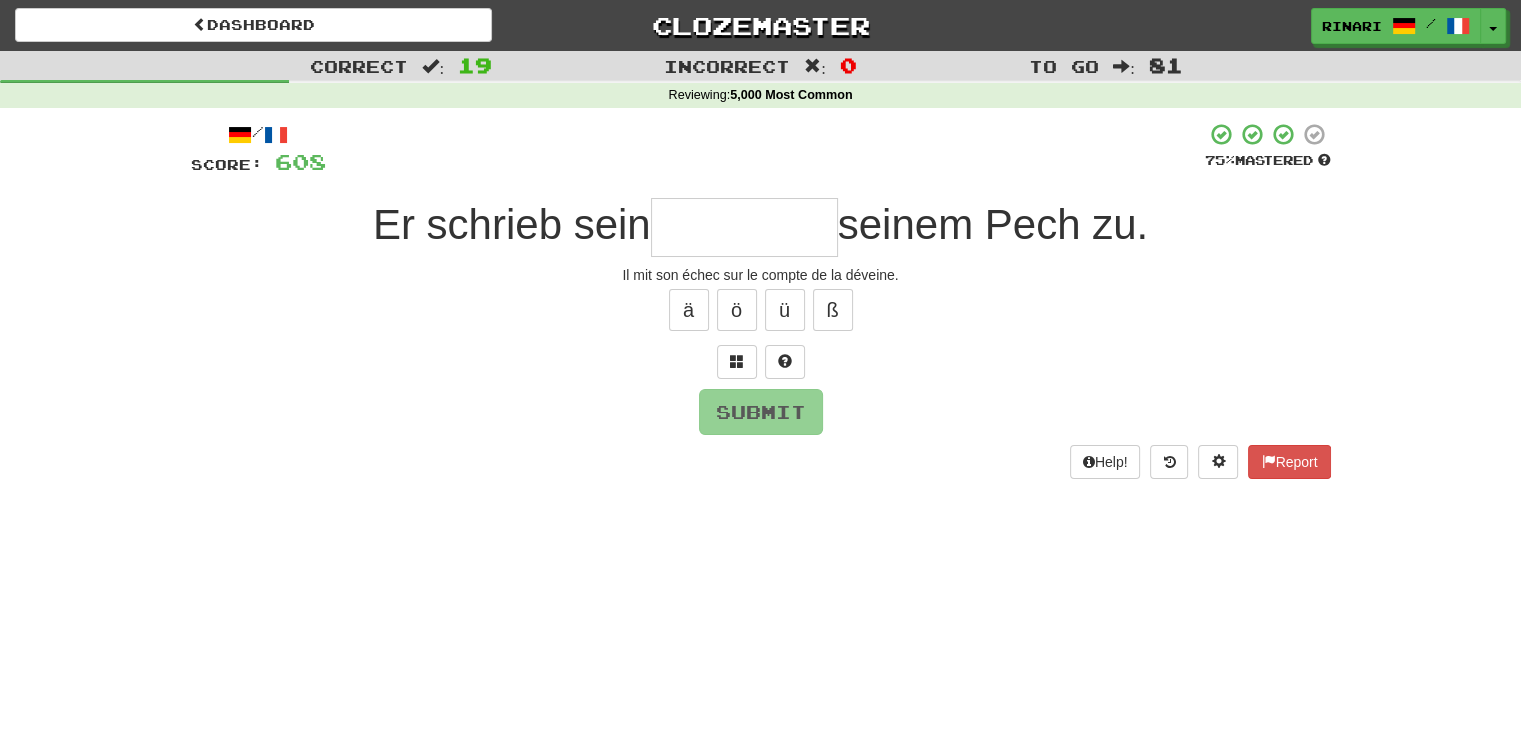 type on "*" 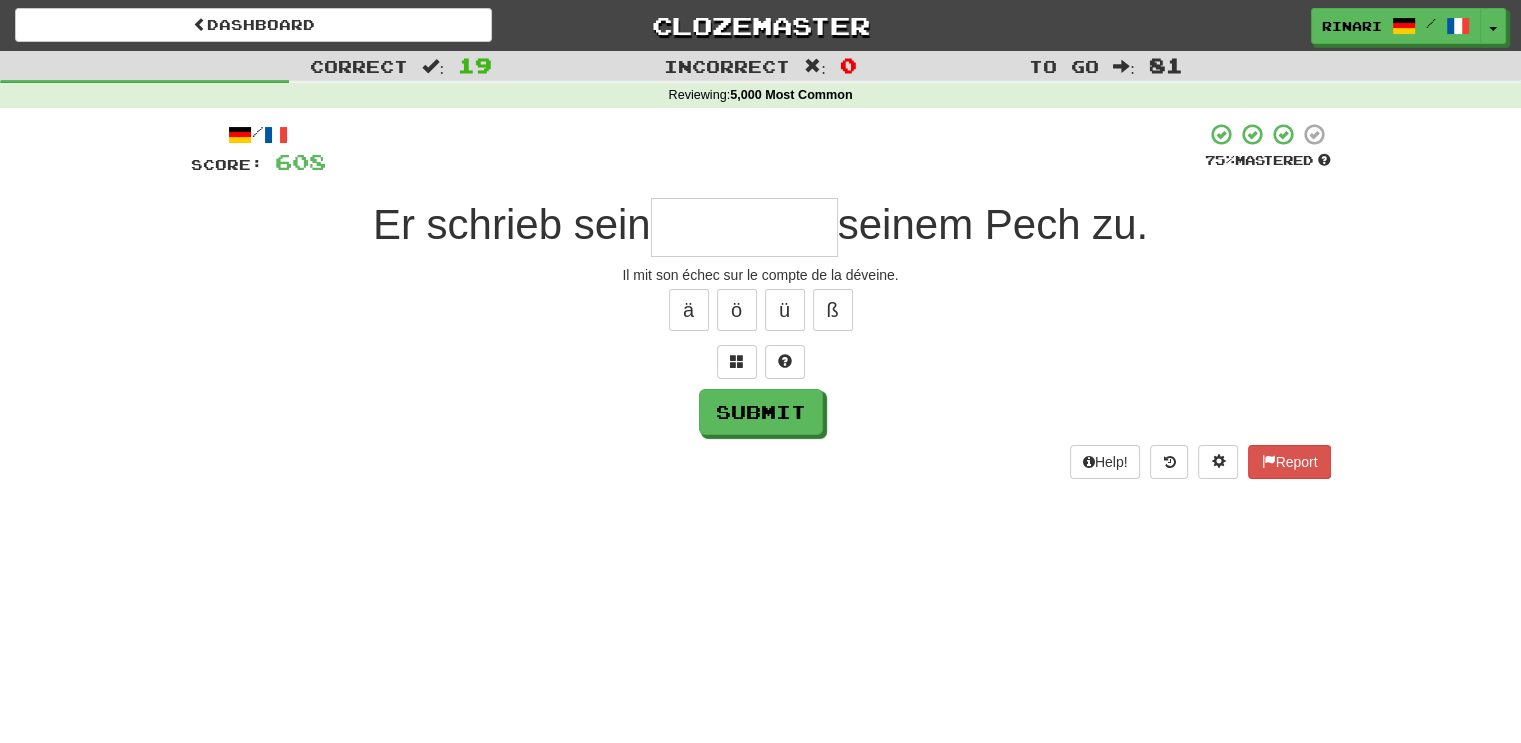 type on "*" 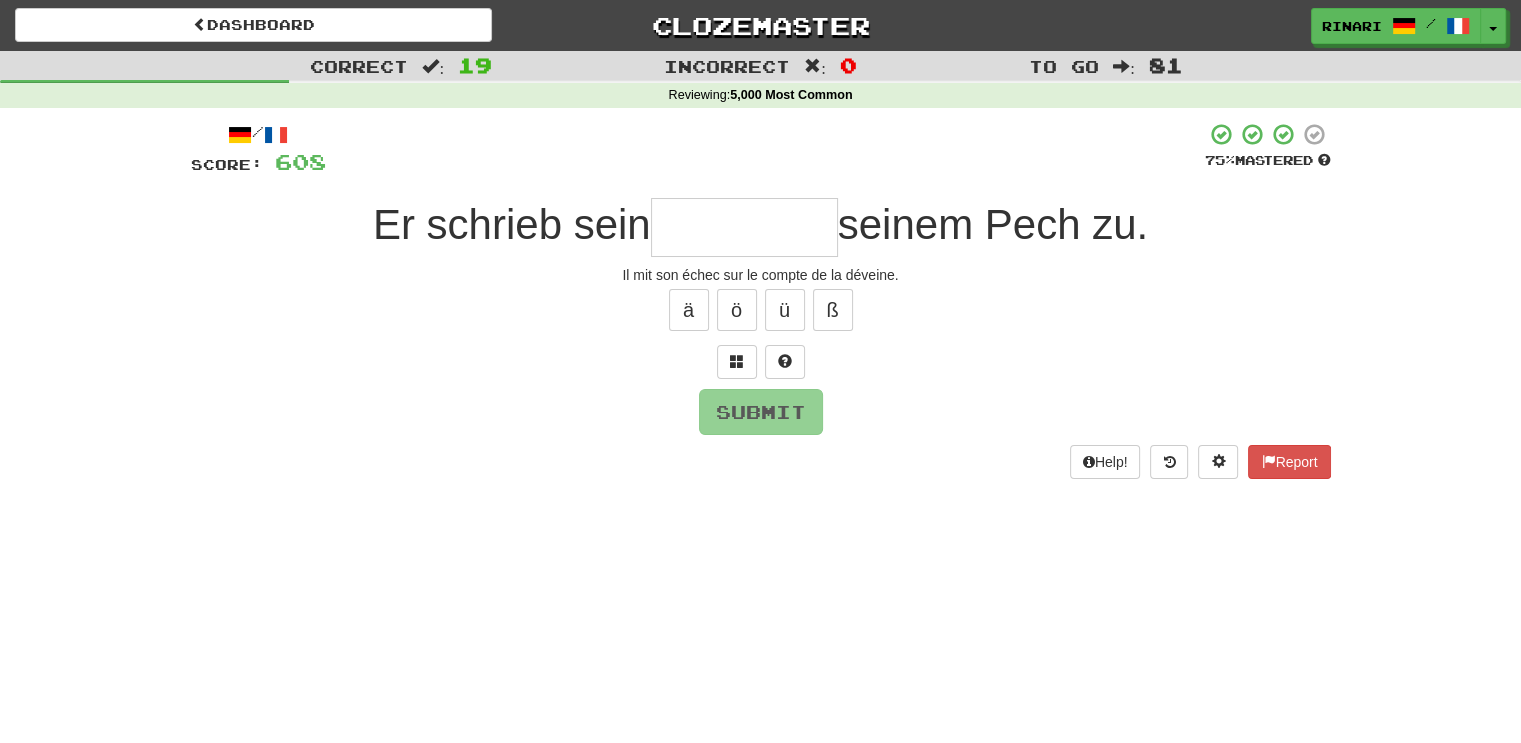 type on "*" 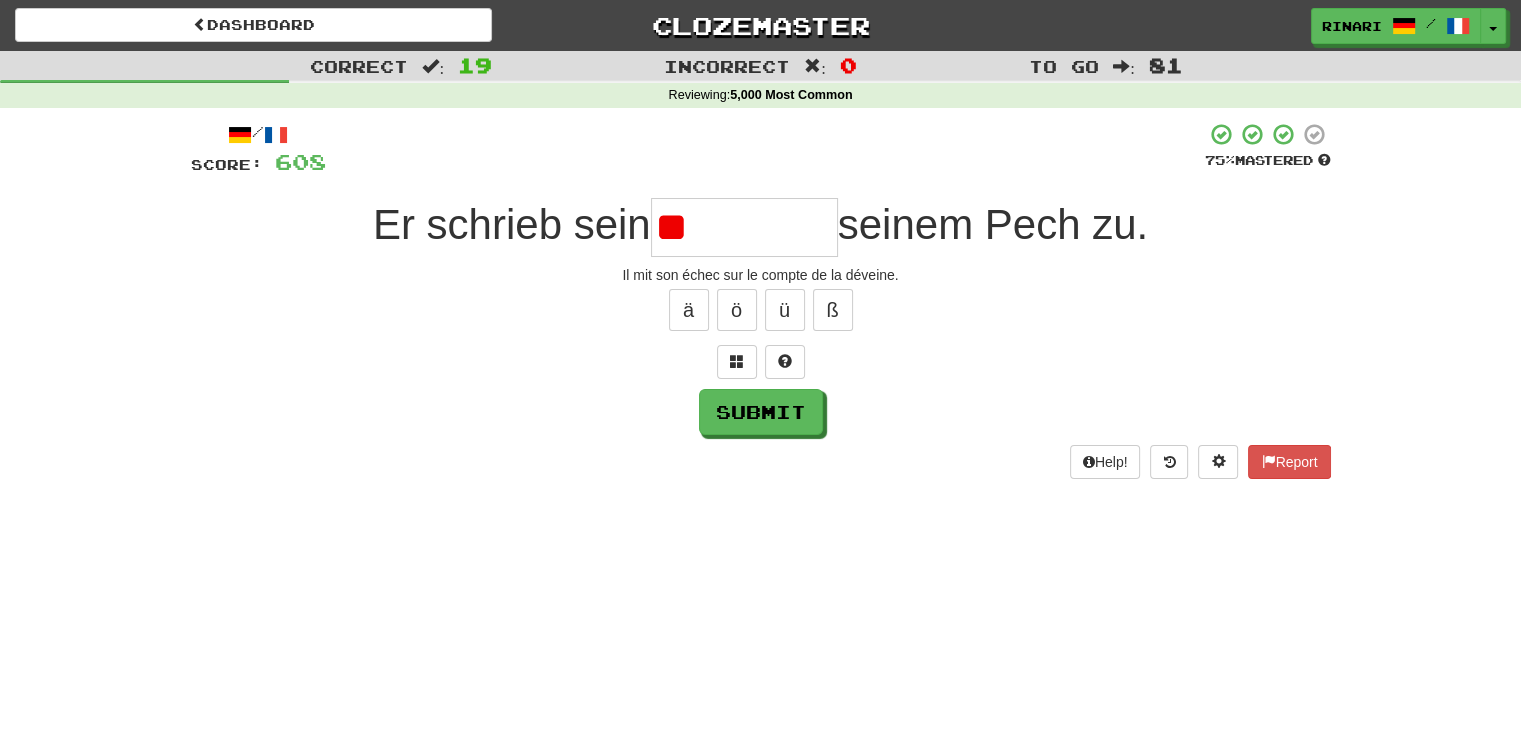 type on "*" 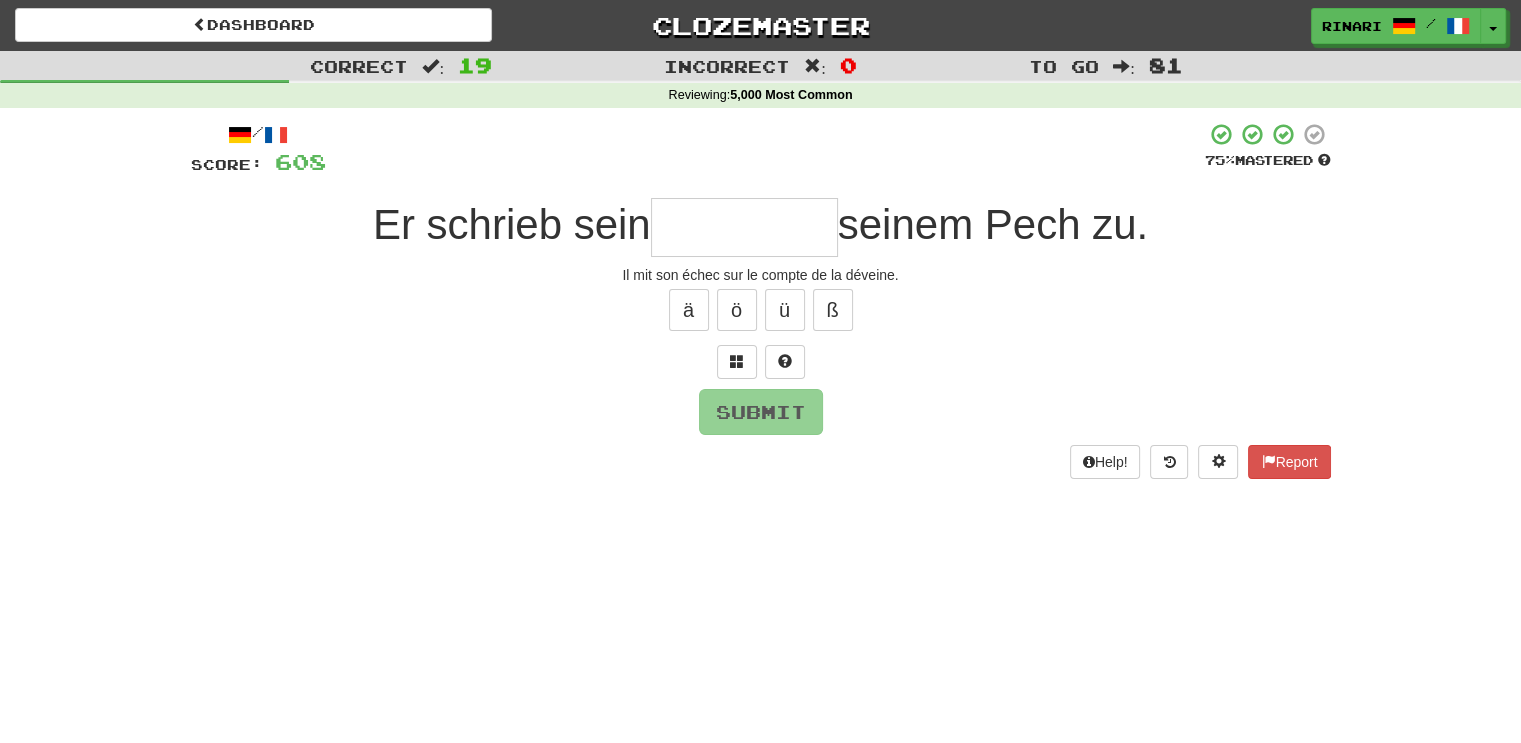type on "*" 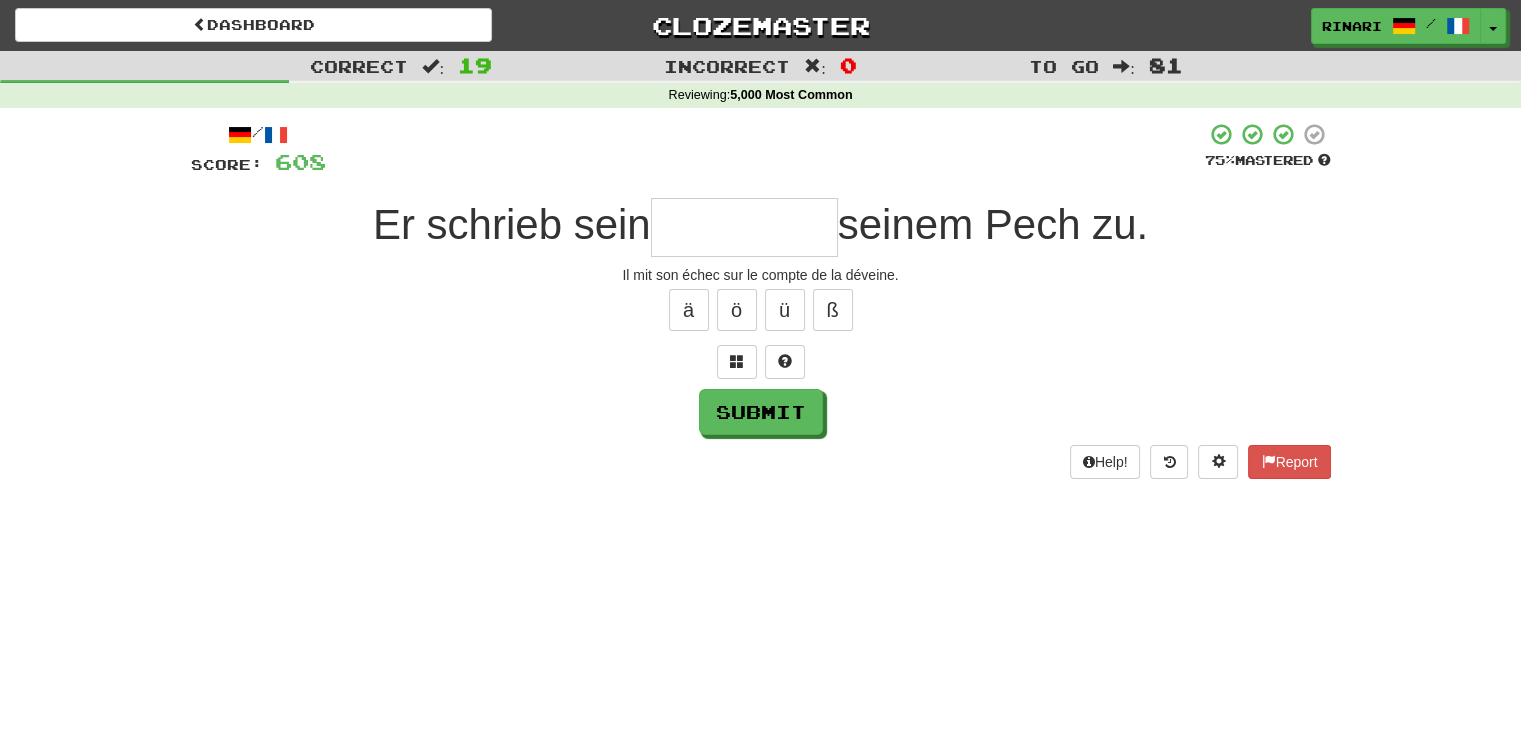 type on "*" 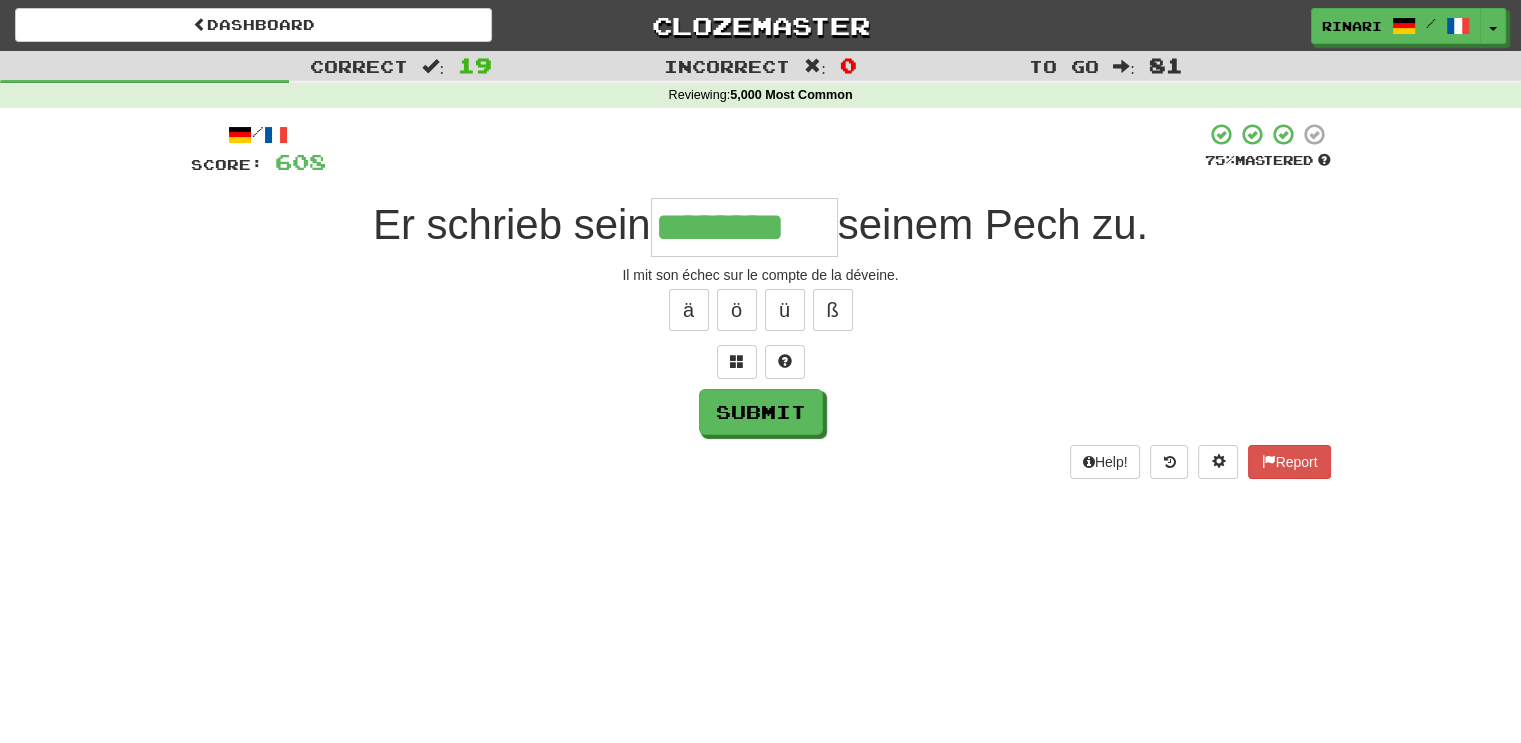 type on "********" 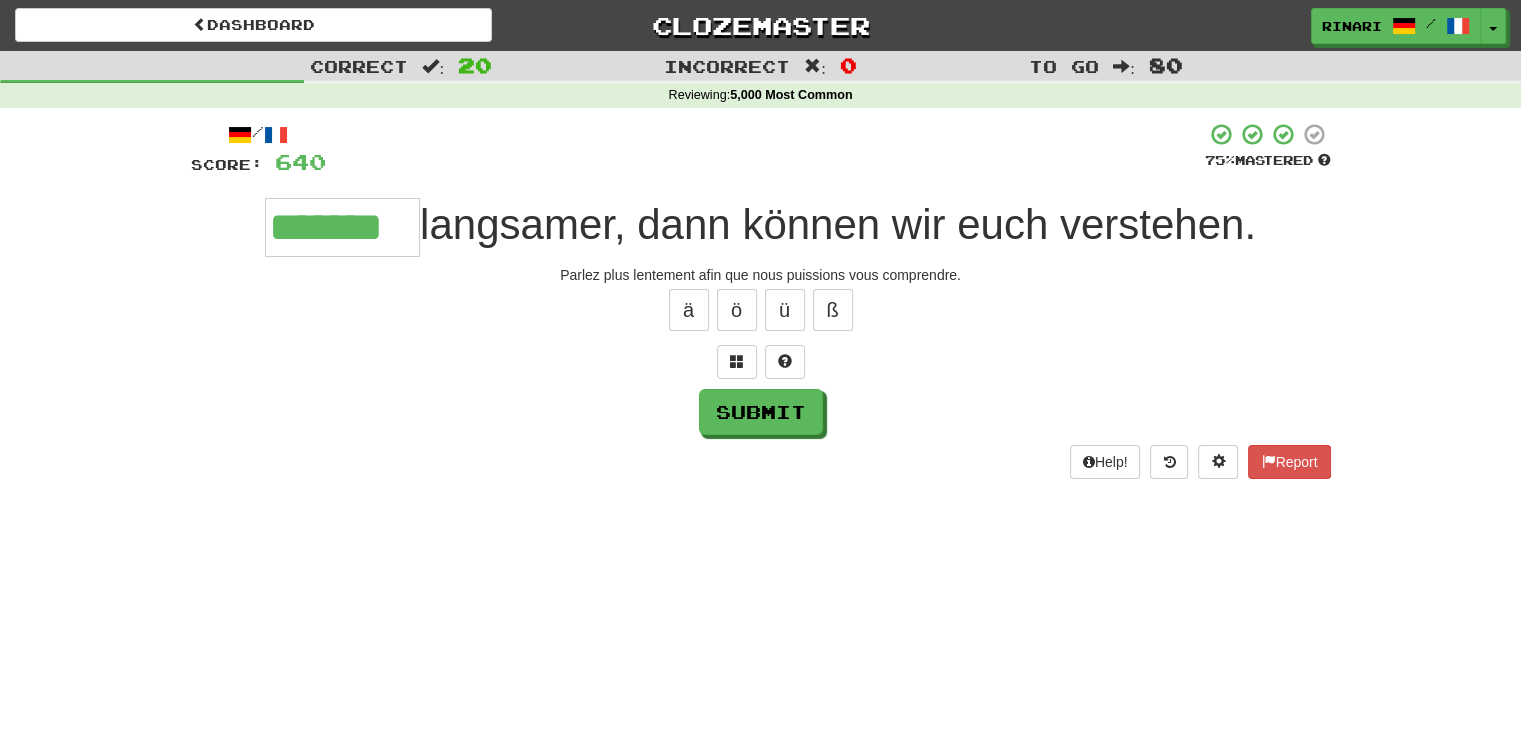 type on "*******" 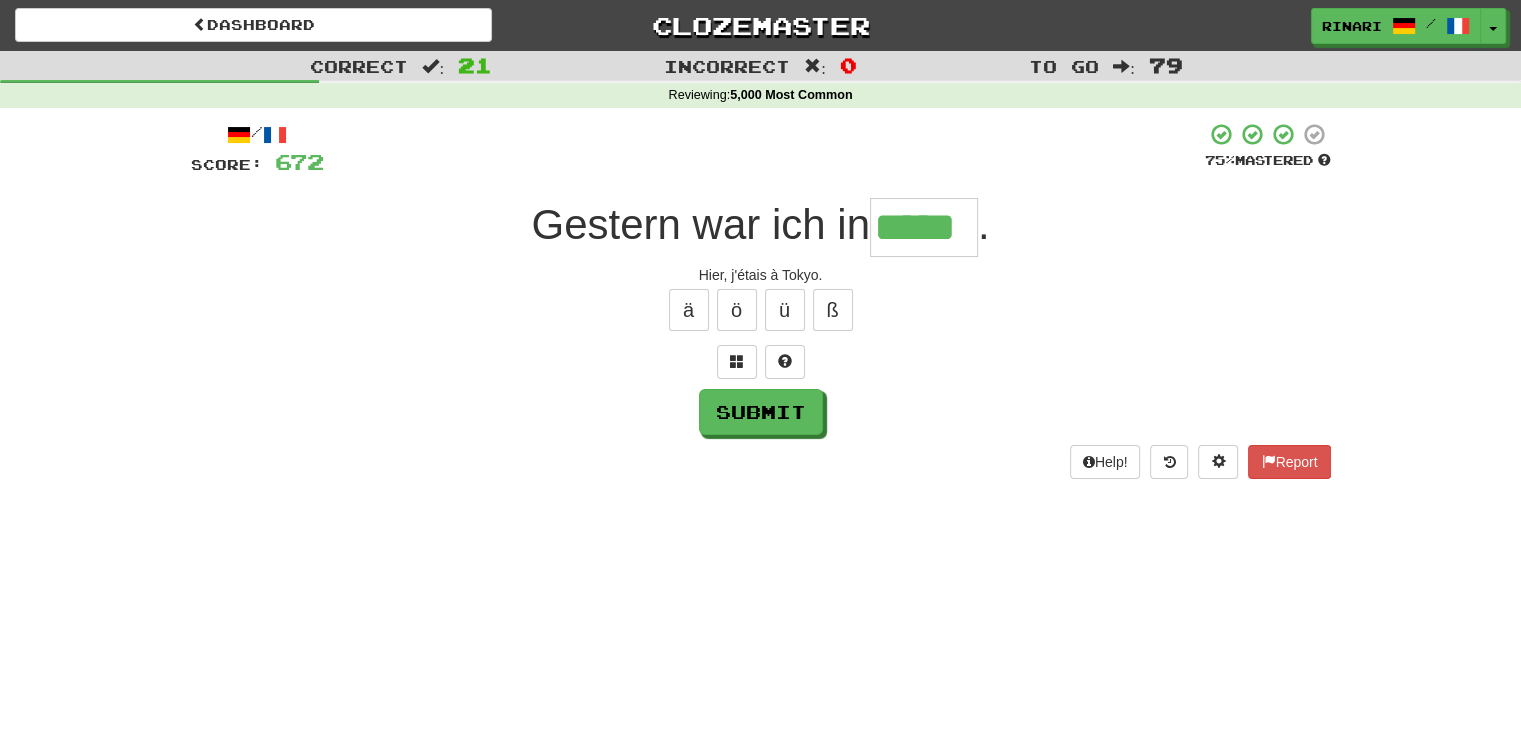 type on "*****" 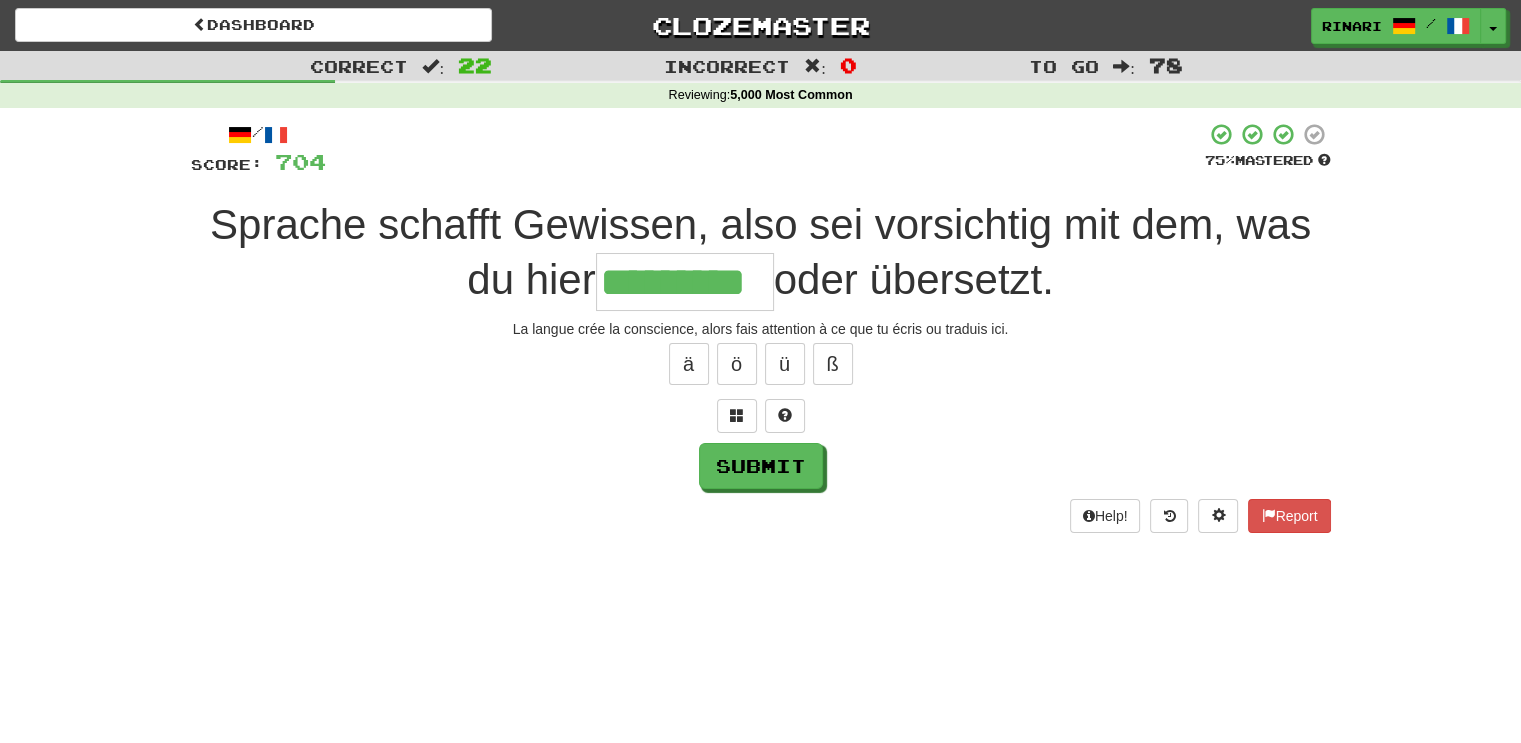 type on "*********" 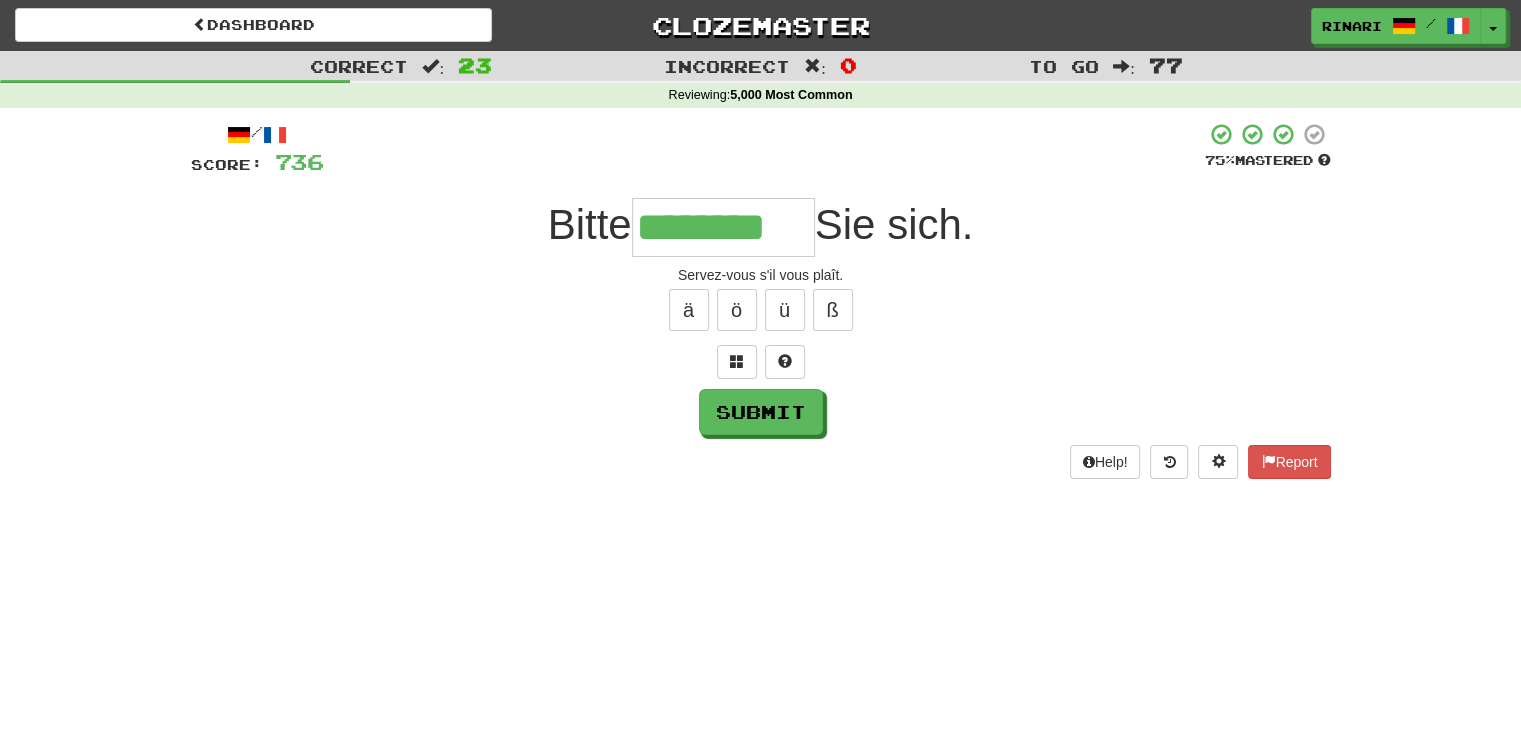 type on "********" 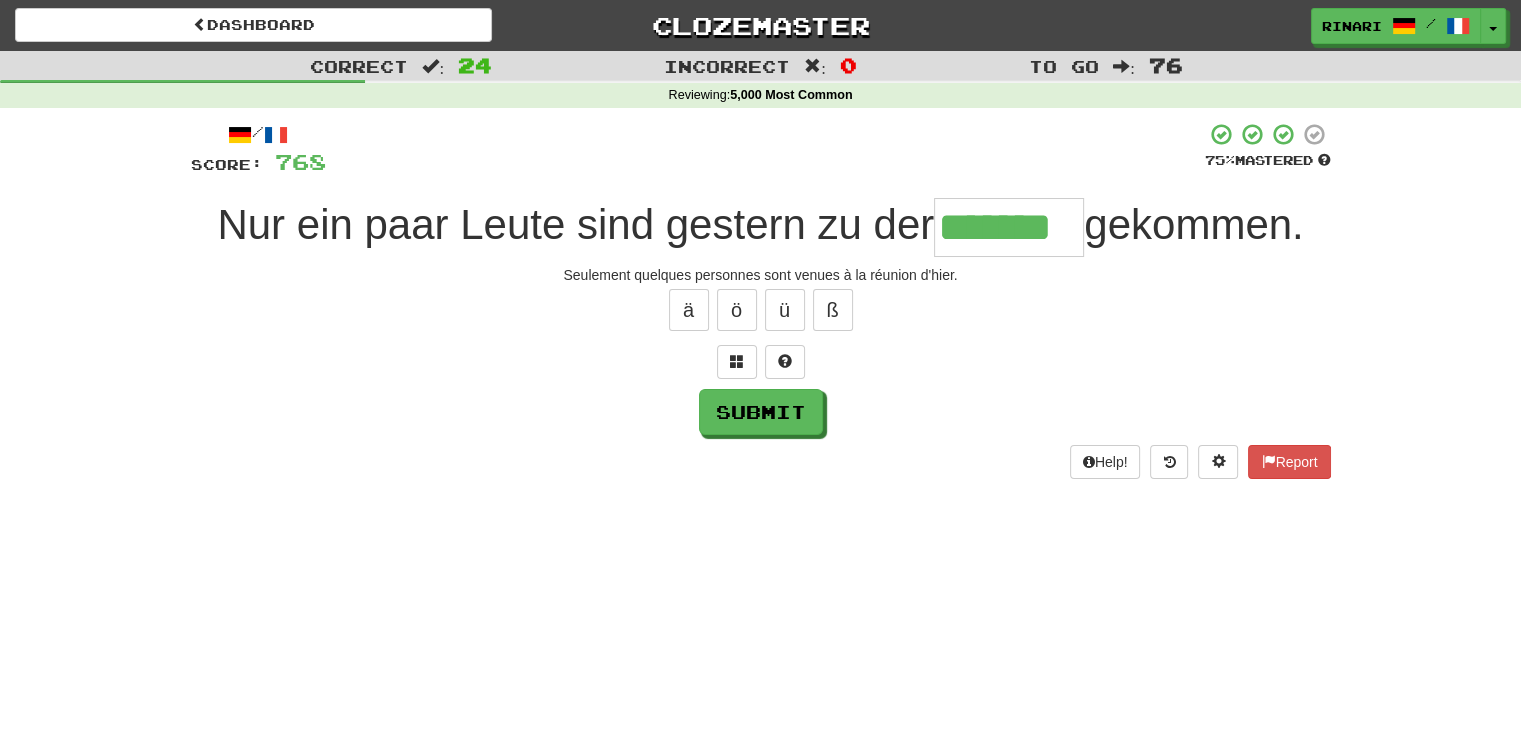 type on "*******" 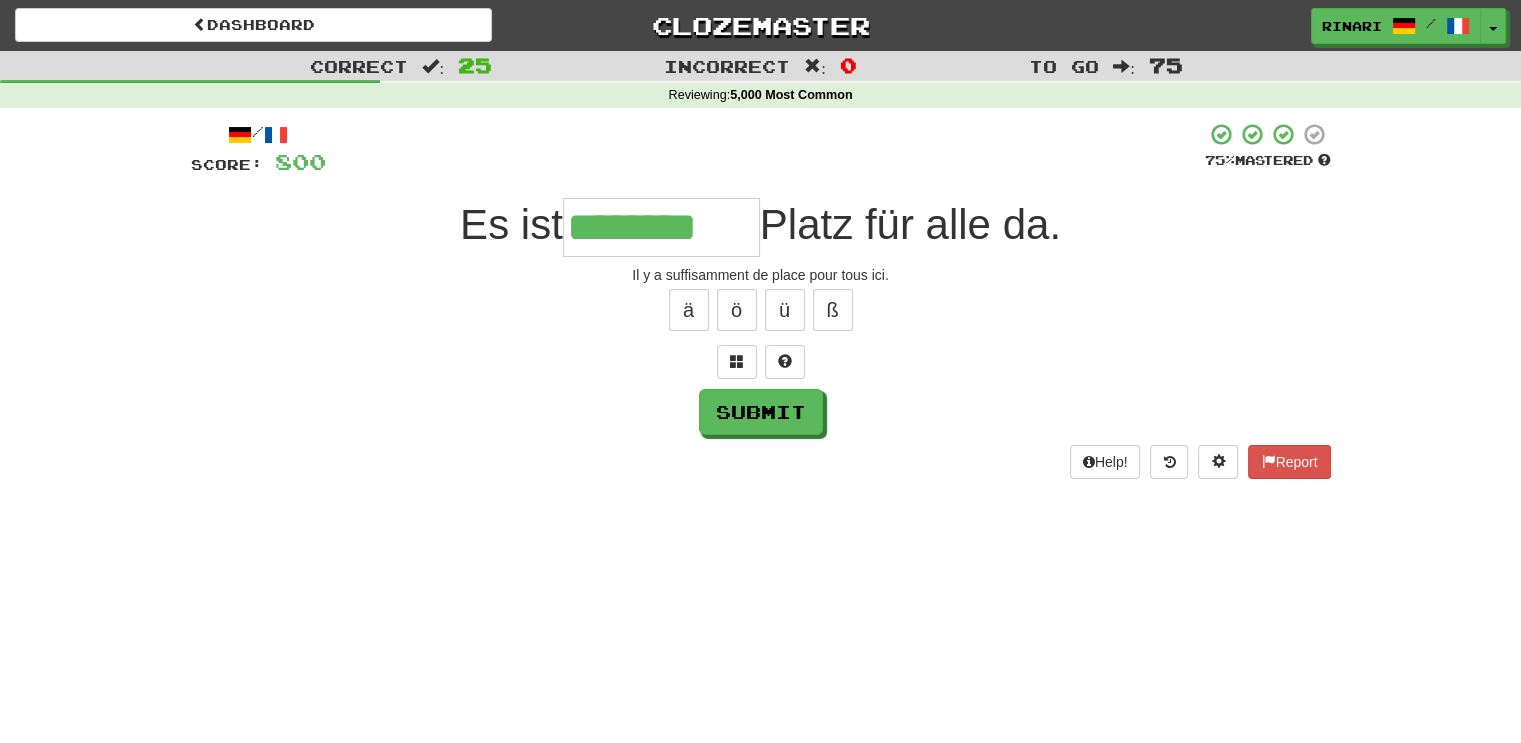 type on "********" 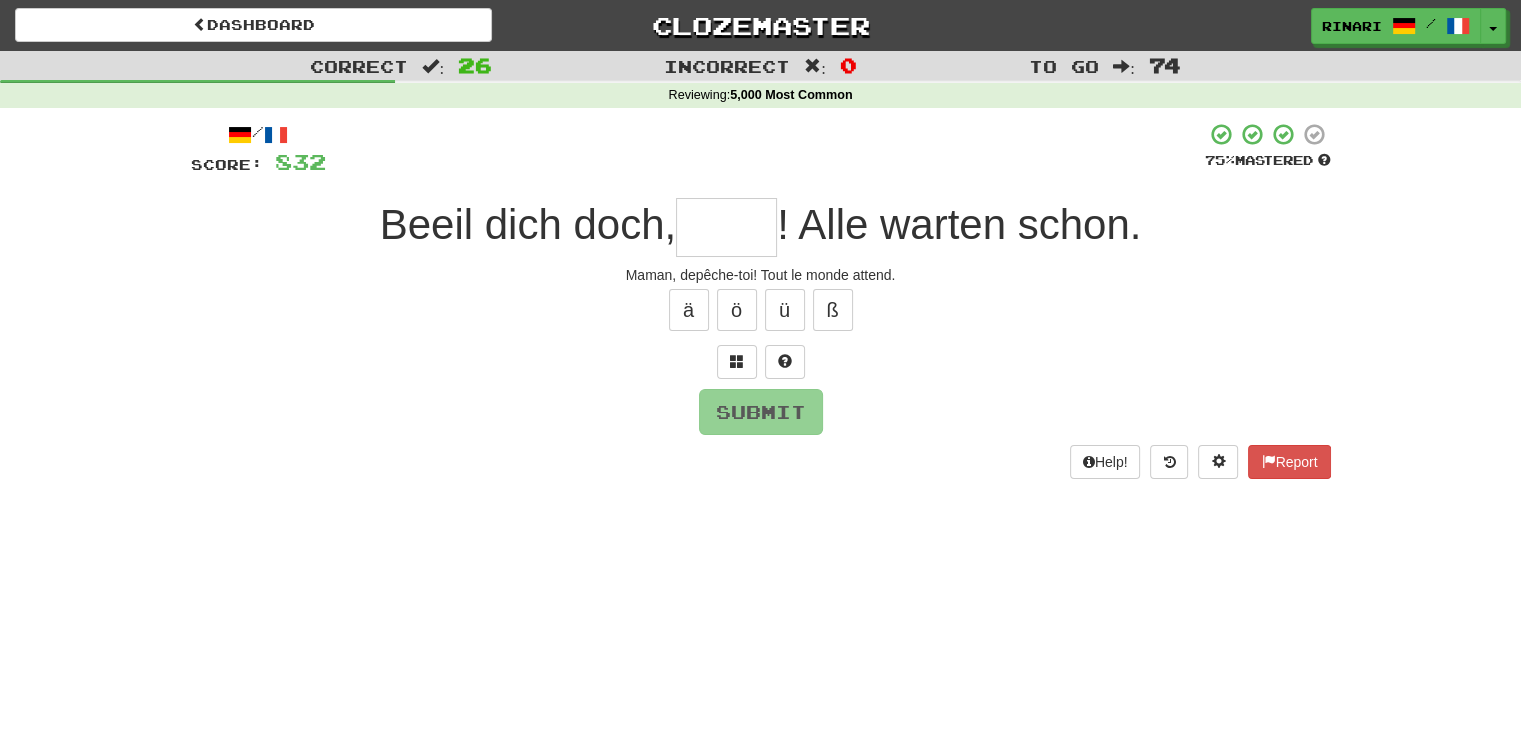 type on "*" 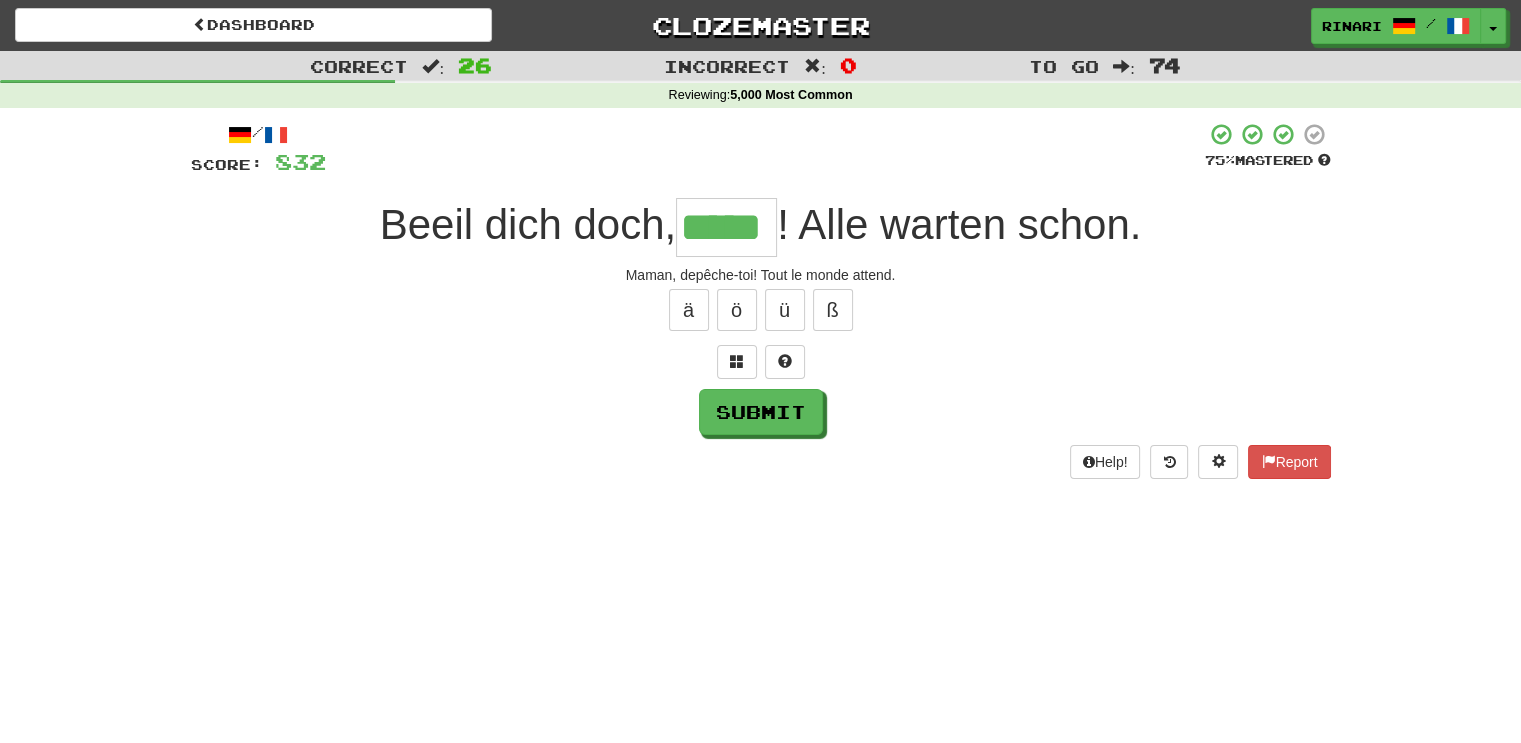type on "*****" 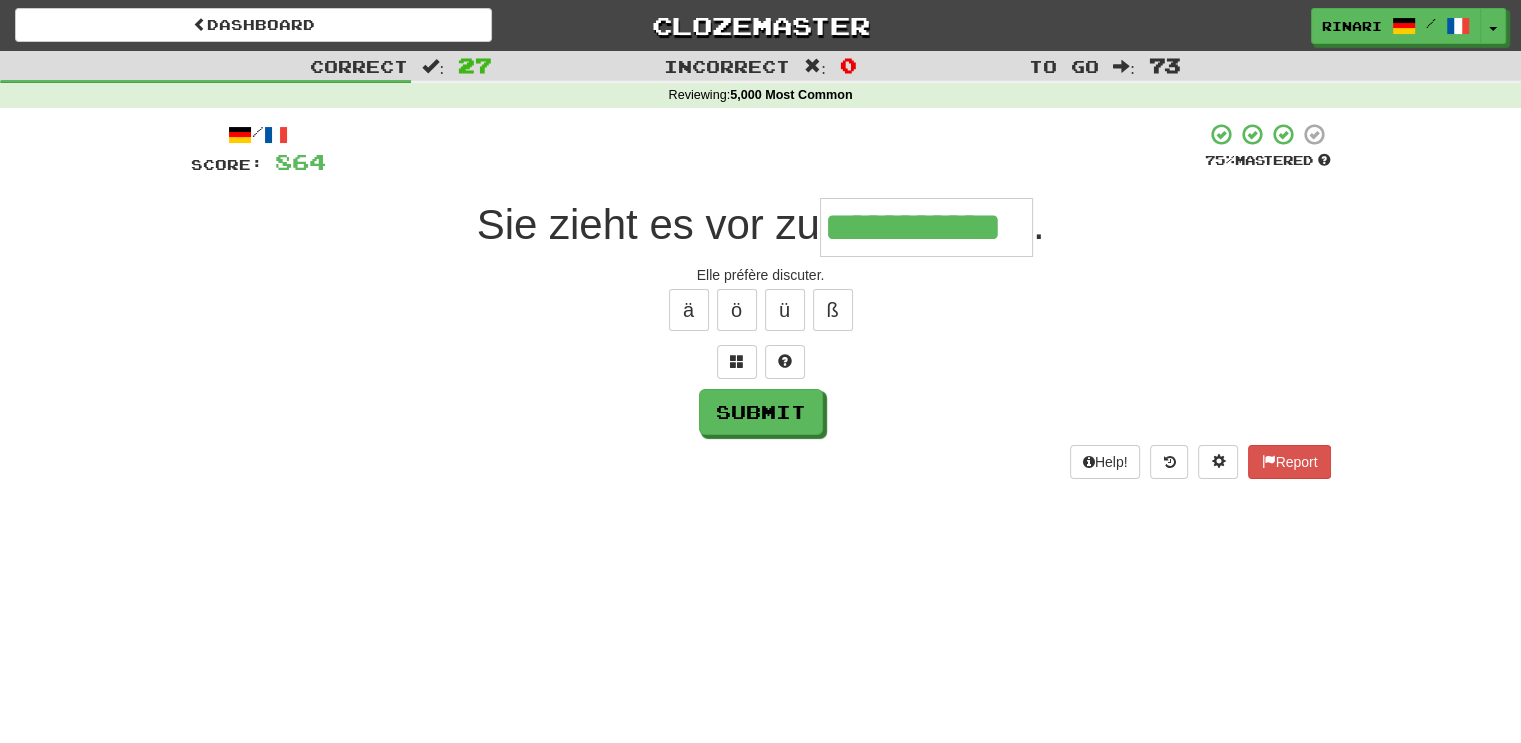 type on "**********" 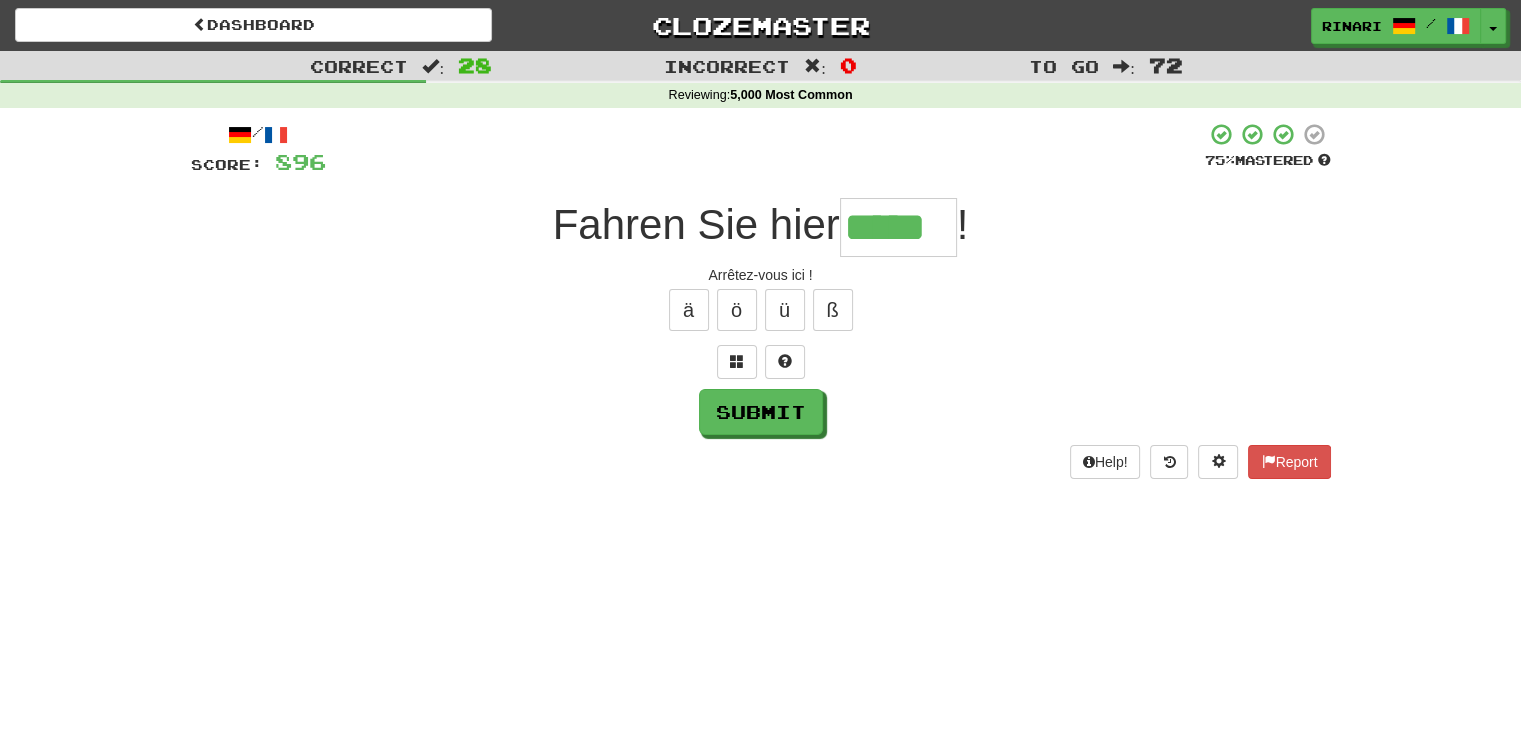 type on "*****" 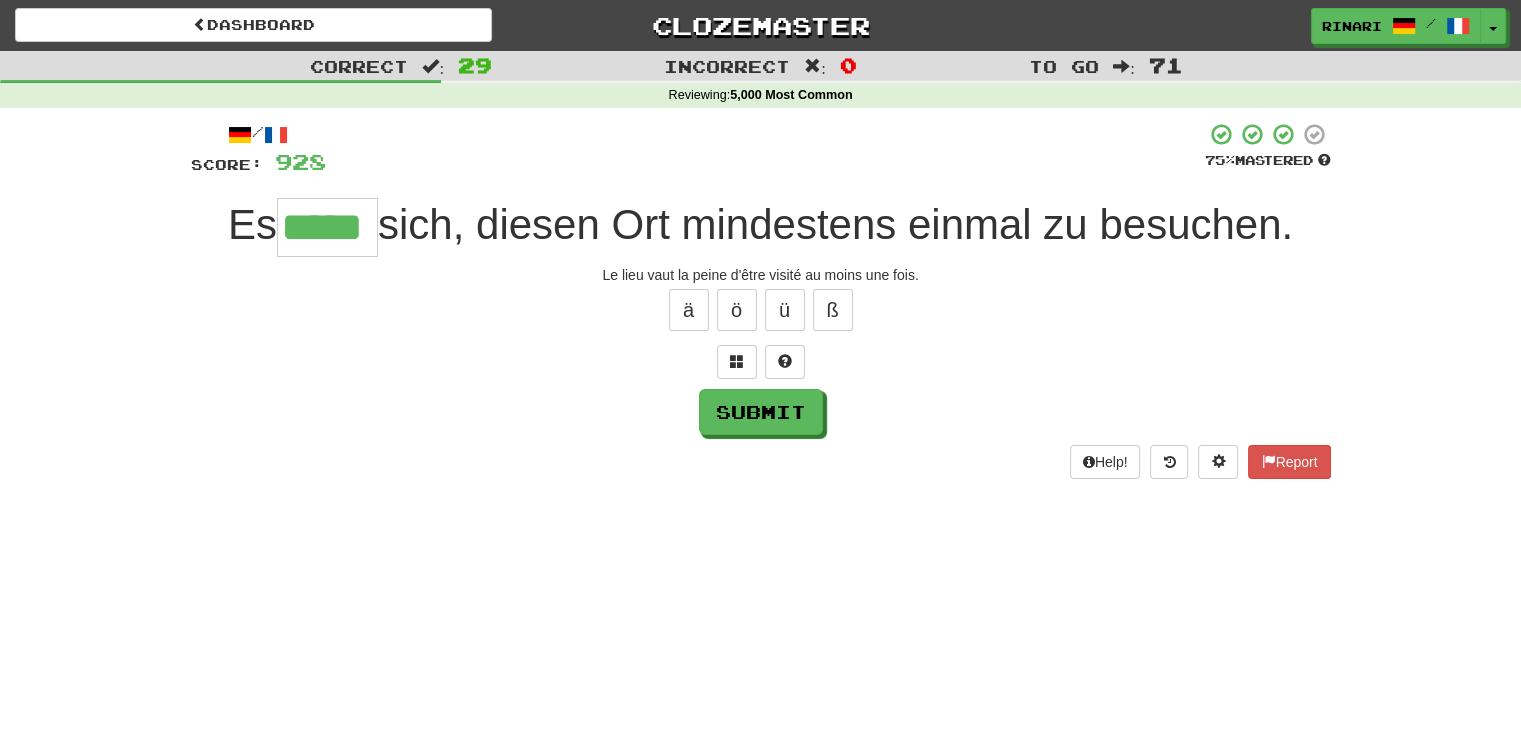 type on "*****" 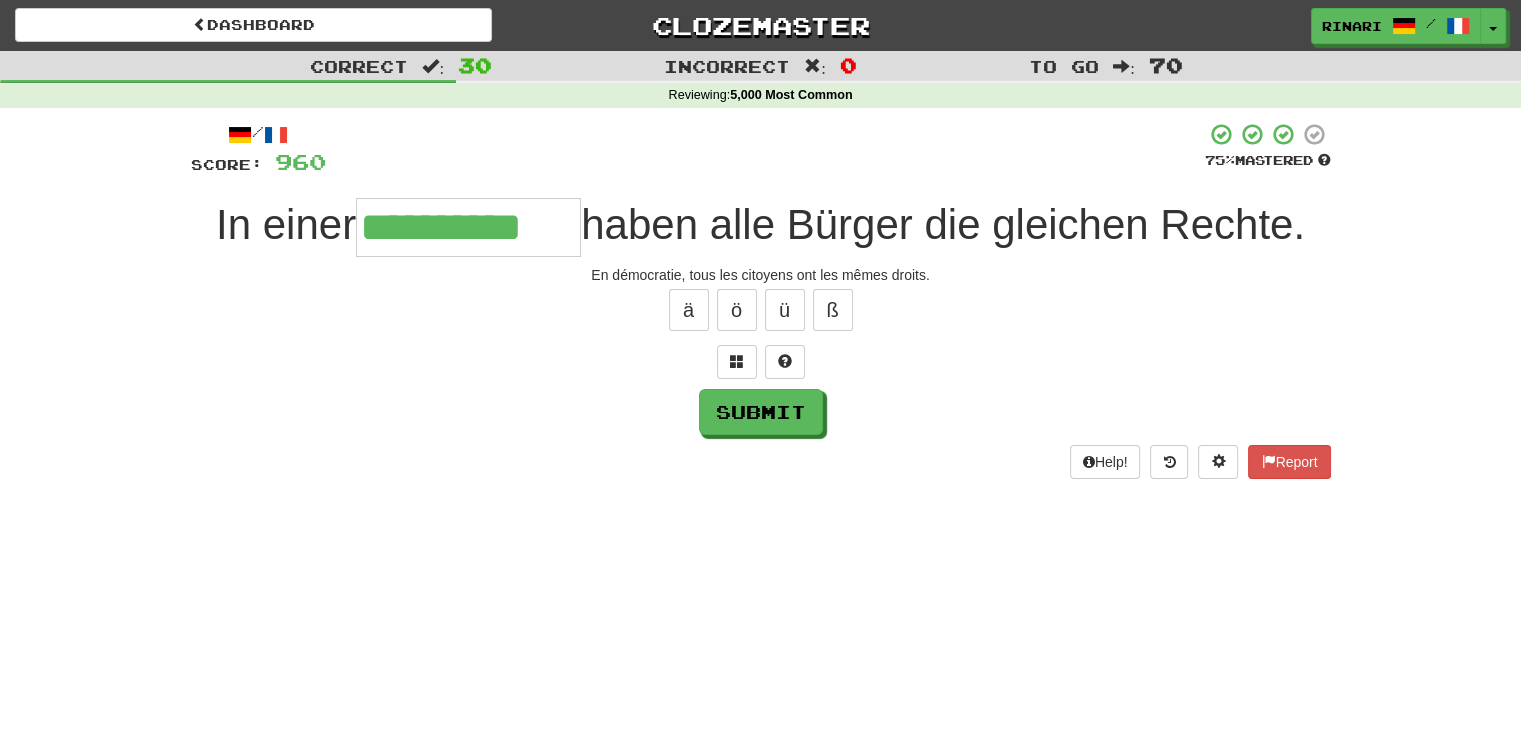 type on "**********" 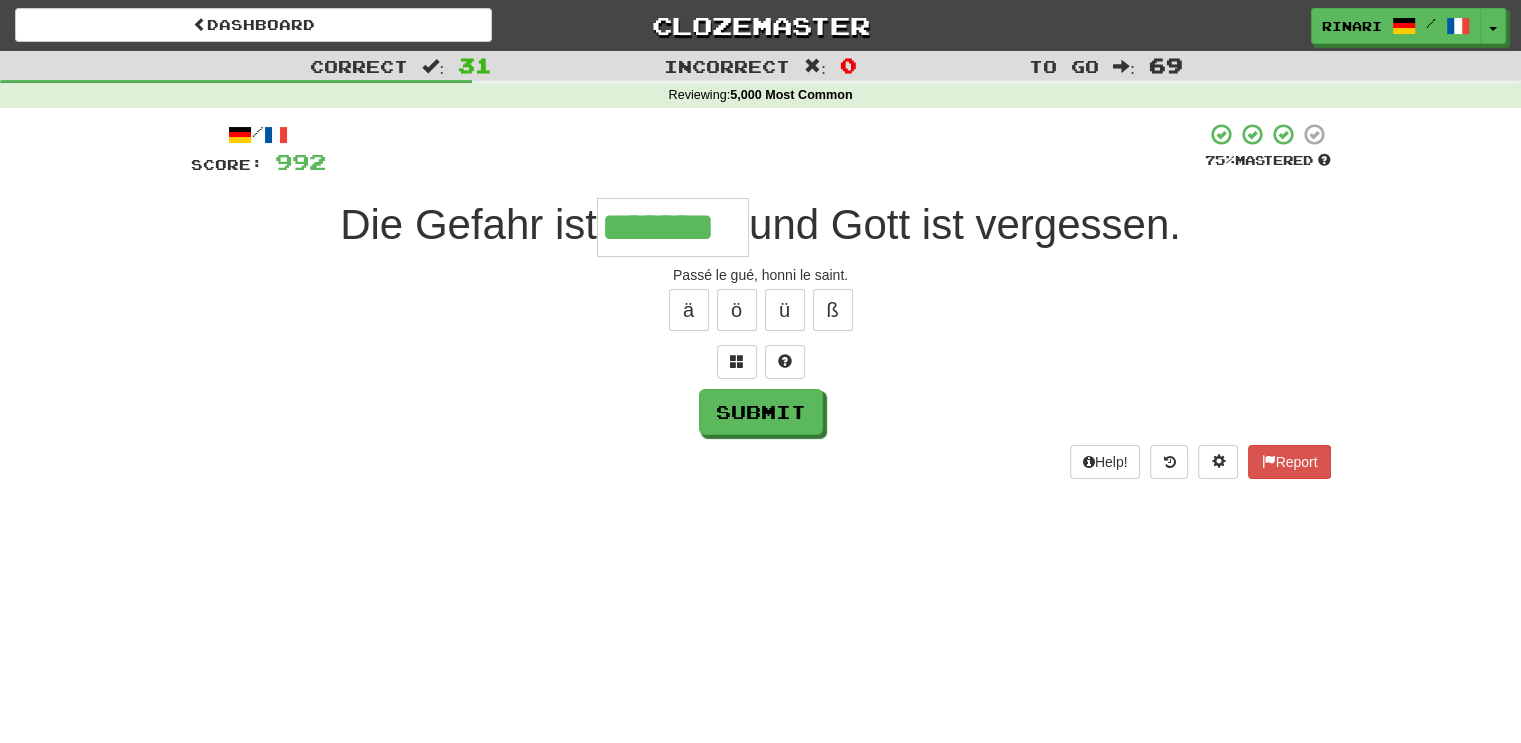 type on "*******" 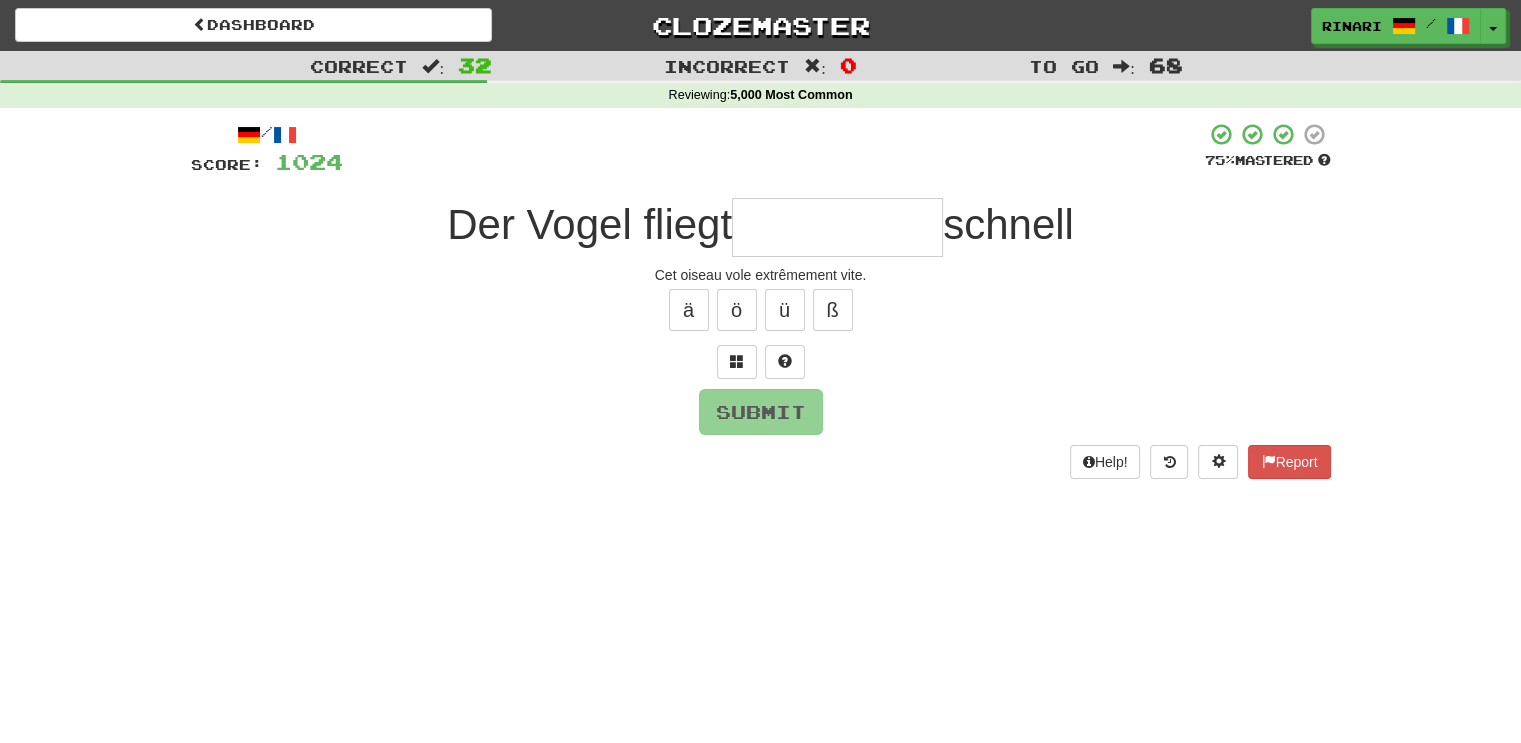 type on "*" 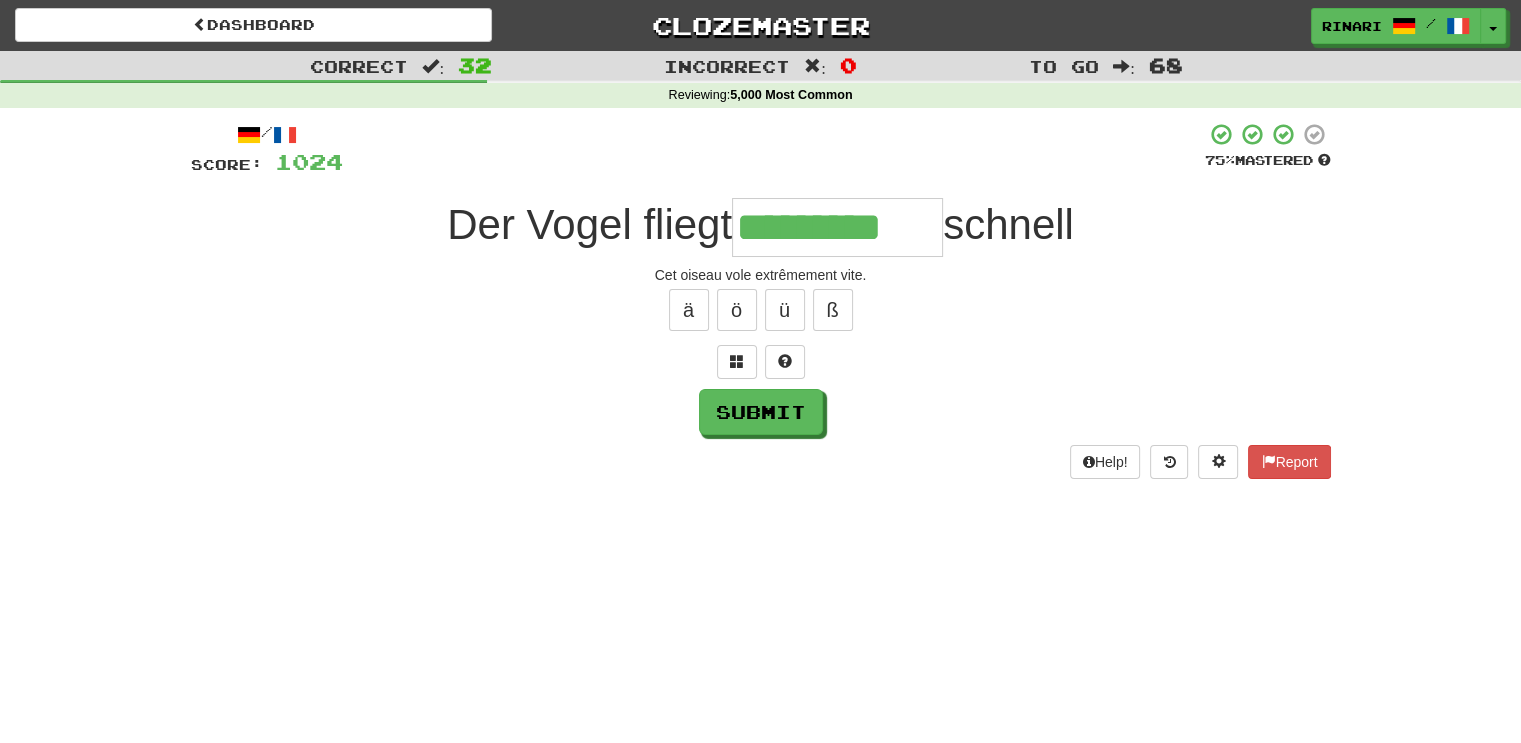 type on "*********" 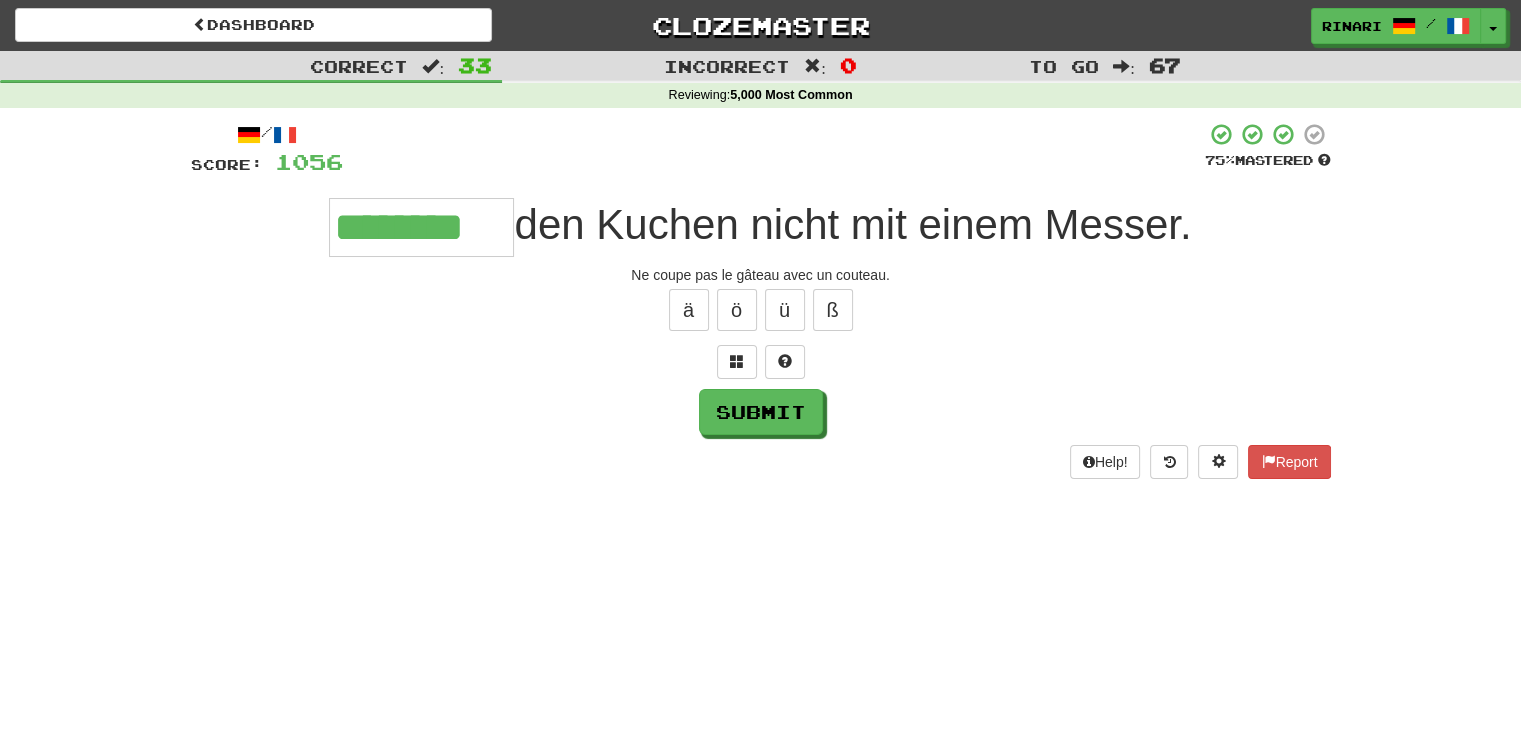 type on "********" 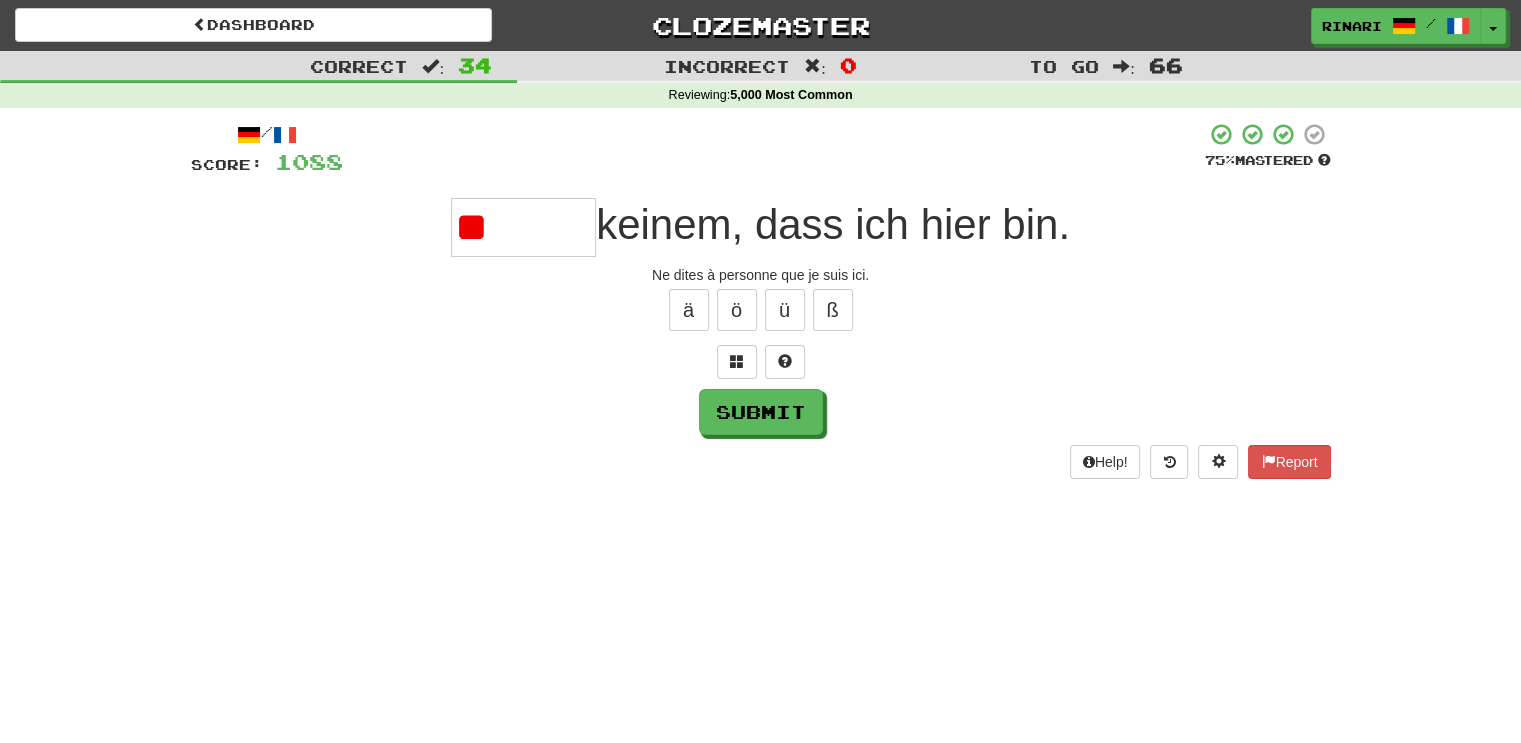 type on "*" 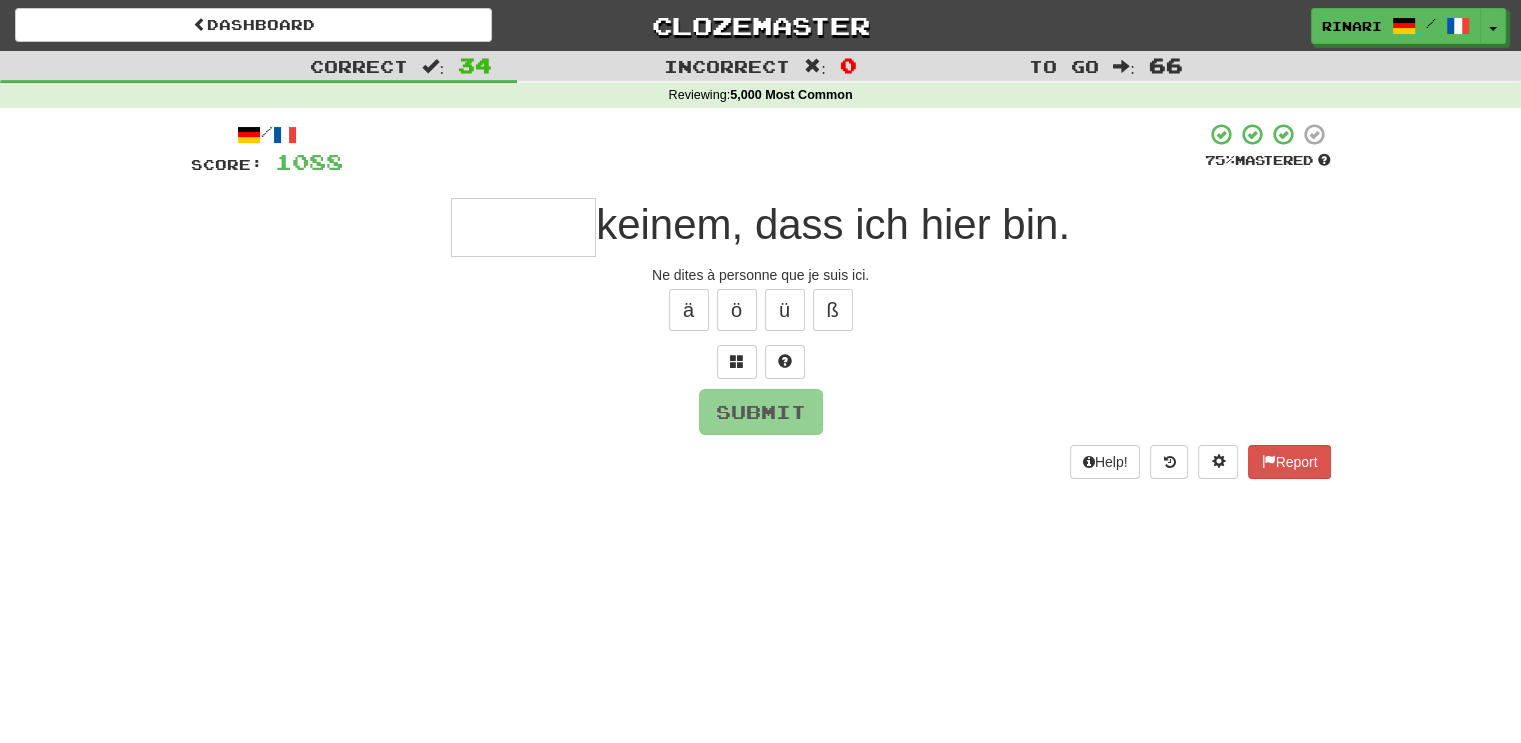 type on "*" 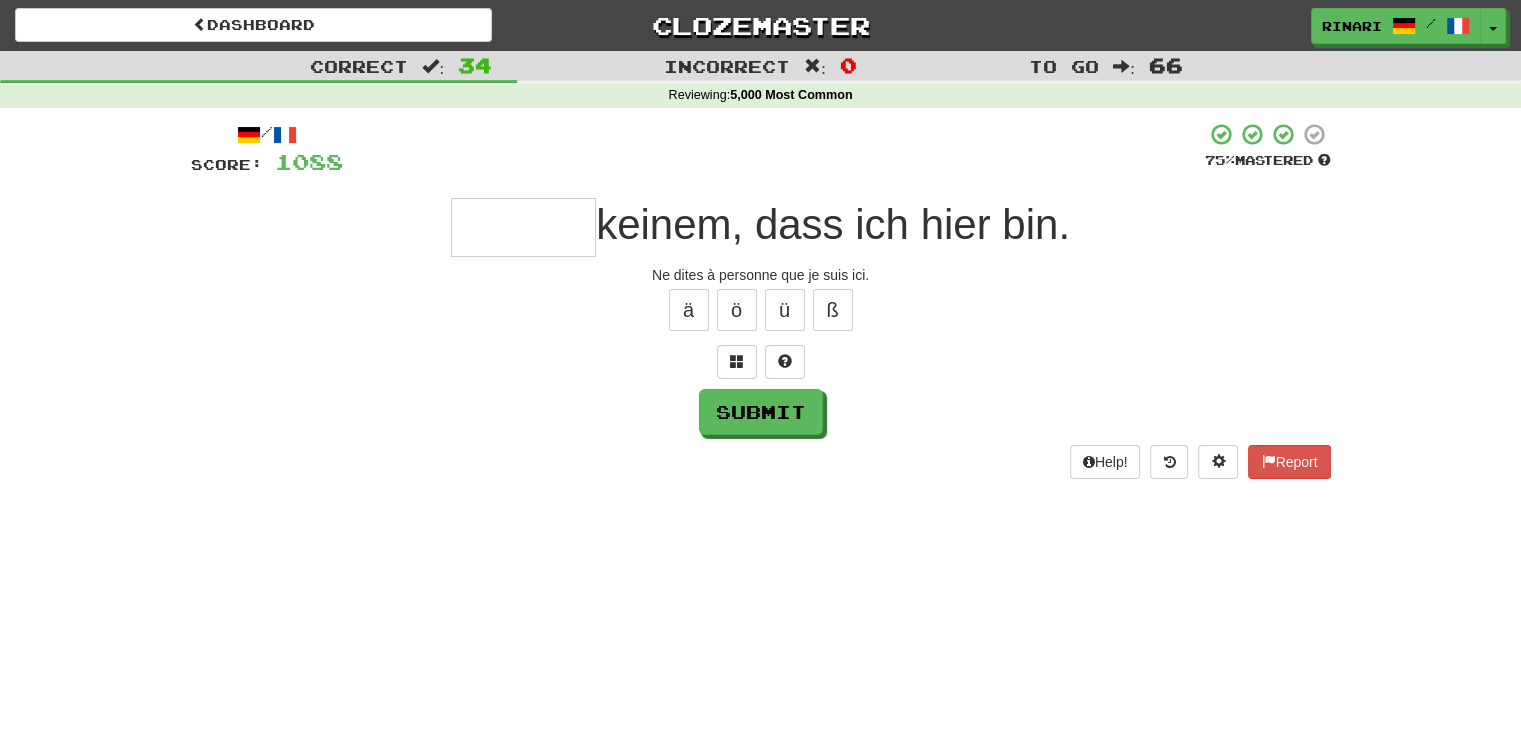 type on "*" 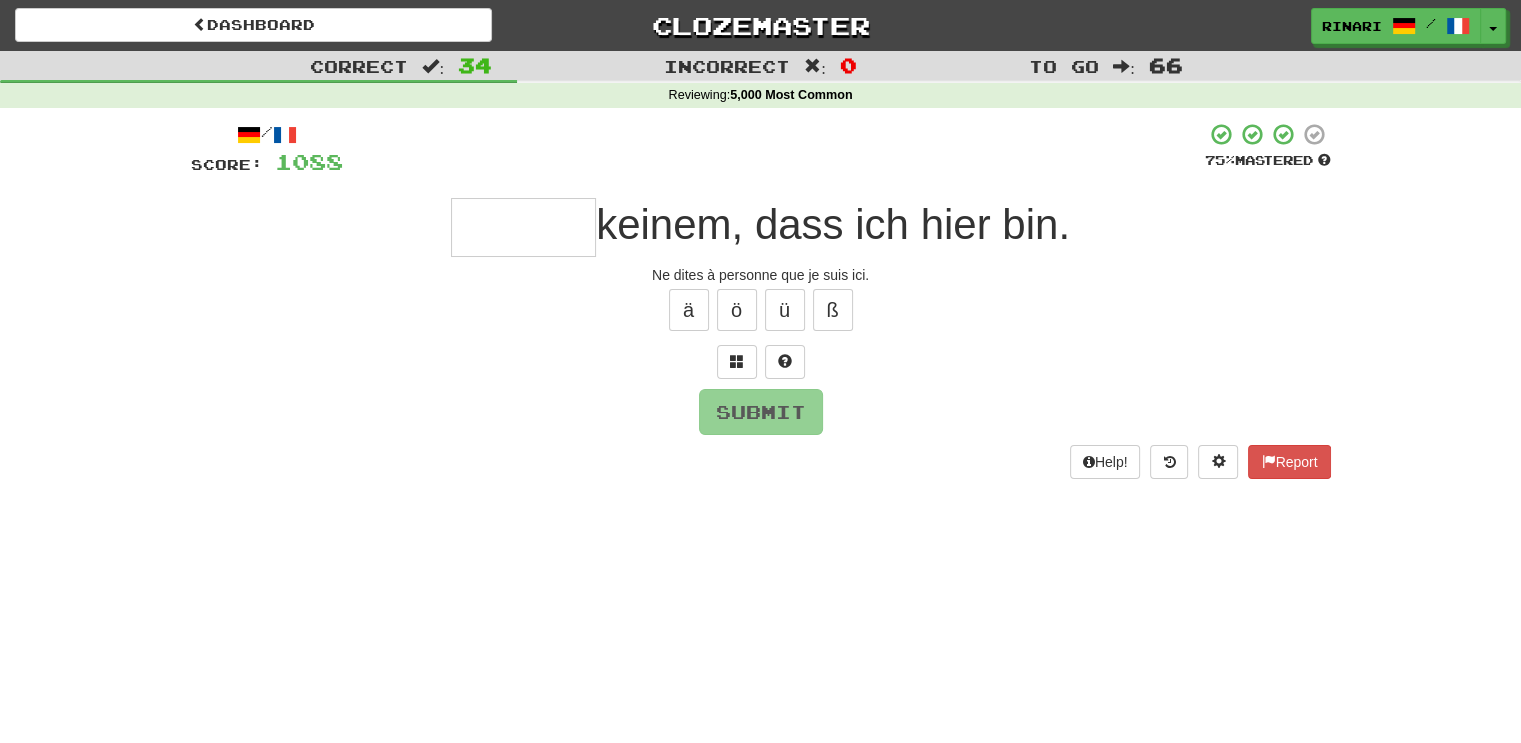 type on "*" 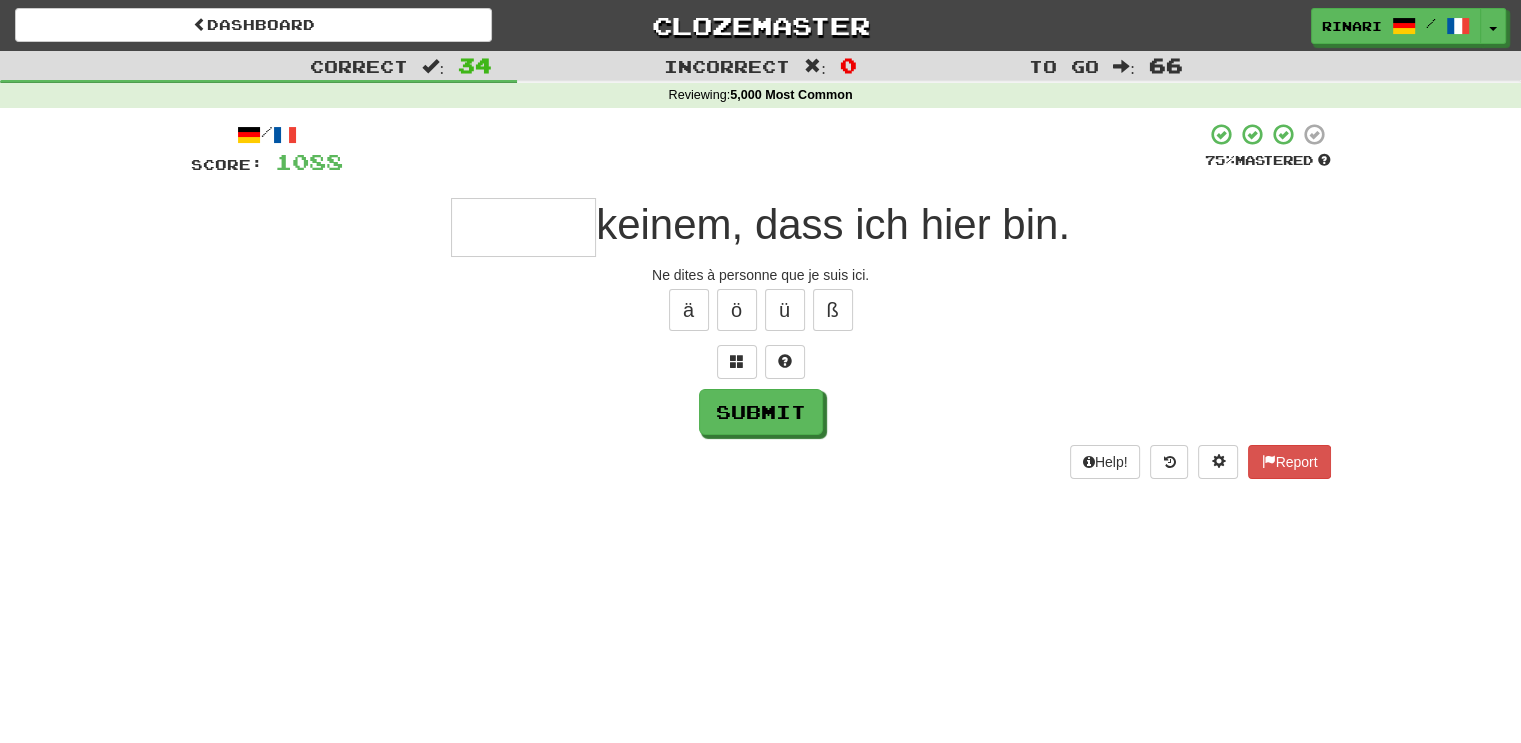 type on "*" 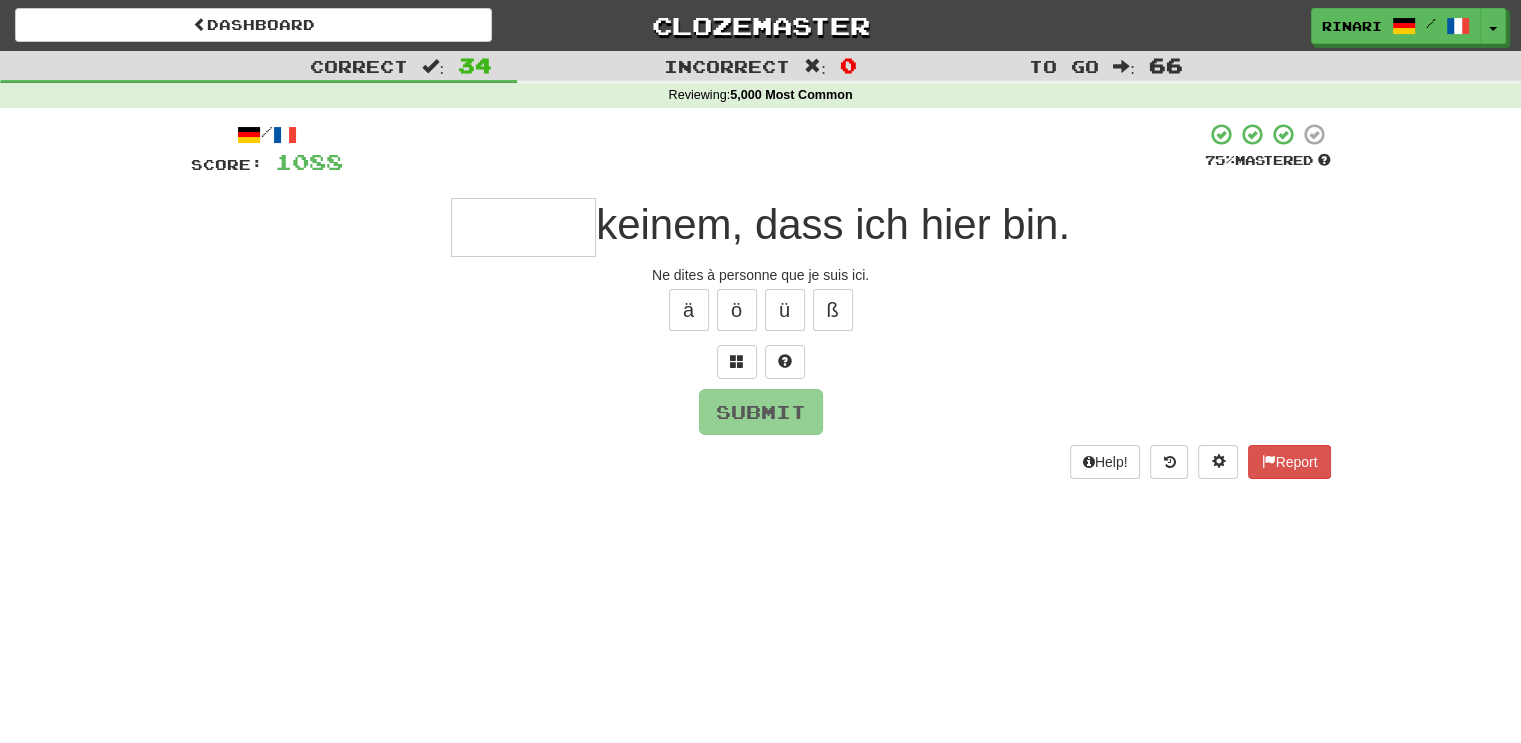 type on "*" 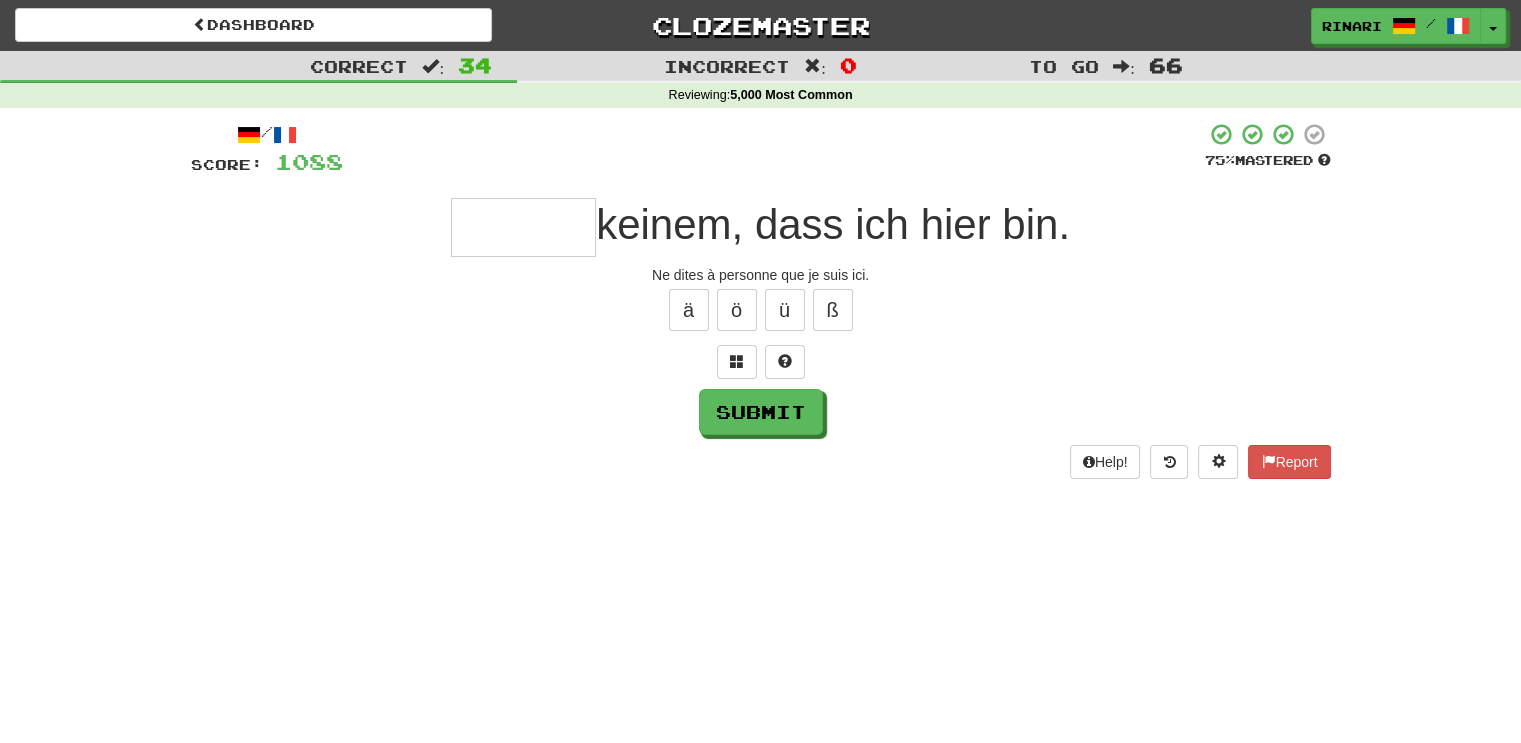 type on "*" 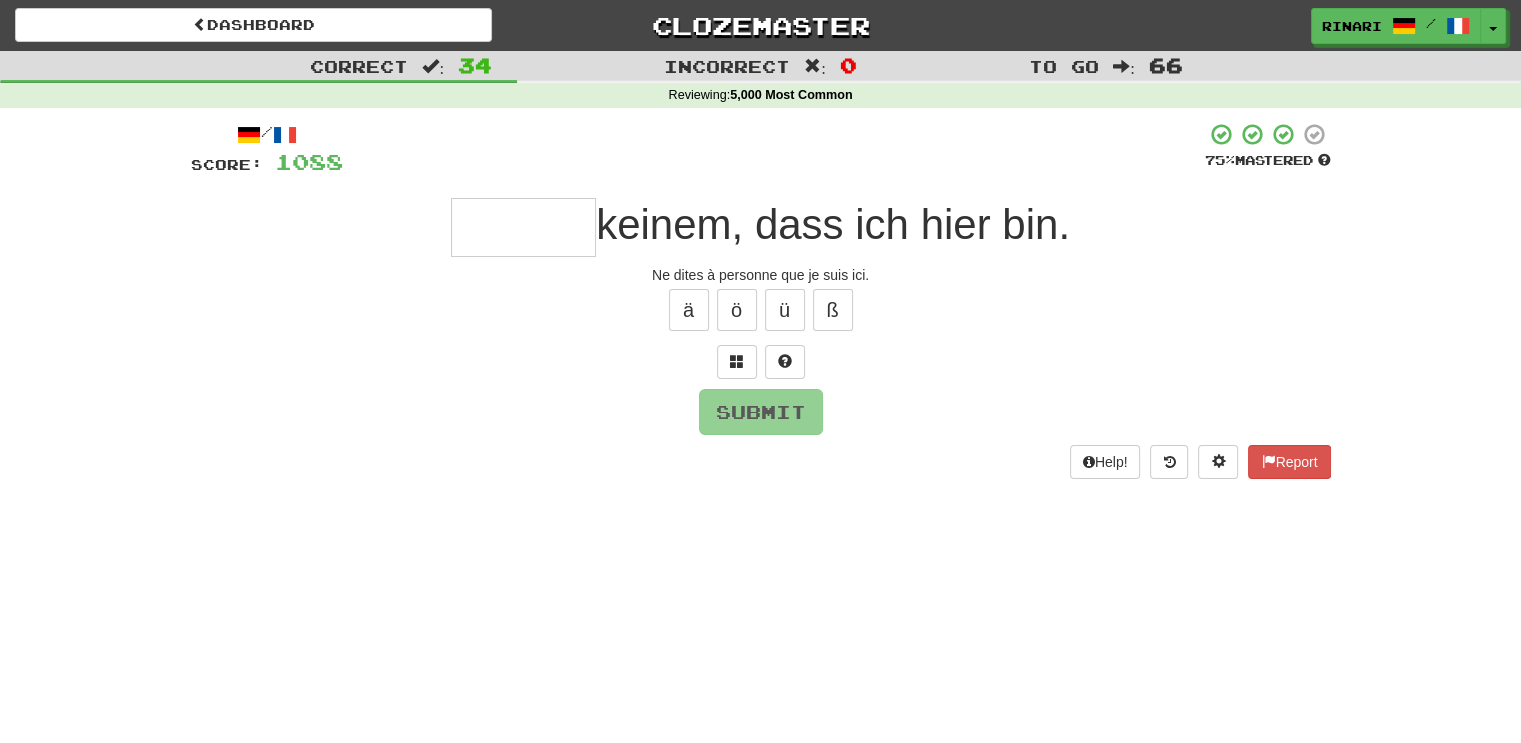 type on "*" 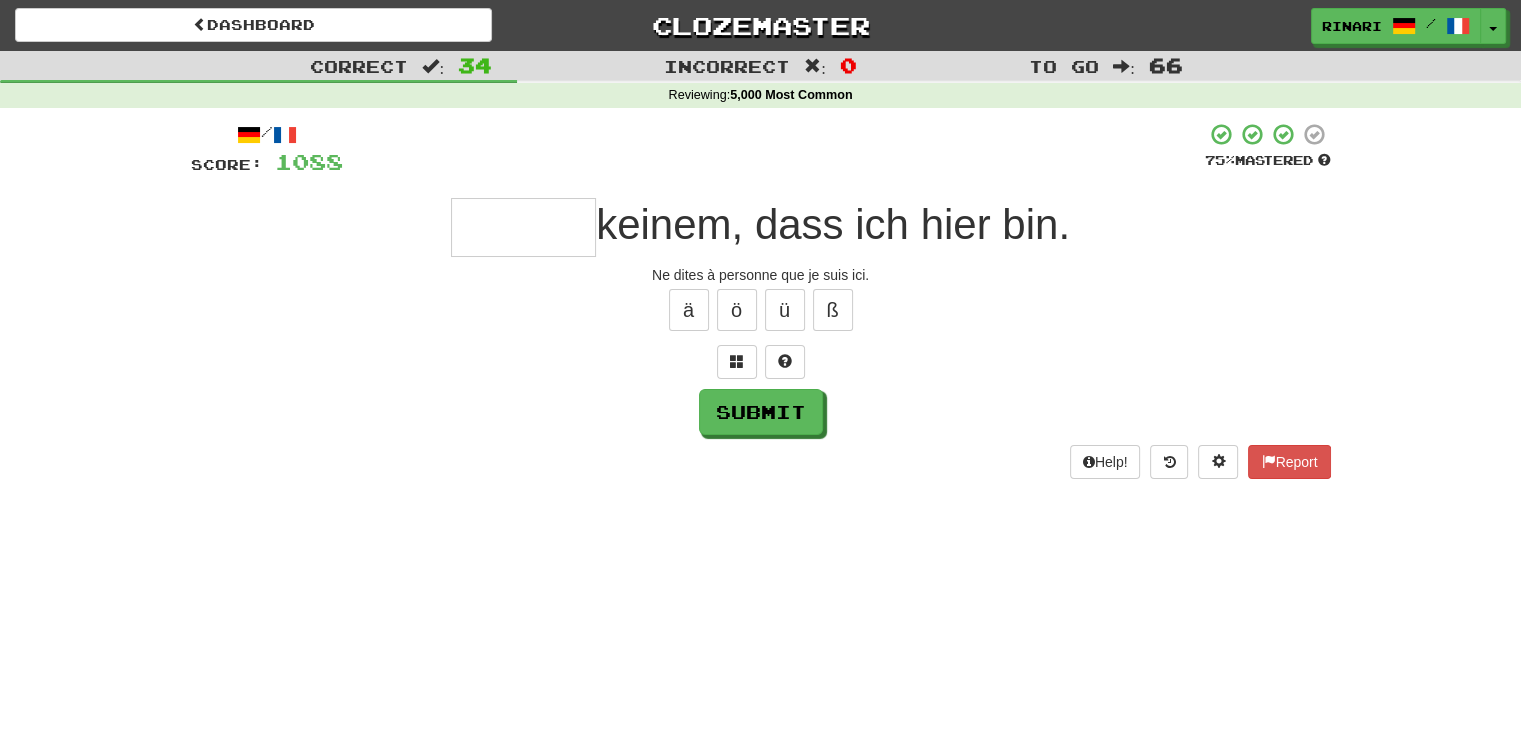 type on "*" 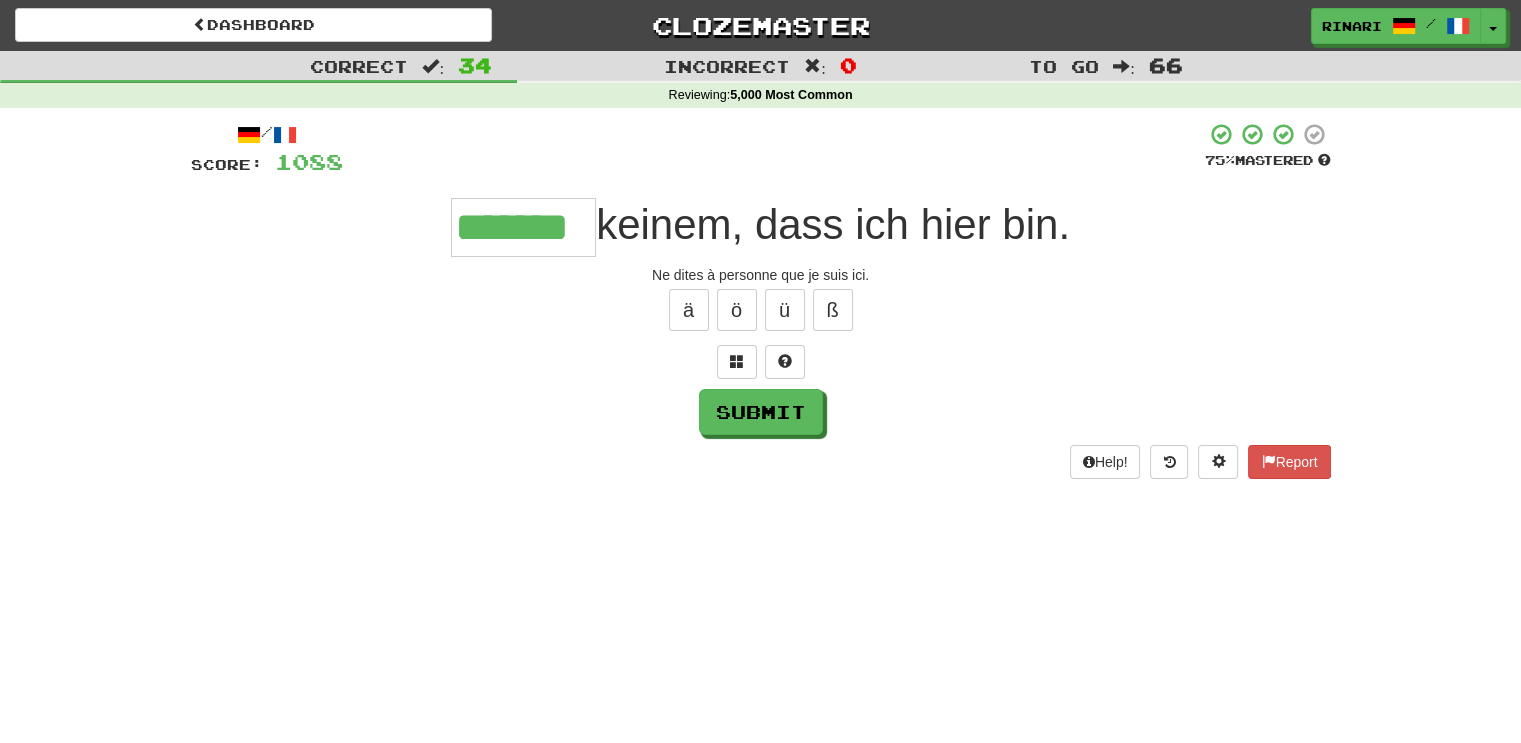 type on "*******" 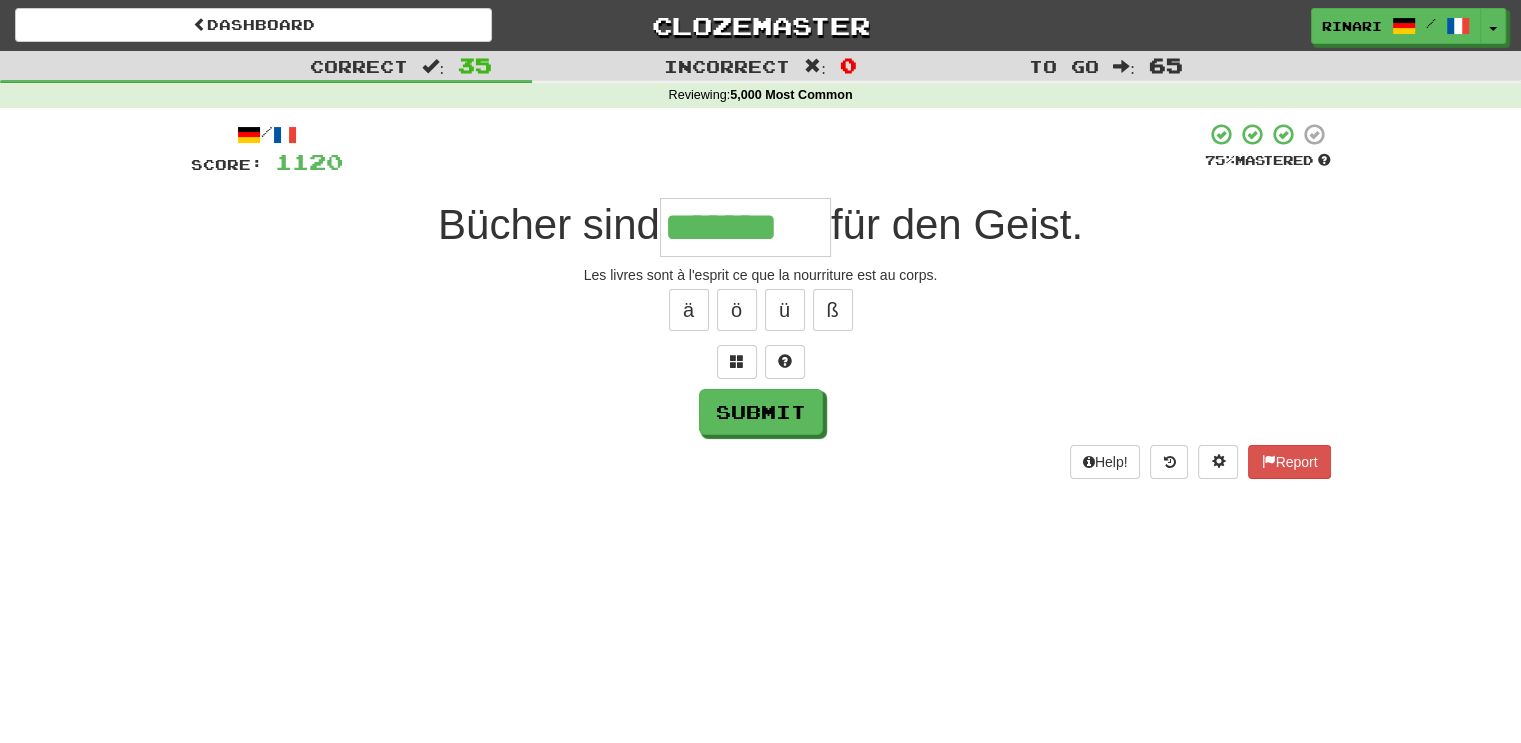 type on "*******" 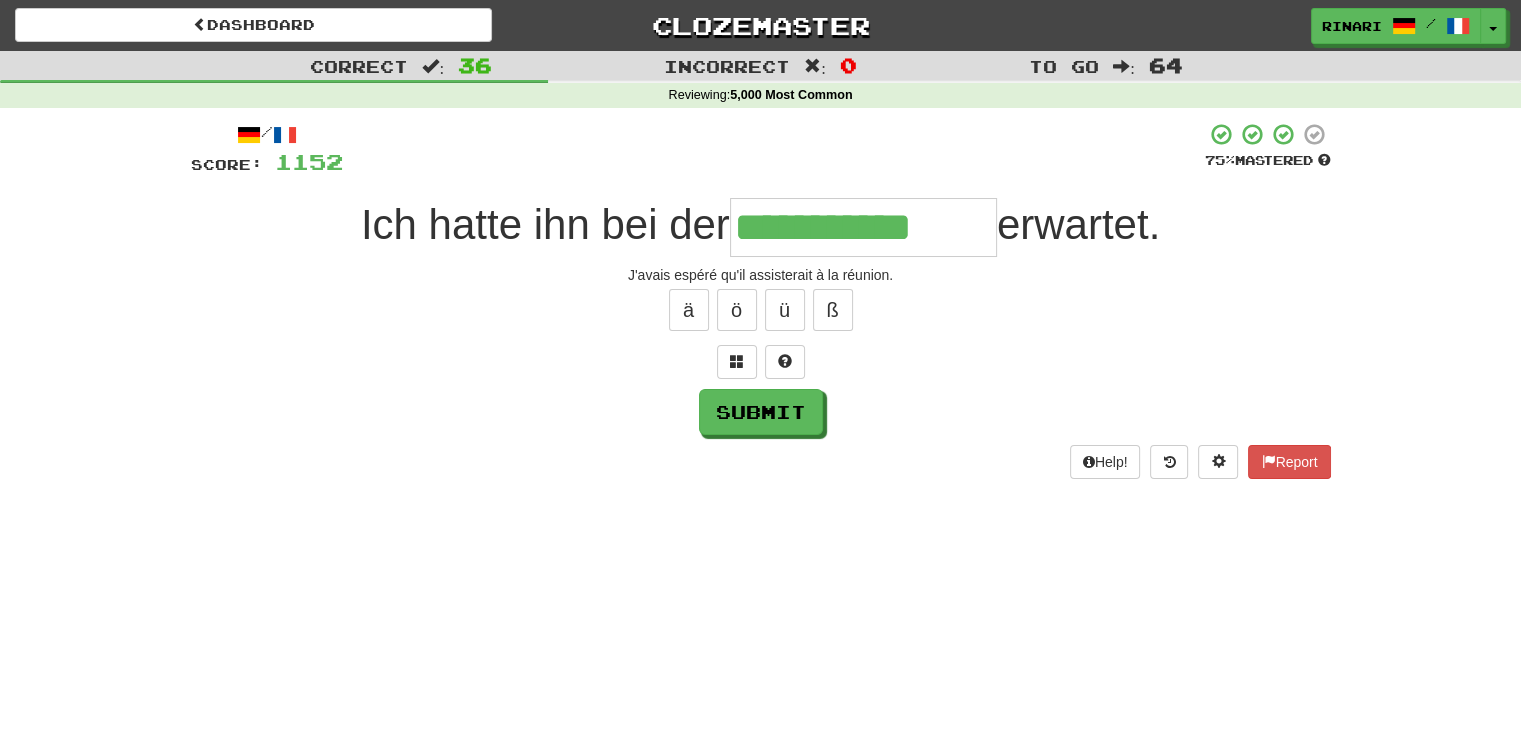 type on "**********" 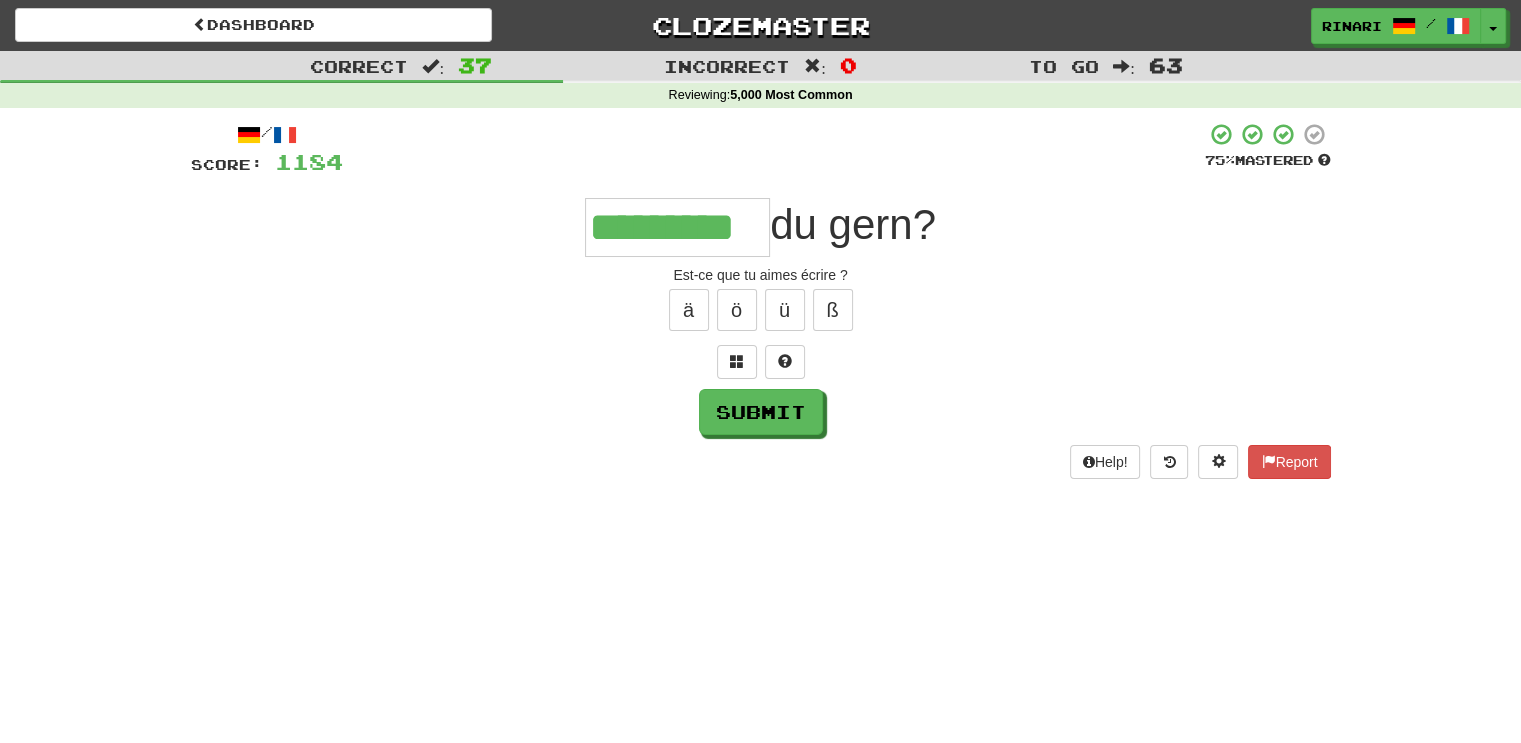 type on "*********" 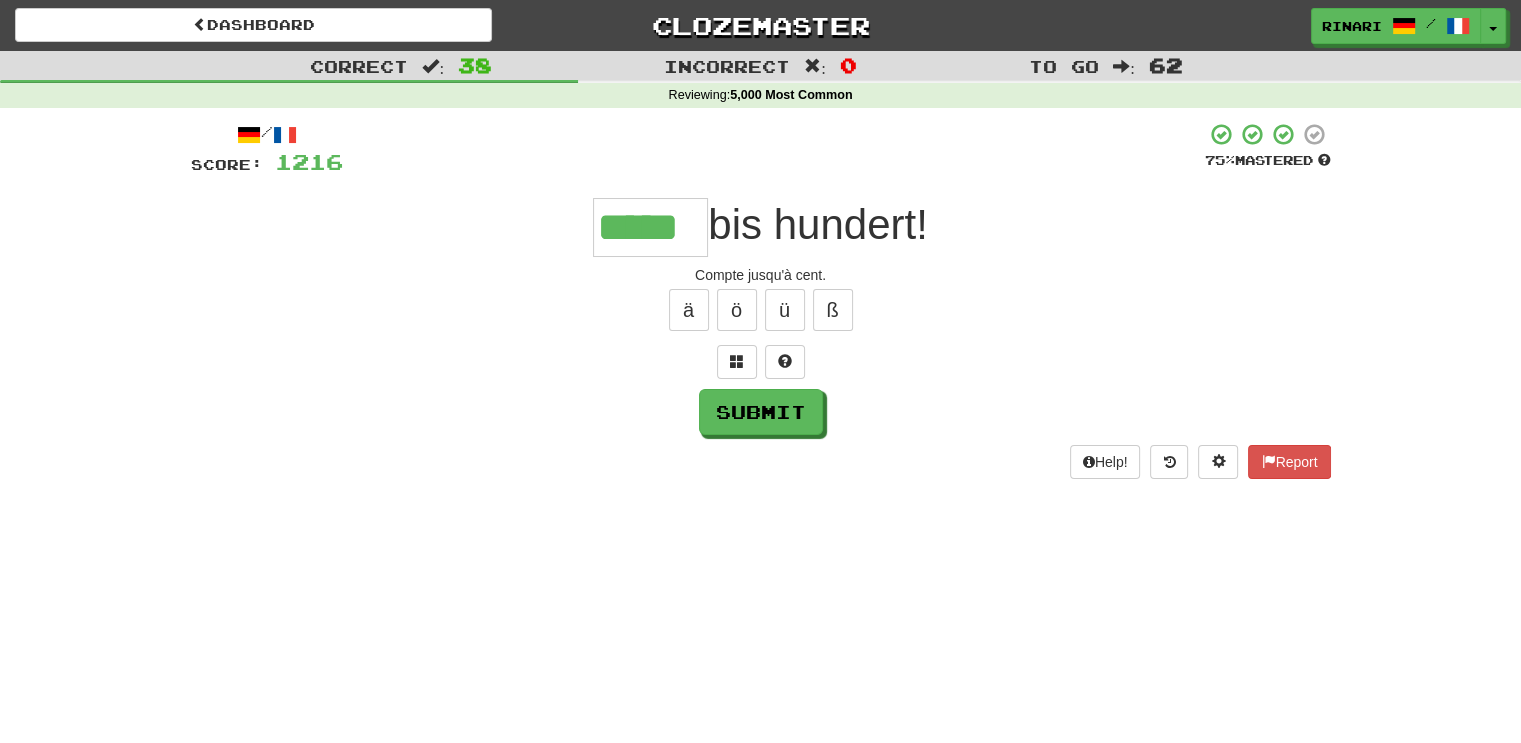 type on "*****" 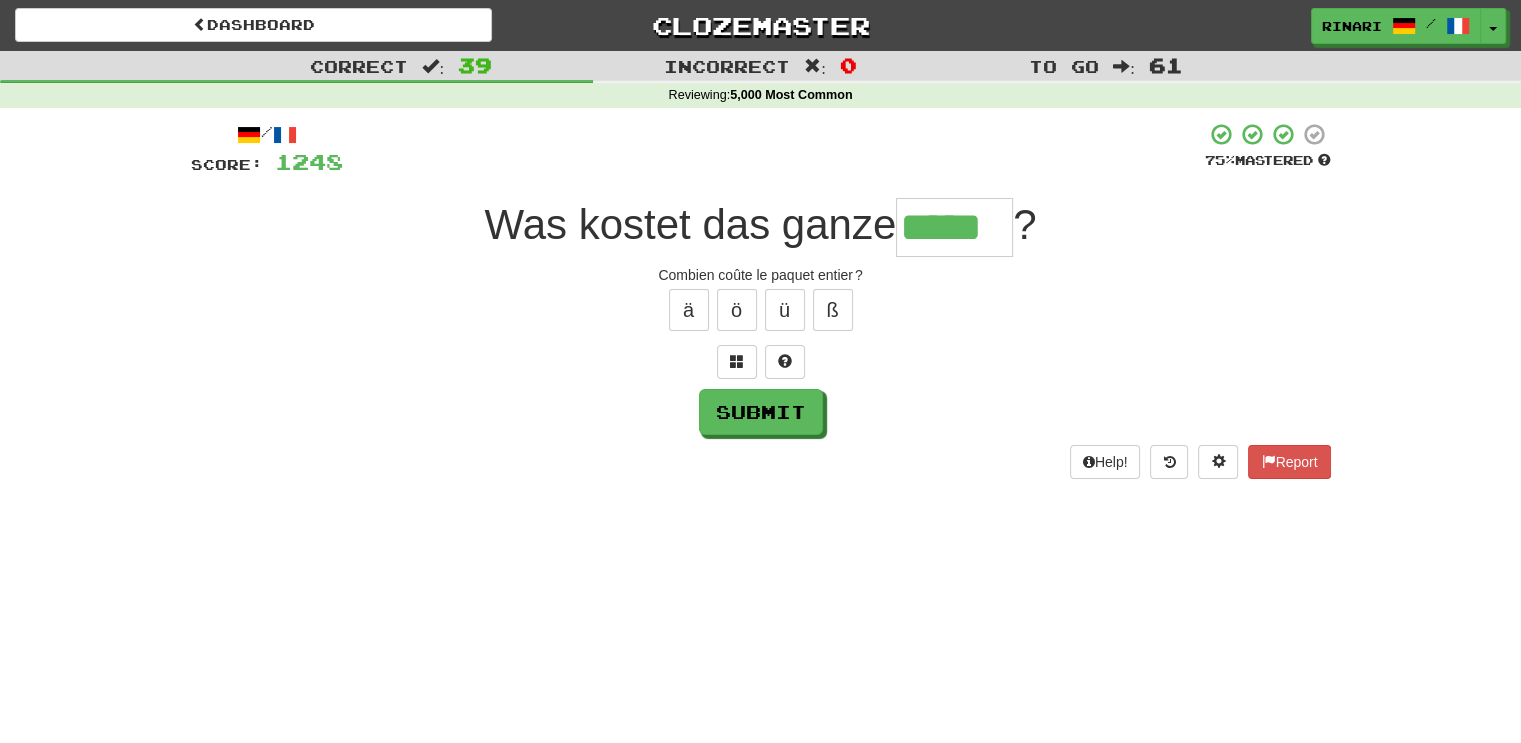 type on "*****" 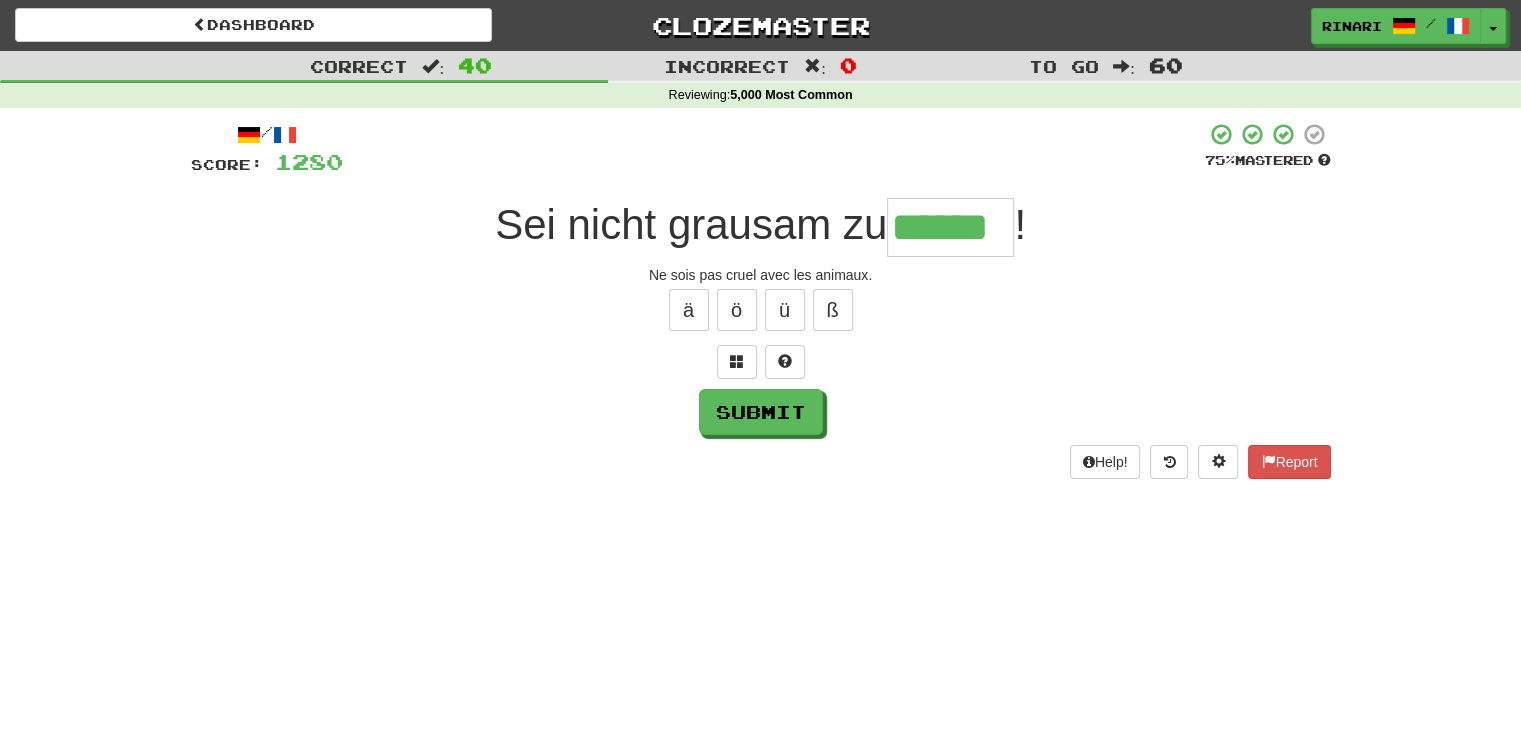 type on "******" 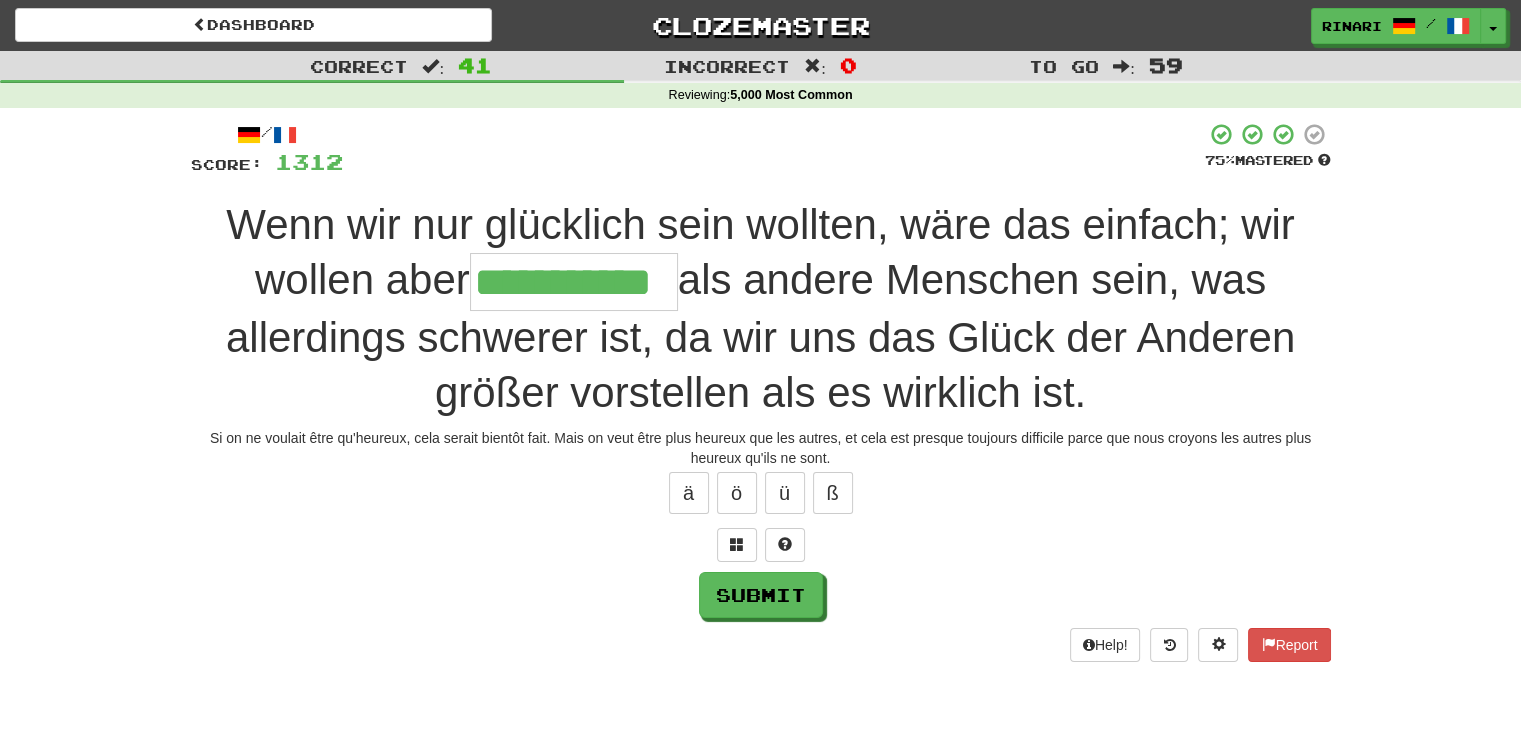 type on "**********" 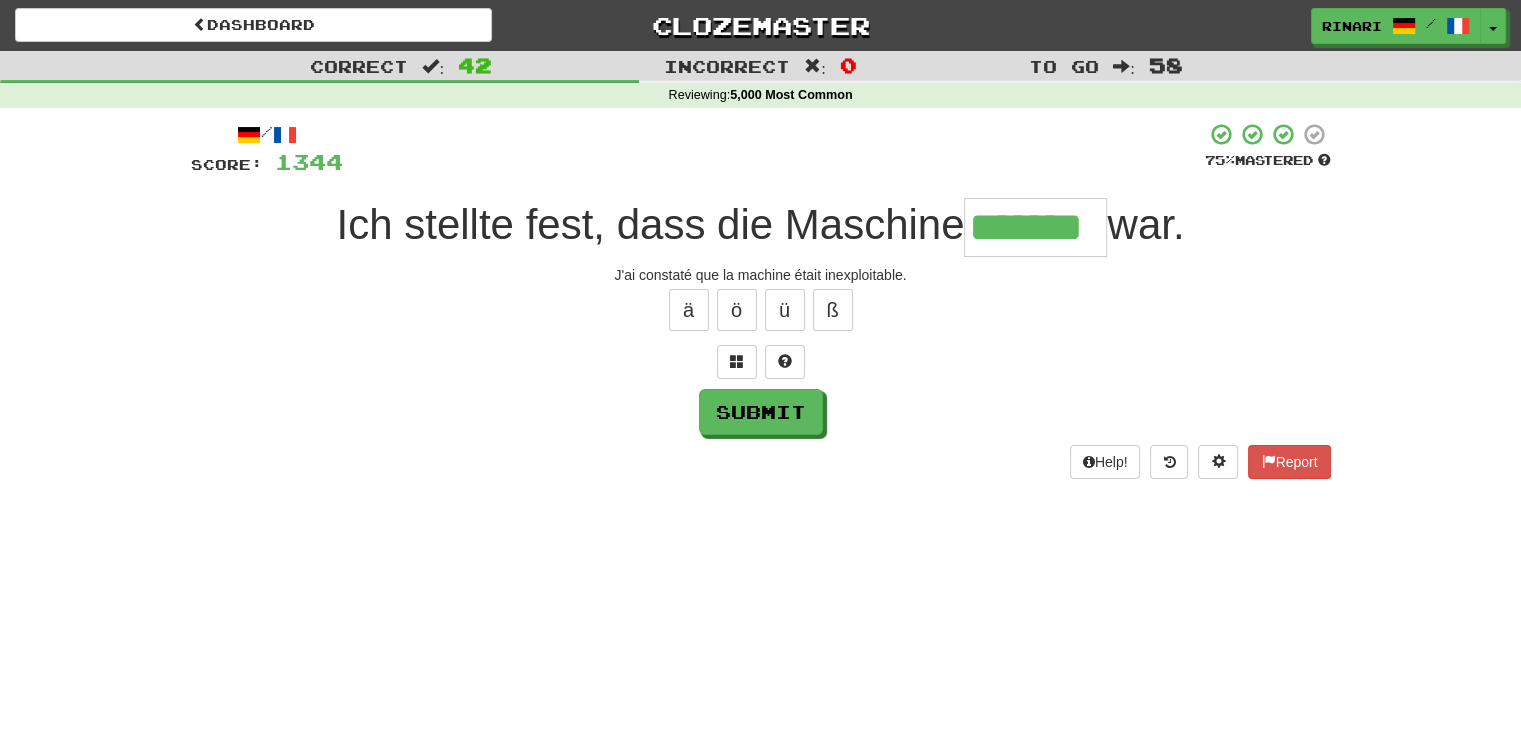 type on "*******" 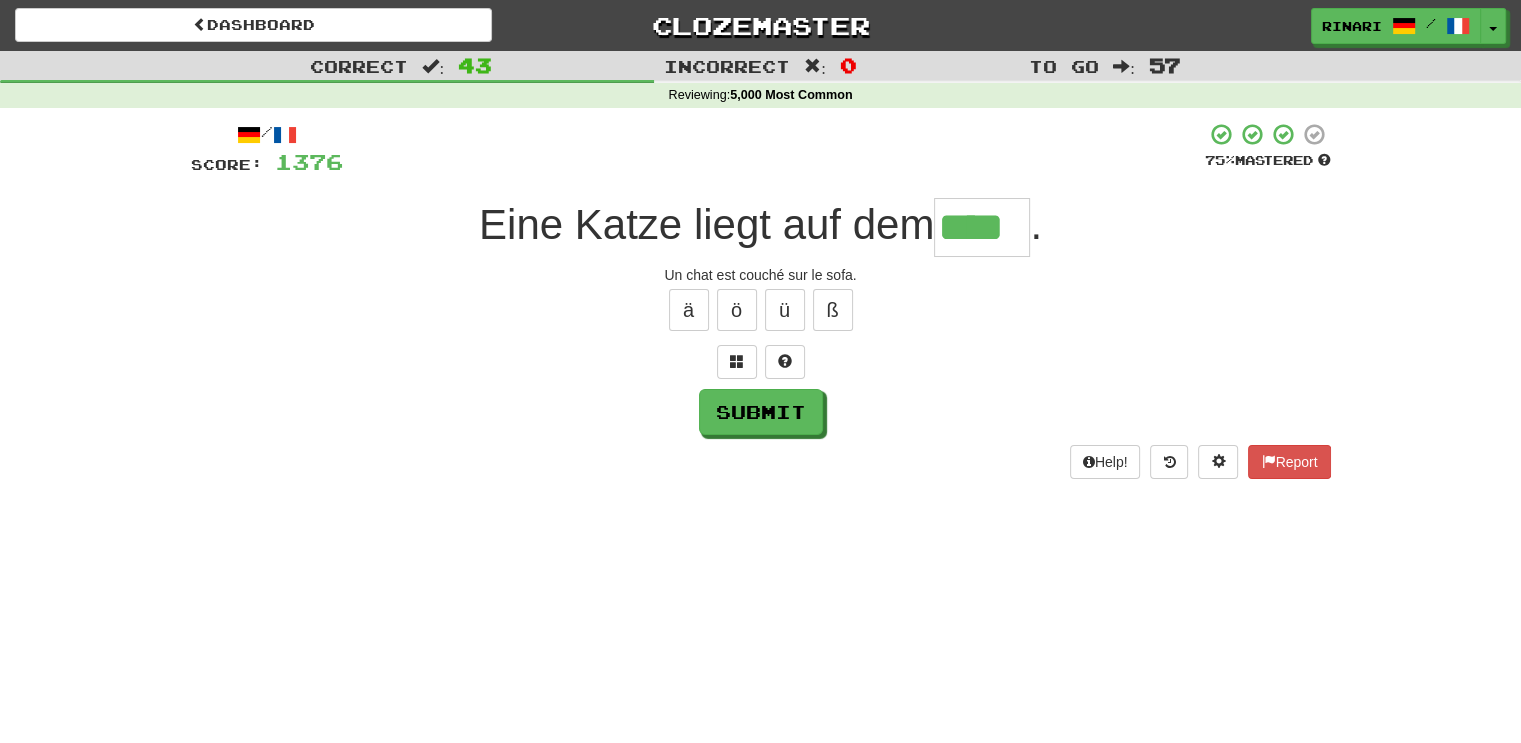 type on "****" 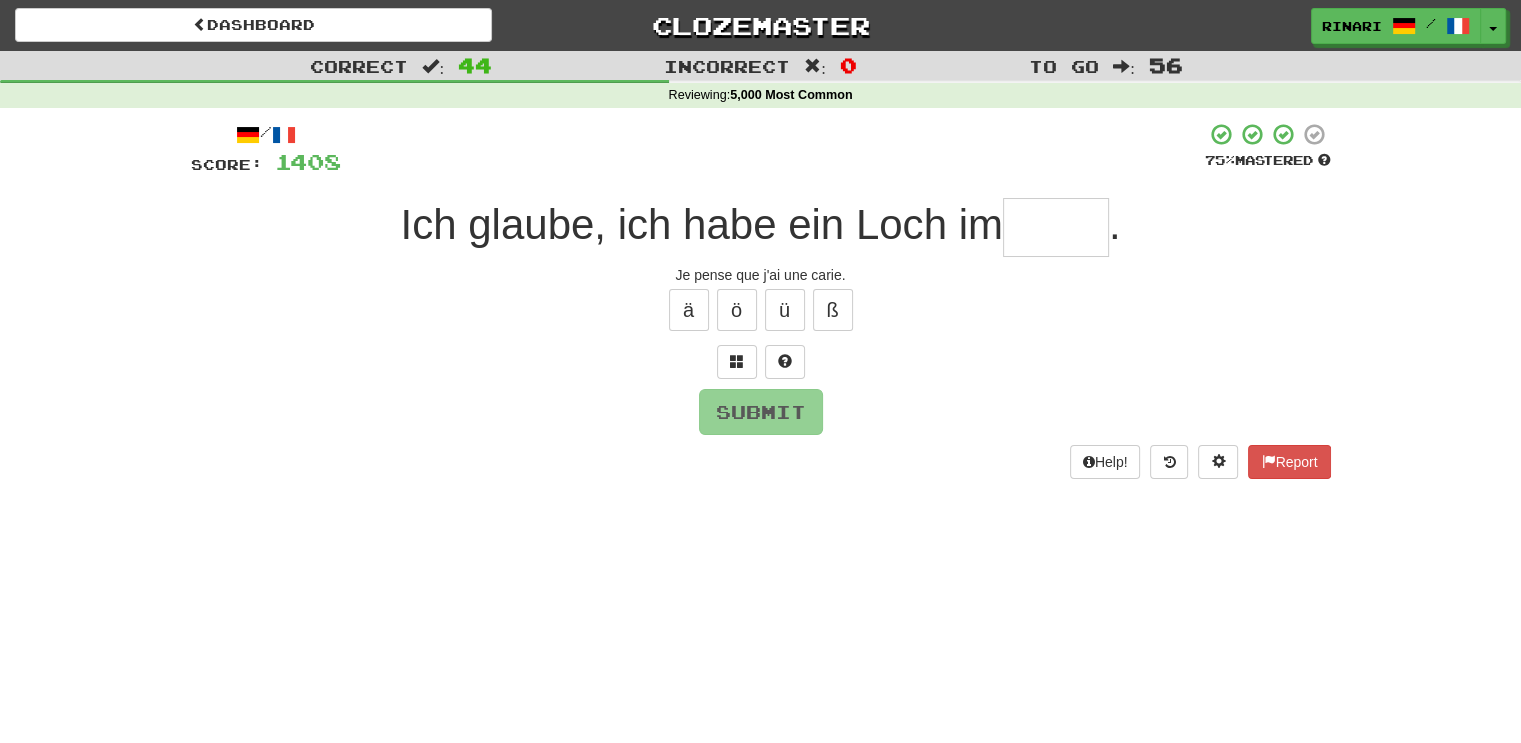 type on "*" 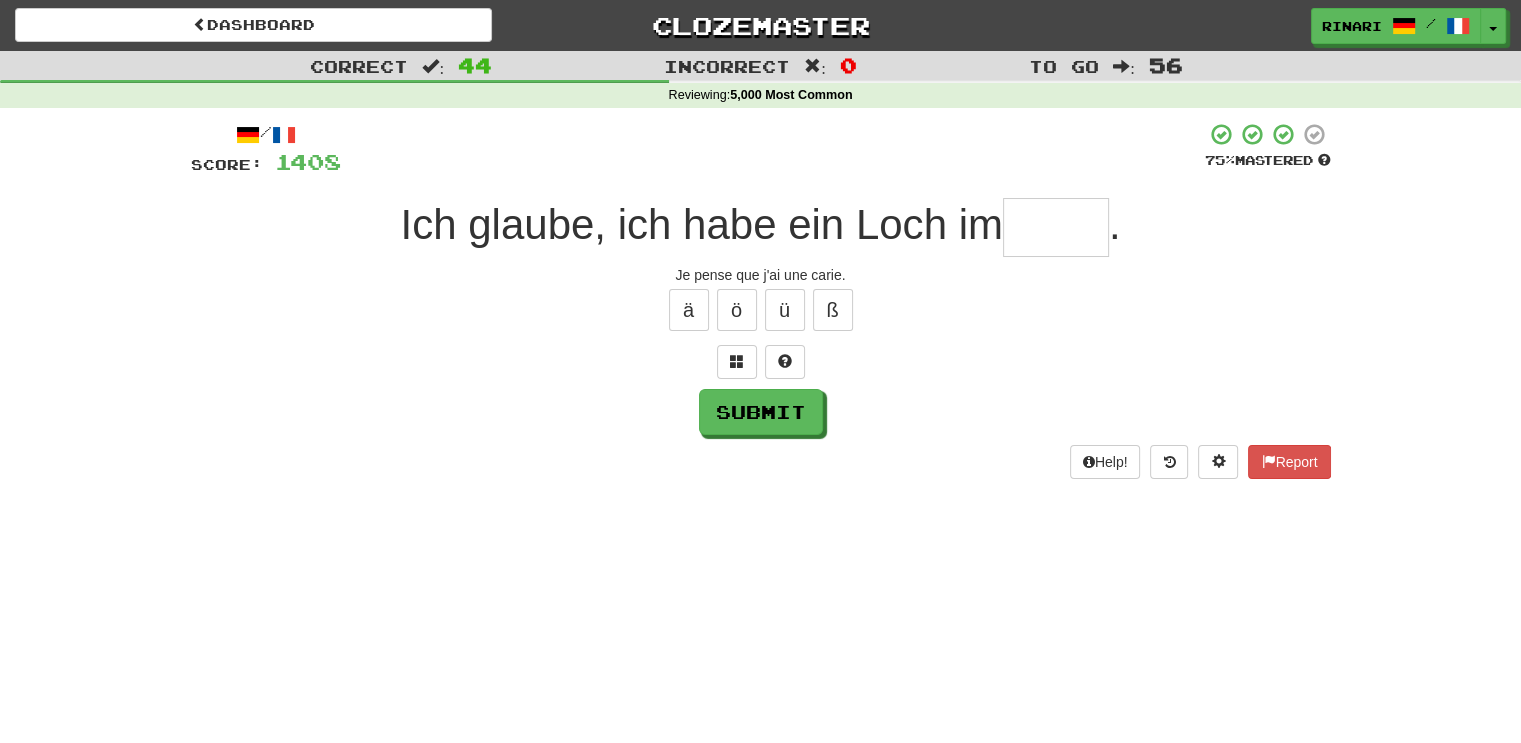 type on "*" 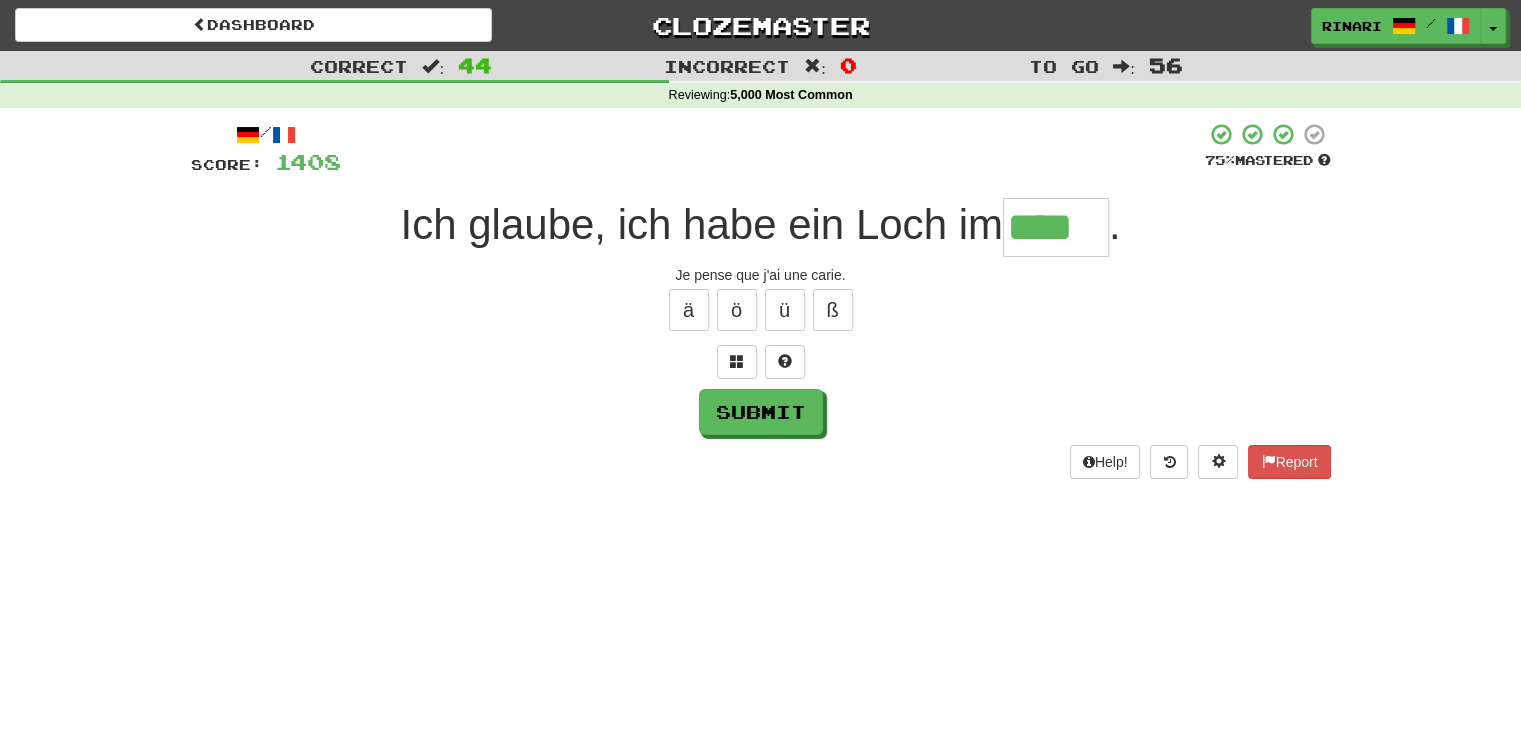type on "****" 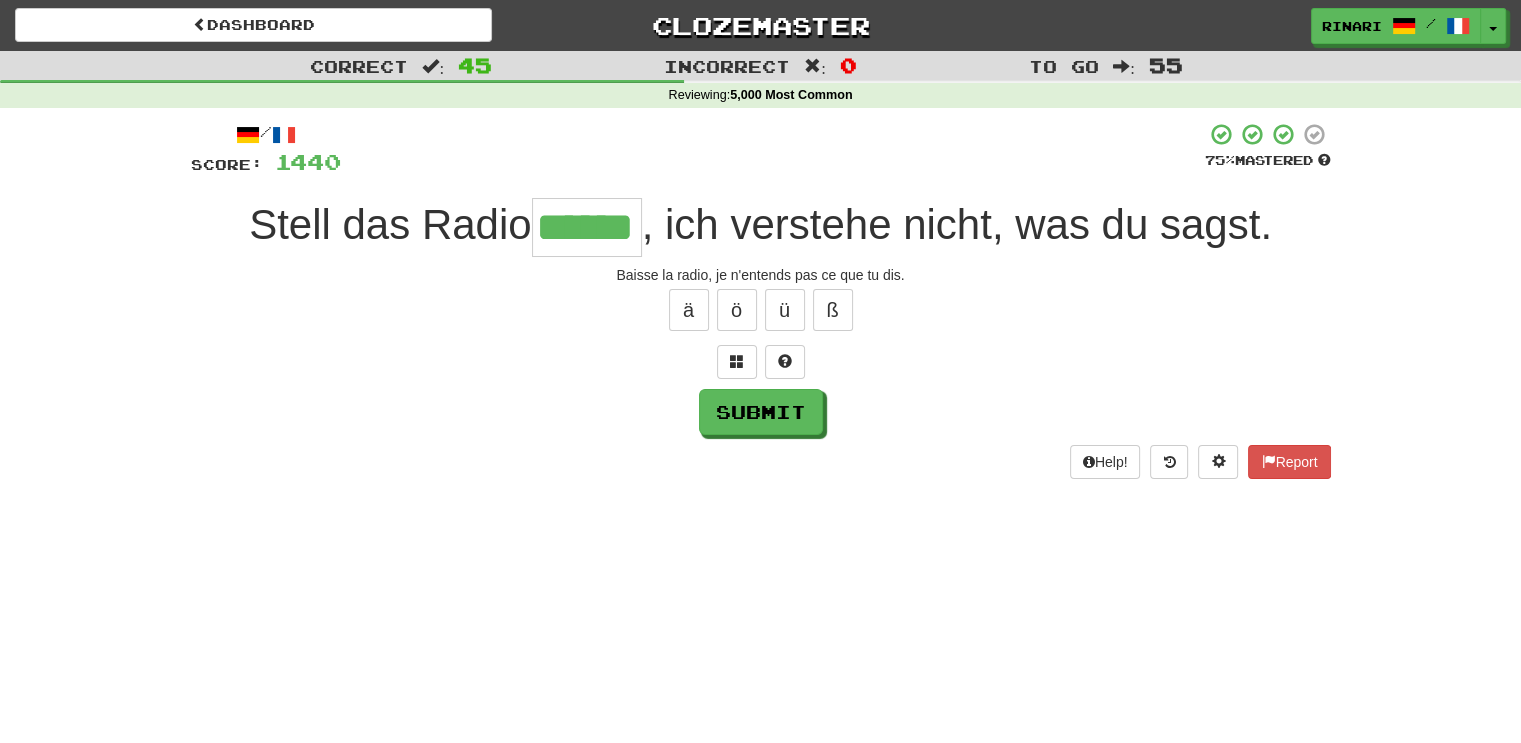 type on "******" 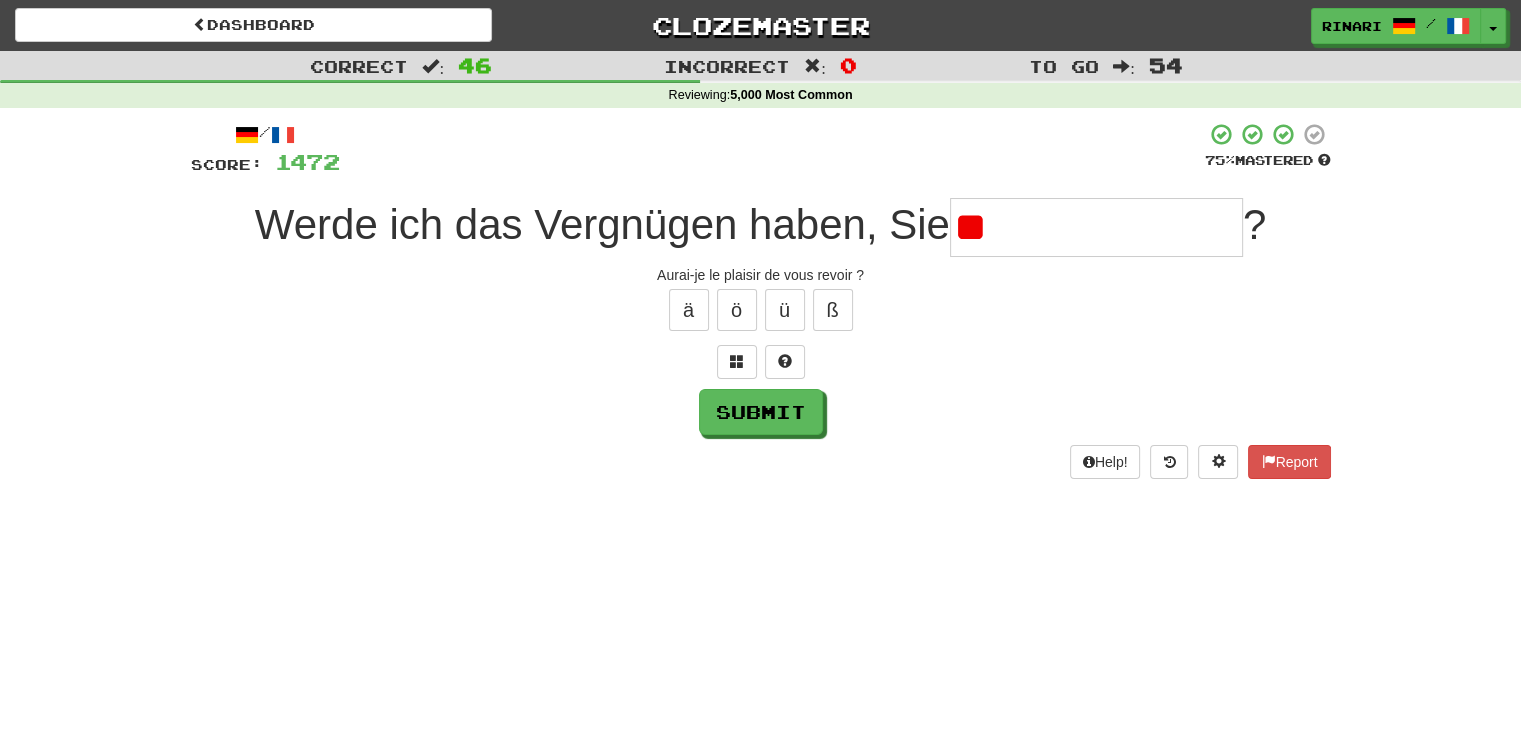 type on "*" 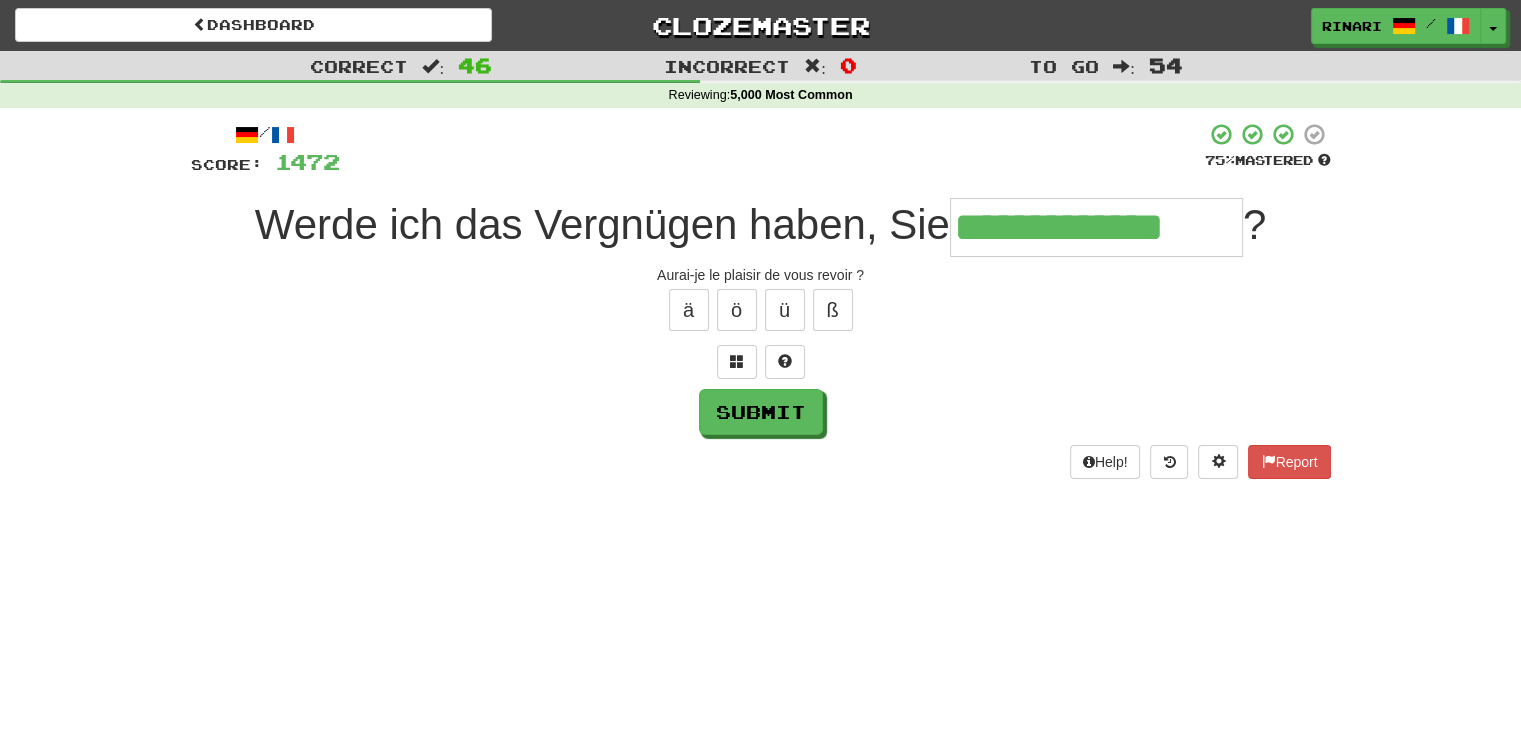 type on "**********" 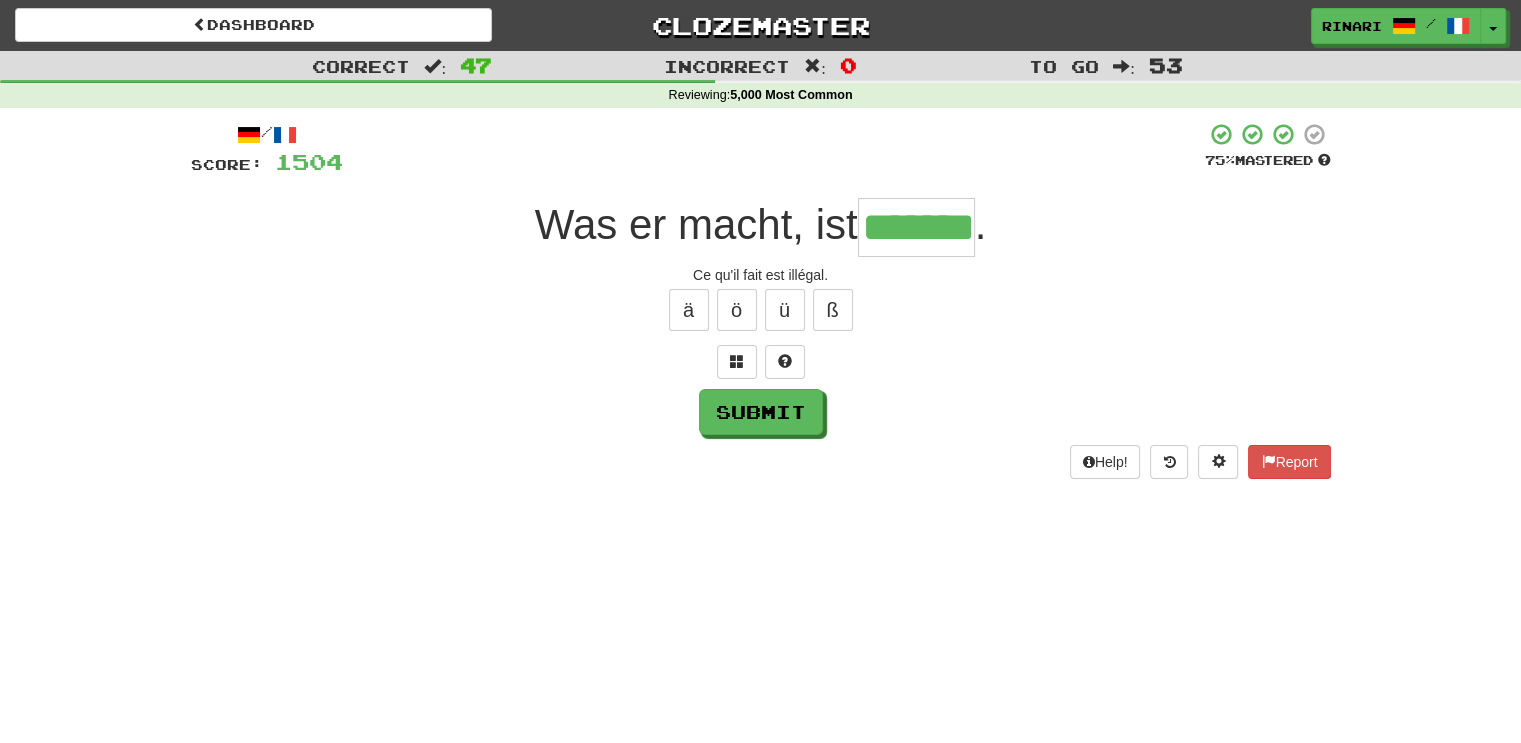 type on "*******" 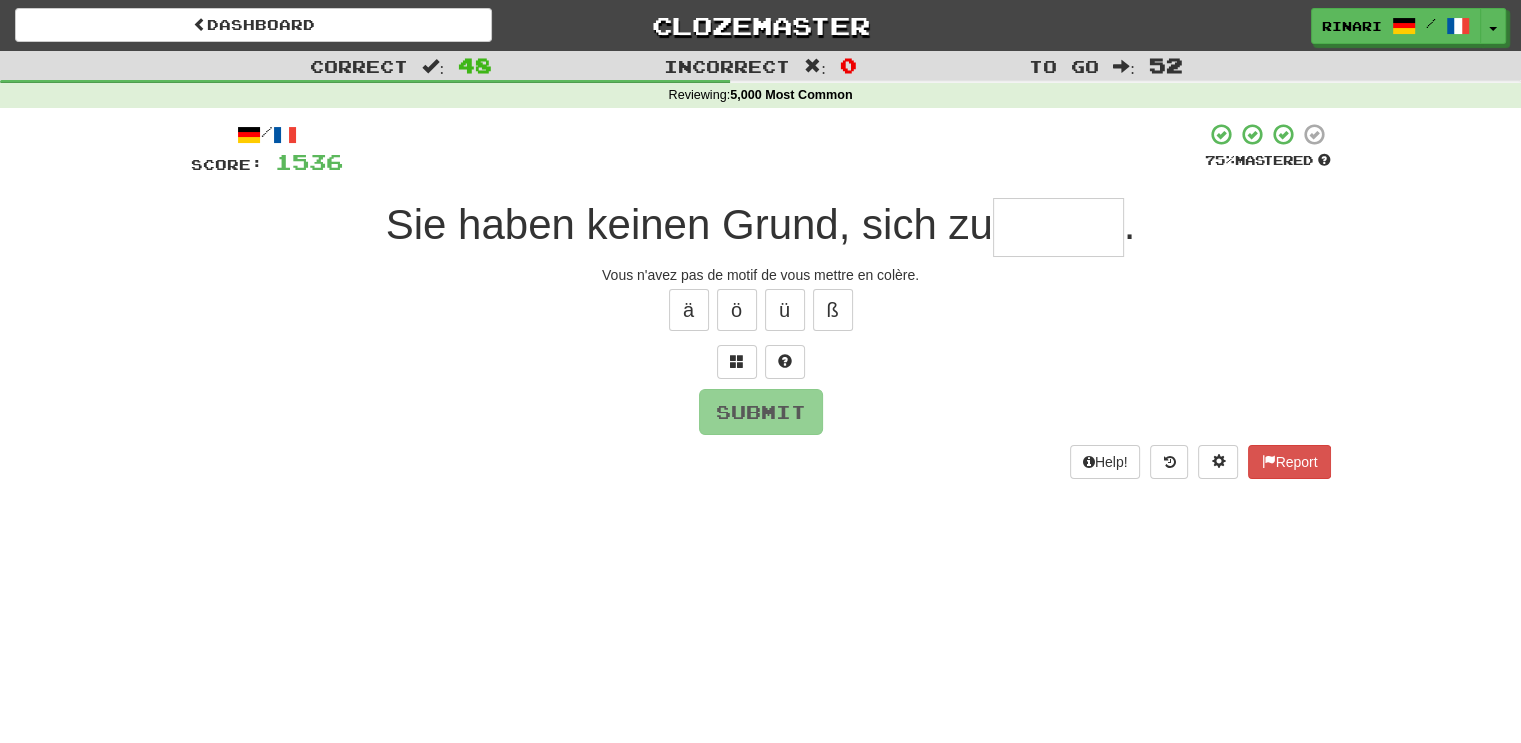 type on "*" 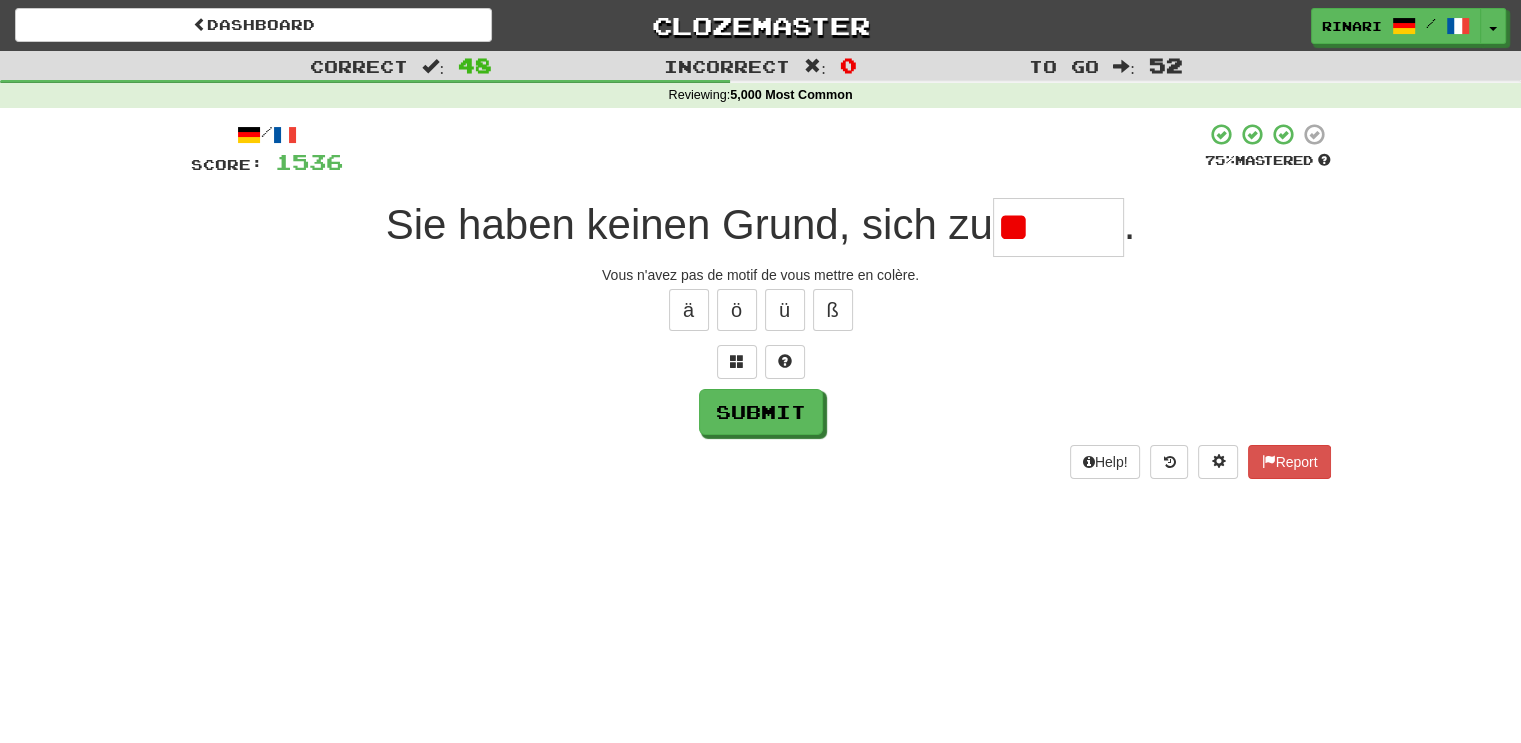 type on "*" 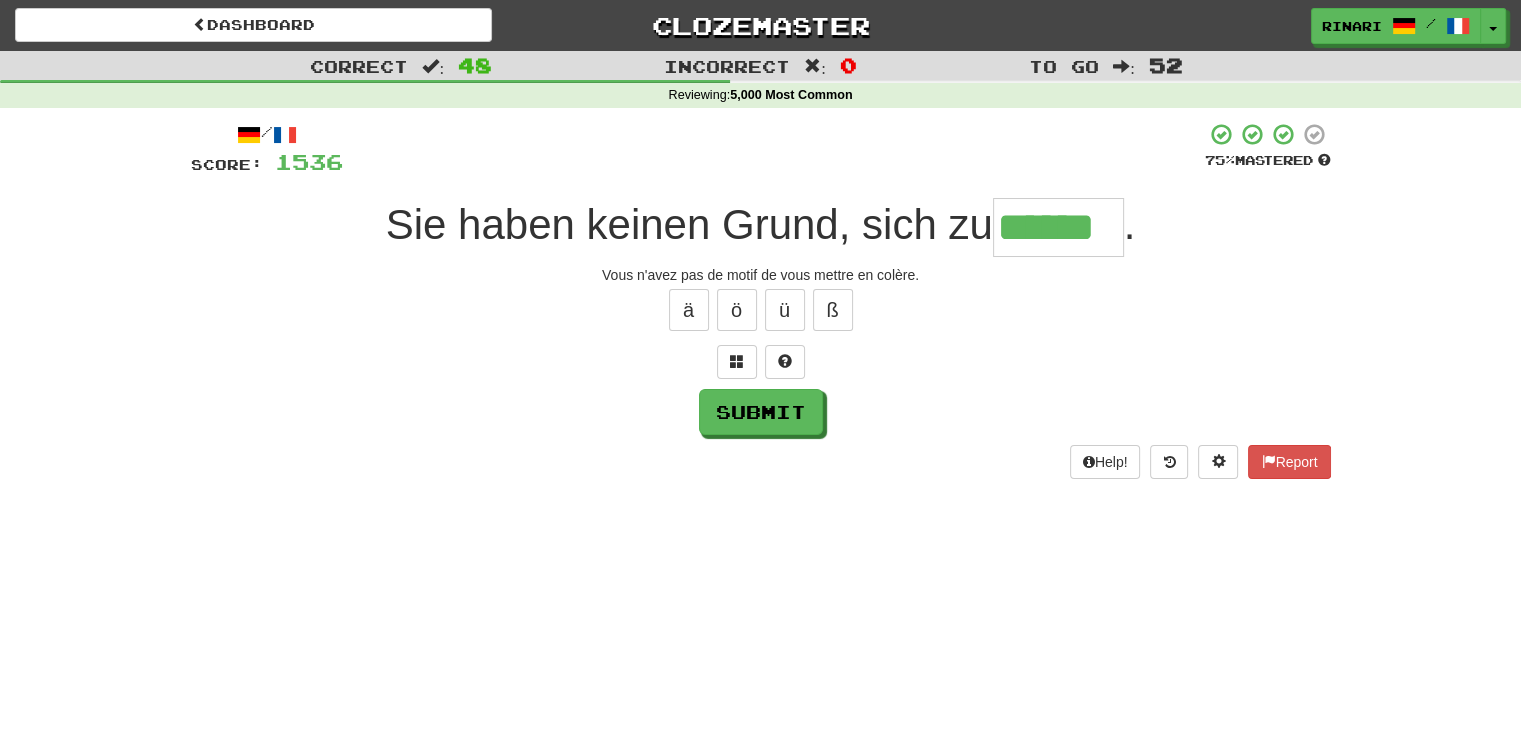 type on "******" 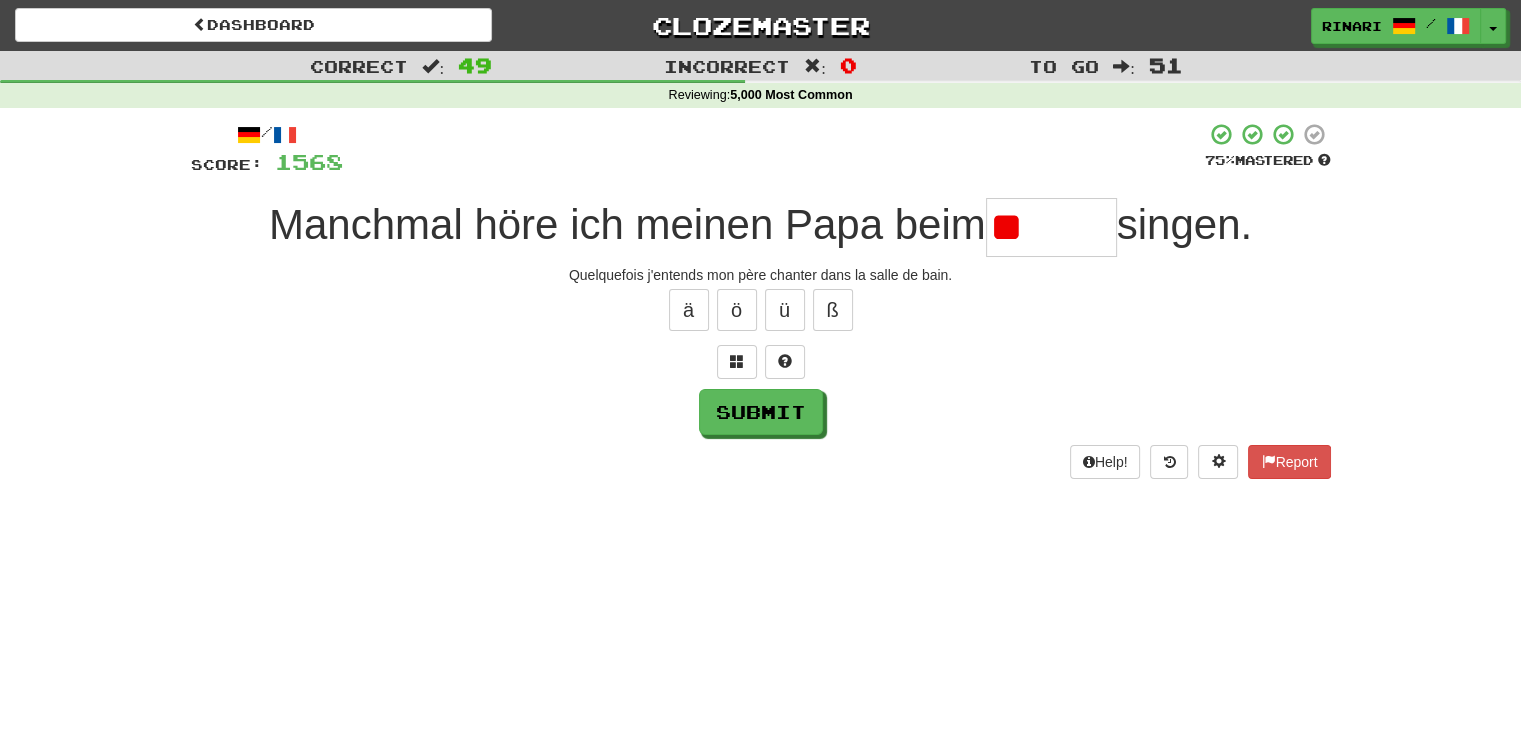 type on "*" 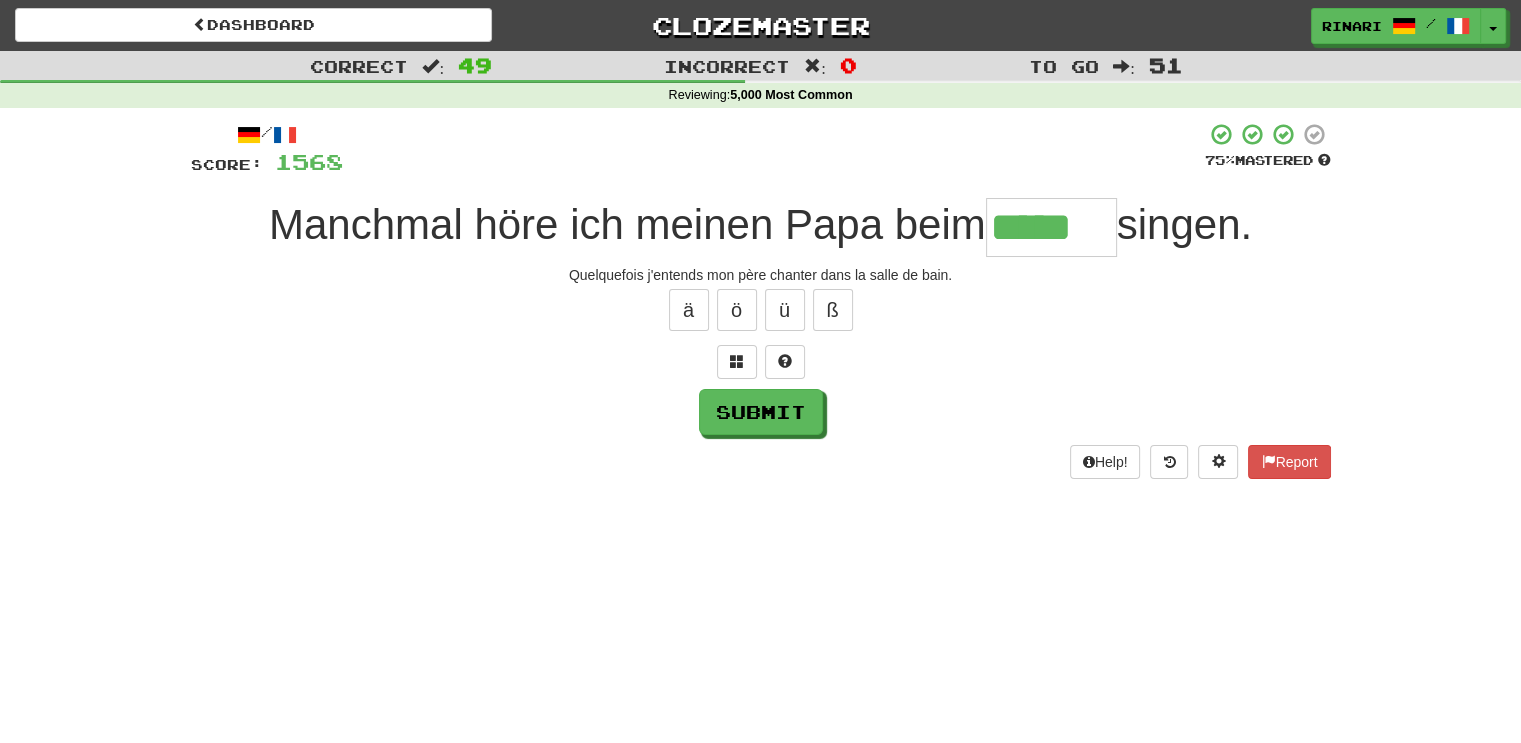 type on "*****" 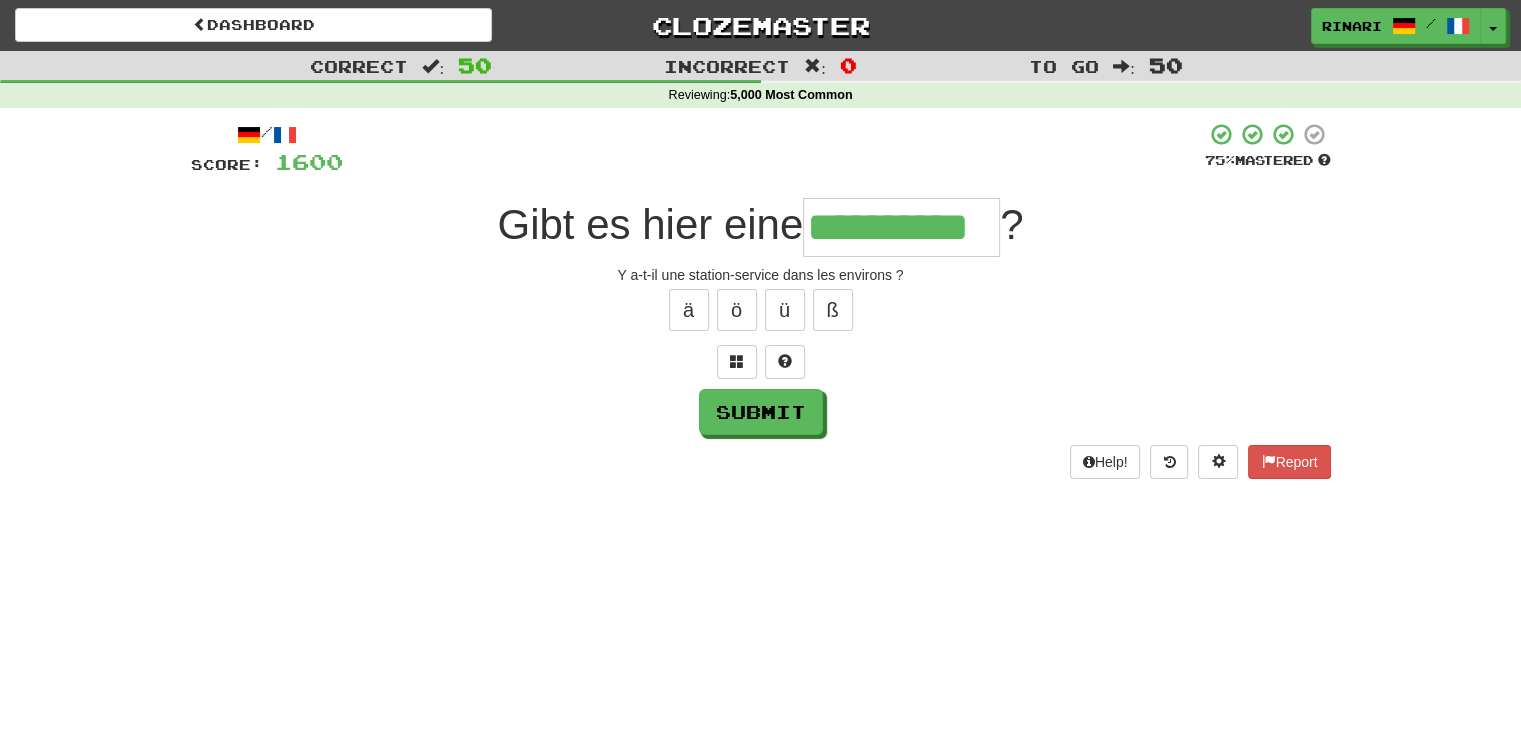 type on "**********" 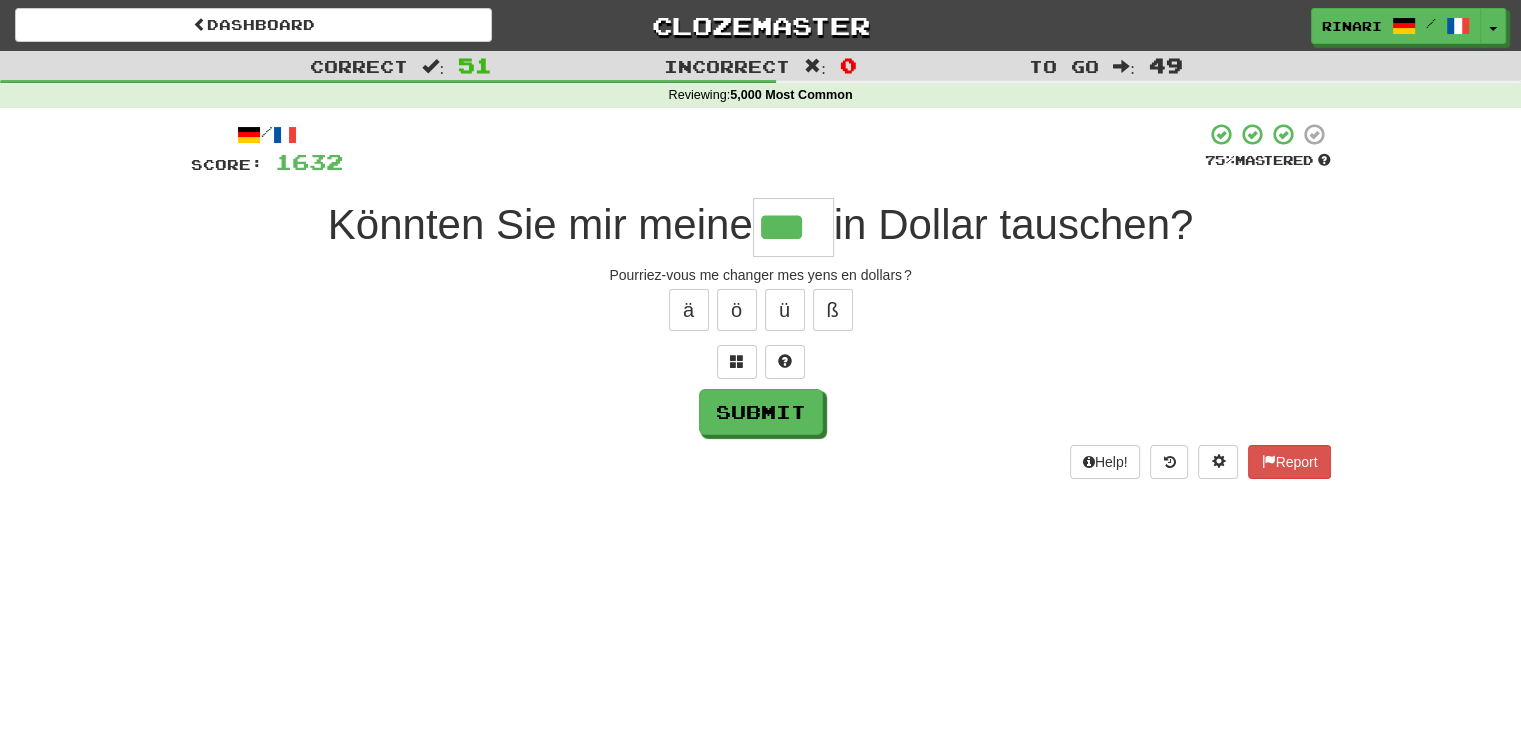 type on "***" 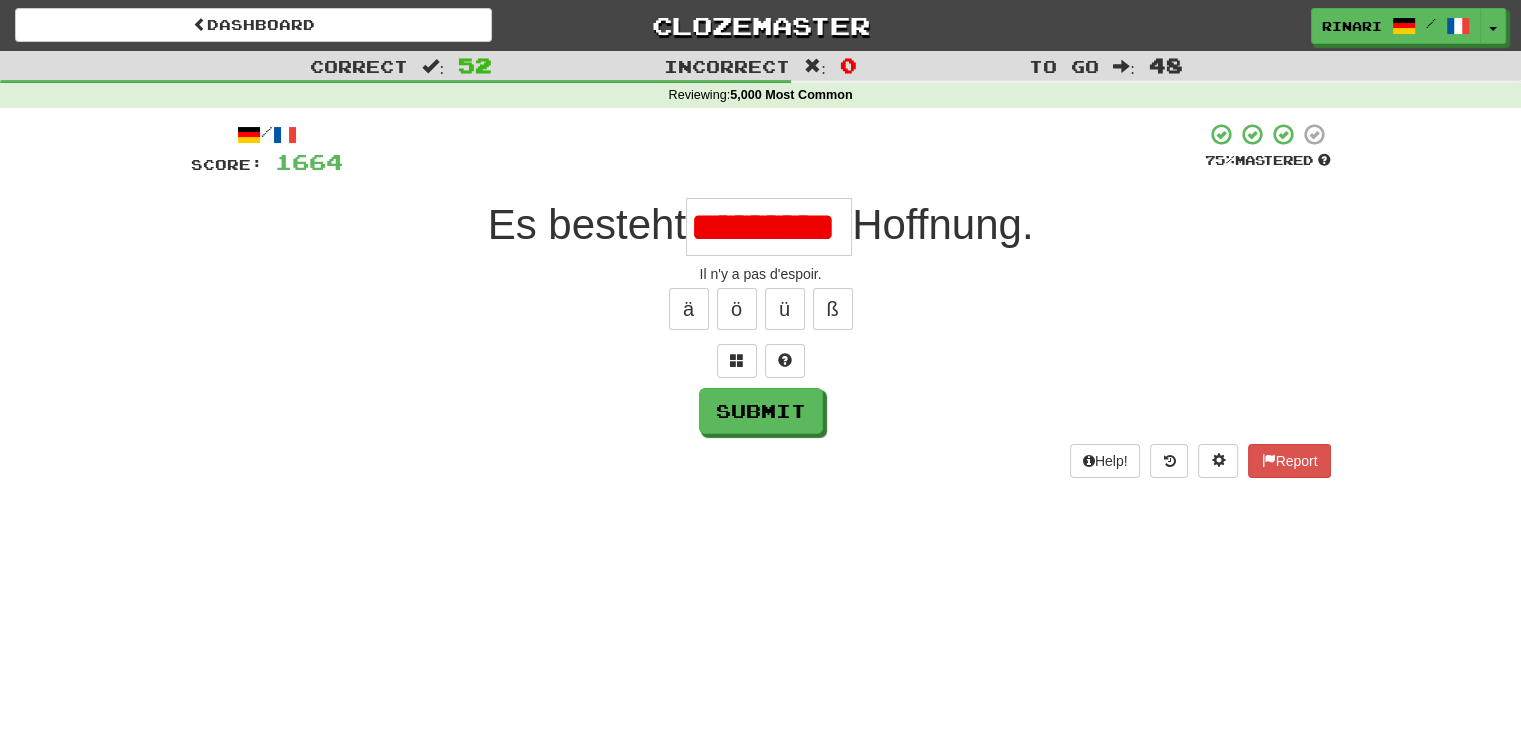 scroll, scrollTop: 0, scrollLeft: 0, axis: both 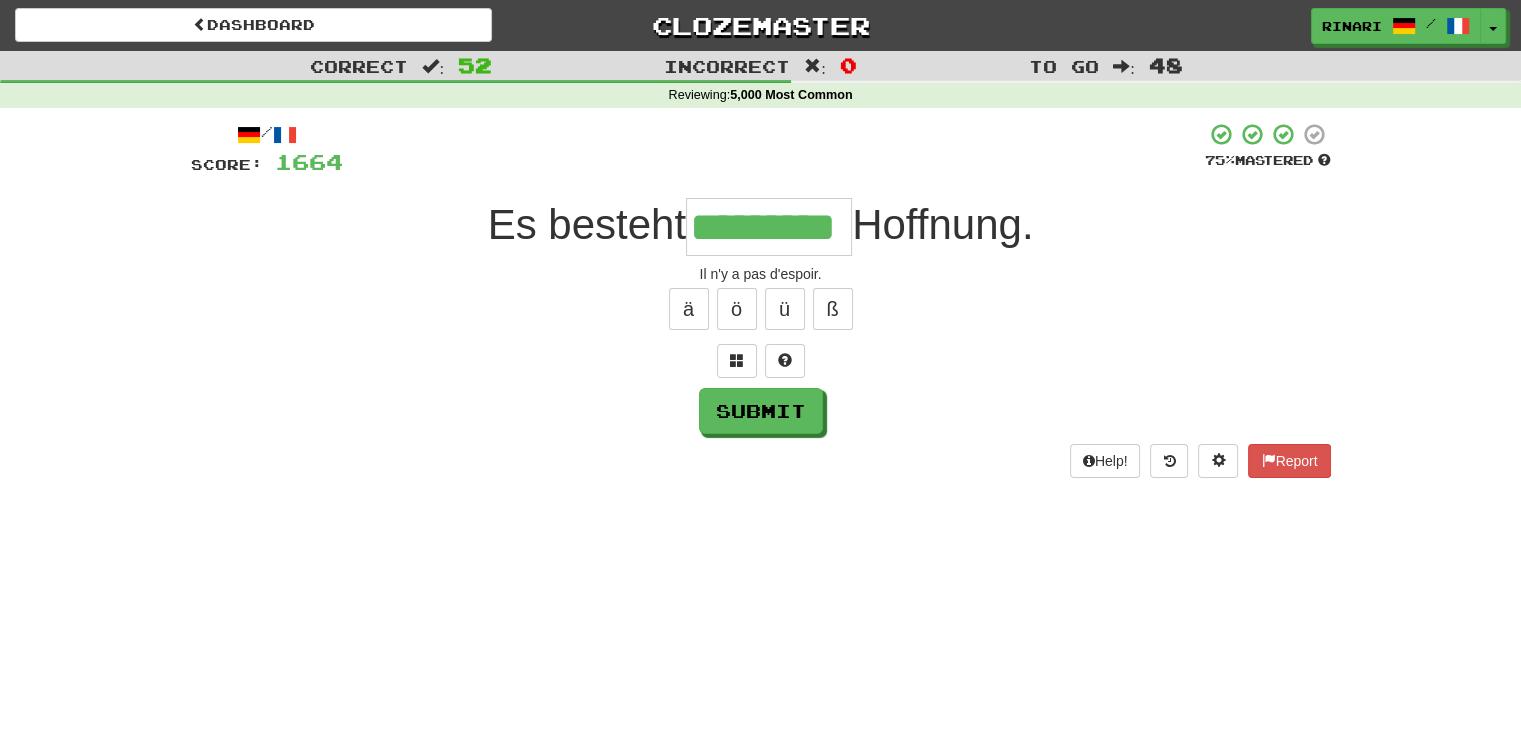 type on "*********" 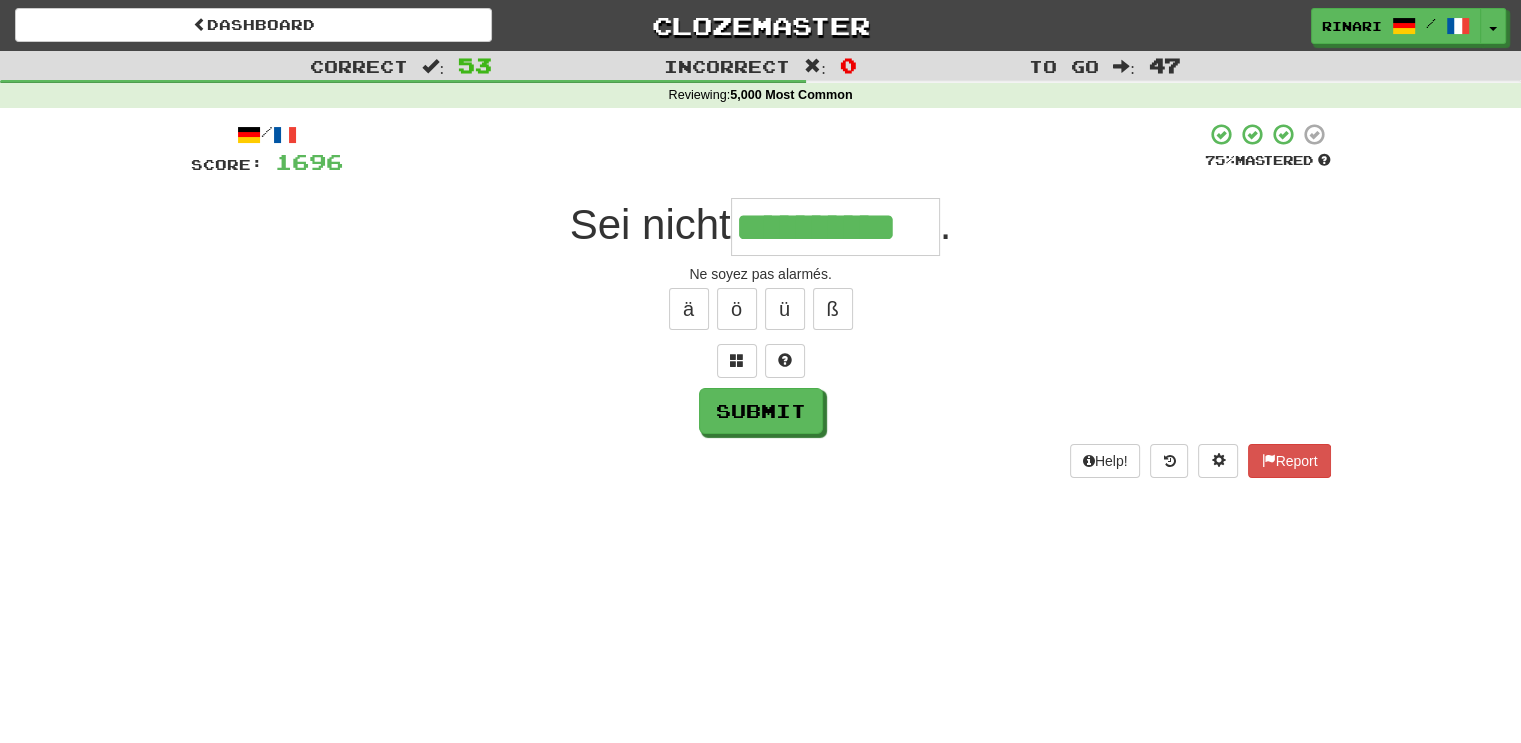 type on "**********" 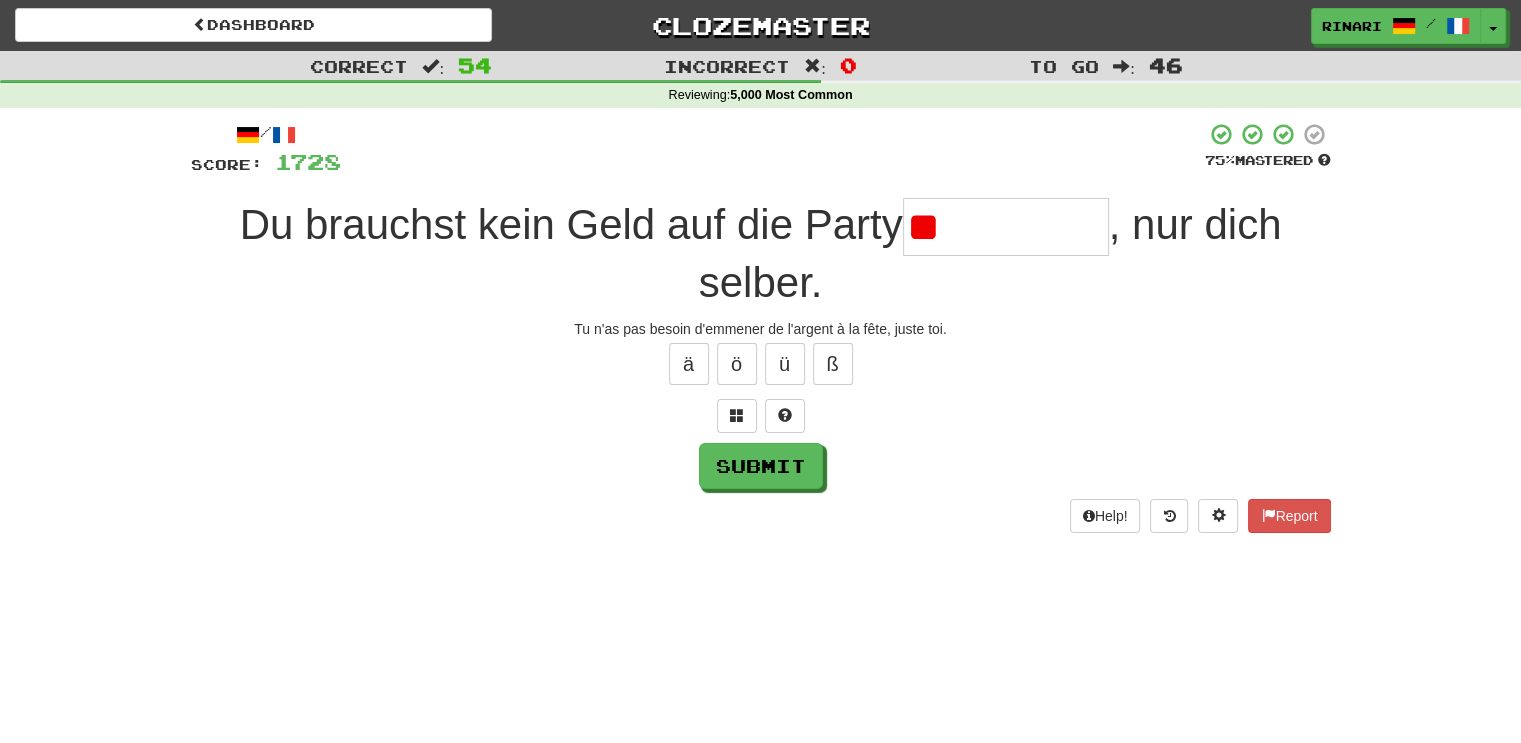 type on "*" 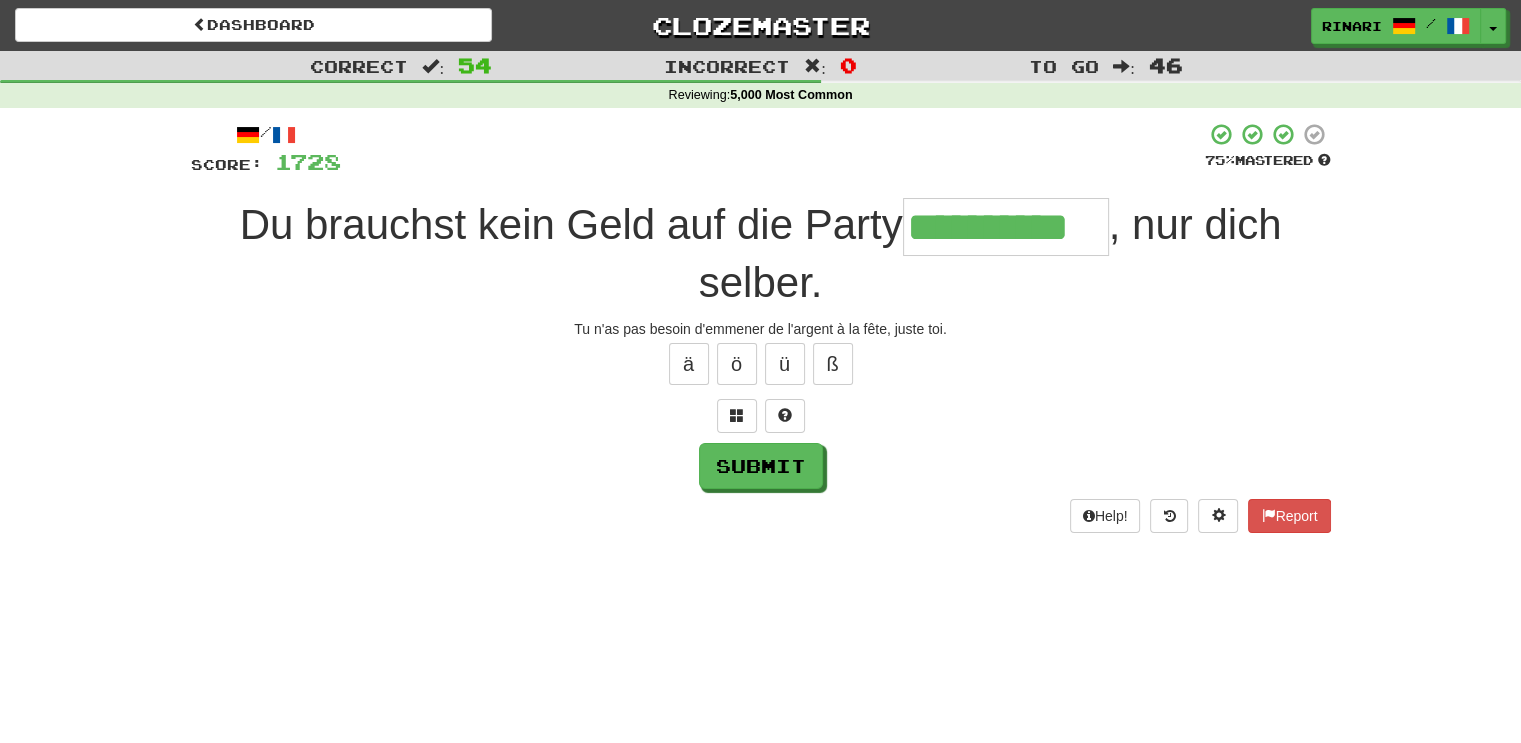 type on "**********" 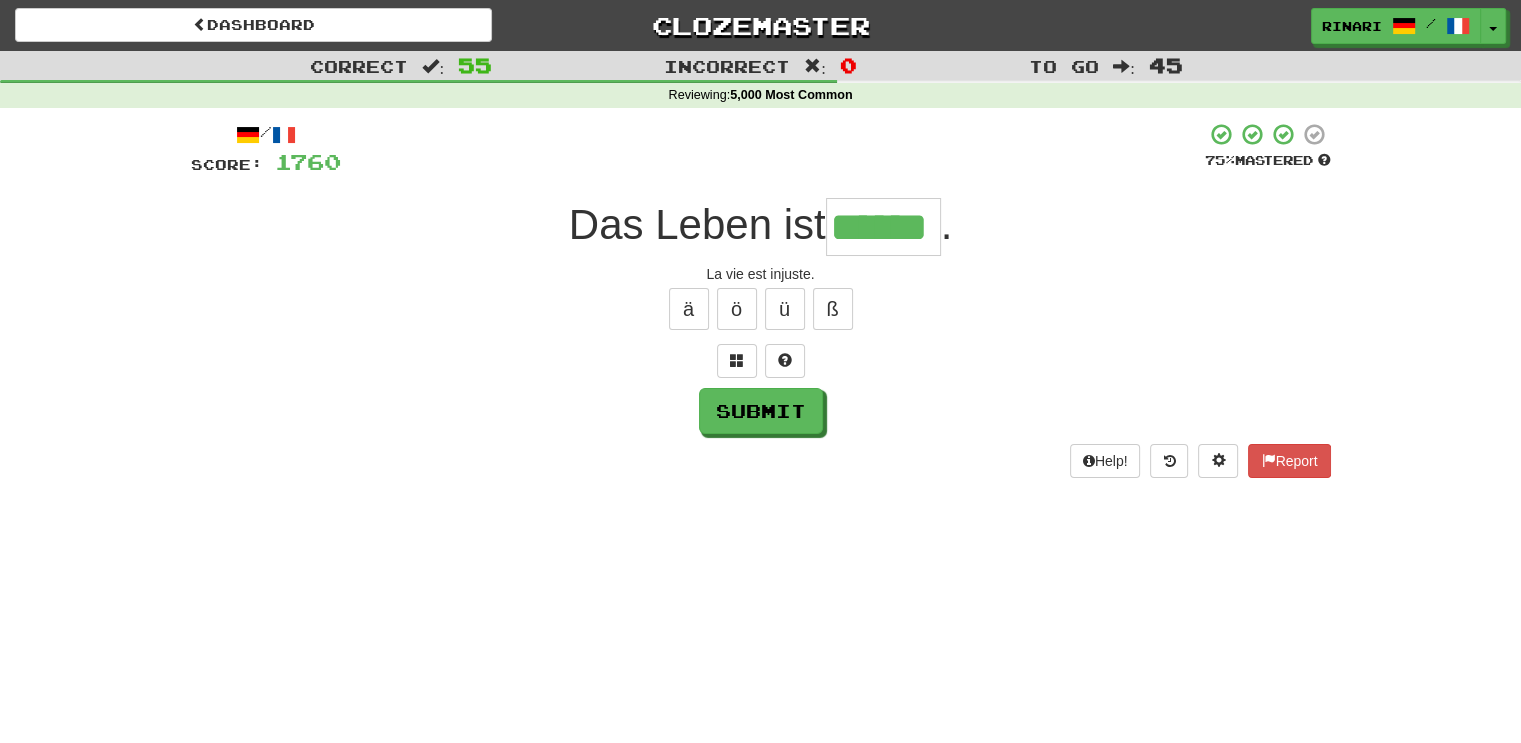 type on "******" 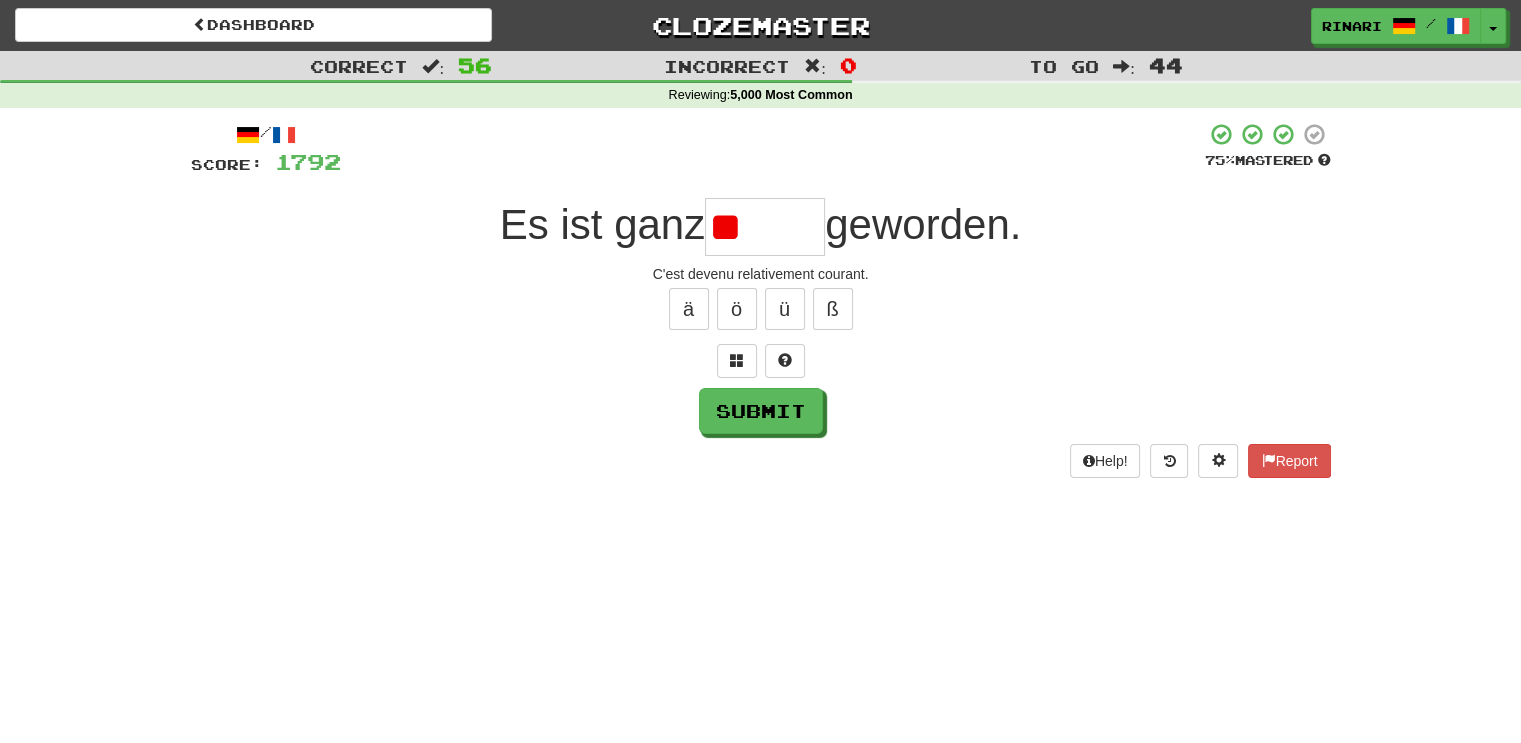 type on "*" 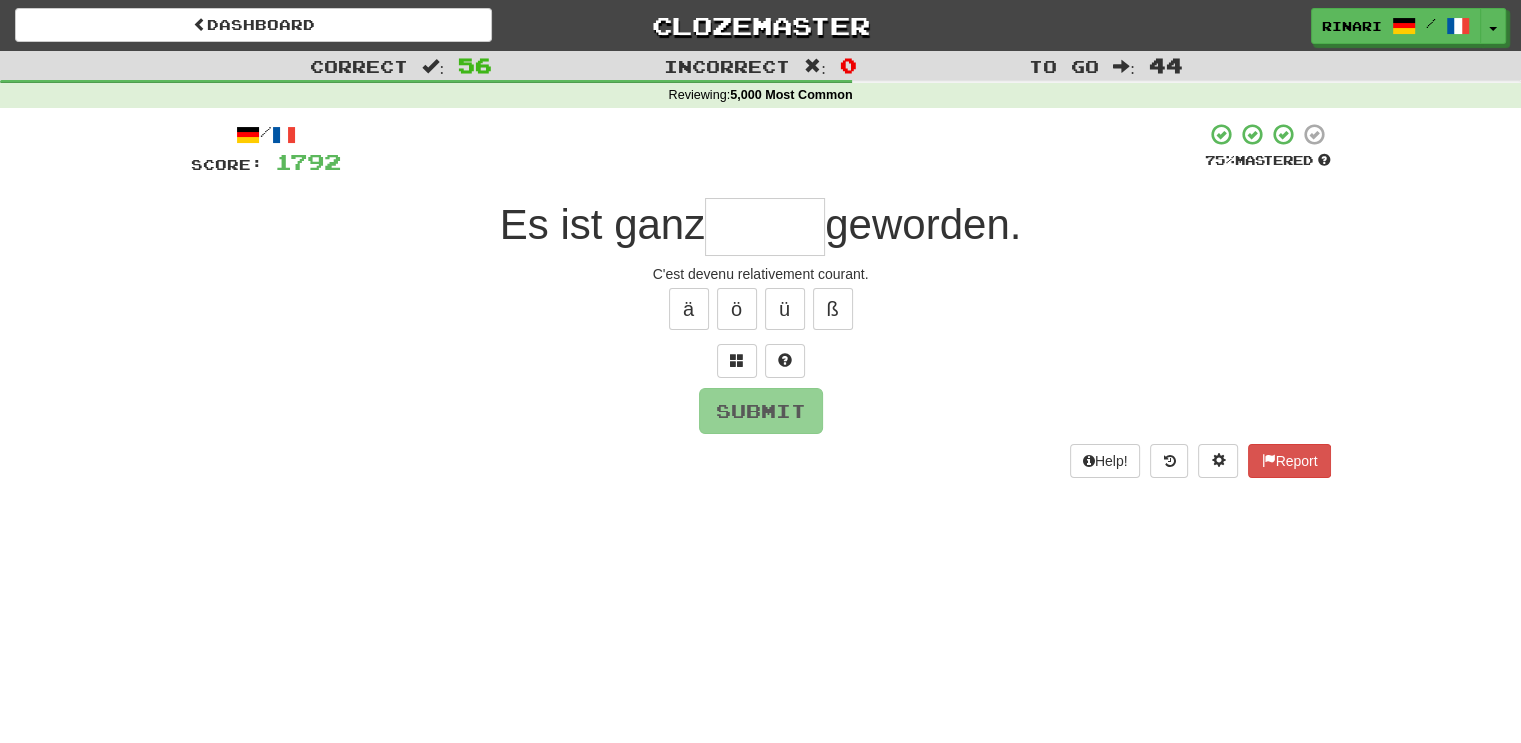 type on "*" 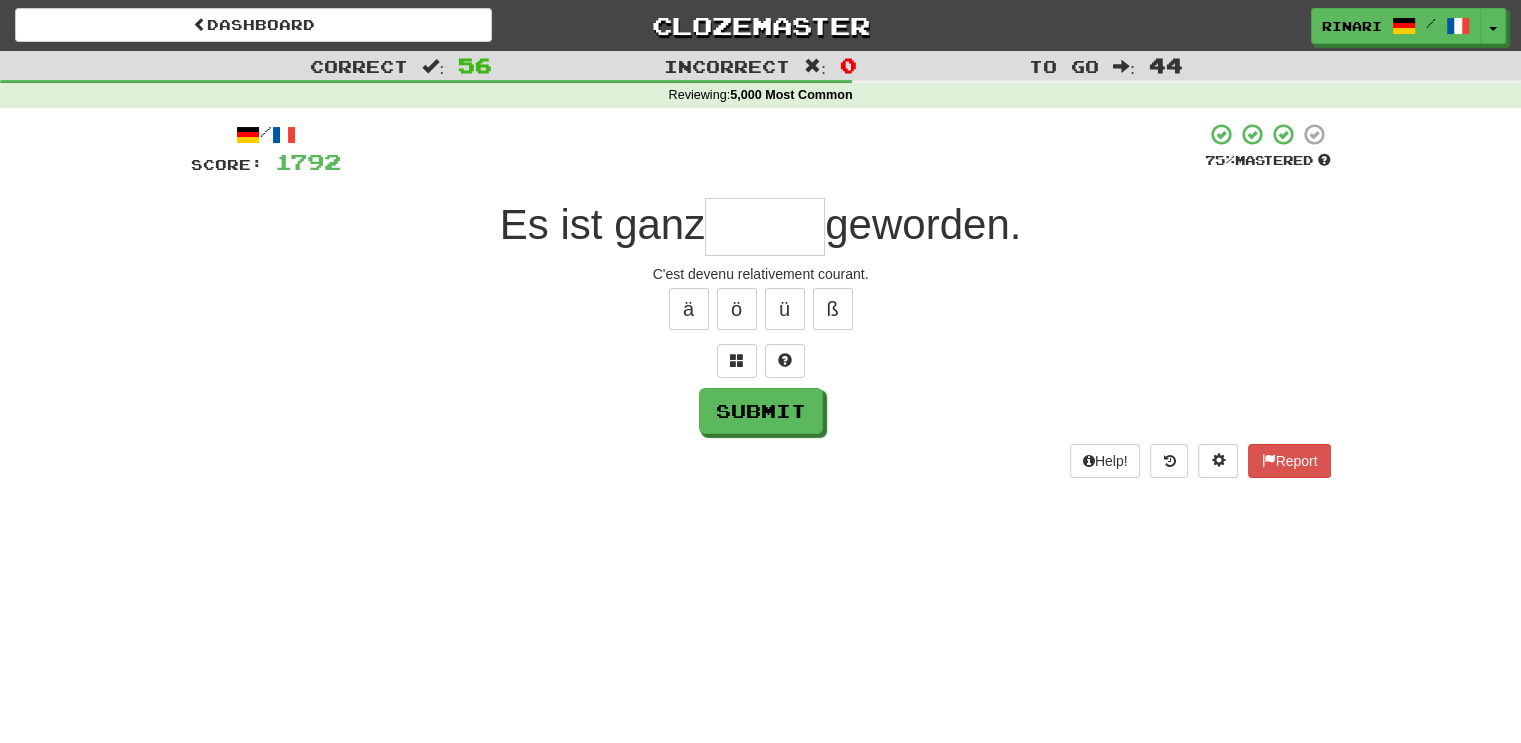 type on "*" 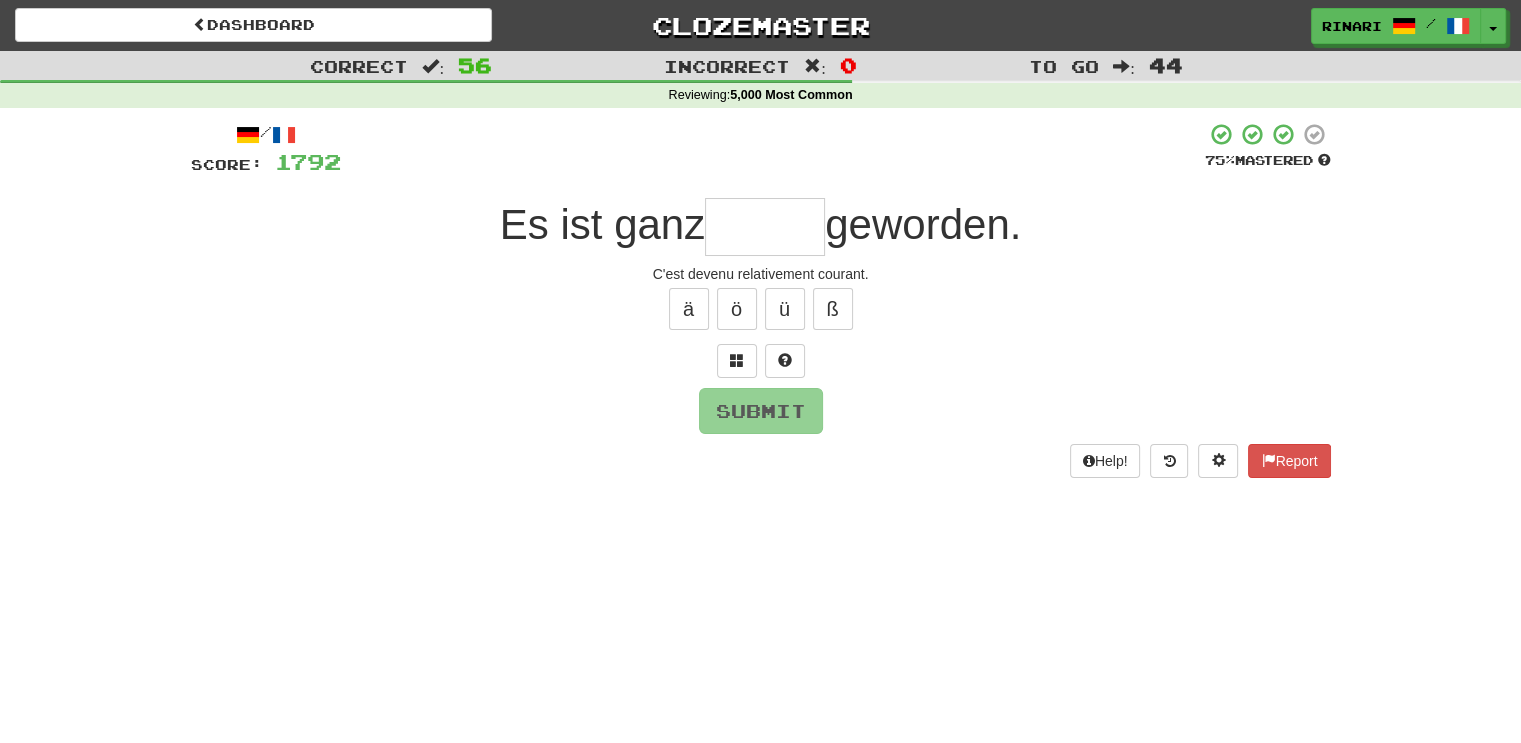 type on "*" 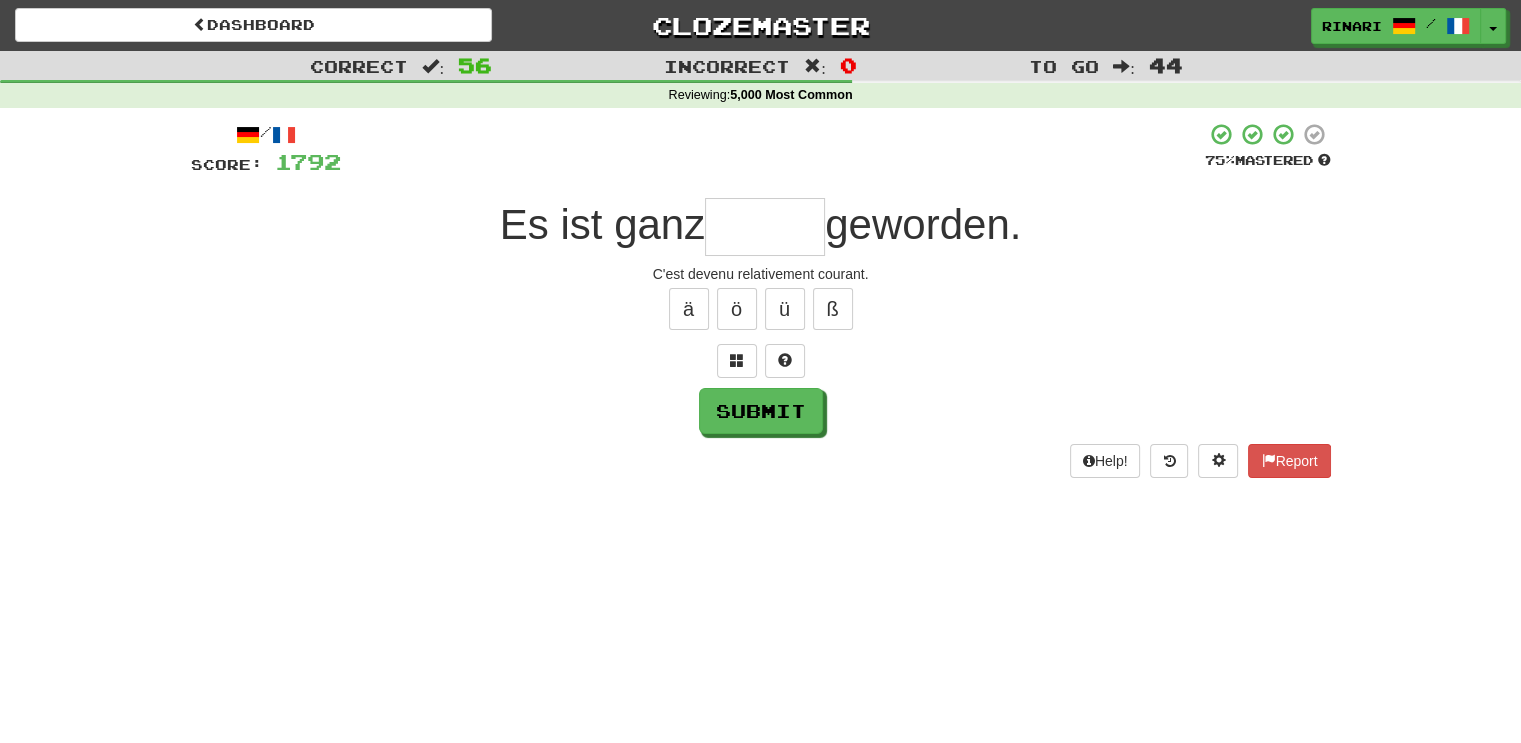 type on "*" 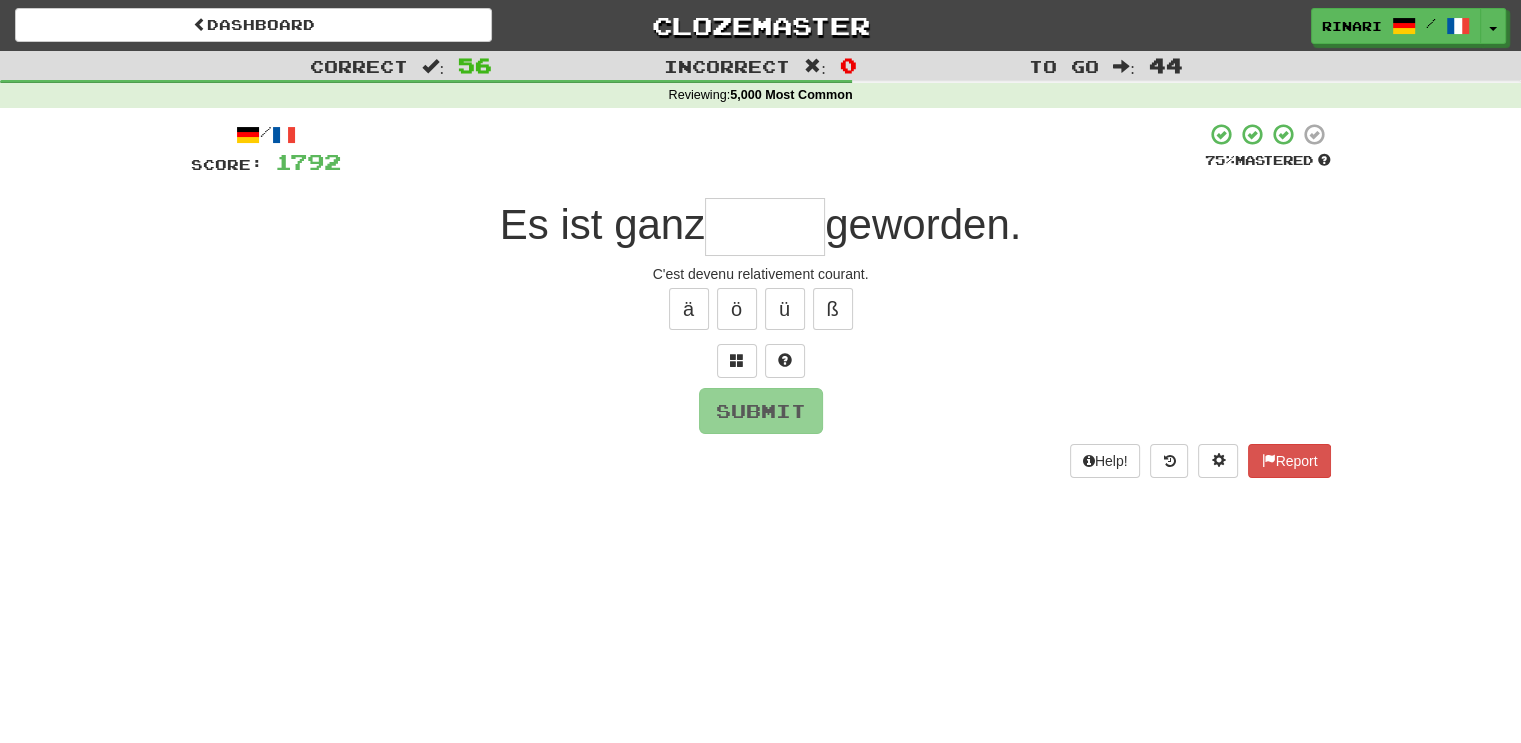 type on "*" 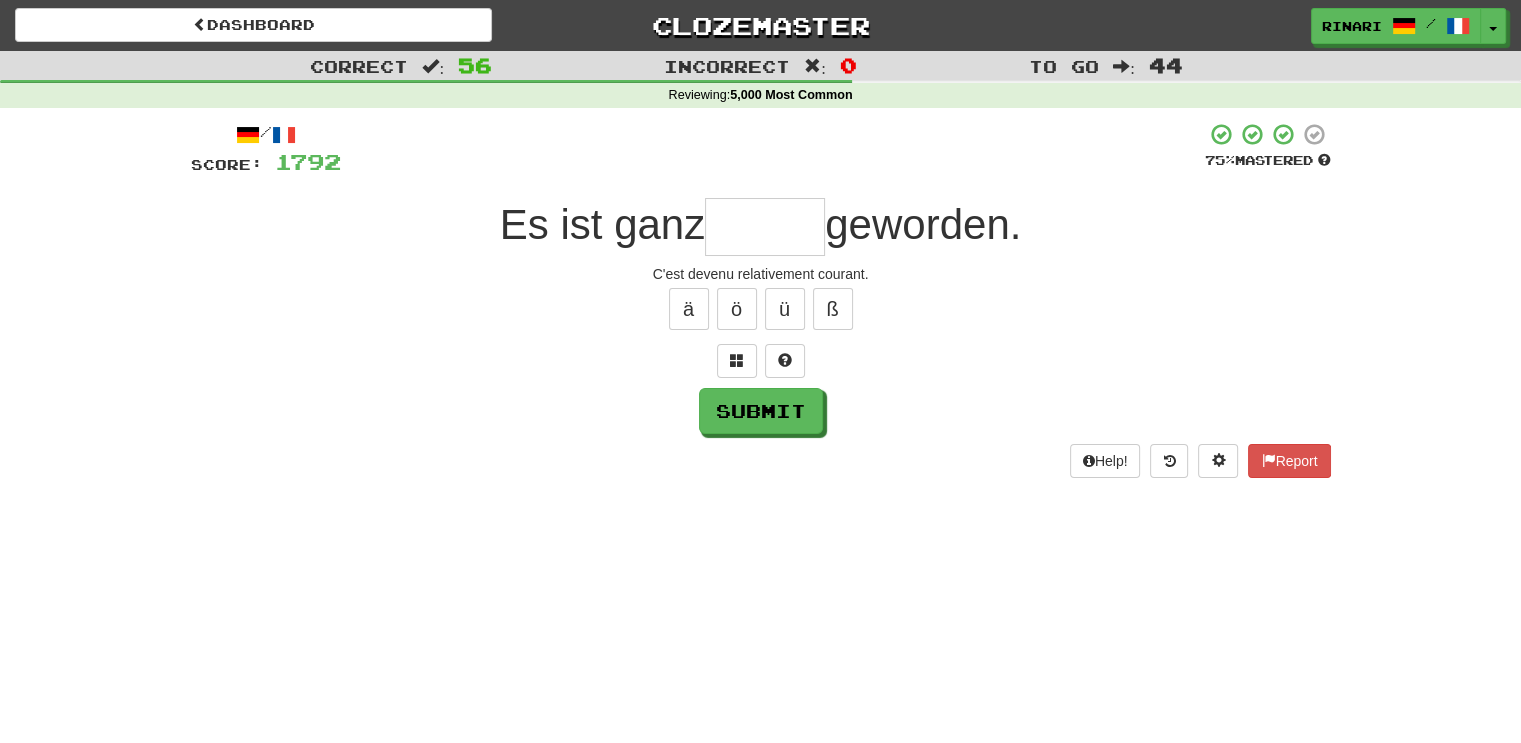 type on "*" 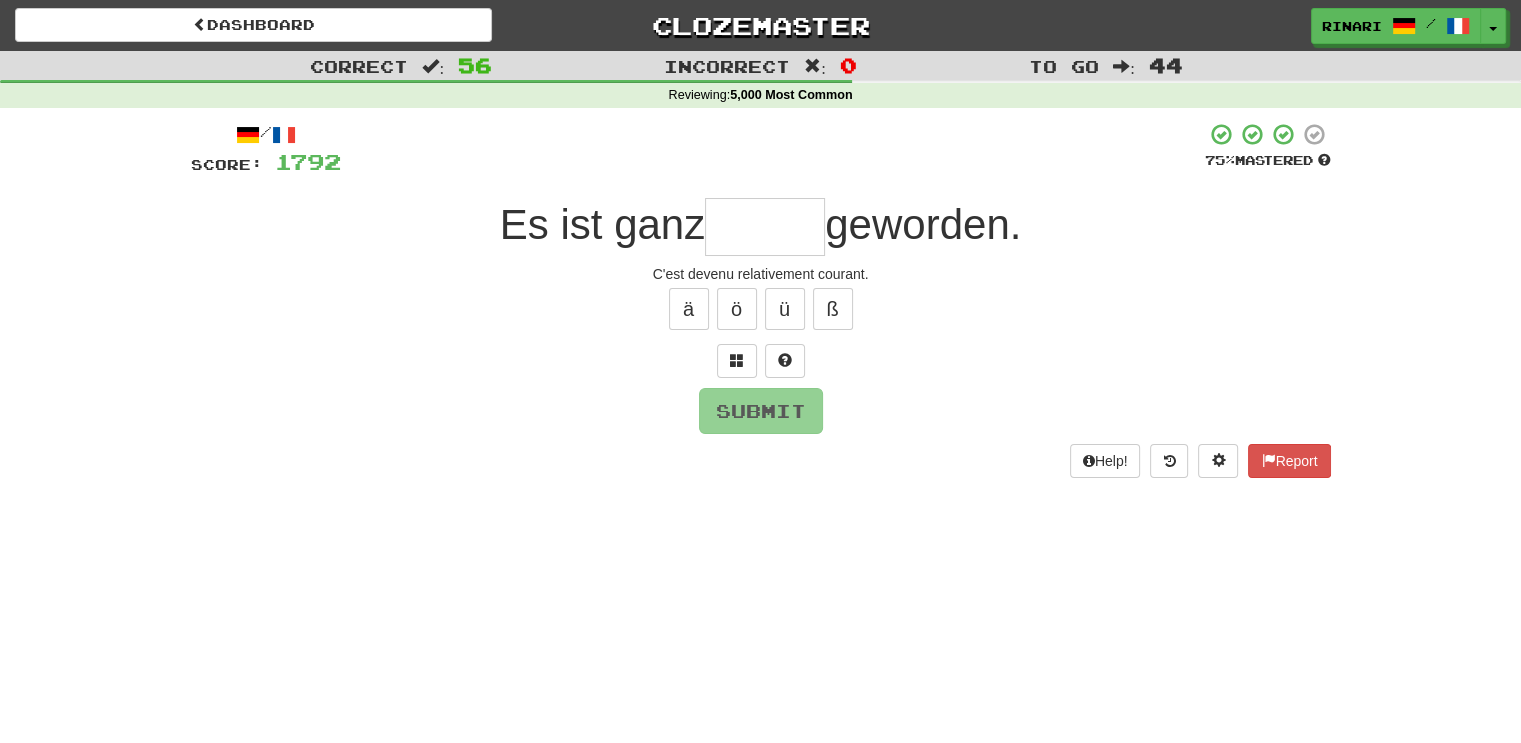 type on "*" 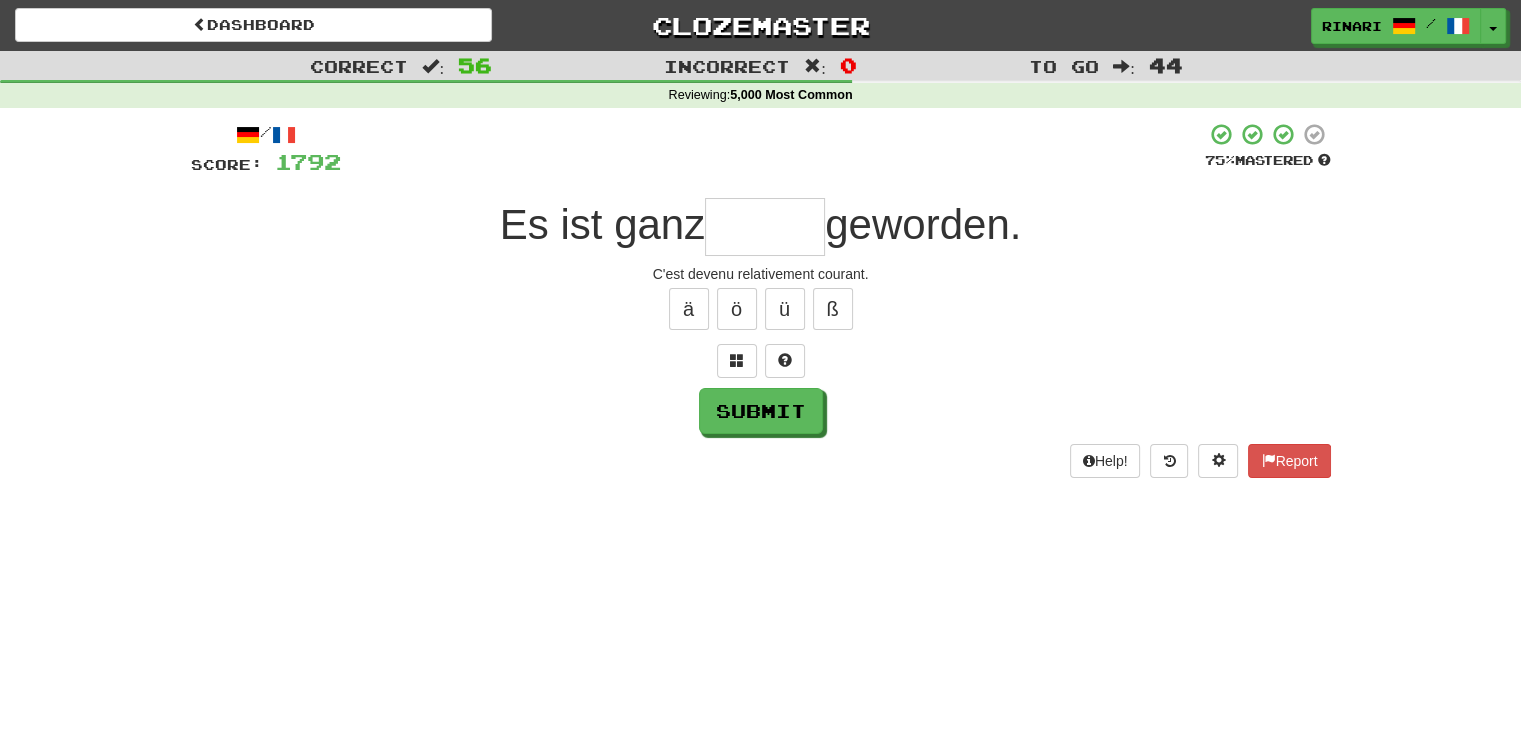 type on "*" 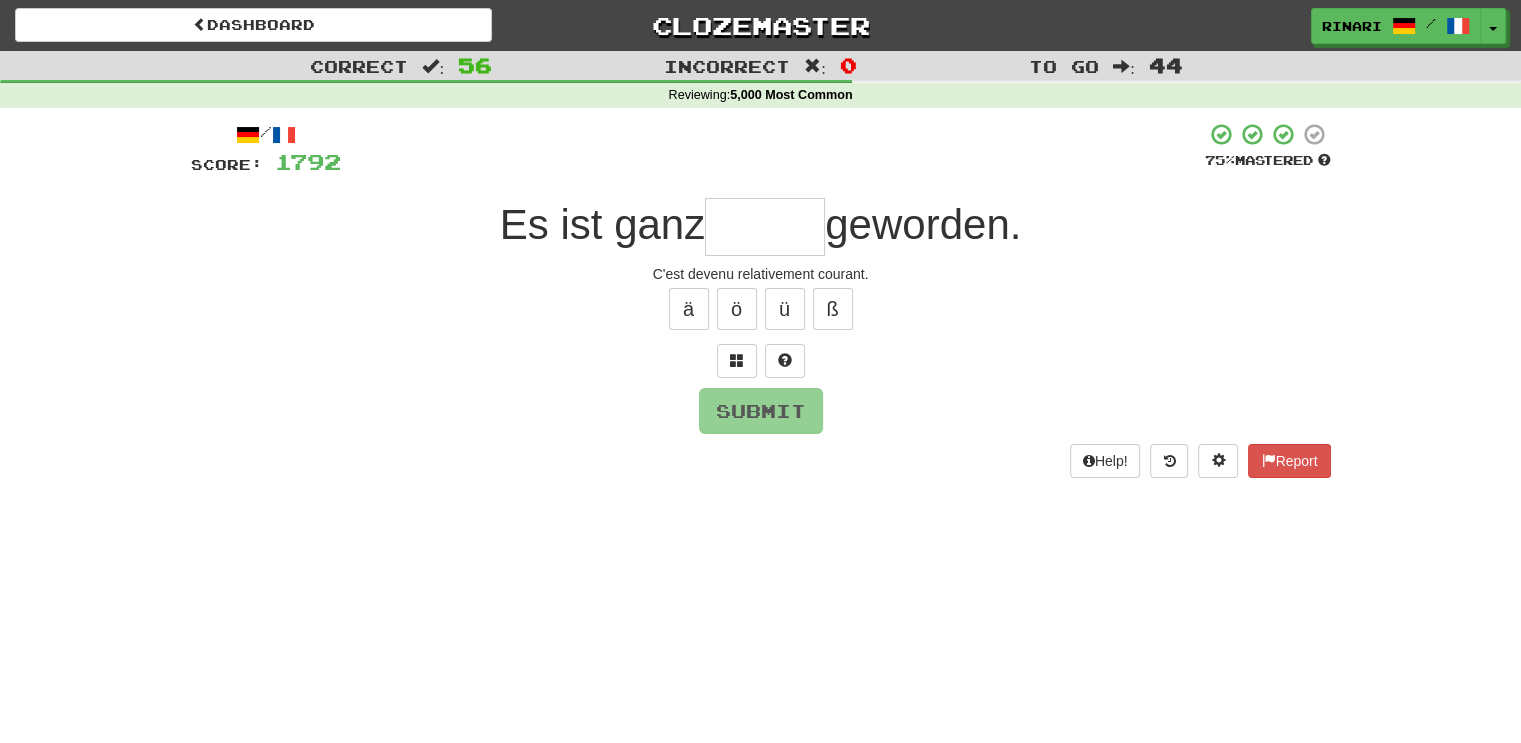 type on "*" 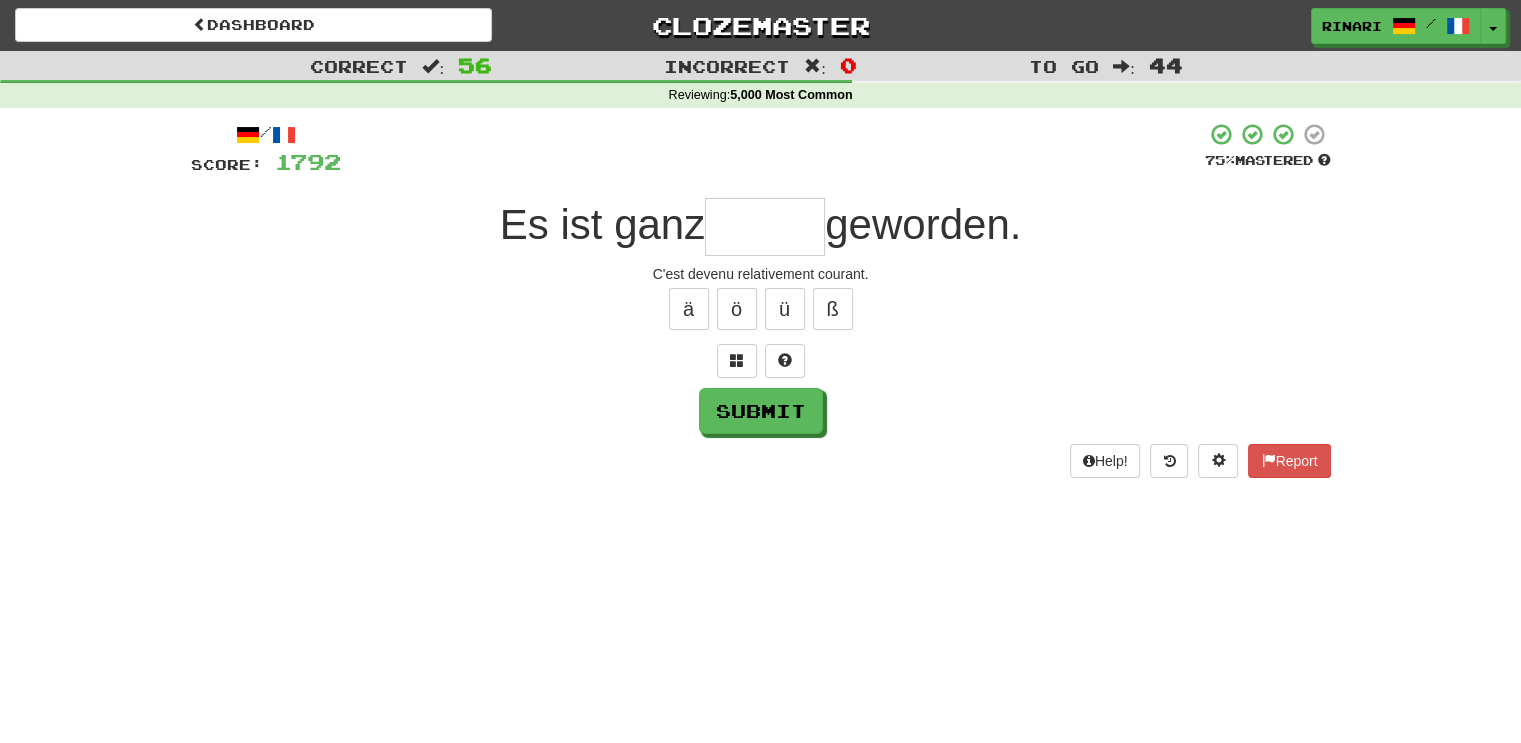 type on "*" 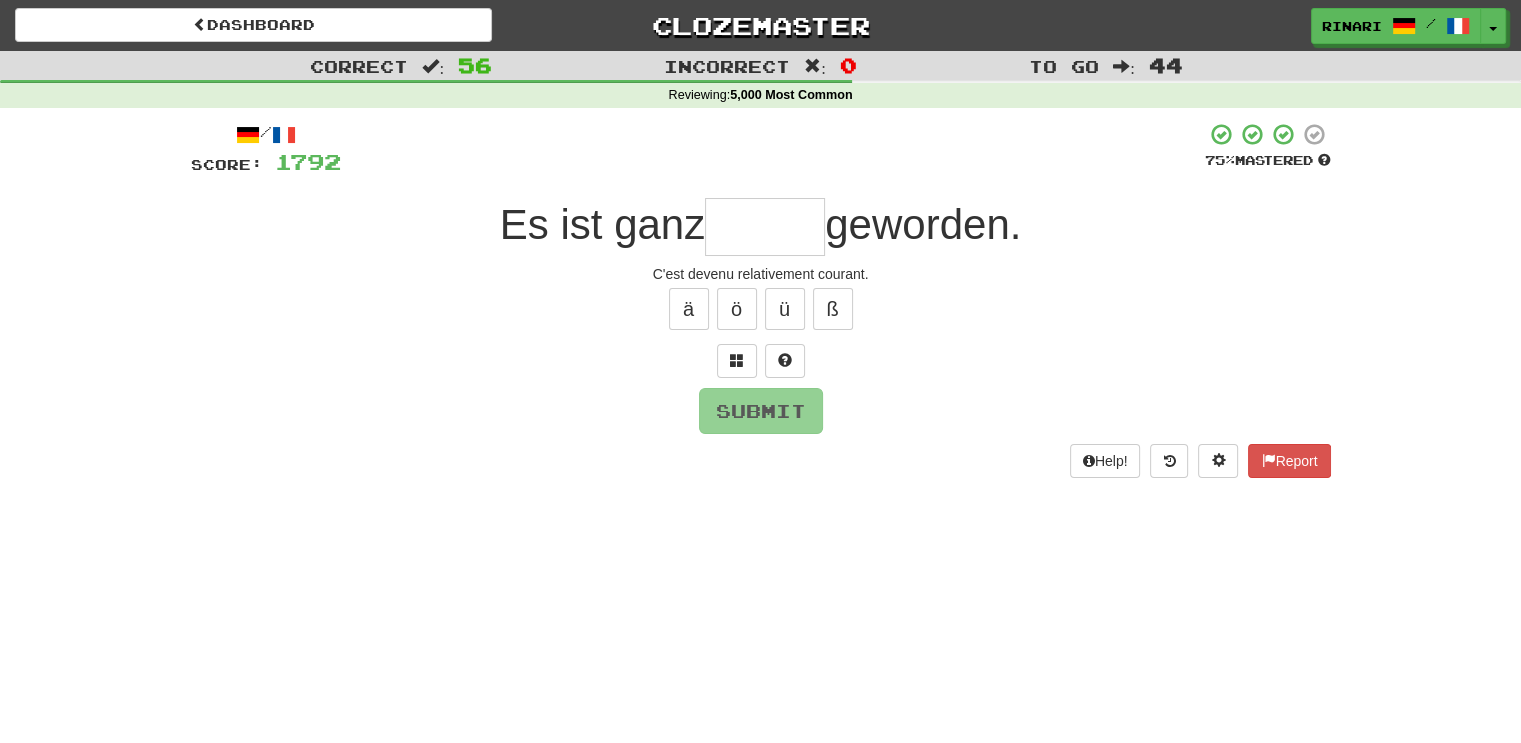 type on "*" 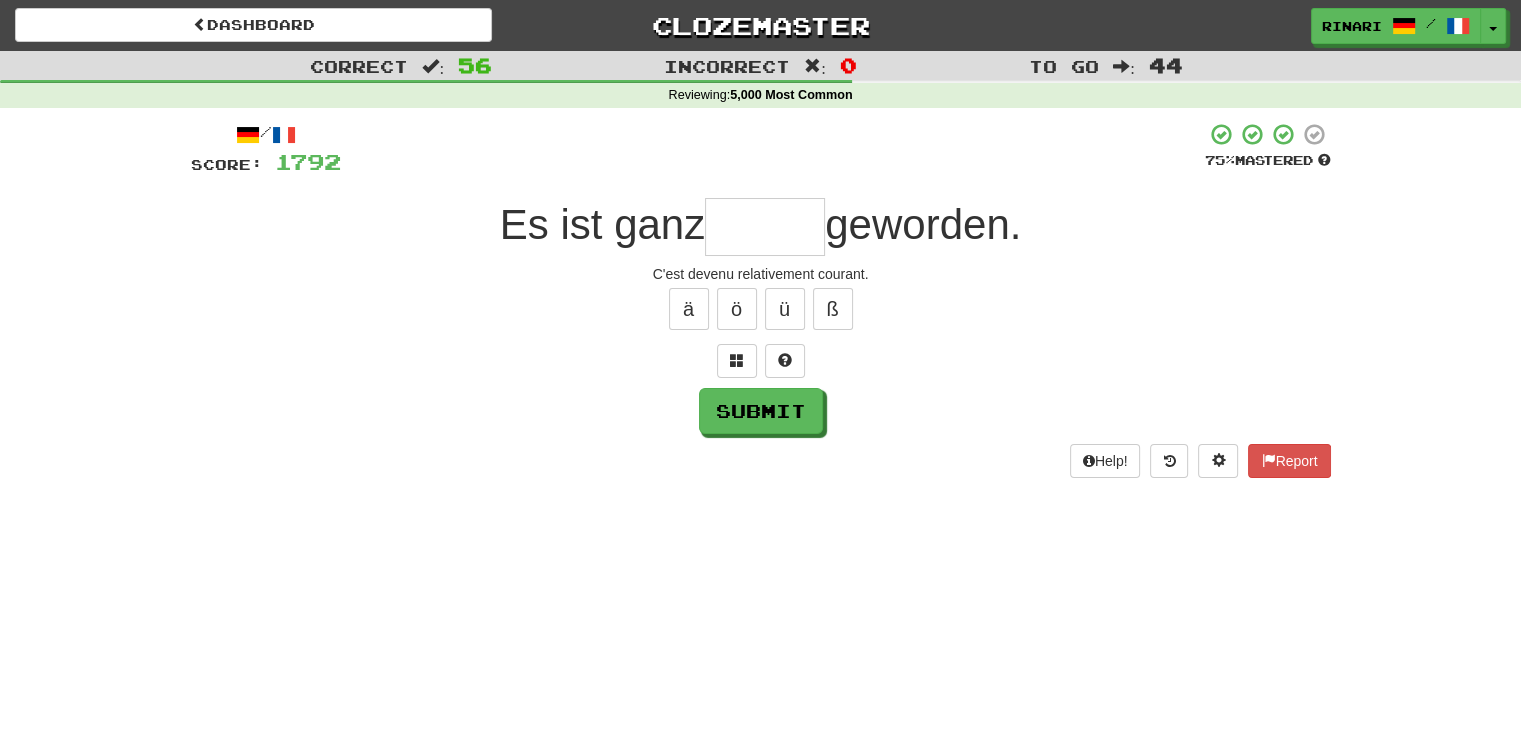 type on "*" 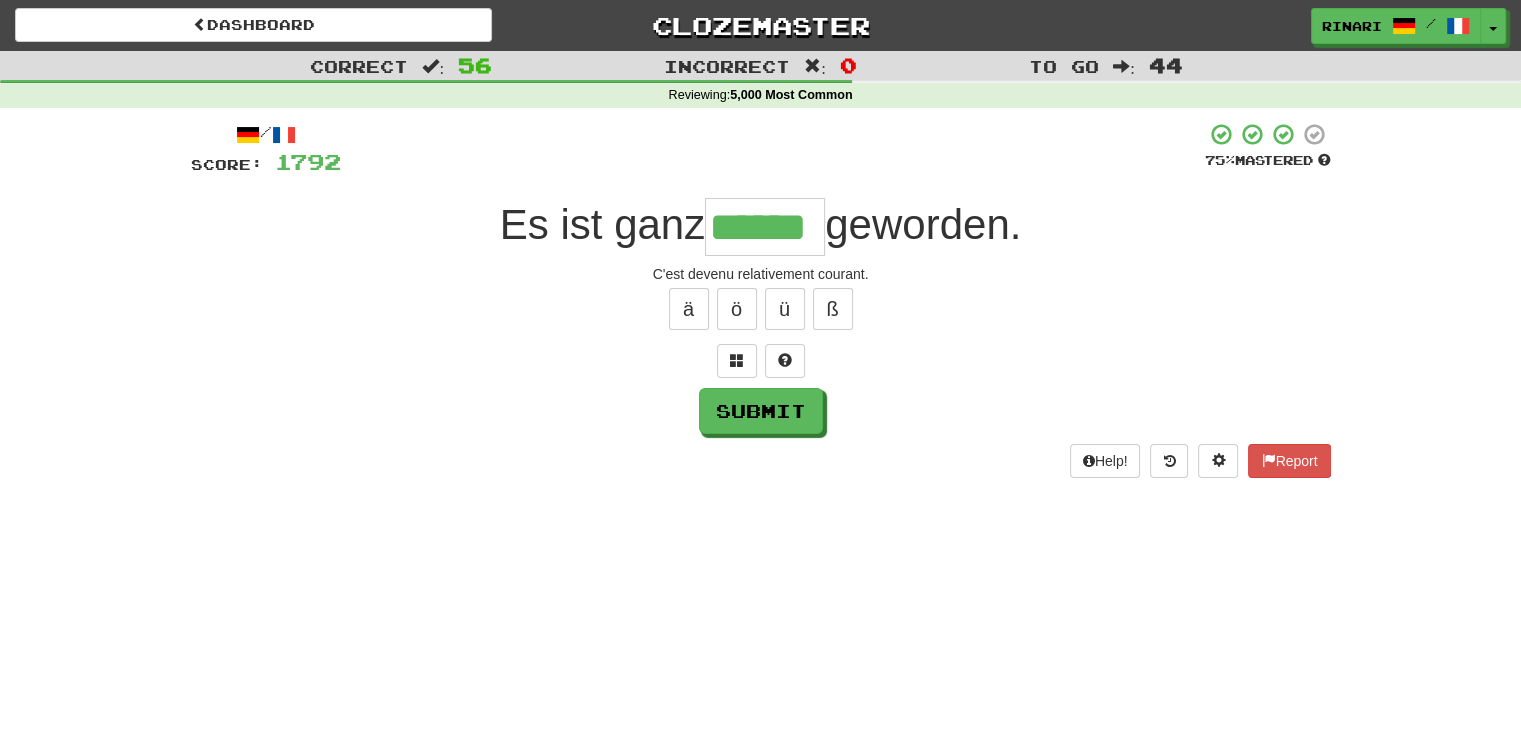 type on "******" 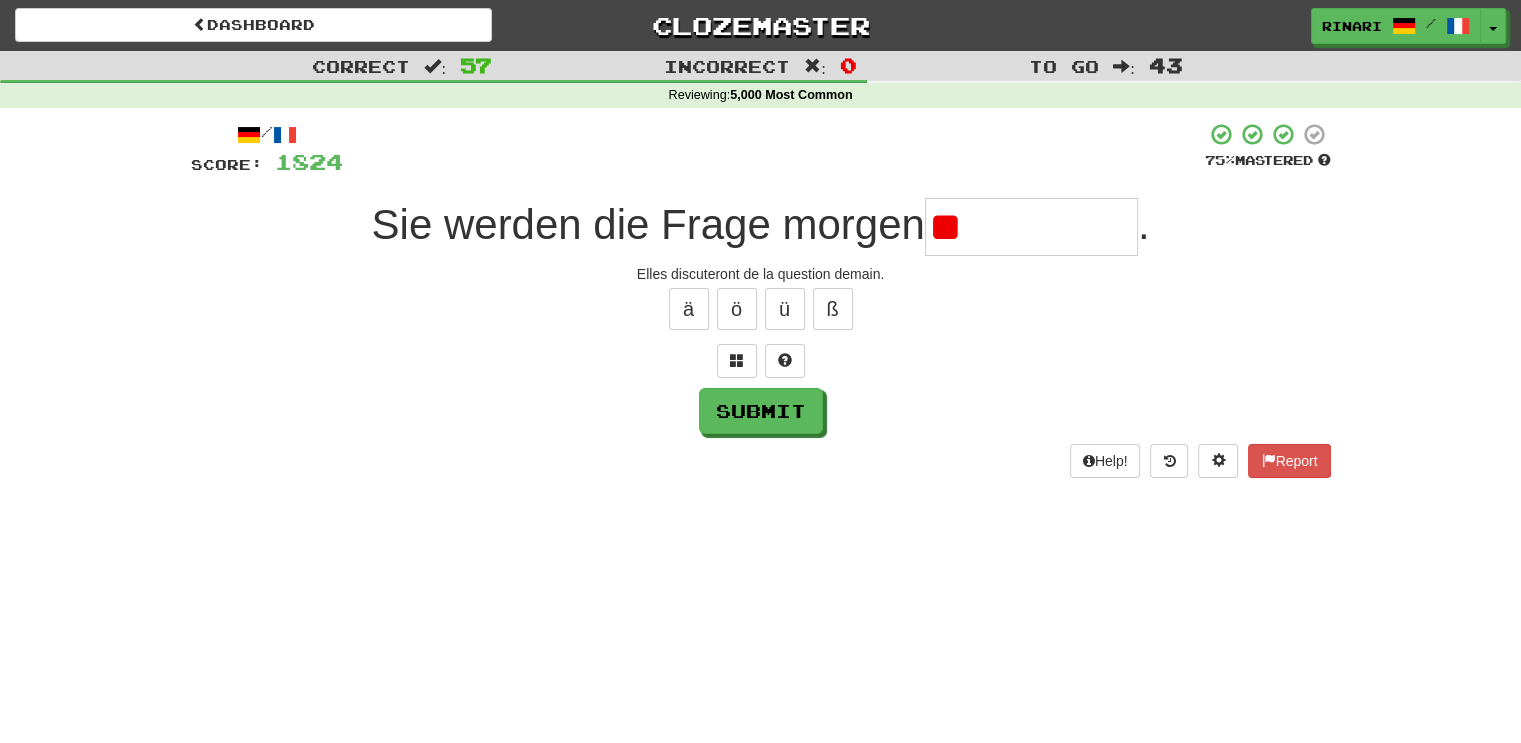 type on "*" 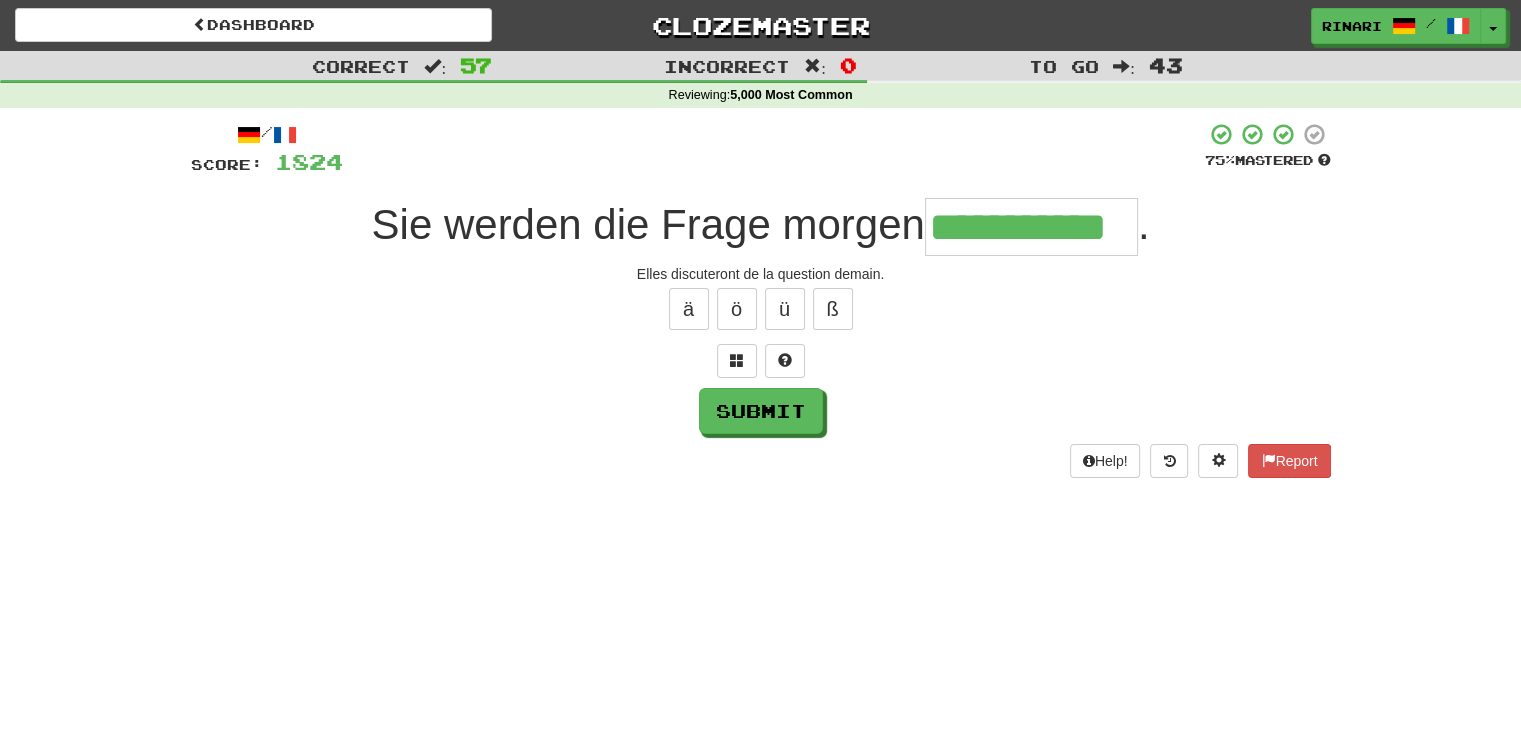 type on "**********" 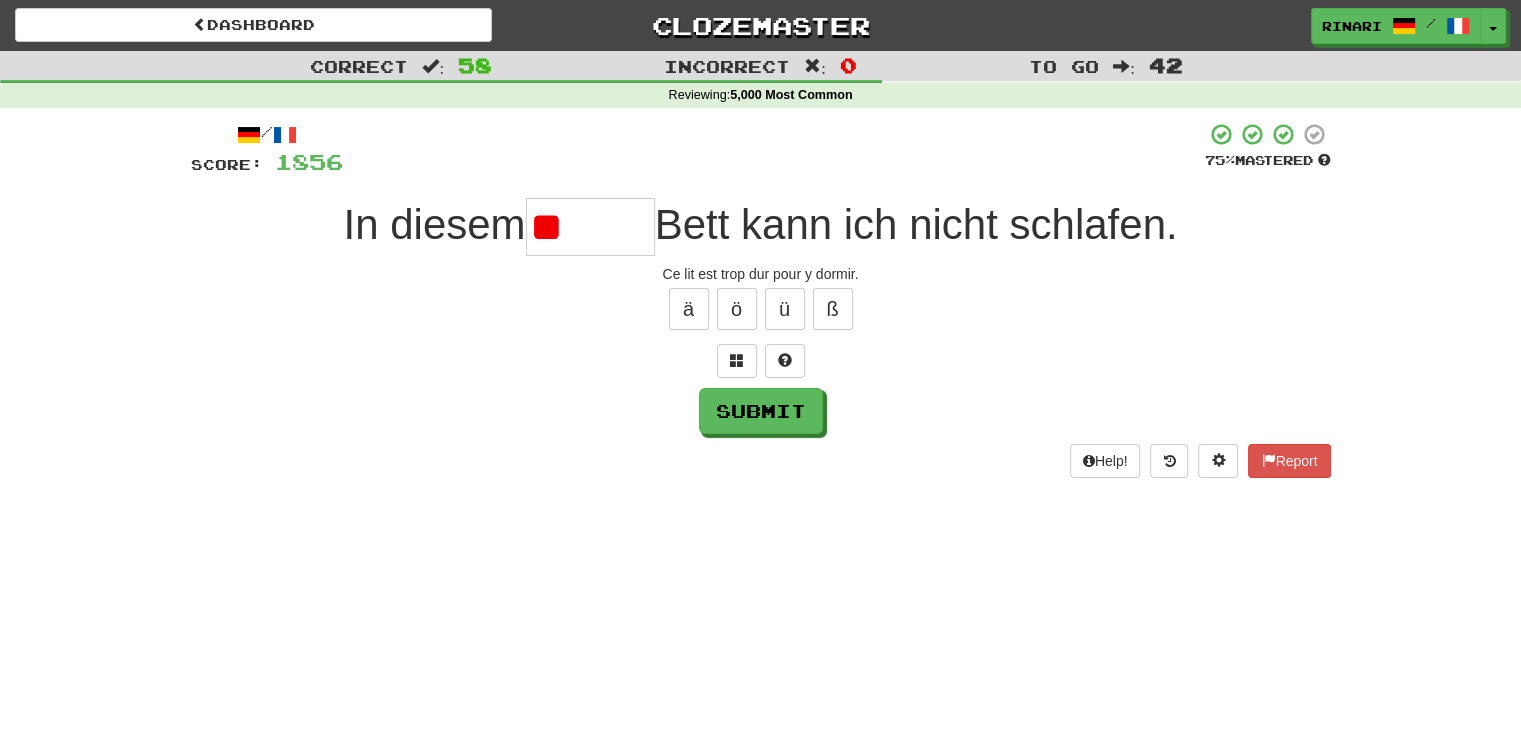 type on "*" 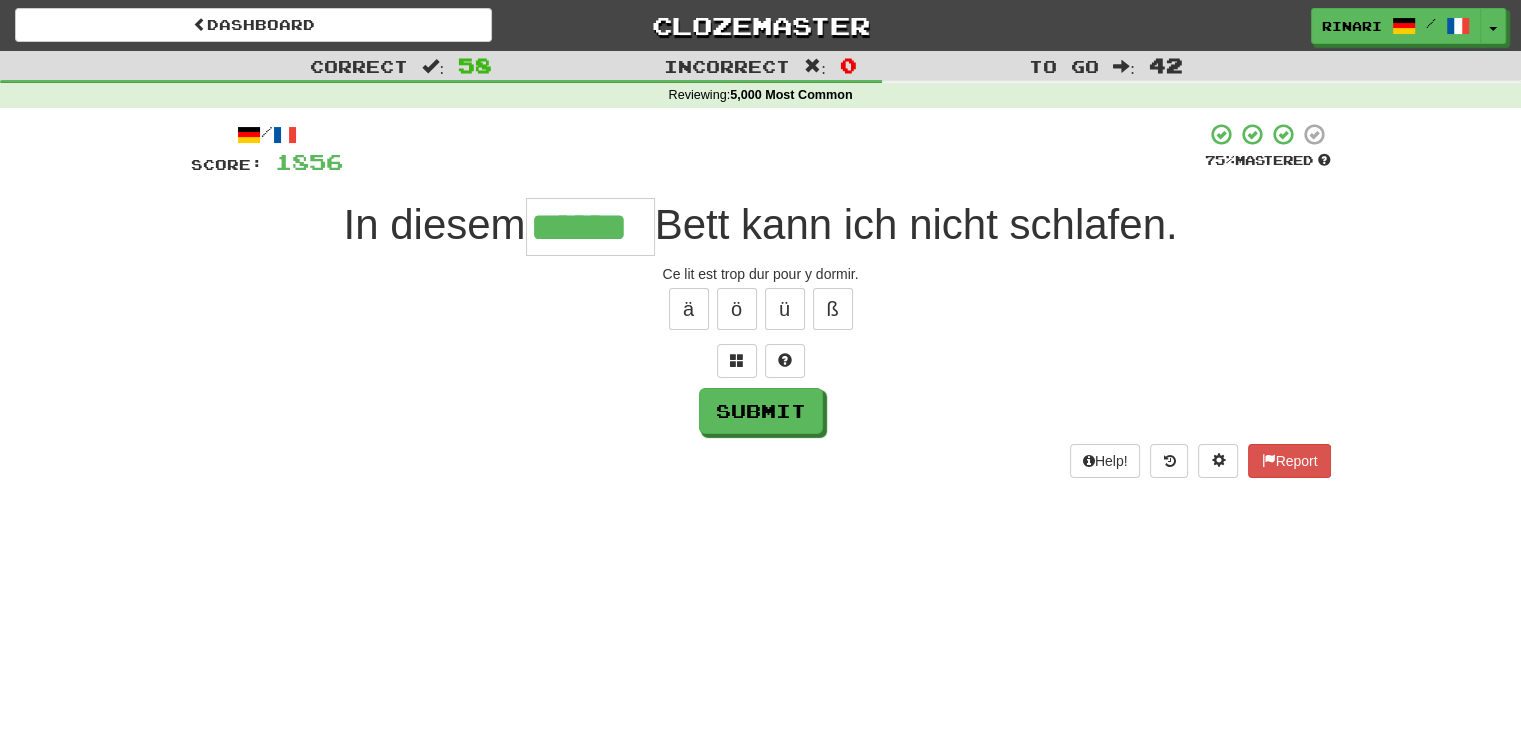 type on "******" 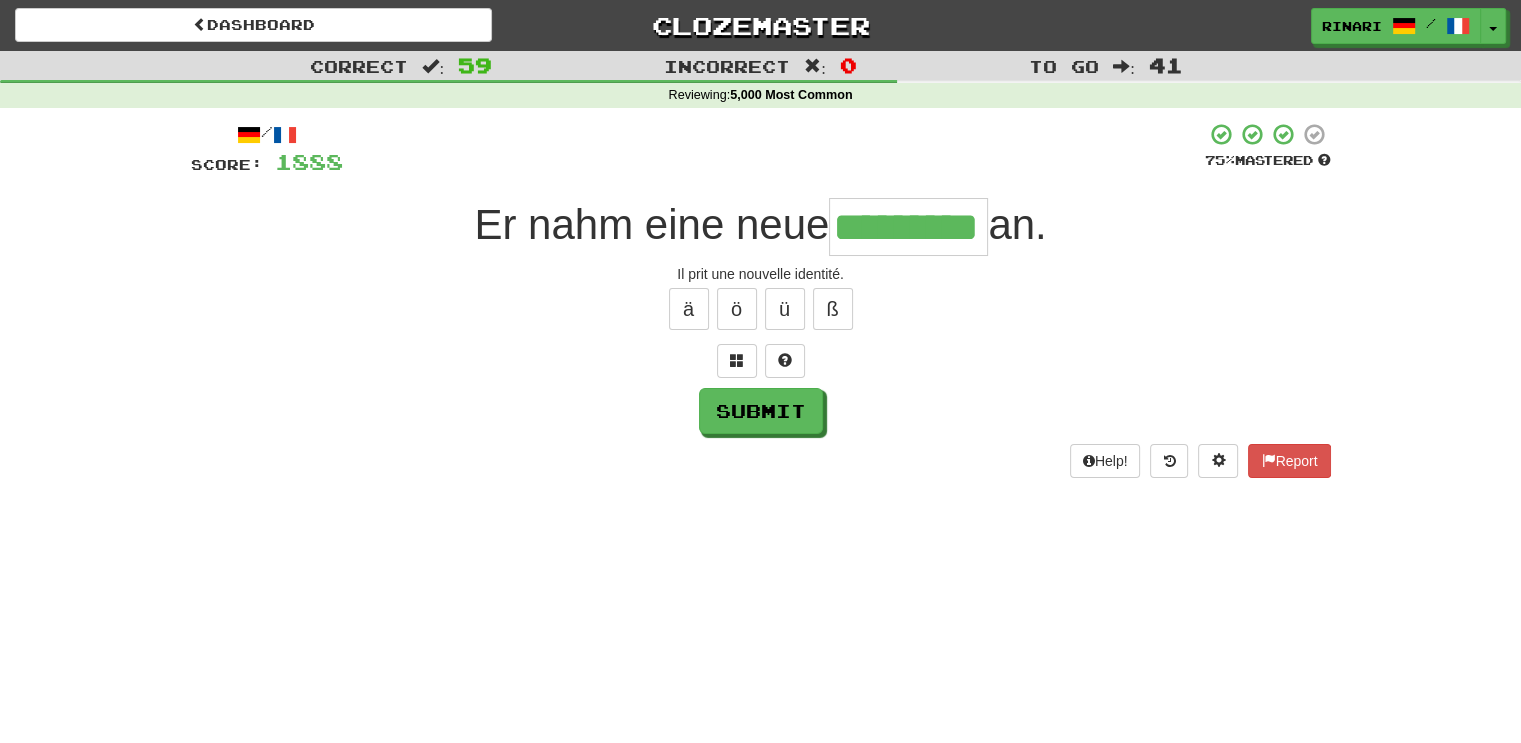 type on "*********" 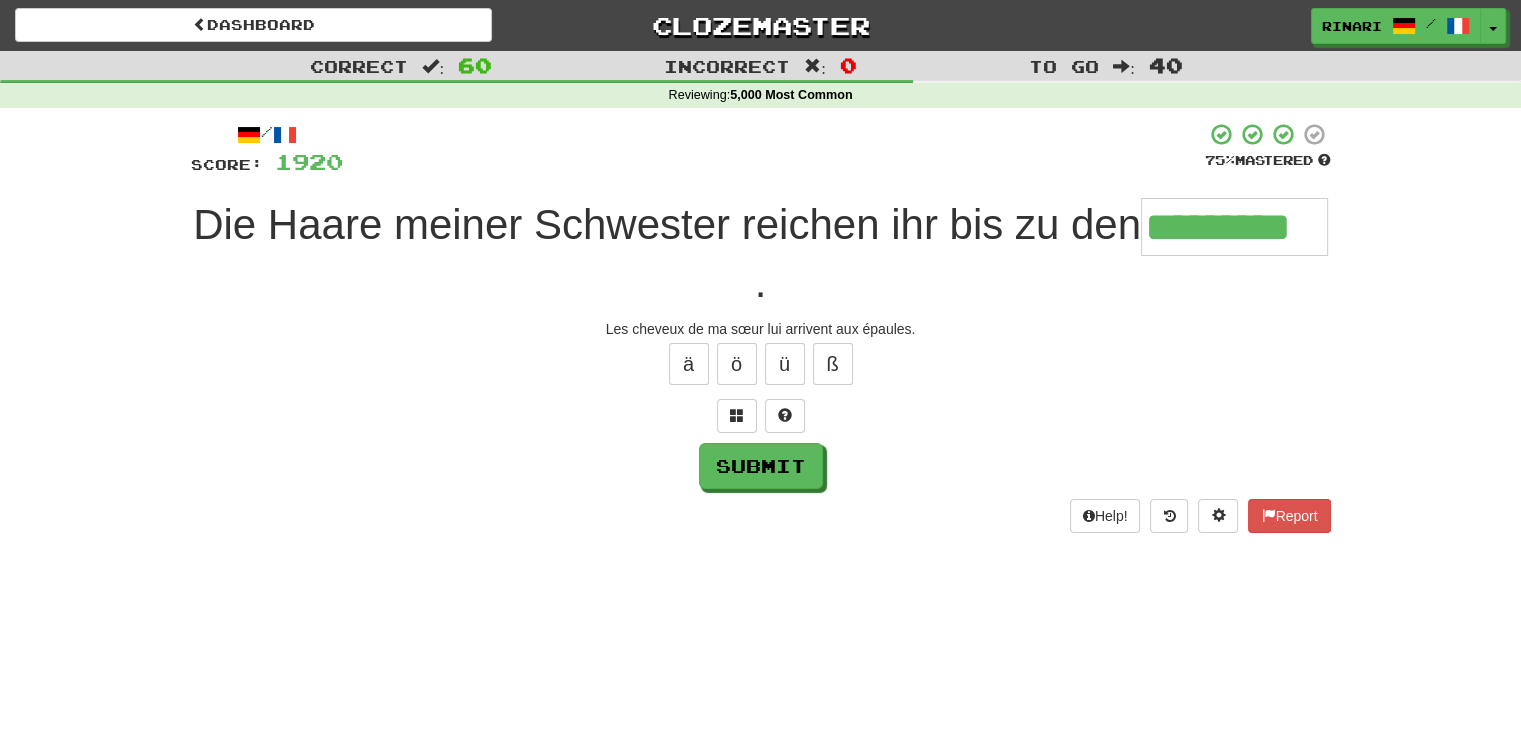 type on "*********" 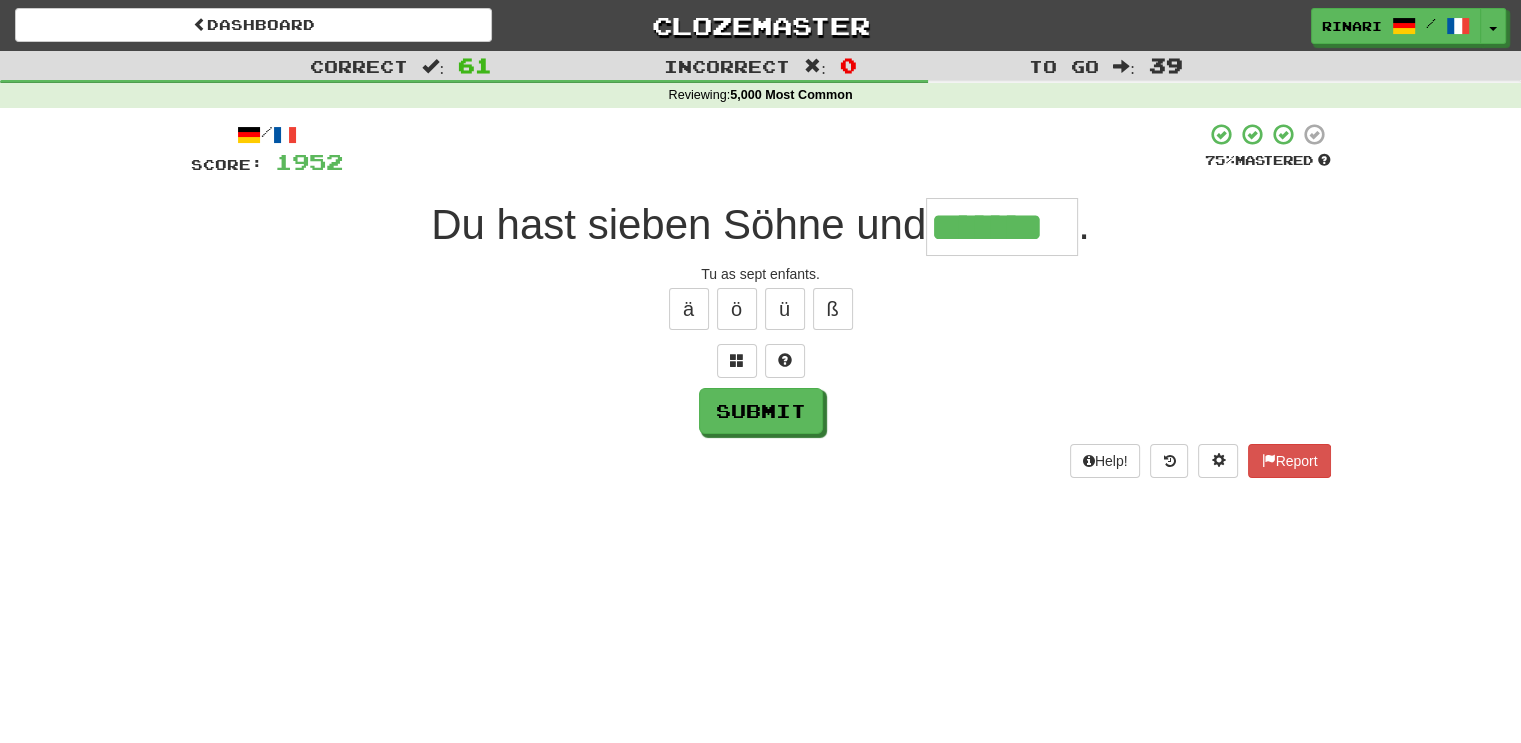 type on "*******" 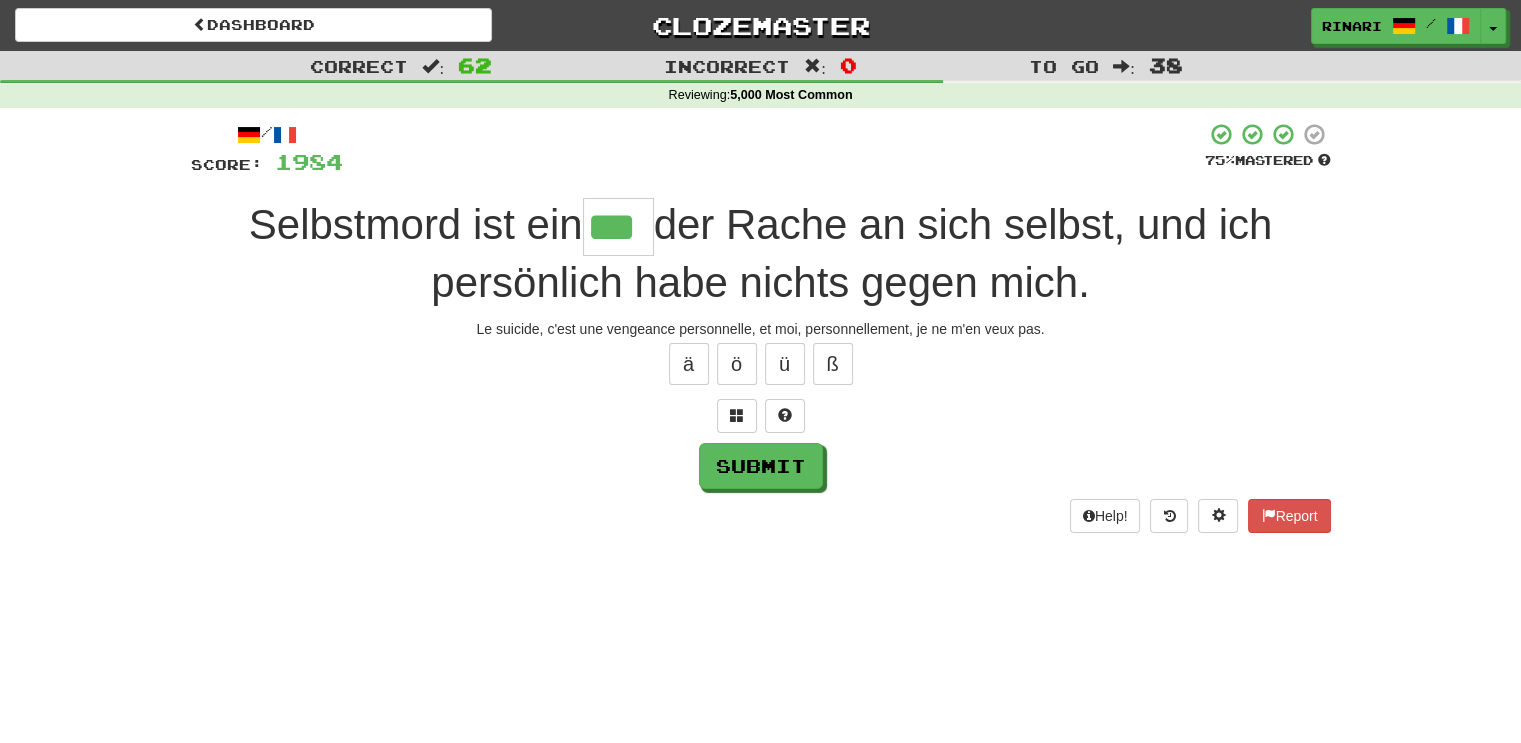 type on "***" 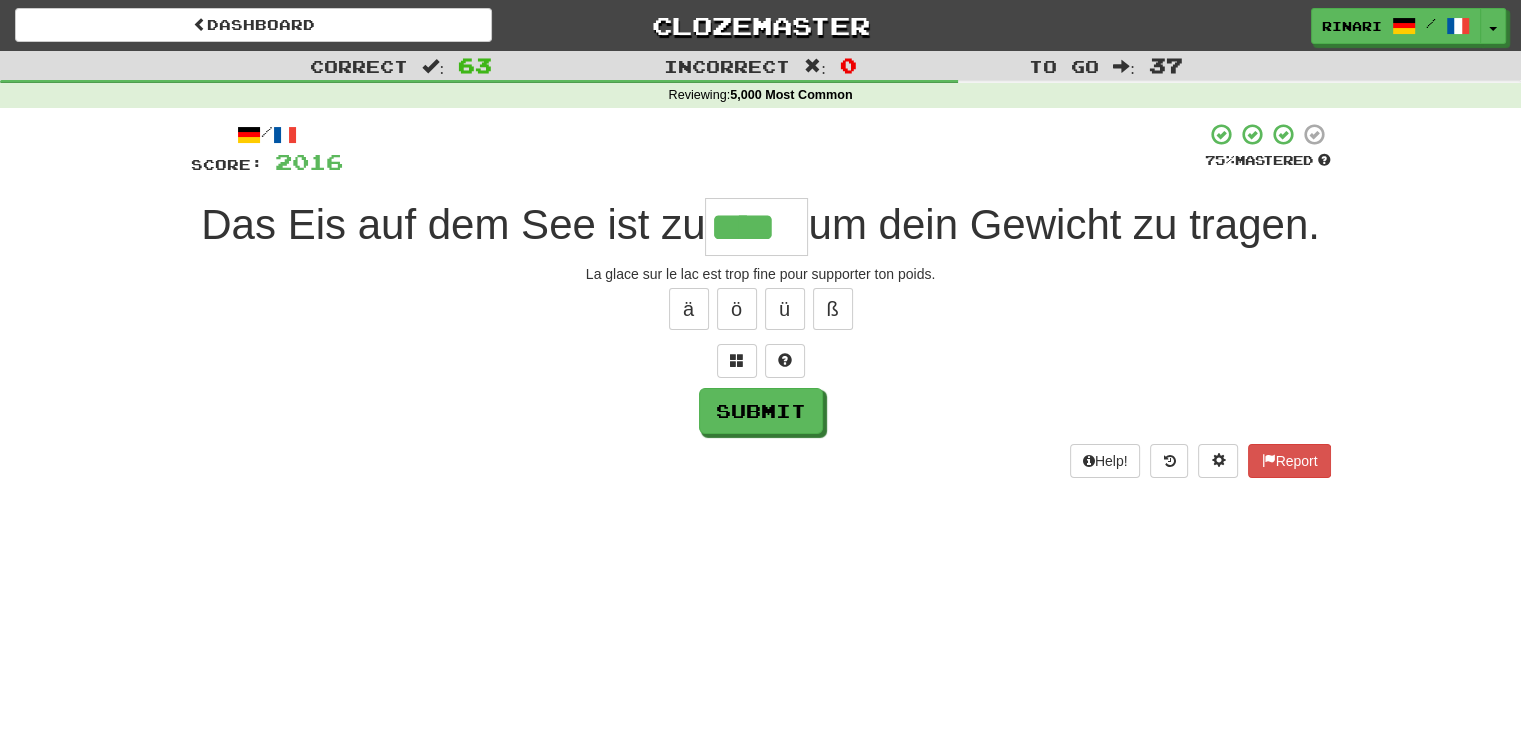 type on "****" 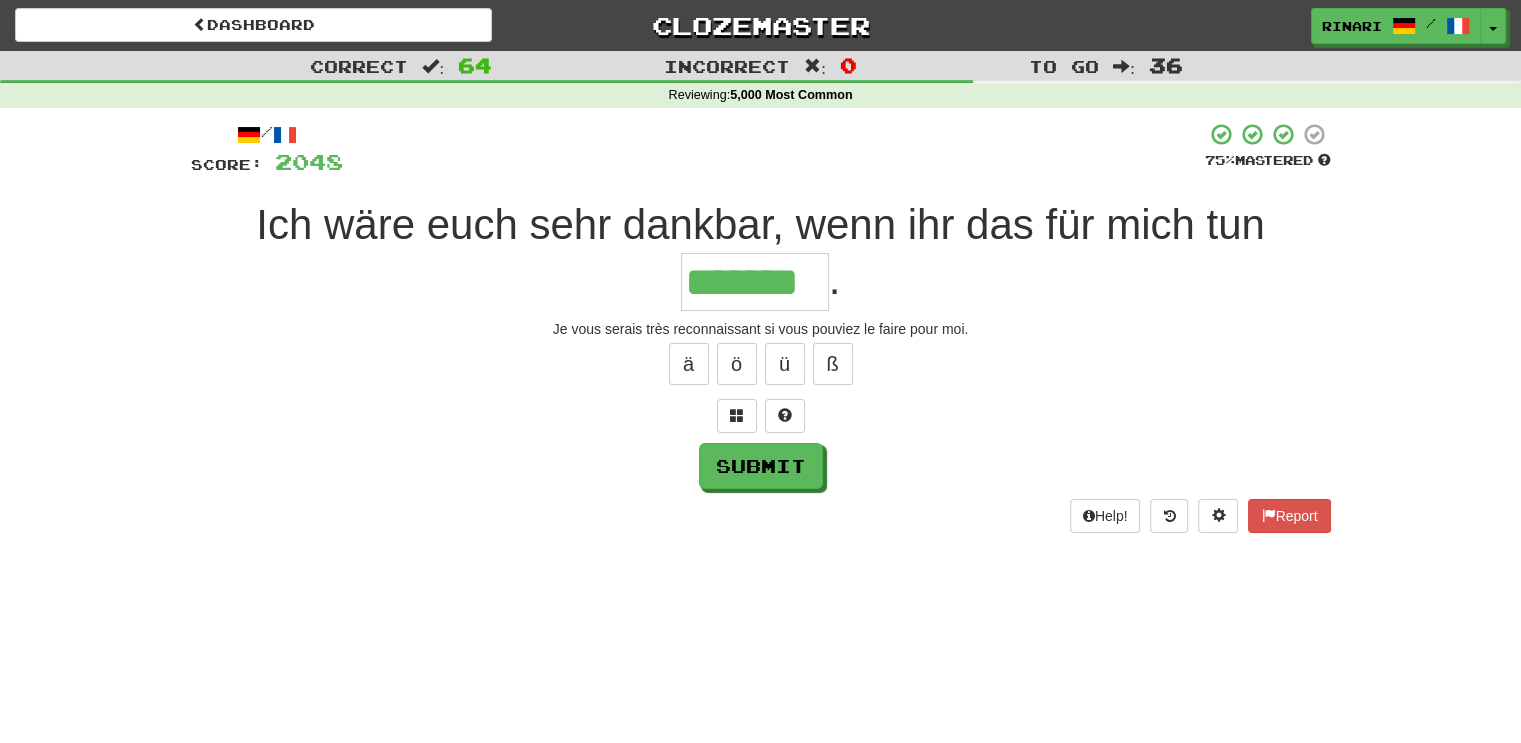 type on "*******" 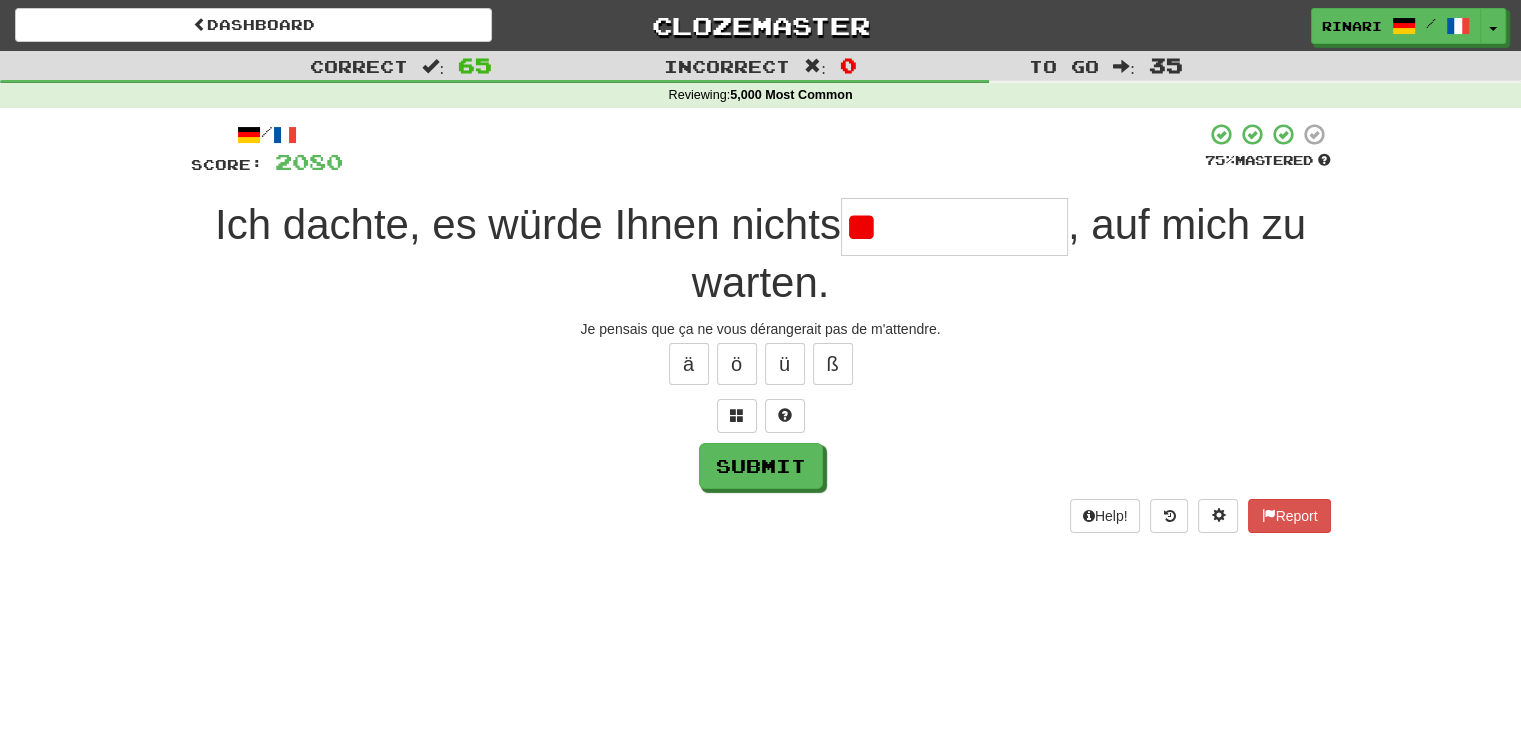 type on "*" 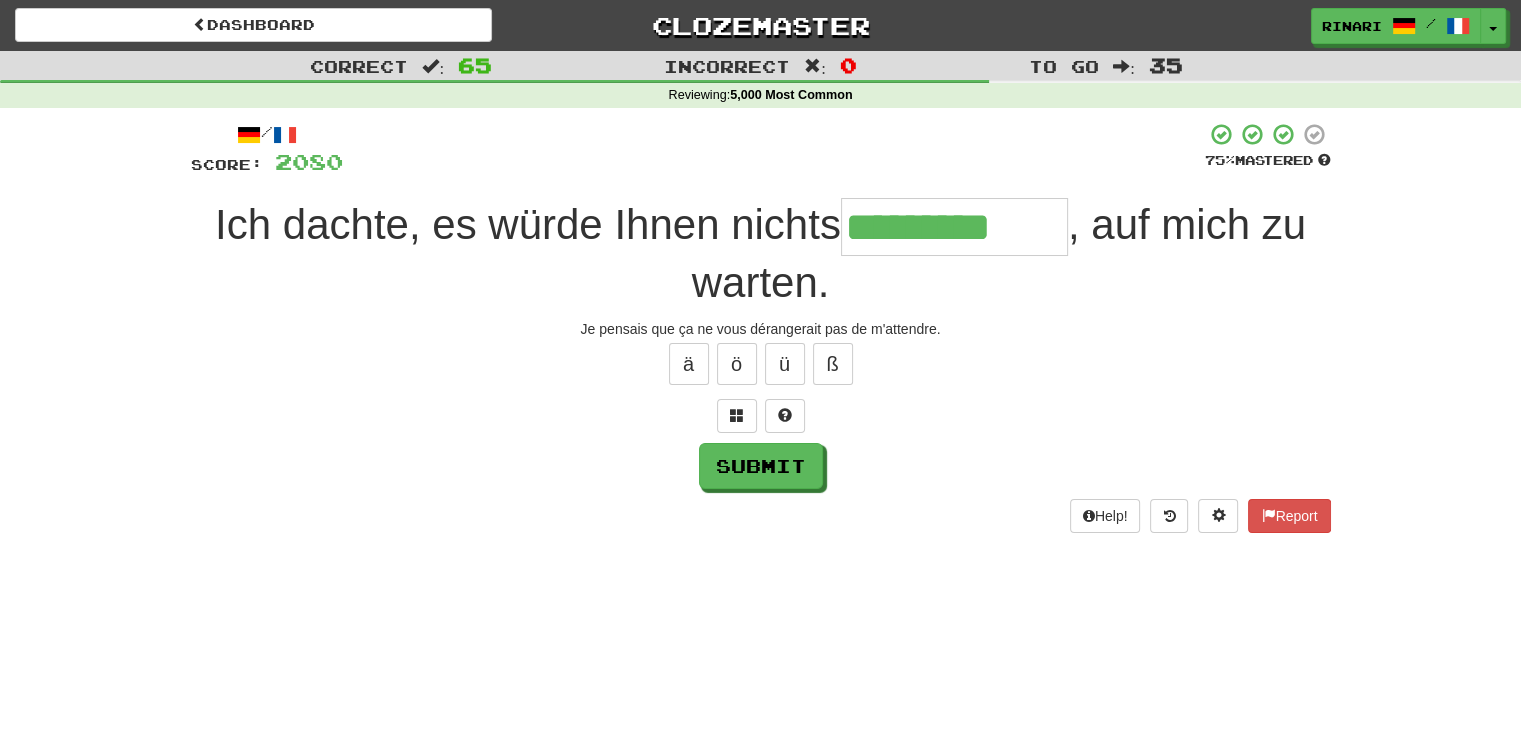 type on "*********" 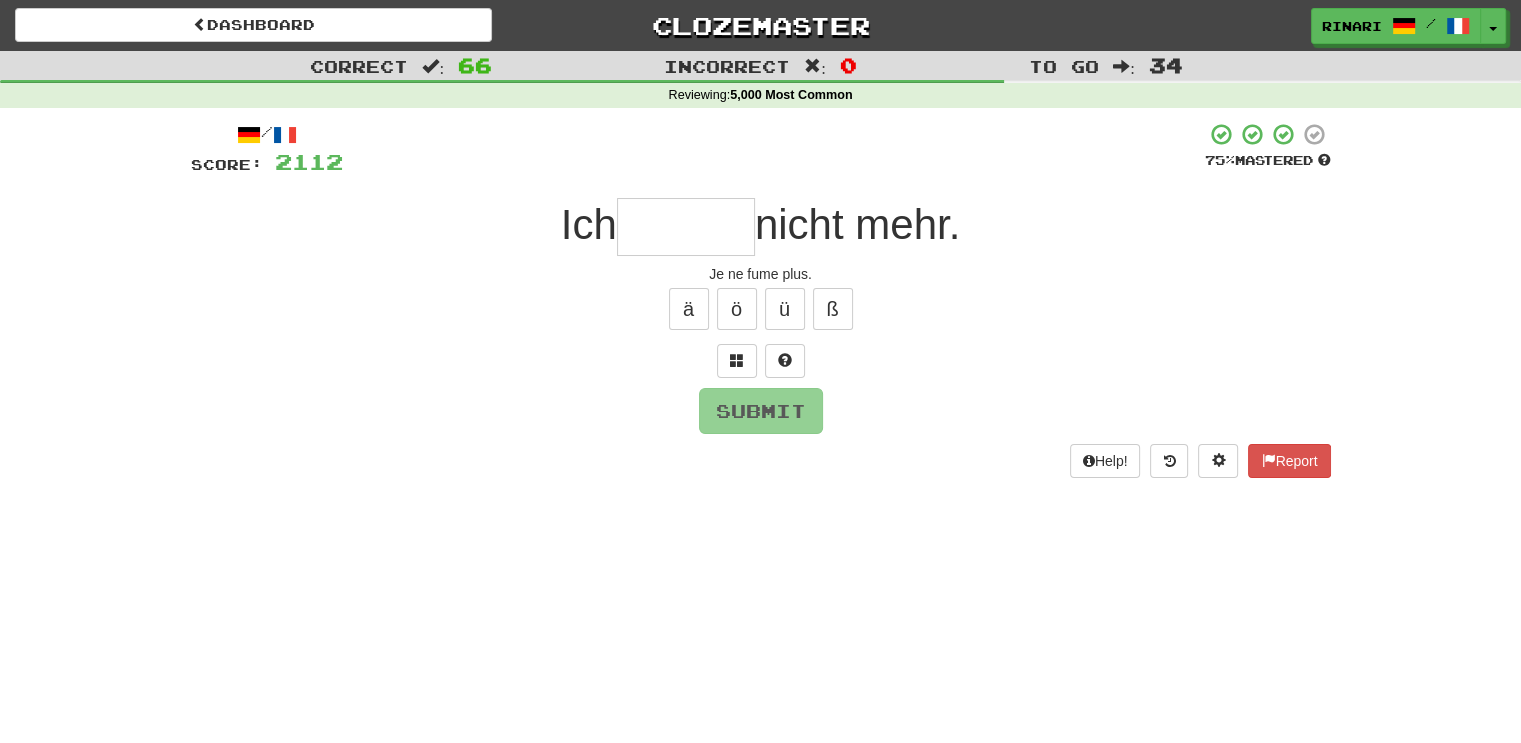 type on "*" 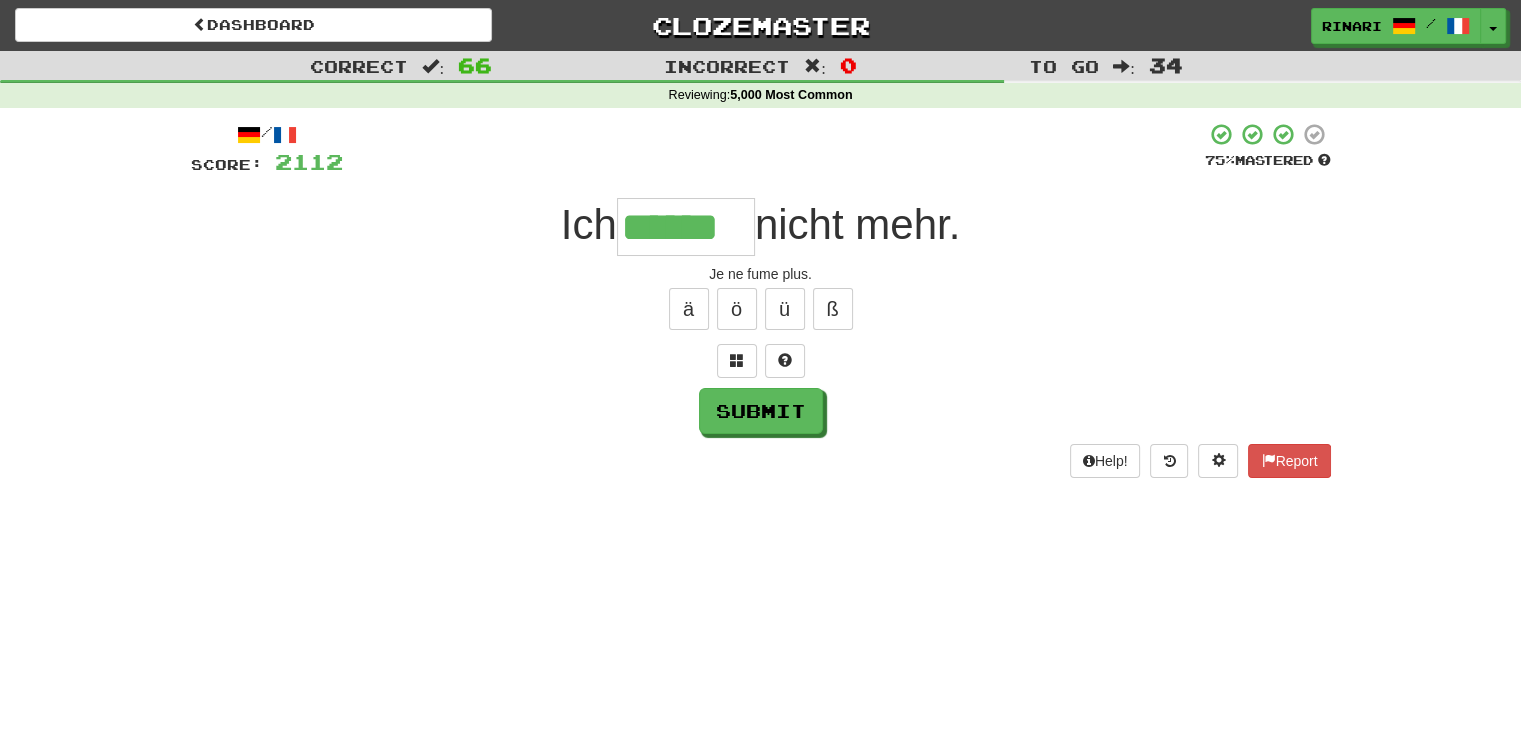 type on "******" 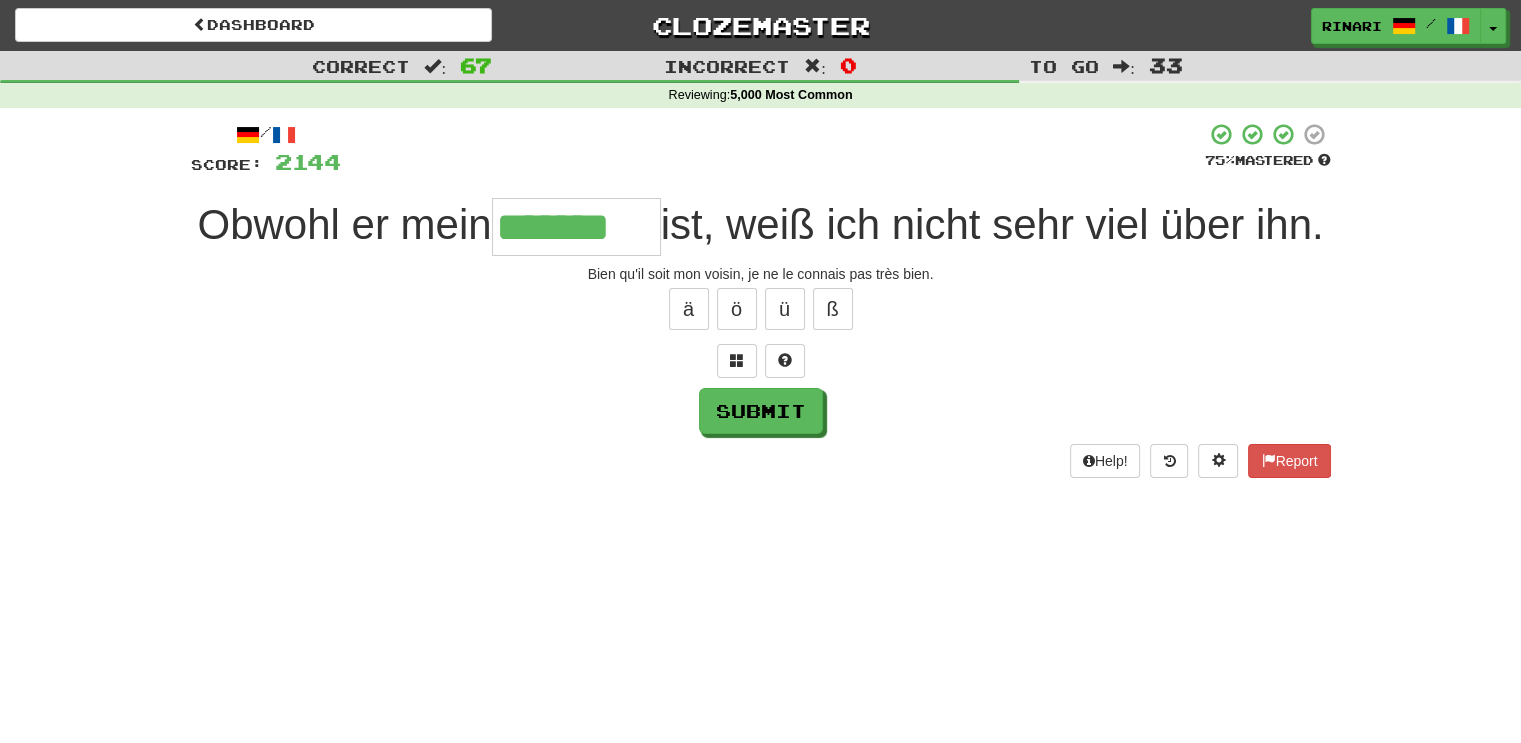 type on "*******" 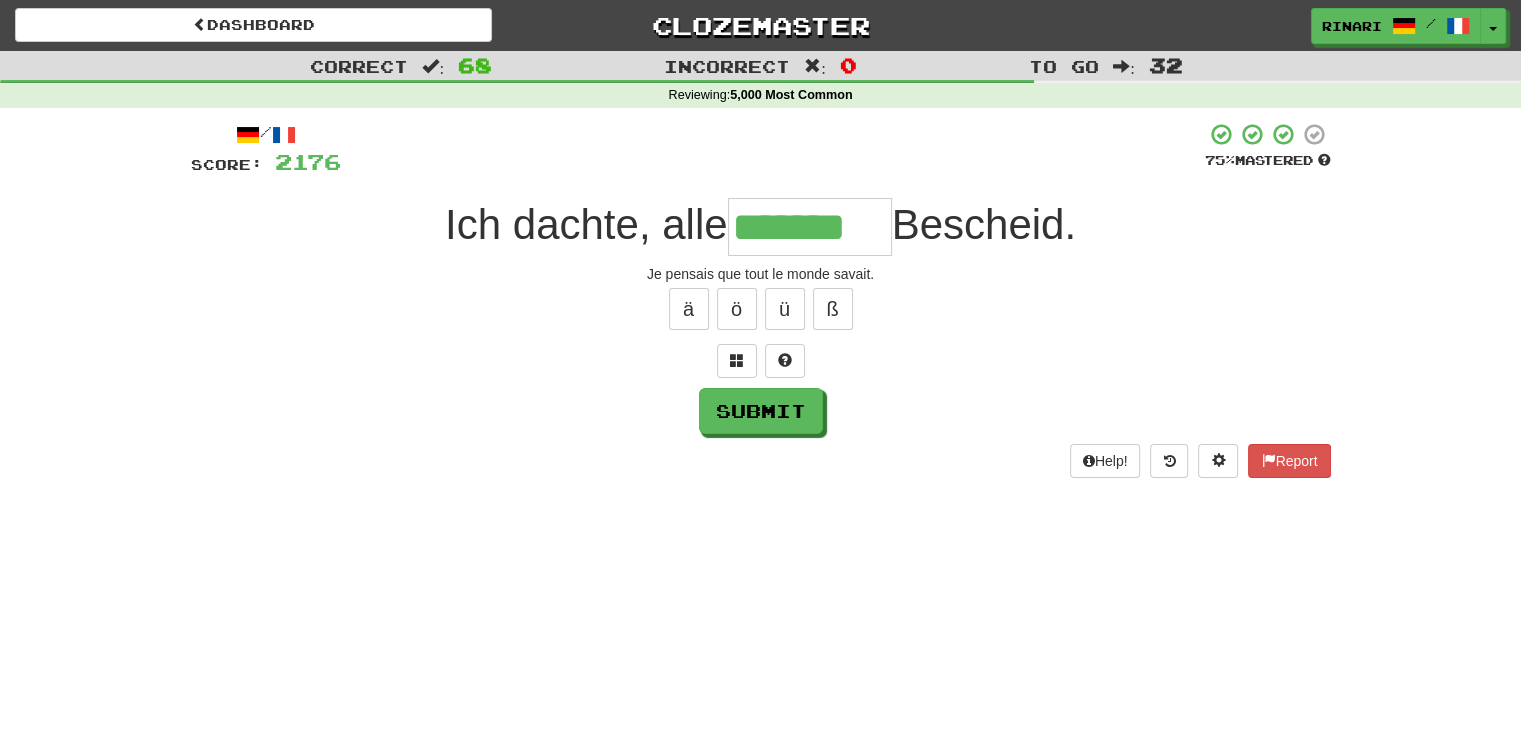 type on "*******" 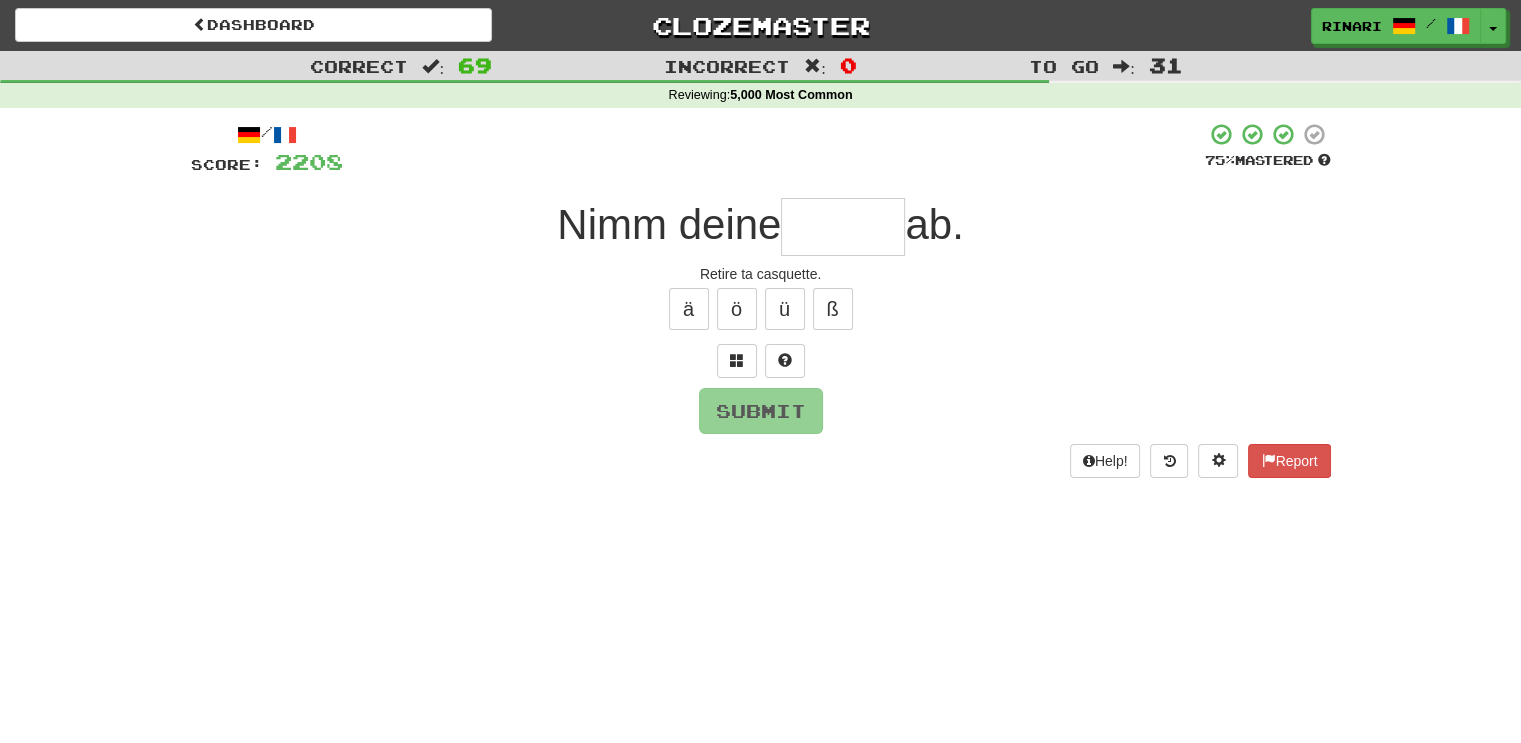 type on "*" 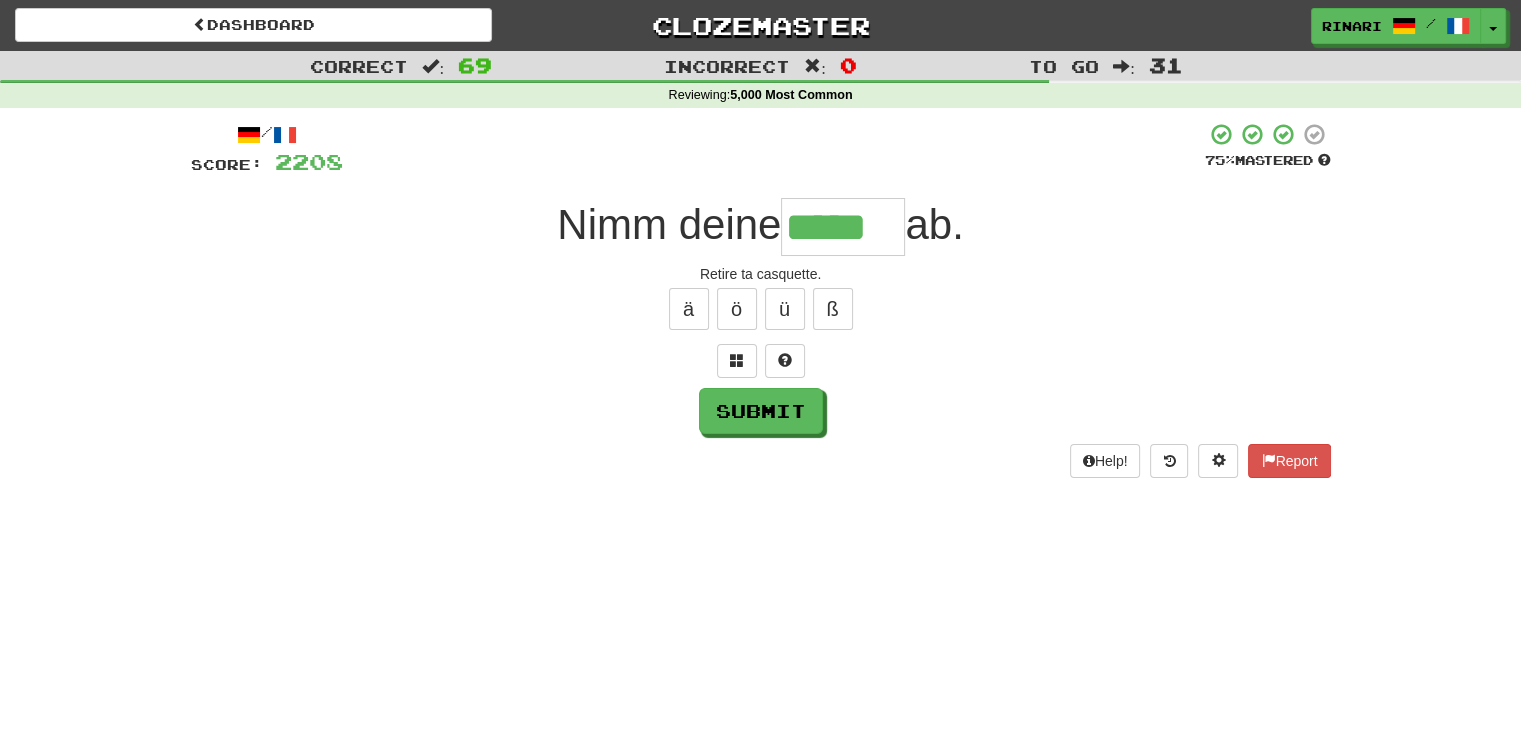 type on "*****" 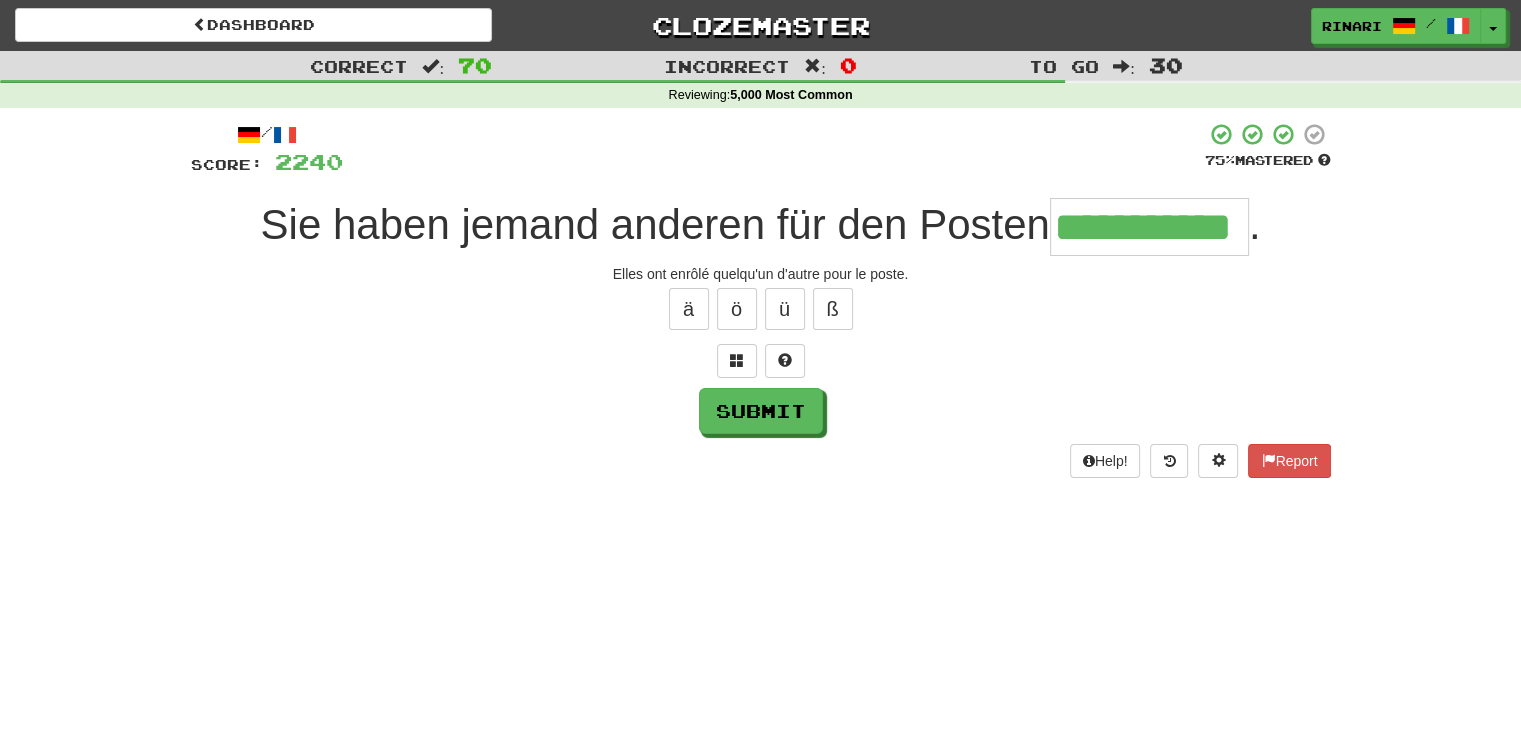 type on "**********" 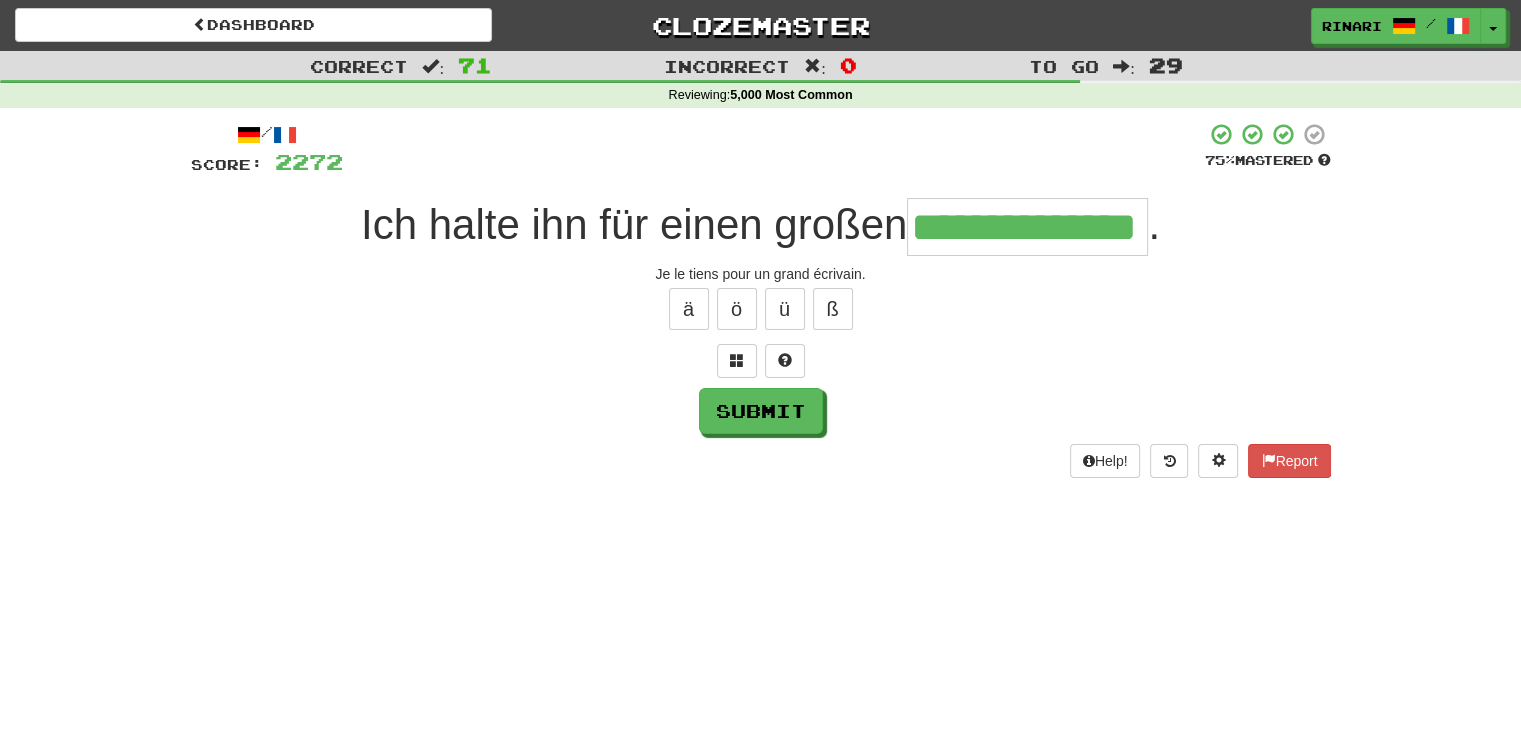 type on "**********" 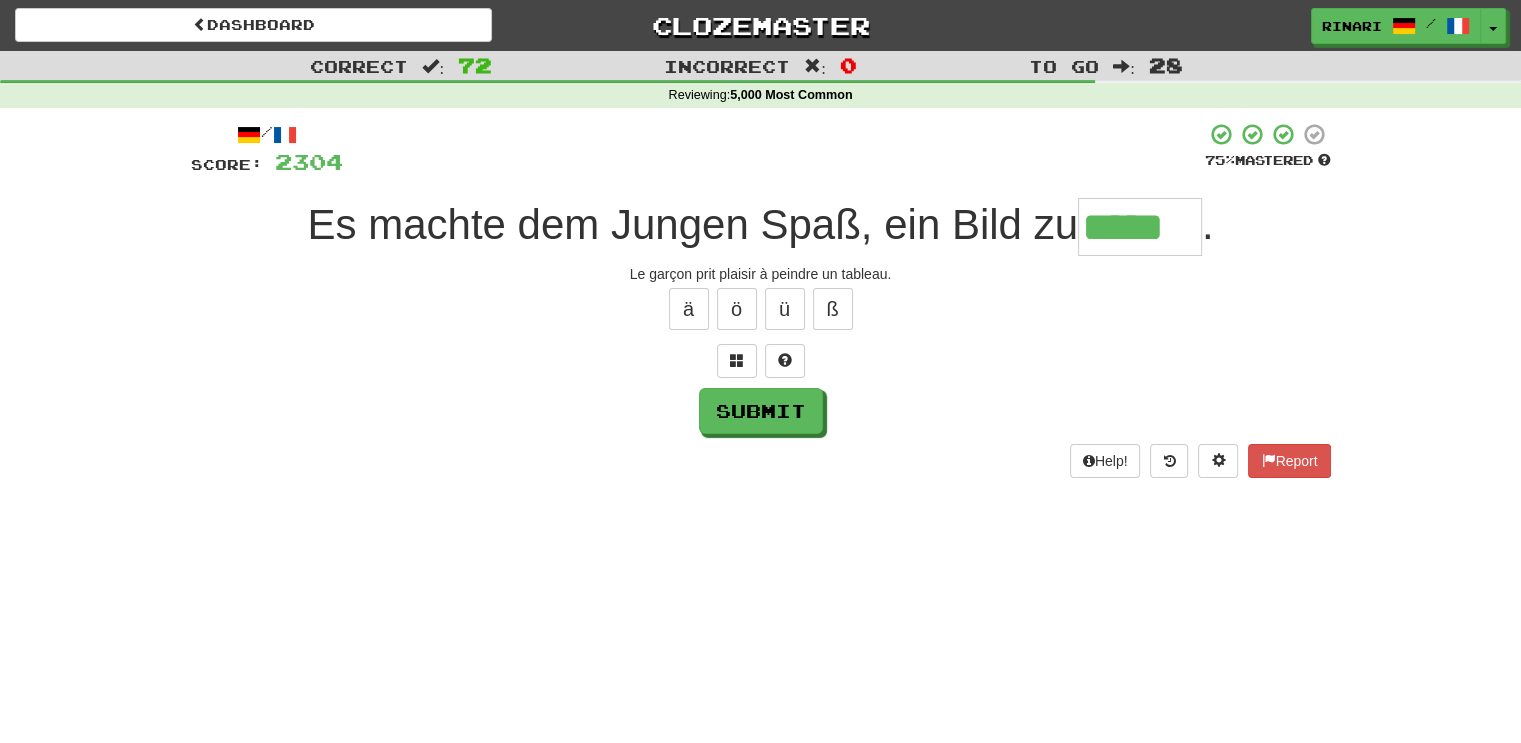 type on "*****" 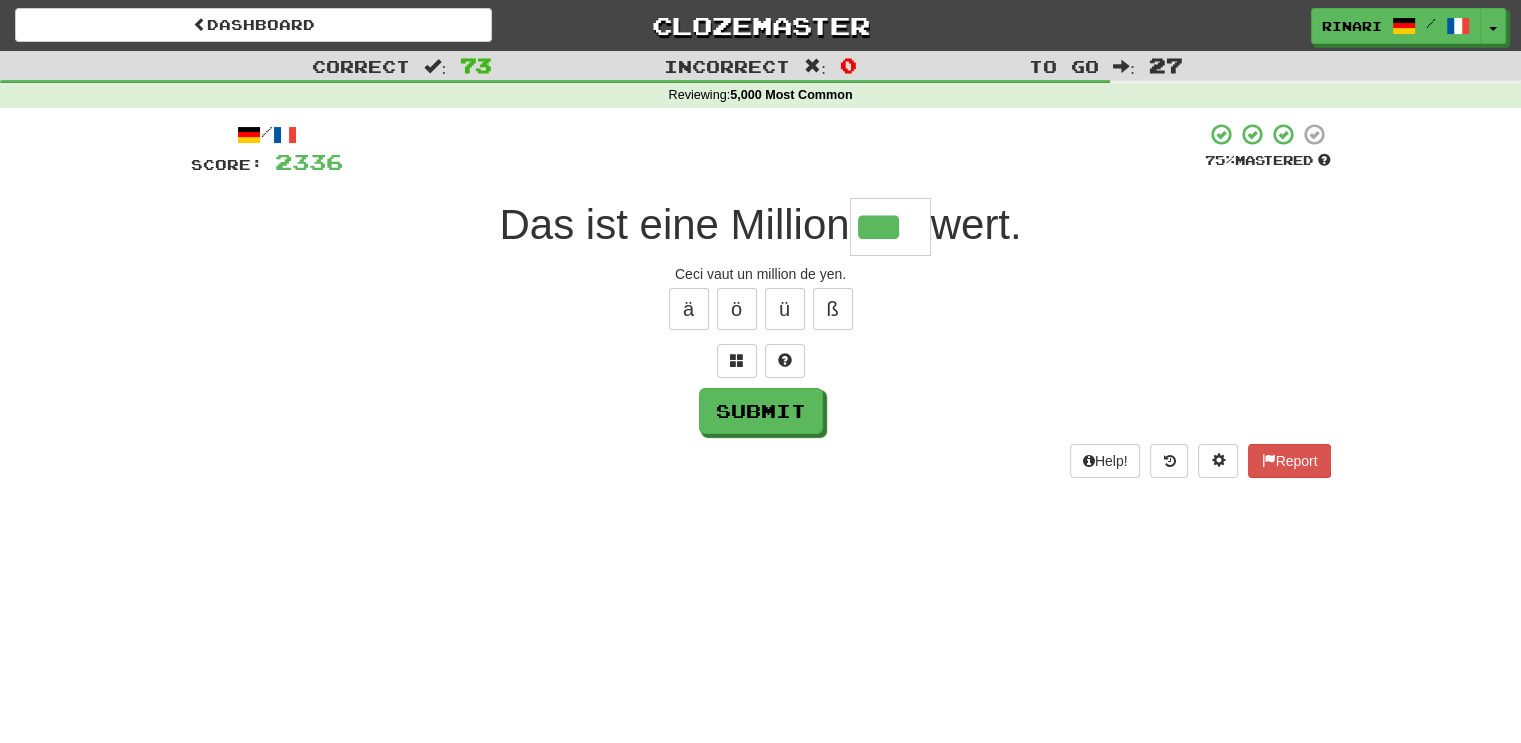 type on "***" 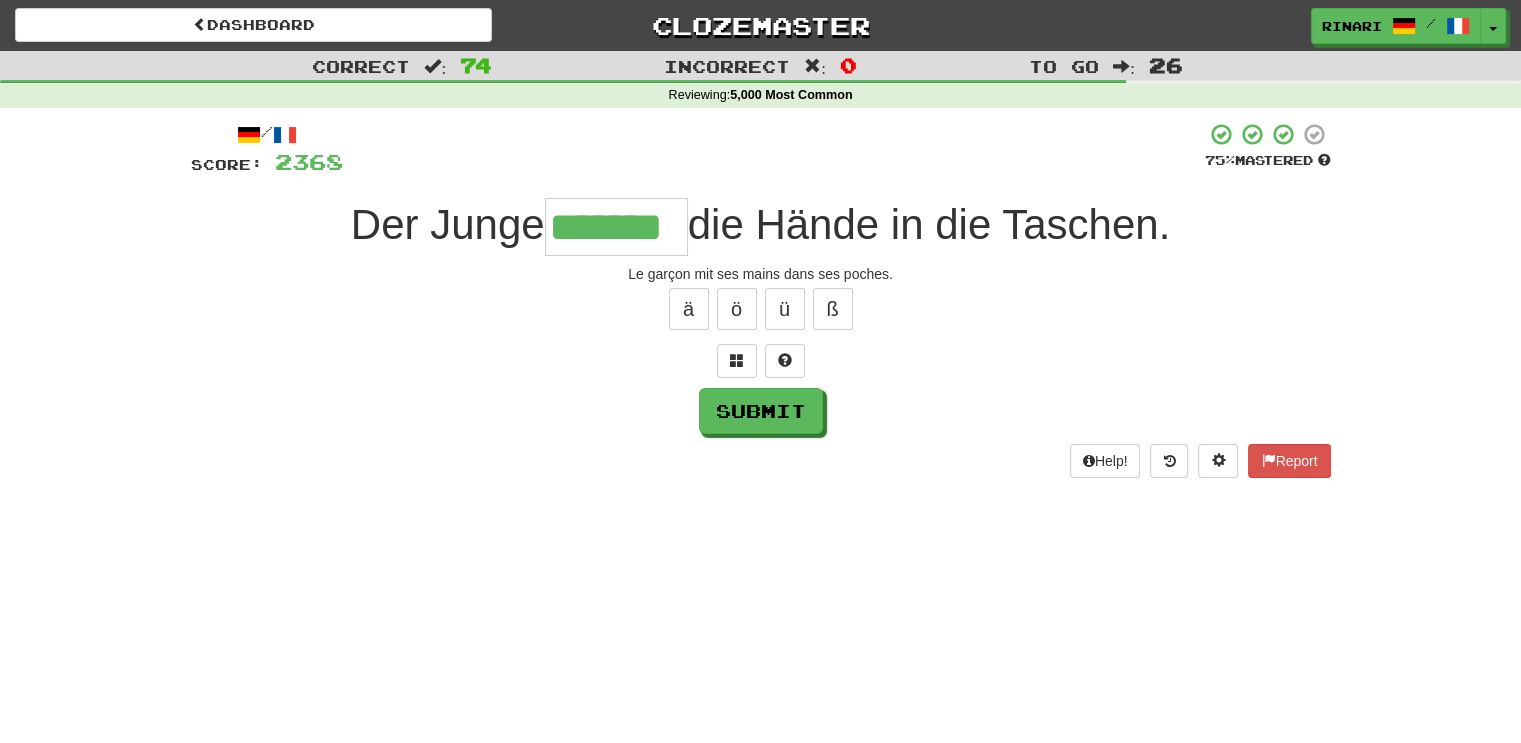 type on "*******" 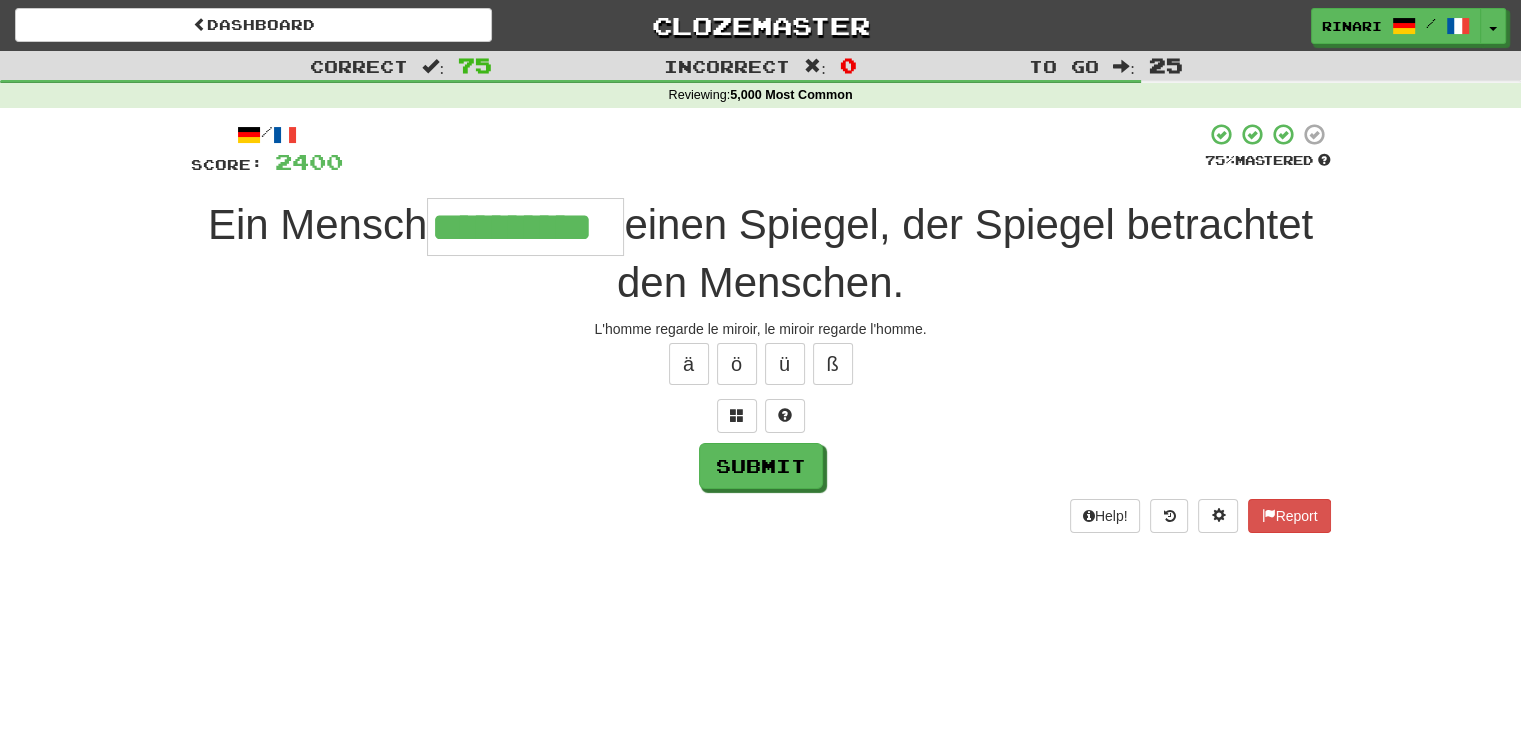 type on "**********" 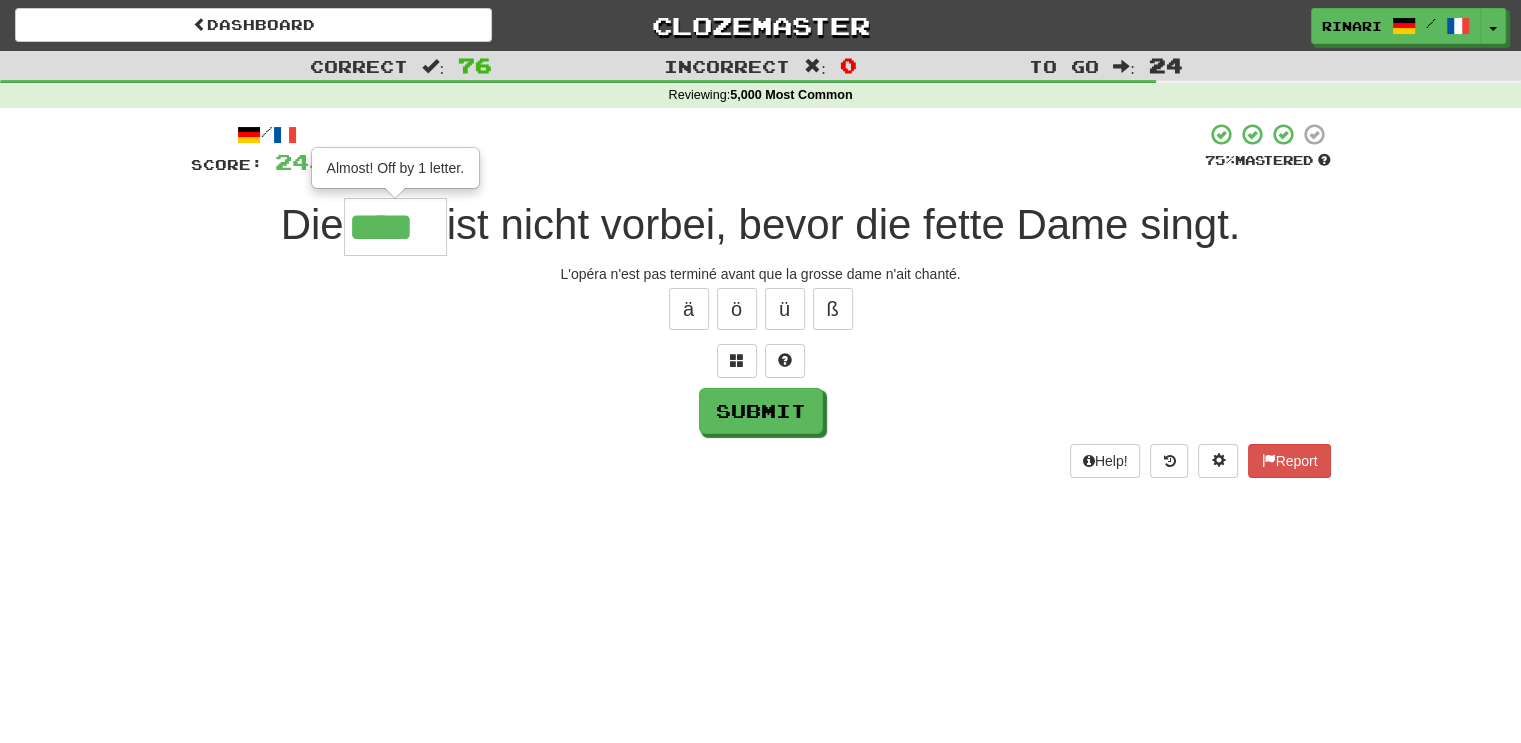 type on "****" 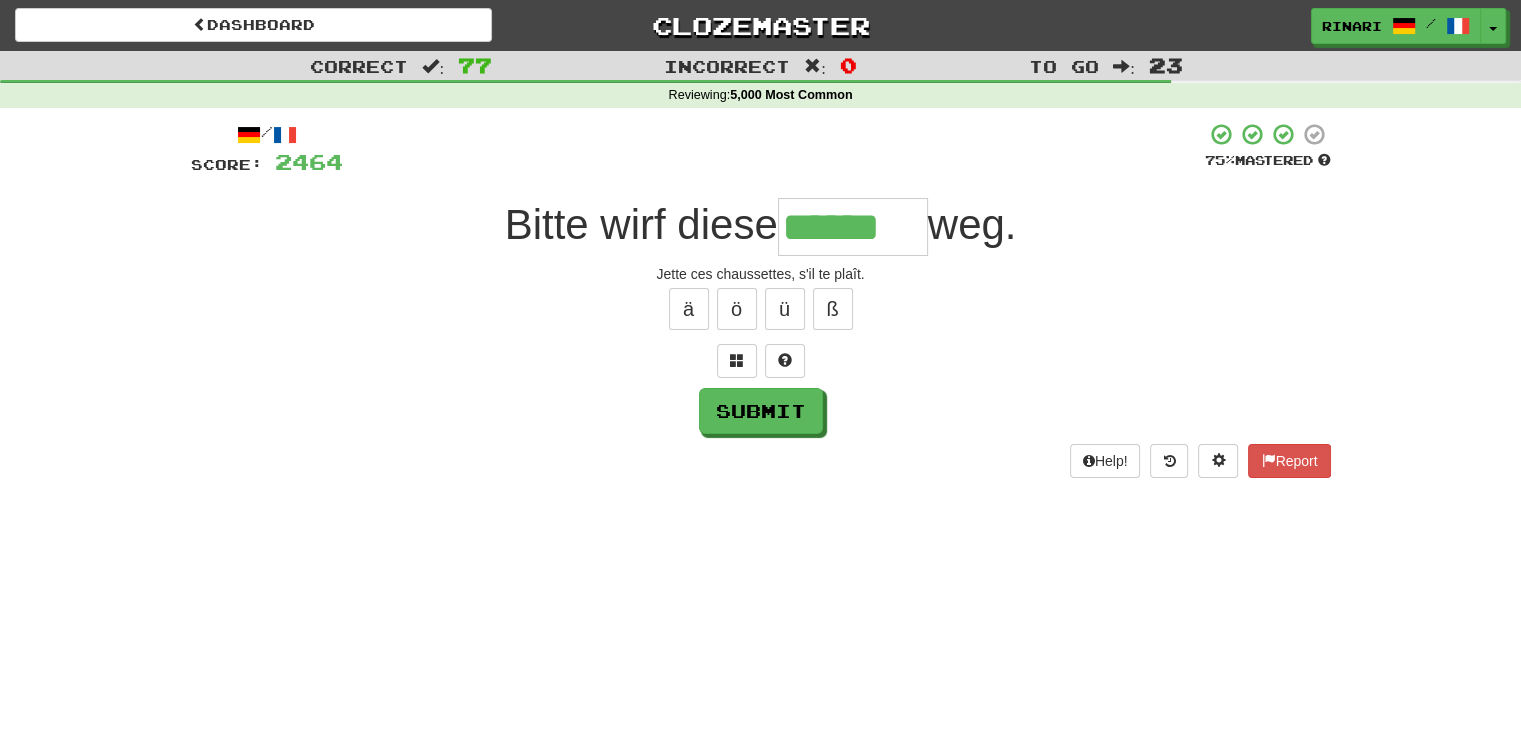 type on "******" 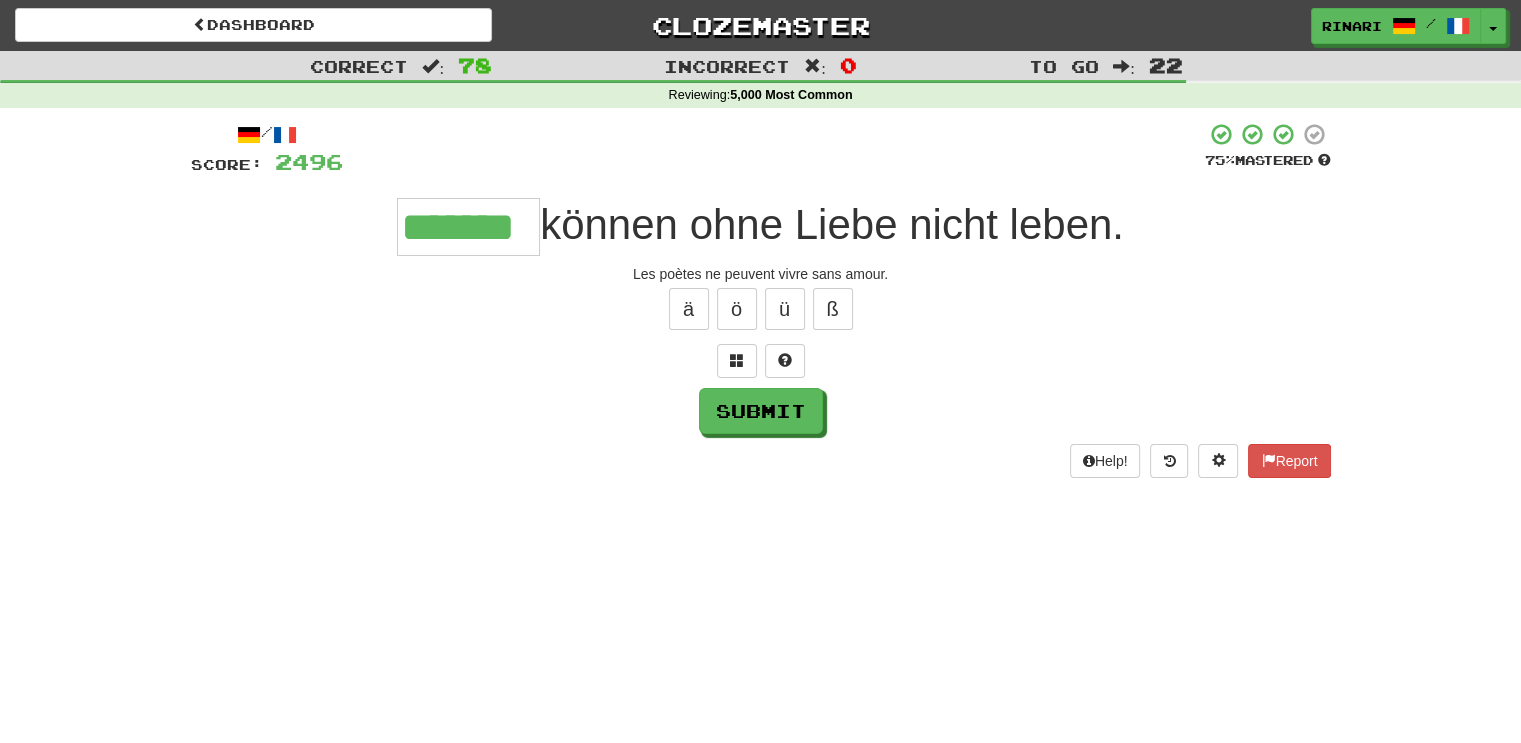 type on "*******" 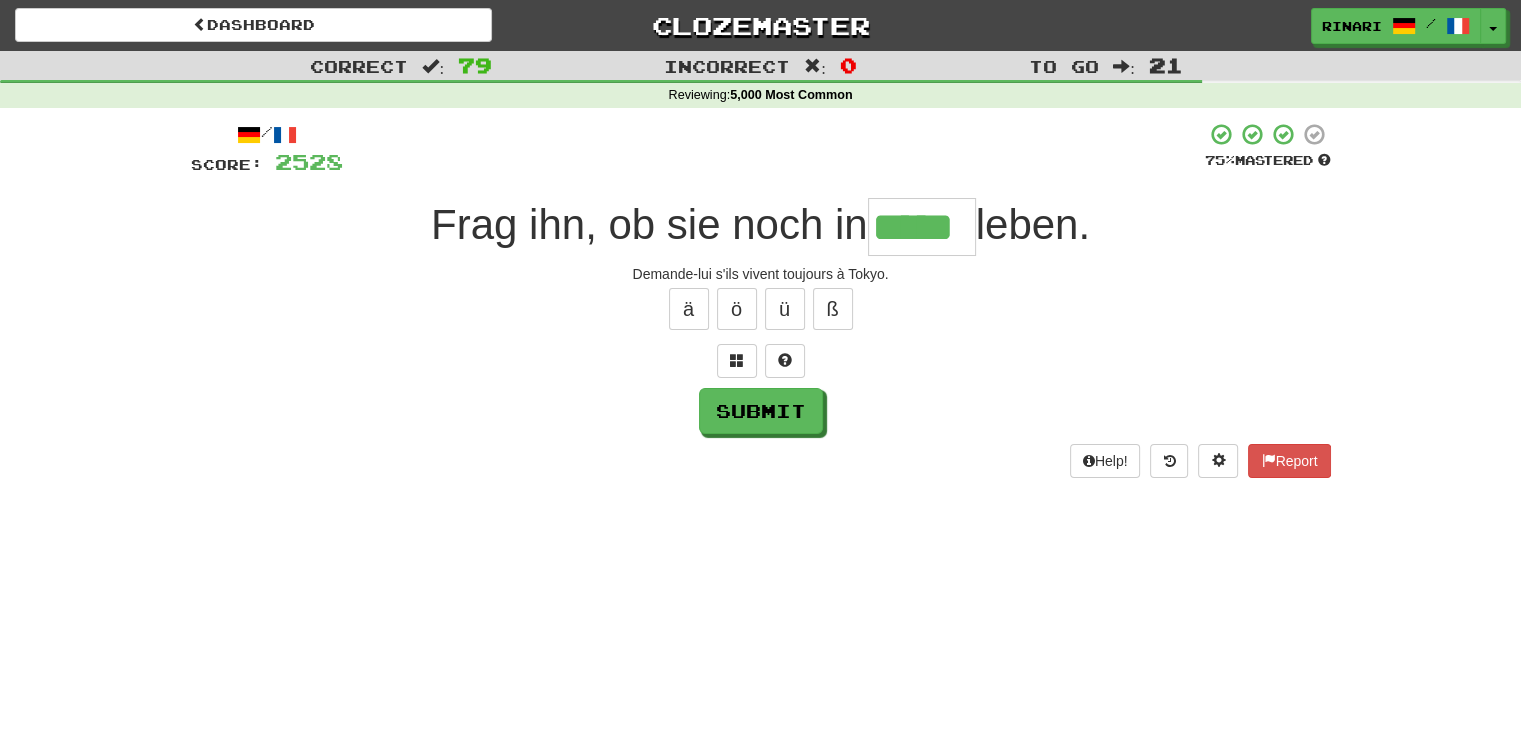 type on "*****" 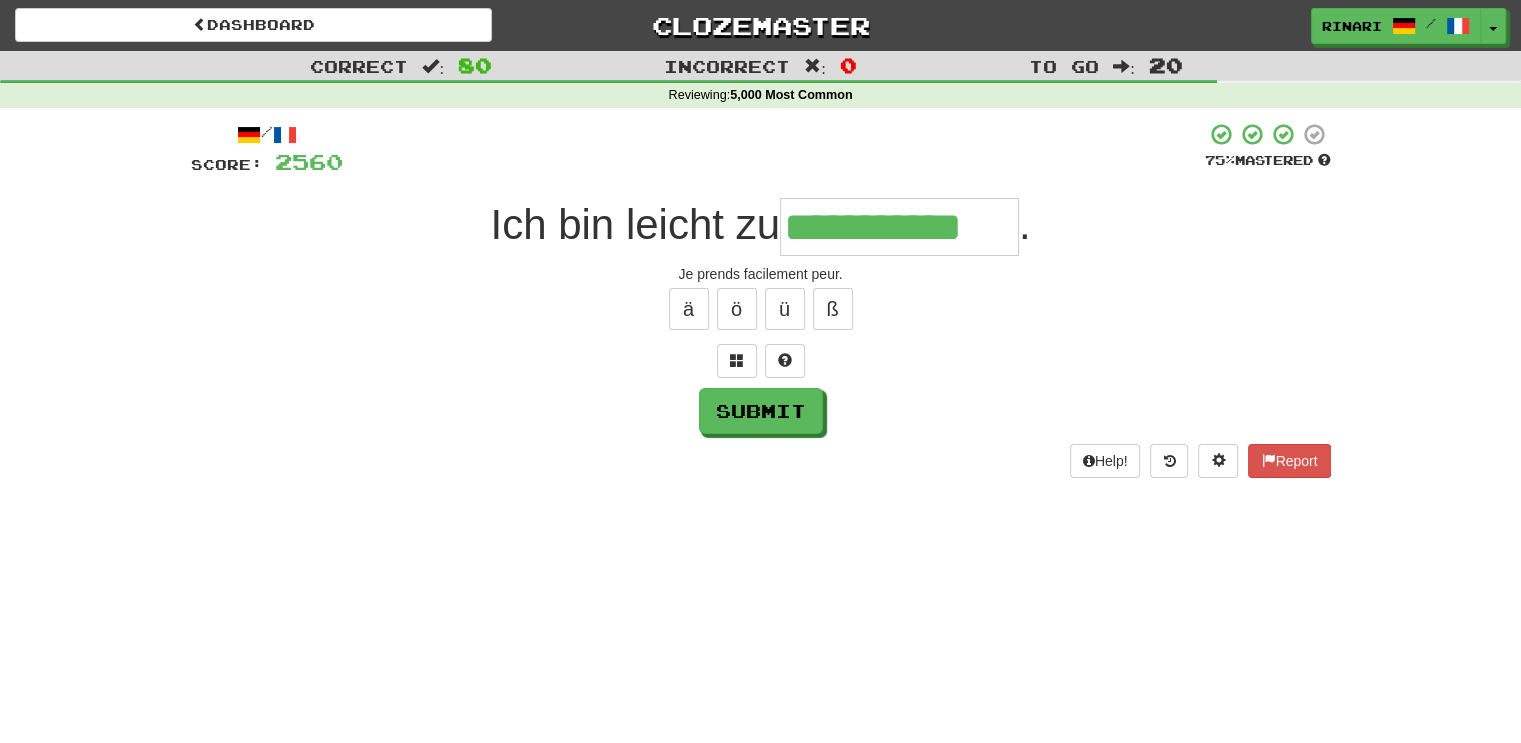type on "**********" 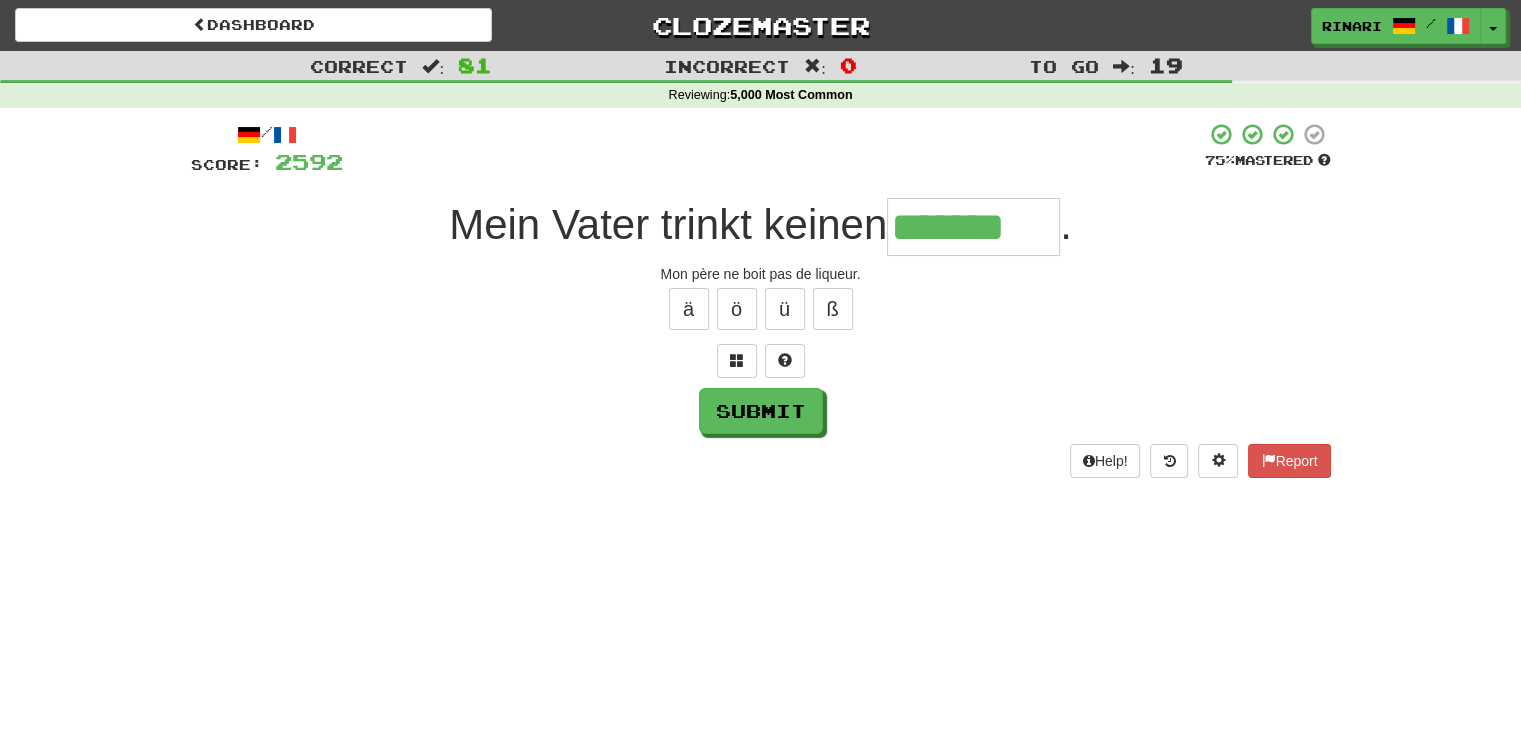 type on "*******" 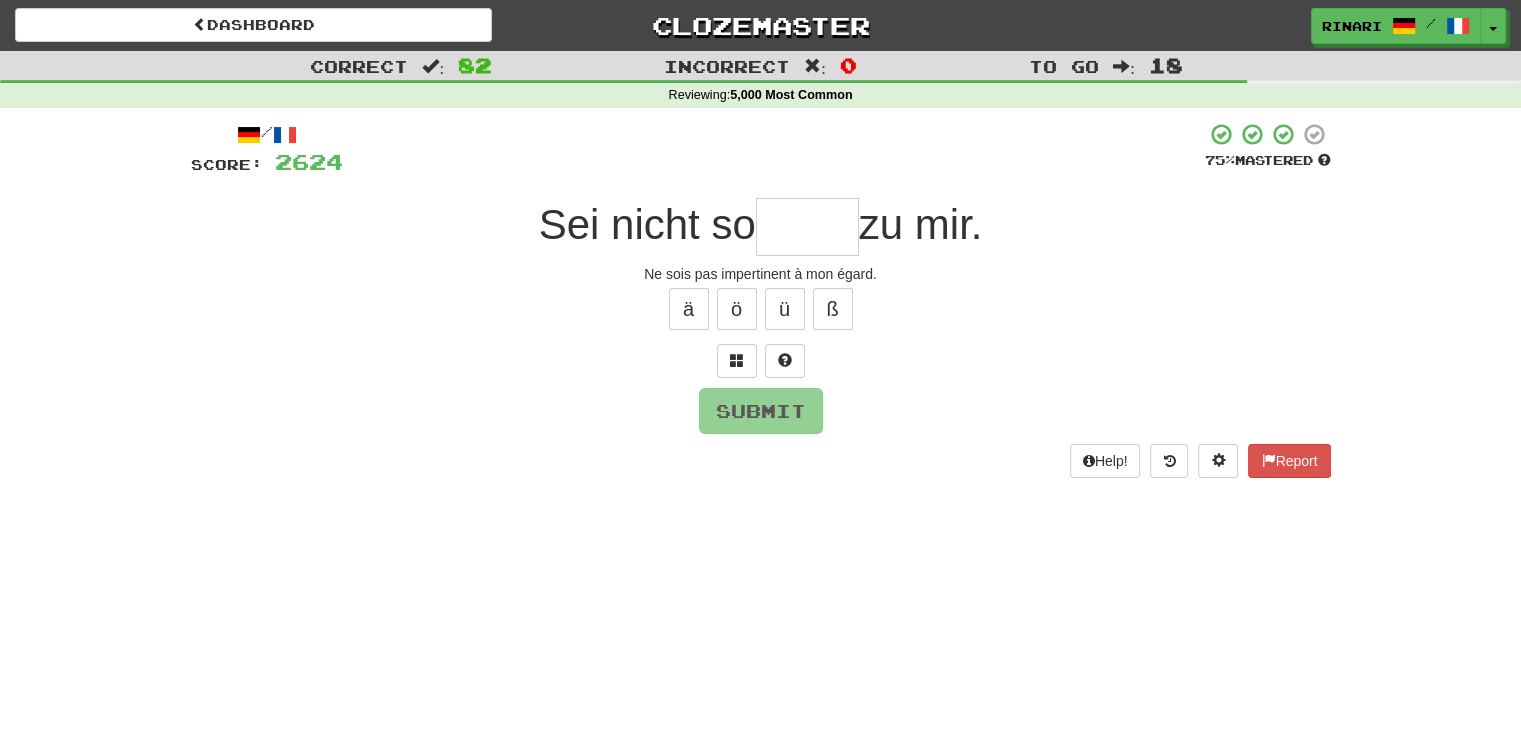 type on "*" 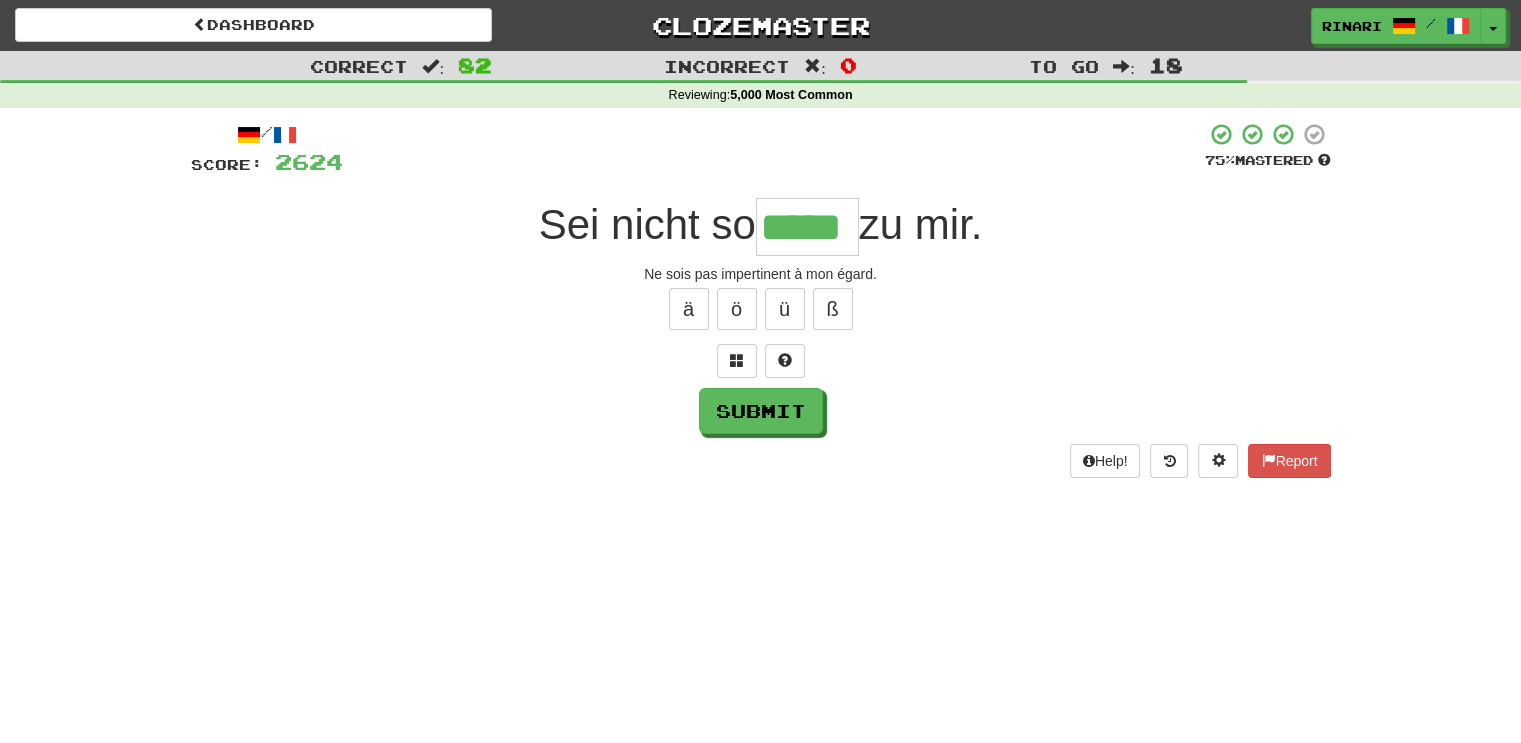 type on "*****" 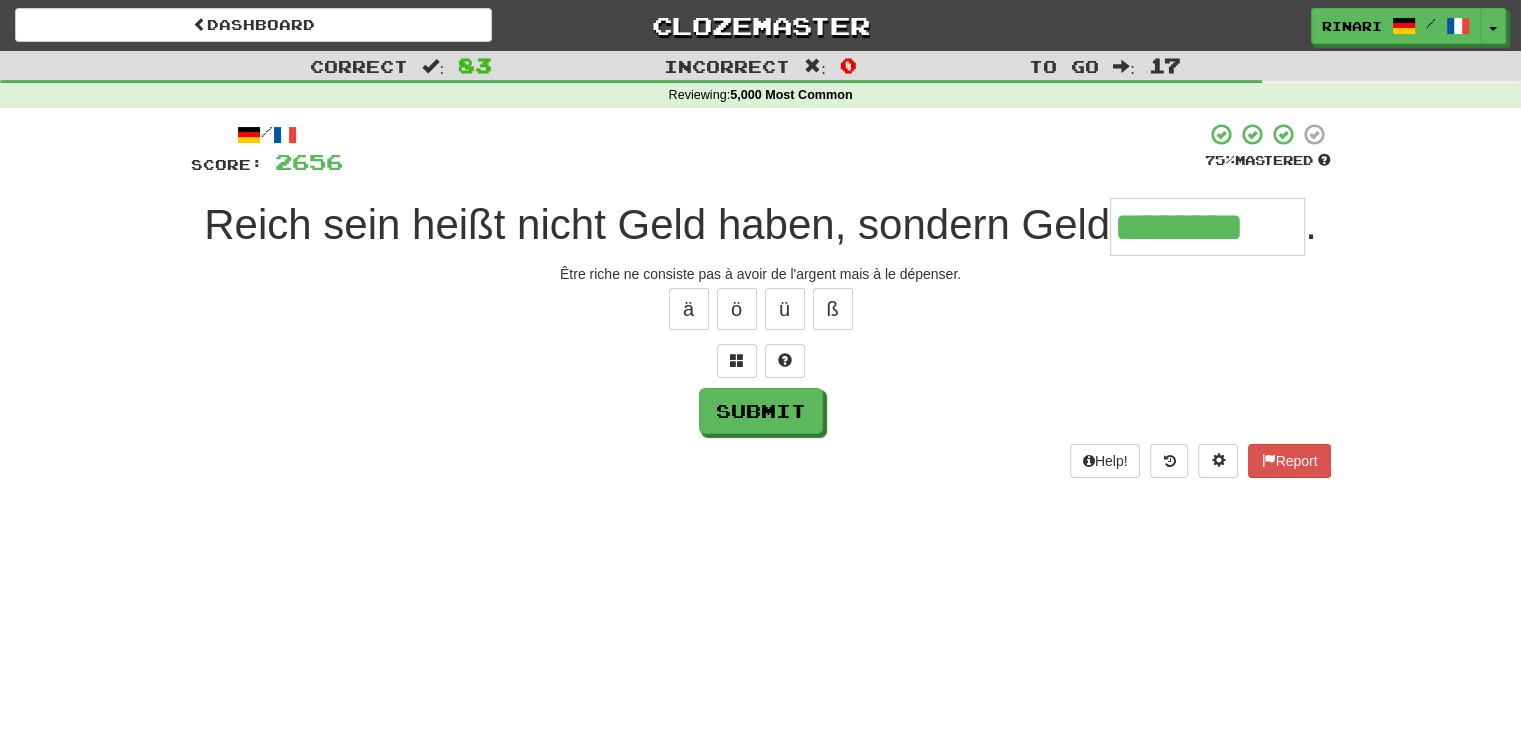 type on "********" 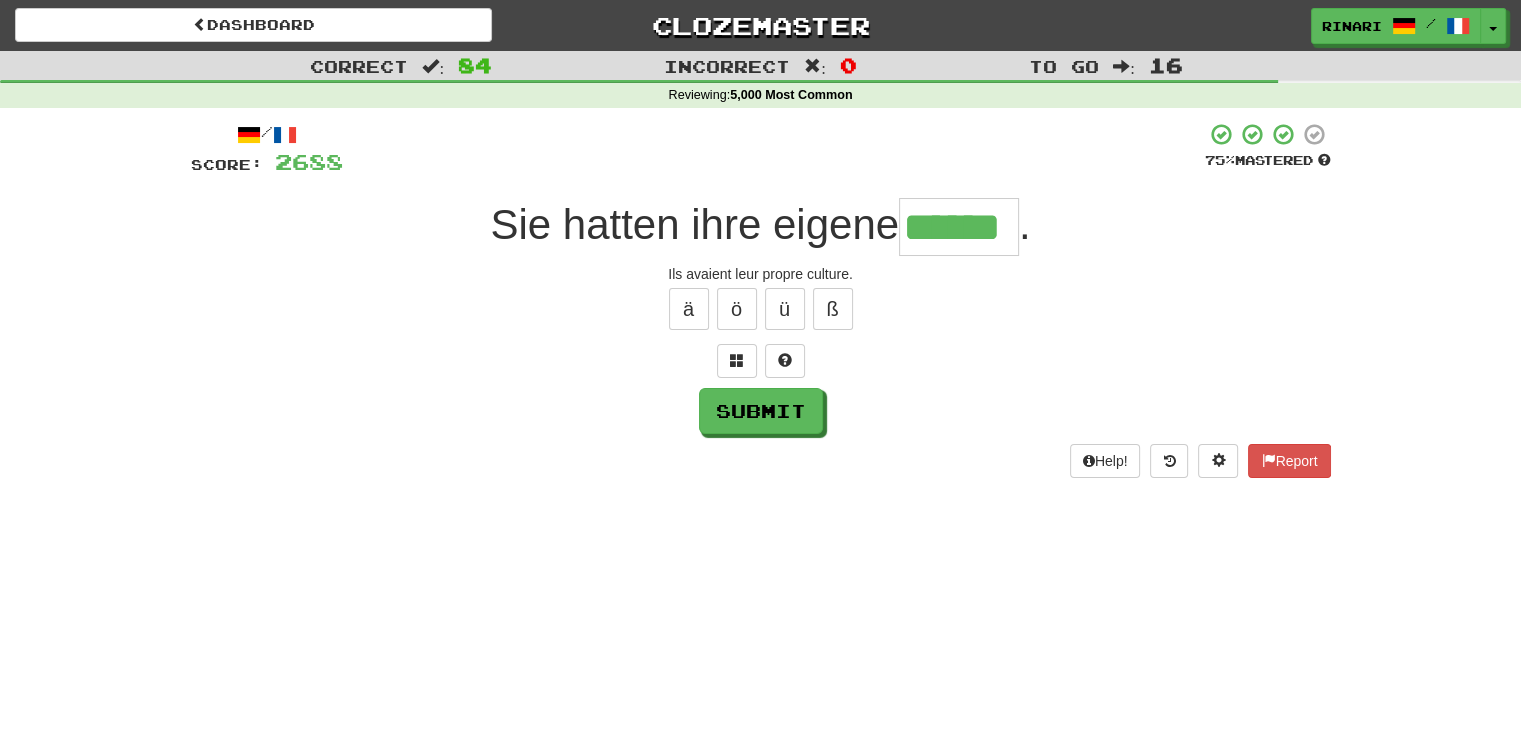 type on "******" 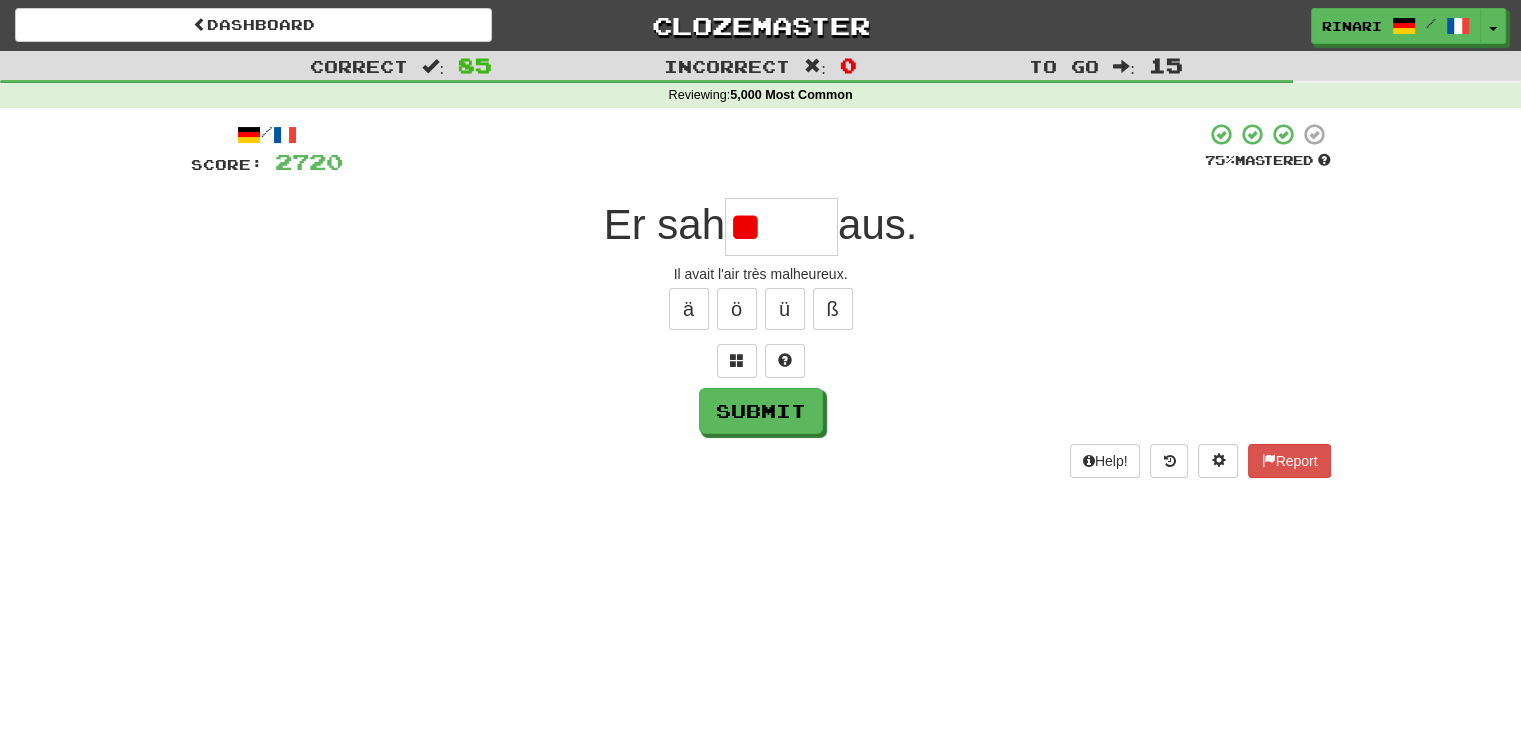 type on "*" 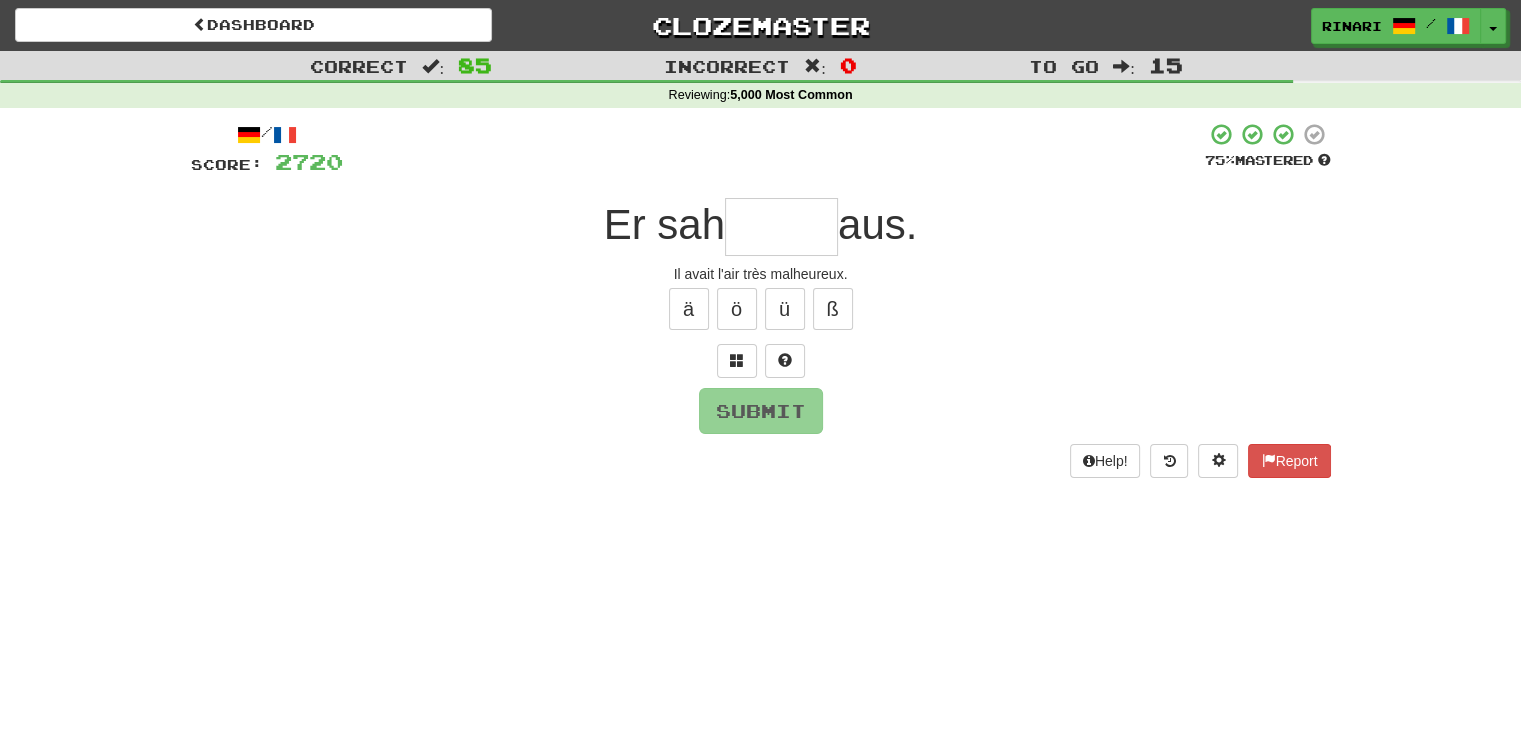 type on "*" 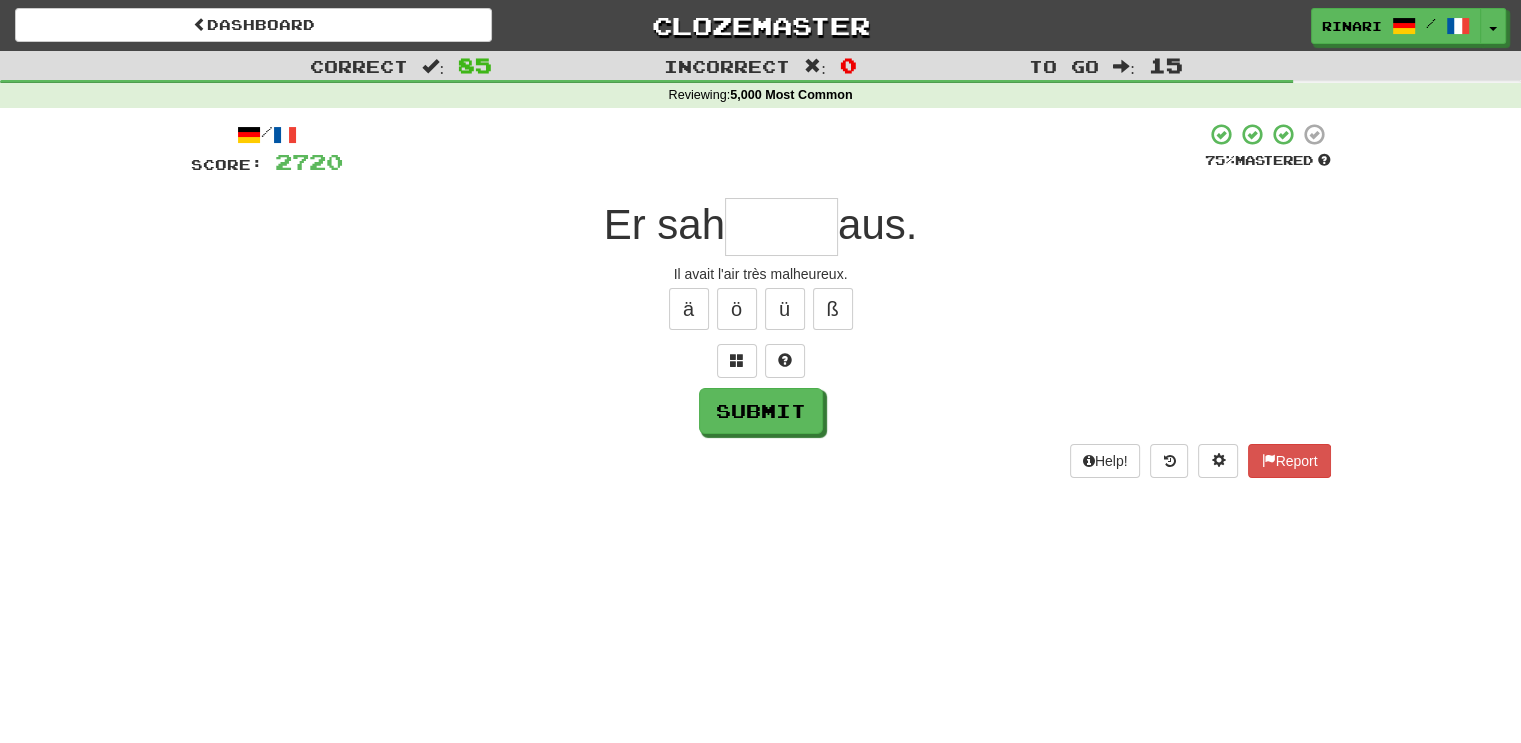 type on "*" 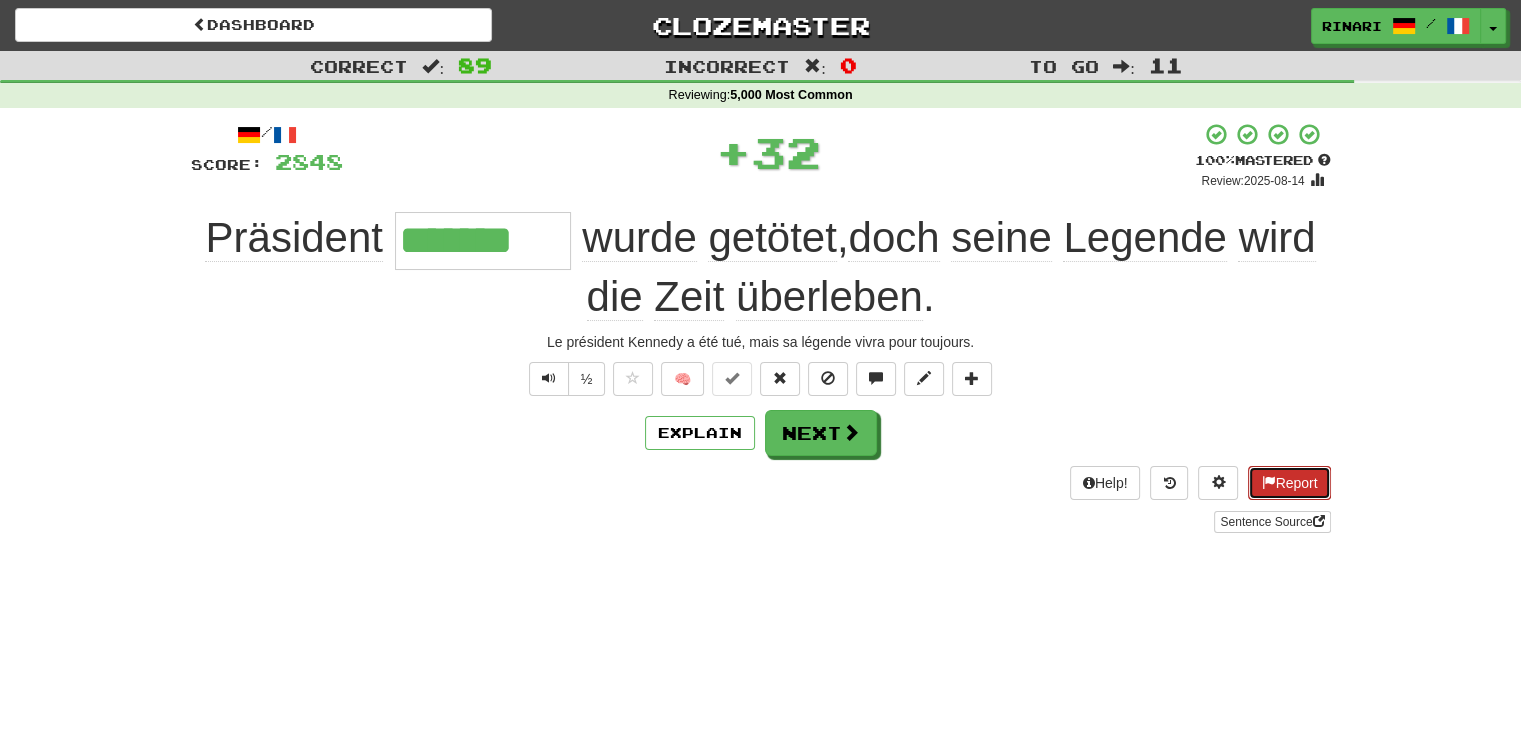 click on "Report" at bounding box center (1289, 483) 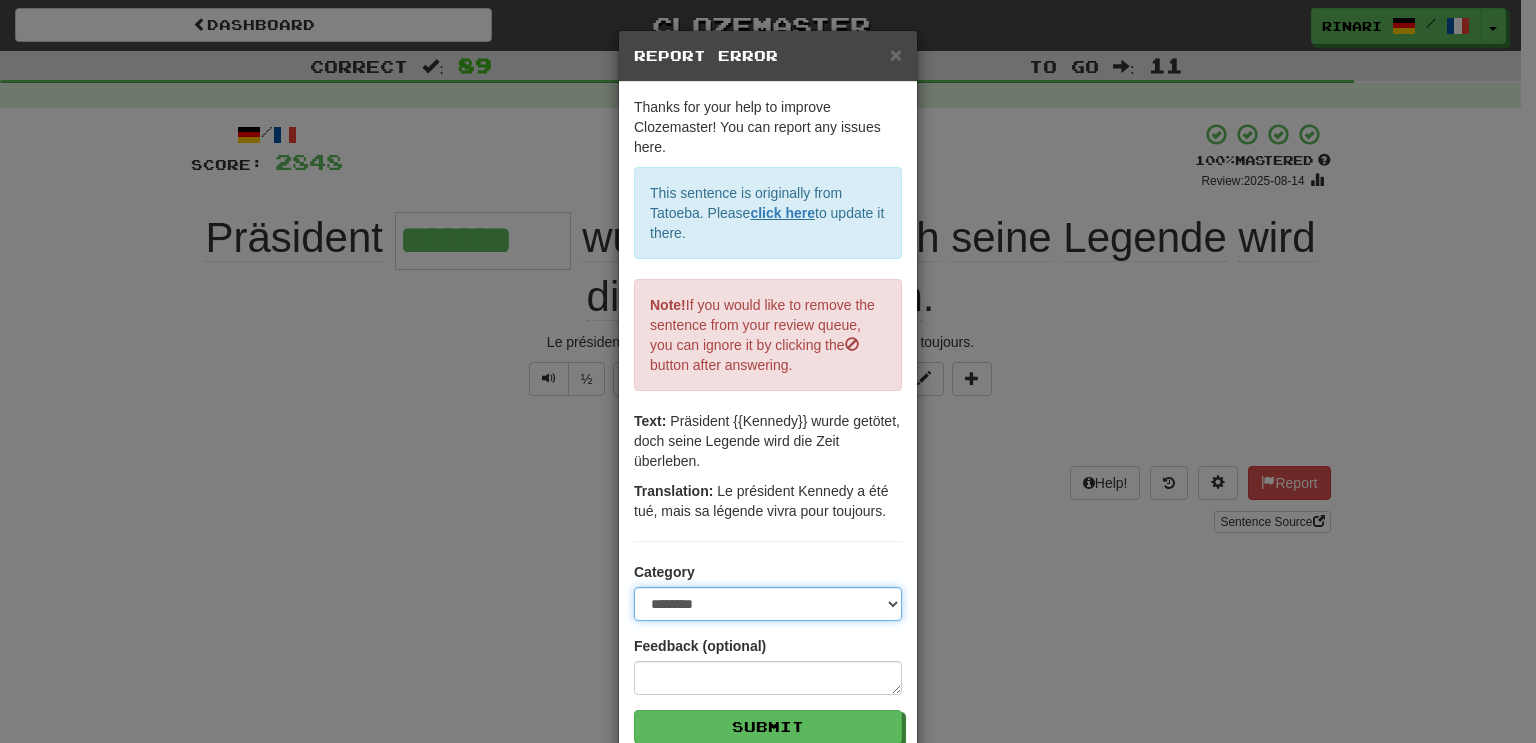 click on "**********" at bounding box center (768, 604) 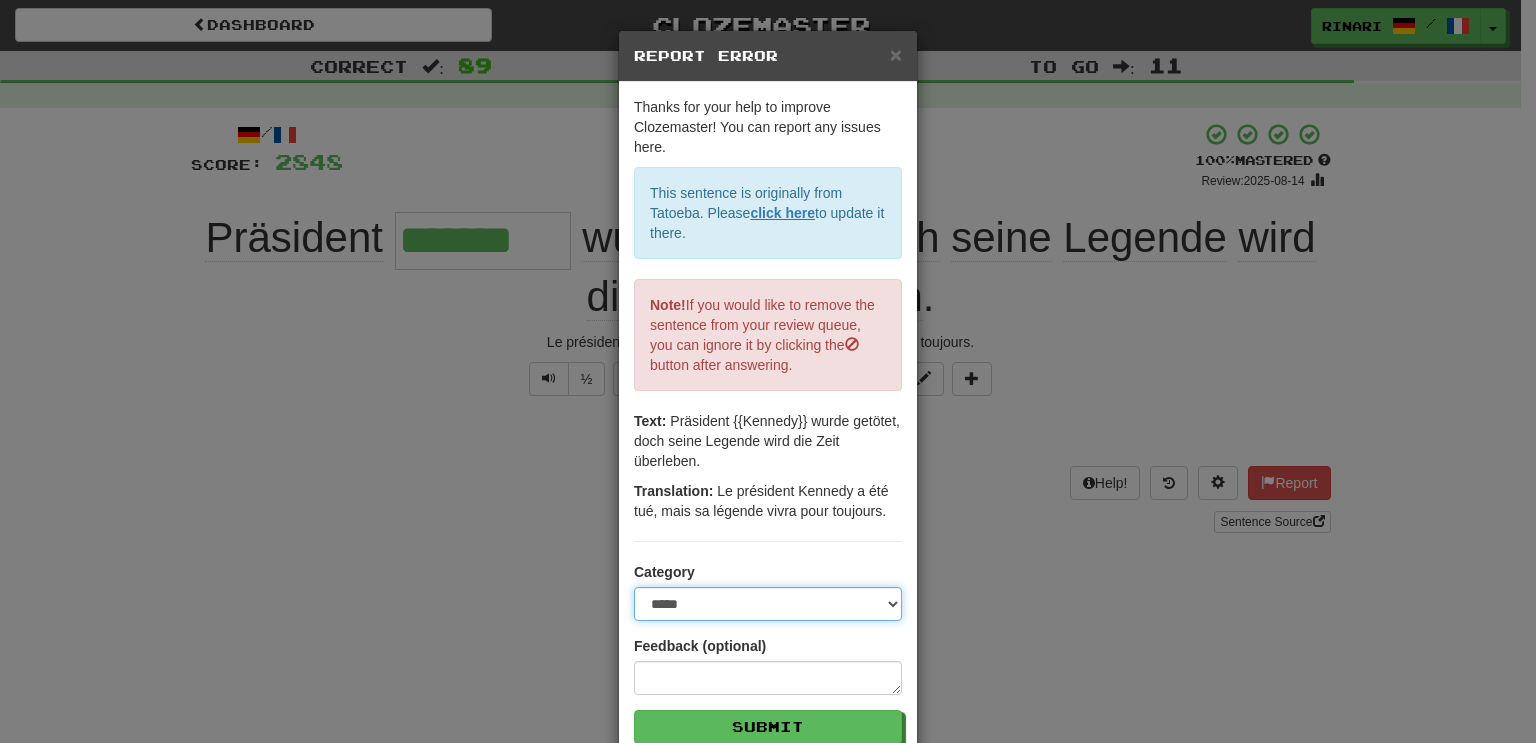 click on "**********" at bounding box center [768, 604] 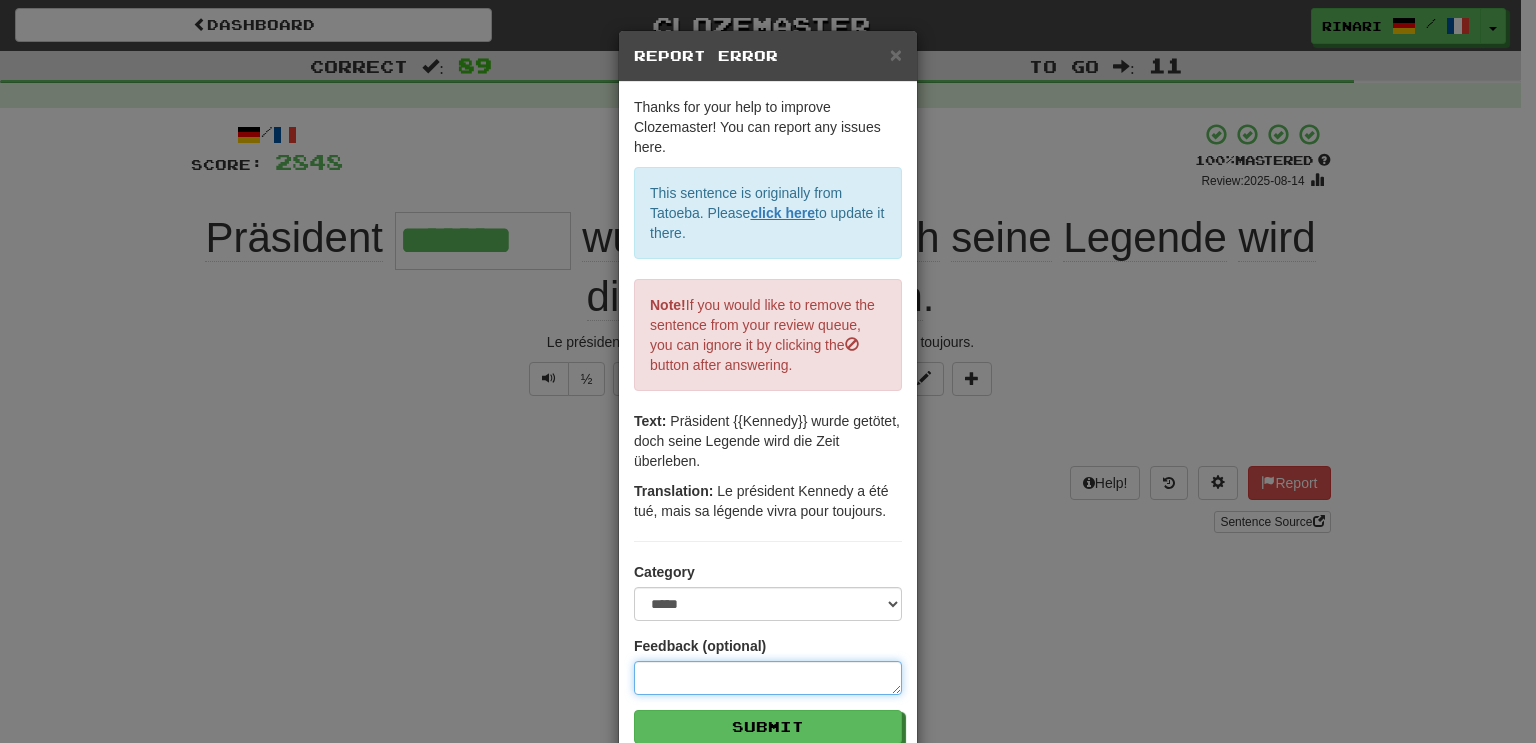 click at bounding box center (768, 678) 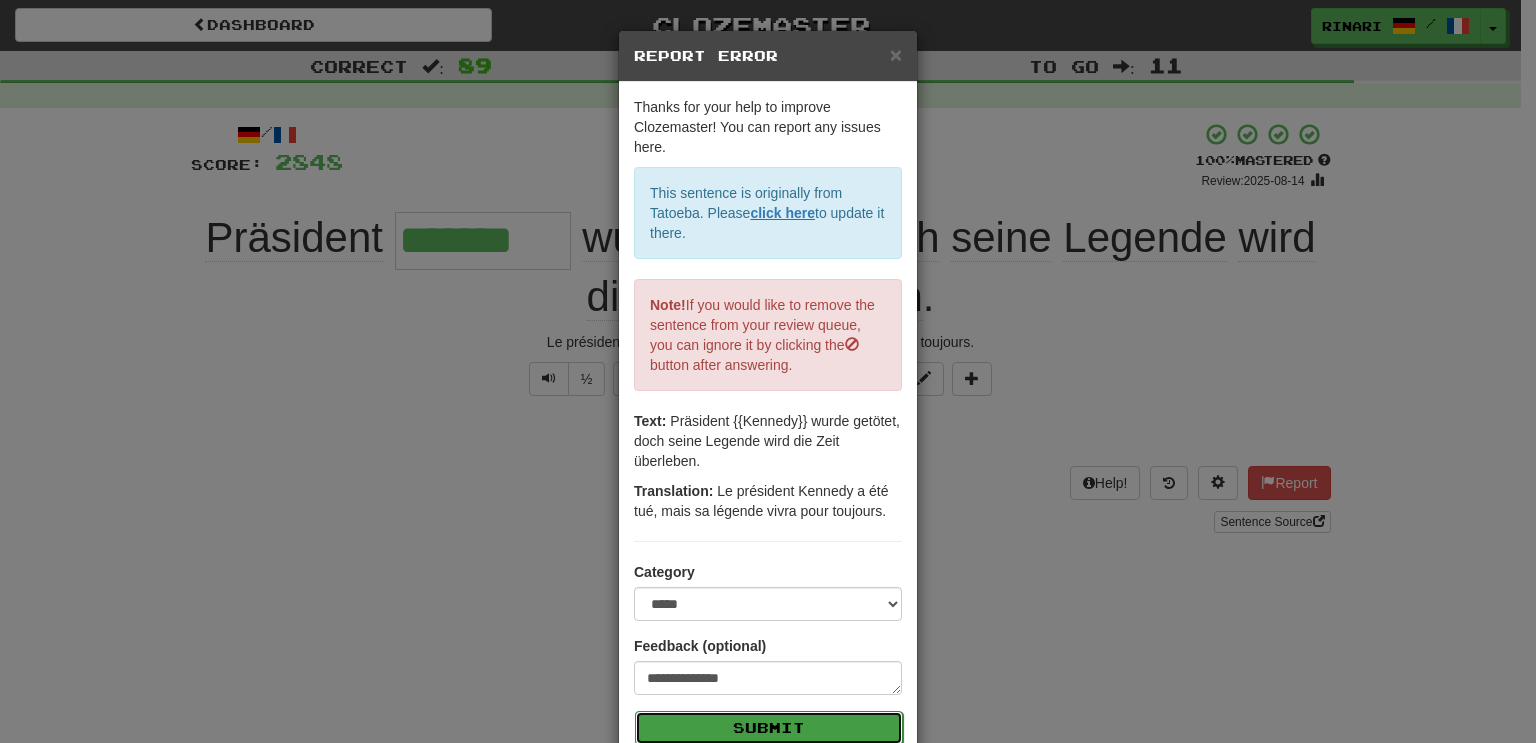 click on "Submit" at bounding box center (769, 728) 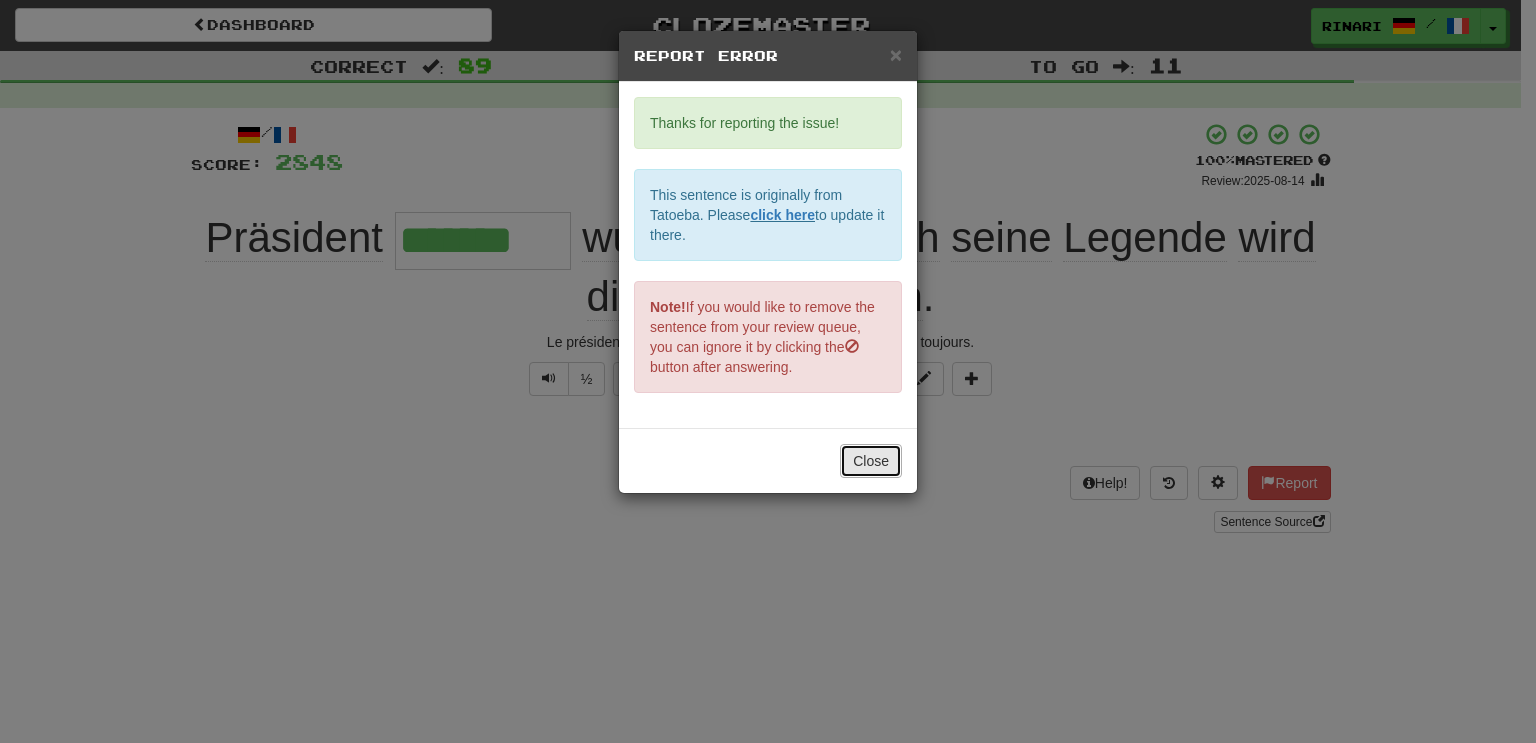click on "Close" at bounding box center [871, 461] 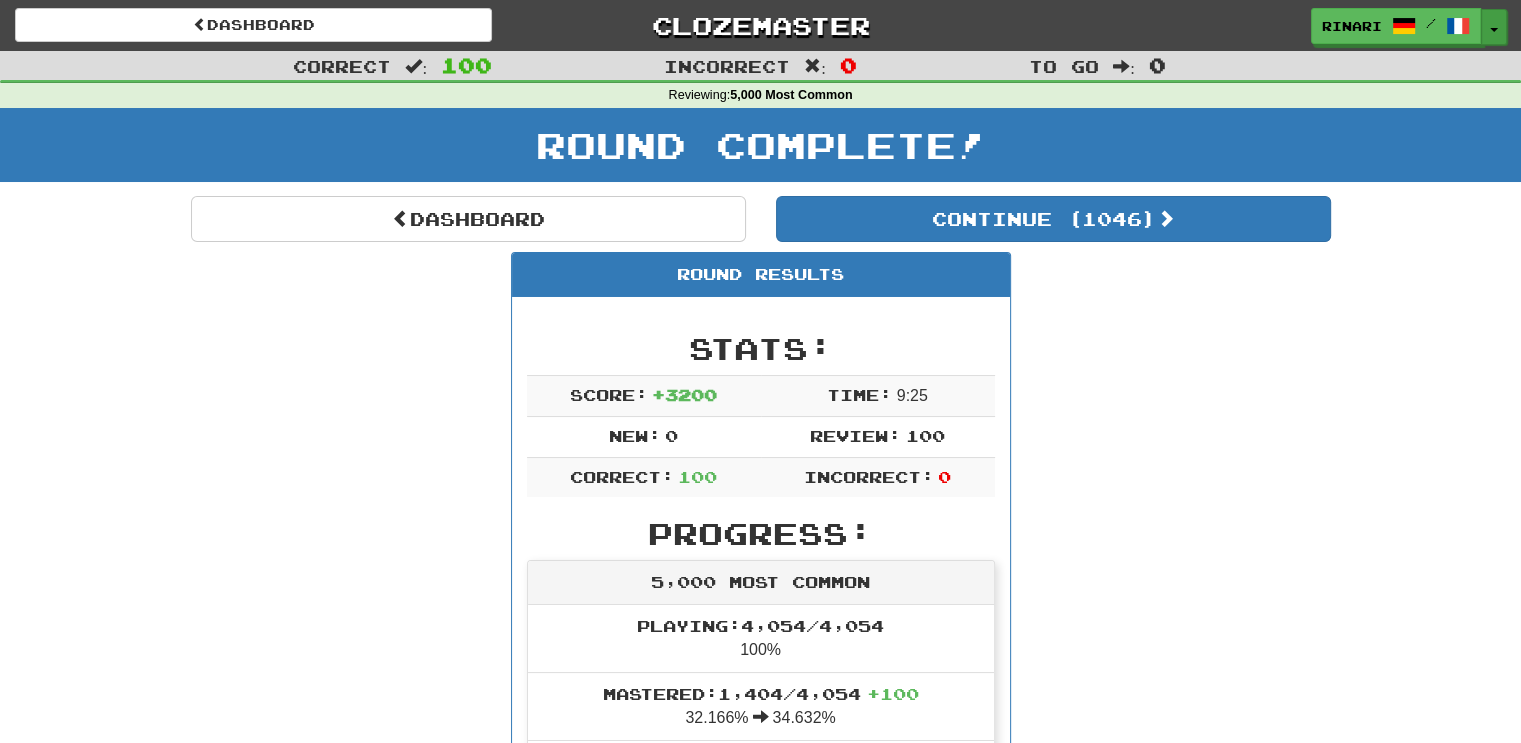 click on "Toggle Dropdown" at bounding box center (1494, 27) 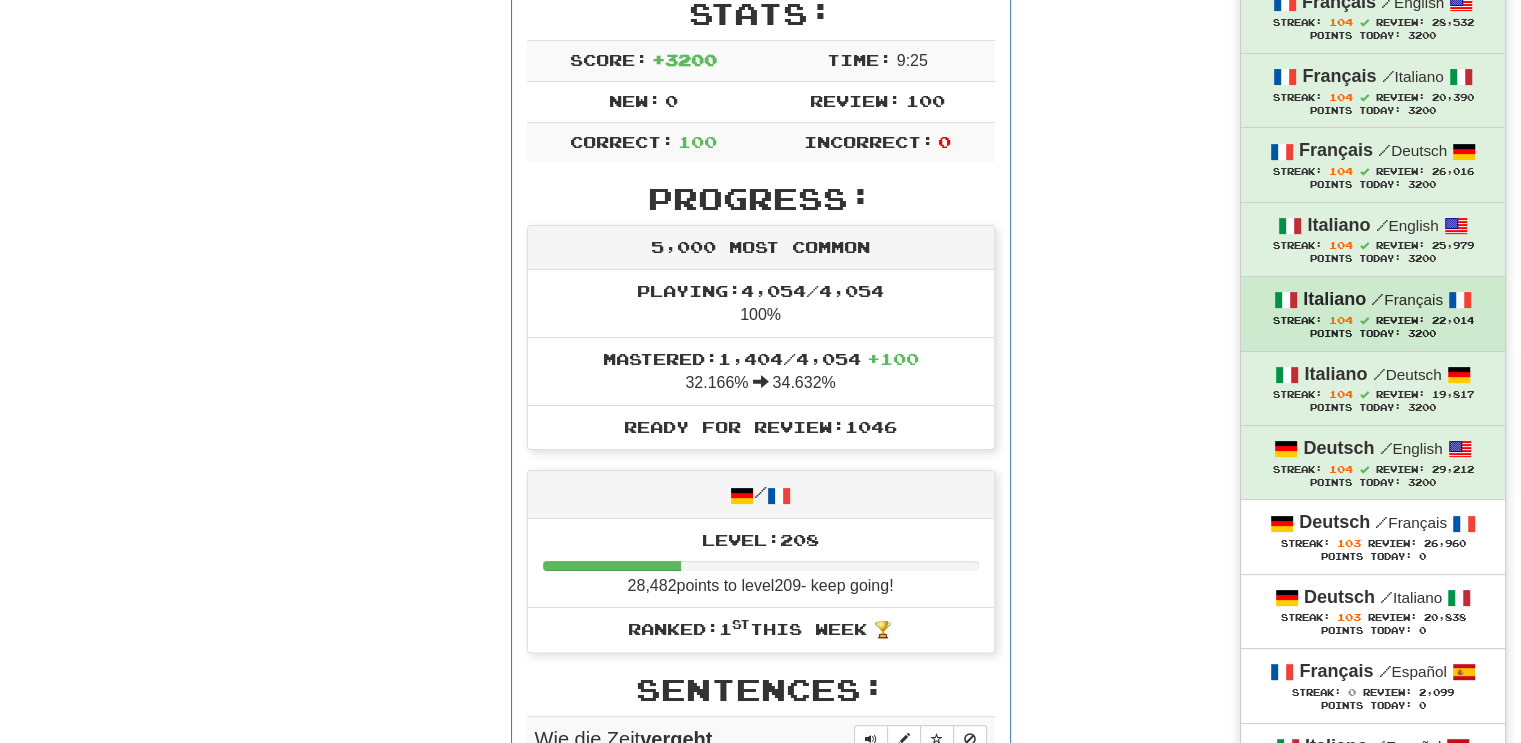 scroll, scrollTop: 333, scrollLeft: 0, axis: vertical 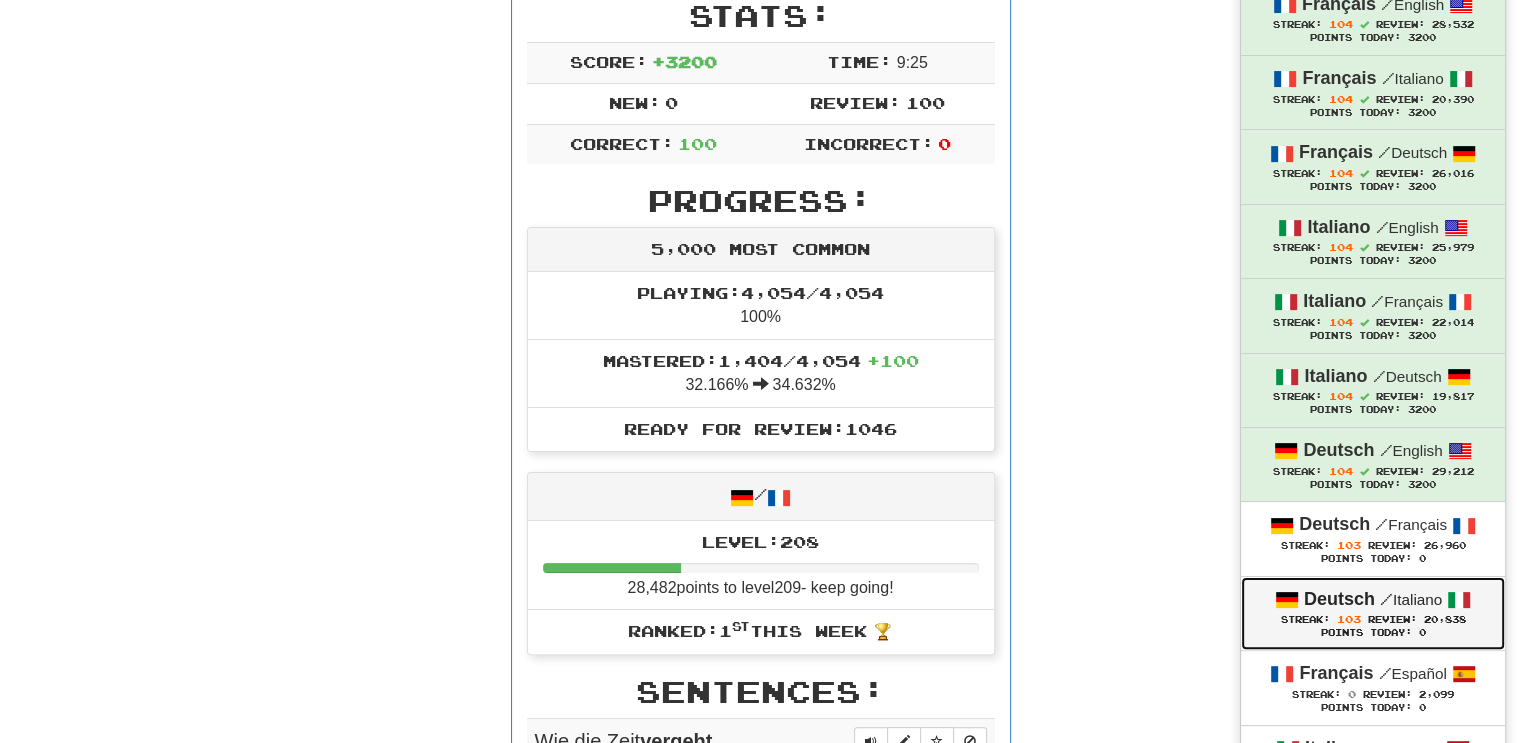 click on "Points Today: 0" at bounding box center (1373, 633) 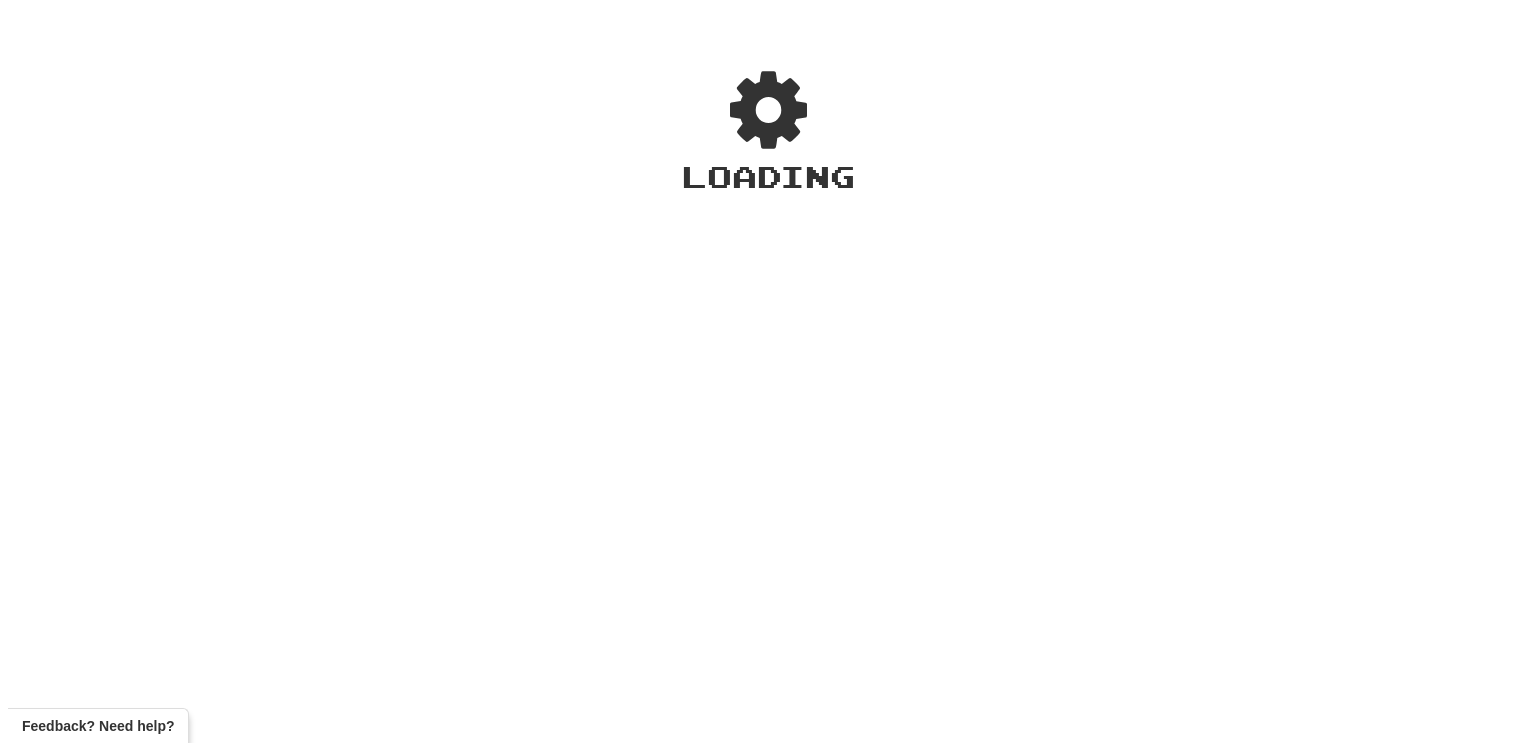 scroll, scrollTop: 0, scrollLeft: 0, axis: both 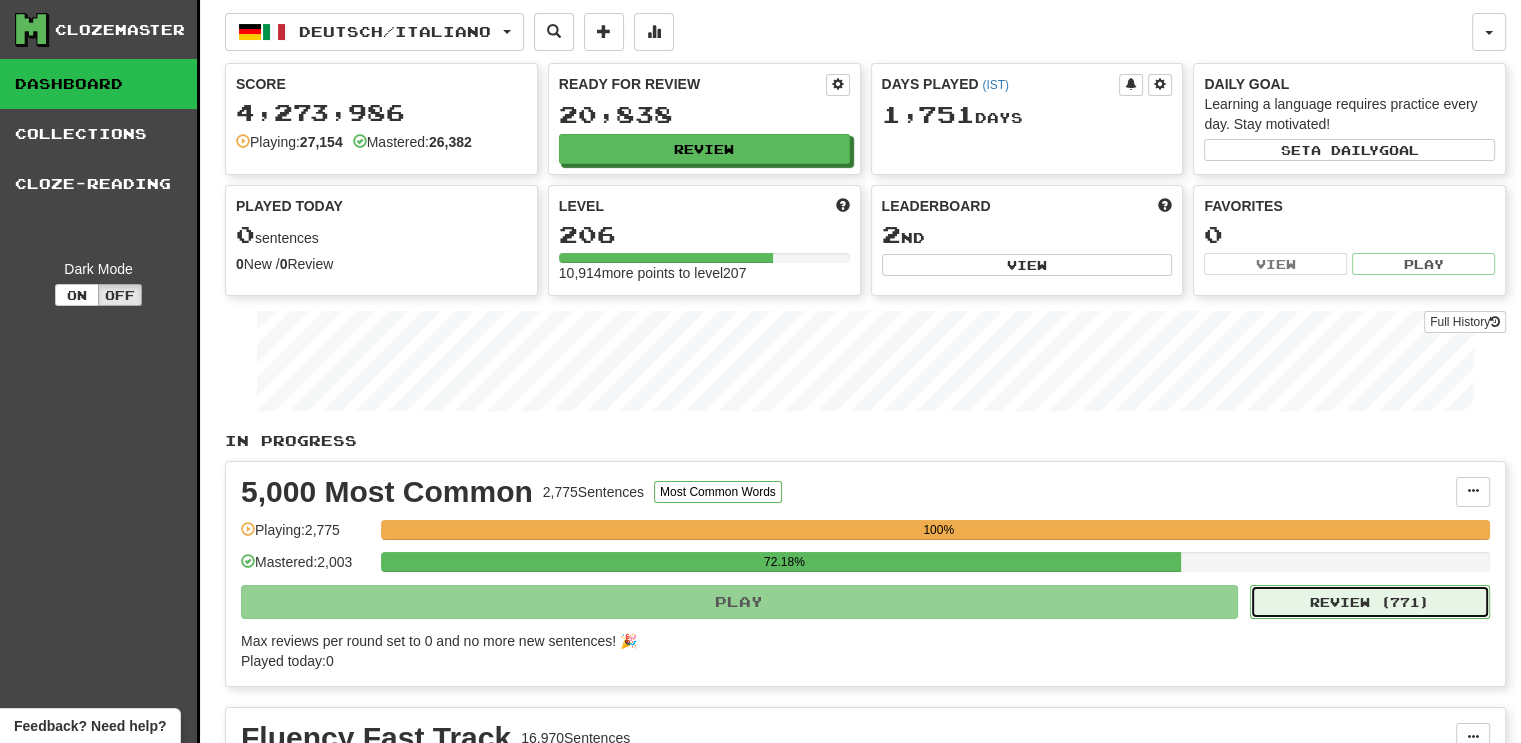 click on "Review ( 771 )" at bounding box center [1370, 602] 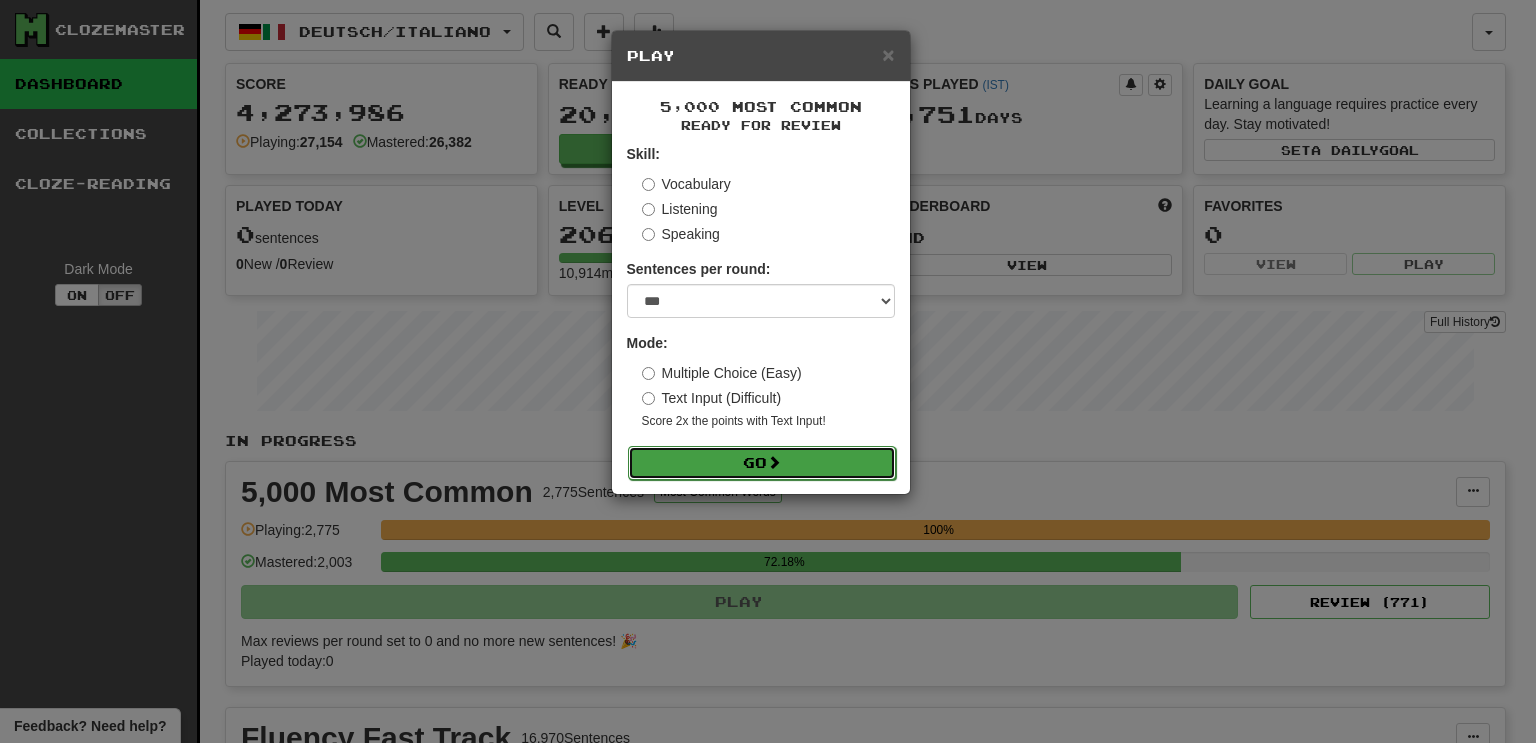 click on "Go" at bounding box center [762, 463] 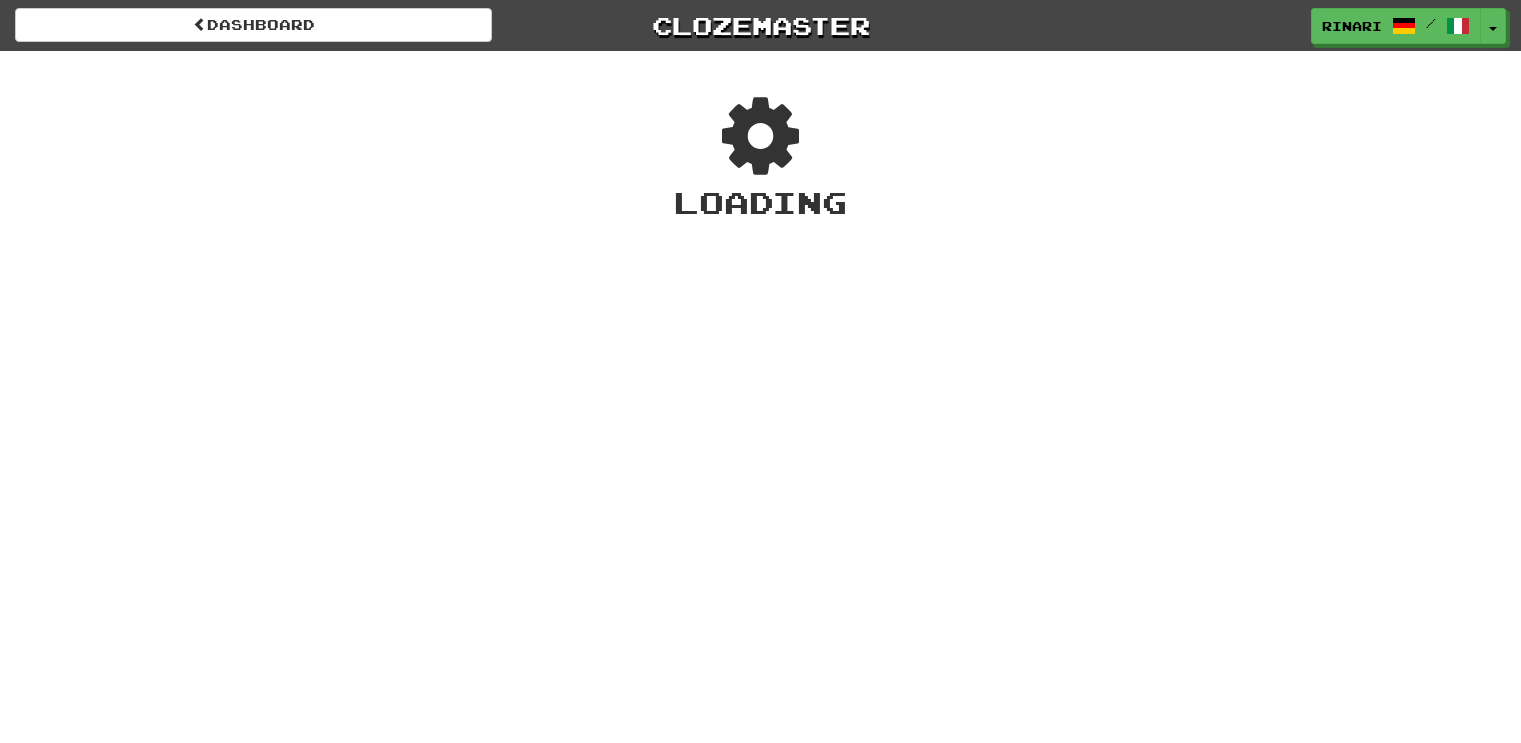 scroll, scrollTop: 0, scrollLeft: 0, axis: both 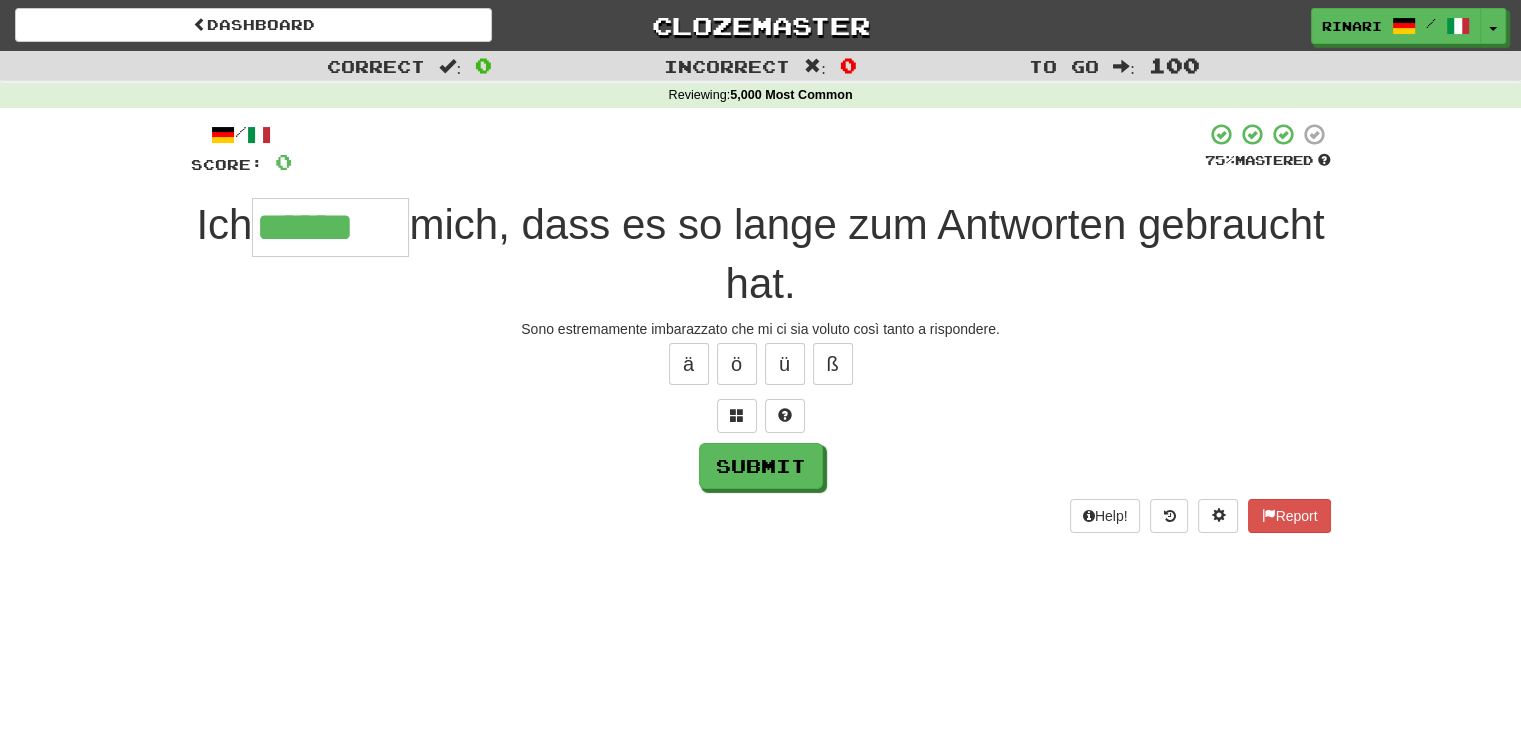 type on "******" 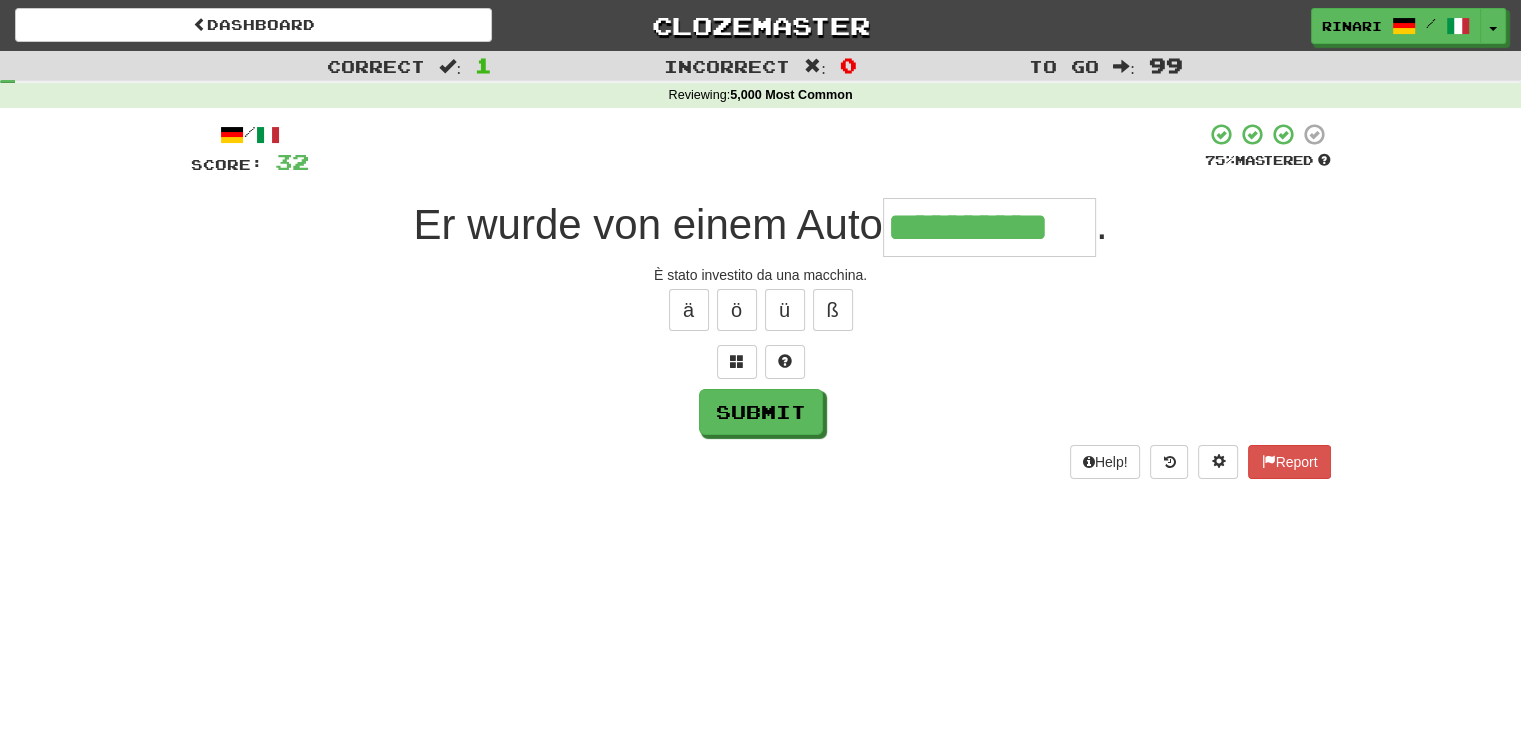type on "**********" 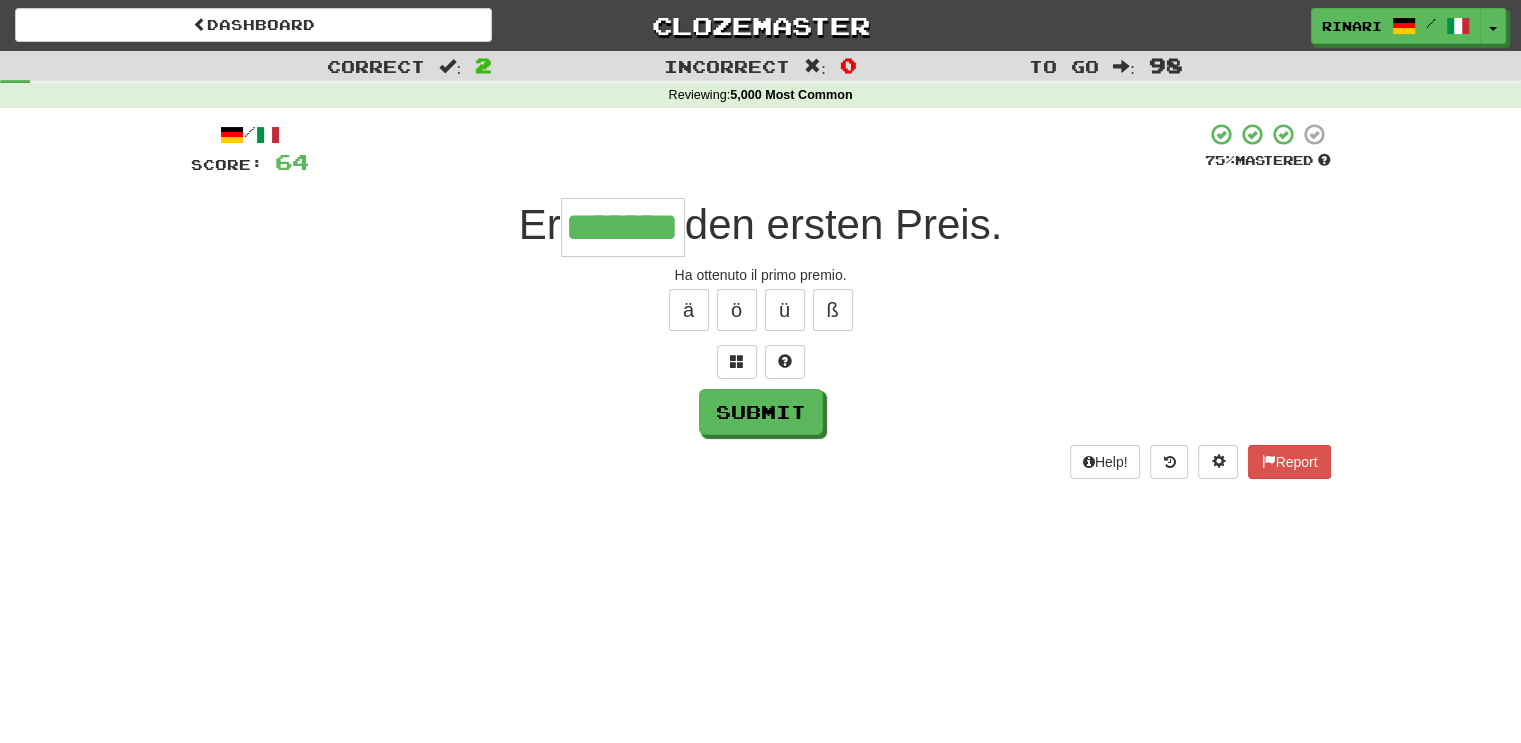 type on "*******" 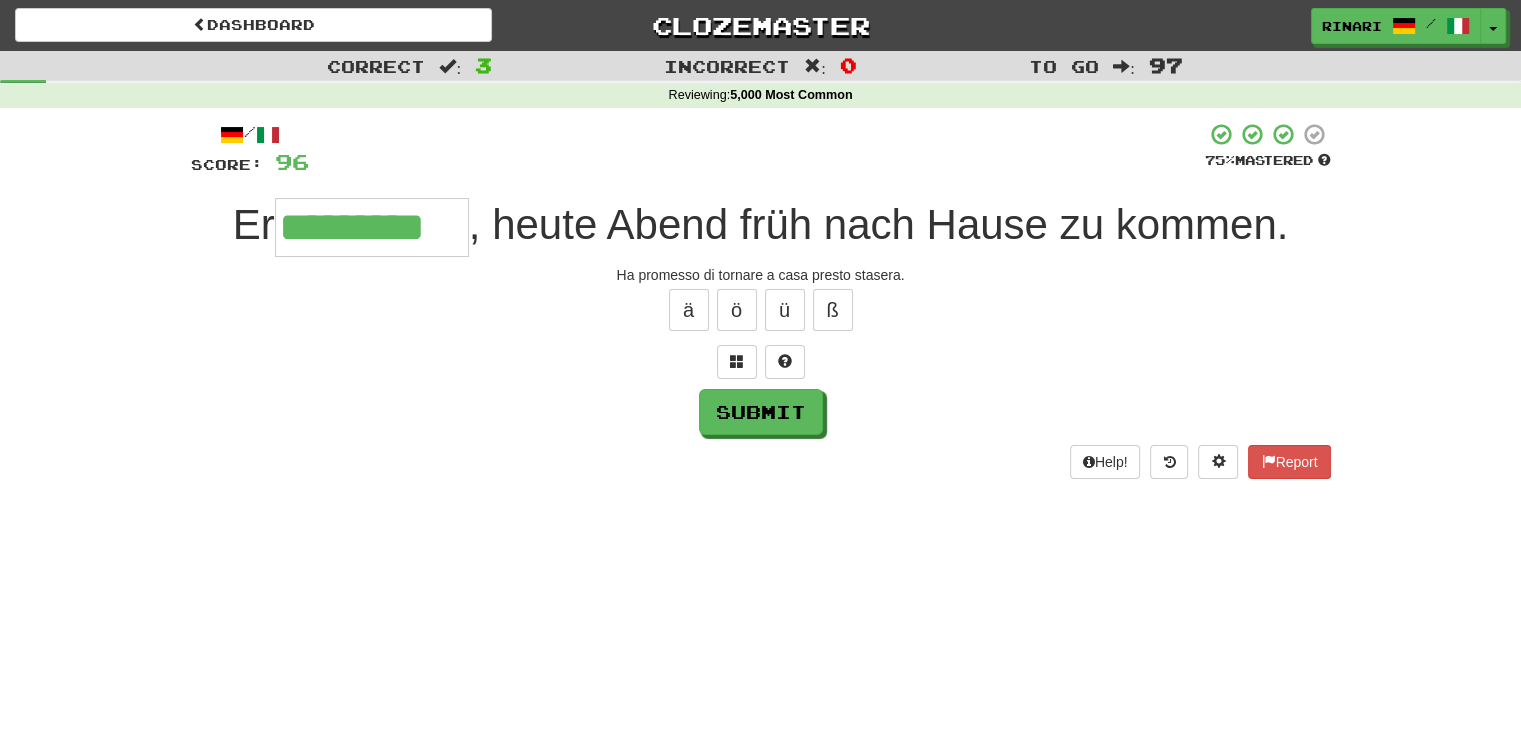 type on "*********" 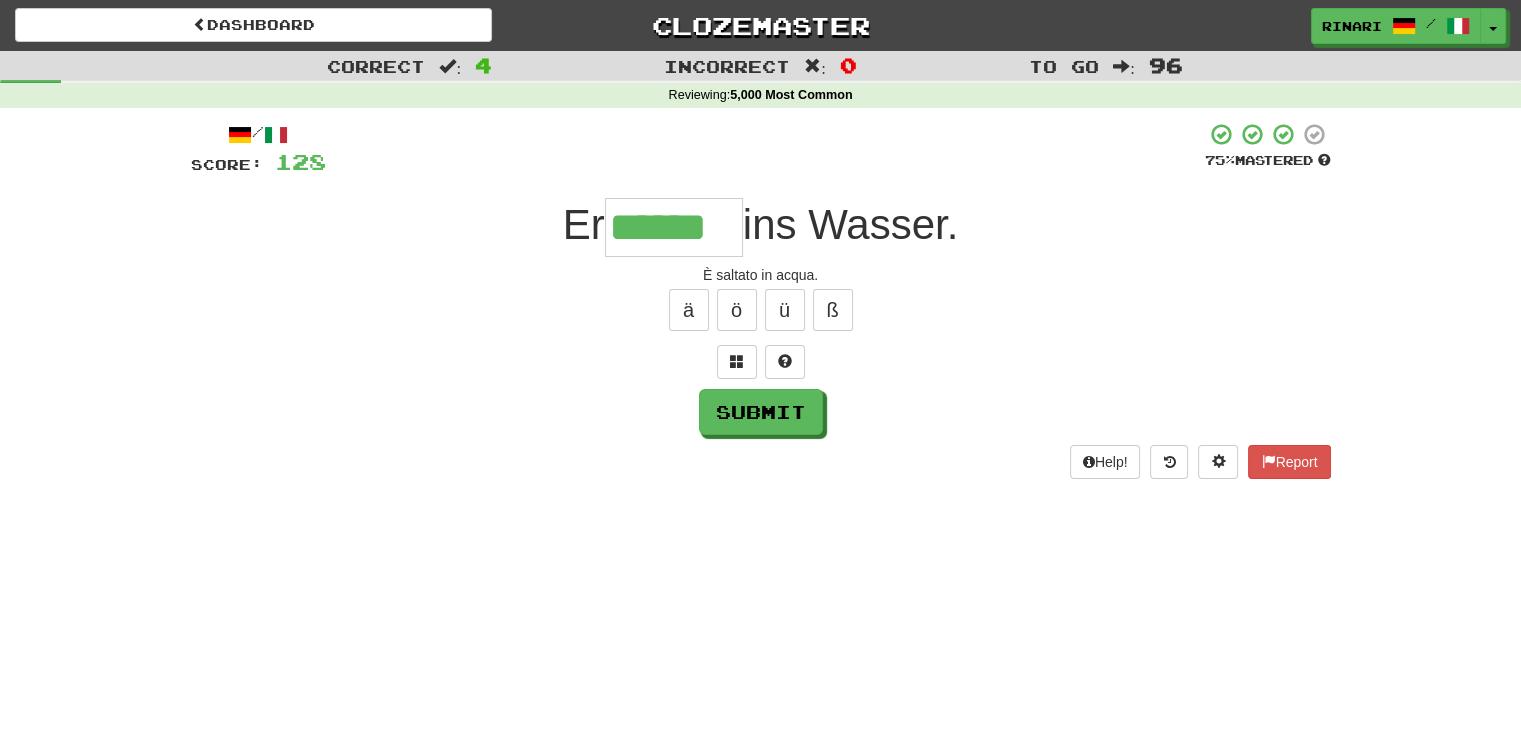 type on "******" 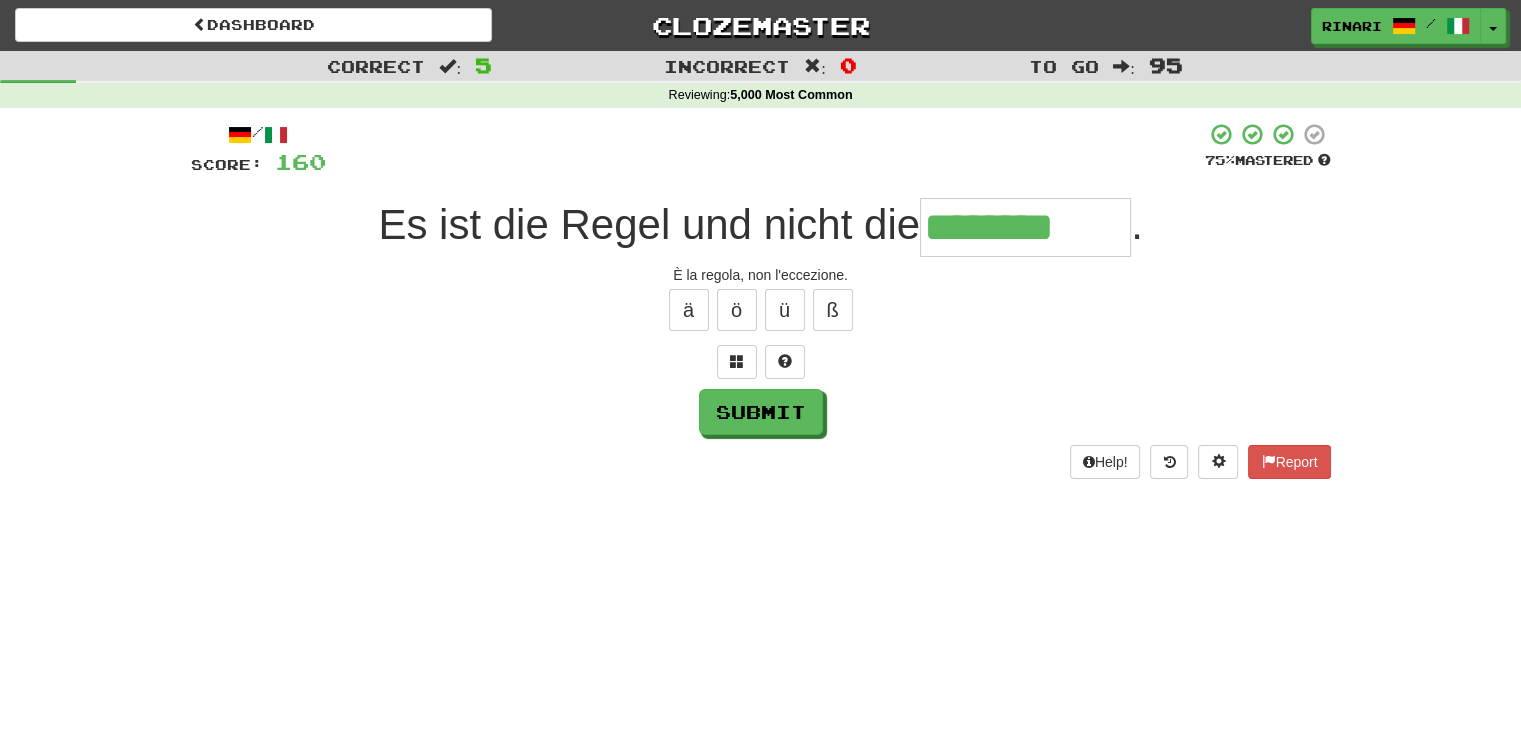 type on "********" 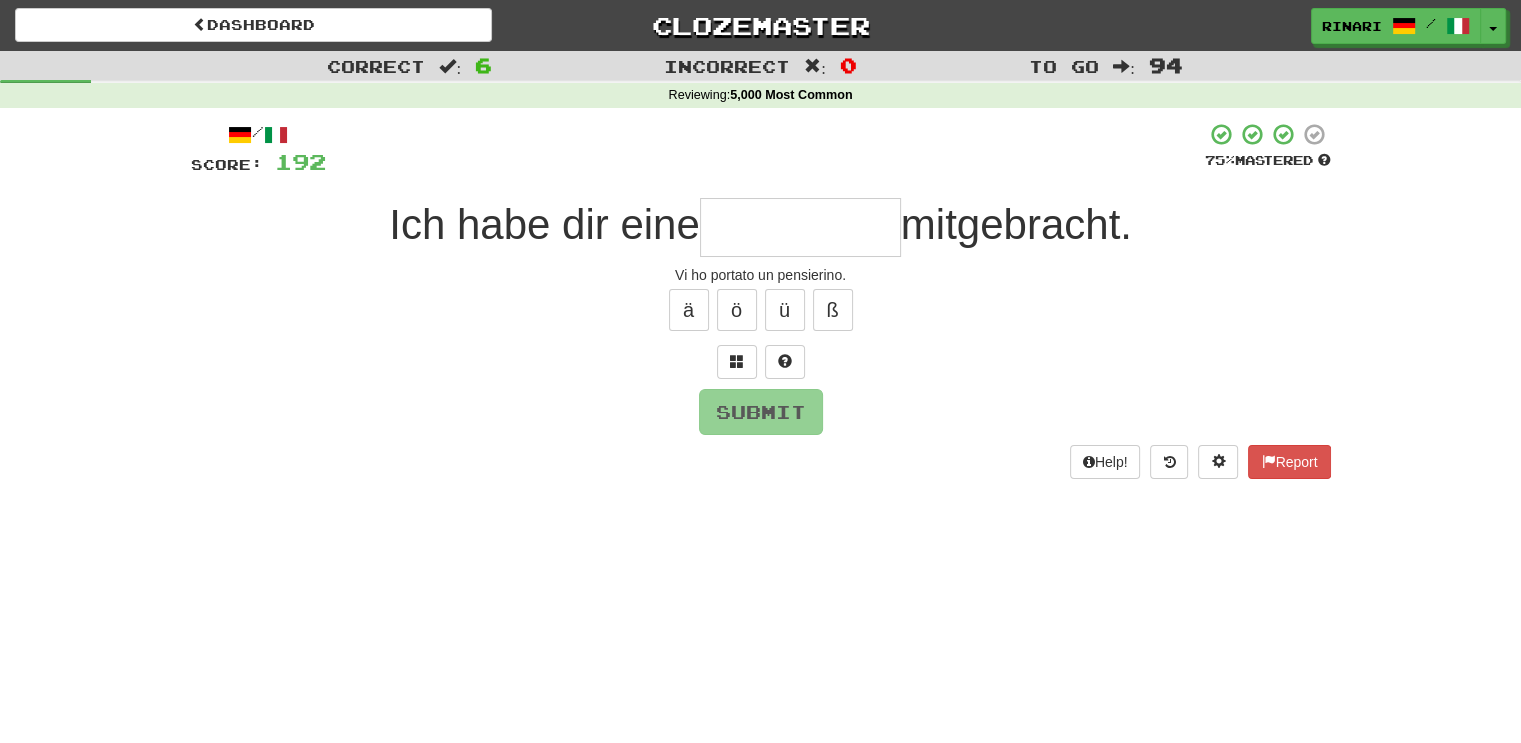 type on "*" 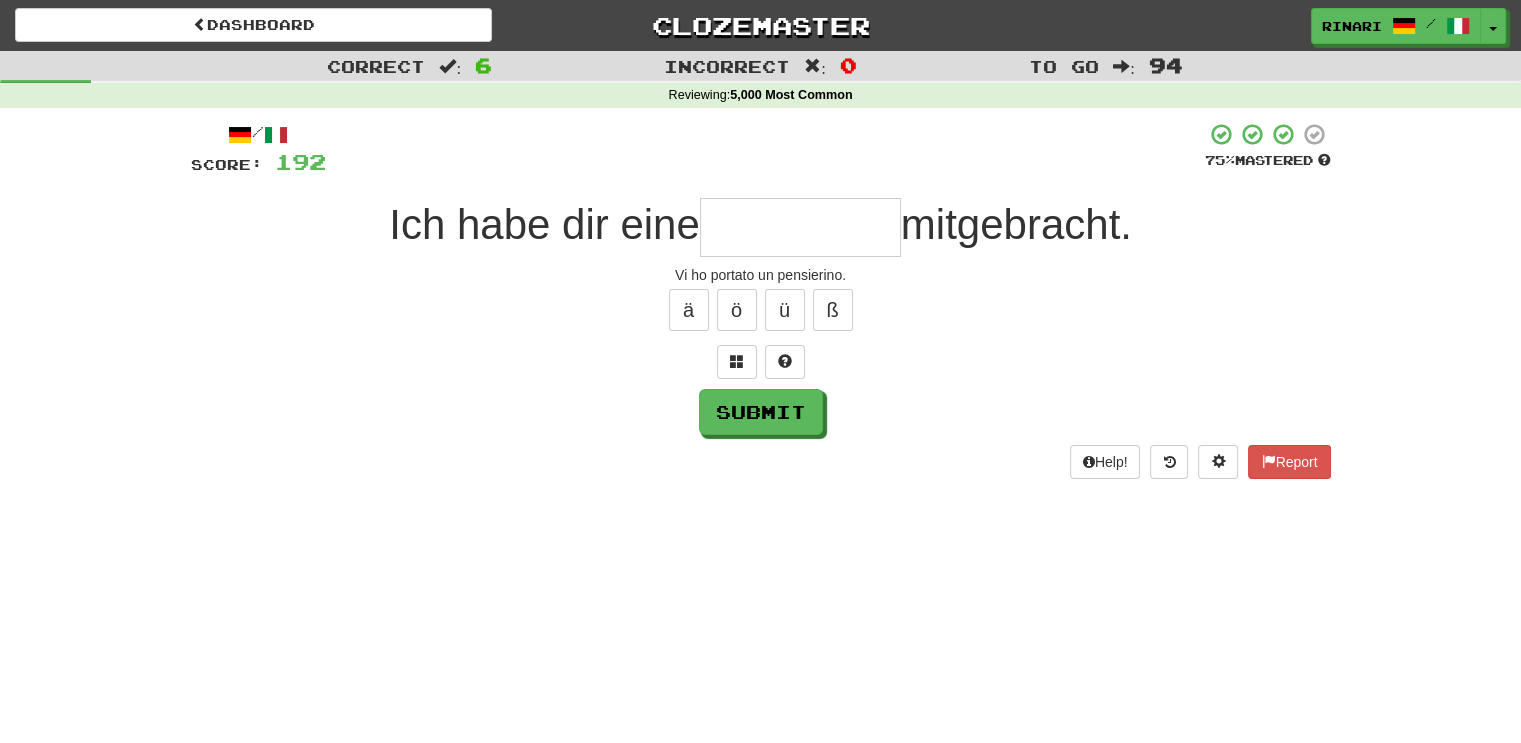 type on "*" 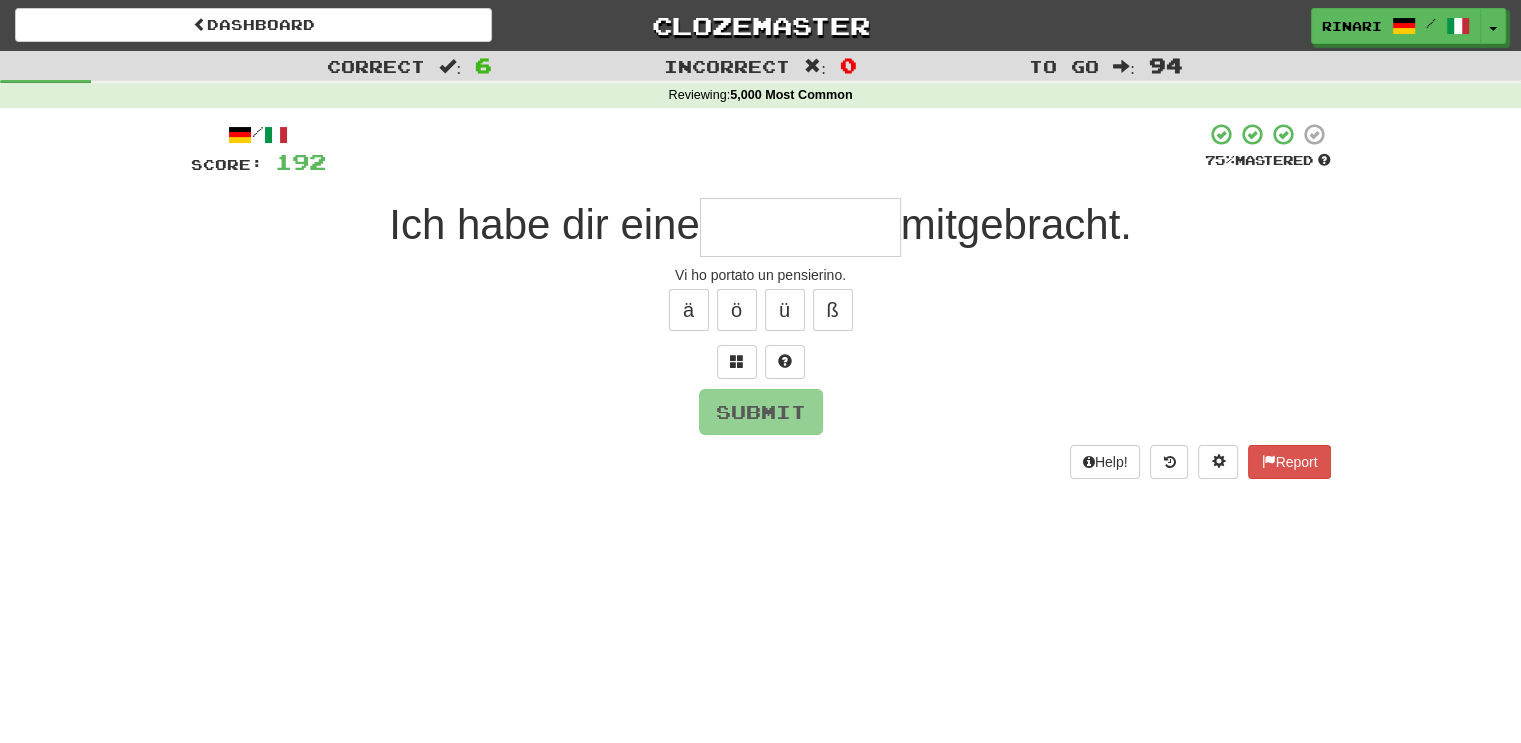 type on "*" 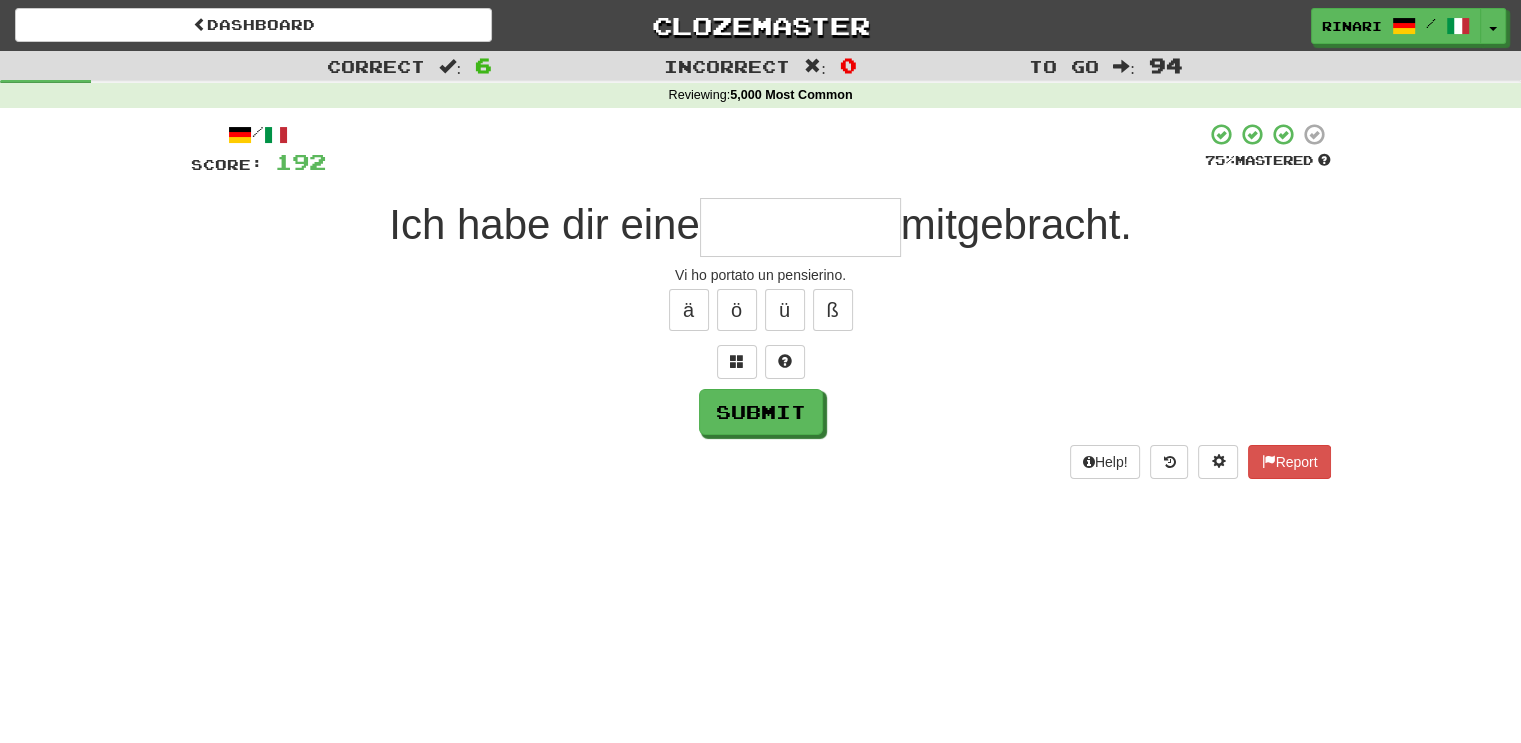 type on "*" 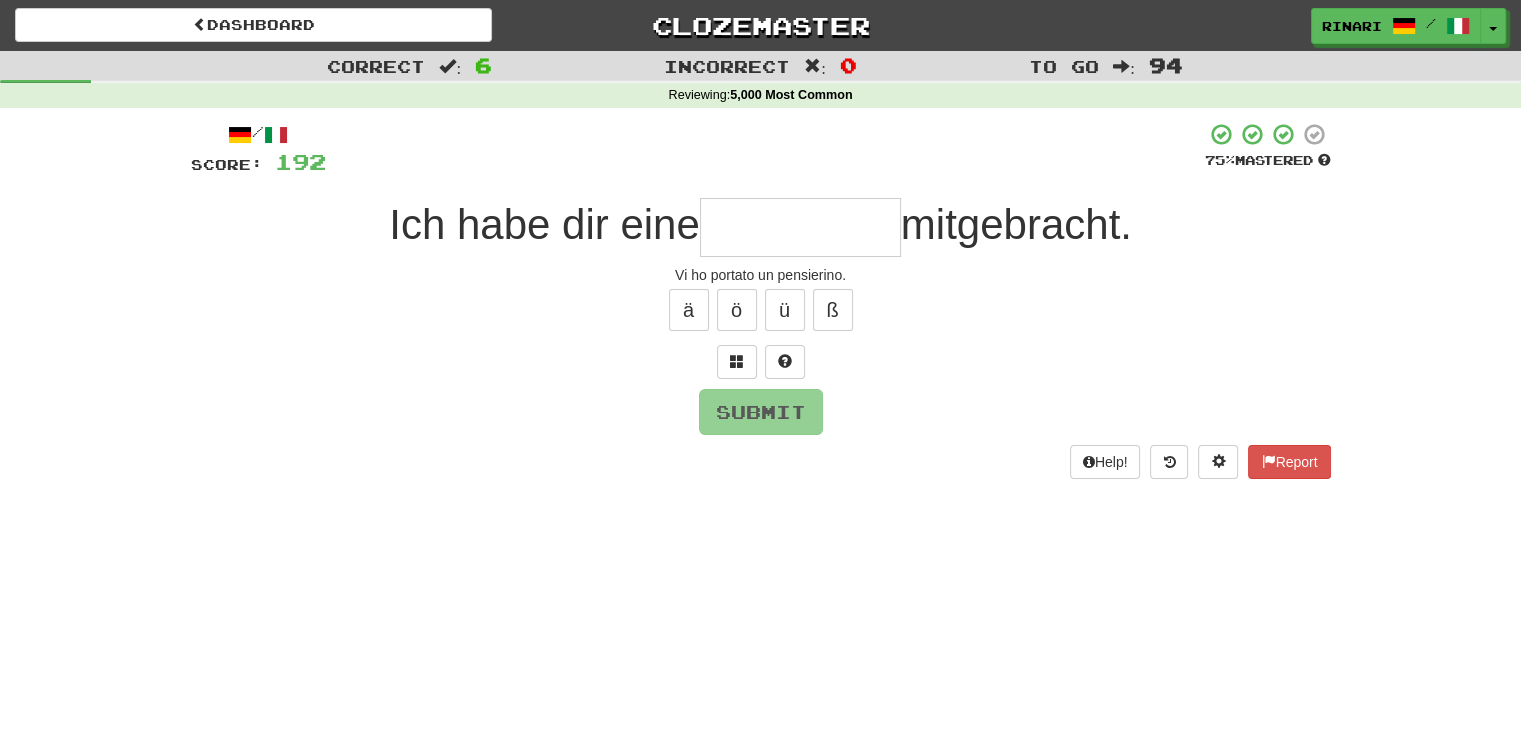 type on "*" 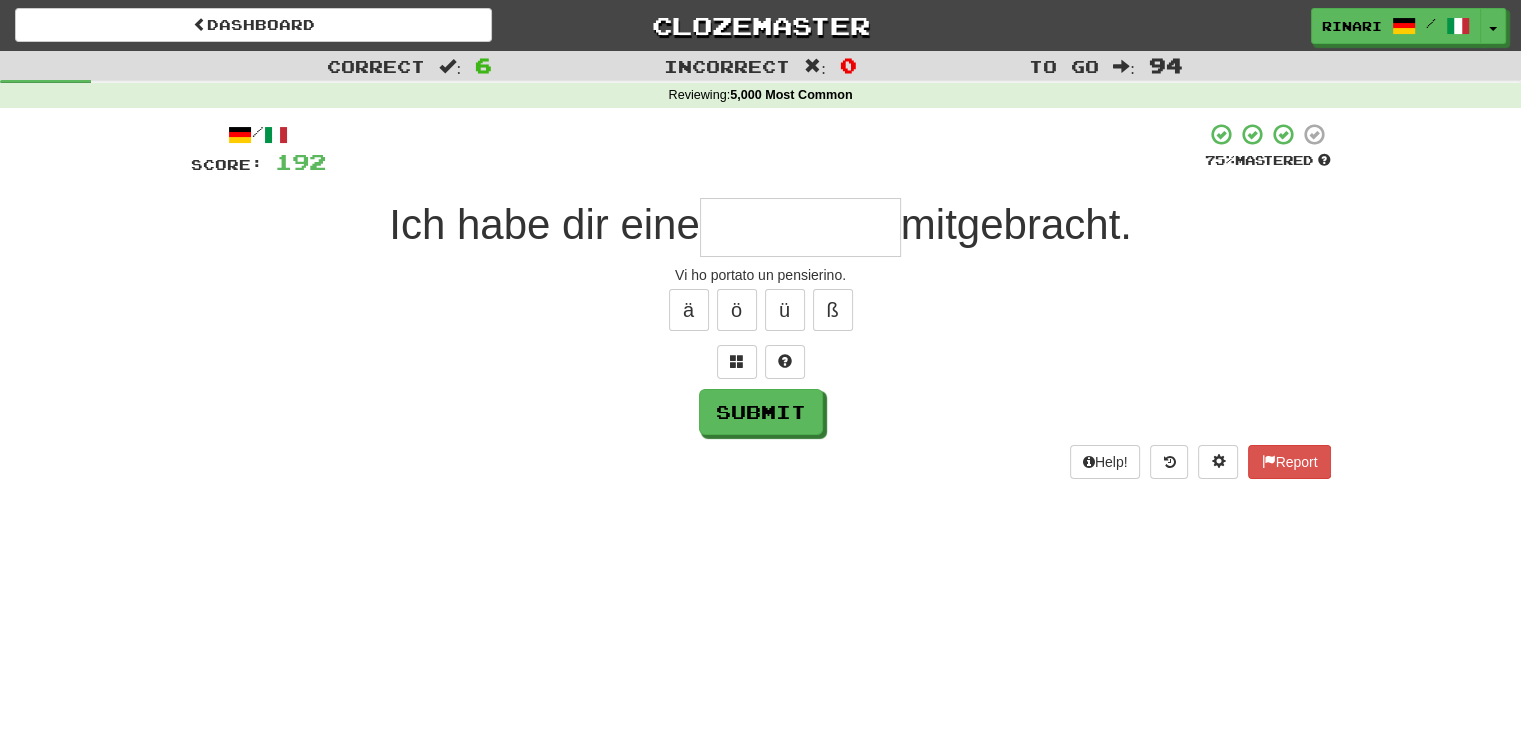 type on "*" 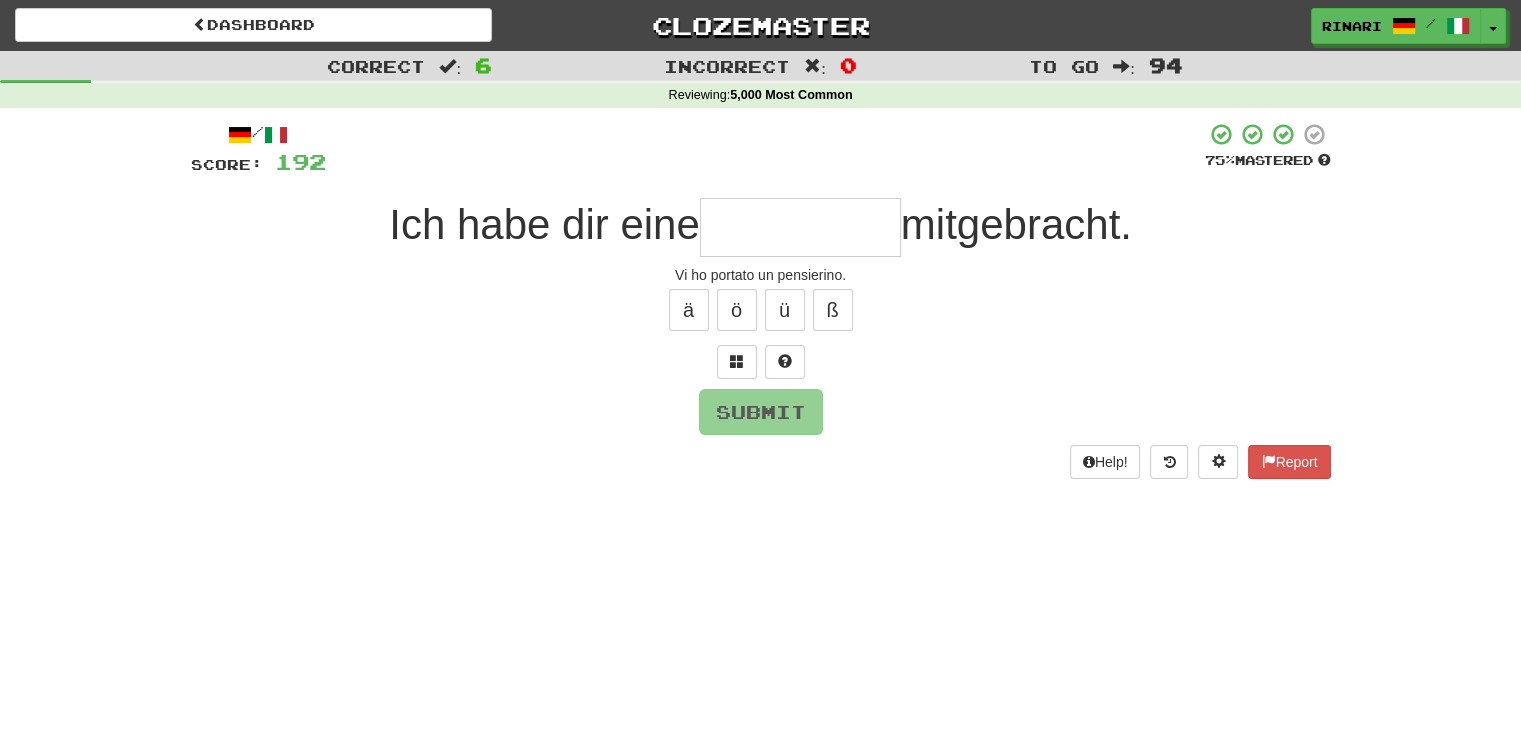 type on "*" 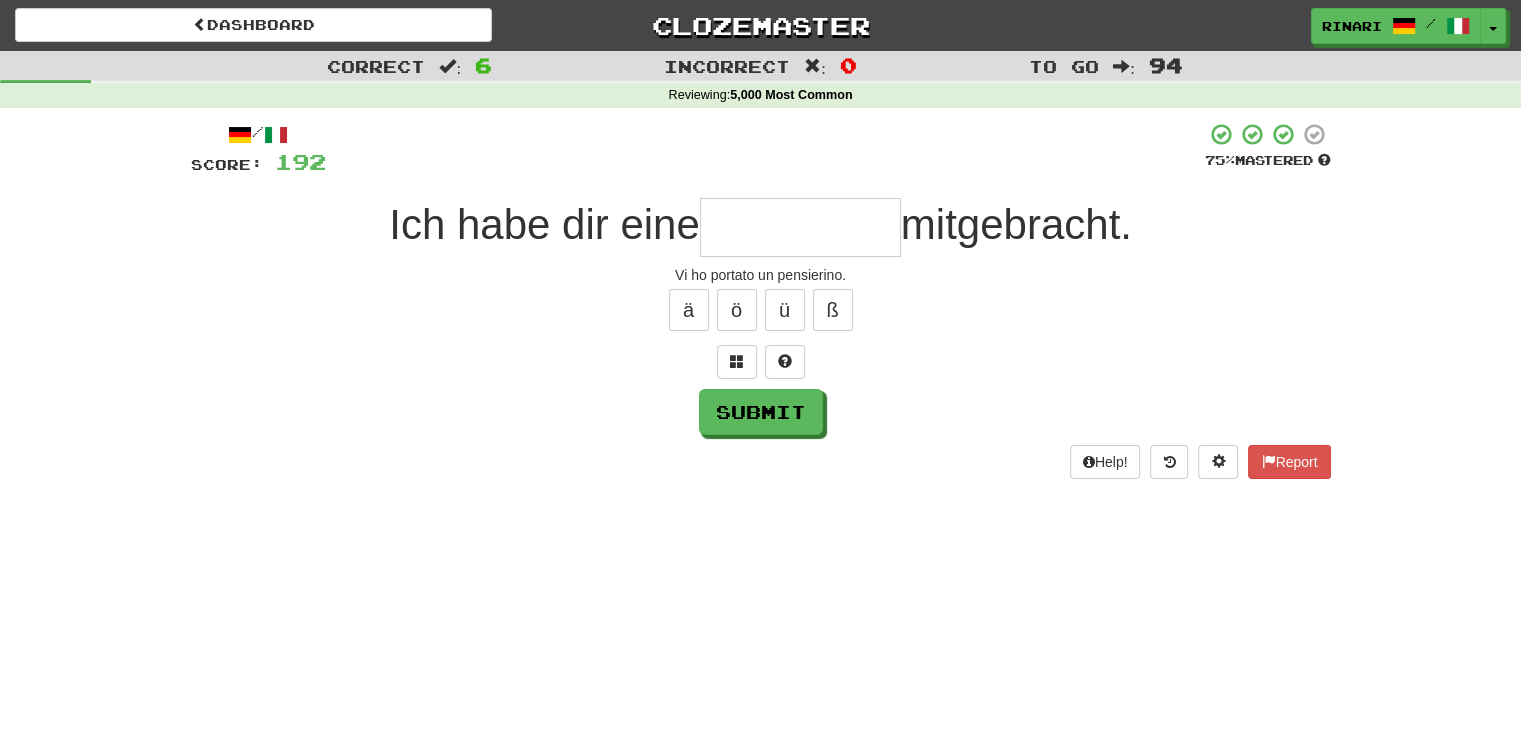 type on "*" 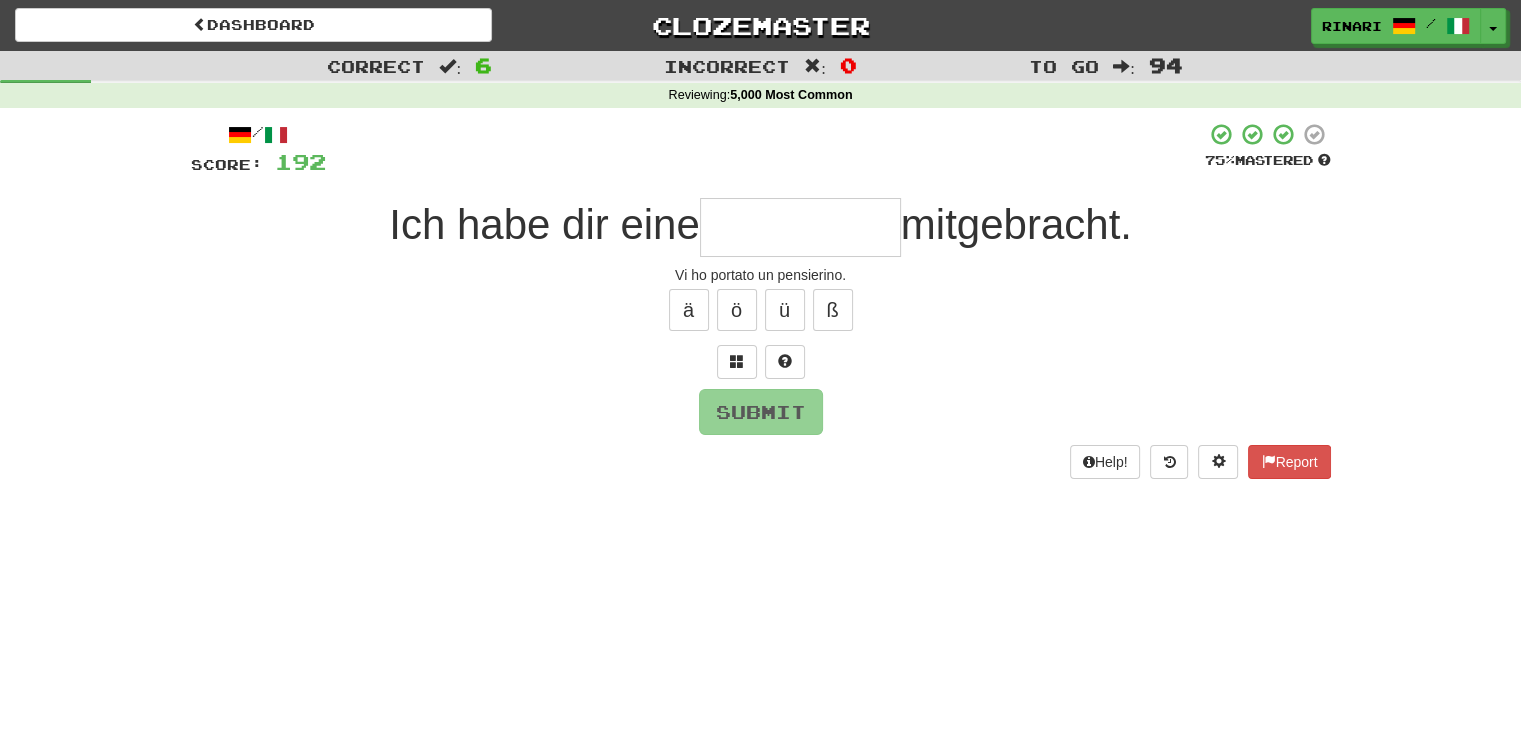 type on "*" 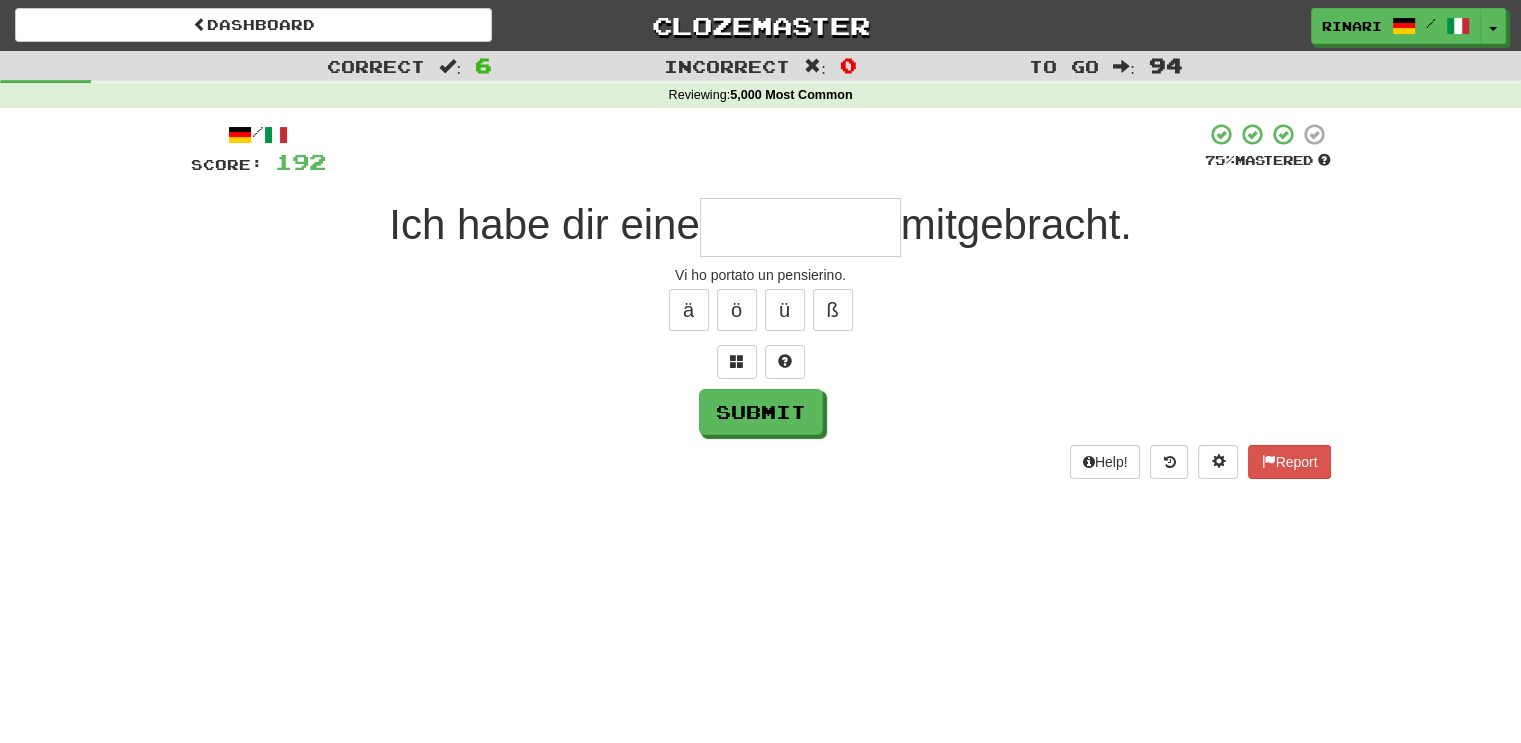 type on "*" 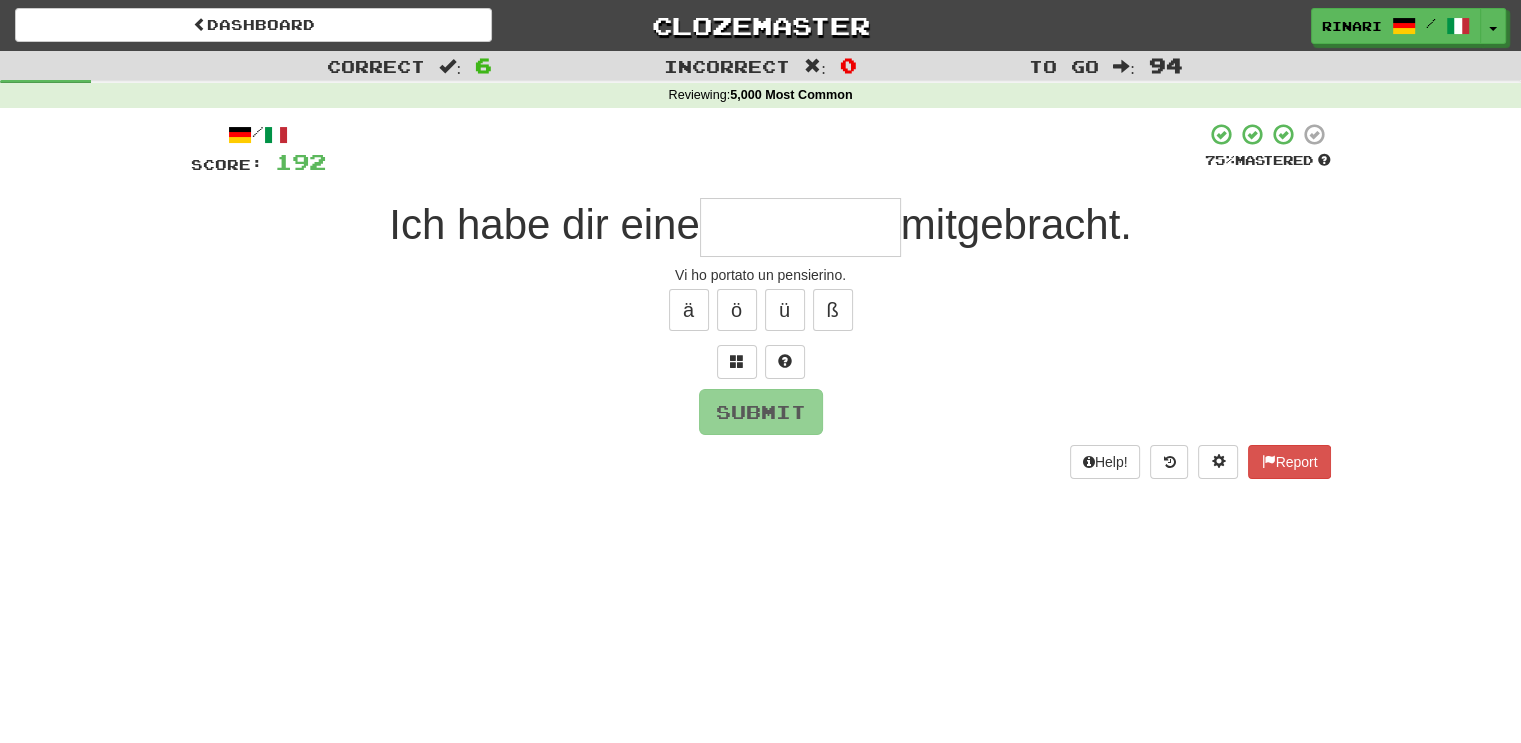 type on "*" 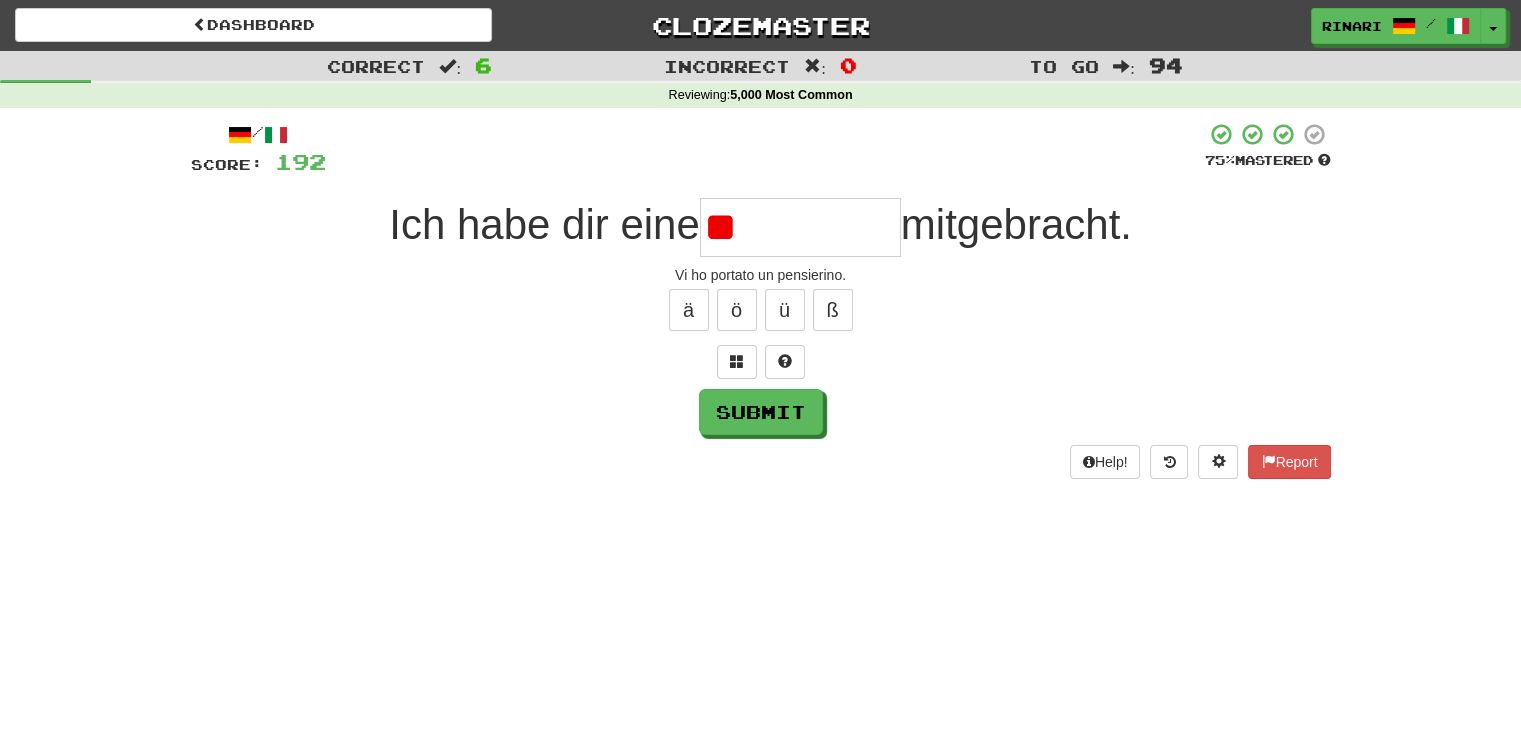type on "*" 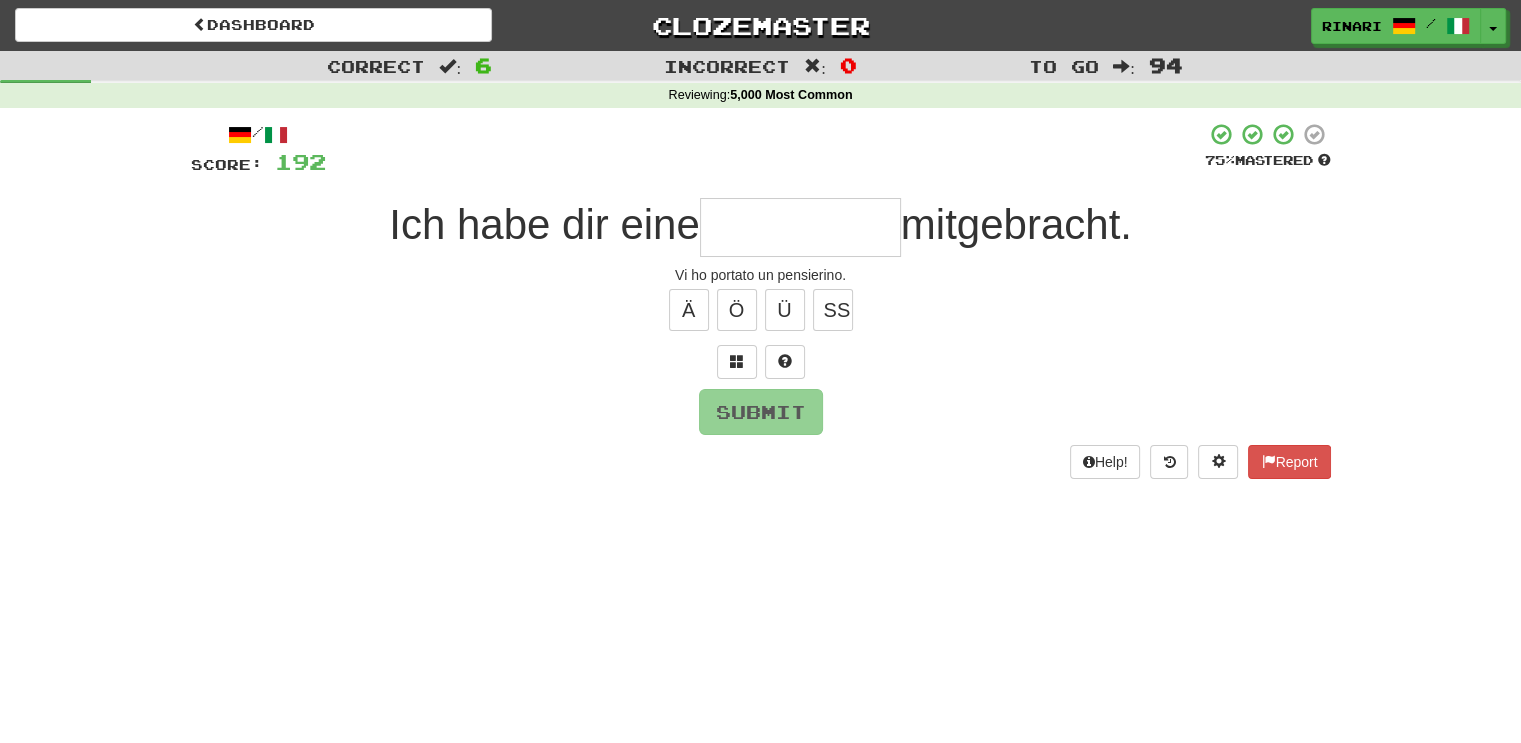 type on "*" 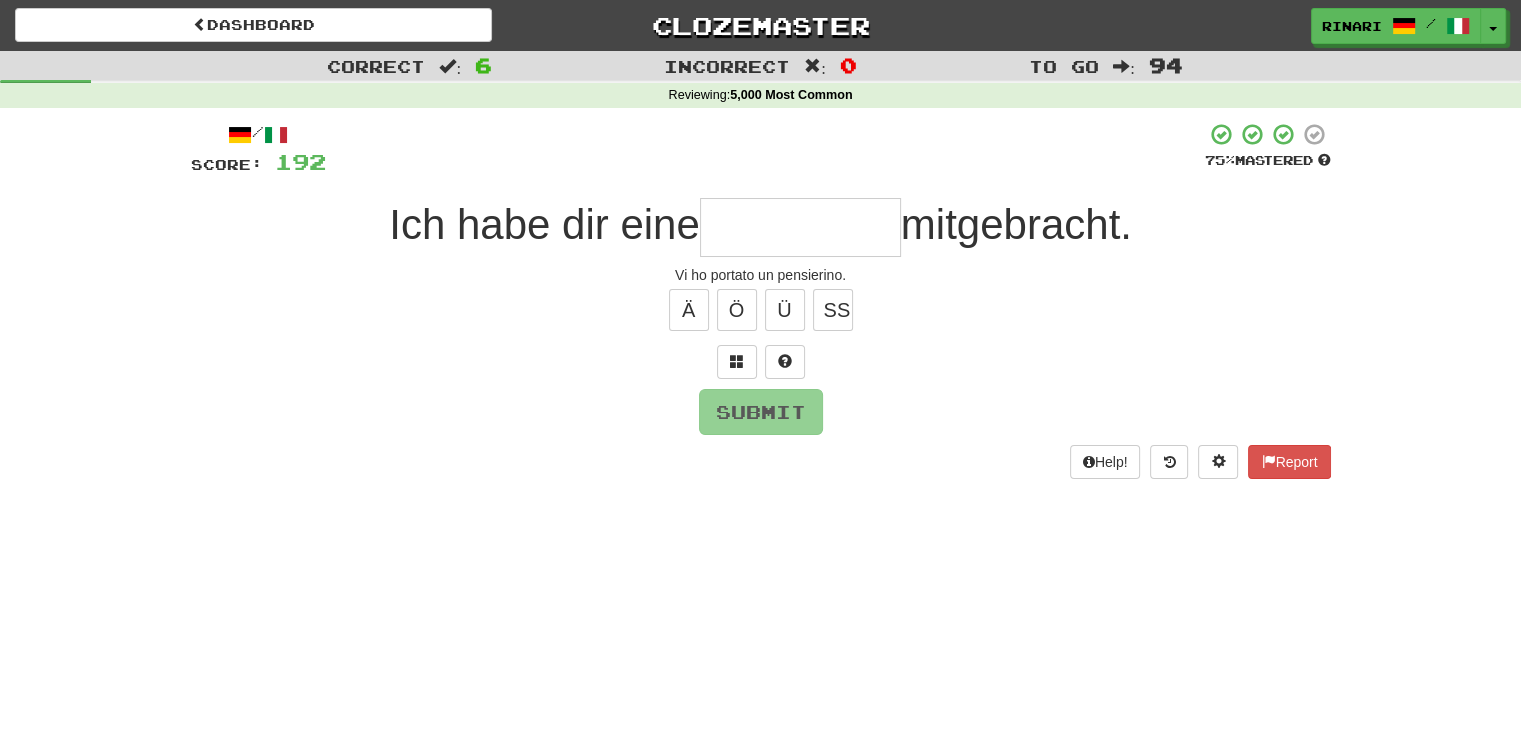 type on "*" 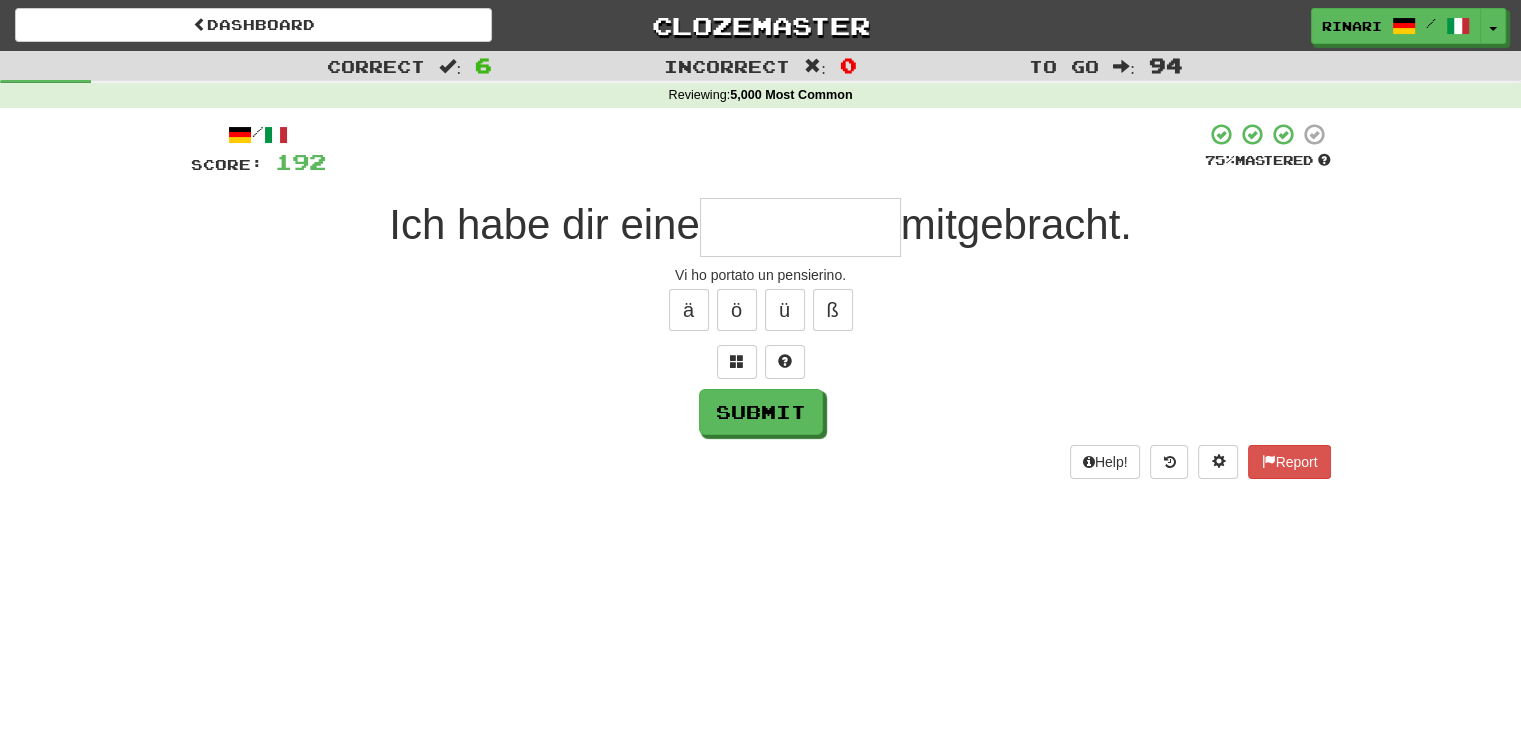 type on "*" 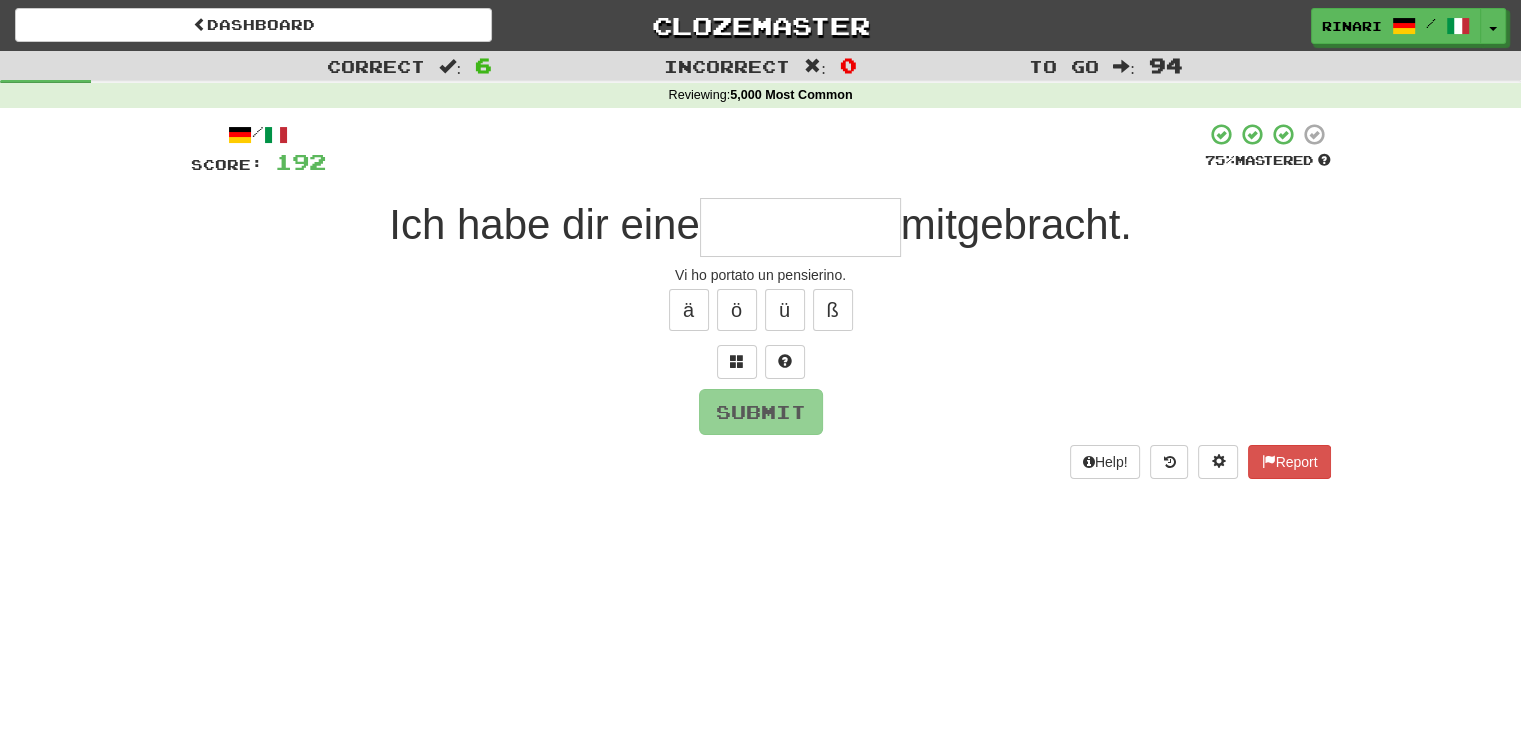 type on "*" 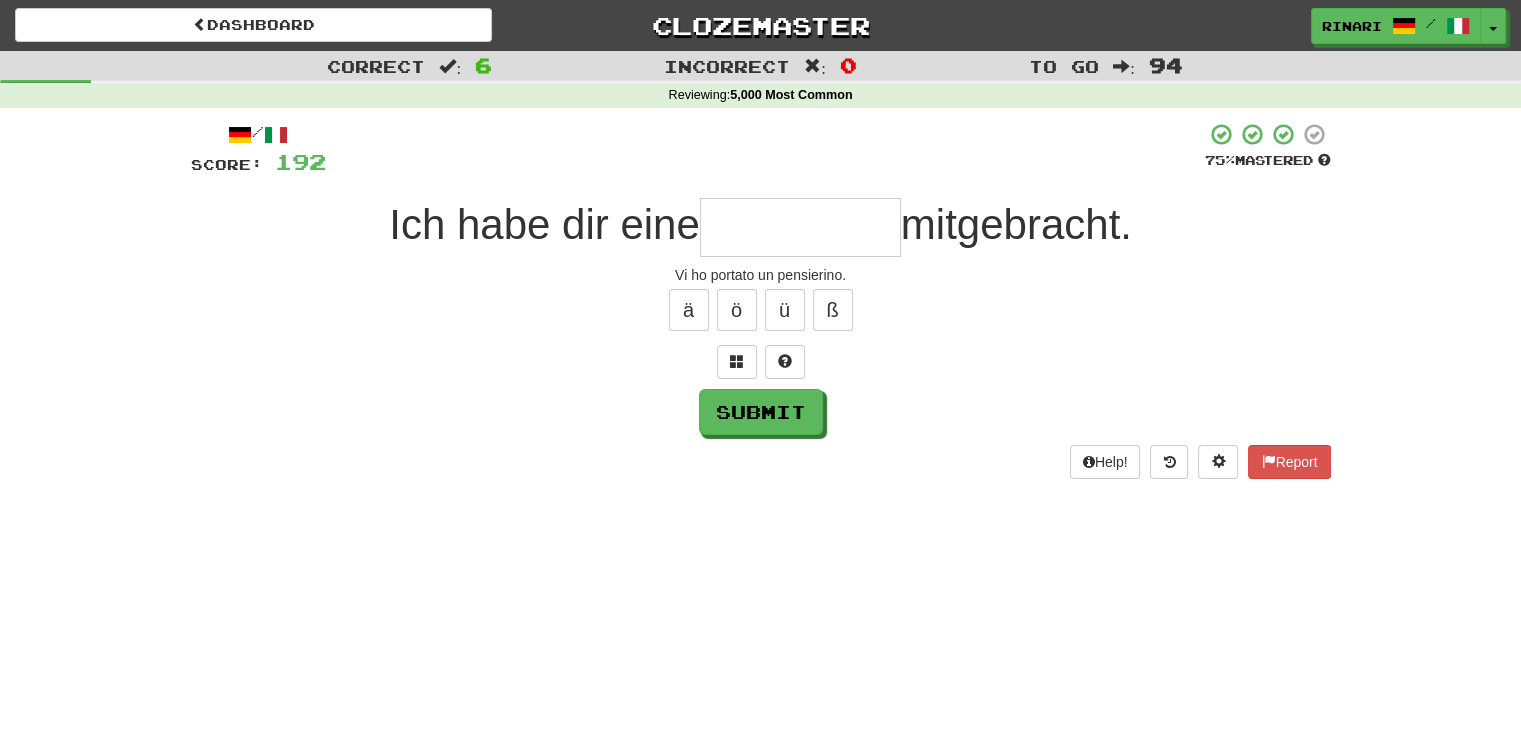 type on "*" 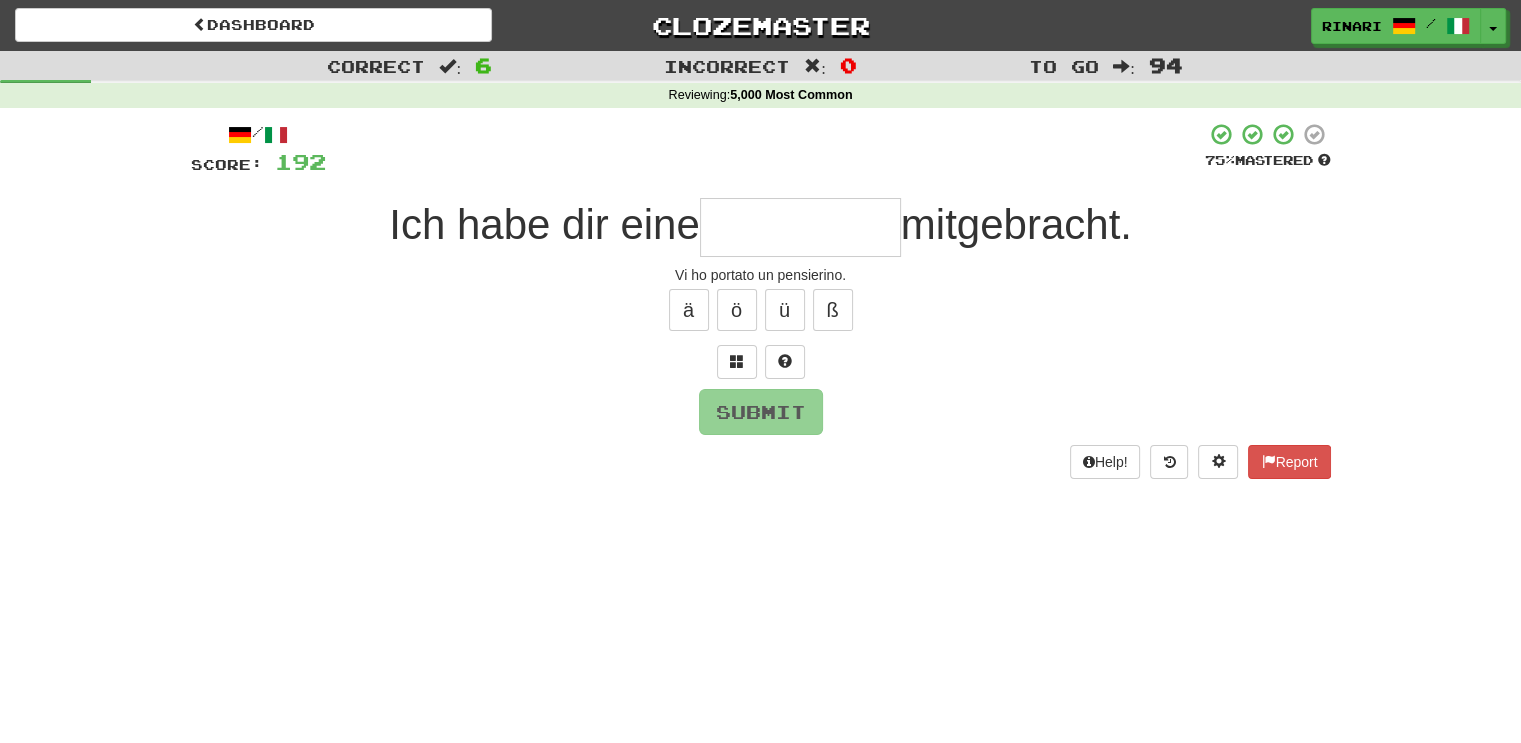 type on "*" 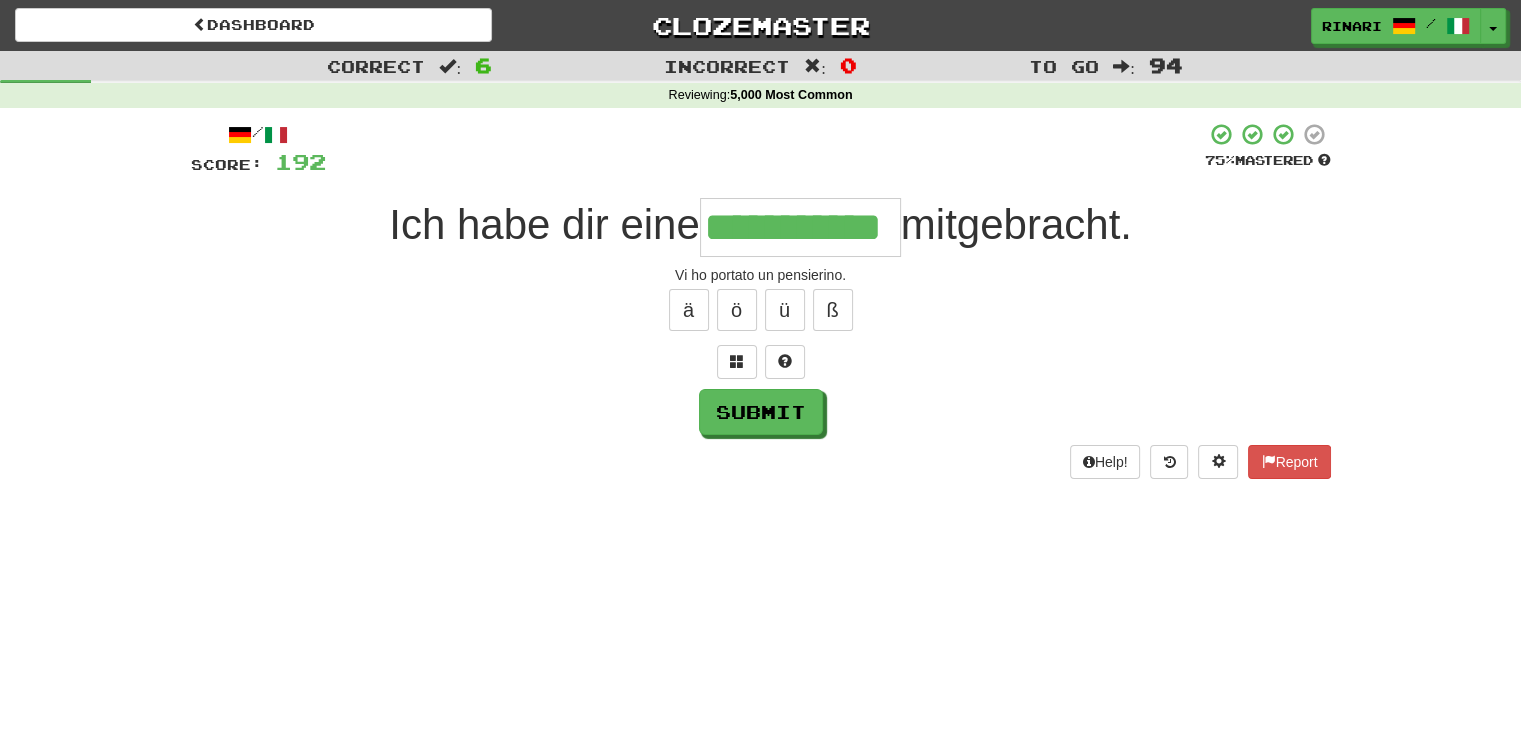 type on "**********" 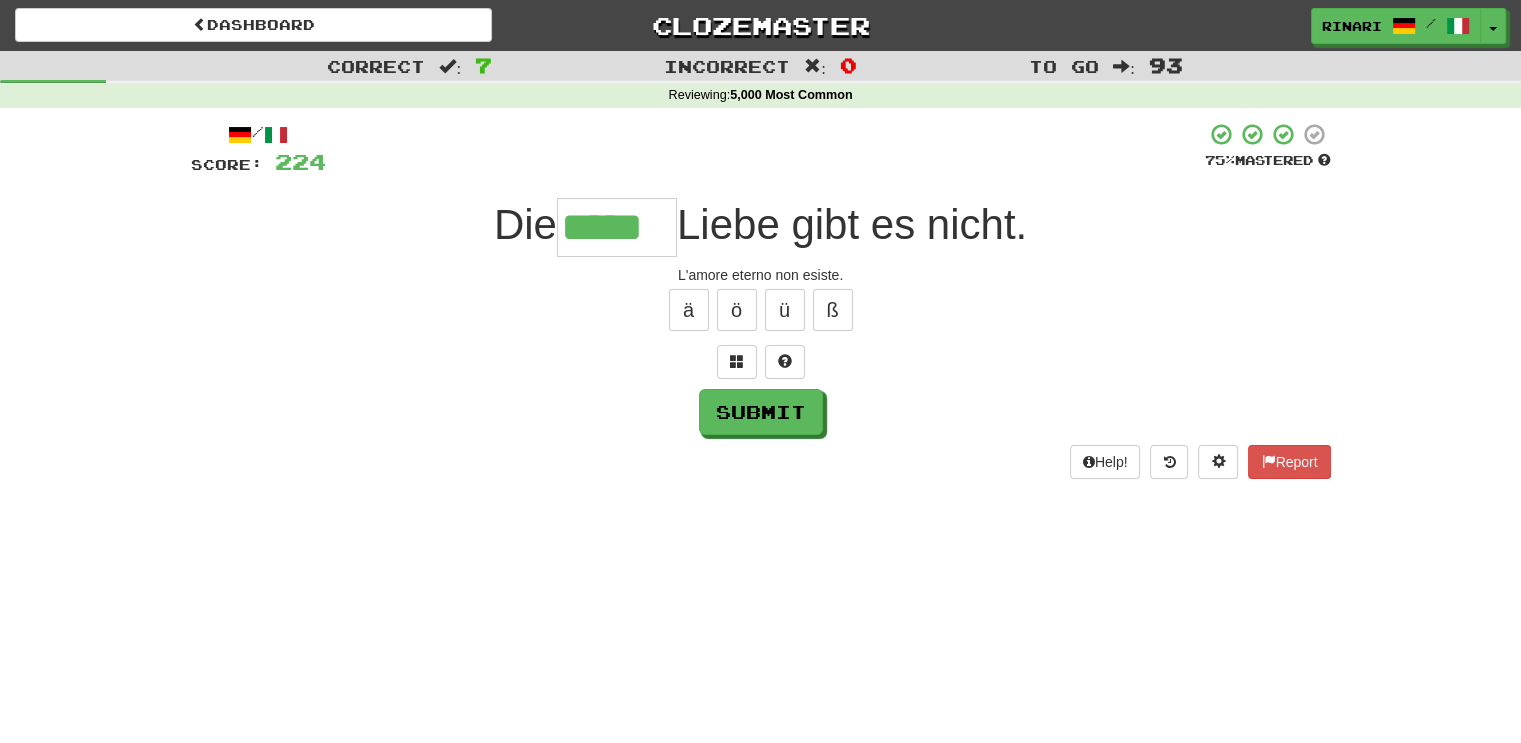 type on "*****" 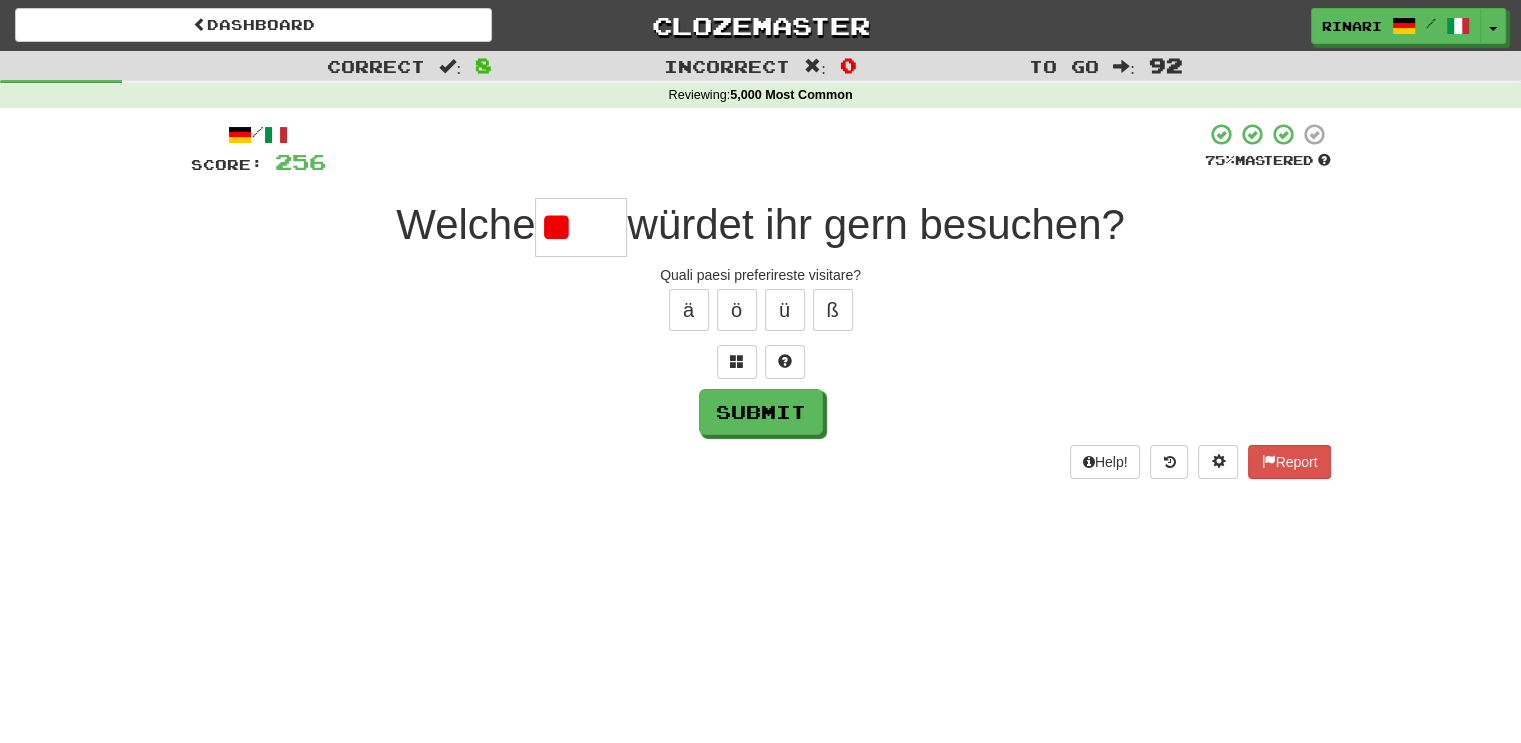 type on "*" 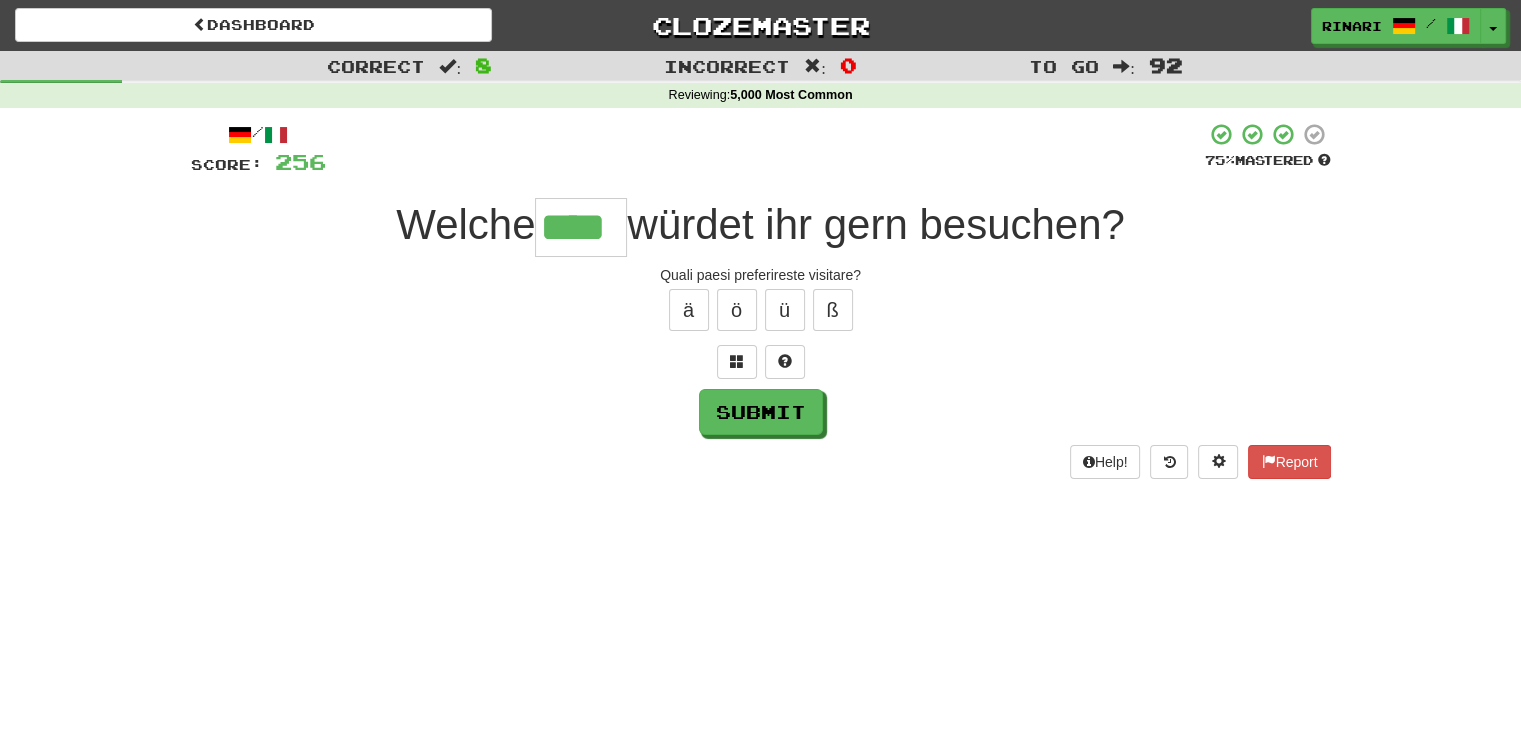 type on "****" 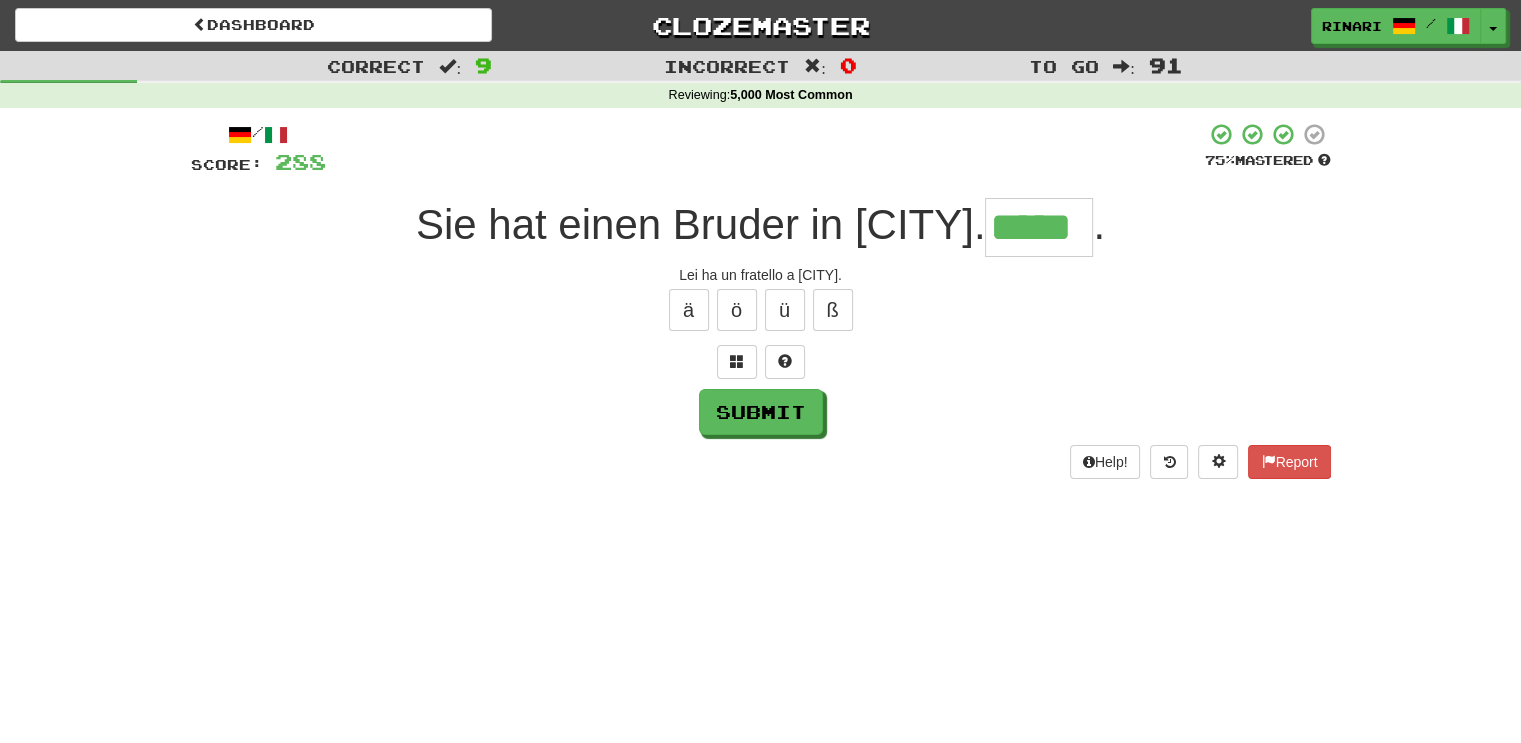 type on "*****" 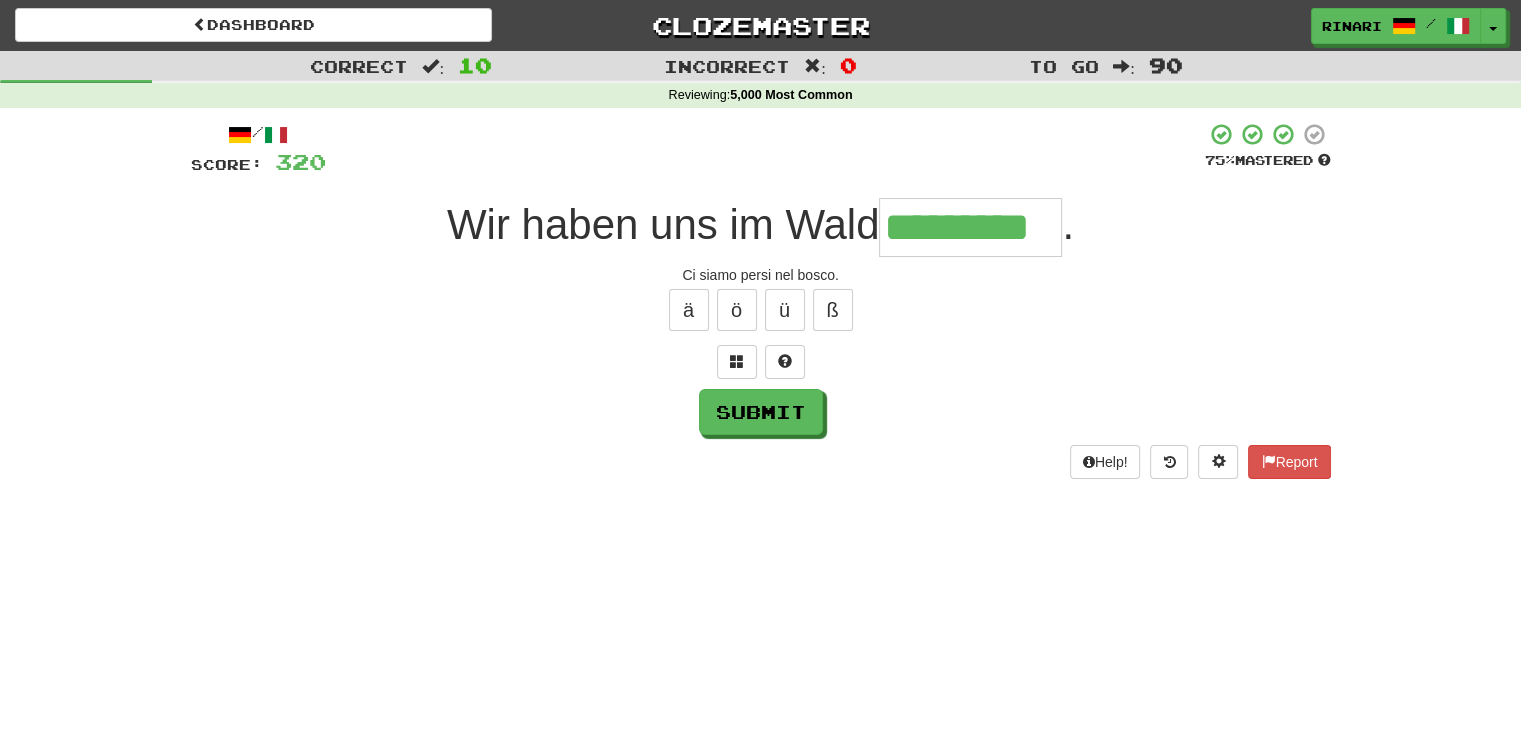type on "*********" 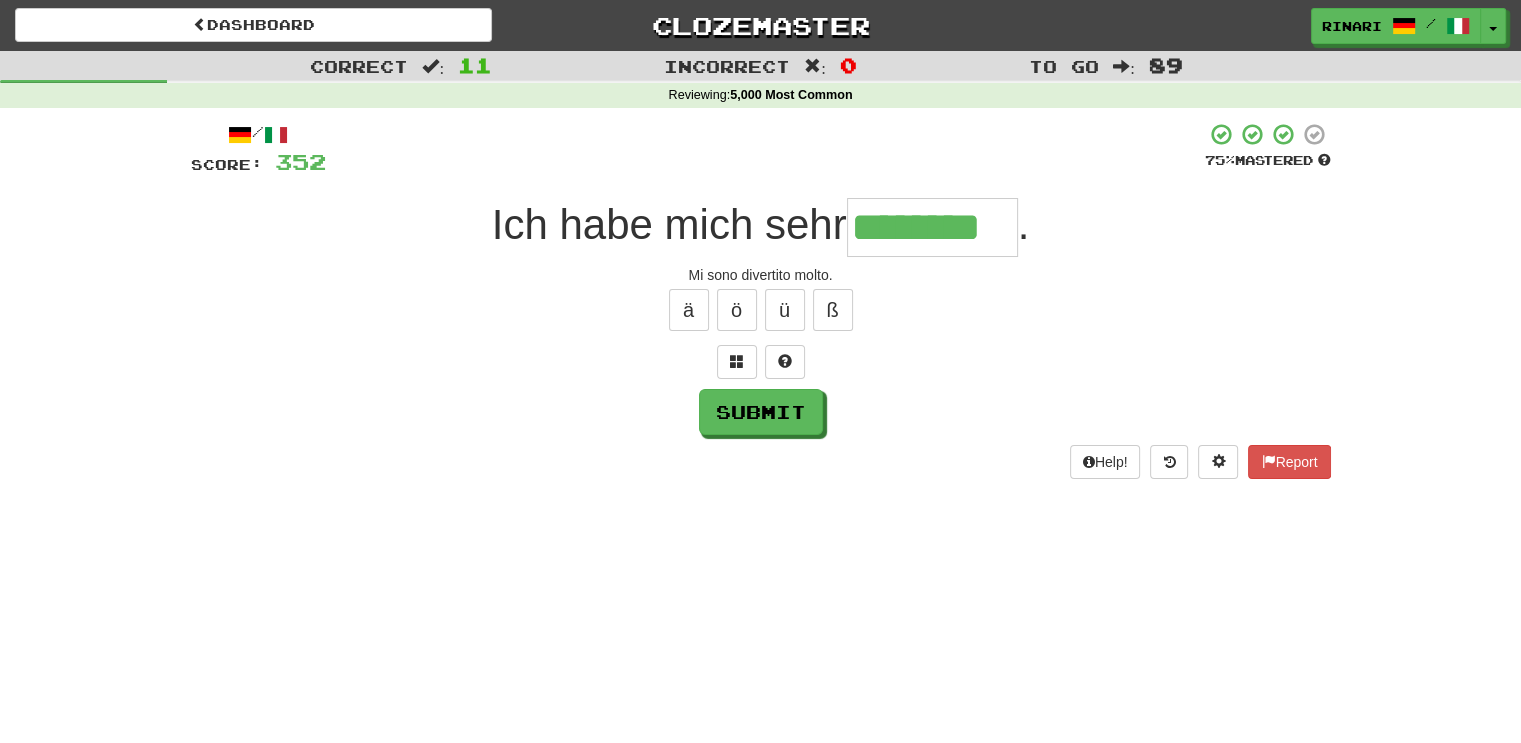 type on "********" 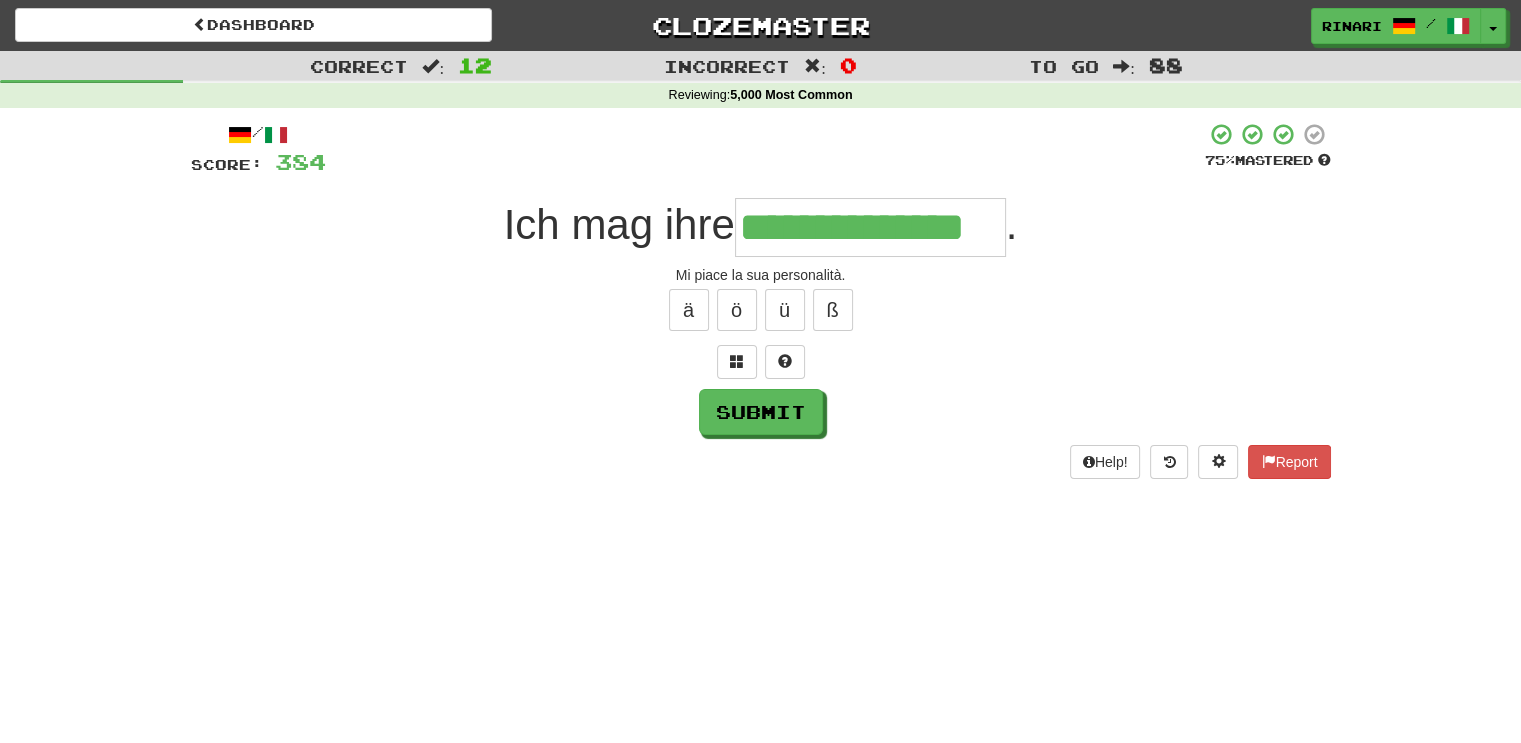 type on "**********" 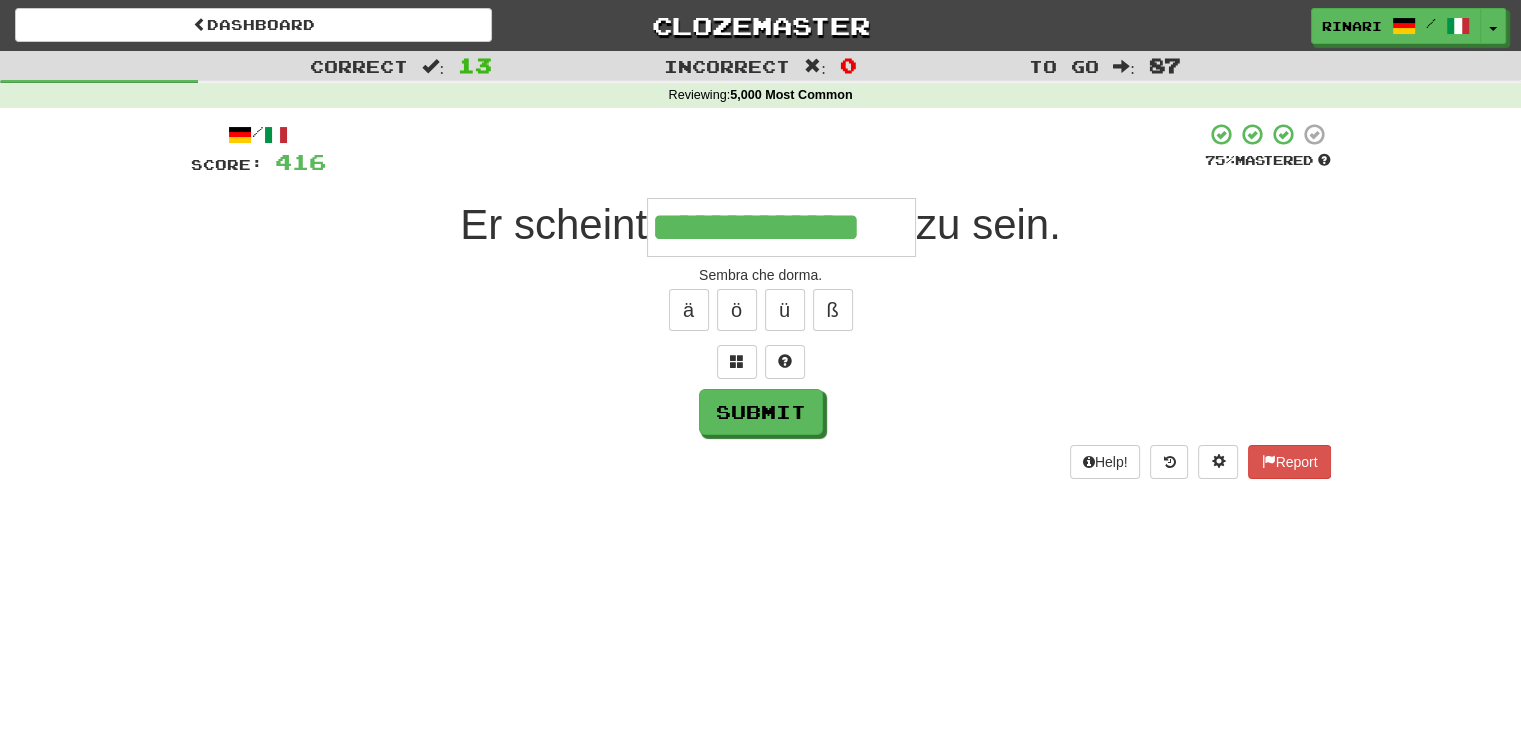 type on "**********" 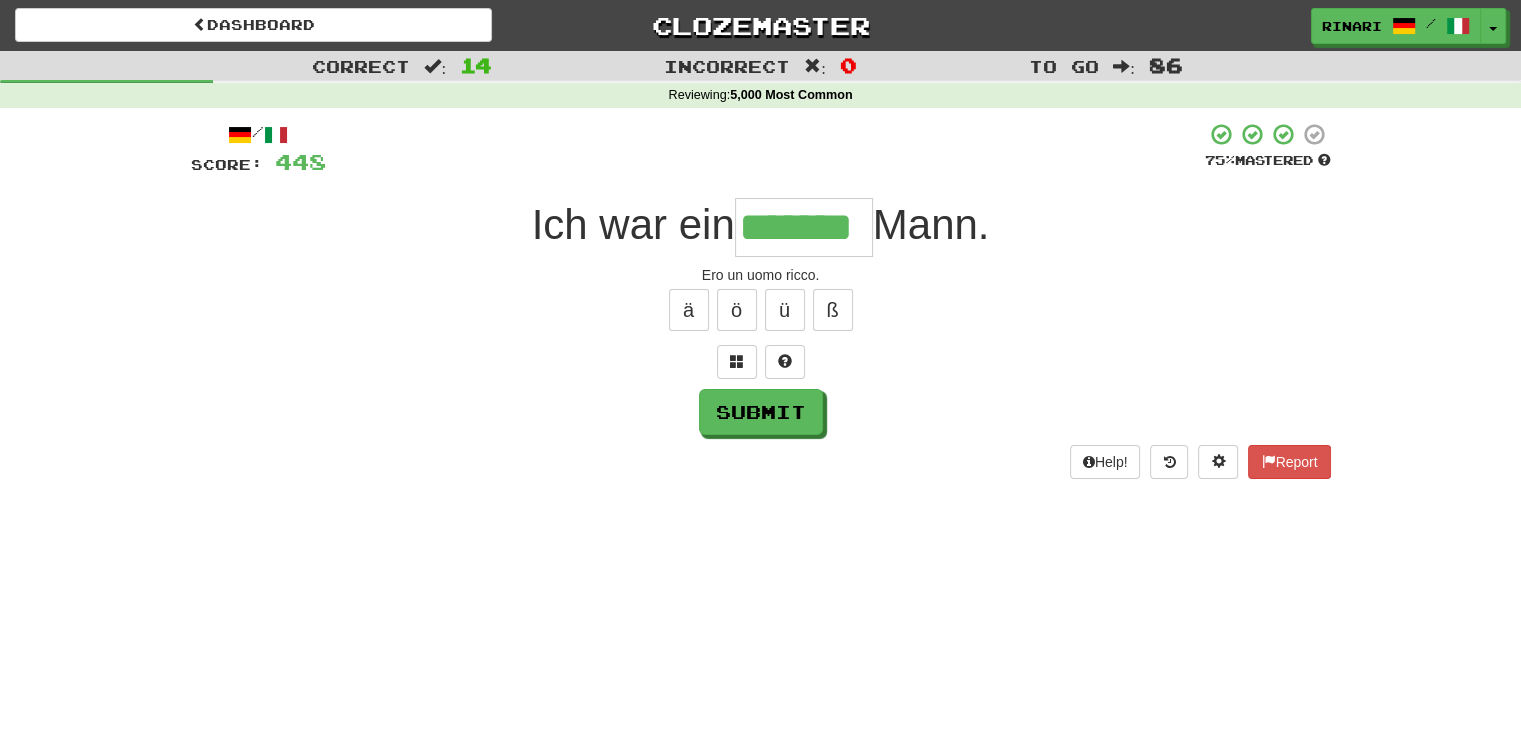 type on "*******" 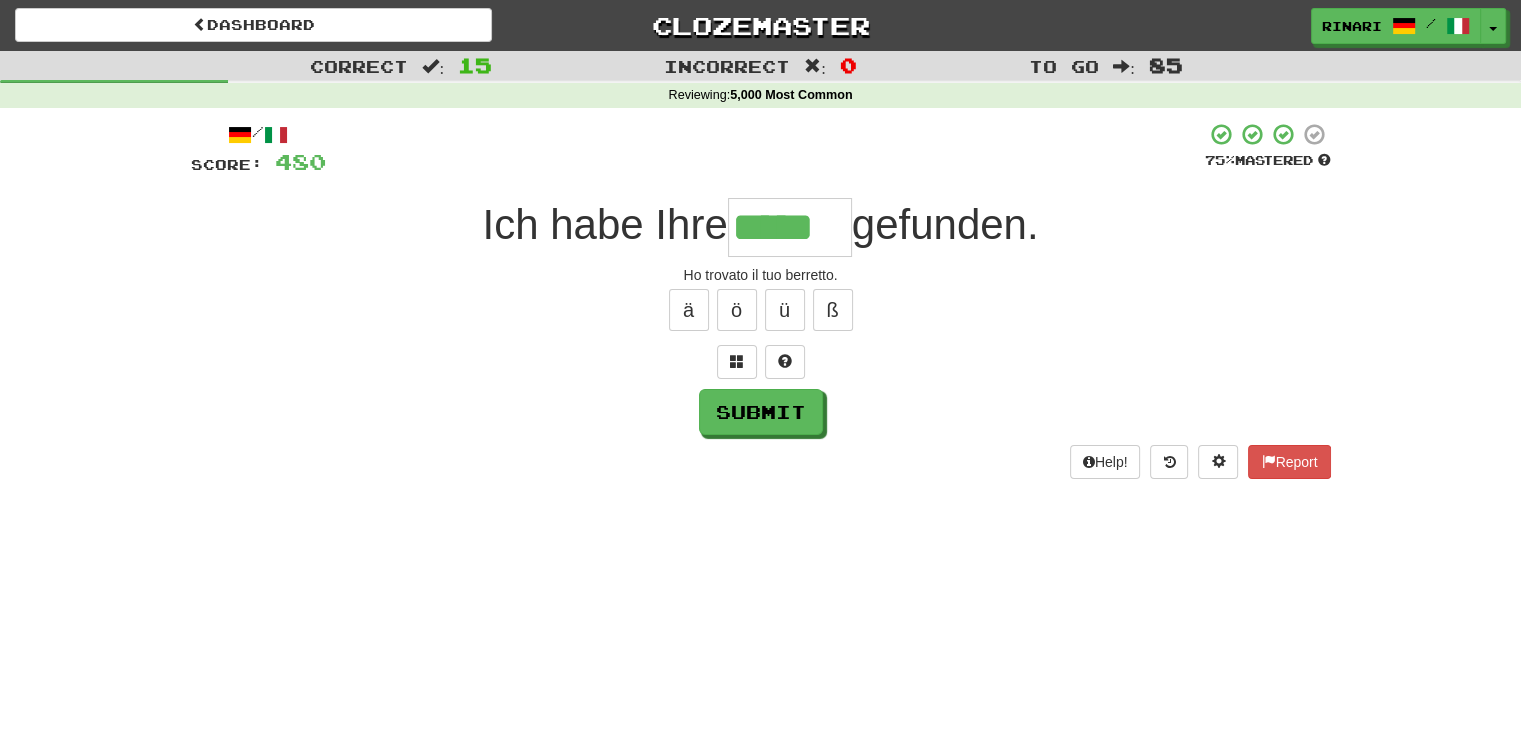 type on "*****" 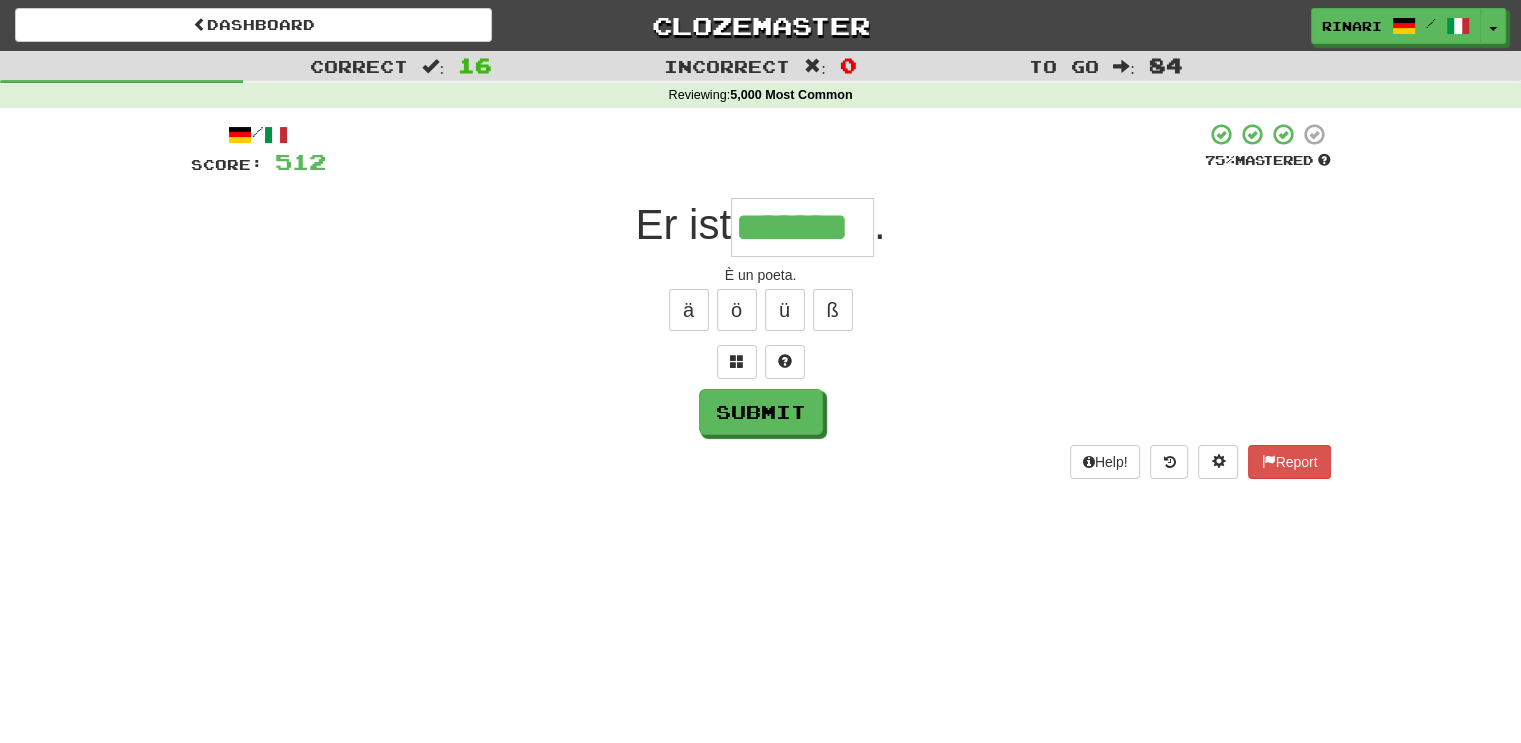 type on "*******" 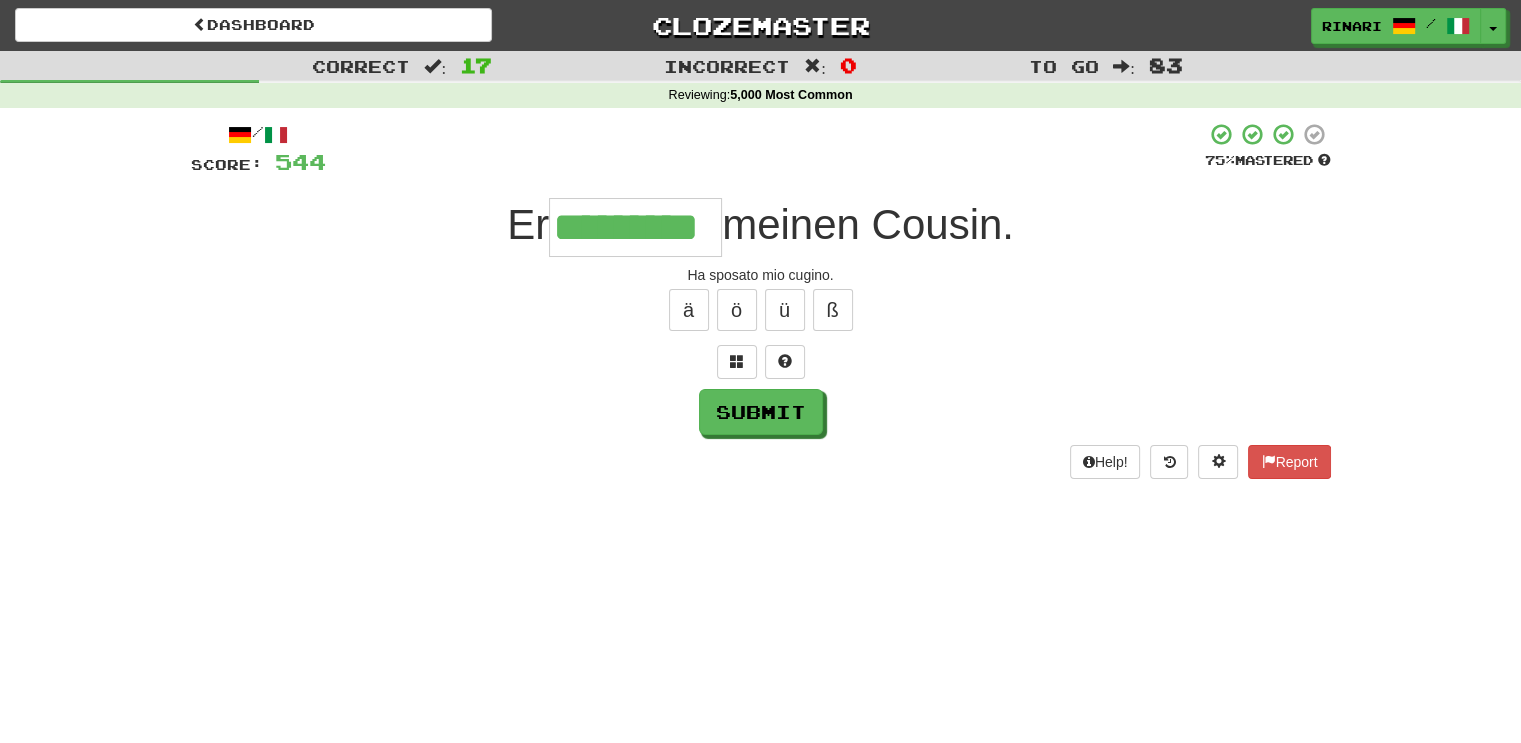 type on "*********" 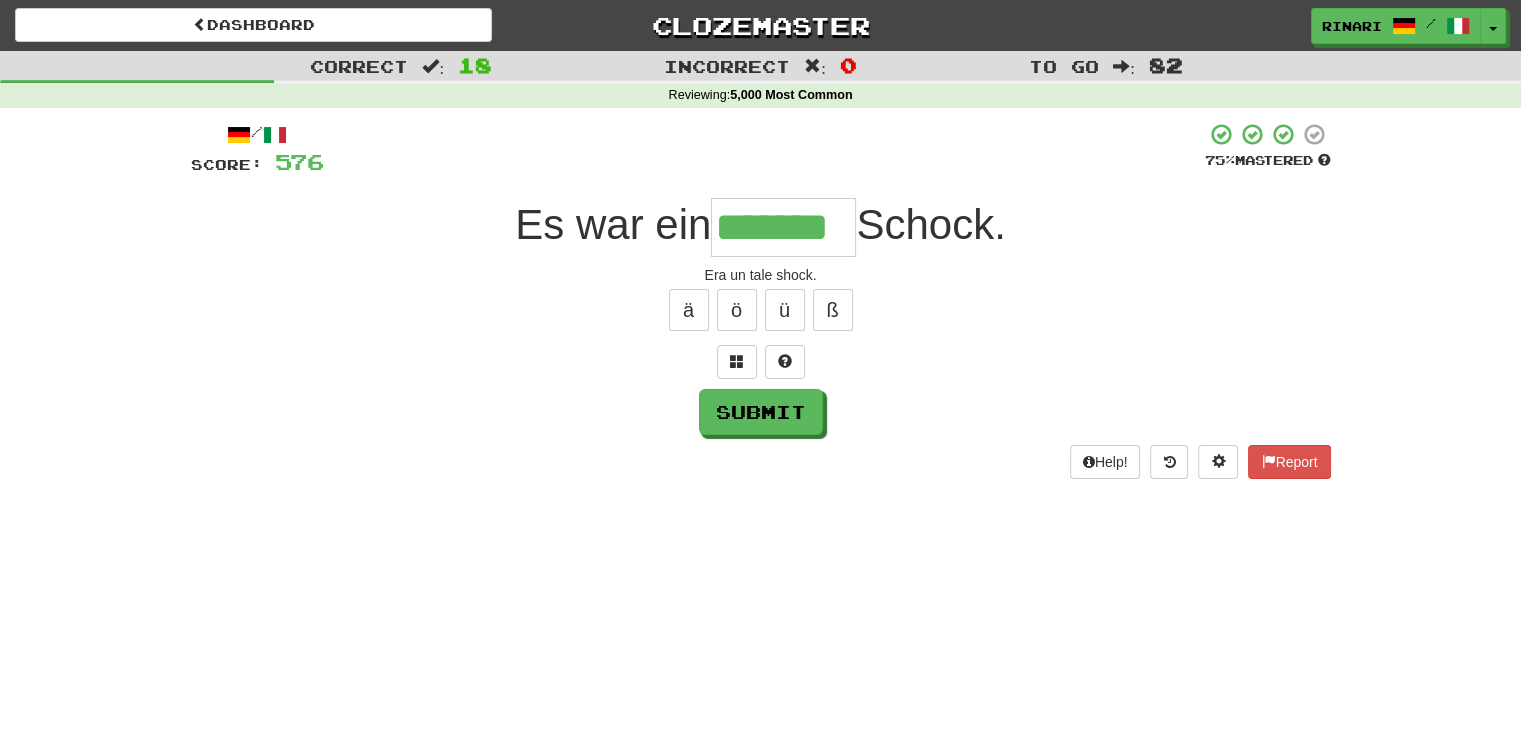 type on "*******" 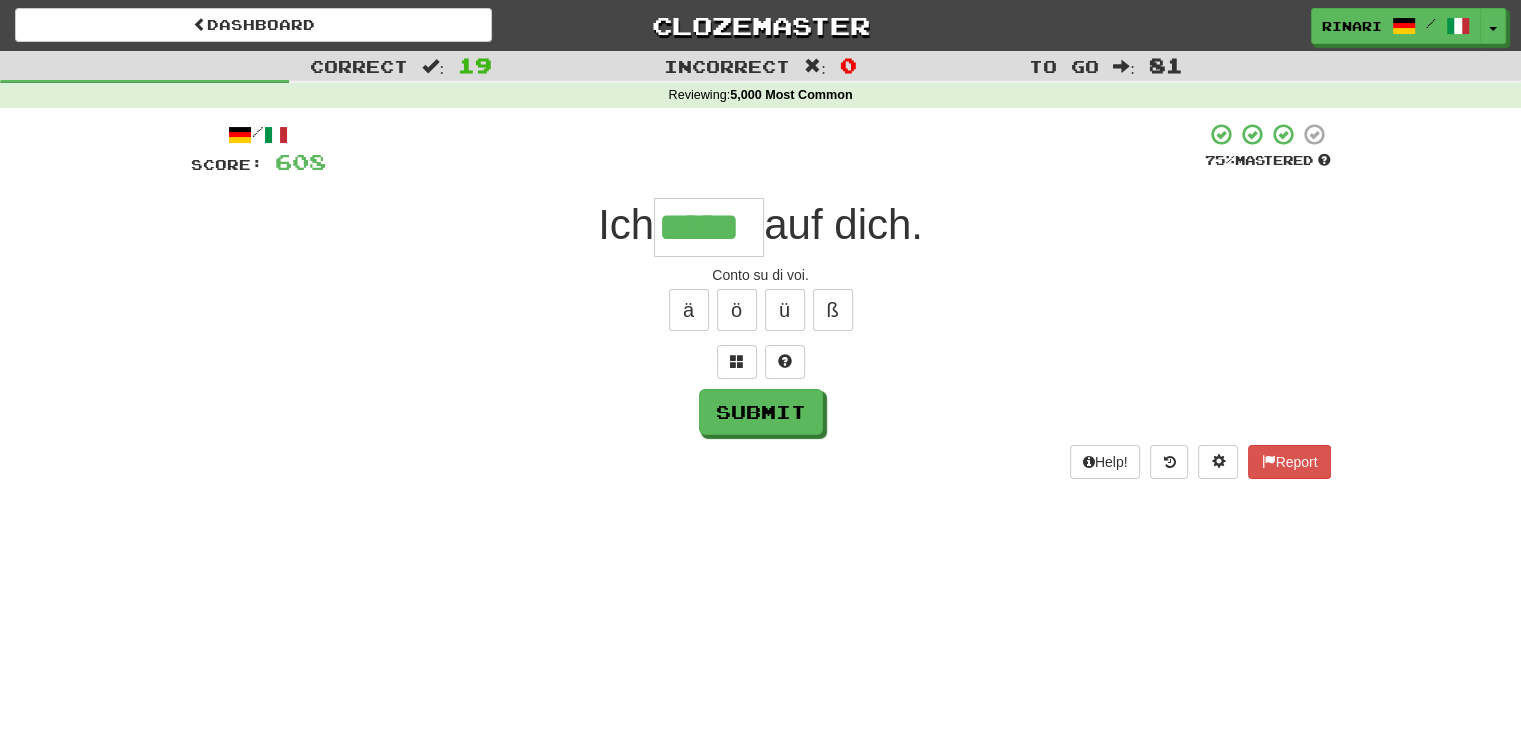 type on "*****" 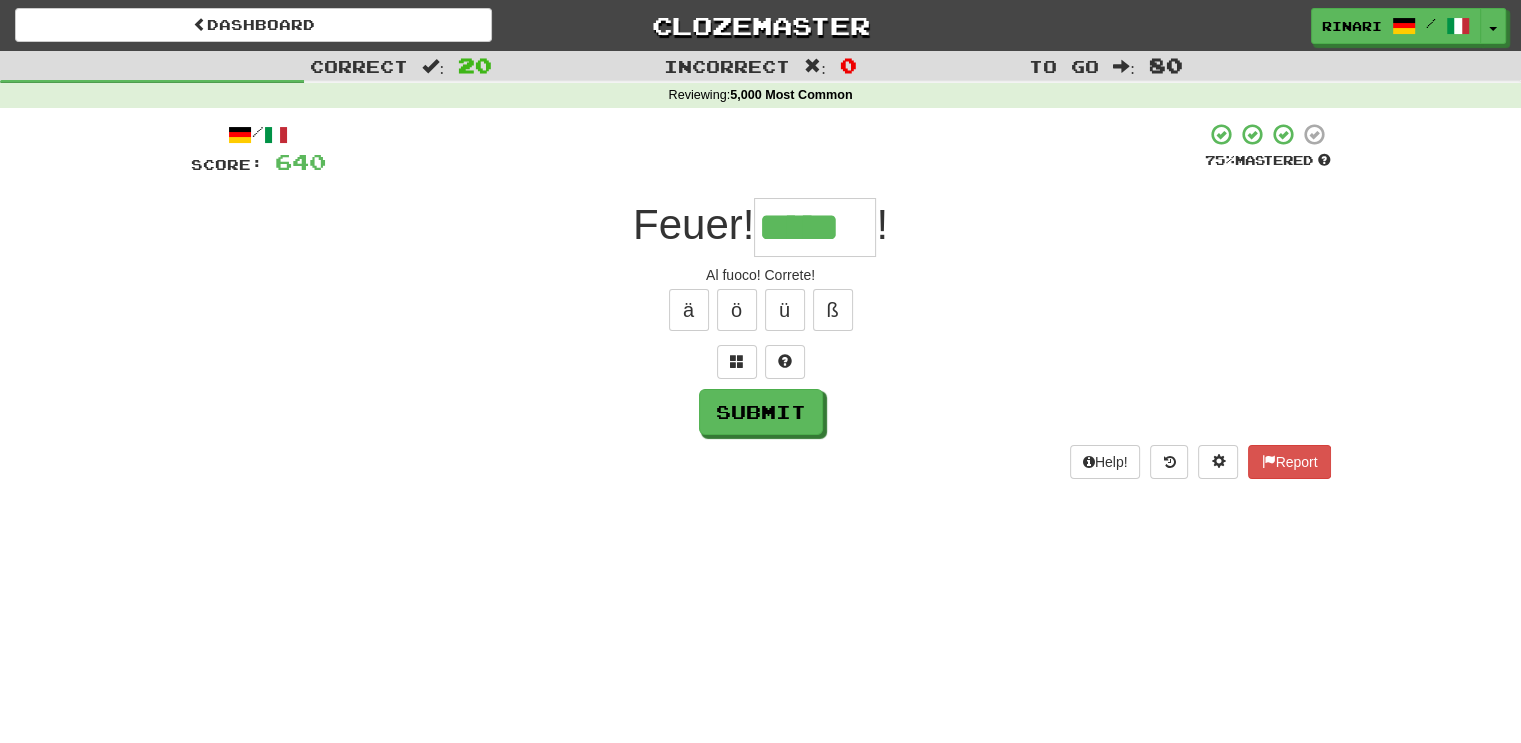 type on "*****" 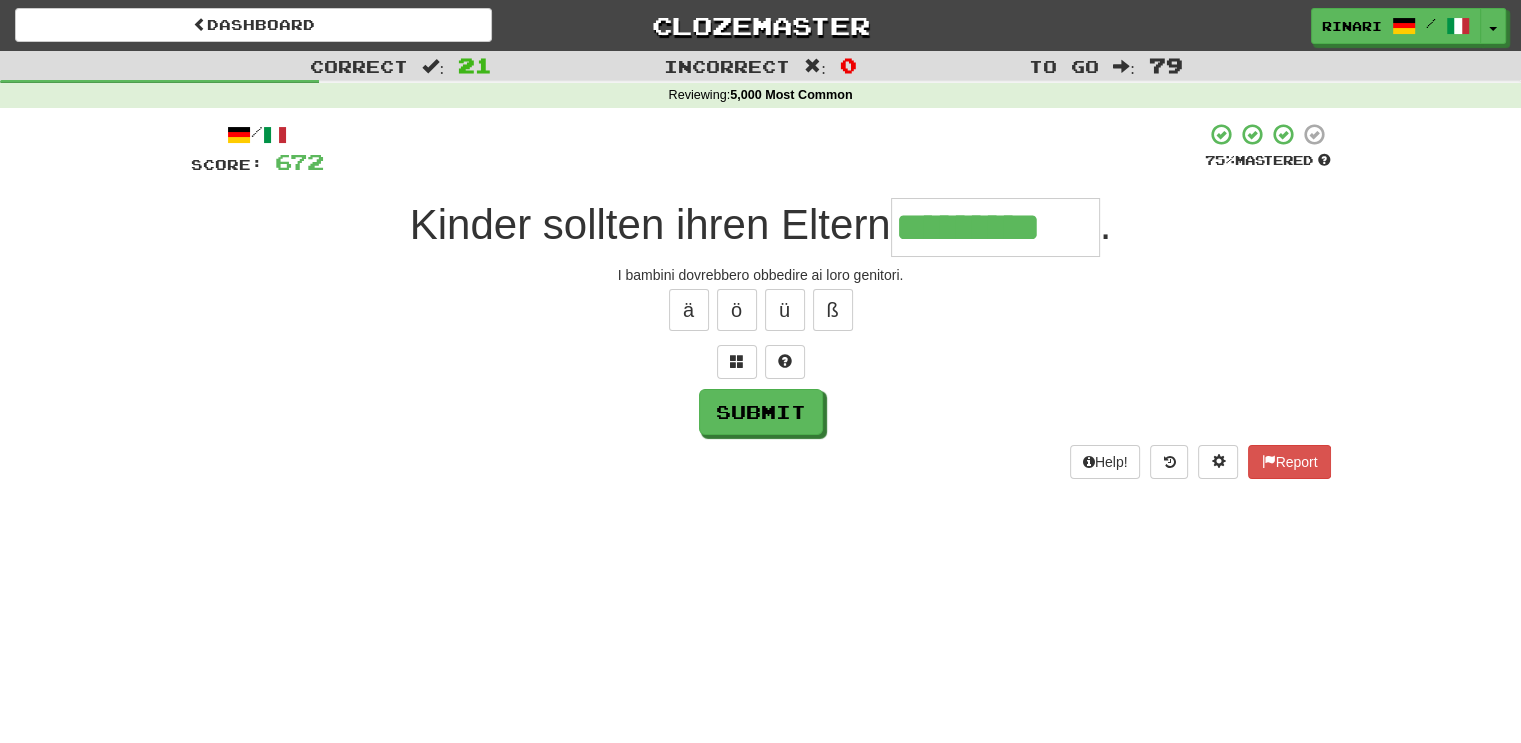 type on "*********" 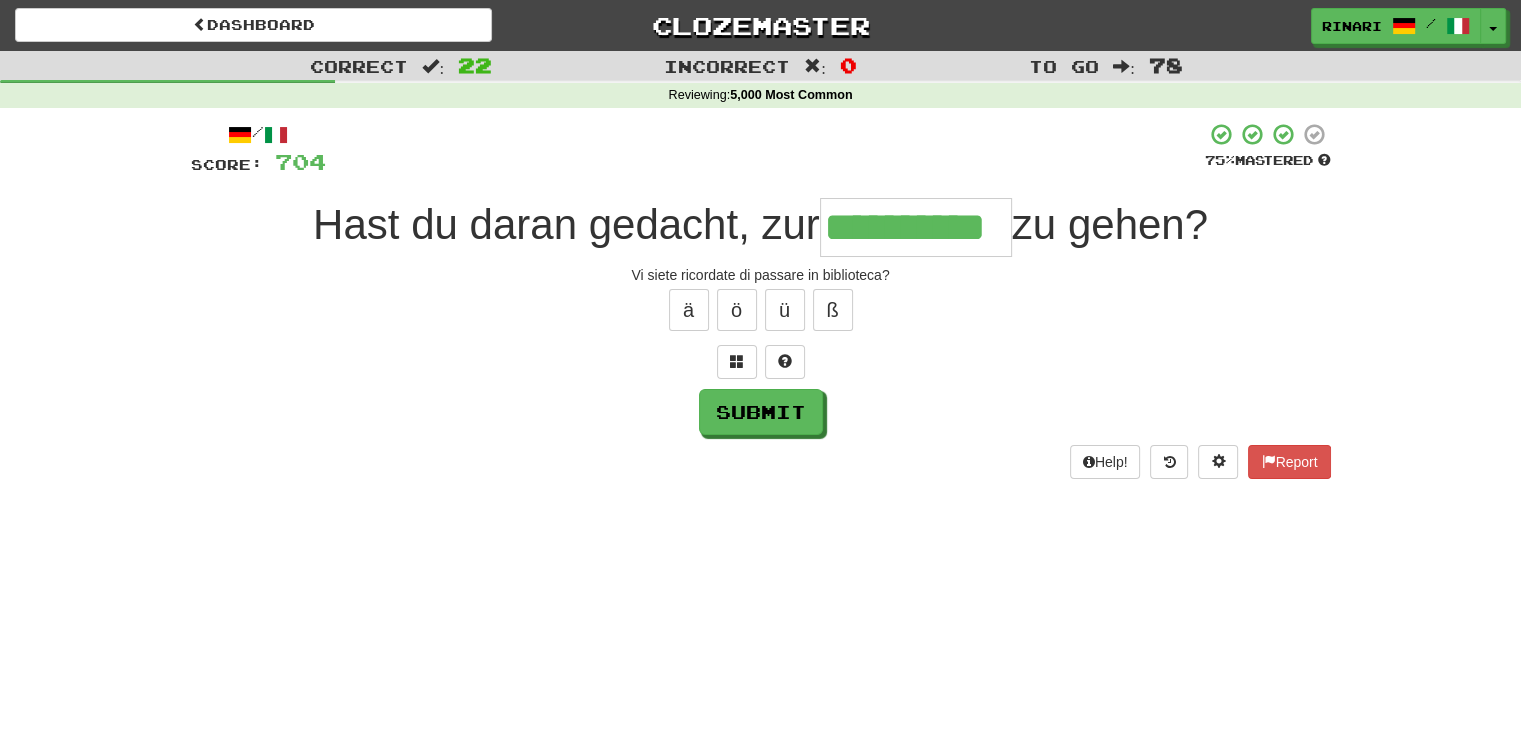 type on "**********" 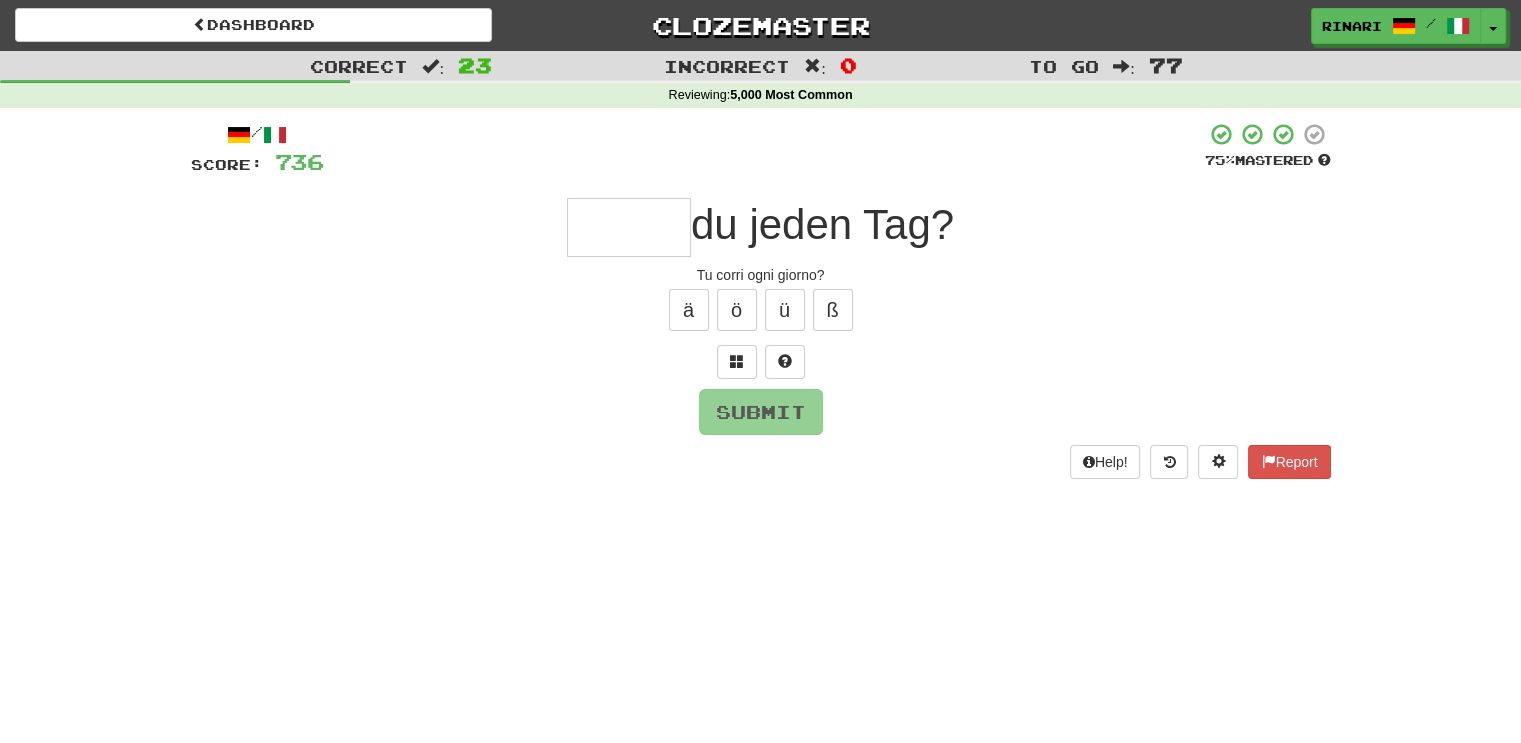 type on "*" 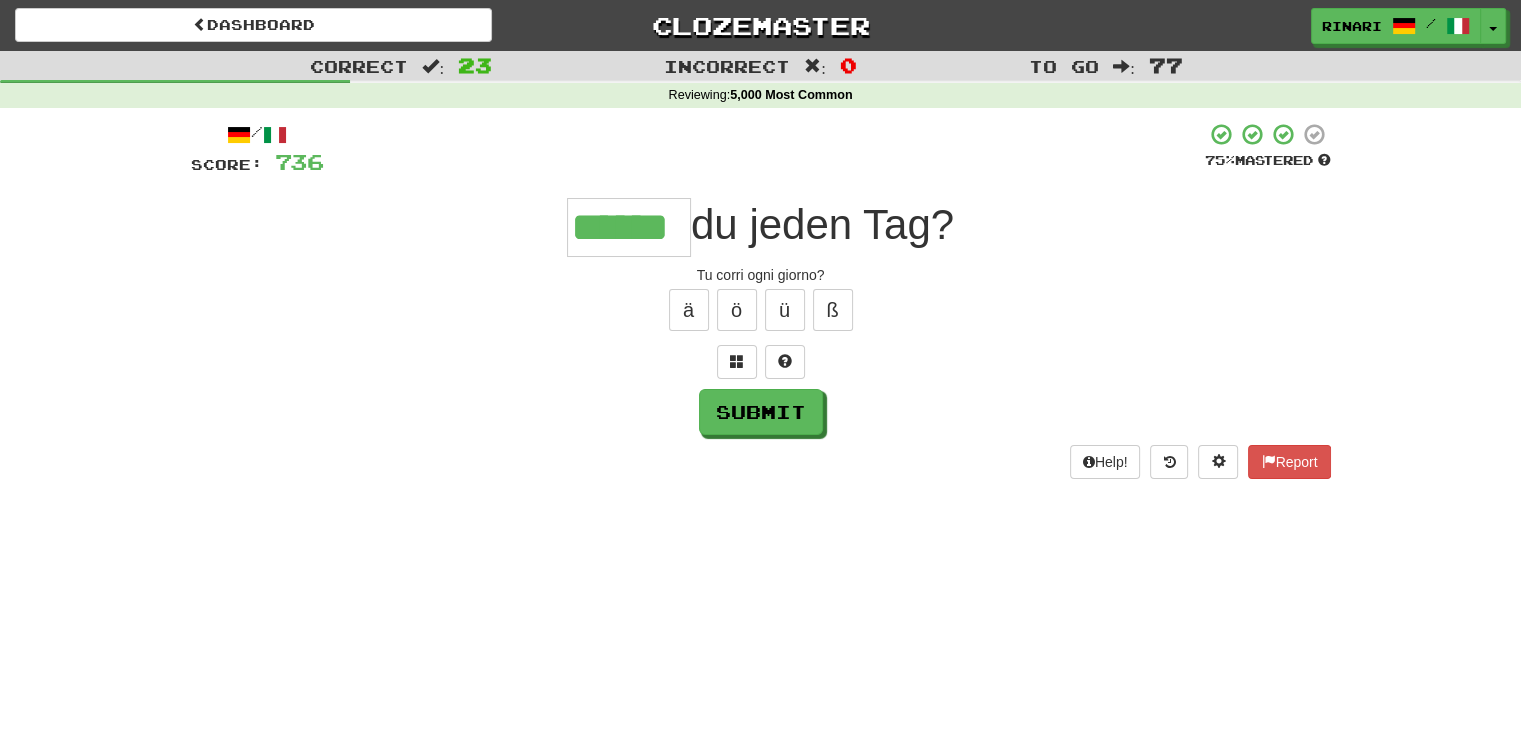type on "******" 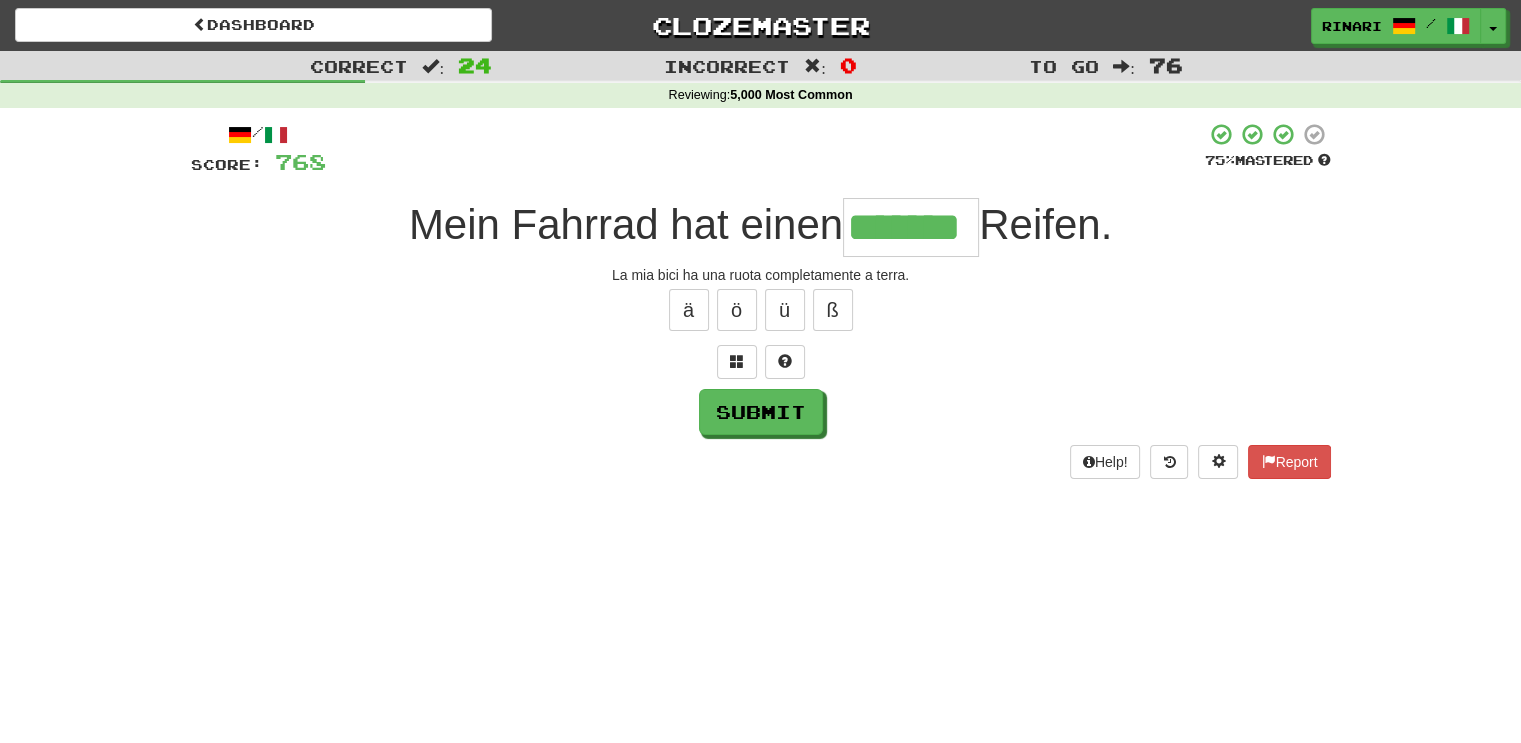 type on "*******" 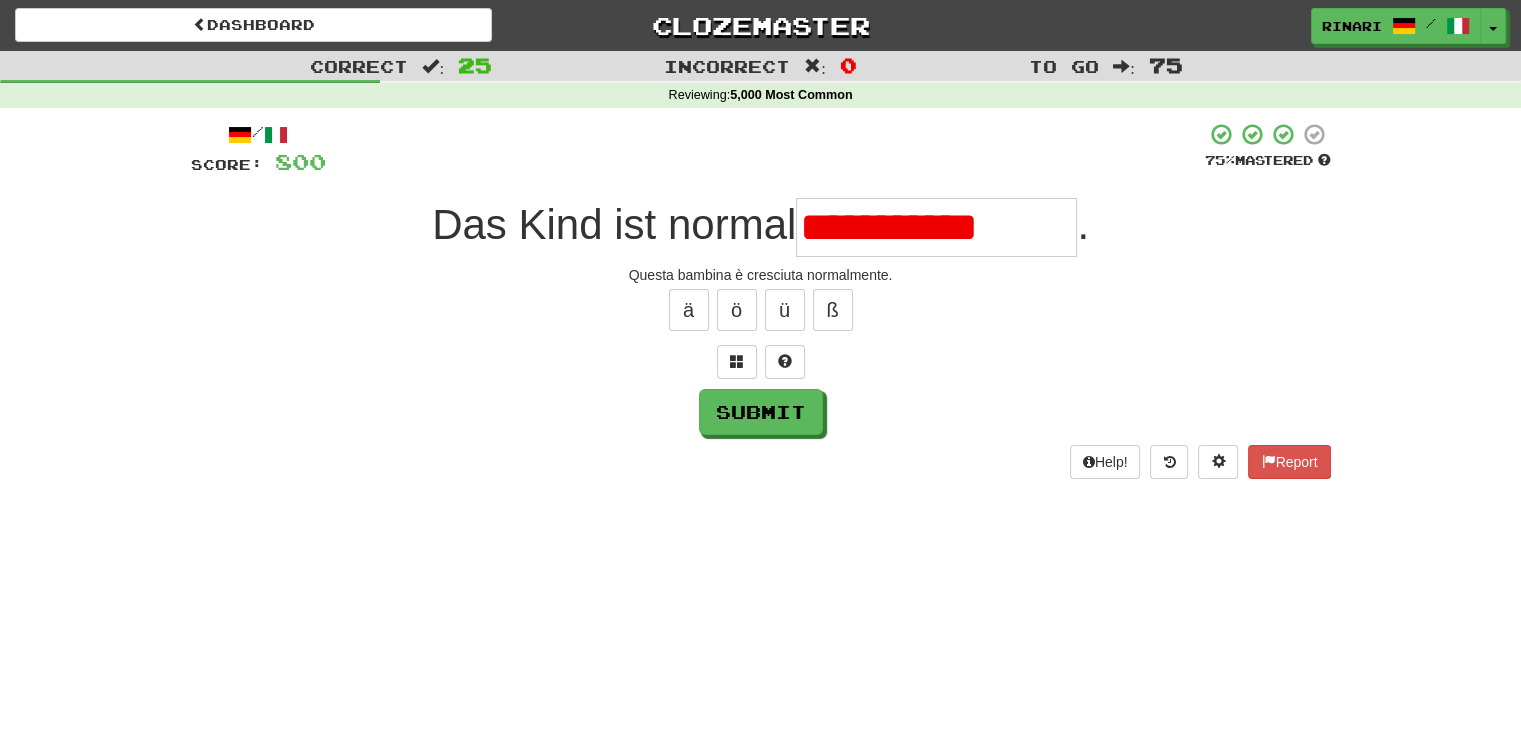 type on "**********" 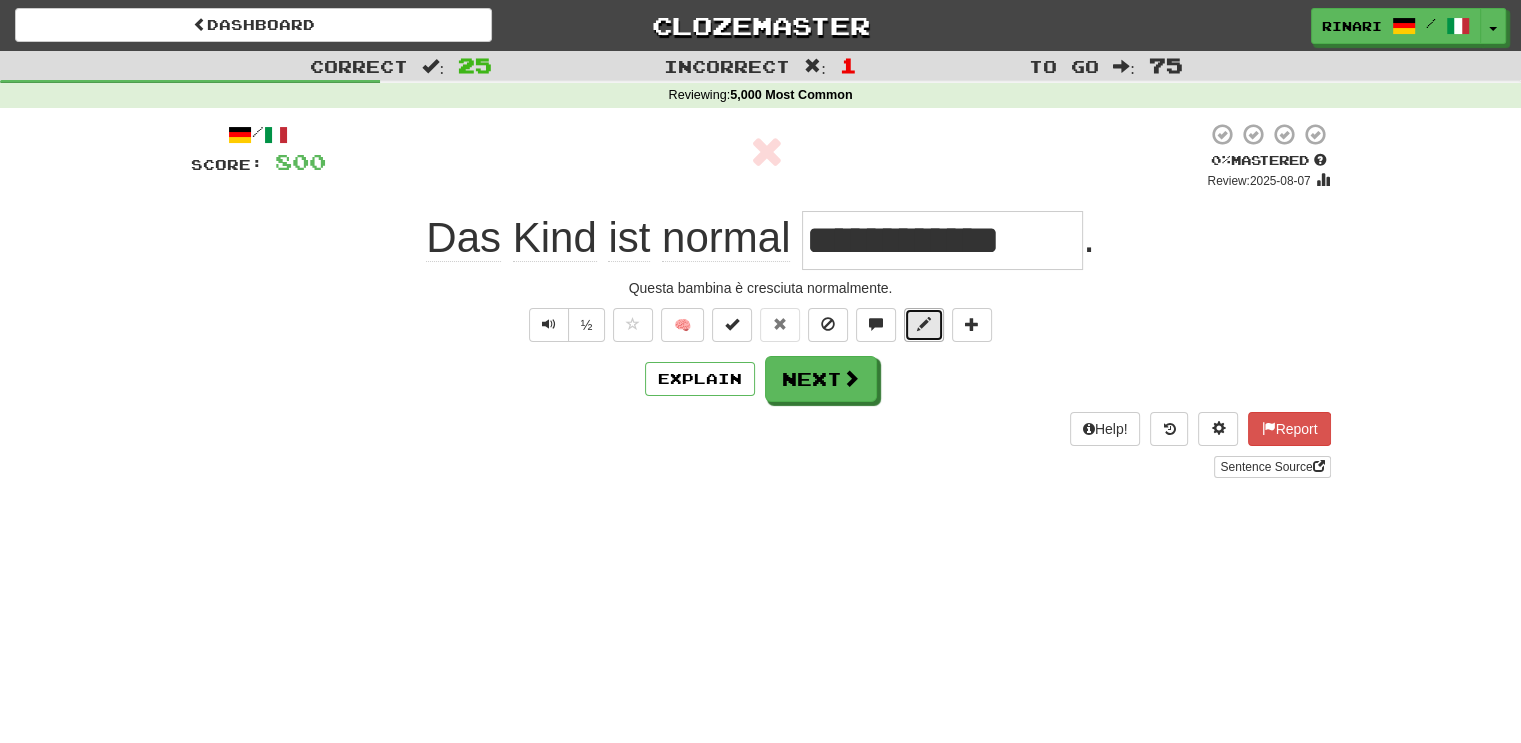 click at bounding box center (924, 324) 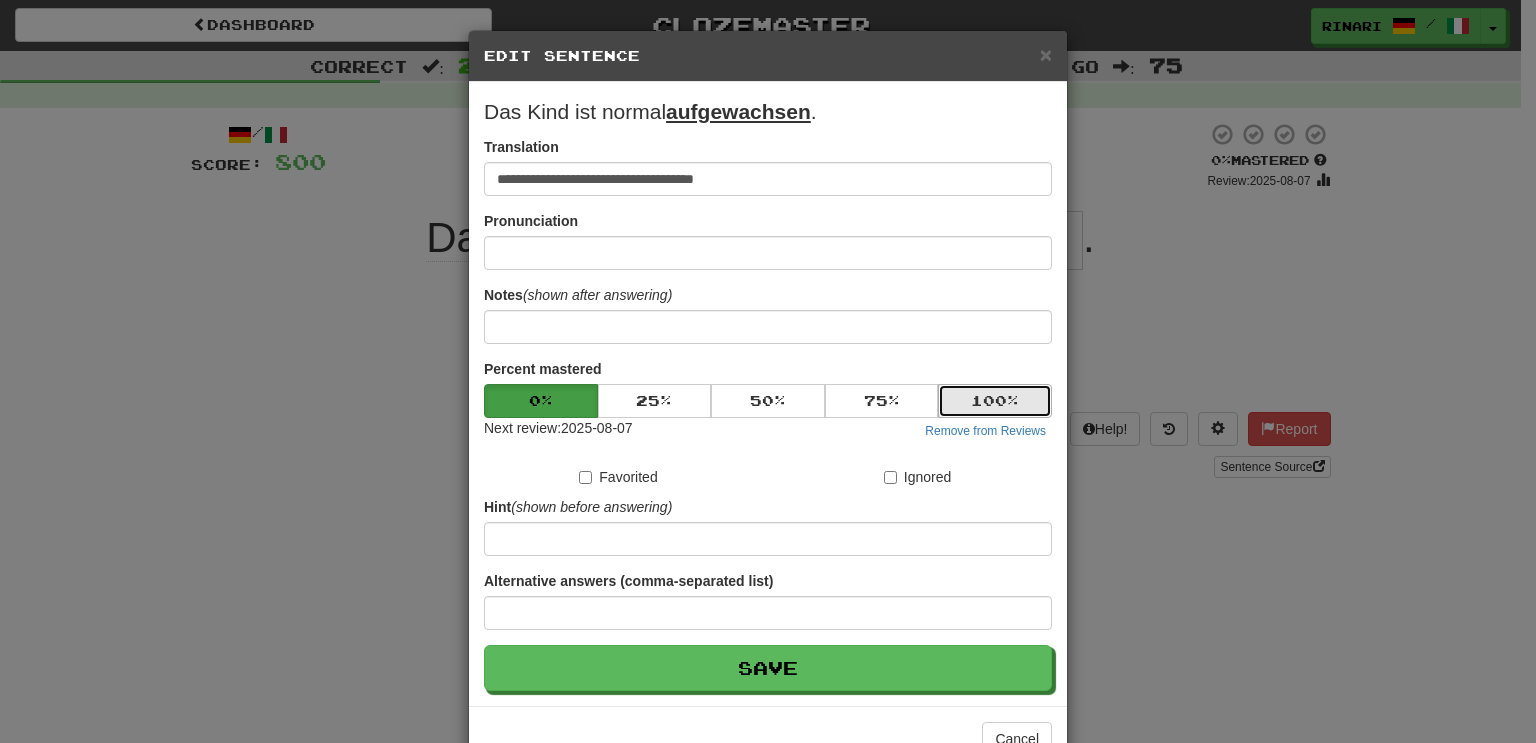 click on "100 %" at bounding box center [995, 401] 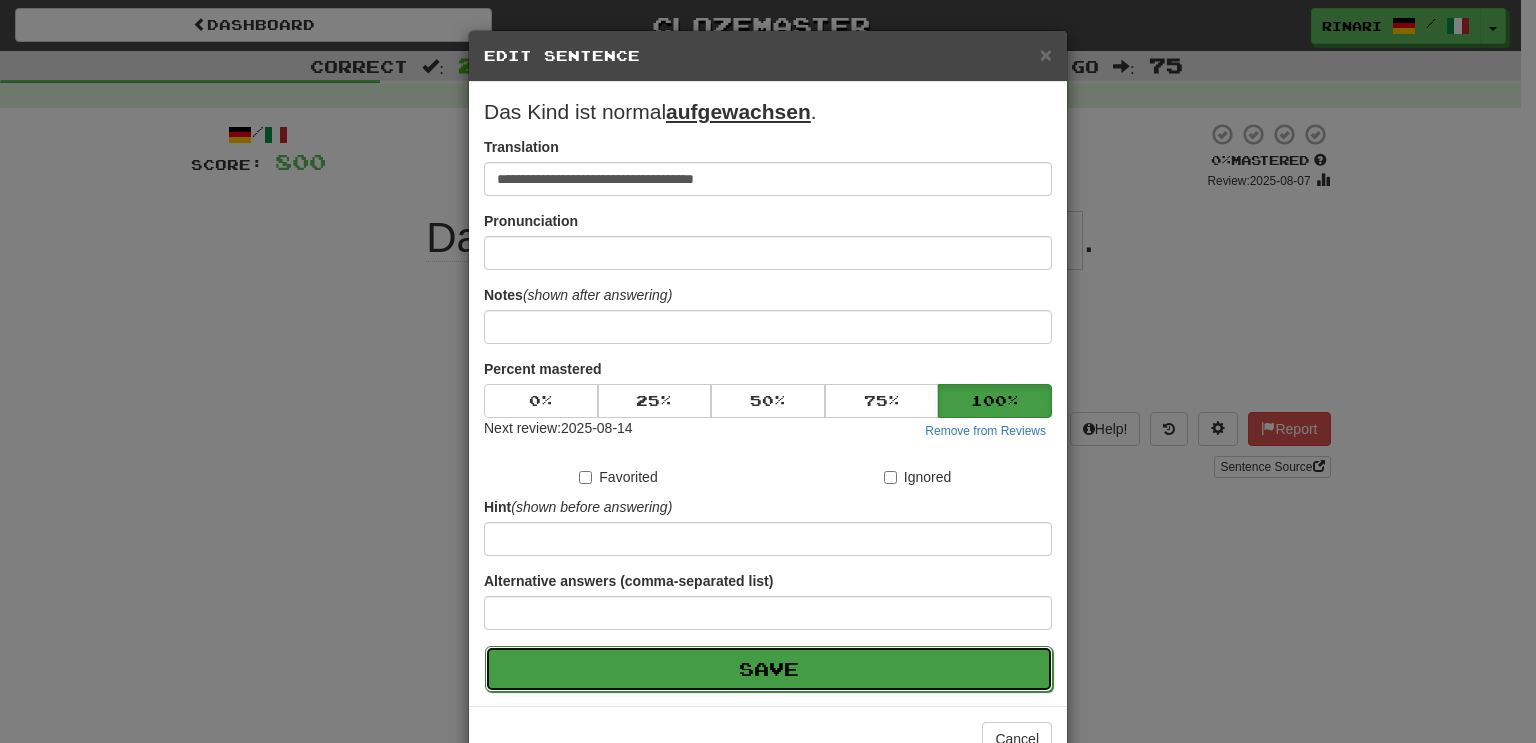 click on "Save" at bounding box center (769, 669) 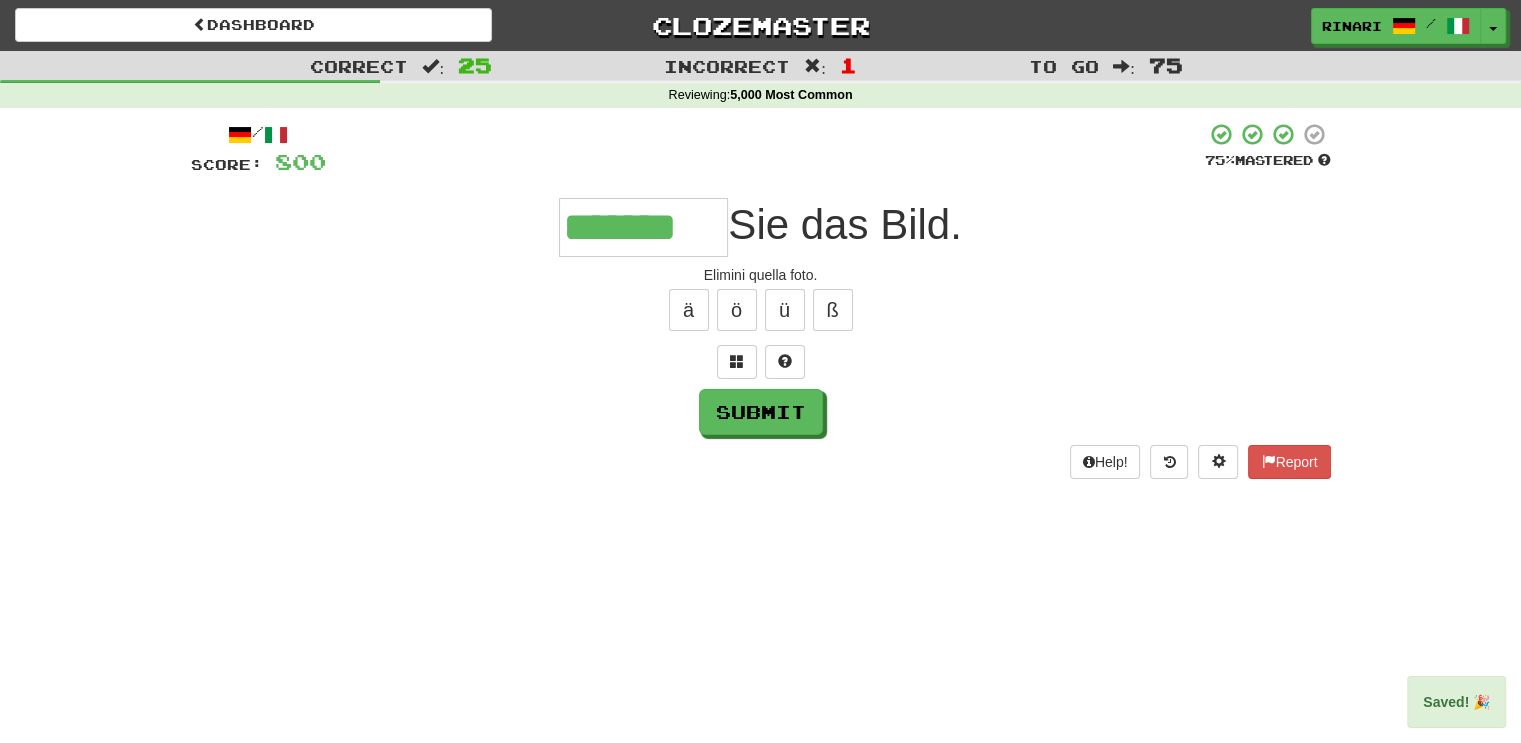 type on "*******" 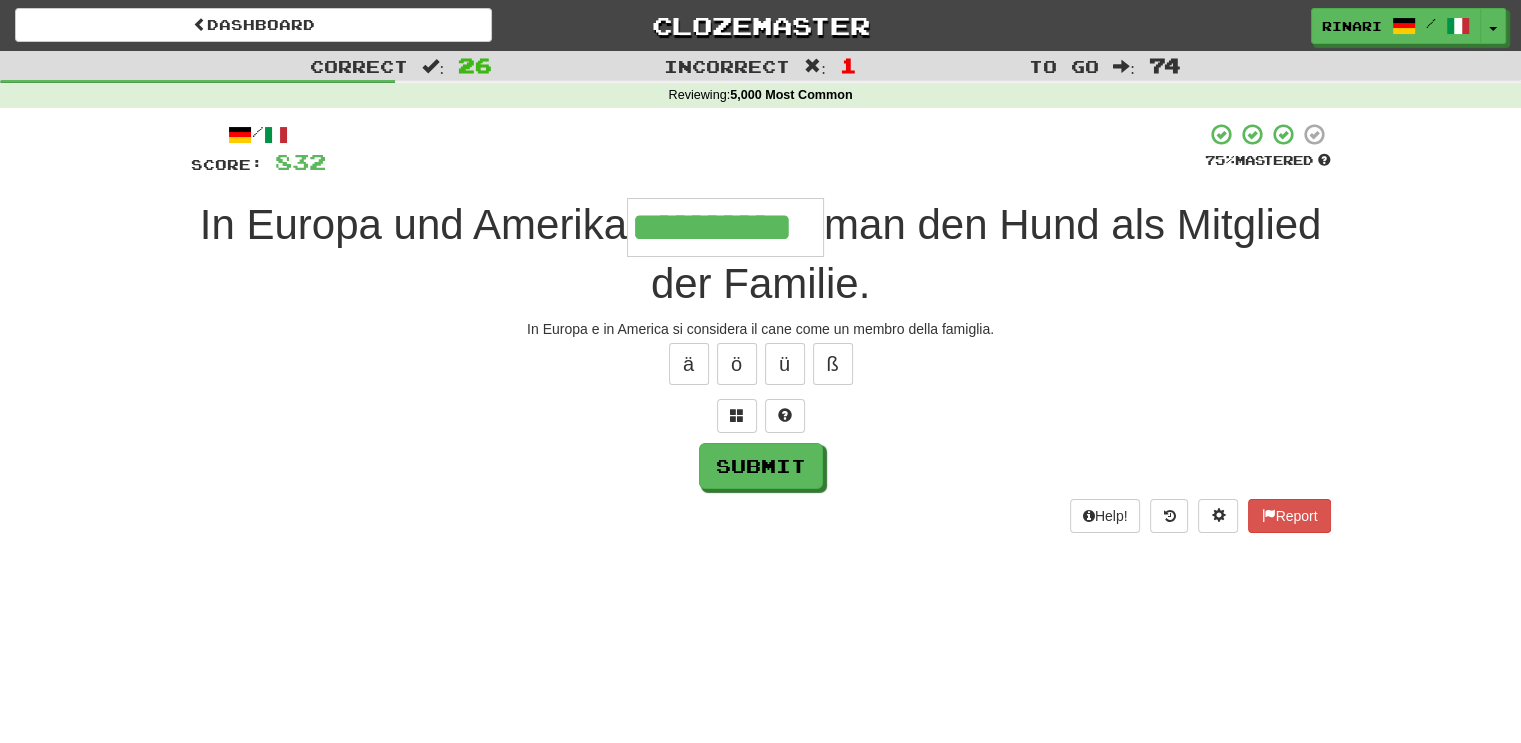 type on "**********" 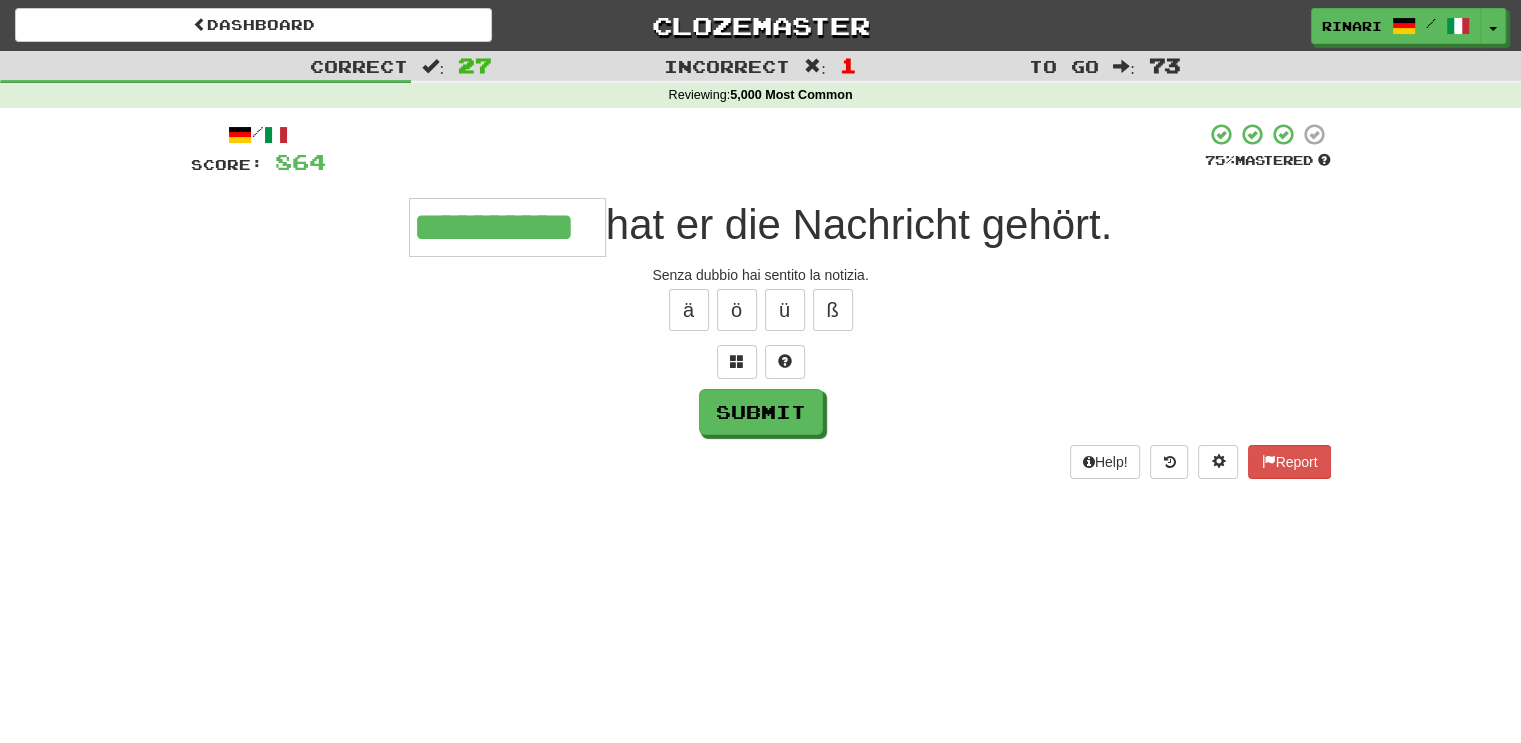 type on "**********" 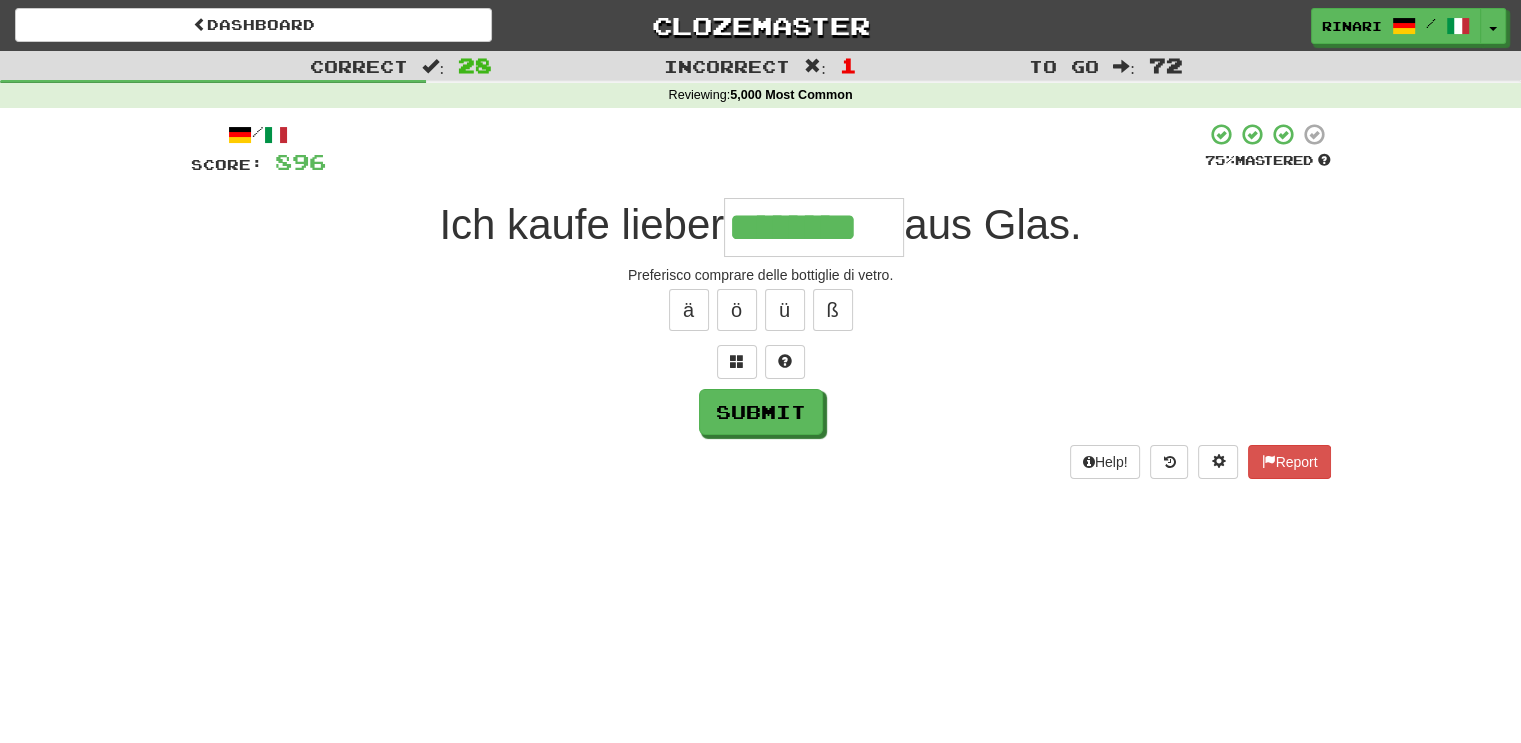 type on "********" 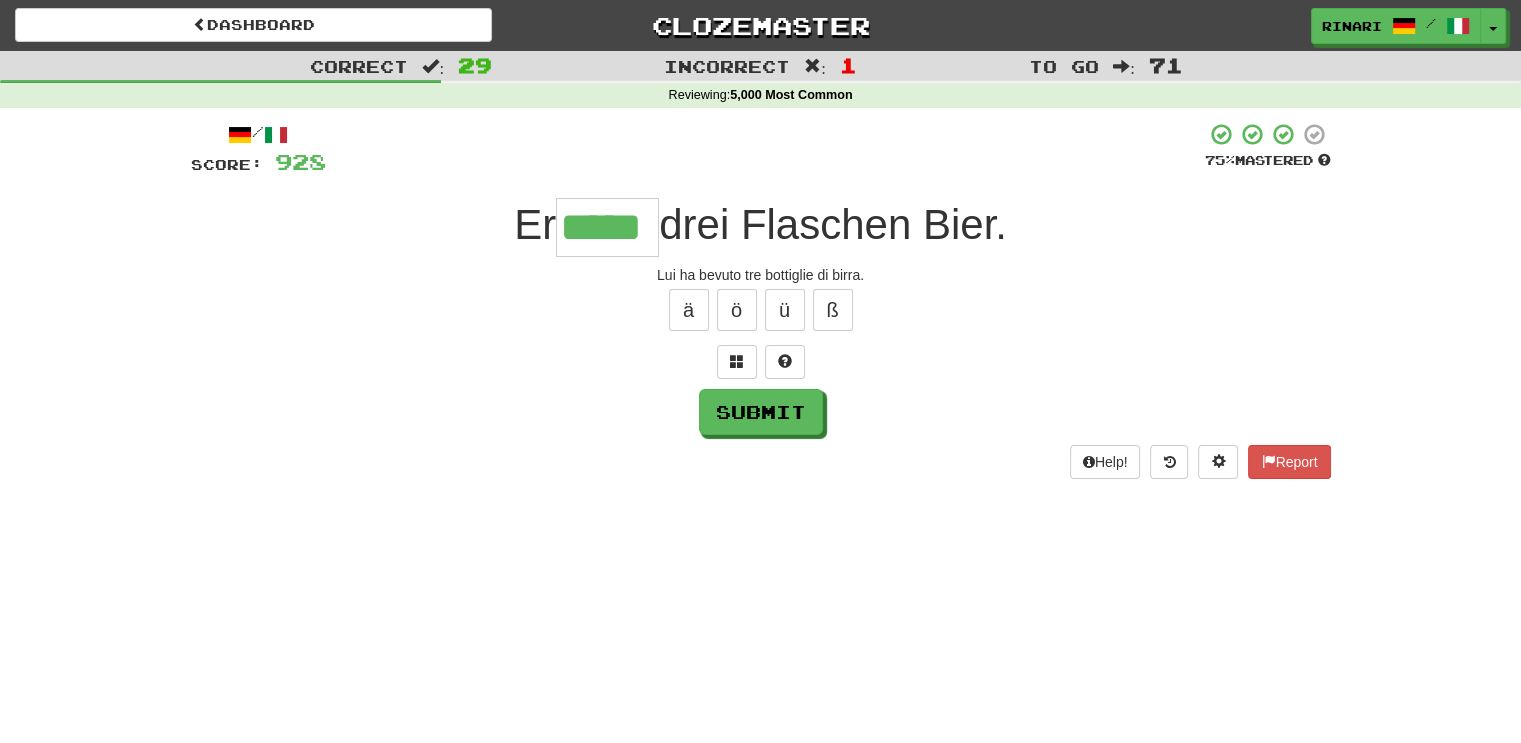 type on "*****" 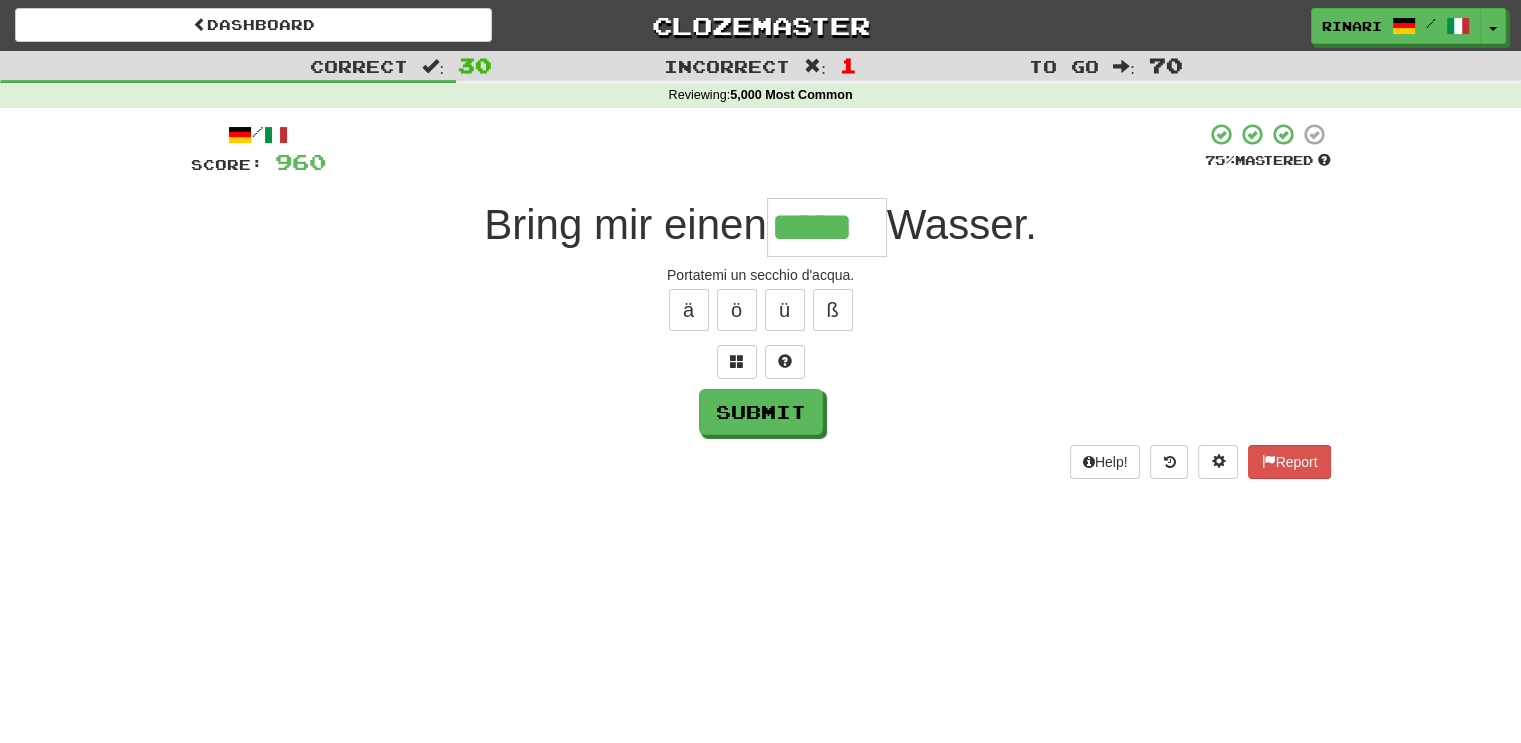 type on "*****" 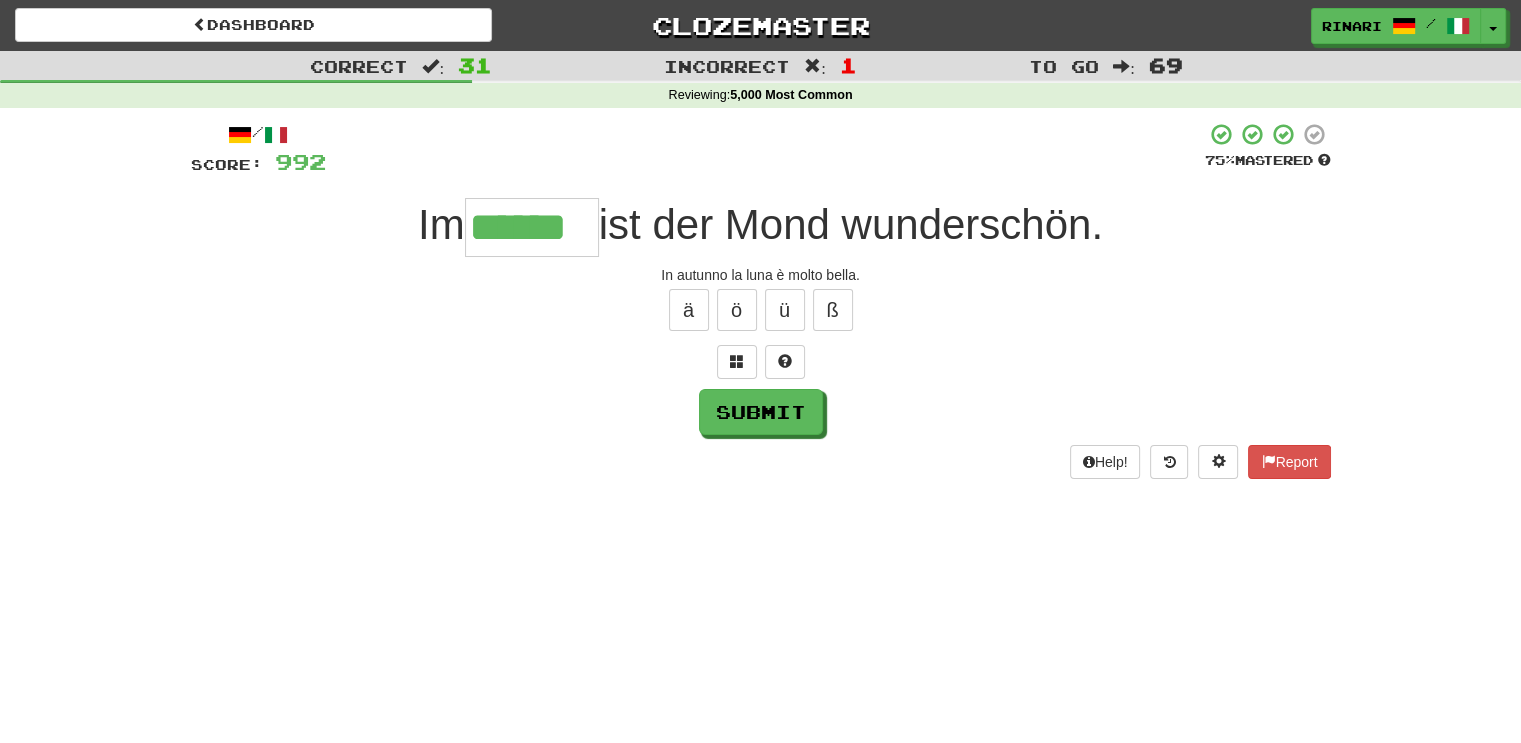 type on "******" 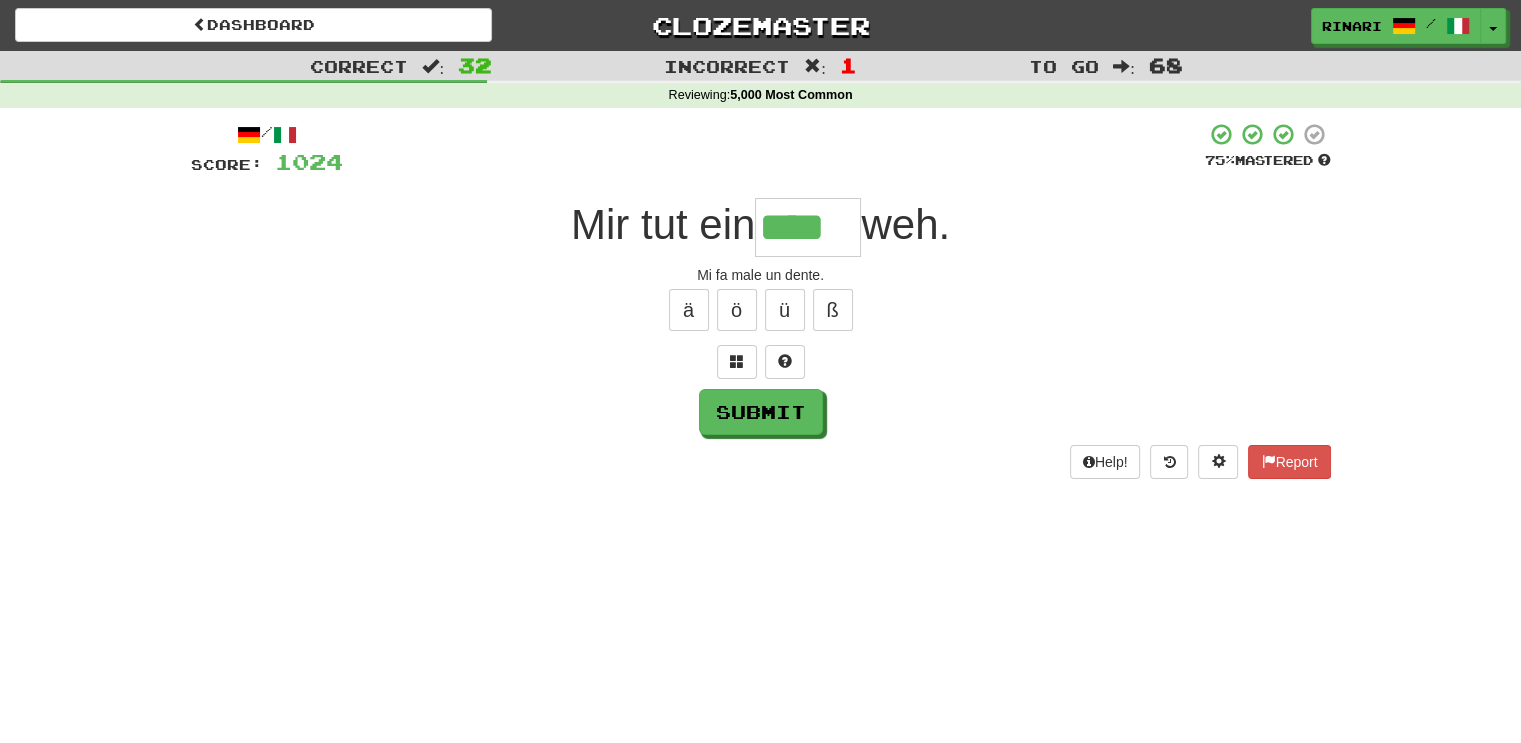 type on "****" 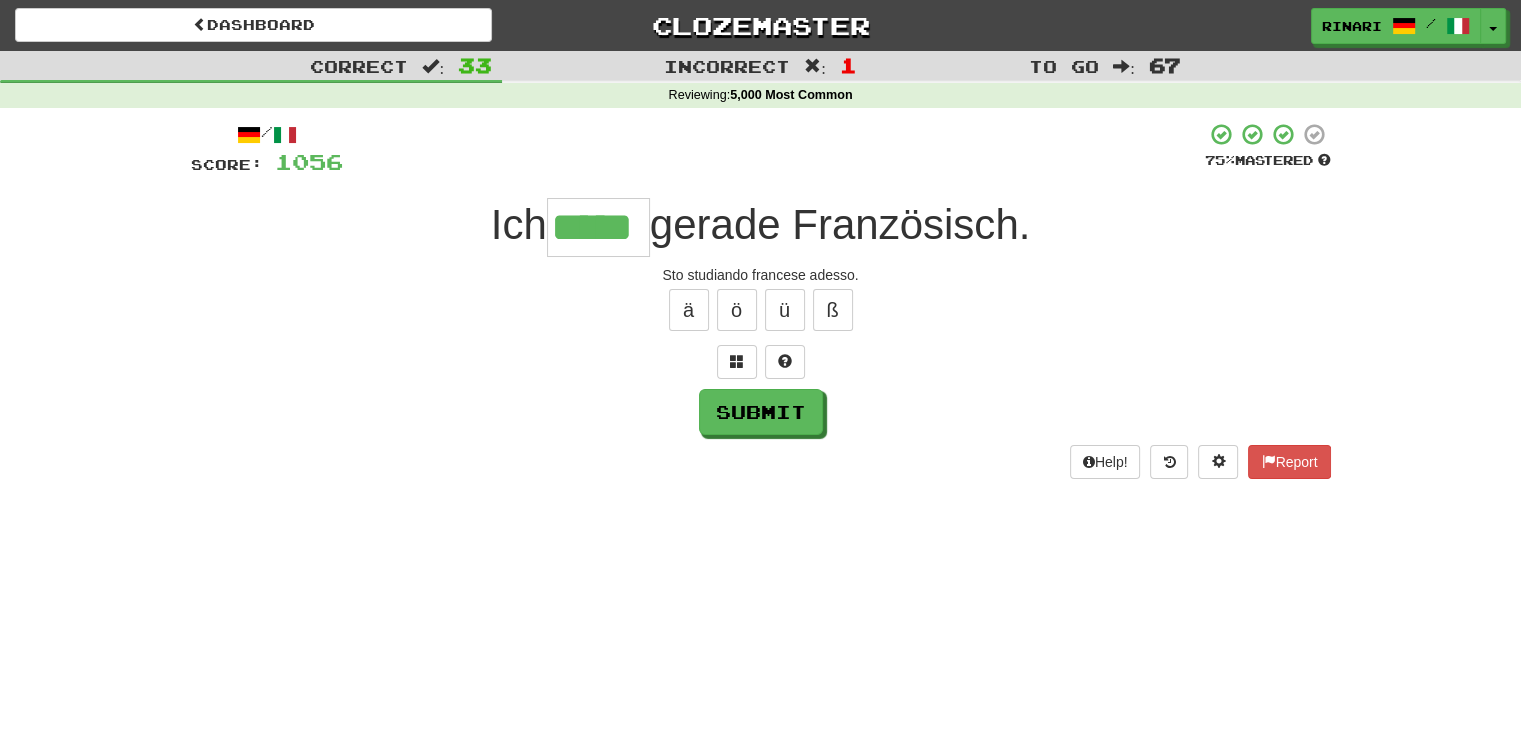 type on "*****" 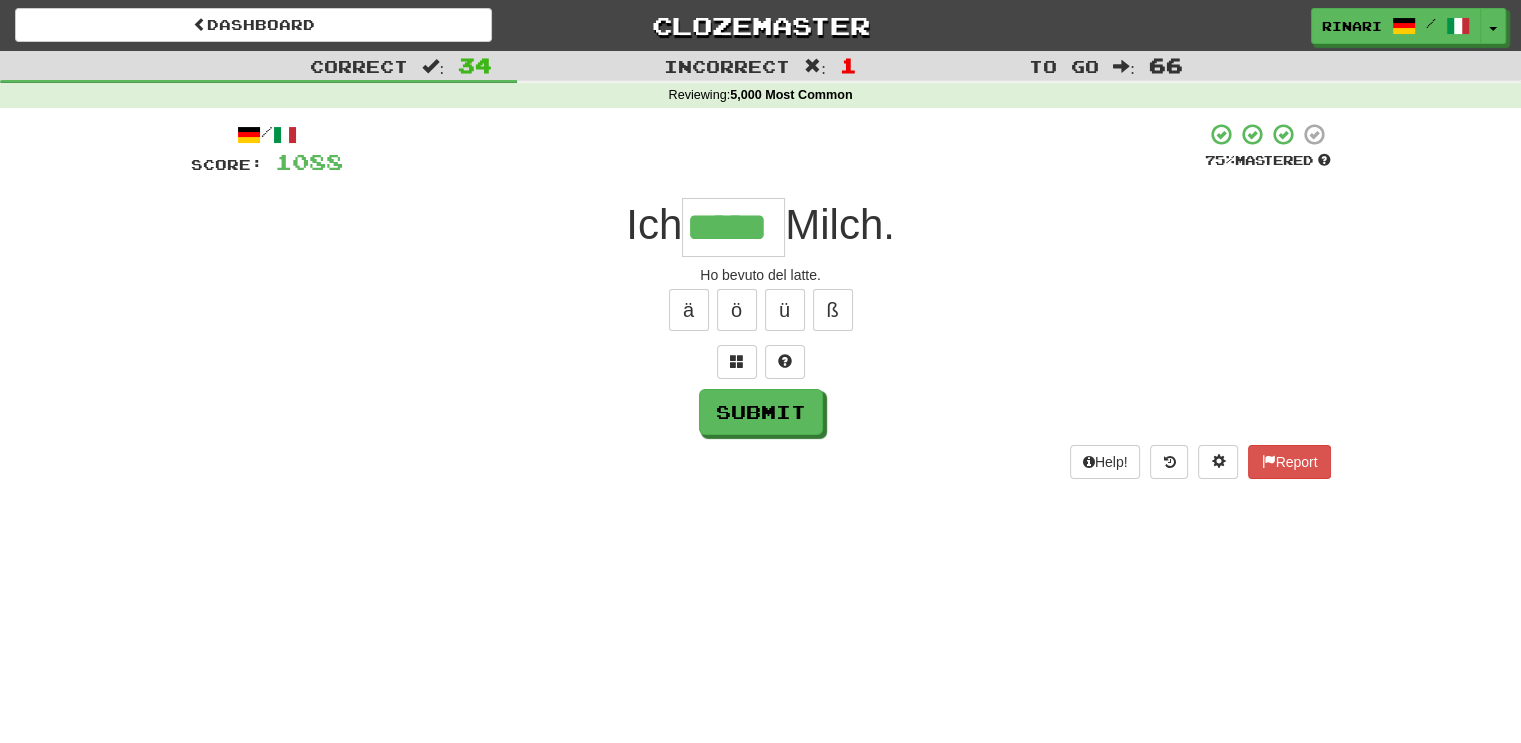 type on "*****" 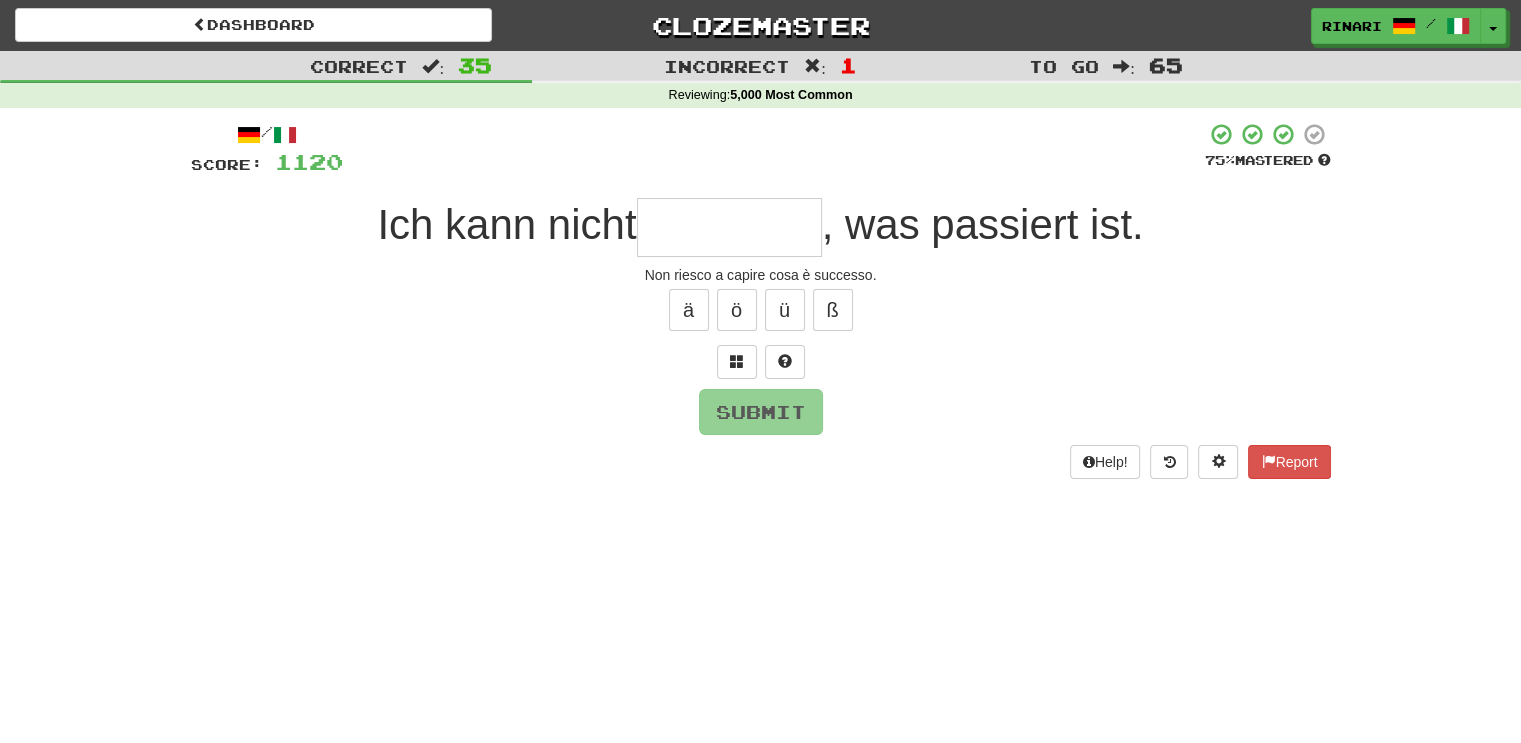 type on "*" 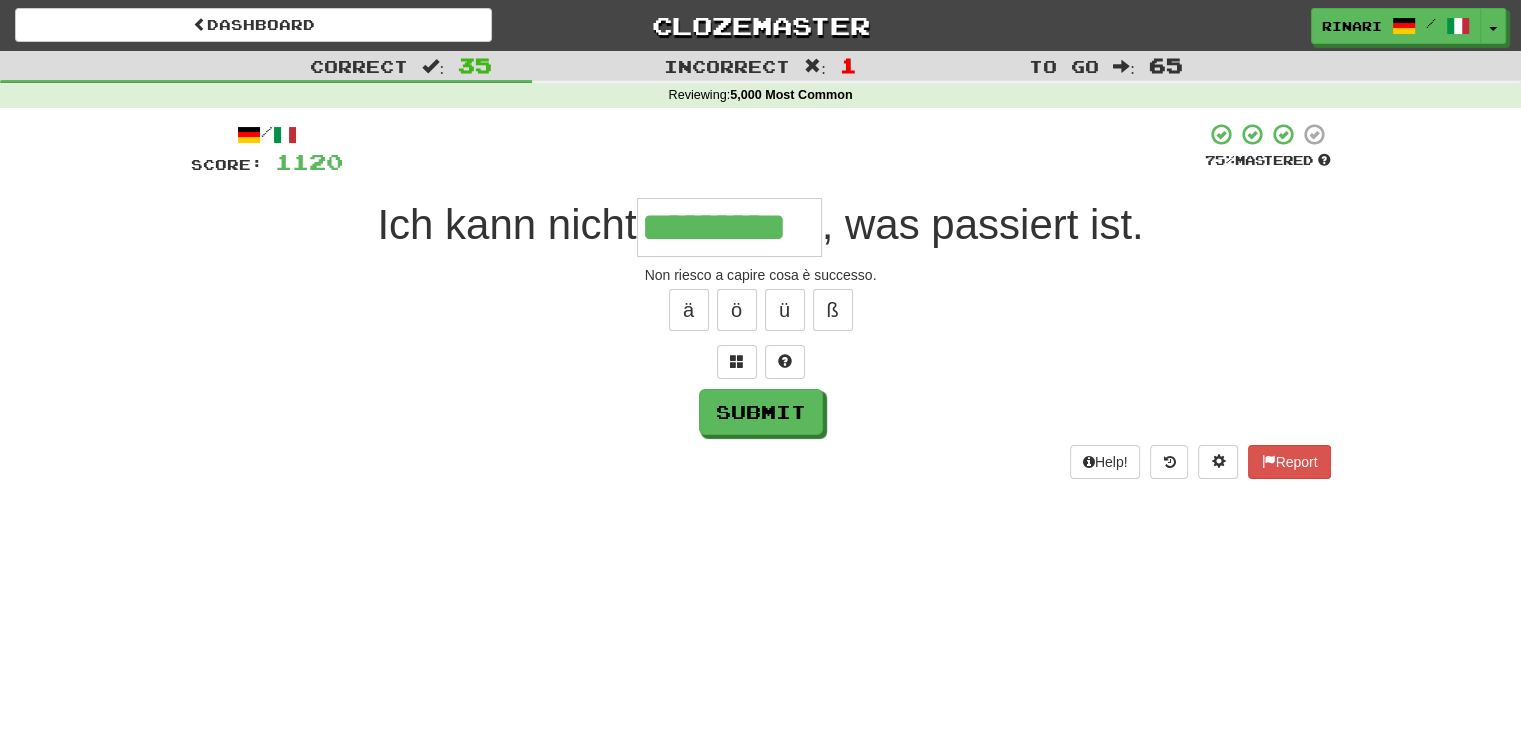 type on "*********" 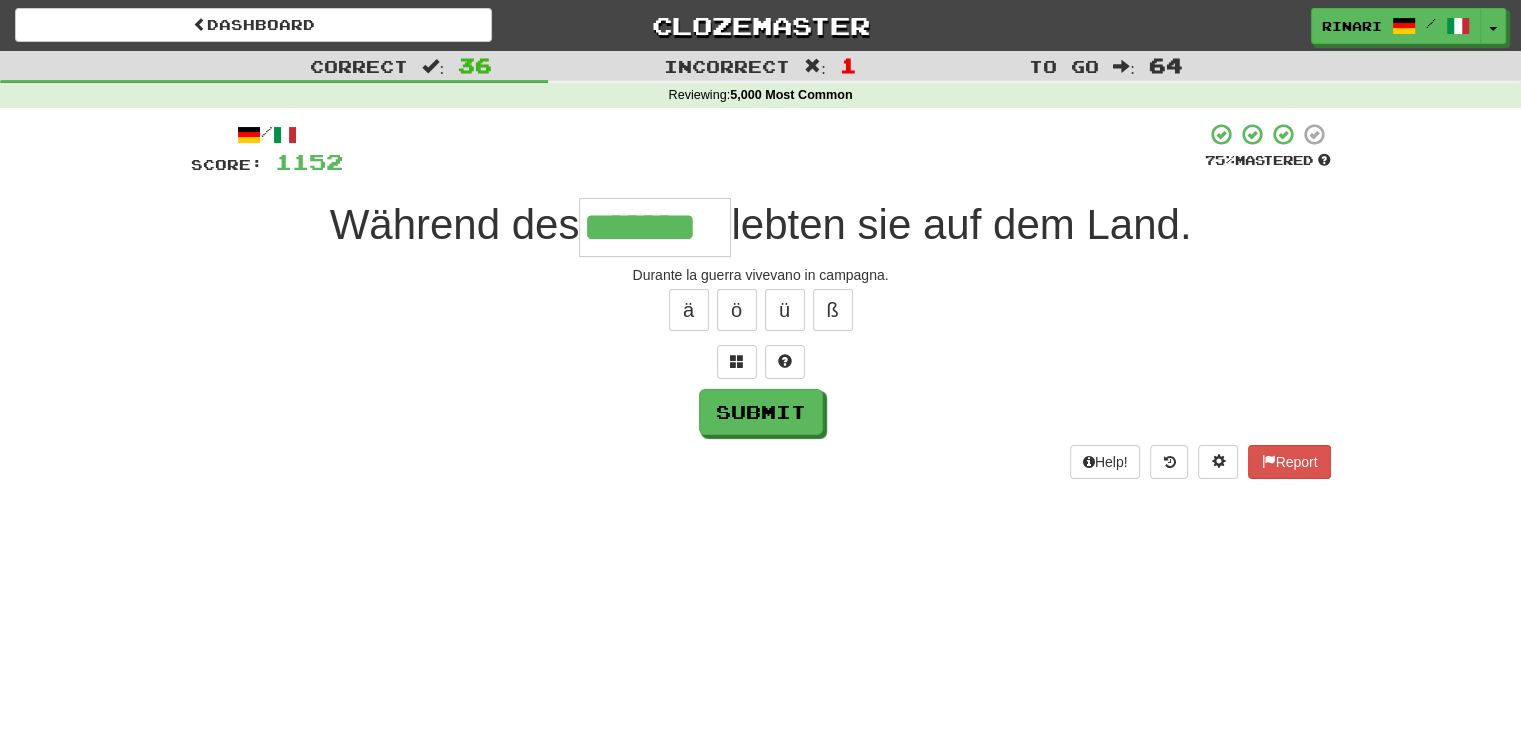 type on "*******" 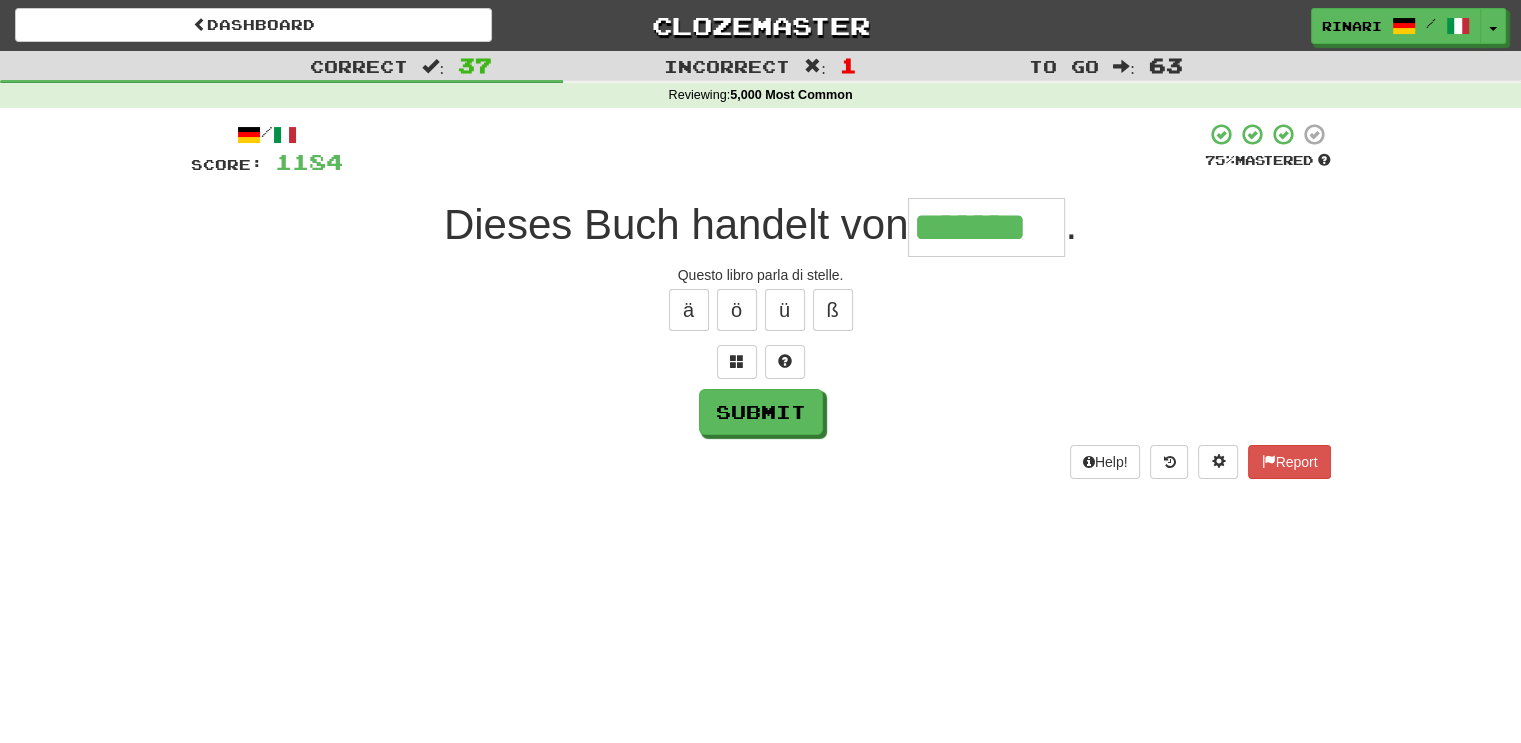 type on "*******" 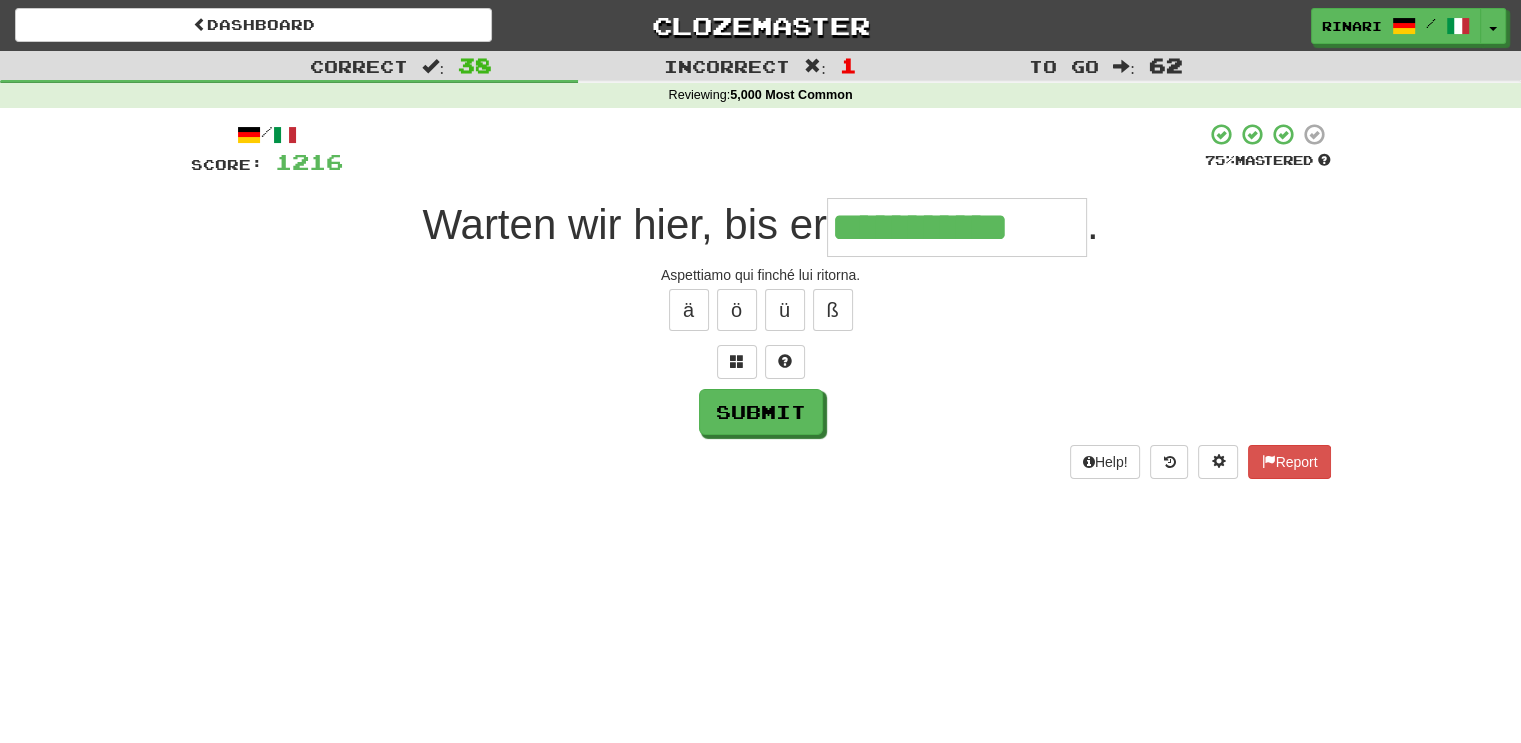 type on "**********" 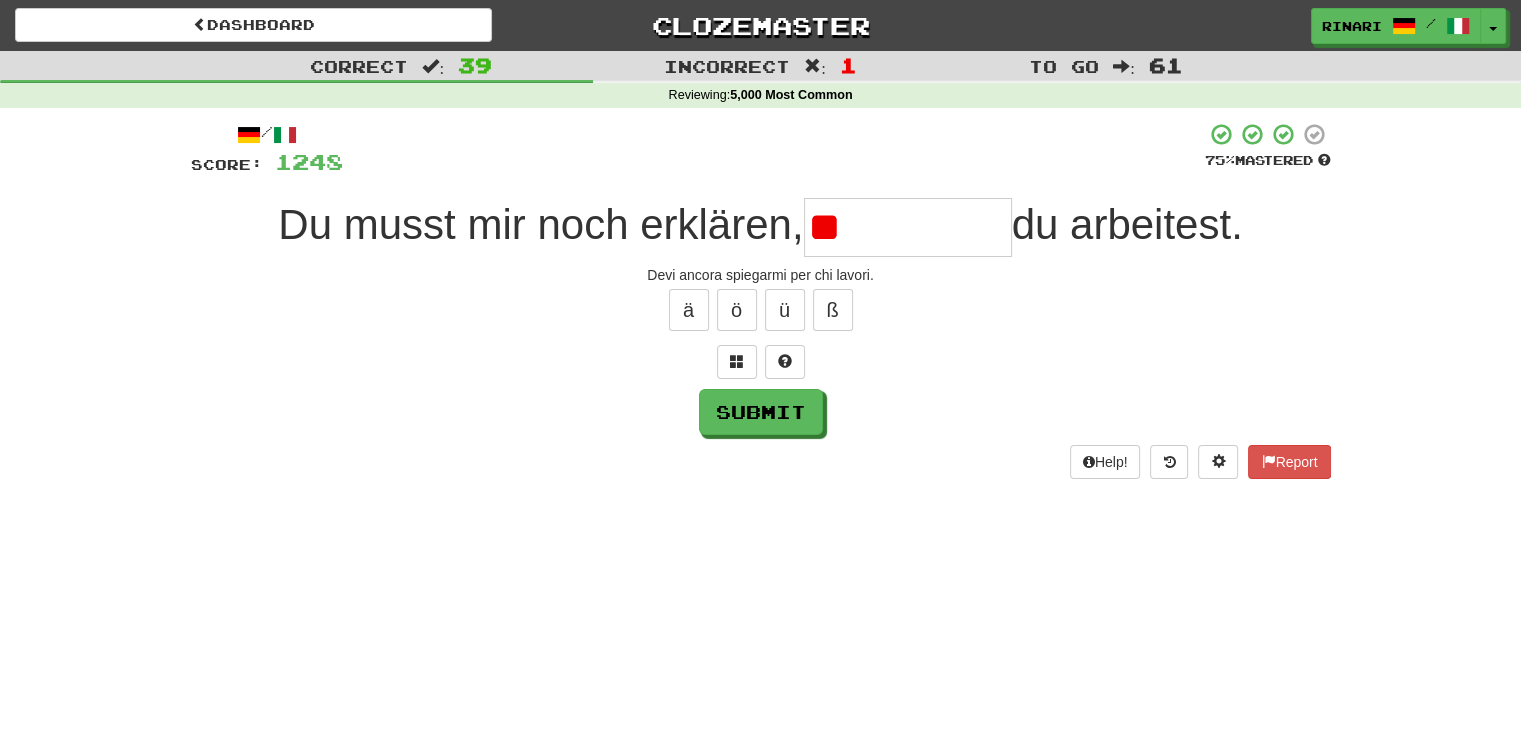type on "*" 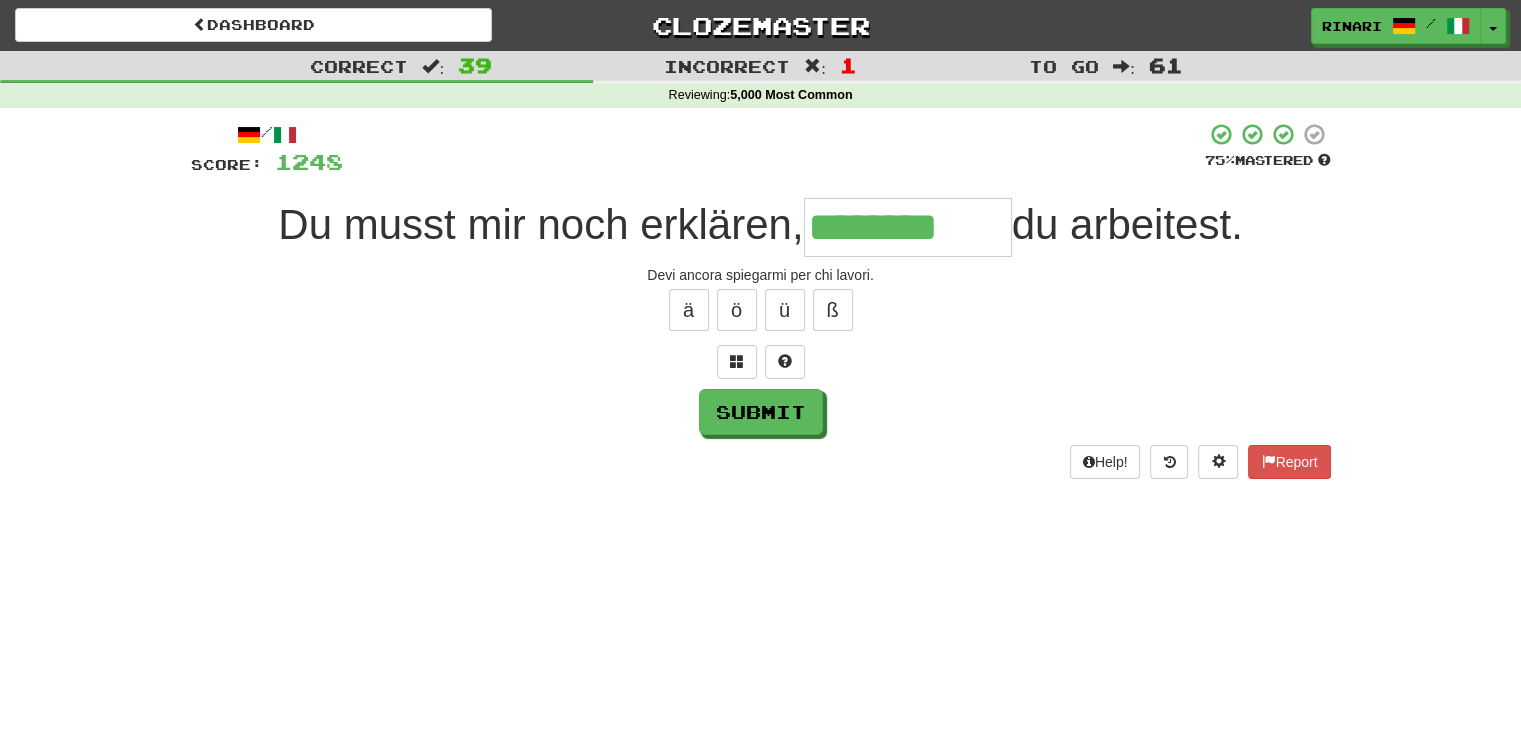 type on "********" 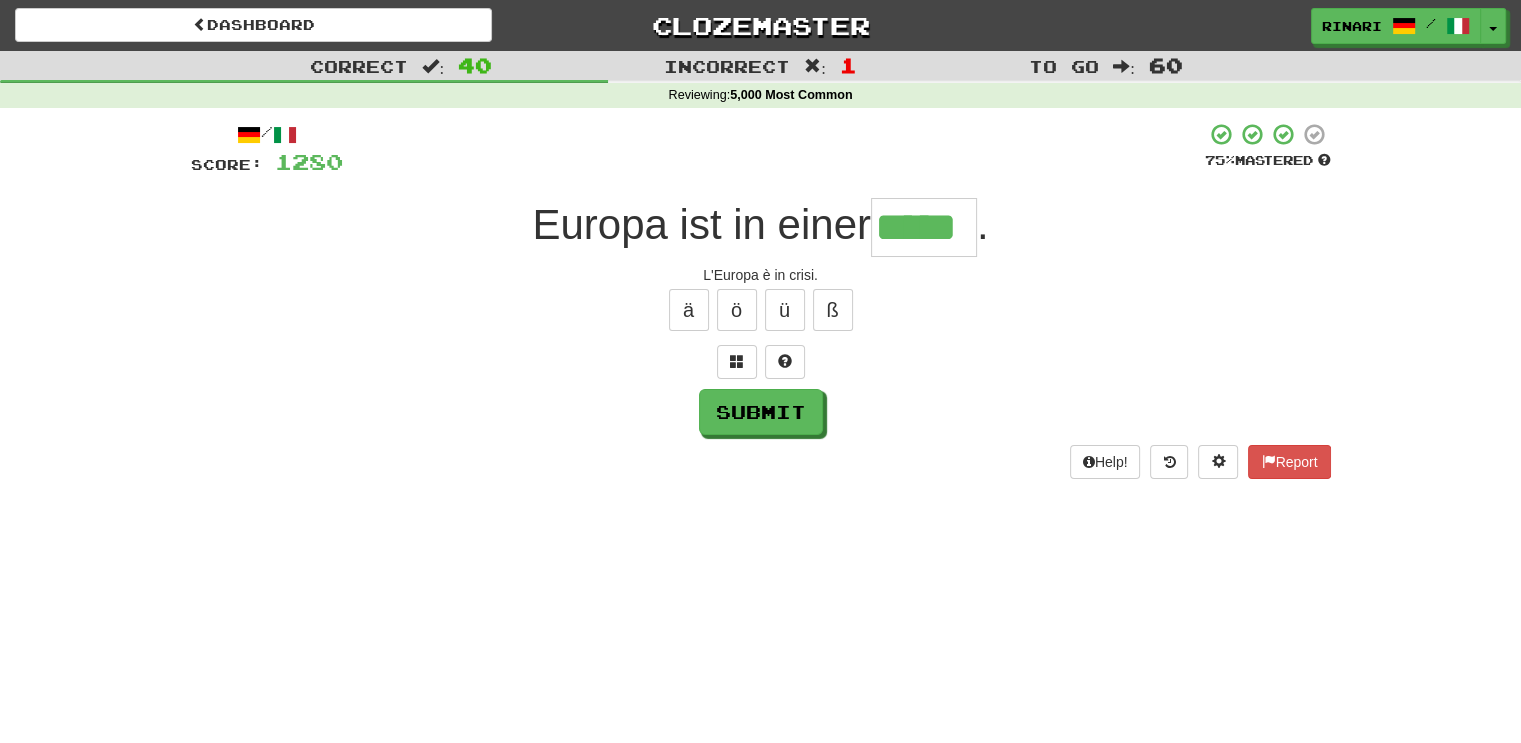 type on "*****" 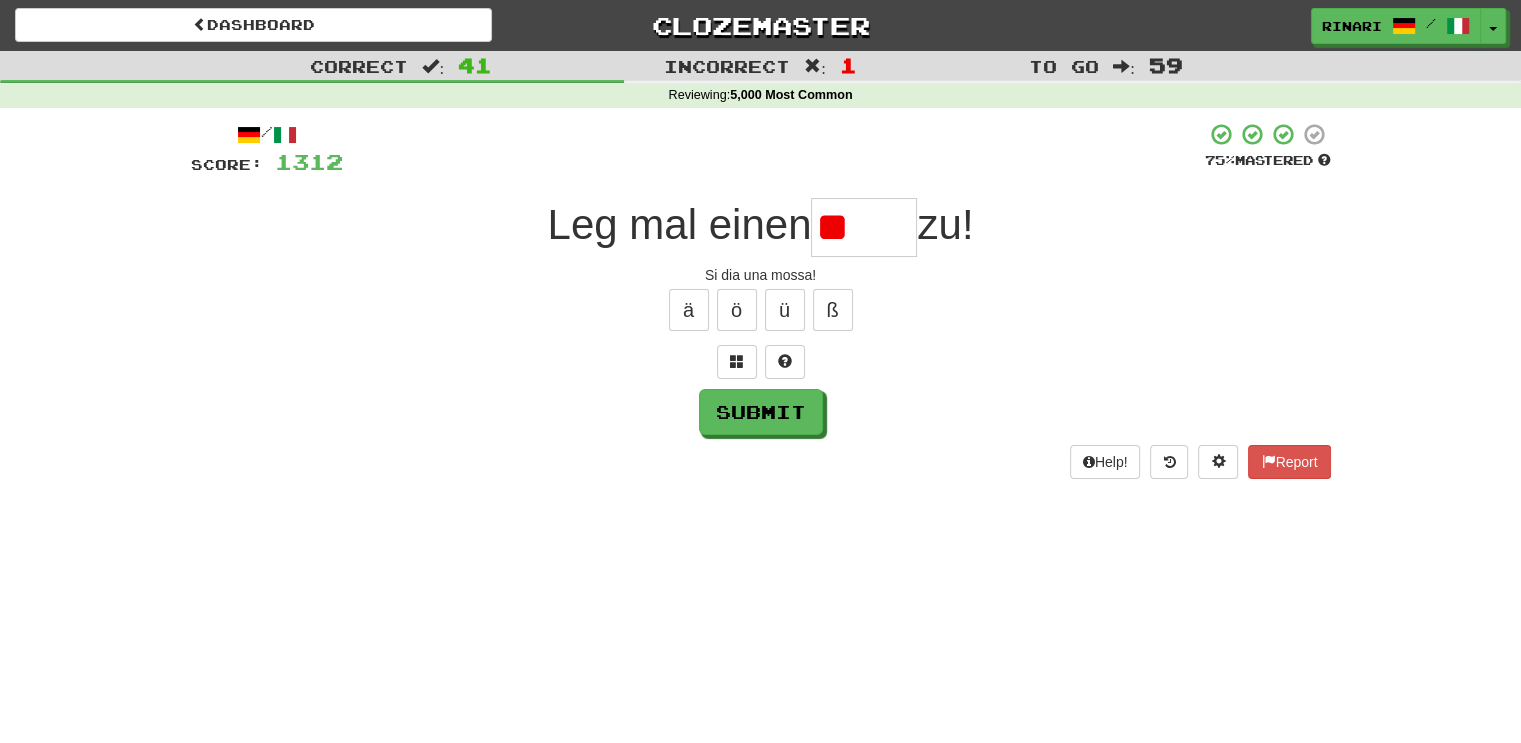 type on "*" 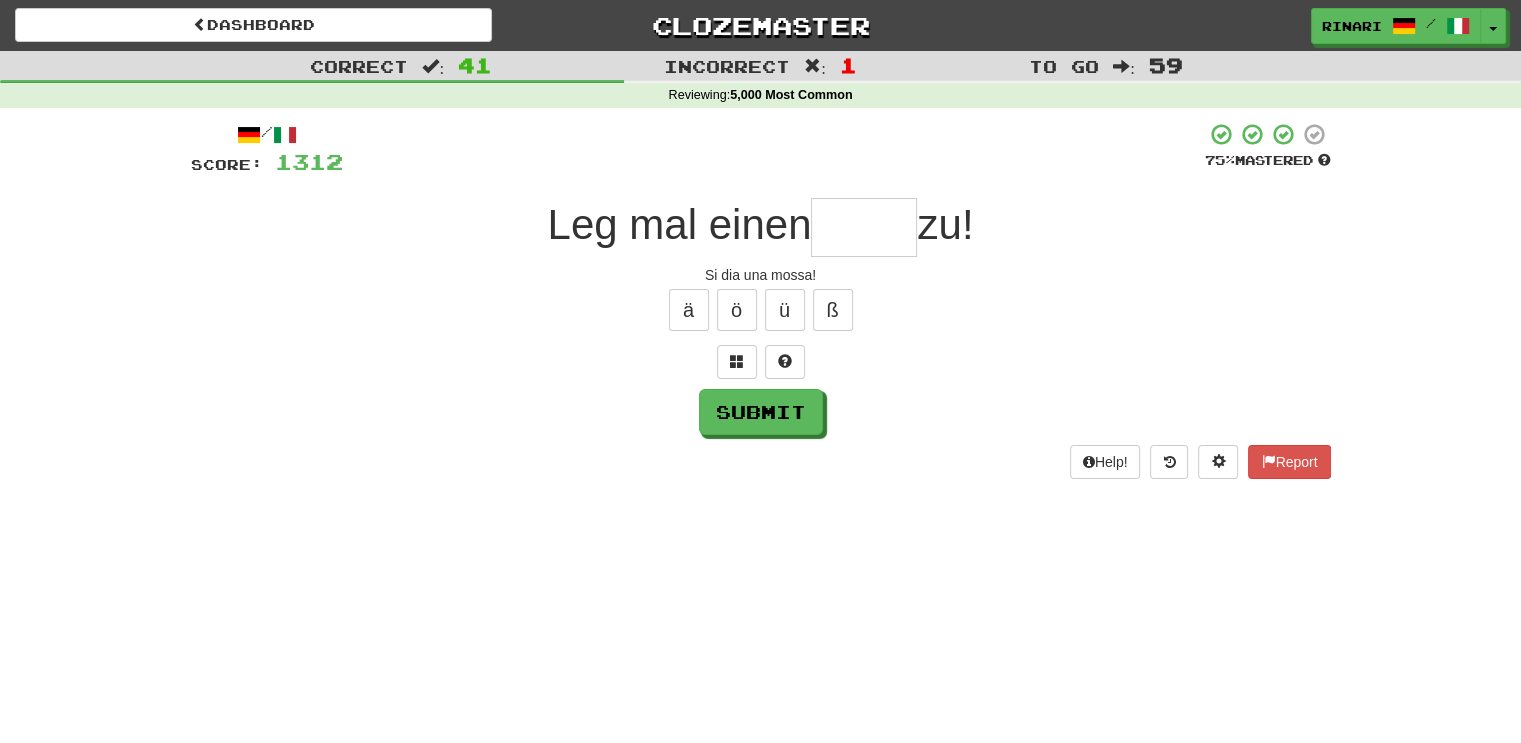 type on "*" 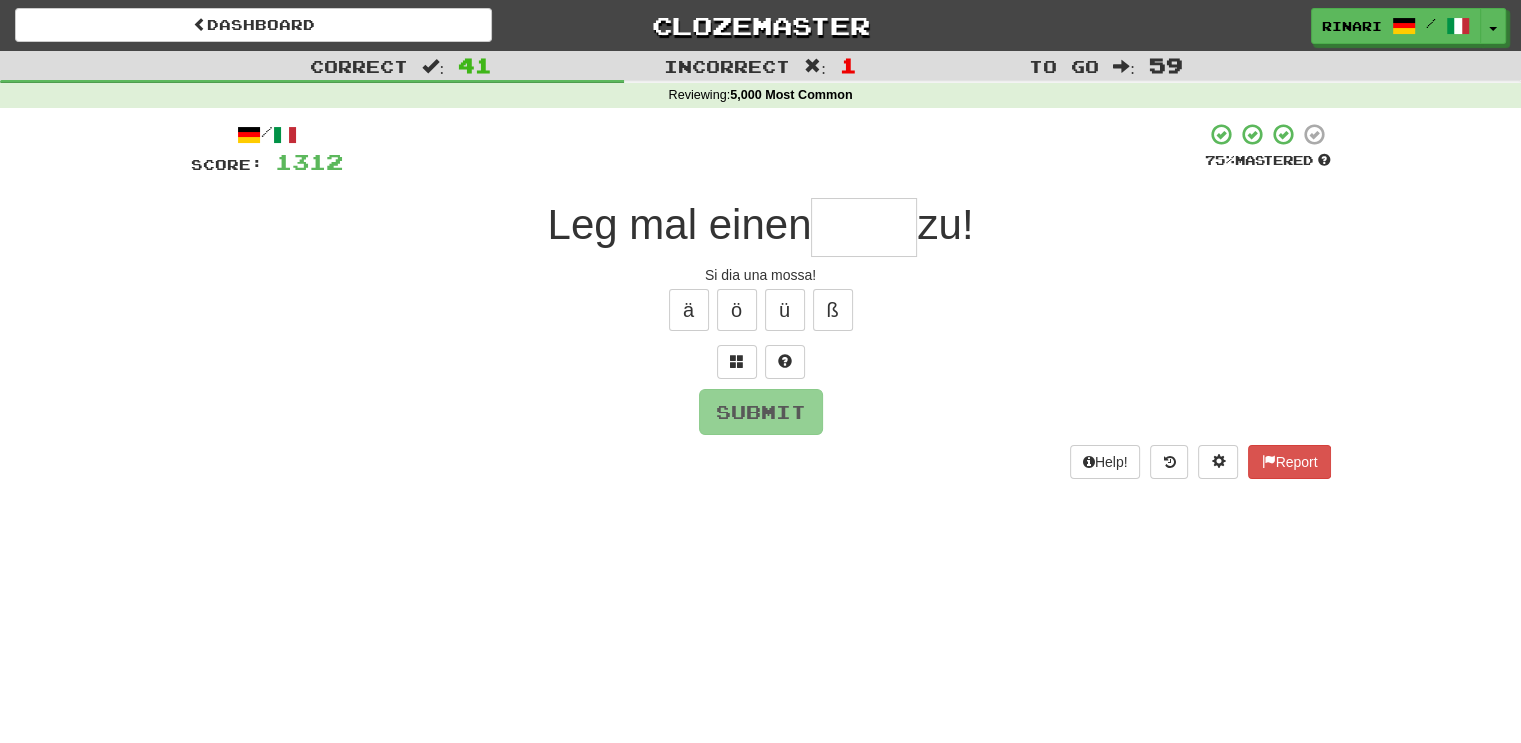 type on "*" 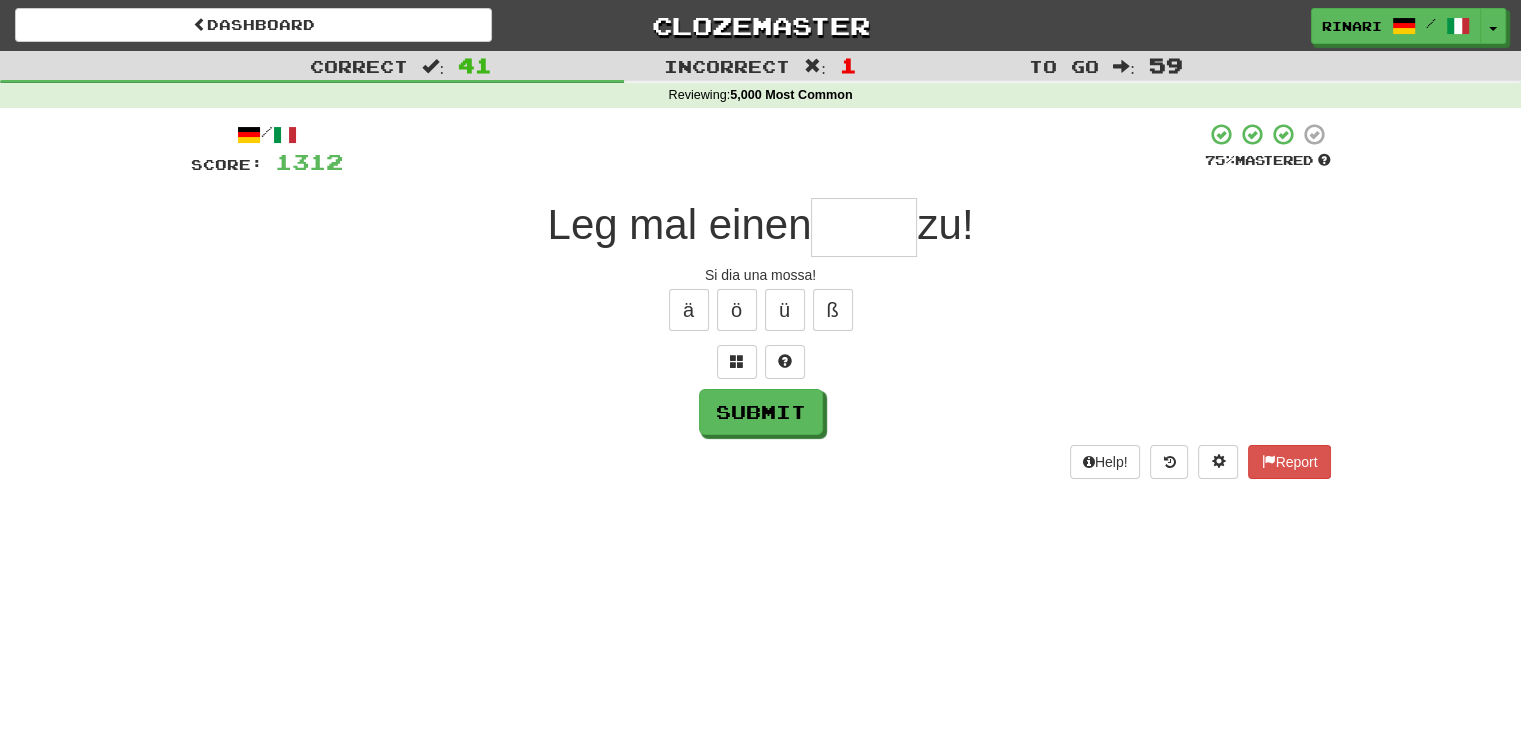 type on "*" 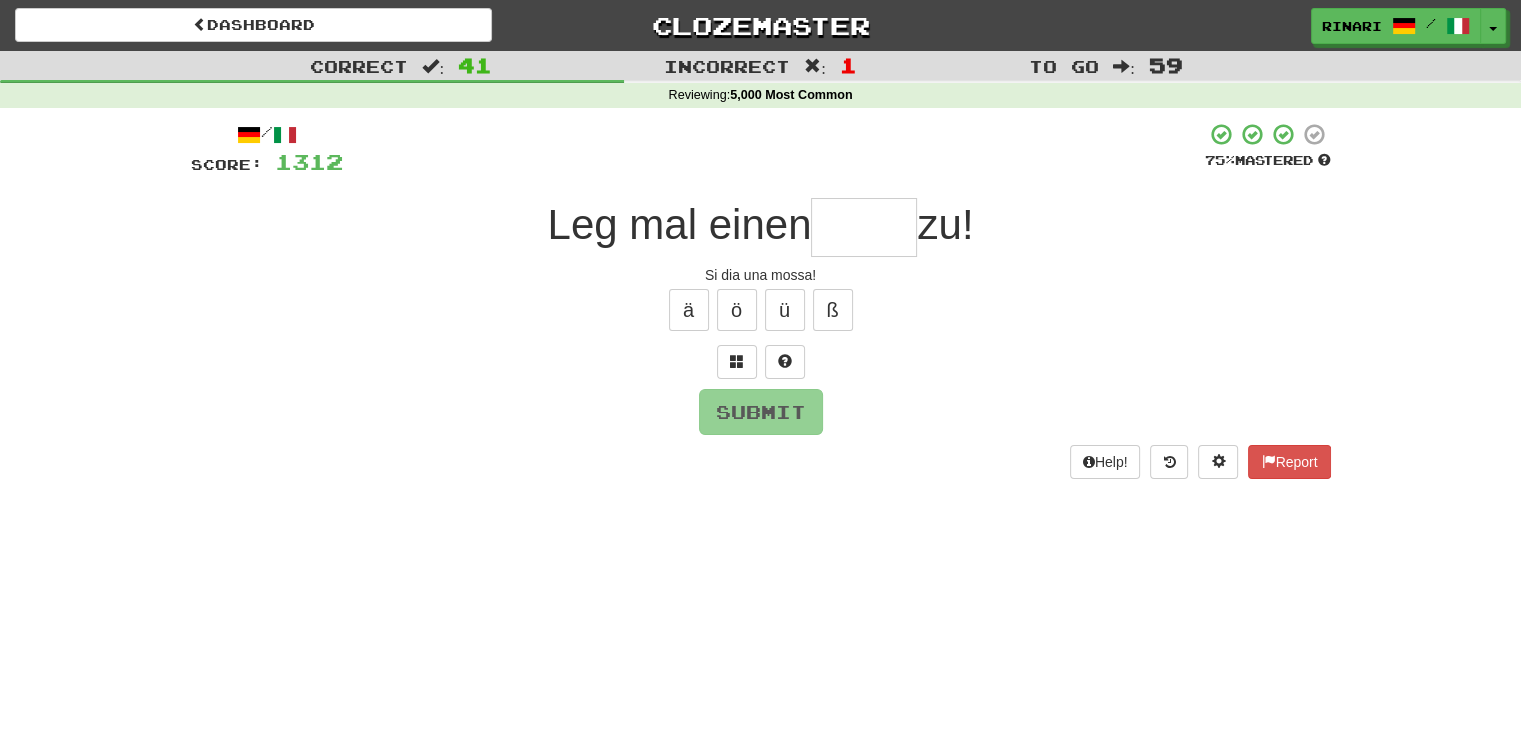 type on "*" 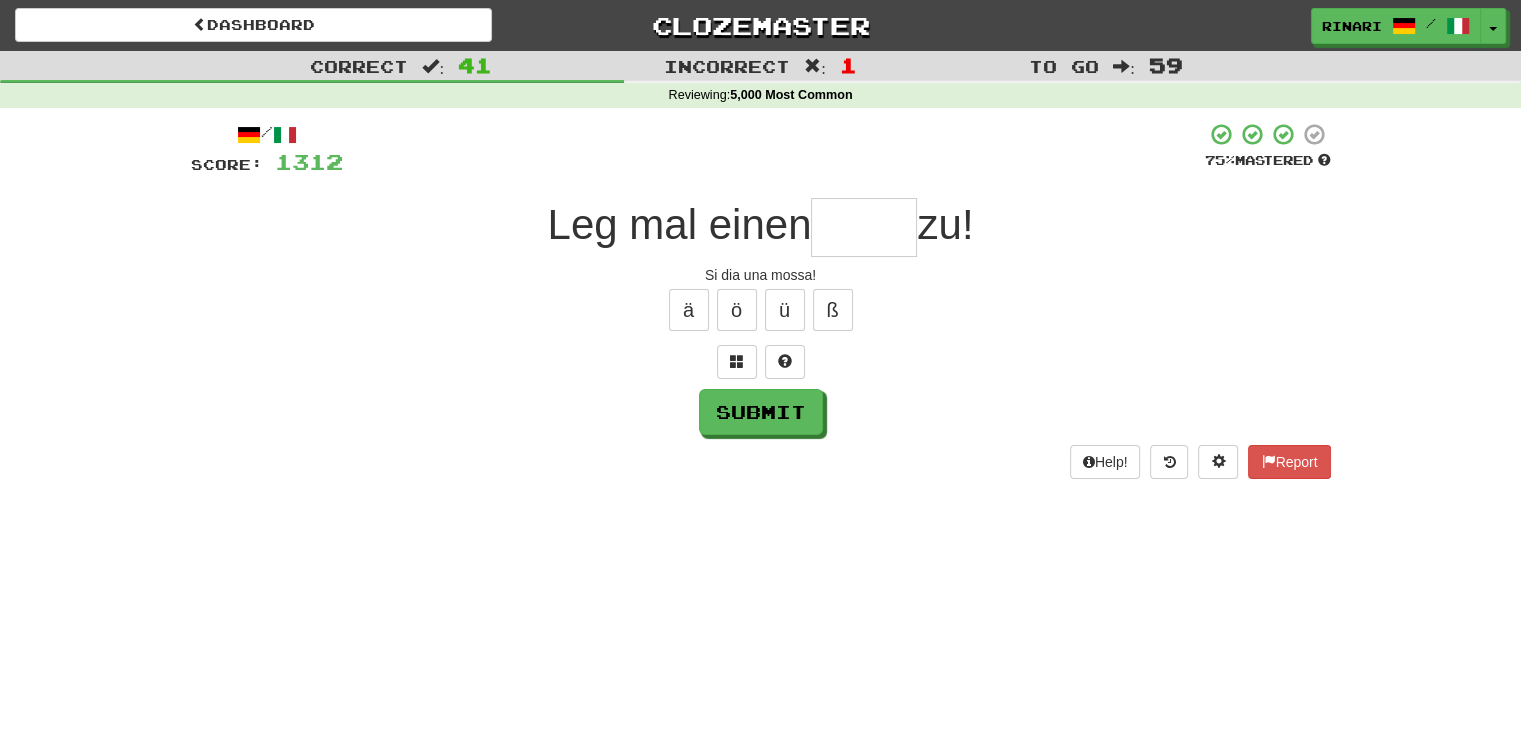 type on "*" 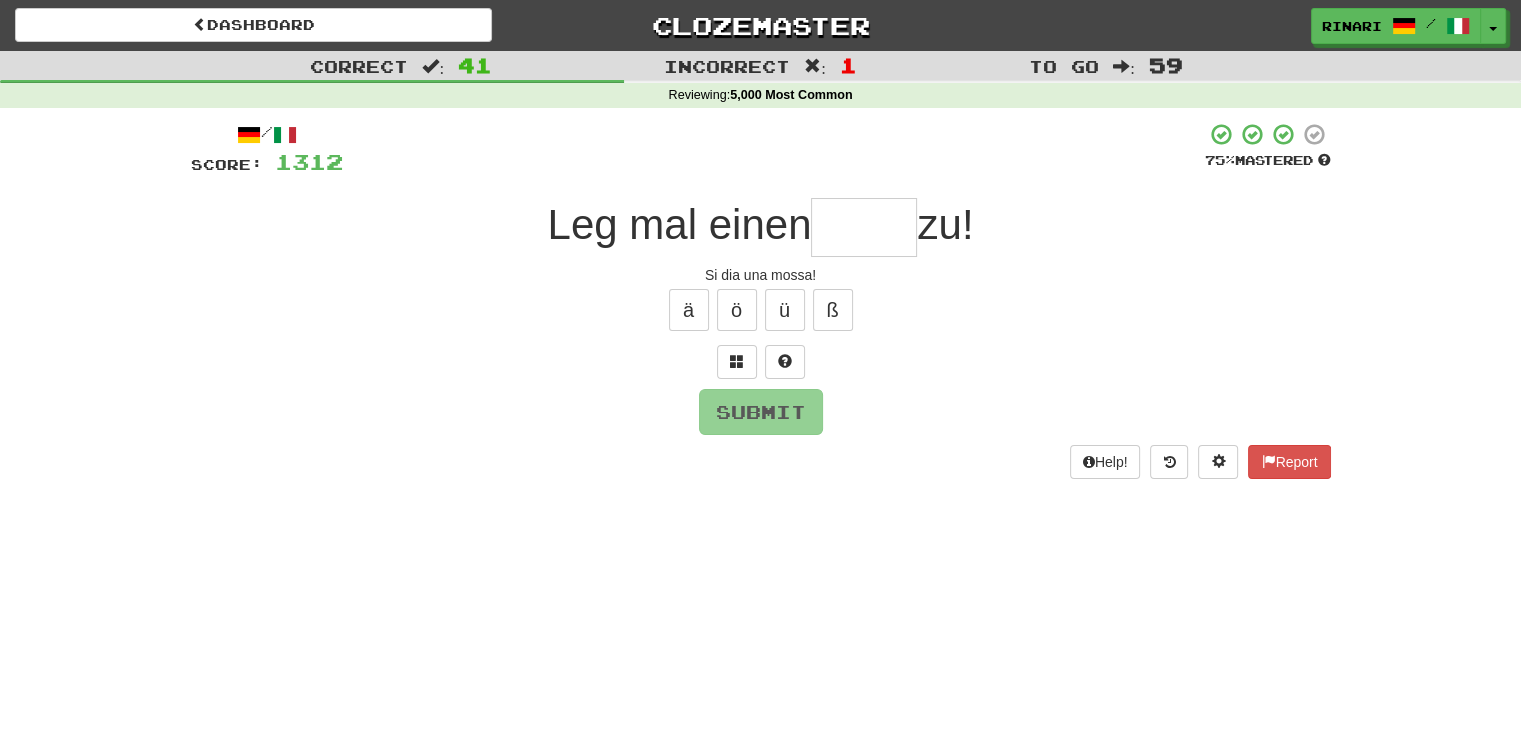 type on "*" 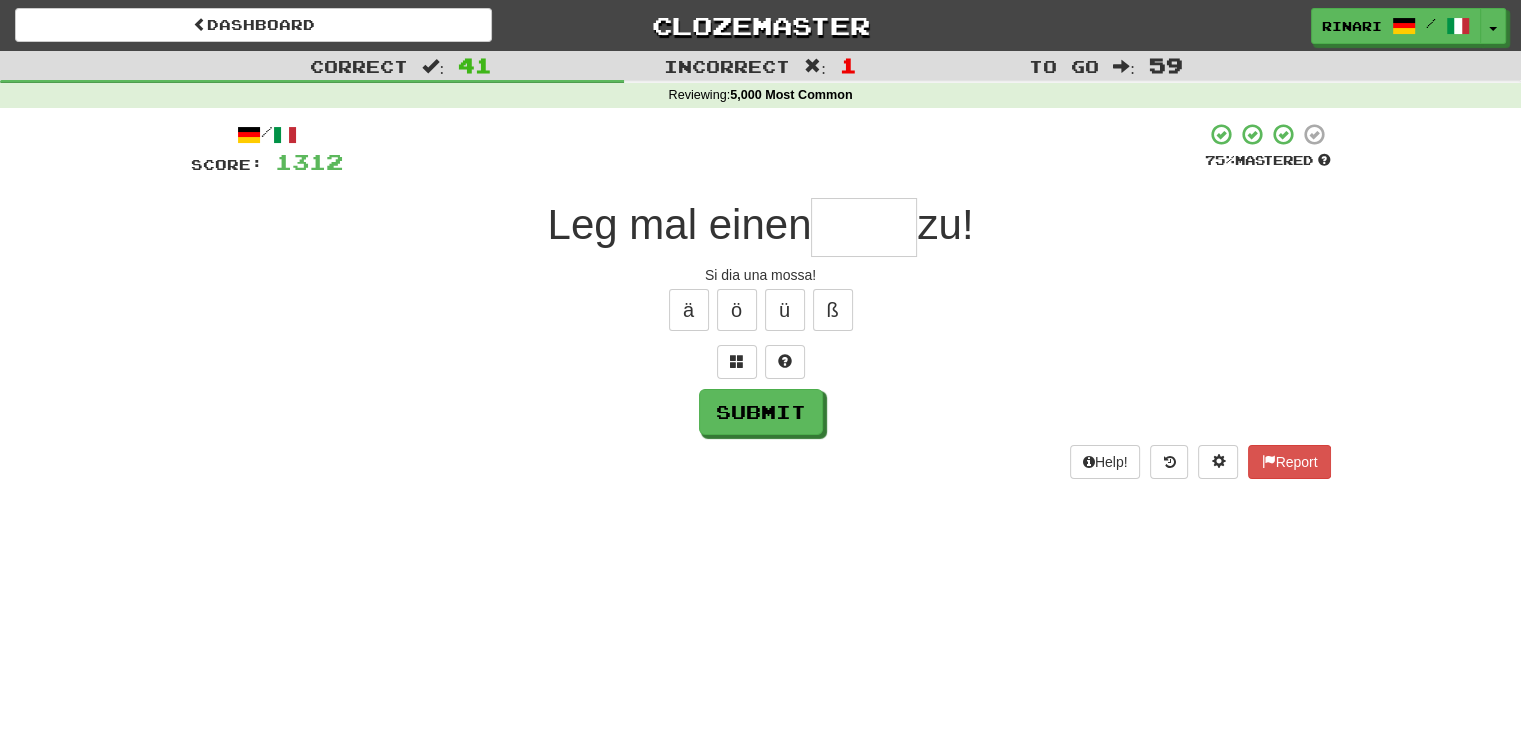 type on "*" 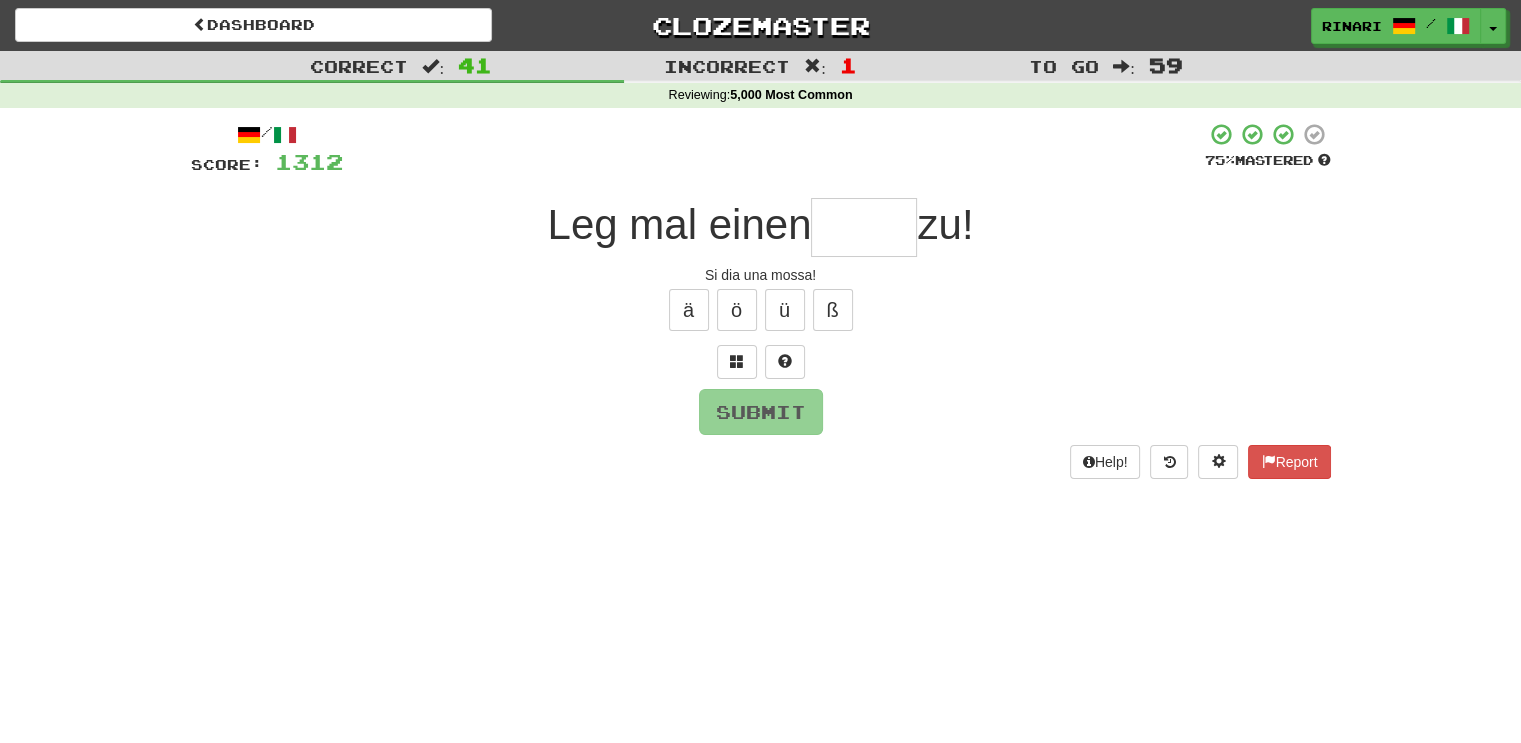 type on "*" 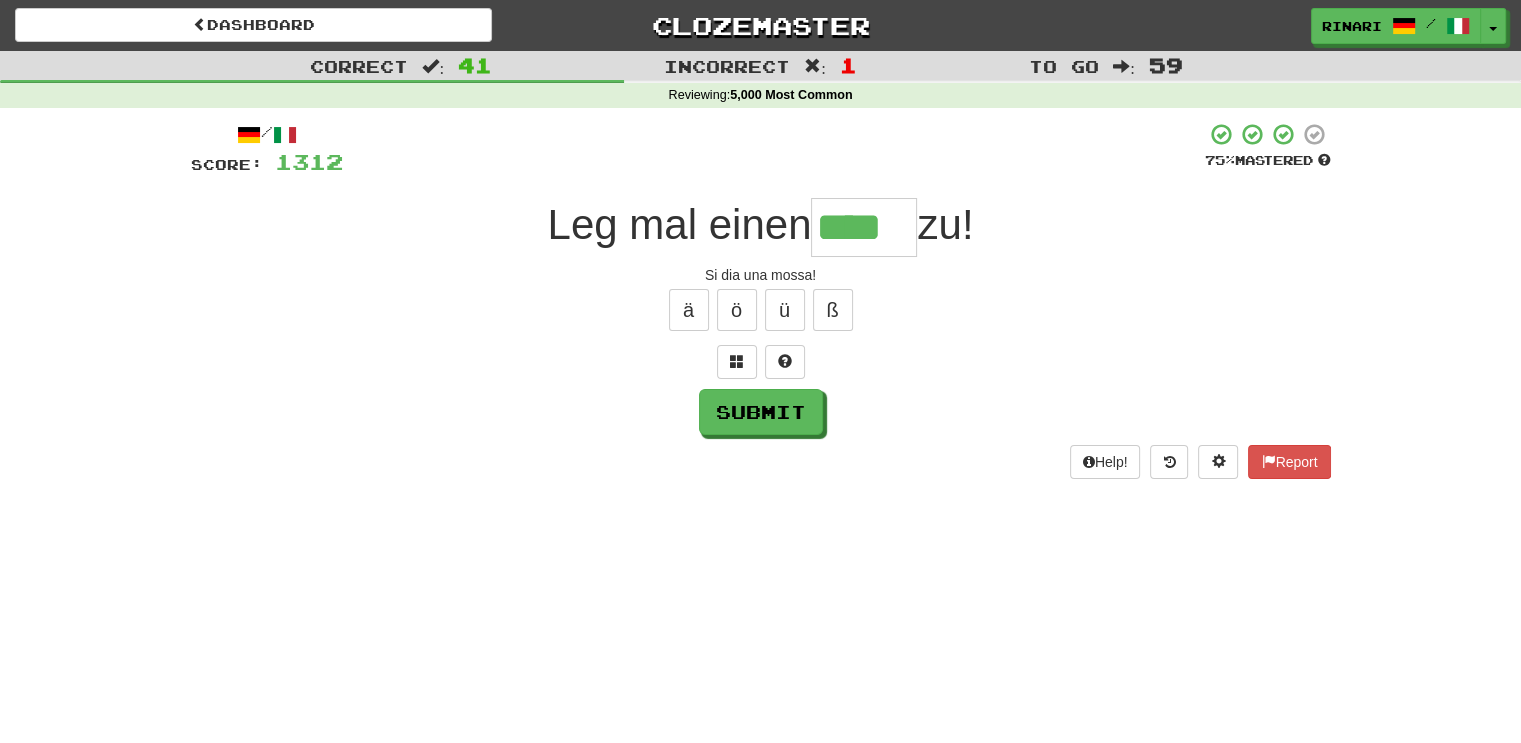type on "****" 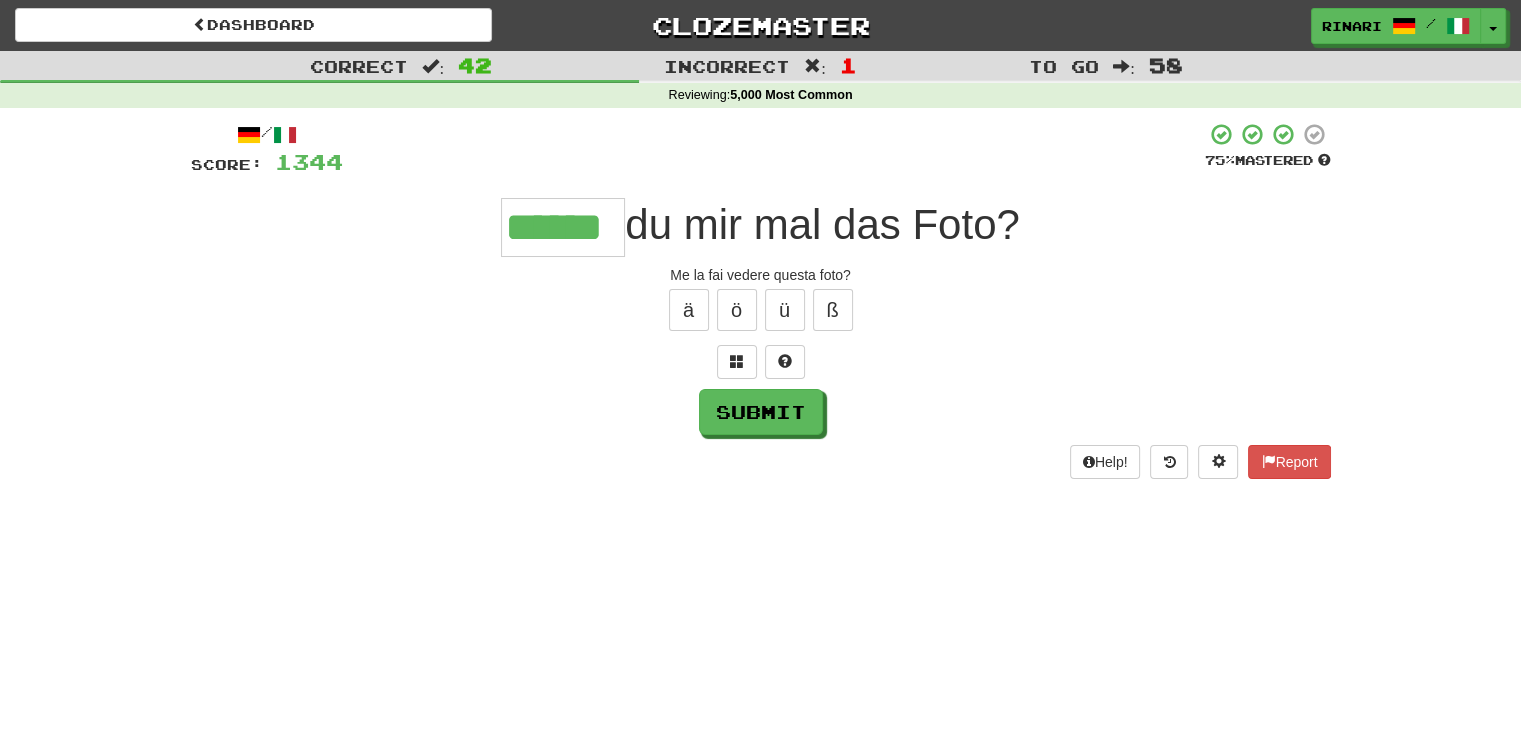 type on "******" 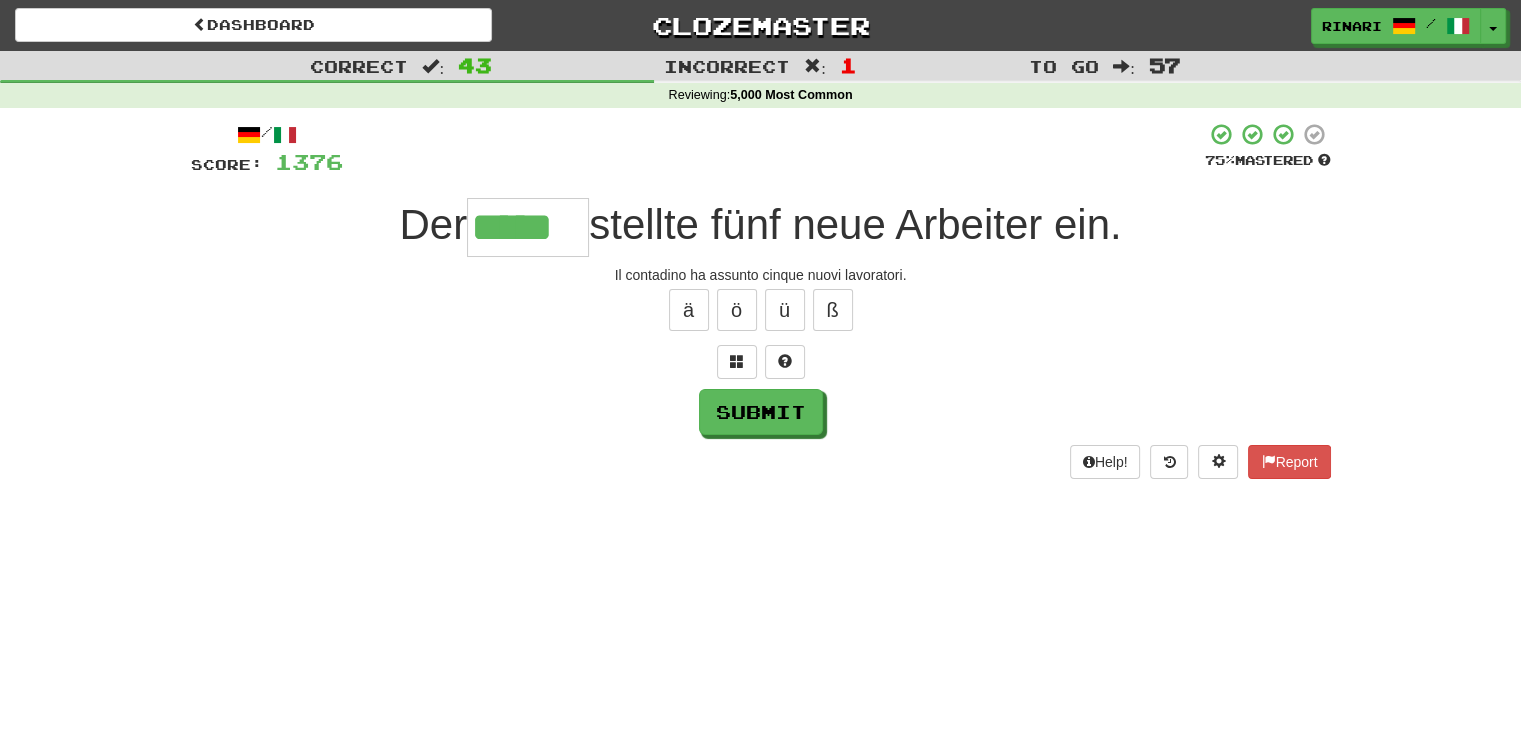 type on "*****" 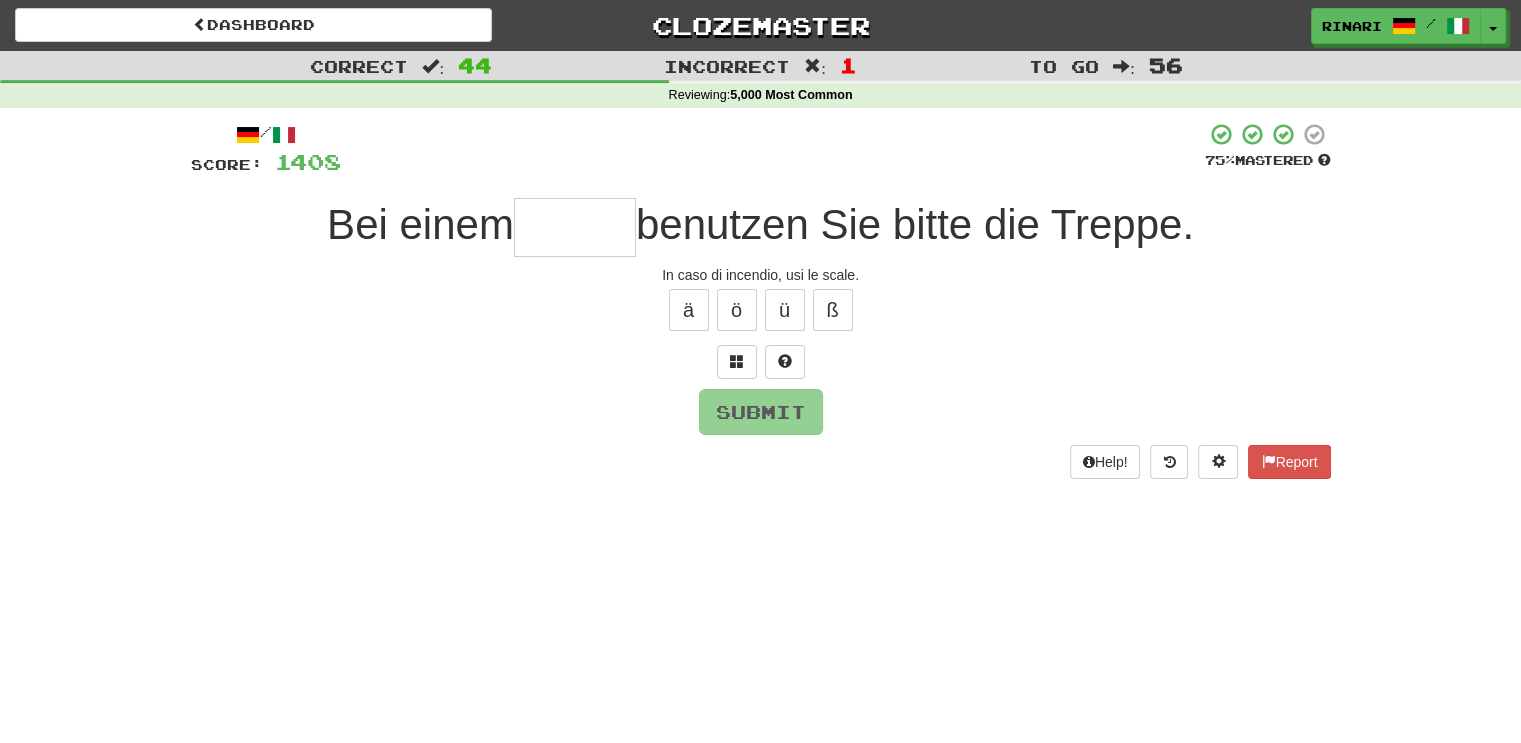 type on "*" 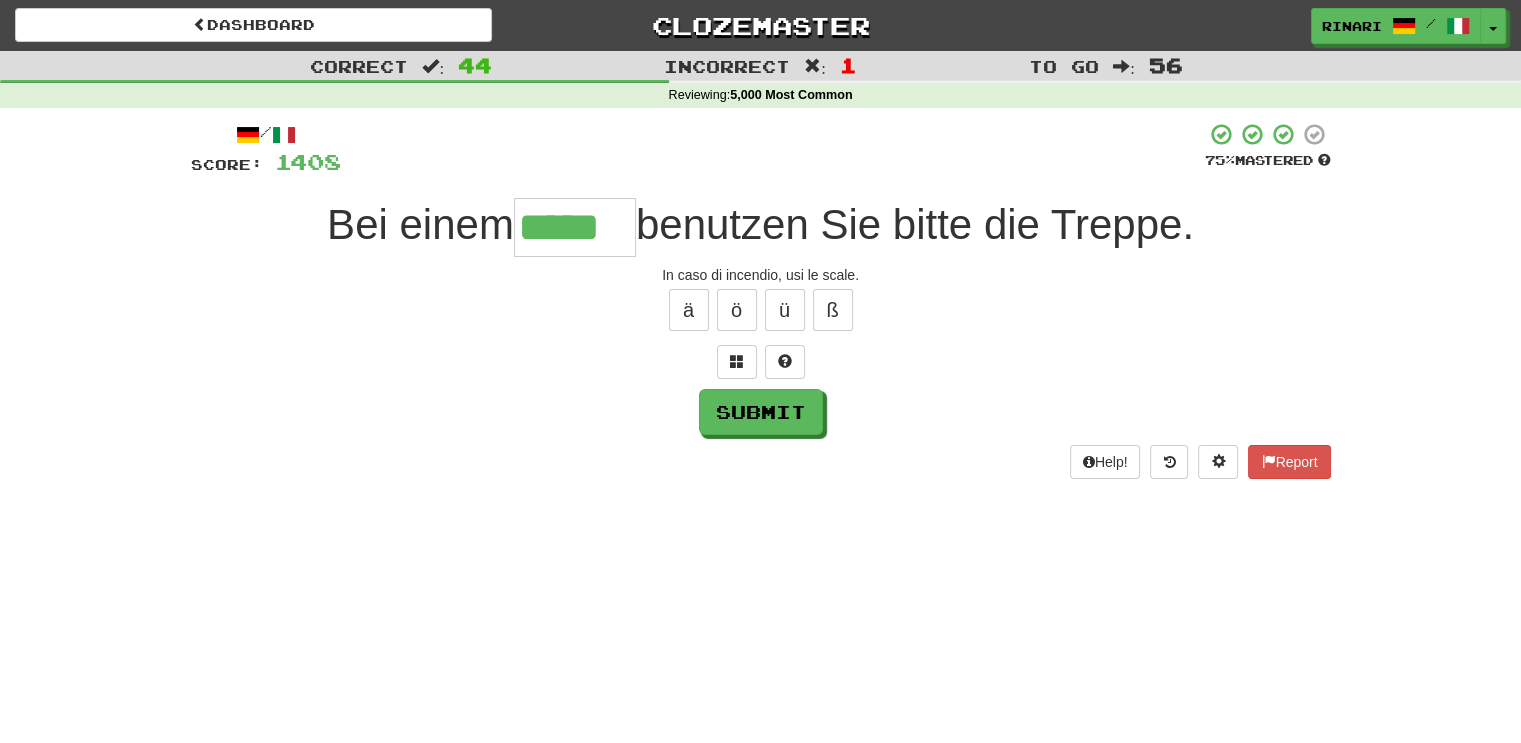 type on "*****" 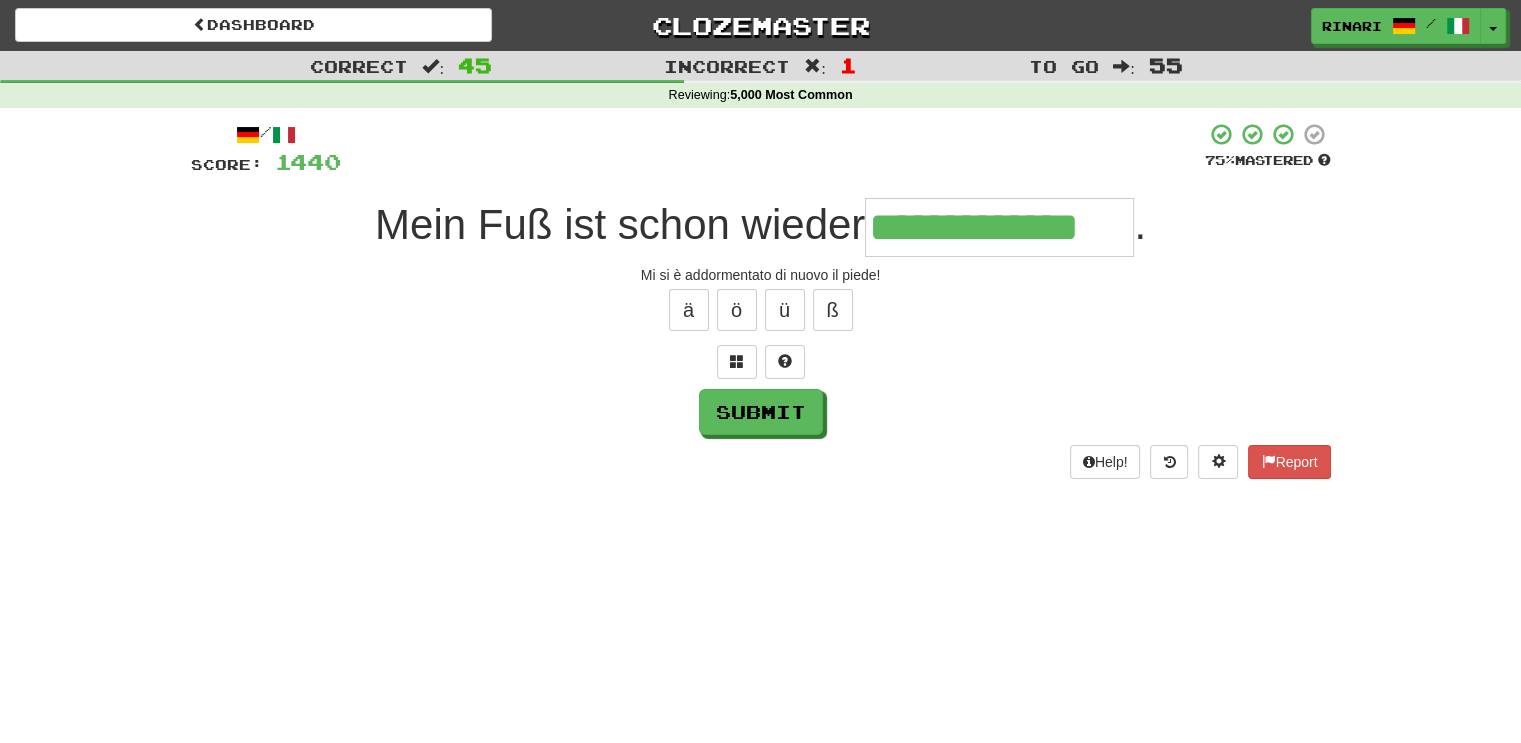 type on "**********" 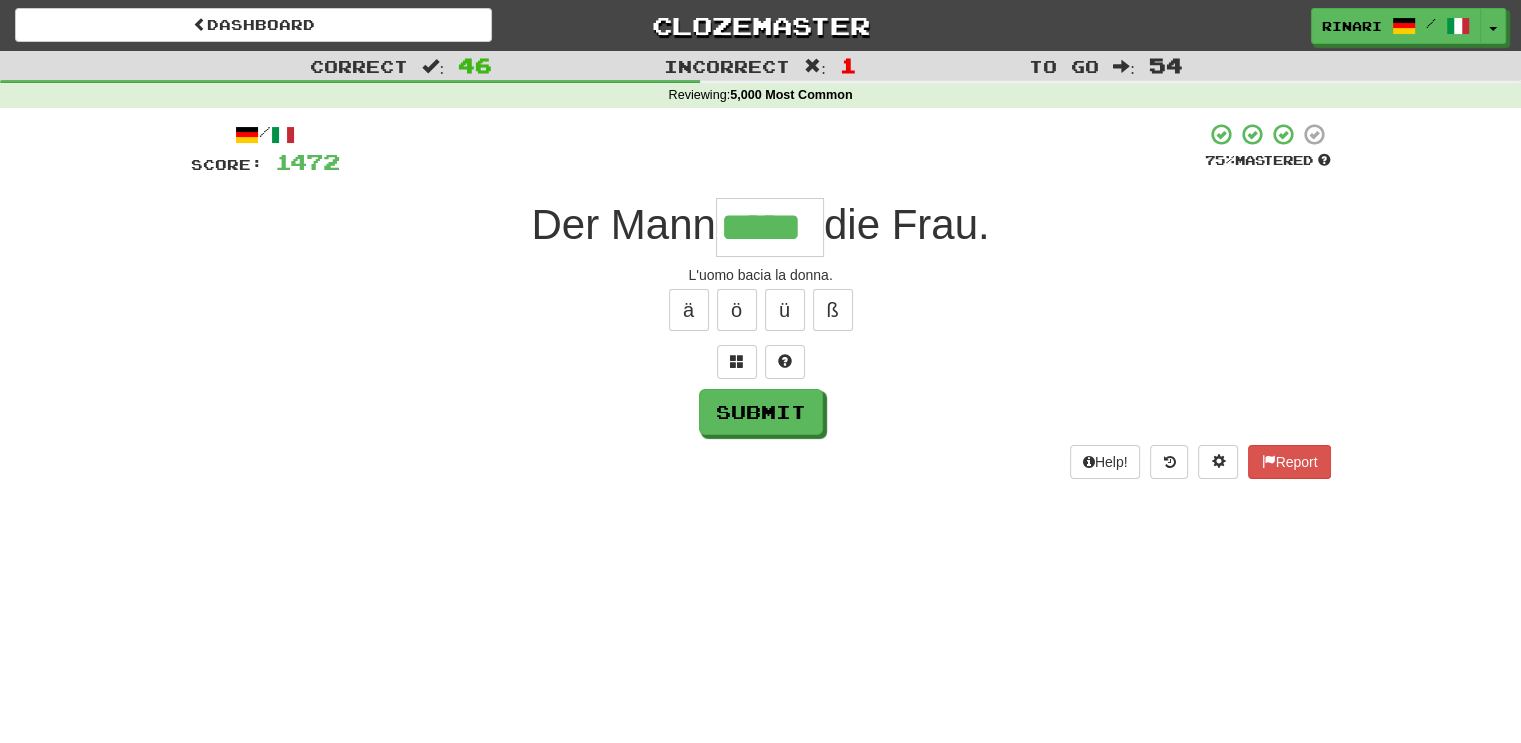 type on "*****" 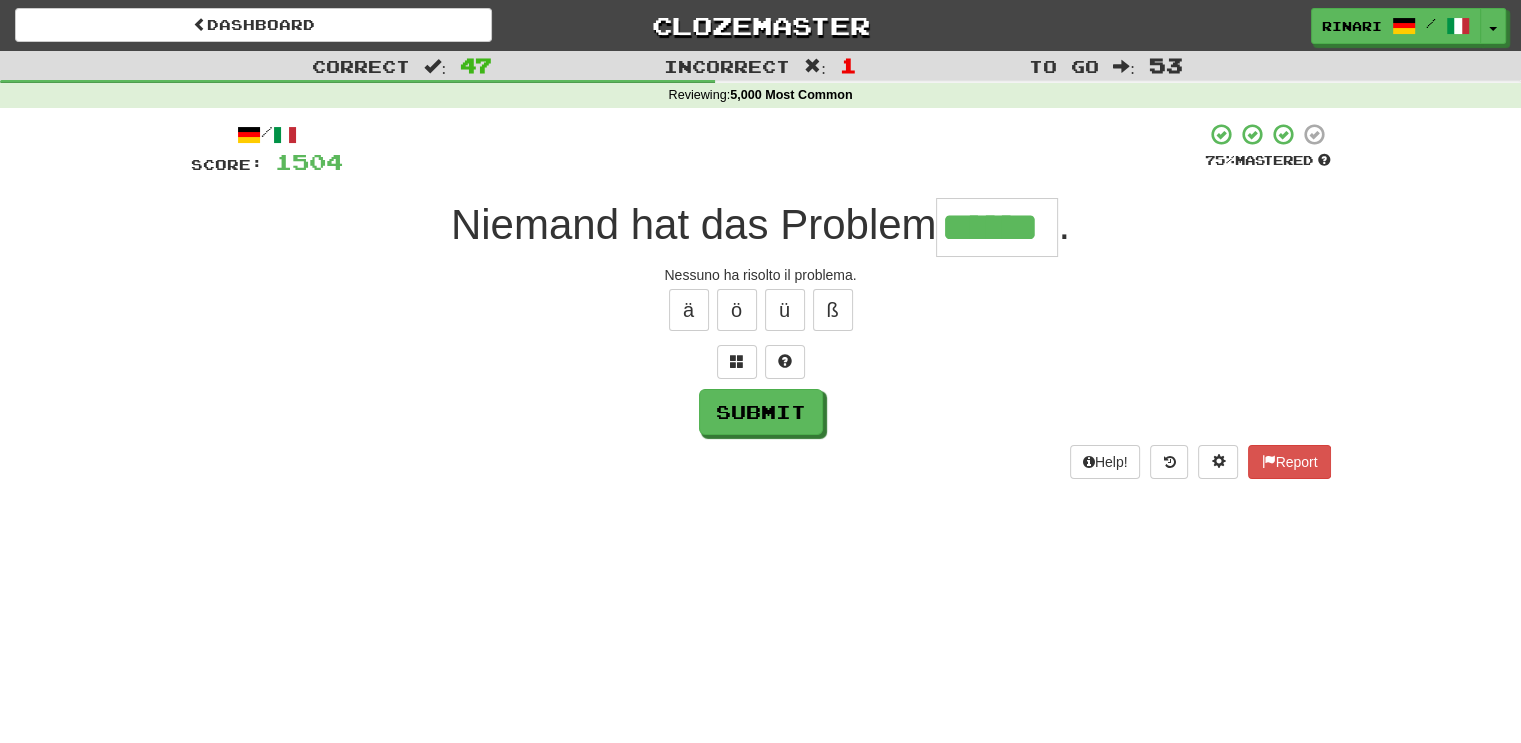 type on "******" 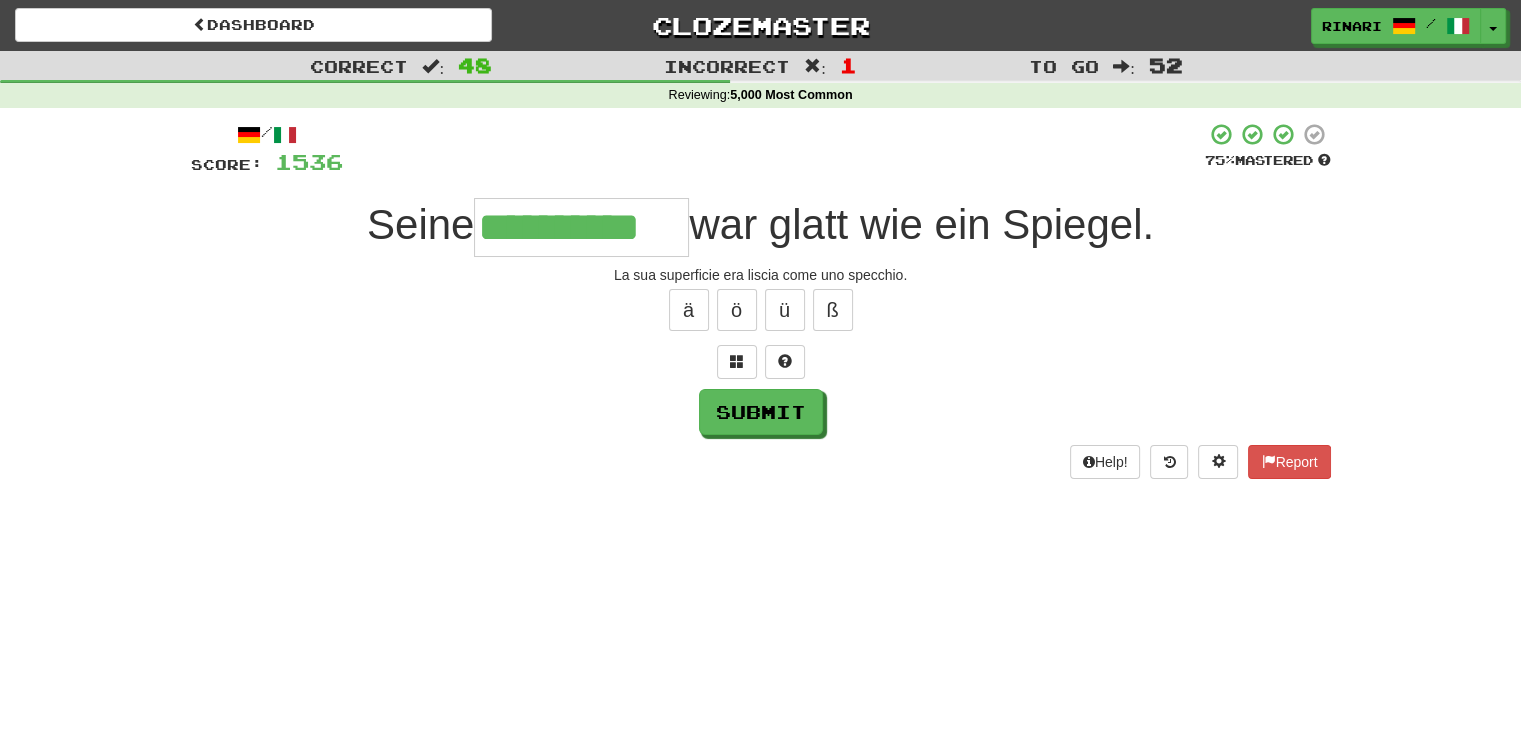 type on "**********" 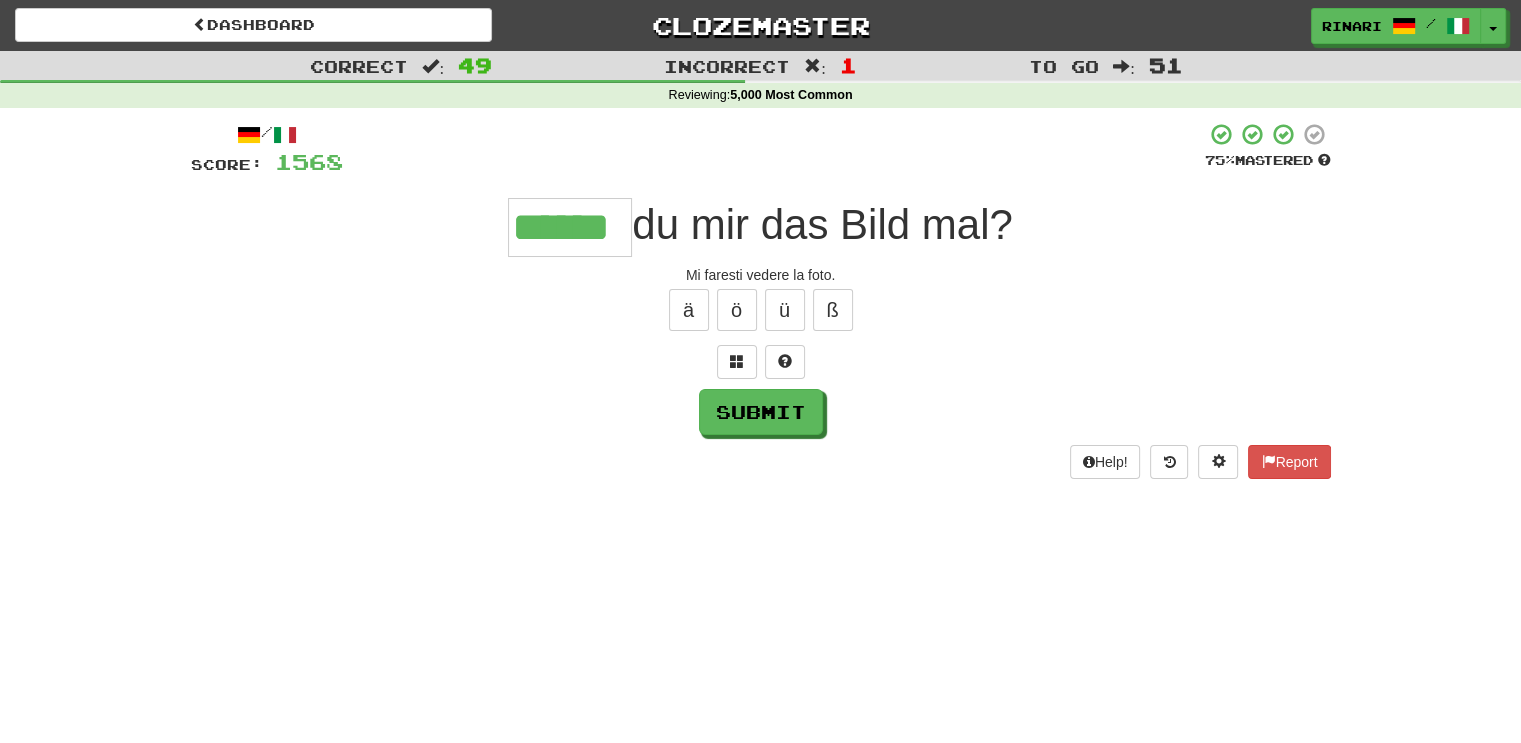 type on "******" 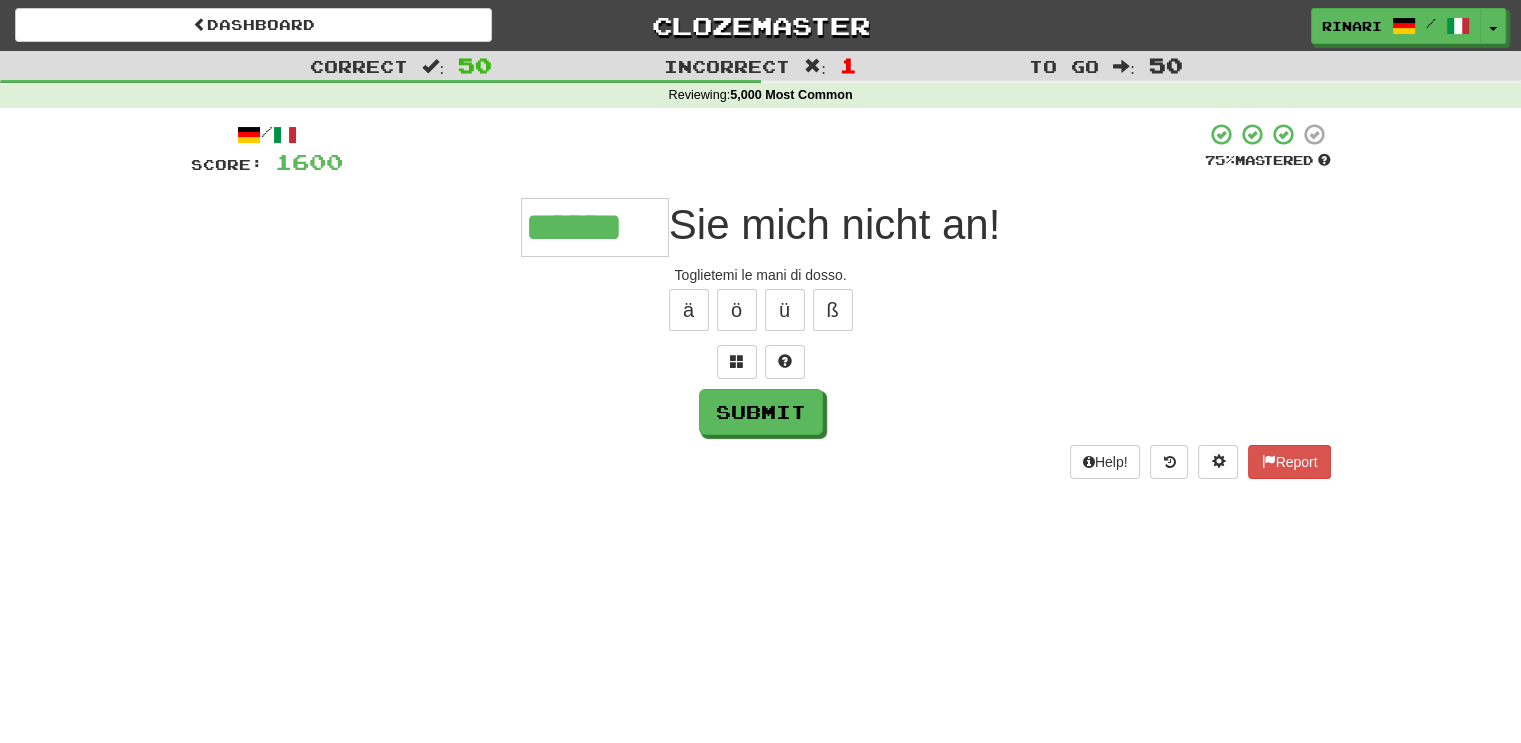 type on "******" 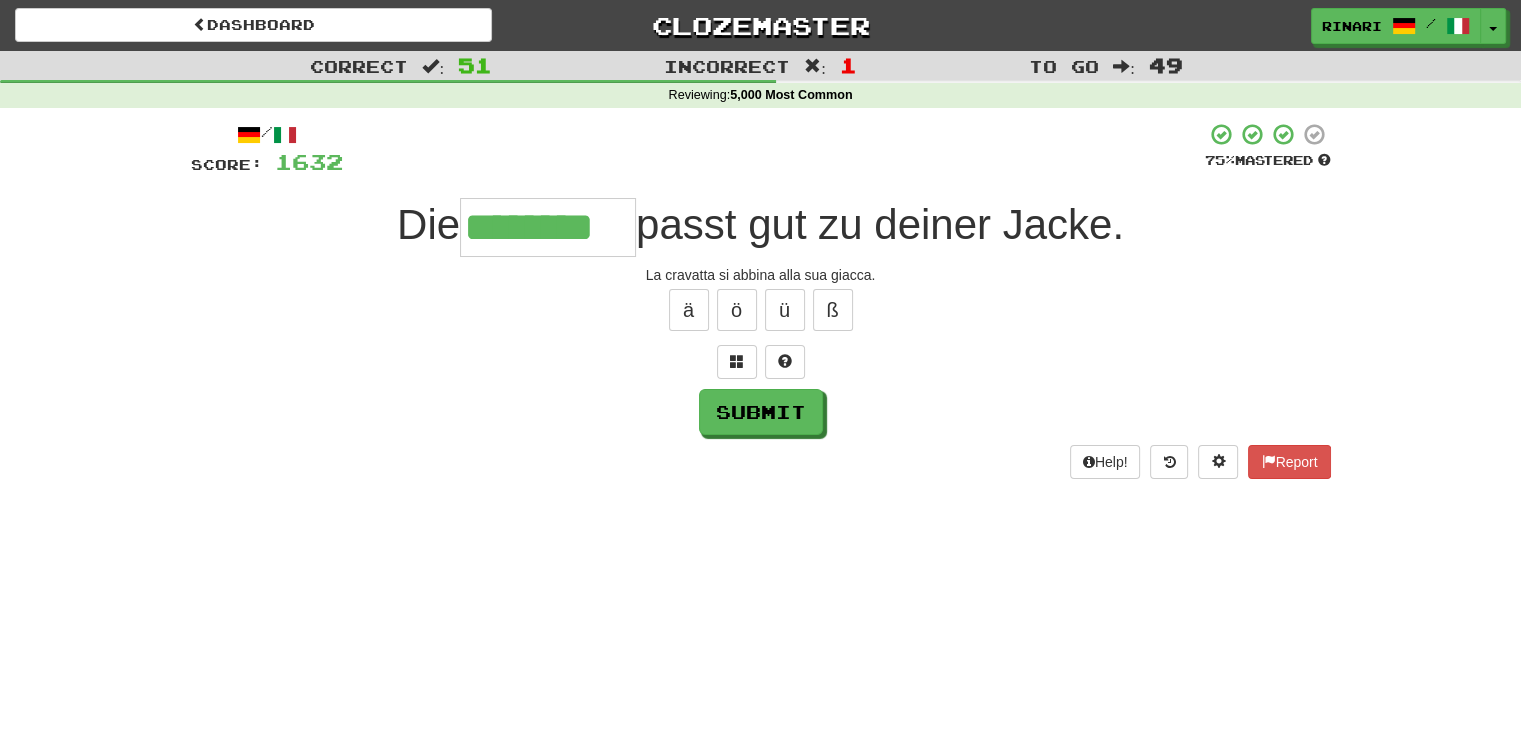 type on "********" 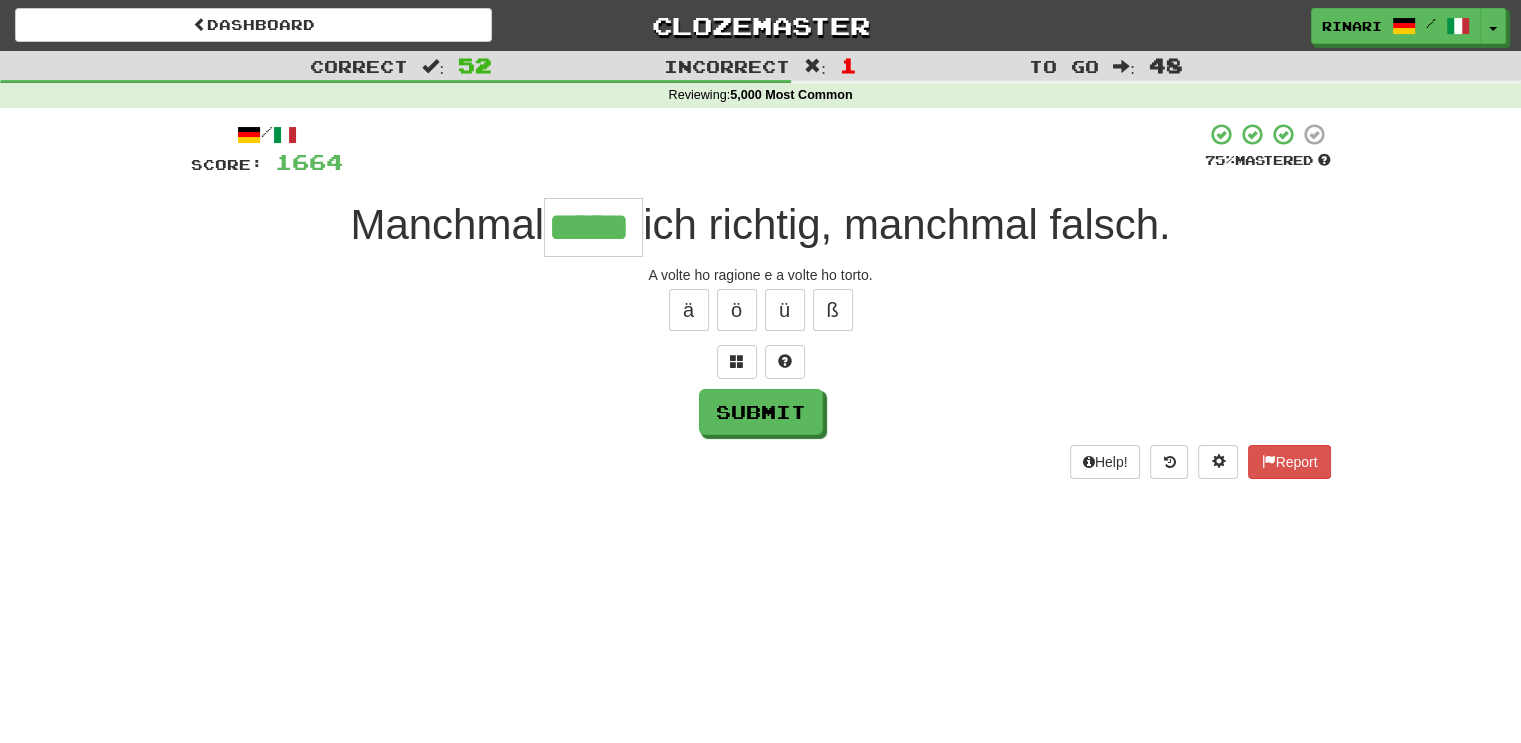 type on "*****" 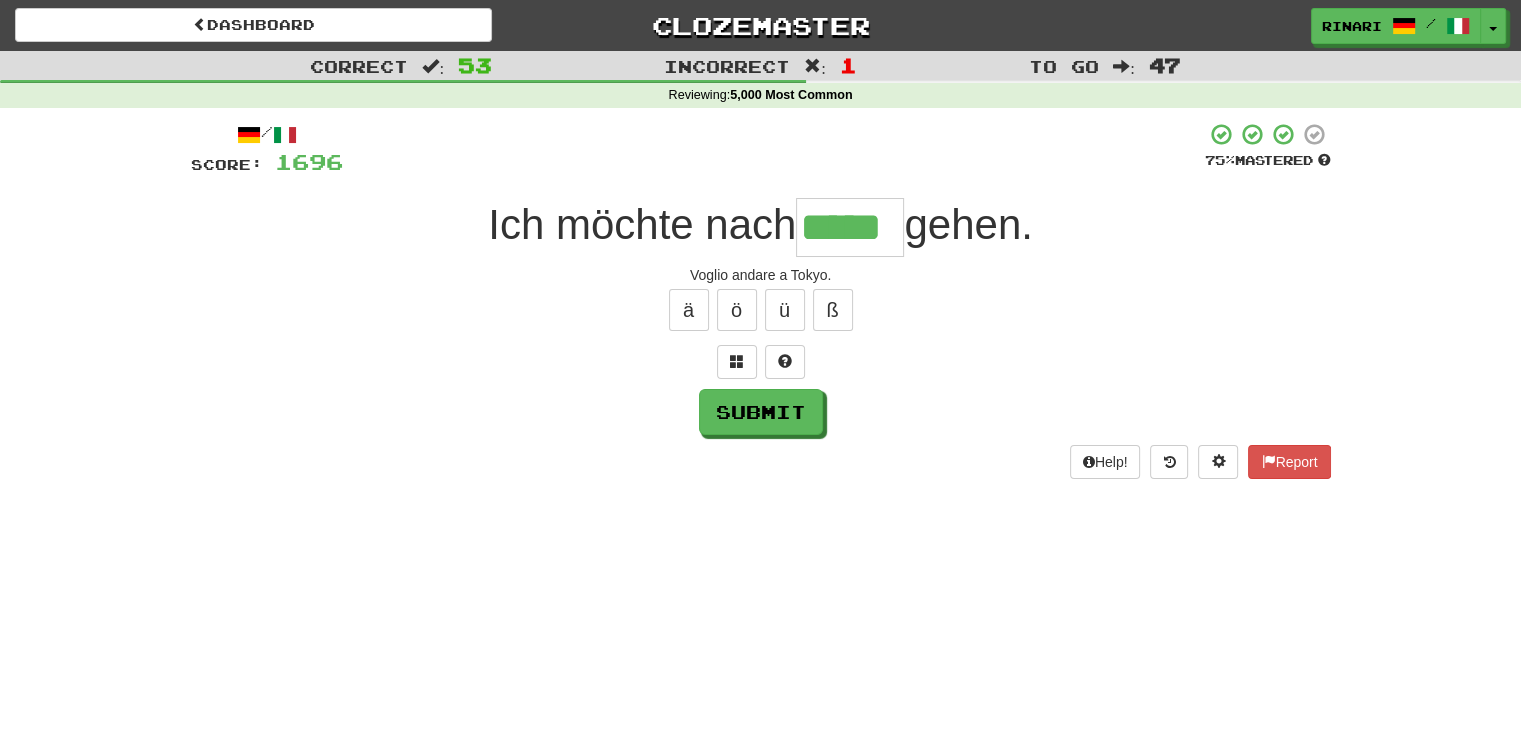 type on "*****" 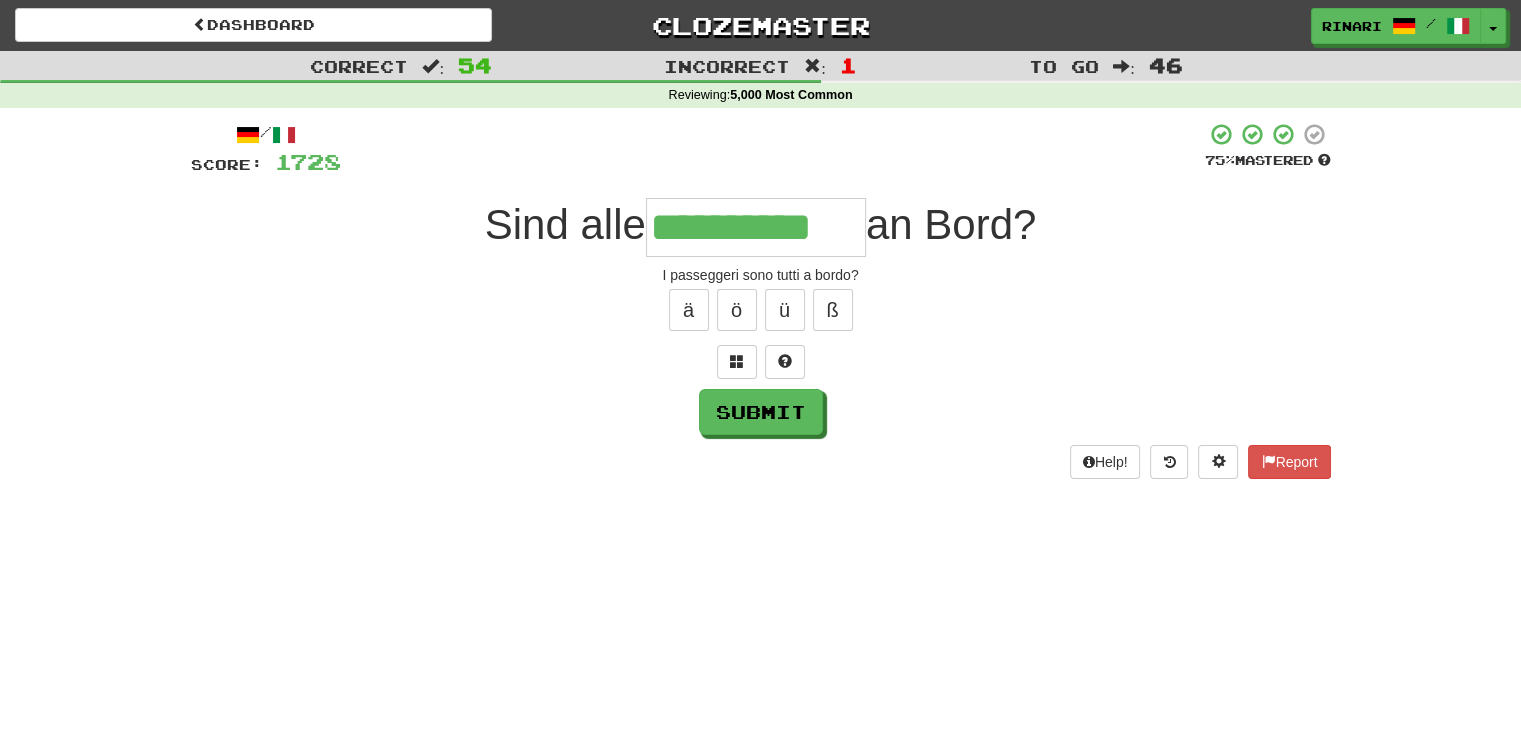 type on "**********" 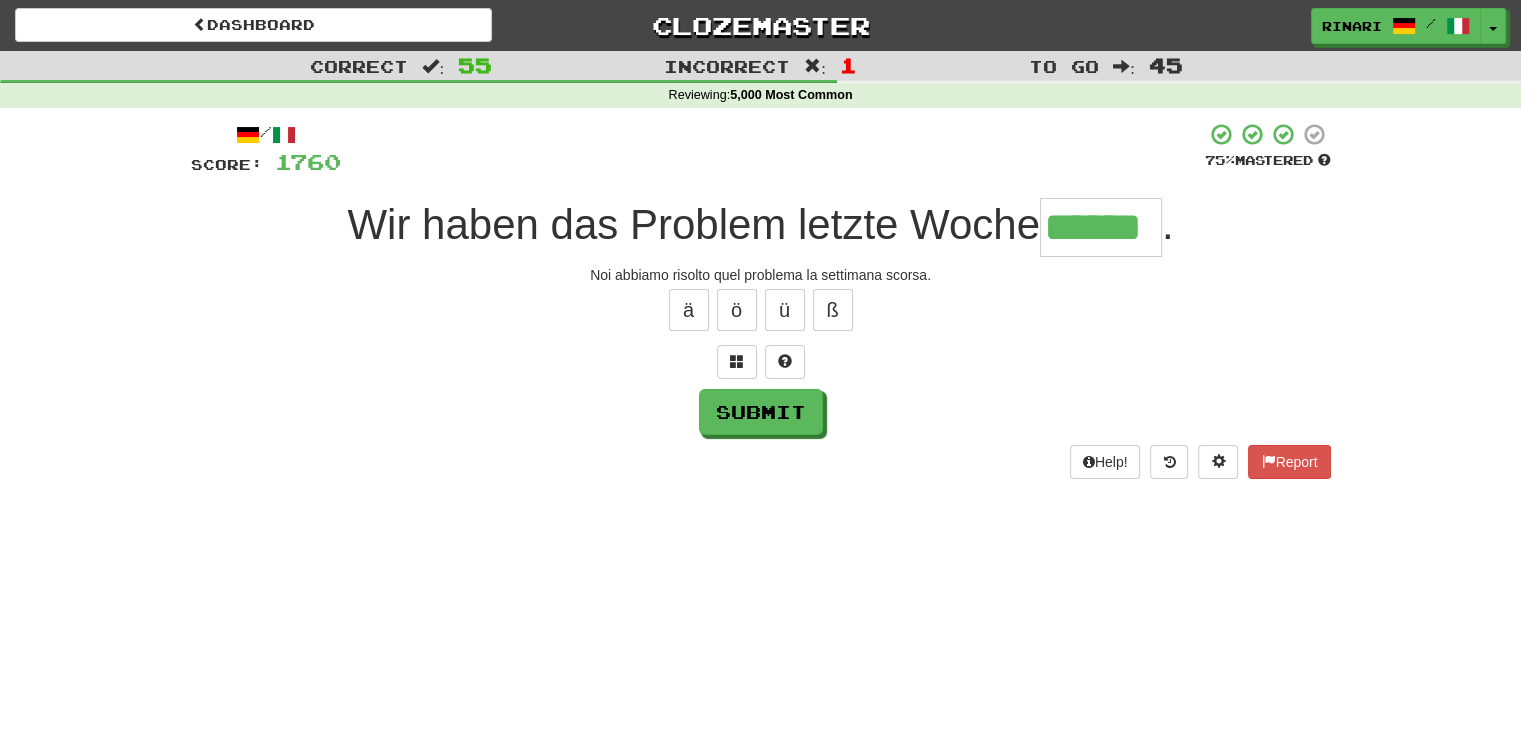 type on "******" 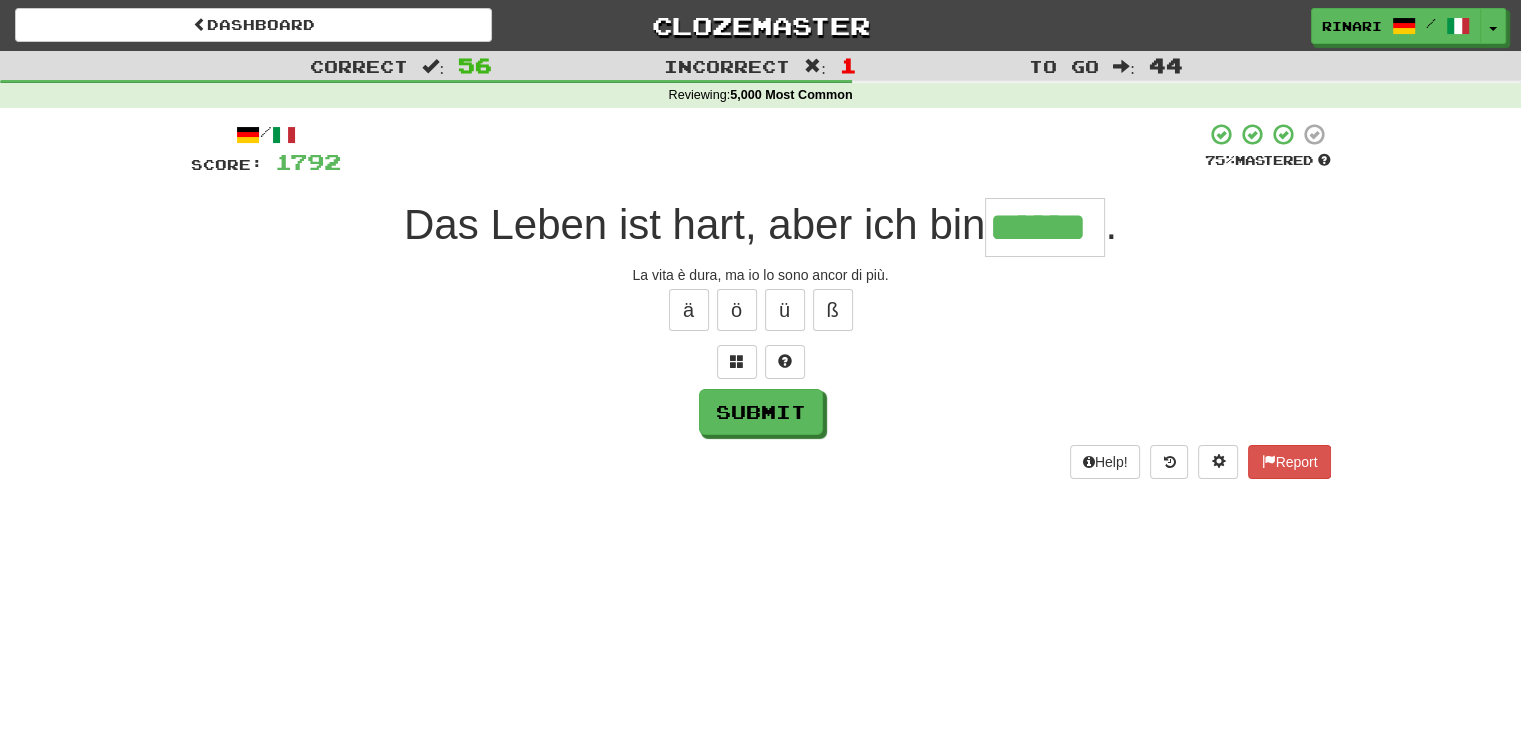 type on "******" 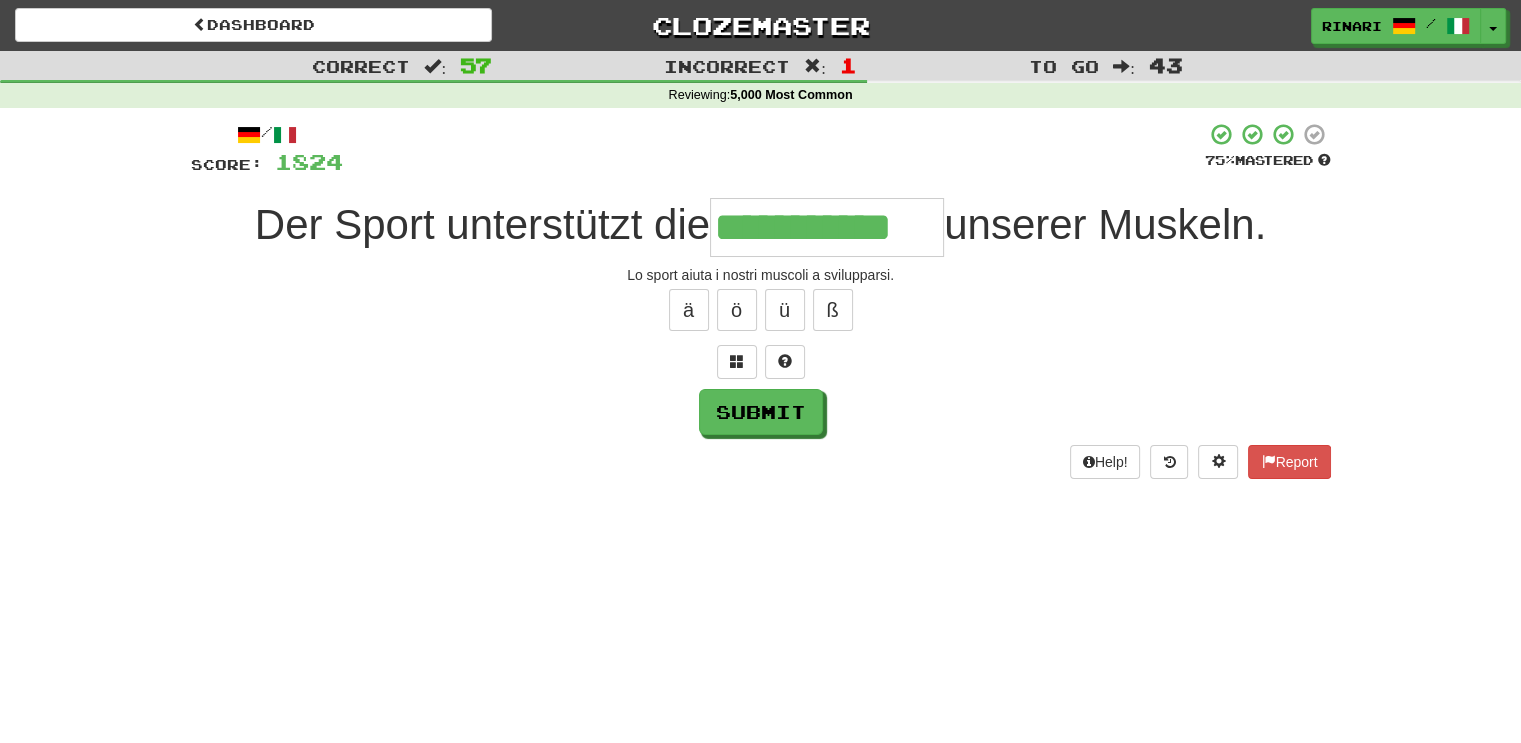 type on "**********" 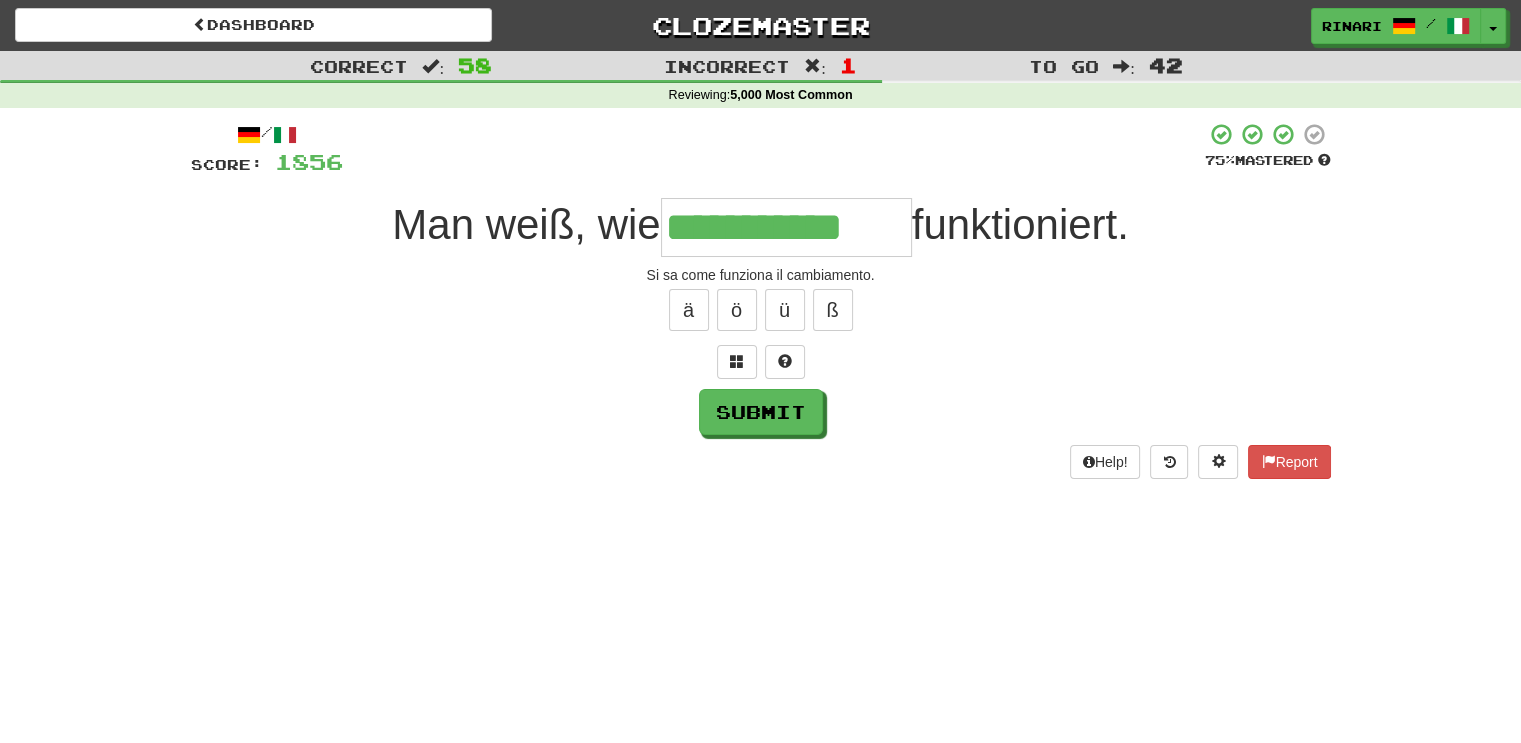 type on "**********" 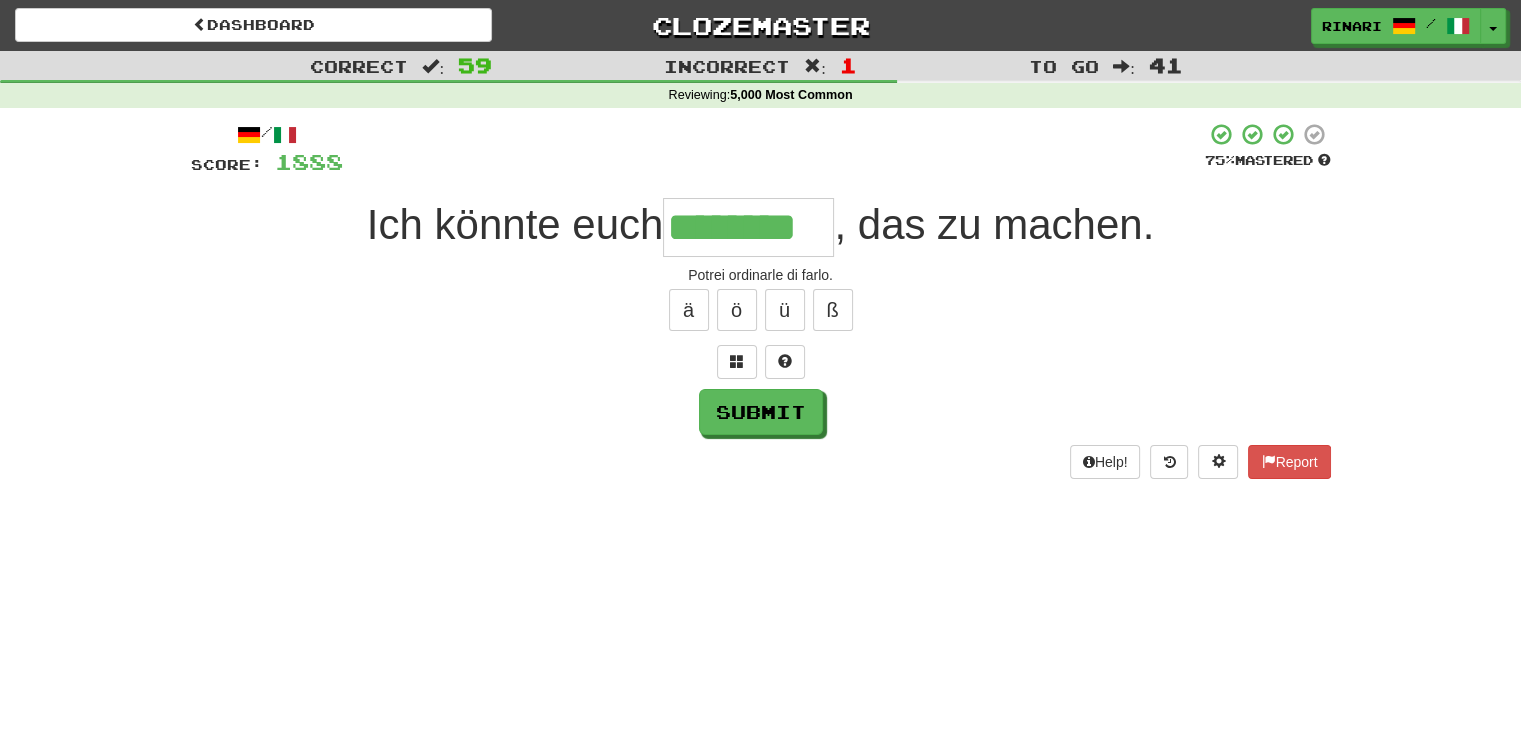 type on "********" 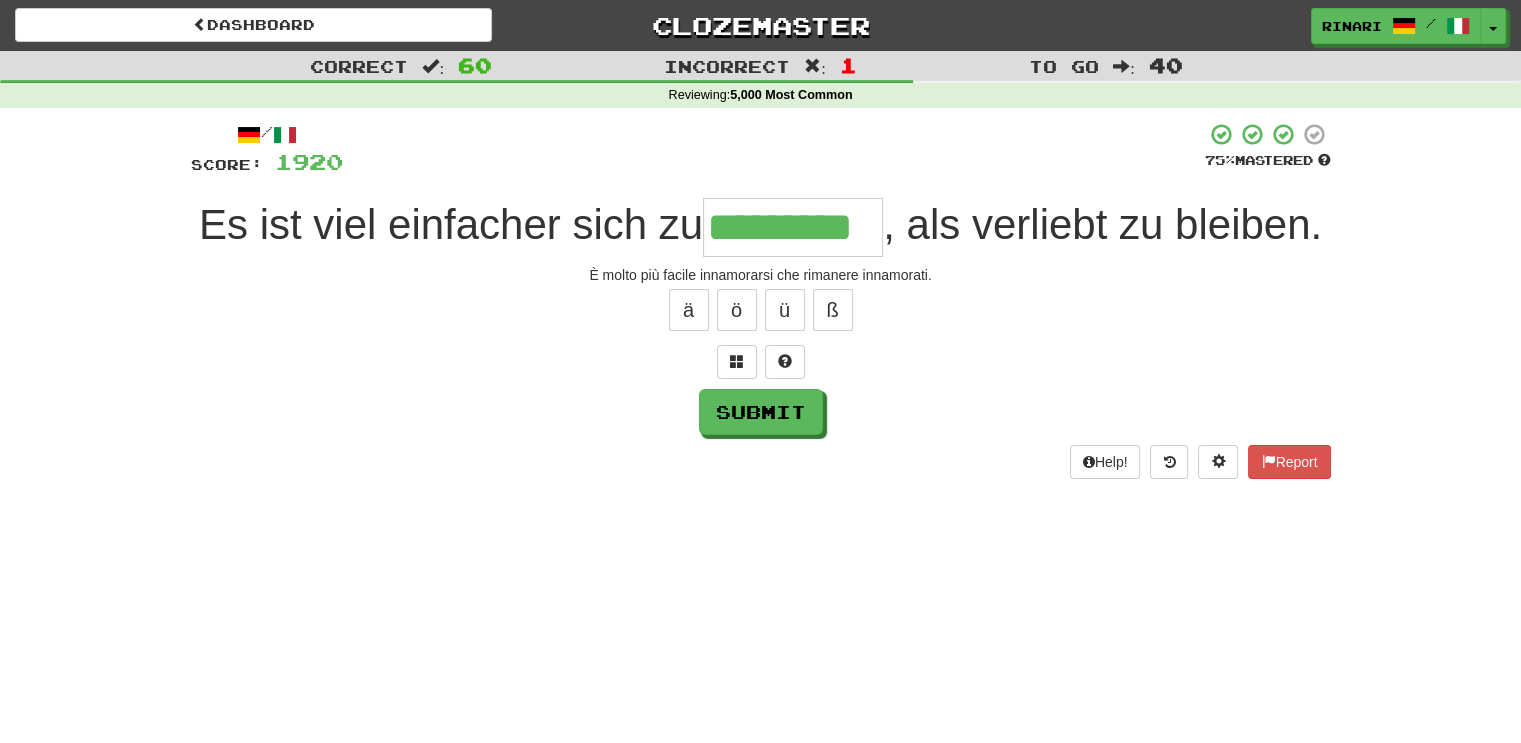 type on "*********" 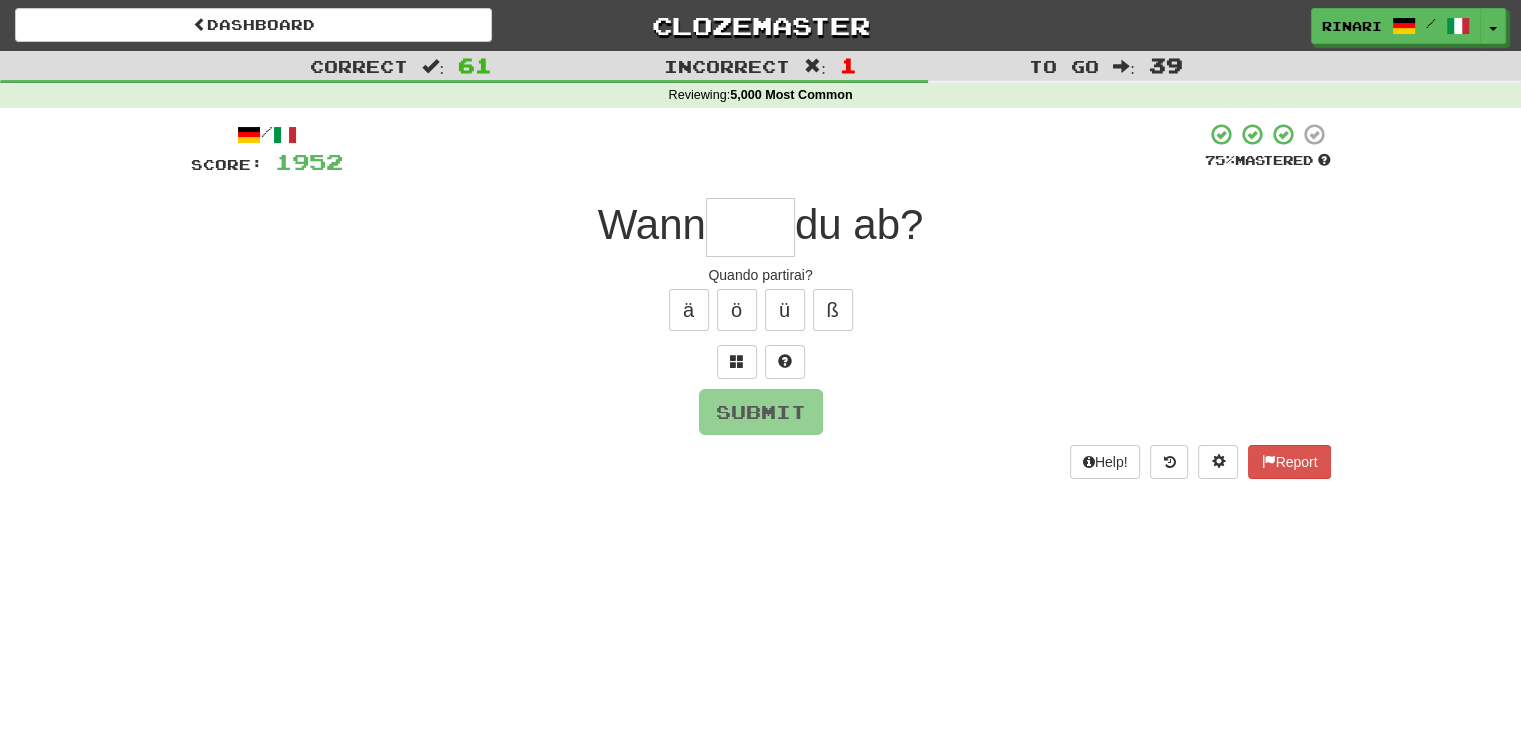 type on "*" 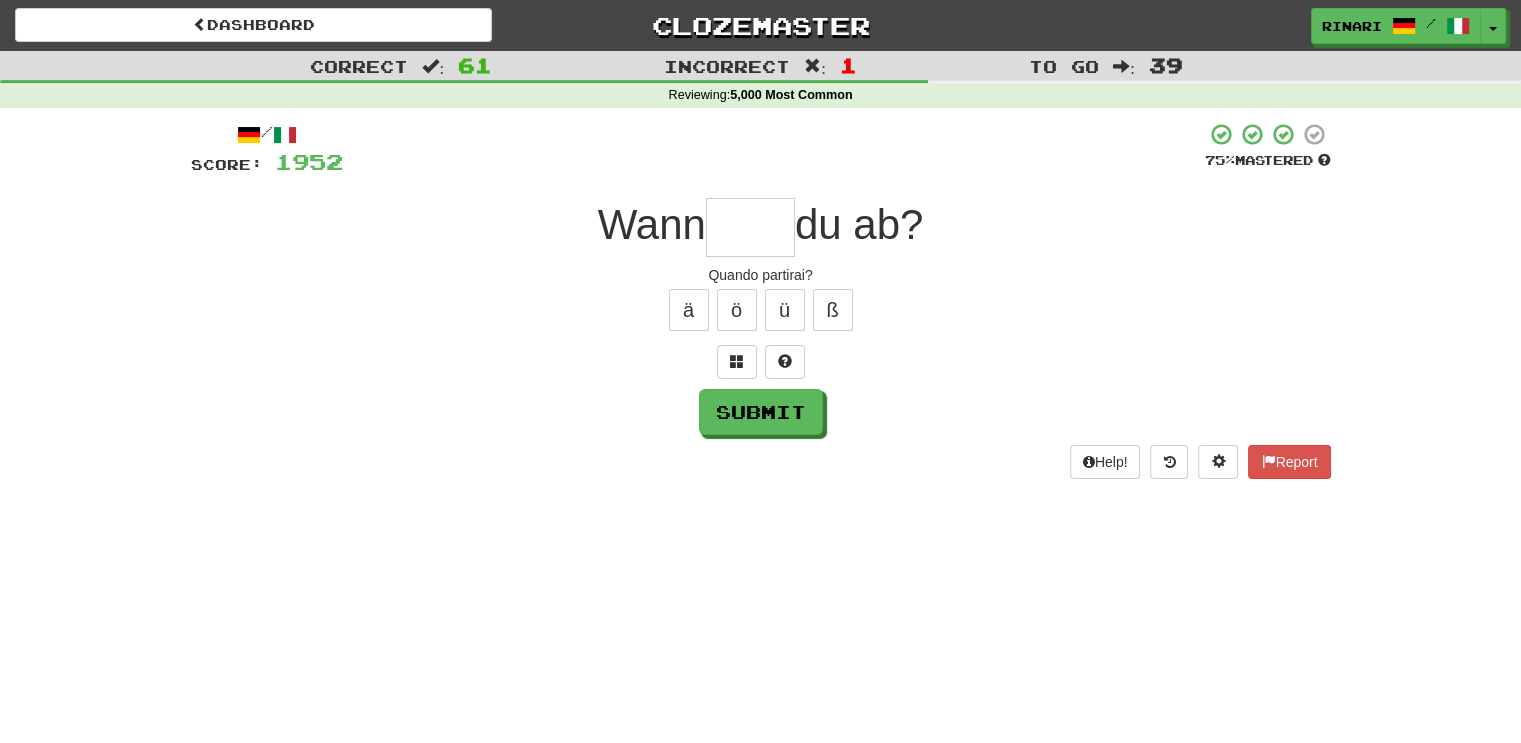 type on "*" 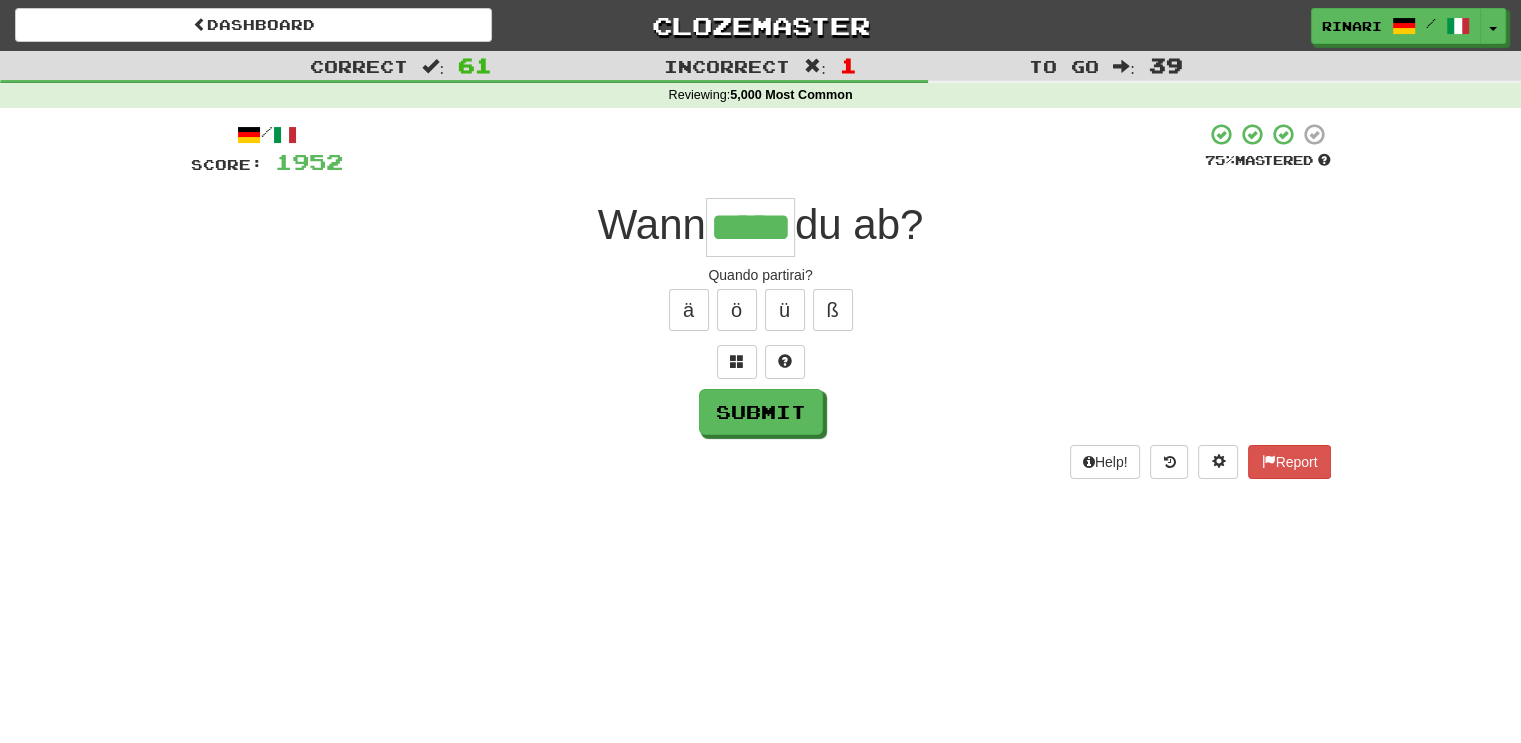 type on "*****" 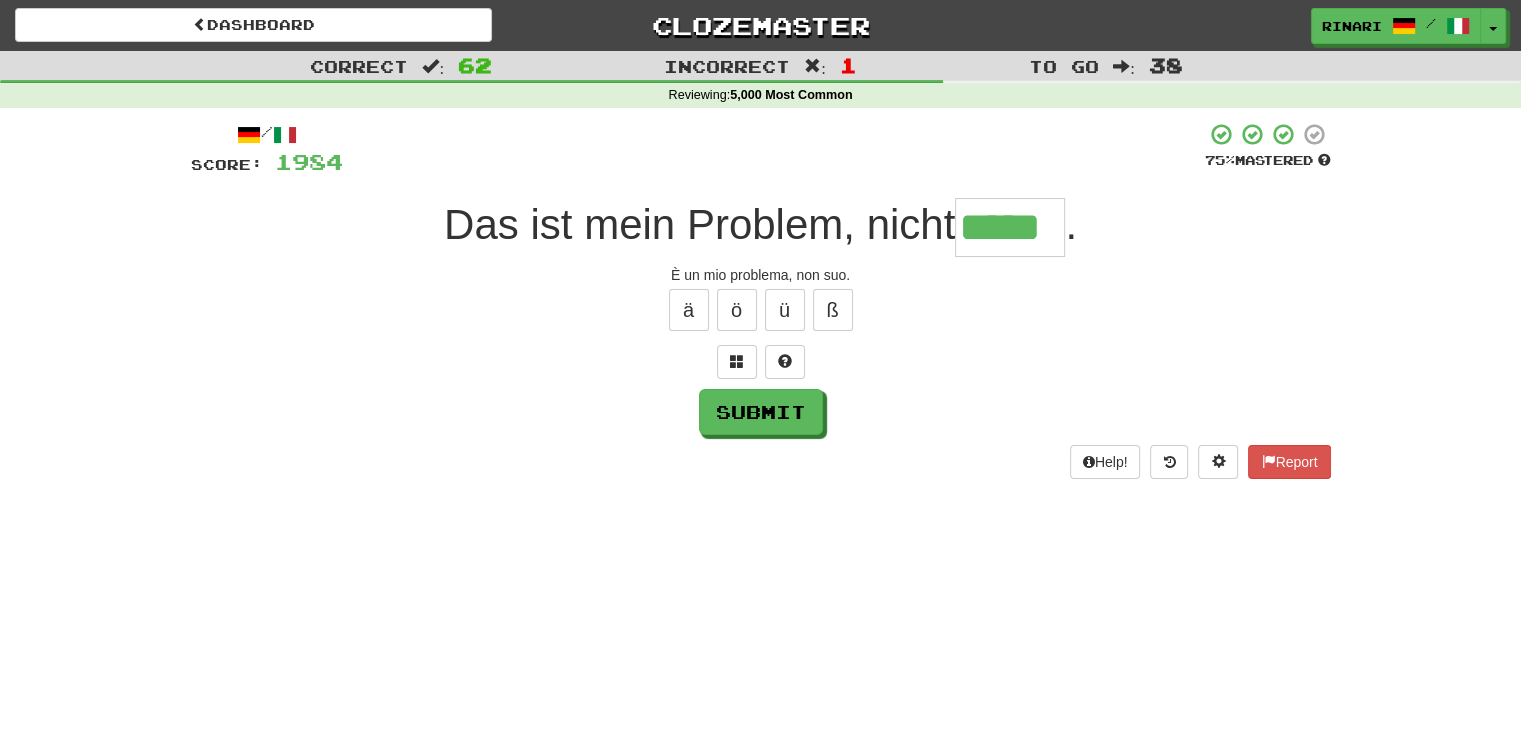type on "*****" 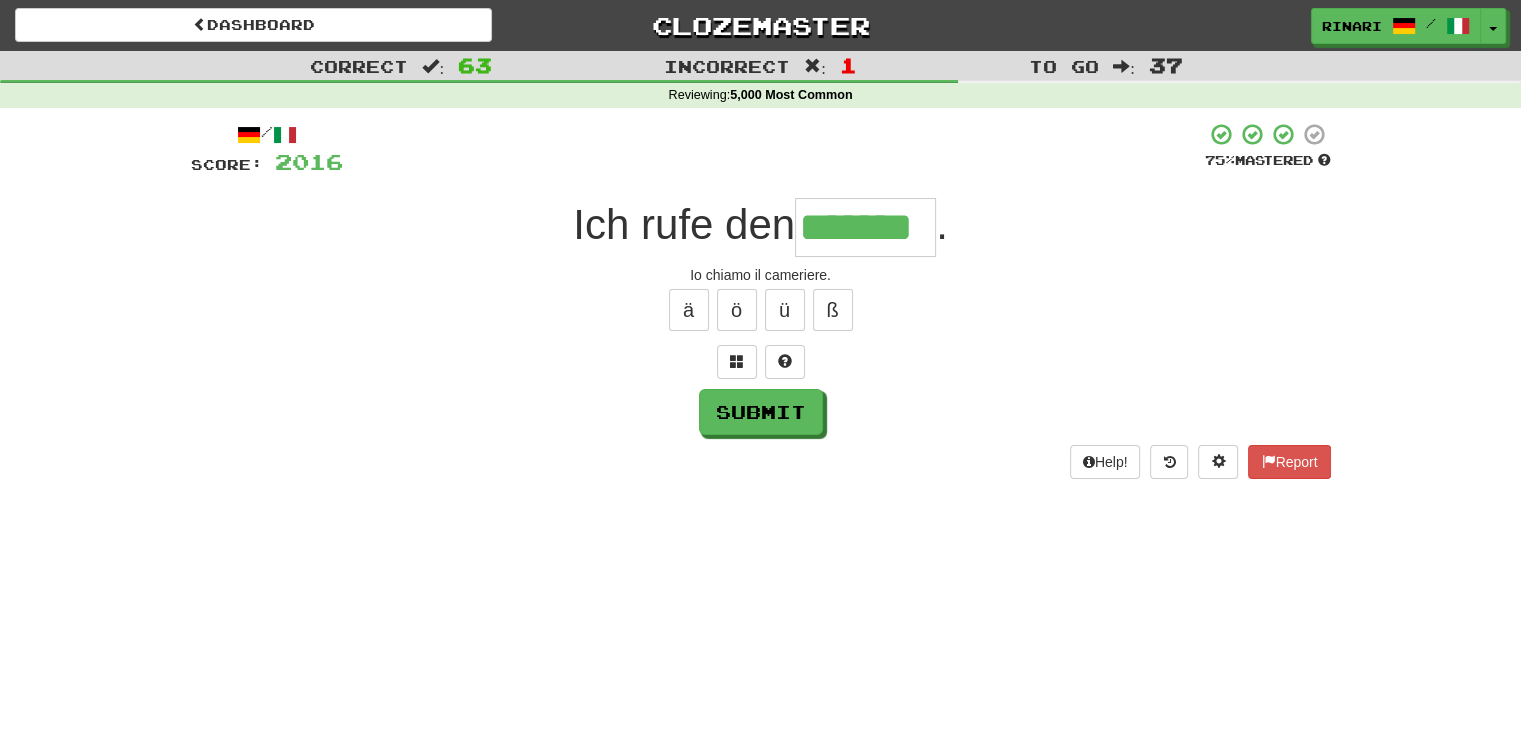 type on "*******" 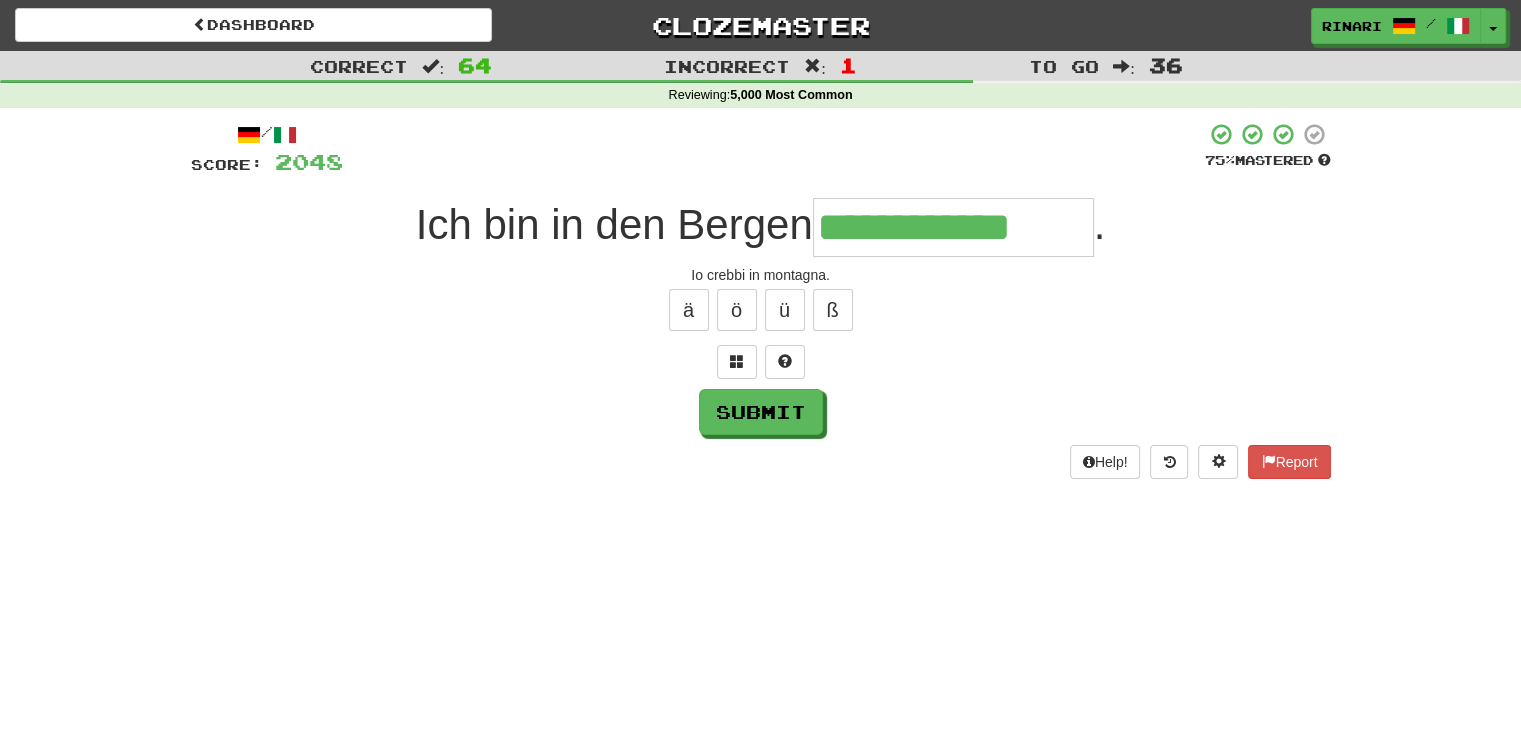 type on "**********" 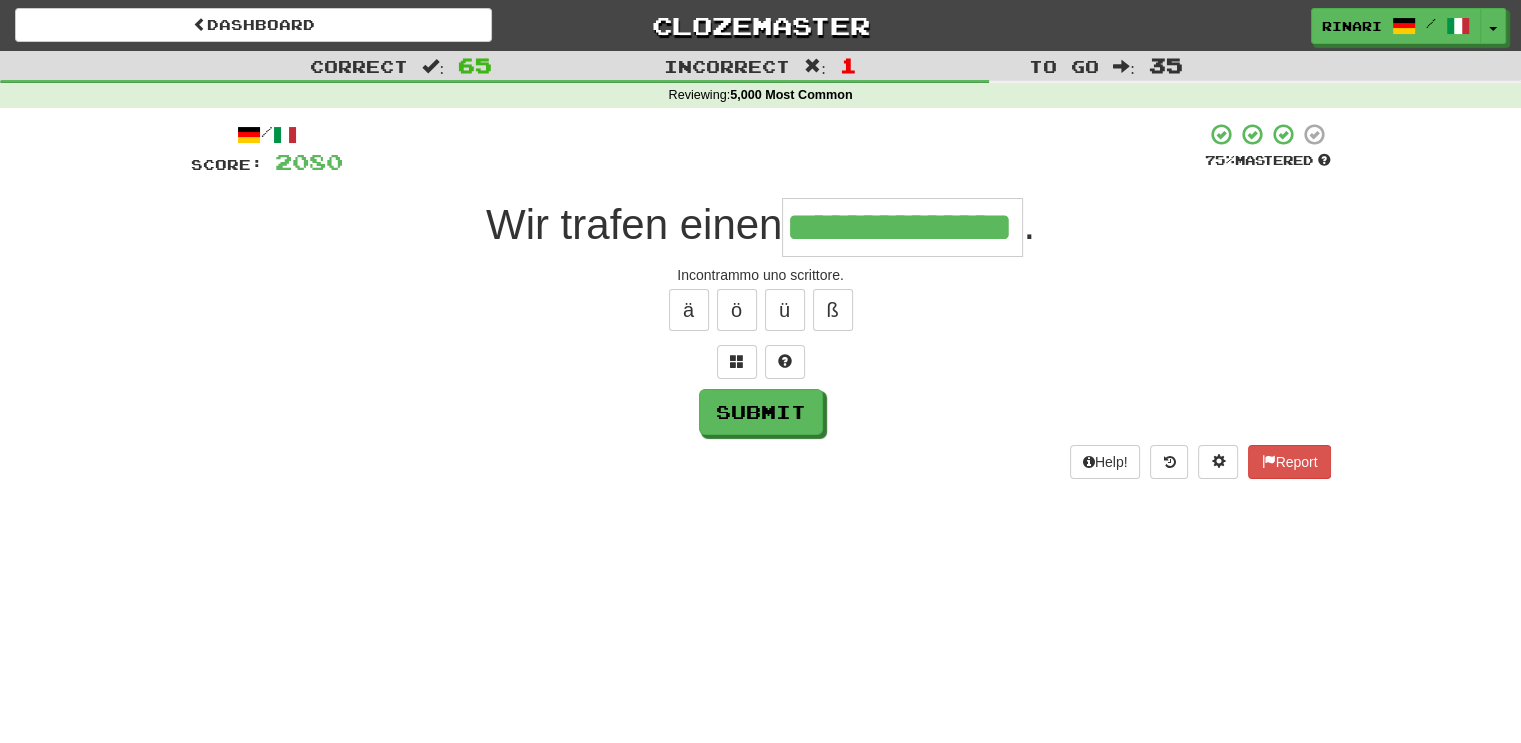 type on "**********" 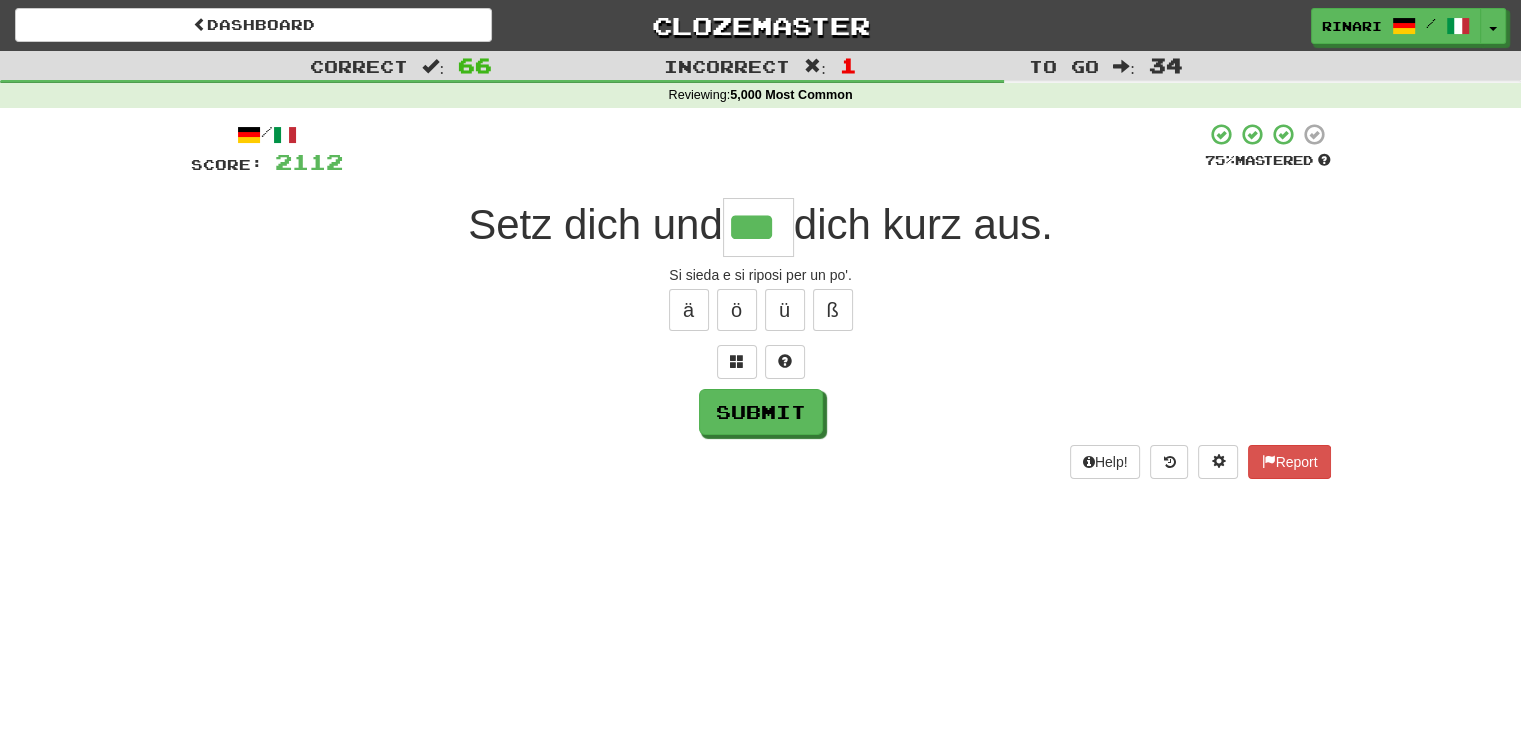 type on "***" 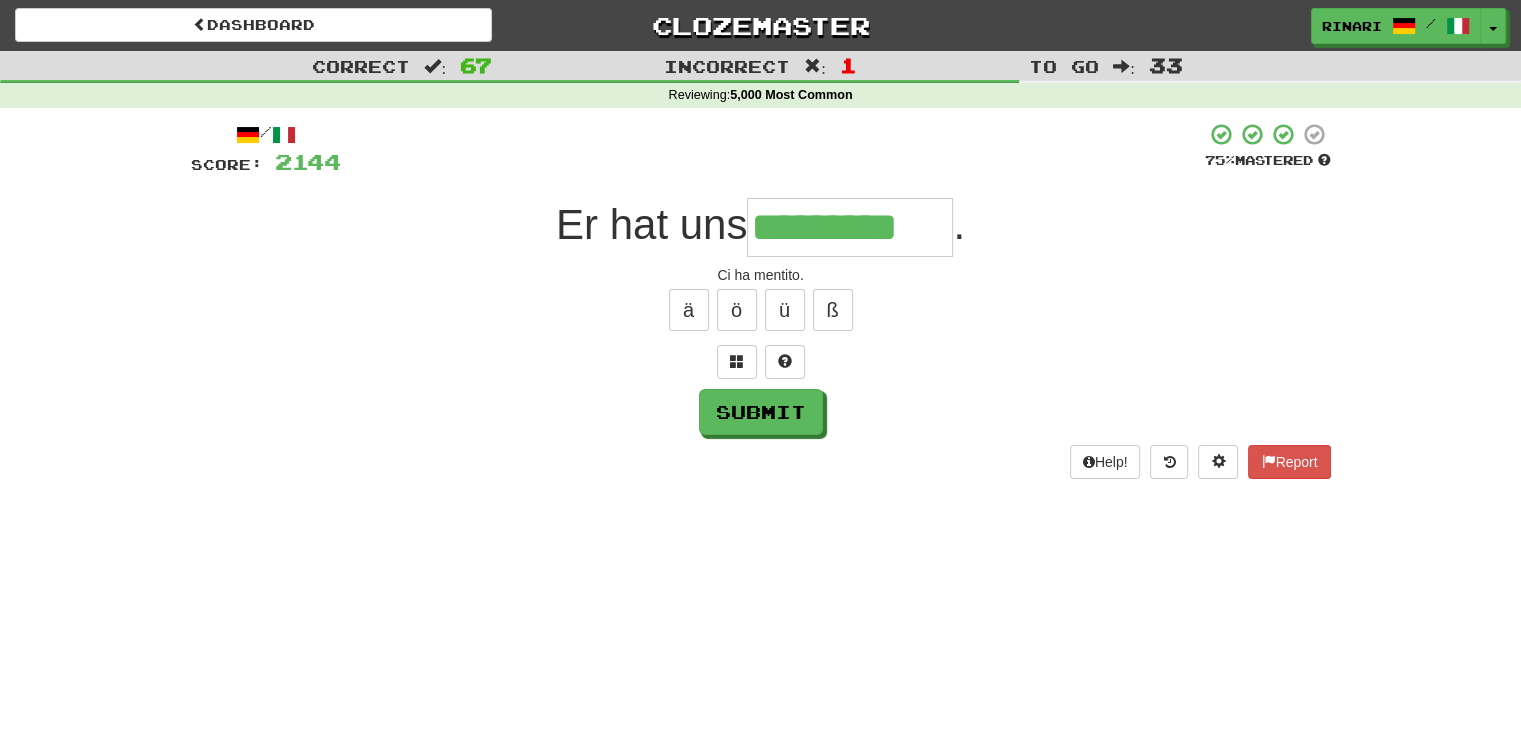 type on "*********" 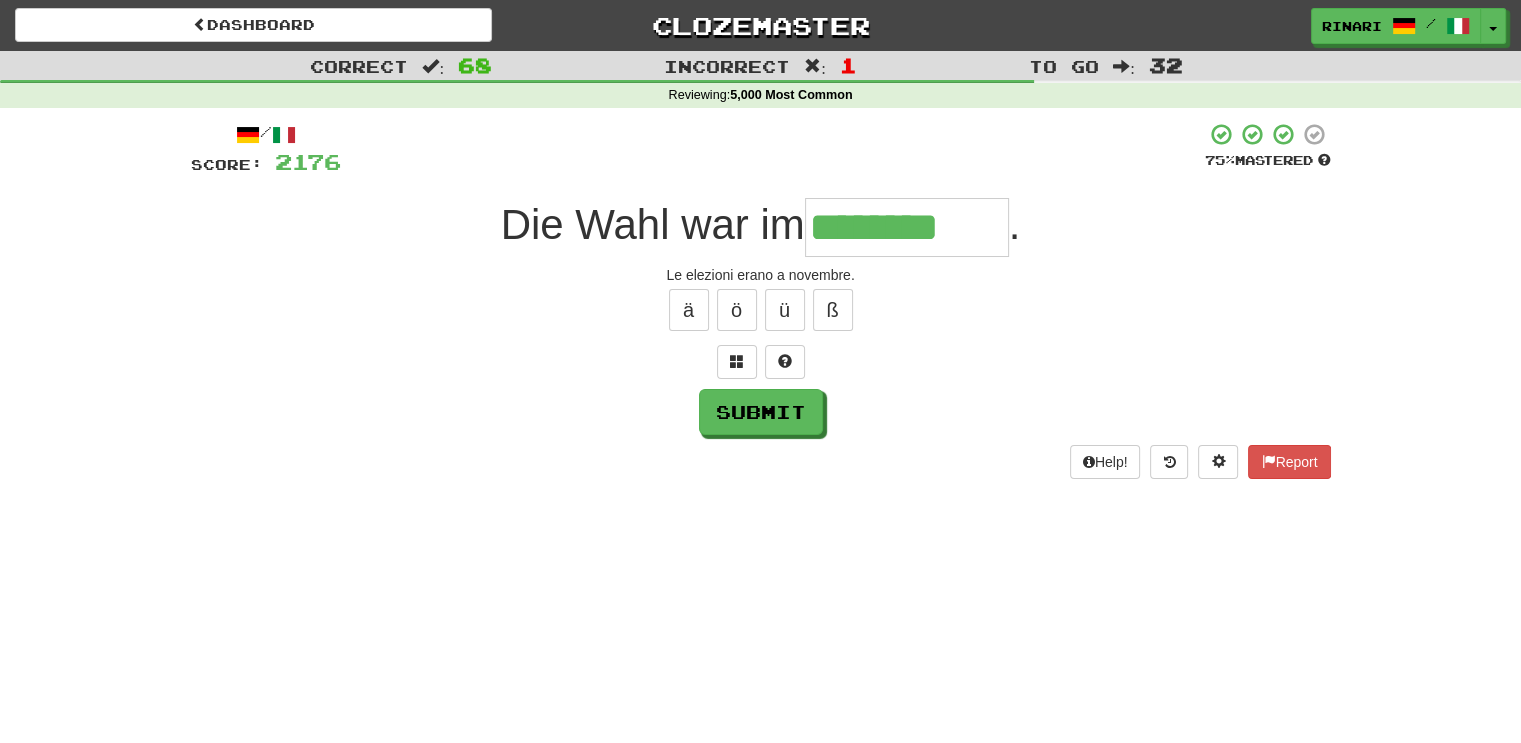 type on "********" 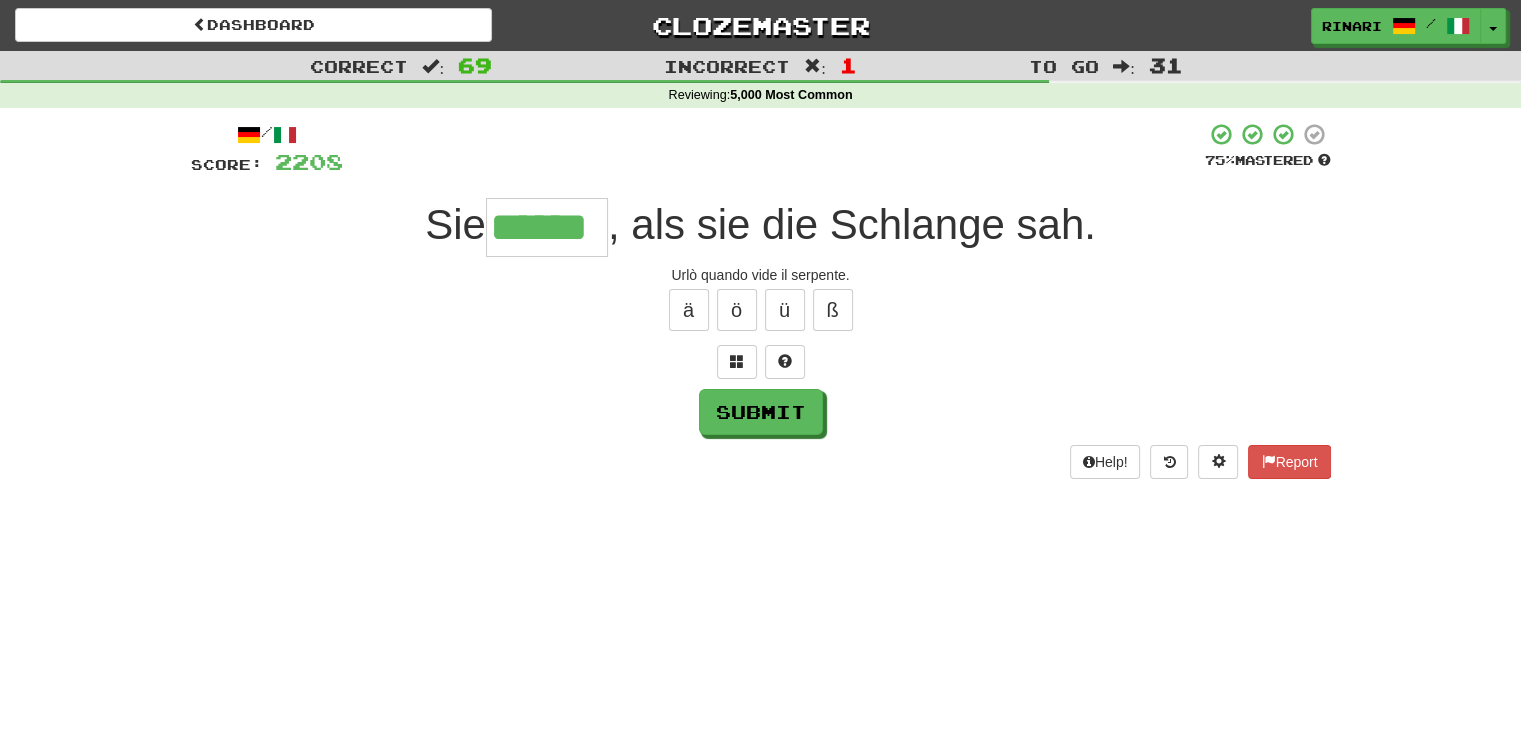 type on "******" 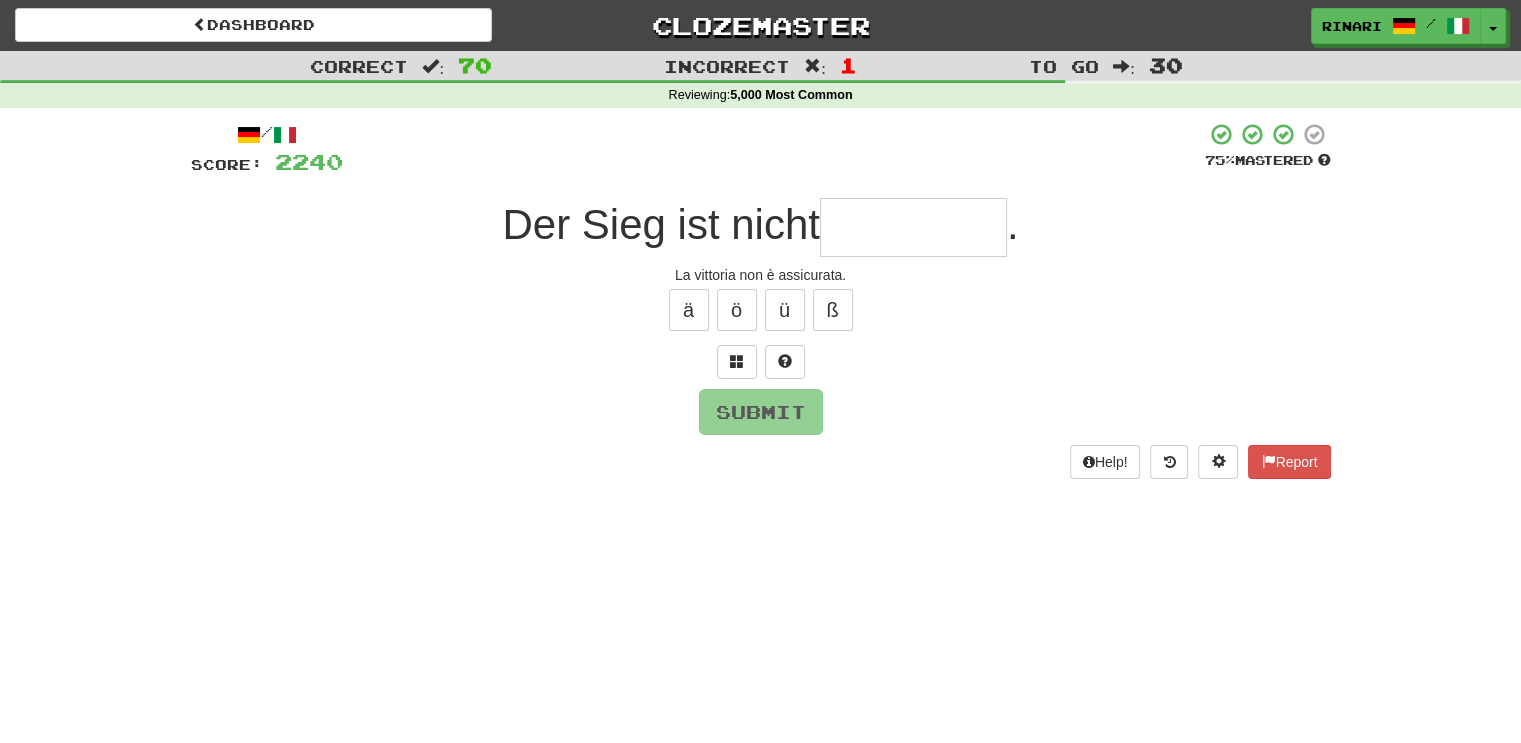 type on "*" 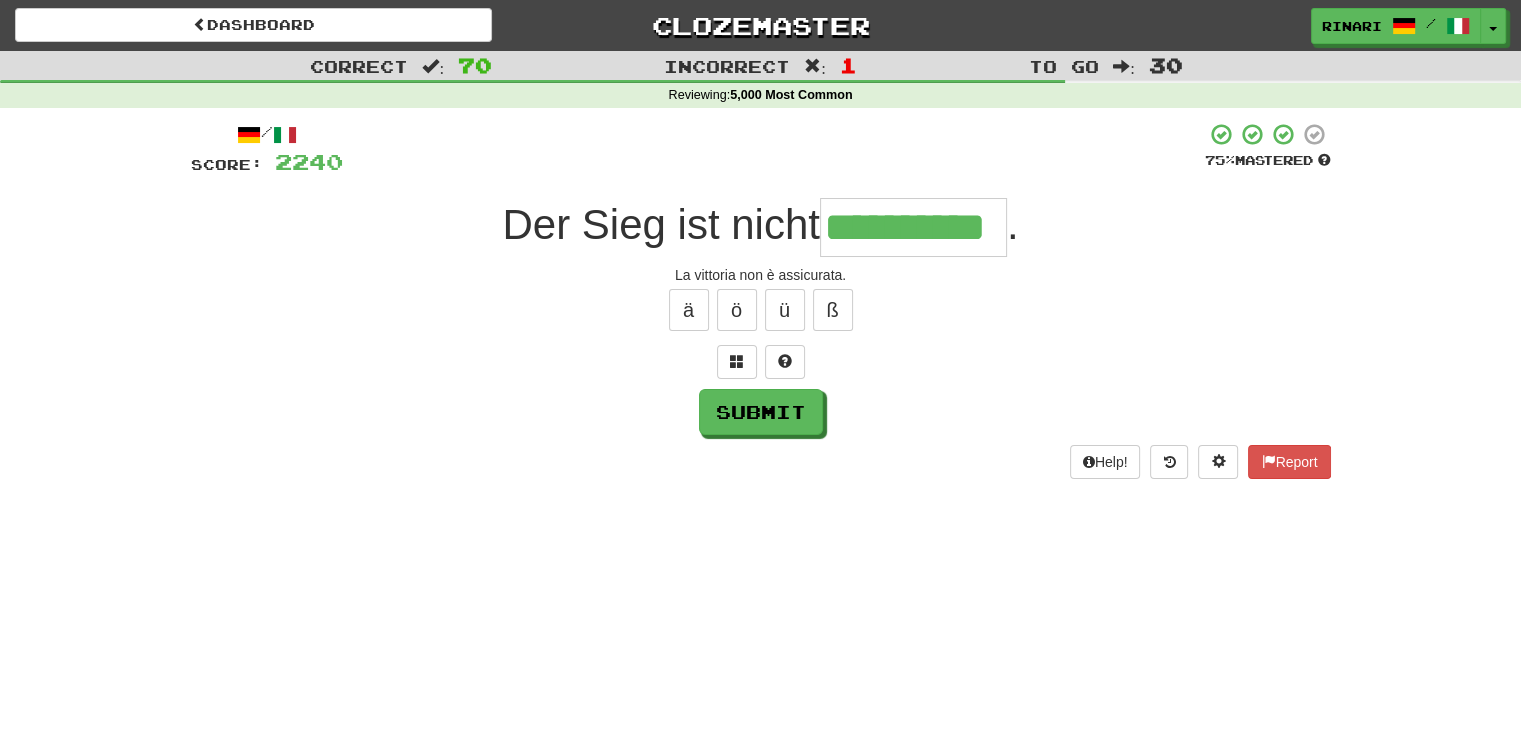 type on "**********" 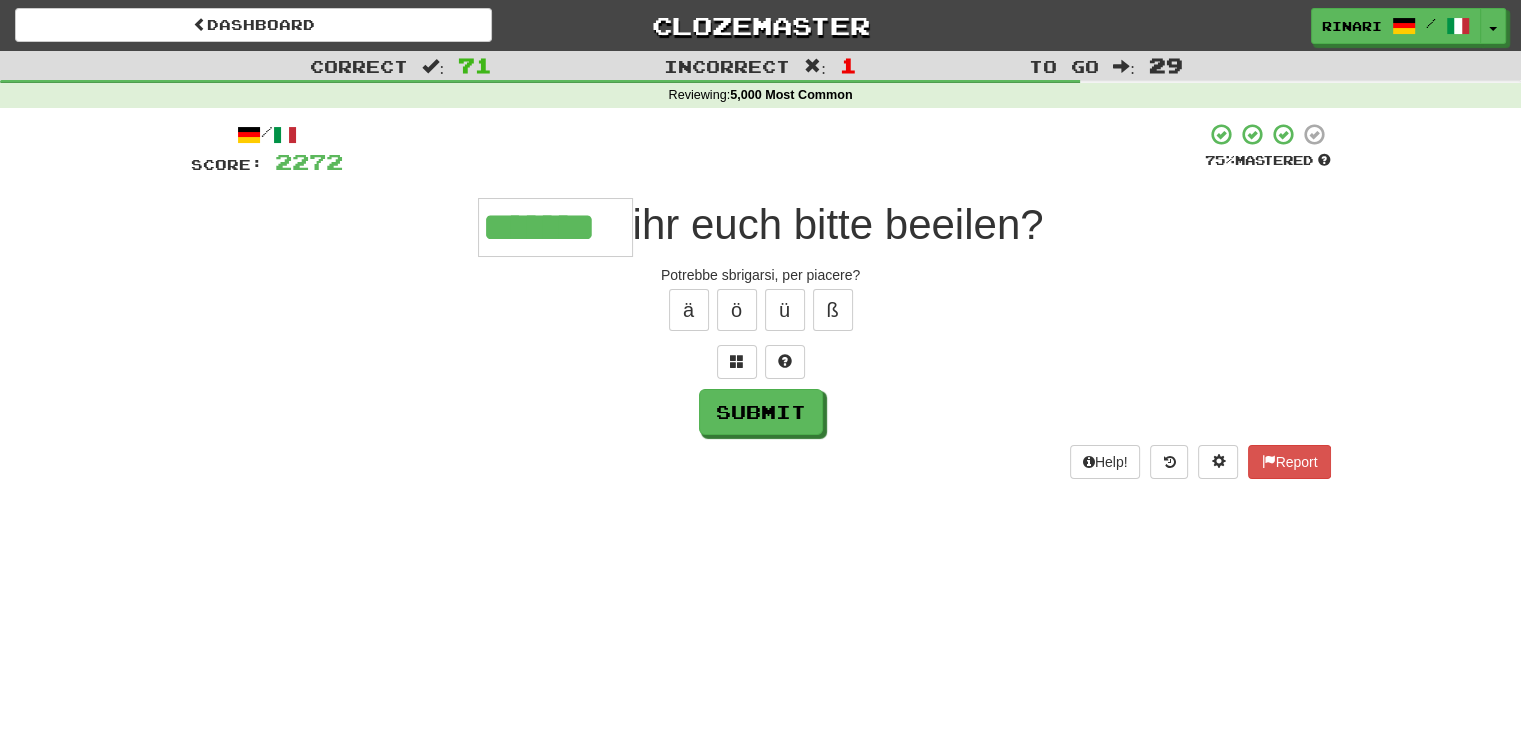 type on "*******" 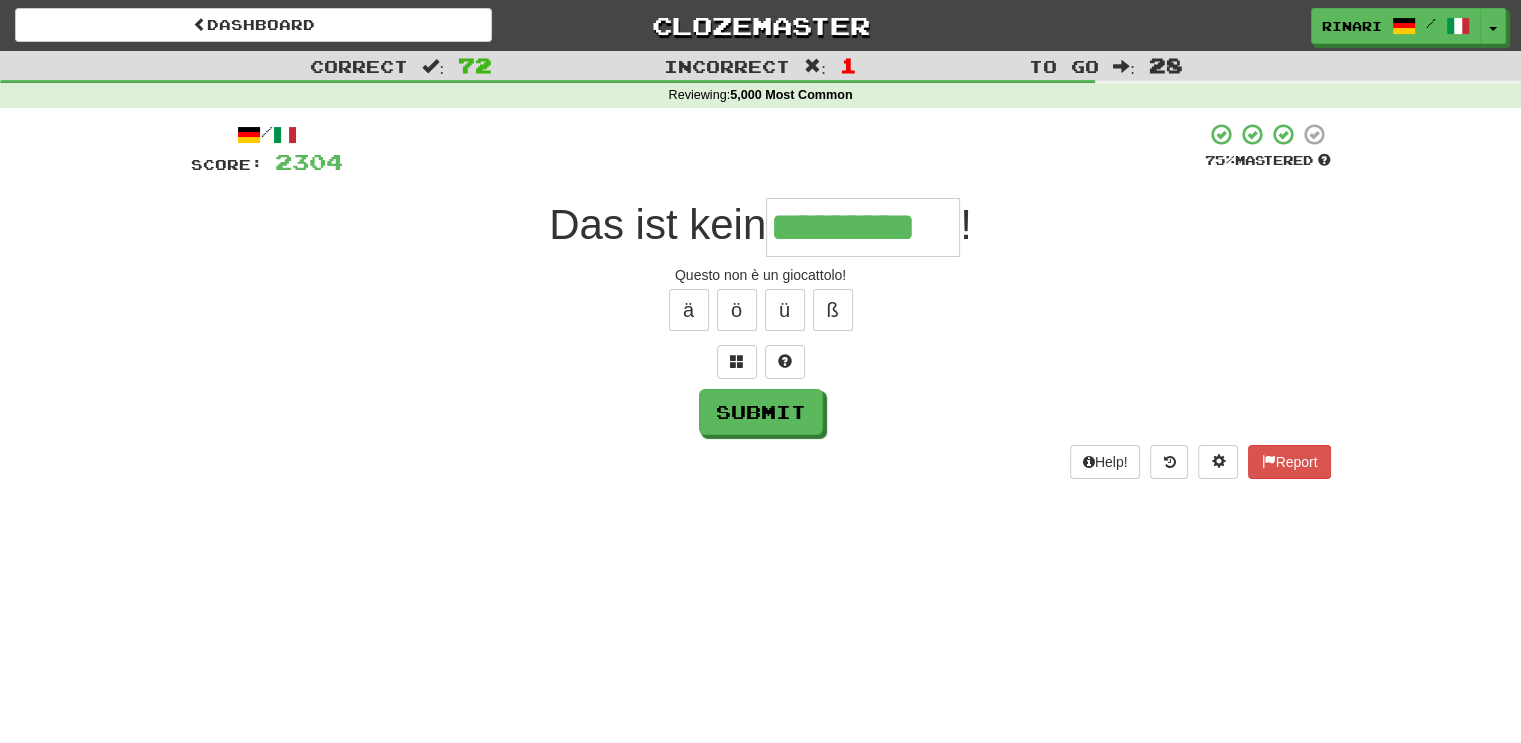 type on "*********" 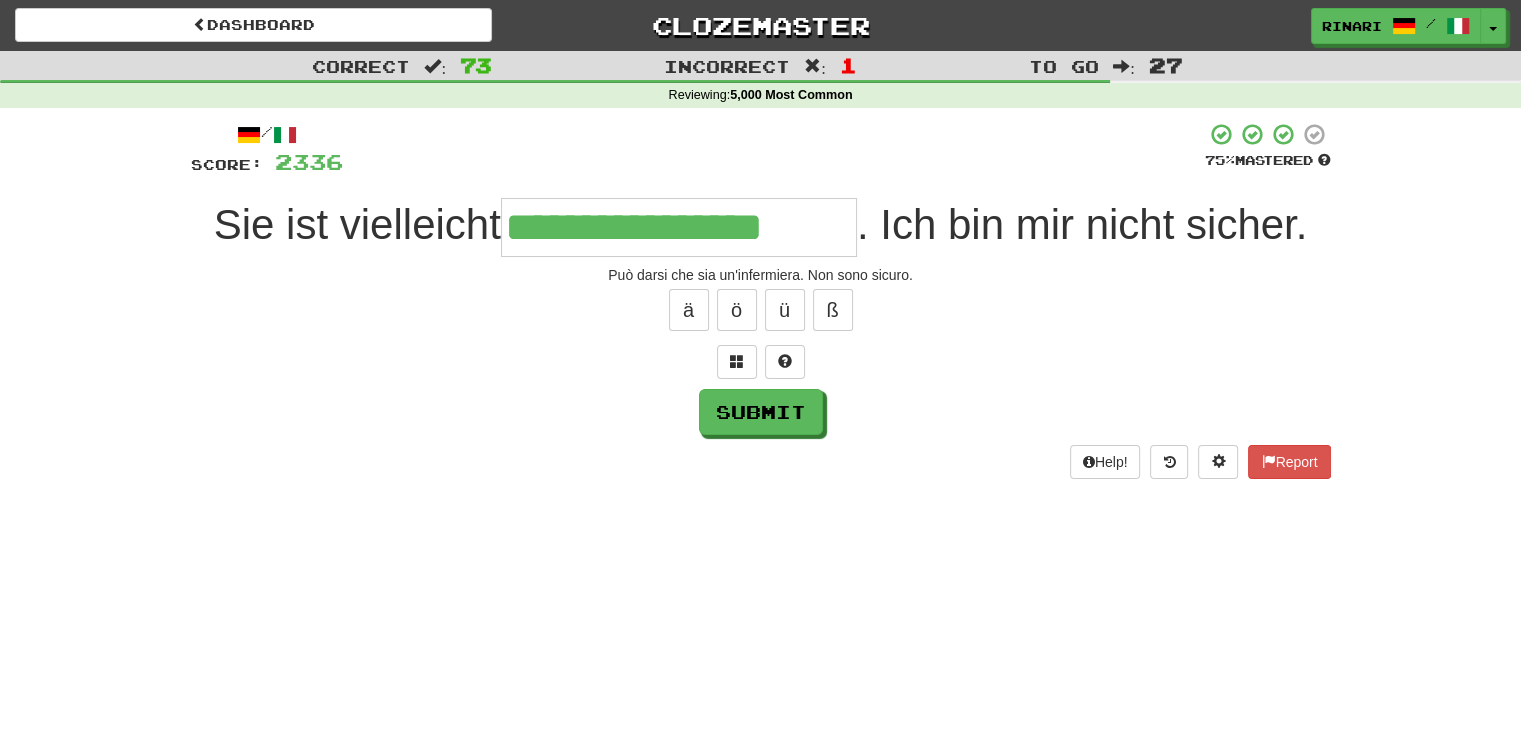 type on "**********" 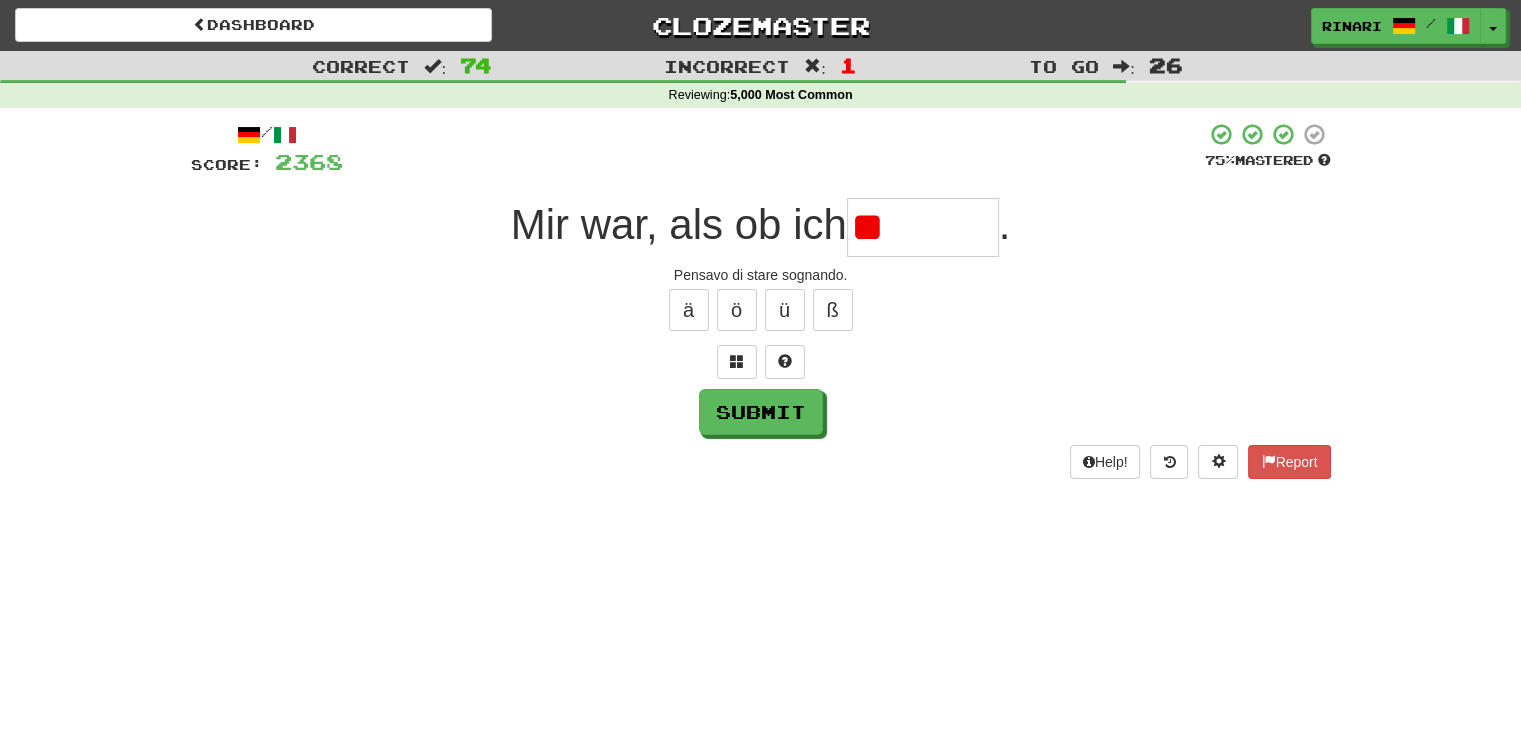 type on "*" 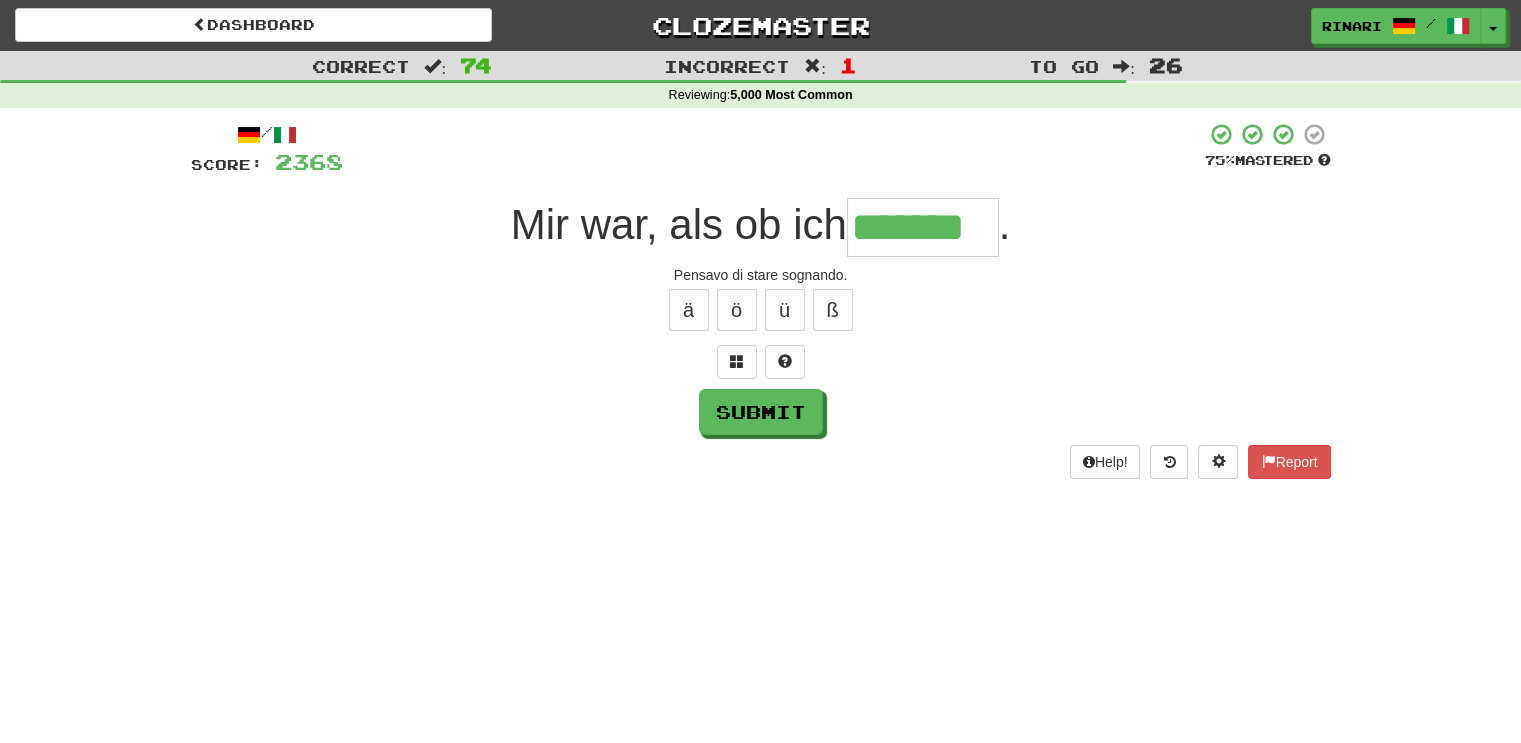 type on "*******" 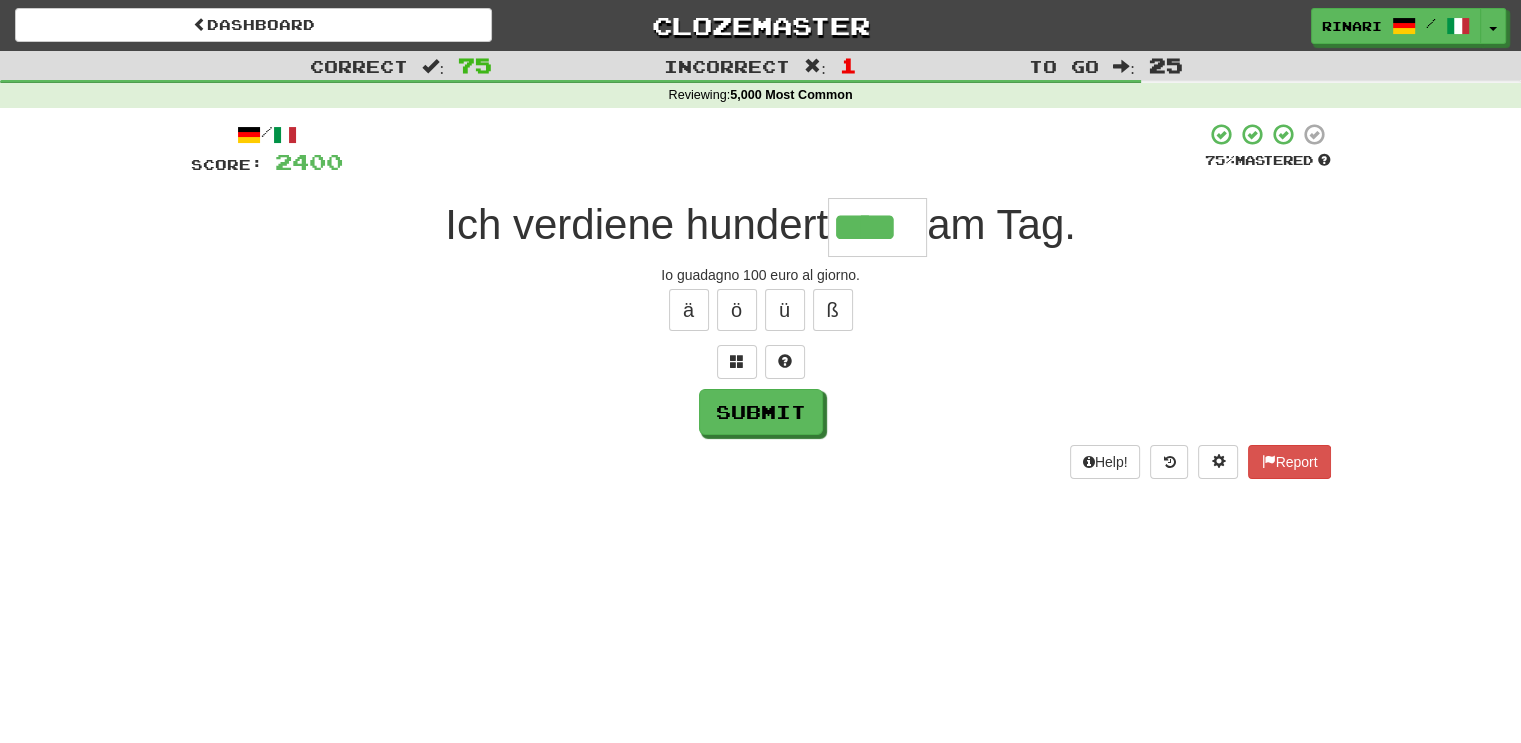 type on "****" 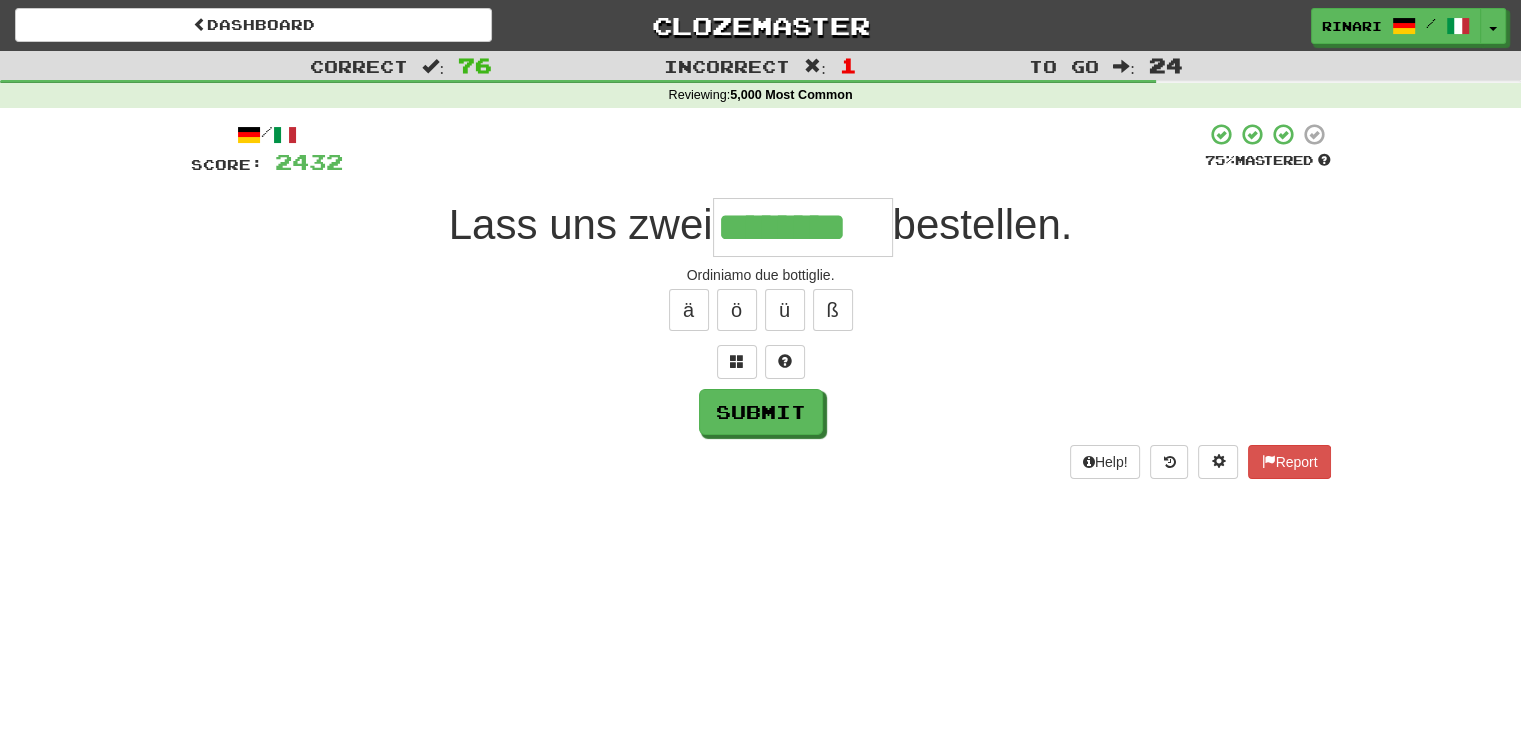 type on "********" 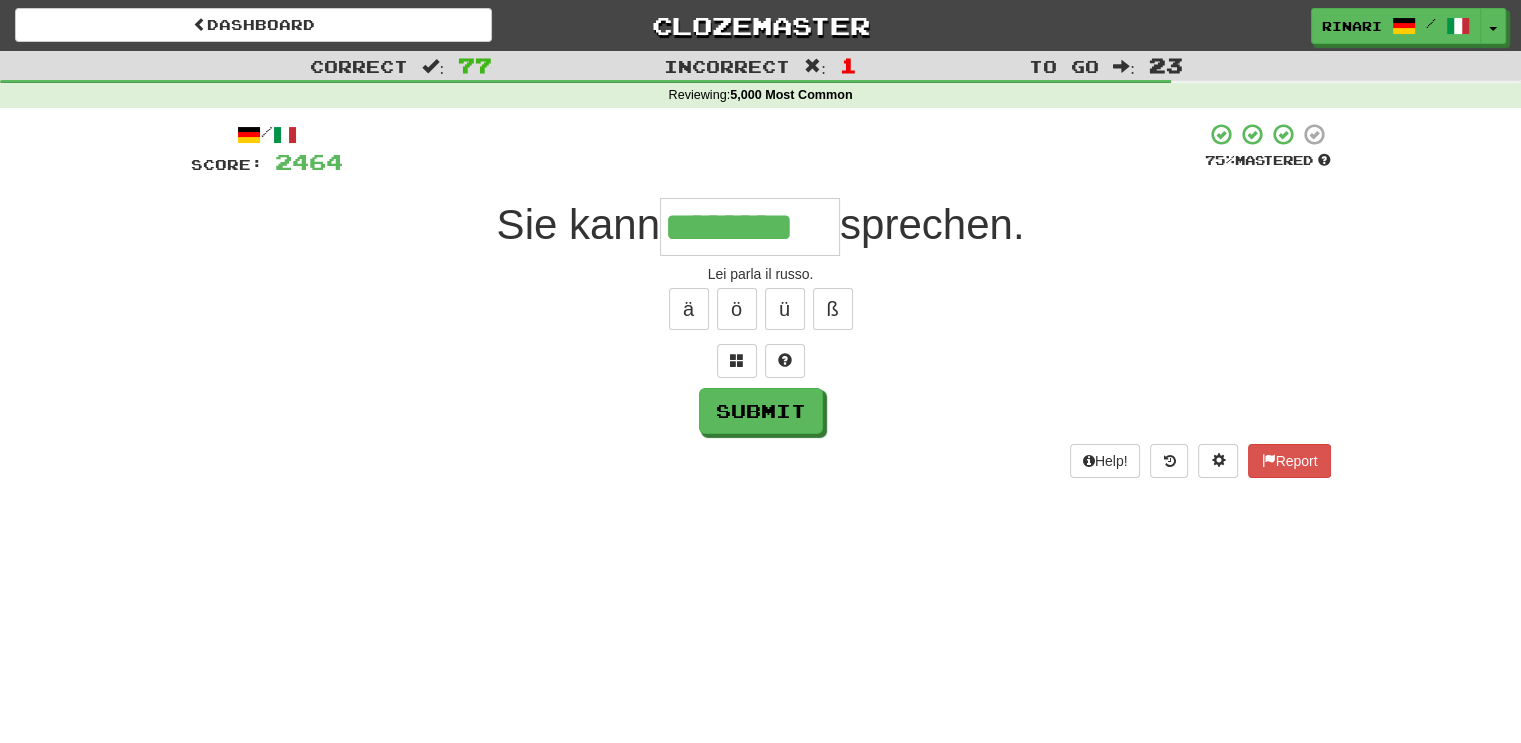 scroll, scrollTop: 0, scrollLeft: 0, axis: both 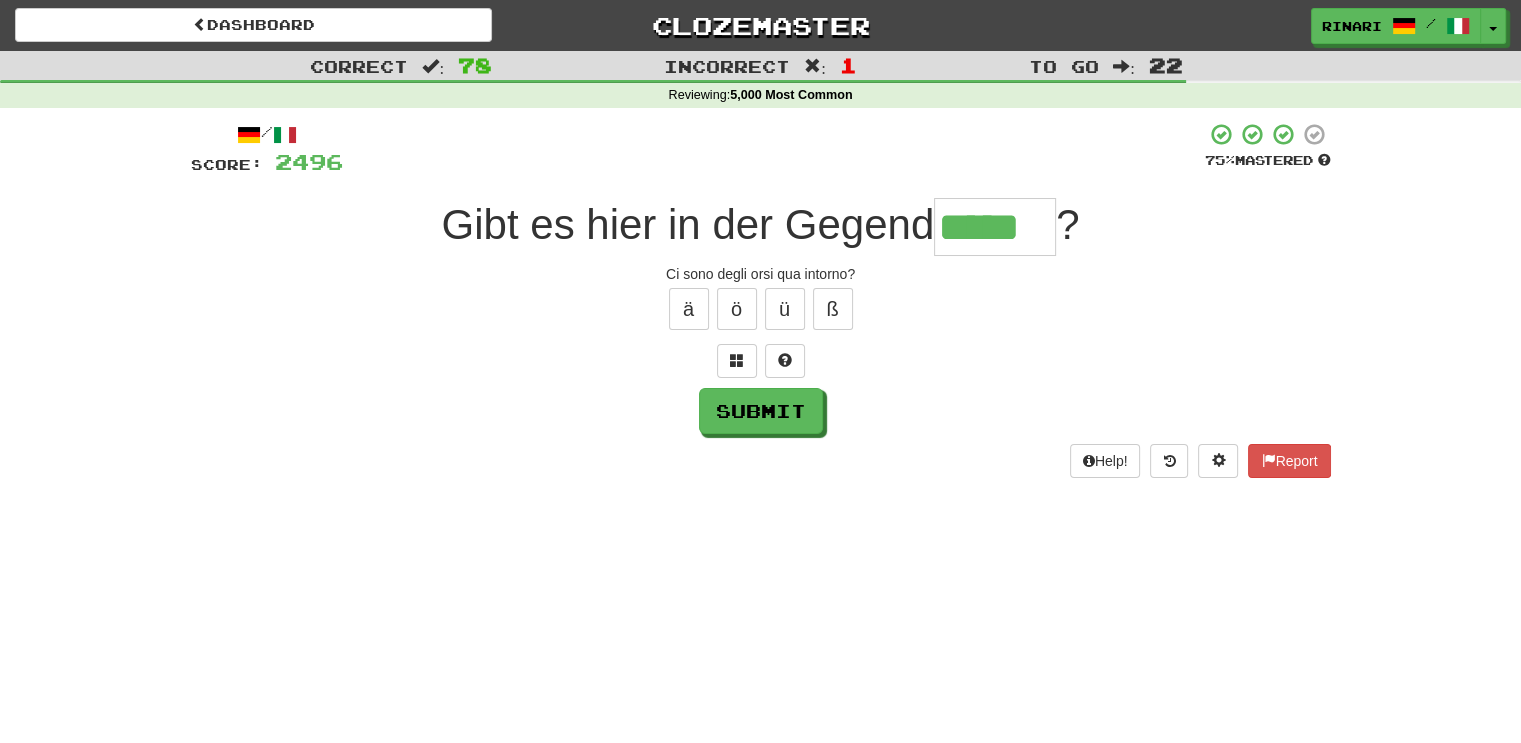 type on "*****" 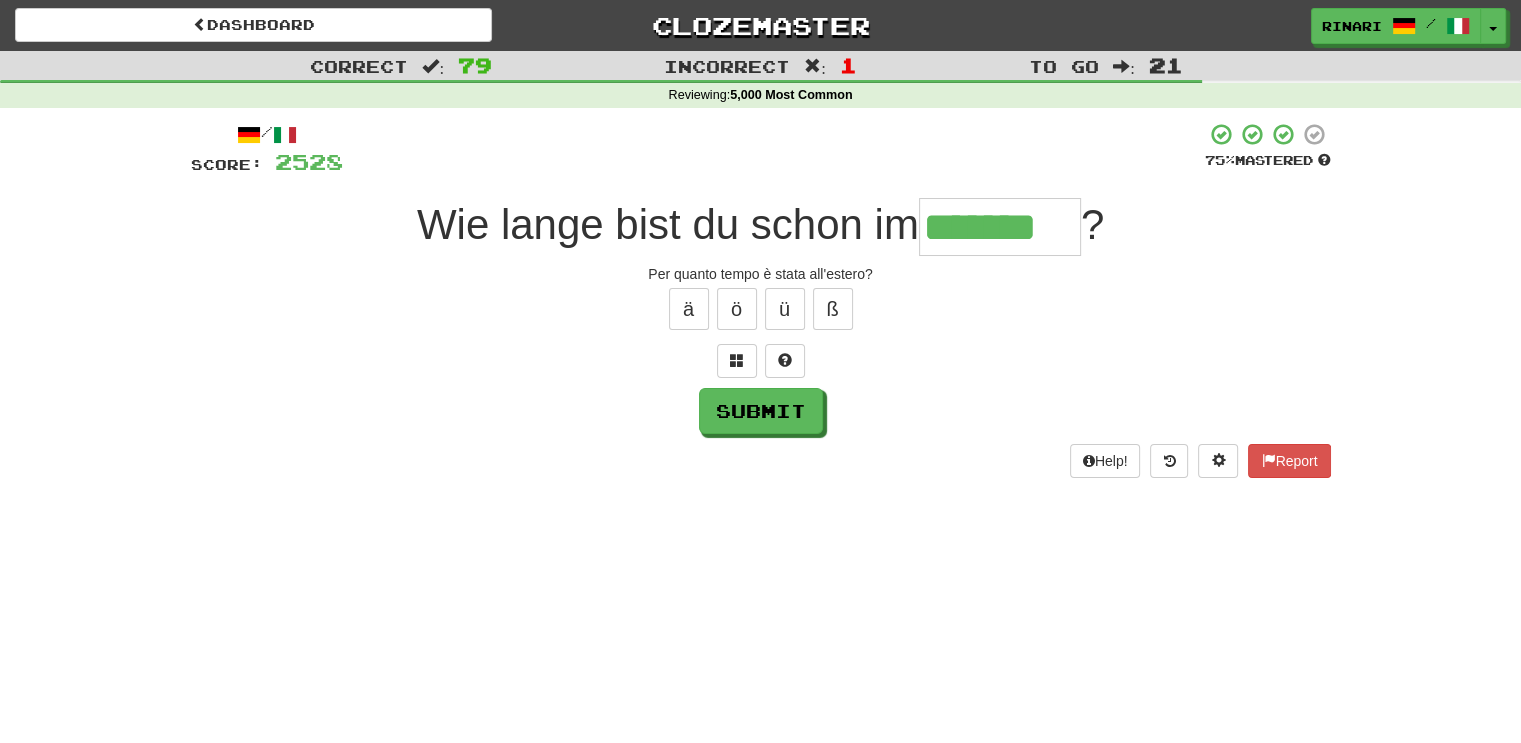 type on "*******" 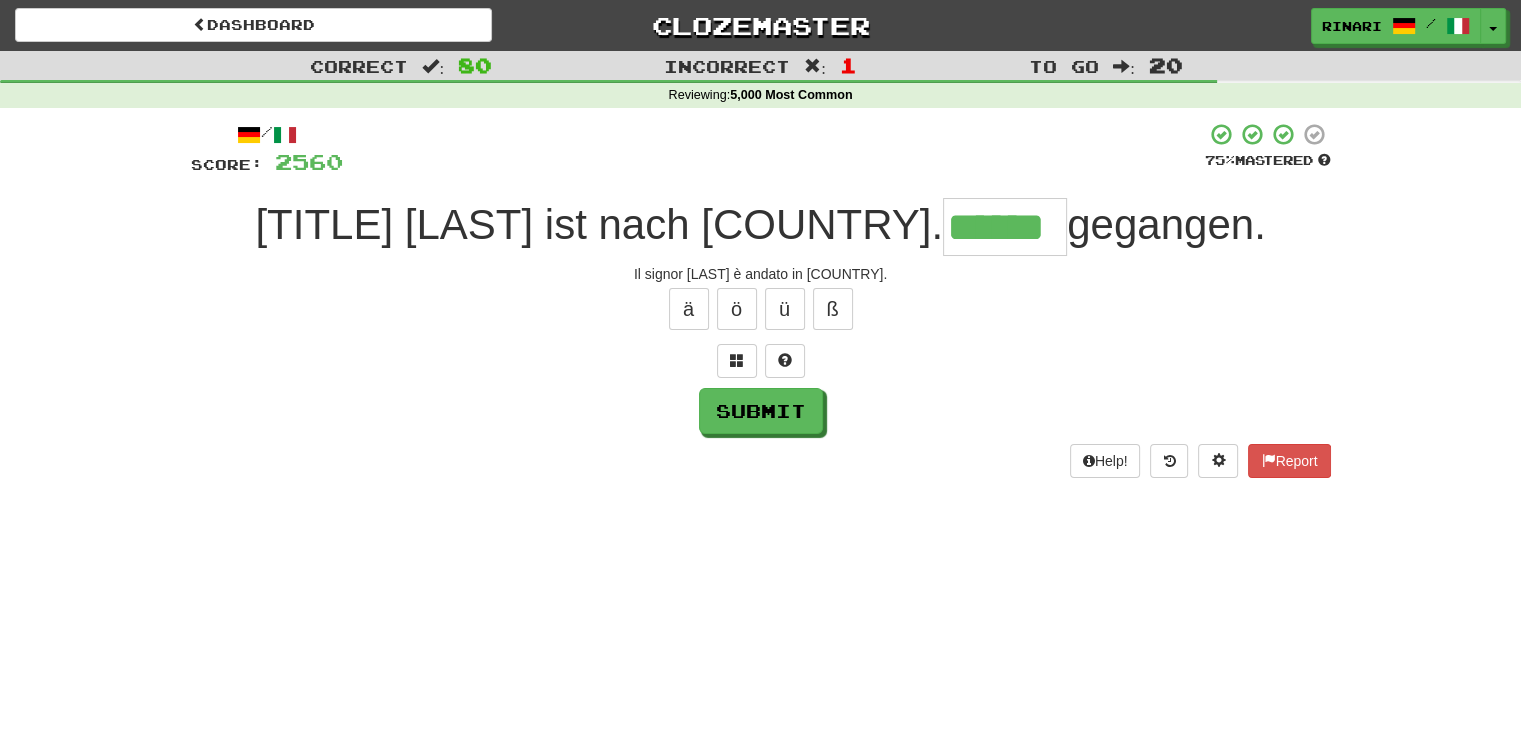 type on "******" 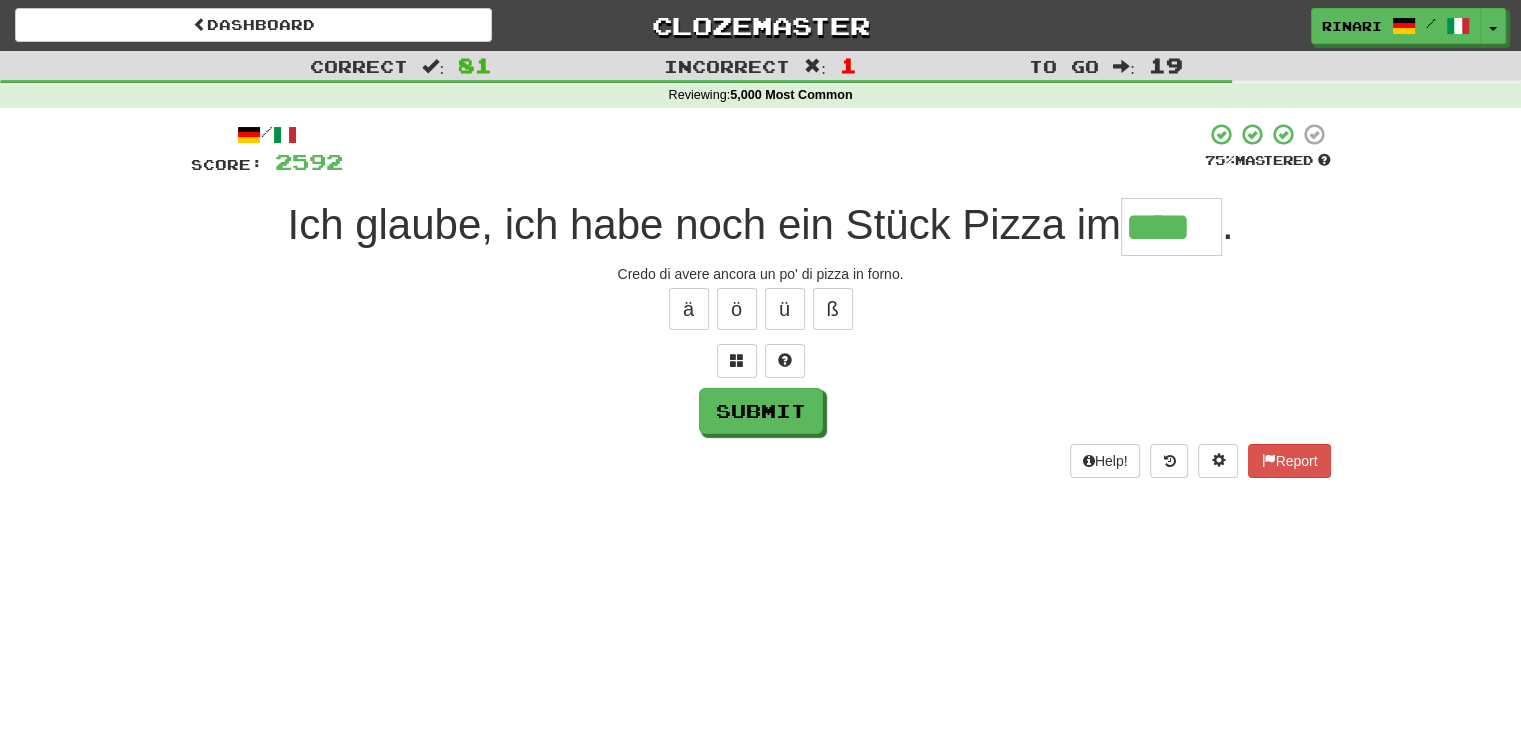 type on "****" 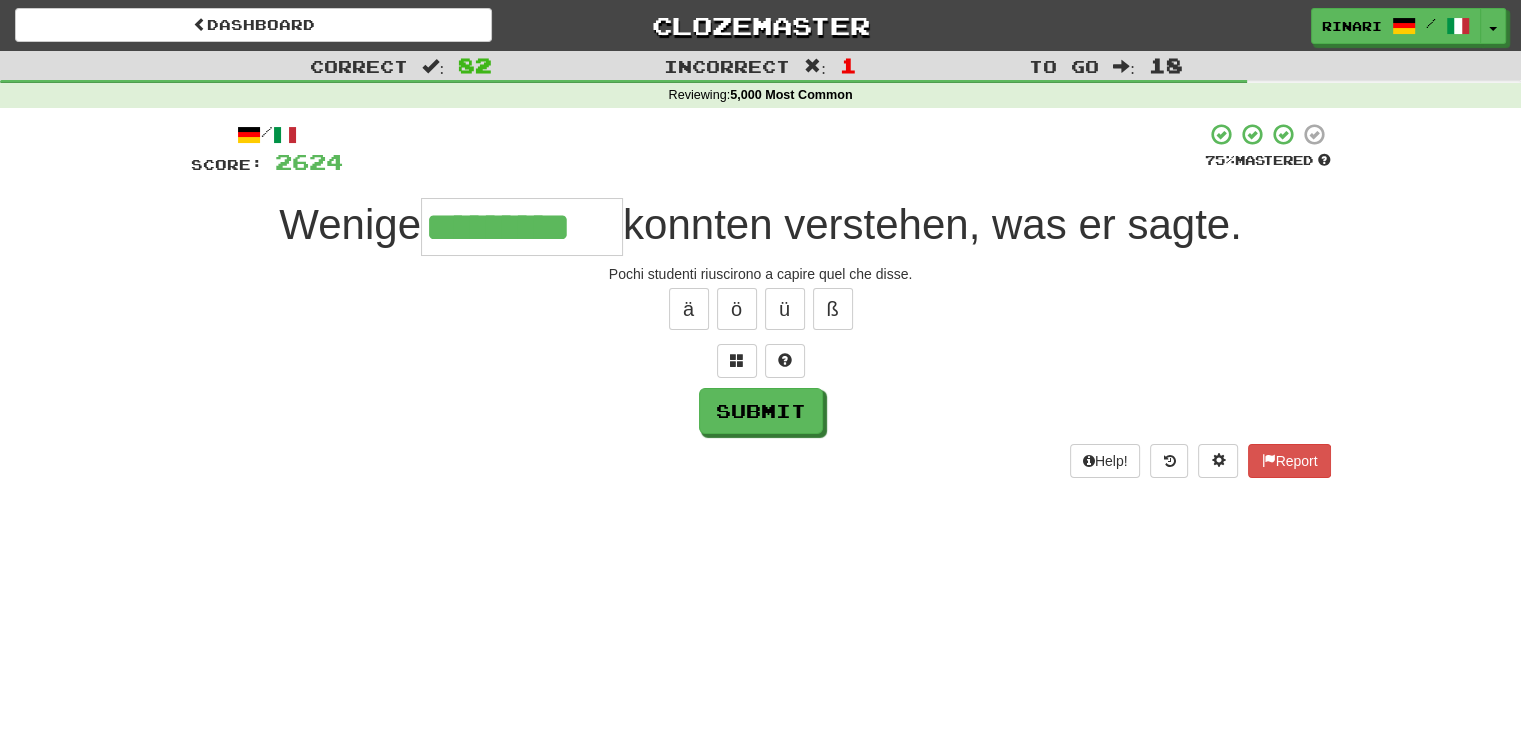type on "*********" 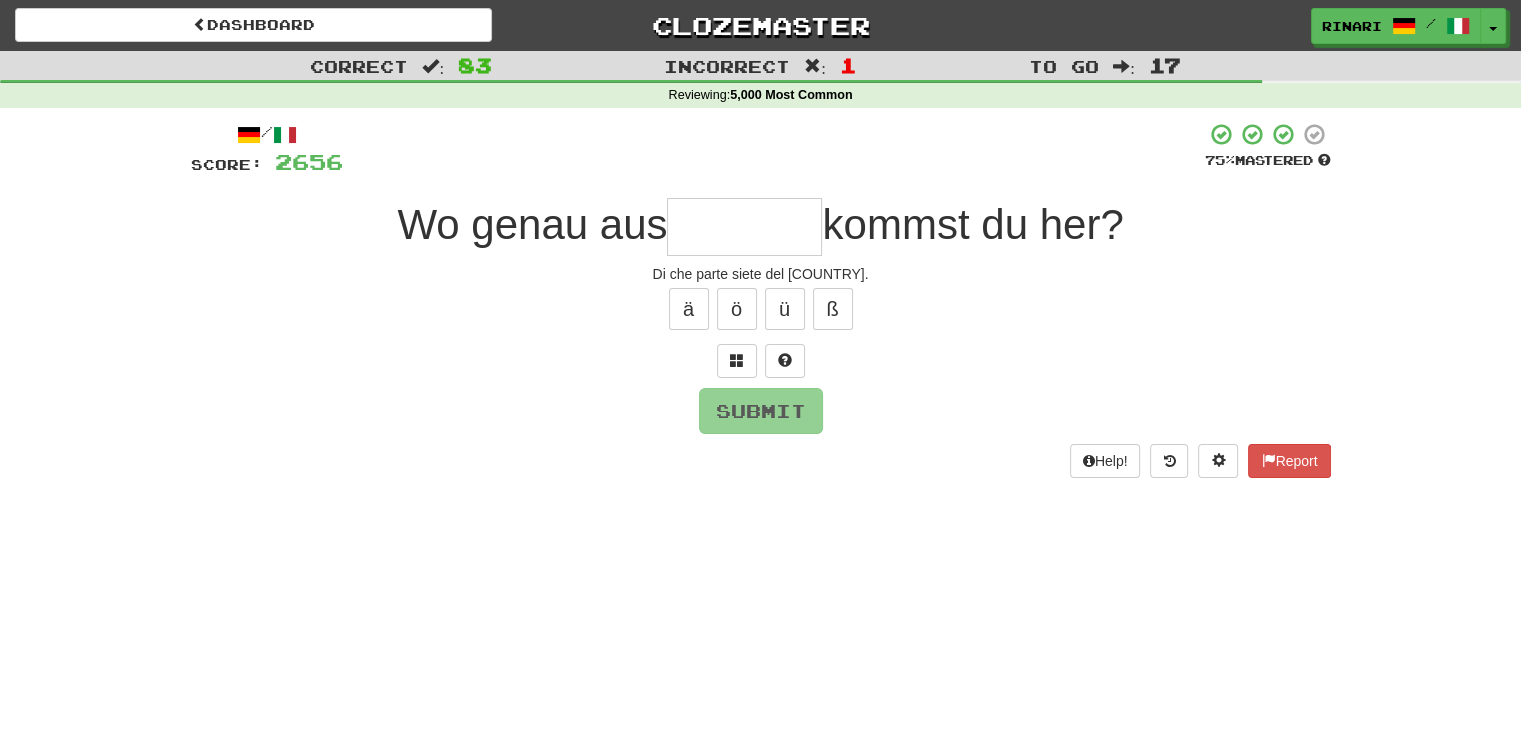 type on "*" 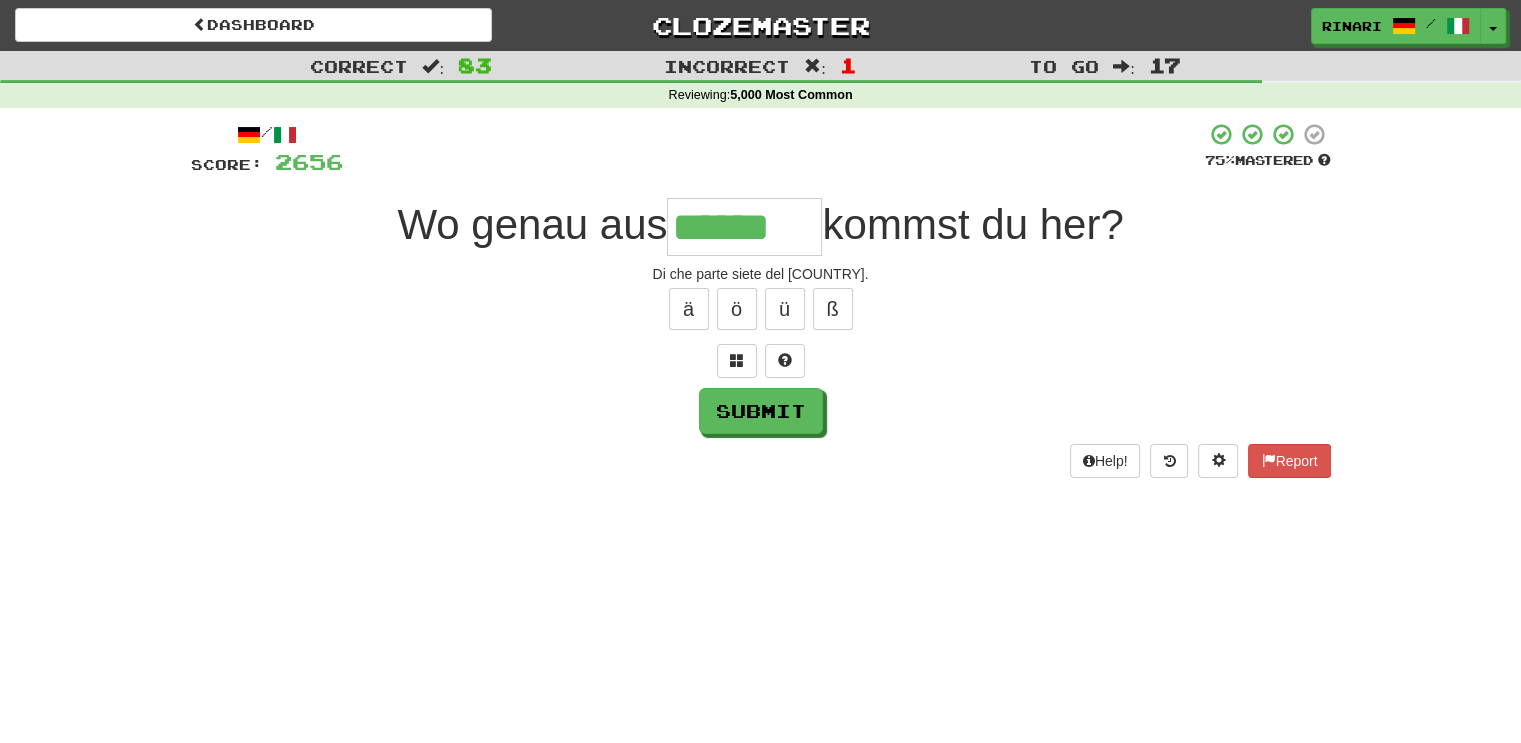 type on "******" 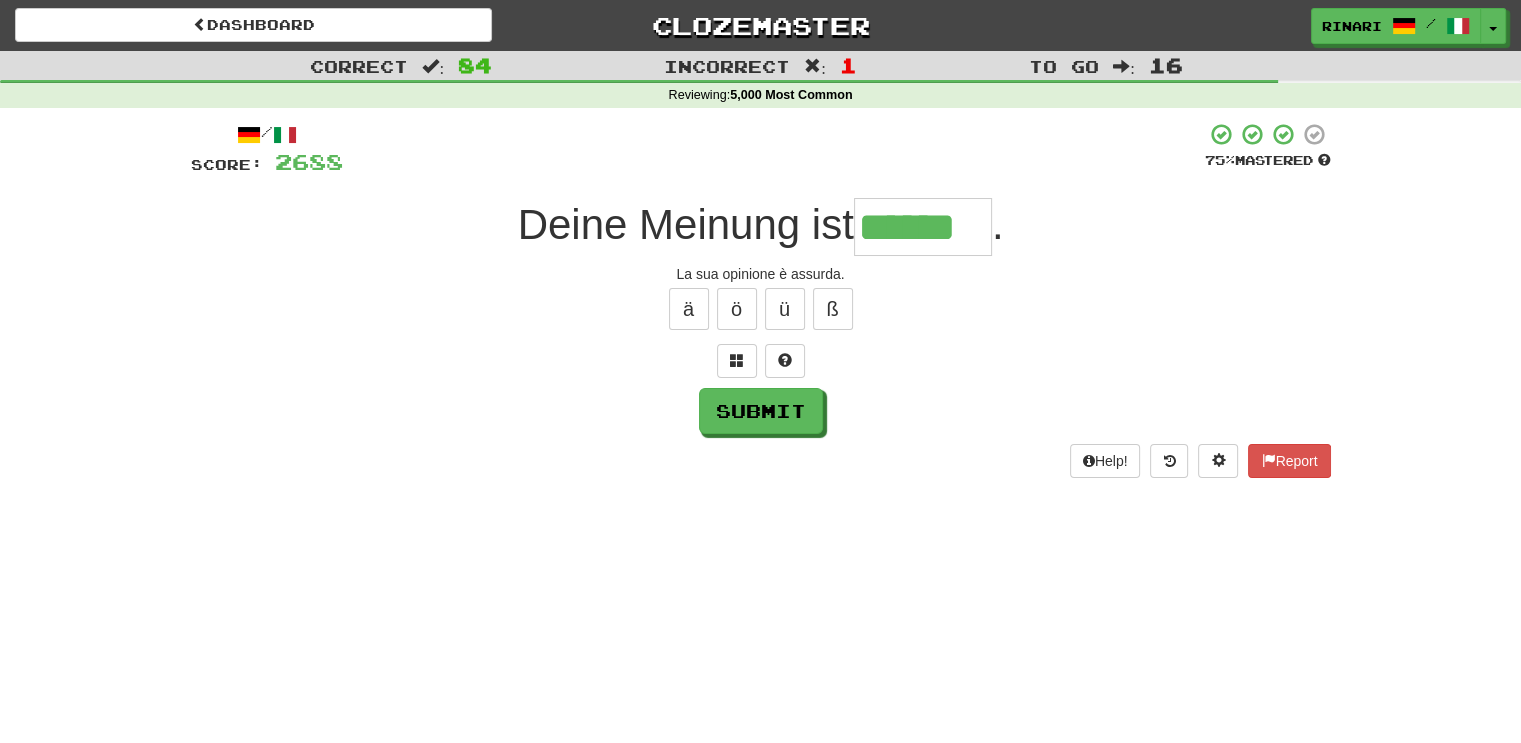 type on "******" 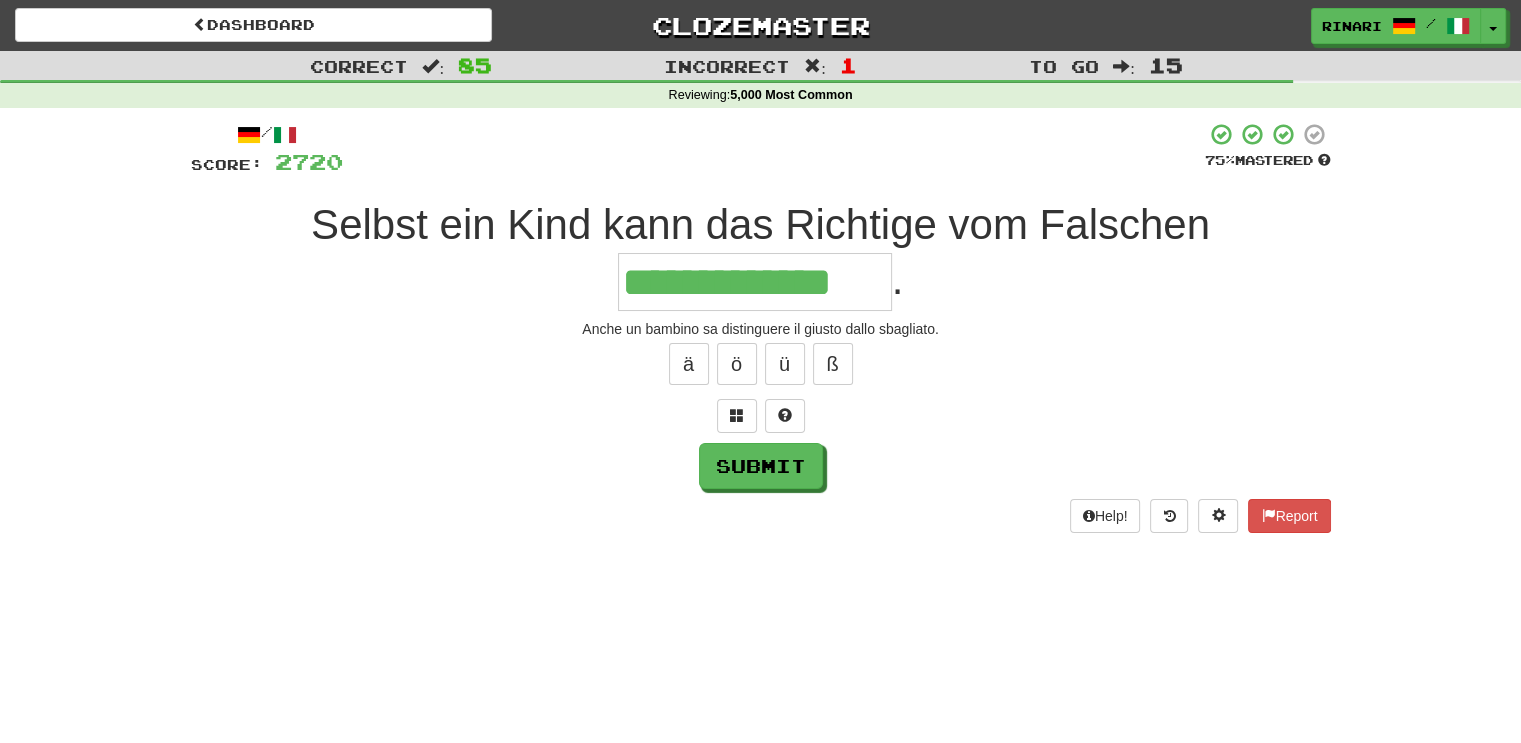 type on "**********" 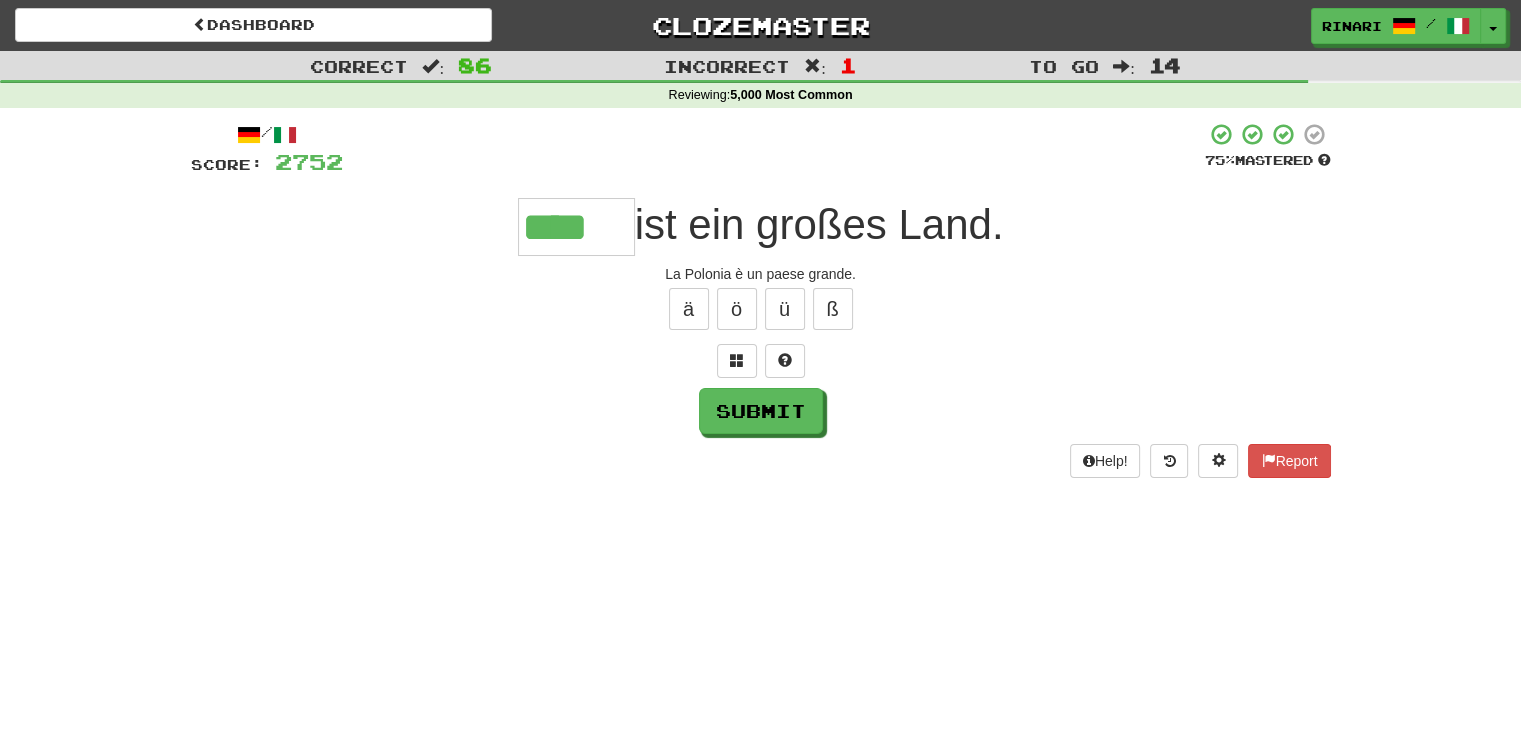 scroll, scrollTop: 0, scrollLeft: 0, axis: both 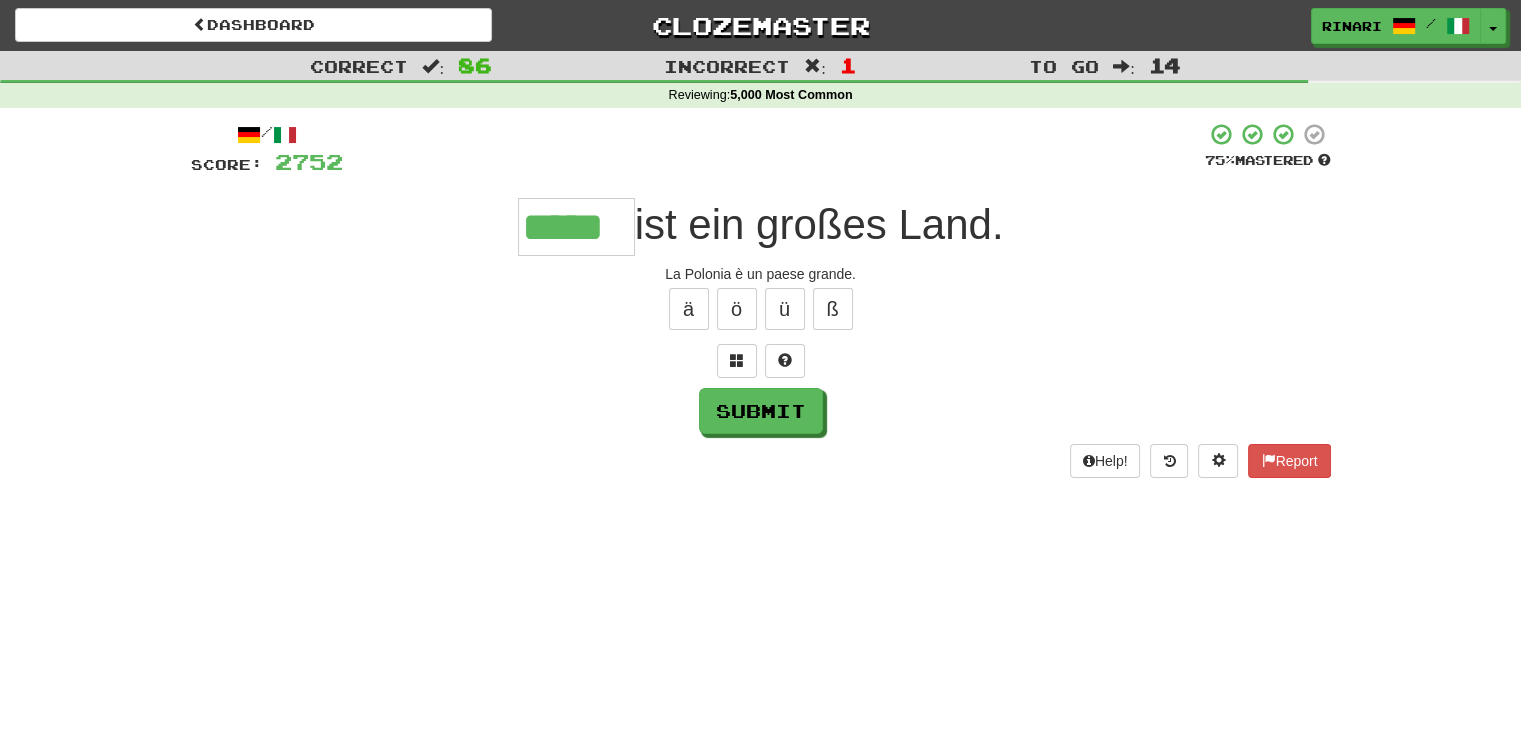 type on "*****" 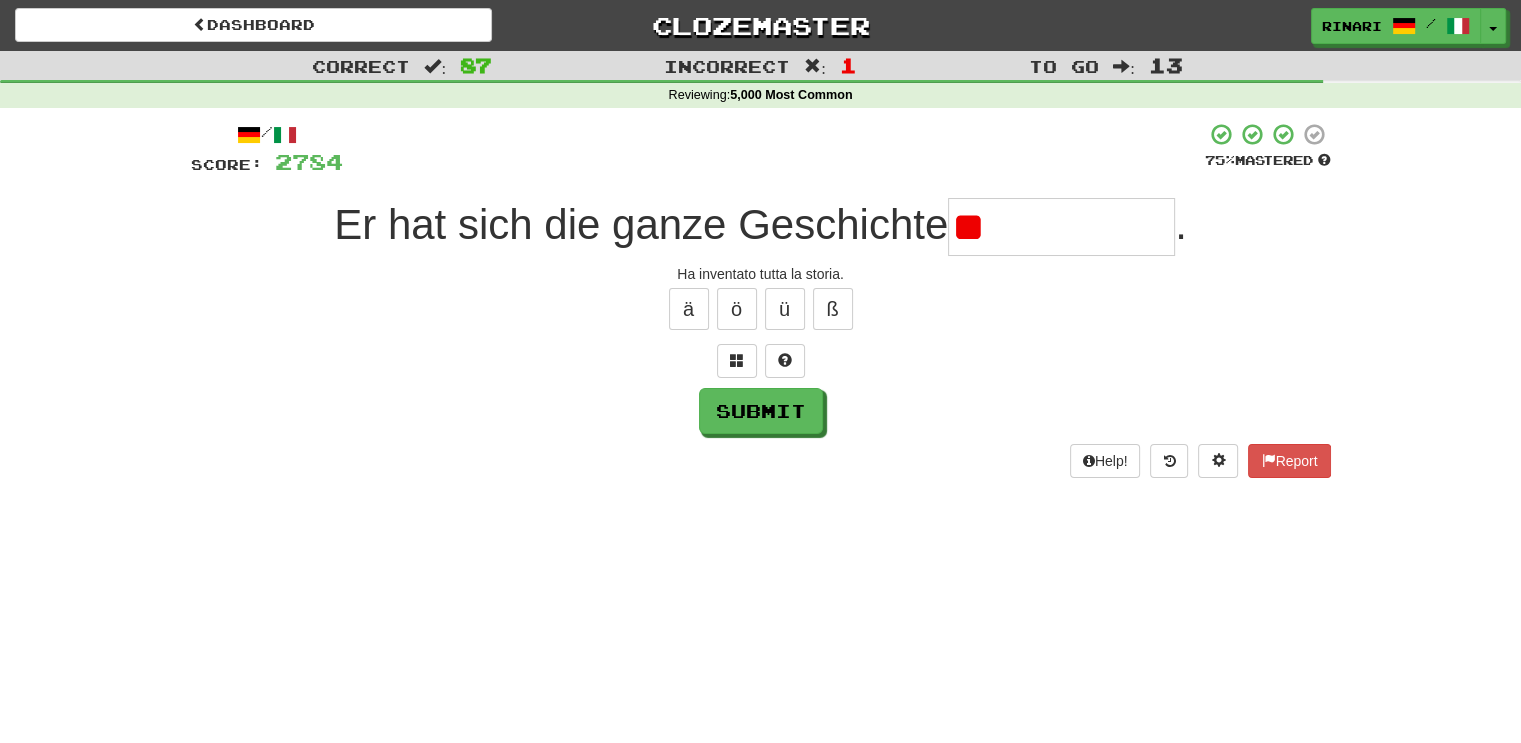 type on "*" 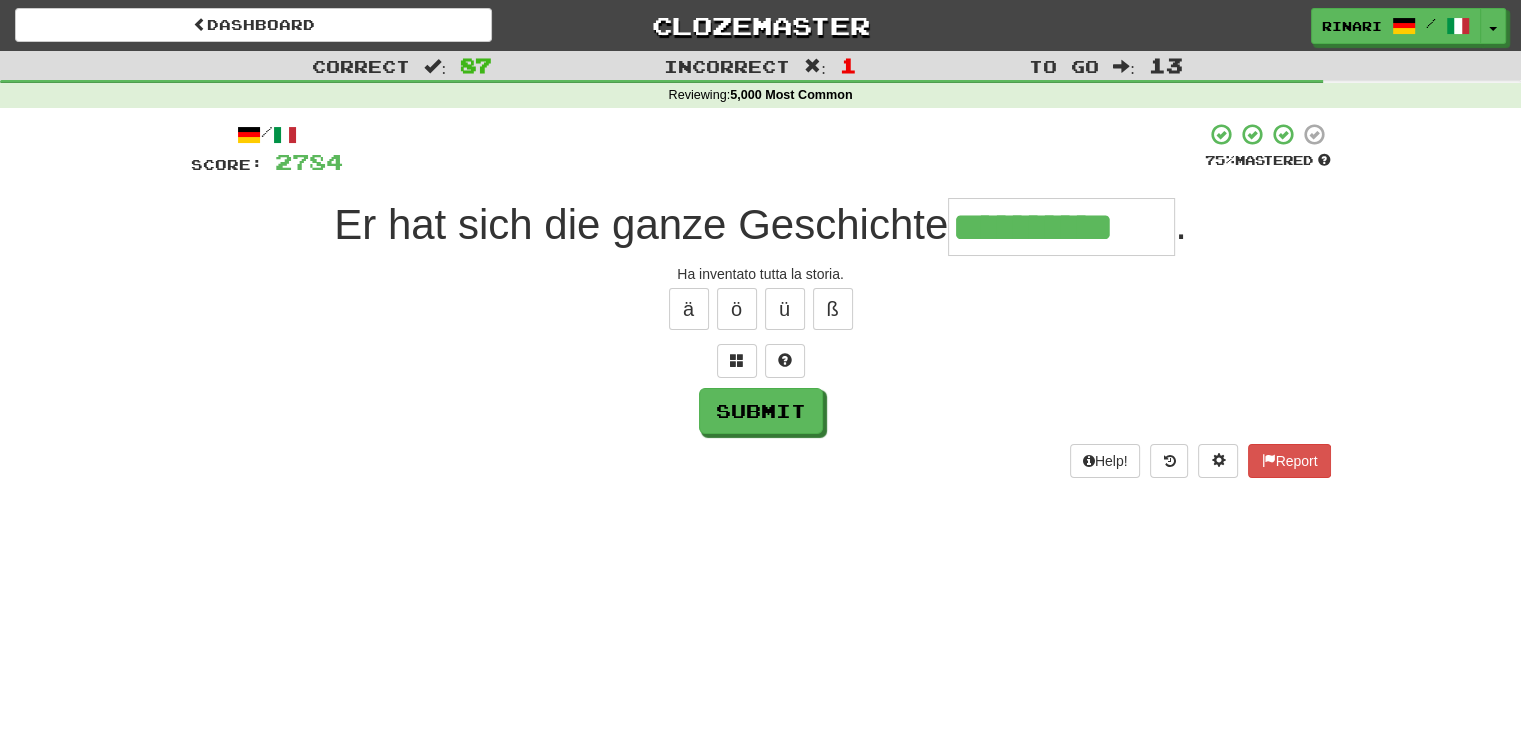 type on "**********" 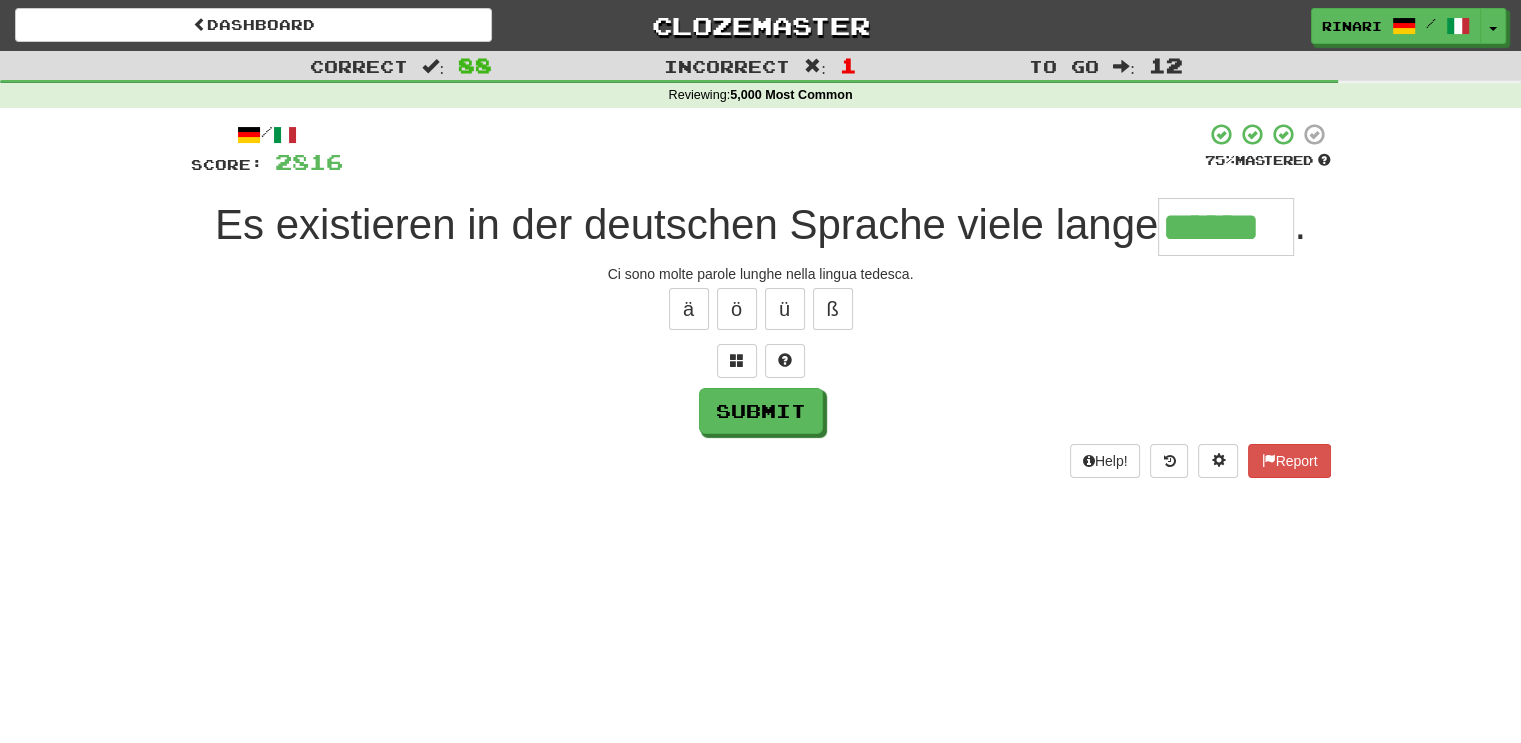 type on "******" 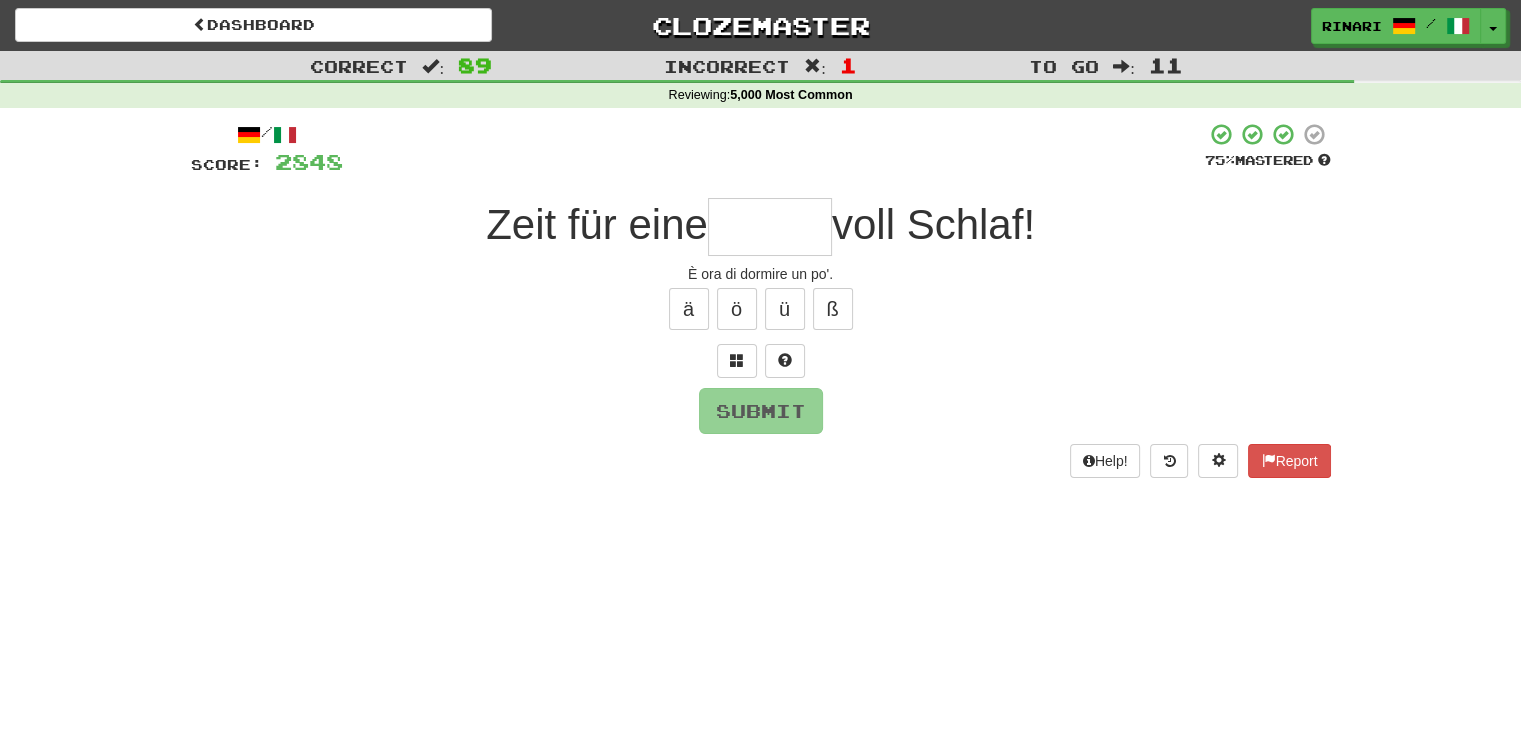 type on "*" 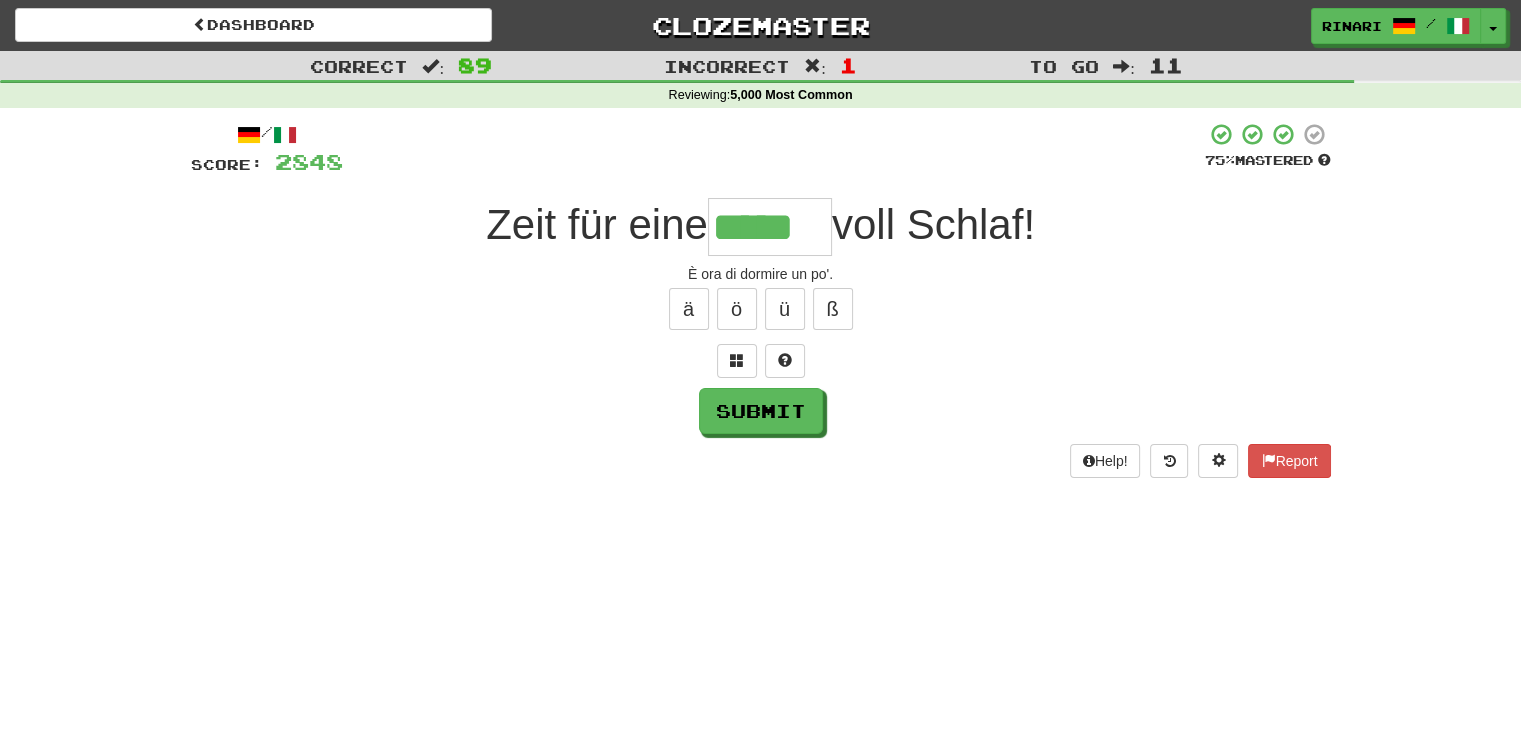type on "*****" 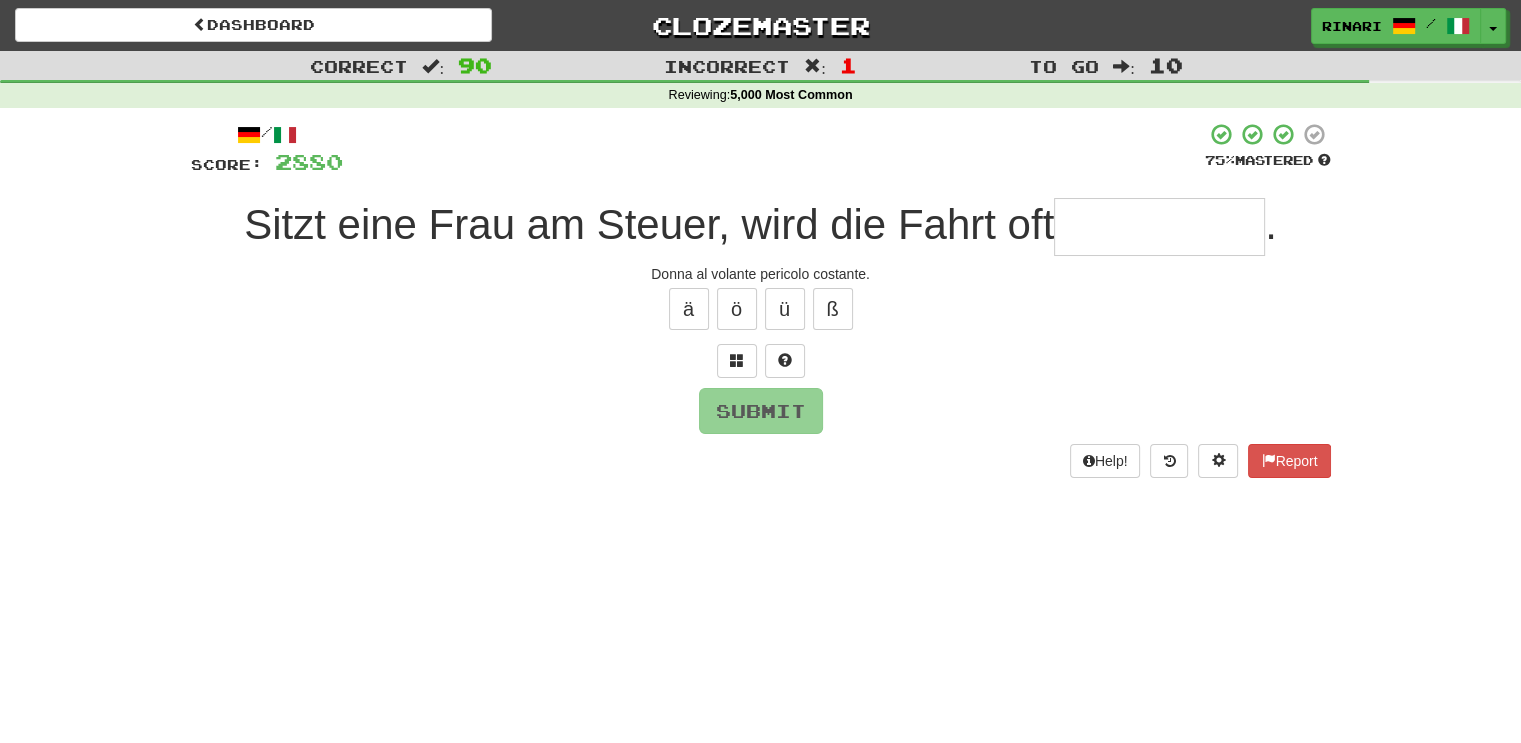 type on "*" 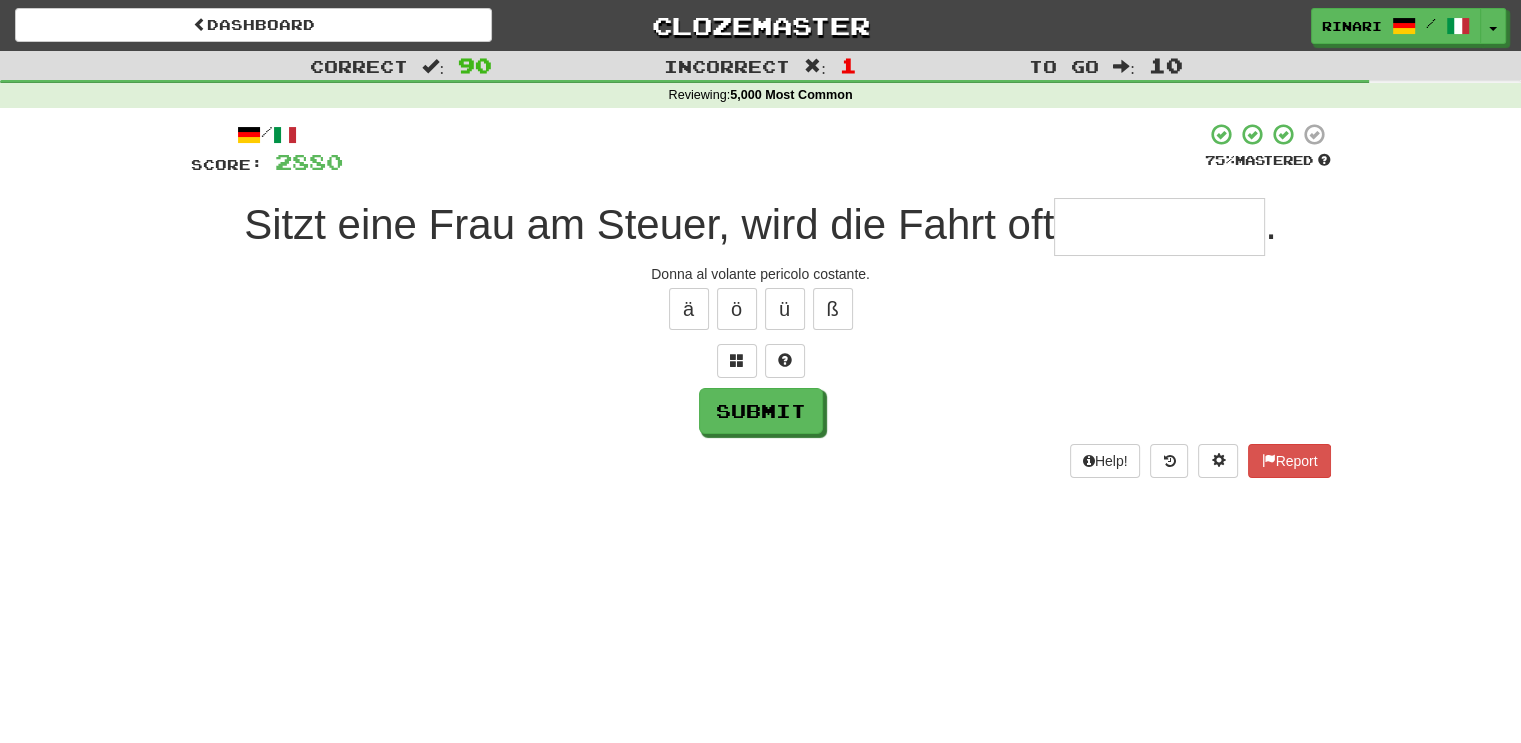 type on "*" 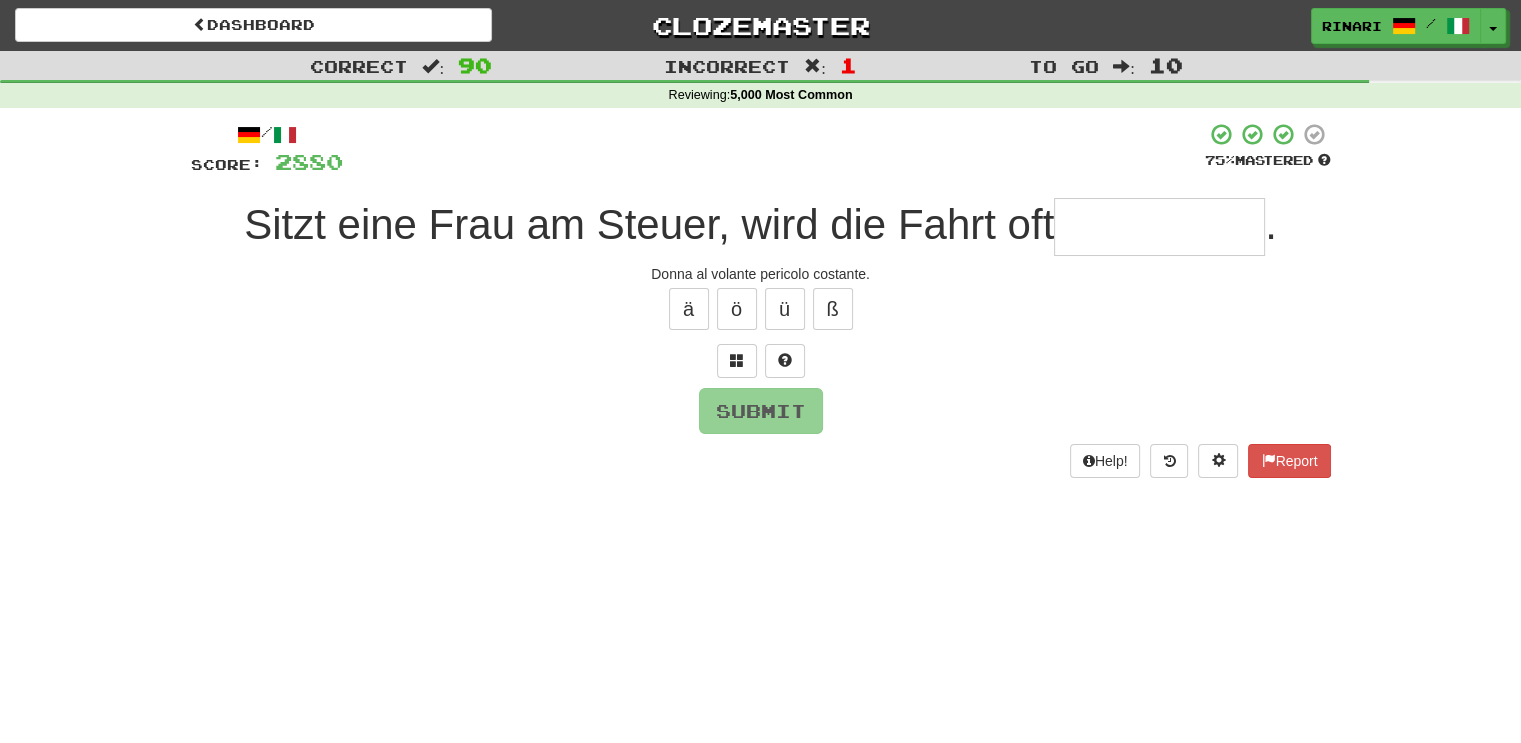 type on "*" 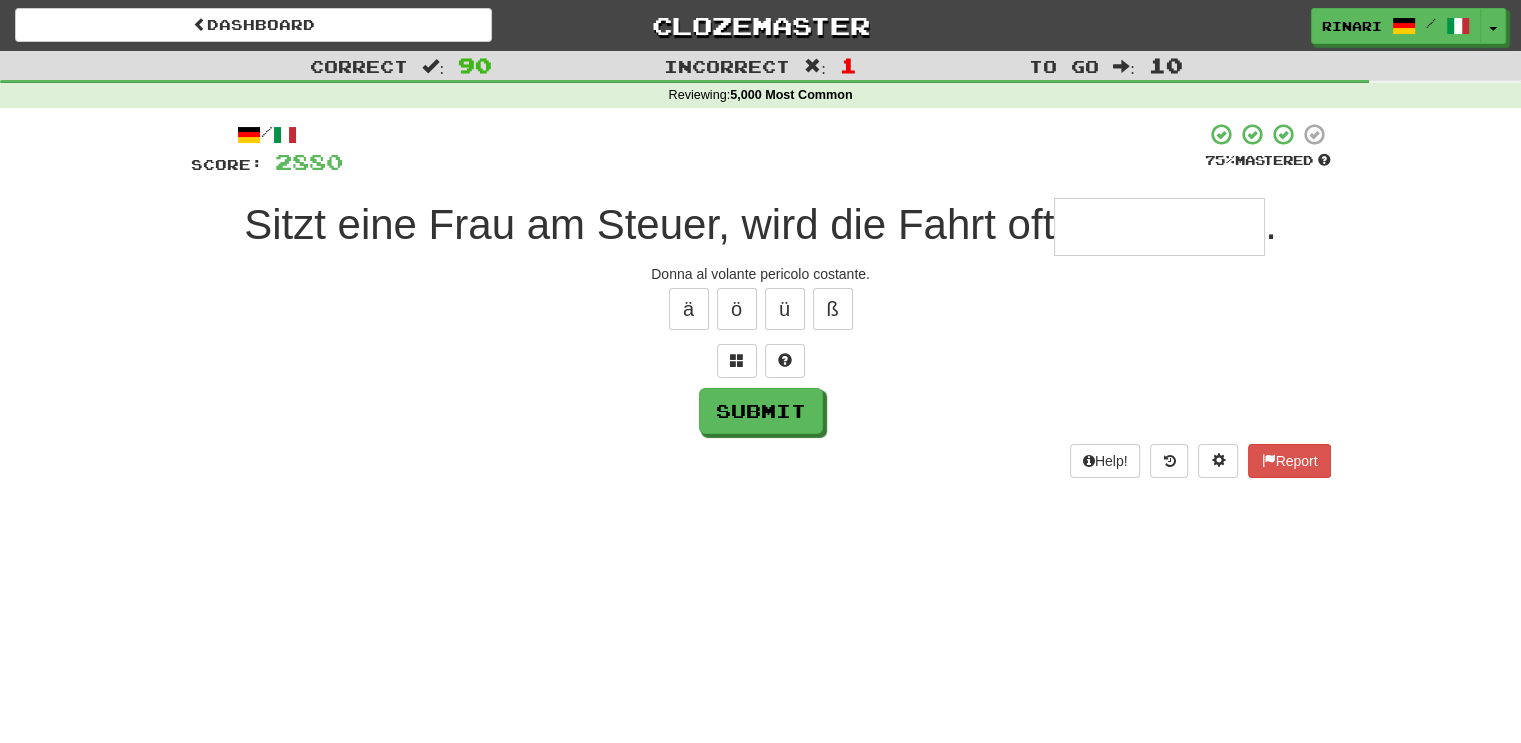 type on "*" 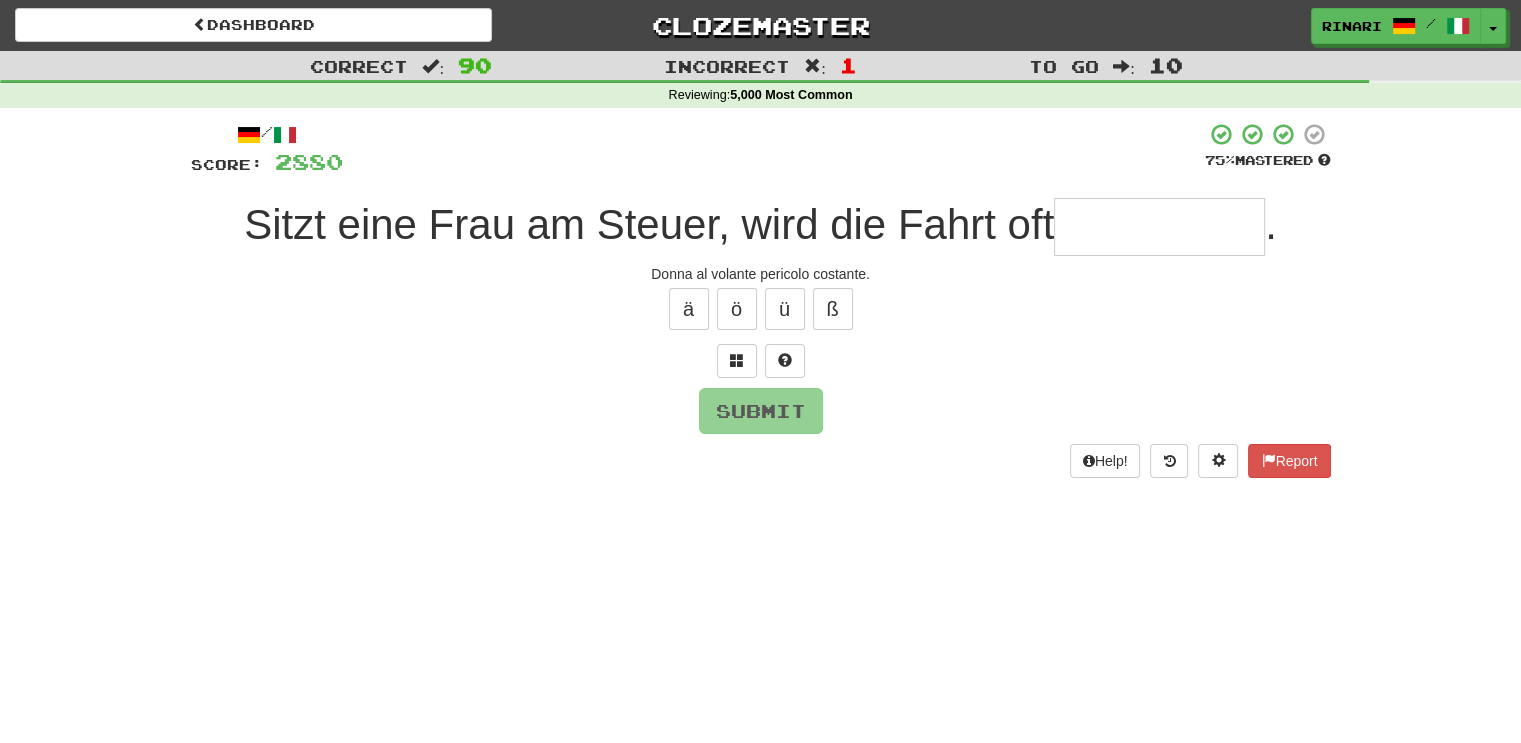 type on "*" 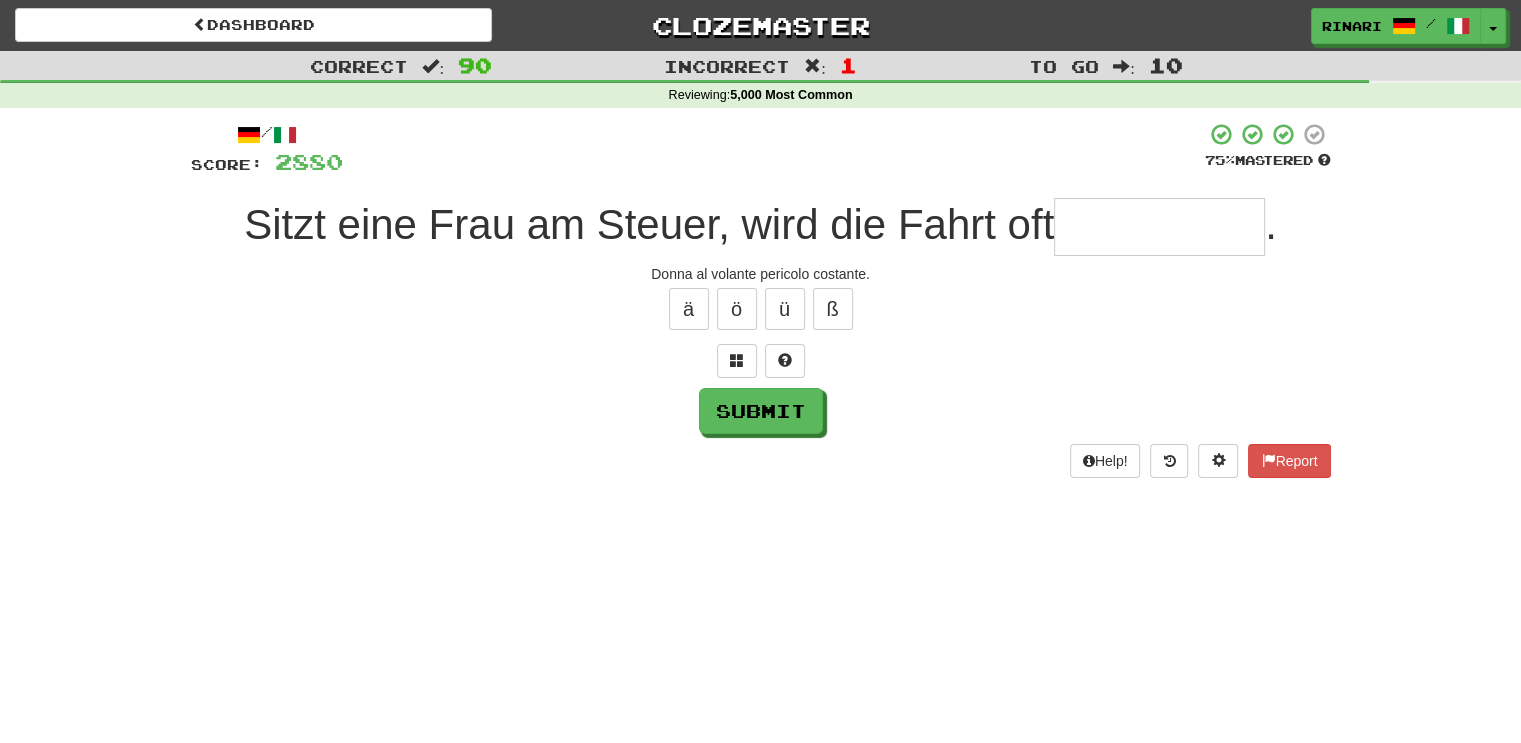 type on "*" 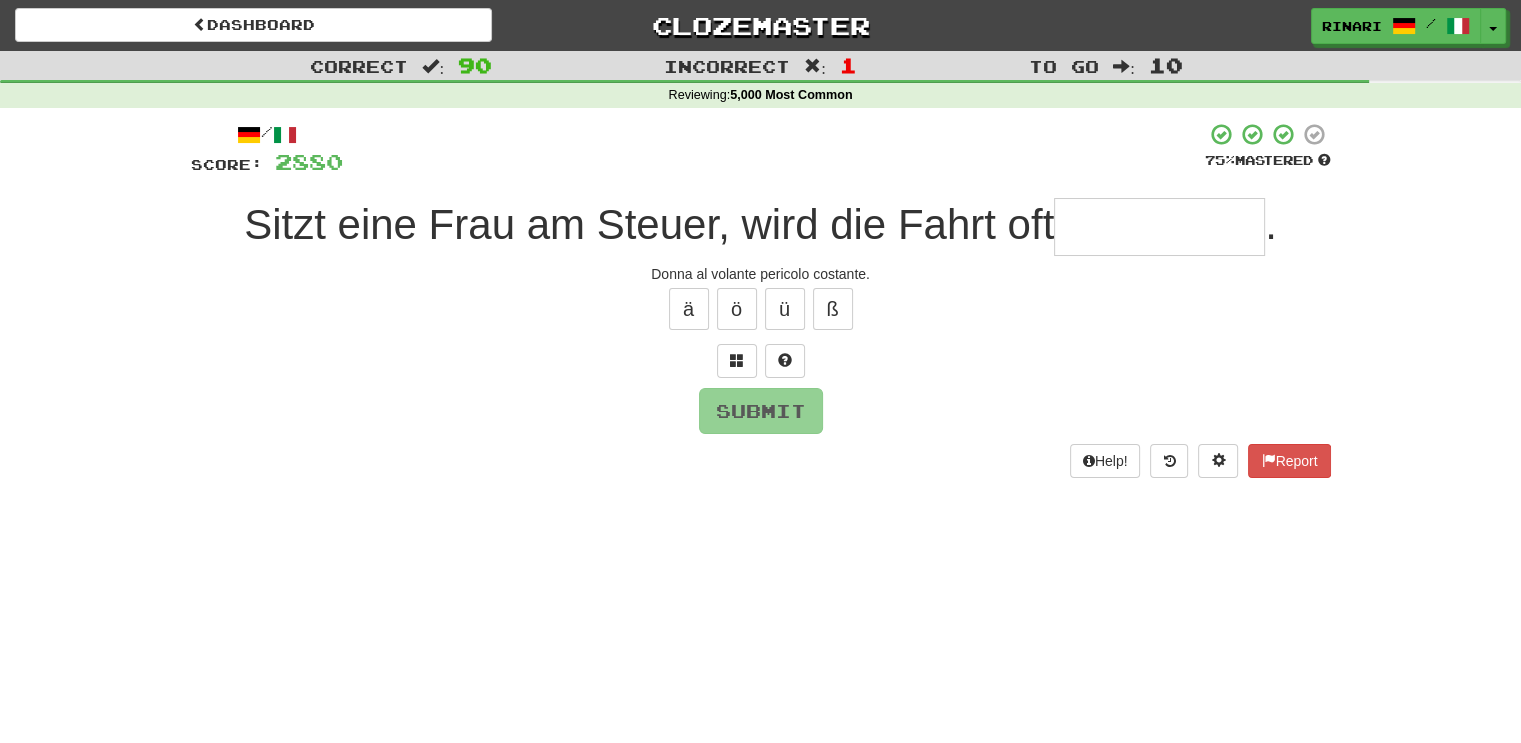 type on "*" 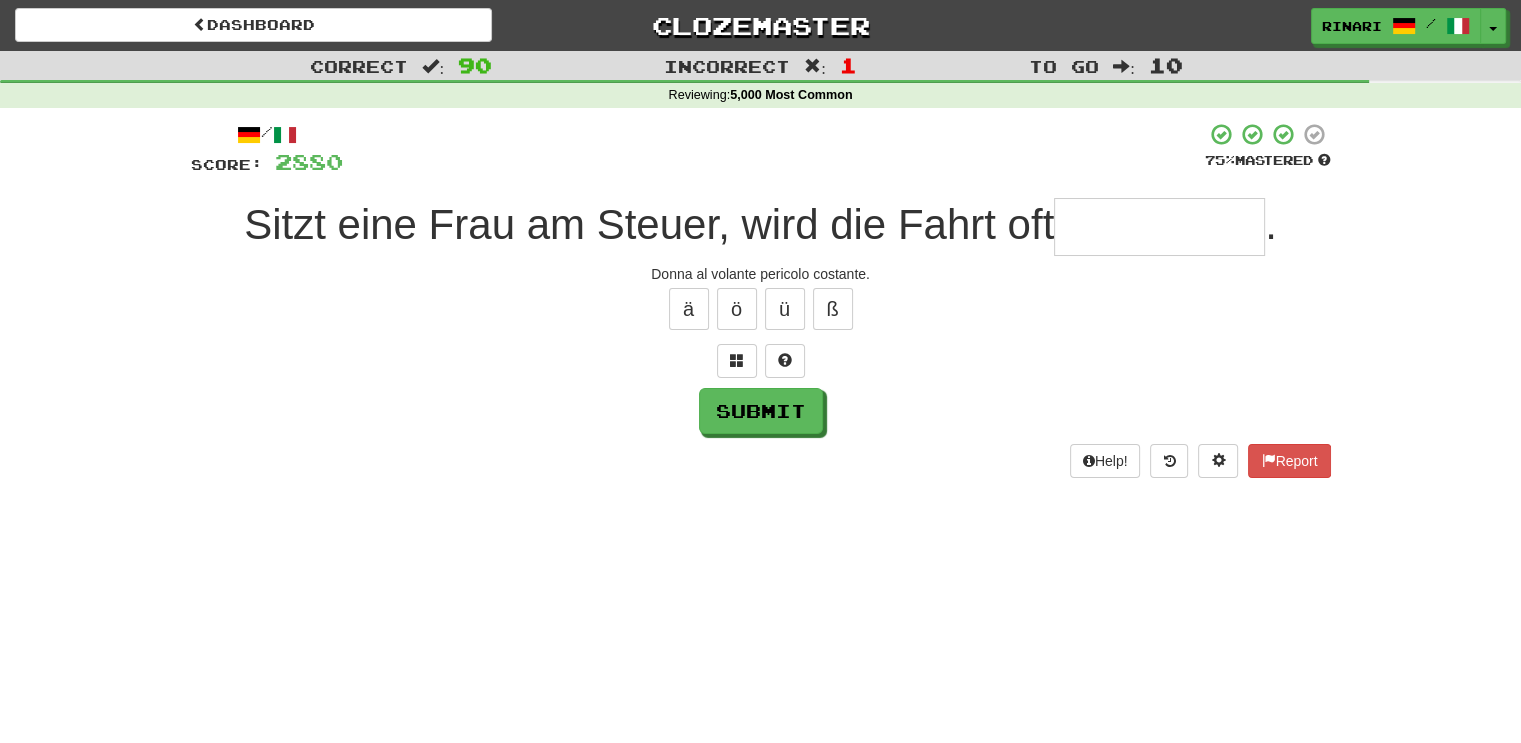 type on "*" 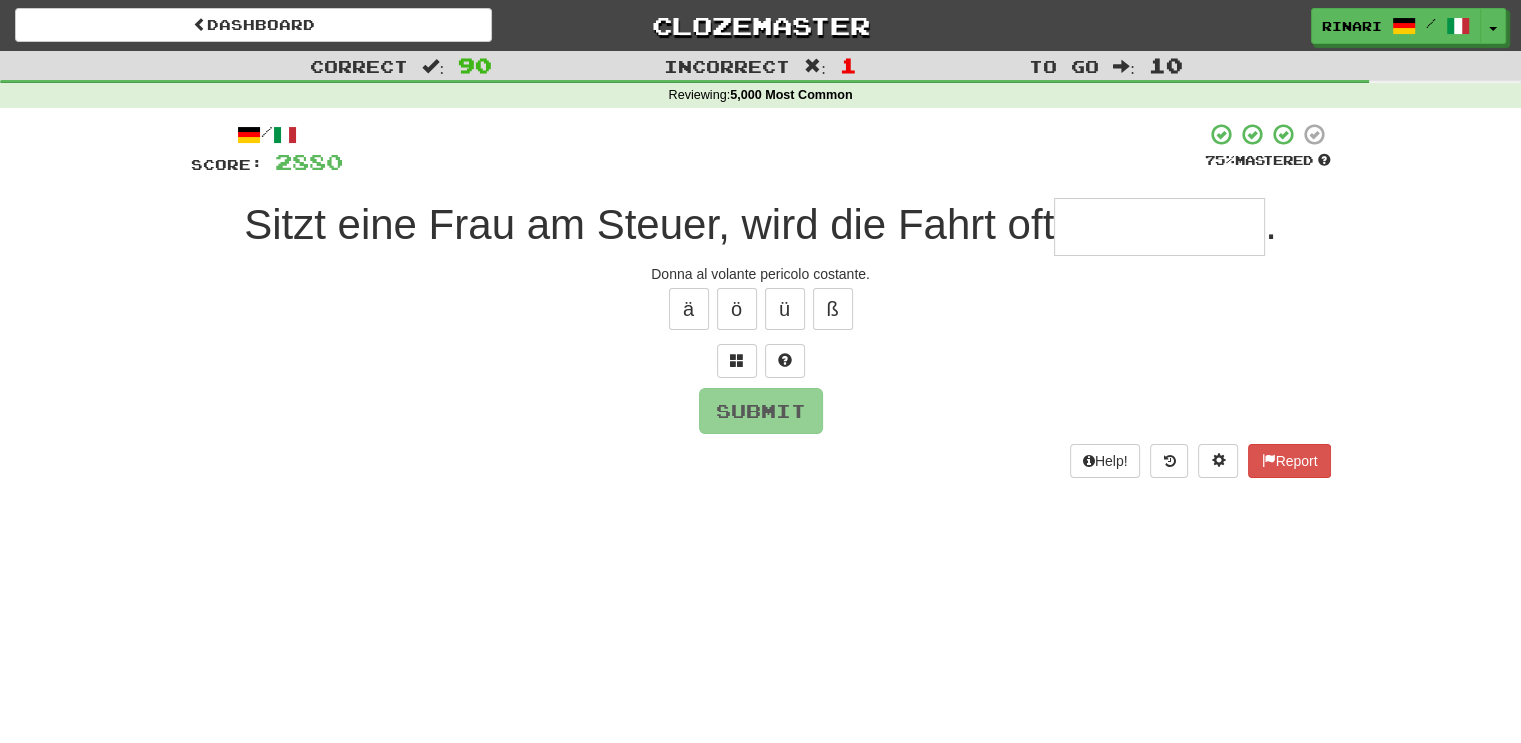 type on "*" 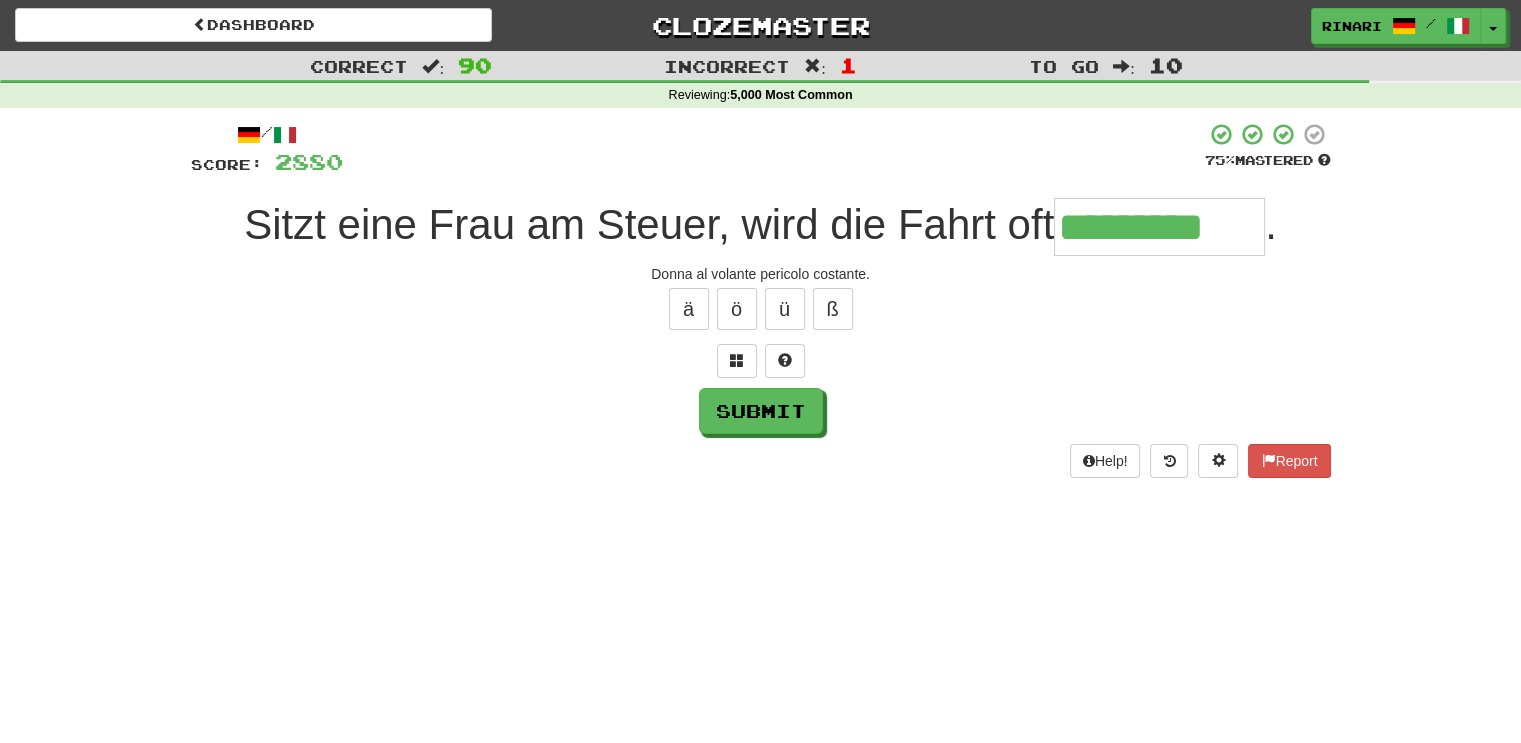 type on "*********" 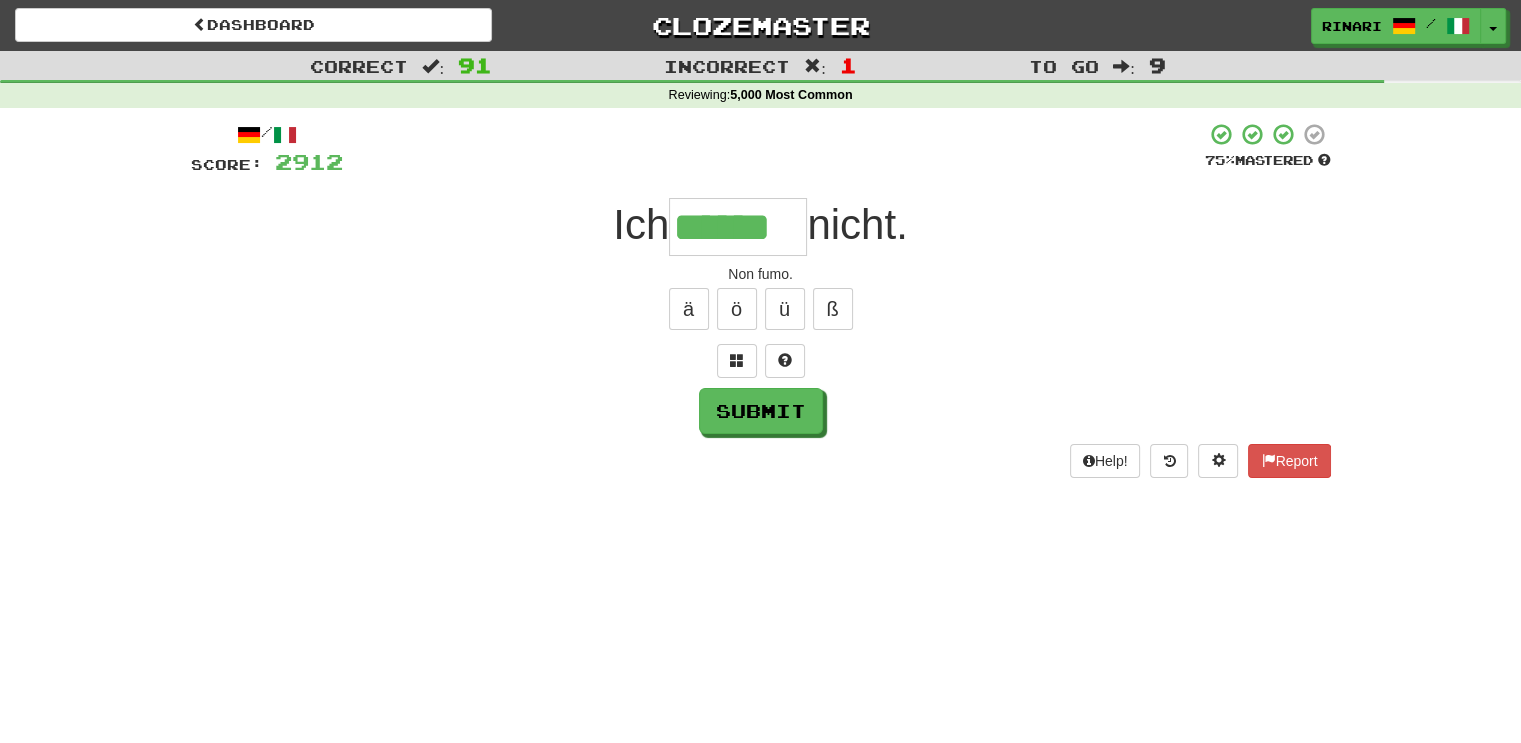 type on "******" 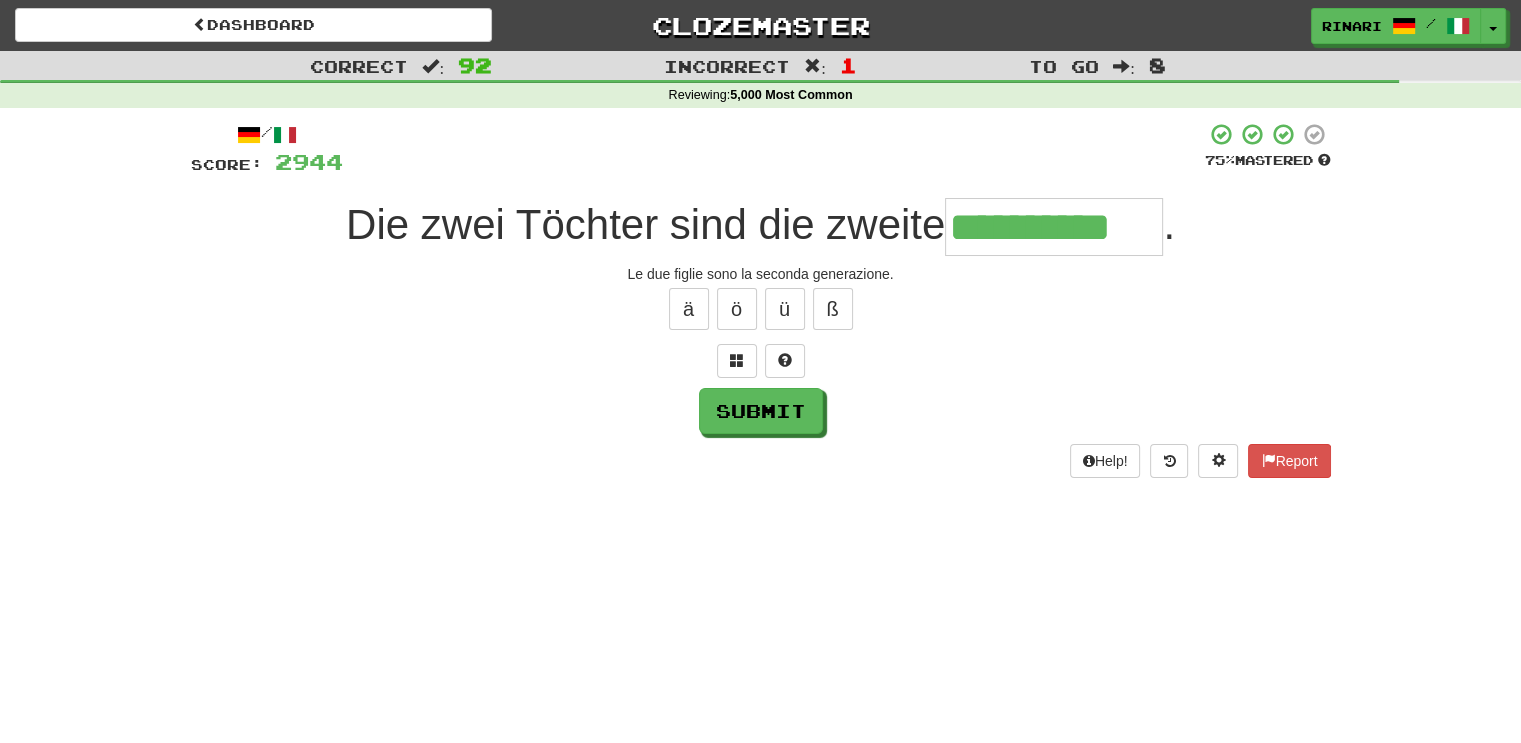 type on "**********" 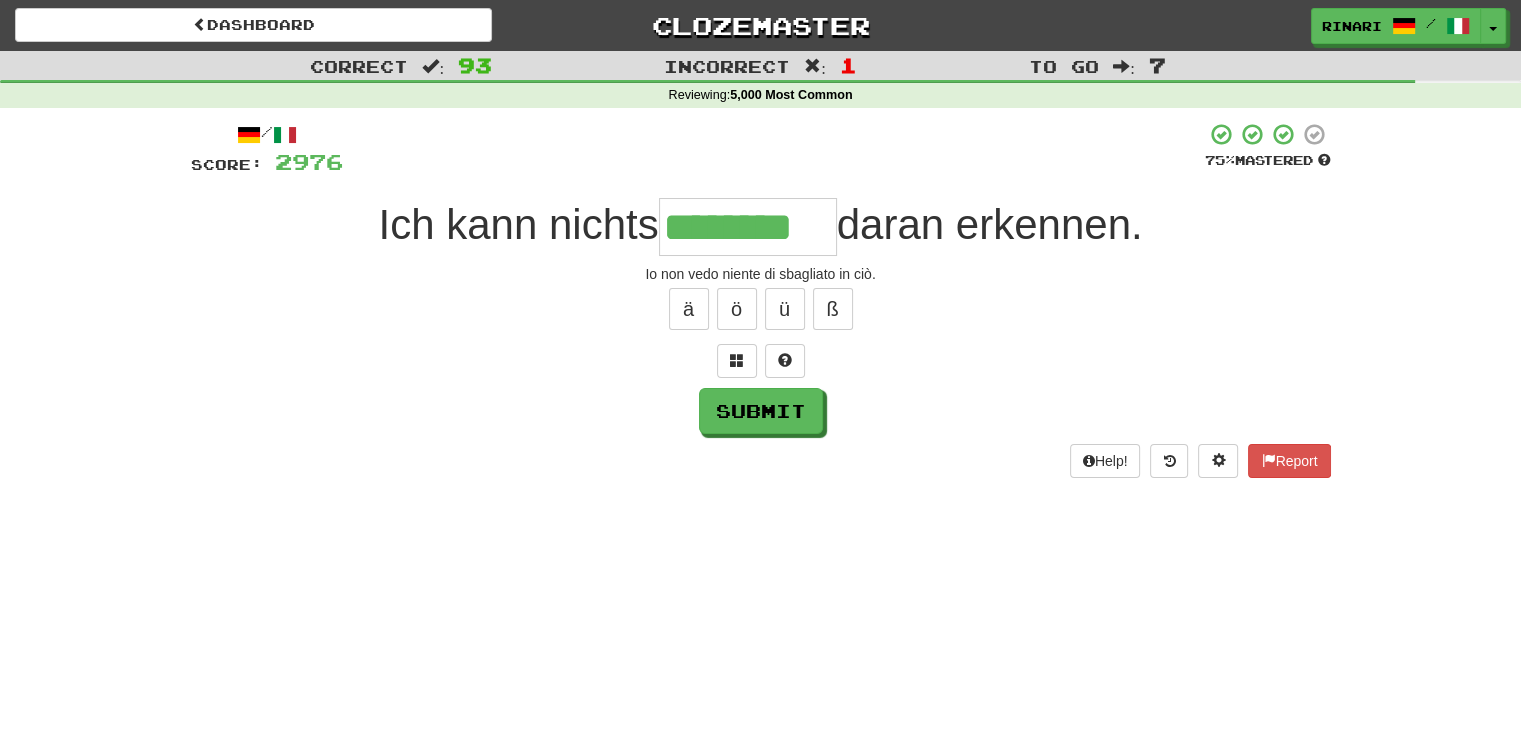 type on "********" 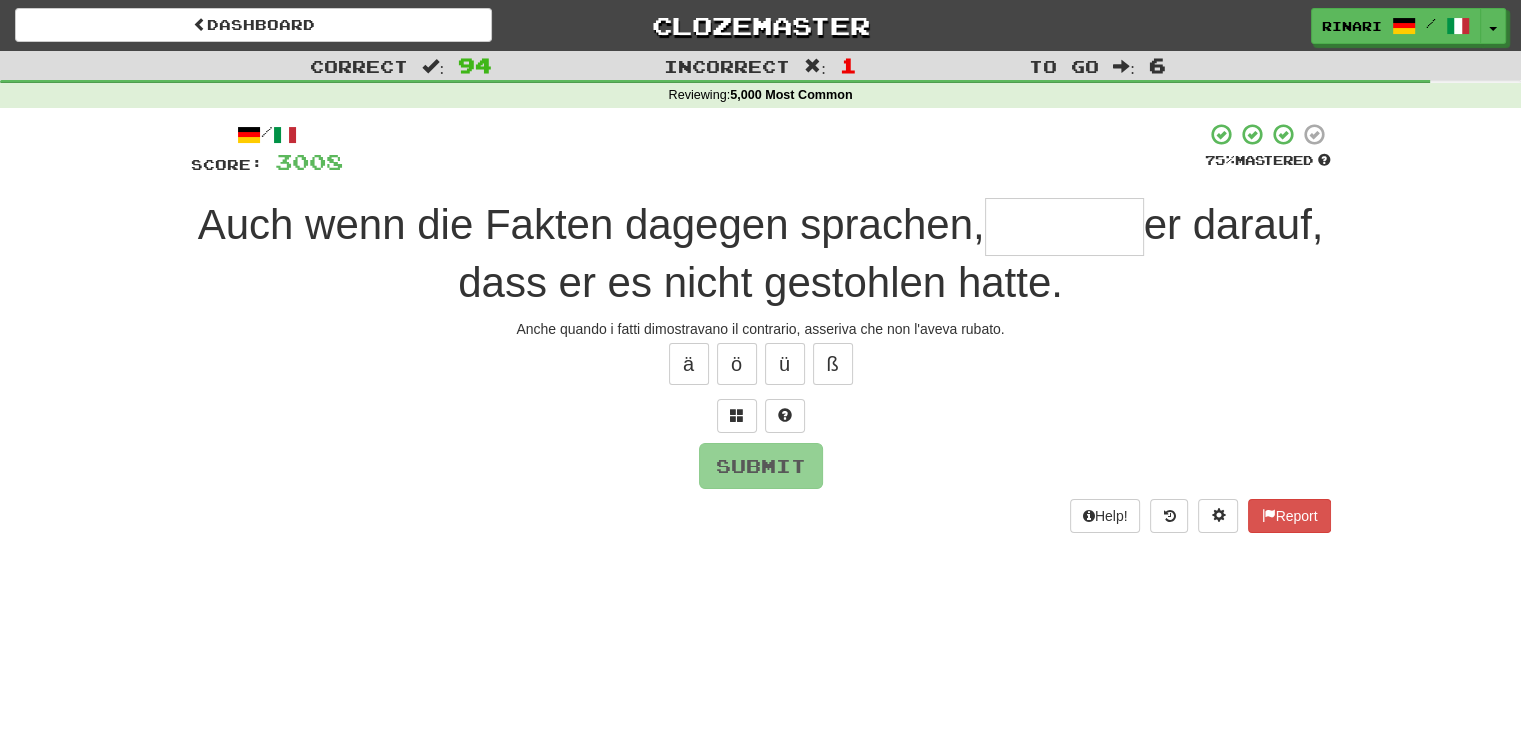 type on "*" 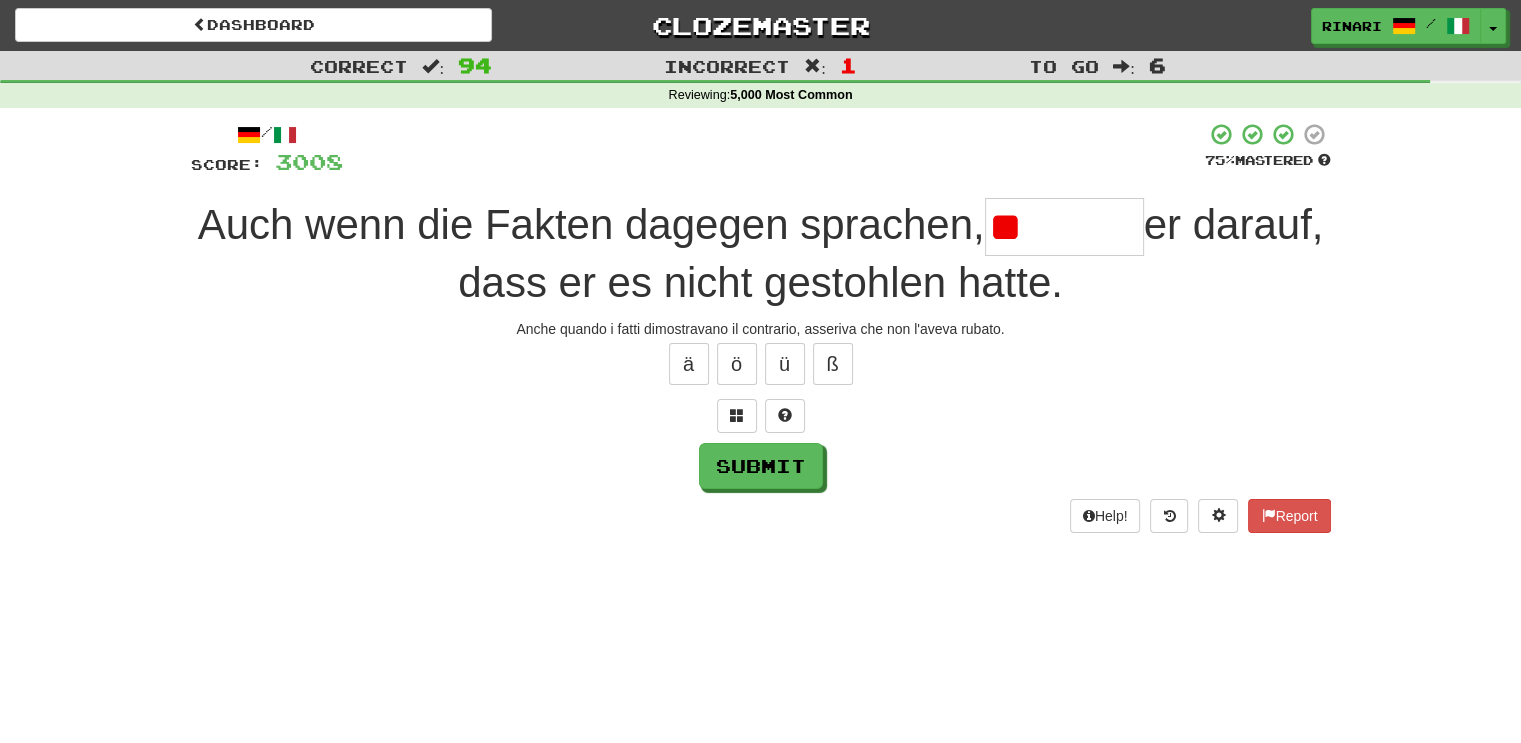 type on "*" 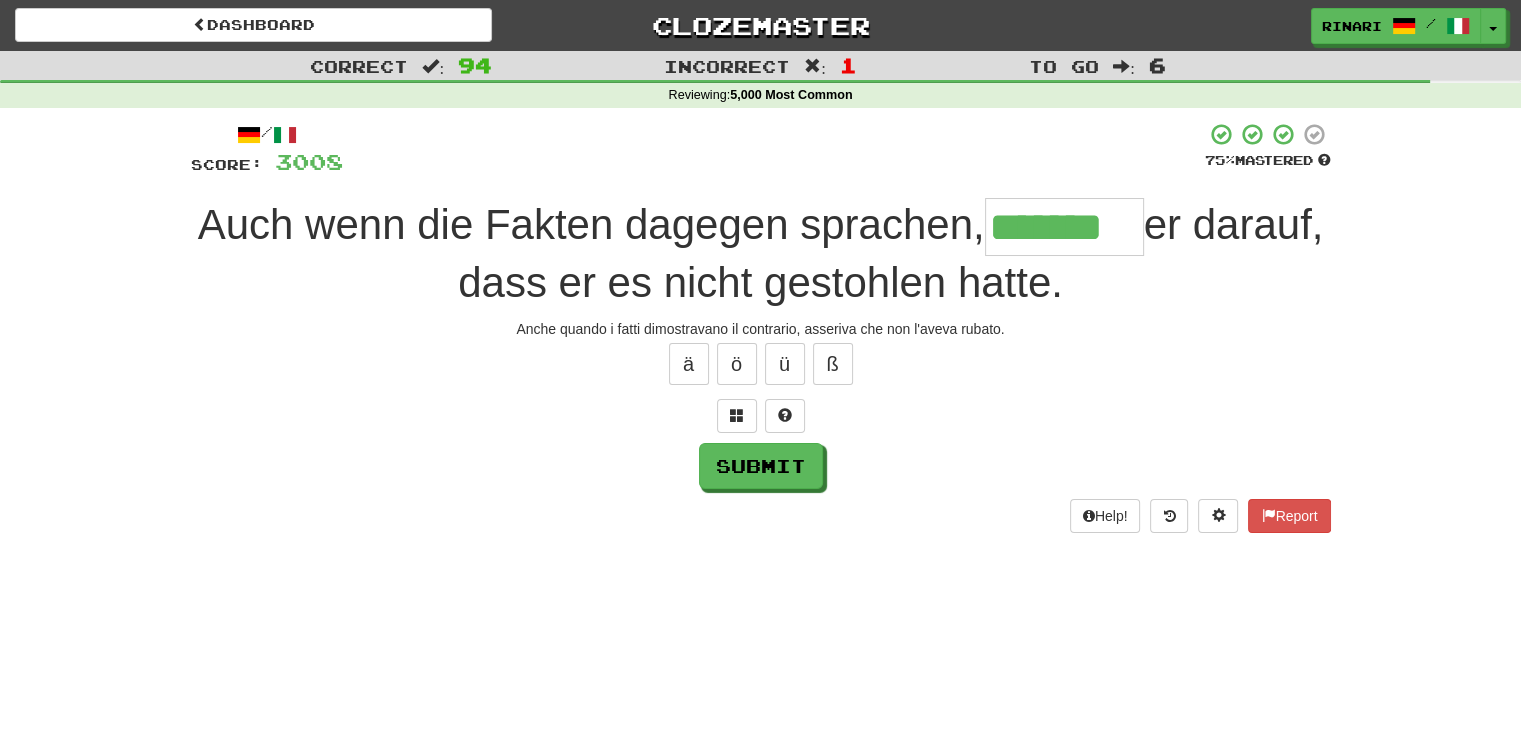 type on "*******" 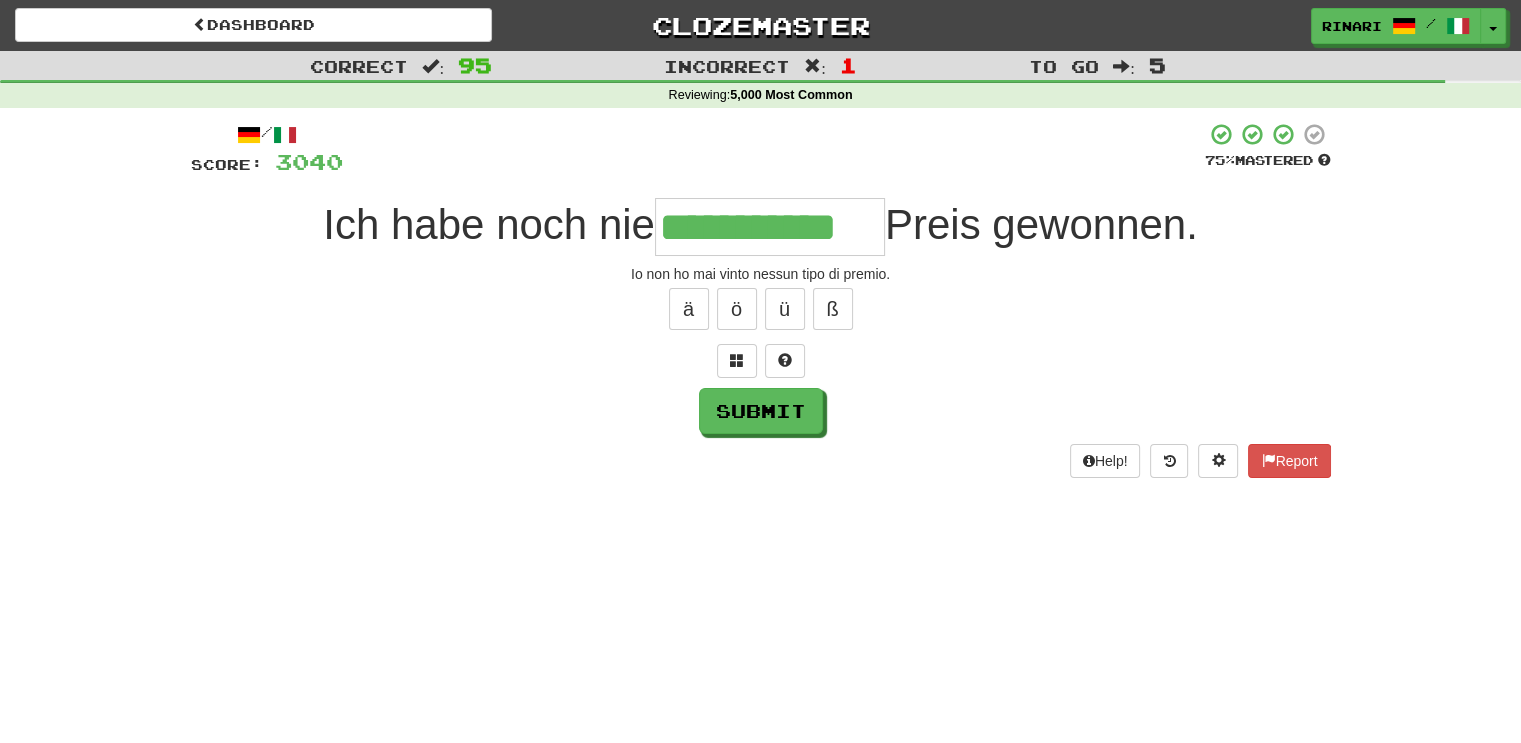 type on "**********" 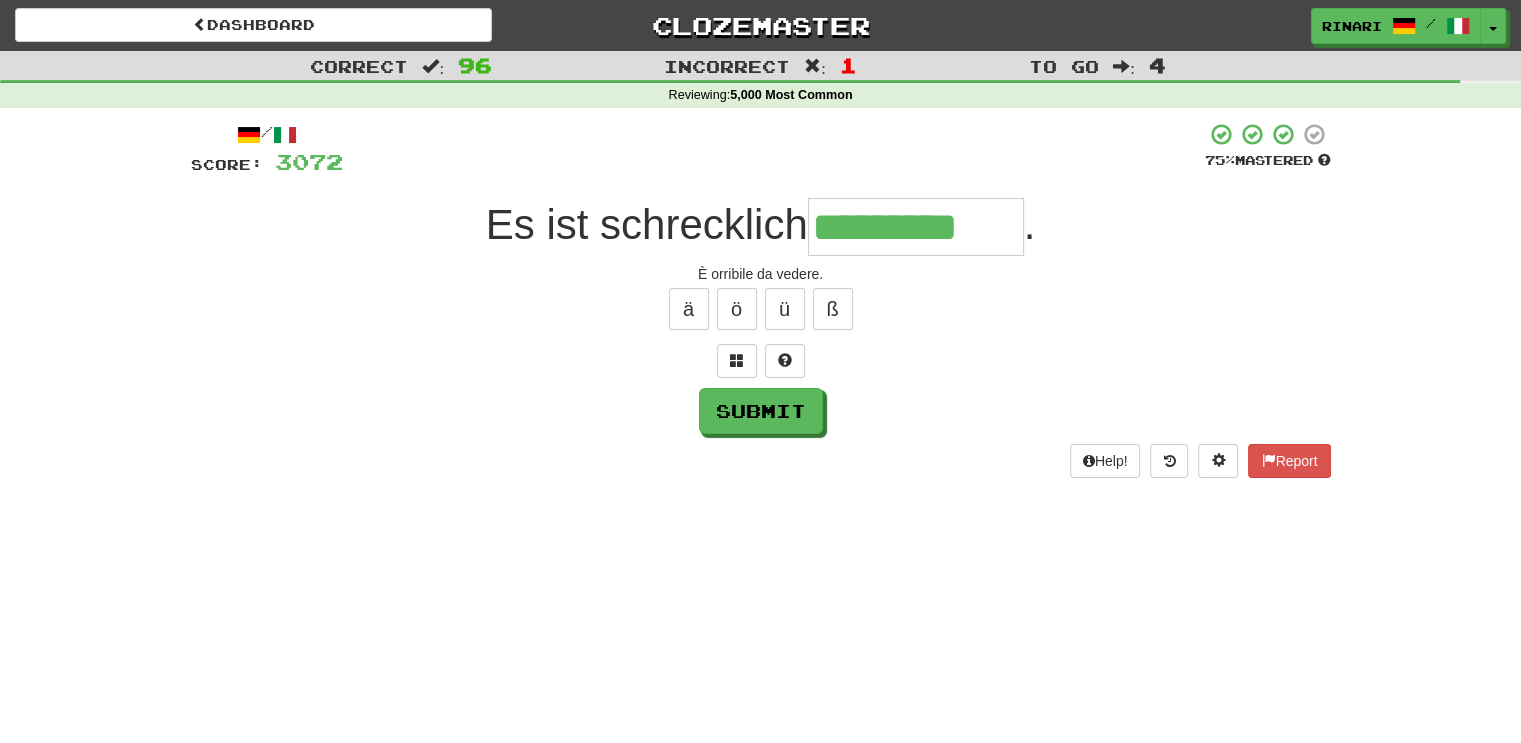 type on "*********" 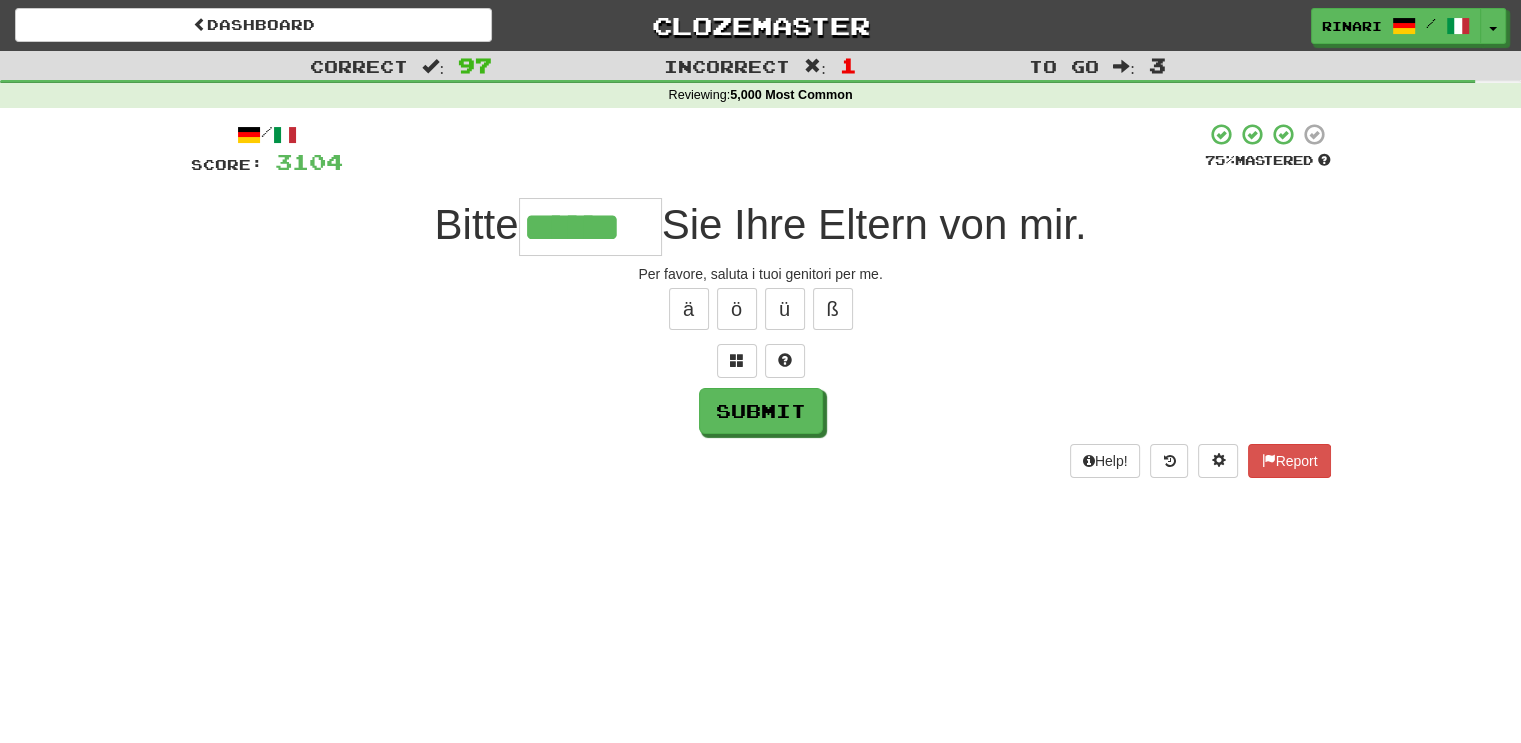 type on "******" 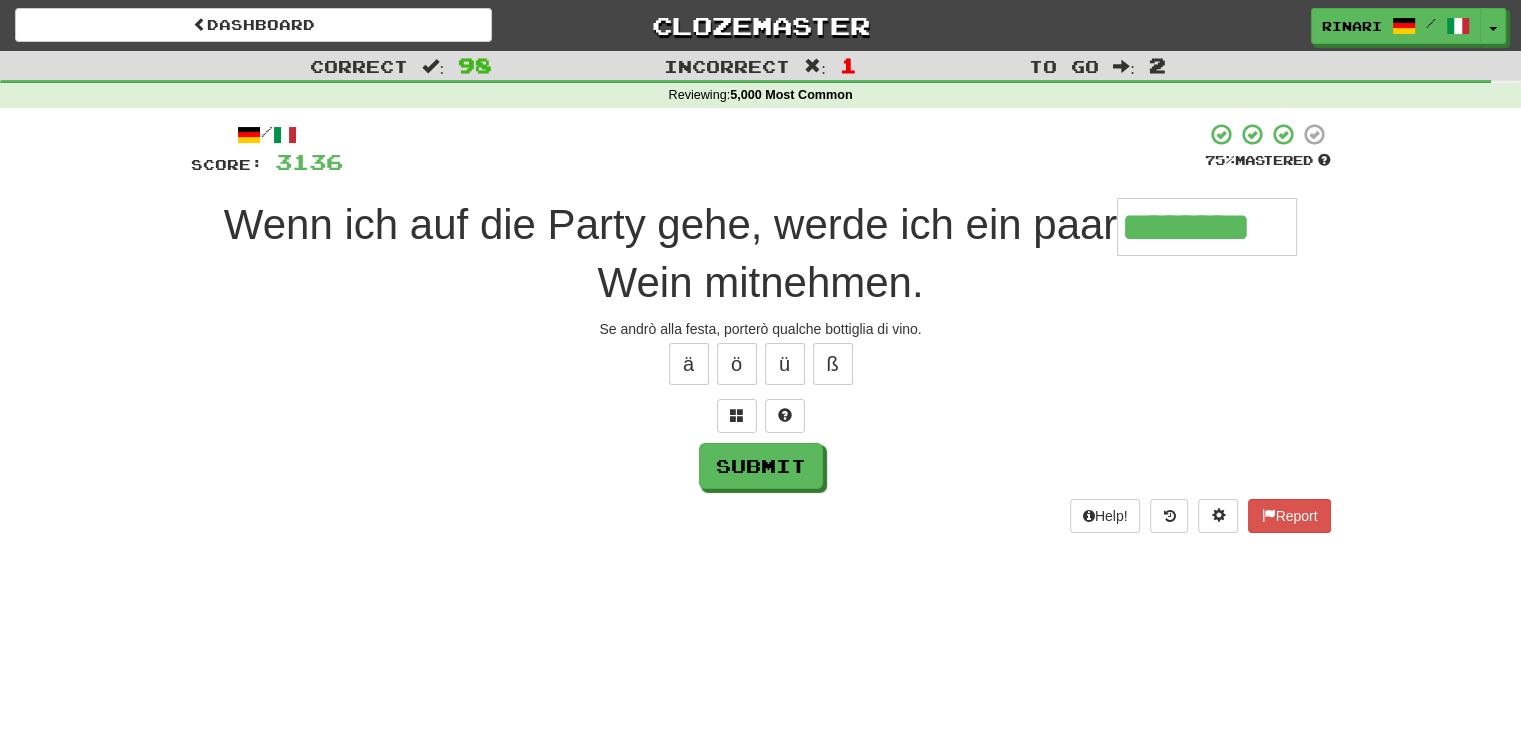 type on "********" 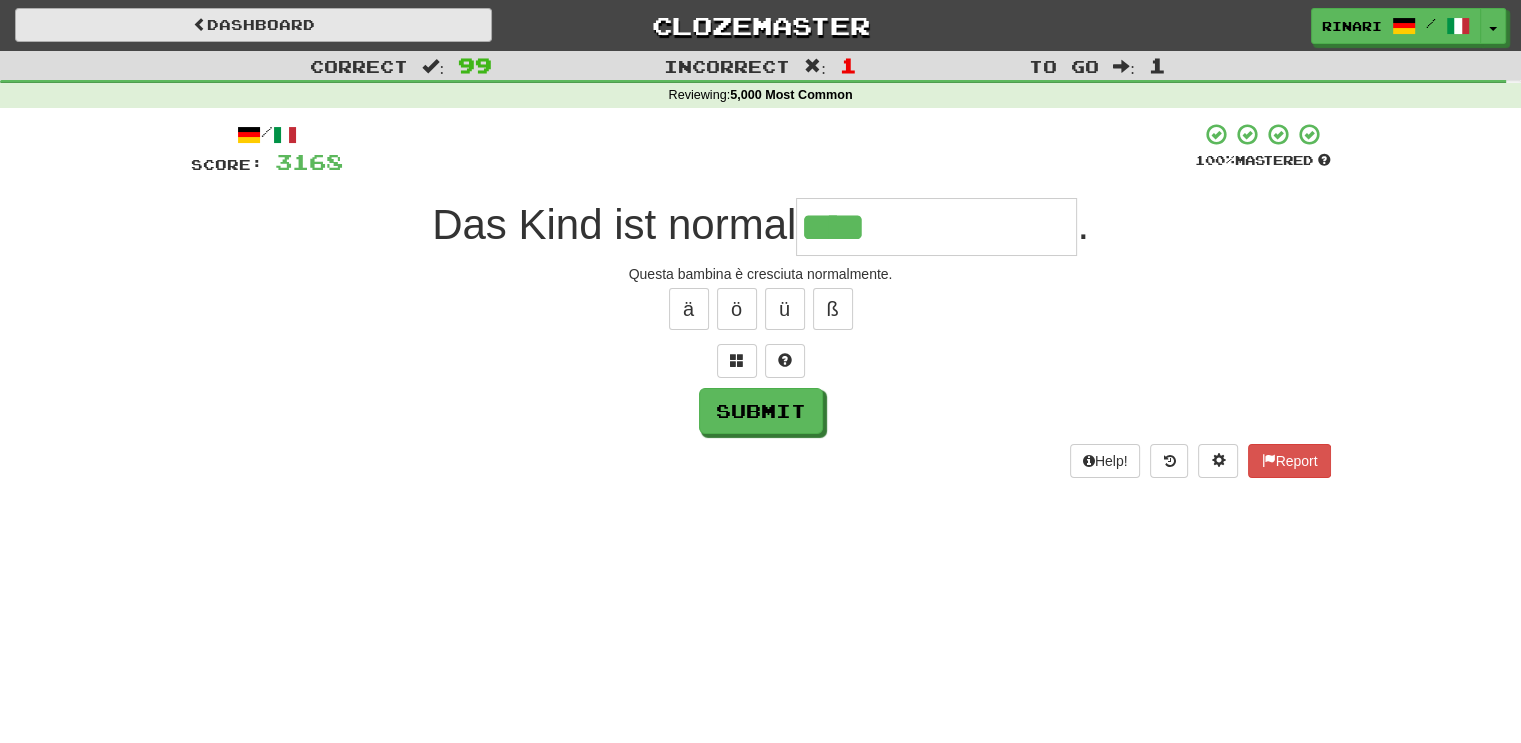 type on "****" 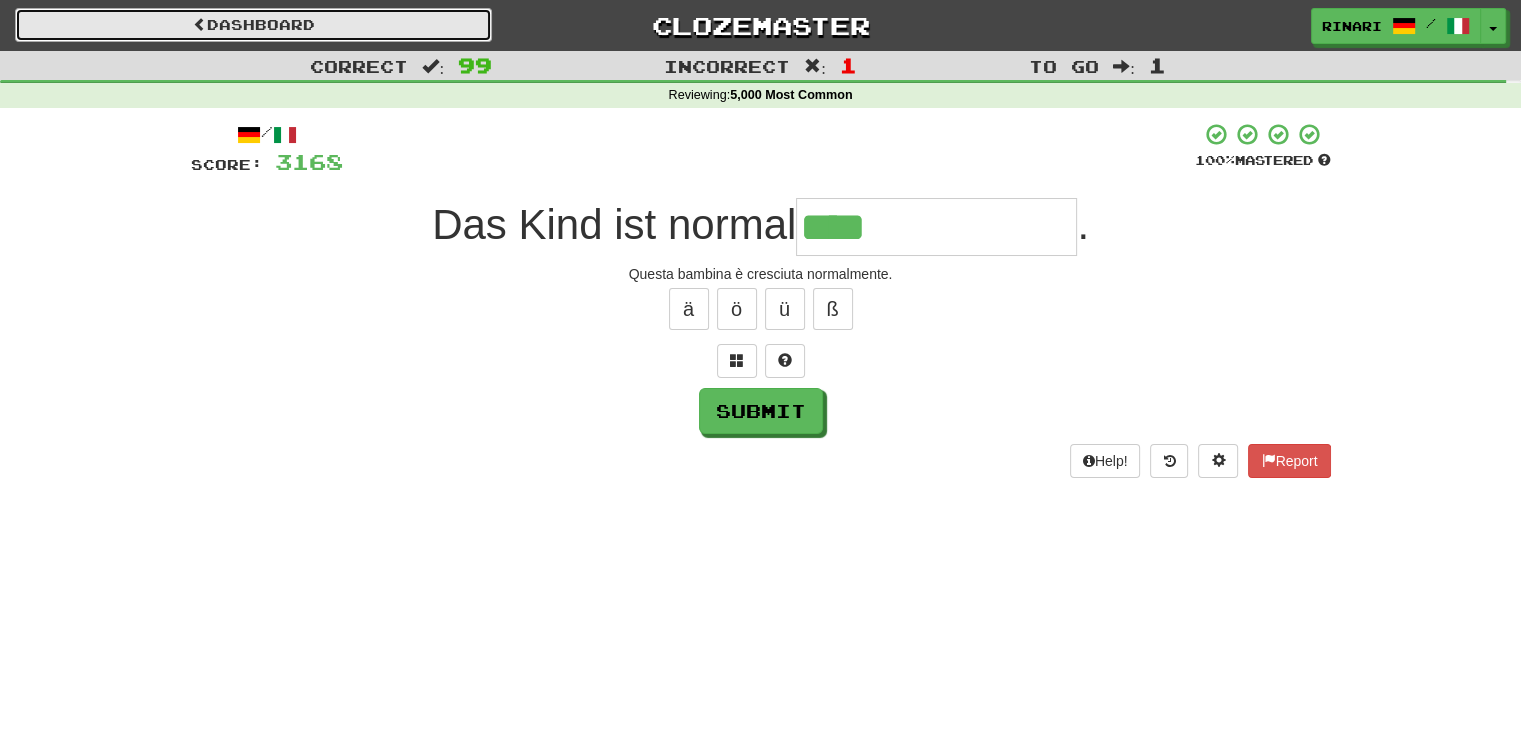 click on "Dashboard" at bounding box center (253, 25) 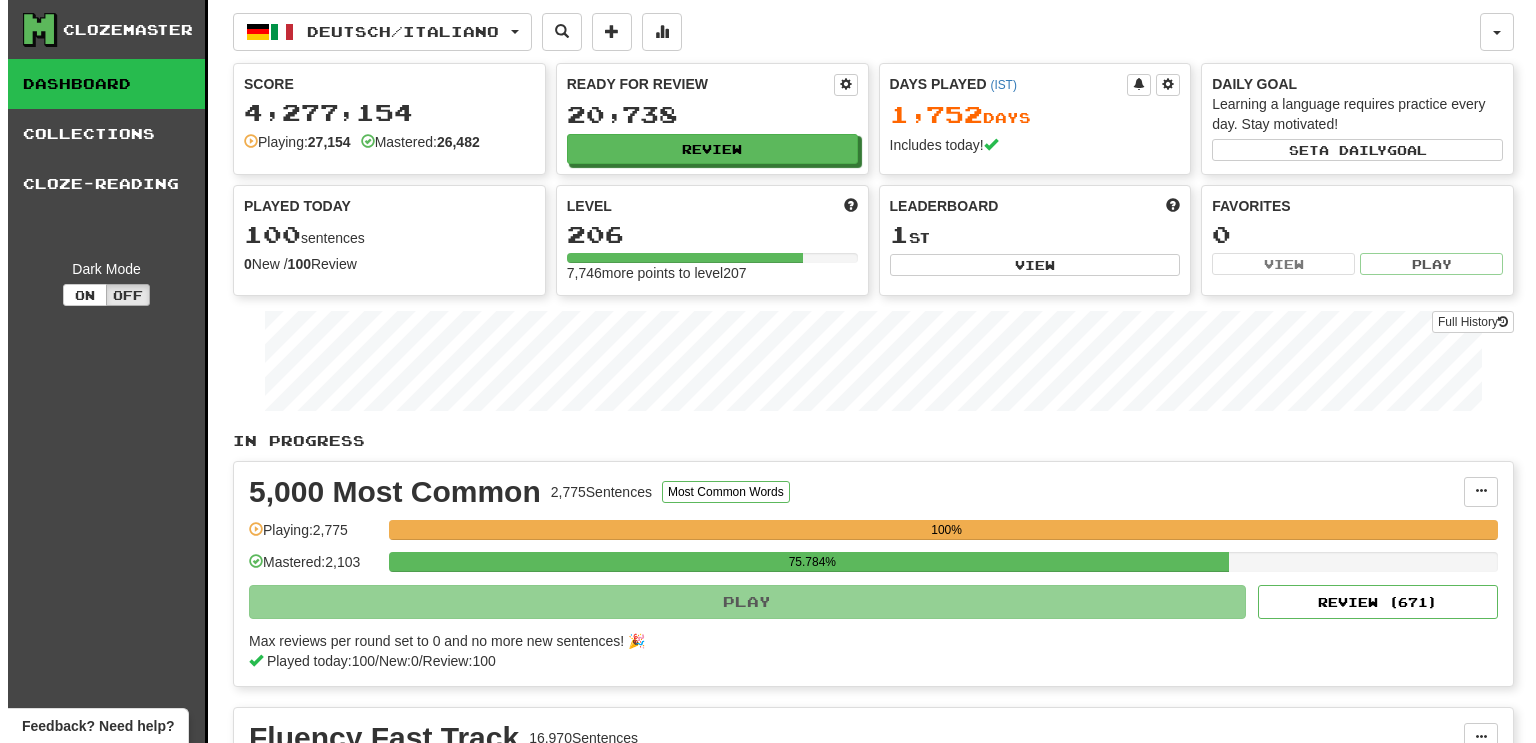 scroll, scrollTop: 0, scrollLeft: 0, axis: both 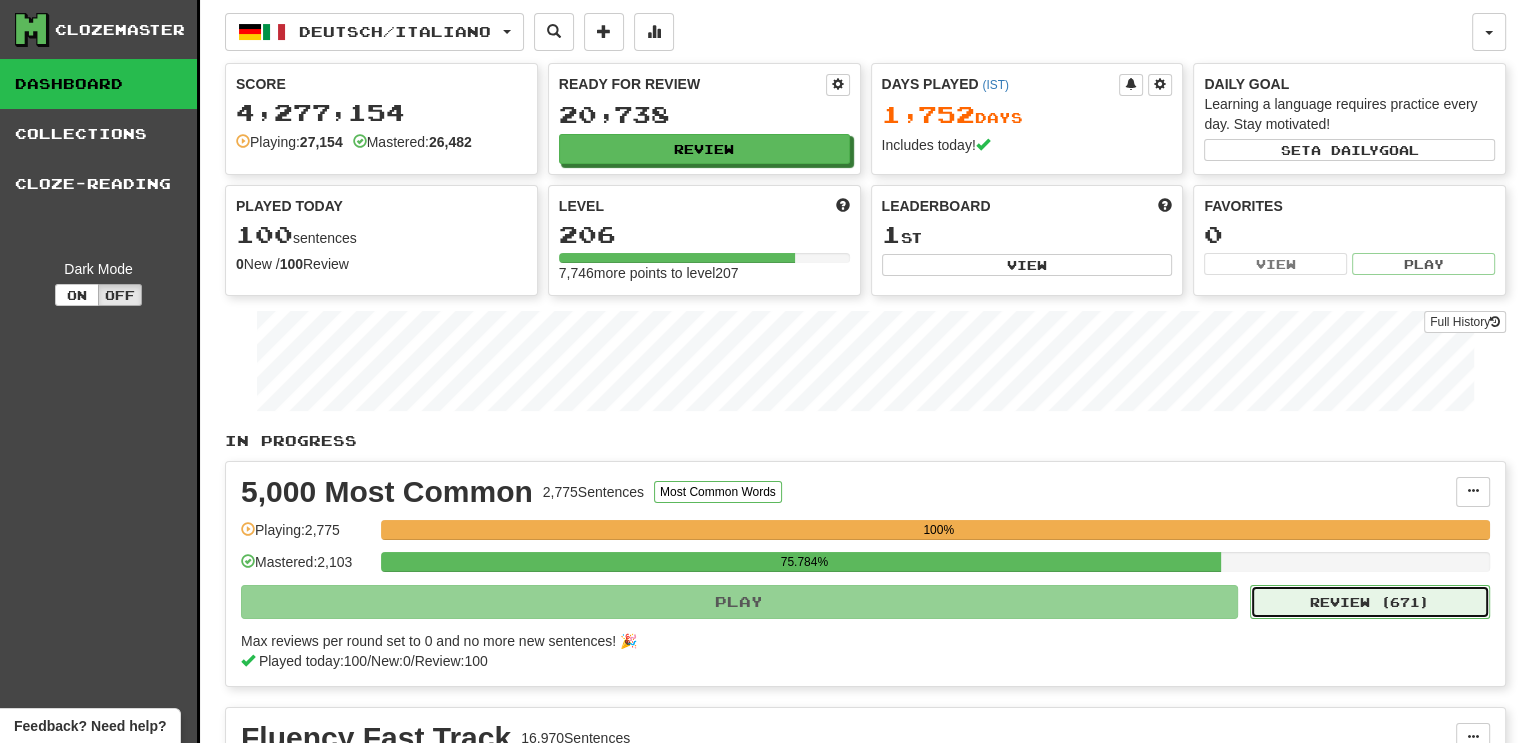click on "Review ( 671 )" at bounding box center (1370, 602) 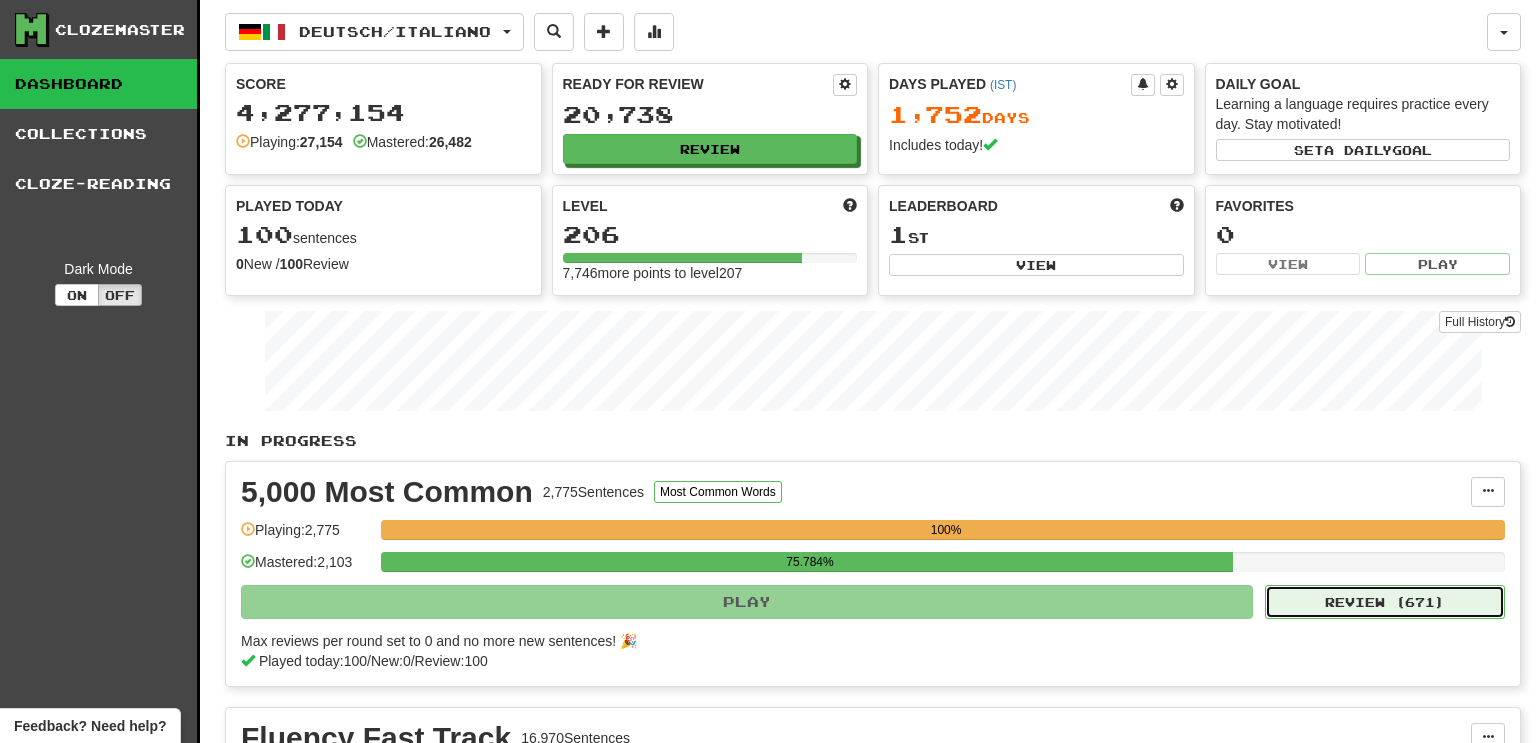 select on "***" 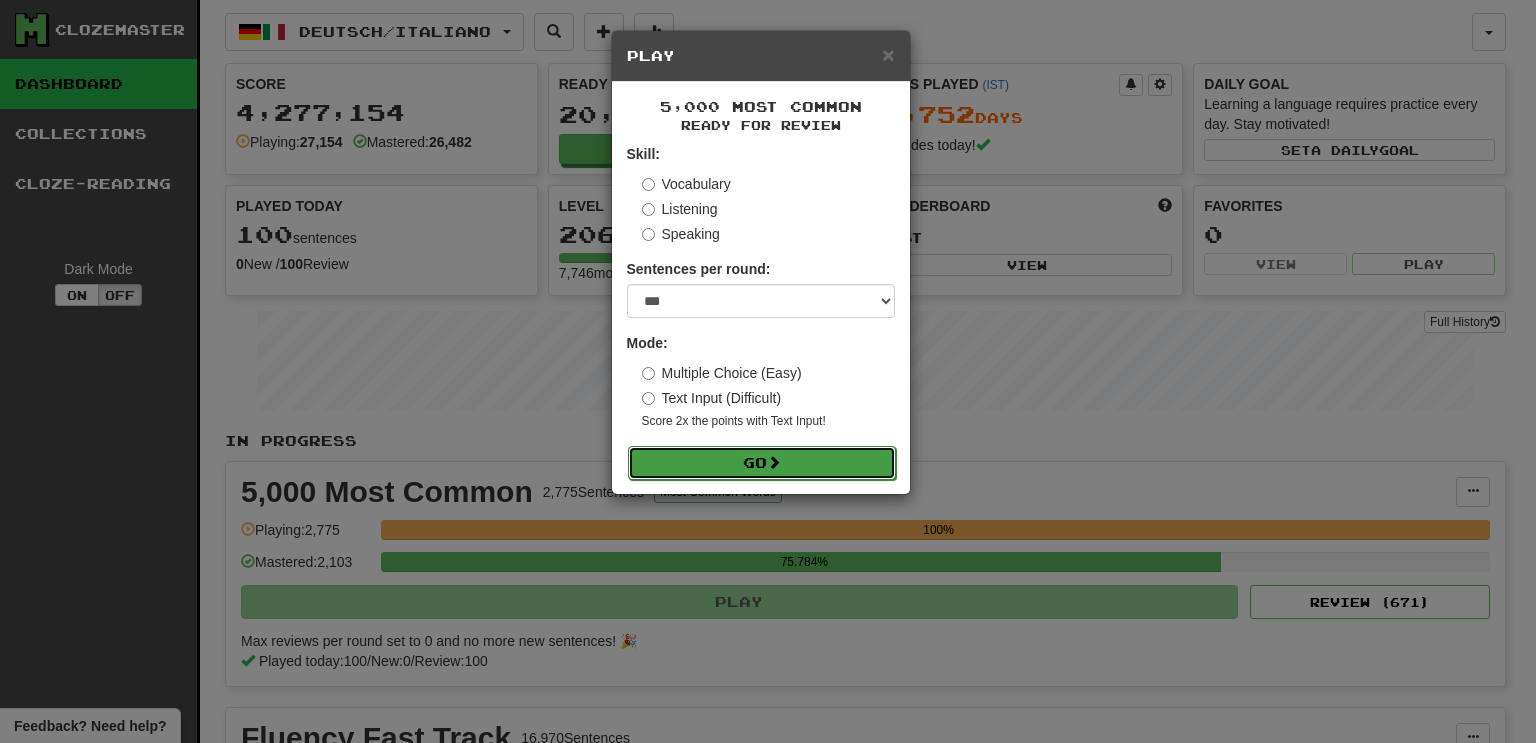 click at bounding box center [774, 462] 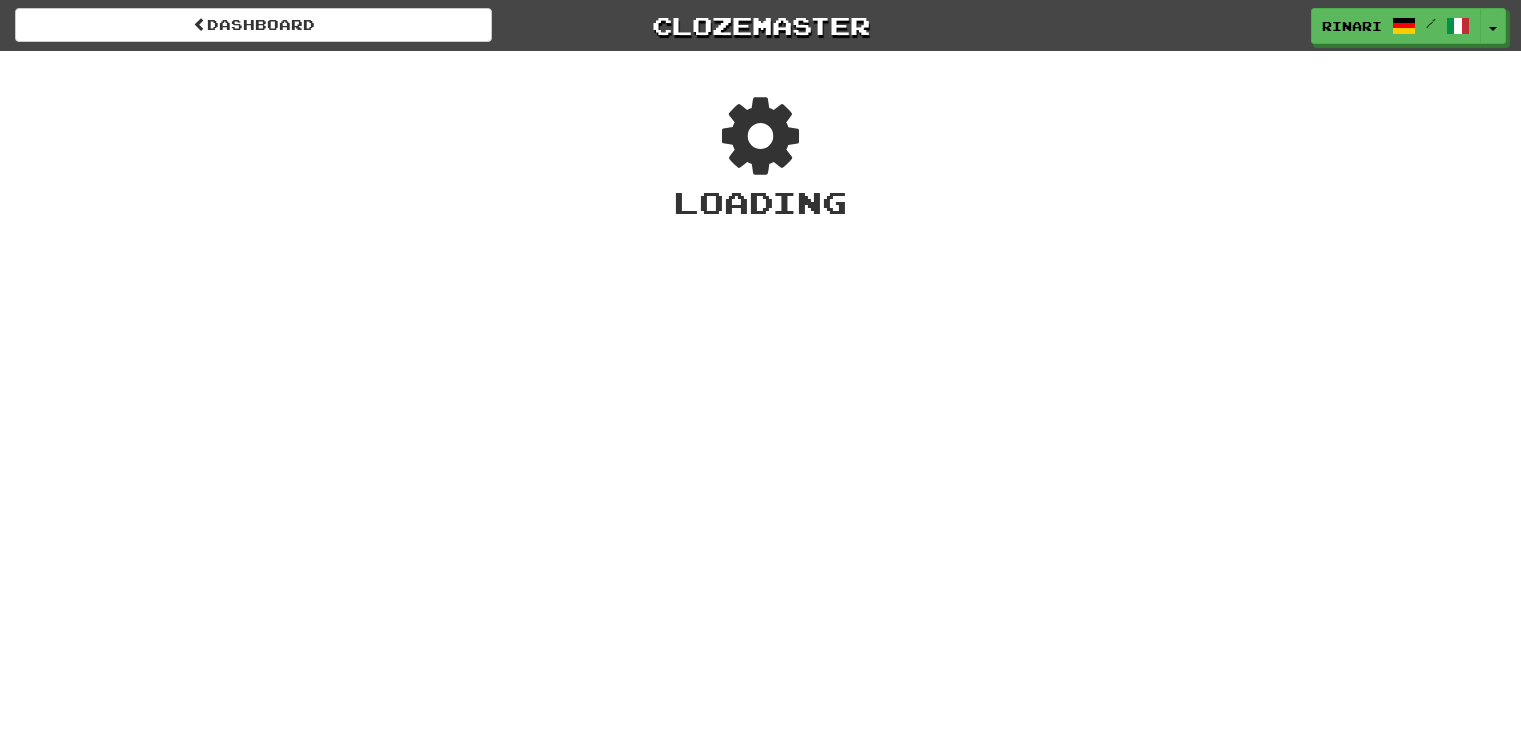 scroll, scrollTop: 0, scrollLeft: 0, axis: both 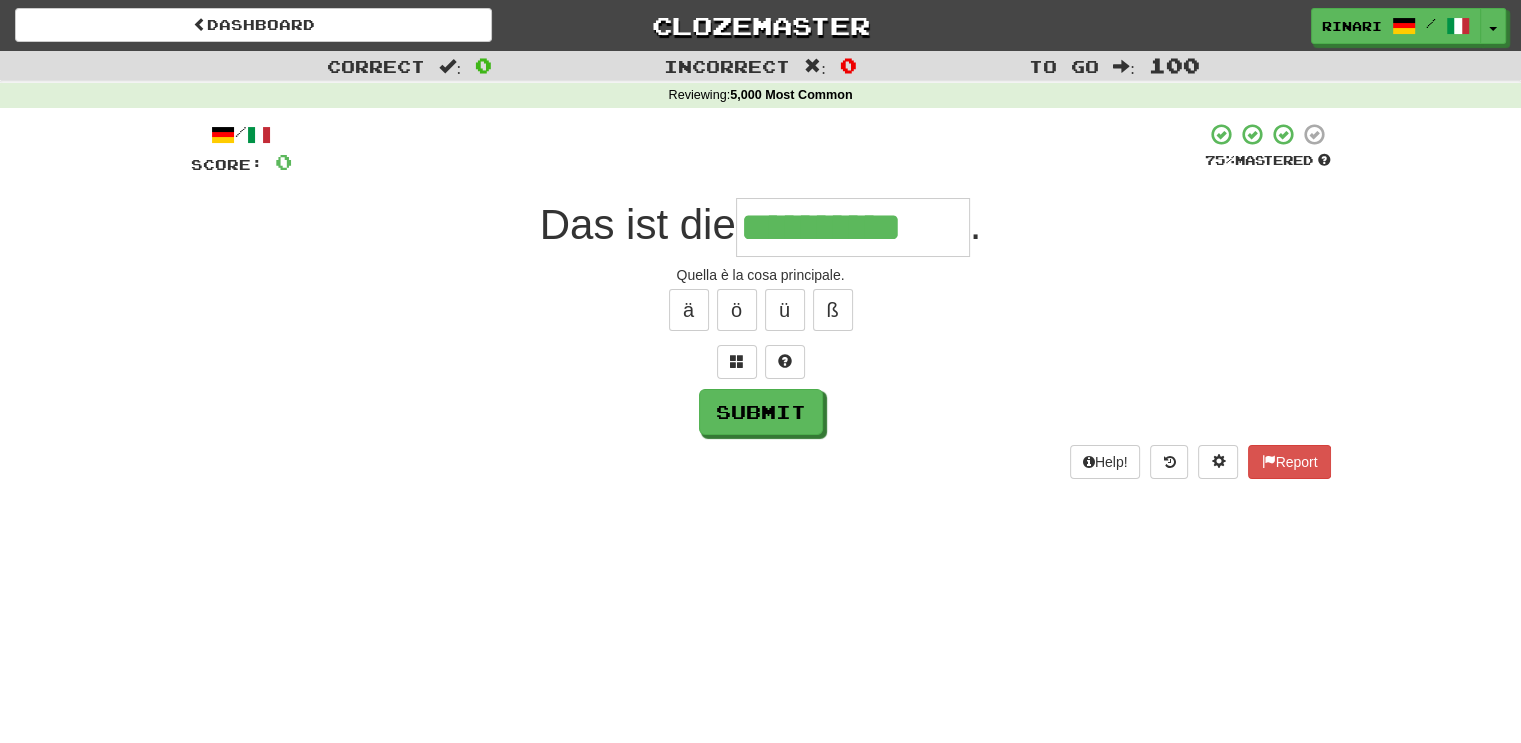 type on "**********" 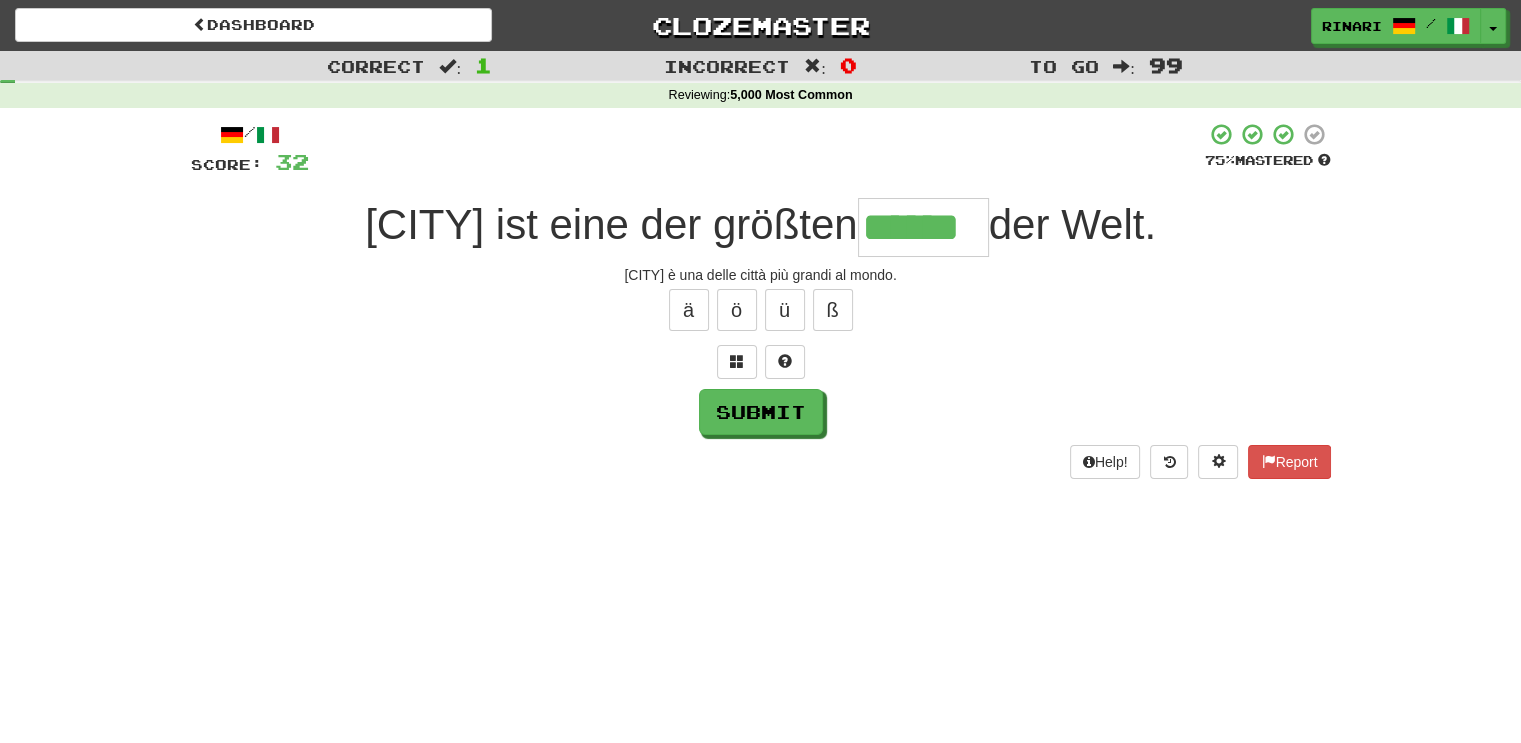type on "******" 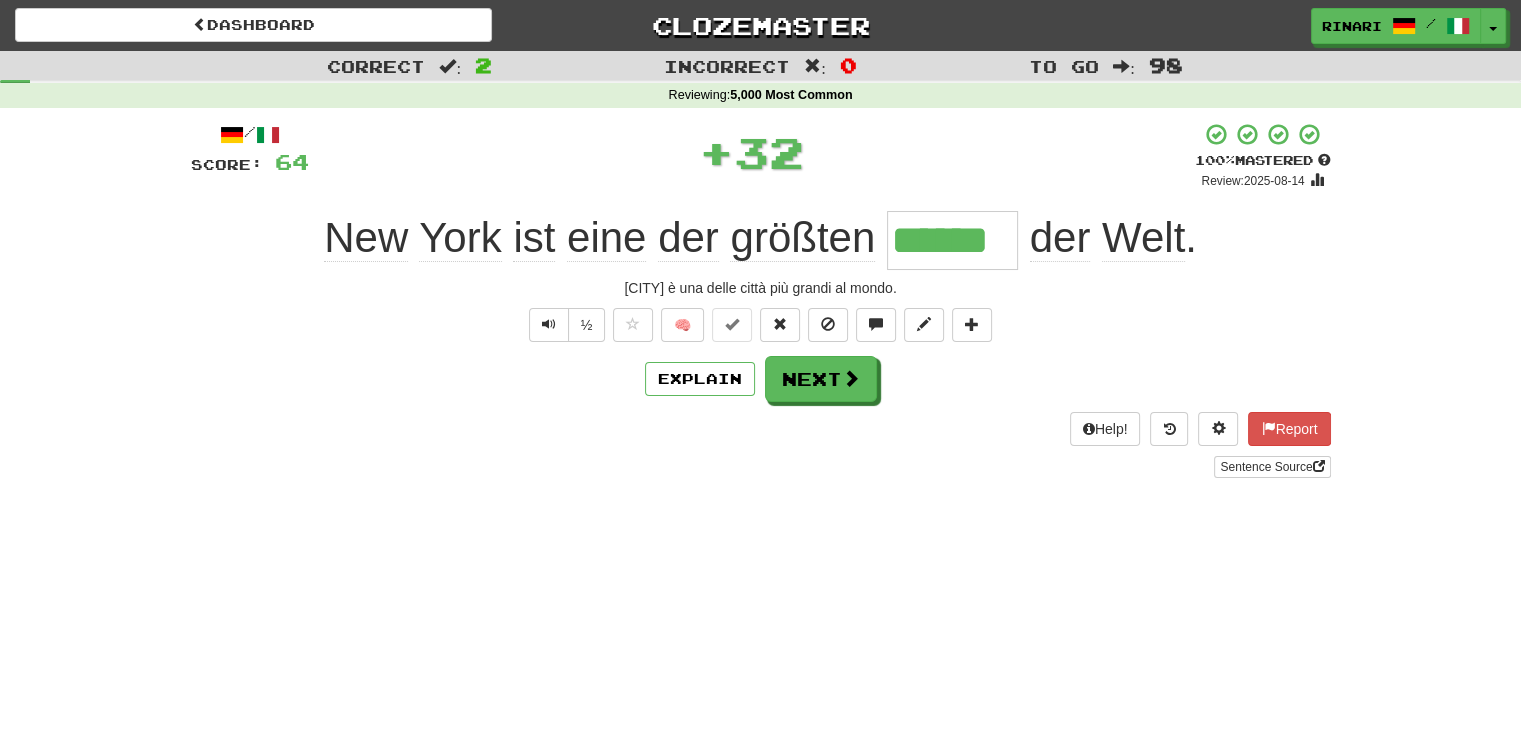 type 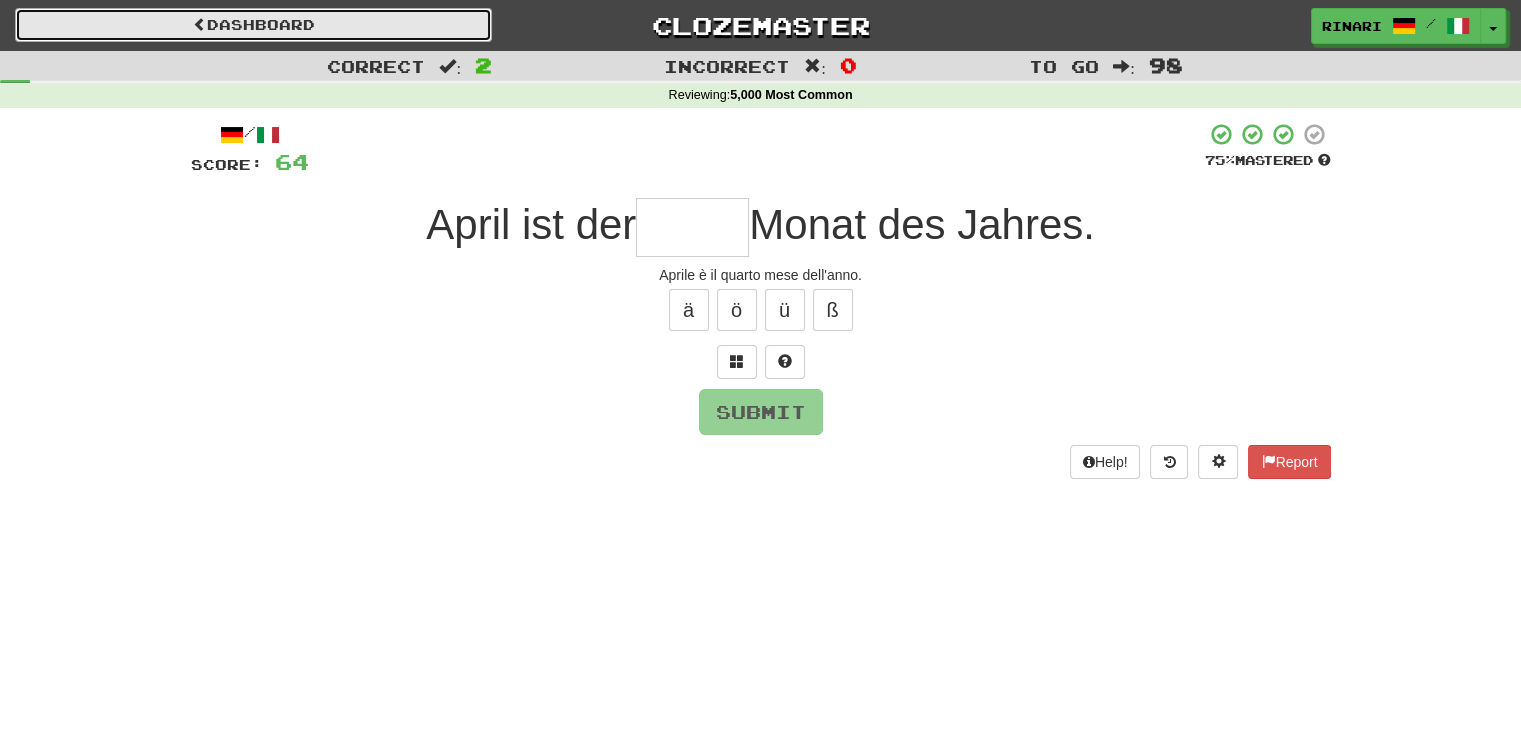click on "Dashboard" at bounding box center [253, 25] 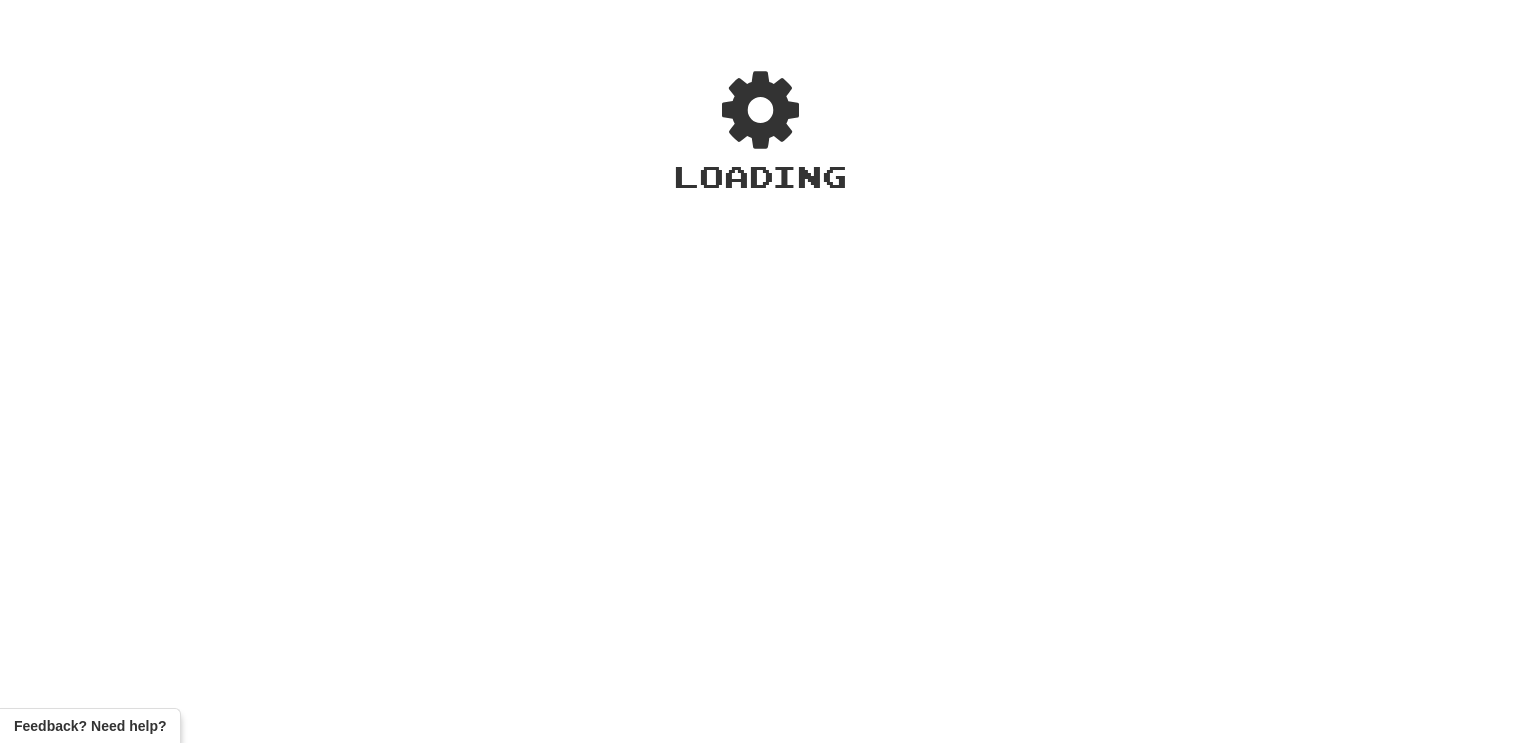 scroll, scrollTop: 0, scrollLeft: 0, axis: both 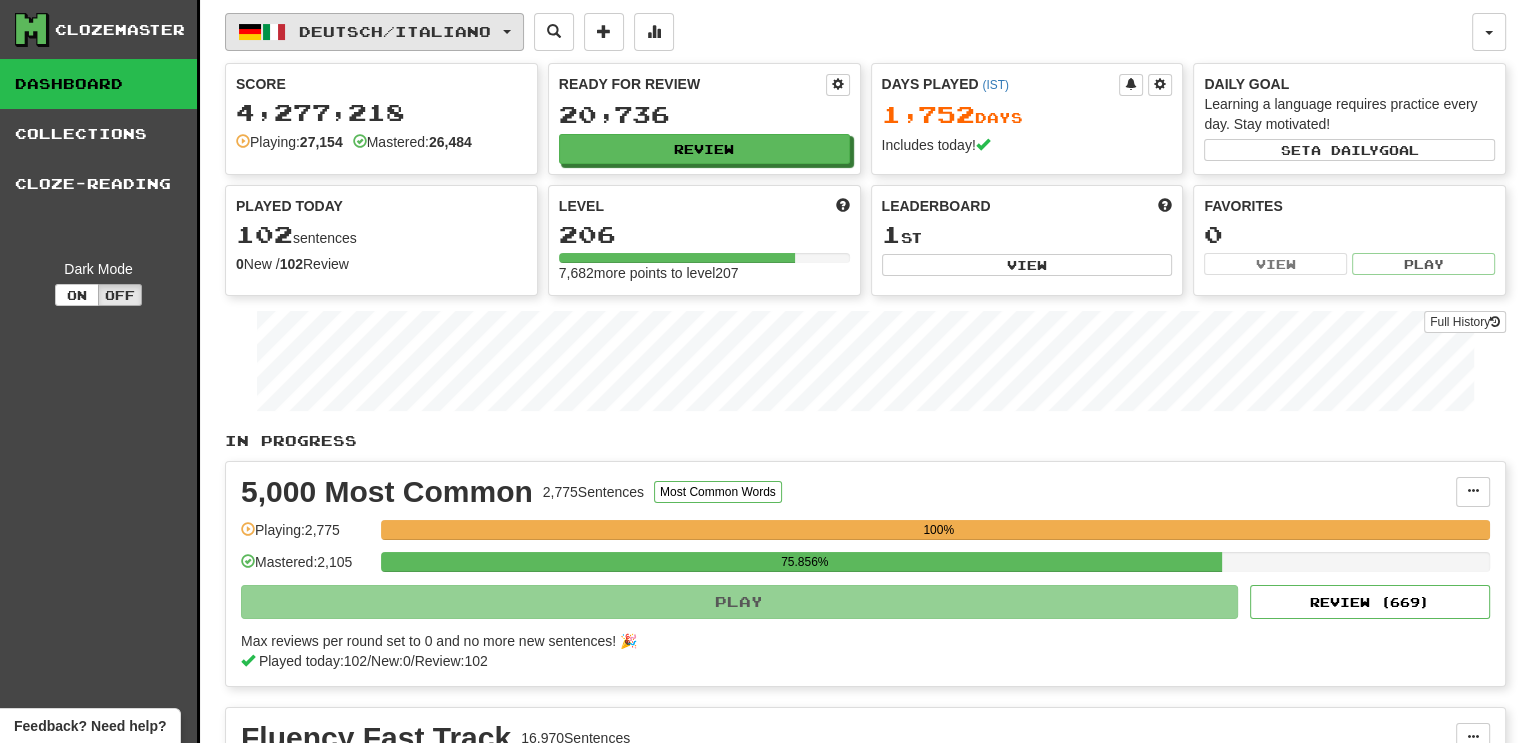 click on "Deutsch  /  Italiano" at bounding box center [395, 31] 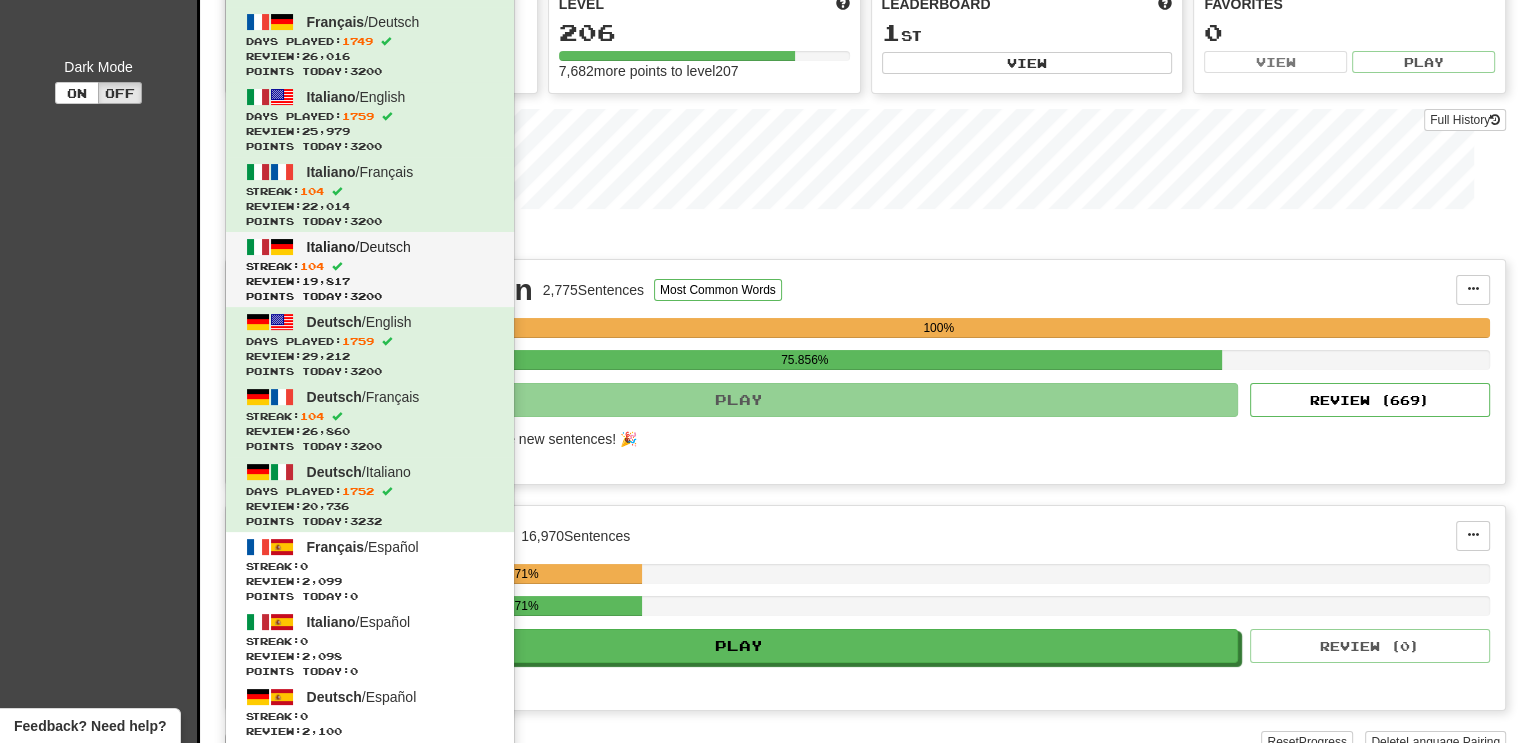 scroll, scrollTop: 0, scrollLeft: 0, axis: both 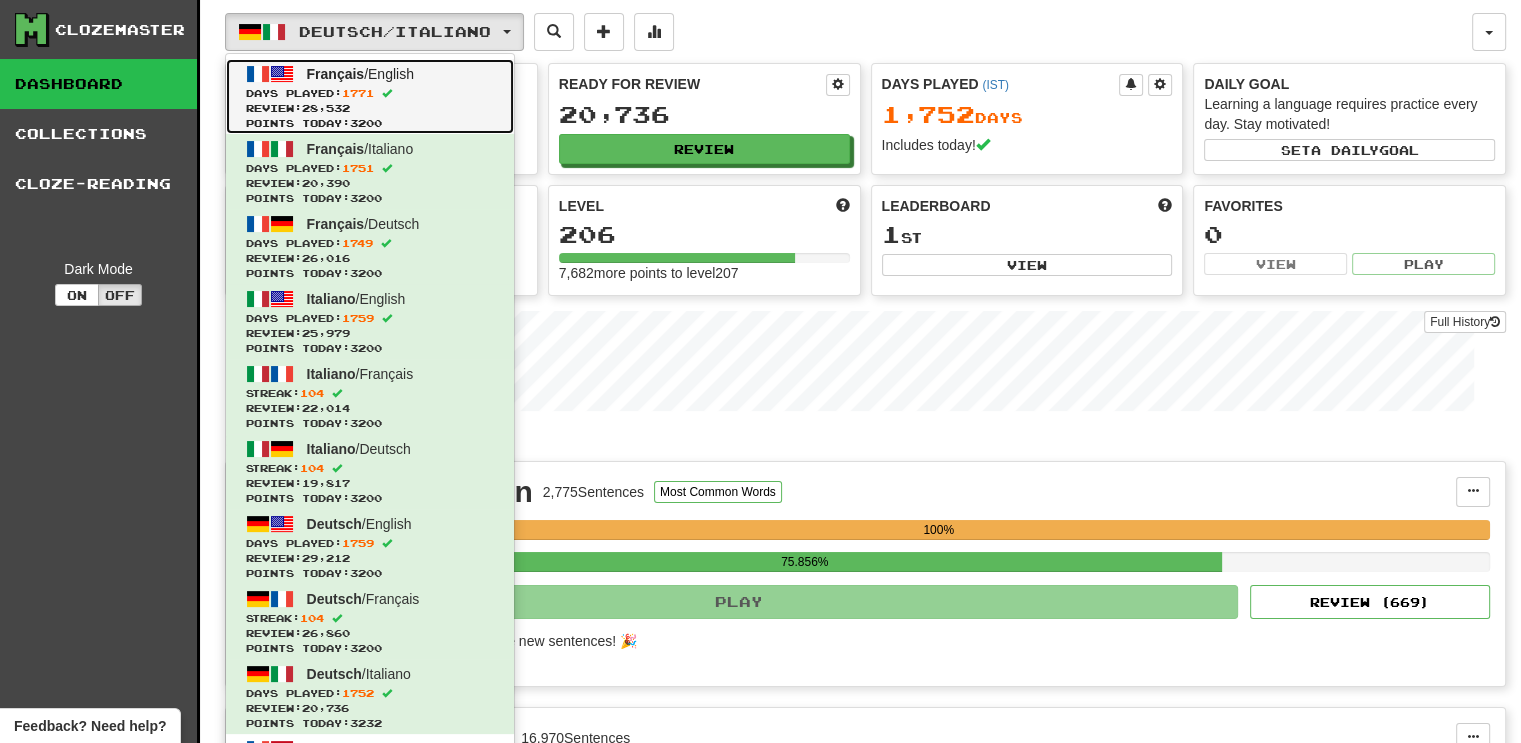 click on "Days Played:  1771" at bounding box center [370, 93] 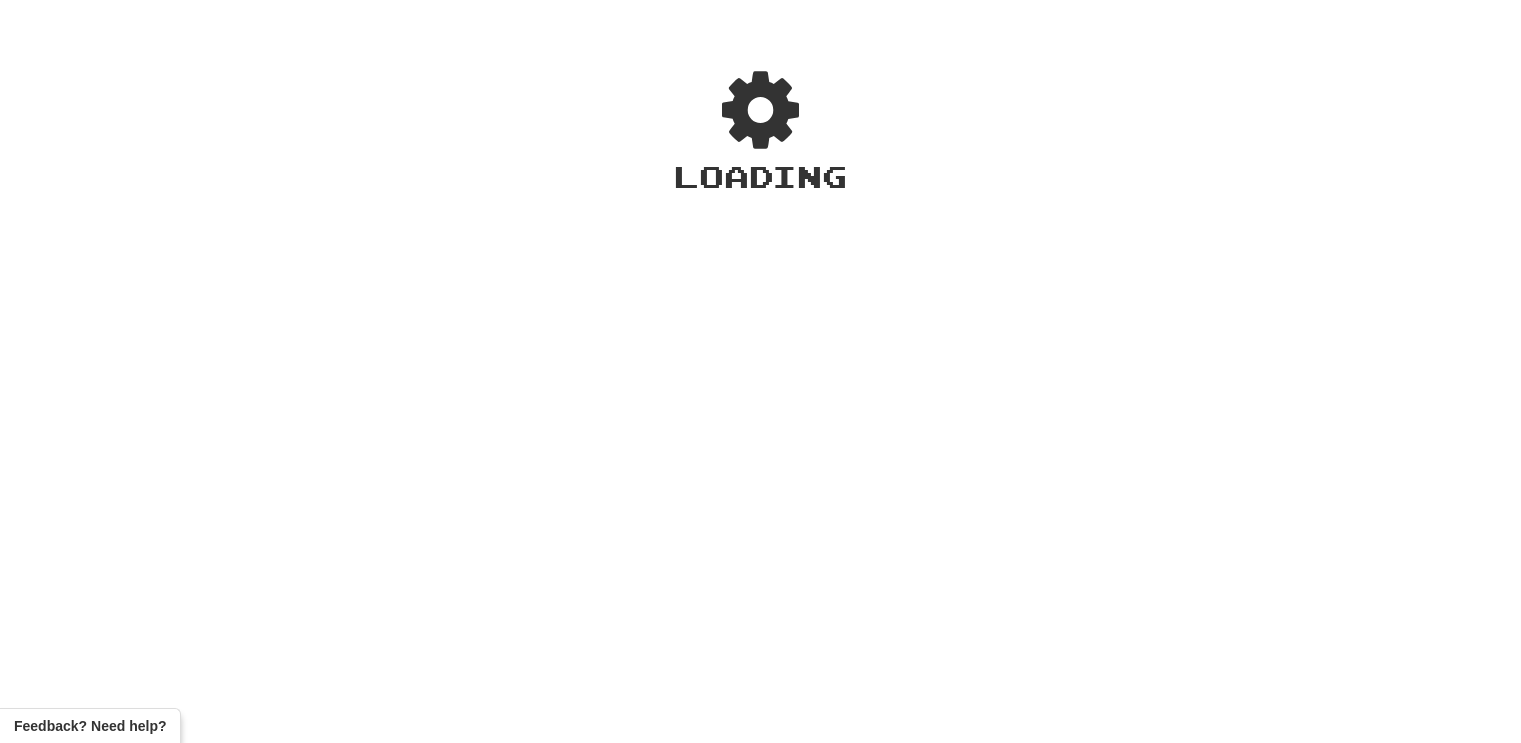 scroll, scrollTop: 0, scrollLeft: 0, axis: both 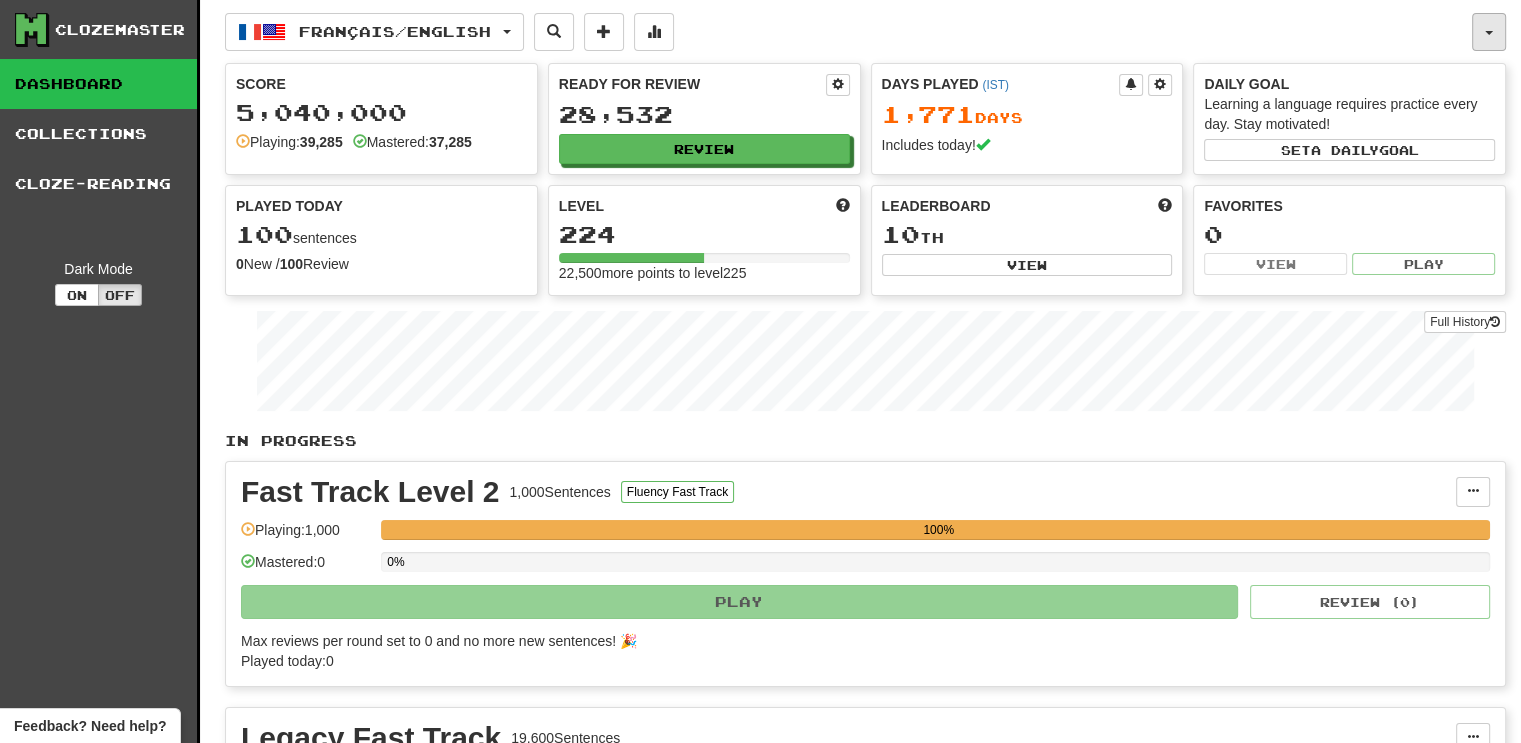 click at bounding box center [1489, 32] 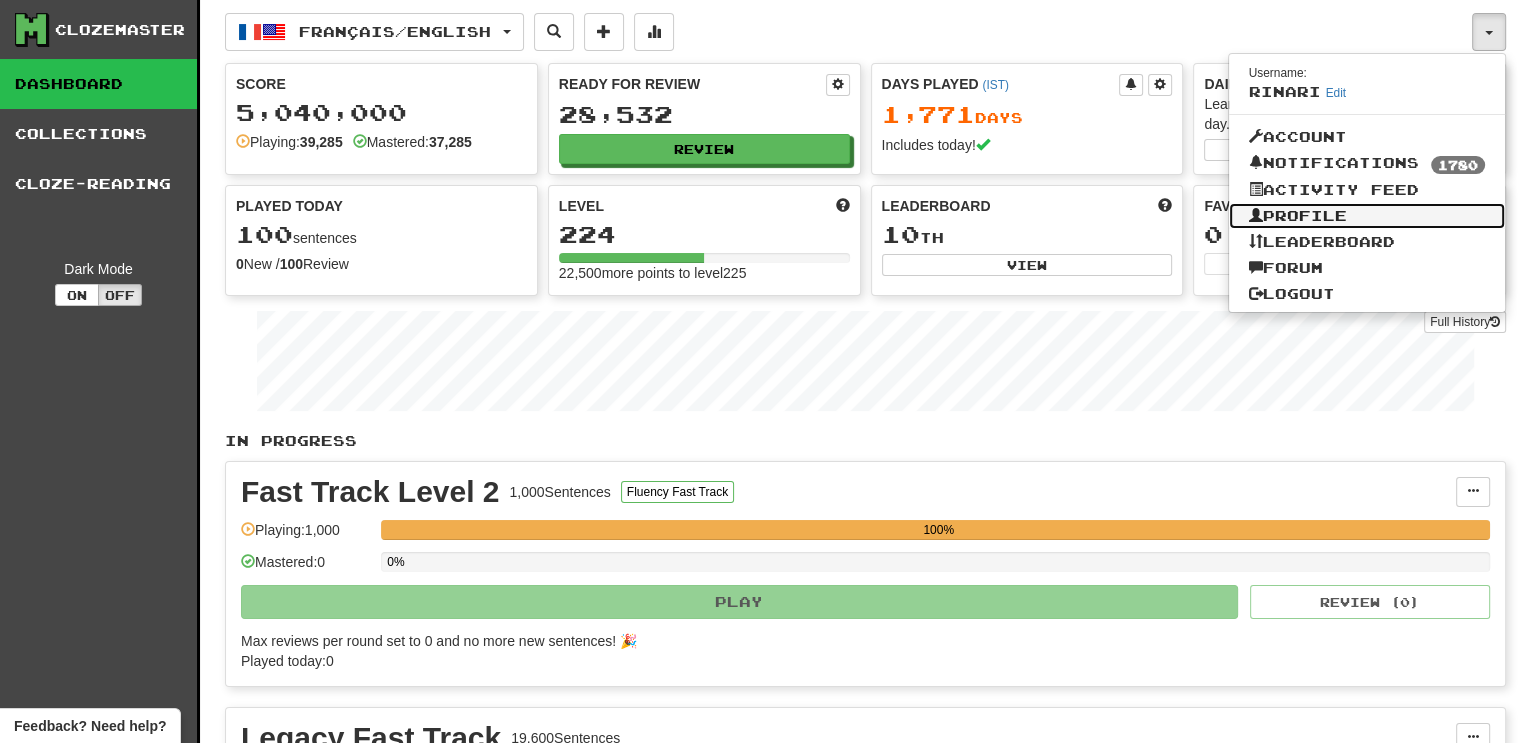 click on "Profile" at bounding box center (1367, 216) 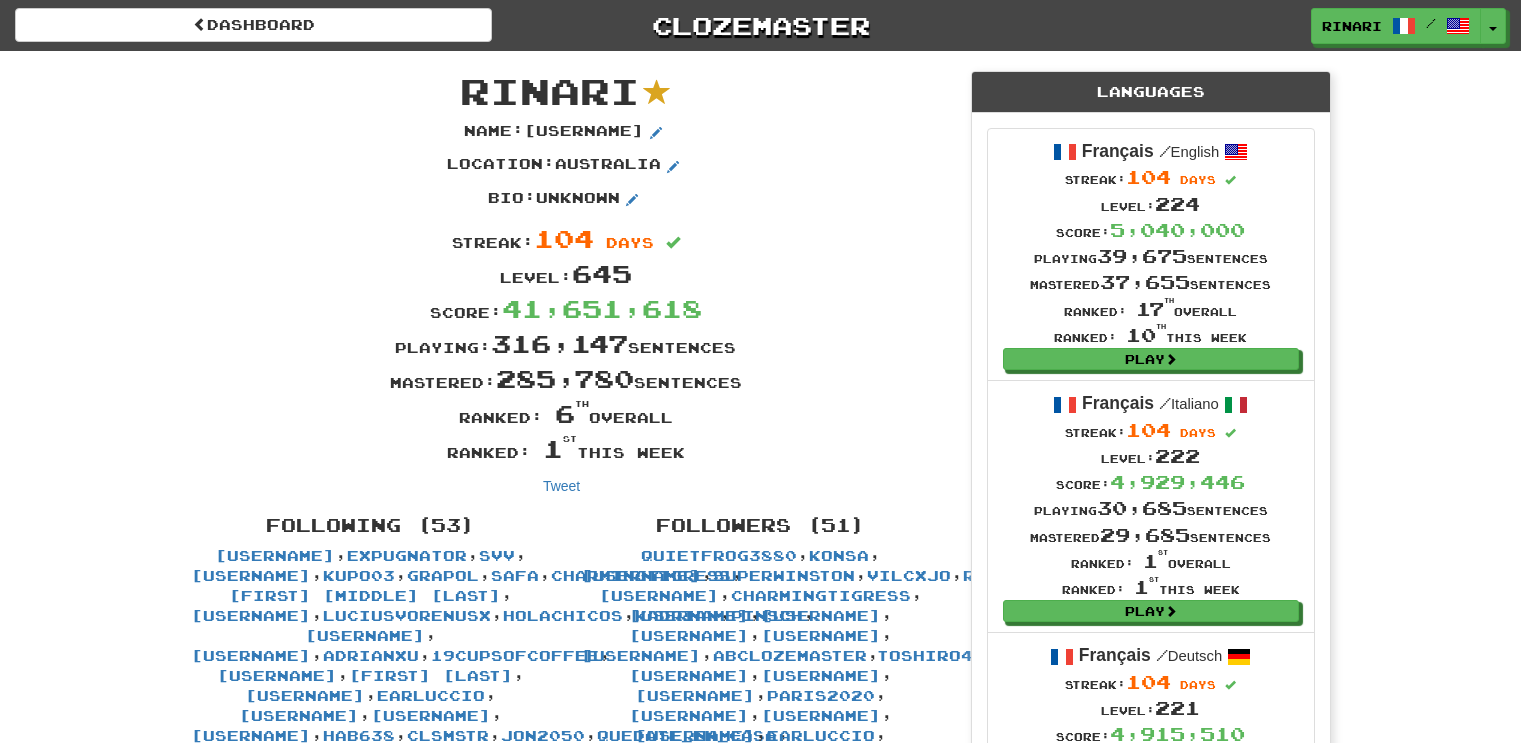 scroll, scrollTop: 0, scrollLeft: 0, axis: both 